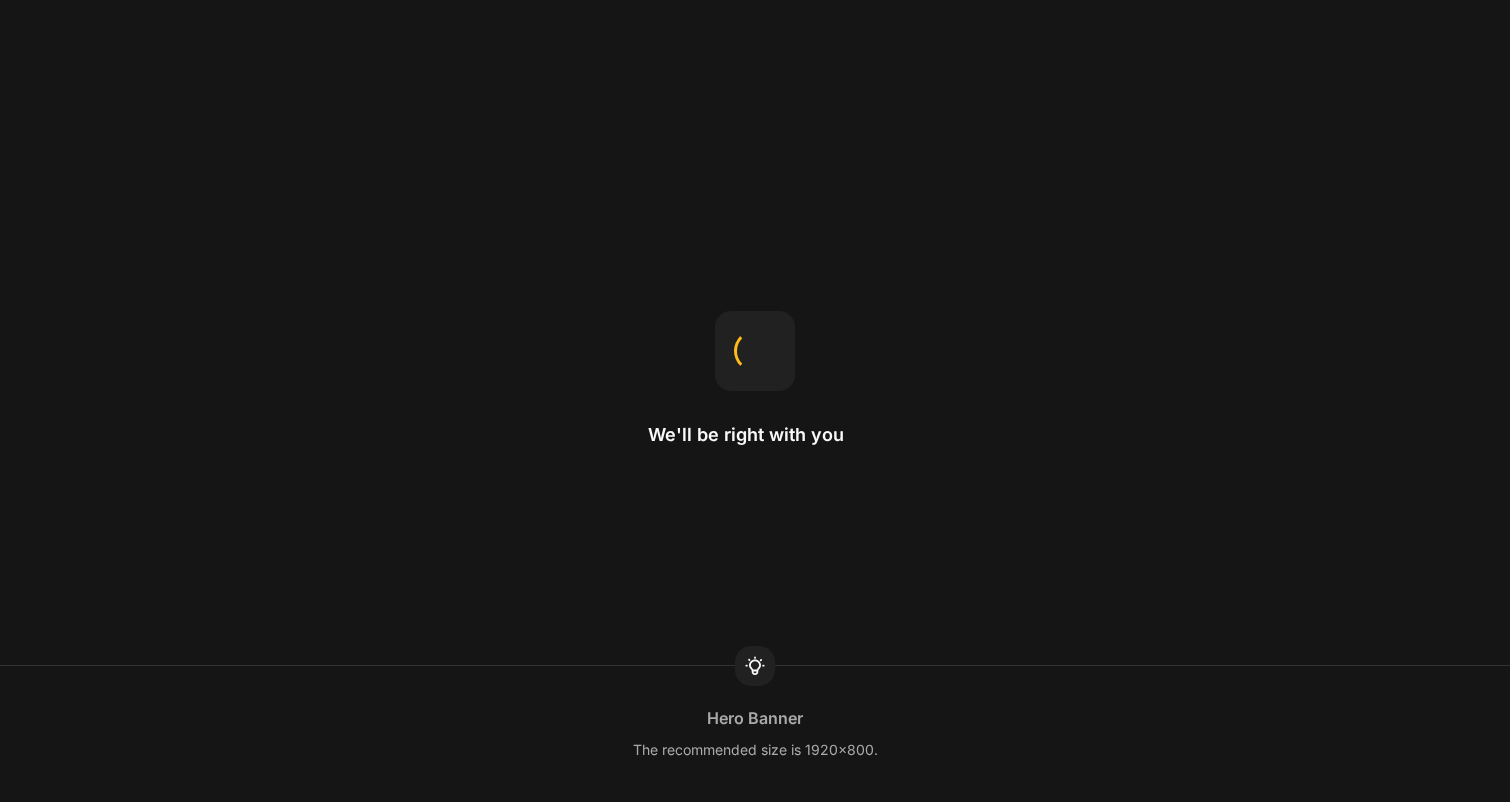 scroll, scrollTop: 0, scrollLeft: 0, axis: both 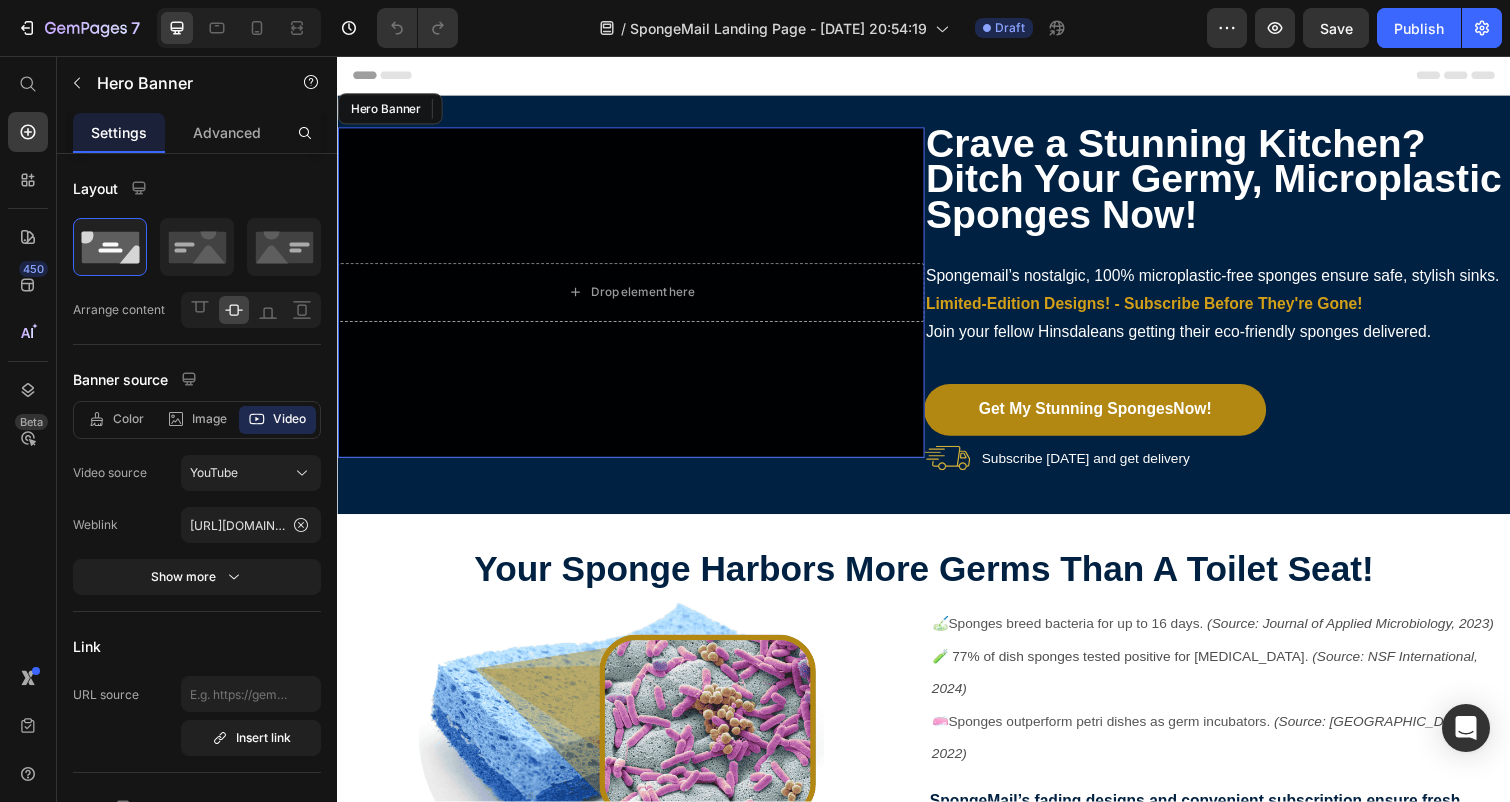 click at bounding box center [637, 298] 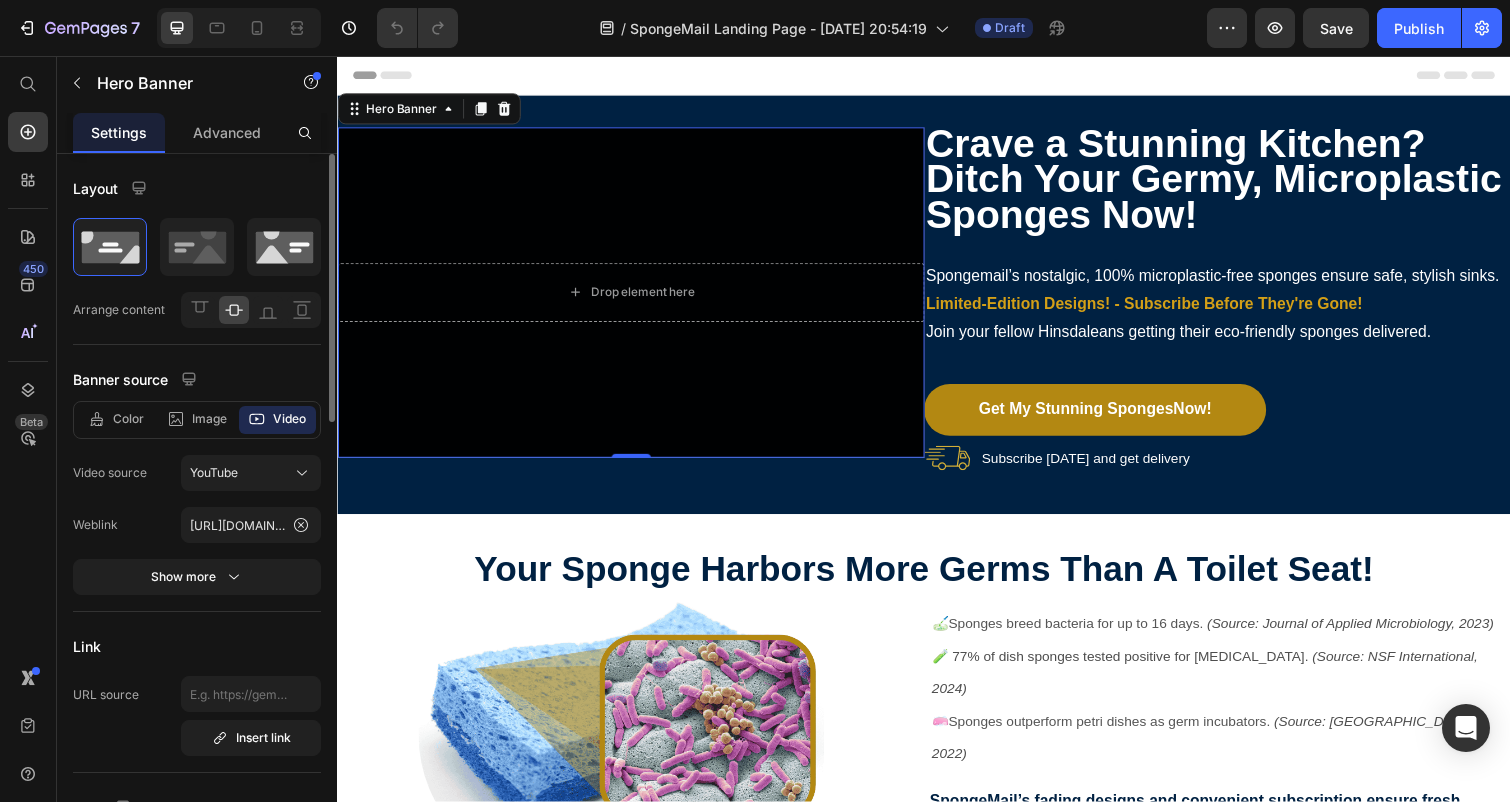 scroll, scrollTop: 0, scrollLeft: 0, axis: both 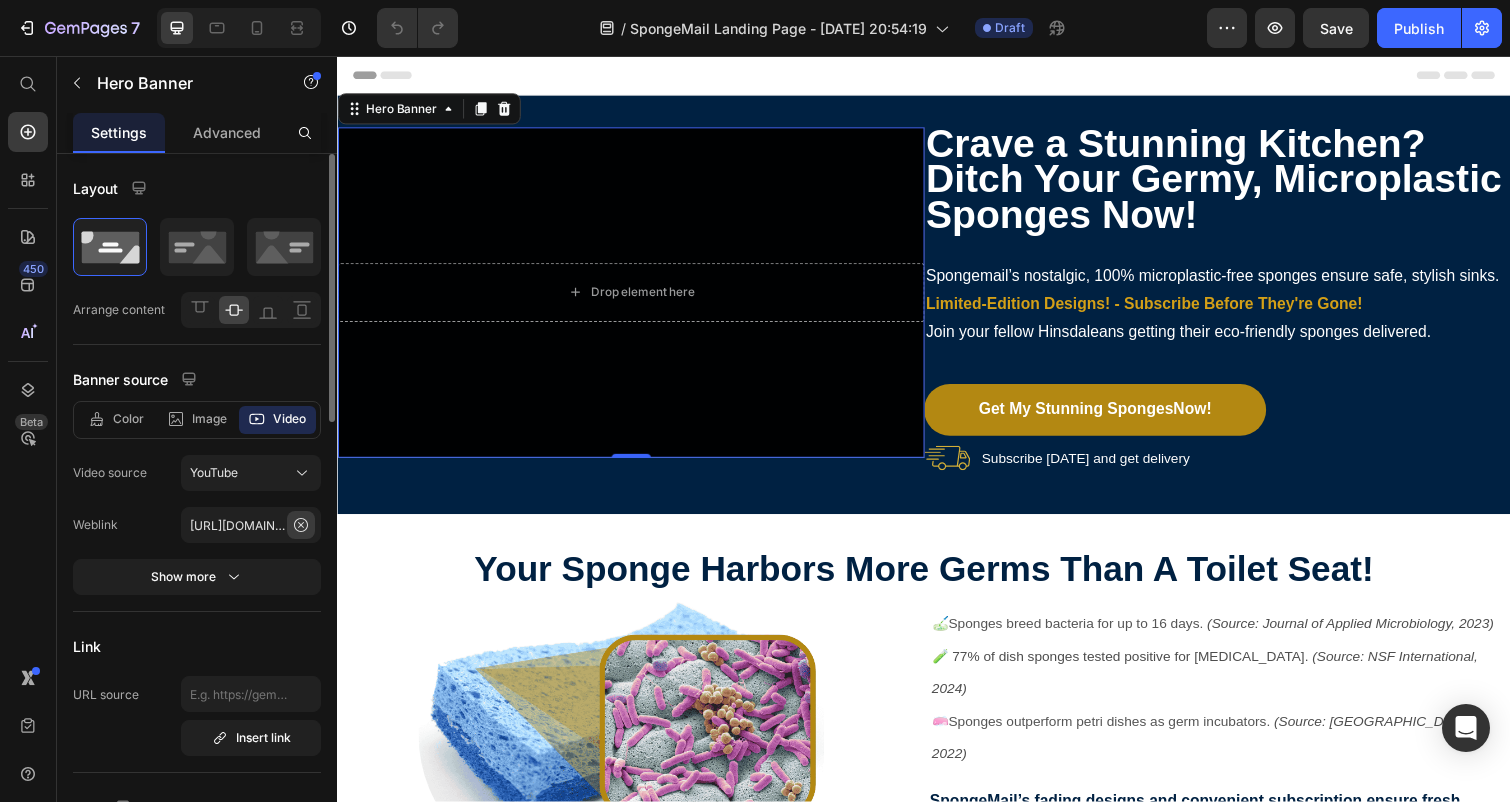 click 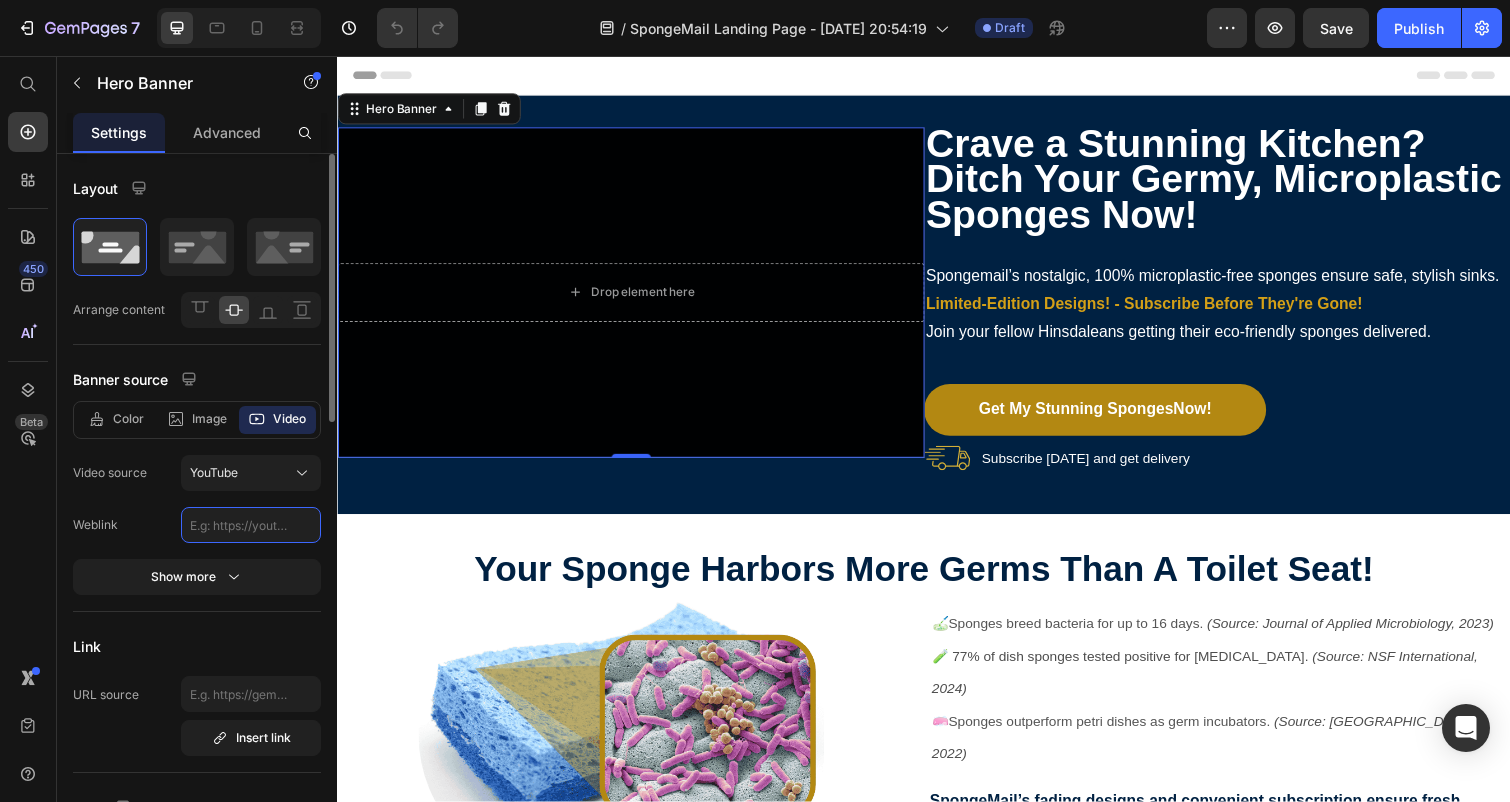 click 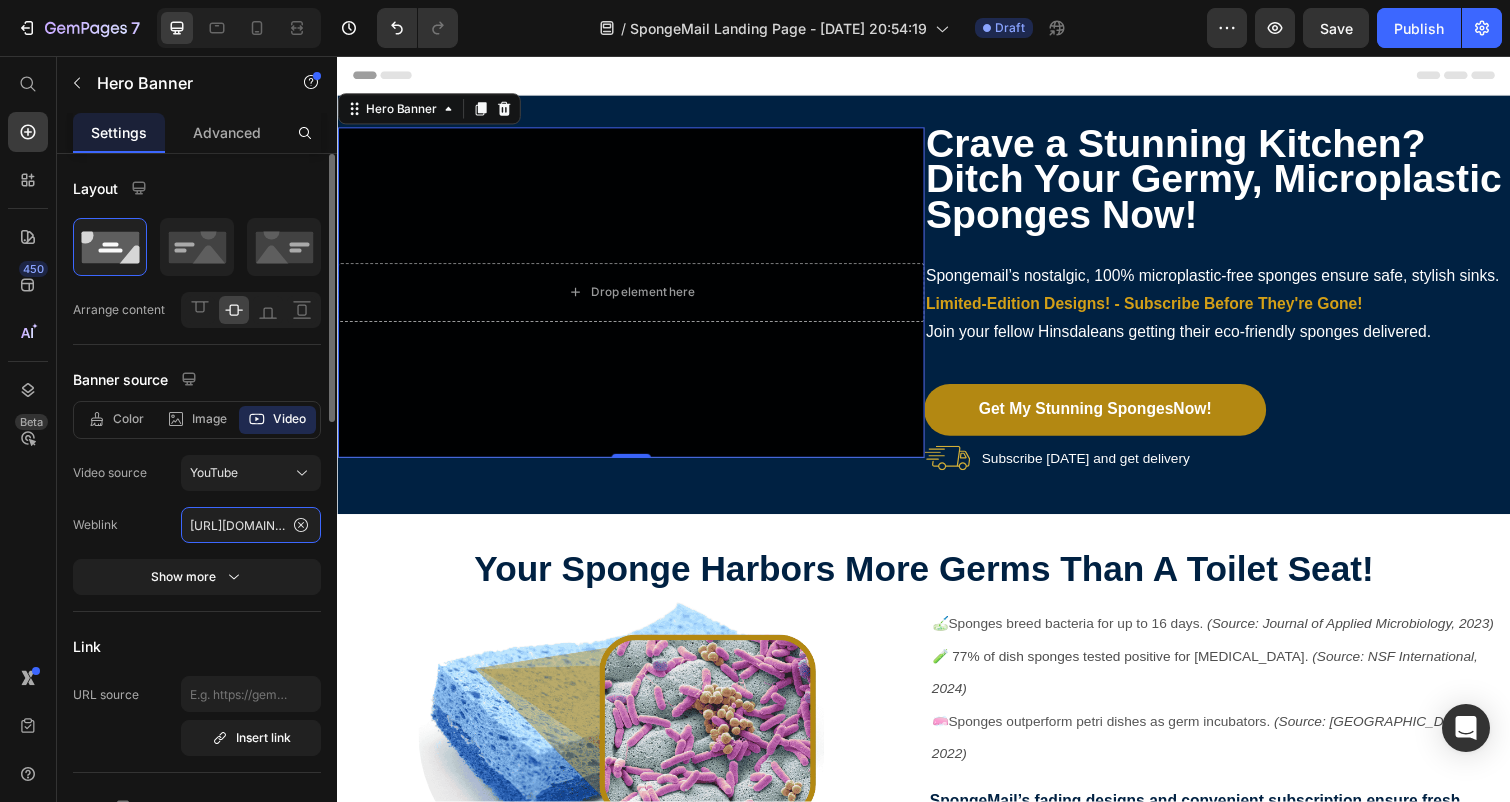 drag, startPoint x: 278, startPoint y: 530, endPoint x: 101, endPoint y: 531, distance: 177.00282 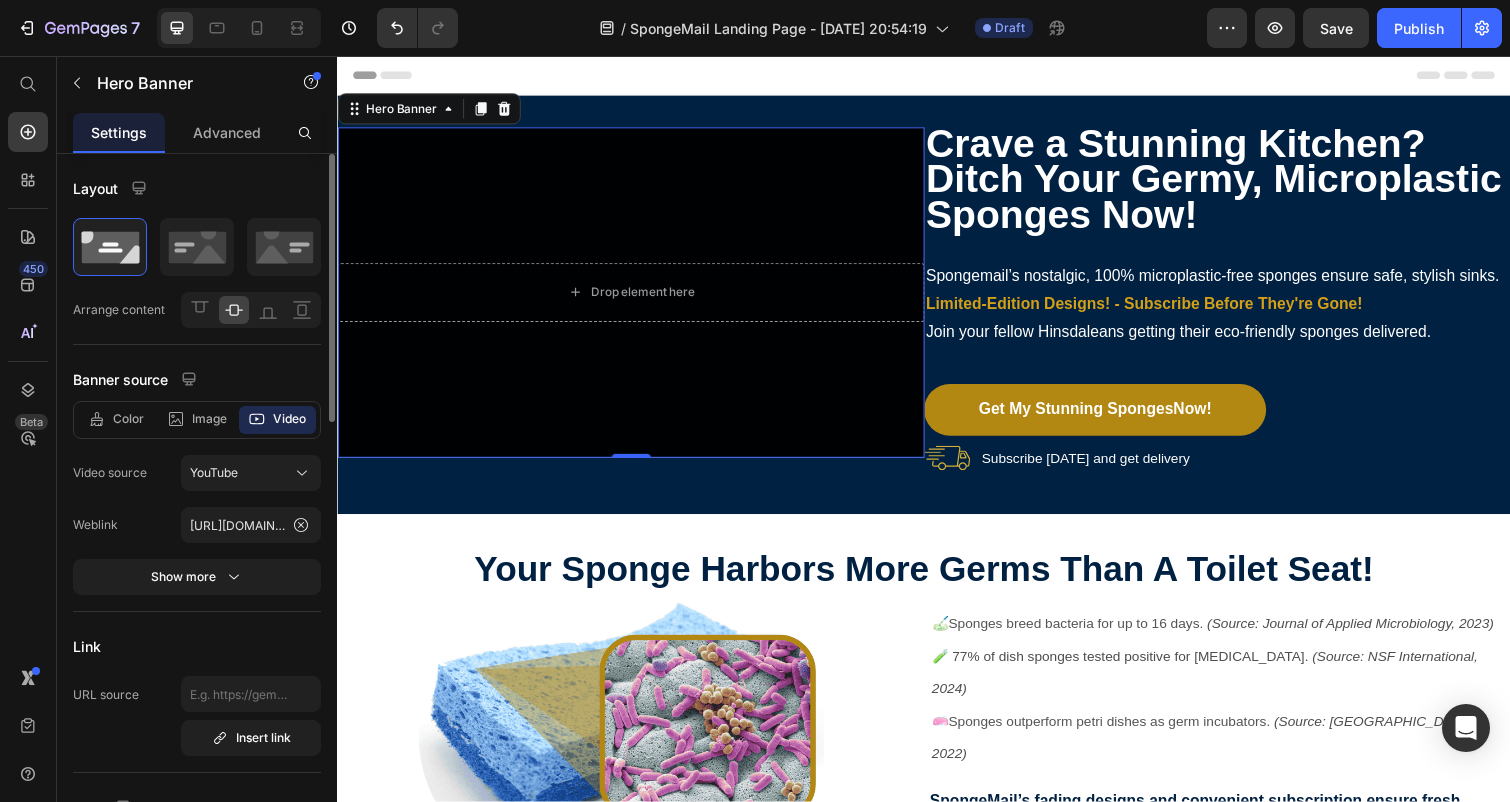click on "Weblink" at bounding box center [127, 525] 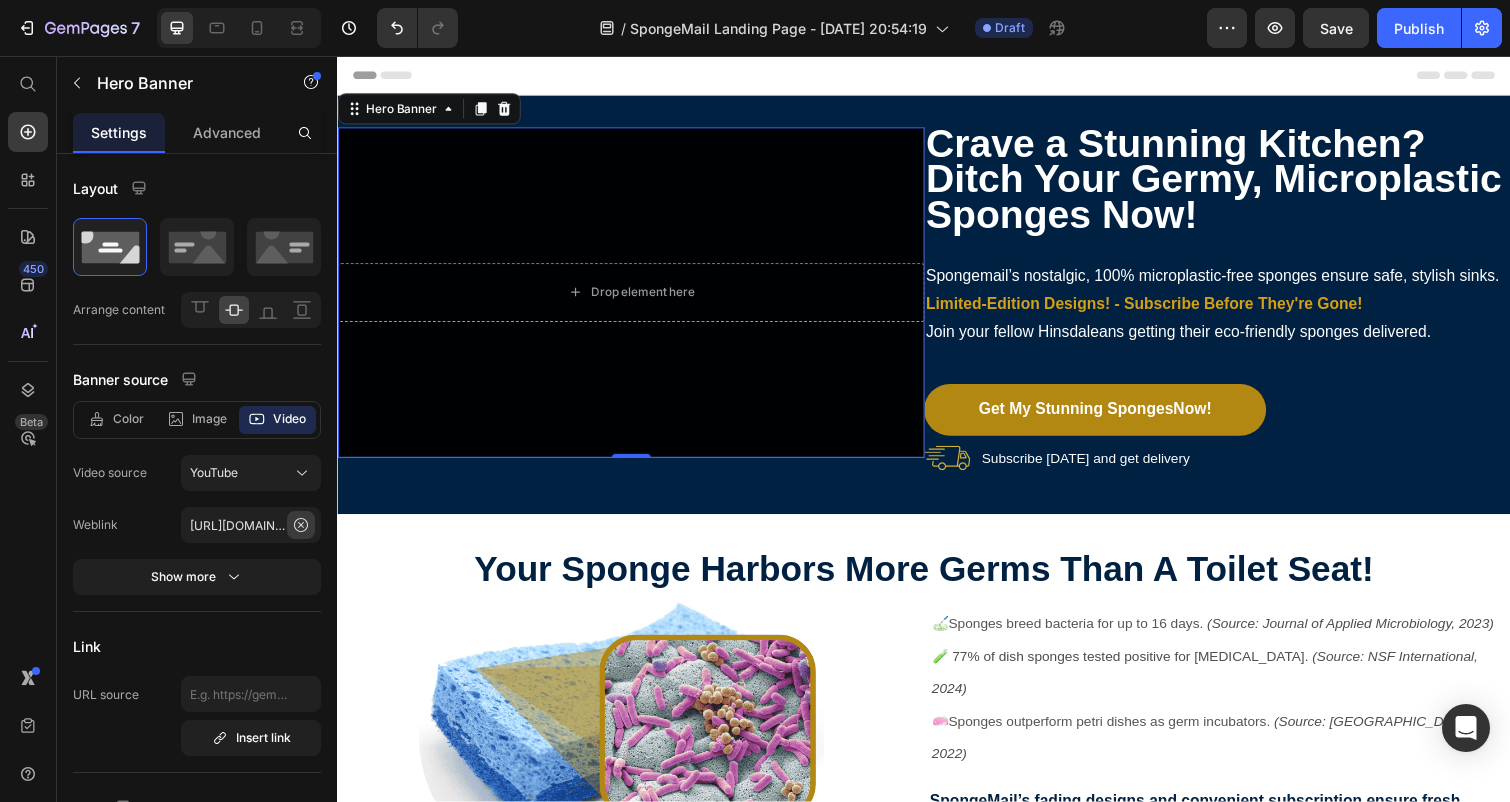 click 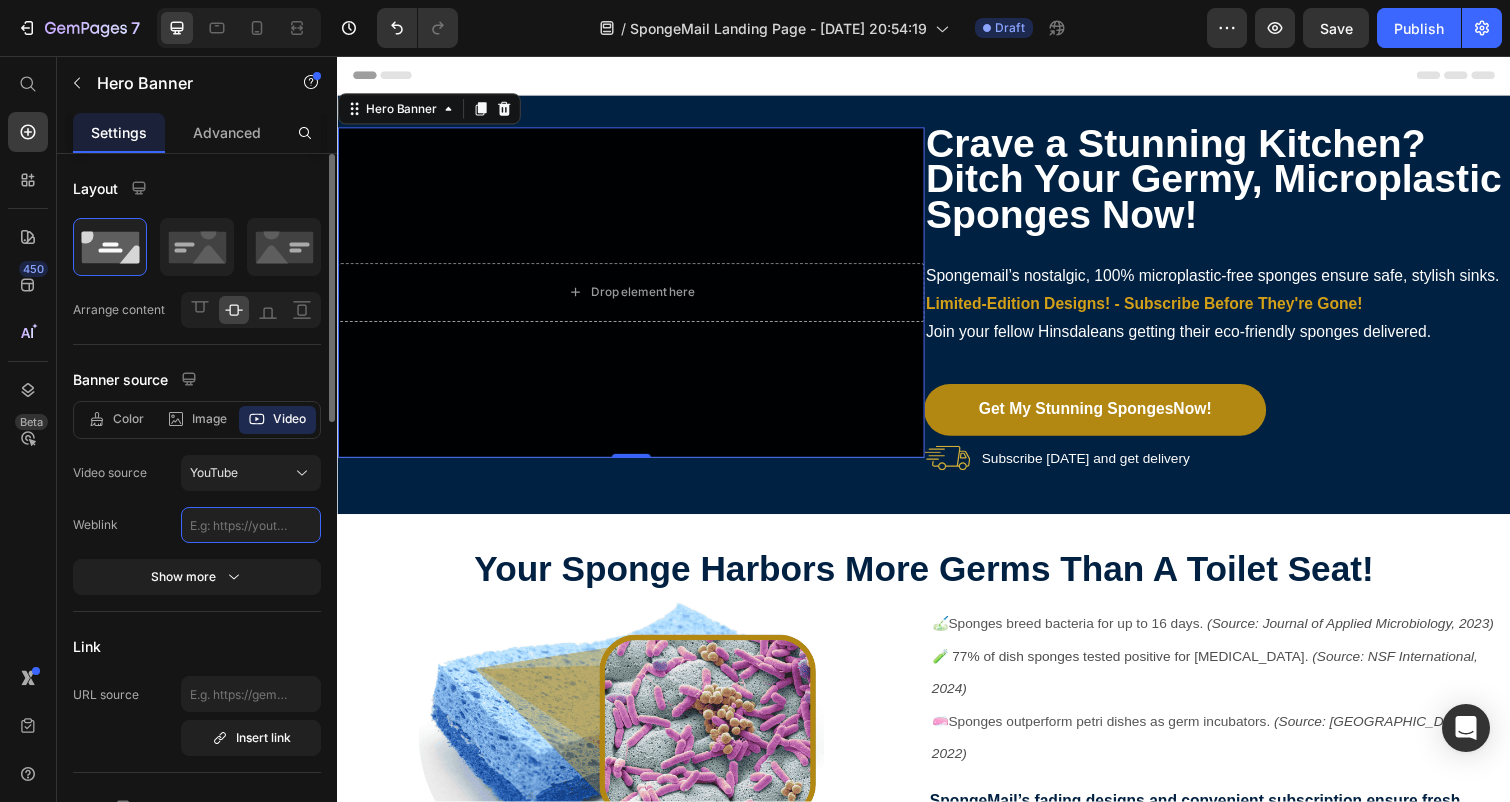 click 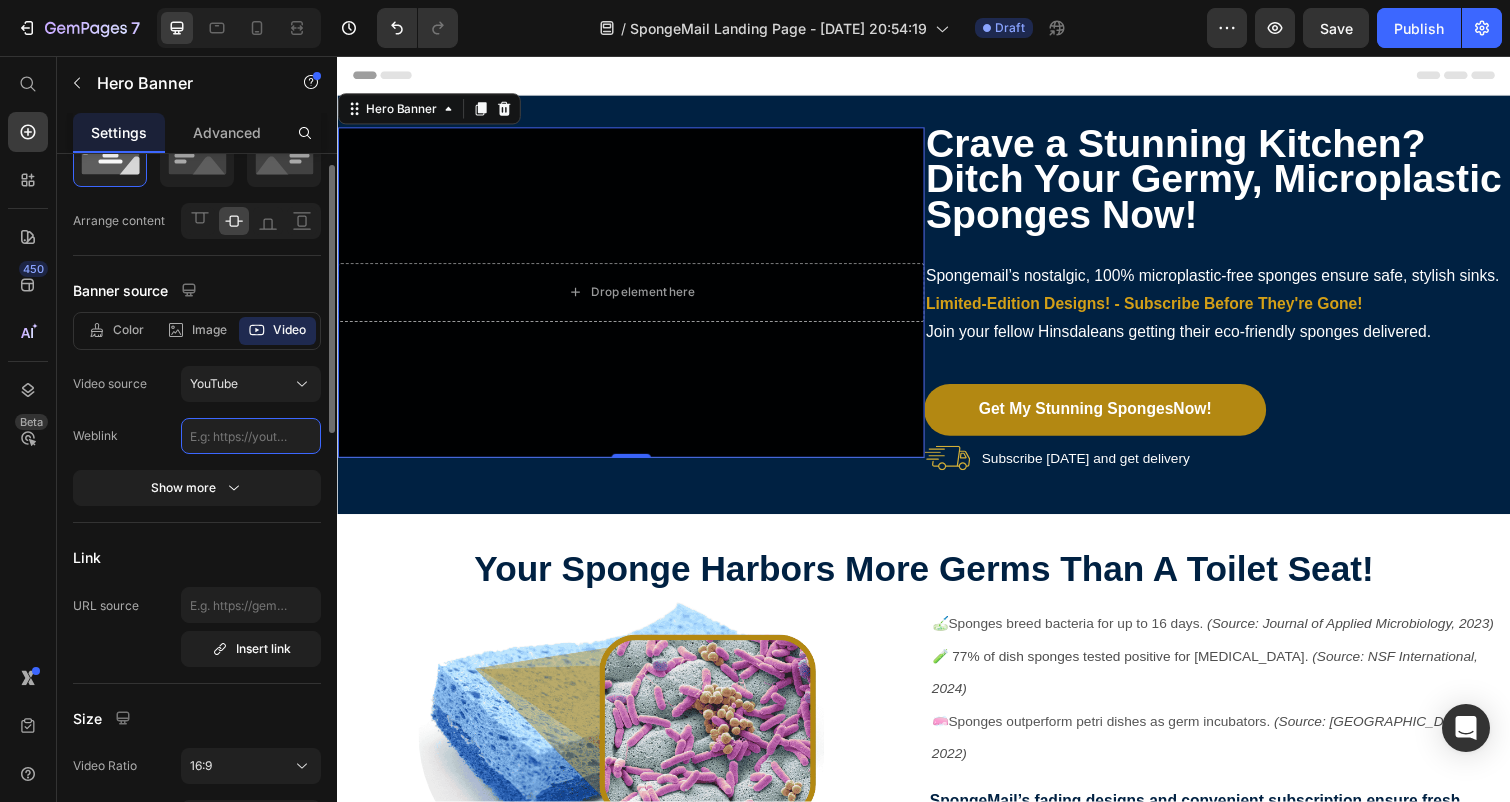 scroll, scrollTop: 91, scrollLeft: 0, axis: vertical 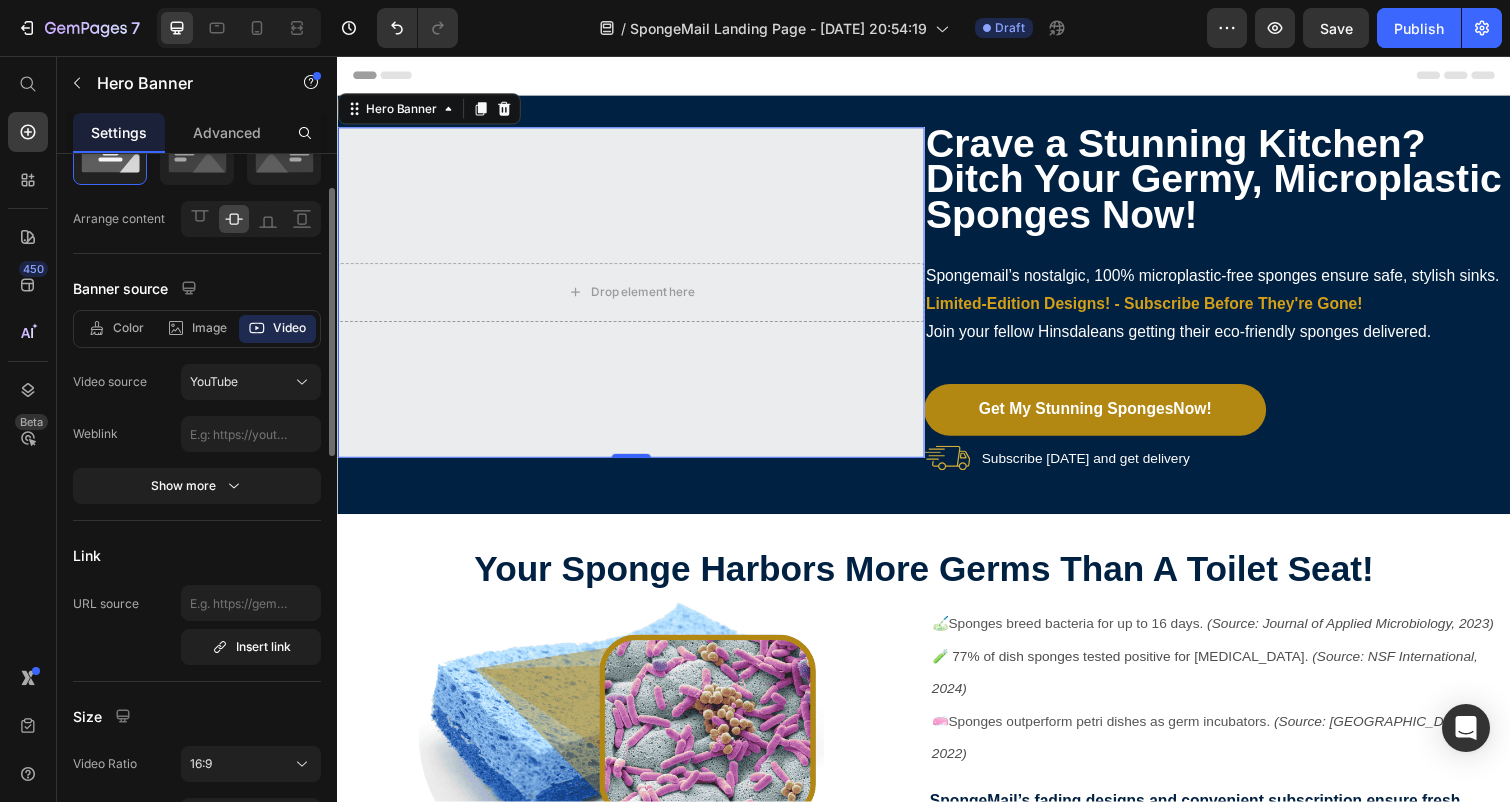 click on "Weblink" at bounding box center [127, 434] 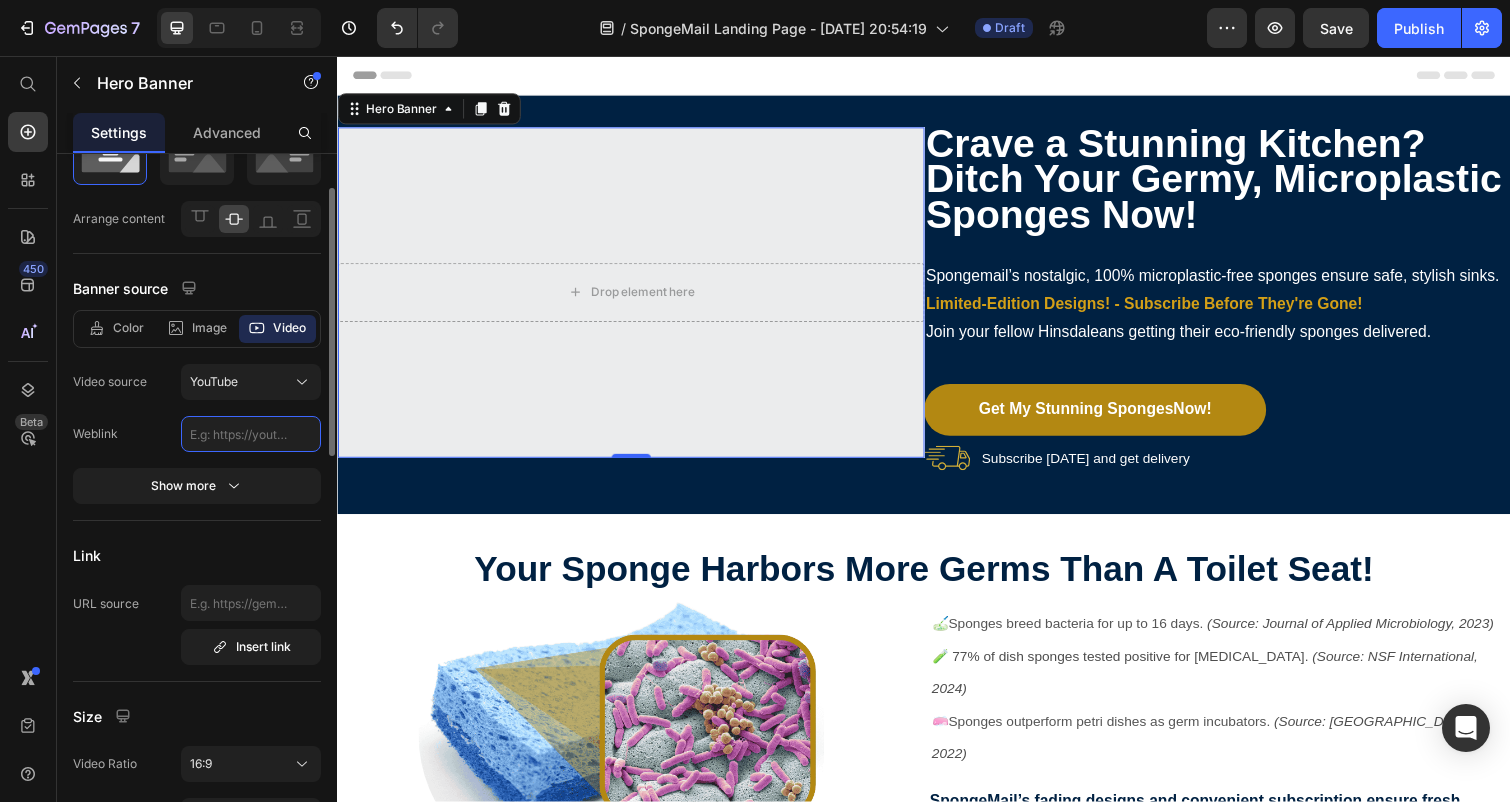 click 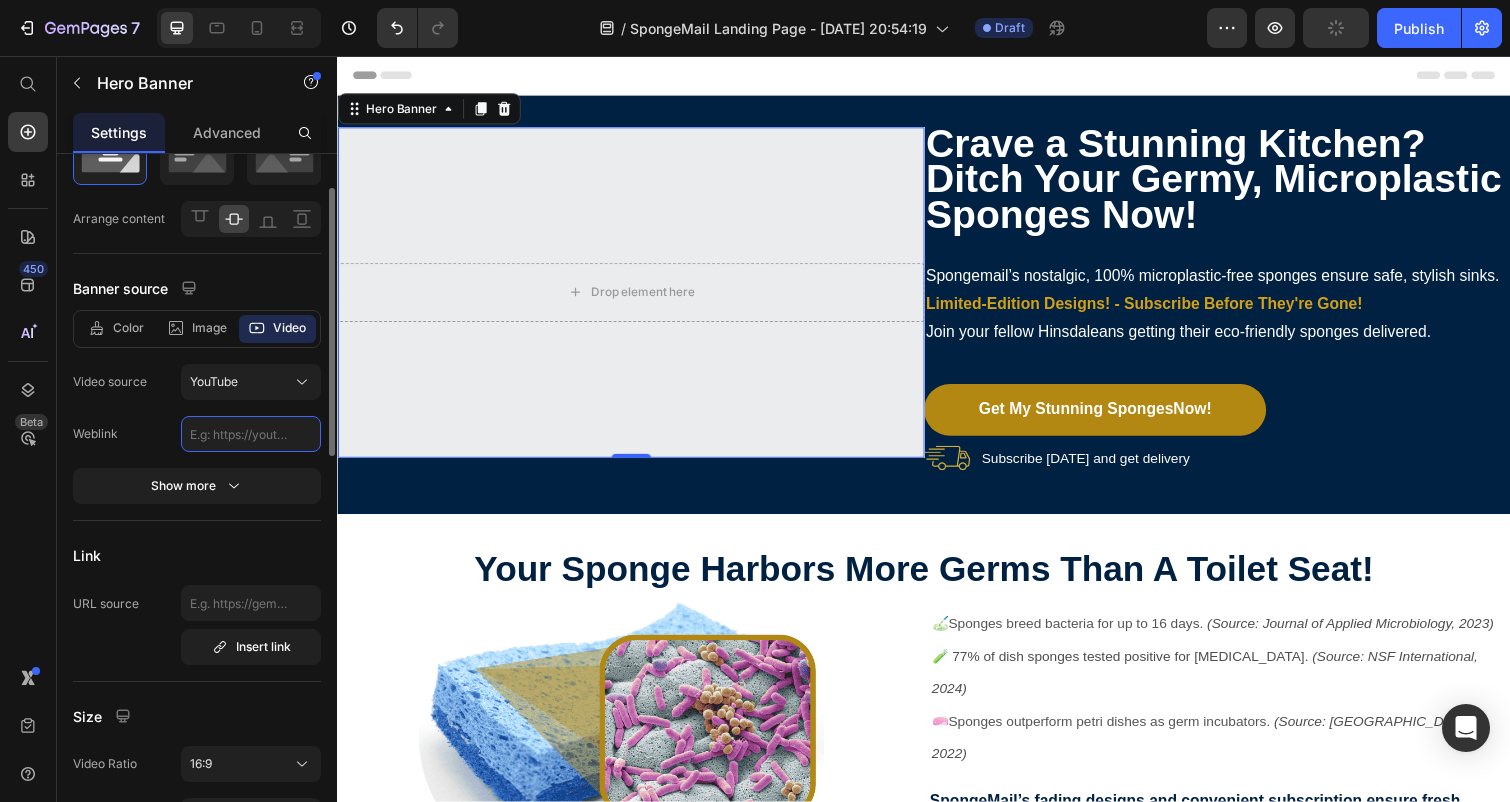 paste on "[URL][DOMAIN_NAME]" 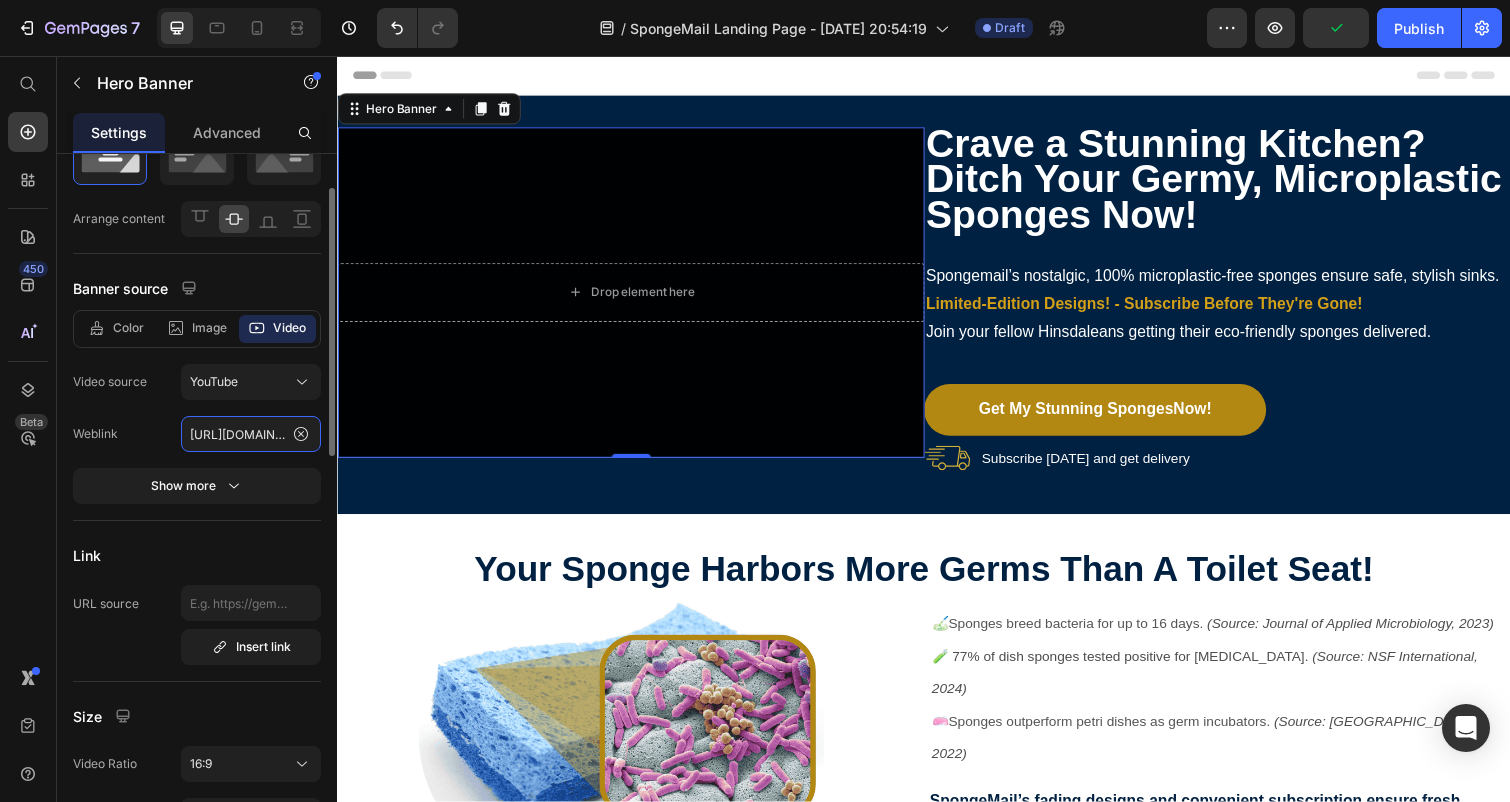 type on "[URL][DOMAIN_NAME]" 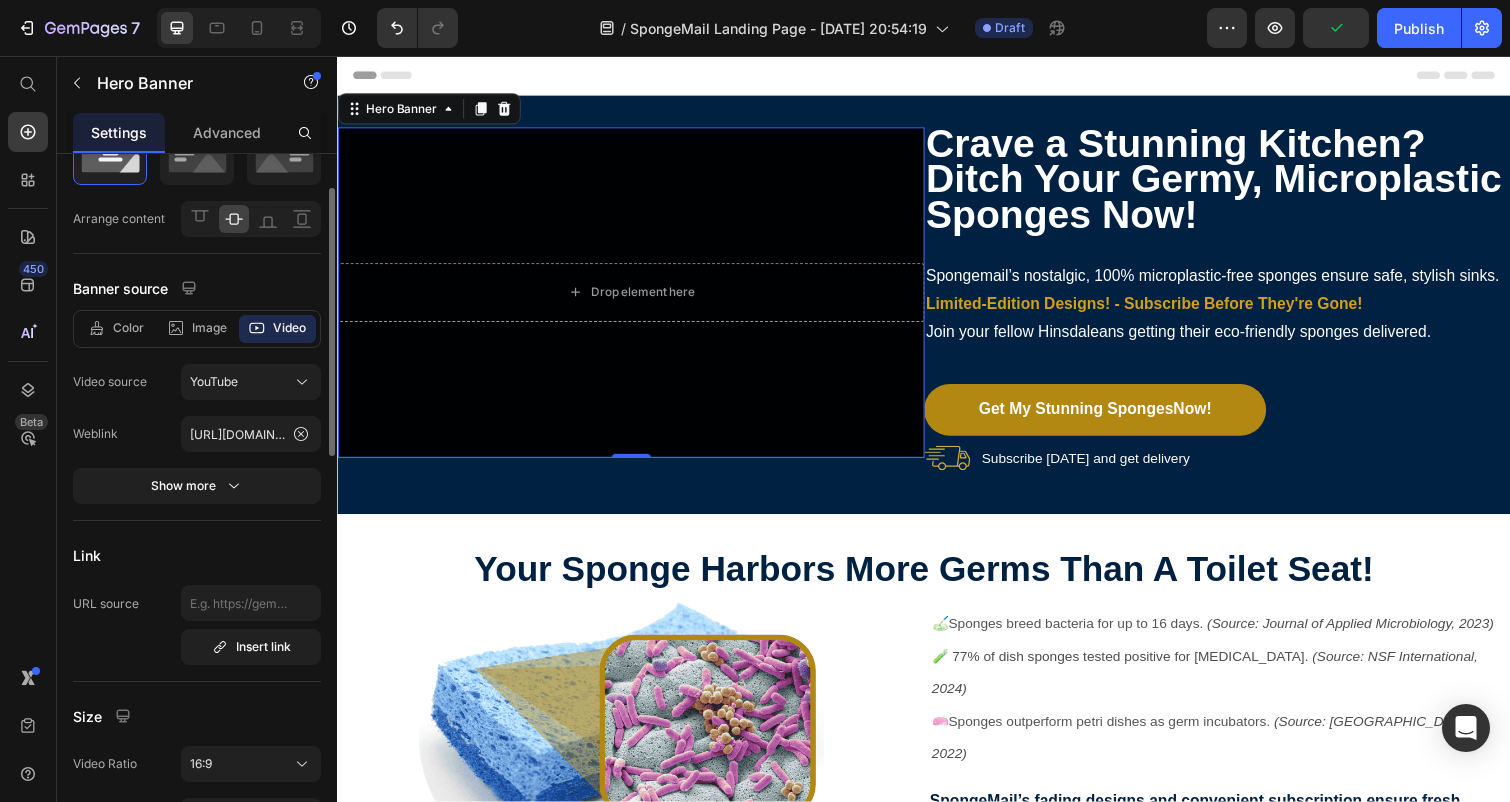 click on "Weblink" at bounding box center (127, 434) 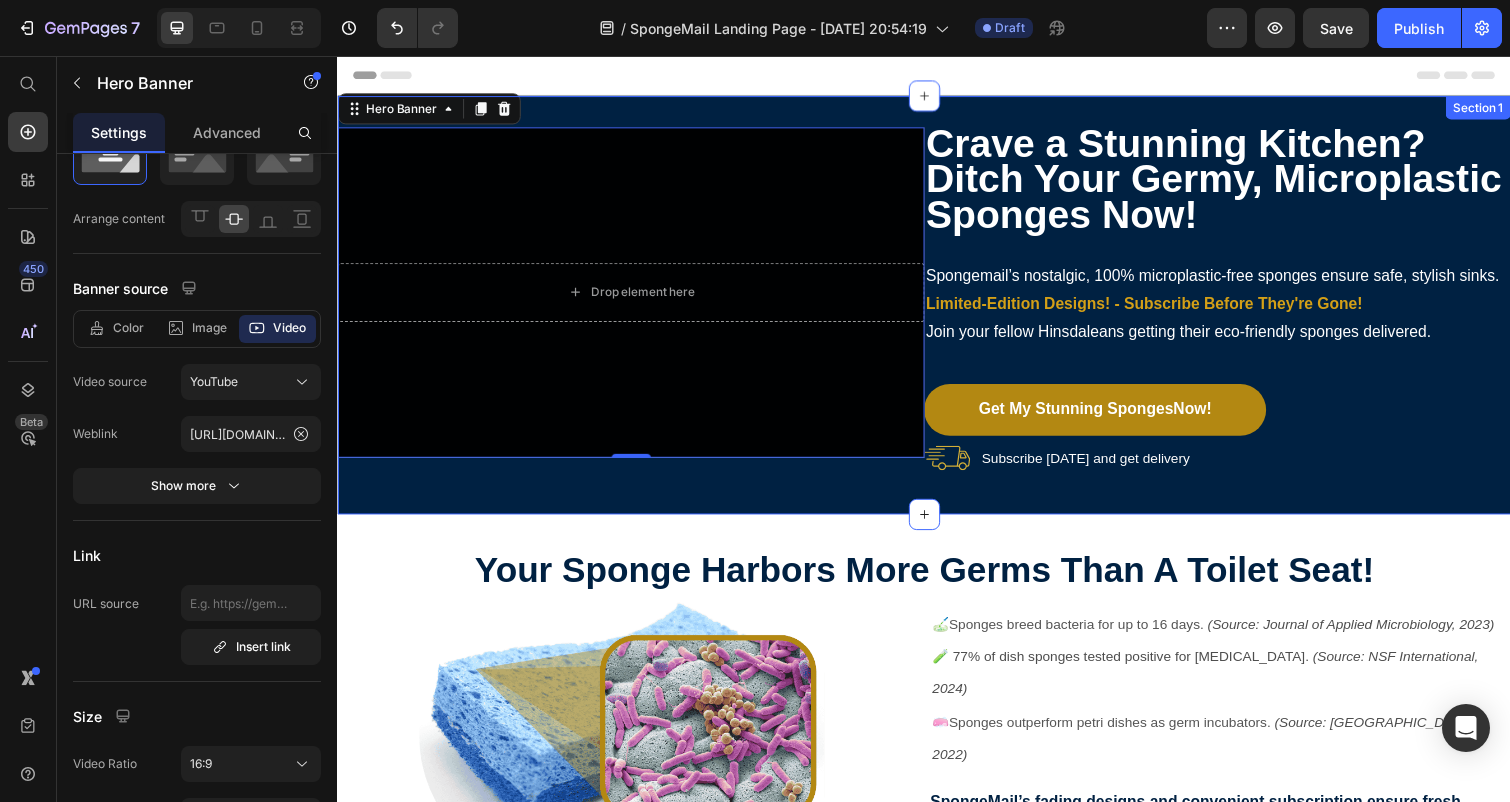 click on "Drop element here Hero Banner   0 Crave a Stunning Kitchen? Ditch Your Germy, Microplastic Sponges Now! Heading Spongemail’s nostalgic, 100% microplastic-free sponges ensure safe, stylish sinks. Limited-Edition Designs! - Subscribe Before They're Gone! Join your fellow Hinsdaleans getting their eco-friendly sponges delivered. Text Block Get My Stunning Sponges  Now! Button Subscribe [DATE] and get delivery Item List Section 1" at bounding box center (937, 311) 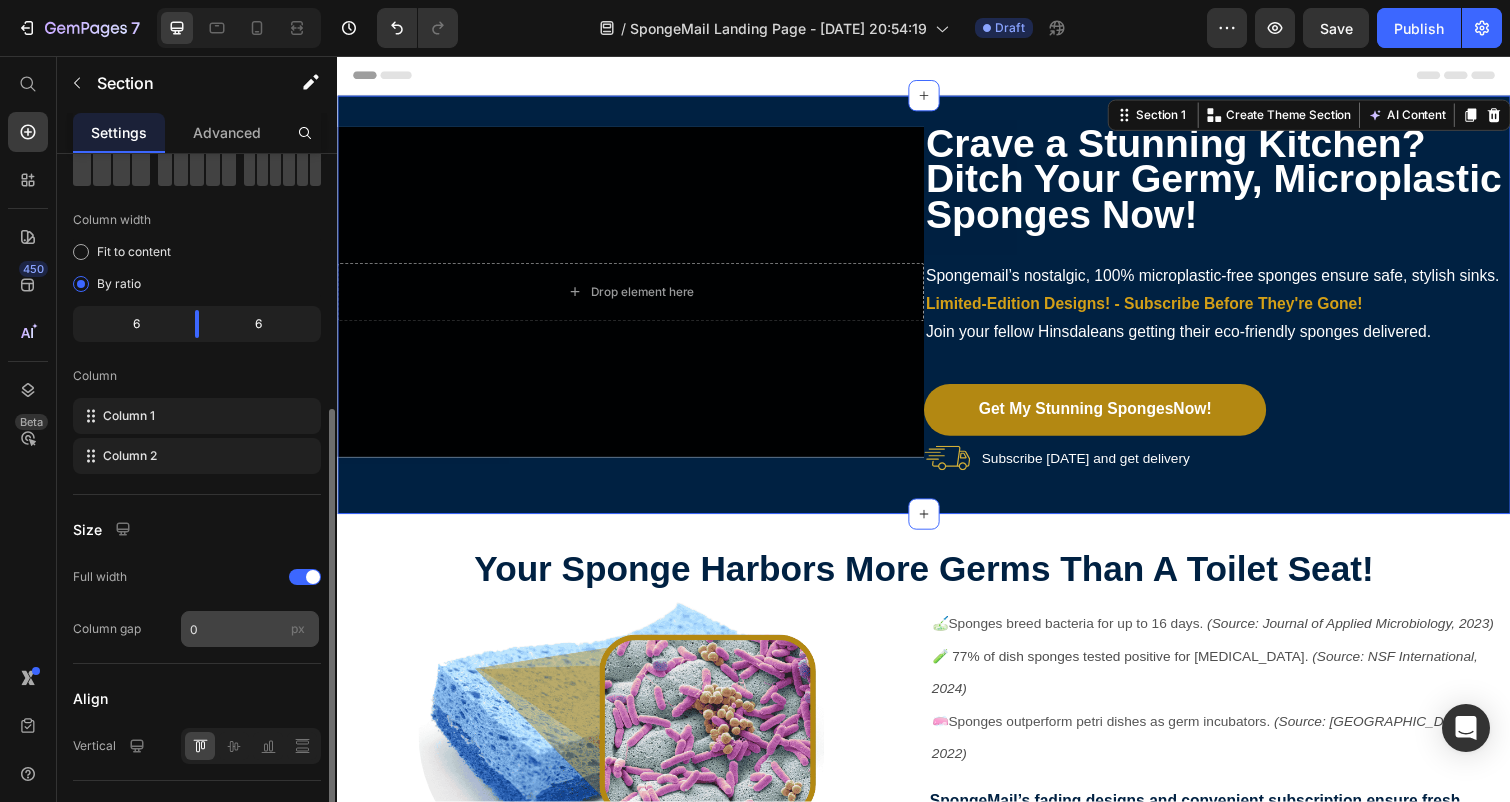 scroll, scrollTop: 312, scrollLeft: 0, axis: vertical 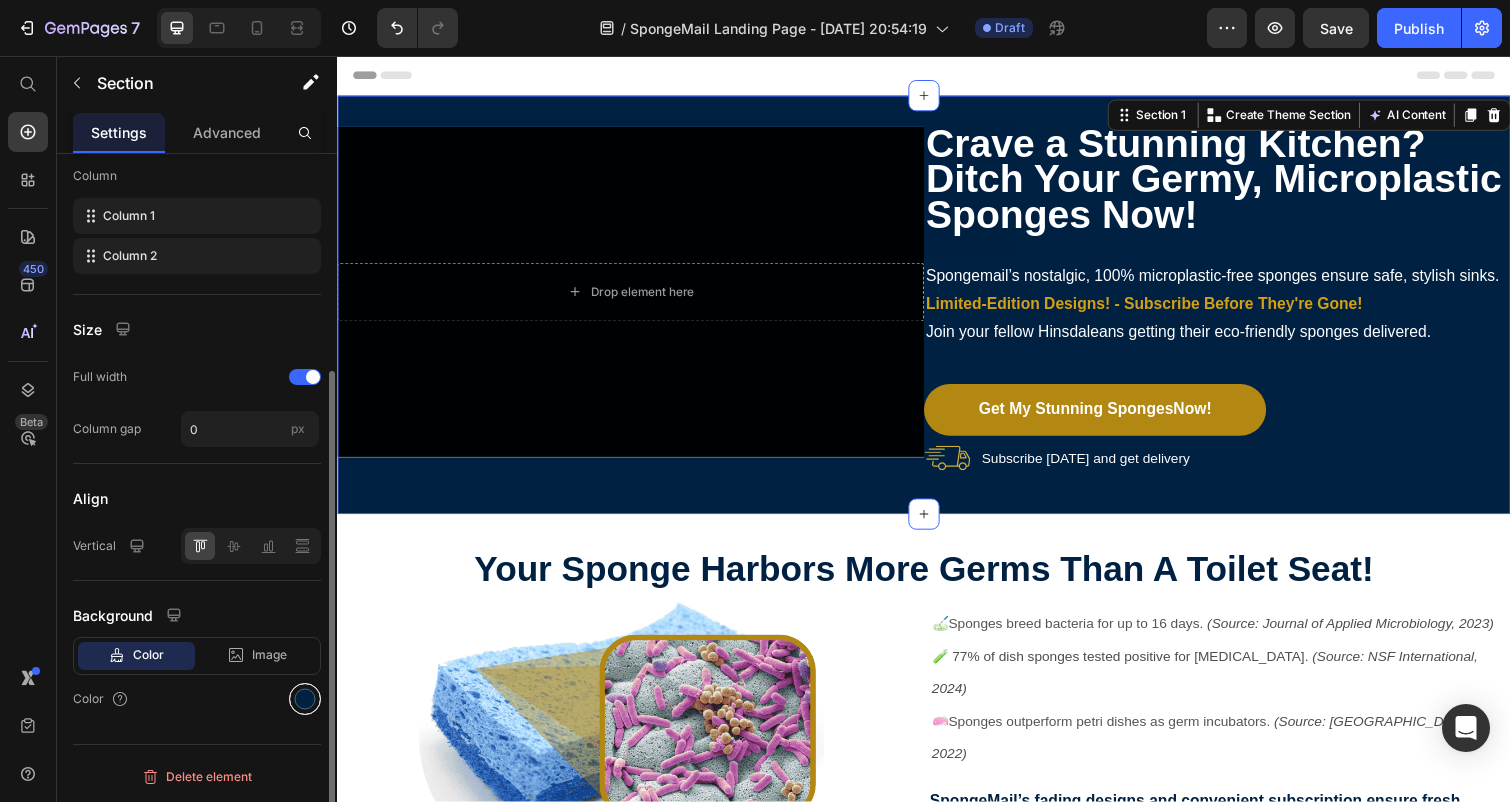click at bounding box center (305, 699) 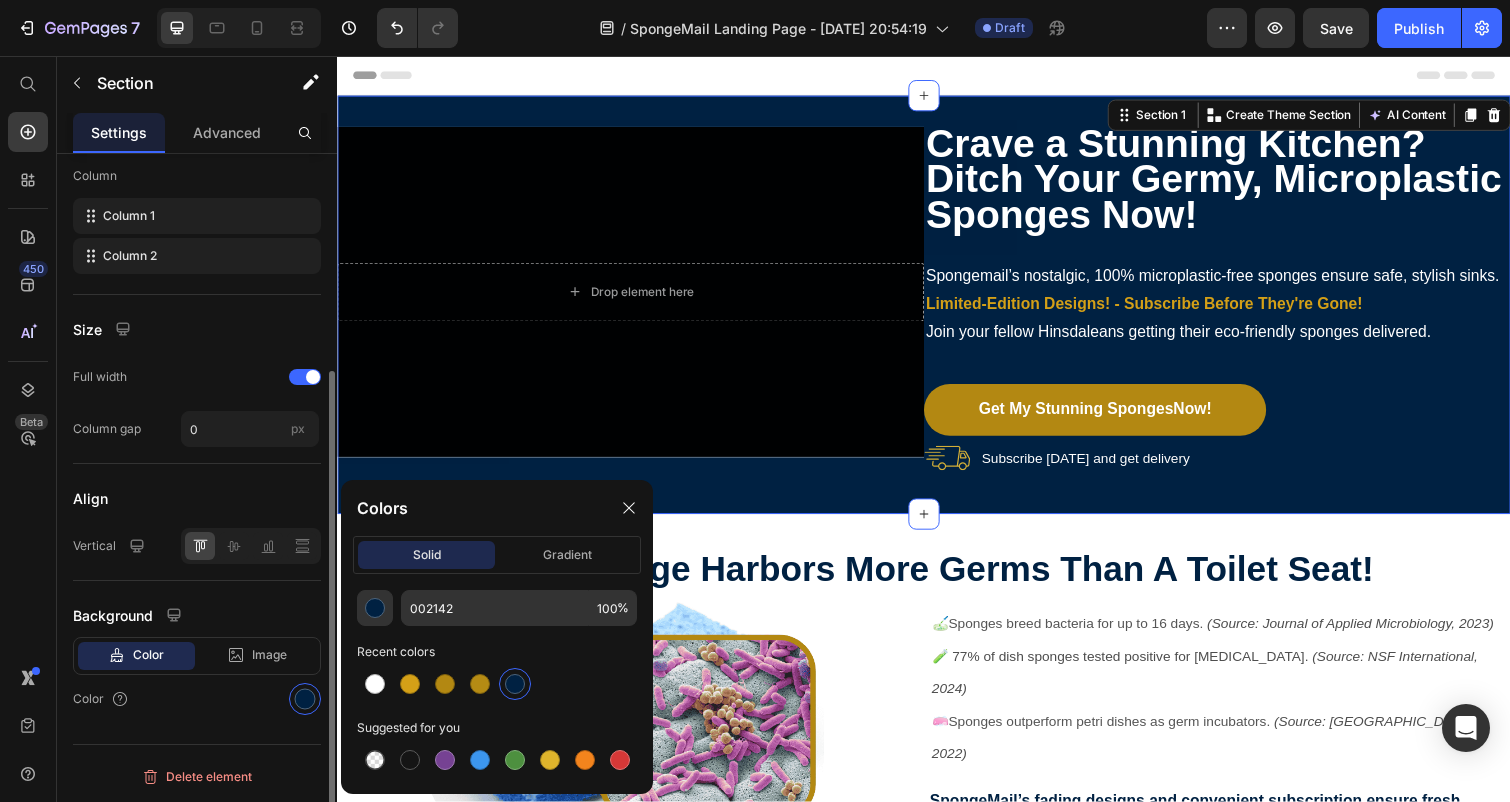 click on "Color" at bounding box center (197, 699) 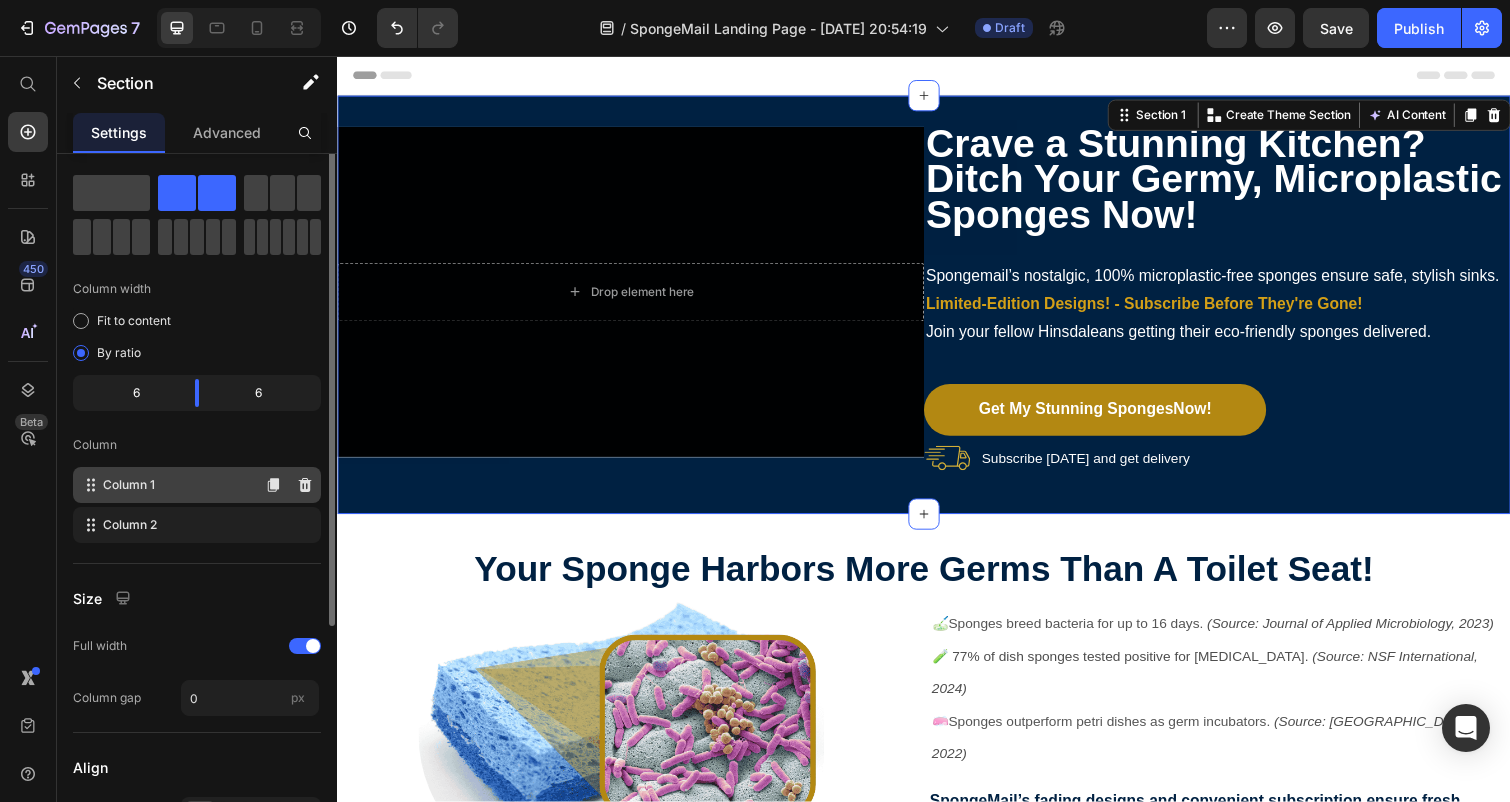 scroll, scrollTop: 0, scrollLeft: 0, axis: both 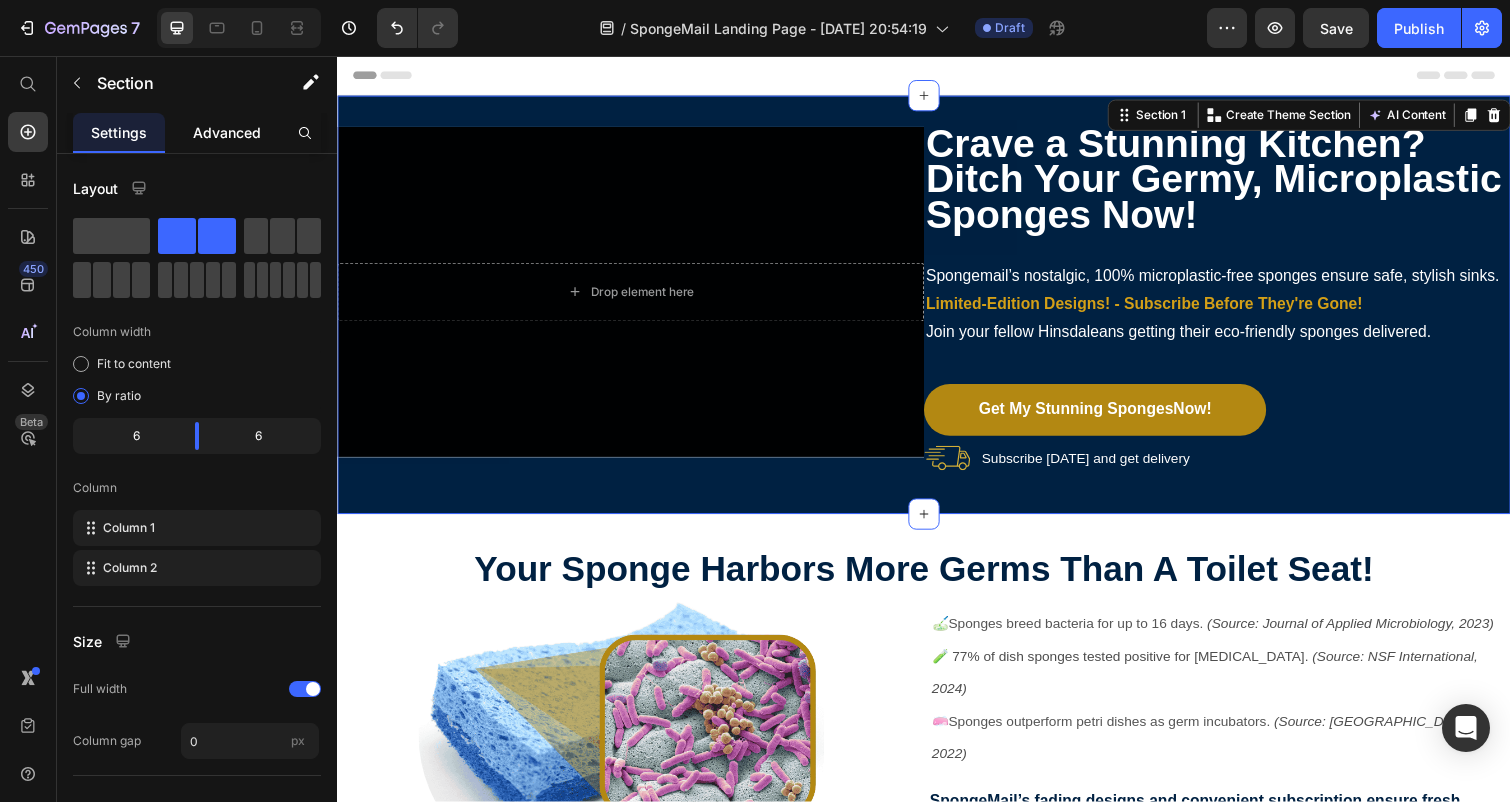 click on "Advanced" 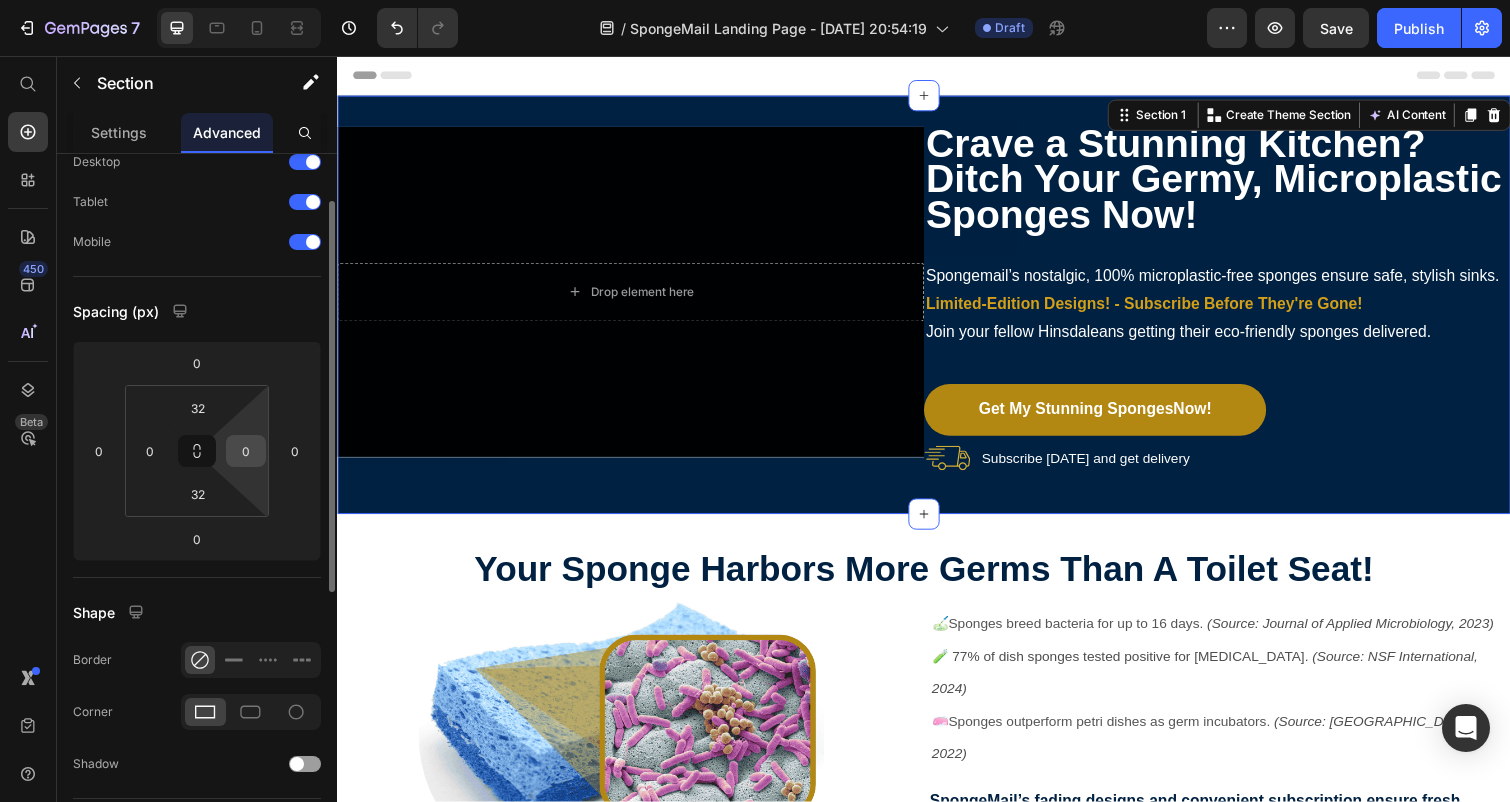 scroll, scrollTop: 78, scrollLeft: 0, axis: vertical 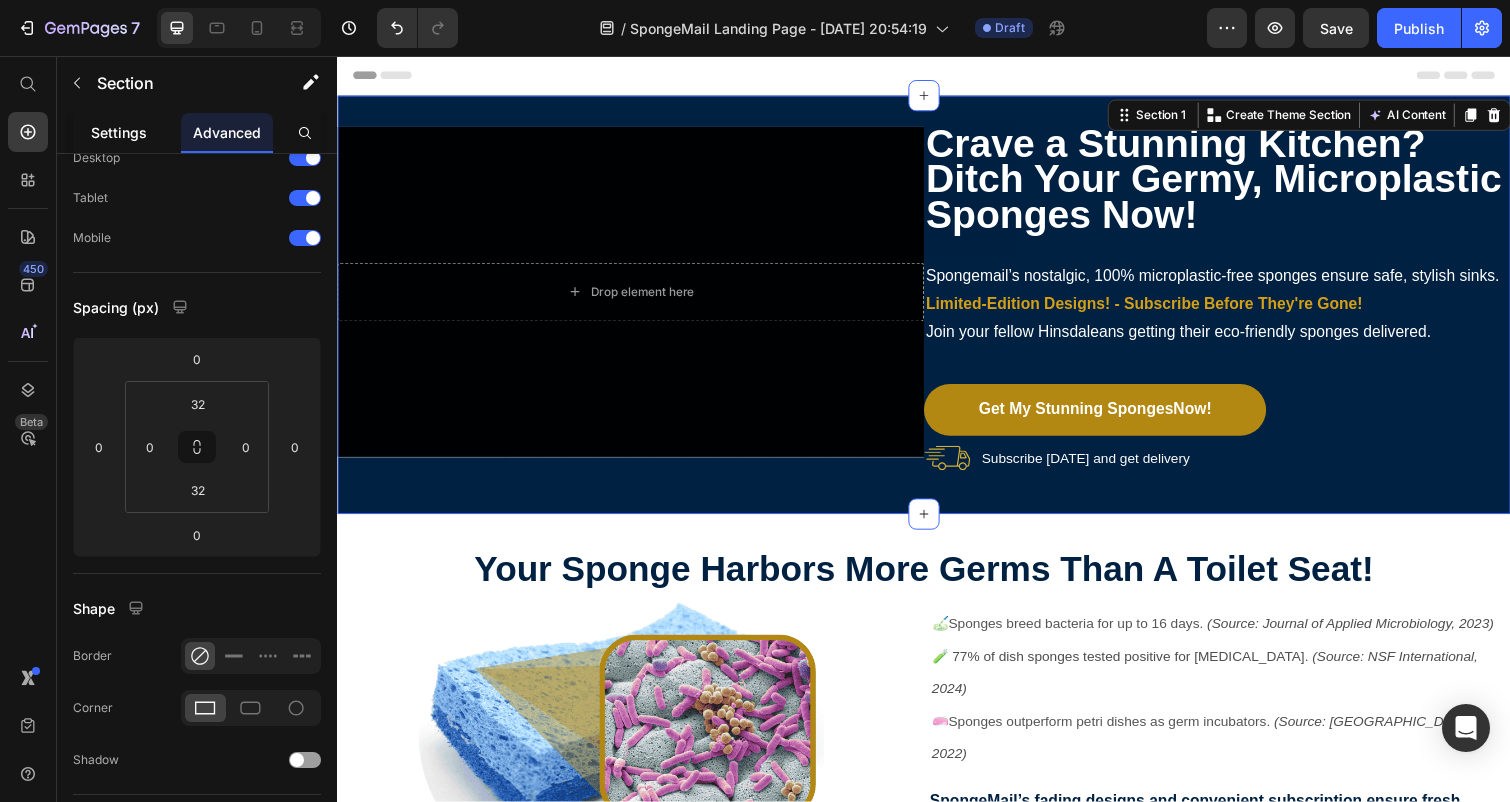 click on "Settings" 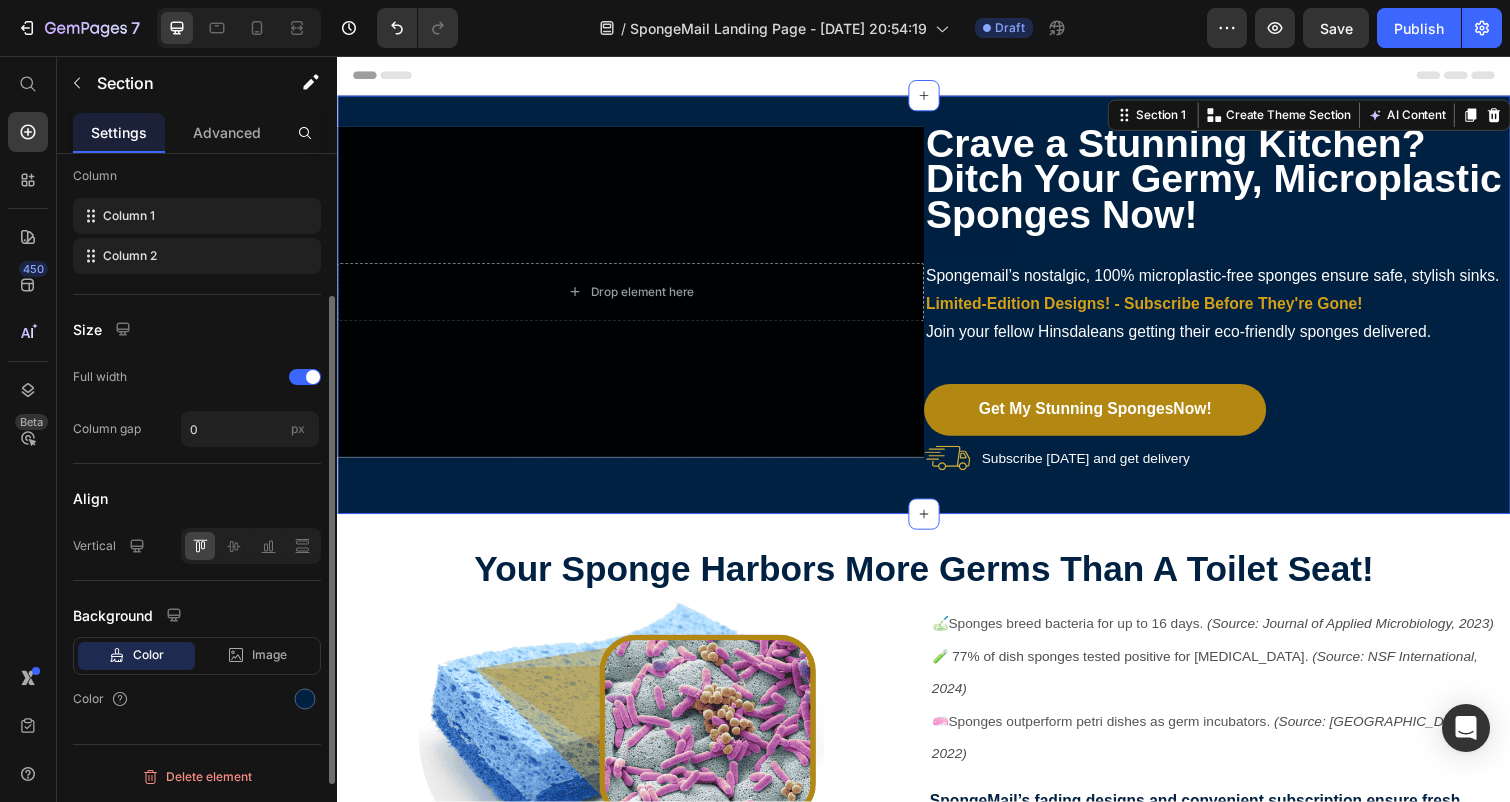 scroll, scrollTop: 0, scrollLeft: 0, axis: both 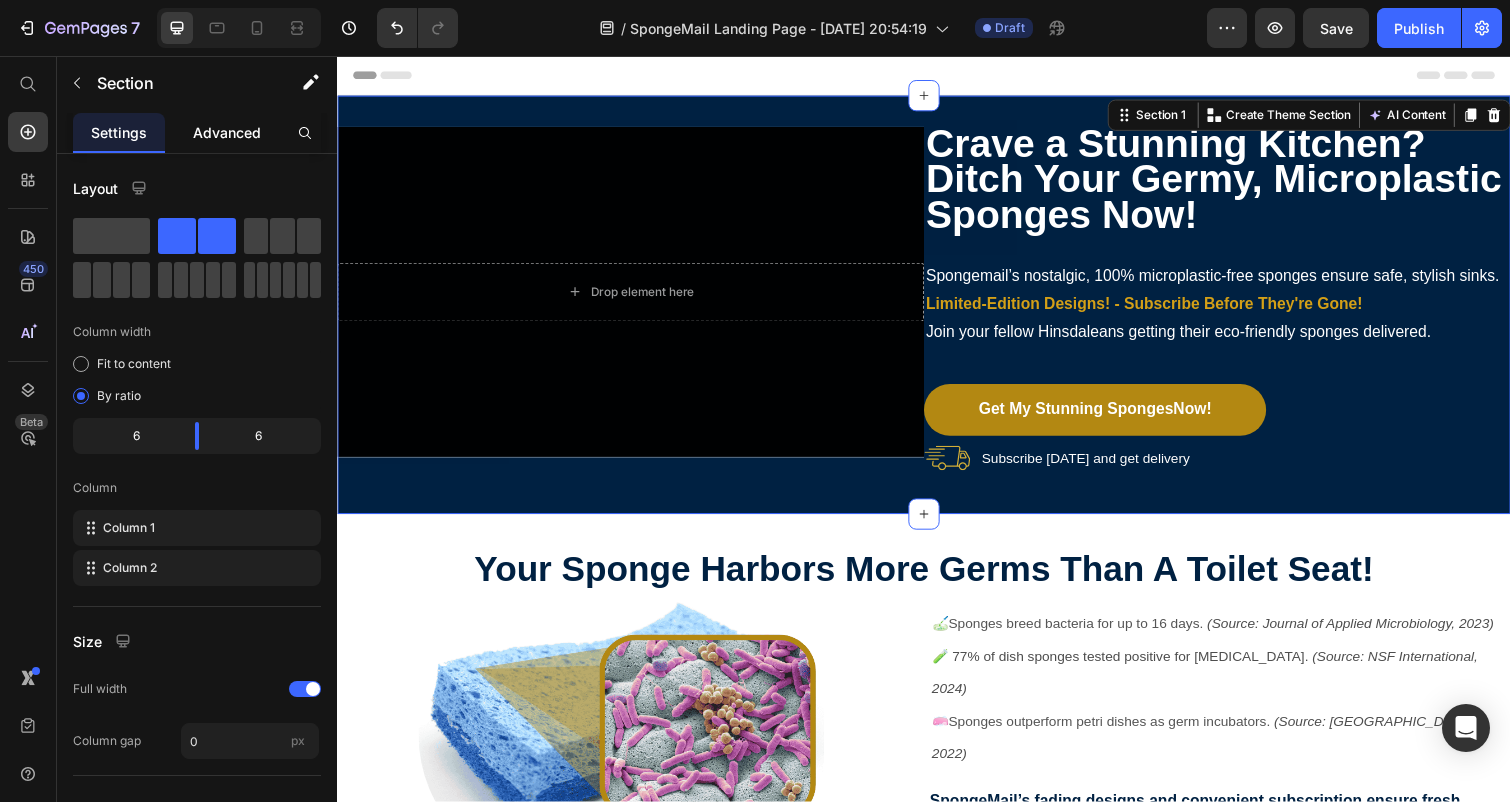 click on "Advanced" at bounding box center [227, 132] 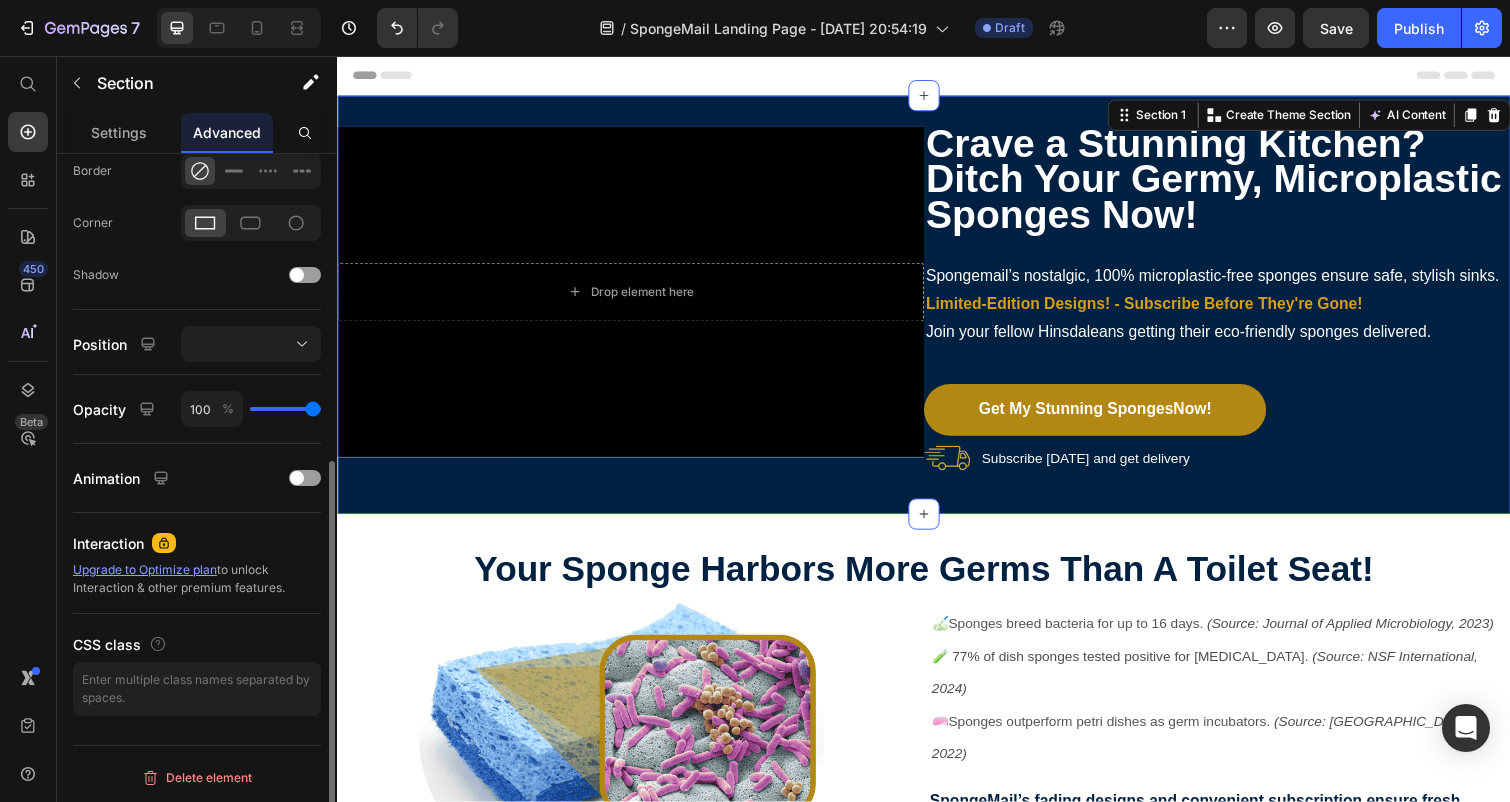 scroll, scrollTop: 564, scrollLeft: 0, axis: vertical 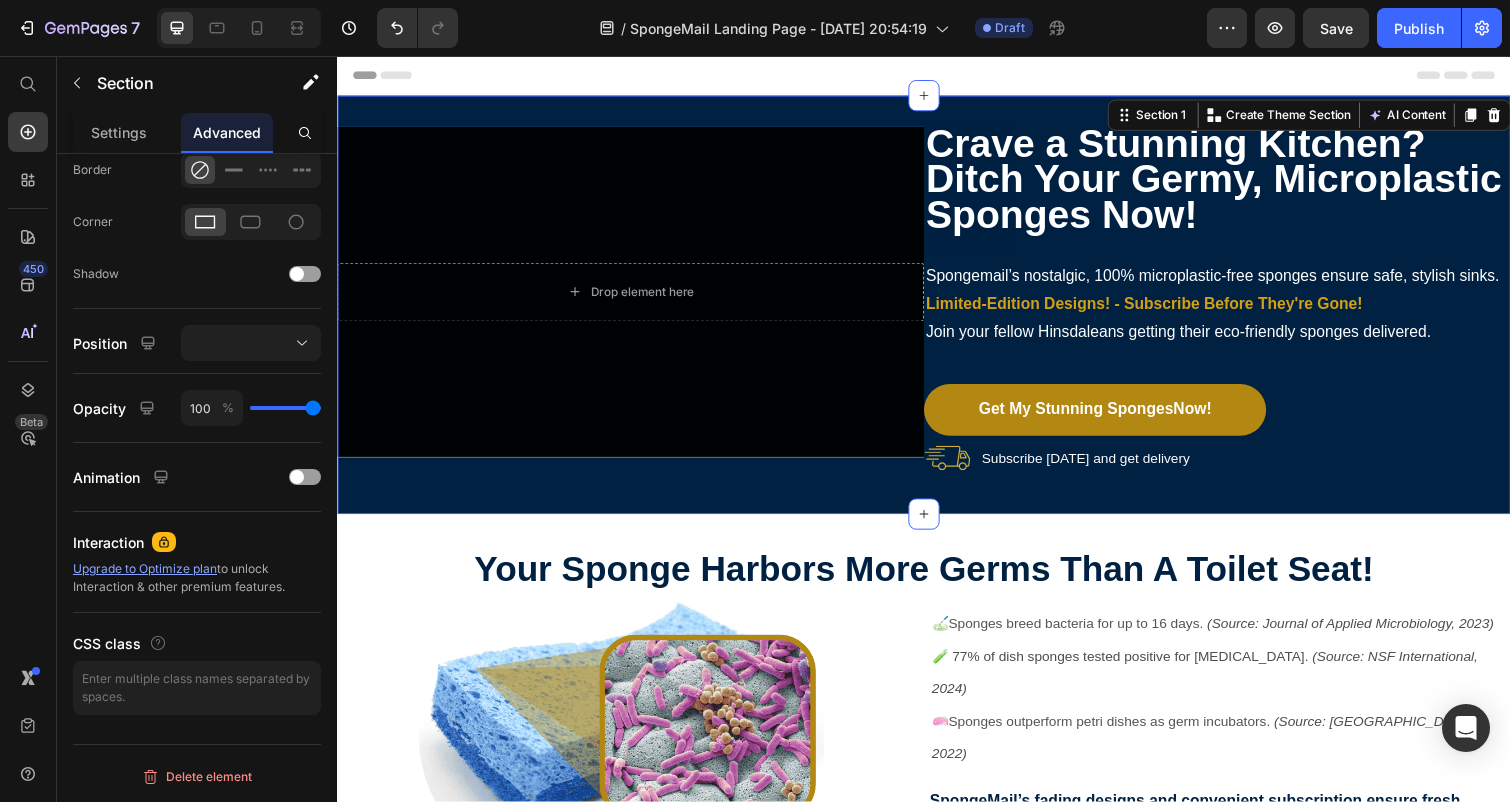 click on "Drop element here Hero Banner Crave a Stunning Kitchen? Ditch Your Germy, Microplastic Sponges Now! Heading Spongemail’s nostalgic, 100% microplastic-free sponges ensure safe, stylish sinks. Limited-Edition Designs! - Subscribe Before They're Gone! Join your fellow Hinsdaleans getting their eco-friendly sponges delivered. Text Block Get My Stunning Sponges  Now! Button Subscribe [DATE] and get delivery Item List Section 1   Create Theme Section AI Content Write with GemAI What would you like to describe here? Tone and Voice Persuasive Product Show more Generate" at bounding box center (937, 311) 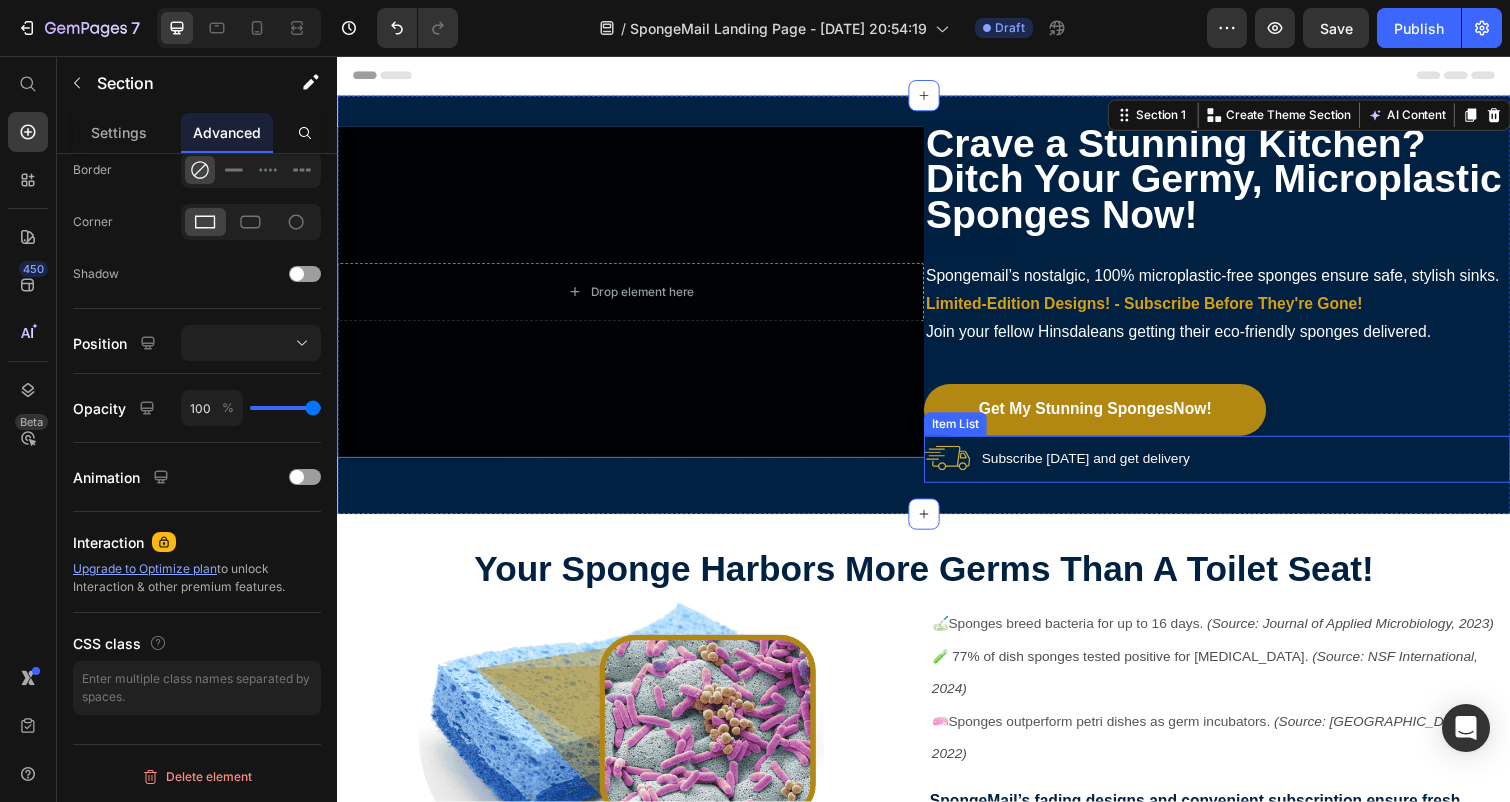 click on "Subscribe [DATE] and get delivery" at bounding box center (1237, 469) 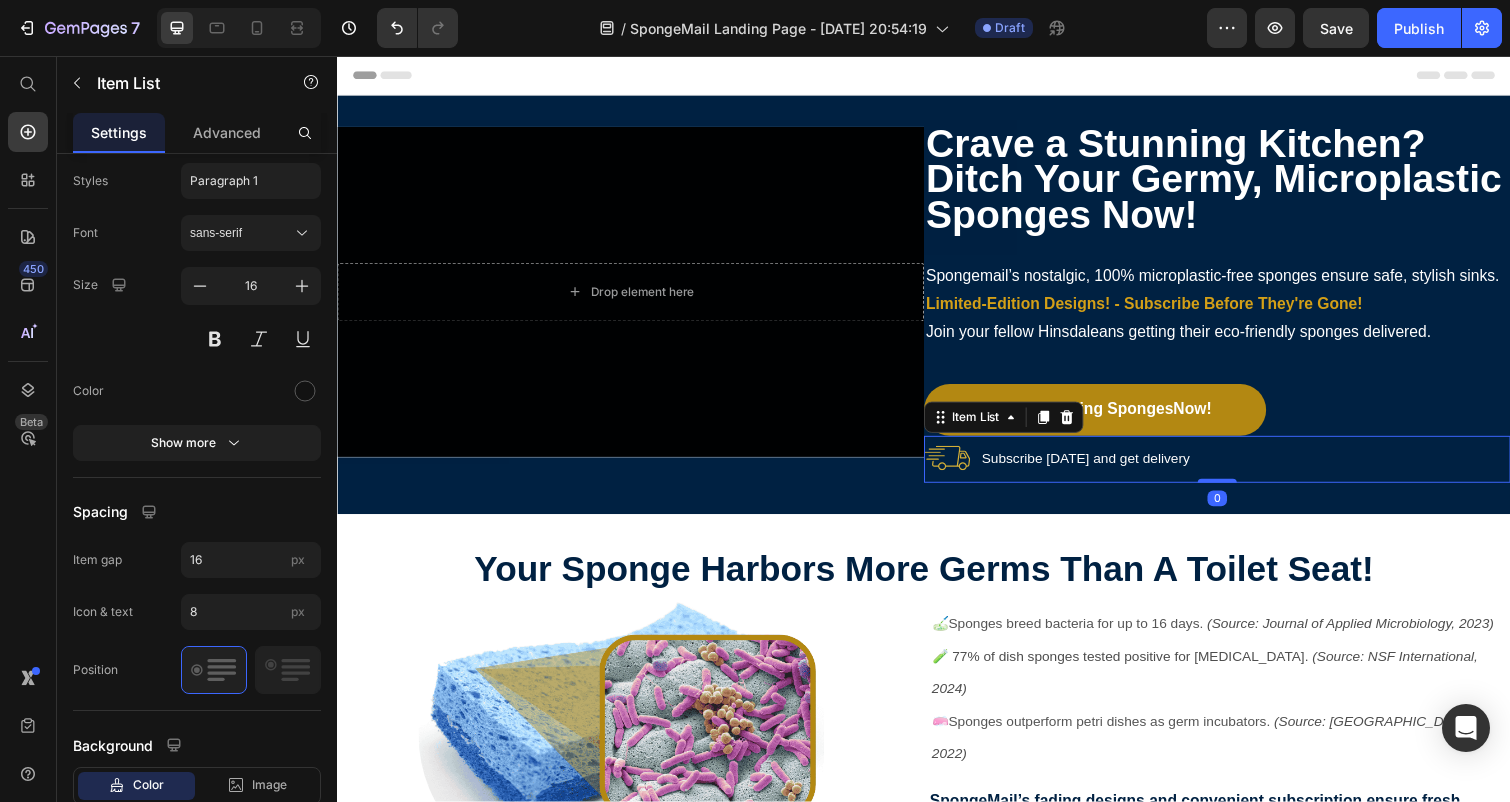 scroll, scrollTop: 0, scrollLeft: 0, axis: both 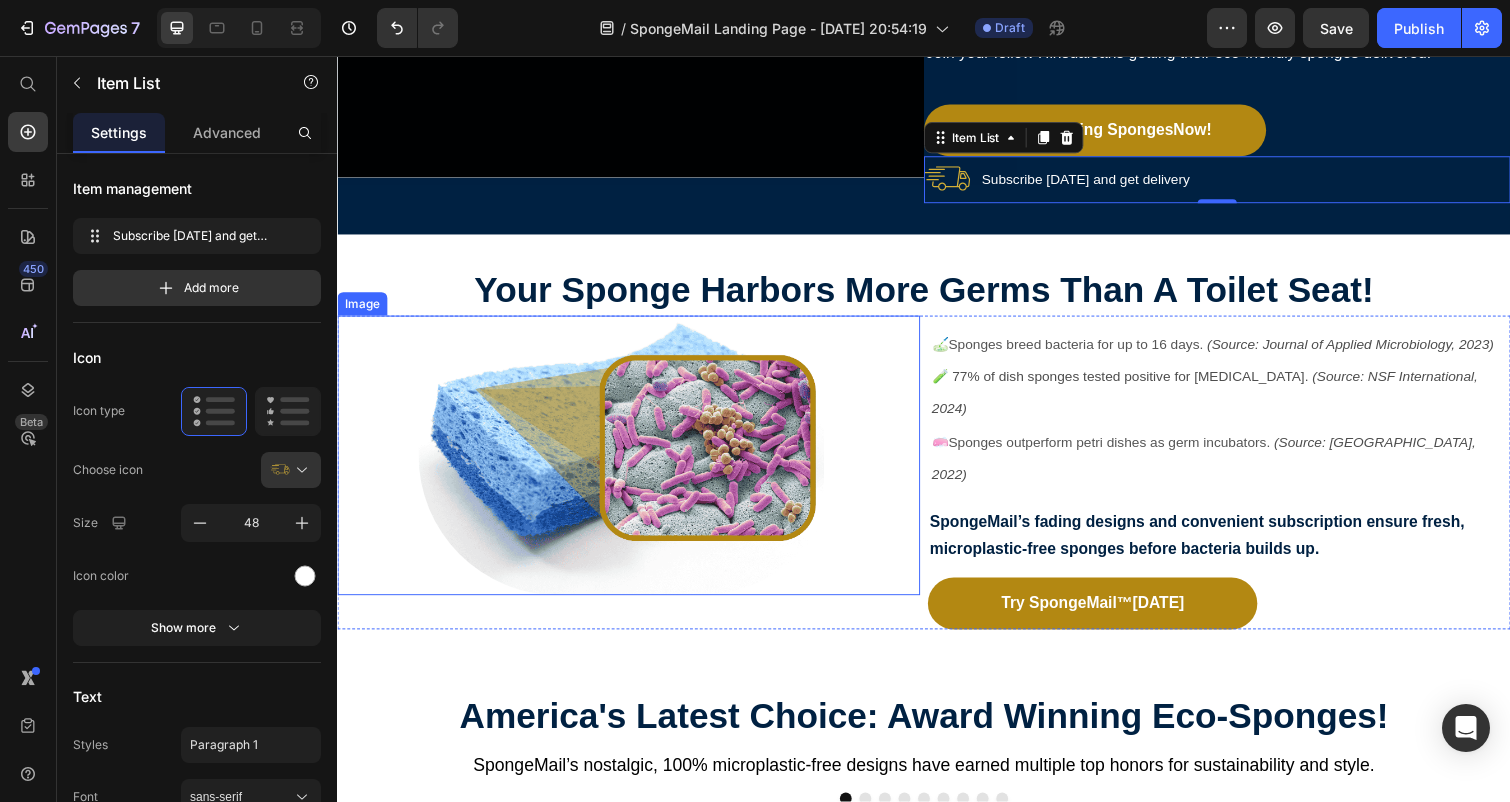 click at bounding box center (635, 465) 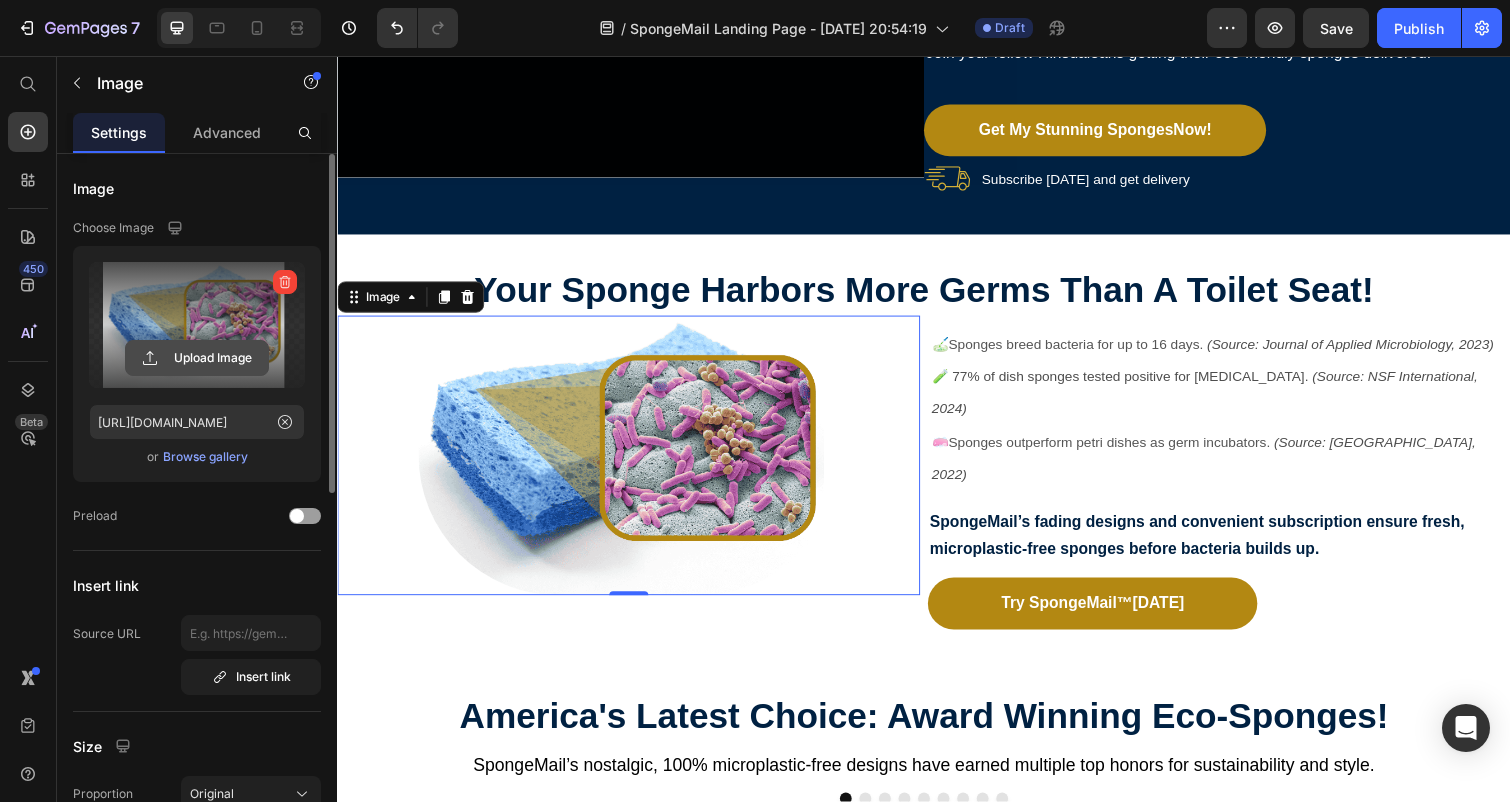 click 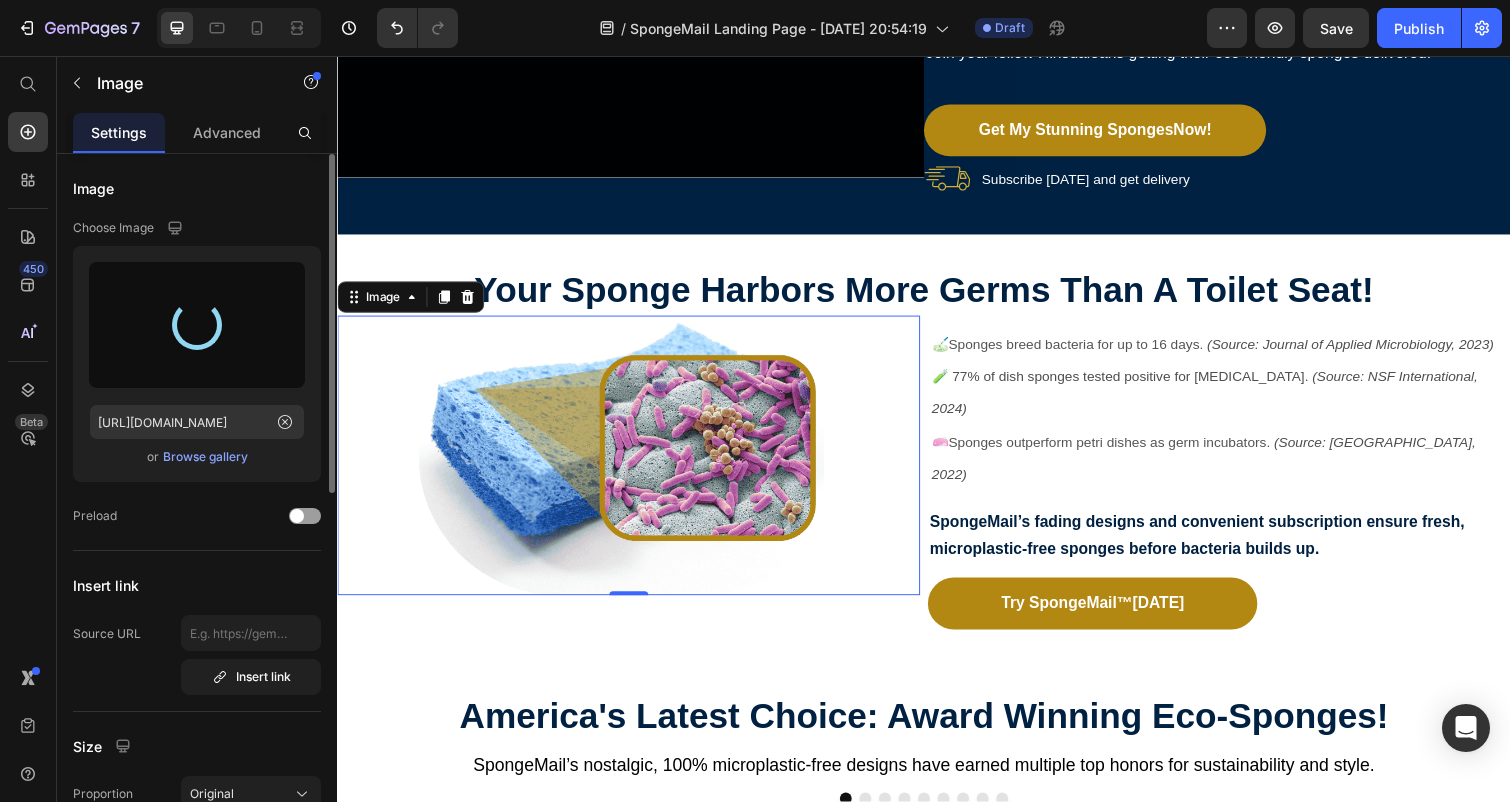 type on "[URL][DOMAIN_NAME]" 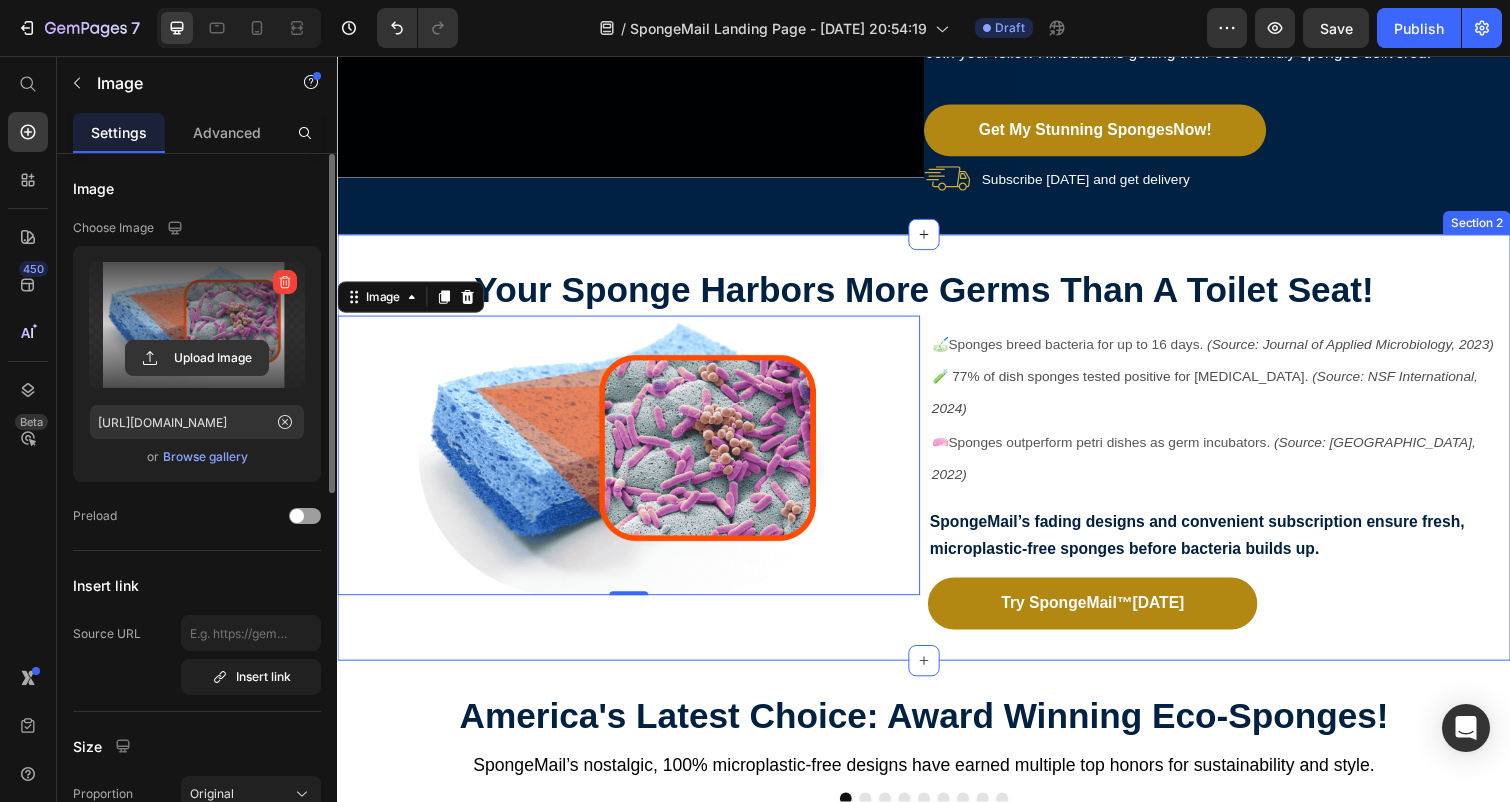 click on "Your Sponge Harbors More Germs Than A Toilet Seat! Heading Image   0 🧫  Sponges breed bacteria for up to 16 days.   (Source: Journal of Applied Microbiology, 2023) 🧪 77% of dish sponges tested positive for [MEDICAL_DATA].   (Source: NSF International, 2024) 🧼  Sponges outperform petri dishes as germ incubators.   (Source: [GEOGRAPHIC_DATA], 2022) Text Block SpongeMail’s fading designs and convenient subscription ensure fresh, microplastic-free sponges before bacteria builds up. Text Block Try SpongeMai l™  [DATE] Button Row Section 2" at bounding box center [937, 457] 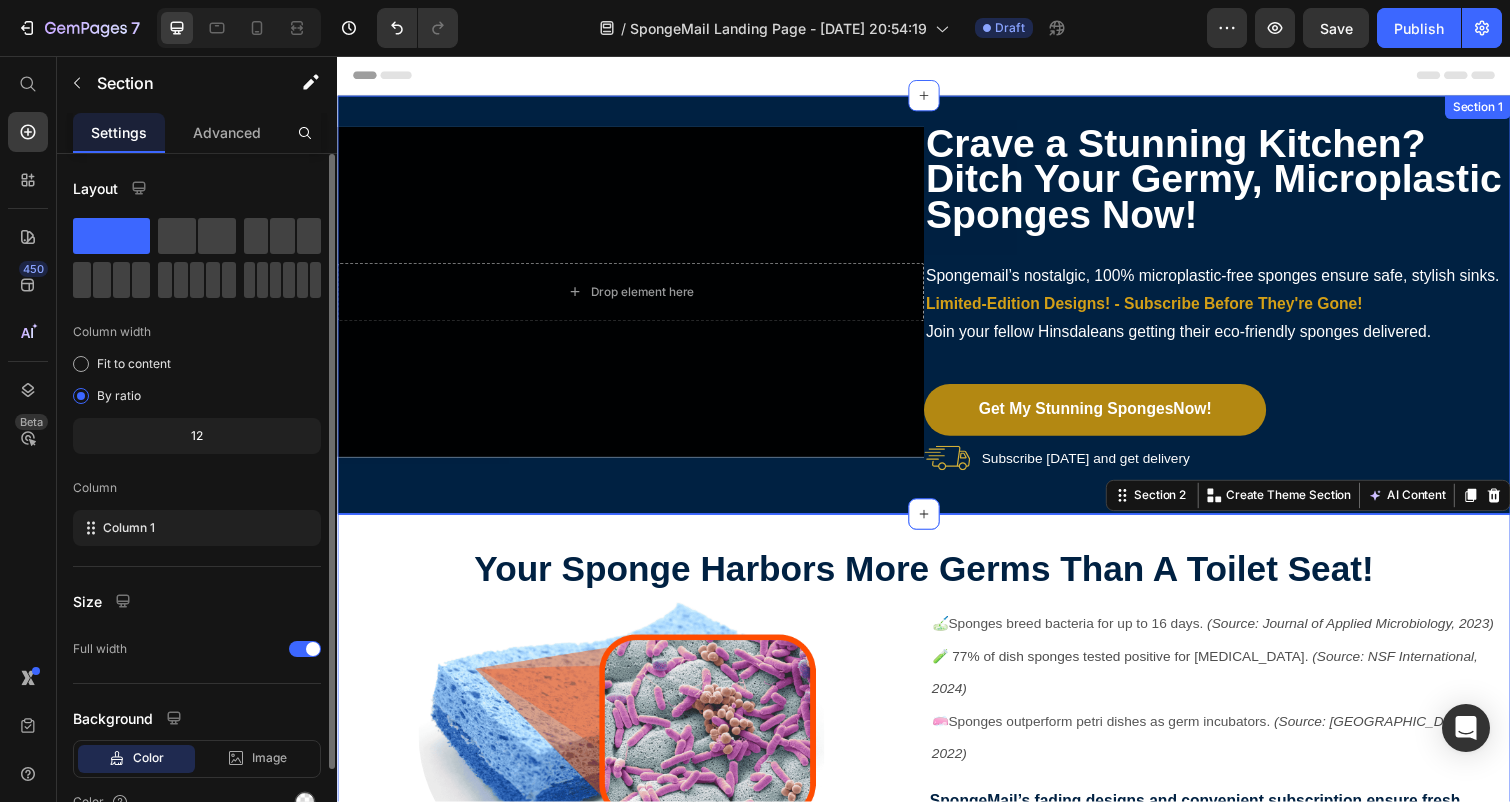 scroll, scrollTop: 0, scrollLeft: 0, axis: both 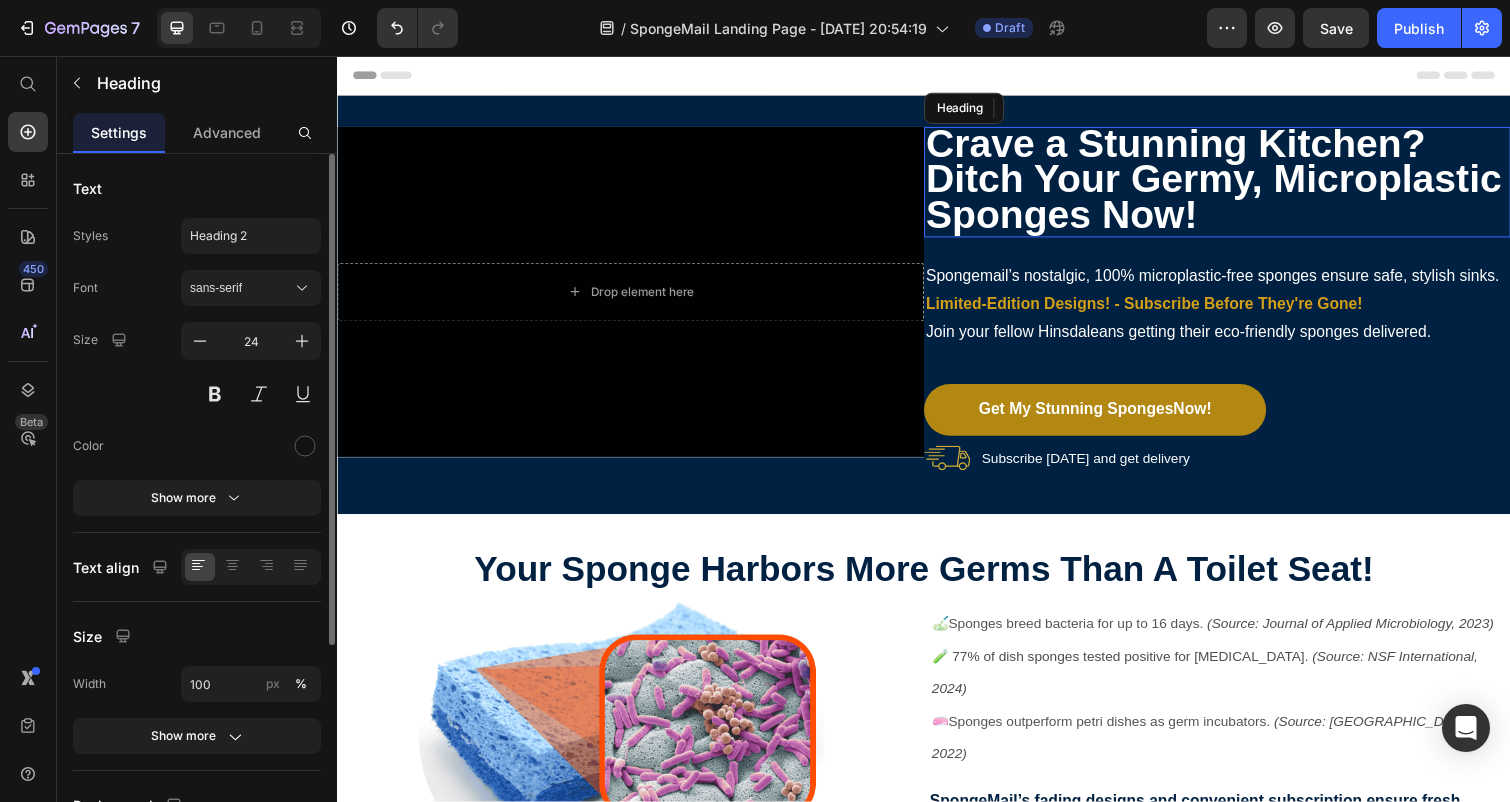 click on "Crave a Stunning Kitchen? Ditch Your Germy, Microplastic Sponges Now!" at bounding box center (1233, 182) 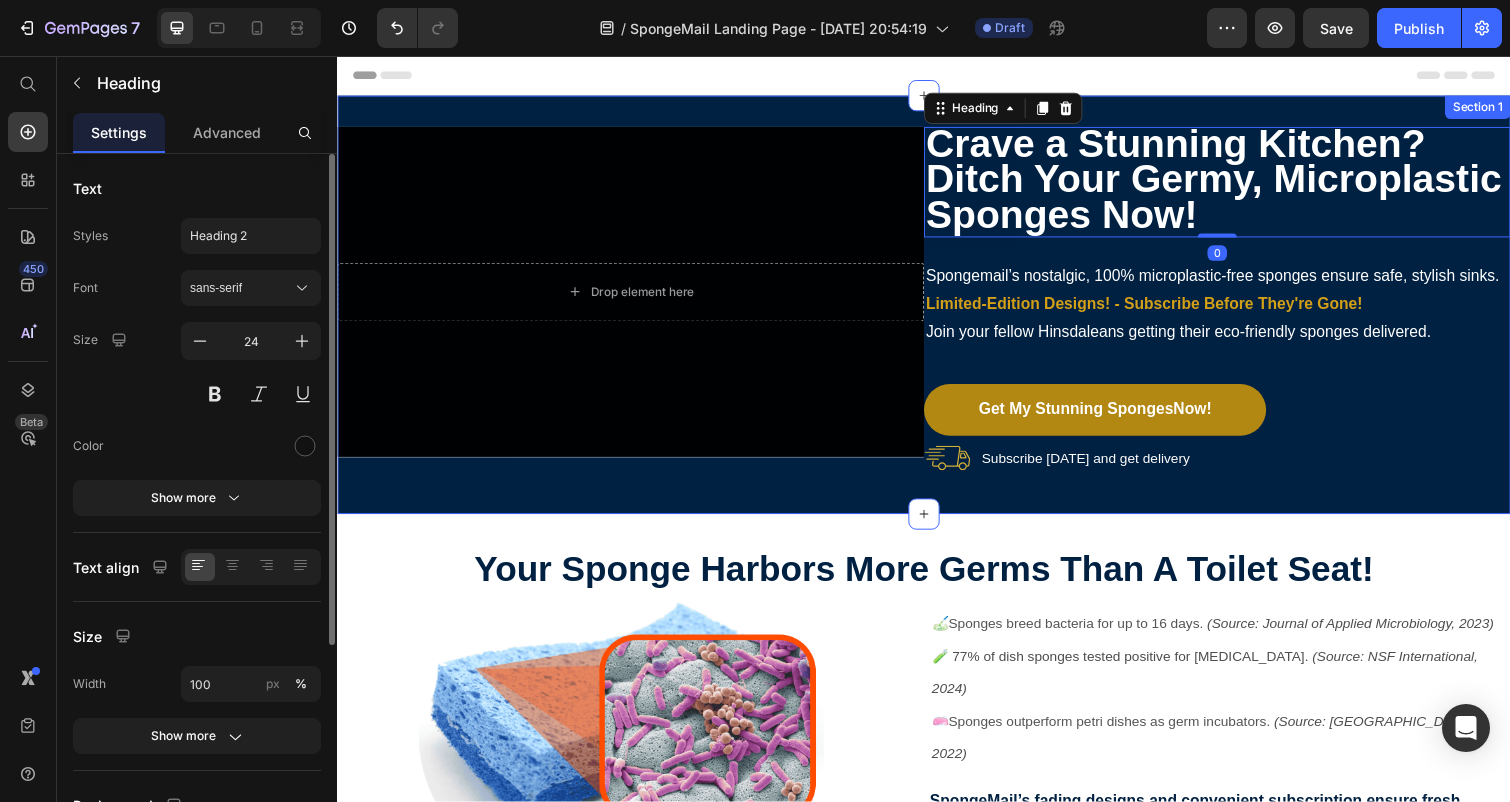 click on "Drop element here Hero Banner Crave a Stunning Kitchen? Ditch Your Germy, Microplastic Sponges Now! Heading   0 Spongemail’s nostalgic, 100% microplastic-free sponges ensure safe, stylish sinks. Limited-Edition Designs! - Subscribe Before They're Gone! Join your fellow Hinsdaleans getting their eco-friendly sponges delivered. Text Block Get My Stunning Sponges  Now! Button Subscribe [DATE] and get delivery Item List Section 1" at bounding box center [937, 311] 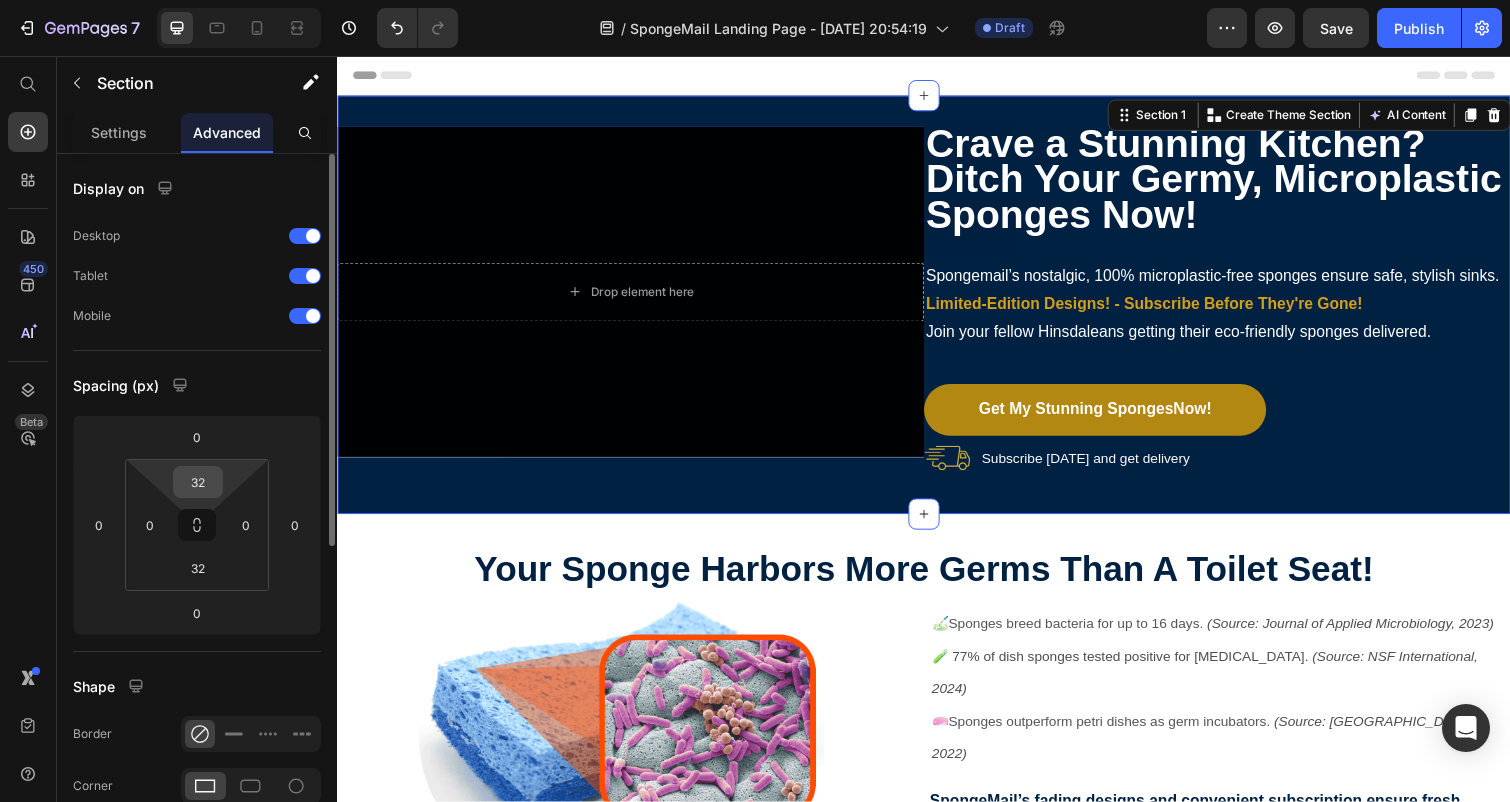 click on "32" at bounding box center [198, 482] 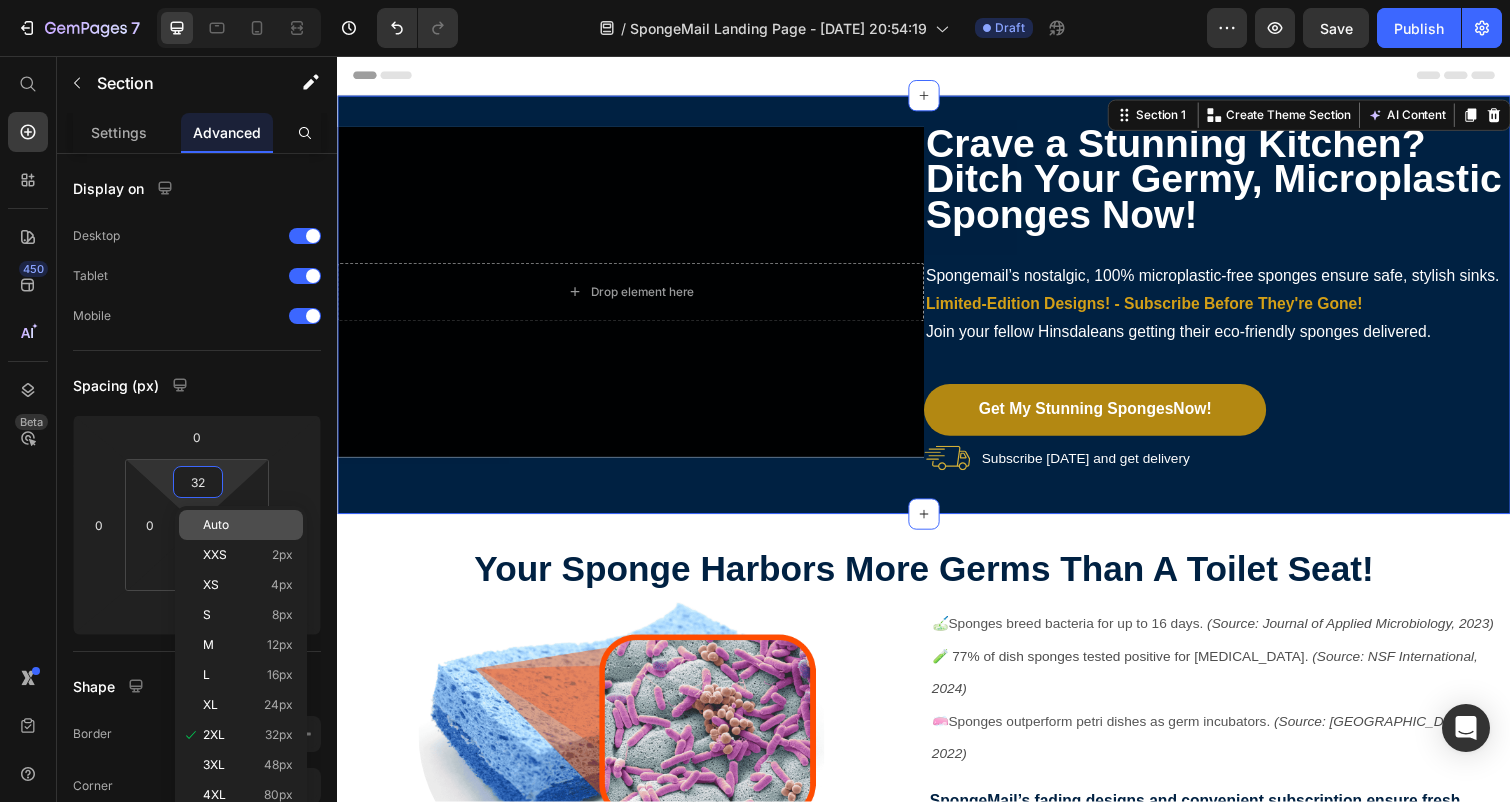 type on "2" 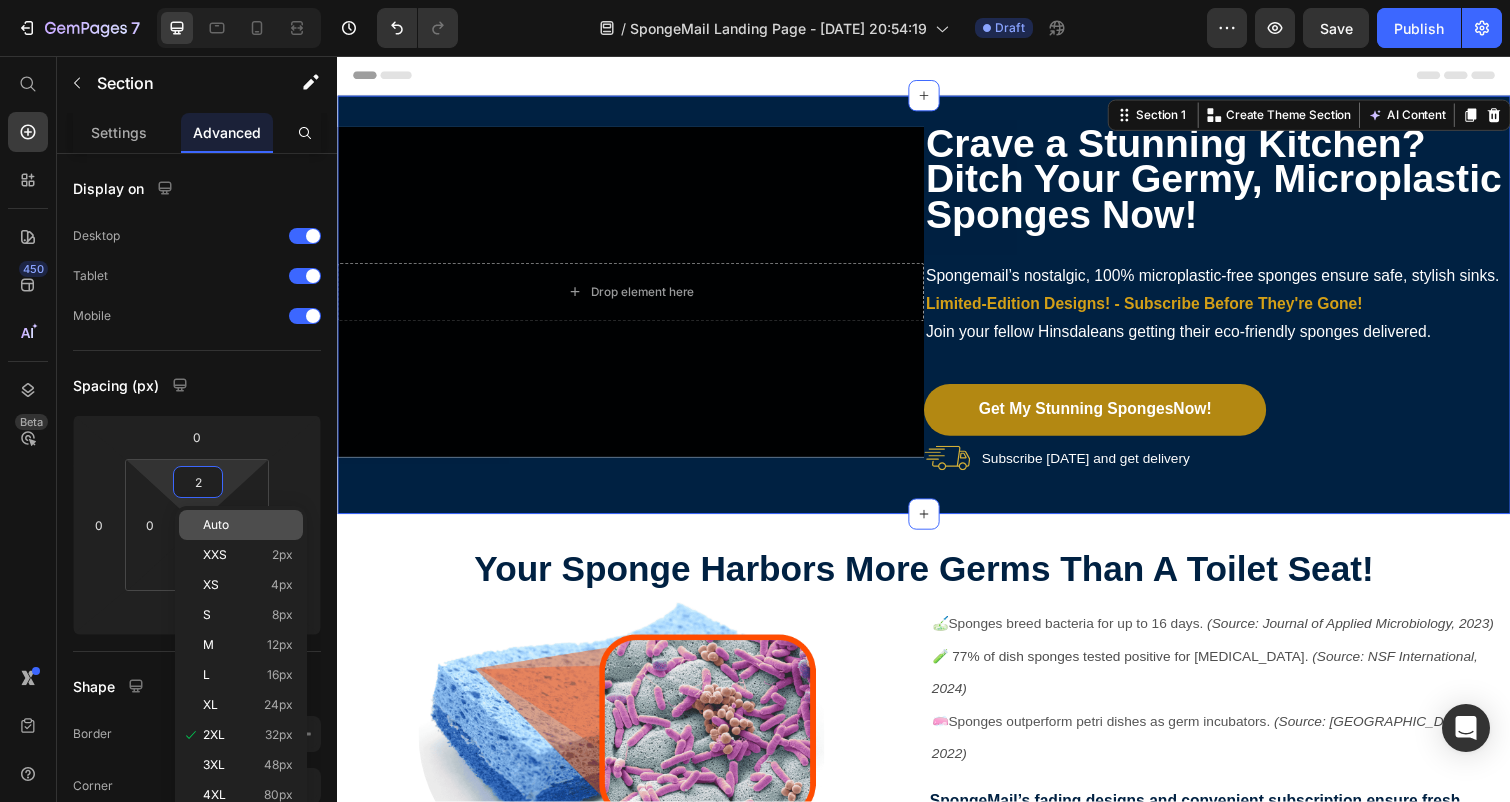 click on "Auto" 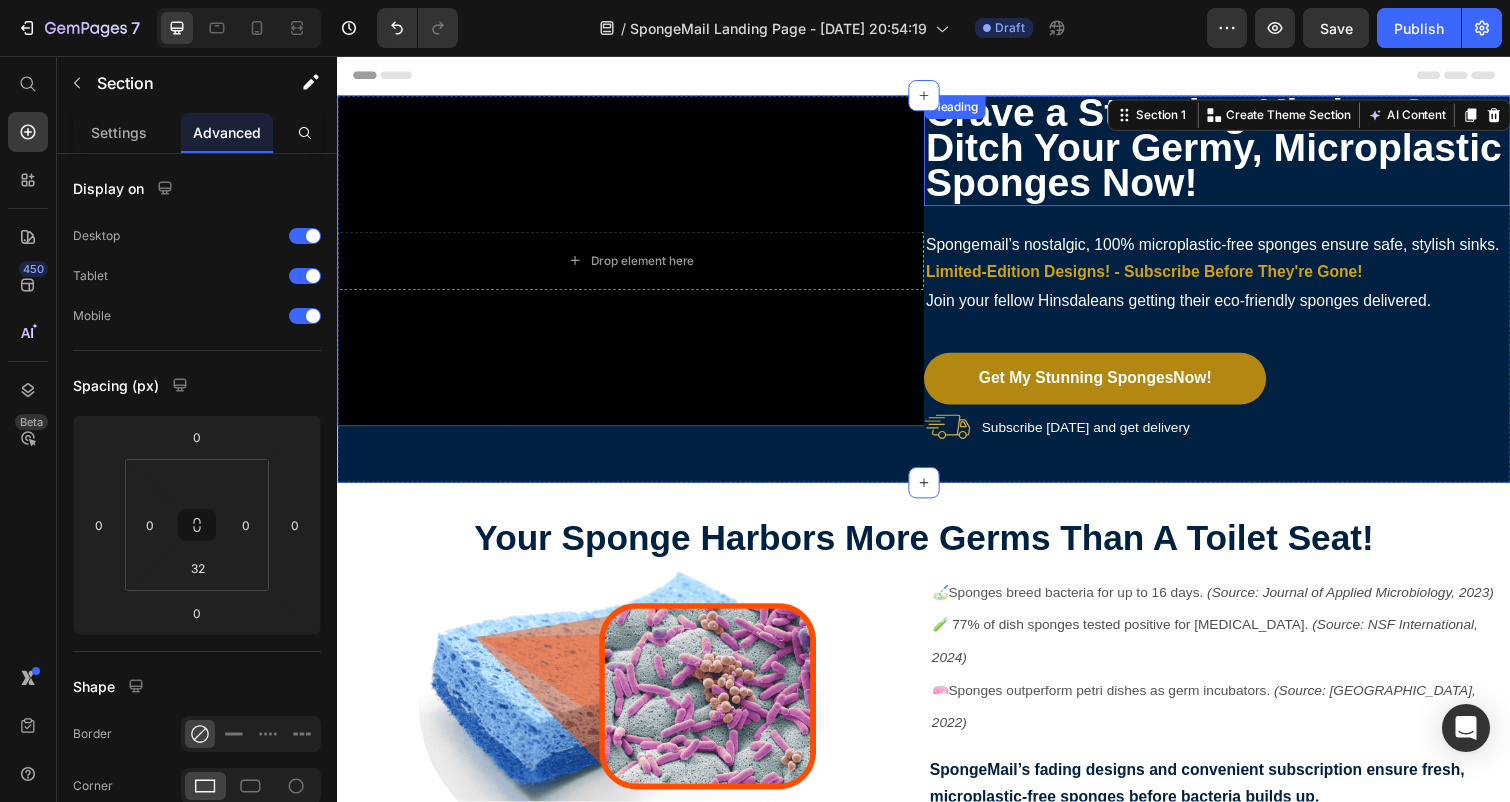 click on "Crave a Stunning Kitchen? Ditch Your Germy, Microplastic Sponges Now!" at bounding box center [1237, 153] 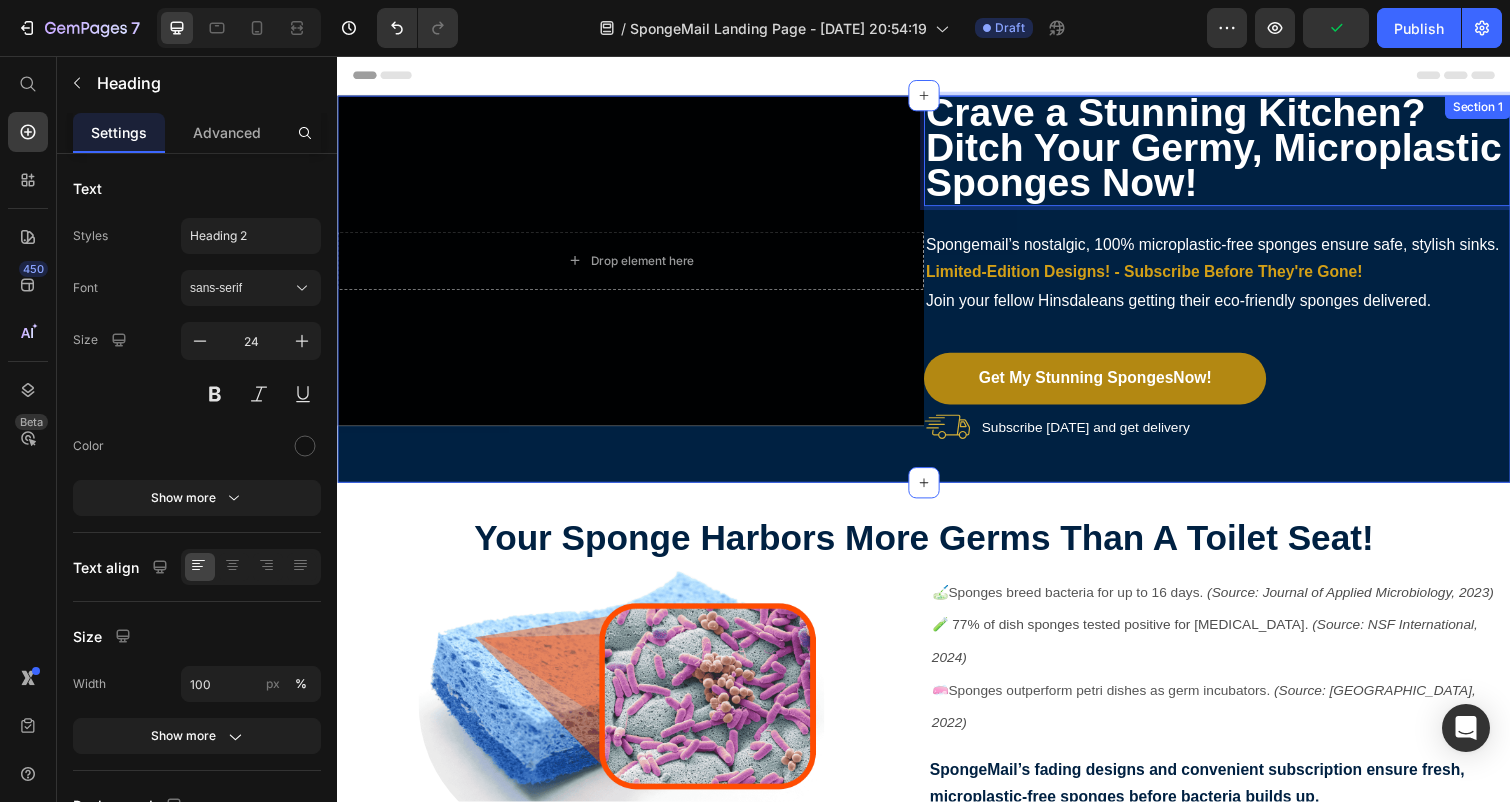 click on "Crave a Stunning Kitchen? Ditch Your Germy, Microplastic Sponges Now! Heading   0 Spongemail’s nostalgic, 100% microplastic-free sponges ensure safe, stylish sinks. Limited-Edition Designs! - Subscribe Before They're Gone! Join your fellow Hinsdaleans getting their eco-friendly sponges delivered. Text Block Get My Stunning Sponges  Now! Button Subscribe [DATE] and get delivery Item List" at bounding box center (1237, 279) 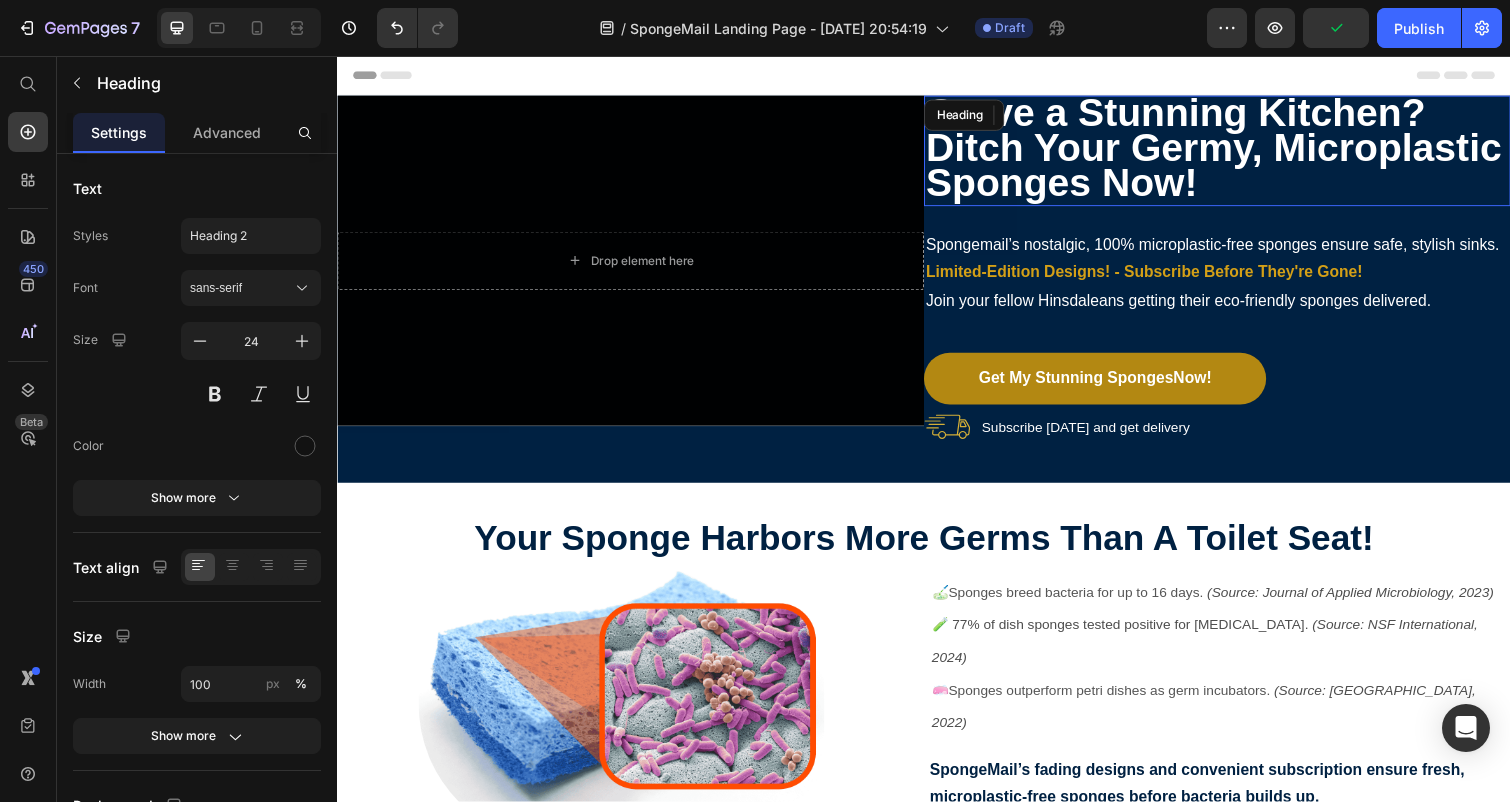 click on "Crave a Stunning Kitchen? Ditch Your Germy, Microplastic Sponges Now!" at bounding box center [1233, 150] 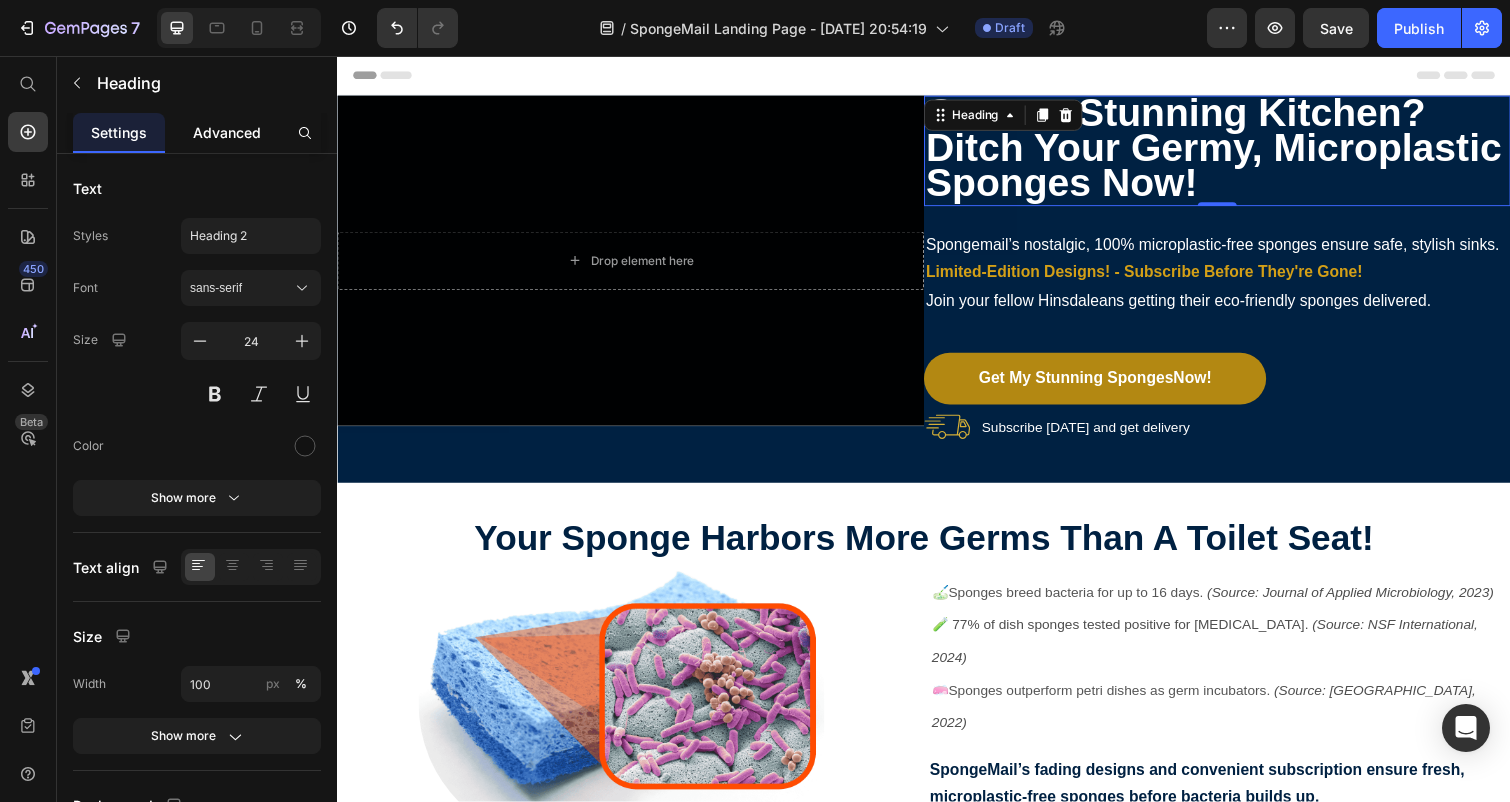 click on "Advanced" at bounding box center (227, 132) 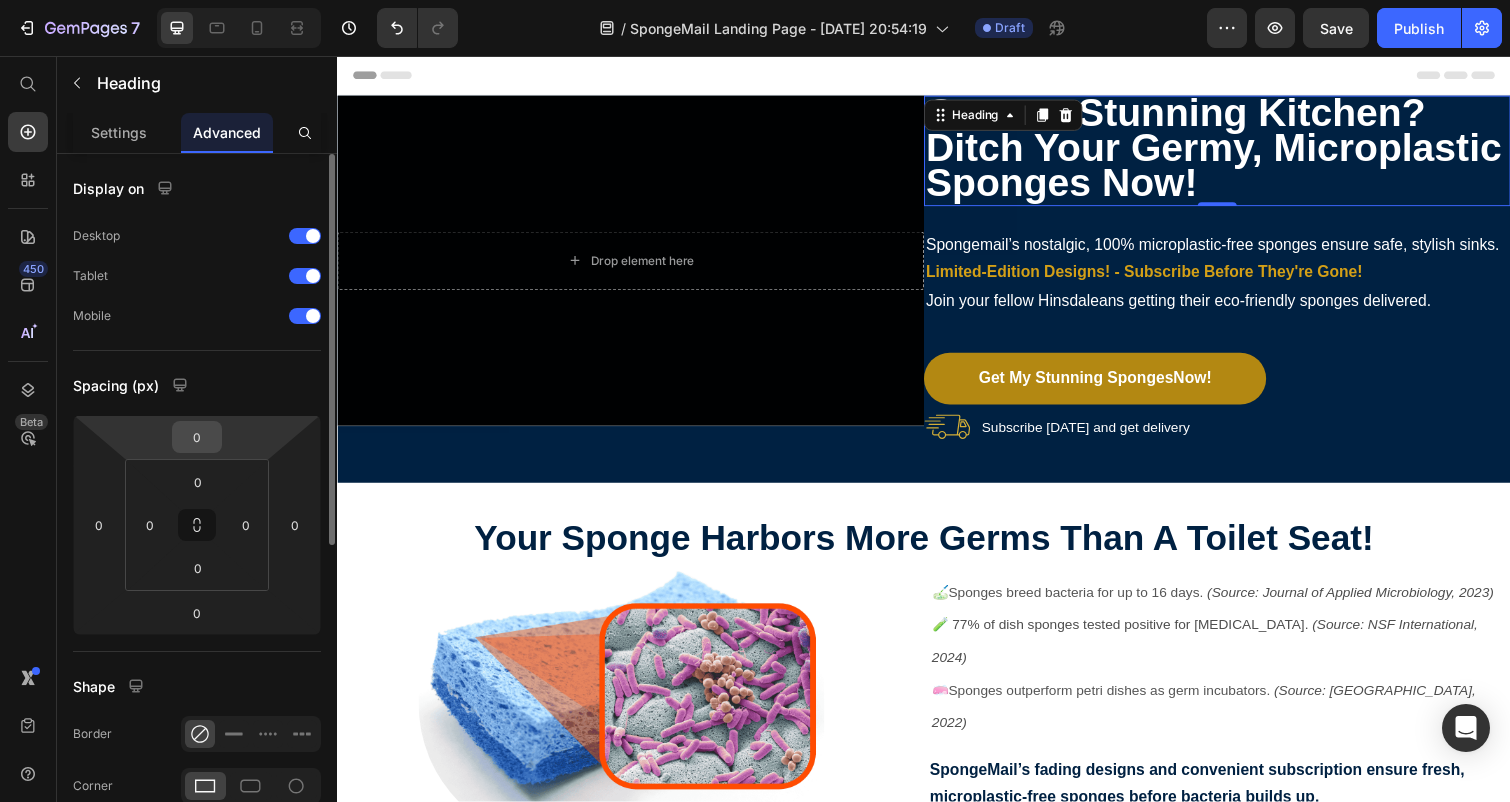 click on "0" at bounding box center [197, 437] 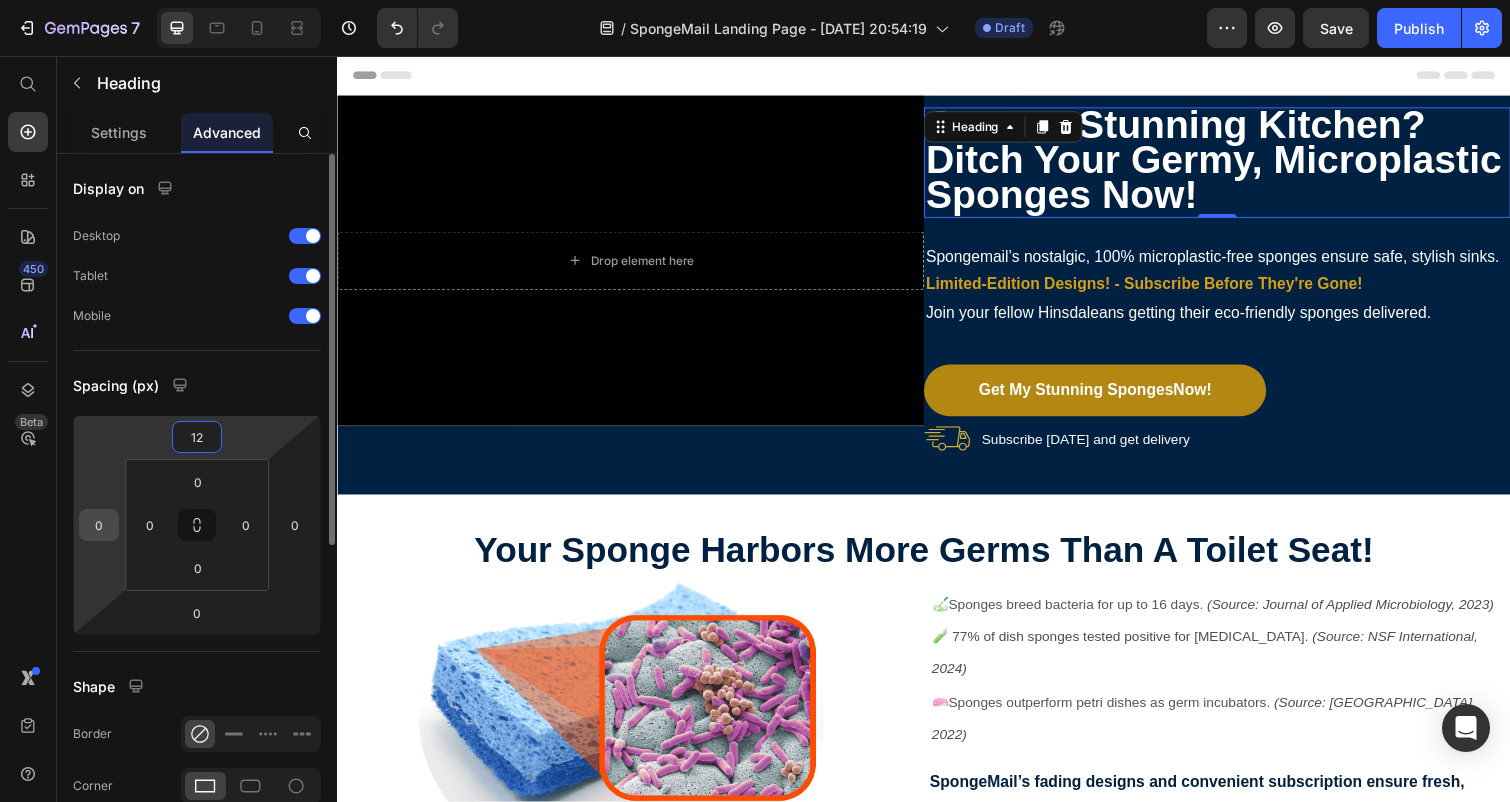 type on "12" 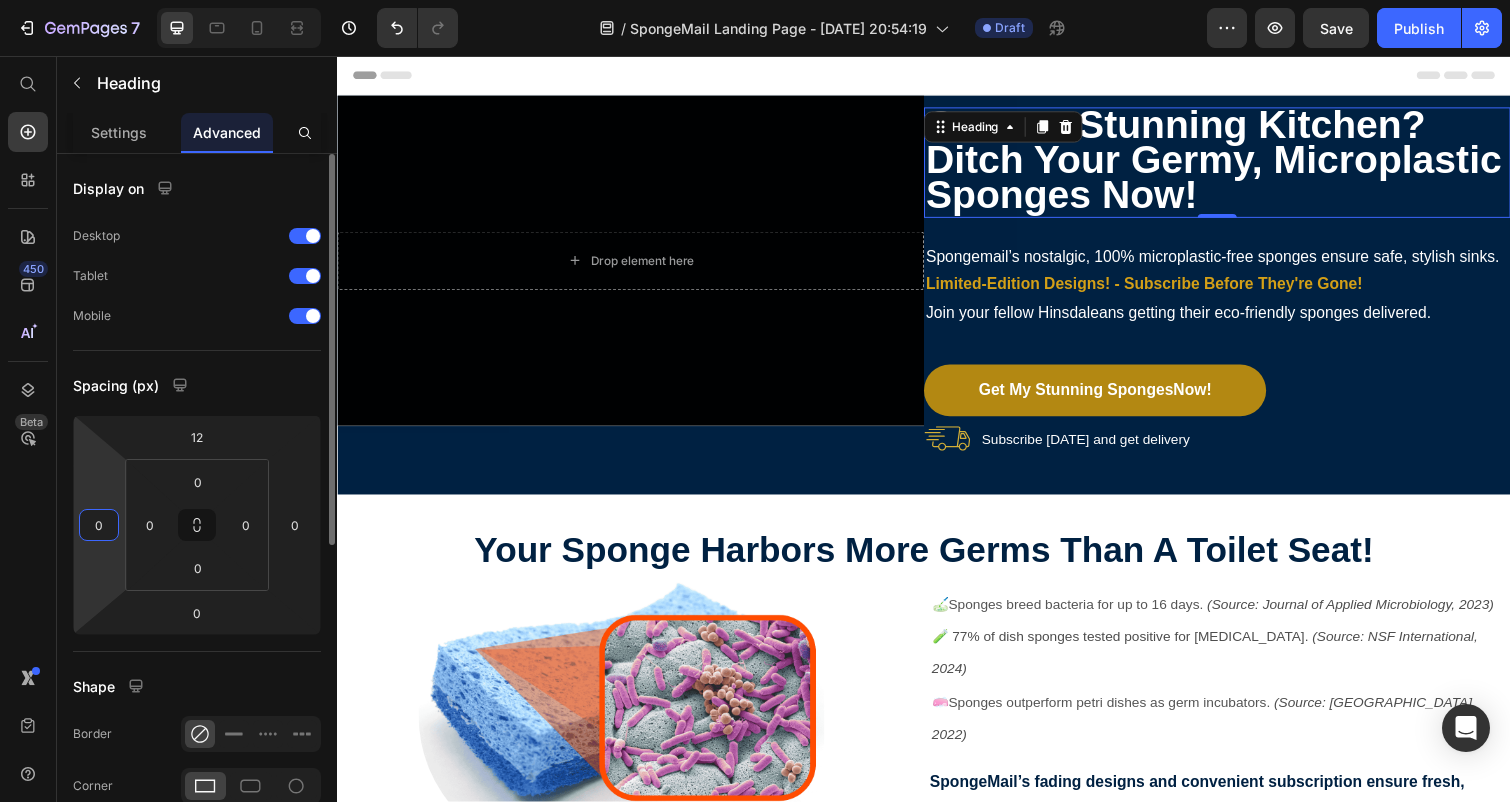 click on "0" at bounding box center (99, 525) 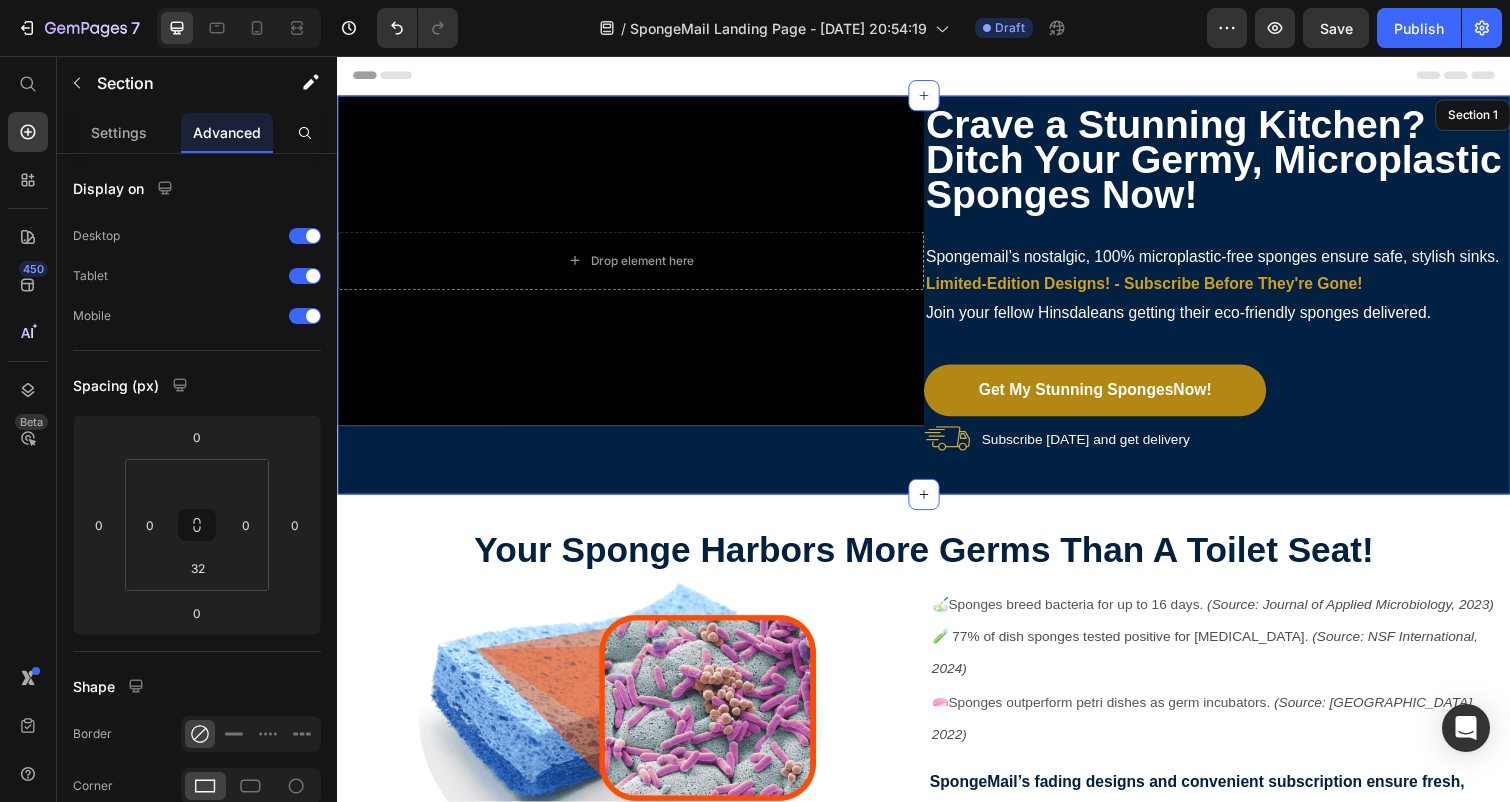 click on "⁠⁠⁠⁠⁠⁠⁠ Crave a Stunning Kitchen? Ditch Your Germy, Microplastic Sponges Now! Heading   0 Spongemail’s nostalgic, 100% microplastic-free sponges ensure safe, stylish sinks. Limited-Edition Designs! - Subscribe Before They're Gone! Join your fellow Hinsdaleans getting their eco-friendly sponges delivered. Text Block Get My Stunning Sponges  Now! Button Subscribe [DATE] and get delivery Item List" at bounding box center [1237, 285] 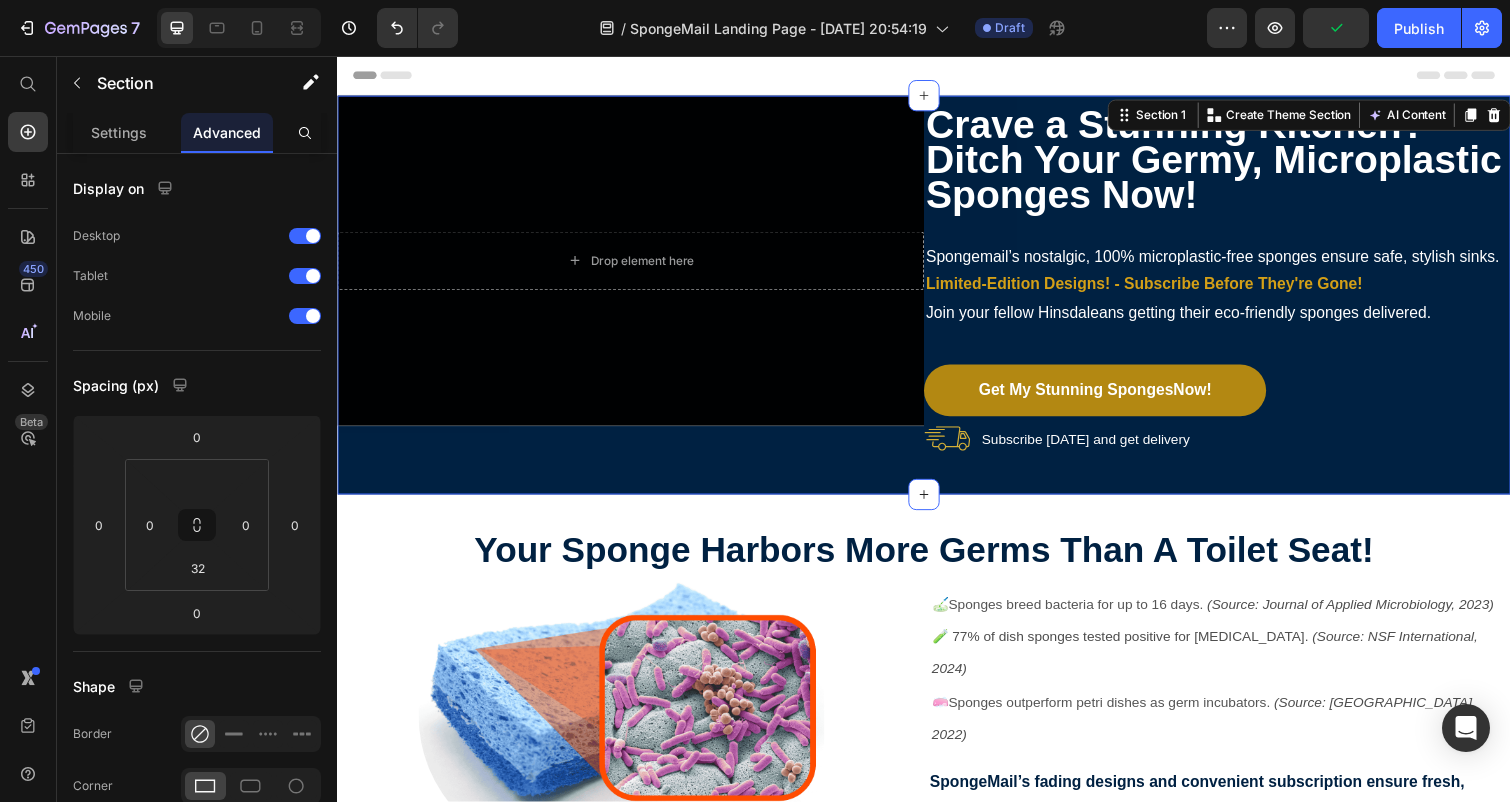 click on "⁠⁠⁠⁠⁠⁠⁠ Crave a Stunning Kitchen? Ditch Your Germy, Microplastic Sponges Now! Heading Spongemail’s nostalgic, 100% microplastic-free sponges ensure safe, stylish sinks. Limited-Edition Designs! - Subscribe Before They're Gone! Join your fellow Hinsdaleans getting their eco-friendly sponges delivered. Text Block Get My Stunning Sponges  Now! Button Subscribe [DATE] and get delivery Item List" at bounding box center (1237, 285) 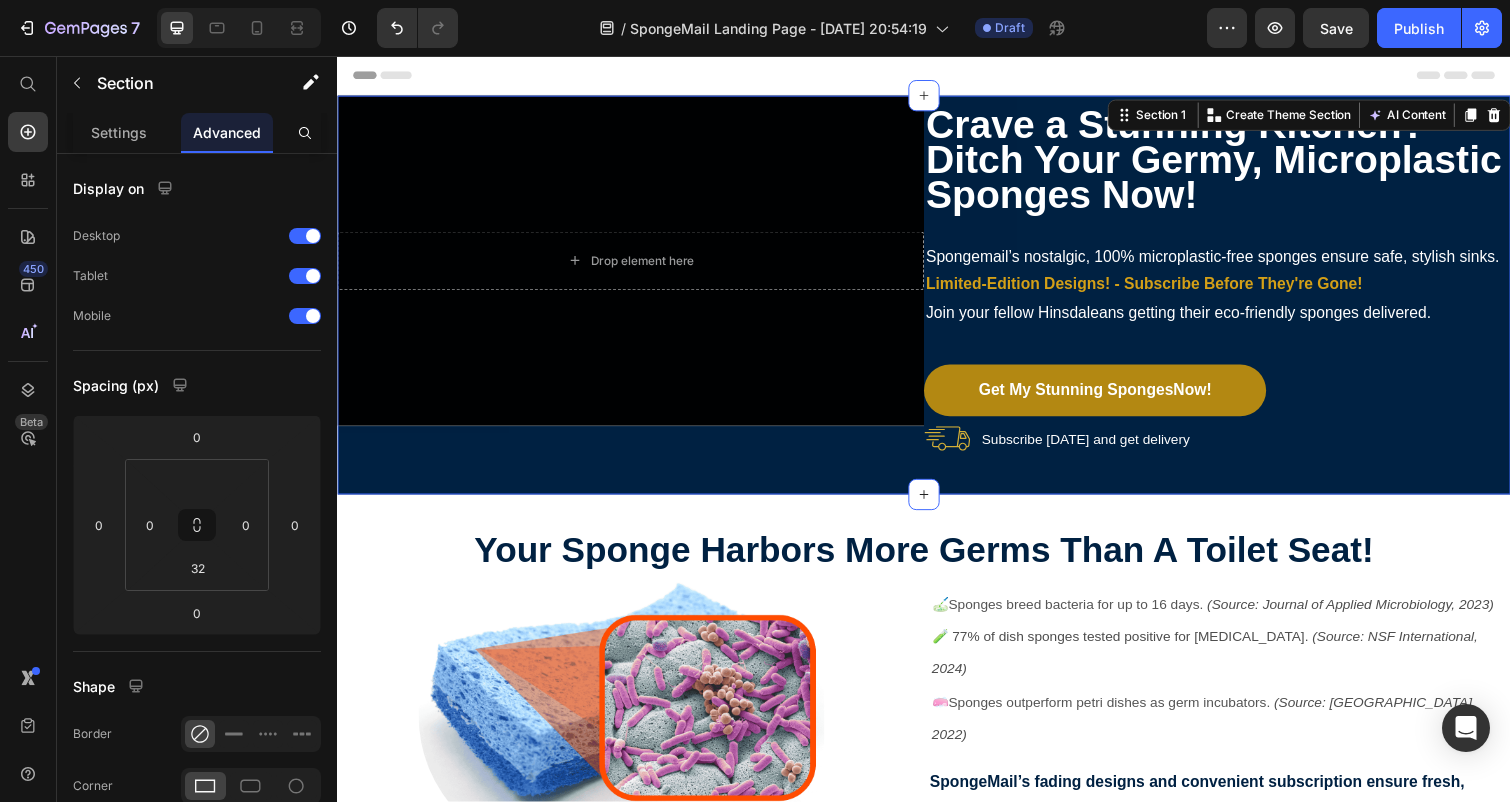 click on "Drop element here Hero Banner ⁠⁠⁠⁠⁠⁠⁠ Crave a Stunning Kitchen? Ditch Your Germy, Microplastic Sponges Now! Heading Spongemail’s nostalgic, 100% microplastic-free sponges ensure safe, stylish sinks. Limited-Edition Designs! - Subscribe Before They're Gone! Join your fellow Hinsdaleans getting their eco-friendly sponges delivered. Text Block Get My Stunning Sponges  Now! Button Subscribe [DATE] and get delivery Item List Section 1   Create Theme Section AI Content Write with GemAI What would you like to describe here? Tone and Voice Persuasive Product Show more Generate" at bounding box center [937, 301] 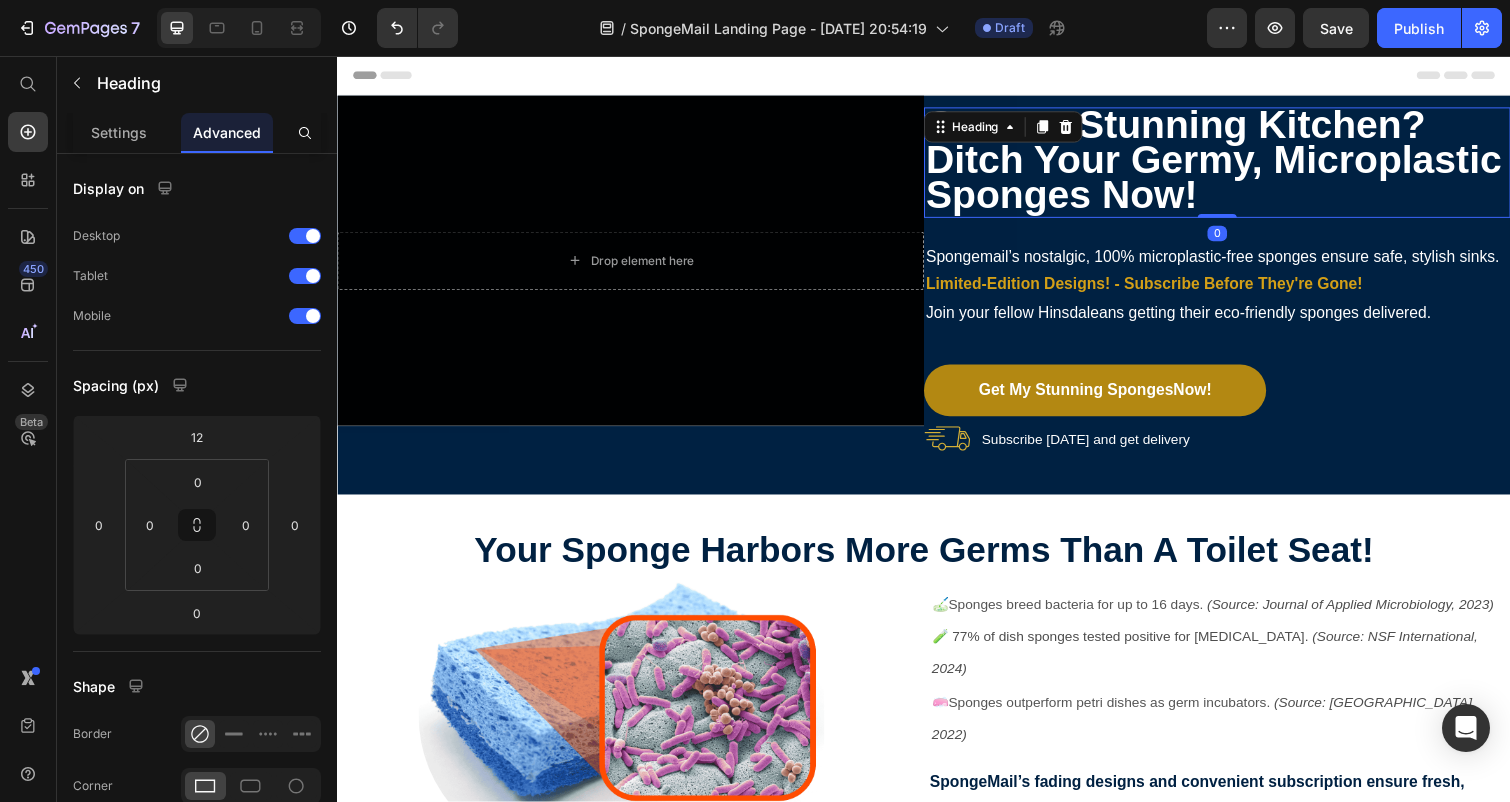 click on "Crave a Stunning Kitchen? Ditch Your Germy, Microplastic Sponges Now!" at bounding box center [1233, 162] 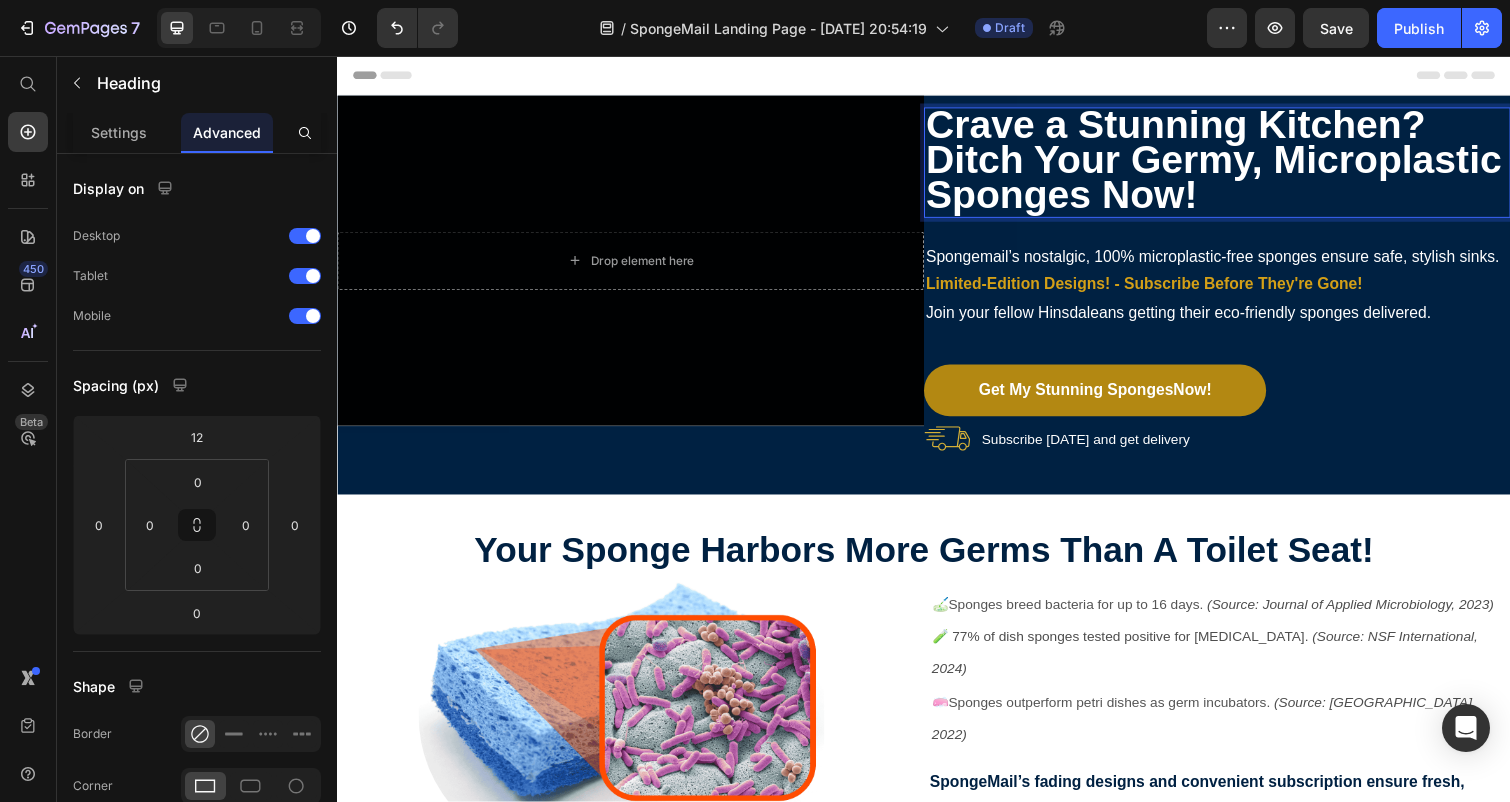 click on "Crave a Stunning Kitchen? Ditch Your Germy, Microplastic Sponges Now!" at bounding box center (1233, 162) 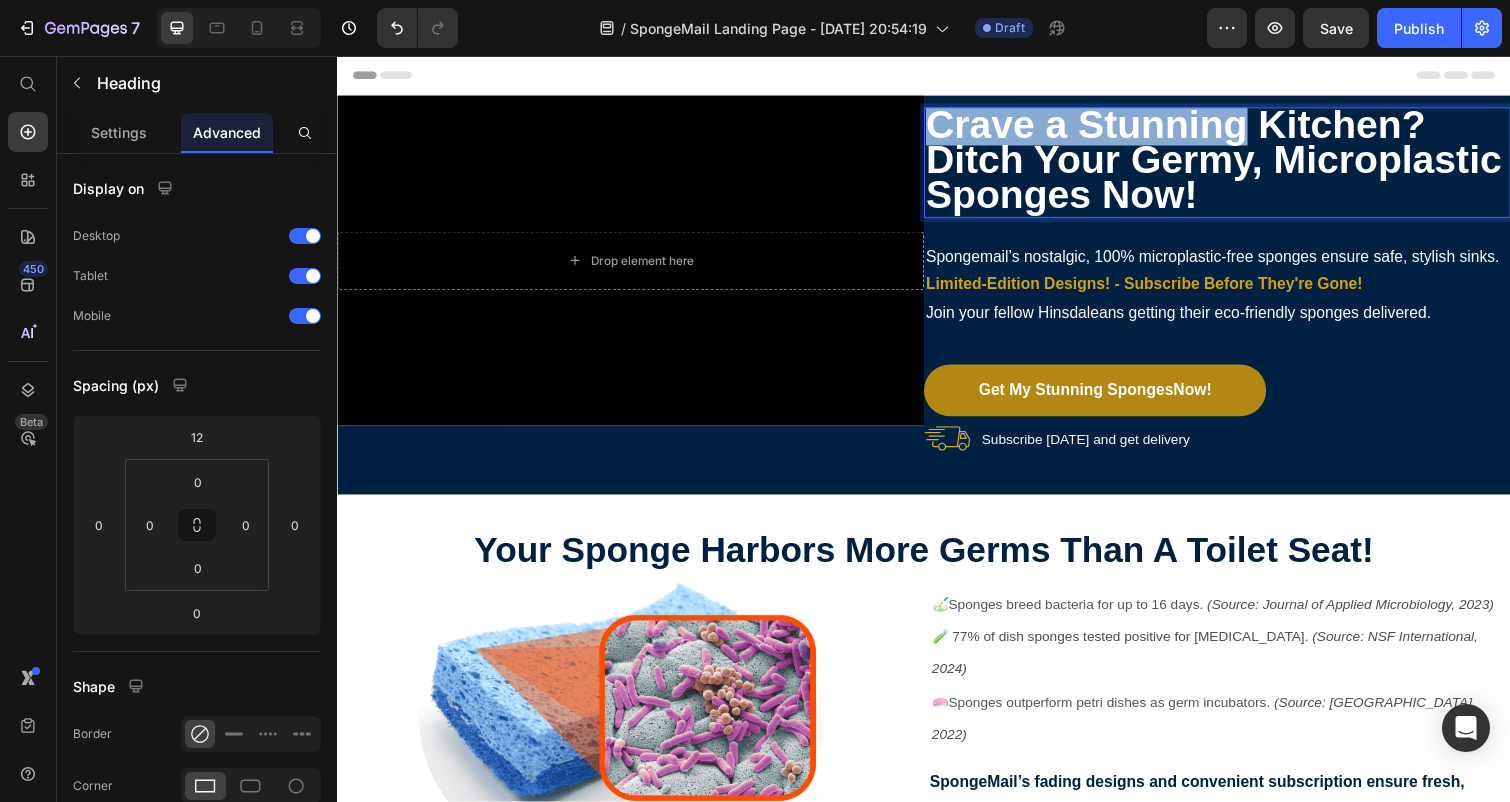 drag, startPoint x: 1261, startPoint y: 124, endPoint x: 953, endPoint y: 116, distance: 308.10388 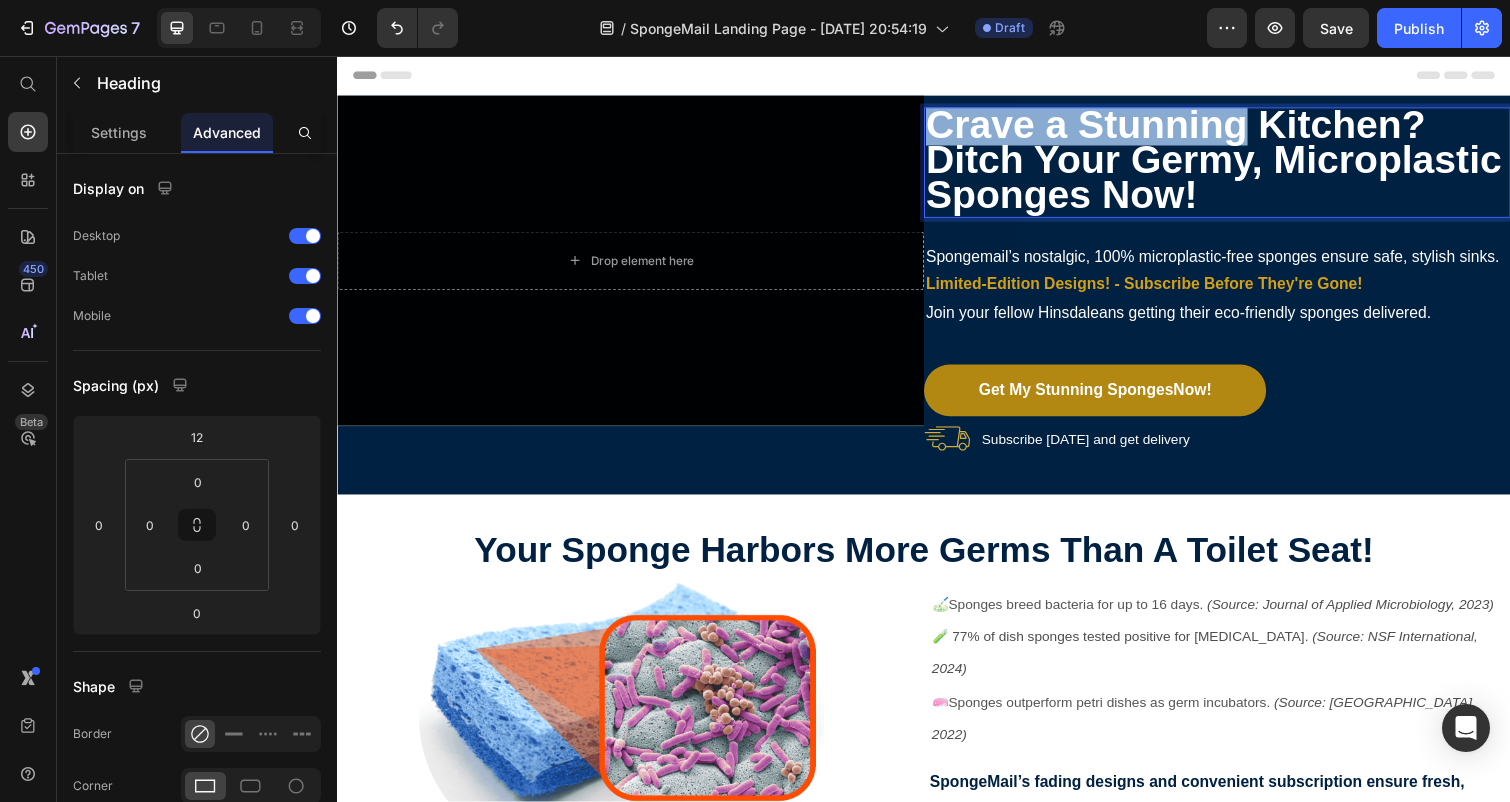 click on "Crave a Stunning Kitchen? Ditch Your Germy, Microplastic Sponges Now!" at bounding box center (1233, 162) 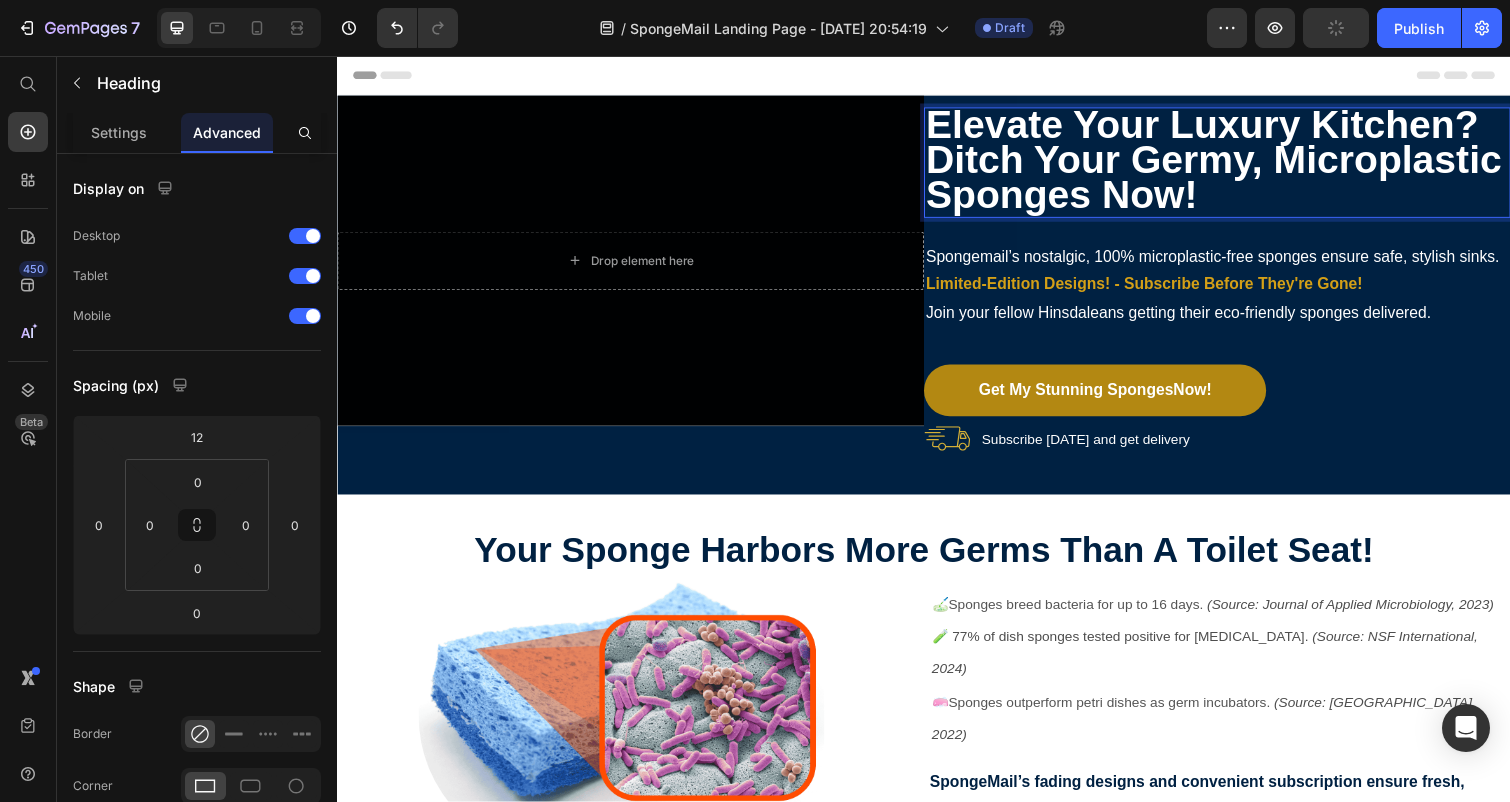 click on "Elevate Your Luxury Kitchen? Ditch Your Germy, Microplastic Sponges Now!" at bounding box center (1237, 165) 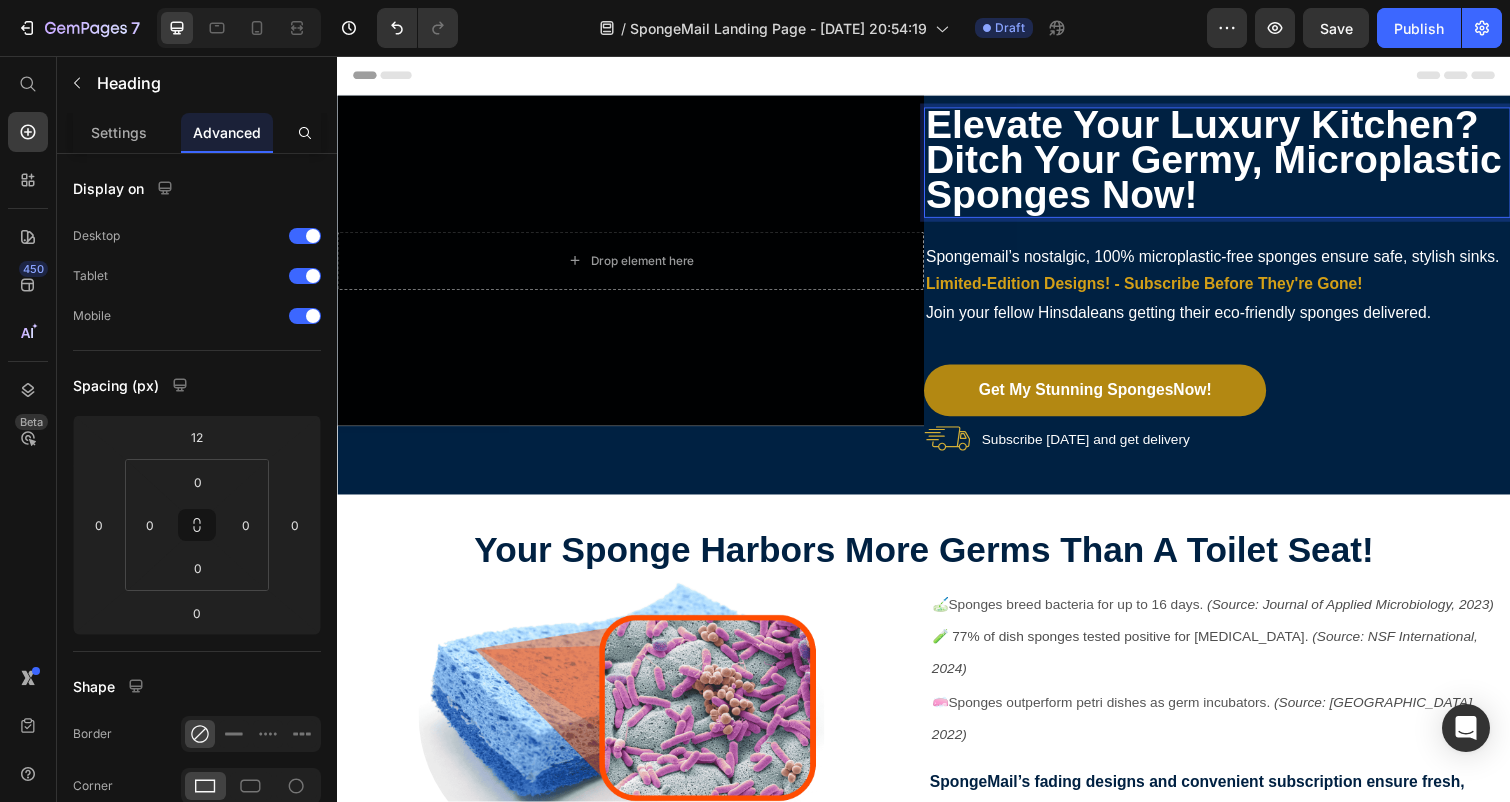 click on "Elevate Your Luxury Kitchen? Ditch Your Germy, Microplastic Sponges Now!" at bounding box center (1233, 162) 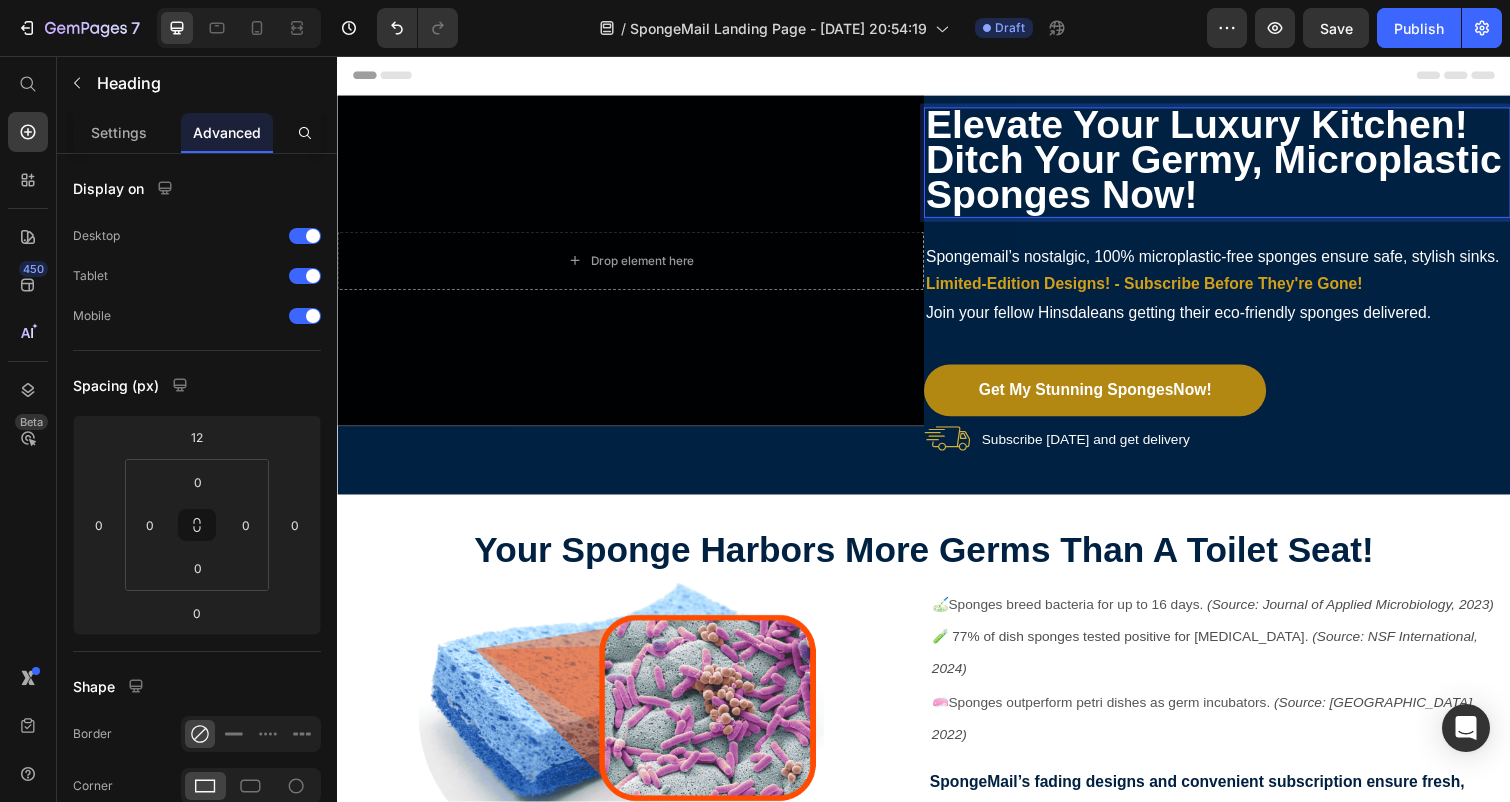 click on "Elevate Your Luxury Kitchen! Ditch Your Germy, Microplastic Sponges Now!" at bounding box center [1237, 165] 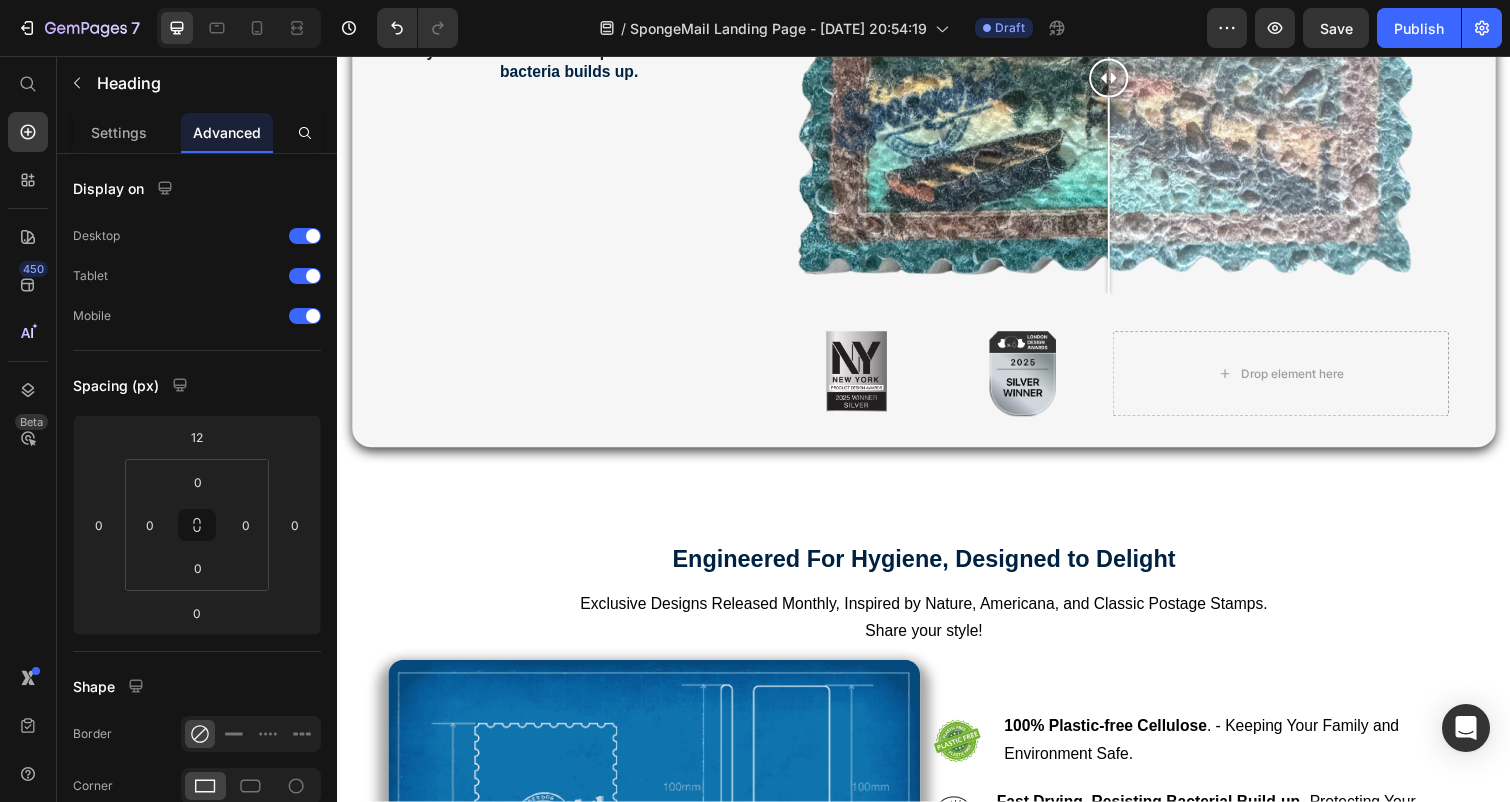 scroll, scrollTop: 2337, scrollLeft: 0, axis: vertical 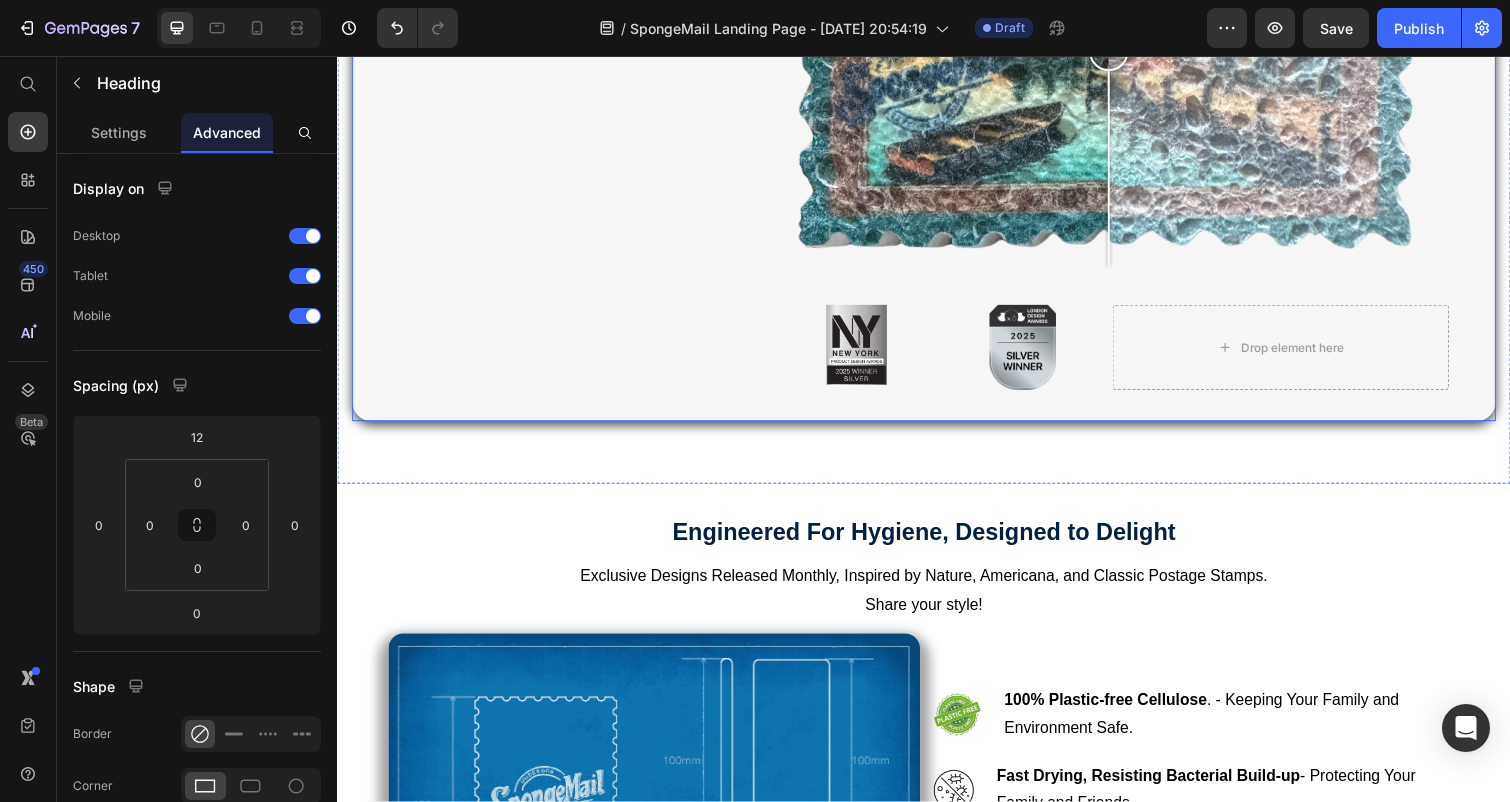 click on "Award Winning Fade to rEPLACE Design Heading Spongemail’s fading design reminds you when it’s time to replace — before bacteria builds up. Text Block" at bounding box center (574, 115) 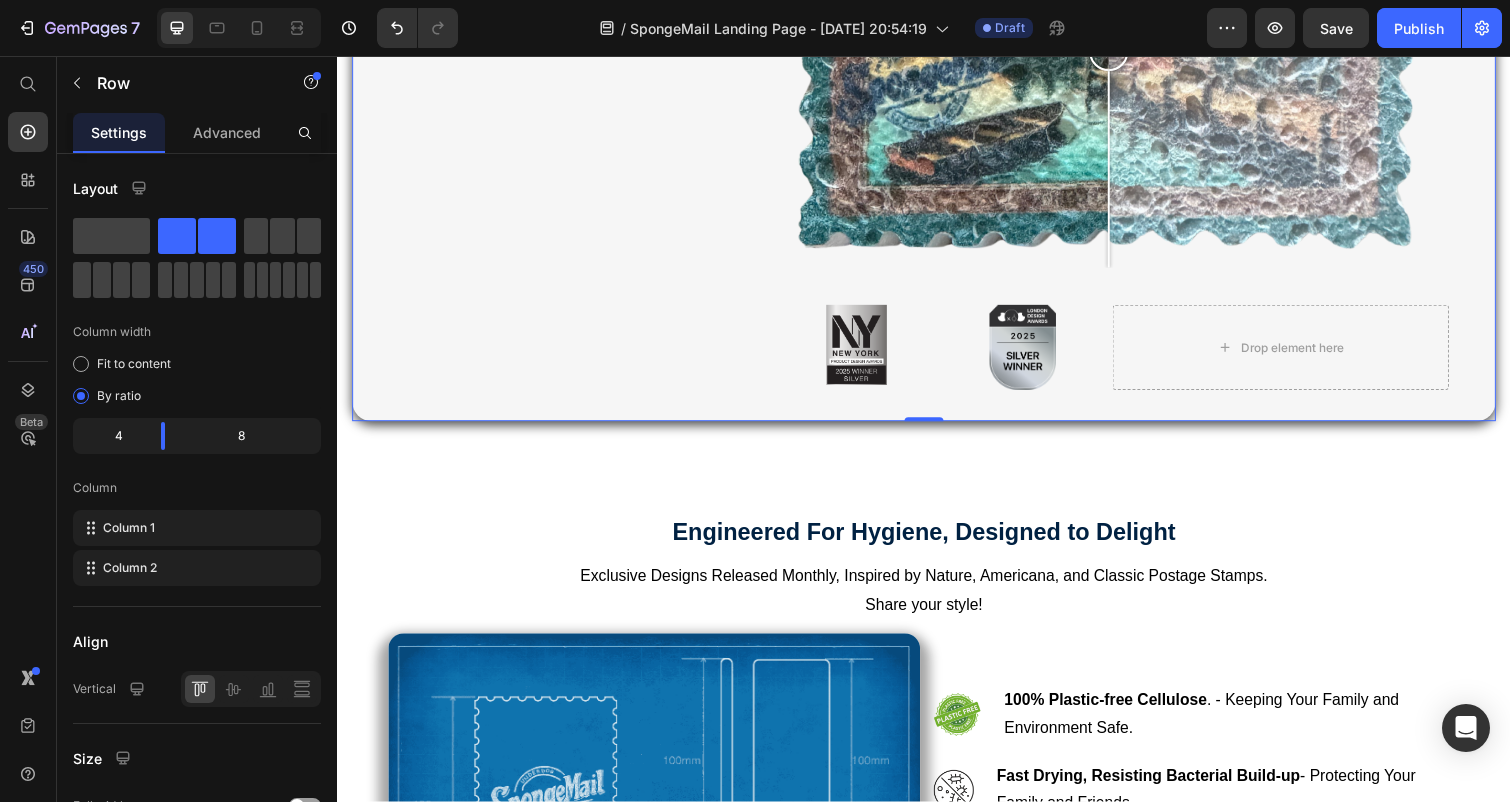 click on "Award Winning Fade to rEPLACE Design Heading Spongemail’s fading design reminds you when it’s time to replace — before bacteria builds up. Text Block" at bounding box center (574, 115) 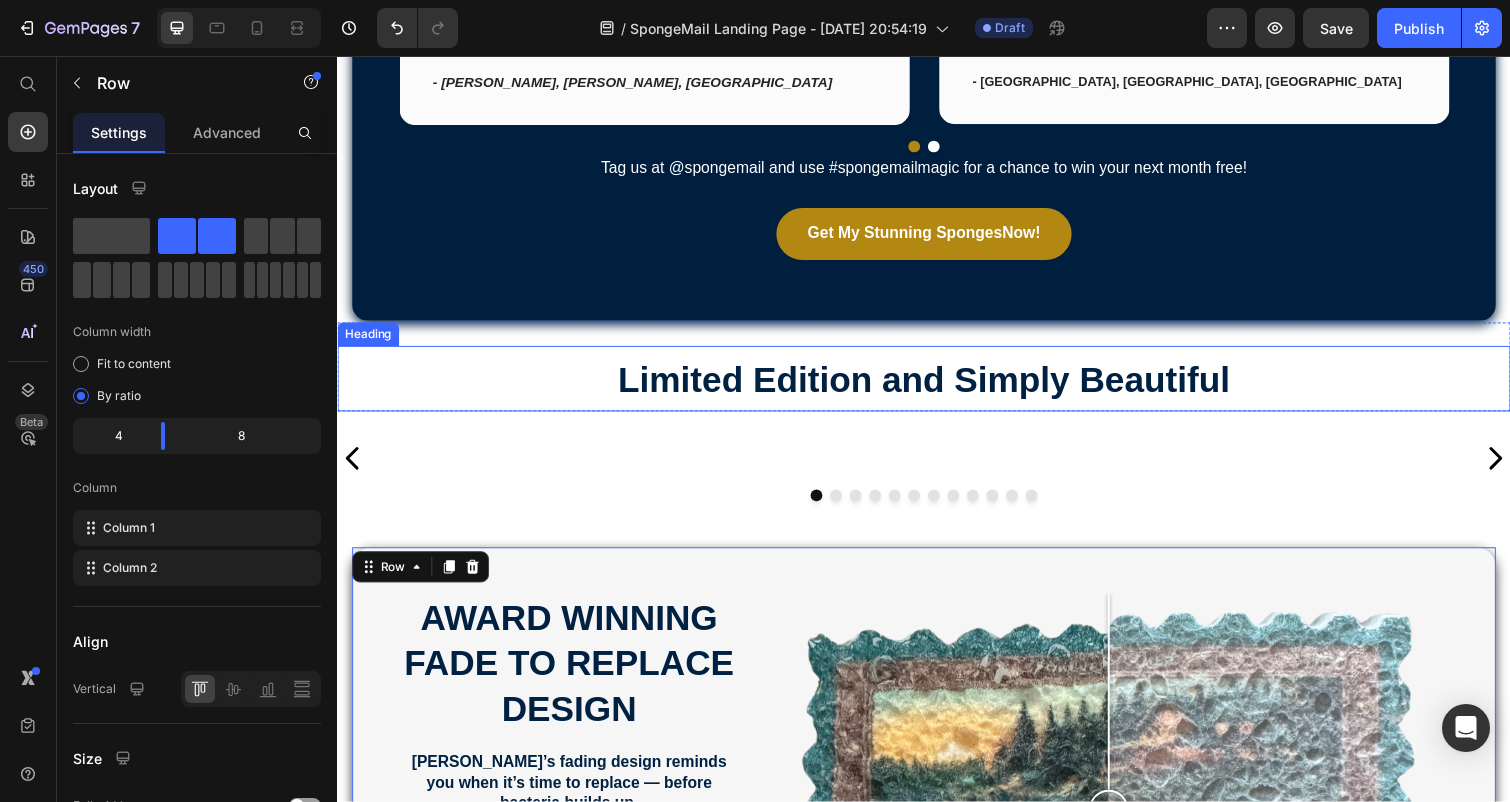 scroll, scrollTop: 1575, scrollLeft: 0, axis: vertical 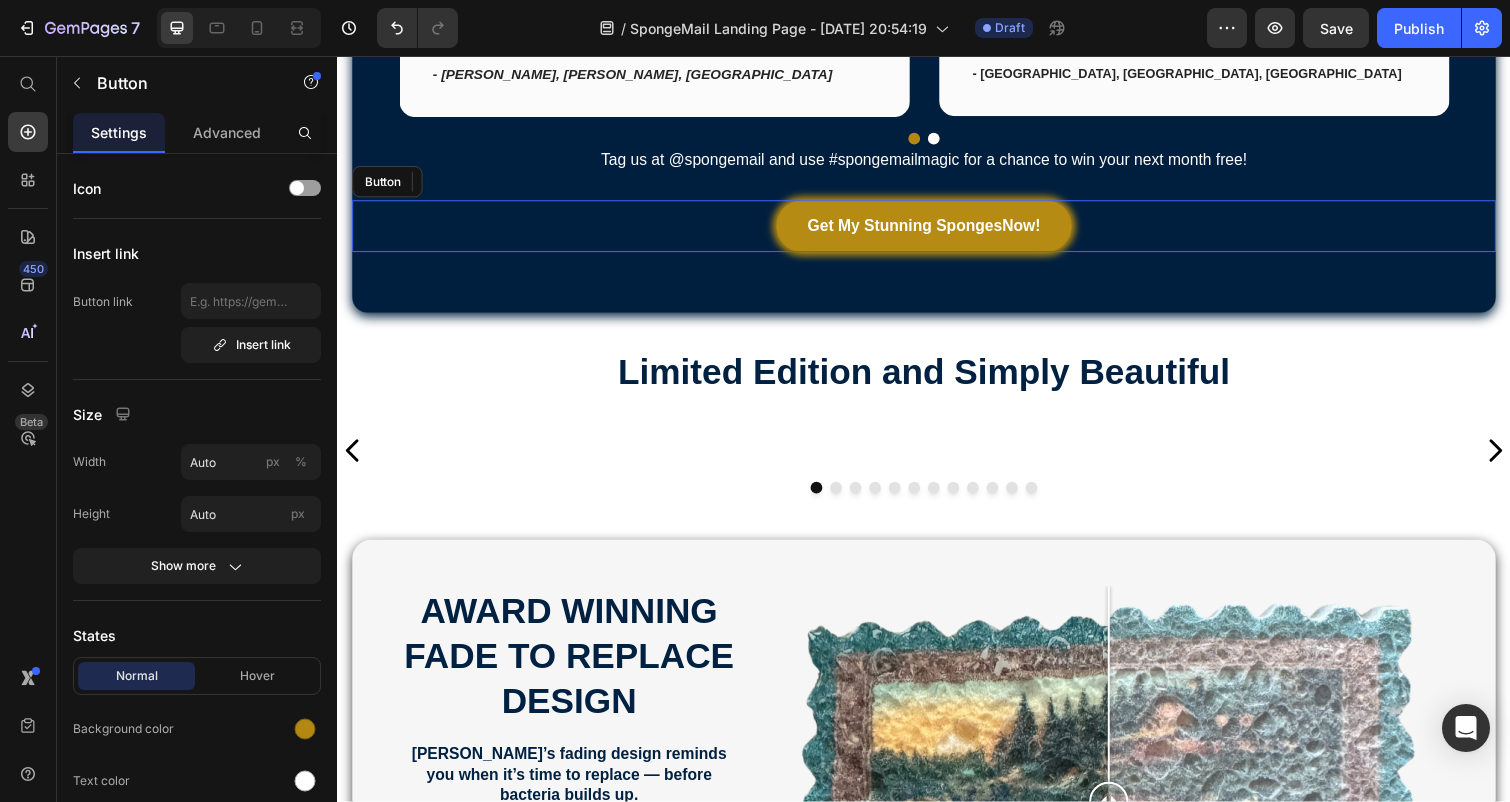 click on "Get My Stunning Sponges  Now!" at bounding box center [937, 230] 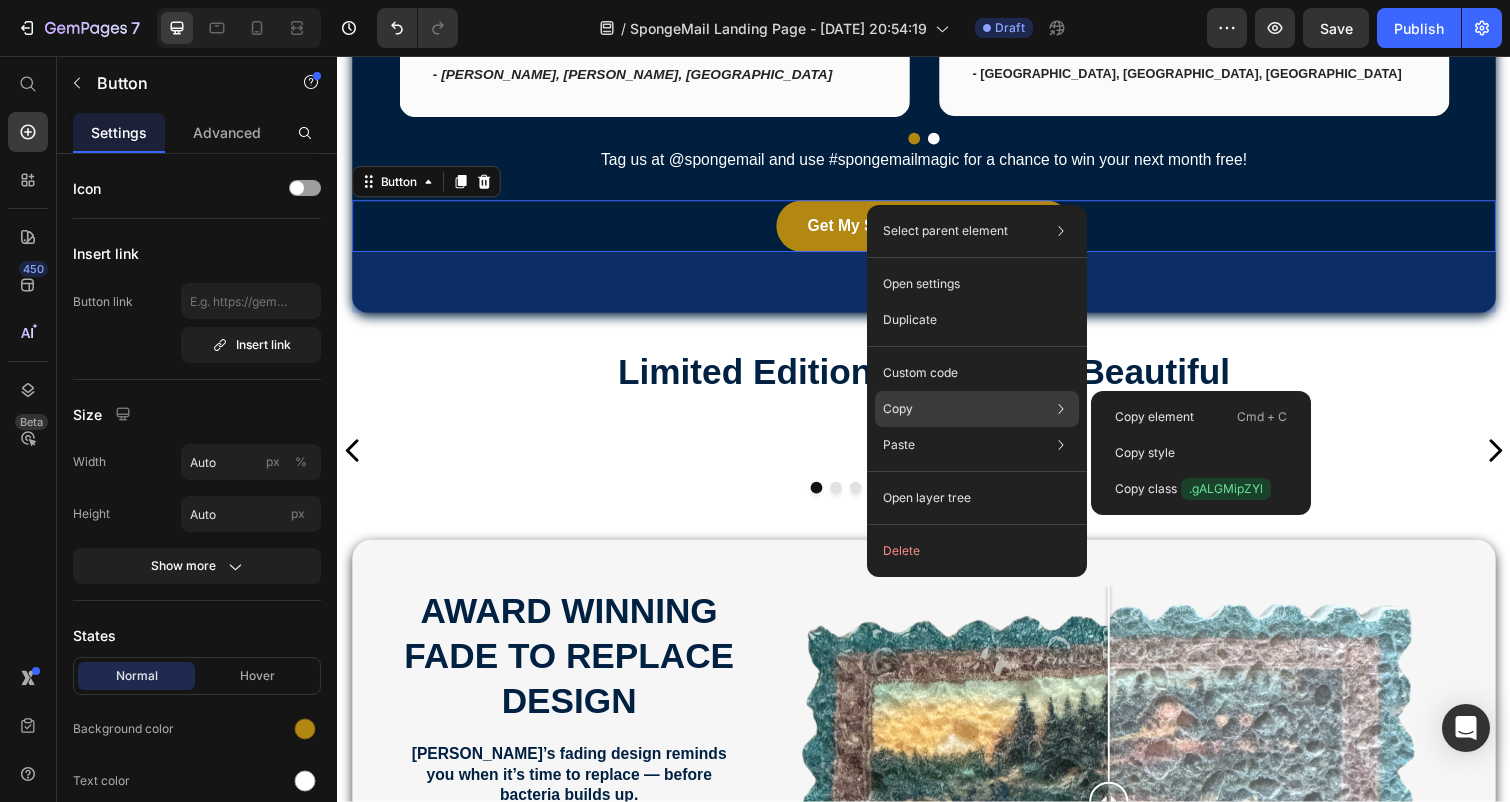 click on "Copy" at bounding box center (898, 409) 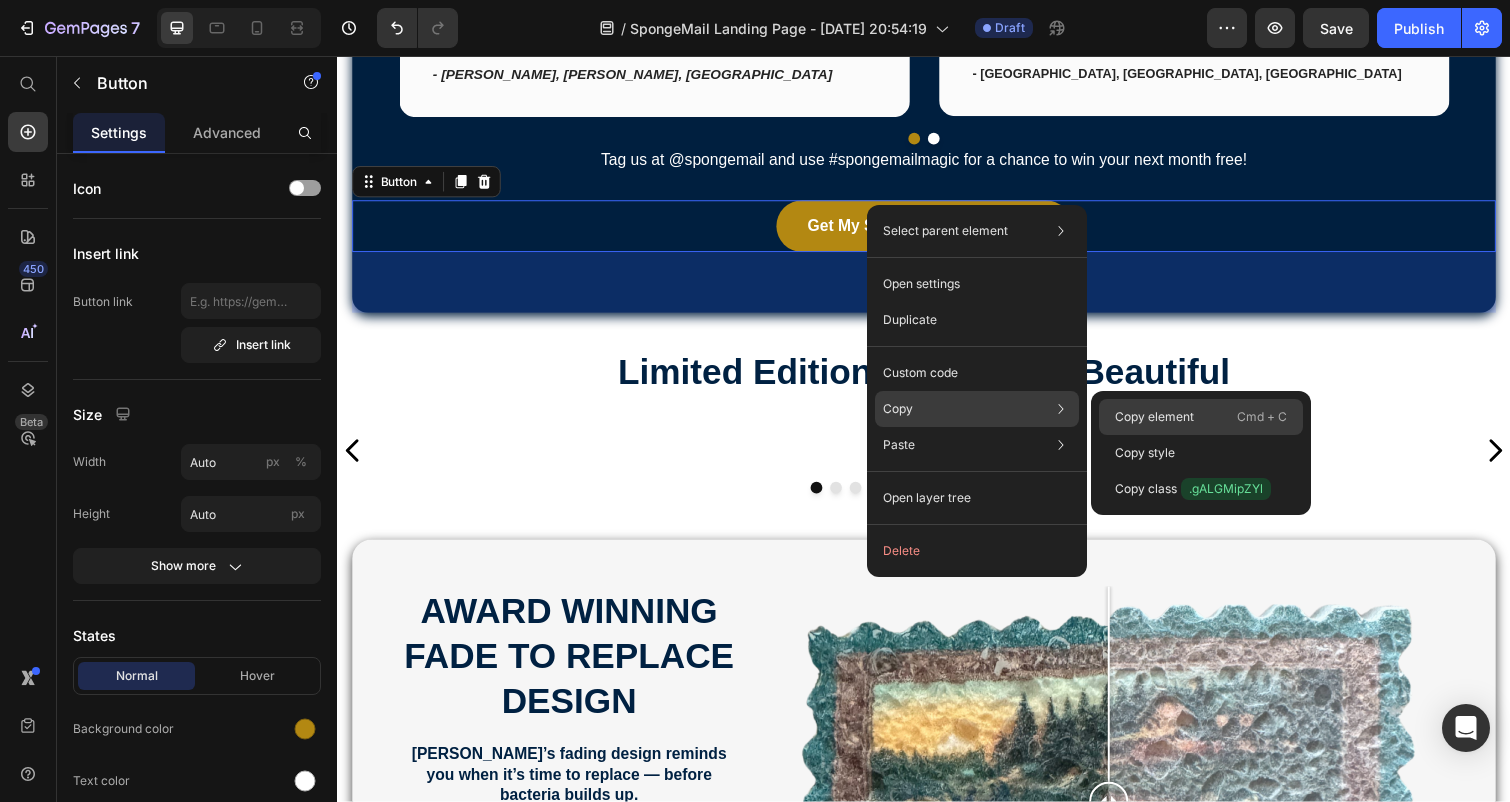 click on "Copy element" at bounding box center [1154, 417] 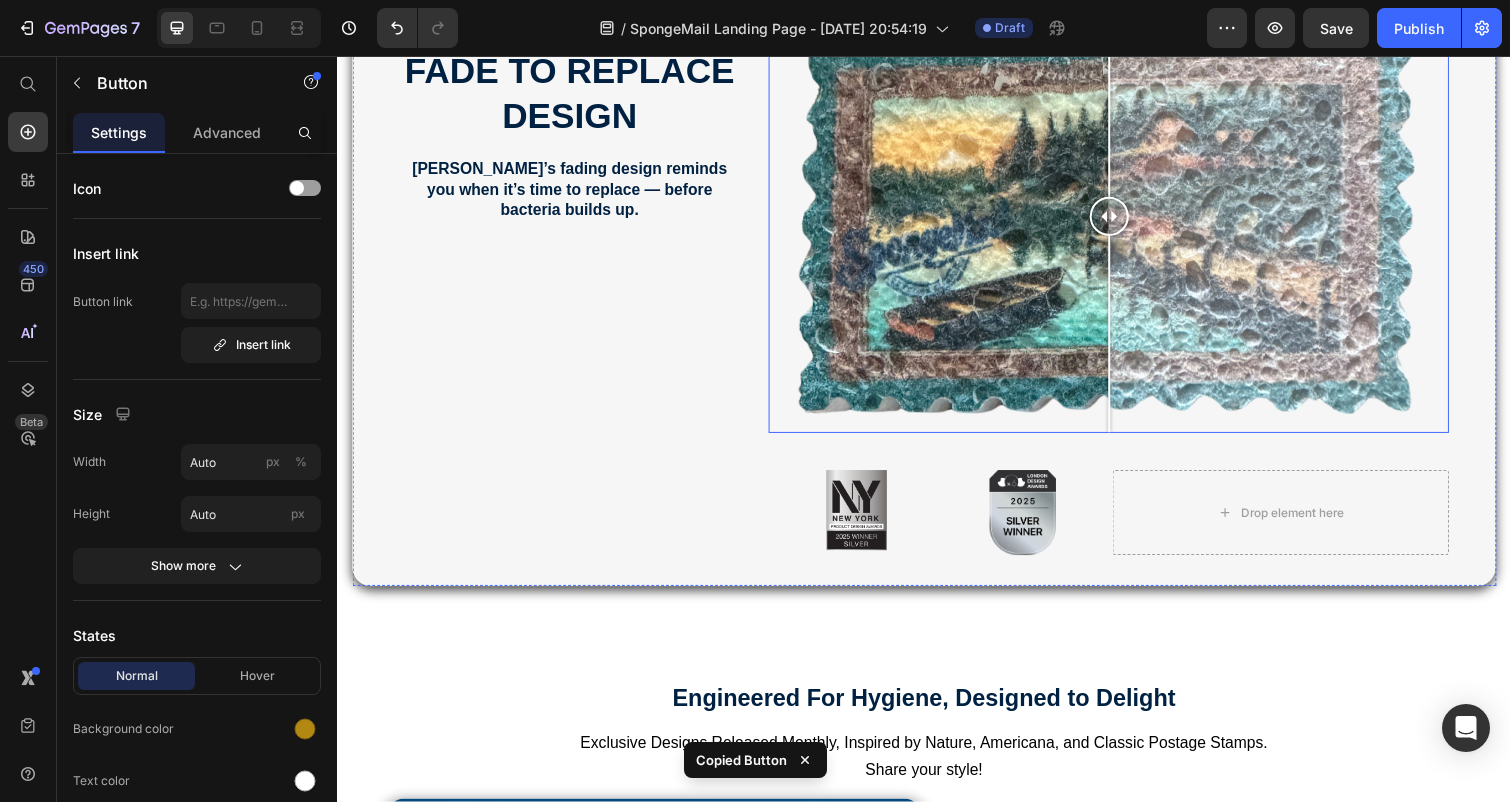 scroll, scrollTop: 2179, scrollLeft: 0, axis: vertical 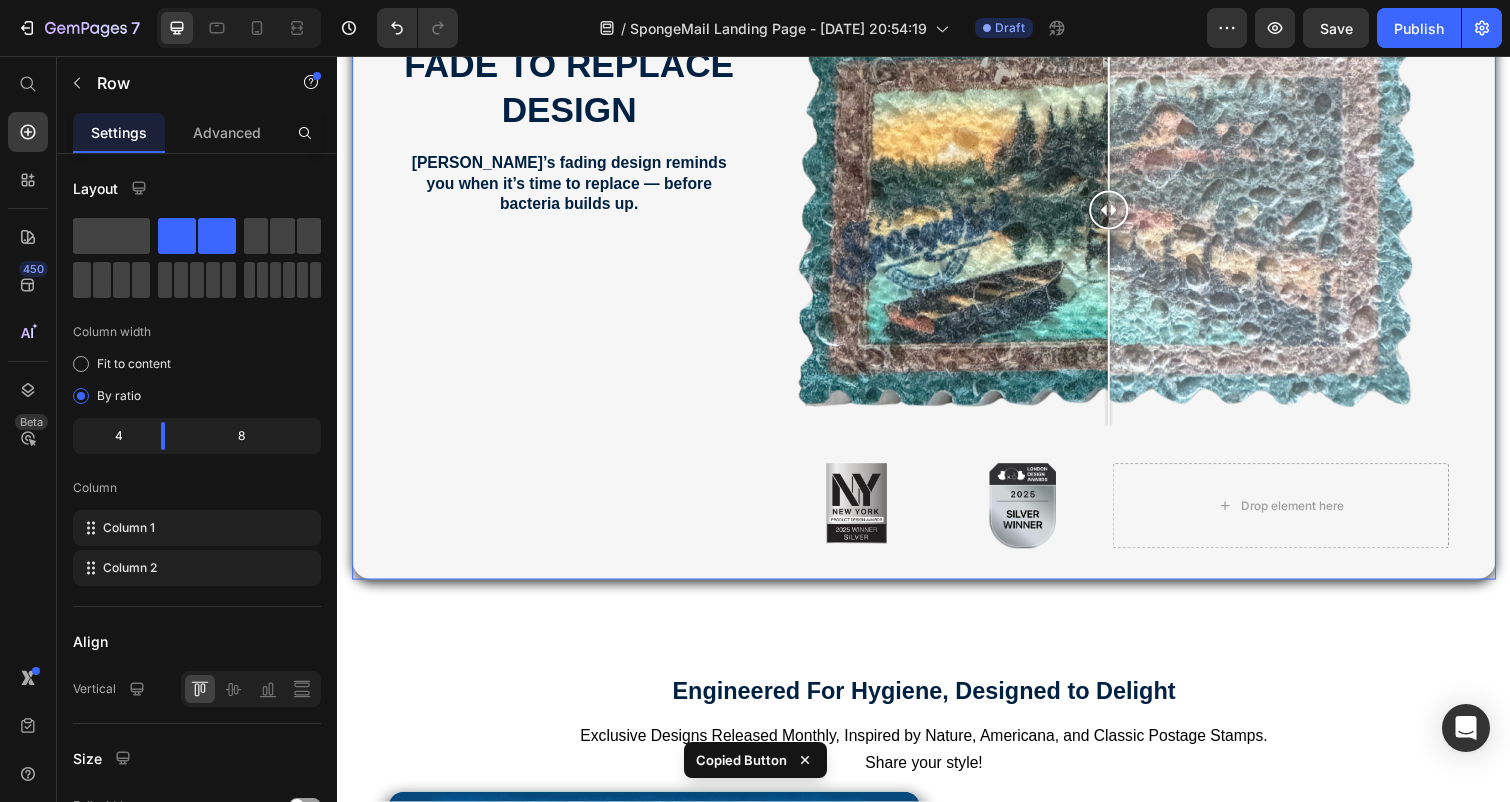 click on "Award Winning Fade to rEPLACE Design Heading Spongemail’s fading design reminds you when it’s time to replace — before bacteria builds up. Text Block" at bounding box center [574, 277] 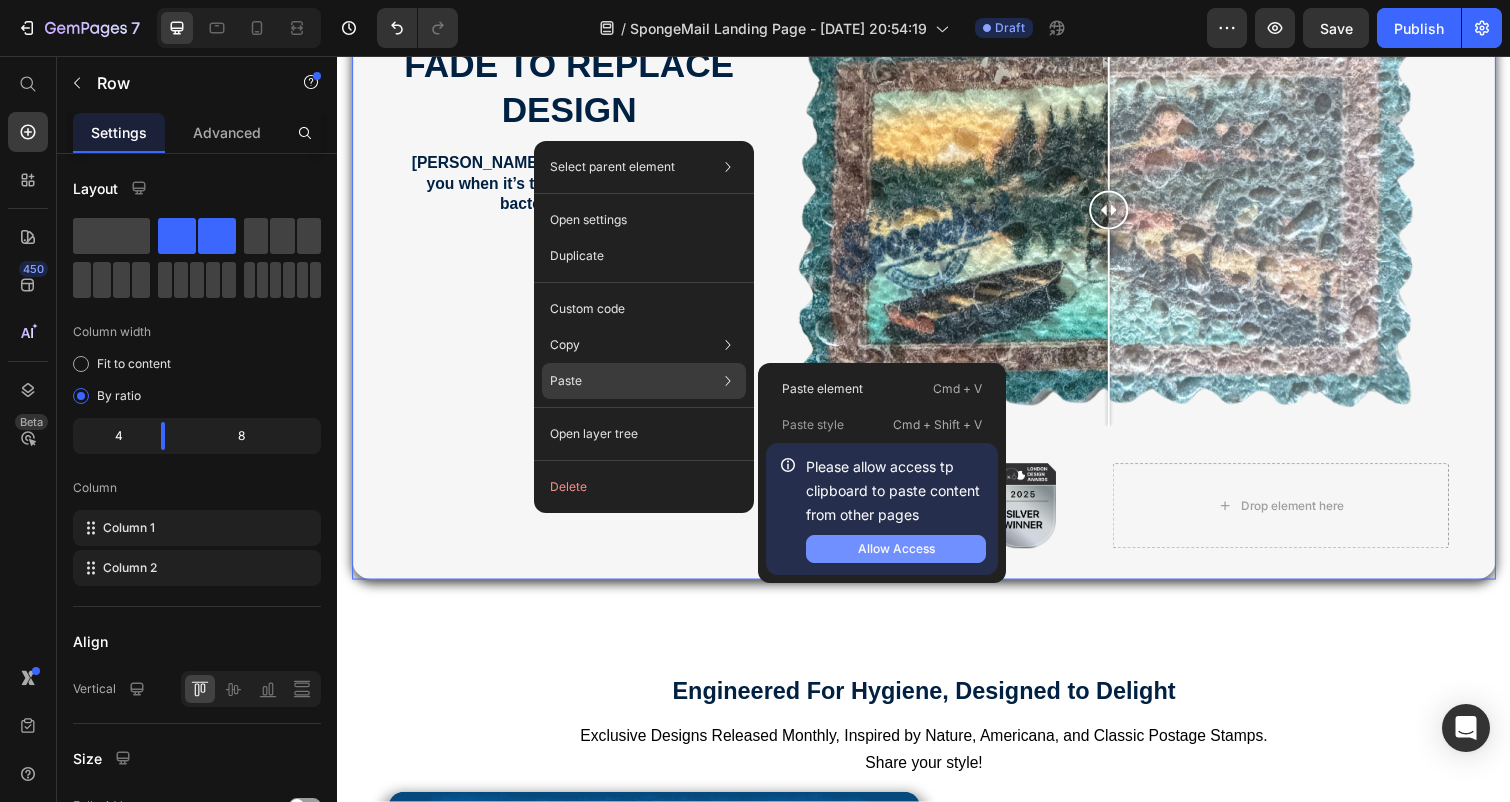 click on "Allow Access" at bounding box center (896, 549) 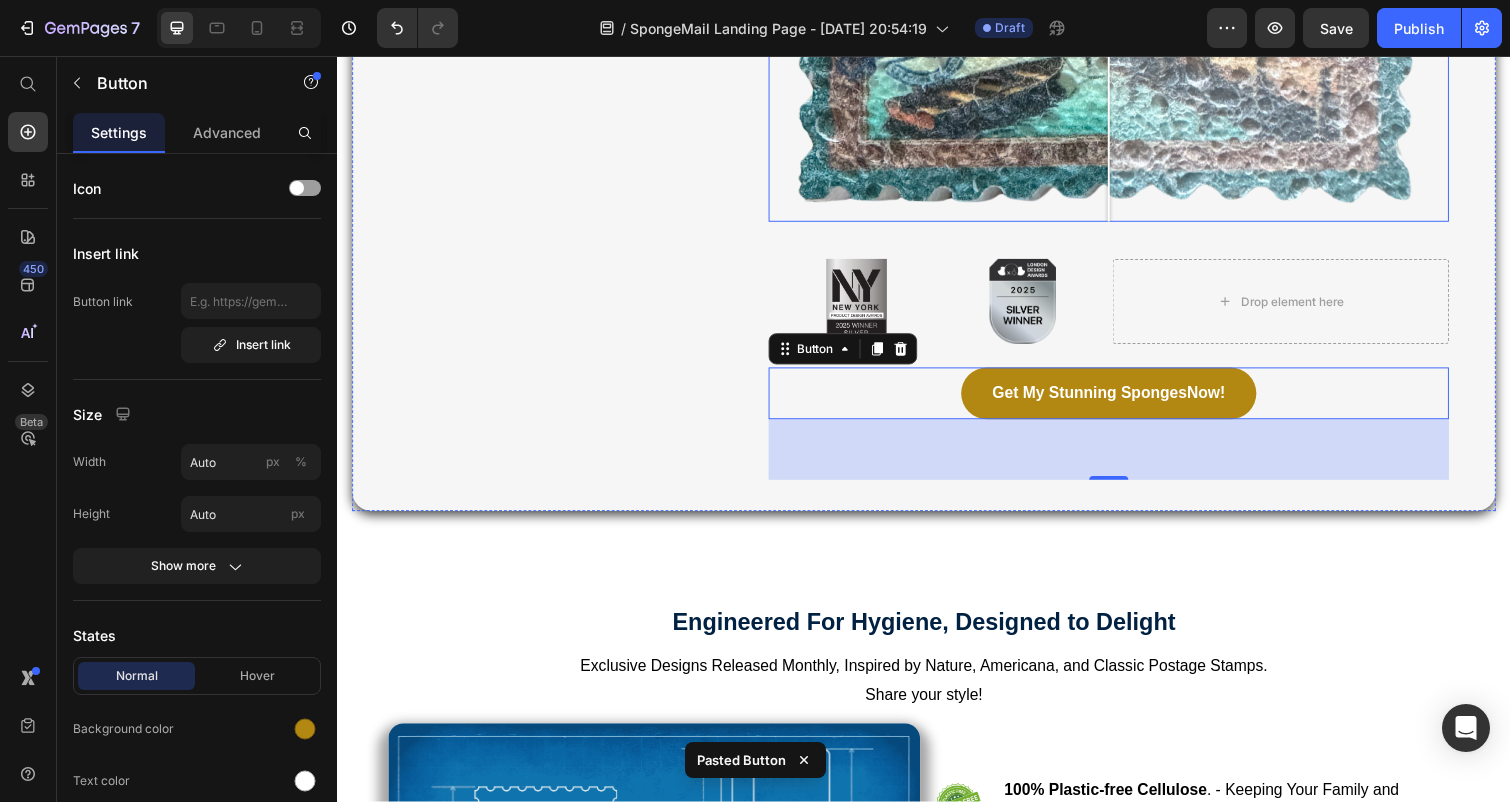 scroll, scrollTop: 2329, scrollLeft: 0, axis: vertical 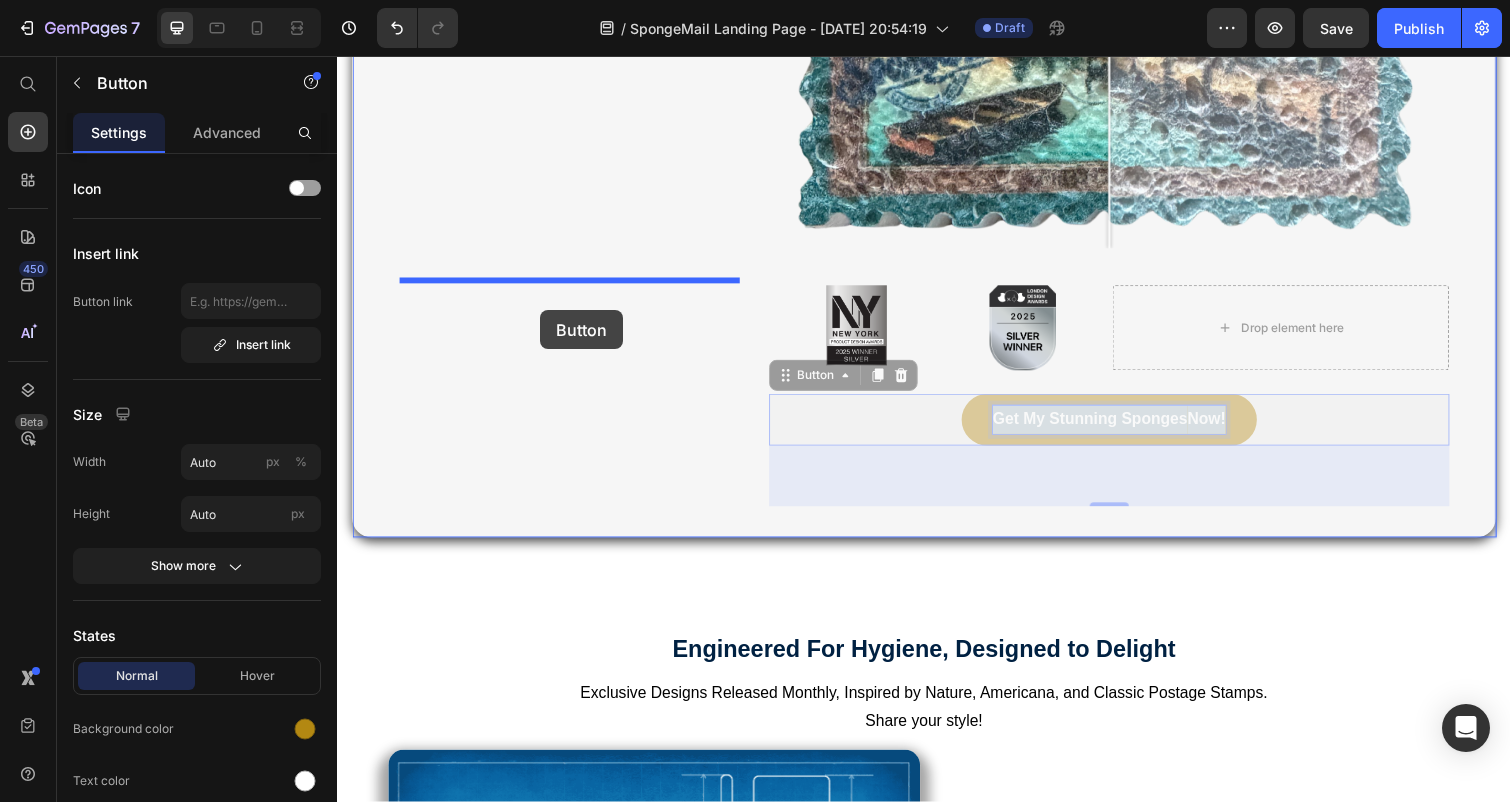 drag, startPoint x: 1127, startPoint y: 679, endPoint x: 545, endPoint y: 317, distance: 685.39624 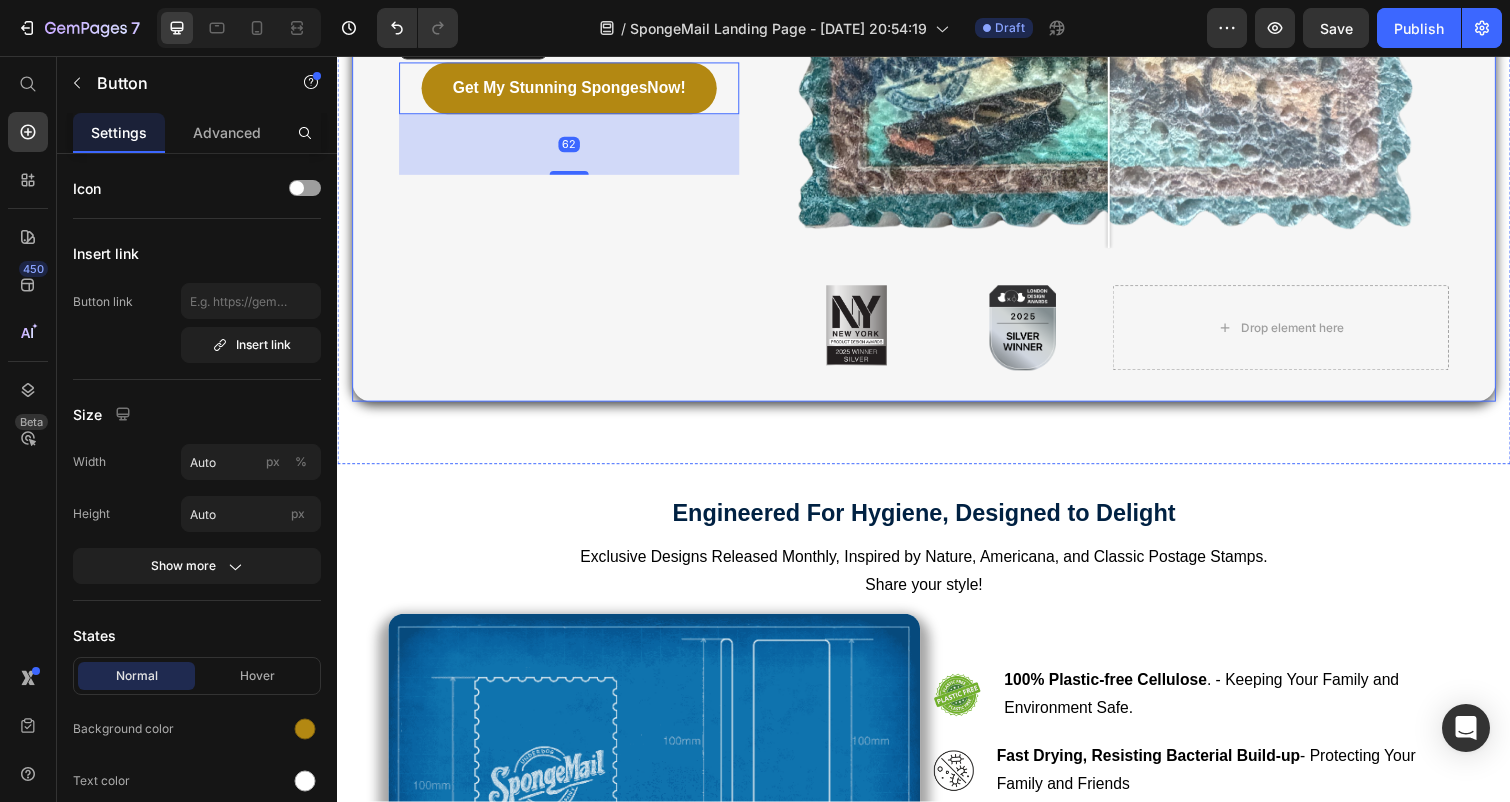 click on "Award Winning Fade to rEPLACE Design Heading Spongemail’s fading design reminds you when it’s time to replace — before bacteria builds up. Text Block Get My Stunning Sponges  Now! Button   62" at bounding box center [574, 95] 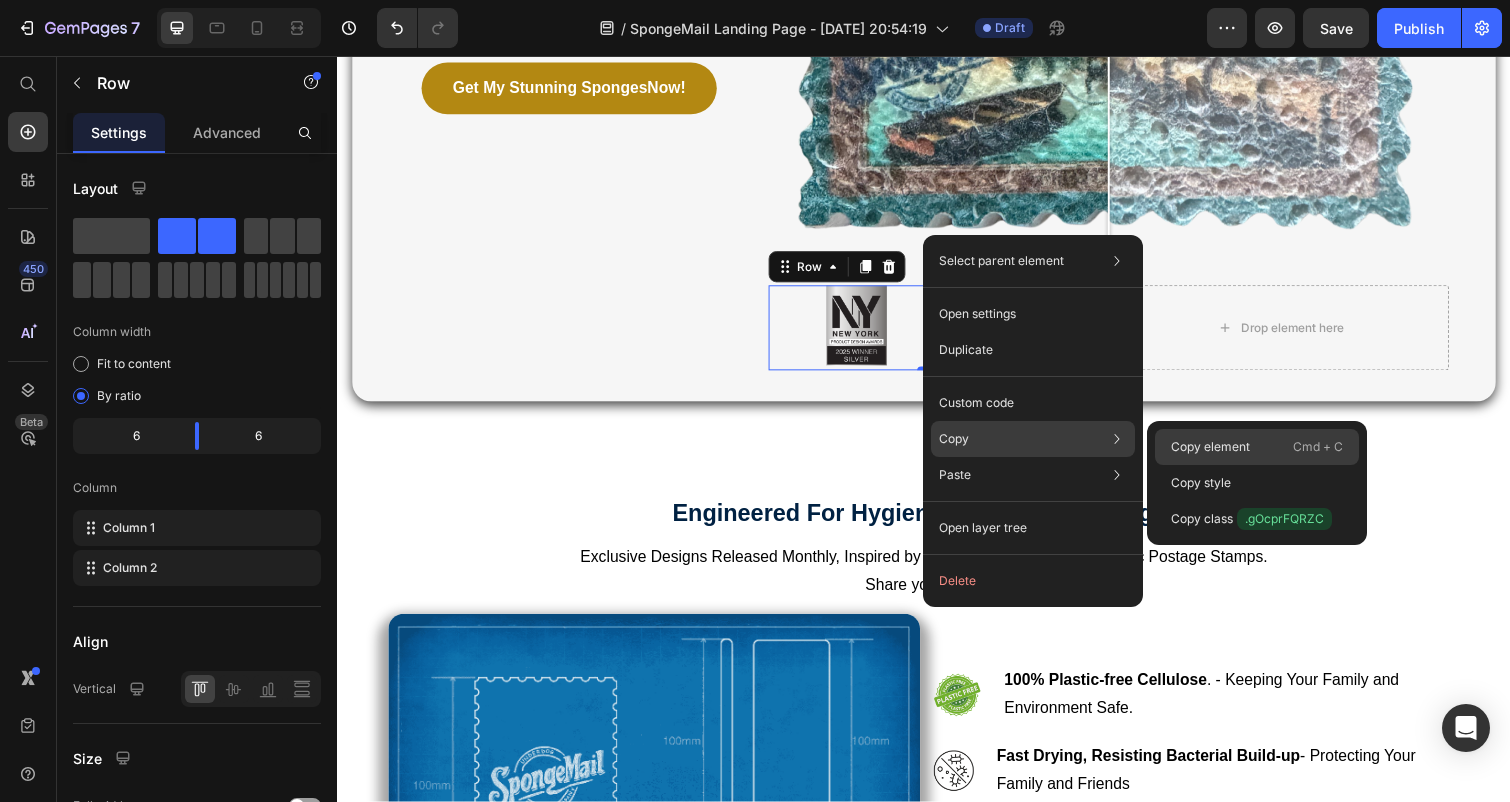 click on "Copy element  Cmd + C" 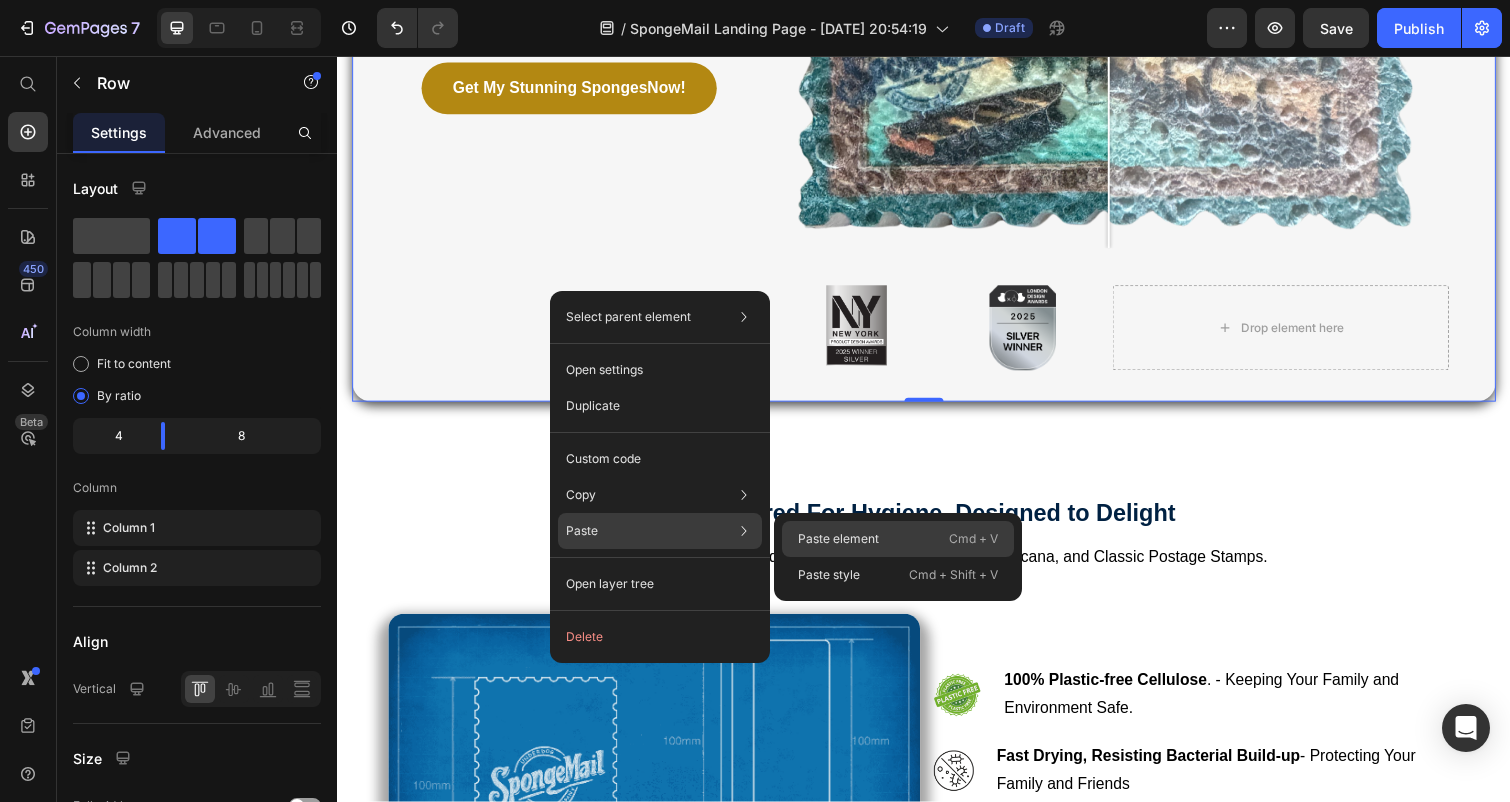 click on "Paste element  Cmd + V" 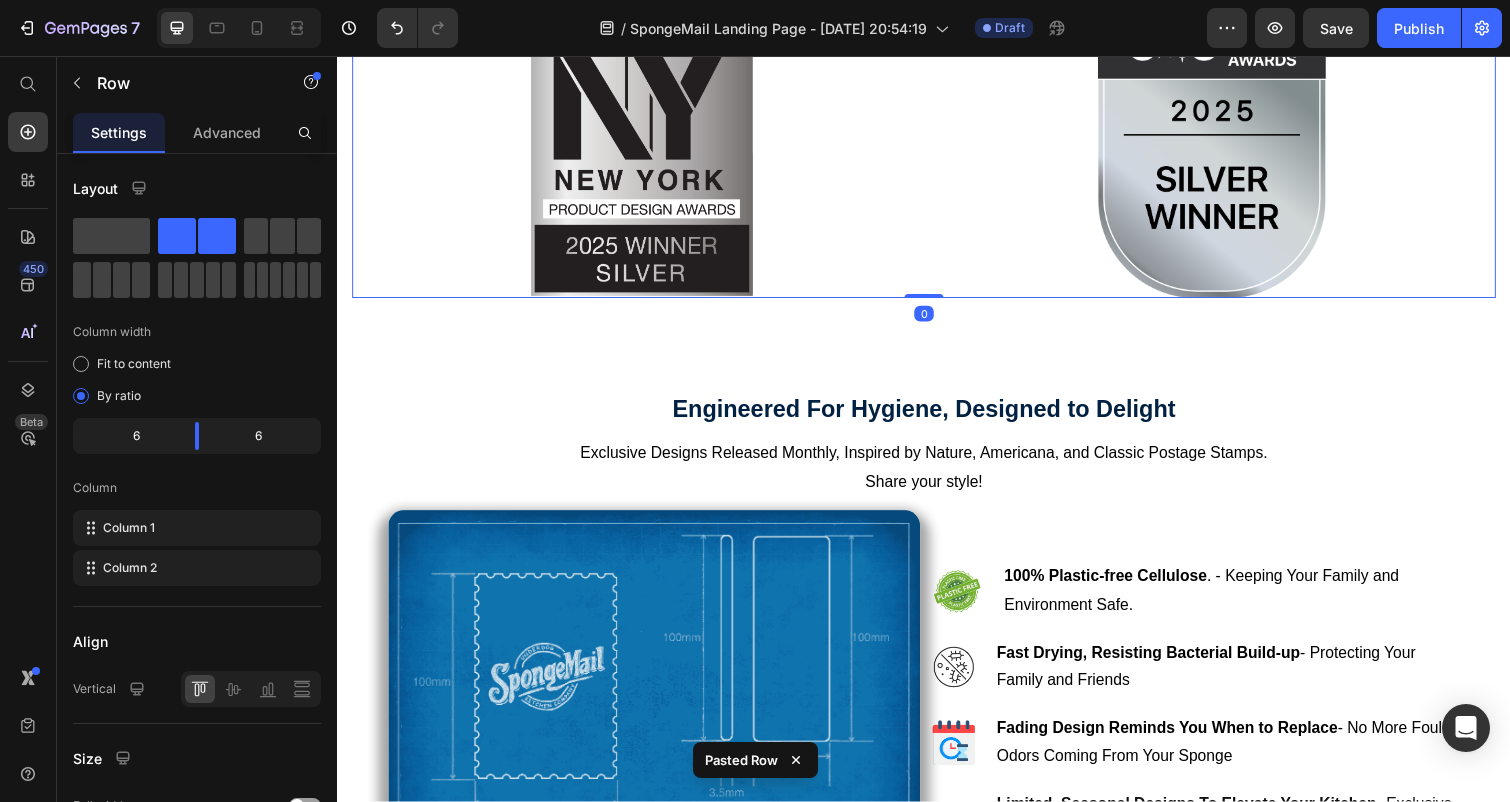 scroll, scrollTop: 2865, scrollLeft: 0, axis: vertical 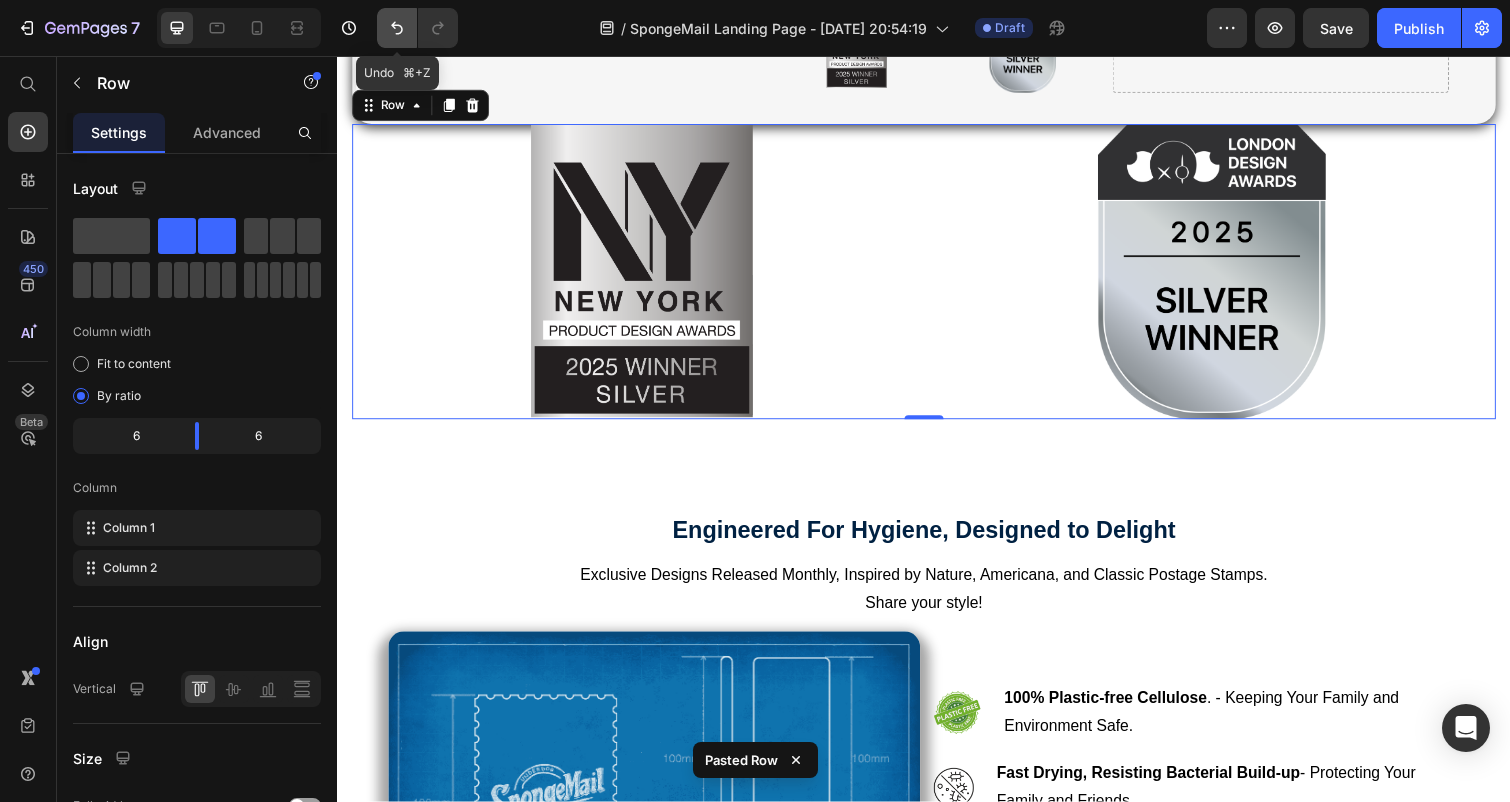 click 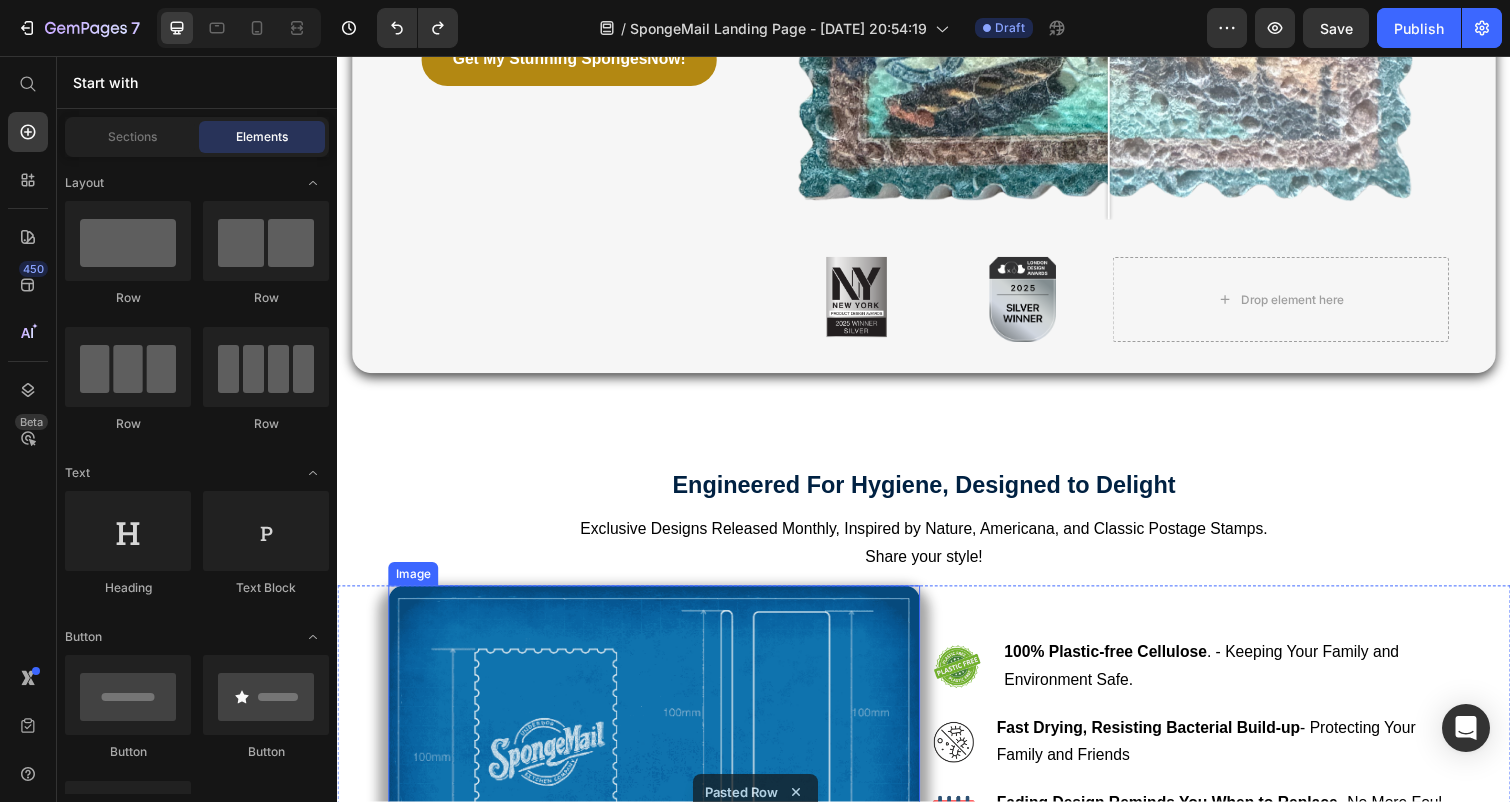 scroll, scrollTop: 2355, scrollLeft: 0, axis: vertical 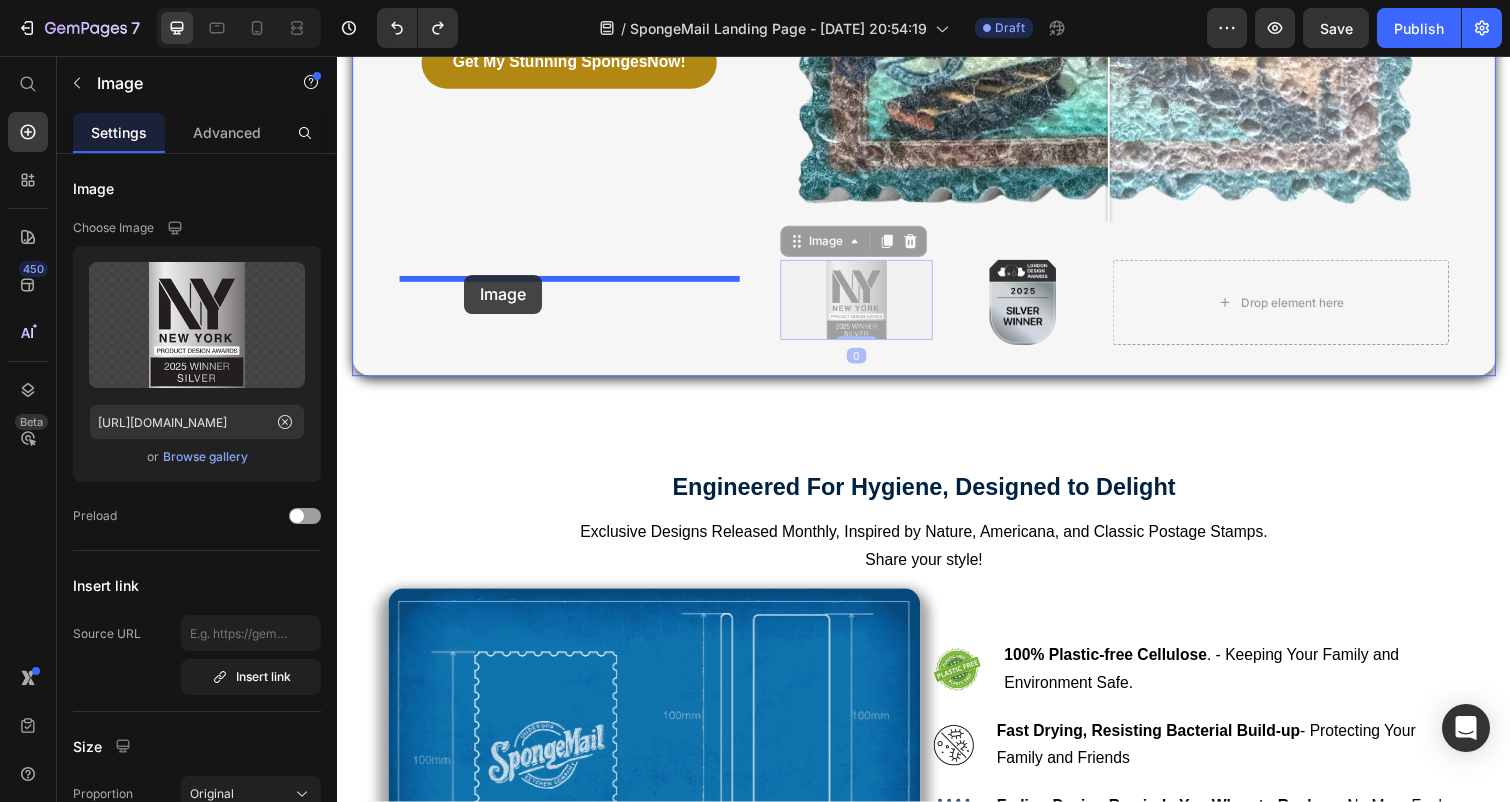 drag, startPoint x: 859, startPoint y: 535, endPoint x: 467, endPoint y: 280, distance: 467.64197 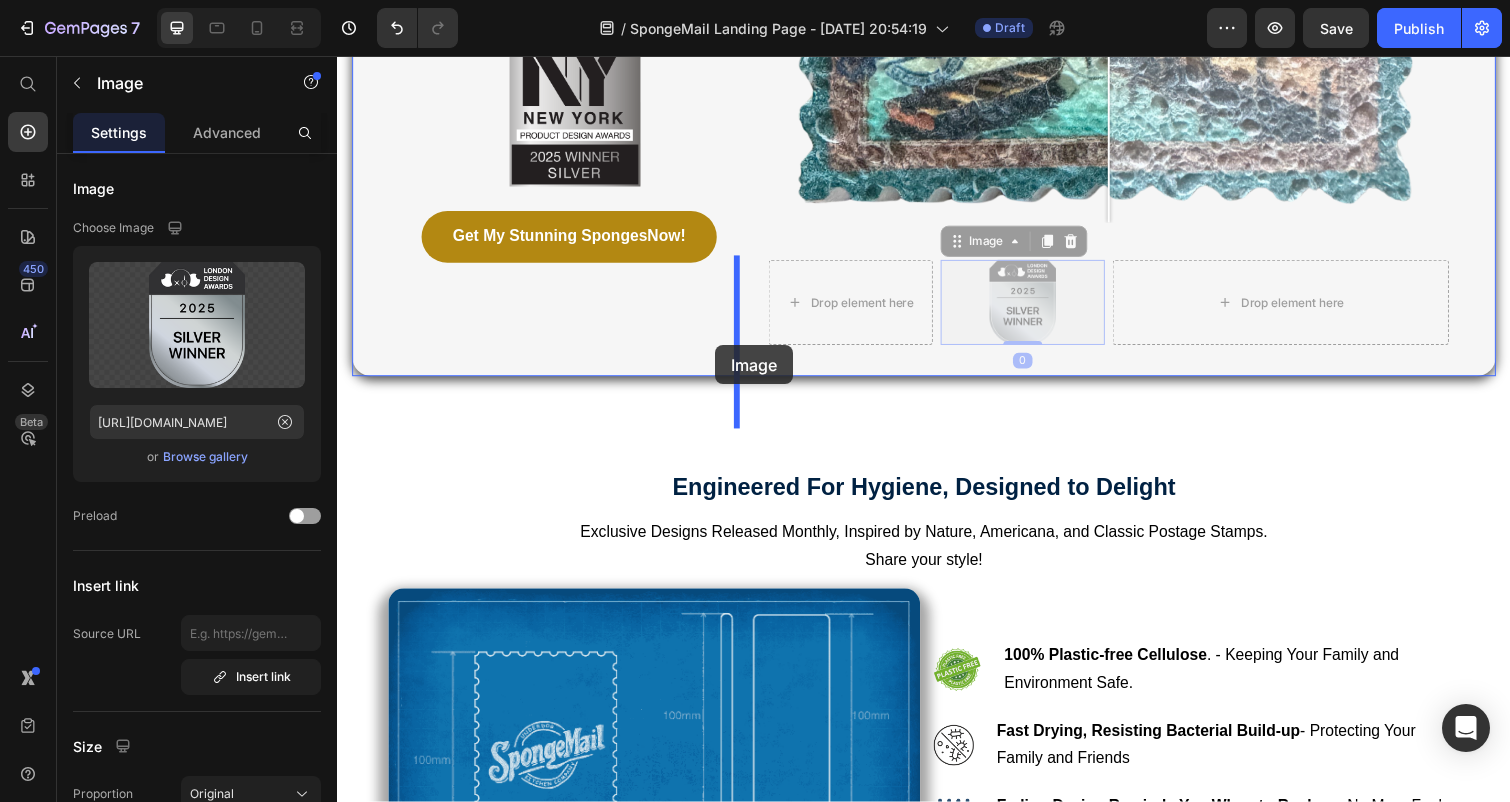 drag, startPoint x: 1048, startPoint y: 565, endPoint x: 724, endPoint y: 352, distance: 387.74347 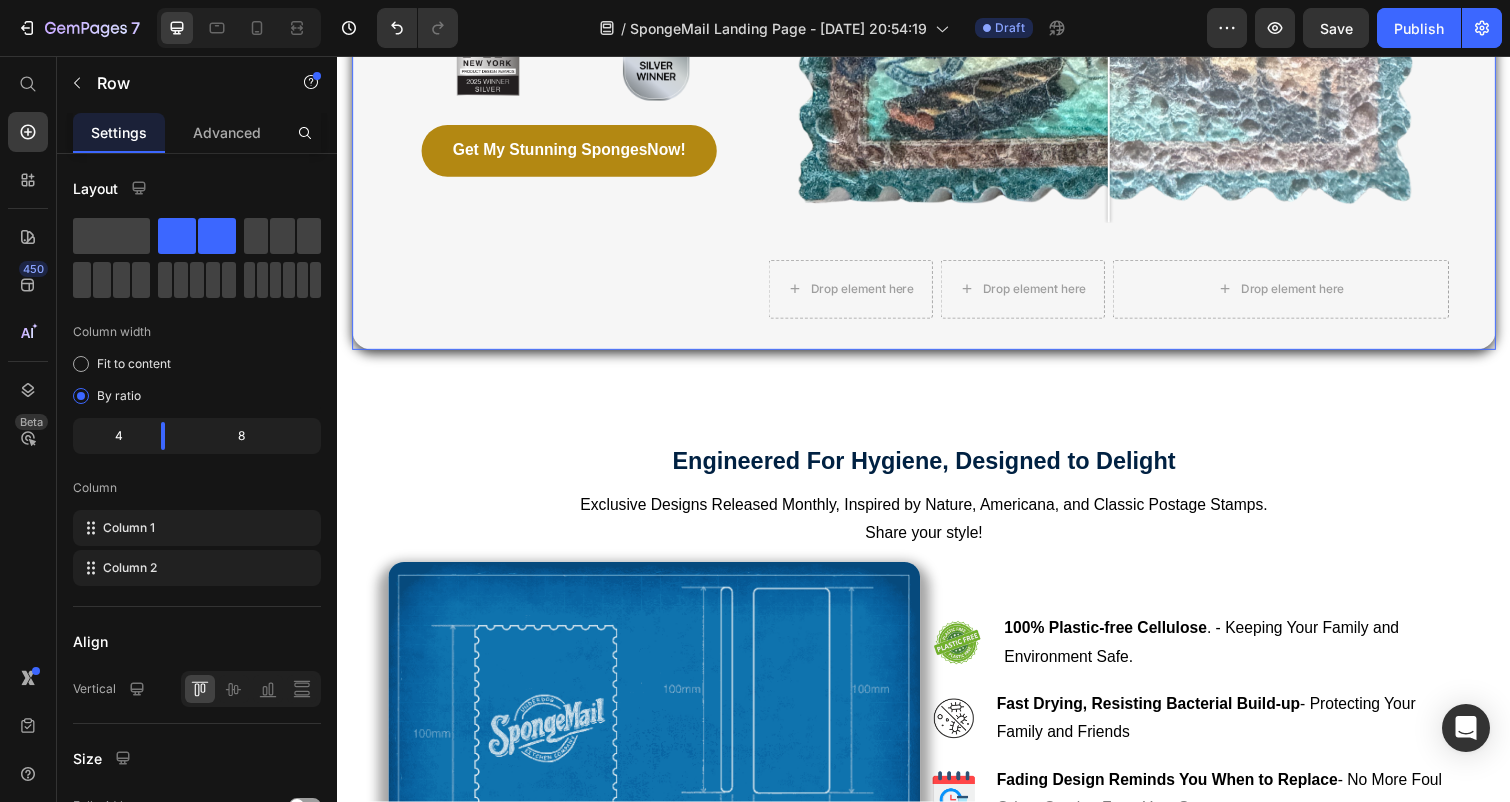 click on "Award Winning Fade to rEPLACE Design Heading Spongemail’s fading design reminds you when it’s time to replace — before bacteria builds up. Text Block Image Image   0 Row Get My Stunning Sponges  Now! Button" at bounding box center [574, 55] 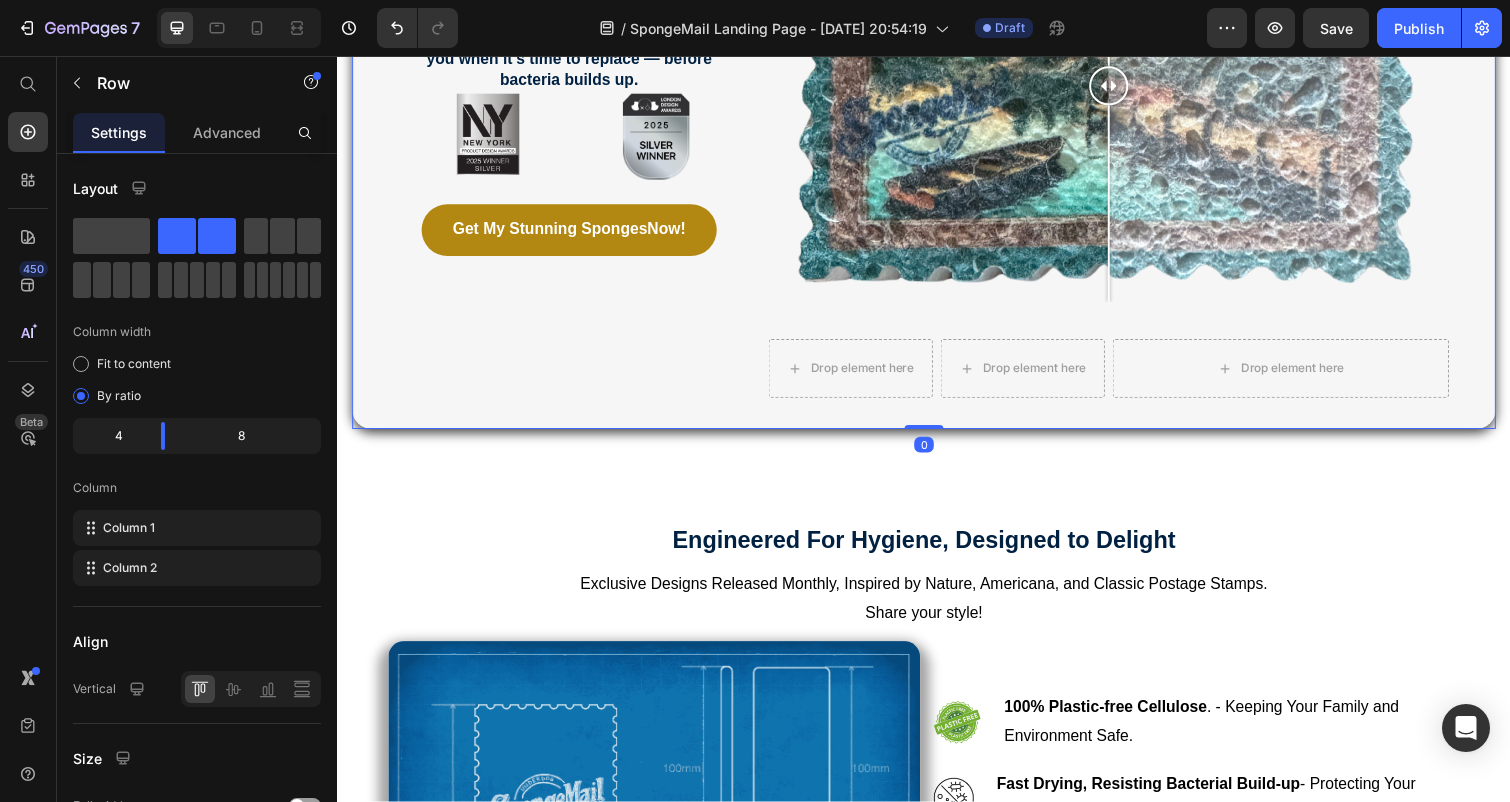 scroll, scrollTop: 2273, scrollLeft: 0, axis: vertical 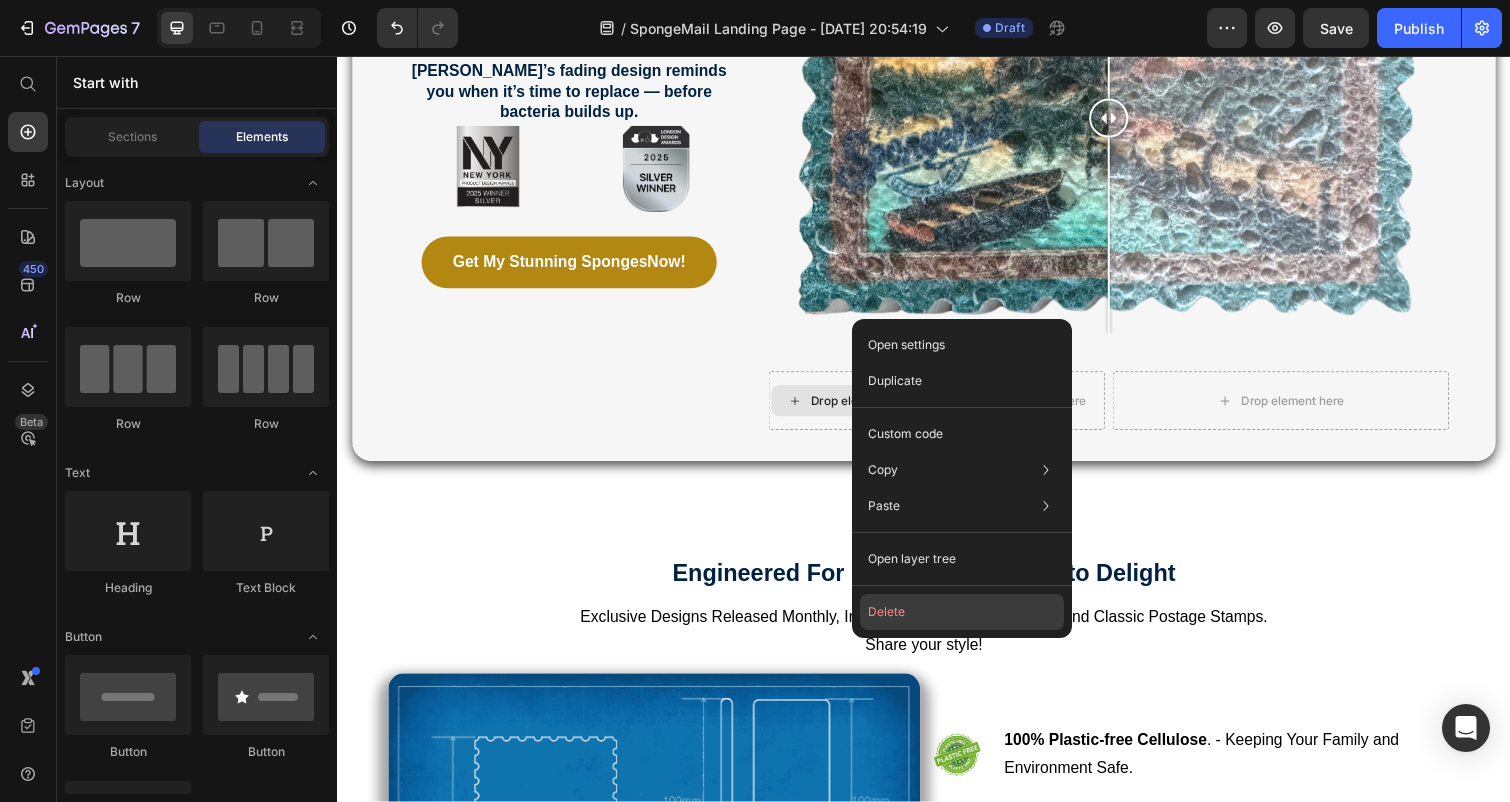 click on "Delete" 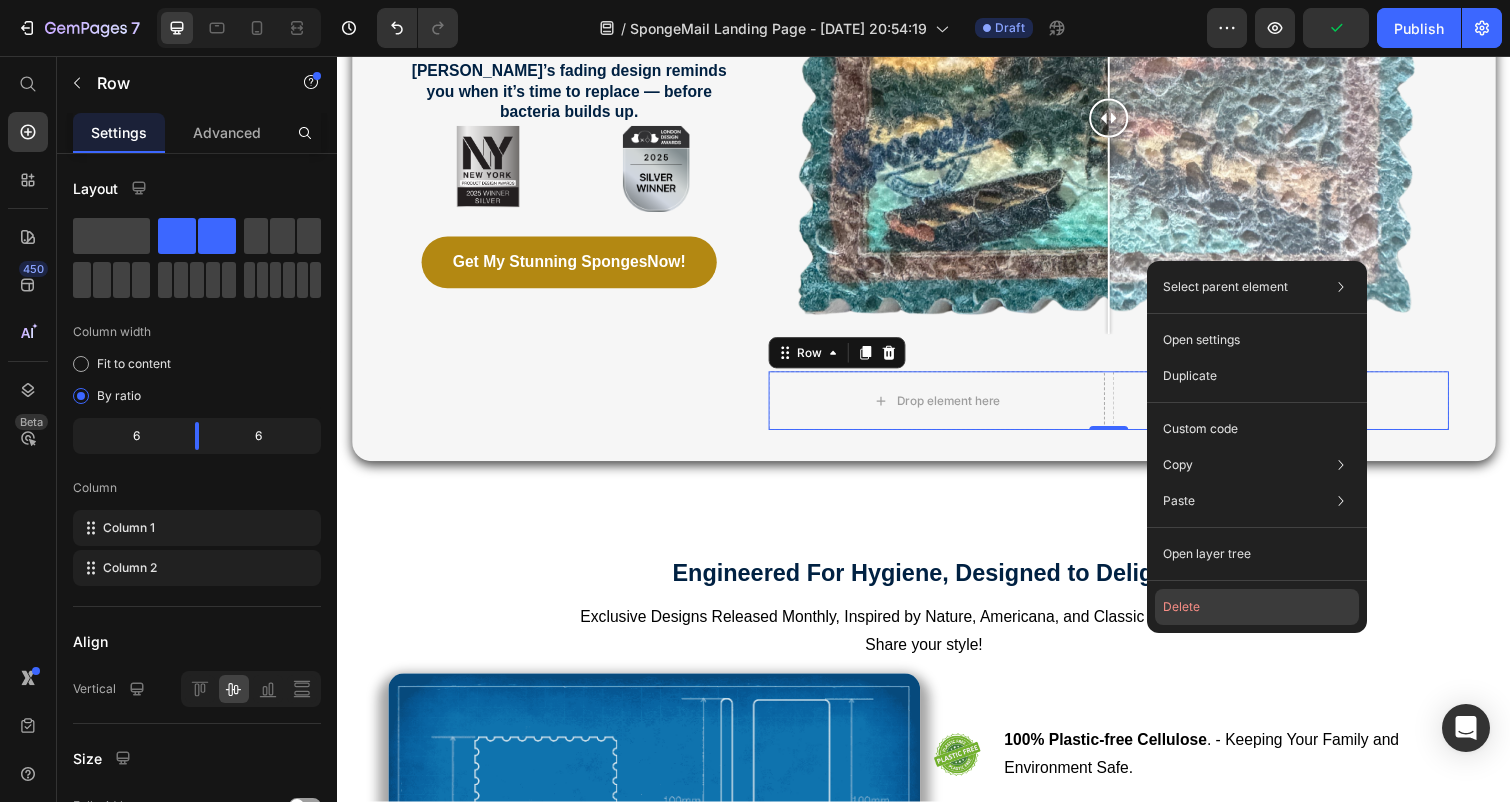 click on "Delete" 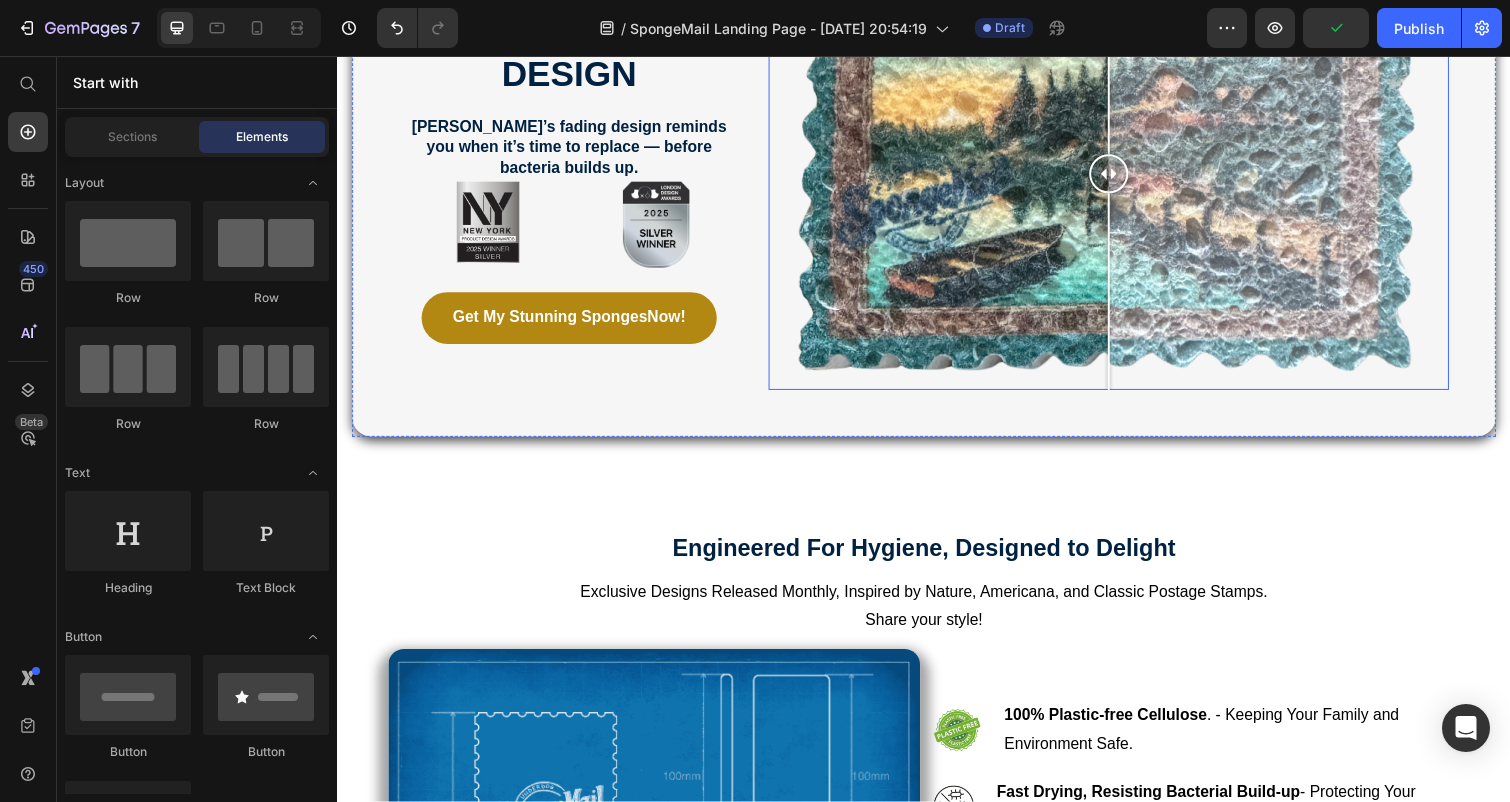 scroll, scrollTop: 2214, scrollLeft: 0, axis: vertical 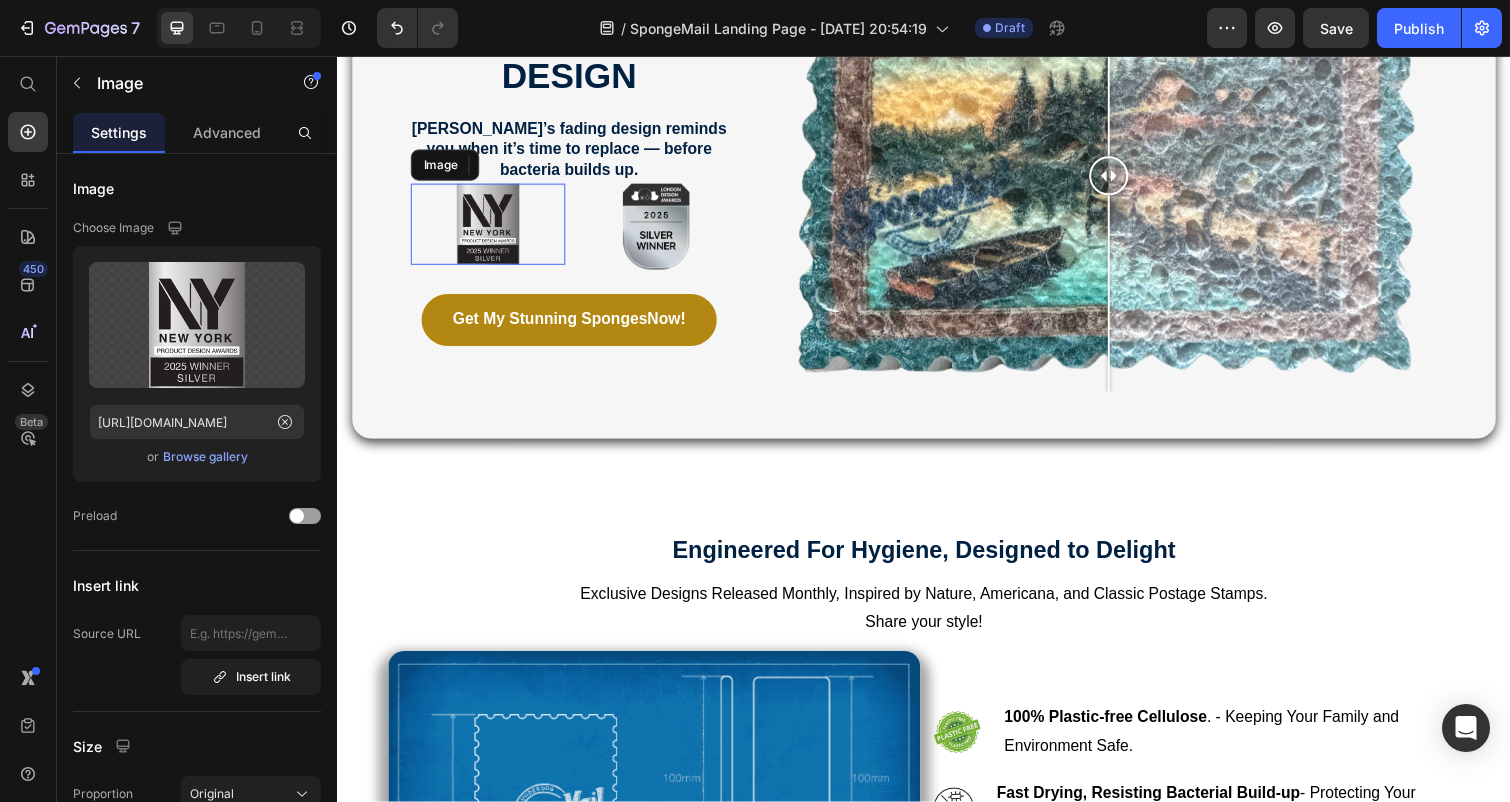 click at bounding box center (491, 228) 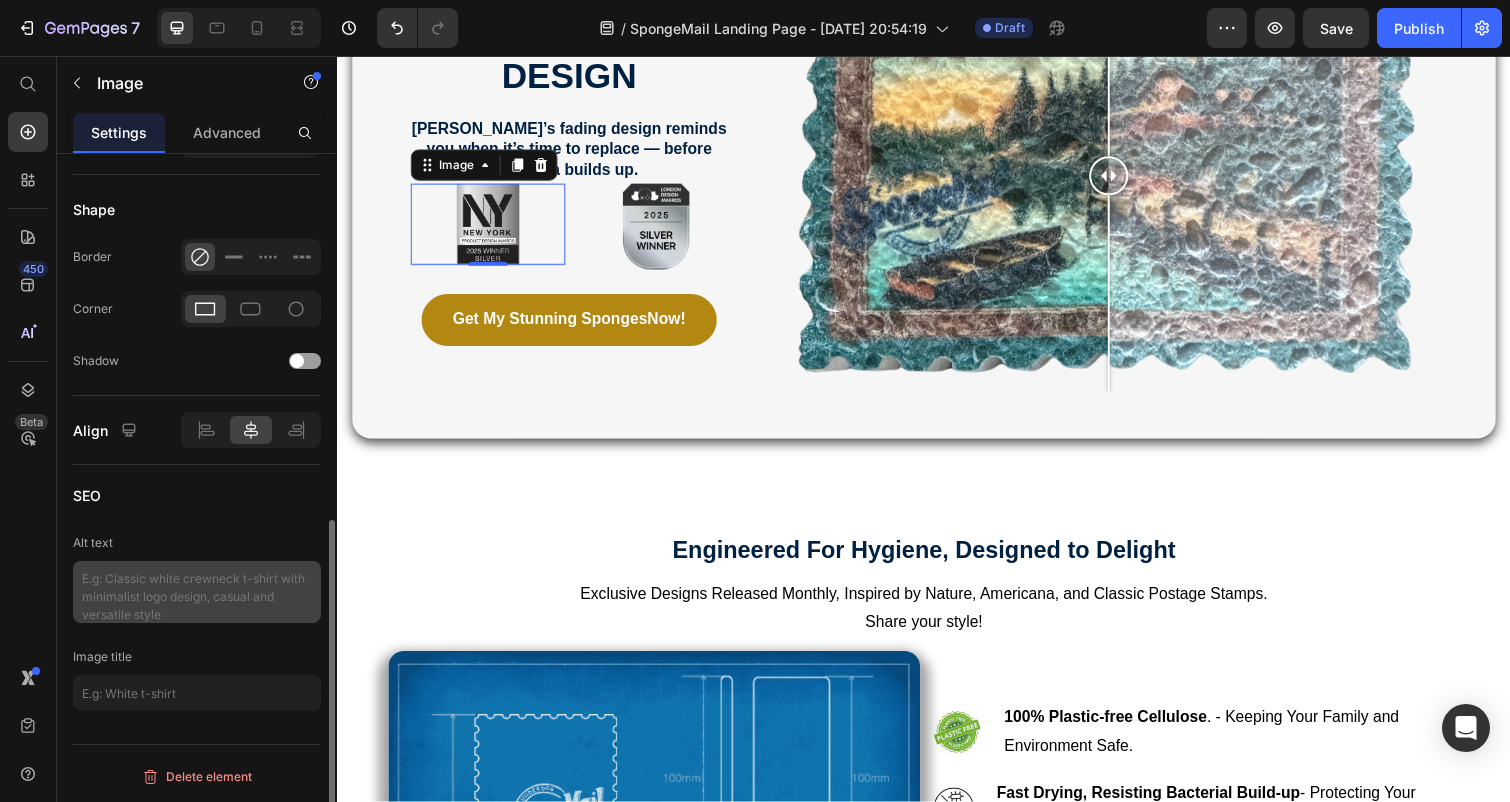 scroll, scrollTop: 704, scrollLeft: 0, axis: vertical 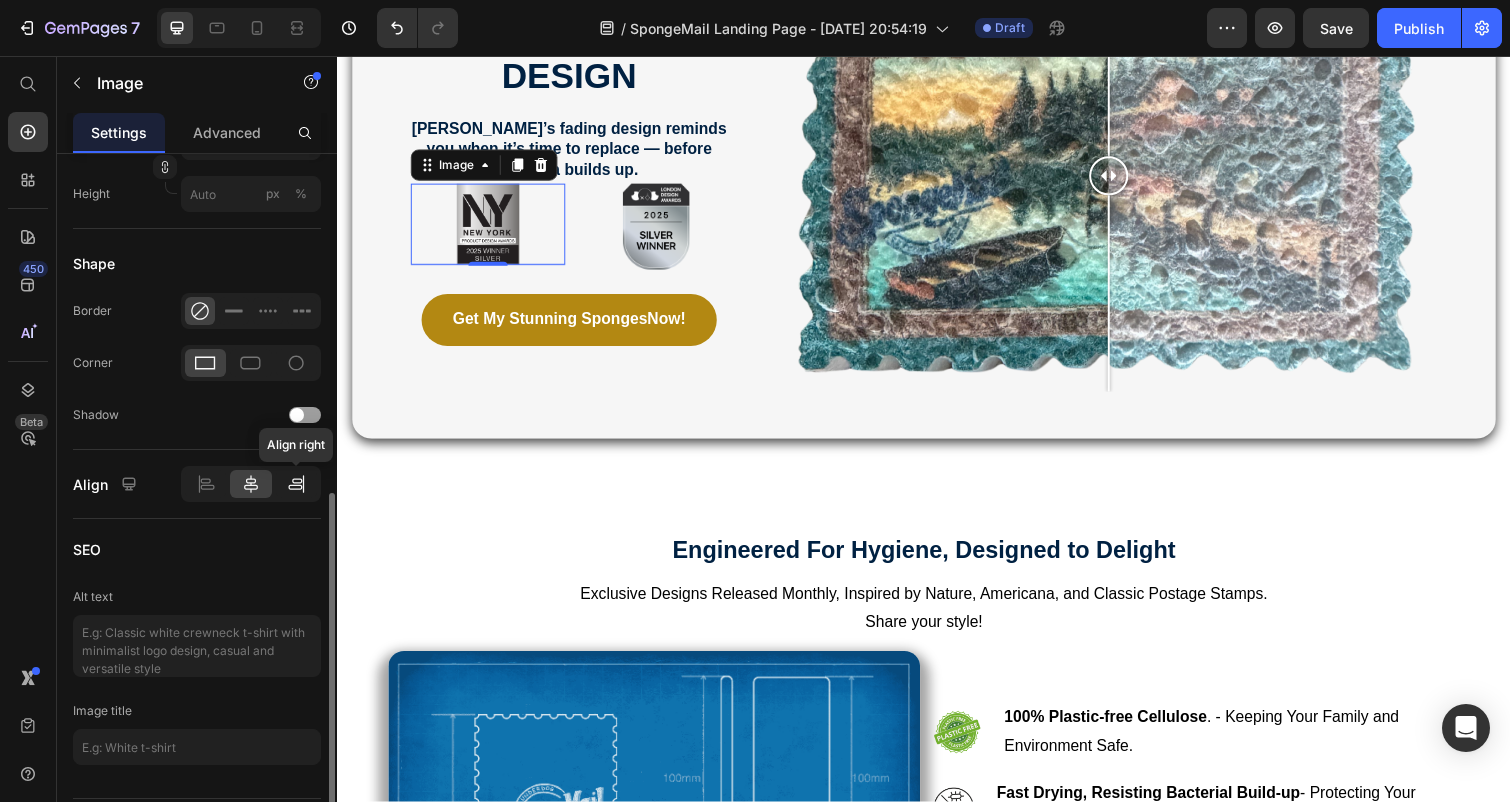 click 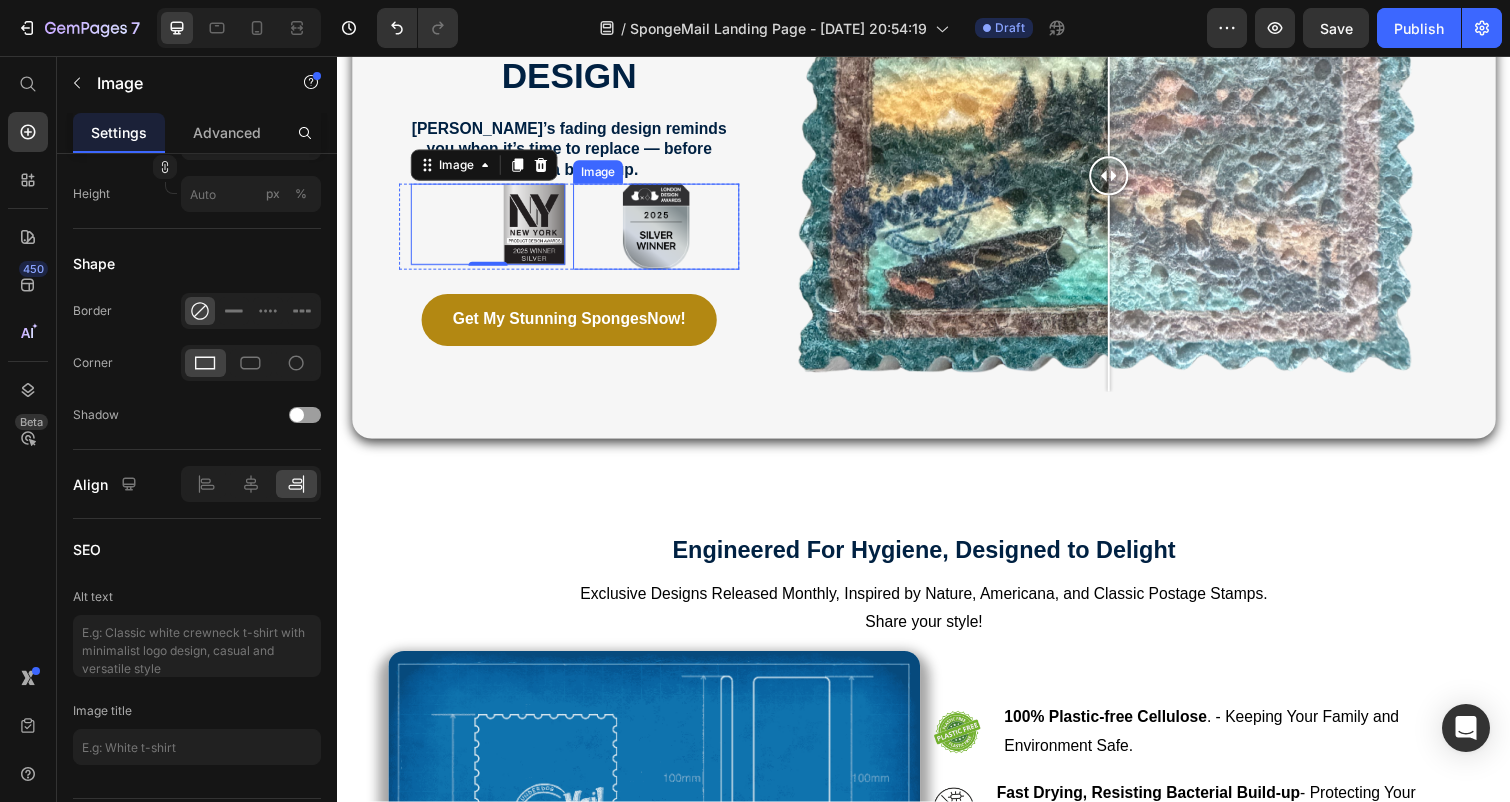 click at bounding box center [663, 231] 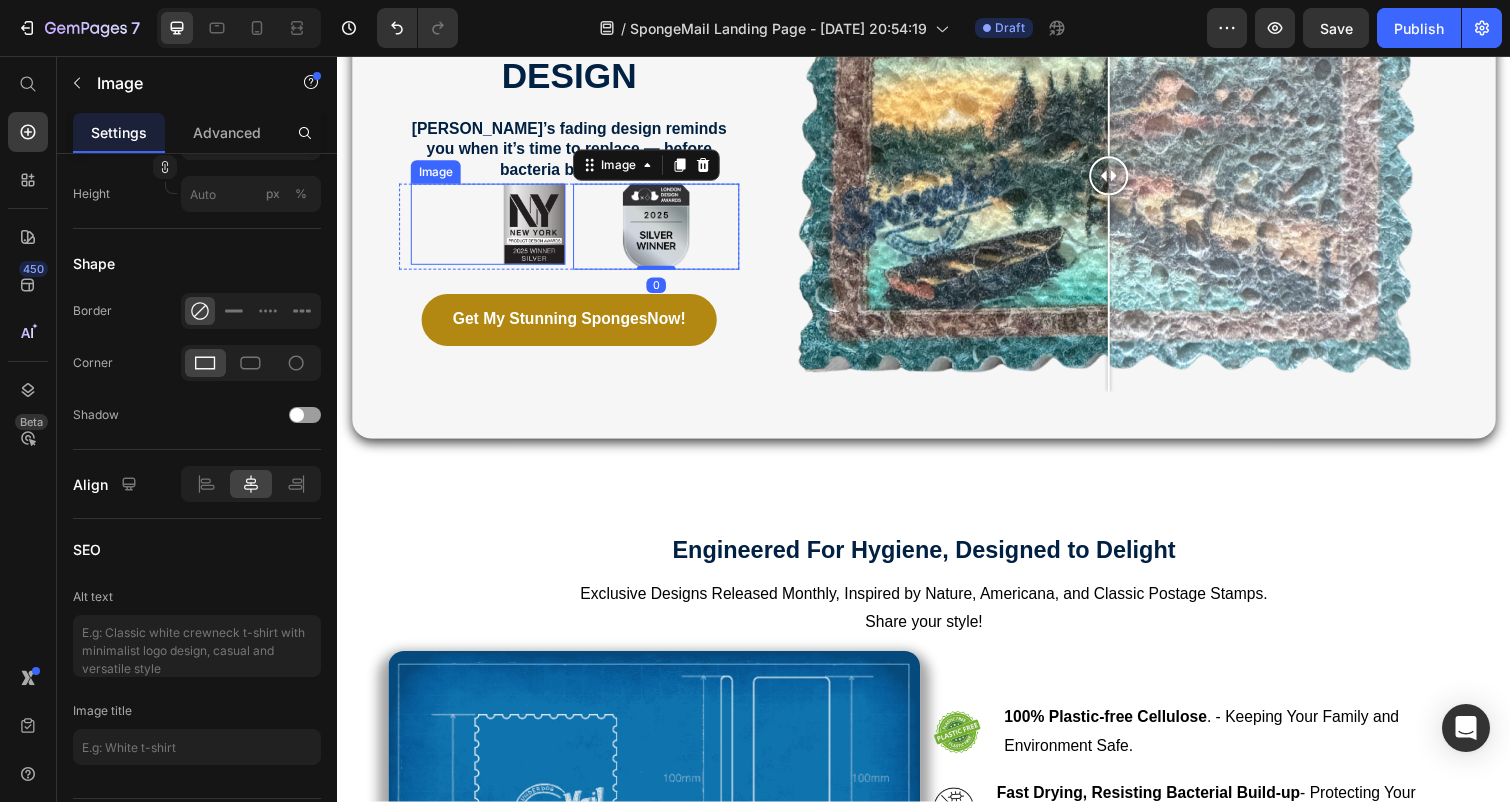 click at bounding box center (491, 228) 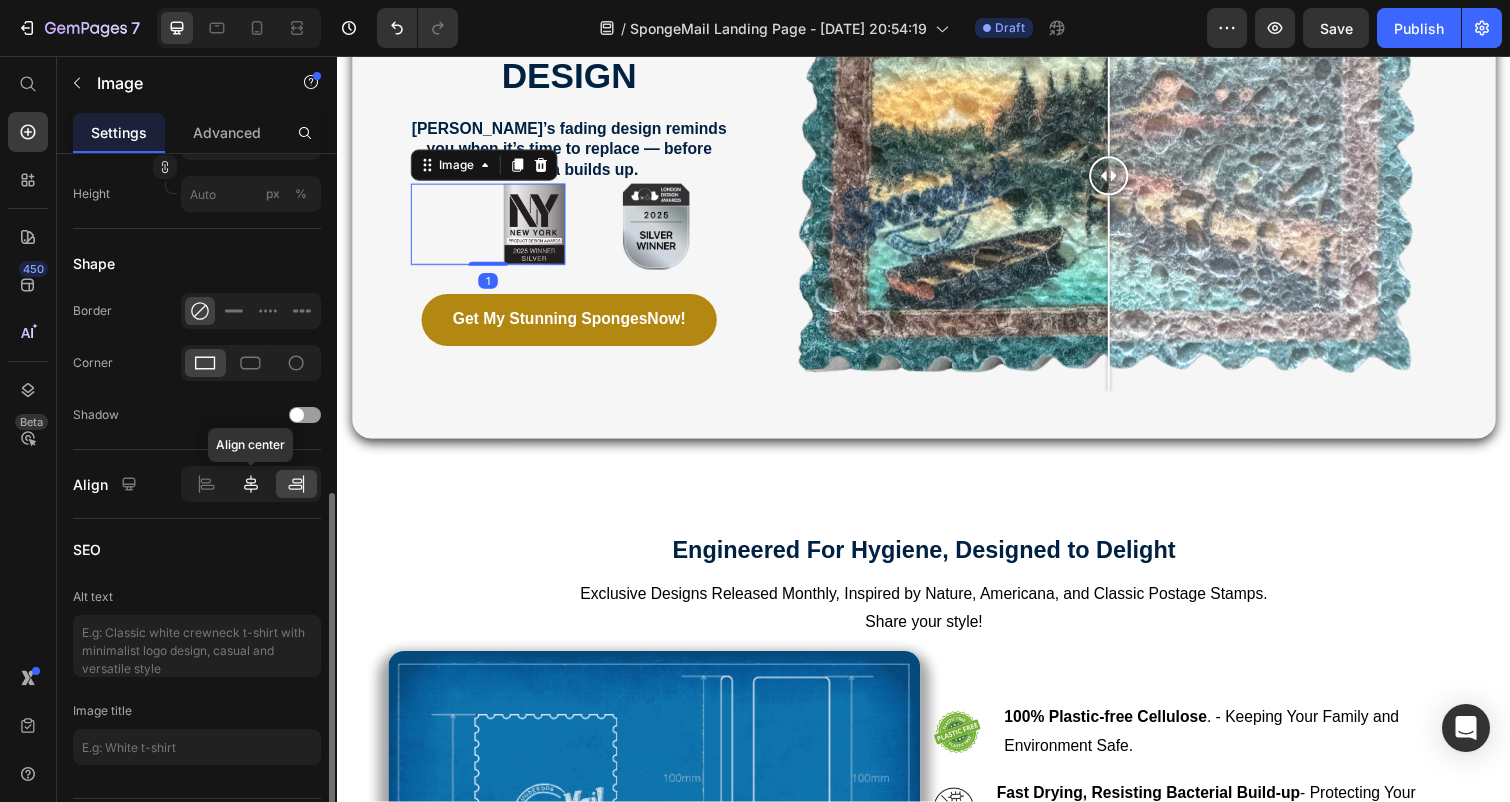 click 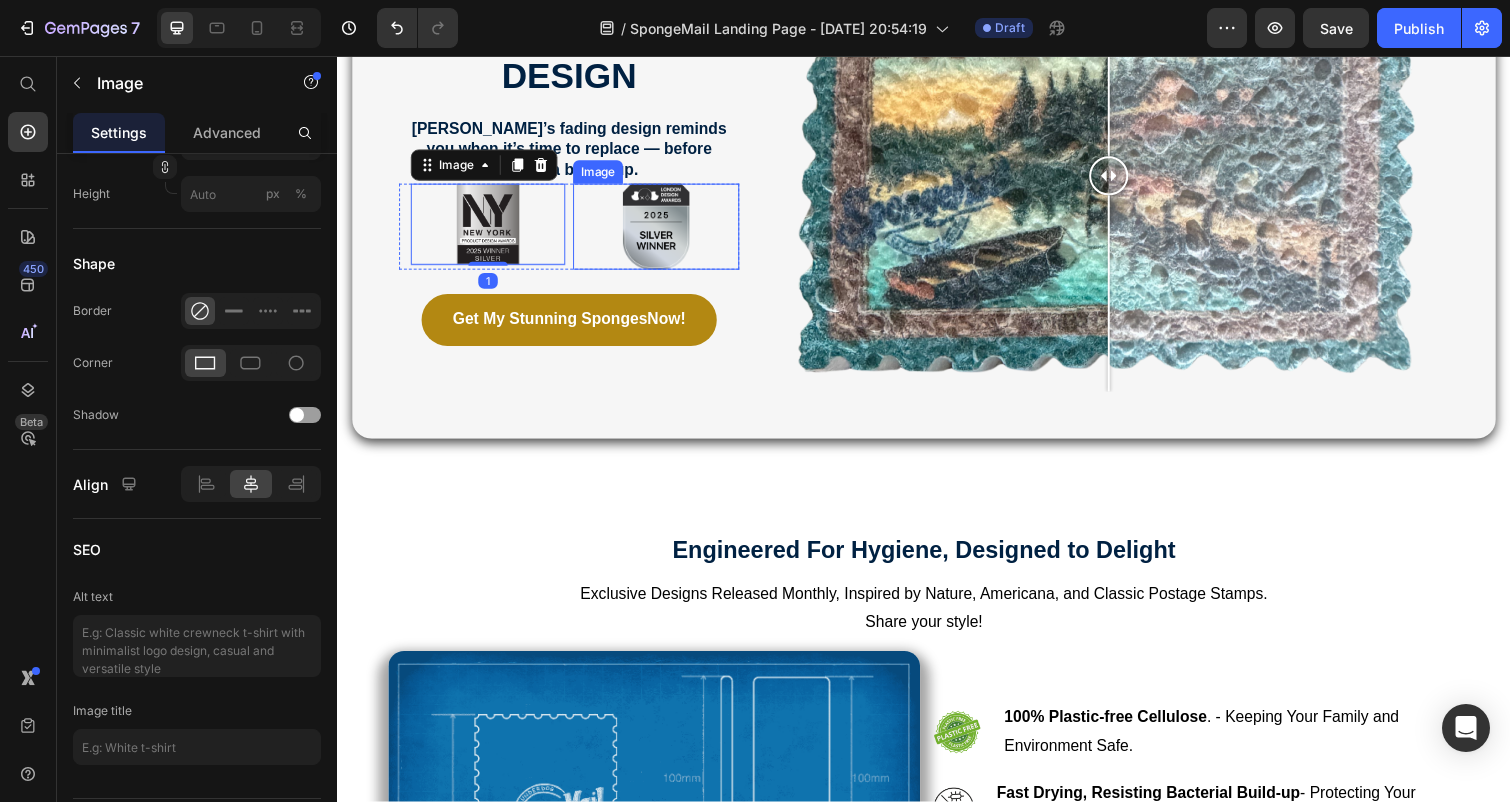 click at bounding box center [663, 231] 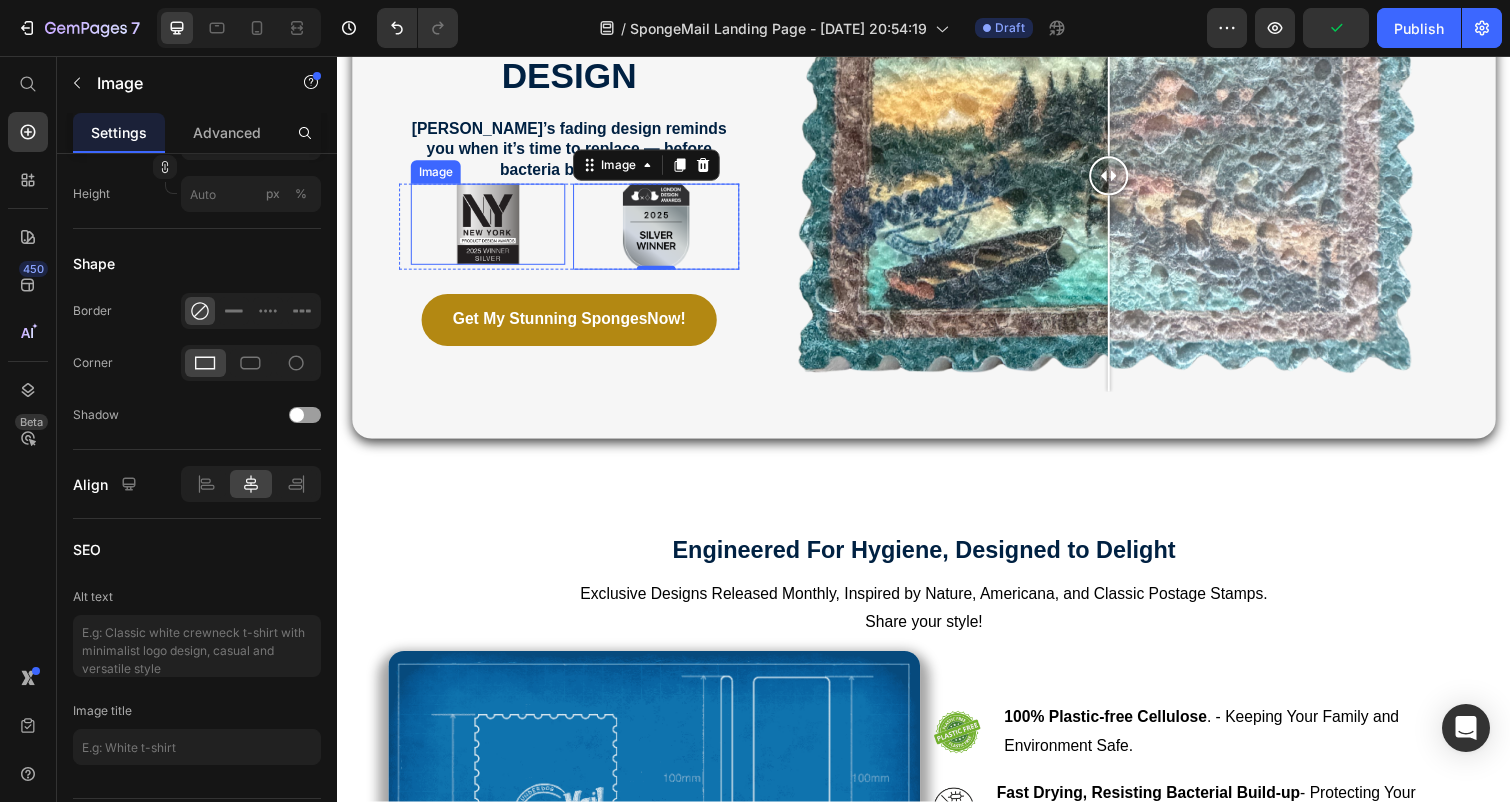 click at bounding box center (491, 228) 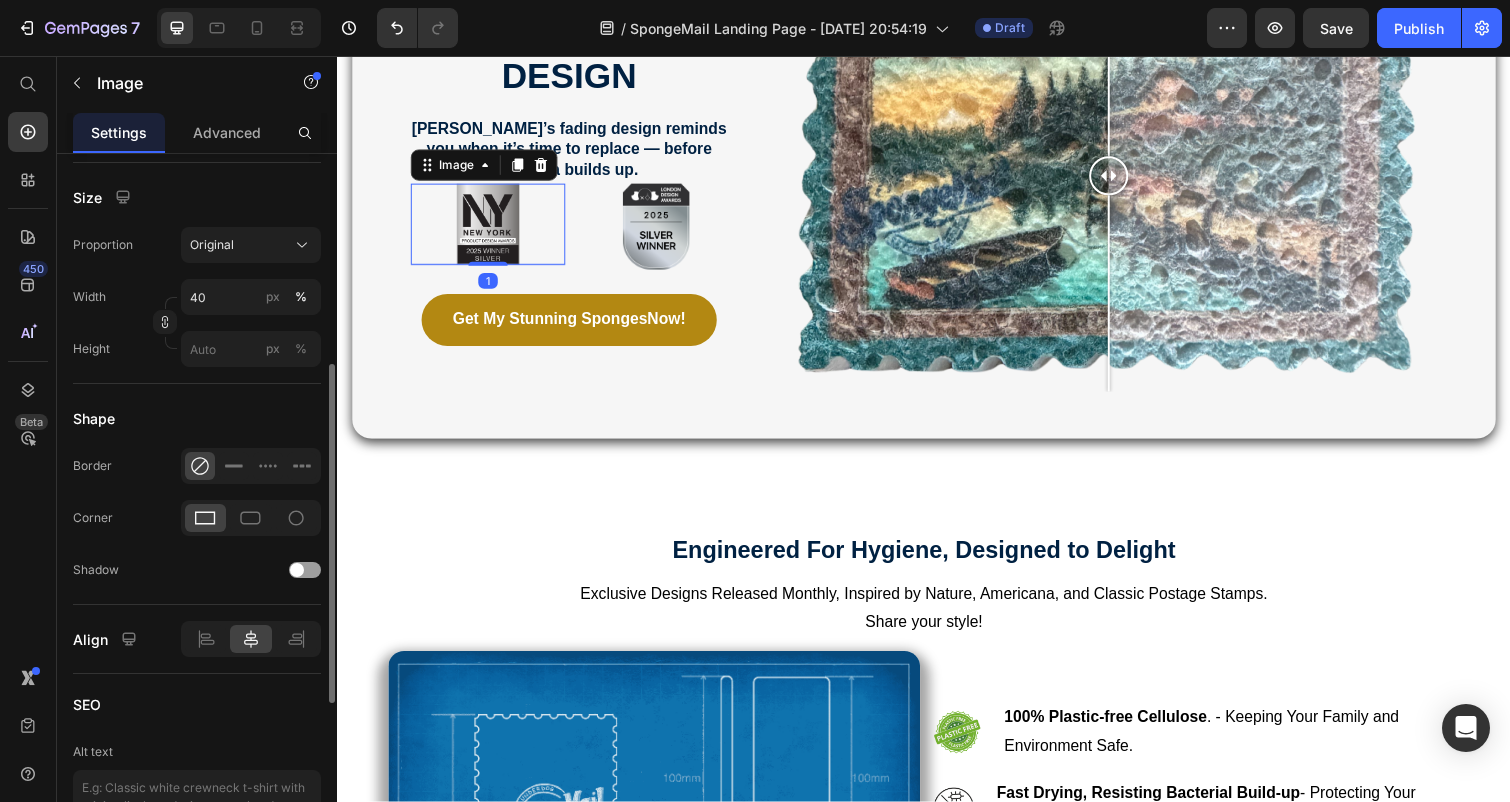 scroll, scrollTop: 512, scrollLeft: 0, axis: vertical 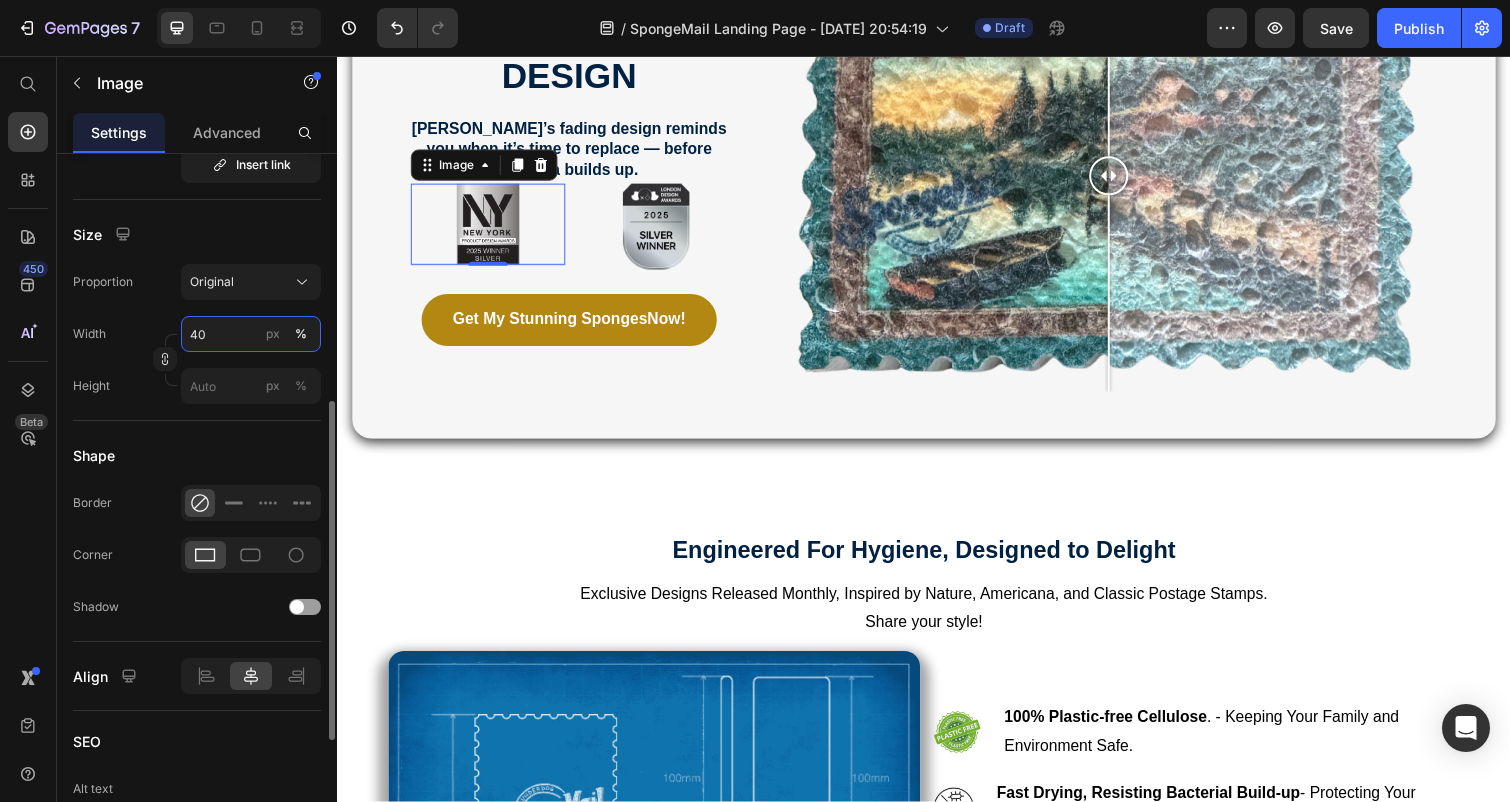 click on "40" at bounding box center (251, 334) 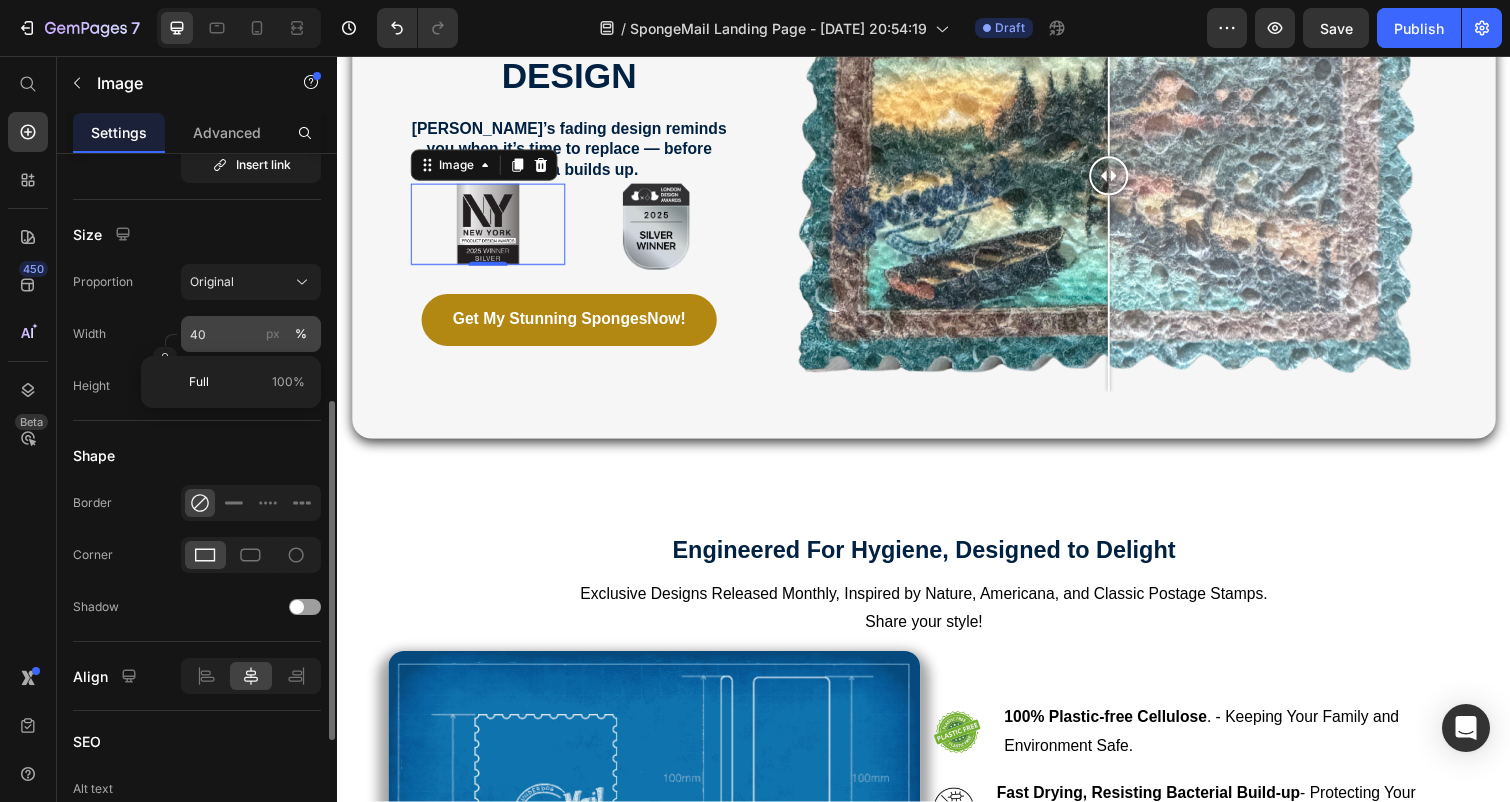 click on "px" at bounding box center (273, 334) 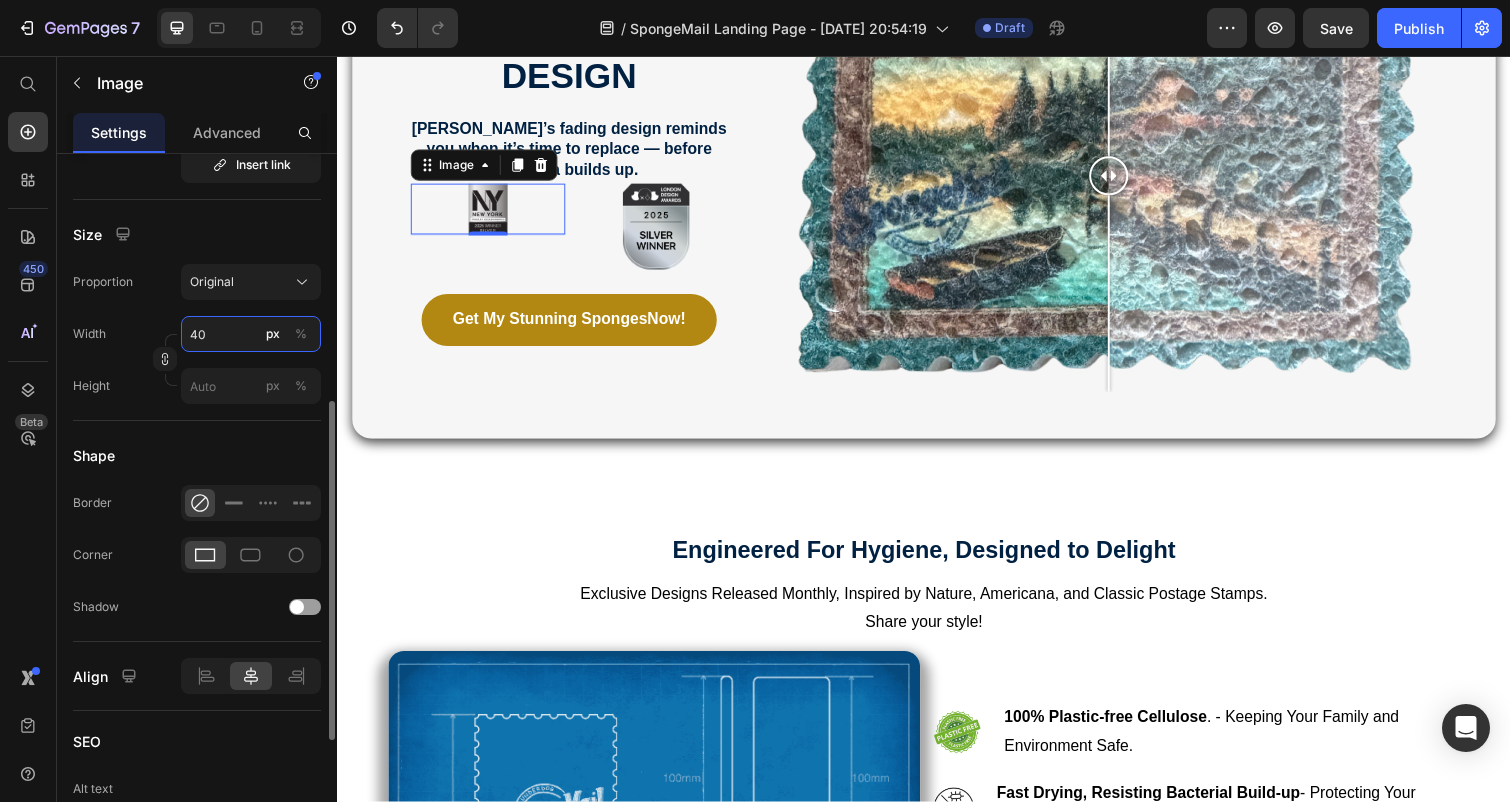 click on "40" at bounding box center (251, 334) 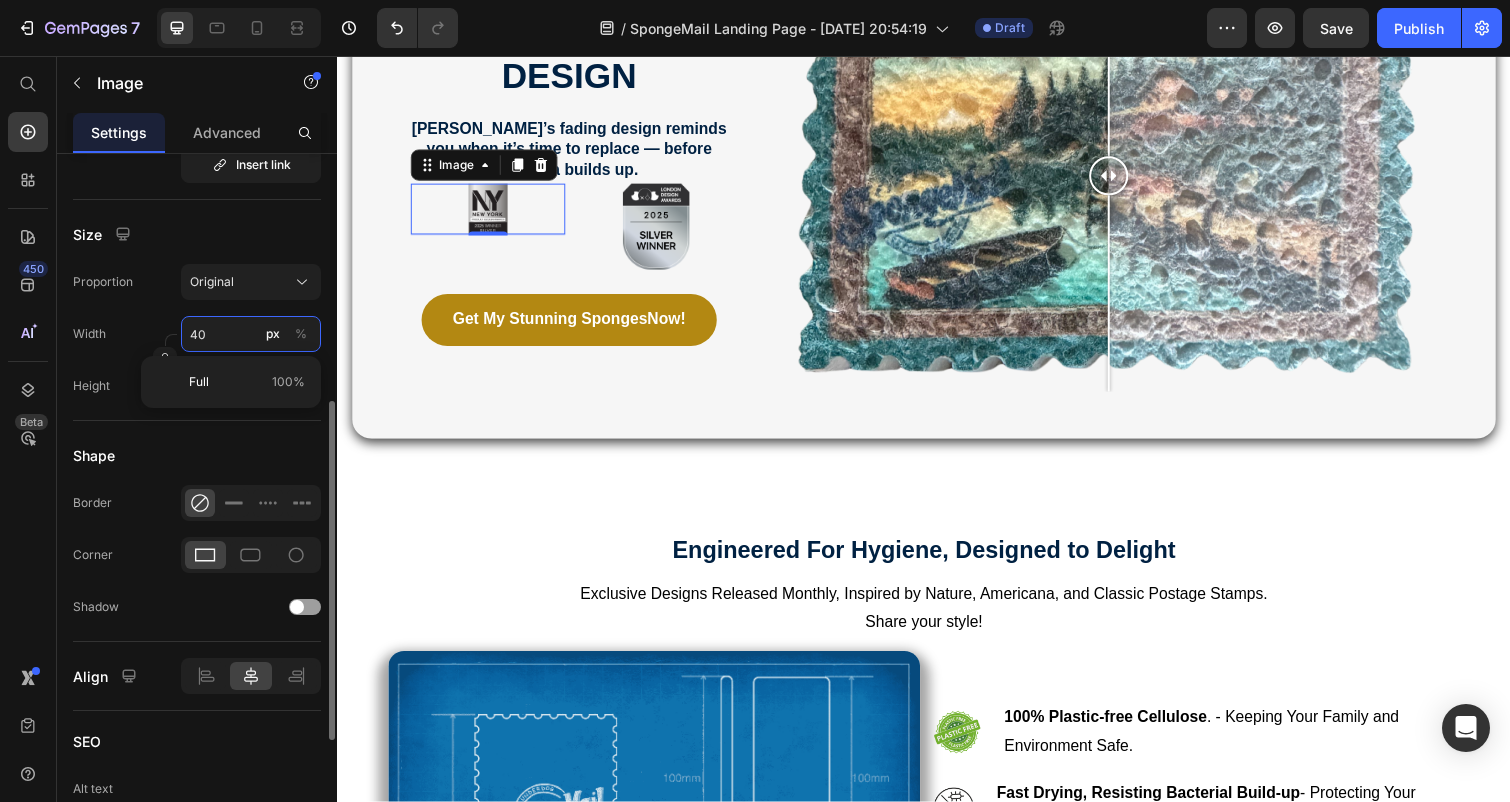 type on "4" 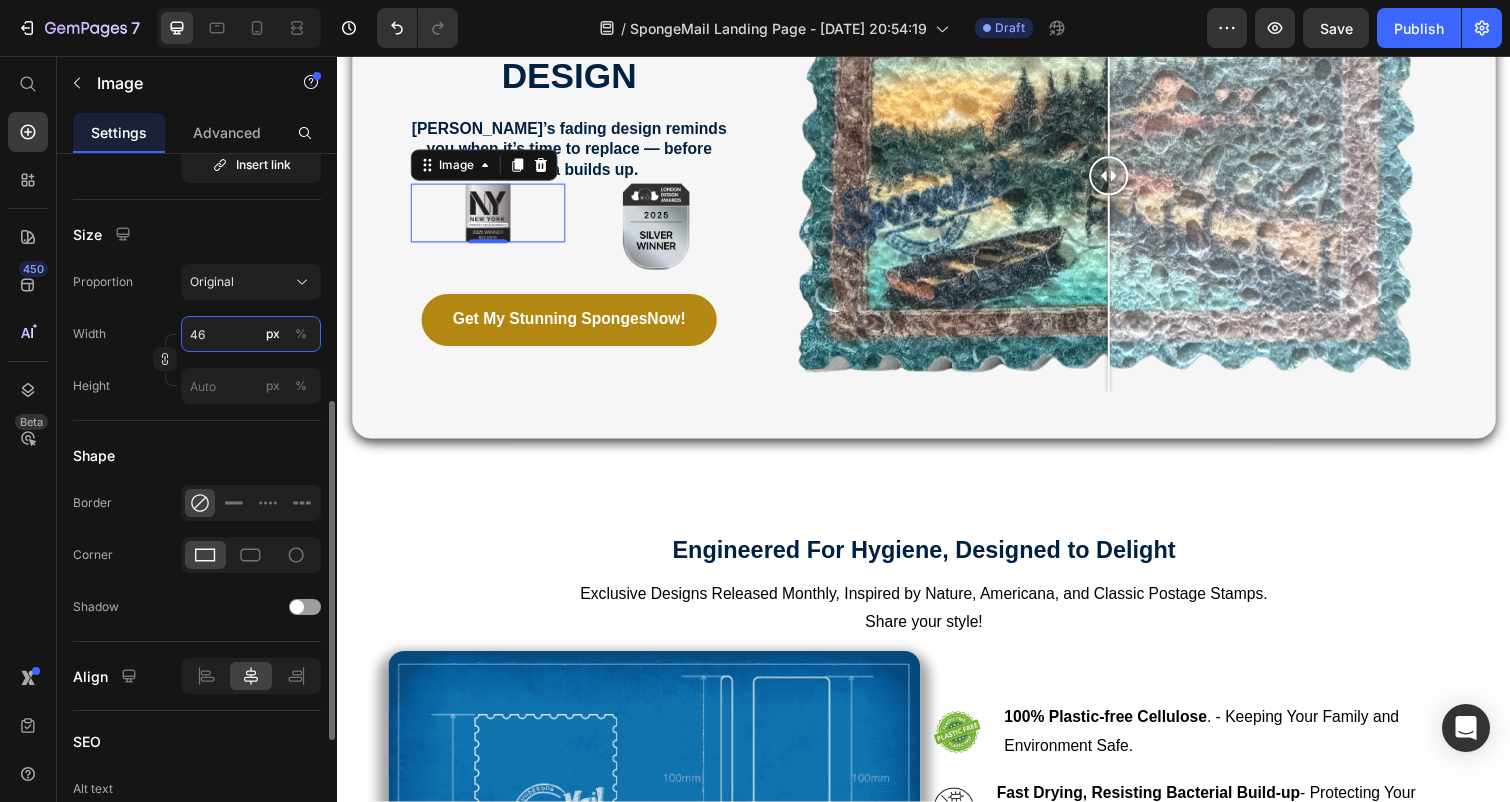 type on "4" 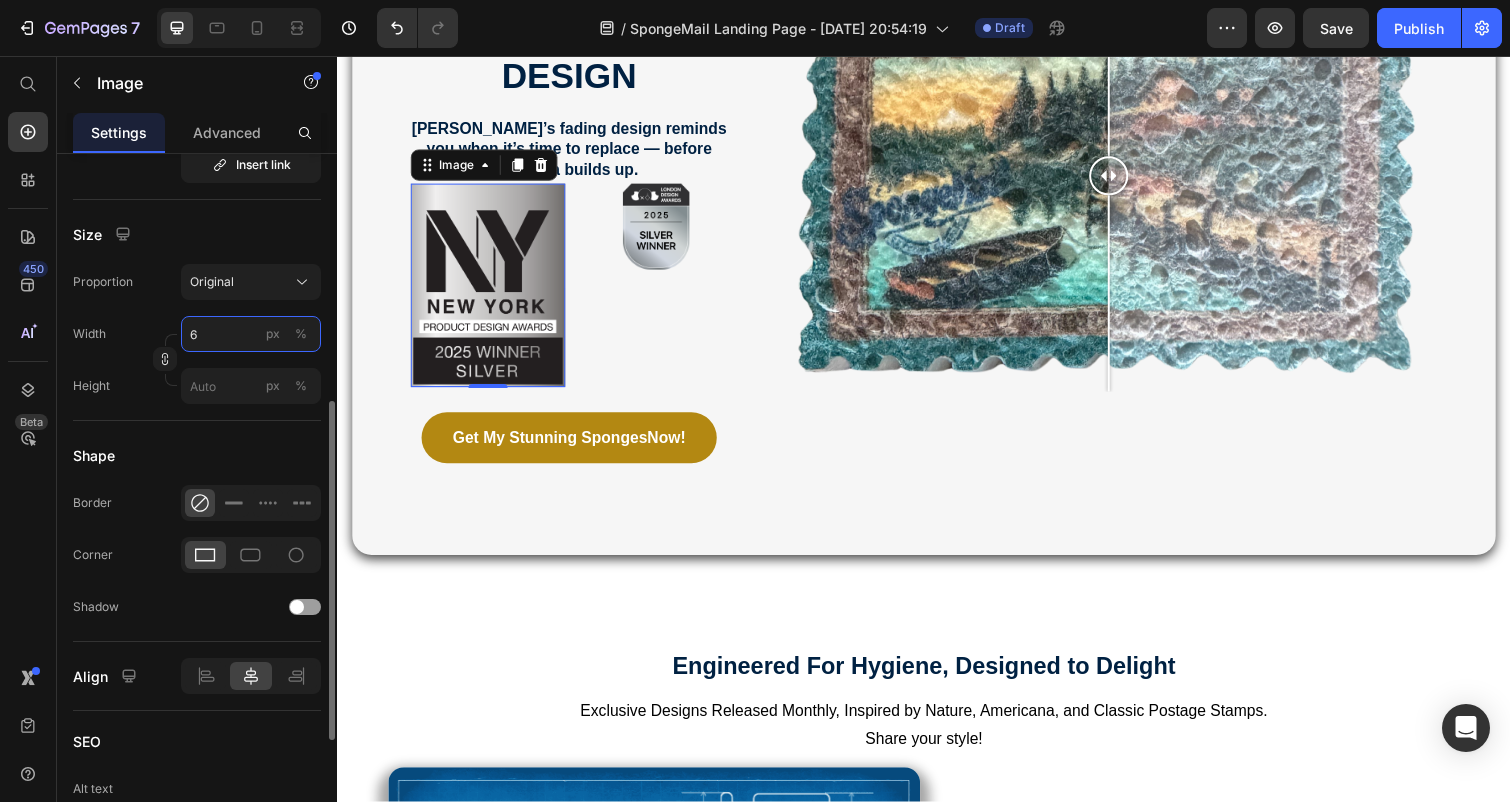 type on "60" 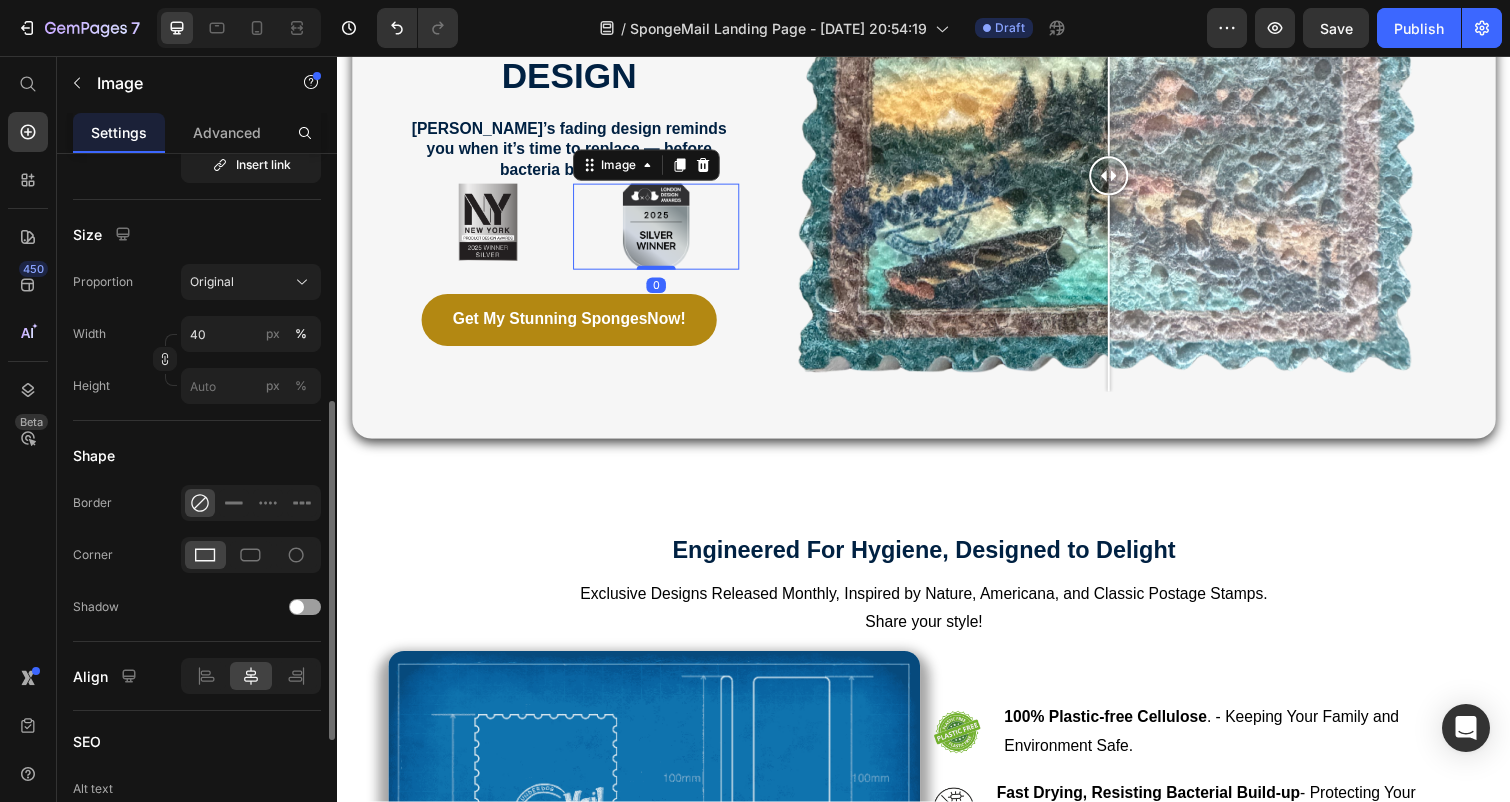 click at bounding box center (663, 231) 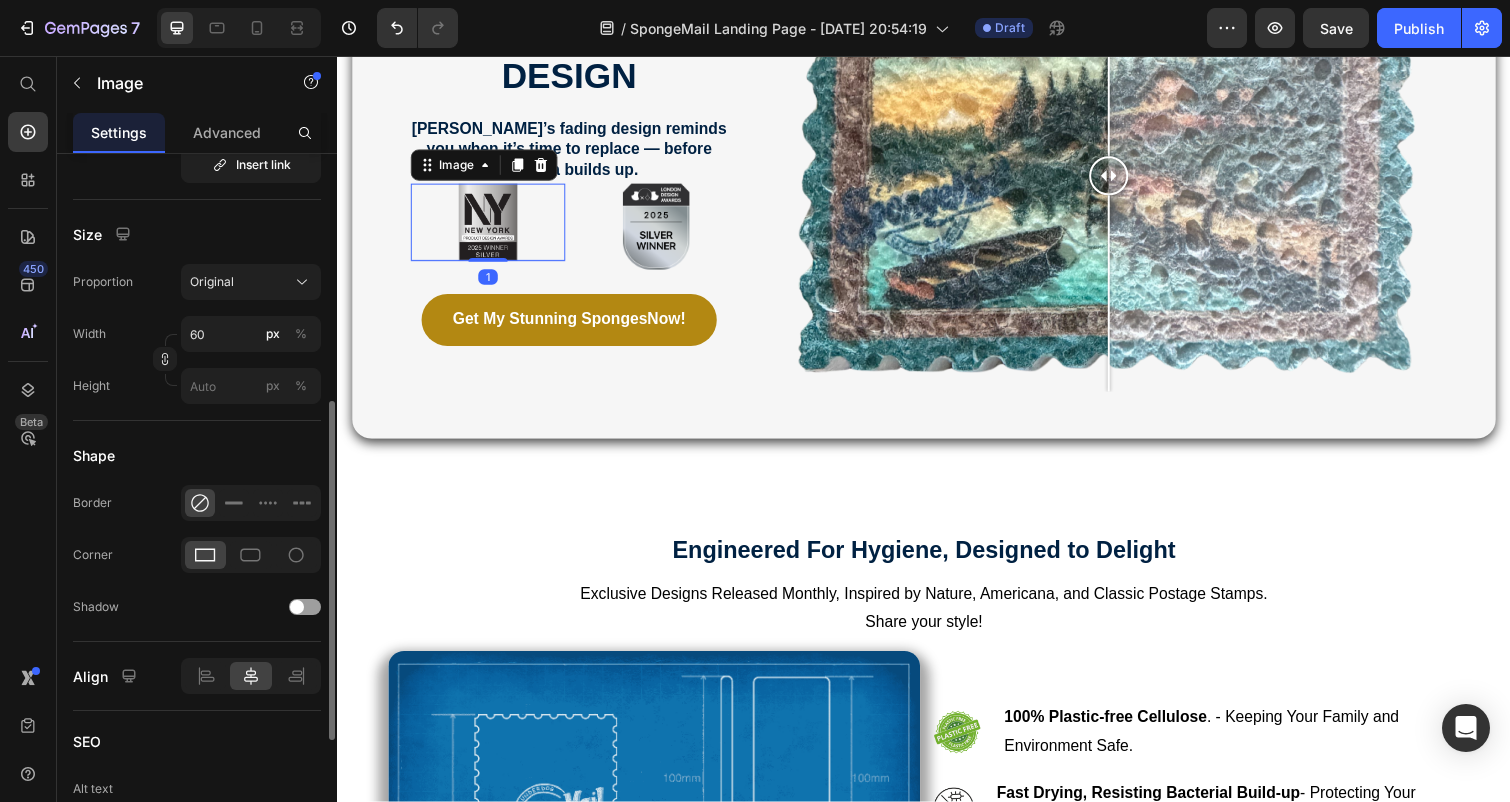 click at bounding box center (491, 226) 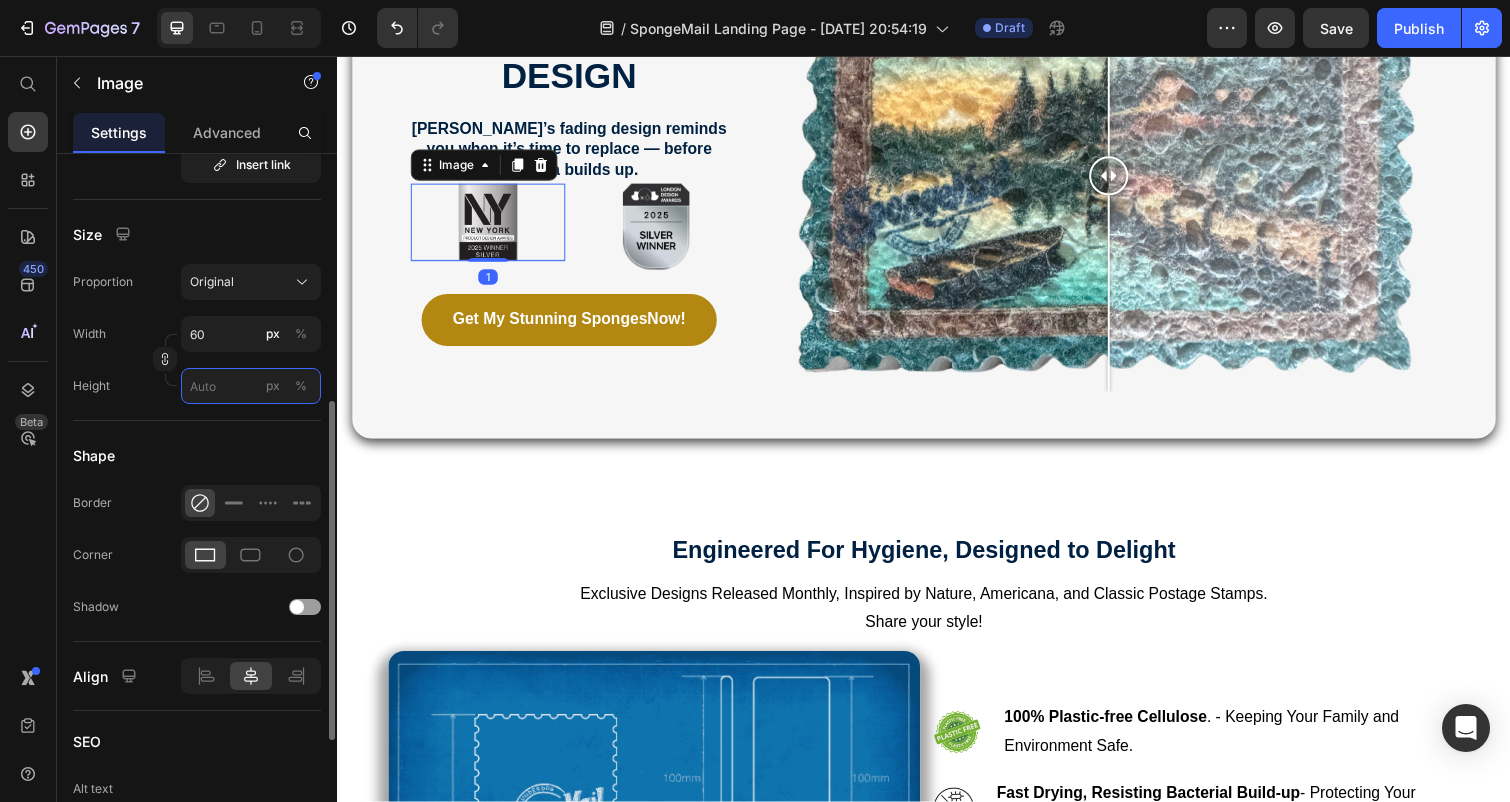 click on "px %" at bounding box center [251, 386] 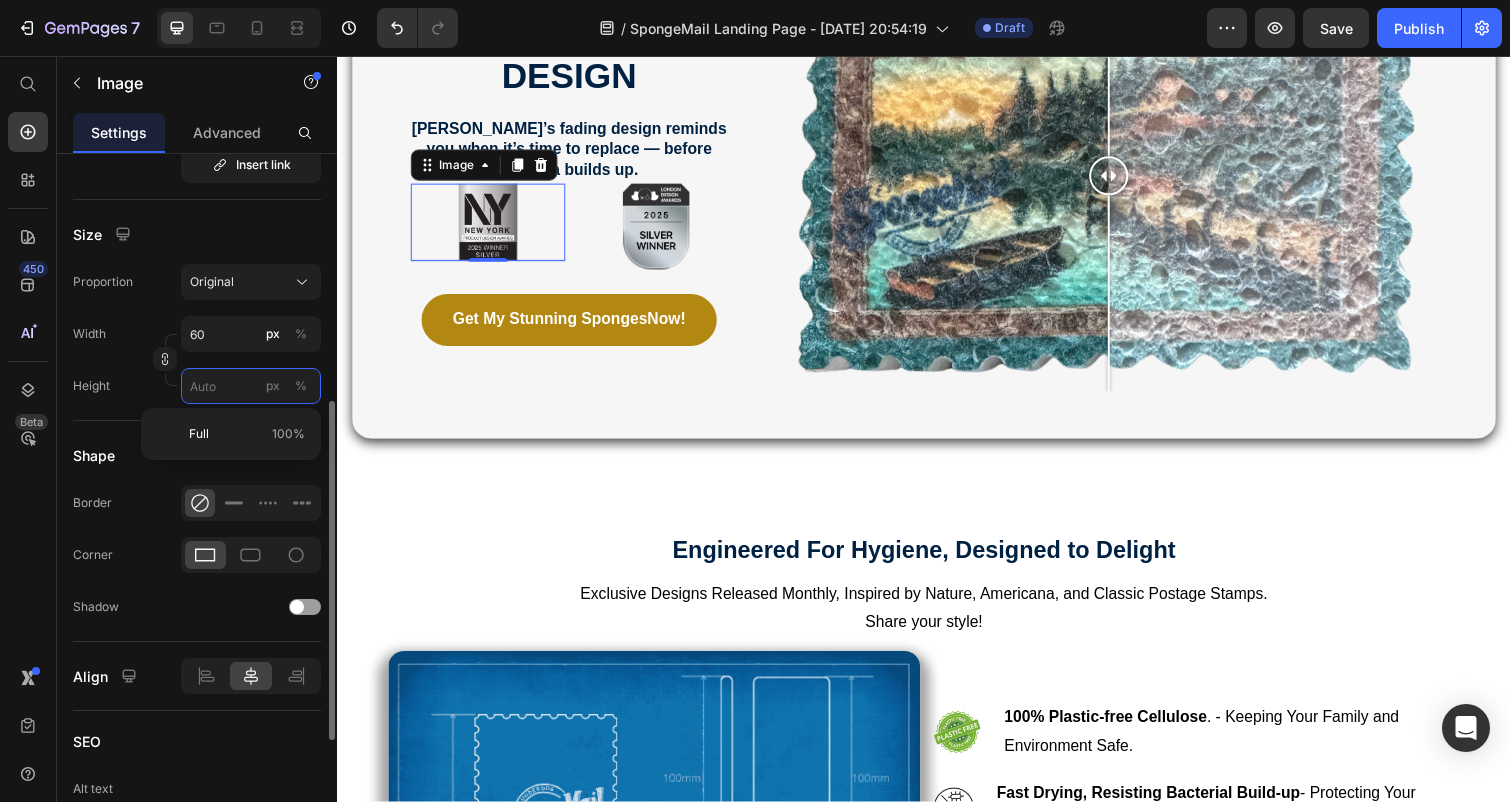 type 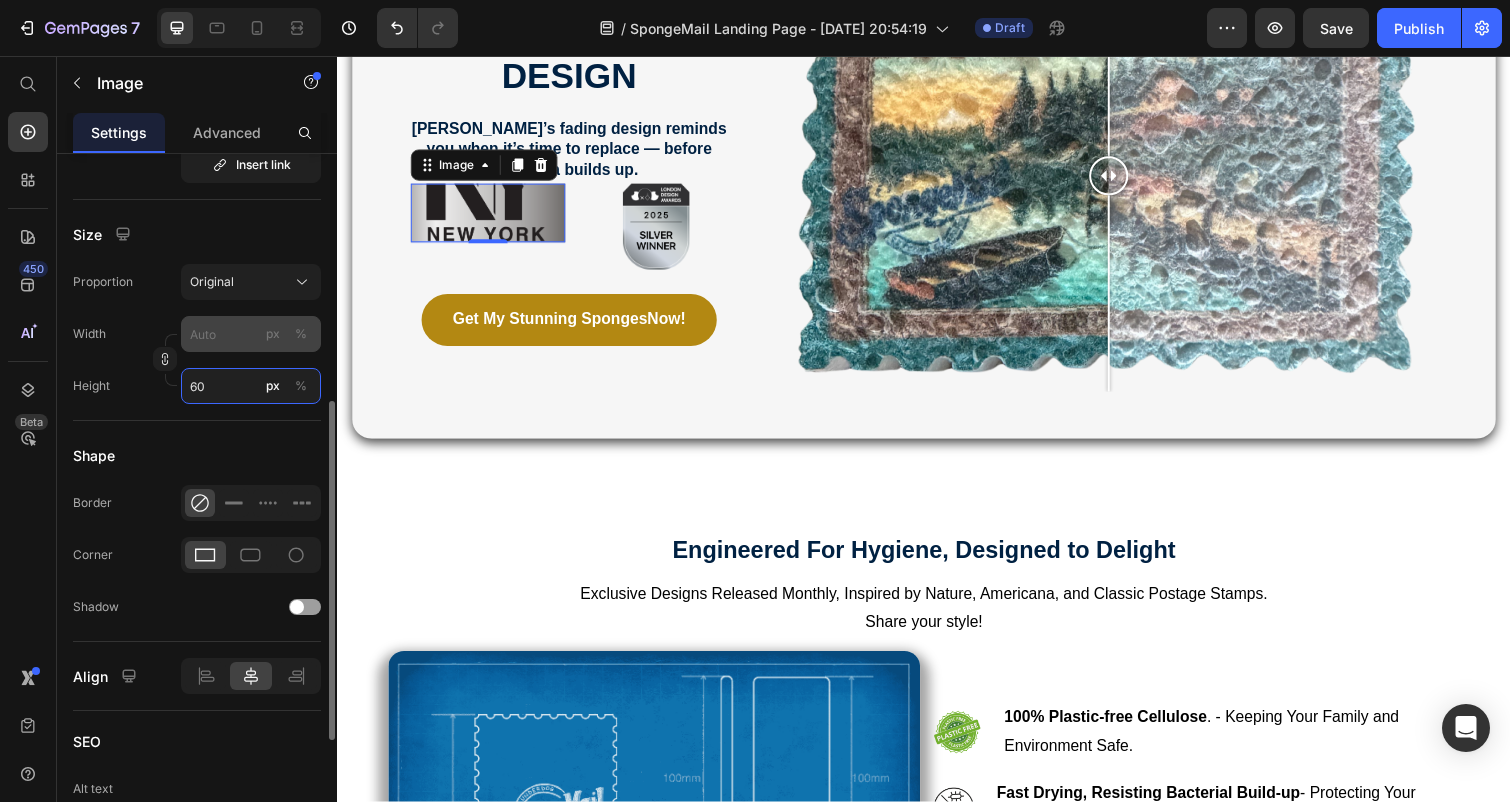 type on "60" 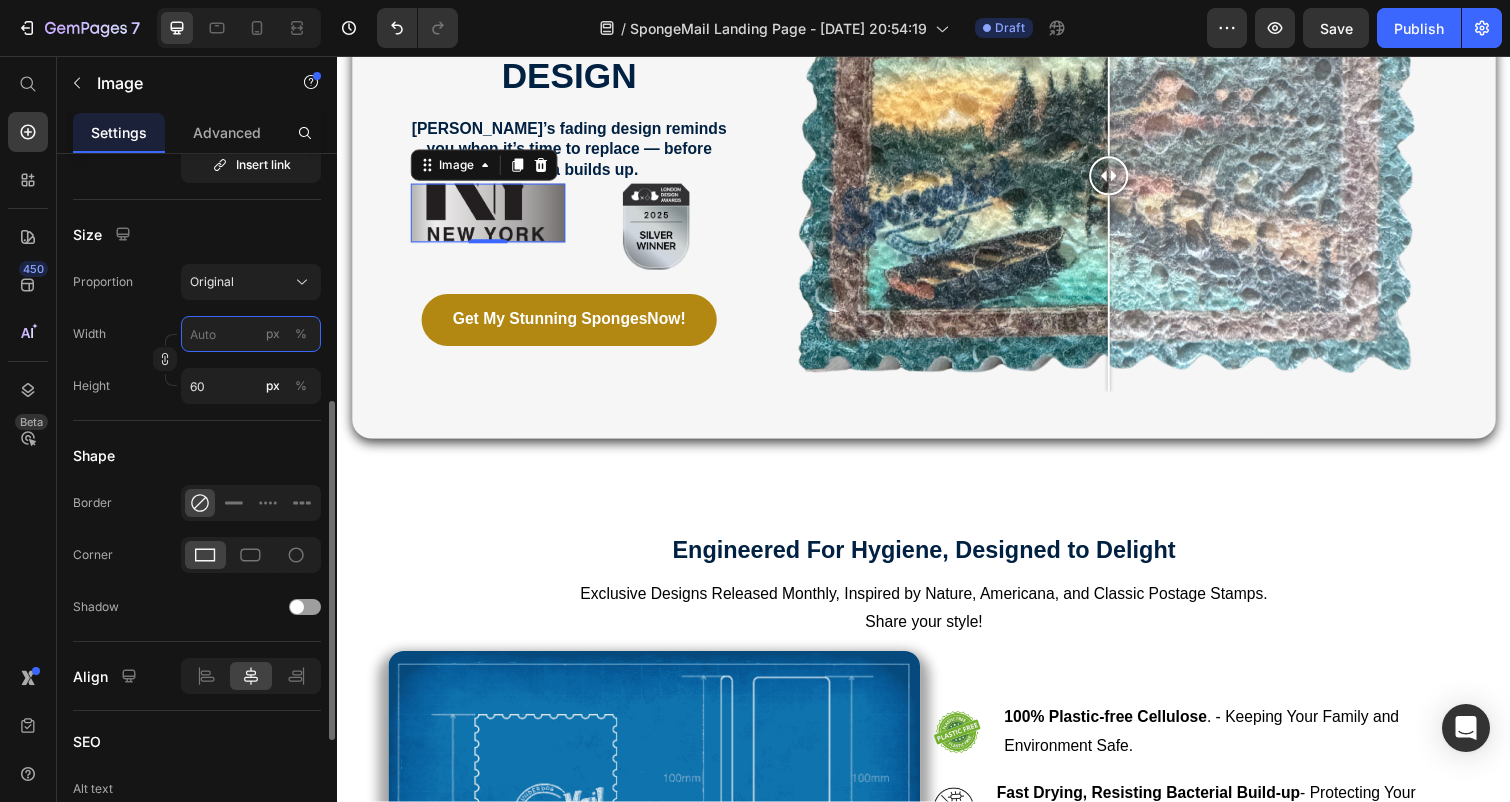 click on "px %" at bounding box center [251, 334] 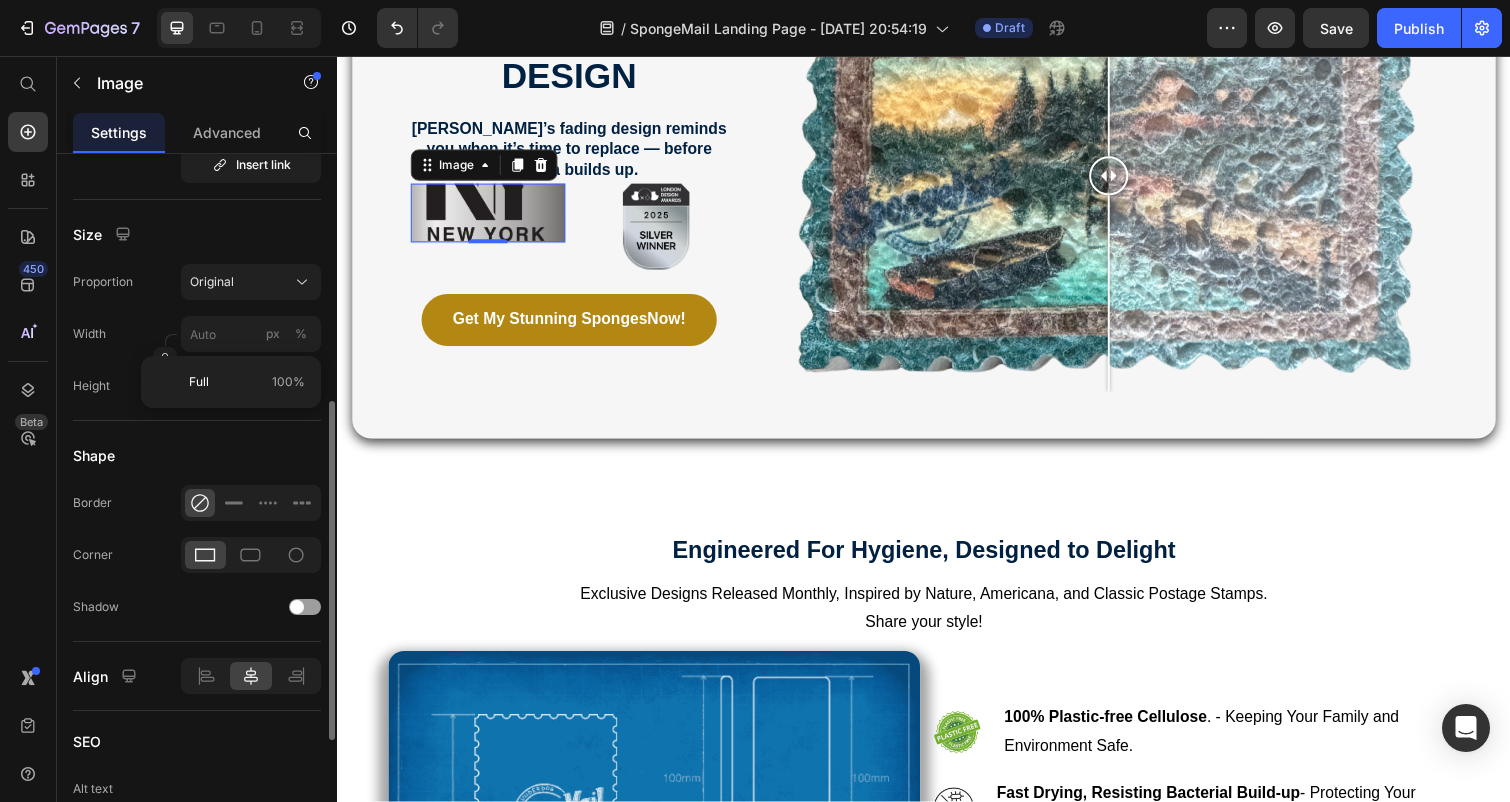 click on "Width px %" at bounding box center (197, 334) 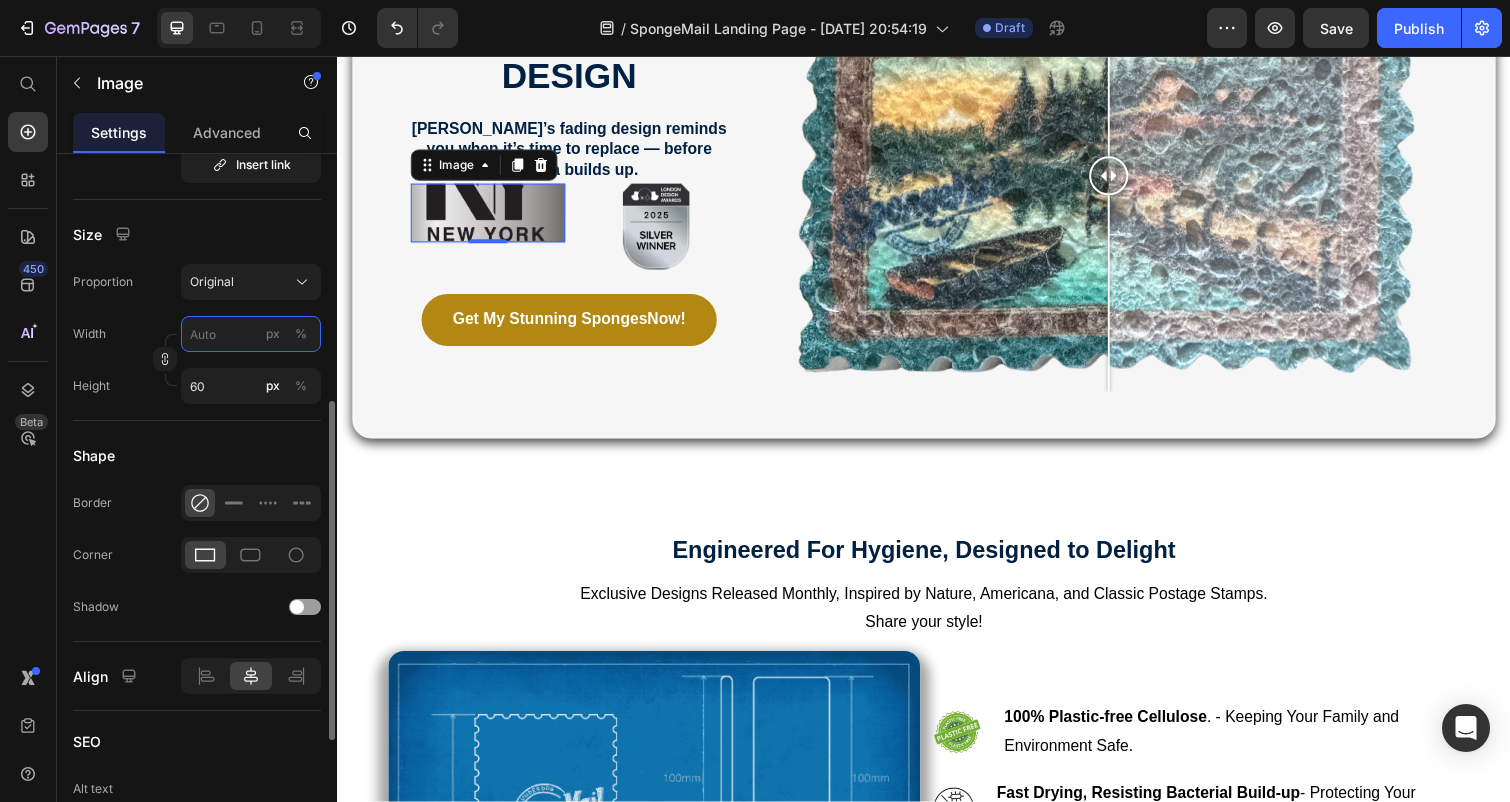 click on "px %" at bounding box center [251, 334] 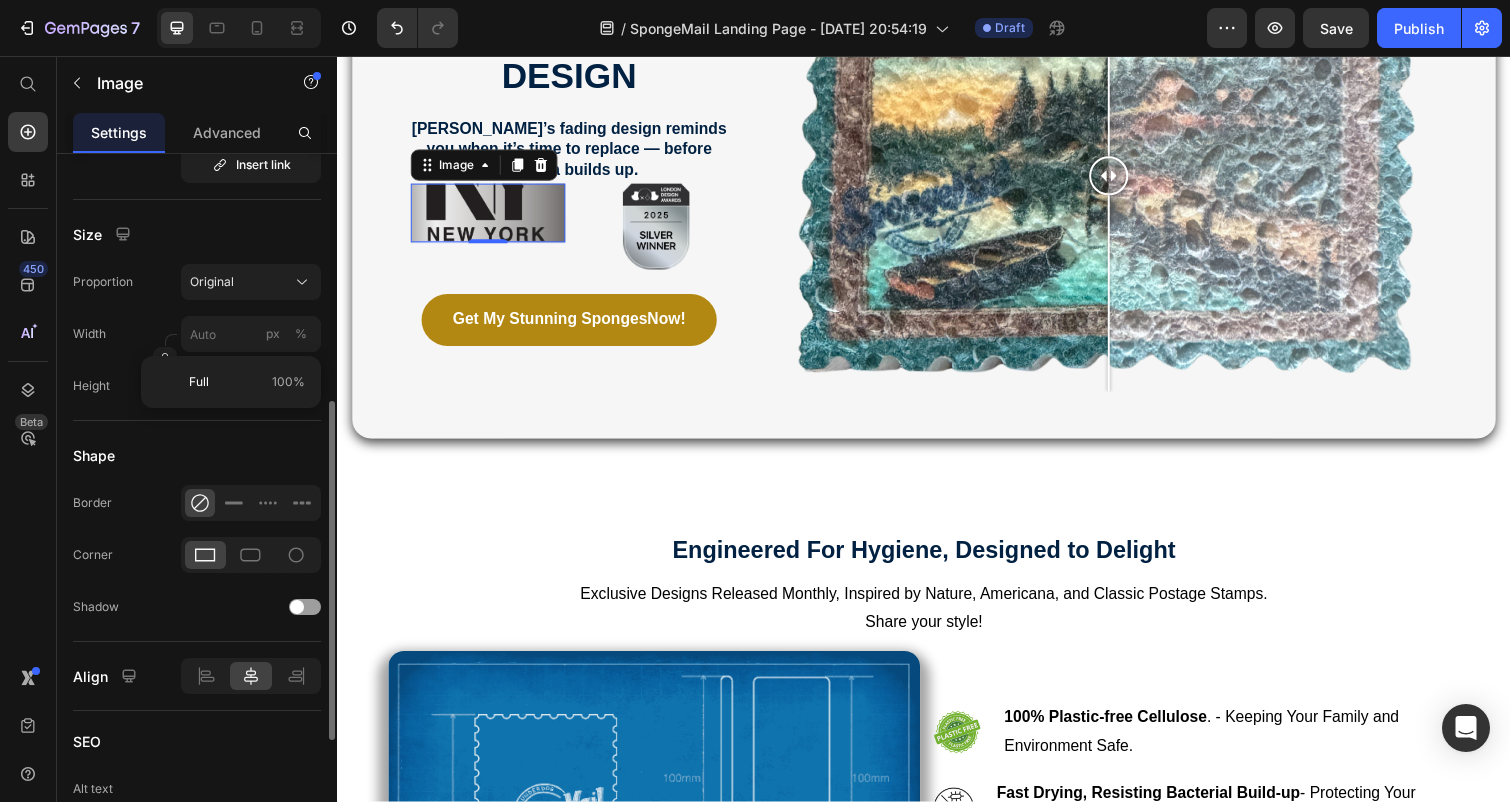 click on "Width px %" at bounding box center [197, 334] 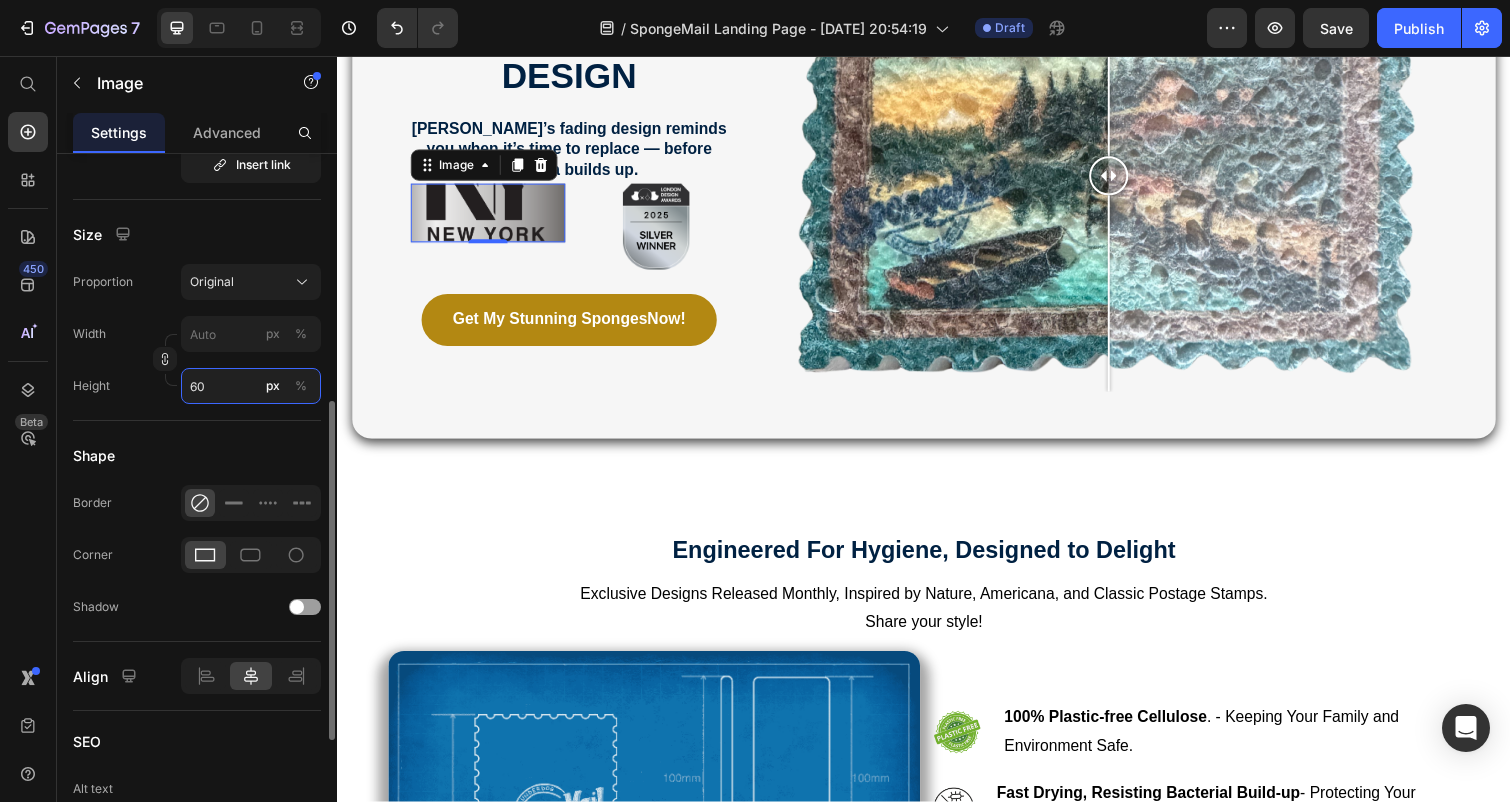 click on "60" at bounding box center (251, 386) 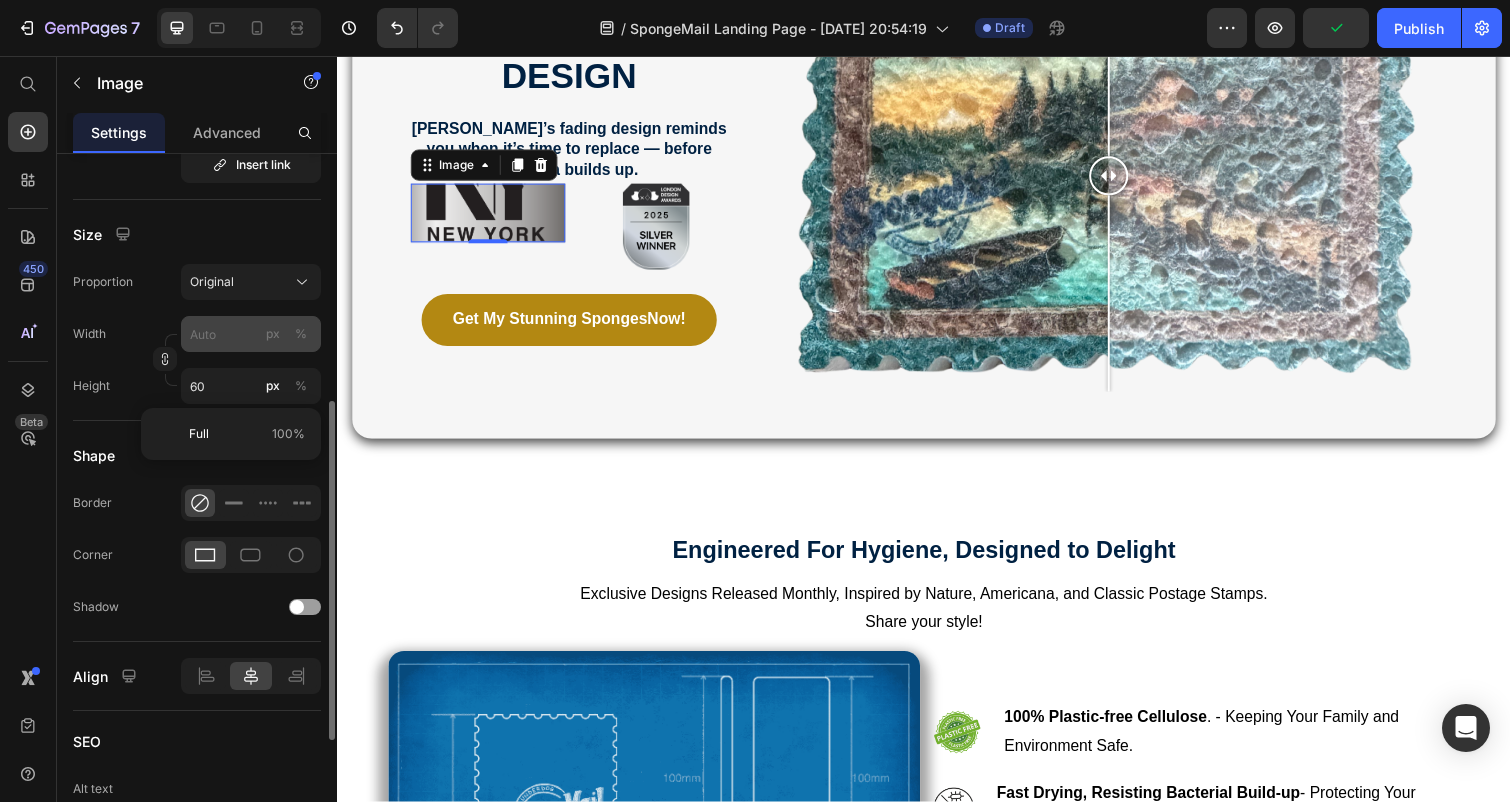 click on "px" at bounding box center [273, 334] 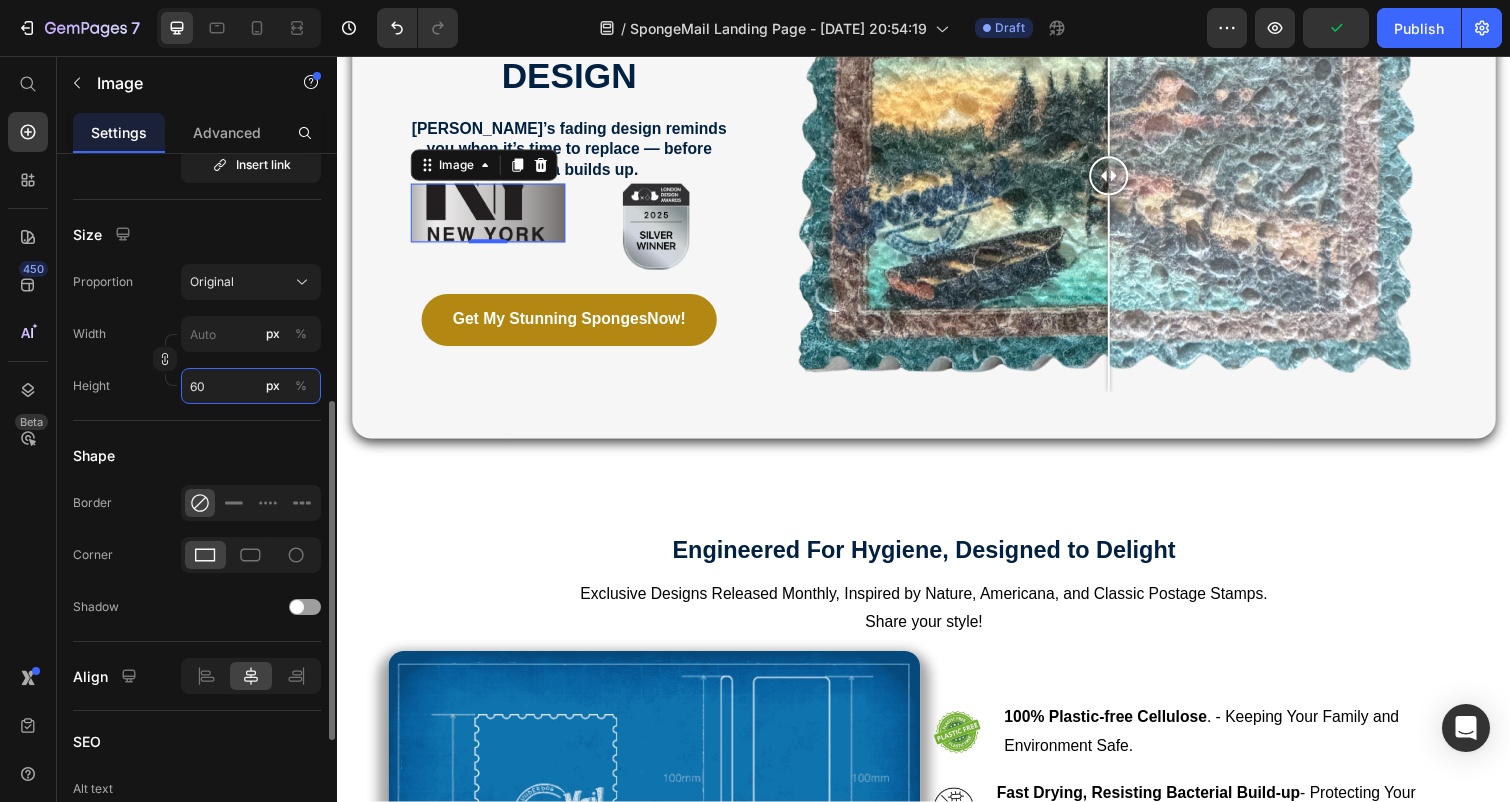 click on "60" at bounding box center [251, 386] 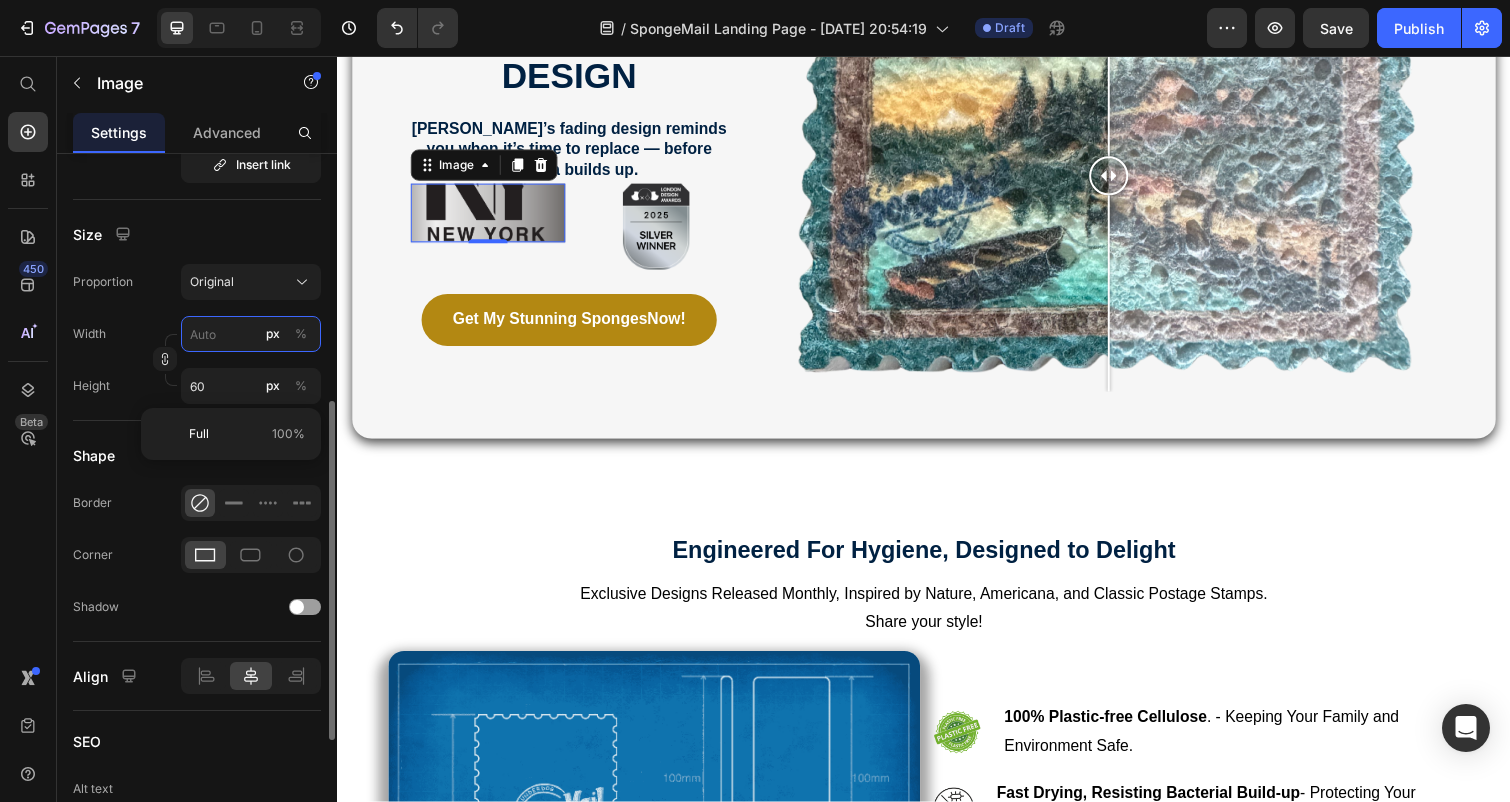 click on "px %" at bounding box center [251, 334] 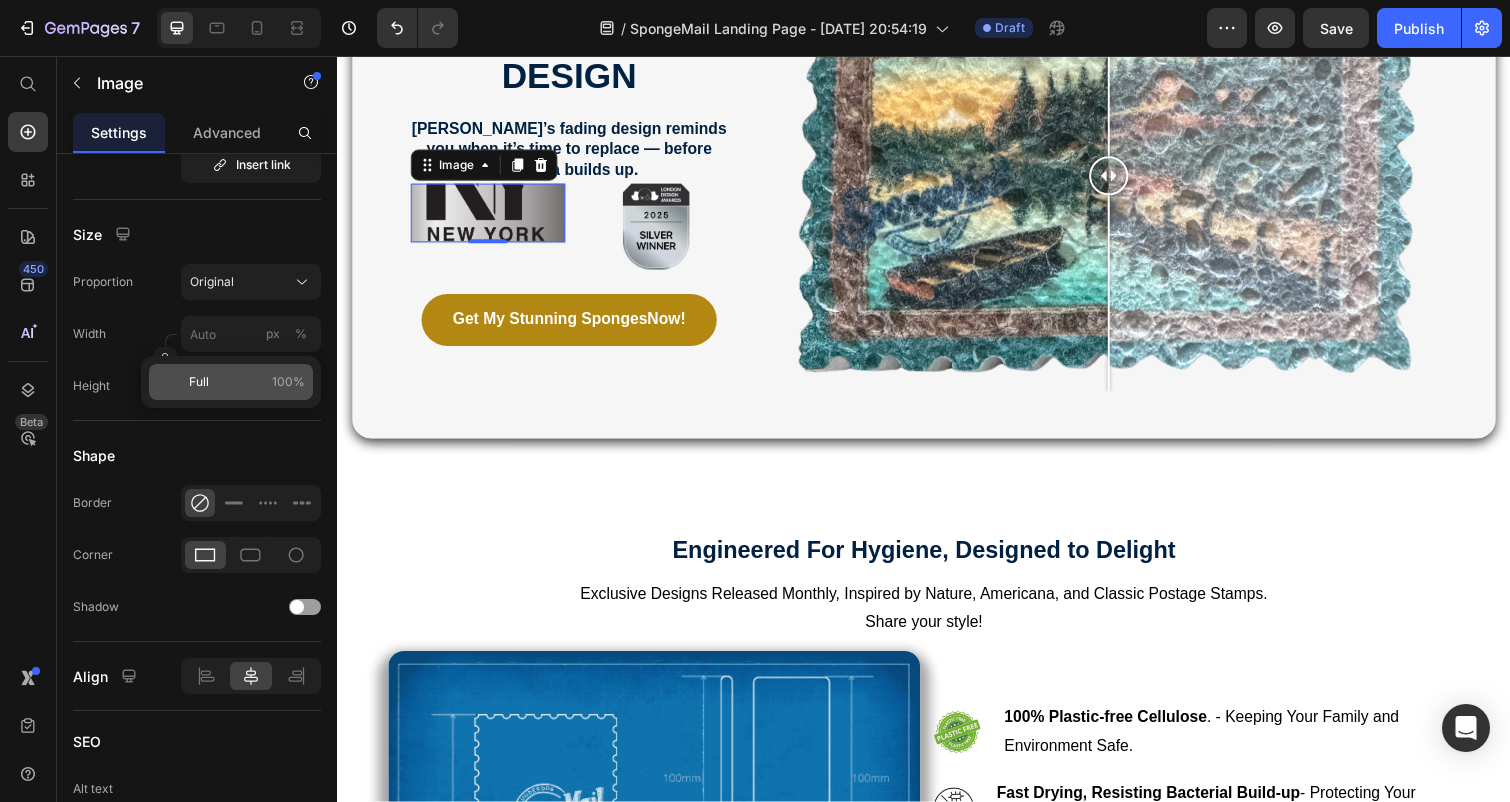 click on "Full 100%" at bounding box center [247, 382] 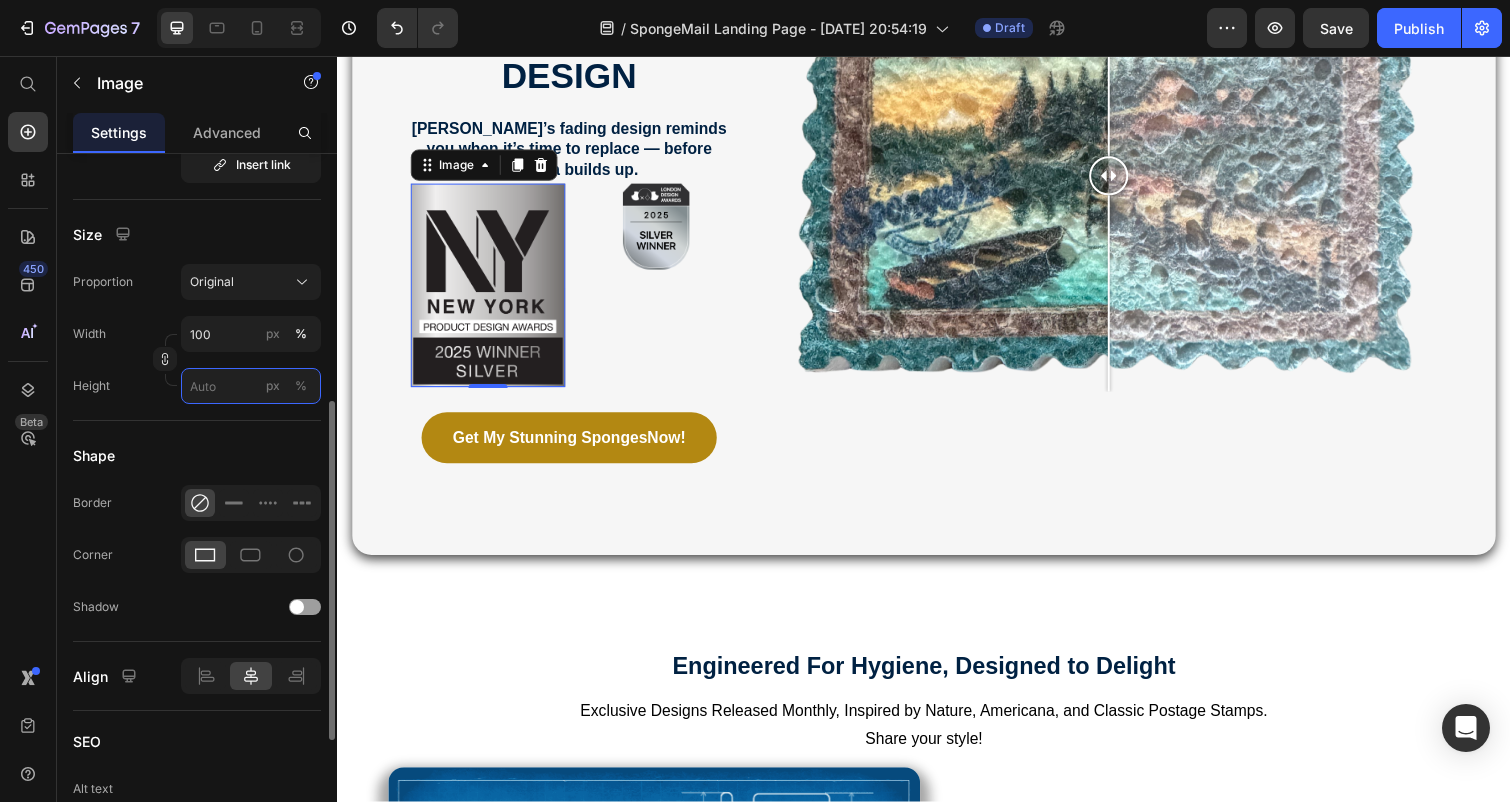 click on "px %" at bounding box center (251, 386) 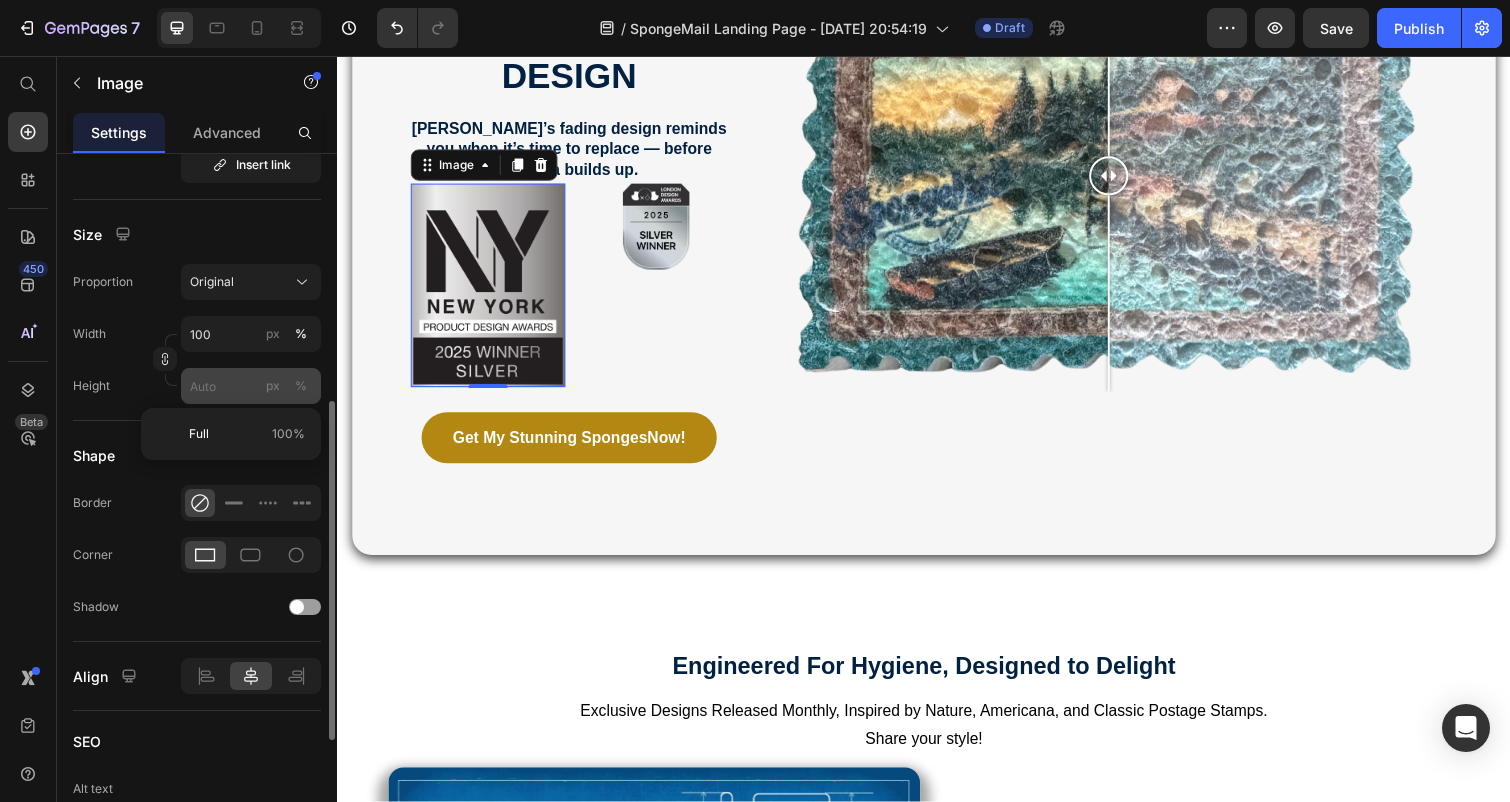 click on "px" at bounding box center [273, 386] 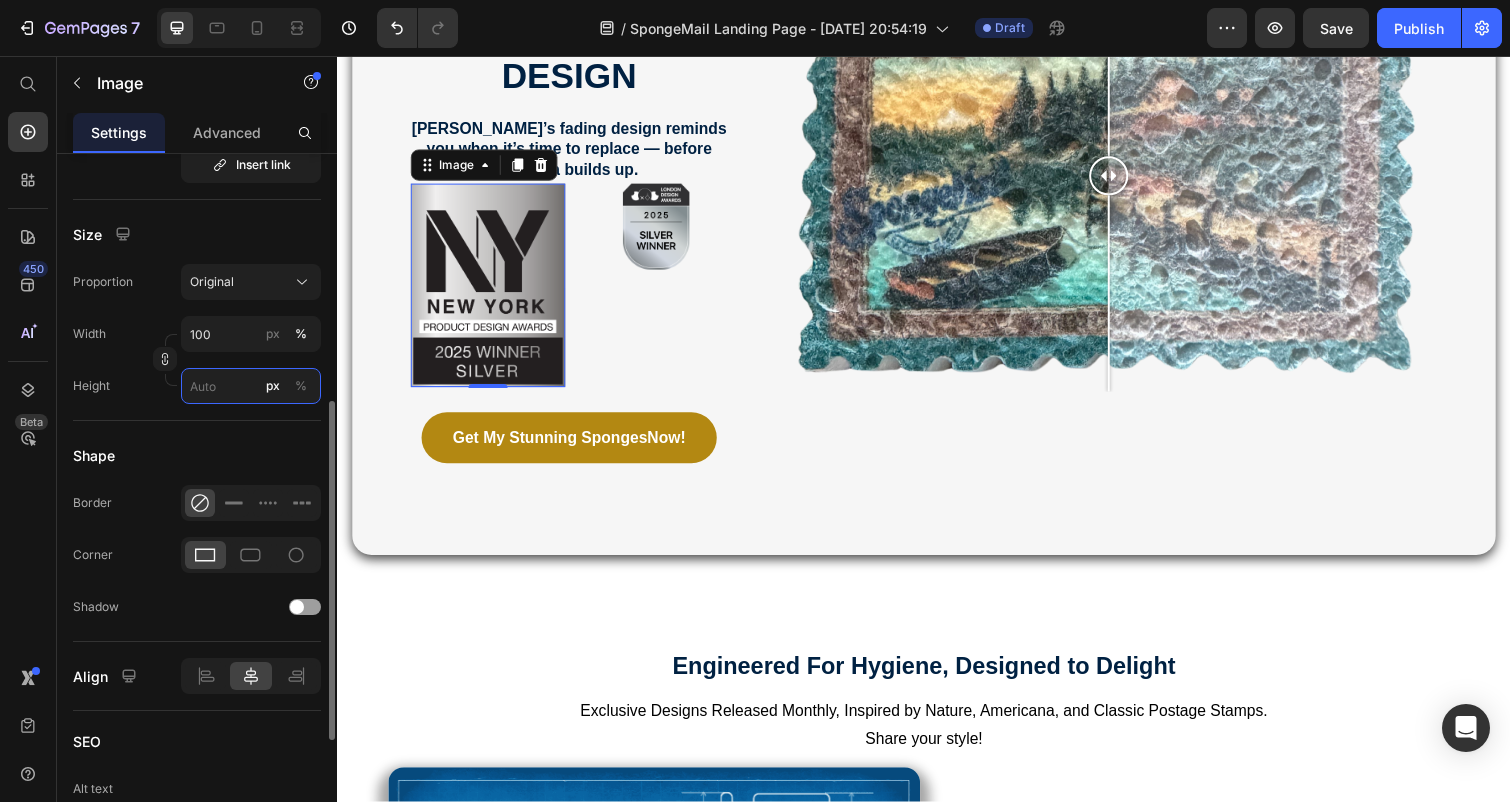 click on "px %" at bounding box center [251, 386] 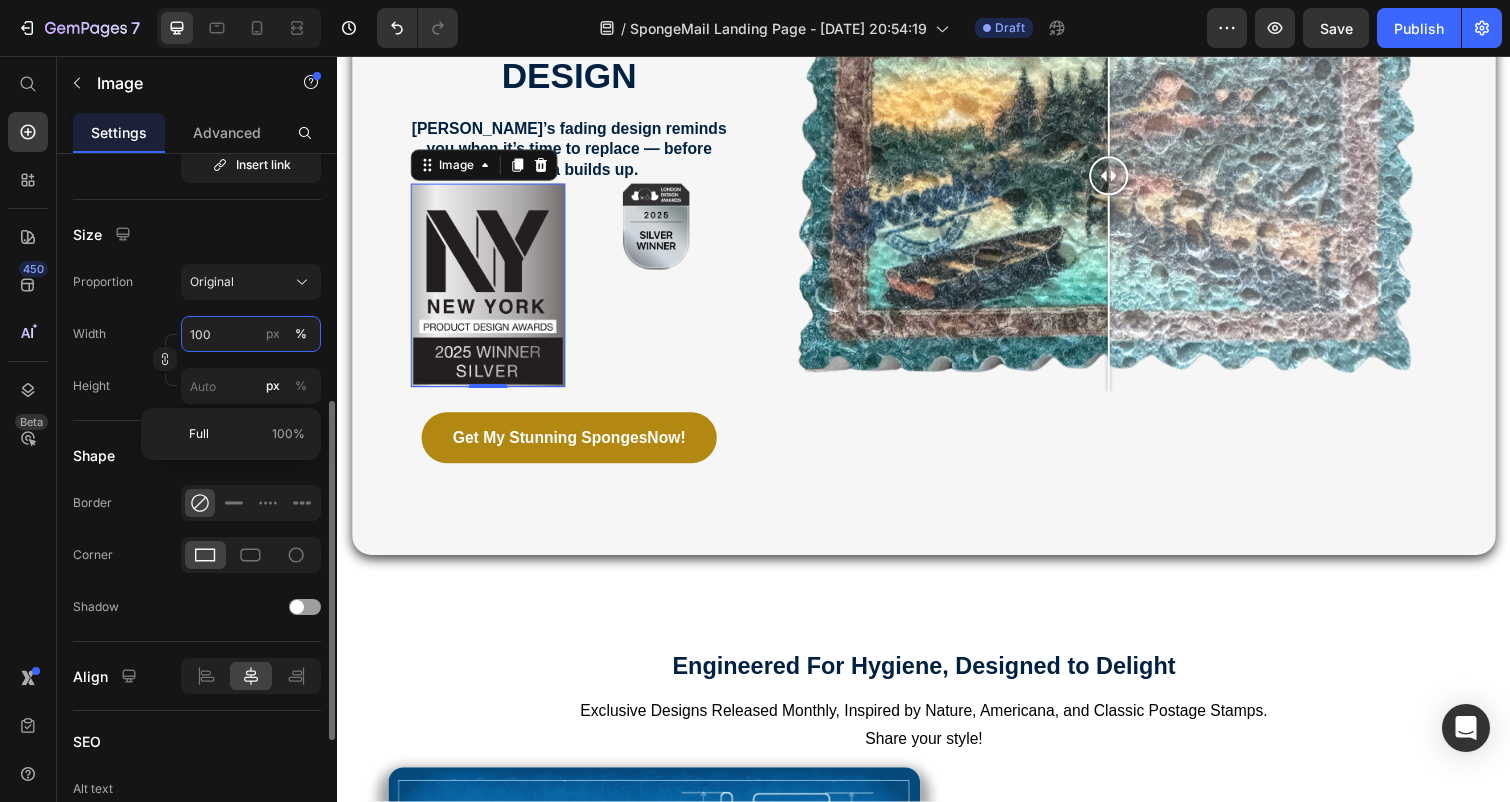 click on "100" at bounding box center (251, 334) 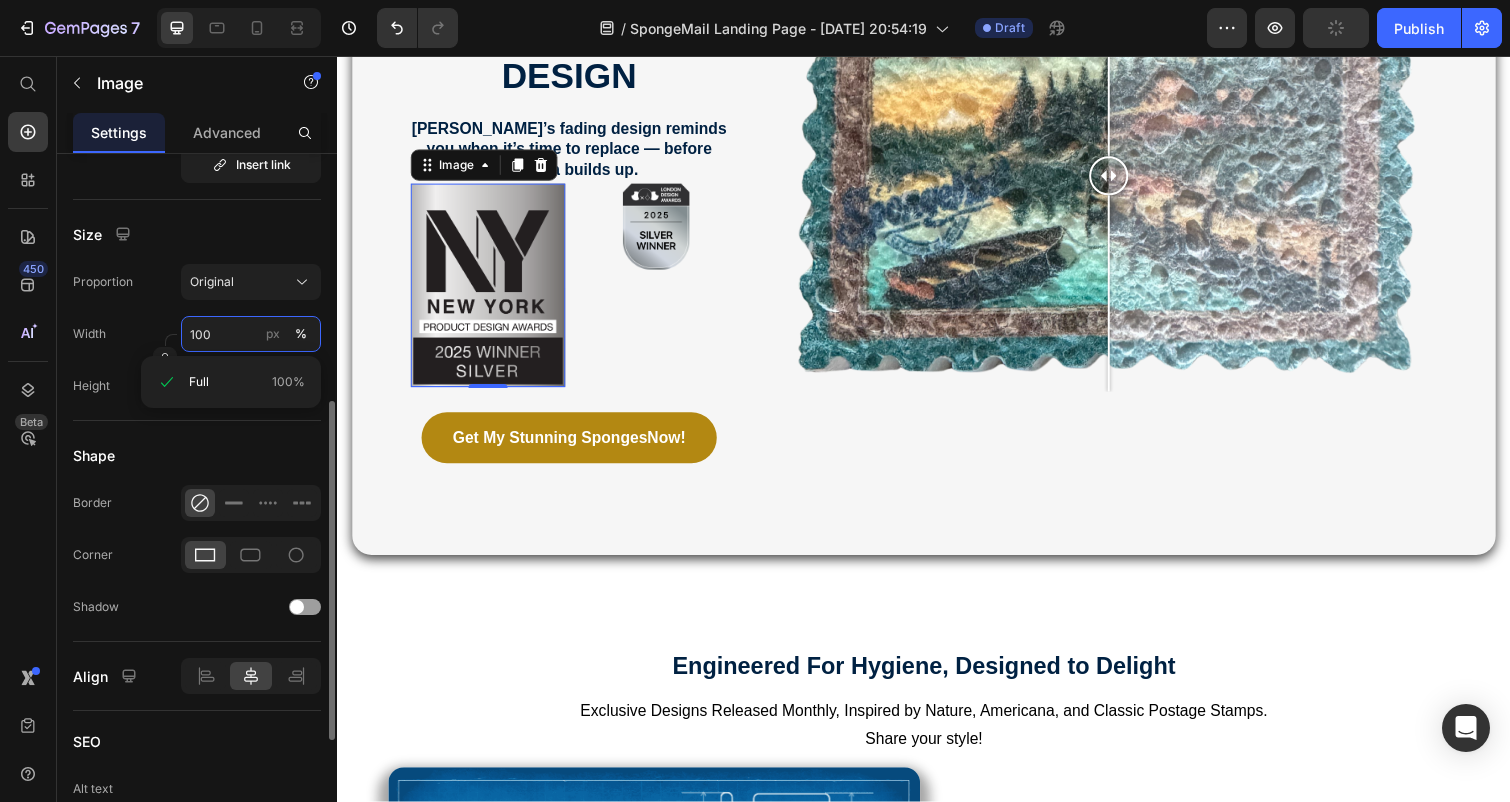 click on "100" at bounding box center [251, 334] 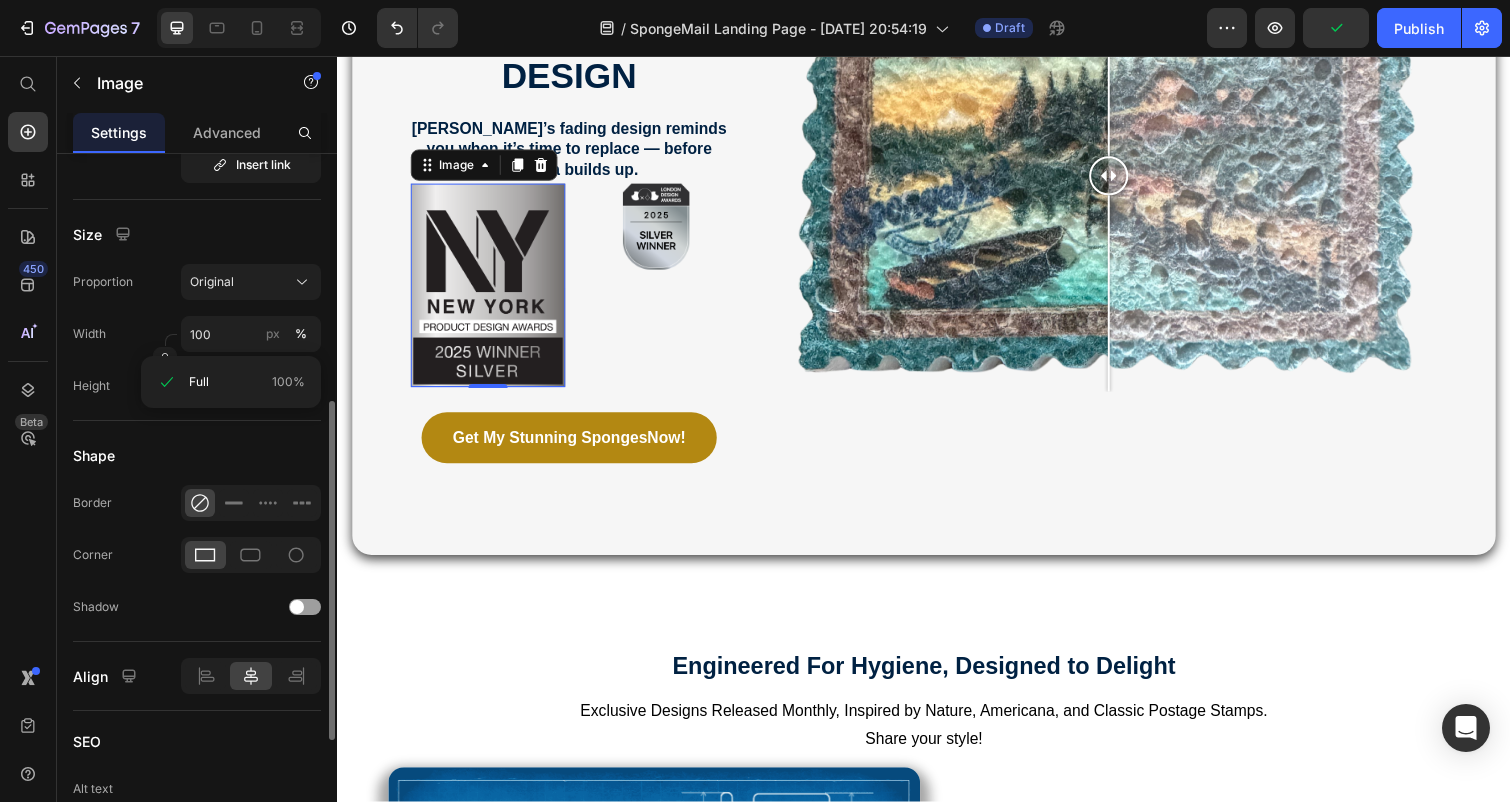 click on "Width 100 px %" at bounding box center (197, 334) 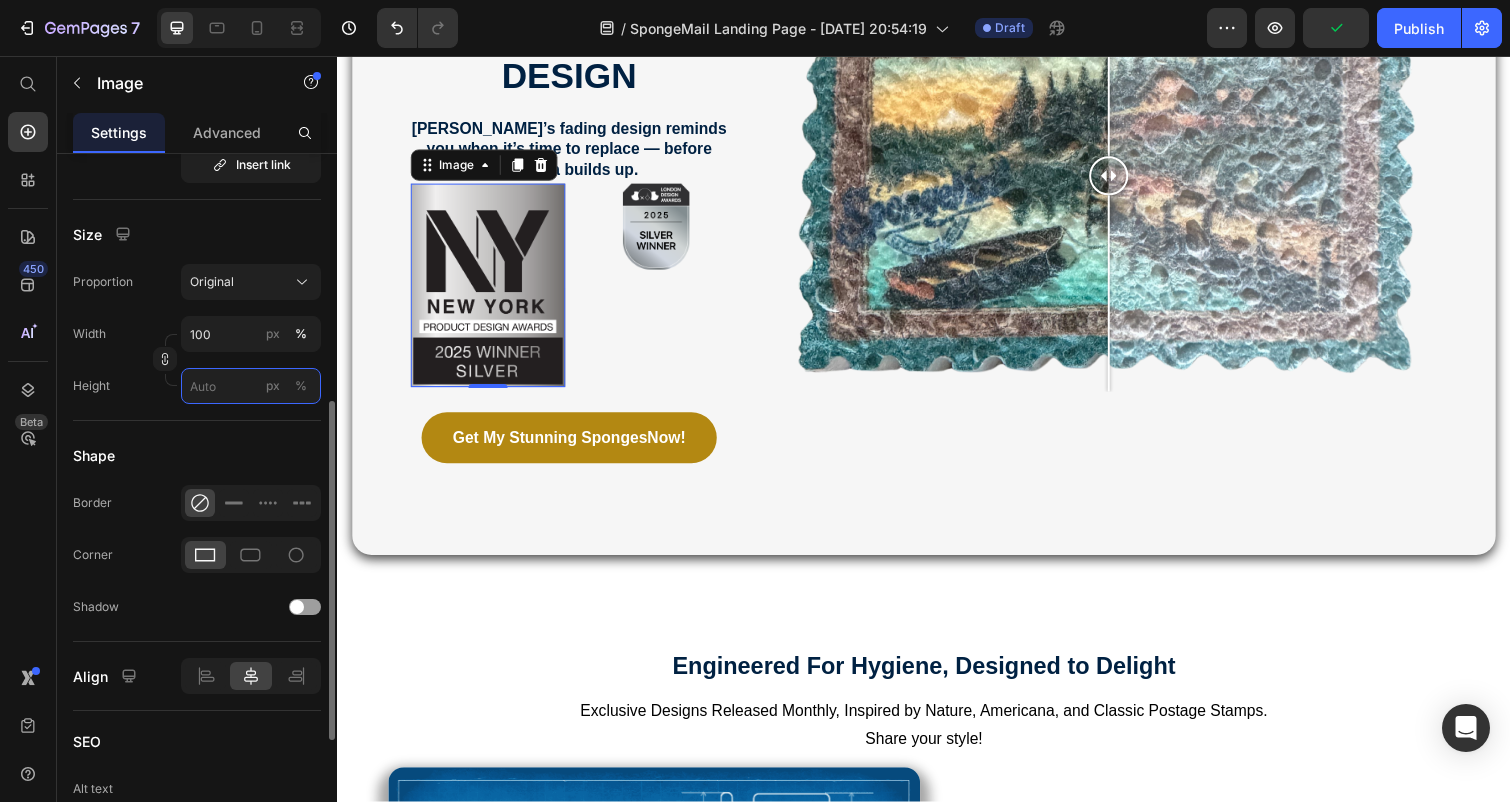 click on "px %" at bounding box center (251, 386) 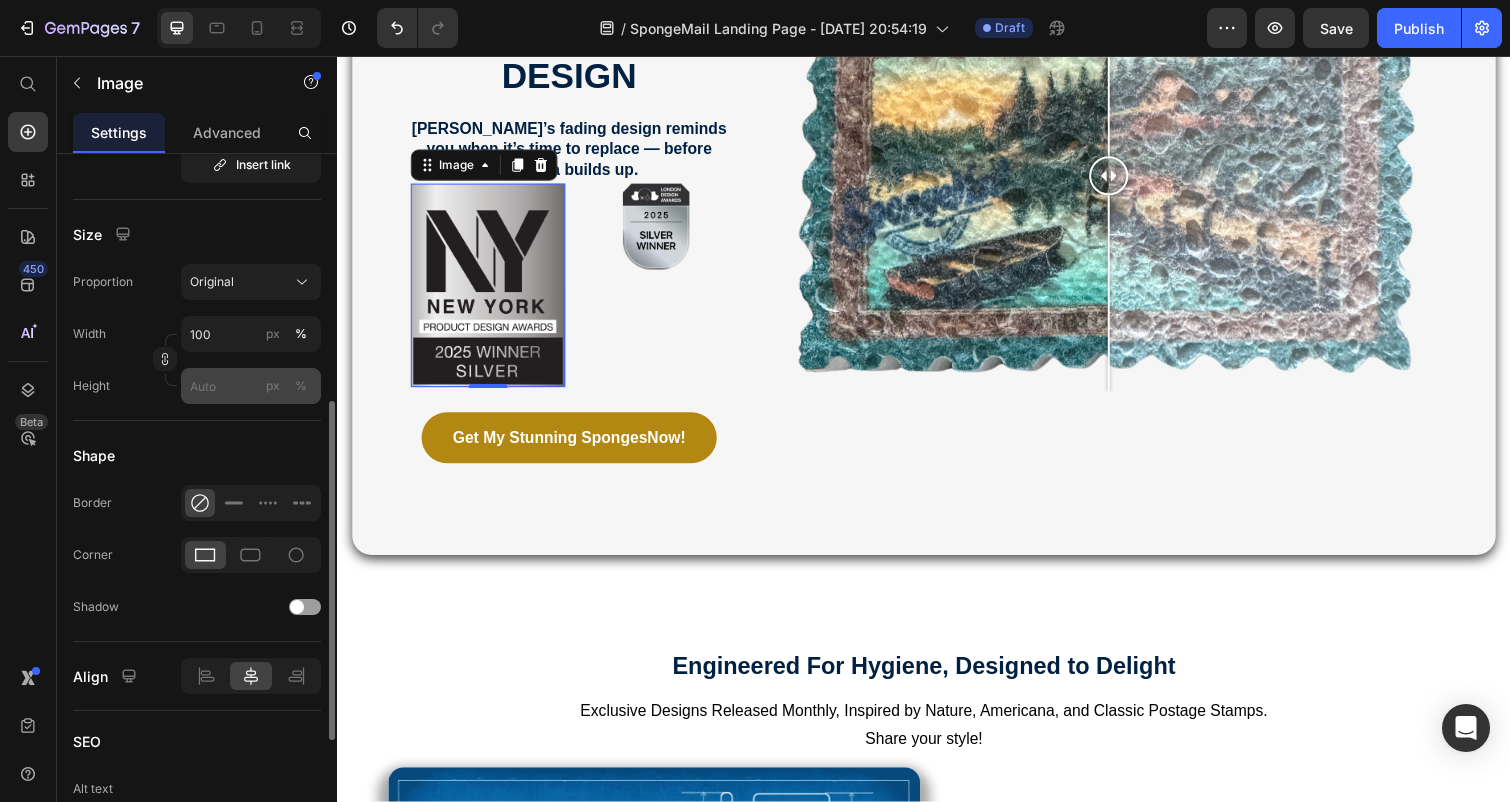 click on "px" at bounding box center [273, 386] 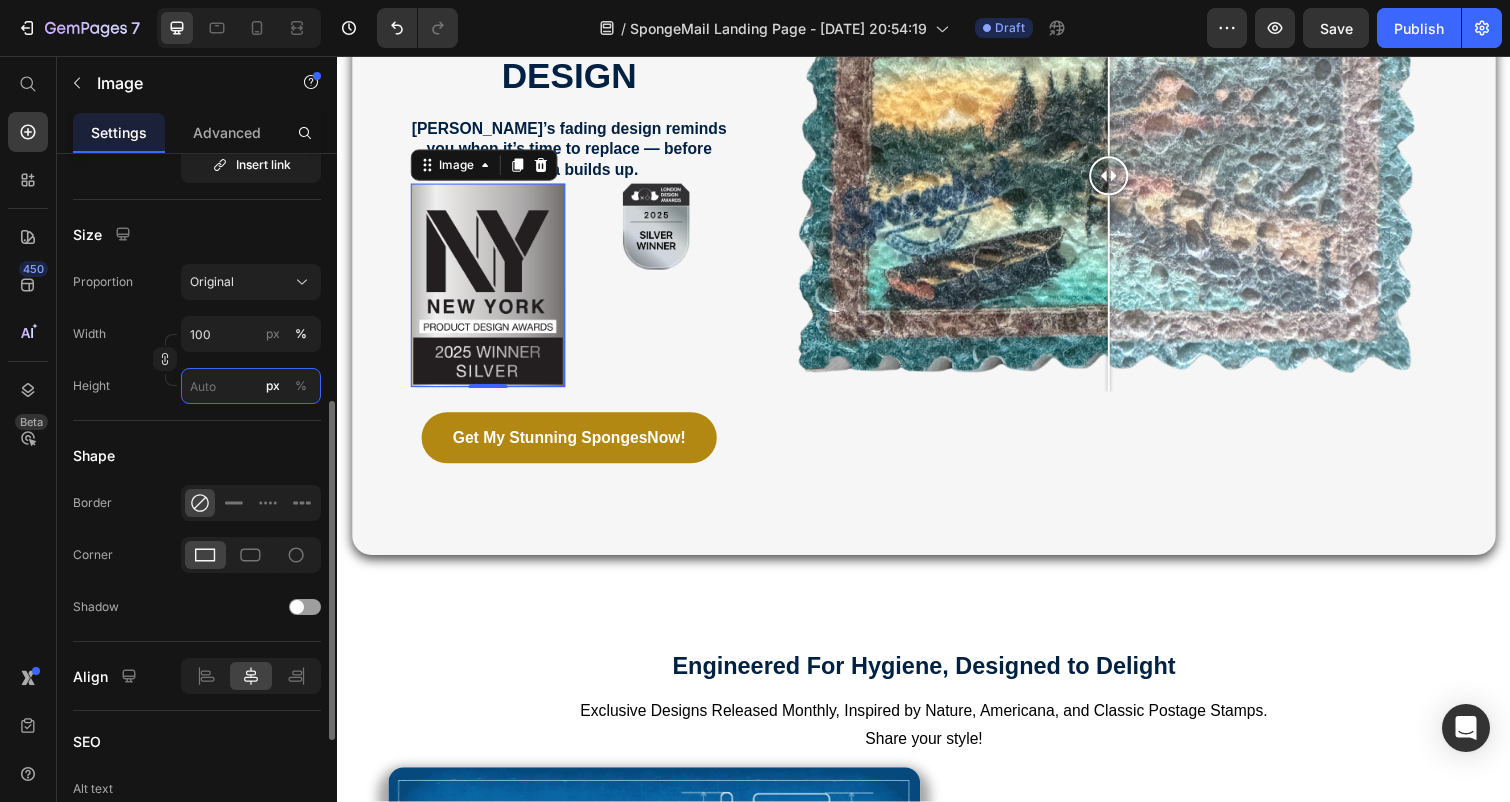 click on "px %" at bounding box center [251, 386] 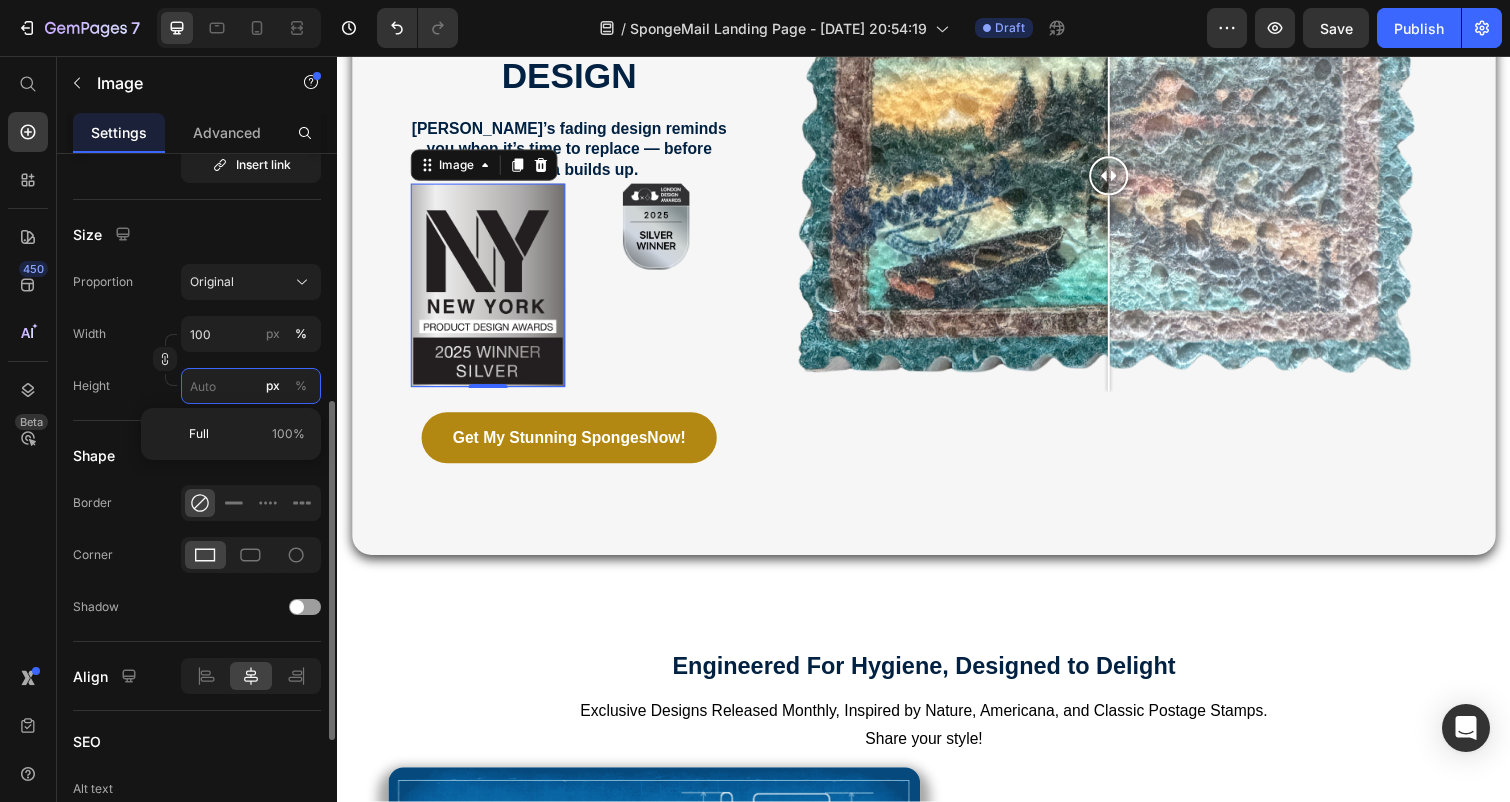 type 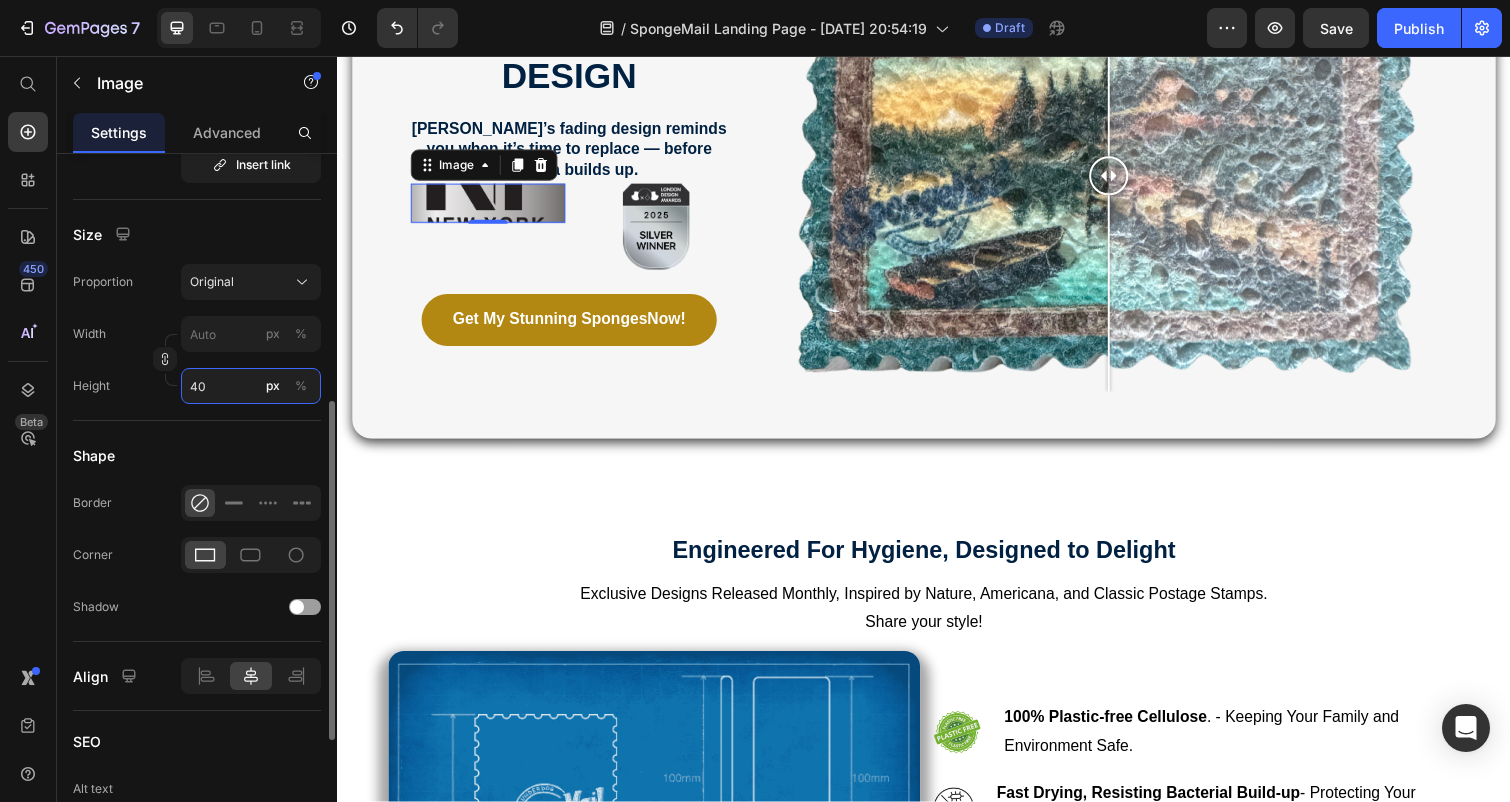 type on "4" 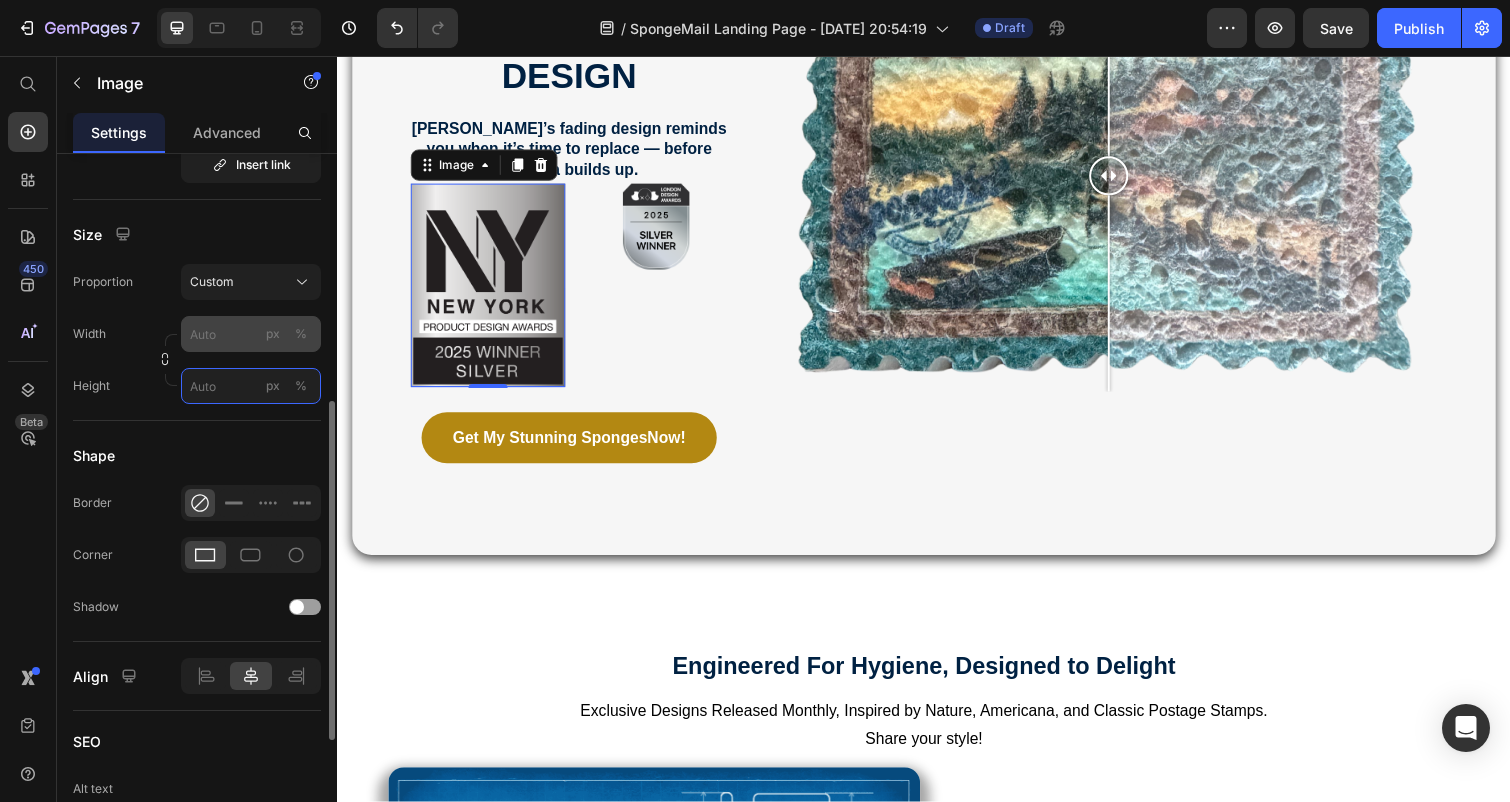 type on "4" 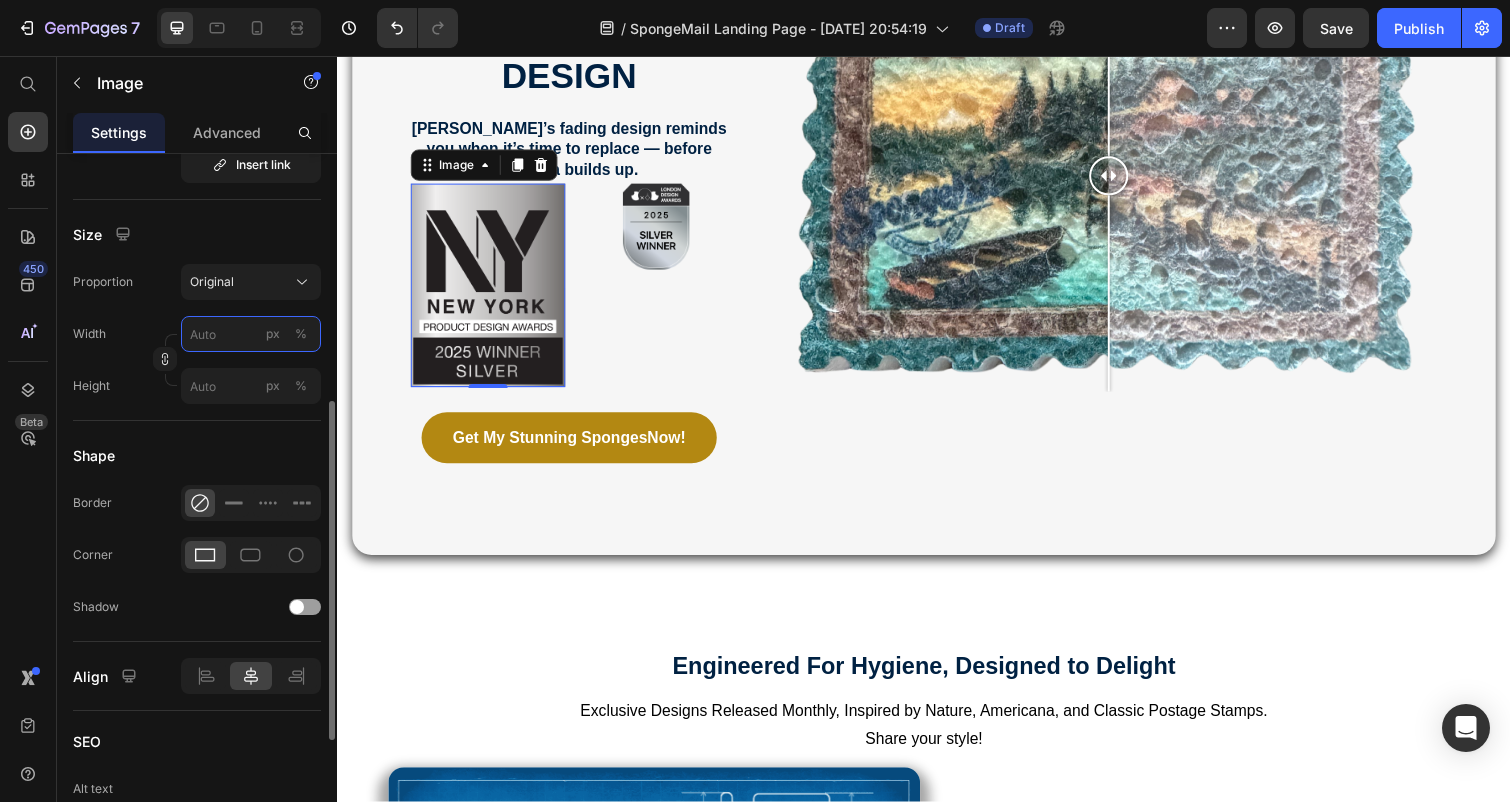 click on "px %" at bounding box center (251, 334) 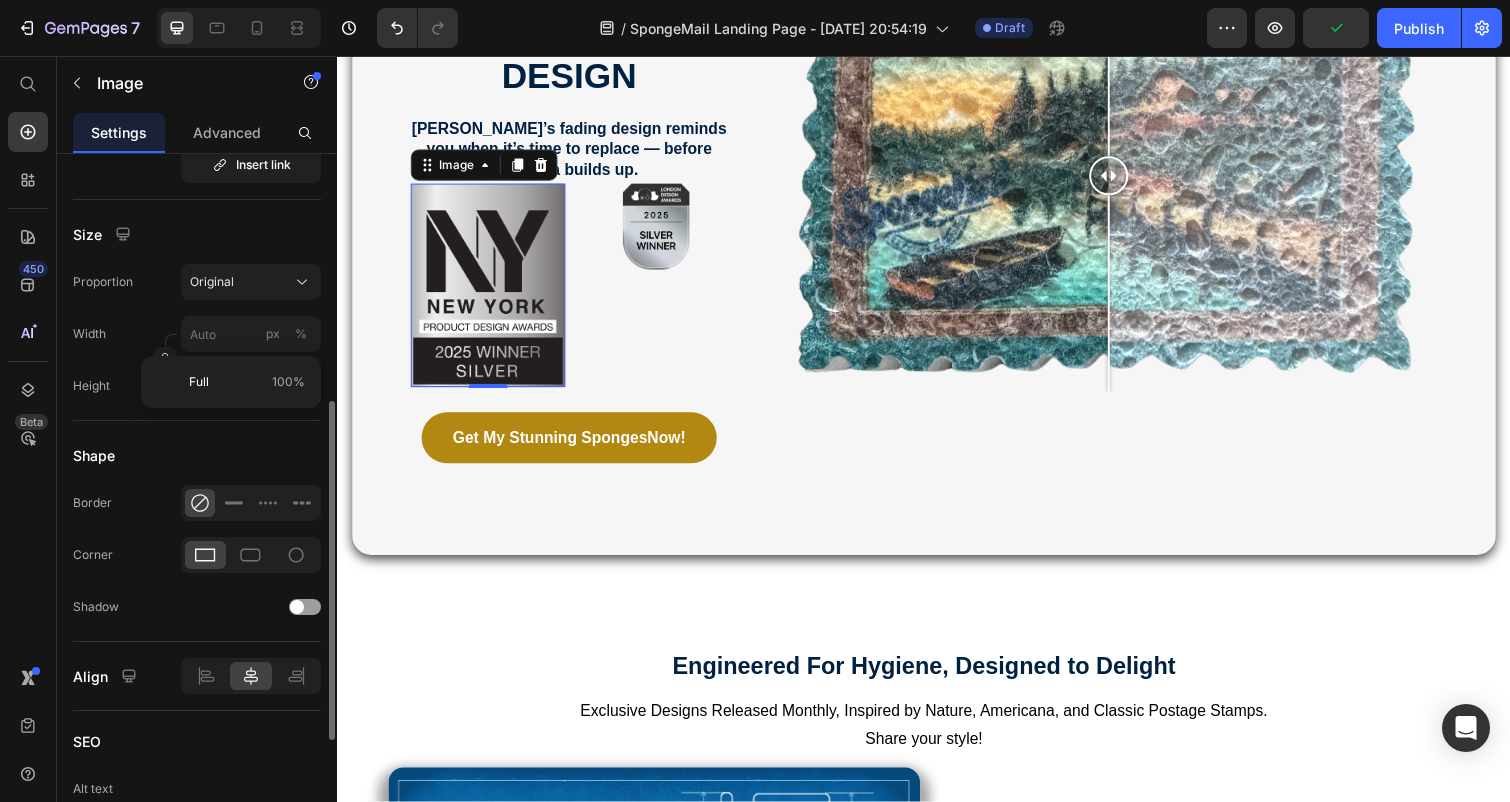 click on "Width px %" at bounding box center [197, 334] 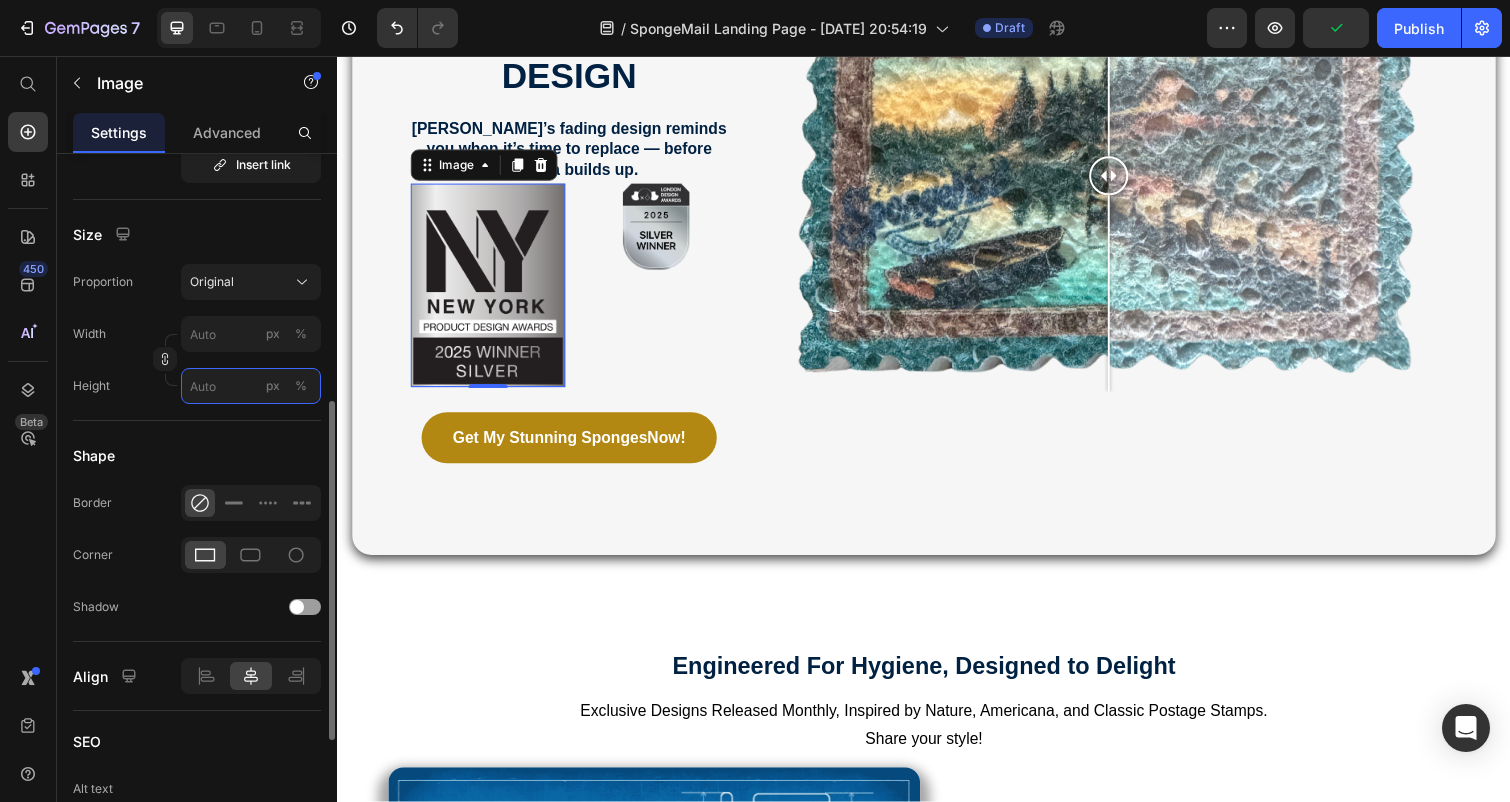 click on "px %" at bounding box center [251, 386] 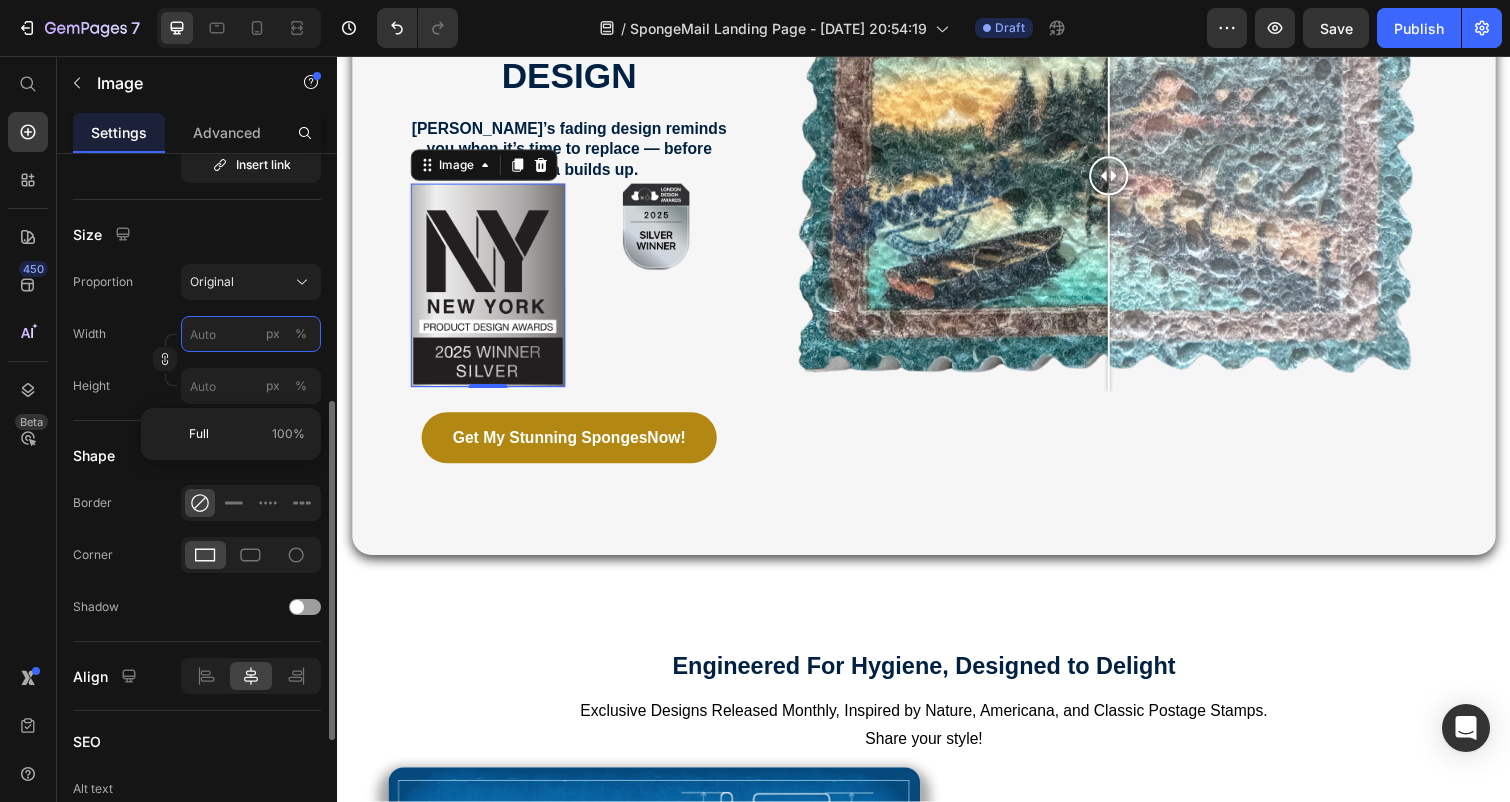 click on "px %" at bounding box center [251, 334] 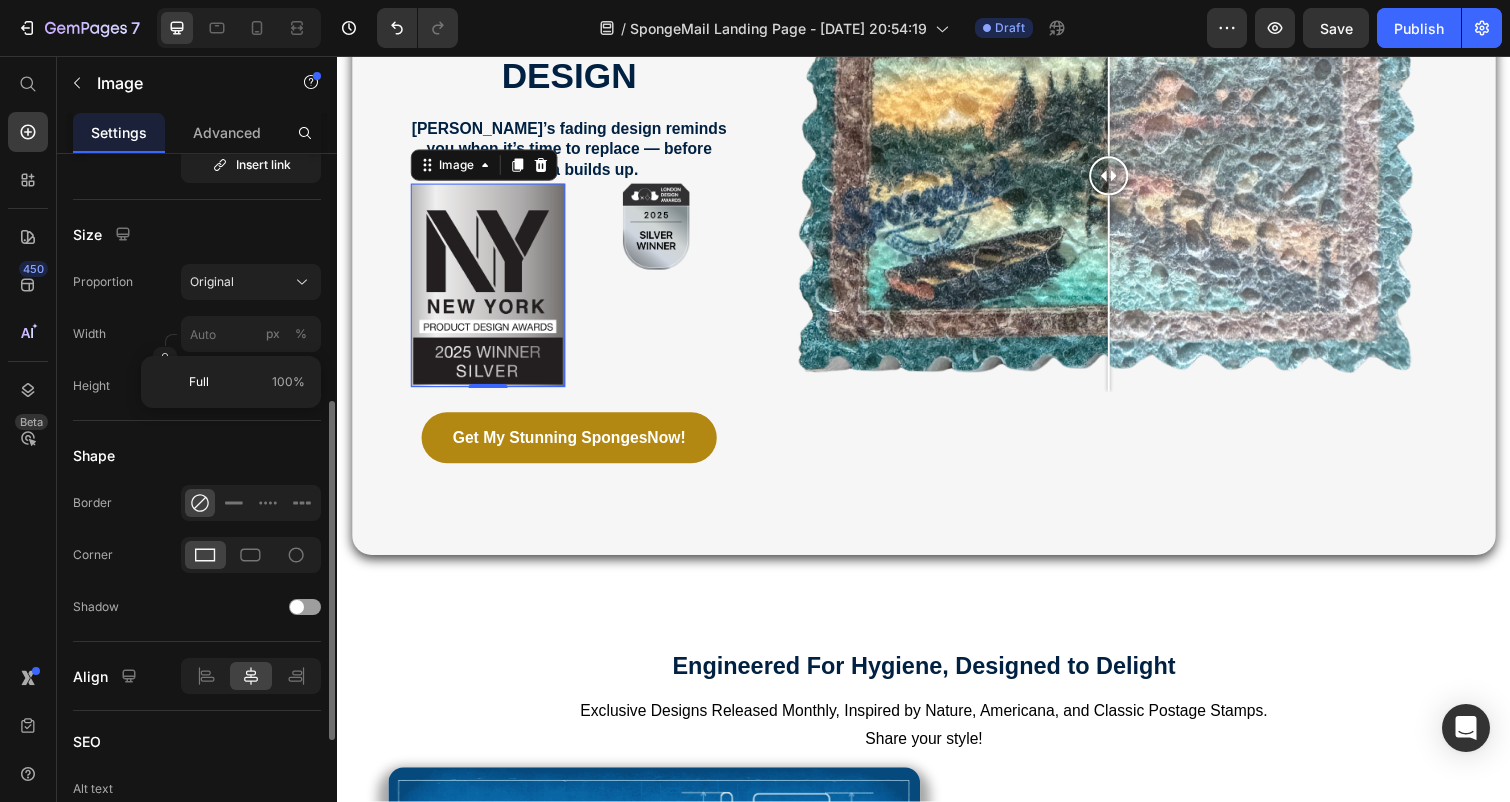 click on "Proportion Original Width px % Height px %" at bounding box center [197, 334] 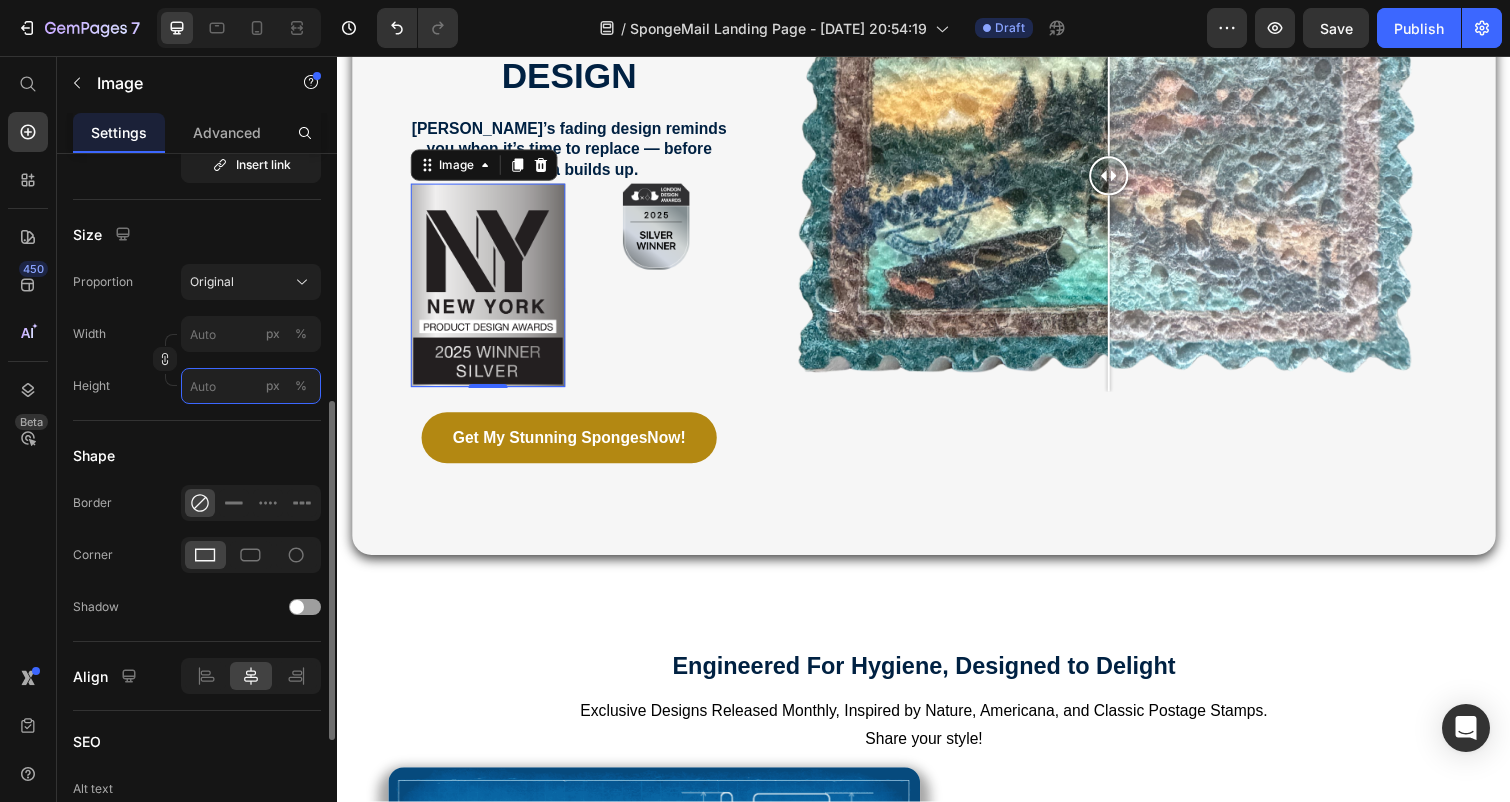 click on "px %" at bounding box center [251, 386] 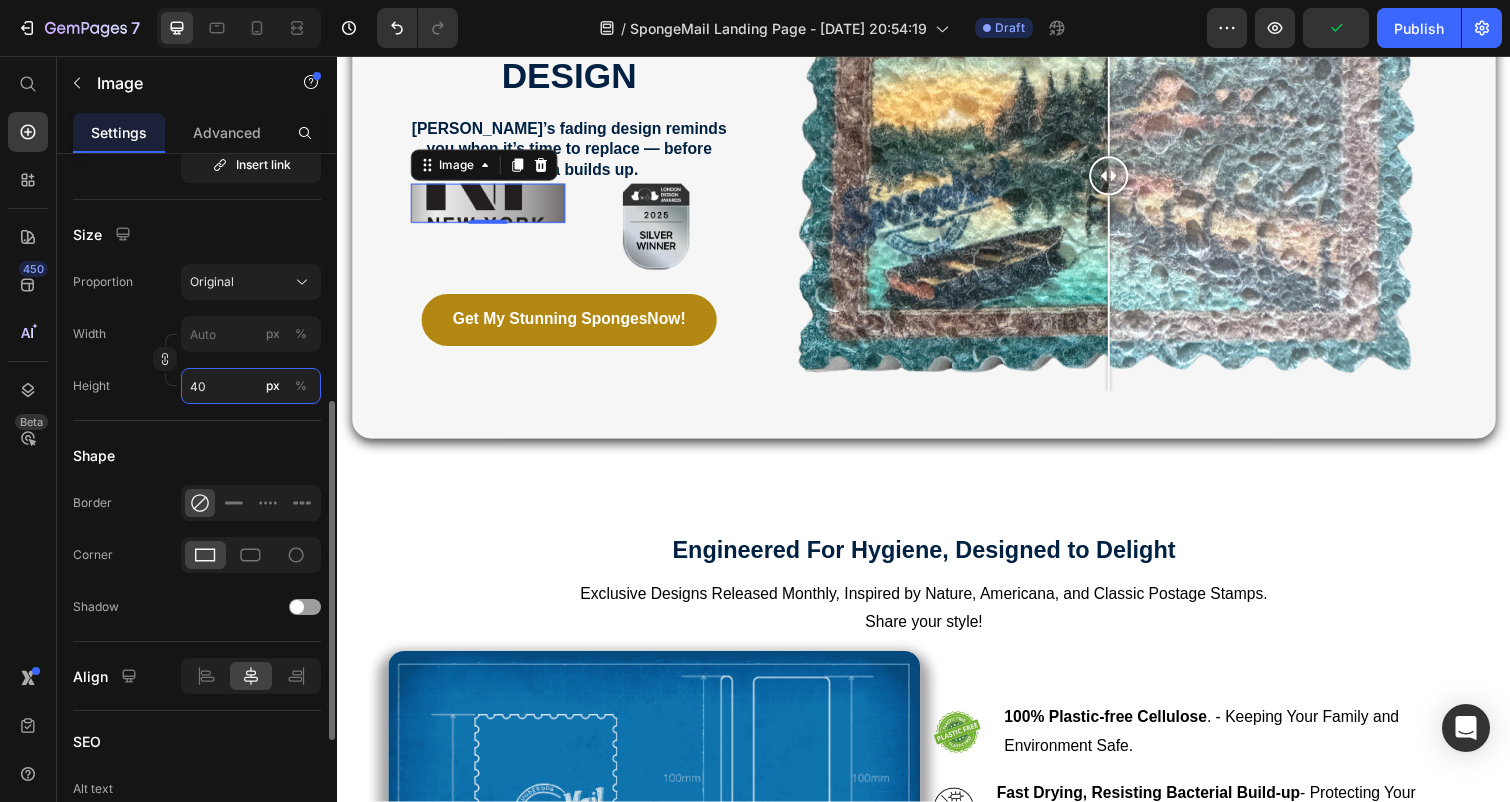 type on "40" 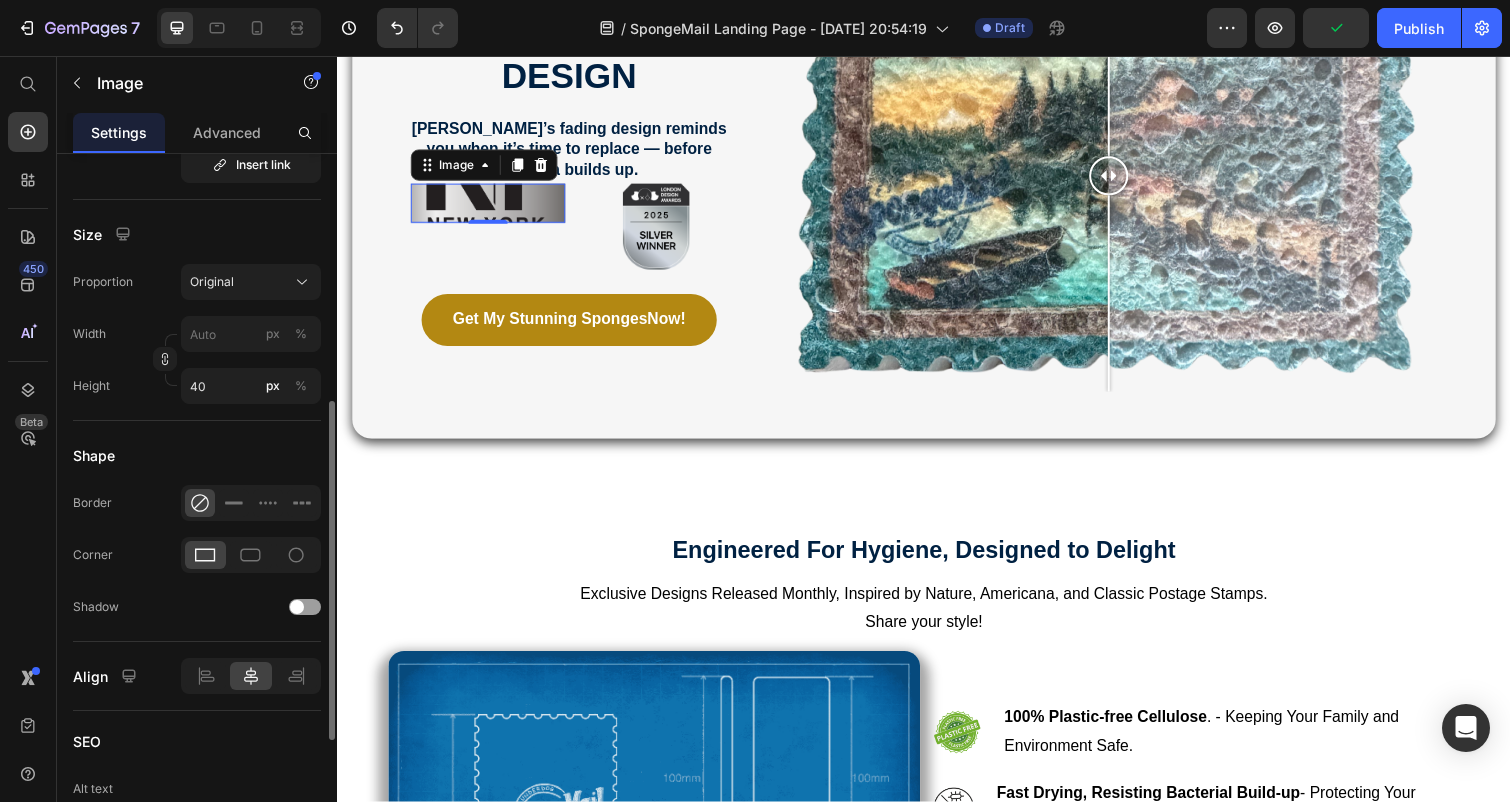 click on "Image Choose Image Upload Image [URL][DOMAIN_NAME]  or   Browse gallery  Preload Insert link Source URL  Insert link  Size Proportion Original Width px % Height 40 px % Shape Border Corner Shadow Align SEO Alt text Image title" at bounding box center (197, 324) 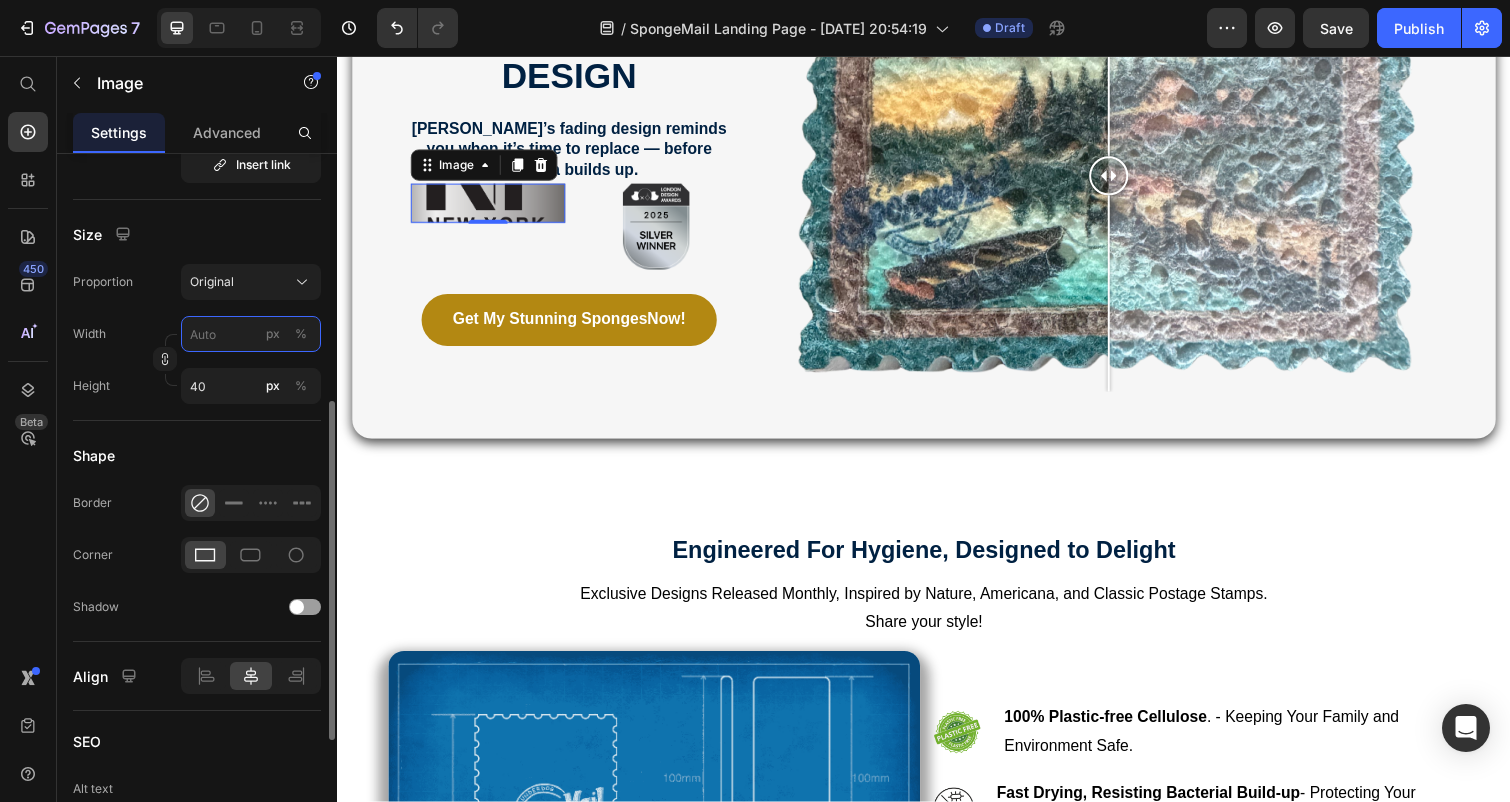 click on "px %" at bounding box center (251, 334) 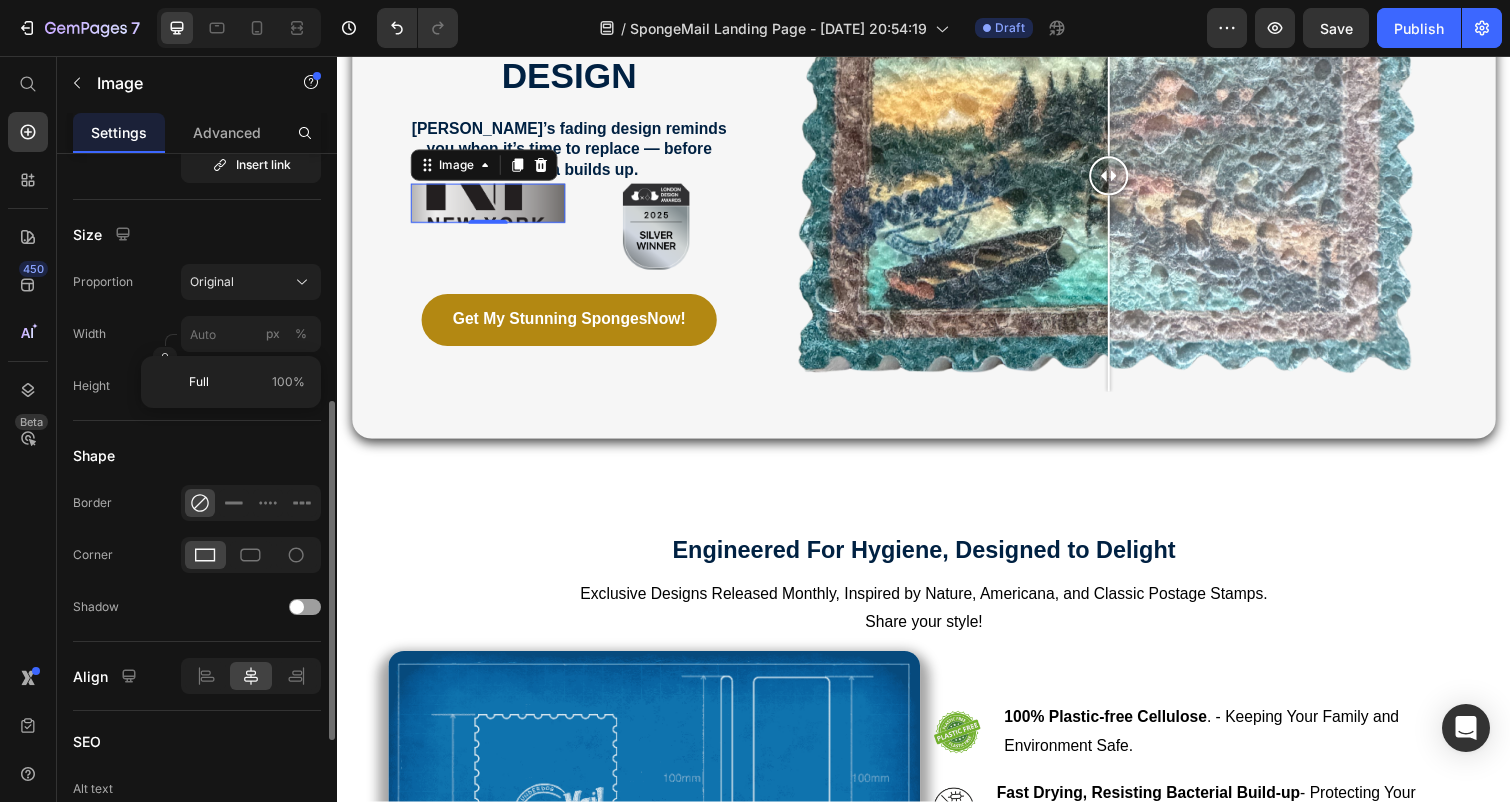 click on "Width px %" at bounding box center [197, 334] 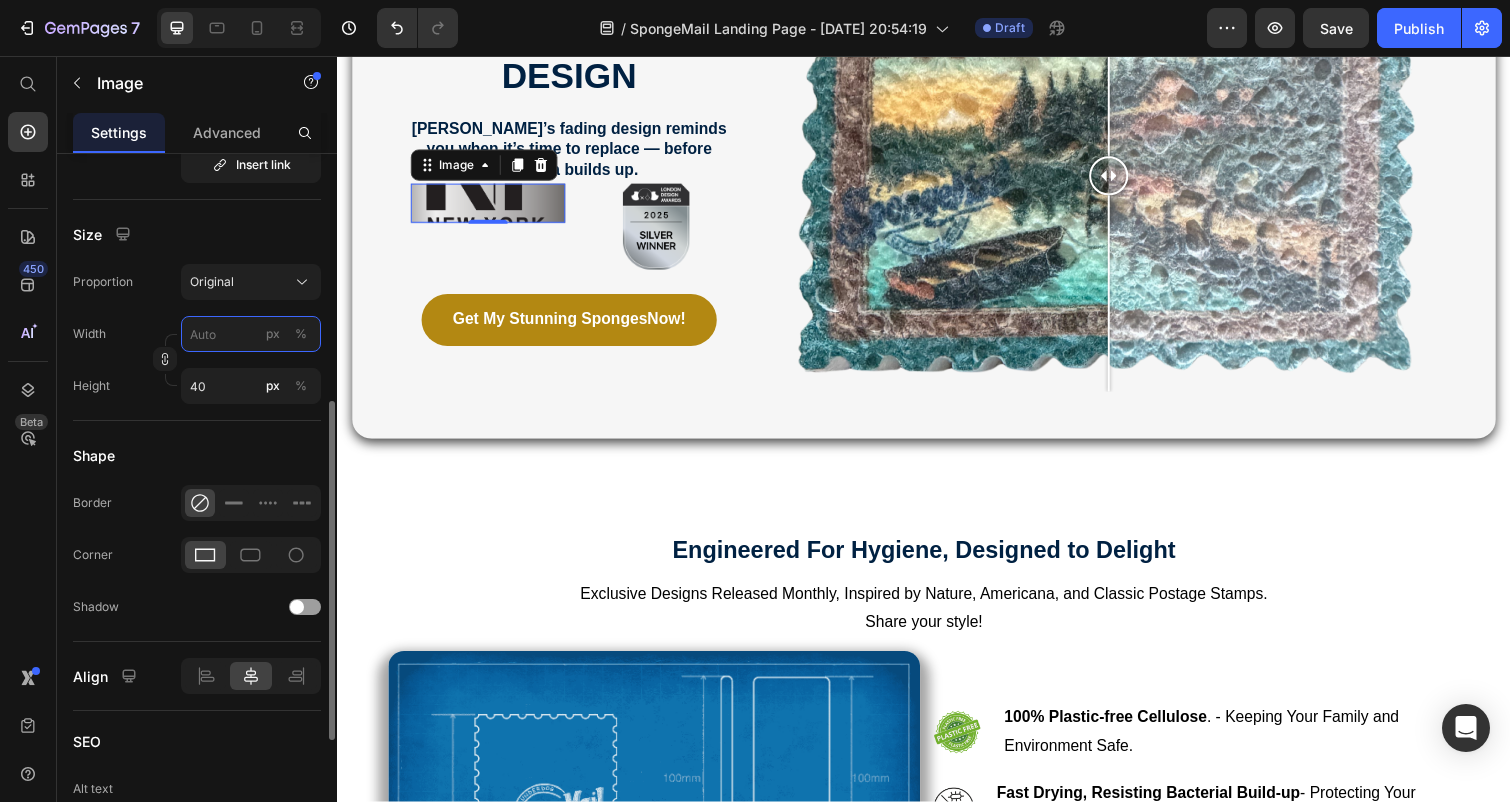click on "px %" at bounding box center [251, 334] 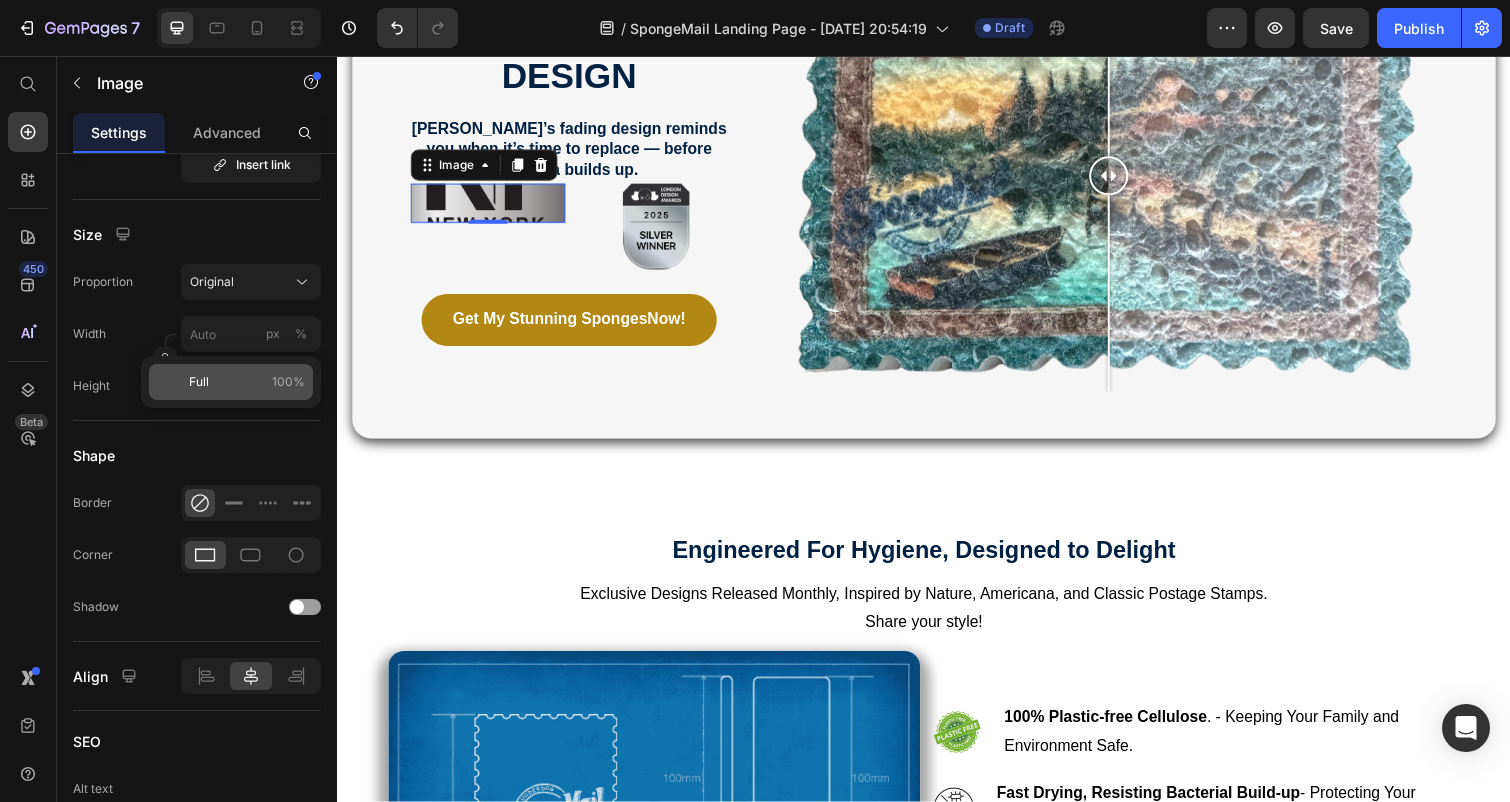 click on "Full 100%" 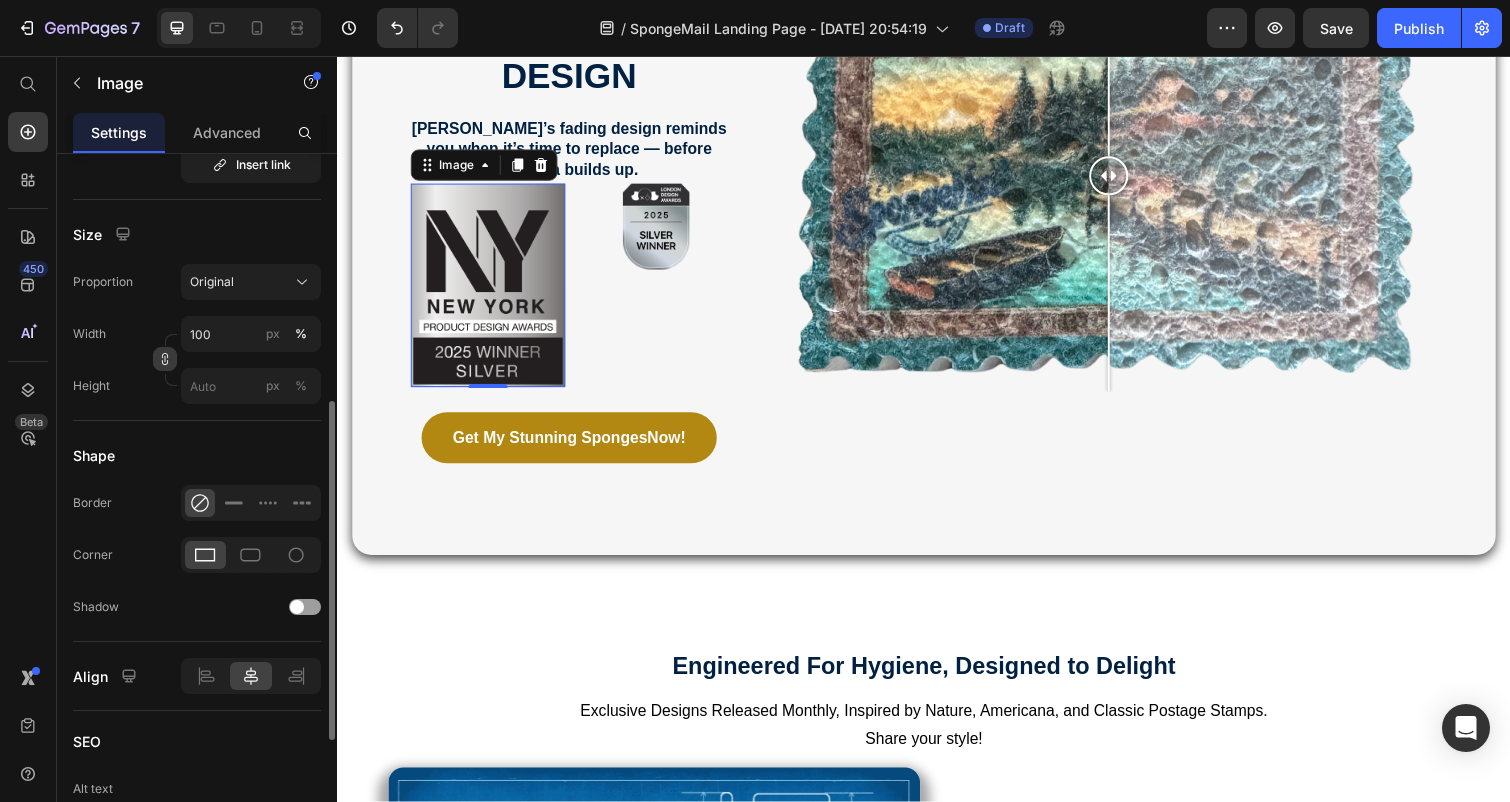 click 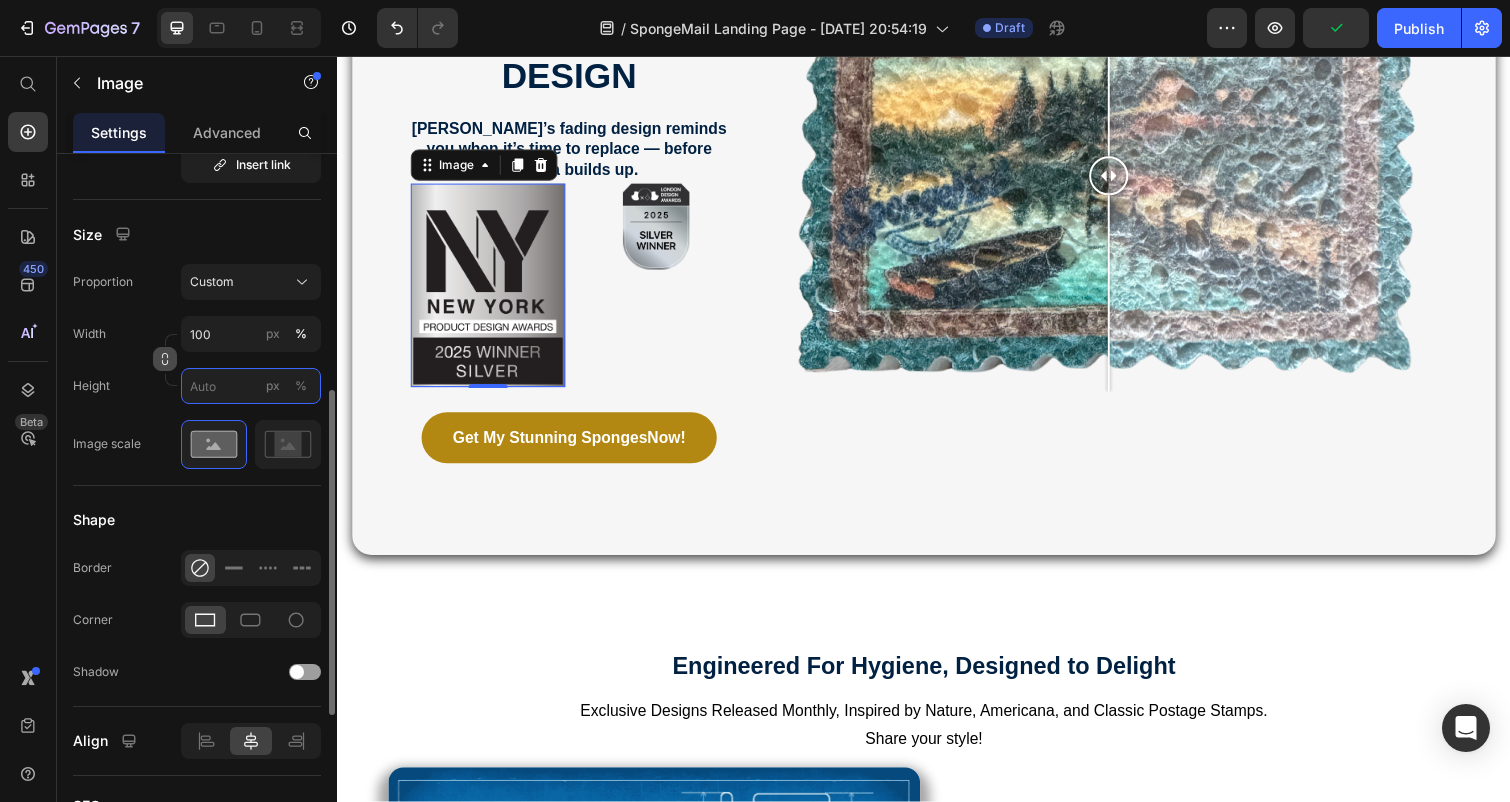 click on "px %" at bounding box center (251, 386) 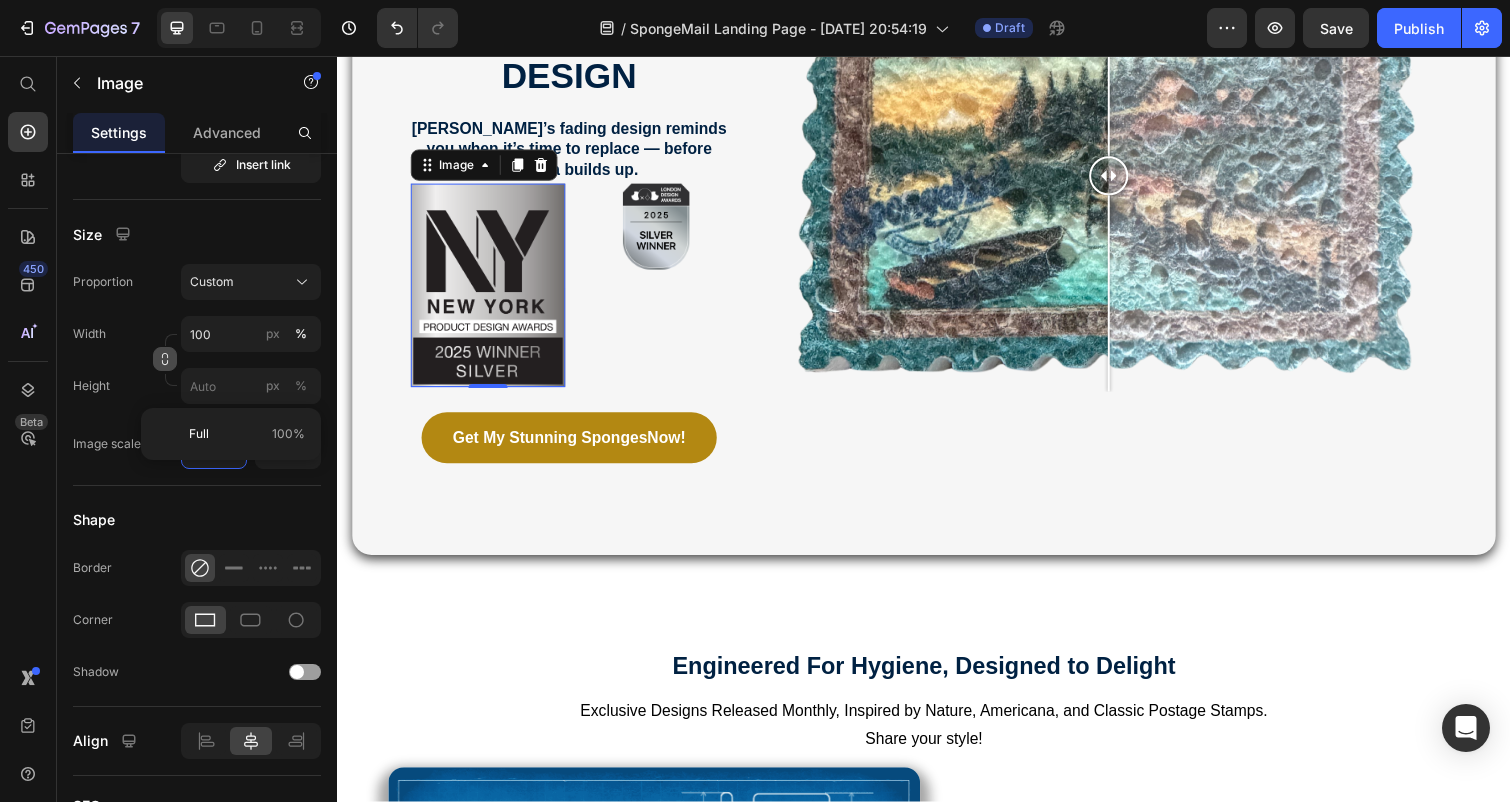 click 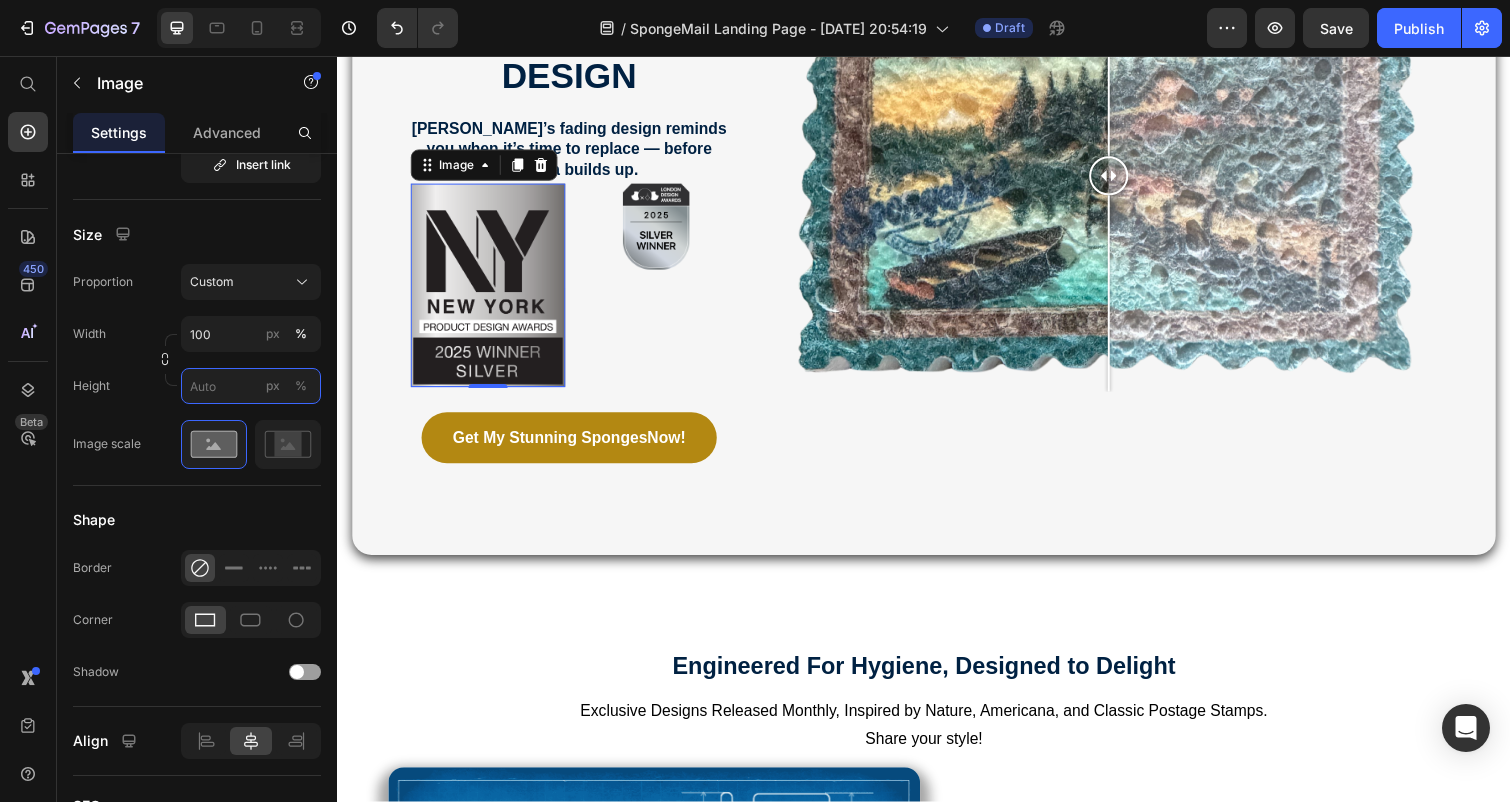 click on "px %" at bounding box center (251, 386) 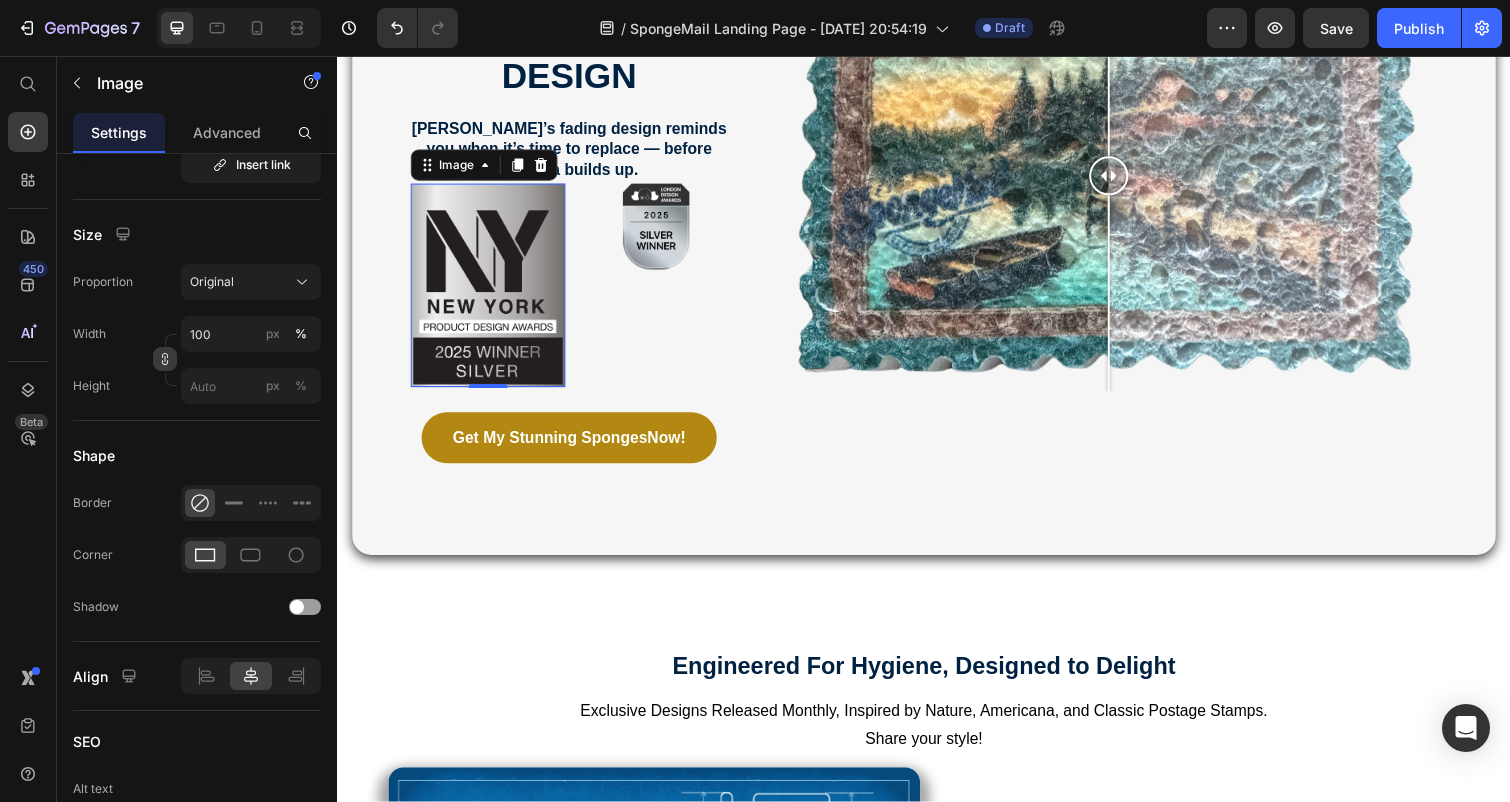 click 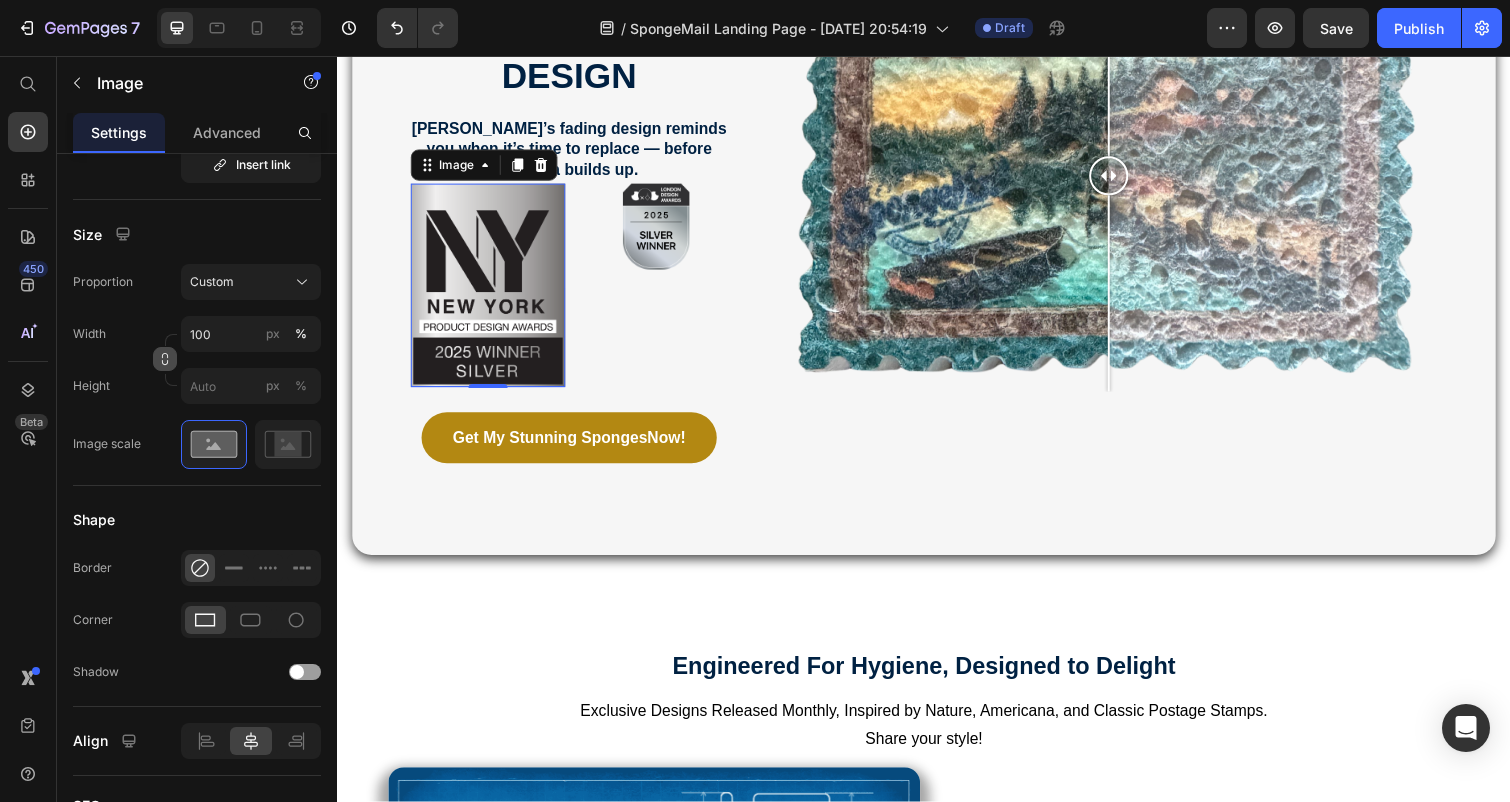 click 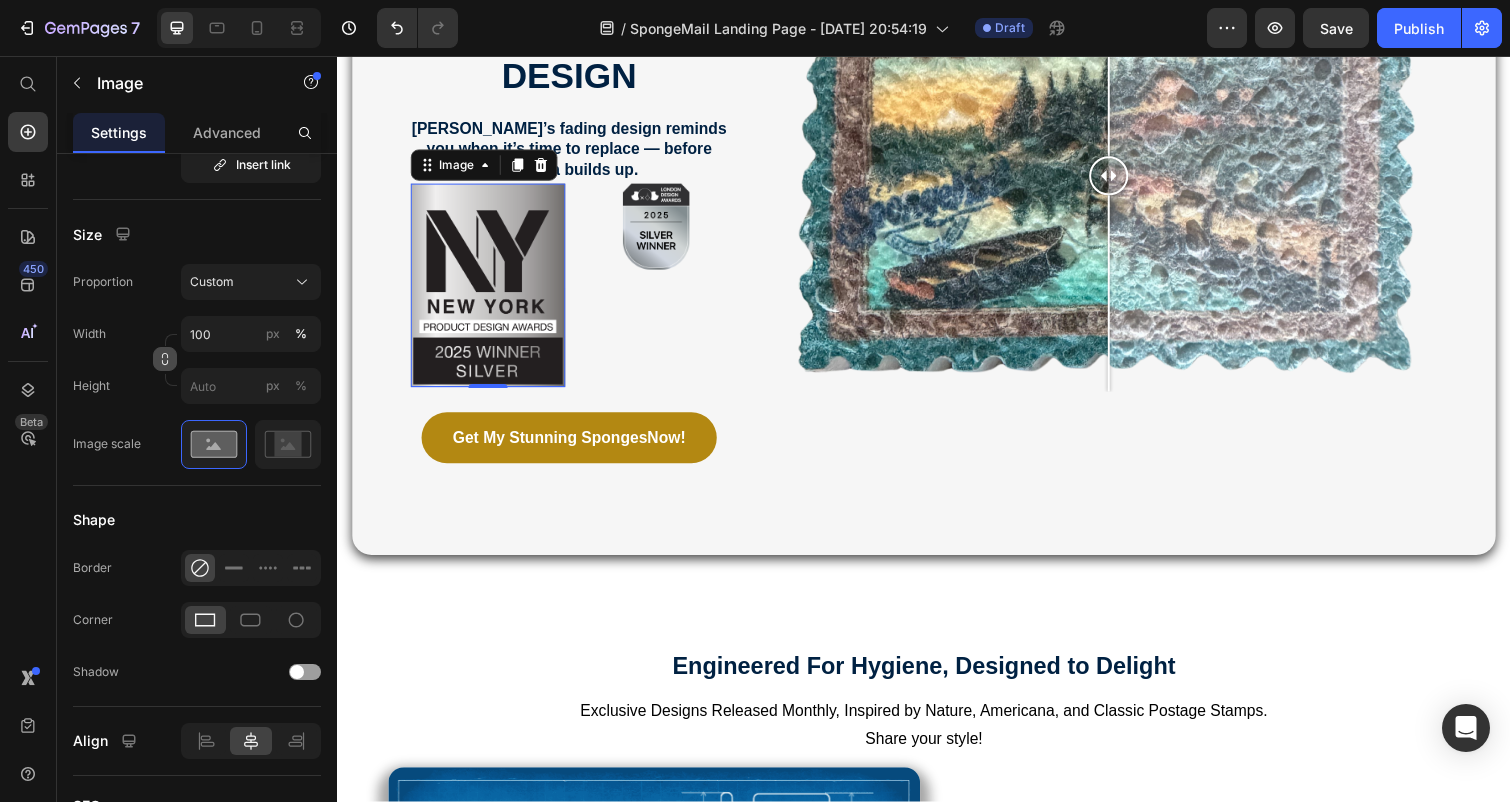 click 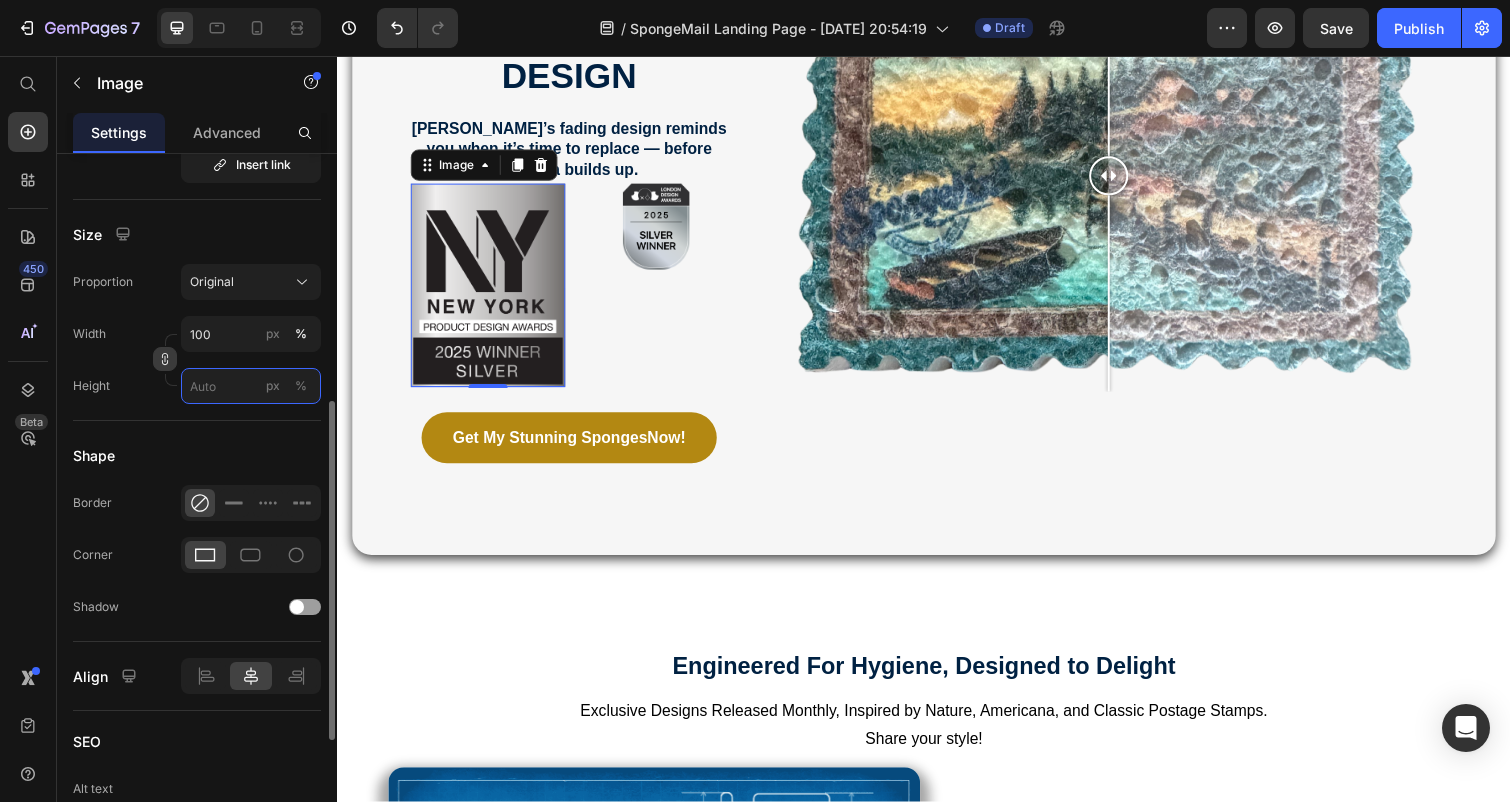 click on "px %" at bounding box center (251, 386) 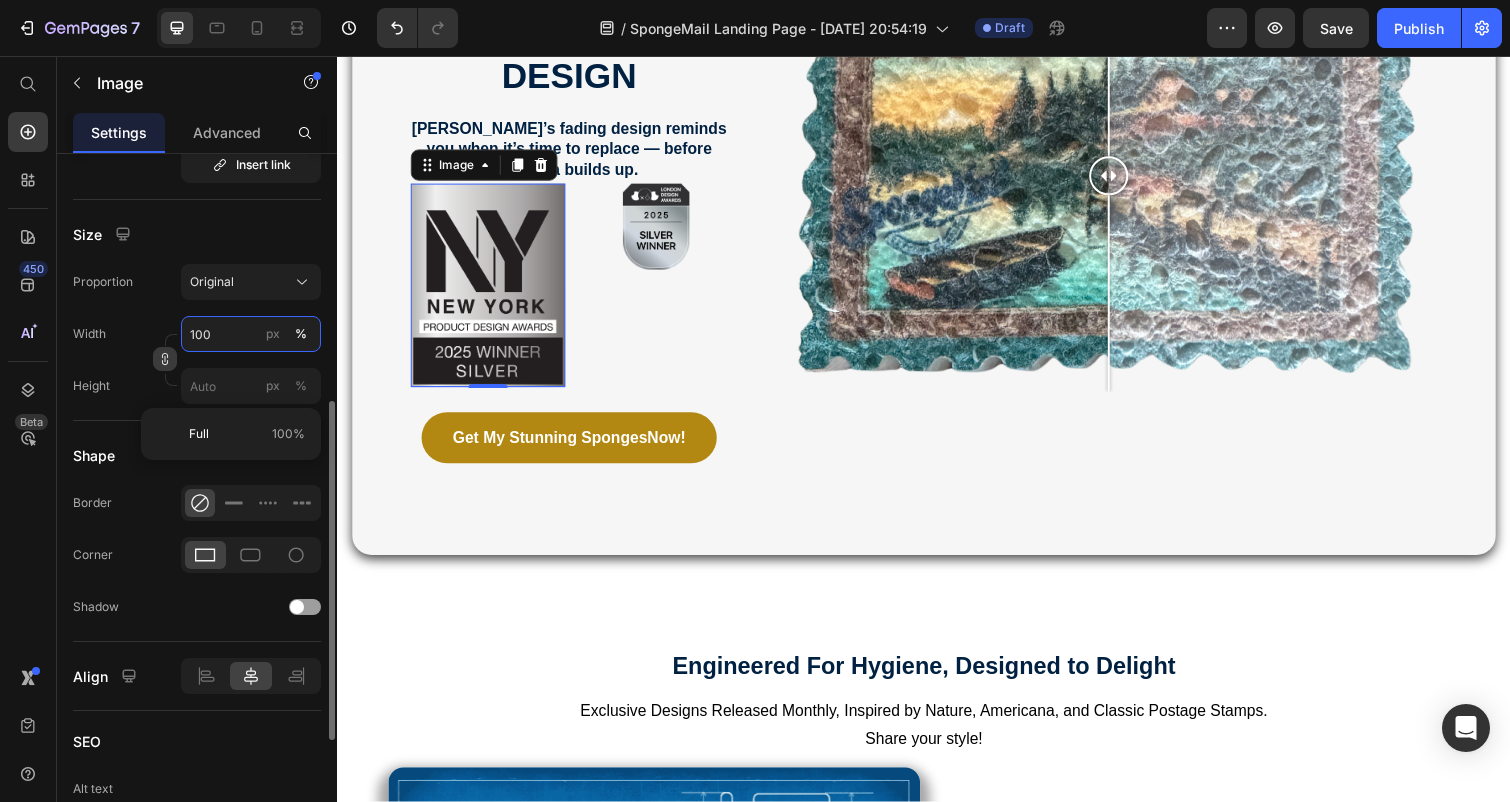 click on "100" at bounding box center (251, 334) 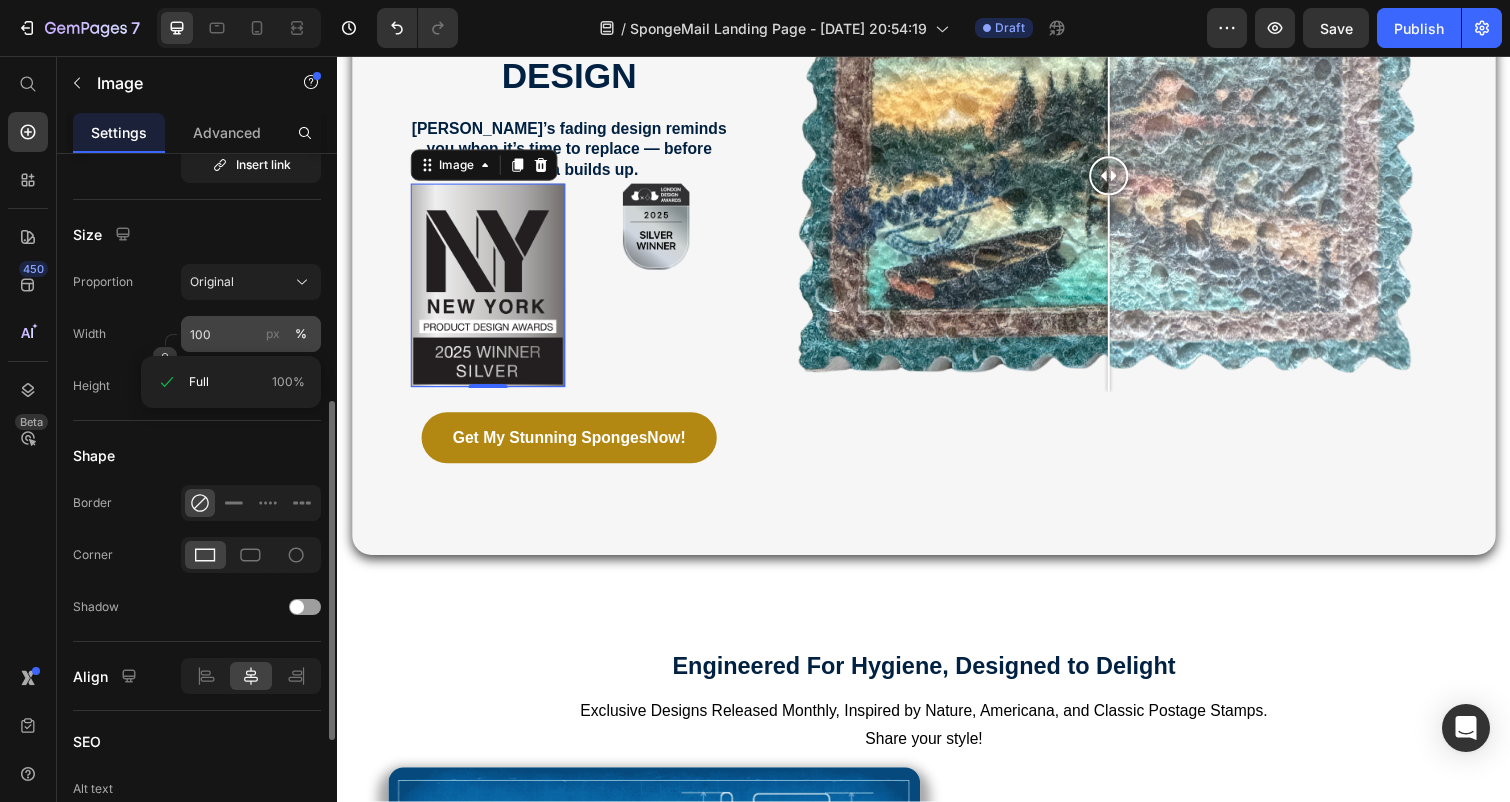 click on "px" at bounding box center [273, 334] 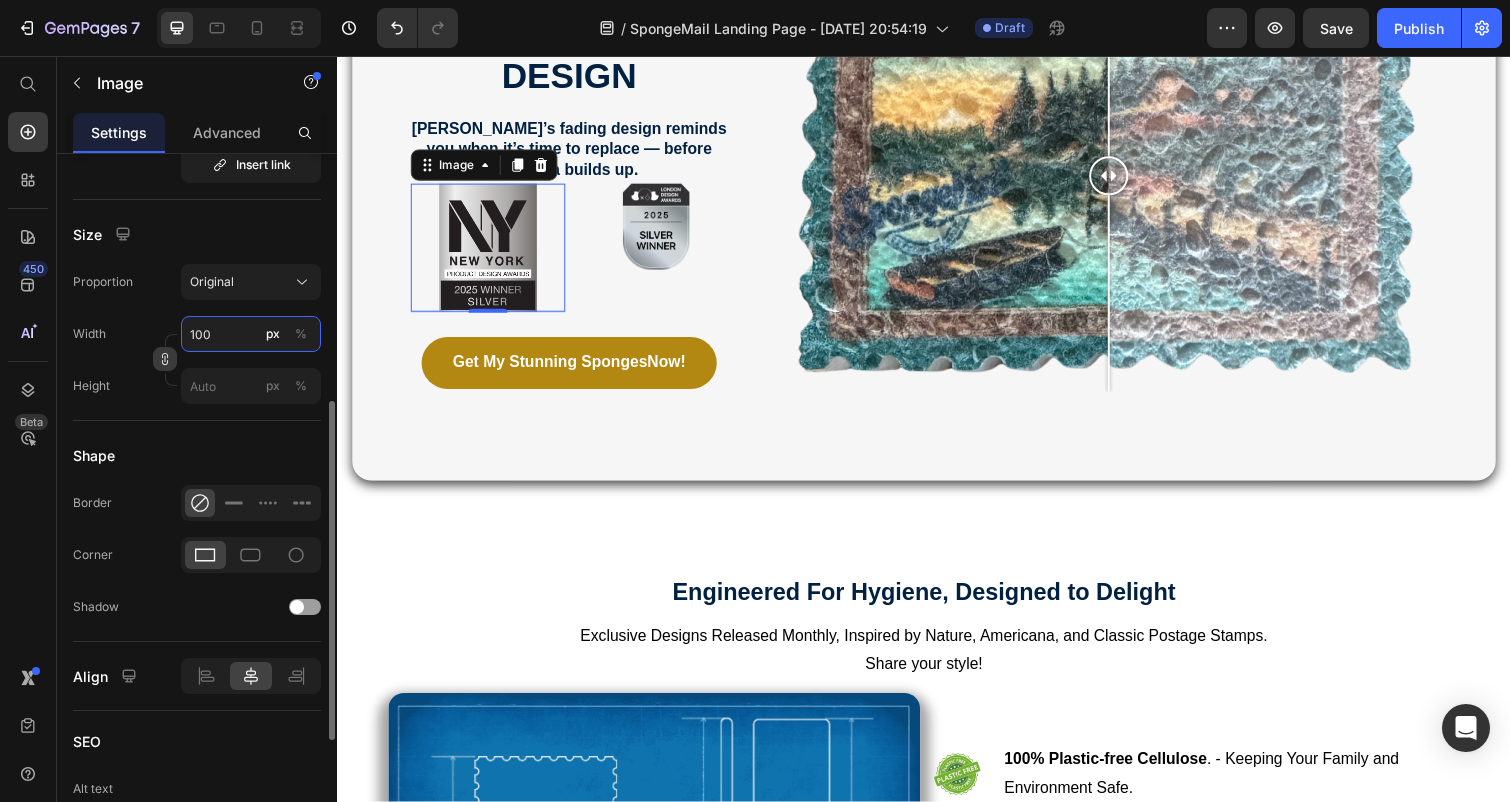 click on "100" at bounding box center (251, 334) 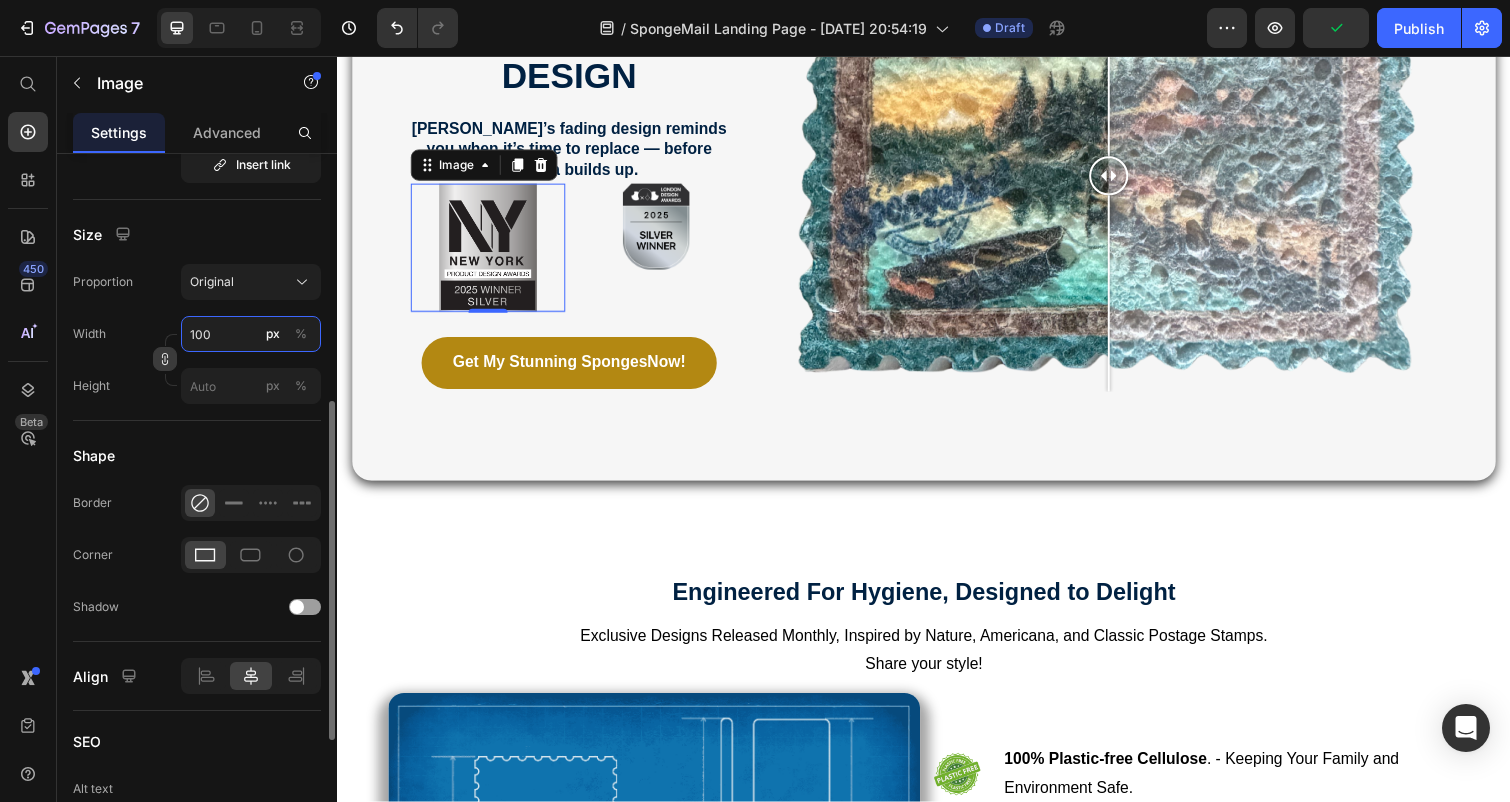 drag, startPoint x: 238, startPoint y: 333, endPoint x: 184, endPoint y: 333, distance: 54 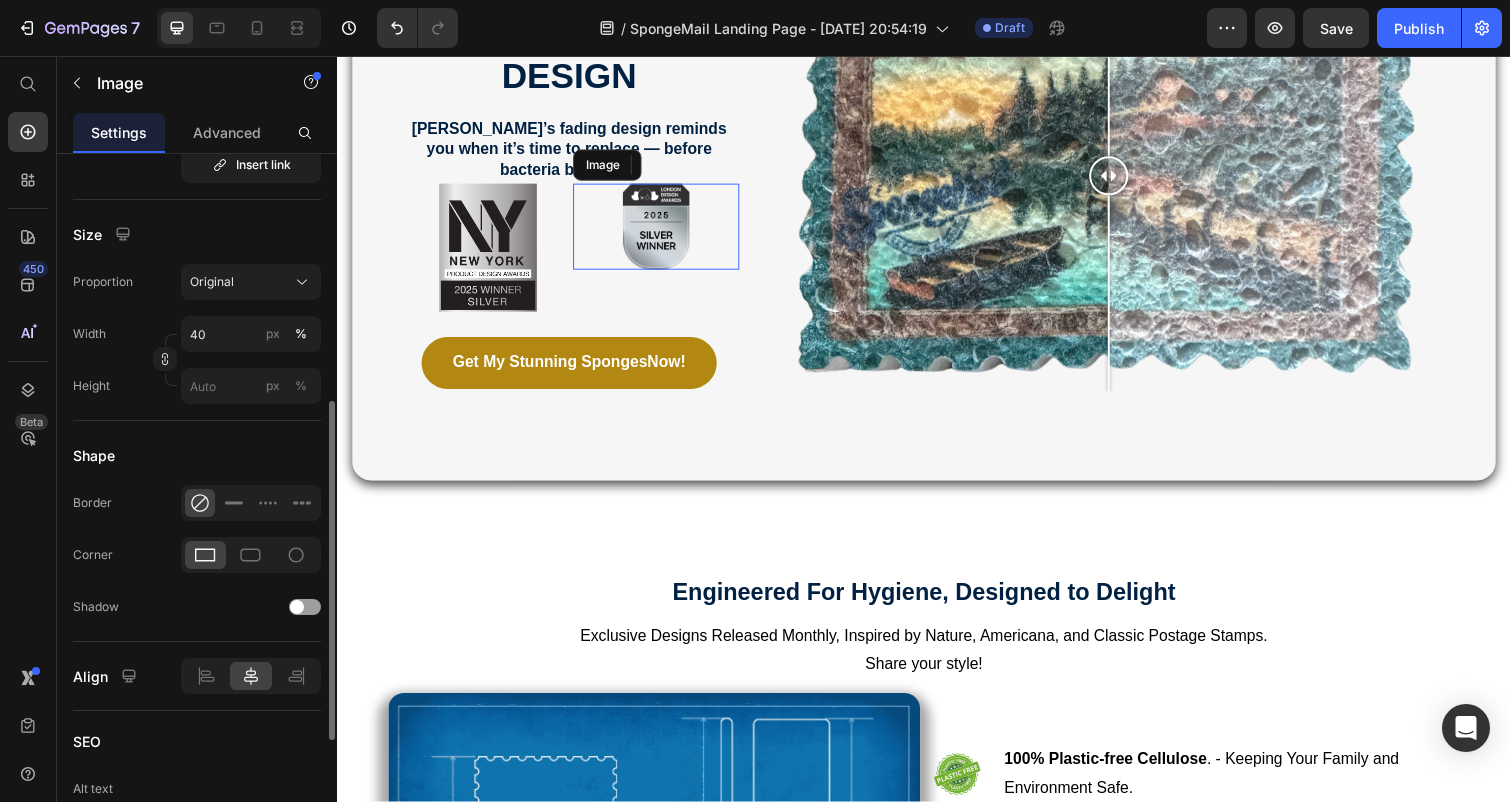click at bounding box center [663, 231] 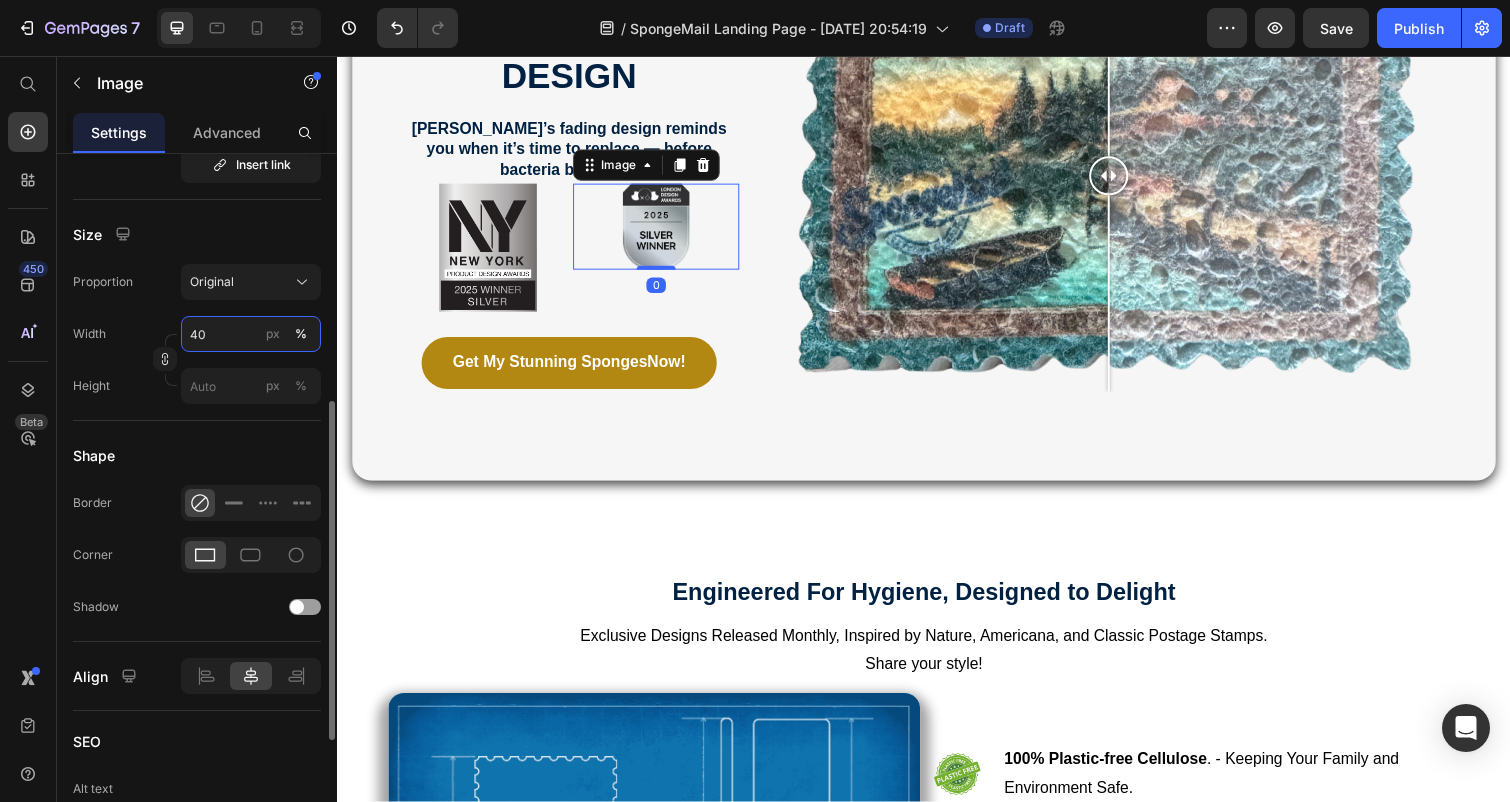 drag, startPoint x: 231, startPoint y: 333, endPoint x: 170, endPoint y: 333, distance: 61 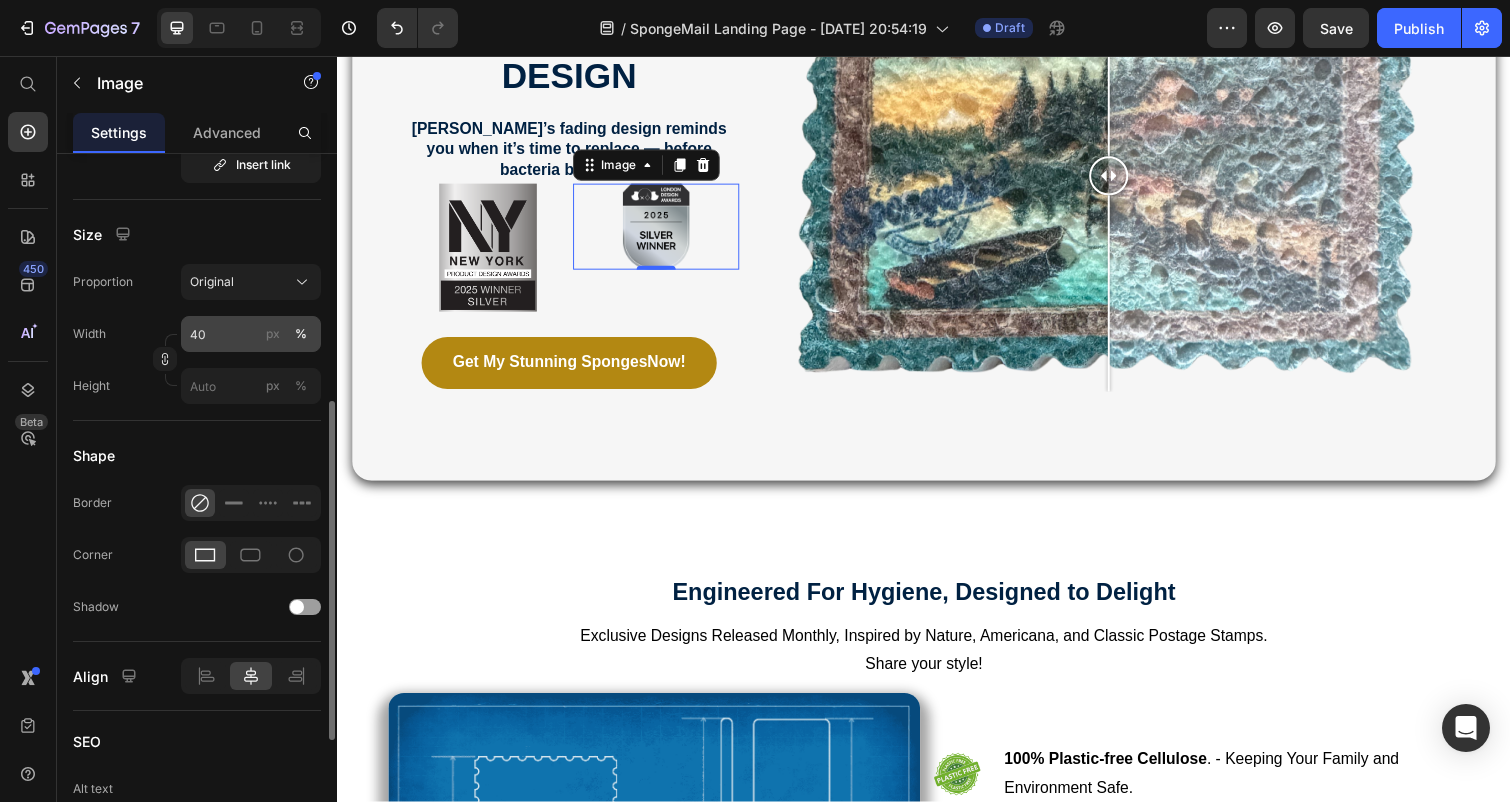 click on "px" at bounding box center [273, 334] 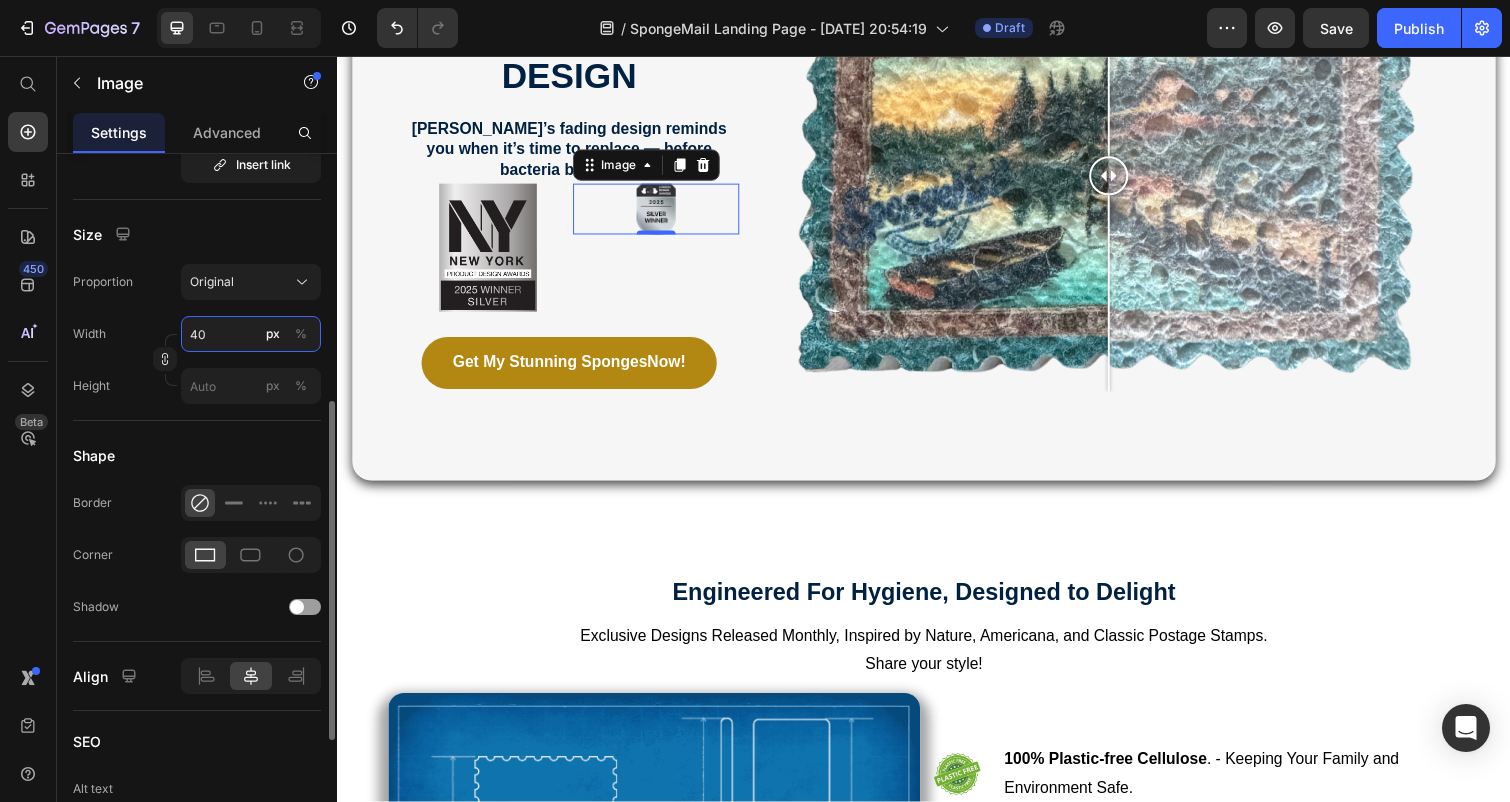 click on "40" at bounding box center (251, 334) 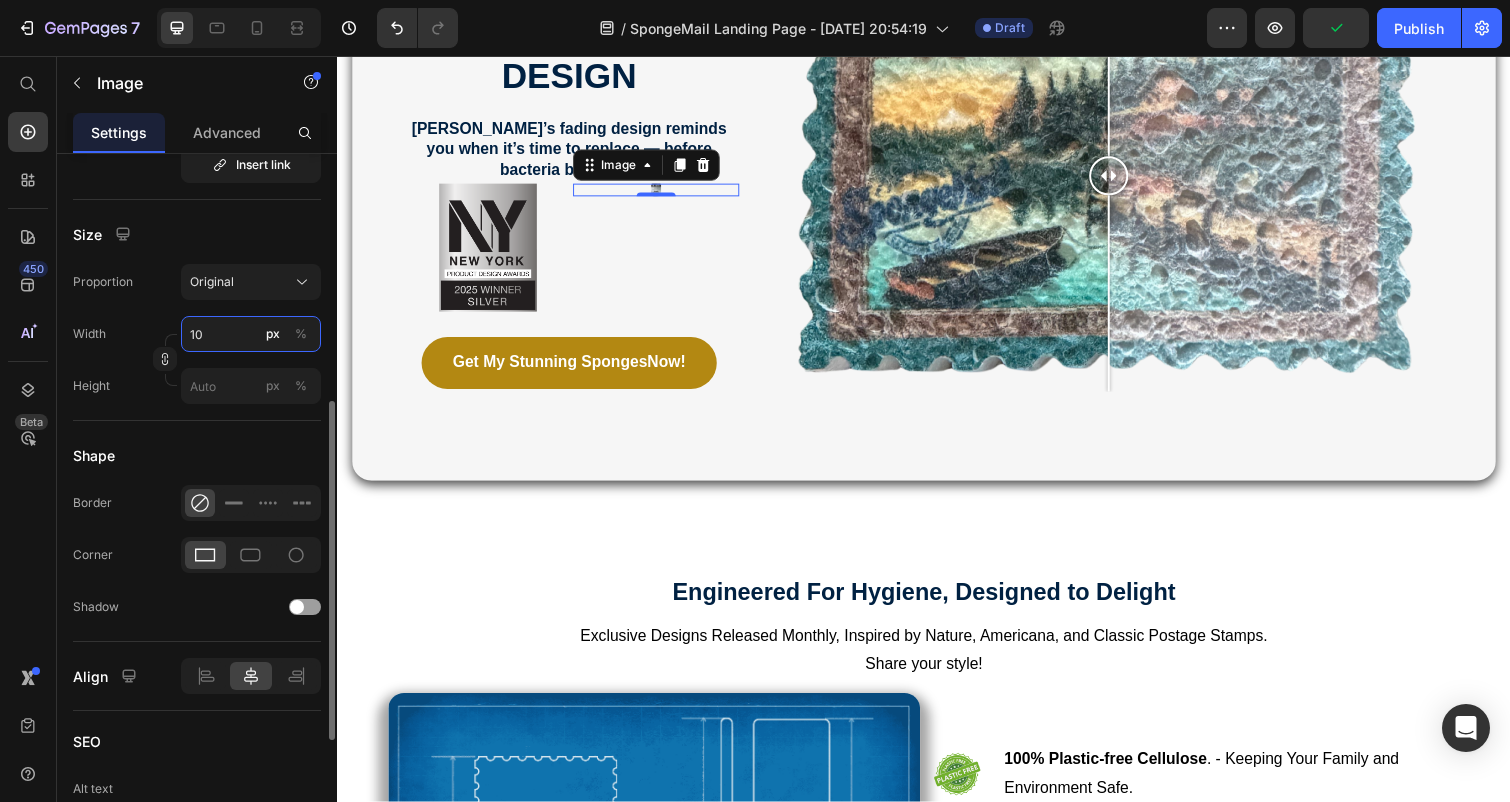 type on "102" 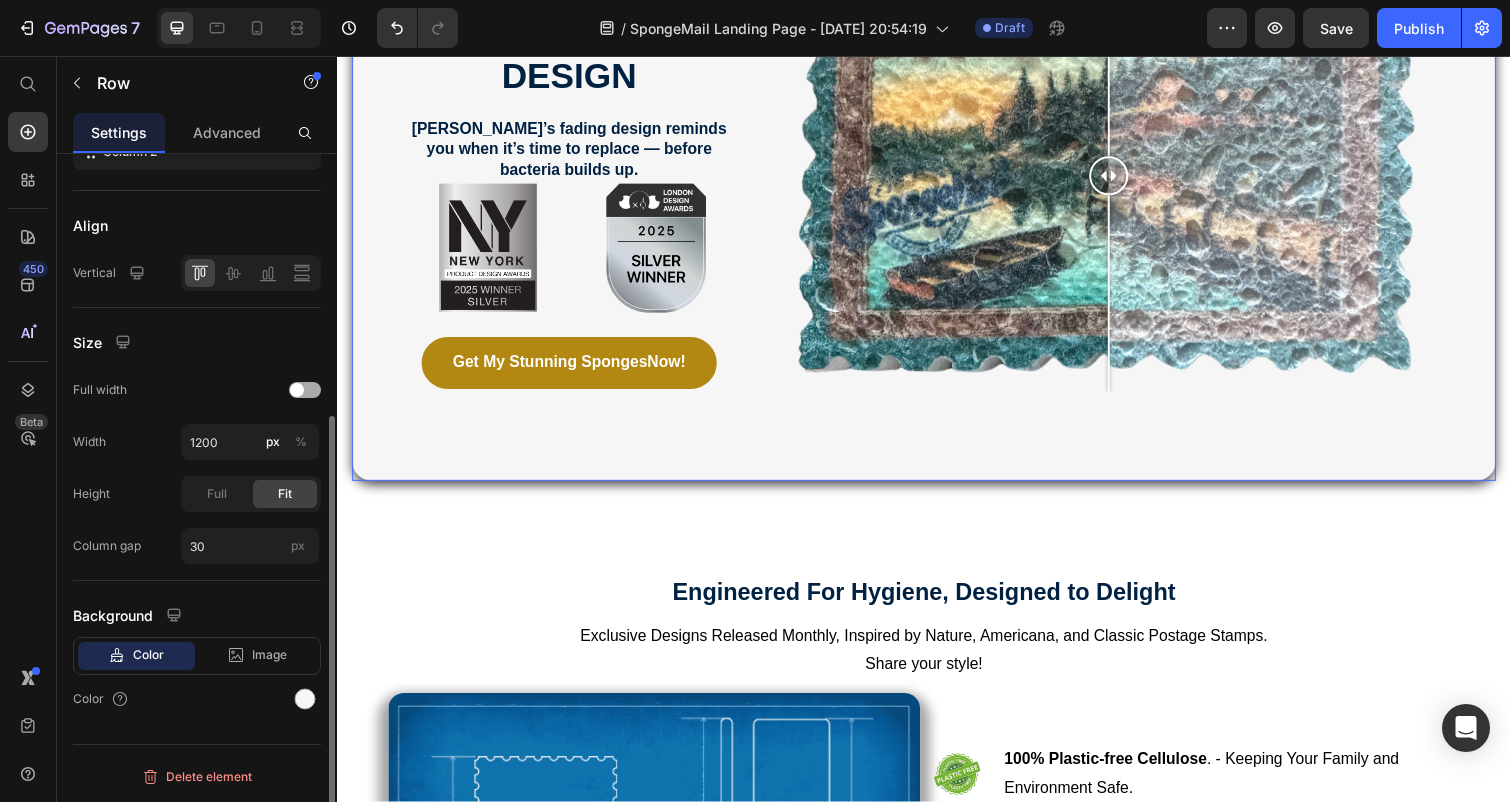 click on "Award Winning Fade to rEPLACE Design Heading Spongemail’s fading design reminds you when it’s time to replace — before bacteria builds up. Text Block Image Image   0 Row Get My Stunning Sponges  Now! Button Image Comparison Row" at bounding box center (937, 201) 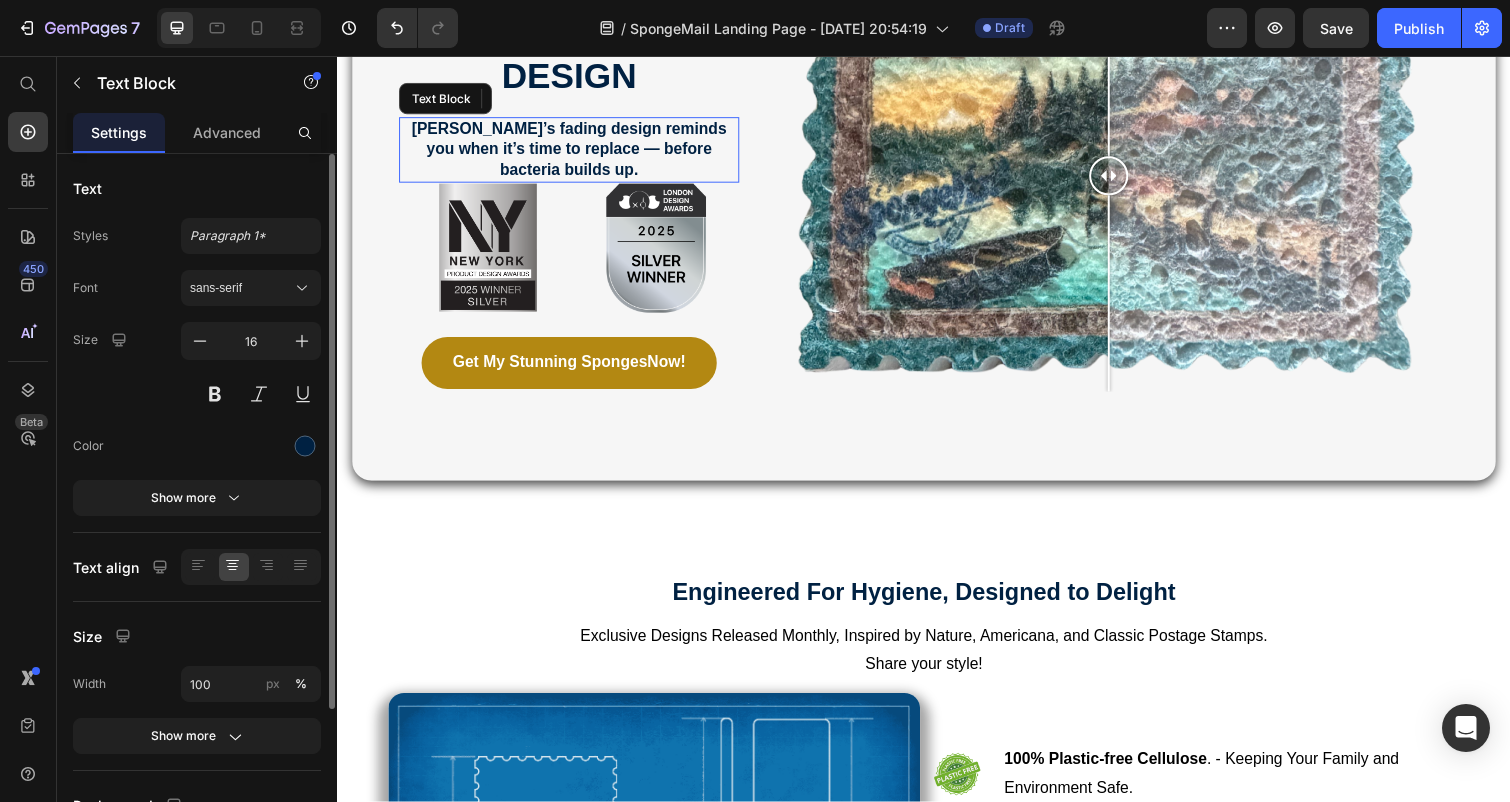 click on "[PERSON_NAME]’s fading design reminds you when it’s time to replace — before bacteria builds up." at bounding box center [574, 151] 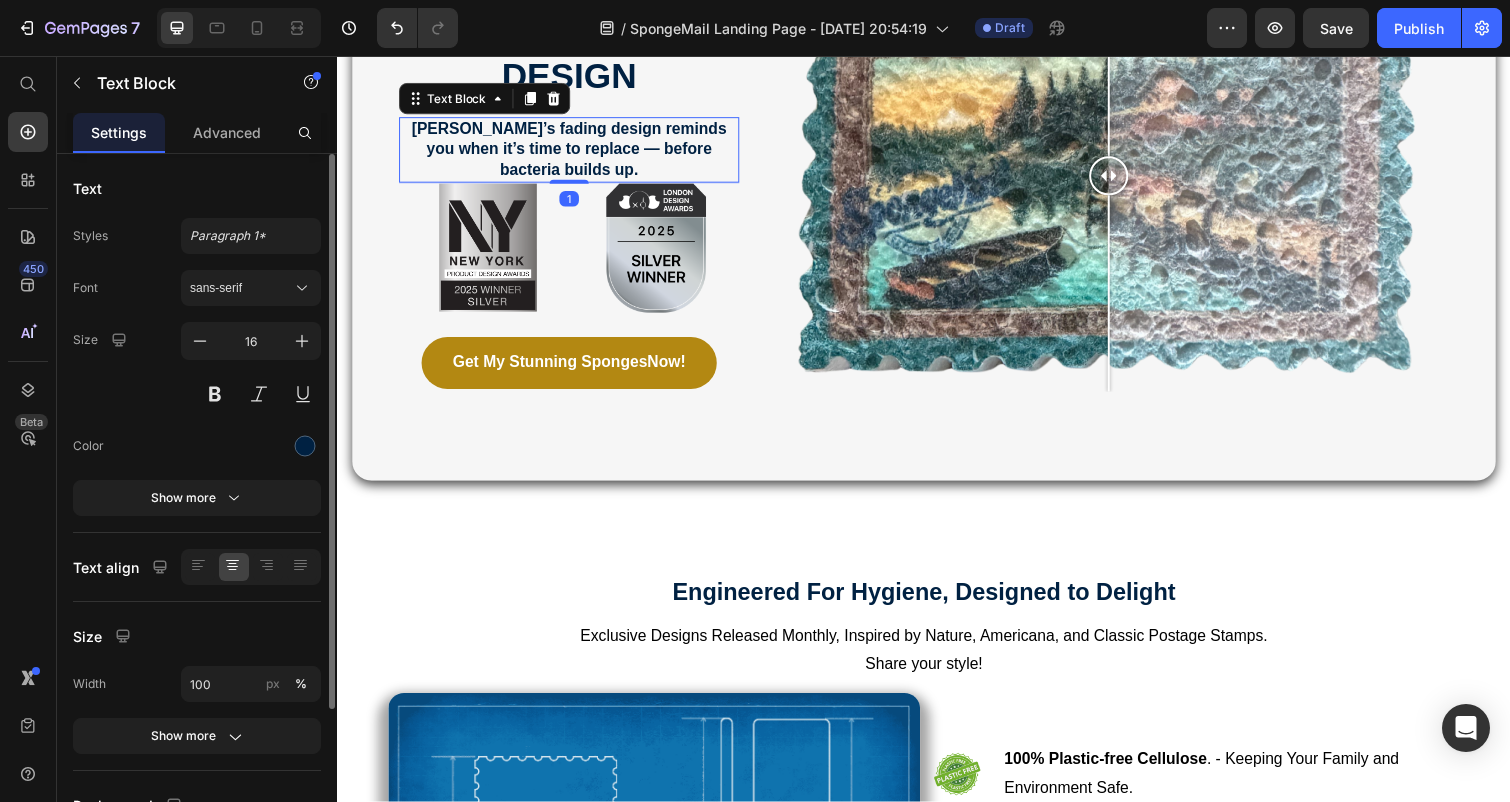 click on "[PERSON_NAME]’s fading design reminds you when it’s time to replace — before bacteria builds up." at bounding box center (574, 151) 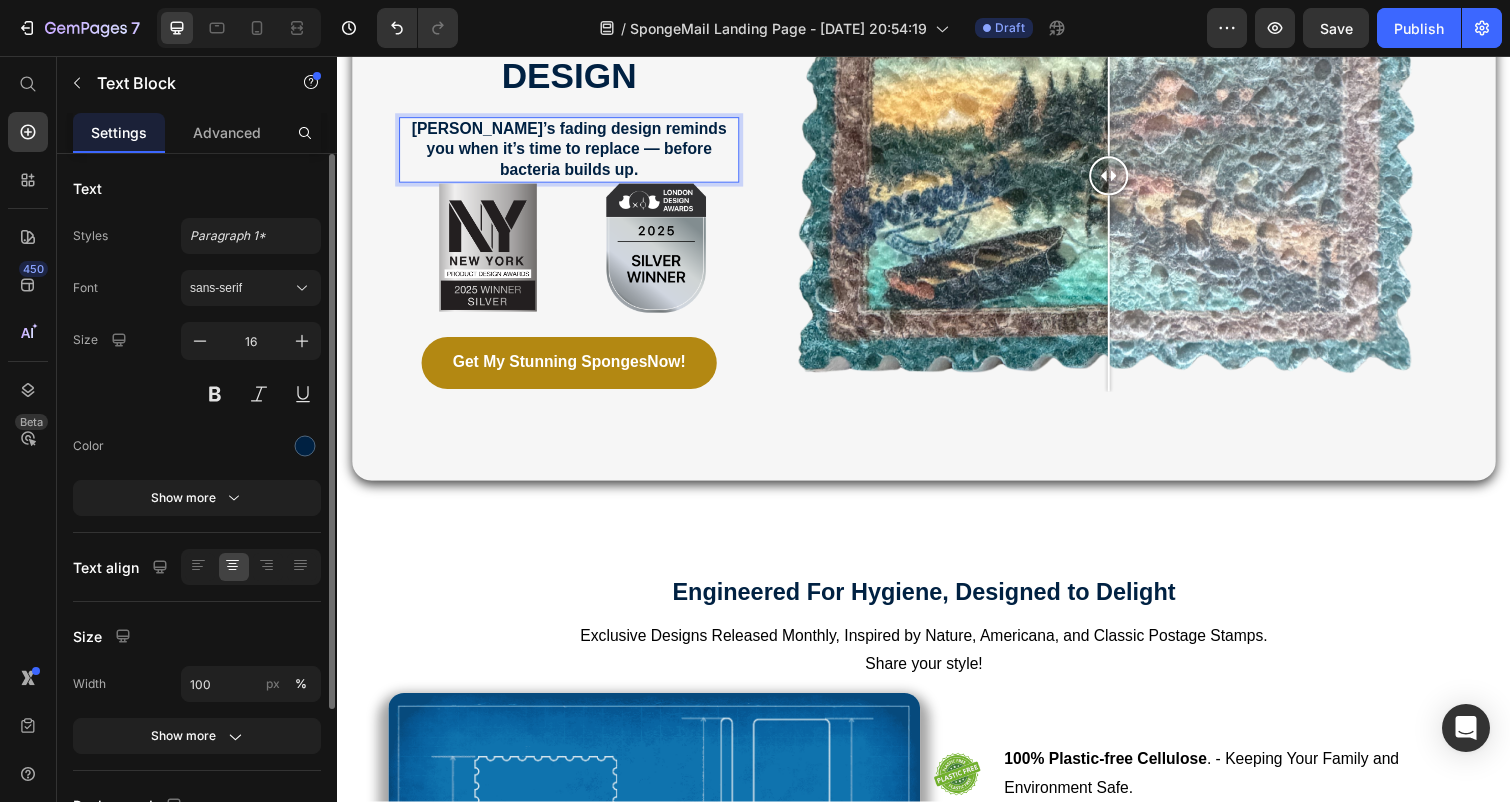 click on "[PERSON_NAME]’s fading design reminds you when it’s time to replace — before bacteria builds up." at bounding box center [574, 151] 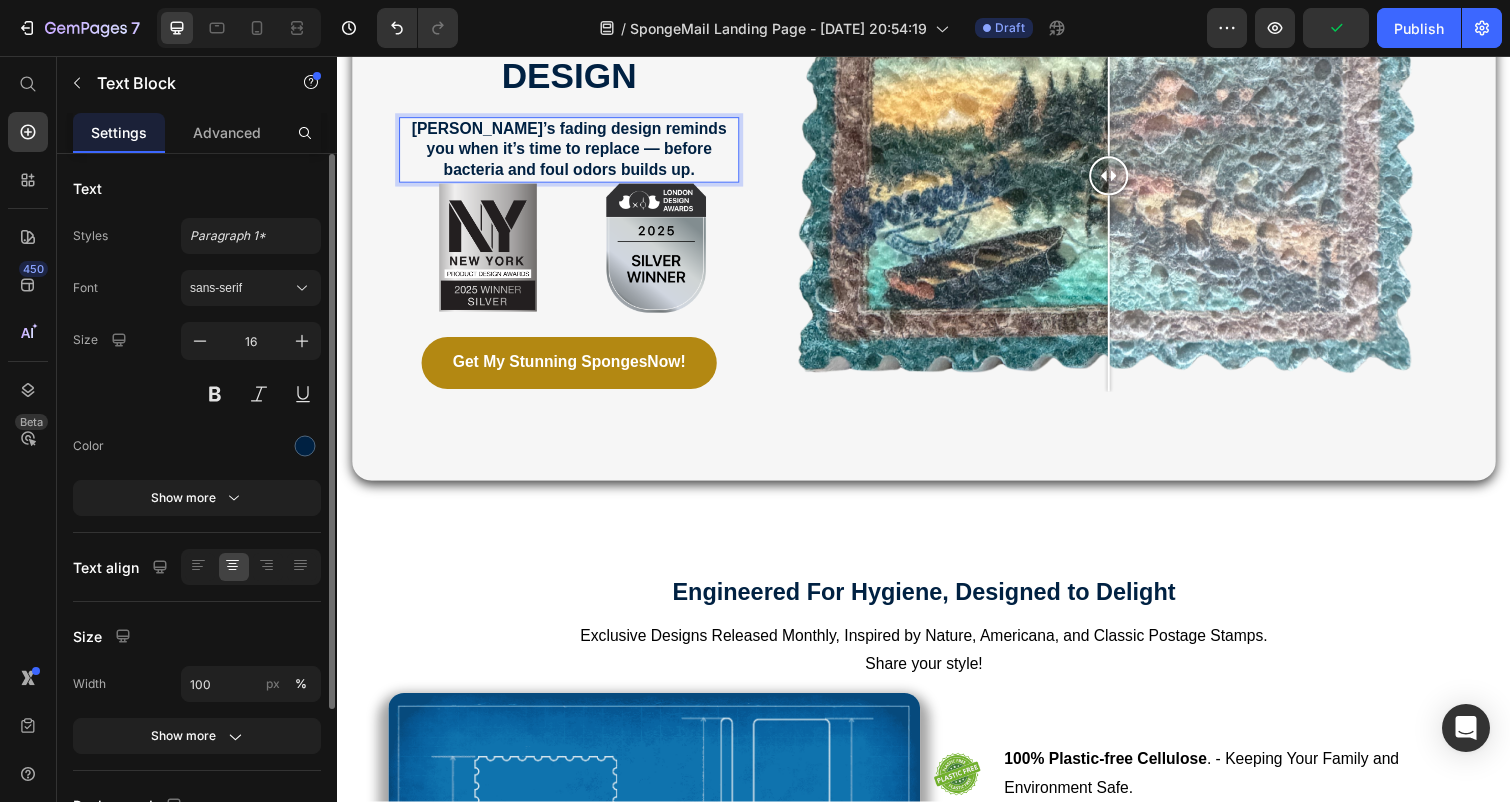 click on "[PERSON_NAME]’s fading design reminds you when it’s time to replace — before bacteria and foul odors builds up." at bounding box center [574, 151] 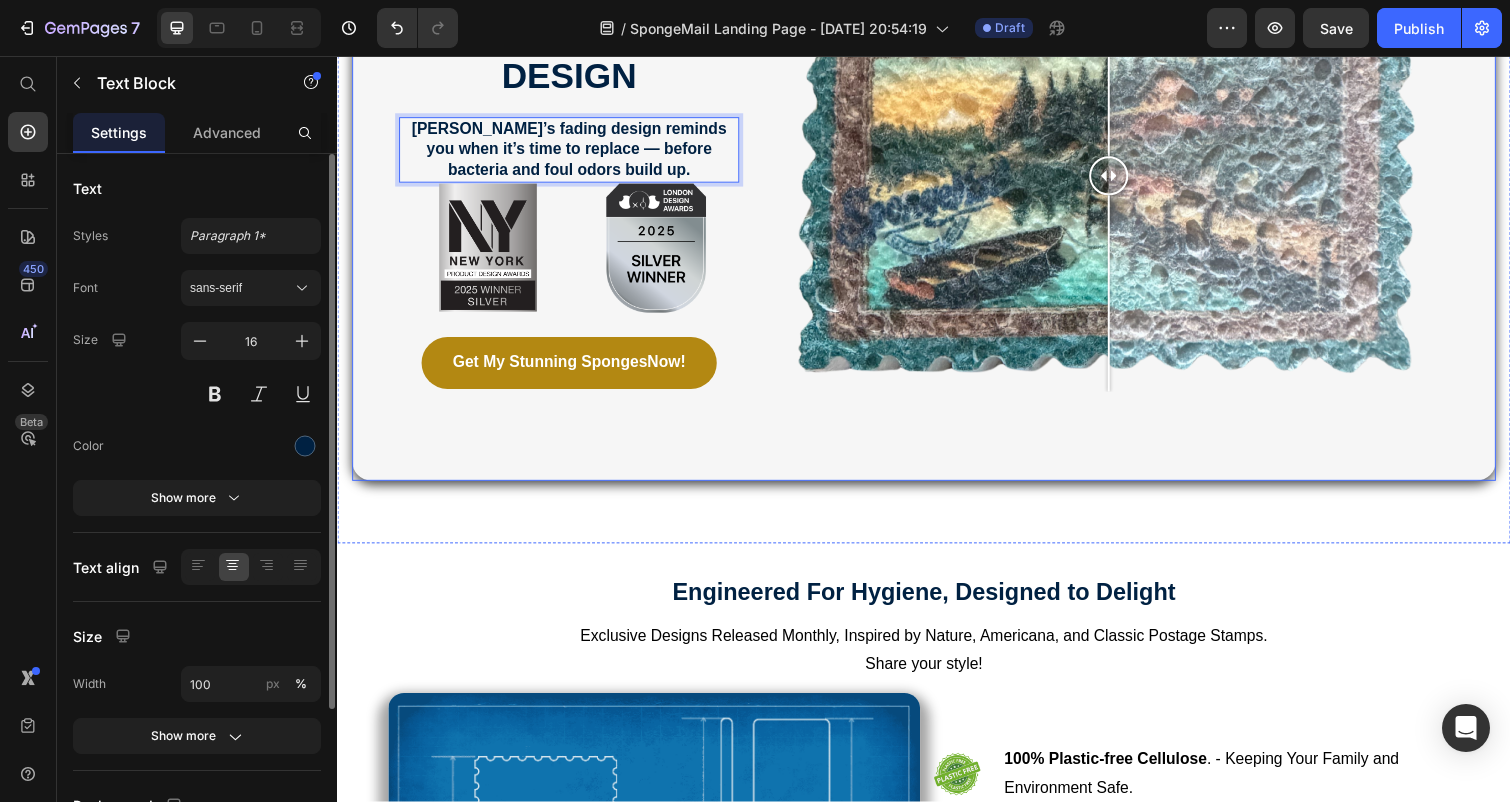 click on "Image Comparison" at bounding box center [1126, 209] 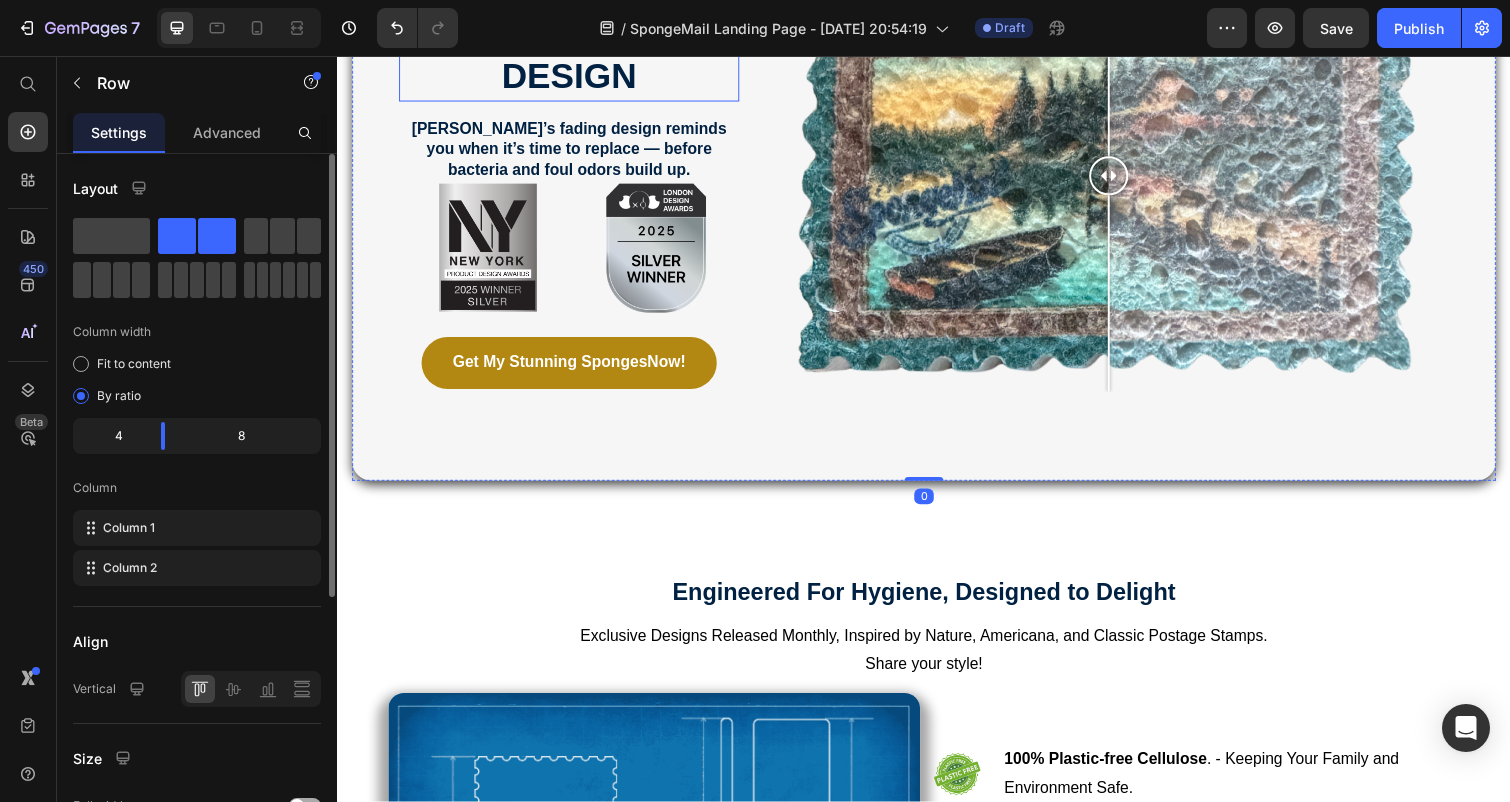 click on "Award Winning Fade to rEPLACE Design" at bounding box center [573, 30] 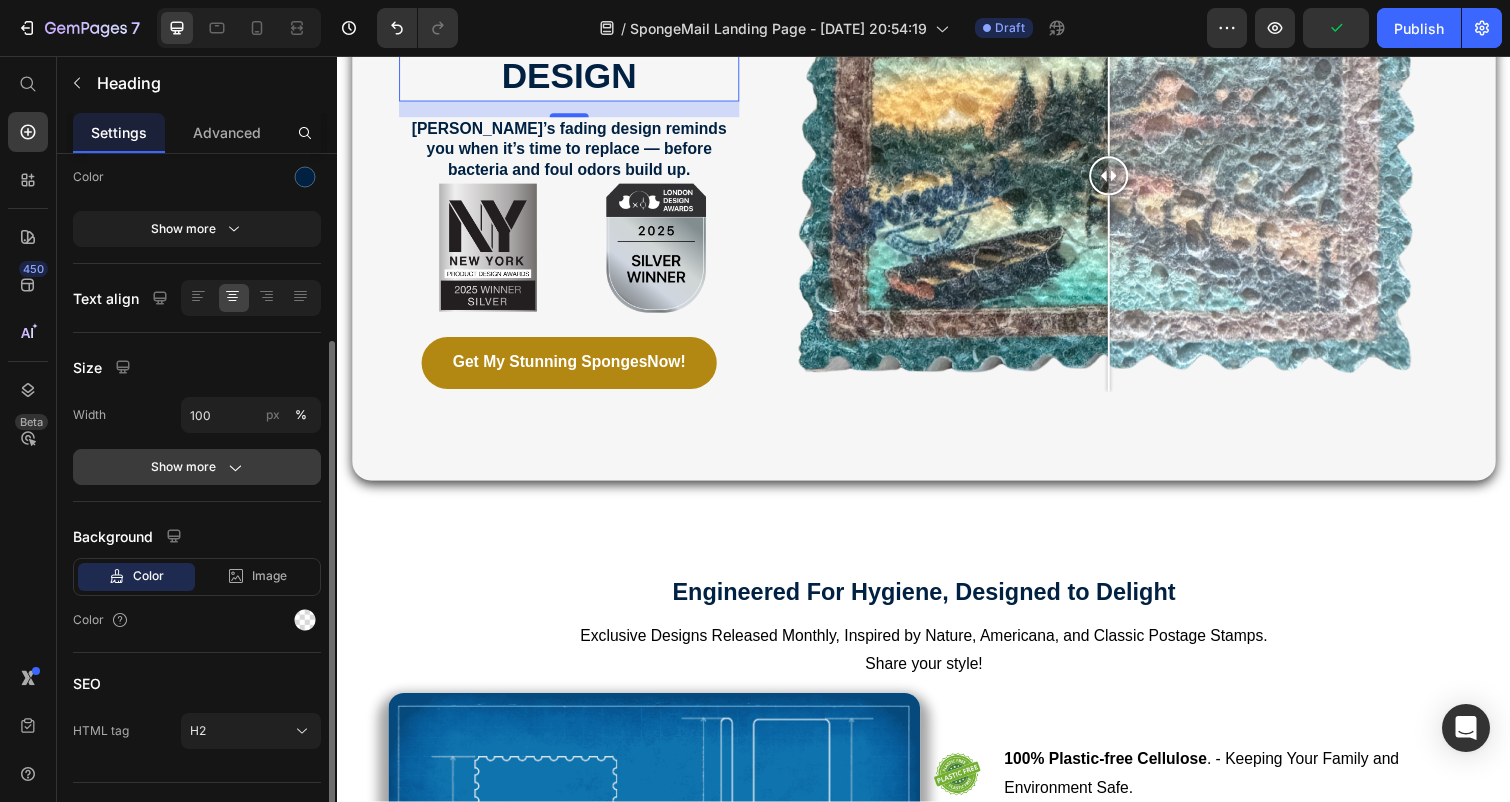 scroll, scrollTop: 307, scrollLeft: 0, axis: vertical 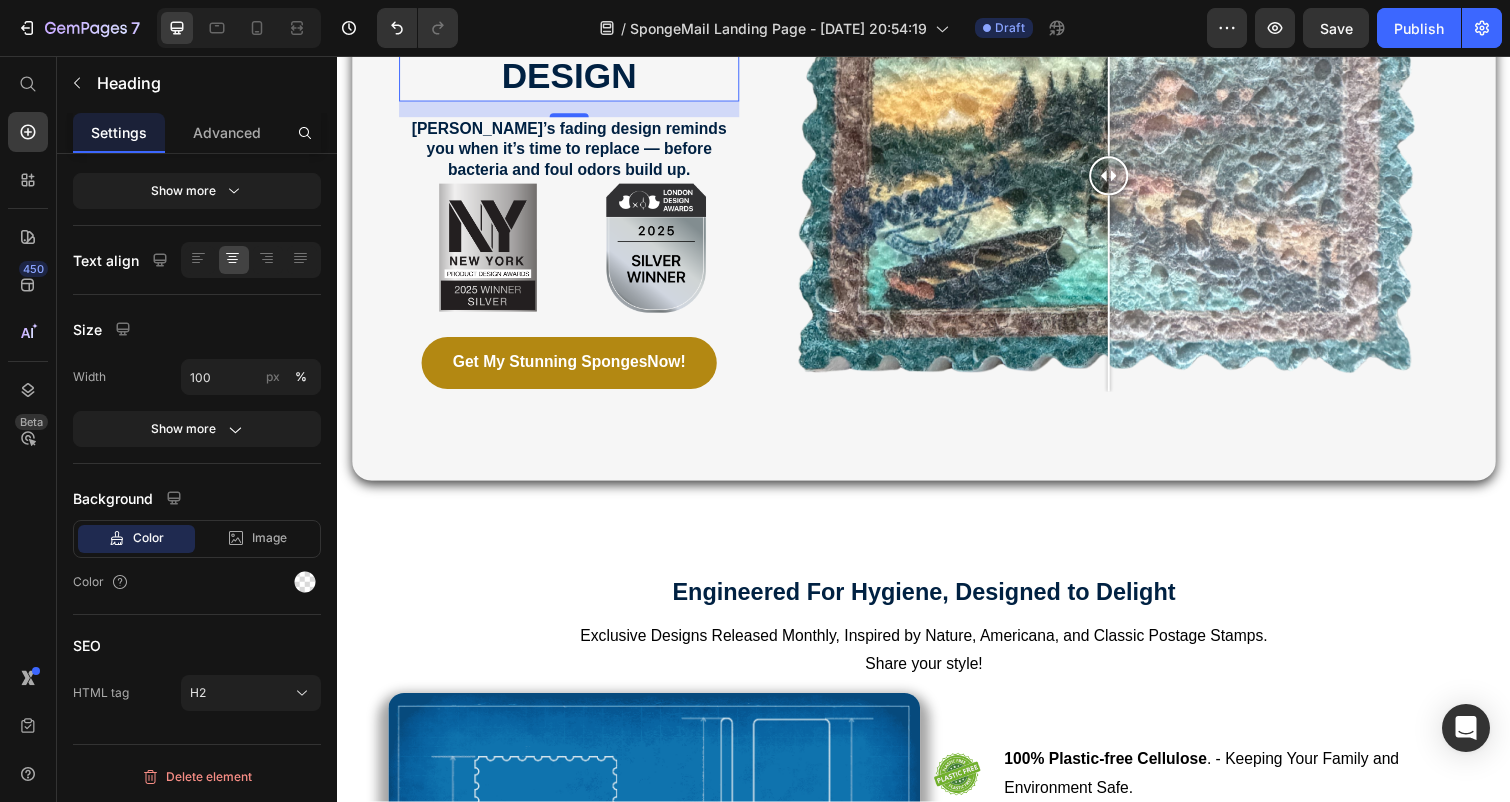 click on "Award Winning Fade to rEPLACE Design" at bounding box center [574, 31] 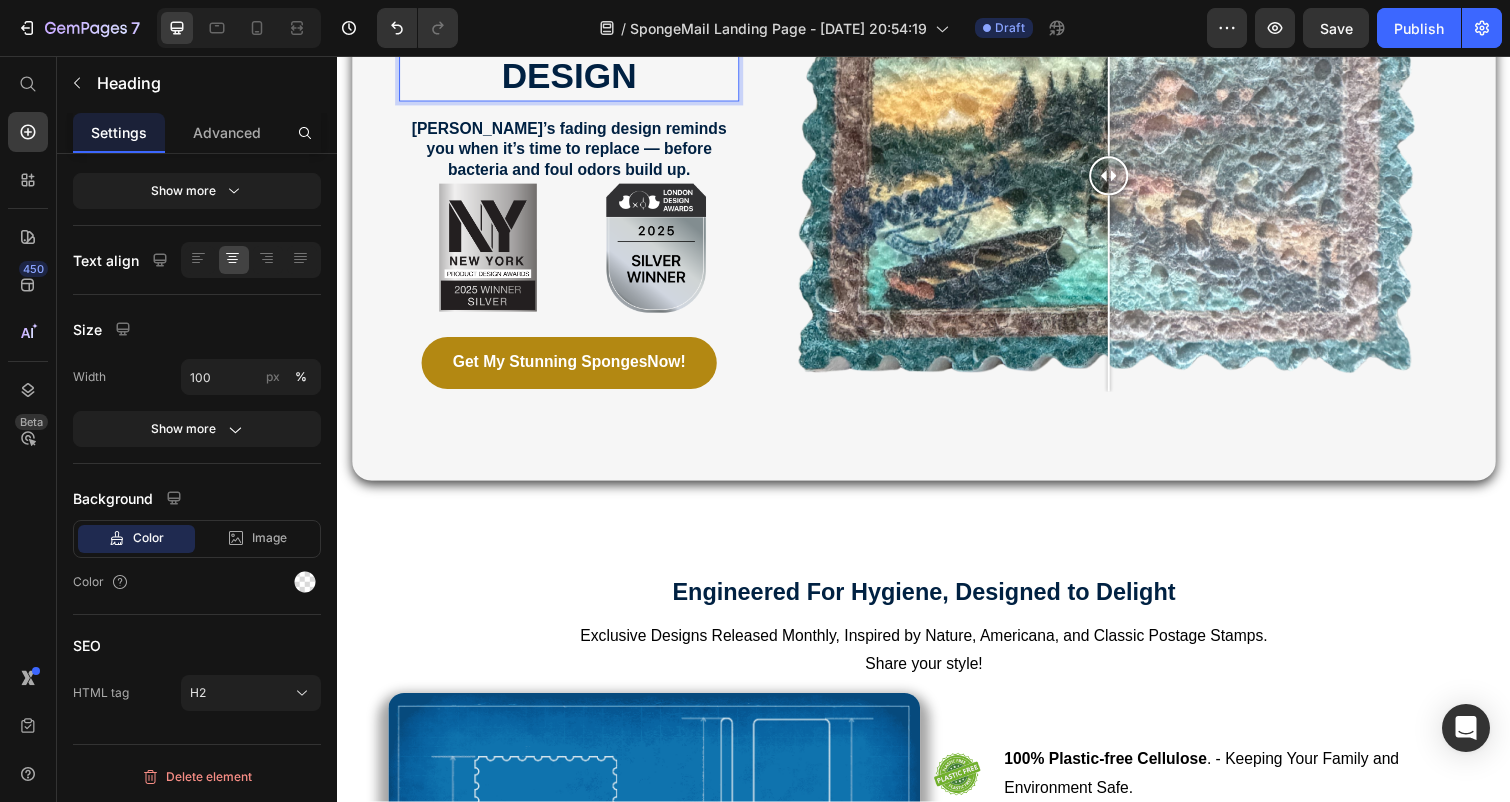 click on "Award Winning Fade to rEPLACE Design" at bounding box center (574, 31) 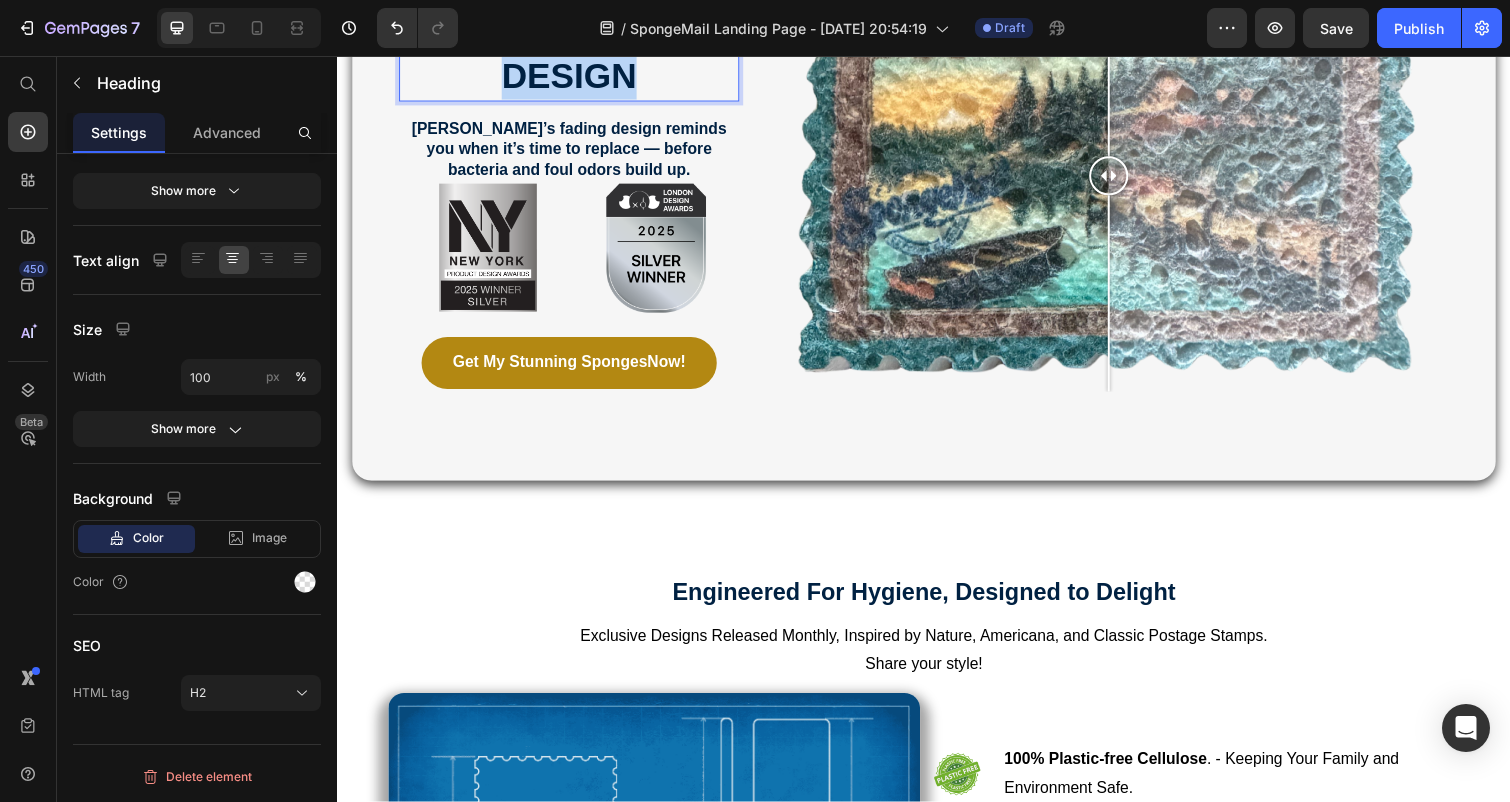 click on "Award Winning Fade to rEPLACE Design" at bounding box center (574, 31) 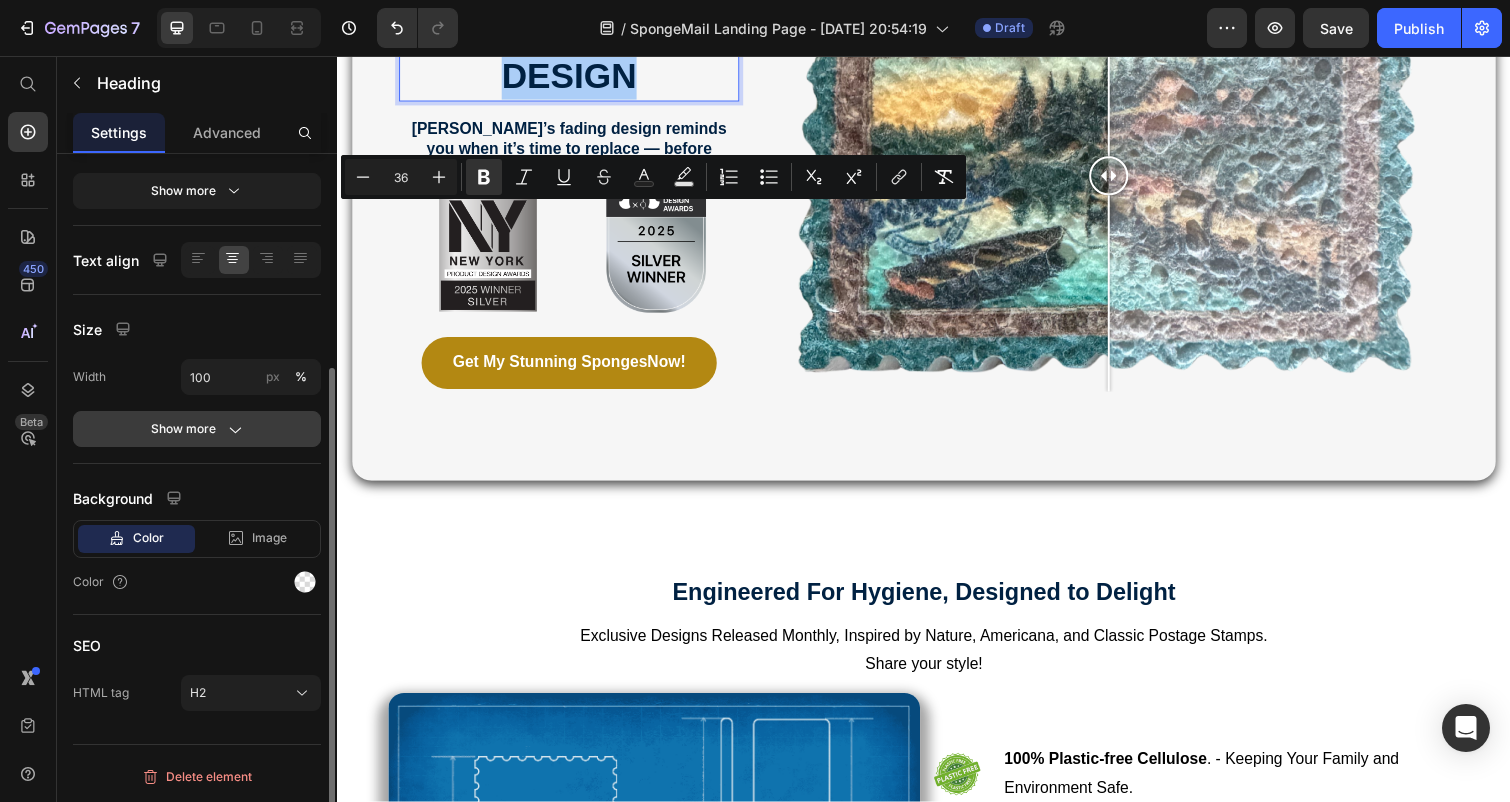 click on "Show more" 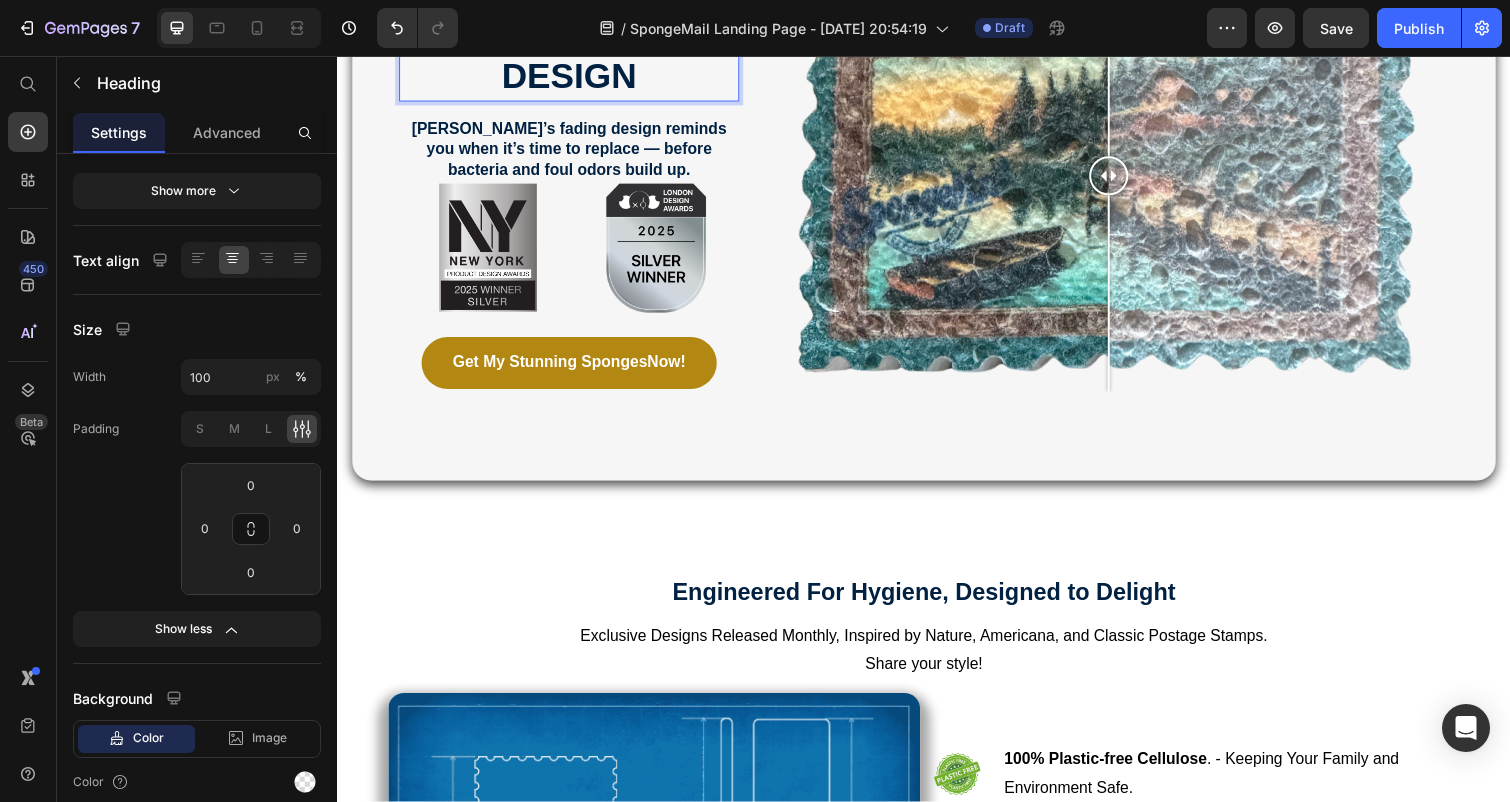 click on "Award Winning Fade to rEPLACE Design" at bounding box center [573, 30] 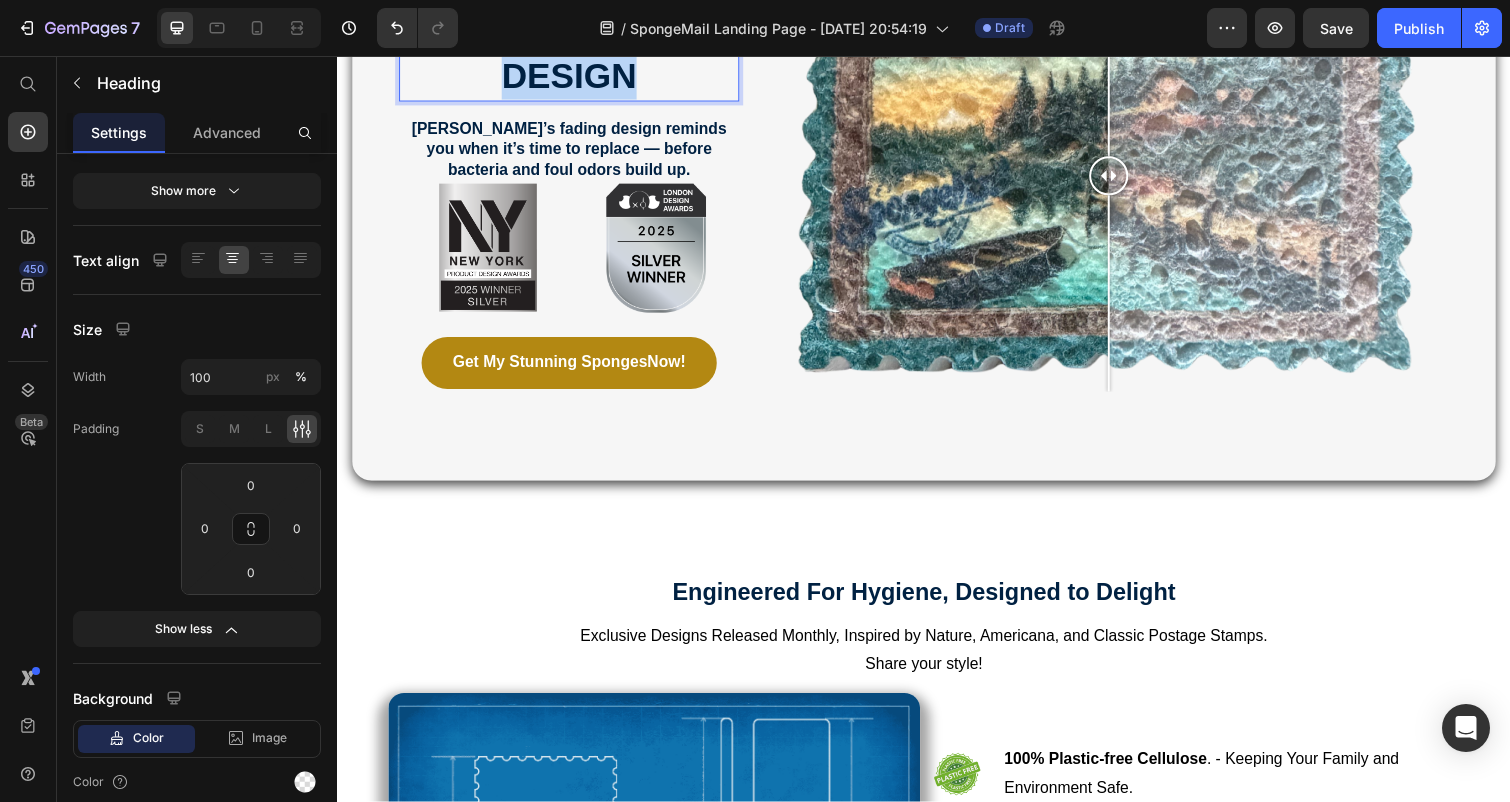 click on "Award Winning Fade to rEPLACE Design" at bounding box center (573, 30) 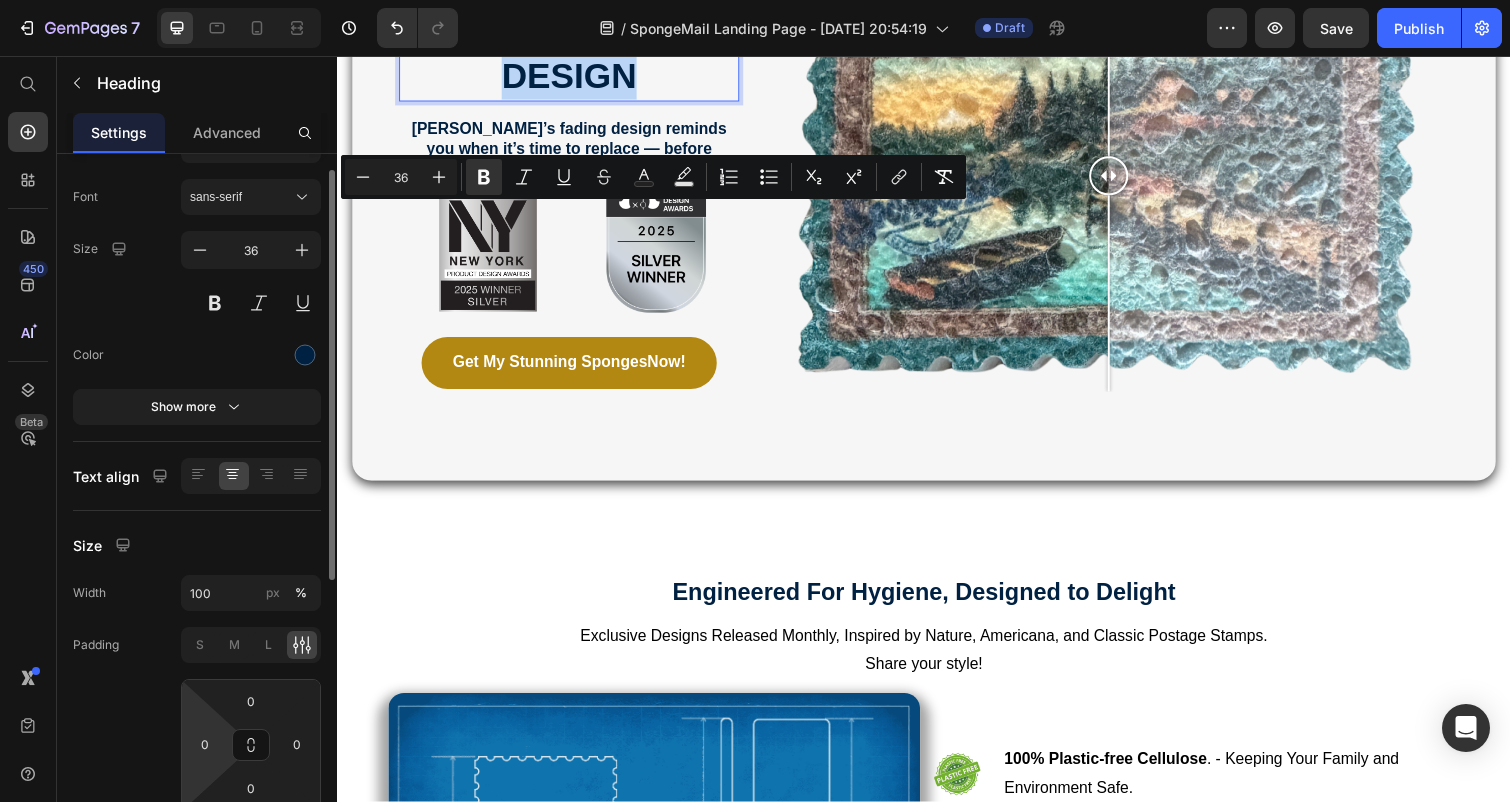 scroll, scrollTop: 0, scrollLeft: 0, axis: both 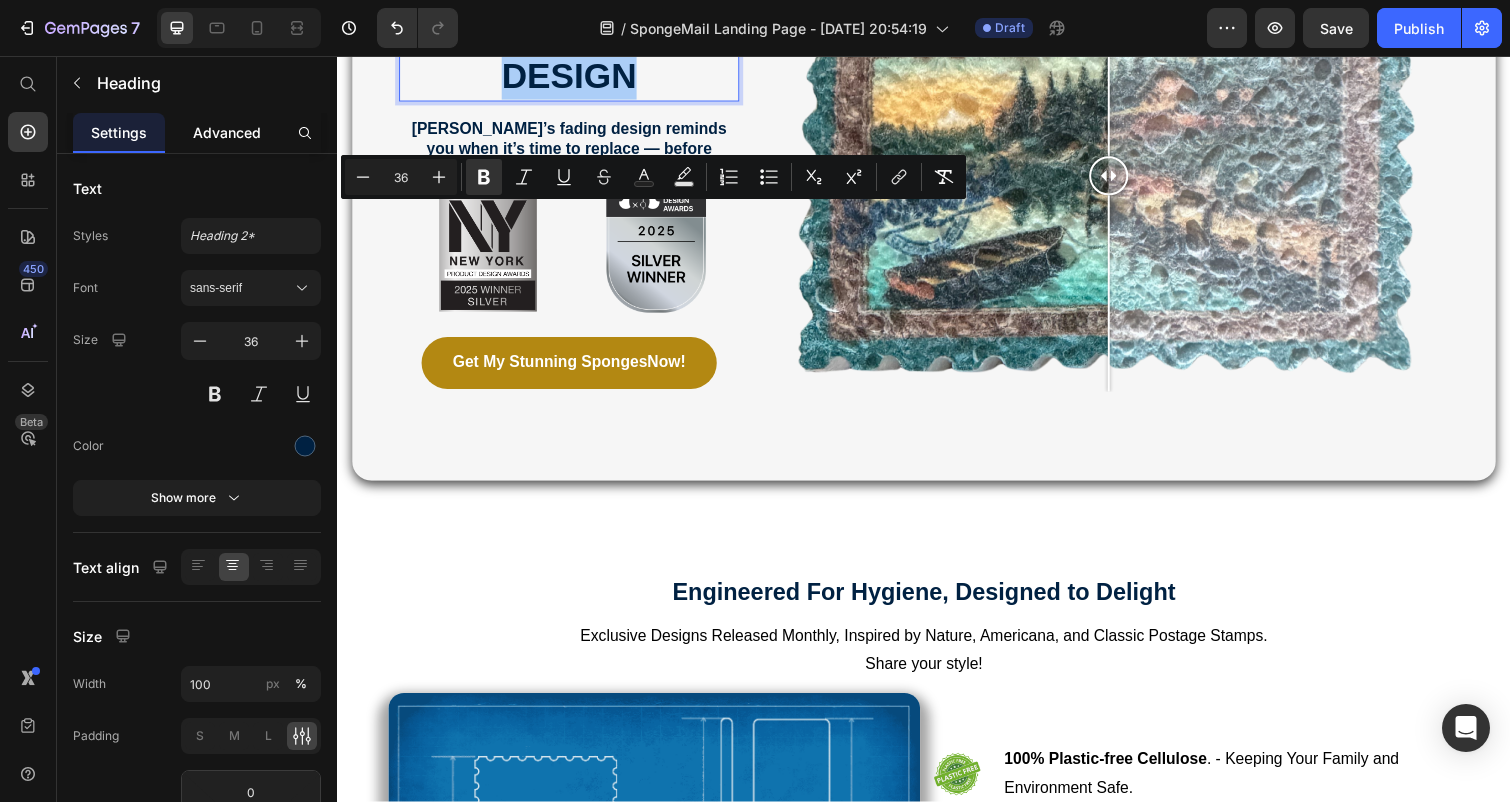 click on "Advanced" at bounding box center (227, 132) 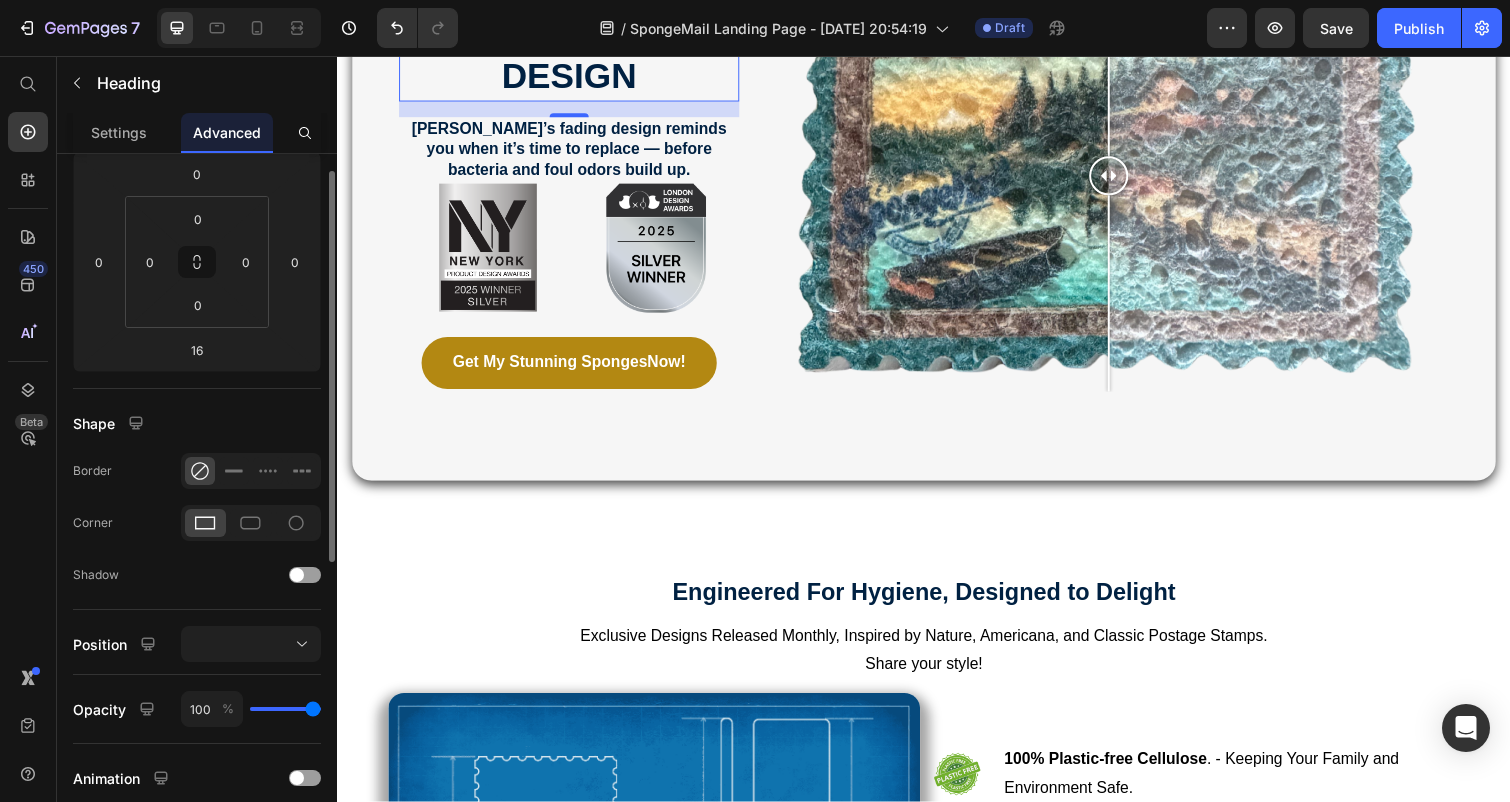 scroll, scrollTop: 0, scrollLeft: 0, axis: both 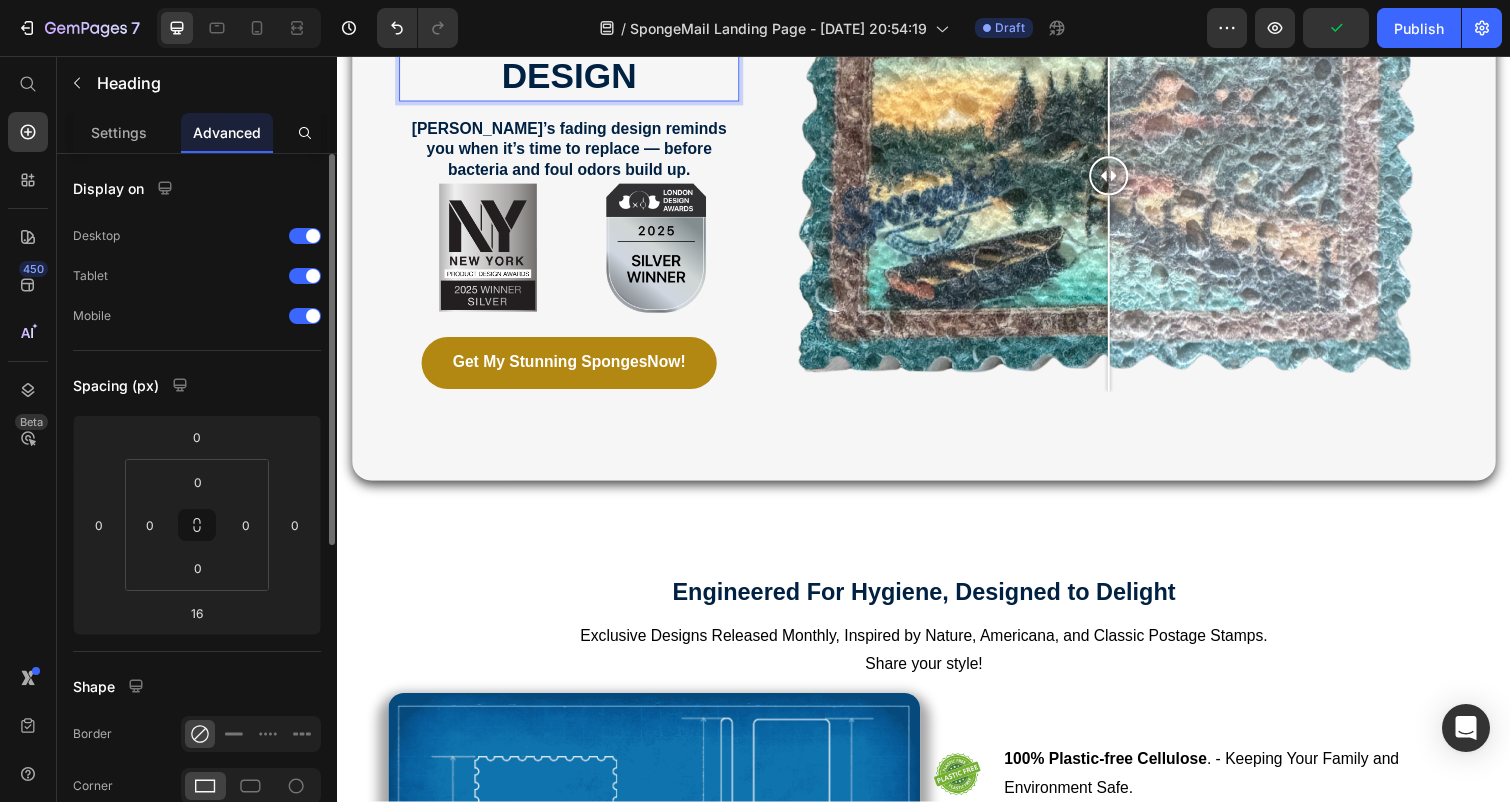 click on "Award Winning Fade to rEPLACE Design" at bounding box center (573, 30) 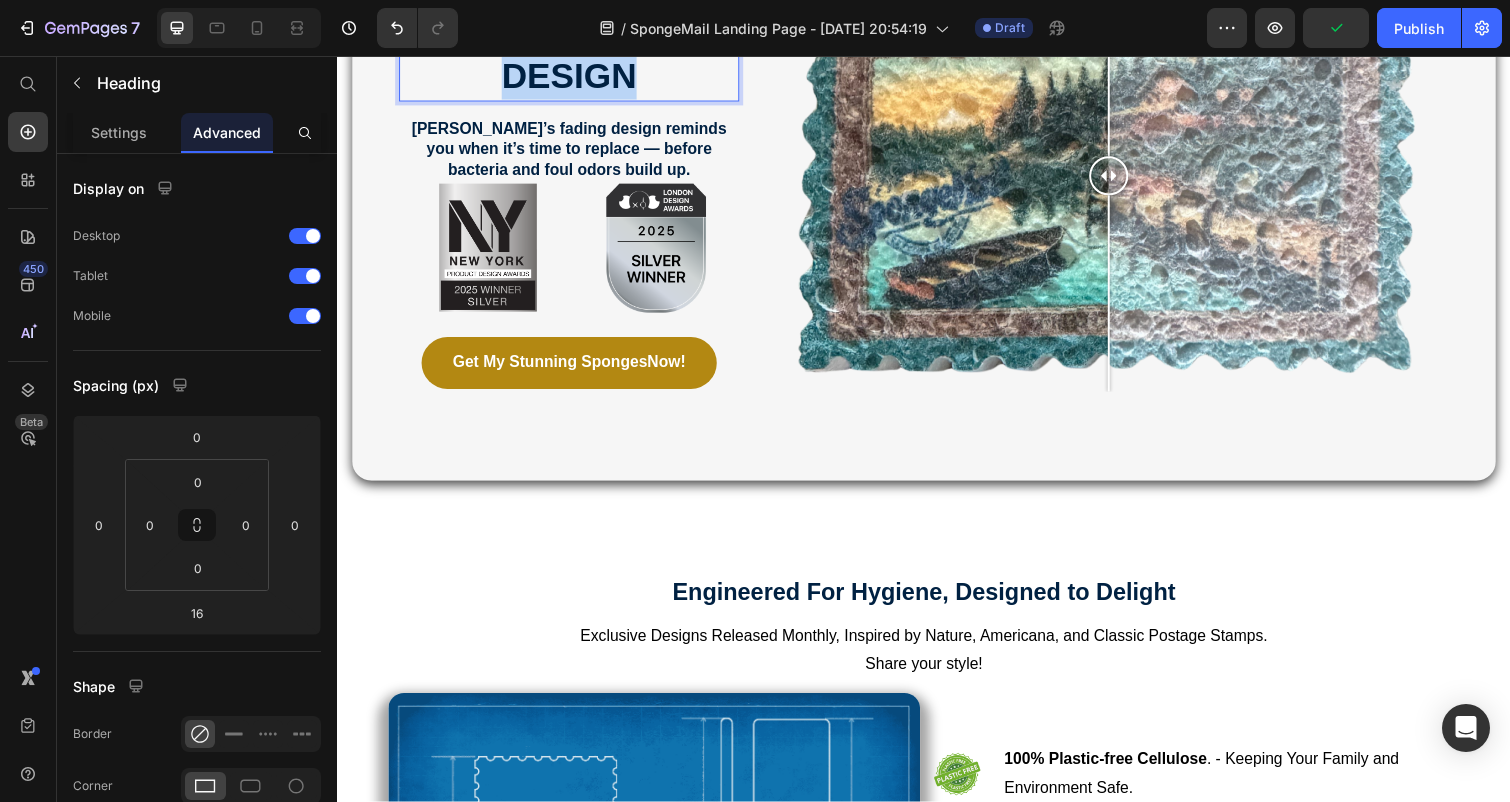 click on "Award Winning Fade to rEPLACE Design" at bounding box center (573, 30) 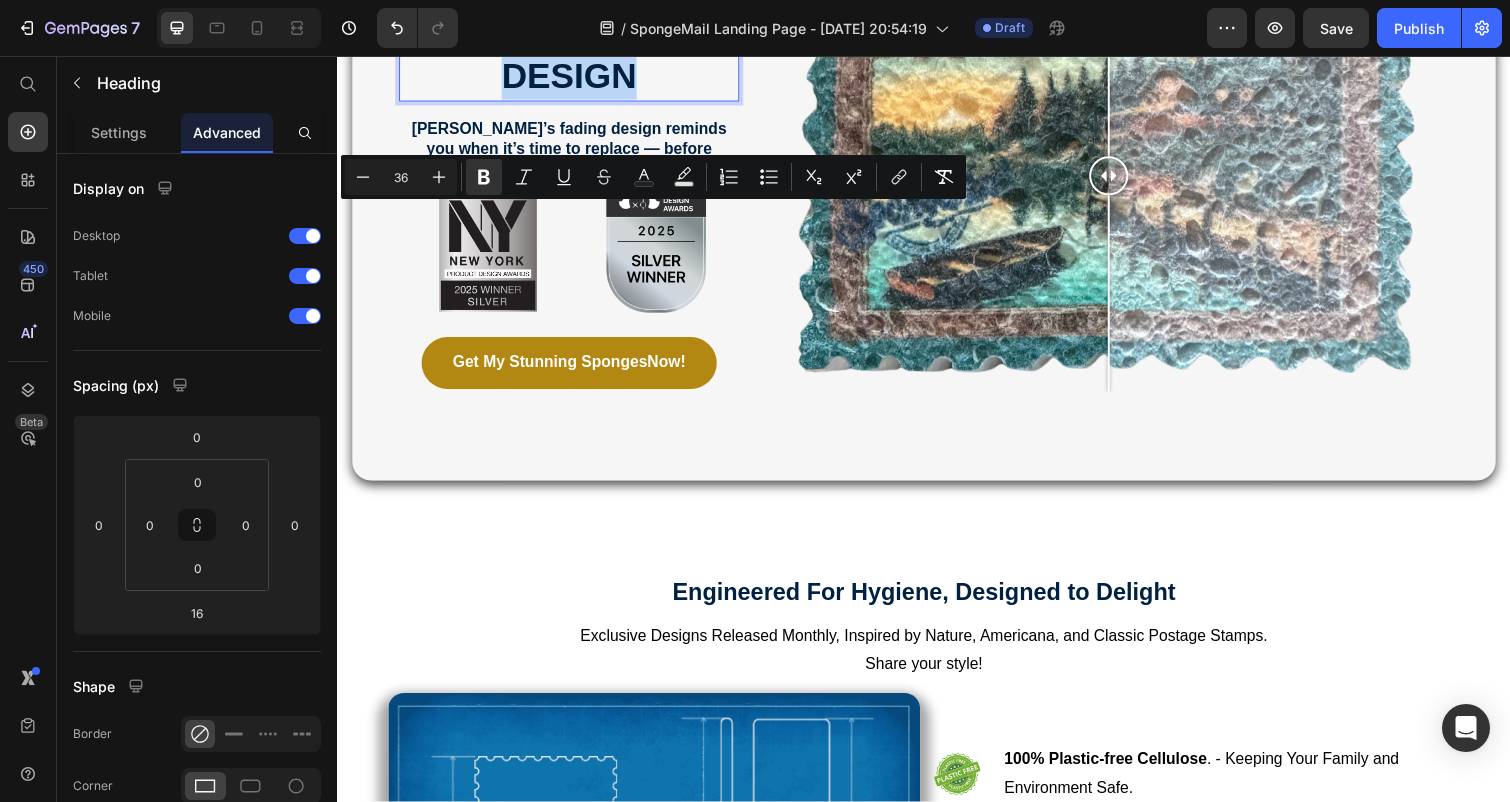 click on "Award Winning Fade to rEPLACE Design" at bounding box center (573, 30) 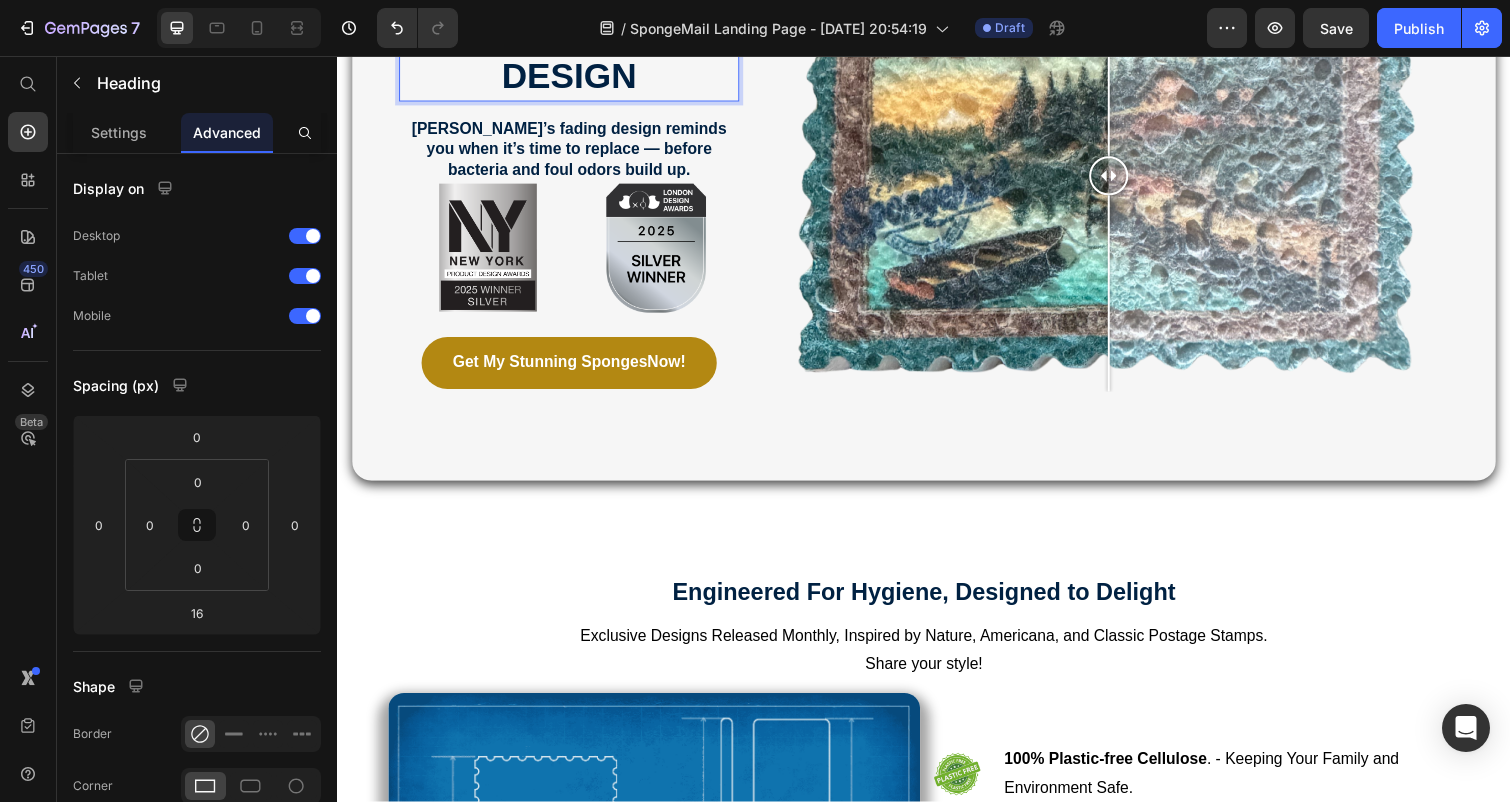 click on "Award Winning Fade to rEPLACE Design" at bounding box center (573, 30) 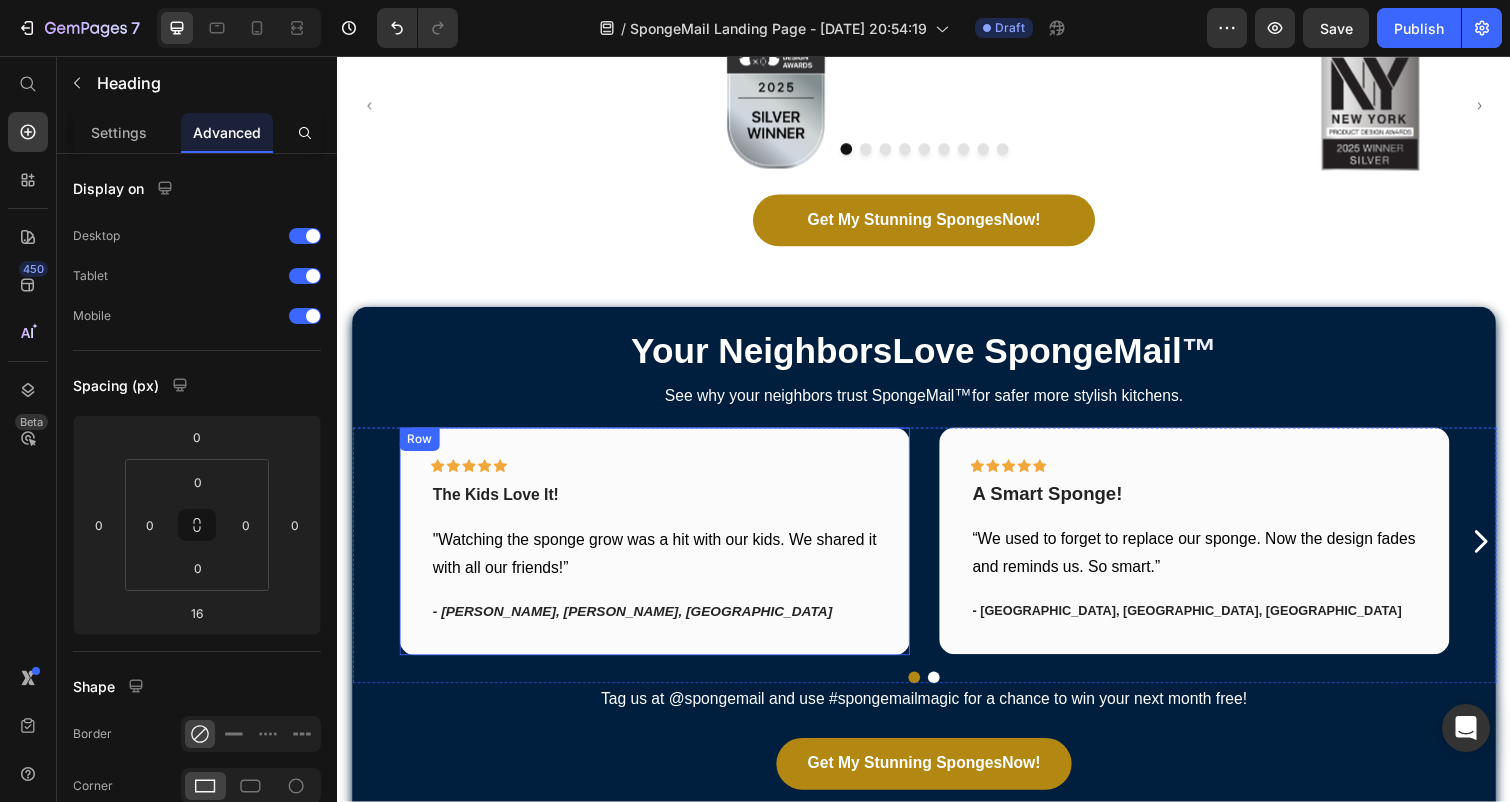 scroll, scrollTop: 1050, scrollLeft: 0, axis: vertical 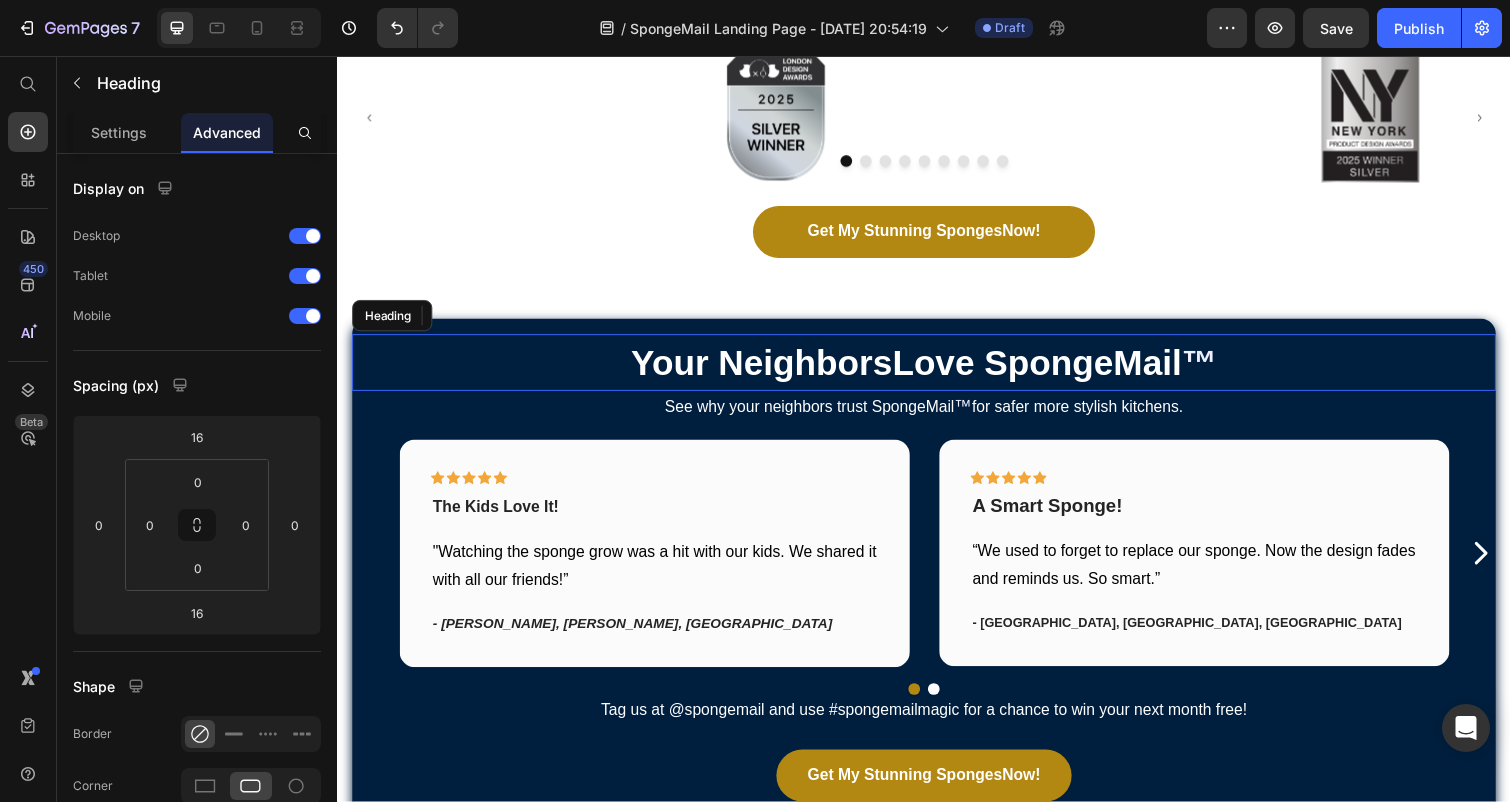 click on "Your Neighbors" at bounding box center [770, 370] 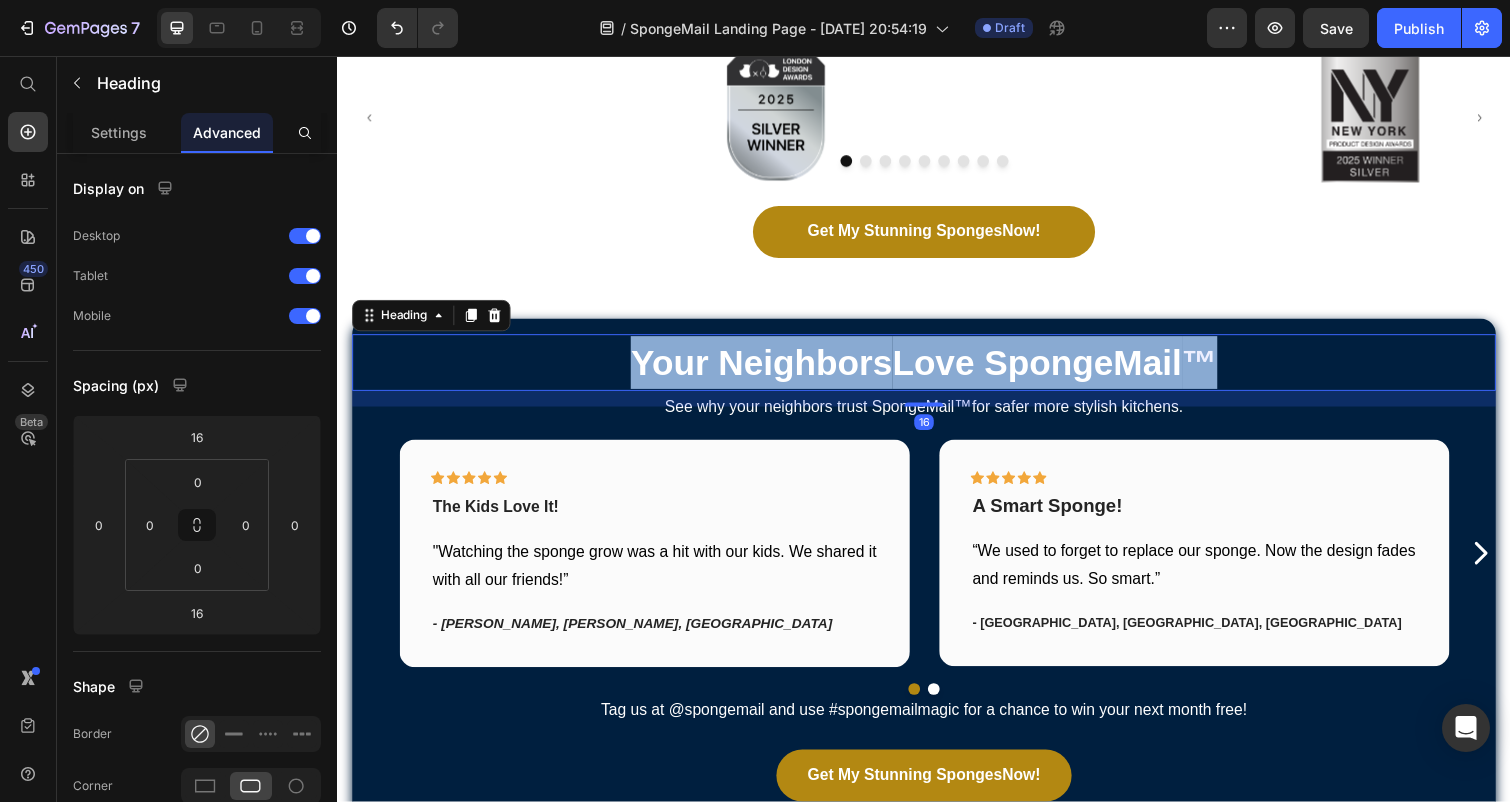 click on "Your Neighbors" at bounding box center [770, 370] 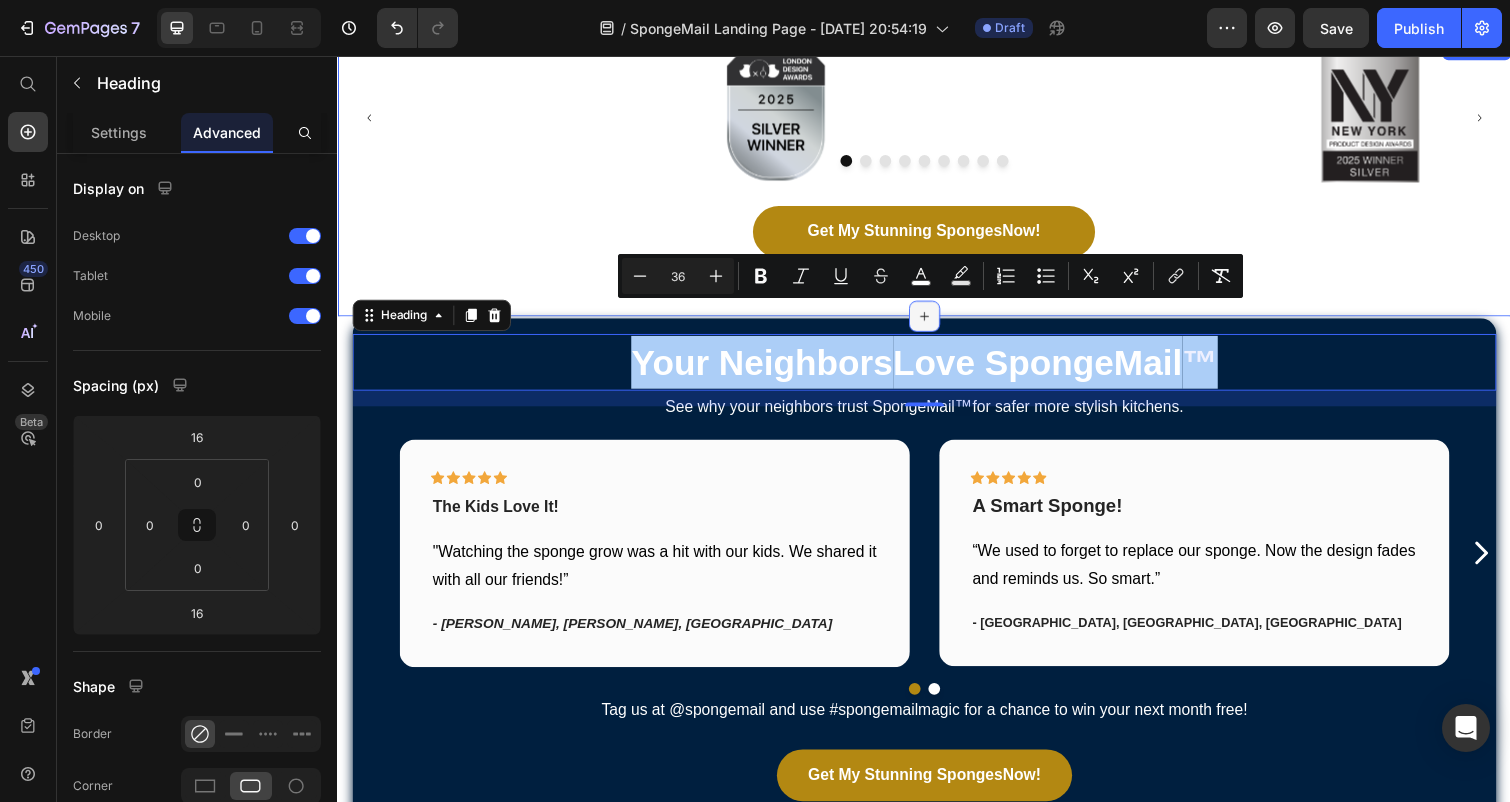 click 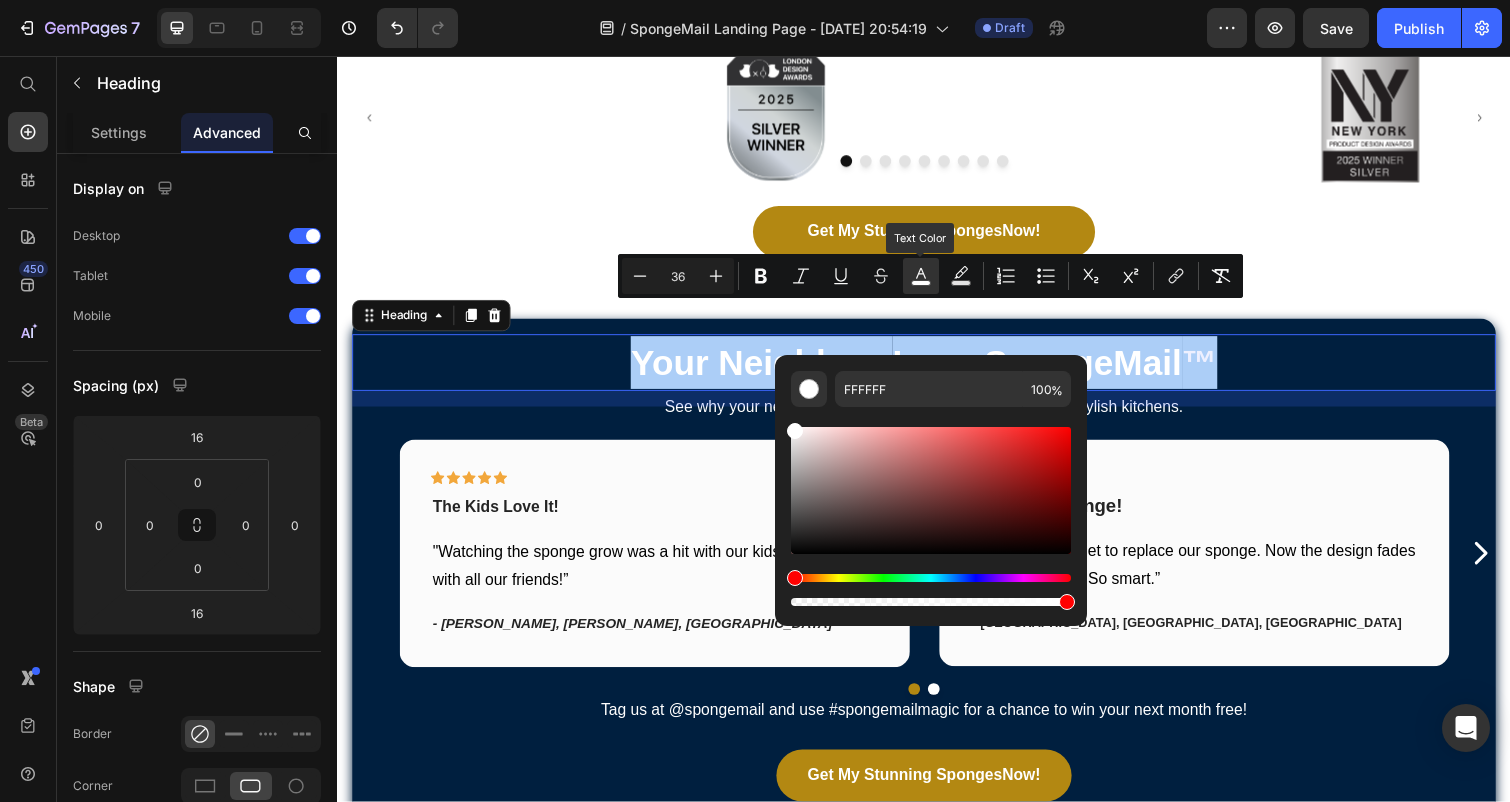 click 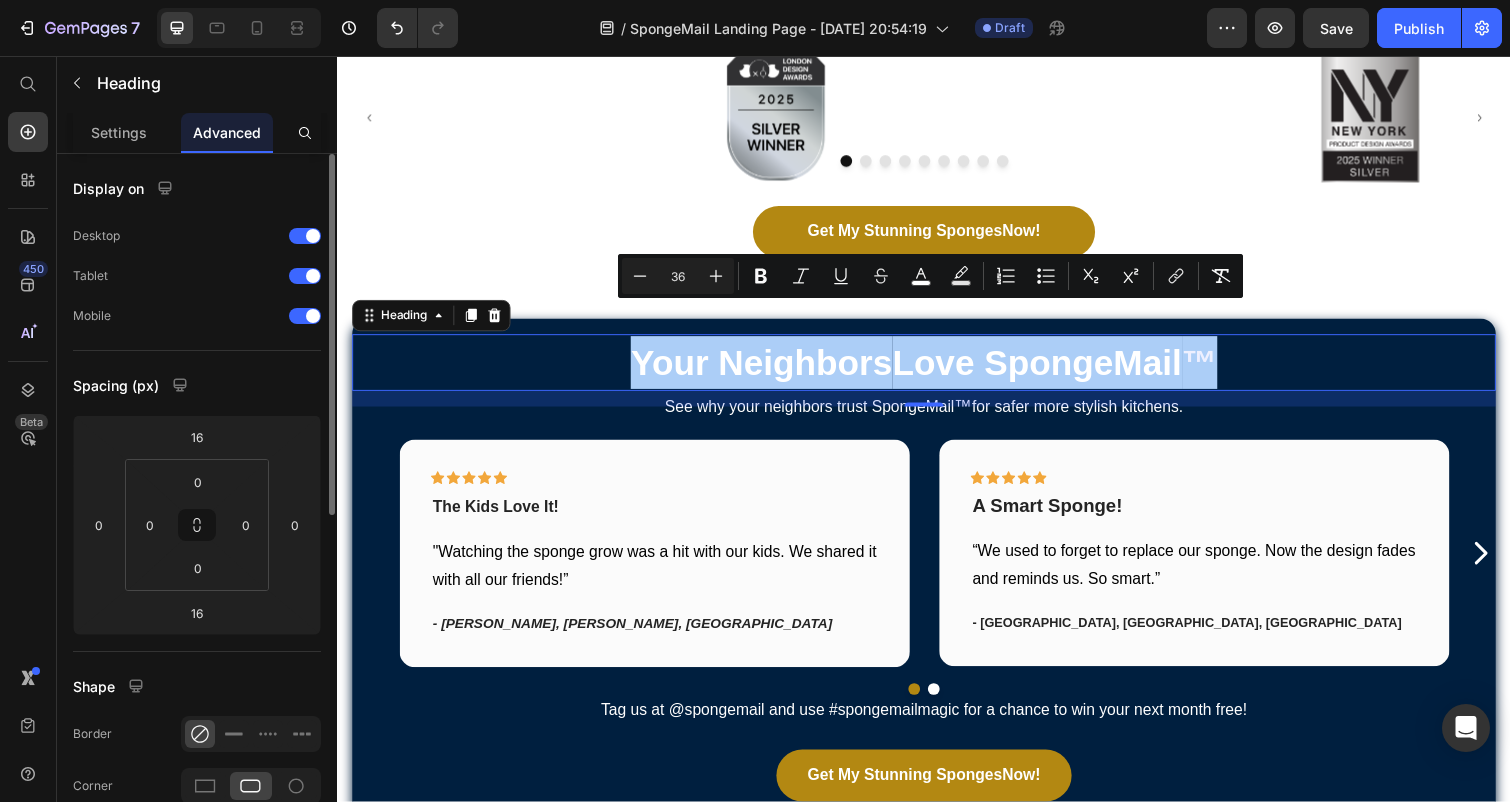click on "Spacing (px)" at bounding box center [197, 385] 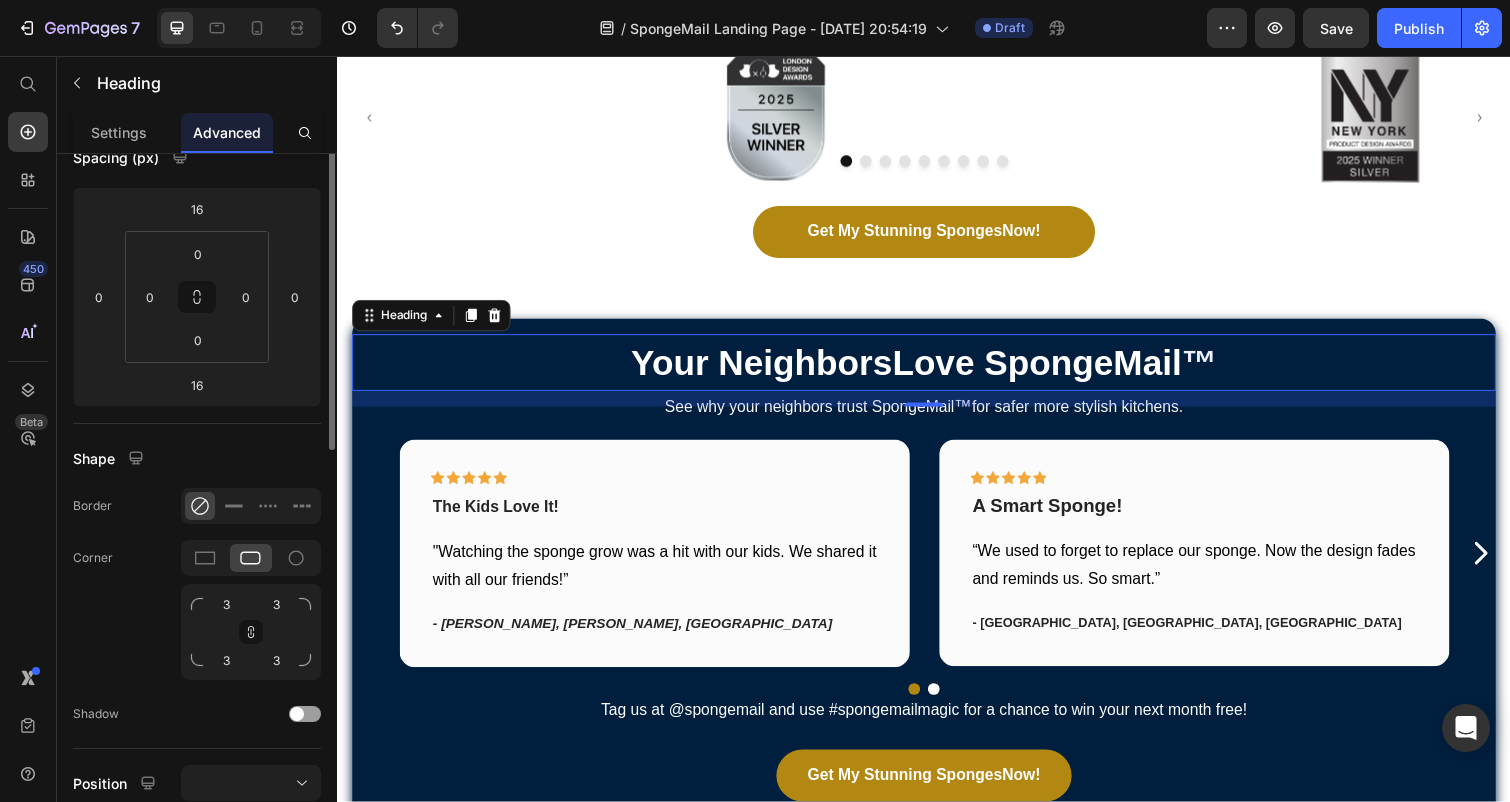 scroll, scrollTop: 0, scrollLeft: 0, axis: both 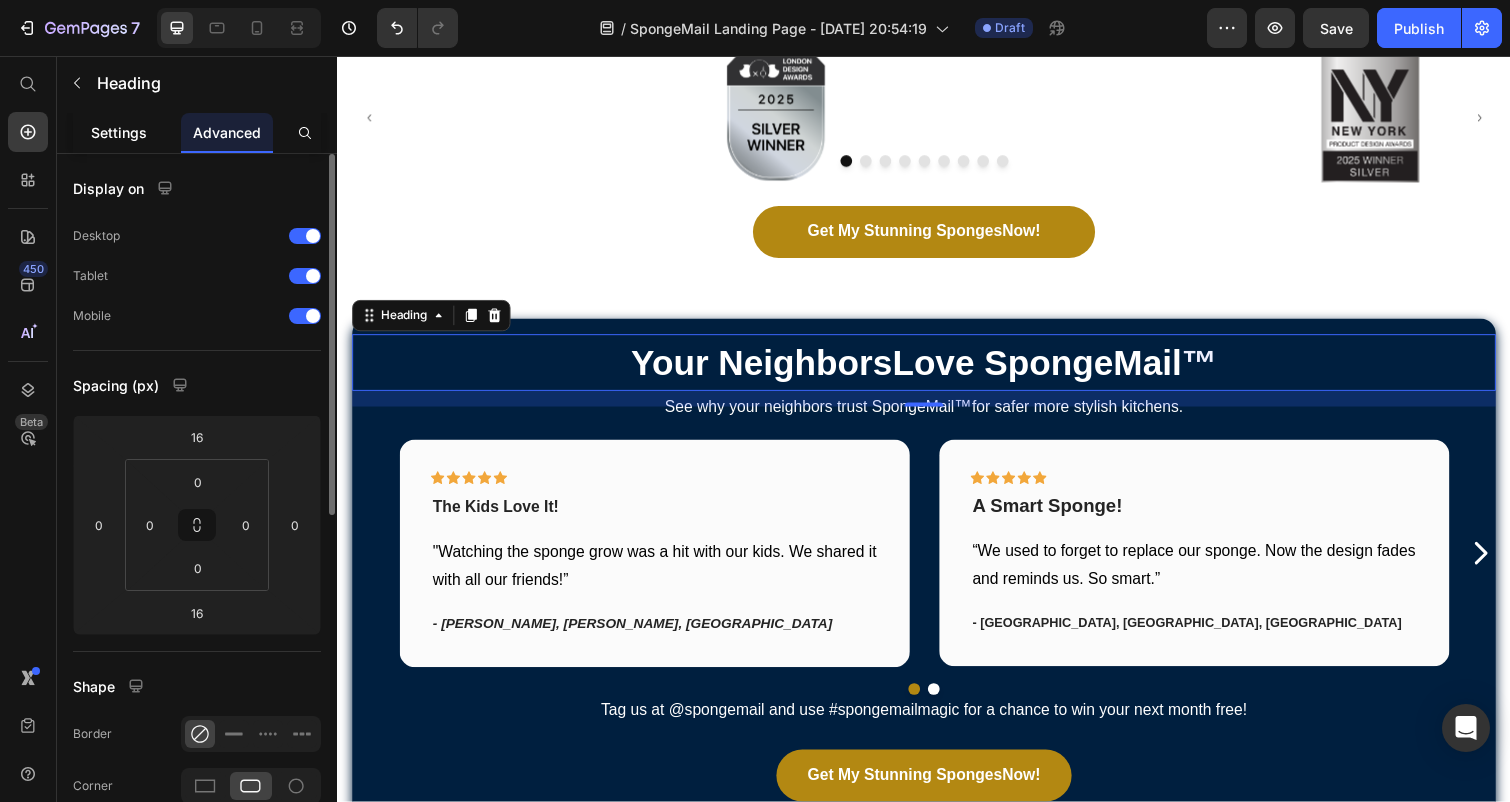 click on "Settings" at bounding box center (119, 132) 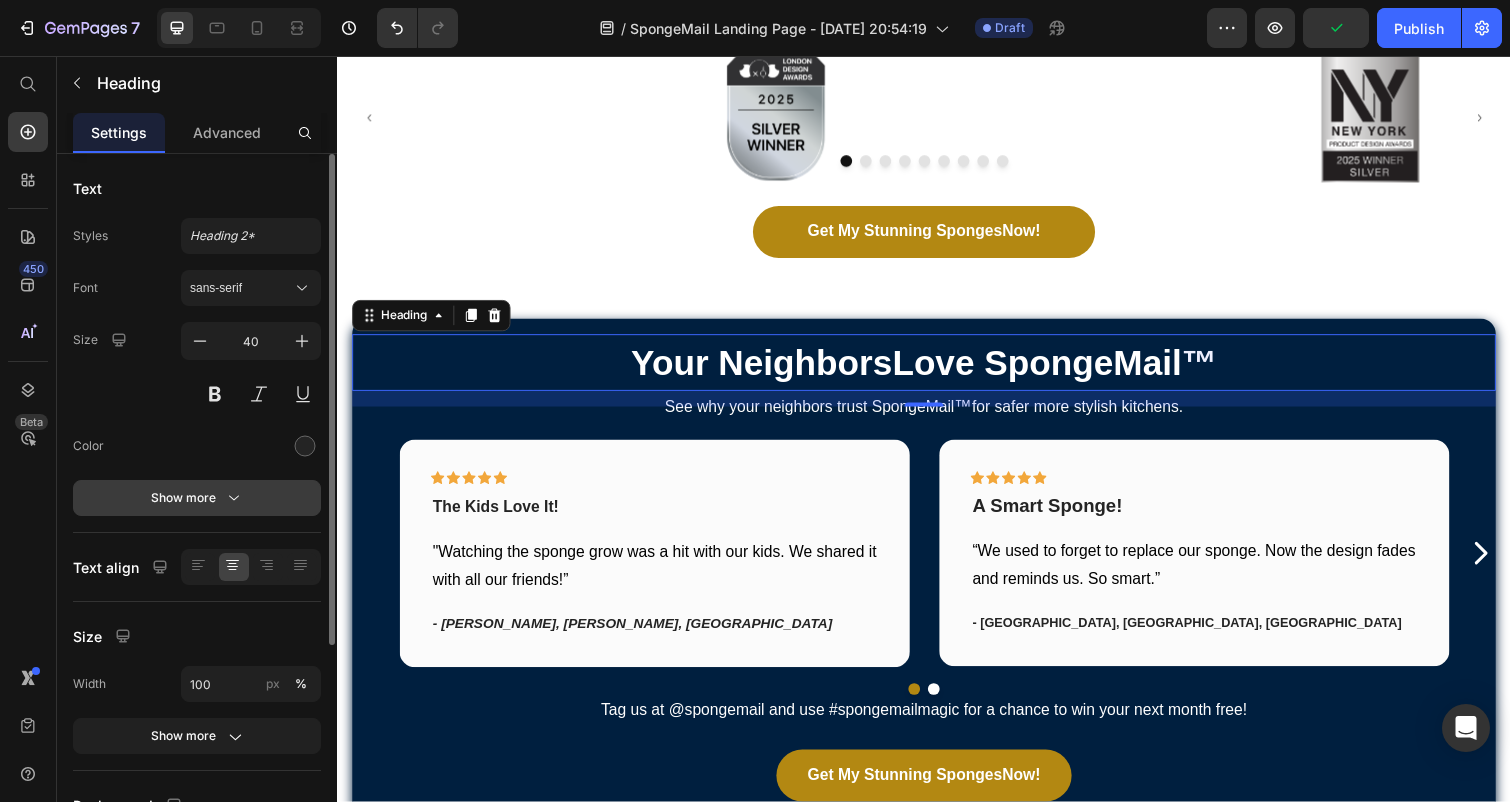 click on "Show more" at bounding box center (197, 498) 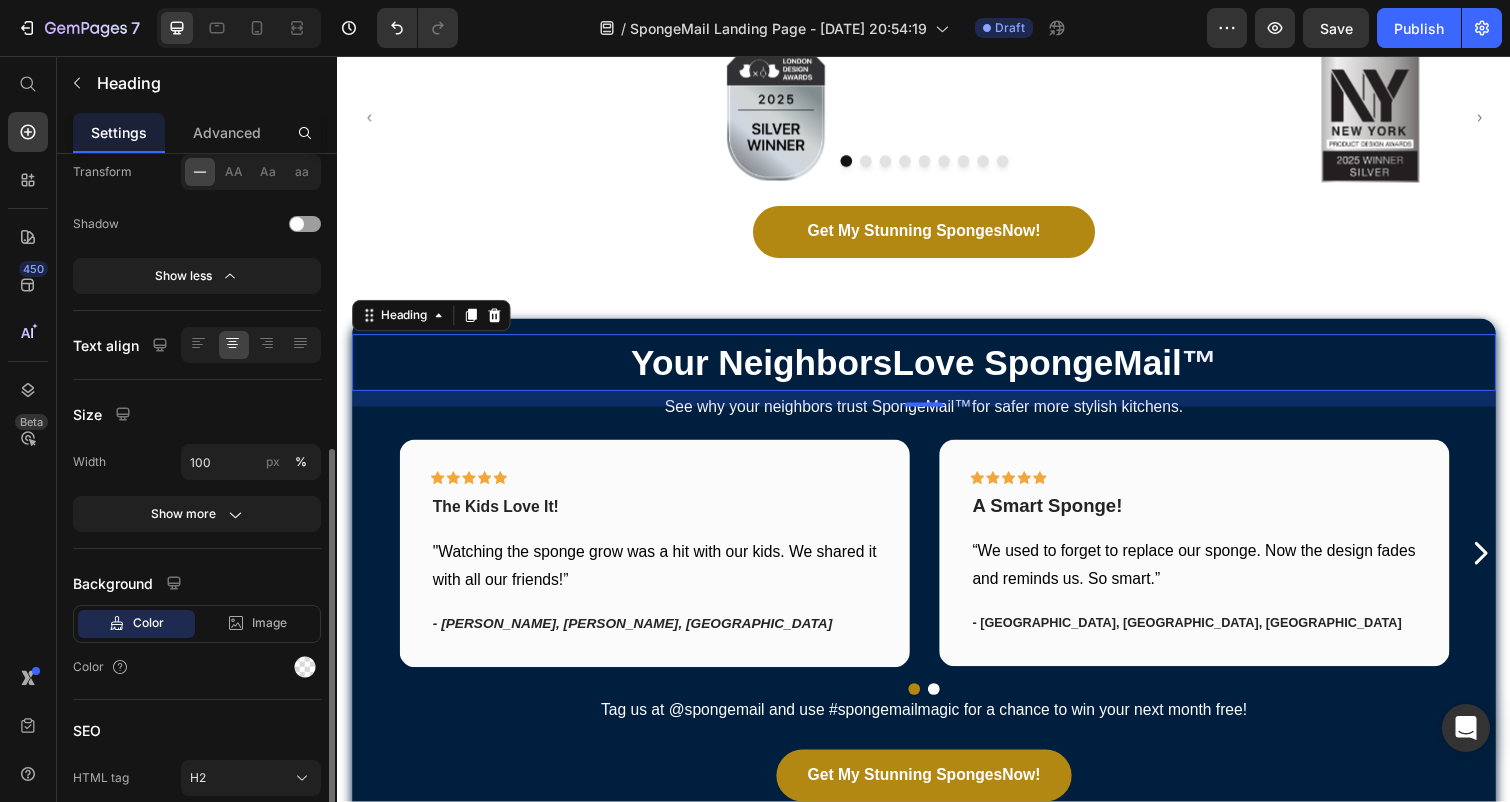 scroll, scrollTop: 508, scrollLeft: 0, axis: vertical 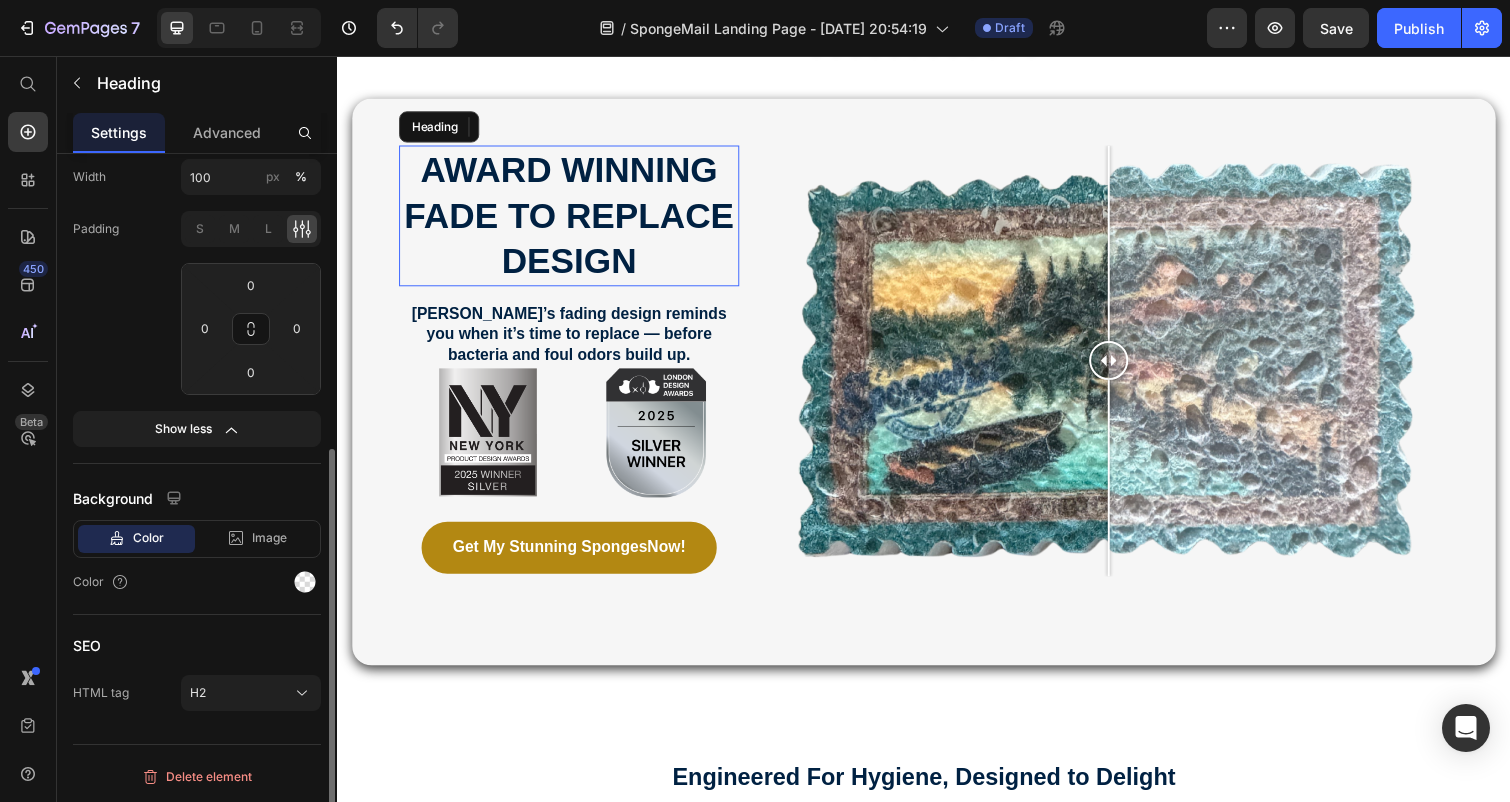 click on "Award Winning Fade to rEPLACE Design" at bounding box center (573, 219) 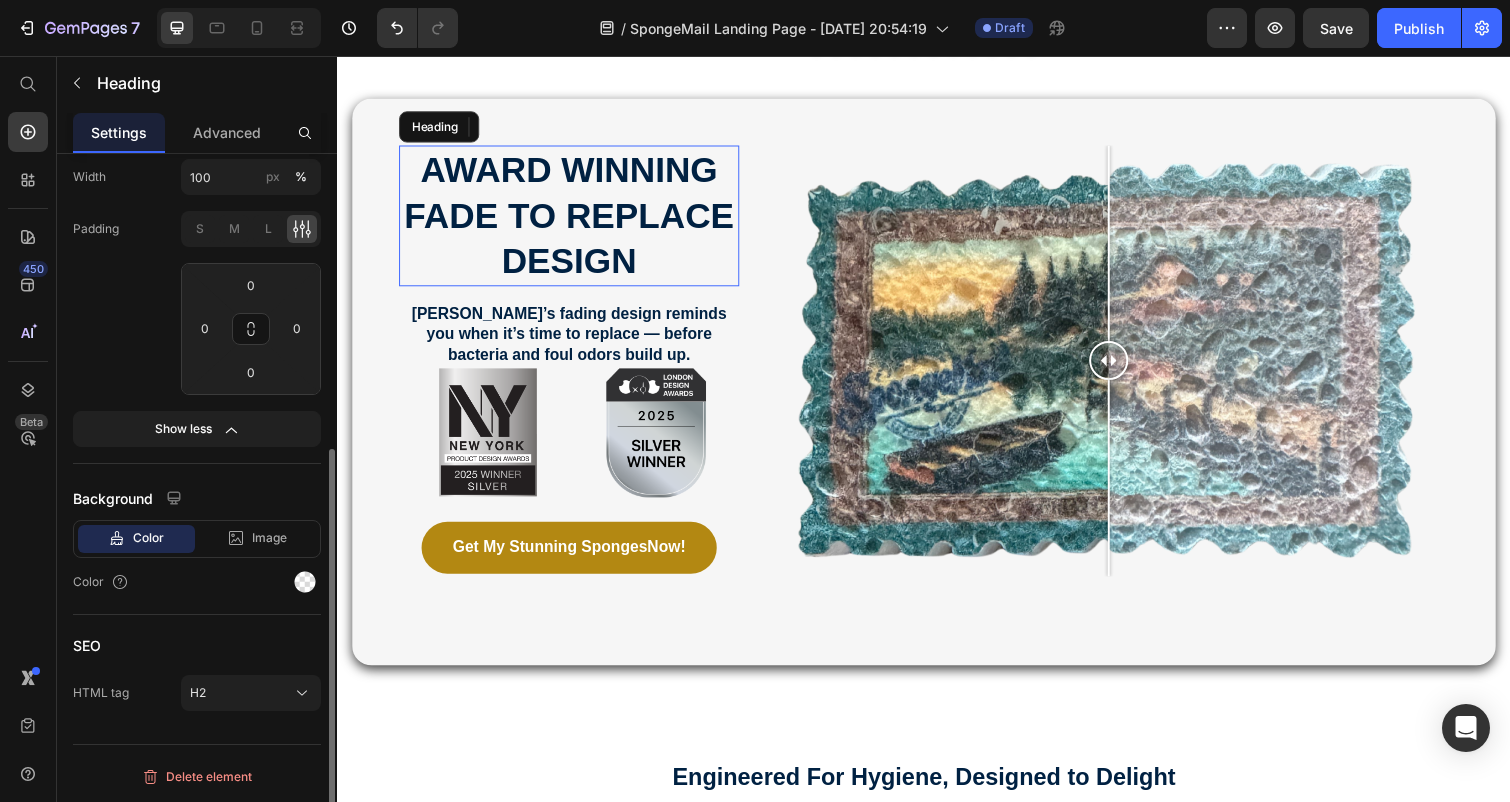scroll, scrollTop: 507, scrollLeft: 0, axis: vertical 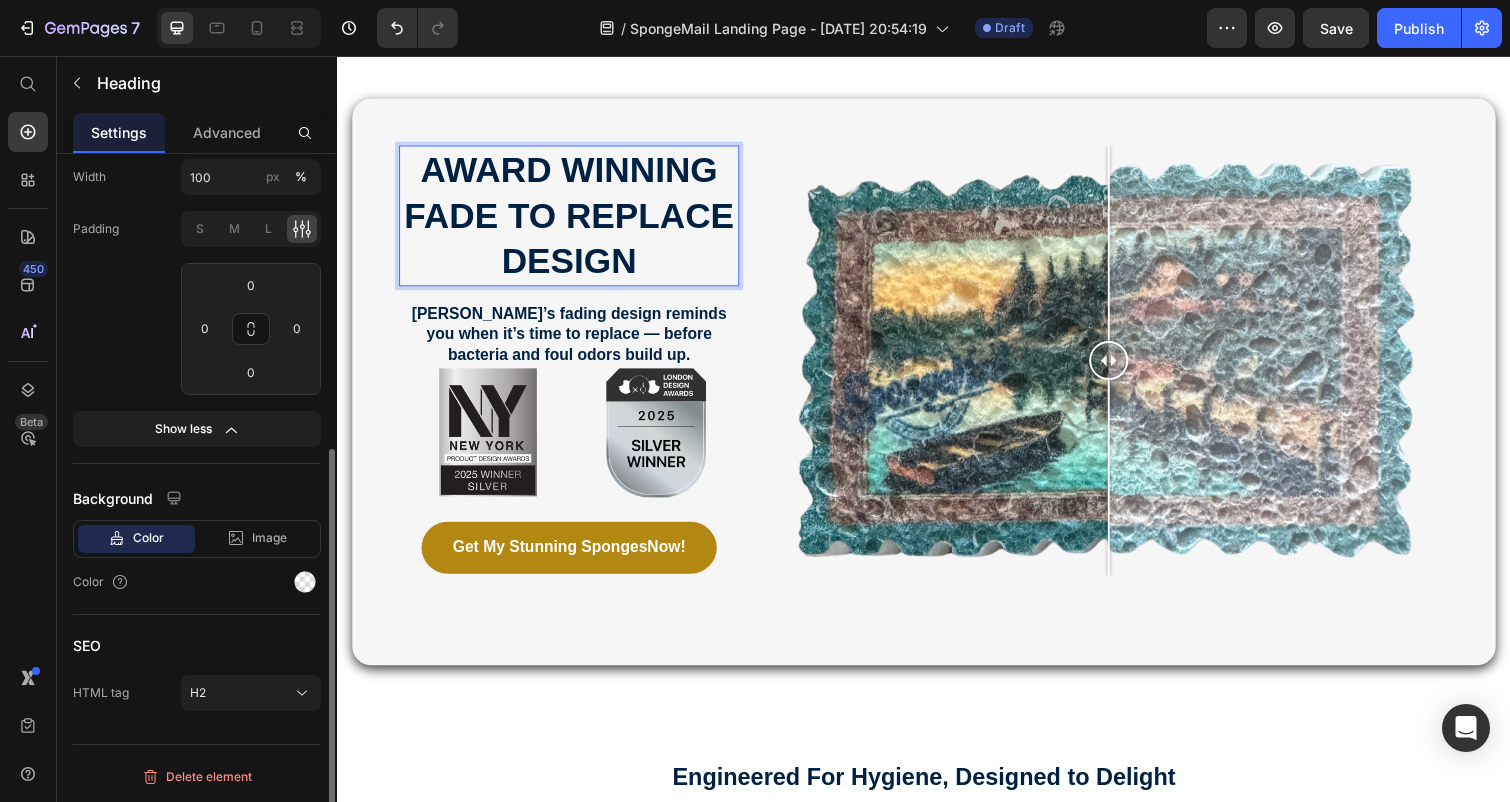 click on "Award Winning Fade to rEPLACE Design" at bounding box center [573, 219] 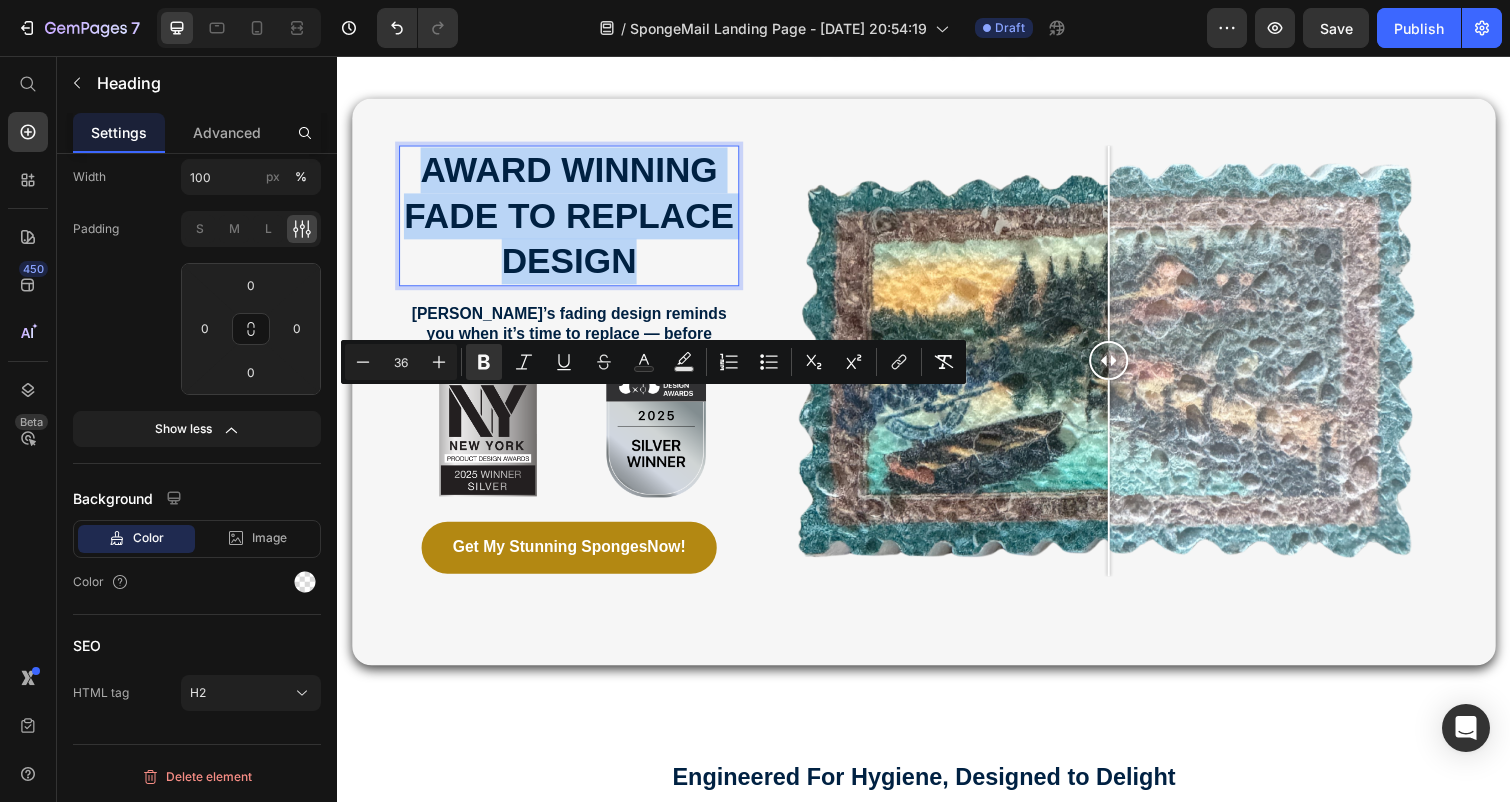 drag, startPoint x: 661, startPoint y: 506, endPoint x: 402, endPoint y: 423, distance: 271.97427 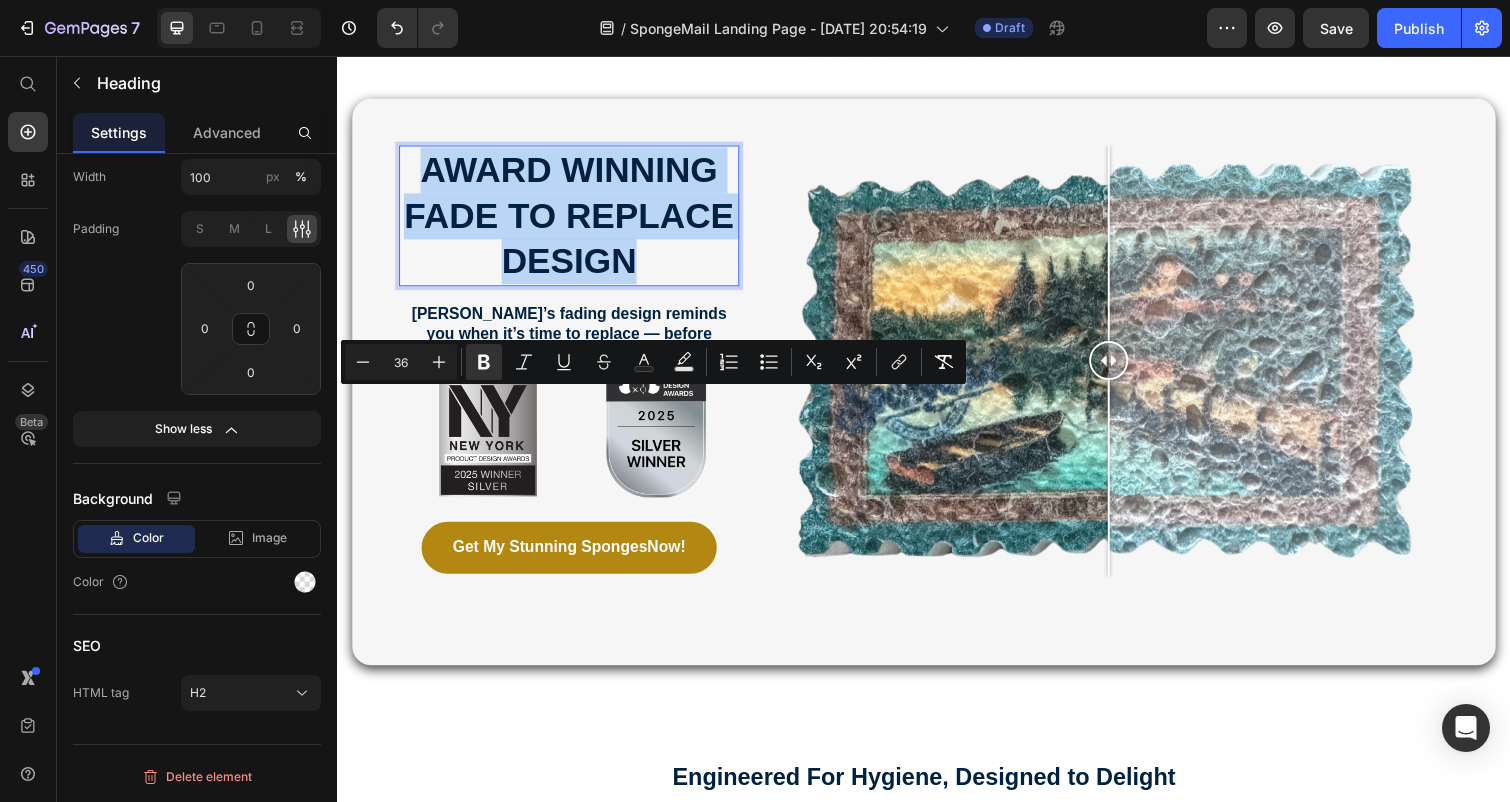click on "Award Winning Fade to rEPLACE Design" at bounding box center [574, 220] 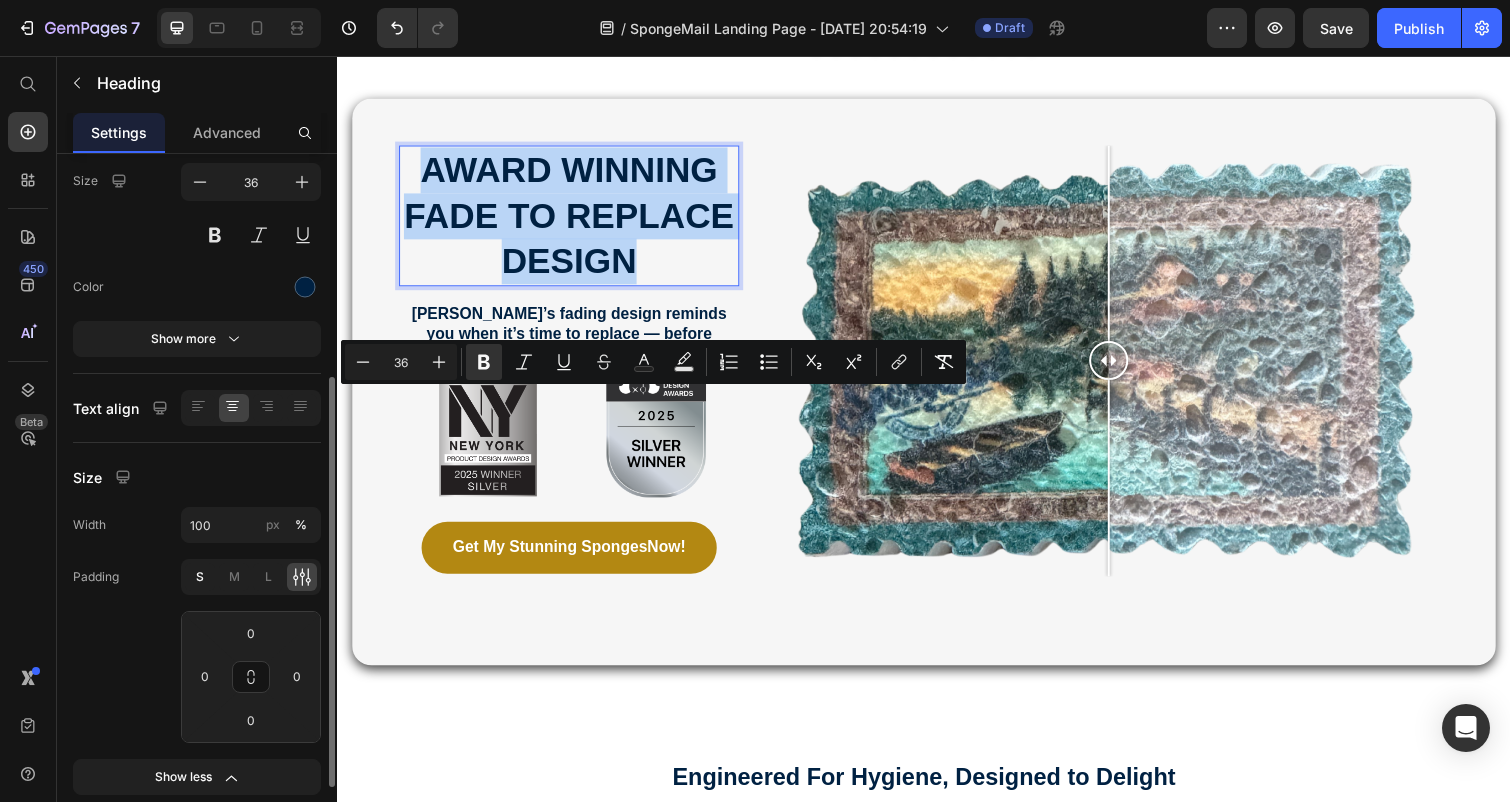 scroll, scrollTop: 148, scrollLeft: 0, axis: vertical 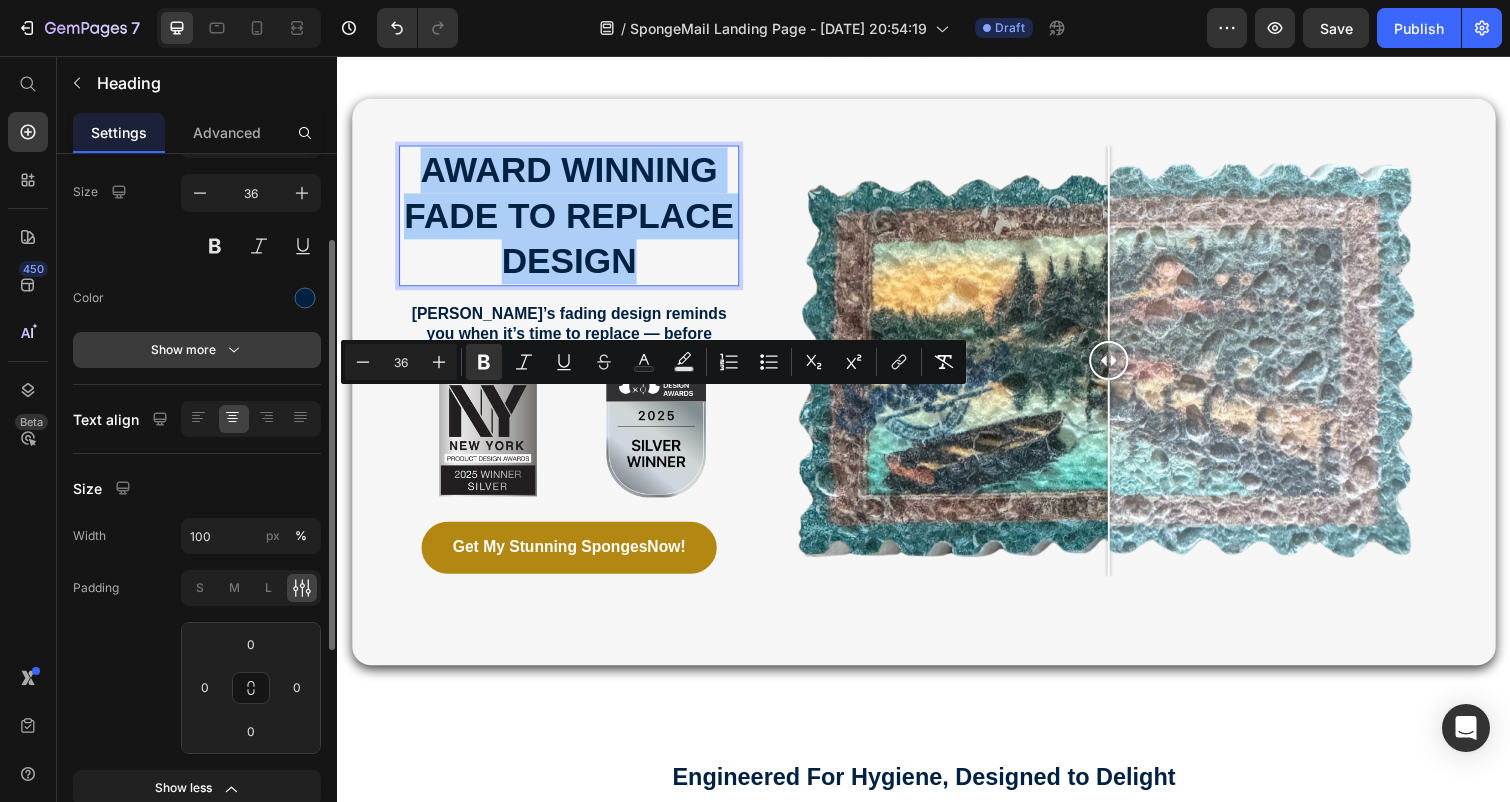 click on "Show more" at bounding box center [197, 350] 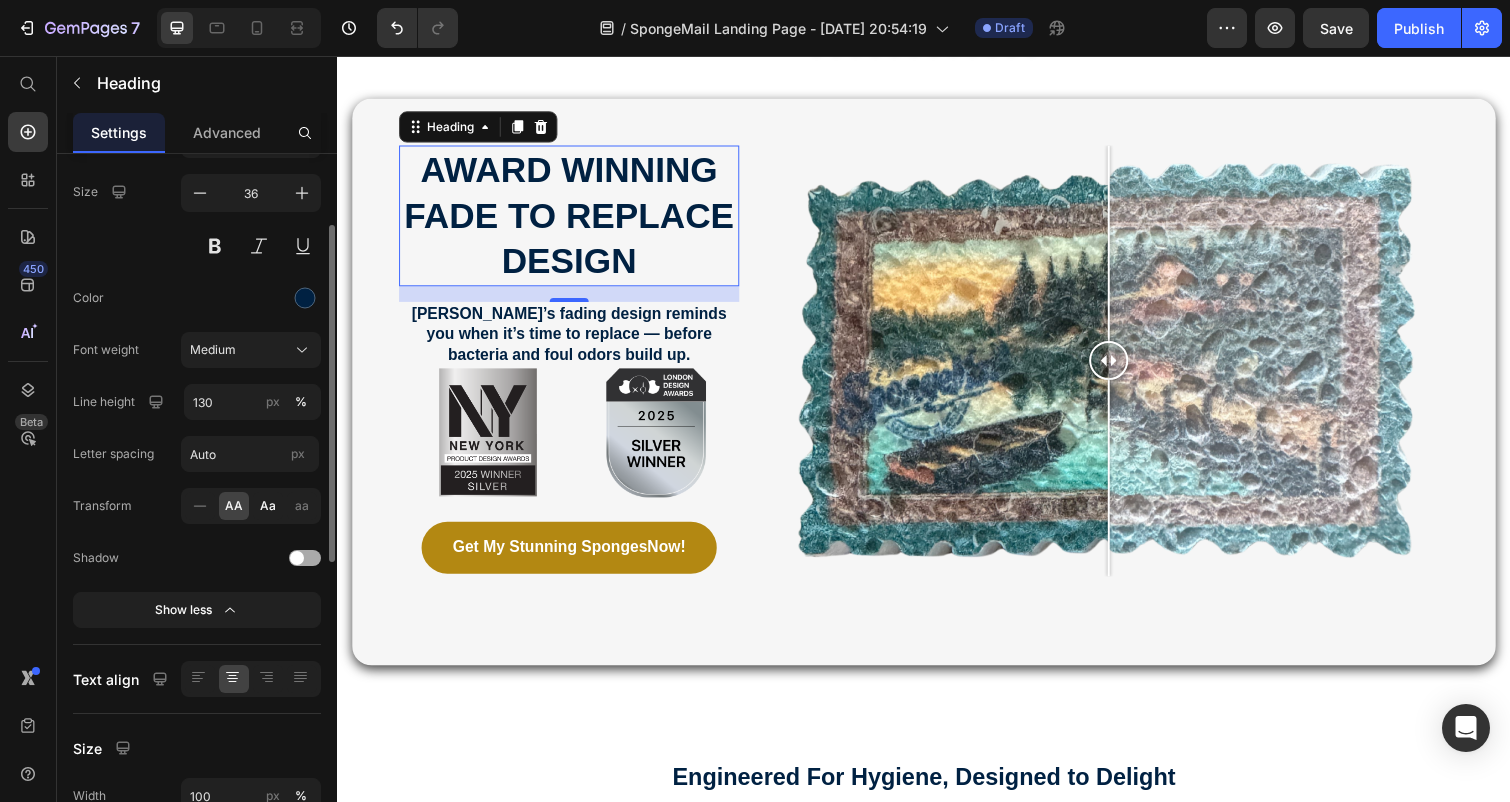 click on "Aa" 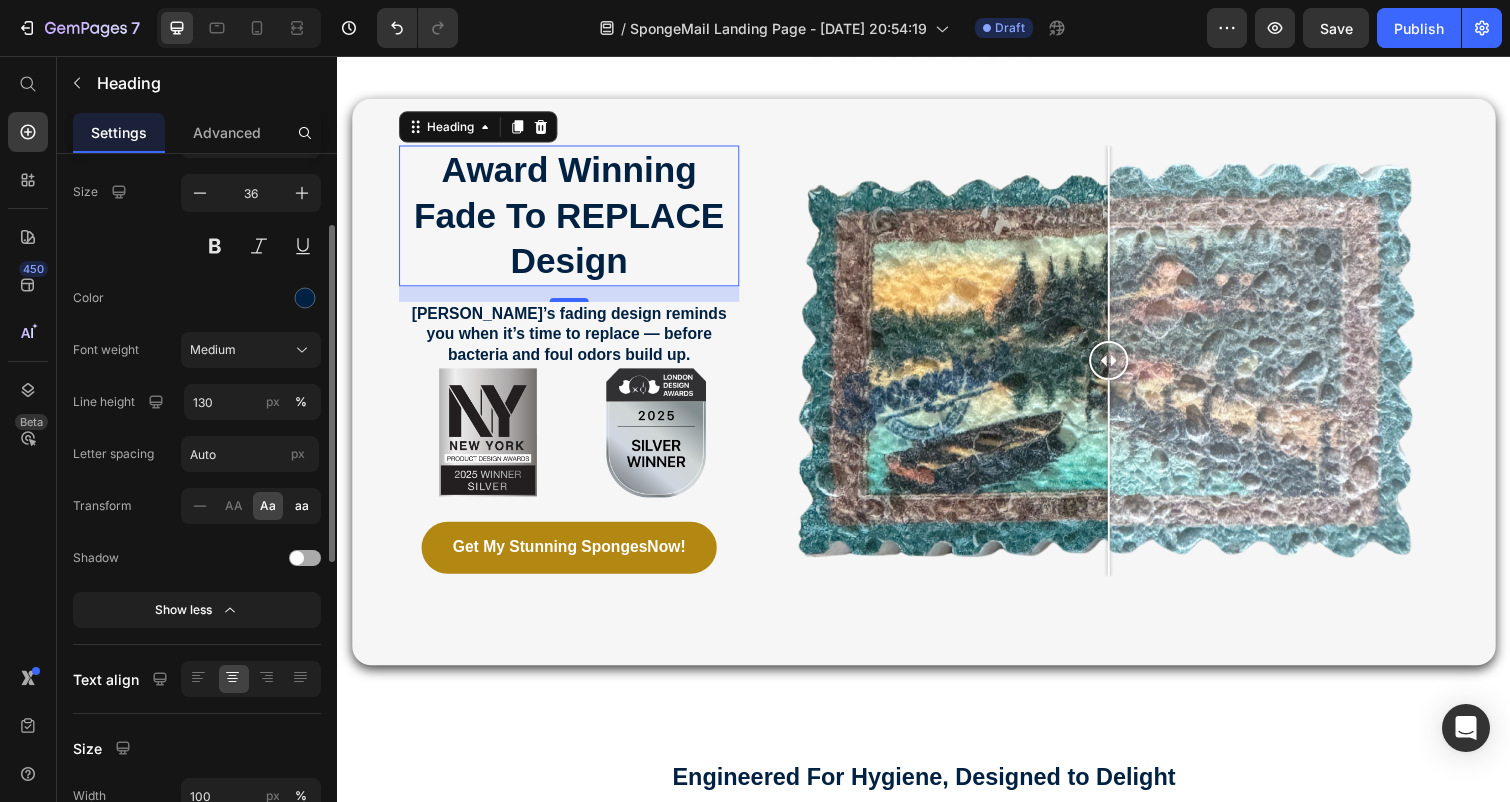 click on "aa" 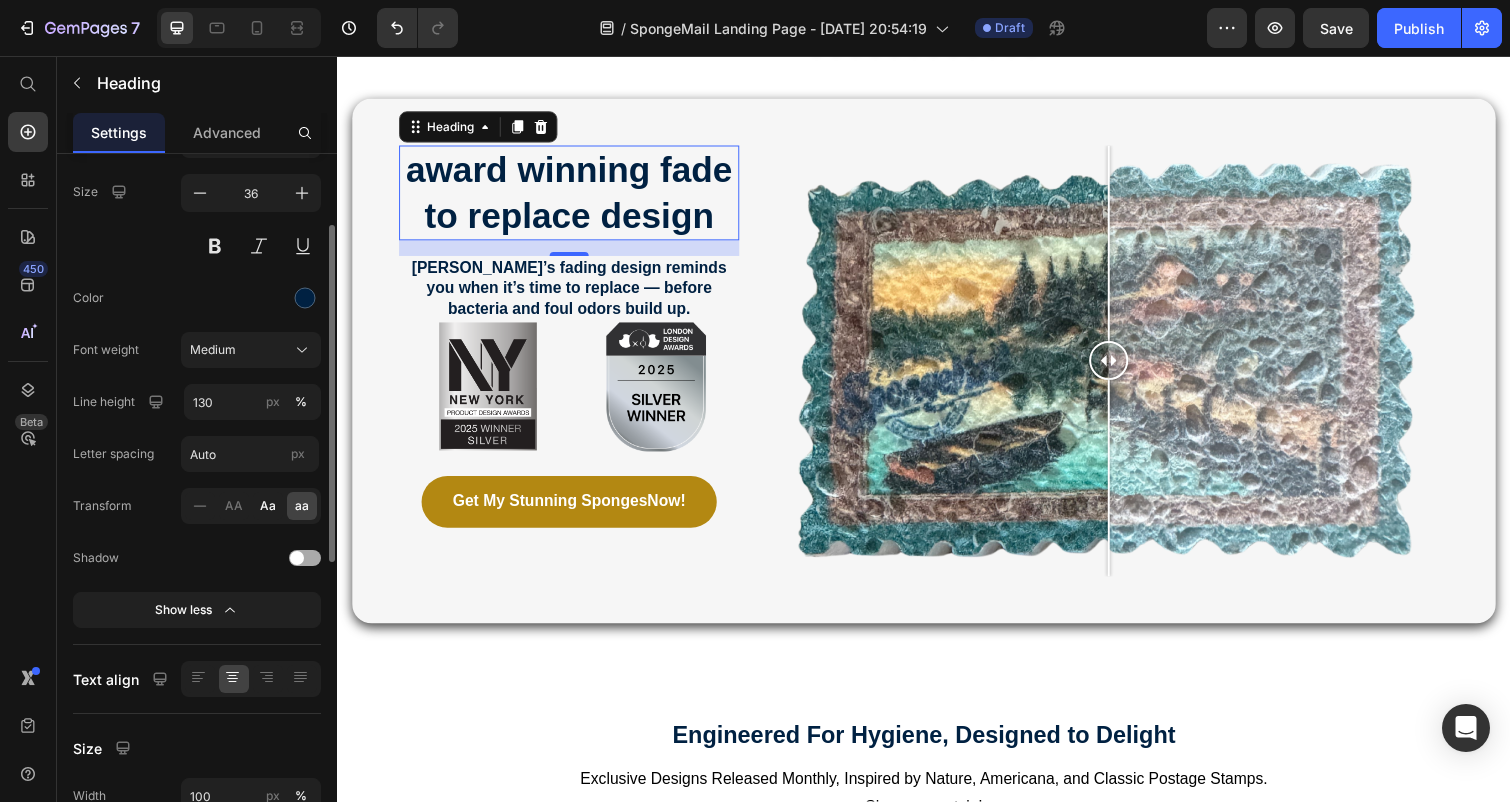 click on "Aa" 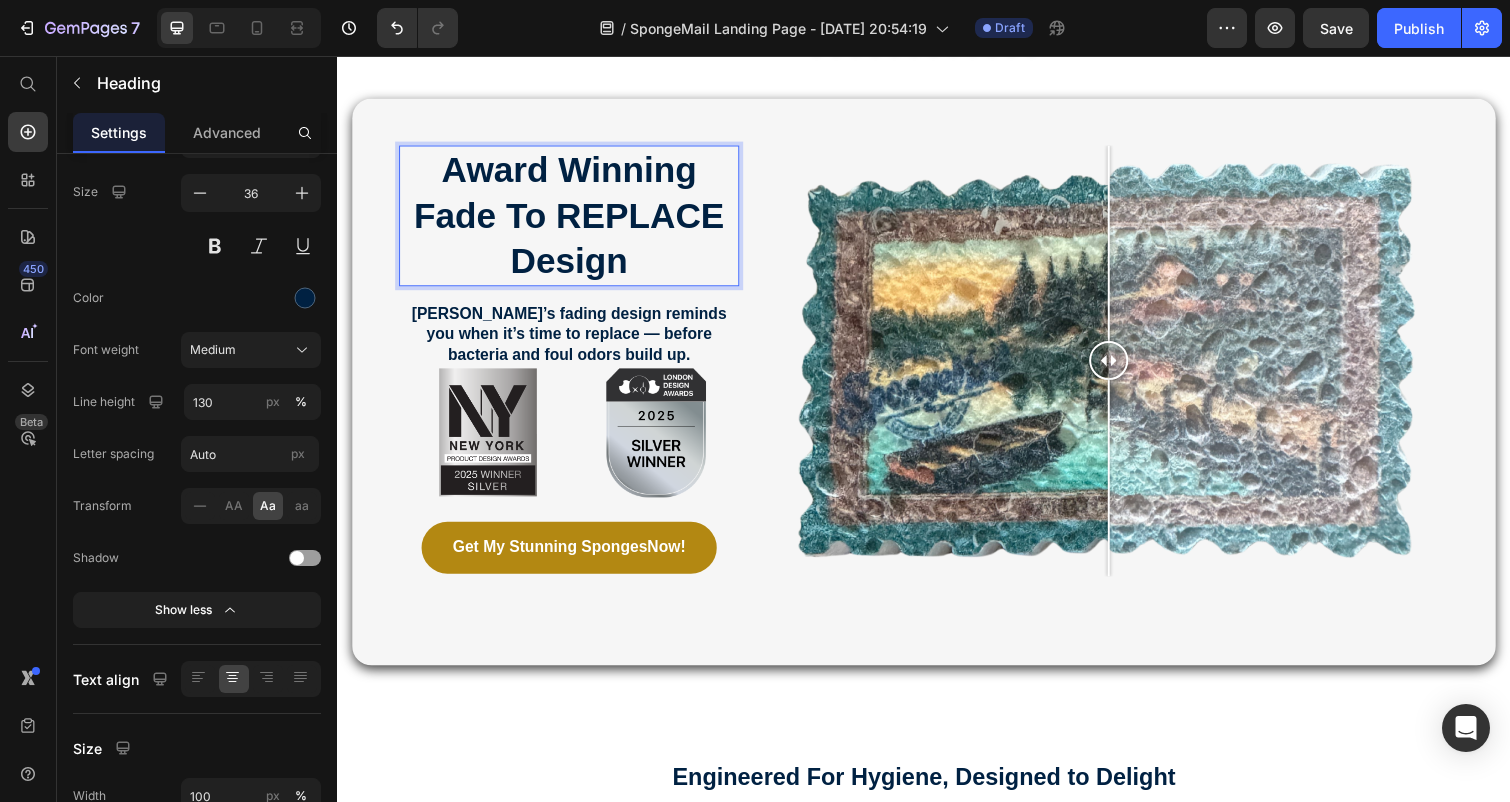 click on "Award Winning Fade to rEPLACE Design" at bounding box center (573, 219) 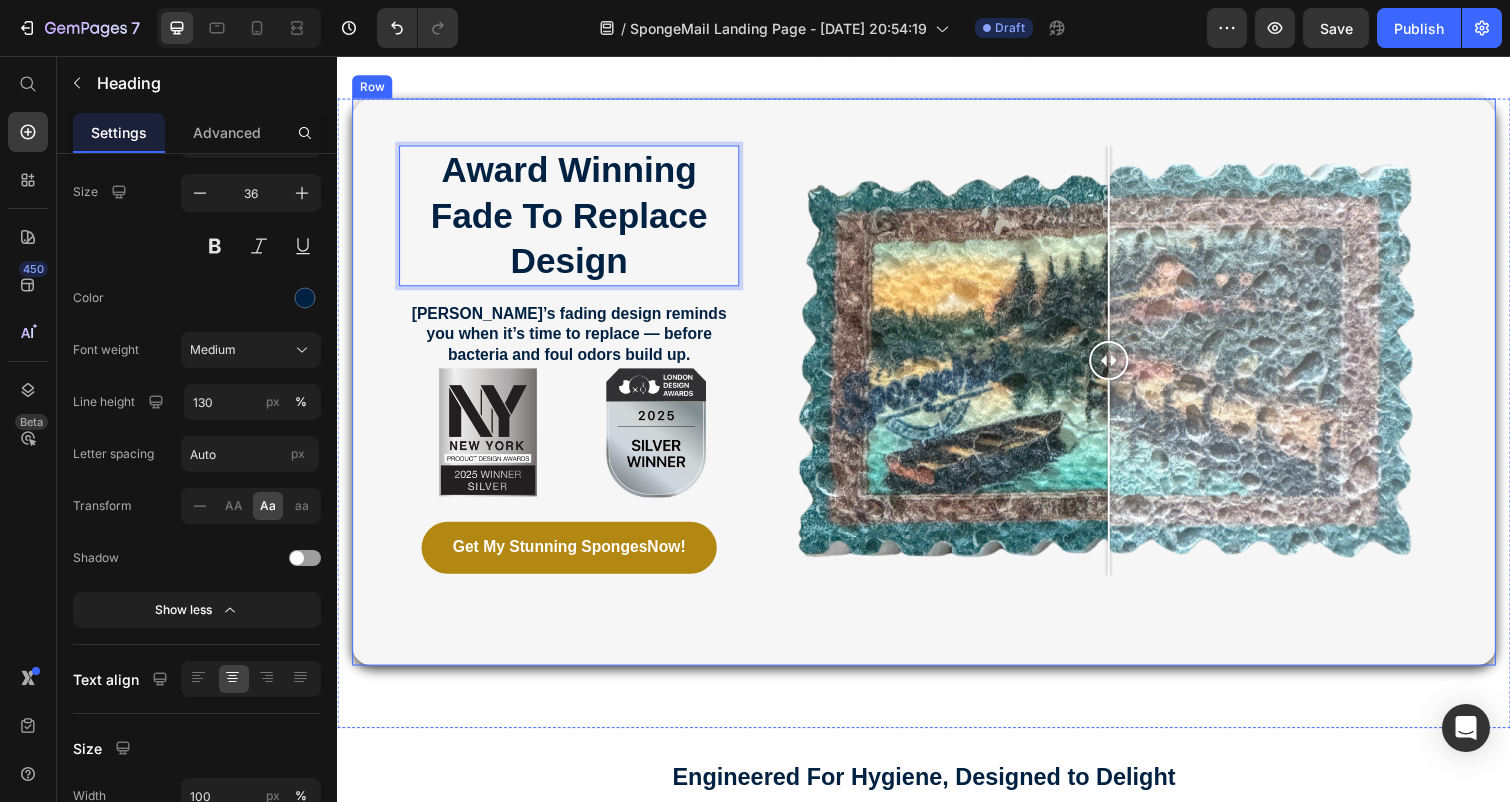 click on "Award Winning Fade to replace Design Heading   16 Spongemail’s fading design reminds you when it’s time to replace — before bacteria and foul odors build up. Text Block Image Image Row Get My Stunning Sponges  Now! Button Image Comparison Row" at bounding box center [937, 390] 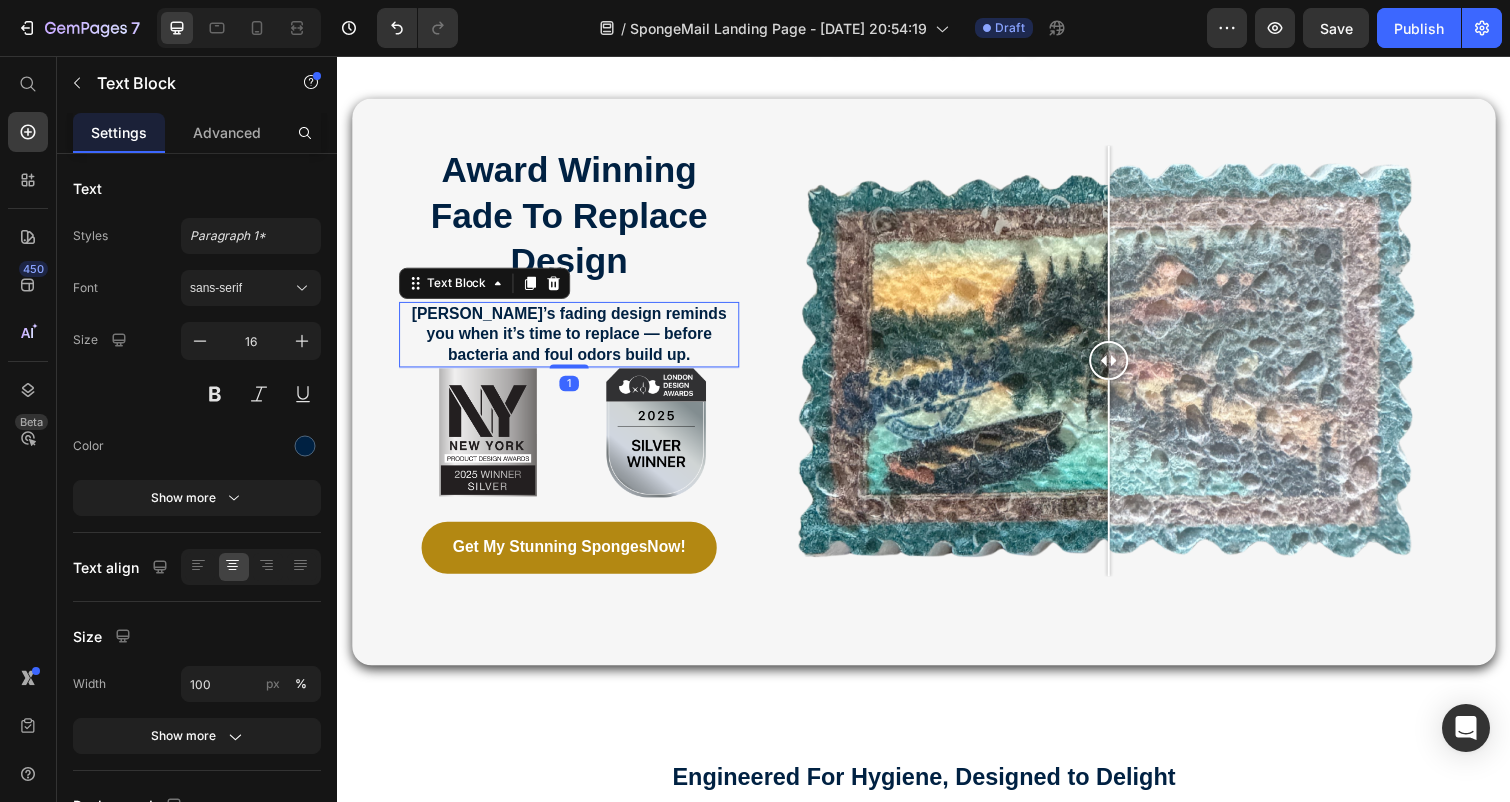 click on "[PERSON_NAME]’s fading design reminds you when it’s time to replace — before bacteria and foul odors build up." at bounding box center (574, 340) 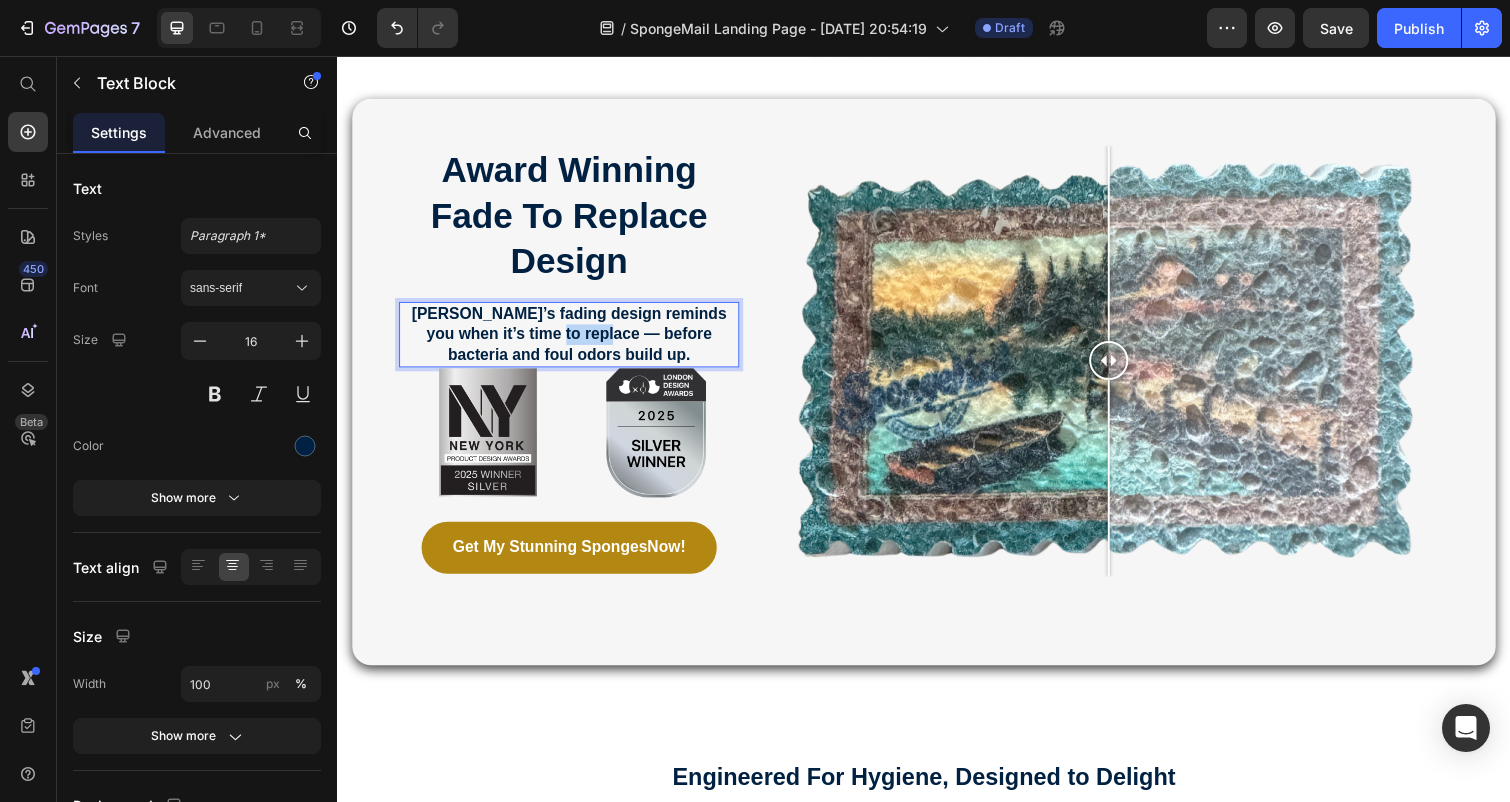 click on "[PERSON_NAME]’s fading design reminds you when it’s time to replace — before bacteria and foul odors build up." at bounding box center [574, 340] 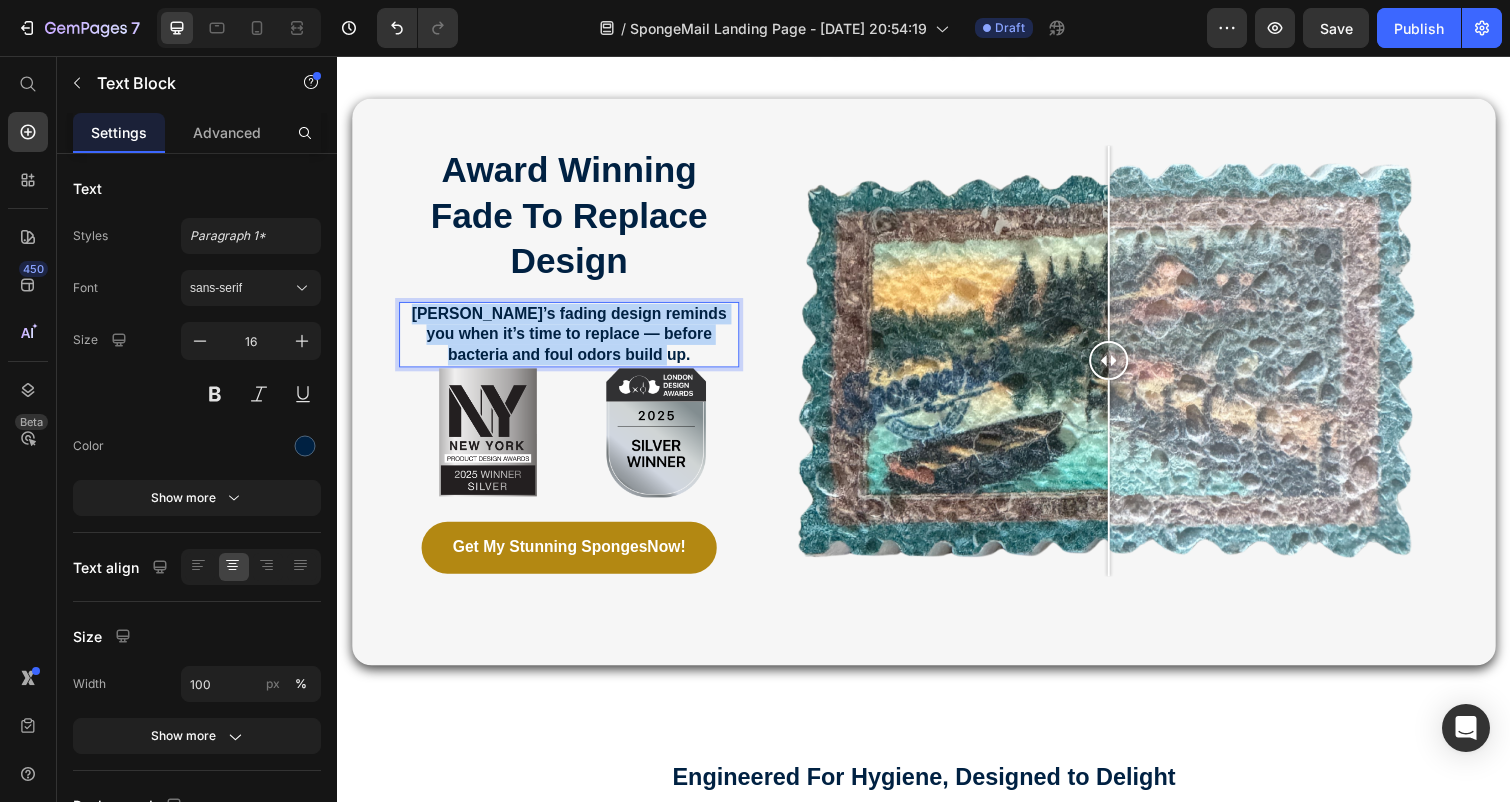 click on "[PERSON_NAME]’s fading design reminds you when it’s time to replace — before bacteria and foul odors build up." at bounding box center [574, 340] 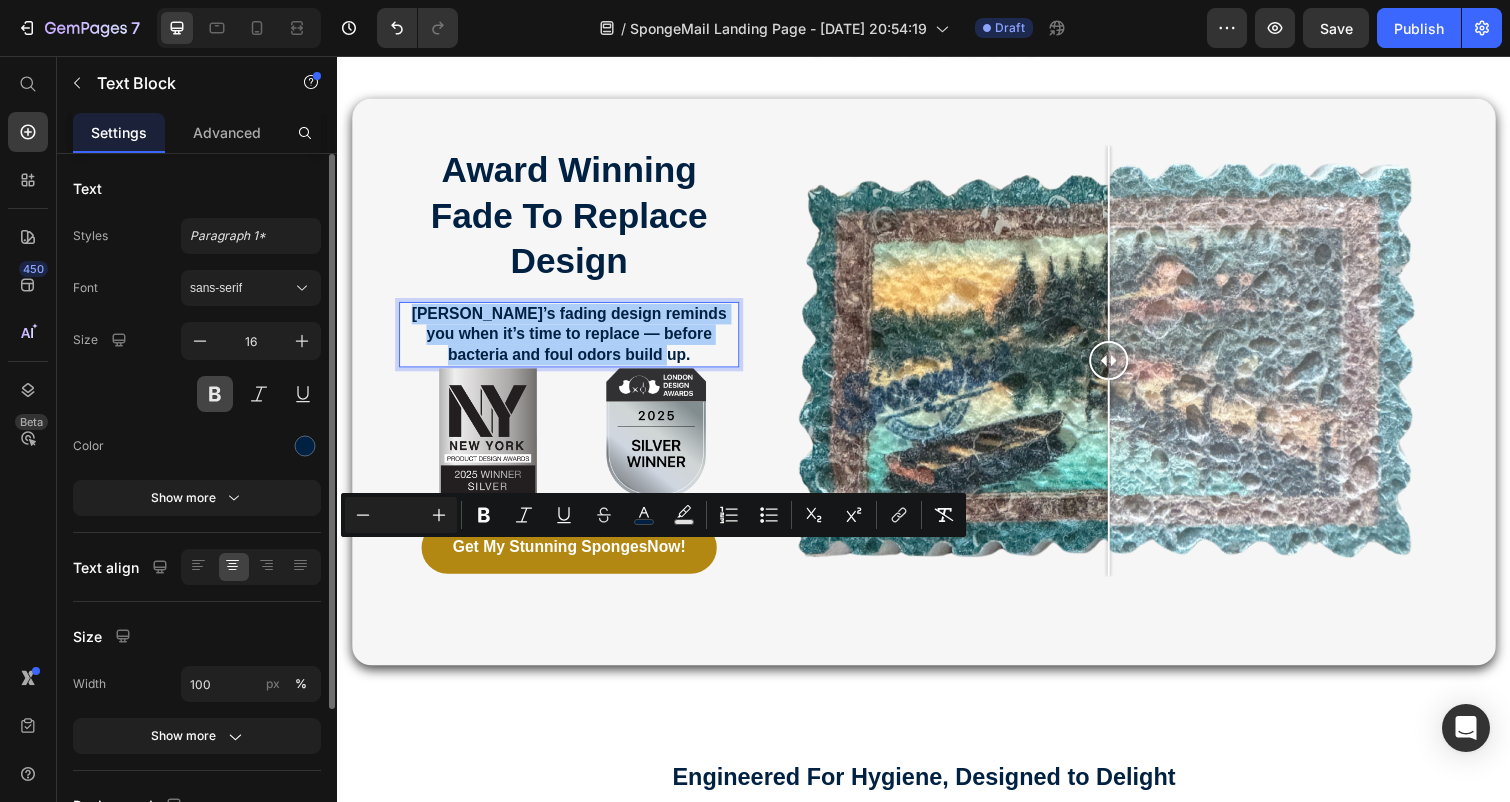 click at bounding box center [215, 394] 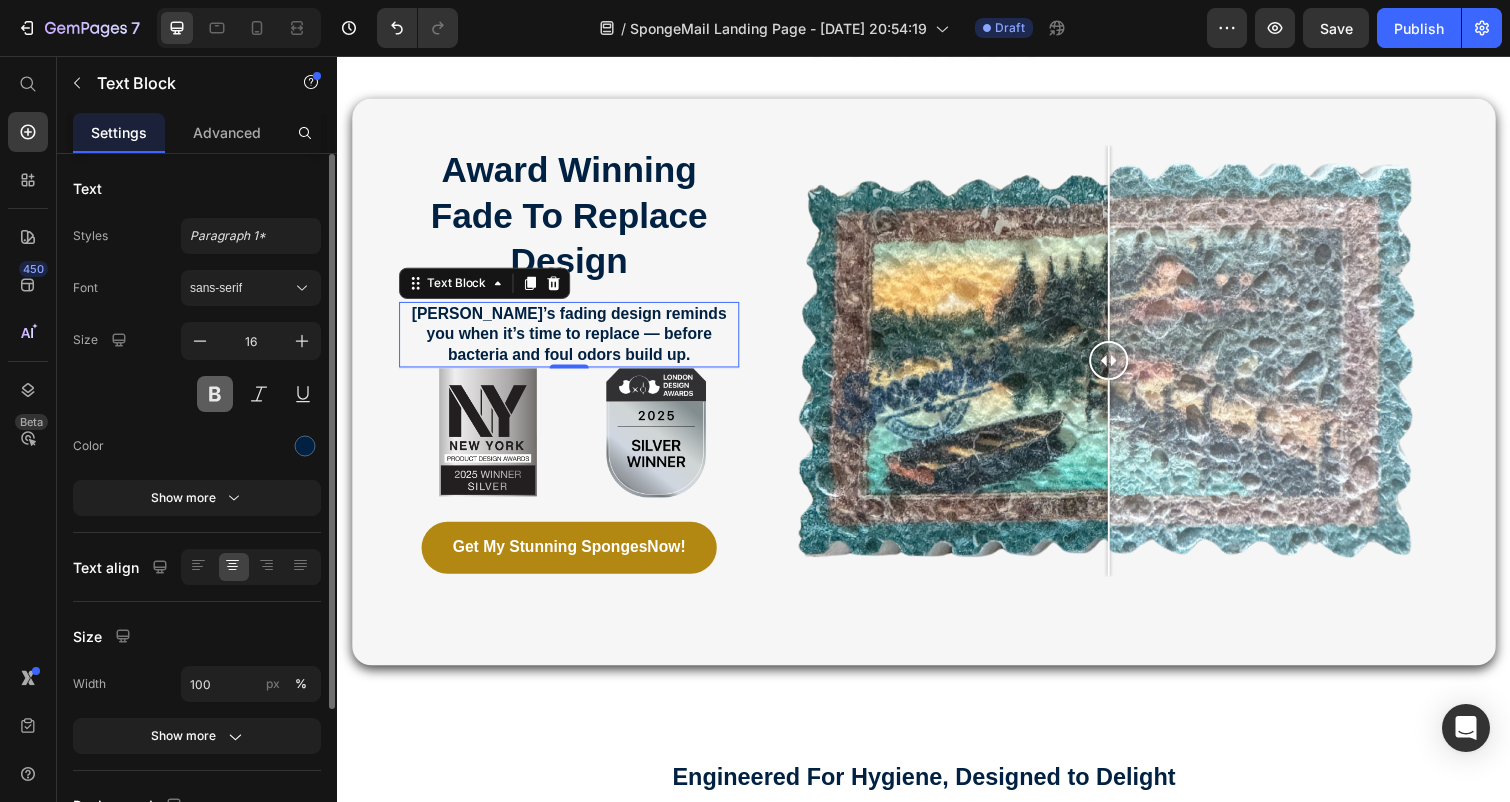 click at bounding box center (215, 394) 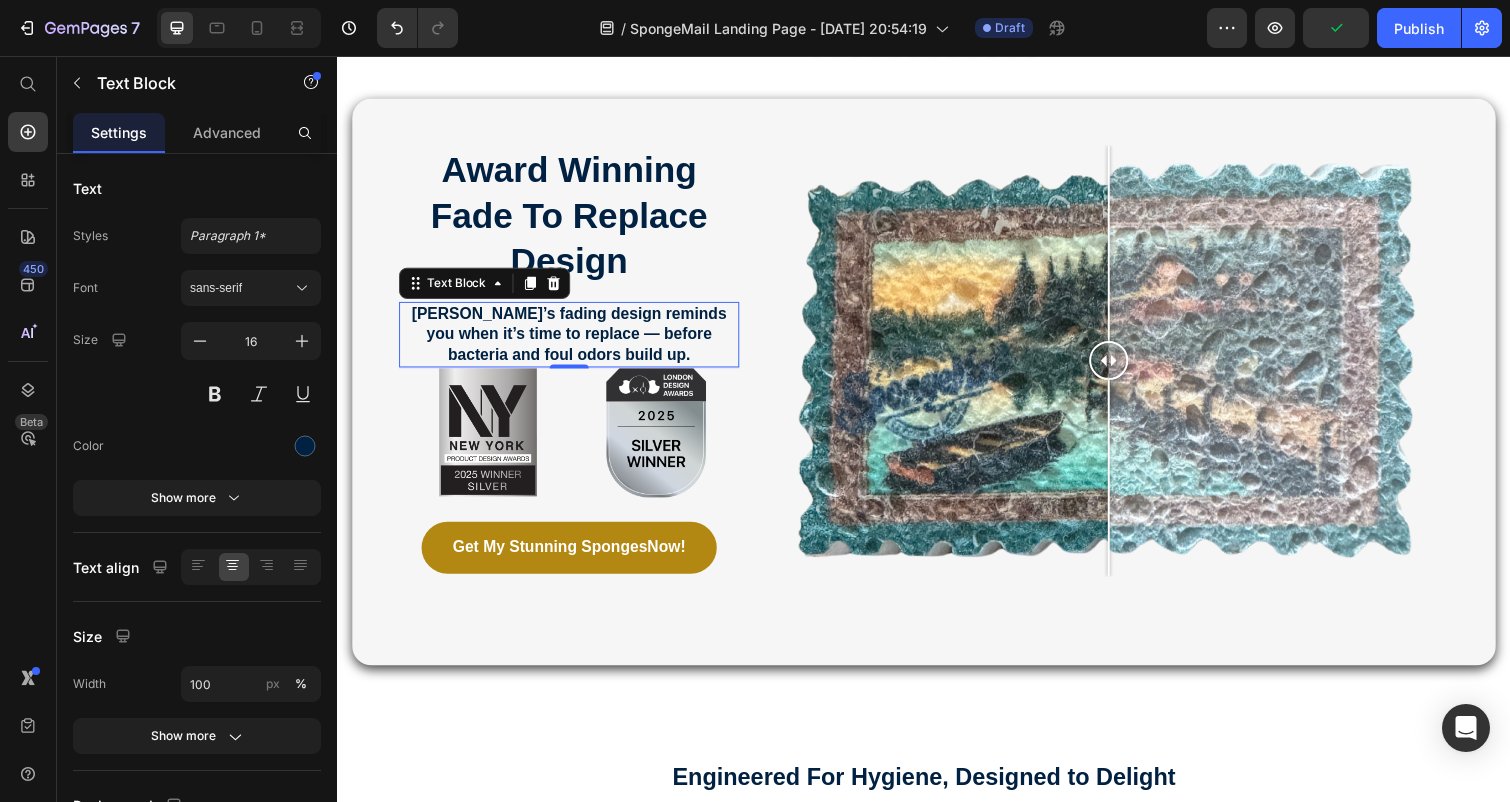 click on "[PERSON_NAME]’s fading design reminds you when it’s time to replace — before bacteria and foul odors build up." at bounding box center [574, 340] 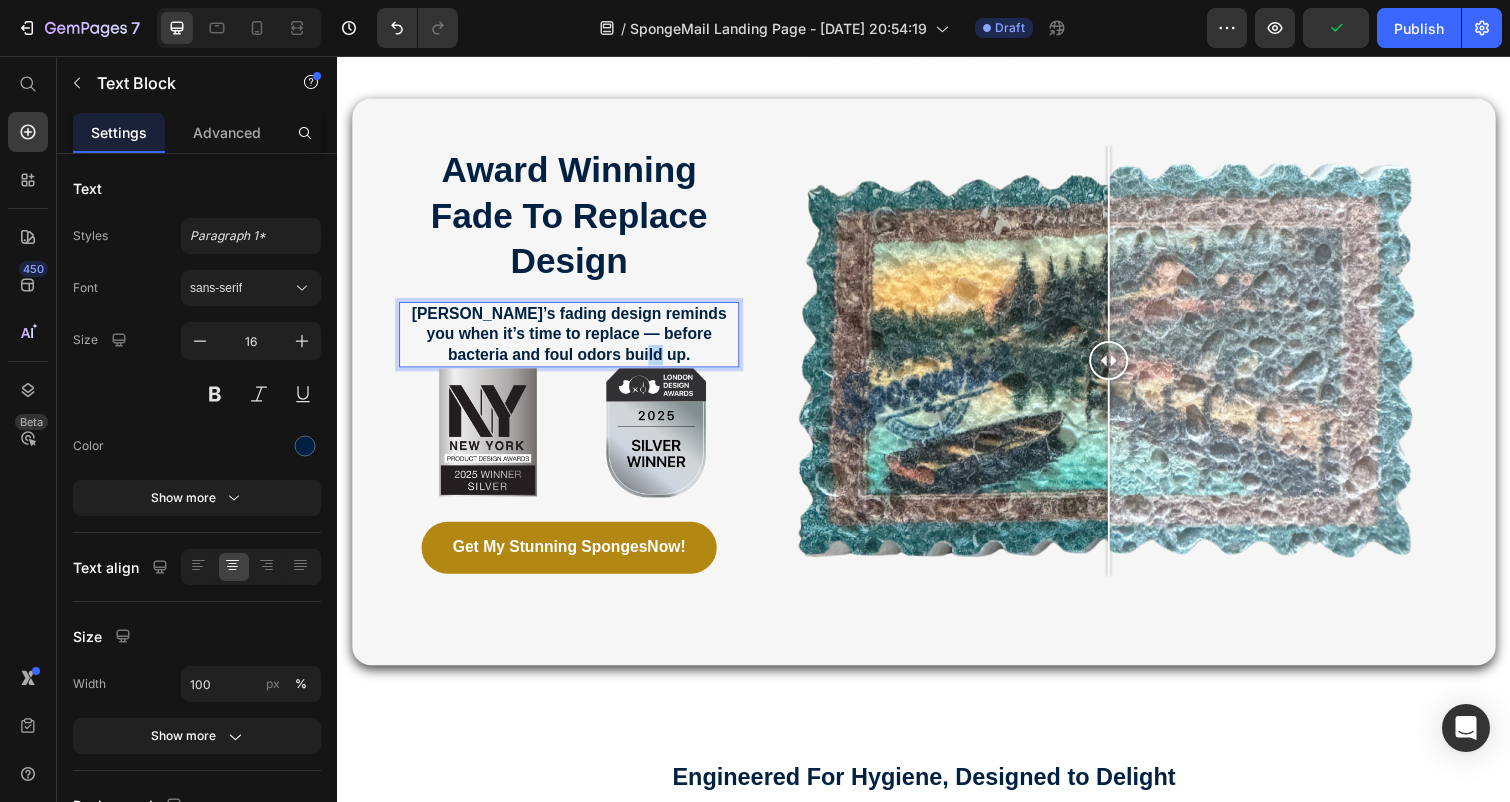 click on "[PERSON_NAME]’s fading design reminds you when it’s time to replace — before bacteria and foul odors build up." at bounding box center (574, 340) 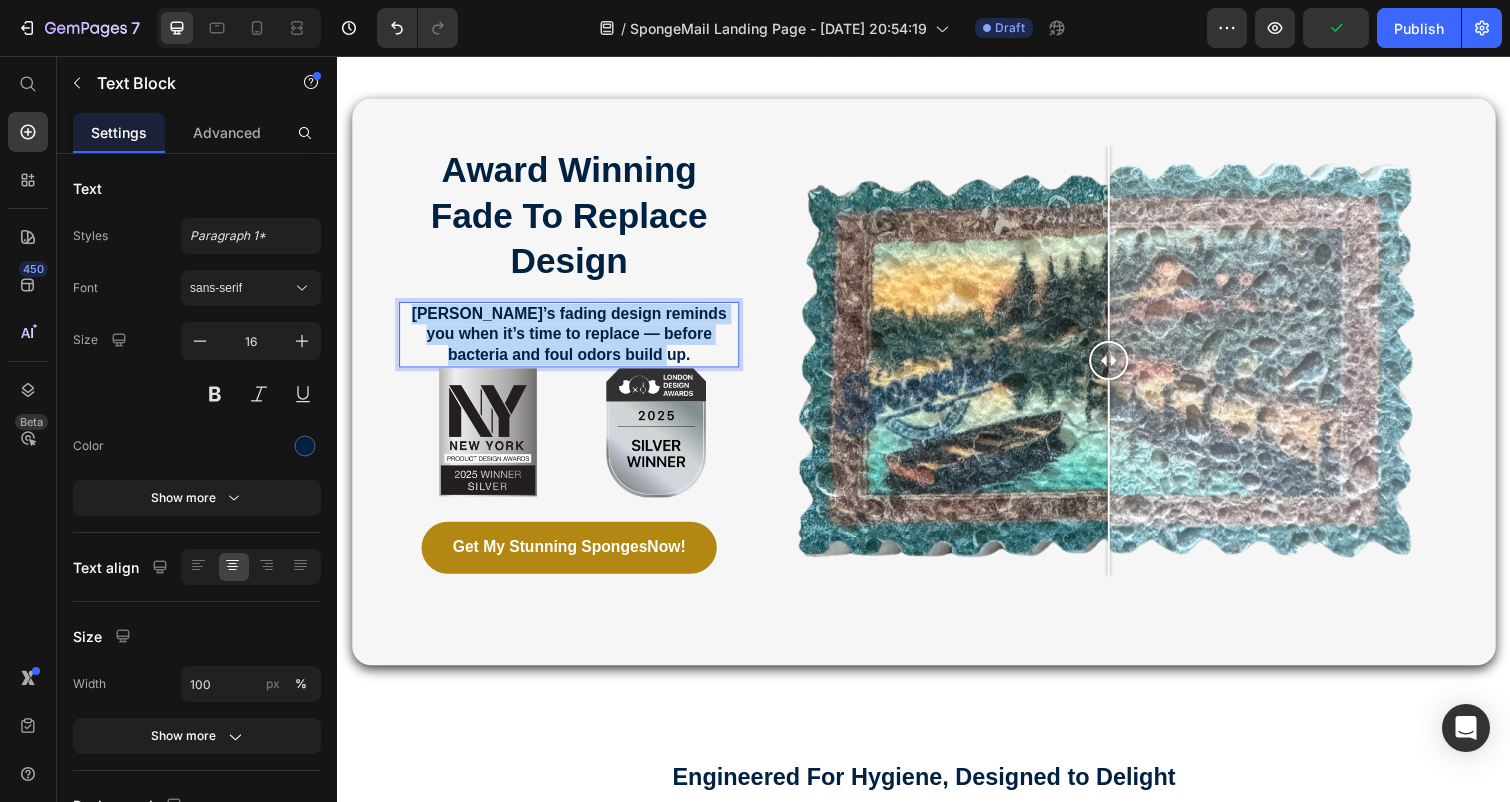 click on "[PERSON_NAME]’s fading design reminds you when it’s time to replace — before bacteria and foul odors build up." at bounding box center (574, 340) 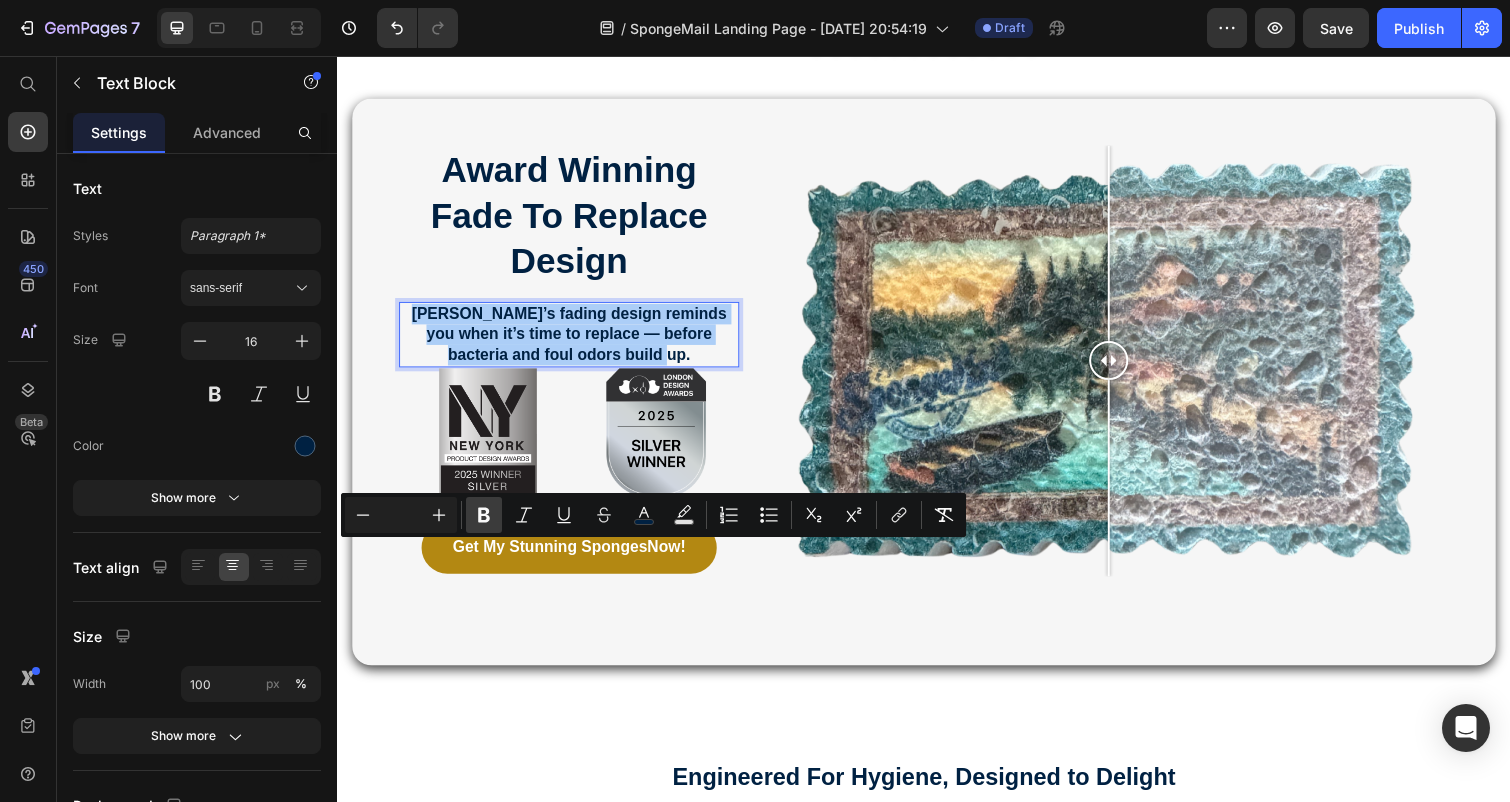 click 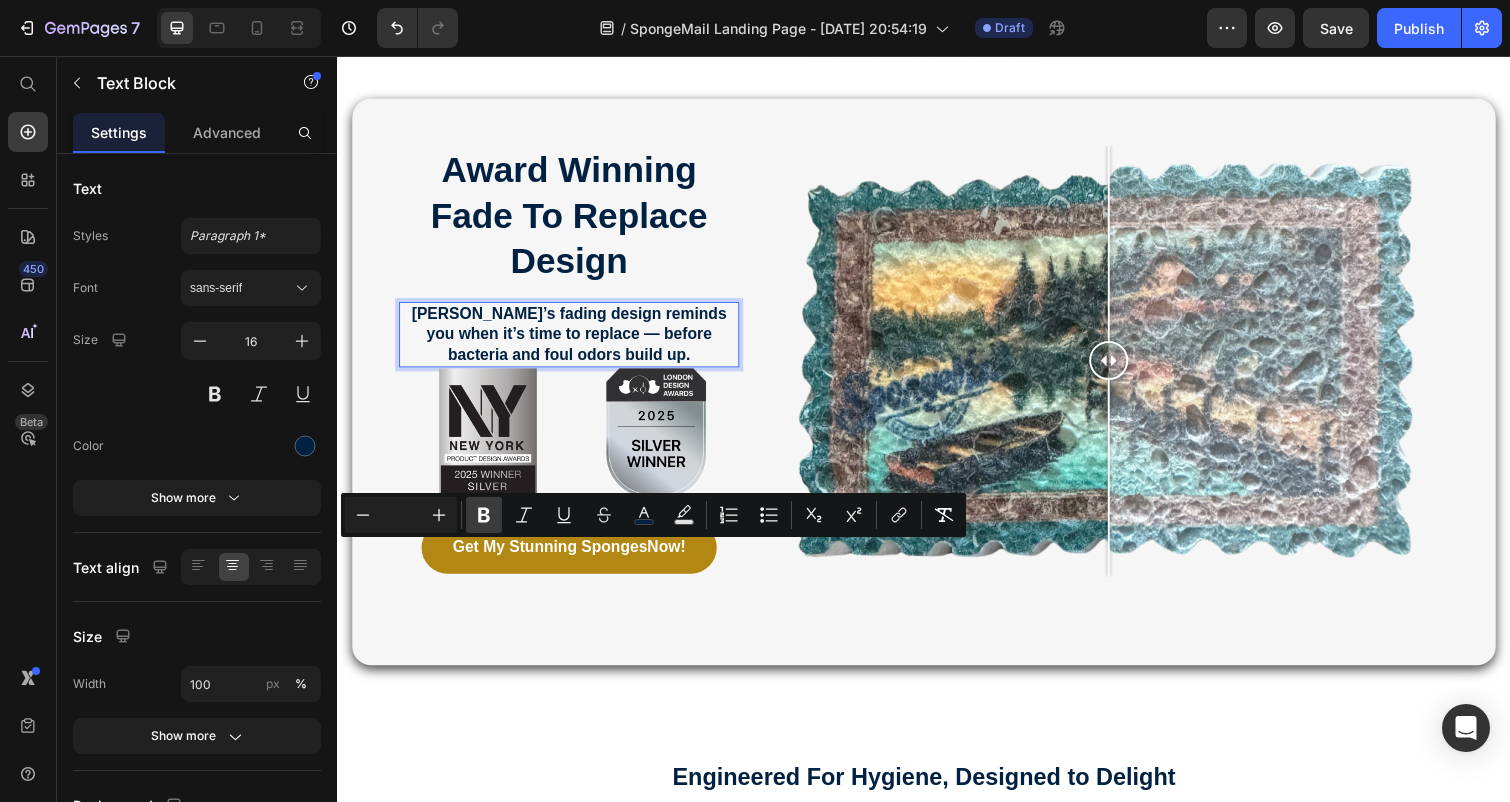 click 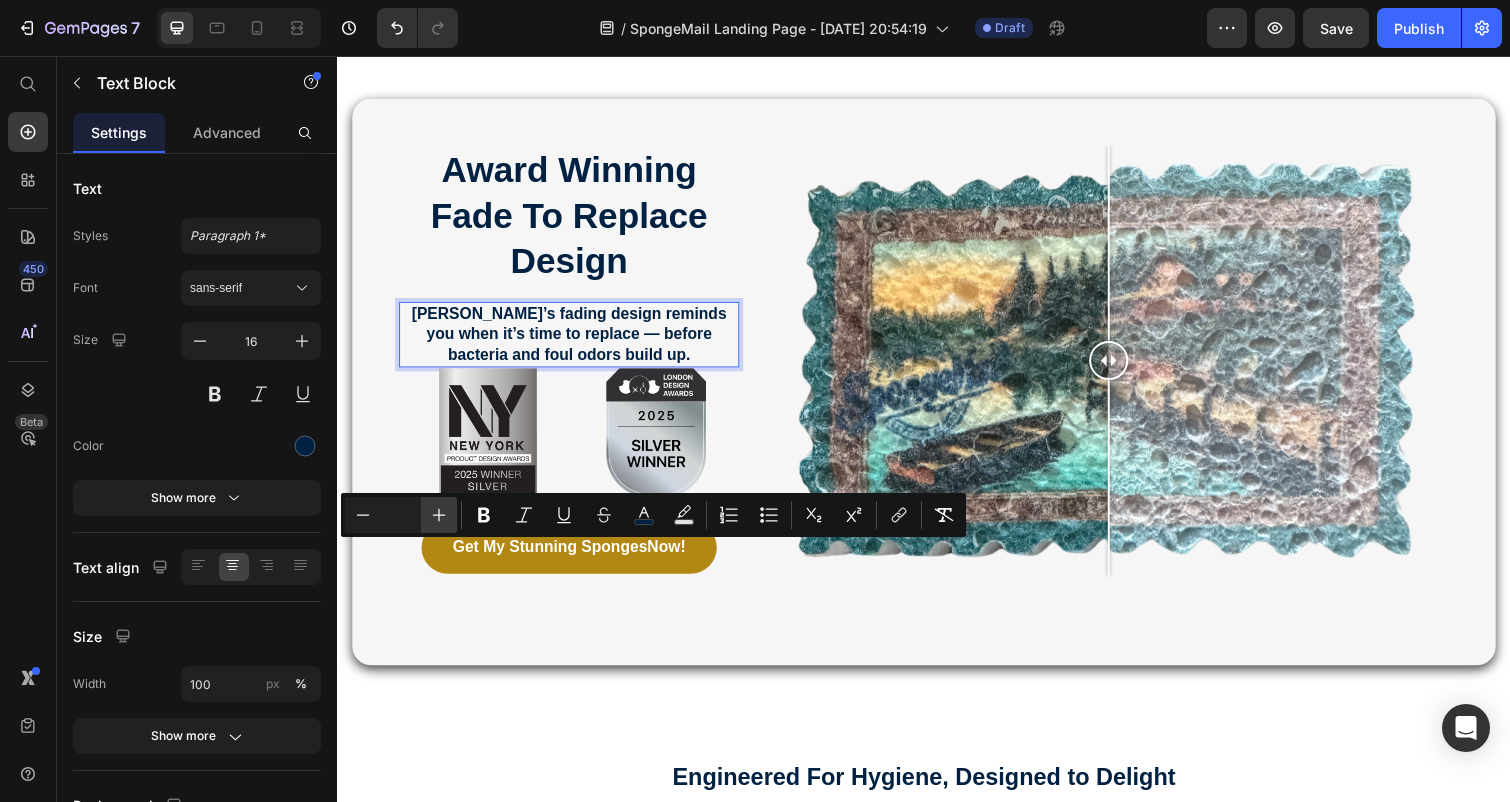 click 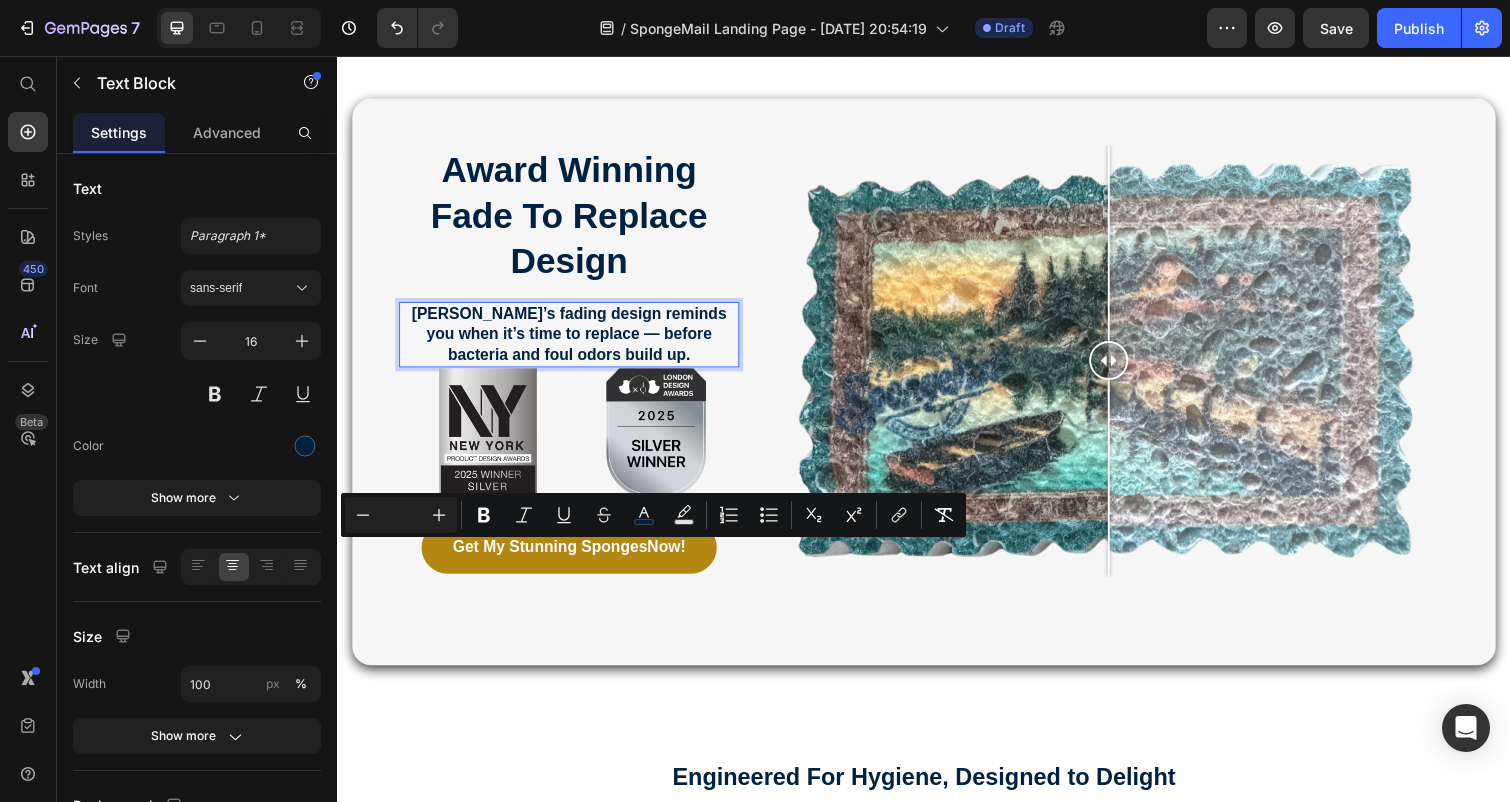 click at bounding box center (401, 515) 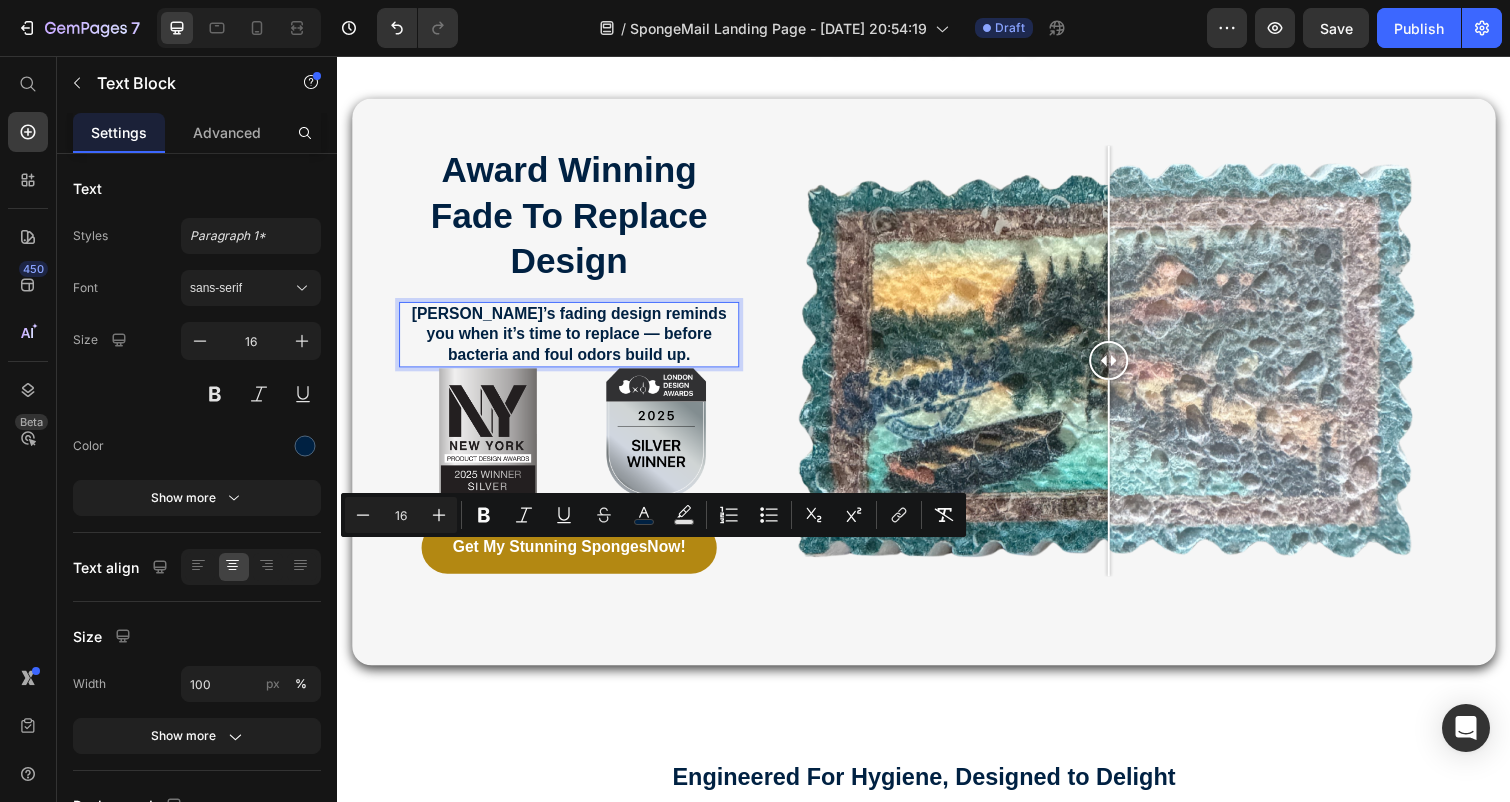 type on "16" 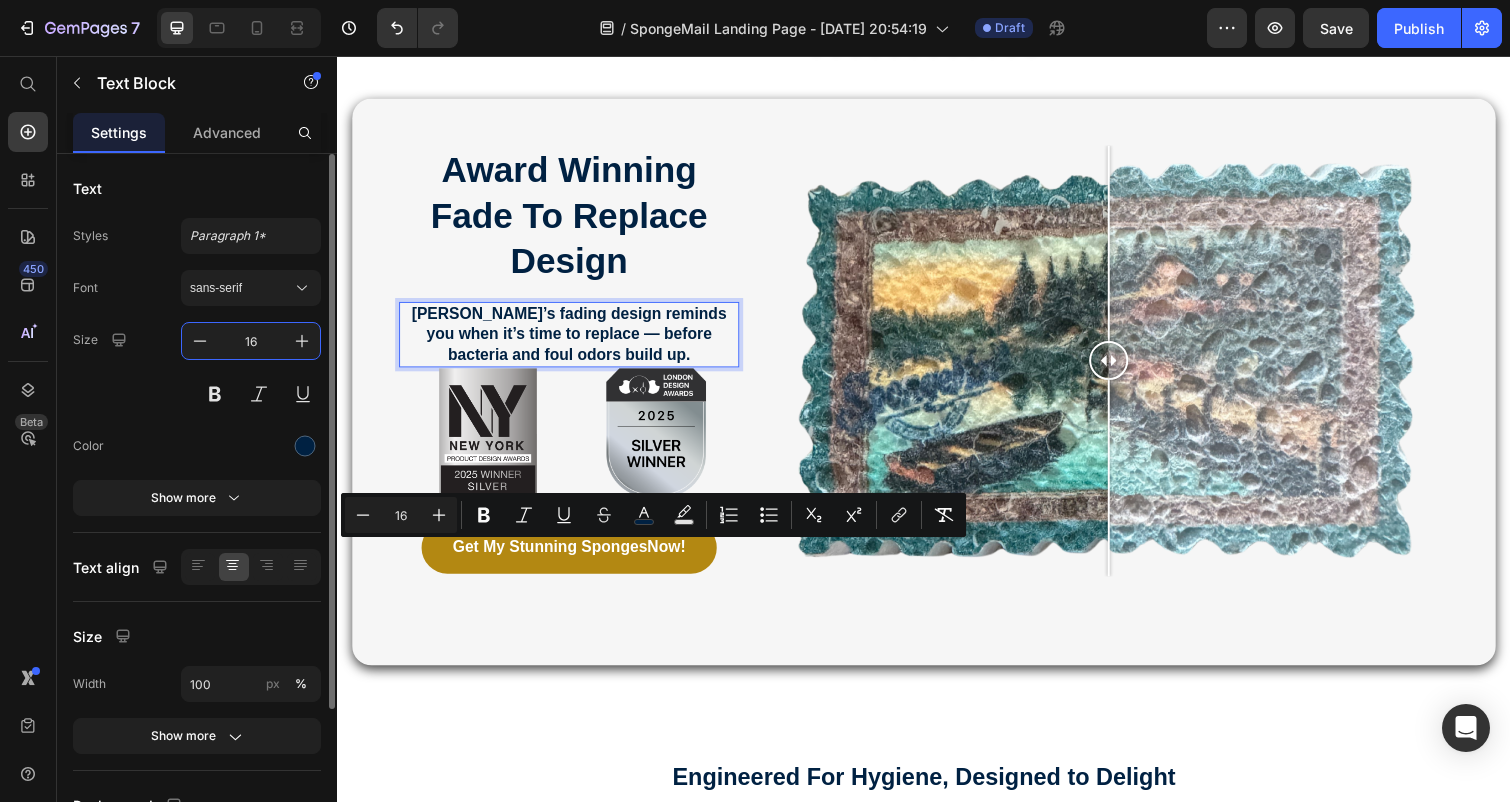 click on "16" at bounding box center [251, 341] 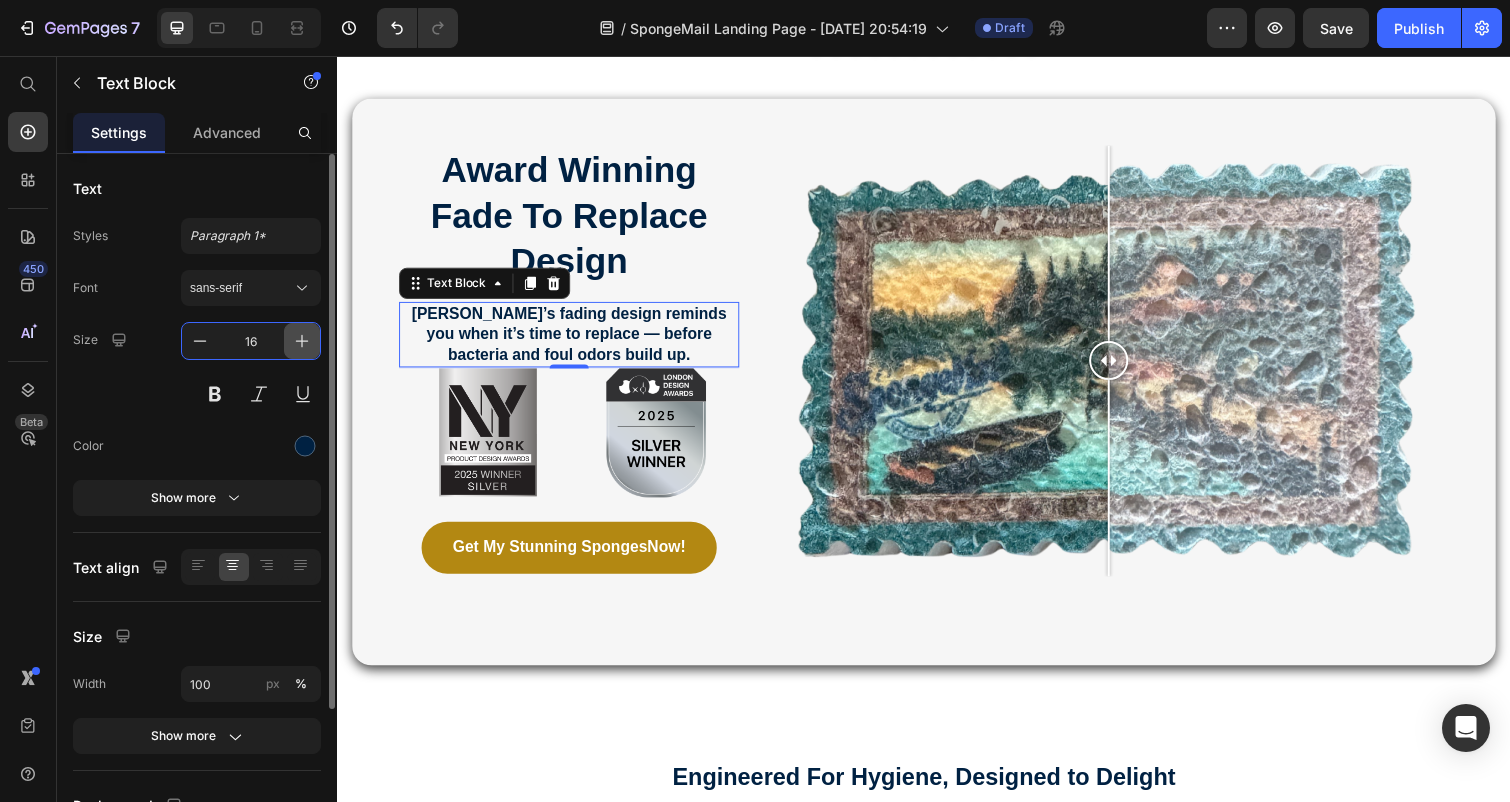 click 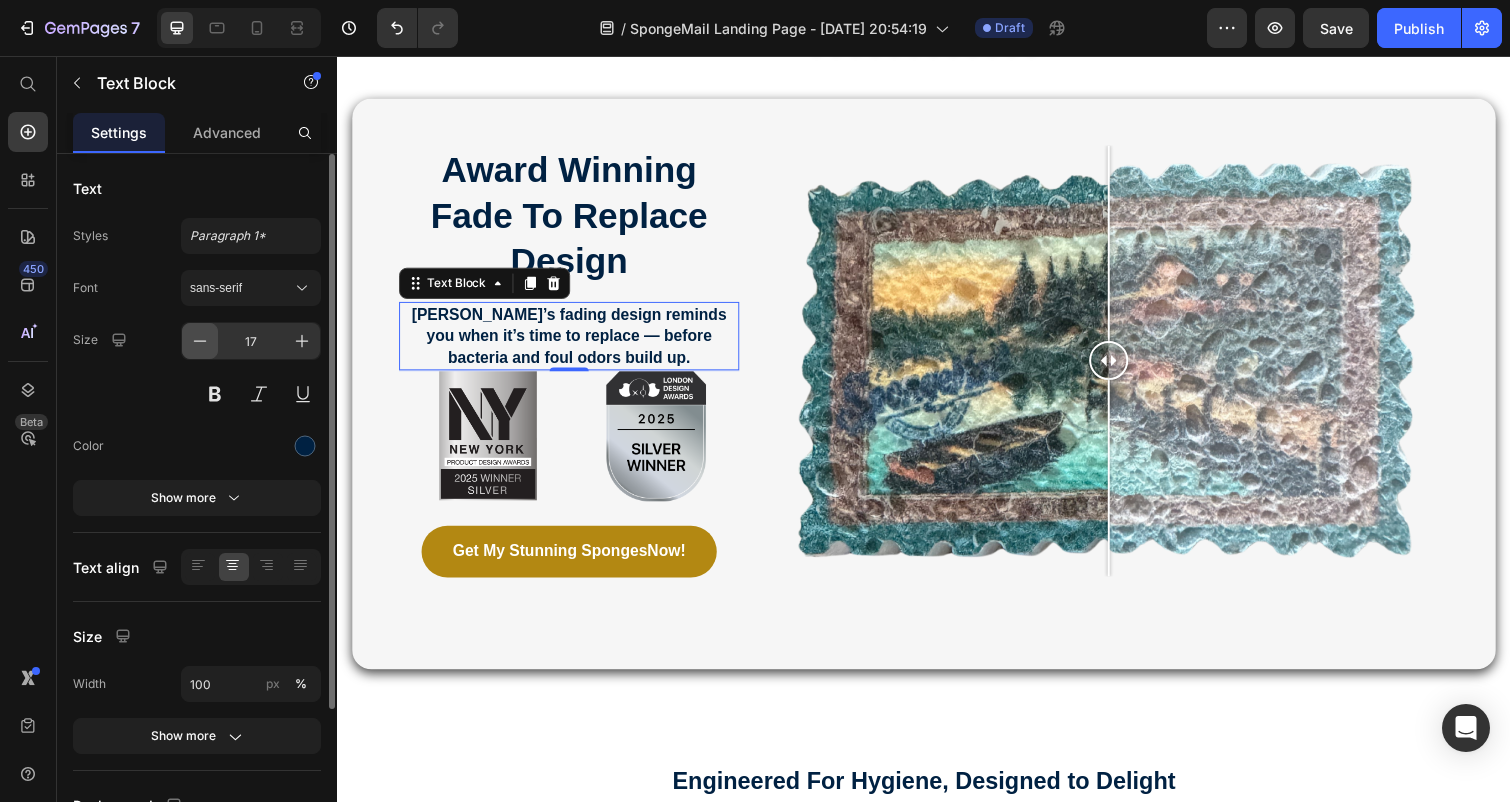 click 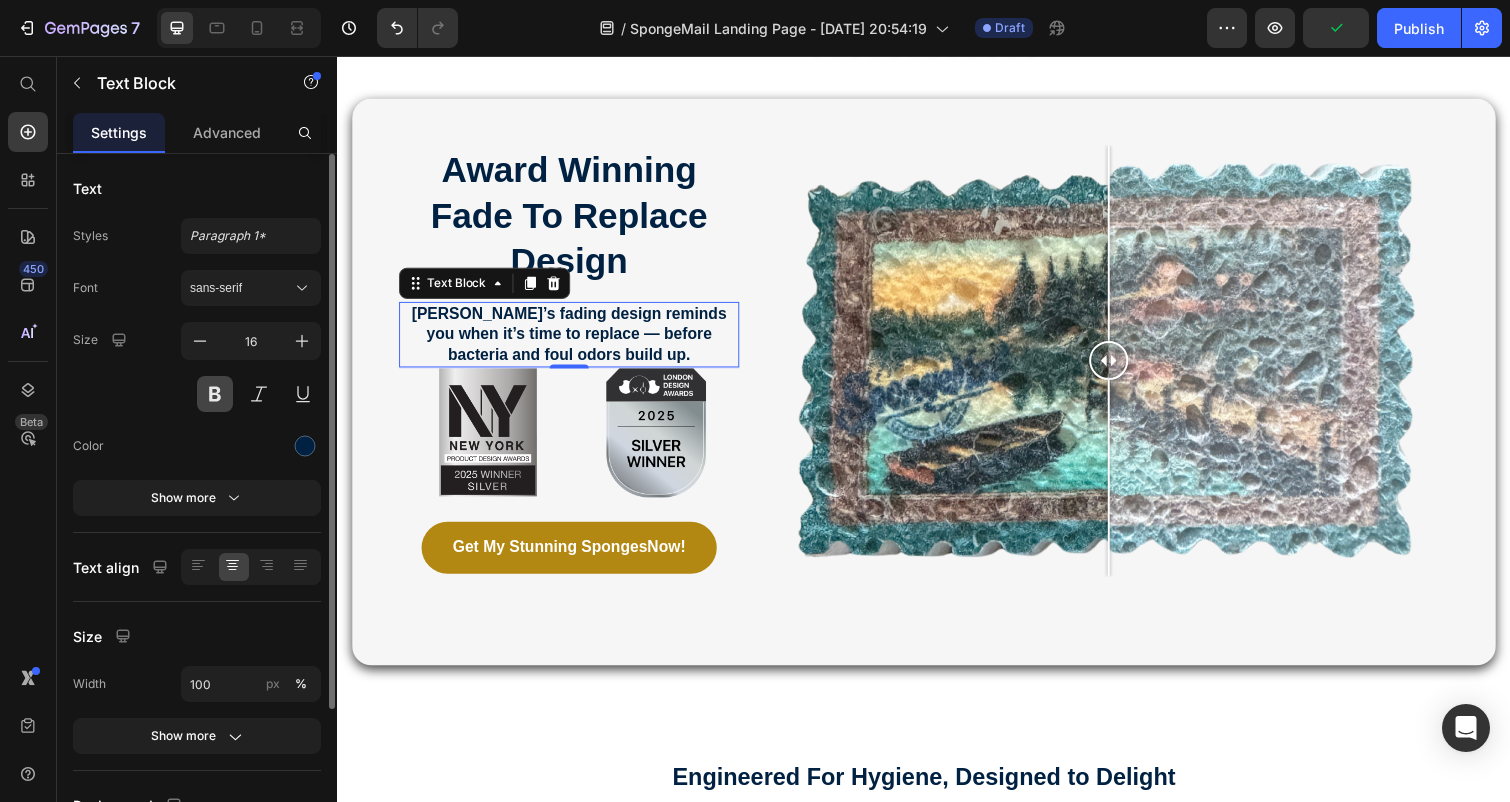 click at bounding box center (215, 394) 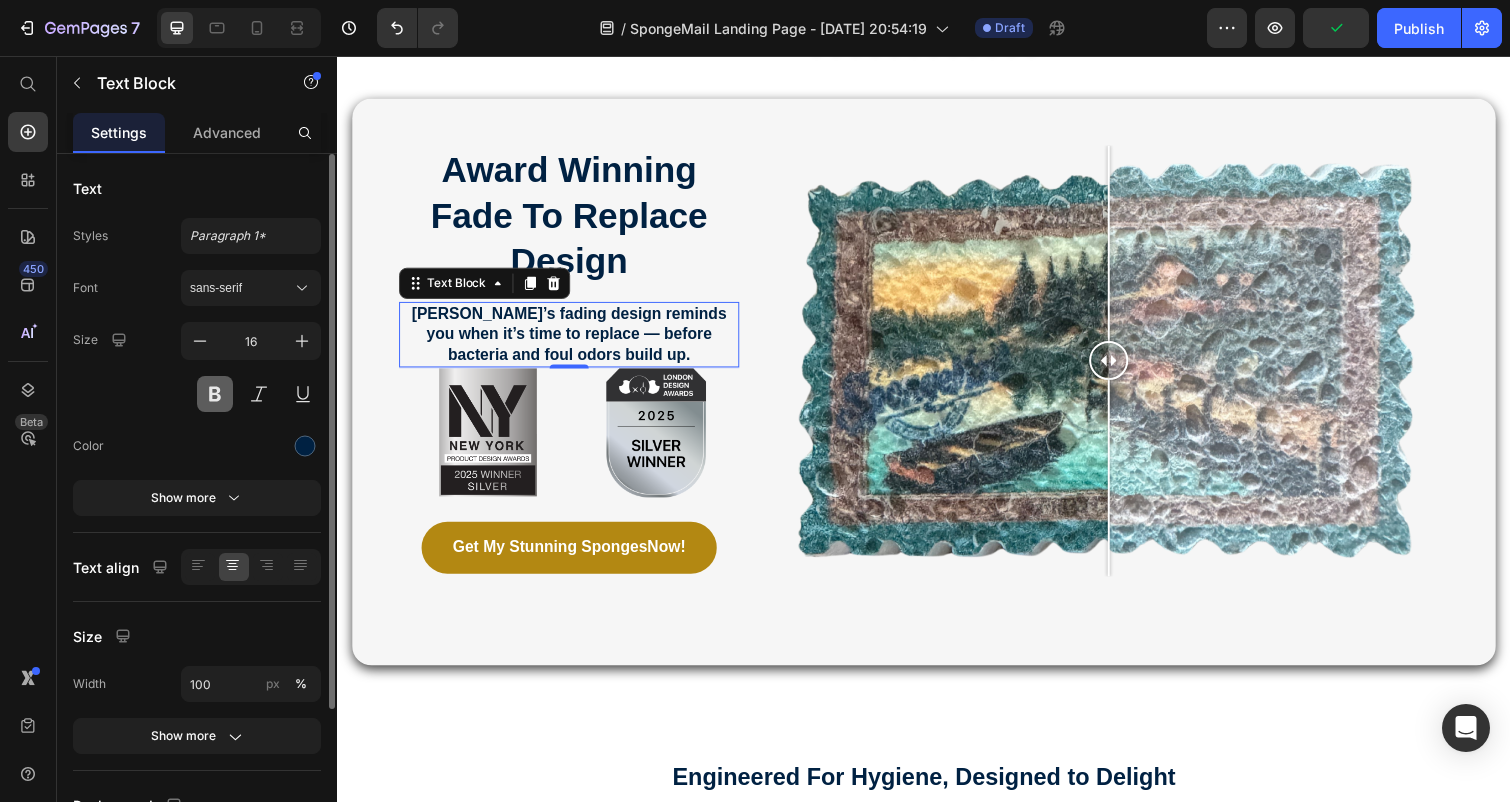 click at bounding box center [215, 394] 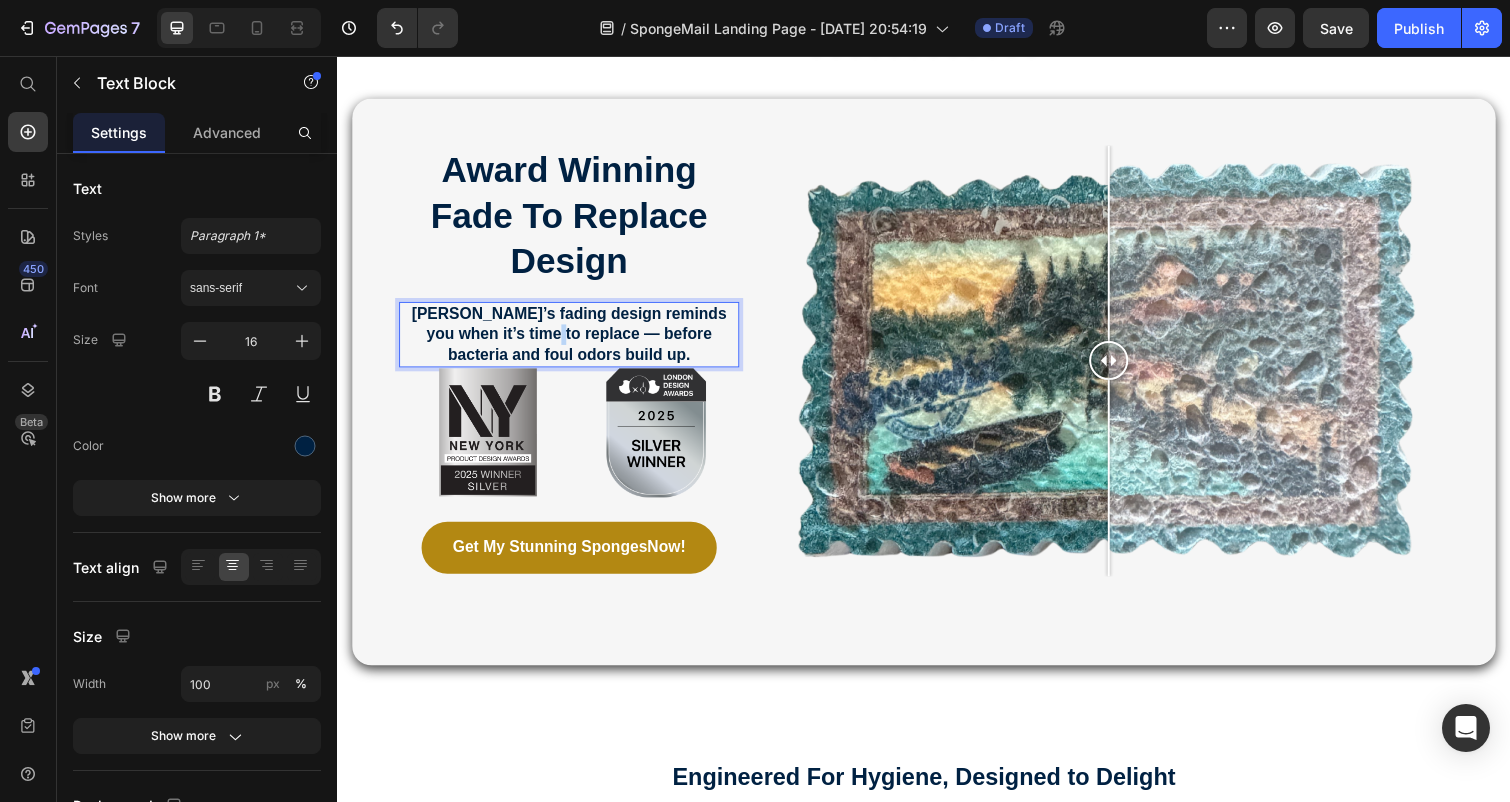 click on "[PERSON_NAME]’s fading design reminds you when it’s time to replace — before bacteria and foul odors build up." at bounding box center (574, 340) 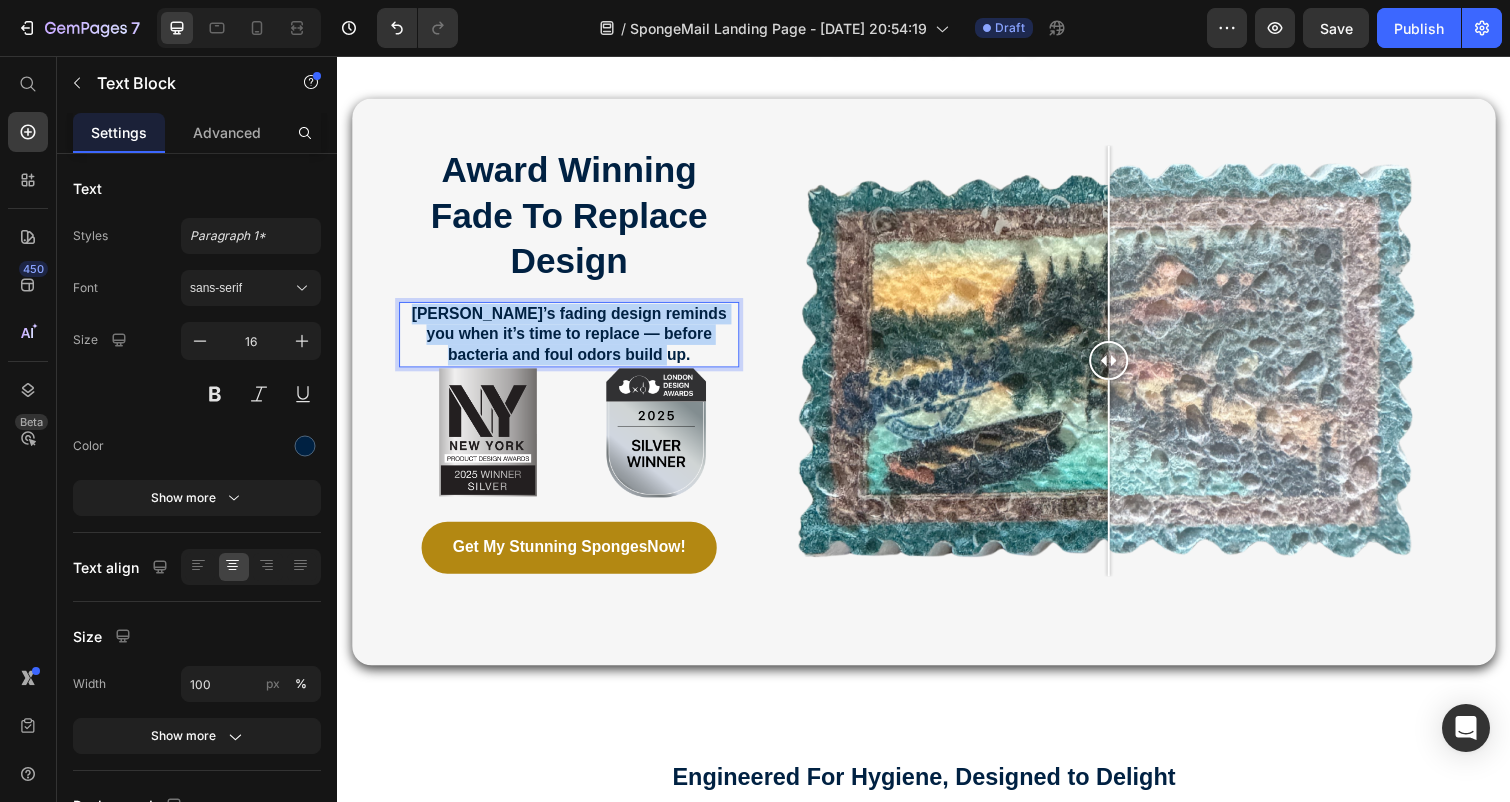click on "[PERSON_NAME]’s fading design reminds you when it’s time to replace — before bacteria and foul odors build up." at bounding box center (574, 340) 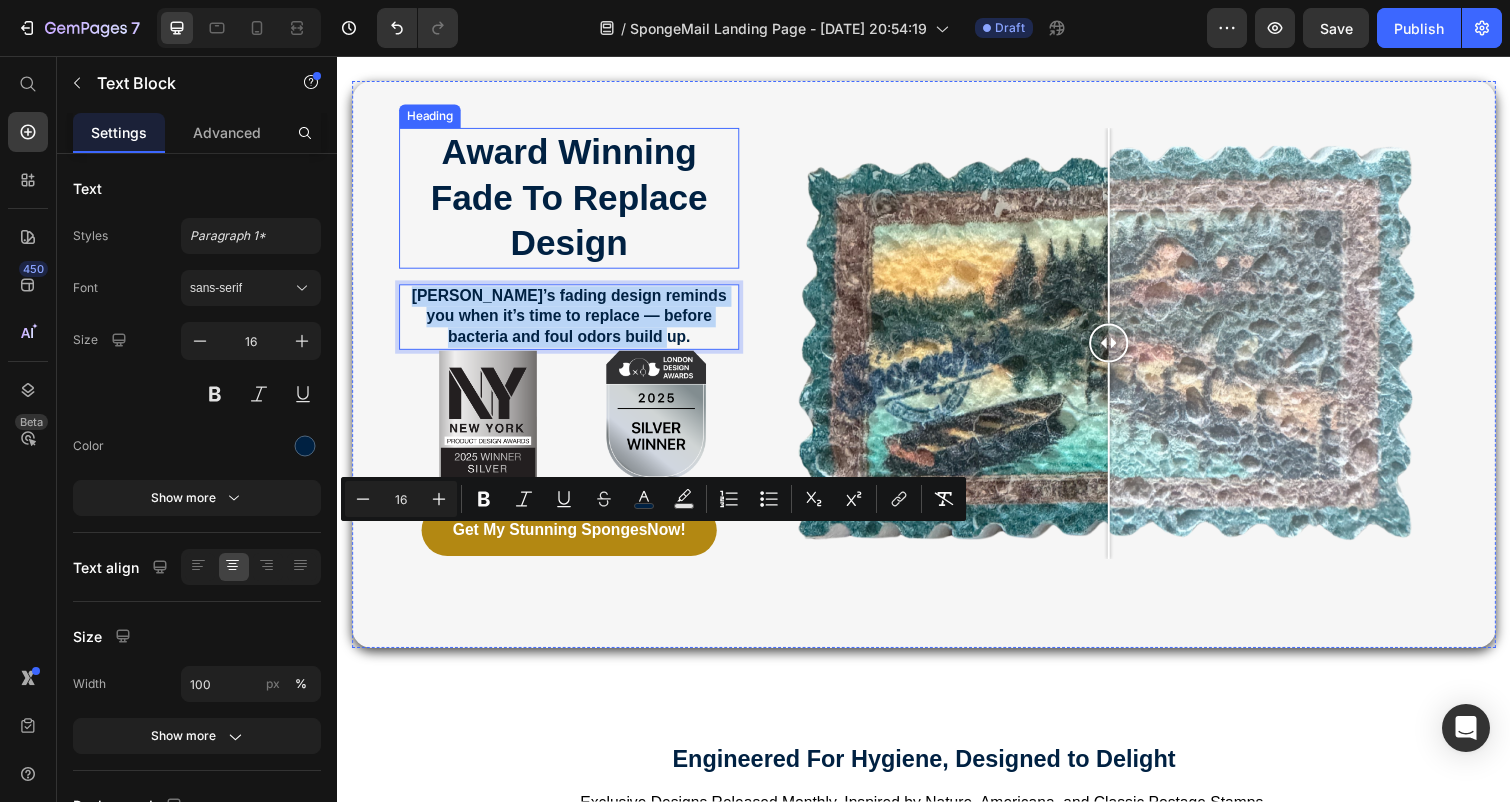 scroll, scrollTop: 2048, scrollLeft: 0, axis: vertical 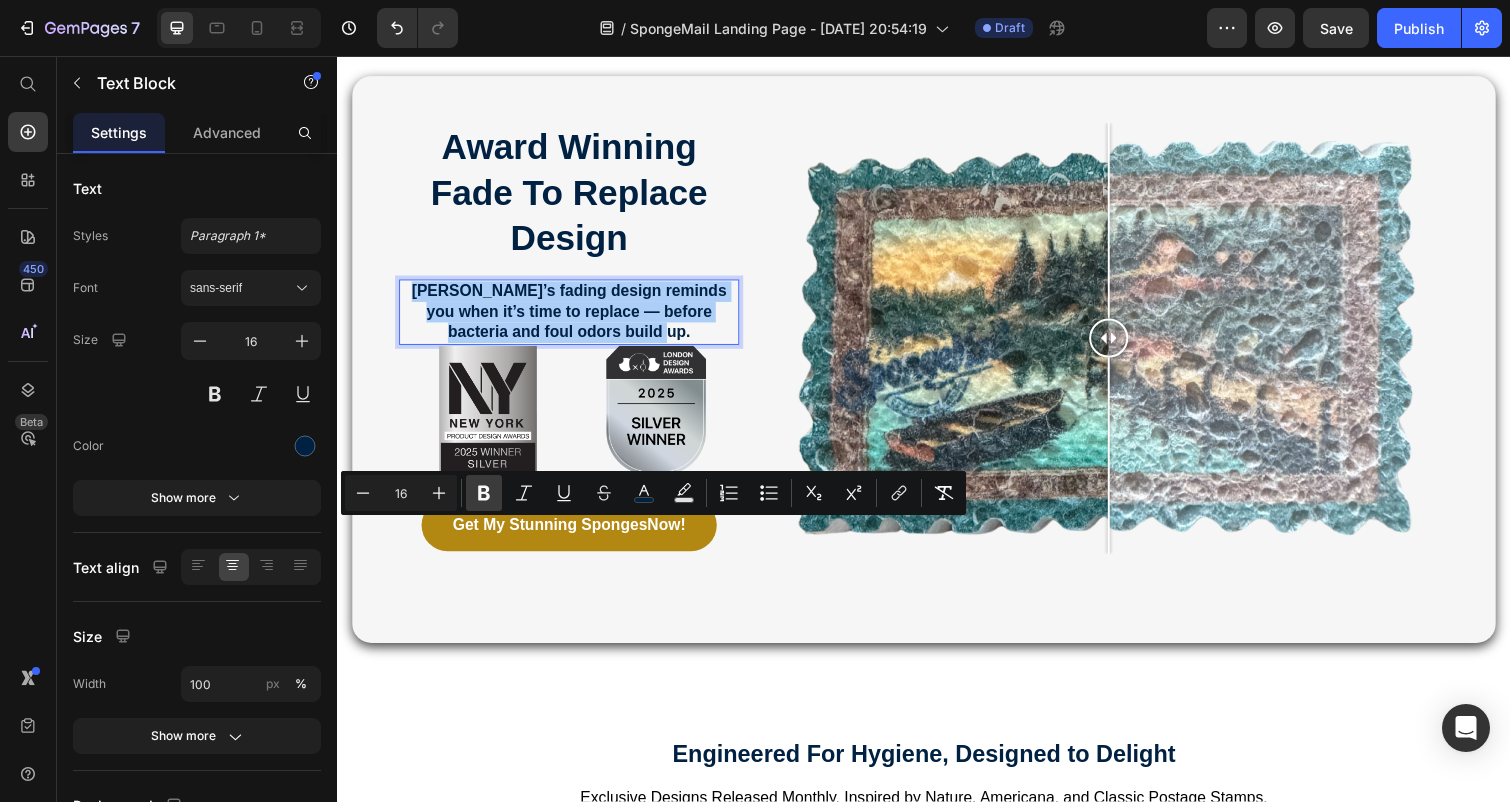 click on "Bold" at bounding box center [484, 493] 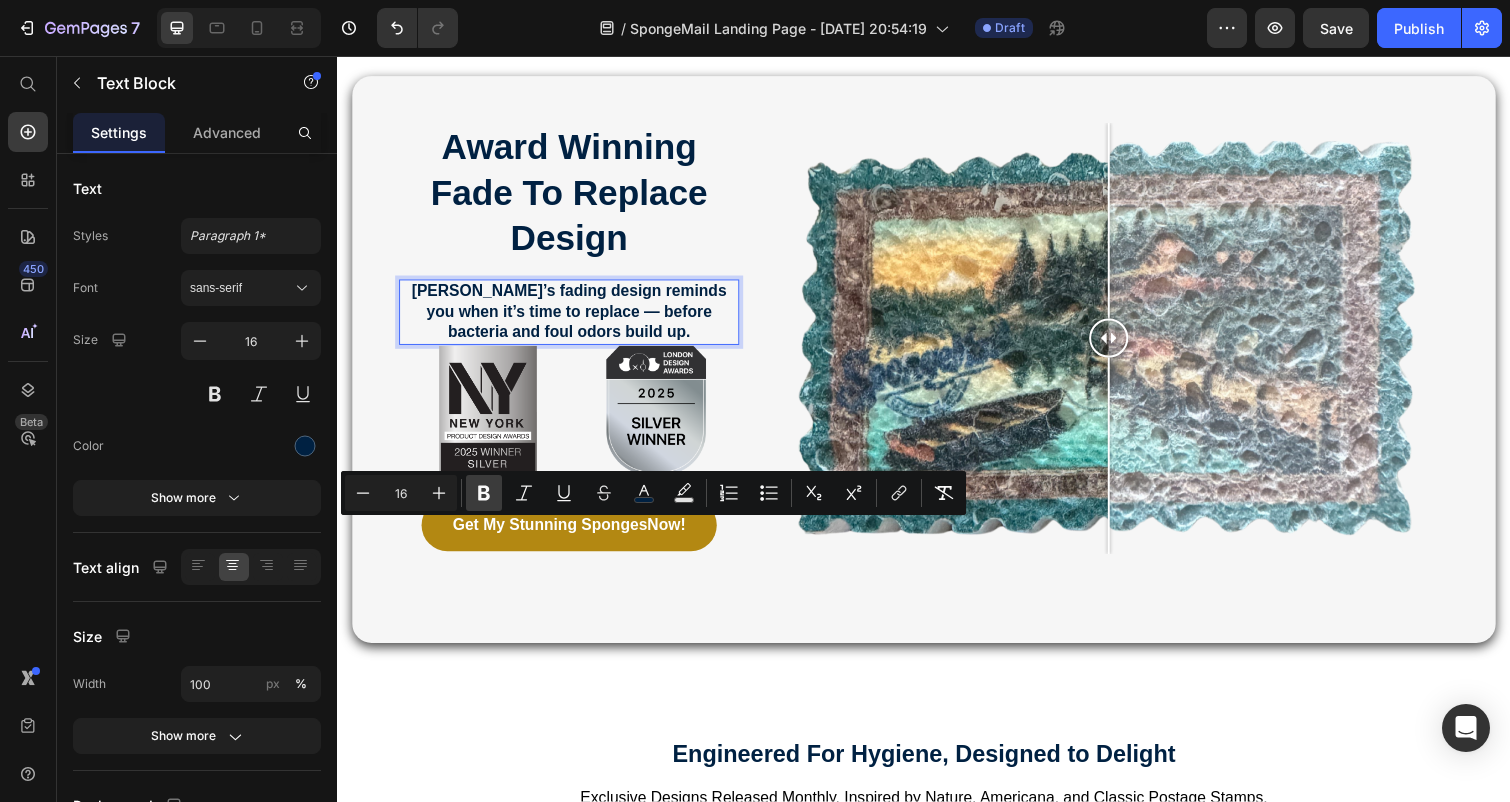 click 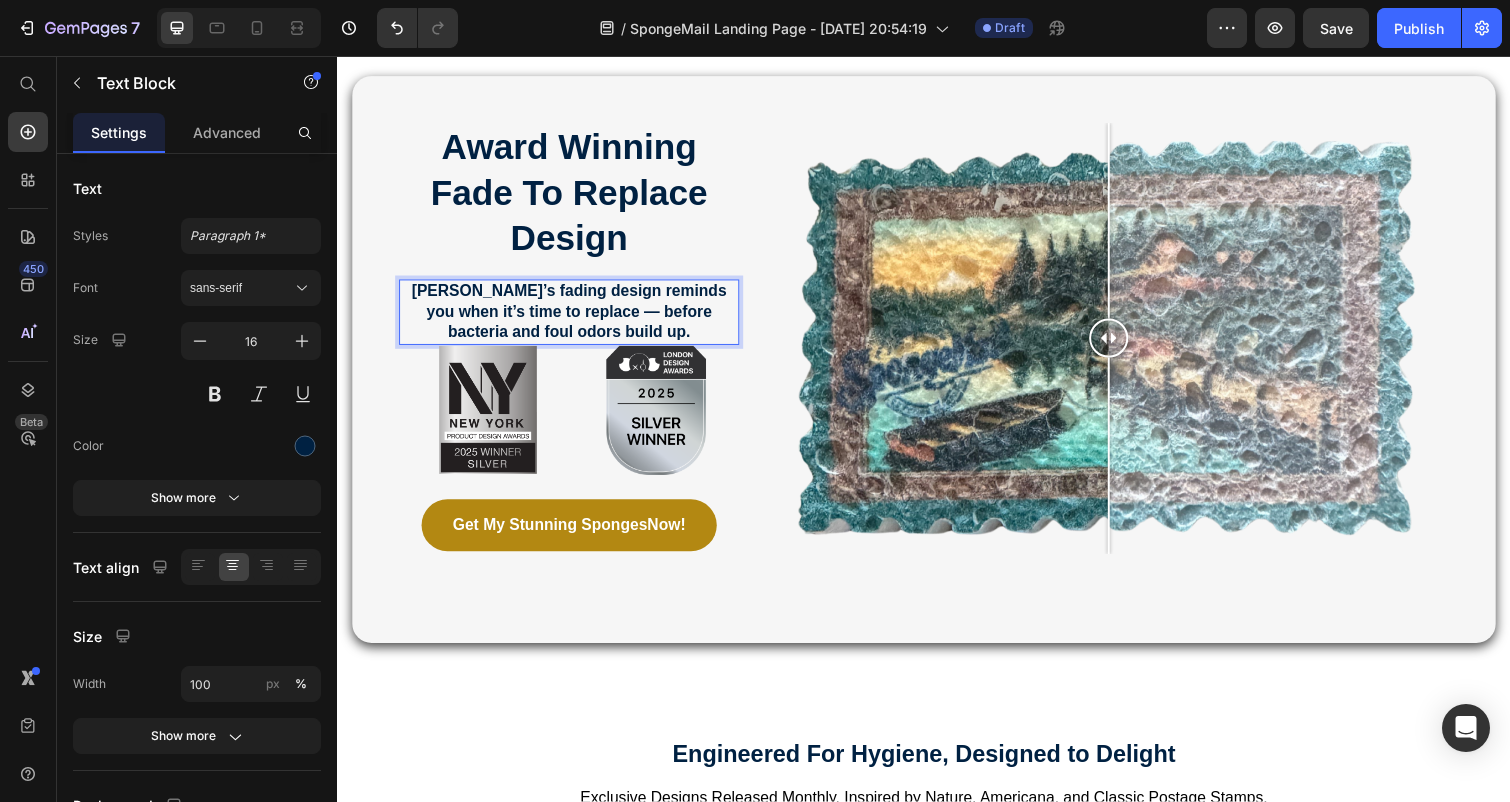 click on "[PERSON_NAME]’s fading design reminds you when it’s time to replace — before bacteria and foul odors build up." at bounding box center [574, 317] 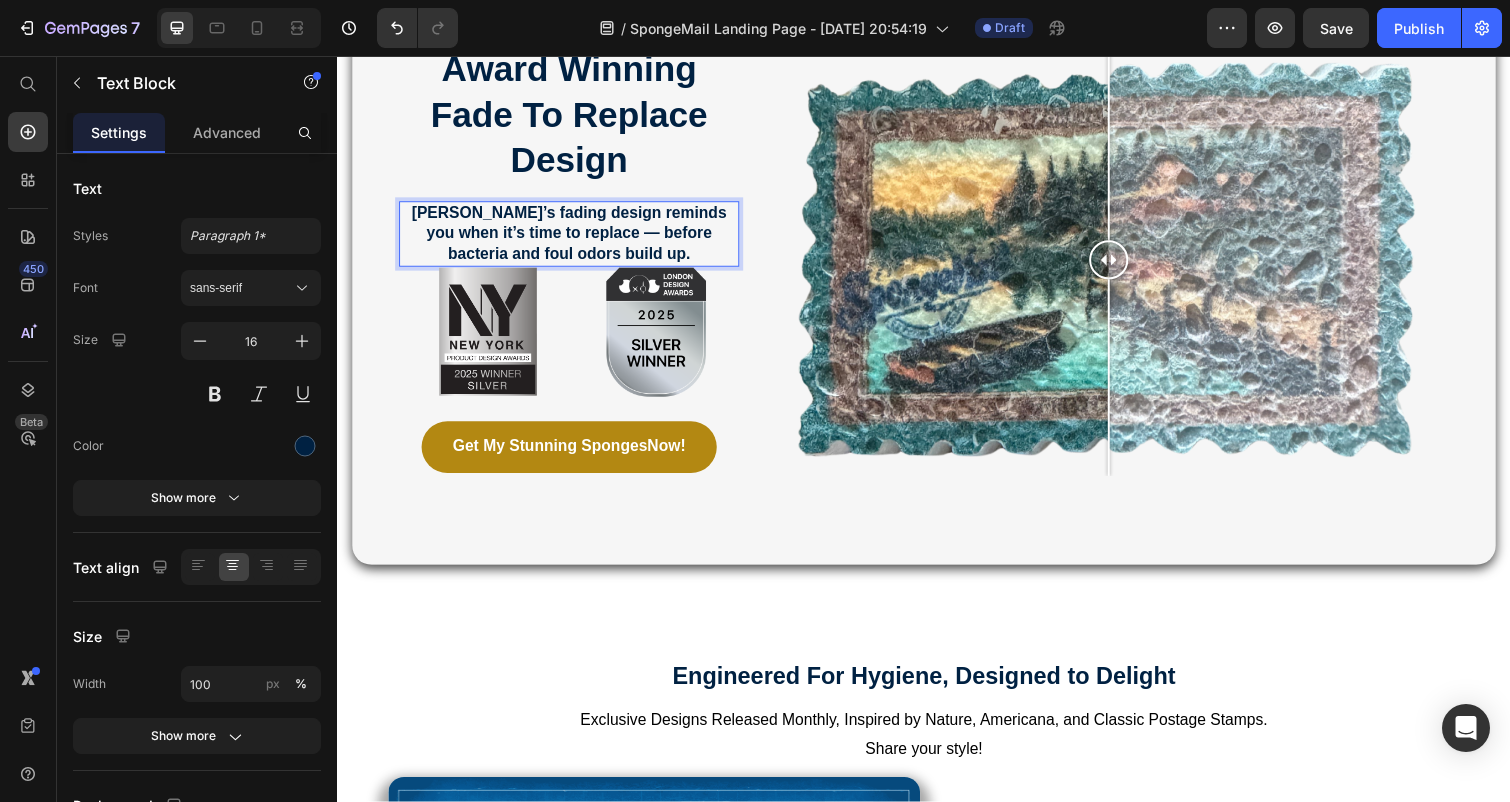 scroll, scrollTop: 2129, scrollLeft: 0, axis: vertical 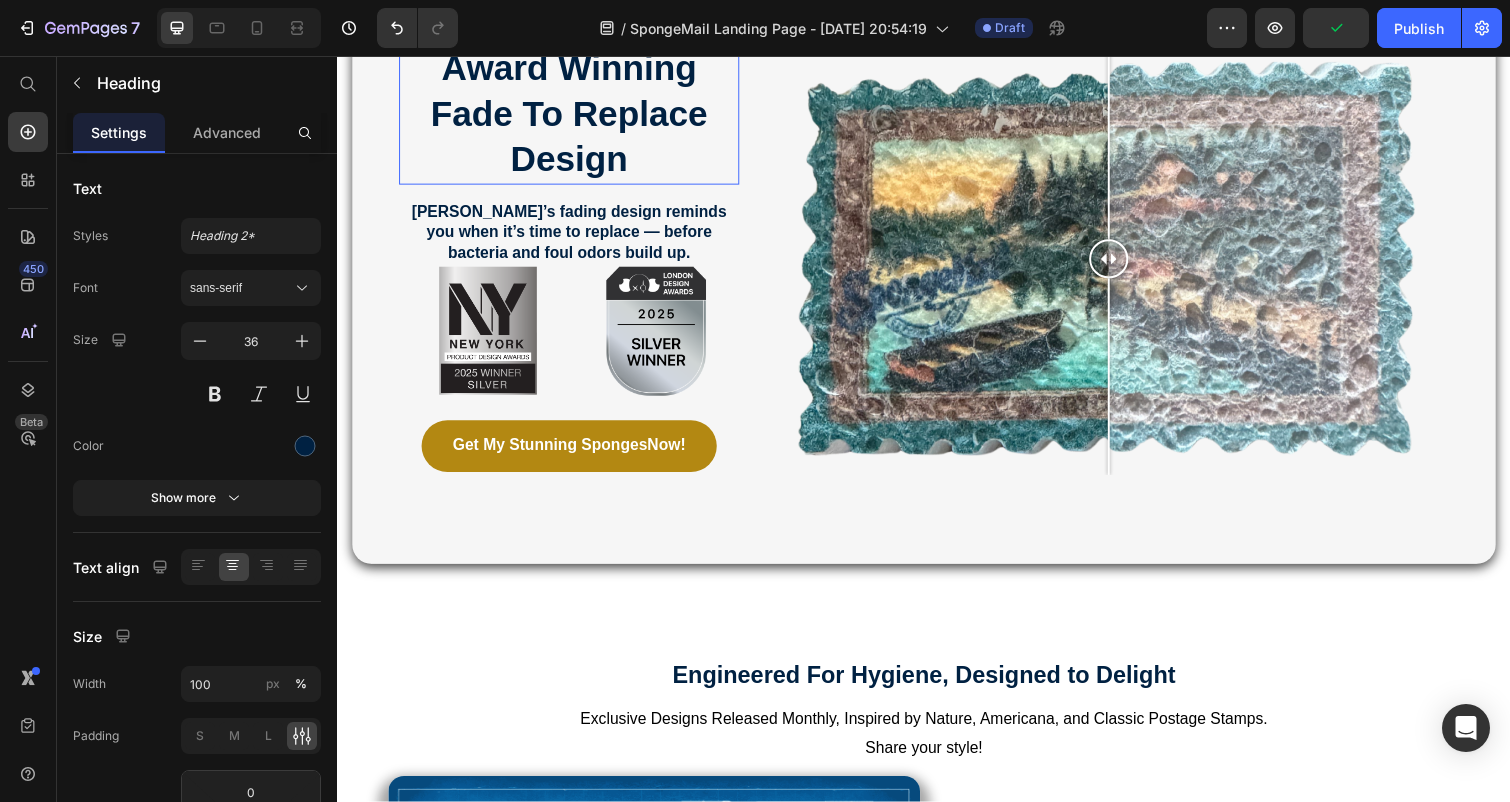 click on "⁠⁠⁠⁠⁠⁠⁠ Award Winning Fade to replace Design" at bounding box center (574, 116) 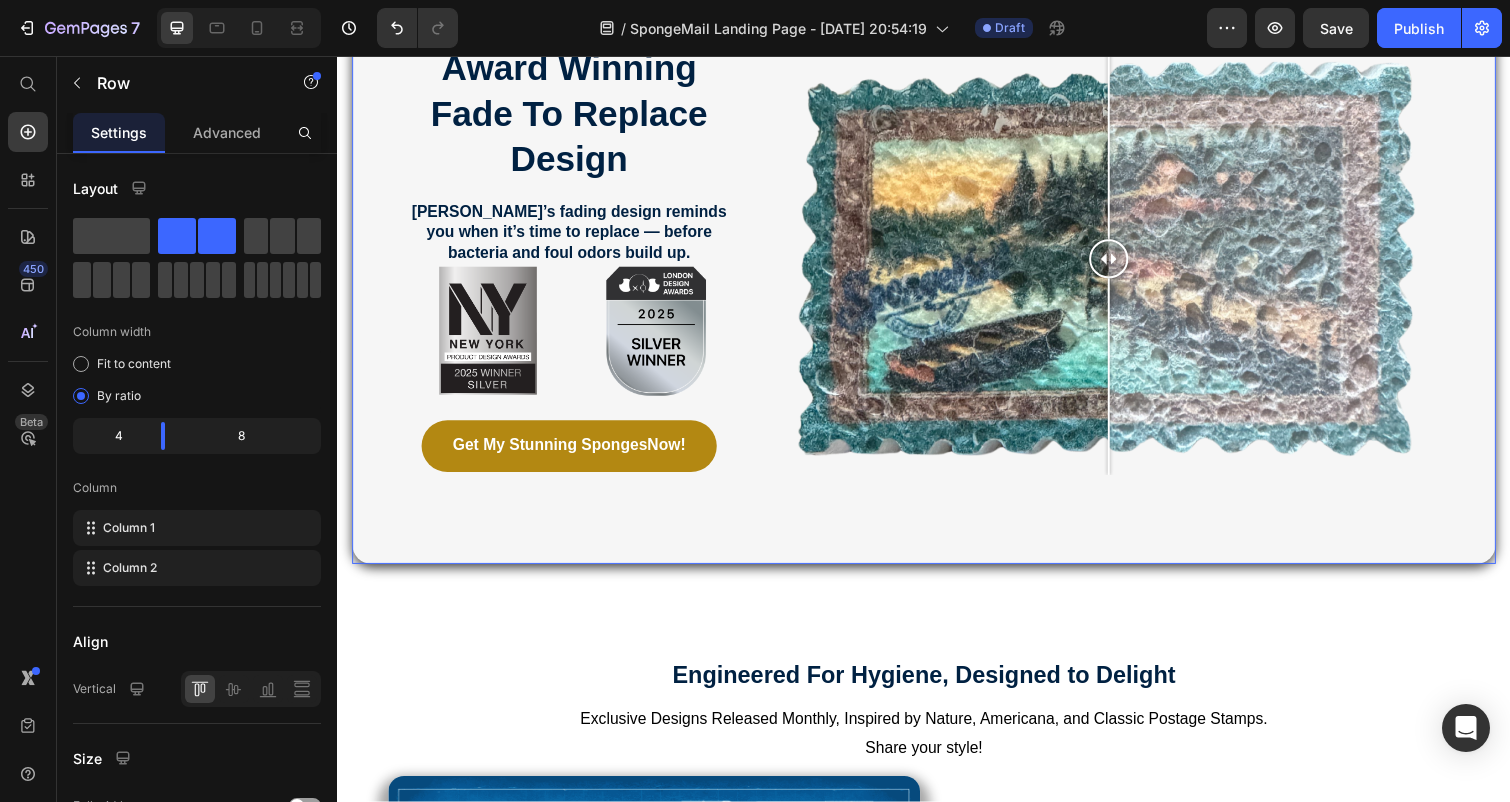 click on "⁠⁠⁠⁠⁠⁠⁠ Award Winning Fade to replace Design Heading   16 Spongemail’s fading design reminds you when it’s time to replace — before bacteria and foul odors build up. Text Block Image Image Row Get My Stunning Sponges  Now! Button" at bounding box center (574, 294) 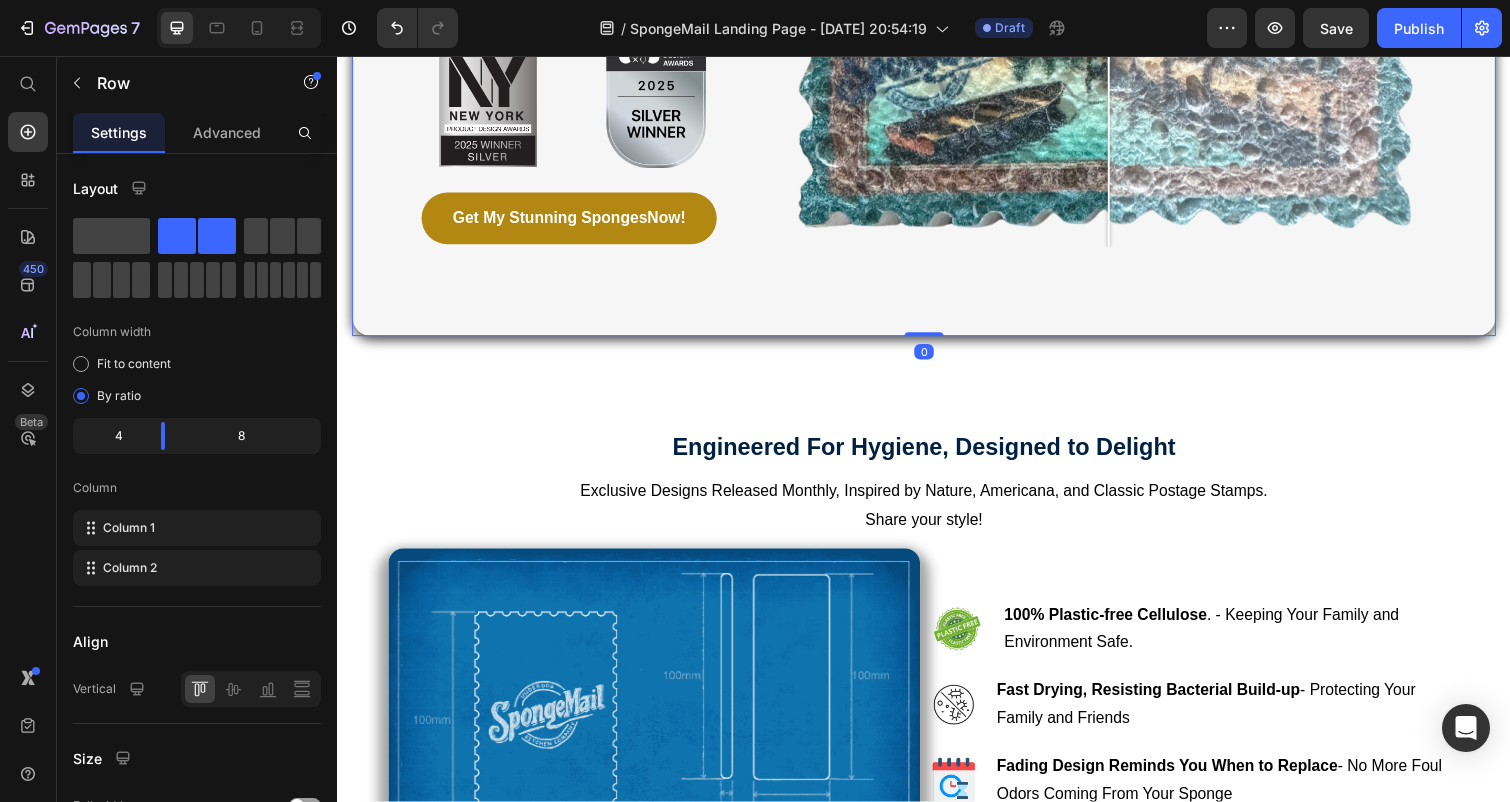 scroll, scrollTop: 2387, scrollLeft: 0, axis: vertical 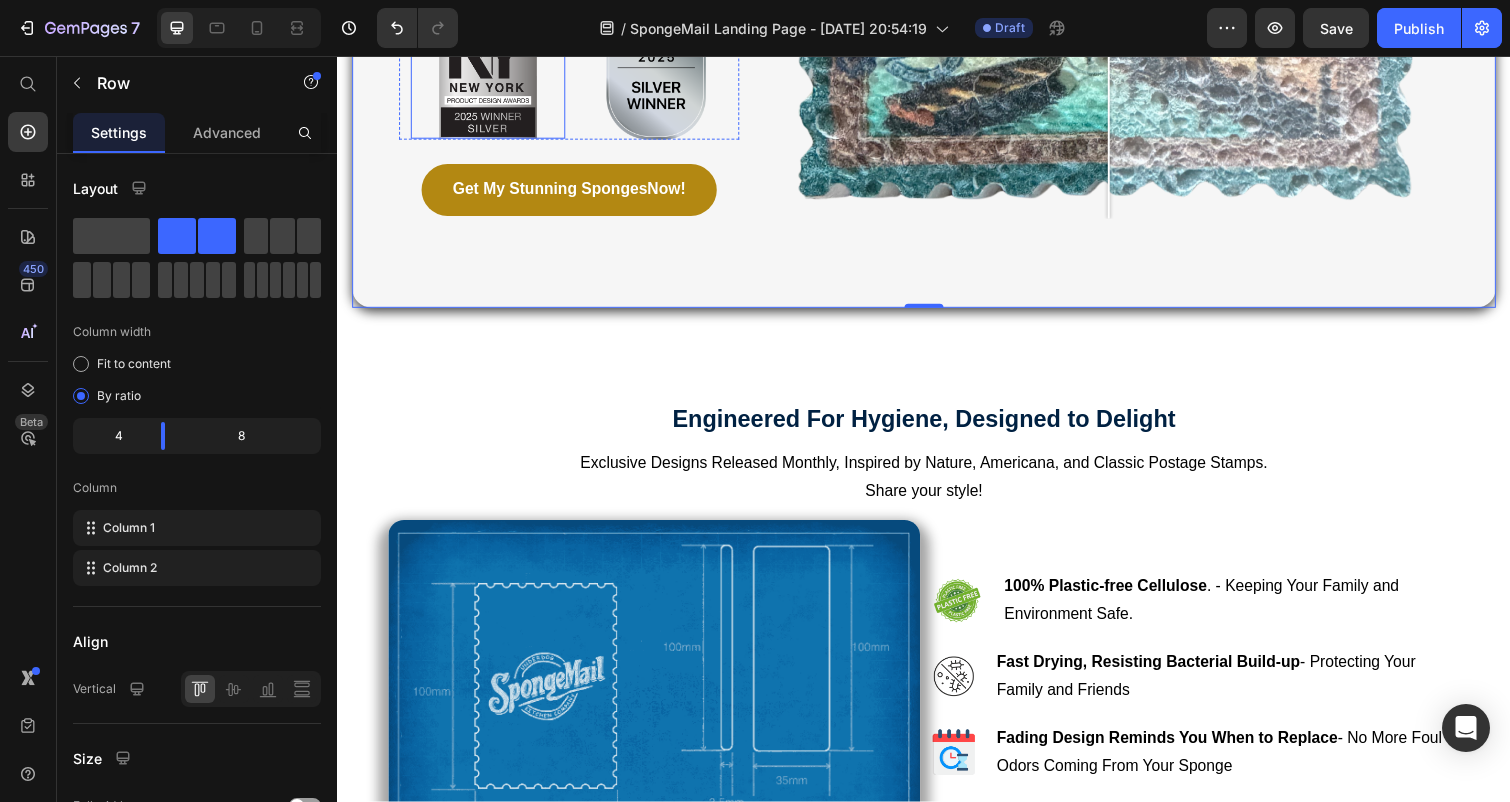 click at bounding box center (491, 75) 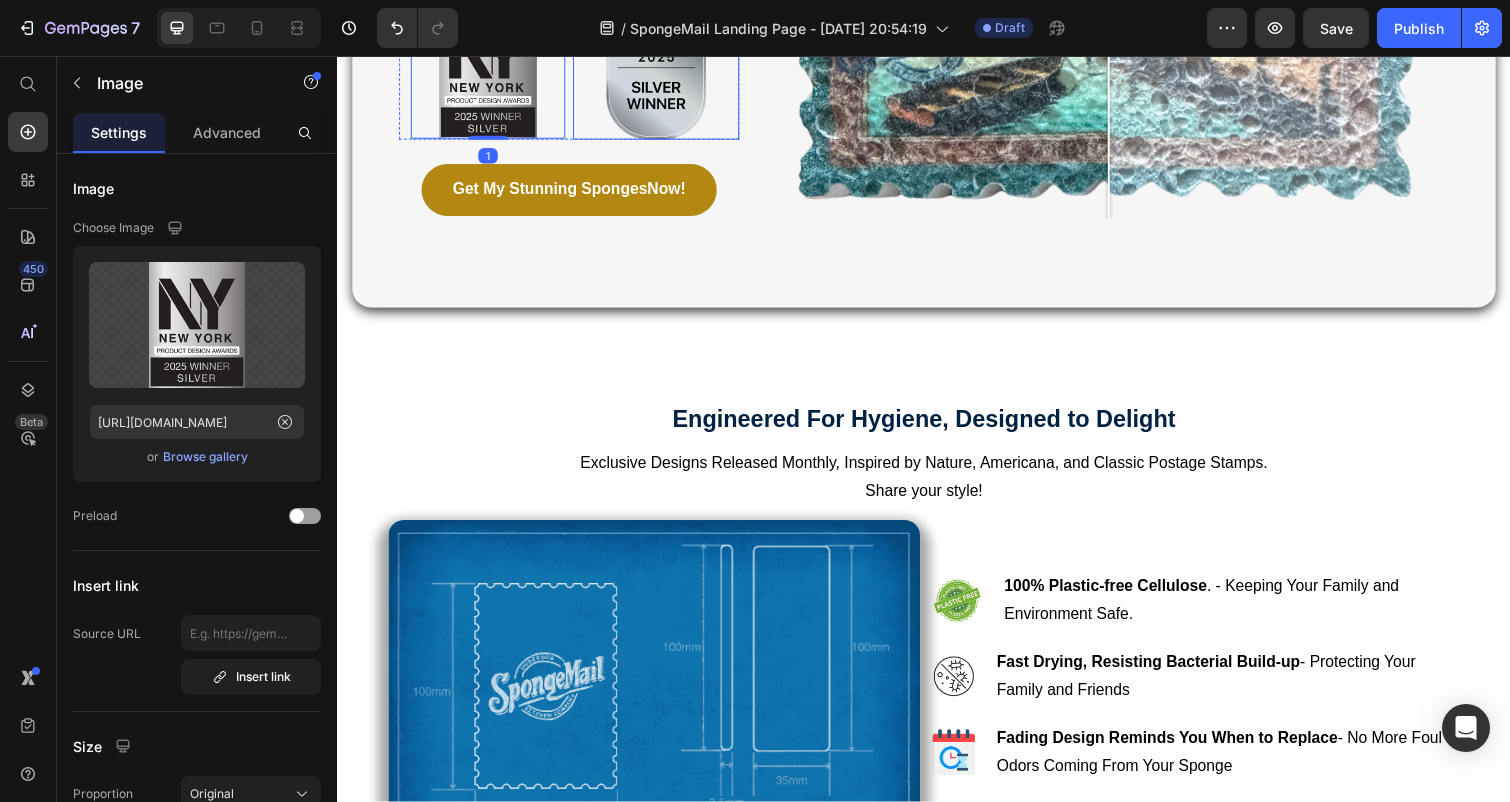 click at bounding box center [663, 75] 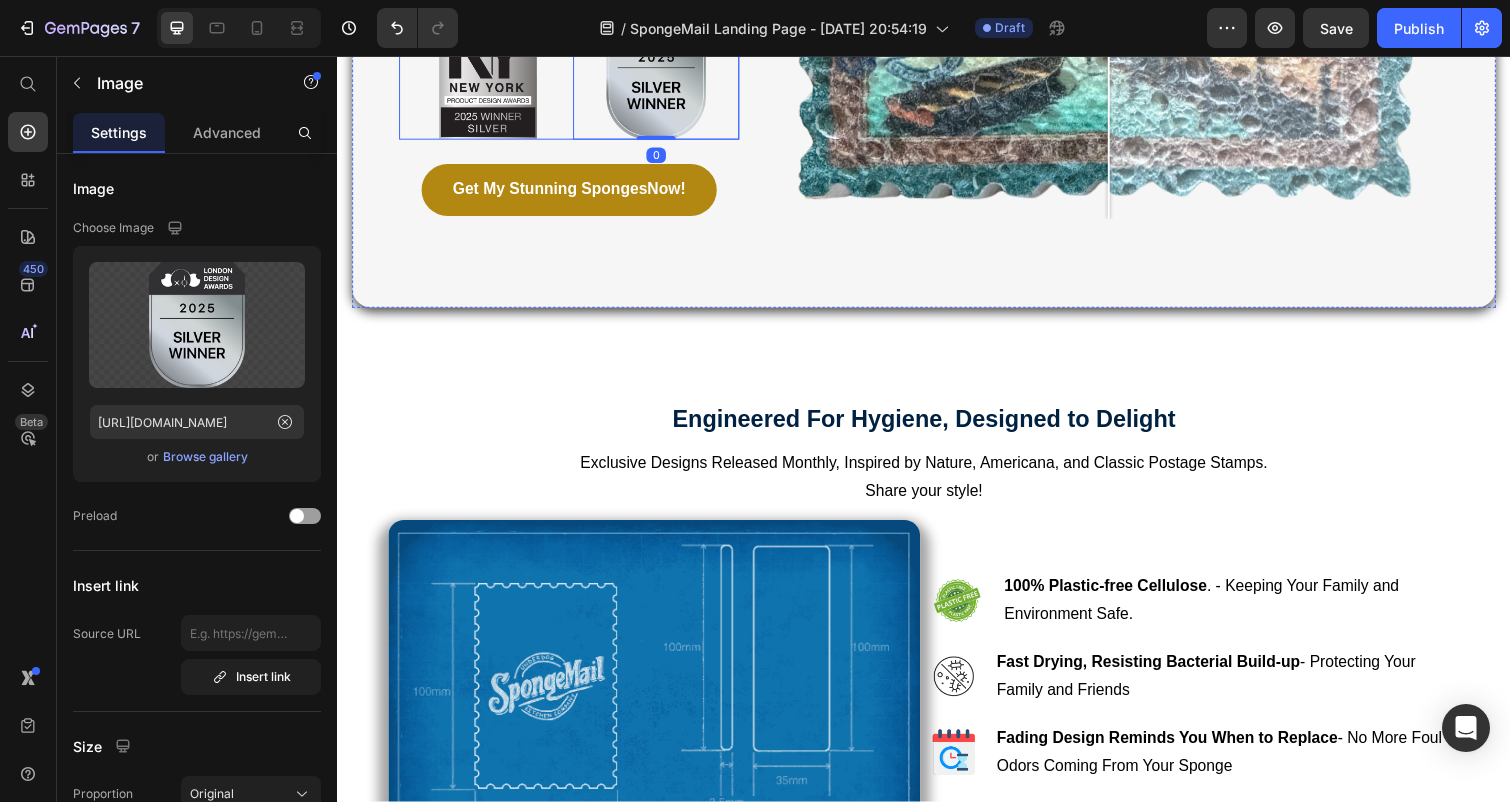 click on "Image Image   0 Row" at bounding box center (574, 75) 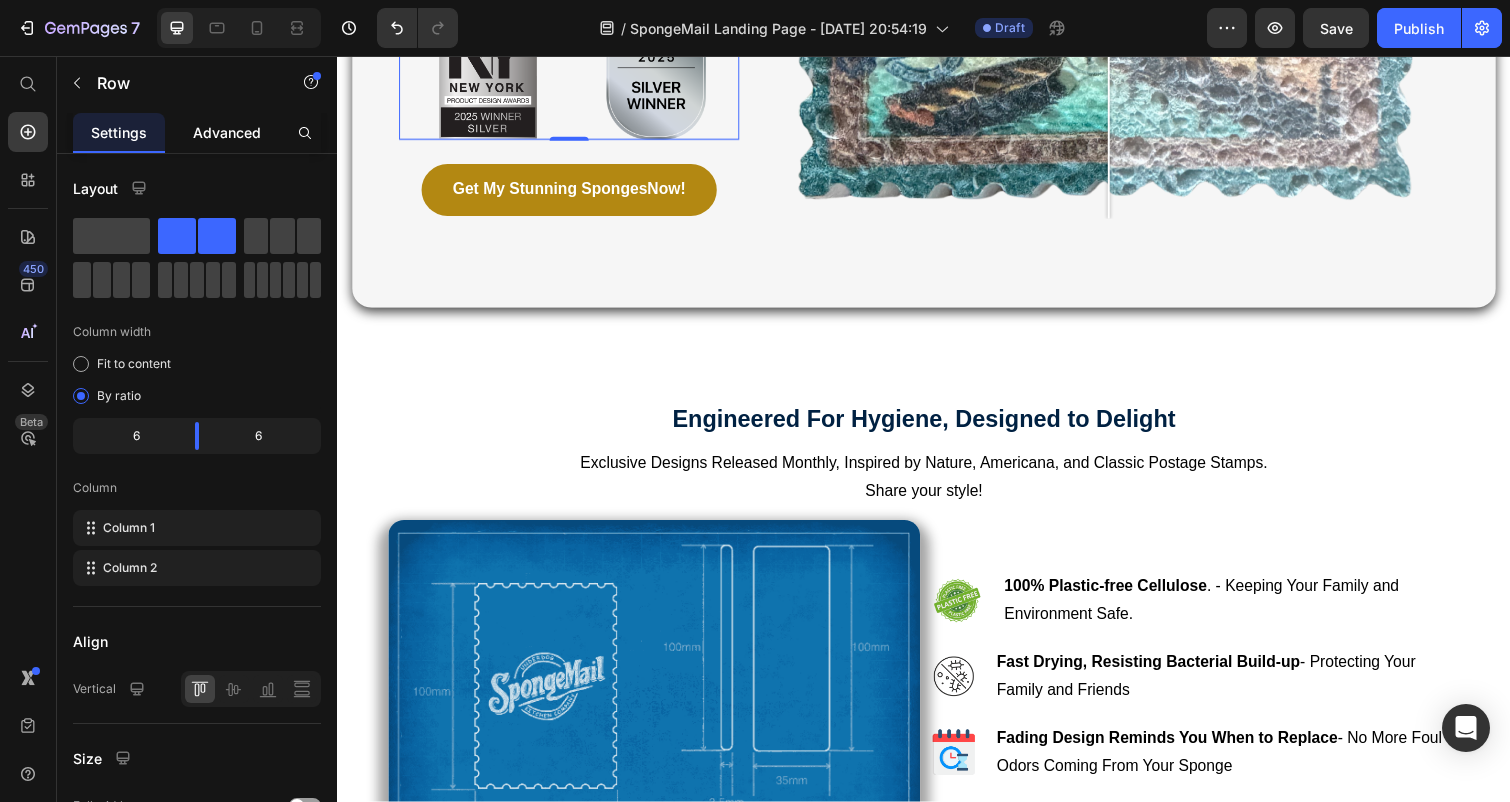 click on "Advanced" at bounding box center [227, 132] 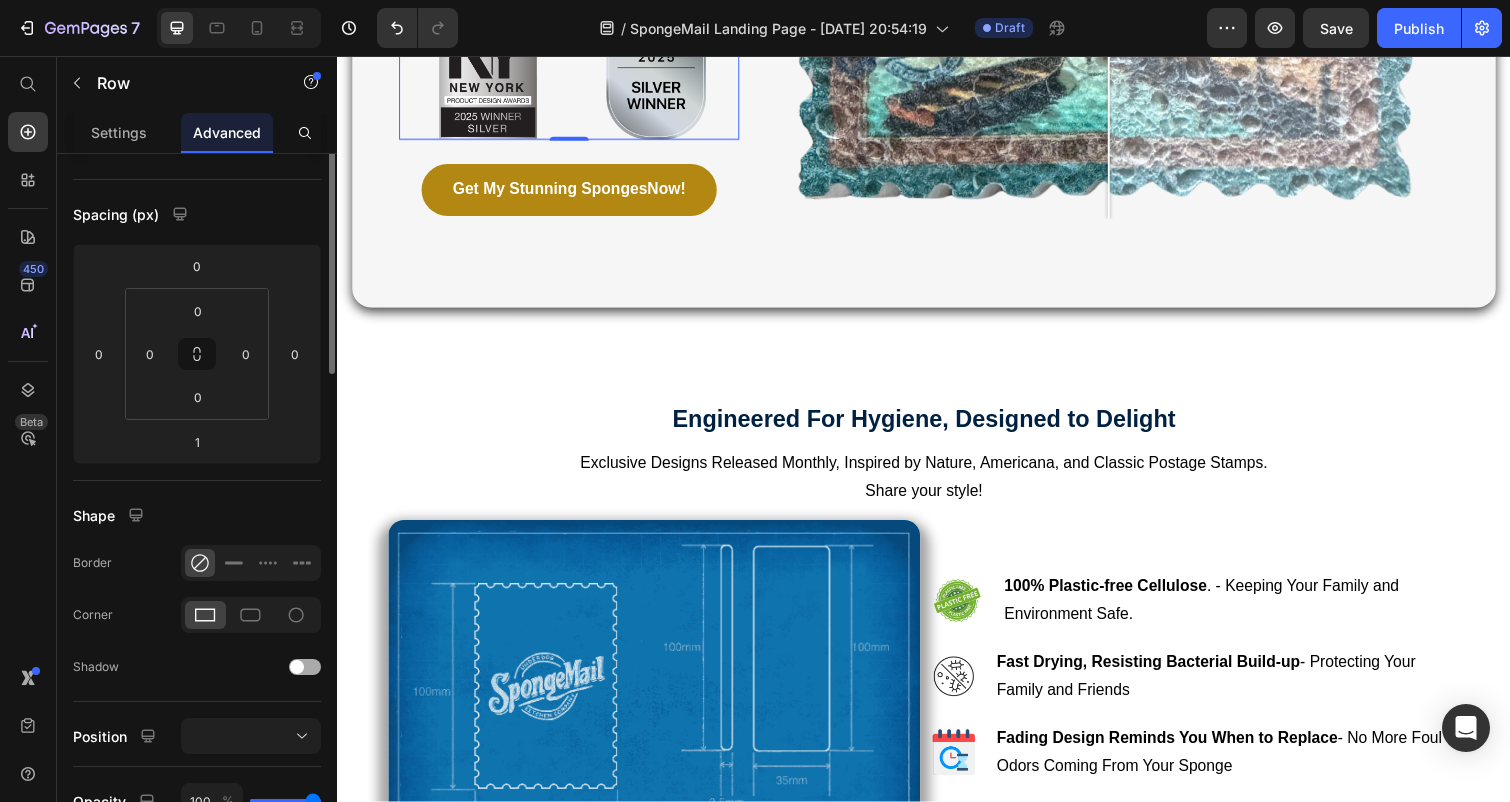 scroll, scrollTop: 0, scrollLeft: 0, axis: both 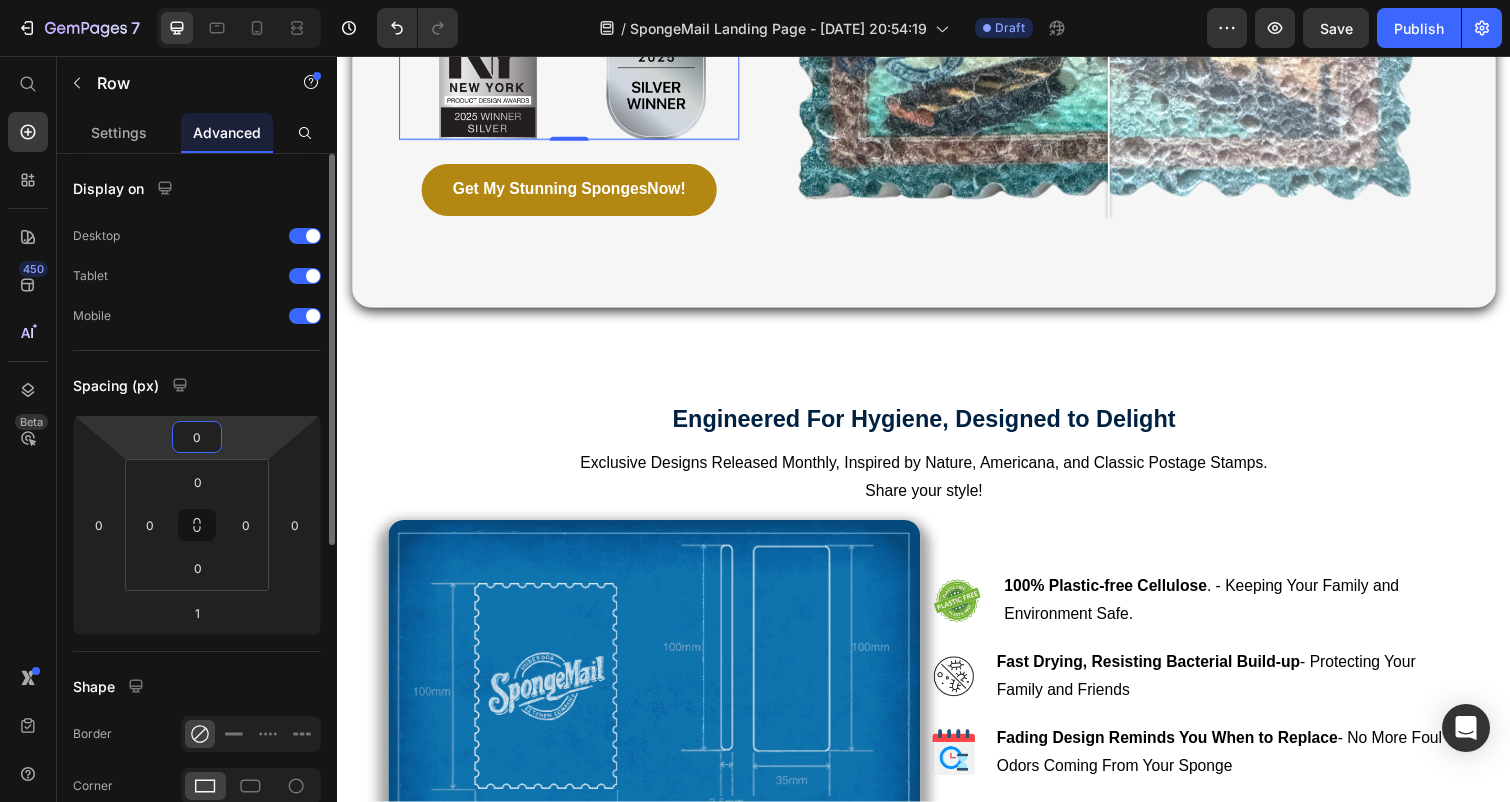 click on "0" at bounding box center (197, 437) 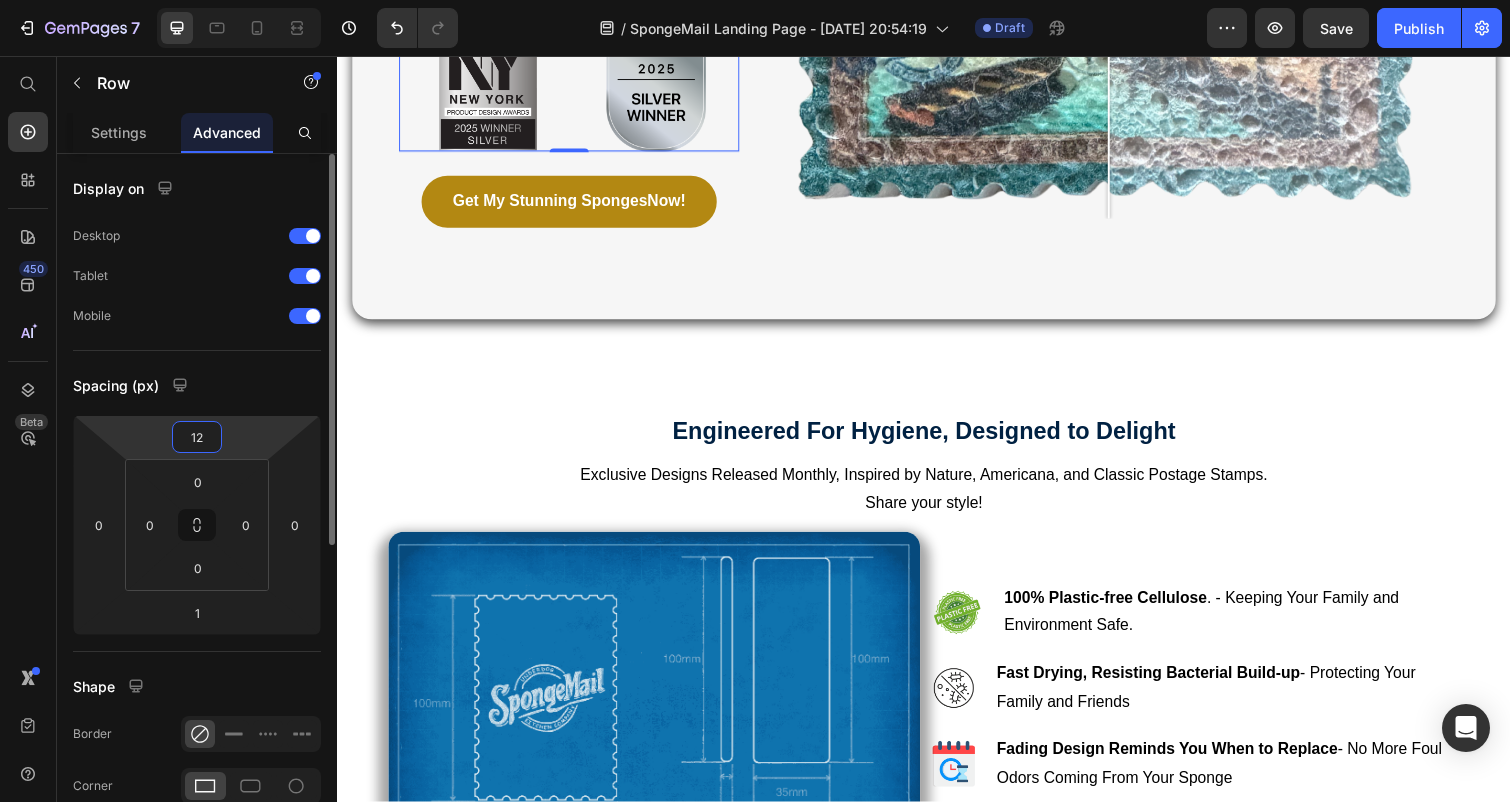 type on "1" 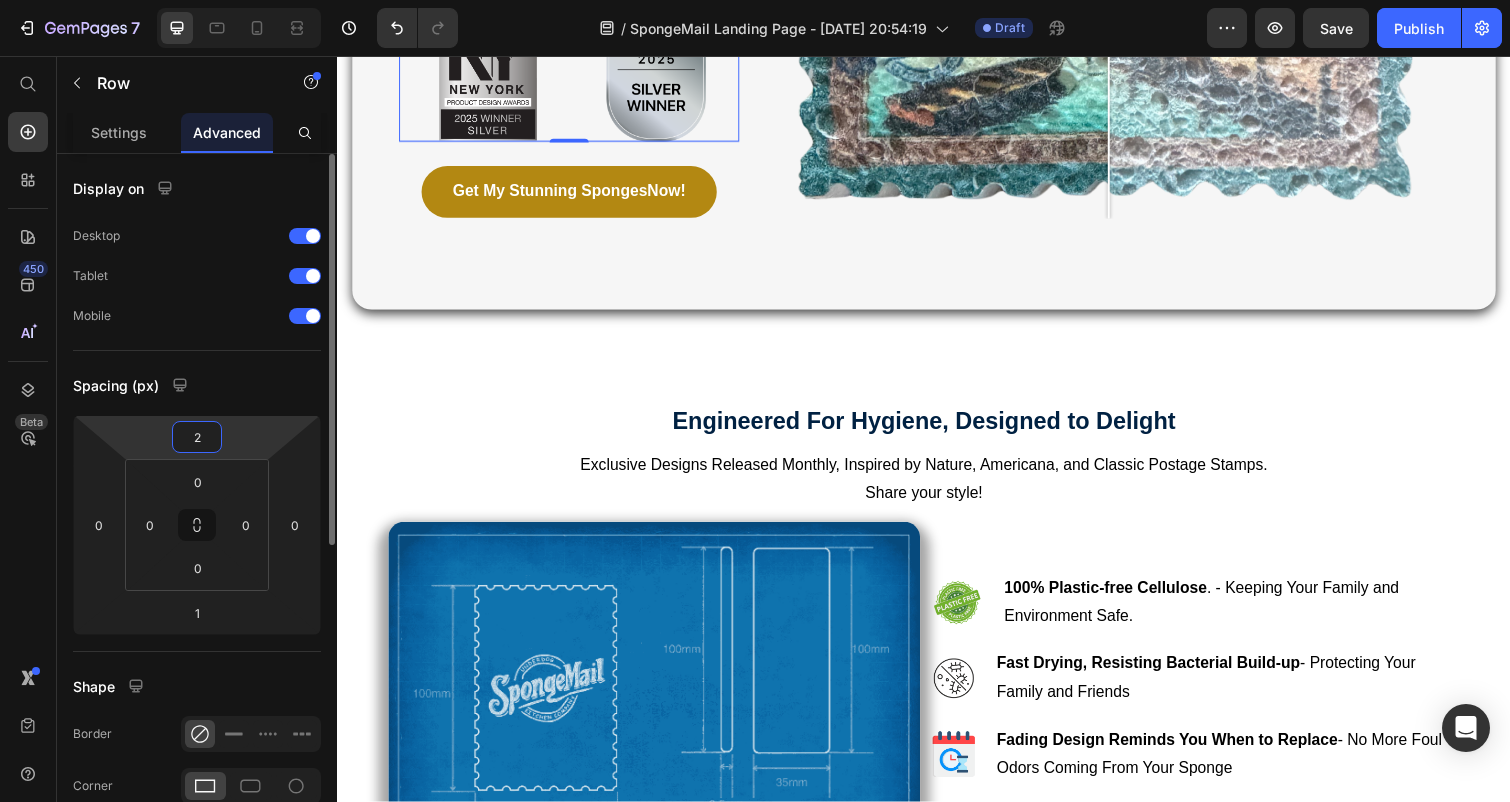 type on "24" 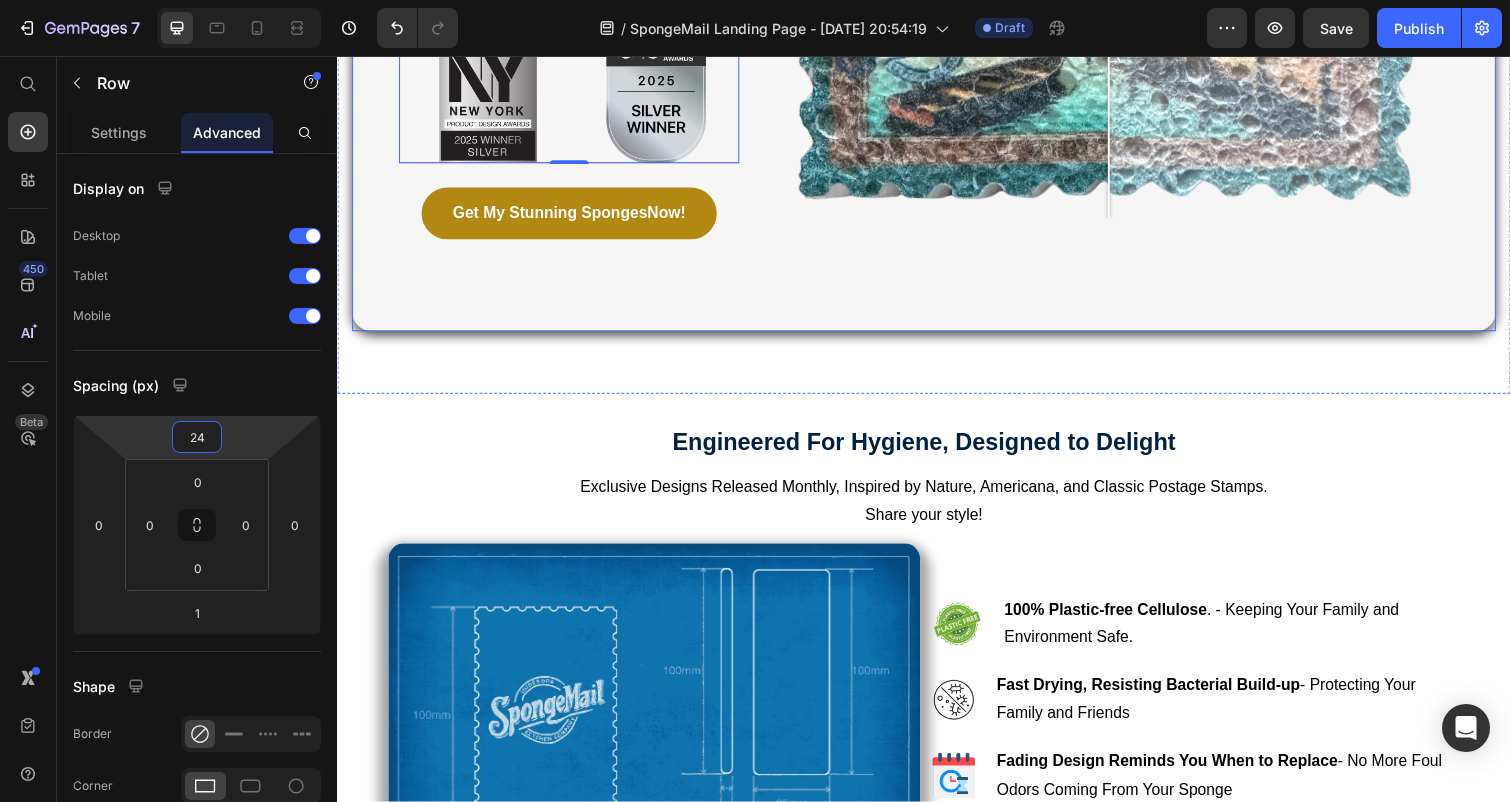 click on "Image Comparison" at bounding box center [1126, 44] 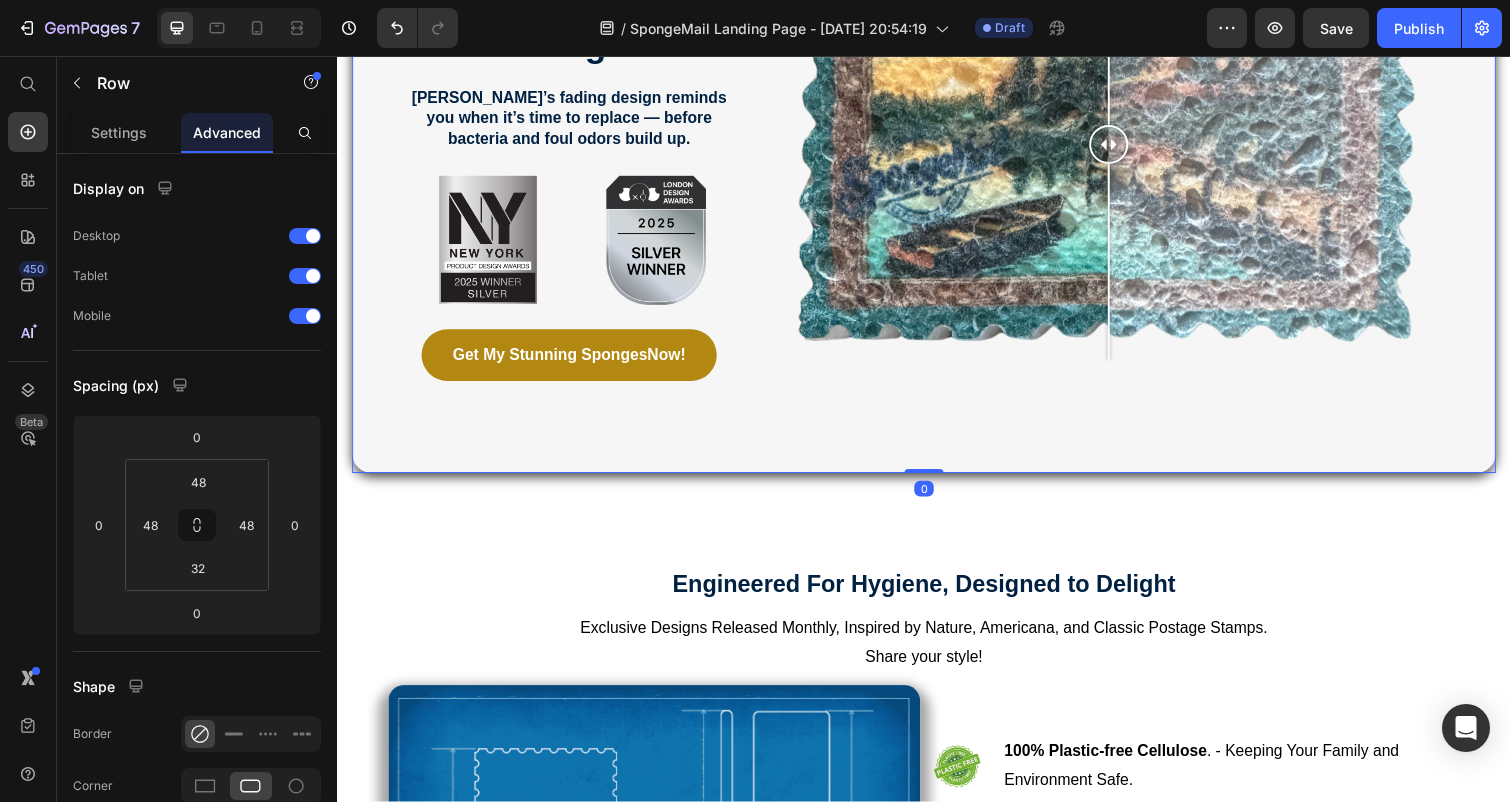 scroll, scrollTop: 2244, scrollLeft: 0, axis: vertical 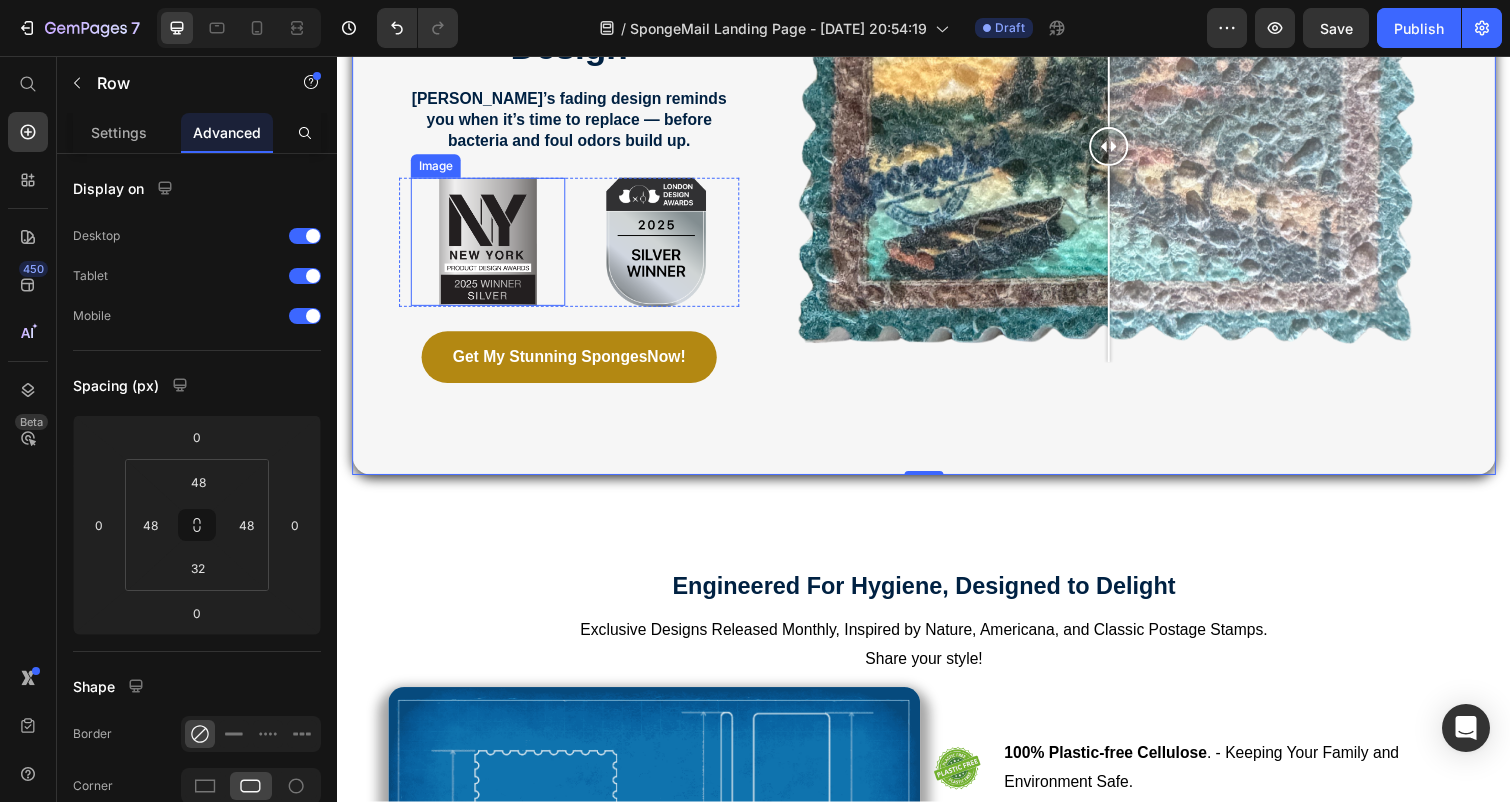 click at bounding box center (491, 247) 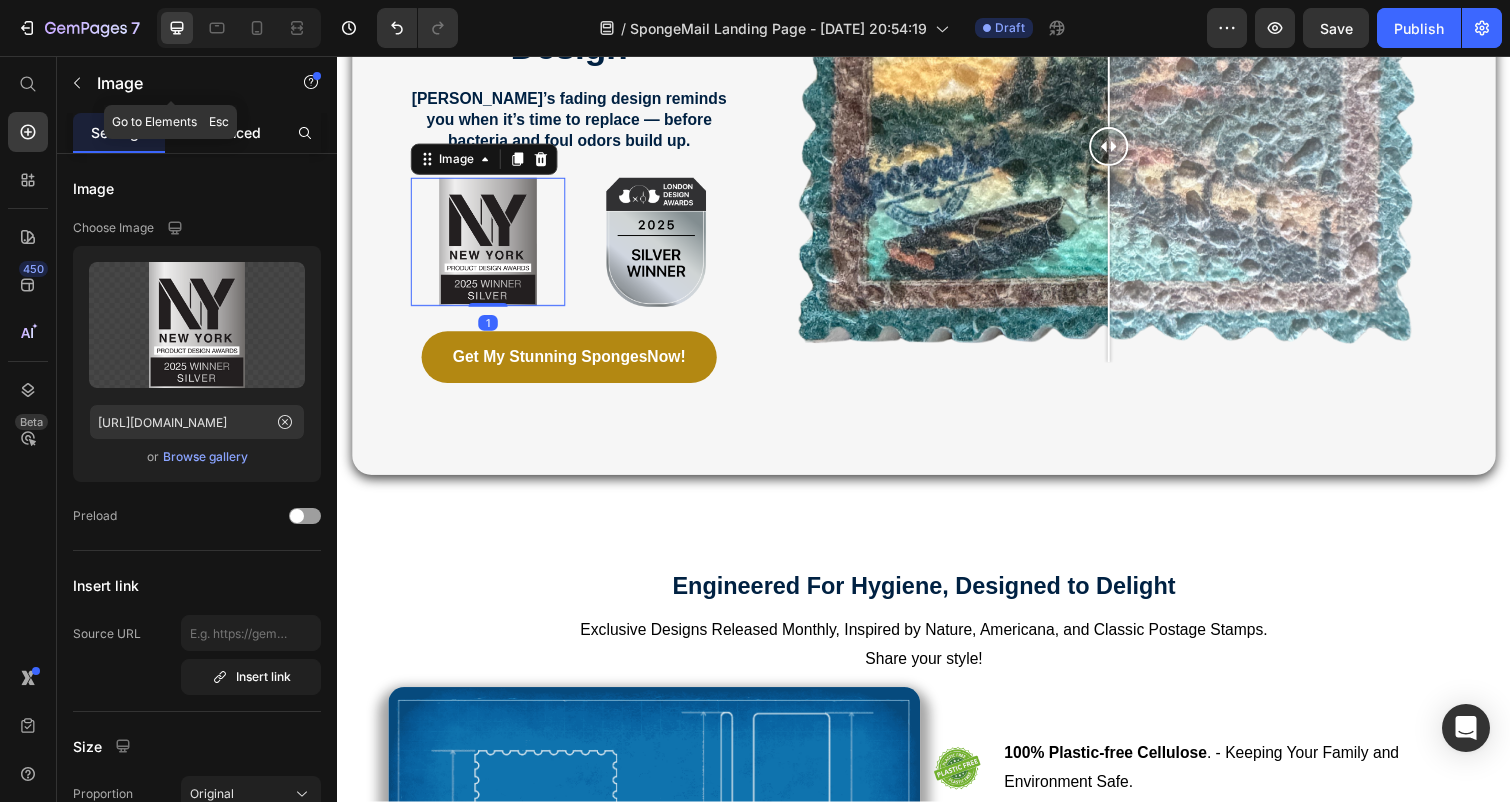 click on "Advanced" 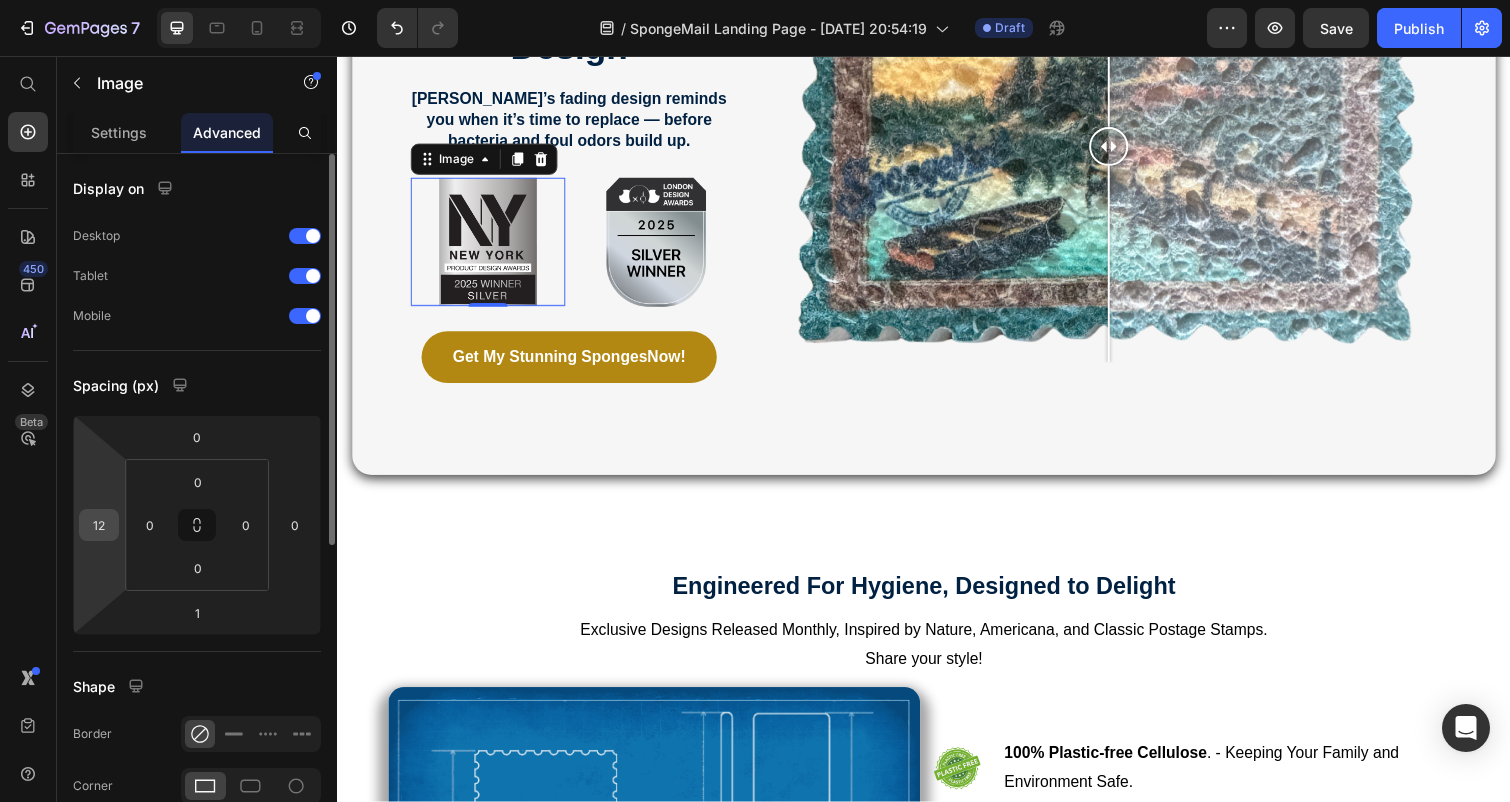 click on "12" at bounding box center (99, 525) 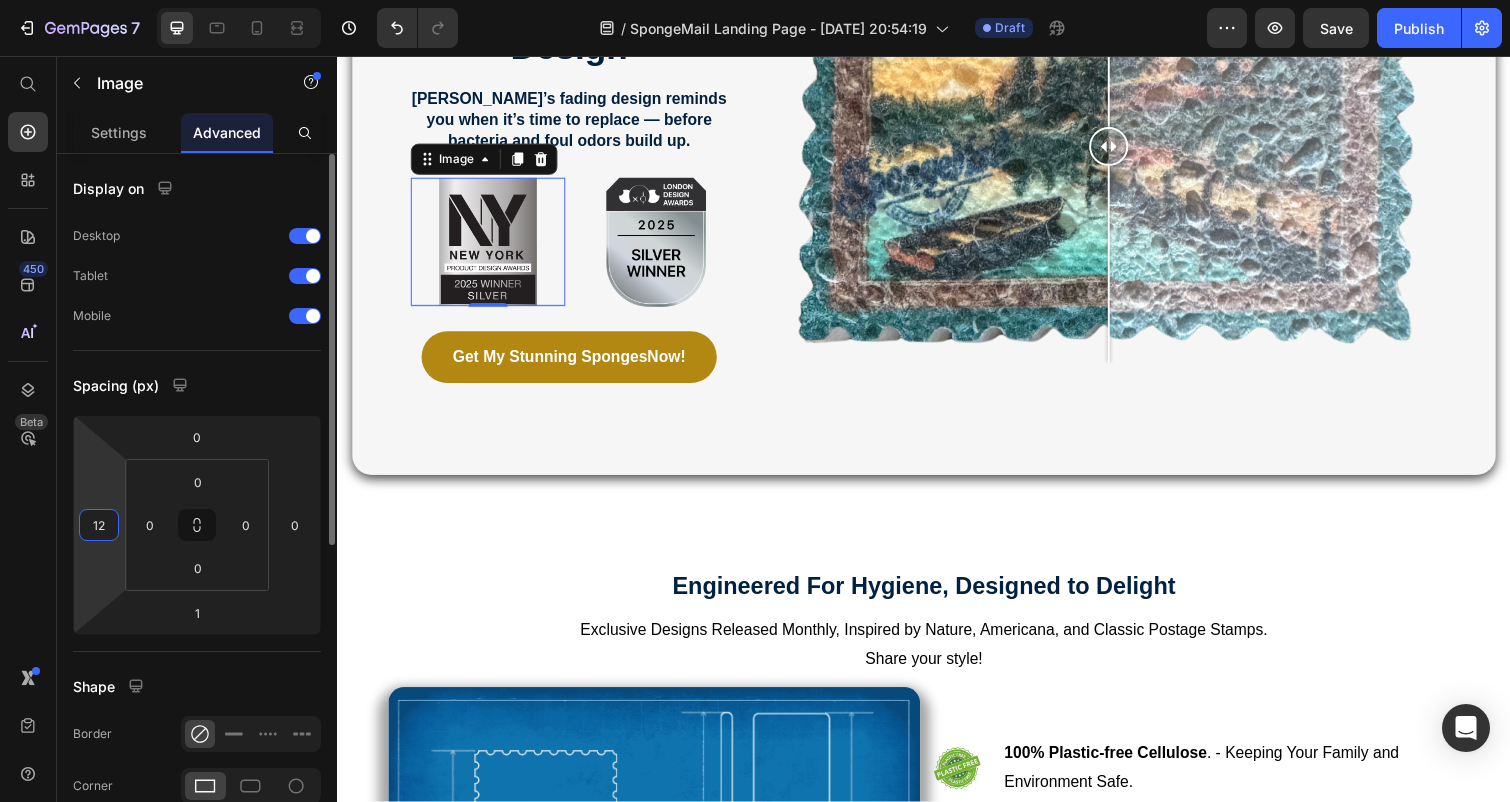 drag, startPoint x: 110, startPoint y: 524, endPoint x: 77, endPoint y: 525, distance: 33.01515 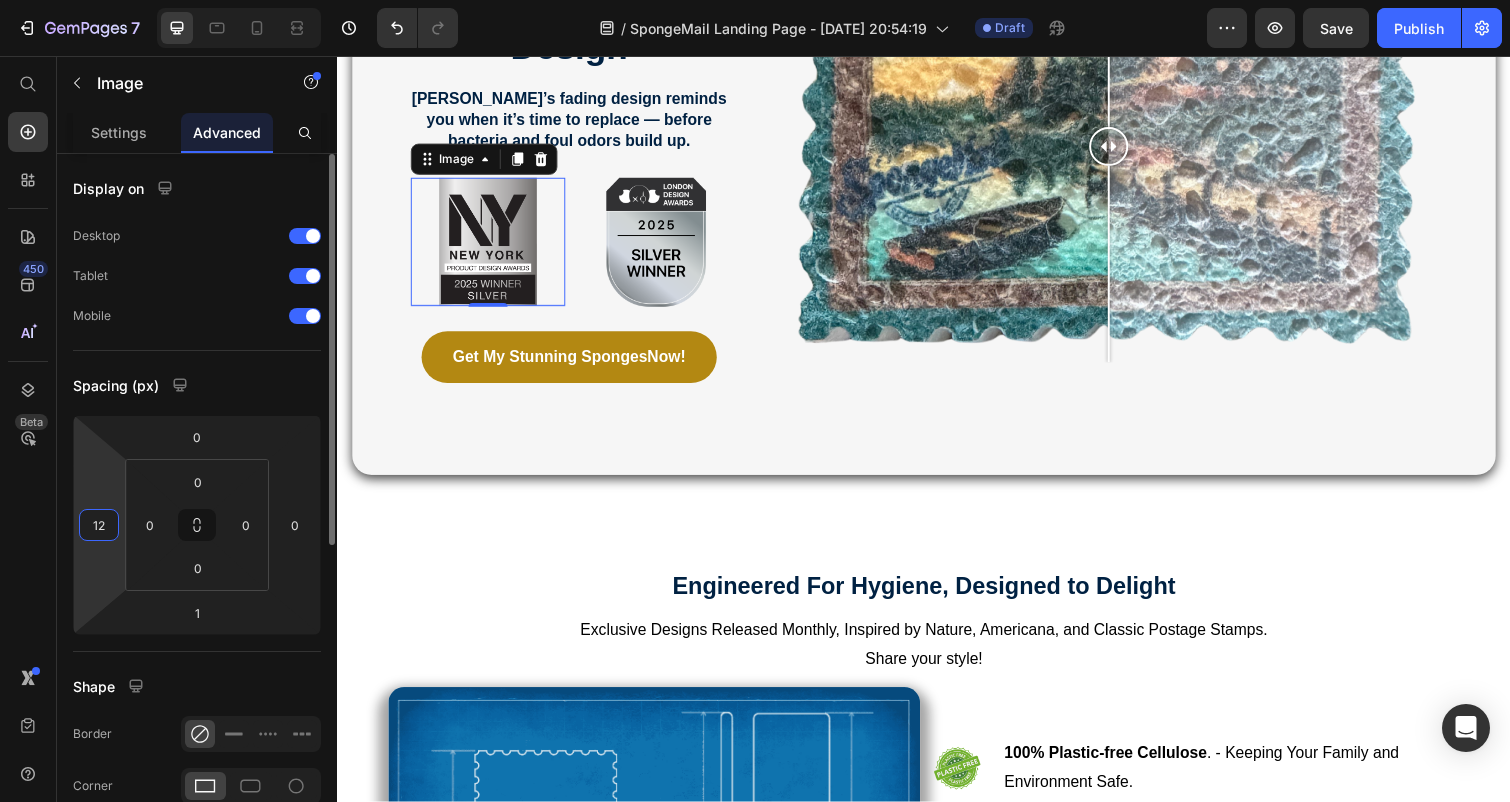 click on "0 12 1 0" at bounding box center (197, 525) 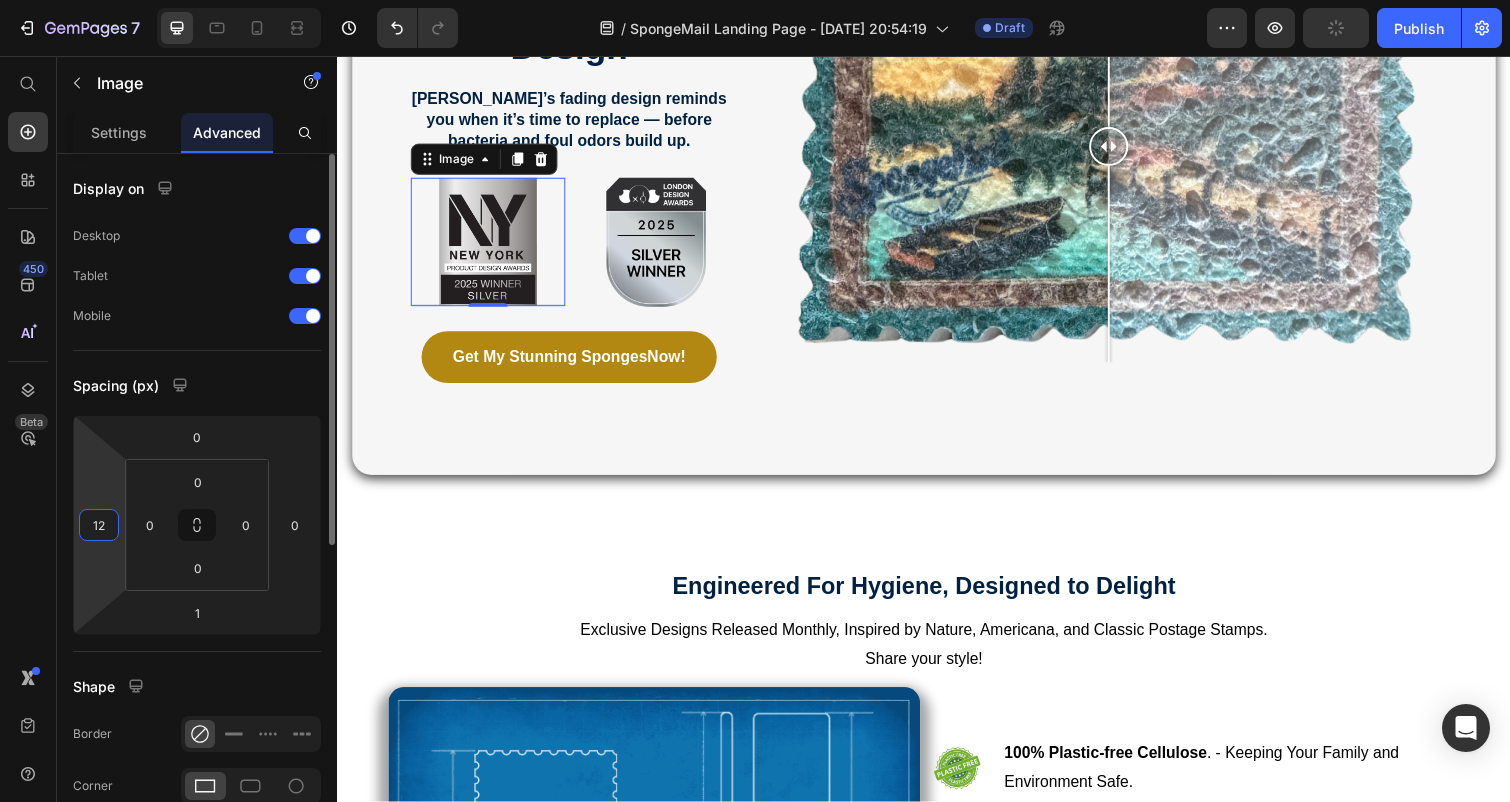 drag, startPoint x: 107, startPoint y: 532, endPoint x: 85, endPoint y: 532, distance: 22 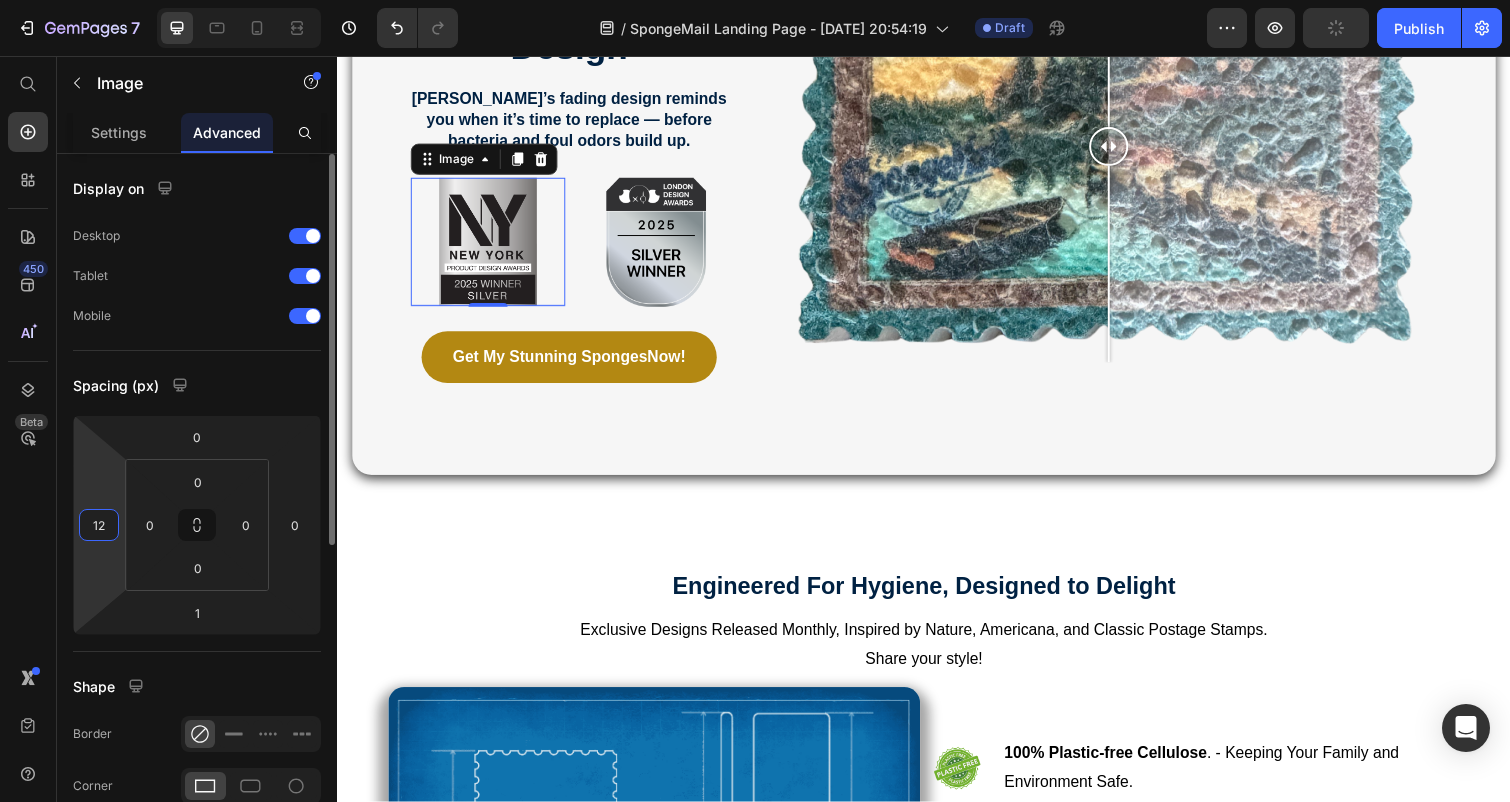 click on "12" at bounding box center (99, 525) 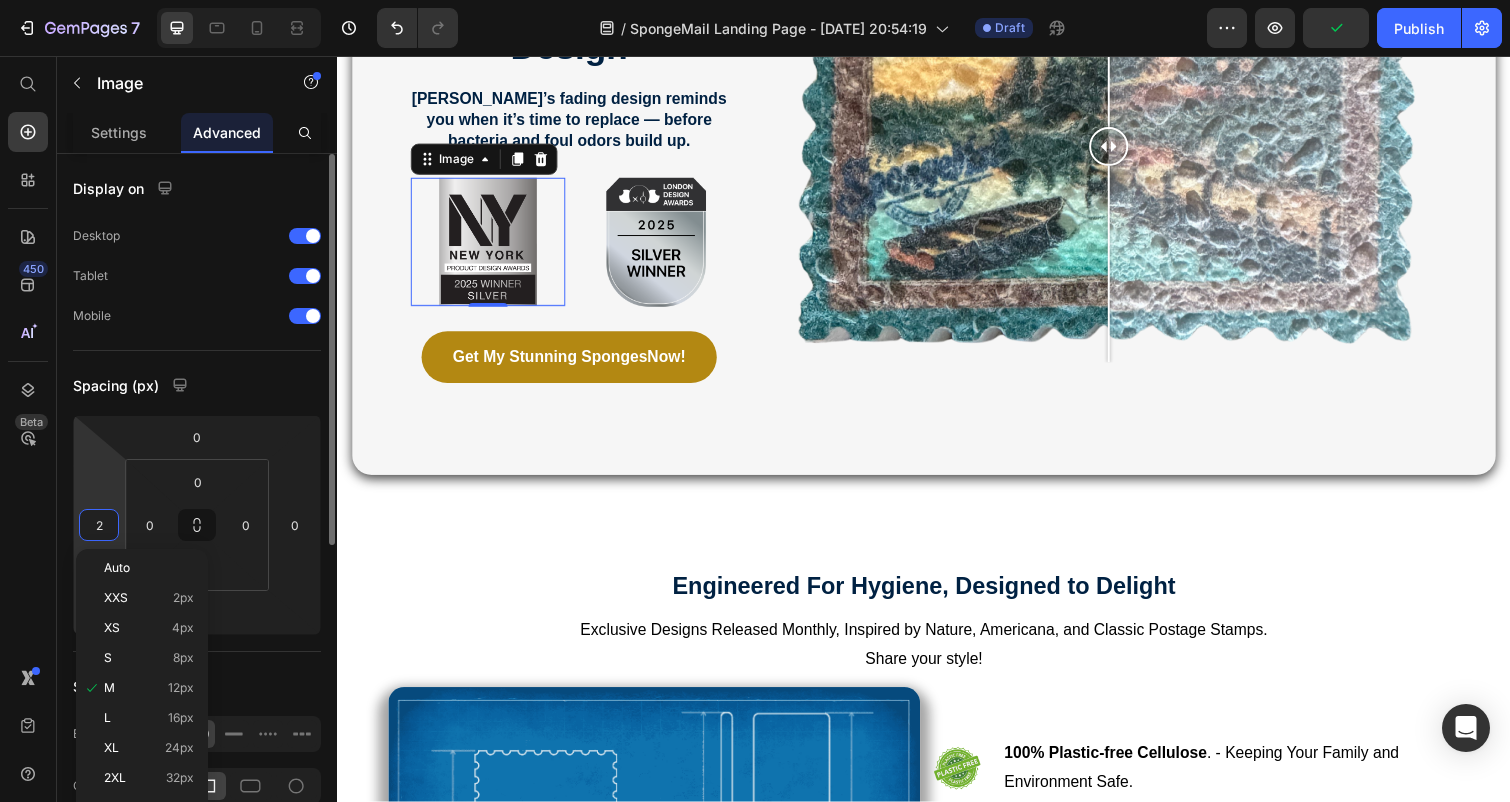 type on "24" 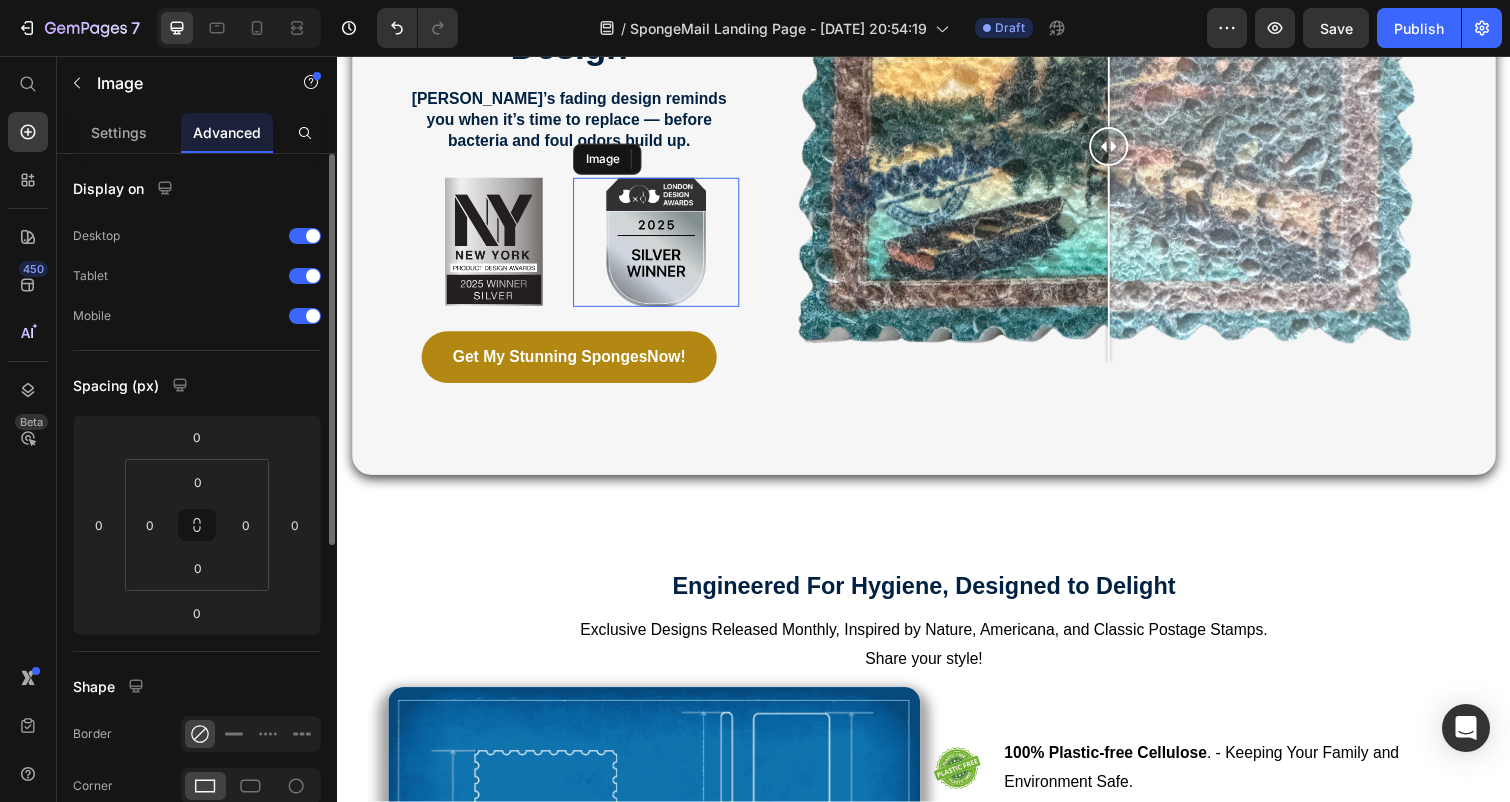 click at bounding box center [663, 247] 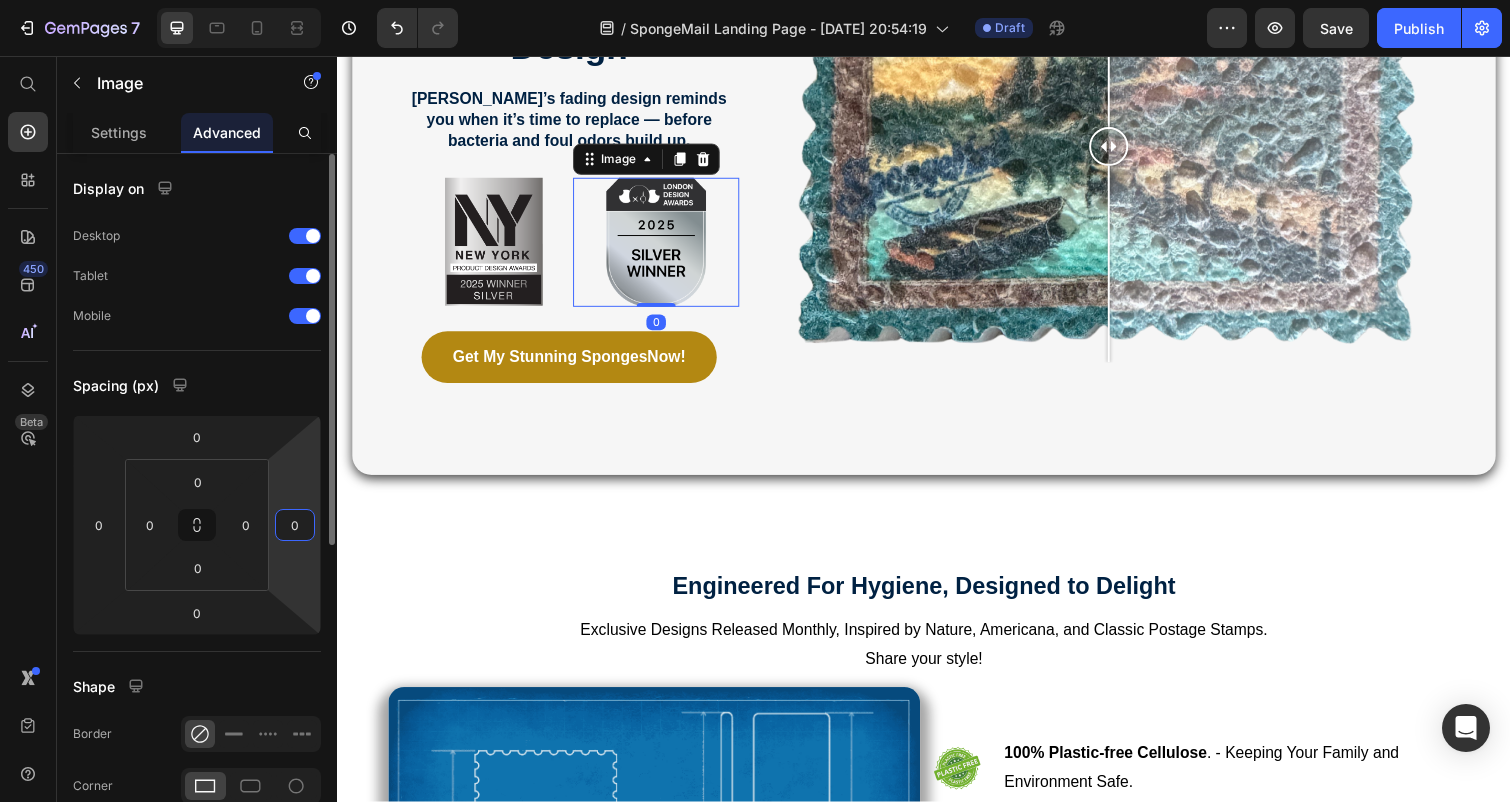 click on "0" at bounding box center (295, 525) 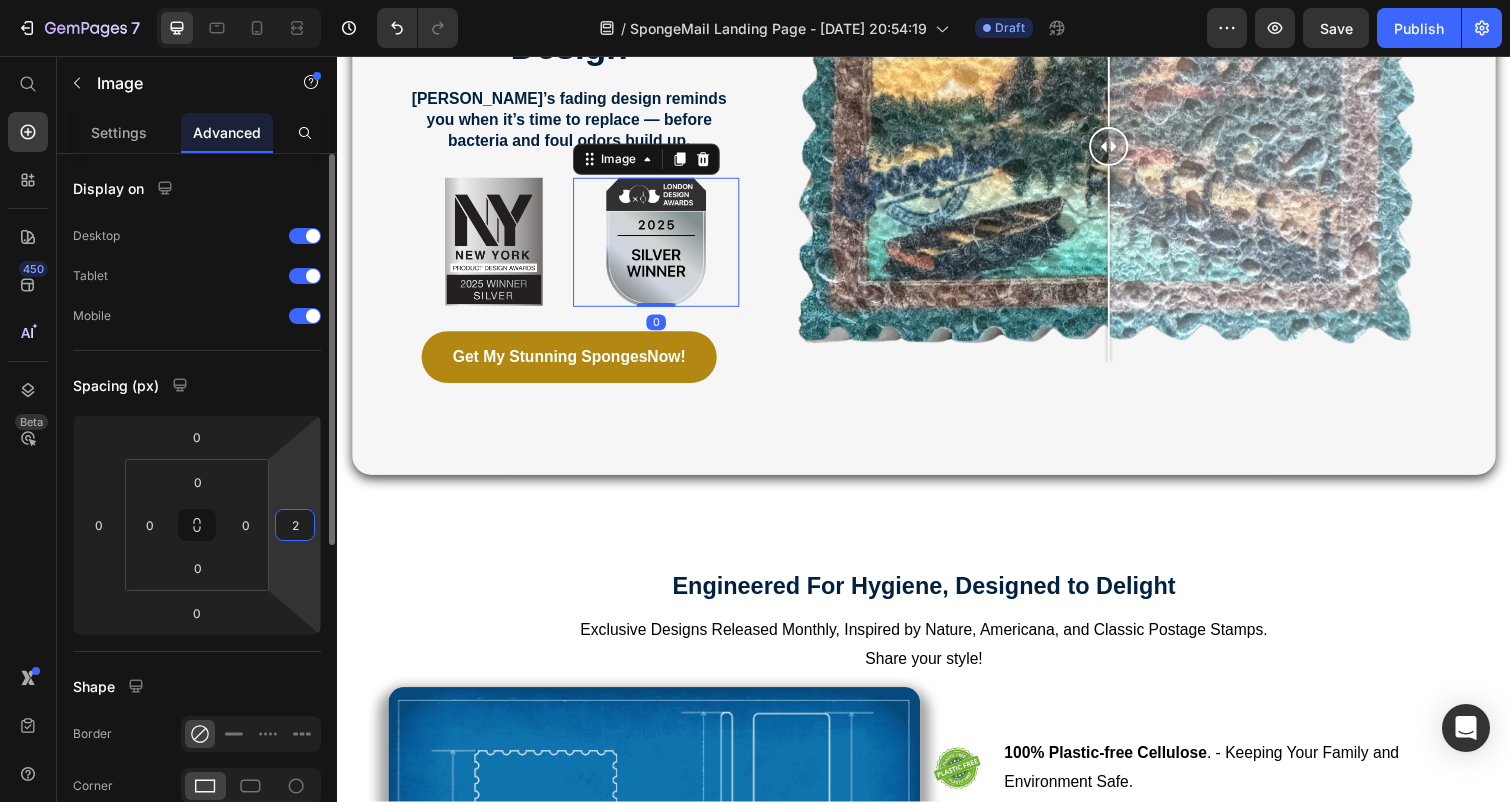type on "24" 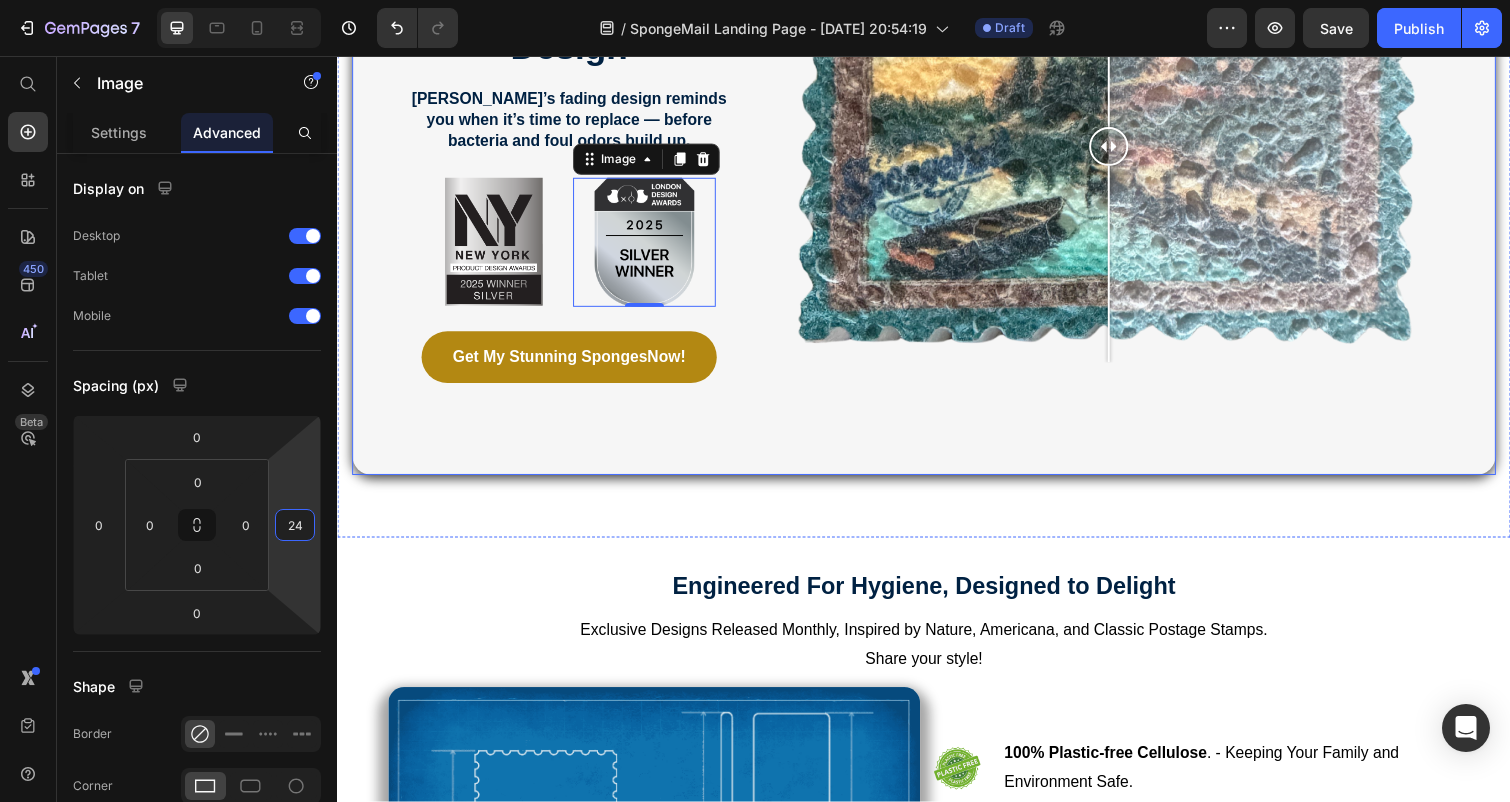 click on "⁠⁠⁠⁠⁠⁠⁠ Award Winning Fade to replace Design Heading Spongemail’s fading design reminds you when it’s time to replace — before bacteria and foul odors build up. Text Block Image Image   0 Row Get My Stunning Sponges  Now! Button Image Comparison Row" at bounding box center [937, 183] 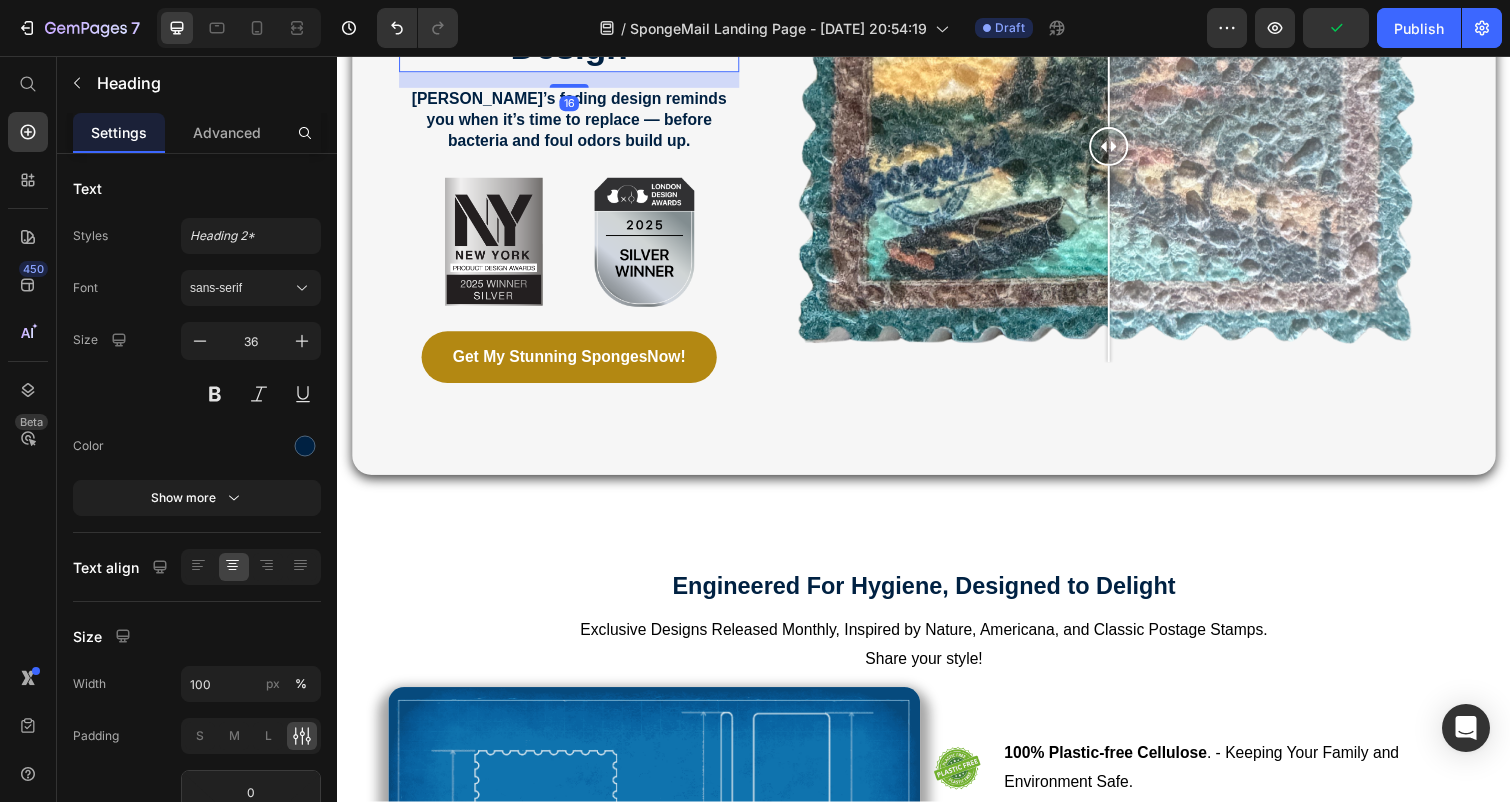 click on "Award Winning Fade to replace Design" at bounding box center (573, 0) 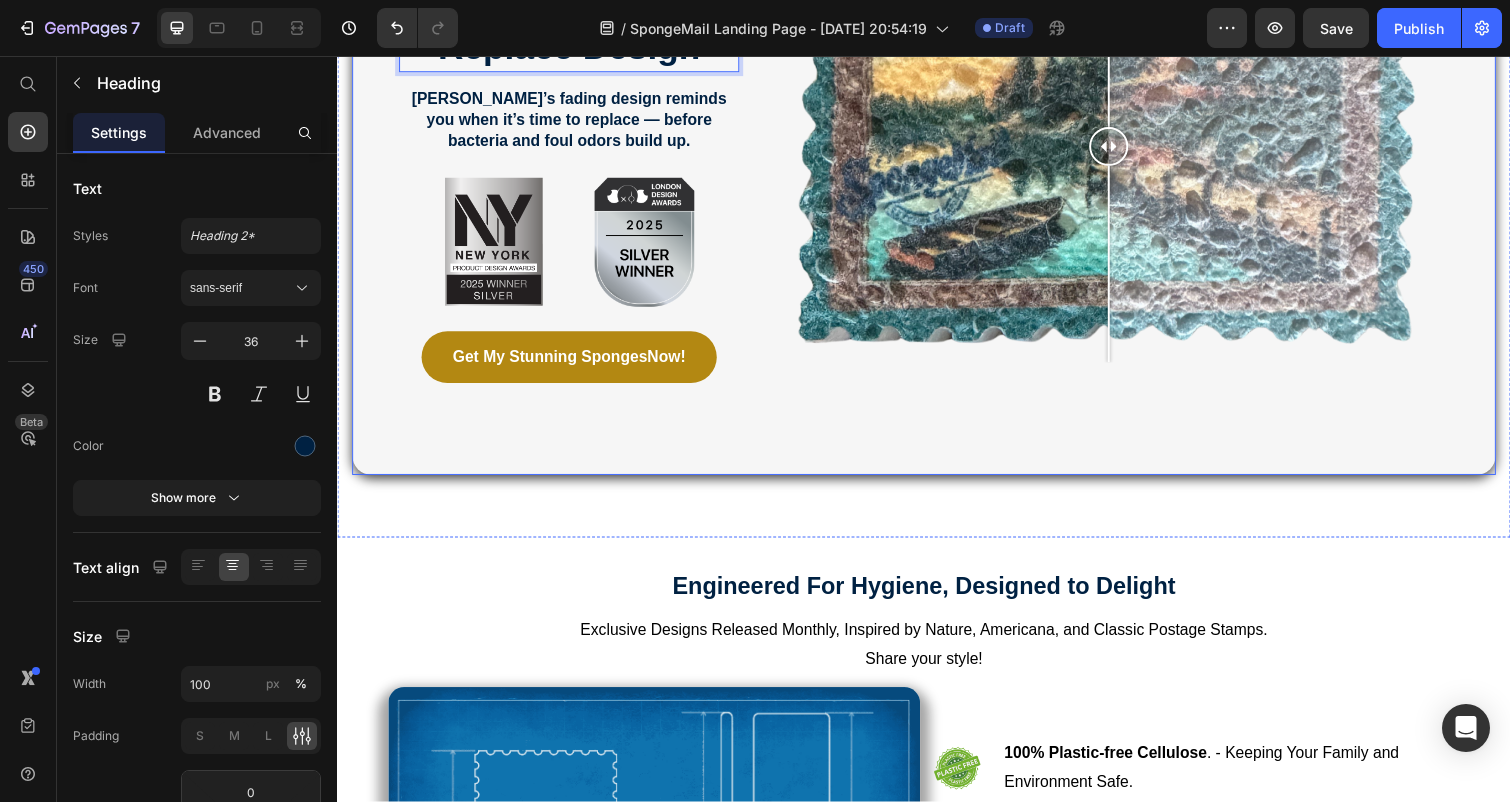 click on "Multi-Award Winning Fade to replace Design Heading   16 Spongemail’s fading design reminds you when it’s time to replace — before bacteria and foul odors build up. Text Block Image Image Row Get My Stunning Sponges  Now! Button Image Comparison Row" at bounding box center (937, 183) 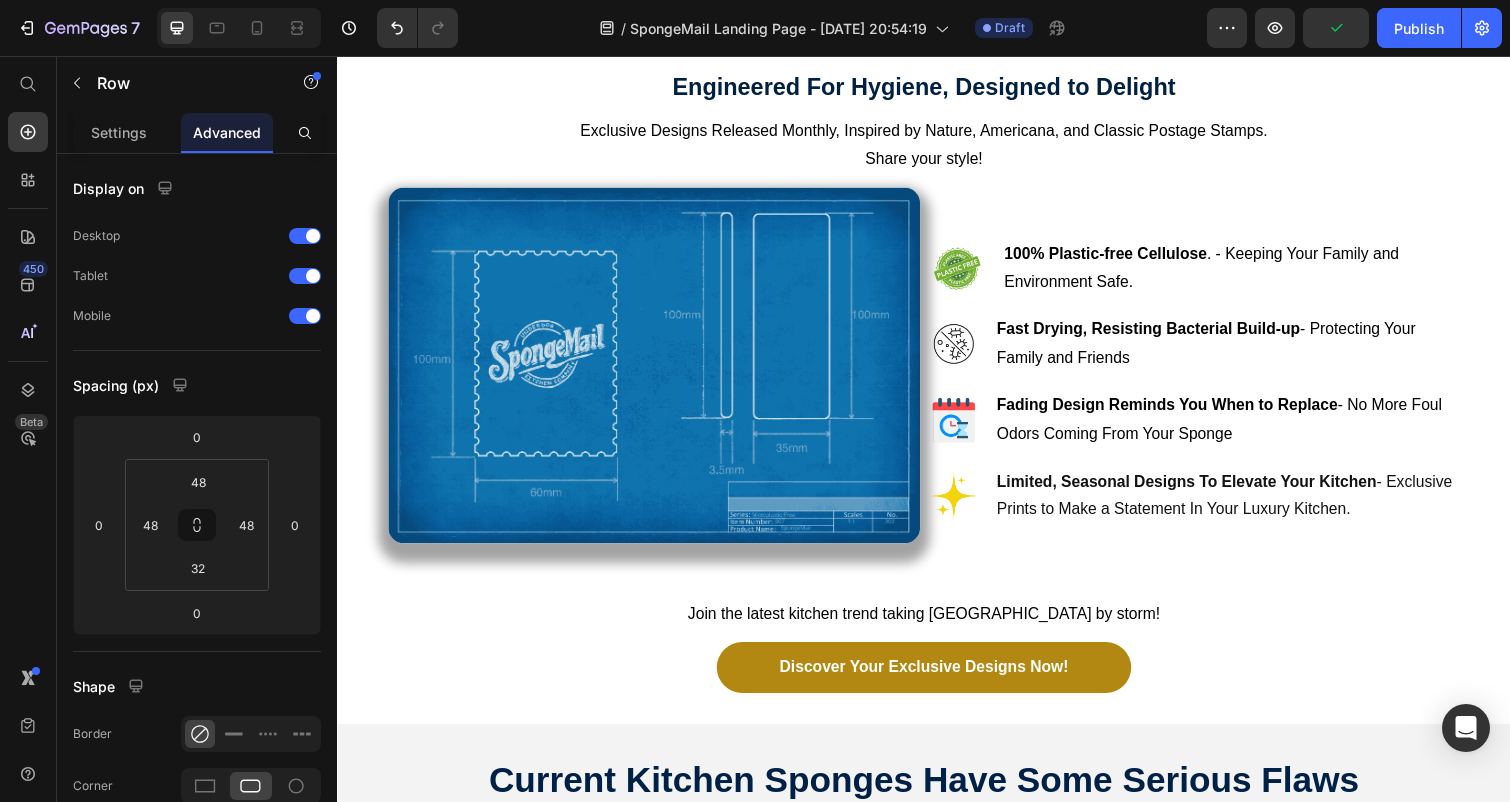 scroll, scrollTop: 2842, scrollLeft: 0, axis: vertical 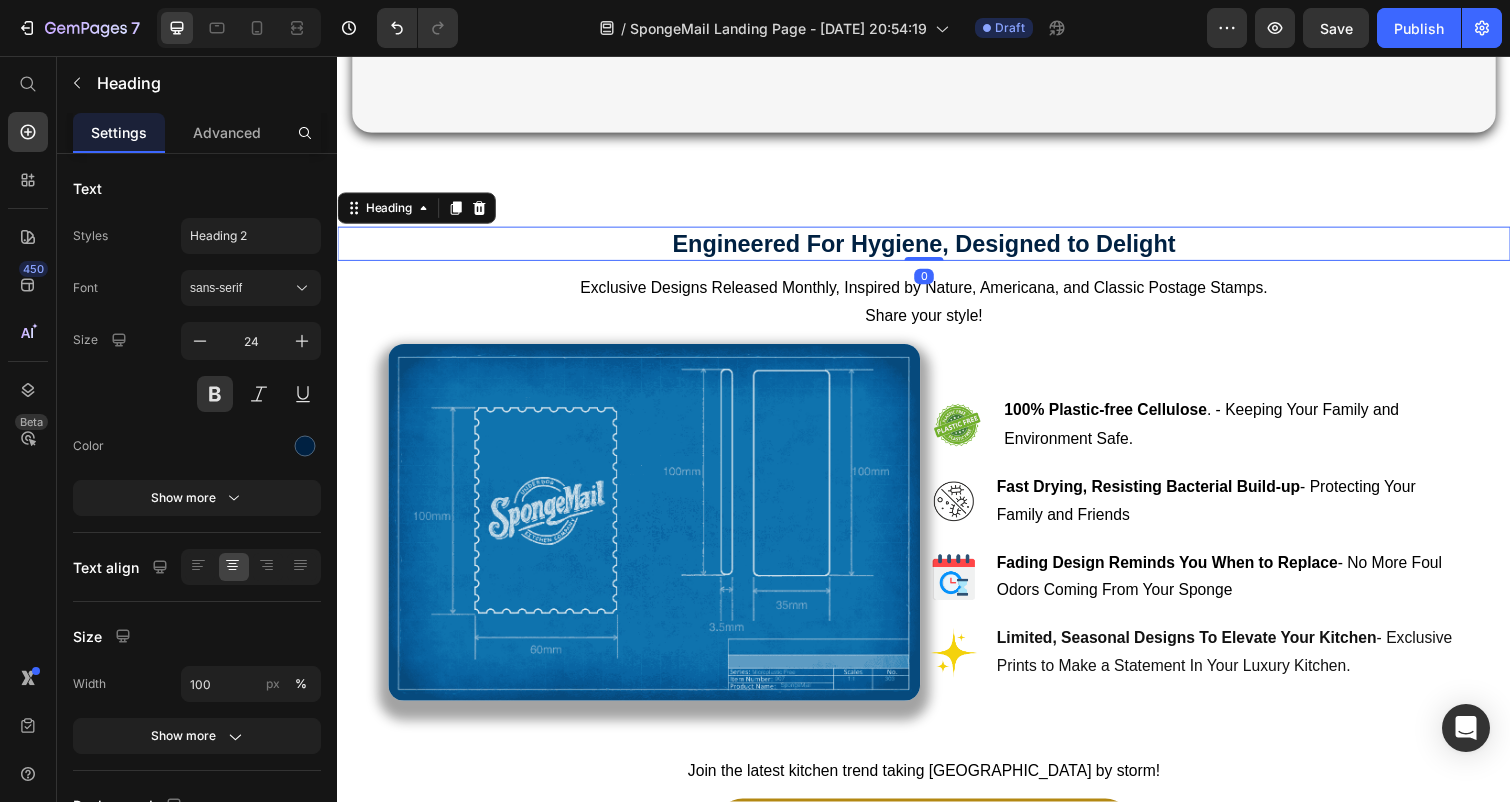 click on "Engineered For Hygiene, Designed to Delight" at bounding box center (937, 248) 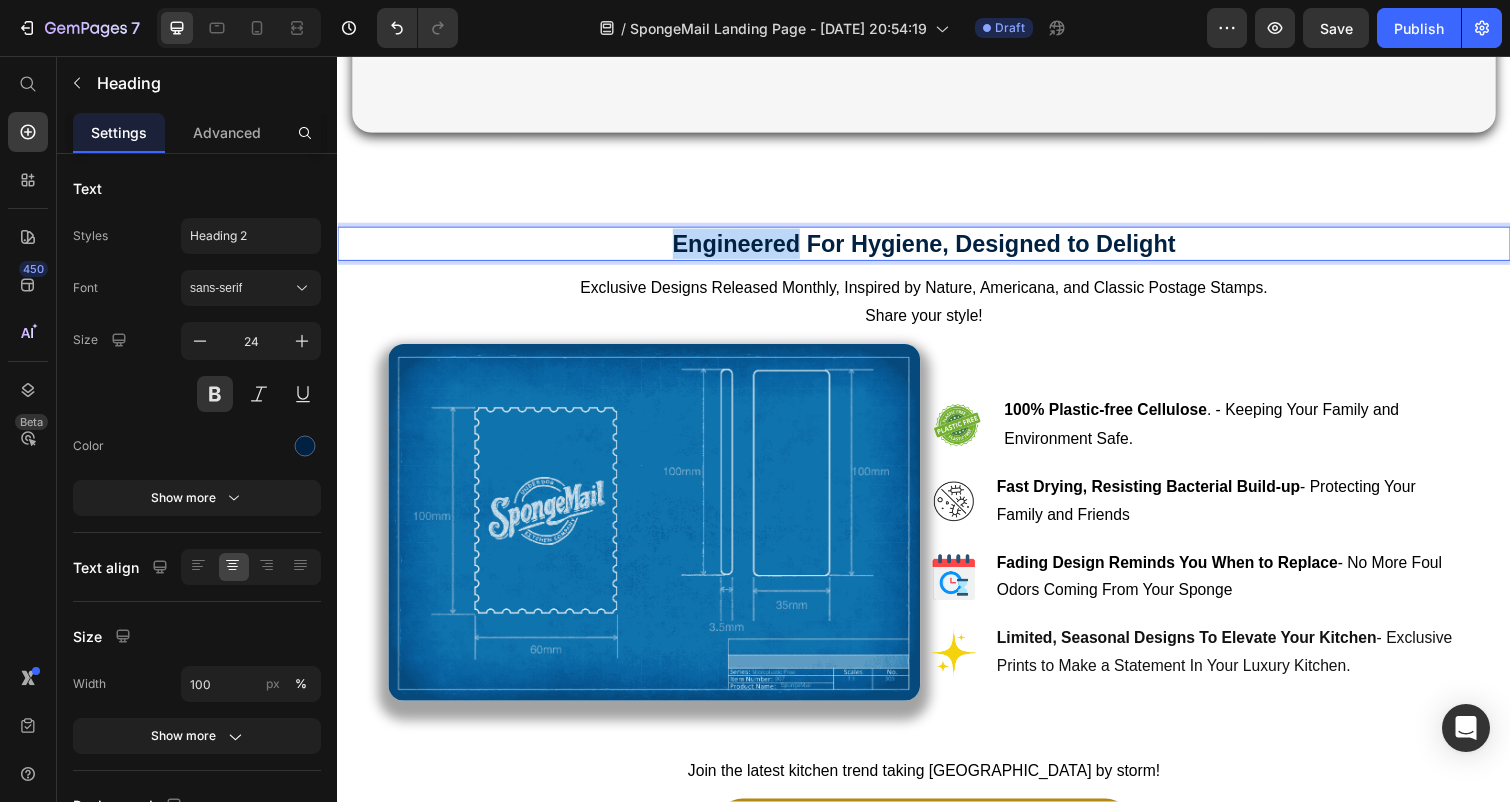 click on "Engineered For Hygiene, Designed to Delight" at bounding box center (937, 248) 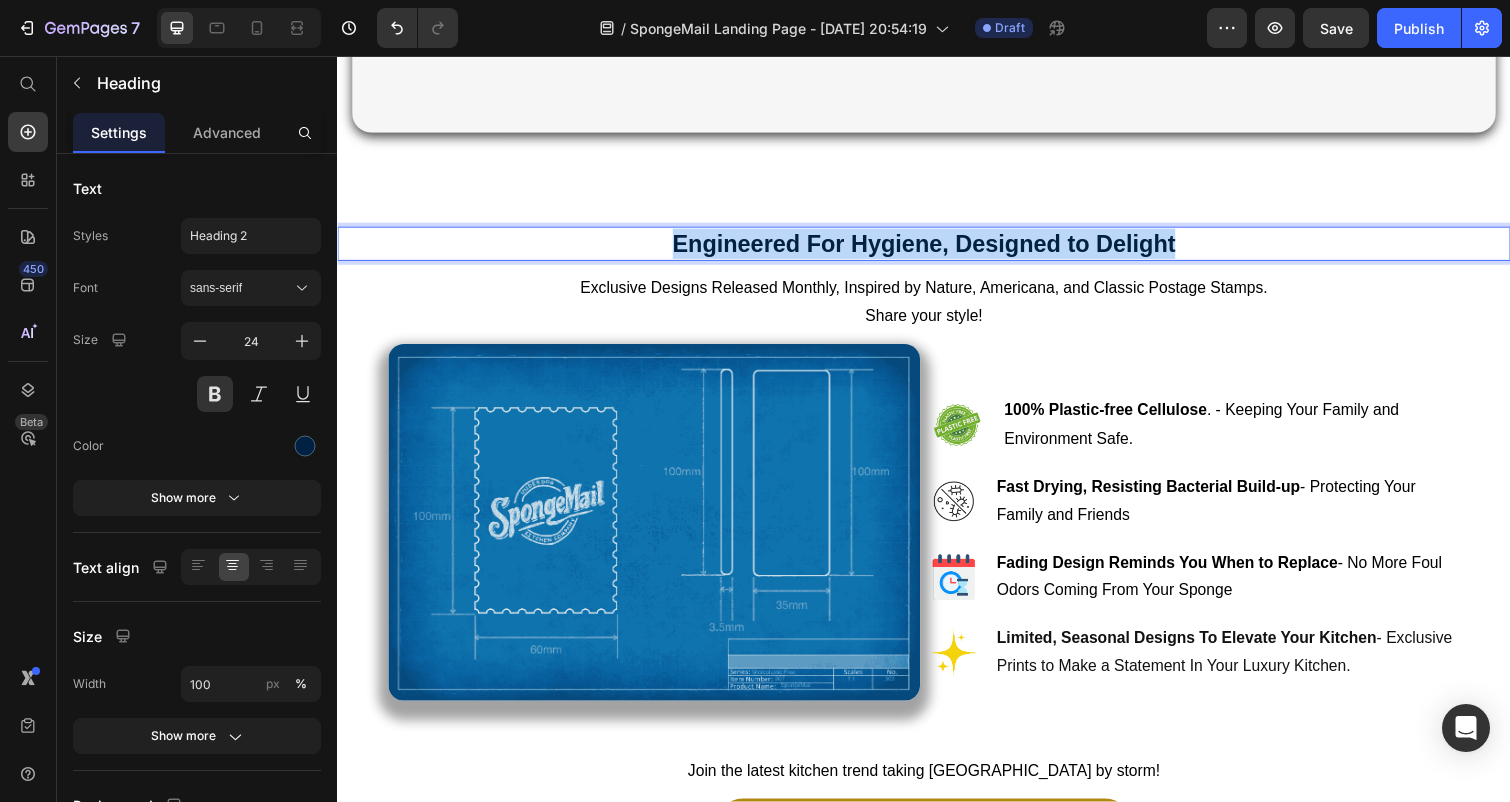 click on "Engineered For Hygiene, Designed to Delight" at bounding box center (937, 248) 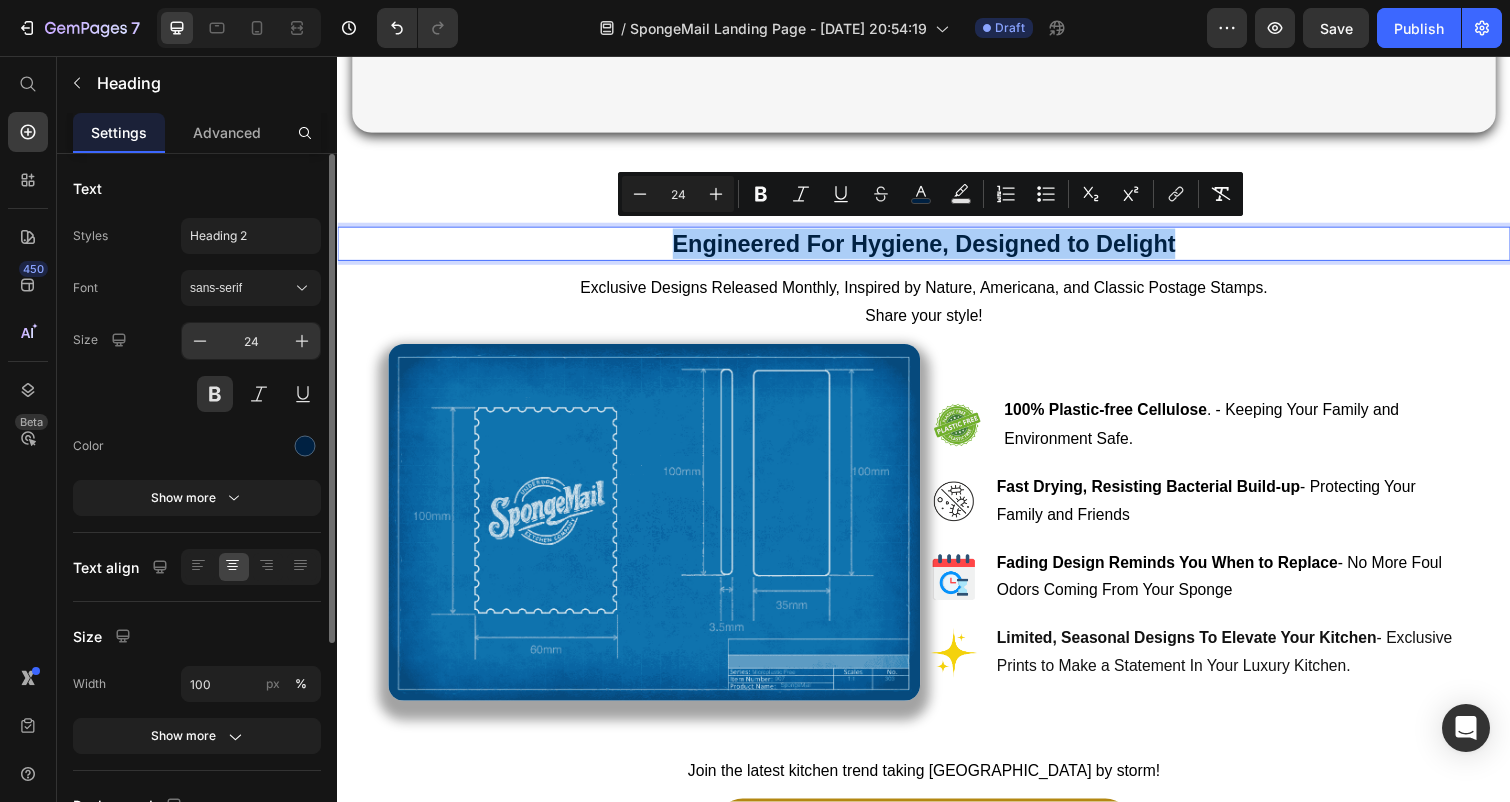 click on "24" at bounding box center (251, 341) 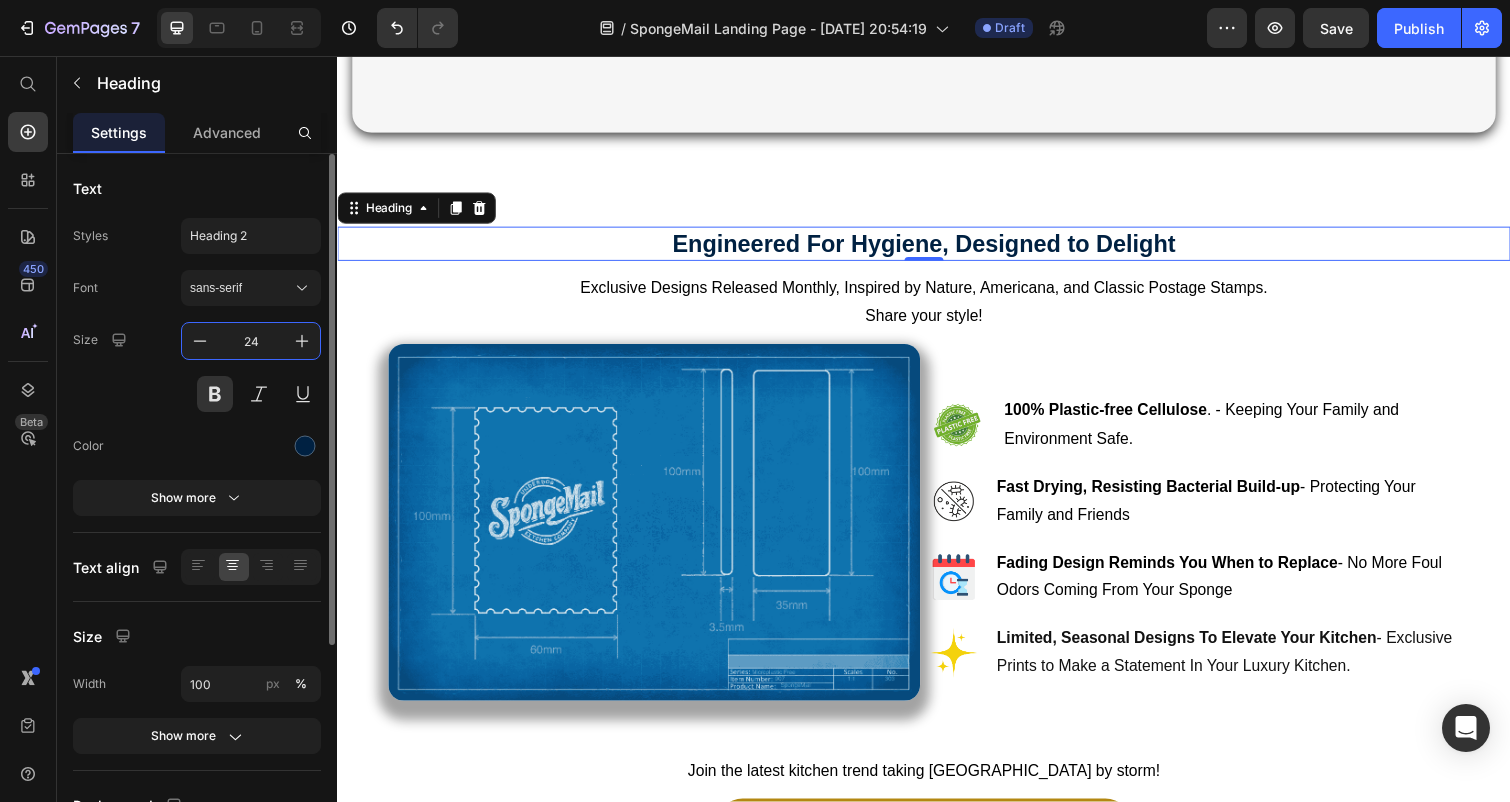 drag, startPoint x: 274, startPoint y: 342, endPoint x: 223, endPoint y: 342, distance: 51 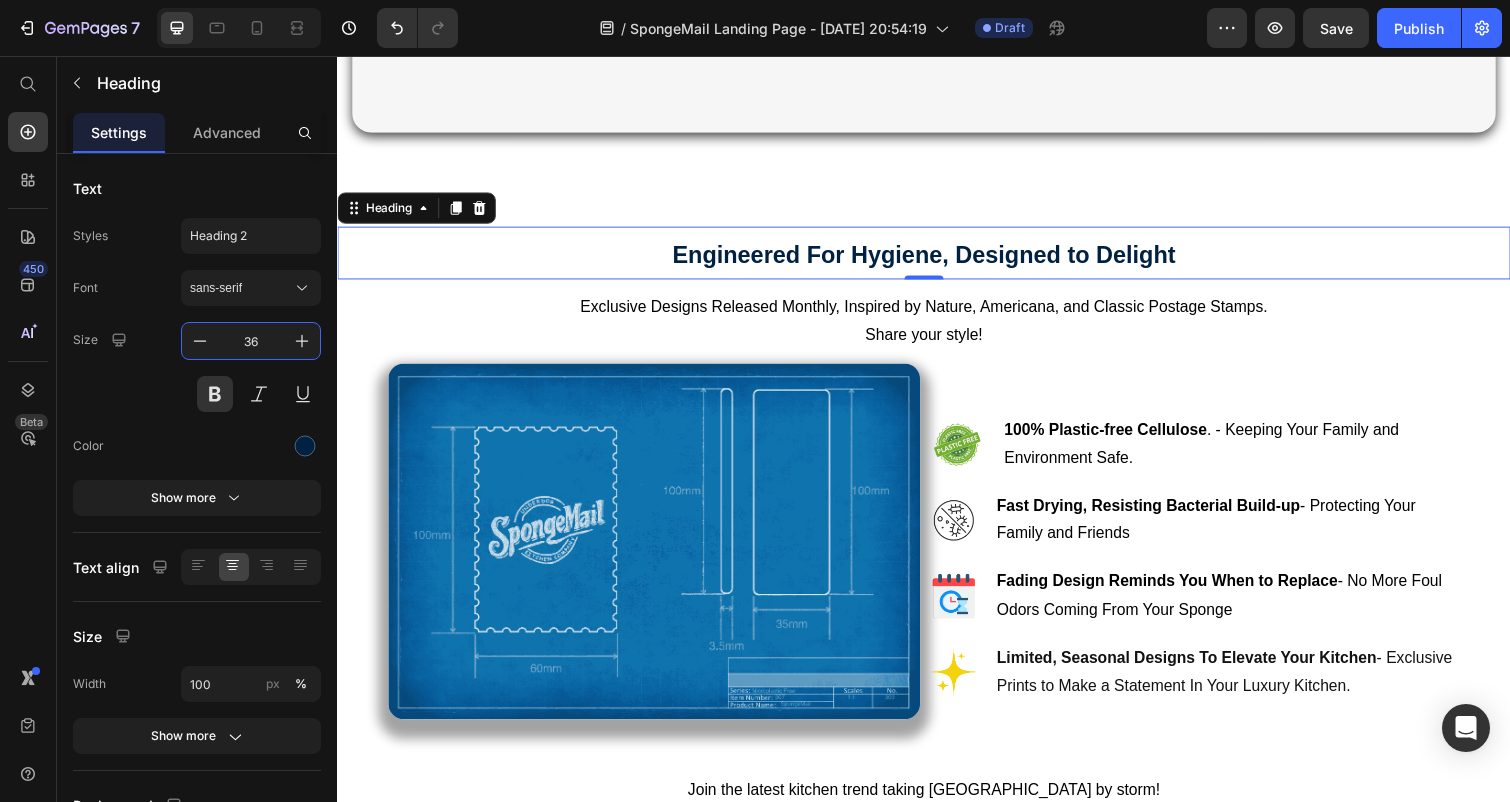 type on "36" 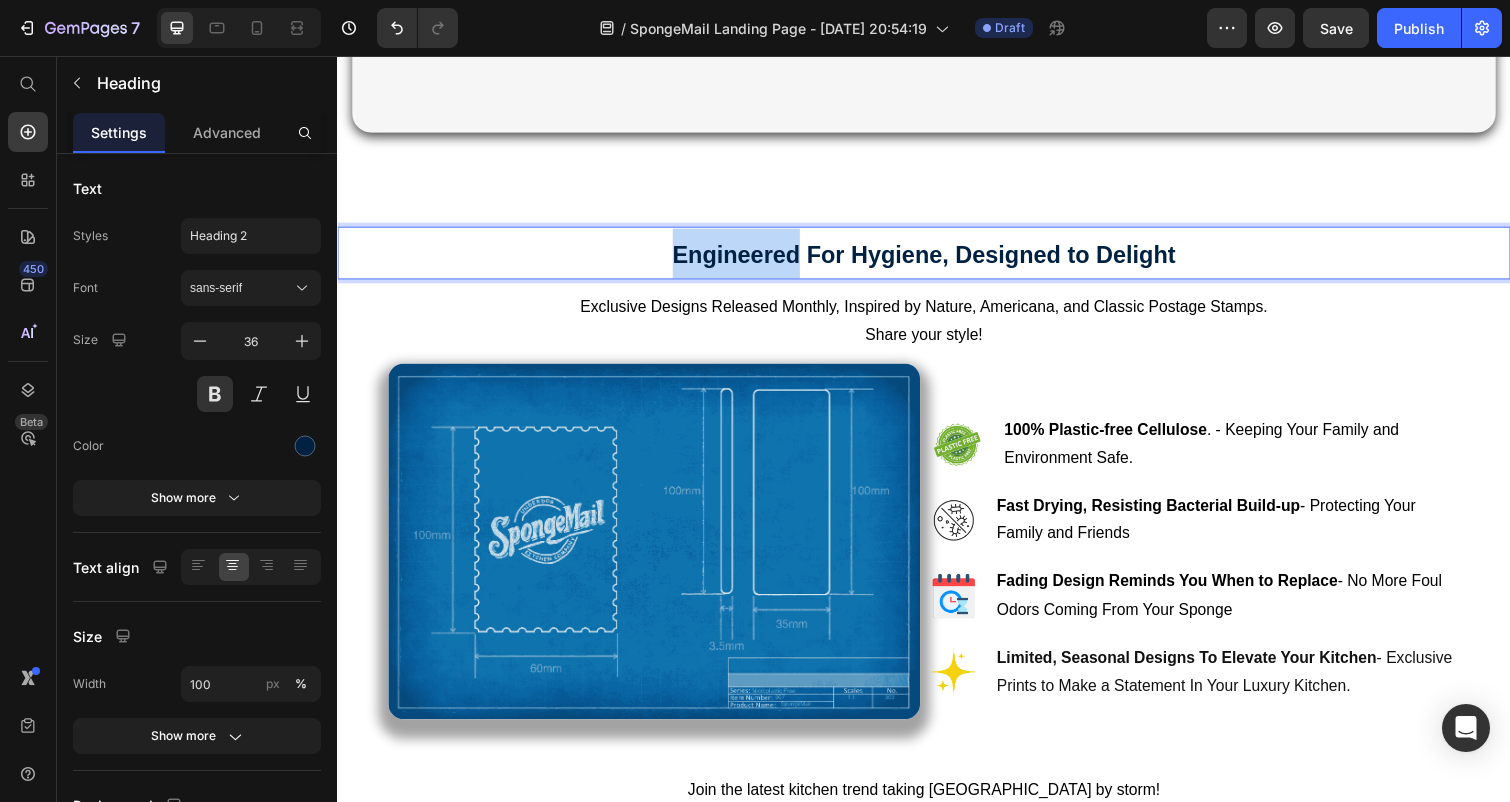 click on "Engineered For Hygiene, Designed to Delight" at bounding box center (937, 259) 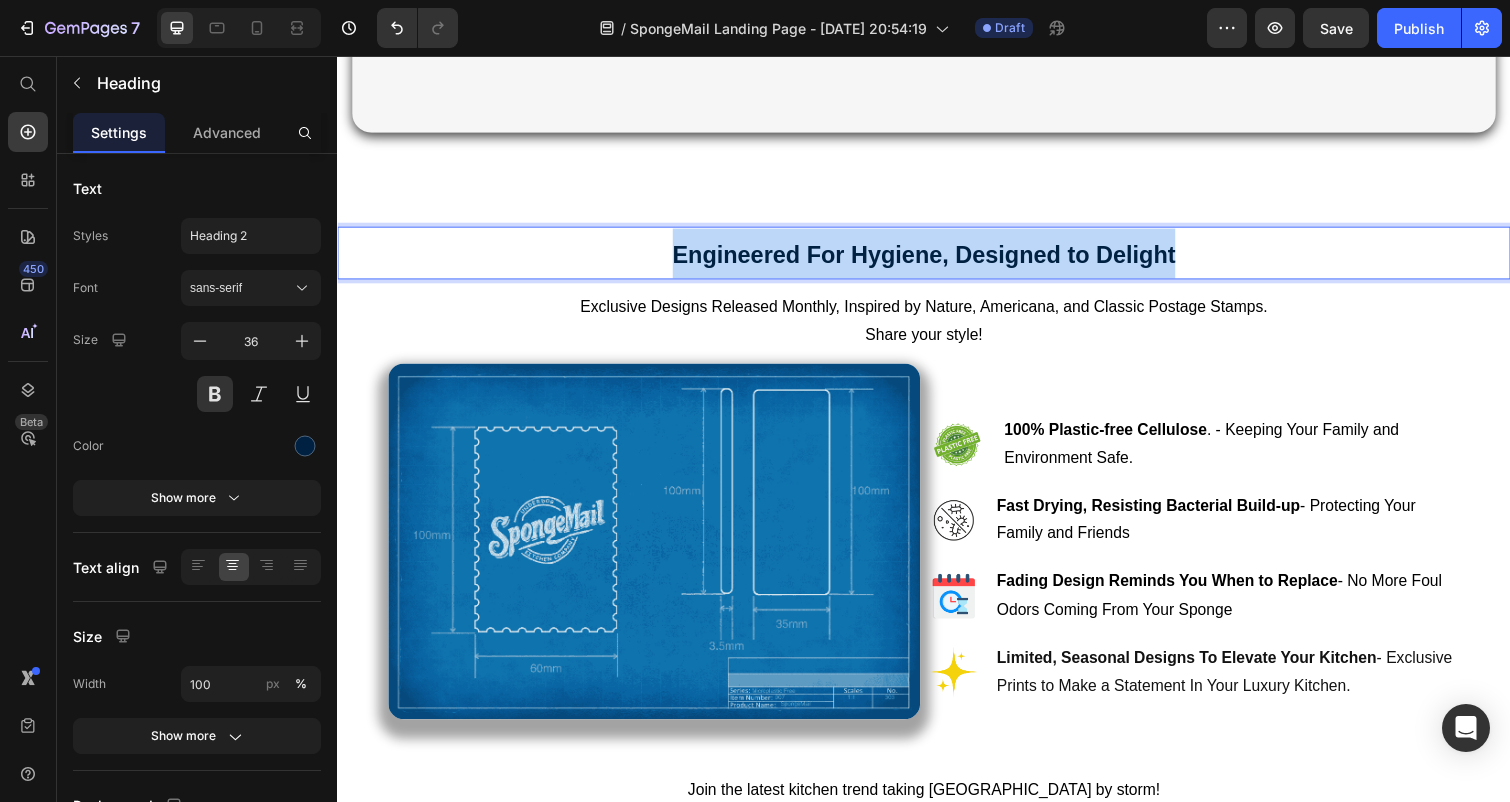 click on "Engineered For Hygiene, Designed to Delight" at bounding box center (937, 259) 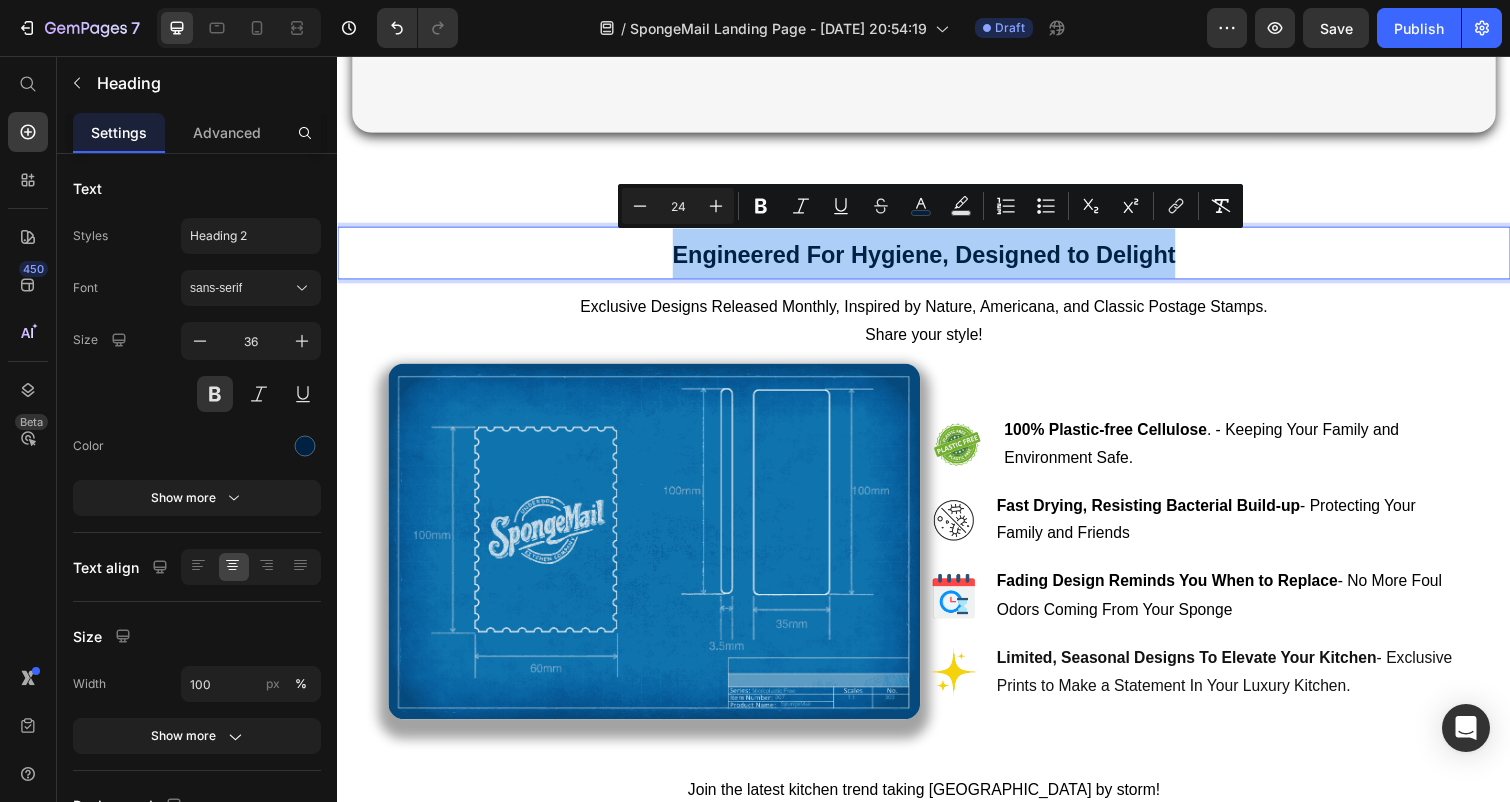 click on "24" at bounding box center (678, 206) 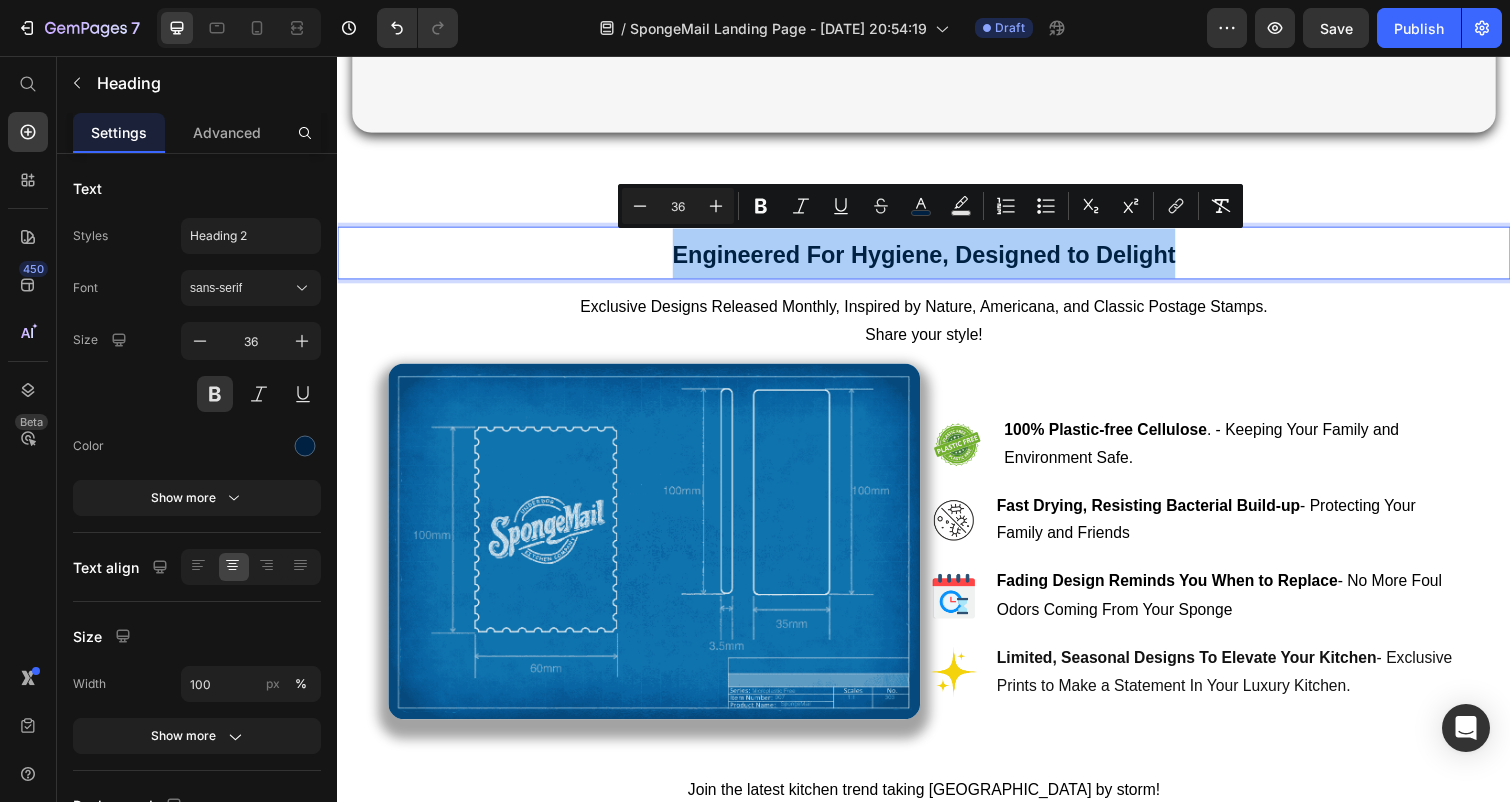type on "36" 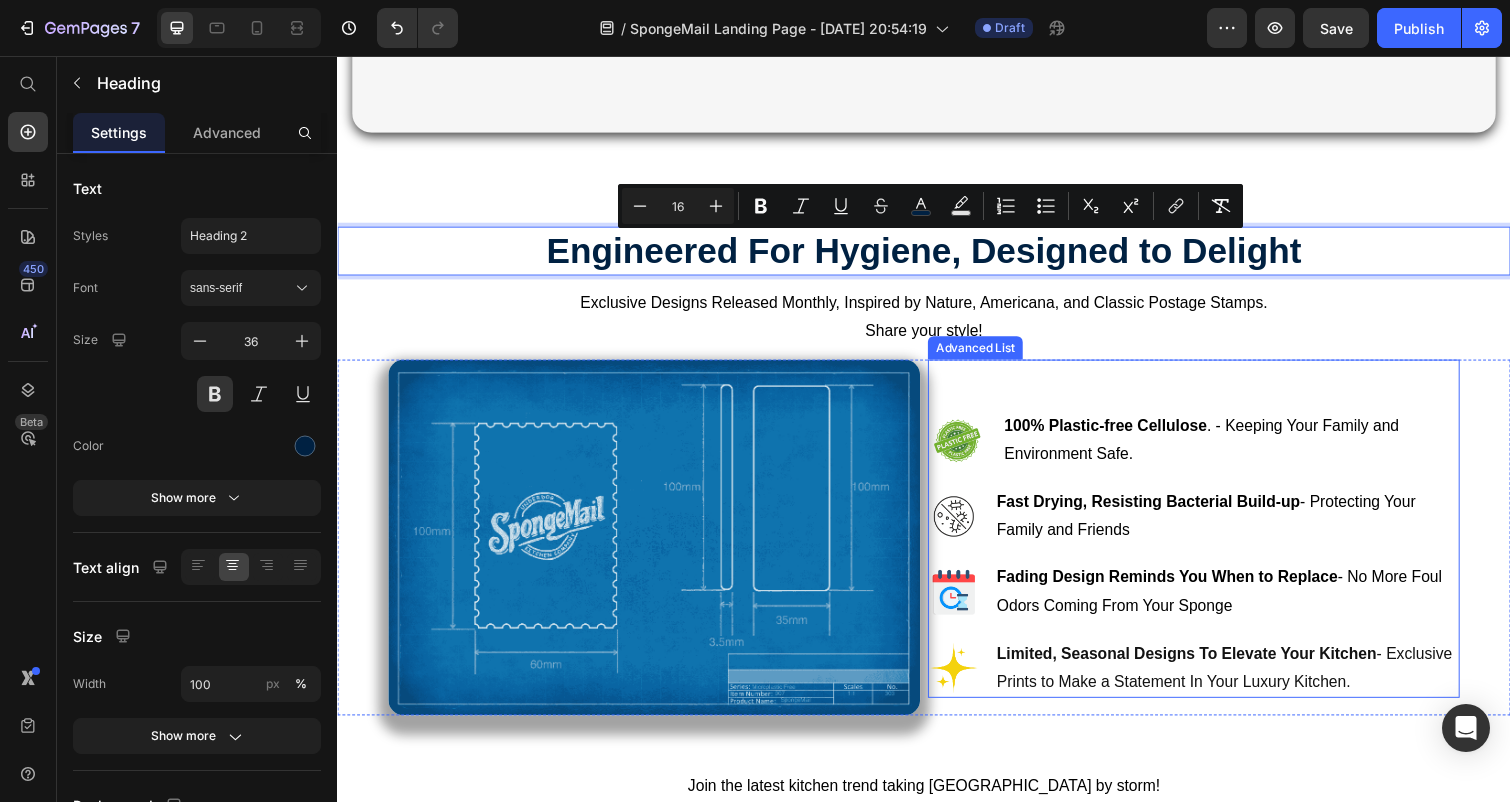 click on "Image 100% Plastic-free Cellulose . - Keeping Your Family and Environment Safe. Text Block Image Fast Drying, Resisting Bacterial Build-up  - Protecting Your Family and Friends Text Image Fading Design Reminds You When to Replace  - No More Foul Odors Coming From Your Sponge Text Image Limited, Seasonal Designs To Elevate Your Kitchen  - Exclusive Prints to Make a Statement In Your Luxury Kitchen. Text" at bounding box center [1213, 540] 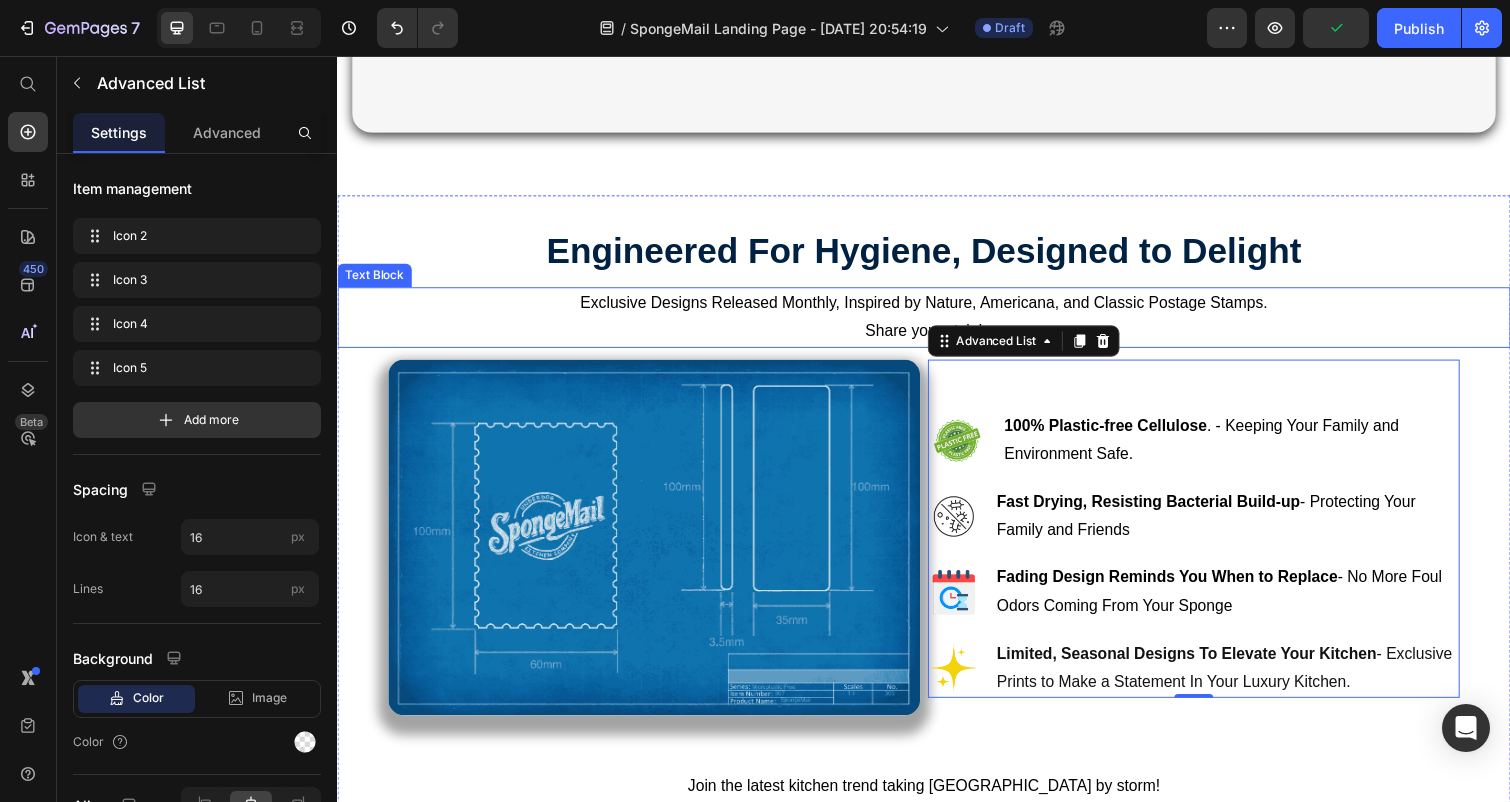 click on "Exclusive Designs Released Monthly, Inspired by Nature, Americana, and Classic Postage Stamps." at bounding box center [936, 308] 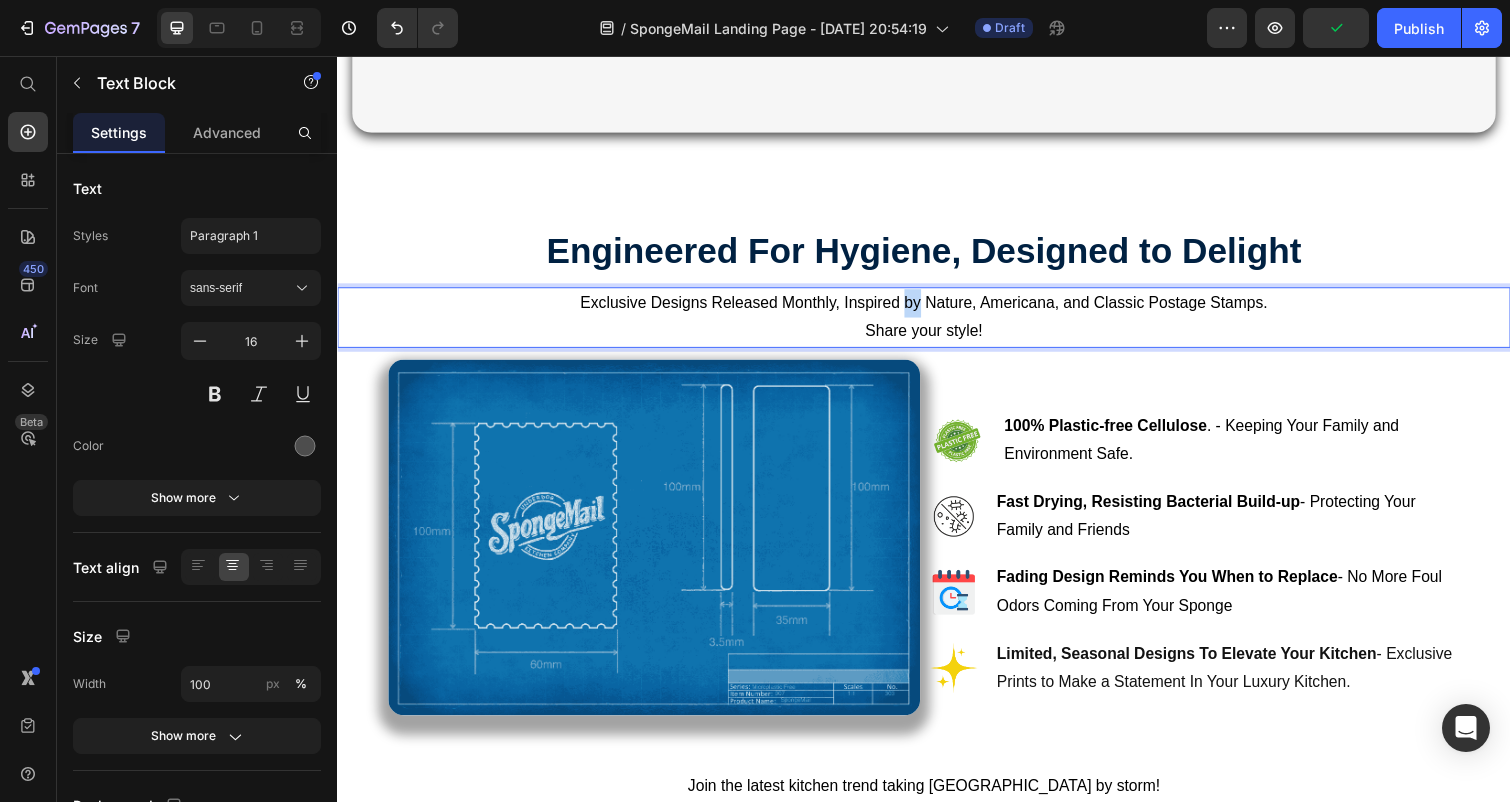 click on "Exclusive Designs Released Monthly, Inspired by Nature, Americana, and Classic Postage Stamps." at bounding box center (936, 308) 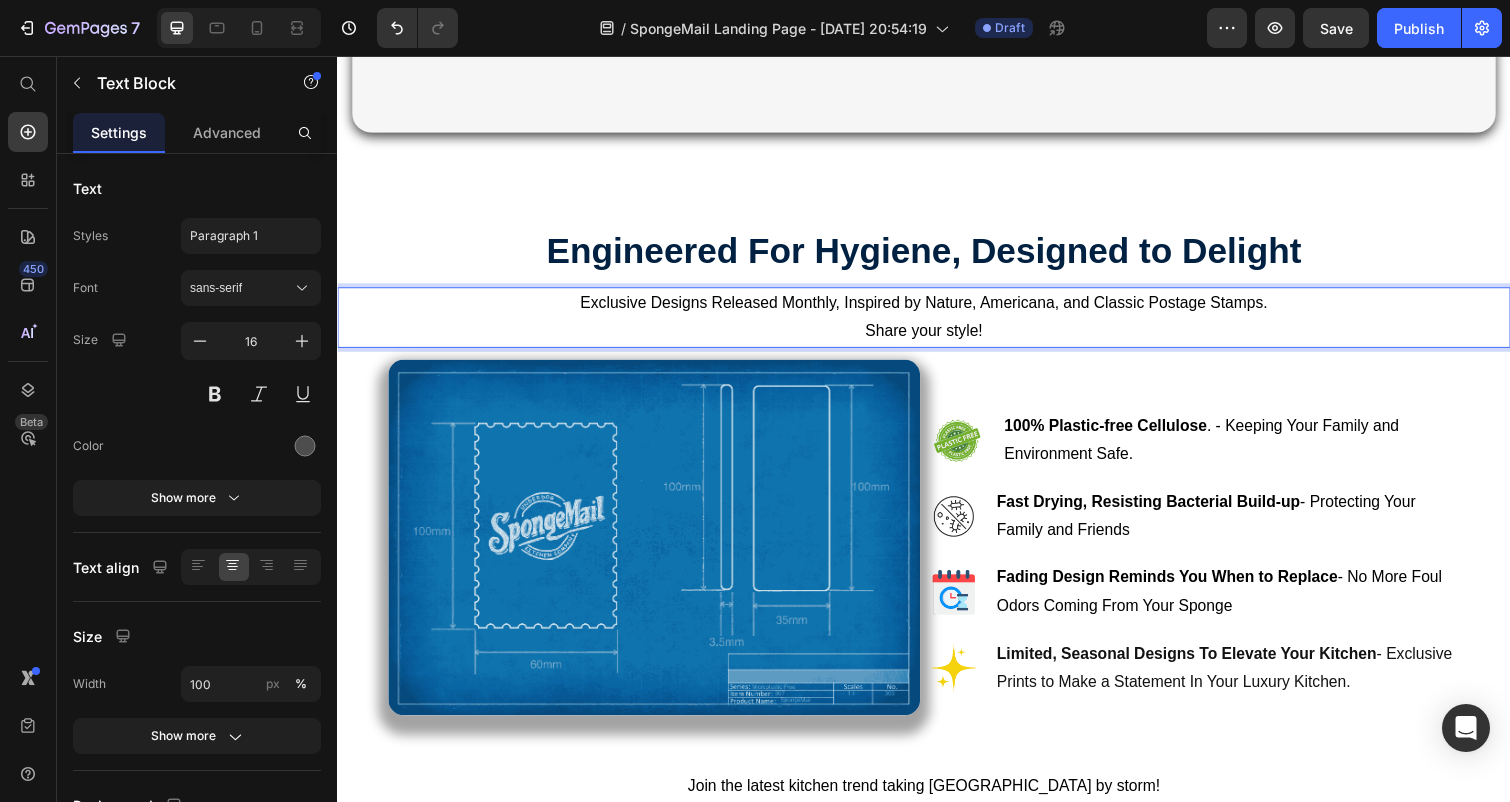 click on "Exclusive Designs Released Monthly, Inspired by Nature, Americana, and Classic Postage Stamps." at bounding box center (936, 308) 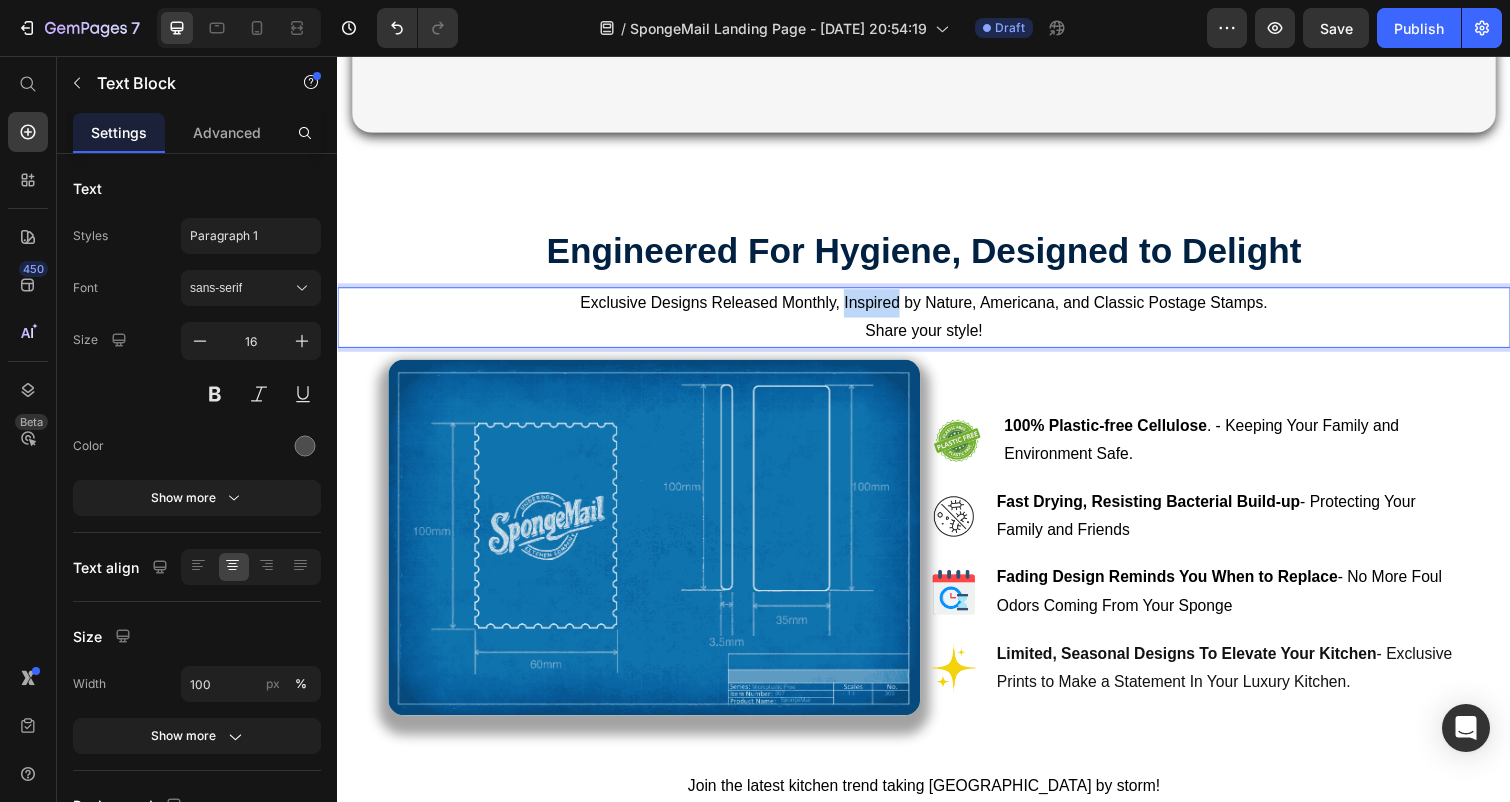 click on "Exclusive Designs Released Monthly, Inspired by Nature, Americana, and Classic Postage Stamps." at bounding box center [936, 308] 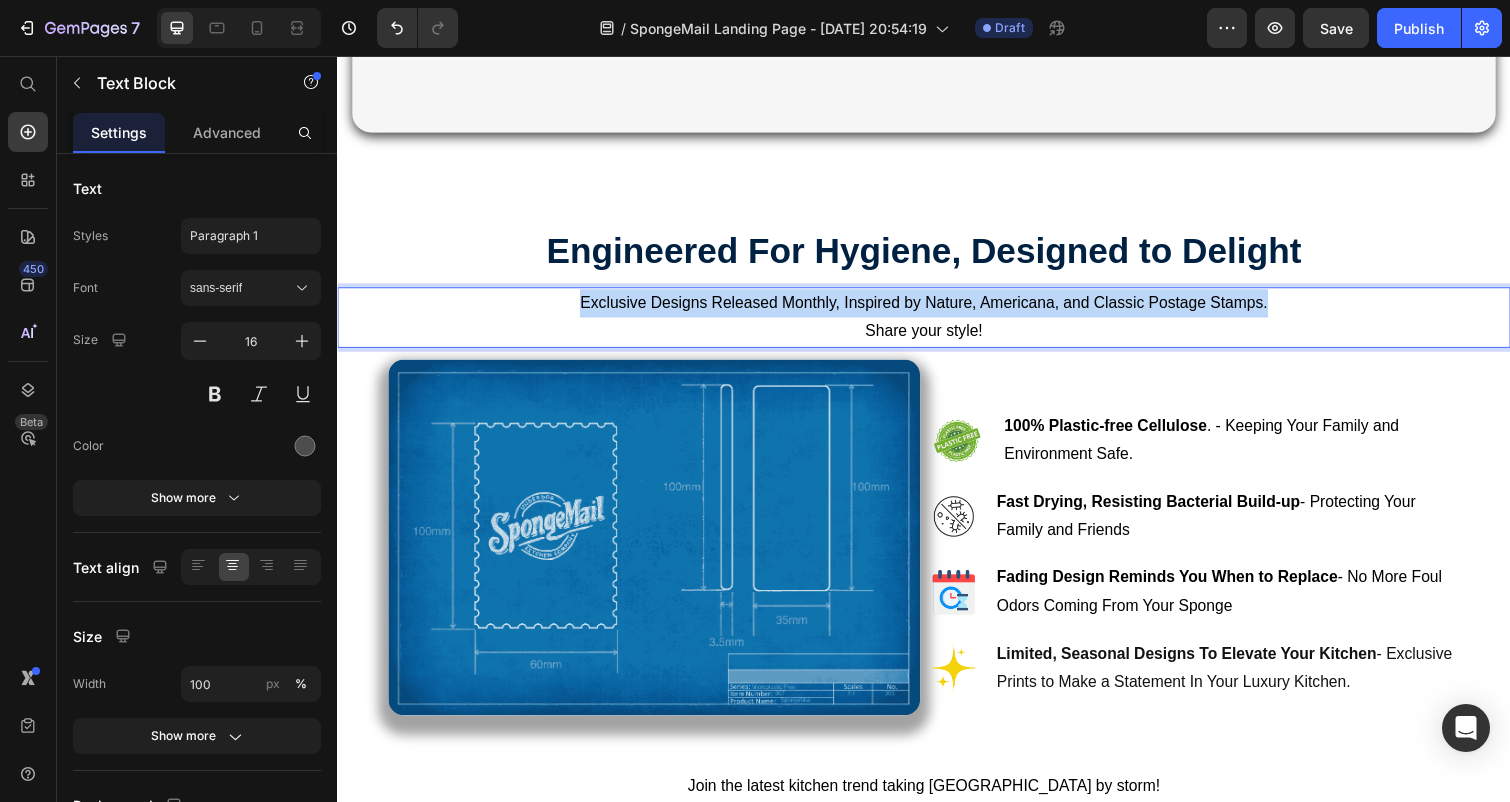 click on "Exclusive Designs Released Monthly, Inspired by Nature, Americana, and Classic Postage Stamps." at bounding box center [936, 308] 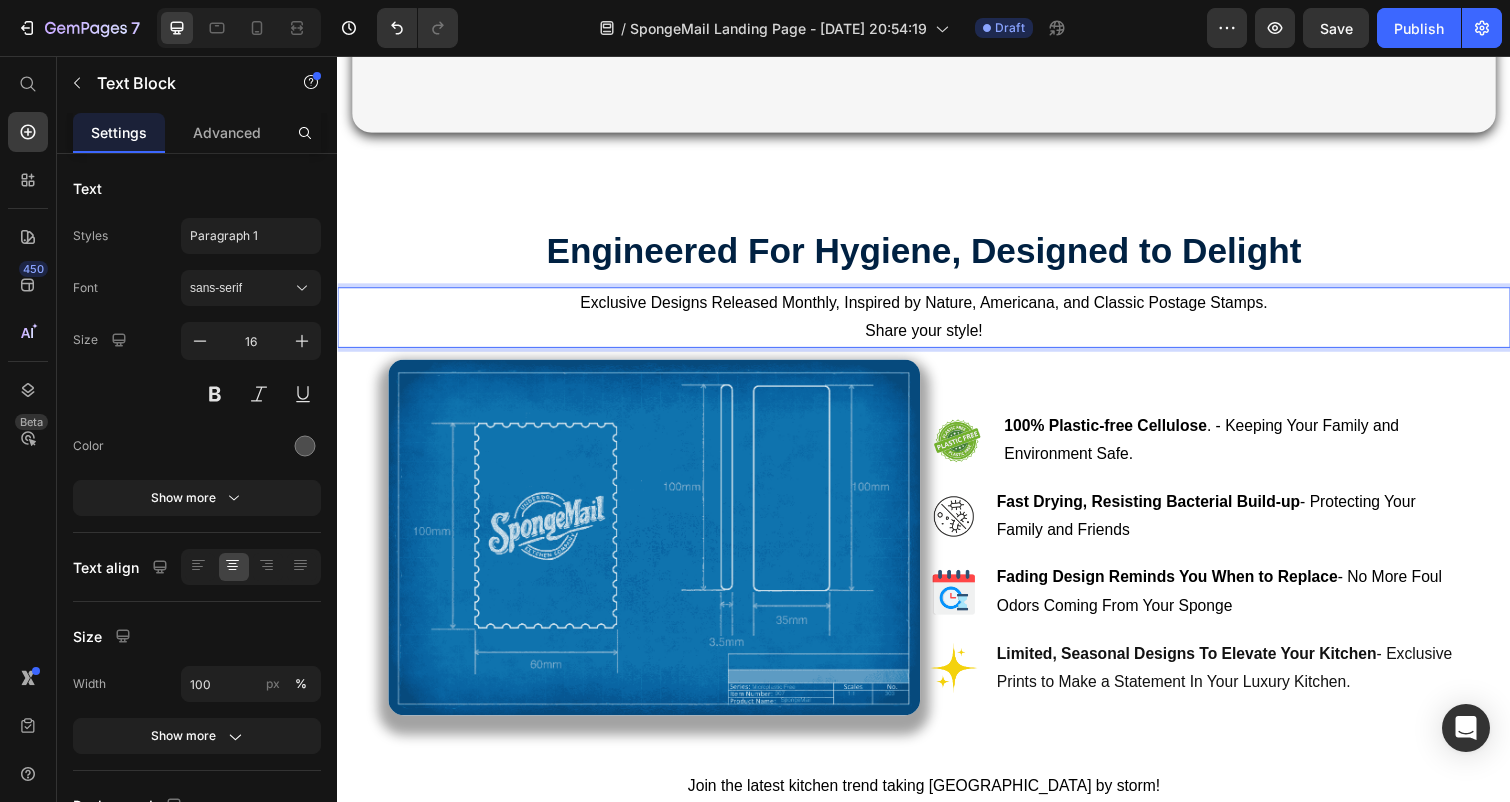 click on "Share your style!" at bounding box center (937, 338) 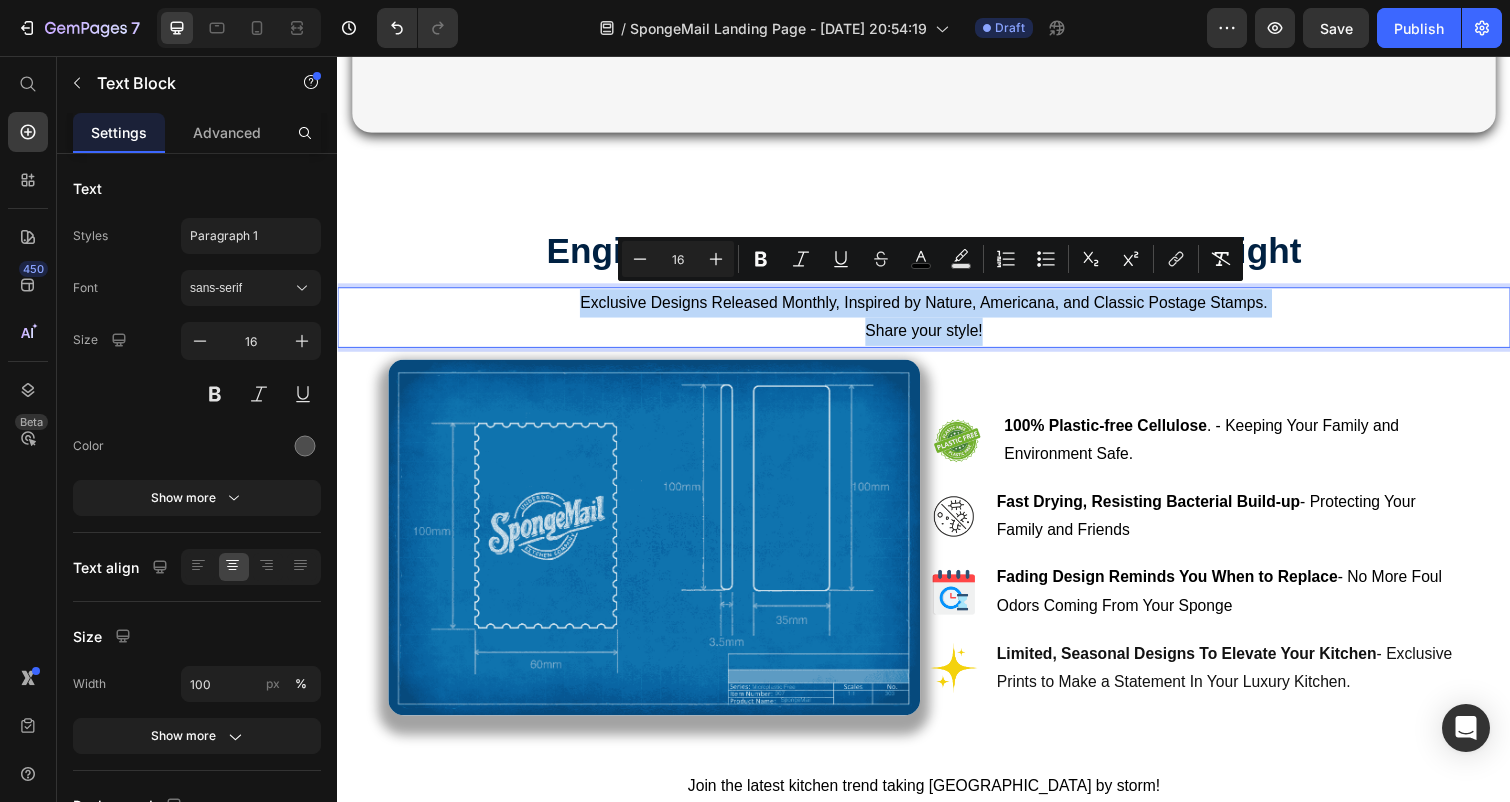 drag, startPoint x: 1031, startPoint y: 328, endPoint x: 553, endPoint y: 295, distance: 479.13776 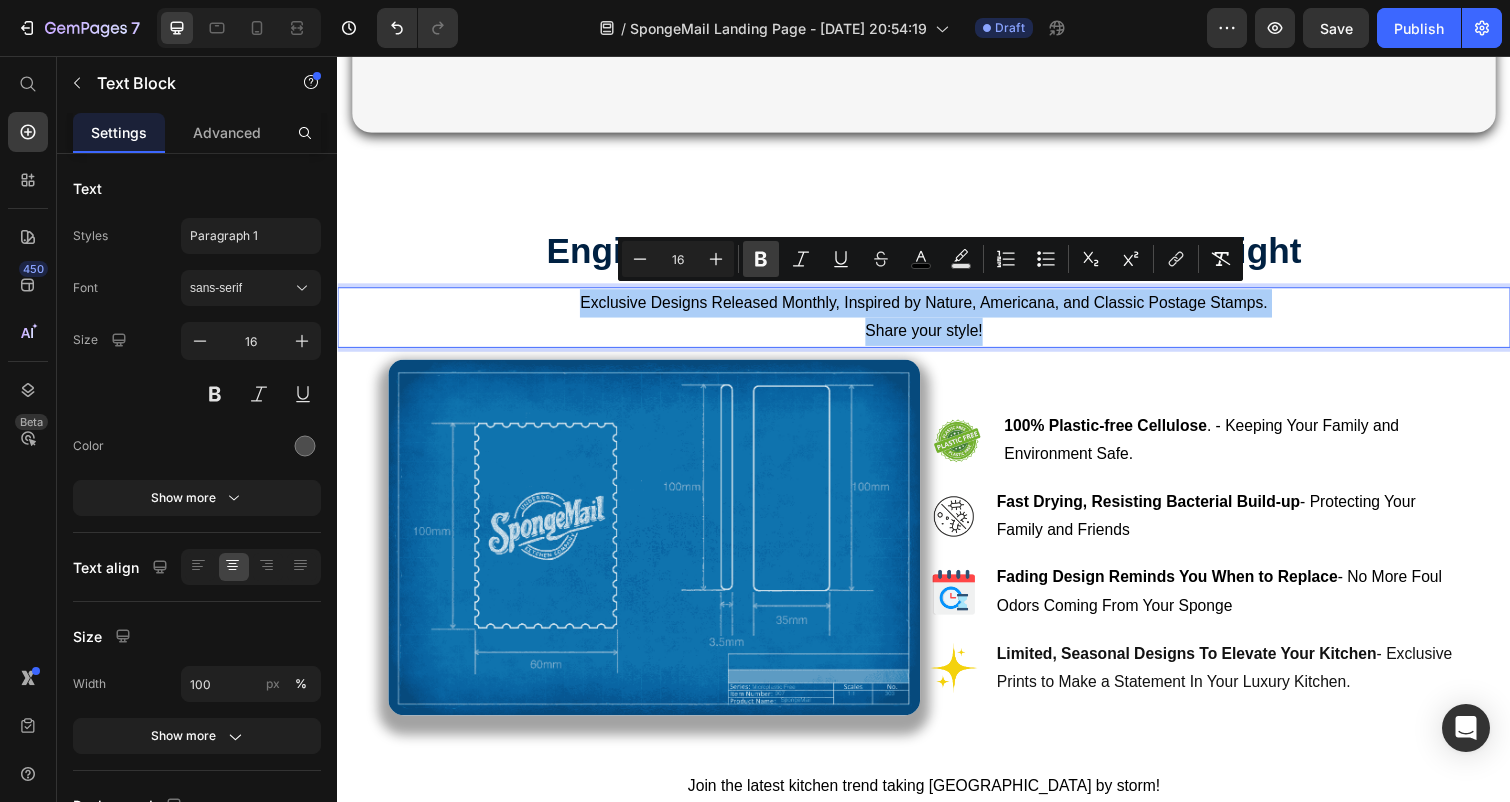 click 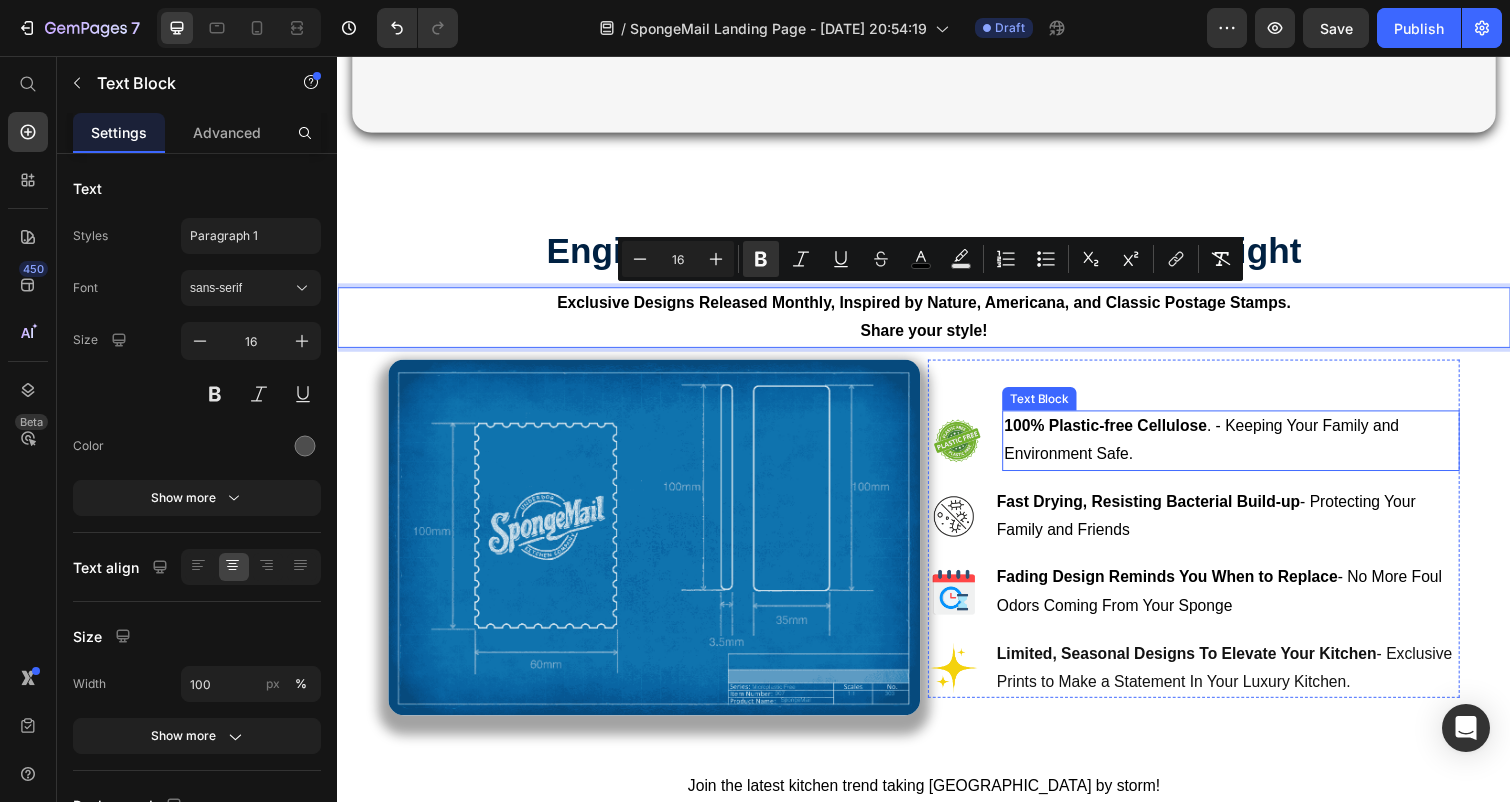 click on "100% Plastic-free Cellulose" at bounding box center [1122, 434] 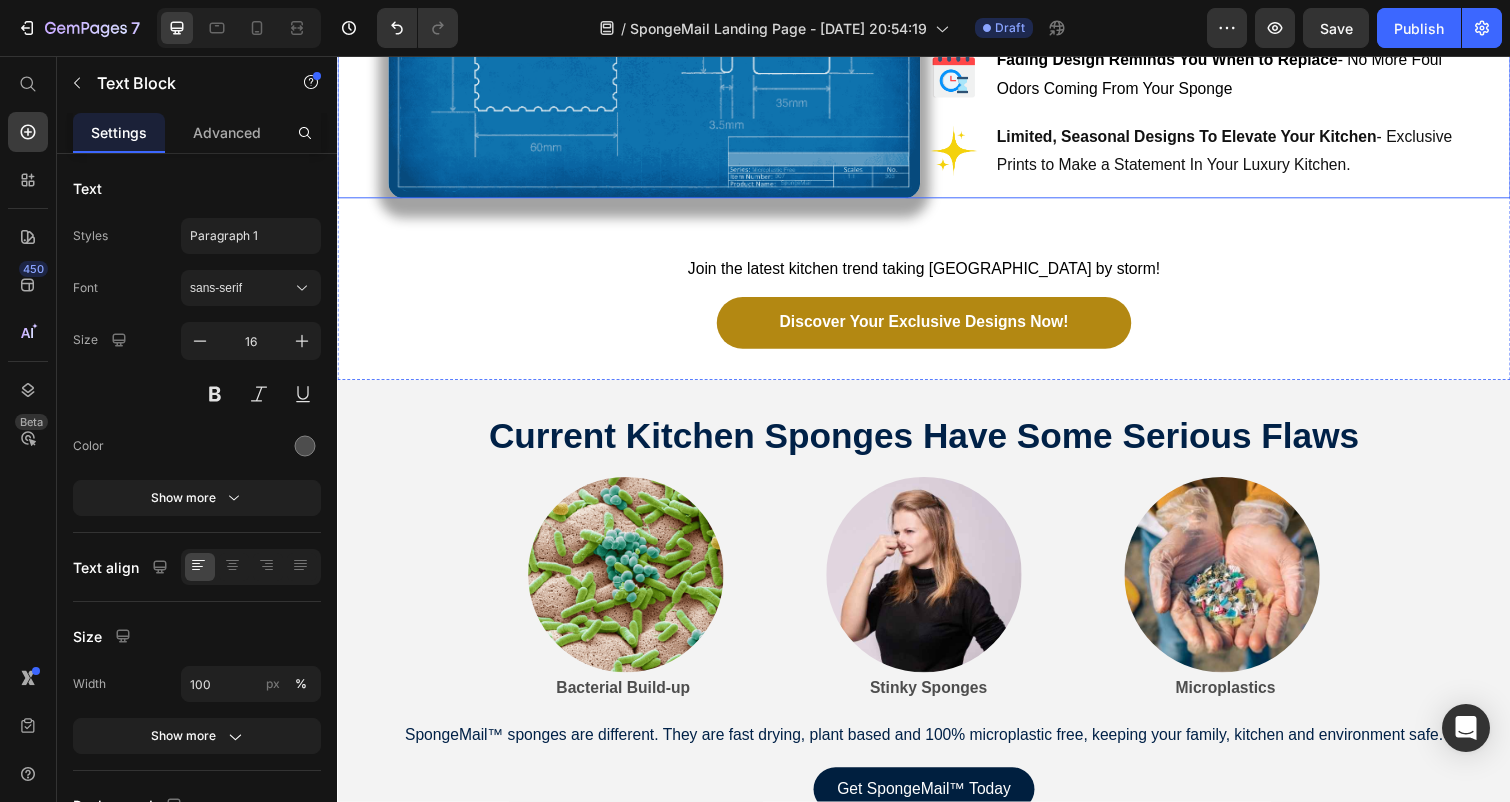 scroll, scrollTop: 3478, scrollLeft: 0, axis: vertical 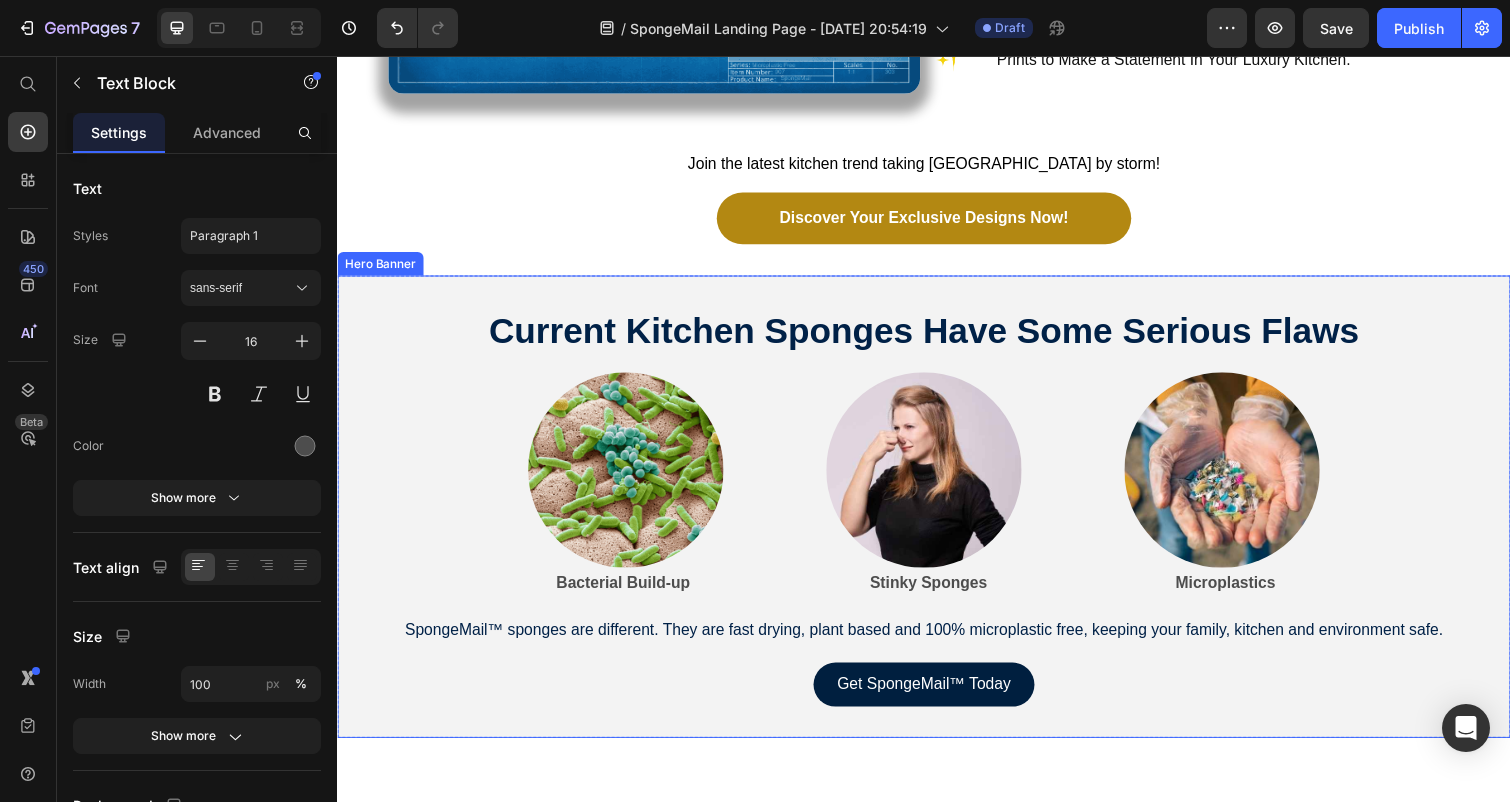 click on "Current Kitchen Sponges Have Some Serious Flaws Heading Image Bacterial Build-up Text Block Image Stinky Sponges Text Block Image Microplastics  Text Block Row SpongeMail™ sponges are different. They are fast drying, plant based and 100% microplastic free, keeping your family, kitchen and environment safe. Text Block Get SpongeM ail™ To day Button" at bounding box center (937, 517) 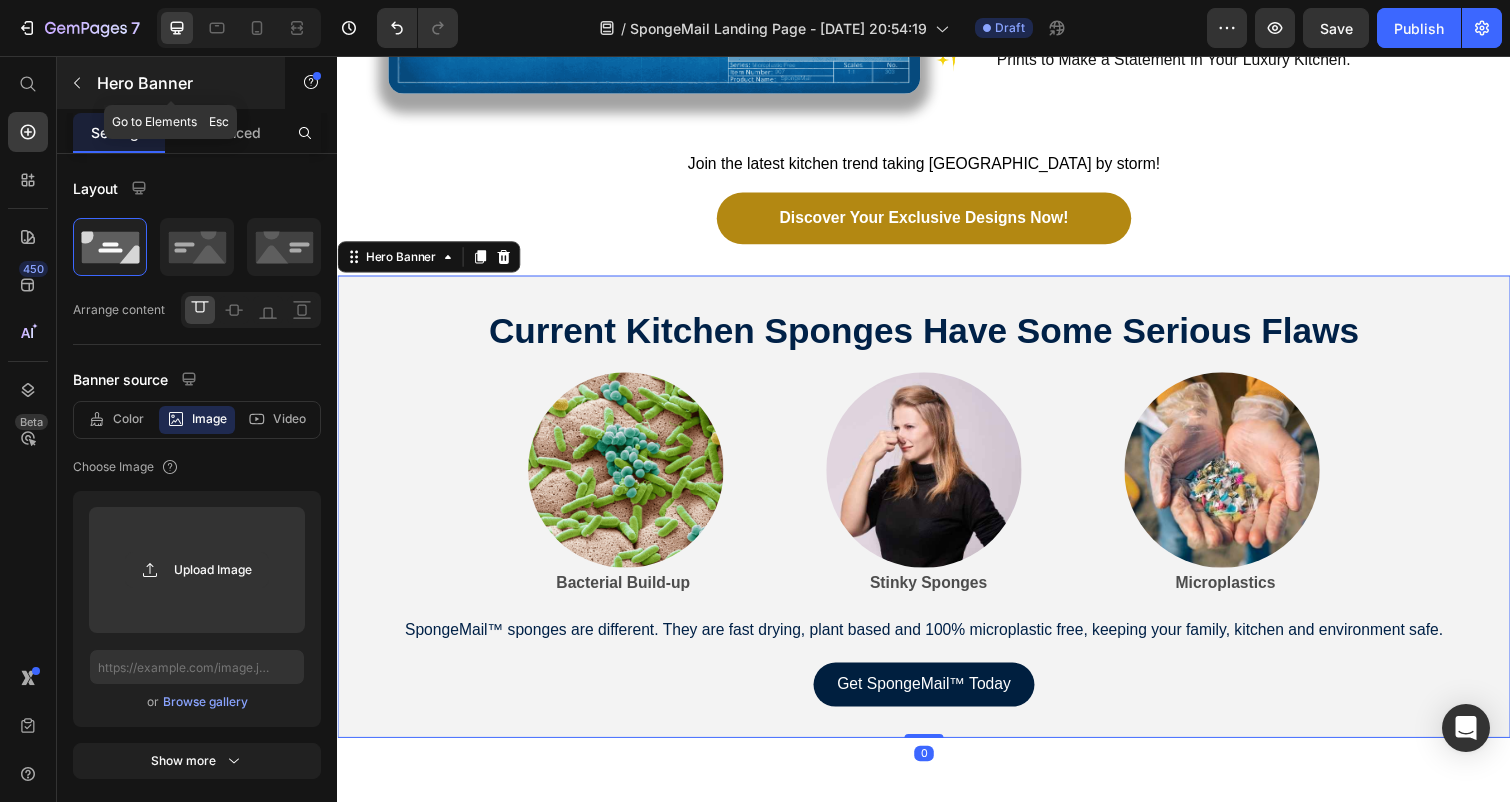 click 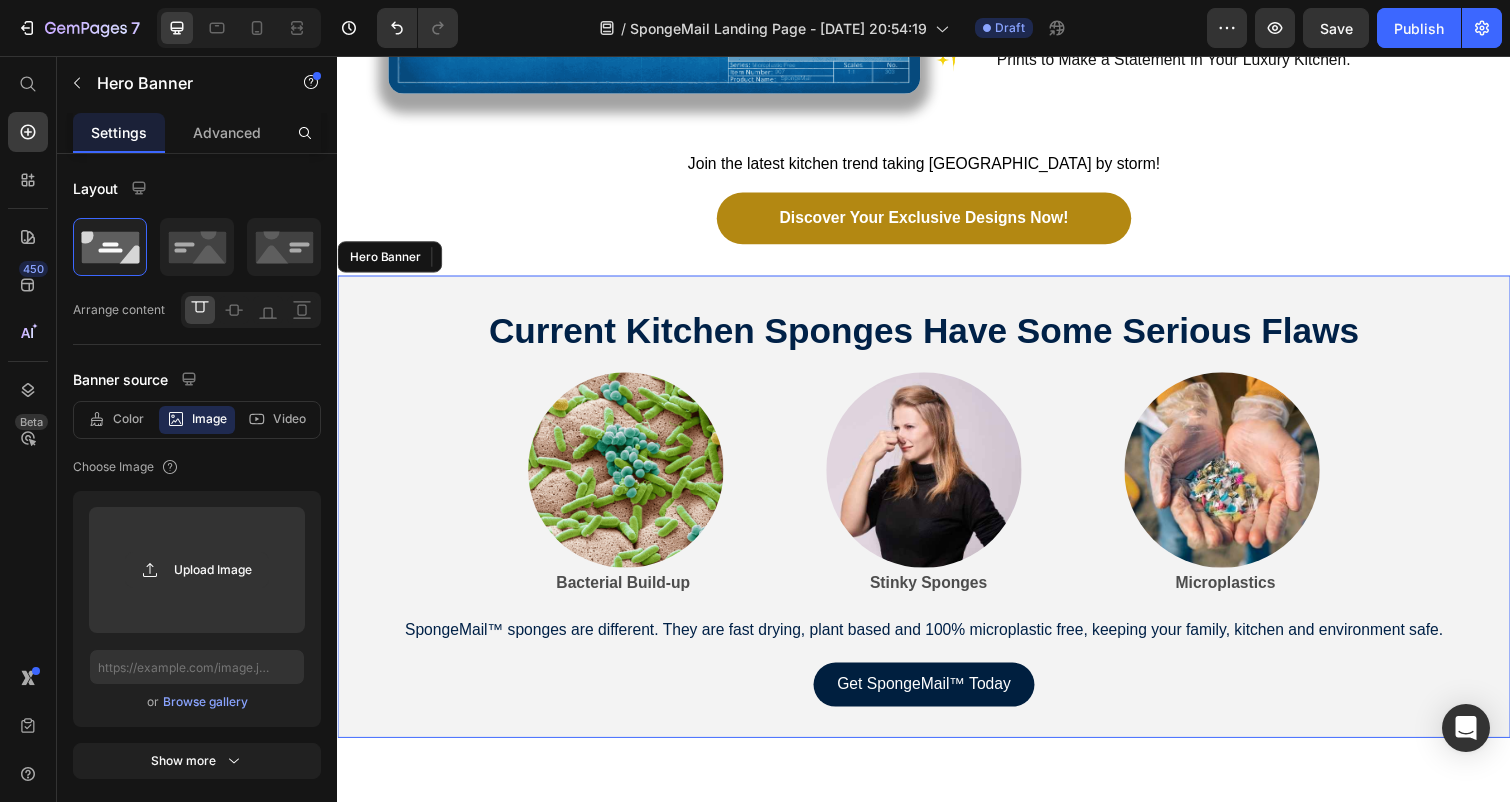 click on "Current Kitchen Sponges Have Some Serious Flaws Heading Image Bacterial Build-up Text Block Image Stinky Sponges Text Block Image Microplastics  Text Block Row SpongeMail™ sponges are different. They are fast drying, plant based and 100% microplastic free, keeping your family, kitchen and environment safe. Text Block Get SpongeM ail™ To day Button" at bounding box center (937, 517) 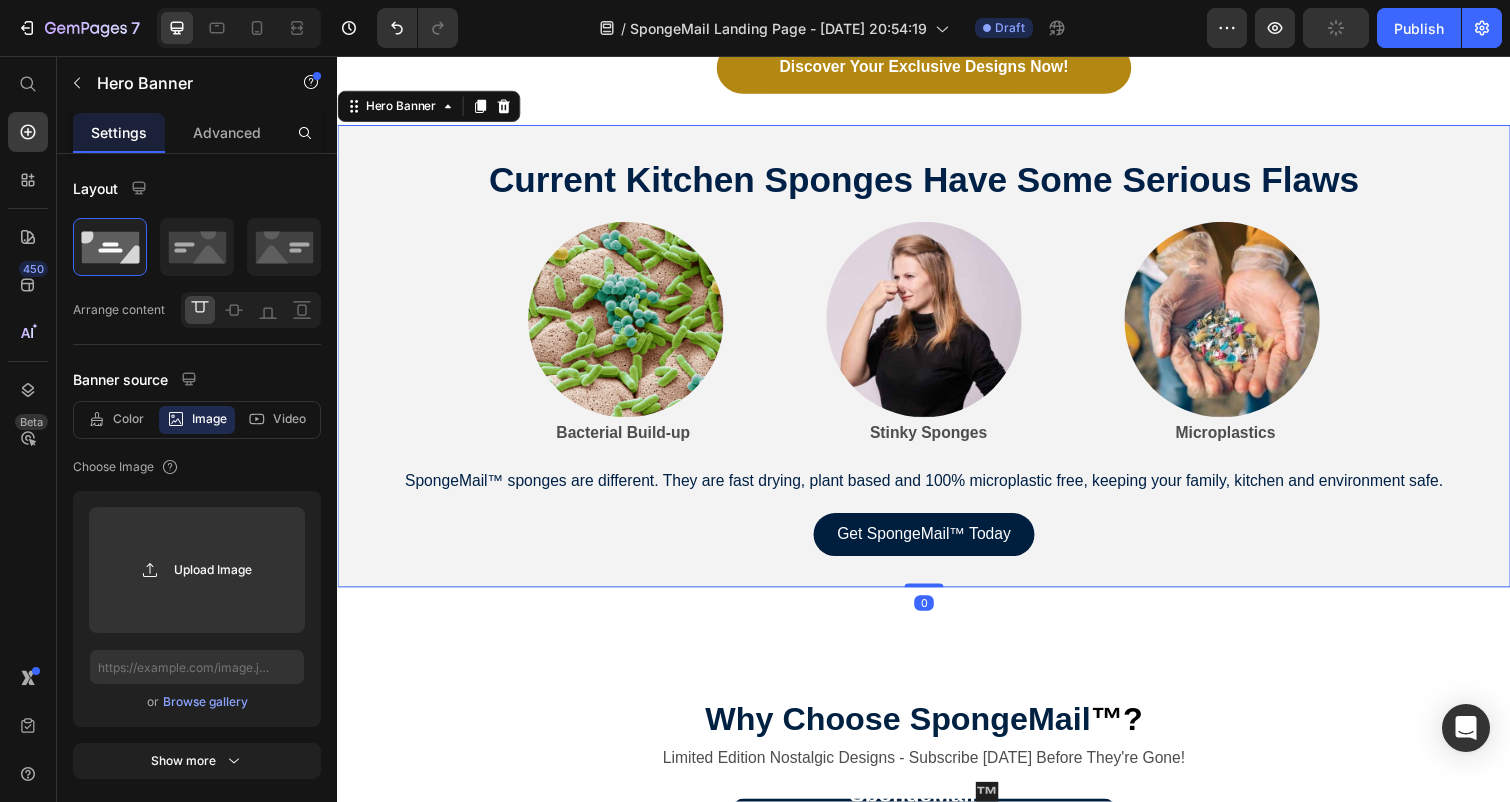 scroll, scrollTop: 3649, scrollLeft: 0, axis: vertical 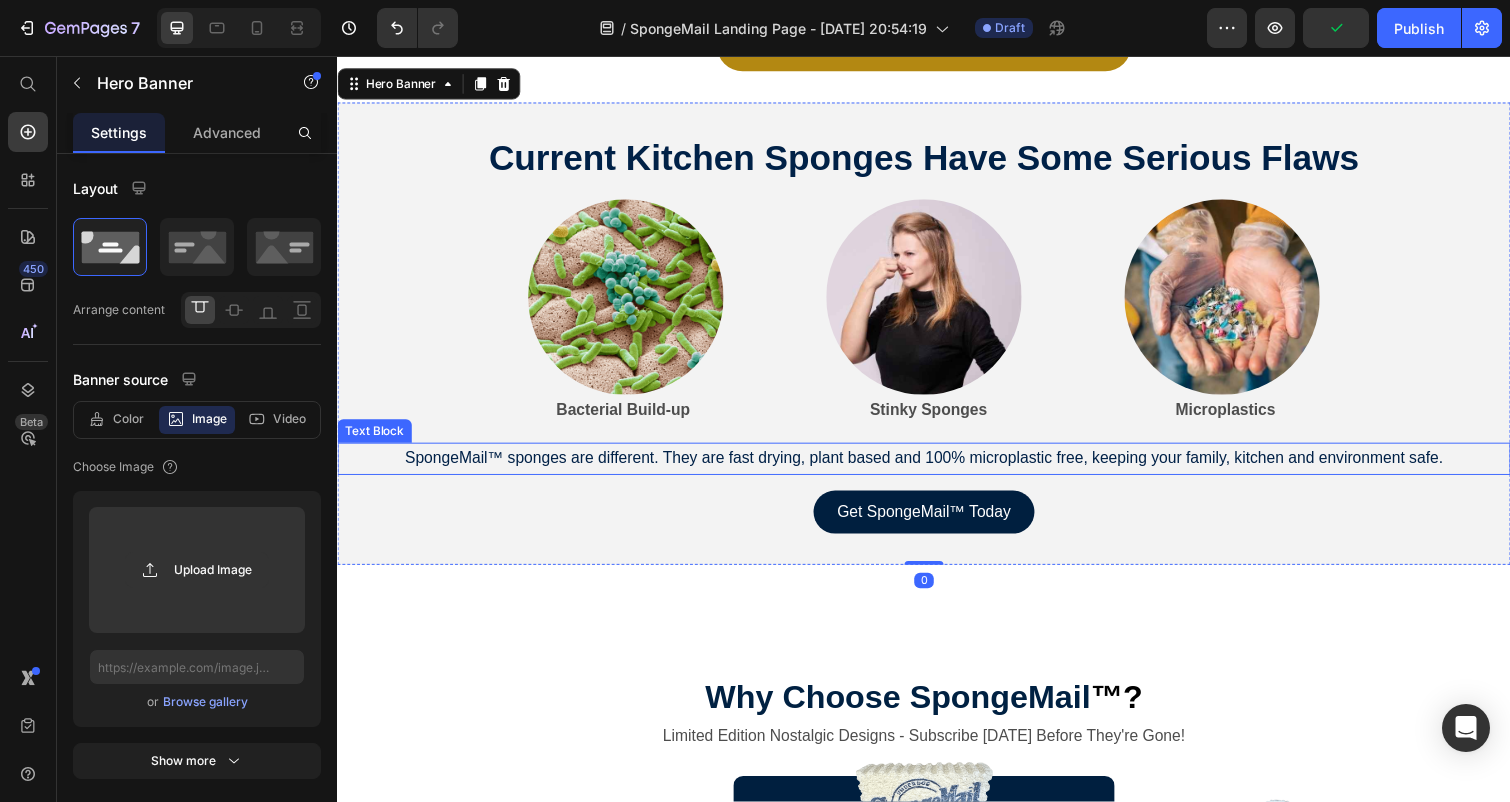 click on "SpongeMail™ sponges are different. They are fast drying, plant based and 100% microplastic free, keeping your family, kitchen and environment safe." at bounding box center [937, 467] 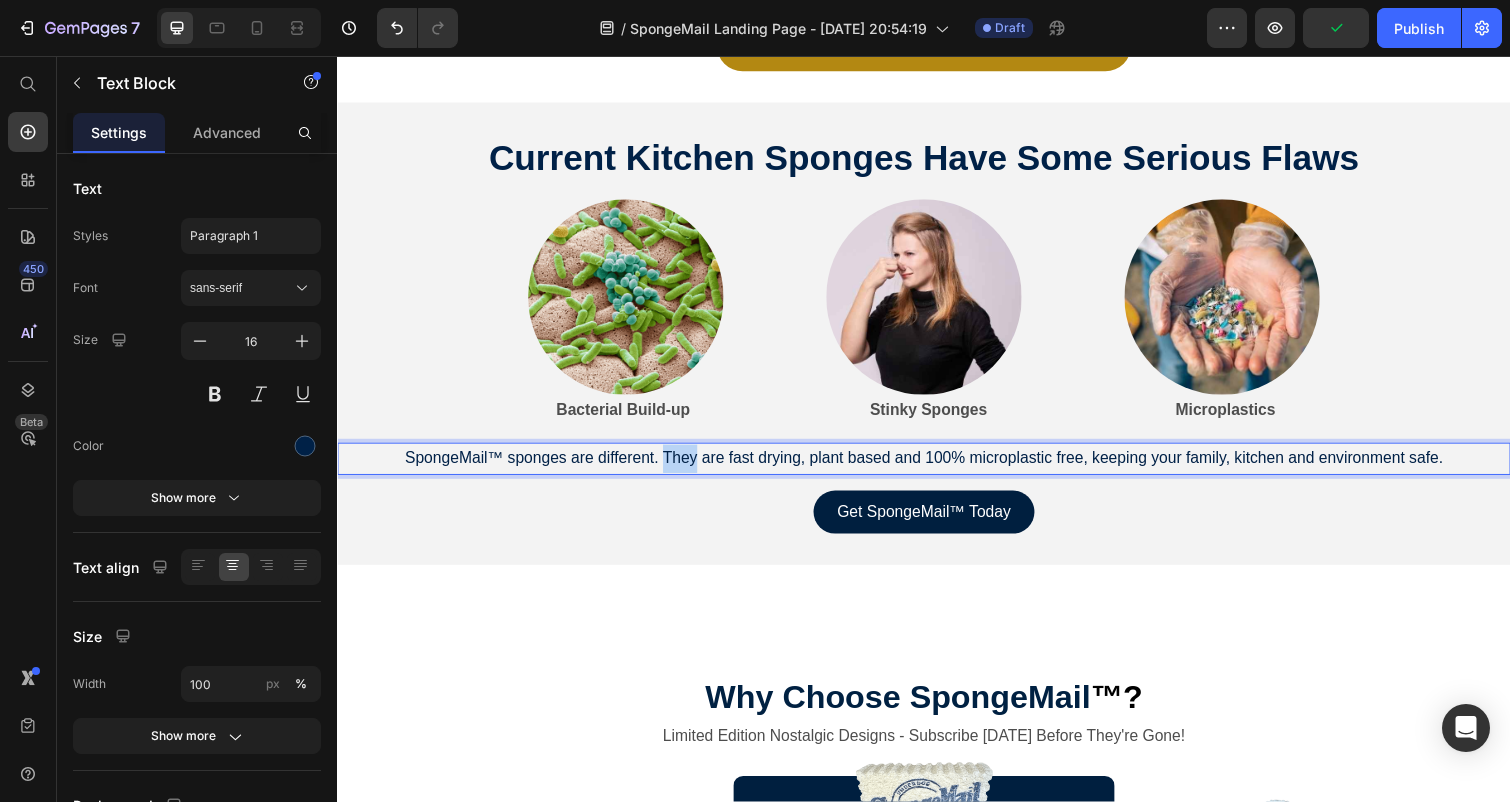 click on "SpongeMail™ sponges are different. They are fast drying, plant based and 100% microplastic free, keeping your family, kitchen and environment safe." at bounding box center (937, 467) 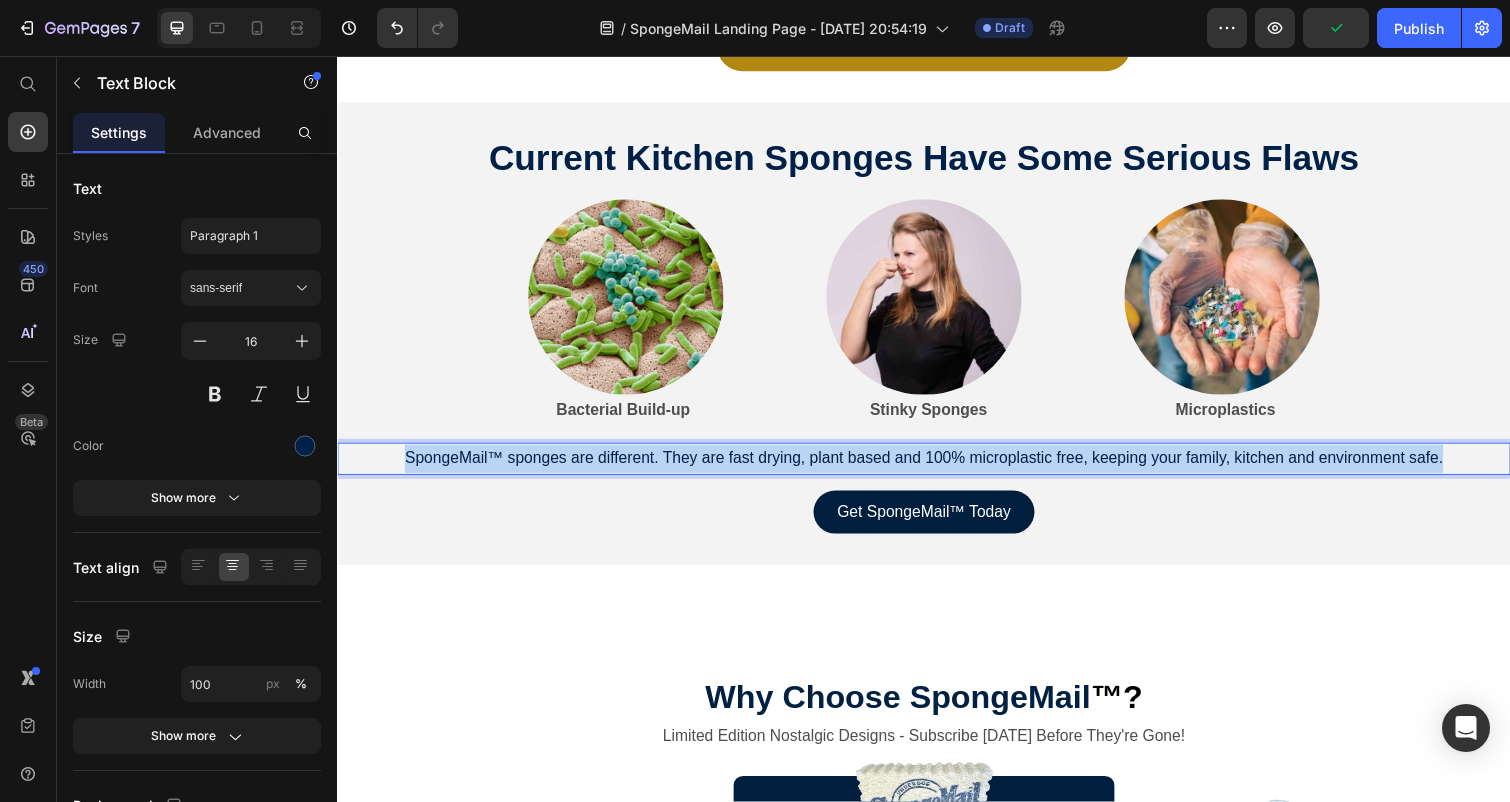 click on "SpongeMail™ sponges are different. They are fast drying, plant based and 100% microplastic free, keeping your family, kitchen and environment safe." at bounding box center (937, 467) 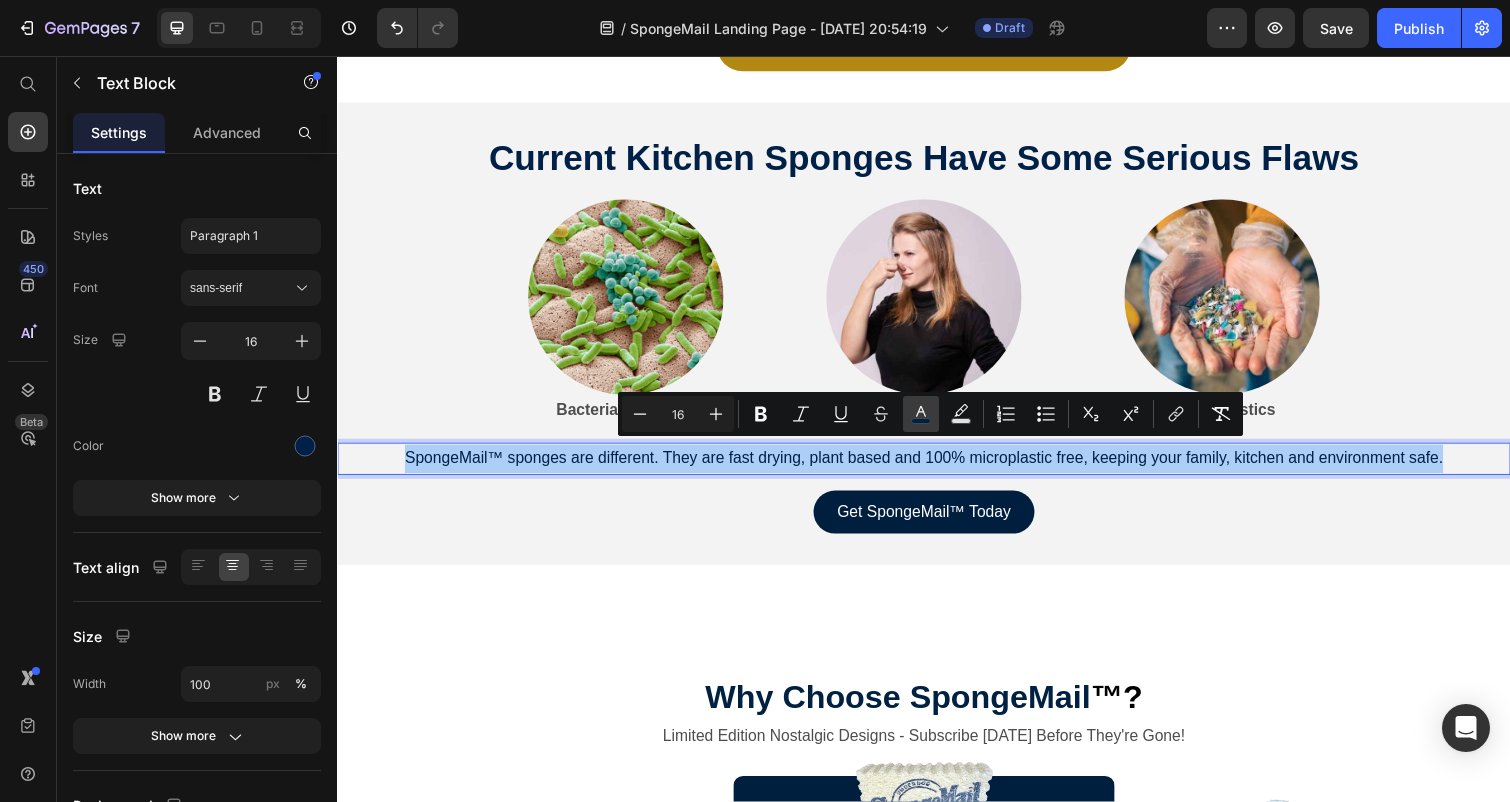 click 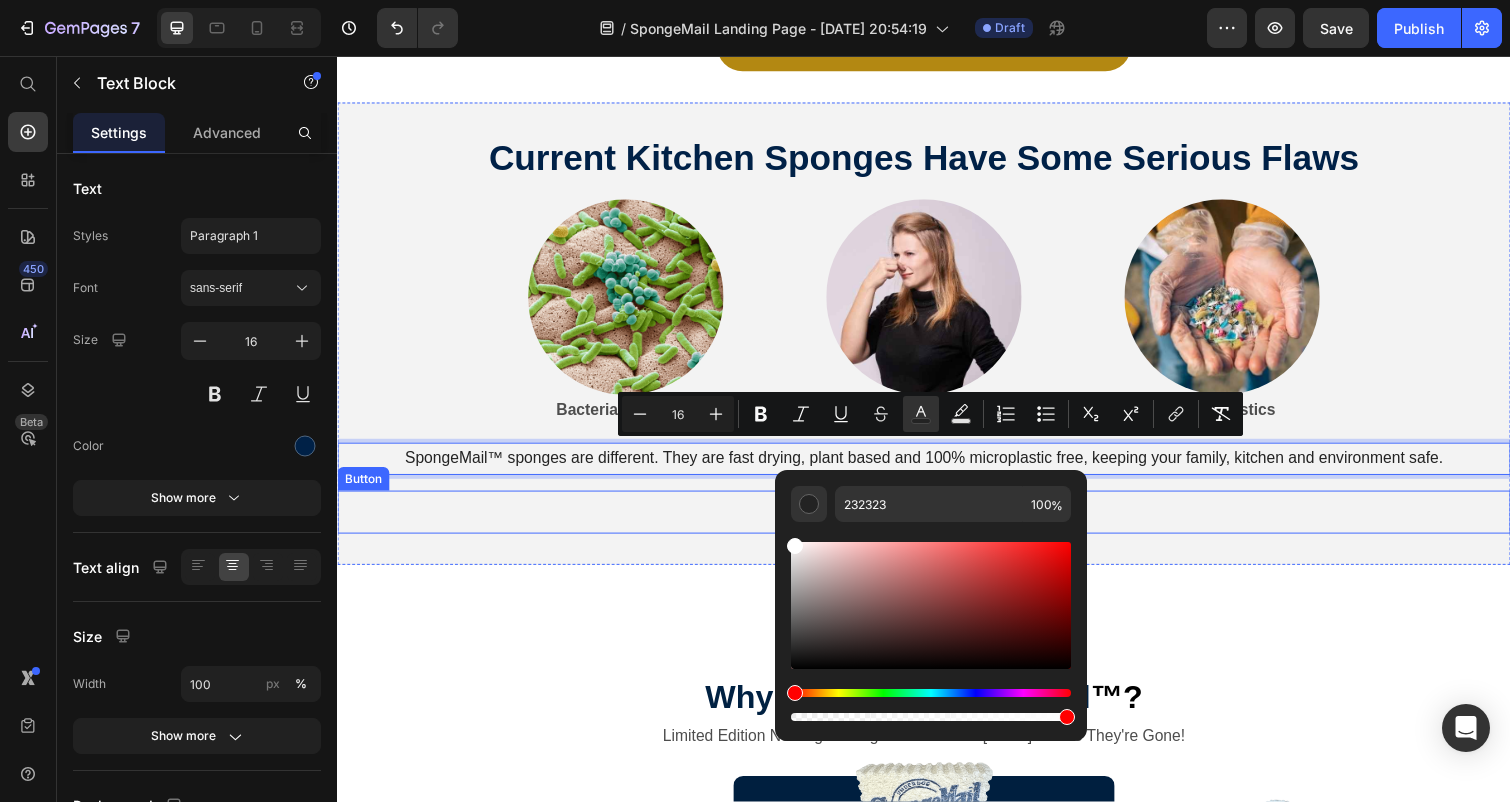 type on "FFFFFF" 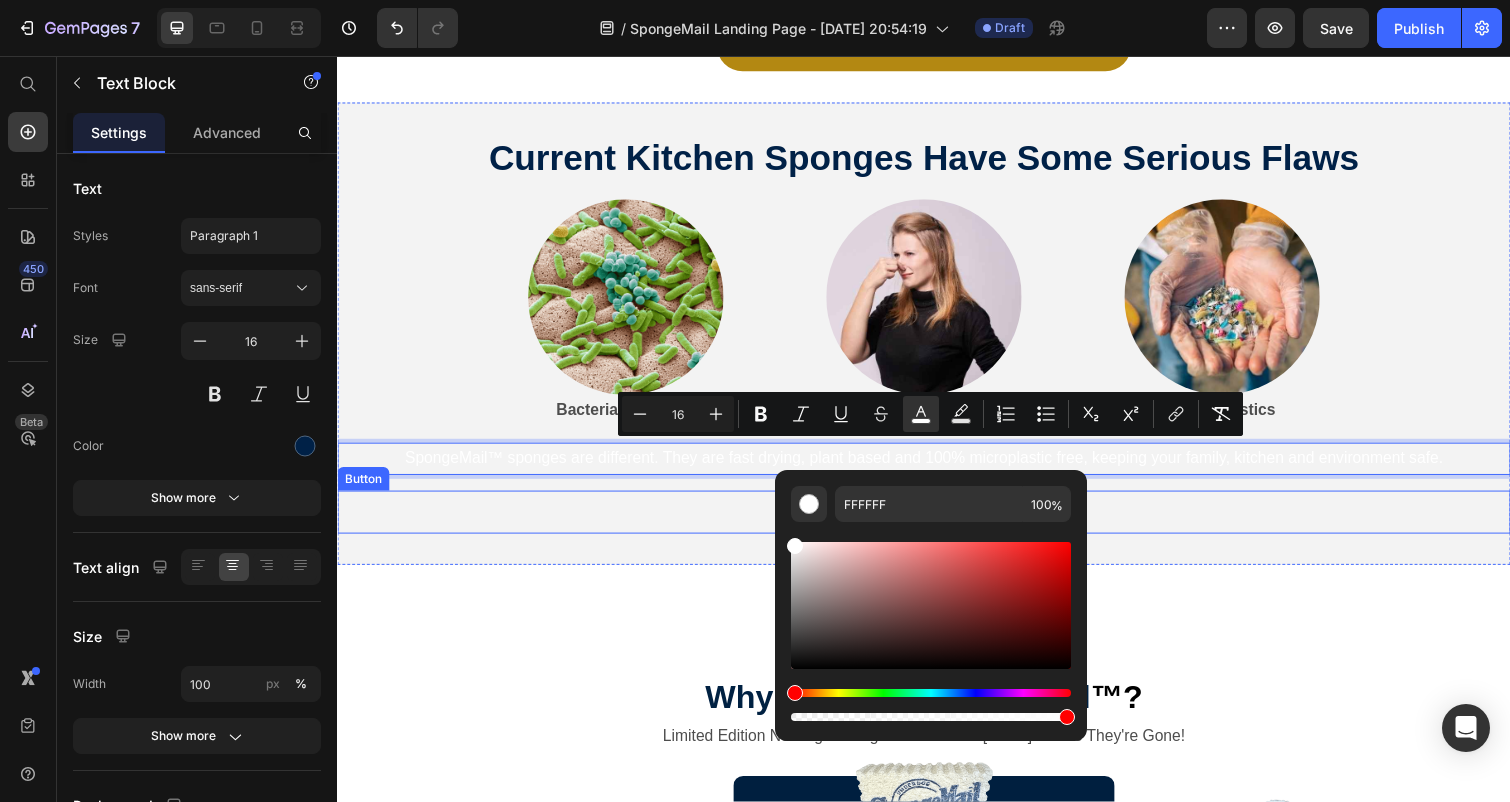 drag, startPoint x: 1403, startPoint y: 695, endPoint x: 776, endPoint y: 530, distance: 648.3471 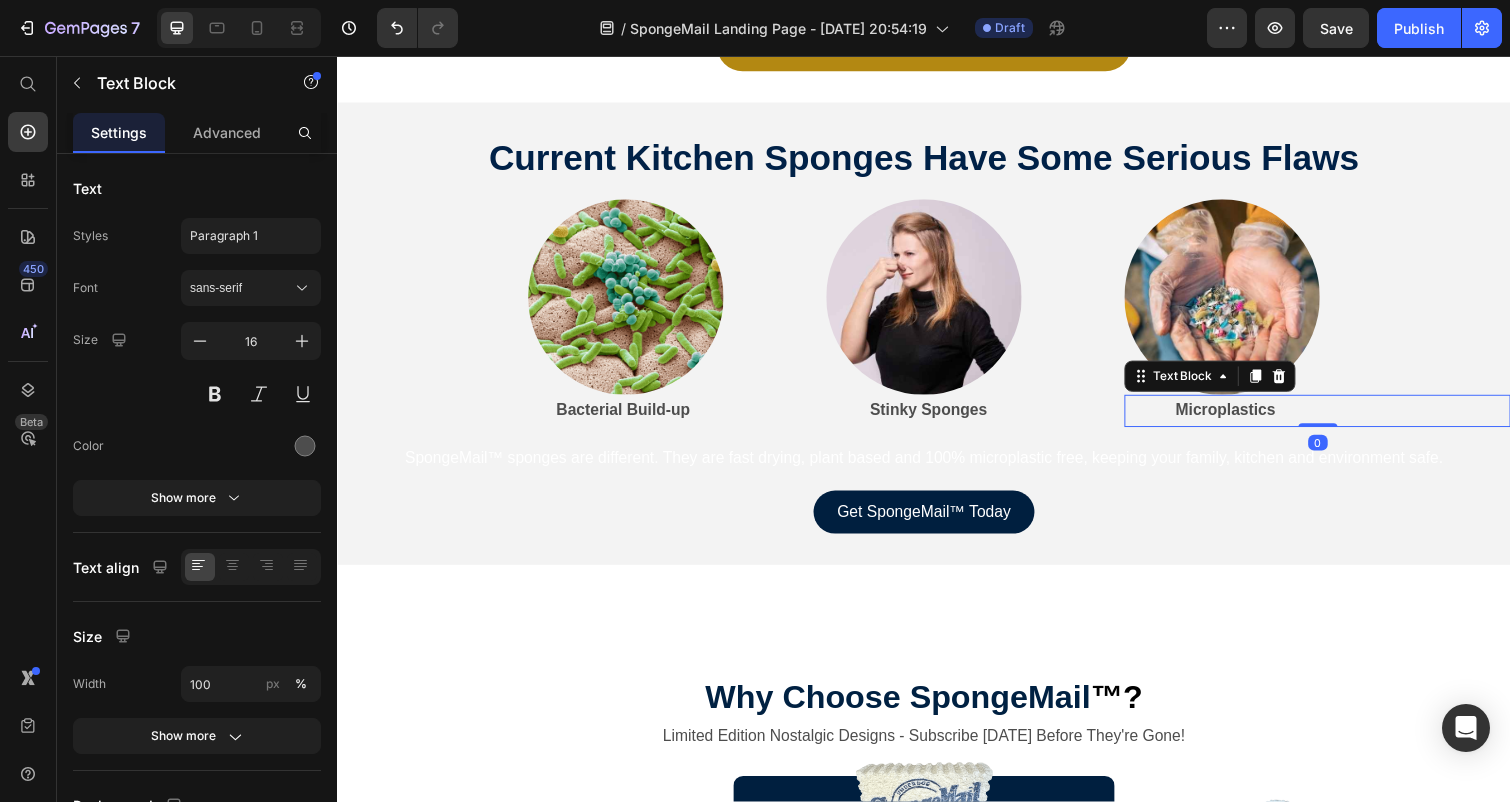 click on "Microplastics" at bounding box center [1245, 418] 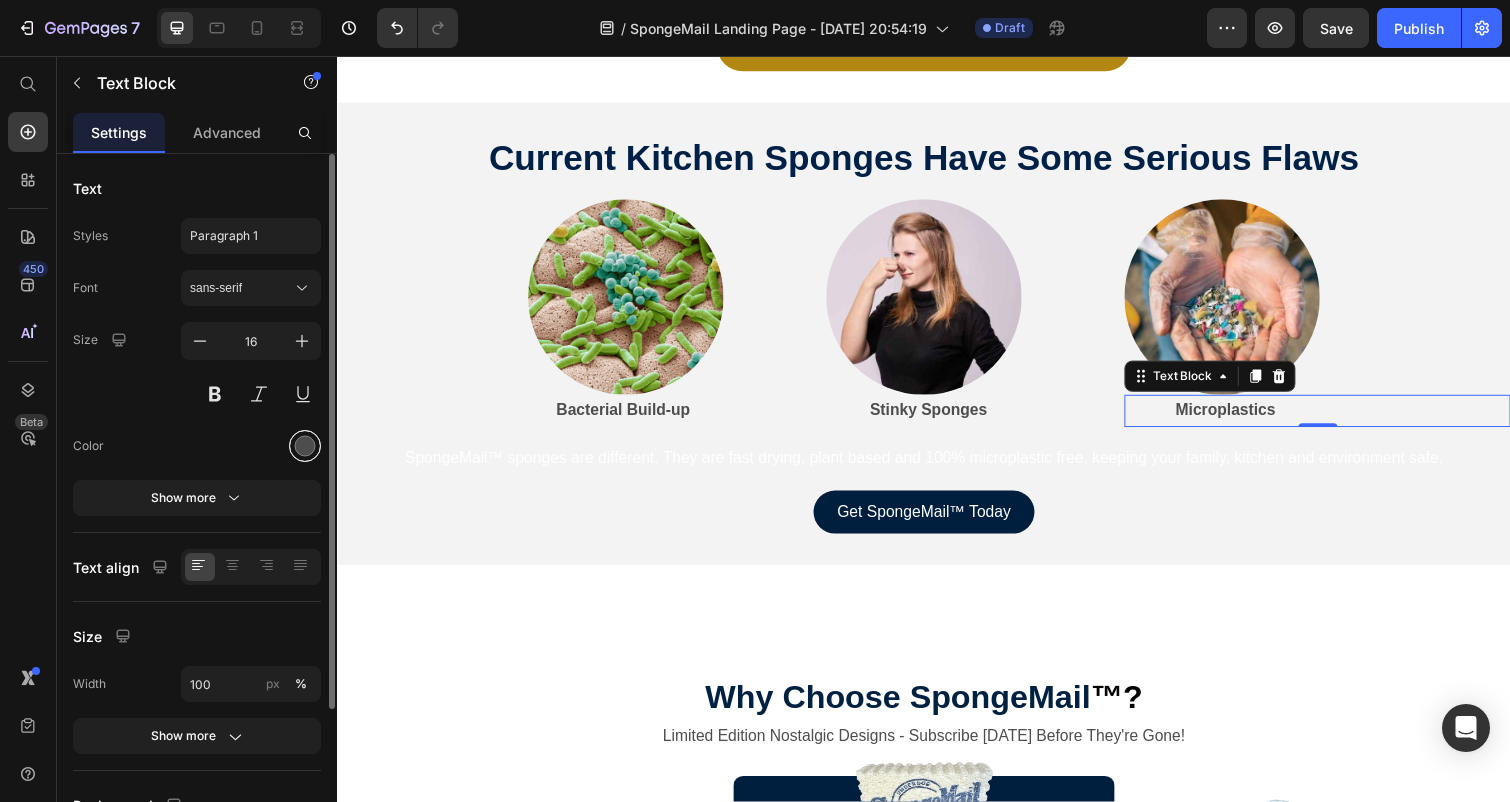 click at bounding box center [305, 446] 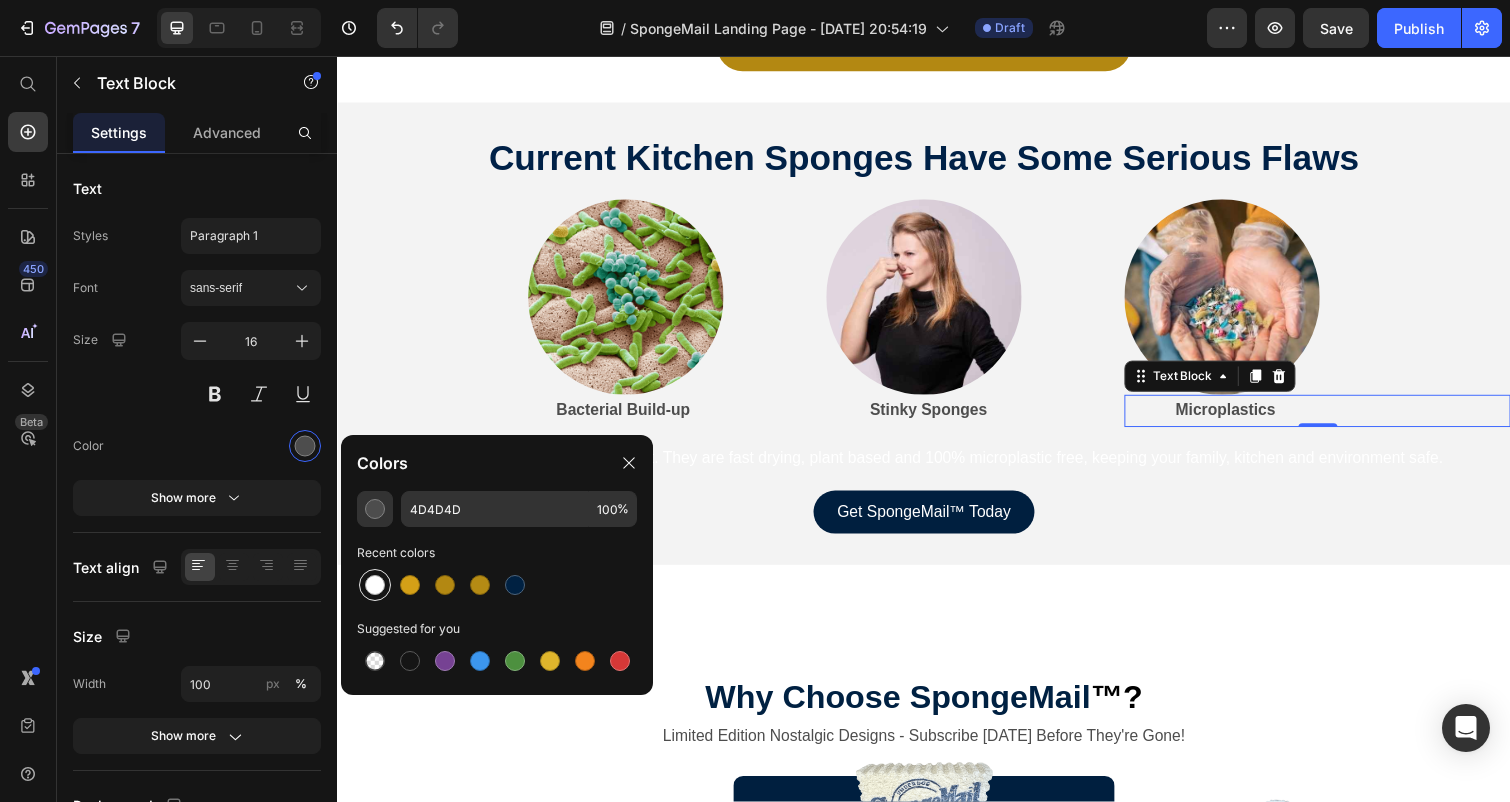 click at bounding box center (375, 585) 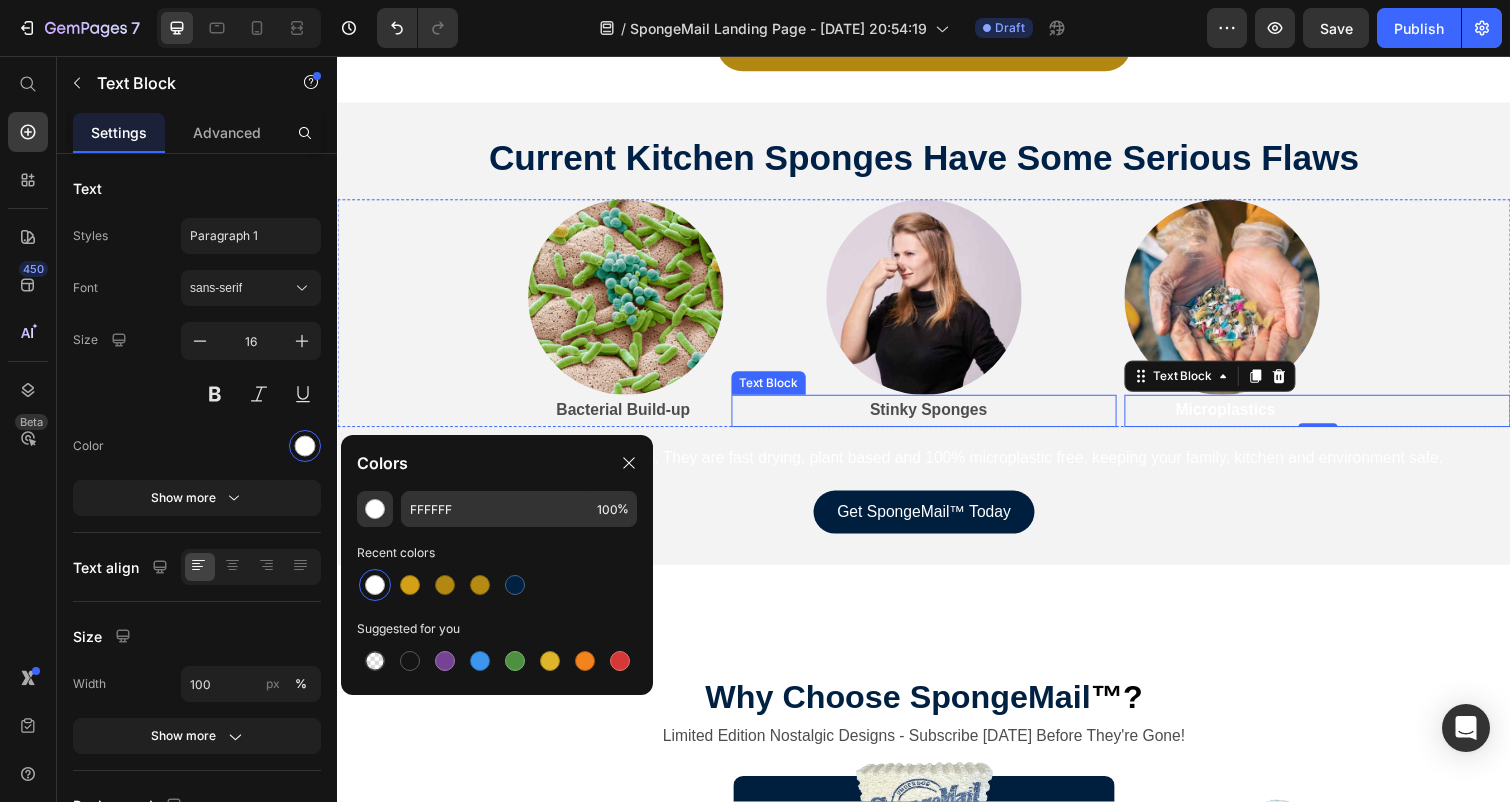 click on "Stinky Sponges" at bounding box center (1007, 419) 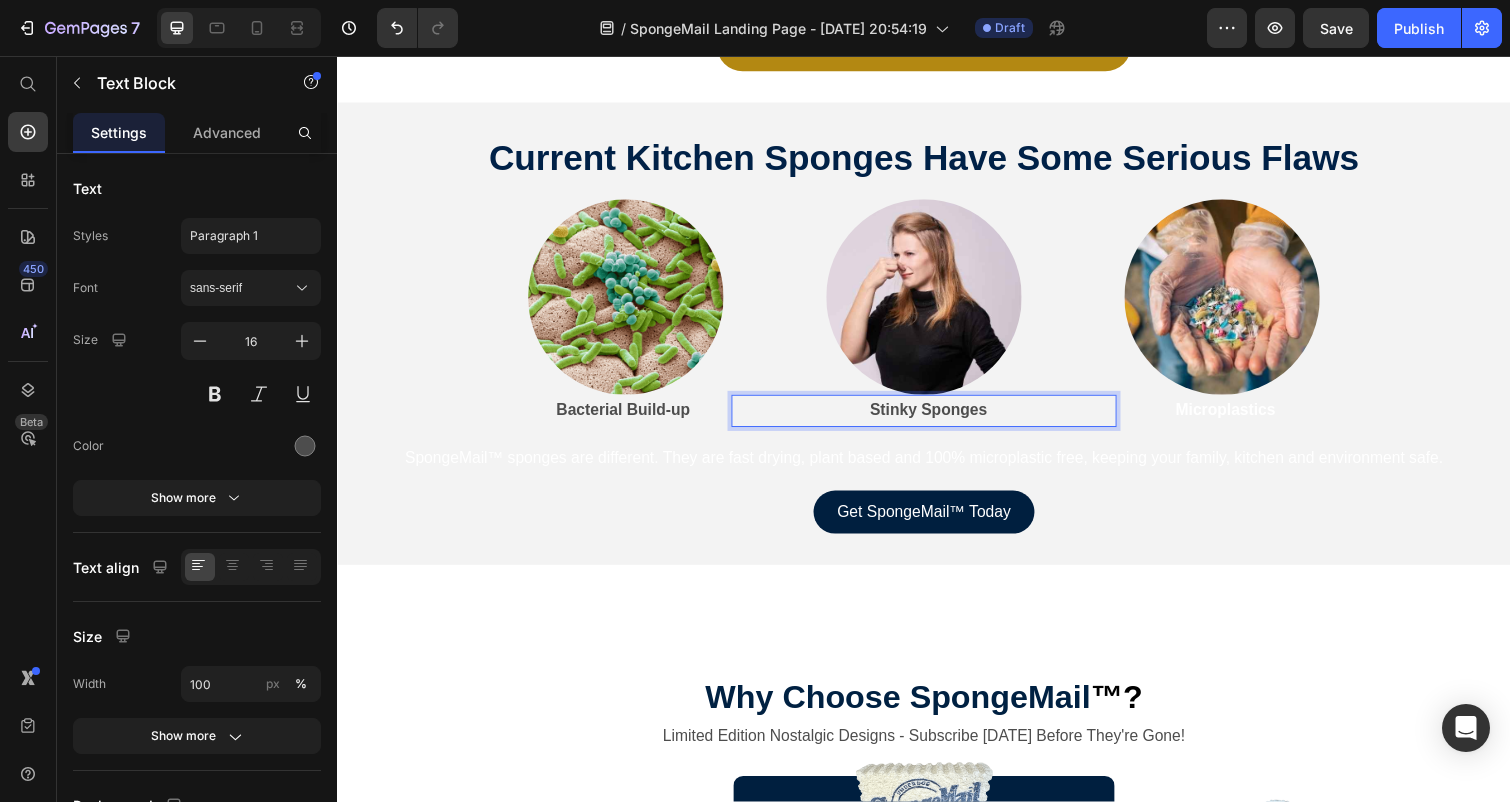 click on "Stinky Sponges" at bounding box center (942, 418) 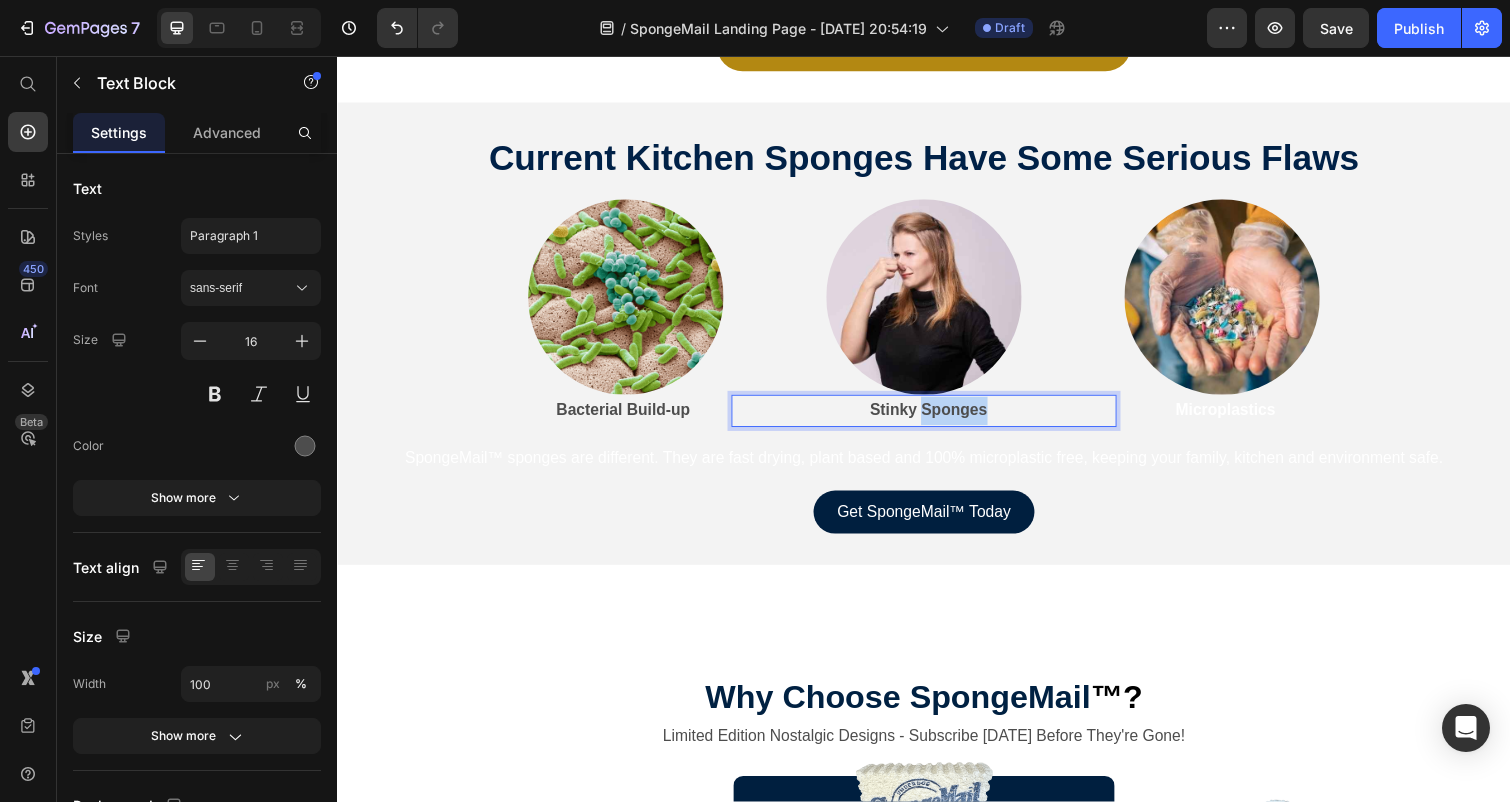 click on "Stinky Sponges" at bounding box center (942, 418) 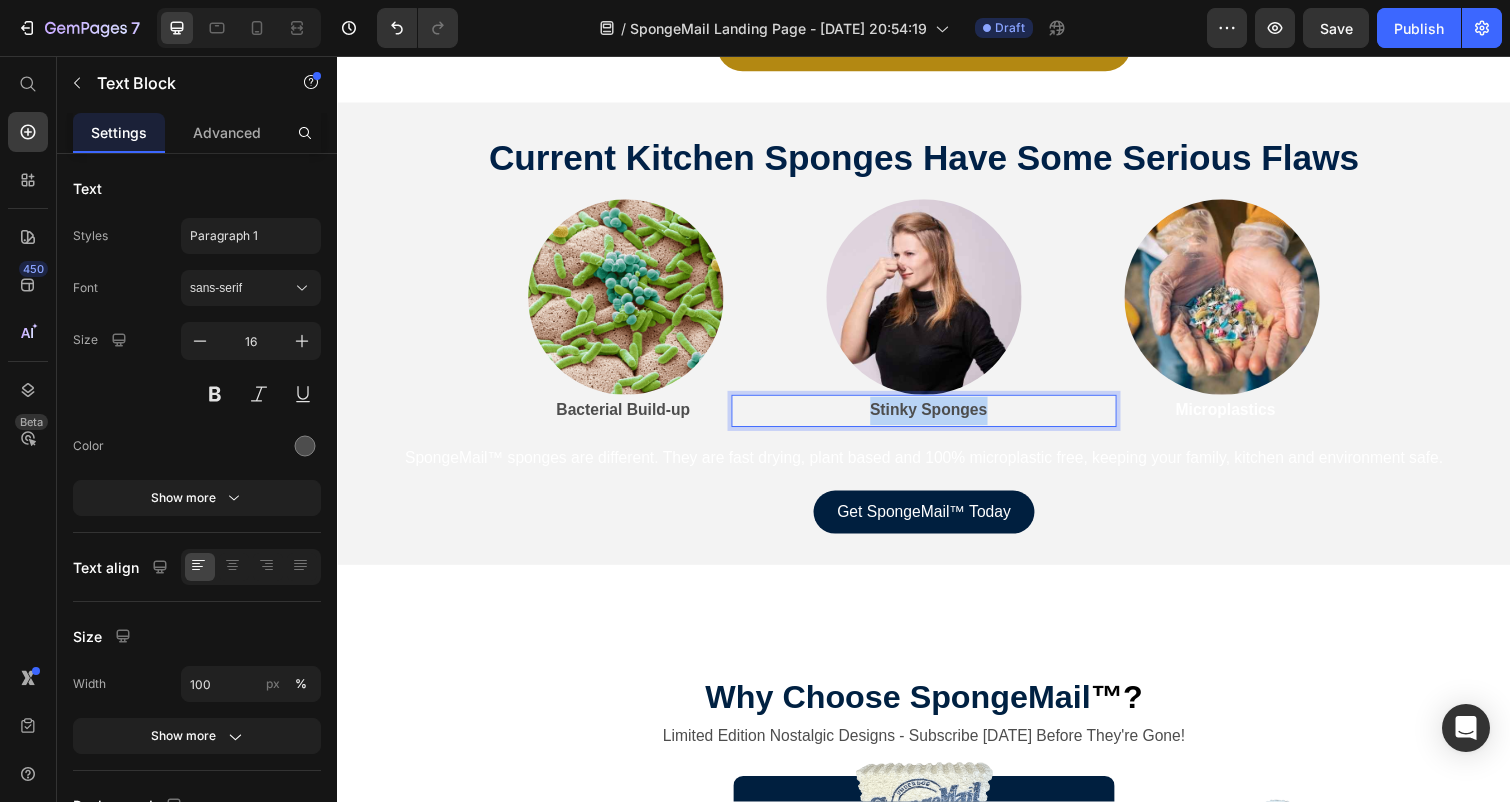 click on "Stinky Sponges" at bounding box center [942, 418] 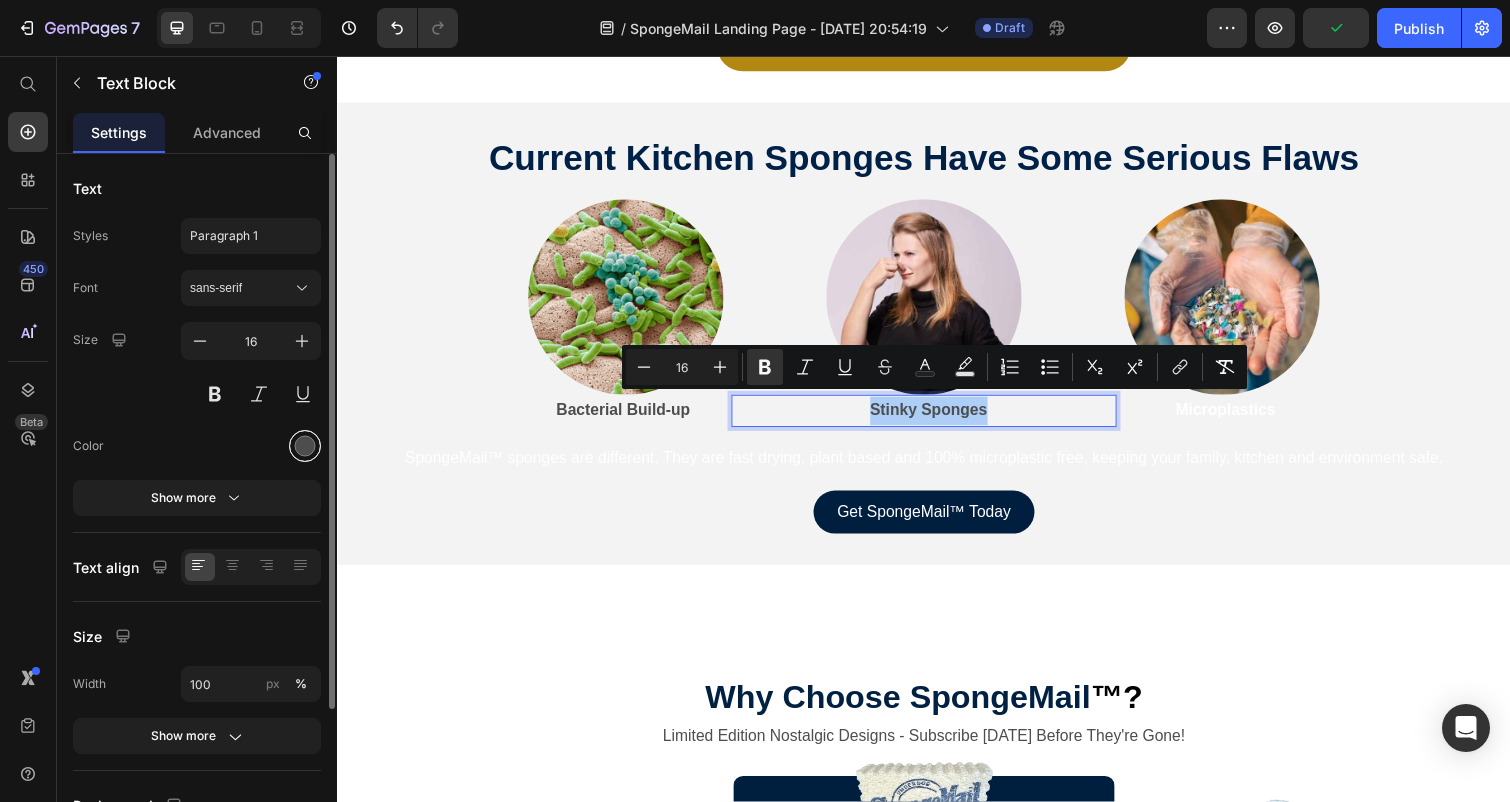 click at bounding box center [305, 446] 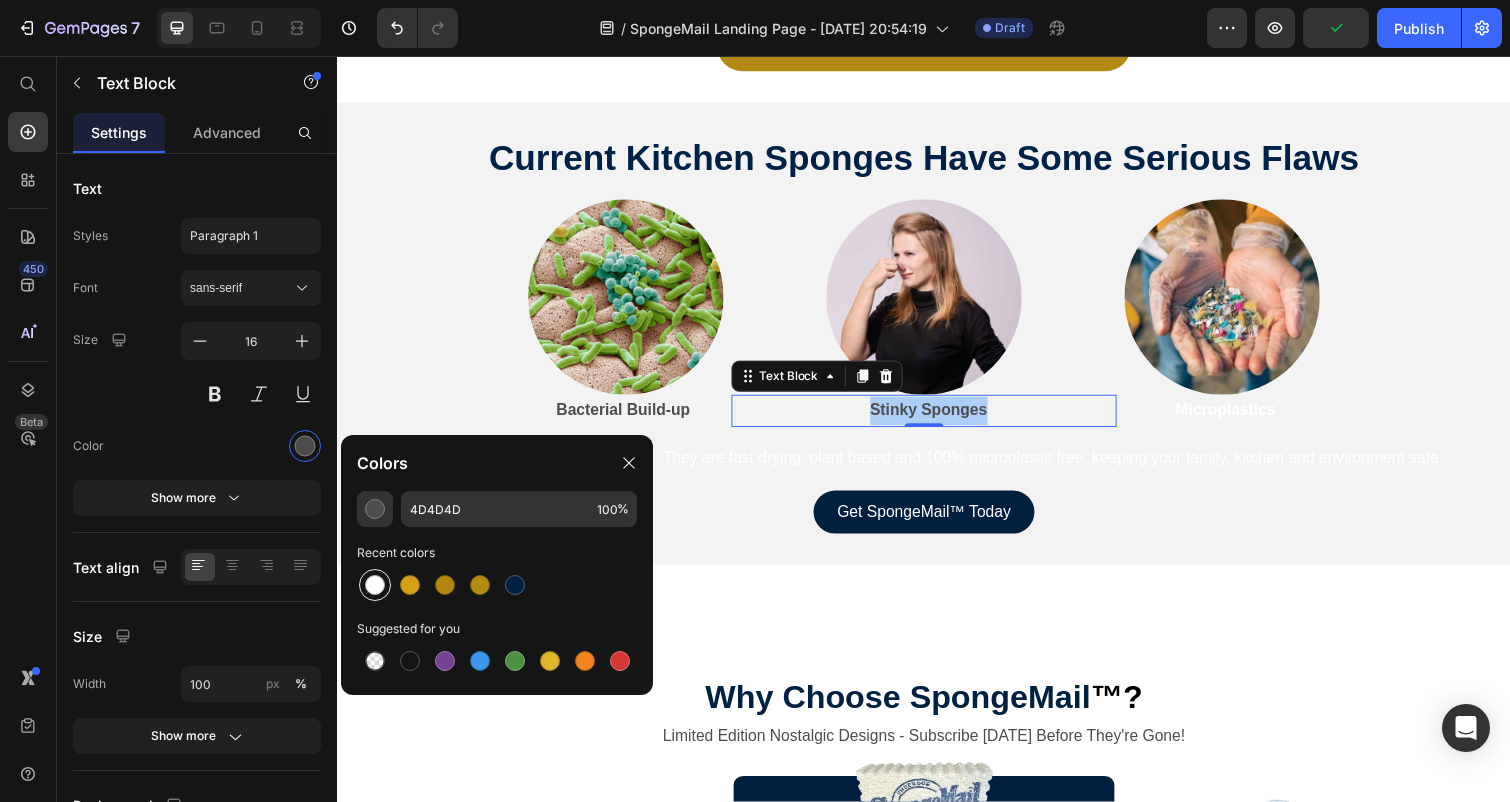 click at bounding box center [375, 585] 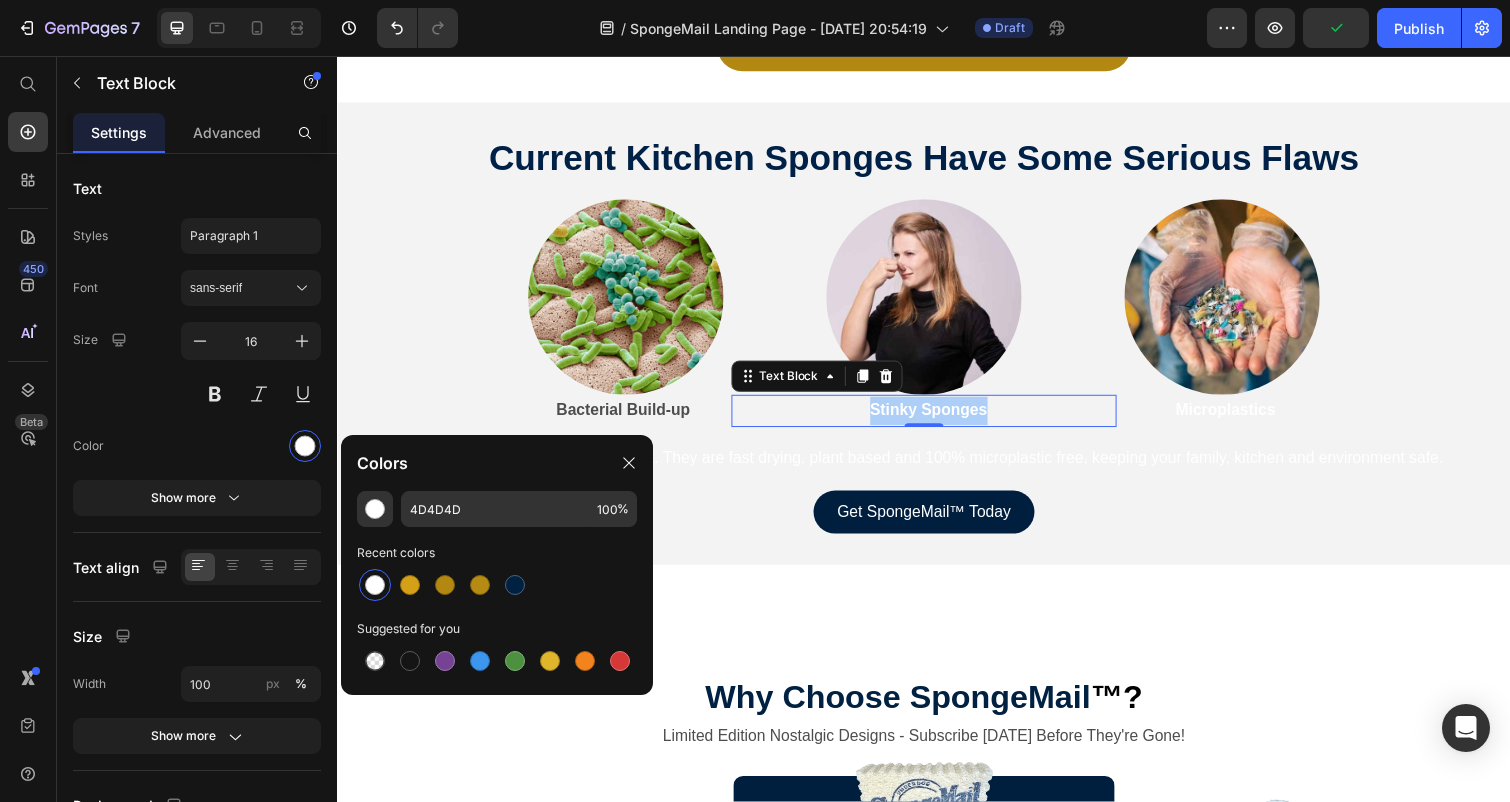 type on "FFFFFF" 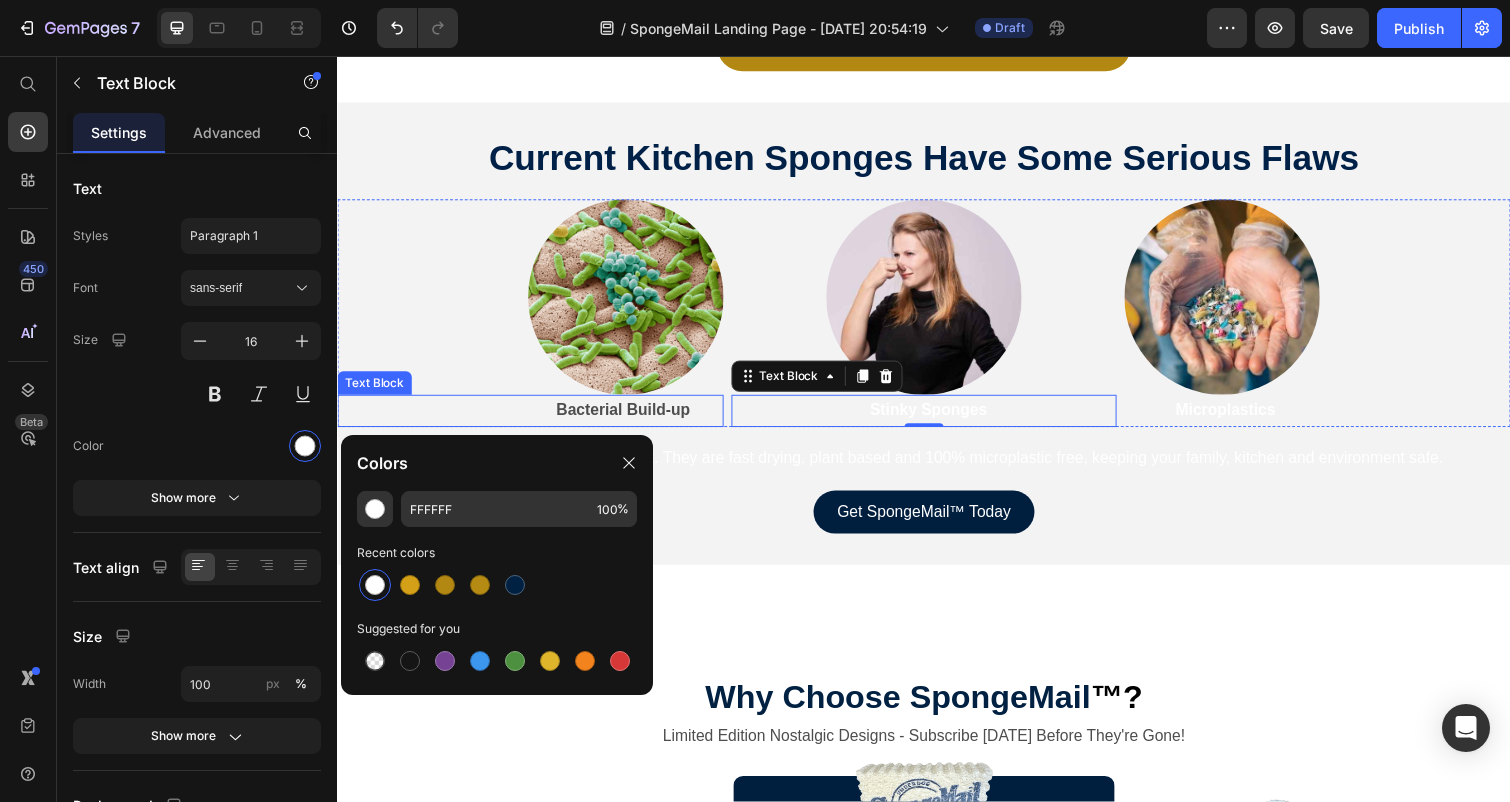 click on "Bacterial Build-up" at bounding box center (629, 418) 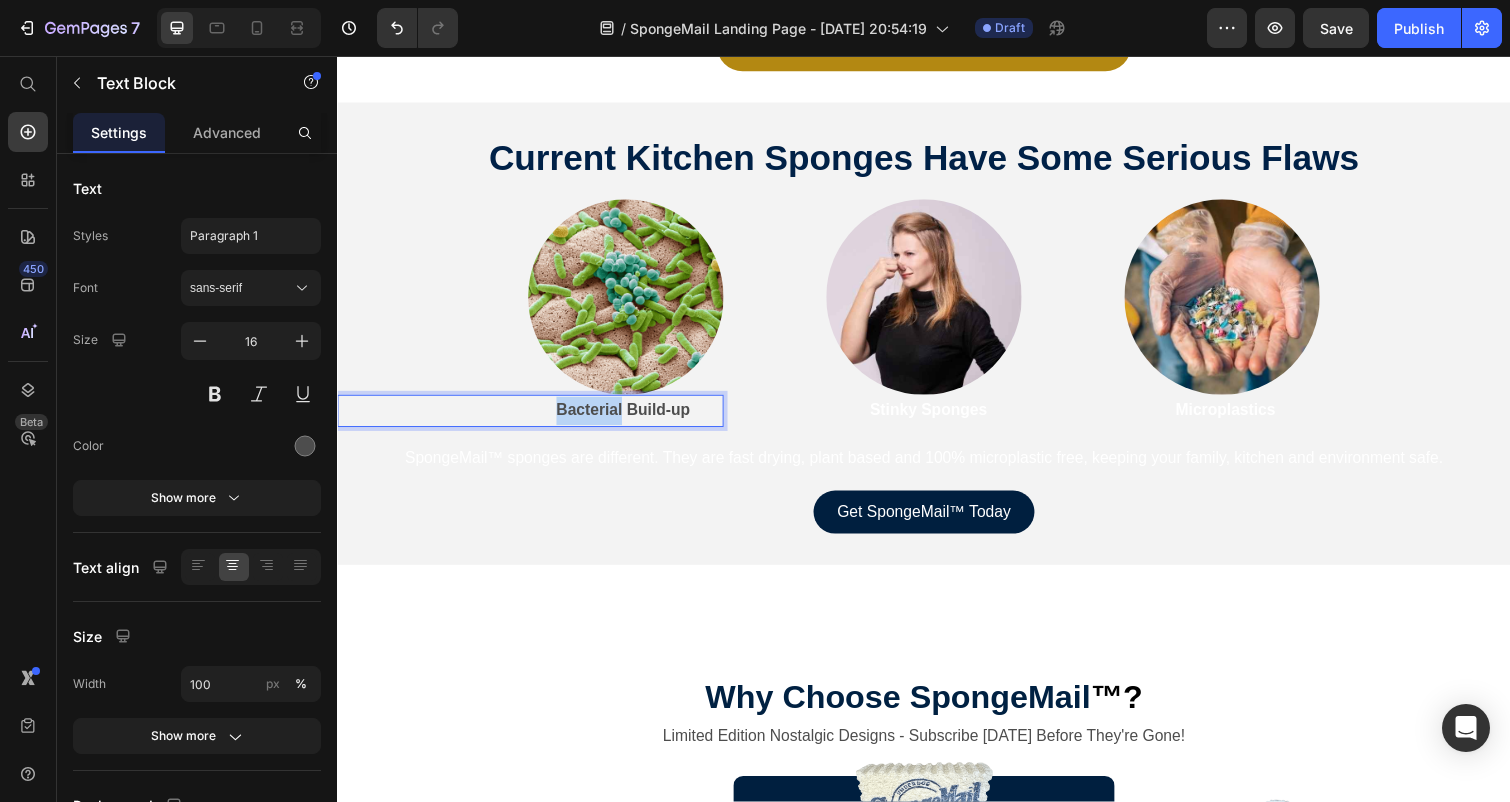 click on "Bacterial Build-up" at bounding box center [629, 418] 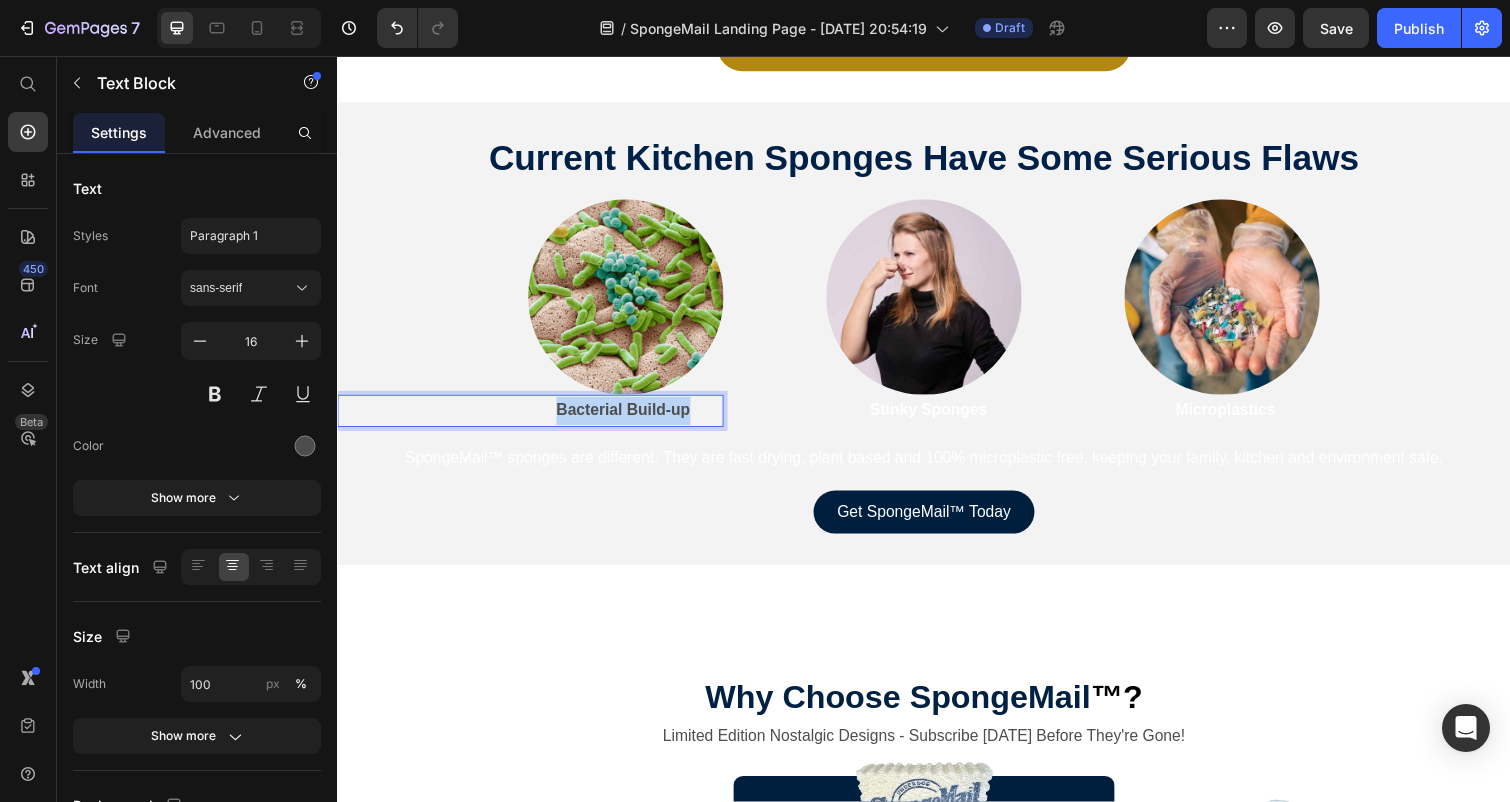 click on "Bacterial Build-up" at bounding box center (629, 418) 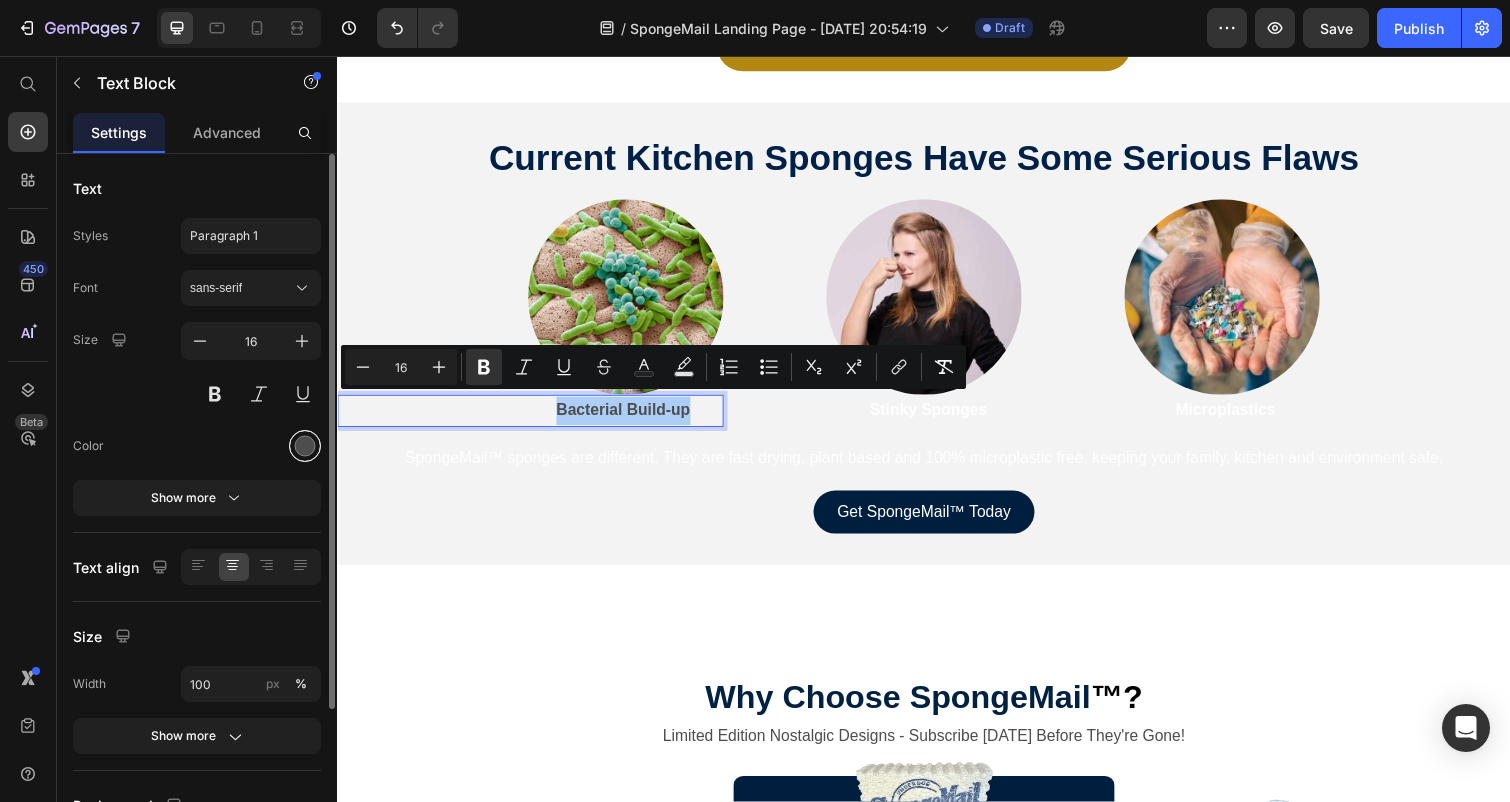 click at bounding box center (305, 446) 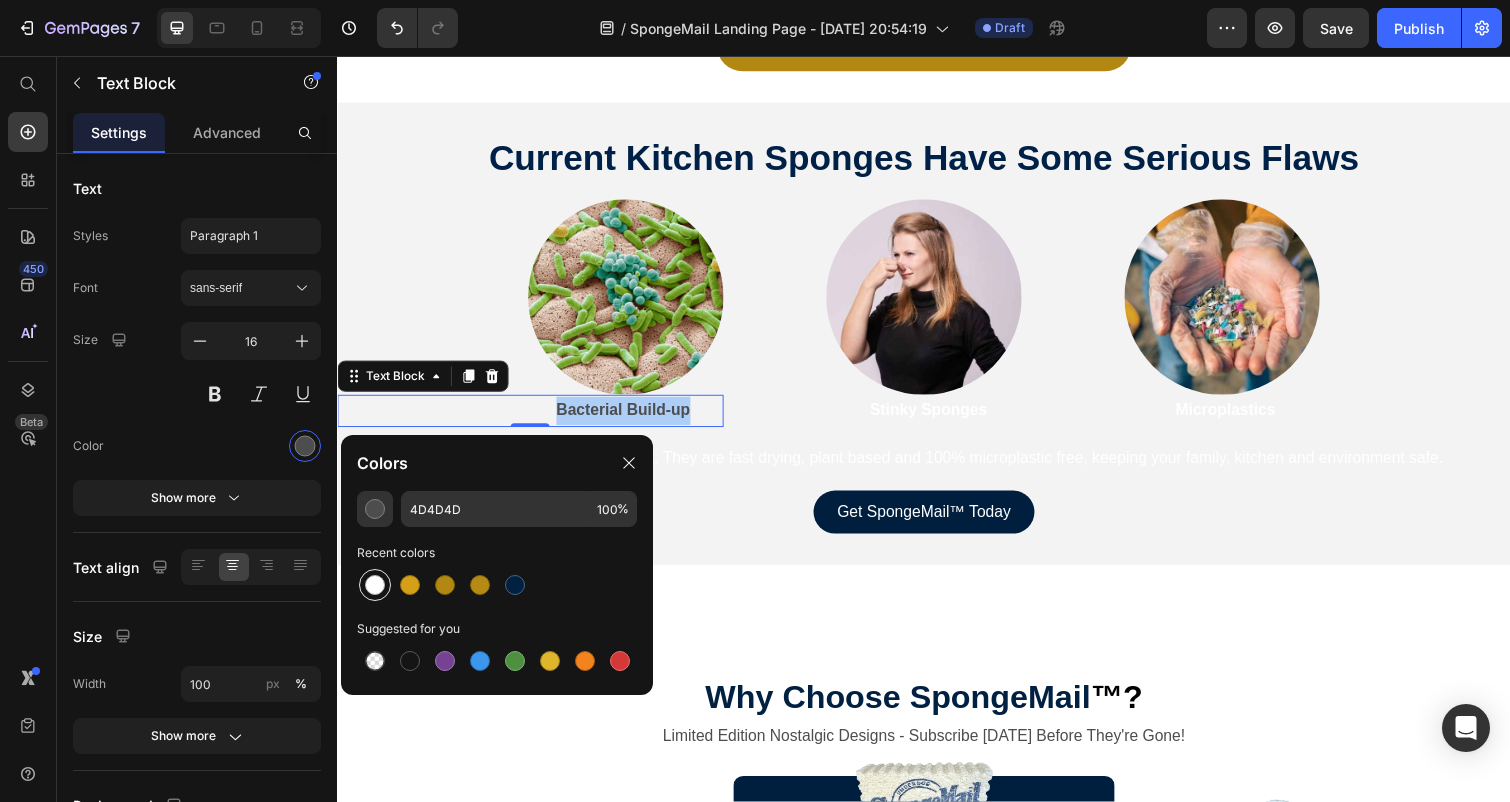 click at bounding box center [375, 585] 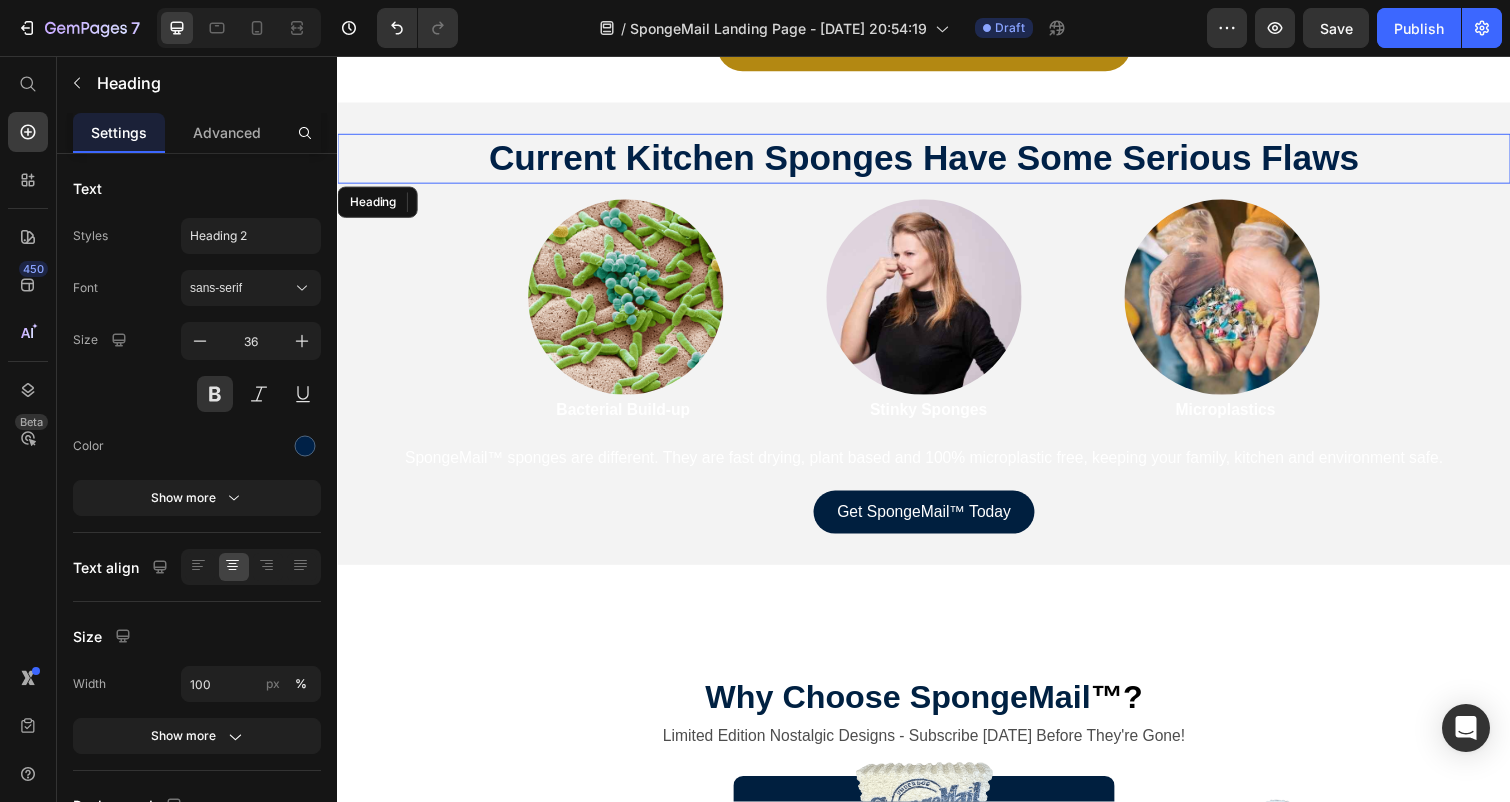 click on "Current Kitchen Sponges Have Some Serious Flaws" at bounding box center [937, 161] 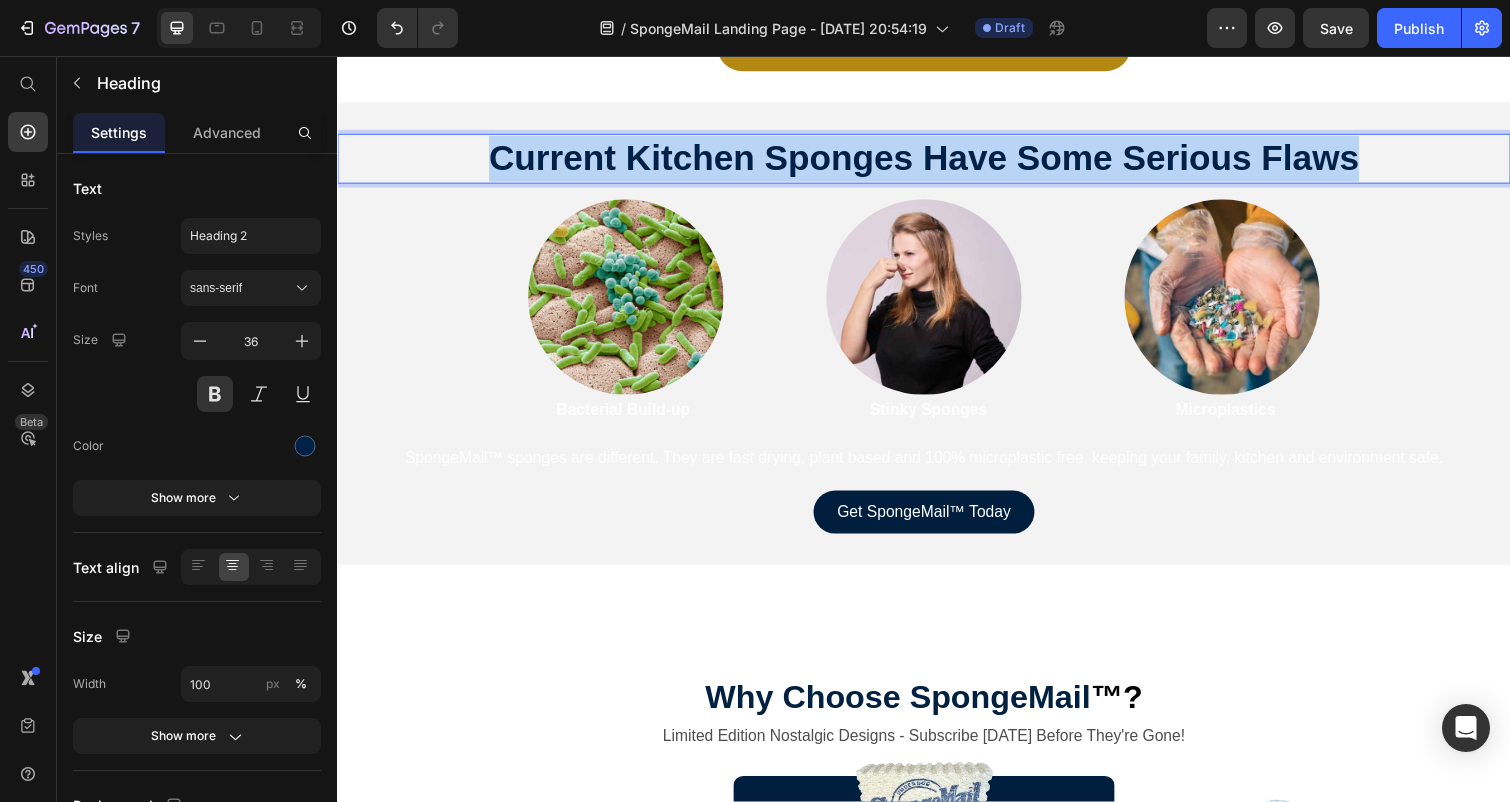 click on "Current Kitchen Sponges Have Some Serious Flaws" at bounding box center [937, 161] 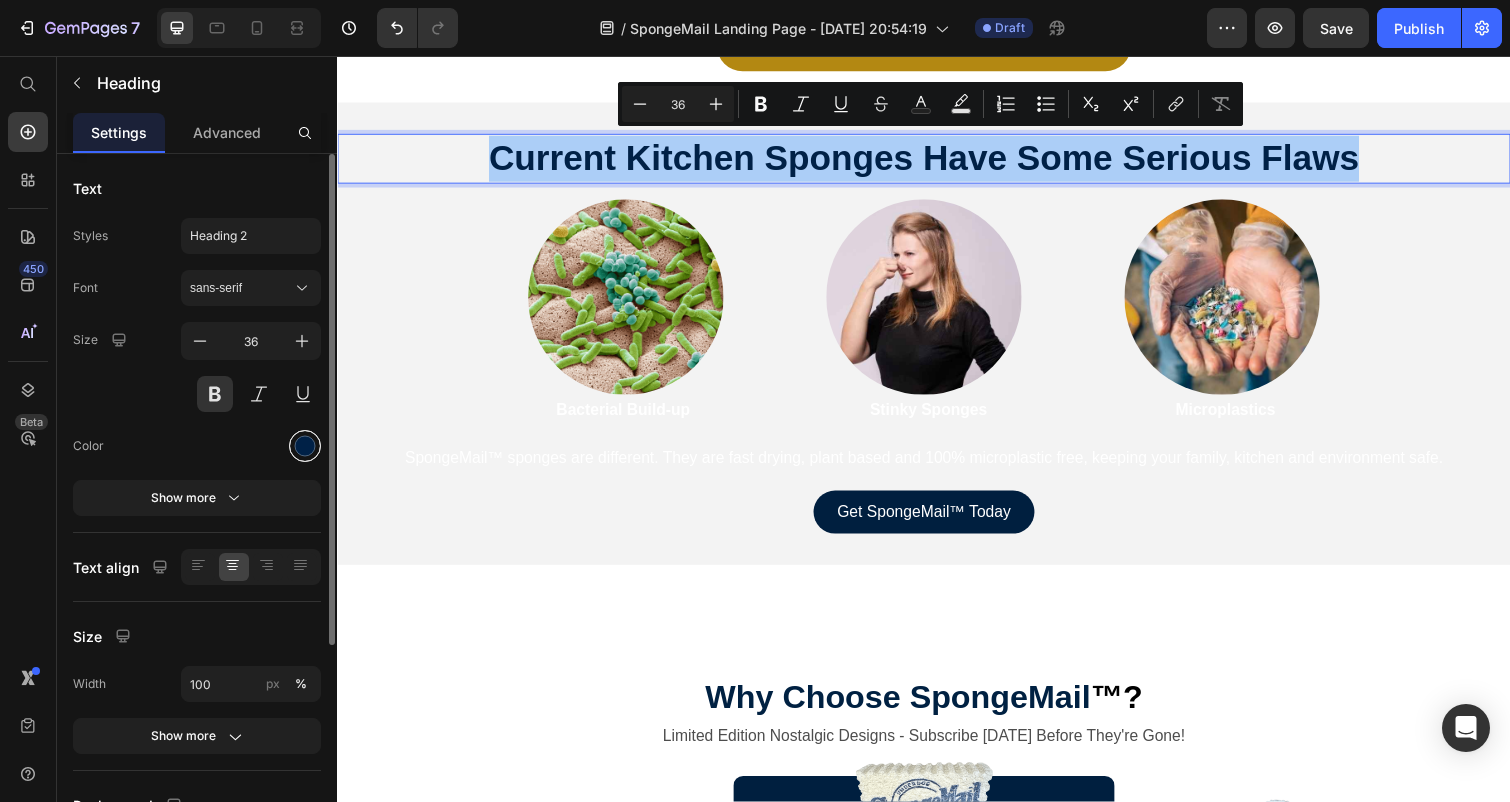 click at bounding box center (305, 446) 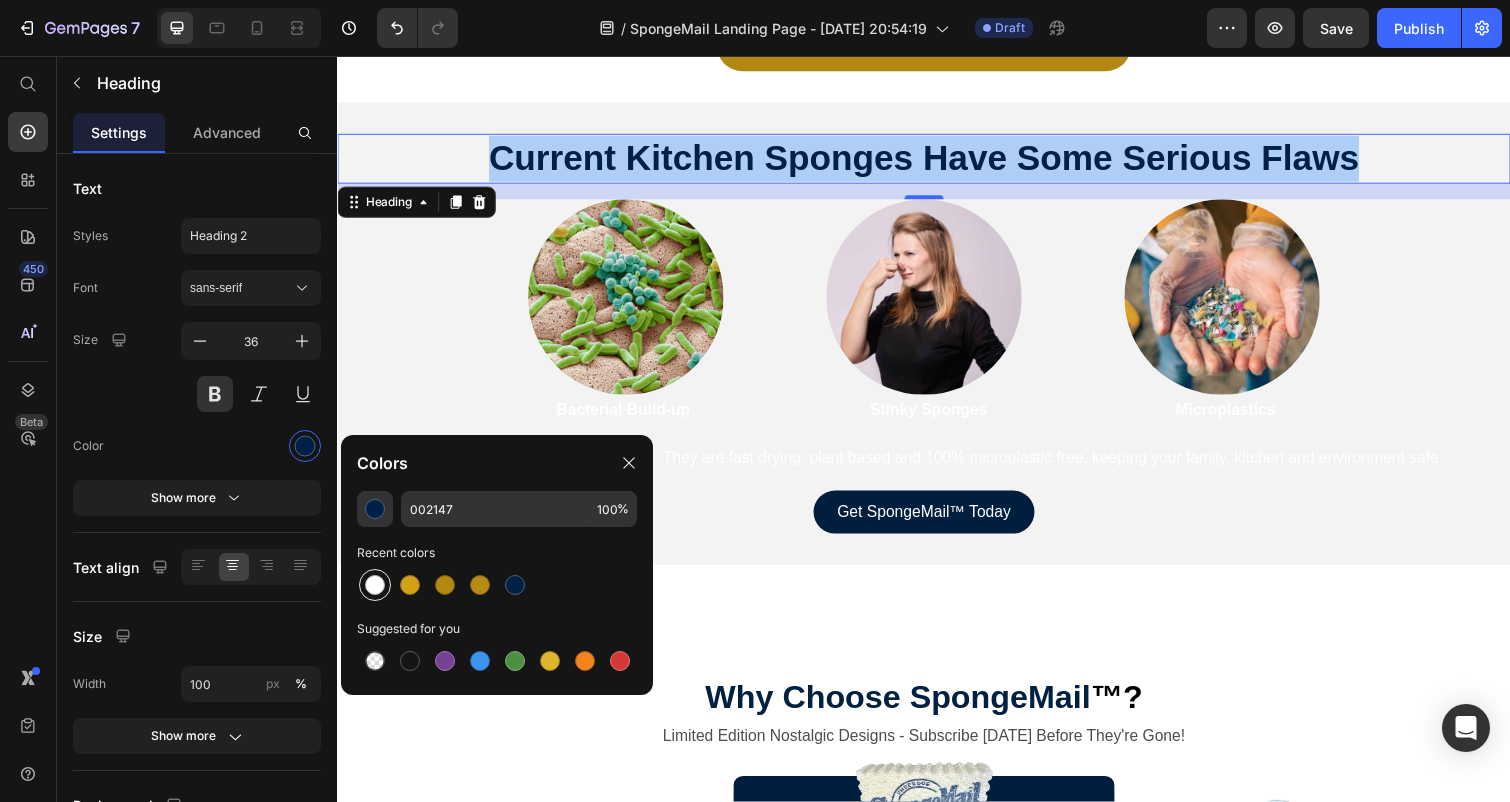 click at bounding box center [375, 585] 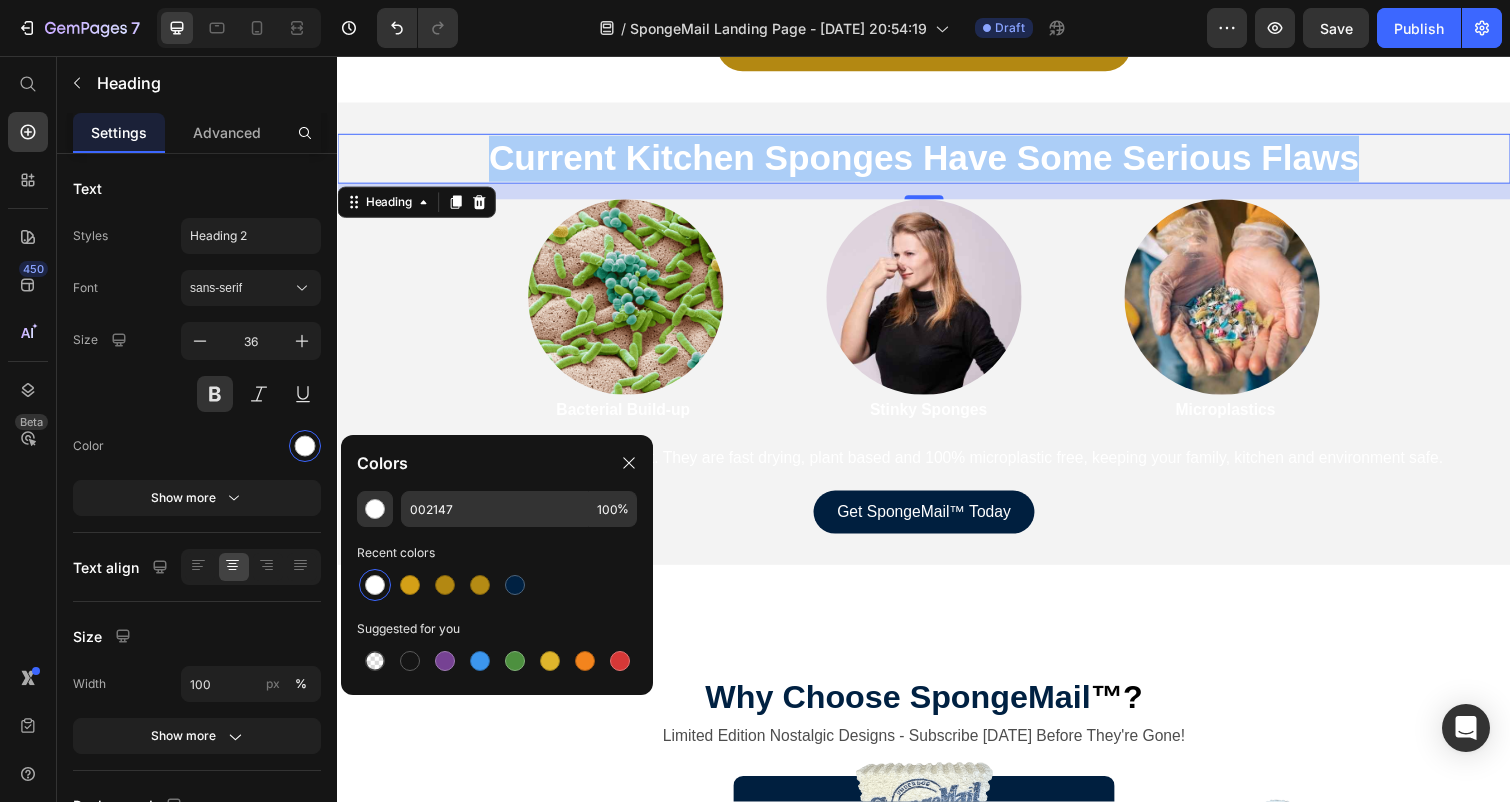 type on "FFFFFF" 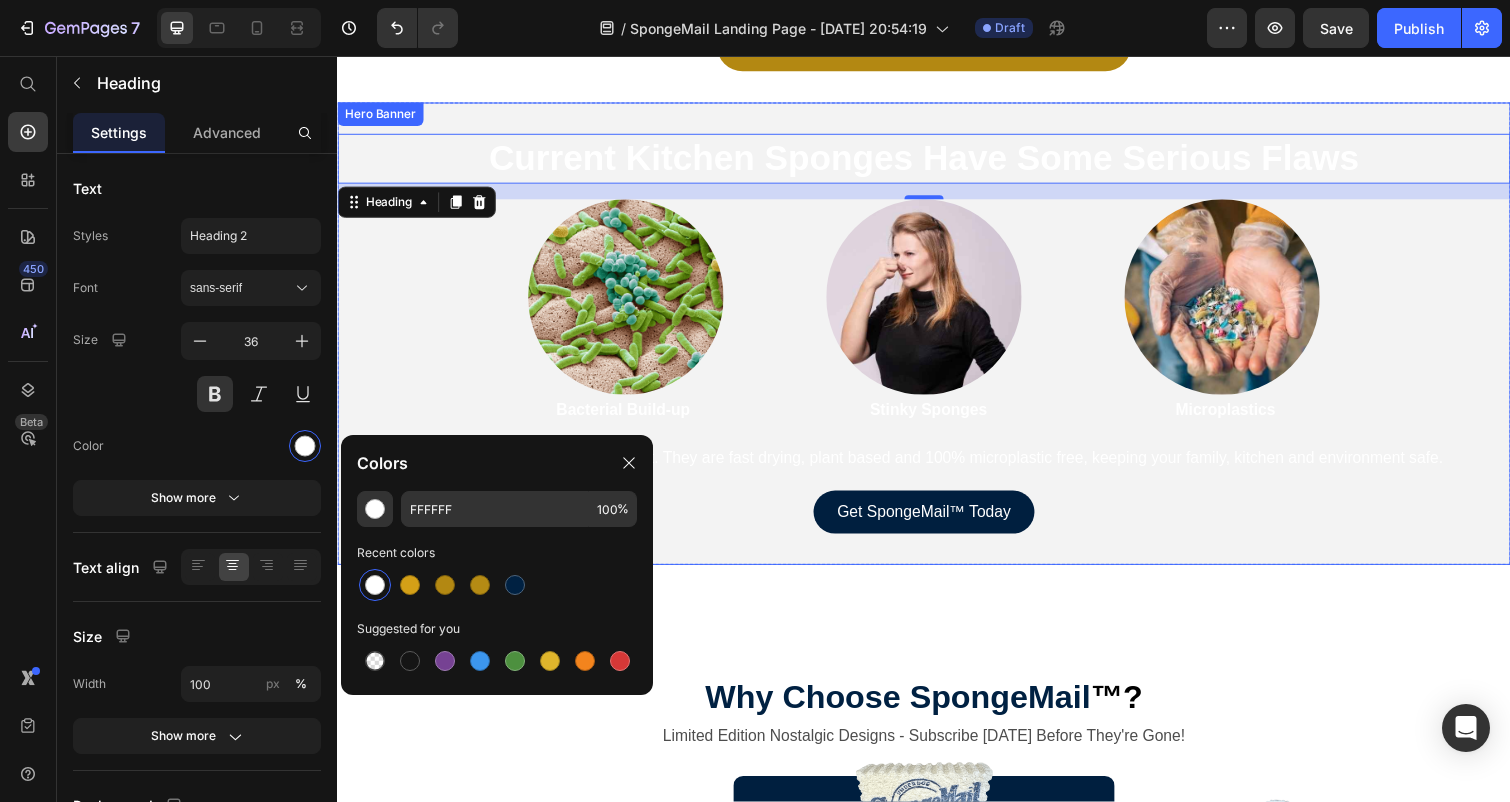 click on "Current Kitchen Sponges Have Some Serious Flaws Heading   16 Image Bacterial Build-up Text Block Image Stinky Sponges Text Block Image Microplastics  Text Block Row SpongeMail™ sponges are different. They are fast drying, plant based and 100% microplastic free, keeping your family, kitchen and environment safe. Text Block Get SpongeM ail™ To day Button" at bounding box center [937, 340] 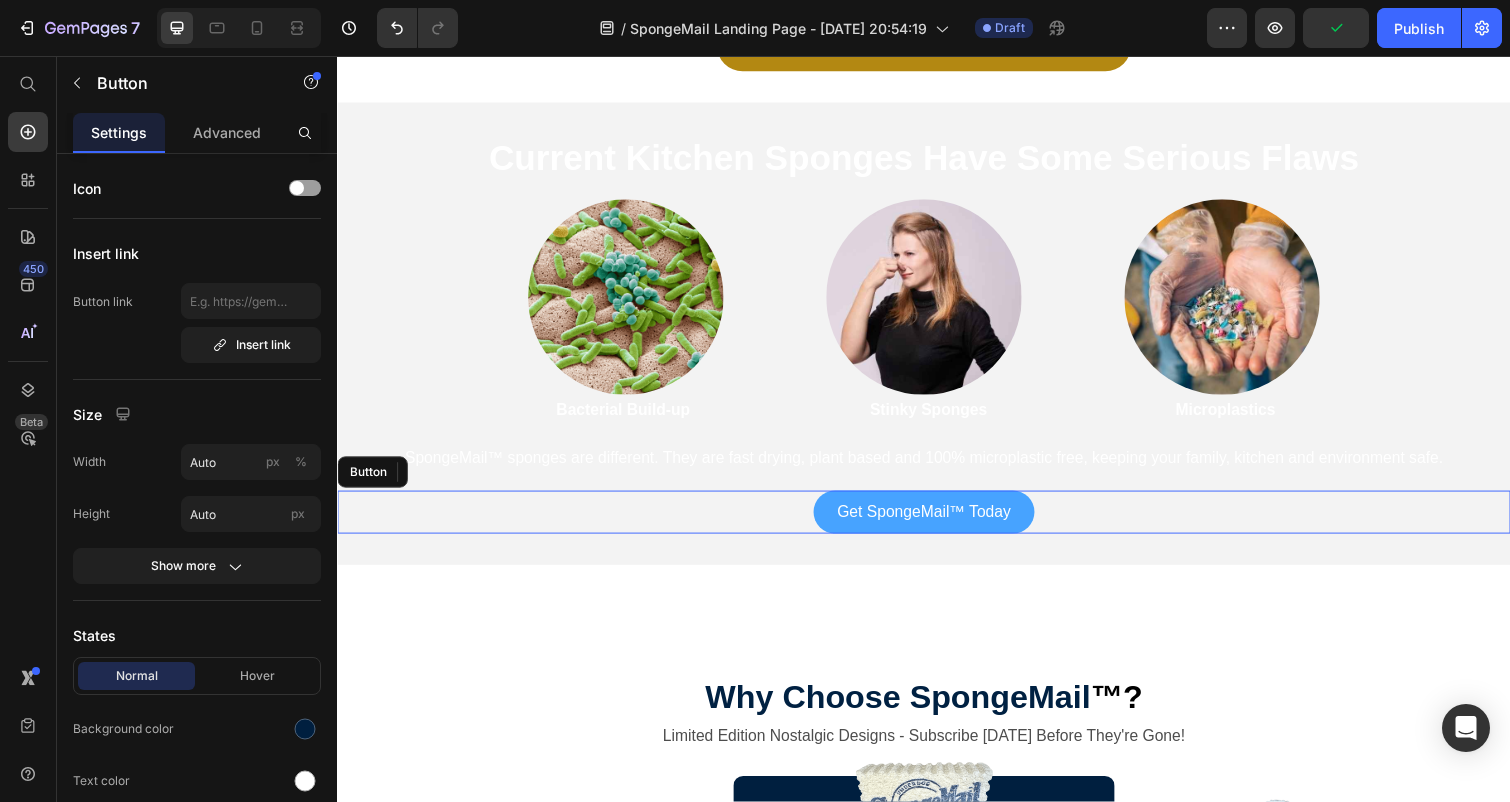 click on "Get SpongeM ail™ To day" at bounding box center [937, 523] 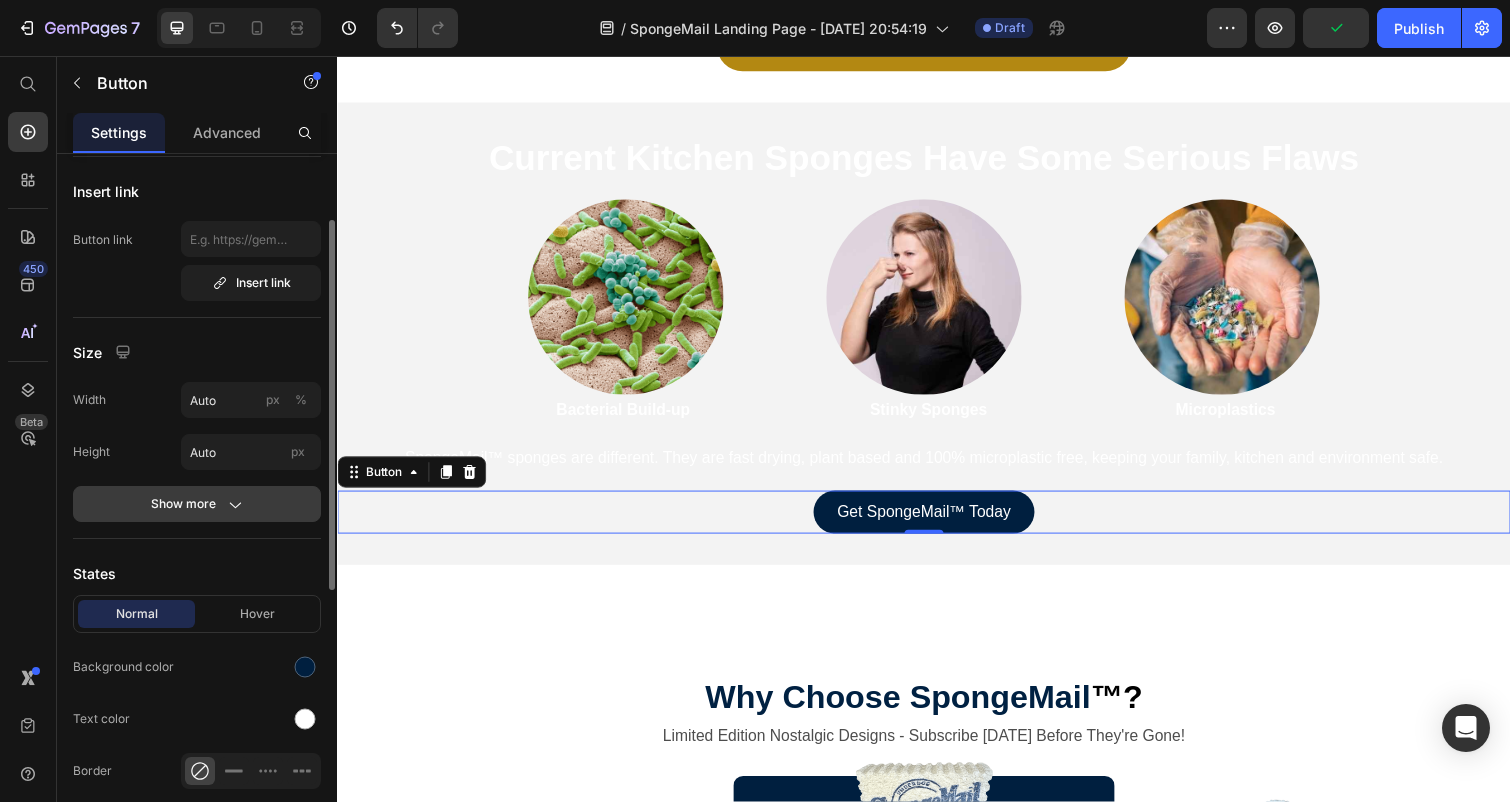 scroll, scrollTop: 89, scrollLeft: 0, axis: vertical 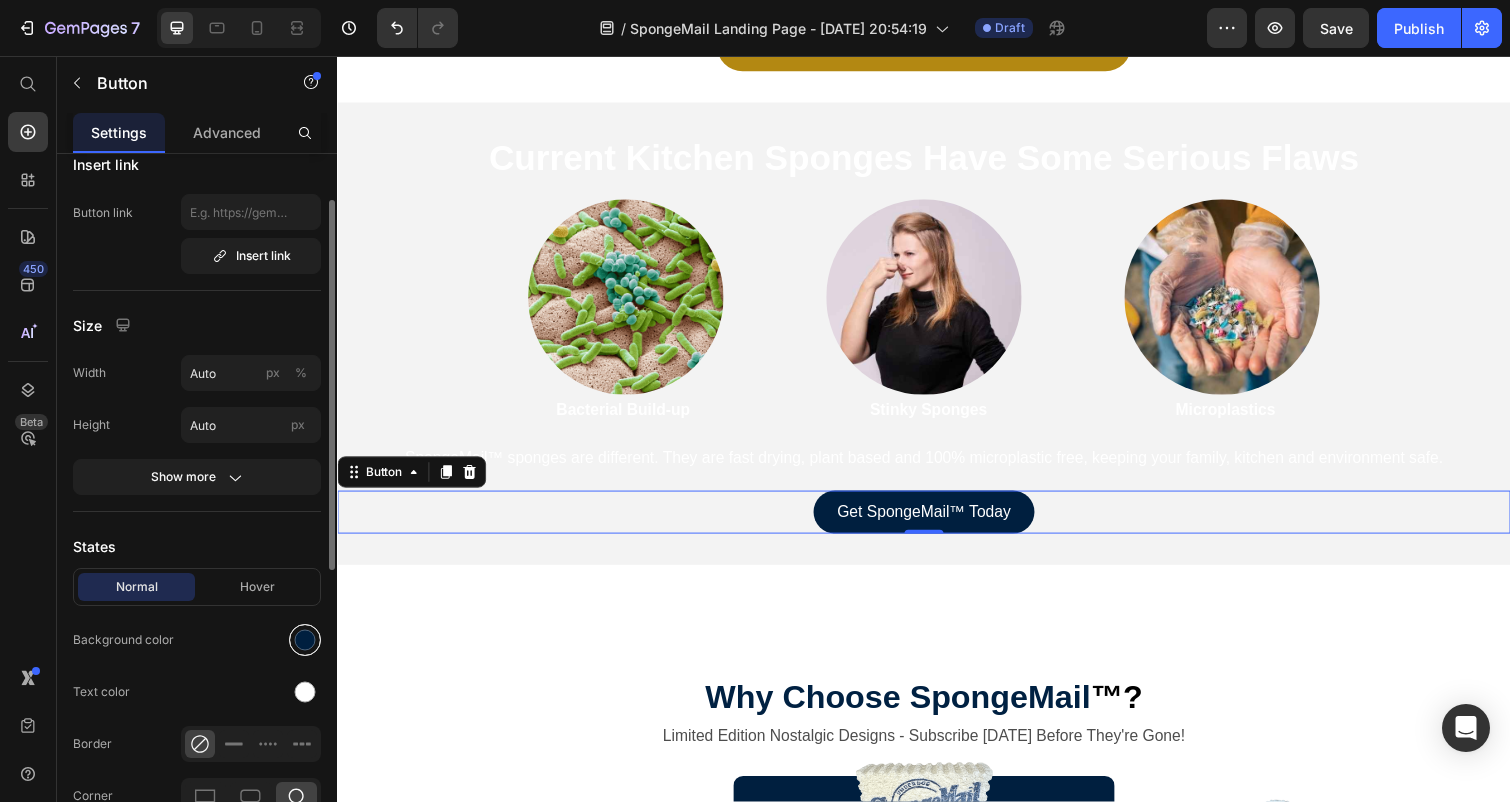 click at bounding box center (305, 640) 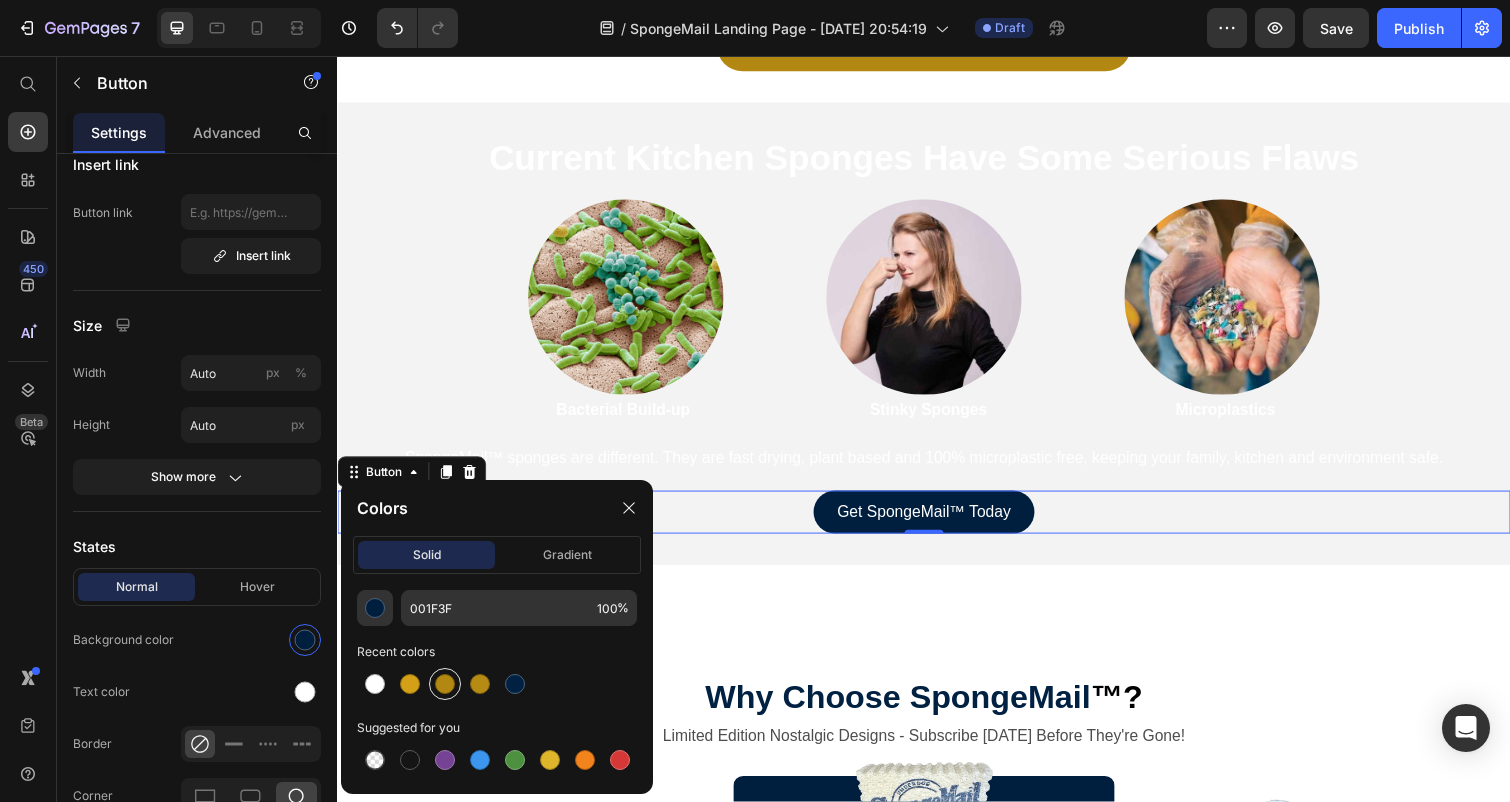 click at bounding box center [445, 684] 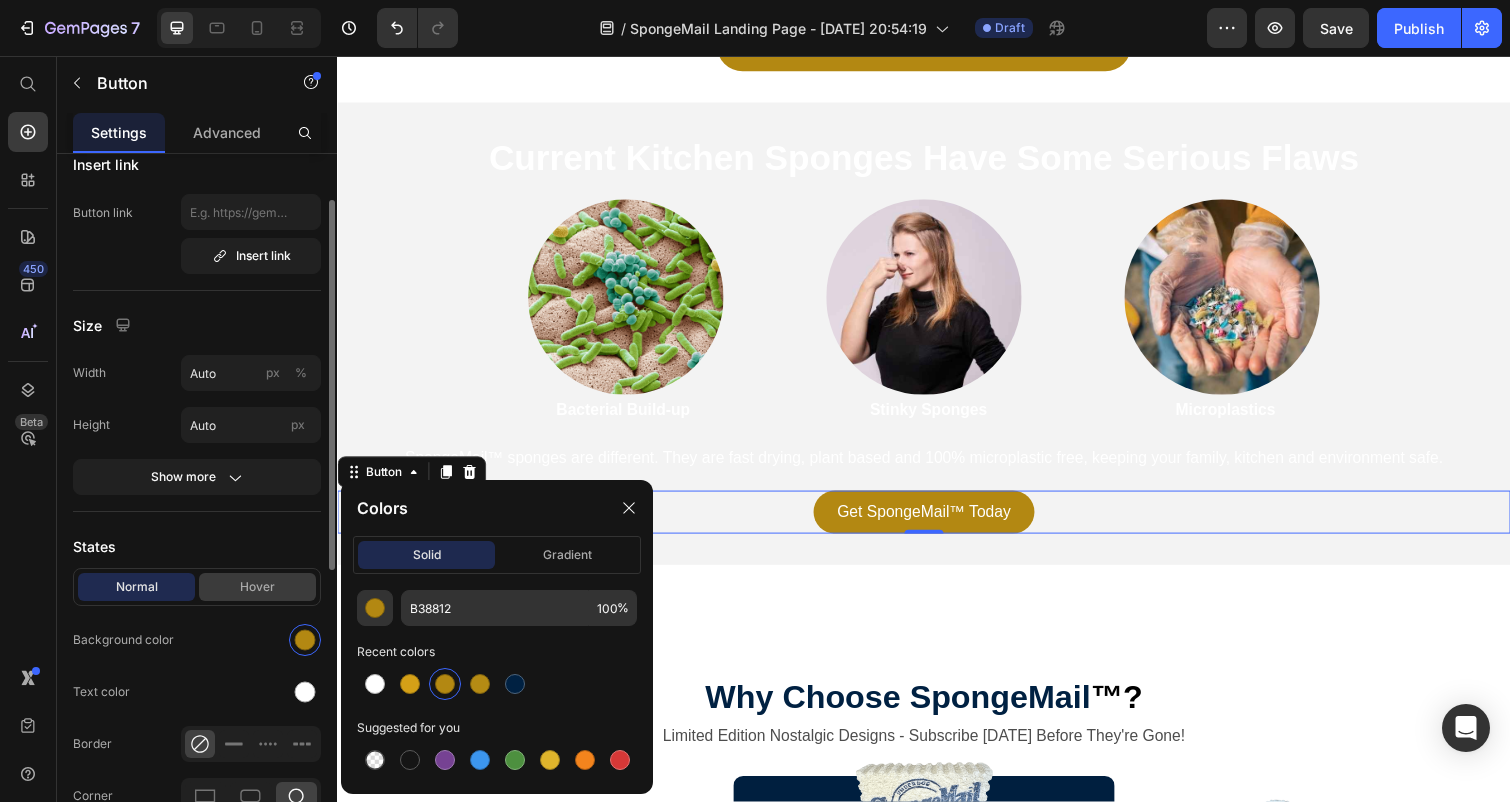 click on "Hover" at bounding box center (257, 587) 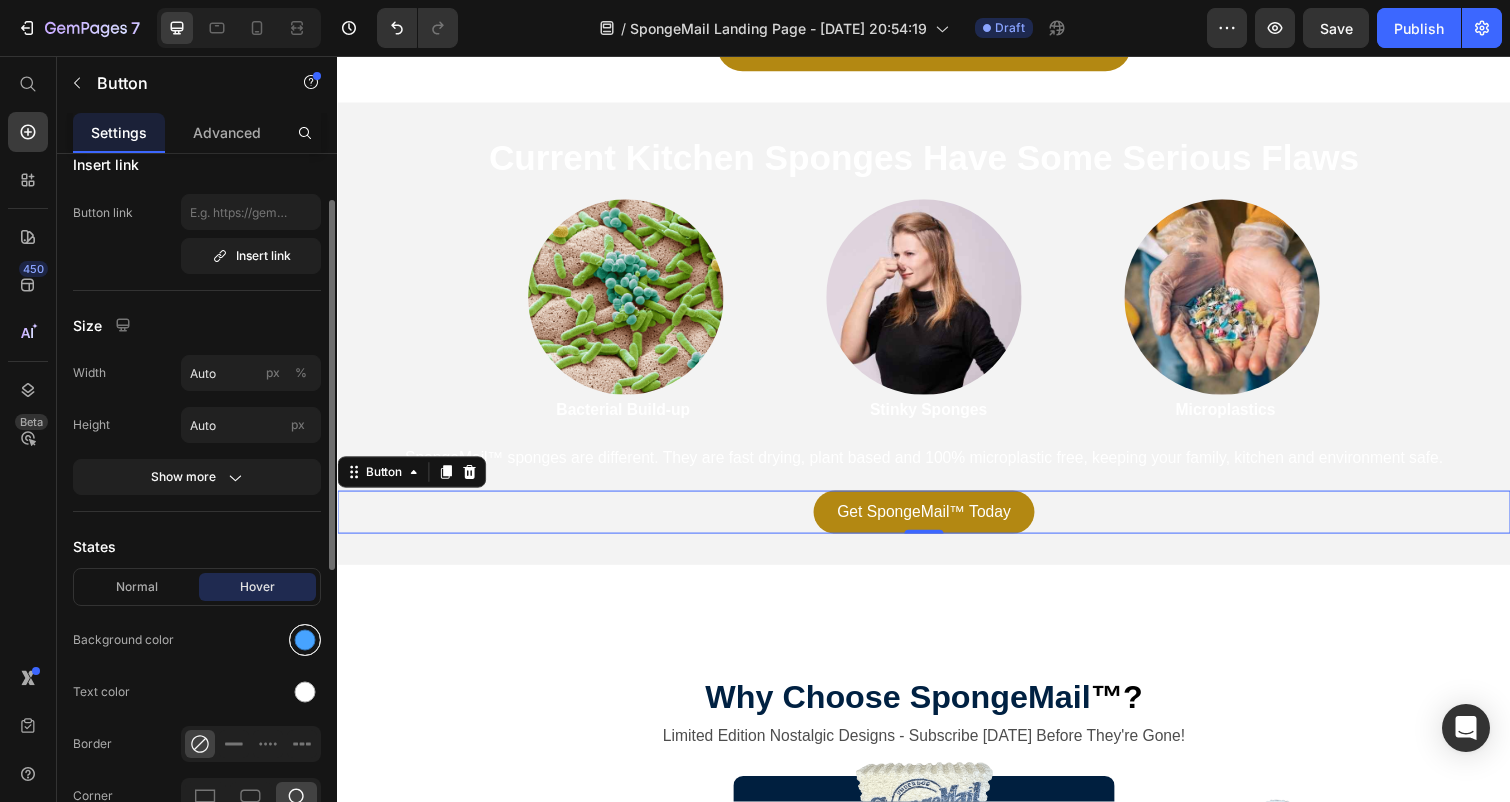 click at bounding box center (305, 640) 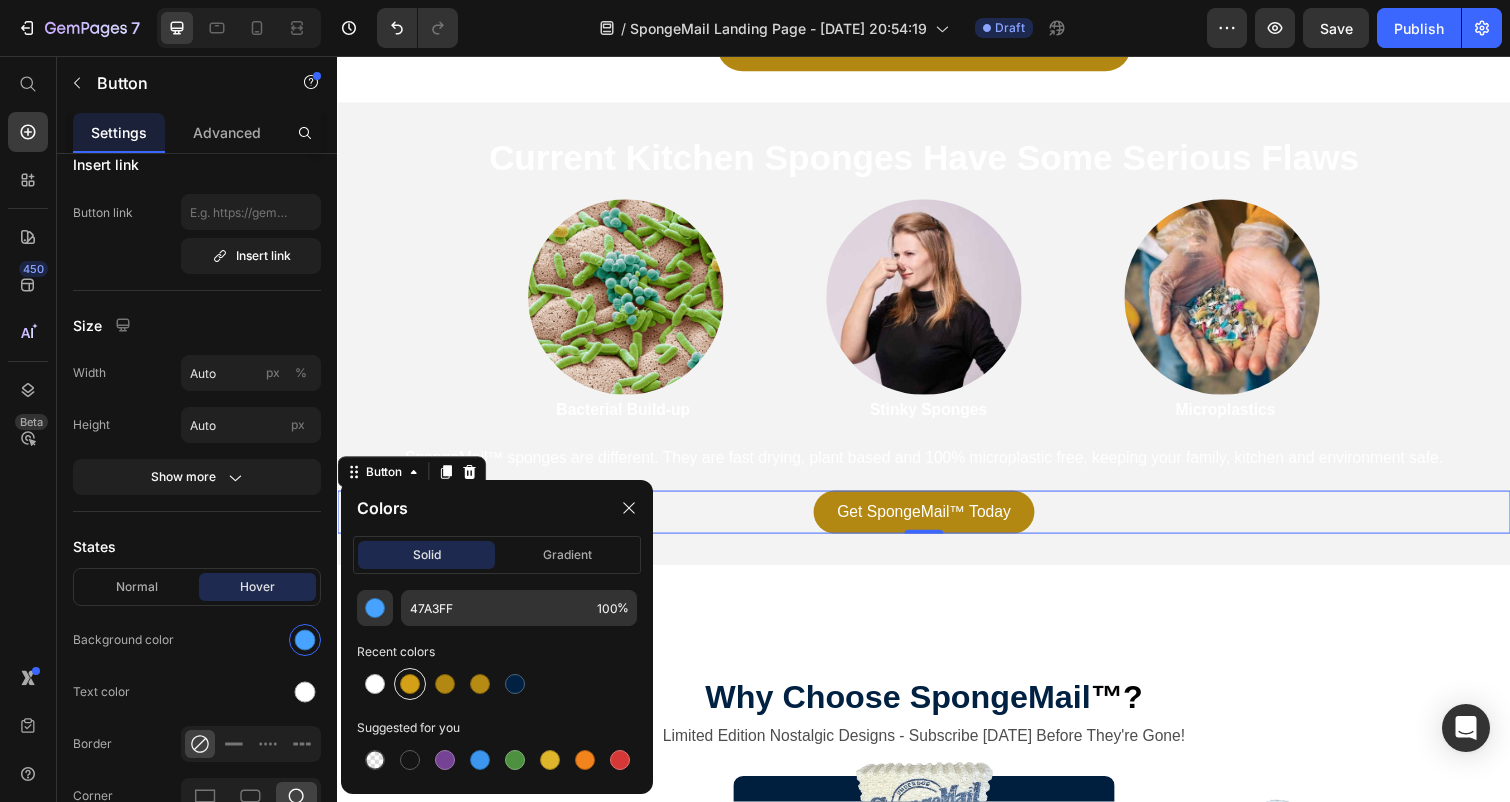 click at bounding box center (410, 684) 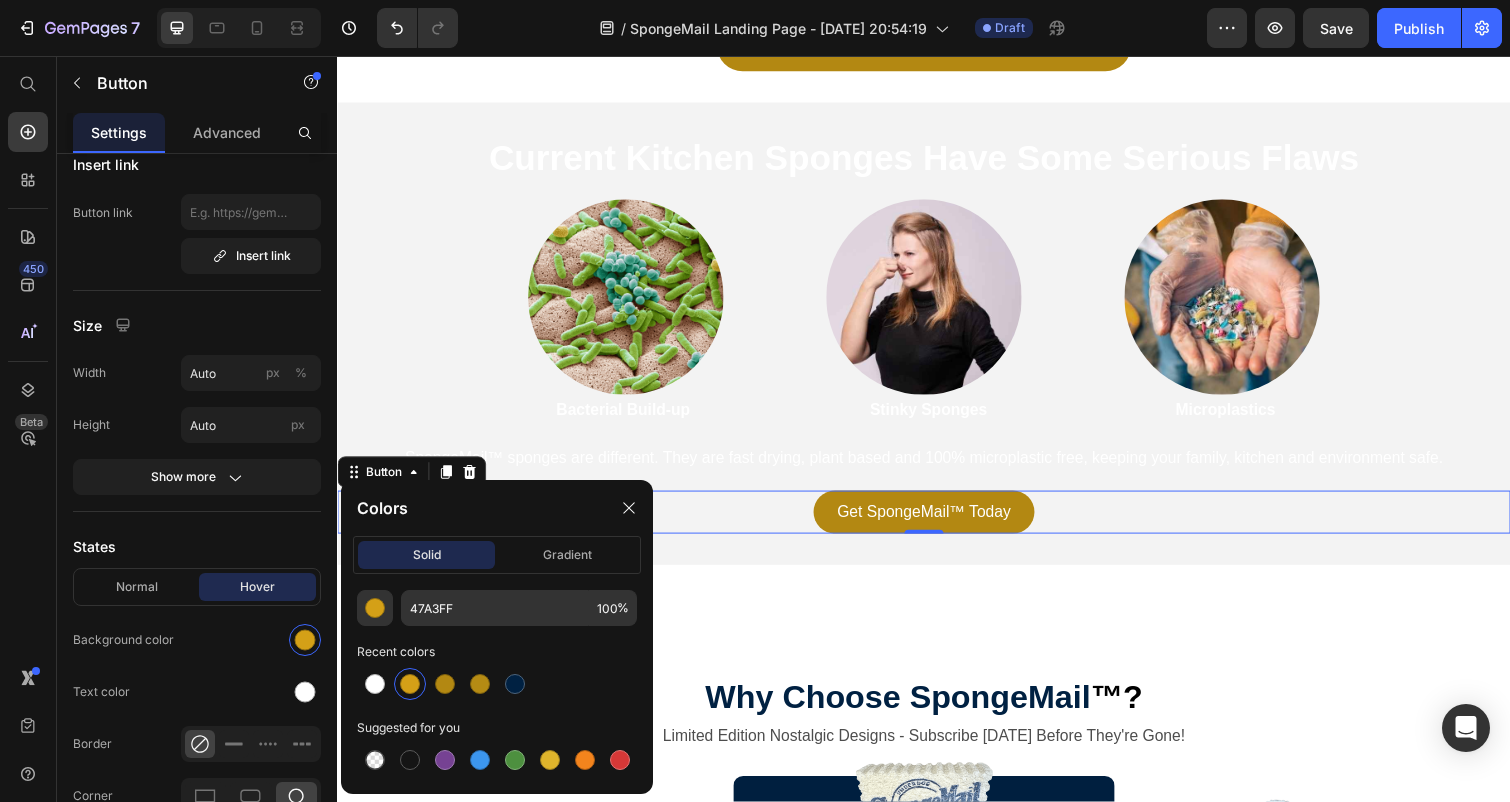 type on "D4A017" 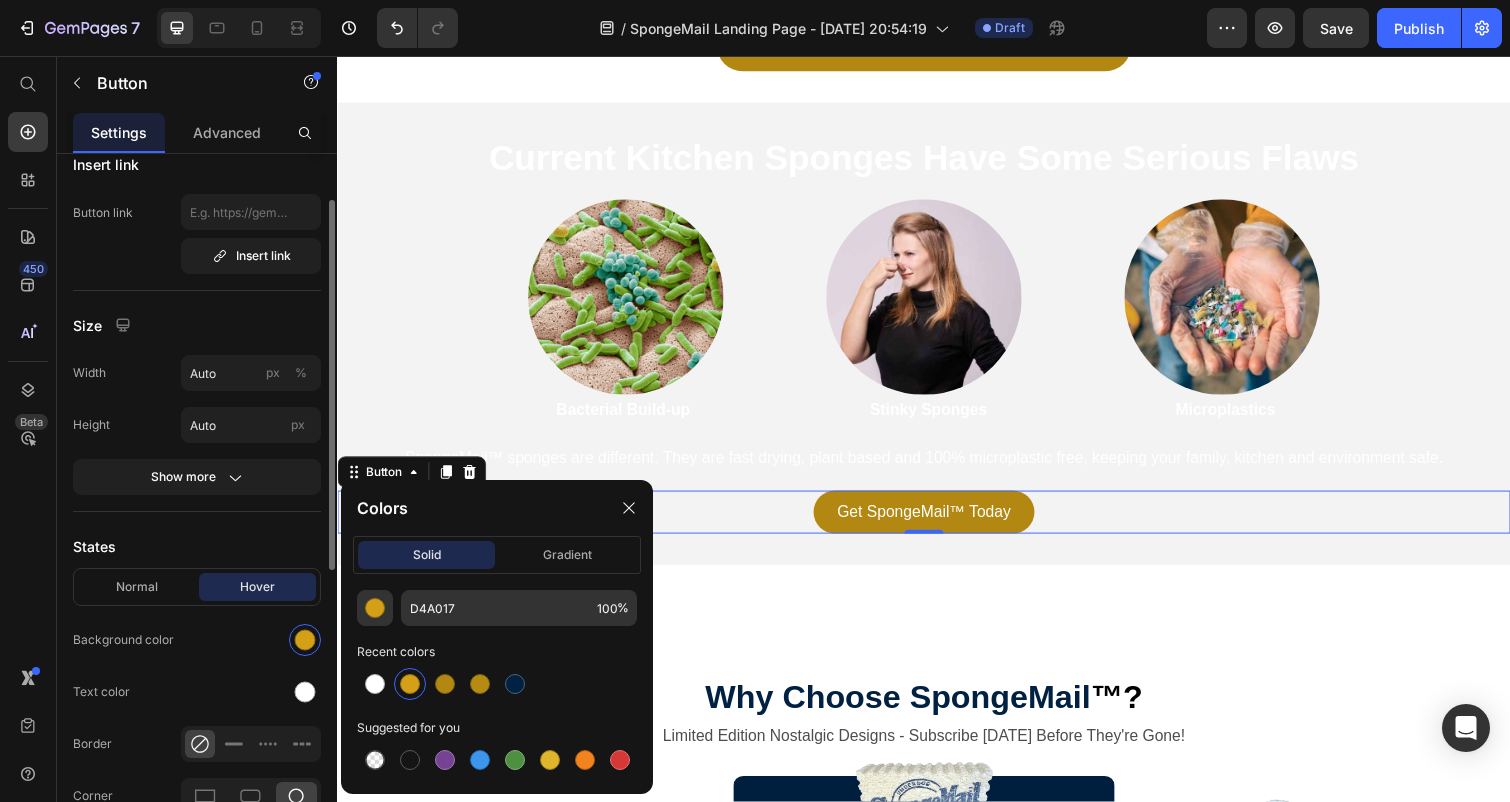 click on "Text color" 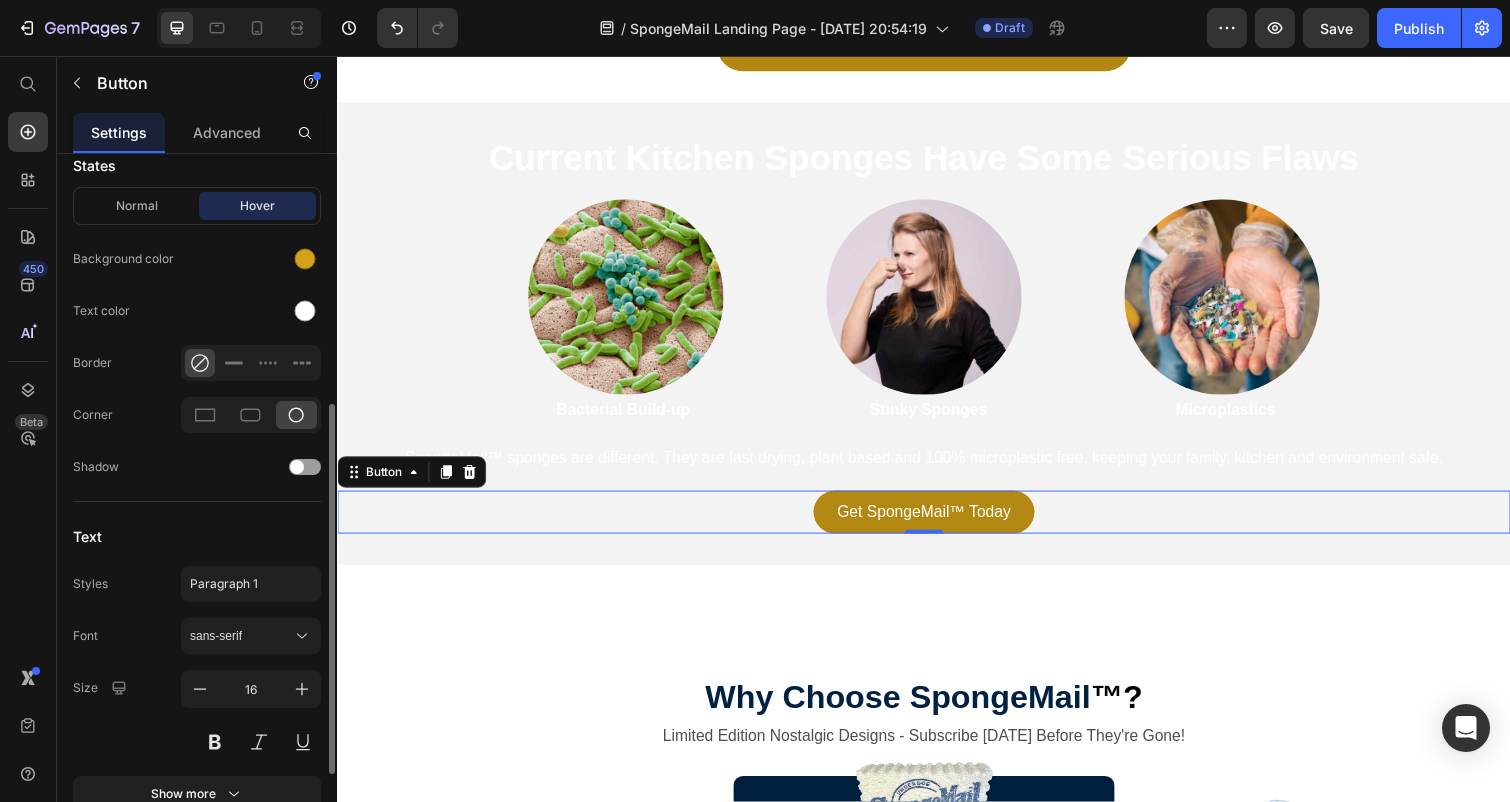 scroll, scrollTop: 478, scrollLeft: 0, axis: vertical 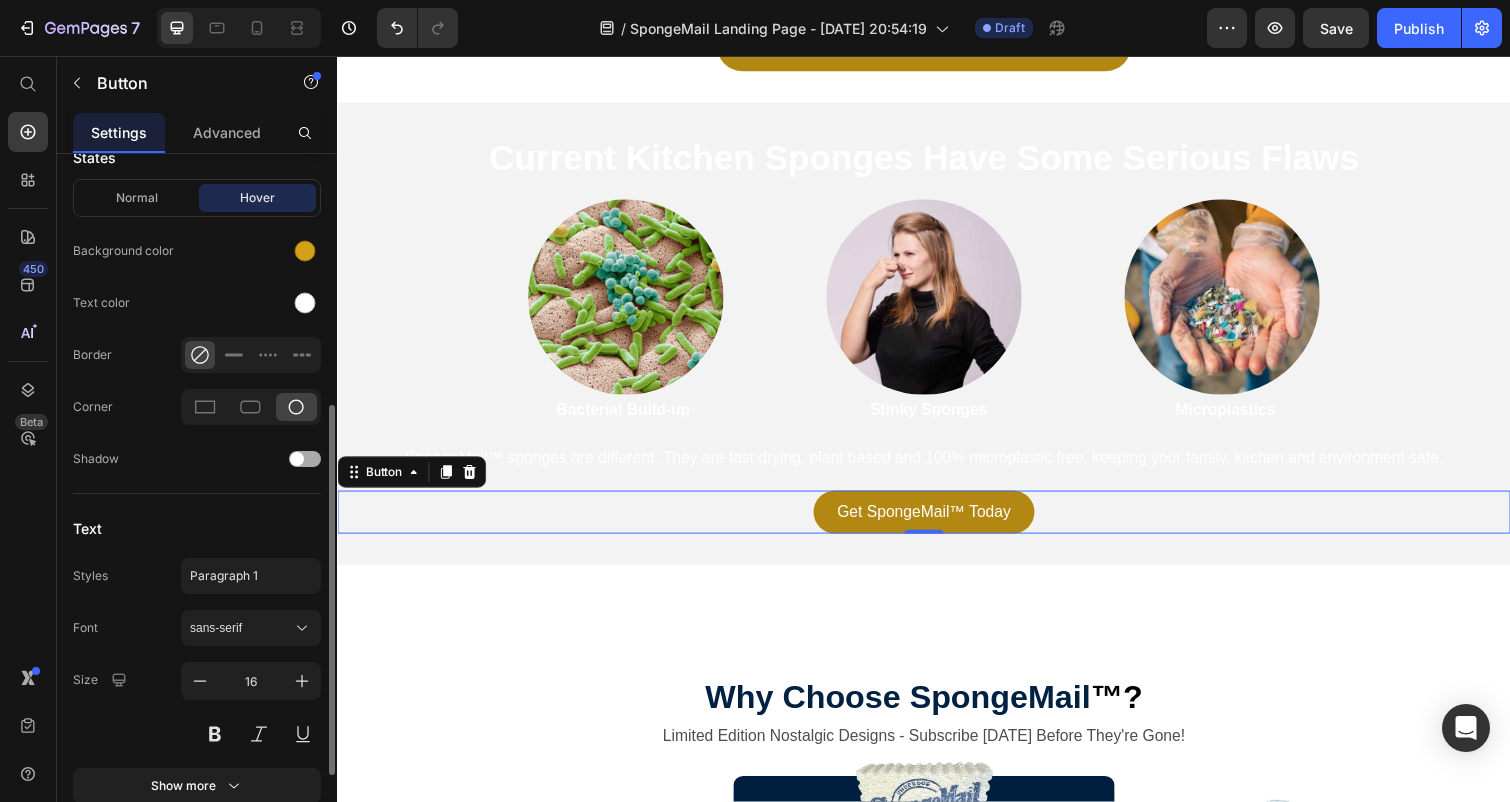click at bounding box center (305, 459) 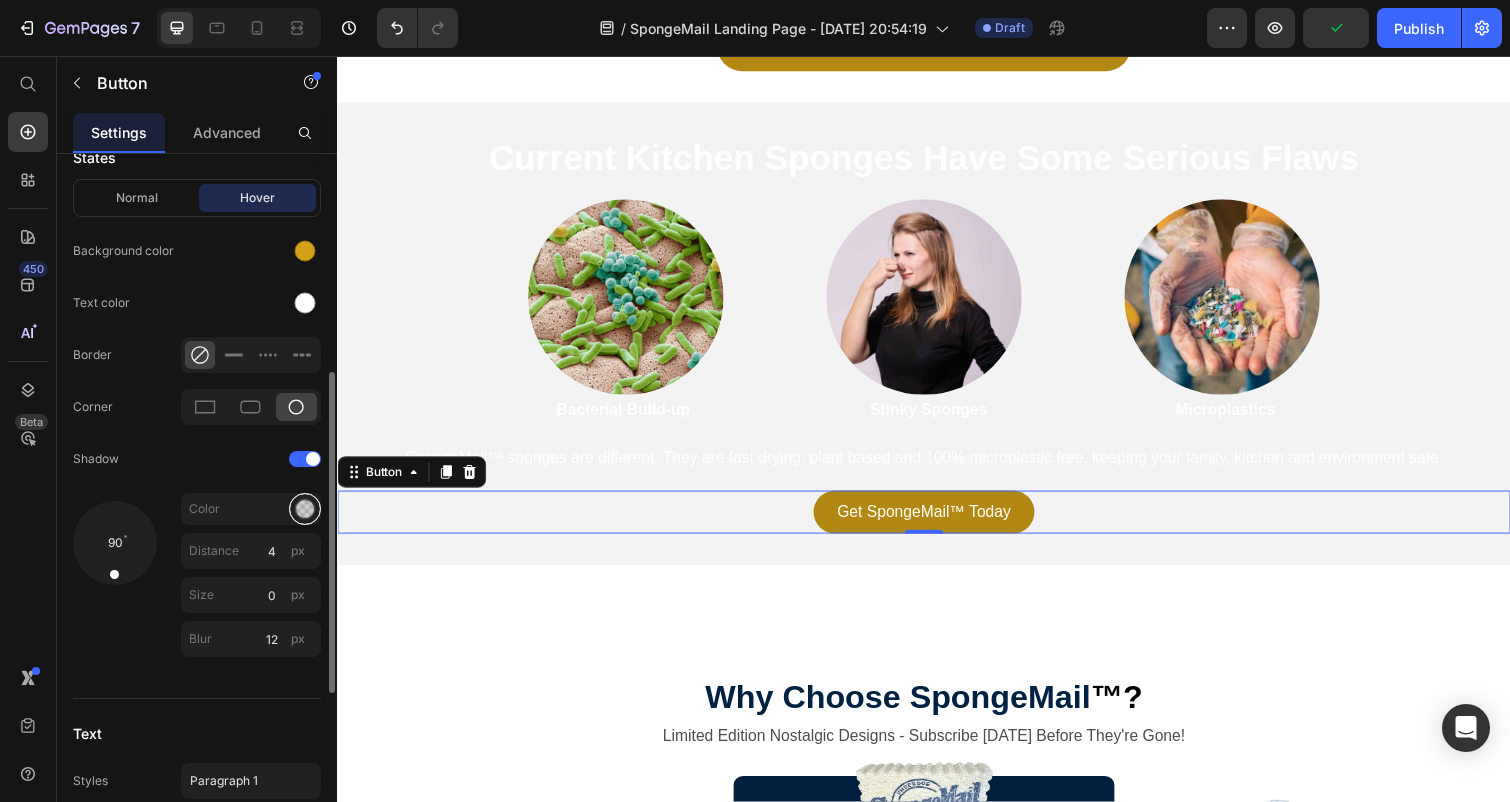 click at bounding box center [305, 509] 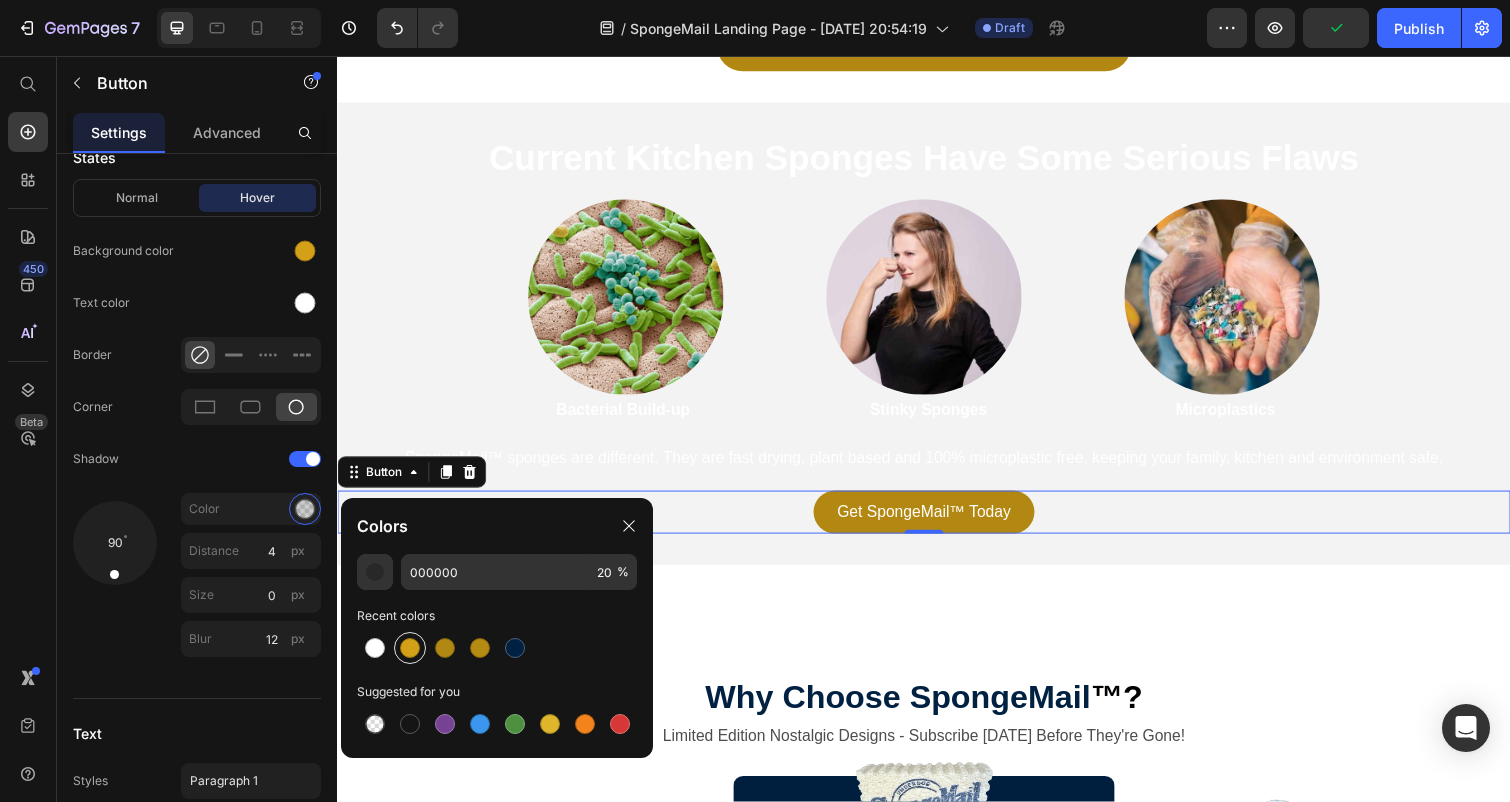 click at bounding box center (410, 648) 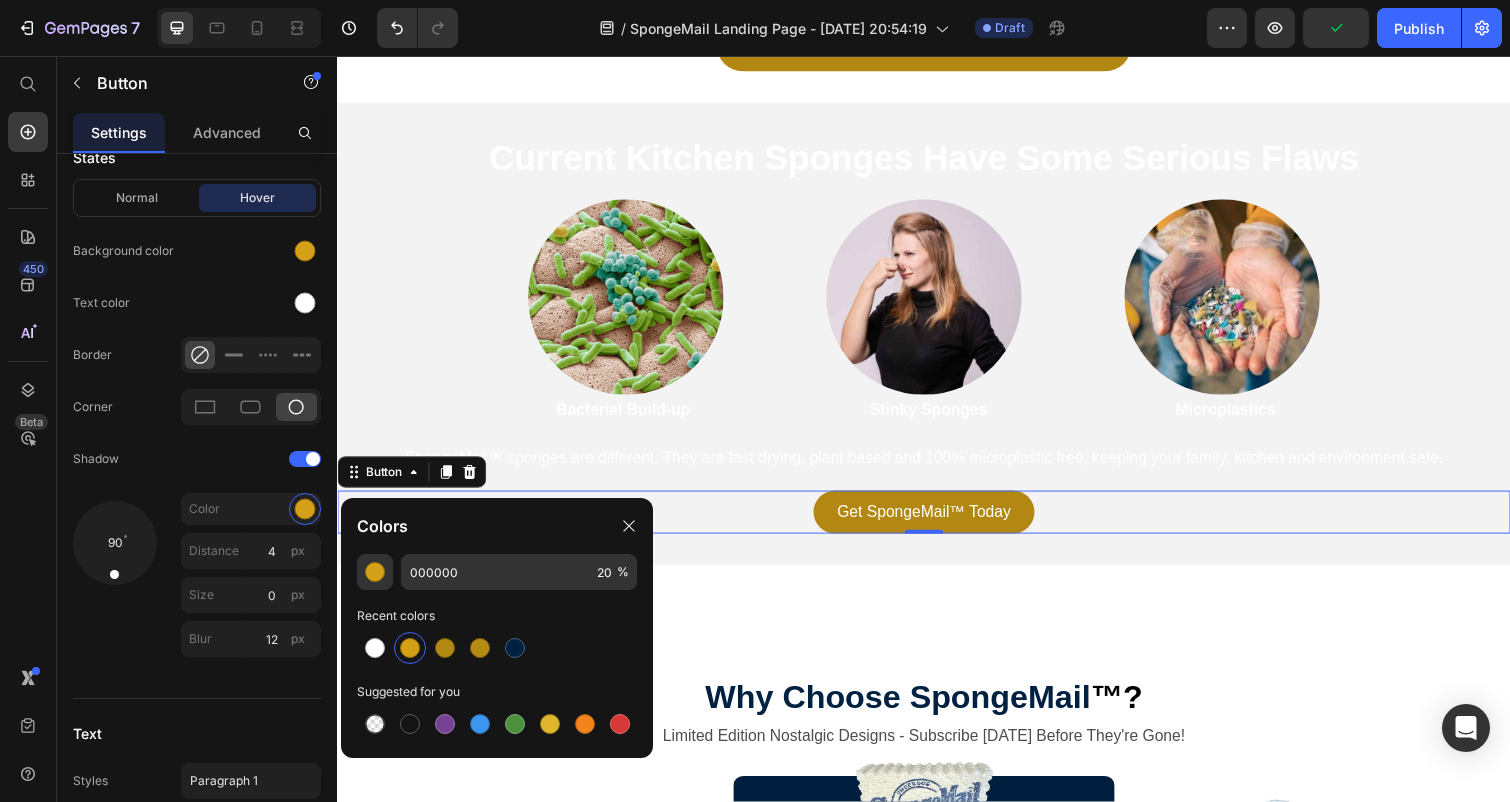 type on "D4A017" 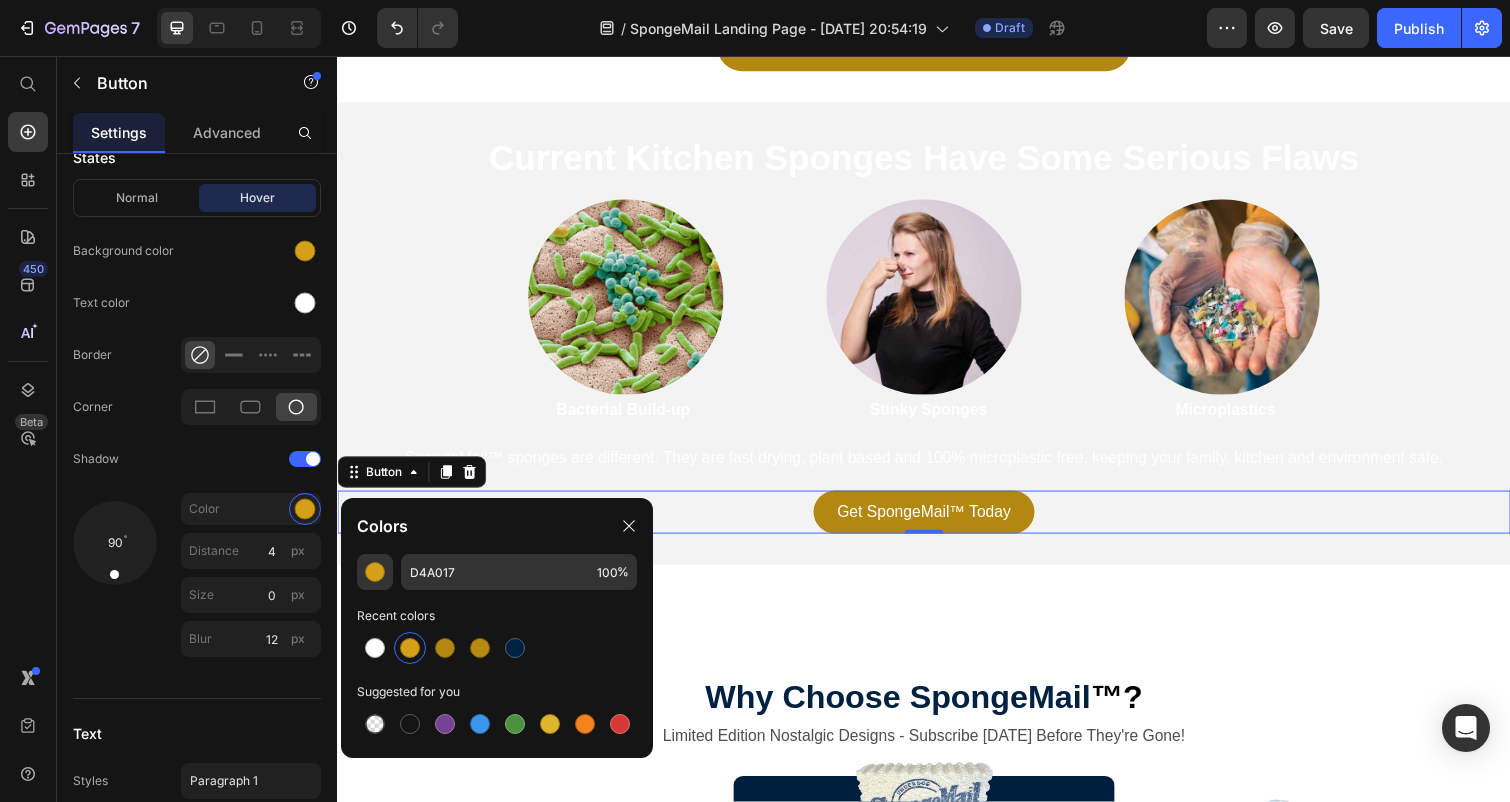 click on "Get SpongeM ail™ To day Button   0" at bounding box center (937, 523) 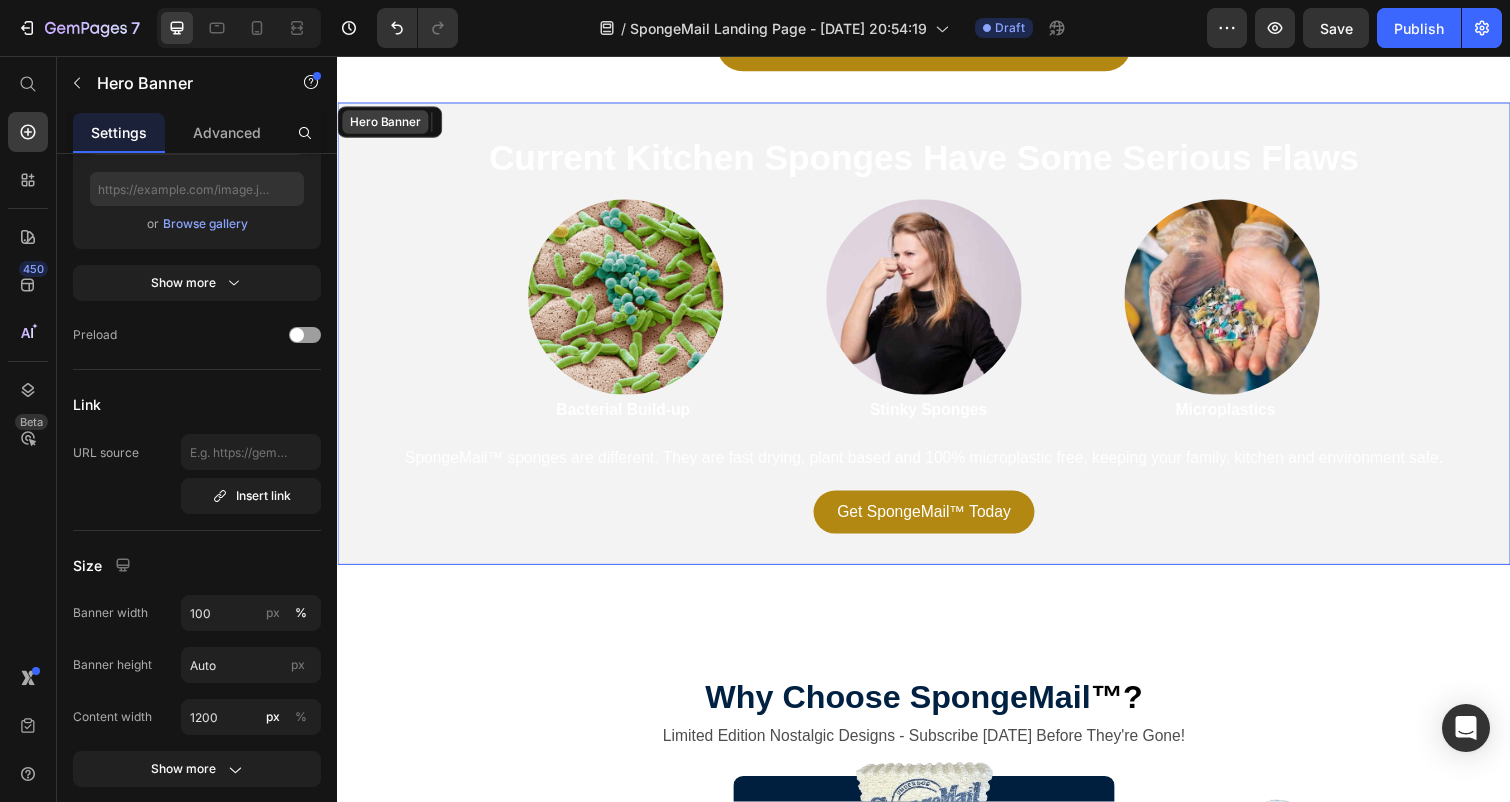click on "Hero Banner" at bounding box center (386, 124) 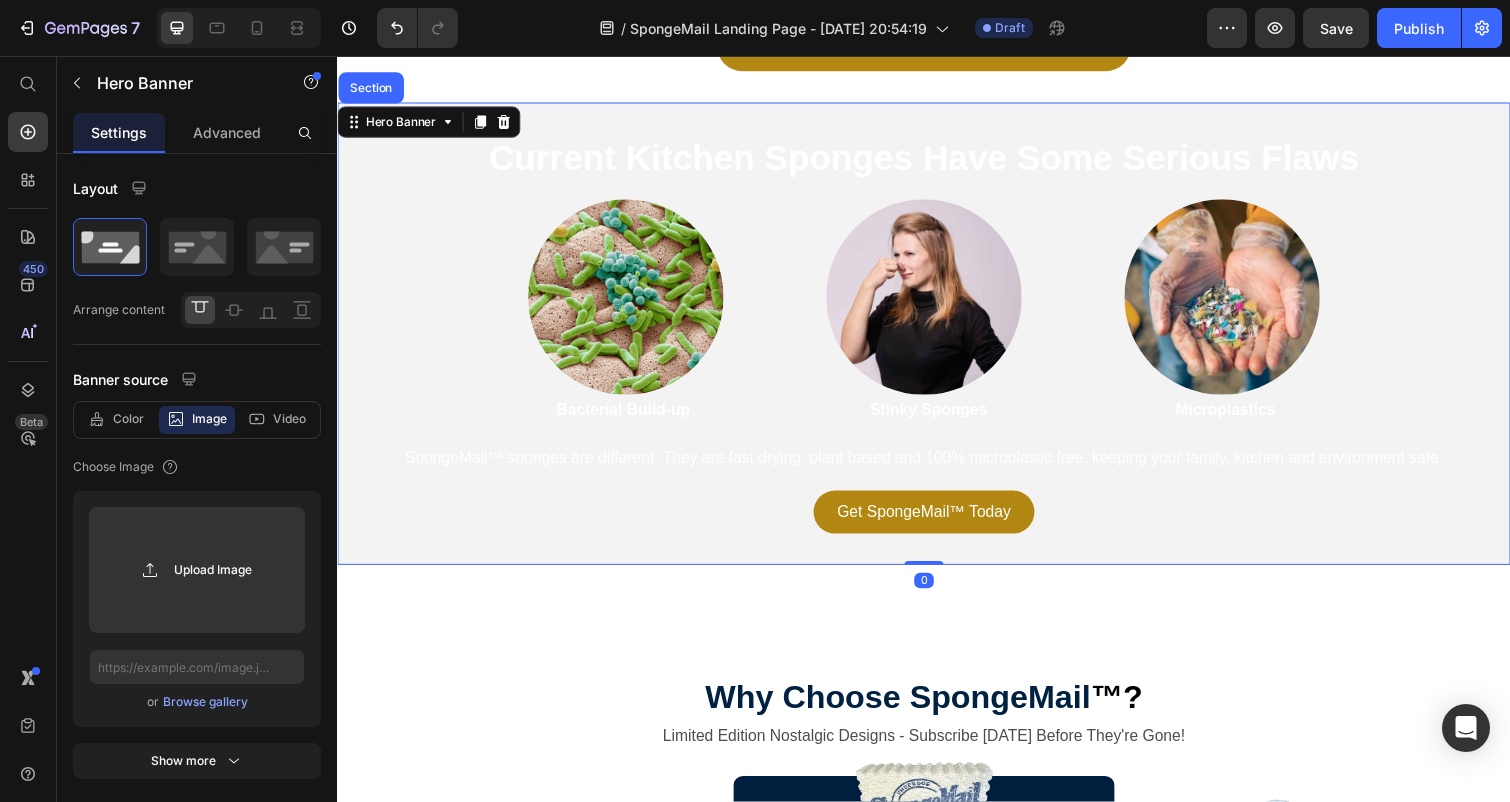 click on "Current Kitchen Sponges Have Some Serious Flaws Heading Image Bacterial Build-up Text Block Image Stinky Sponges Text Block Image Microplastics  Text Block Row SpongeMail™ sponges are different. They are fast drying, plant based and 100% microplastic free, keeping your family, kitchen and environment safe. Text Block Get SpongeM ail™ To day Button" at bounding box center [937, 340] 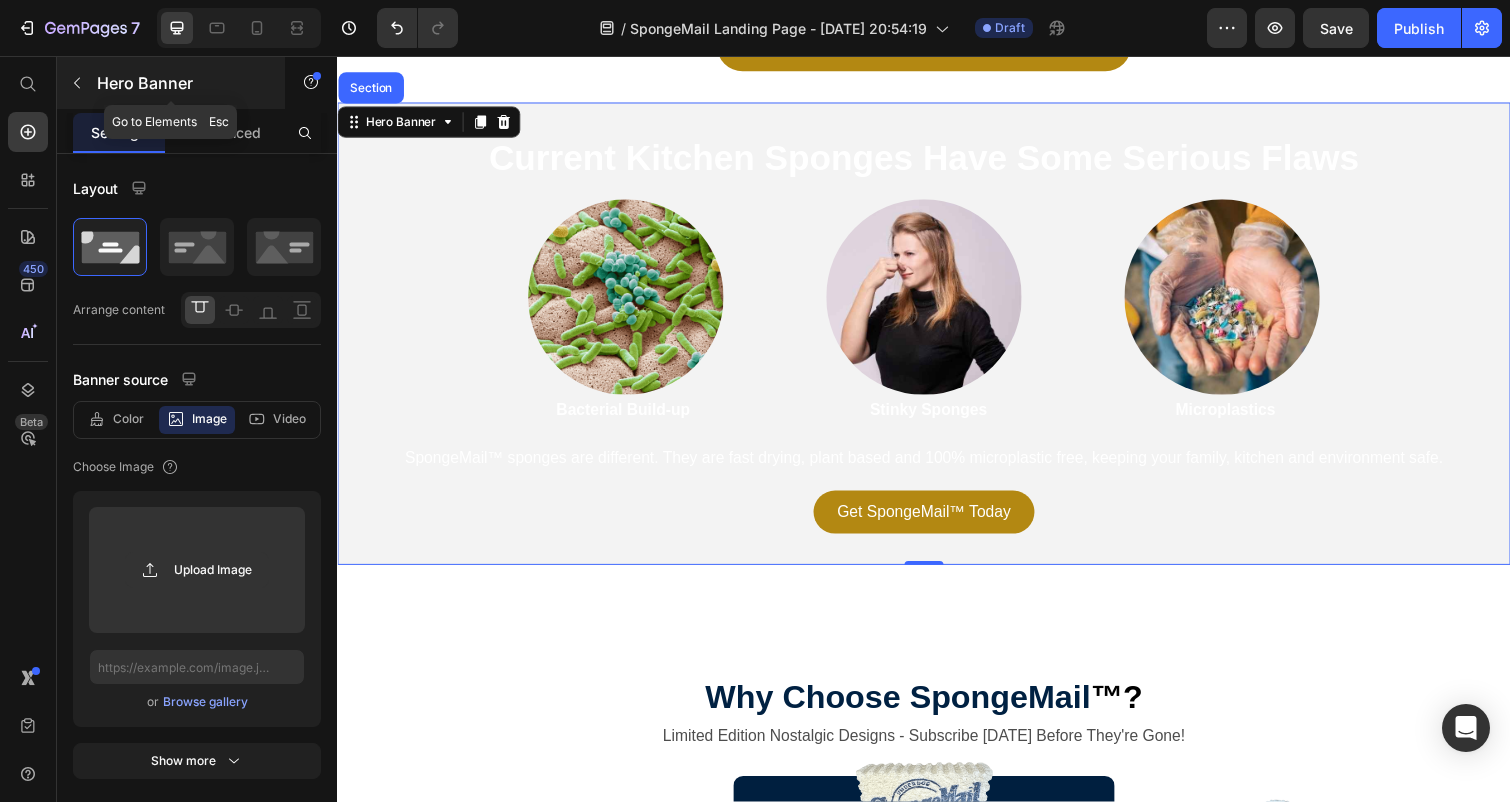 click 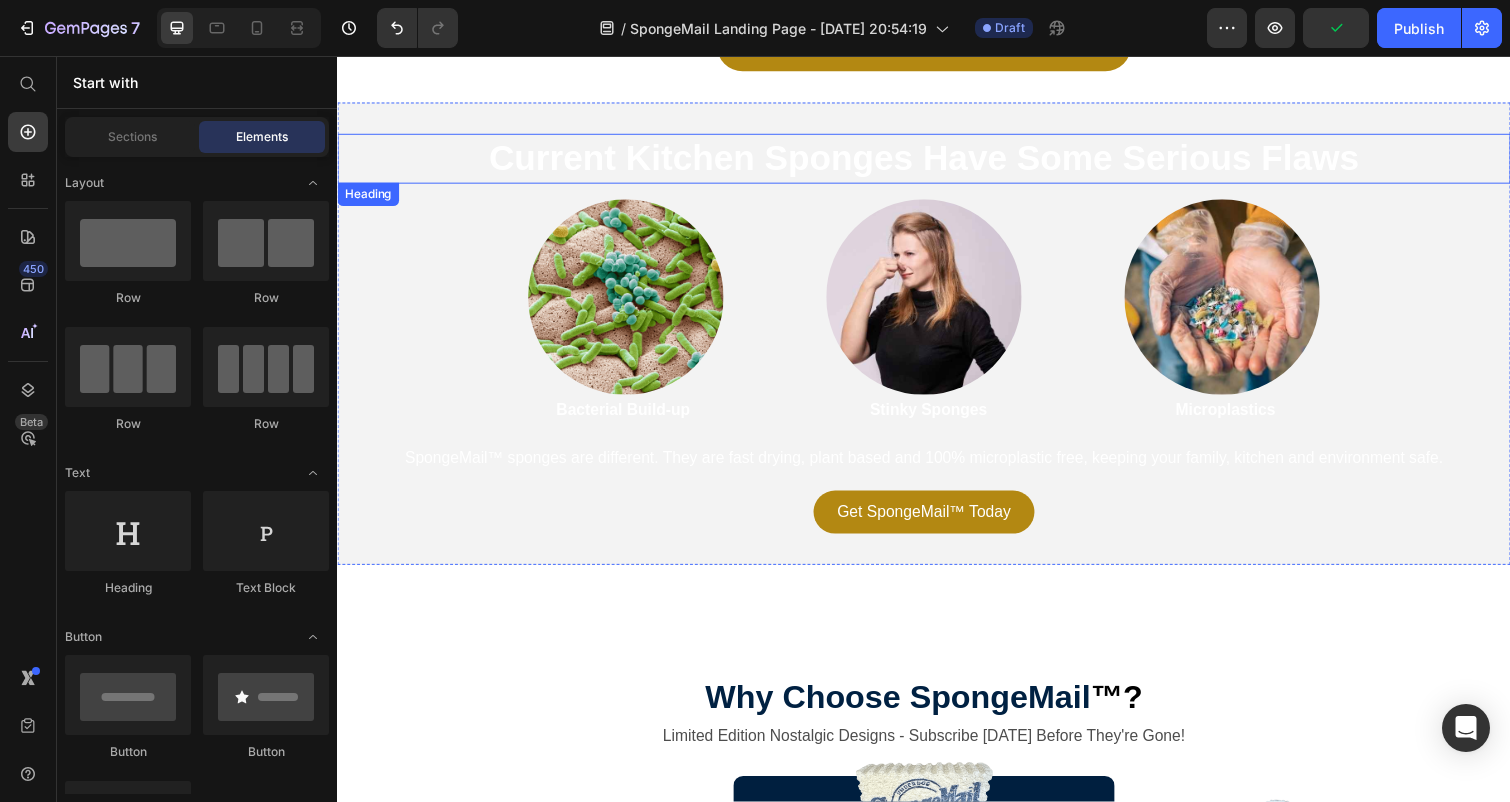 click on "Current Kitchen Sponges Have Some Serious Flaws Heading Image Bacterial Build-up Text Block Image Stinky Sponges Text Block Image Microplastics  Text Block Row SpongeMail™ sponges are different. They are fast drying, plant based and 100% microplastic free, keeping your family, kitchen and environment safe. Text Block Get SpongeM ail™ To day Button Hero Banner" at bounding box center (937, 340) 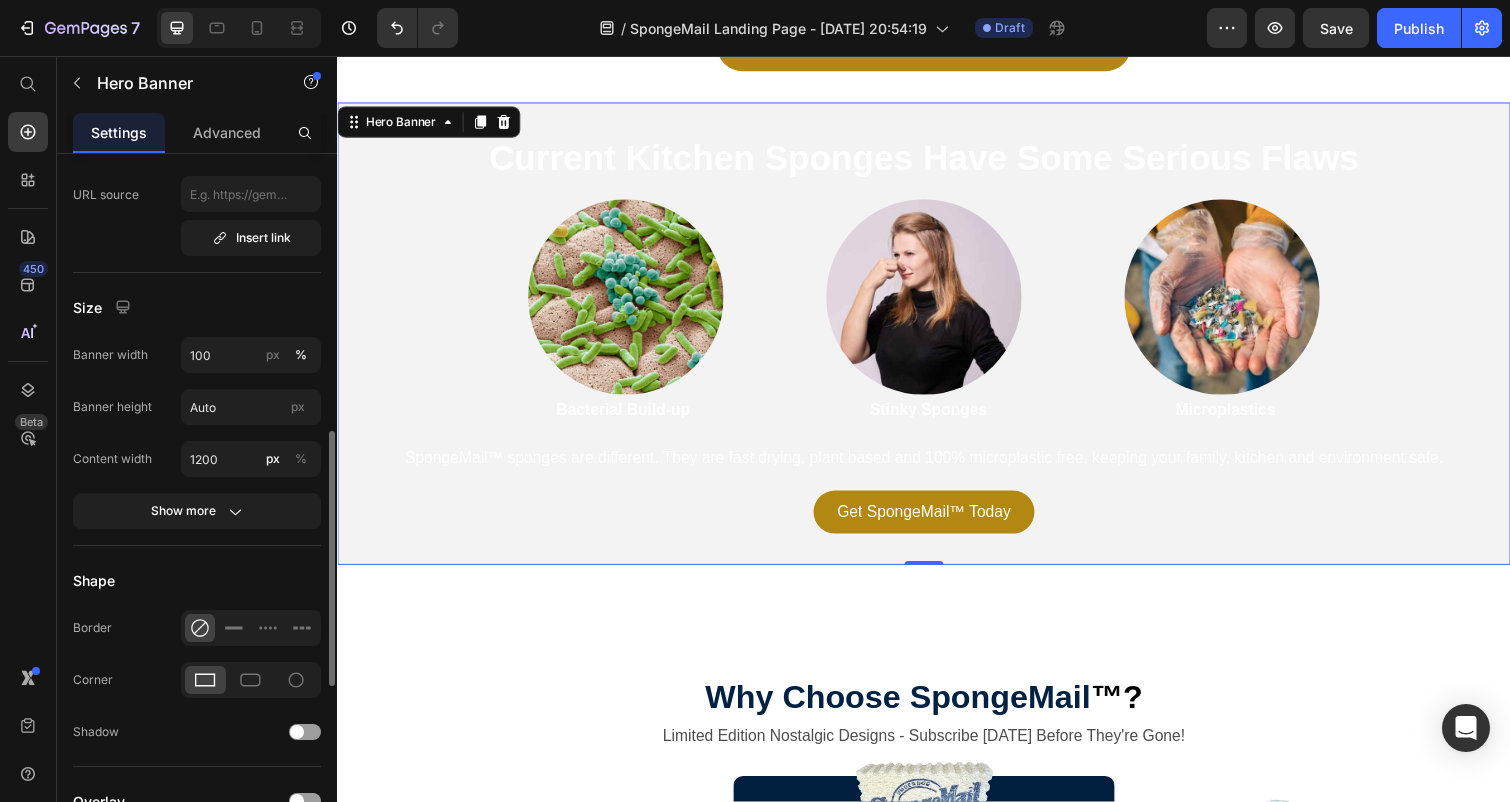 scroll, scrollTop: 744, scrollLeft: 0, axis: vertical 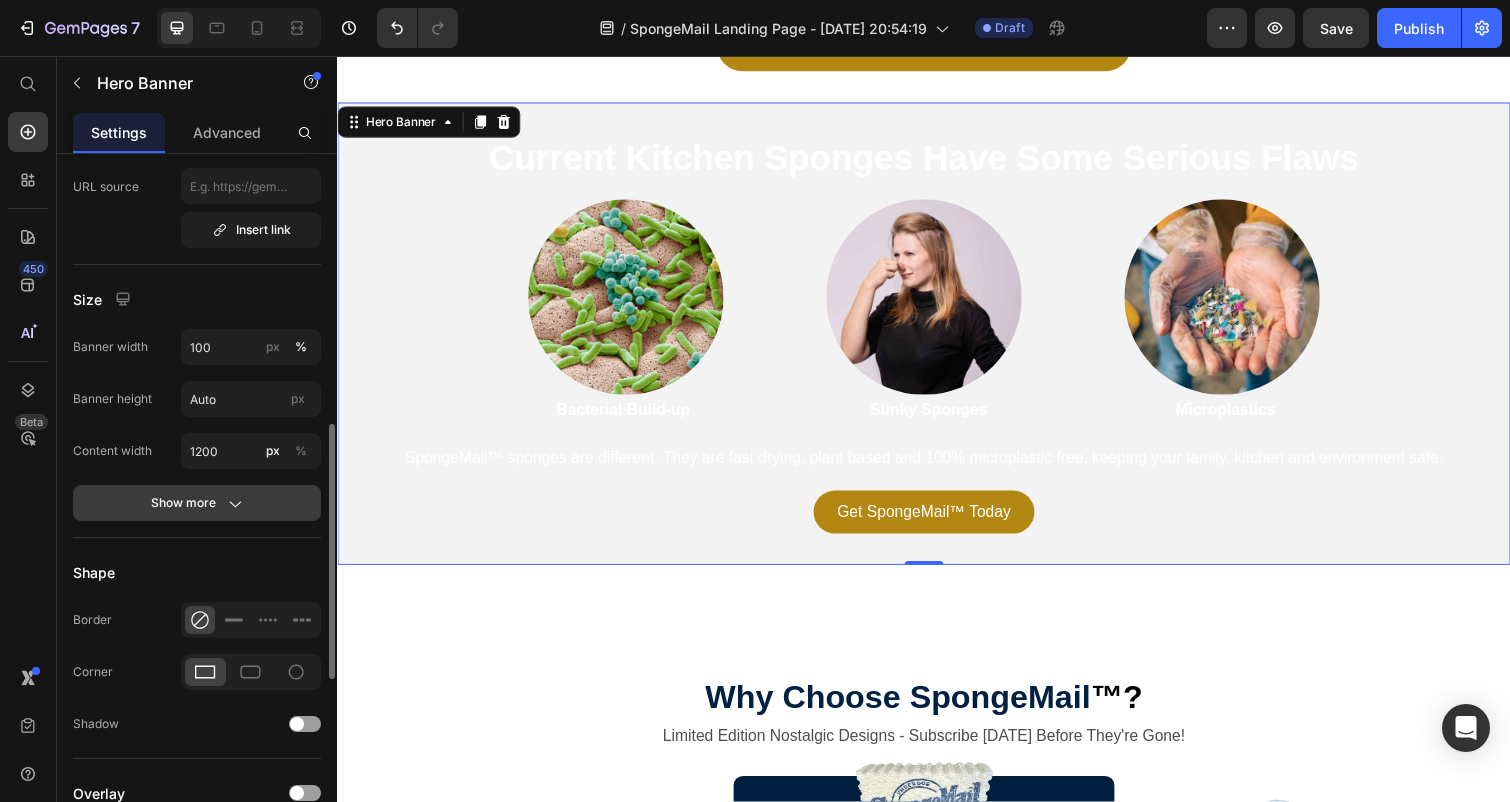 click on "Show more" at bounding box center (197, 503) 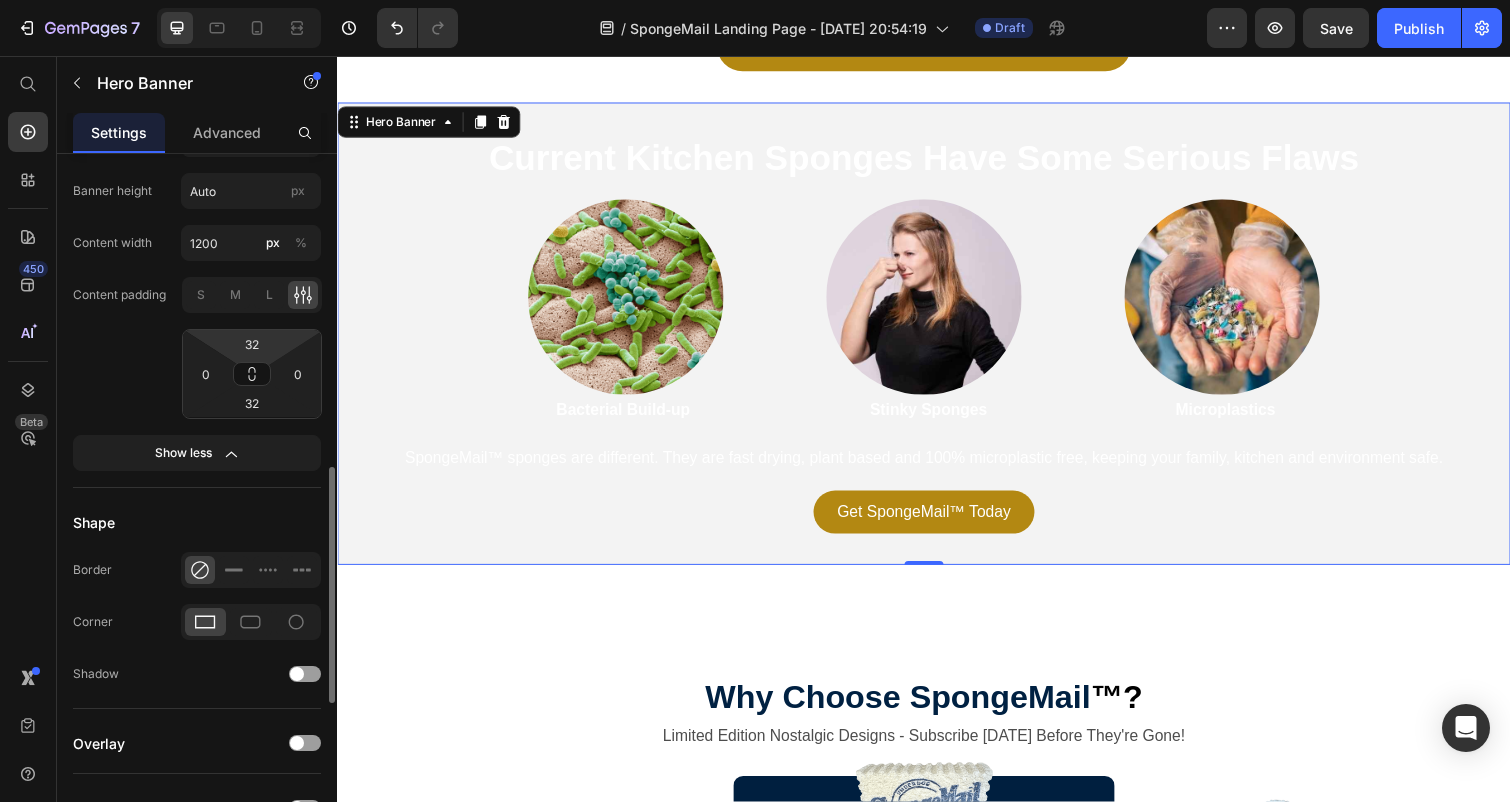 scroll, scrollTop: 982, scrollLeft: 0, axis: vertical 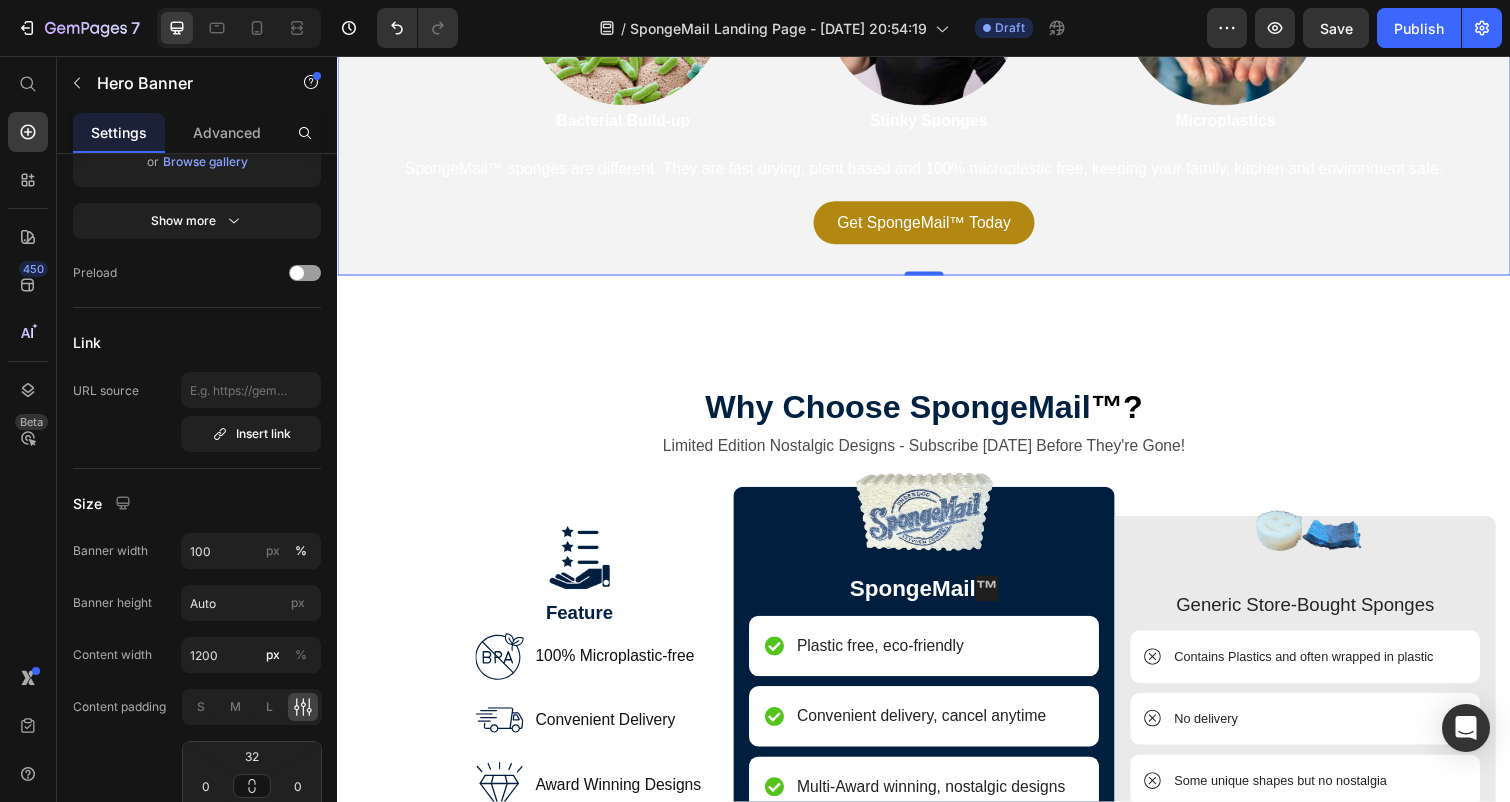 click on "Current Kitchen Sponges Have Some Serious Flaws Heading Image Bacterial Build-up Text Block Image Stinky Sponges Text Block Image Microplastics  Text Block Row SpongeMail™ sponges are different. They are fast drying, plant based and 100% microplastic free, keeping your family, kitchen and environment safe. Text Block Get SpongeM ail™ To day Button" at bounding box center [937, 44] 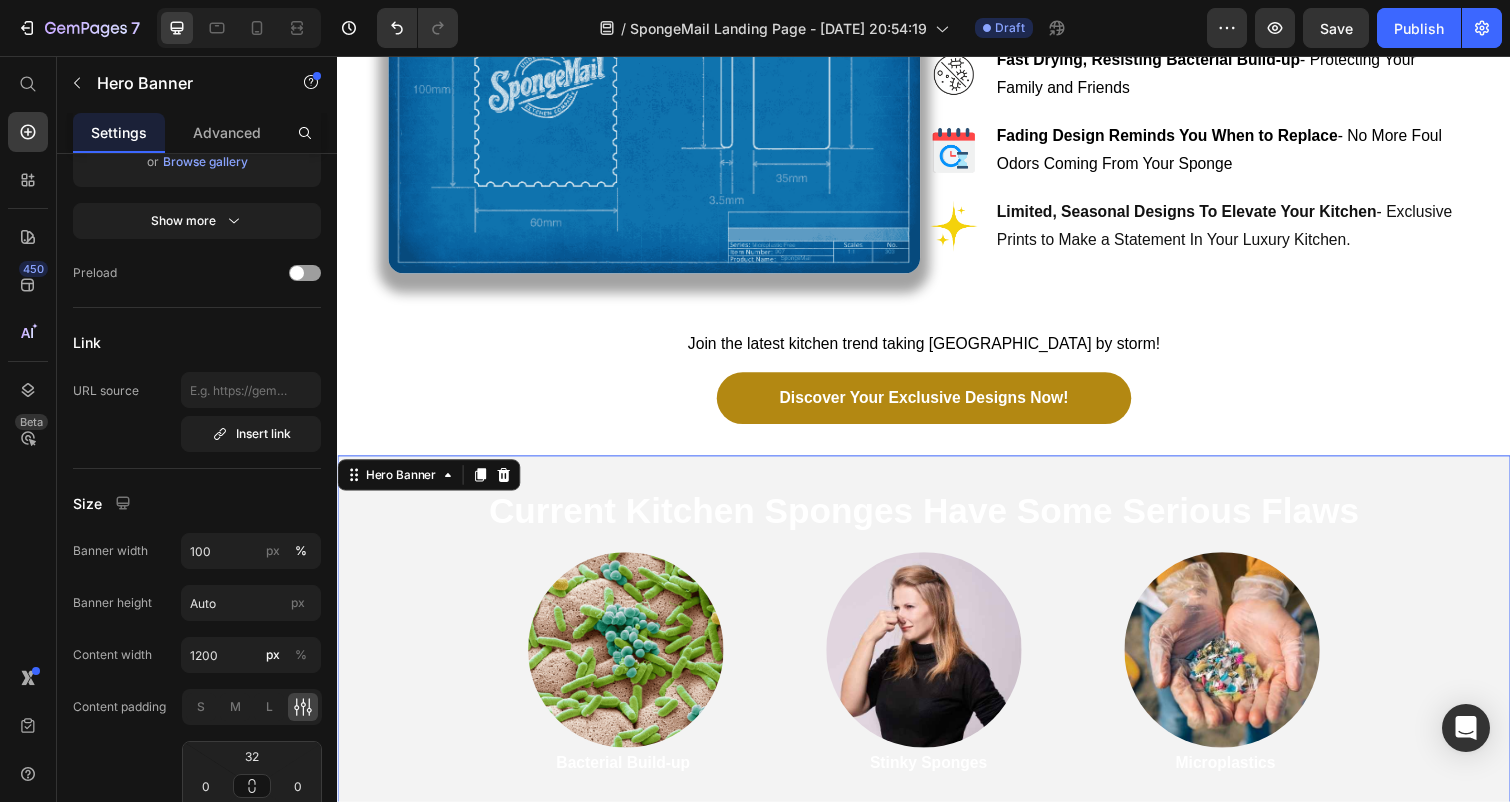 scroll, scrollTop: 3279, scrollLeft: 0, axis: vertical 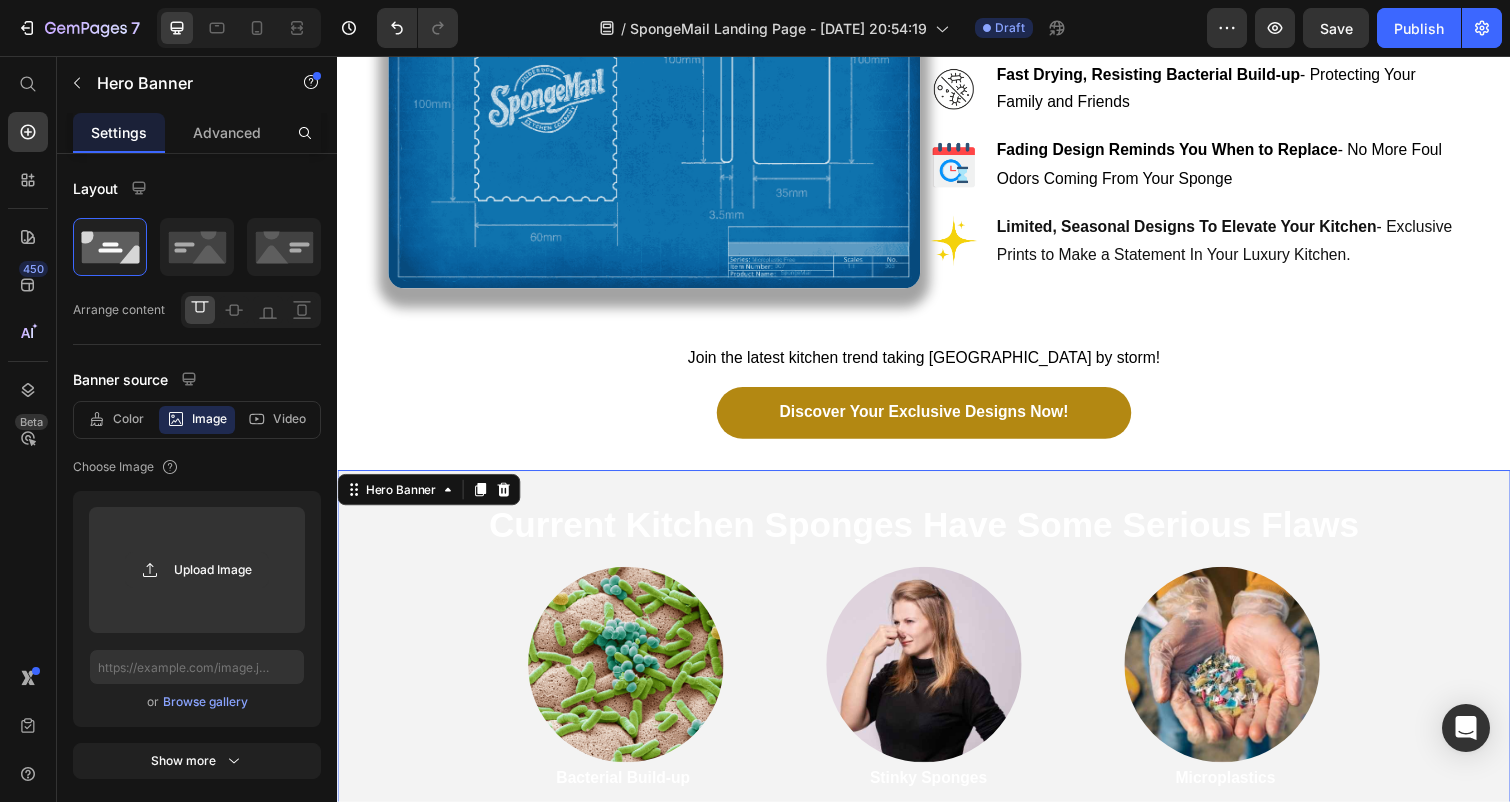 click on "Current Kitchen Sponges Have Some Serious Flaws Heading Image Bacterial Build-up Text Block Image Stinky Sponges Text Block Image Microplastics  Text Block Row SpongeMail™ sponges are different. They are fast drying, plant based and 100% microplastic free, keeping your family, kitchen and environment safe. Text Block Get SpongeM ail™ To day Button" at bounding box center (937, 716) 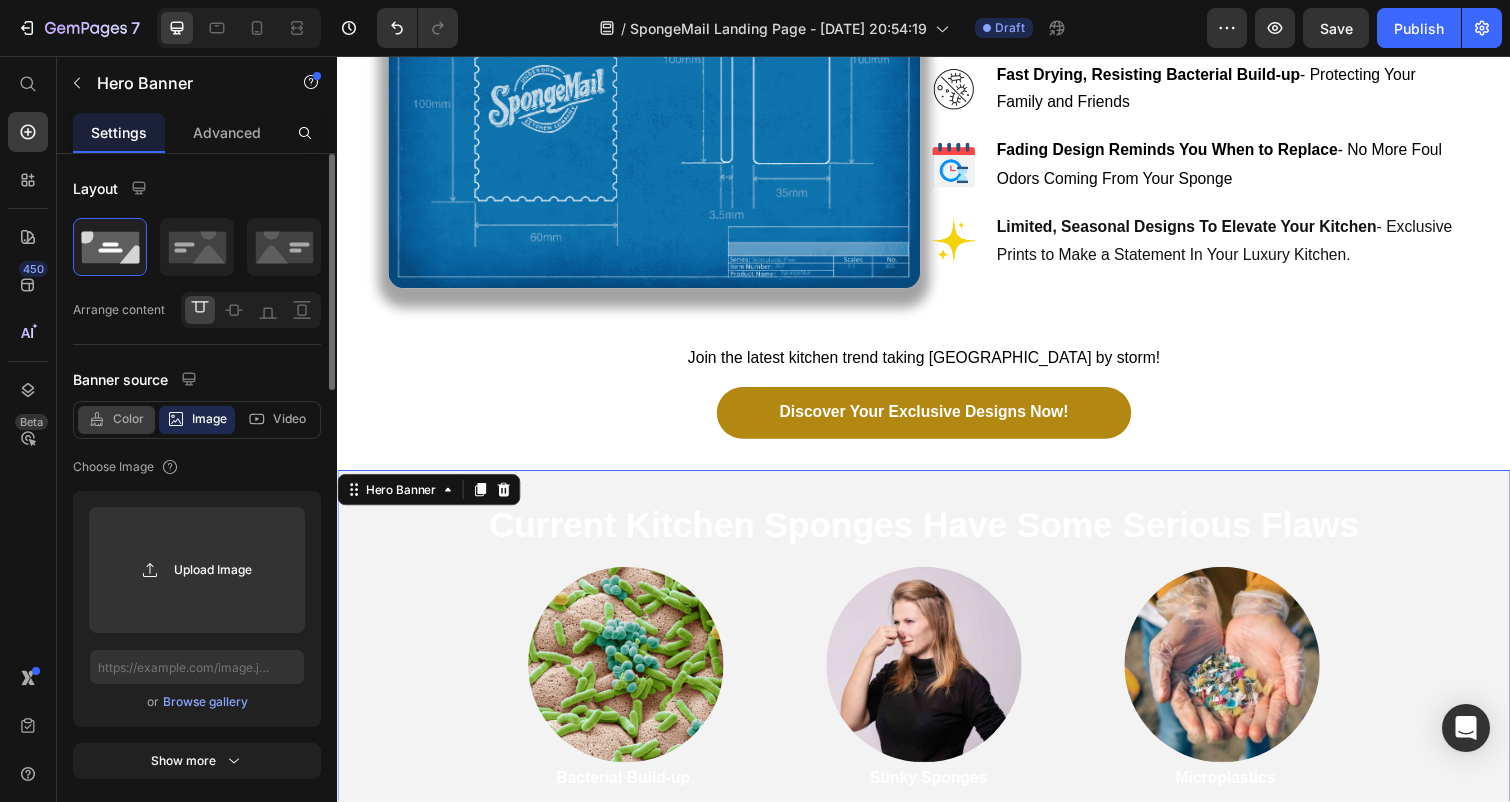 click on "Color" at bounding box center [128, 419] 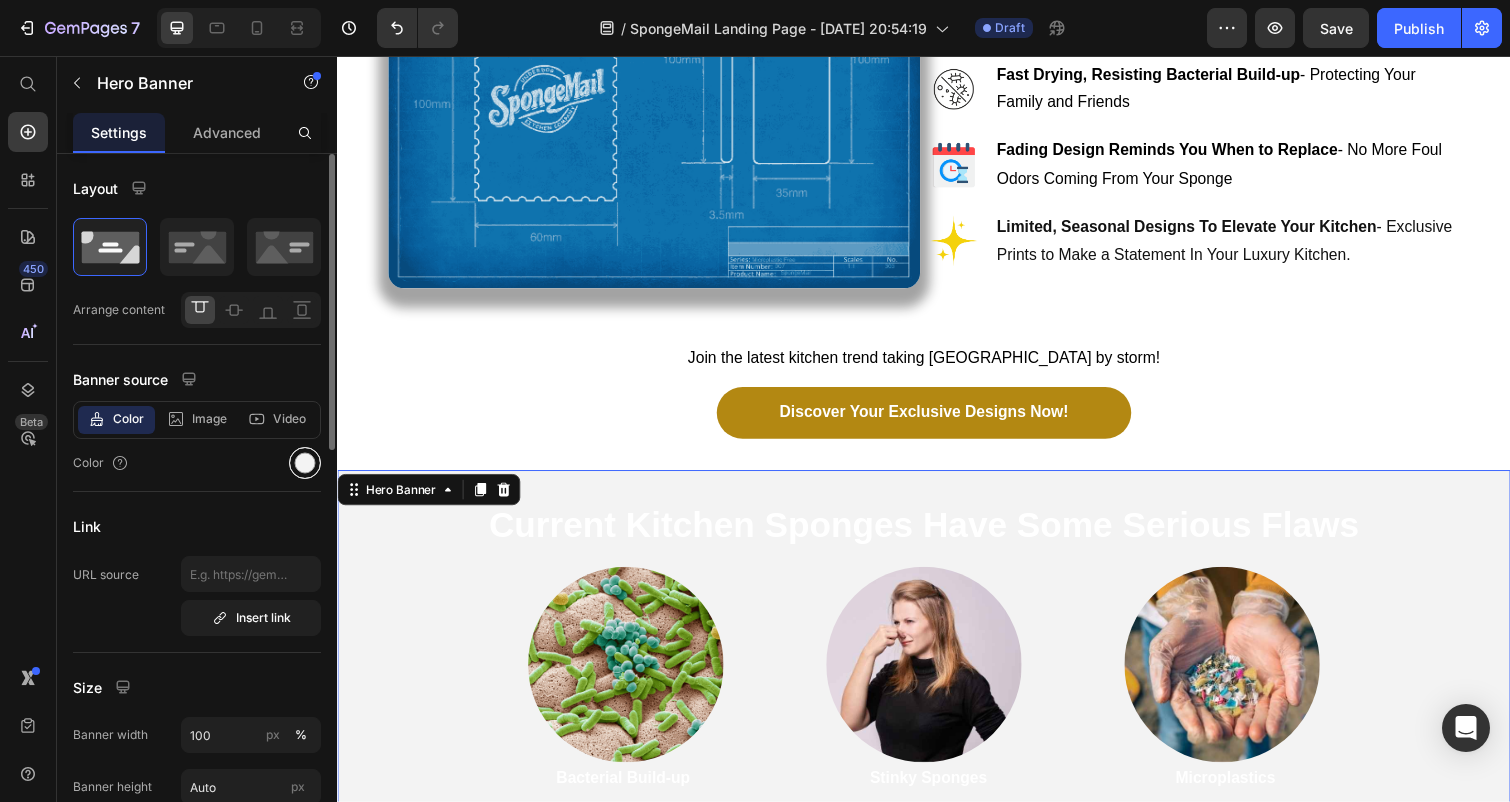 click at bounding box center [305, 463] 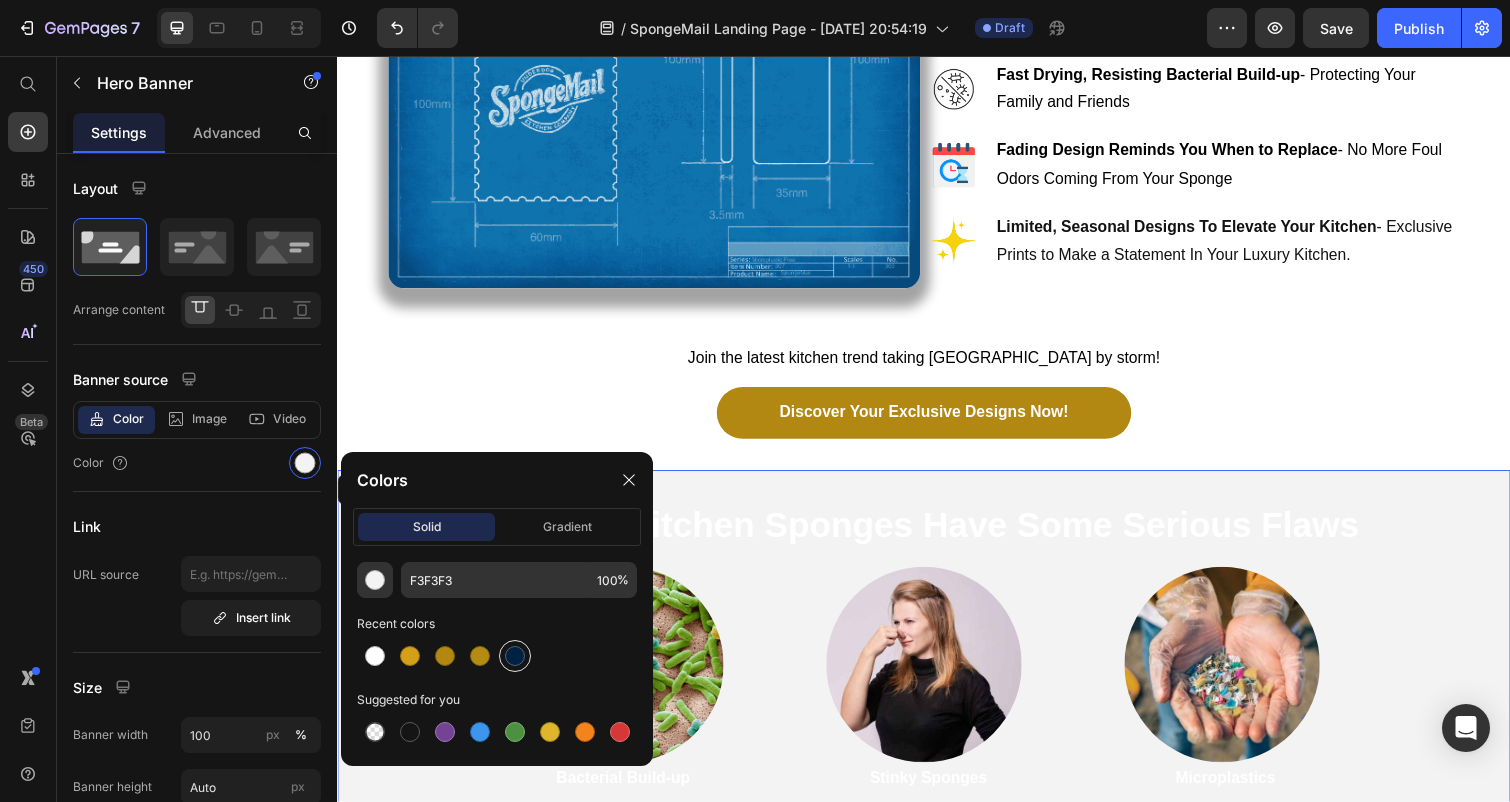click at bounding box center [515, 656] 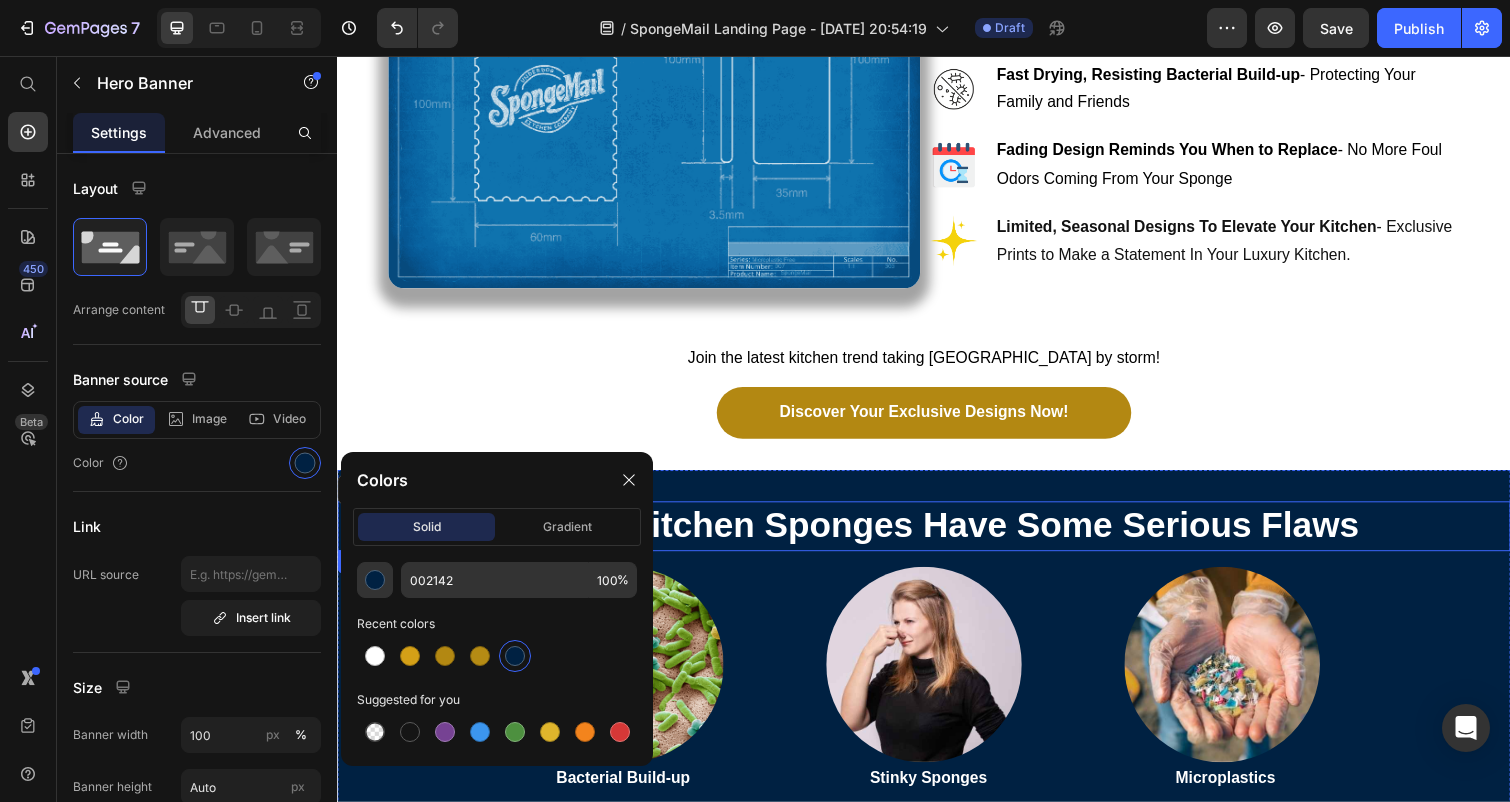 click on "Current Kitchen Sponges Have Some Serious Flaws" at bounding box center [937, 537] 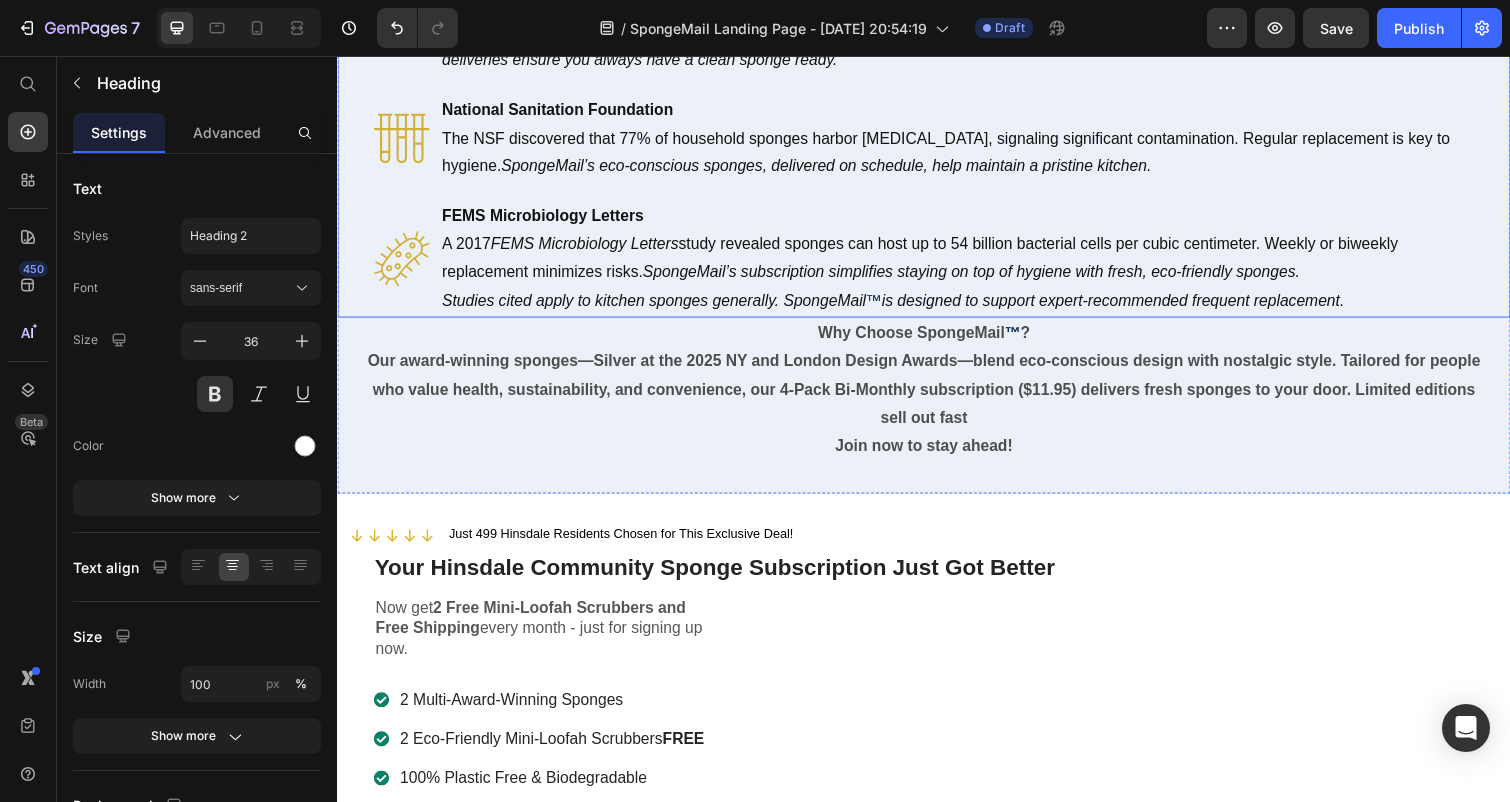 scroll, scrollTop: 6623, scrollLeft: 0, axis: vertical 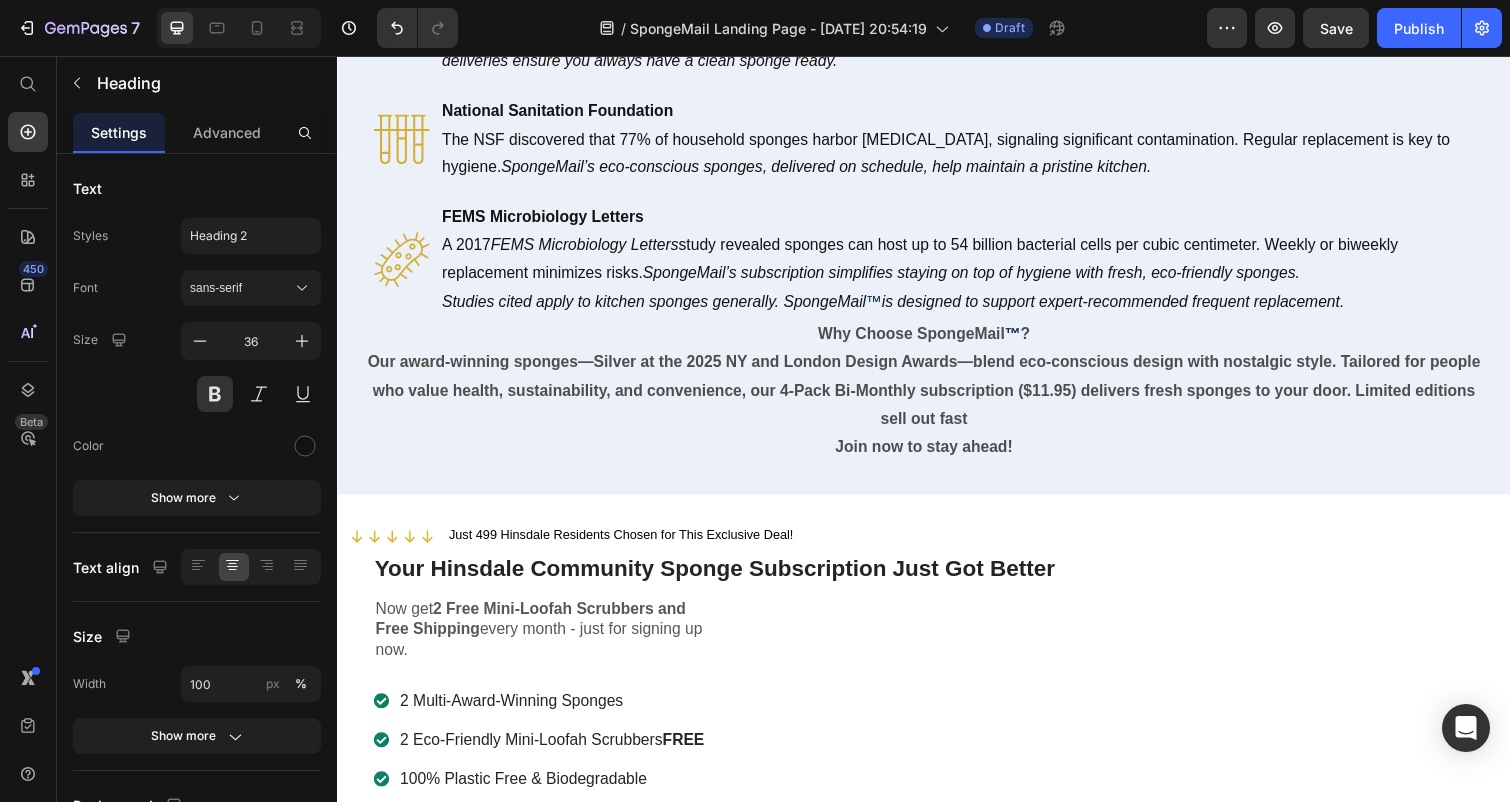 click on "Why Do Experts Care About Kitchen Sponges?" at bounding box center (937, -296) 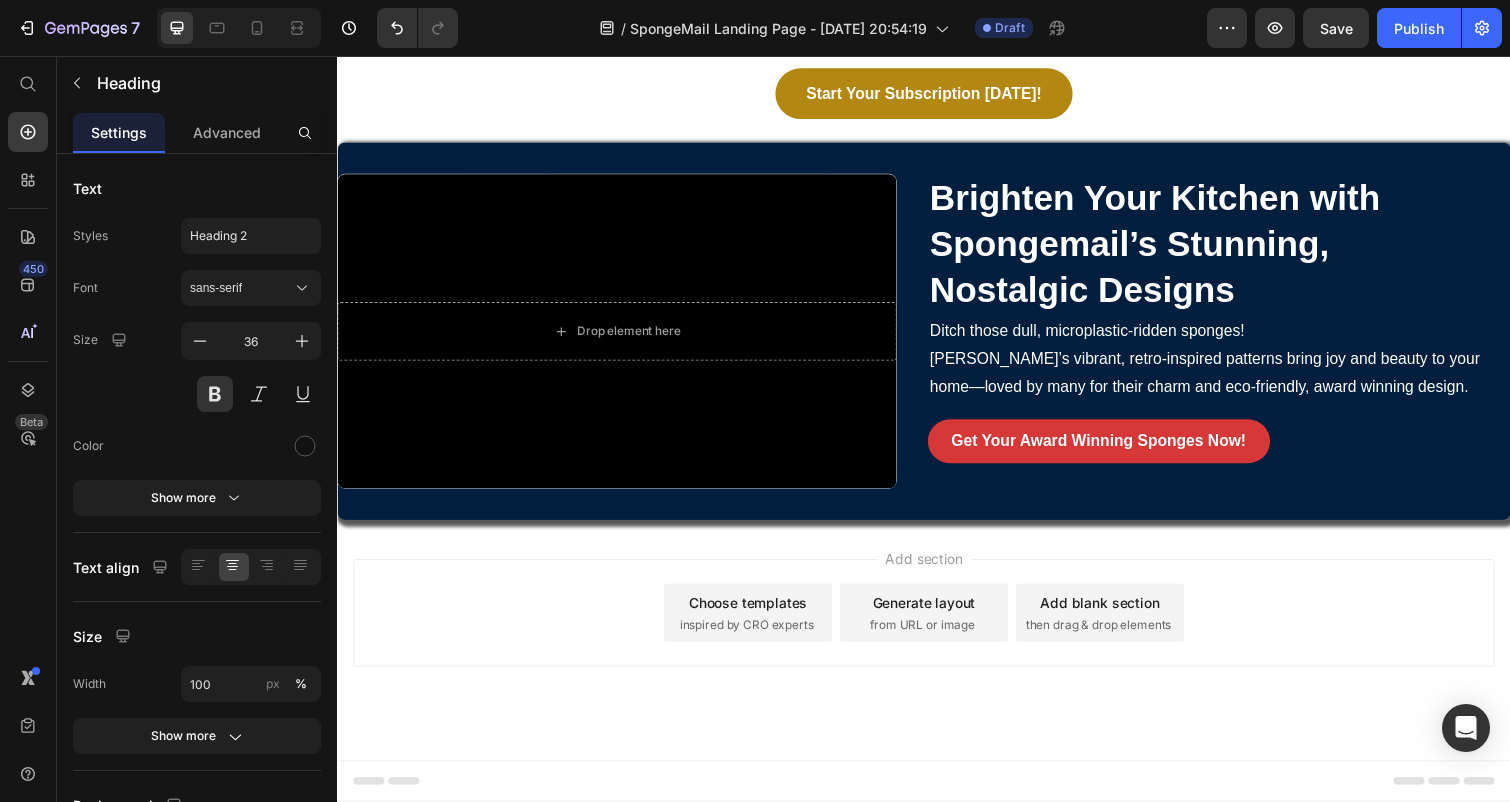 scroll, scrollTop: 9221, scrollLeft: 0, axis: vertical 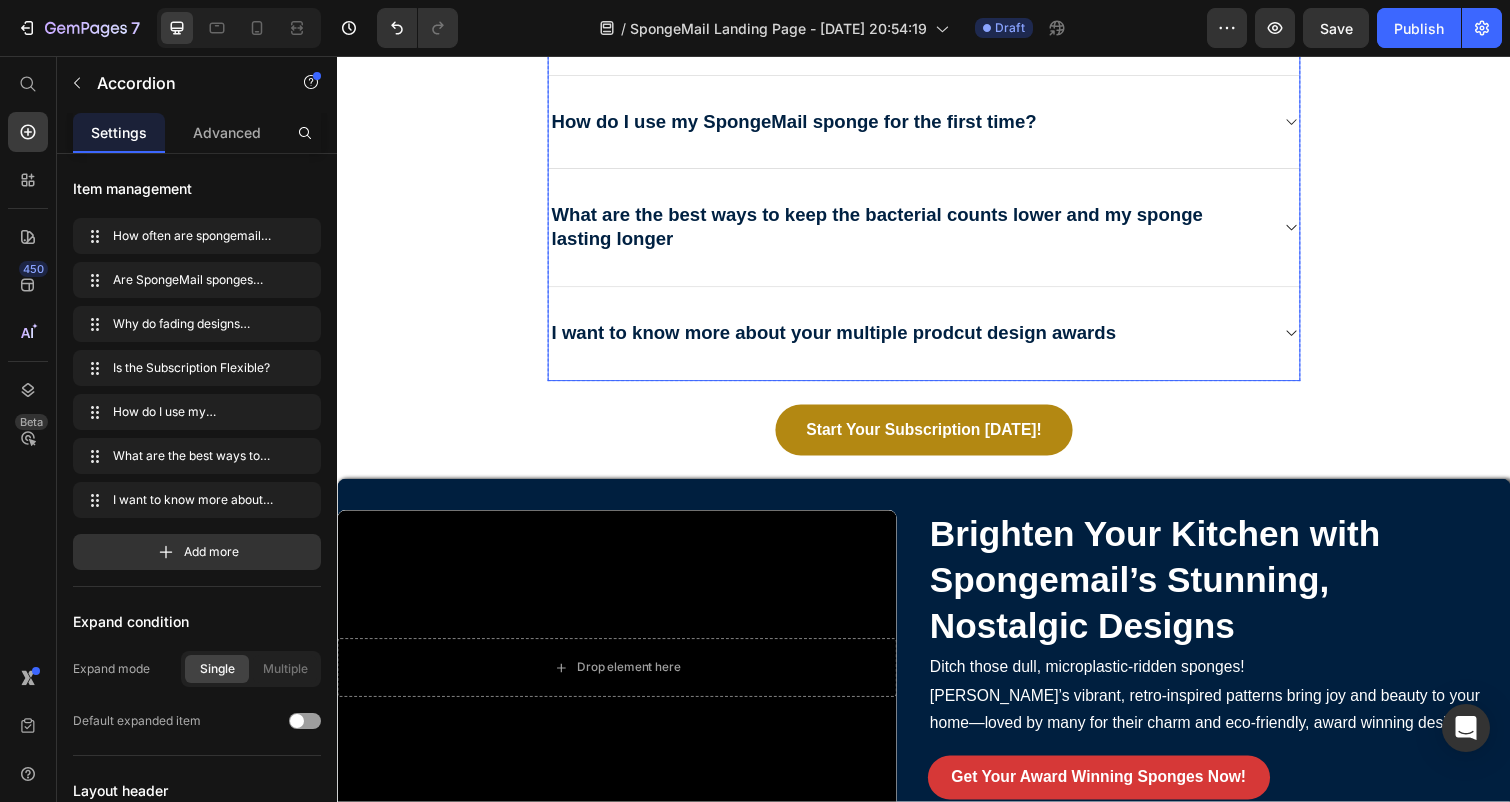 click on "What are the best ways to keep the bacterial counts lower and my sponge lasting longer" at bounding box center (937, 232) 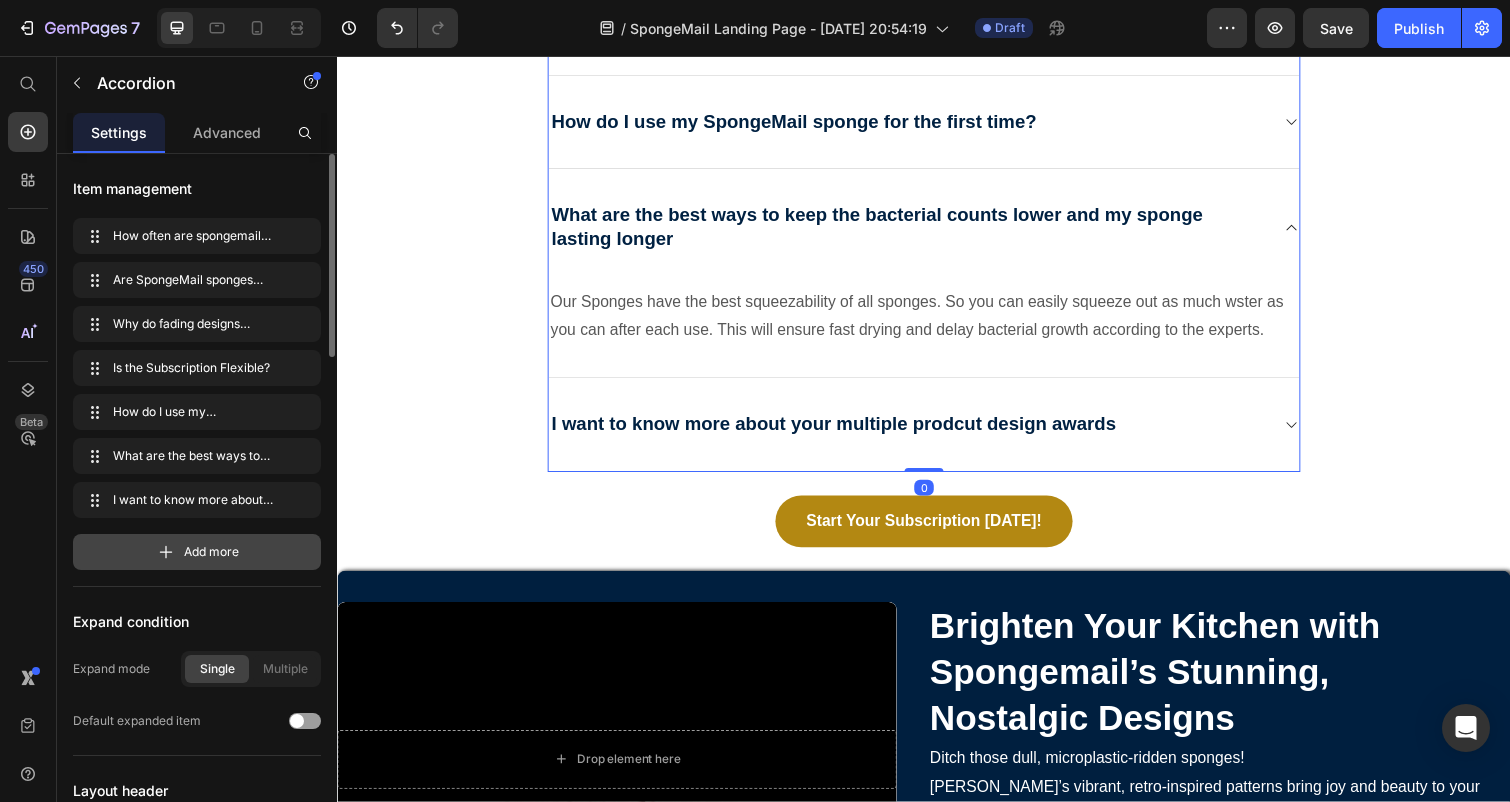 click on "Add more" at bounding box center (211, 552) 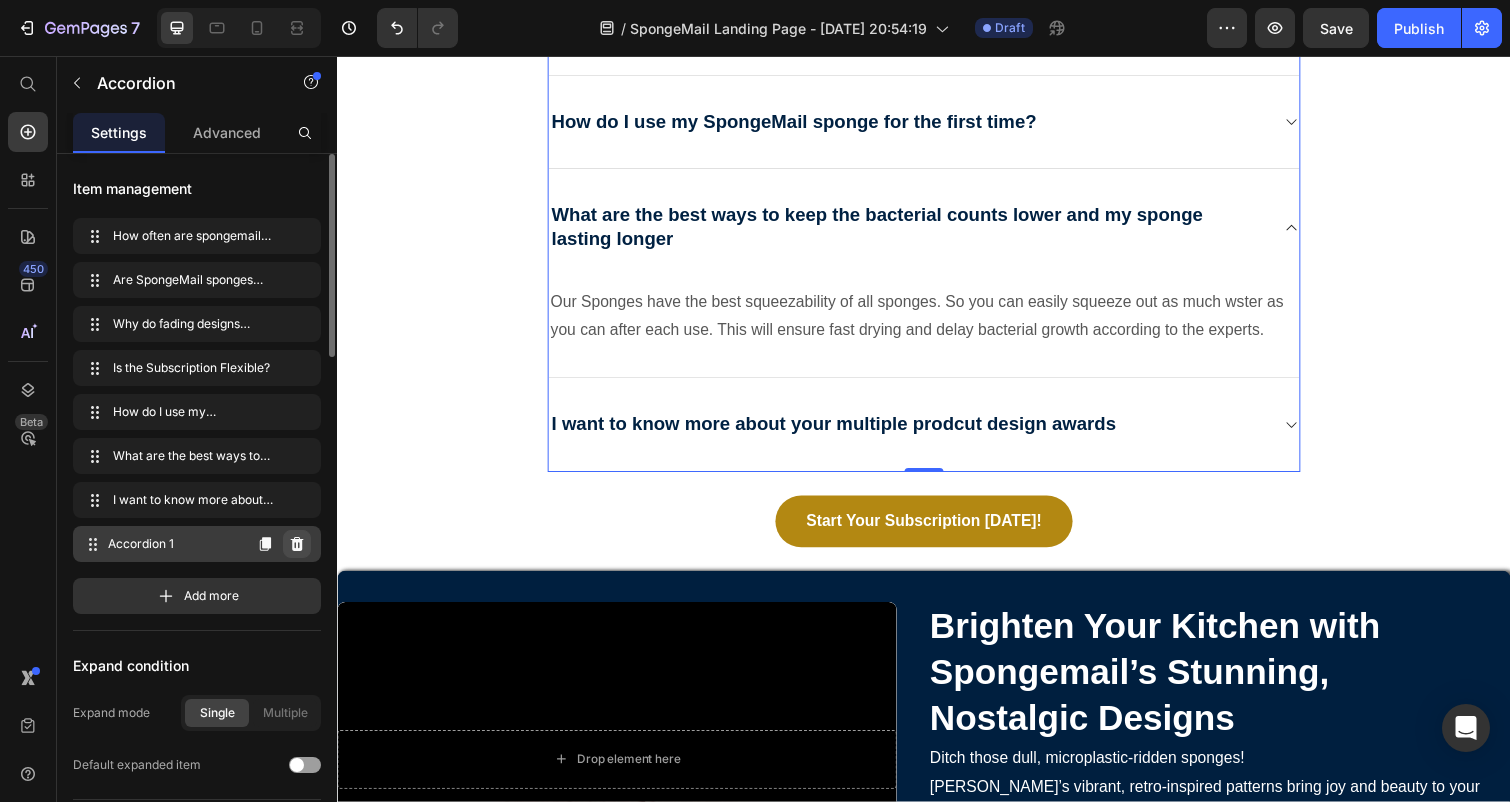 click 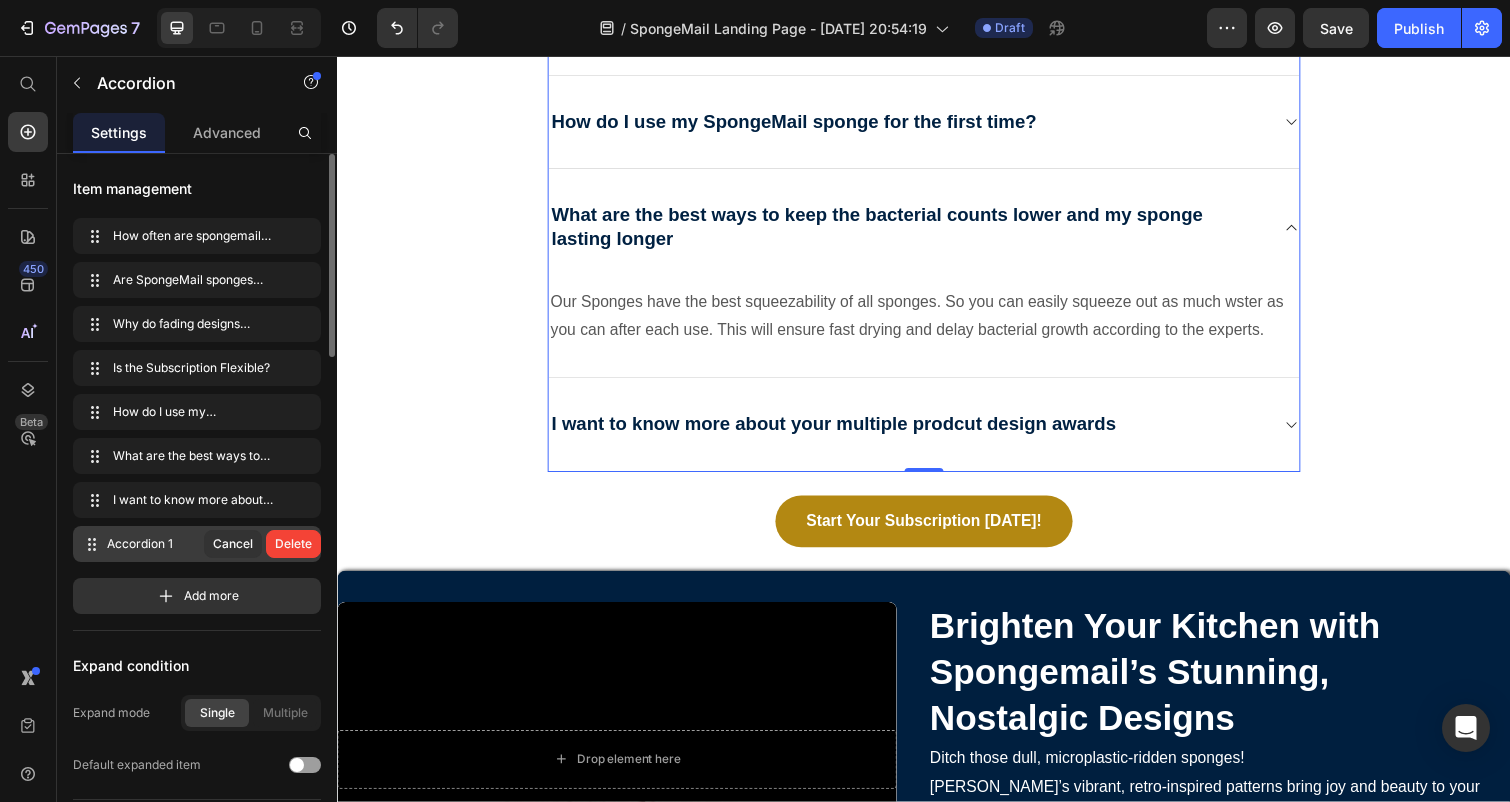 click on "Accordion 1" at bounding box center (155, 544) 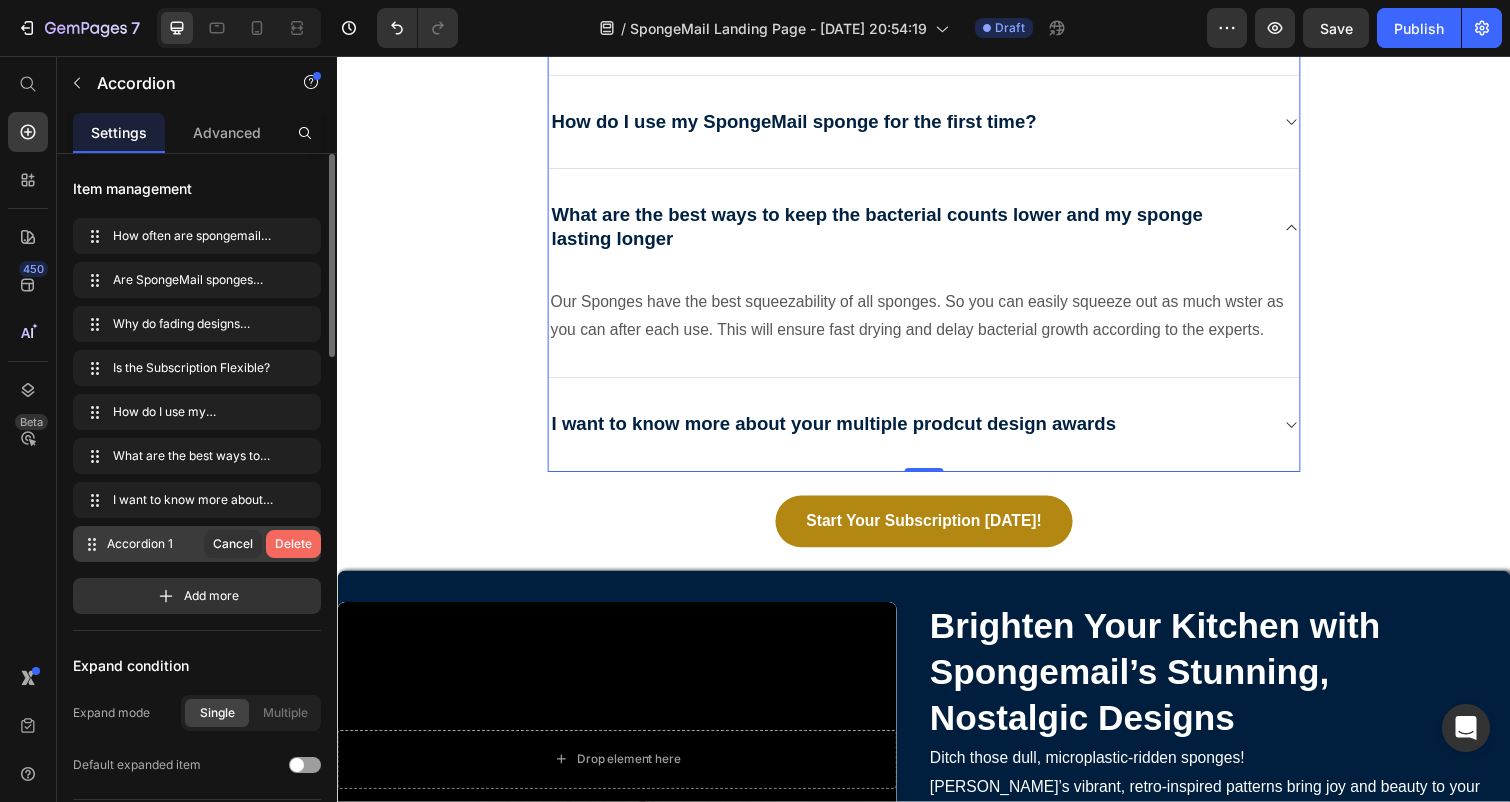 click on "Delete" at bounding box center (293, 544) 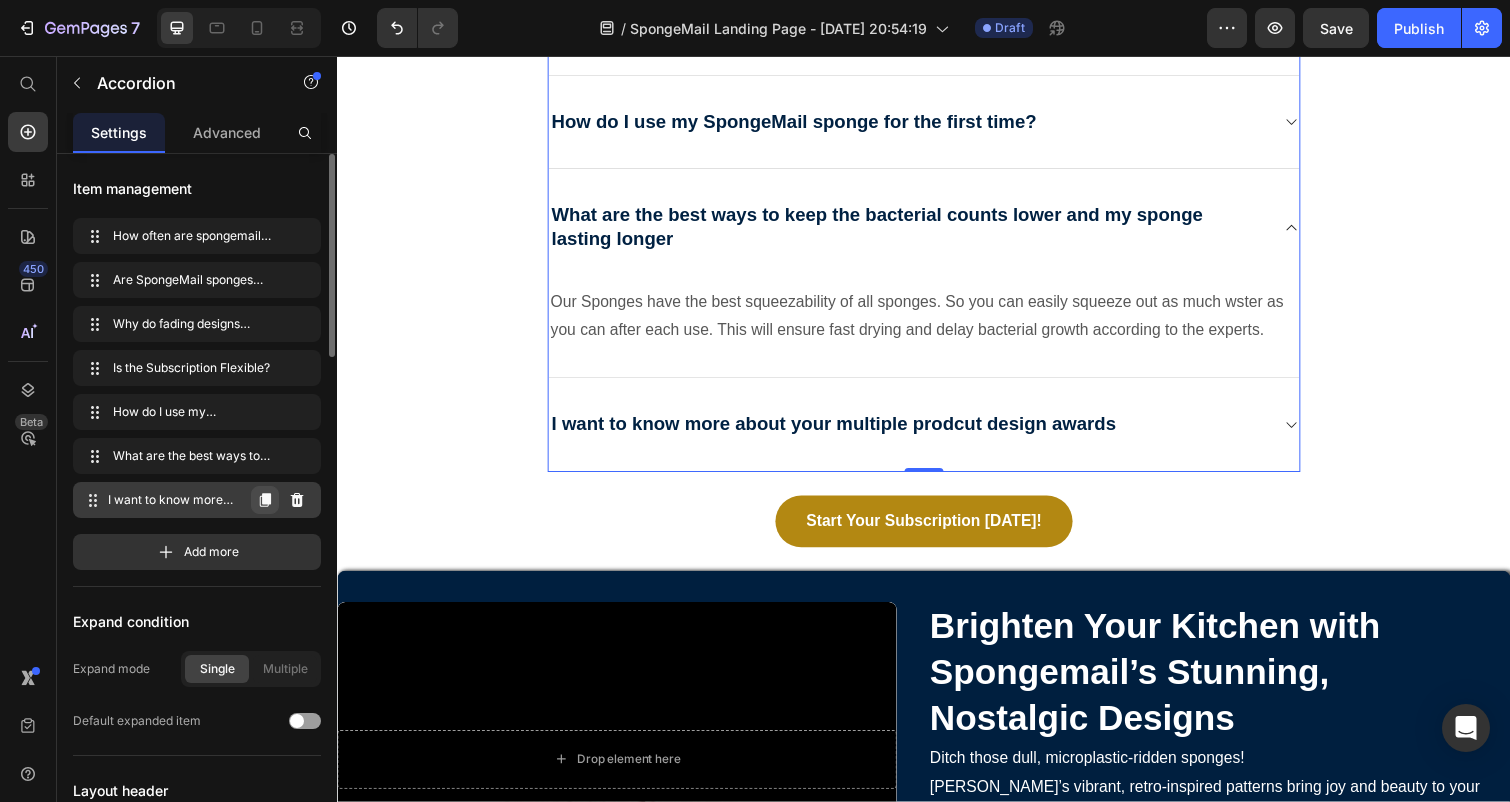 click 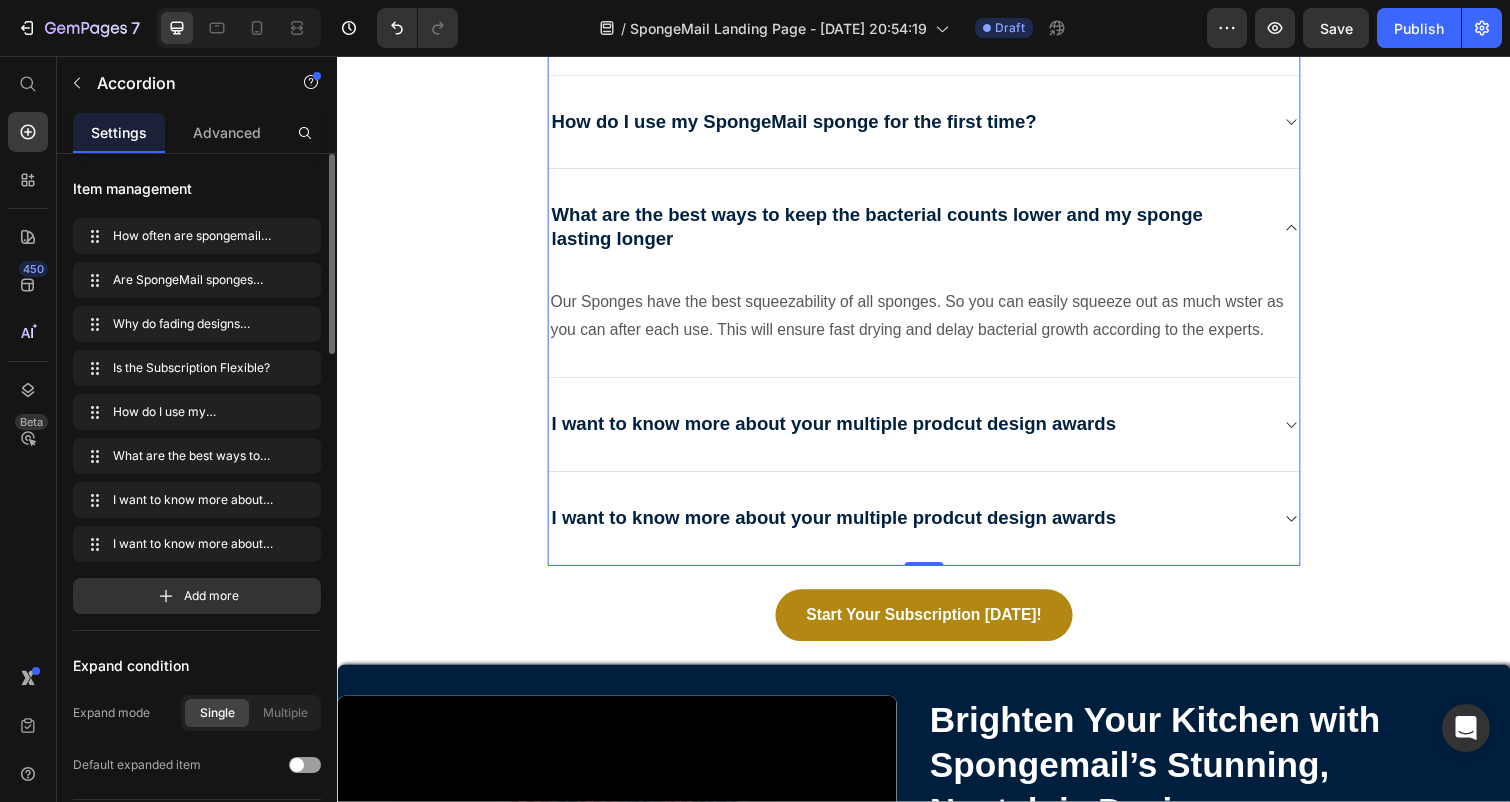 click on "I want to know more about your multiple prodcut design awards" at bounding box center [844, 528] 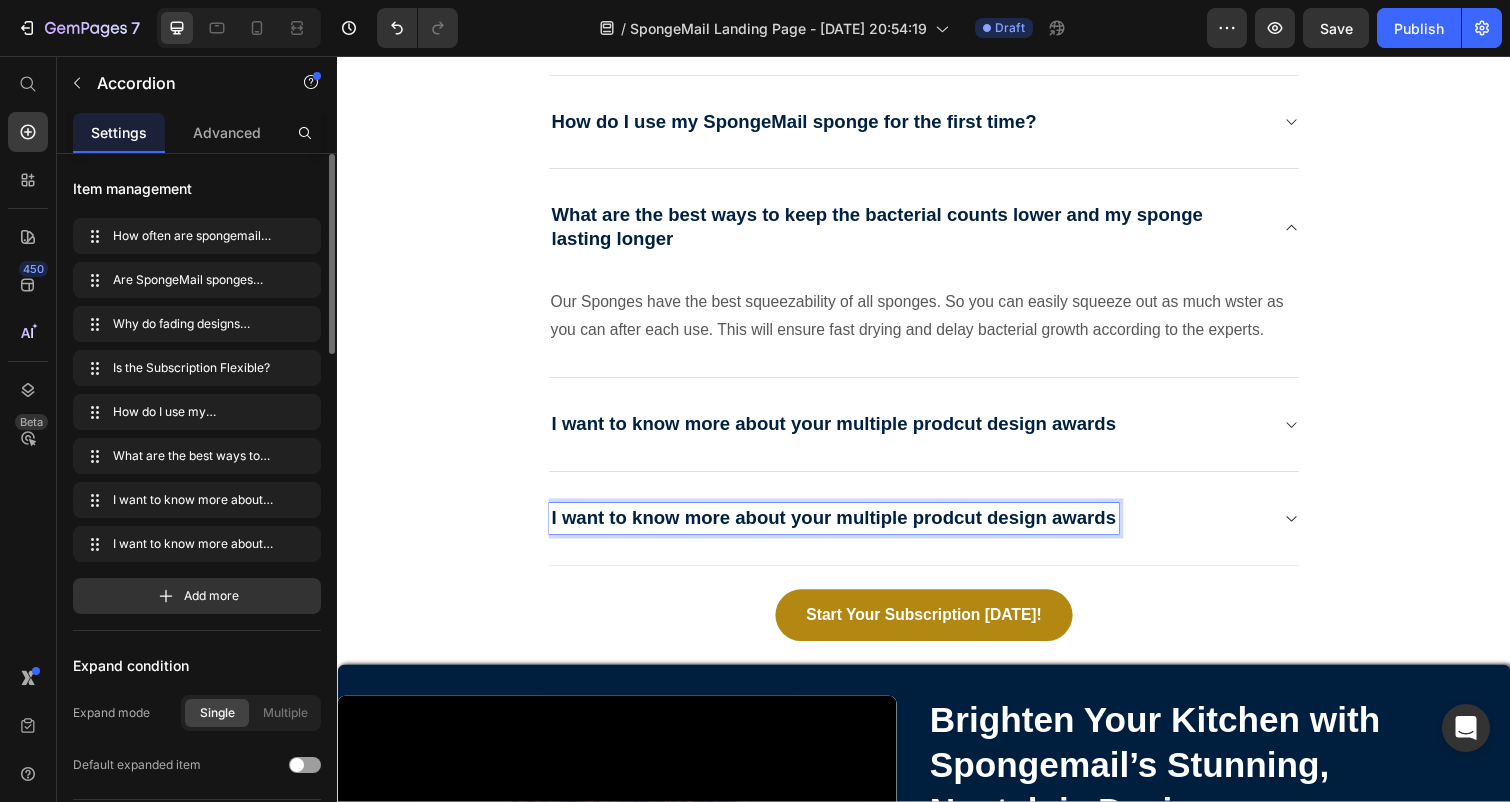 click on "I want to know more about your multiple prodcut design awards" at bounding box center (844, 528) 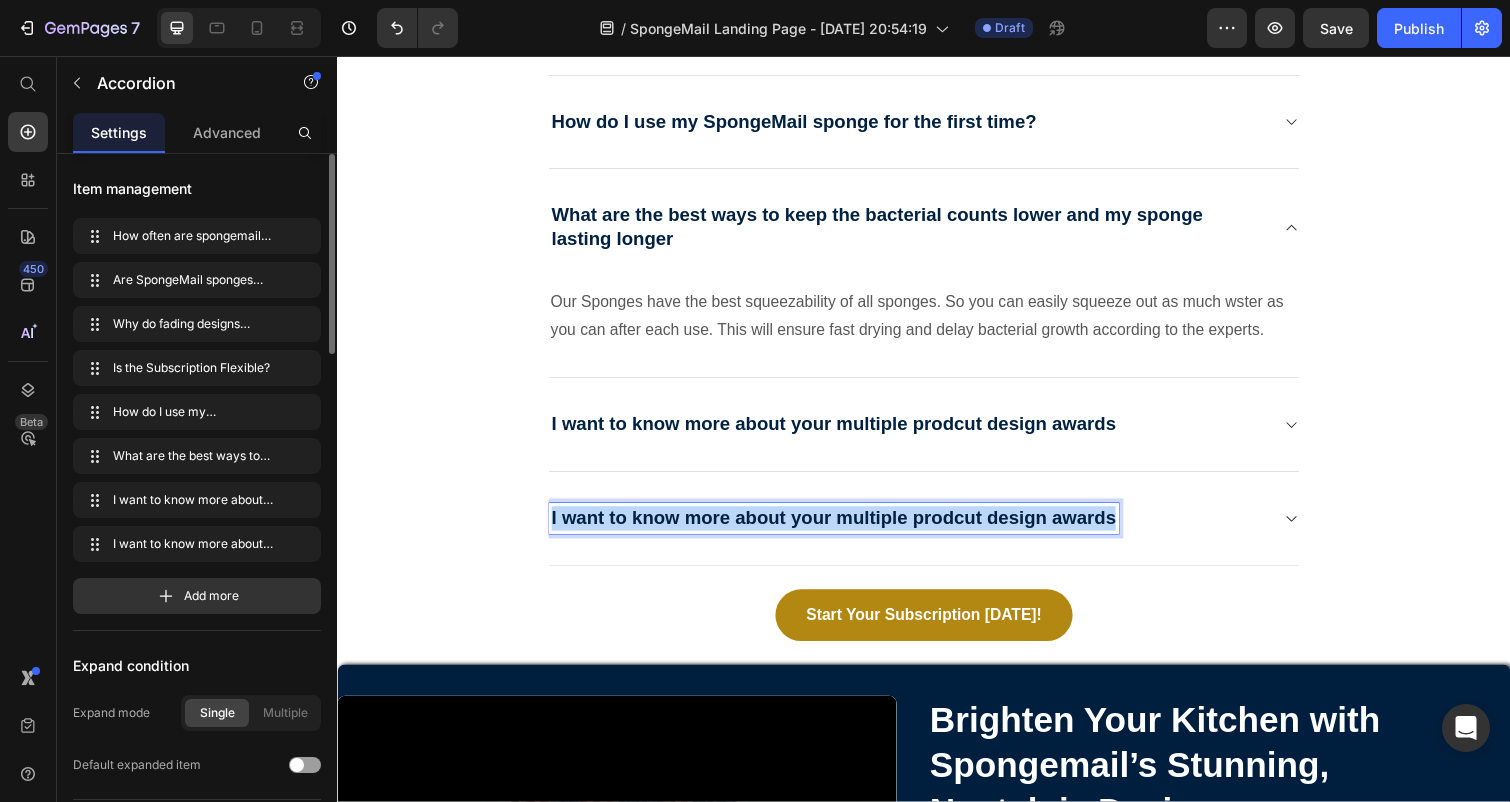 drag, startPoint x: 1131, startPoint y: 524, endPoint x: 561, endPoint y: 508, distance: 570.2245 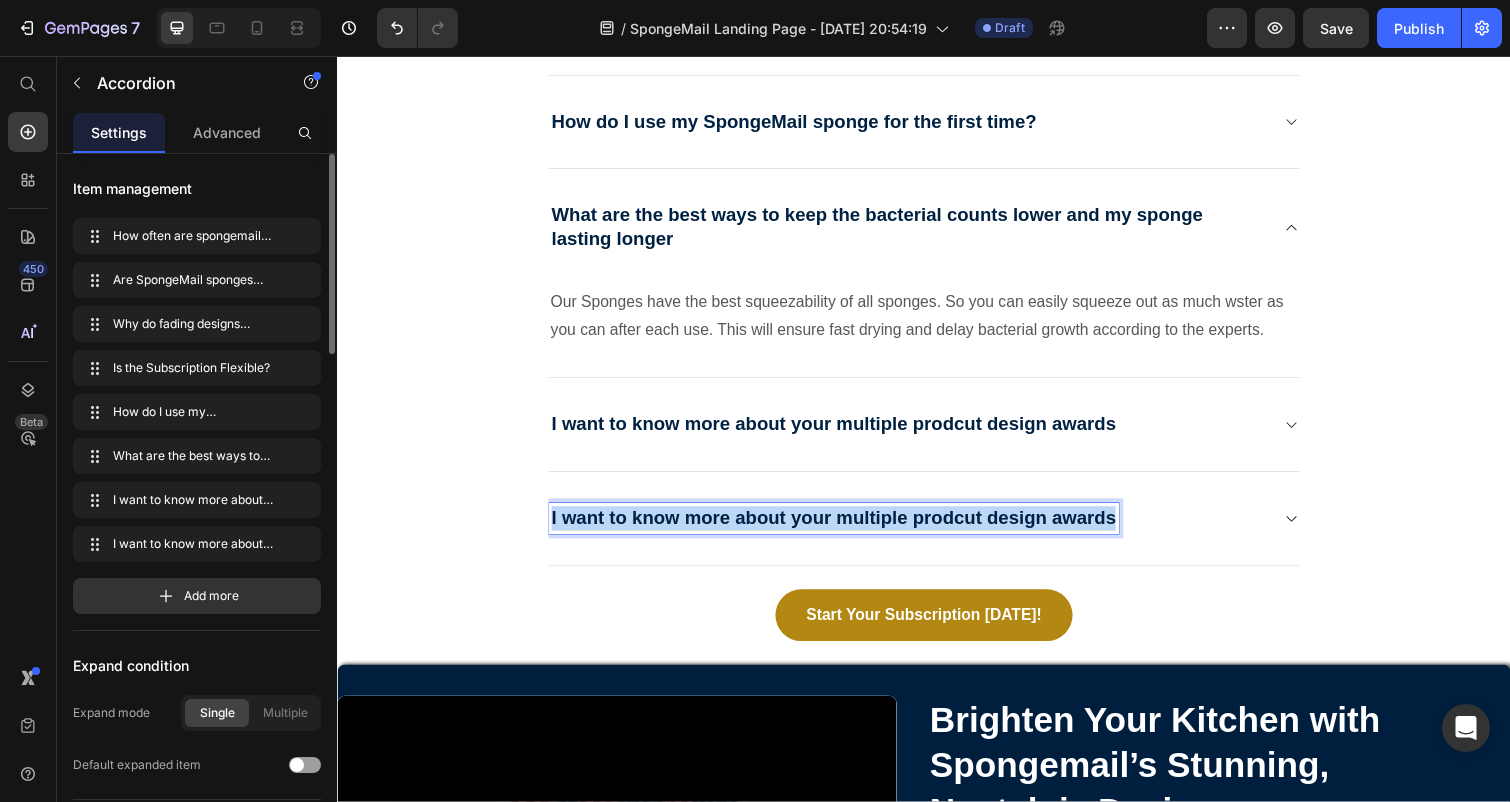 click on "I want to know more about your multiple prodcut design awards" at bounding box center [844, 529] 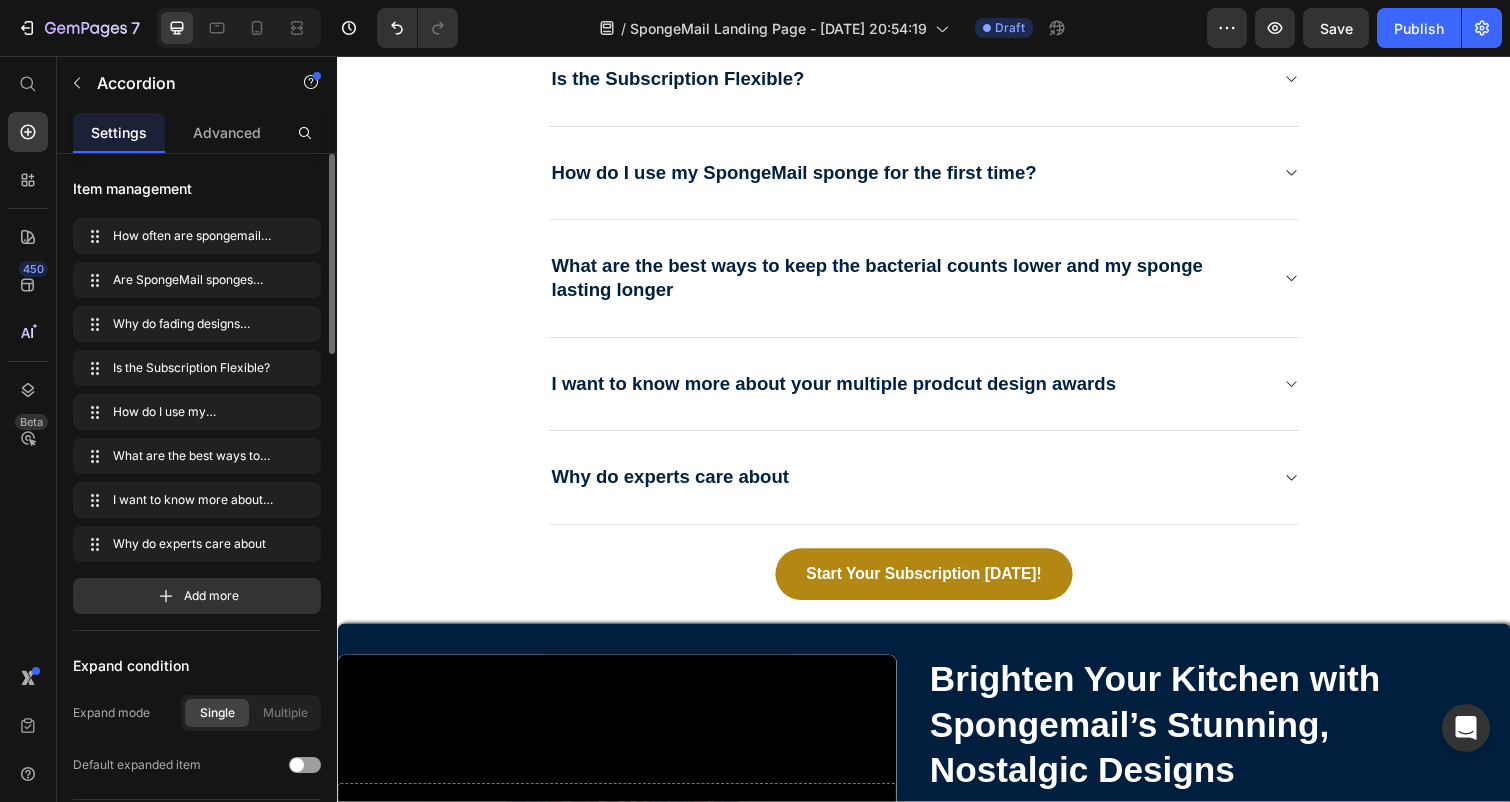 scroll, scrollTop: 9224, scrollLeft: 0, axis: vertical 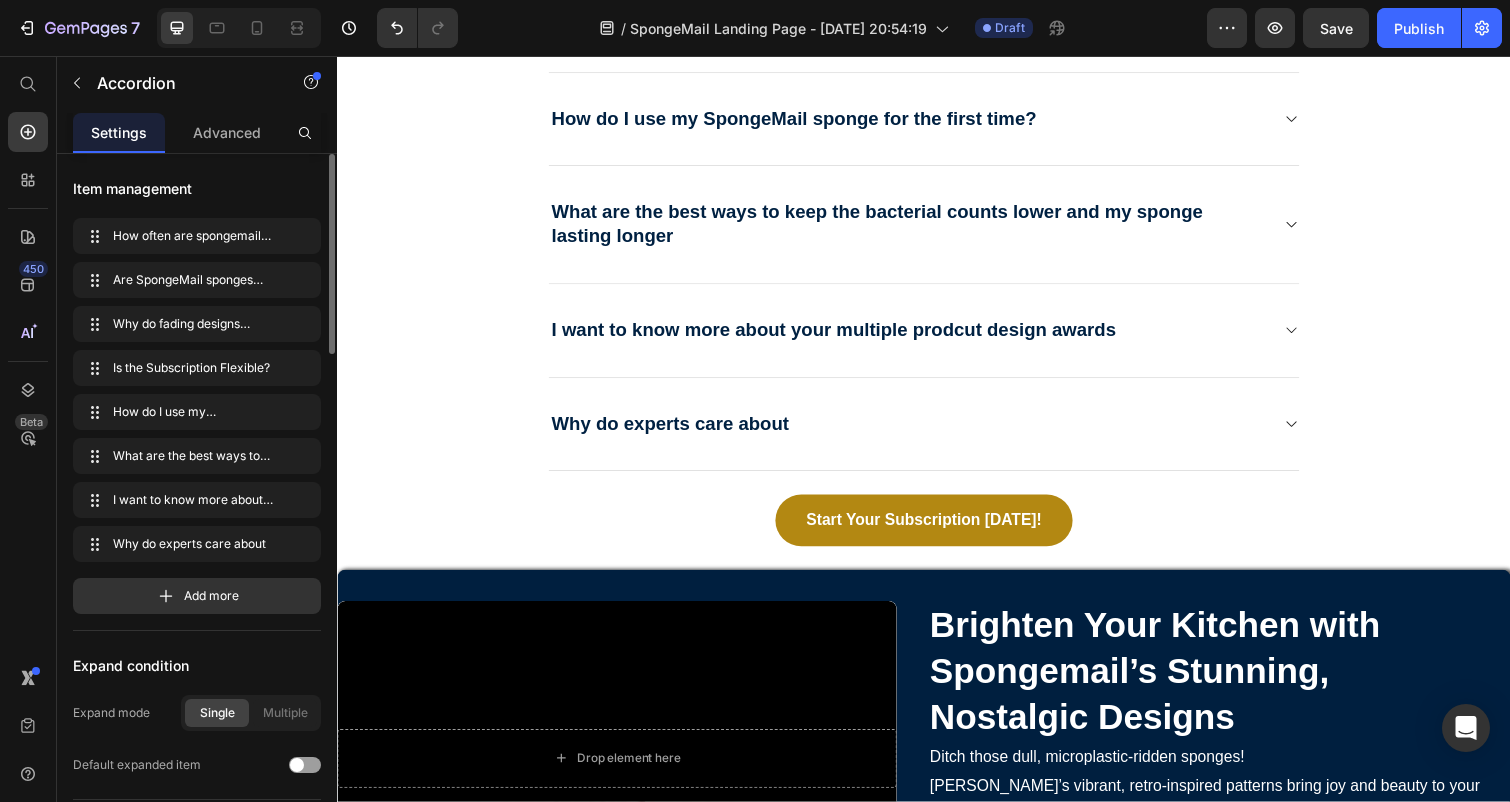 click on "Why do experts care about" at bounding box center (937, 434) 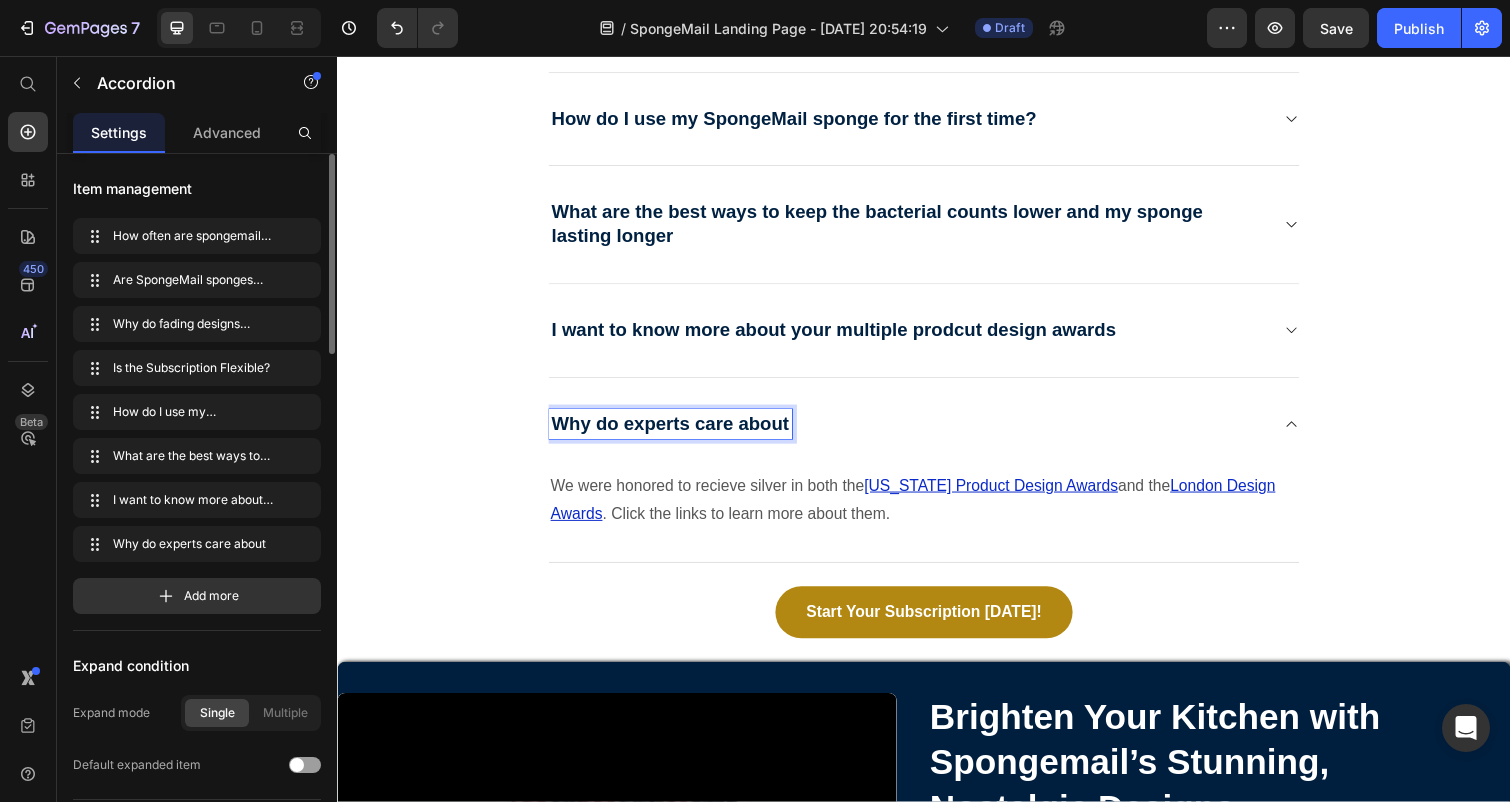 click on "Why do experts care about" at bounding box center [677, 433] 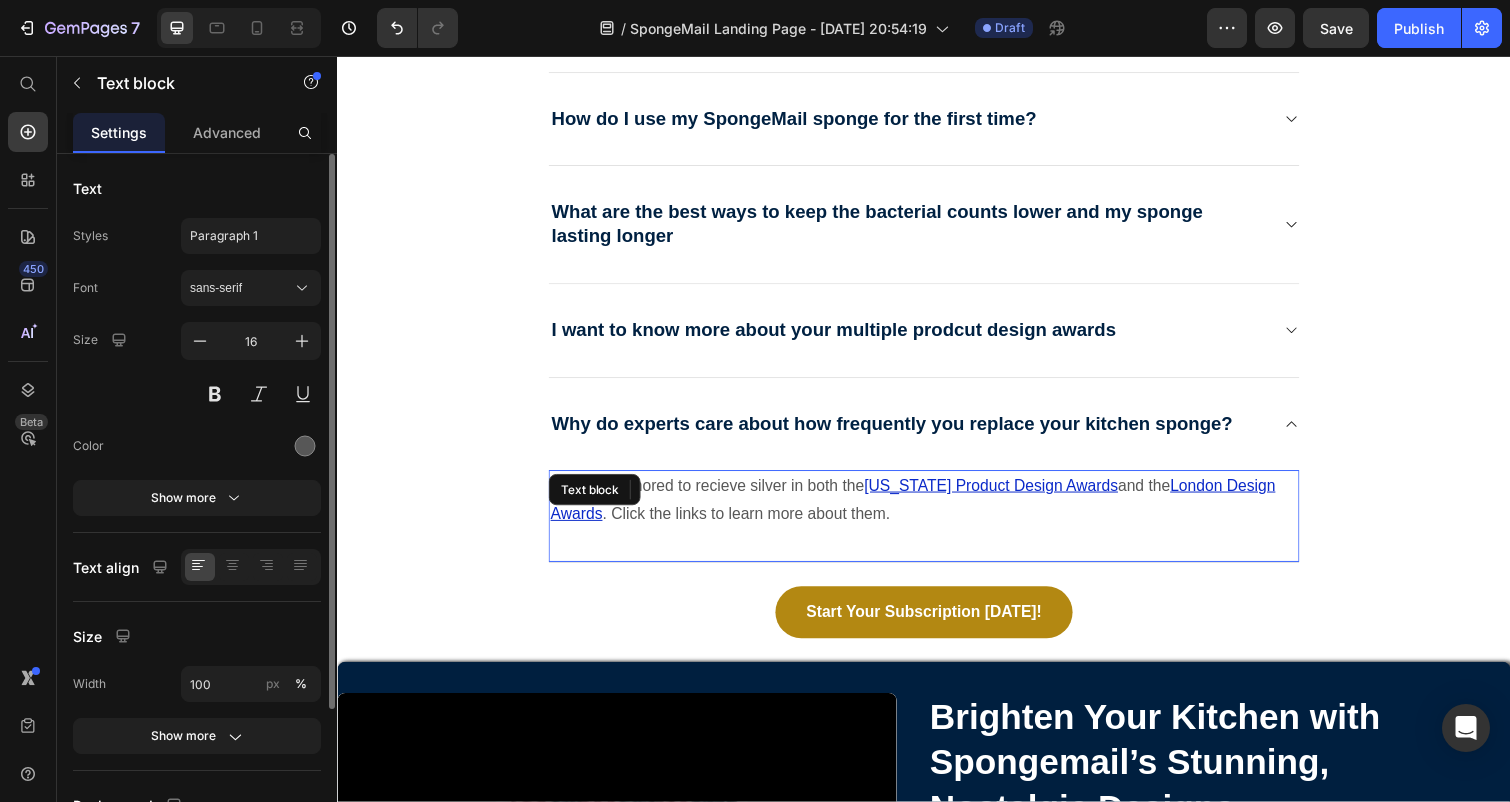 click on "We were honored to recieve silver in both the  [US_STATE] Product Design Awards  and the  London Design Awards . Click the links to learn more about them. Text block" at bounding box center (937, 527) 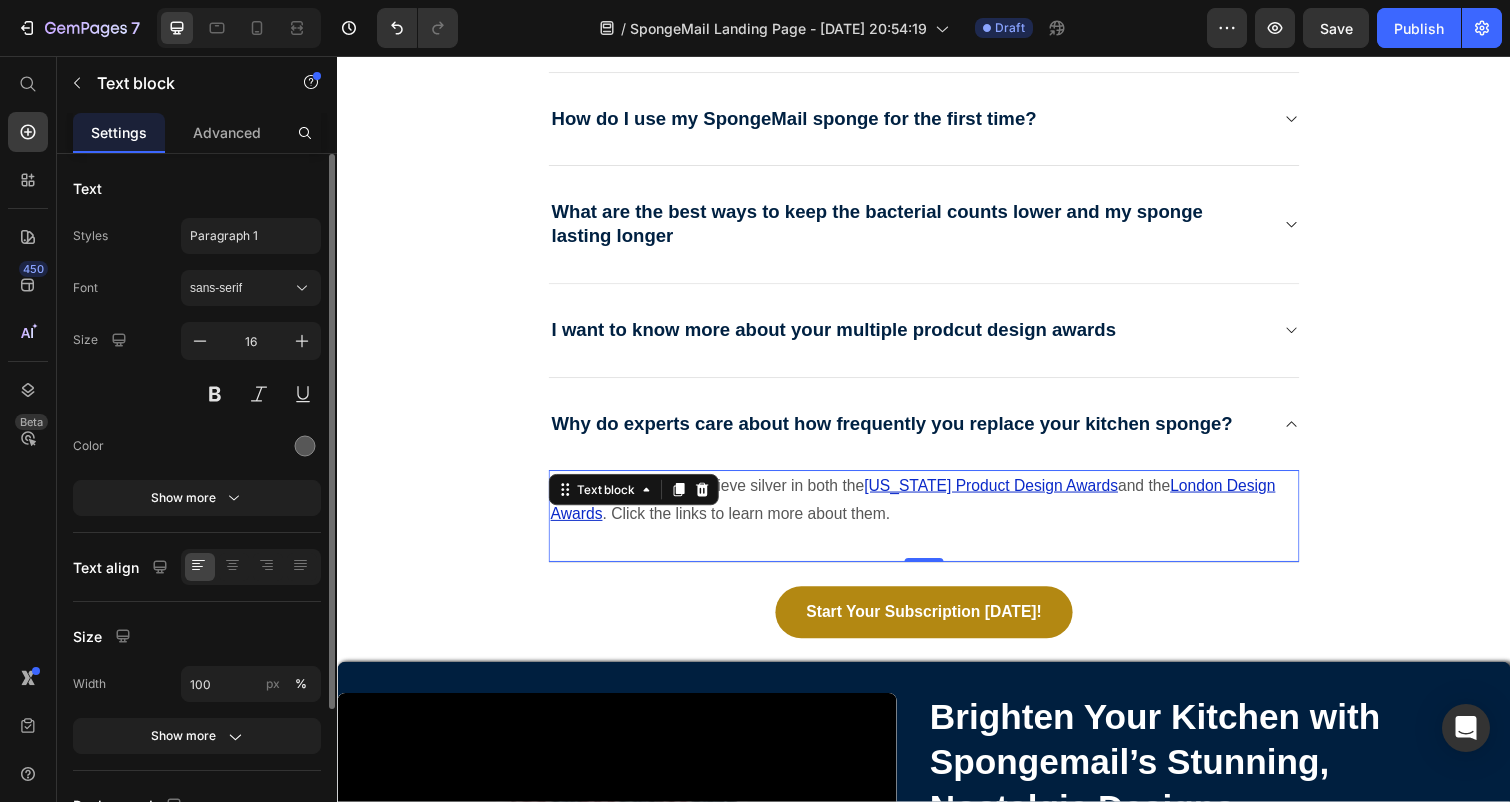 click on "We were honored to recieve silver in both the  [US_STATE] Product Design Awards  and the  London Design Awards . Click the links to learn more about them." at bounding box center (937, 511) 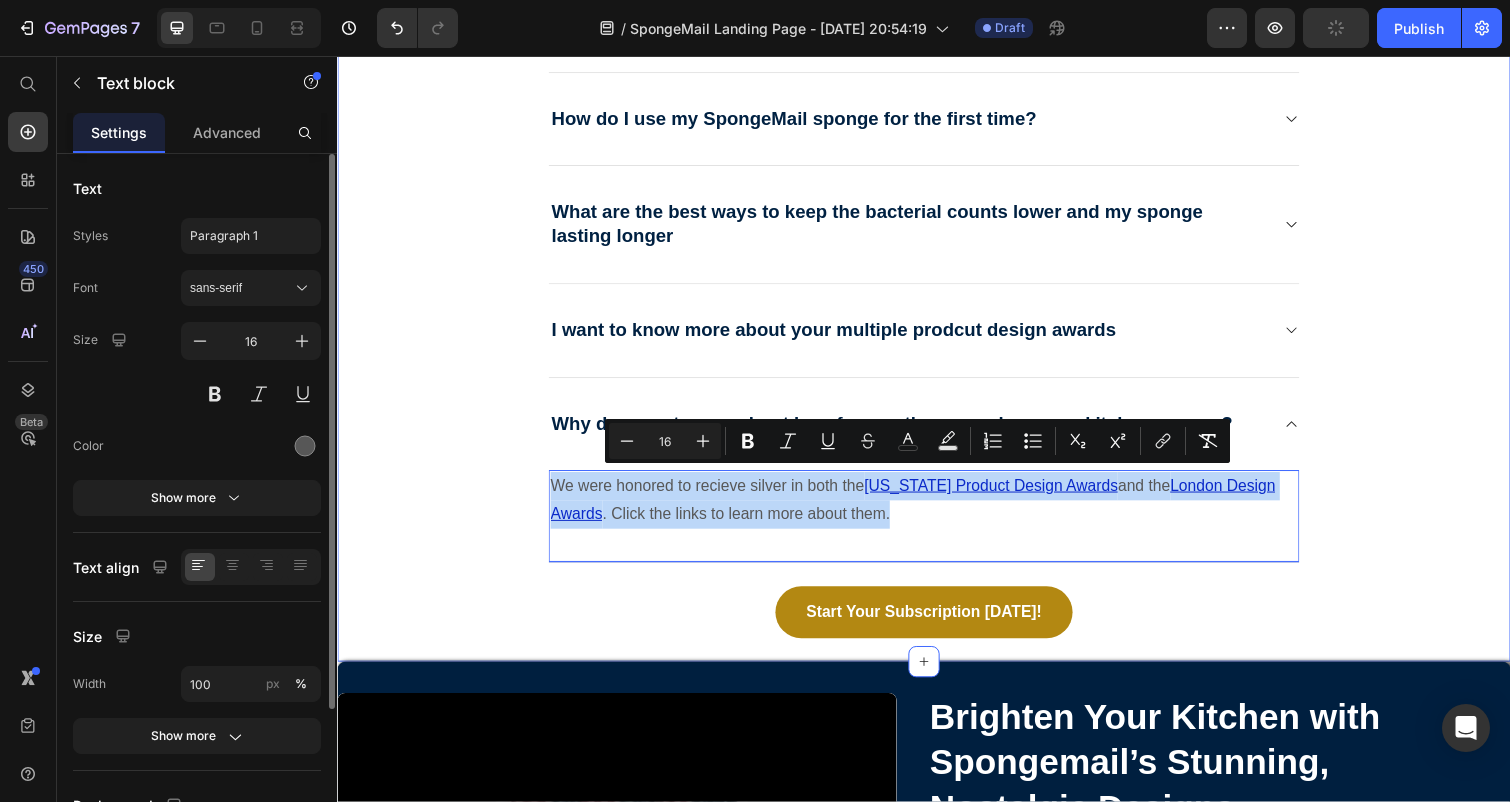 drag, startPoint x: 917, startPoint y: 521, endPoint x: 541, endPoint y: 495, distance: 376.89786 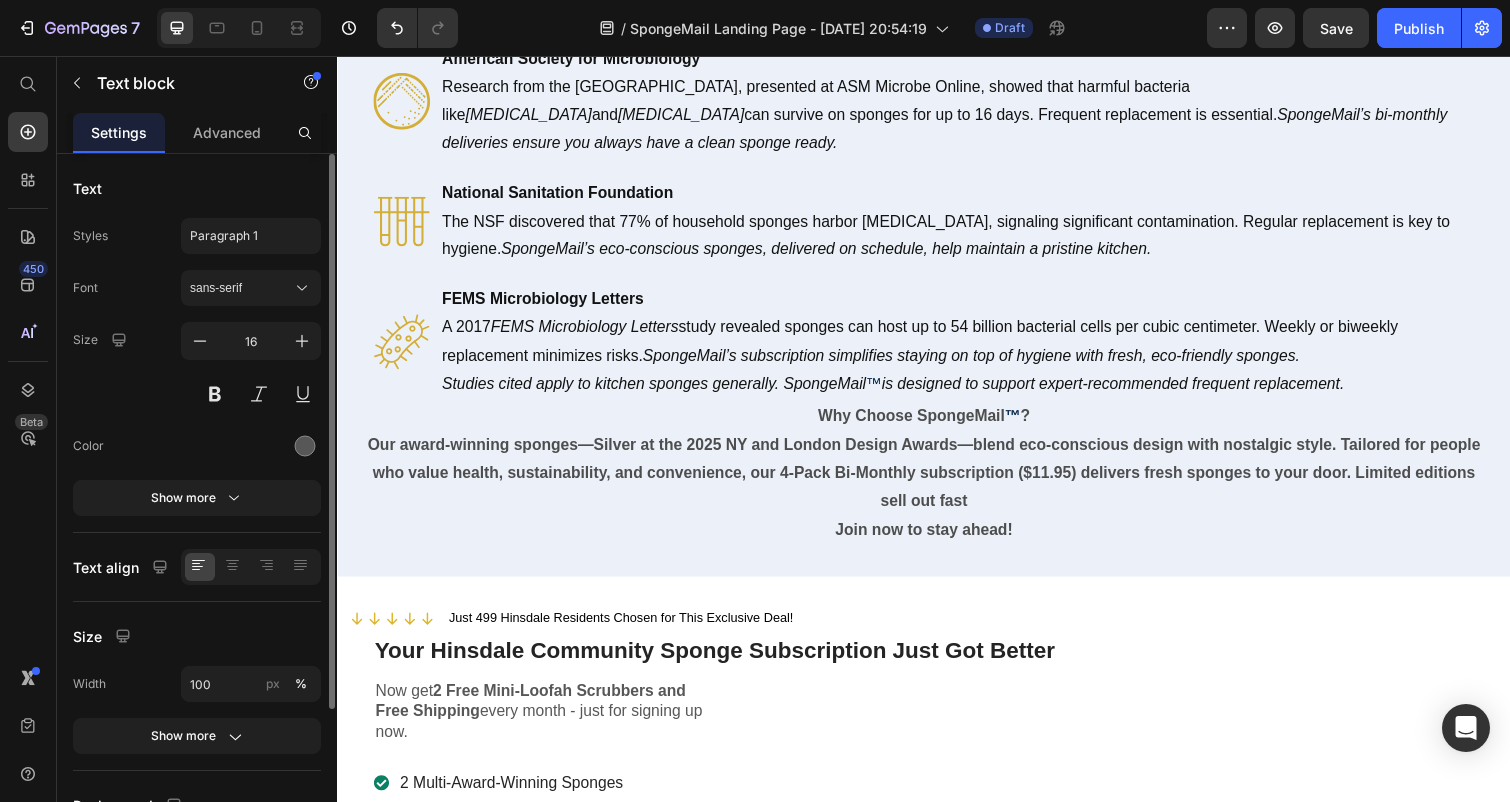 scroll, scrollTop: 6517, scrollLeft: 0, axis: vertical 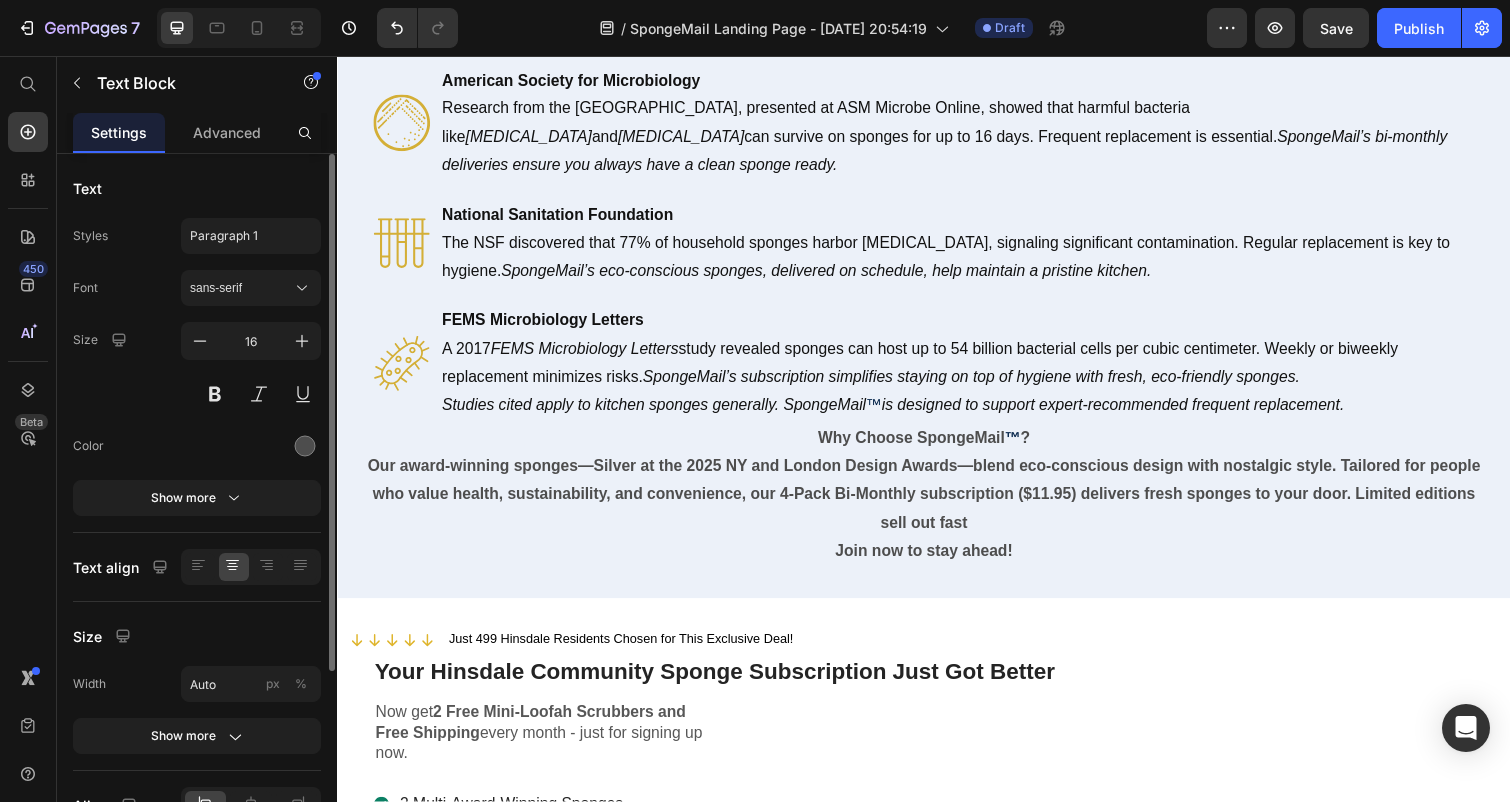 click on "Your kitchen sponge is a workhorse, but science shows it’s also a breeding ground for bacteria. Experts from Duke, NSF, ASM, and more recommend replacing sponges every 1-2 weeks for a cleaner, healthier home. Discover how SpongeMail’s eco-friendly subscription makes it easy for discerning people like you to stay hygienic and sustainable." at bounding box center (937, -90) 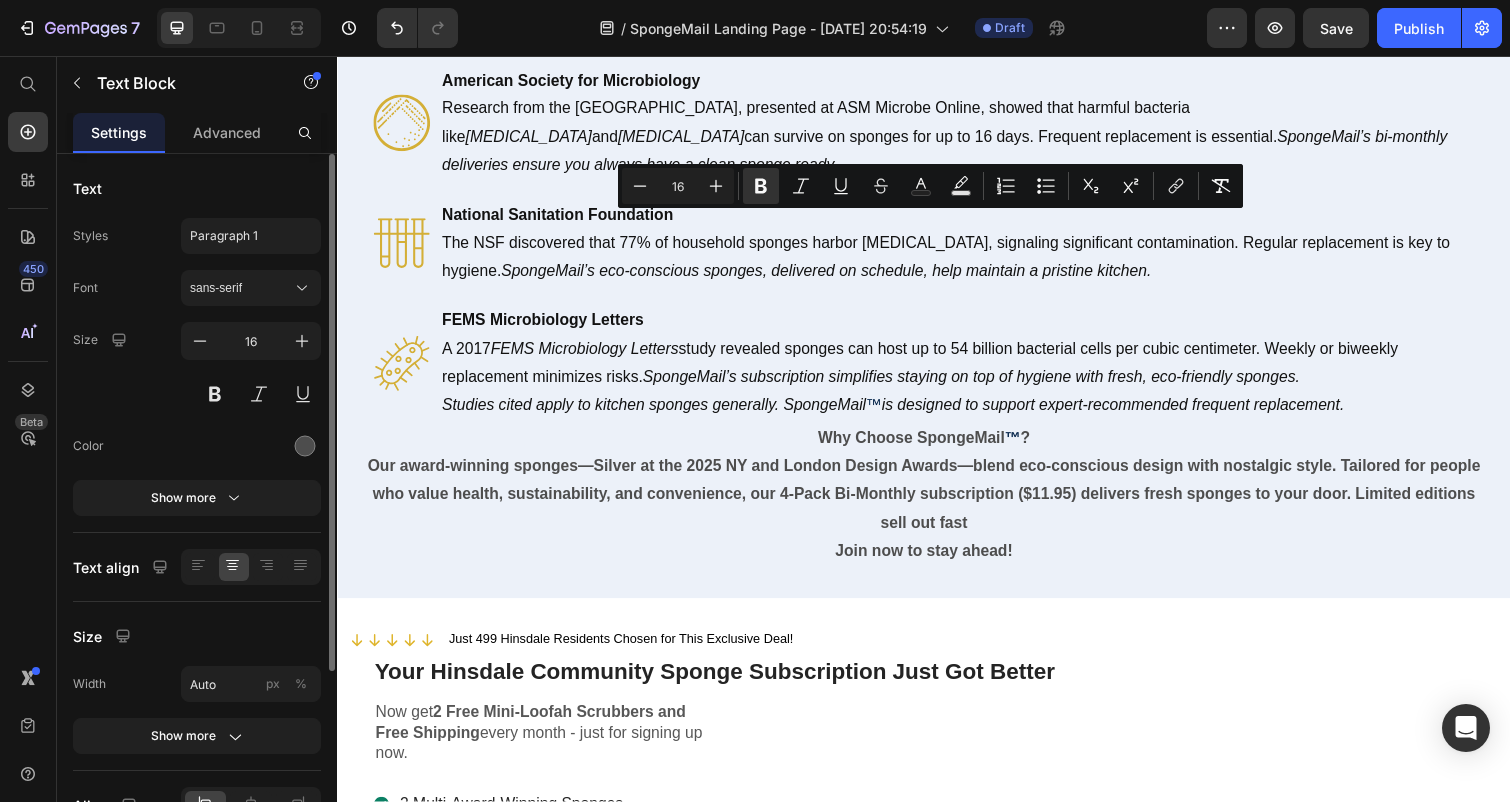 drag, startPoint x: 657, startPoint y: 223, endPoint x: 1163, endPoint y: 304, distance: 512.4422 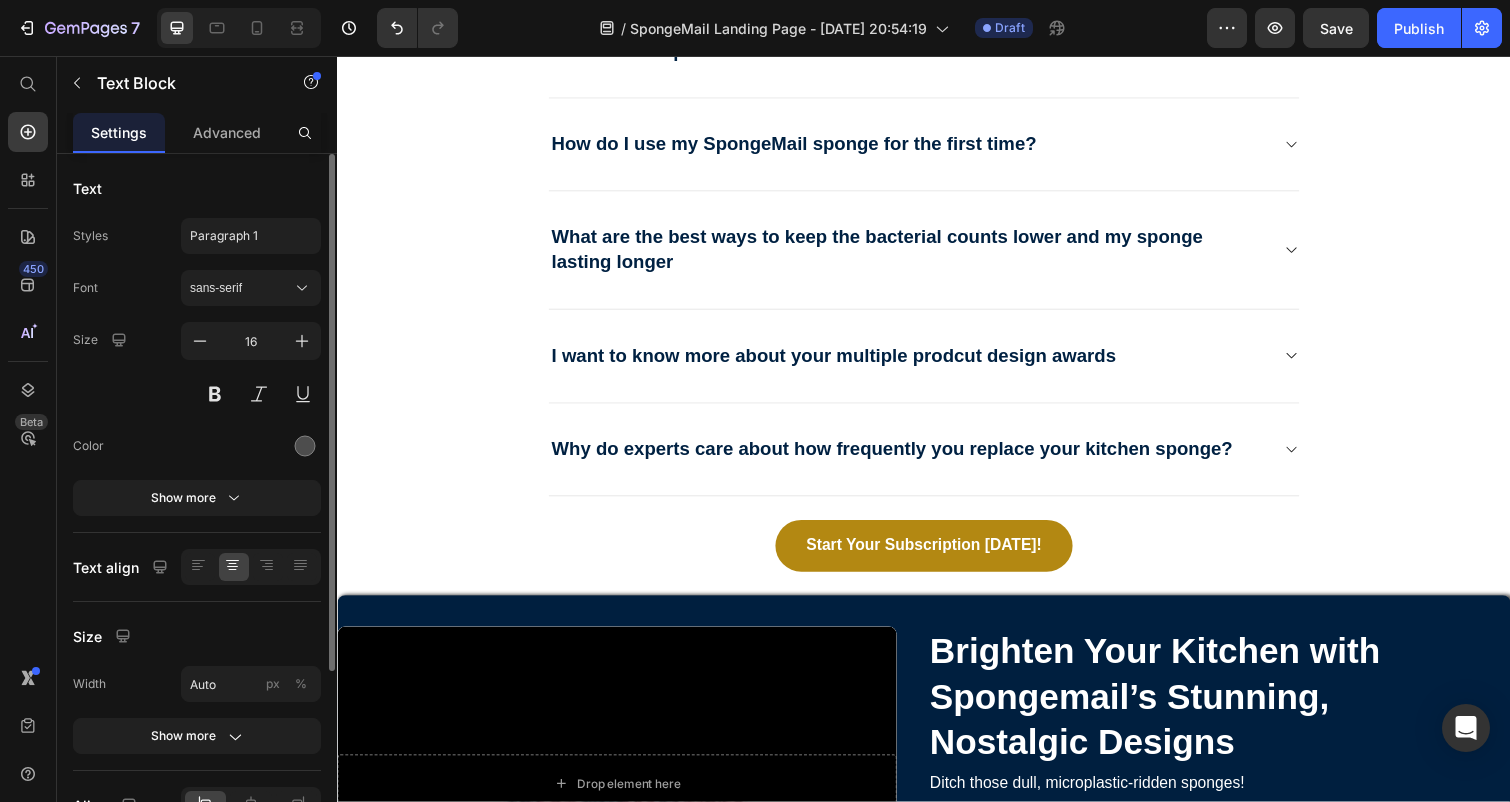 scroll, scrollTop: 9196, scrollLeft: 0, axis: vertical 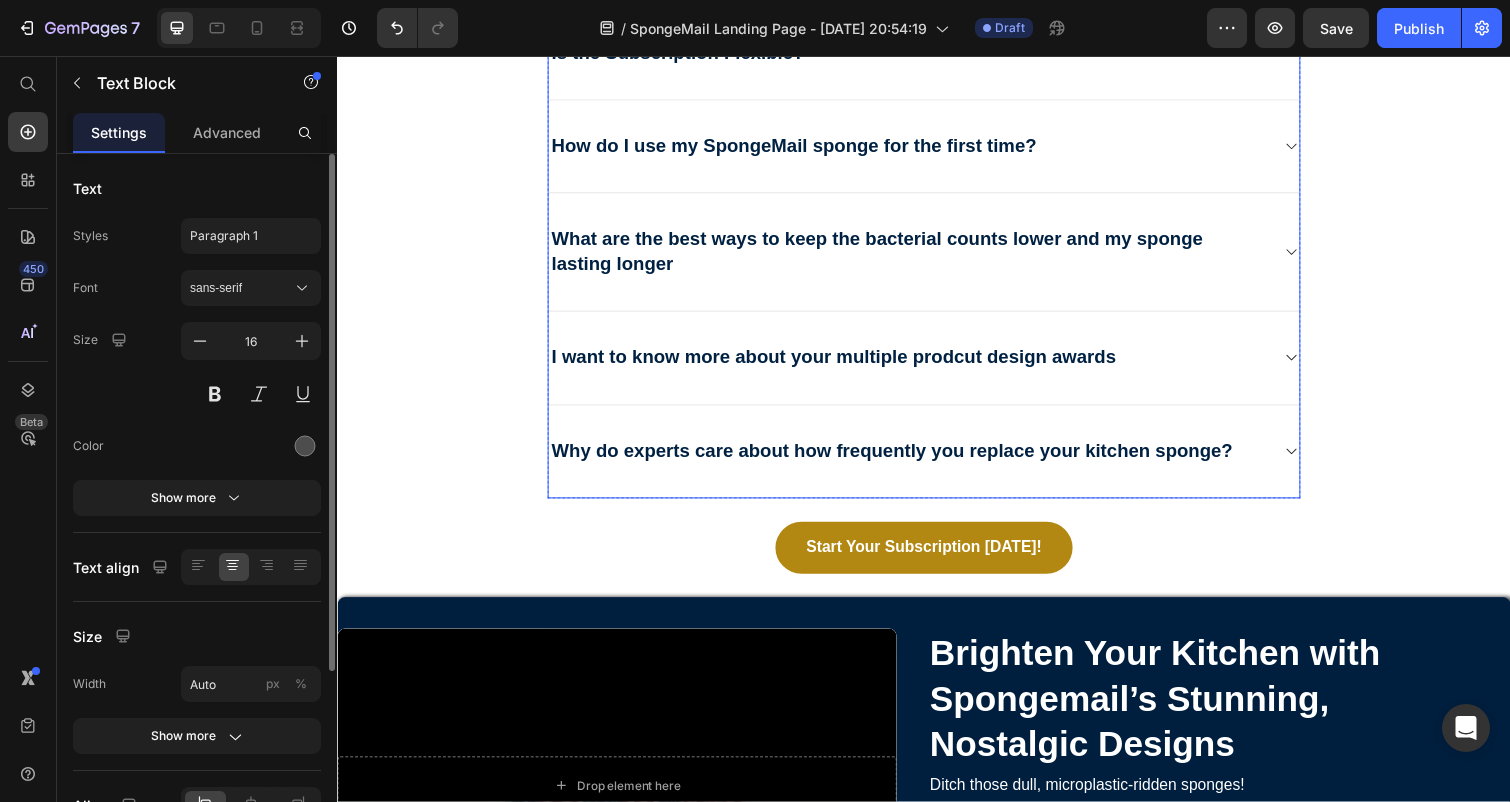 click on "Why do experts care about how frequently you replace your kitchen sponge?" at bounding box center (904, 460) 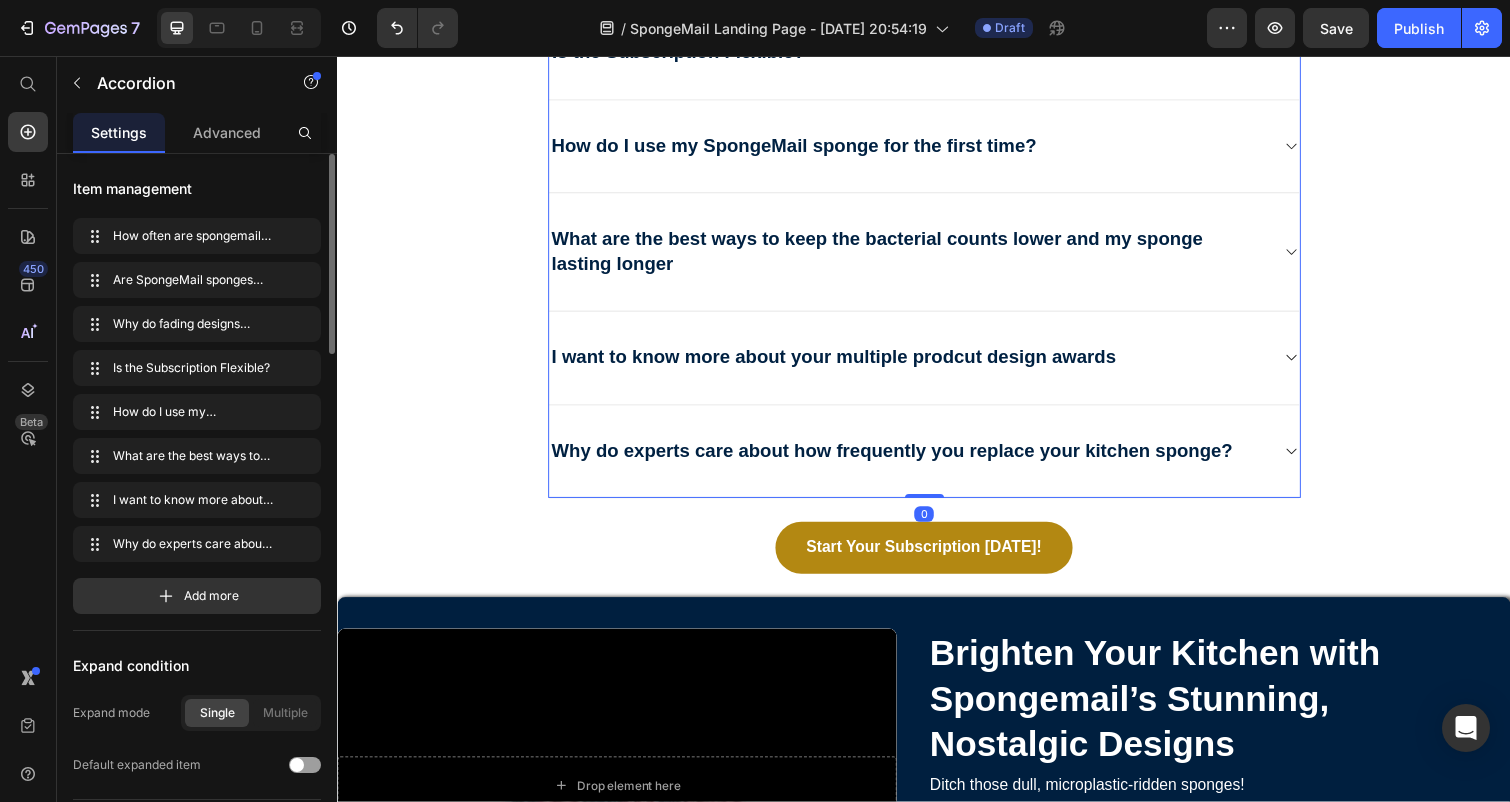 click 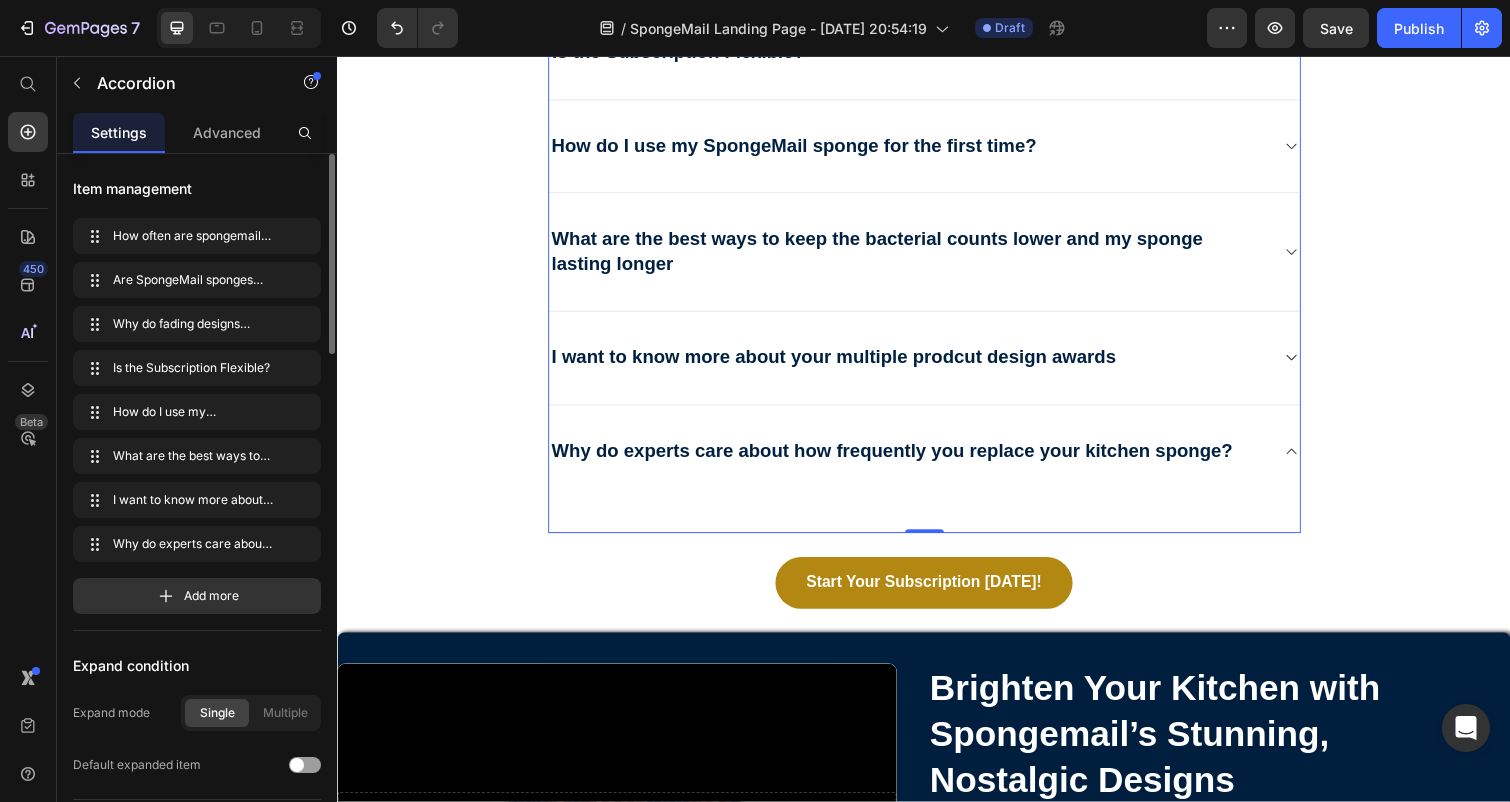 click on "Why do experts care about how frequently you replace your kitchen sponge?" at bounding box center [937, 461] 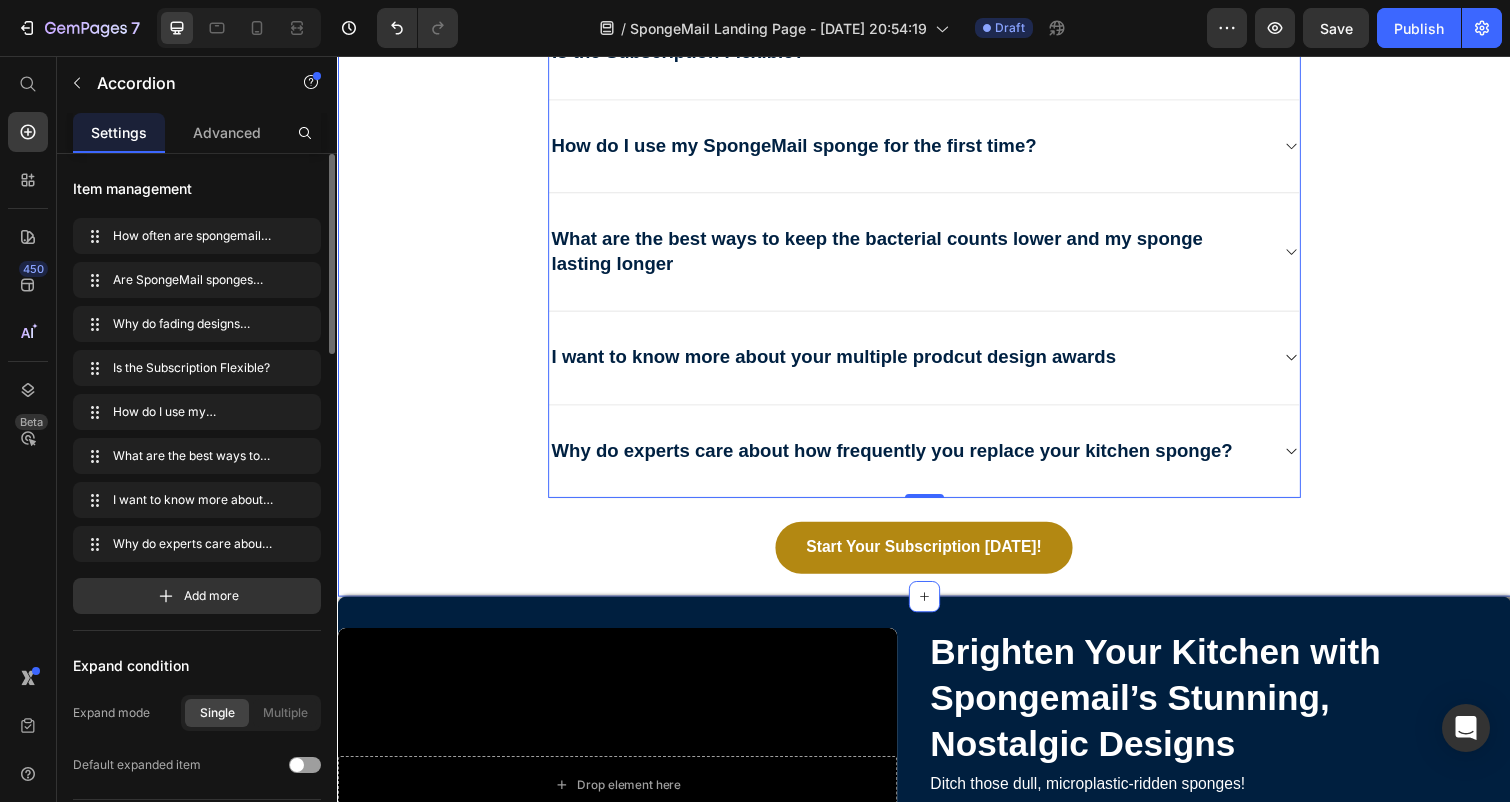 click on "Got Questions? We've Got Answers! Heading Everything you need to know about SpongeMail's eco-friendly solution. Text block                Title Line
How often are spongemail kitchen sponges delivered?
Are SpongeMail sponges really microplastic-free?
Why do fading designs matter?
Is the Subscription Flexible?
How do I use my SpongeMail sponge for the first time?
What are the best ways to keep the bacterial counts lower and my sponge lasting longer
I want to know more about your multiple prodcut design awards
Why do experts care about how frequently you replace your kitchen sponge? Text block Accordion   0 Row Start Your Subscription [DATE]! Button" at bounding box center (937, 81) 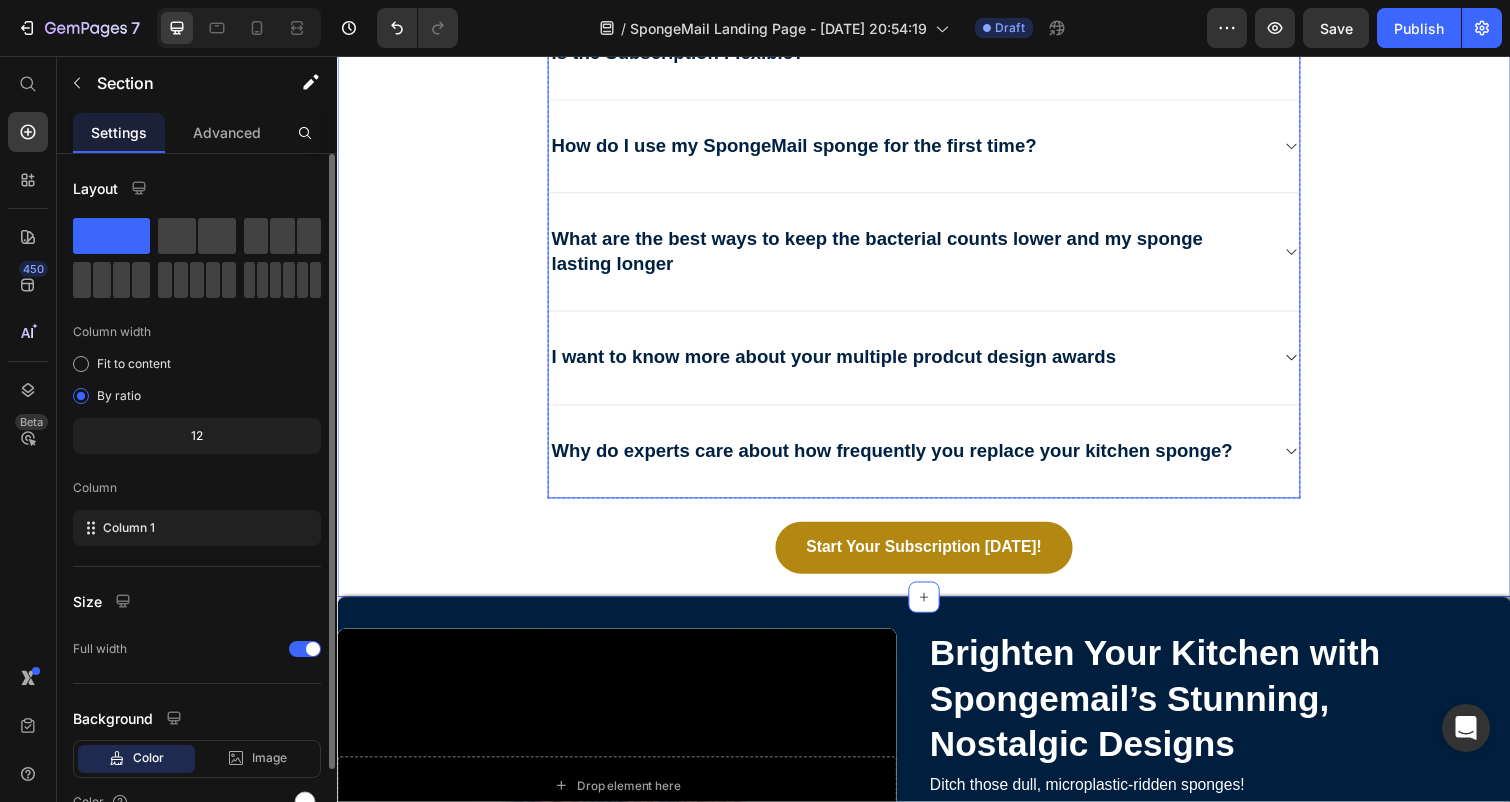 click at bounding box center [1313, 461] 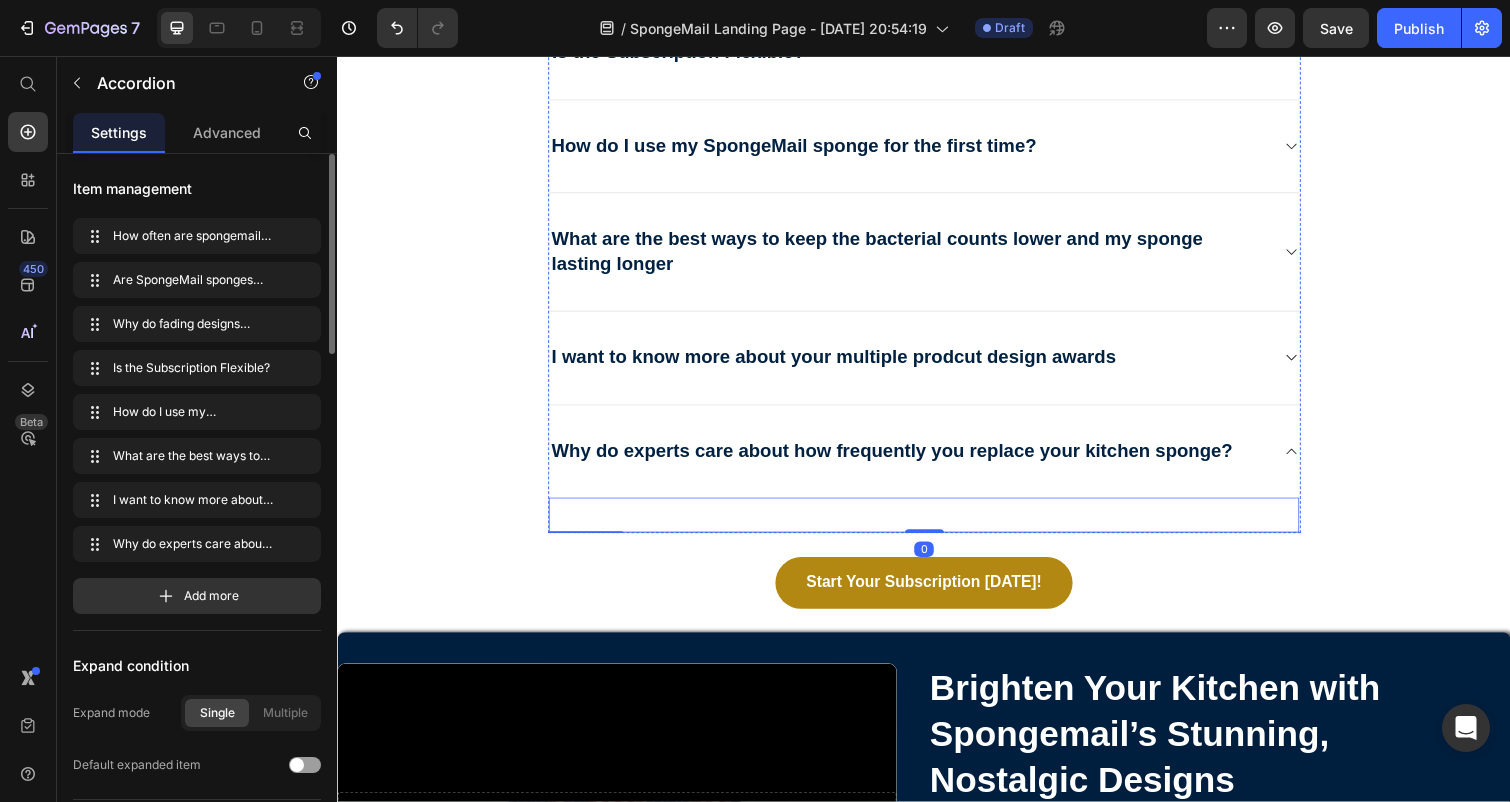 click on "Text block" at bounding box center [937, 526] 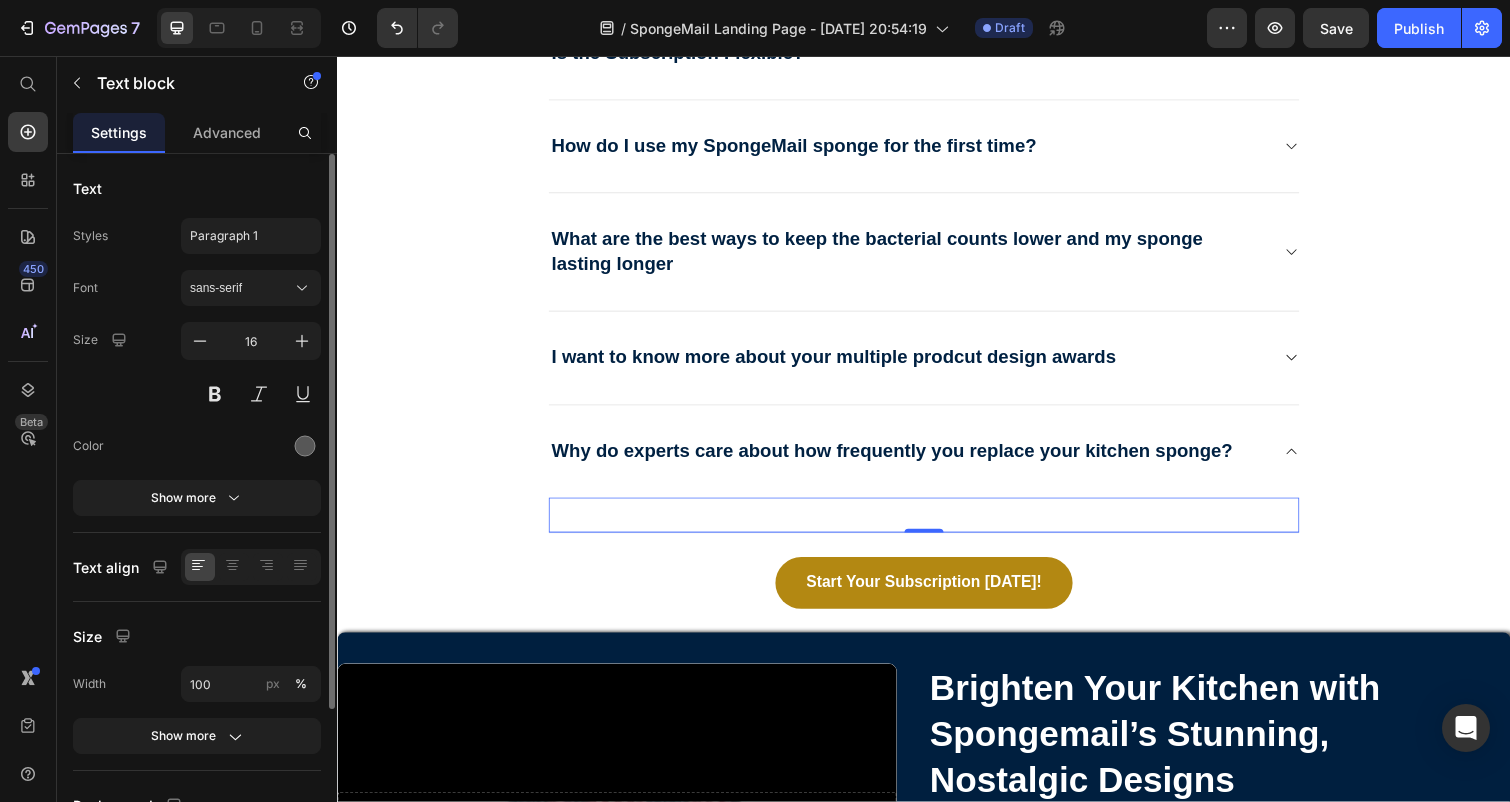 click on "Text block   0" at bounding box center [937, 526] 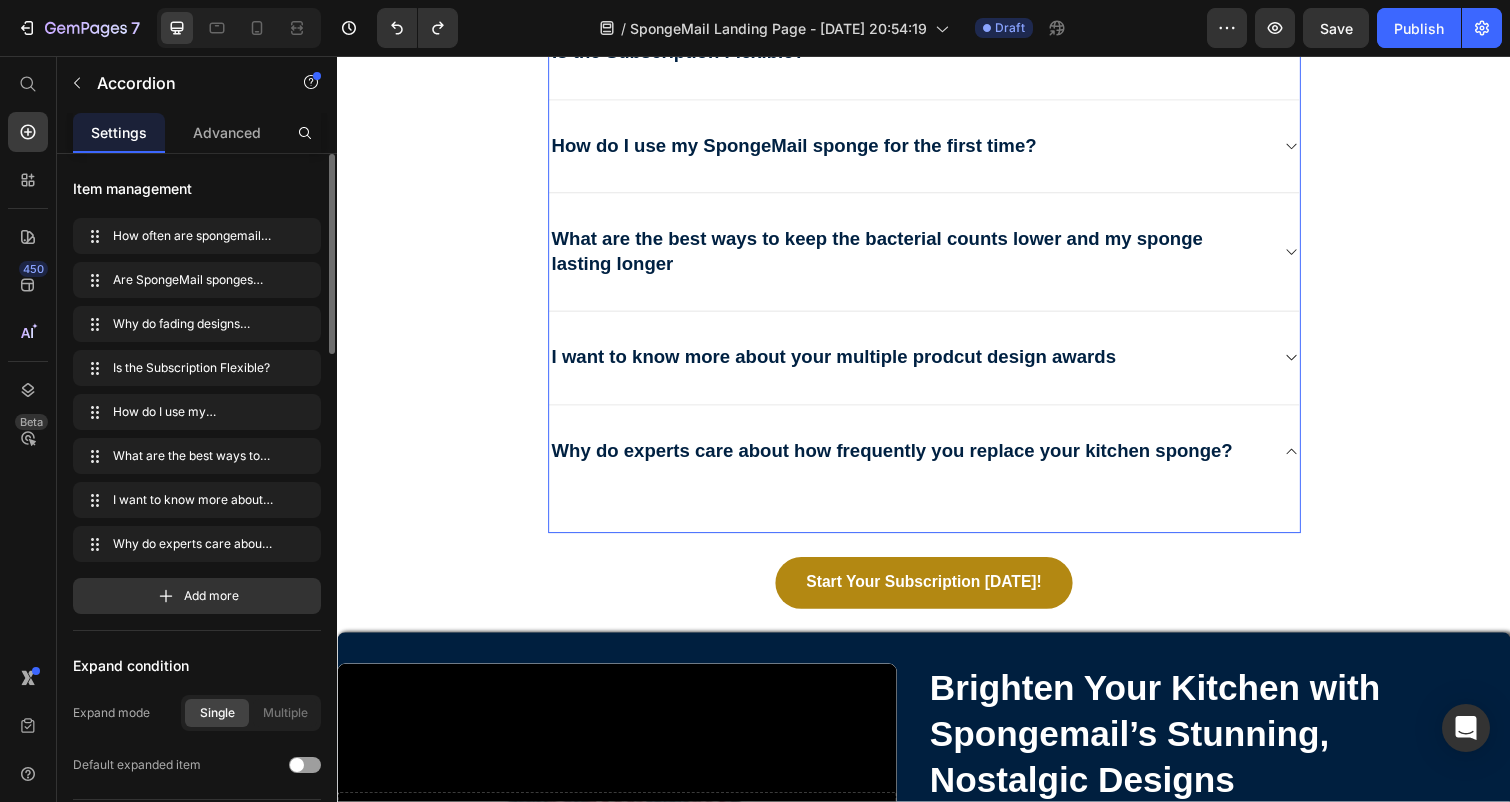 click 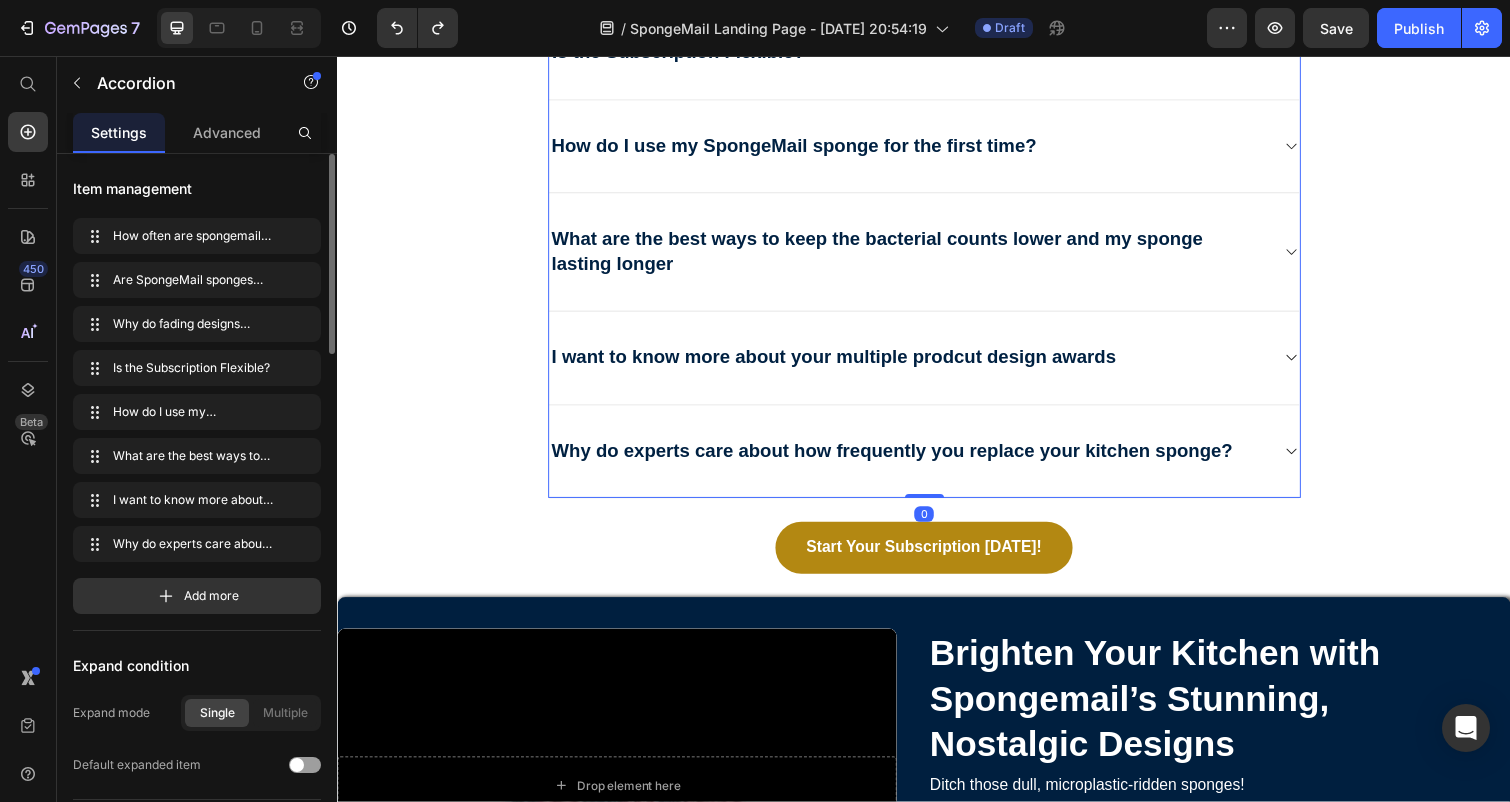click 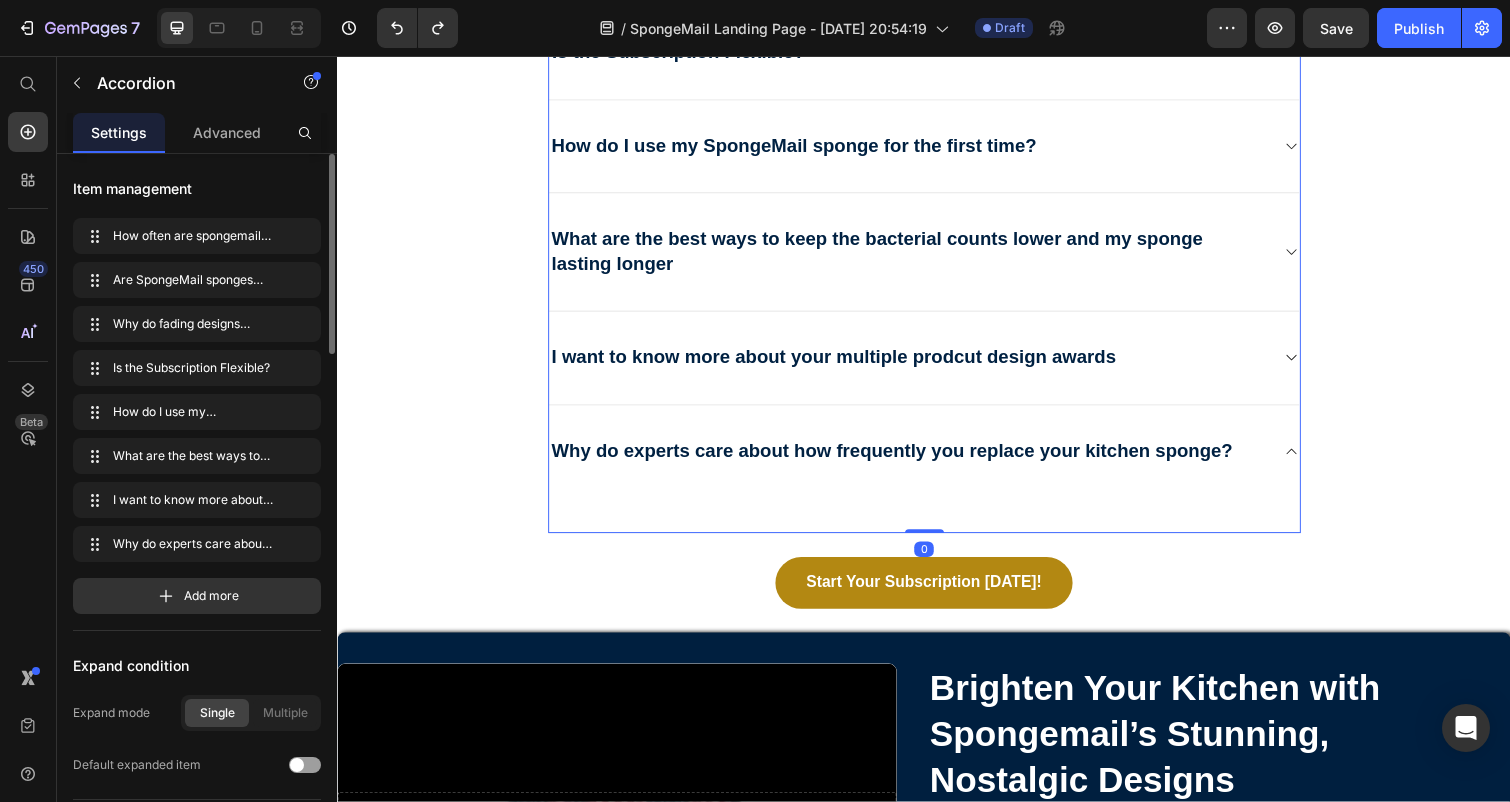 click on "Why do experts care about how frequently you replace your kitchen sponge?" at bounding box center [937, 461] 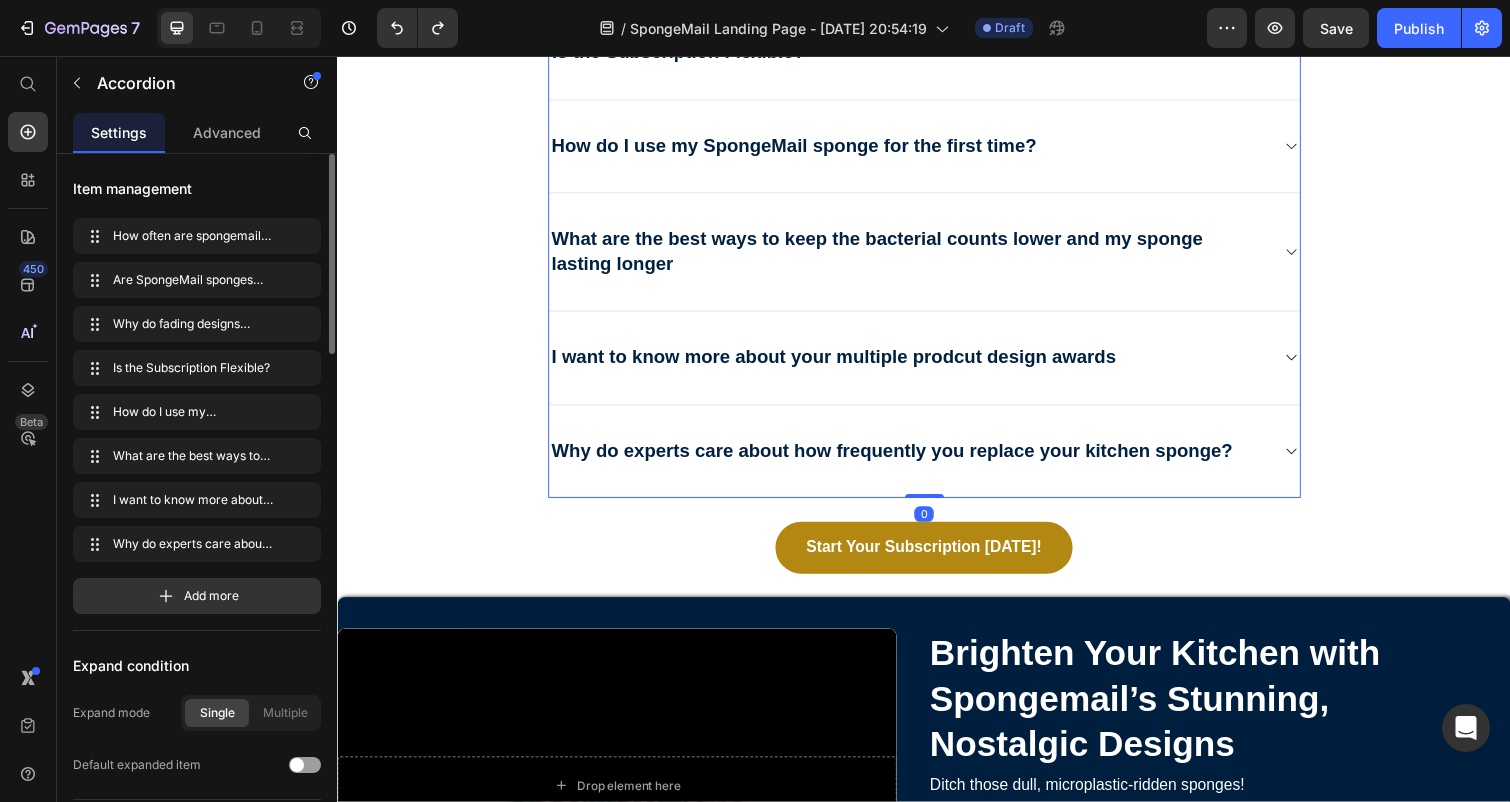 click on "Why do experts care about how frequently you replace your kitchen sponge?" at bounding box center [937, 462] 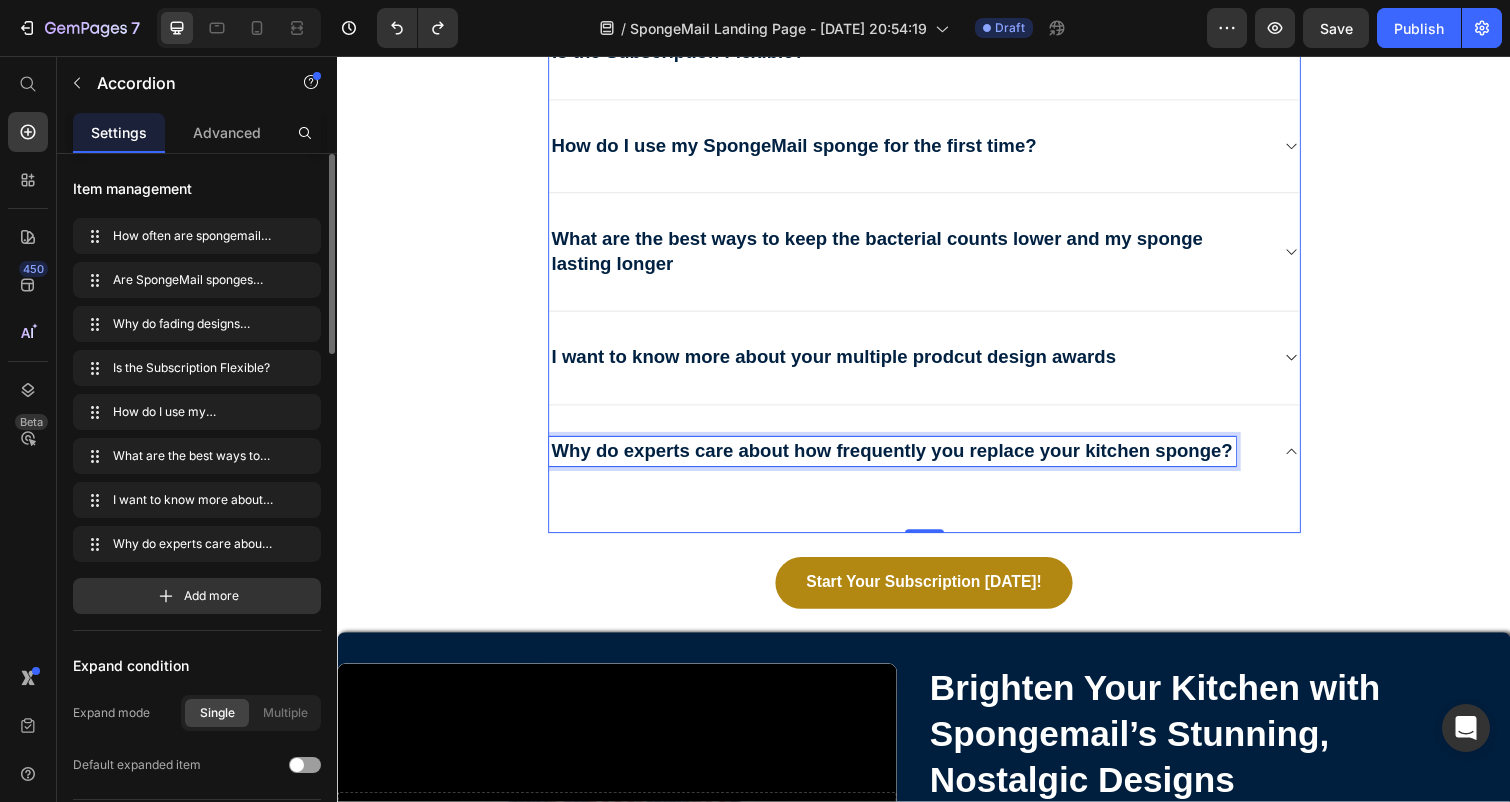 click on "Why do experts care about how frequently you replace your kitchen sponge?" at bounding box center (904, 461) 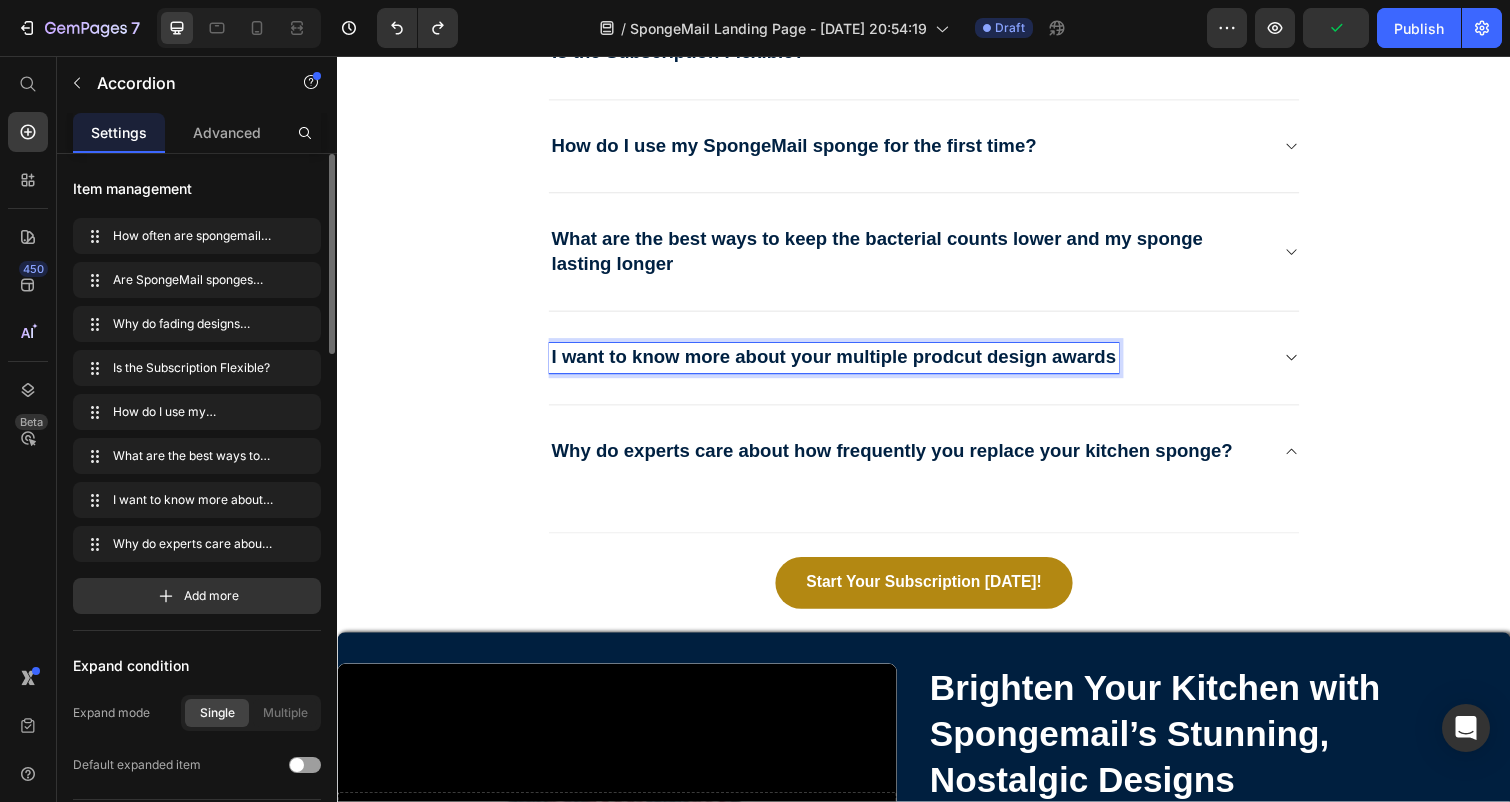 click on "I want to know more about your multiple prodcut design awards" at bounding box center (844, 364) 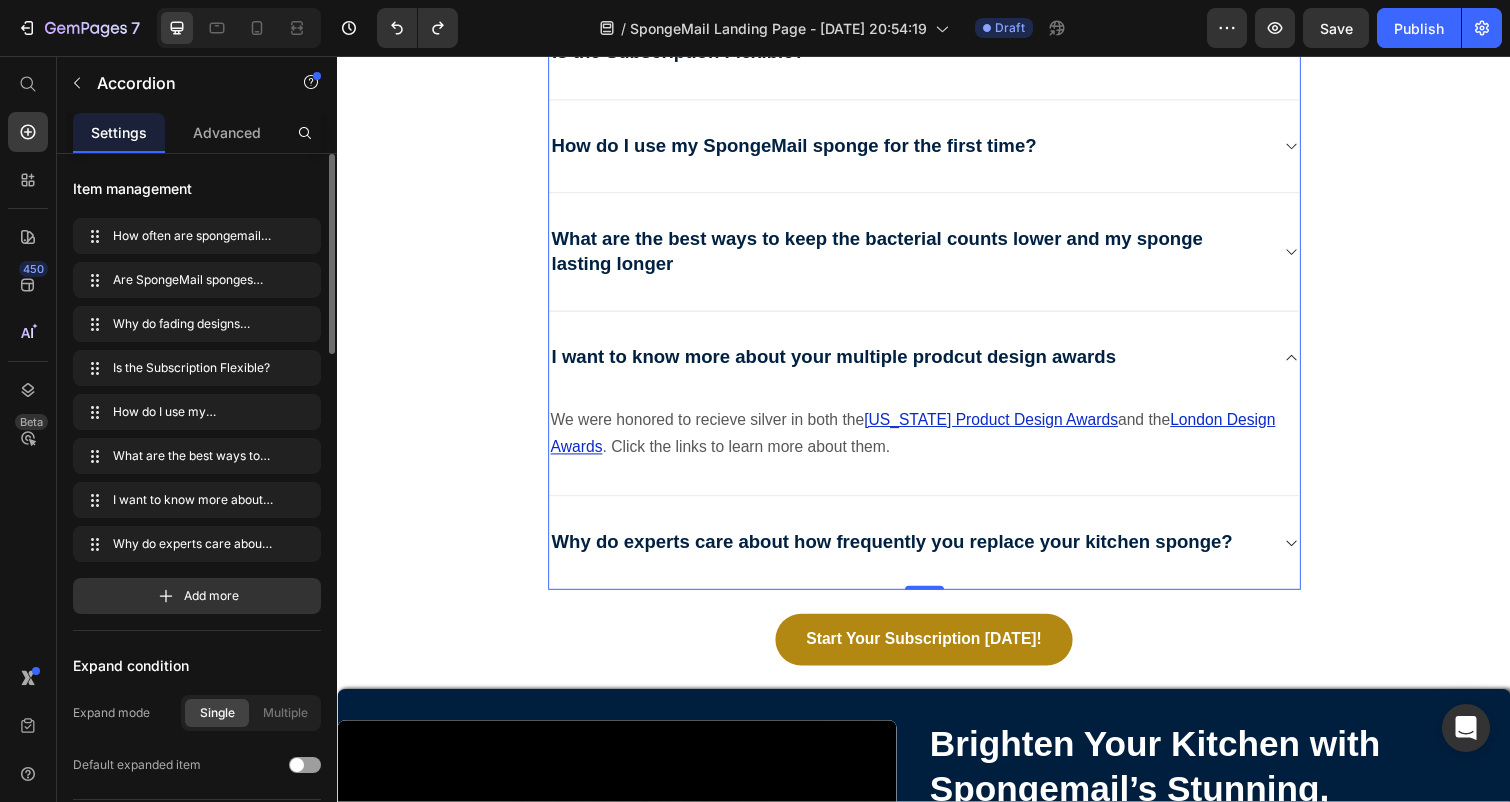 click 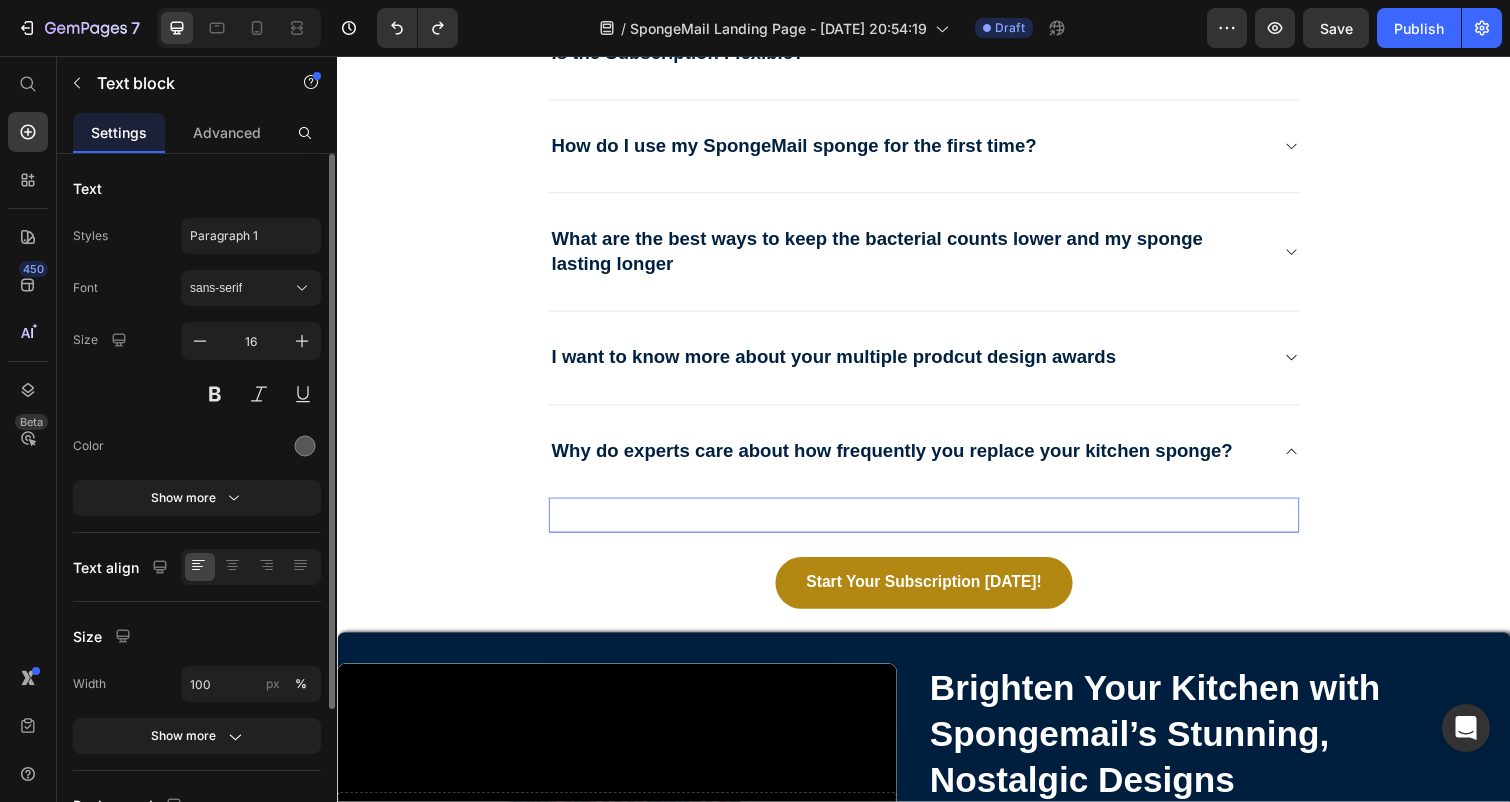click at bounding box center (937, 510) 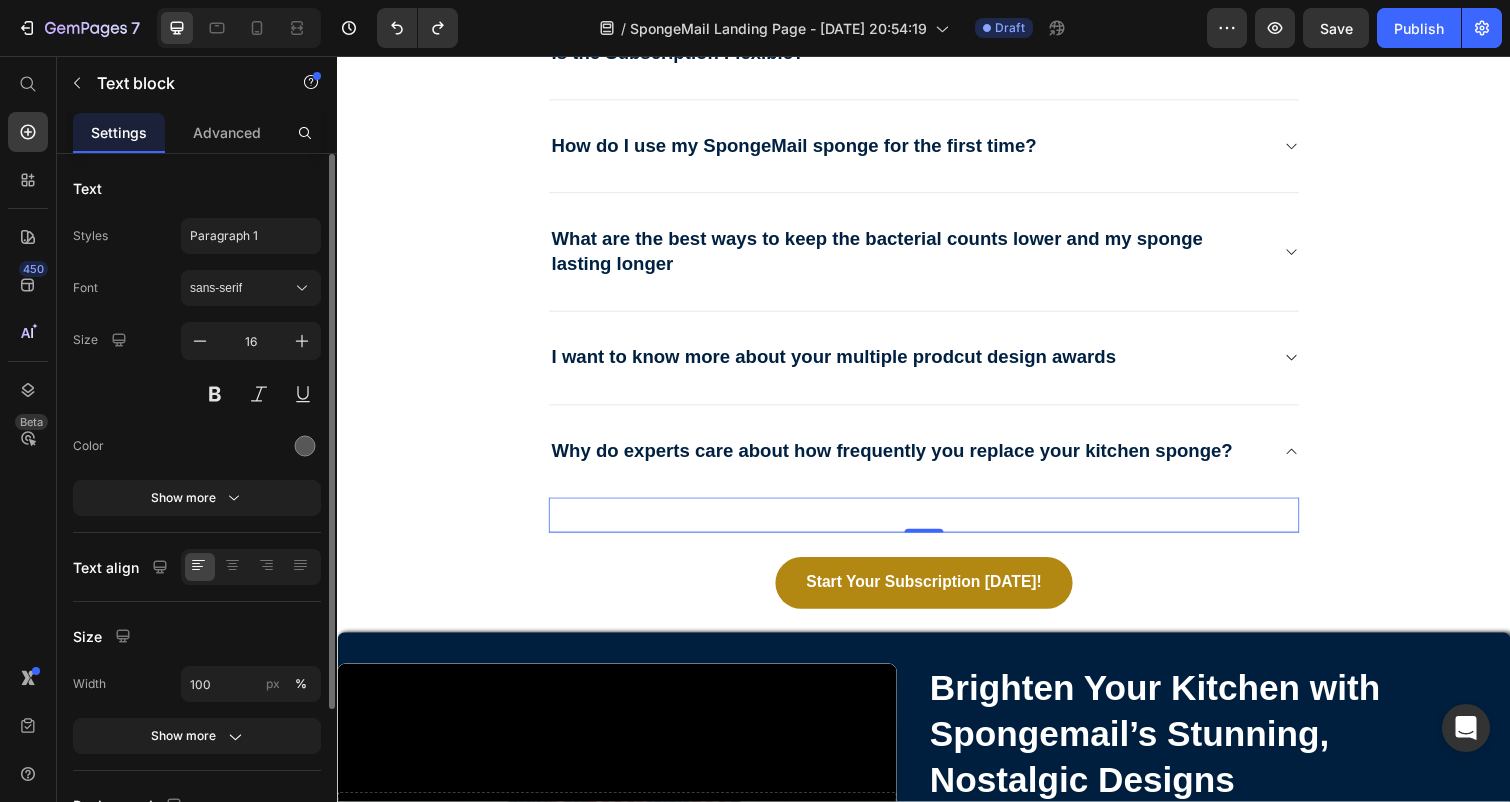 click on "Text block   0" at bounding box center (937, 526) 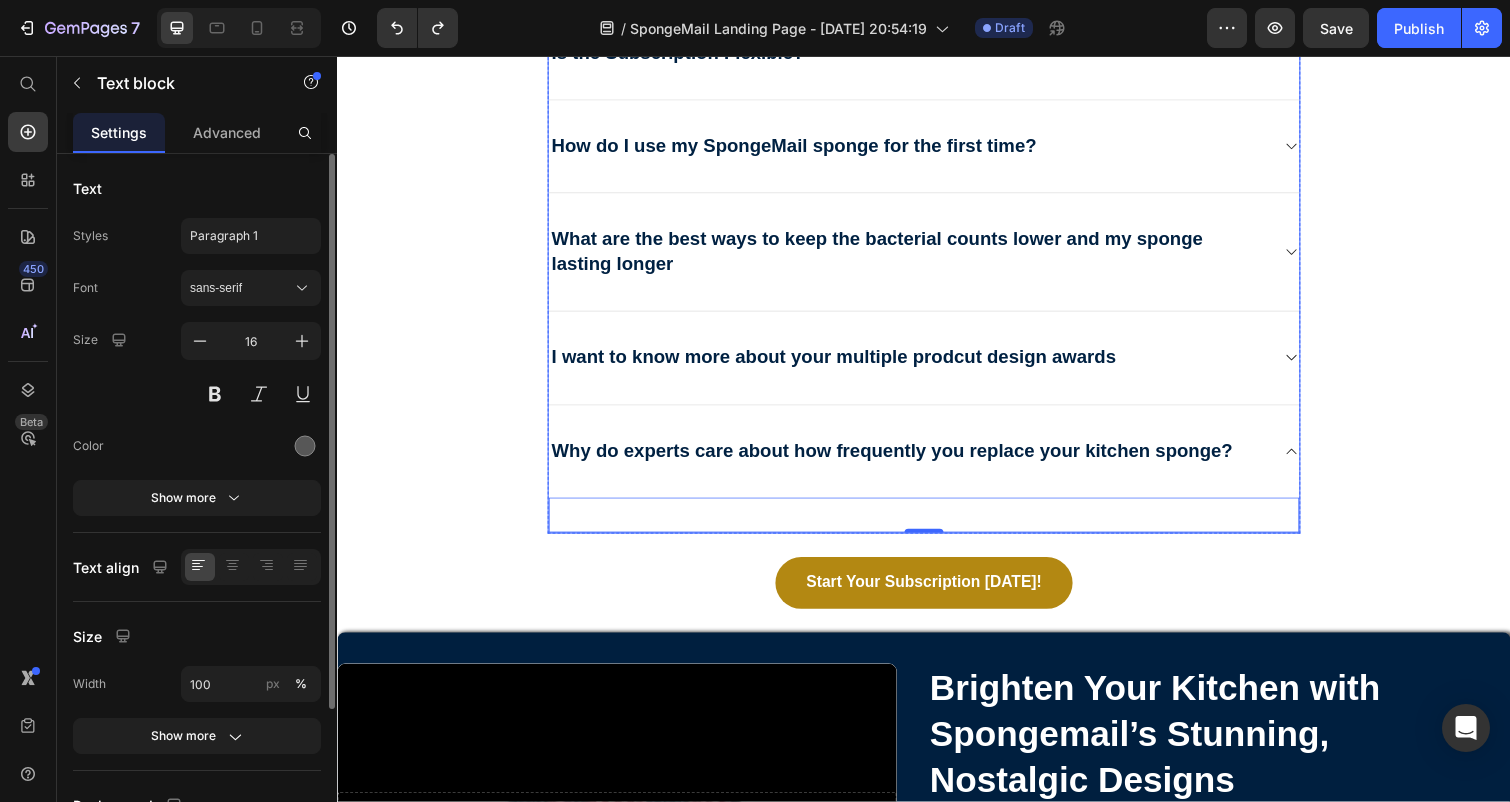 click on "Why do experts care about how frequently you replace your kitchen sponge?" at bounding box center (937, 461) 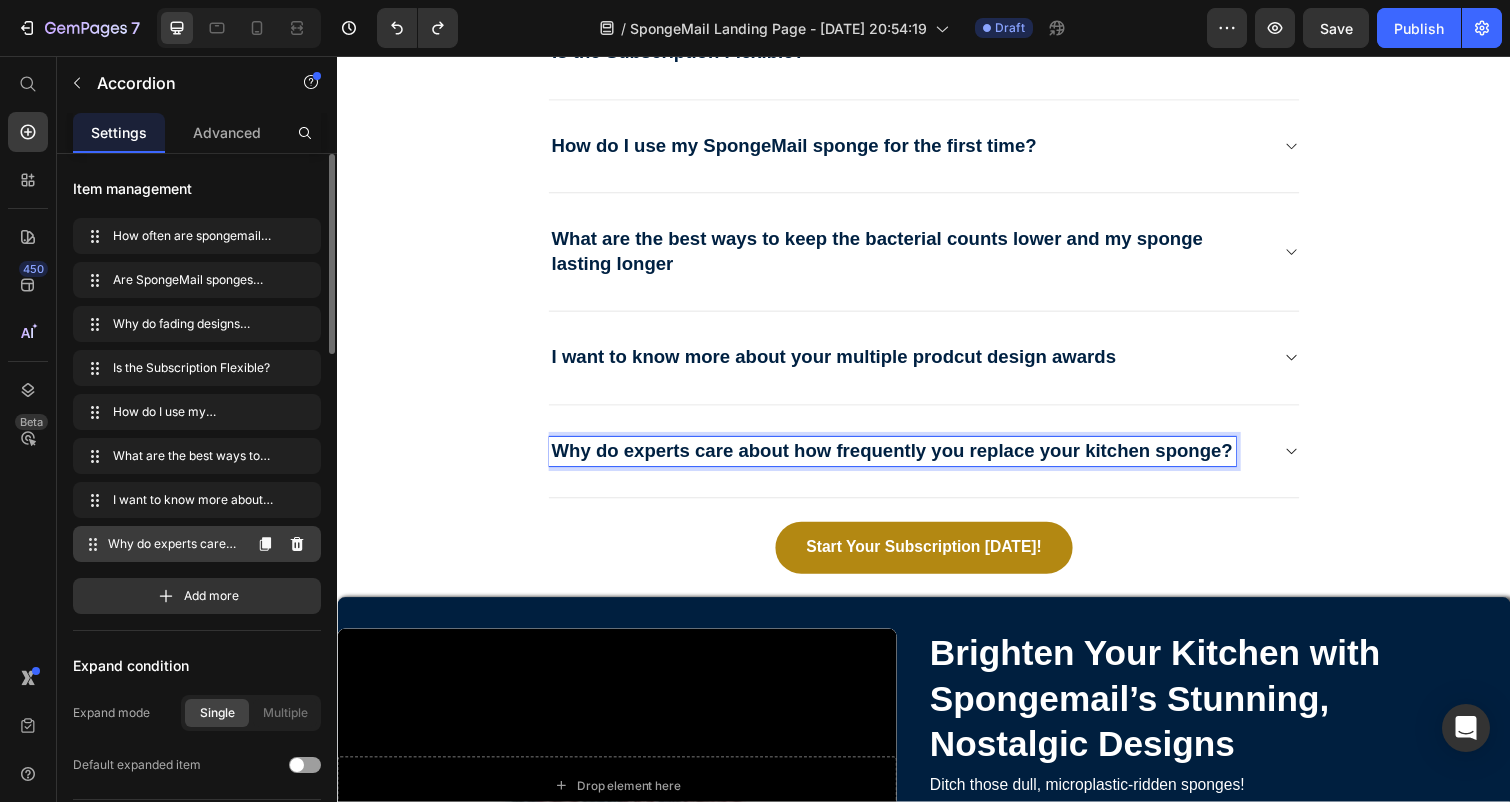 click on "Why do experts care about how frequently you replace your kitchen sponge?" at bounding box center (174, 544) 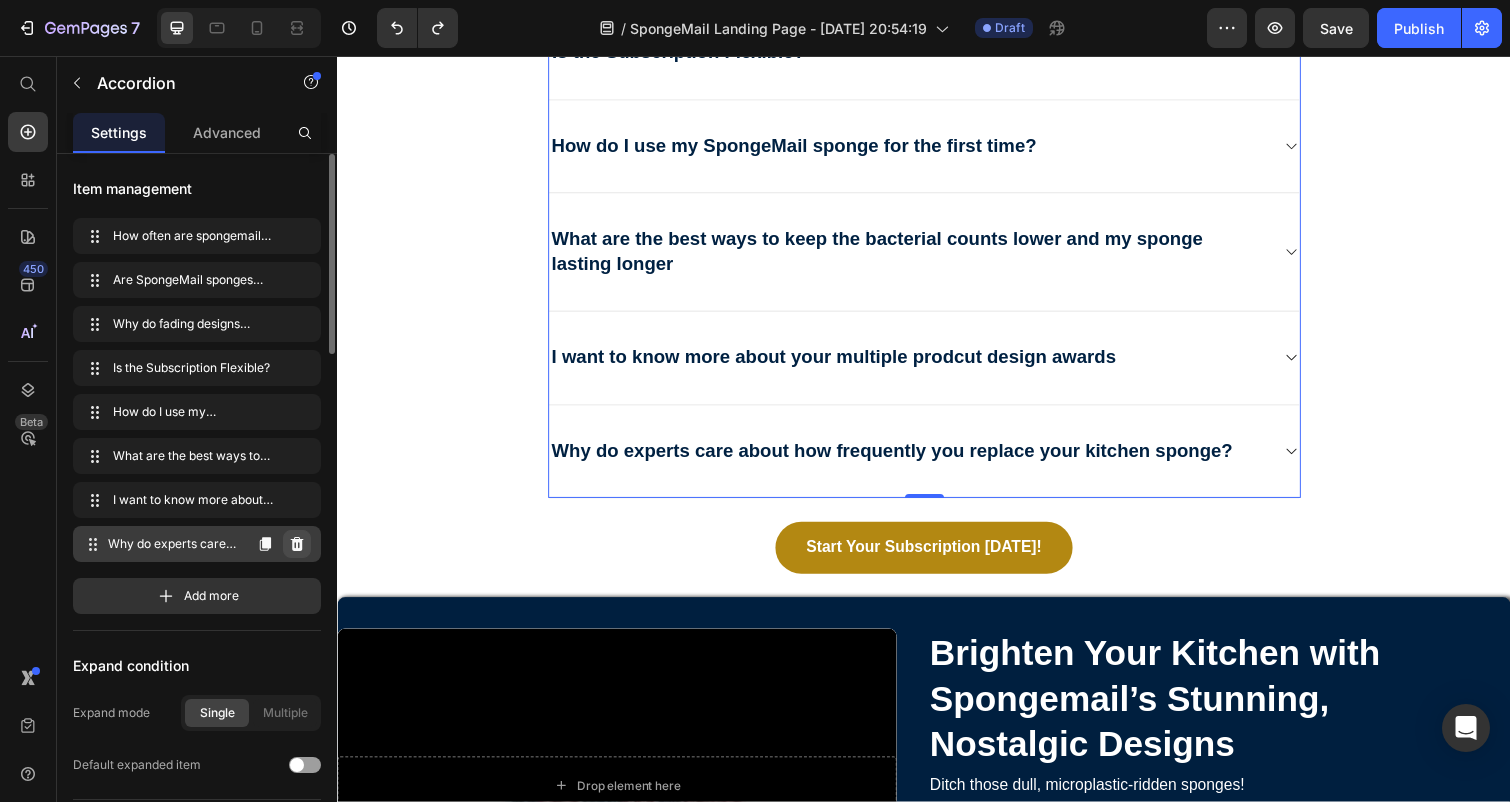 click 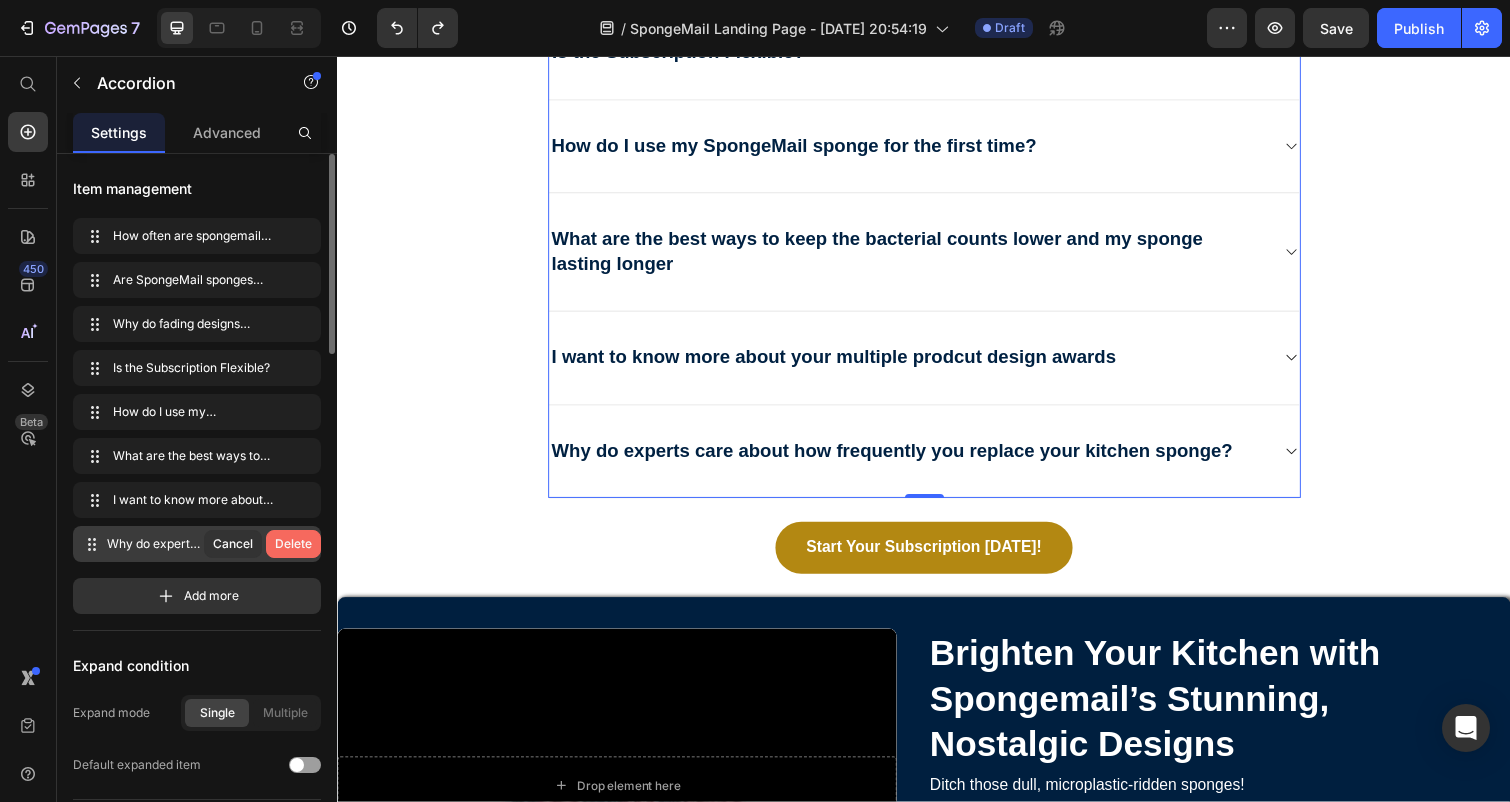 click on "Delete" at bounding box center [293, 544] 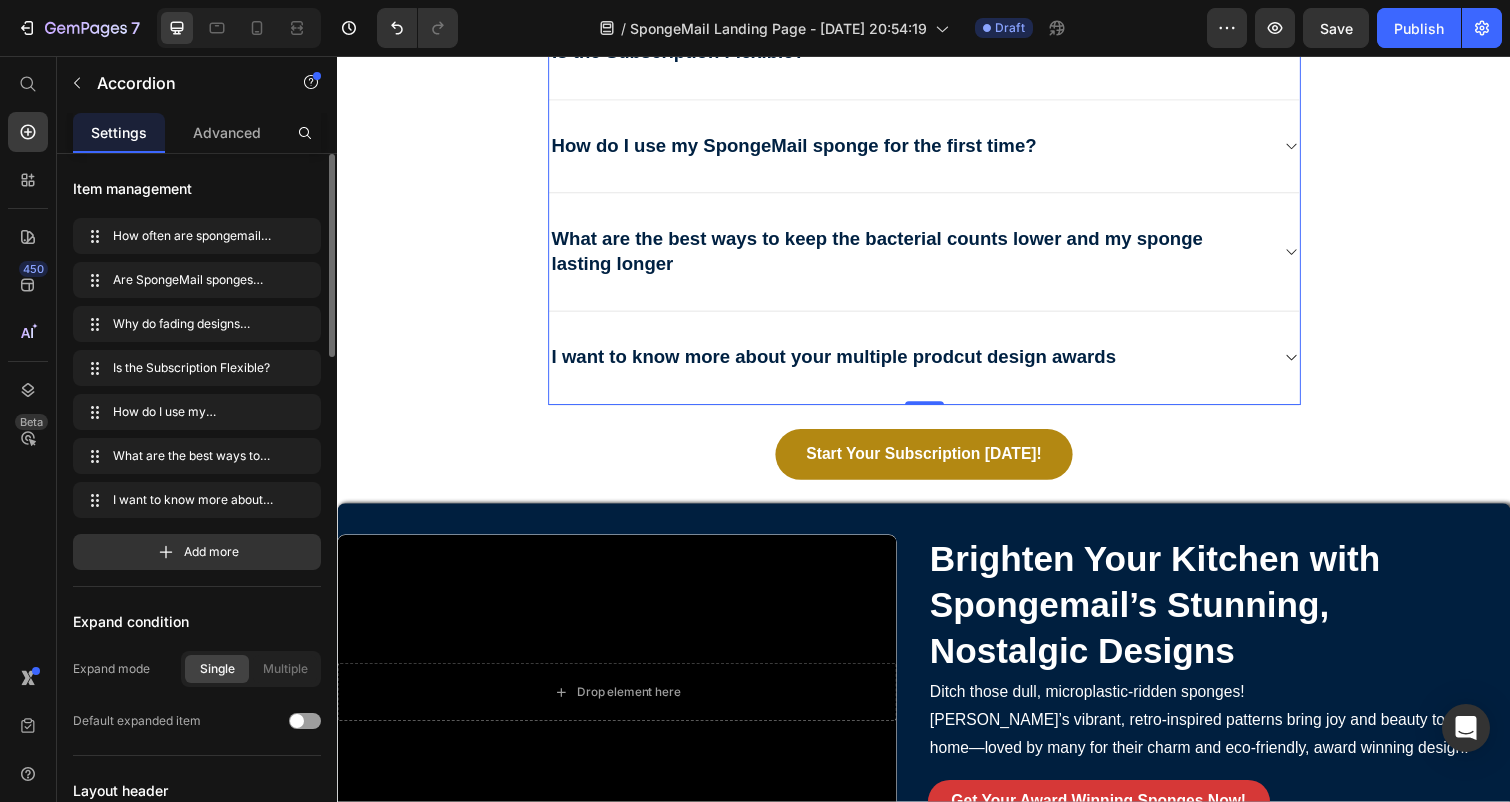 click on "I want to know more about your multiple prodcut design awards" at bounding box center [937, 366] 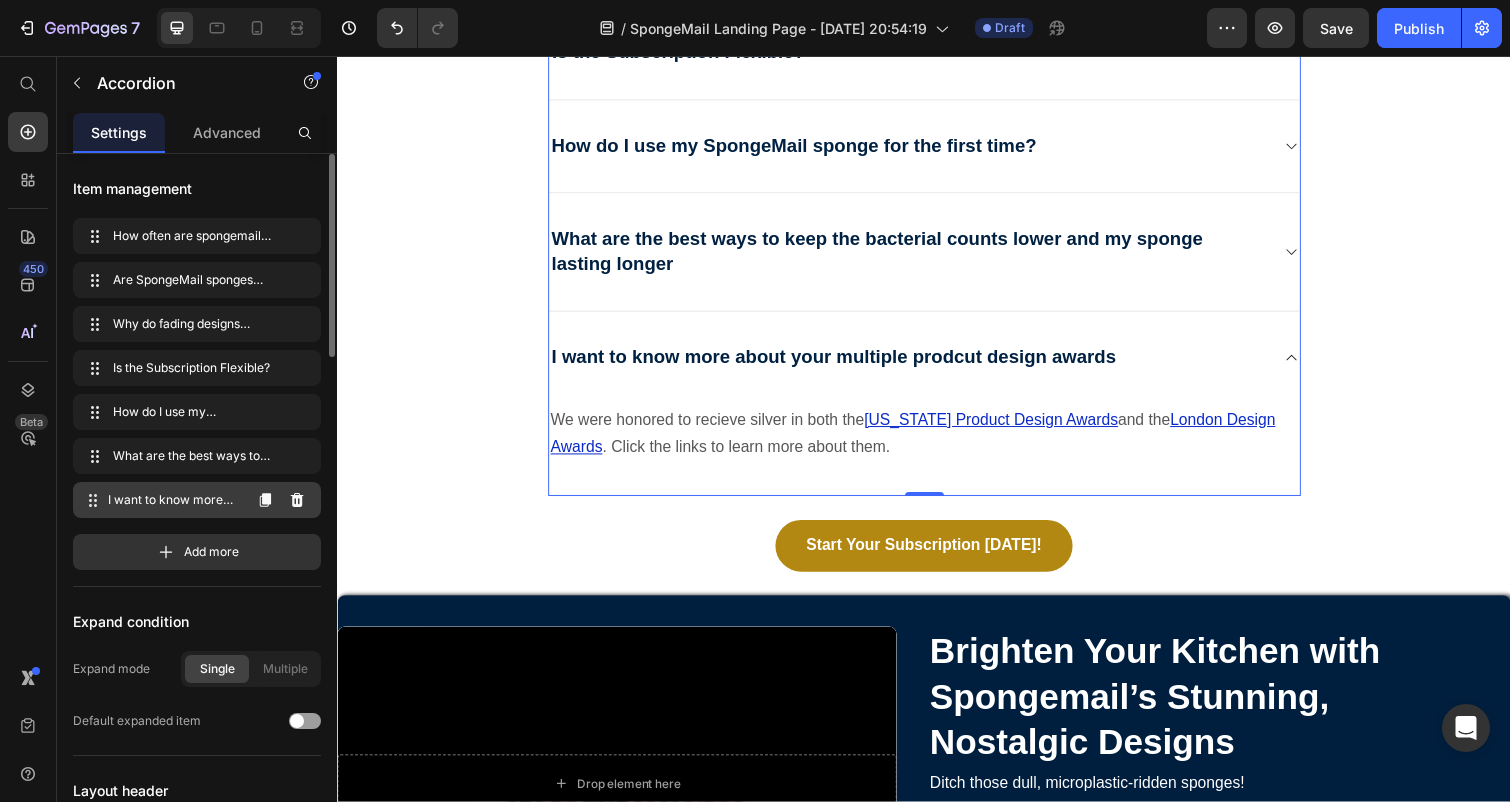 click on "I want to know more about your multiple prodcut design awards" at bounding box center (174, 500) 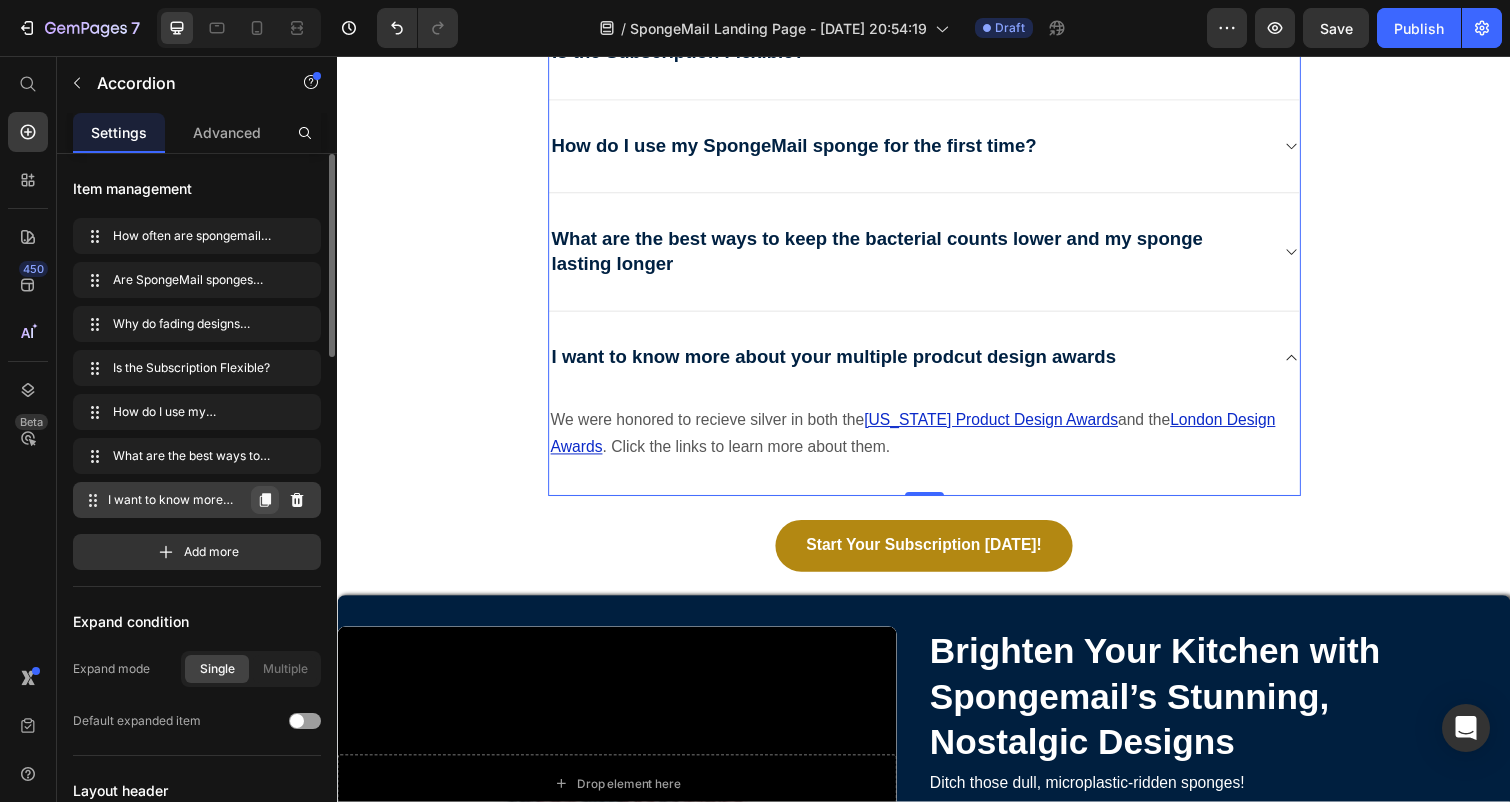 click 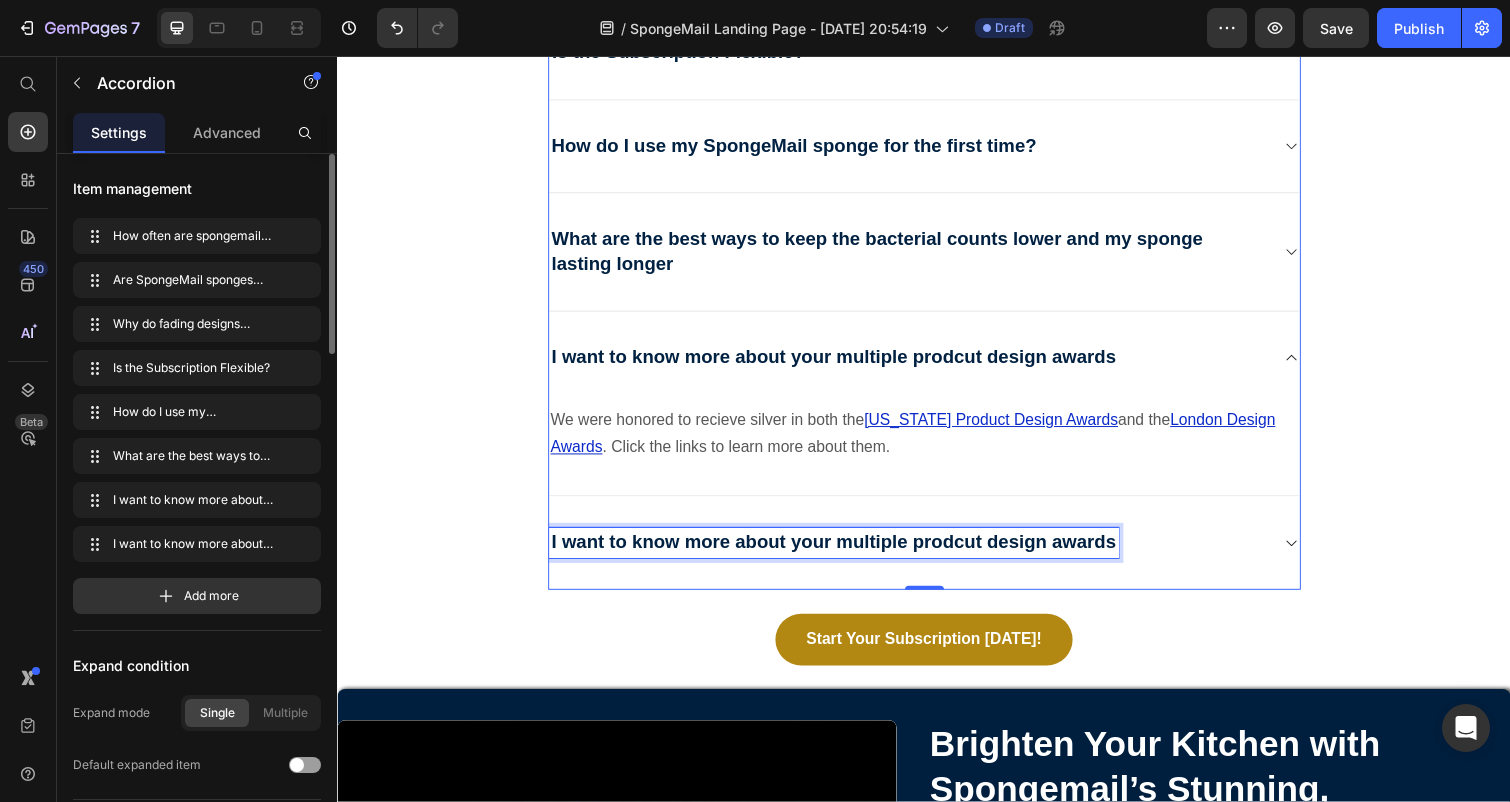 click on "I want to know more about your multiple prodcut design awards" at bounding box center (844, 553) 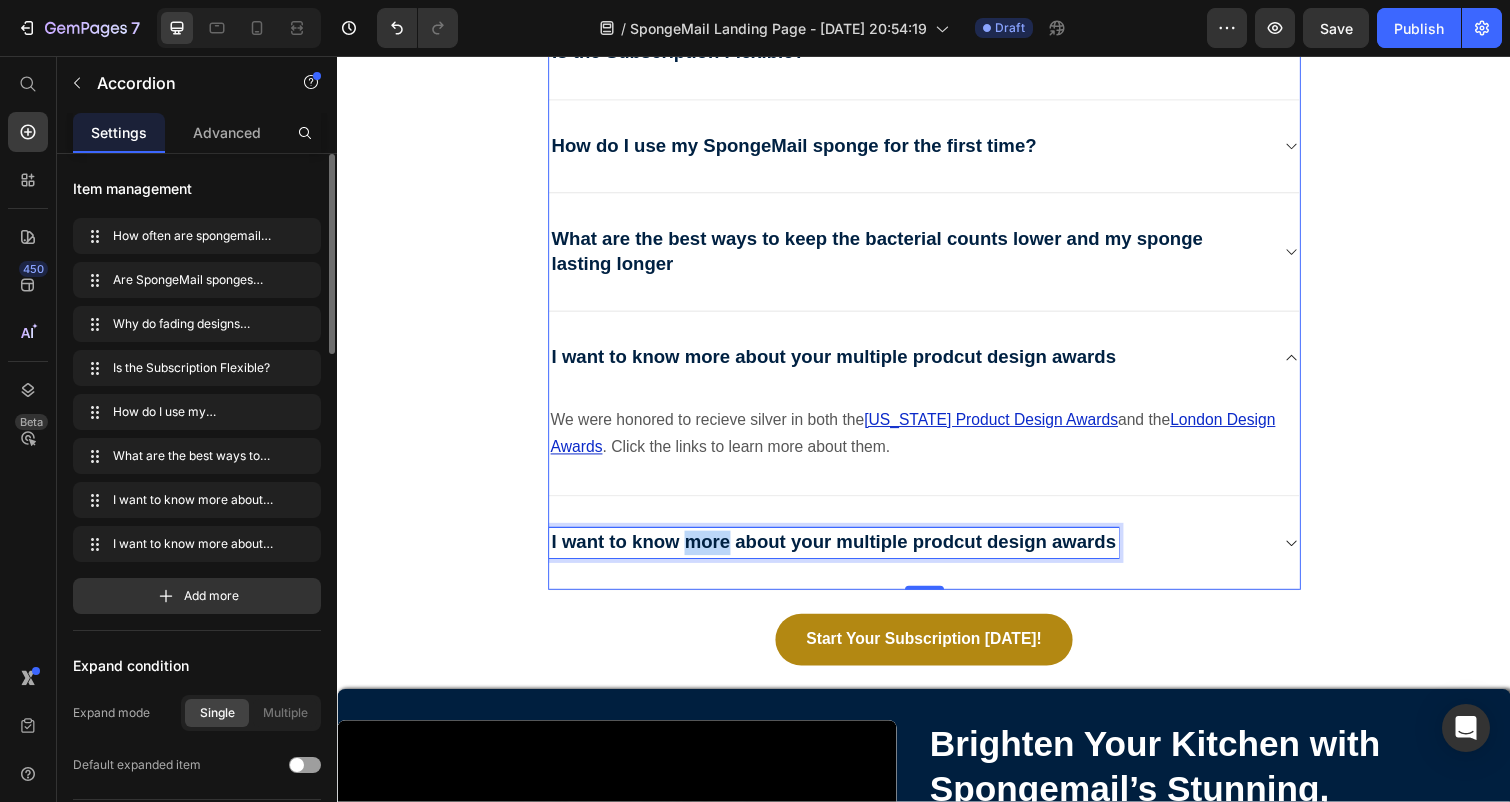click on "I want to know more about your multiple prodcut design awards" at bounding box center (844, 553) 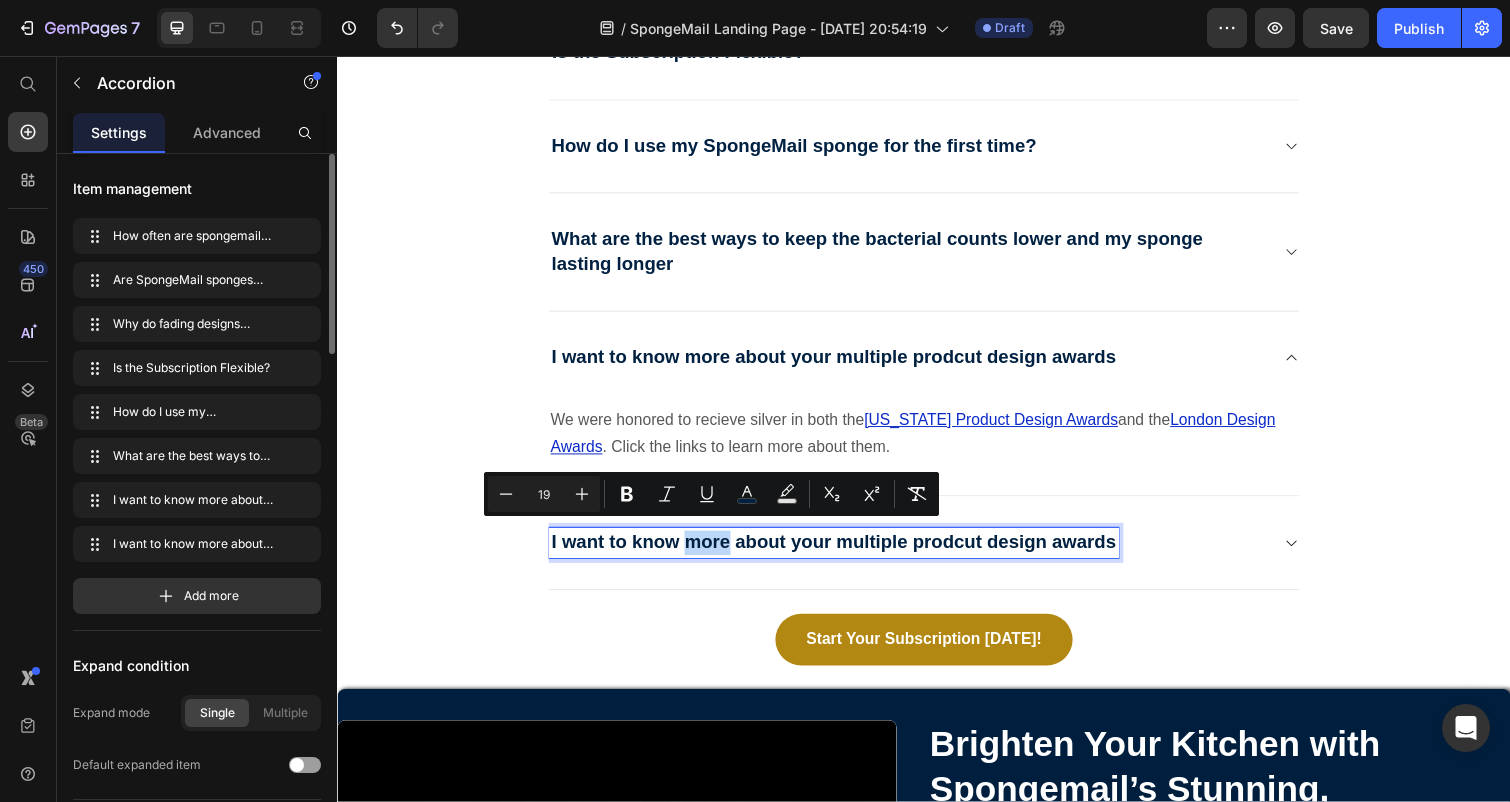 click on "I want to know more about your multiple prodcut design awards" at bounding box center (844, 553) 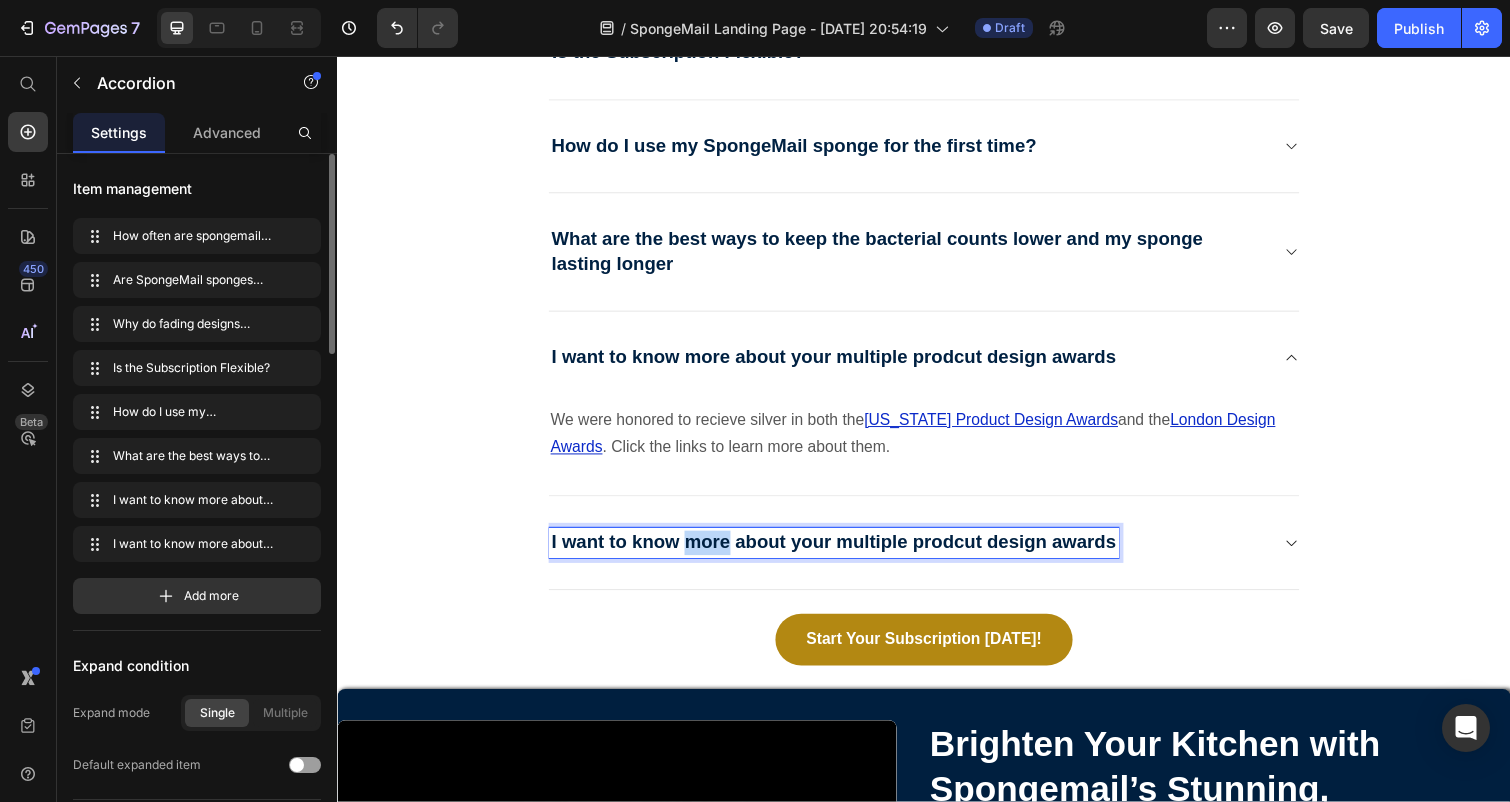 click on "I want to know more about your multiple prodcut design awards" at bounding box center [844, 553] 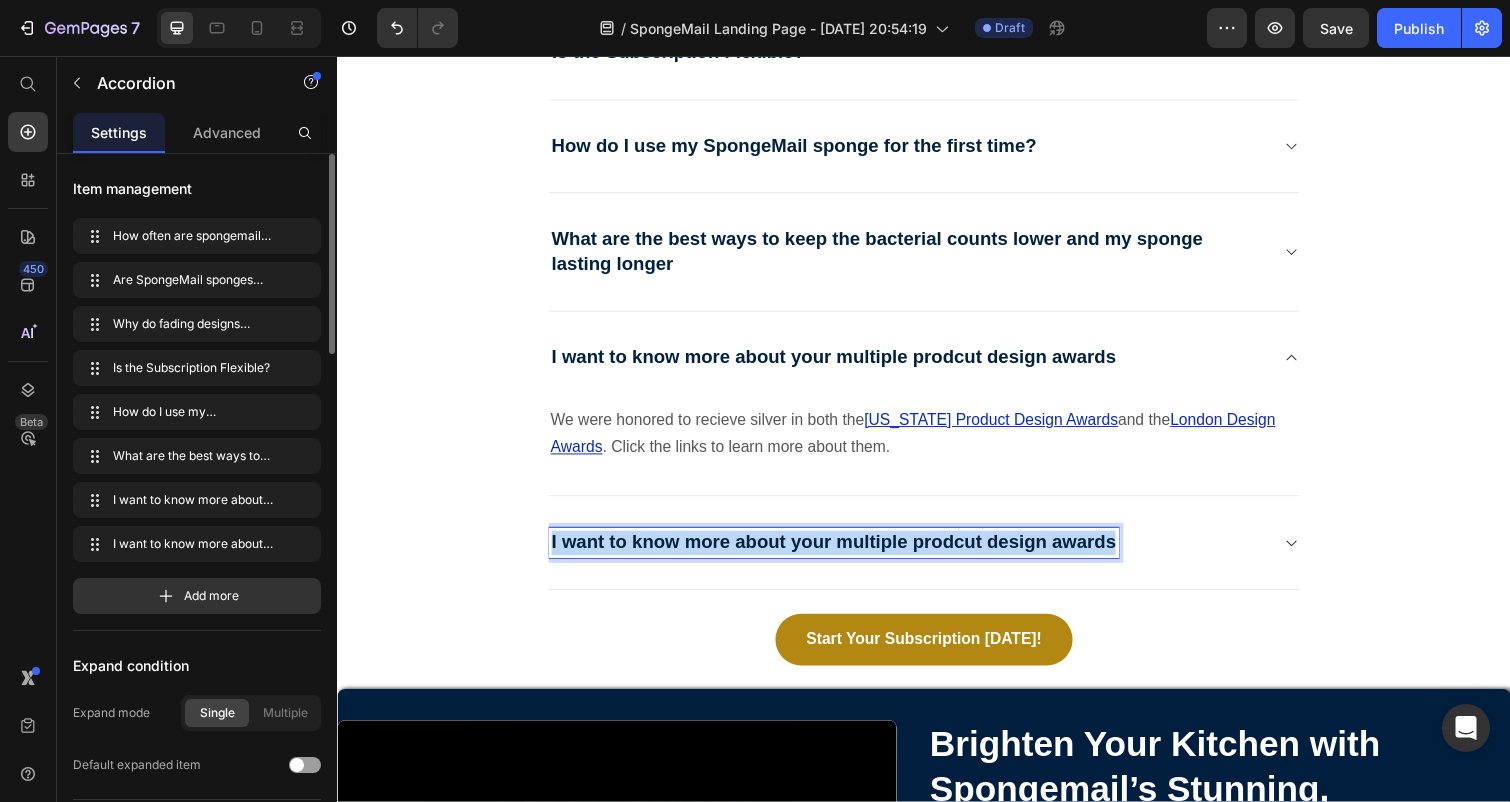 click on "I want to know more about your multiple prodcut design awards" at bounding box center [844, 553] 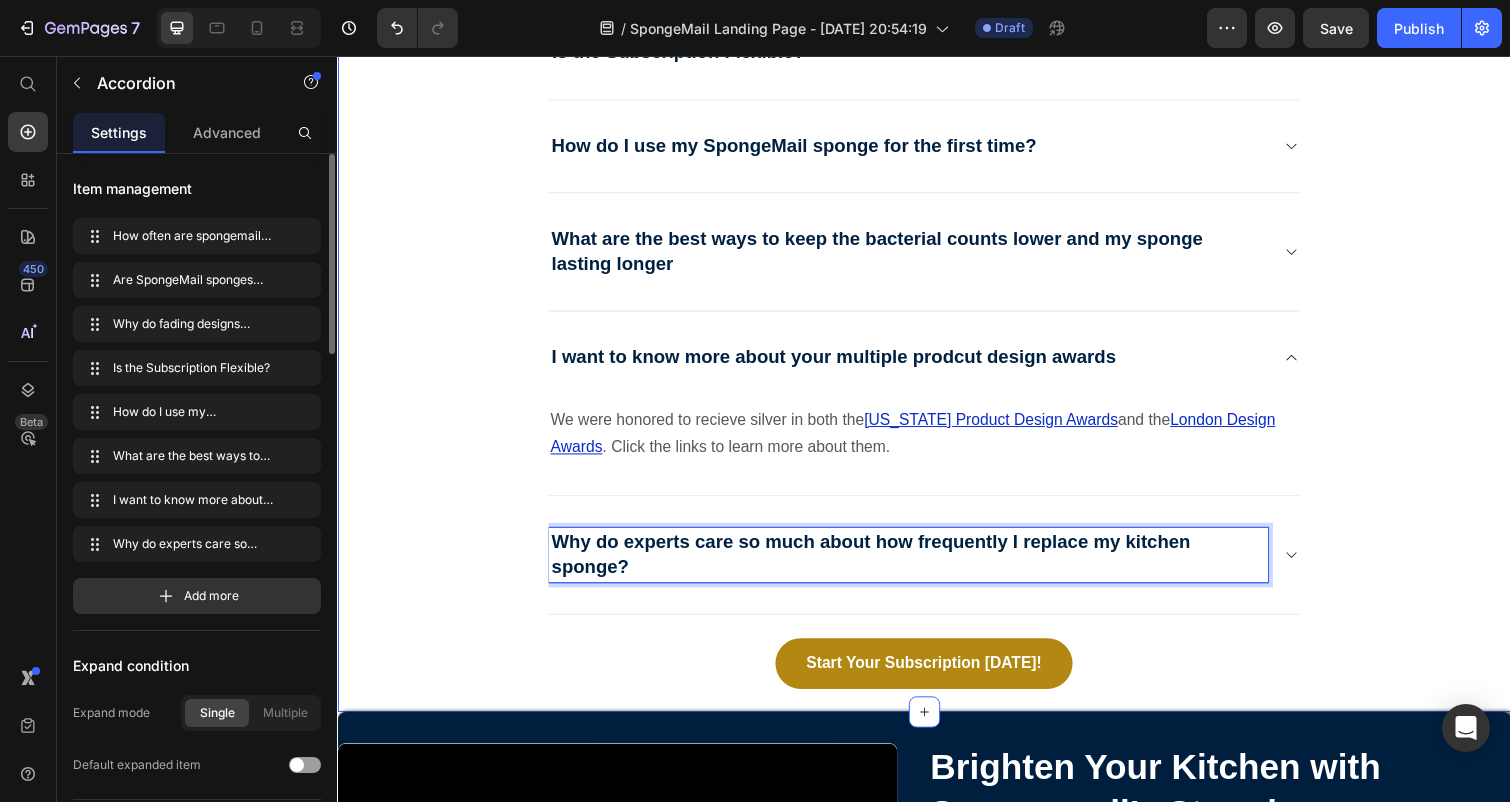 click on "Got Questions? We've Got Answers! Heading Everything you need to know about SpongeMail's eco-friendly solution. Text block                Title Line
How often are spongemail kitchen sponges delivered?
Are SpongeMail sponges really microplastic-free?
Why do fading designs matter?
Is the Subscription Flexible?
How do I use my SpongeMail sponge for the first time?
What are the best ways to keep the bacterial counts lower and my sponge lasting longer
I want to know more about your multiple prodcut design awards We were honored to recieve silver in both the  [US_STATE] Product Design Awards  and the  London Design Awards . Click the links to learn more about them. Text block
Accordion   0 Row Button" at bounding box center [937, 140] 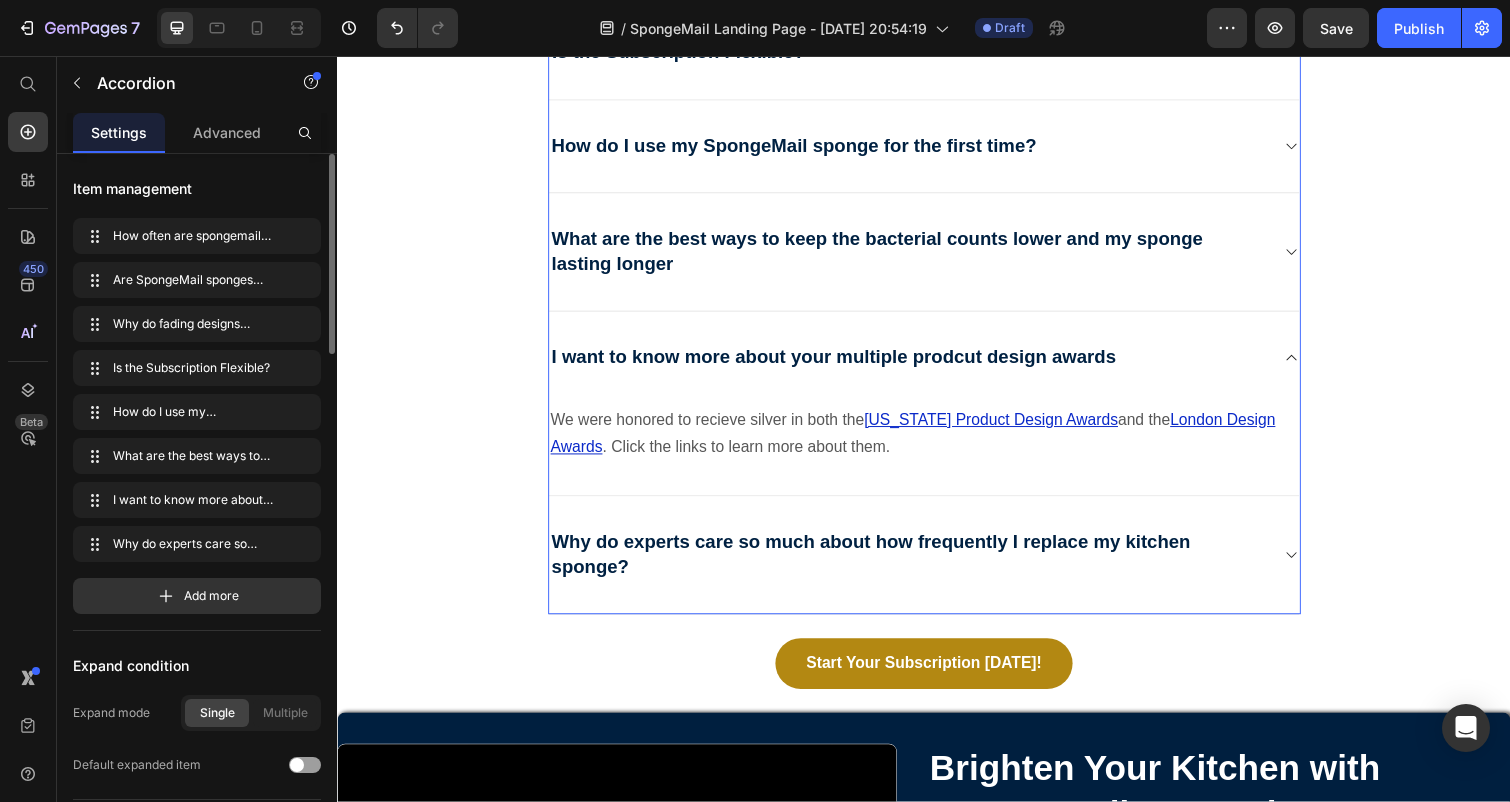 click 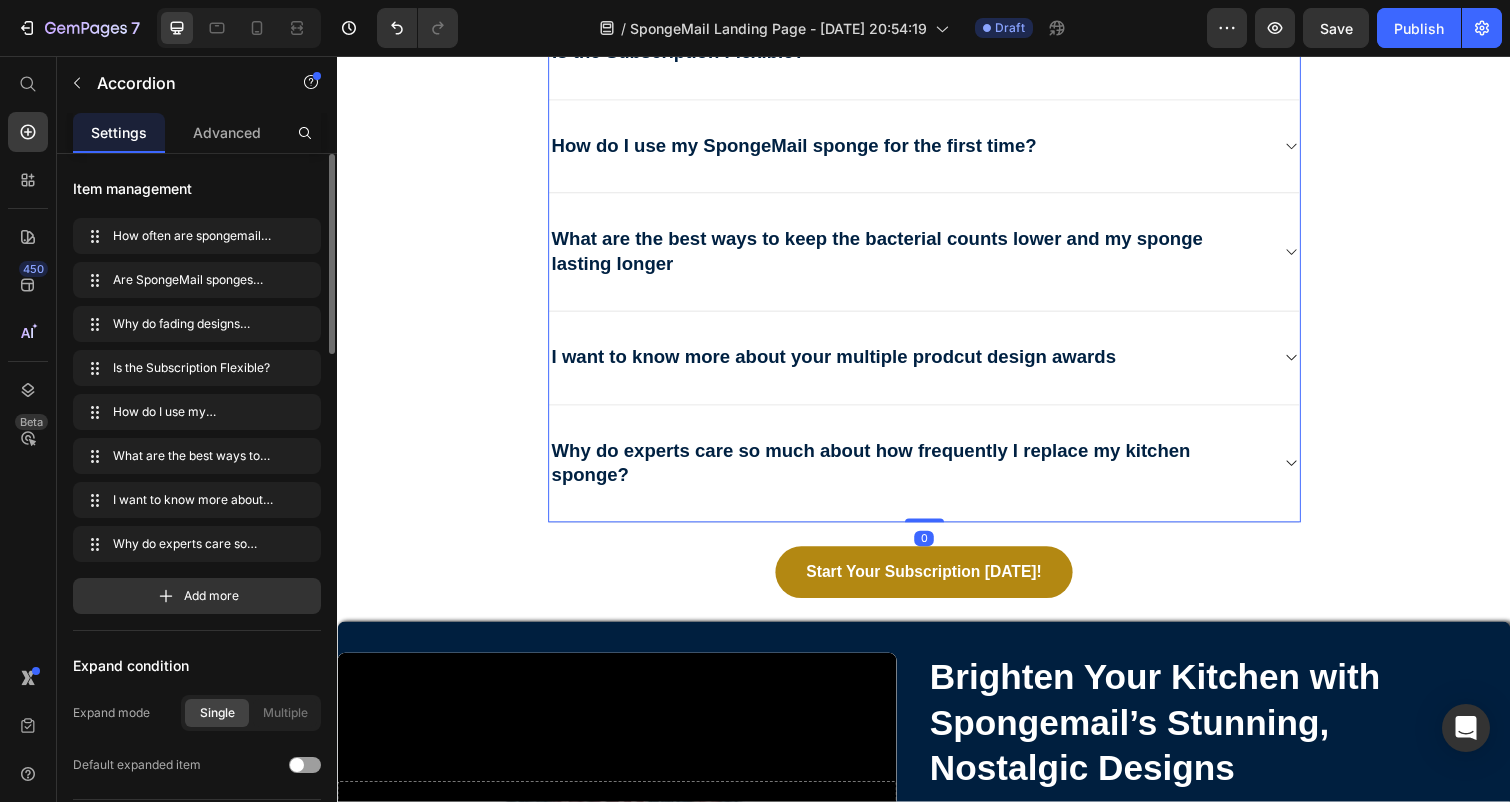 click on "Why do experts care so much about how frequently I replace my kitchen sponge?" at bounding box center (937, 474) 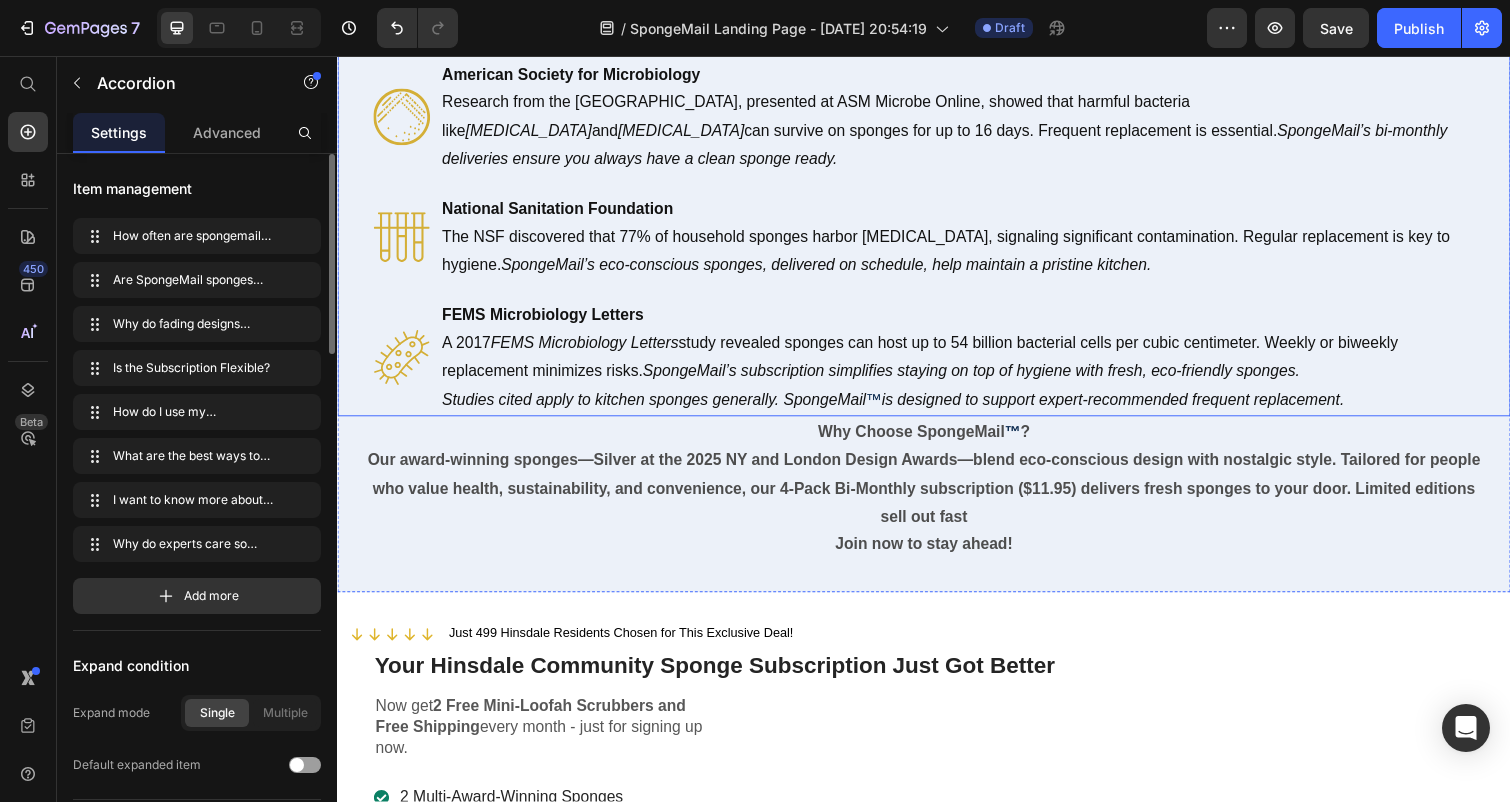 scroll, scrollTop: 6154, scrollLeft: 0, axis: vertical 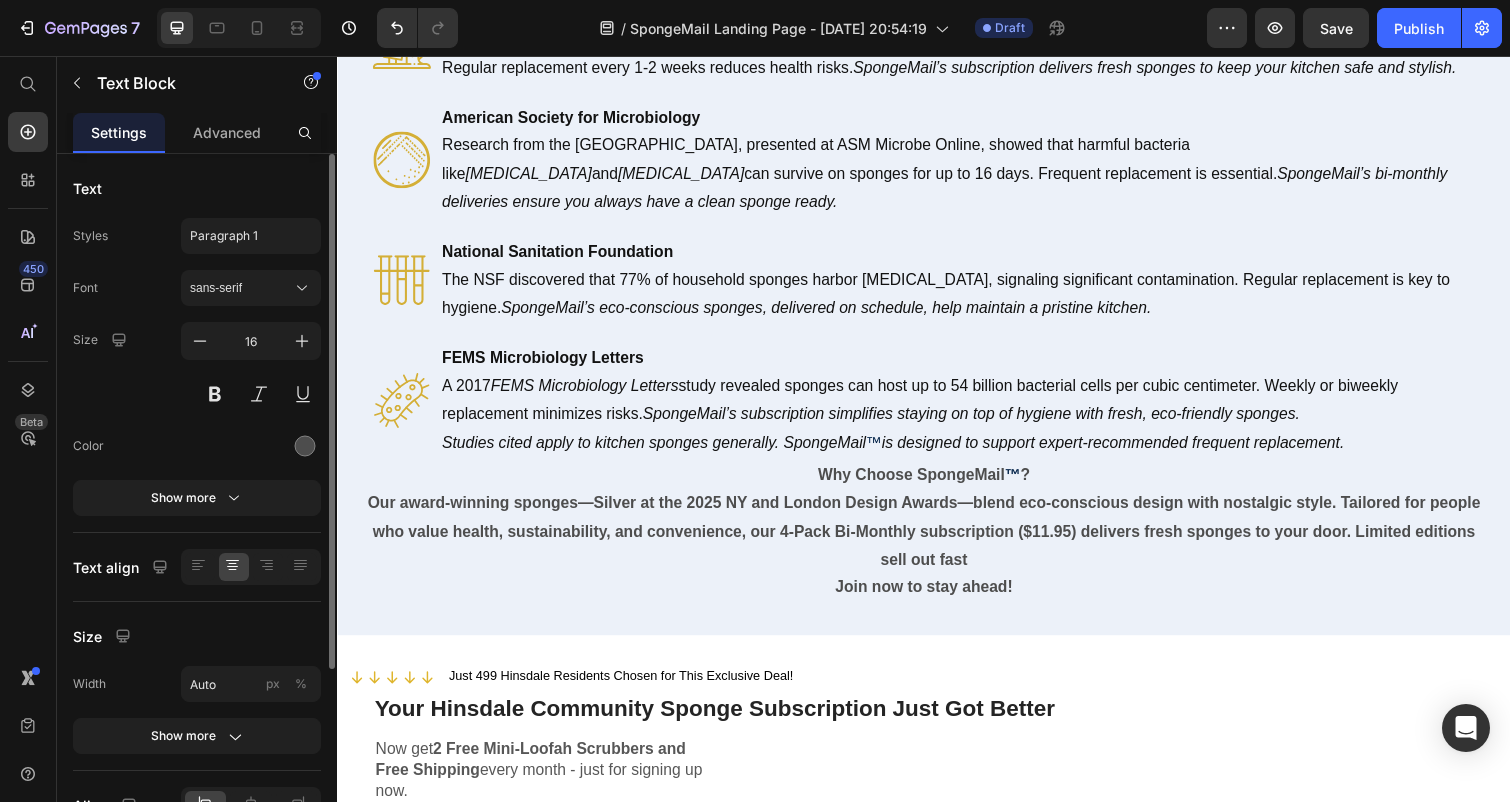 click on "Your kitchen sponge is a workhorse, but science shows it’s also a breeding ground for bacteria. Experts from Duke, NSF, ASM, and more recommend replacing sponges every 1-2 weeks for a cleaner, healthier home. Discover how SpongeMail’s eco-friendly subscription makes it easy for discerning people like you to stay hygienic and sustainable." at bounding box center (937, -52) 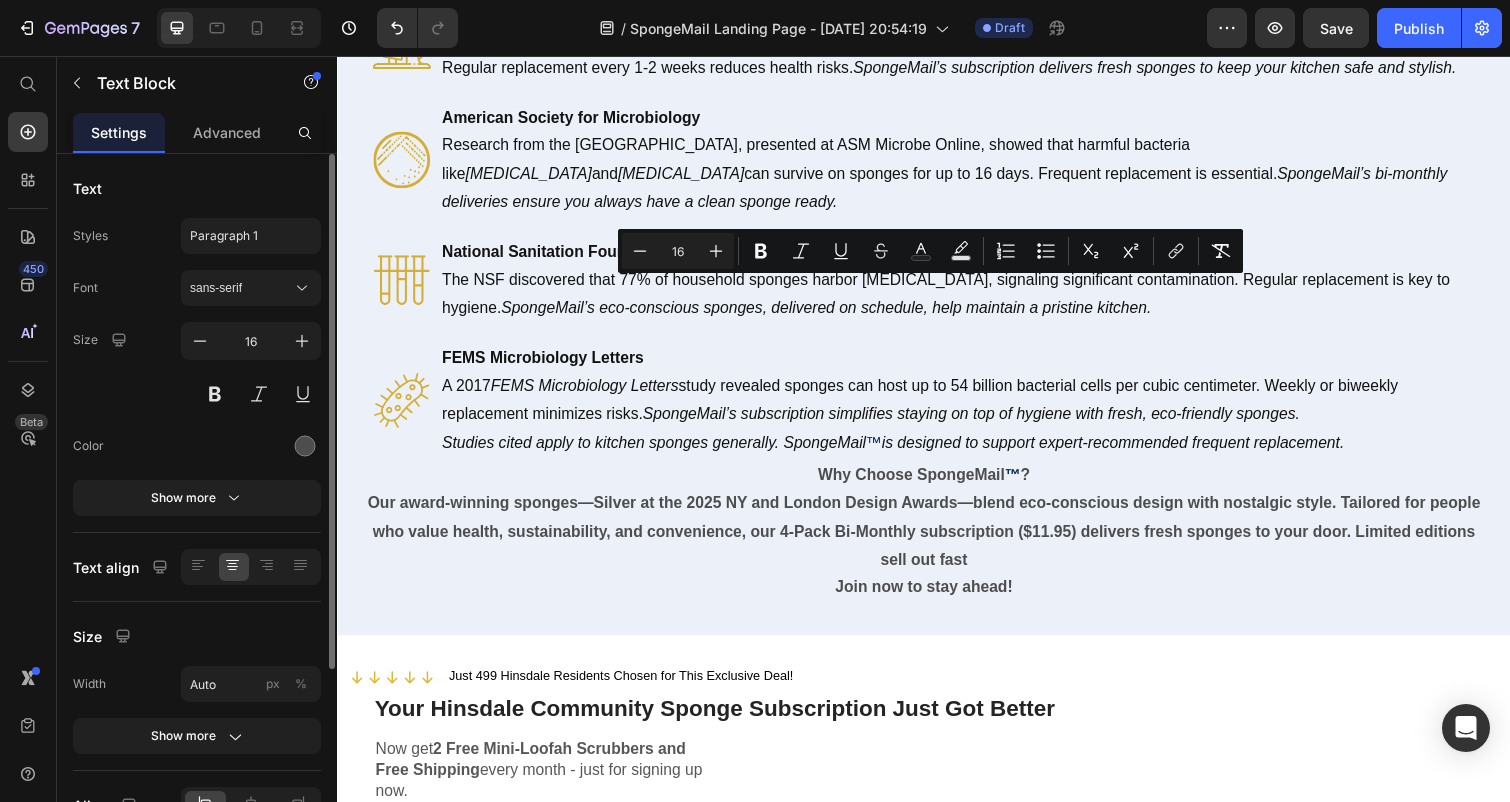 click on "Your kitchen sponge is a workhorse, but science shows it’s also a breeding ground for bacteria. Experts from Duke, NSF, ASM, and more recommend replacing sponges every 1-2 weeks for a cleaner, healthier home. Discover how SpongeMail’s eco-friendly subscription makes it easy for discerning people like you to stay hygienic and sustainable." at bounding box center (937, -51) 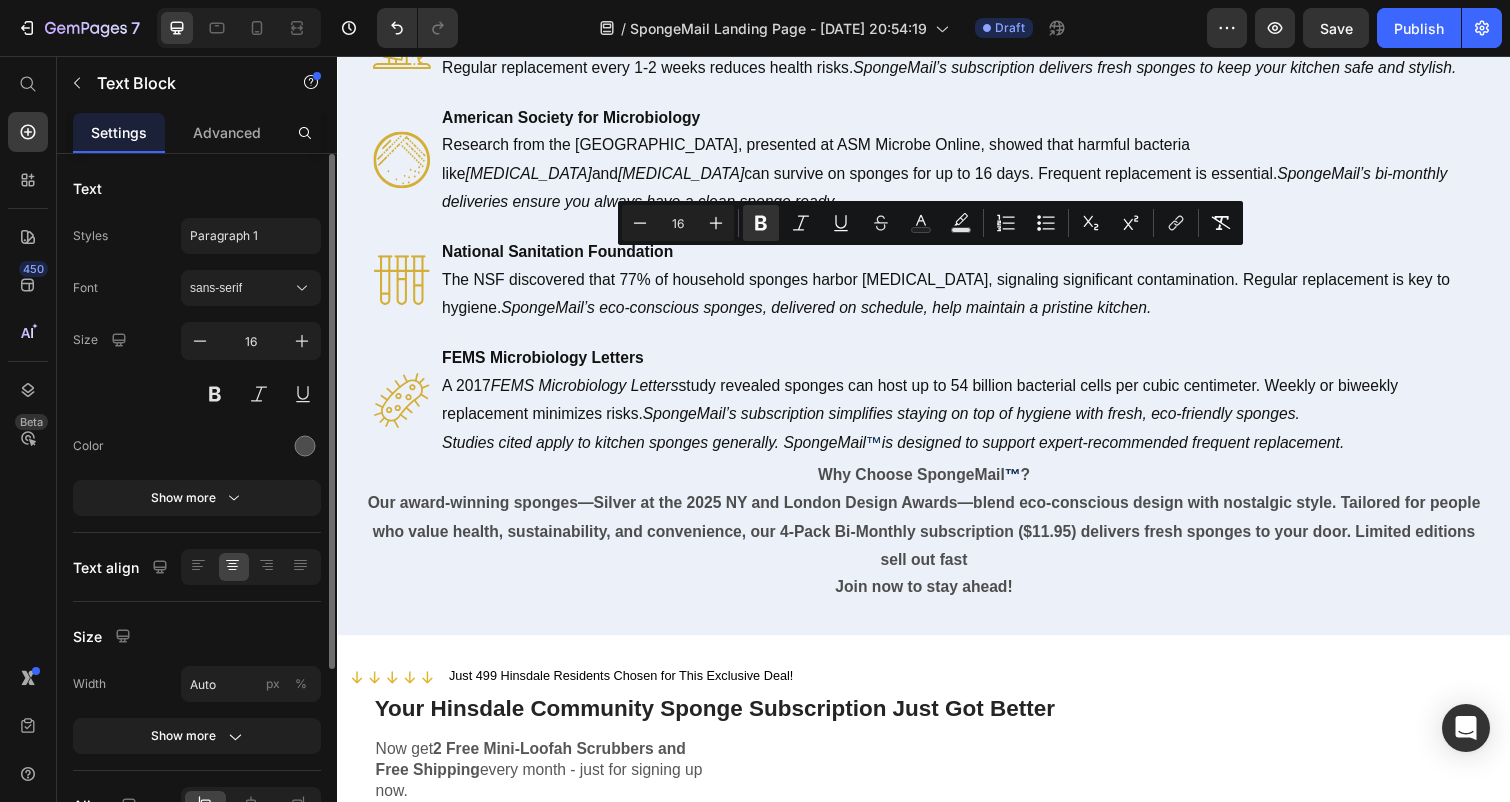 drag, startPoint x: 1031, startPoint y: 347, endPoint x: 674, endPoint y: 262, distance: 366.97955 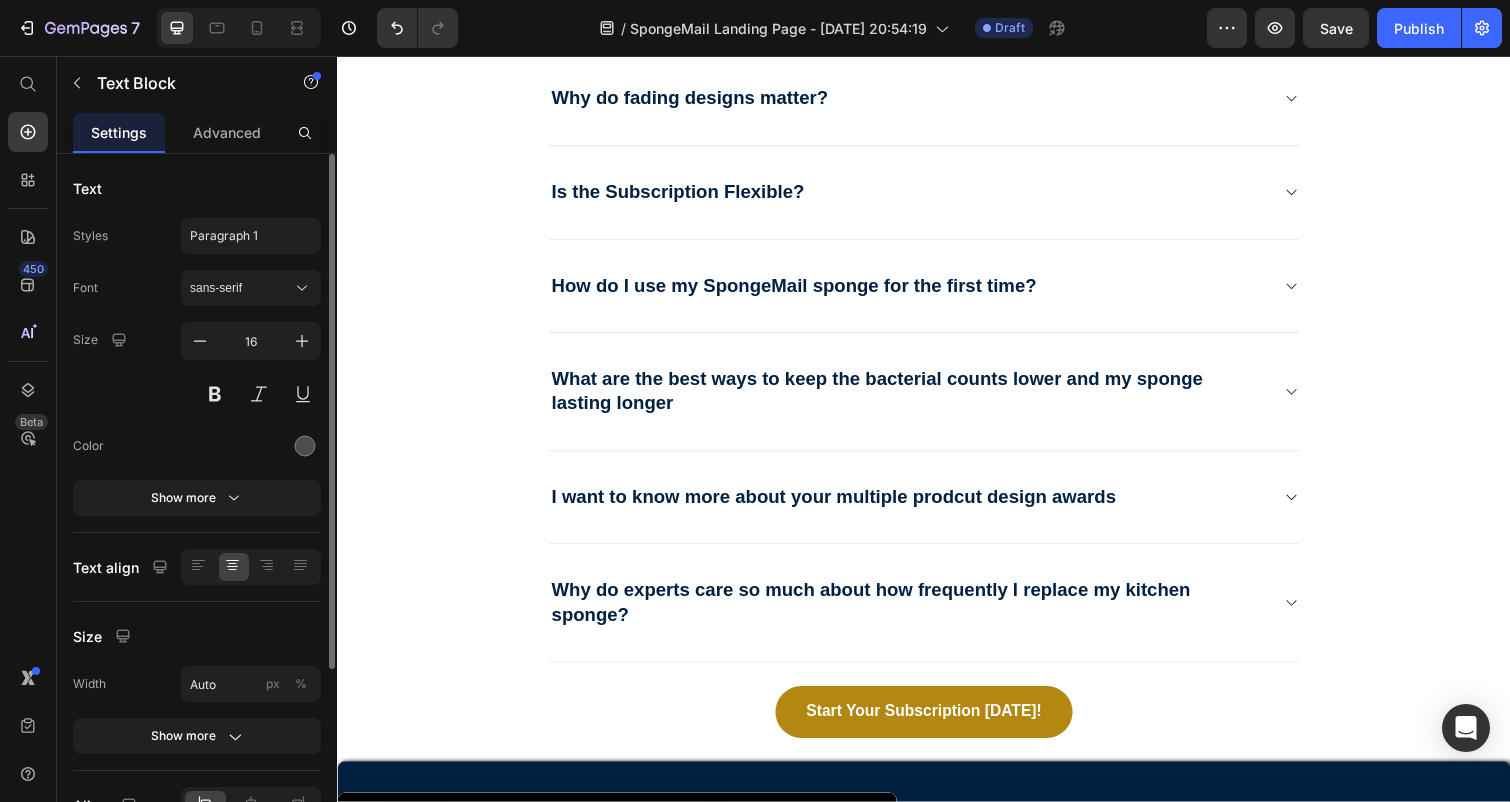 scroll, scrollTop: 8763, scrollLeft: 0, axis: vertical 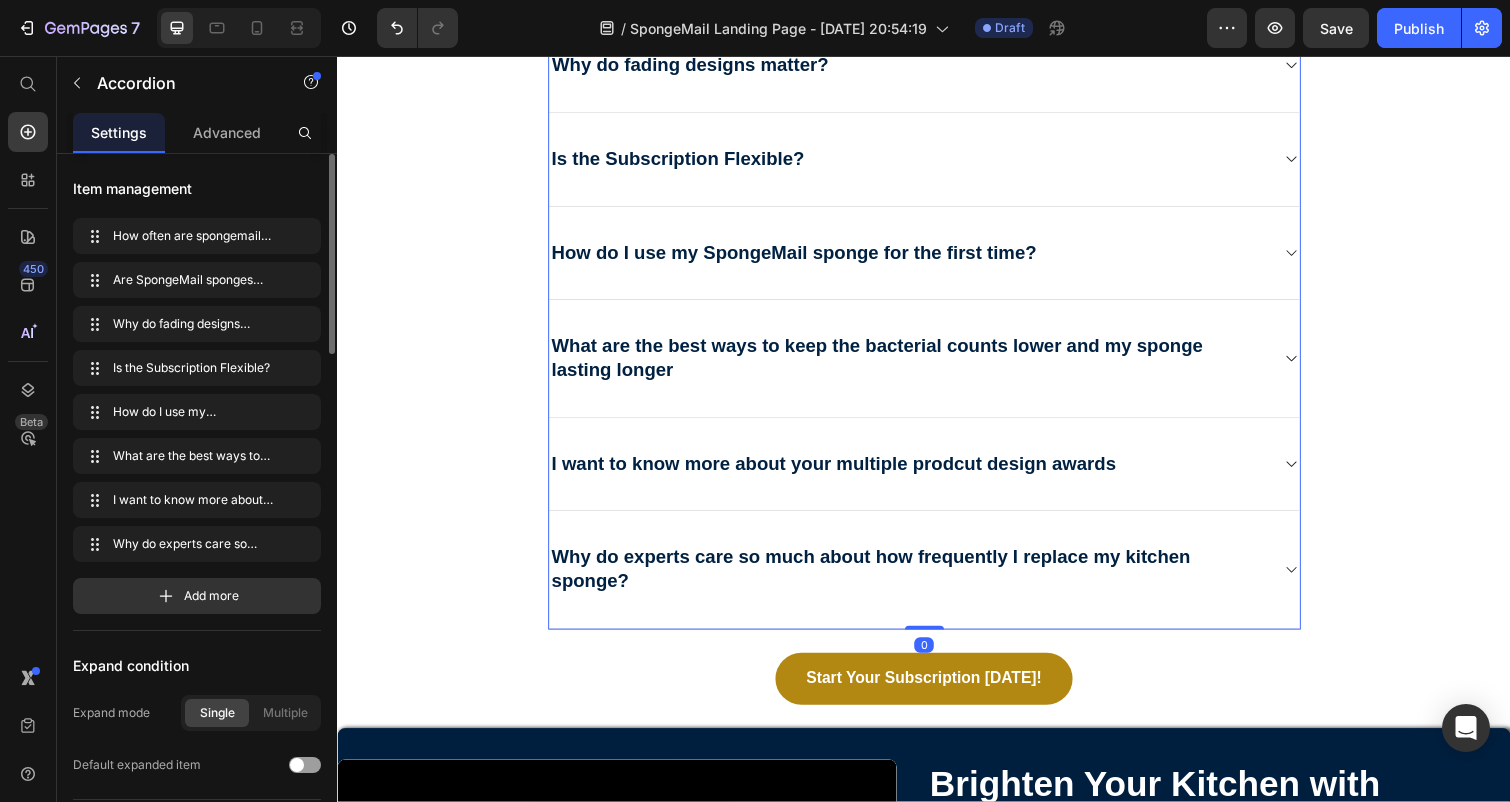 click on "Why do experts care so much about how frequently I replace my kitchen sponge?" at bounding box center [883, 581] 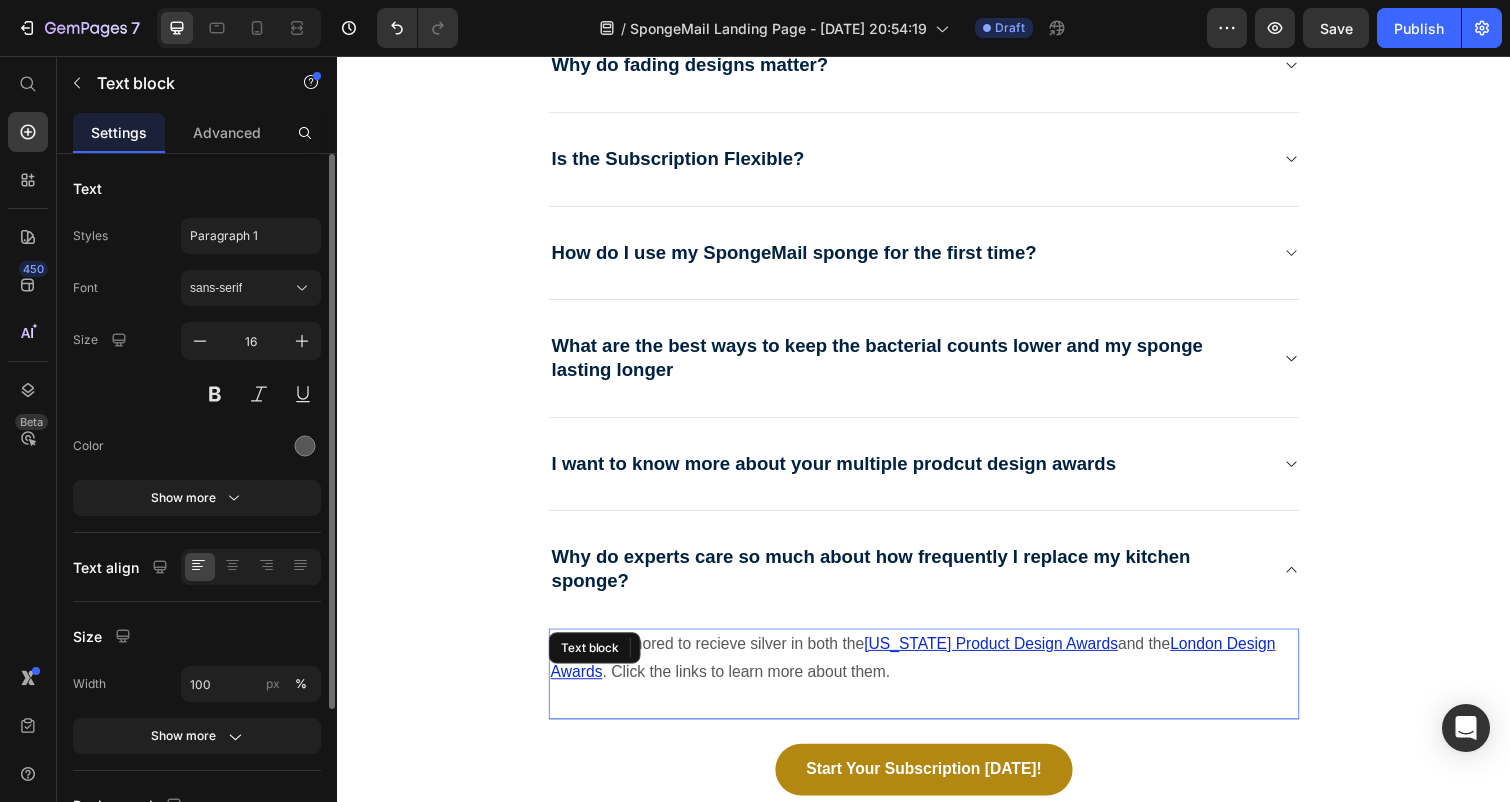 click on "We were honored to recieve silver in both the  [US_STATE] Product Design Awards  and the  London Design Awards . Click the links to learn more about them." at bounding box center (937, 673) 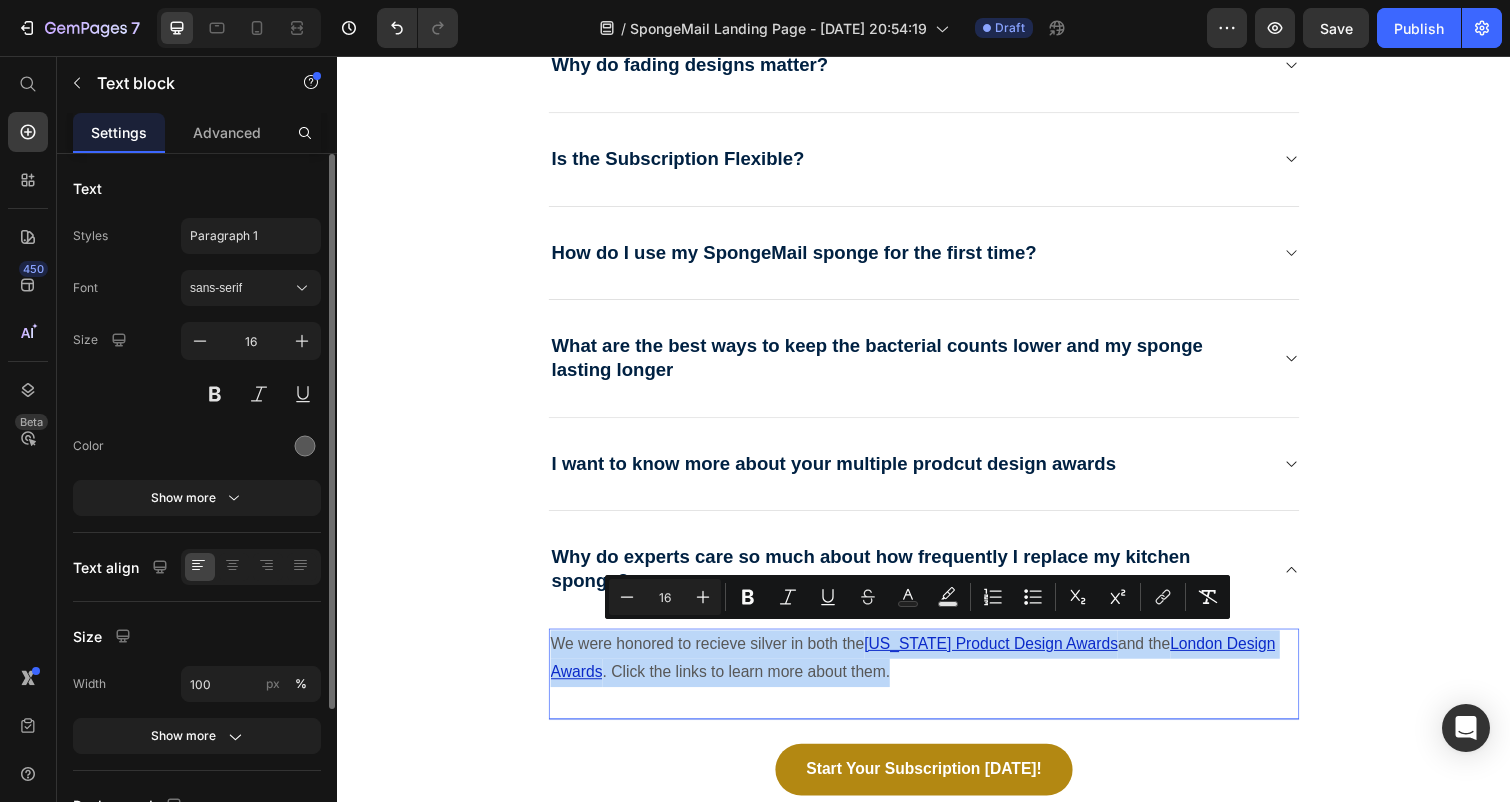 drag, startPoint x: 938, startPoint y: 673, endPoint x: 560, endPoint y: 644, distance: 379.1108 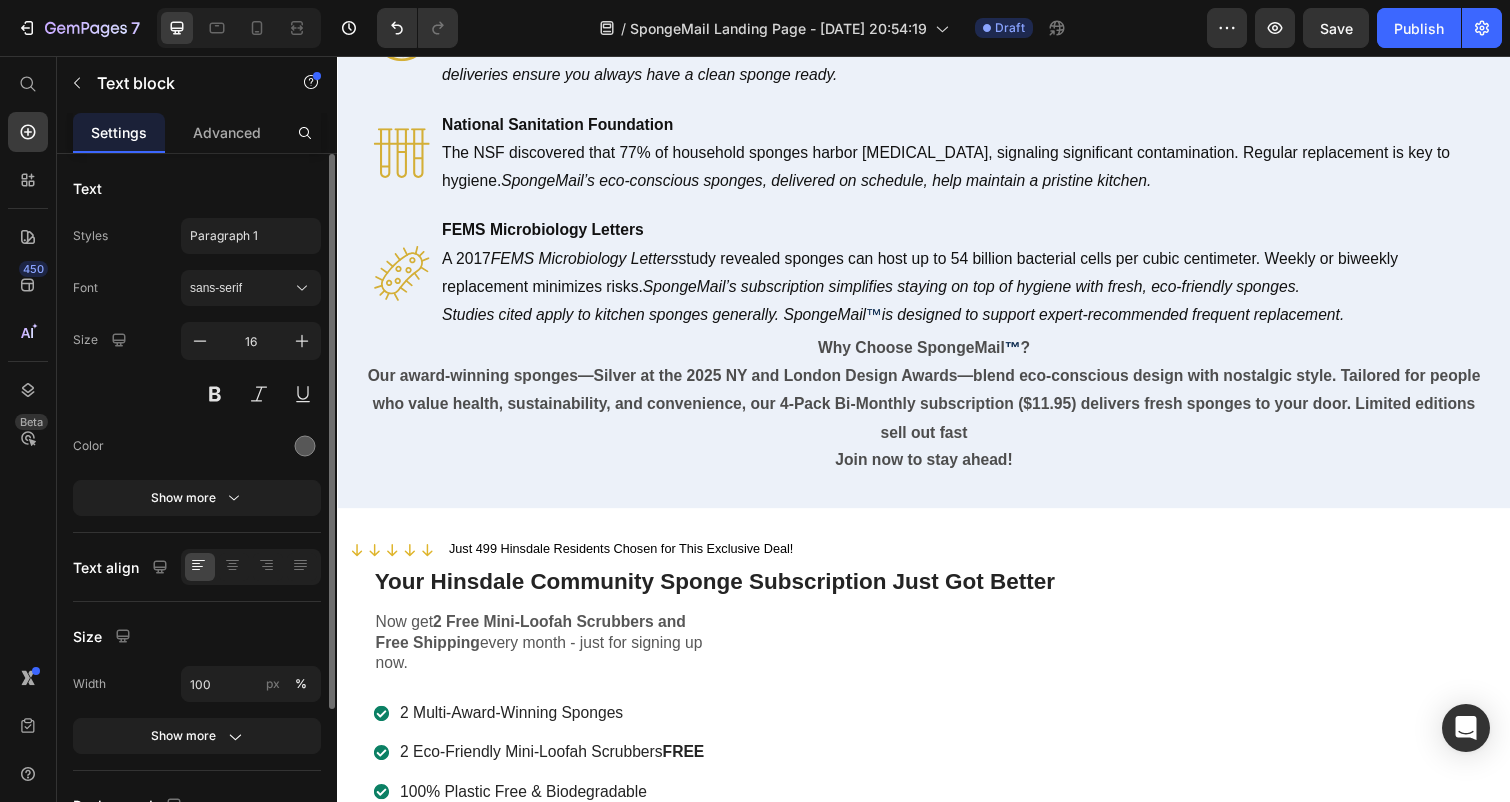 scroll, scrollTop: 6270, scrollLeft: 0, axis: vertical 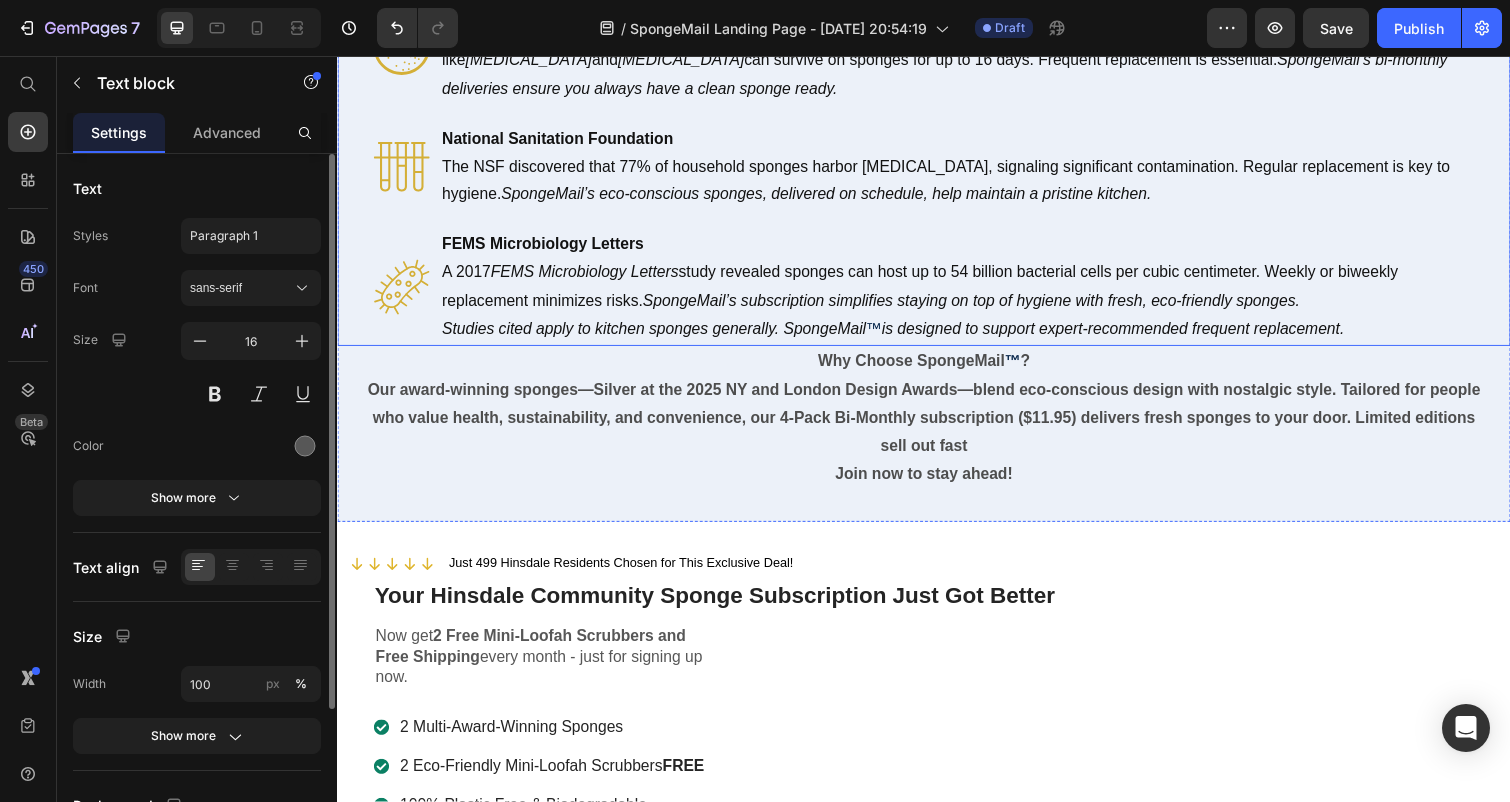 click on "[GEOGRAPHIC_DATA]" at bounding box center [529, -106] 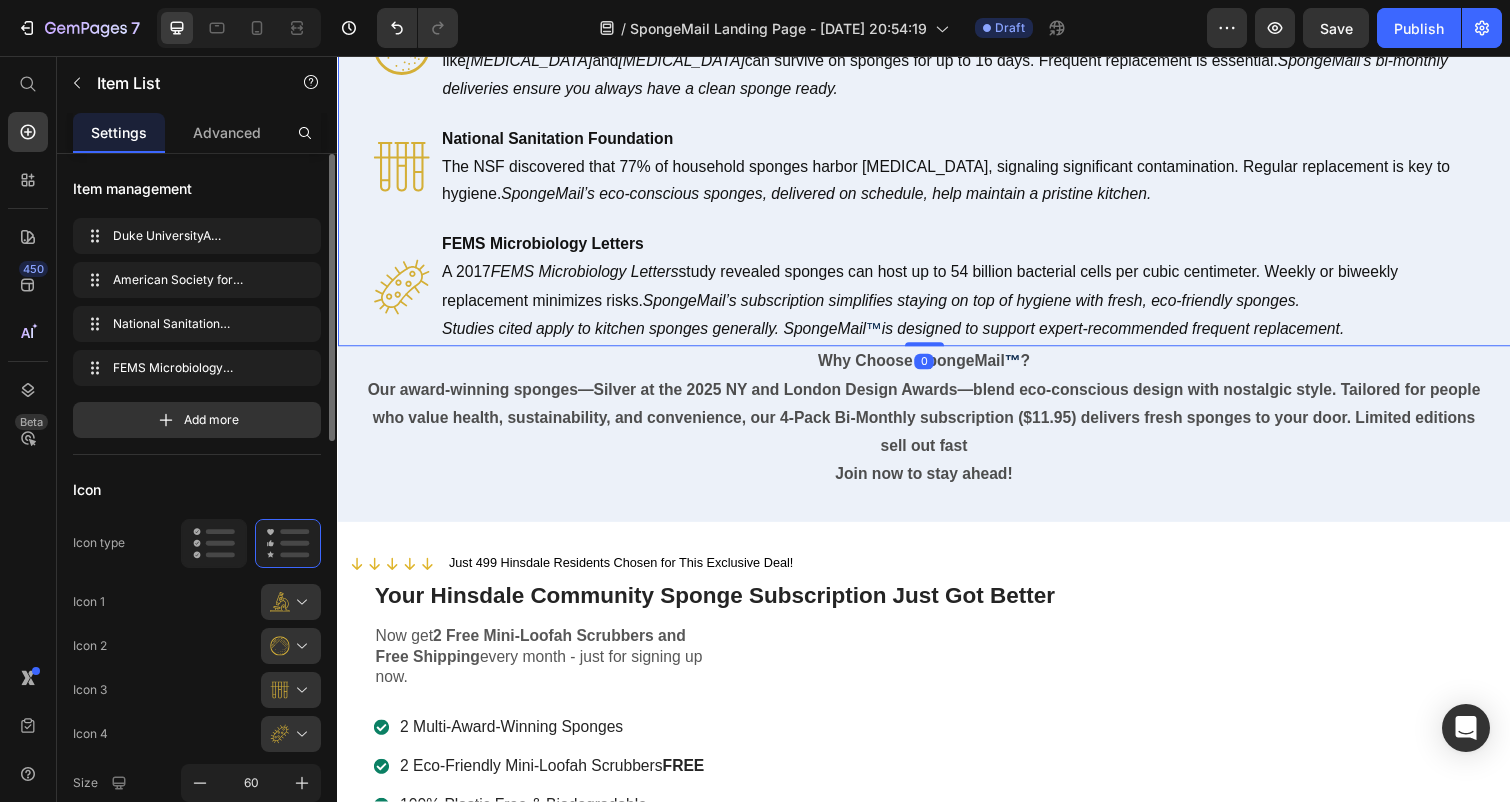 click on "[GEOGRAPHIC_DATA]" at bounding box center (529, -106) 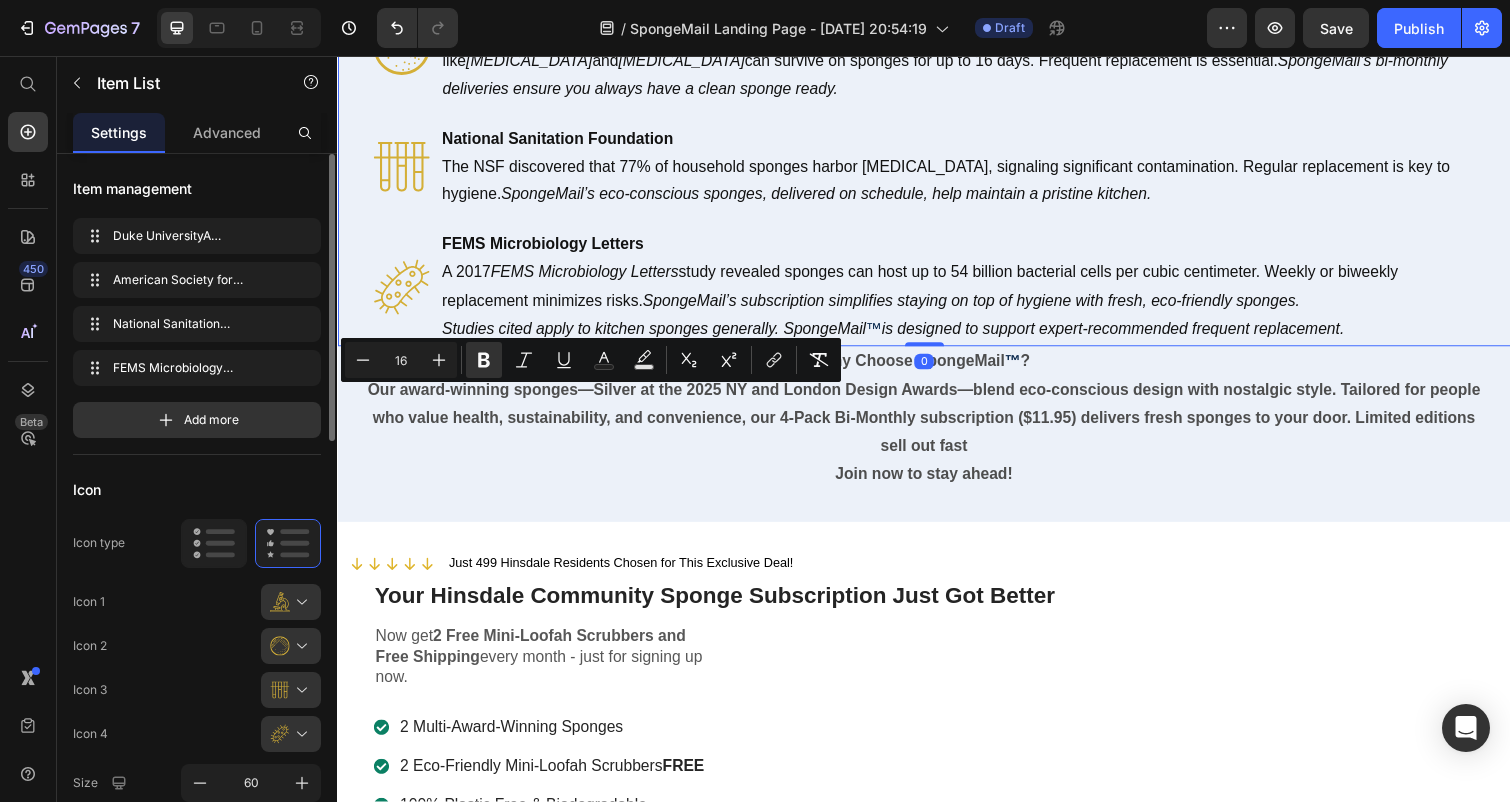 click on "[GEOGRAPHIC_DATA]" at bounding box center [529, -106] 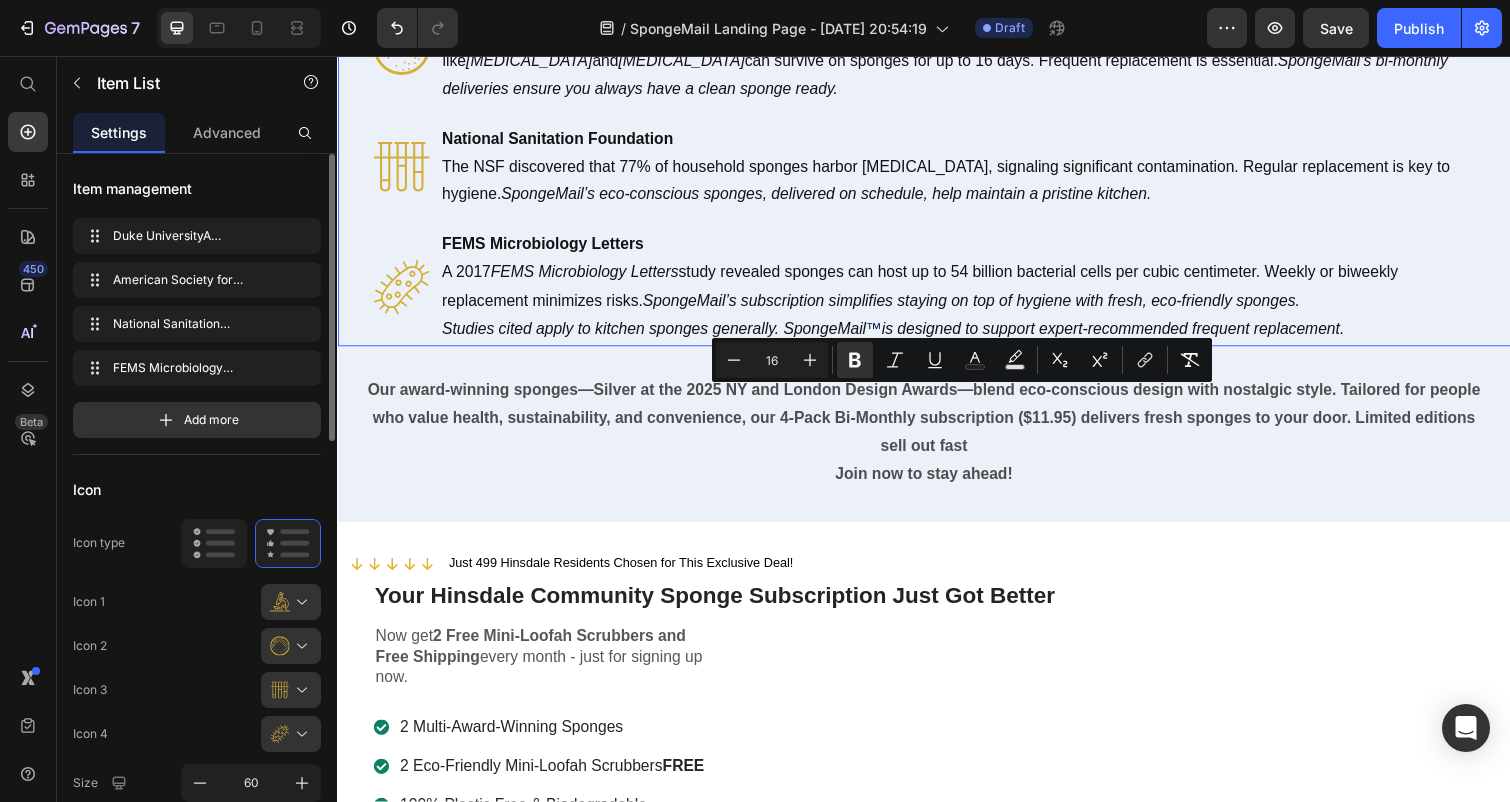 drag, startPoint x: 446, startPoint y: 405, endPoint x: 1483, endPoint y: 461, distance: 1038.511 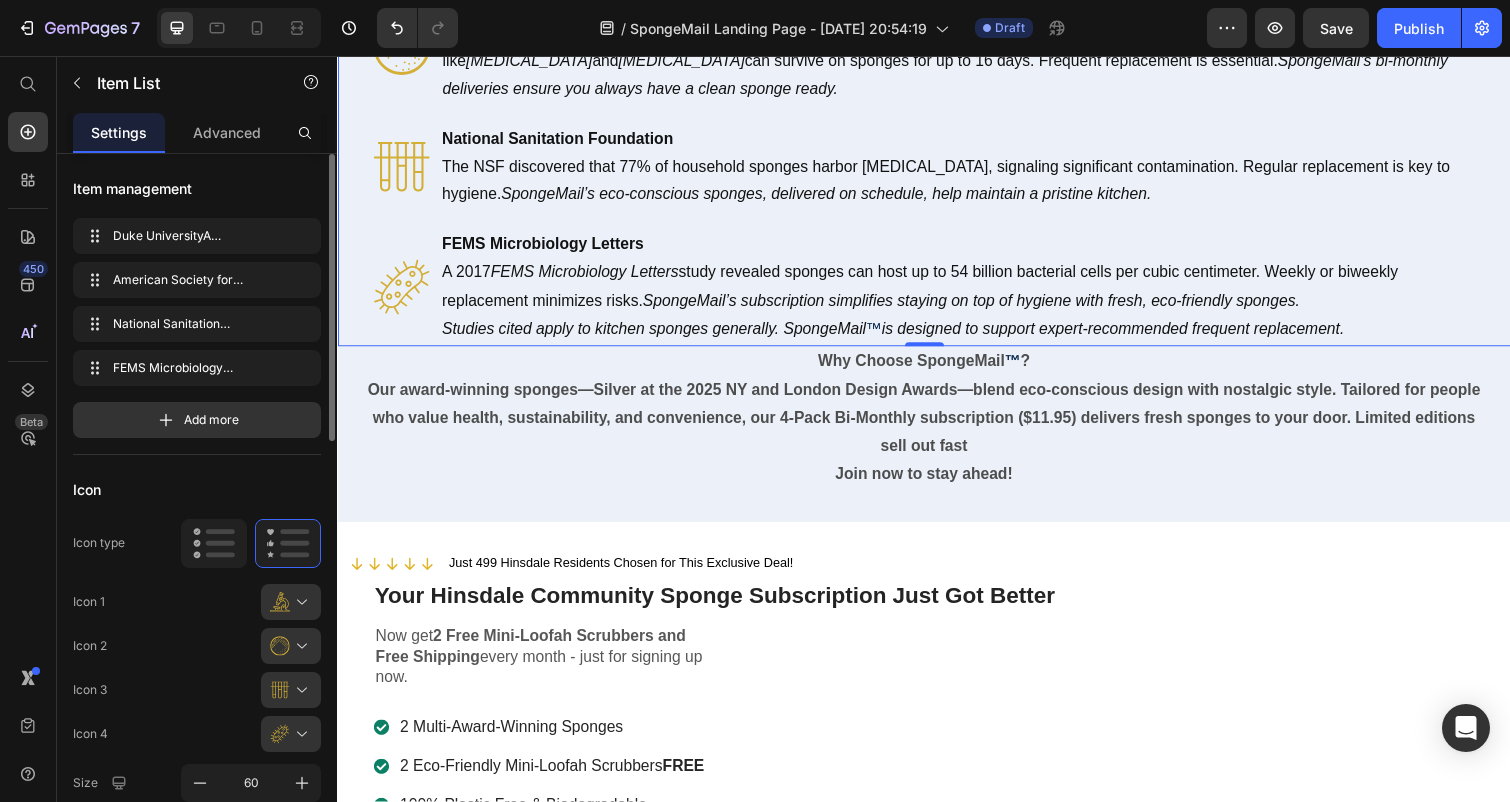 click on "[GEOGRAPHIC_DATA] A [GEOGRAPHIC_DATA] study found that kitchen sponges’ porous structure makes them ideal for diverse bacterial communities, outpacing lab petri dishes. Regular replacement every 1-2 weeks reduces health risks.  SpongeMail’s subscription delivers fresh sponges to keep your kitchen safe and stylish." at bounding box center (971, -76) 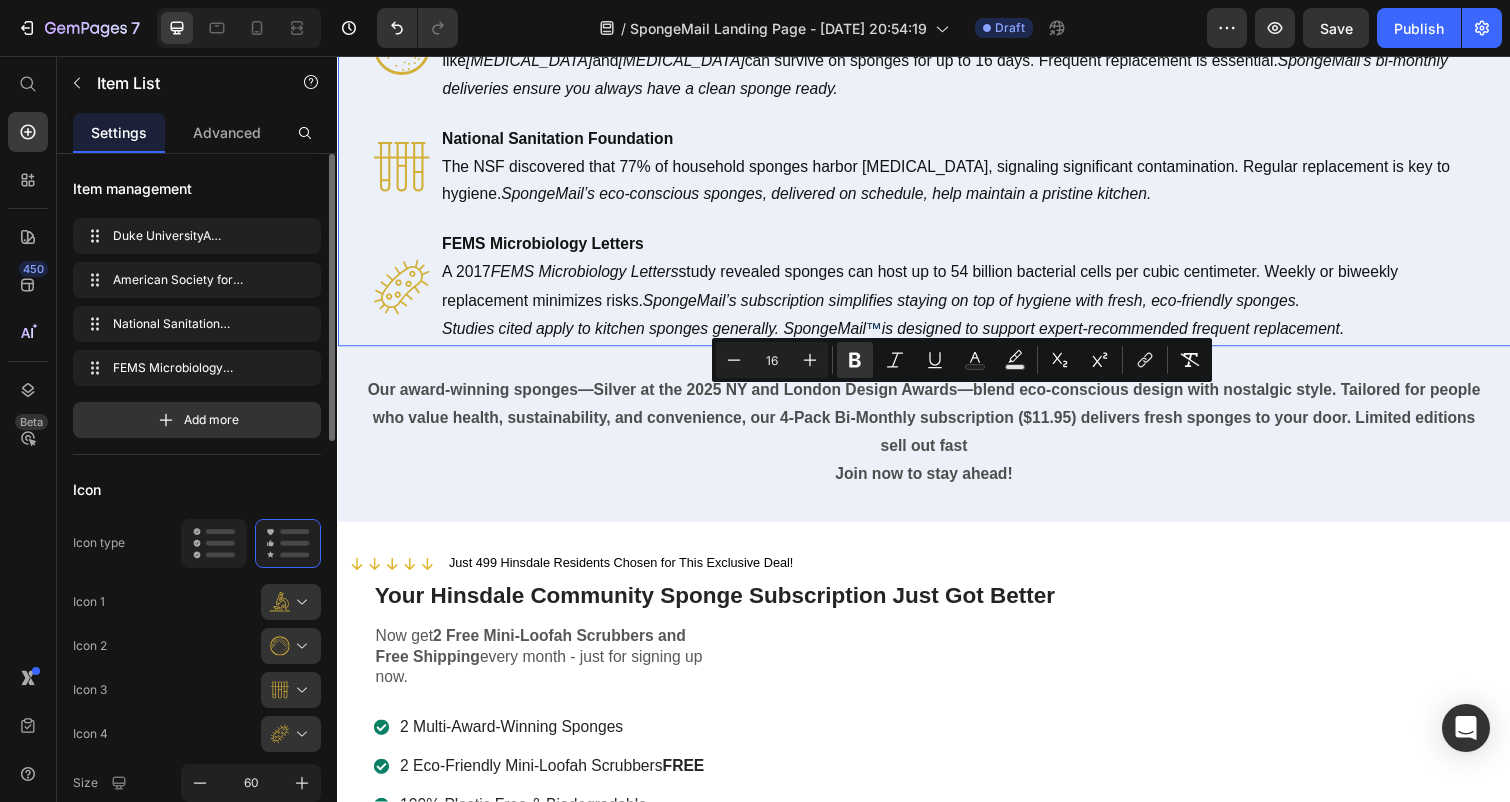drag, startPoint x: 1492, startPoint y: 458, endPoint x: 436, endPoint y: 405, distance: 1057.3292 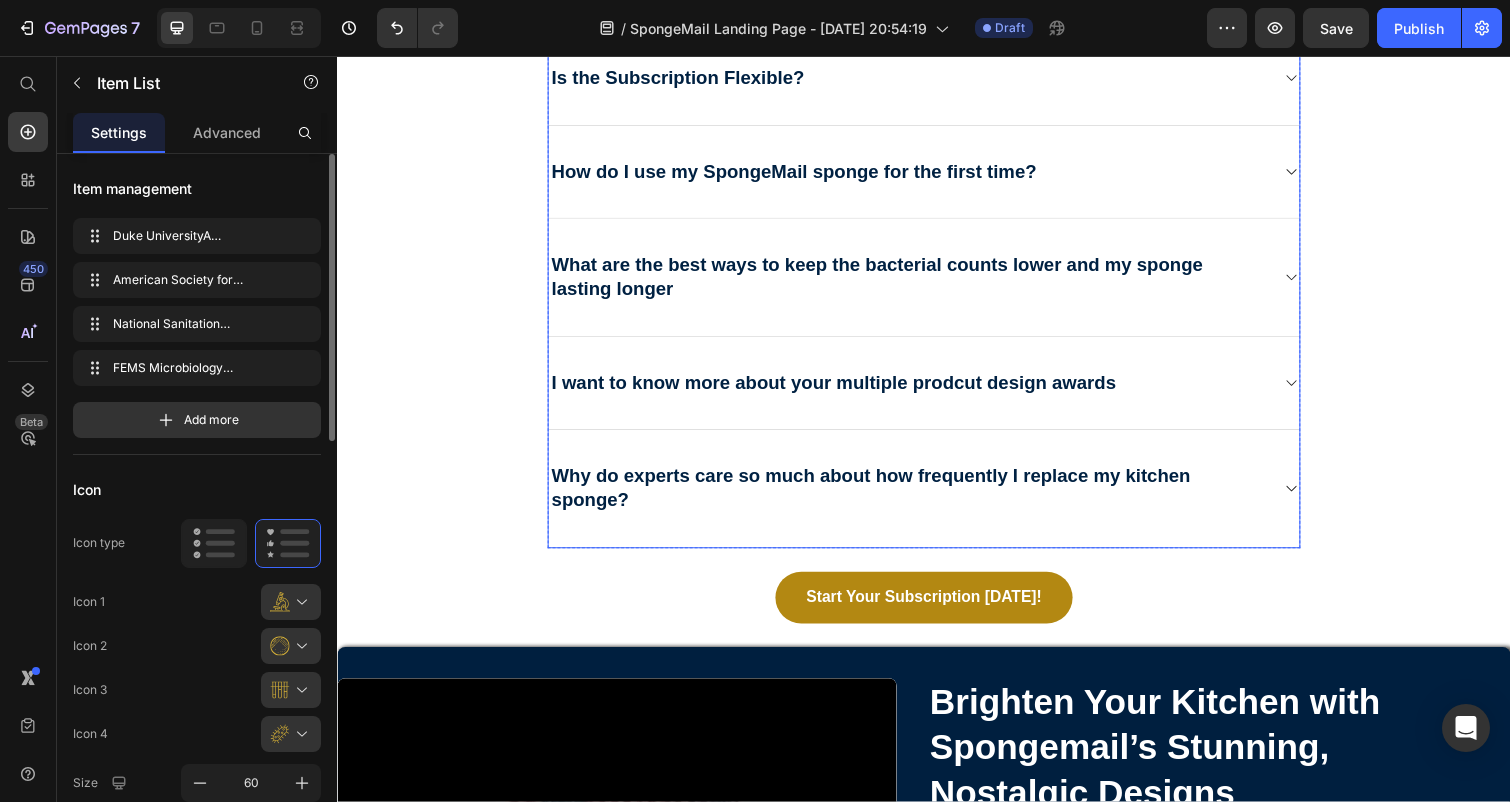 scroll, scrollTop: 8868, scrollLeft: 0, axis: vertical 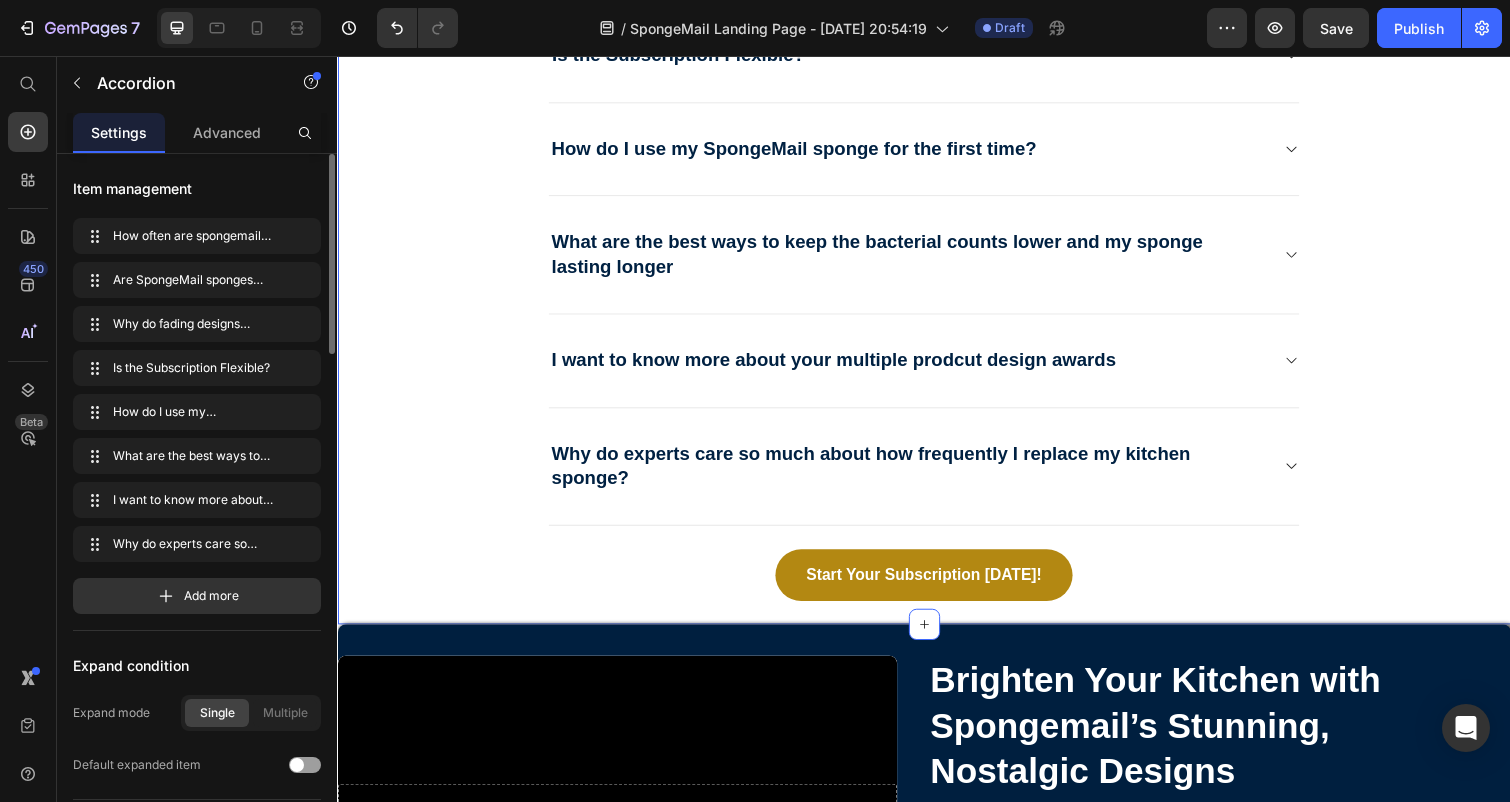 click 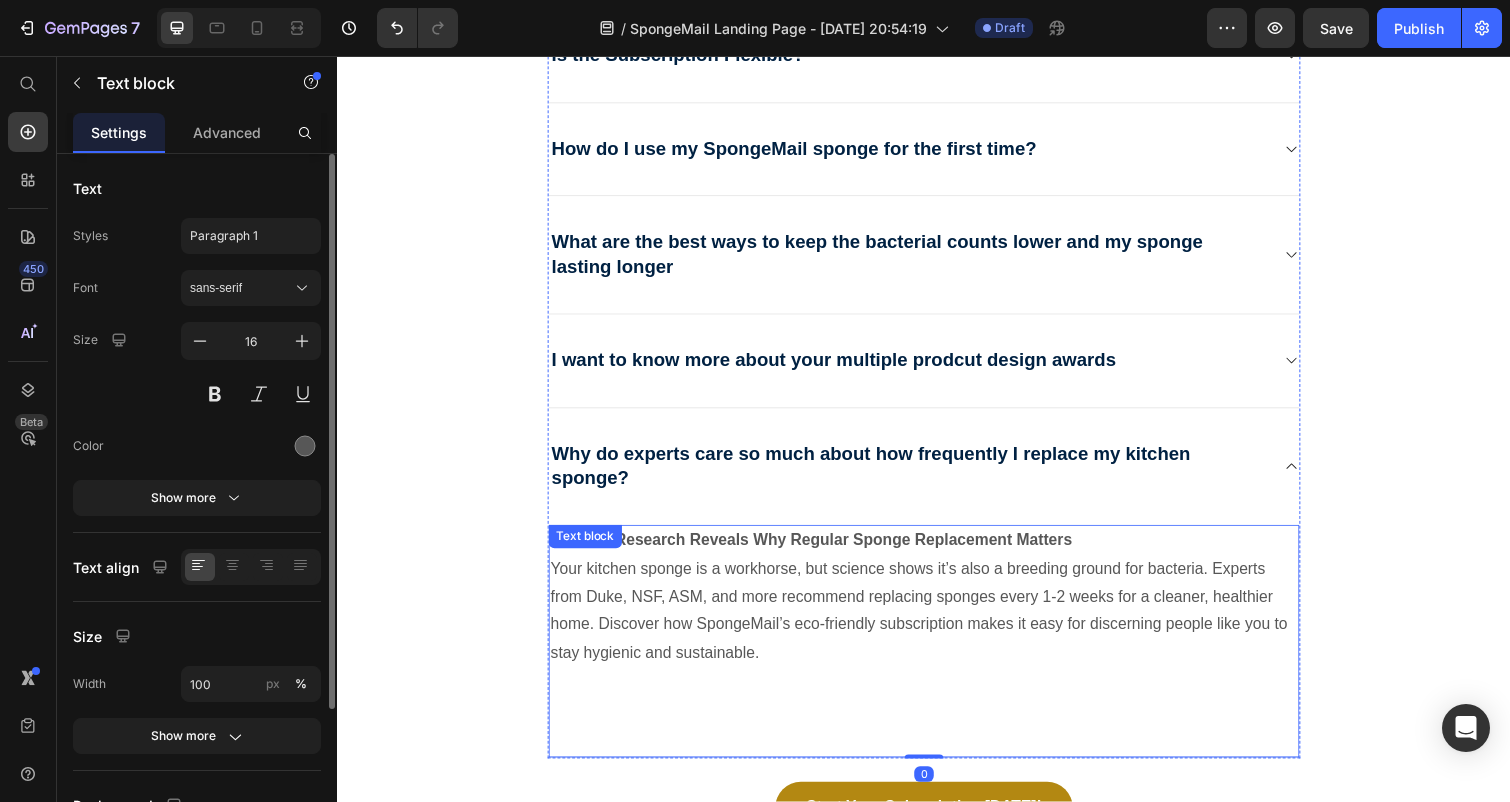 click on "Your kitchen sponge is a workhorse, but science shows it’s also a breeding ground for bacteria. Experts from Duke, NSF, ASM, and more recommend replacing sponges every 1-2 weeks for a cleaner, healthier home. Discover how SpongeMail’s eco-friendly subscription makes it easy for discerning people like you to stay hygienic and sustainable." at bounding box center [937, 624] 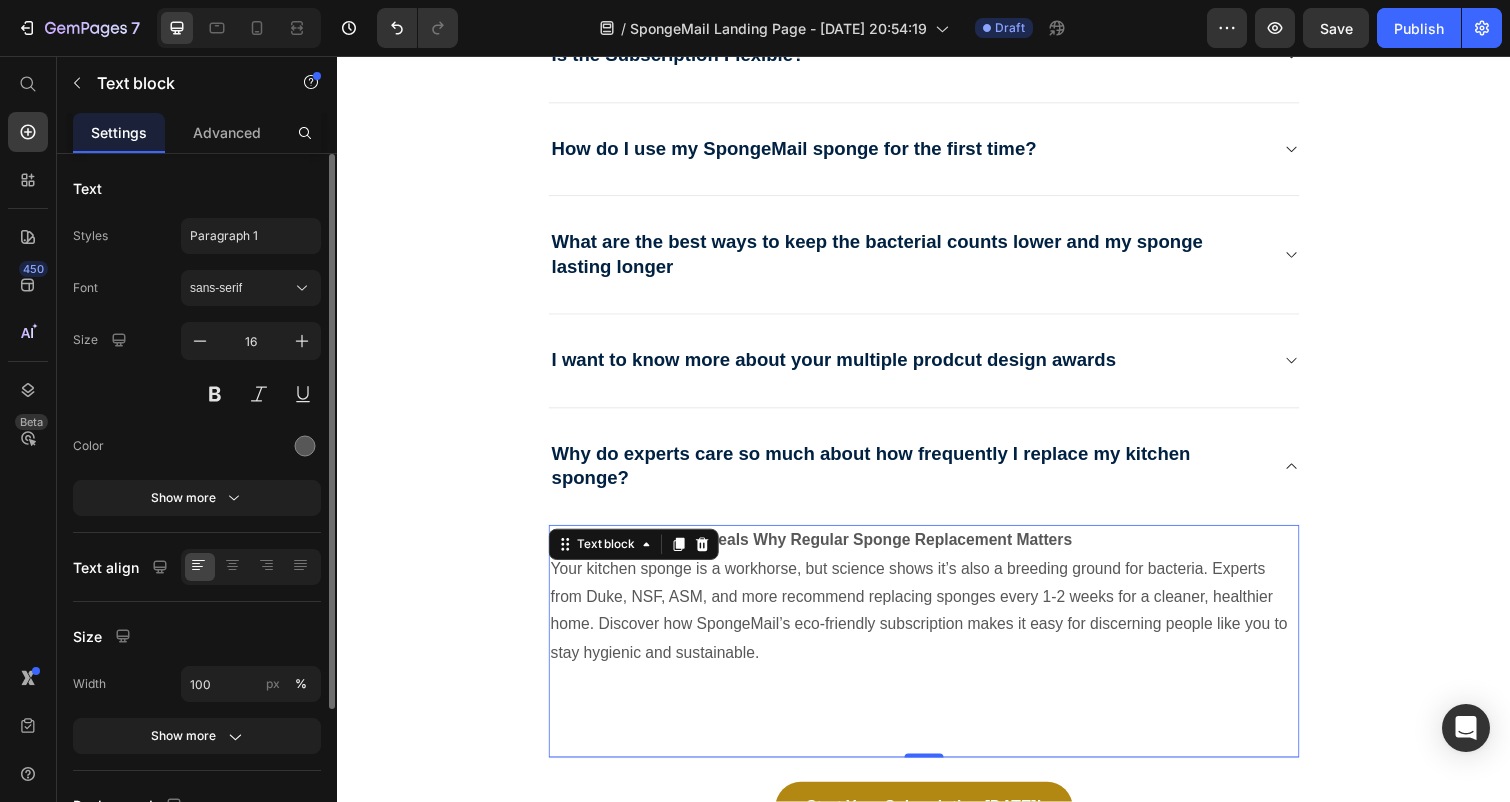 click on "Your kitchen sponge is a workhorse, but science shows it’s also a breeding ground for bacteria. Experts from Duke, NSF, ASM, and more recommend replacing sponges every 1-2 weeks for a cleaner, healthier home. Discover how SpongeMail’s eco-friendly subscription makes it easy for discerning people like you to stay hygienic and sustainable." at bounding box center [937, 624] 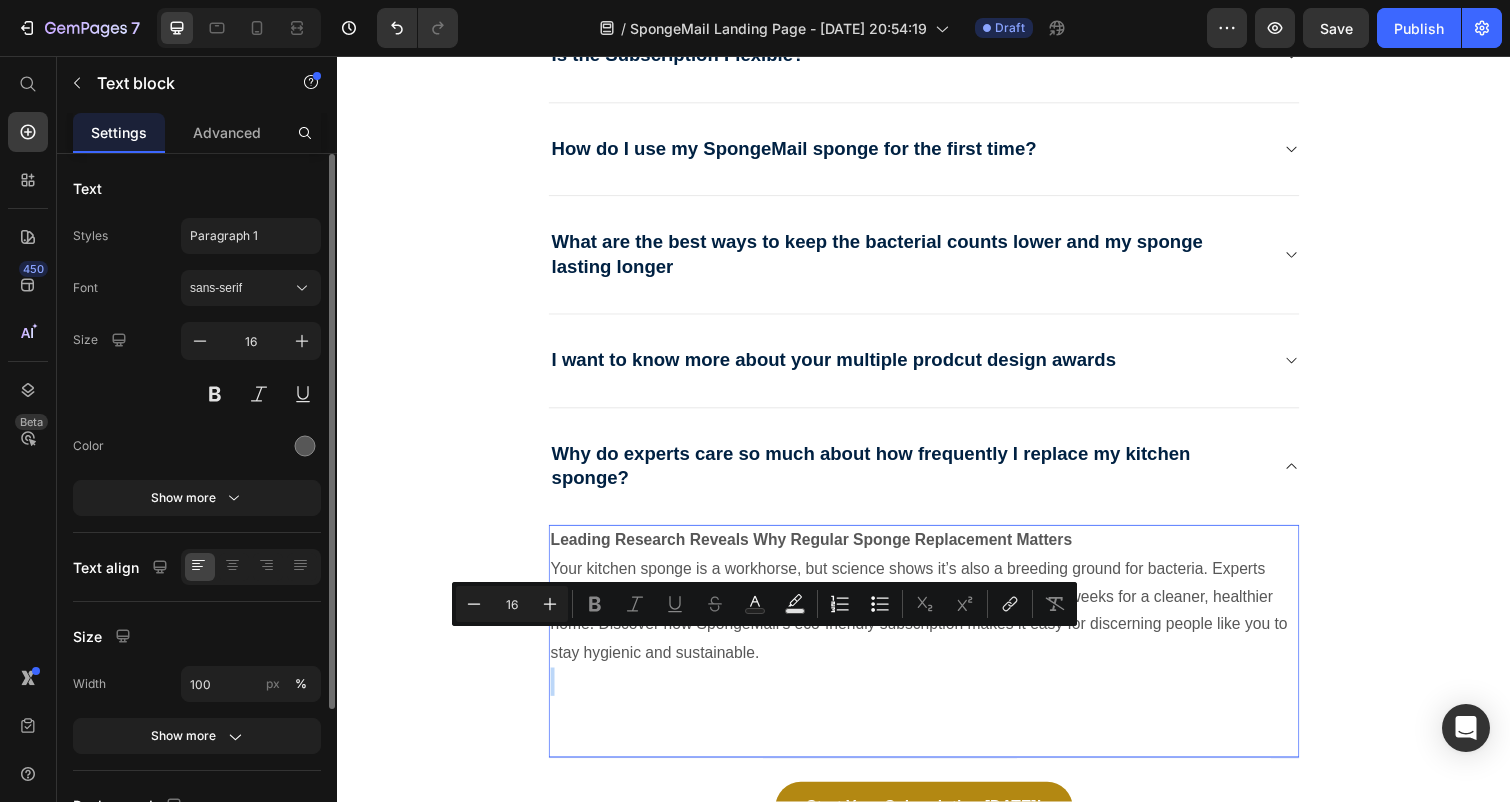click on "Your kitchen sponge is a workhorse, but science shows it’s also a breeding ground for bacteria. Experts from Duke, NSF, ASM, and more recommend replacing sponges every 1-2 weeks for a cleaner, healthier home. Discover how SpongeMail’s eco-friendly subscription makes it easy for discerning people like you to stay hygienic and sustainable." at bounding box center (937, 624) 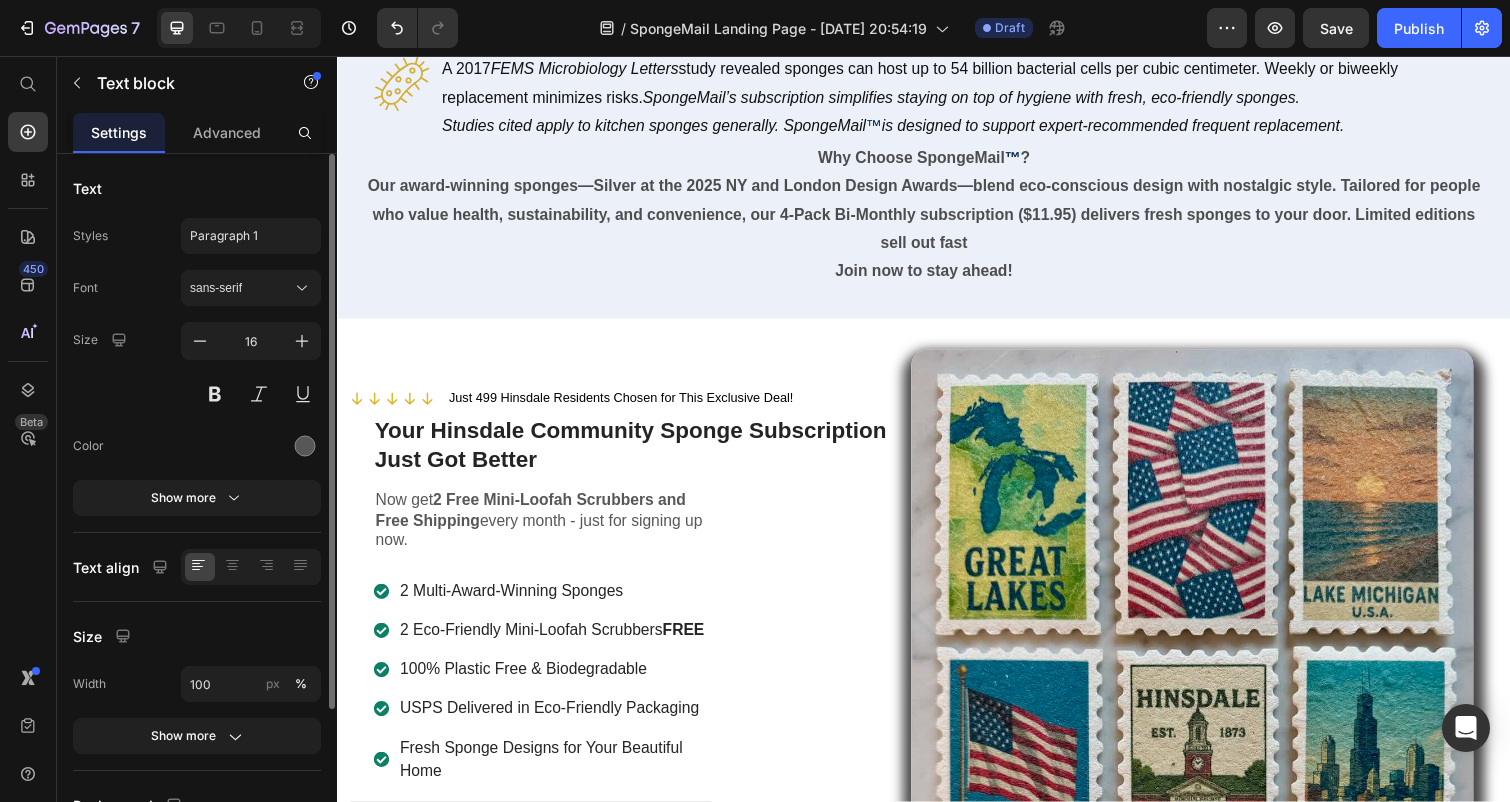 scroll, scrollTop: 6451, scrollLeft: 0, axis: vertical 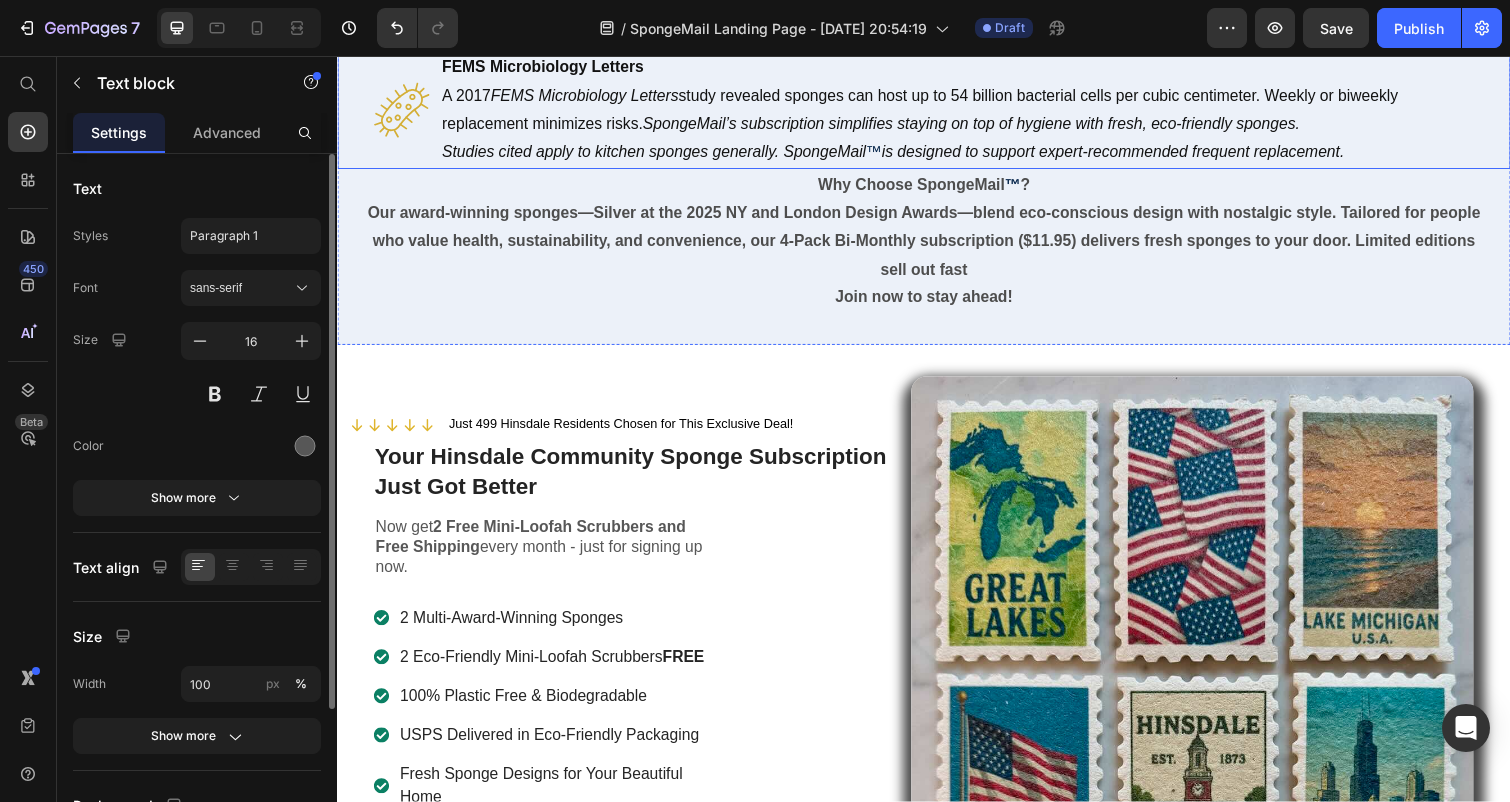 click on "American Society for Microbiology Research from the [GEOGRAPHIC_DATA], presented at ASM Microbe Online, showed that harmful bacteria like  [MEDICAL_DATA]  and  [MEDICAL_DATA]  can survive on sponges for up to 16 days. Frequent replacement is essential.  SpongeMail’s bi-monthly deliveries ensure you always have a clean sponge ready." at bounding box center [971, -134] 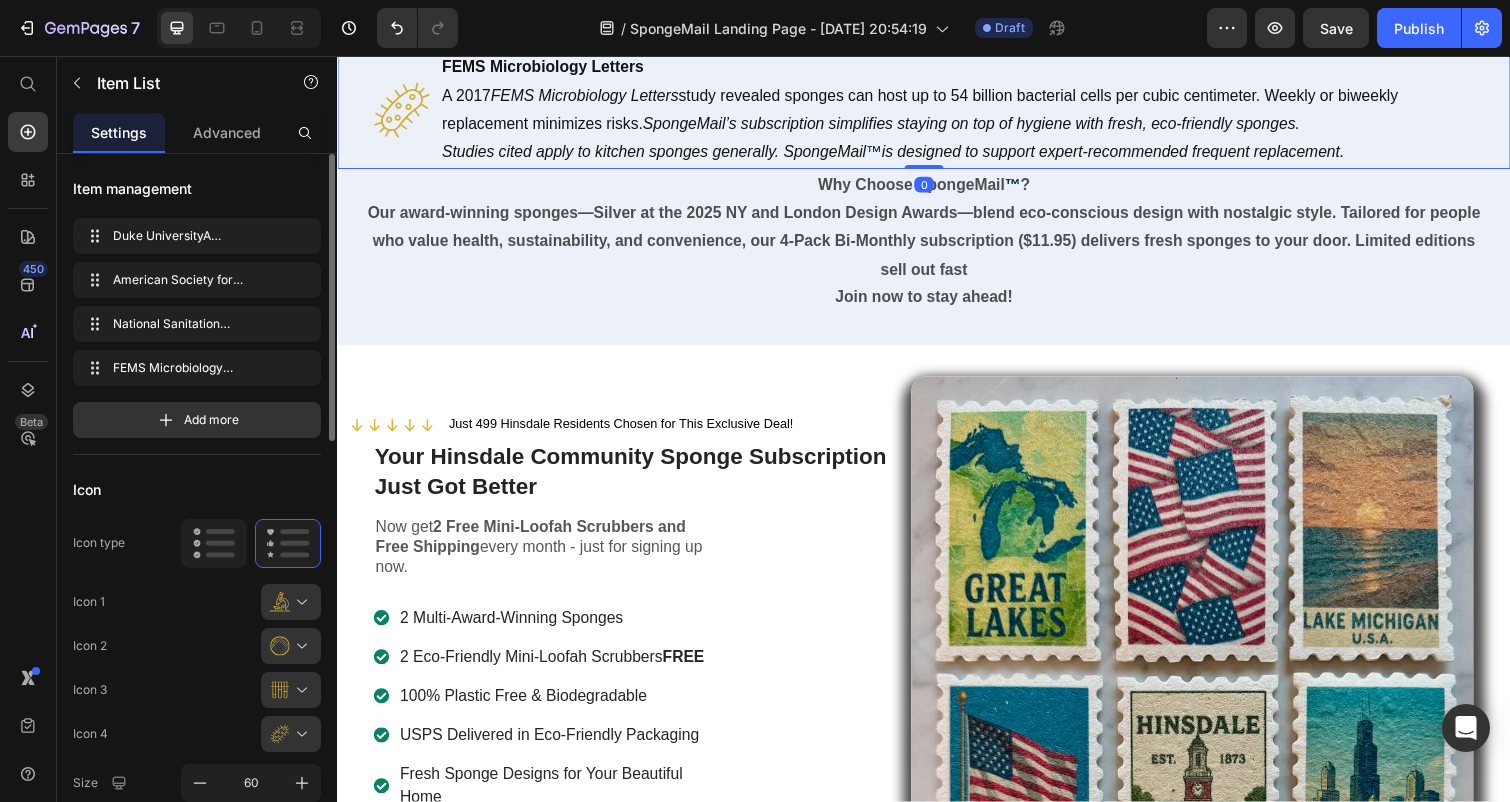 click on "American Society for Microbiology Research from the [GEOGRAPHIC_DATA], presented at ASM Microbe Online, showed that harmful bacteria like  [MEDICAL_DATA]  and  [MEDICAL_DATA]  can survive on sponges for up to 16 days. Frequent replacement is essential.  SpongeMail’s bi-monthly deliveries ensure you always have a clean sponge ready." at bounding box center [971, -134] 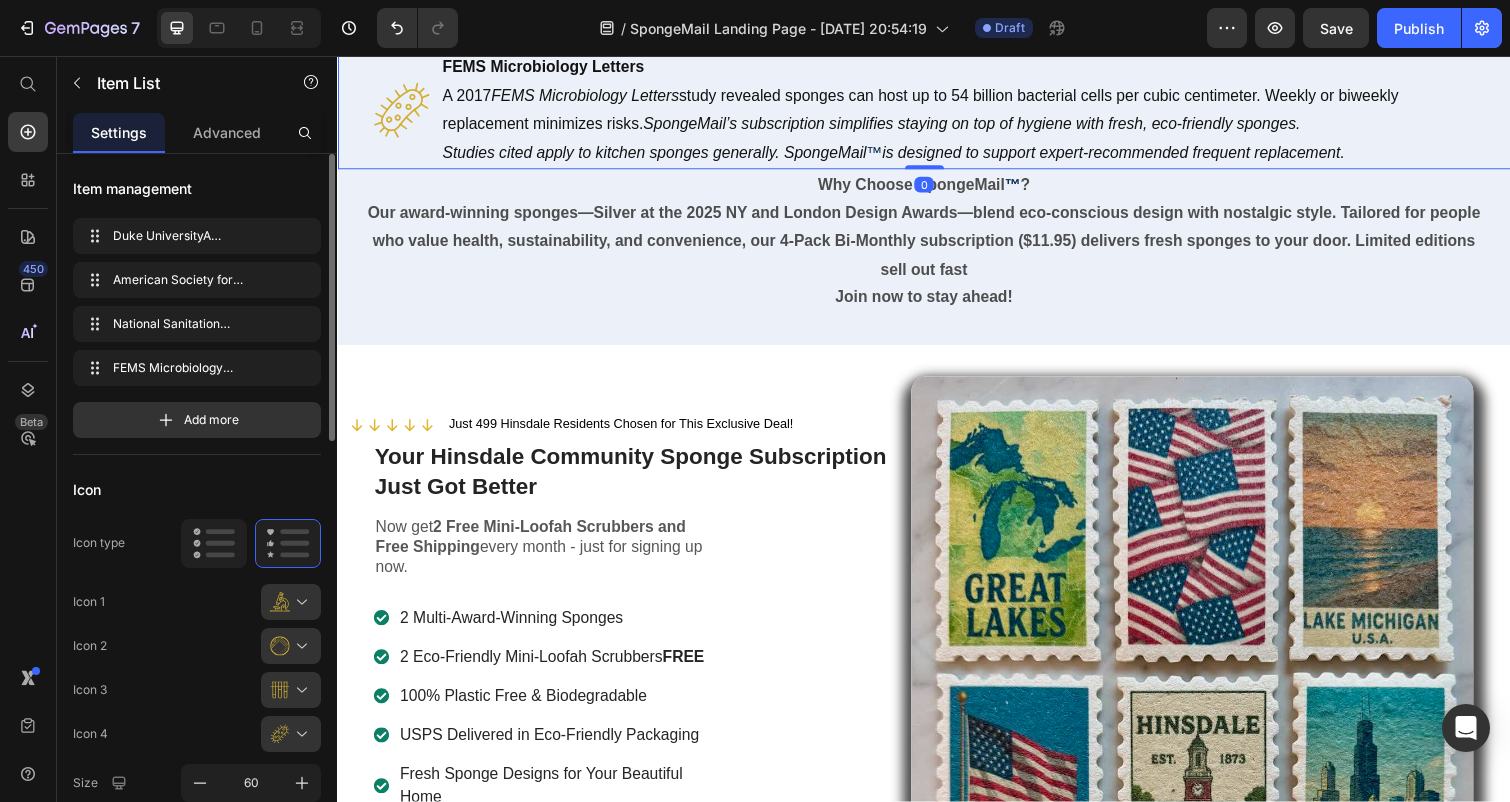 click on "American Society for Microbiology Research from the [GEOGRAPHIC_DATA], presented at ASM Microbe Online, showed that harmful bacteria like  [MEDICAL_DATA]  and  [MEDICAL_DATA]  can survive on sponges for up to 16 days. Frequent replacement is essential.  SpongeMail’s bi-monthly deliveries ensure you always have a clean sponge ready." at bounding box center [971, -134] 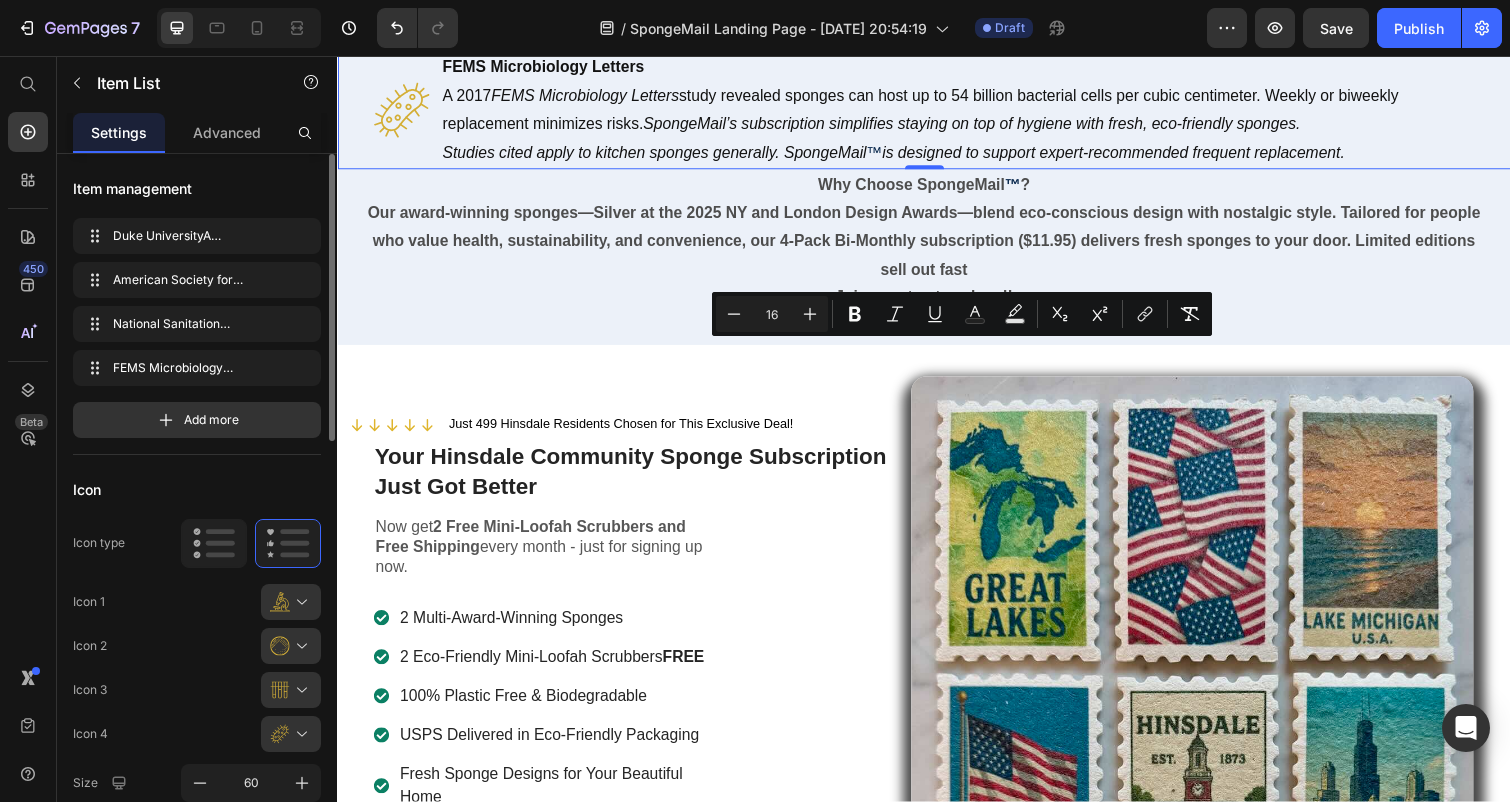 click on "American Society for Microbiology" at bounding box center (576, -178) 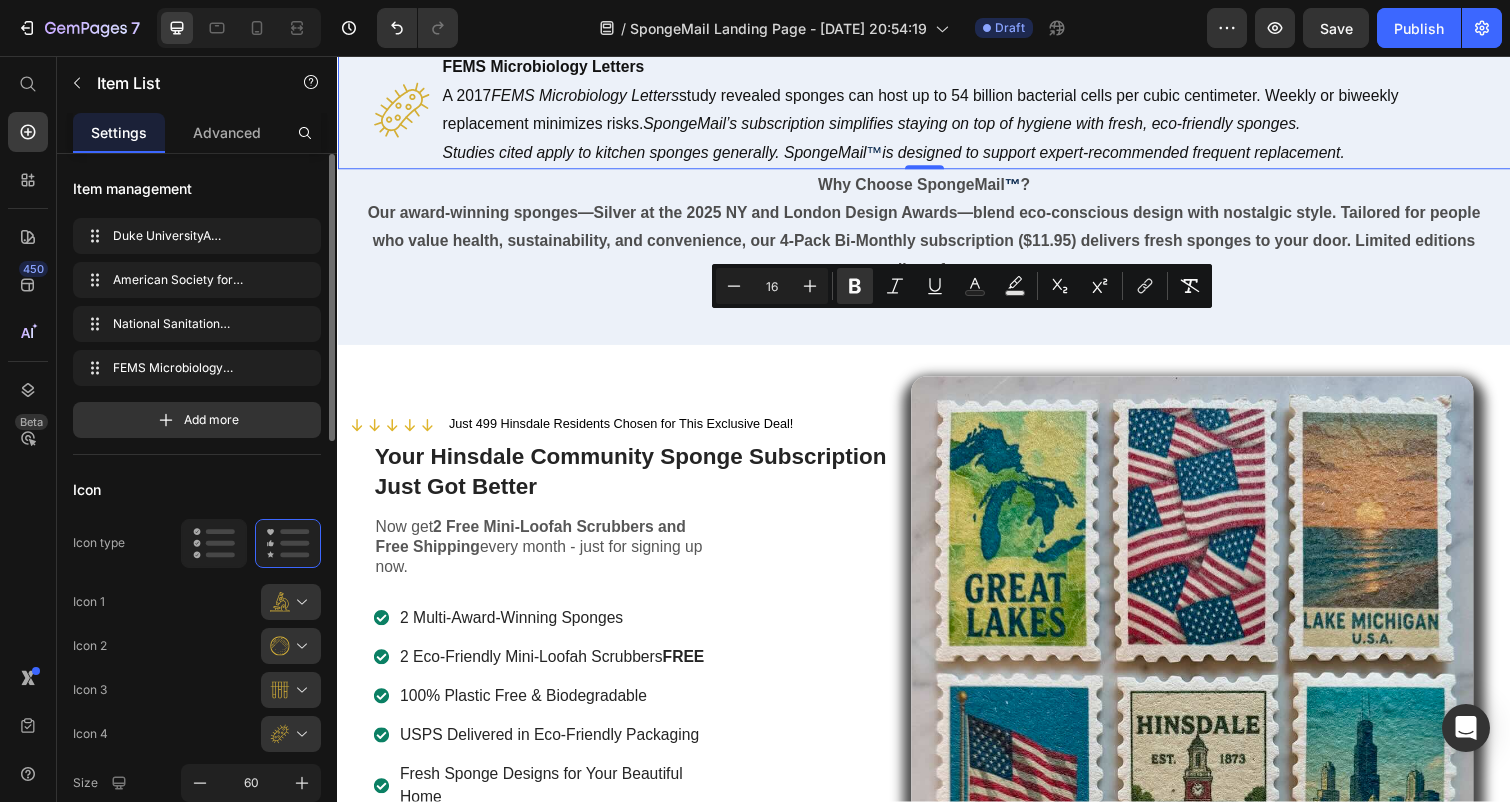 drag, startPoint x: 449, startPoint y: 328, endPoint x: 1474, endPoint y: 381, distance: 1026.3694 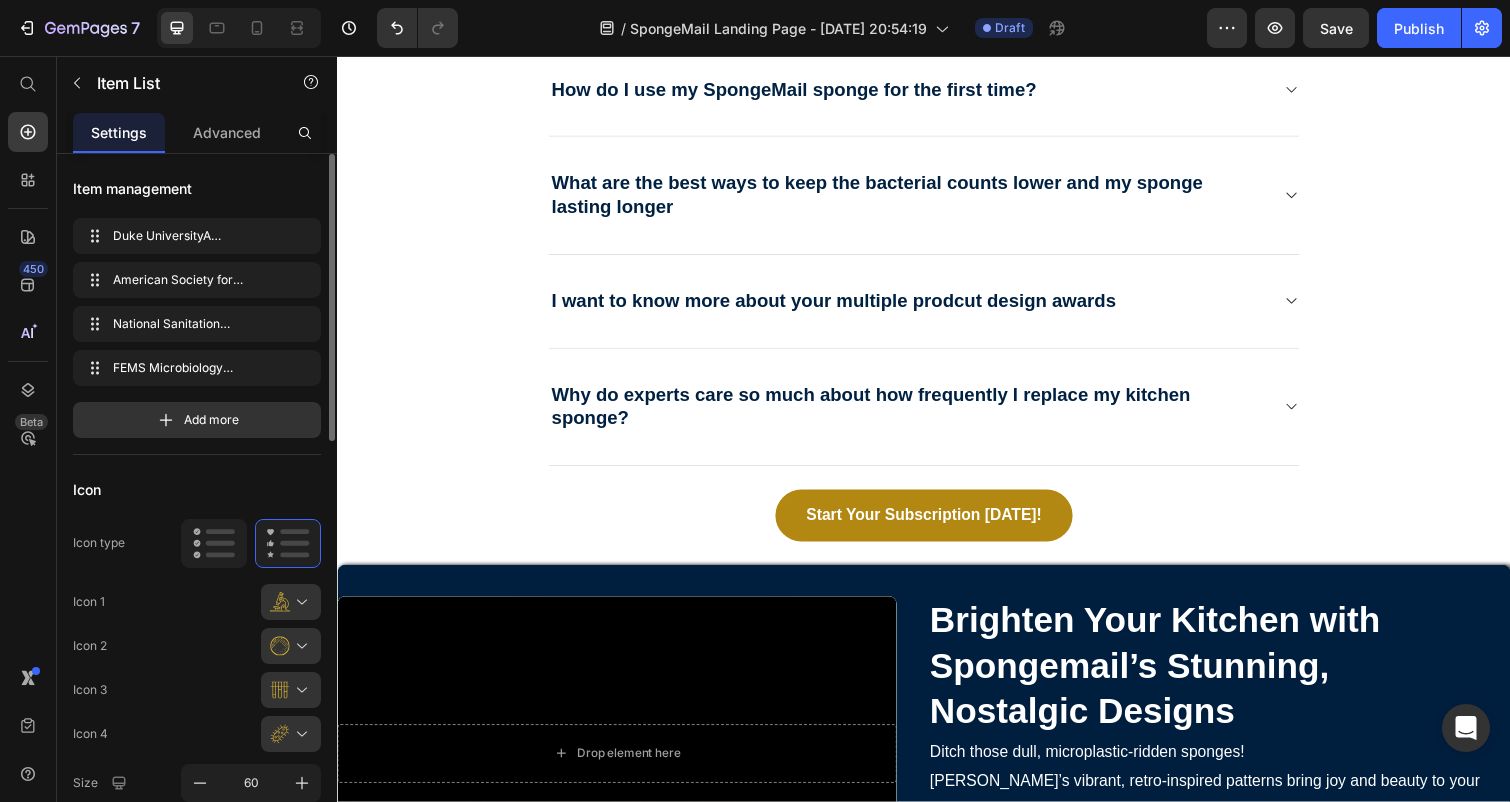 scroll, scrollTop: 8973, scrollLeft: 0, axis: vertical 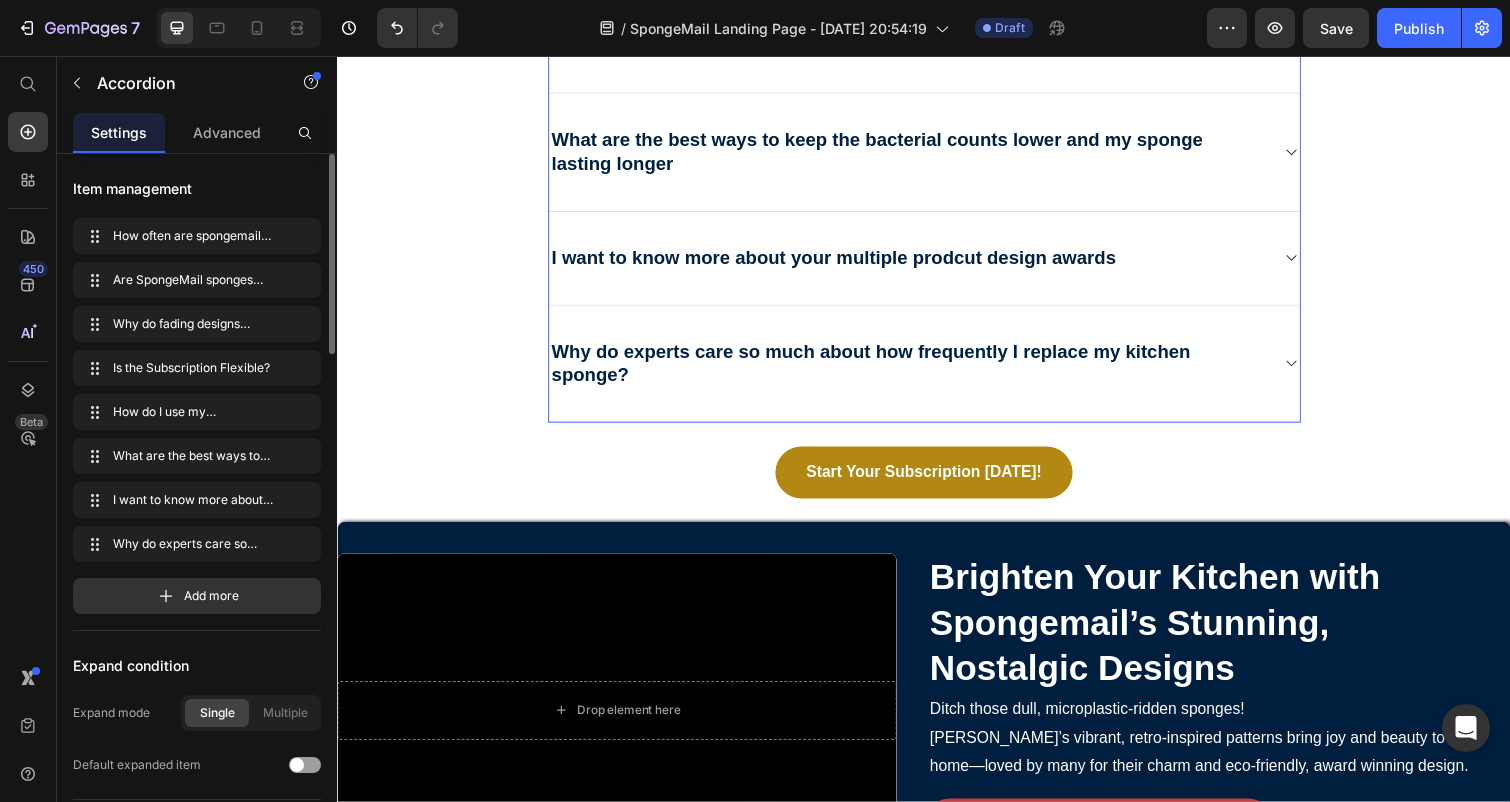 click 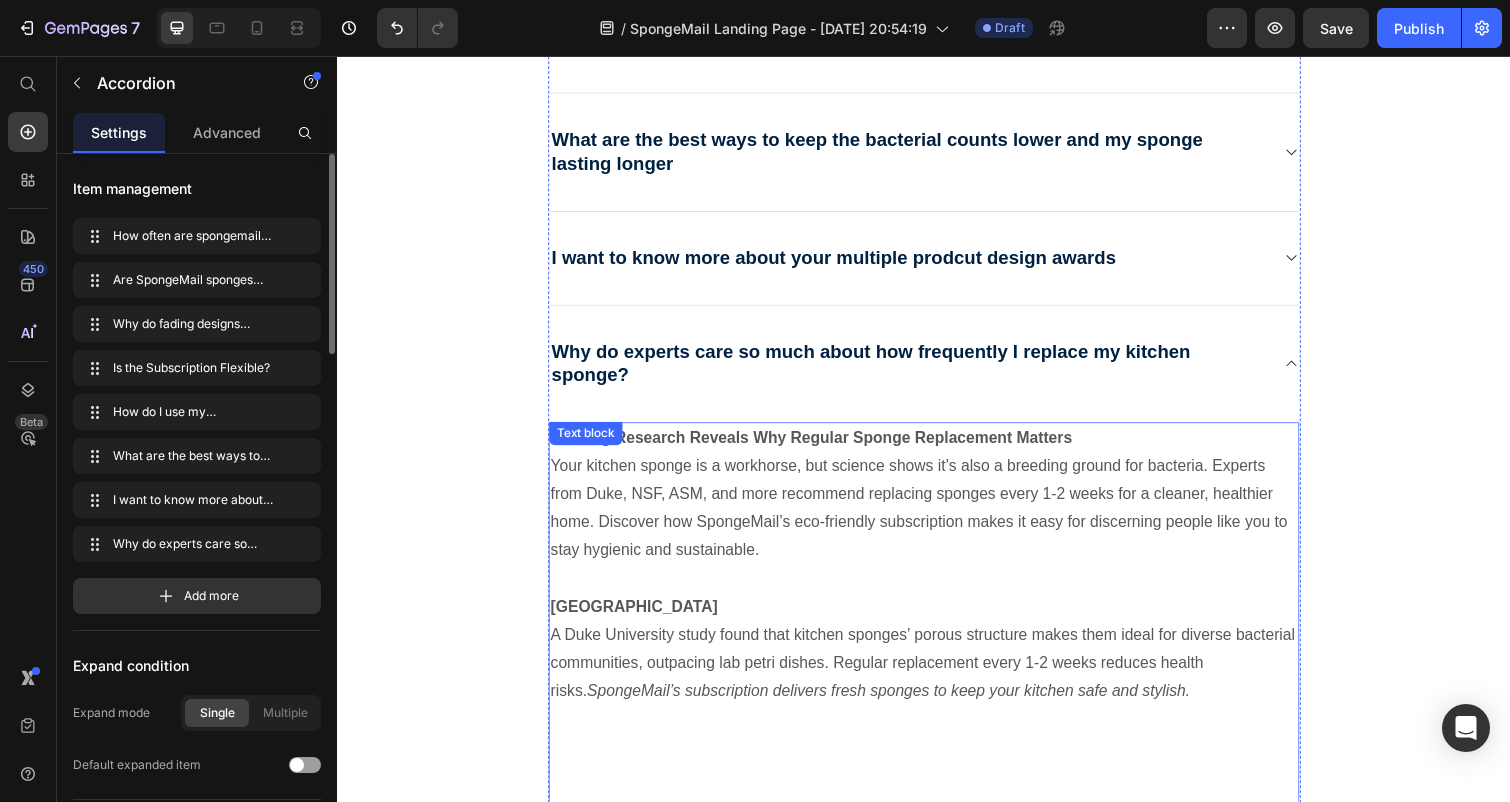 click at bounding box center [937, 735] 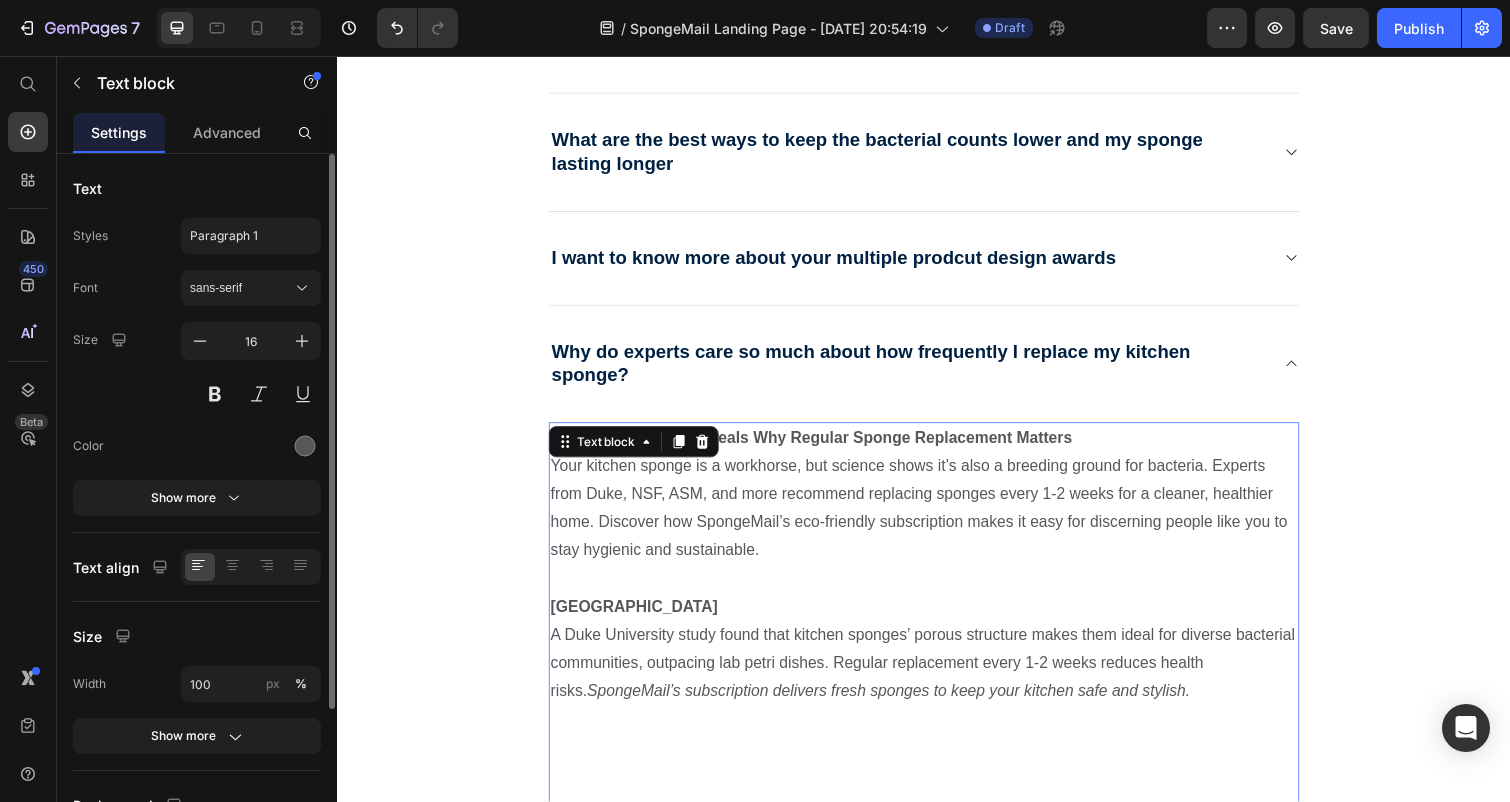 click at bounding box center (937, 764) 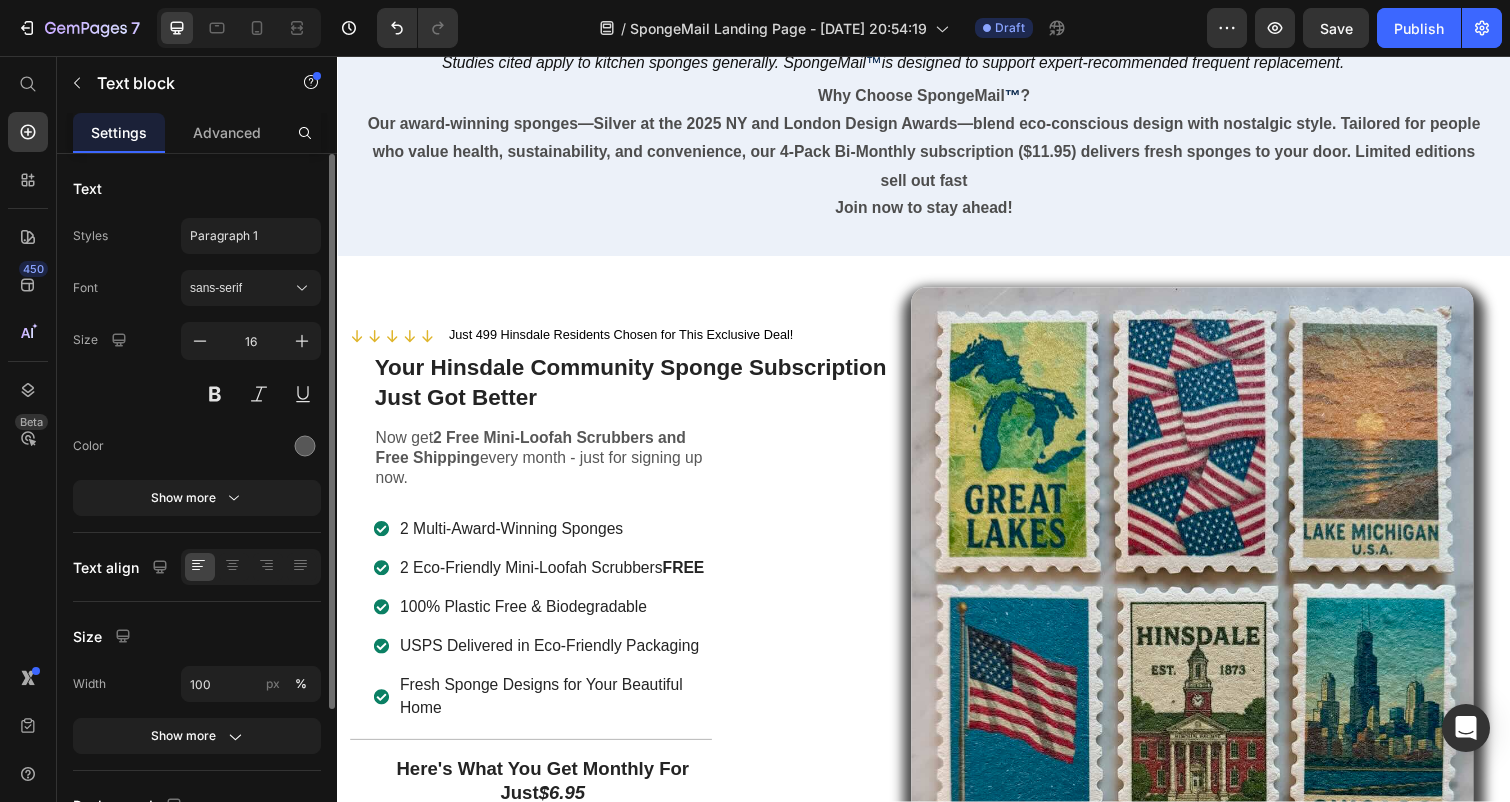 scroll, scrollTop: 6543, scrollLeft: 0, axis: vertical 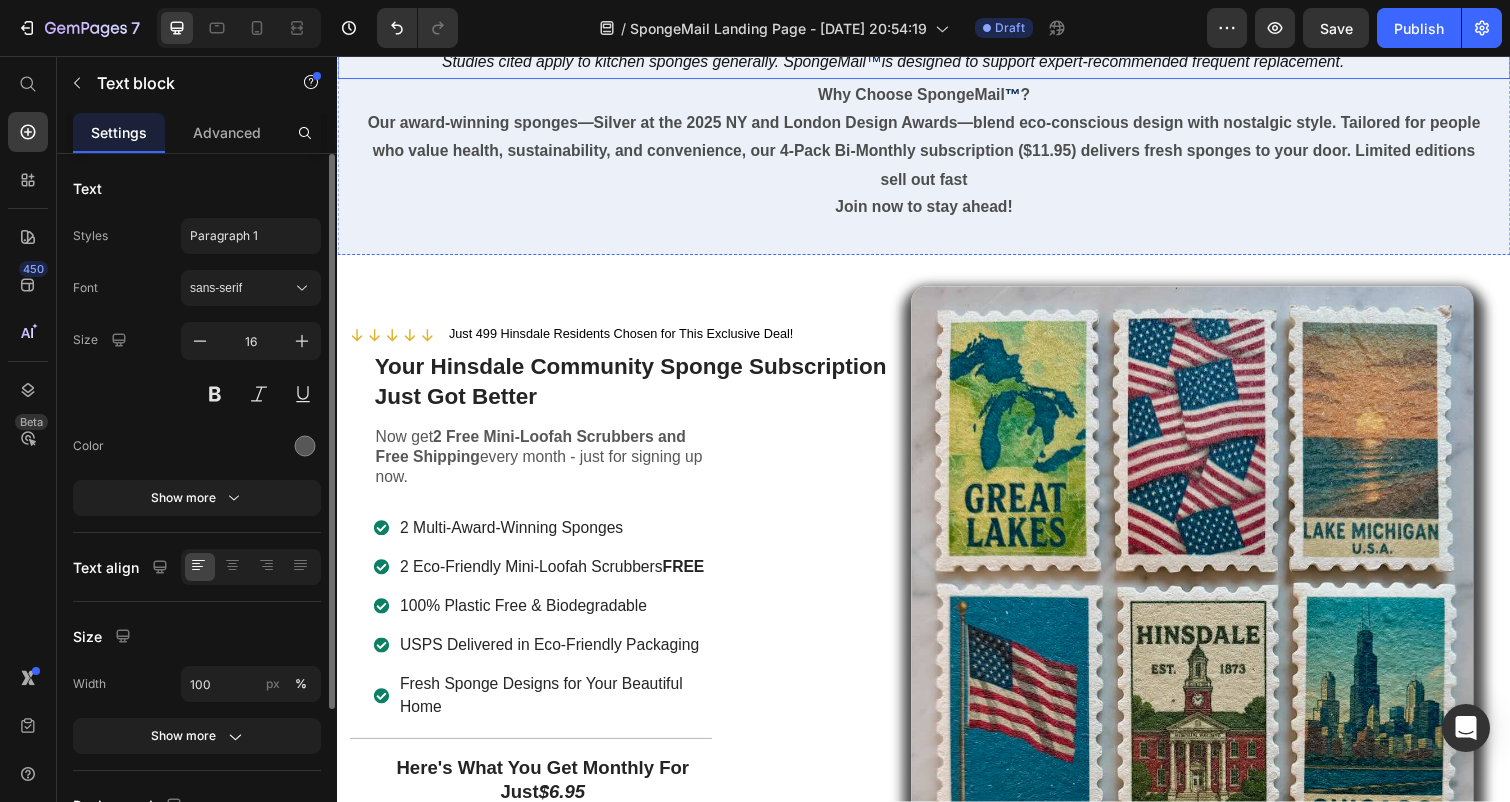 click on "National Sanitation Foundation The NSF discovered that 77% of household sponges harbor [MEDICAL_DATA], signaling significant contamination. Regular replacement is key to hygiene.  SpongeMail’s eco-conscious sponges, delivered on schedule, help maintain a pristine kitchen." at bounding box center (971, -103) 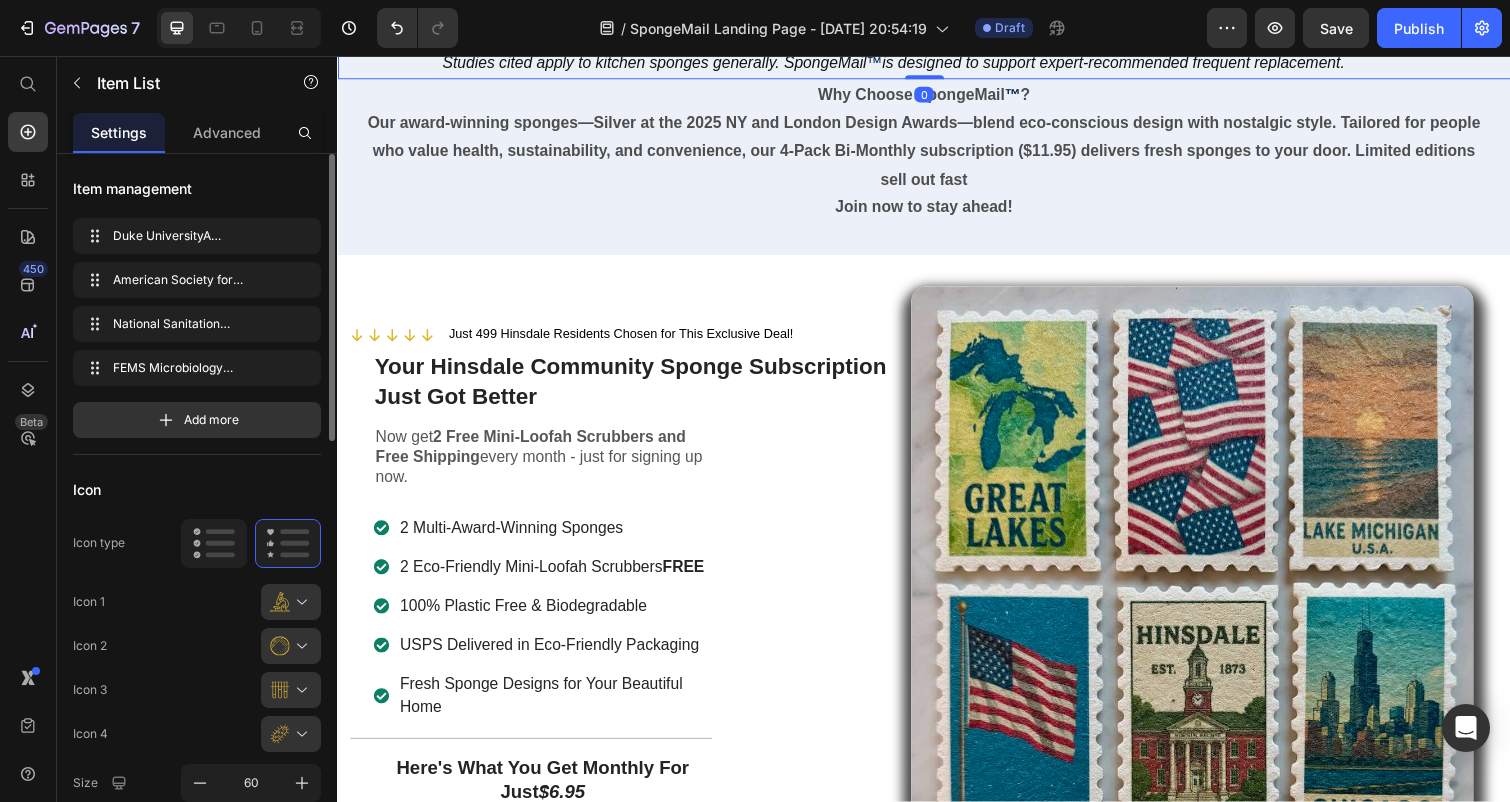 click on "National Sanitation Foundation The NSF discovered that 77% of household sponges harbor [MEDICAL_DATA], signaling significant contamination. Regular replacement is key to hygiene.  SpongeMail’s eco-conscious sponges, delivered on schedule, help maintain a pristine kitchen." at bounding box center [971, -103] 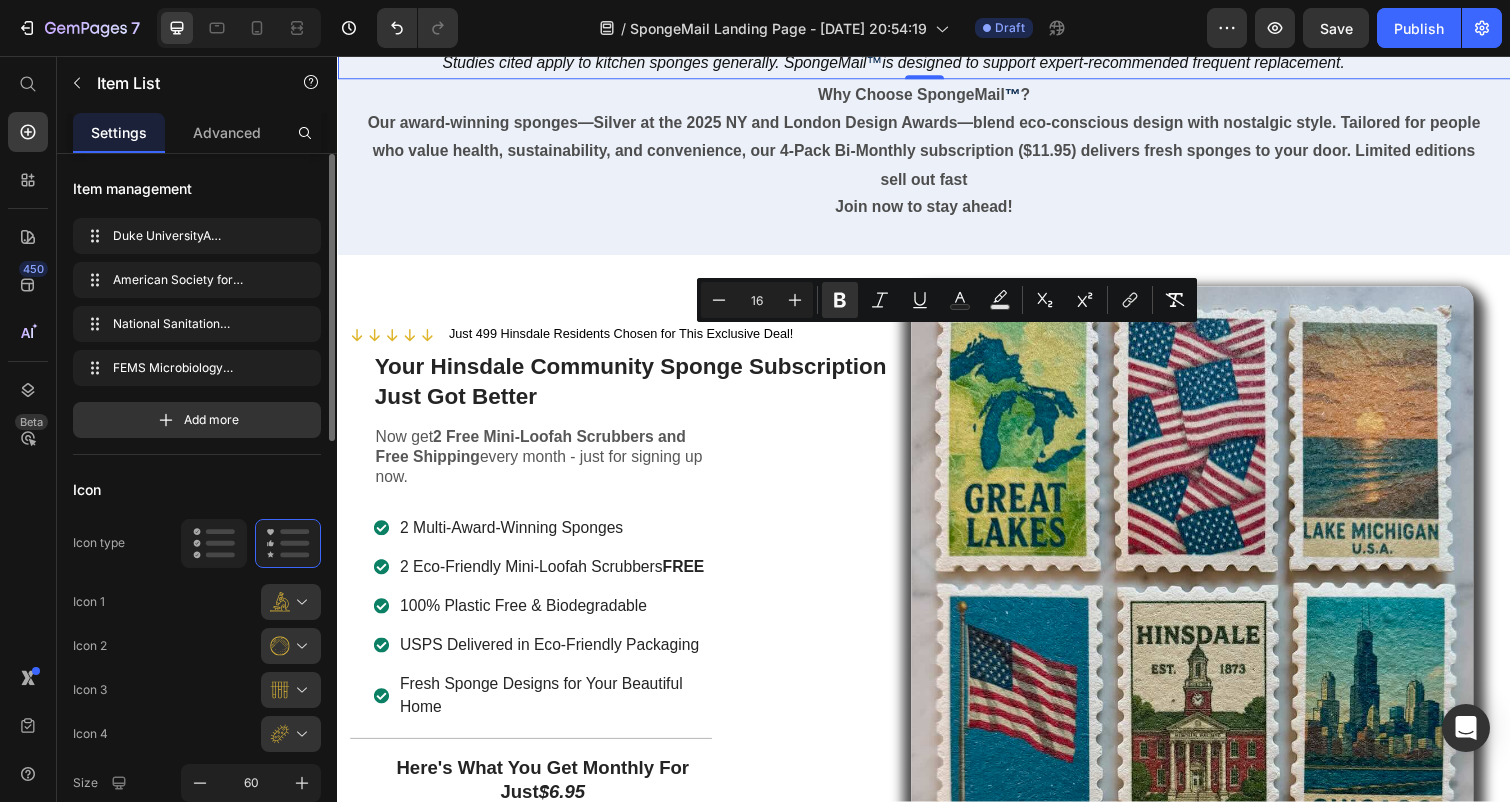 drag, startPoint x: 445, startPoint y: 343, endPoint x: 1275, endPoint y: 397, distance: 831.75476 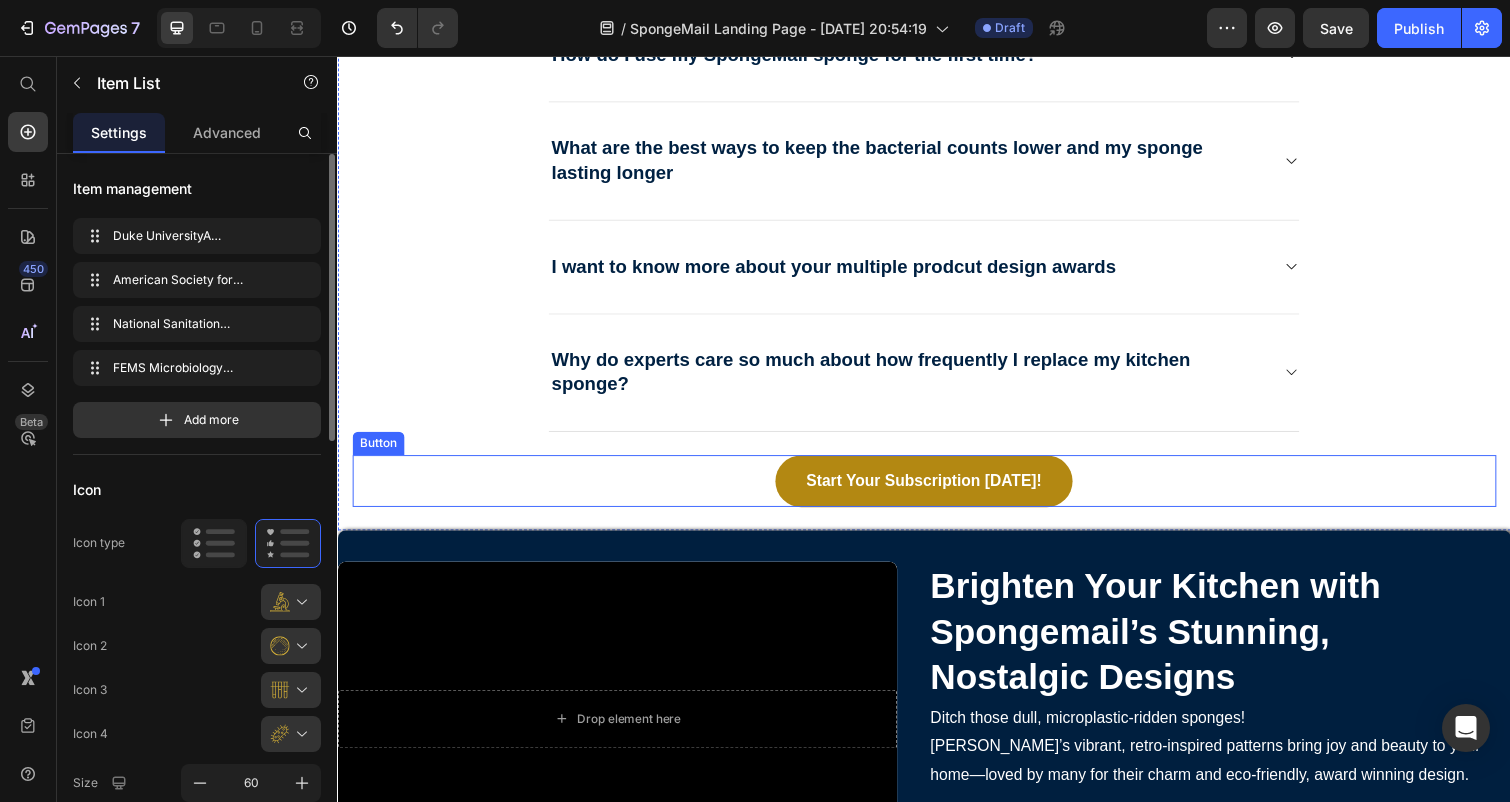 scroll, scrollTop: 8961, scrollLeft: 0, axis: vertical 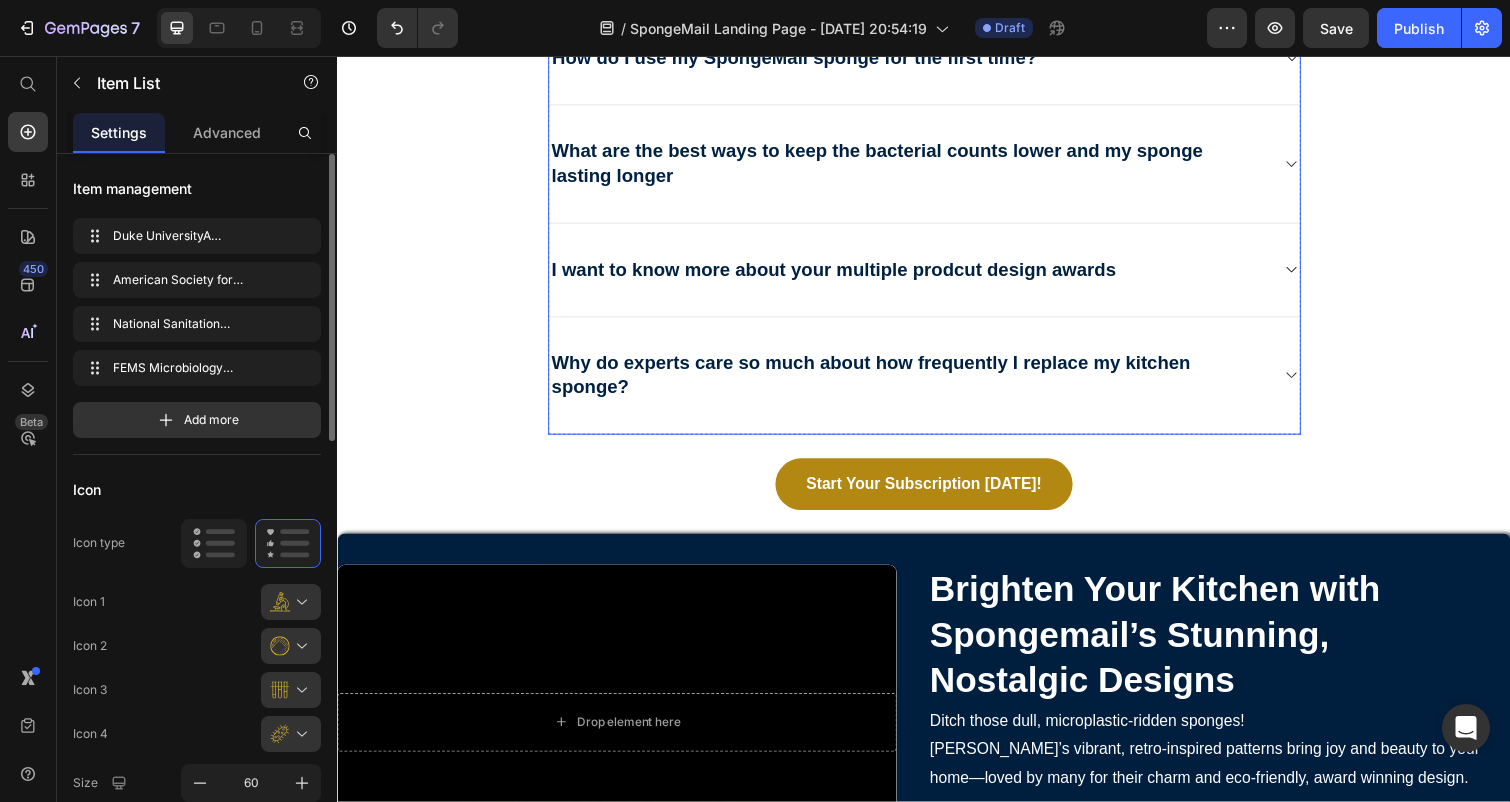 click 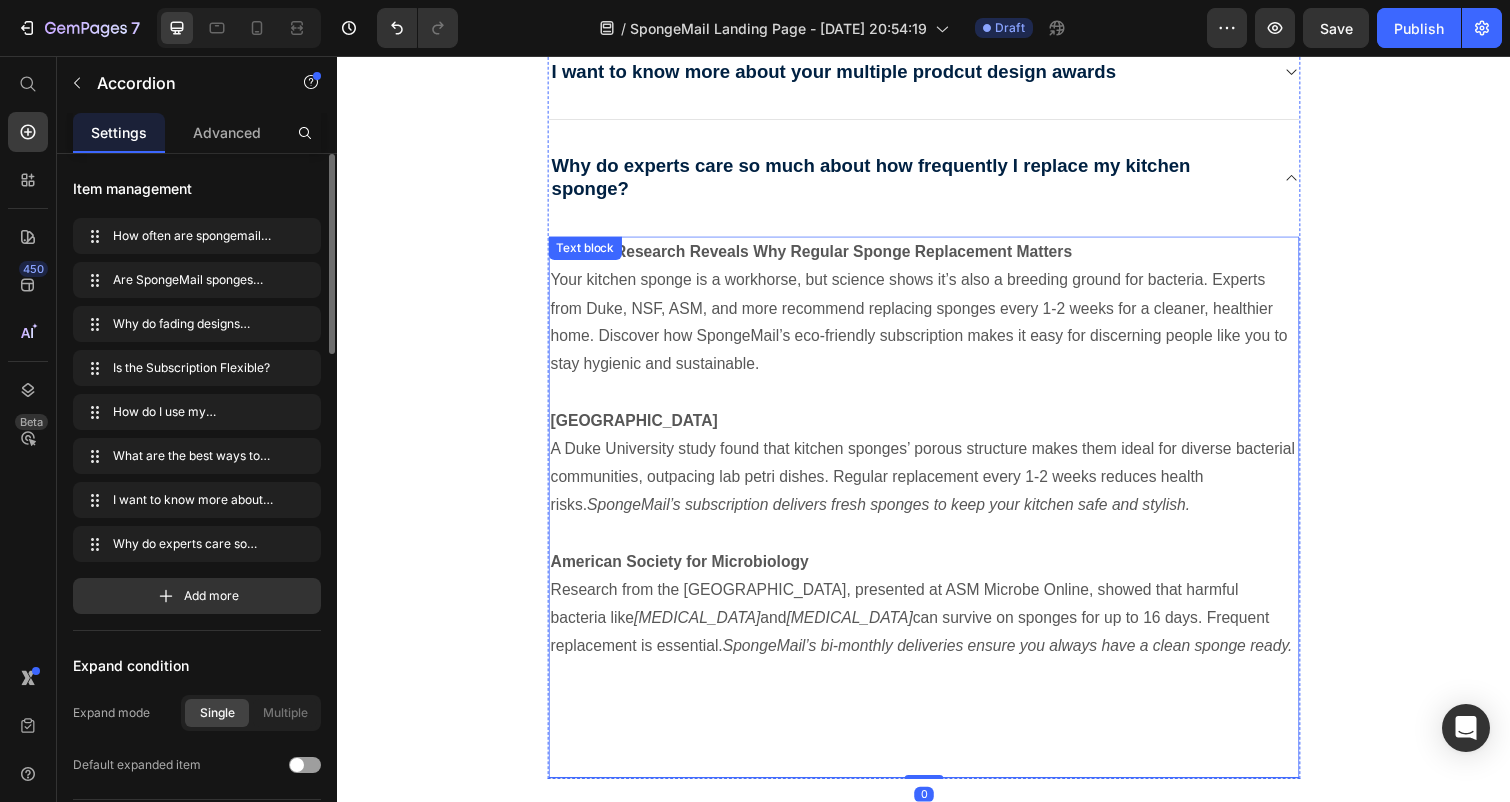 scroll, scrollTop: 9491, scrollLeft: 0, axis: vertical 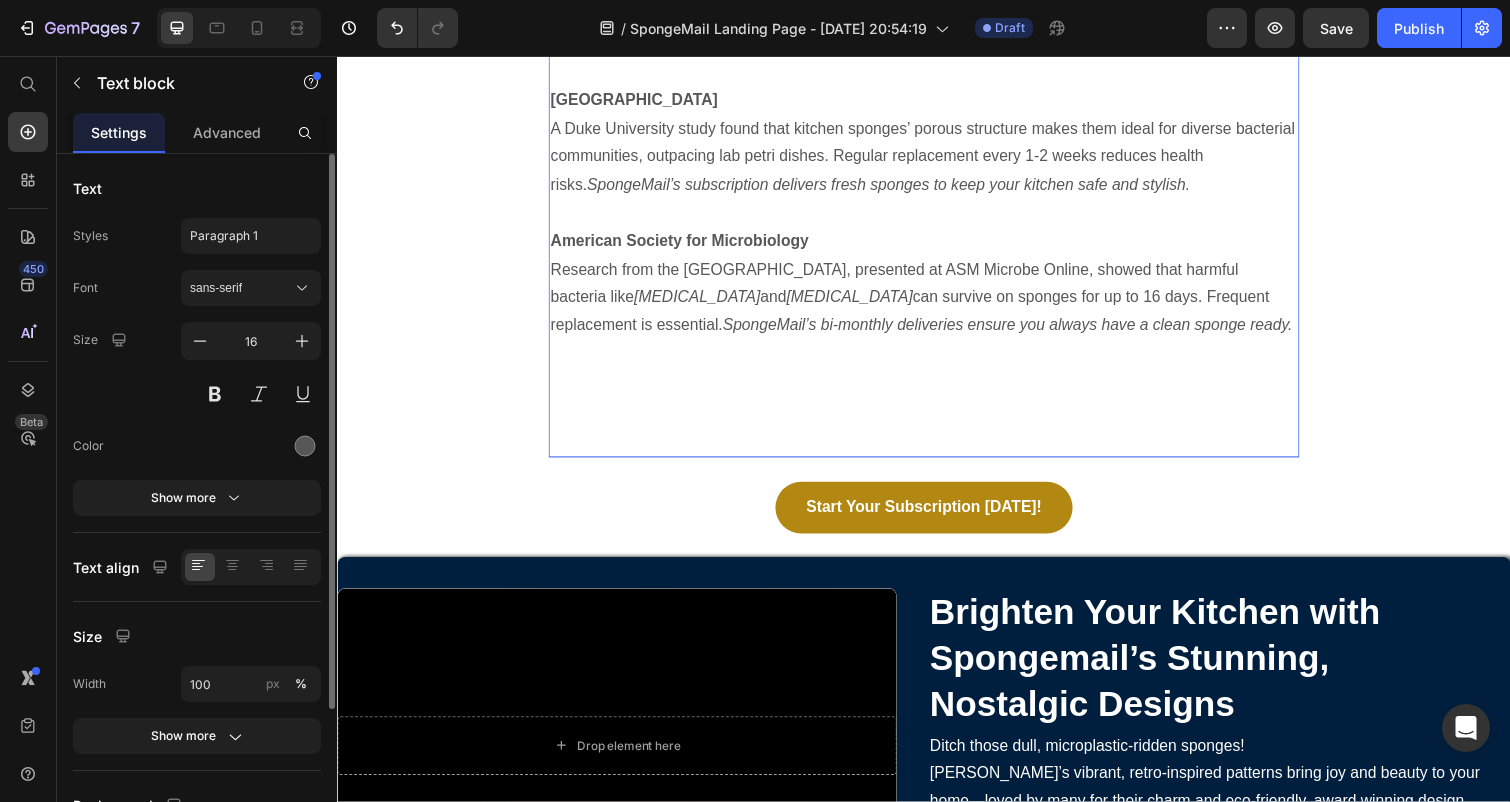 click at bounding box center (937, 390) 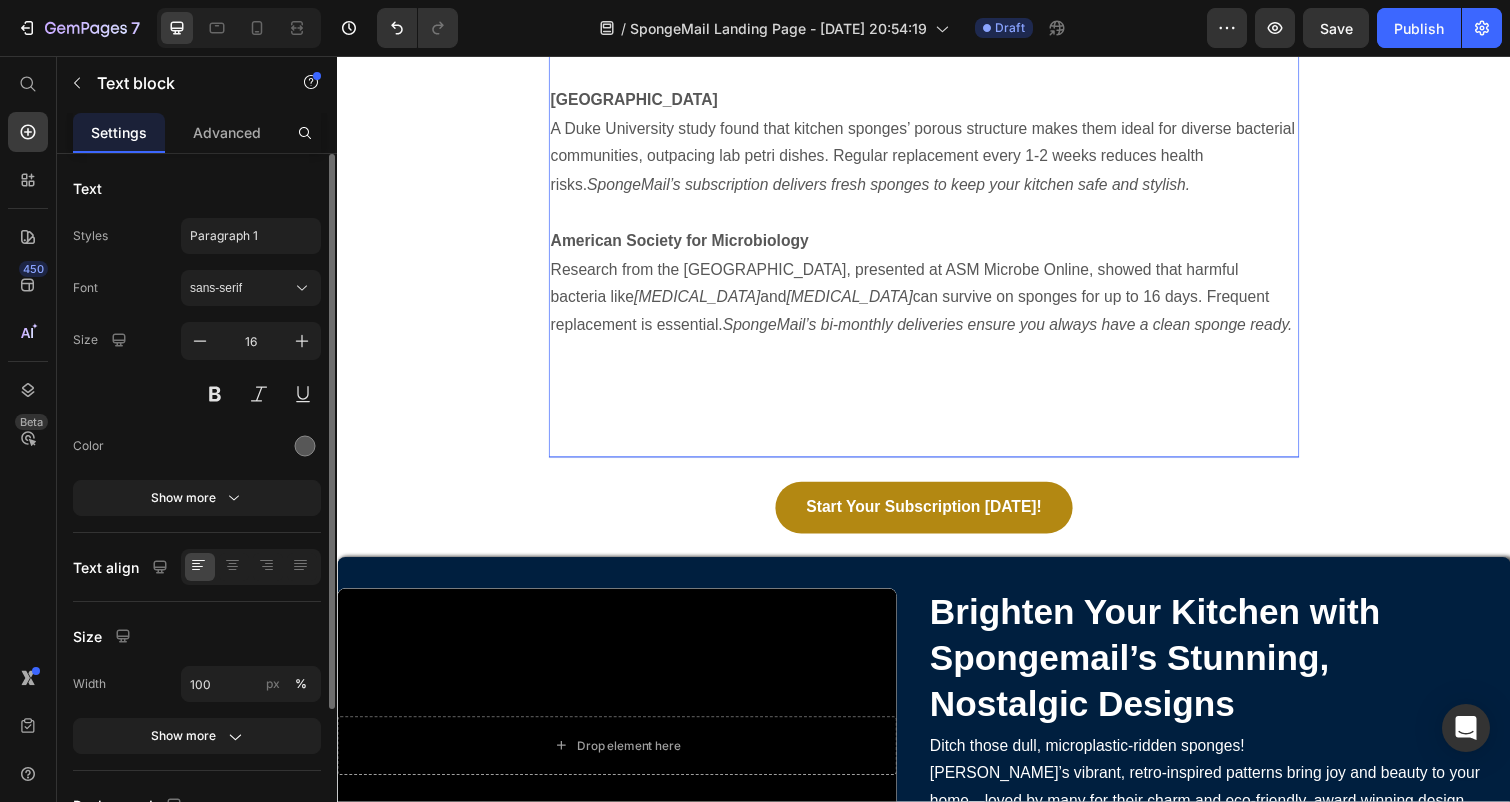 click at bounding box center (937, 361) 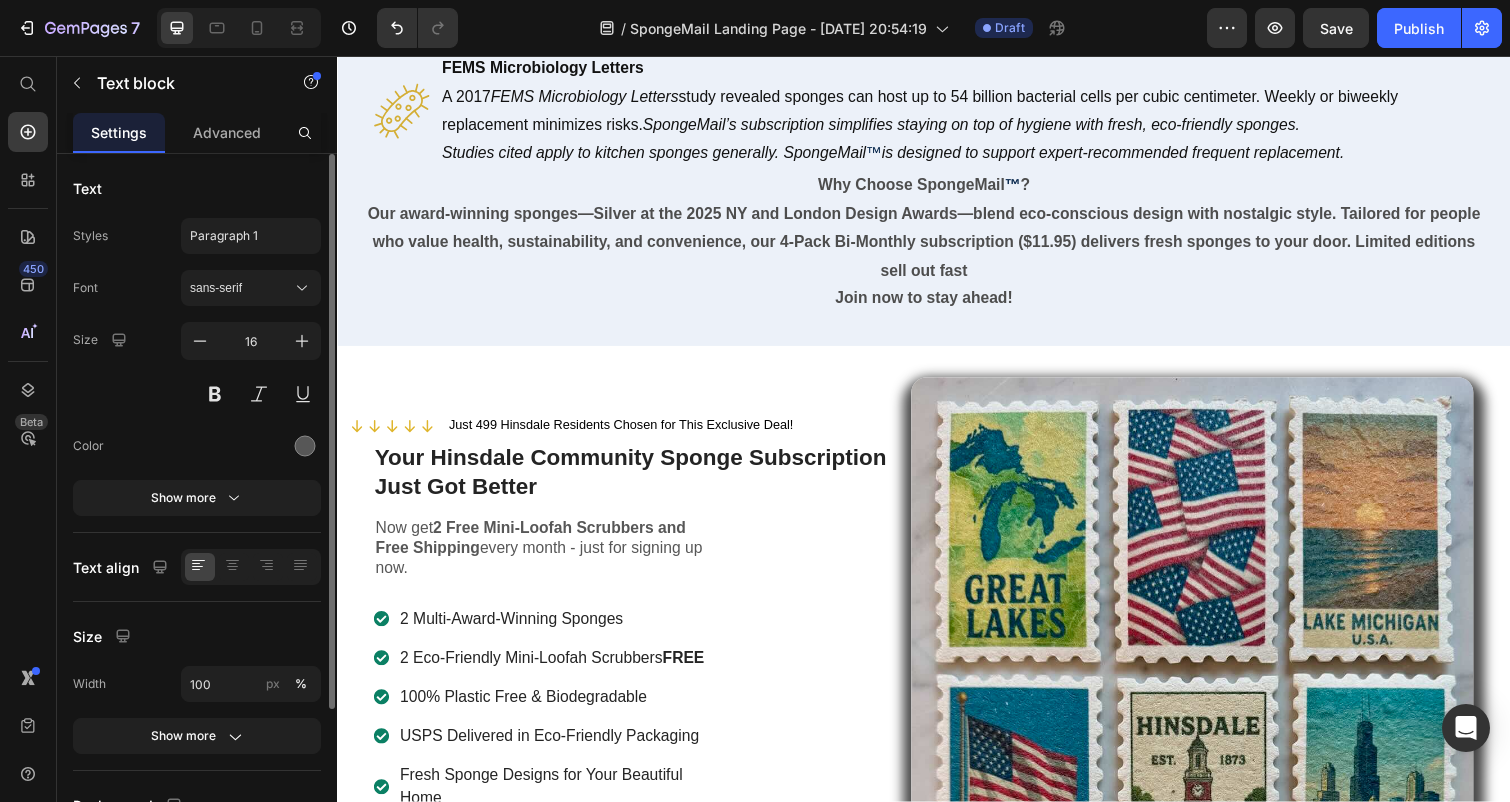 scroll, scrollTop: 6448, scrollLeft: 0, axis: vertical 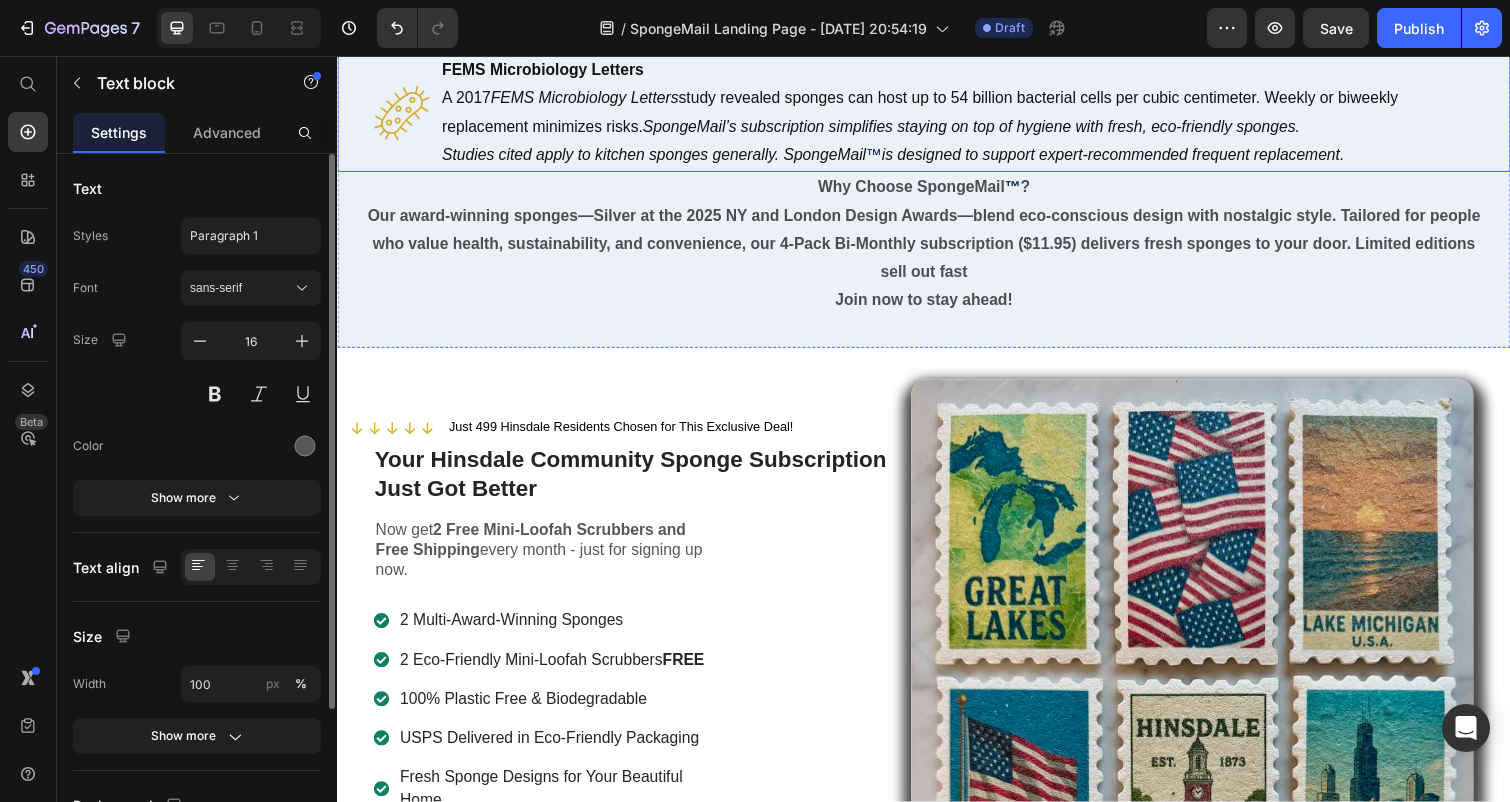 click on "FEMS Microbiology Letters" at bounding box center [547, 70] 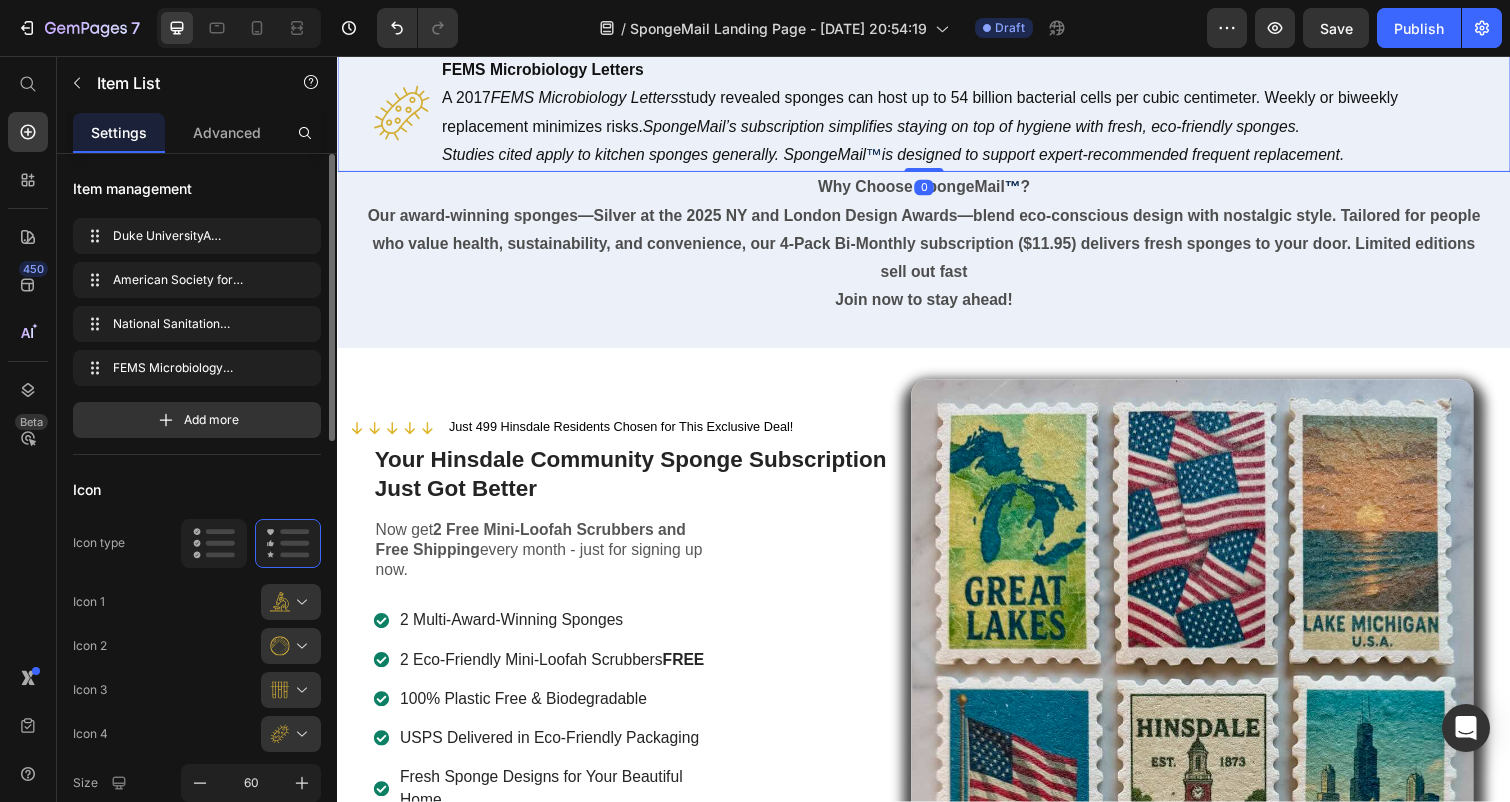 click on "FEMS Microbiology Letters" at bounding box center [547, 70] 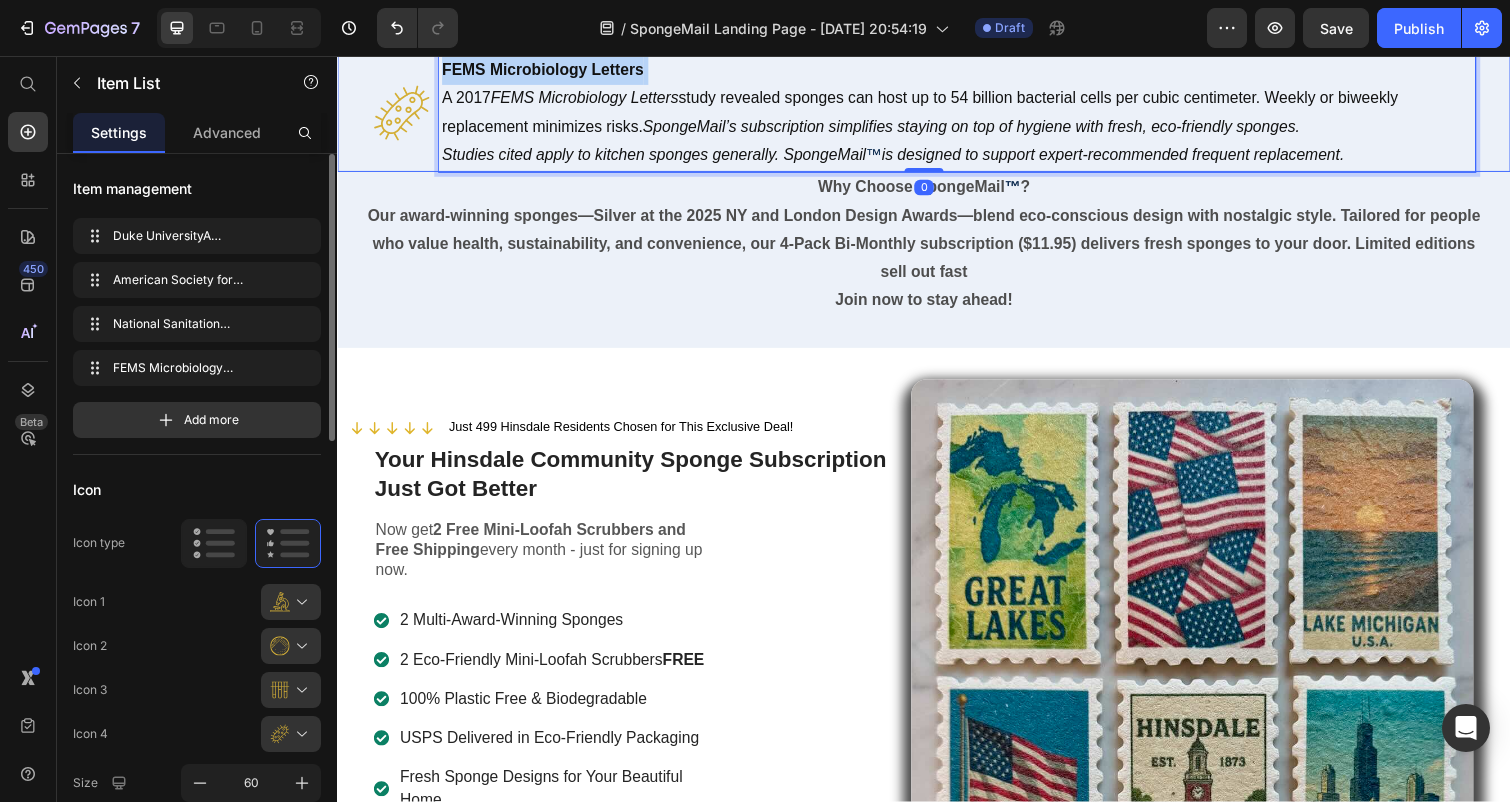 click on "FEMS Microbiology Letters" at bounding box center (547, 70) 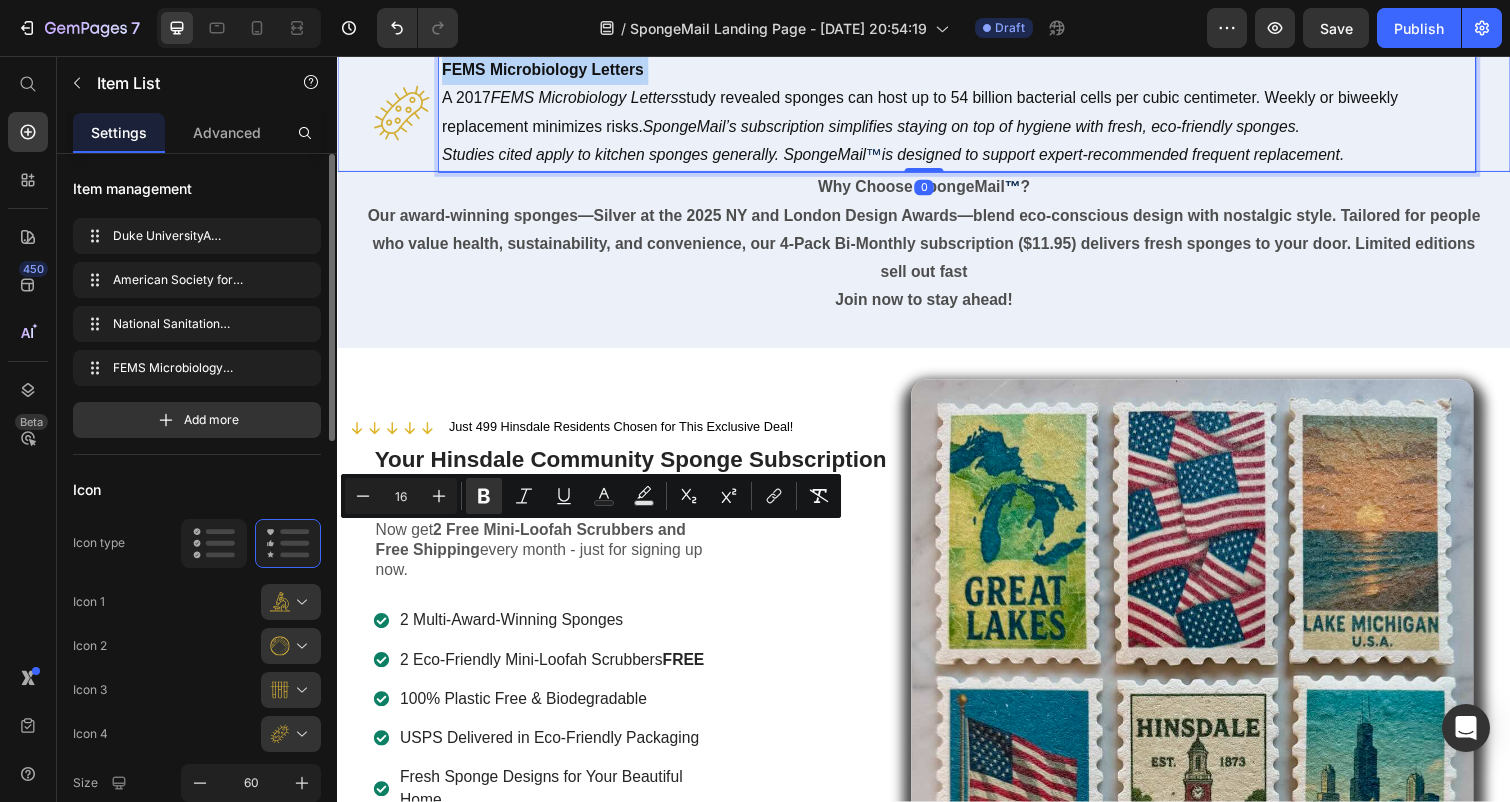 click on "FEMS Microbiology Letters" at bounding box center (547, 70) 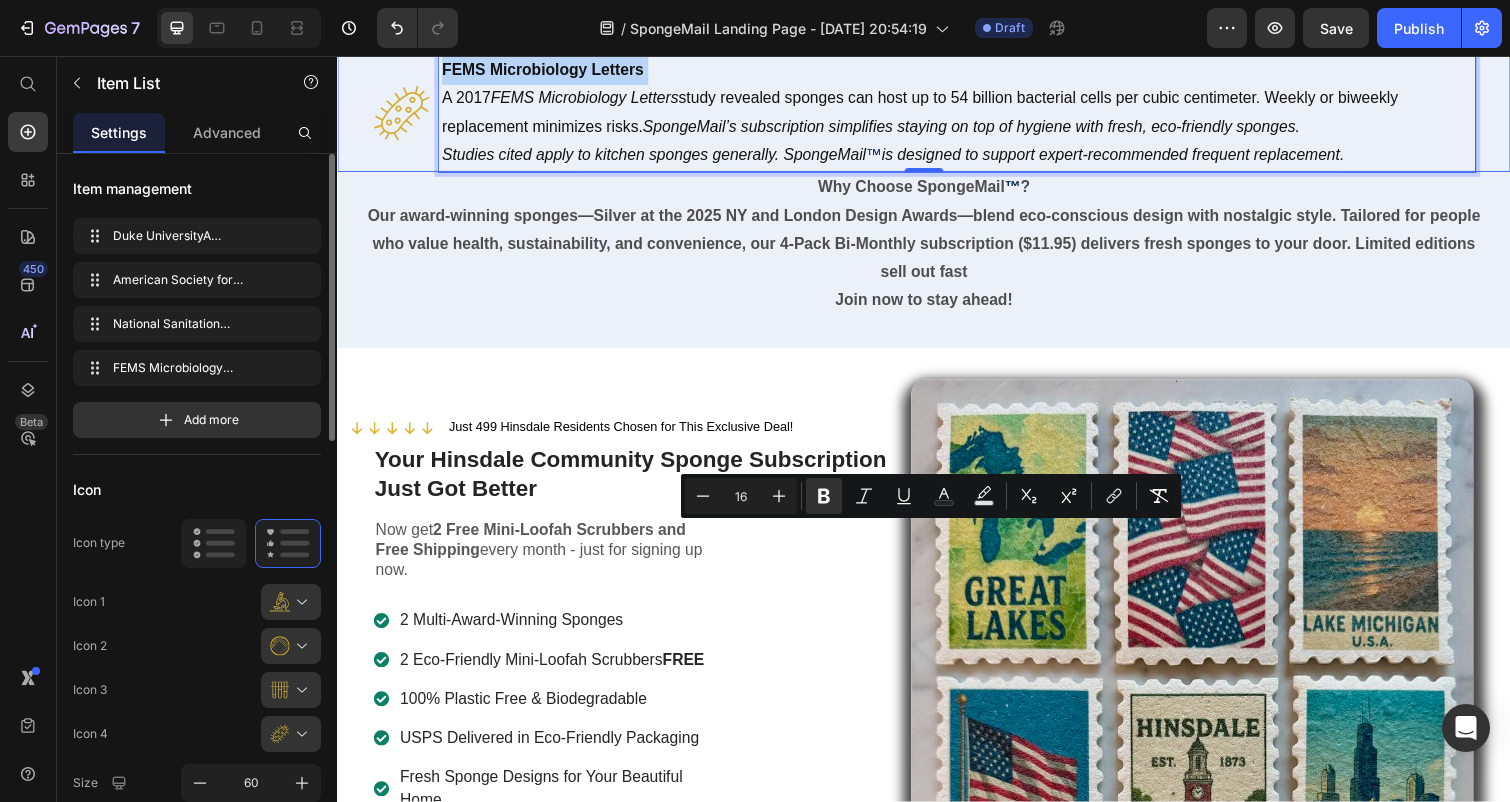 drag, startPoint x: 446, startPoint y: 544, endPoint x: 1377, endPoint y: 630, distance: 934.9636 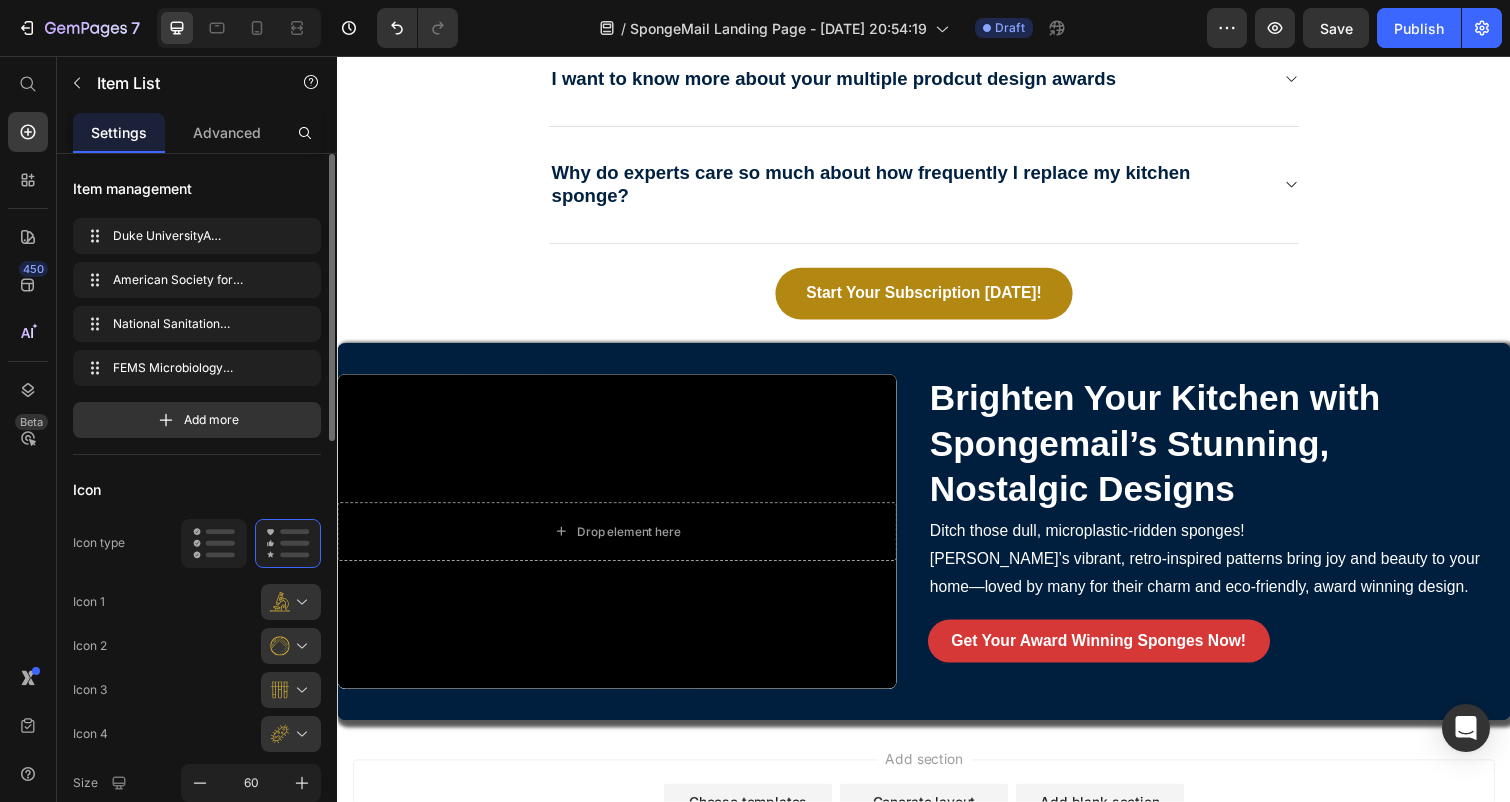 scroll, scrollTop: 9158, scrollLeft: 0, axis: vertical 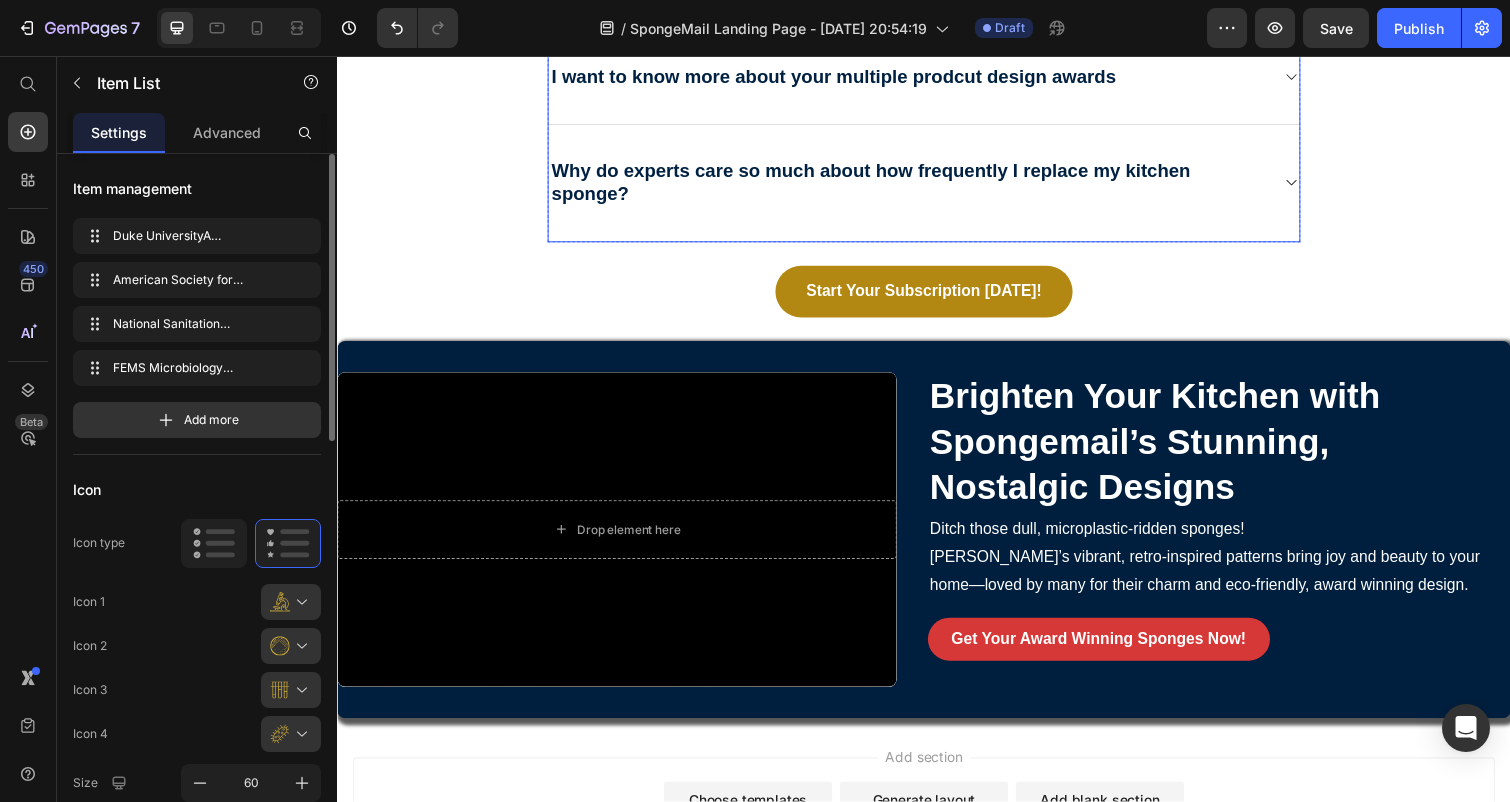 click 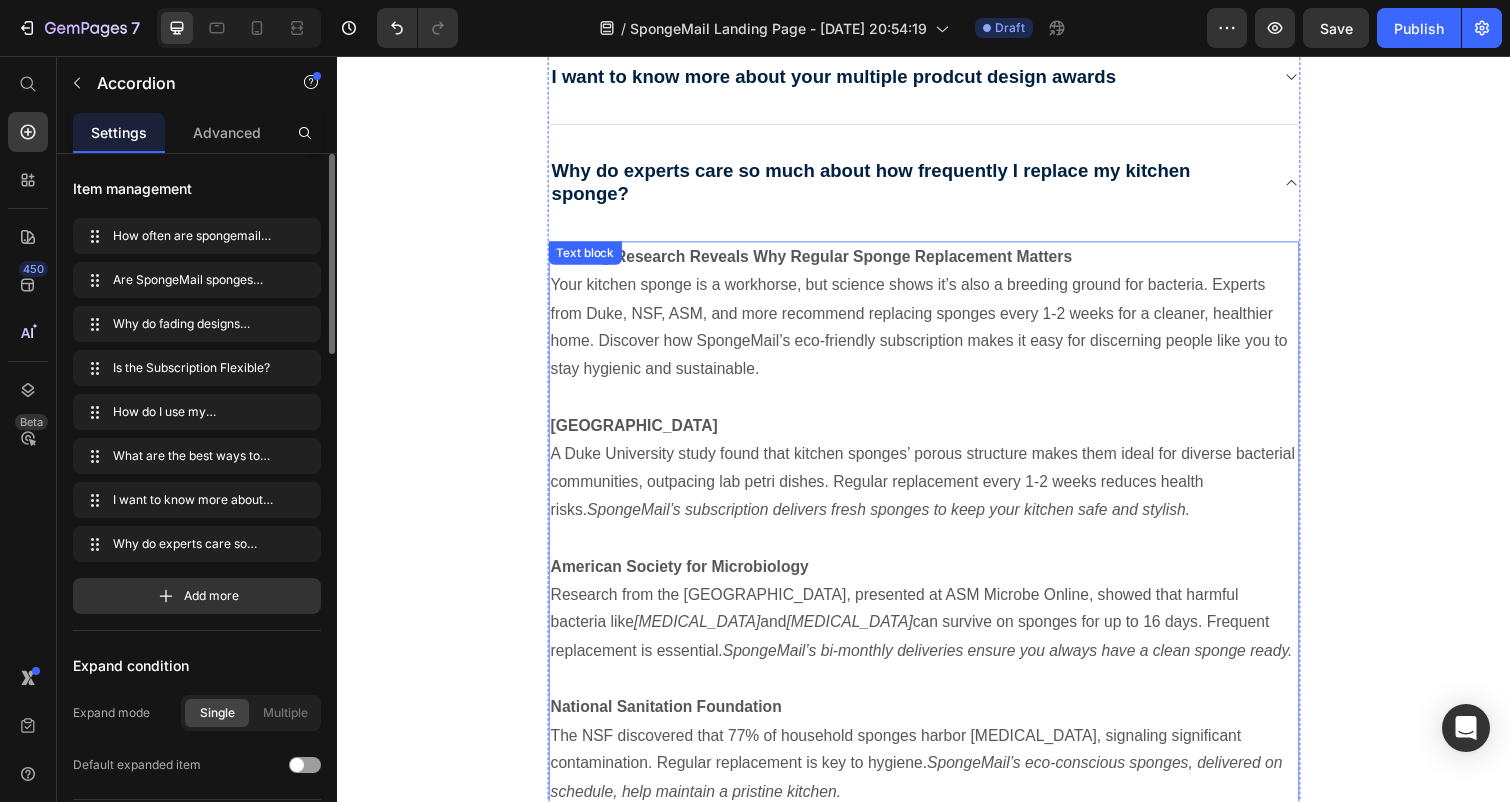 scroll, scrollTop: 9506, scrollLeft: 0, axis: vertical 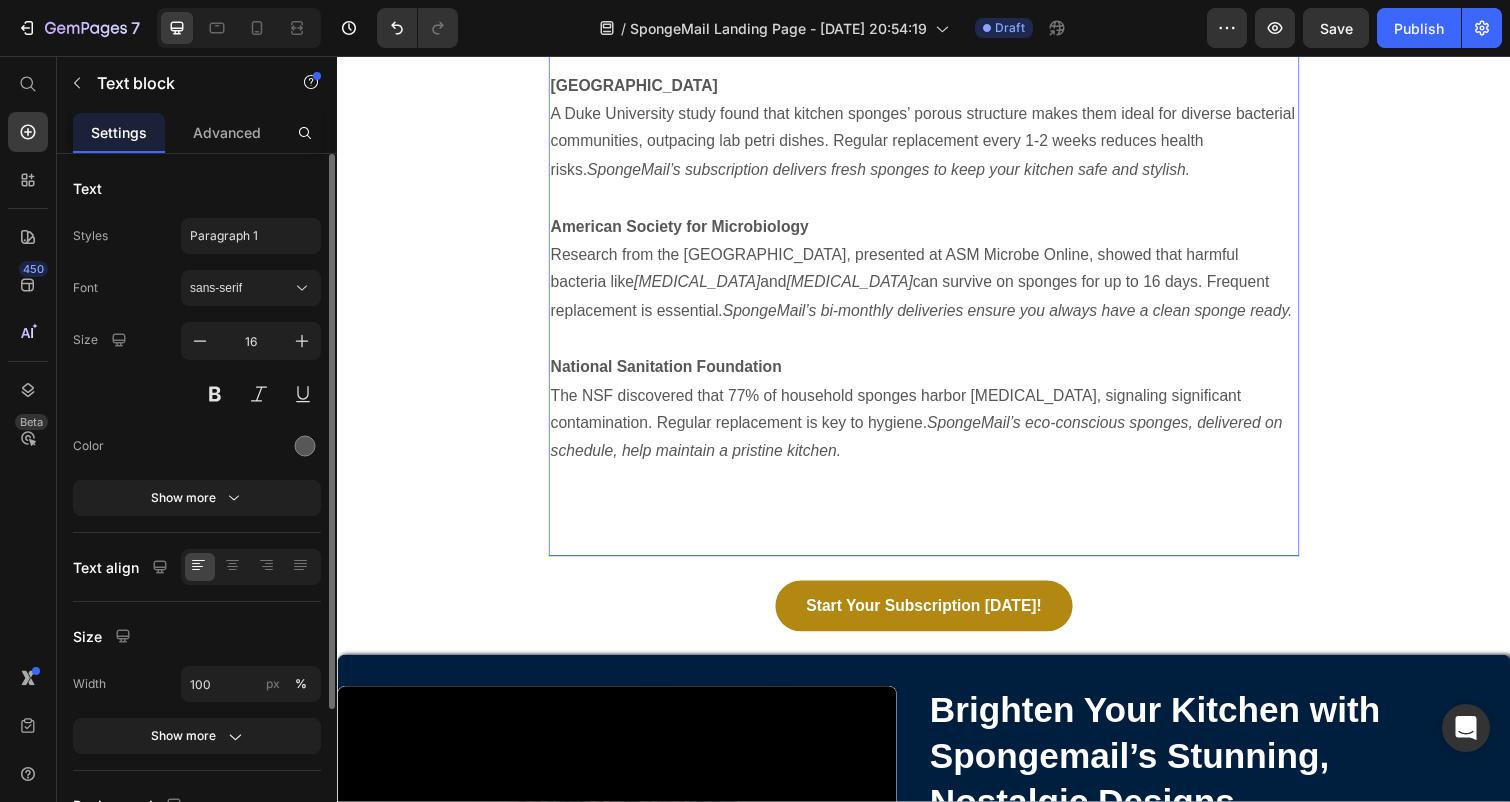 click at bounding box center [937, 490] 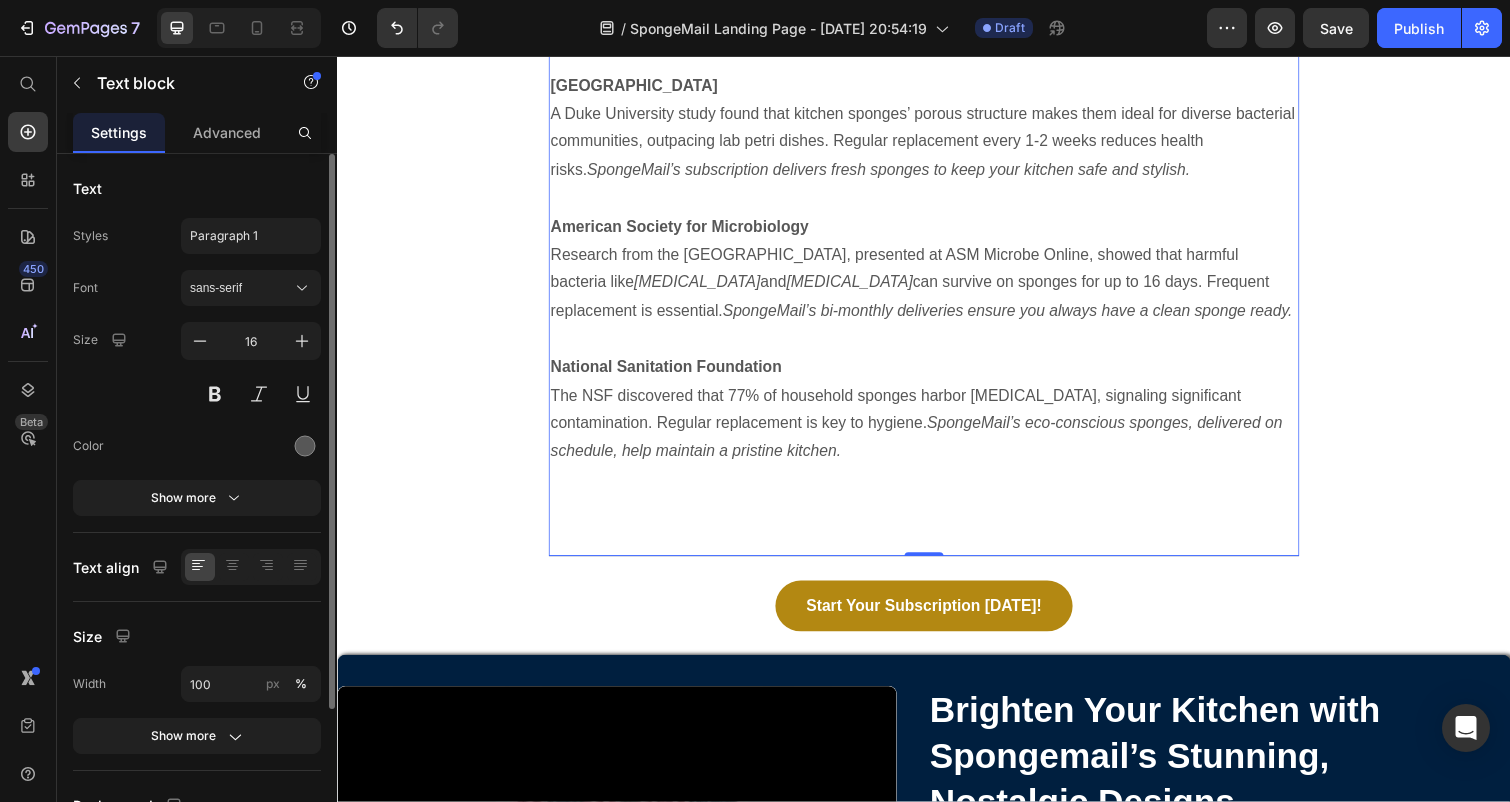 click at bounding box center (937, 519) 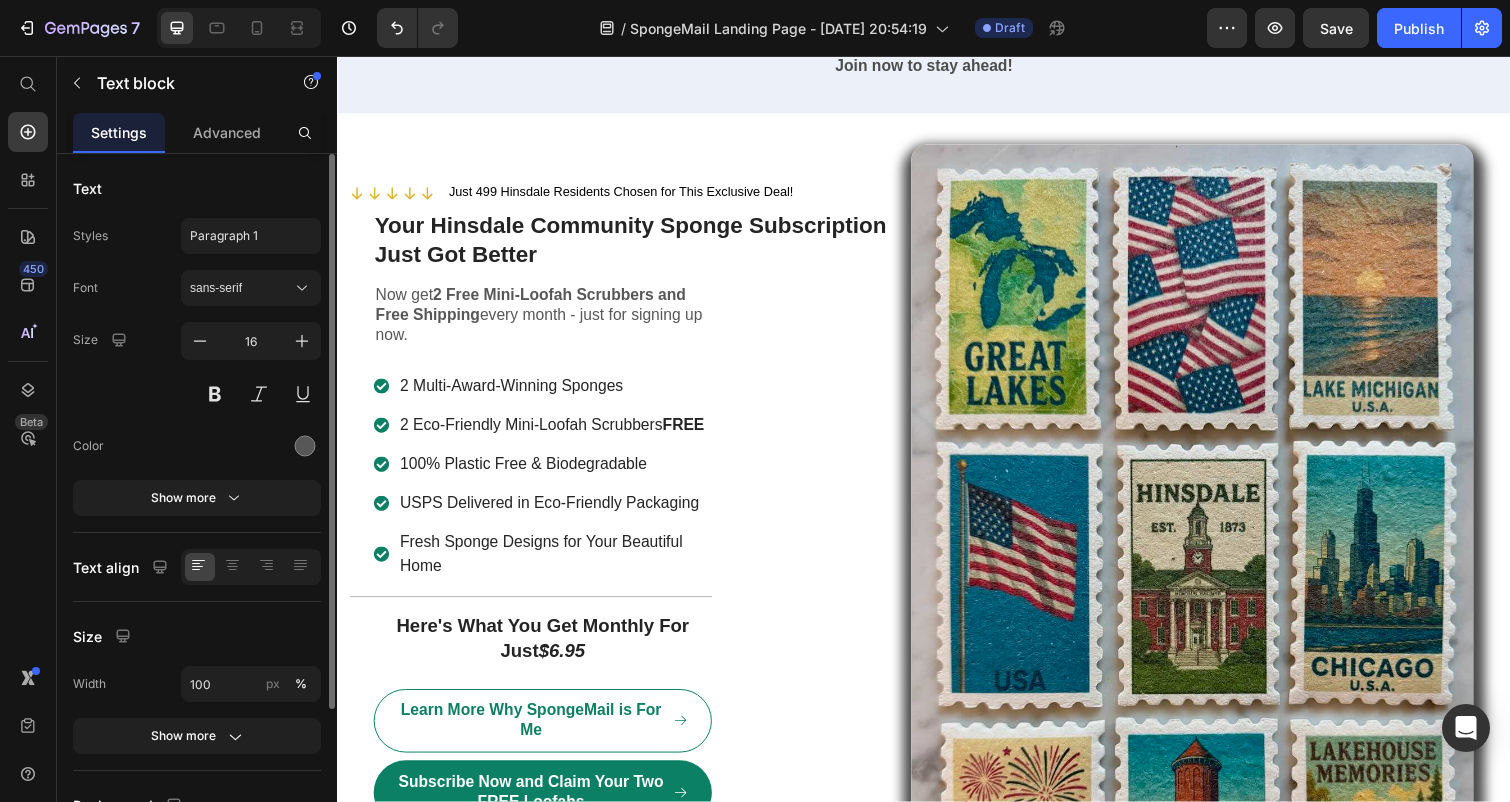 scroll, scrollTop: 7041, scrollLeft: 0, axis: vertical 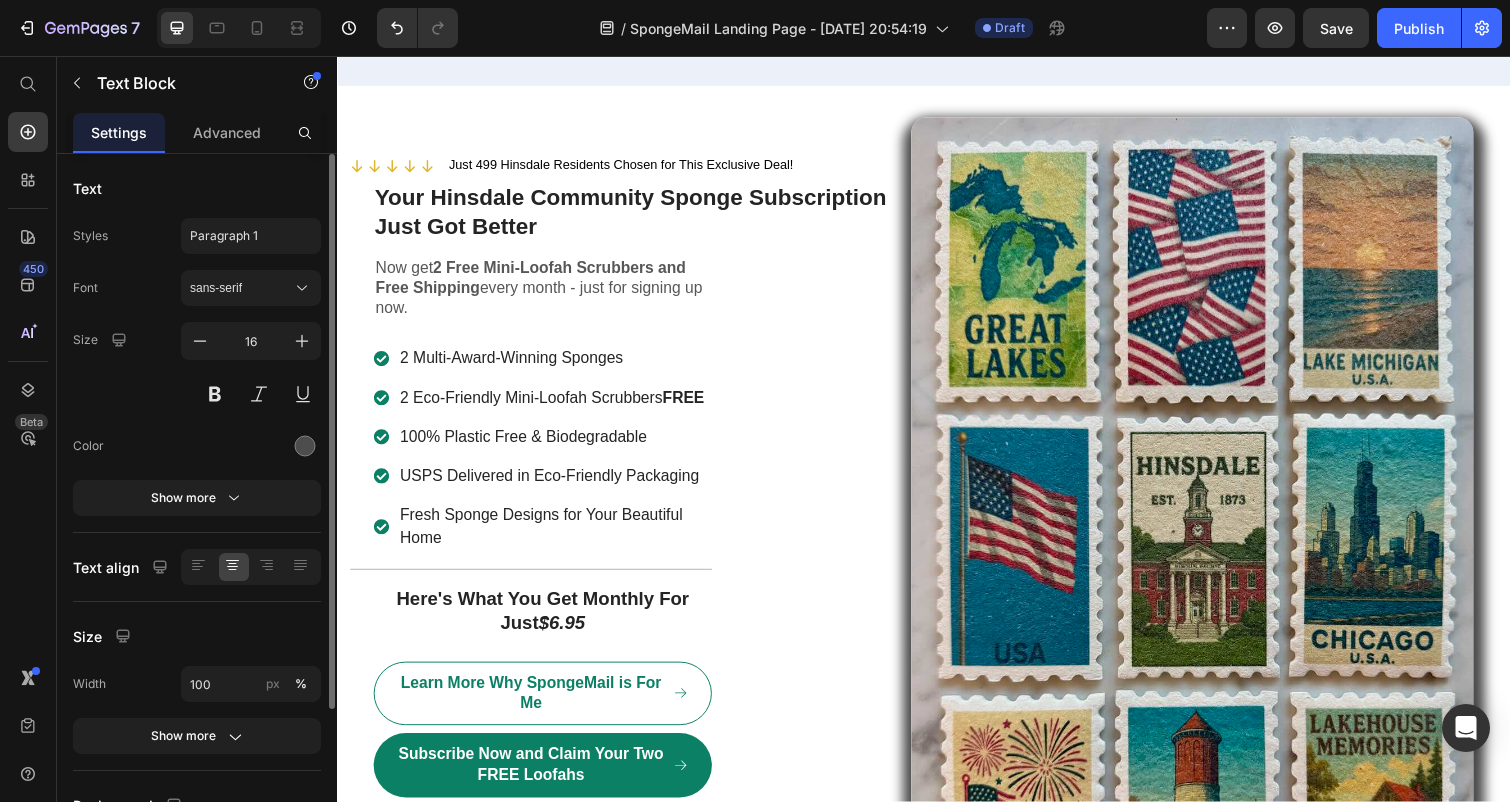 click on "Why Choose SpongeMail ™ ? Our award-winning sponges—Silver at the 2025 NY and London Design Awards—blend eco-conscious design with nostalgic style. Tailored for people who value health, sustainability, and convenience, our 4-Pack Bi-Monthly subscription ($11.95) delivers fresh sponges to your door. Limited editions sell out fast" at bounding box center [937, -34] 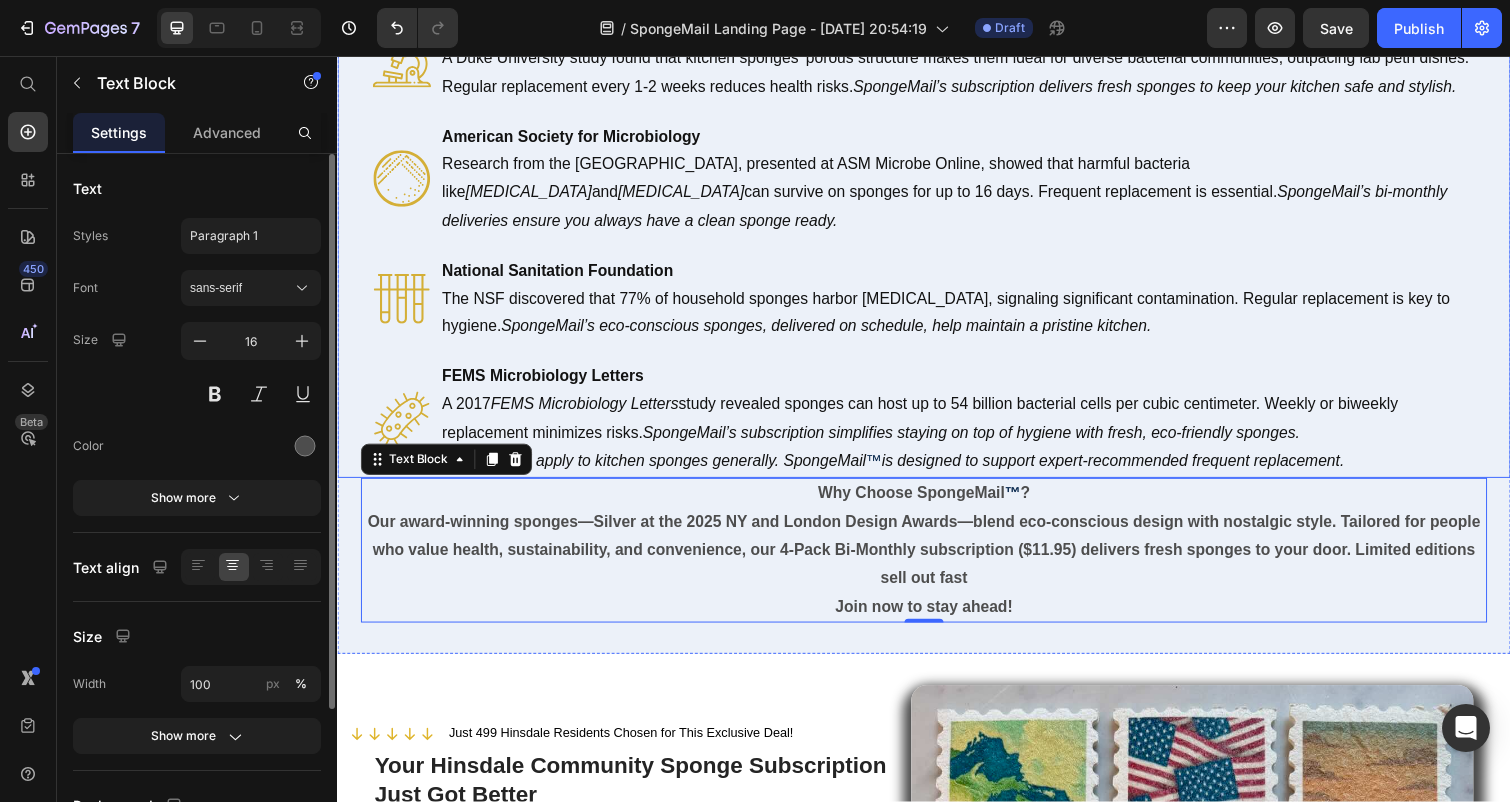 scroll, scrollTop: 6438, scrollLeft: 0, axis: vertical 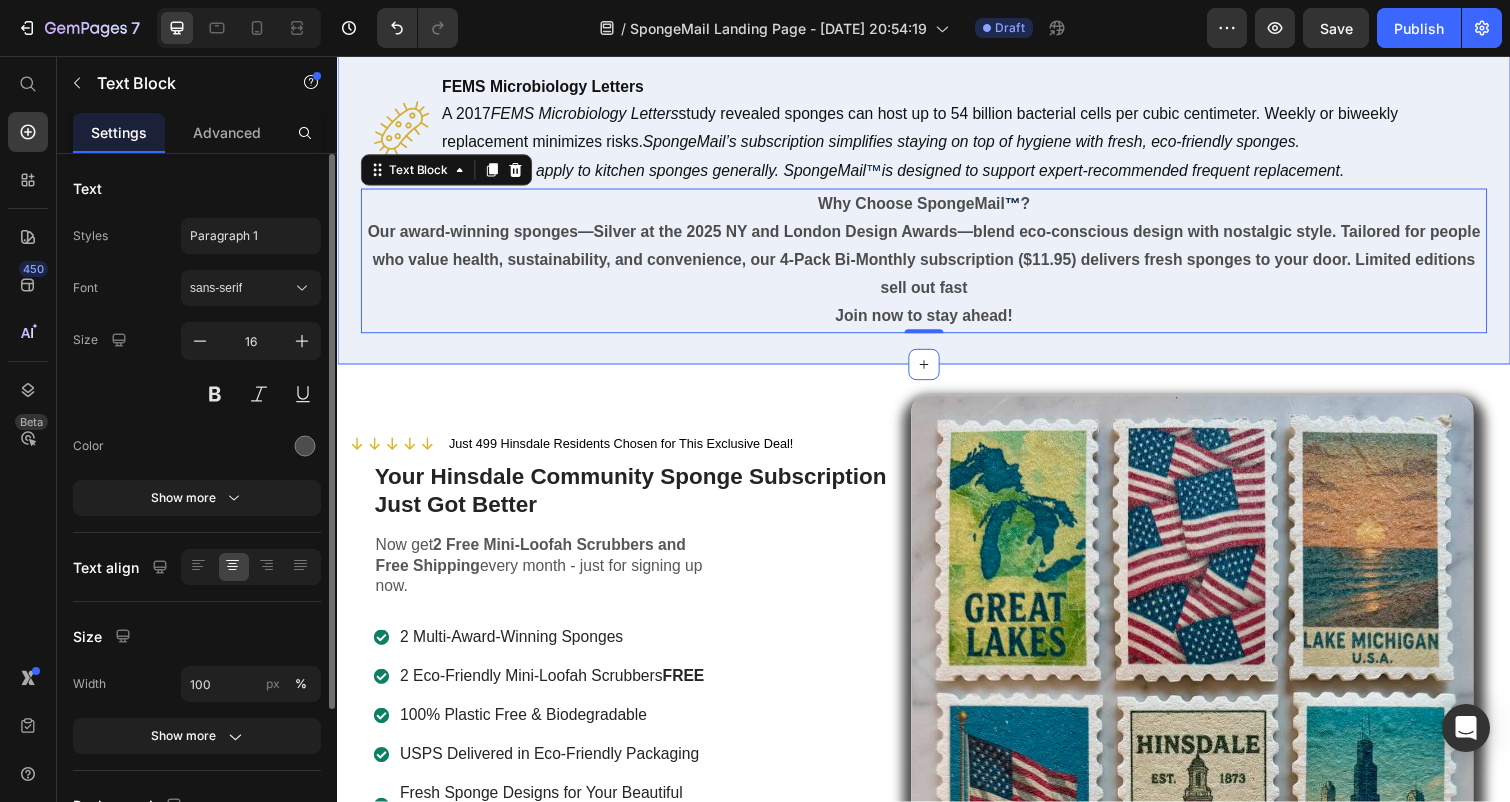 click on "Why Do Experts Care About Kitchen Sponges? Heading Leading Research Reveals Why Regular Sponge Replacement Matters Your kitchen sponge is a workhorse, but science shows it’s also a breeding ground for bacteria. Experts from Duke, NSF, ASM, and more recommend replacing sponges every 1-2 weeks for a cleaner, healthier home. Discover how SpongeMail’s eco-friendly subscription makes it easy for discerning people like you to stay hygienic and sustainable. Text Block Image Image Image Row [GEOGRAPHIC_DATA] A [GEOGRAPHIC_DATA] study found that kitchen sponges’ porous structure makes them ideal for diverse bacterial communities, outpacing lab petri dishes. Regular replacement every 1-2 weeks reduces health risks.  SpongeMail’s subscription delivers fresh sponges to keep your kitchen safe and stylish. American Society for Microbiology Research from the [GEOGRAPHIC_DATA], presented at ASM Microbe Online, showed that harmful bacteria like  [MEDICAL_DATA]  and  [MEDICAL_DATA] National Sanitation Foundation A 2017  ™ ™ ?" at bounding box center (937, -57) 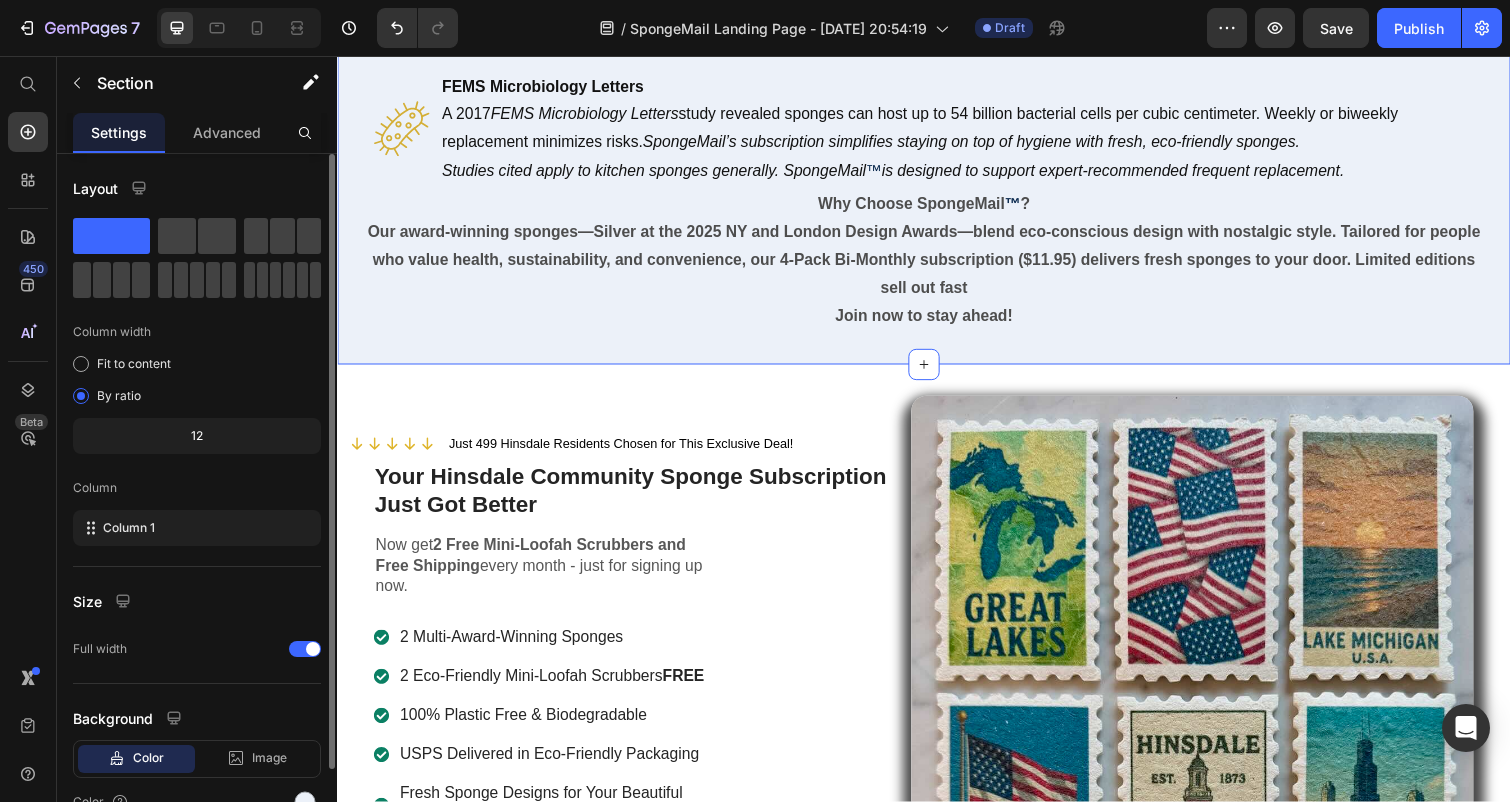 click 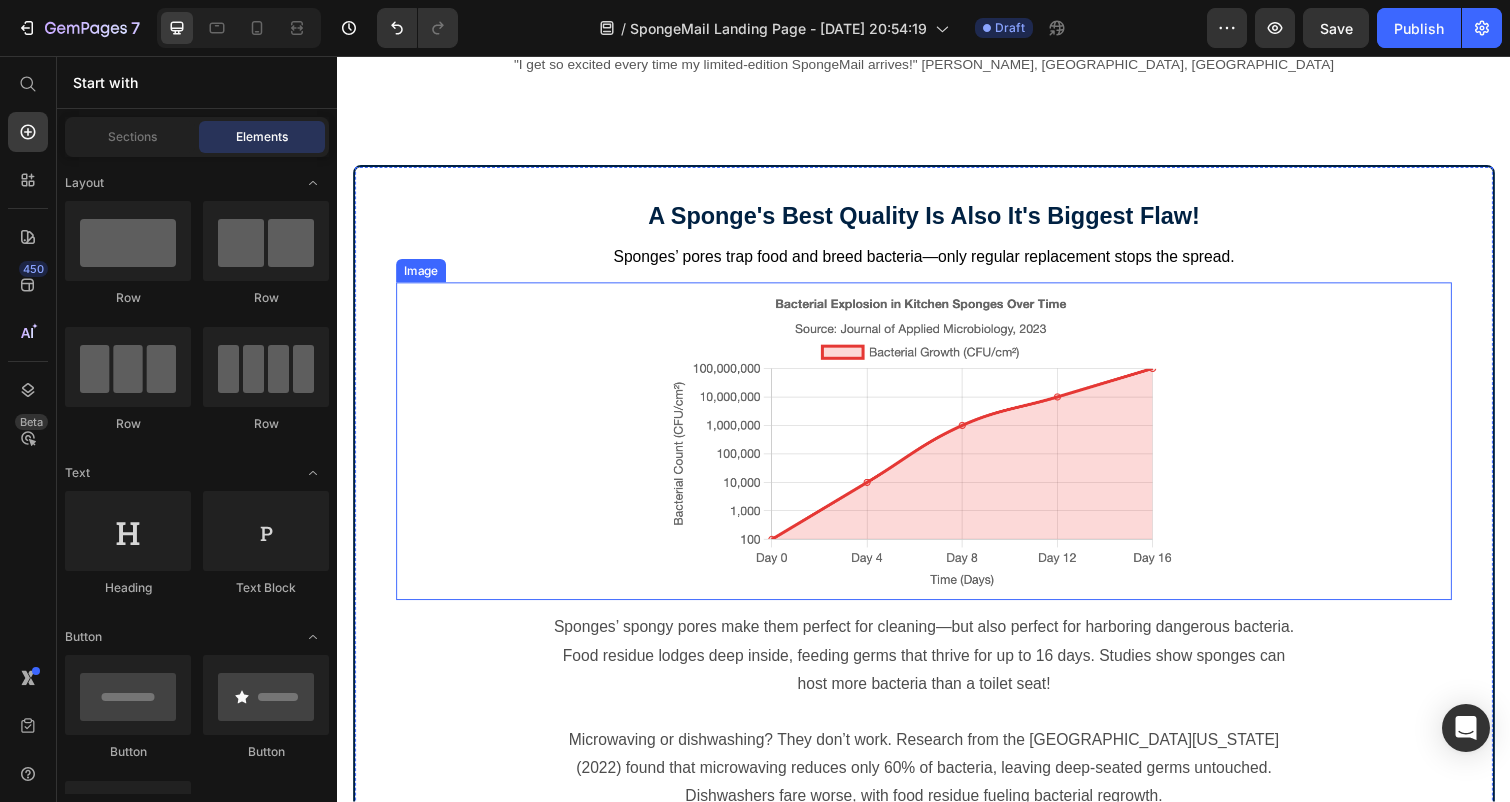 scroll, scrollTop: 5036, scrollLeft: 0, axis: vertical 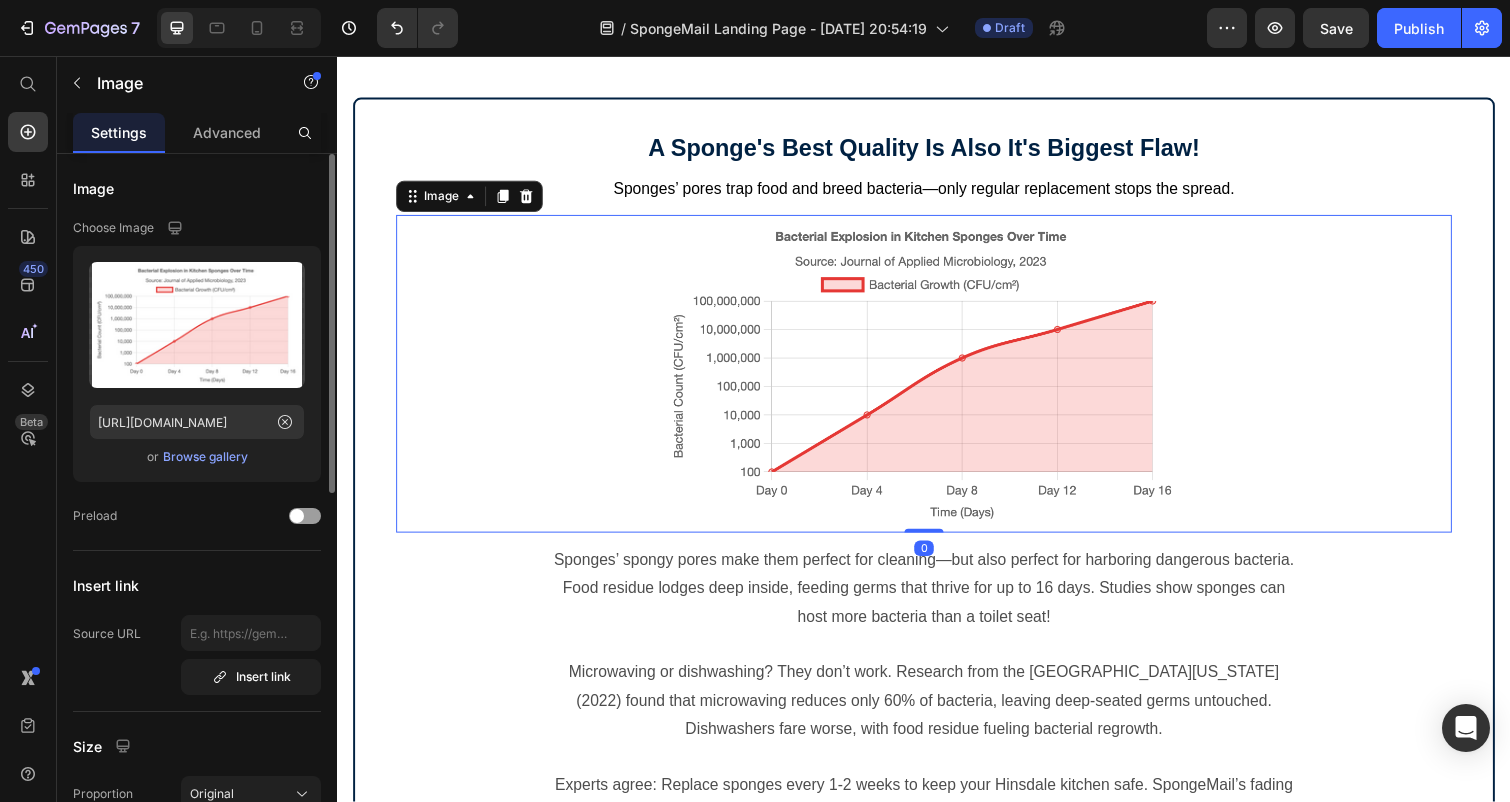 click at bounding box center (937, 381) 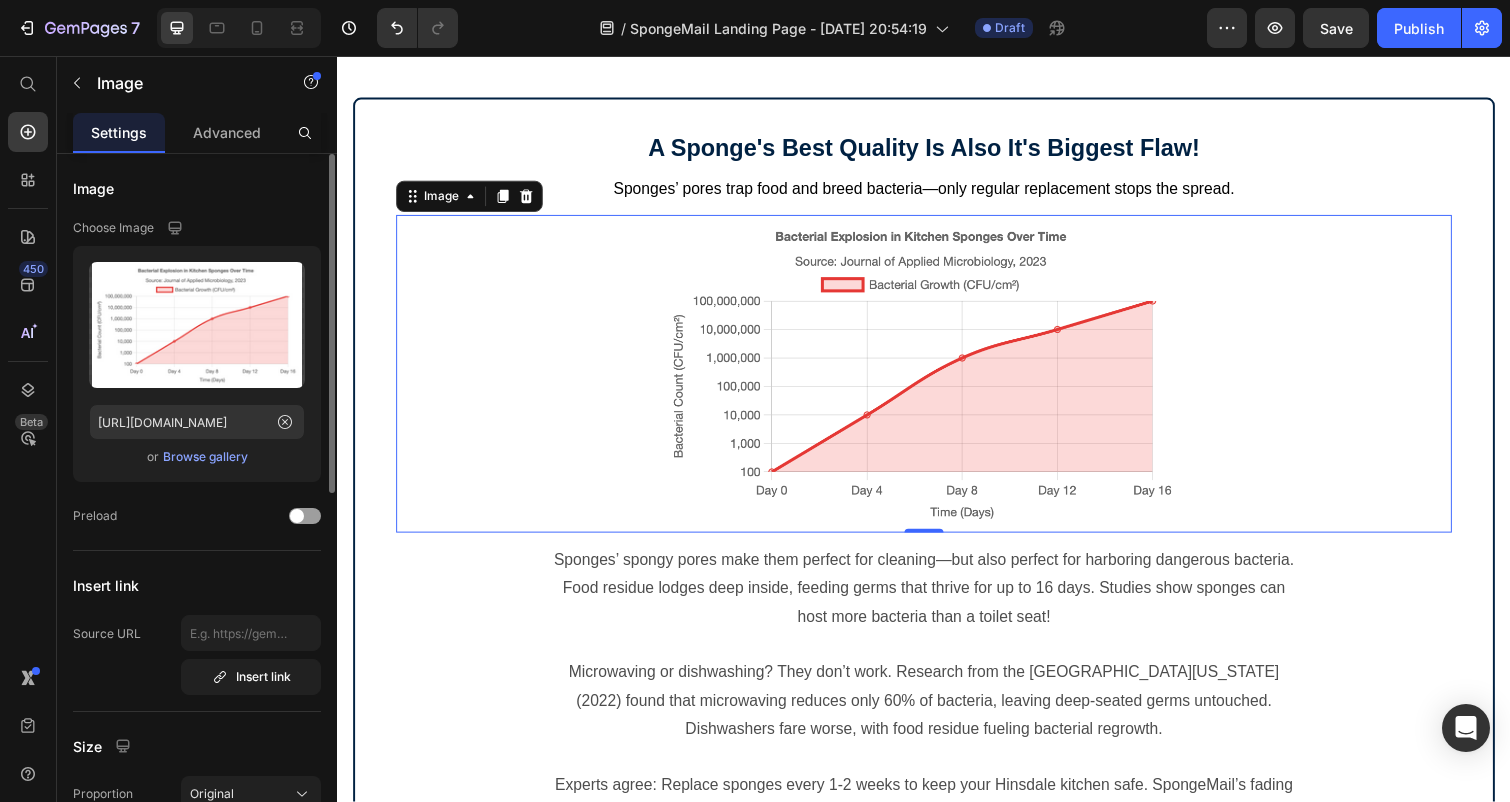 click at bounding box center [937, 381] 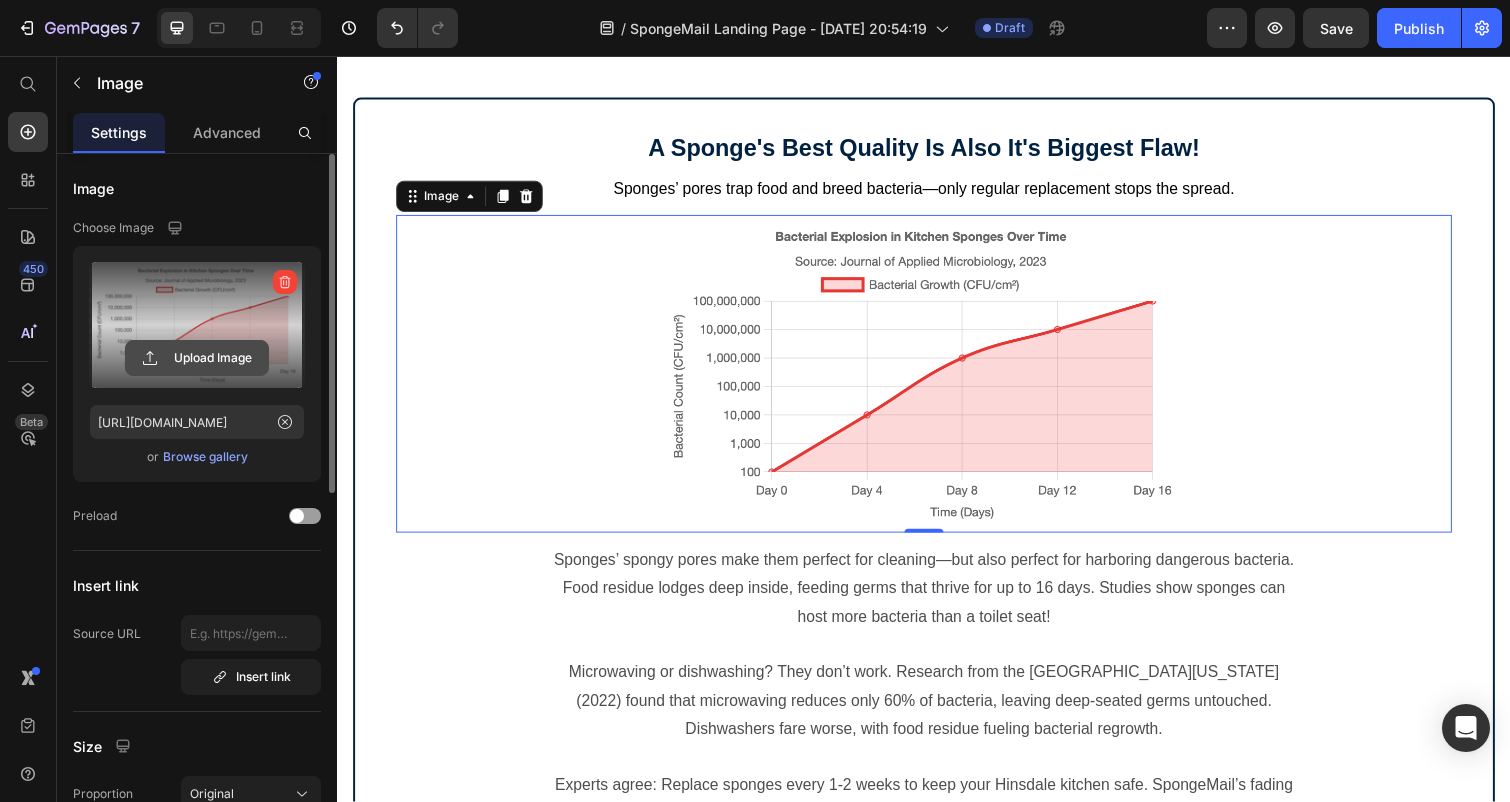 click 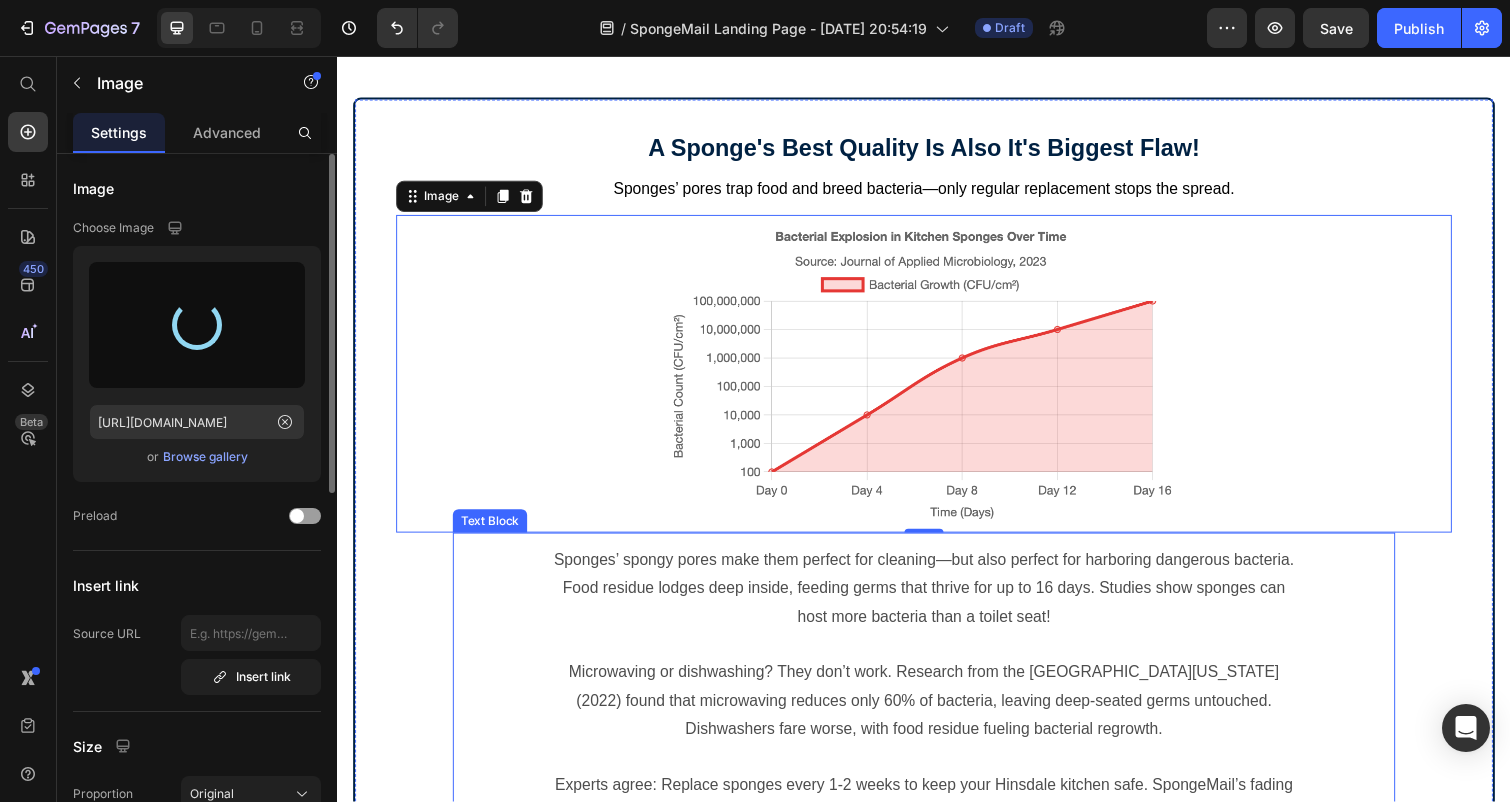 type on "[URL][DOMAIN_NAME]" 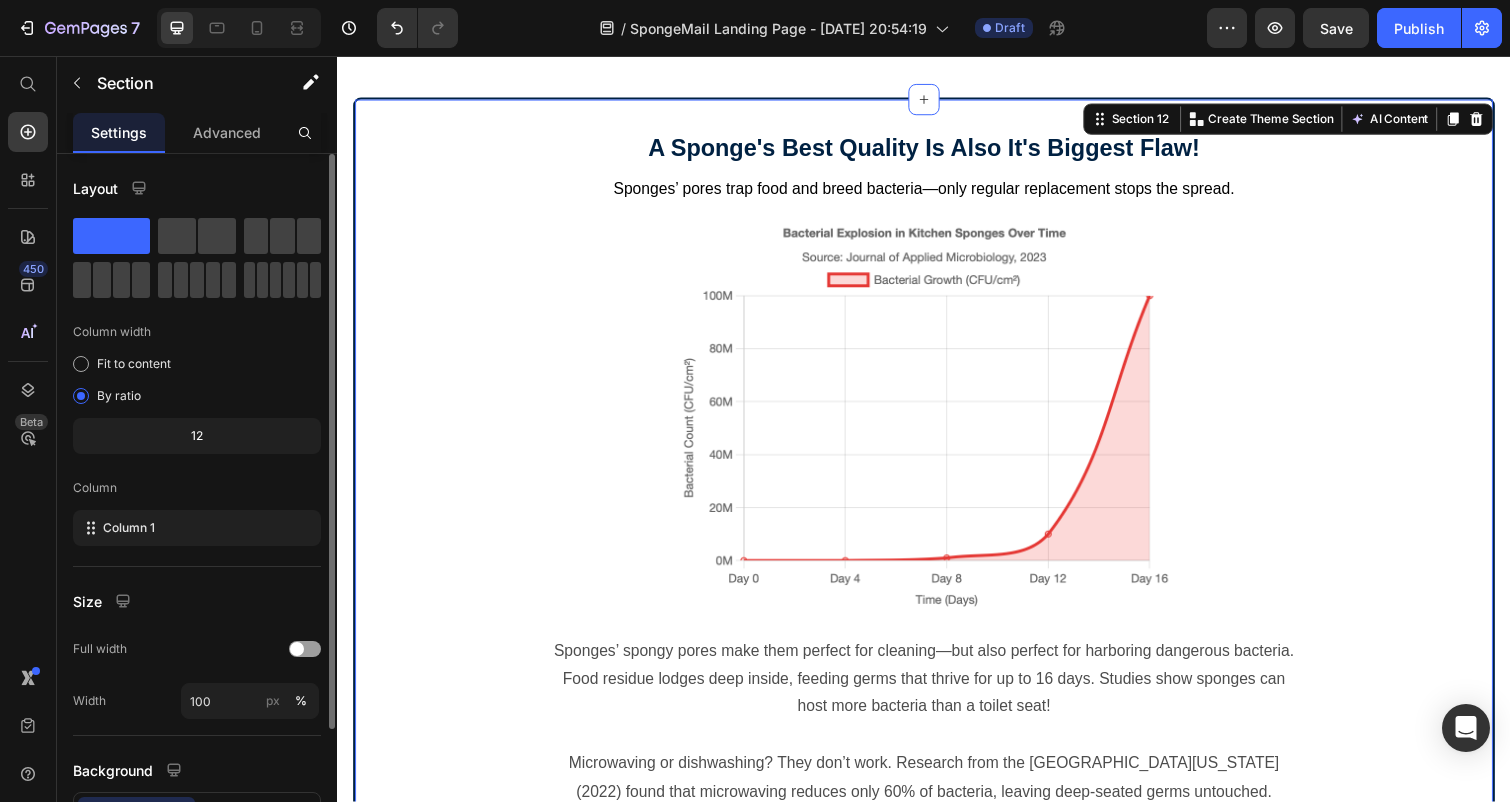 click on "A Sponge's Best Quality Is Also It's Biggest Flaw! Heading Sponges’ pores trap food and breed bacteria—only regular replacement stops the spread. Text Block Image Sponges’ spongy pores make them perfect for cleaning—but also perfect for harboring dangerous bacteria. Food residue lodges deep inside, feeding germs that thrive for up to 16 days. Studies show sponges can host more bacteria than a toilet seat!   Microwaving or dishwashing? They don’t work. Research from the [GEOGRAPHIC_DATA][US_STATE] (2022) found that microwaving reduces only 60% of bacteria, leaving deep-seated germs untouched. Dishwashers fare worse, with food residue fueling bacterial regrowth.   Experts agree: Replace sponges every 1-2 weeks to keep your Hinsdale kitchen safe. SpongeMail’s fading designs and convenient subscription deliver fresh, microplastic-free sponges right when you need them—before bacteria take over. Text Block Subscribe For Fresh Sponges Now! Button" at bounding box center (937, 583) 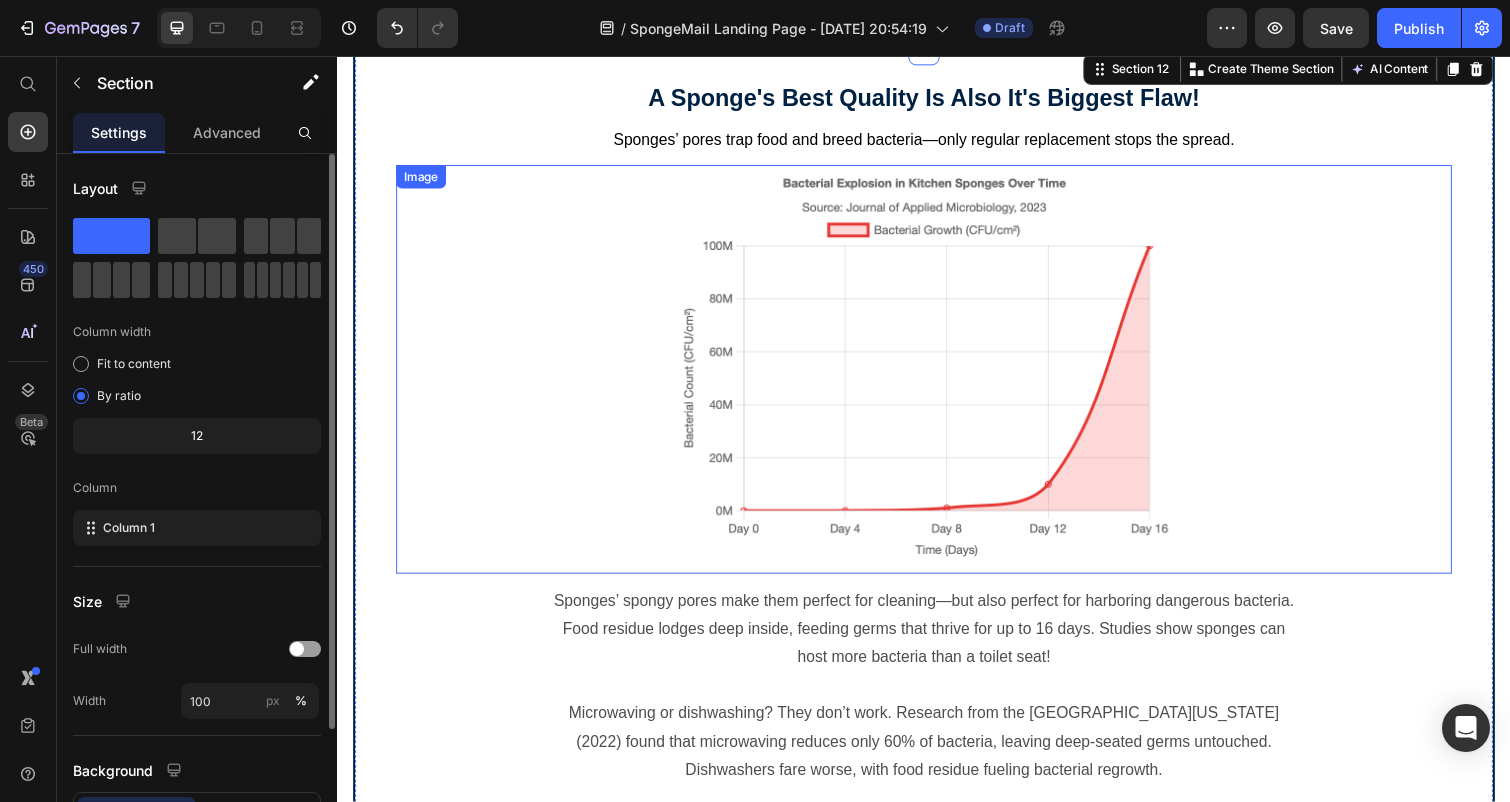 scroll, scrollTop: 5063, scrollLeft: 0, axis: vertical 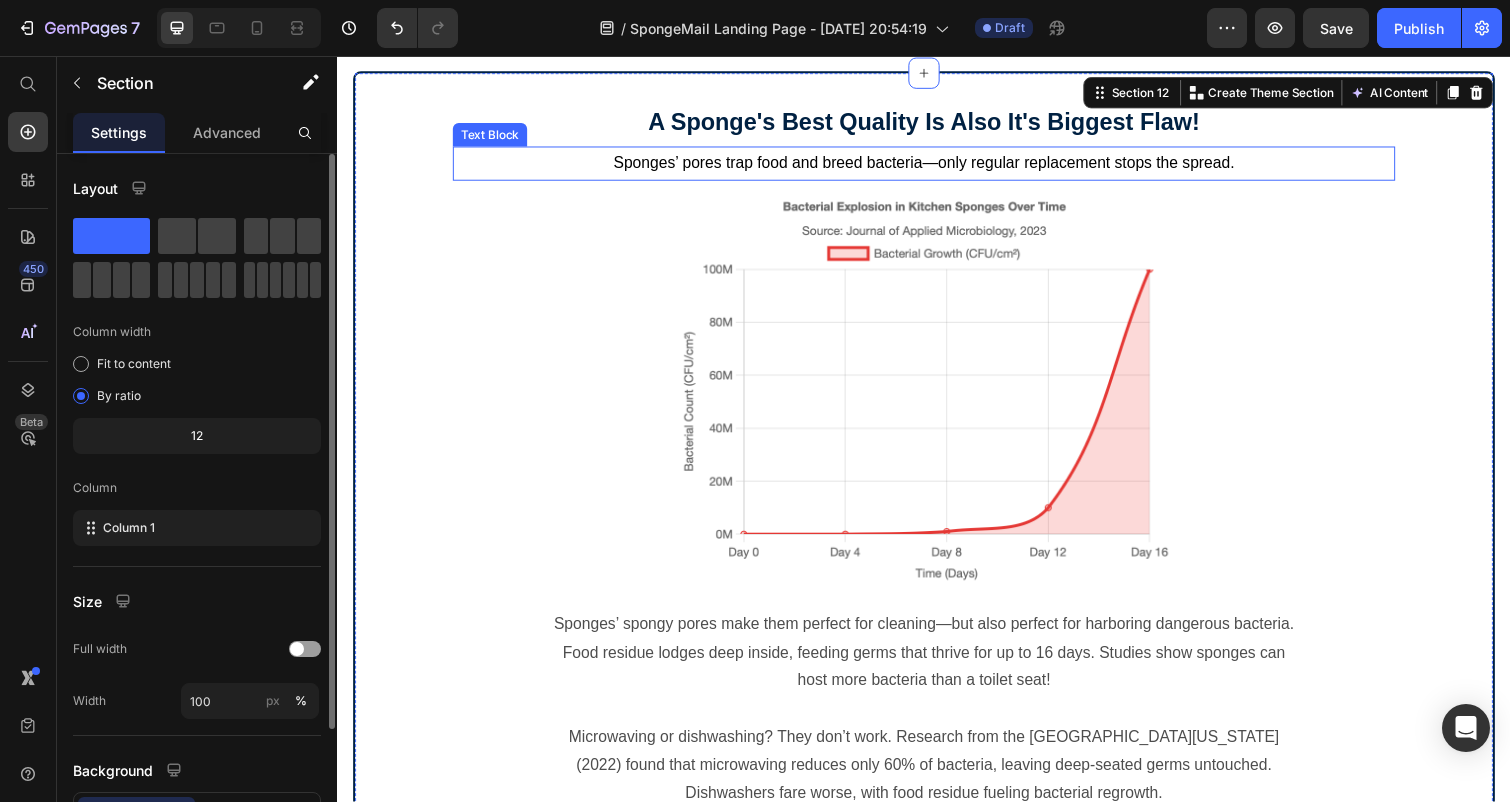 click on "Text Block" at bounding box center [493, 137] 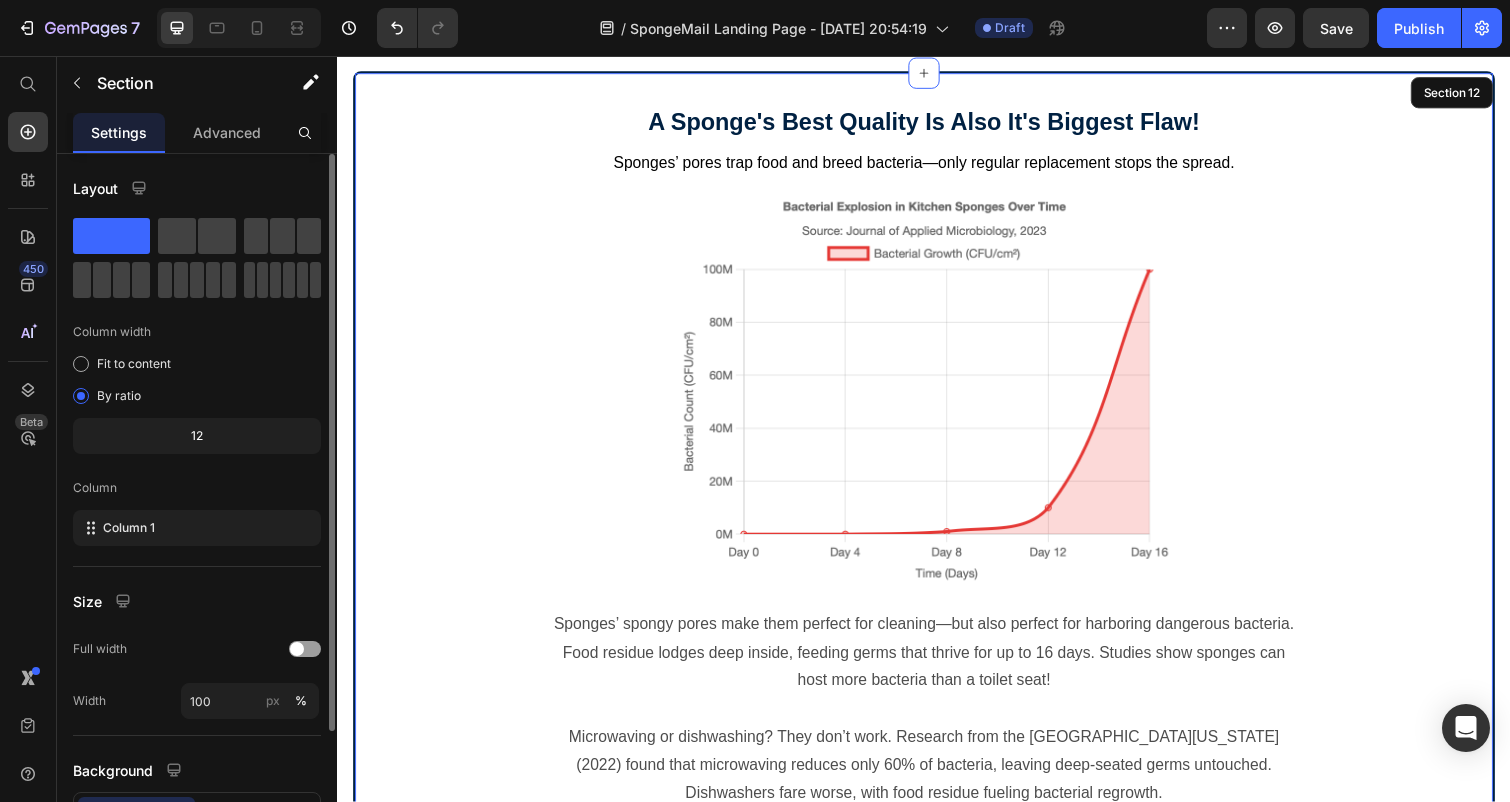 click on "A Sponge's Best Quality Is Also It's Biggest Flaw! Heading Sponges’ pores trap food and breed bacteria—only regular replacement stops the spread. Text Block Section   8 Image Sponges’ spongy pores make them perfect for cleaning—but also perfect for harboring dangerous bacteria. Food residue lodges deep inside, feeding germs that thrive for up to 16 days. Studies show sponges can host more bacteria than a toilet seat!   Microwaving or dishwashing? They don’t work. Research from the [GEOGRAPHIC_DATA][US_STATE] (2022) found that microwaving reduces only 60% of bacteria, leaving deep-seated germs untouched. Dishwashers fare worse, with food residue fueling bacterial regrowth.   Experts agree: Replace sponges every 1-2 weeks to keep your Hinsdale kitchen safe. SpongeMail’s fading designs and convenient subscription deliver fresh, microplastic-free sponges right when you need them—before bacteria take over. Text Block Subscribe For Fresh Sponges Now! Button" at bounding box center [937, 556] 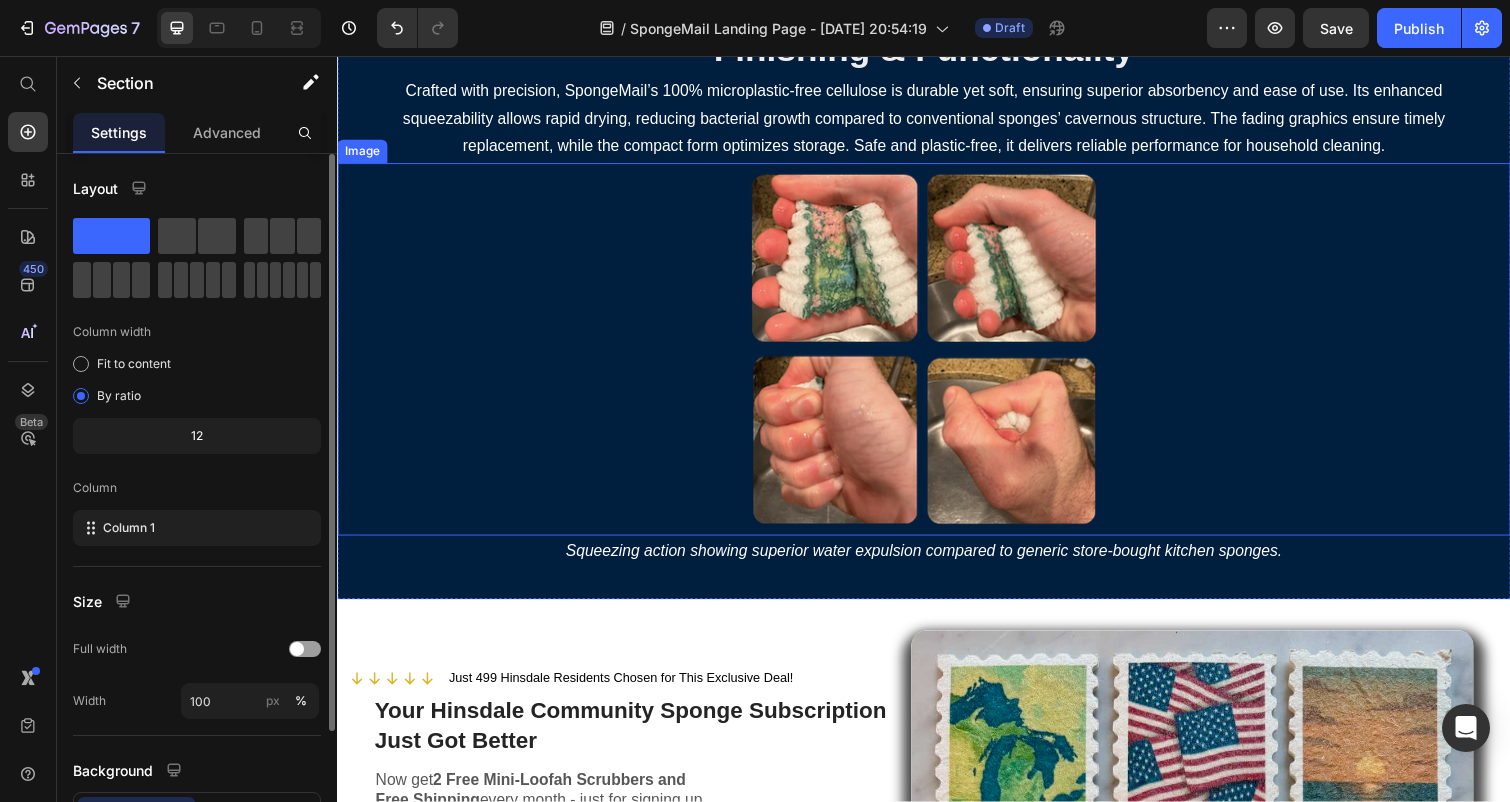 scroll, scrollTop: 5973, scrollLeft: 0, axis: vertical 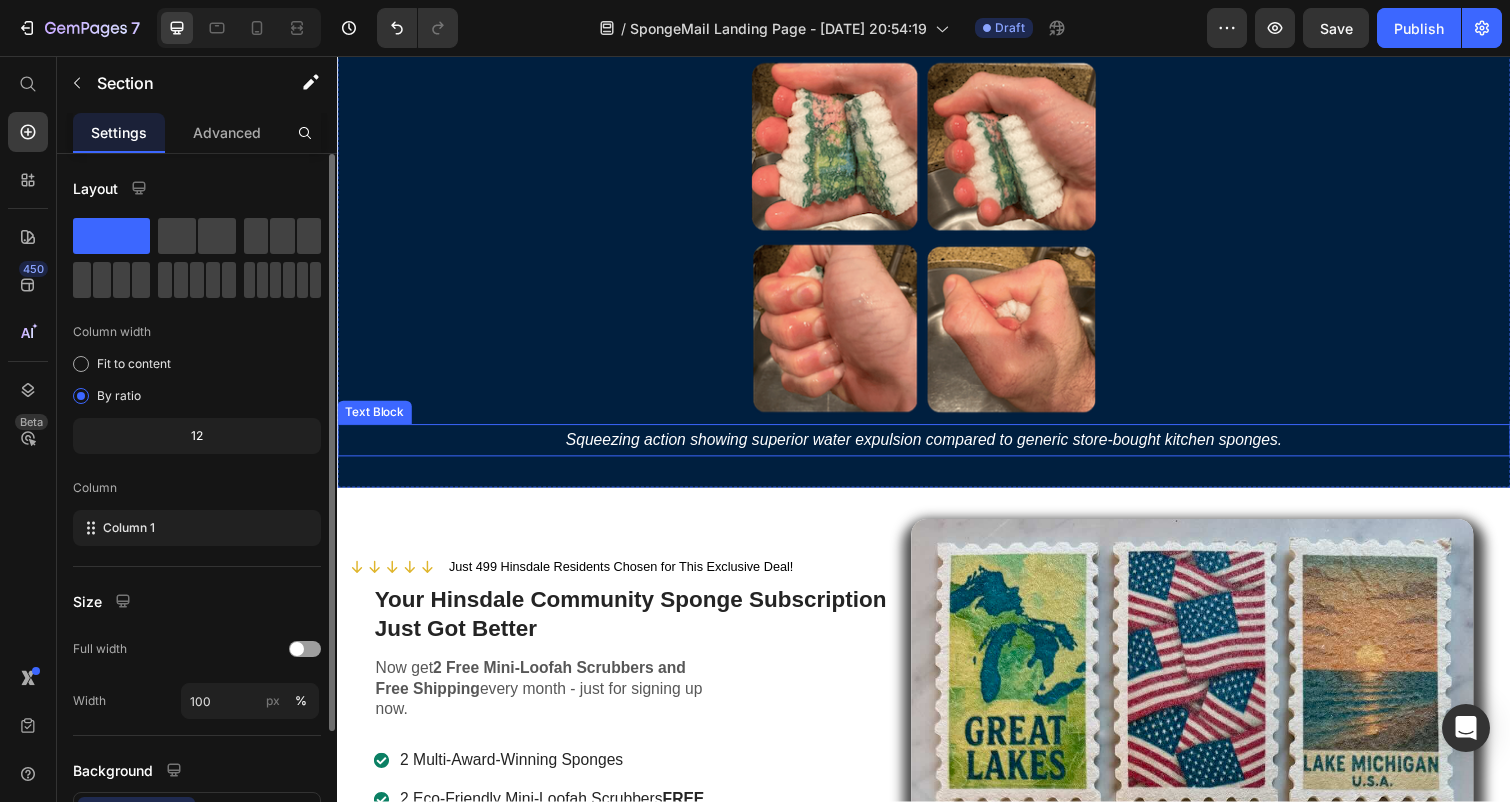 click on "Squeezing action showing superior water expulsion compared to generic store-bought kitchen sponges." at bounding box center [937, 448] 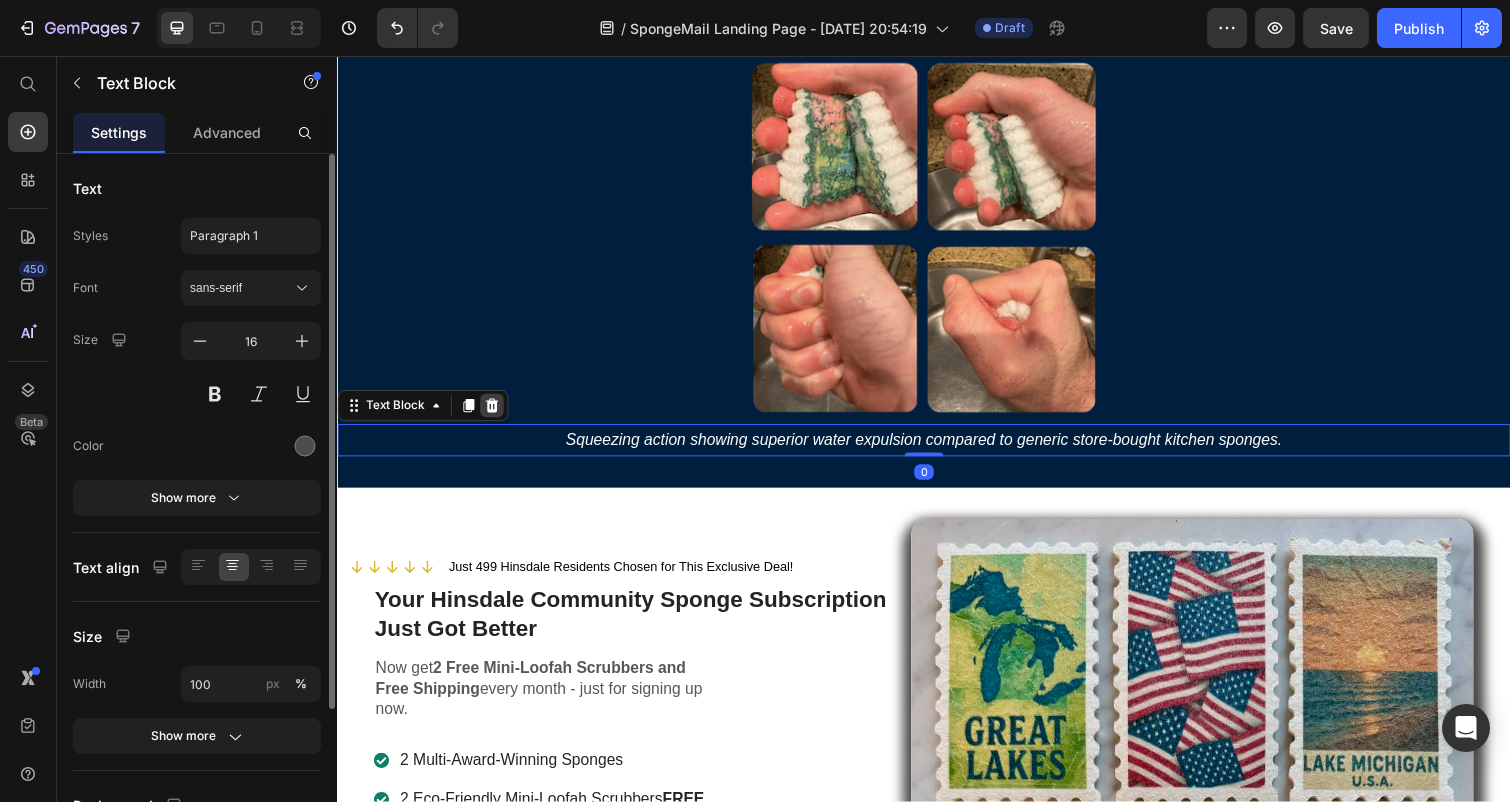click 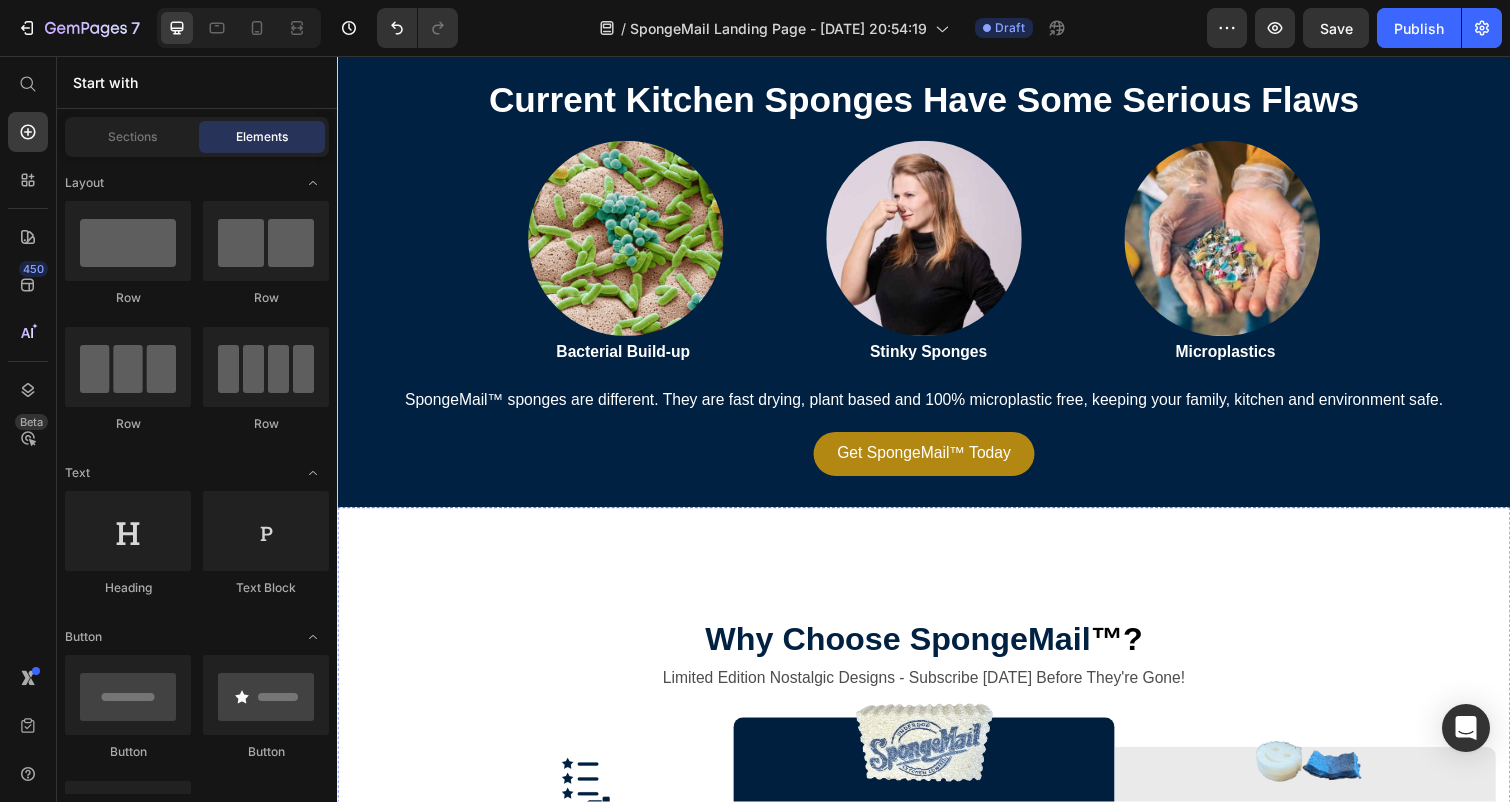 scroll, scrollTop: 3406, scrollLeft: 0, axis: vertical 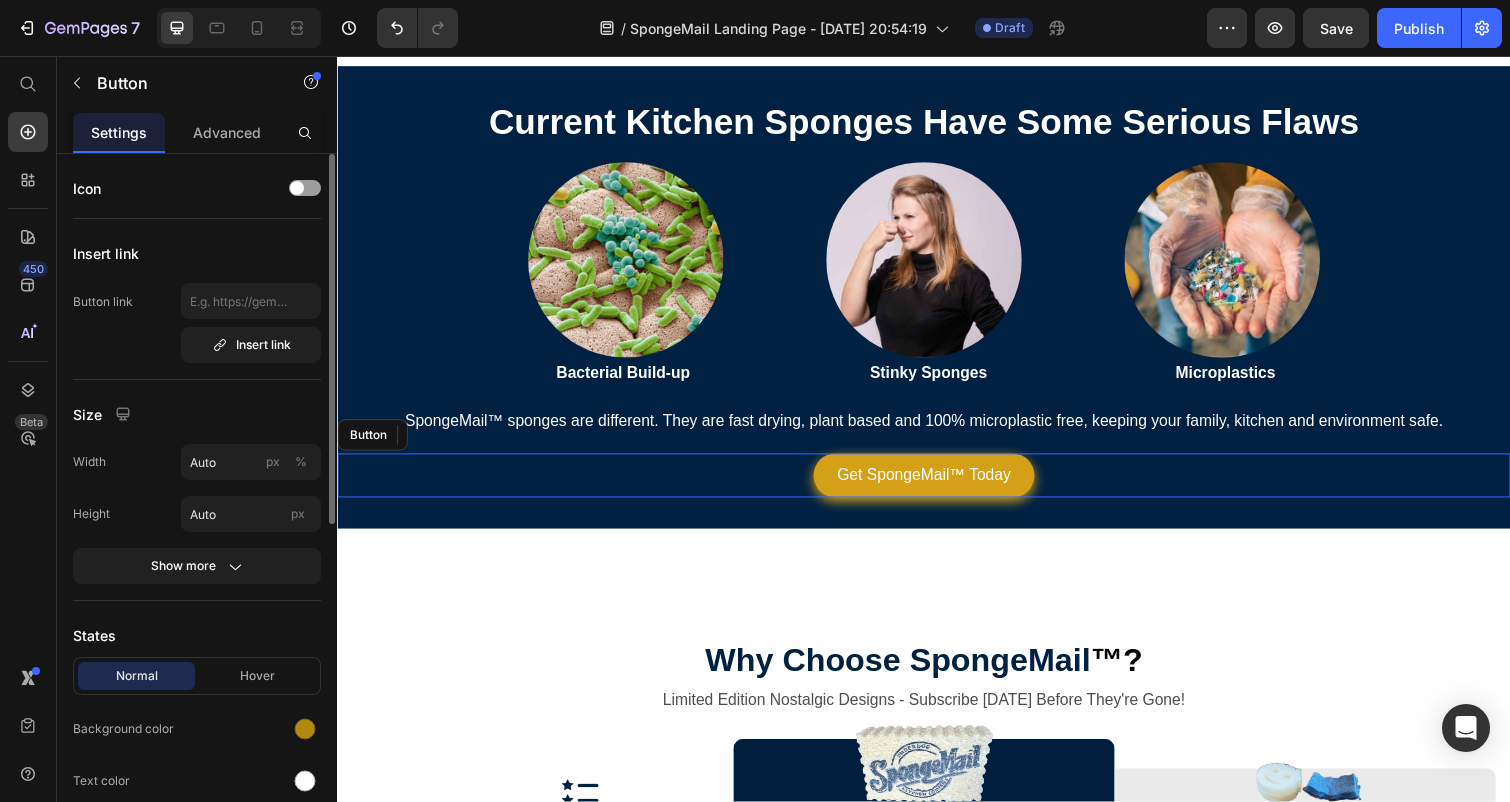 click on "Get SpongeM ail™ To day" at bounding box center [937, 485] 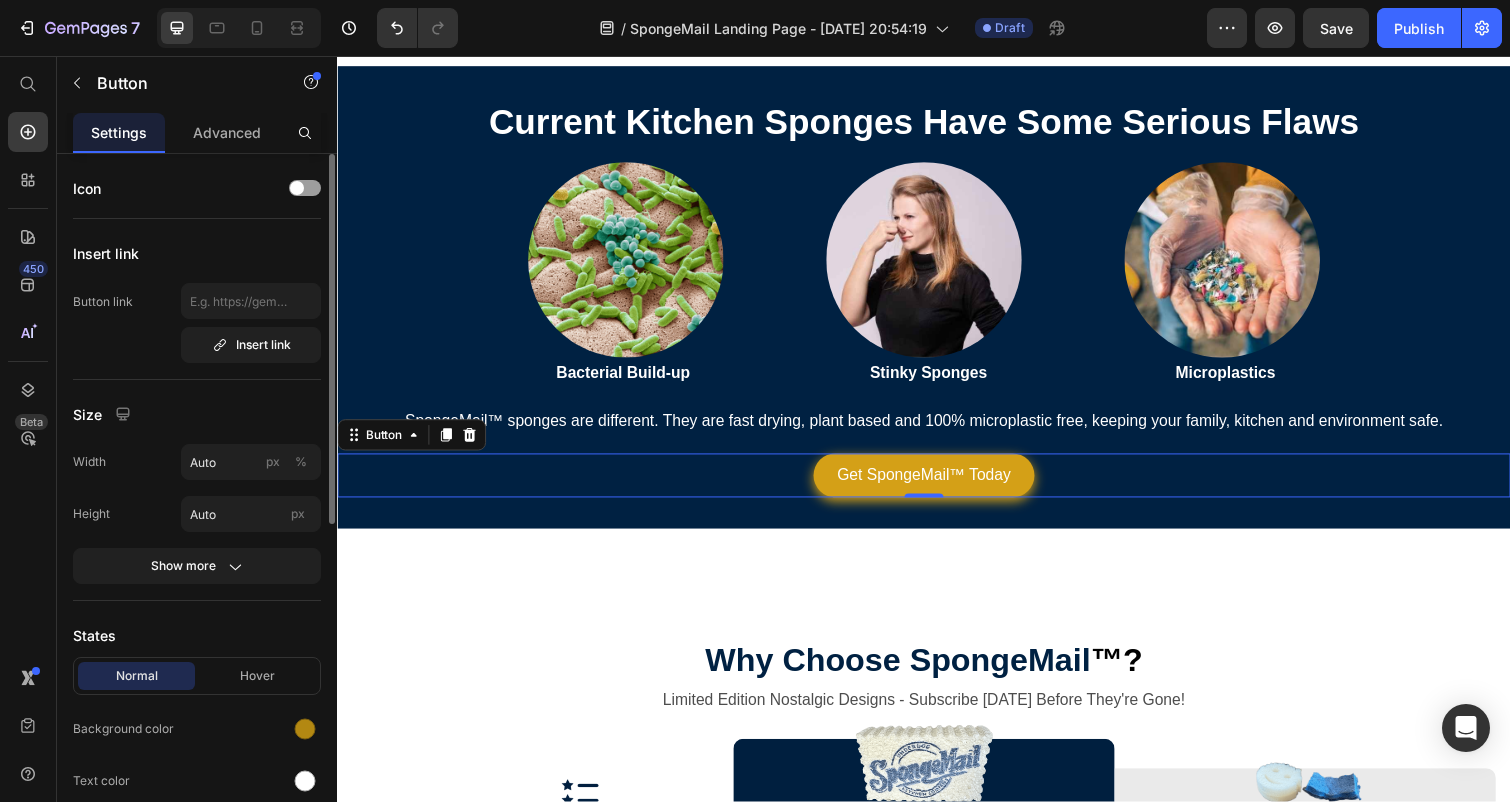 click on "Get SpongeM ail™ To day" at bounding box center (937, 485) 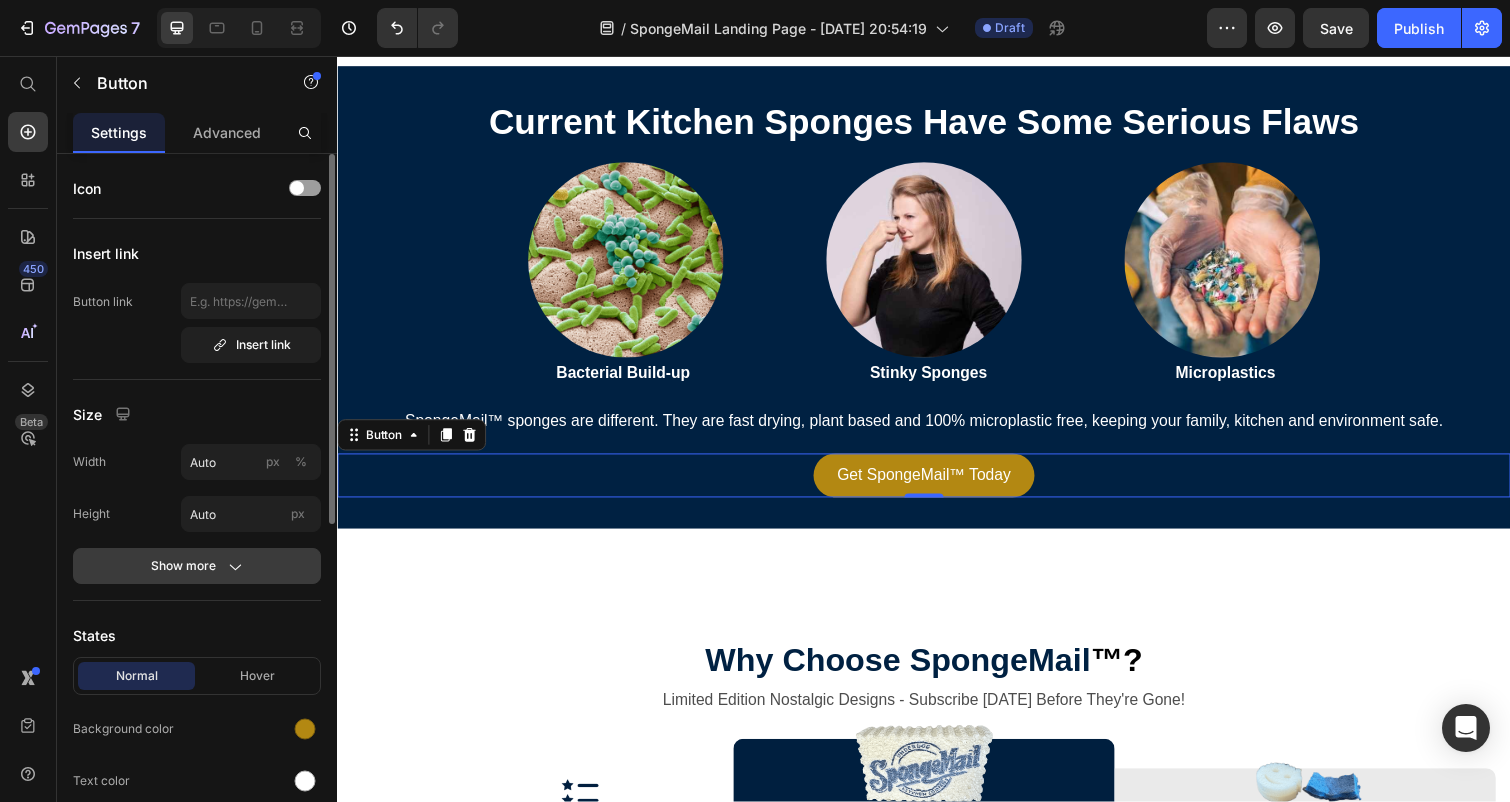 click on "Show more" 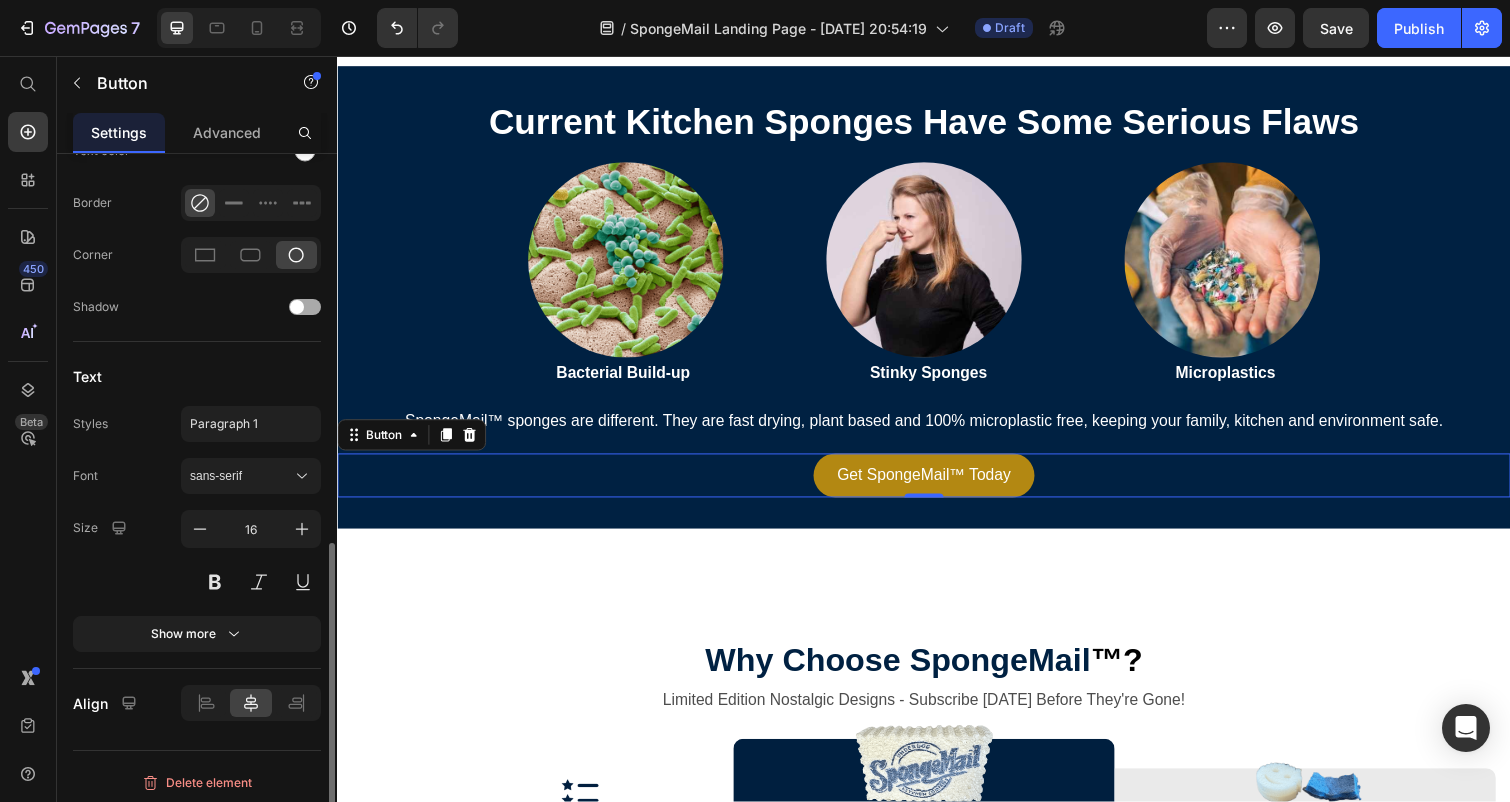 scroll, scrollTop: 836, scrollLeft: 0, axis: vertical 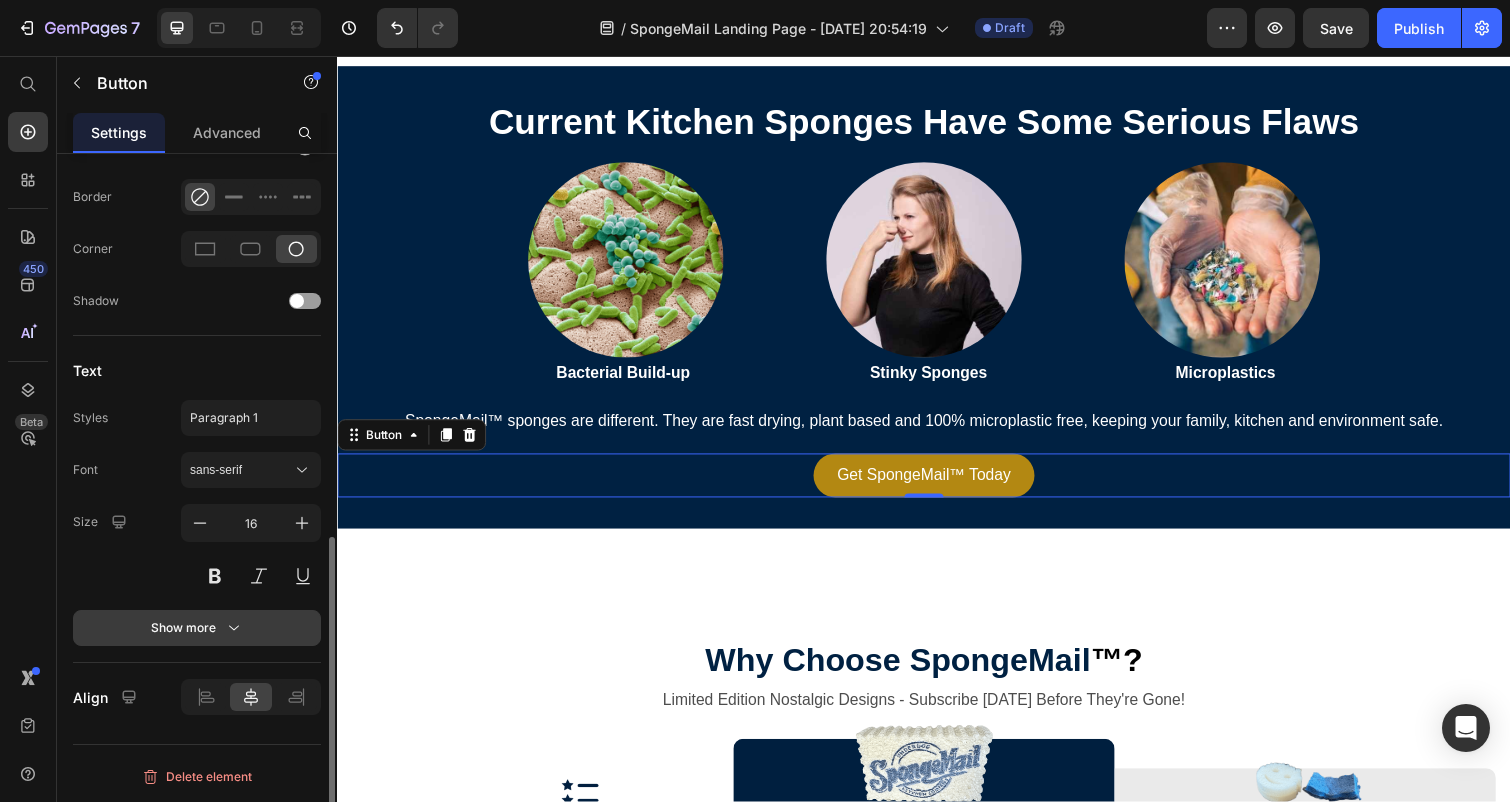 click on "Show more" at bounding box center (197, 628) 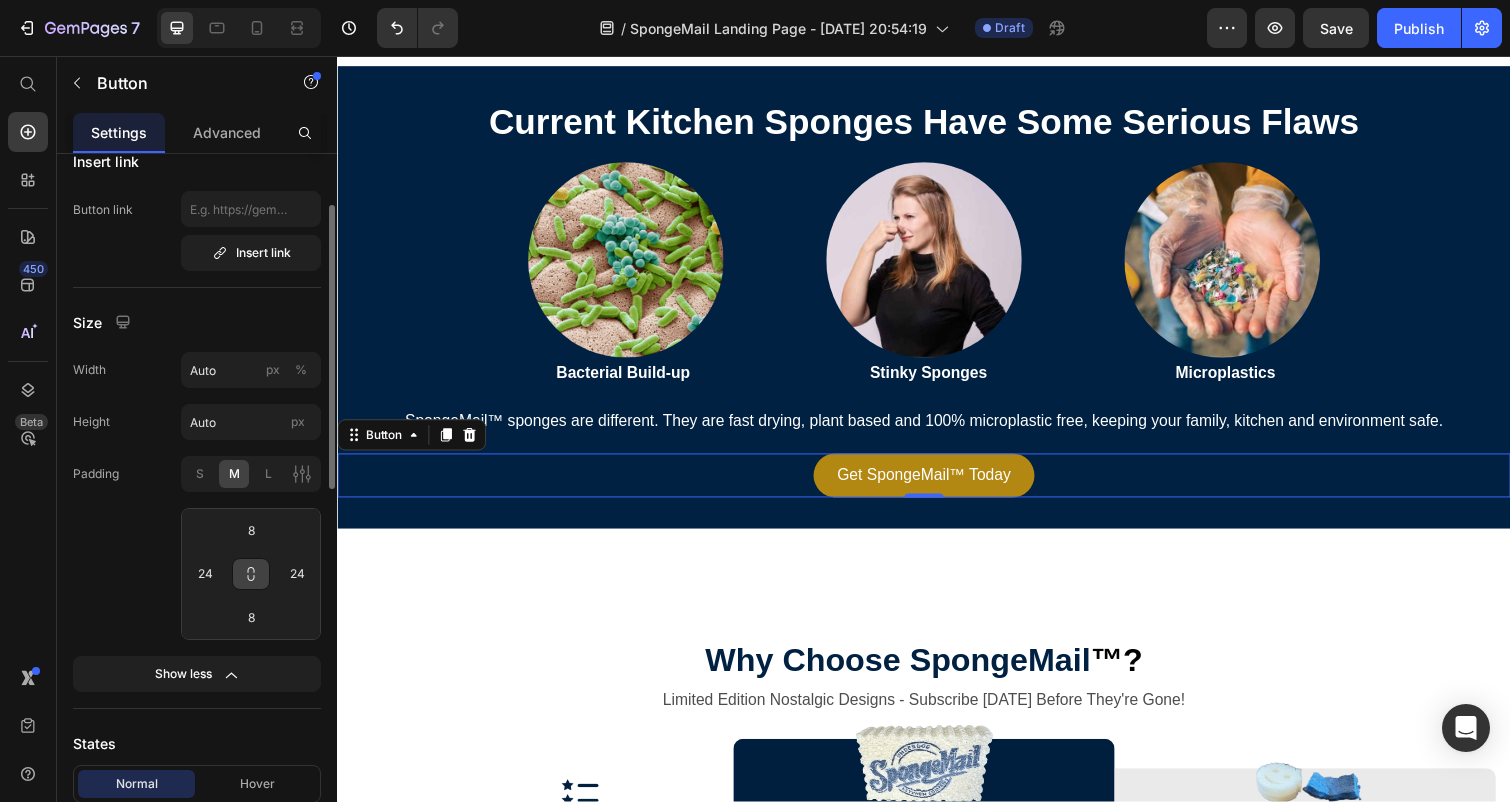 scroll, scrollTop: 83, scrollLeft: 0, axis: vertical 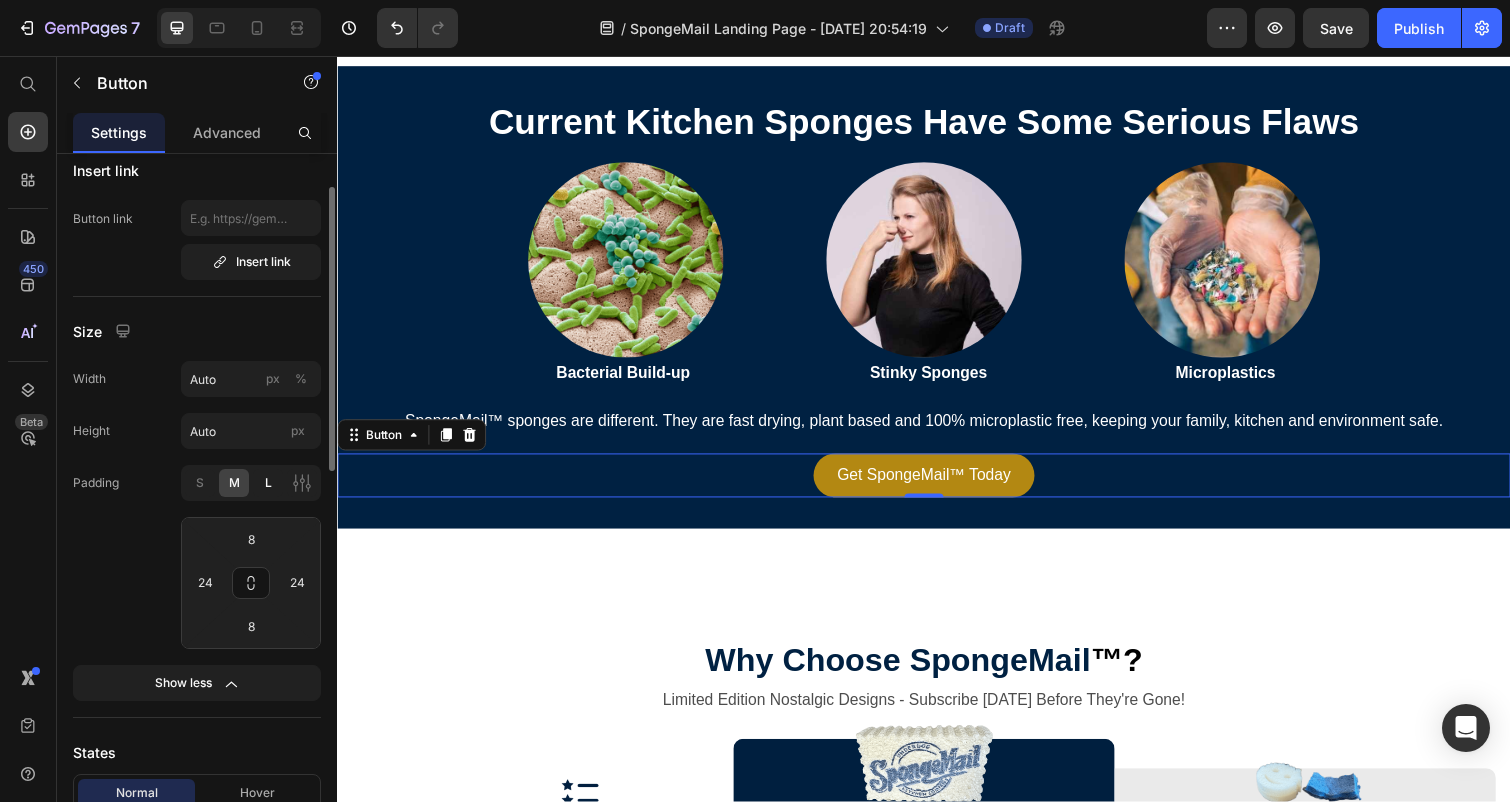 click on "L" 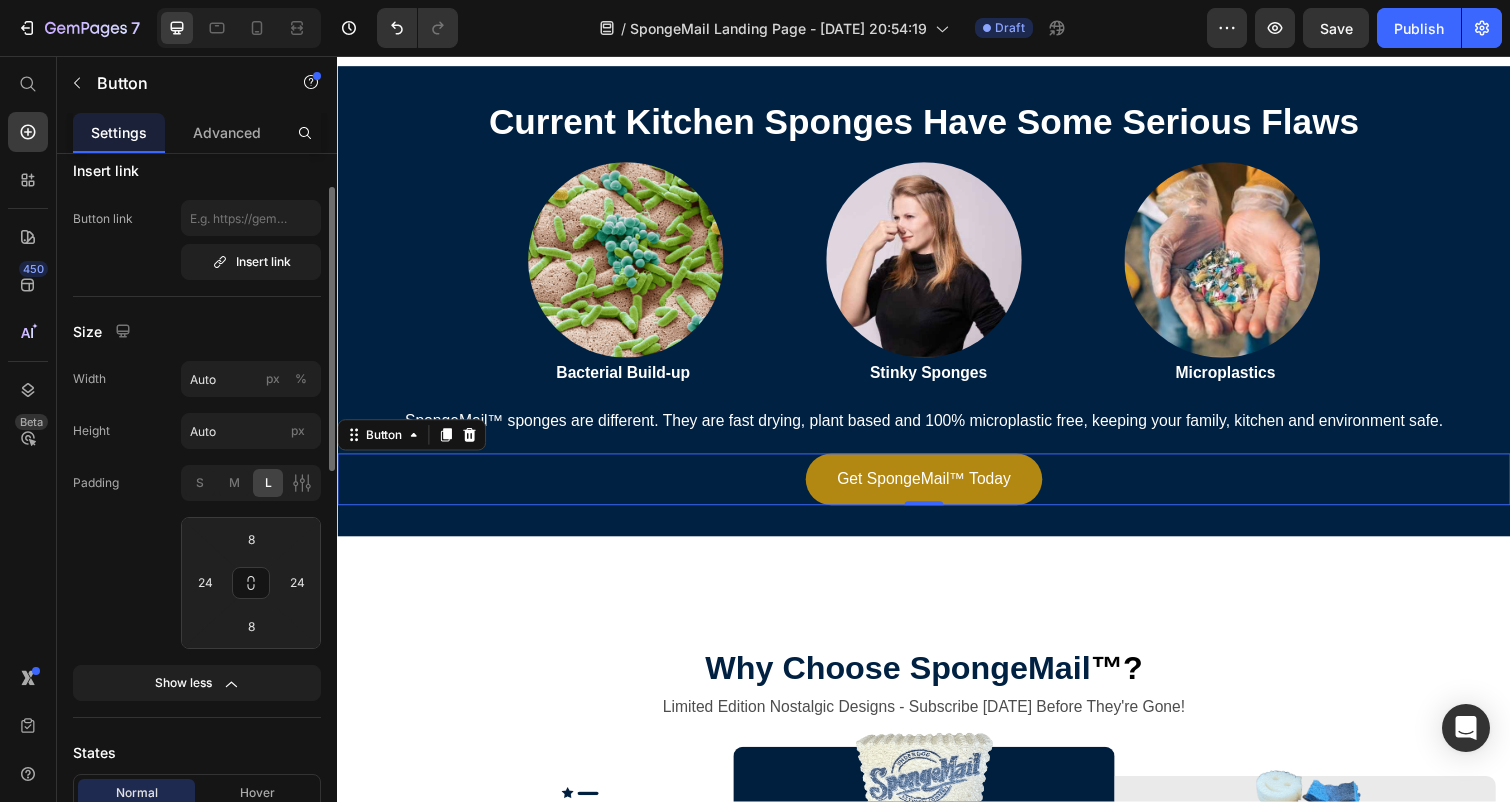 type on "12" 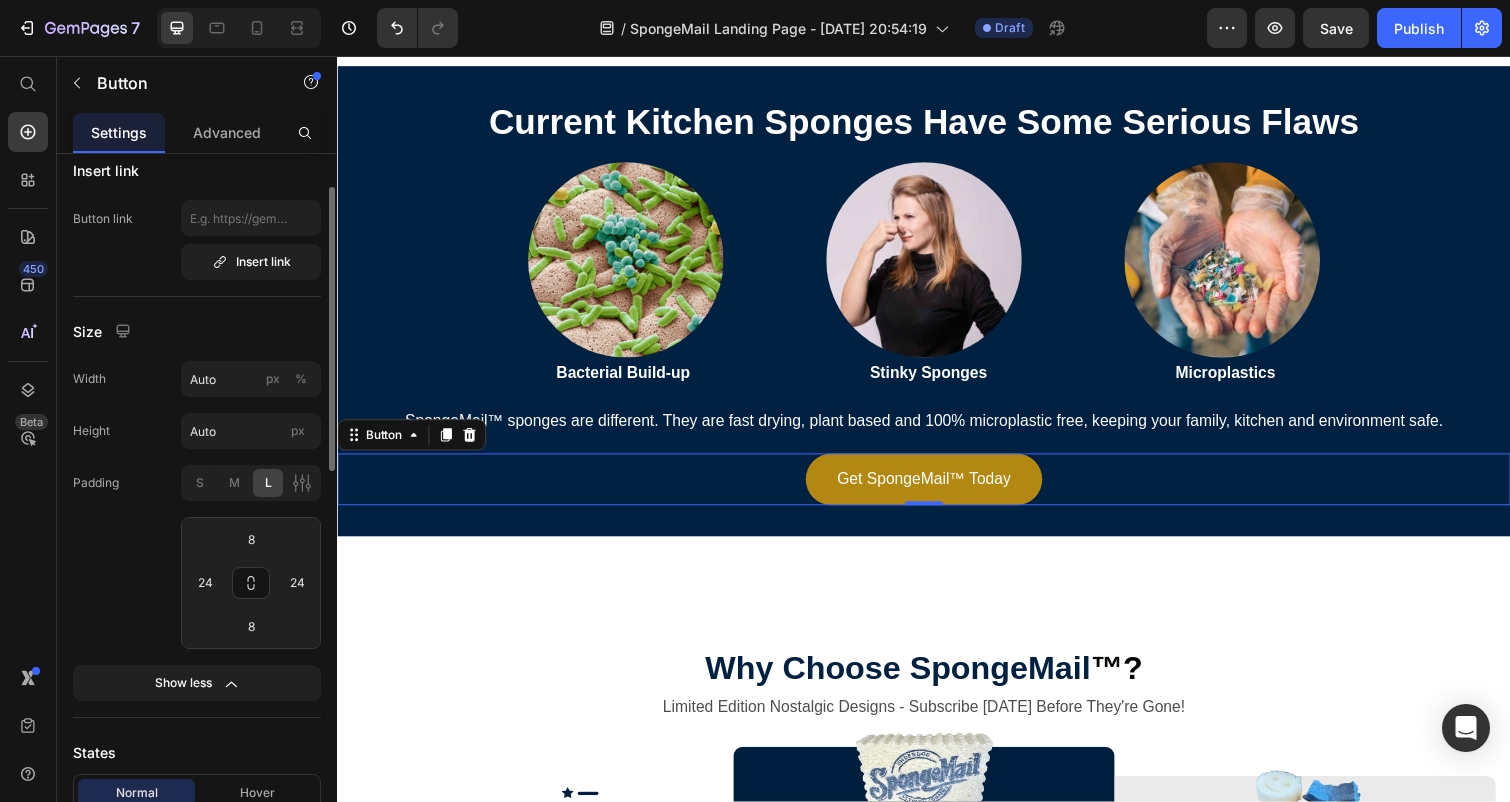 type on "32" 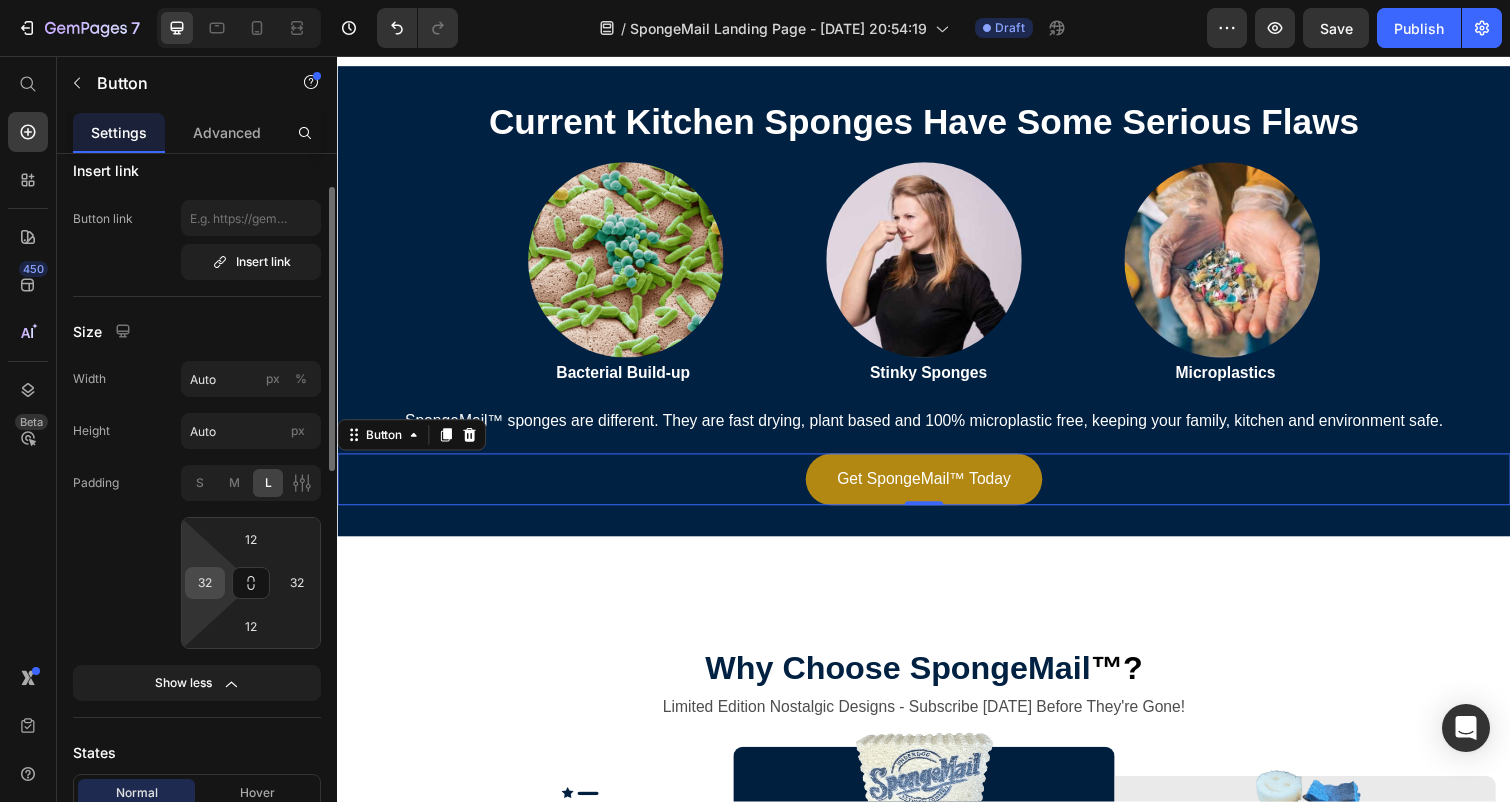 click on "32" at bounding box center (205, 583) 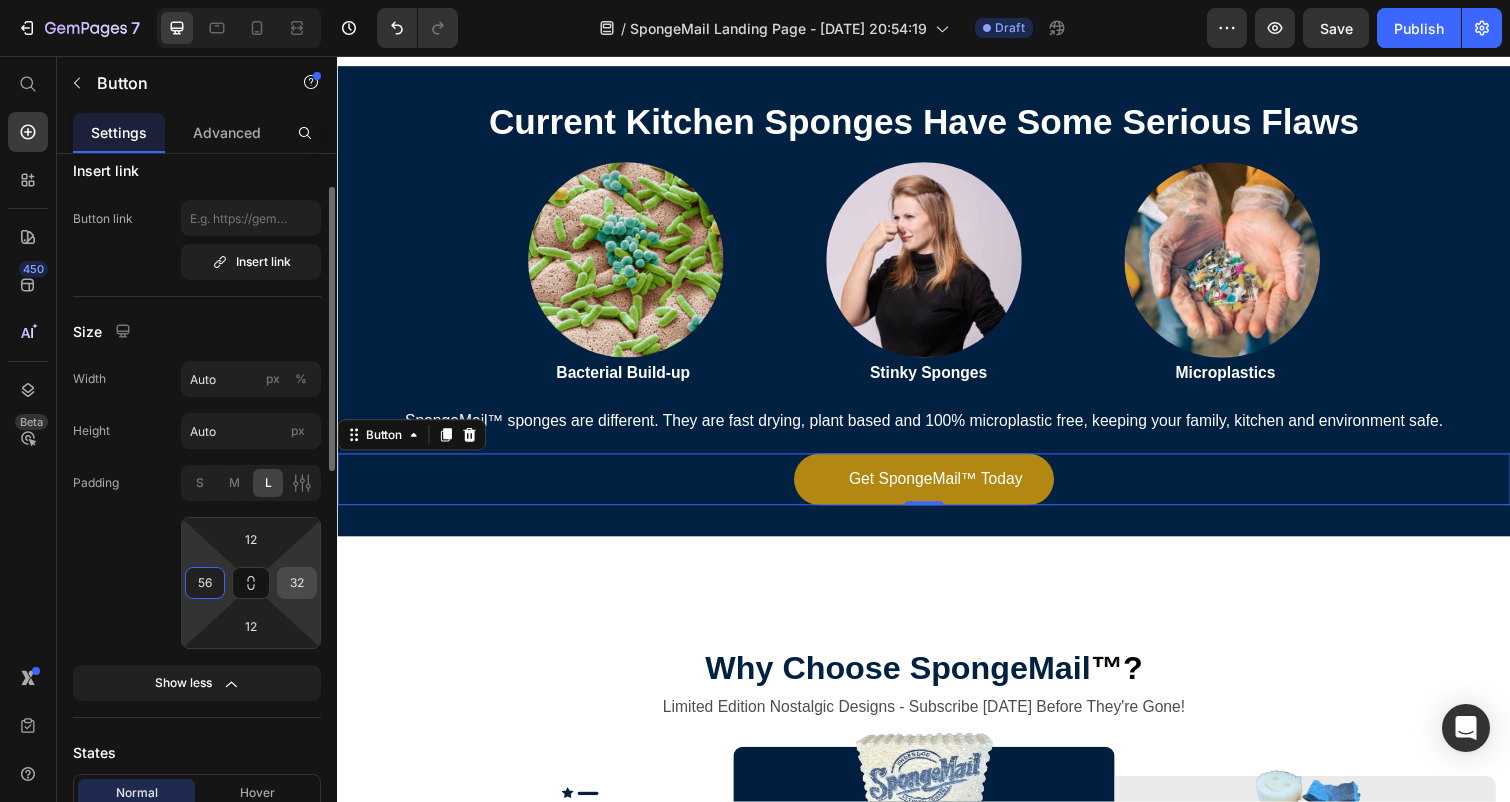 type on "56" 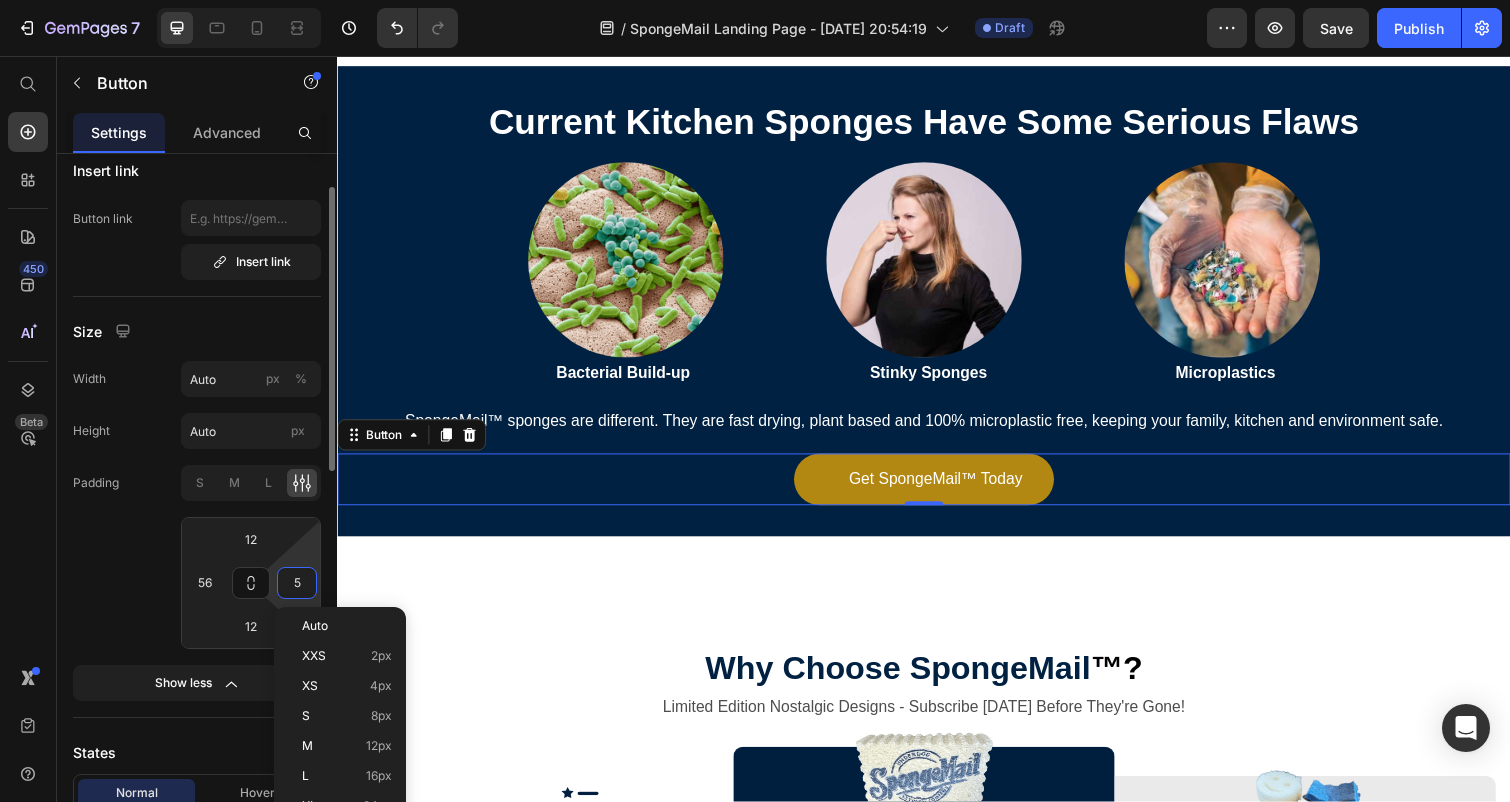 type on "56" 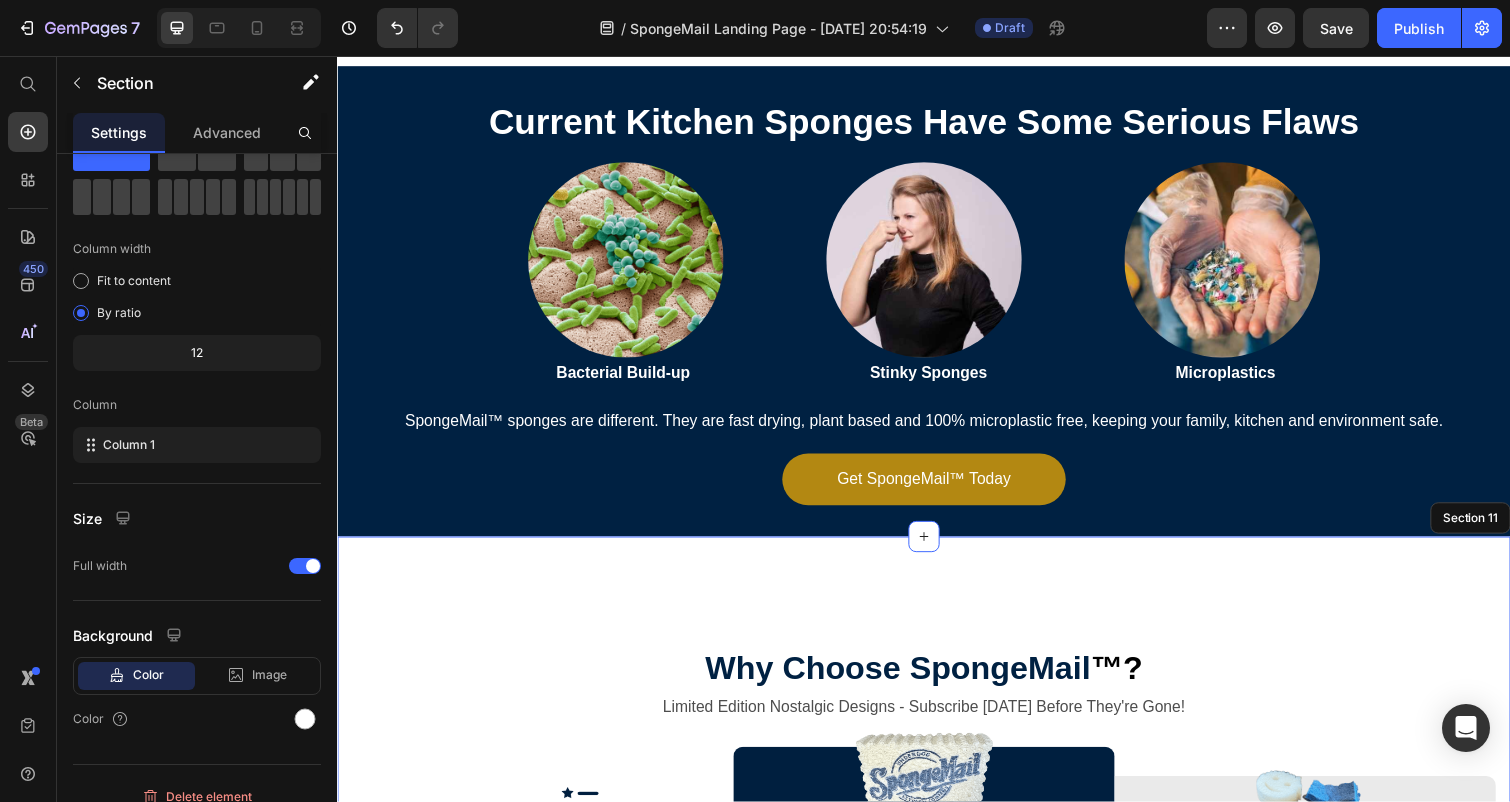 click on "Why Choose Sponge Mail ™? Heading Limited Edition Nostalgic Designs - Subscribe [DATE] Before They're Gone! Text Block Image Feature Text Block 100% Microplastic-free Convenient Delivery Award Winning Designs Fast Drying Small, Local Business Item List Image SpongeMail ™ Text Block Plastic free, eco-friendly Item List Convenient delivery, cancel anytime Item List Multi-Award winning, nostalgic designs Item List Fast drying and squeezable Item List Support Local Midwest Business Item List Row Image Generic Store-Bought Sponges Text Block
Contains Plastics and often wrapped in plastic Item List
No delivery Item List
Some unique shapes but no nostalgia Item List
Slow drying and quick to smell terrible Item List
Large corporations Item List Row Row Row Start Your SpongeMail Subscription Now Button "I get so excited every time my limited-edition SpongeMail arrives!" [PERSON_NAME], [GEOGRAPHIC_DATA], IL Text Block Row Section 11" at bounding box center [937, 1006] 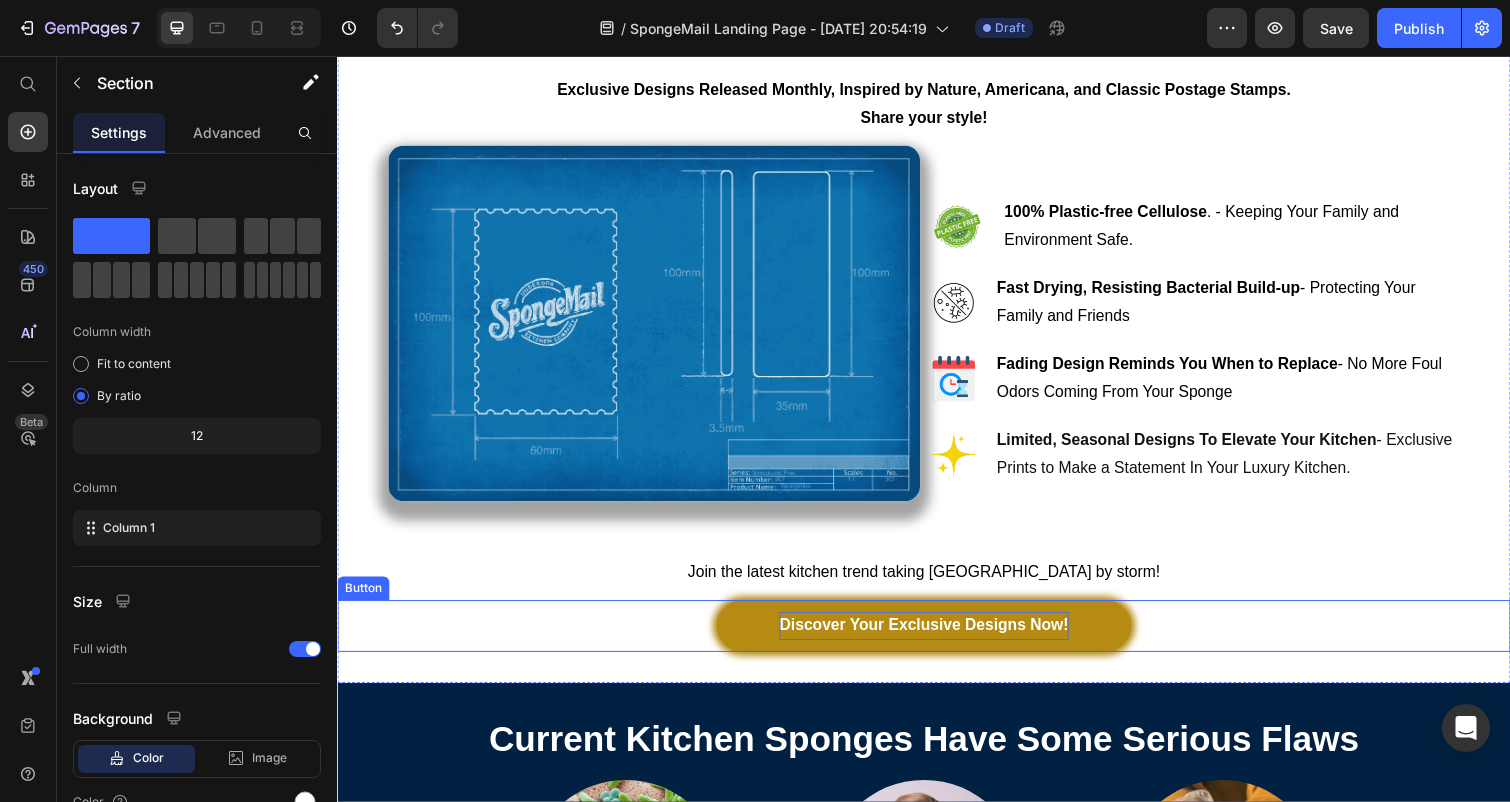 scroll, scrollTop: 2778, scrollLeft: 0, axis: vertical 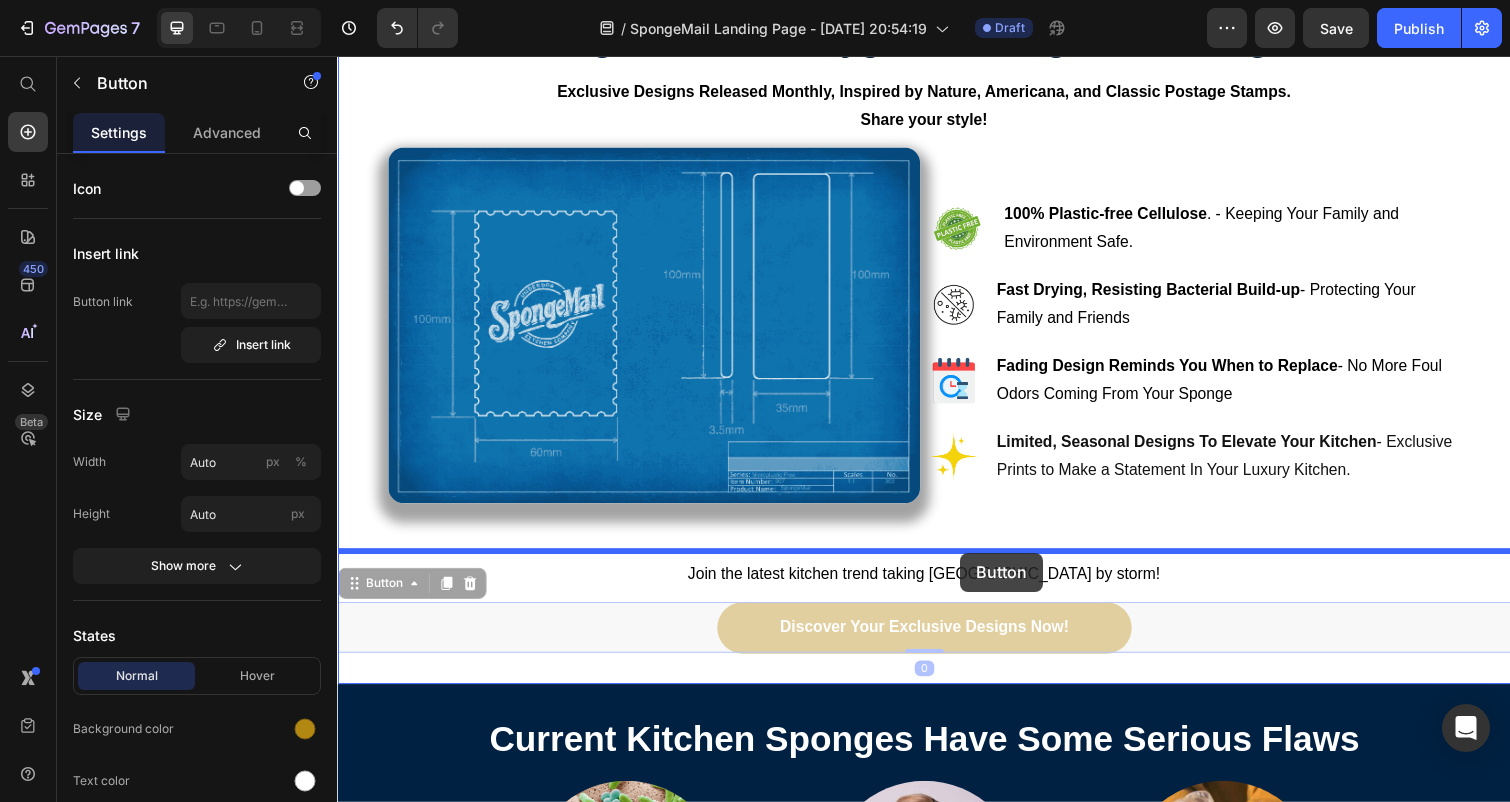 drag, startPoint x: 986, startPoint y: 645, endPoint x: 974, endPoint y: 564, distance: 81.88406 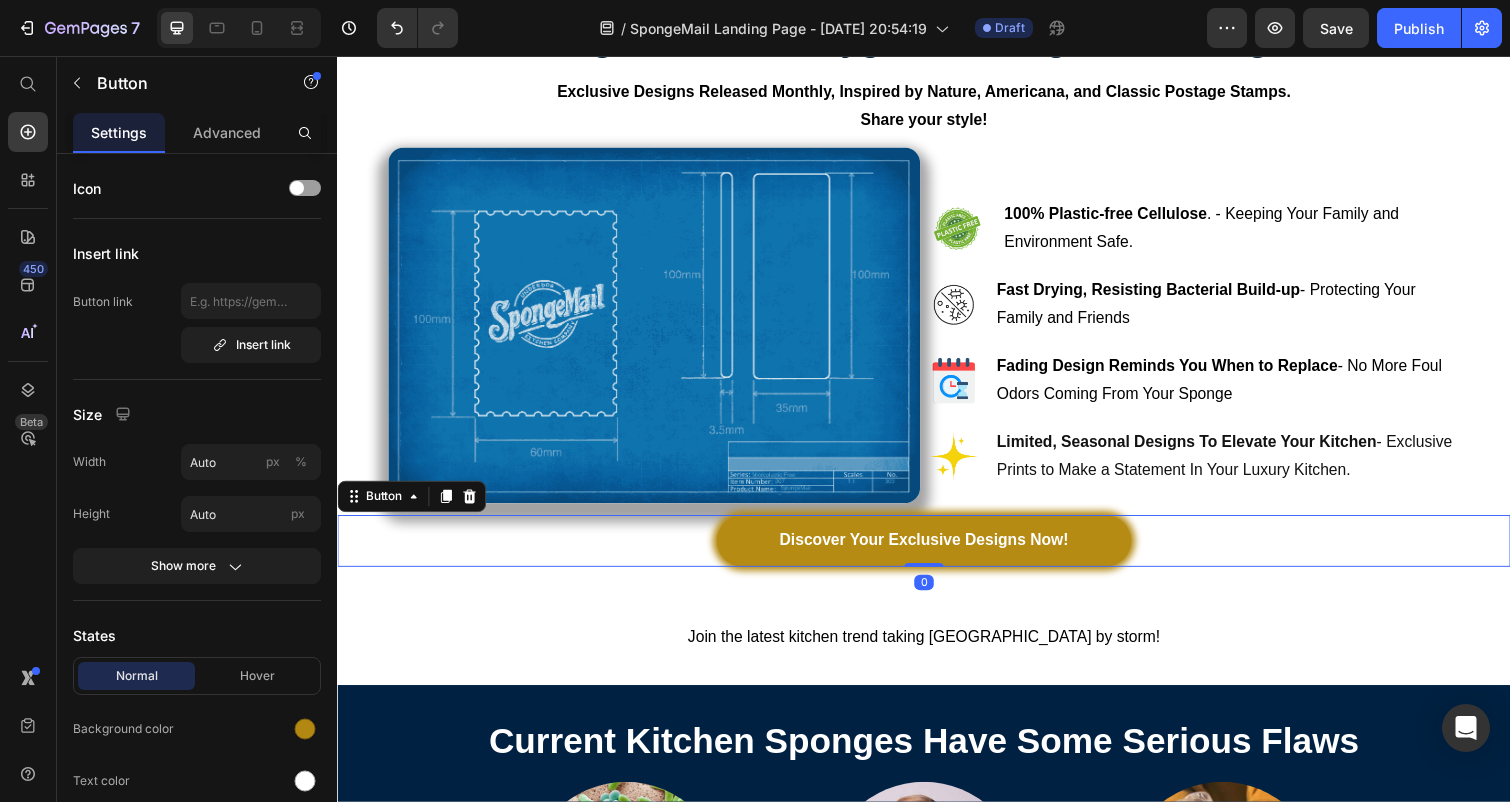 click on "Discover Your Exclusive Designs Now ! Button   0" at bounding box center (937, 552) 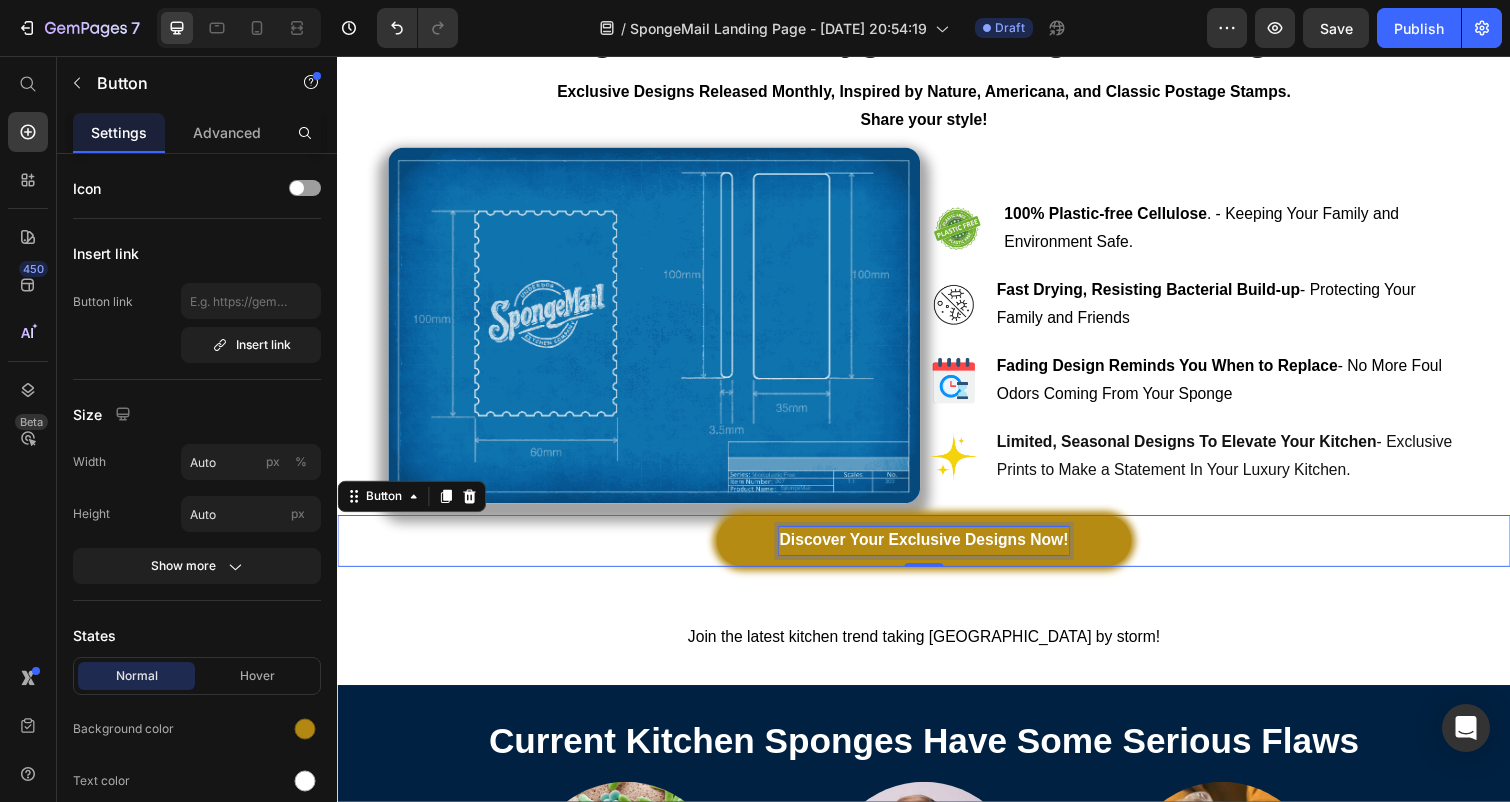 click on "Discover Your Exclusive Designs Now" at bounding box center (934, 551) 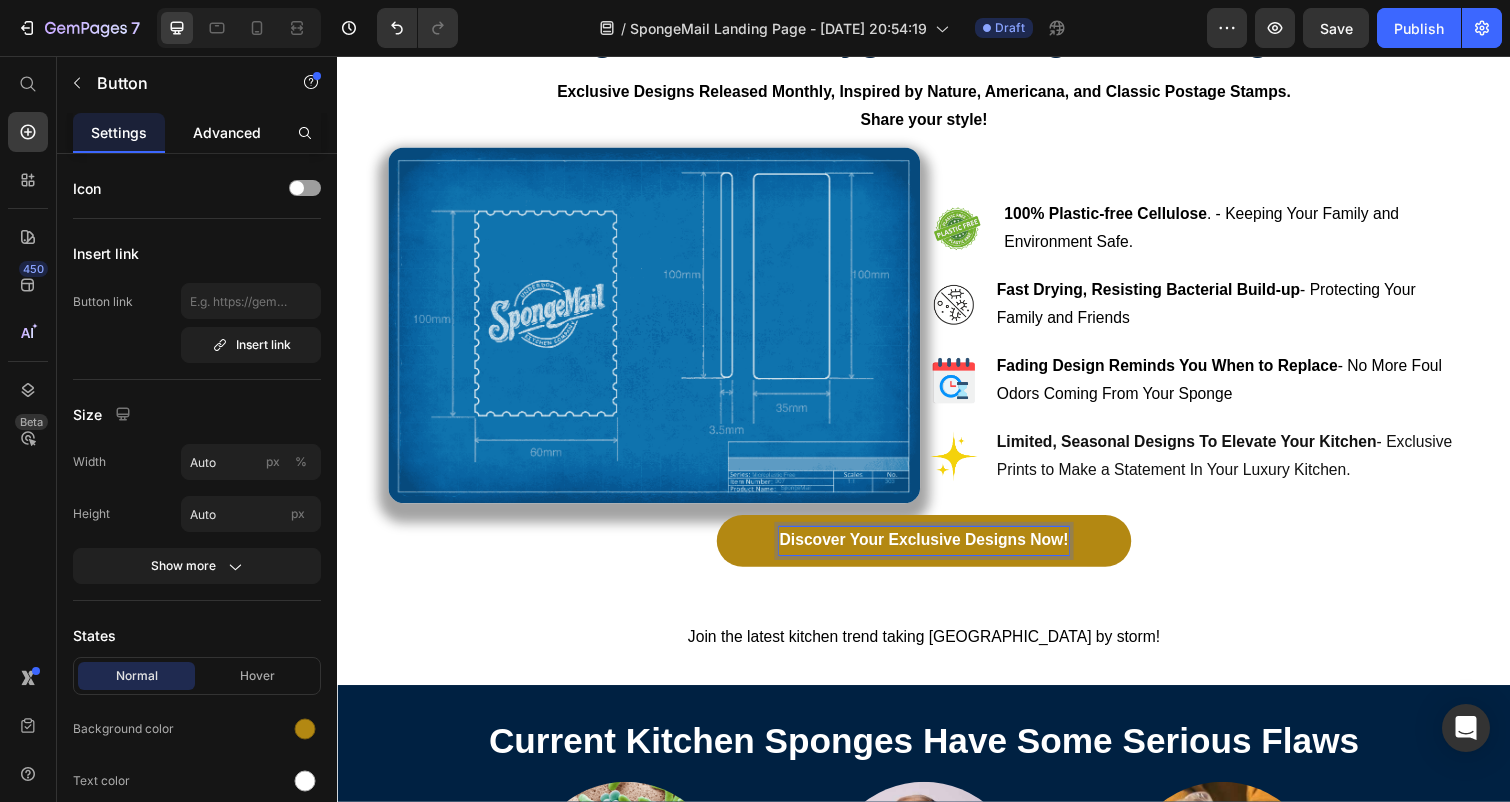 click on "Advanced" at bounding box center [227, 132] 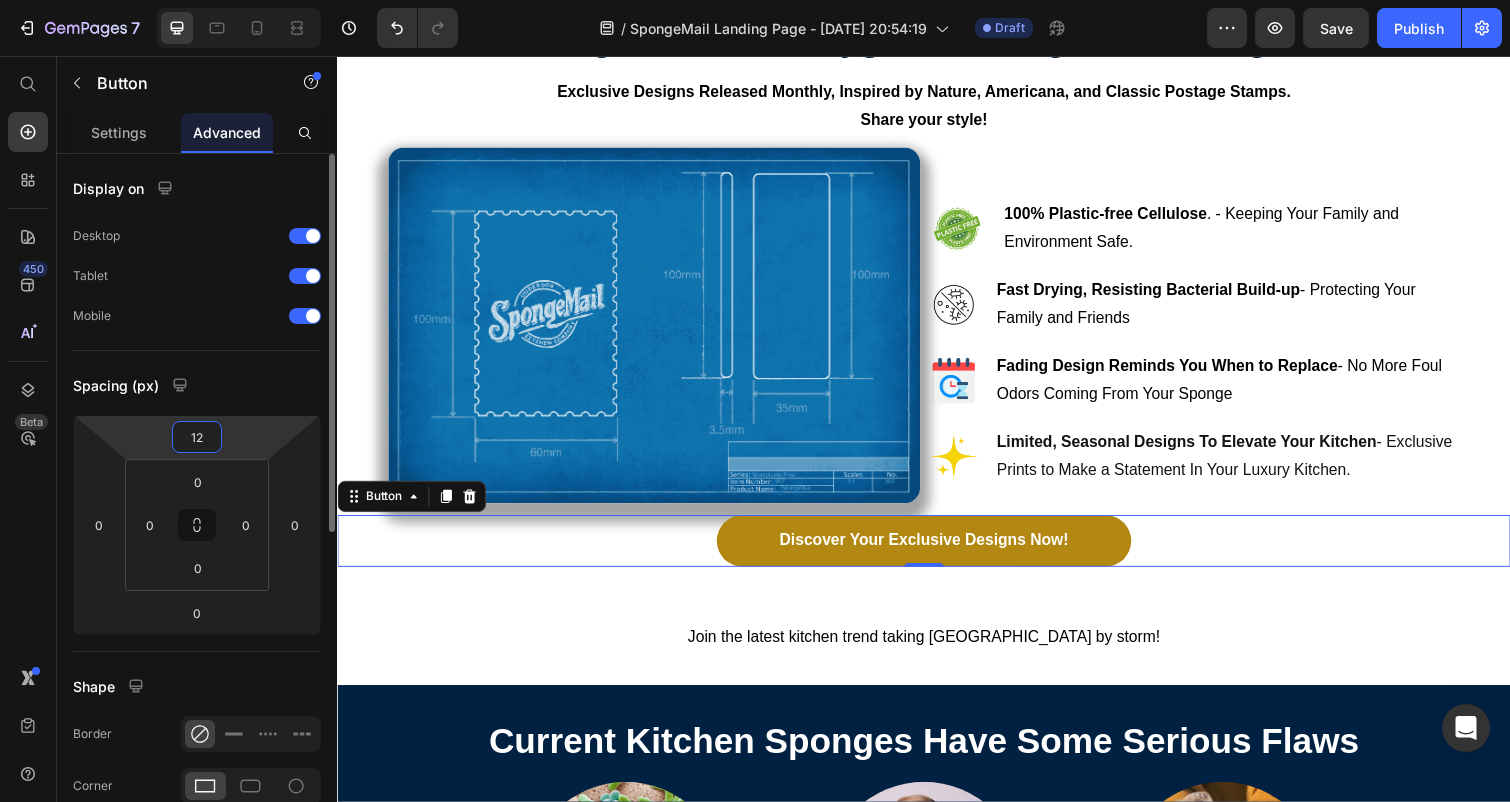 click on "12" at bounding box center [197, 437] 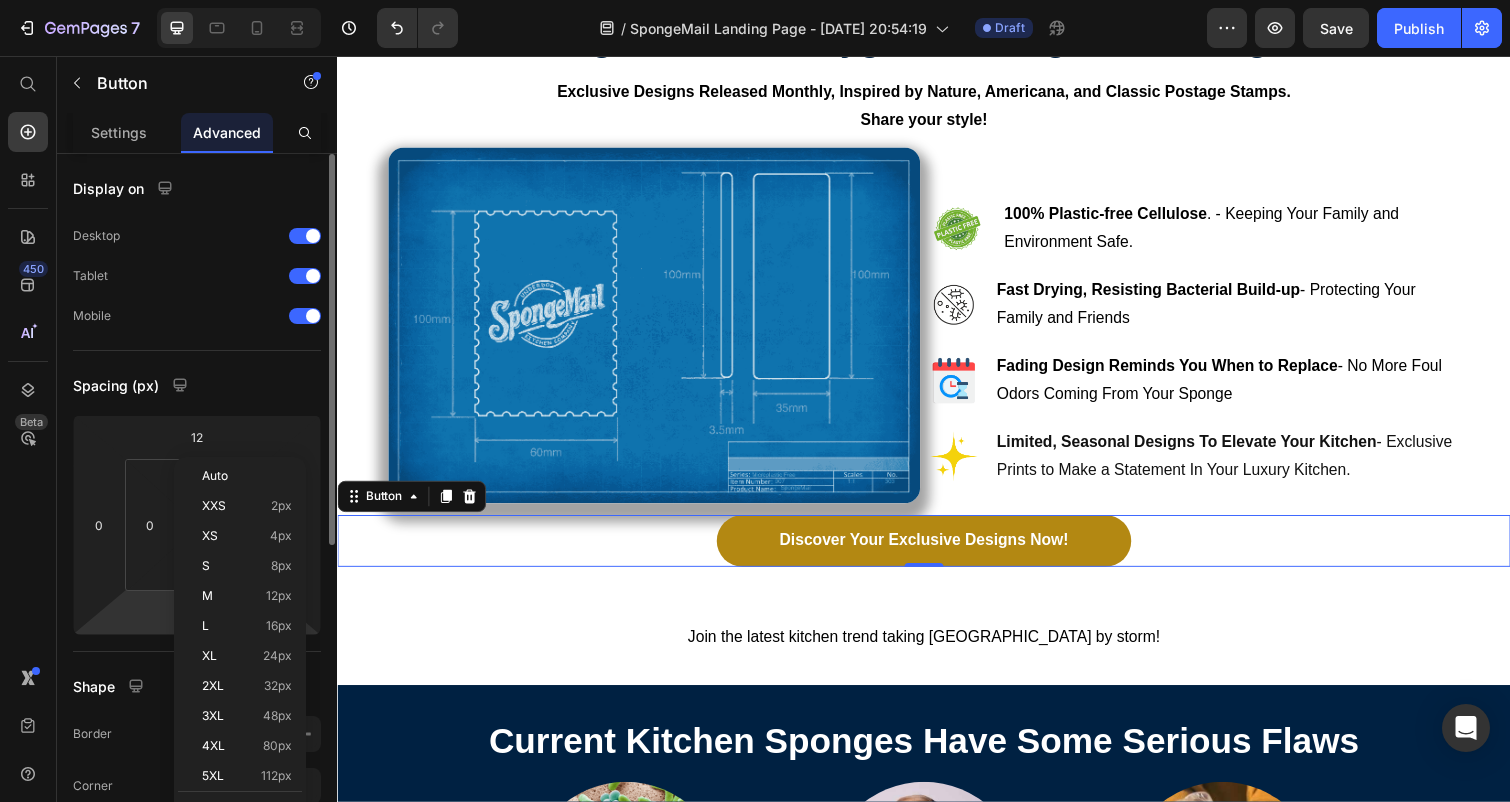 click on "7  Version history  /  SpongeMail Landing Page - [DATE] 20:54:19 Draft Preview  Save   Publish  450 Beta Start with Sections Elements Hero Section Product Detail Brands Trusted Badges Guarantee Product Breakdown How to use Testimonials Compare Bundle FAQs Social Proof Brand Story Product List Collection Blog List Contact Sticky Add to Cart Custom Footer Browse Library 450 Layout
Row
Row
Row
Row Text
Heading
Text Block Button
Button
Button
Sticky Back to top Media" at bounding box center (755, 0) 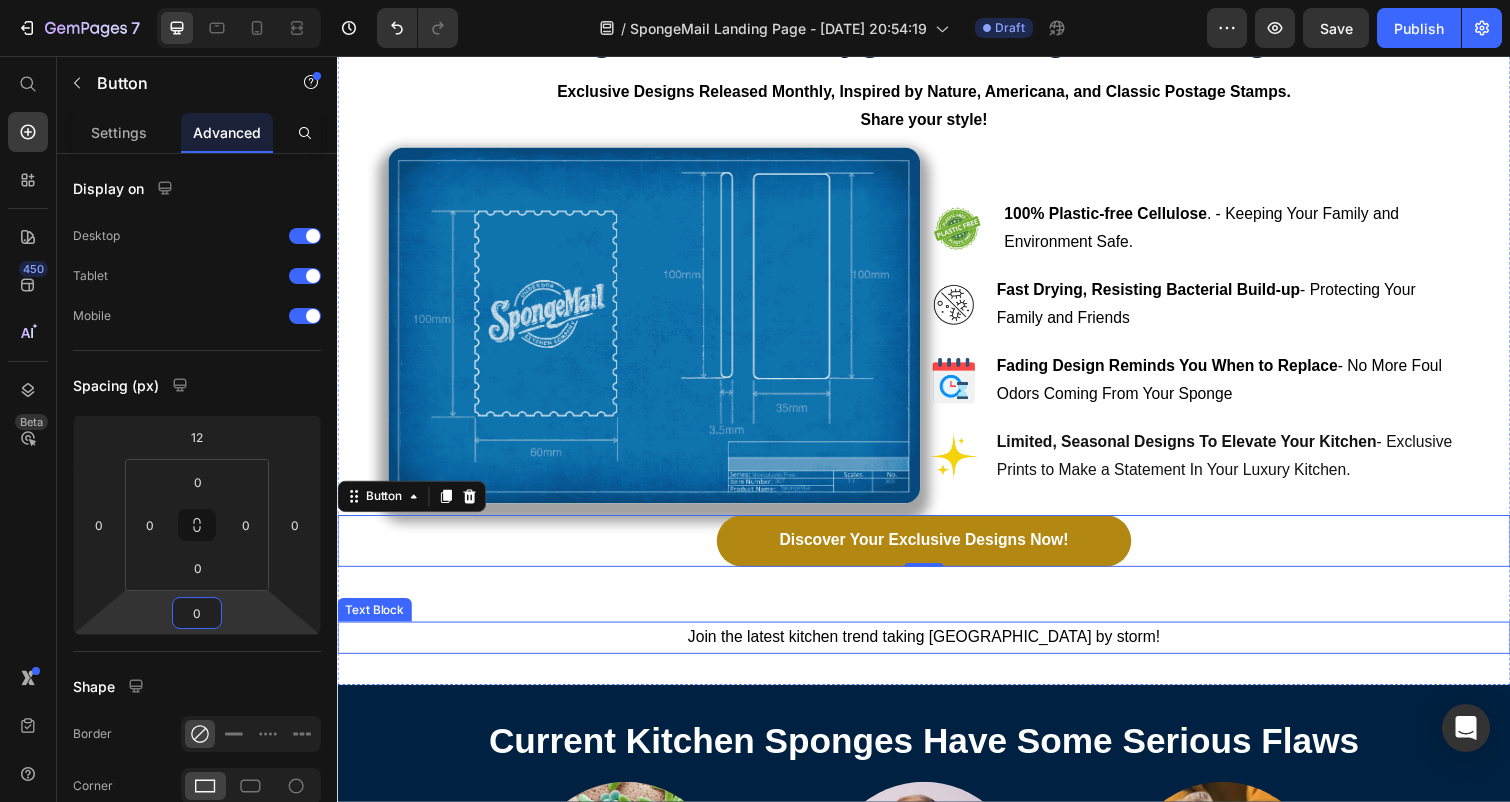 click on "Join the latest kitchen trend taking [GEOGRAPHIC_DATA] by storm!" at bounding box center [936, 650] 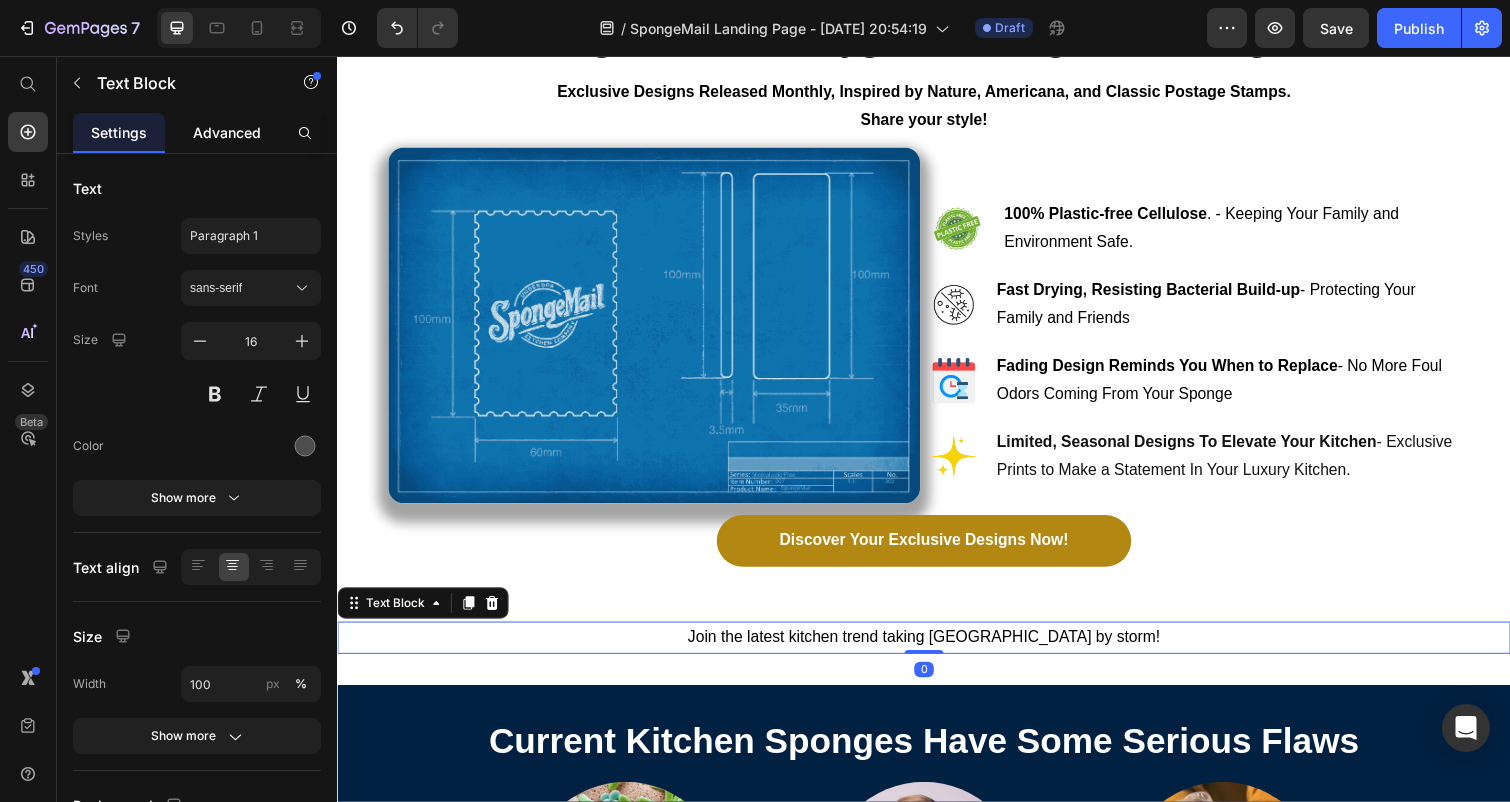 click on "Advanced" at bounding box center [227, 132] 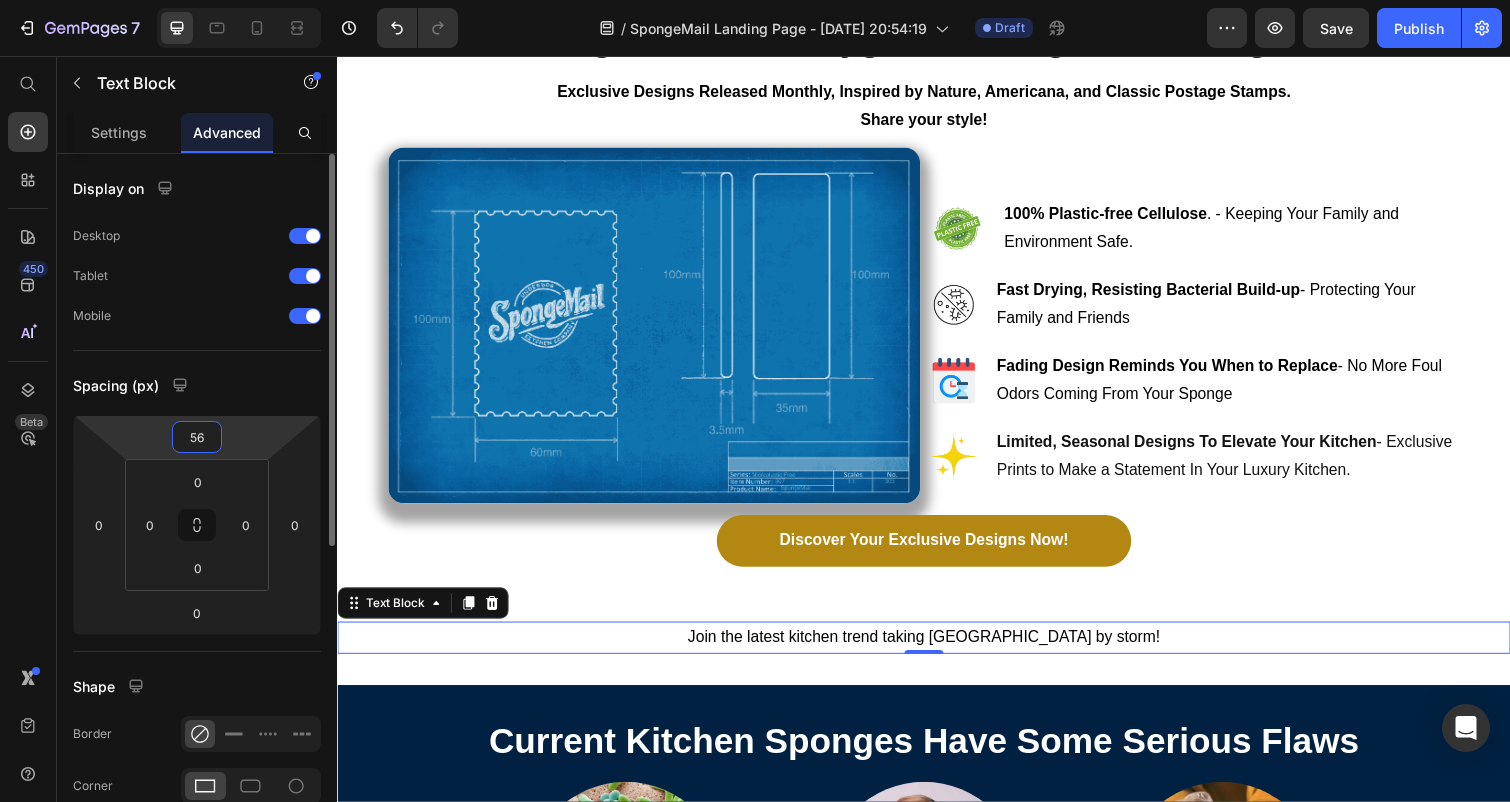 click on "56" at bounding box center [197, 437] 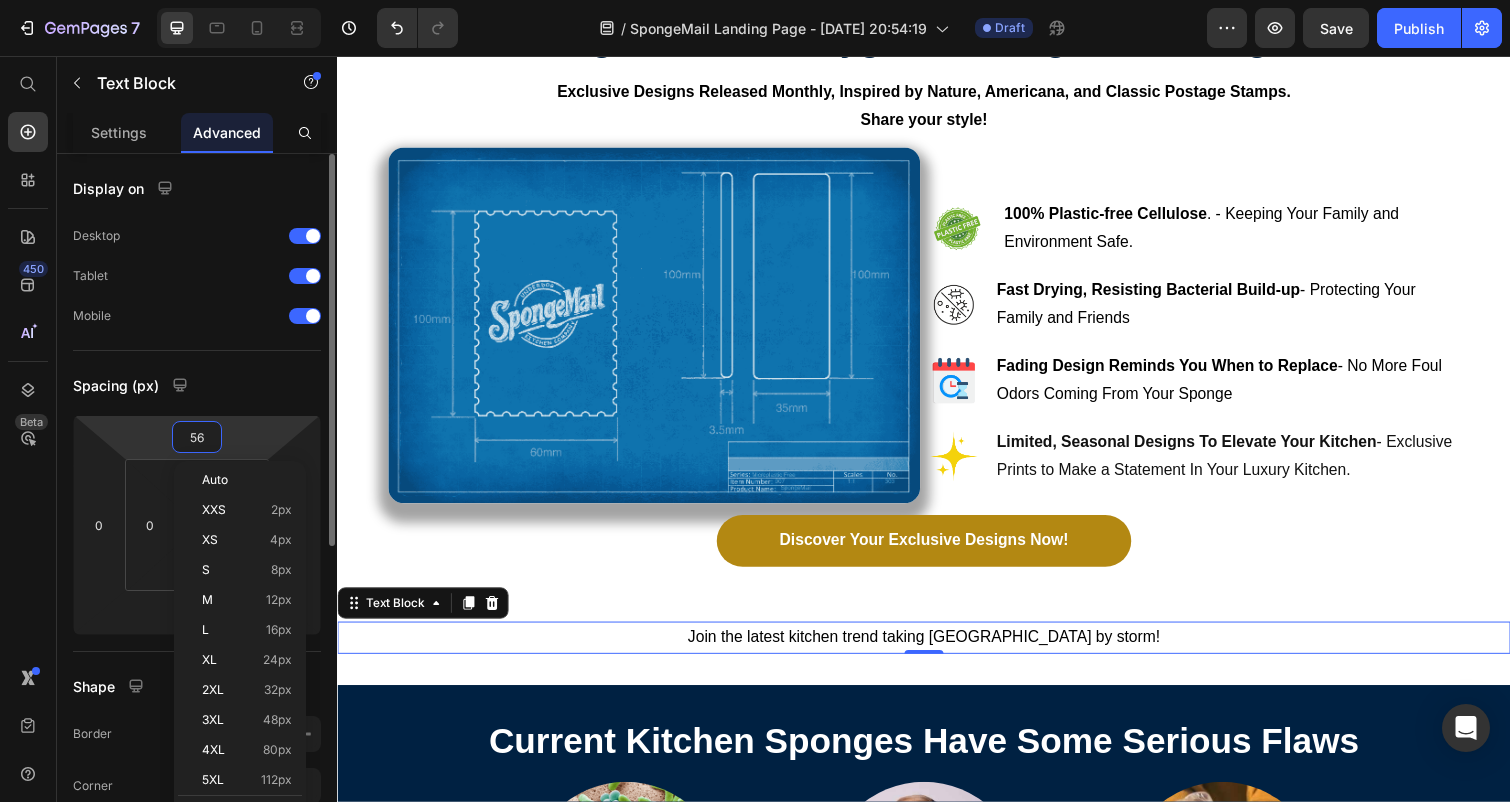 type on "0" 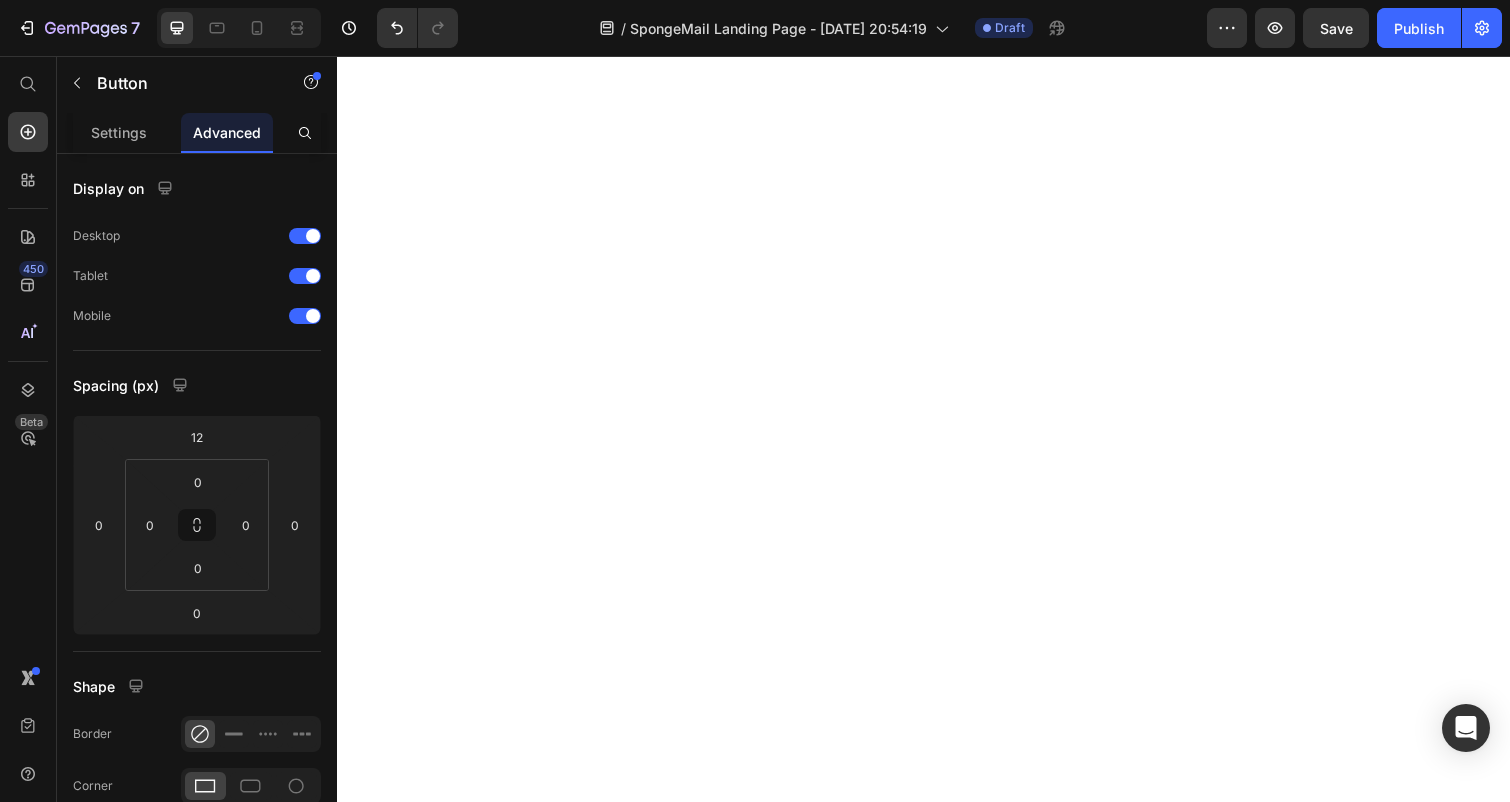 scroll, scrollTop: 0, scrollLeft: 0, axis: both 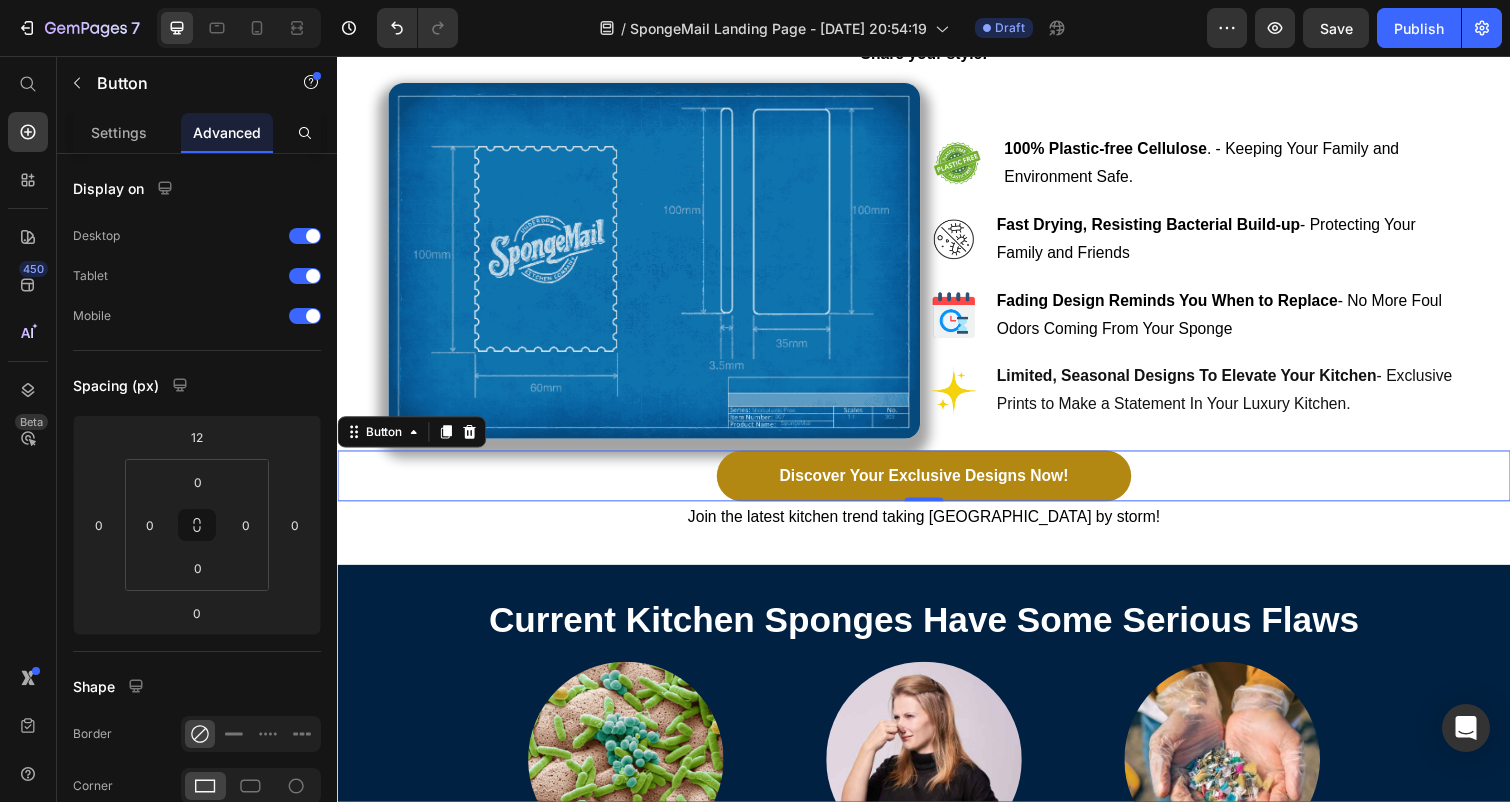 click on "Discover Your Exclusive Designs Now ! Button   0" at bounding box center [937, 486] 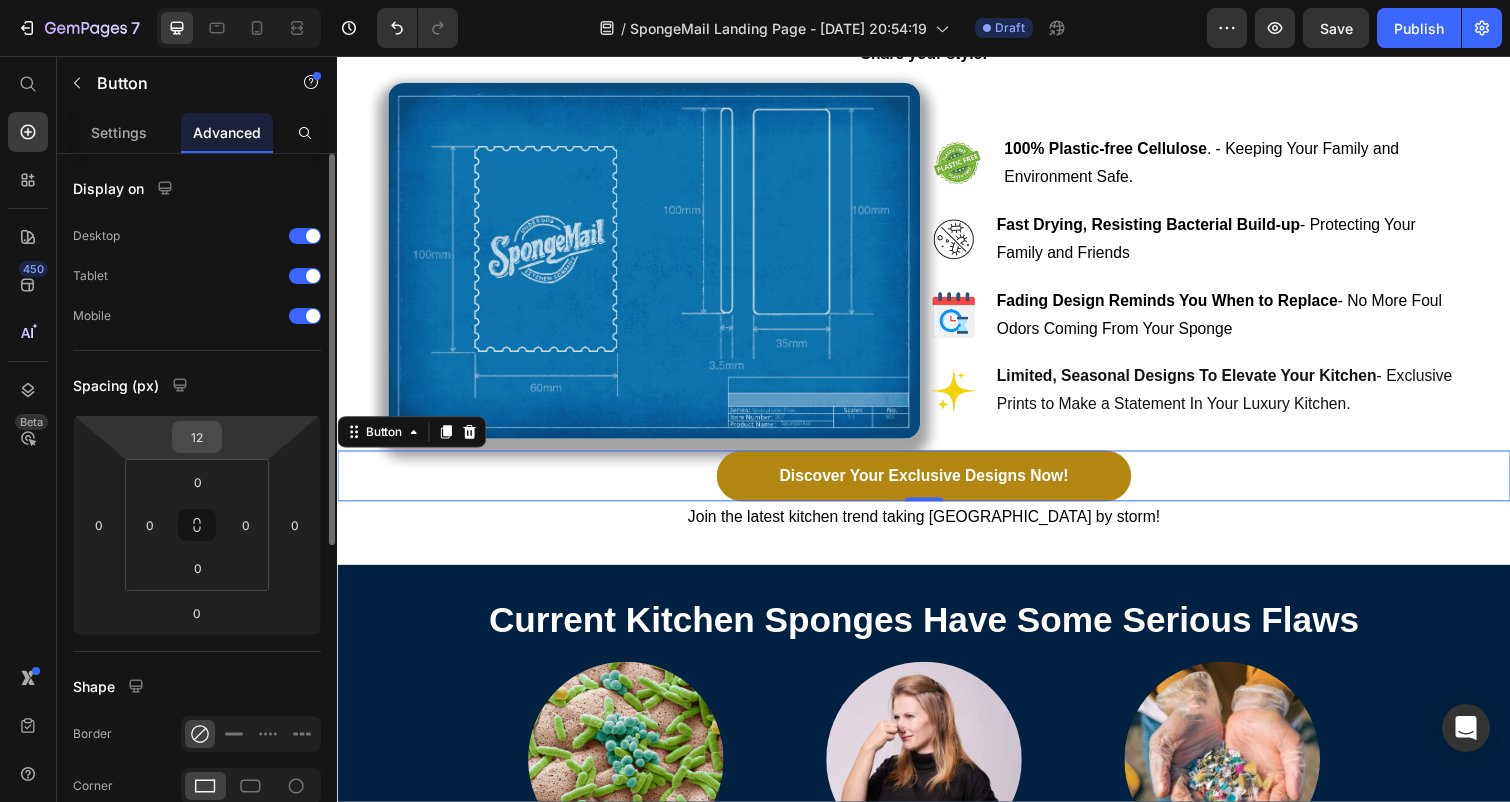 click on "12" at bounding box center (197, 437) 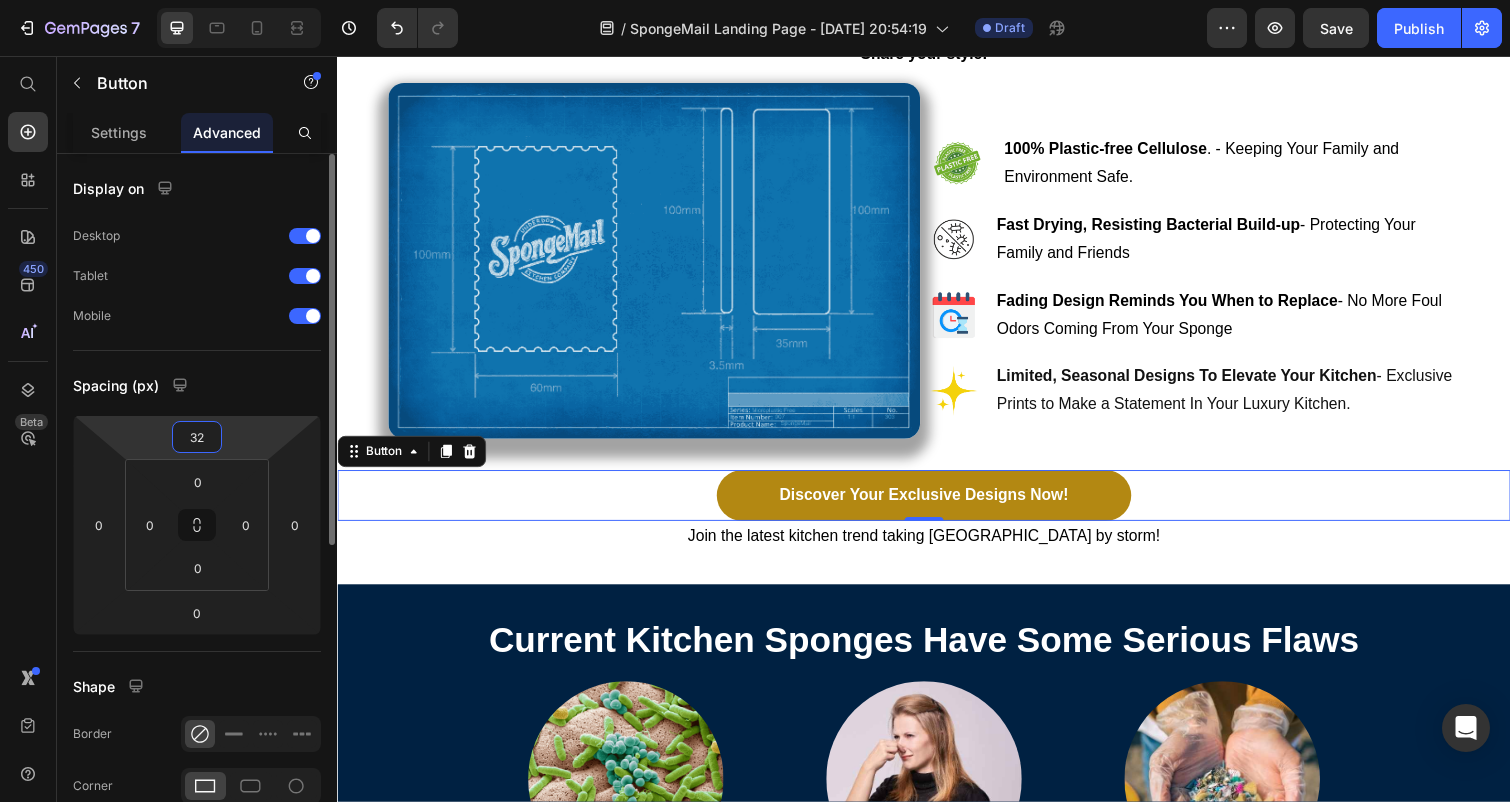 type on "3" 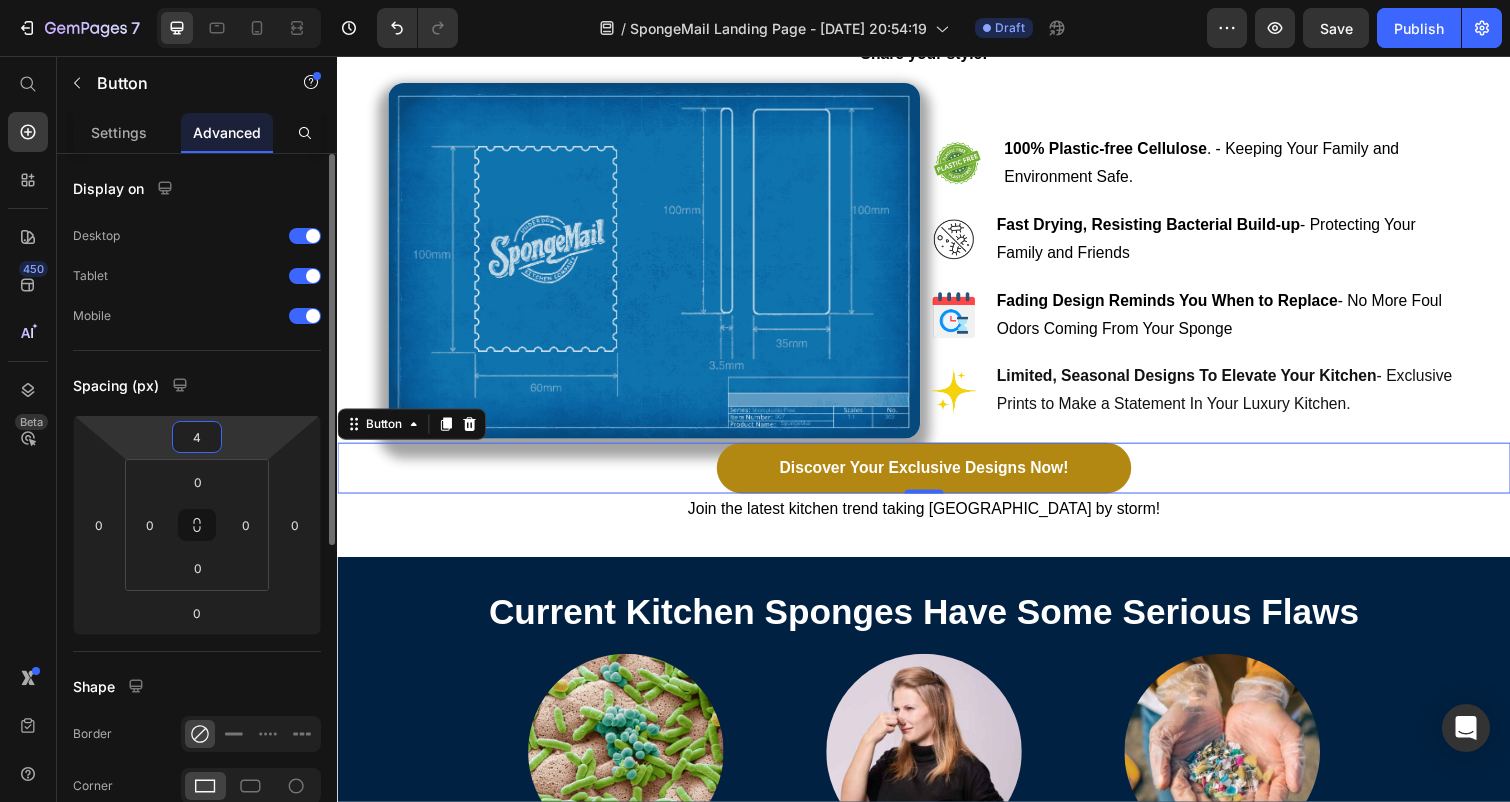 type on "42" 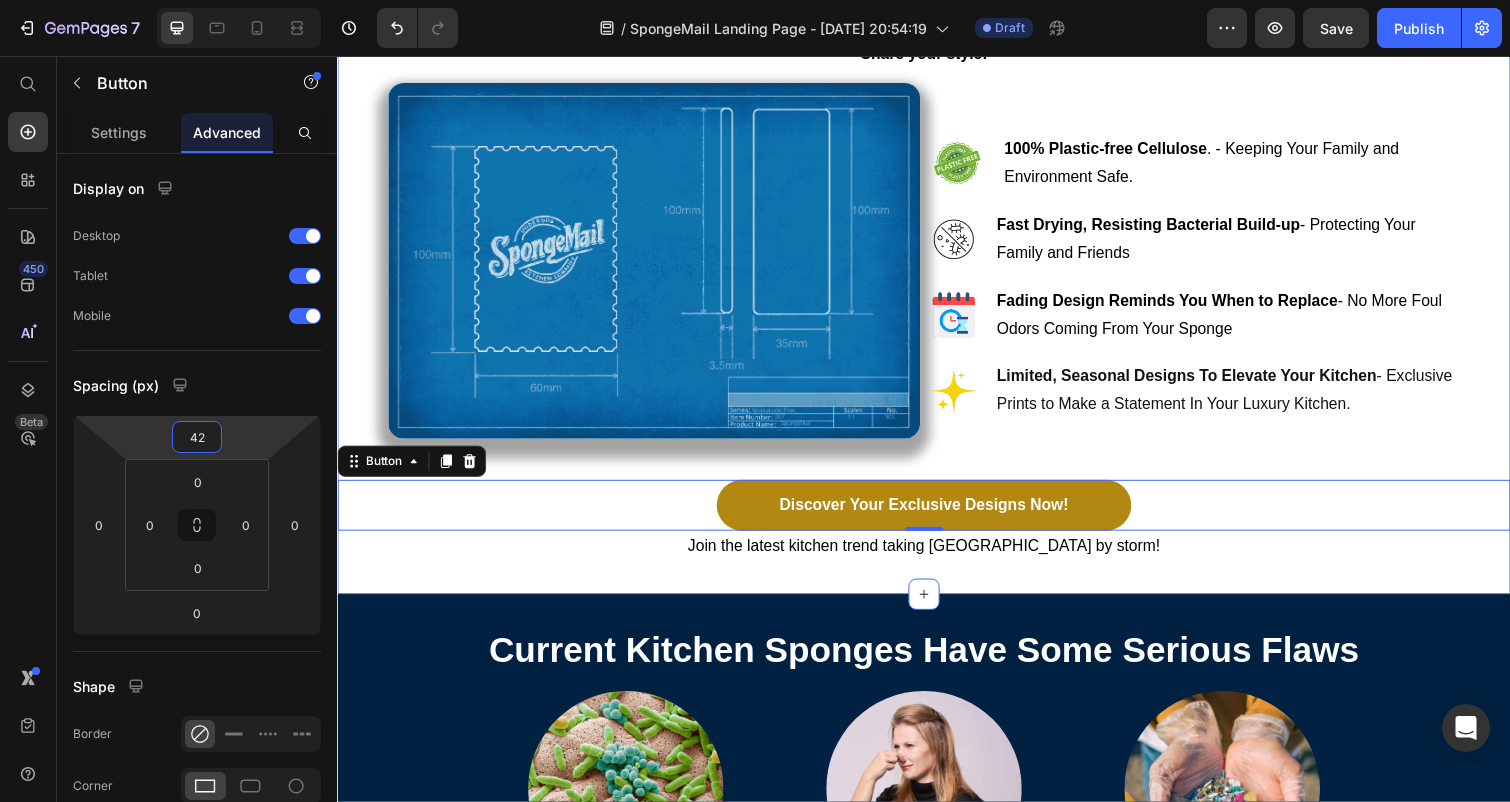 click on "Engineered For Hygiene, Designed to Delight Heading Exclusive Designs Released Monthly, Inspired by Nature, Americana, and Classic Postage Stamps. Share your style! Text Block Image Image 100% Plastic-free Cellulose . - Keeping Your Family and Environment Safe. Text Block Image Fast Drying, Resisting Bacterial Build-up  - Protecting Your Family and Friends Text Image Fading Design Reminds You When to Replace  - No More Foul Odors Coming From Your Sponge Text Image Limited, Seasonal Designs To Elevate Your Kitchen  - Exclusive Prints to Make a Statement In Your Luxury Kitchen. Text Advanced List Row Discover Your Exclusive Designs Now ! Button   0 Join the latest kitchen trend taking Chicagoland by storm! Text Block" at bounding box center (937, 261) 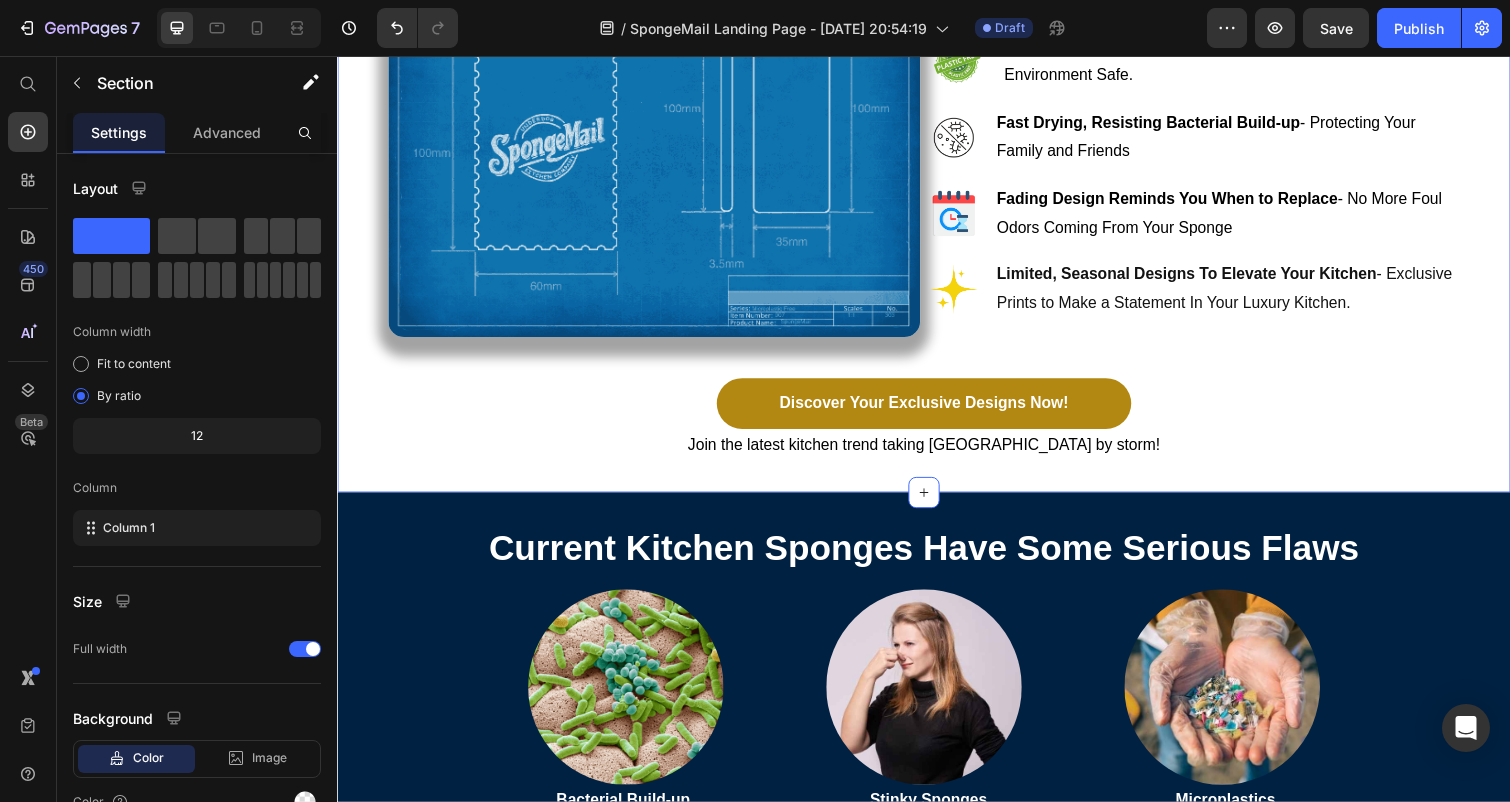 scroll, scrollTop: 2883, scrollLeft: 0, axis: vertical 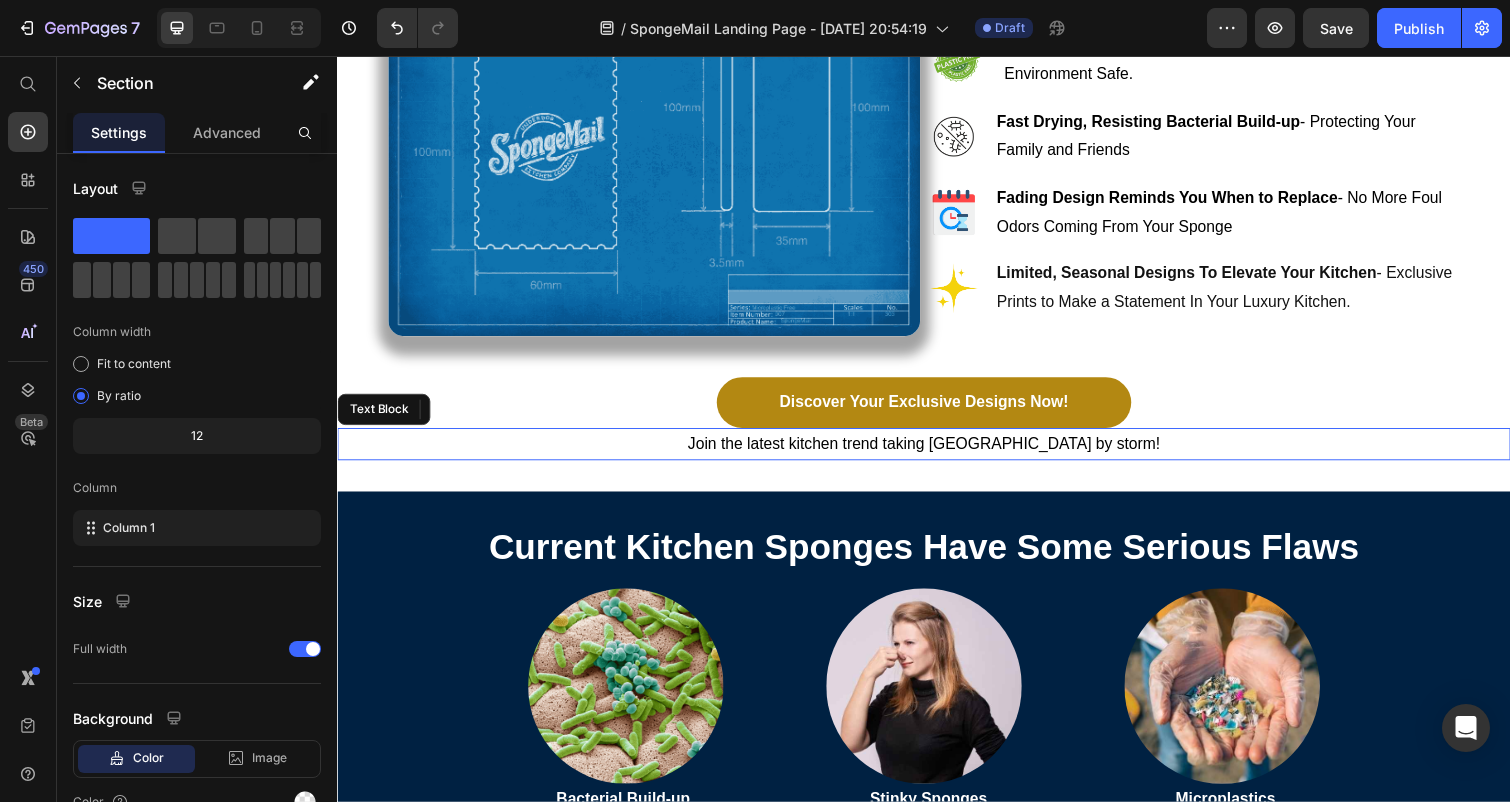 click on "Join the latest kitchen trend taking [GEOGRAPHIC_DATA] by storm!" at bounding box center [936, 452] 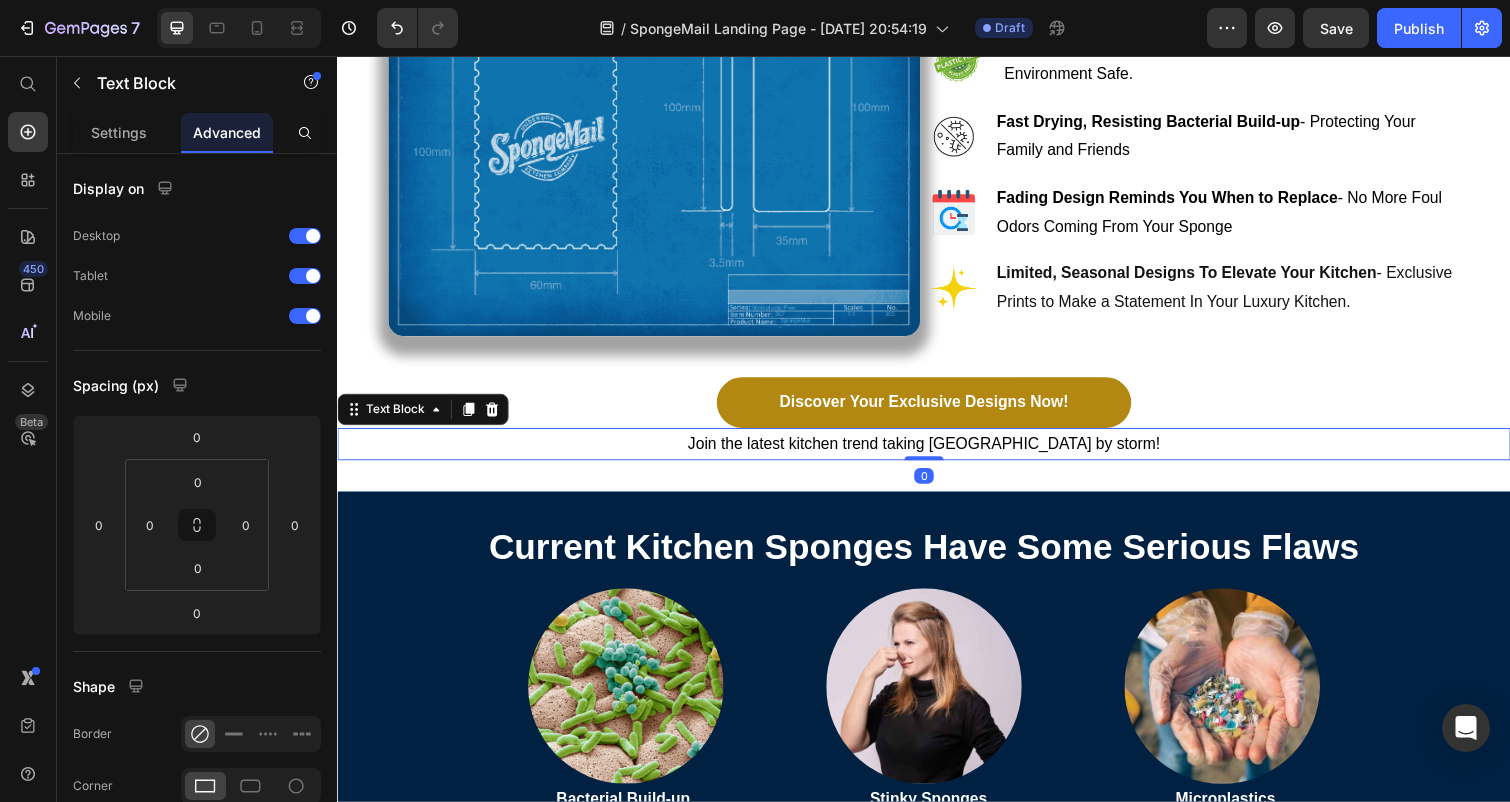 click on "Join the latest kitchen trend taking [GEOGRAPHIC_DATA] by storm!" at bounding box center (936, 452) 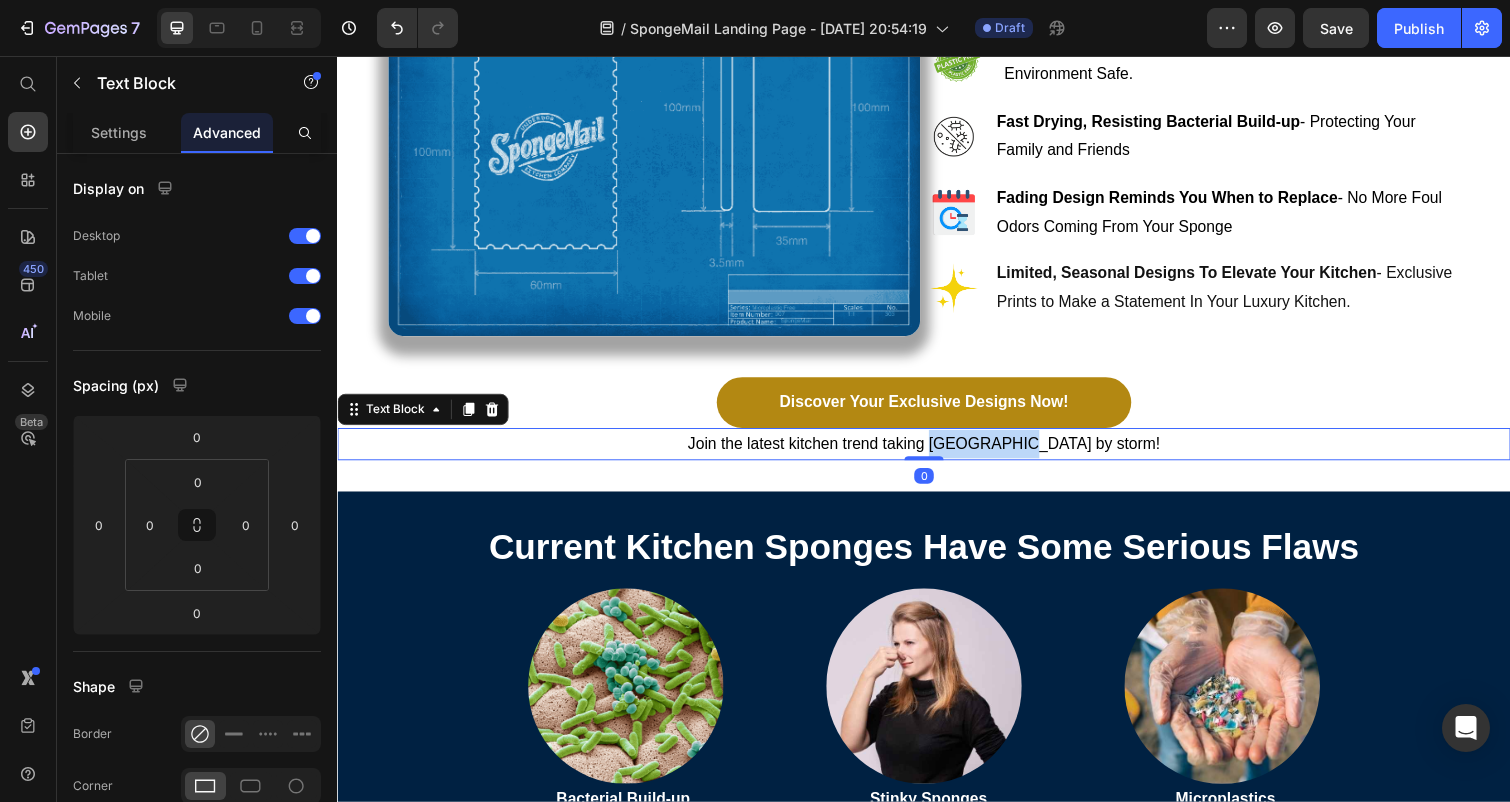 click on "Join the latest kitchen trend taking [GEOGRAPHIC_DATA] by storm!" at bounding box center [936, 452] 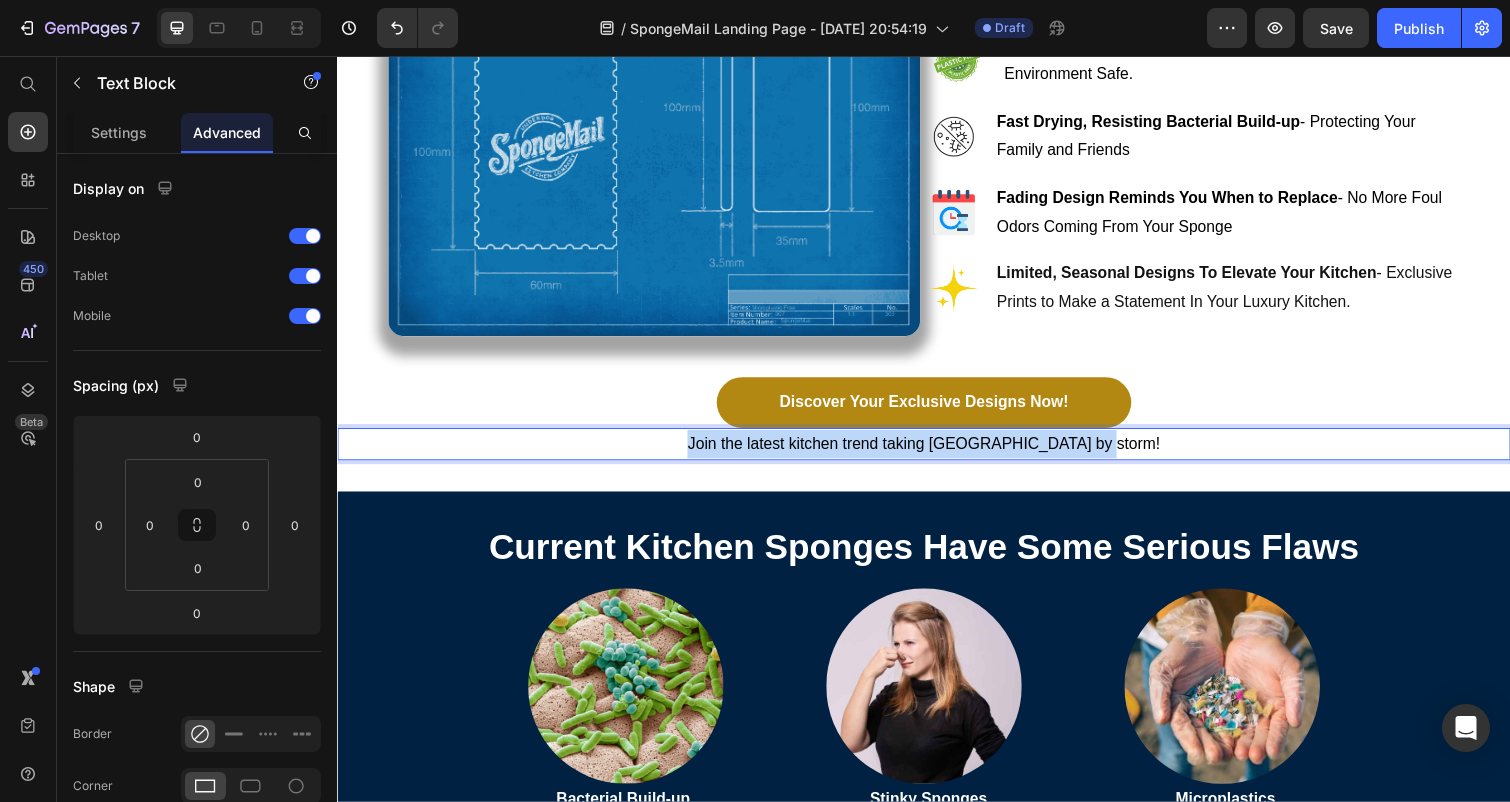 click on "Join the latest kitchen trend taking [GEOGRAPHIC_DATA] by storm!" at bounding box center [936, 452] 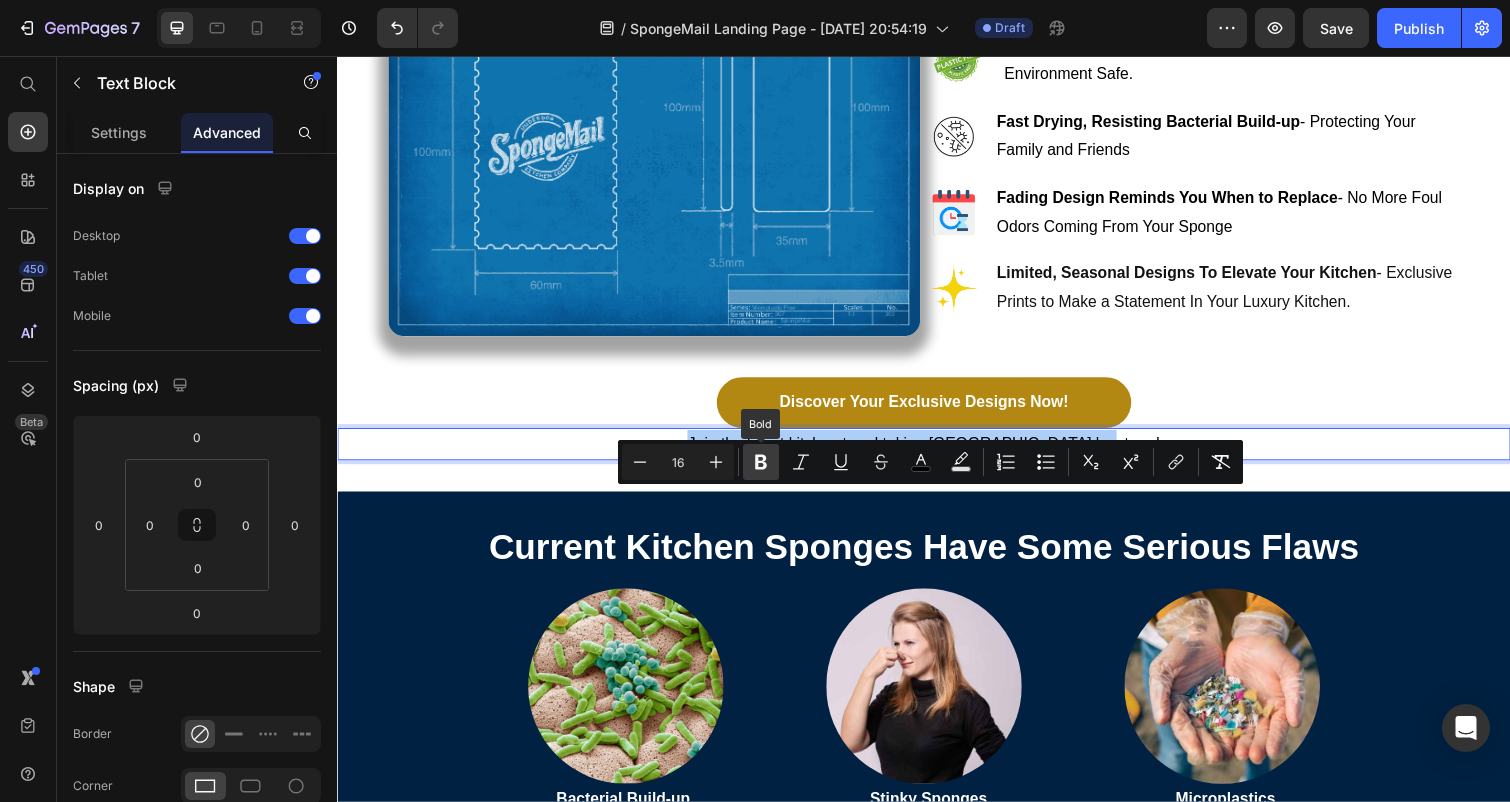 click 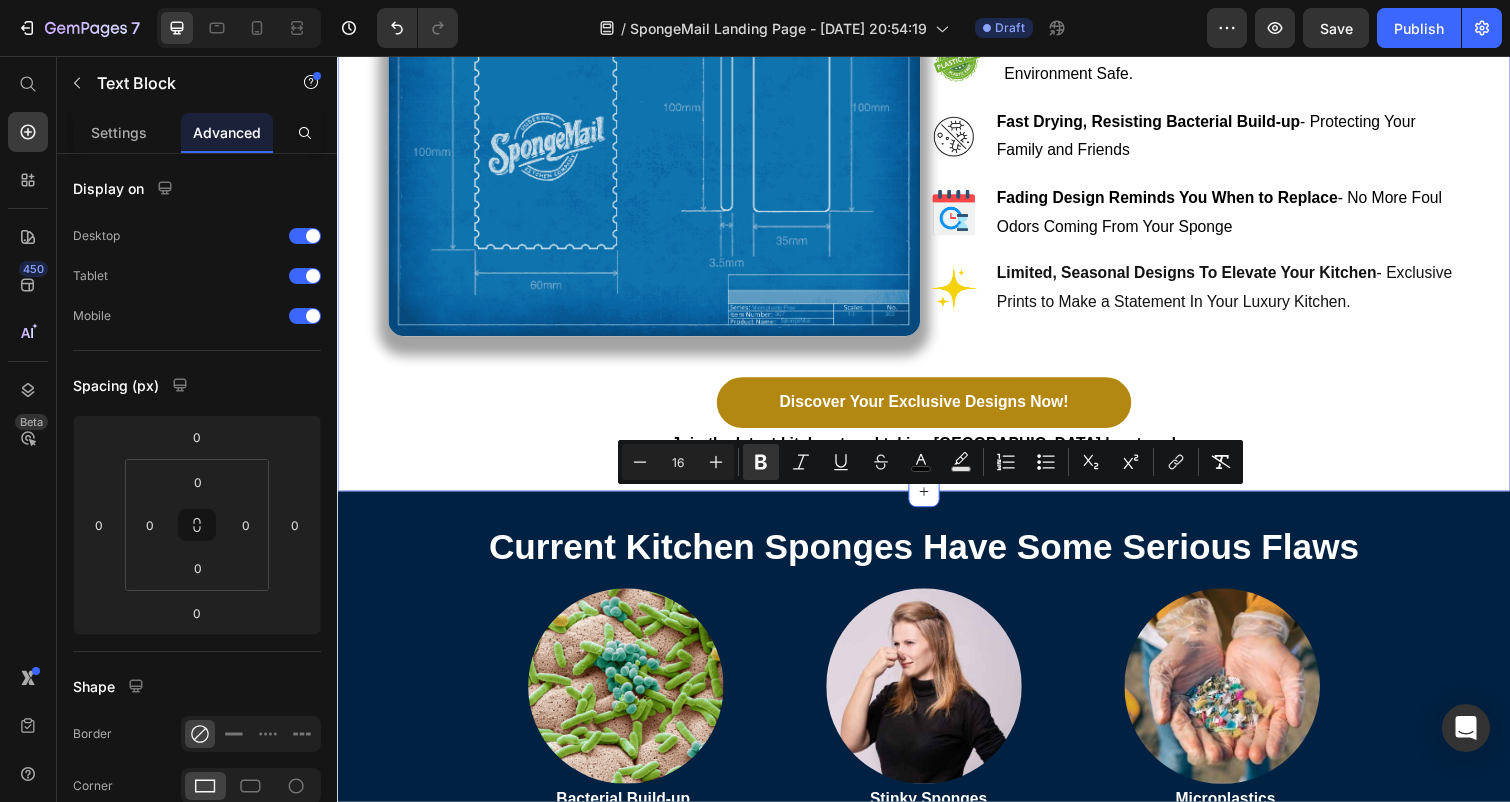 click on "Engineered For Hygiene, Designed to Delight Heading Exclusive Designs Released Monthly, Inspired by Nature, Americana, and Classic Postage Stamps. Share your style! Text Block Image Image 100% Plastic-free Cellulose . - Keeping Your Family and Environment Safe. Text Block Image Fast Drying, Resisting Bacterial Build-up  - Protecting Your Family and Friends Text Image Fading Design Reminds You When to Replace  - No More Foul Odors Coming From Your Sponge Text Image Limited, Seasonal Designs To Elevate Your Kitchen  - Exclusive Prints to Make a Statement In Your Luxury Kitchen. Text Advanced List Row Discover Your Exclusive Designs Now ! Button Join the latest kitchen trend taking Chicagoland by storm! Text Block" at bounding box center (937, 156) 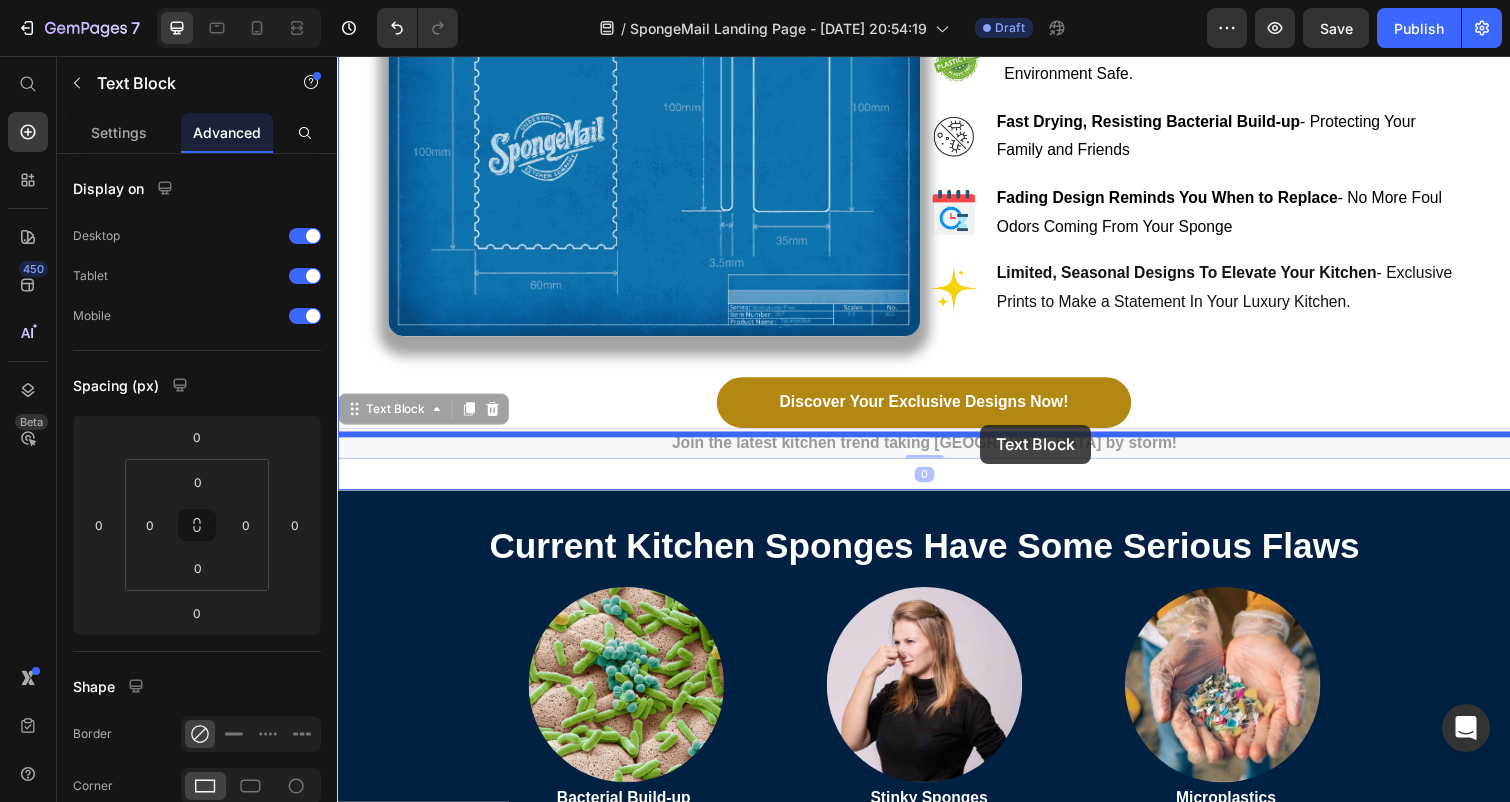 drag, startPoint x: 1016, startPoint y: 514, endPoint x: 995, endPoint y: 433, distance: 83.677956 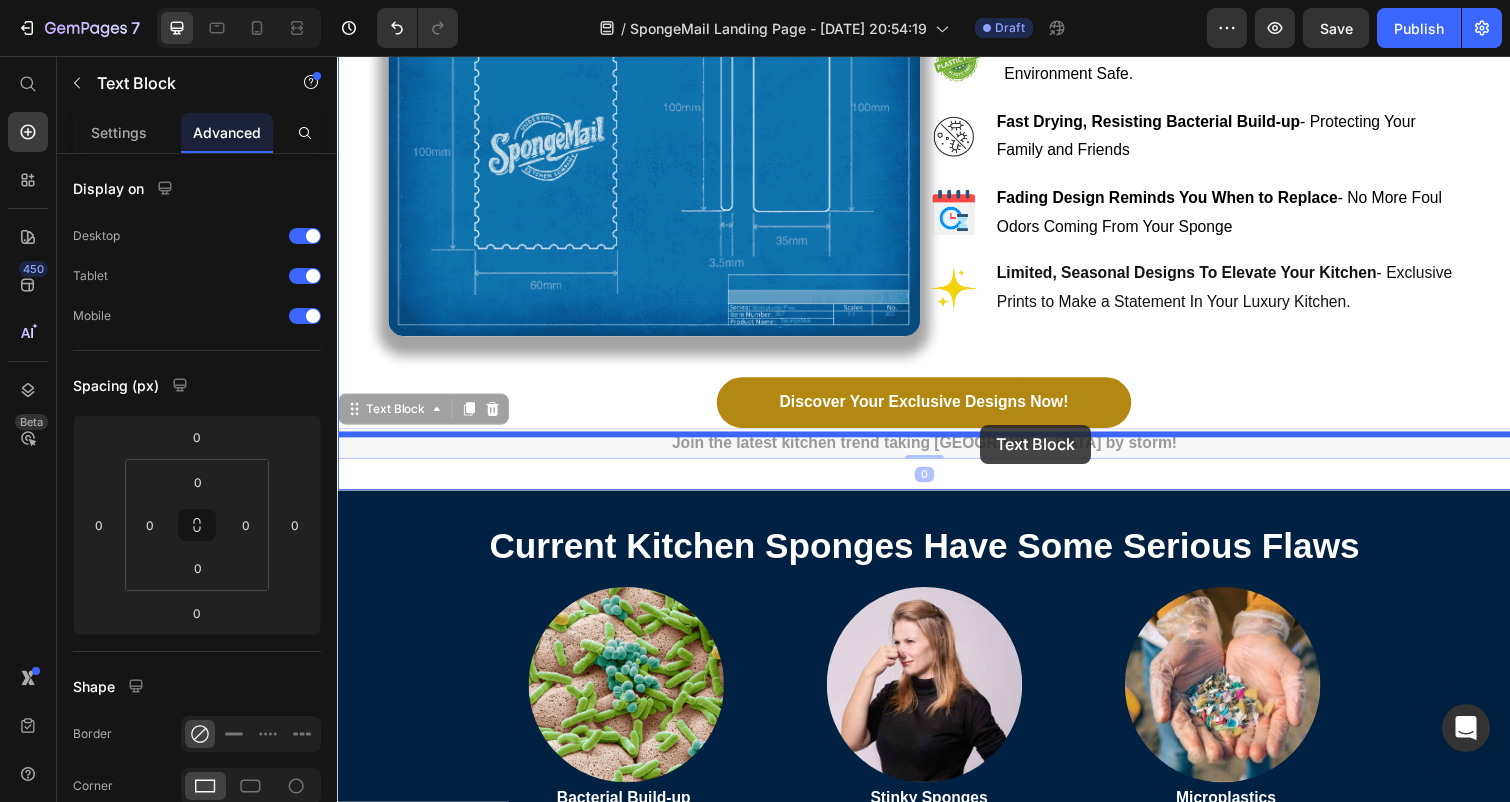 click on "Header Multi-Award Winning Fade to replace Design Heading Spongemail’s fading design reminds you when it’s time to replace — before bacteria and foul odors build up. Text Block Image Image Row Get My Stunning Sponges  Now! Button Image Comparison Row Section 8 Engineered For Hygiene, Designed to Delight Heading Exclusive Designs Released Monthly, Inspired by Nature, Americana, and Classic Postage Stamps. Share your style! Text Block Image Image 100% Plastic-free Cellulose . - Keeping Your Family and Environment Safe. Text Block Image Fast Drying, Resisting Bacterial Build-up  - Protecting Your Family and Friends Text Image Fading Design Reminds You When to Replace  - No More Foul Odors Coming From Your Sponge Text Image Limited, Seasonal Designs To Elevate Your Kitchen  - Exclusive Prints to Make a Statement In Your Luxury Kitchen. Text Advanced List Row Discover Your Exclusive Designs Now ! Button Join the latest kitchen trend taking Chicagoland by storm! Text Block   0 Text Block   0 Section 9 Heading" at bounding box center (937, 1720) 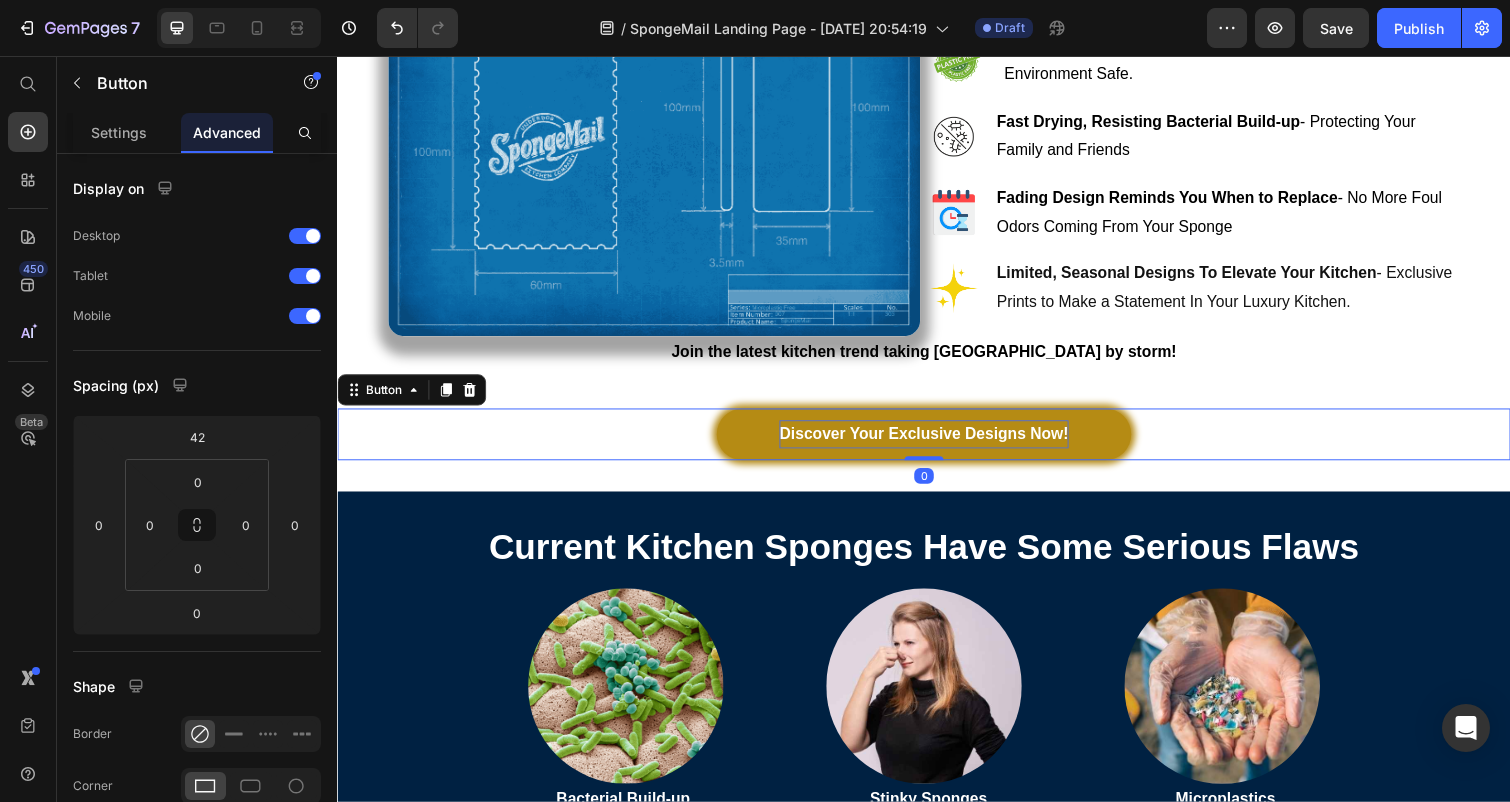 click on "Discover Your Exclusive Designs Now" at bounding box center (934, 442) 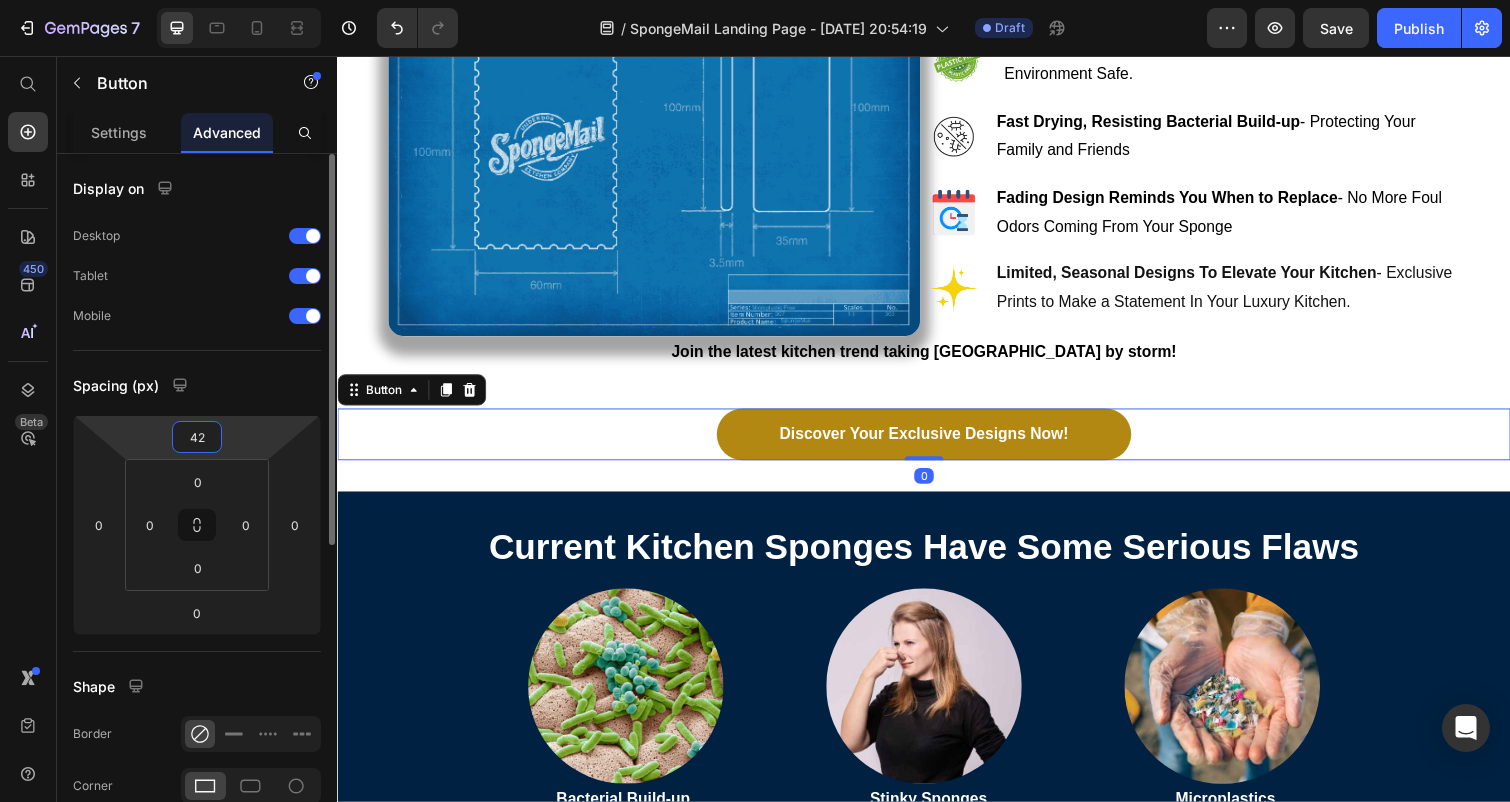 click on "42" at bounding box center (197, 437) 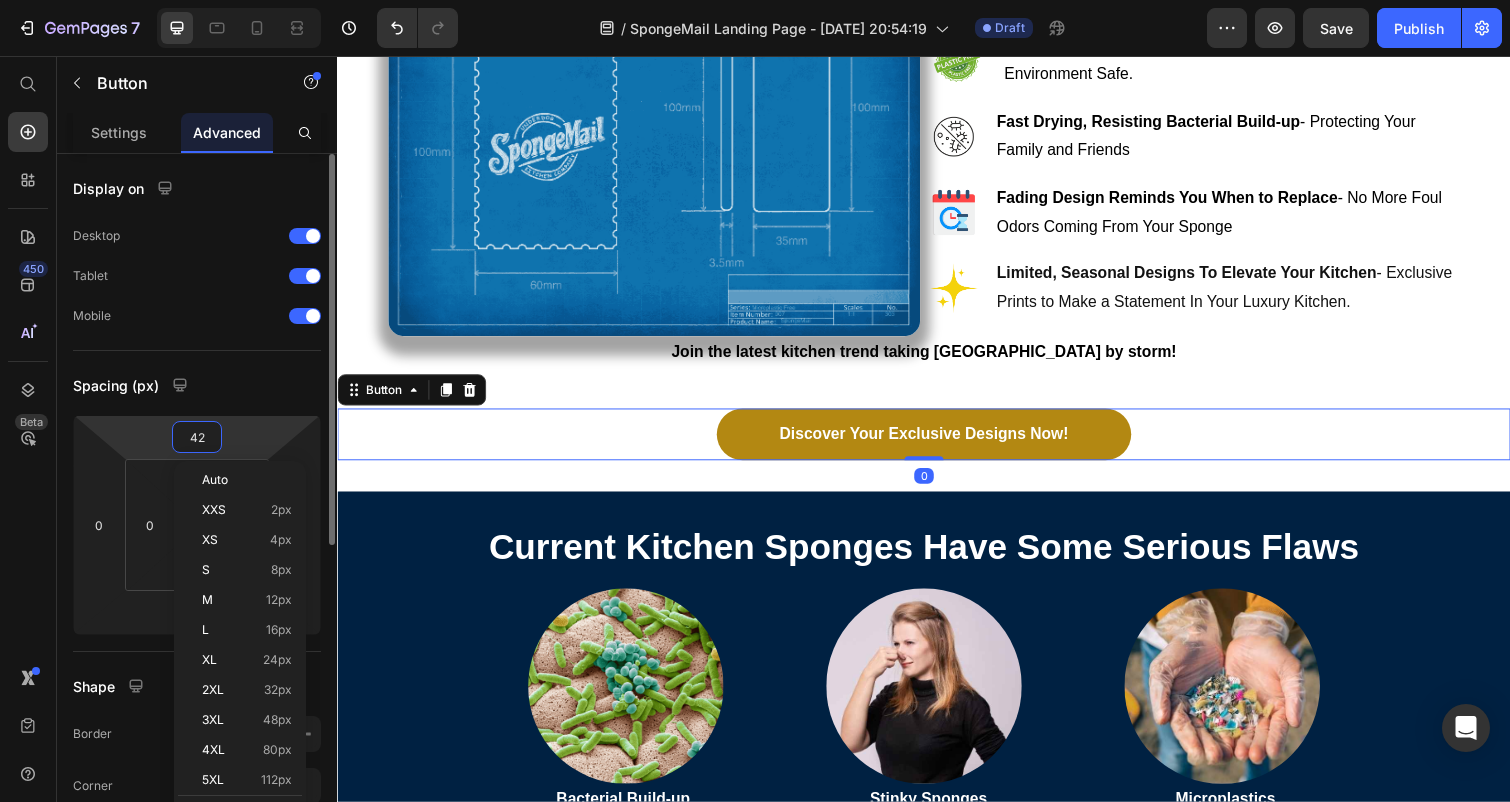 type on "0" 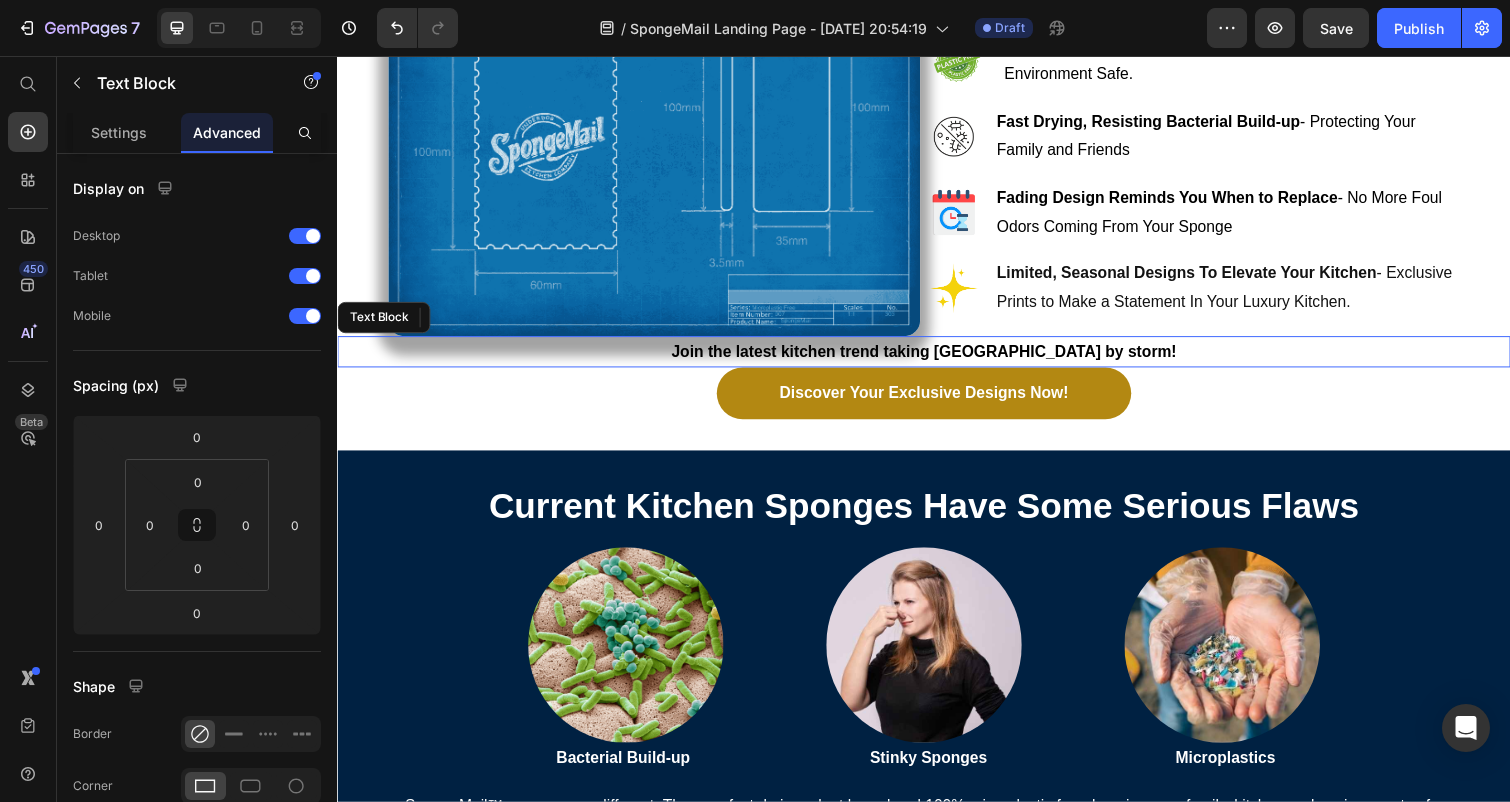 click on "Join the latest kitchen trend taking [GEOGRAPHIC_DATA] by storm!" at bounding box center [937, 358] 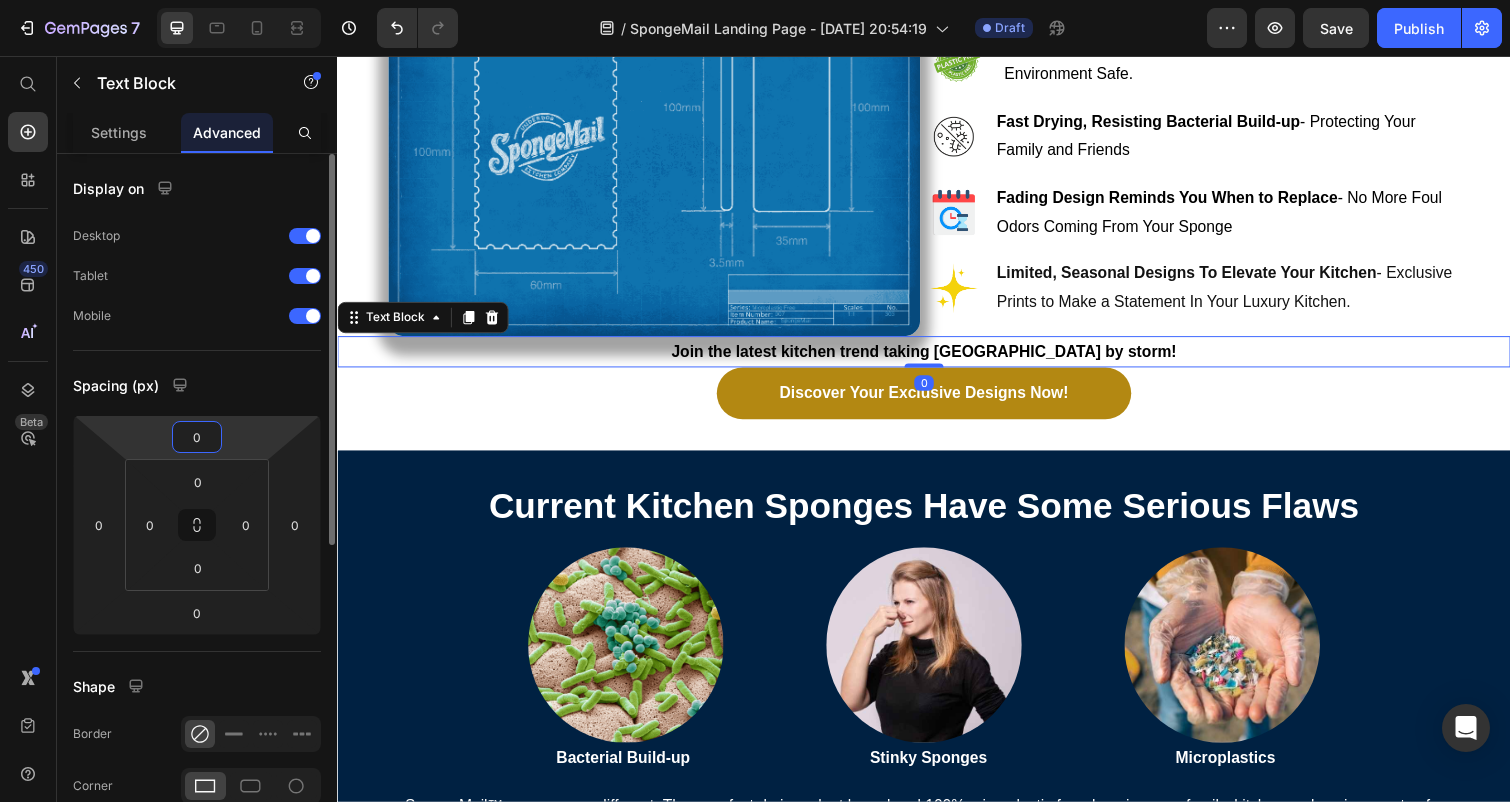click on "0" at bounding box center [197, 437] 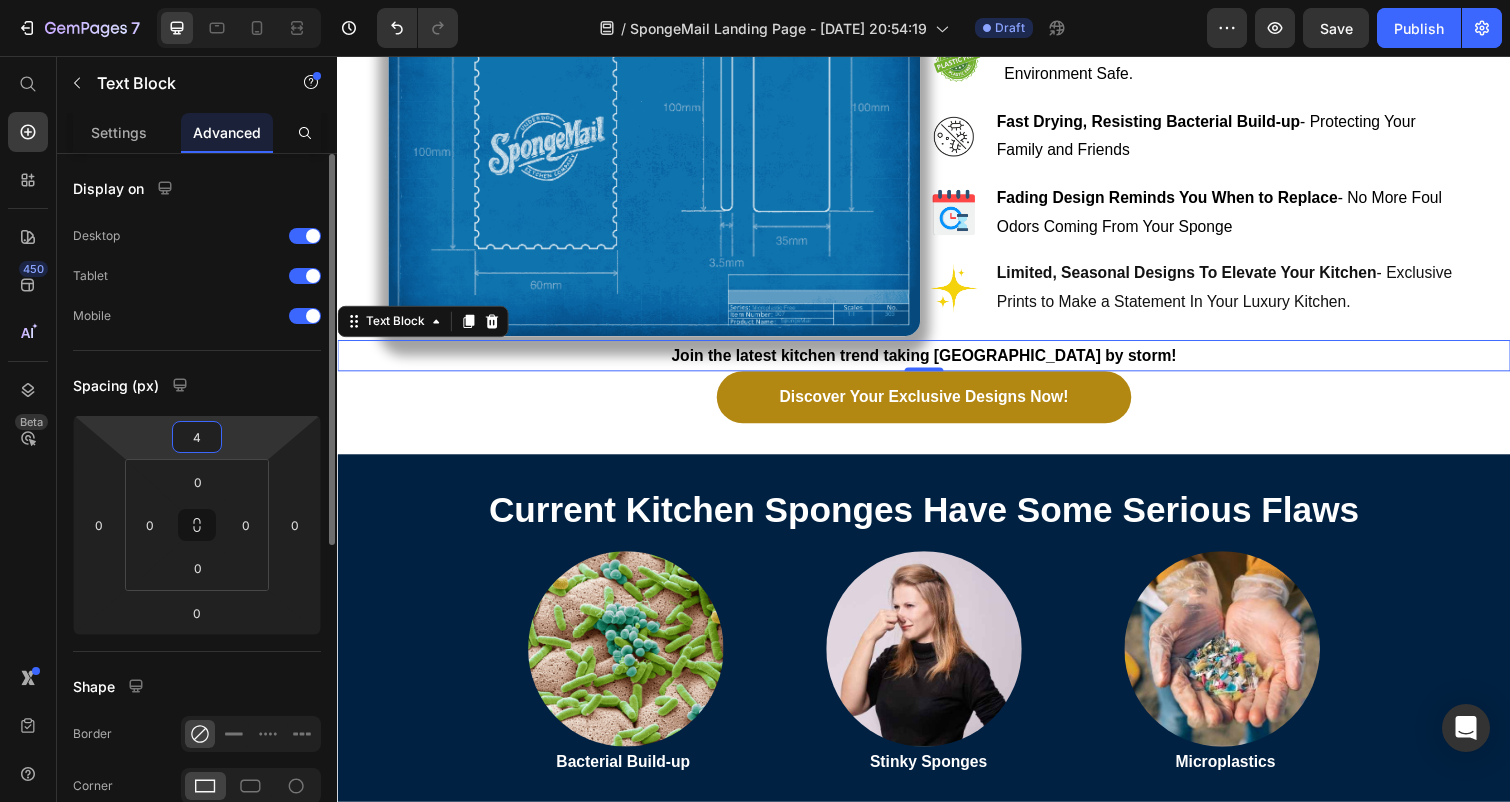 type on "42" 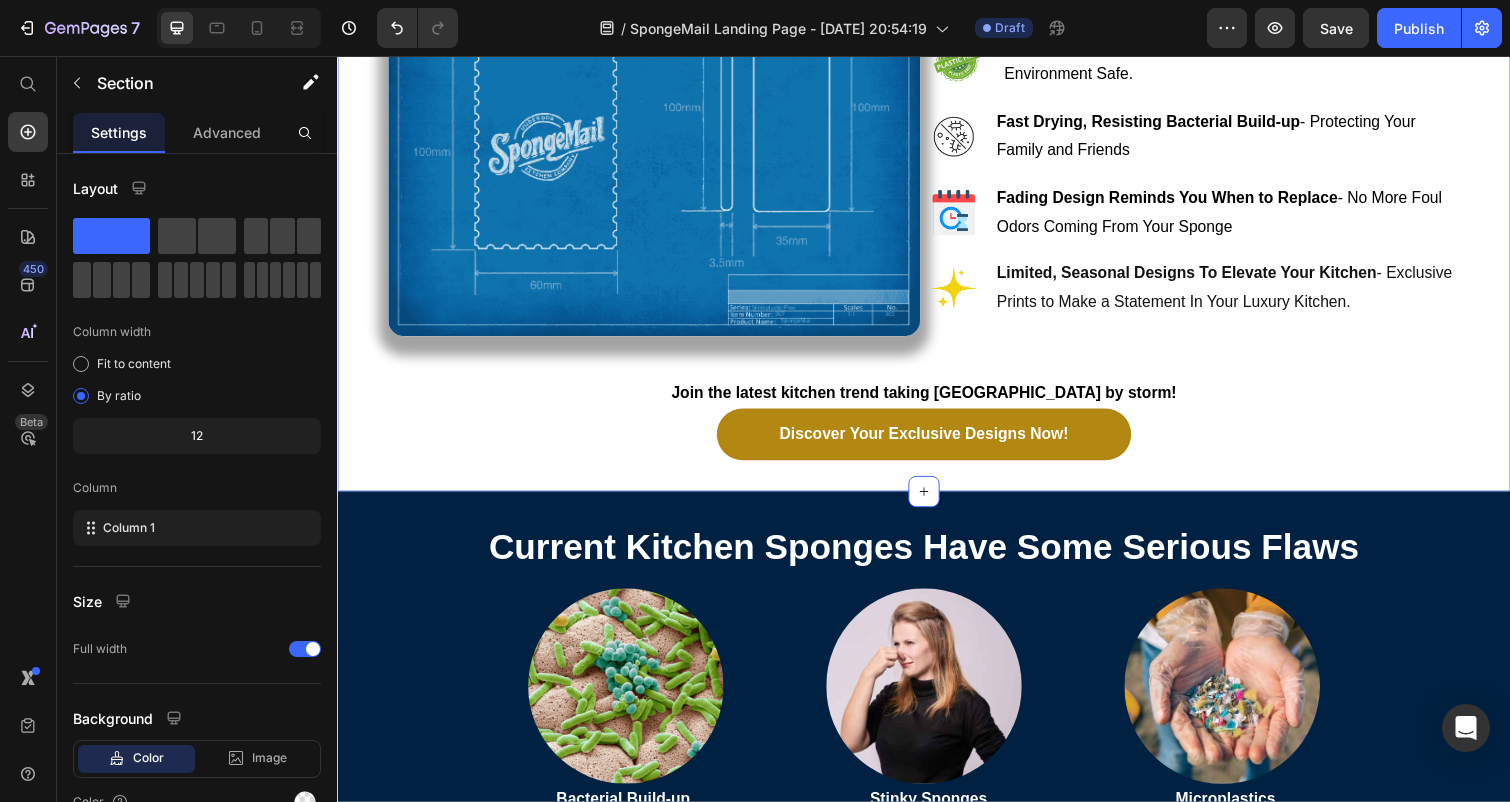 click on "Engineered For Hygiene, Designed to Delight Heading Exclusive Designs Released Monthly, Inspired by Nature, Americana, and Classic Postage Stamps. Share your style! Text Block Image Image 100% Plastic-free Cellulose . - Keeping Your Family and Environment Safe. Text Block Image Fast Drying, Resisting Bacterial Build-up  - Protecting Your Family and Friends Text Image Fading Design Reminds You When to Replace  - No More Foul Odors Coming From Your Sponge Text Image Limited, Seasonal Designs To Elevate Your Kitchen  - Exclusive Prints to Make a Statement In Your Luxury Kitchen. Text Advanced List Row Join the latest kitchen trend taking Chicagoland by storm! Text Block   0 Discover Your Exclusive Designs Now ! Button" at bounding box center (937, 156) 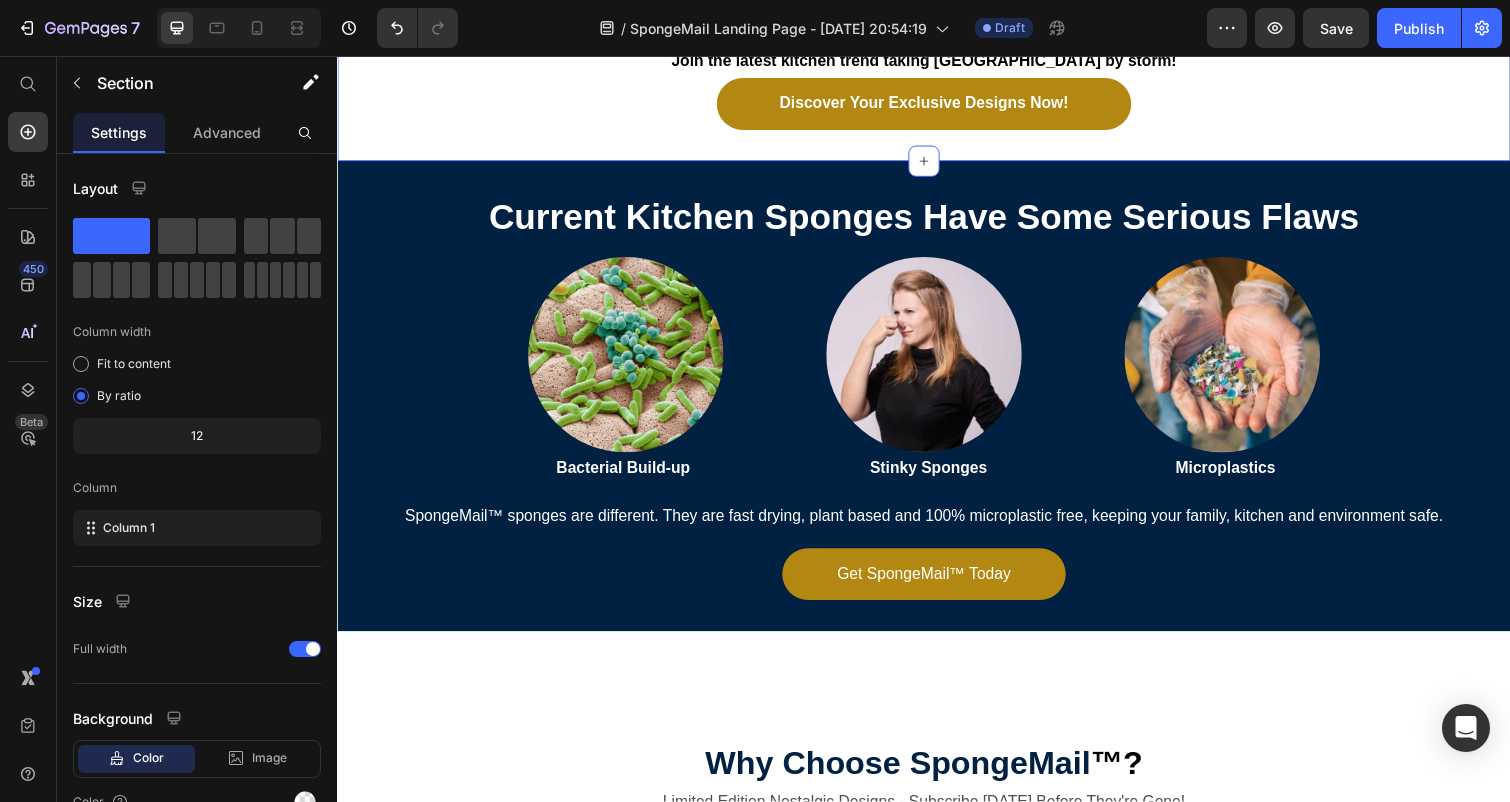 scroll, scrollTop: 3286, scrollLeft: 0, axis: vertical 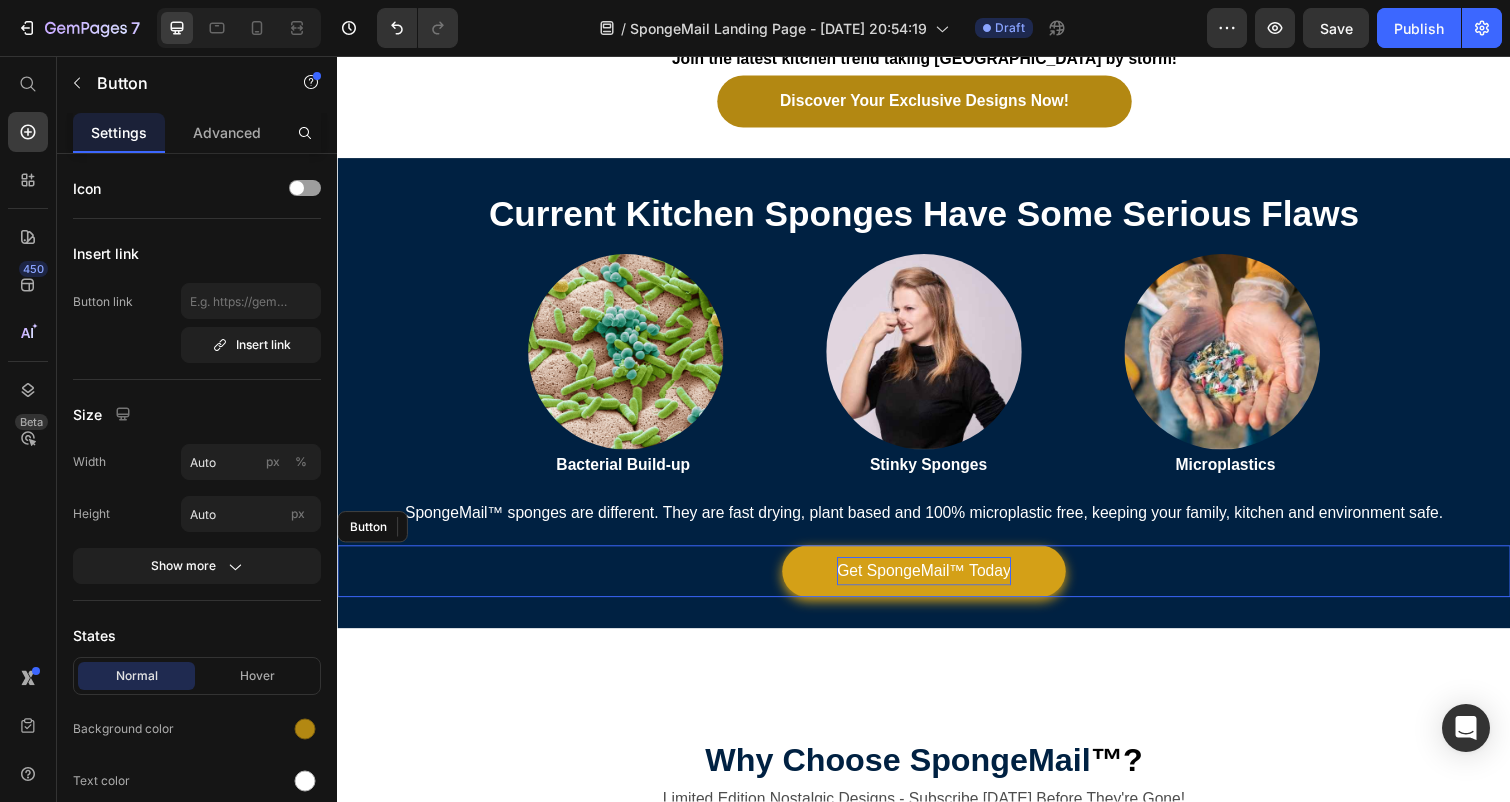 click on "ail™ To" at bounding box center [973, 582] 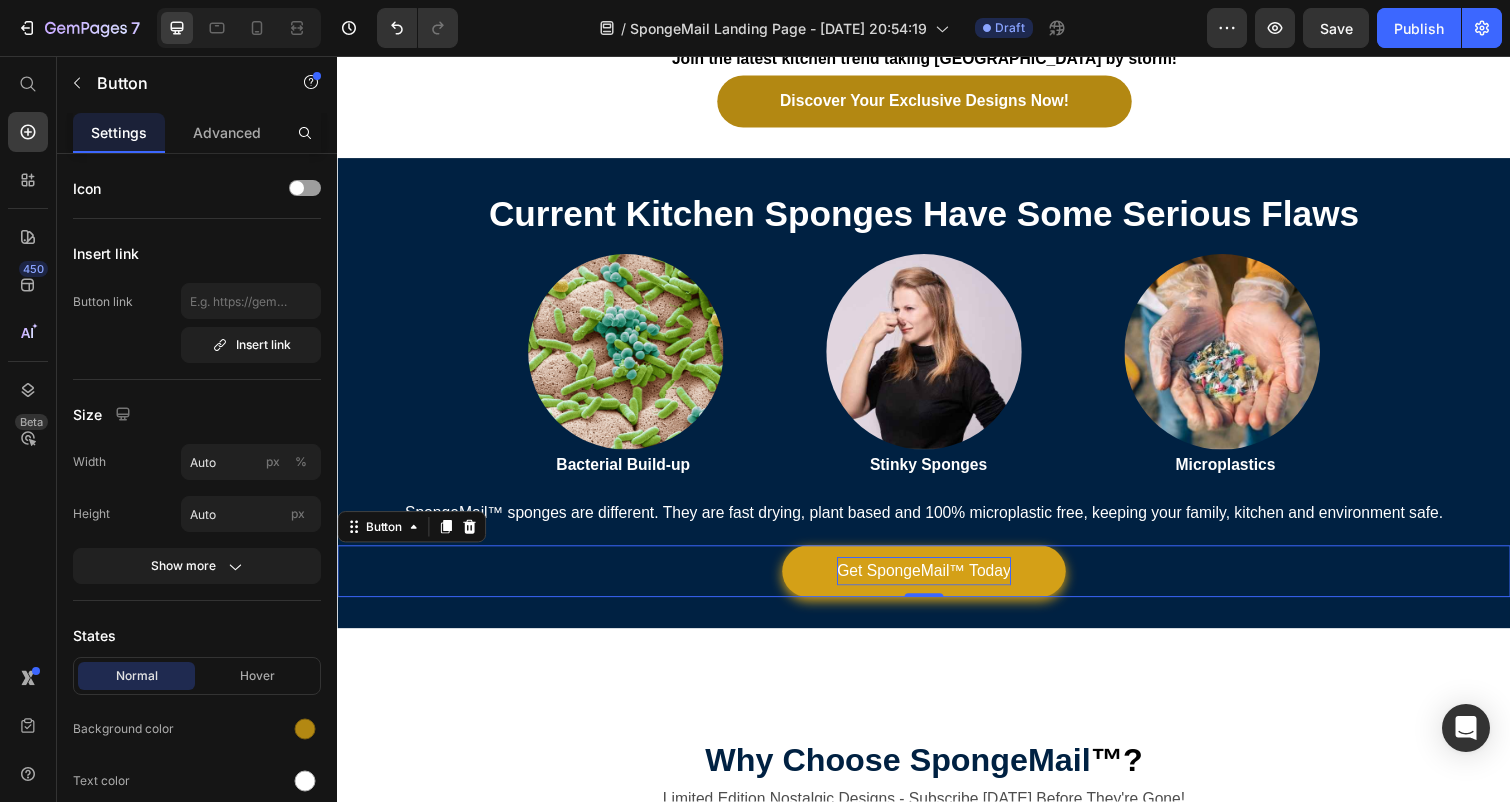 click on "Get SpongeM ail™ To day" at bounding box center (937, 583) 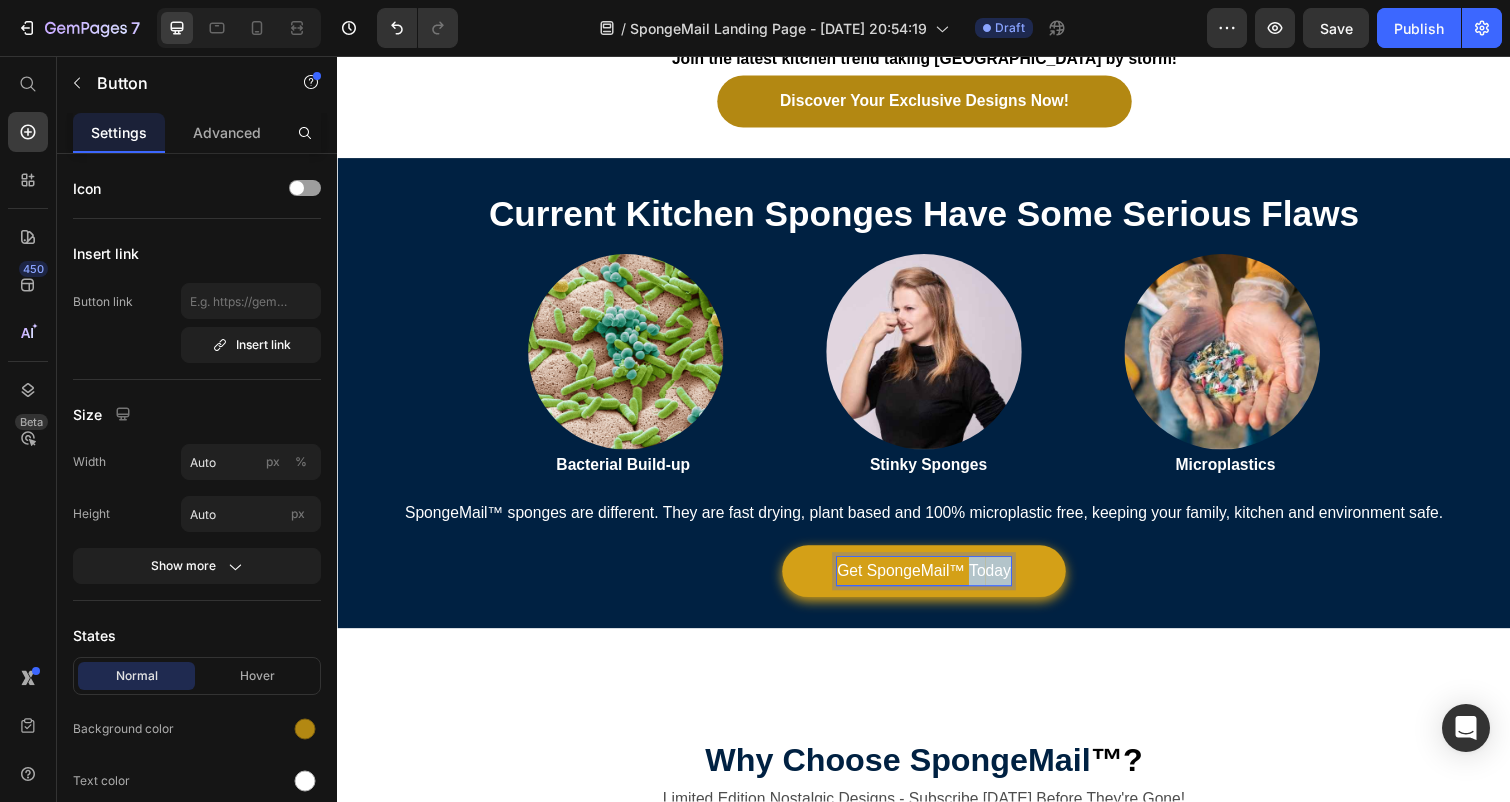 click on "Get SpongeM ail™ To day" at bounding box center [937, 583] 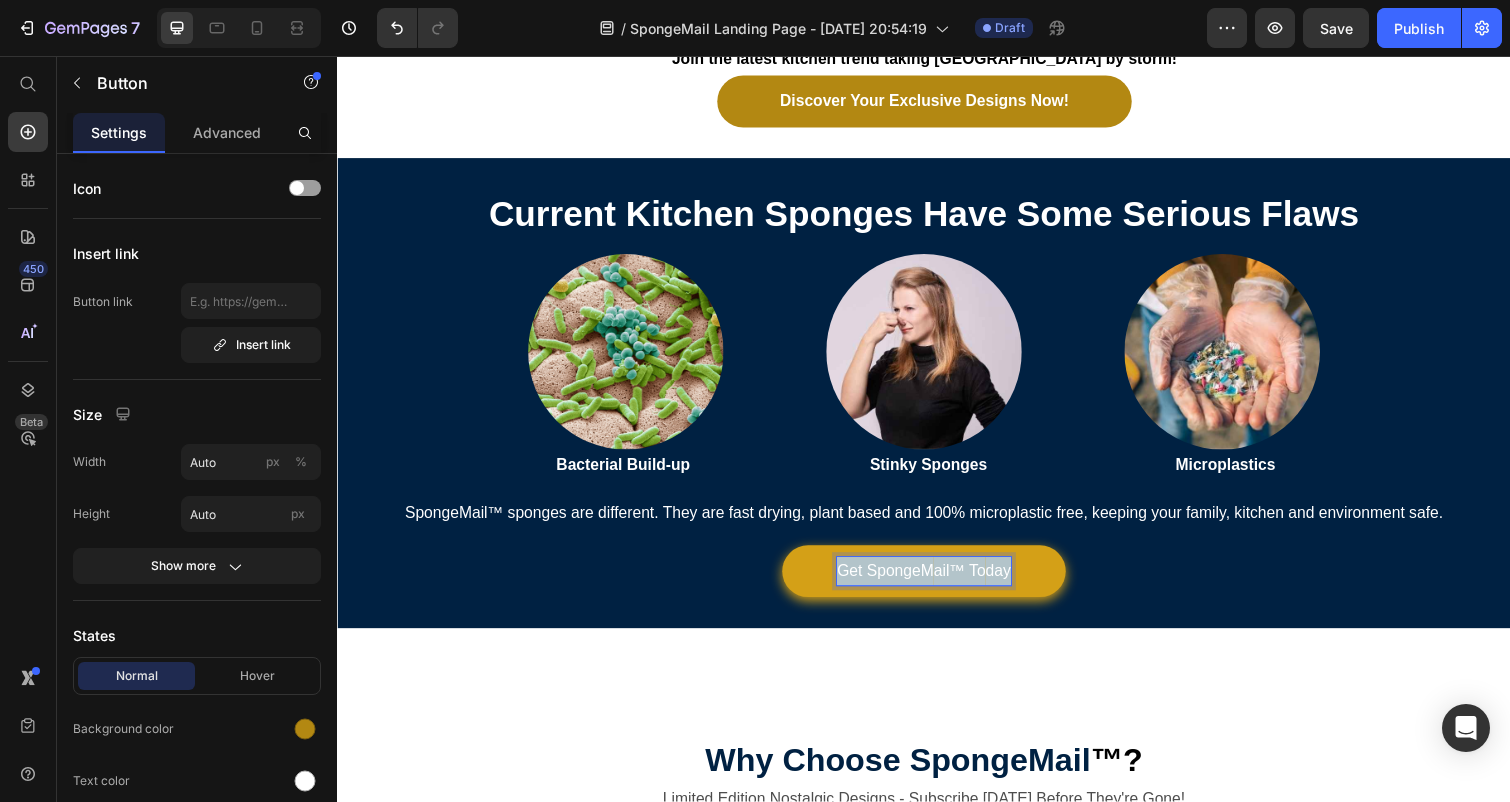 click on "Get SpongeM ail™ To day" at bounding box center (937, 583) 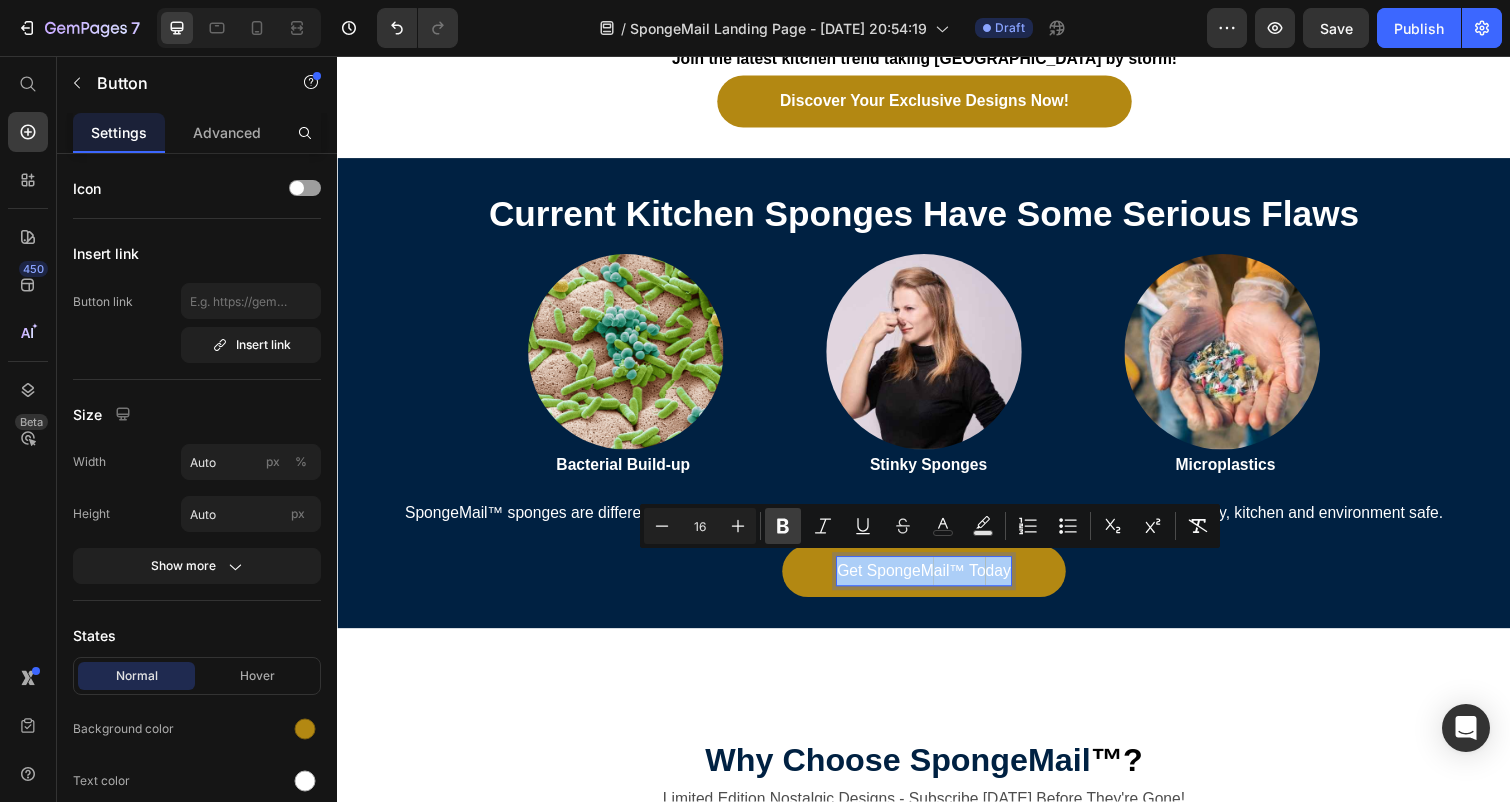 click 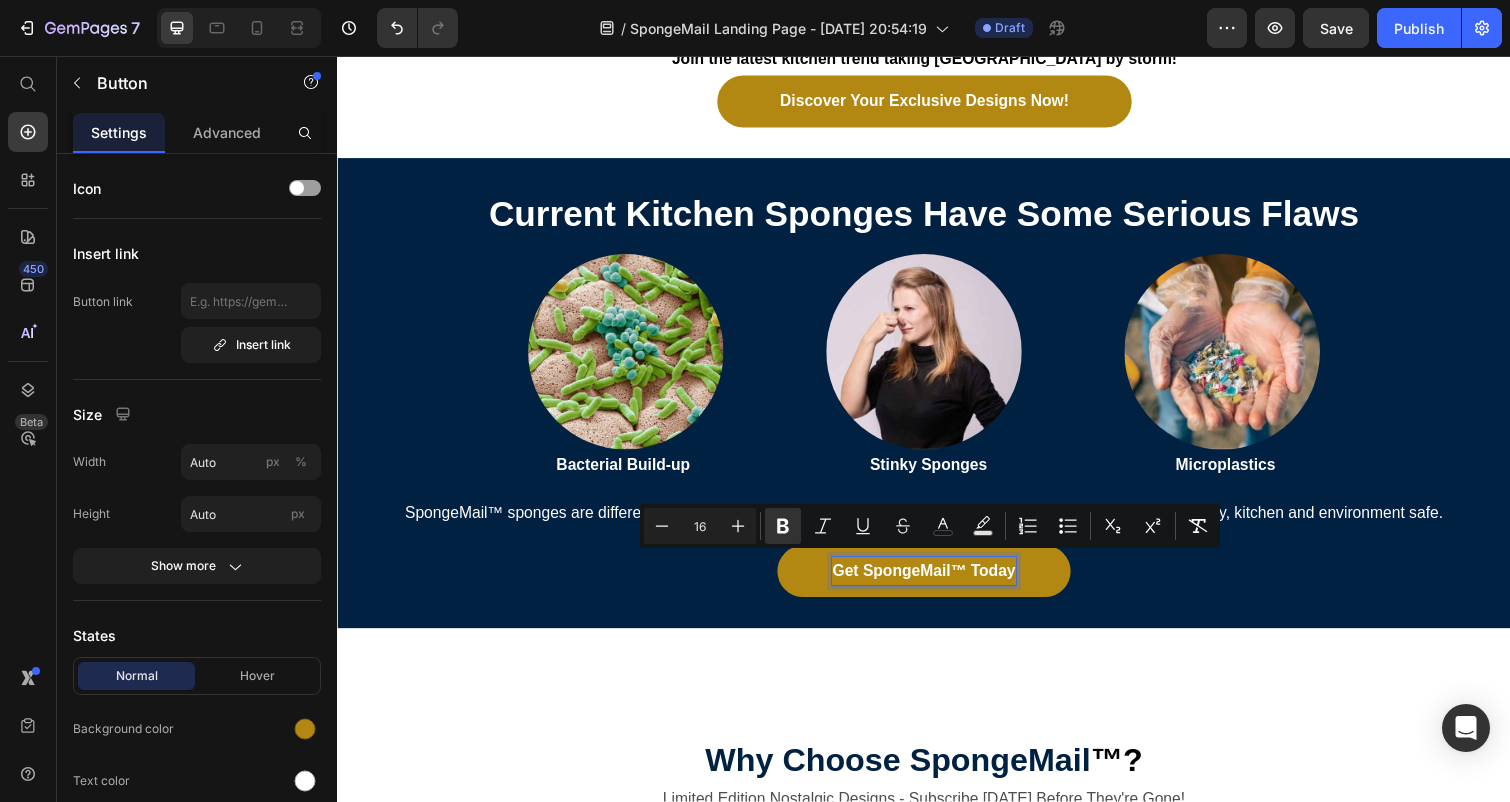 click on "Get SpongeM ail™ To day Button   0" at bounding box center (937, 583) 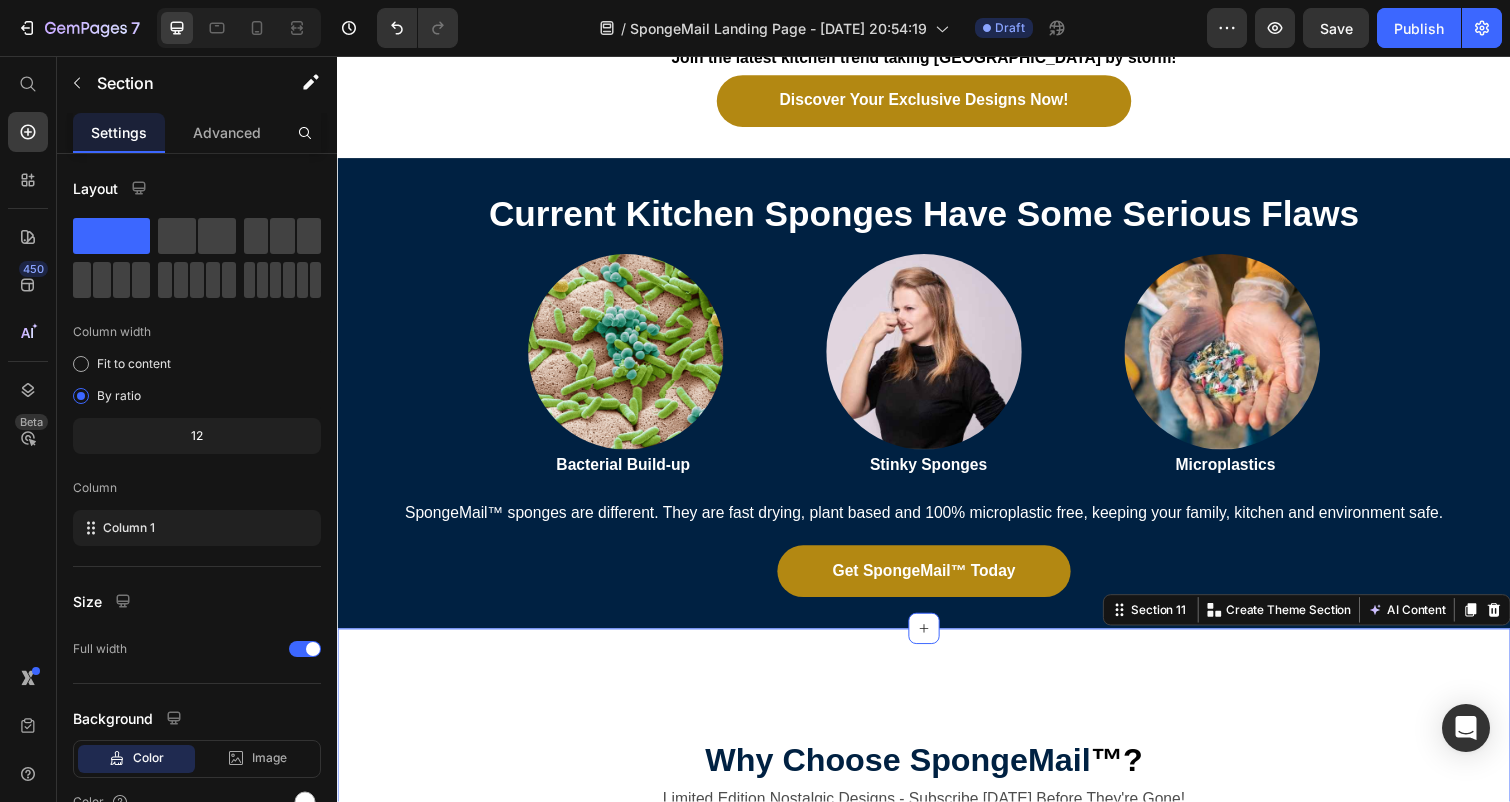 click on "Why Choose Sponge Mail ™? Heading Limited Edition Nostalgic Designs - Subscribe [DATE] Before They're Gone! Text Block Image Feature Text Block 100% Microplastic-free Convenient Delivery Award Winning Designs Fast Drying Small, Local Business Item List Image SpongeMail ™ Text Block Plastic free, eco-friendly Item List Convenient delivery, cancel anytime Item List Multi-Award winning, nostalgic designs Item List Fast drying and squeezable Item List Support Local Midwest Business Item List Row Image Generic Store-Bought Sponges Text Block
Contains Plastics and often wrapped in plastic Item List
No delivery Item List
Some unique shapes but no nostalgia Item List
Slow drying and quick to smell terrible Item List
Large corporations Item List Row Row Row Start Your SpongeMail Subscription Now Button "I get so excited every time my limited-edition SpongeMail arrives!" [PERSON_NAME], [GEOGRAPHIC_DATA], IL Text Block Row Section 11" at bounding box center (937, 1046) 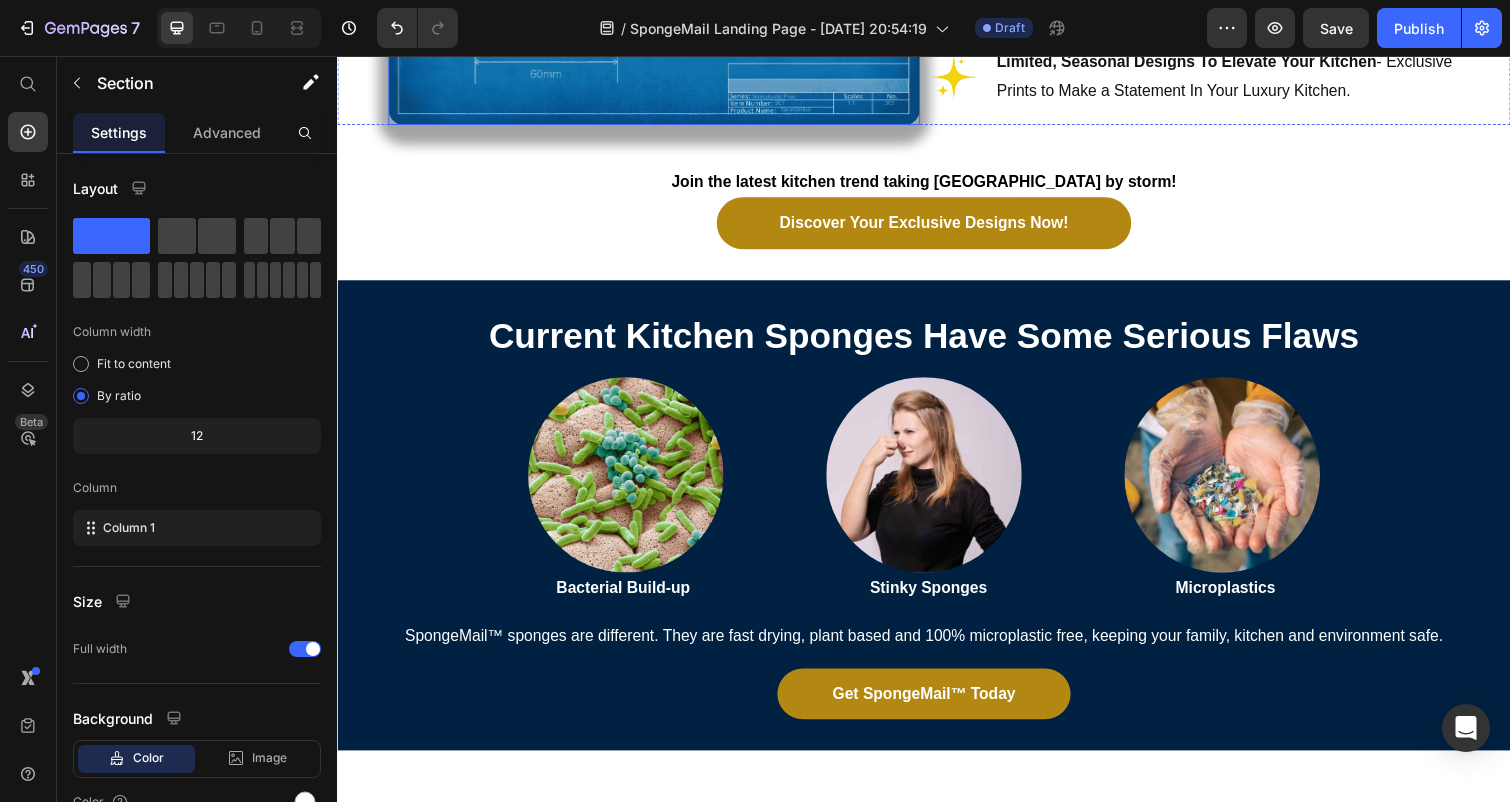 scroll, scrollTop: 3100, scrollLeft: 0, axis: vertical 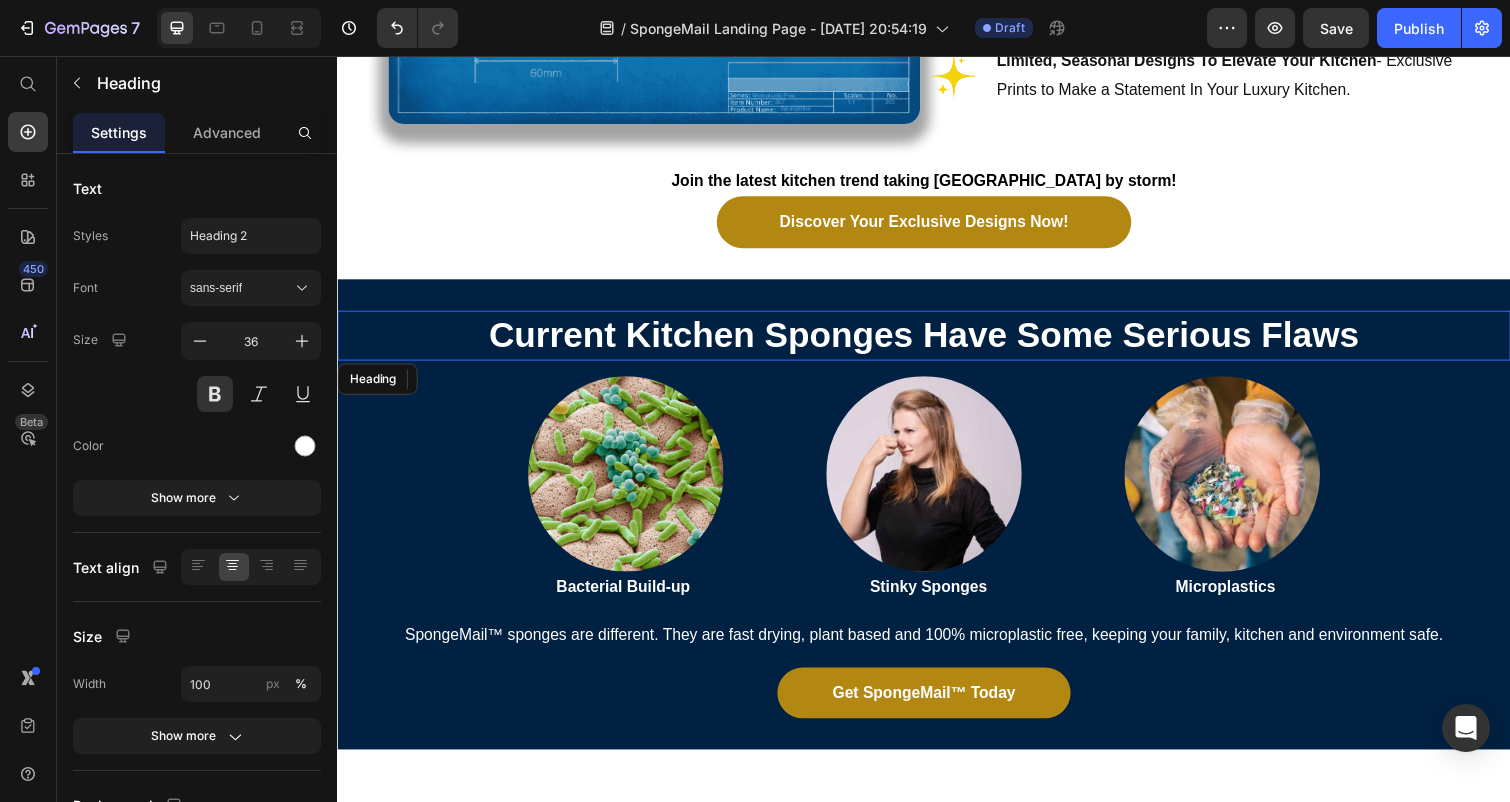 click on "Current Kitchen Sponges Have Some Serious Flaws" at bounding box center [937, 342] 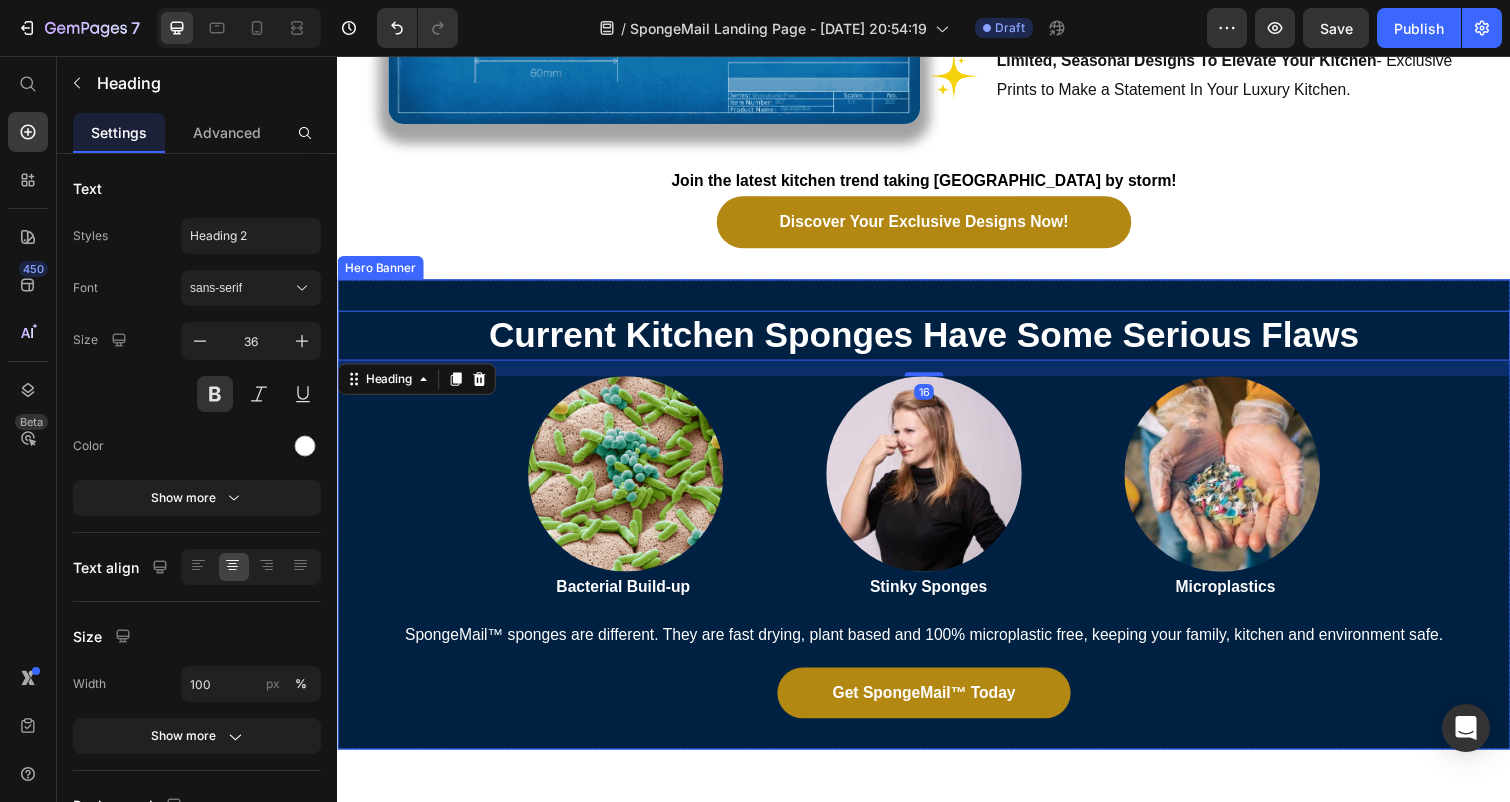 click on "Current Kitchen Sponges Have Some Serious Flaws Heading   16 Image Bacterial Build-up Text Block Image Stinky Sponges Text Block Image Microplastics  Text Block Row SpongeMail™ sponges are different. They are fast drying, plant based and 100% microplastic free, keeping your family, kitchen and environment safe. Text Block Get SpongeM ail™ To day Button" at bounding box center (937, 525) 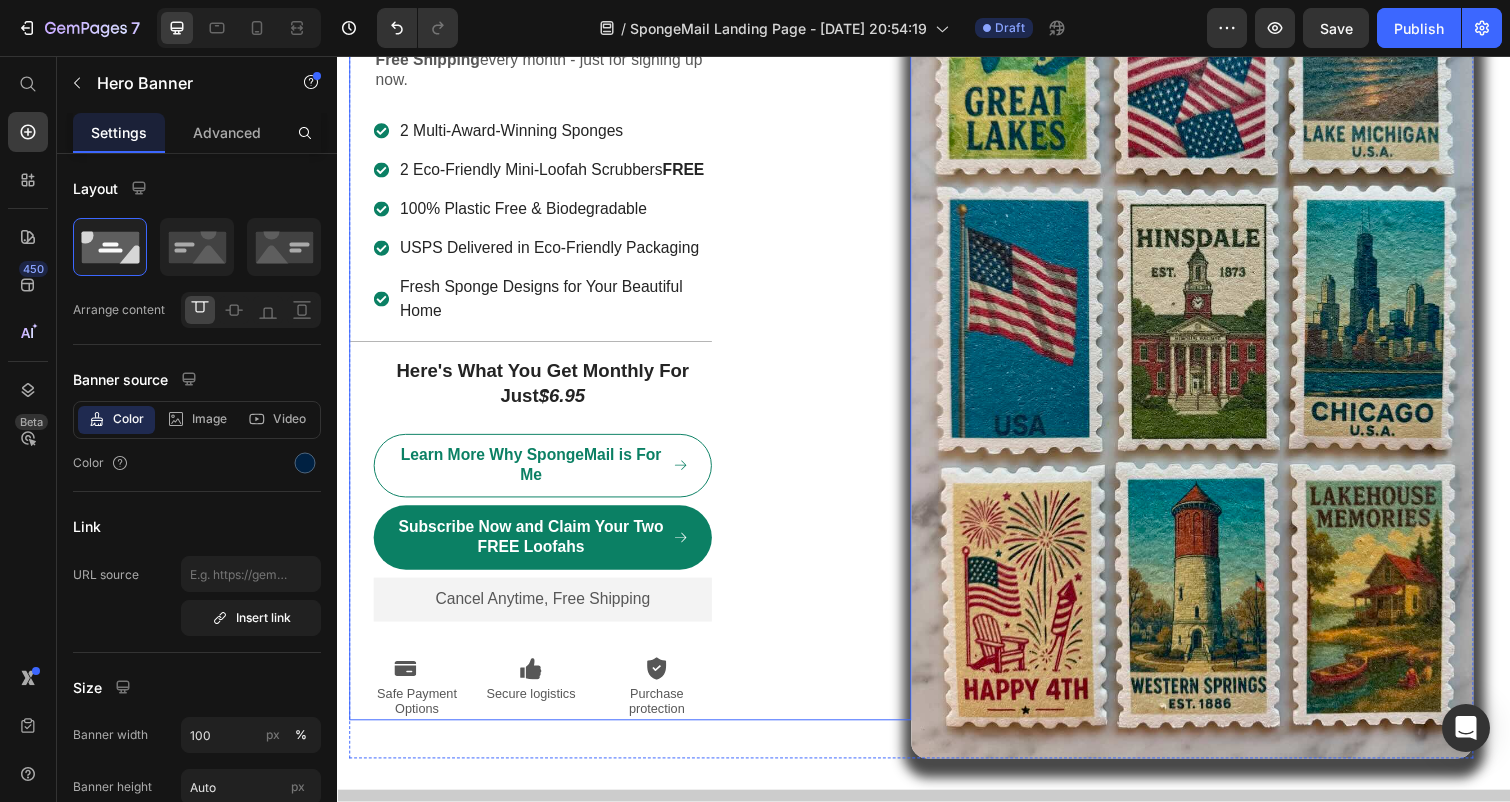 scroll, scrollTop: 5676, scrollLeft: 0, axis: vertical 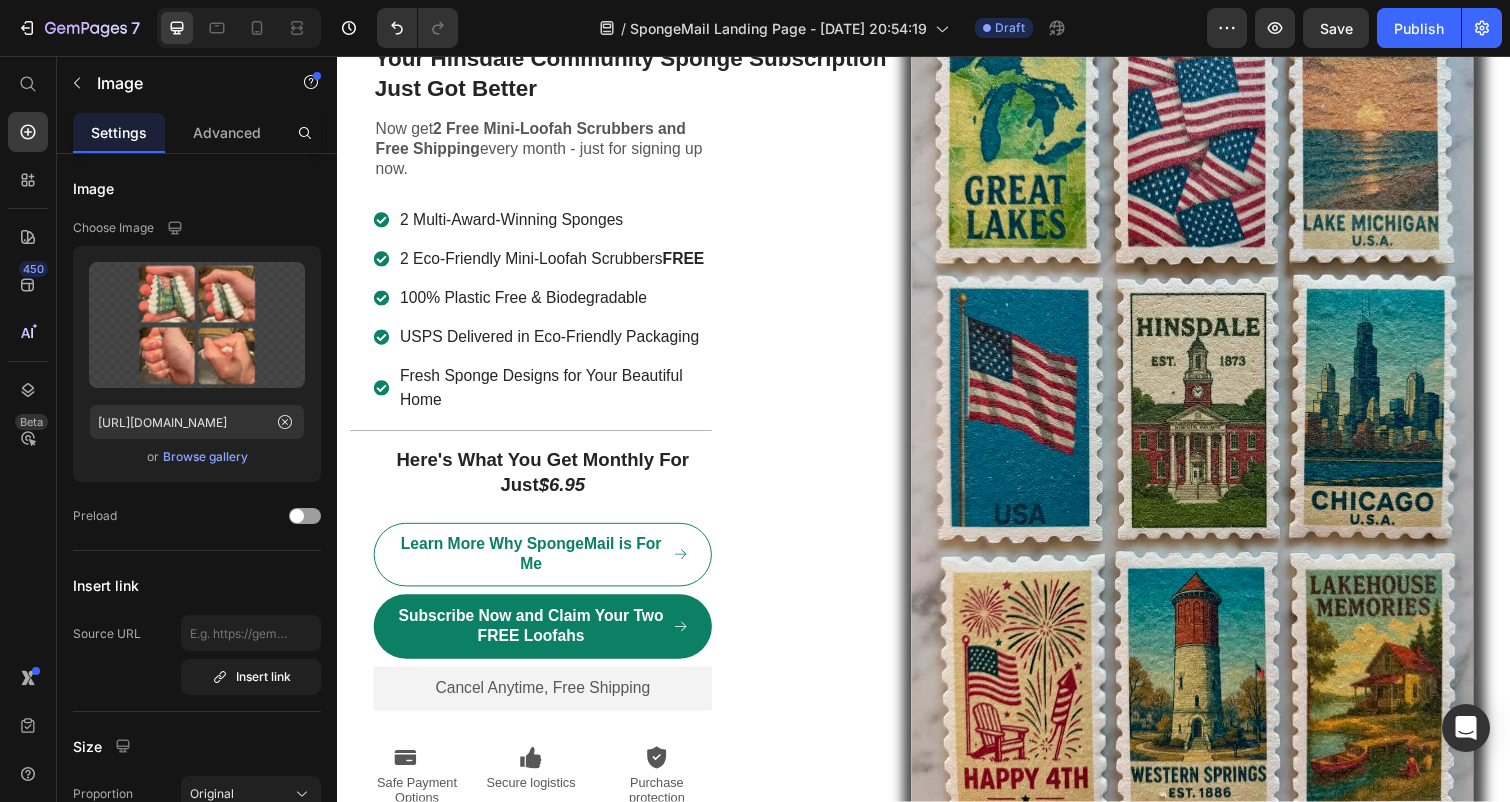 click at bounding box center [937, -87] 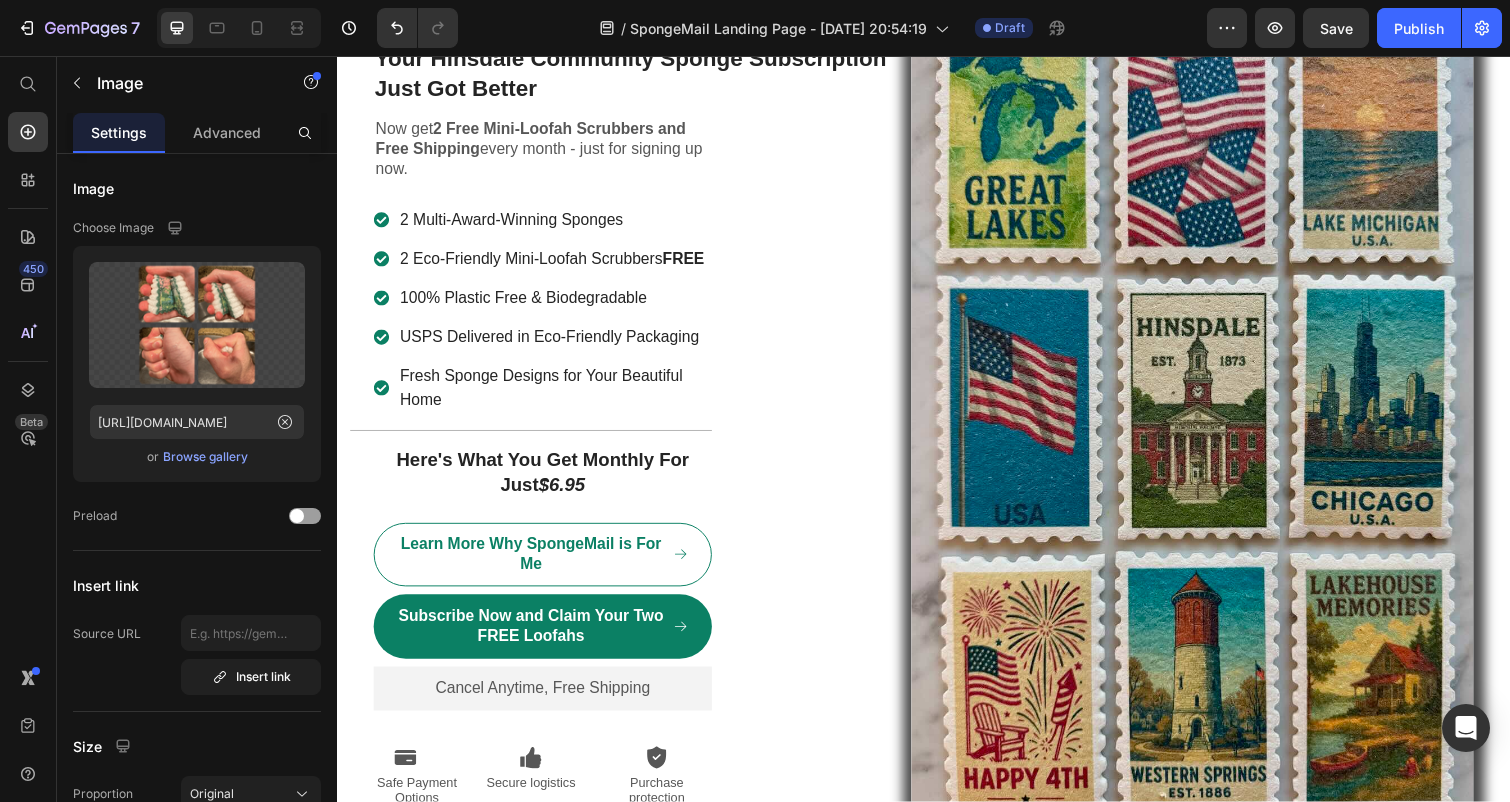 click at bounding box center [937, -87] 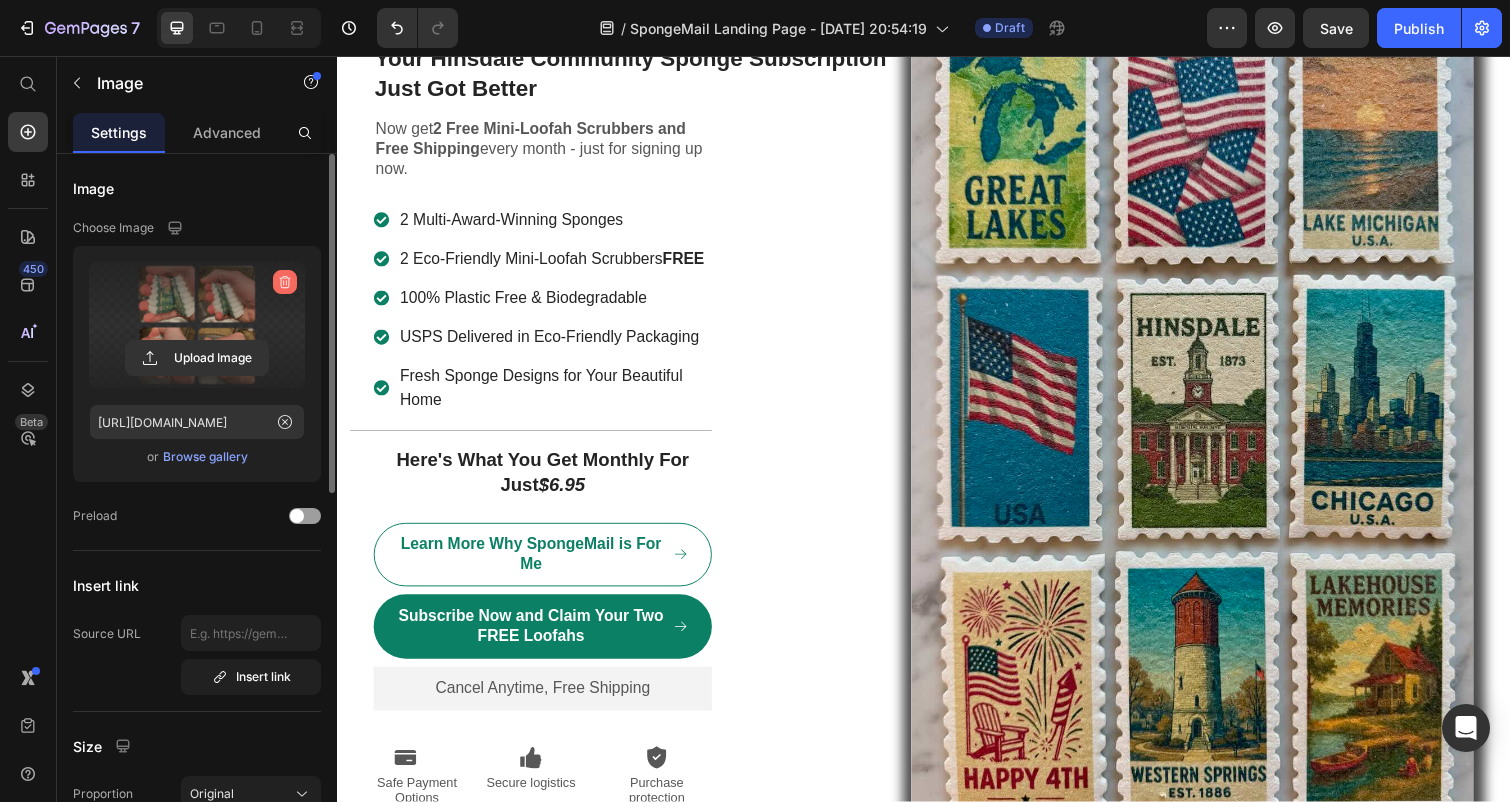 click 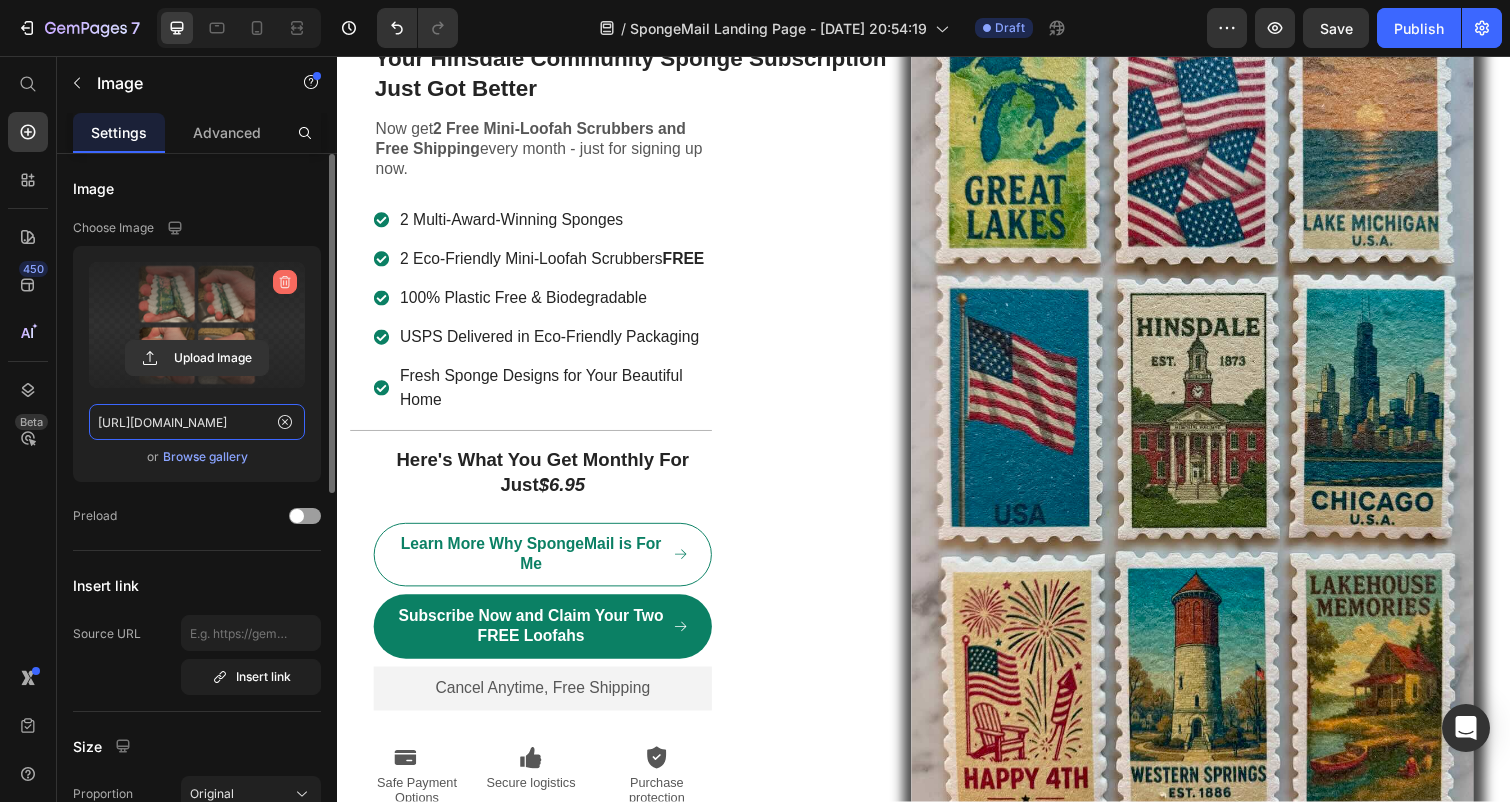 type 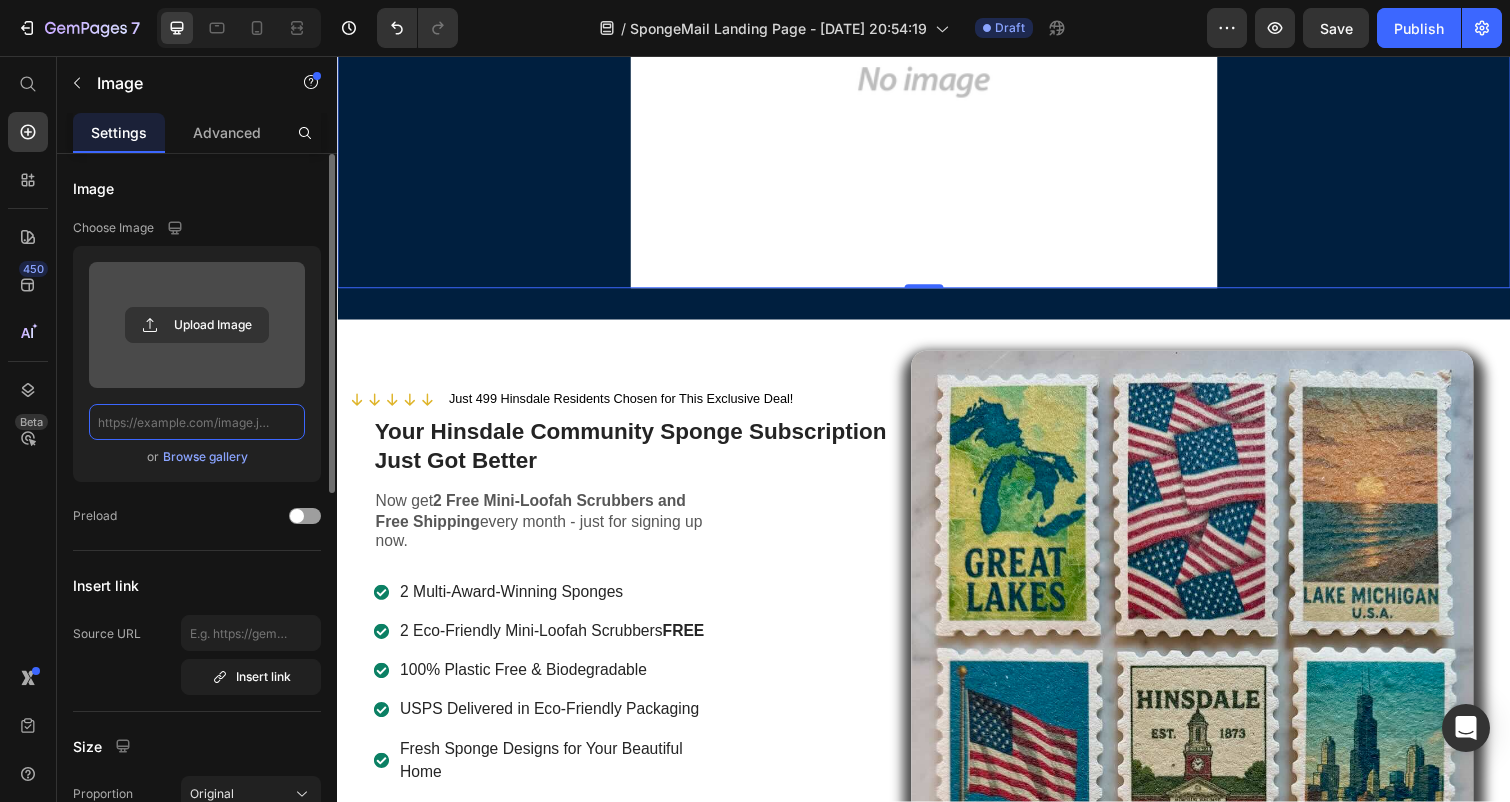 scroll, scrollTop: 5783, scrollLeft: 0, axis: vertical 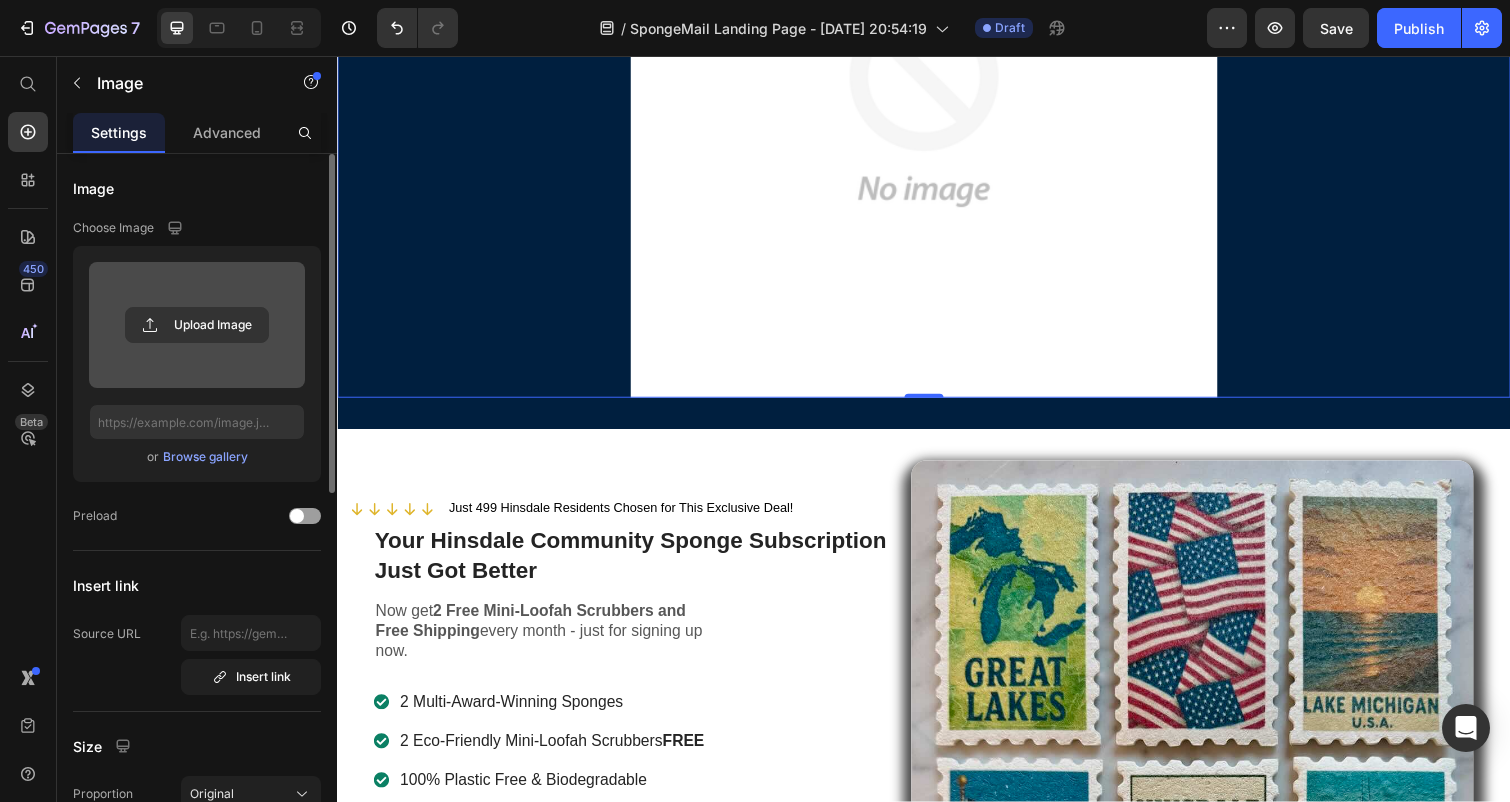 click at bounding box center [937, 106] 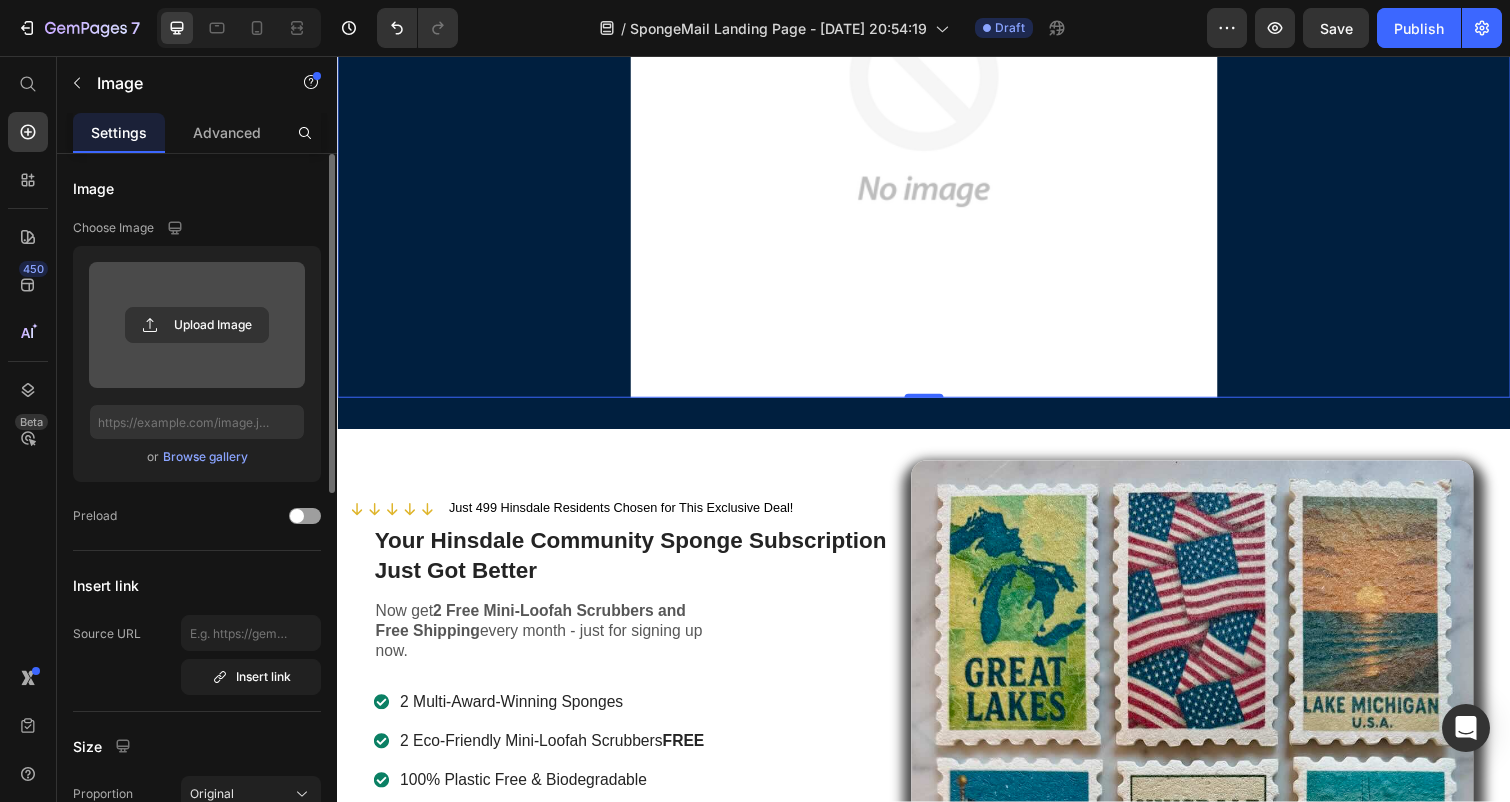 click 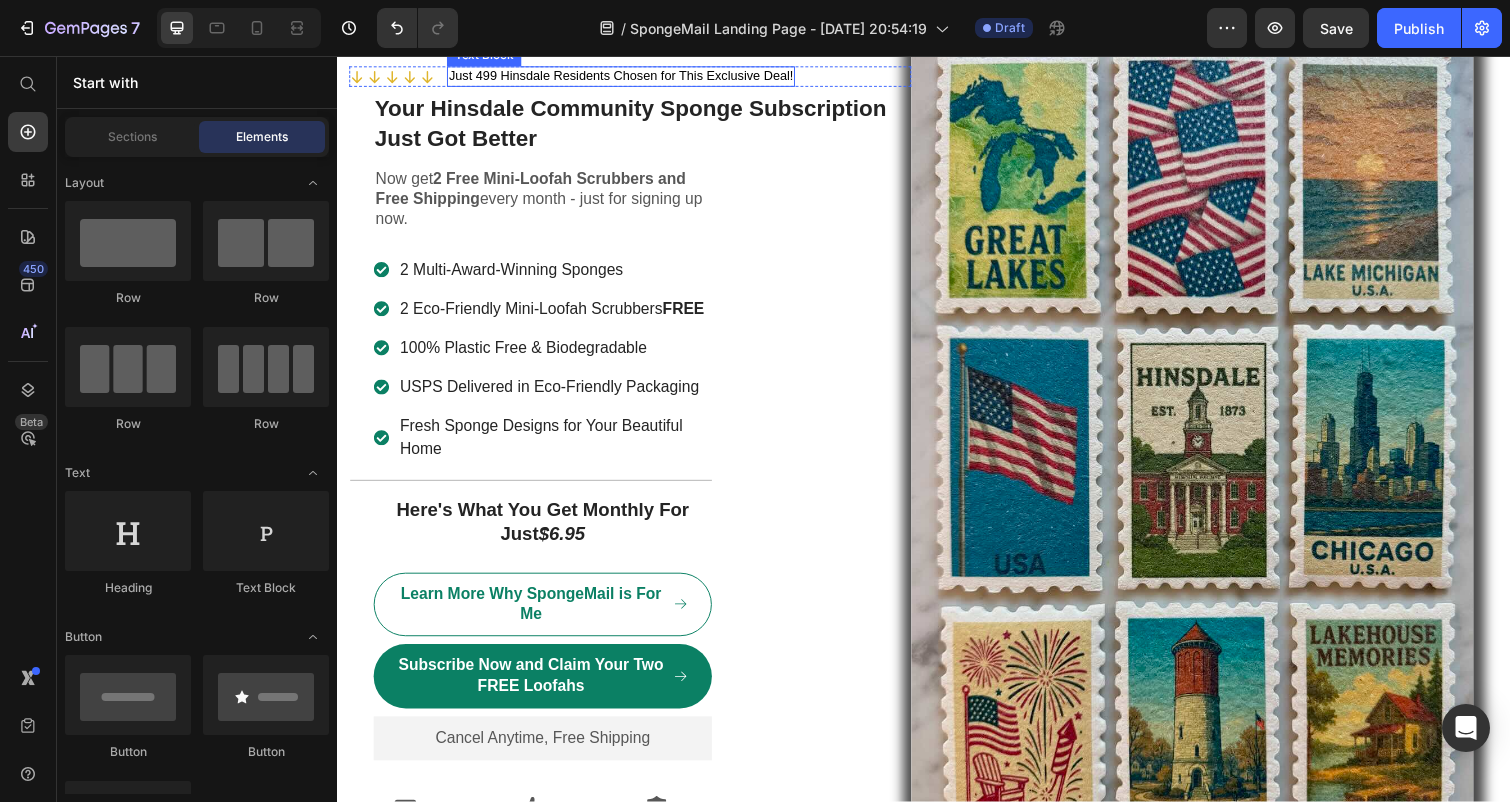 scroll, scrollTop: 5547, scrollLeft: 0, axis: vertical 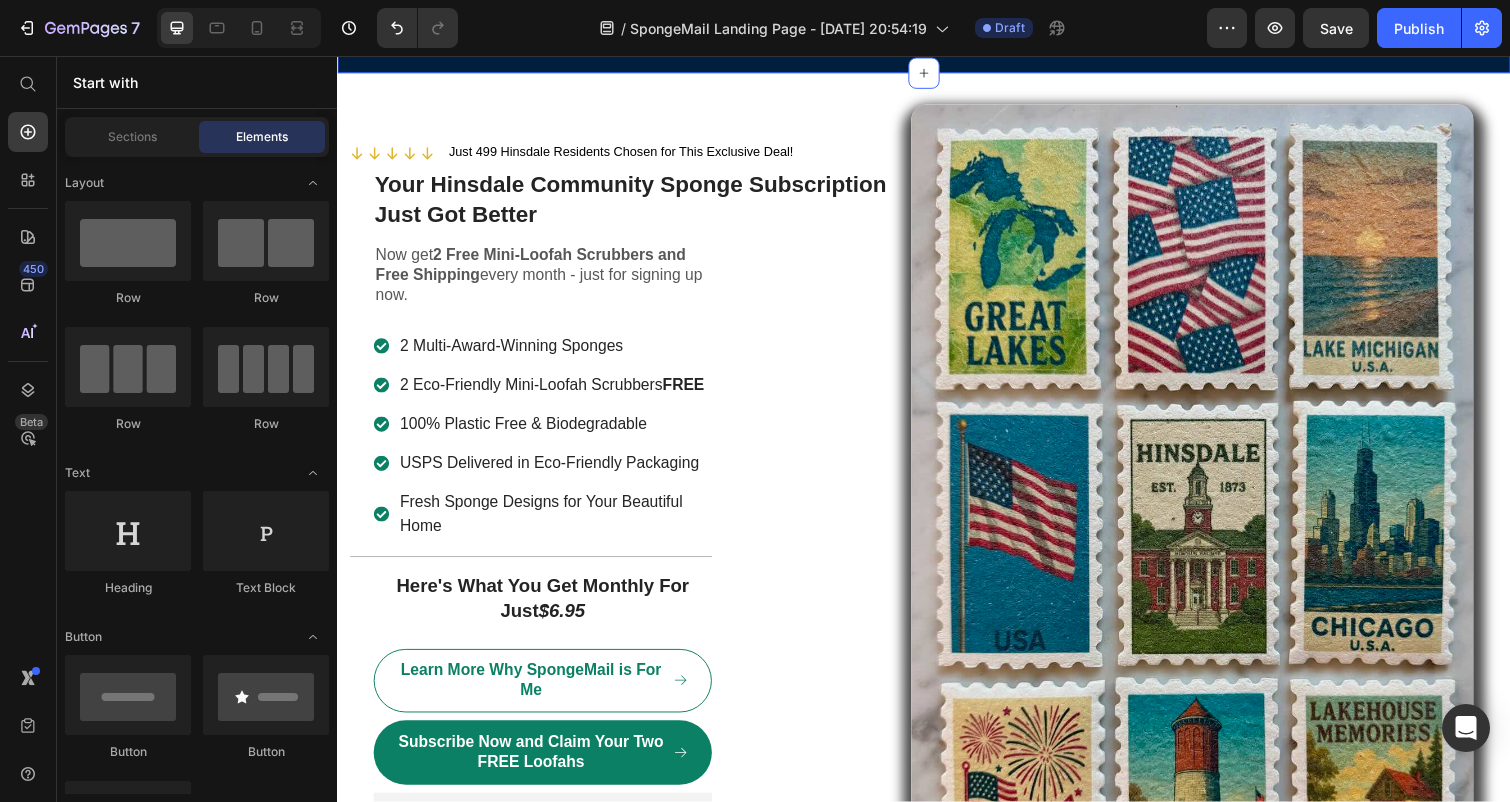 click on "Finishing & Functionality Heading Crafted with precision, SpongeMail’s 100% microplastic-free cellulose is durable yet soft, ensuring superior absorbency and ease of use. Its enhanced squeezability allows rapid drying, reducing bacterial growth compared to conventional sponges’ cavernous structure. The fading graphics ensure timely replacement, while the compact form optimizes storage. Safe and plastic-free, it delivers reliable performance for household cleaning. Text Block Section 13" at bounding box center [937, -29] 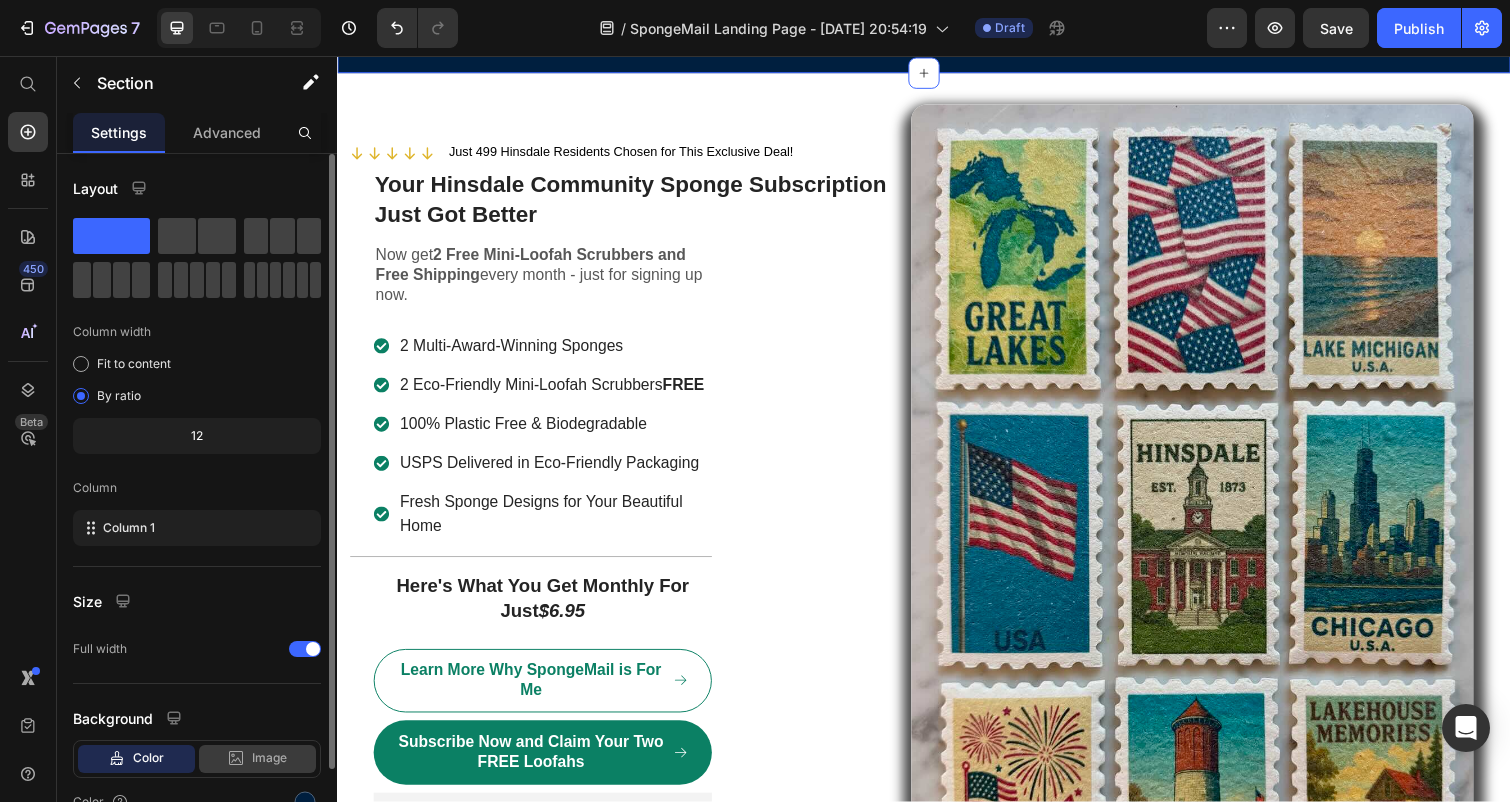 click on "Image" 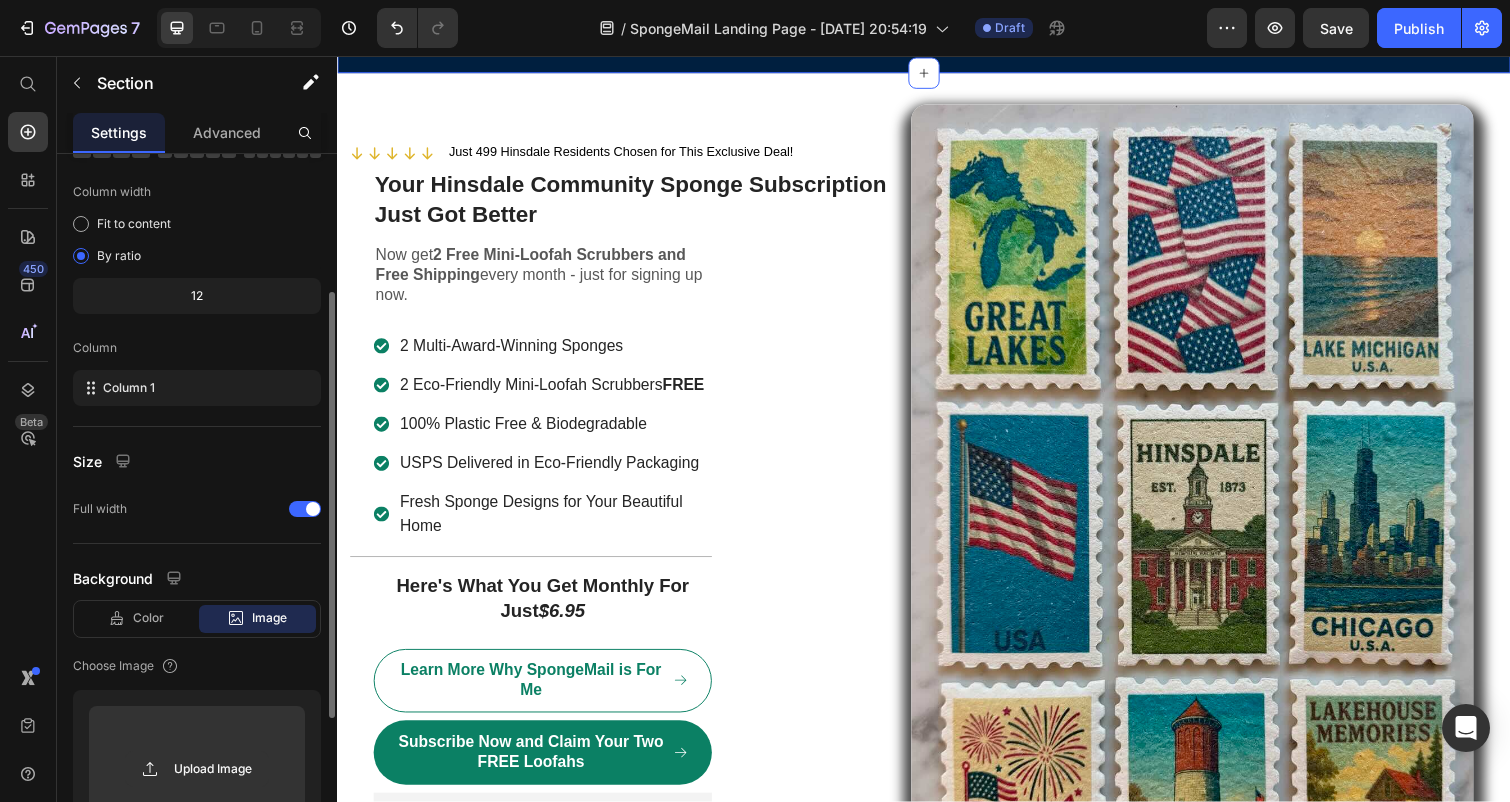 scroll, scrollTop: 201, scrollLeft: 0, axis: vertical 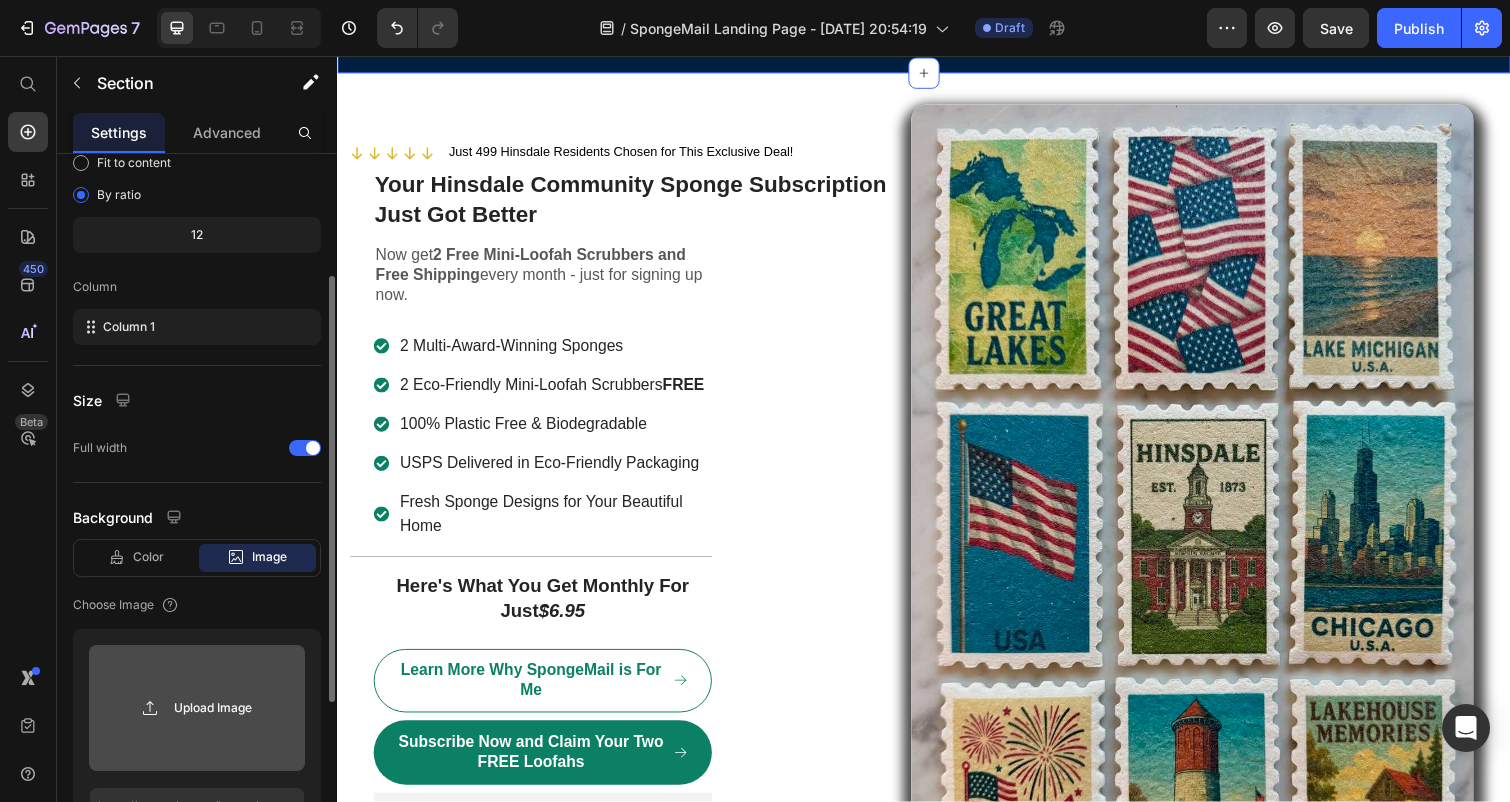 click 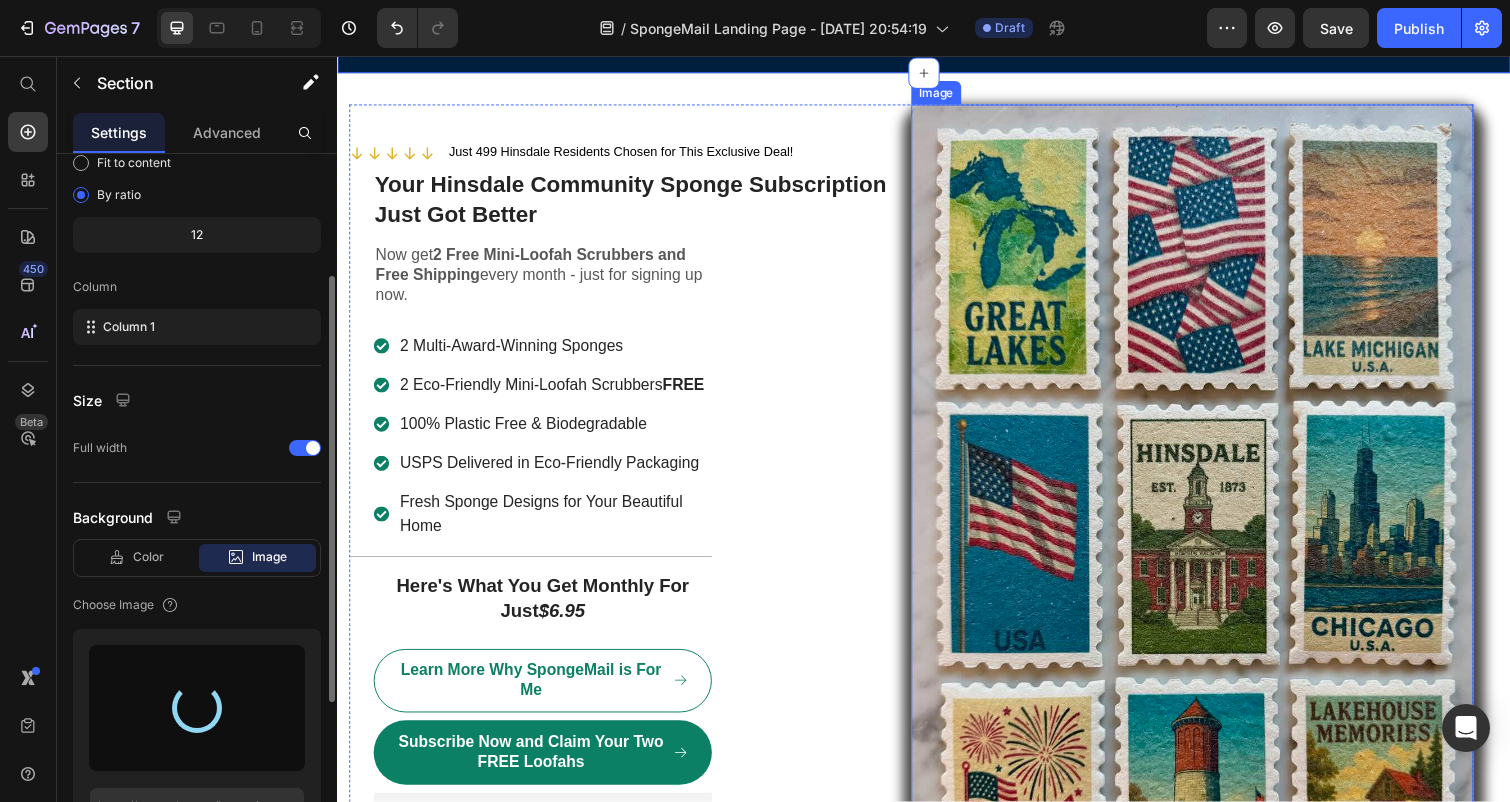 type on "https://cdn.shopify.com/s/files/1/0772/5685/1742/files/gempages_557753616052519861-31f8f9ca-7106-46d1-85ac-138b011078c5.png" 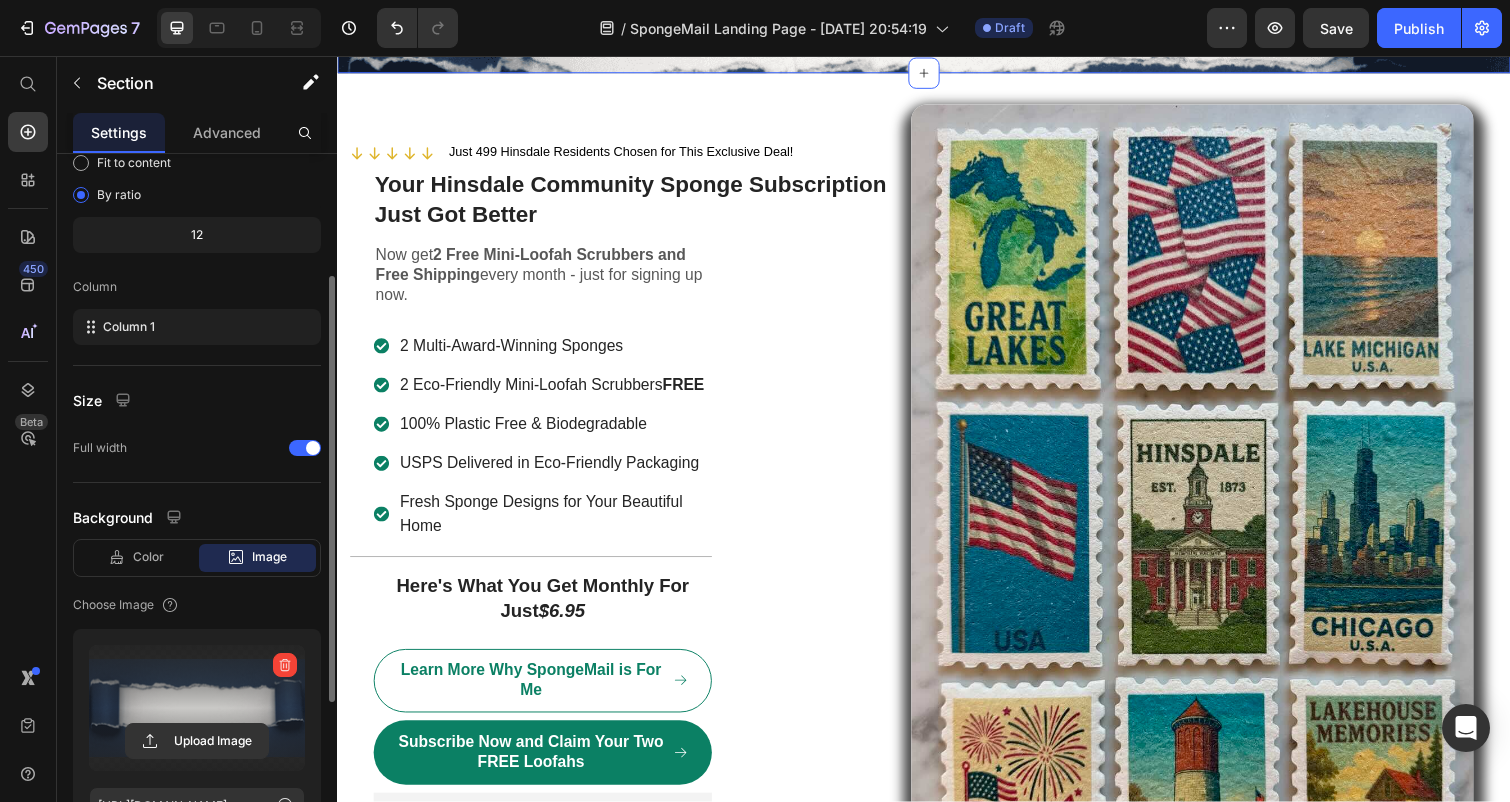 drag, startPoint x: 938, startPoint y: 273, endPoint x: 938, endPoint y: 255, distance: 18 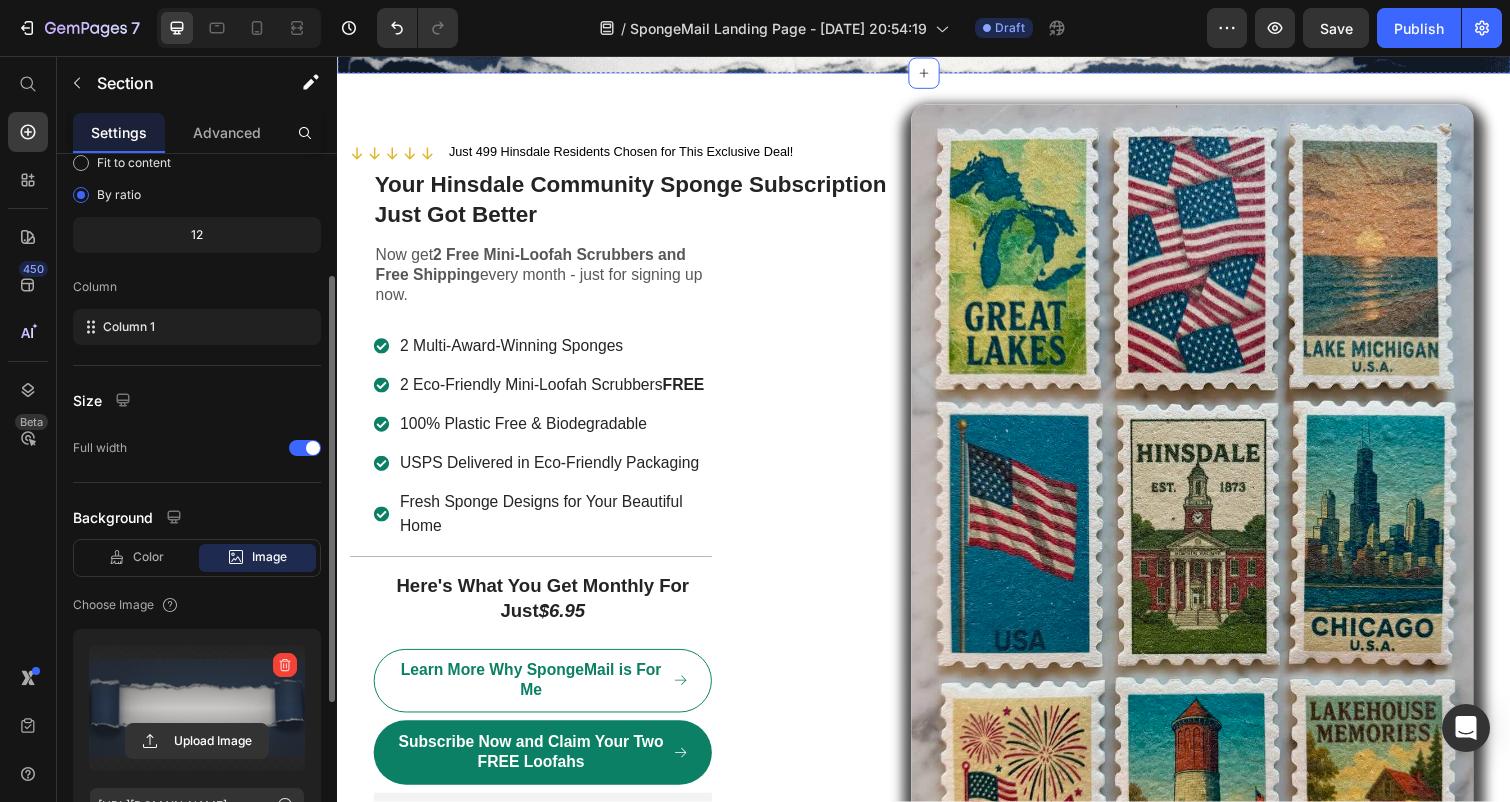 click on "Finishing & Functionality" at bounding box center (937, -75) 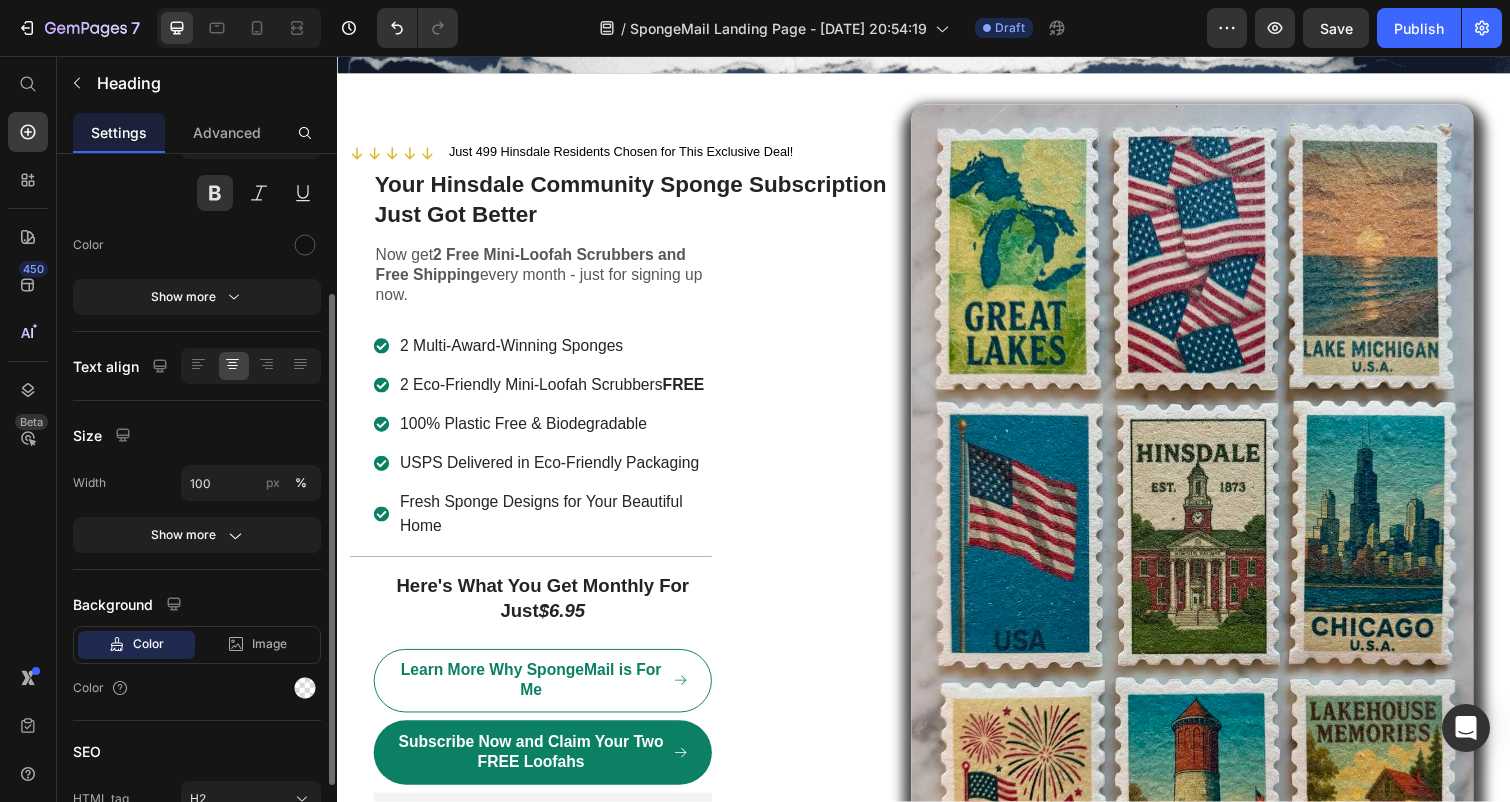 scroll, scrollTop: 0, scrollLeft: 0, axis: both 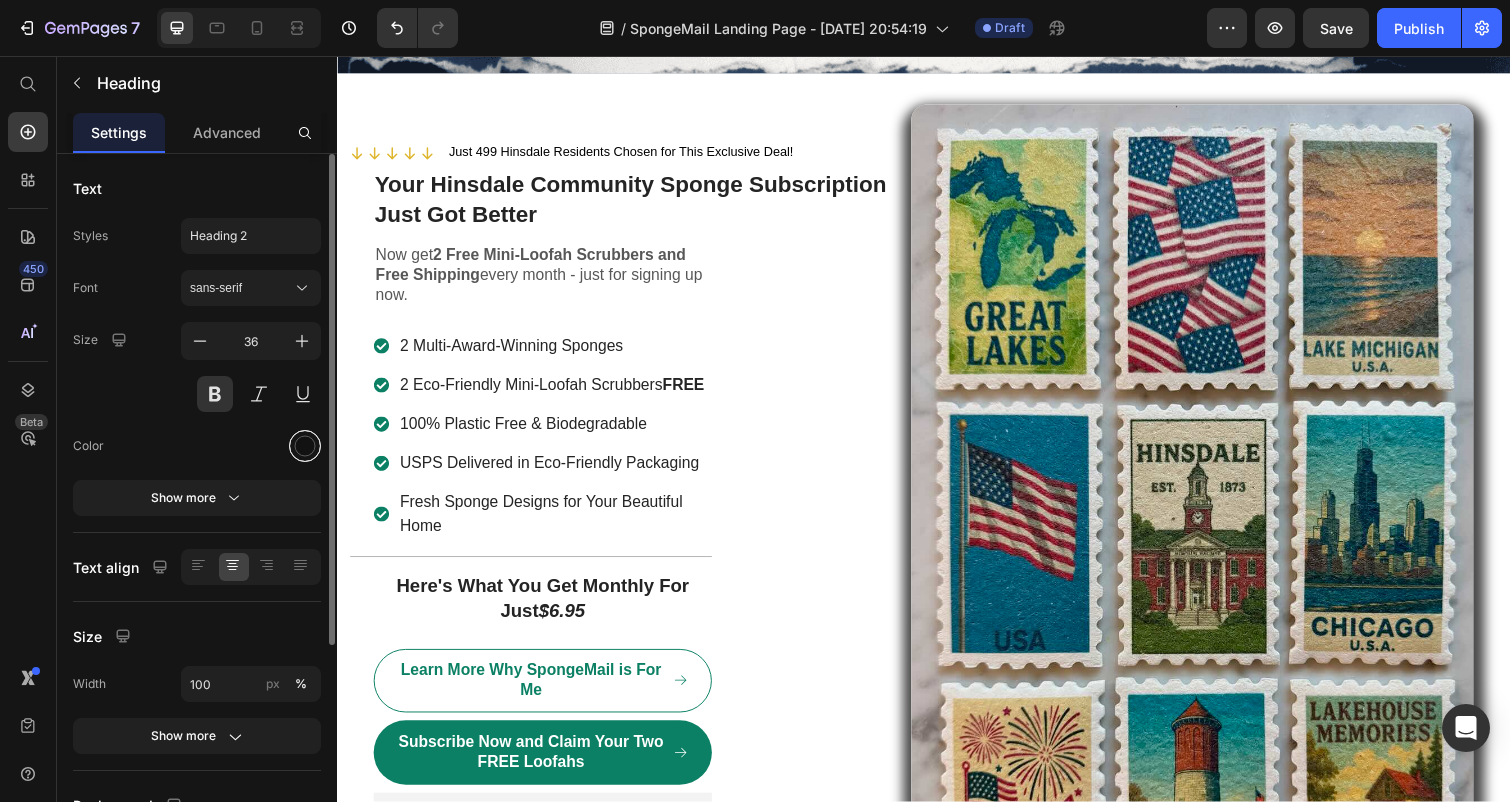 click at bounding box center (305, 446) 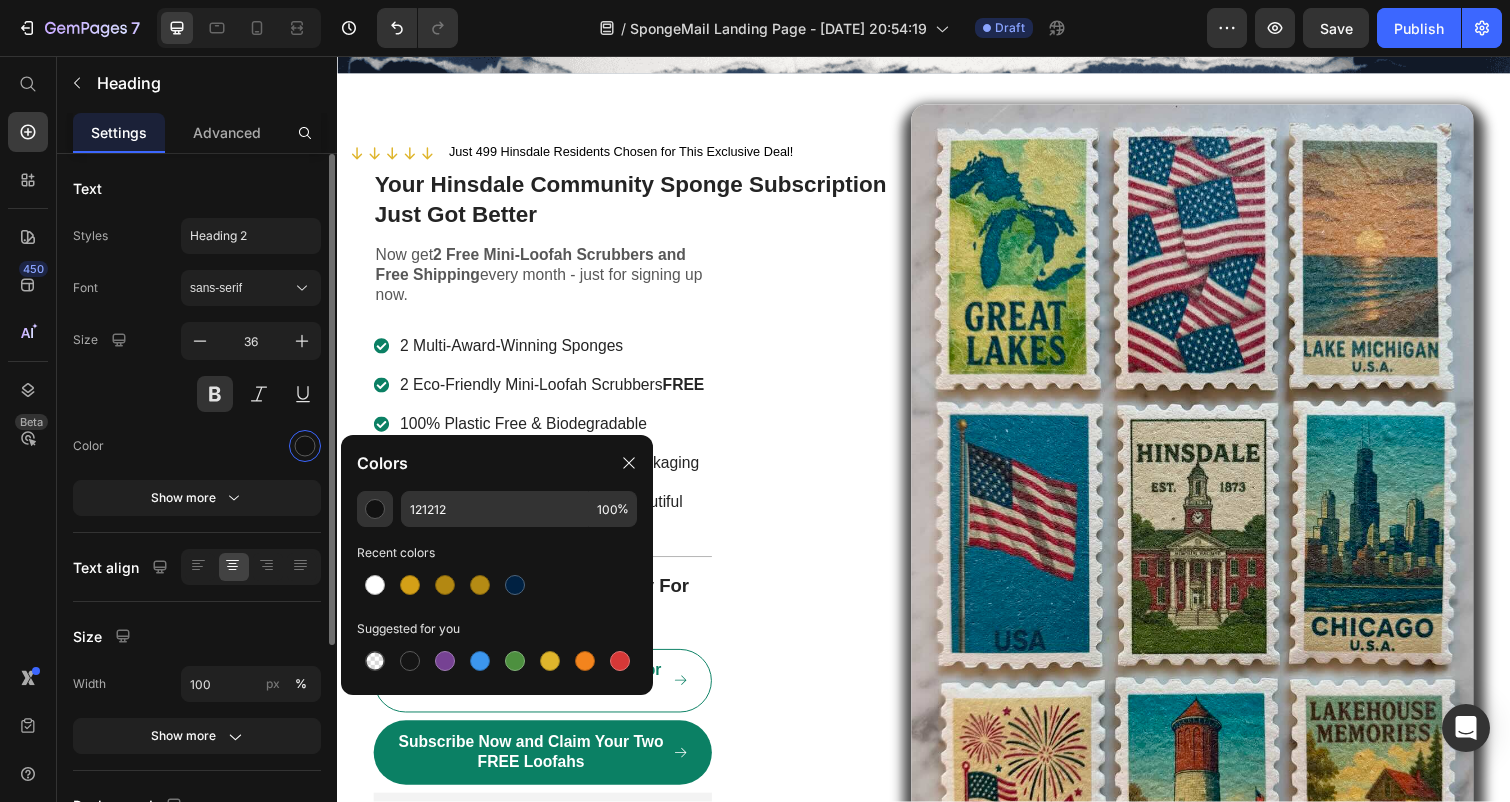 click at bounding box center (251, 446) 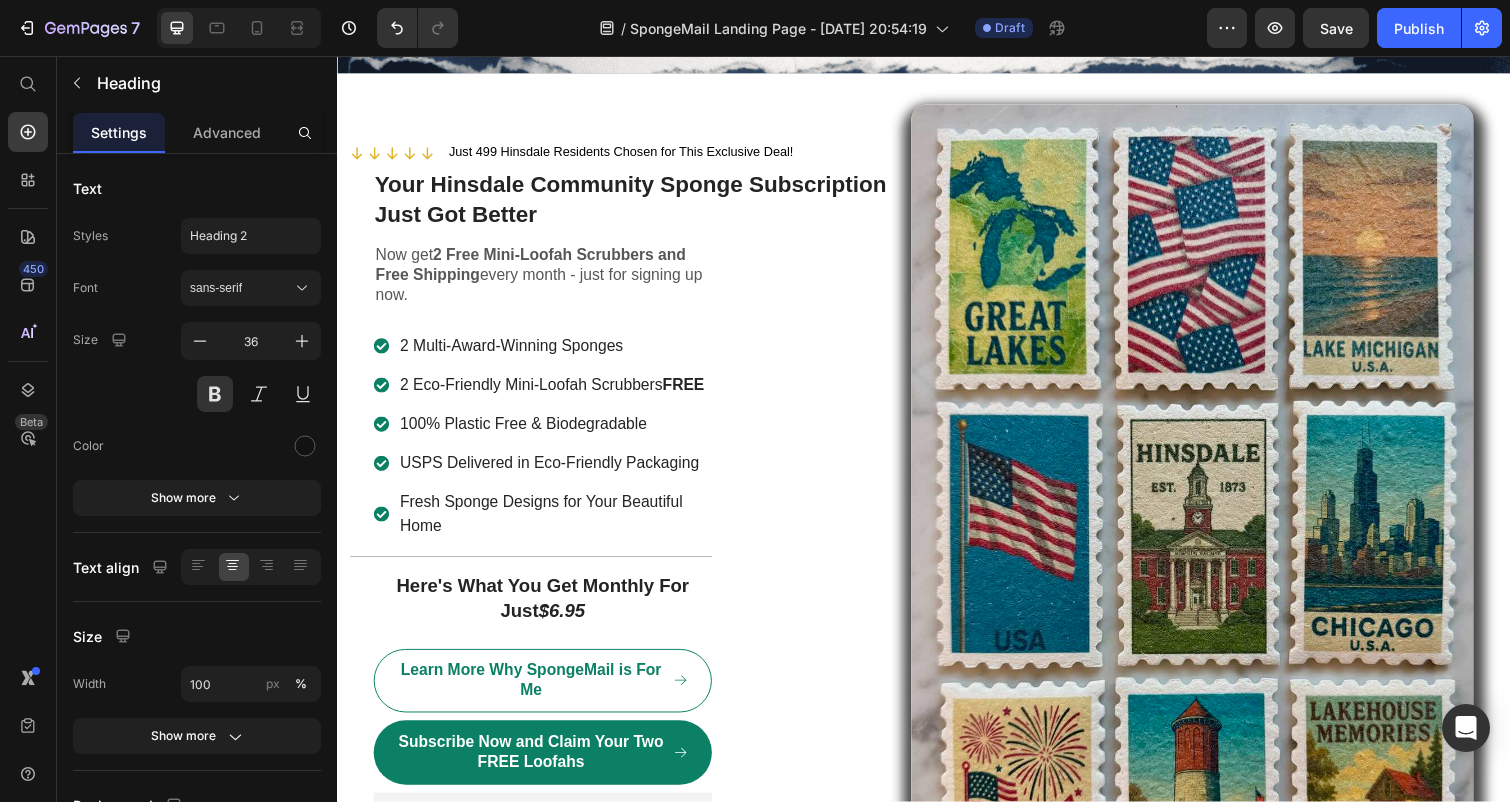 click on "Finishing & Functionality" at bounding box center (937, -75) 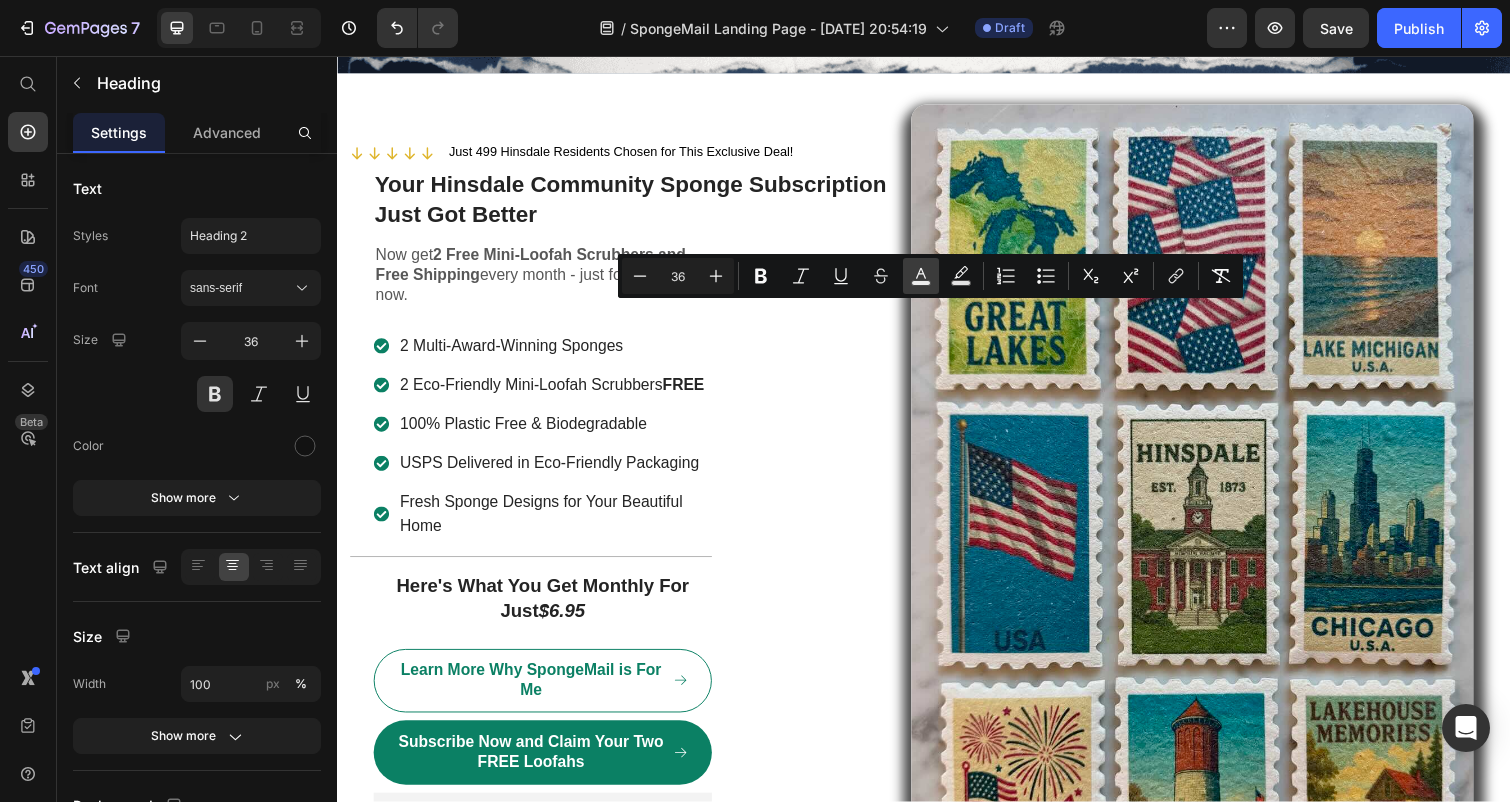 click 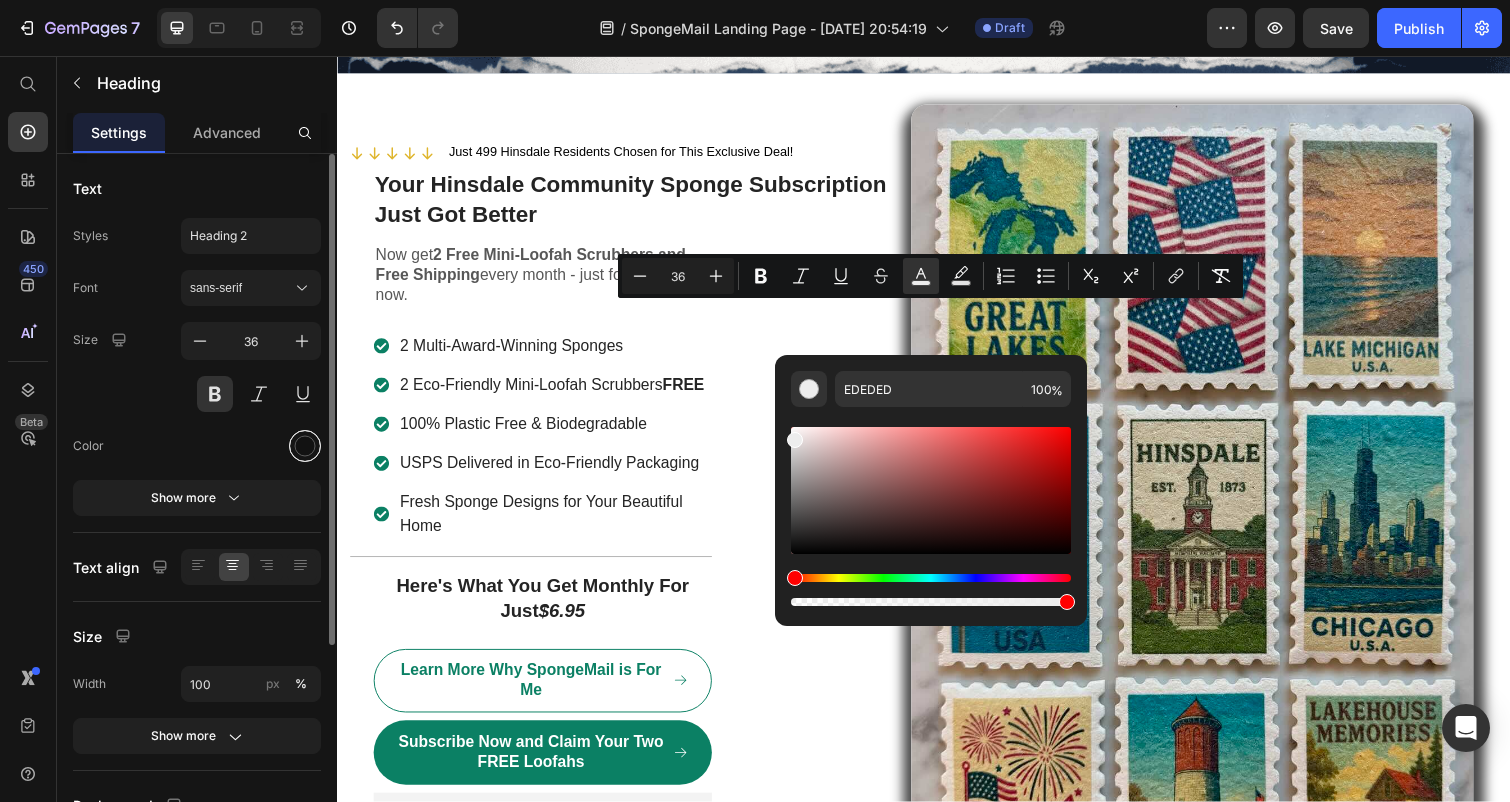 click at bounding box center (305, 446) 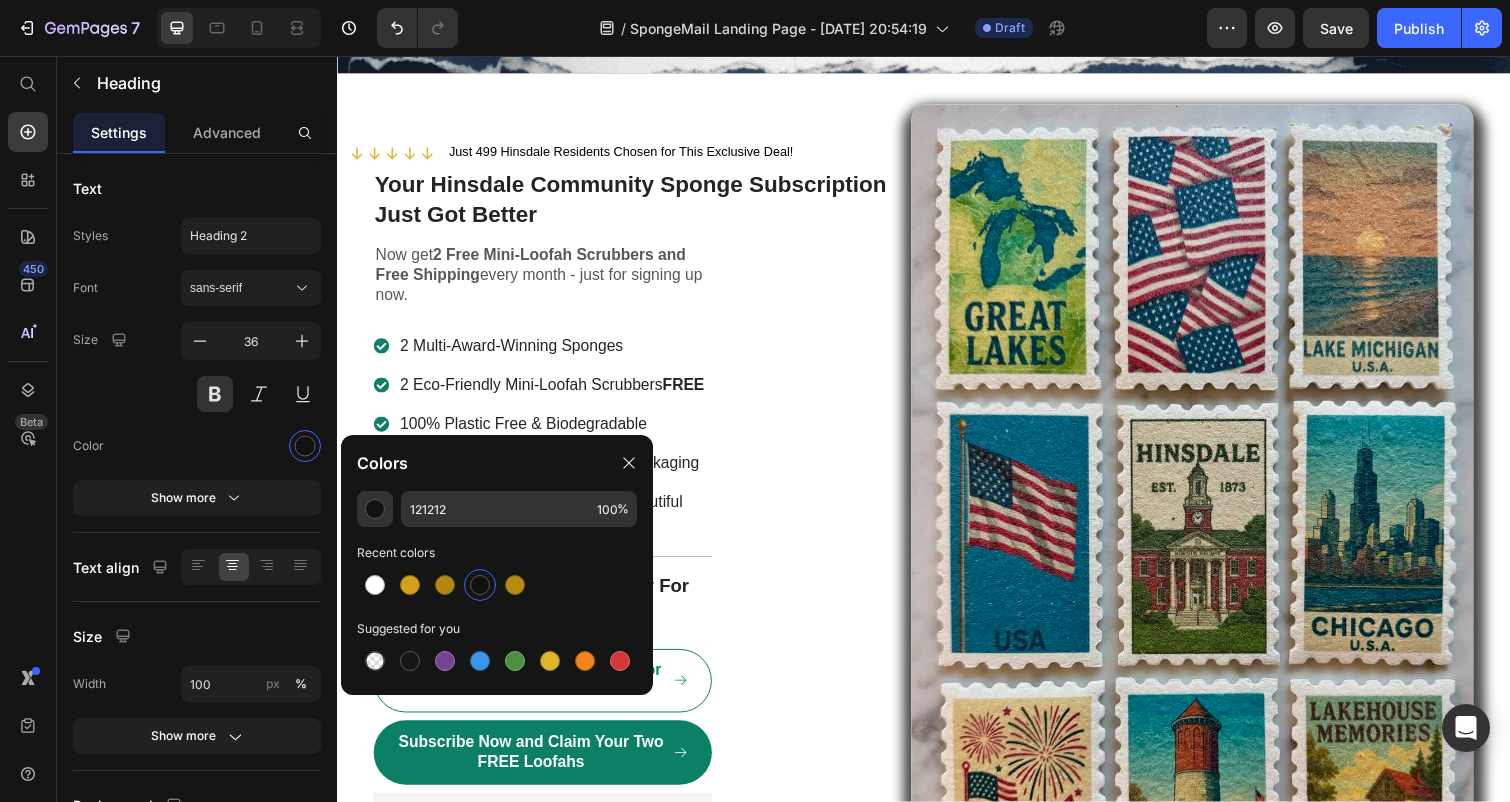 click at bounding box center [480, 585] 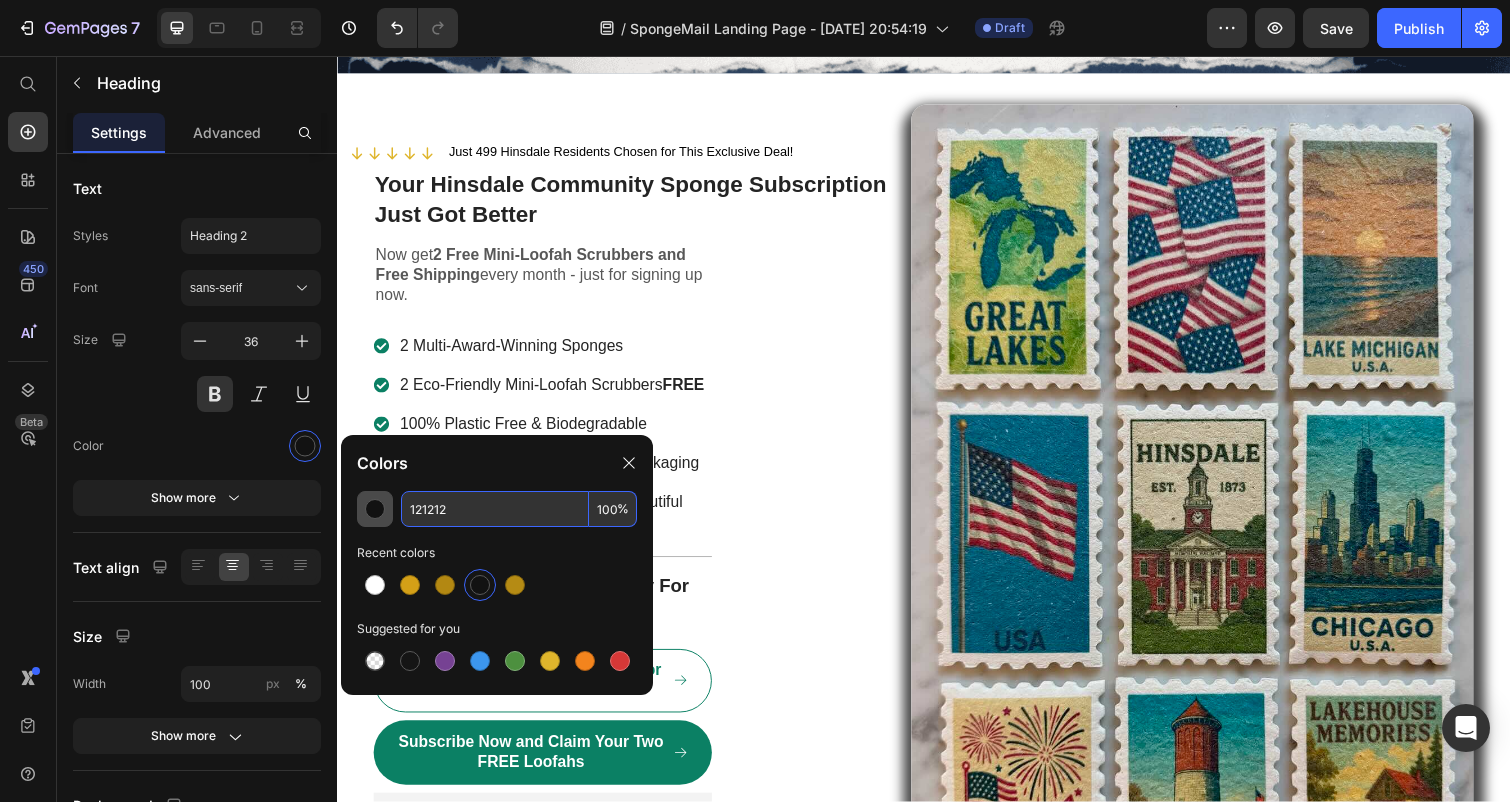drag, startPoint x: 472, startPoint y: 515, endPoint x: 368, endPoint y: 514, distance: 104.00481 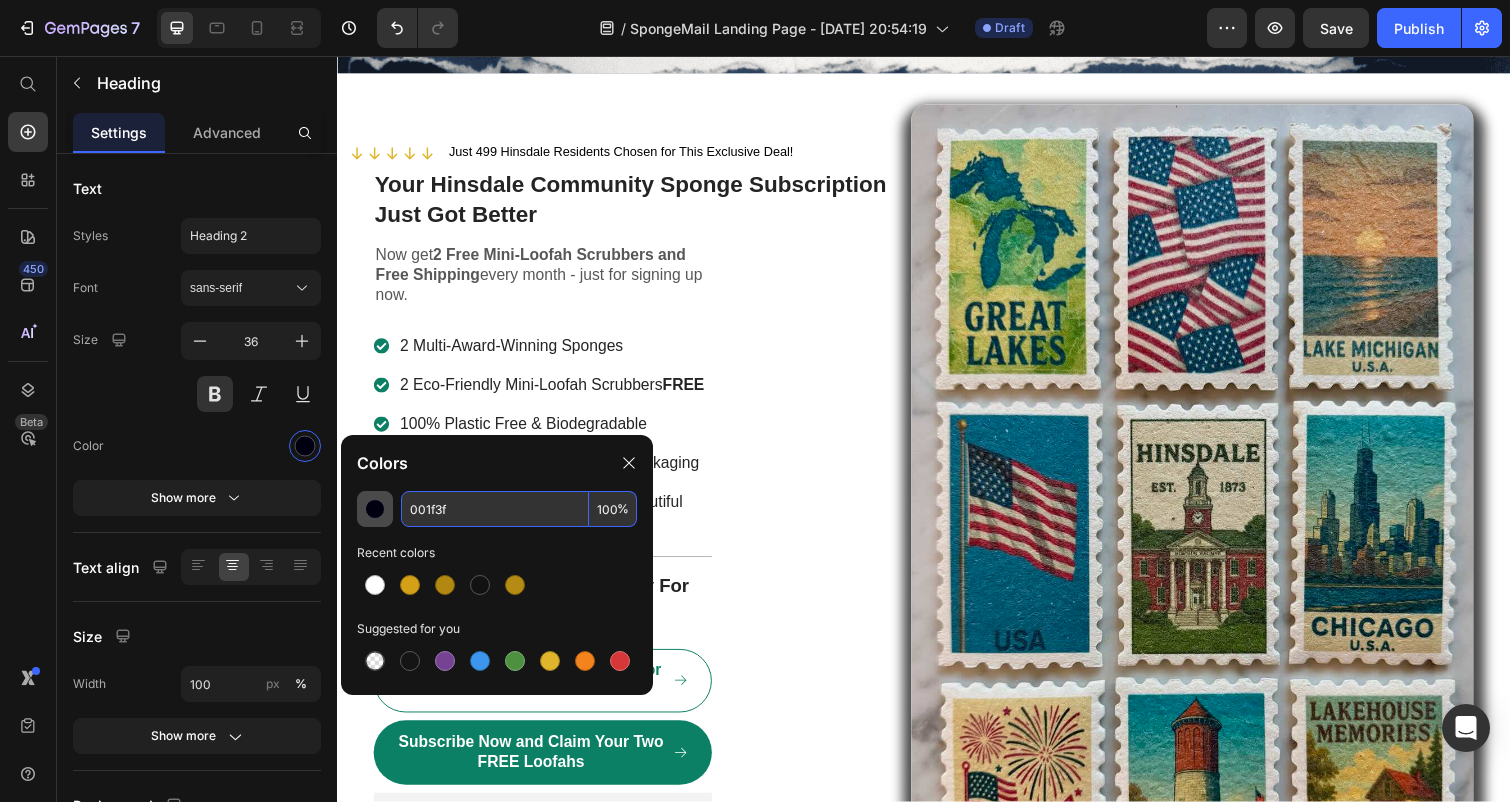 type on "001F3F" 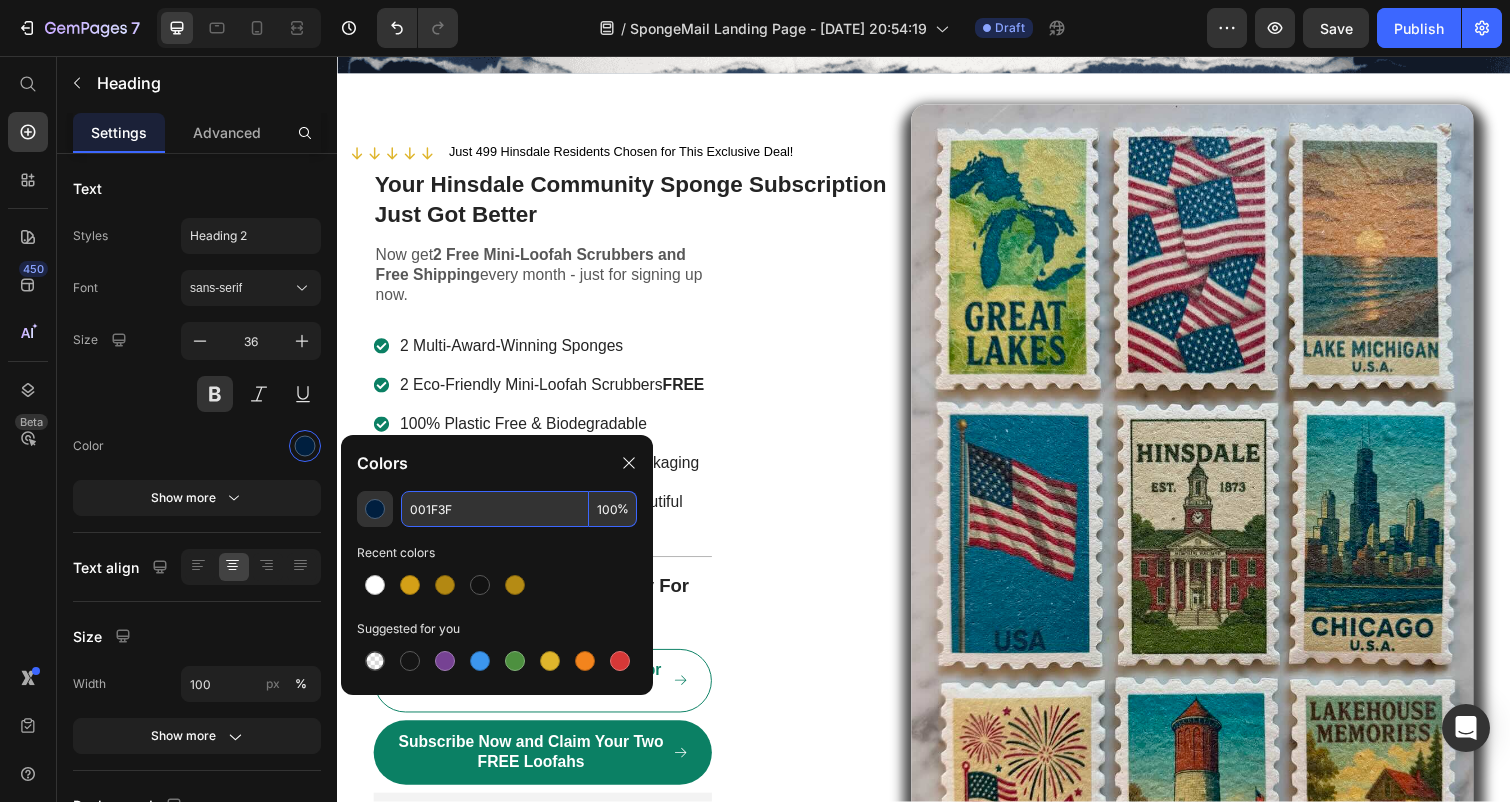 click on "Recent colors" at bounding box center (497, 553) 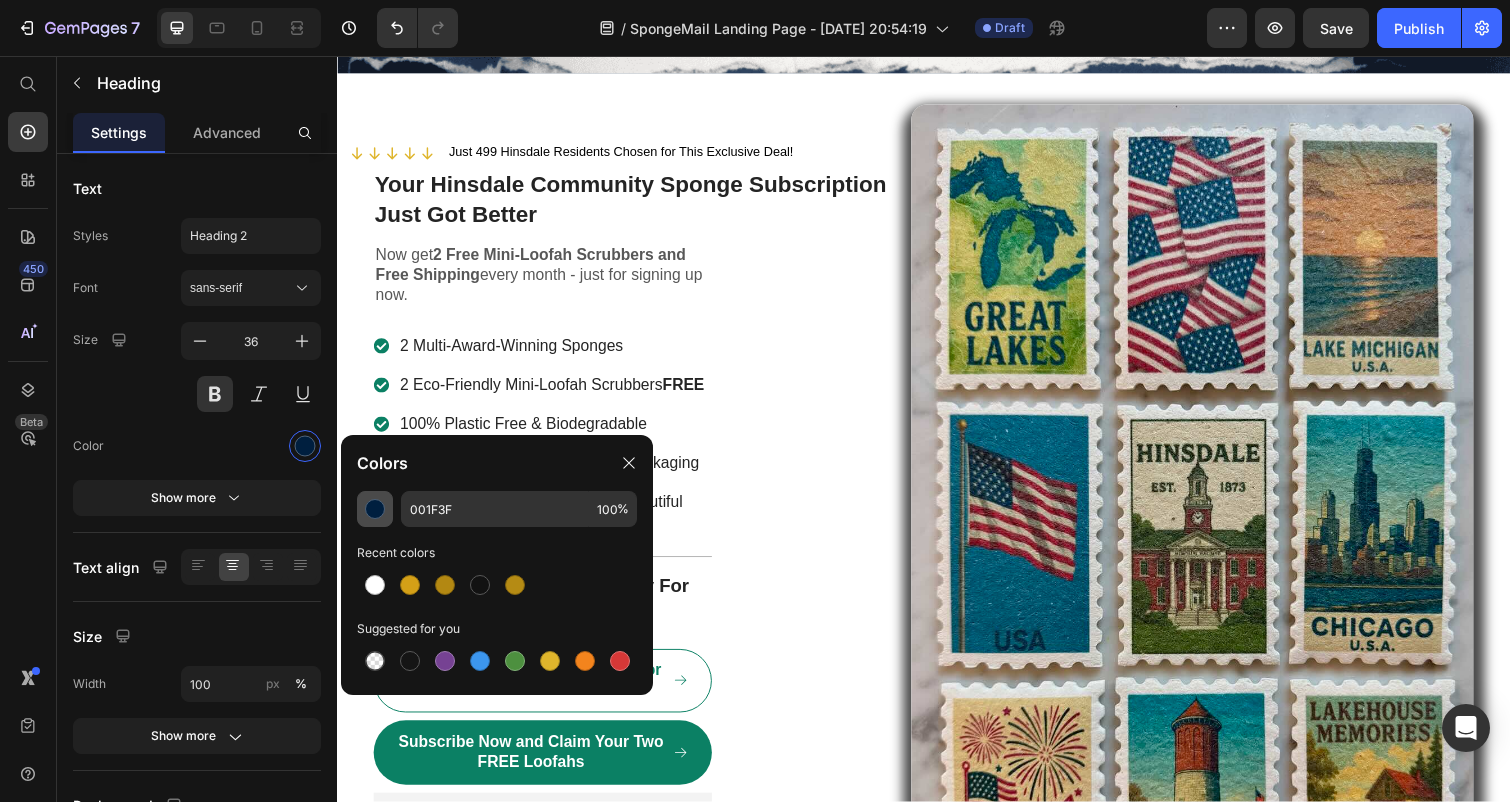 click at bounding box center [375, 509] 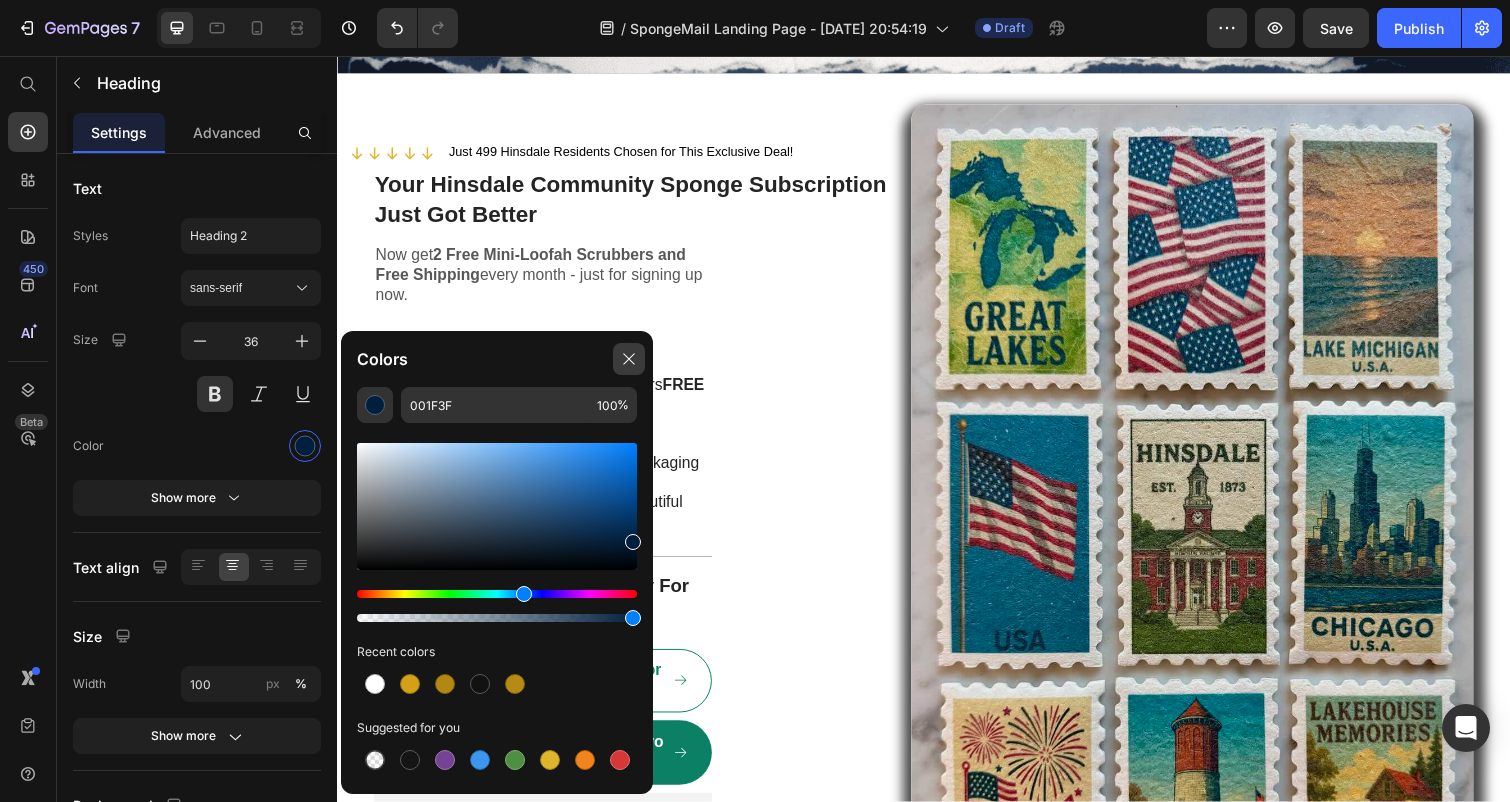 click 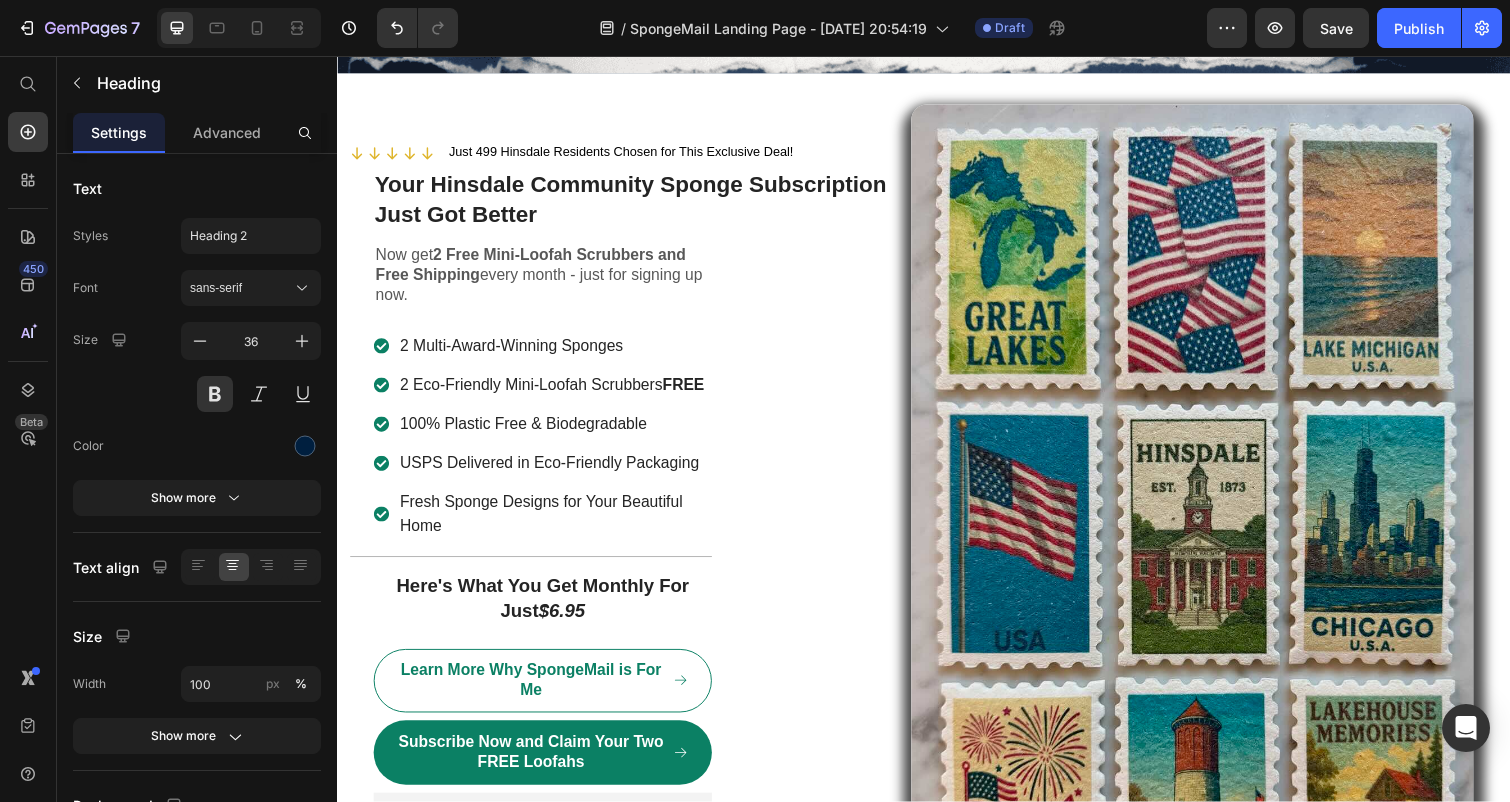 click on "Finishing & Functionality" at bounding box center (937, -75) 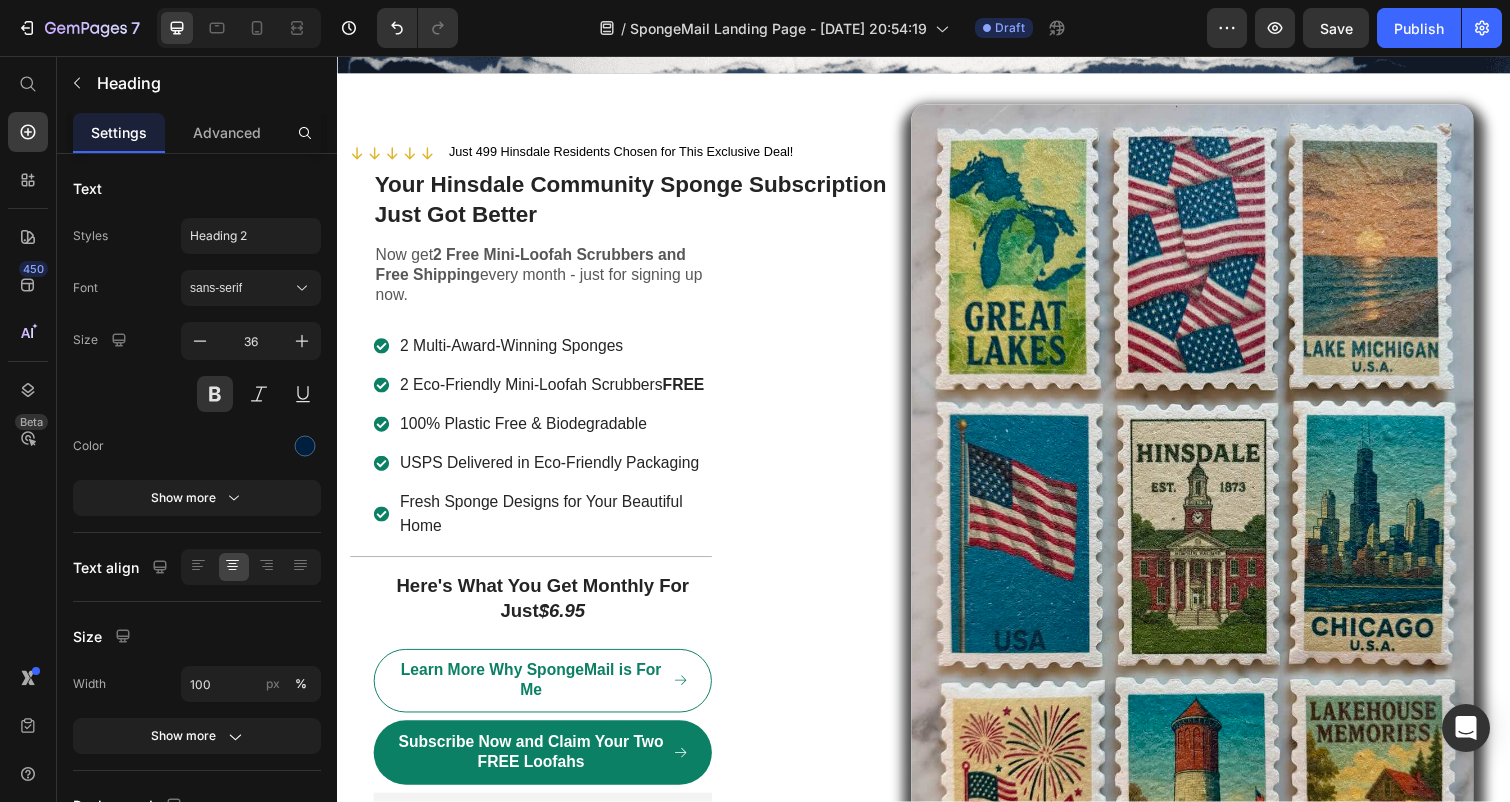 click on "Finishing & Functionality" at bounding box center (937, -75) 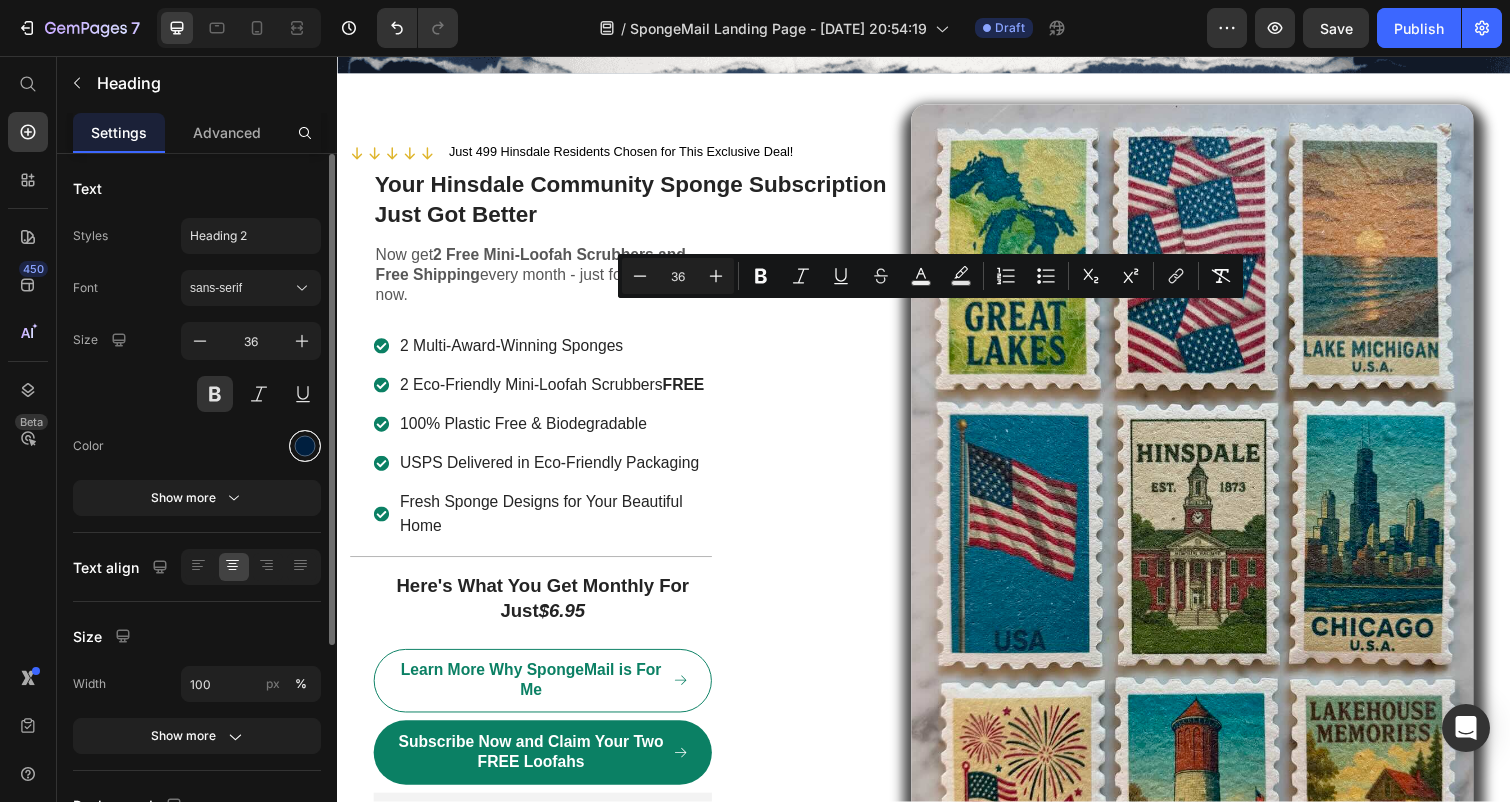 click at bounding box center [305, 446] 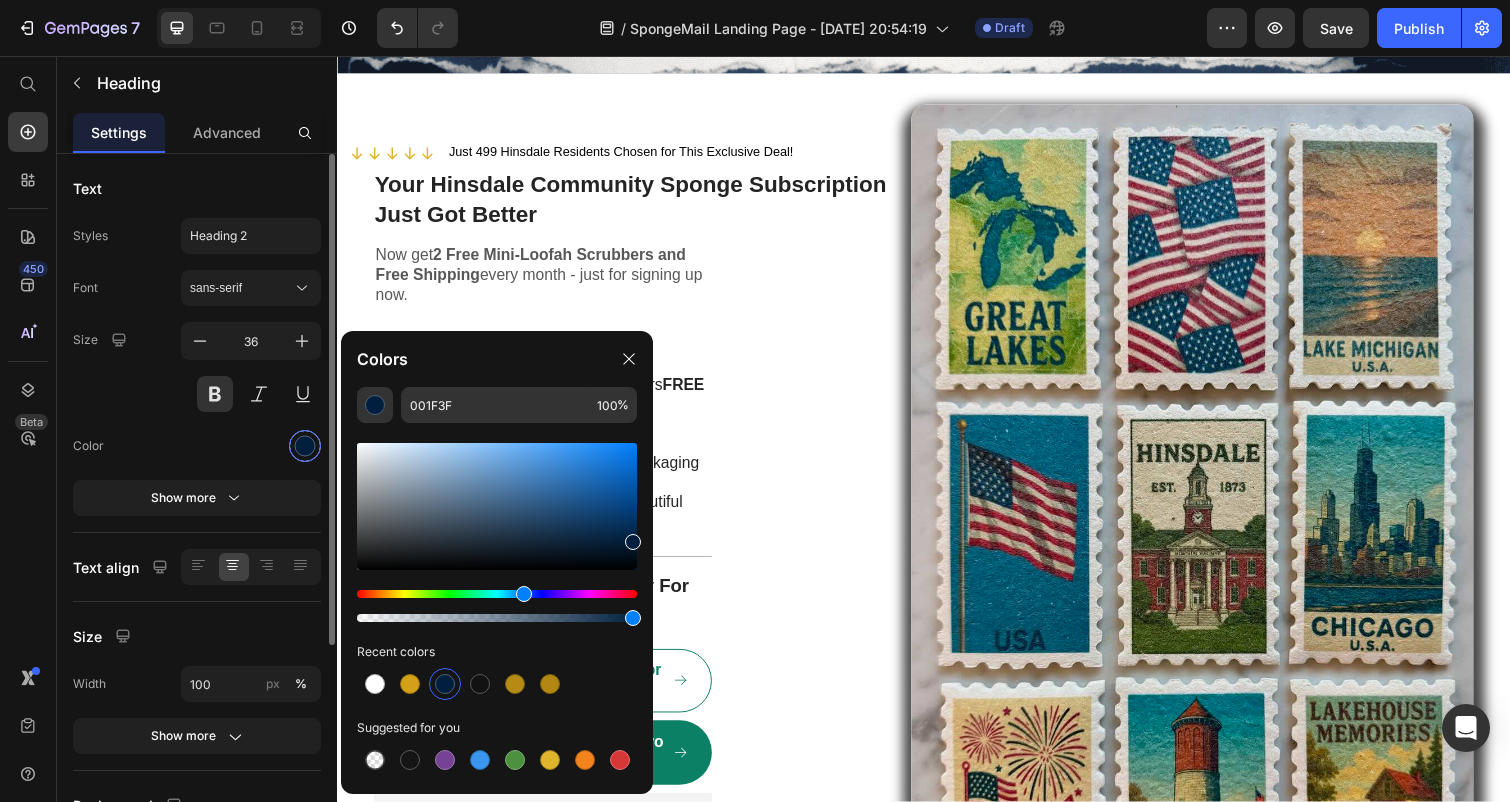 click at bounding box center [305, 446] 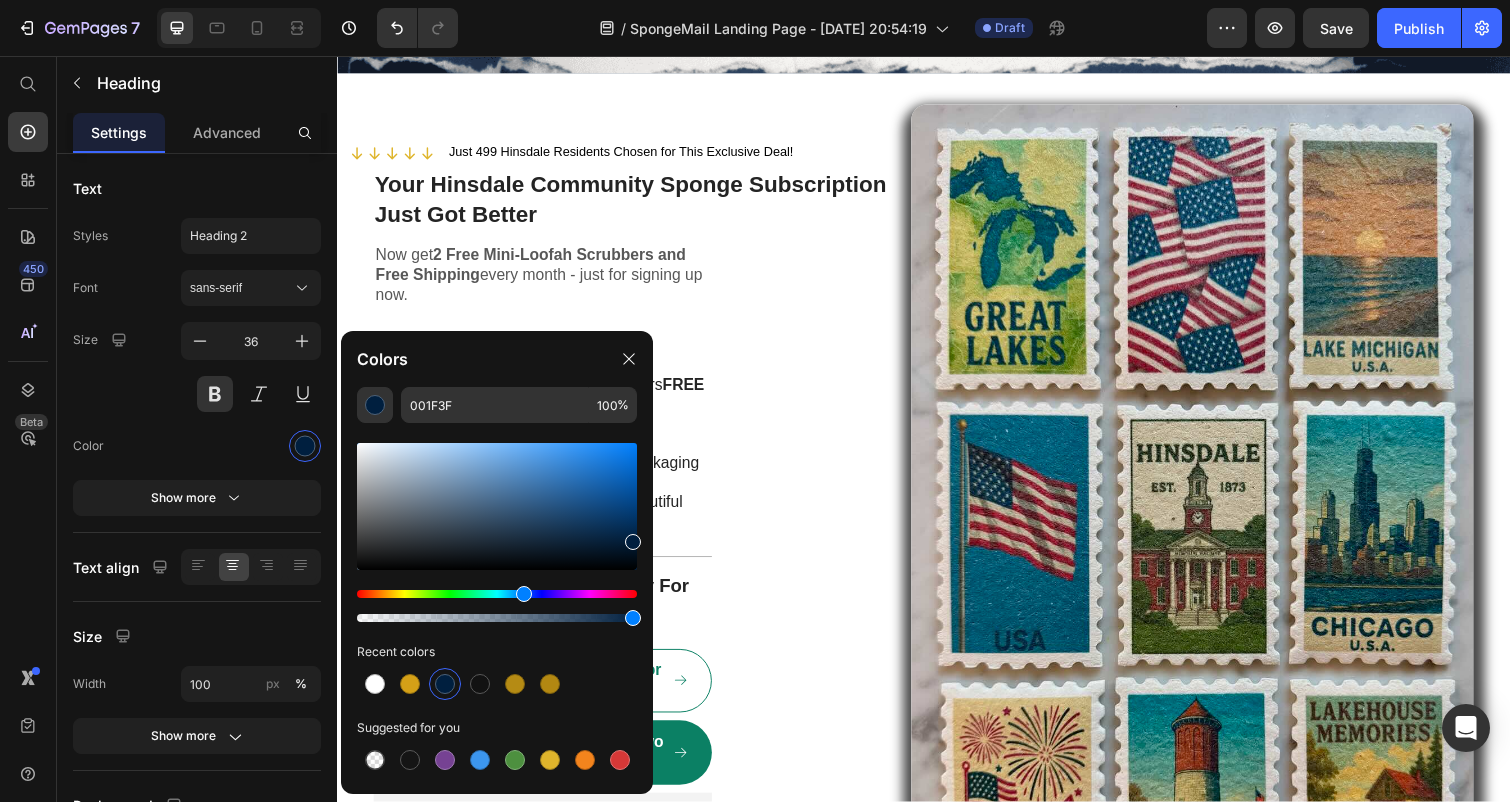 click on "Finishing & Functionality" at bounding box center (937, -74) 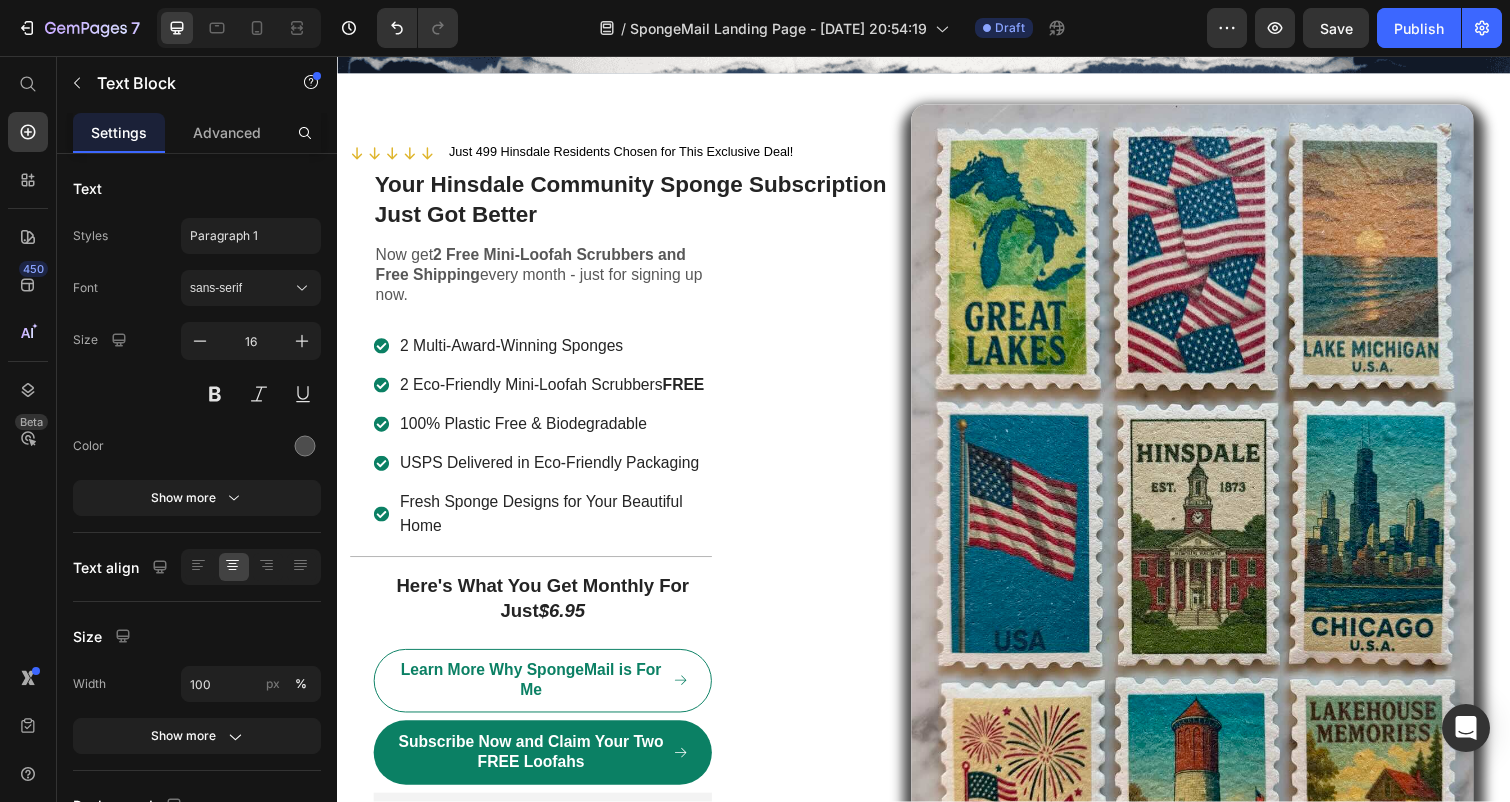 click on "Crafted with precision, SpongeMail’s 100% microplastic-free cellulose is durable yet soft, ensuring superior absorbency and ease of use. Its enhanced squeezability allows rapid drying, reducing bacterial growth compared to conventional sponges’ cavernous structure. The fading graphics ensure timely replacement, while the compact form optimizes storage. Safe and plastic-free, it delivers reliable performance for household cleaning." at bounding box center [937, -4] 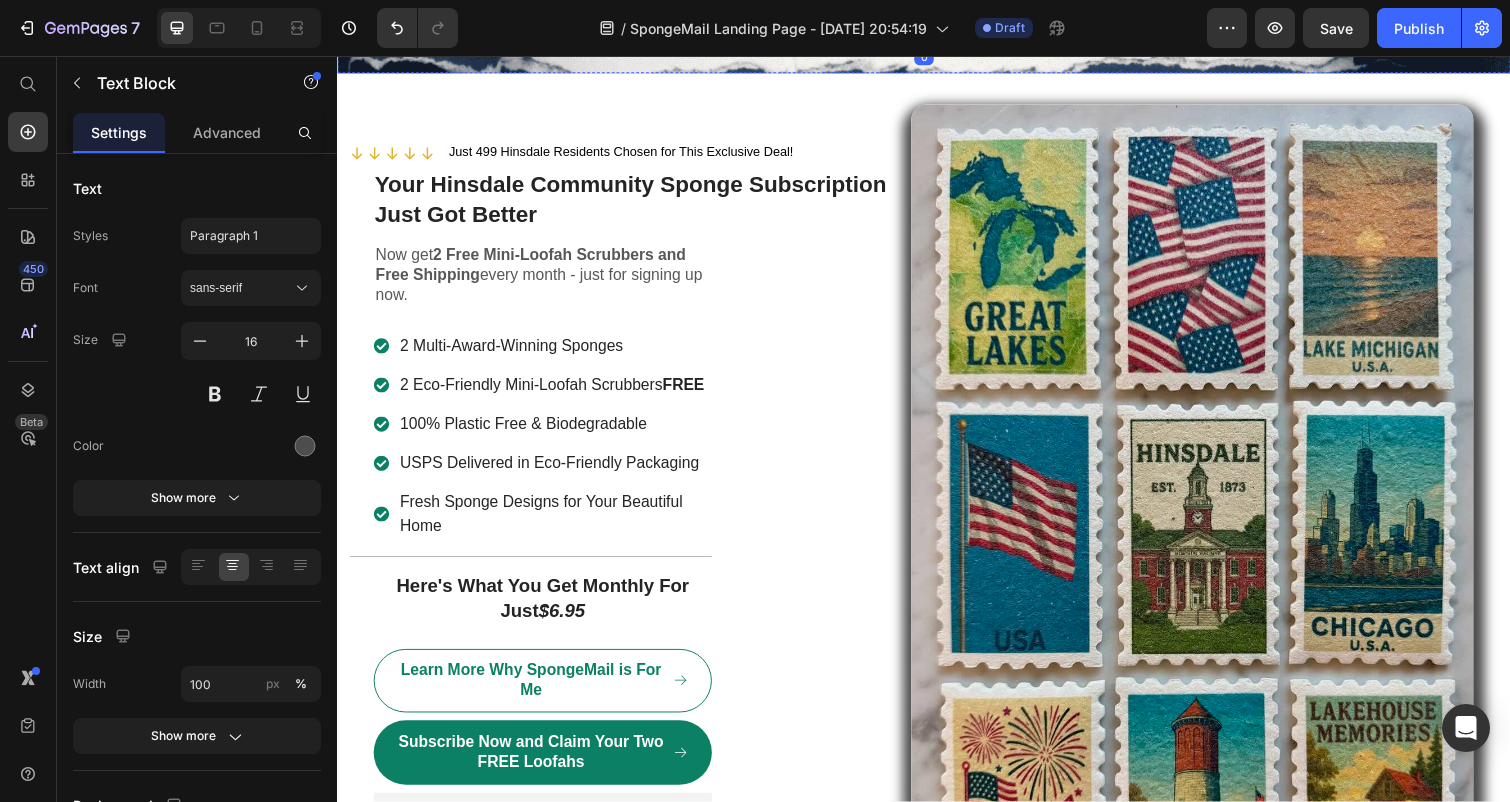 click on "Finishing & Functionality" at bounding box center [937, -75] 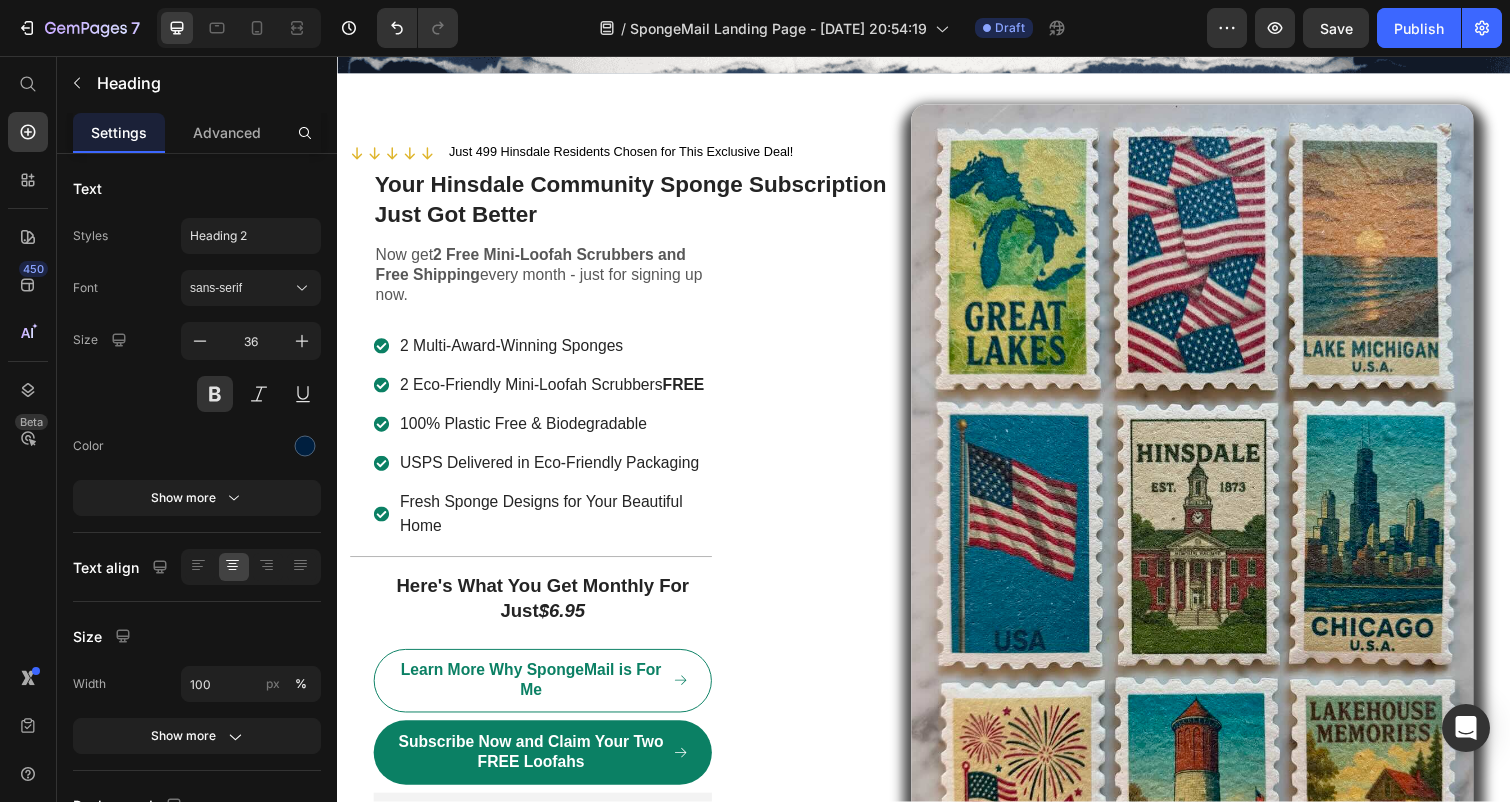 click on "Finishing & Functionality" at bounding box center [937, -75] 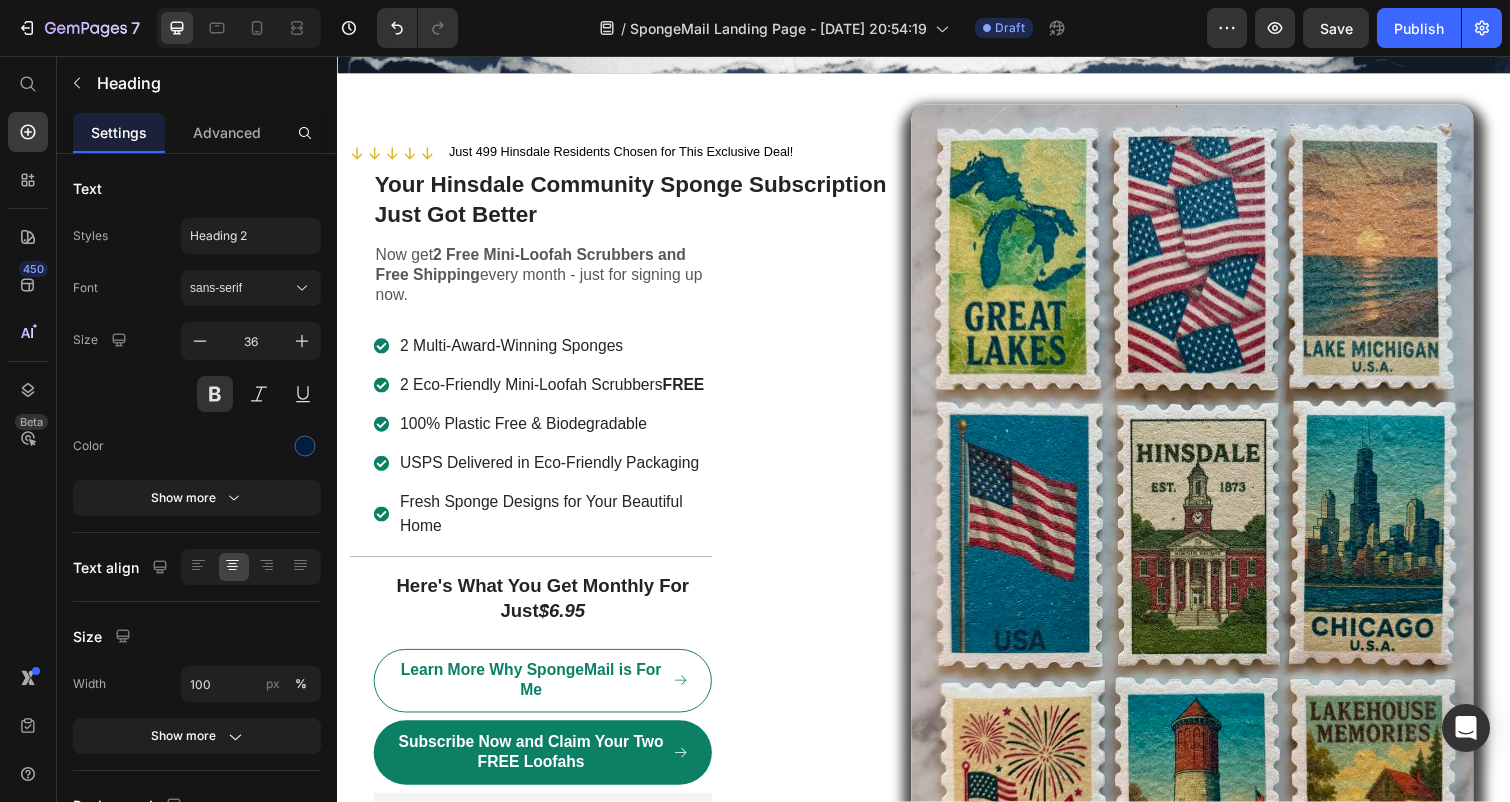 click on "Finishing & Functionality" at bounding box center (937, -75) 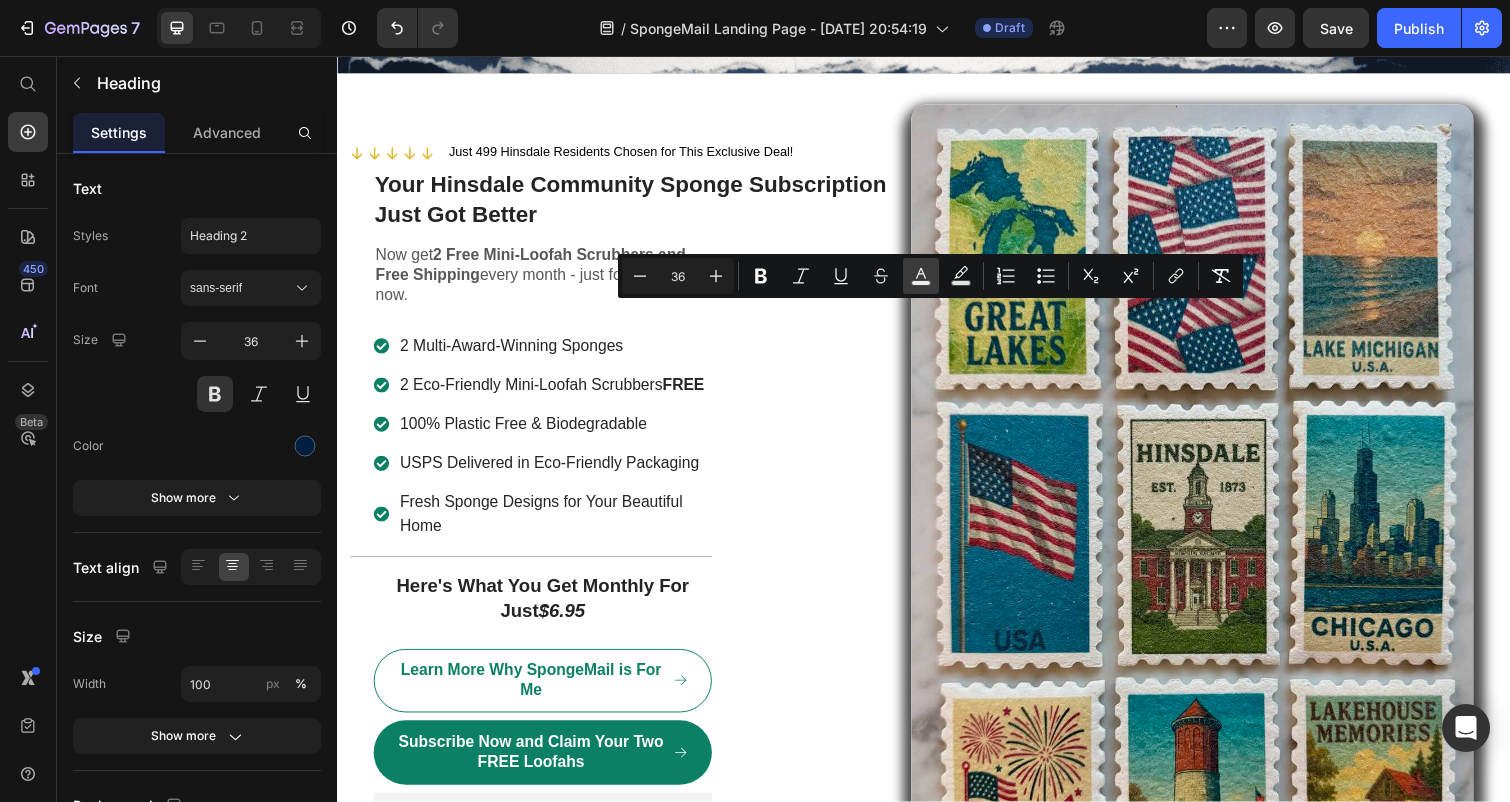 click 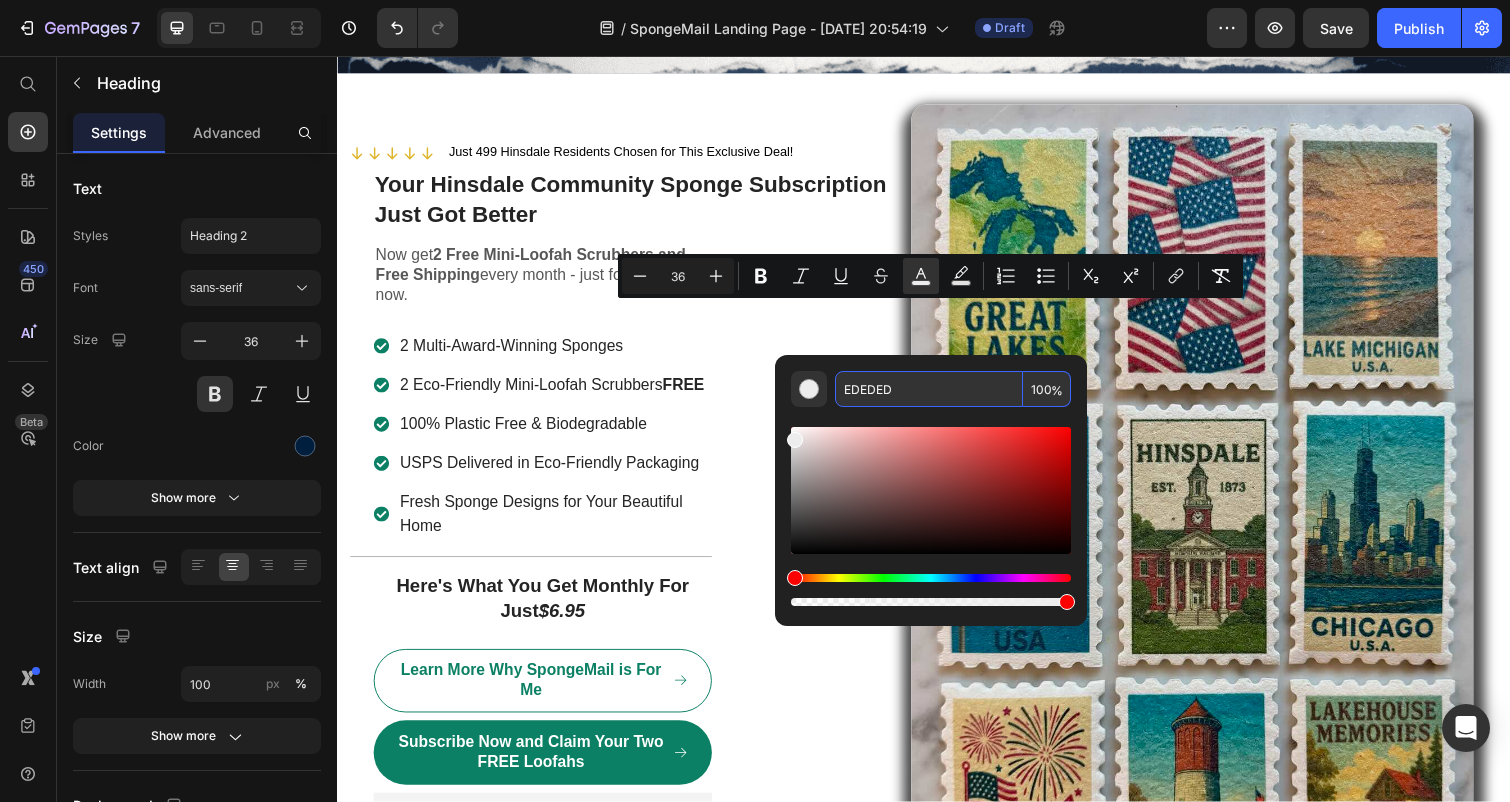 click on "EDEDED" at bounding box center [929, 389] 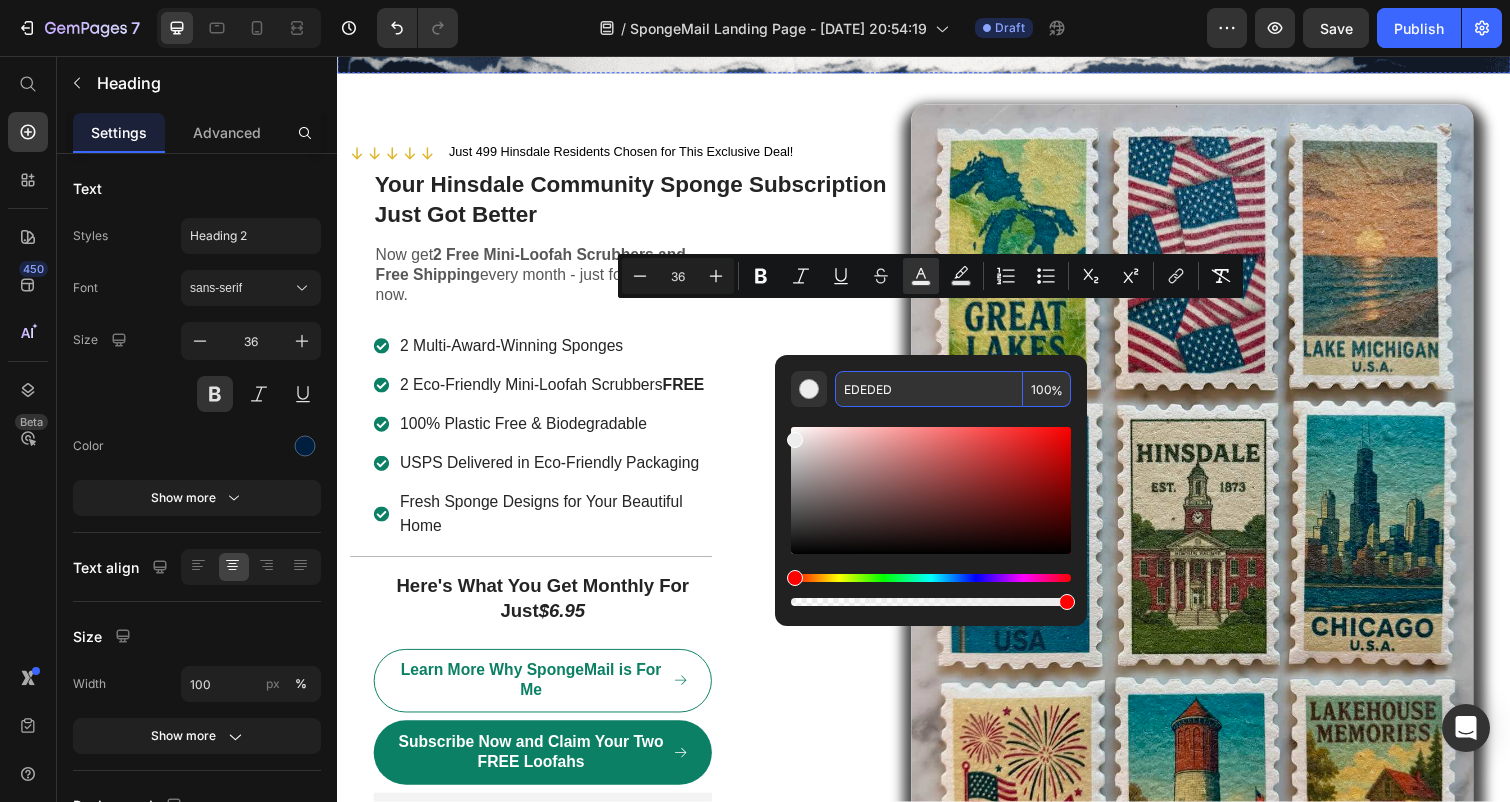 drag, startPoint x: 1248, startPoint y: 442, endPoint x: 749, endPoint y: 396, distance: 501.11575 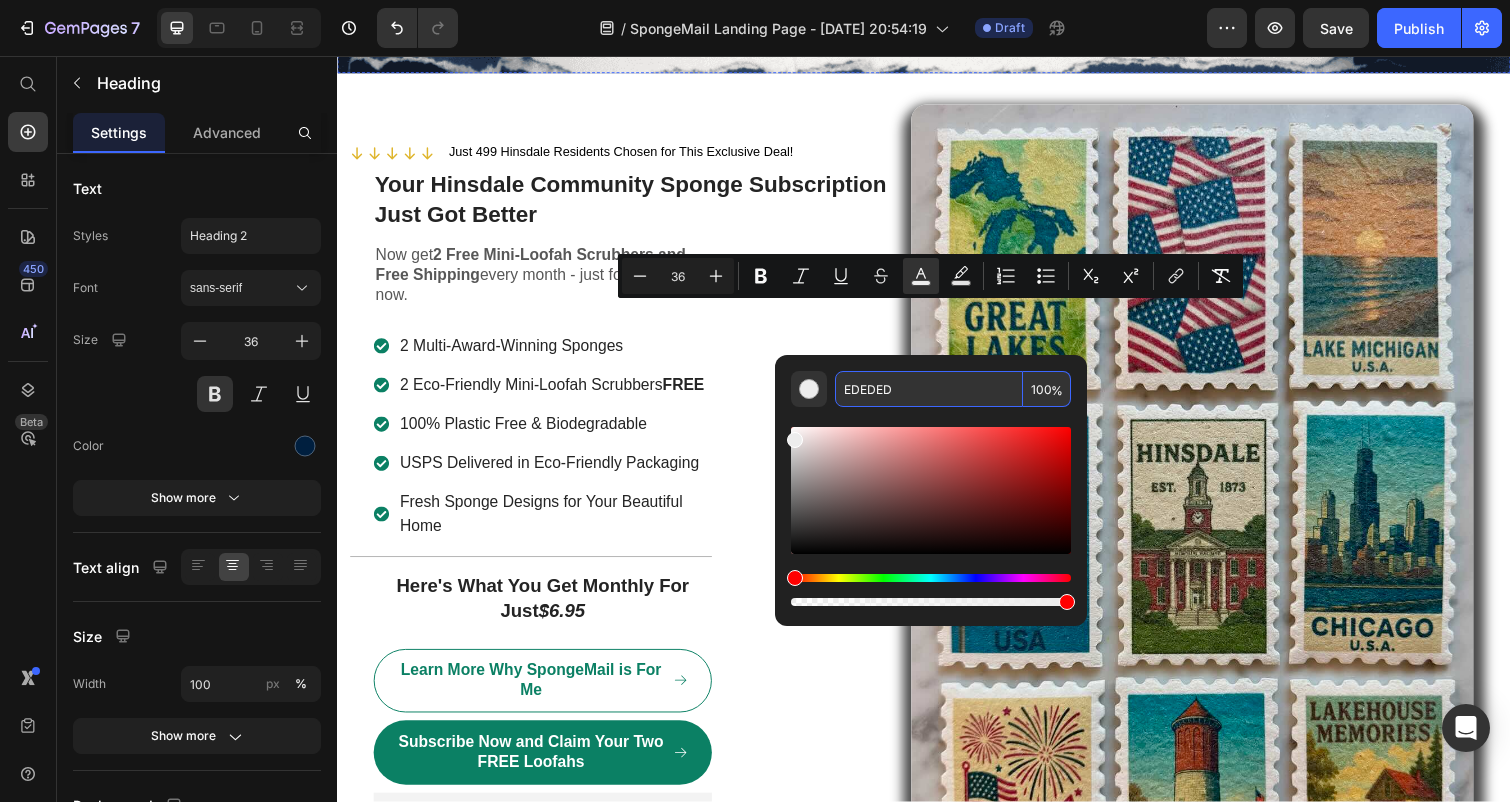 paste 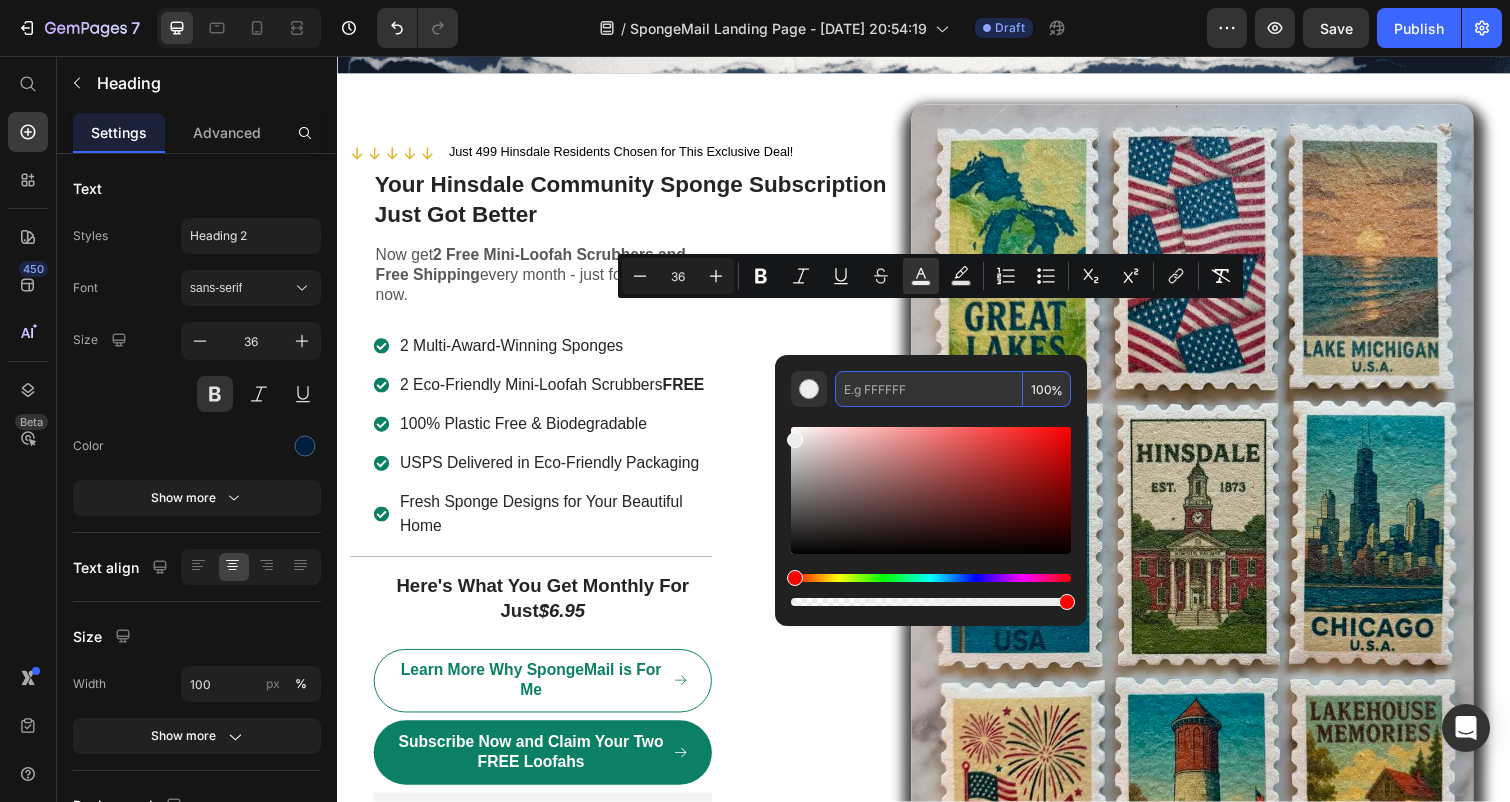 click at bounding box center [929, 389] 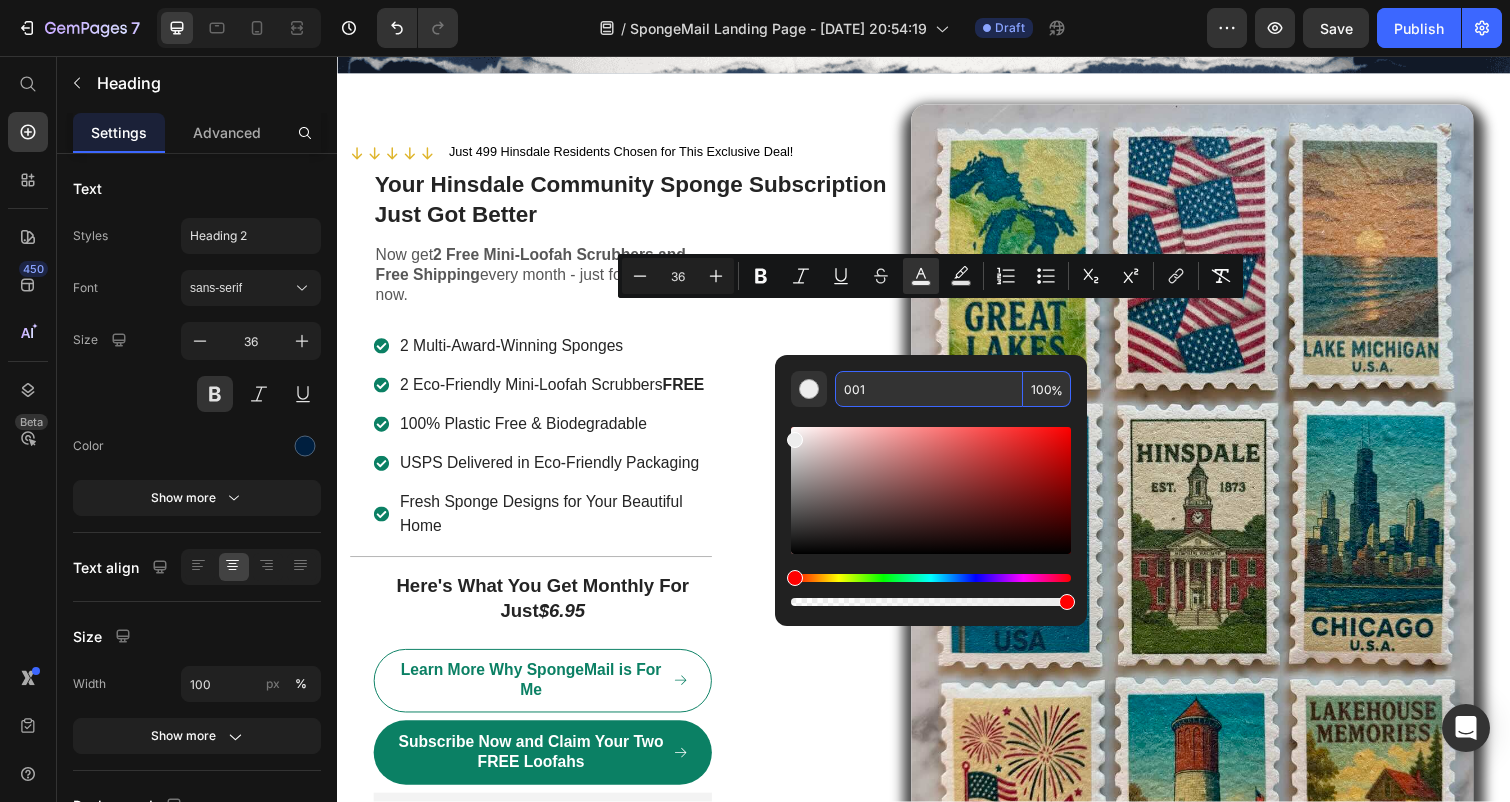 type on "000011" 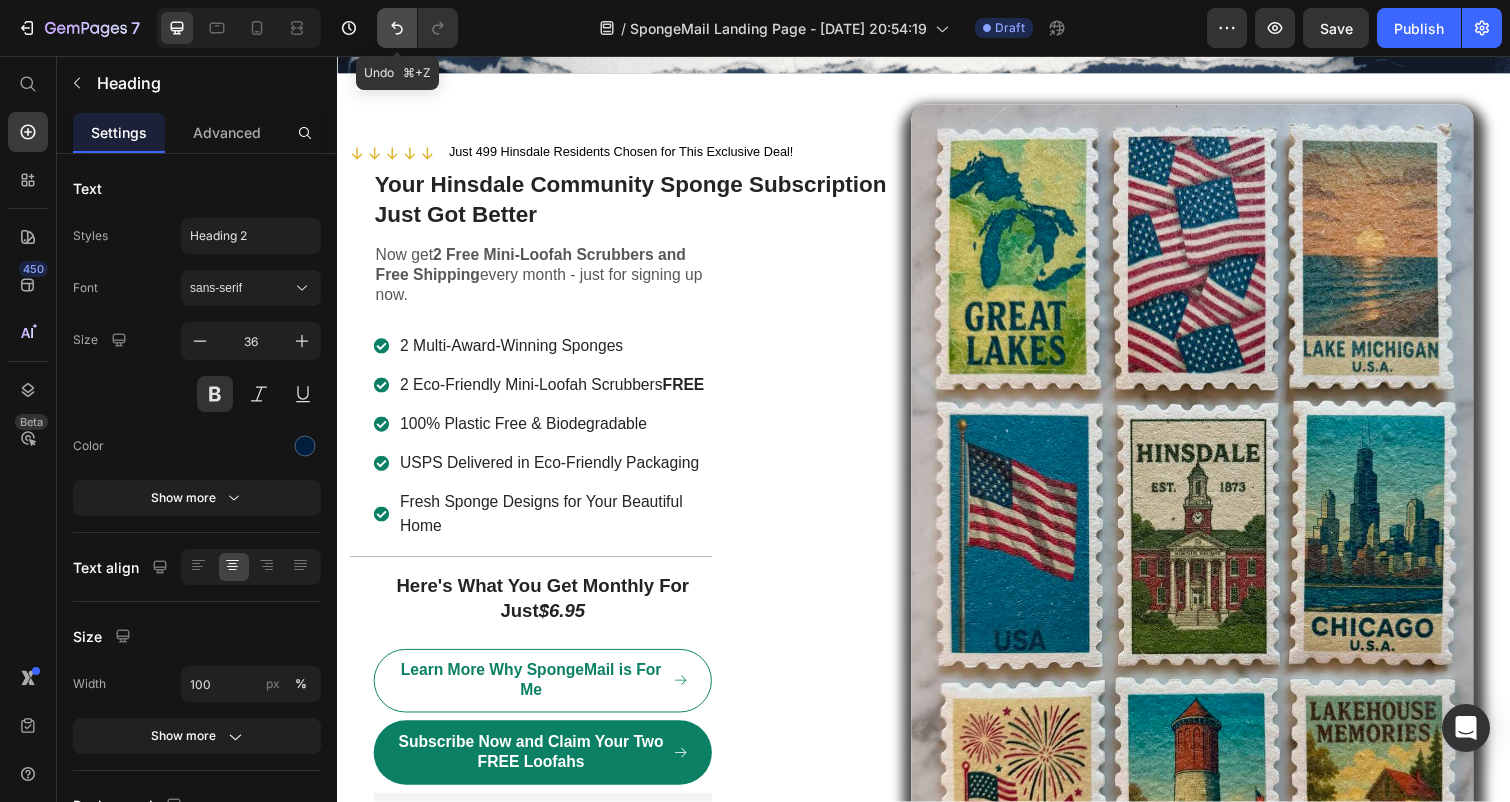 click 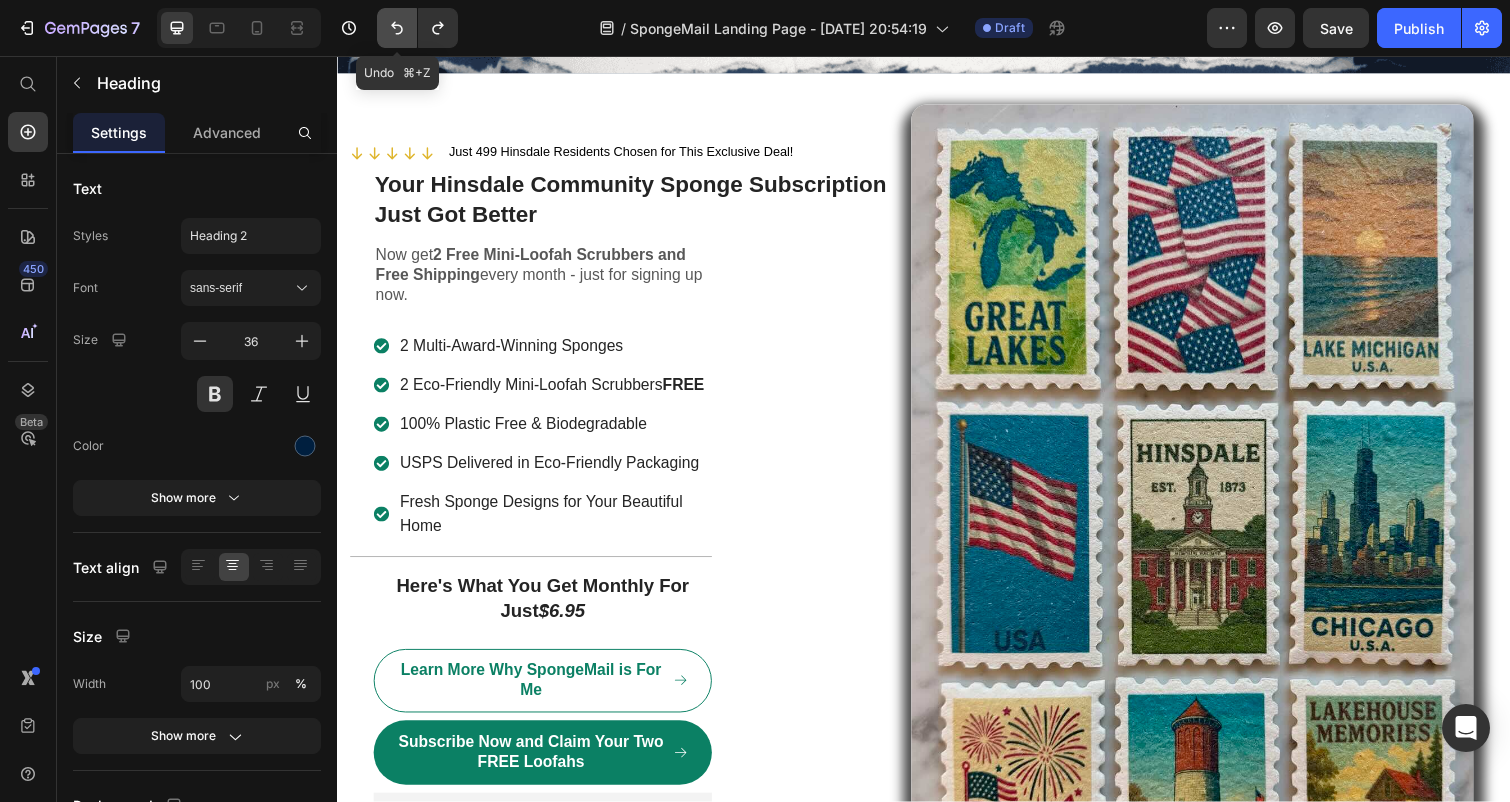 click 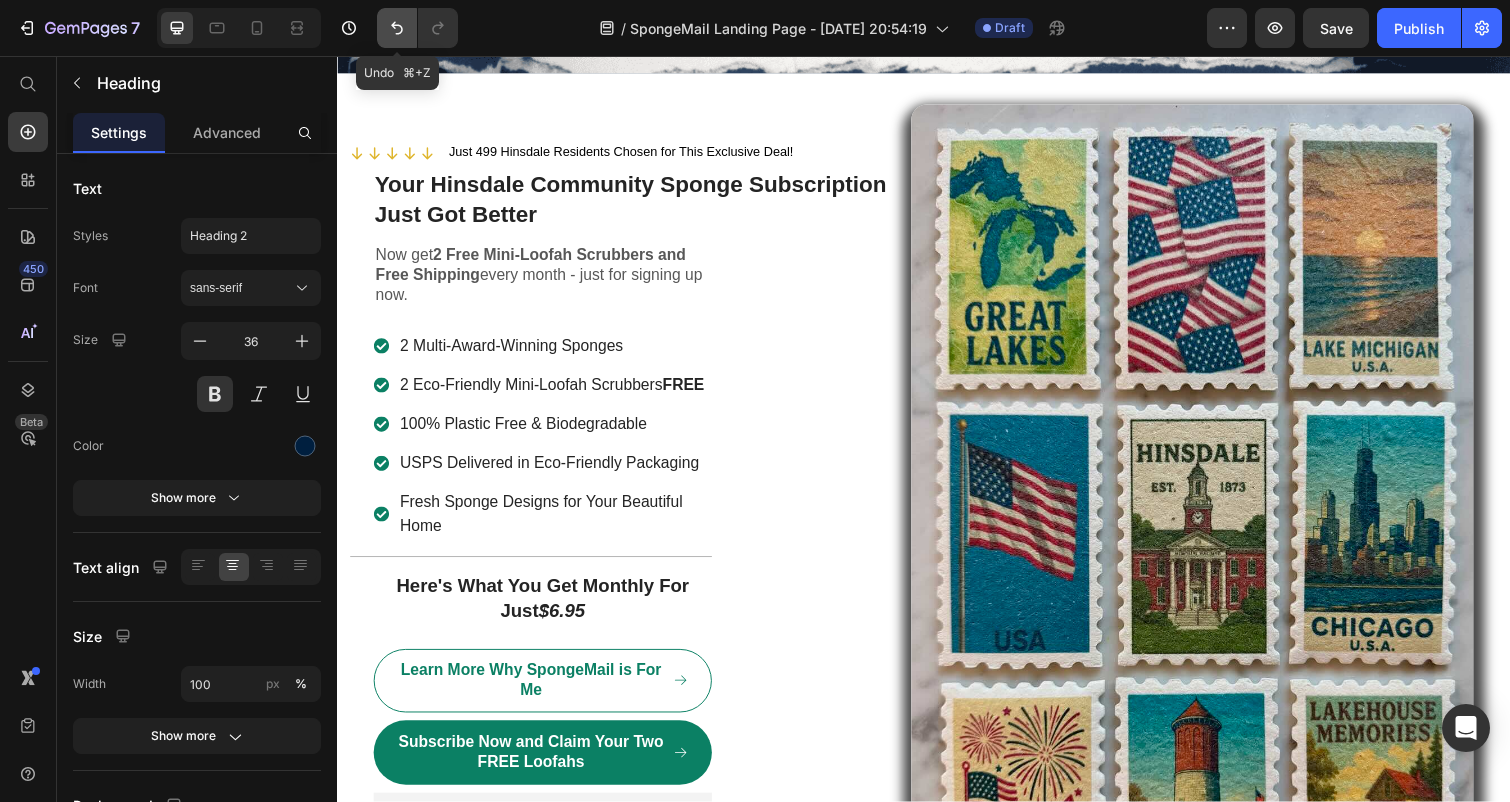 click 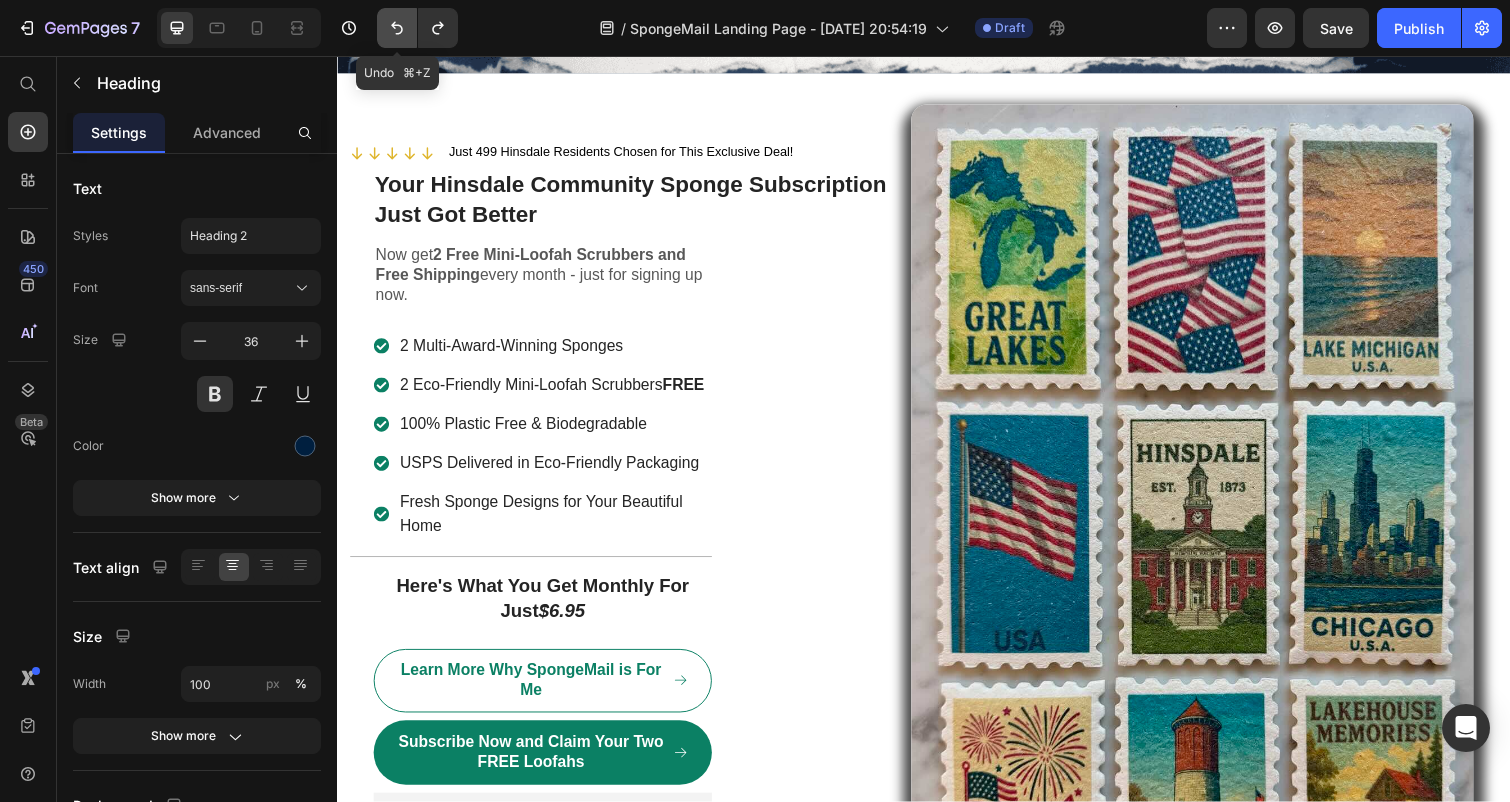 click 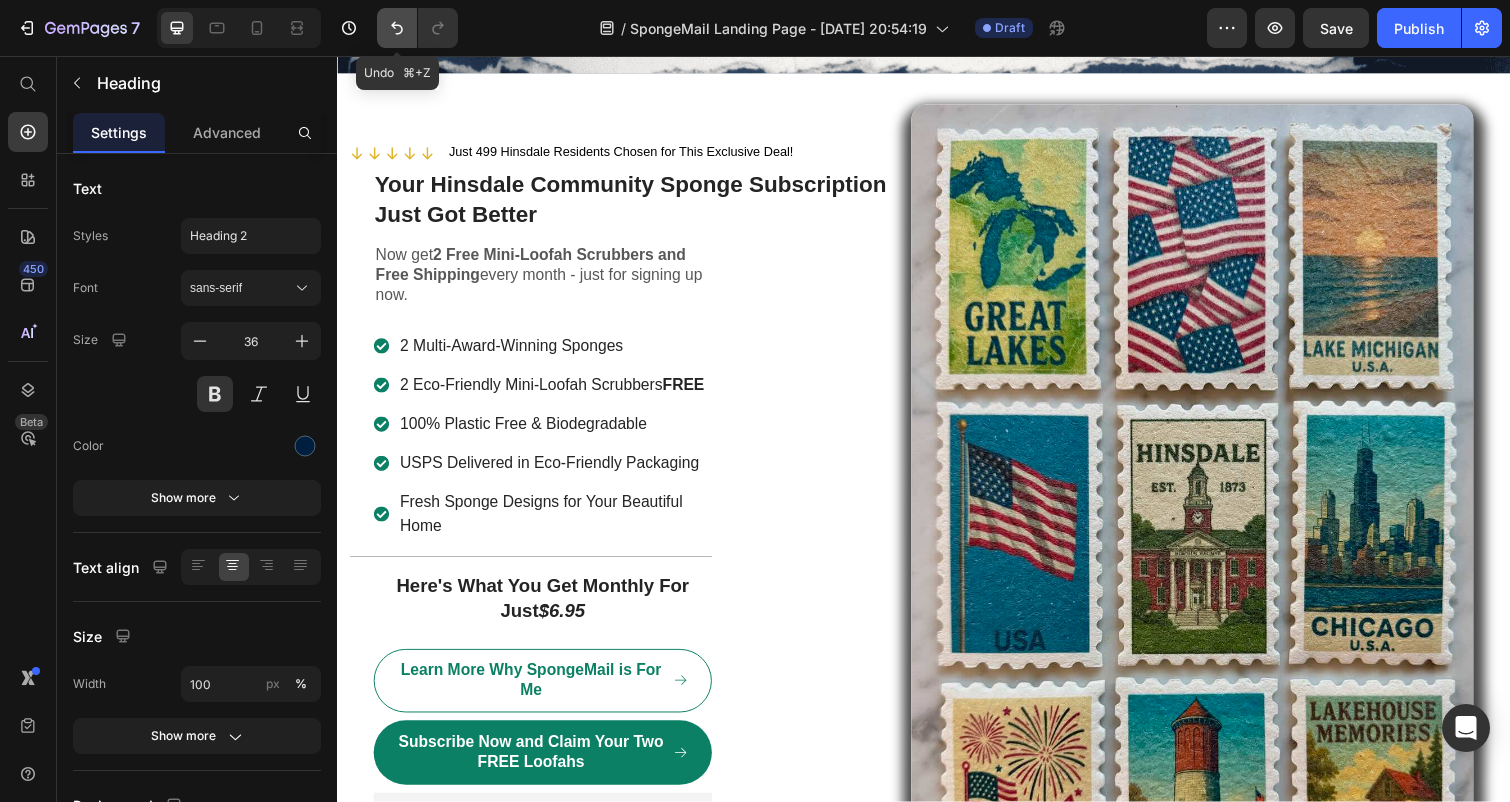 click 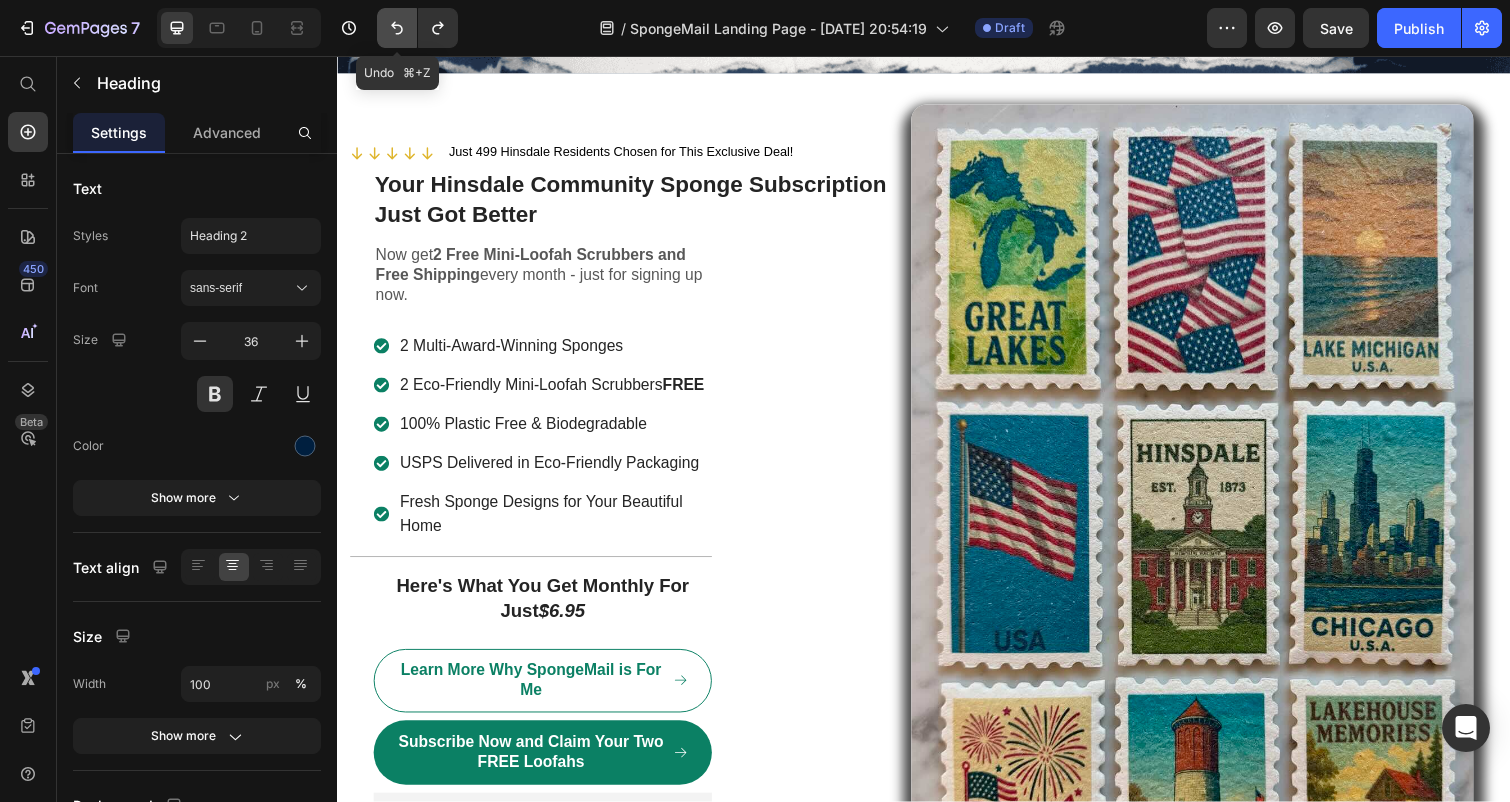 click 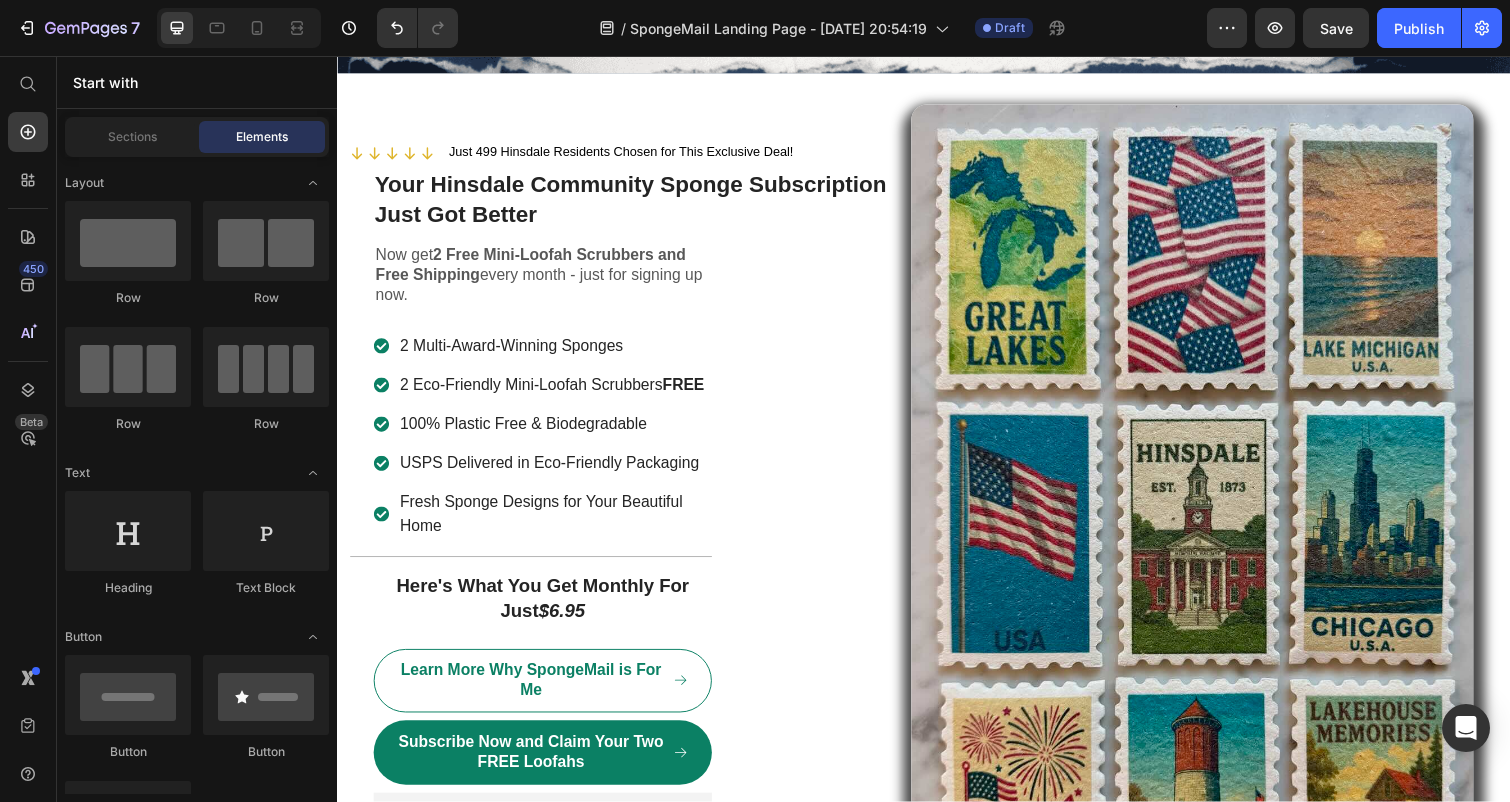 click on "A Sponge's Best Quality Is Also It's Biggest Flaw! Heading Sponges’ pores trap food and breed bacteria—only regular replacement stops the spread. Text Block Image Sponges’ spongy pores make them perfect for cleaning—but also perfect for harboring dangerous bacteria. Food residue lodges deep inside, feeding germs that thrive for up to 16 days. Studies show sponges can host more bacteria than a toilet seat!   Microwaving or dishwashing? They don’t work. Research from the University of Arizona (2022) found that microwaving reduces only 60% of bacteria, leaving deep-seated germs untouched. Dishwashers fare worse, with food residue fueling bacterial regrowth.   Experts agree: Replace sponges every 1-2 weeks to keep your Hinsdale kitchen safe. SpongeMail’s fading designs and convenient subscription deliver fresh, microplastic-free sponges right when you need them—before bacteria take over. Text Block Subscribe For Fresh Sponges Now! Button Section 12 f3f Heading Text Block Section 13" at bounding box center [937, -1382] 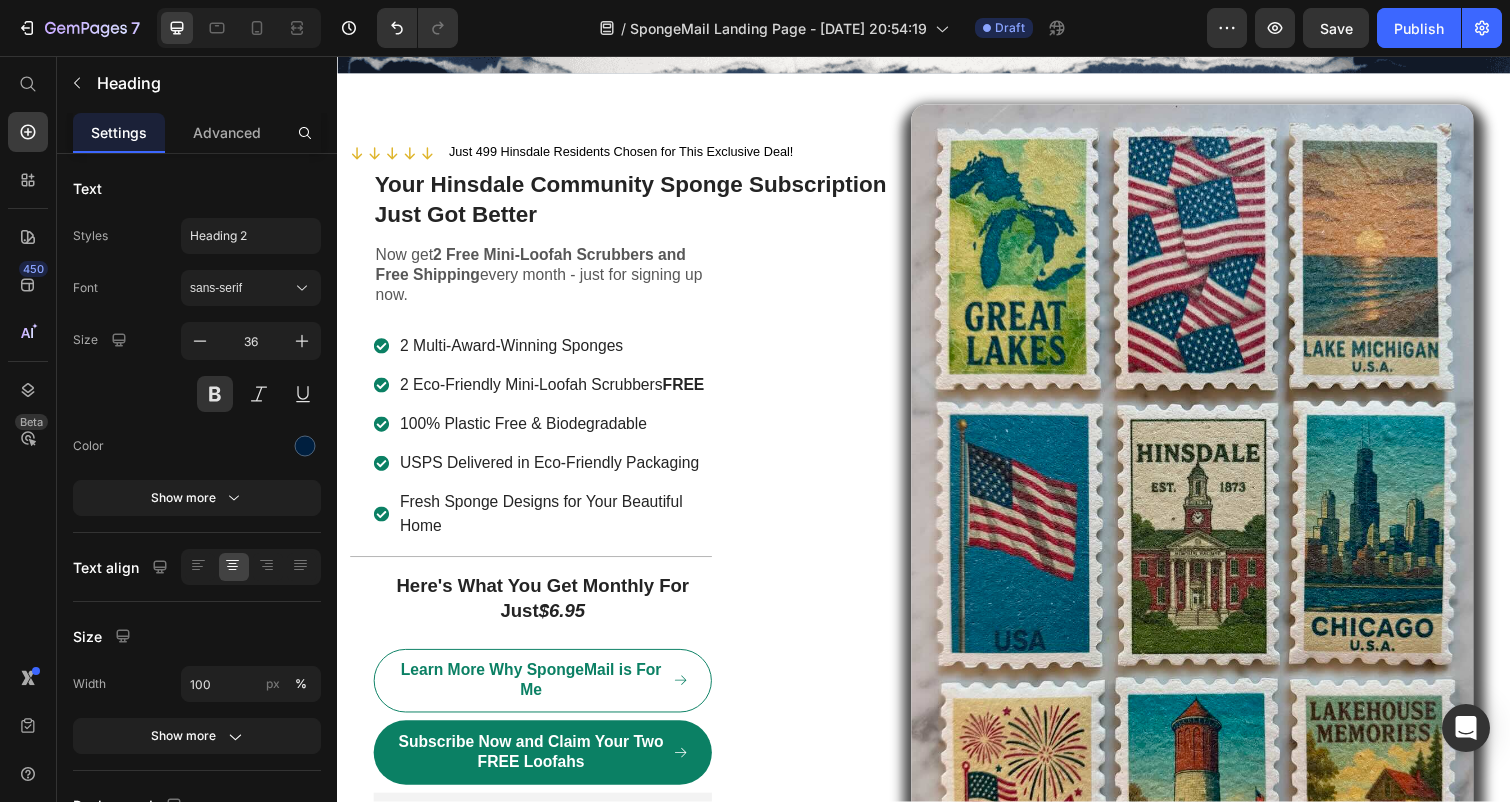 click on "f3f" at bounding box center [937, -75] 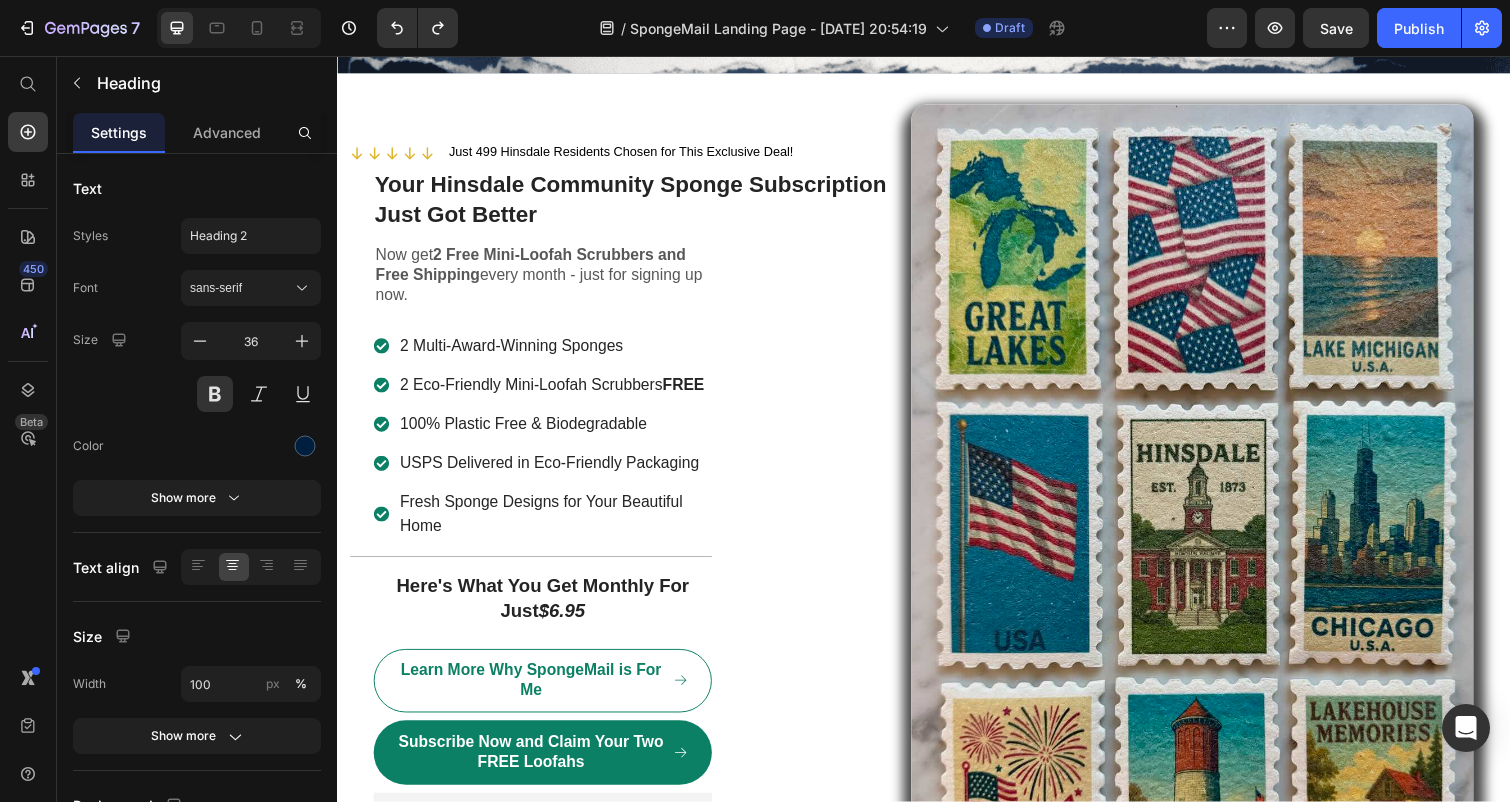 click on "Finishing & Functionality" at bounding box center (937, -74) 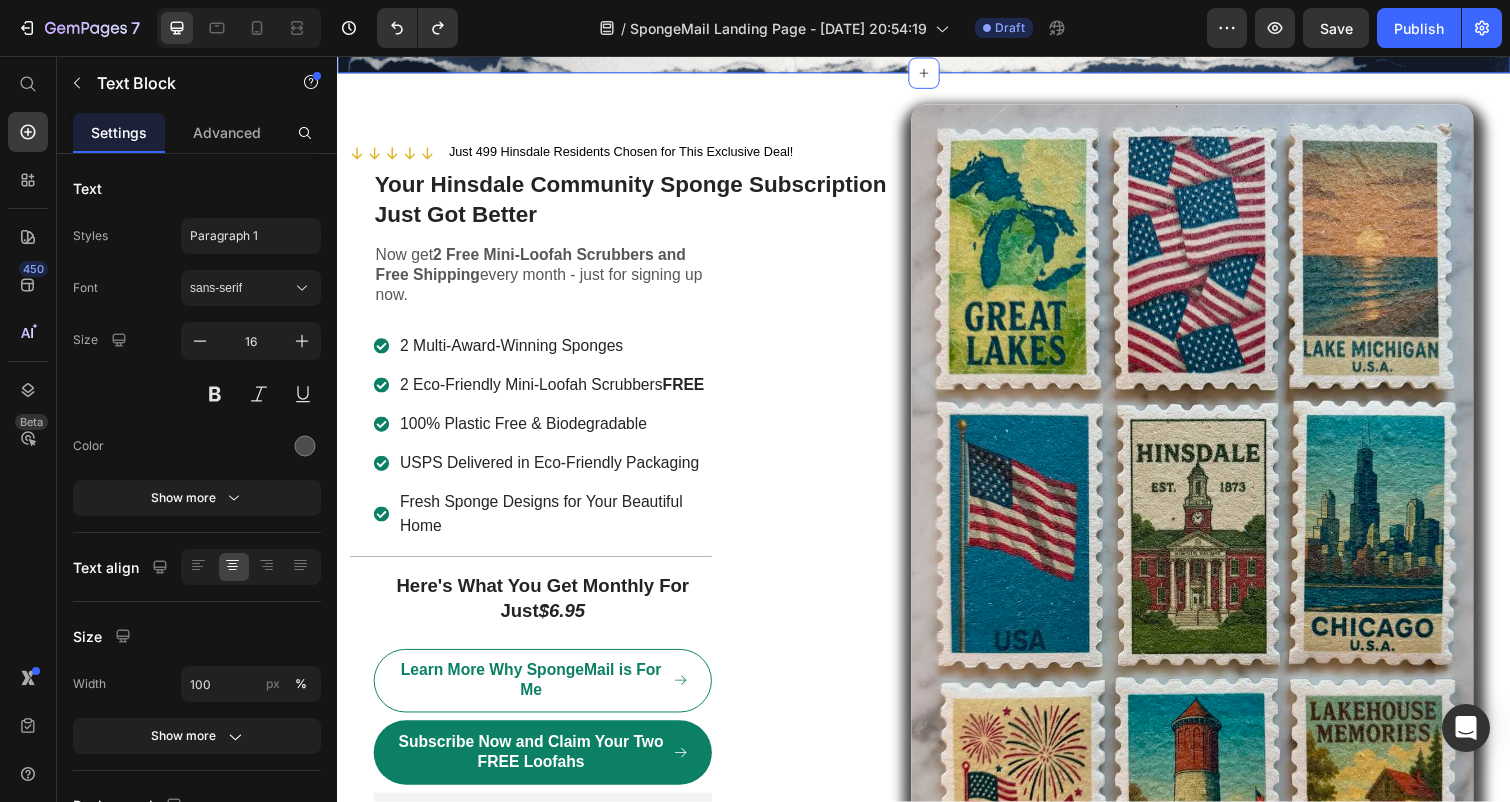 click on "⁠⁠⁠⁠⁠⁠⁠ Finishing & Functionality Heading Crafted with precision, SpongeMail’s 100% microplastic-free cellulose is durable yet soft, ensuring superior absorbency and ease of use. Its enhanced squeezability allows rapid drying, reducing bacterial growth compared to conventional sponges’ cavernous structure. The fading graphics ensure timely replacement, while the compact form optimizes storage. Safe and plastic-free, it delivers reliable performance for household cleaning. Text Block   0 Section 13" at bounding box center (937, -29) 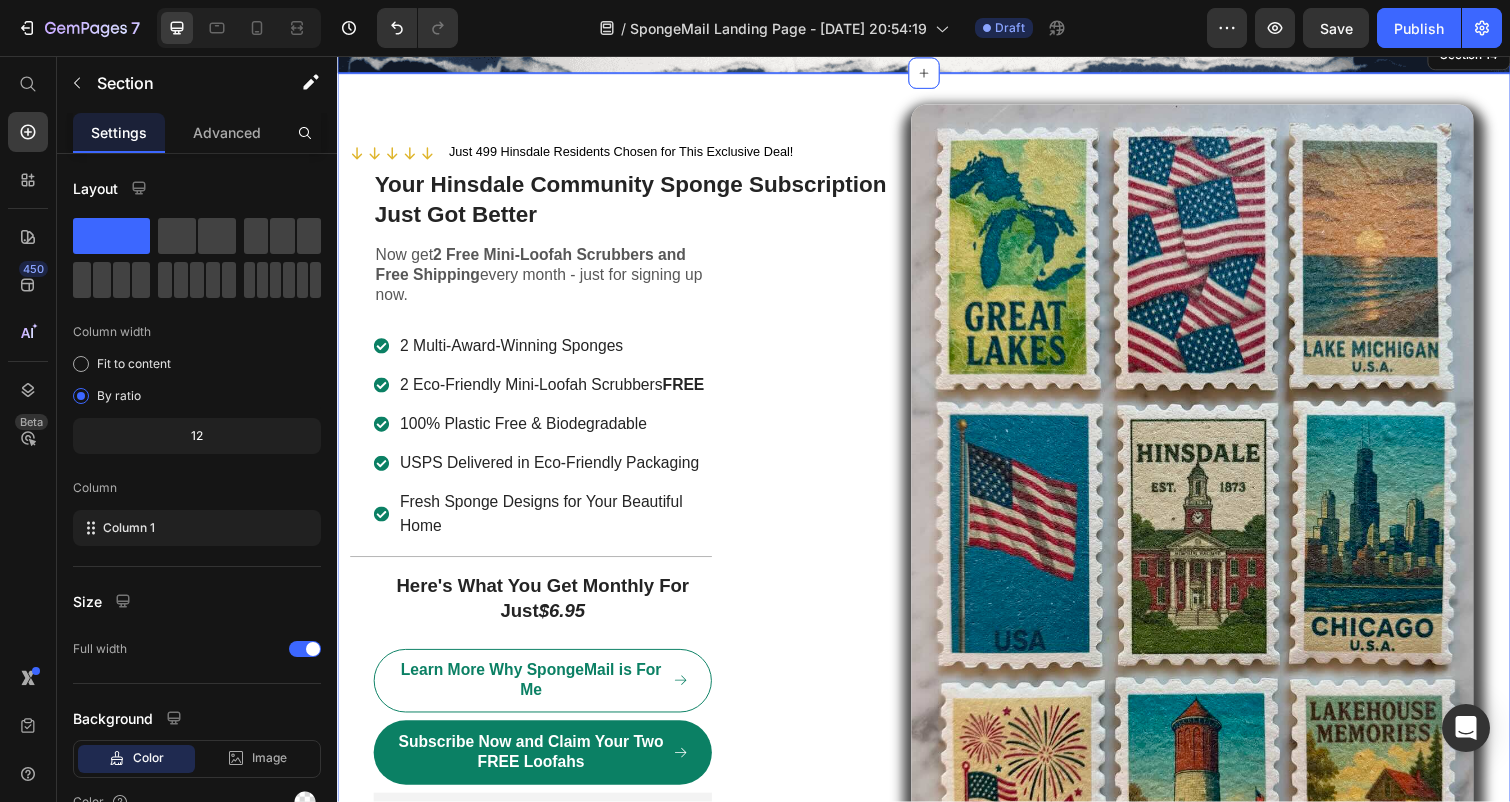 click at bounding box center (937, -131) 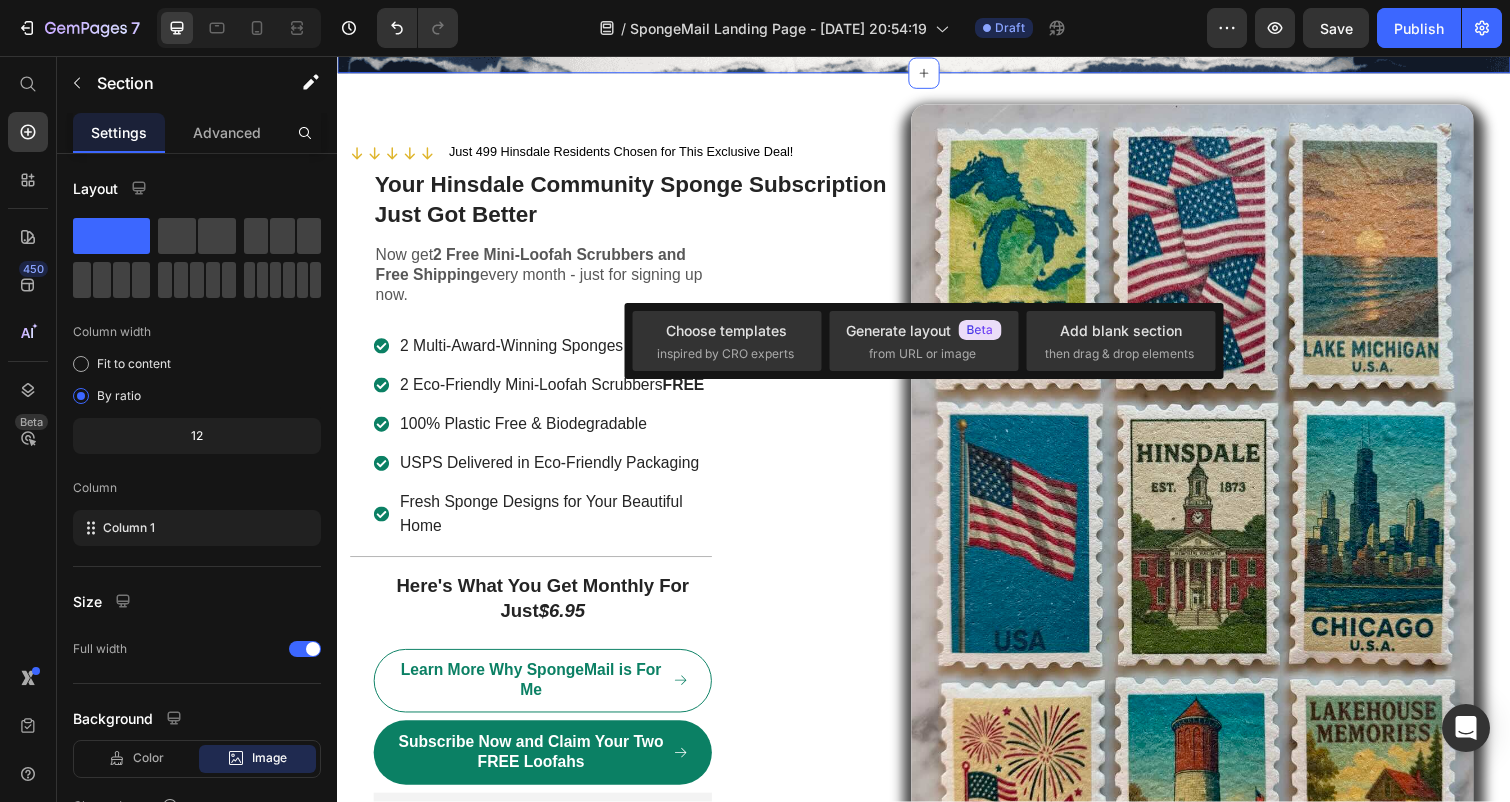 click on "⁠⁠⁠⁠⁠⁠⁠ Finishing & Functionality Heading Crafted with precision, SpongeMail’s 100% microplastic-free cellulose is durable yet soft, ensuring superior absorbency and ease of use. Its enhanced squeezability allows rapid drying, reducing bacterial growth compared to conventional sponges’ cavernous structure. The fading graphics ensure timely replacement, while the compact form optimizes storage. Safe and plastic-free, it delivers reliable performance for household cleaning. Text Block Section 13   Create Theme Section AI Content Write with GemAI What would you like to describe here? Tone and Voice Persuasive Product Show more Generate" at bounding box center (937, -29) 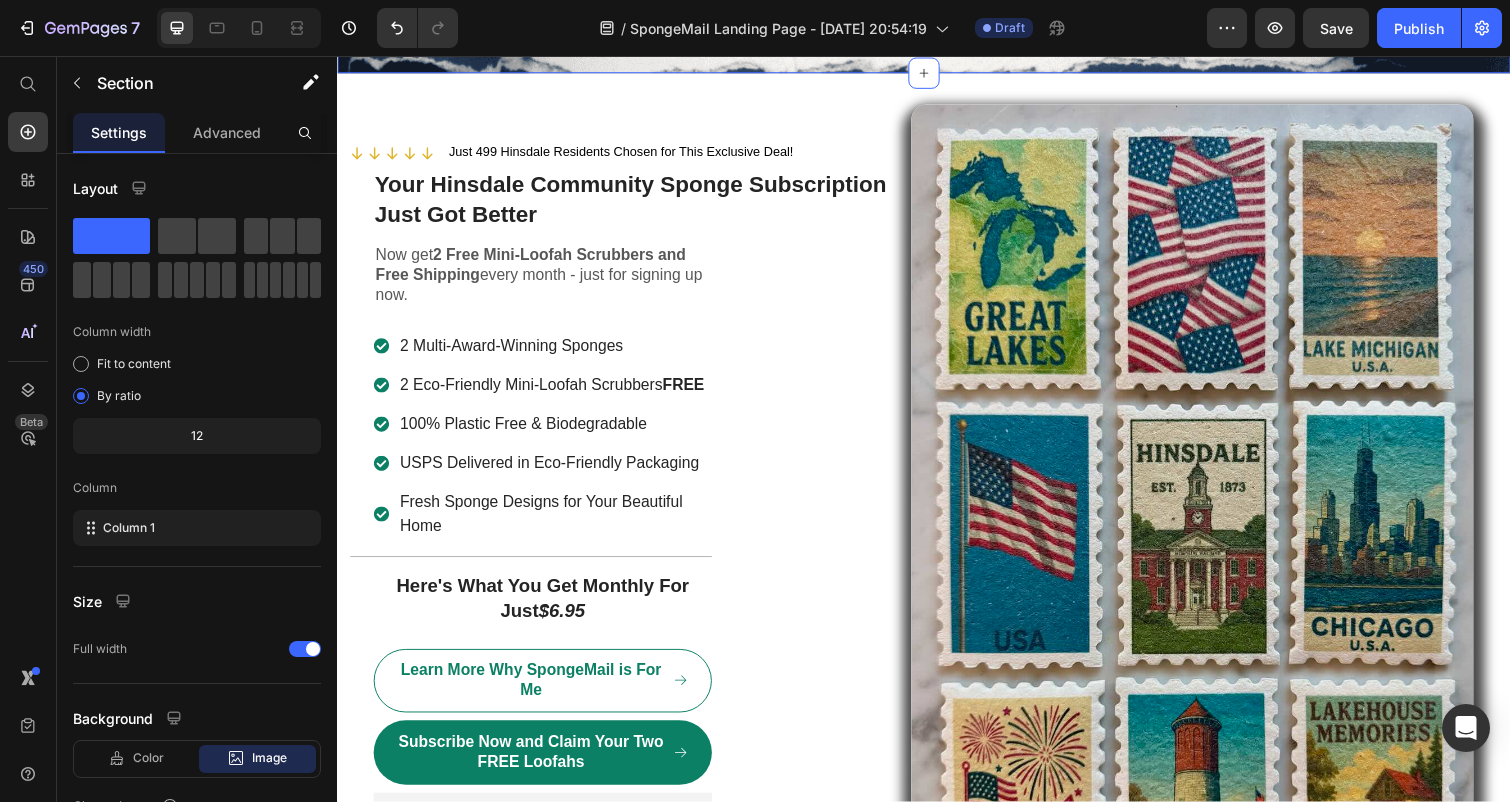 click on "⁠⁠⁠⁠⁠⁠⁠ Finishing & Functionality Heading Crafted with precision, SpongeMail’s 100% microplastic-free cellulose is durable yet soft, ensuring superior absorbency and ease of use. Its enhanced squeezability allows rapid drying, reducing bacterial growth compared to conventional sponges’ cavernous structure. The fading graphics ensure timely replacement, while the compact form optimizes storage. Safe and plastic-free, it delivers reliable performance for household cleaning. Text Block Section 13   Create Theme Section AI Content Write with GemAI What would you like to describe here? Tone and Voice Persuasive Product Show more Generate" at bounding box center (937, -29) 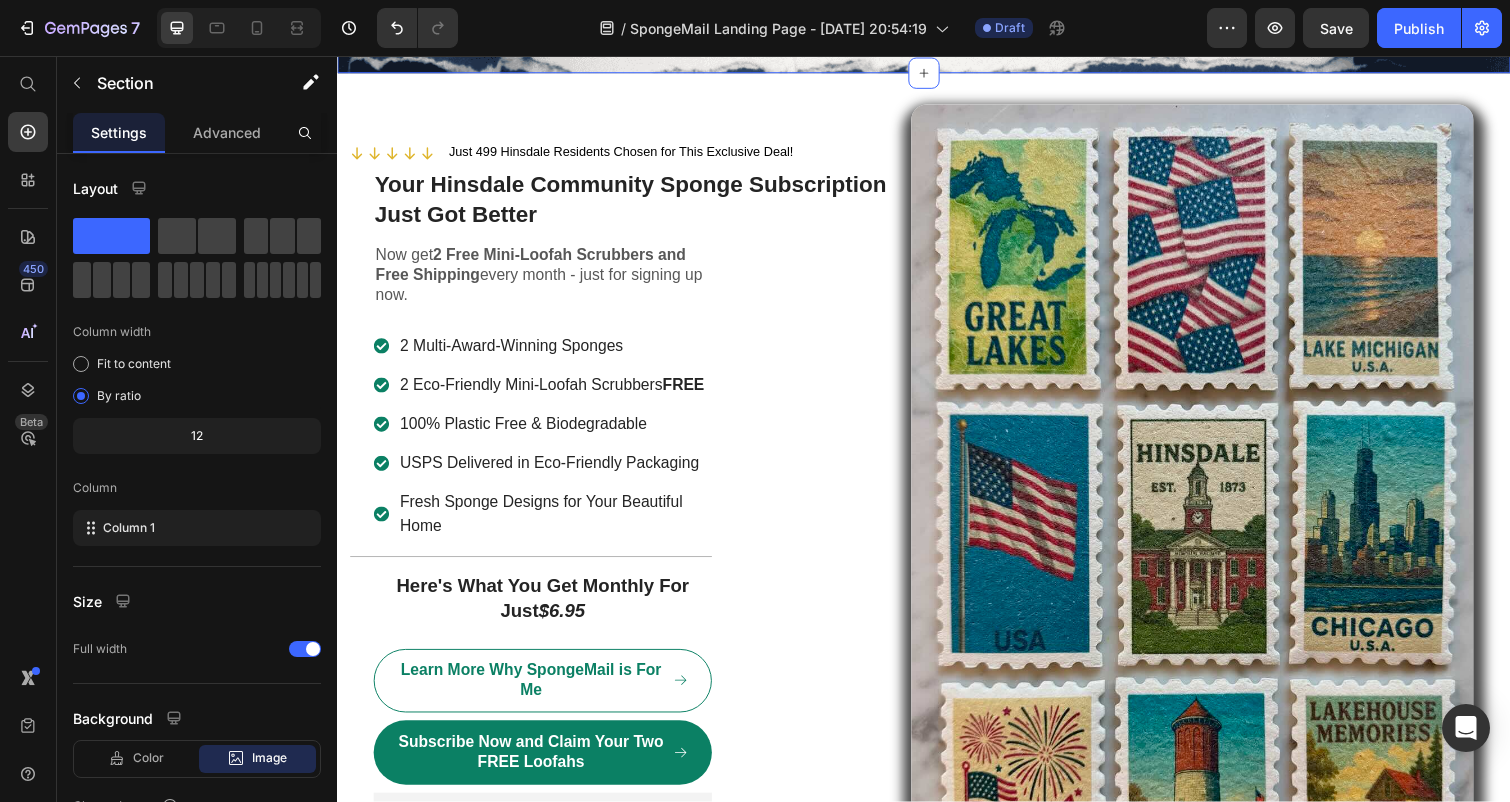 click 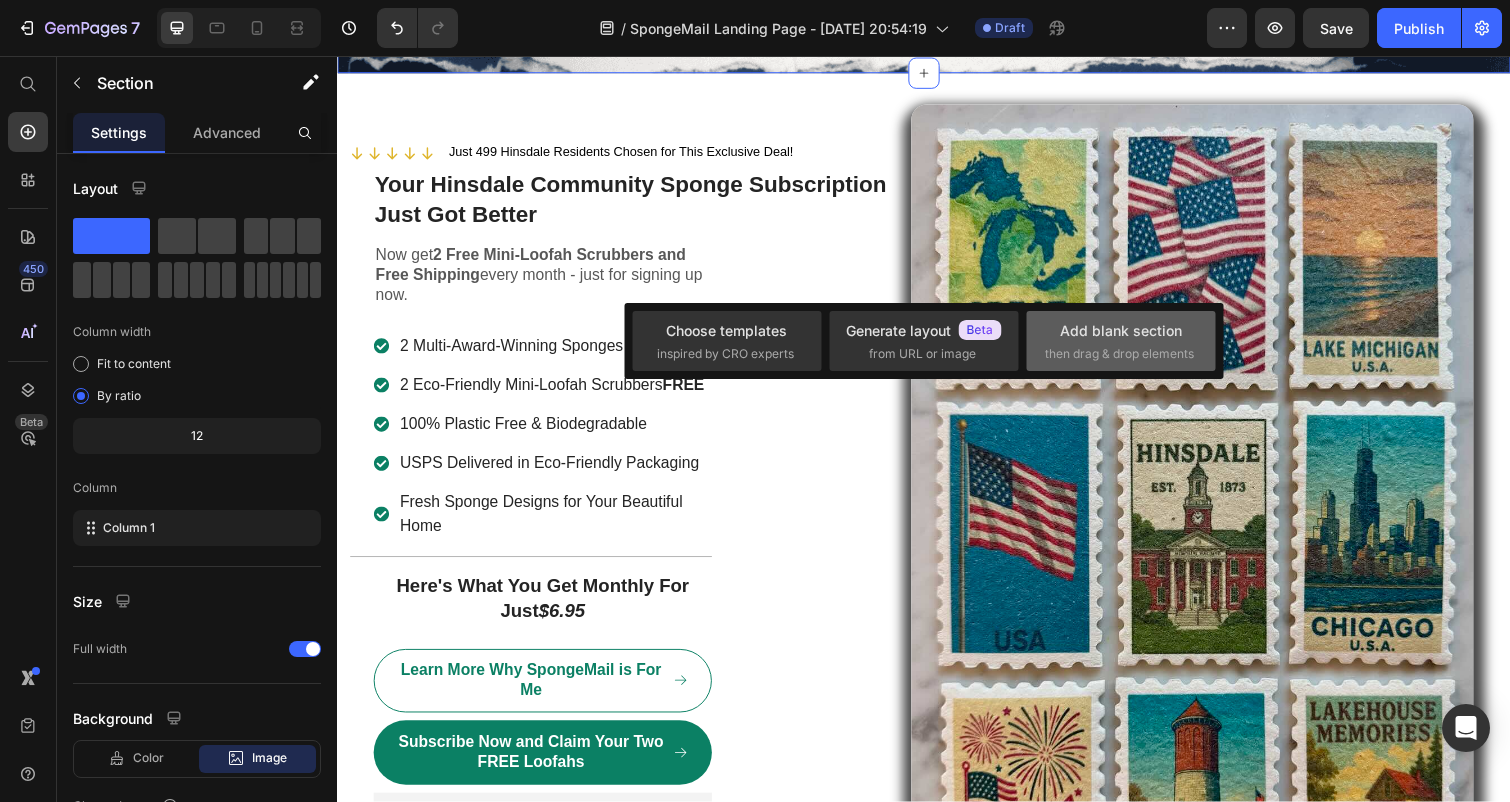 click on "Add blank section" at bounding box center [1121, 330] 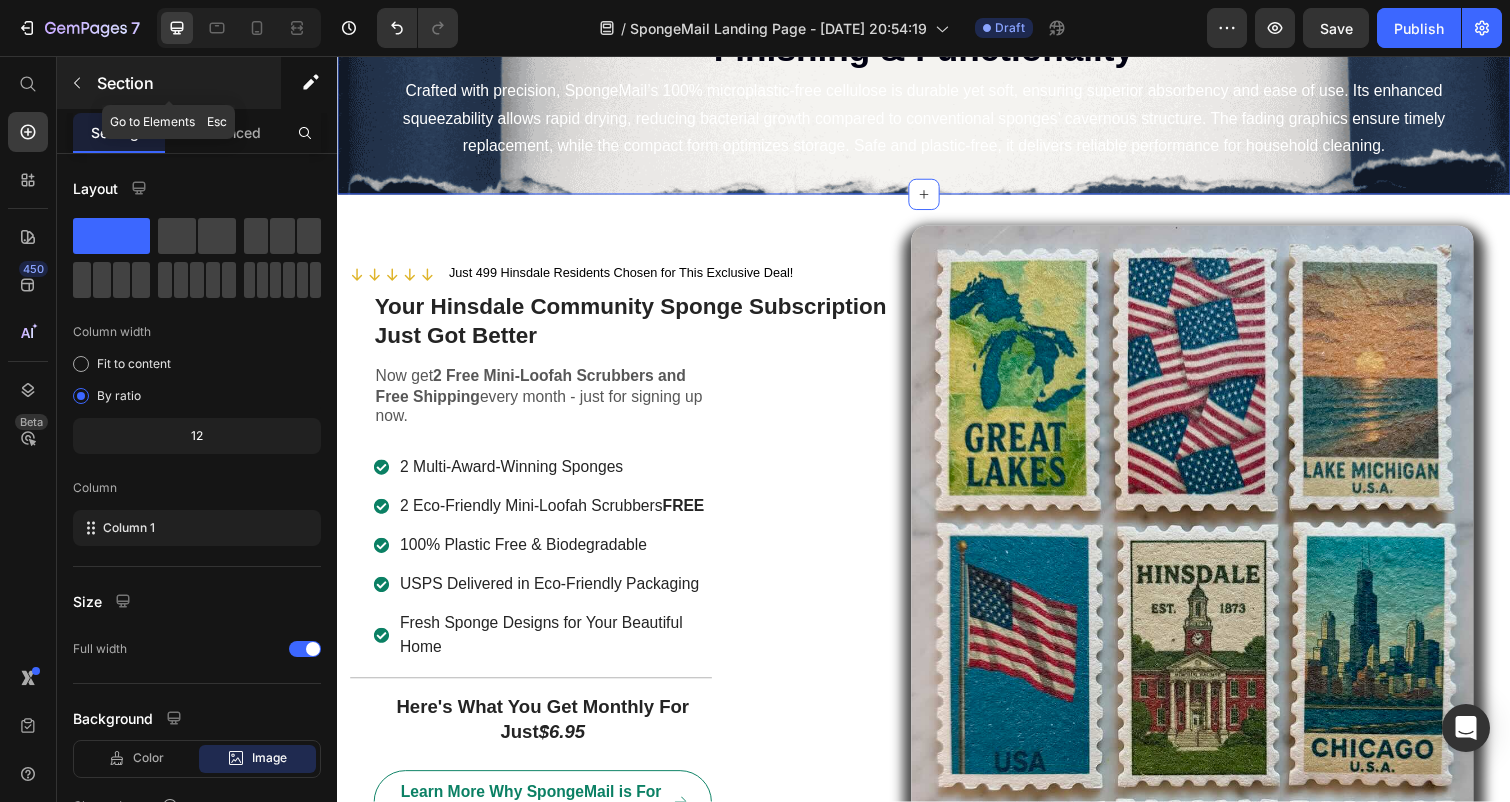 click 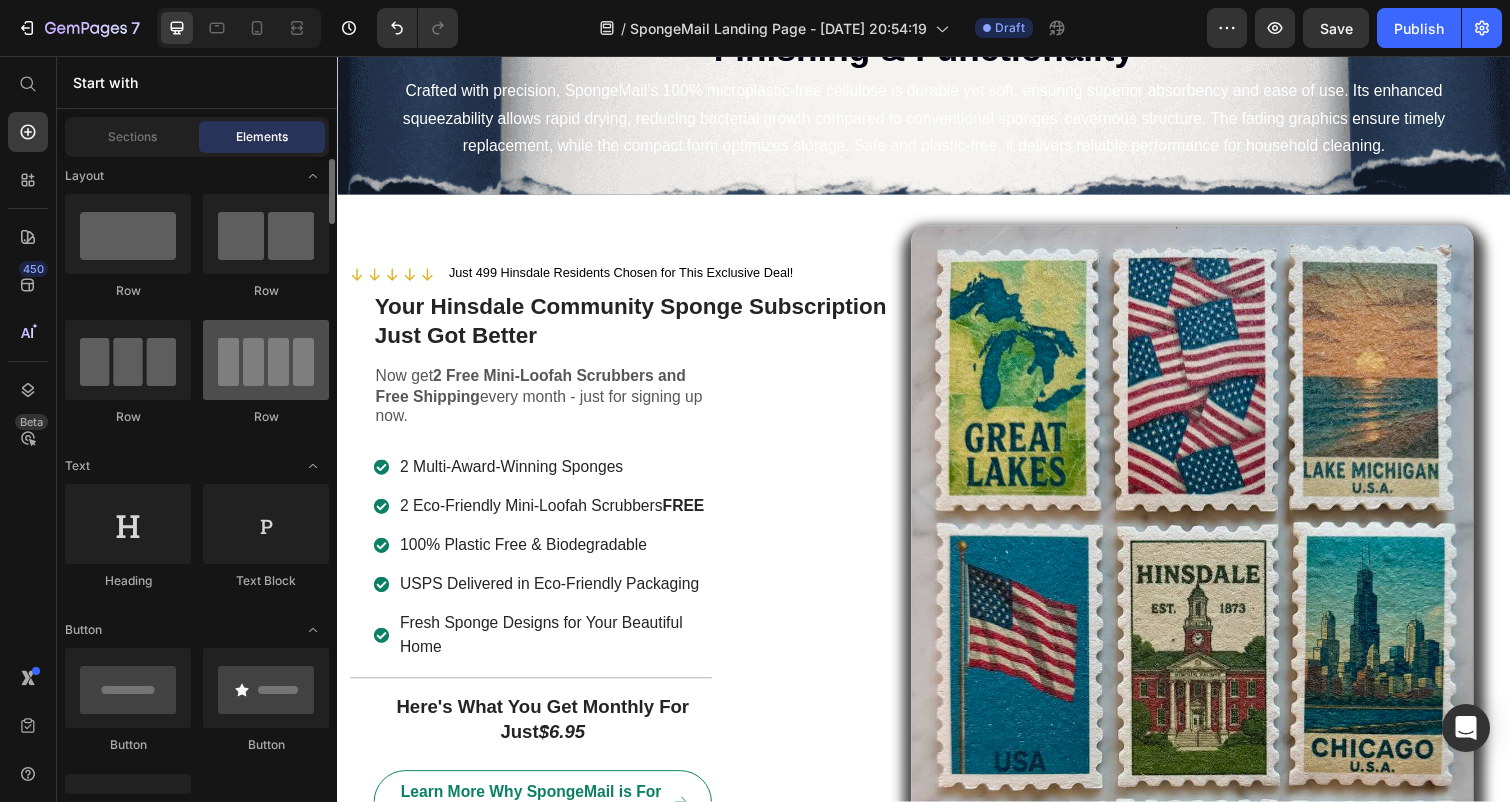 scroll, scrollTop: 0, scrollLeft: 0, axis: both 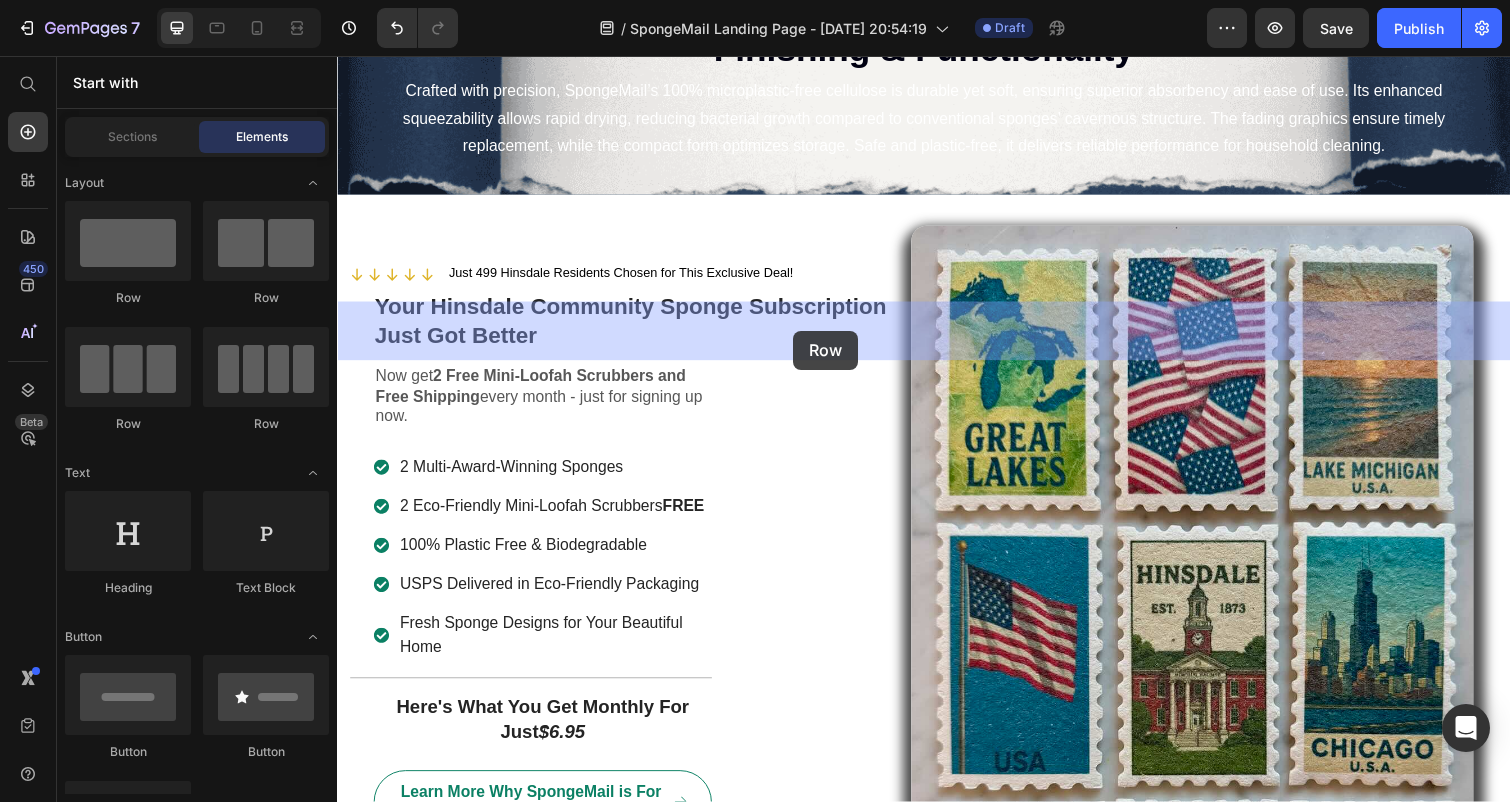 drag, startPoint x: 478, startPoint y: 304, endPoint x: 803, endPoint y: 337, distance: 326.67108 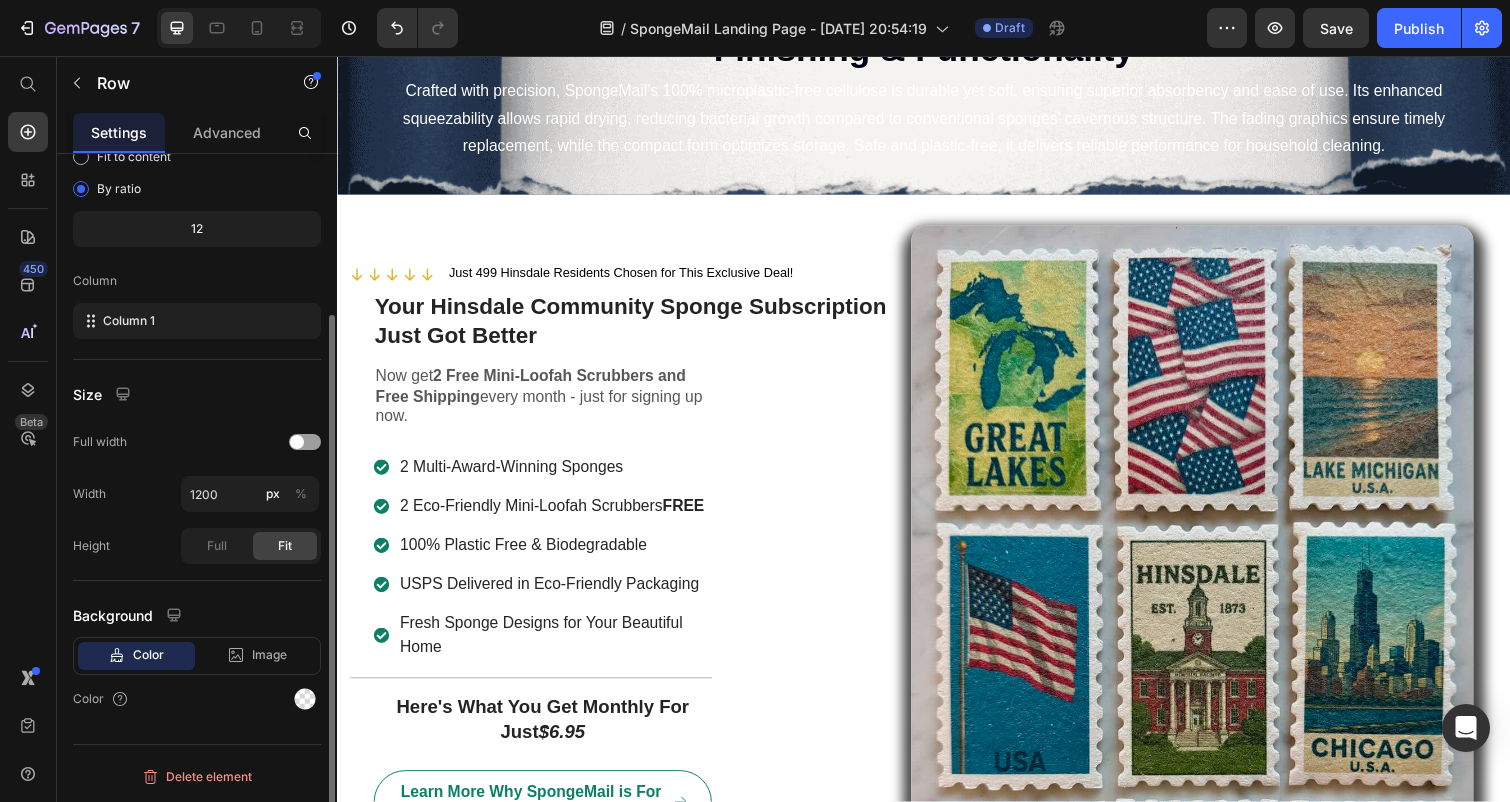 scroll, scrollTop: 200, scrollLeft: 0, axis: vertical 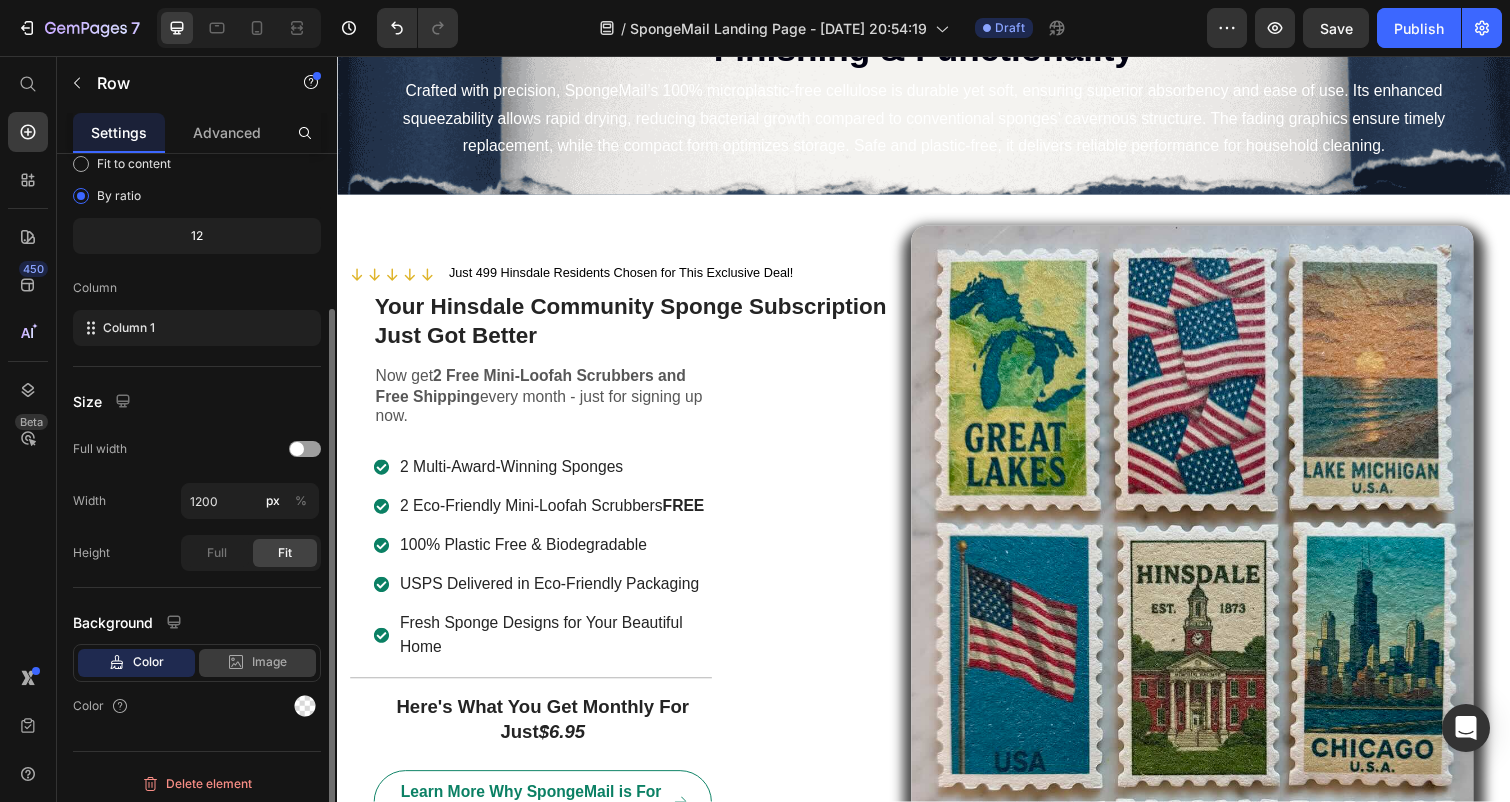 click on "Image" at bounding box center (269, 662) 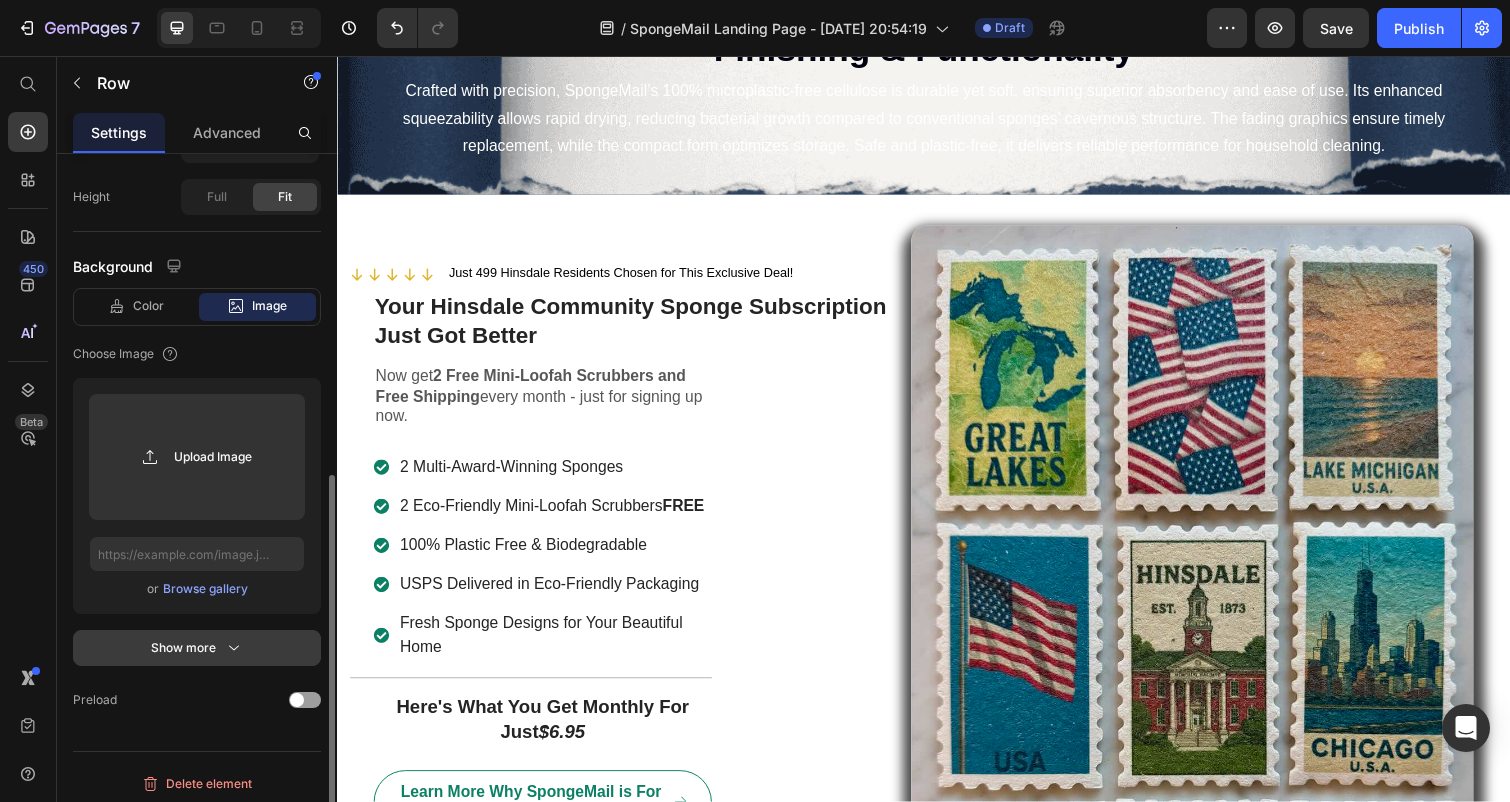 scroll, scrollTop: 563, scrollLeft: 0, axis: vertical 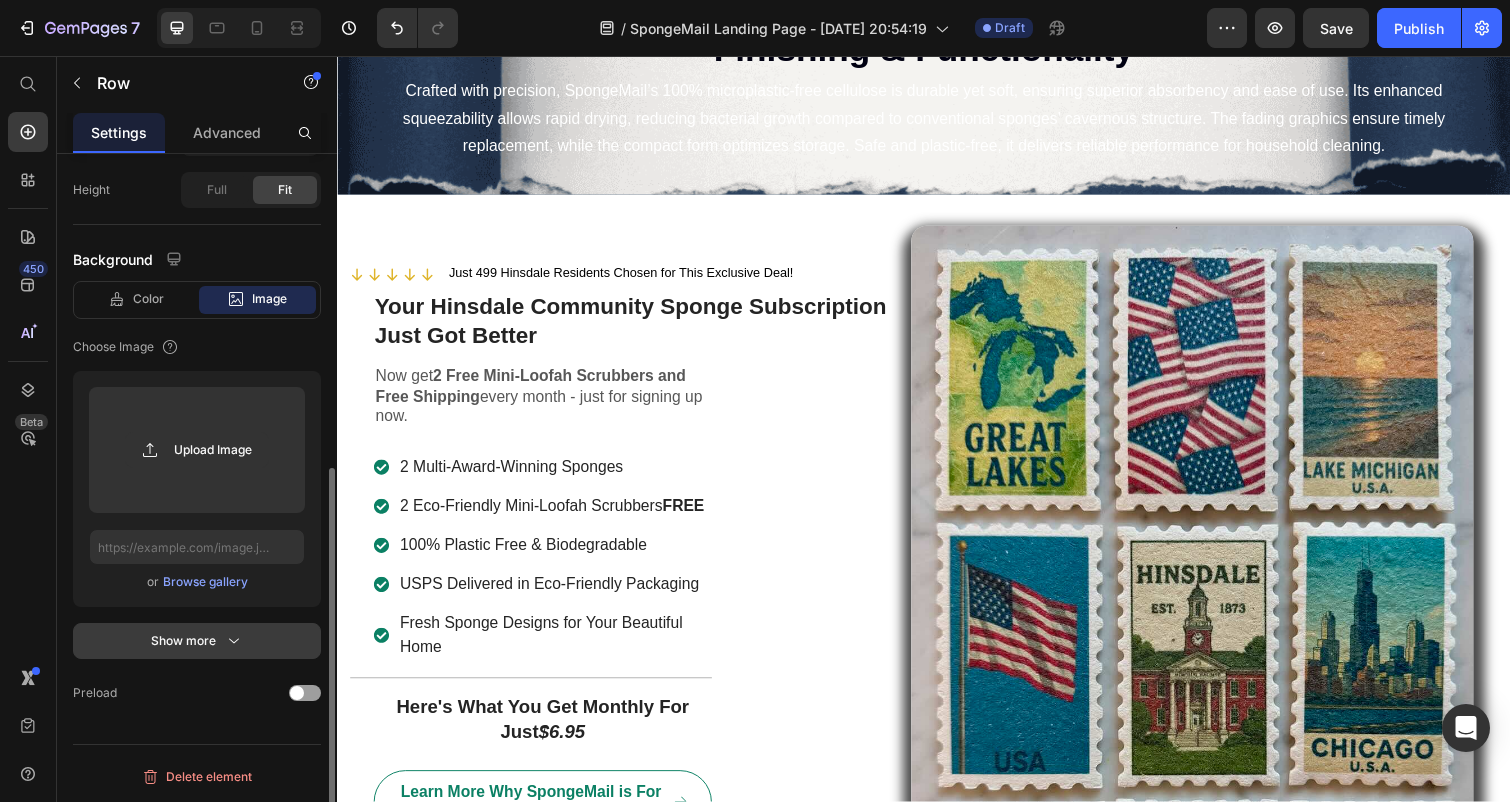 click on "Show more" at bounding box center (197, 641) 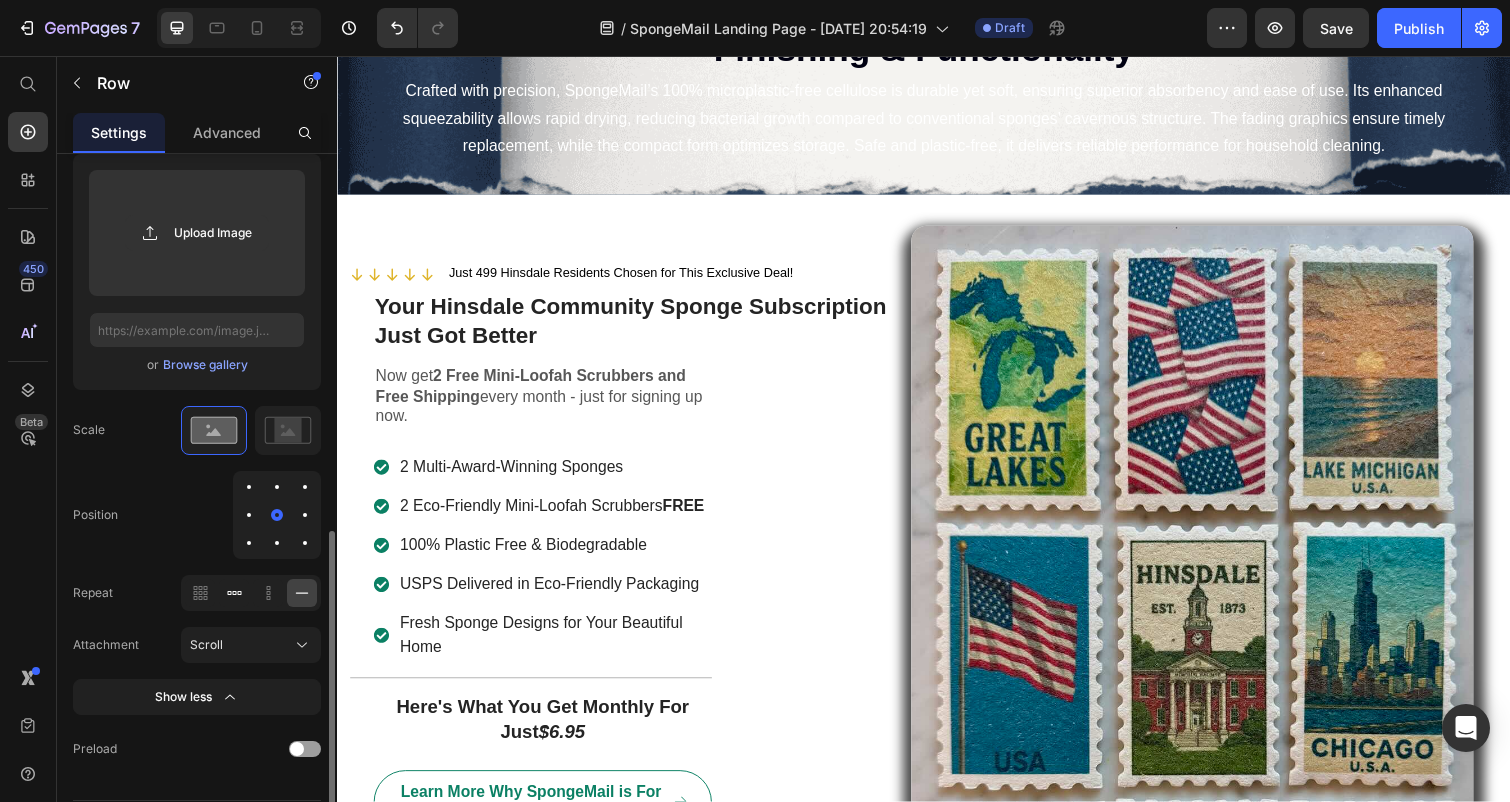 scroll, scrollTop: 794, scrollLeft: 0, axis: vertical 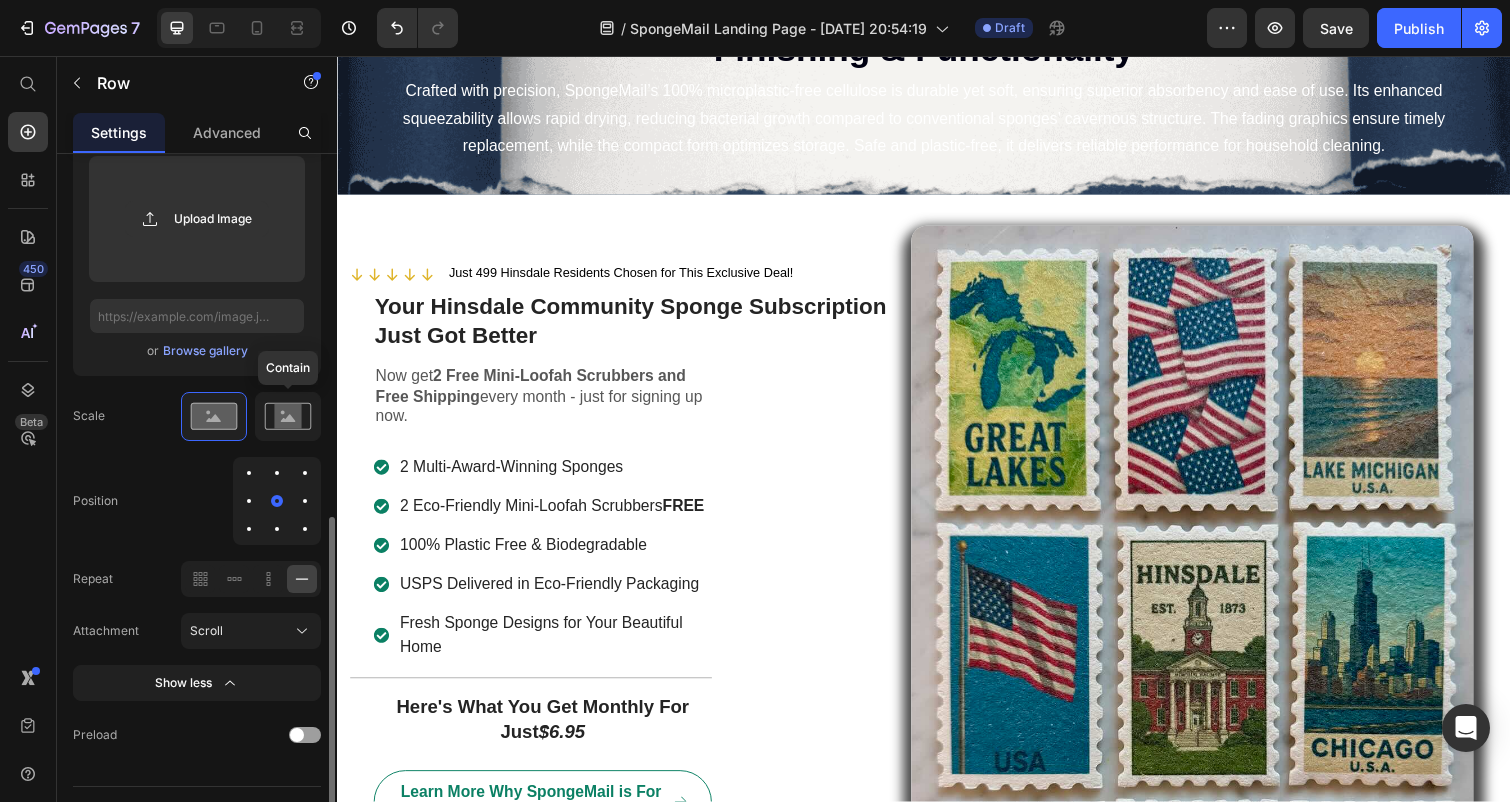 click 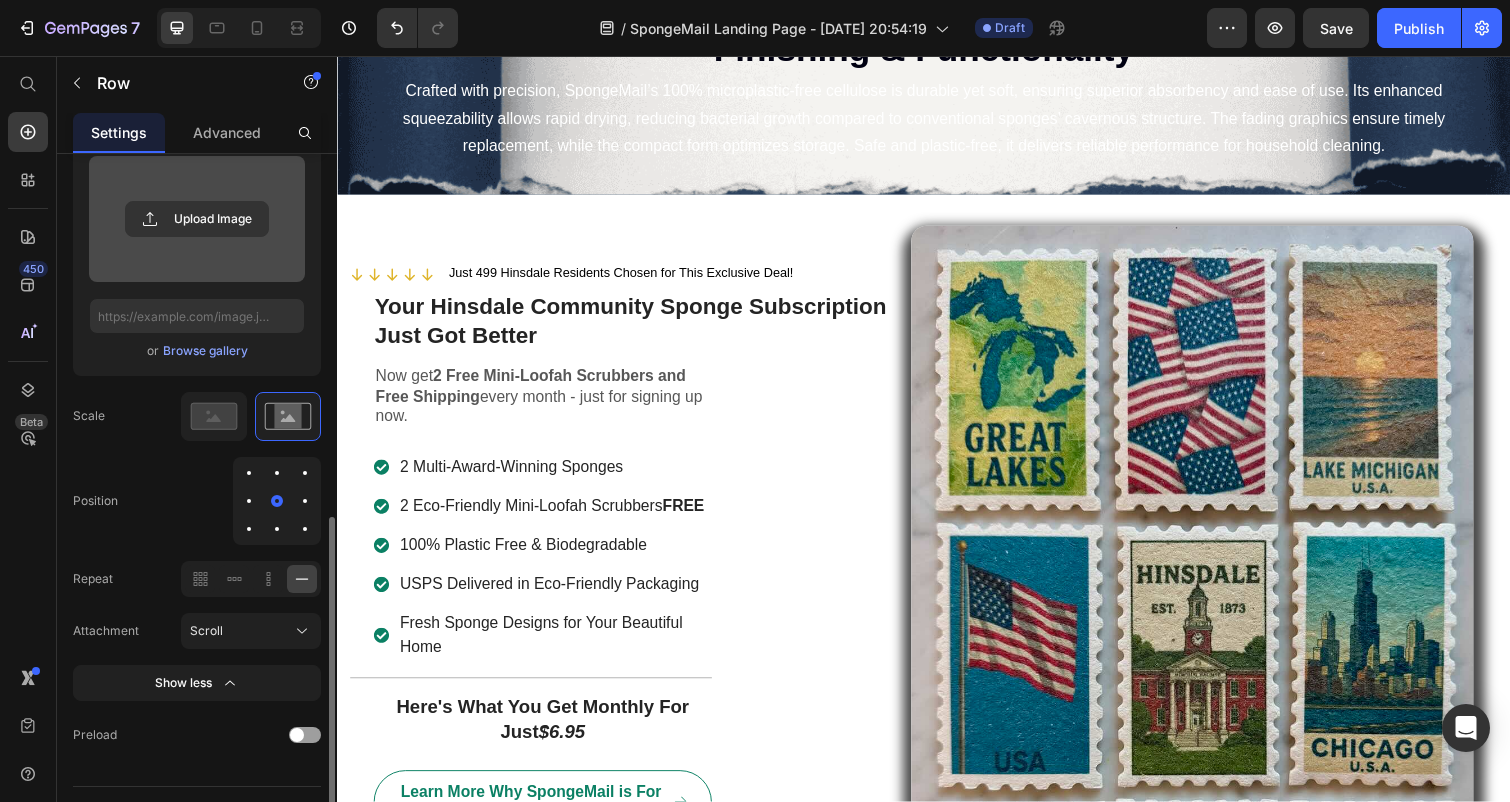 click at bounding box center (197, 219) 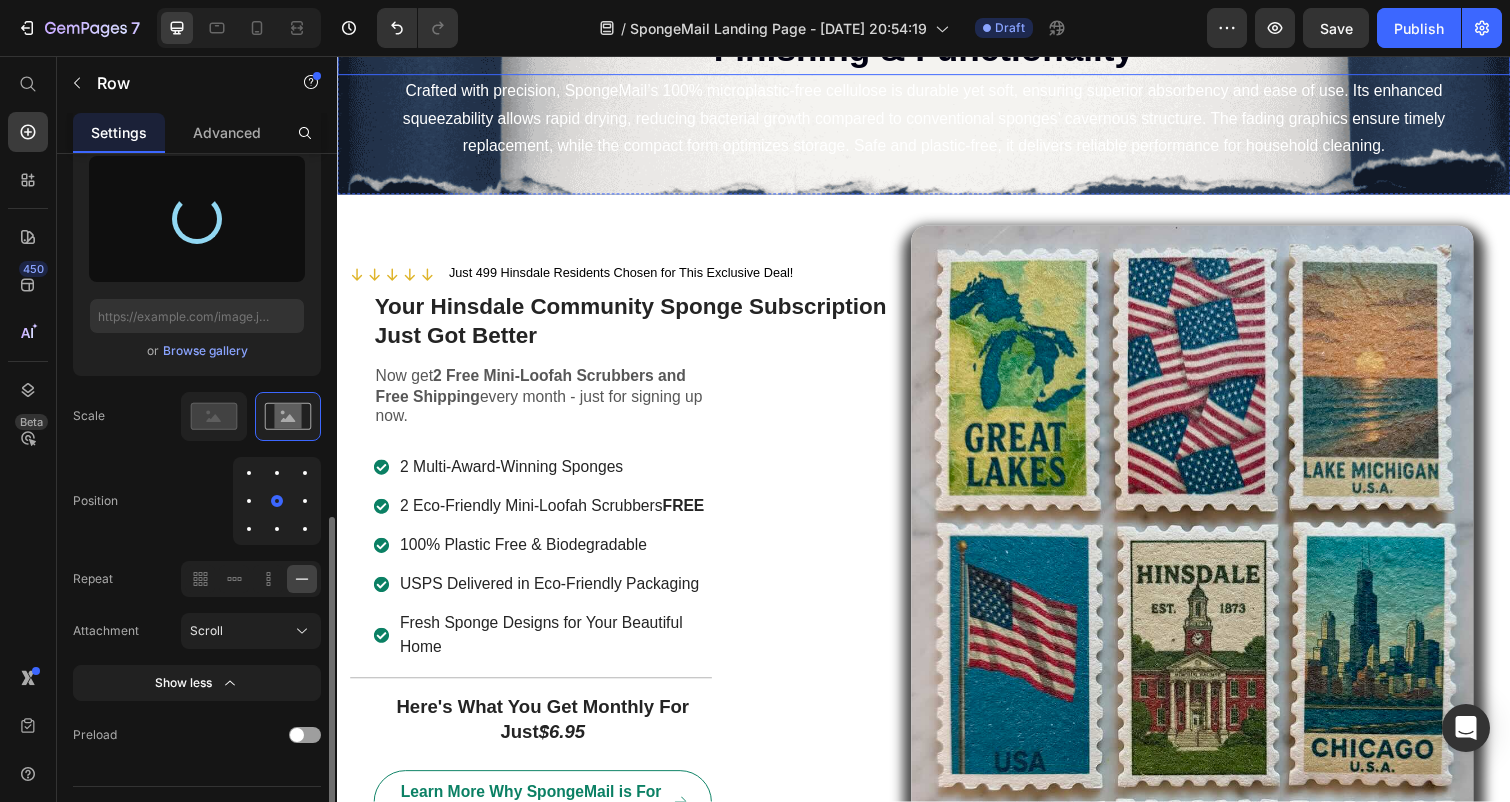 type on "https://cdn.shopify.com/s/files/1/0772/5685/1742/files/gempages_557753616052519861-31f8f9ca-7106-46d1-85ac-138b011078c5.png" 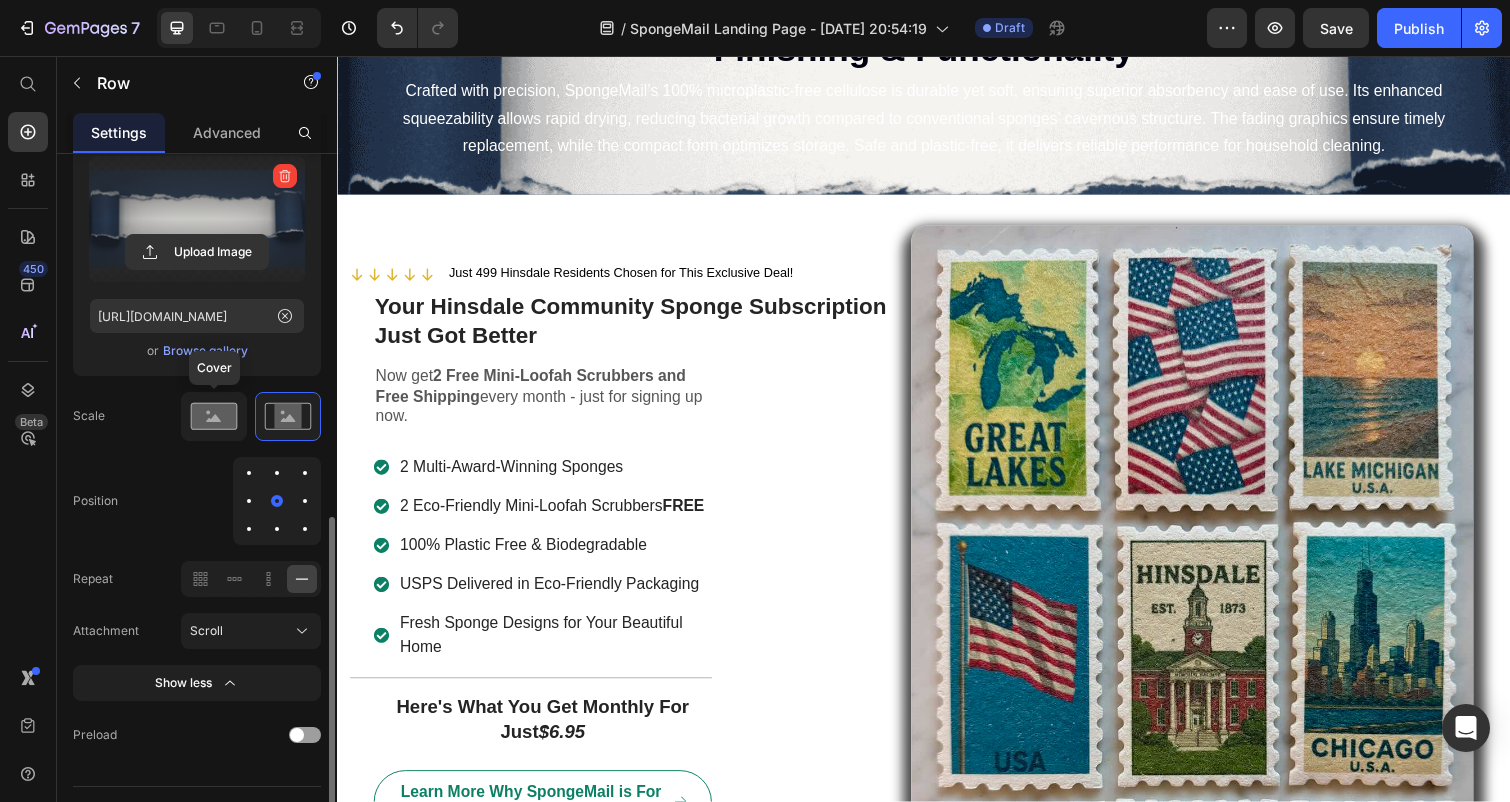 click 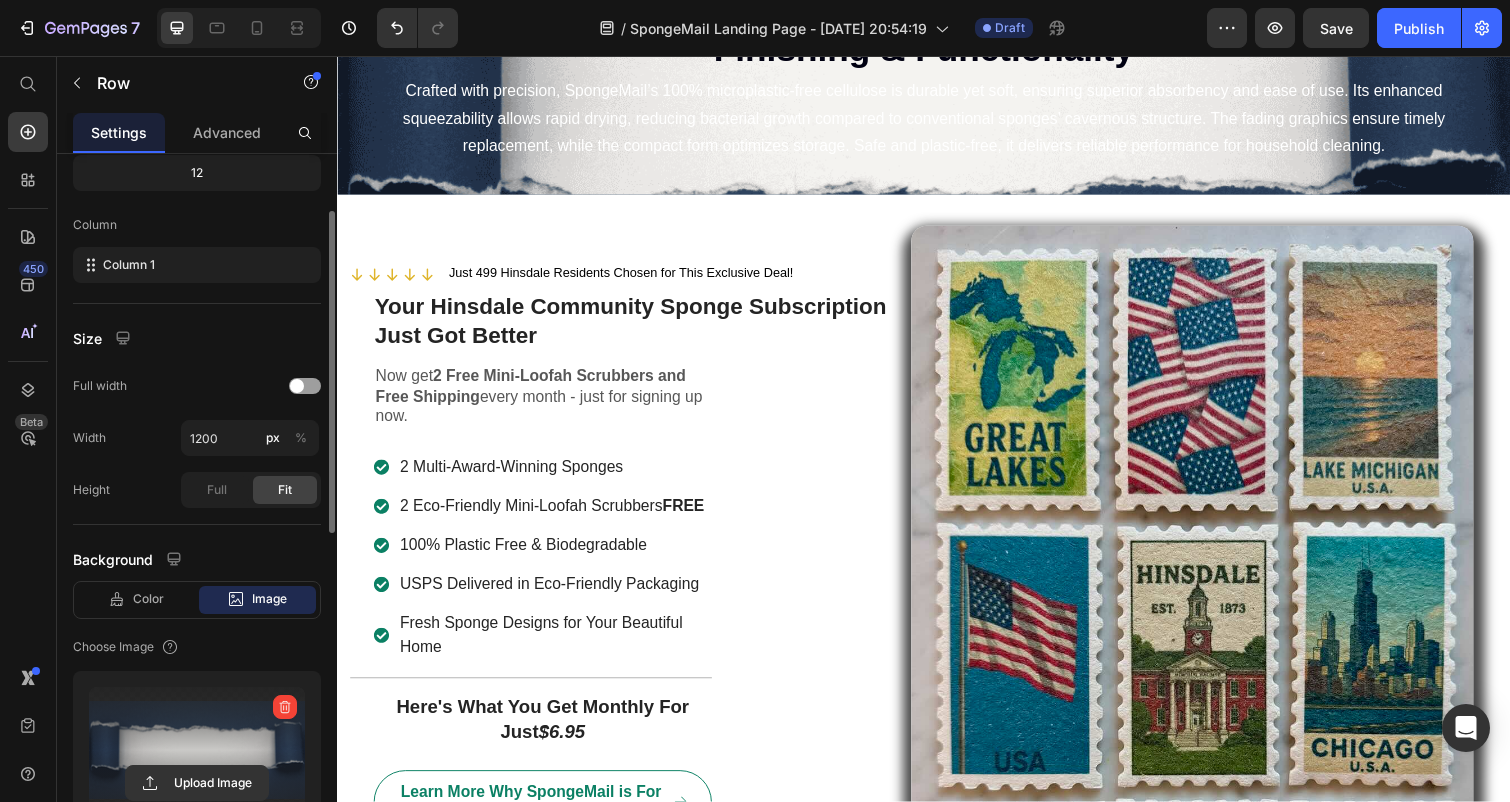 scroll, scrollTop: 312, scrollLeft: 0, axis: vertical 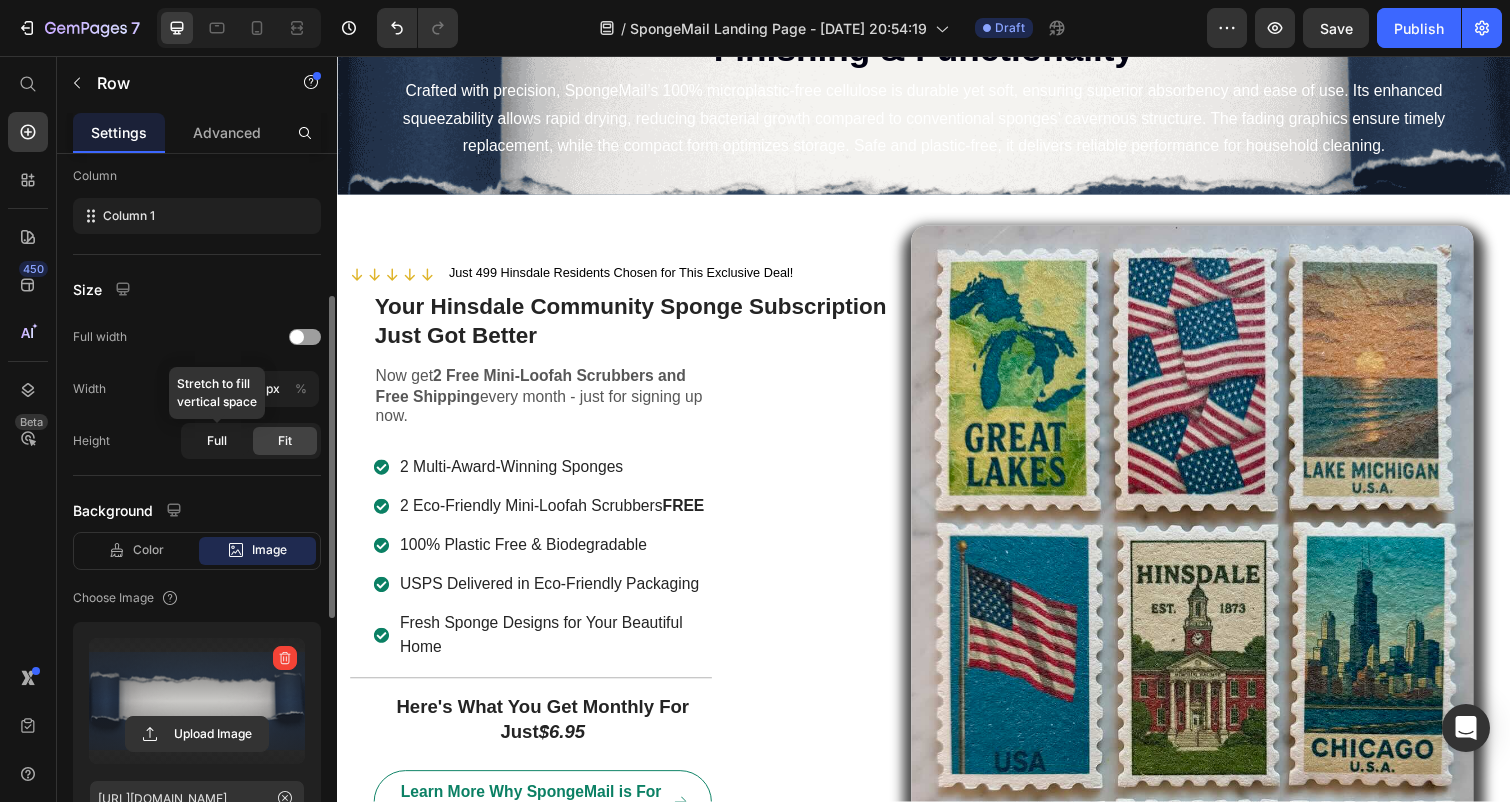 click on "Full" 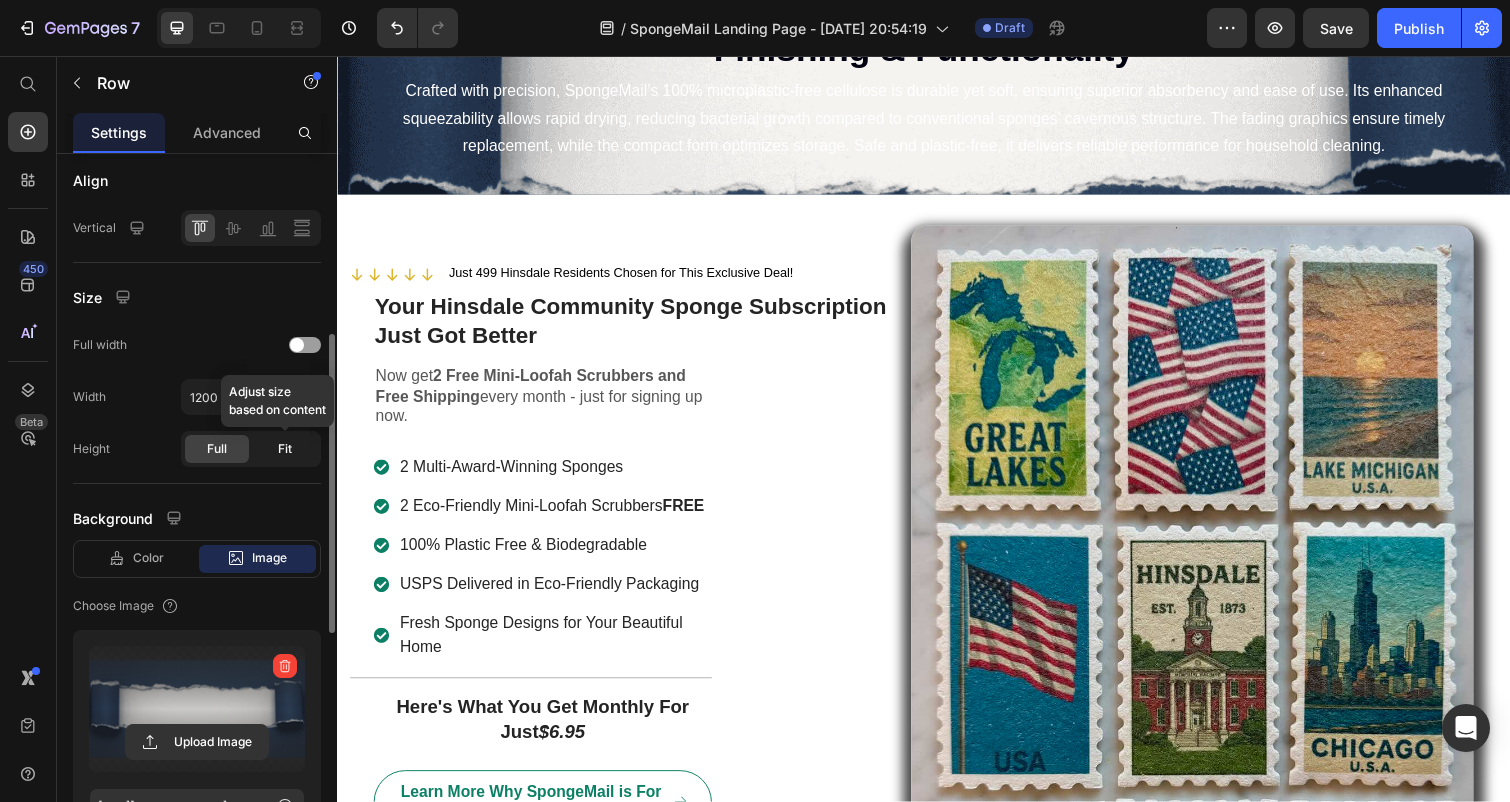 scroll, scrollTop: 422, scrollLeft: 0, axis: vertical 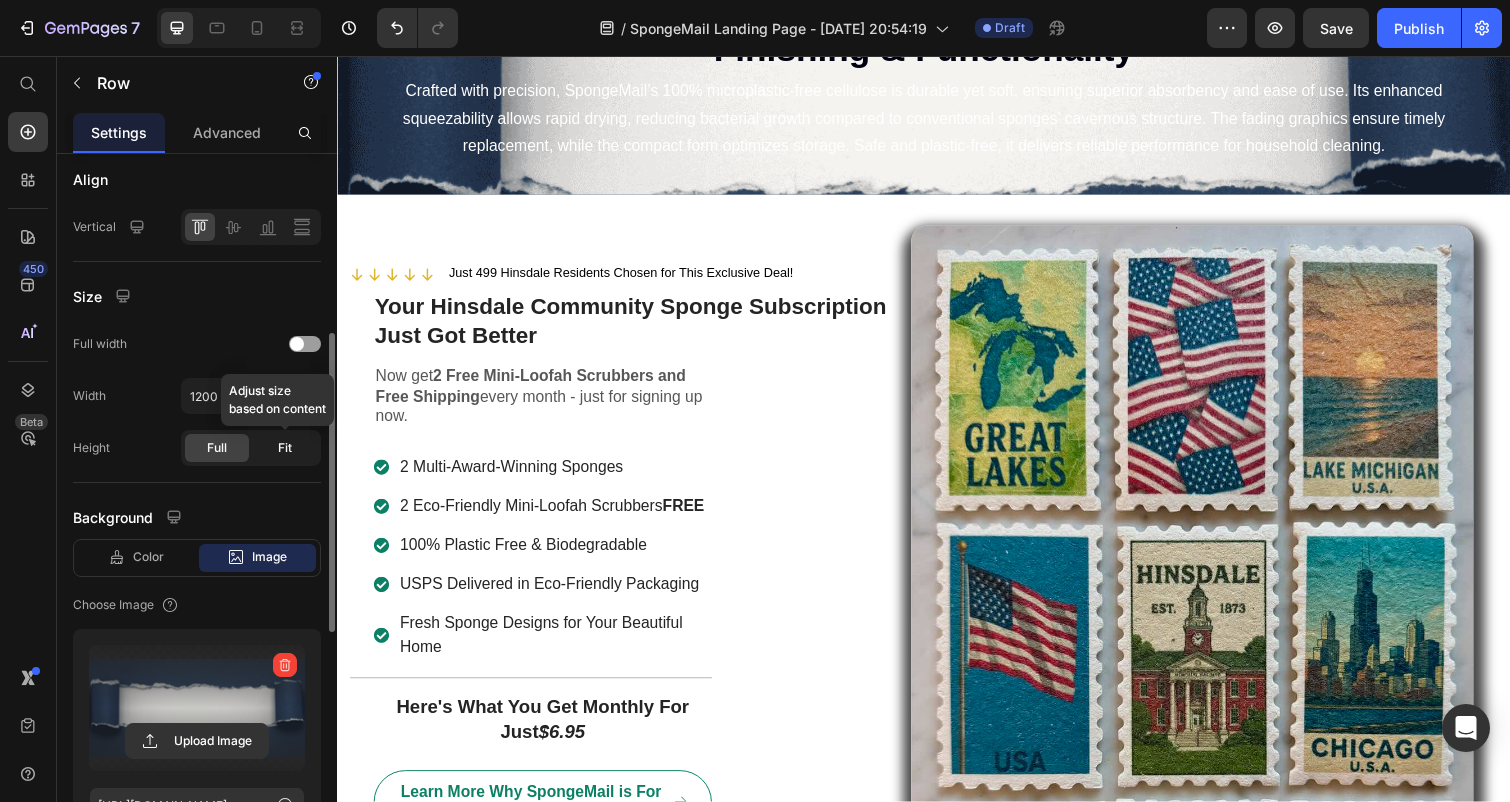 click on "Fit" 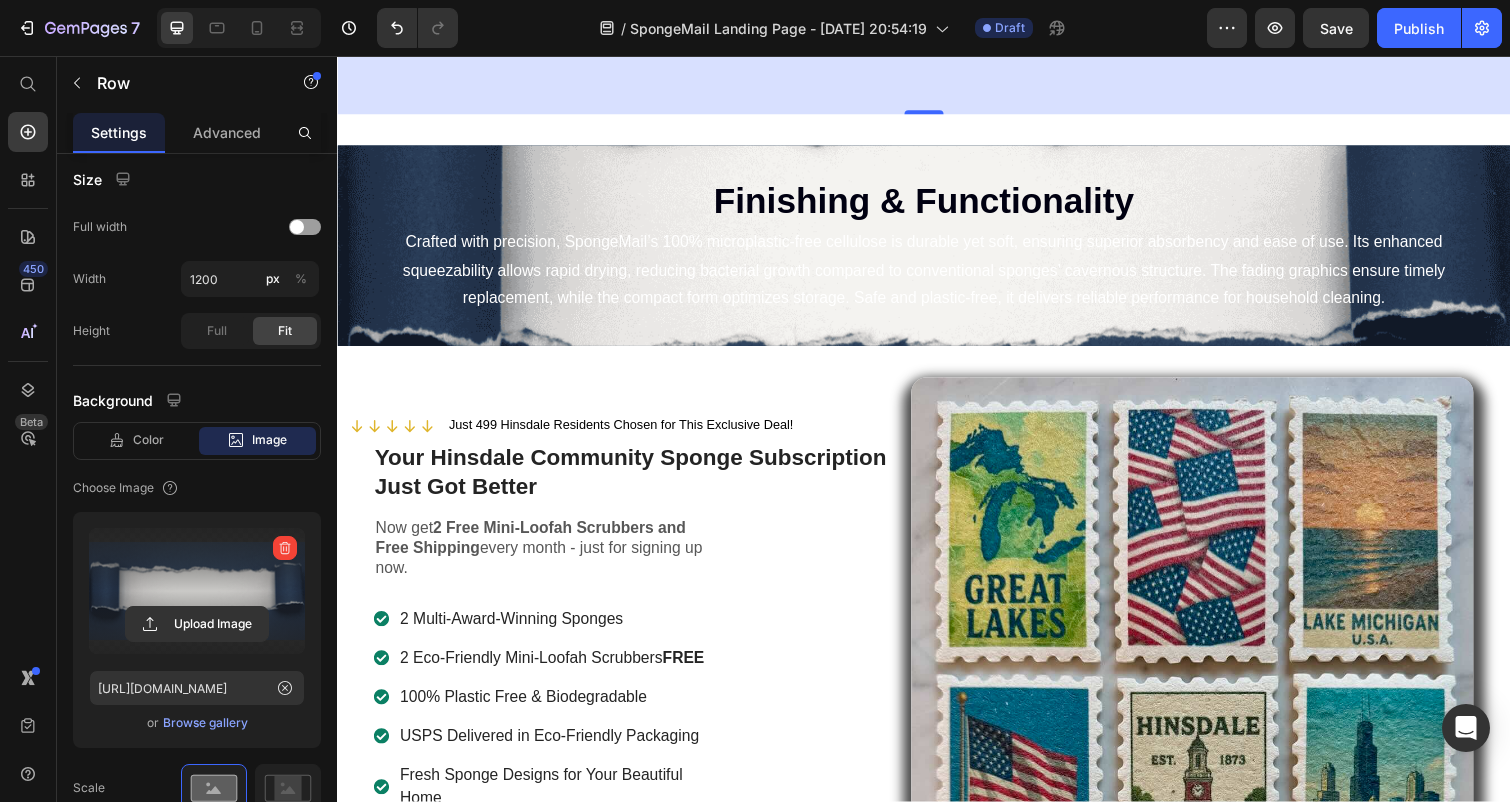 drag, startPoint x: 946, startPoint y: 364, endPoint x: 968, endPoint y: 519, distance: 156.55351 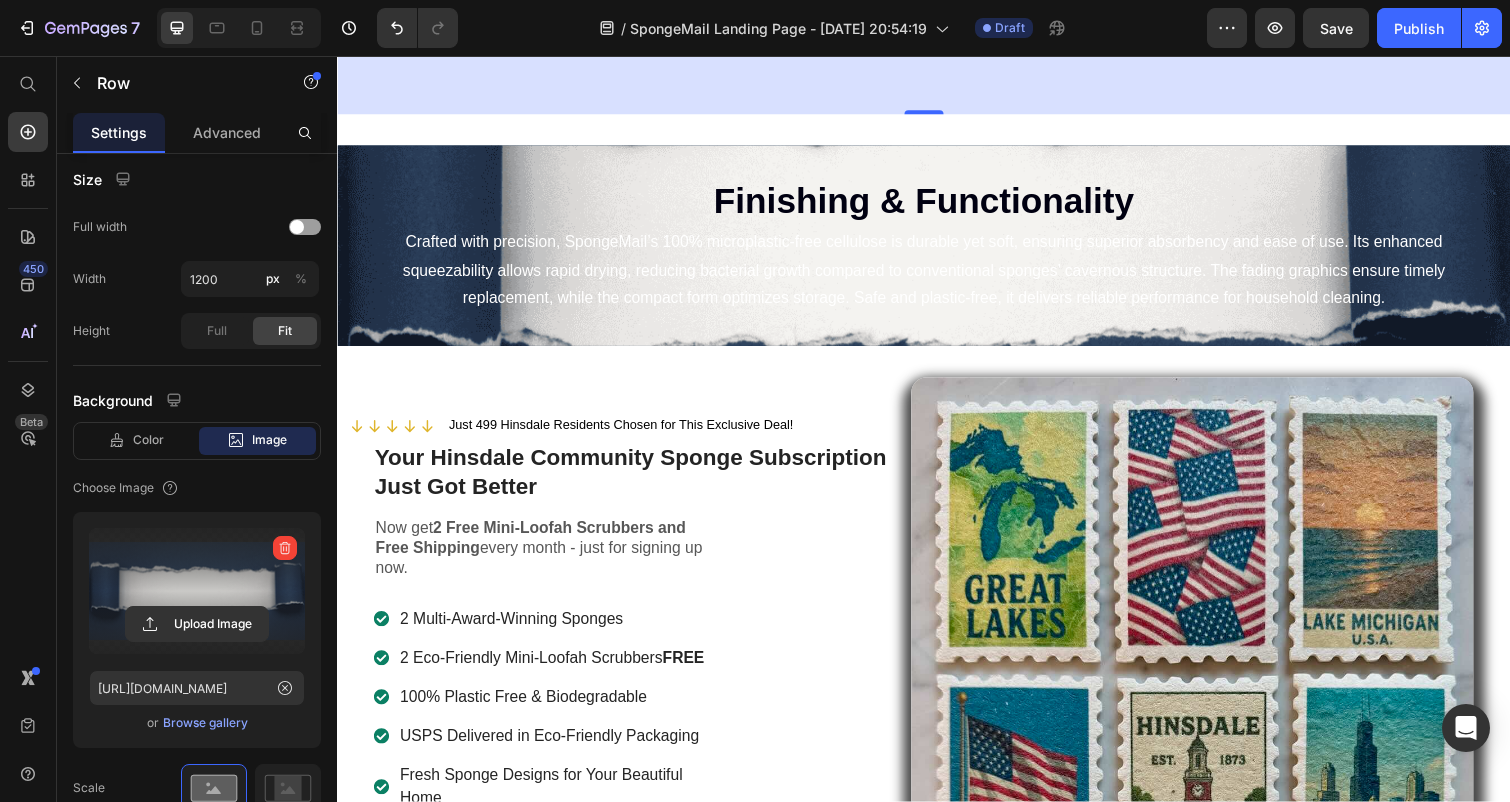 click on "155" at bounding box center [937, 38] 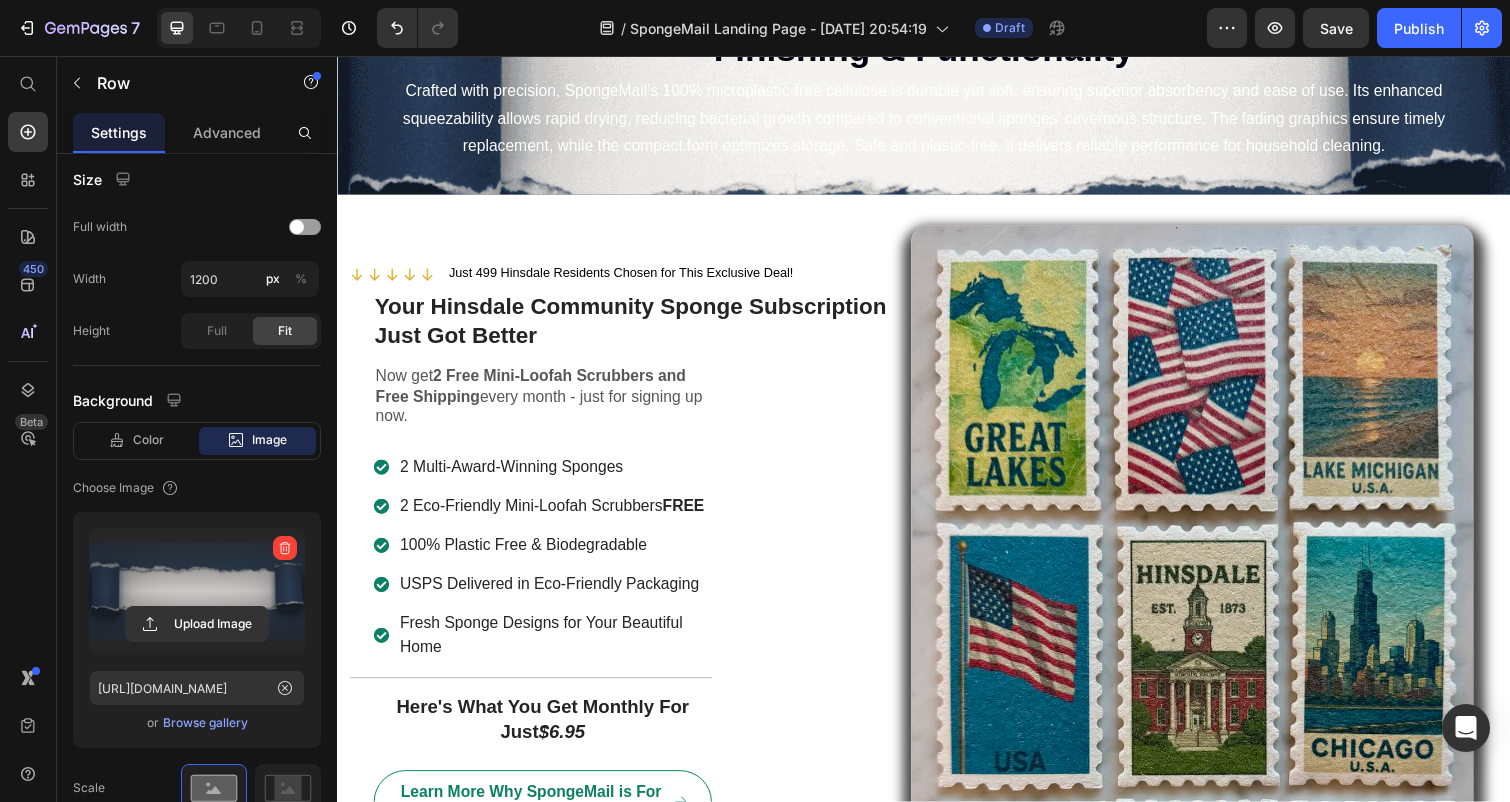 drag, startPoint x: 942, startPoint y: 522, endPoint x: 931, endPoint y: 361, distance: 161.37534 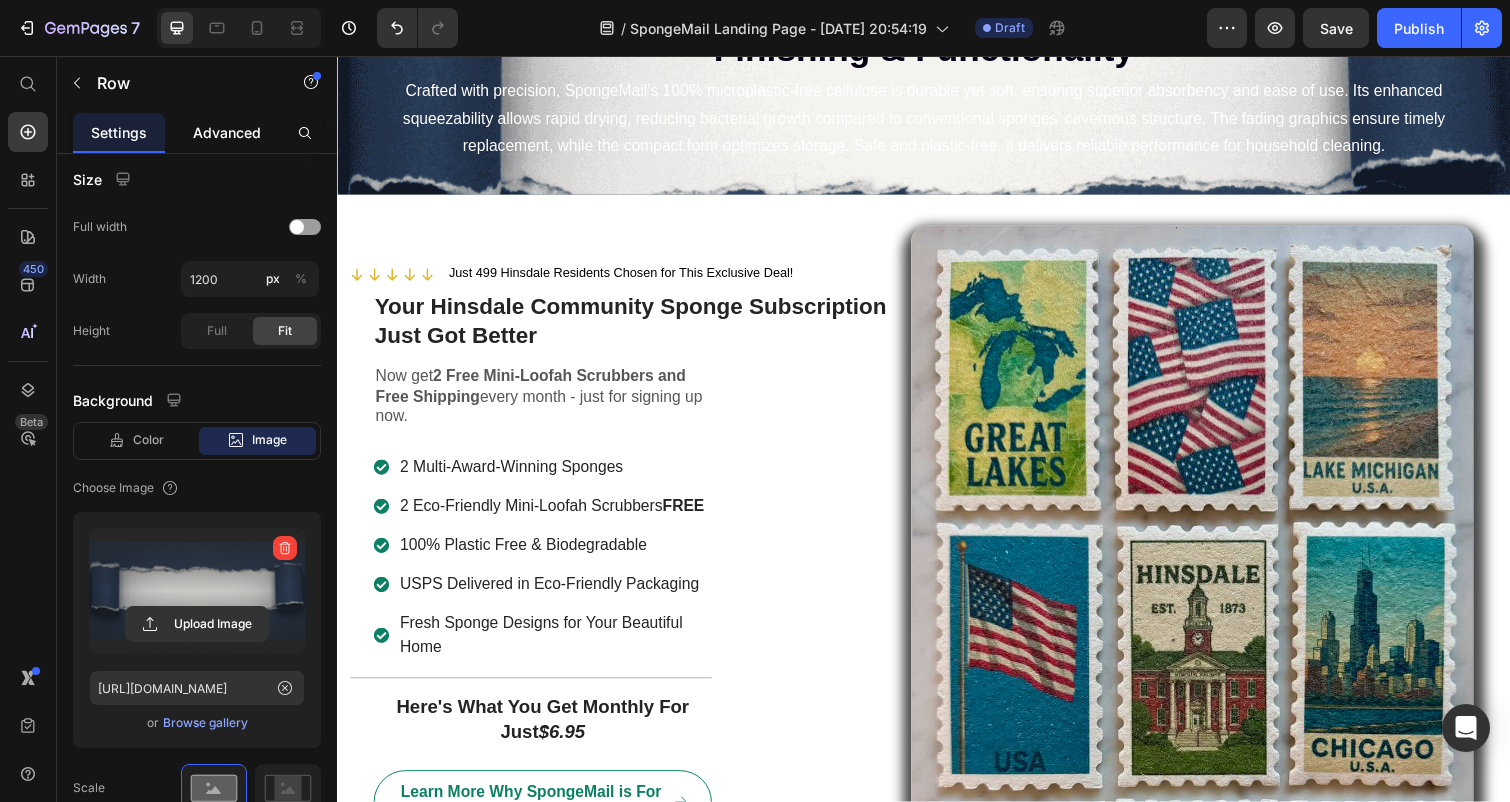 click on "Advanced" at bounding box center (227, 132) 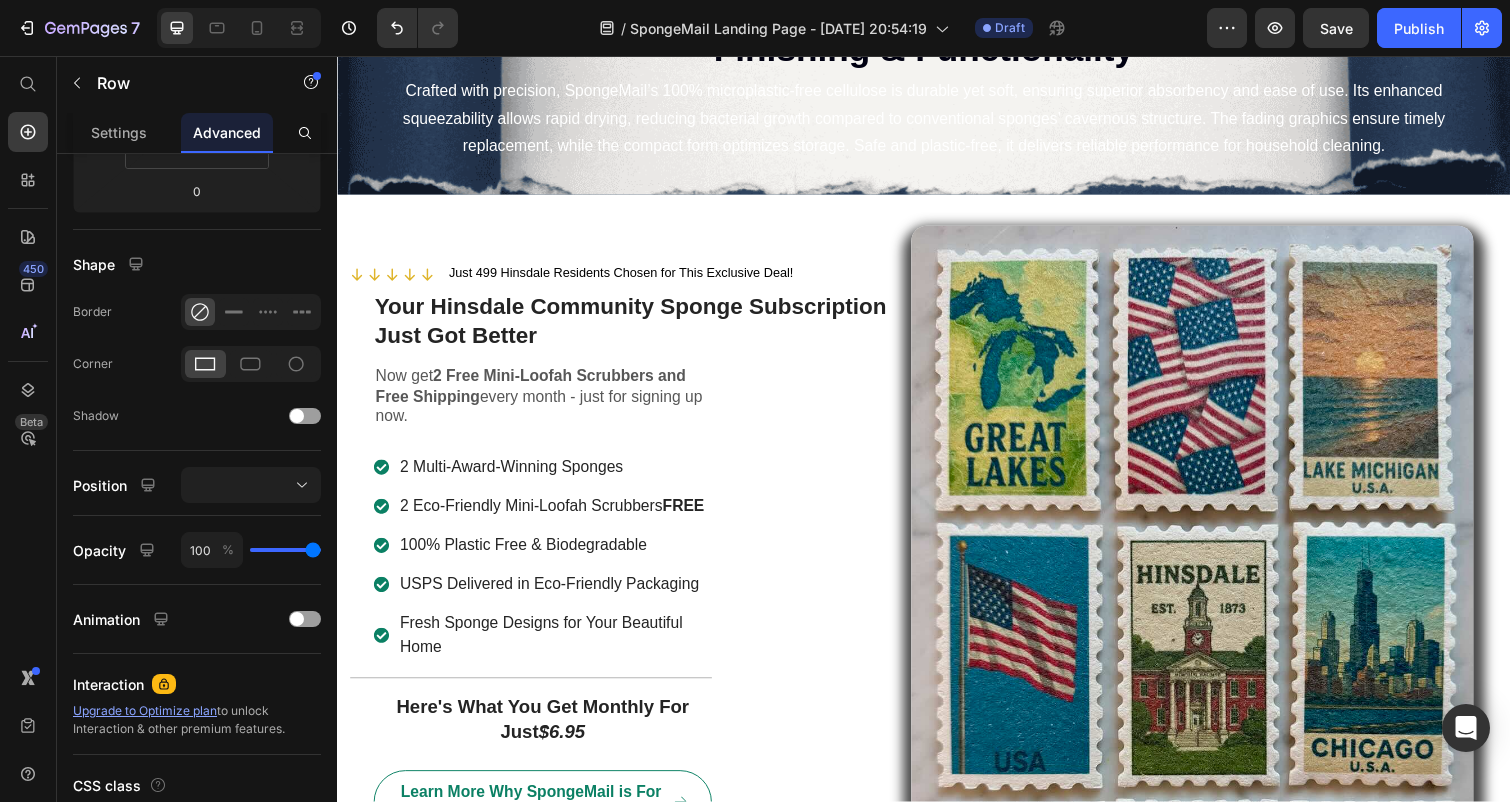 scroll, scrollTop: 0, scrollLeft: 0, axis: both 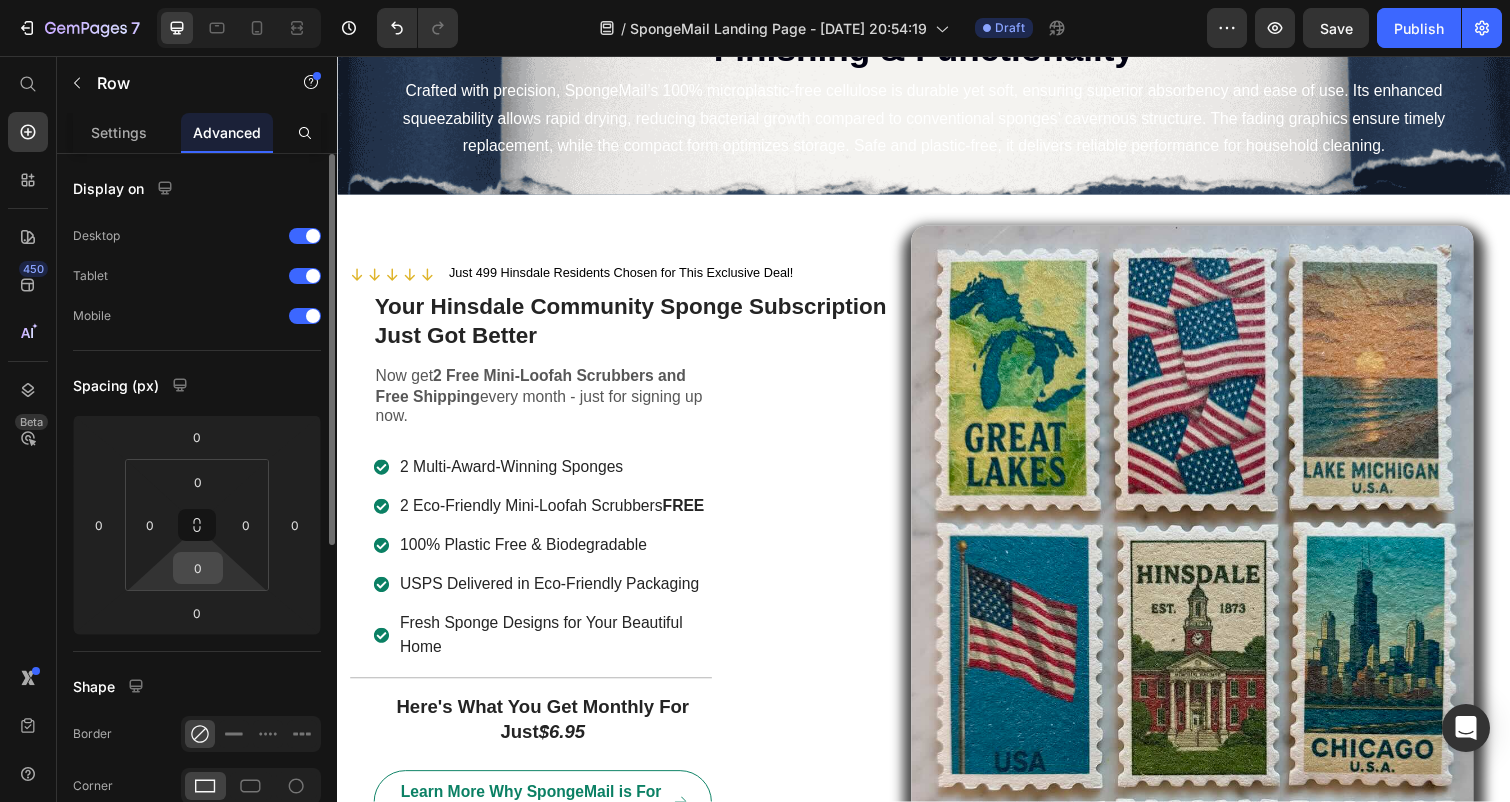 click on "0" at bounding box center (198, 568) 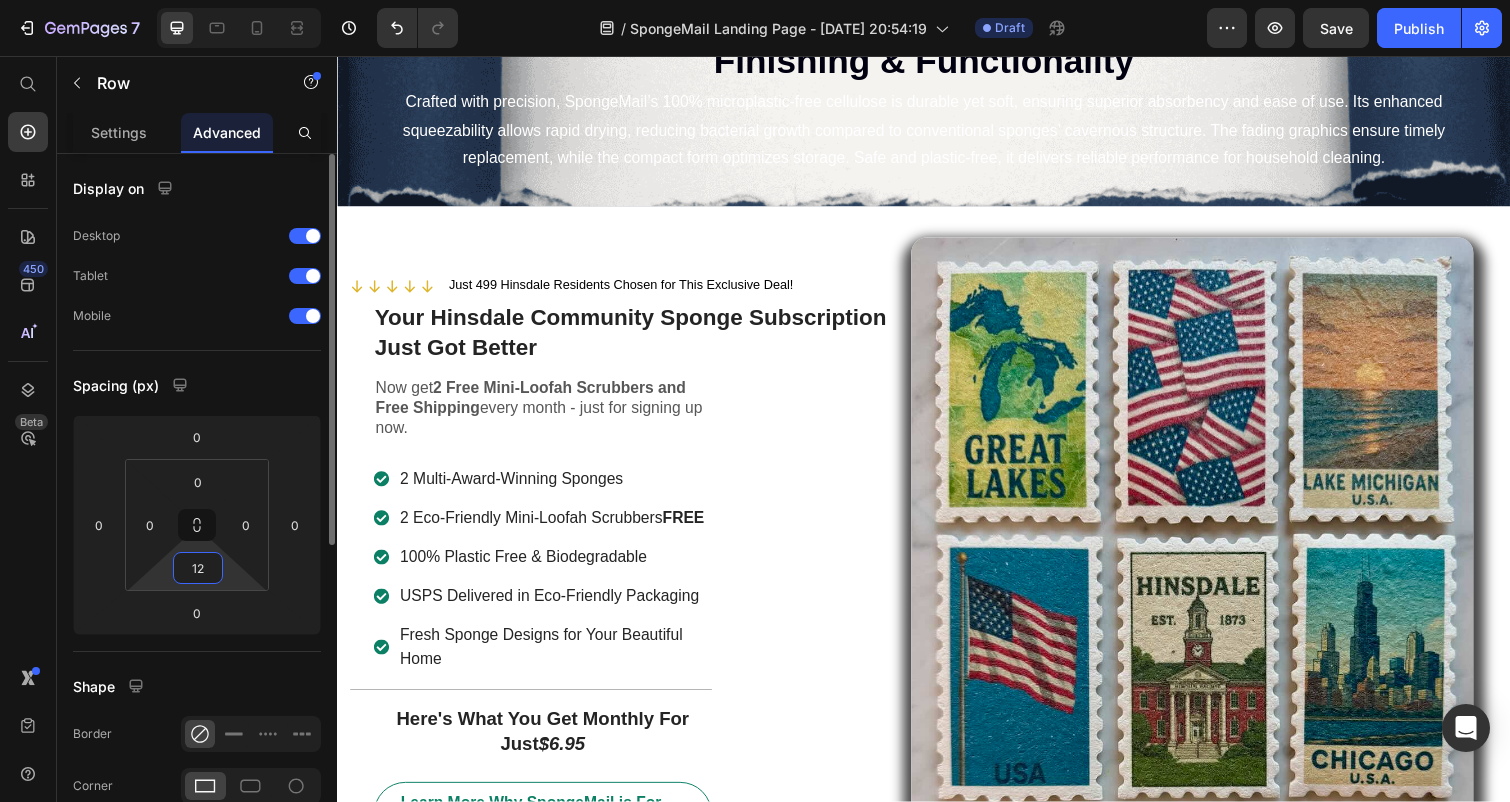 type on "1" 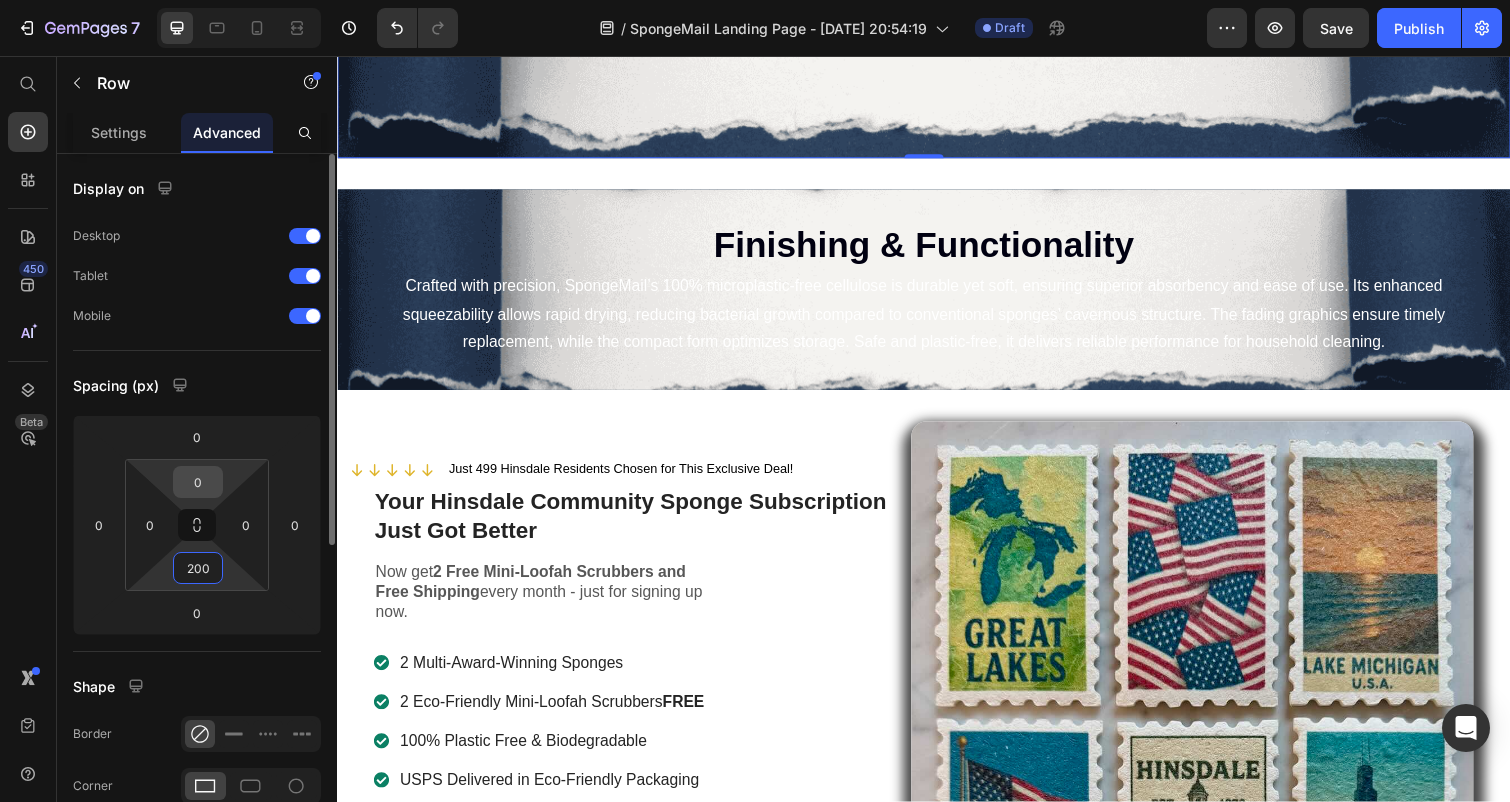 type on "200" 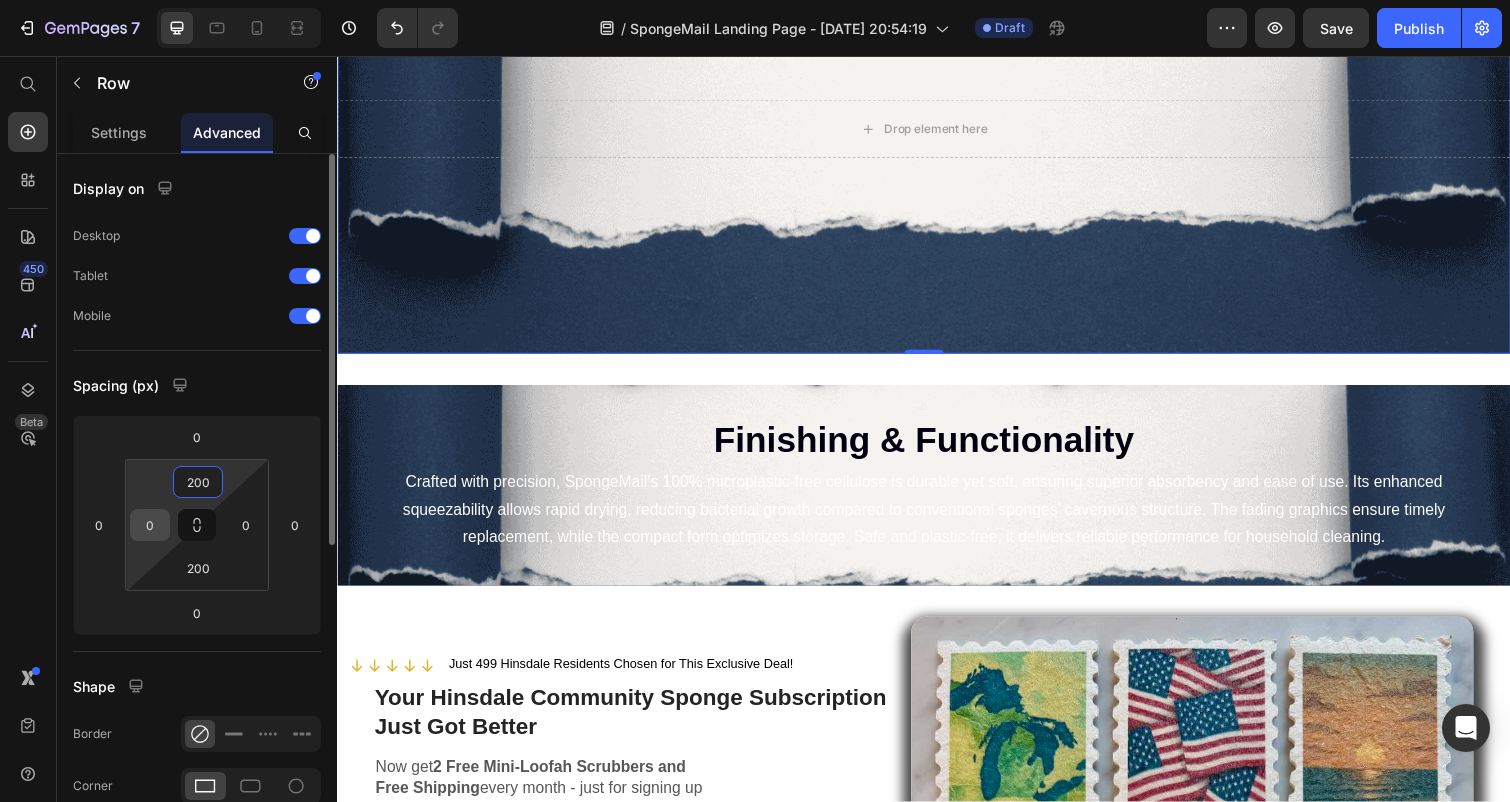 type on "200" 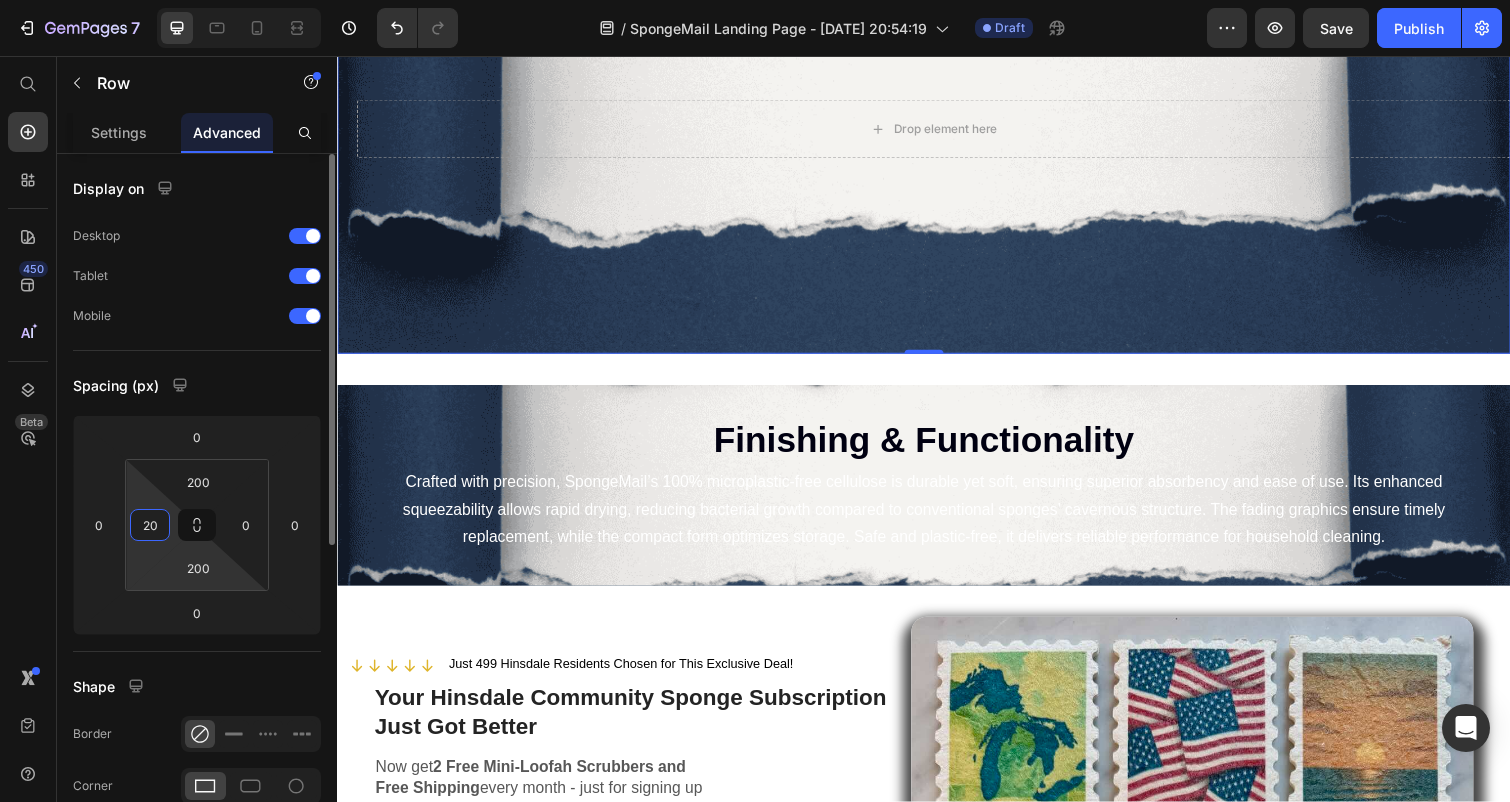 type on "2" 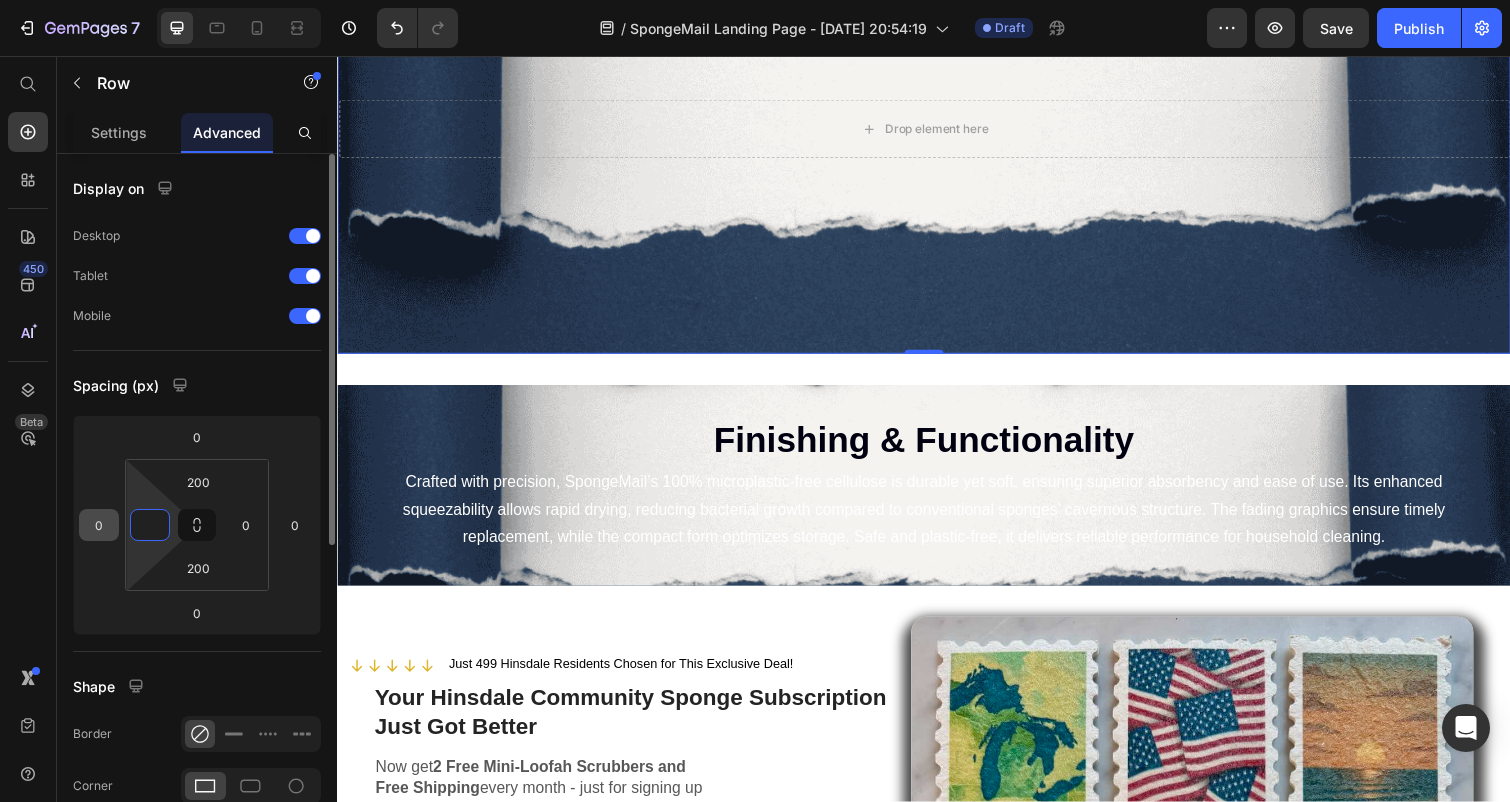 type on "0" 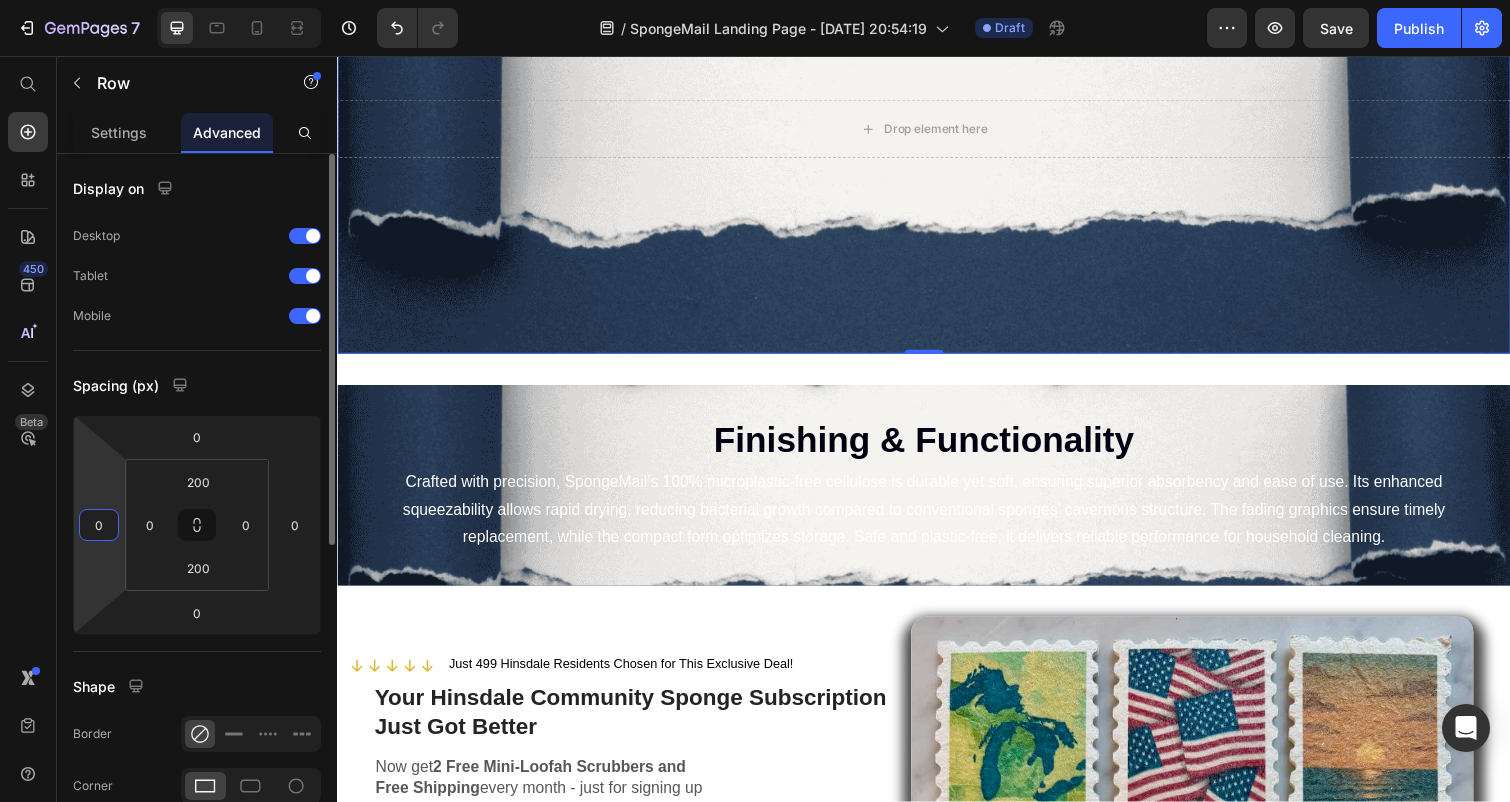 click on "0" at bounding box center (99, 525) 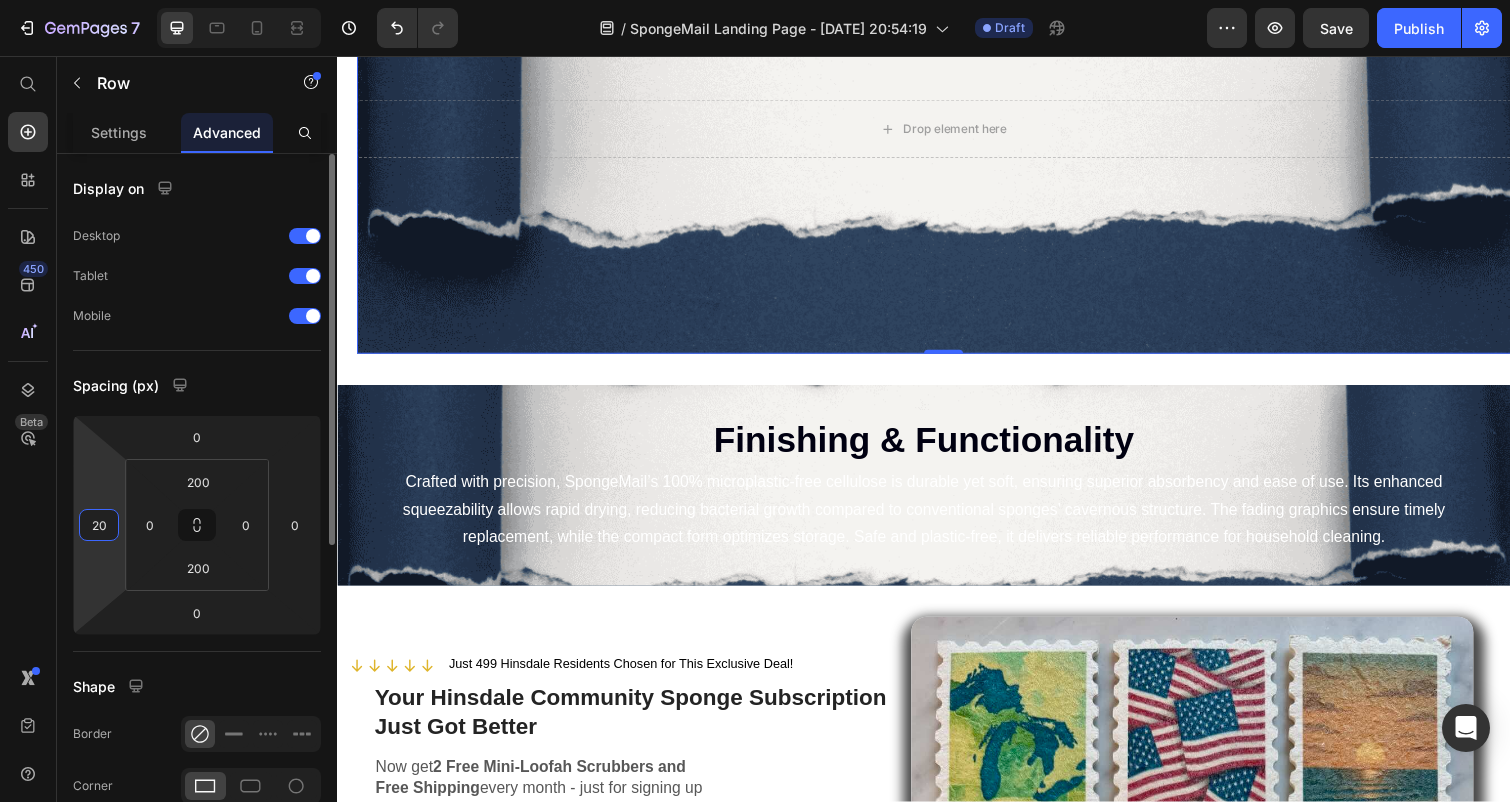 type on "2" 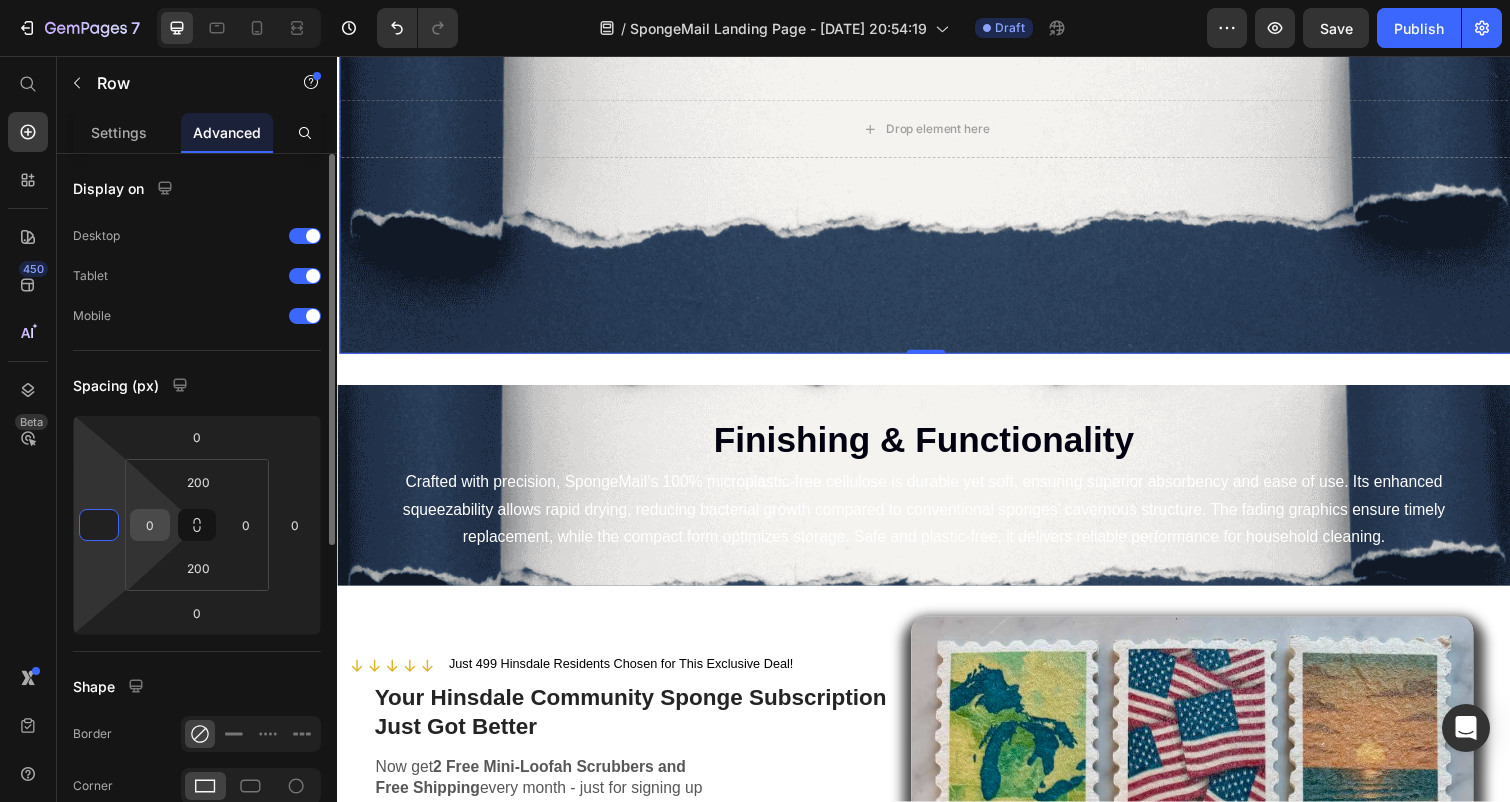 type on "0" 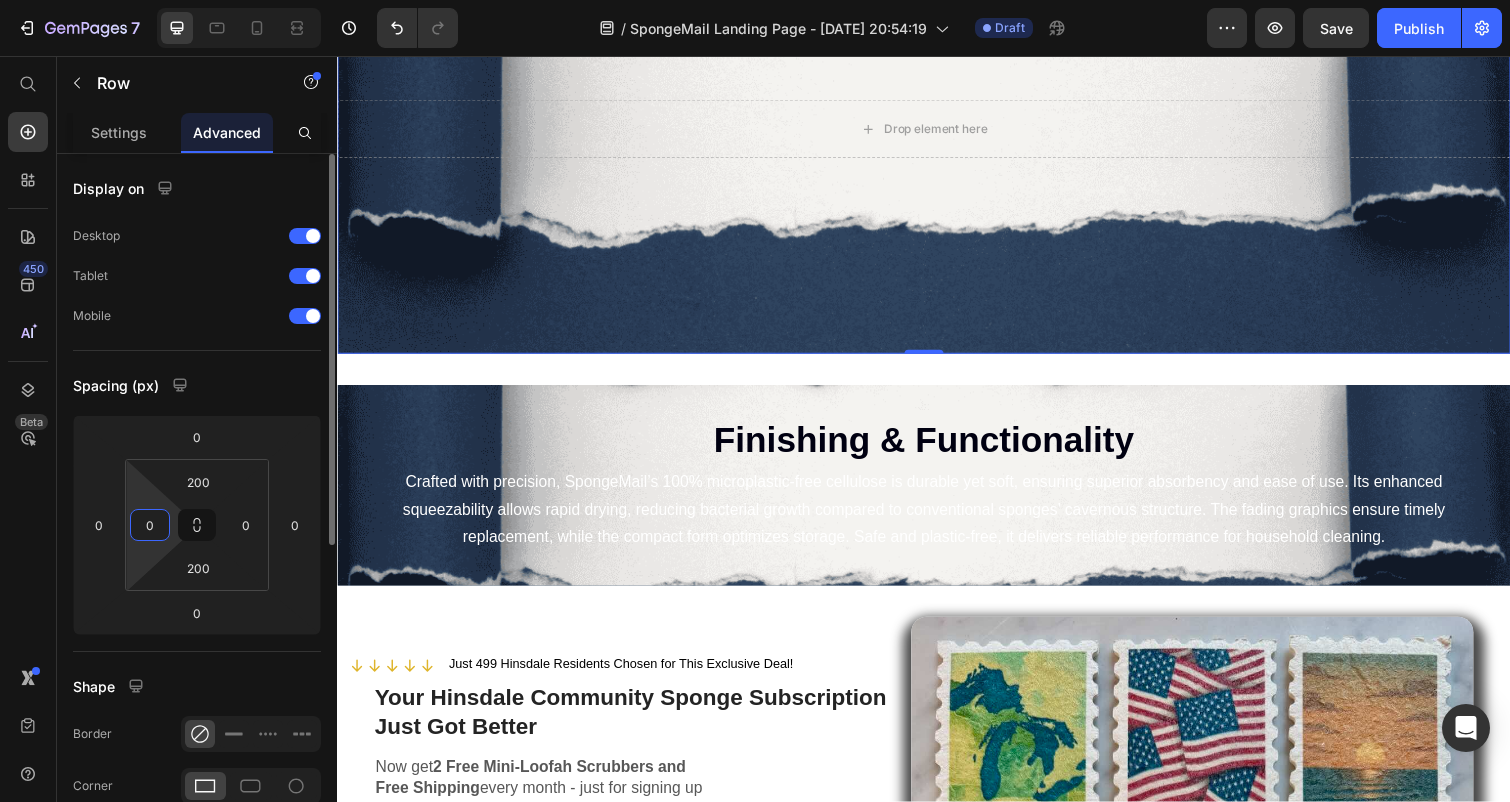 click on "0" at bounding box center [150, 525] 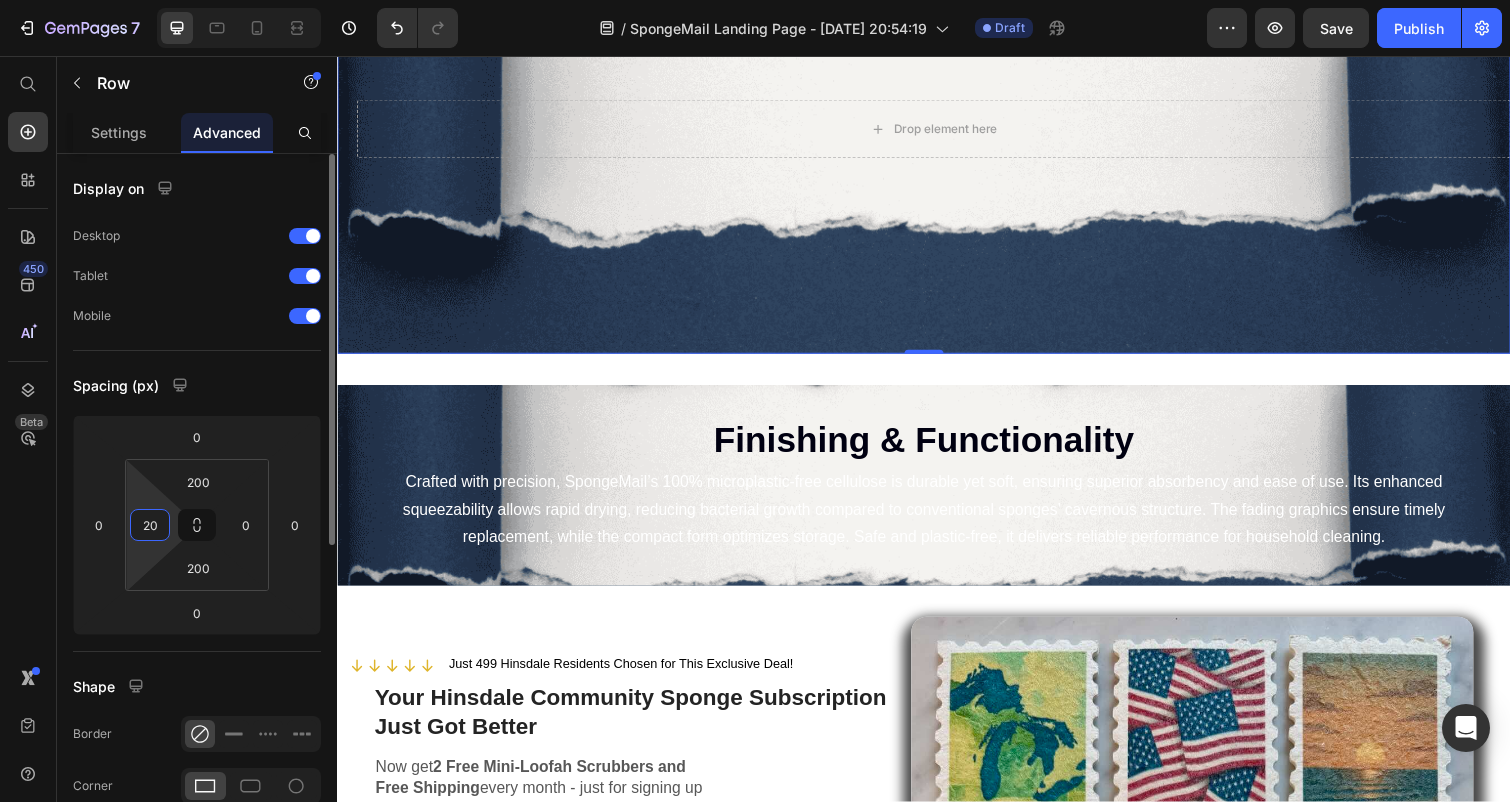 type on "2" 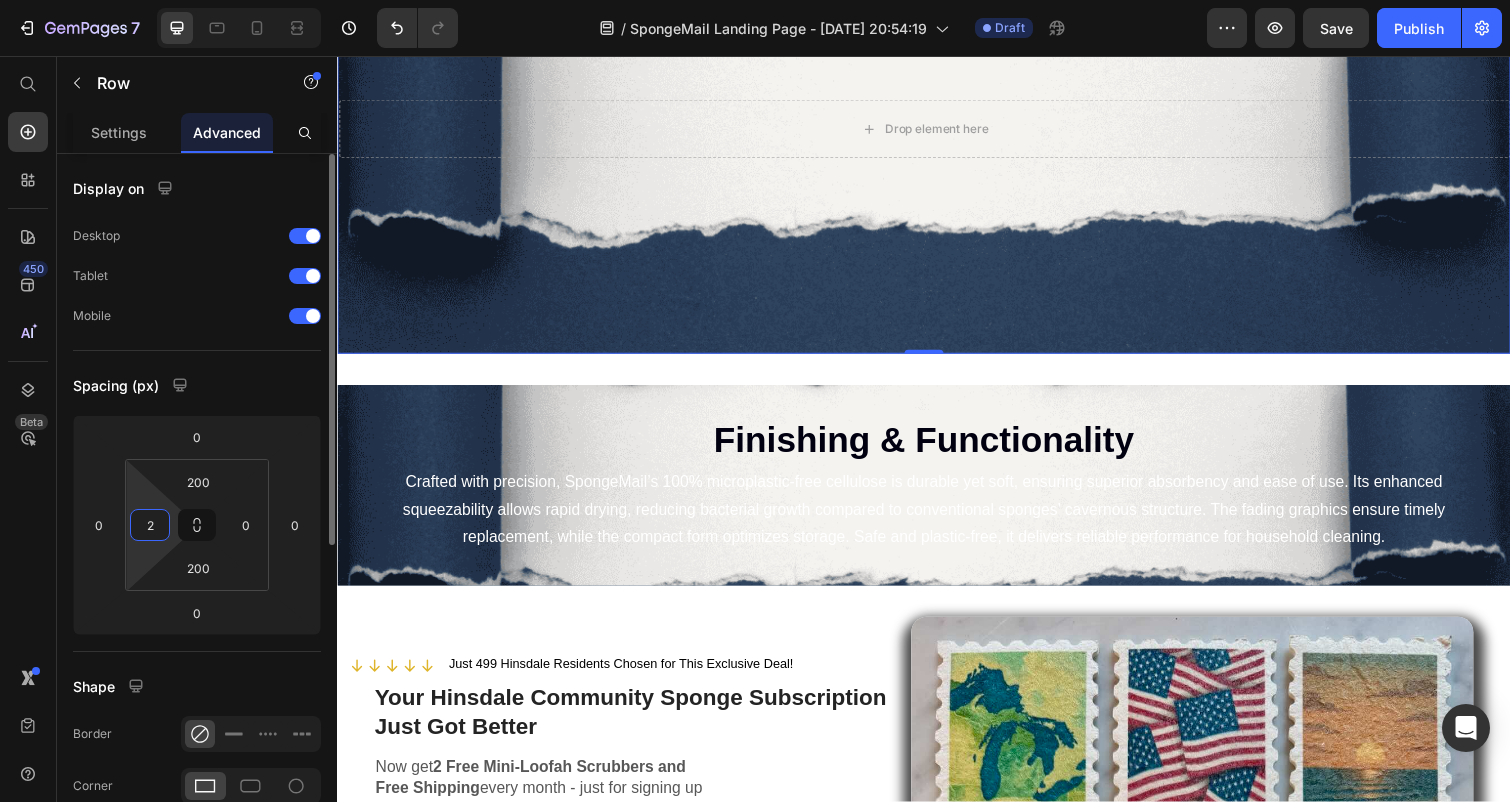 type 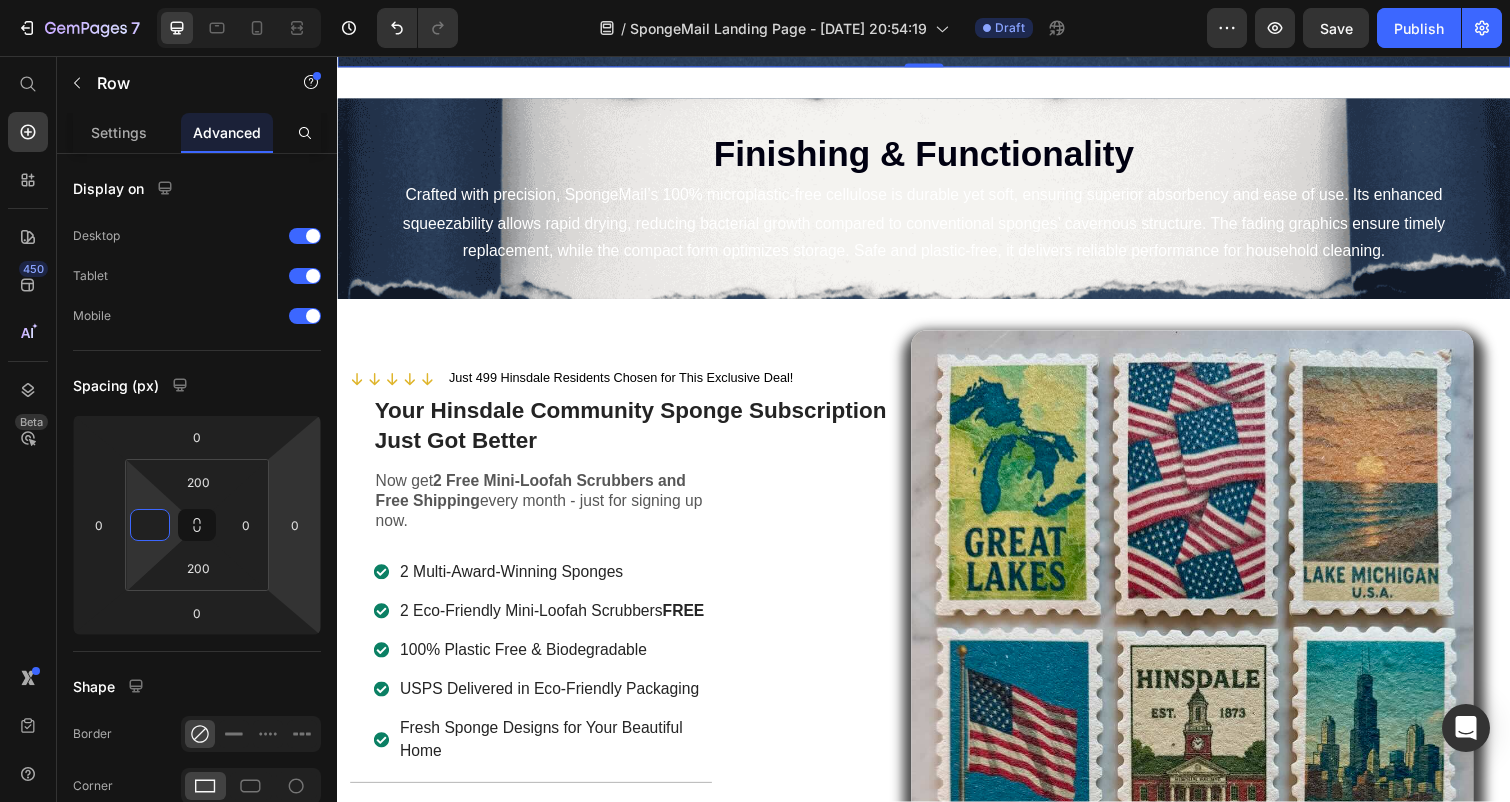 scroll, scrollTop: 5864, scrollLeft: 0, axis: vertical 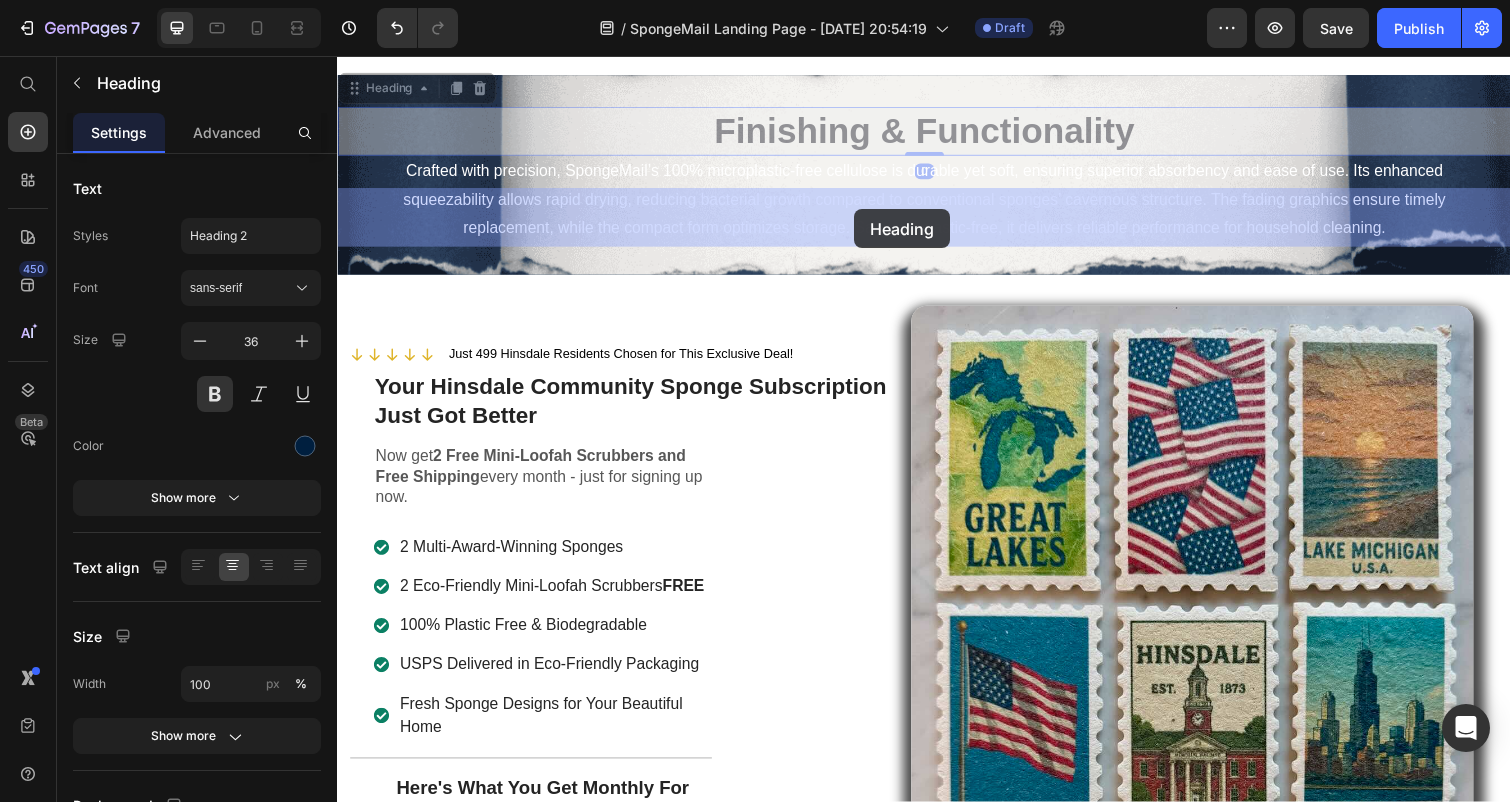 drag, startPoint x: 865, startPoint y: 543, endPoint x: 866, endPoint y: 213, distance: 330.00153 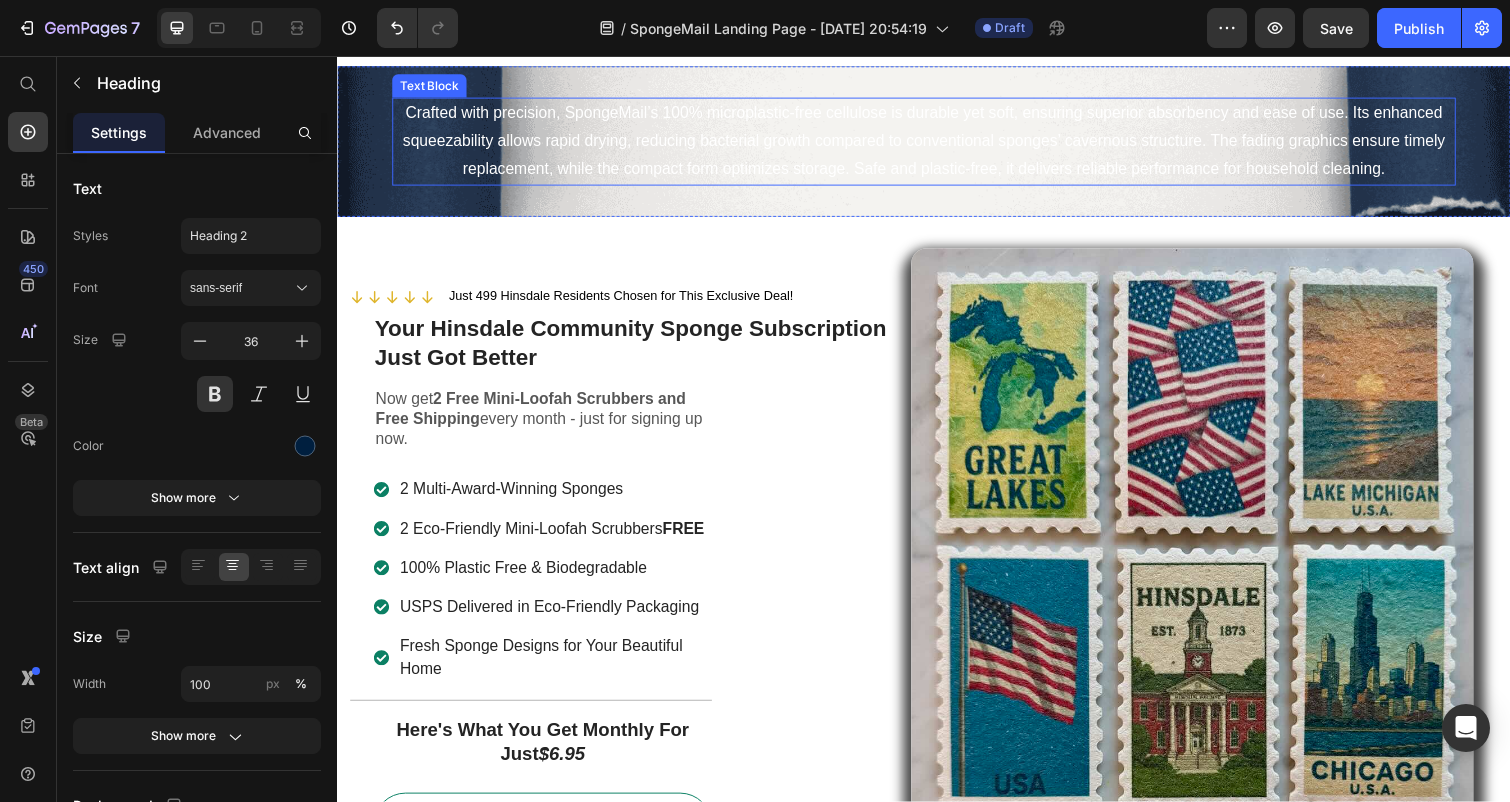 click on "Crafted with precision, SpongeMail’s 100% microplastic-free cellulose is durable yet soft, ensuring superior absorbency and ease of use. Its enhanced squeezability allows rapid drying, reducing bacterial growth compared to conventional sponges’ cavernous structure. The fading graphics ensure timely replacement, while the compact form optimizes storage. Safe and plastic-free, it delivers reliable performance for household cleaning." at bounding box center (937, 143) 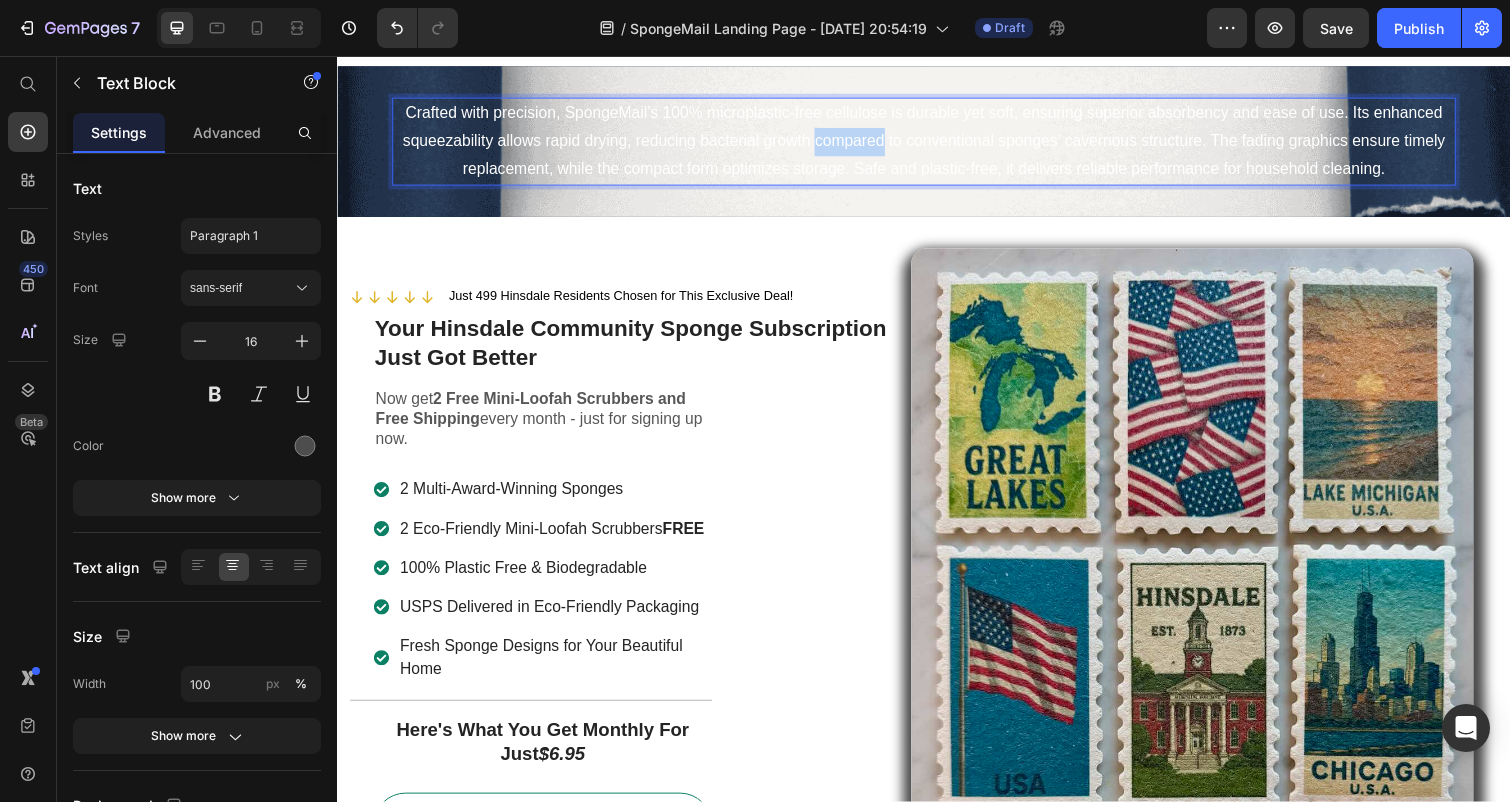 click on "Crafted with precision, SpongeMail’s 100% microplastic-free cellulose is durable yet soft, ensuring superior absorbency and ease of use. Its enhanced squeezability allows rapid drying, reducing bacterial growth compared to conventional sponges’ cavernous structure. The fading graphics ensure timely replacement, while the compact form optimizes storage. Safe and plastic-free, it delivers reliable performance for household cleaning." at bounding box center [937, 143] 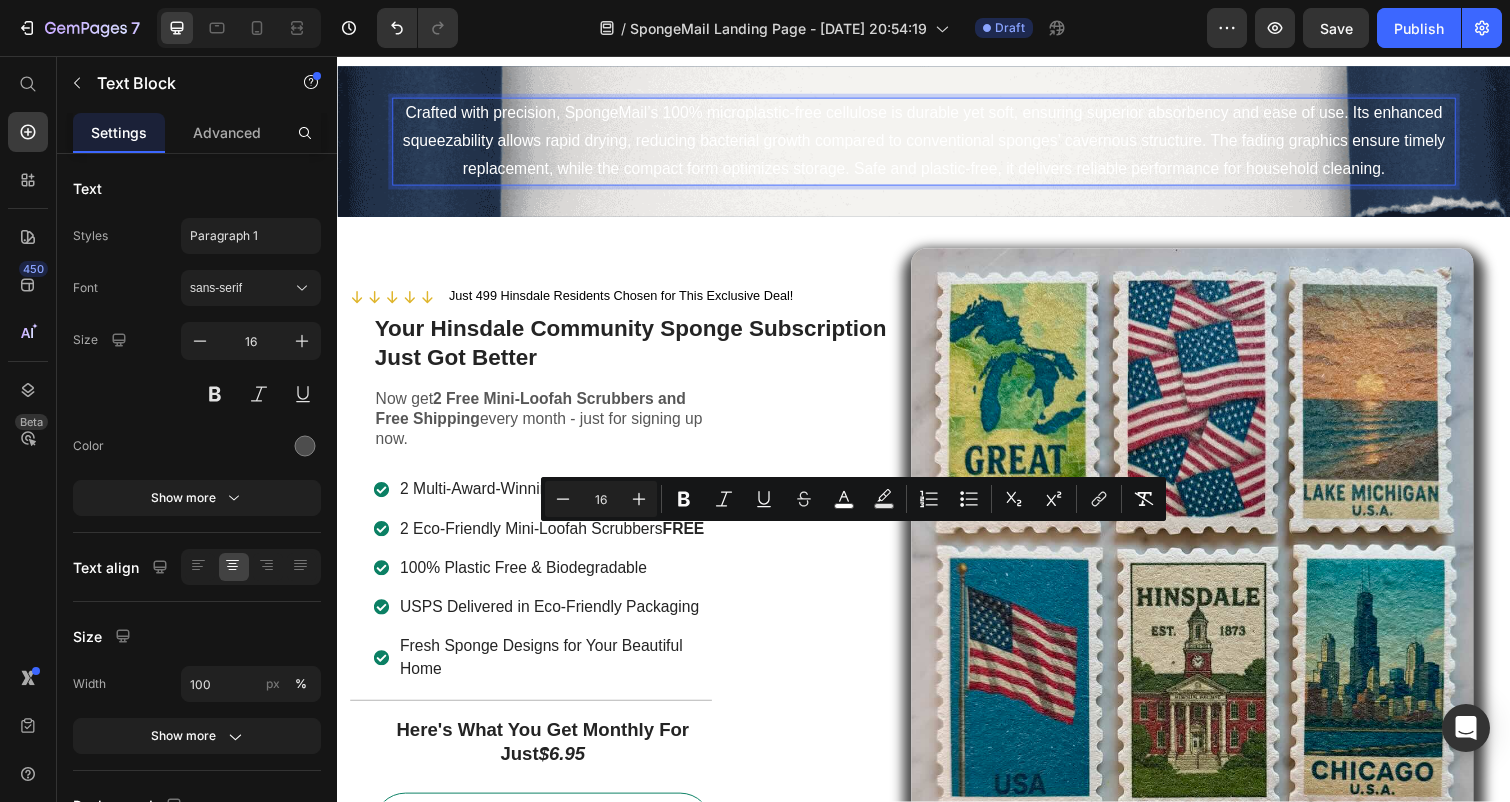 click on "Crafted with precision, SpongeMail’s 100% microplastic-free cellulose is durable yet soft, ensuring superior absorbency and ease of use. Its enhanced squeezability allows rapid drying, reducing bacterial growth compared to conventional sponges’ cavernous structure. The fading graphics ensure timely replacement, while the compact form optimizes storage. Safe and plastic-free, it delivers reliable performance for household cleaning." at bounding box center [937, 144] 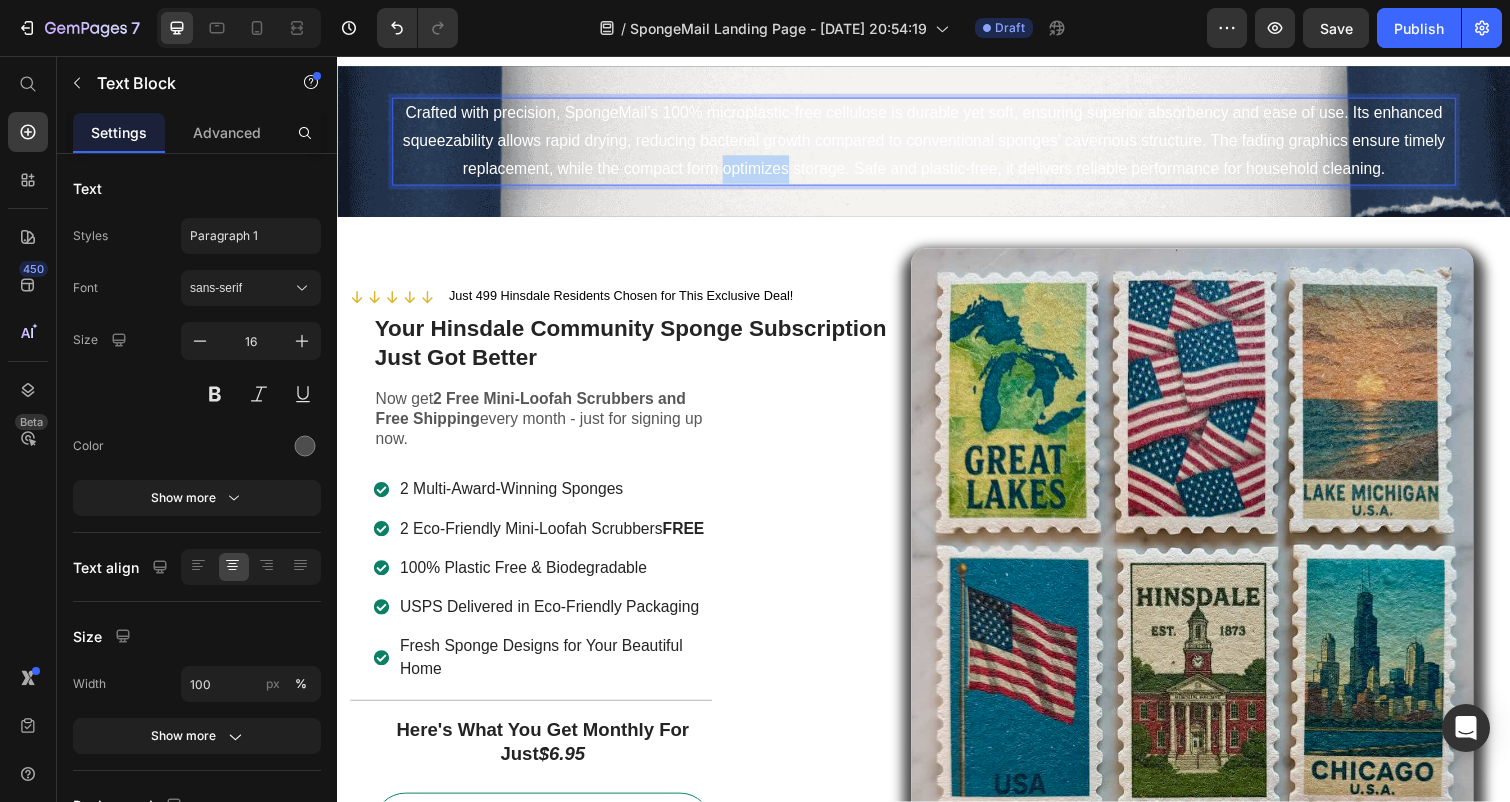 click on "Crafted with precision, SpongeMail’s 100% microplastic-free cellulose is durable yet soft, ensuring superior absorbency and ease of use. Its enhanced squeezability allows rapid drying, reducing bacterial growth compared to conventional sponges’ cavernous structure. The fading graphics ensure timely replacement, while the compact form optimizes storage. Safe and plastic-free, it delivers reliable performance for household cleaning." at bounding box center (937, 144) 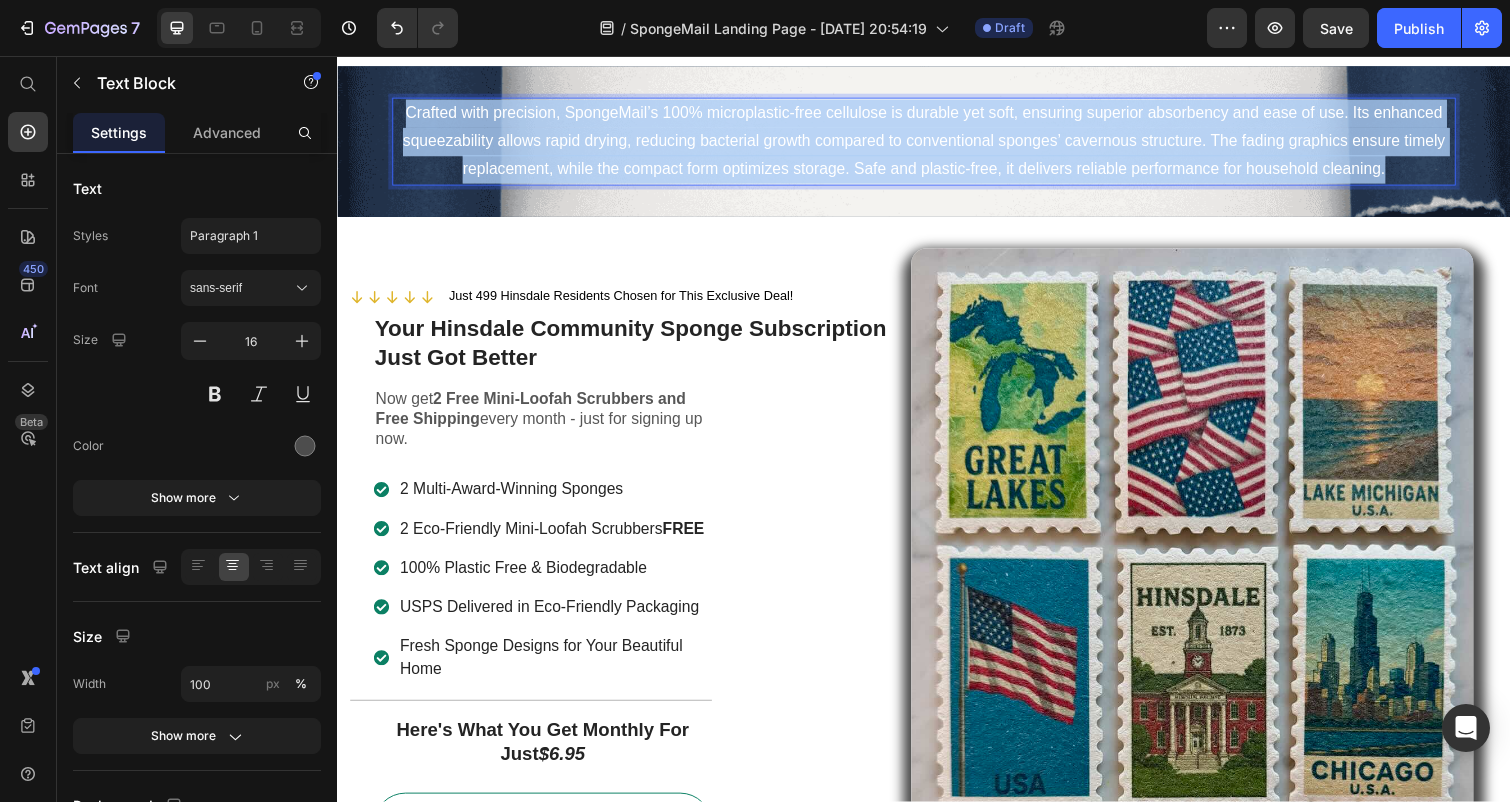 click on "Crafted with precision, SpongeMail’s 100% microplastic-free cellulose is durable yet soft, ensuring superior absorbency and ease of use. Its enhanced squeezability allows rapid drying, reducing bacterial growth compared to conventional sponges’ cavernous structure. The fading graphics ensure timely replacement, while the compact form optimizes storage. Safe and plastic-free, it delivers reliable performance for household cleaning." at bounding box center [937, 144] 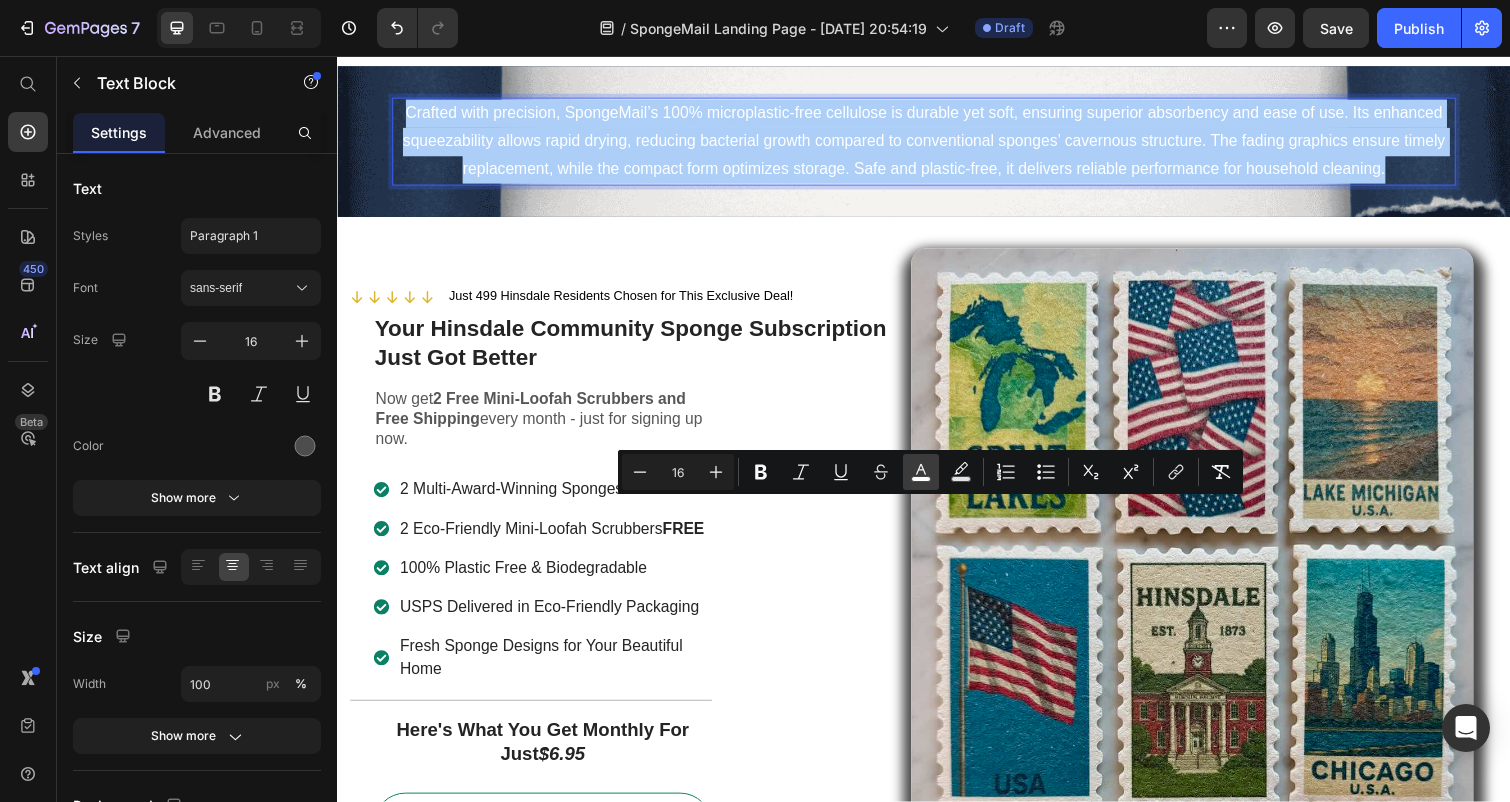 click 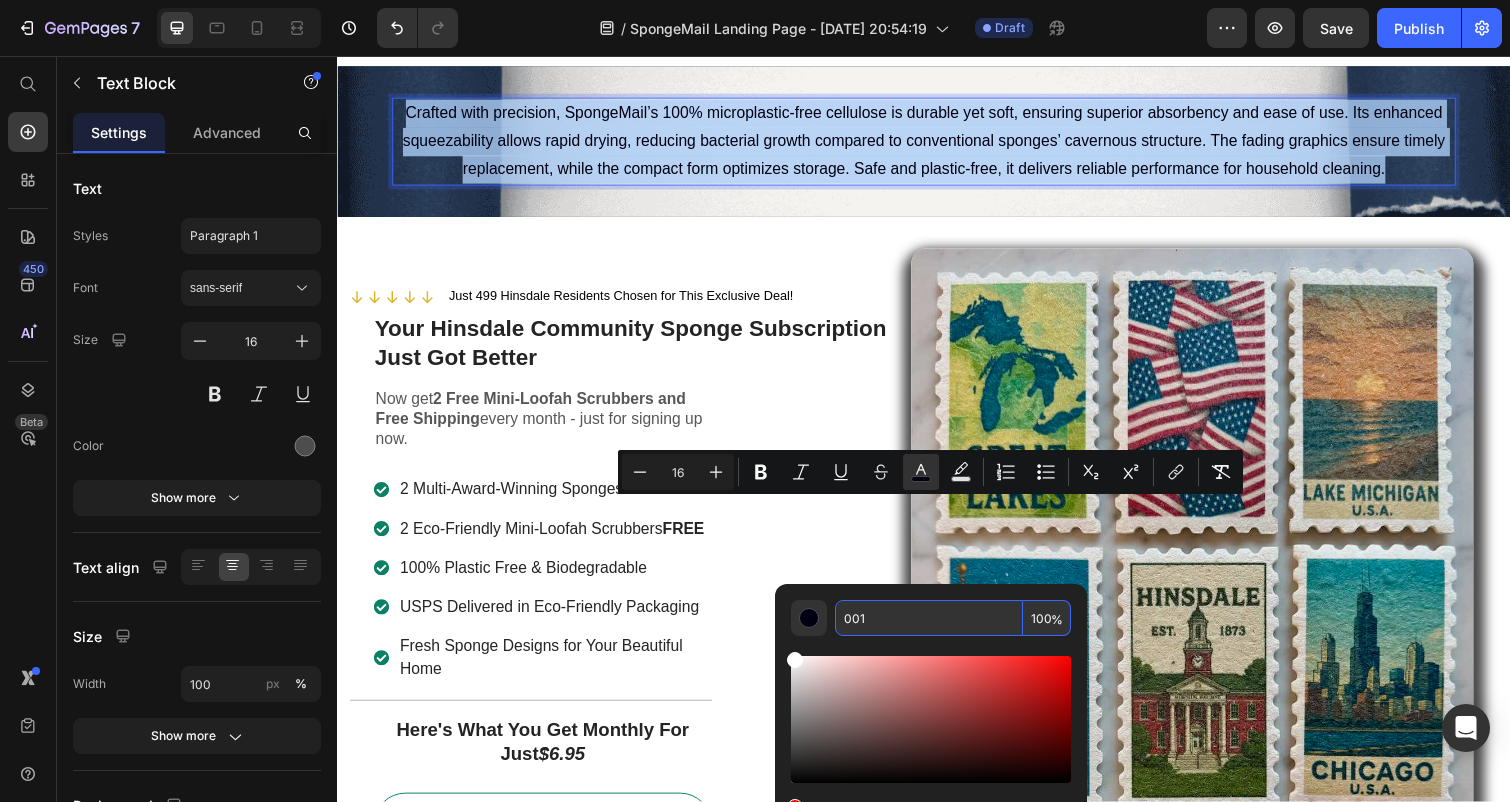 type on "000011" 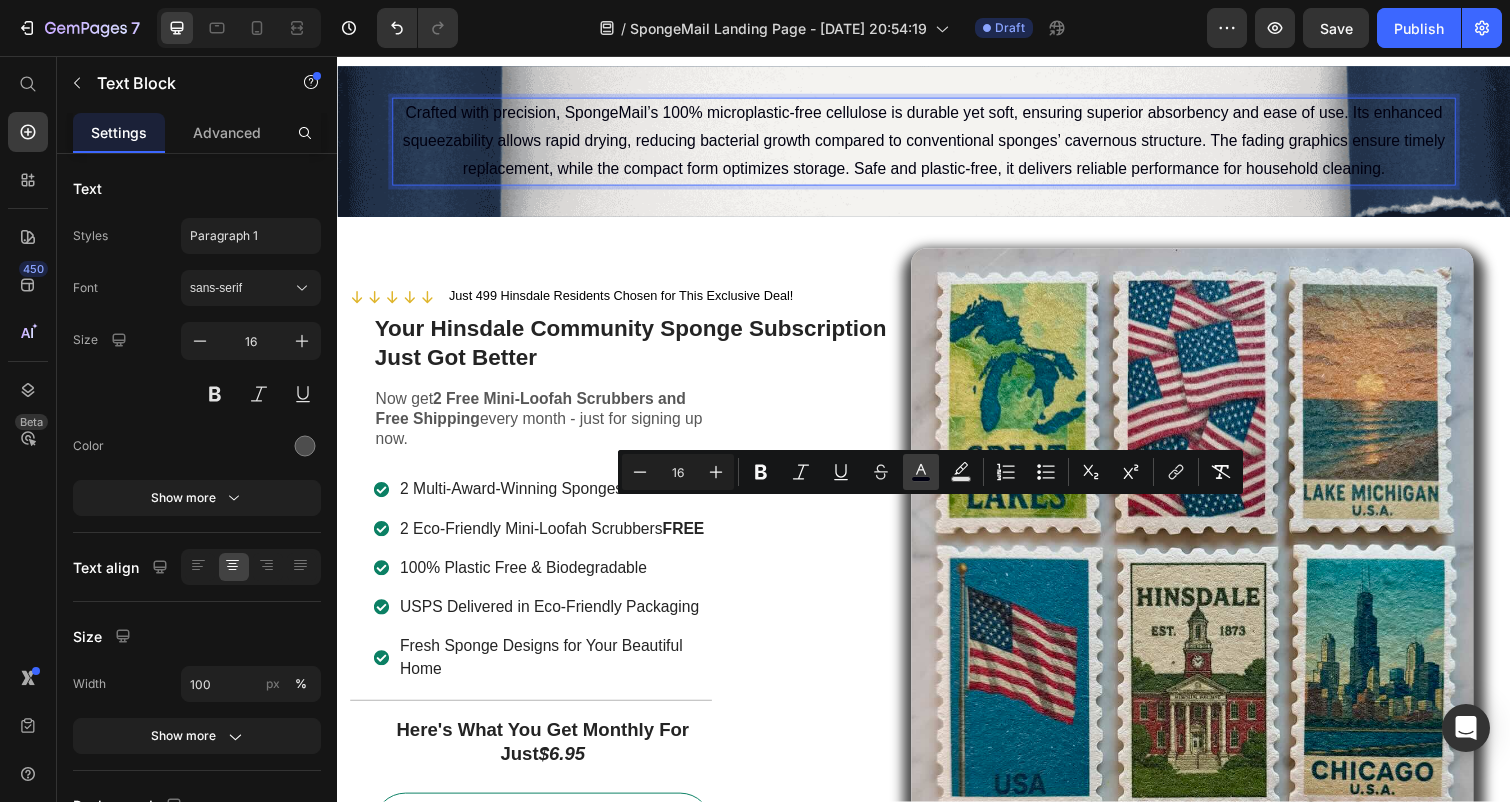 click 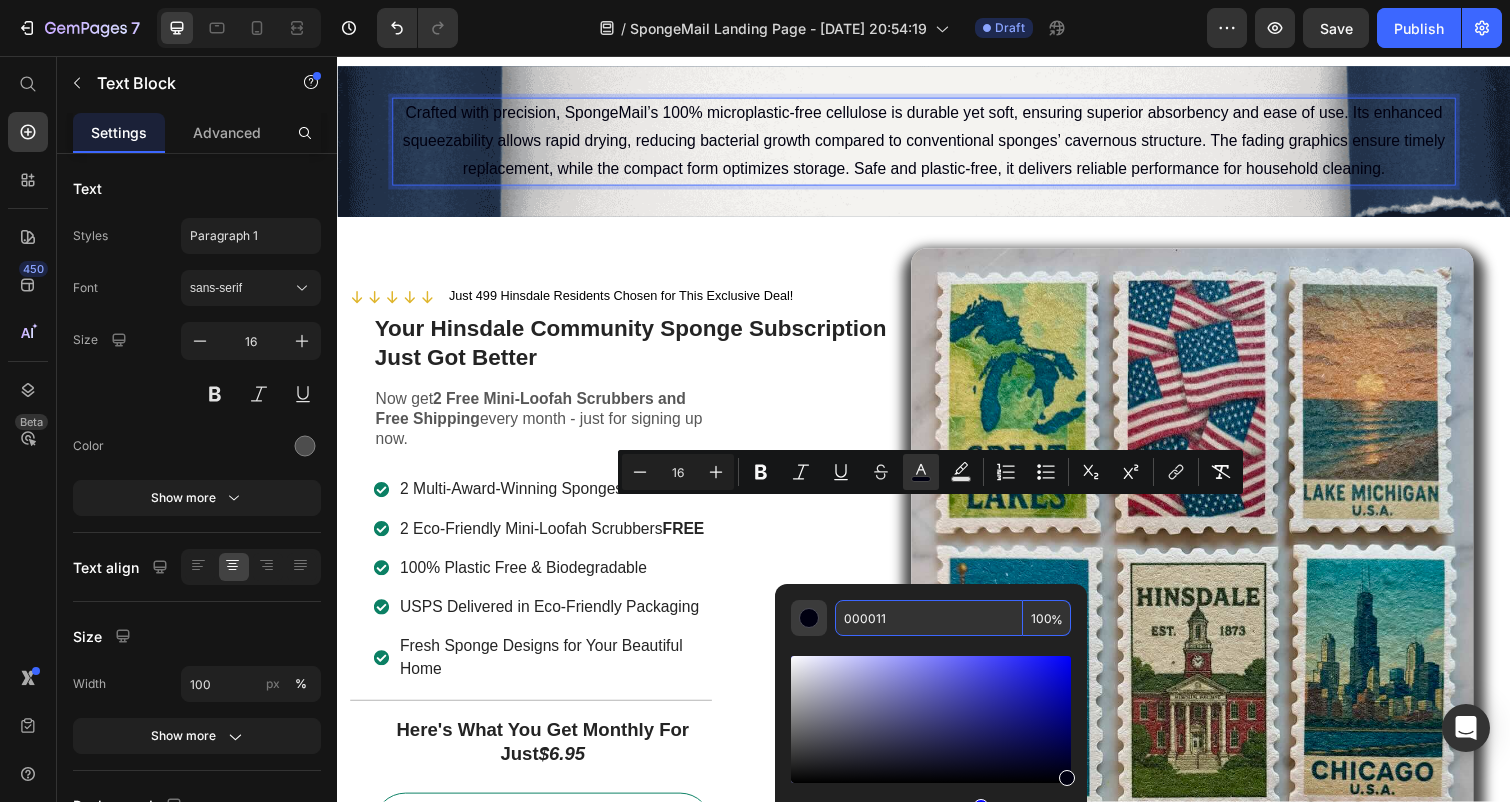drag, startPoint x: 902, startPoint y: 623, endPoint x: 792, endPoint y: 619, distance: 110.0727 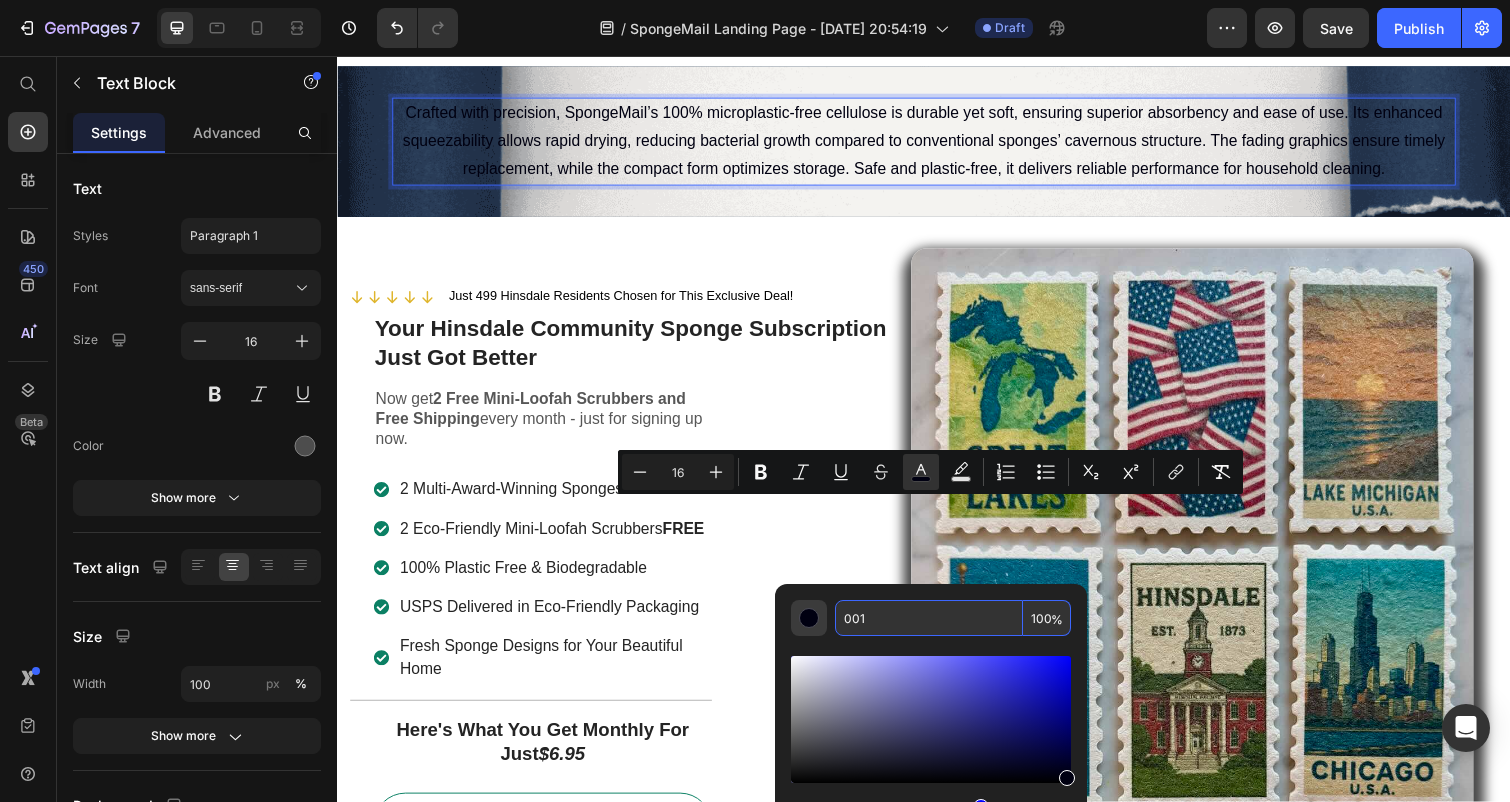 type on "000011" 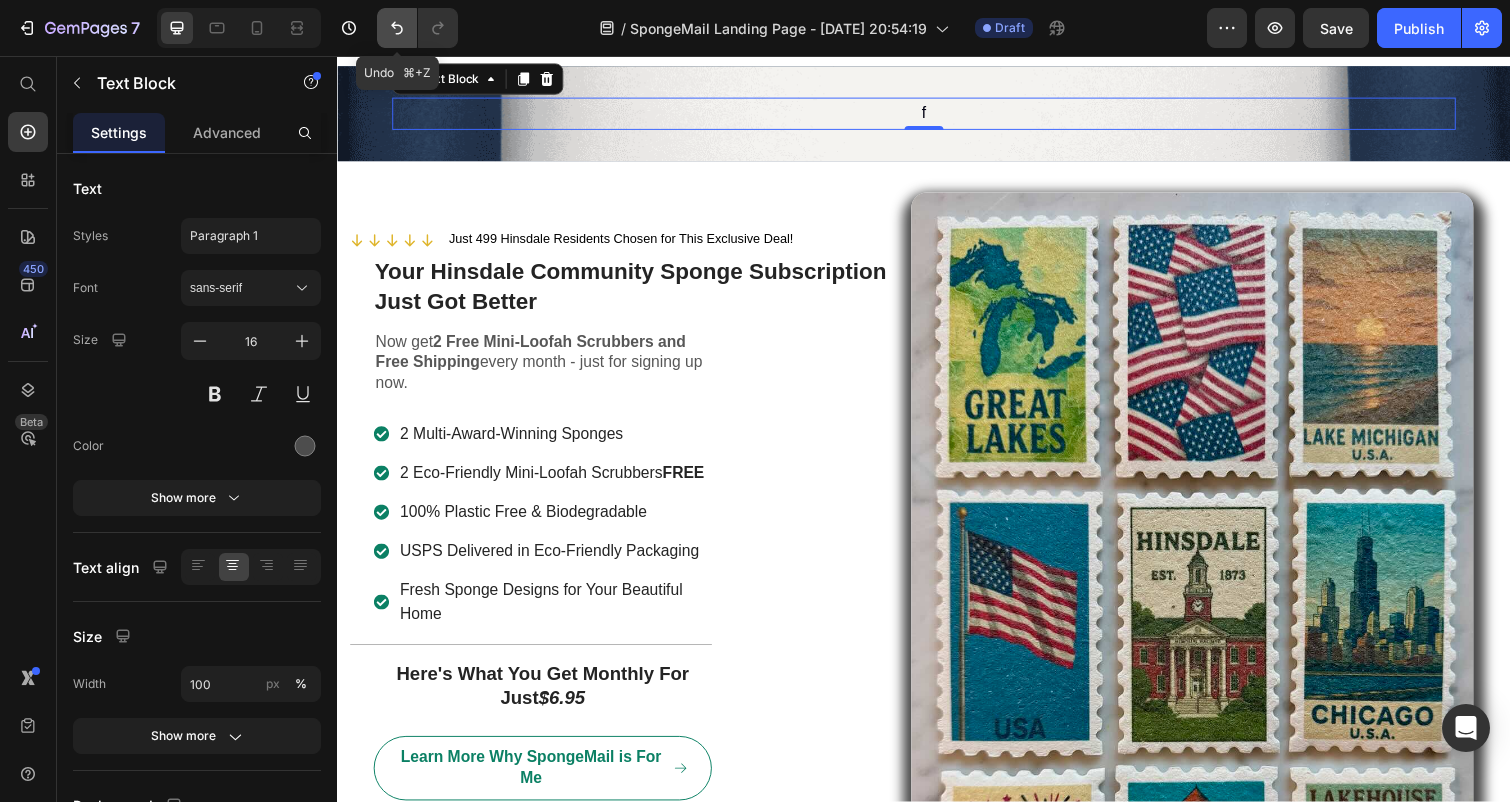 click 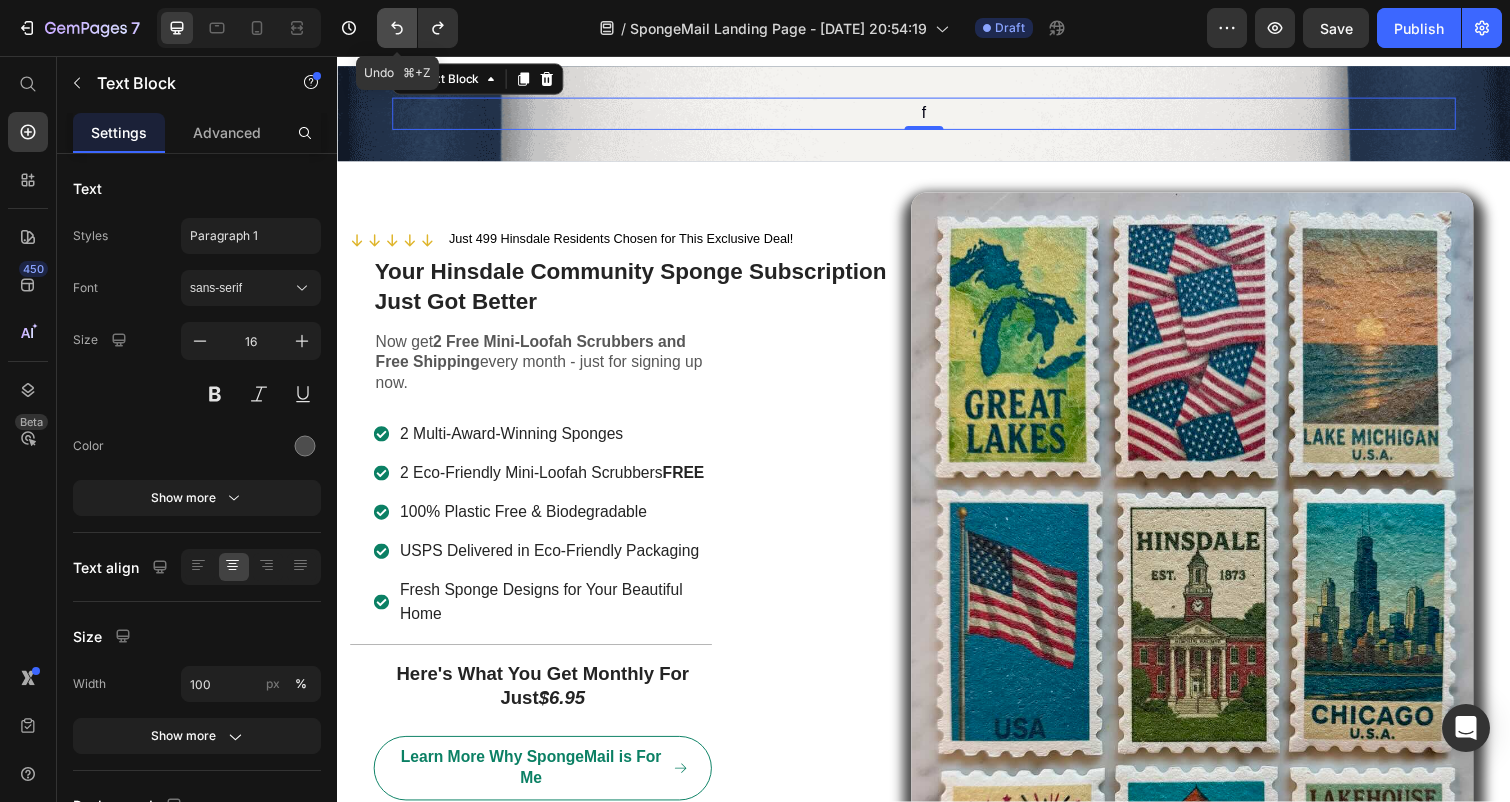 click 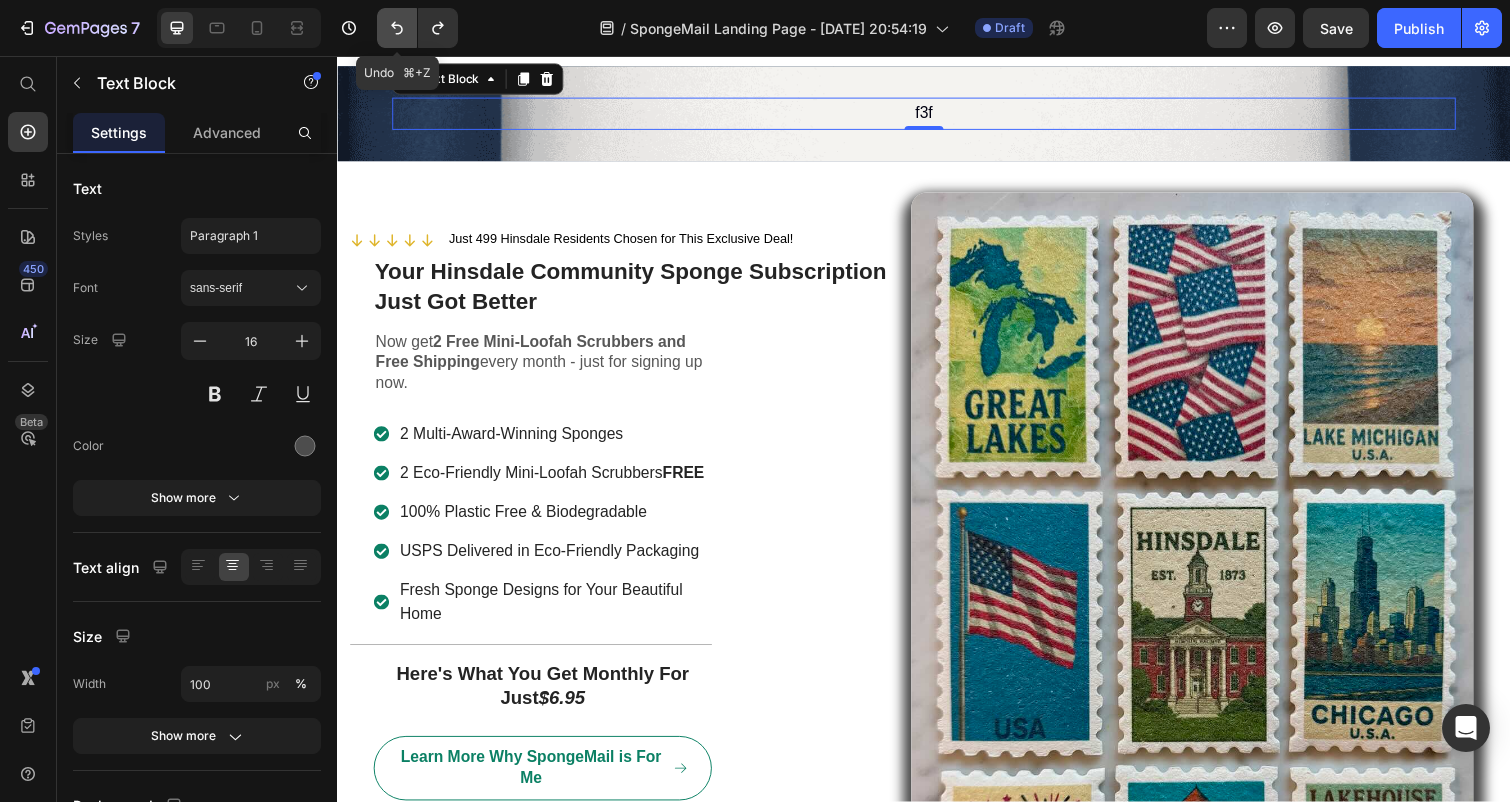 click 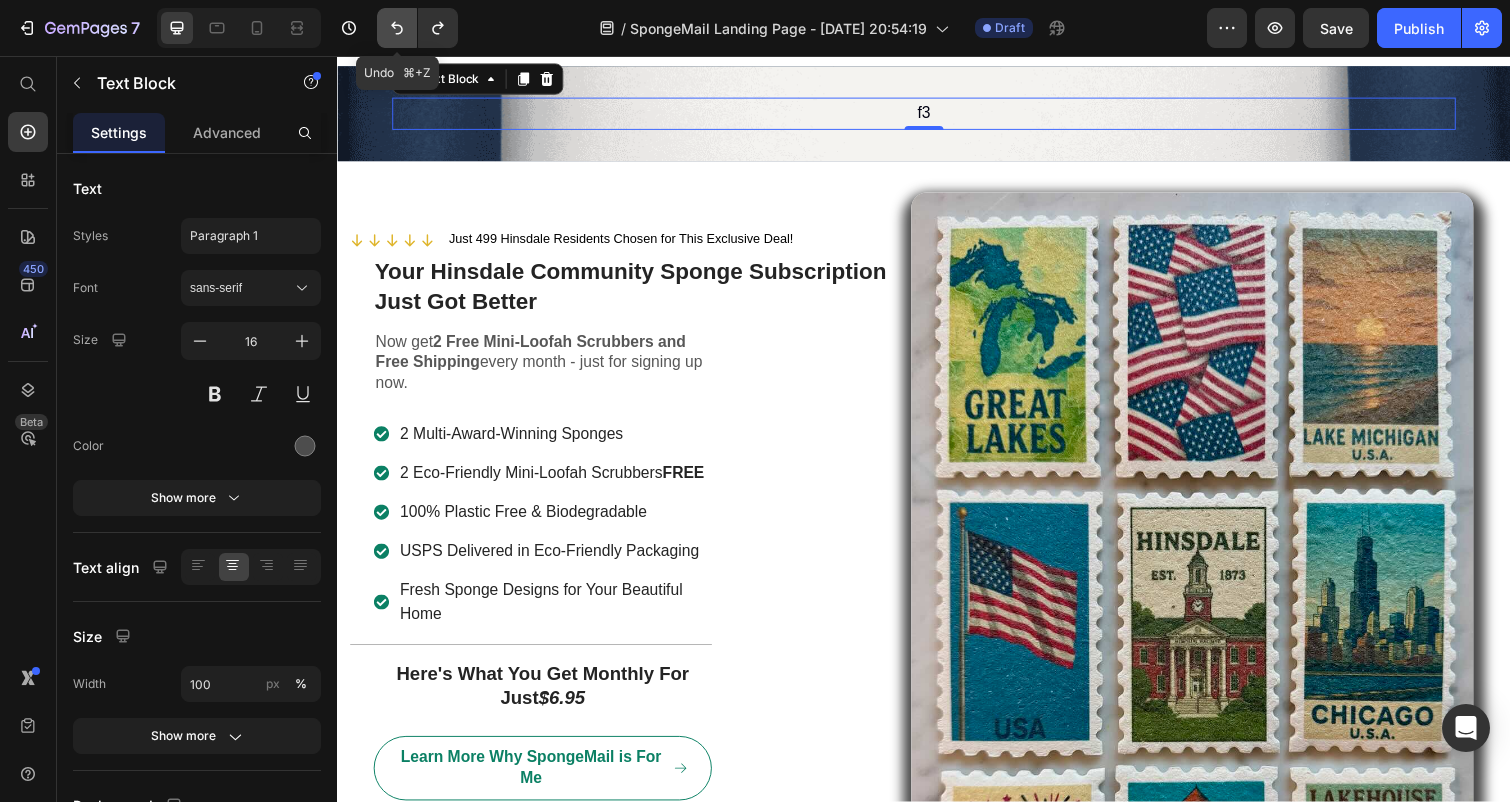 click 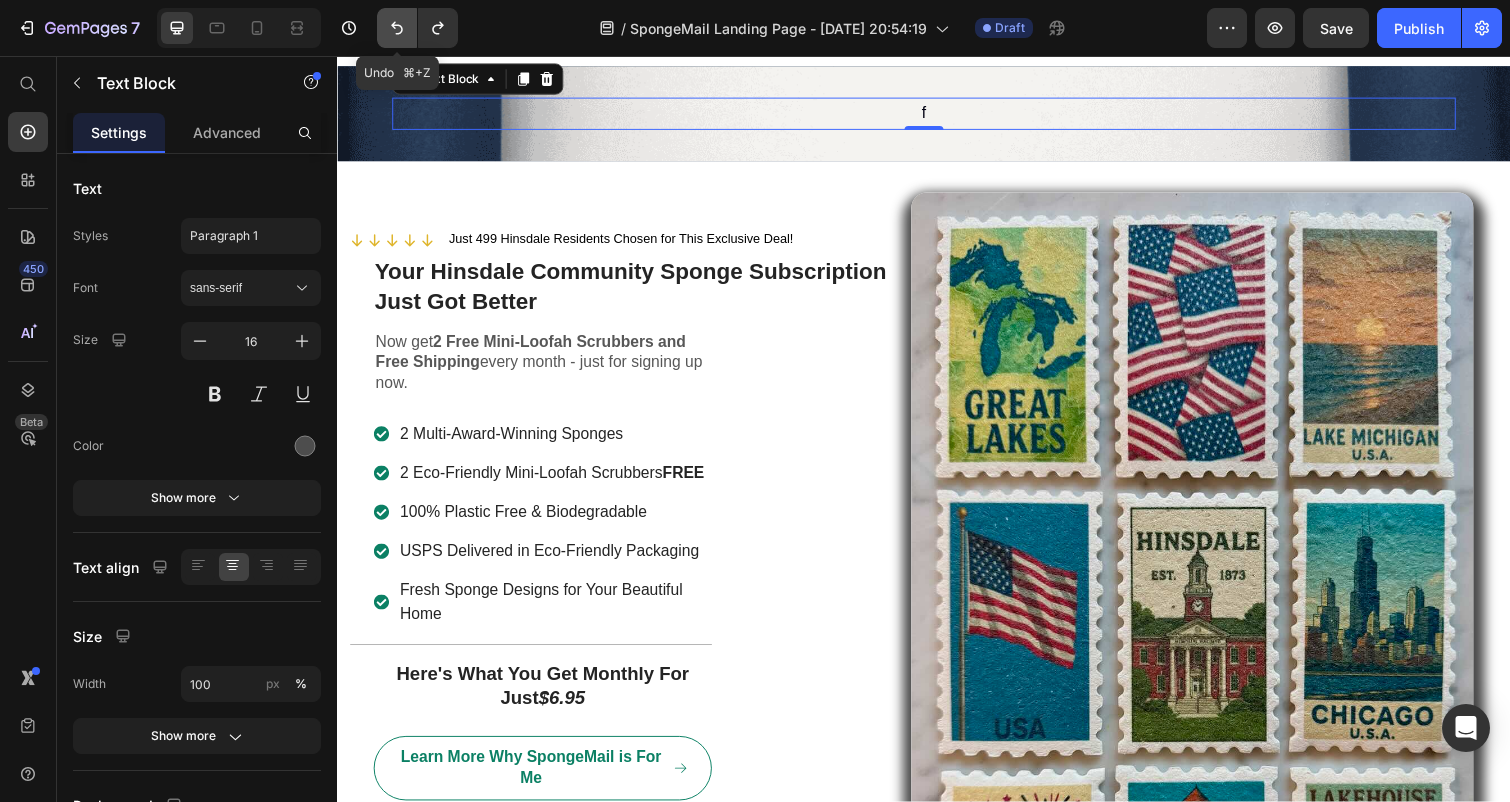 click 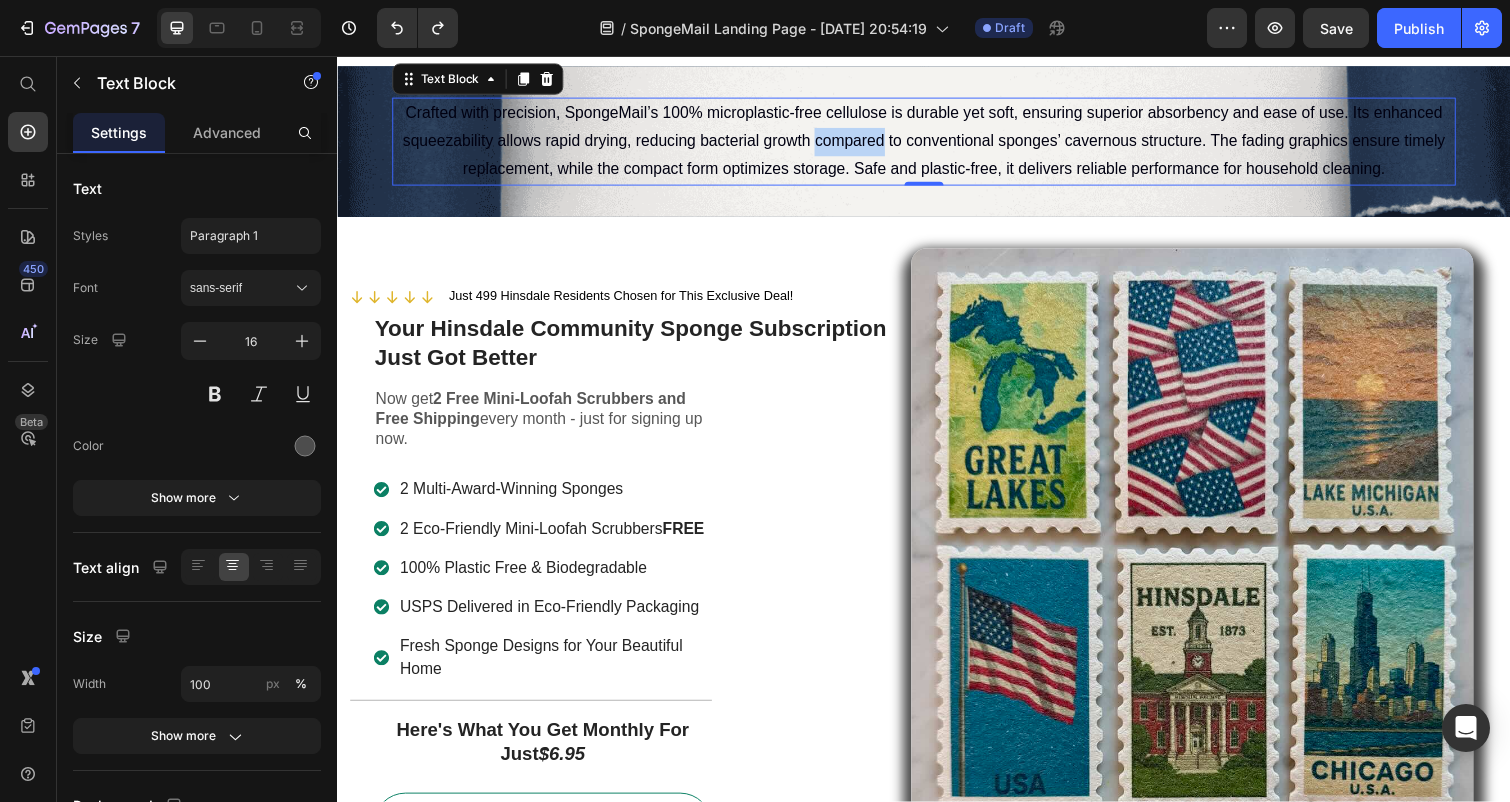 click on "Crafted with precision, SpongeMail’s 100% microplastic-free cellulose is durable yet soft, ensuring superior absorbency and ease of use. Its enhanced squeezability allows rapid drying, reducing bacterial growth compared to conventional sponges’ cavernous structure. The fading graphics ensure timely replacement, while the compact form optimizes storage. Safe and plastic-free, it delivers reliable performance for household cleaning." at bounding box center (937, 143) 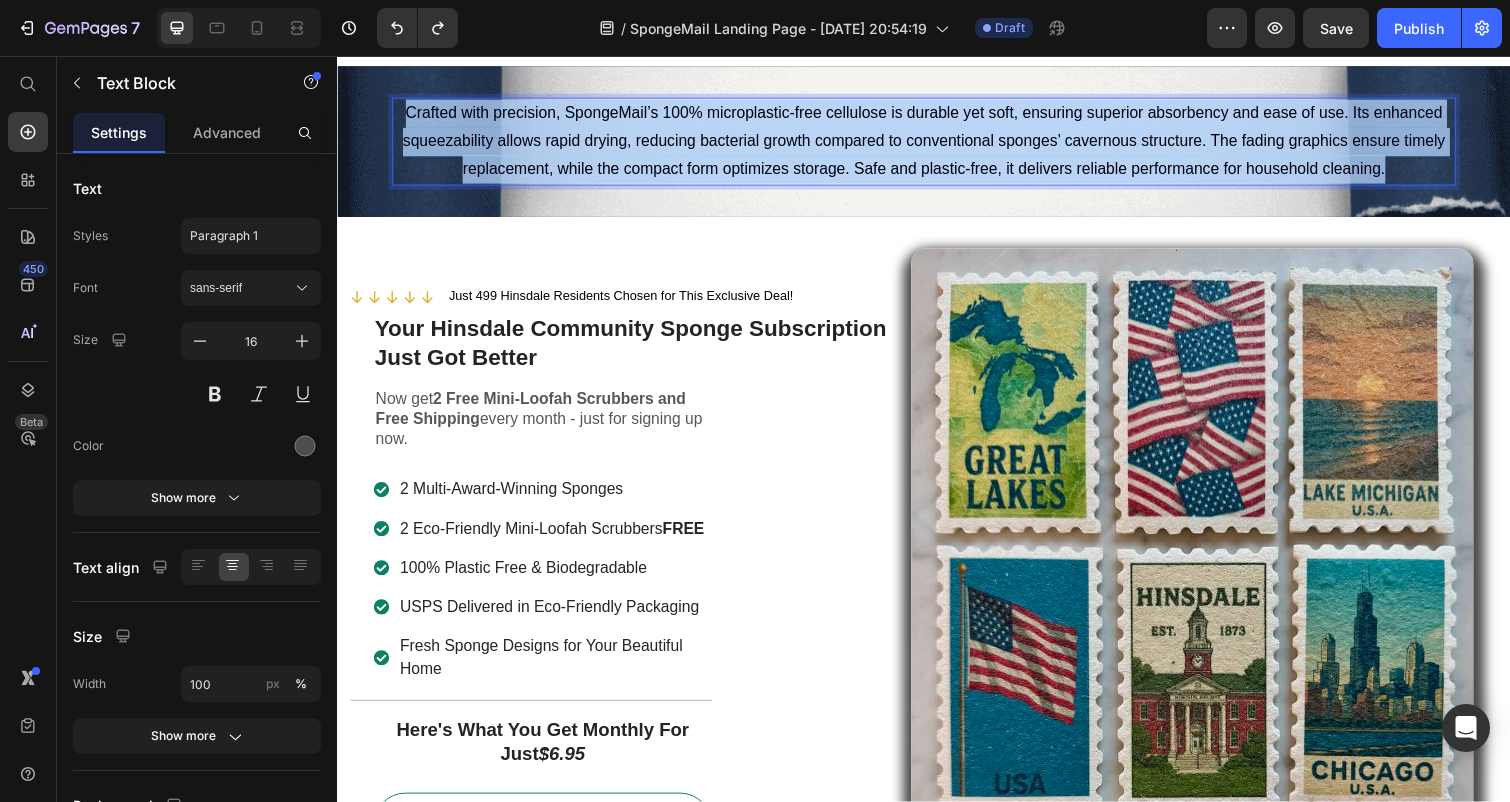 click on "Crafted with precision, SpongeMail’s 100% microplastic-free cellulose is durable yet soft, ensuring superior absorbency and ease of use. Its enhanced squeezability allows rapid drying, reducing bacterial growth compared to conventional sponges’ cavernous structure. The fading graphics ensure timely replacement, while the compact form optimizes storage. Safe and plastic-free, it delivers reliable performance for household cleaning." at bounding box center [937, 143] 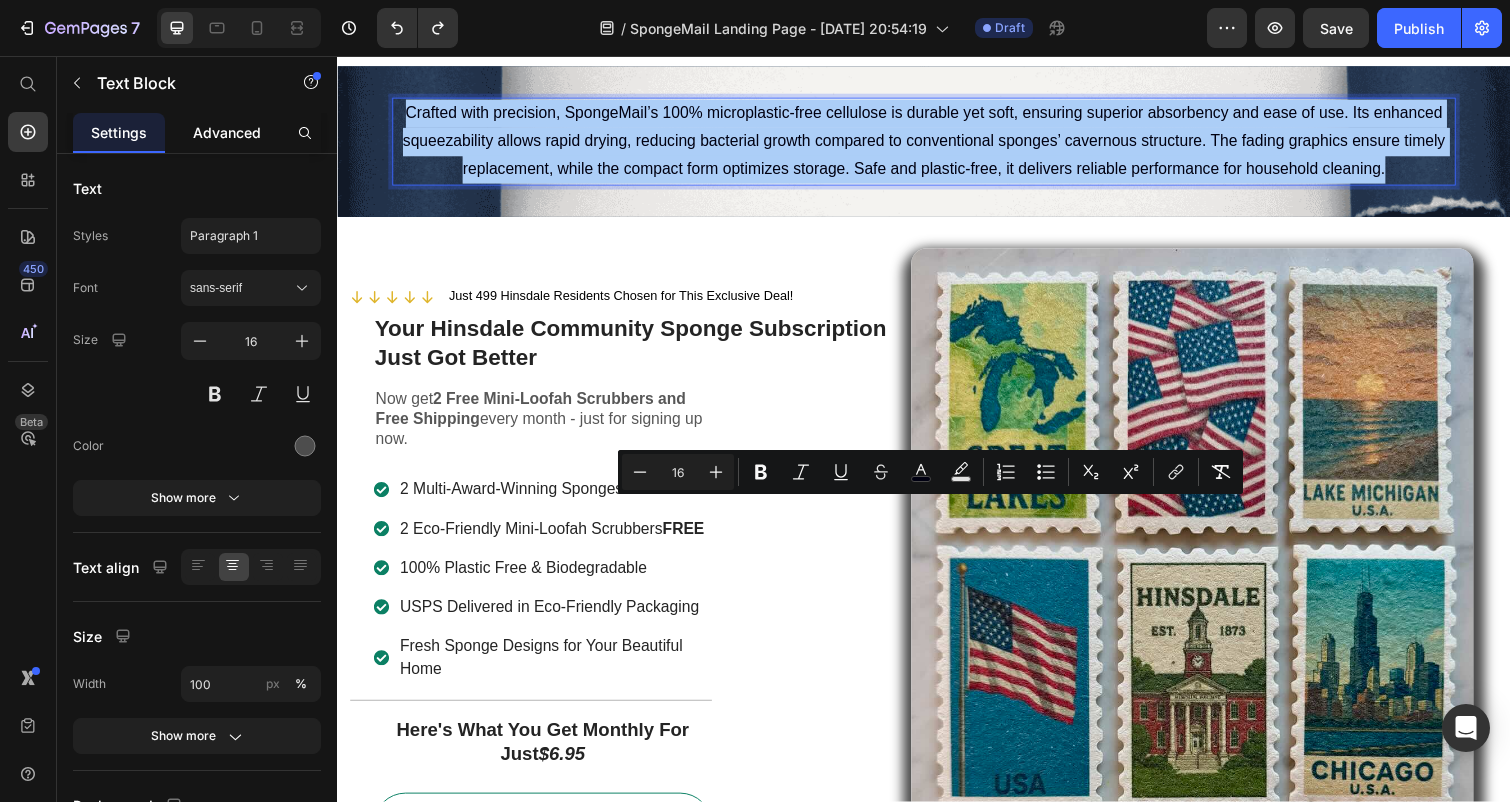click on "Advanced" 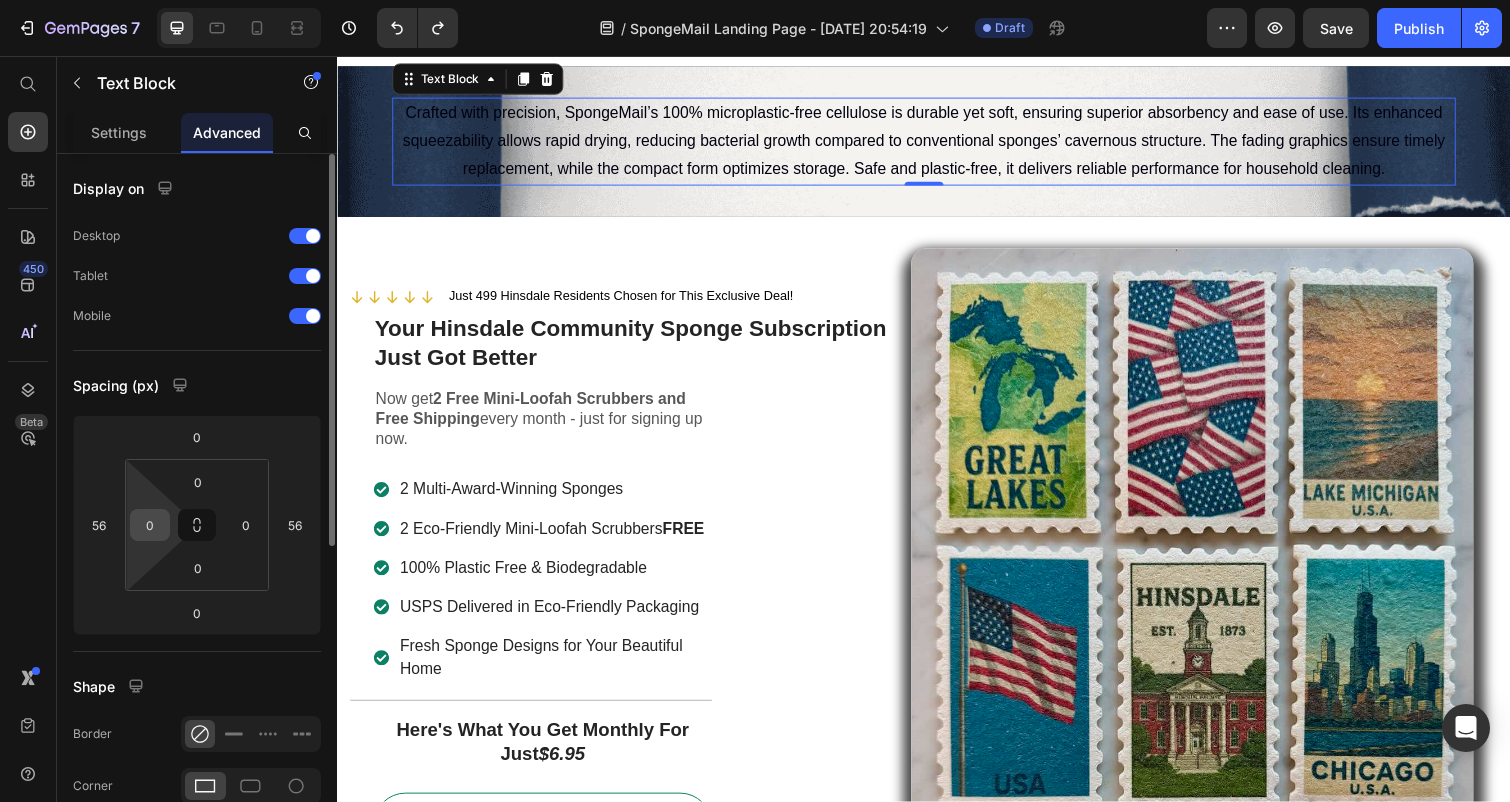 click on "0" at bounding box center (150, 525) 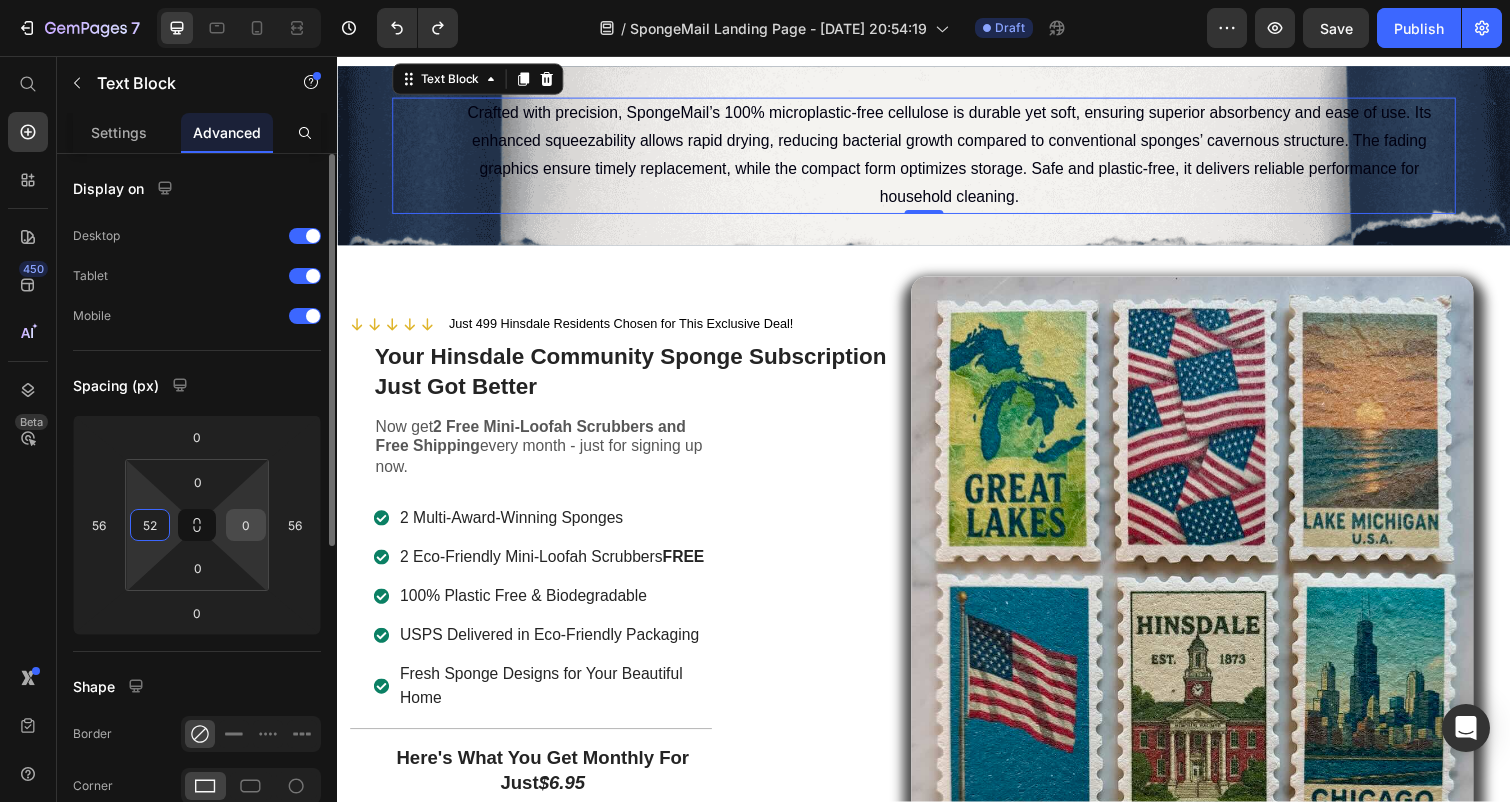 type on "52" 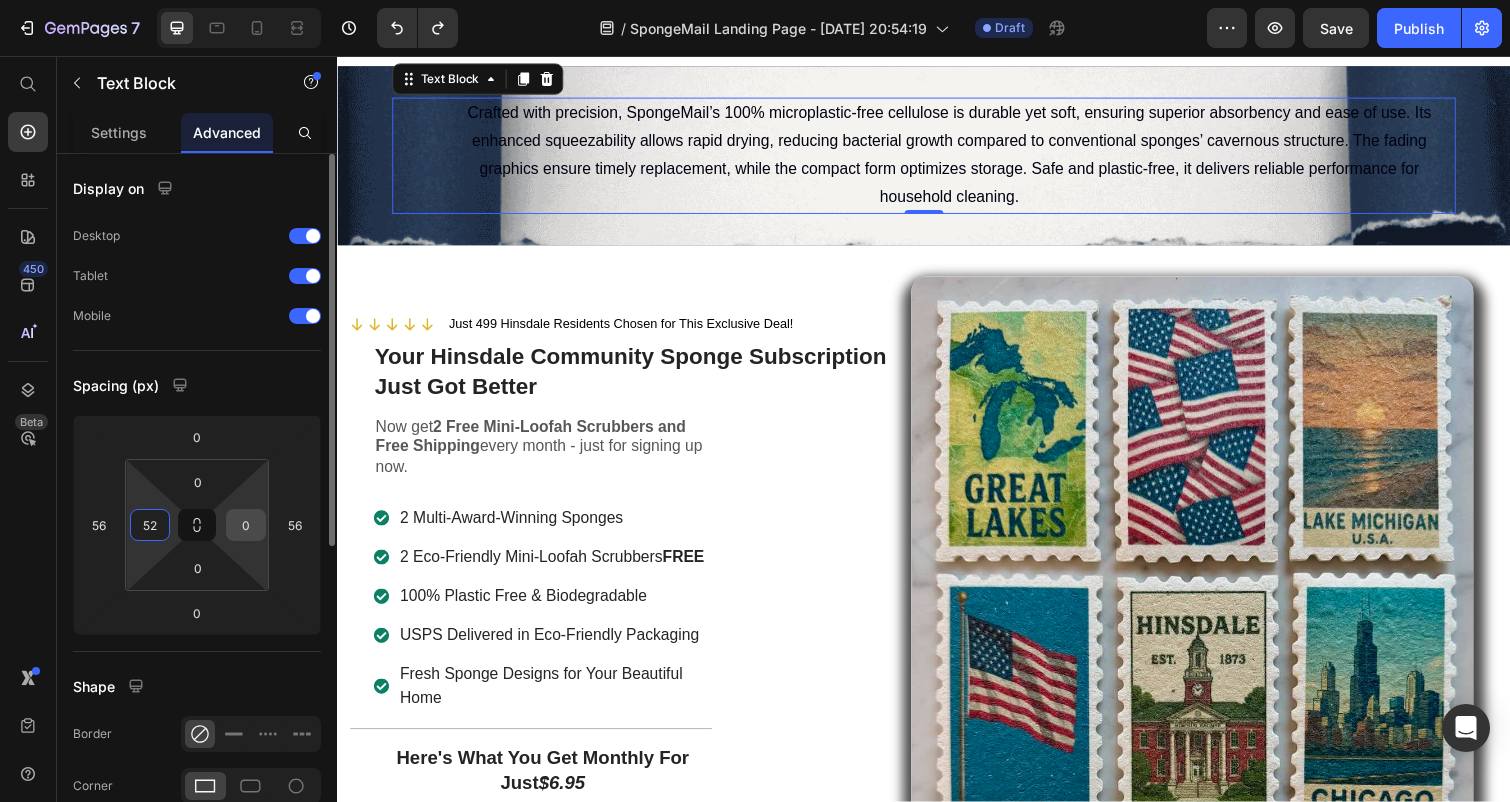 click on "0" at bounding box center (246, 525) 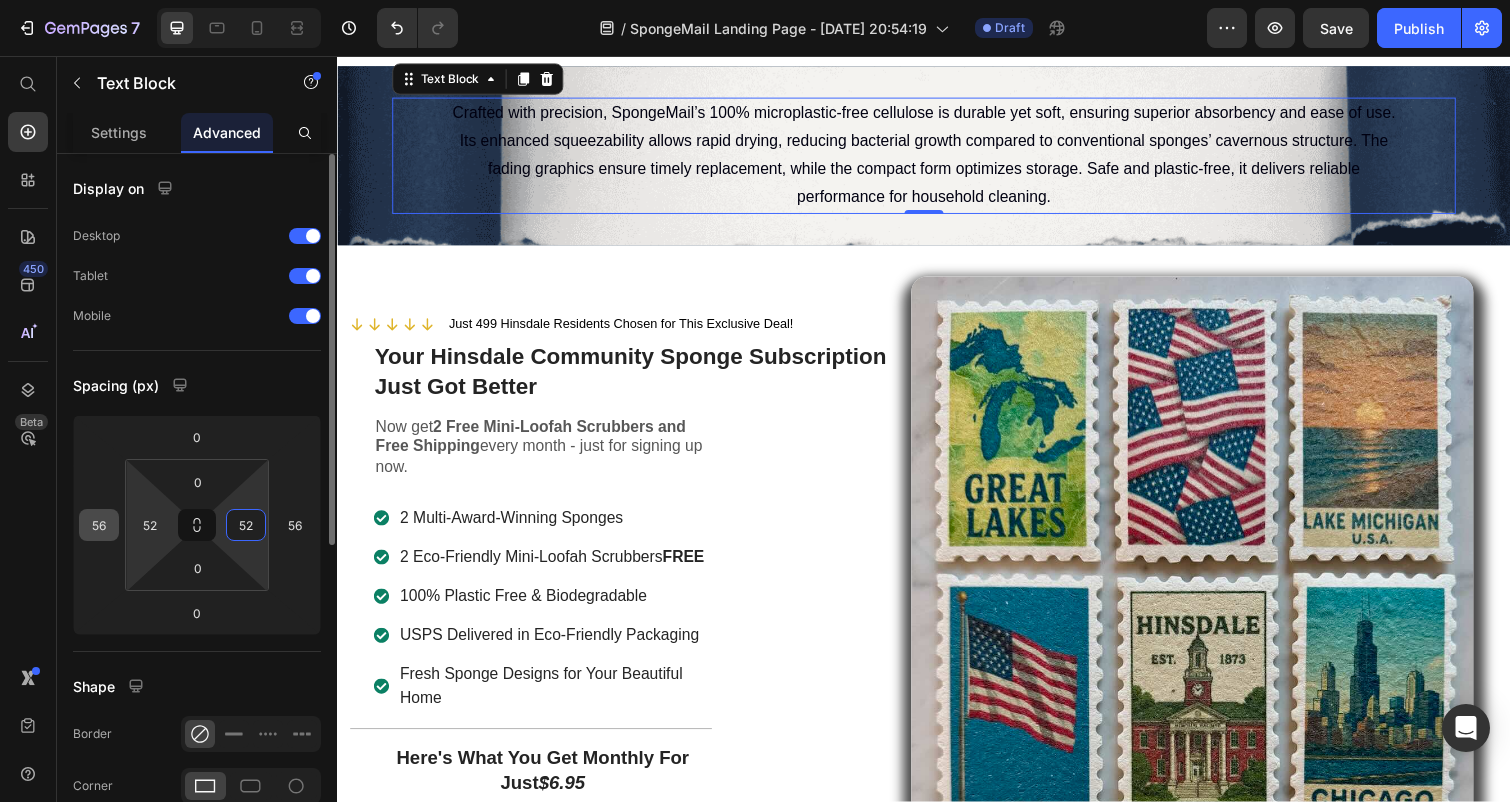 type on "52" 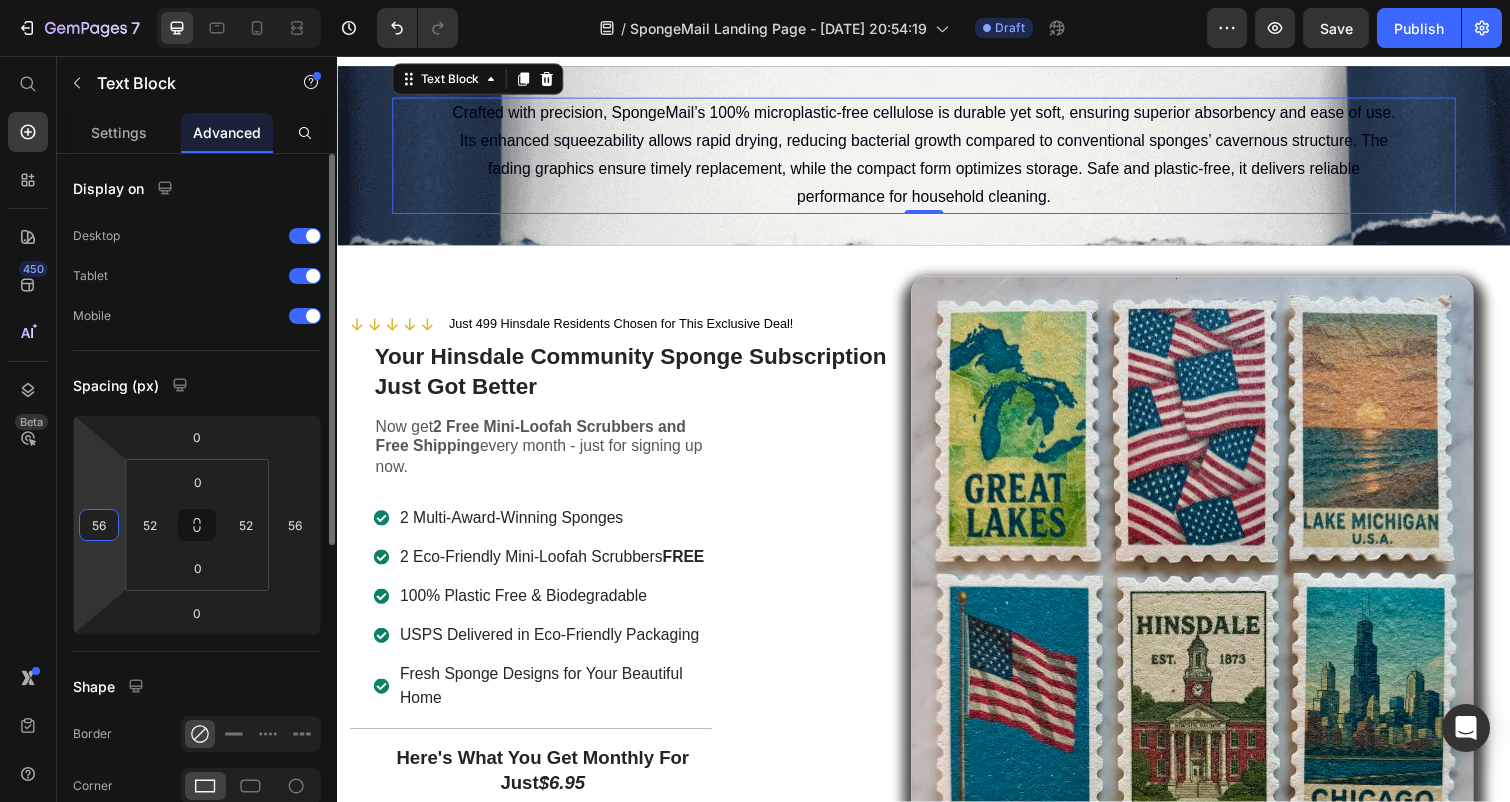 click on "56" at bounding box center (99, 525) 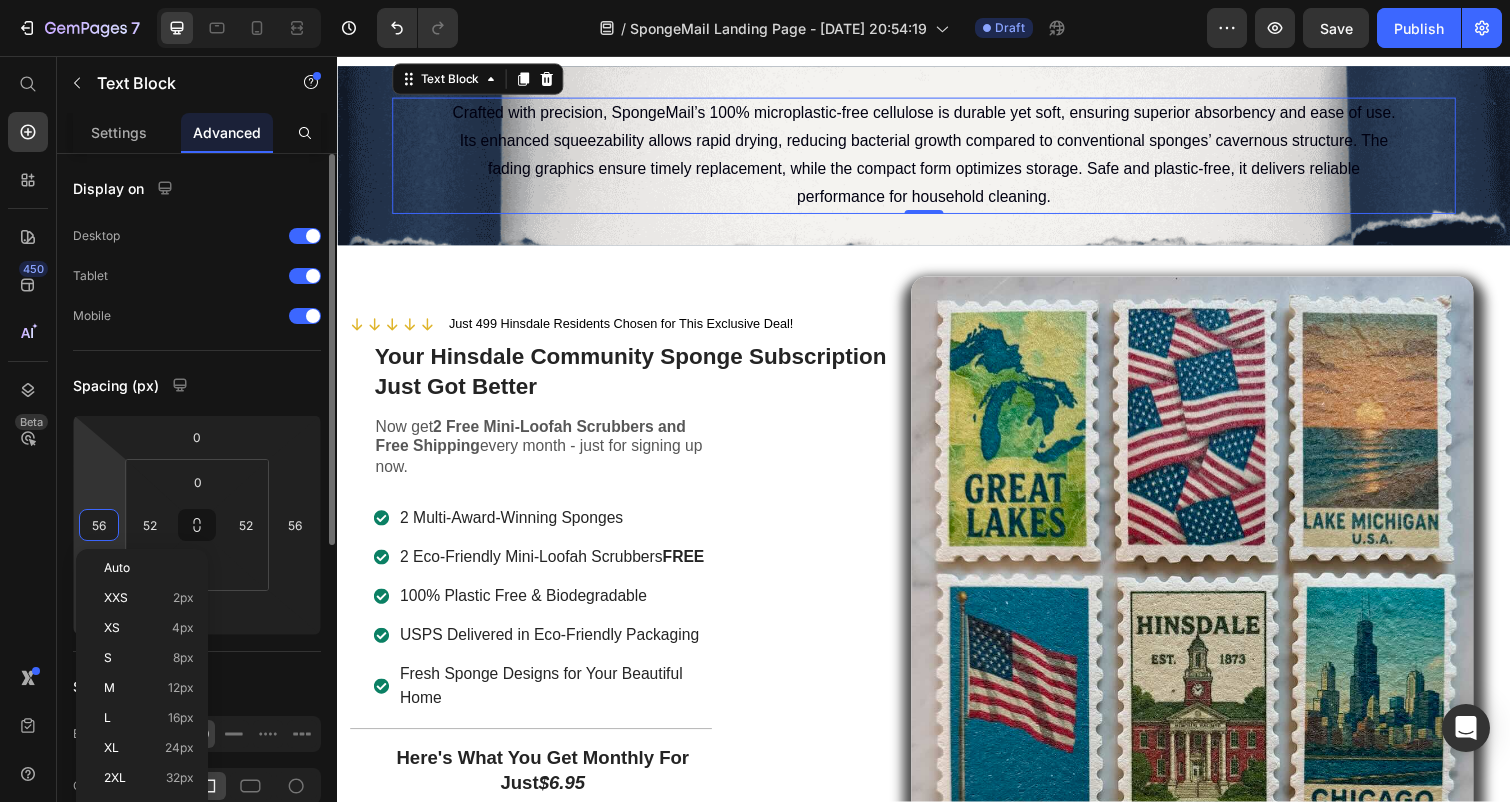 type on "0" 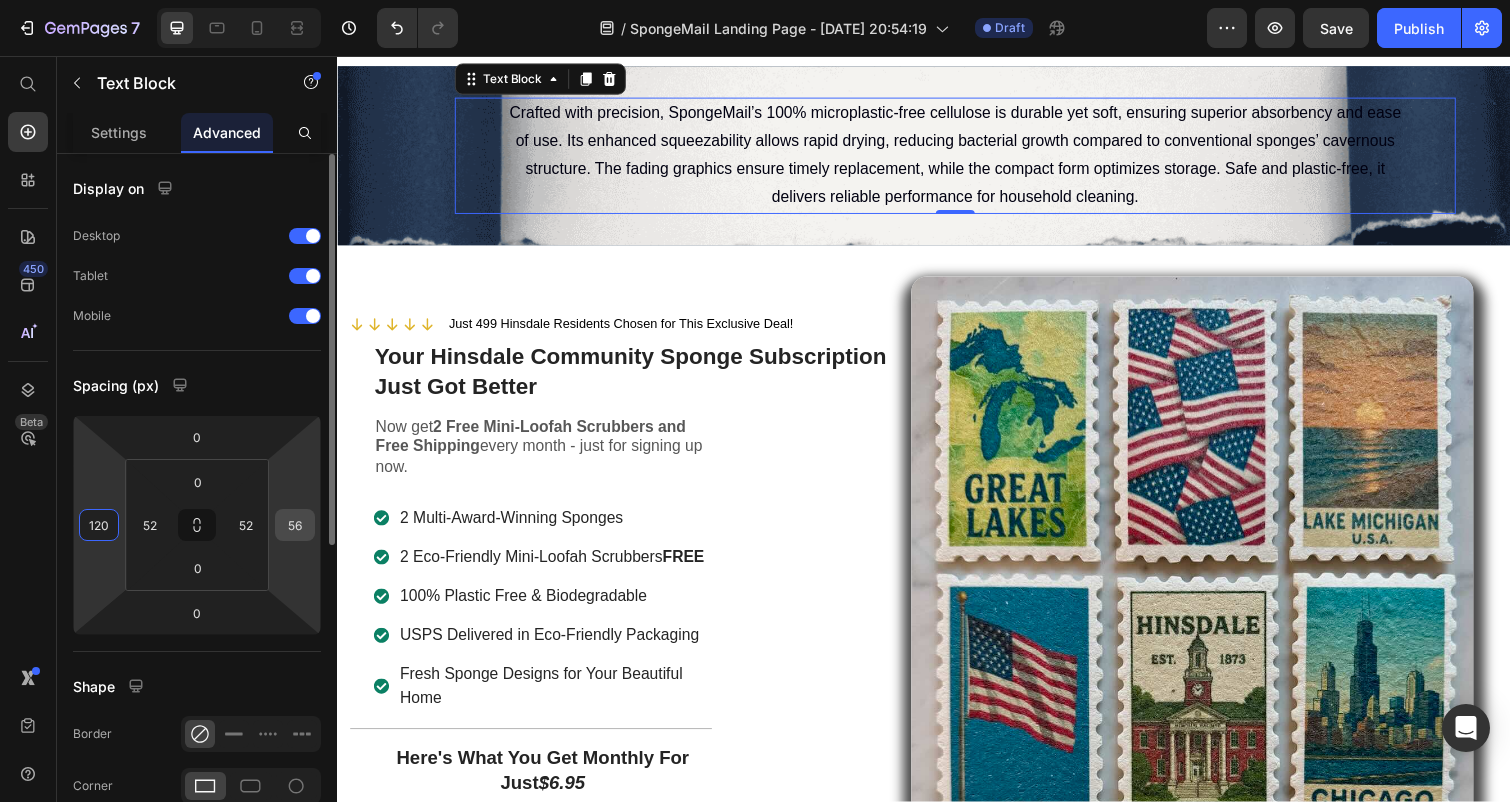 type on "120" 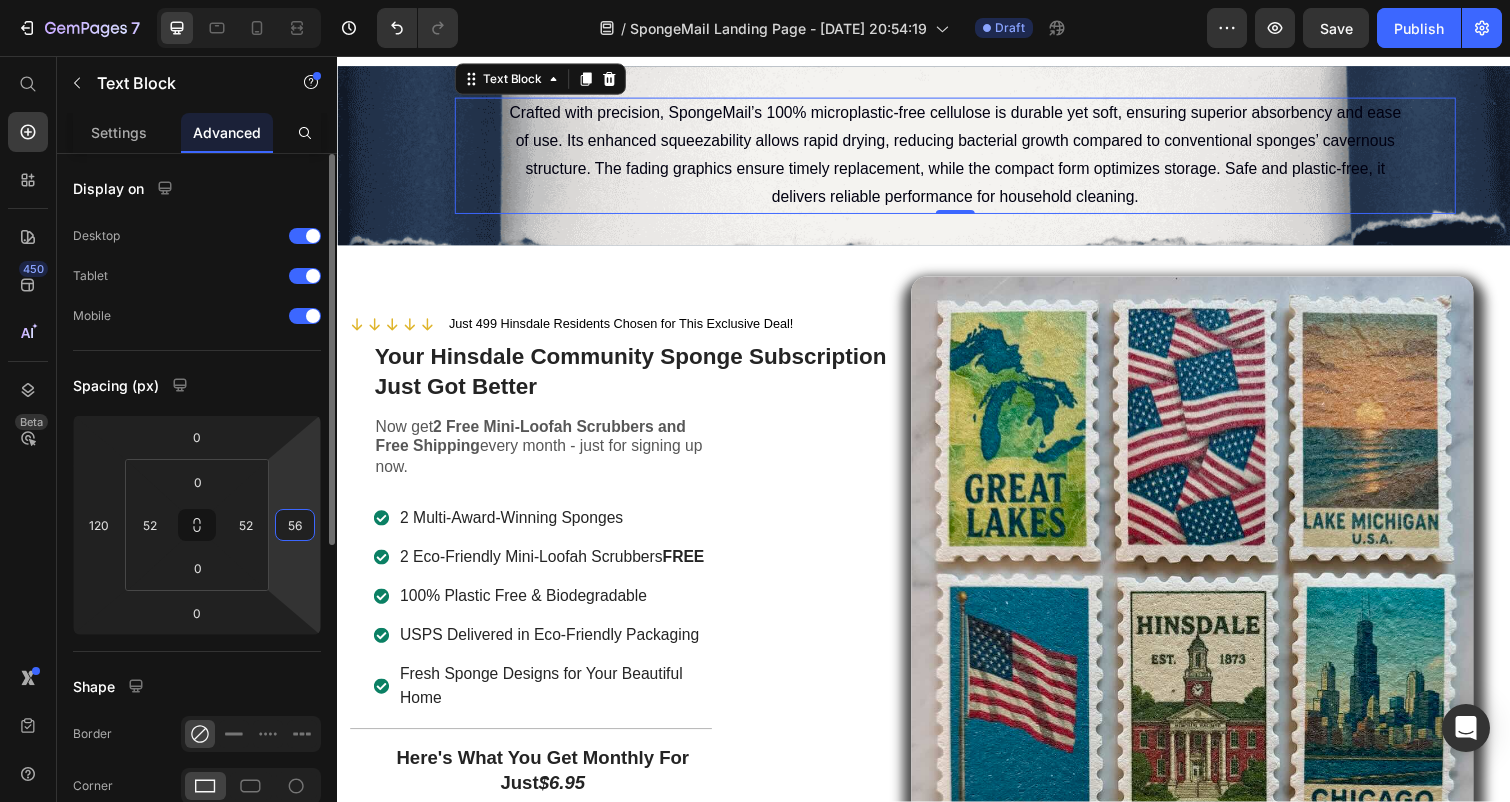 click on "56" at bounding box center [295, 525] 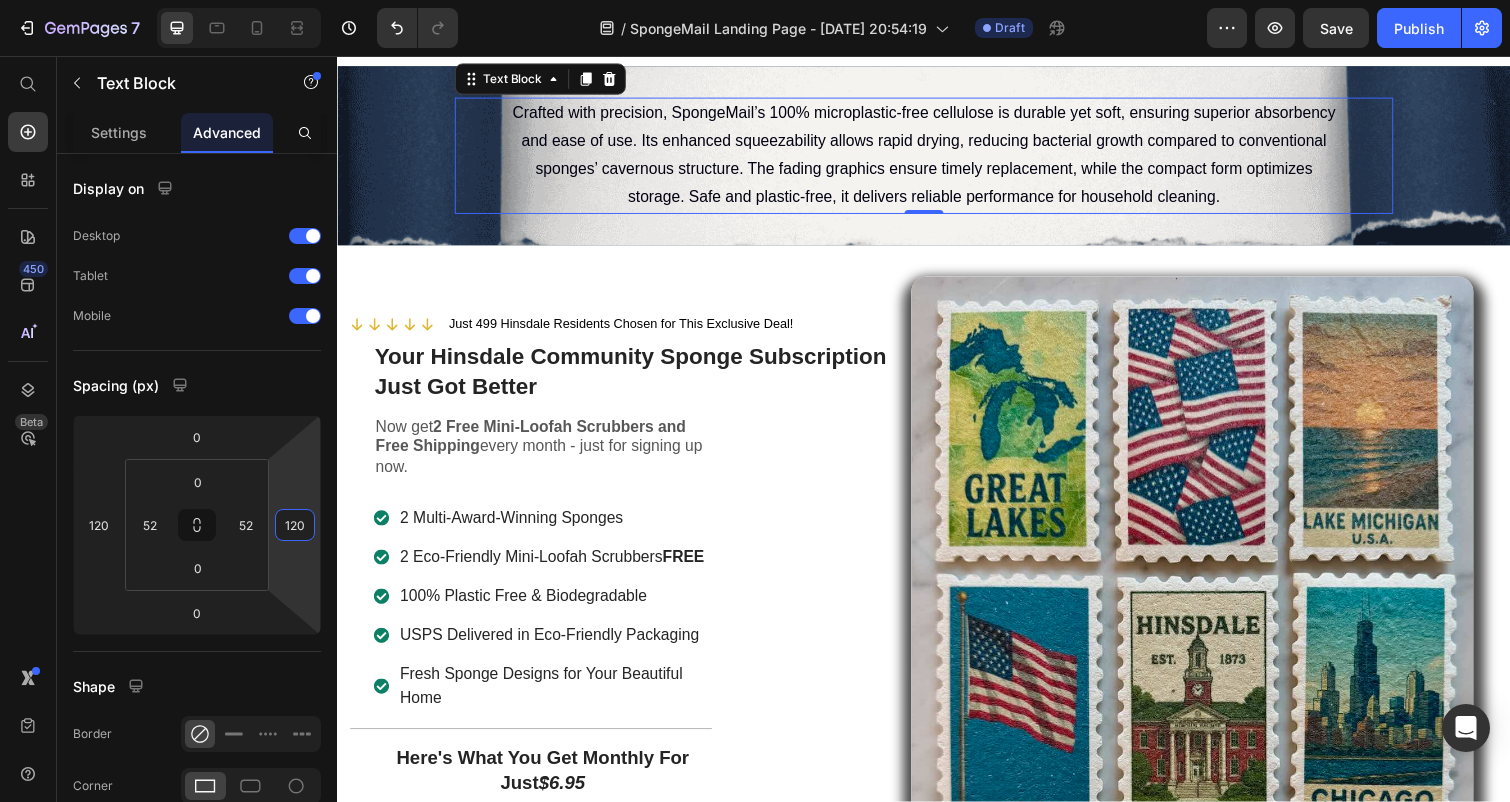 type on "120" 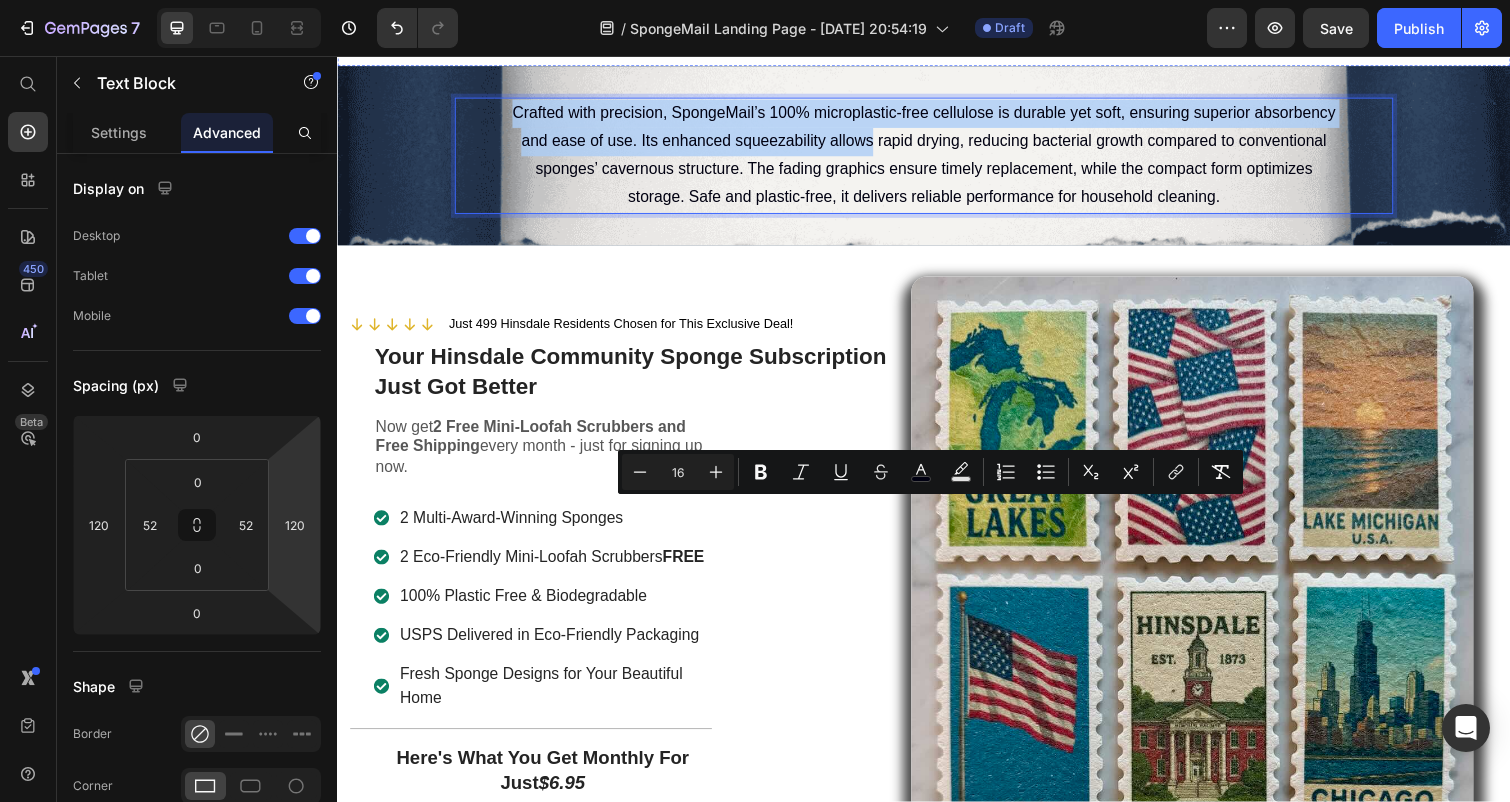 drag, startPoint x: 880, startPoint y: 554, endPoint x: 879, endPoint y: 392, distance: 162.00308 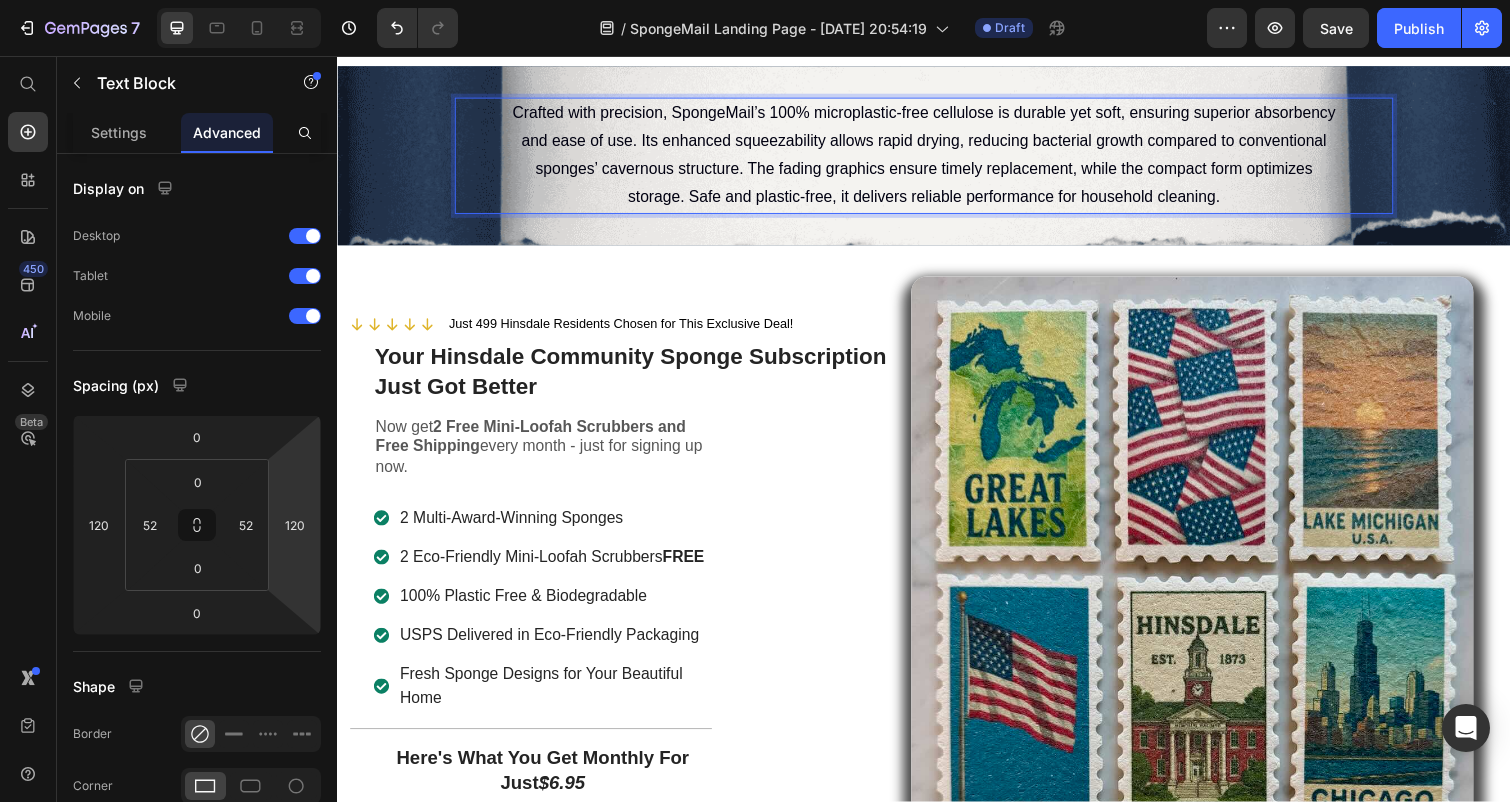 click on "Crafted with precision, SpongeMail’s 100% microplastic-free cellulose is durable yet soft, ensuring superior absorbency and ease of use. Its enhanced squeezability allows rapid drying, reducing bacterial growth compared to conventional sponges’ cavernous structure. The fading graphics ensure timely replacement, while the compact form optimizes storage. Safe and plastic-free, it delivers reliable performance for household cleaning." at bounding box center [937, 157] 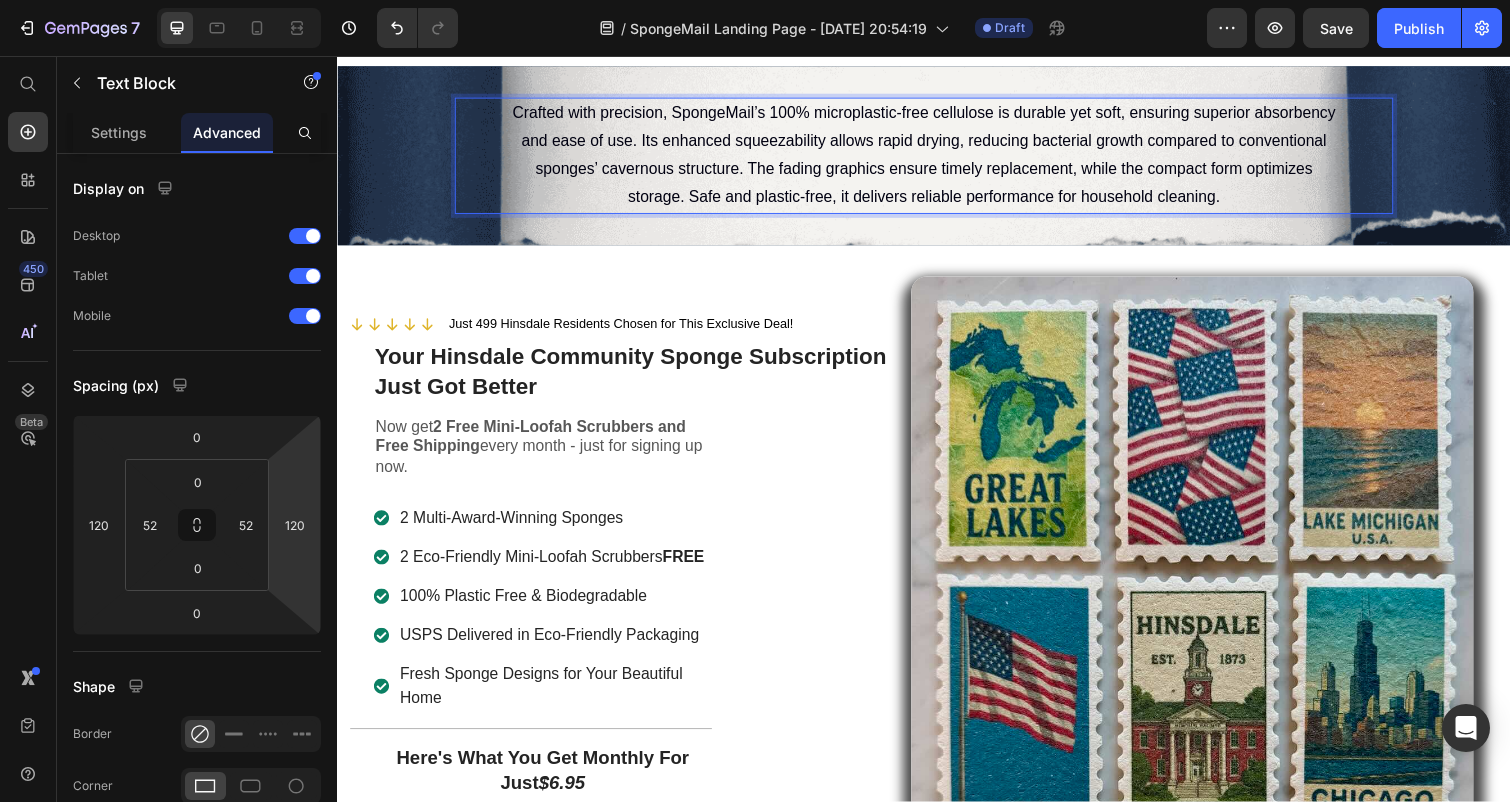 click on "Crafted with precision, SpongeMail’s 100% microplastic-free cellulose is durable yet soft, ensuring superior absorbency and ease of use. Its enhanced squeezability allows rapid drying, reducing bacterial growth compared to conventional sponges’ cavernous structure. The fading graphics ensure timely replacement, while the compact form optimizes storage. Safe and plastic-free, it delivers reliable performance for household cleaning." at bounding box center (937, 158) 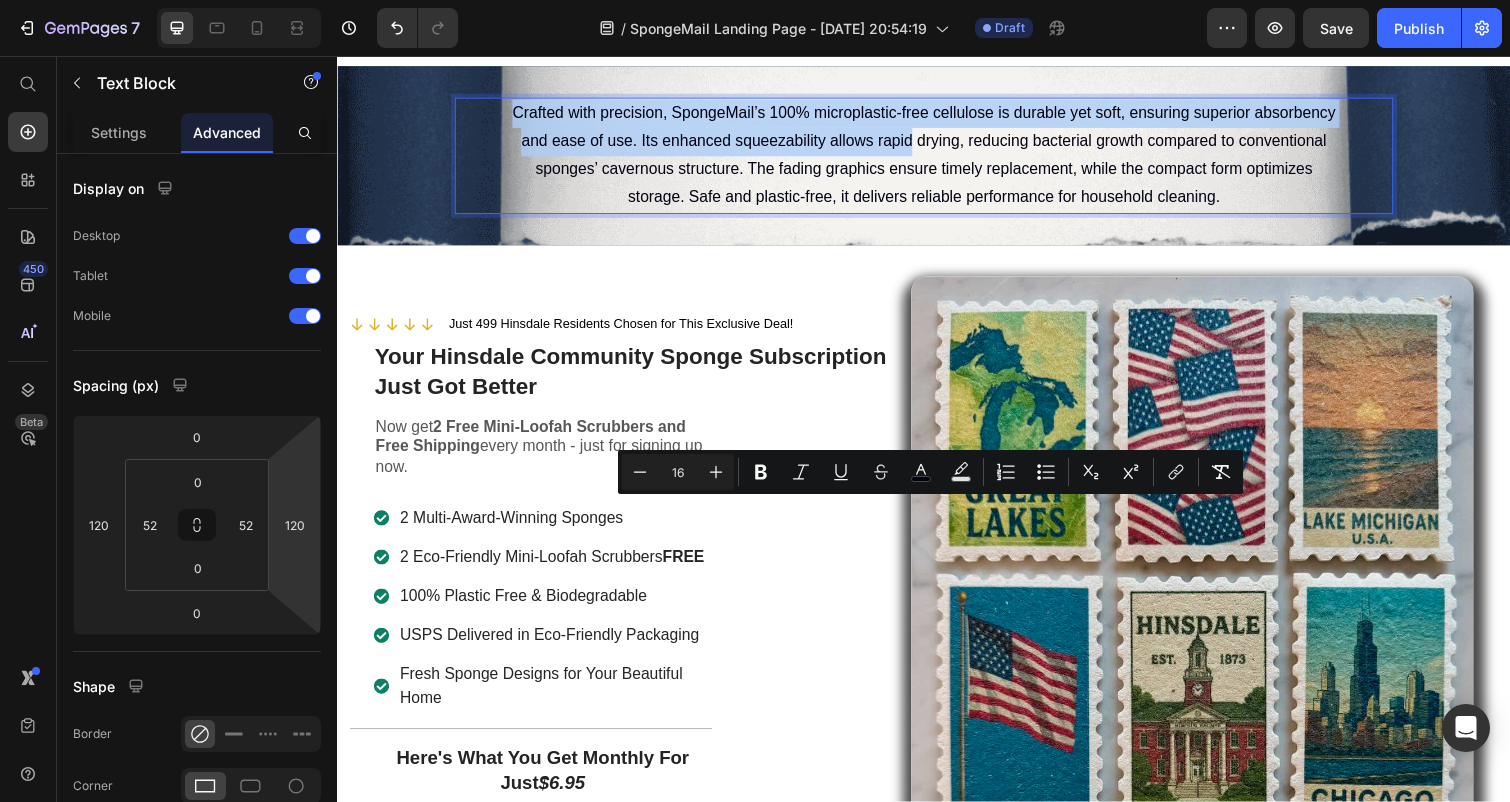 drag, startPoint x: 921, startPoint y: 535, endPoint x: 925, endPoint y: 241, distance: 294.02722 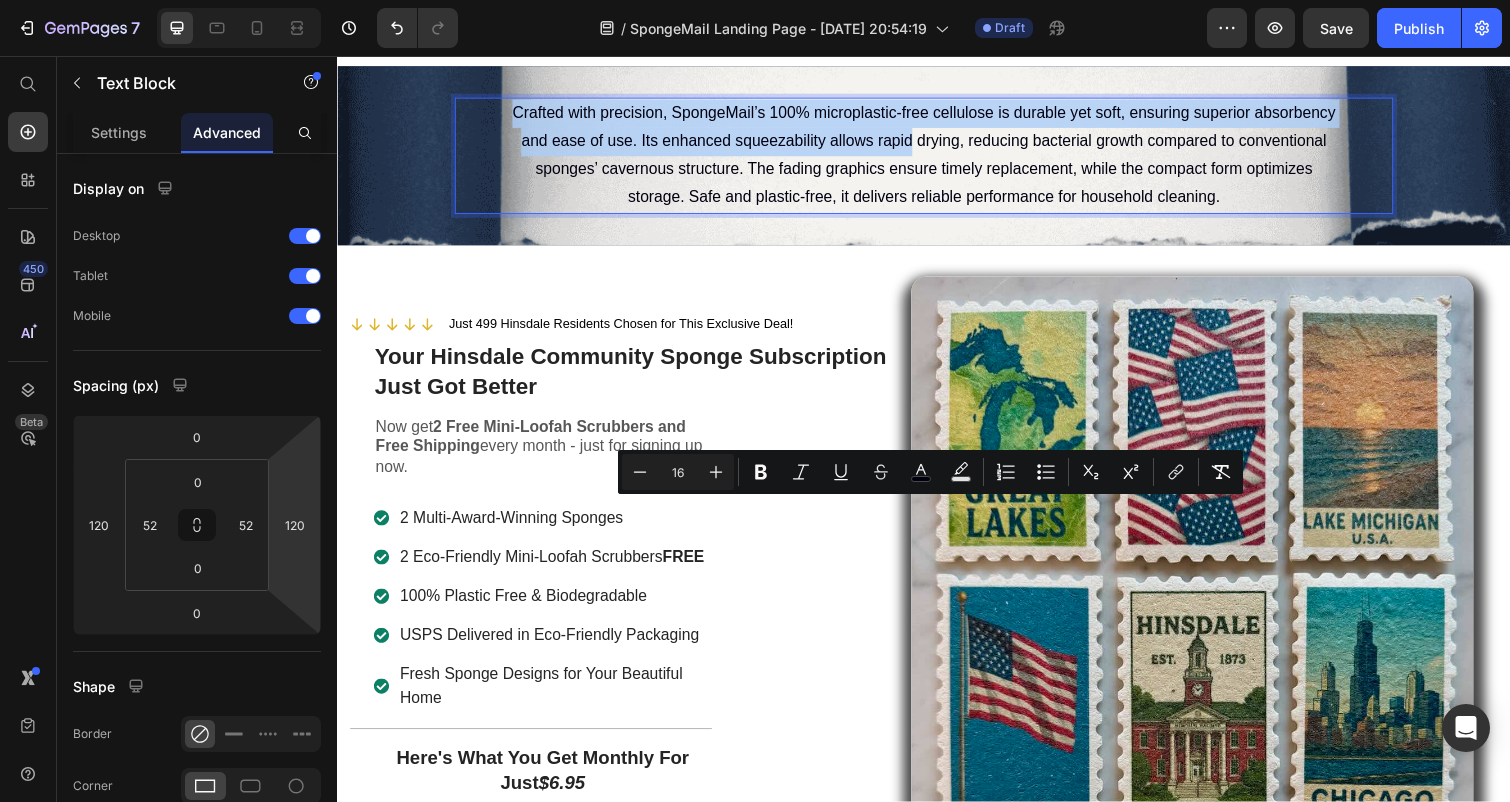click on "A Sponge's Best Quality Is Also It's Biggest Flaw! Heading Sponges’ pores trap food and breed bacteria—only regular replacement stops the spread. Text Block Image Sponges’ spongy pores make them perfect for cleaning—but also perfect for harboring dangerous bacteria. Food residue lodges deep inside, feeding germs that thrive for up to 16 days. Studies show sponges can host more bacteria than a toilet seat!   Microwaving or dishwashing? They don’t work. Research from the University of Arizona (2022) found that microwaving reduces only 60% of bacteria, leaving deep-seated germs untouched. Dishwashers fare worse, with food residue fueling bacterial regrowth.   Experts agree: Replace sponges every 1-2 weeks to keep your Hinsdale kitchen safe. SpongeMail’s fading designs and convenient subscription deliver fresh, microplastic-free sponges right when you need them—before bacteria take over. Text Block Subscribe For Fresh Sponges Now! Button Section 12 Finishing & Functionality Heading Row Section 13" at bounding box center (937, -1453) 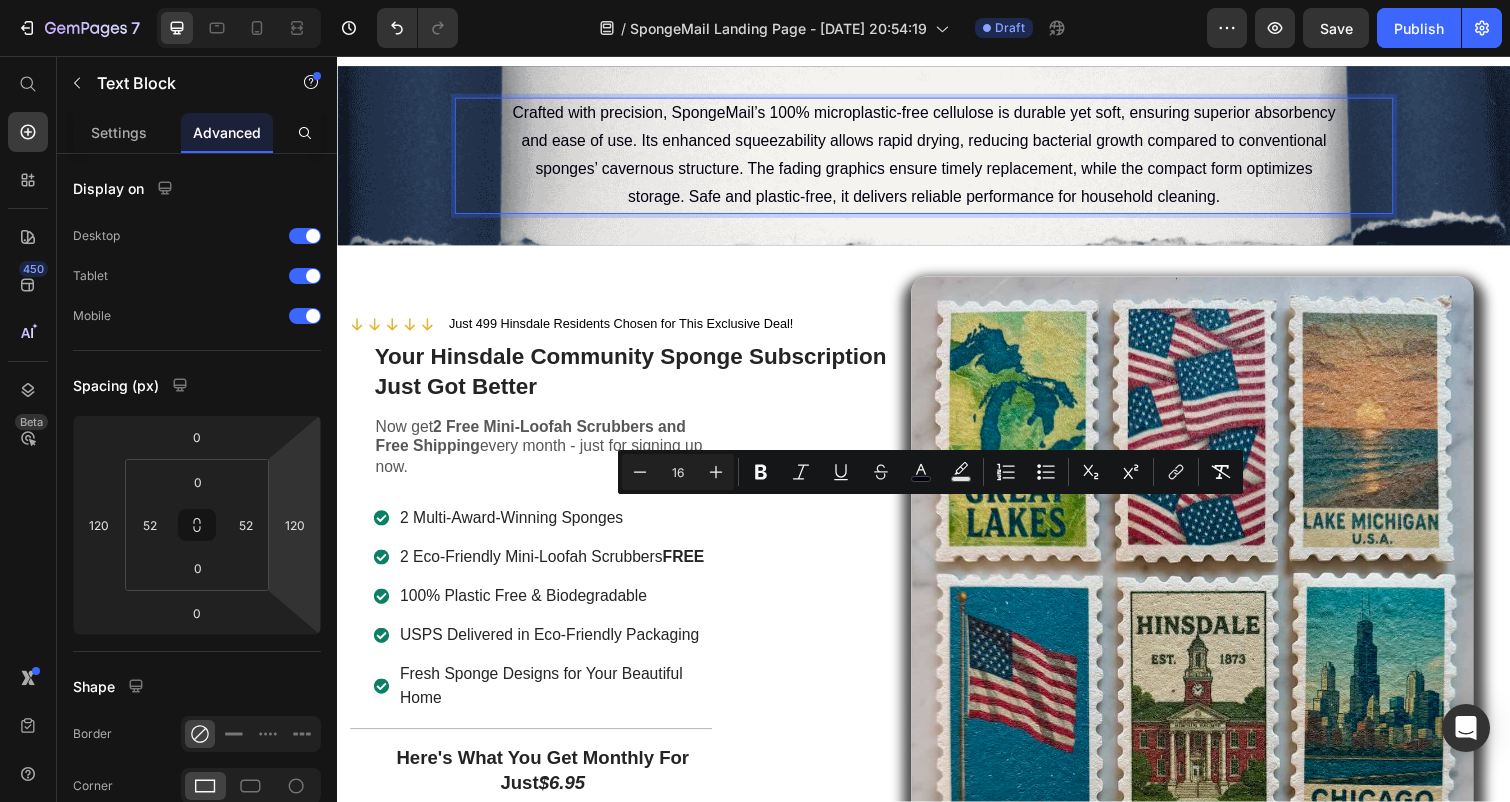 click on "Crafted with precision, SpongeMail’s 100% microplastic-free cellulose is durable yet soft, ensuring superior absorbency and ease of use. Its enhanced squeezability allows rapid drying, reducing bacterial growth compared to conventional sponges’ cavernous structure. The fading graphics ensure timely replacement, while the compact form optimizes storage. Safe and plastic-free, it delivers reliable performance for household cleaning." at bounding box center [937, 158] 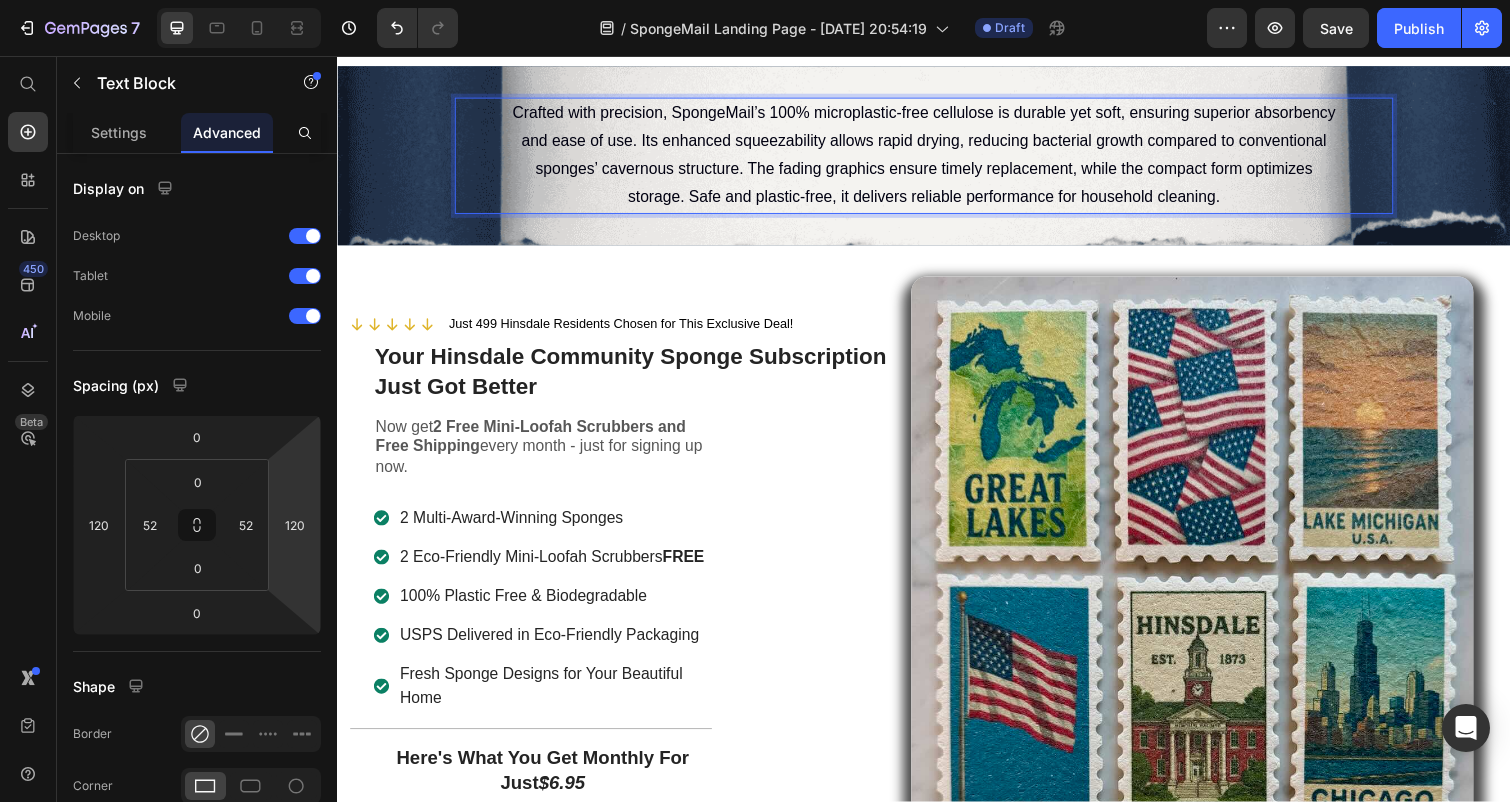 click on "Finishing & Functionality" at bounding box center [937, -192] 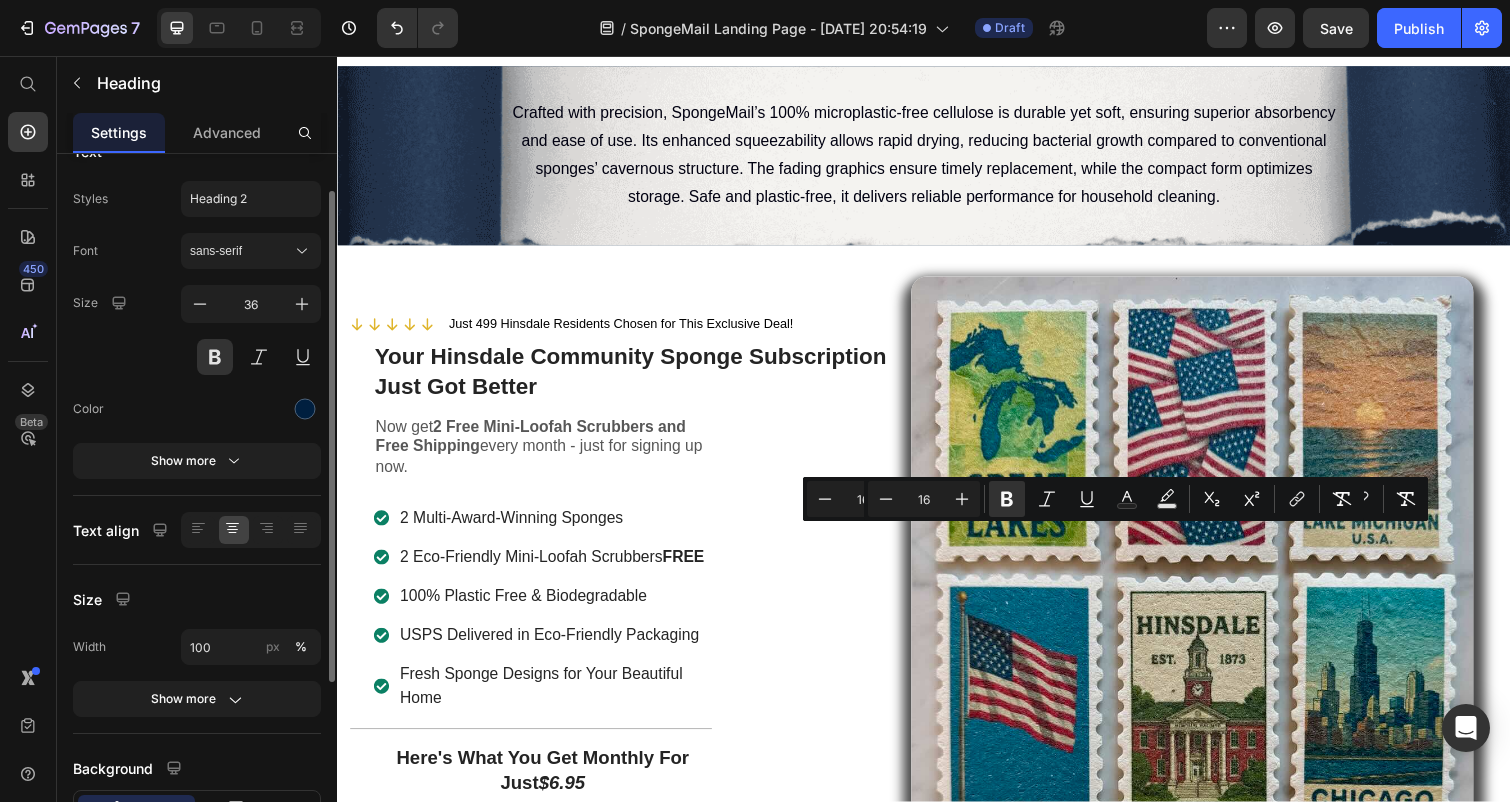 scroll, scrollTop: 50, scrollLeft: 0, axis: vertical 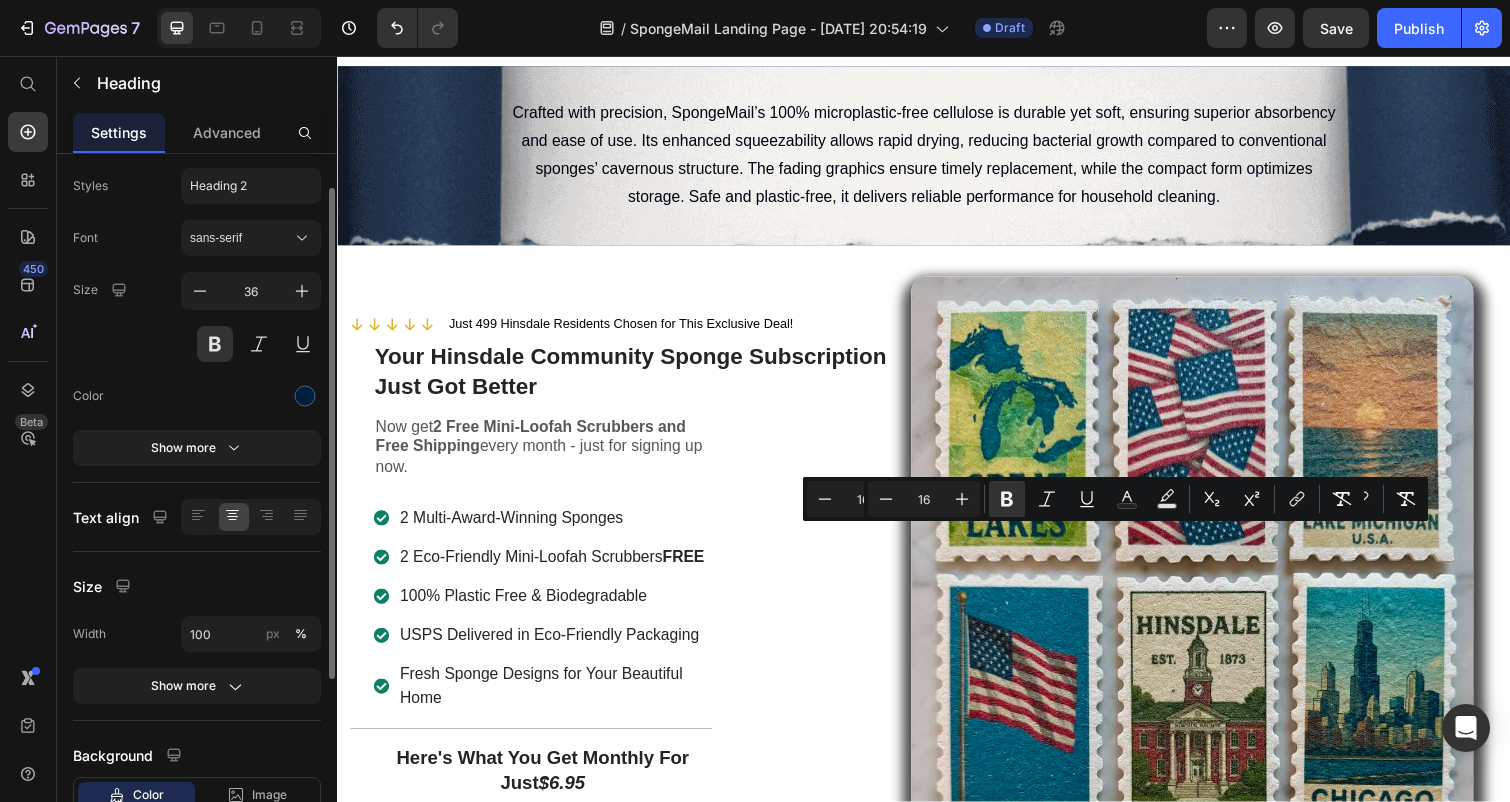 click on "Size Width 100 px % Show more" 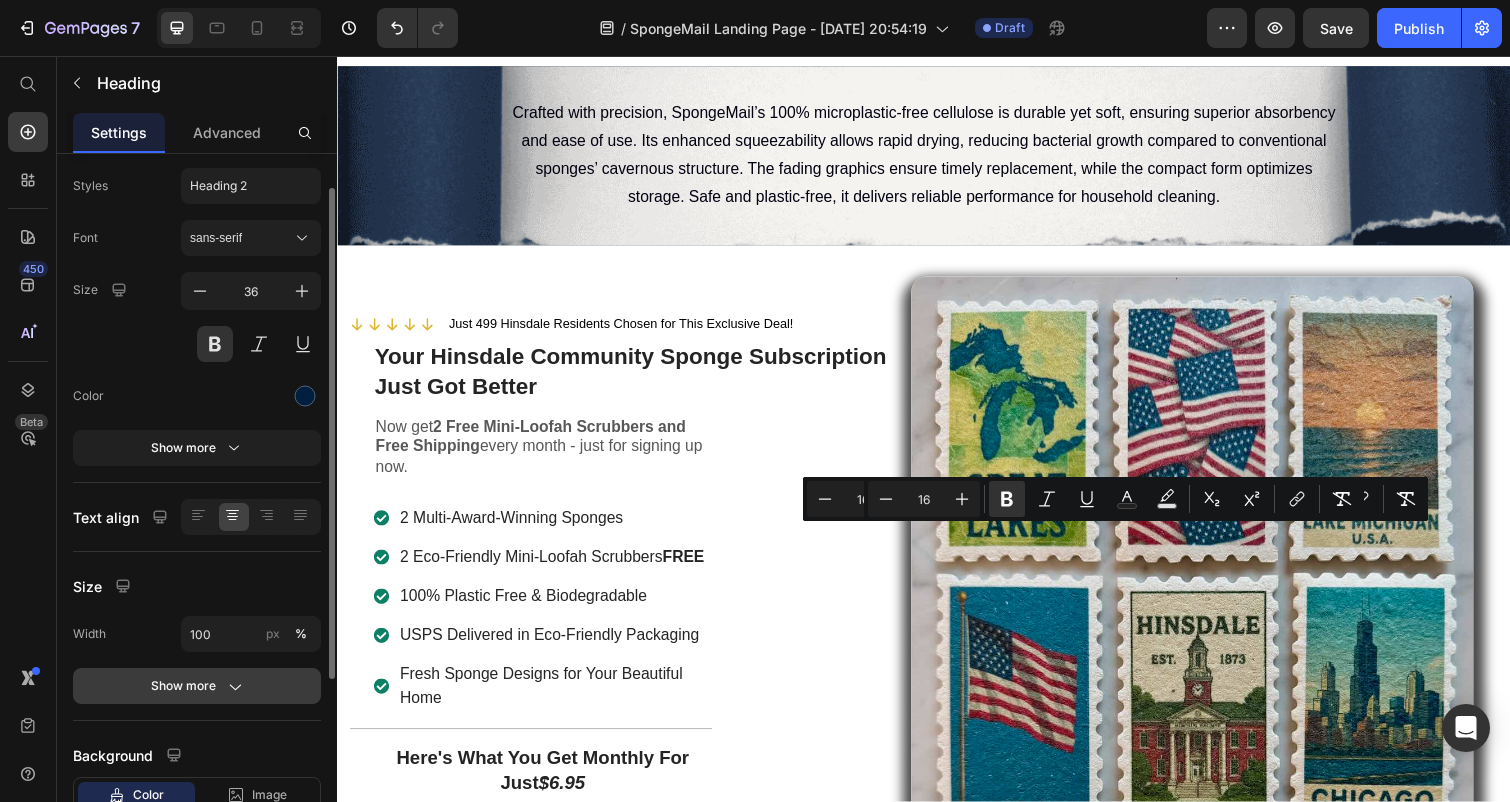 click on "Show more" at bounding box center (197, 686) 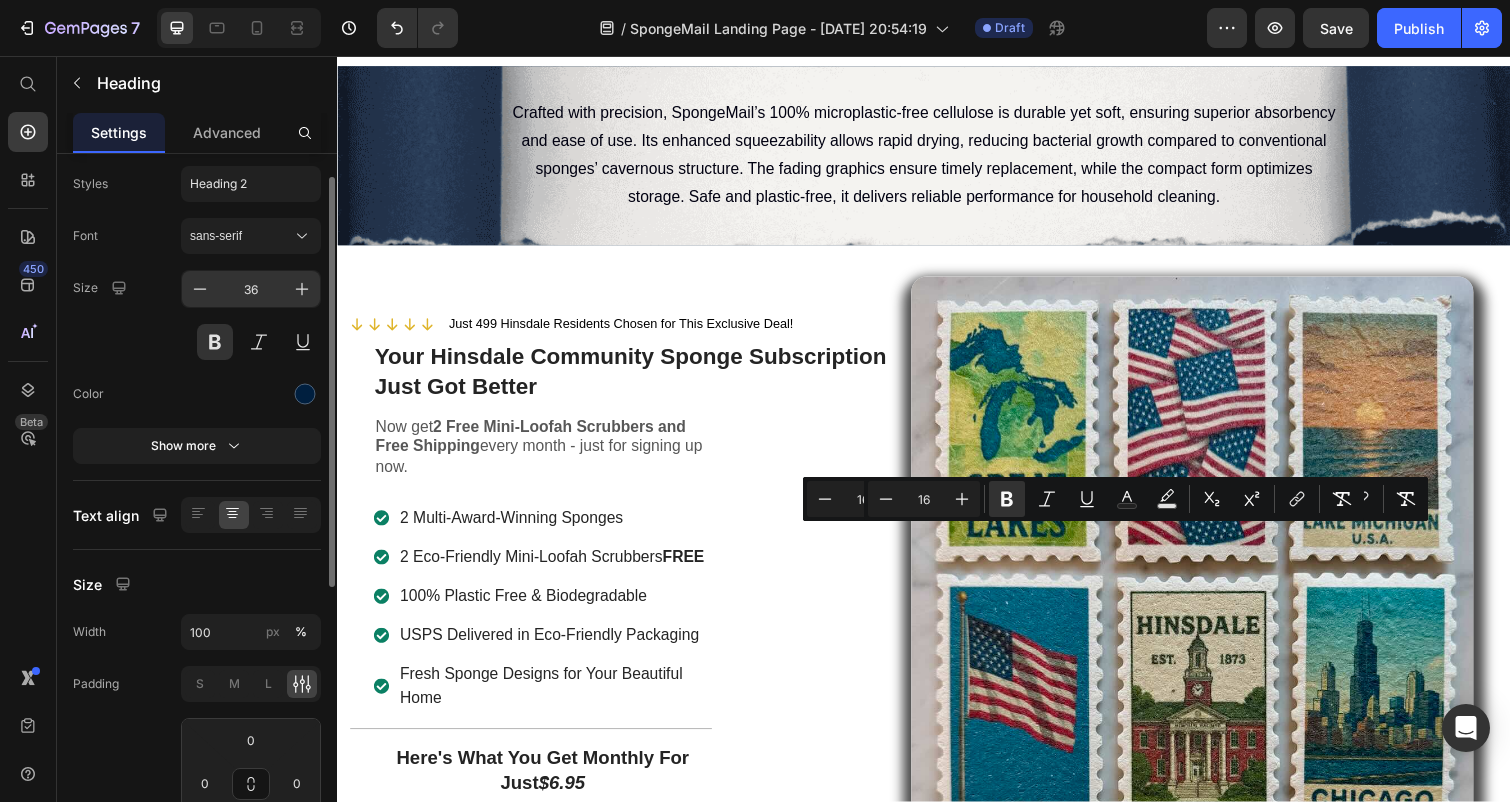 scroll, scrollTop: 0, scrollLeft: 0, axis: both 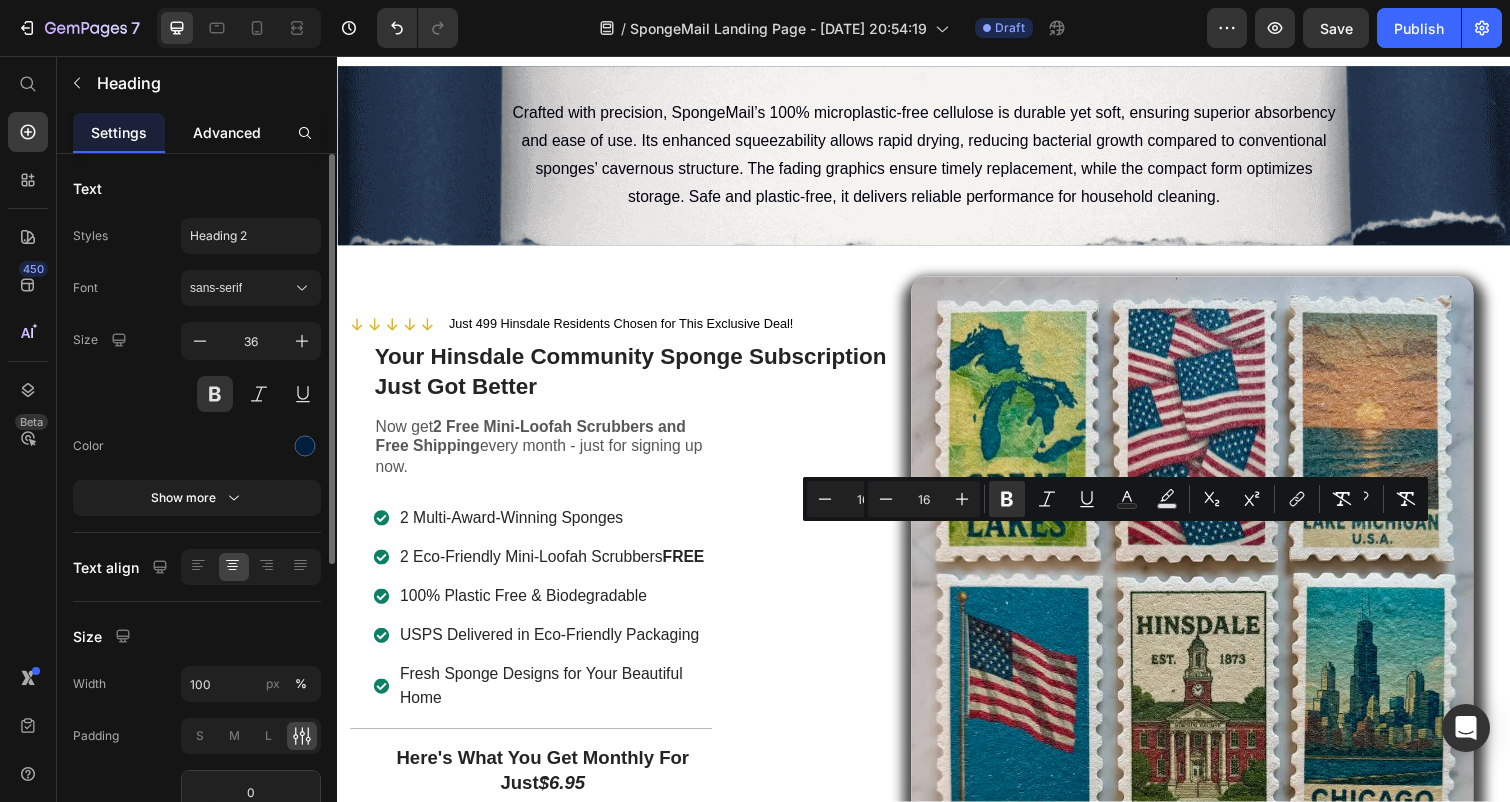 click on "Advanced" at bounding box center (227, 132) 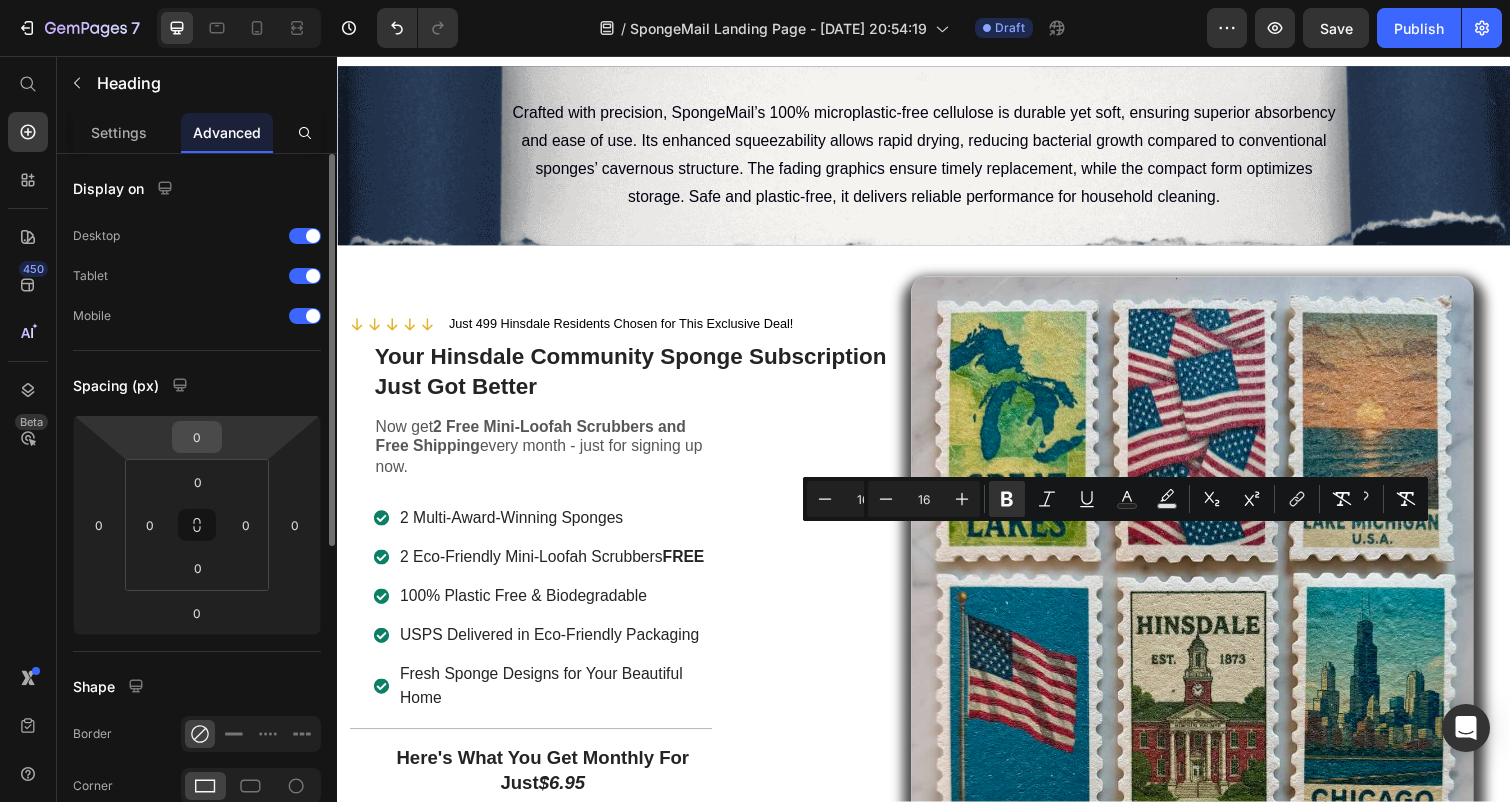 click on "0" at bounding box center (197, 437) 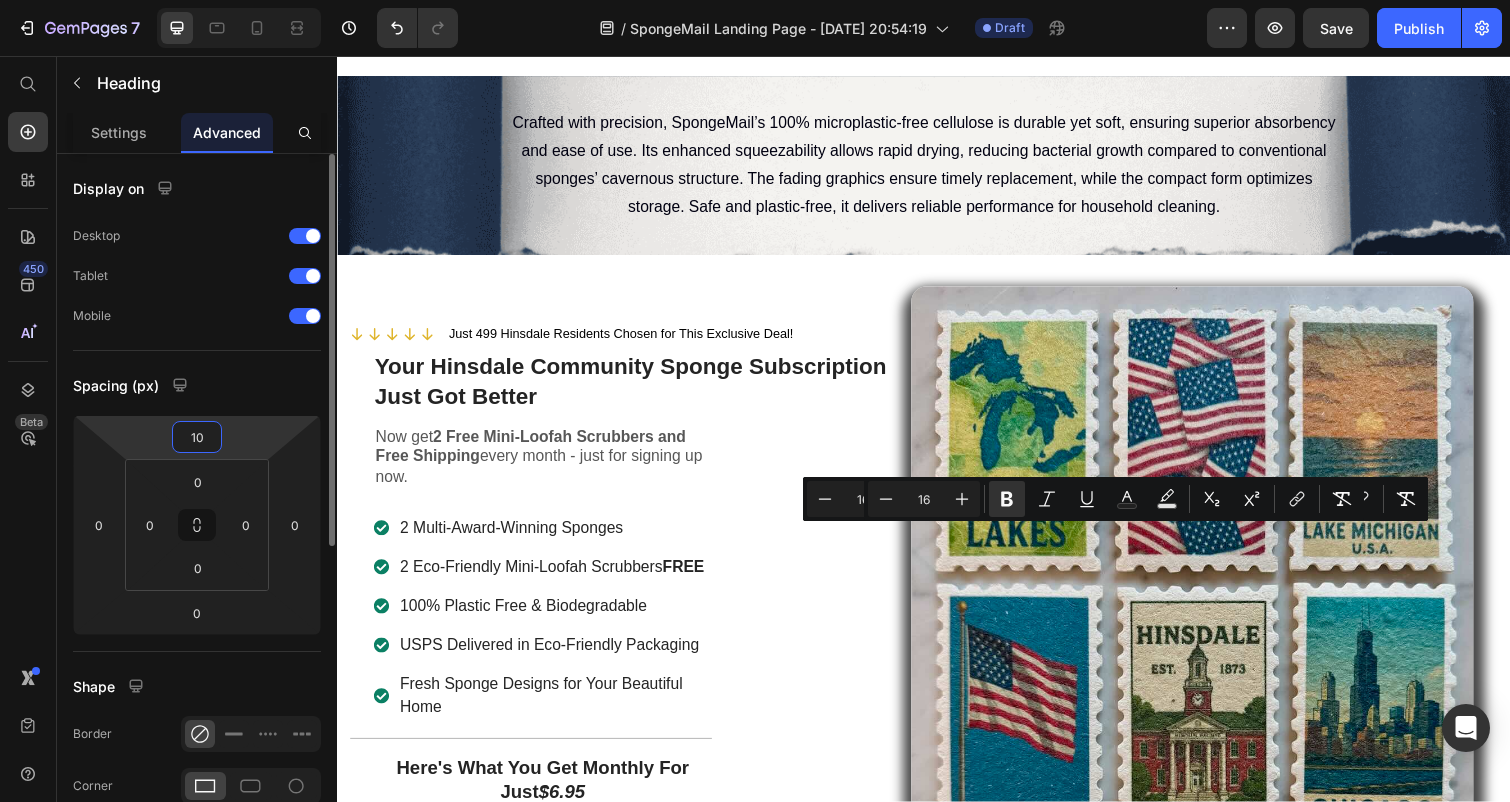 type on "1" 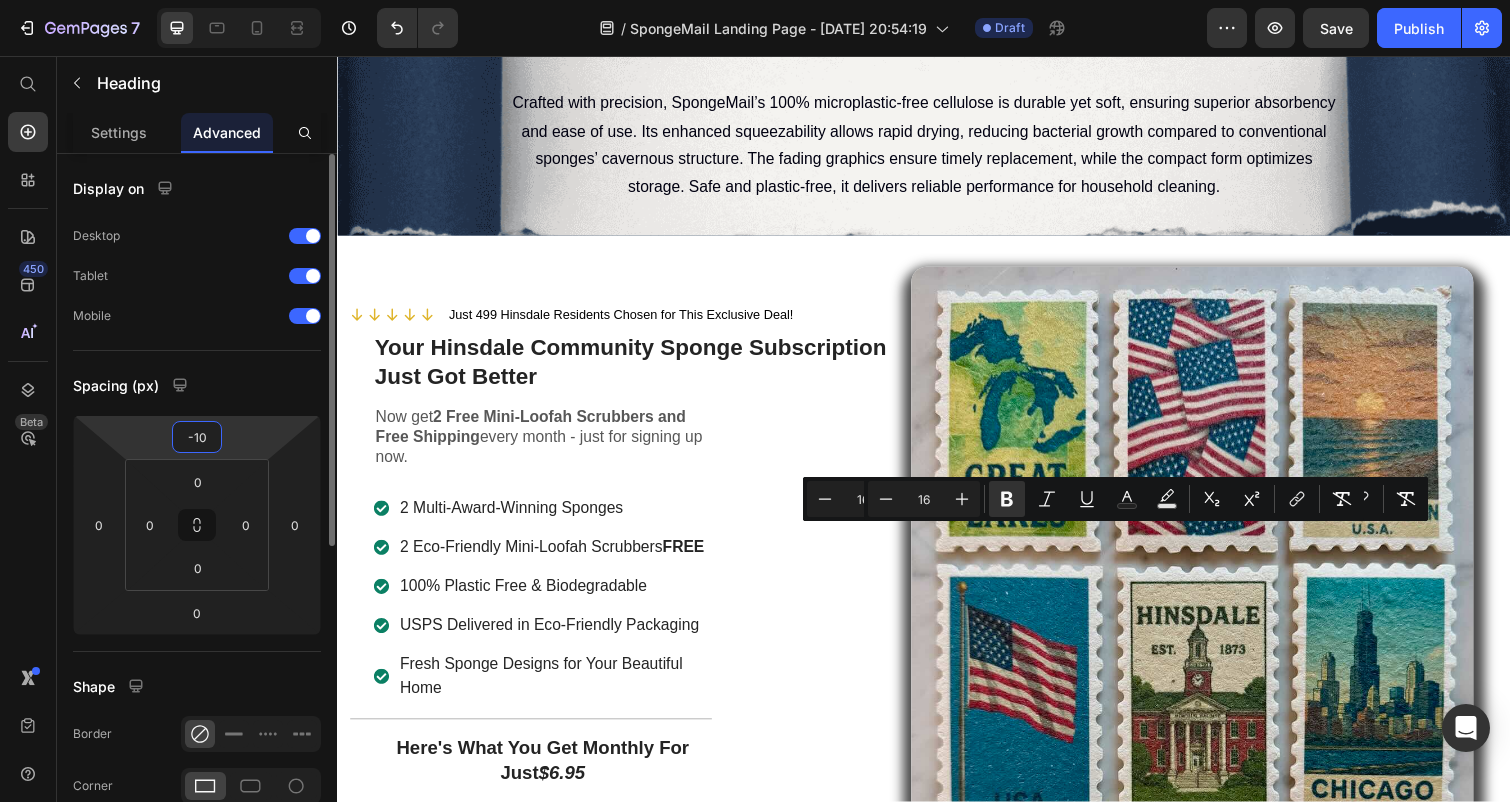 type on "-100" 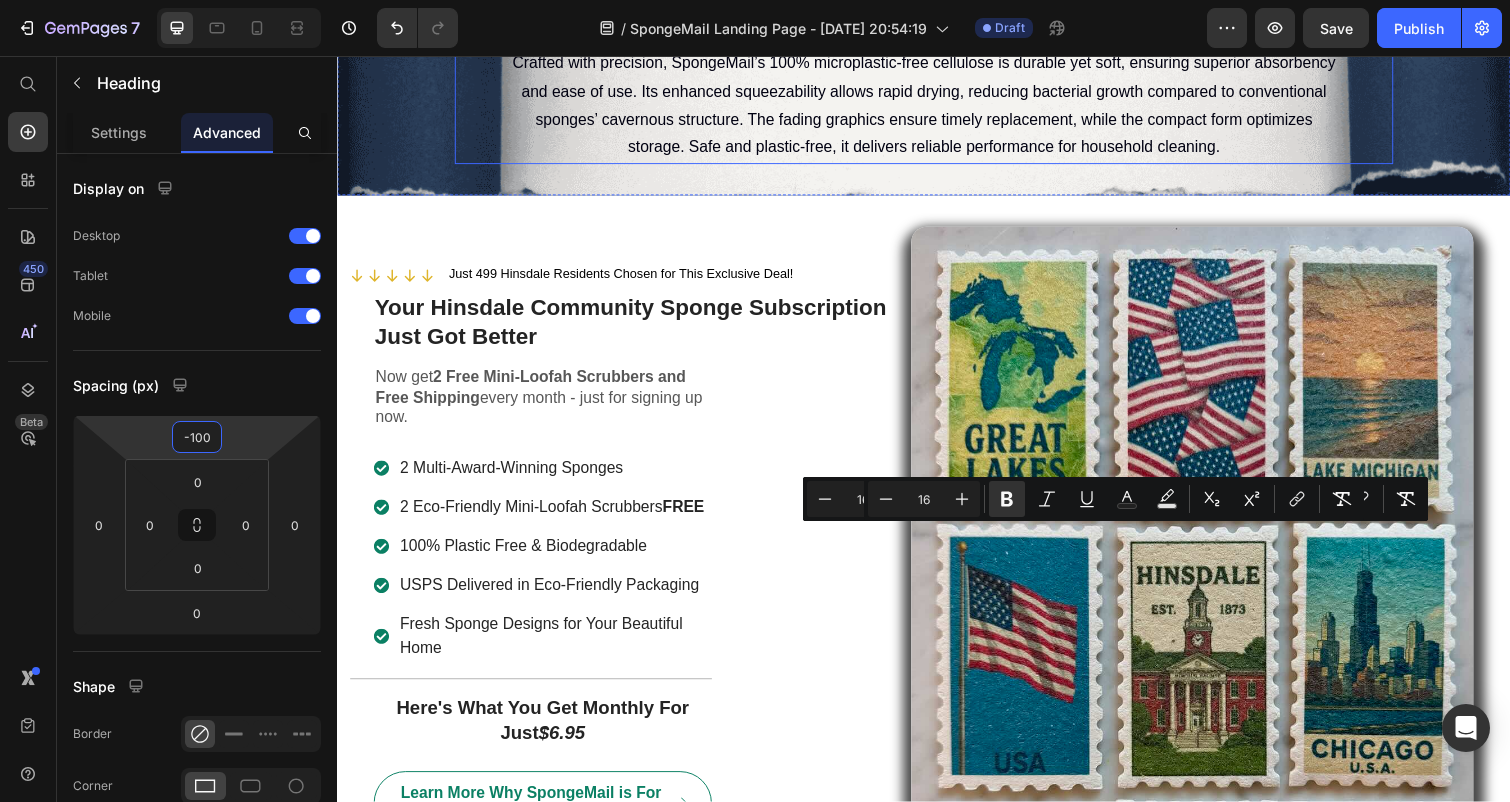 click on "Crafted with precision, SpongeMail’s 100% microplastic-free cellulose is durable yet soft, ensuring superior absorbency and ease of use. Its enhanced squeezability allows rapid drying, reducing bacterial growth compared to conventional sponges’ cavernous structure. The fading graphics ensure timely replacement, while the compact form optimizes storage. Safe and plastic-free, it delivers reliable performance for household cleaning." at bounding box center [937, 107] 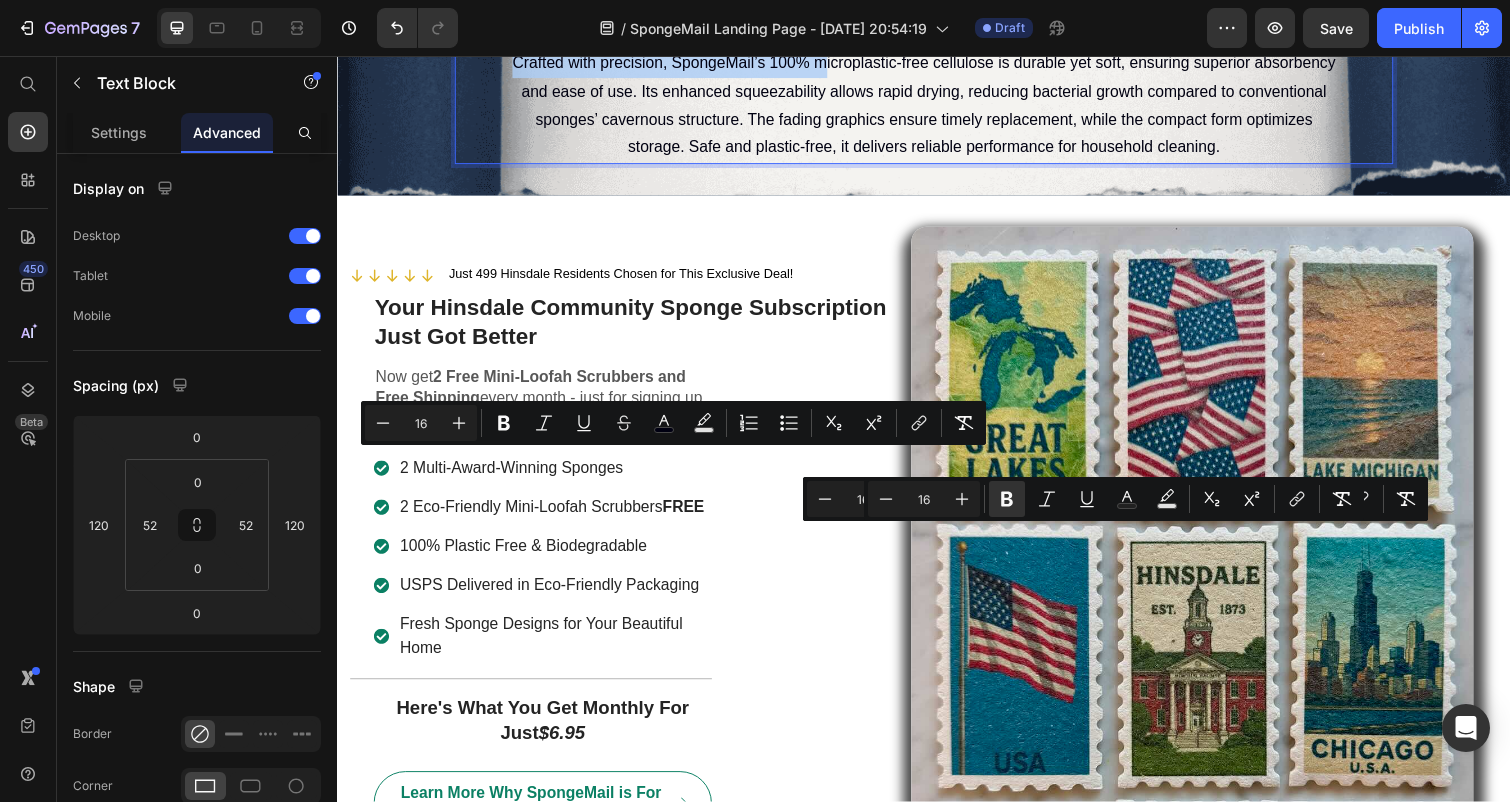 drag, startPoint x: 833, startPoint y: 460, endPoint x: 854, endPoint y: 130, distance: 330.6675 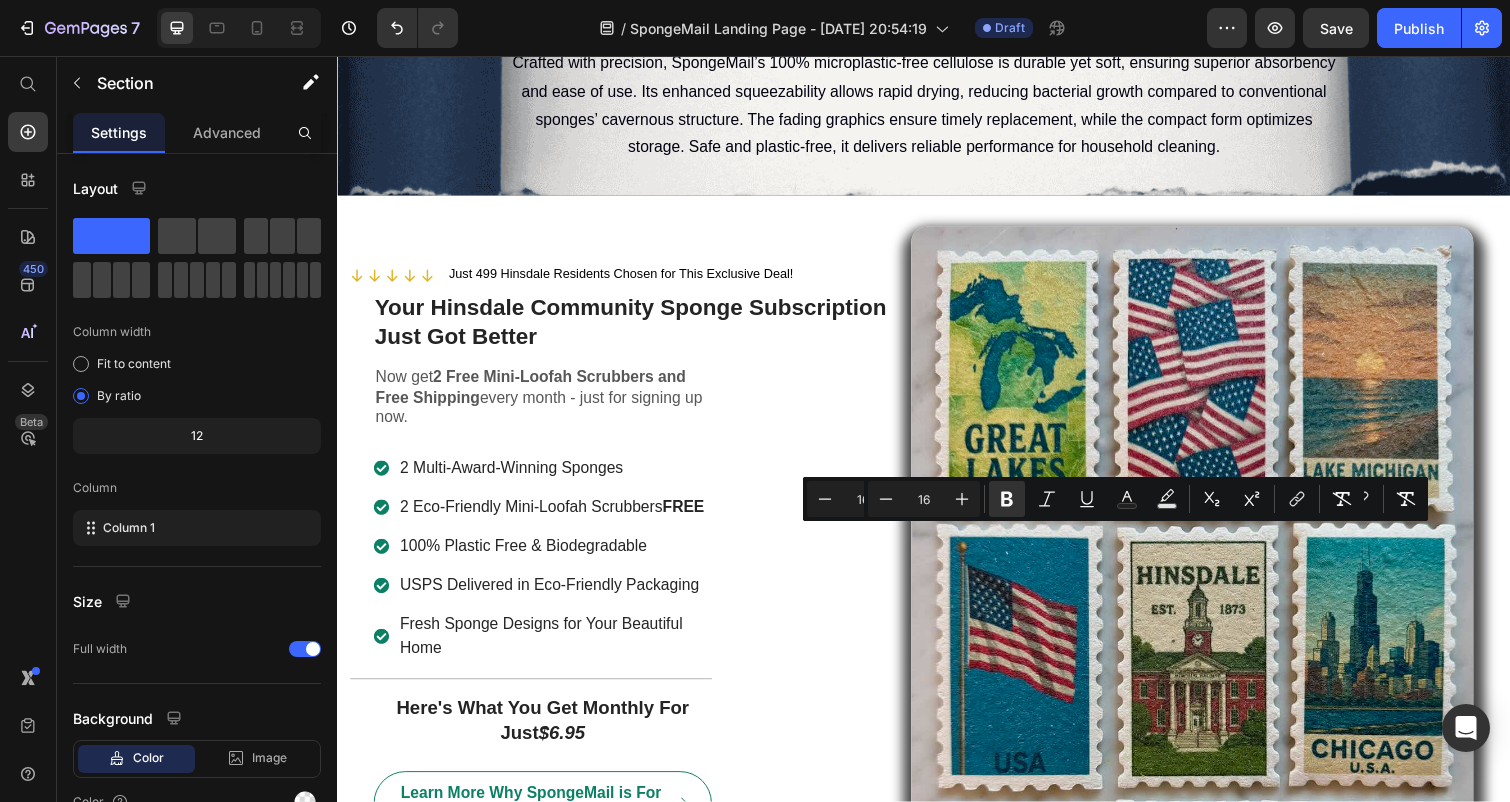 click on "Finishing & Functionality Heading Row Section 13" at bounding box center [937, -216] 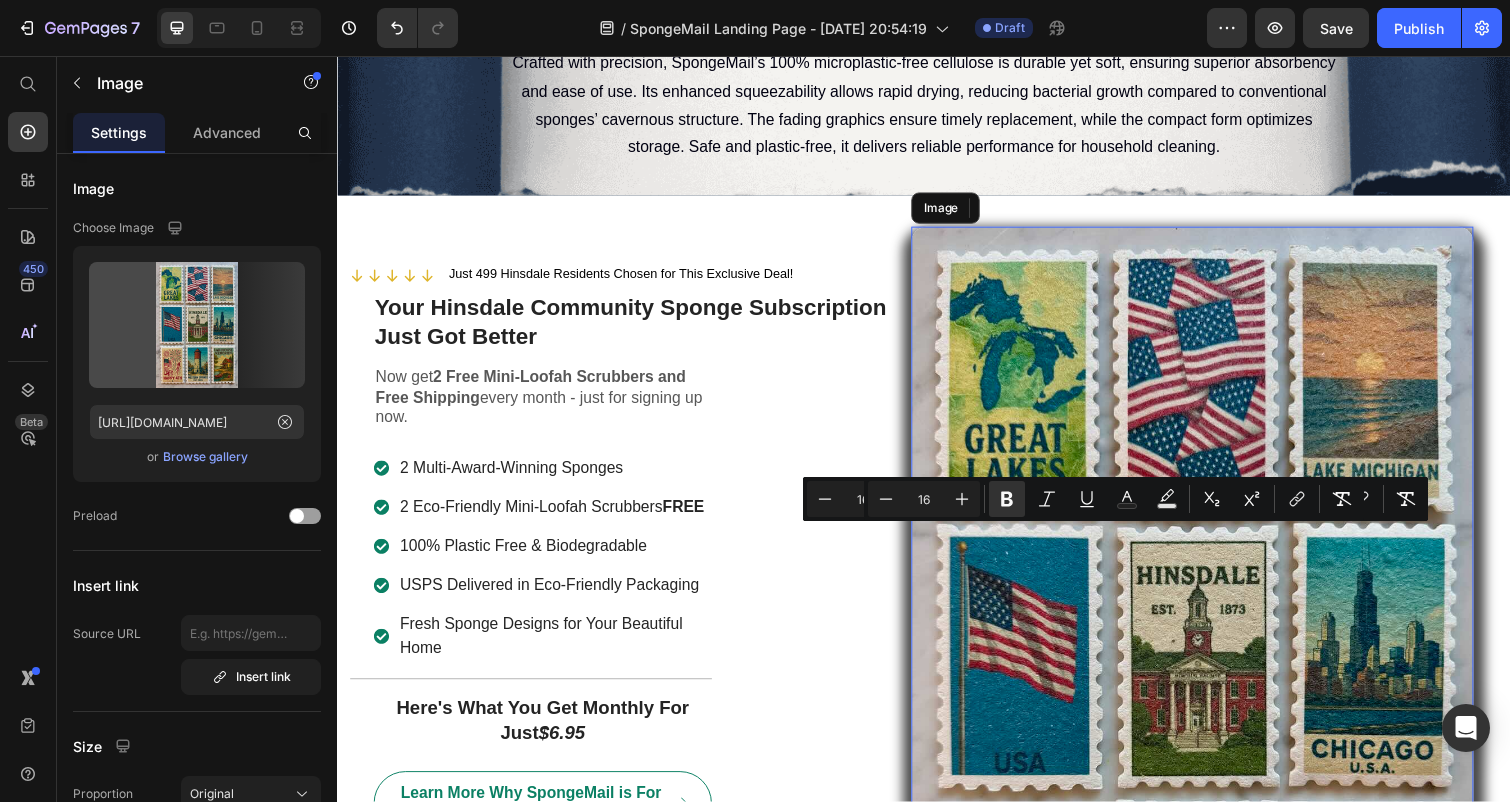 click at bounding box center (1211, 675) 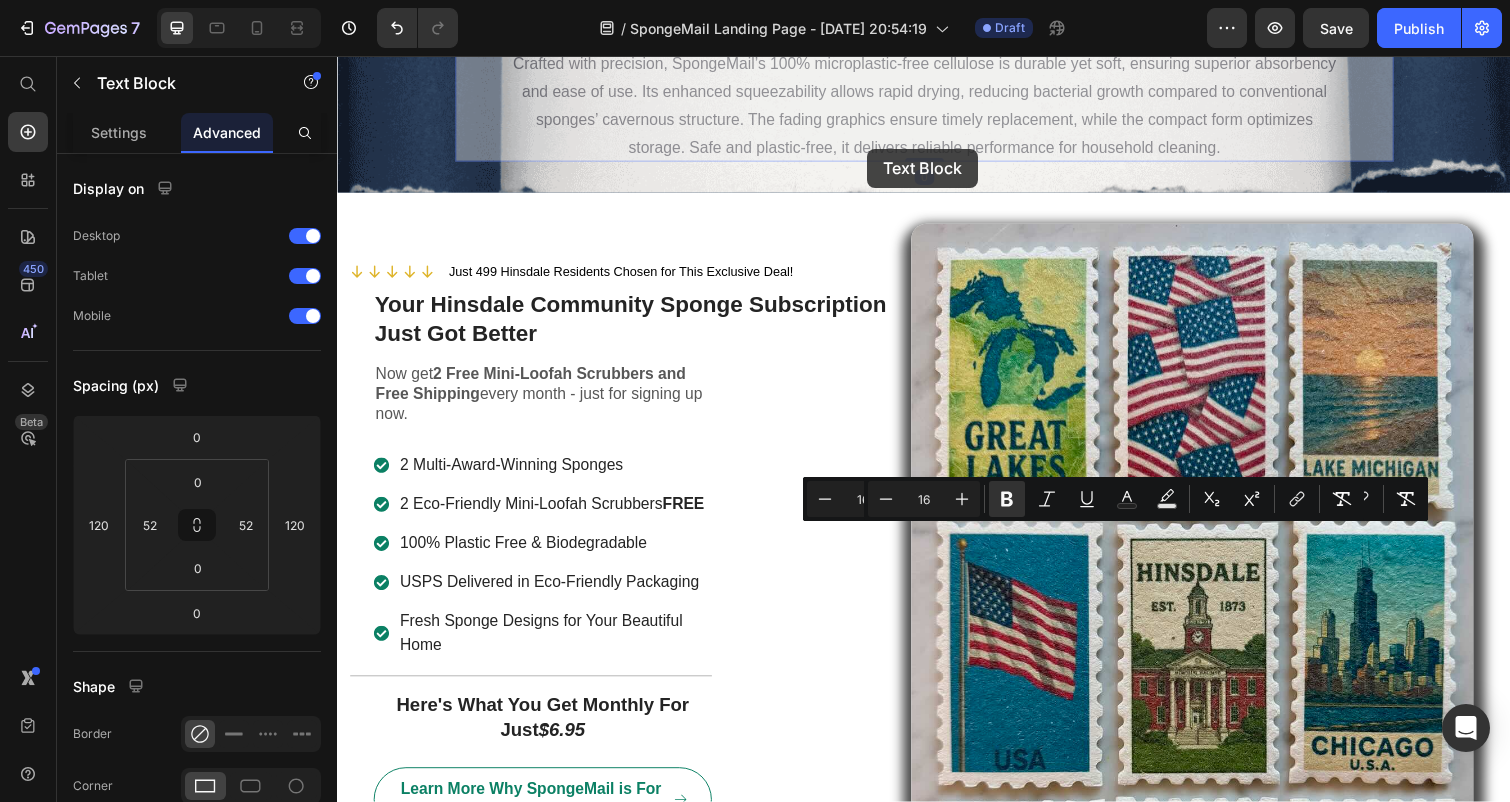drag, startPoint x: 922, startPoint y: 468, endPoint x: 879, endPoint y: 151, distance: 319.9031 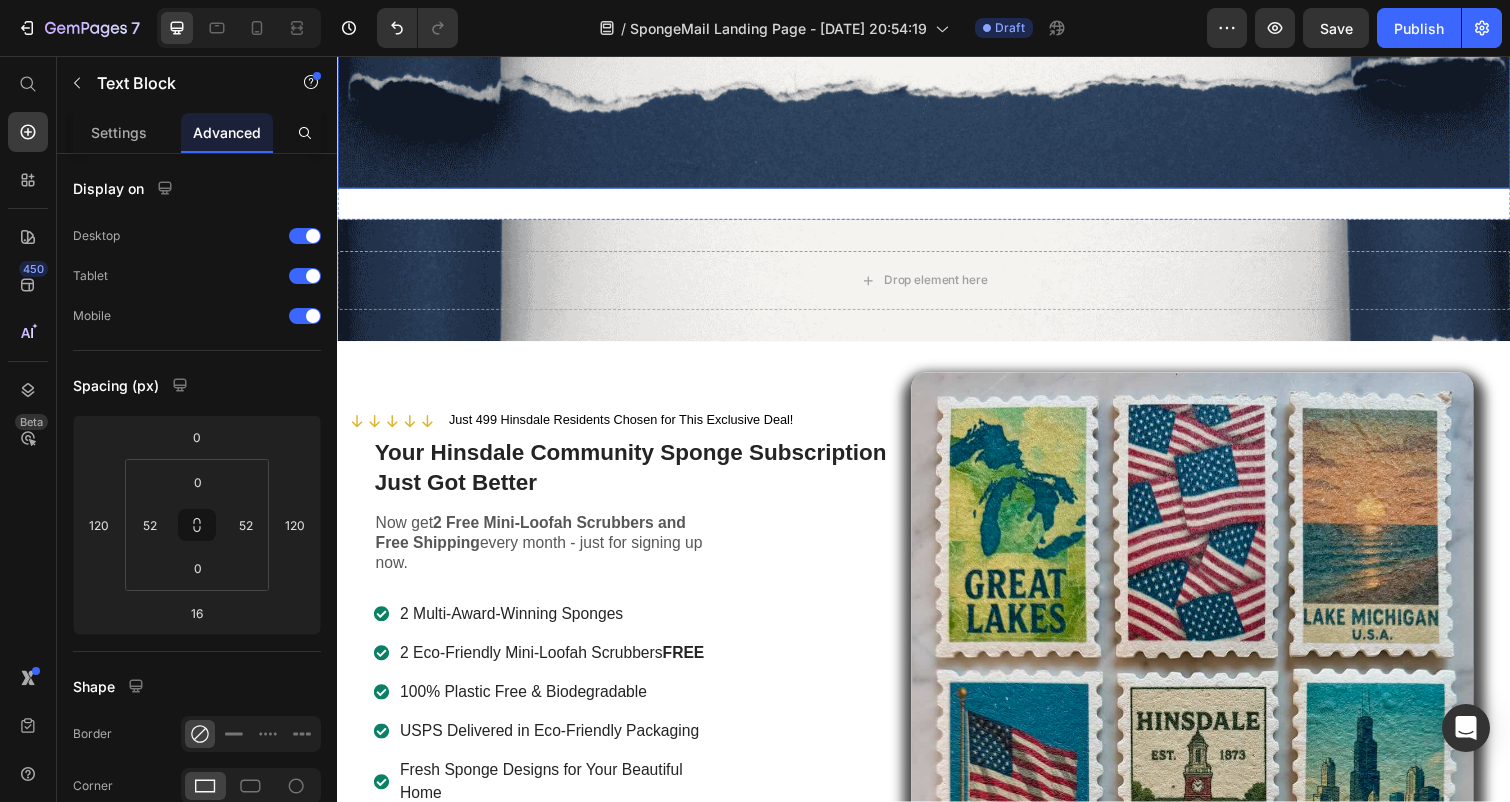scroll, scrollTop: 5776, scrollLeft: 0, axis: vertical 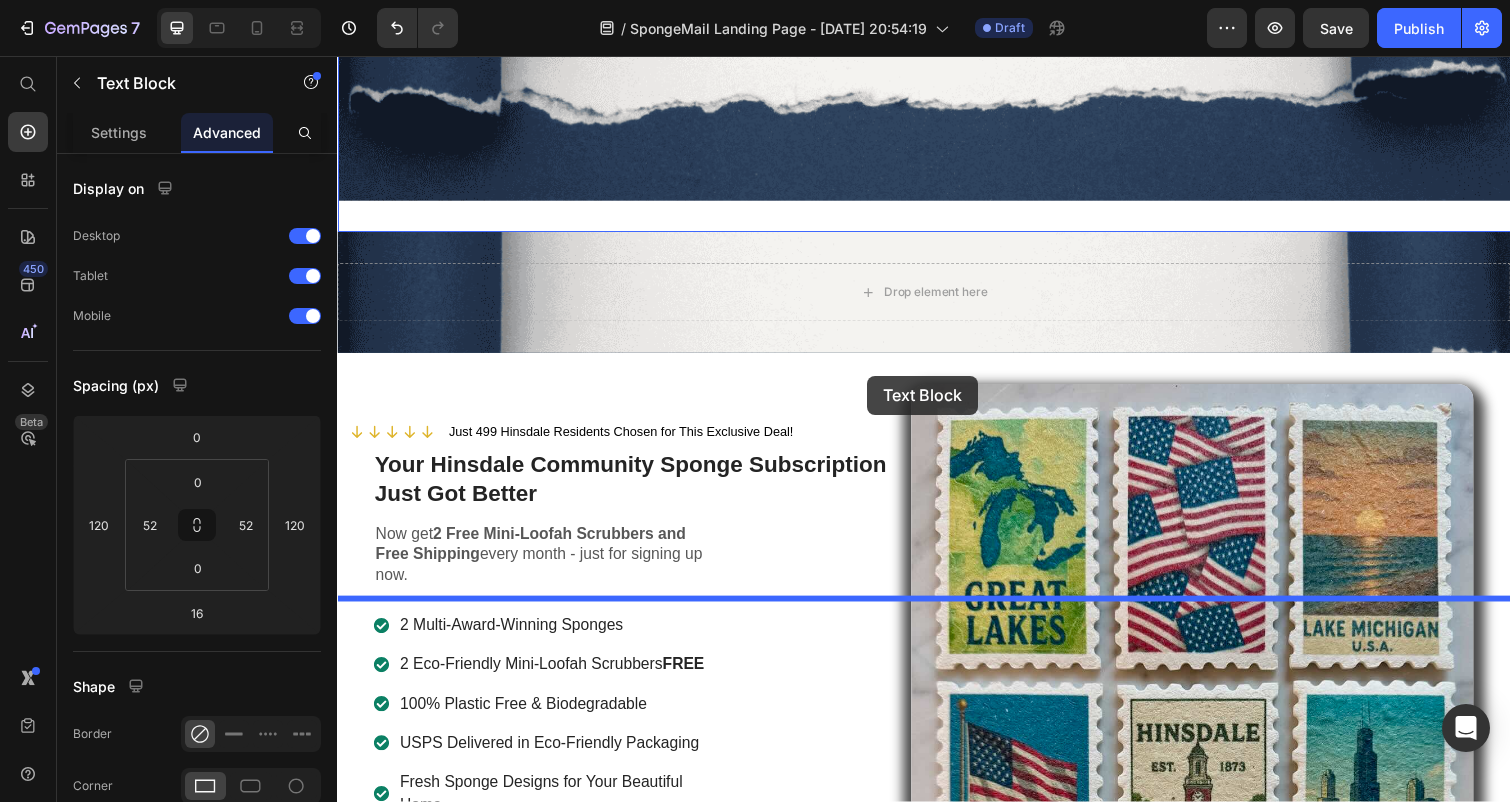 drag, startPoint x: 878, startPoint y: 117, endPoint x: 879, endPoint y: 382, distance: 265.0019 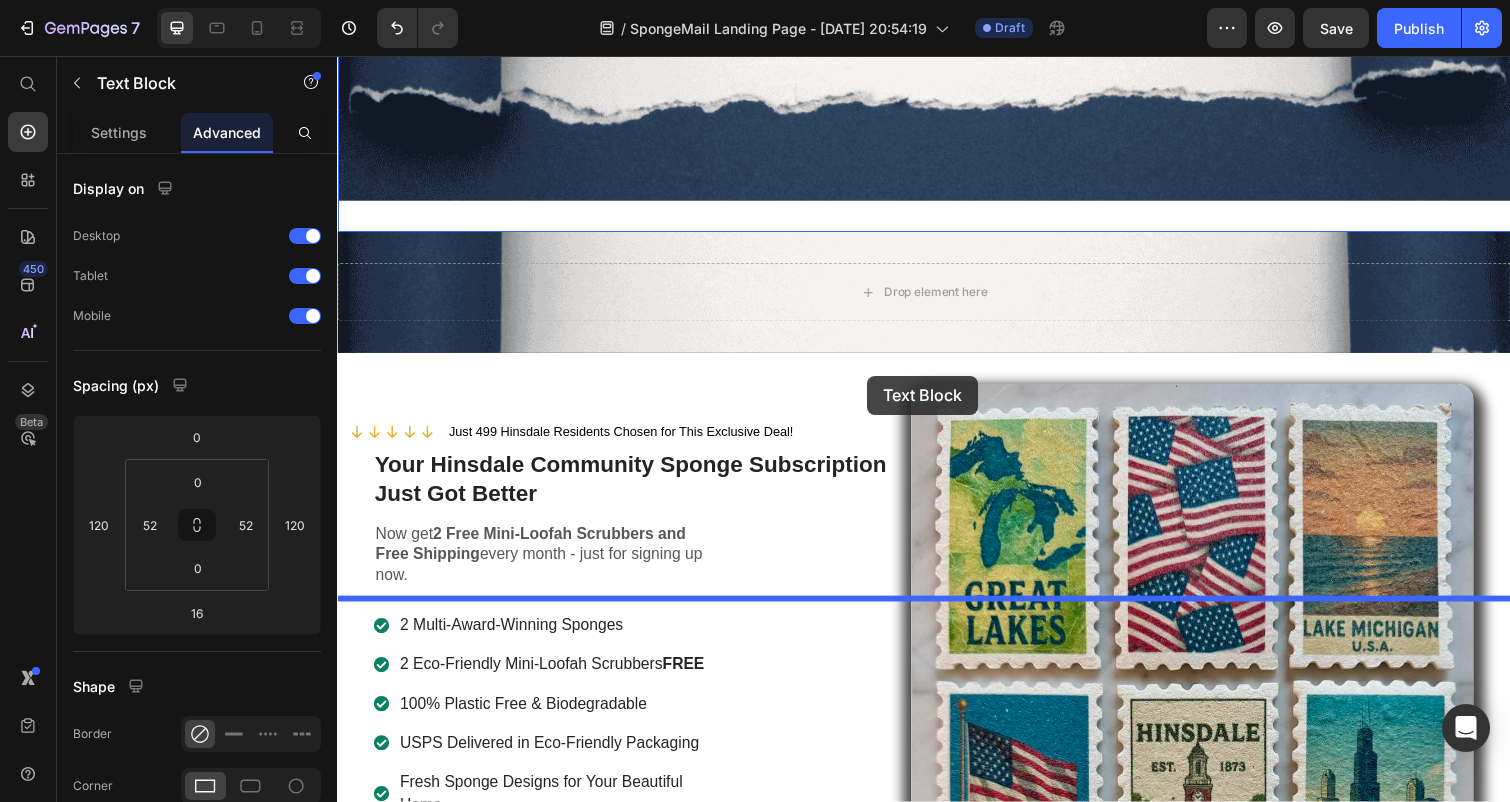 type on "0" 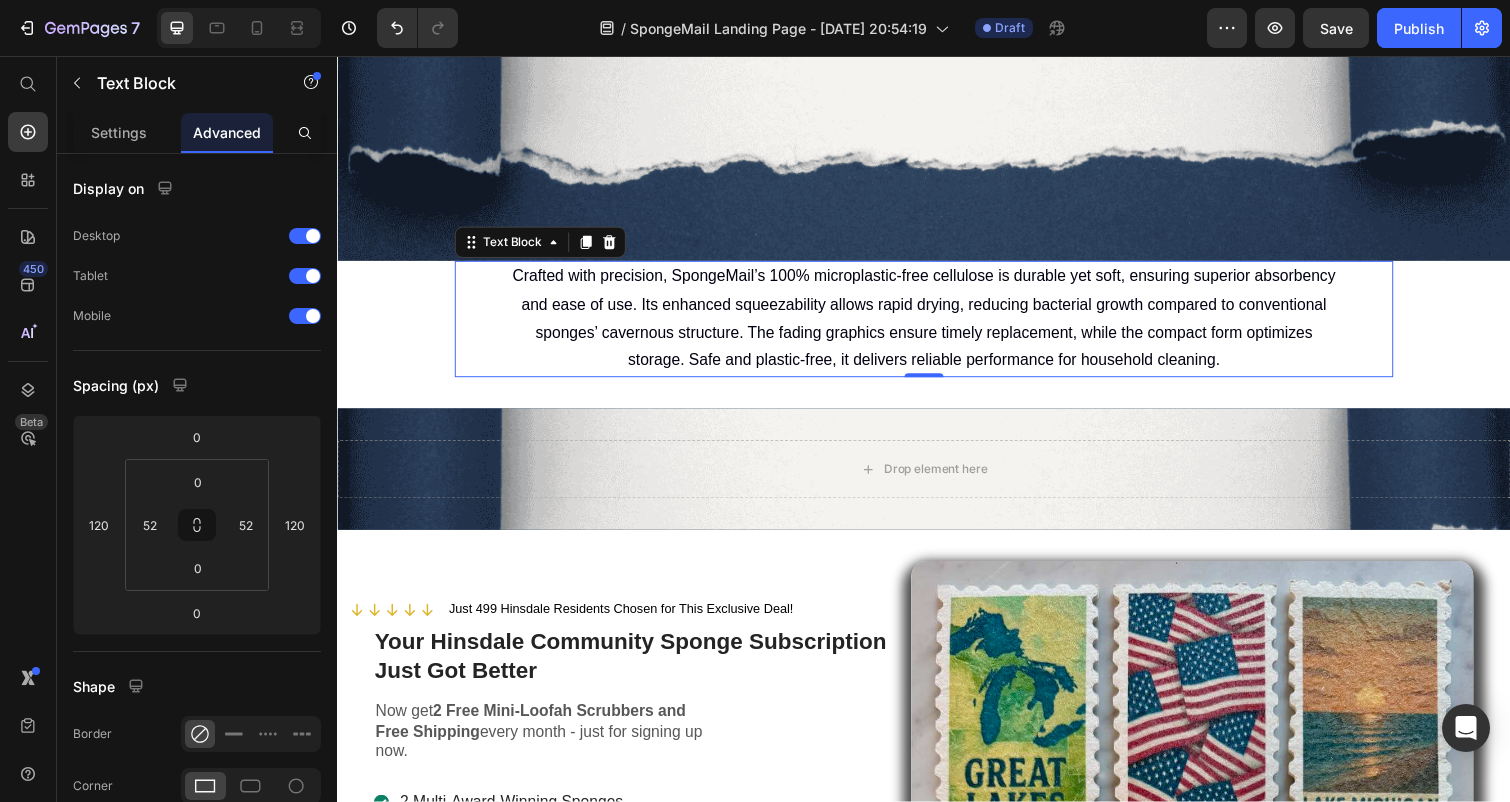 scroll, scrollTop: 5684, scrollLeft: 0, axis: vertical 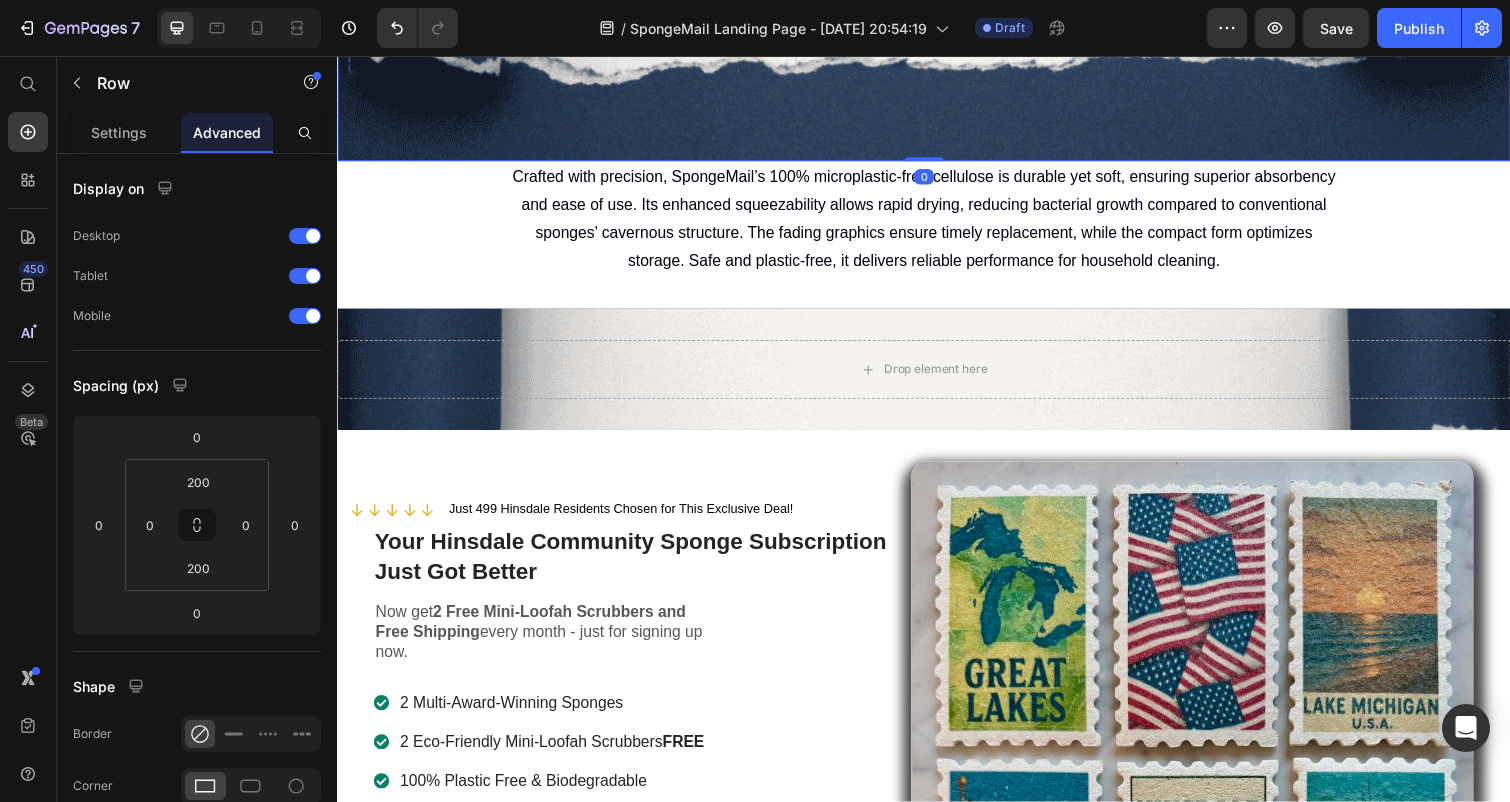 click on "Finishing & Functionality Heading Row   0" at bounding box center [937, -36] 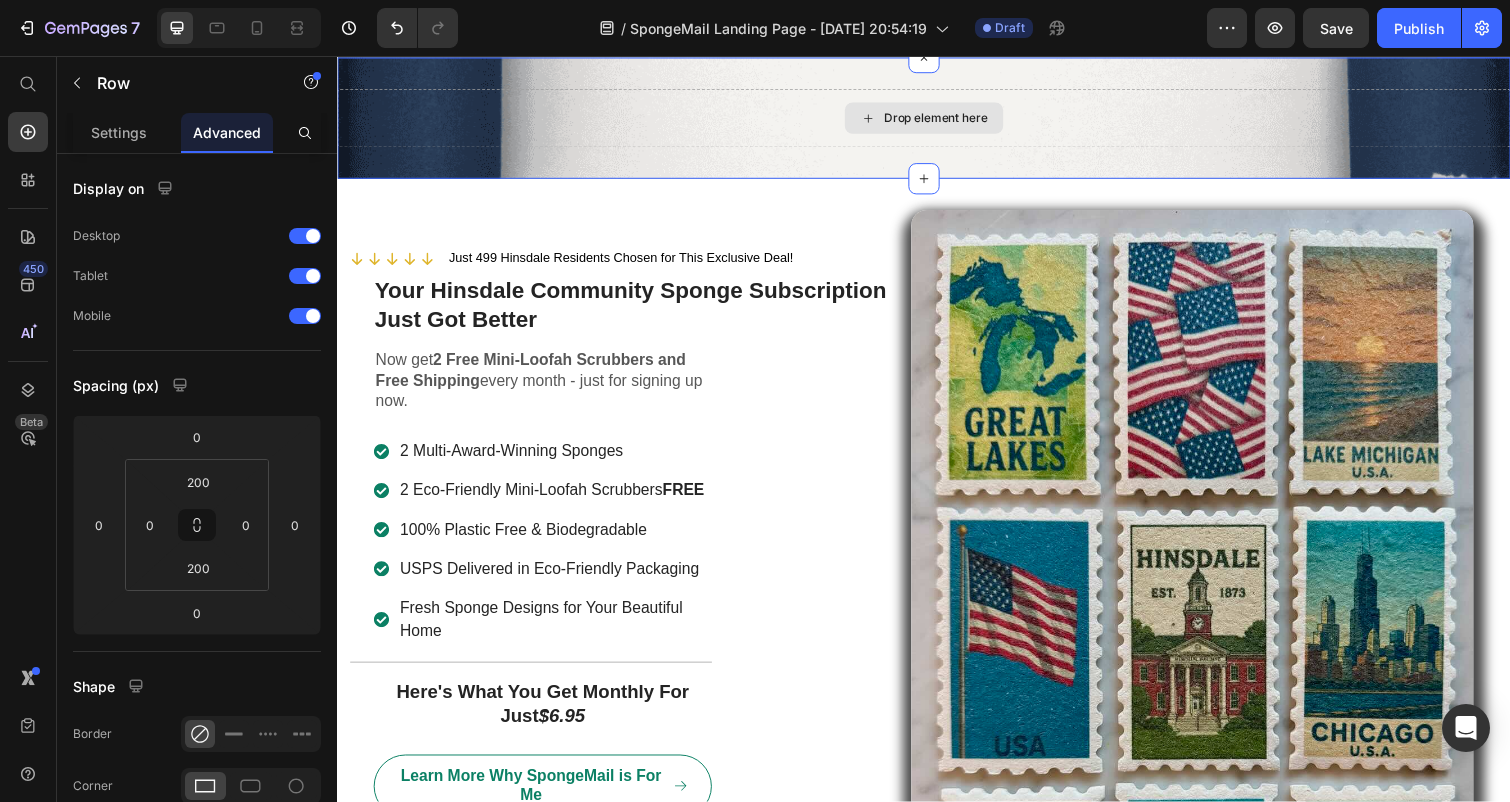 scroll, scrollTop: 5950, scrollLeft: 0, axis: vertical 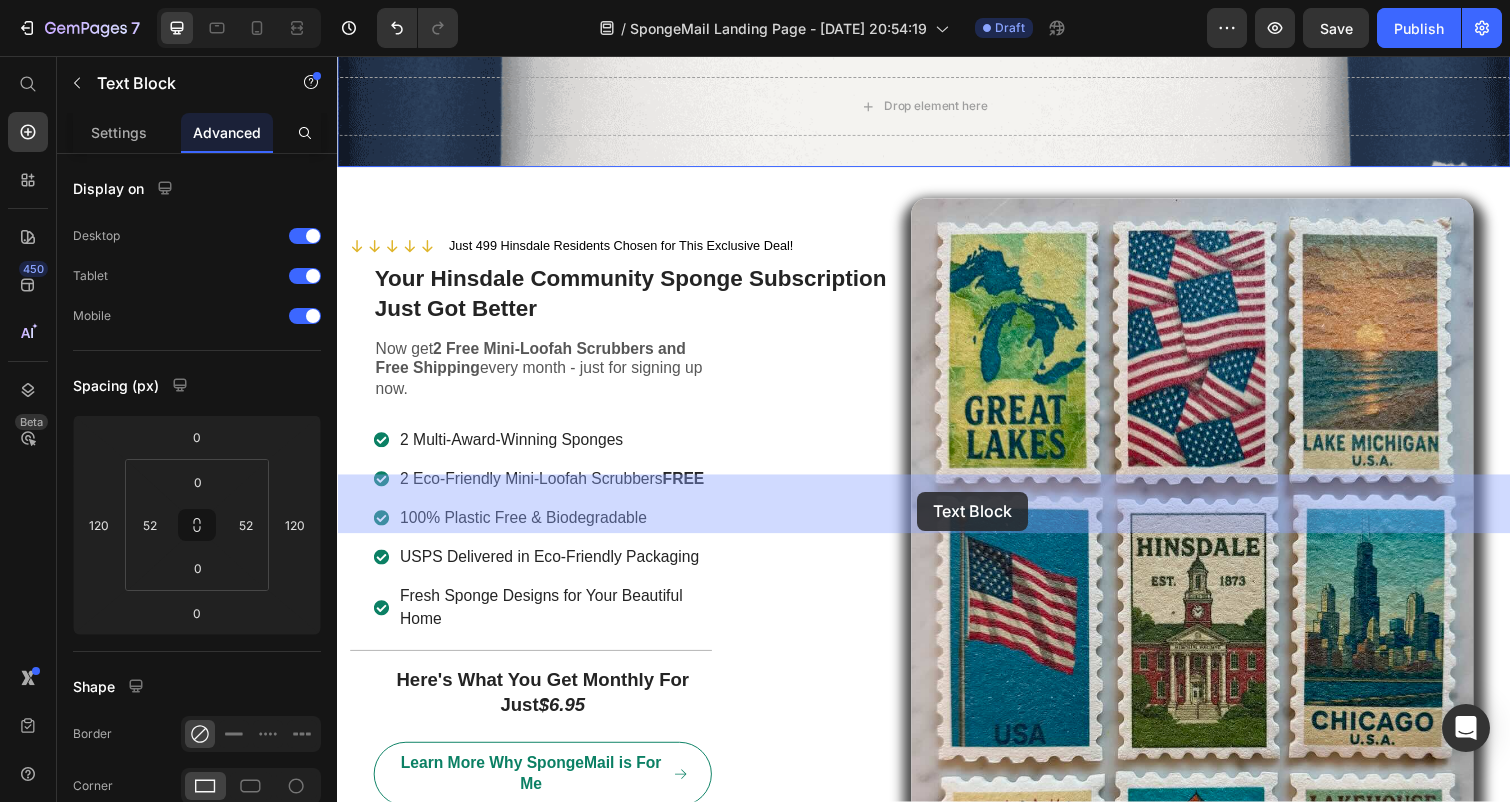 drag, startPoint x: 930, startPoint y: 350, endPoint x: 929, endPoint y: 502, distance: 152.0033 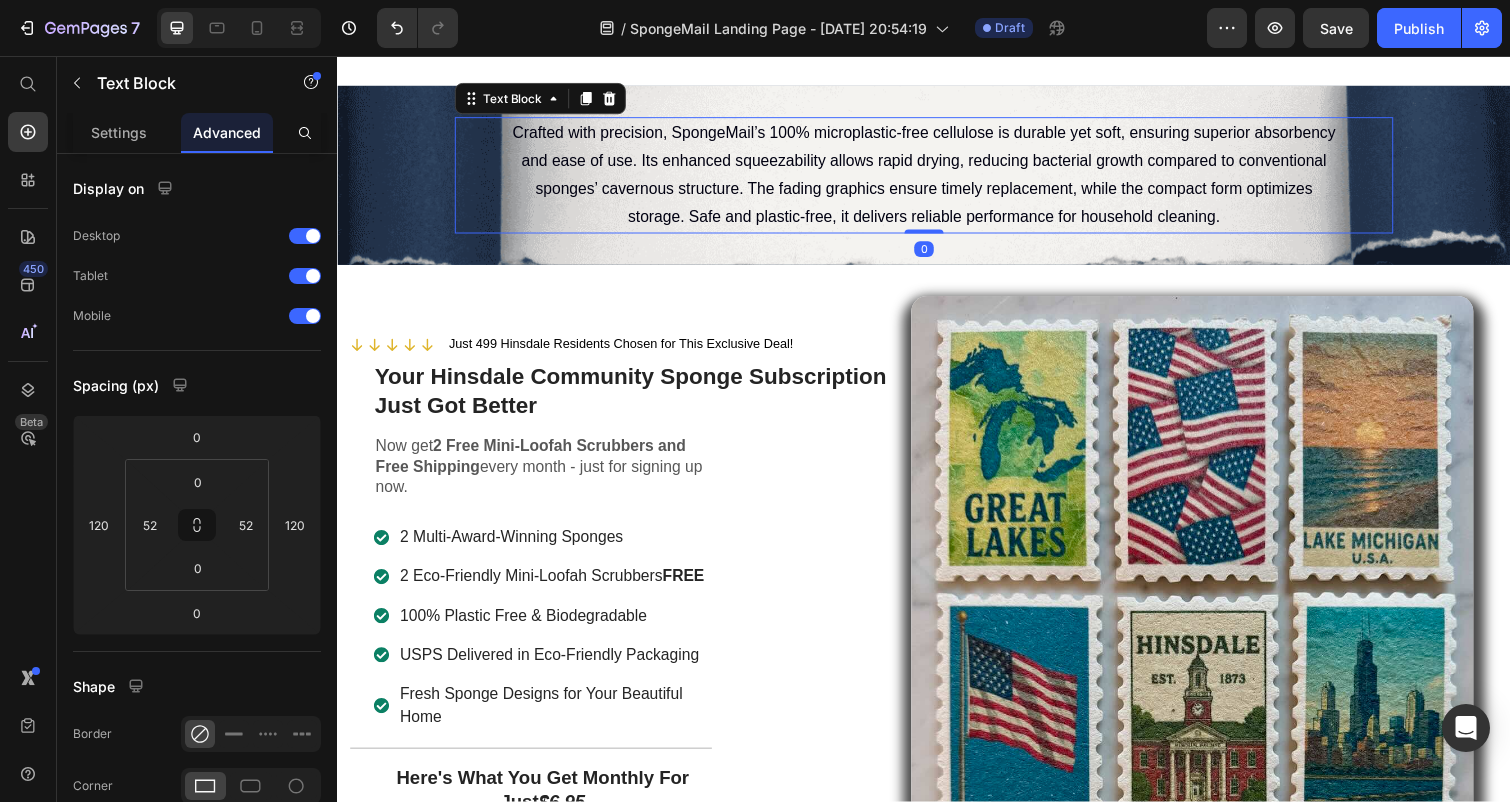 scroll, scrollTop: 5771, scrollLeft: 0, axis: vertical 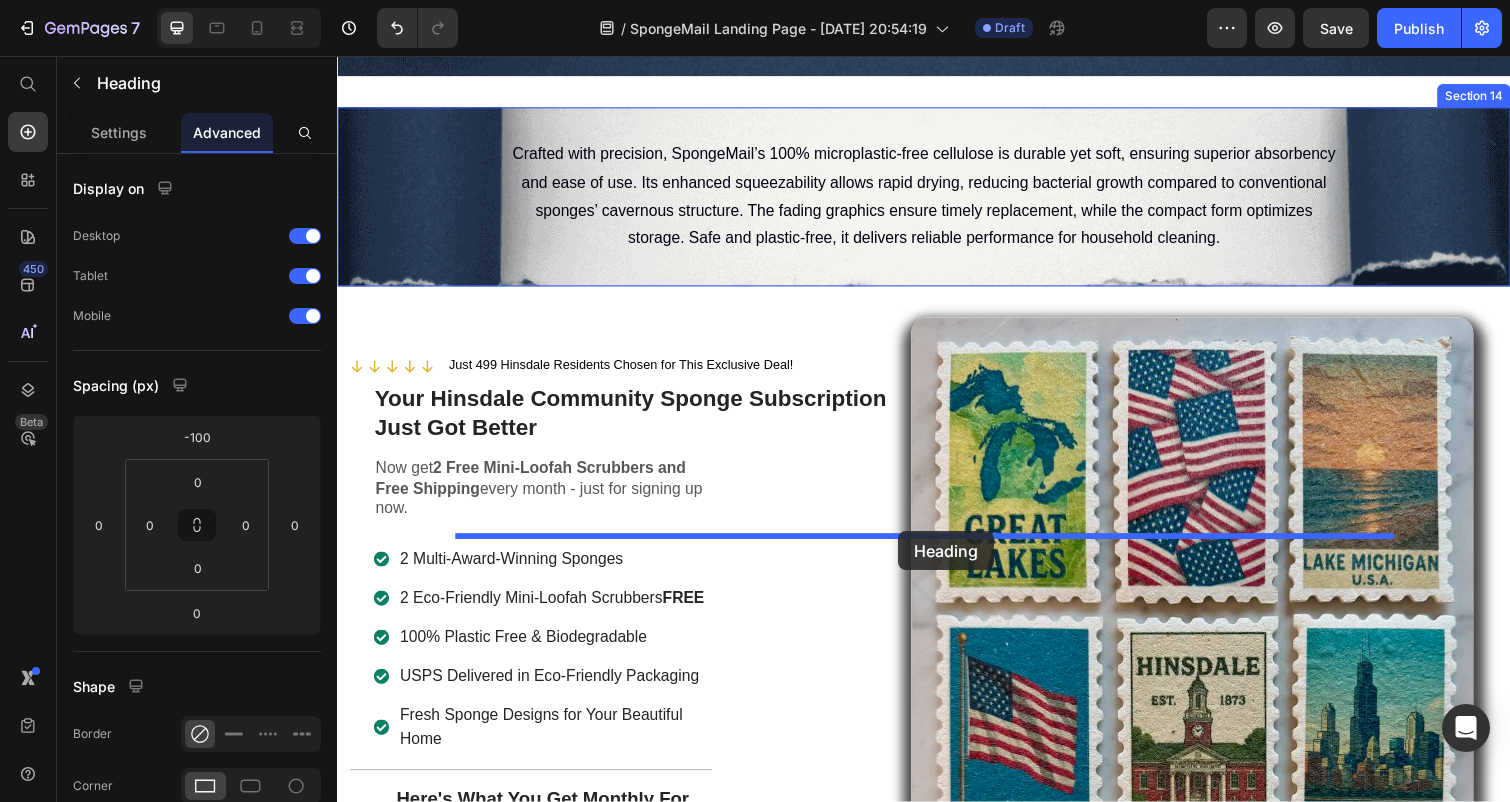 drag, startPoint x: 933, startPoint y: 217, endPoint x: 911, endPoint y: 542, distance: 325.74377 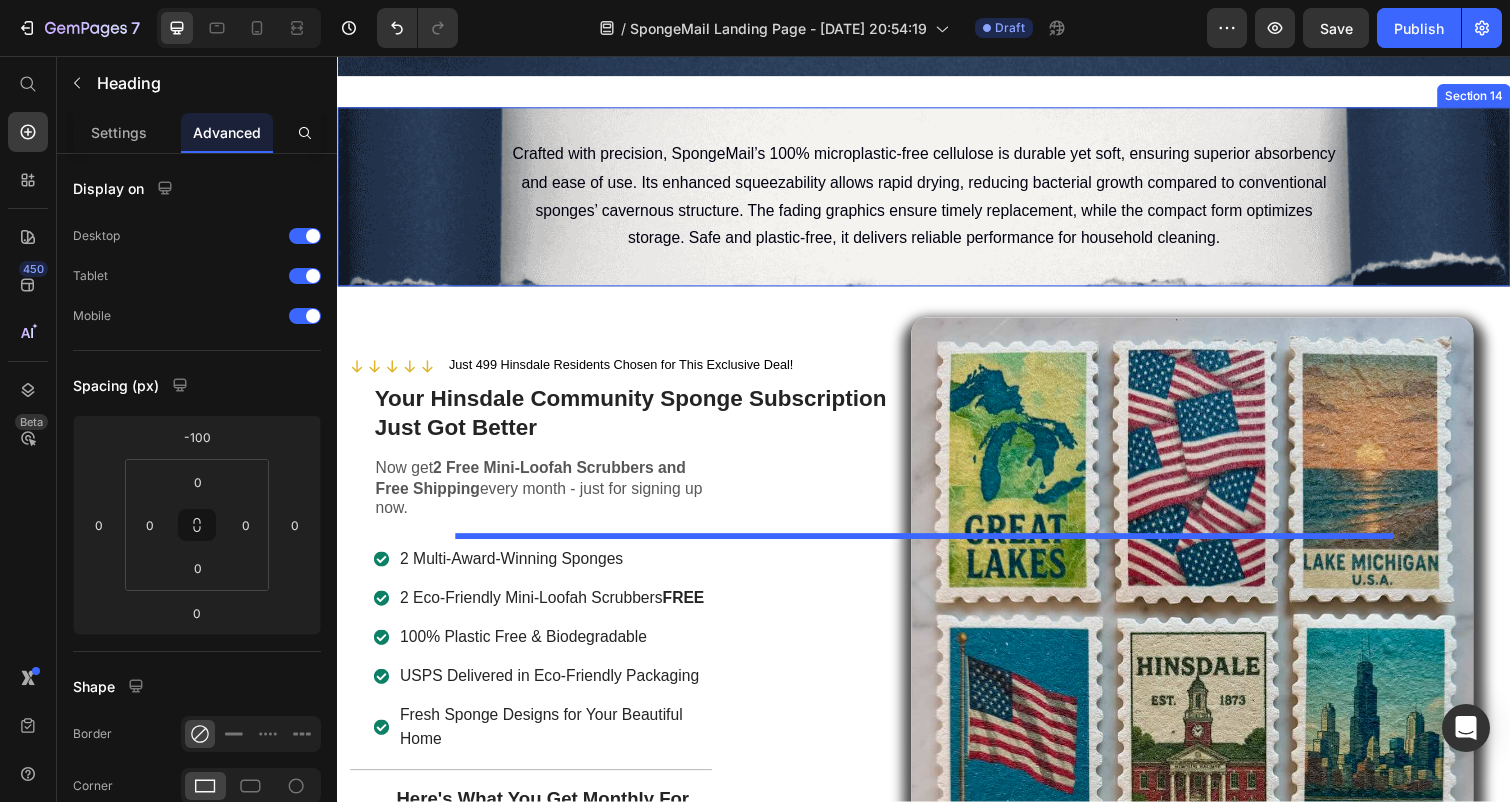 type on "16" 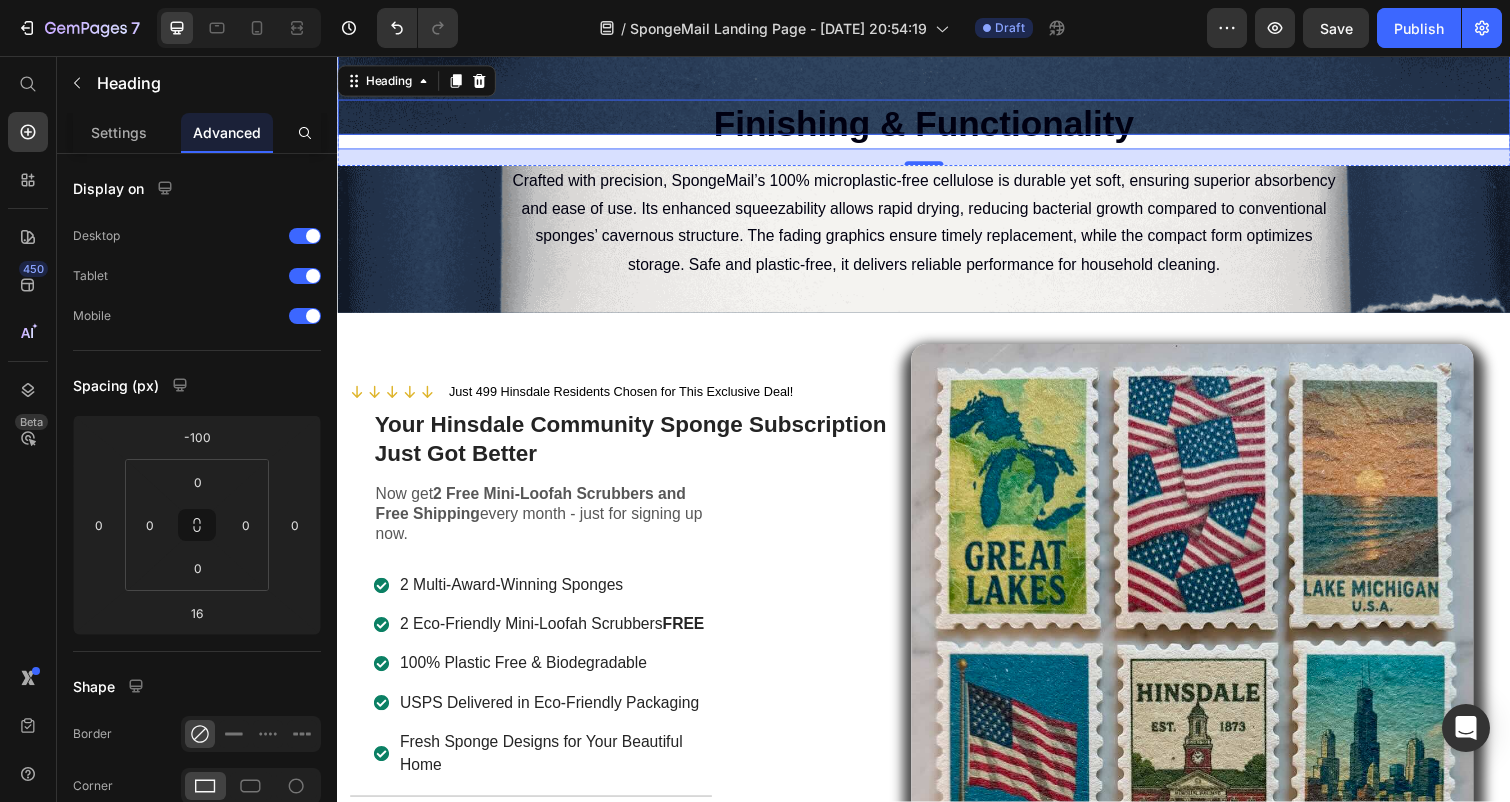 click on "Drop element here Row" at bounding box center [937, -93] 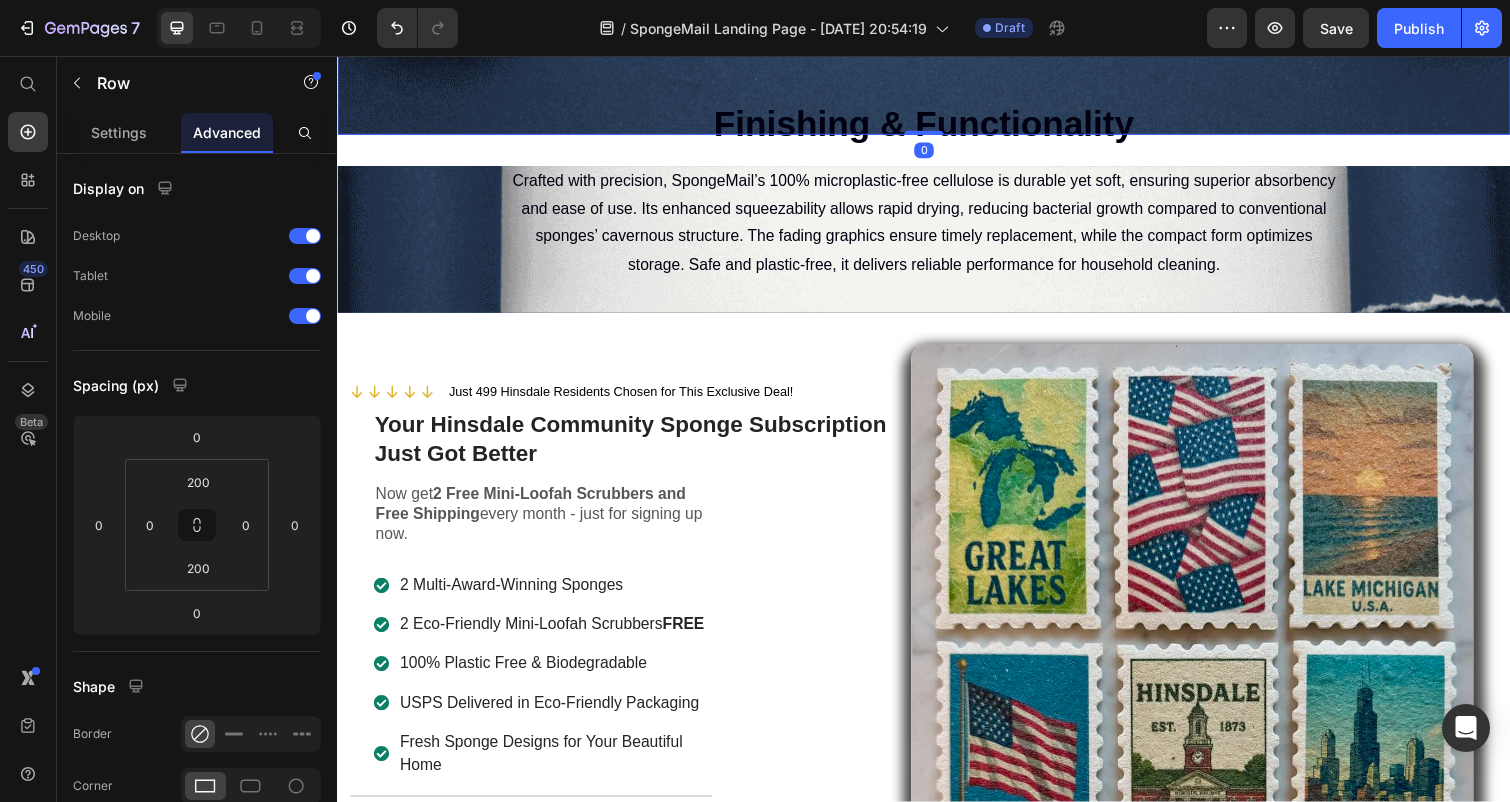 click 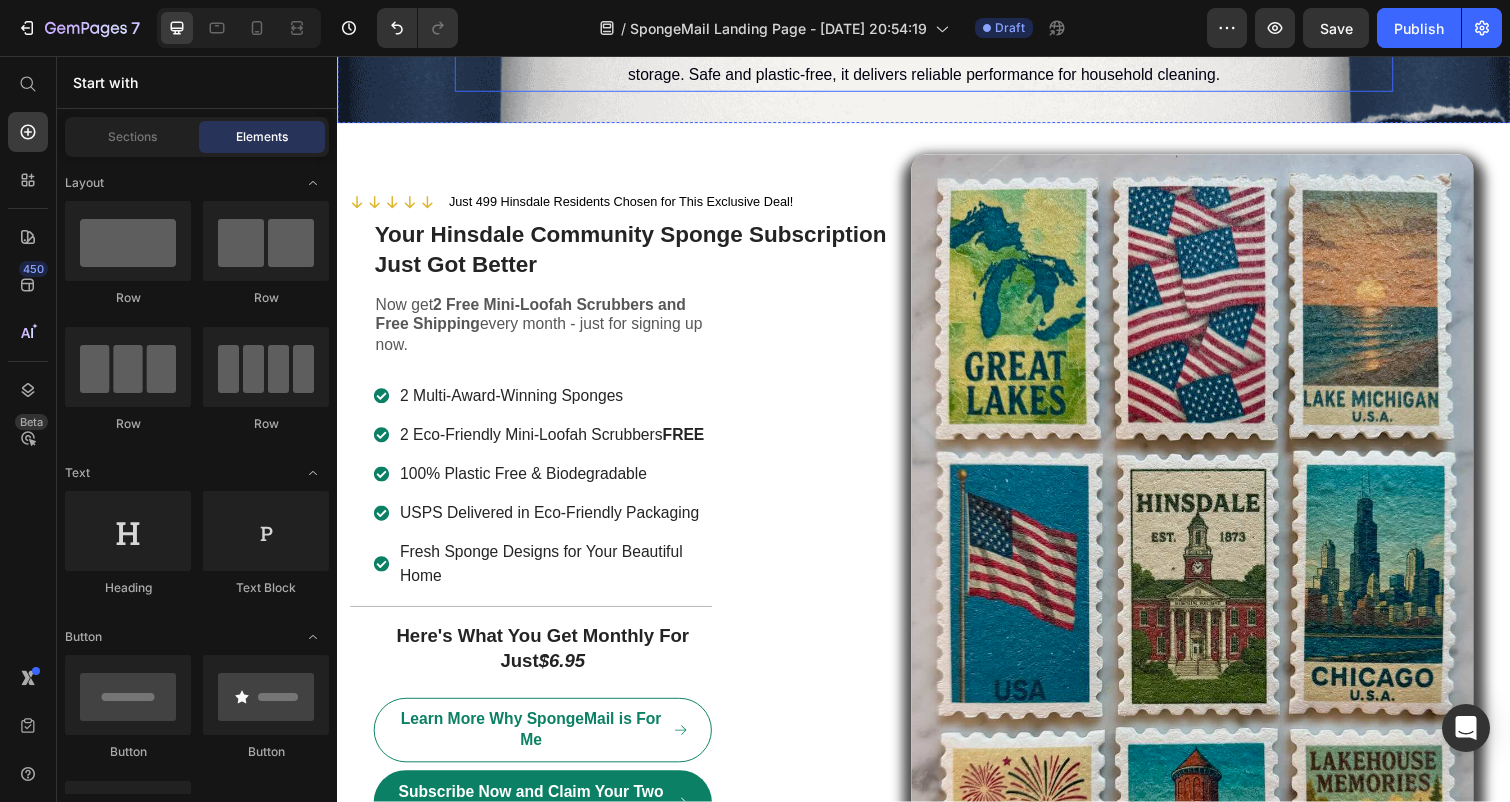 scroll, scrollTop: 5552, scrollLeft: 0, axis: vertical 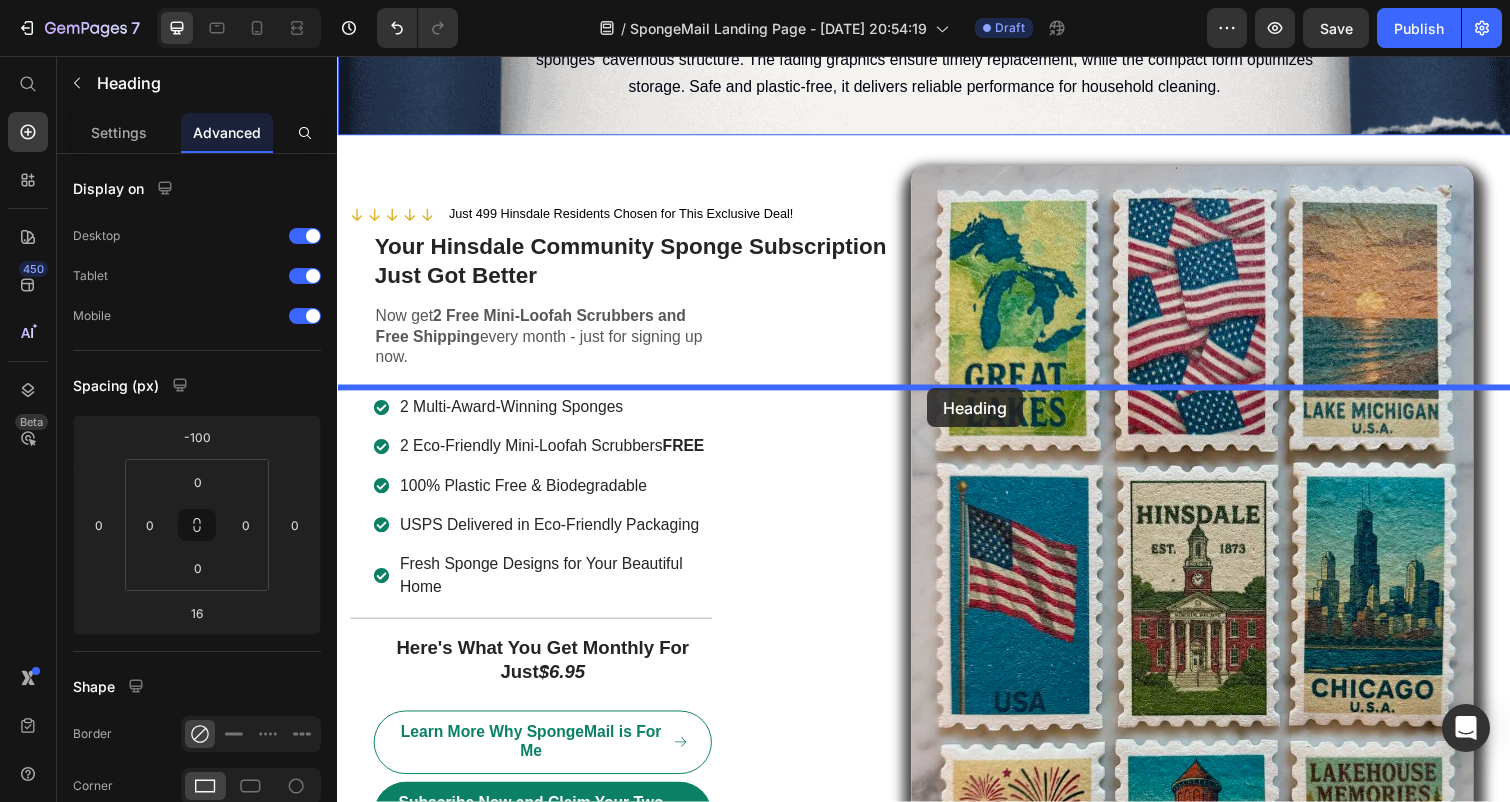 drag, startPoint x: 936, startPoint y: 358, endPoint x: 941, endPoint y: 399, distance: 41.303753 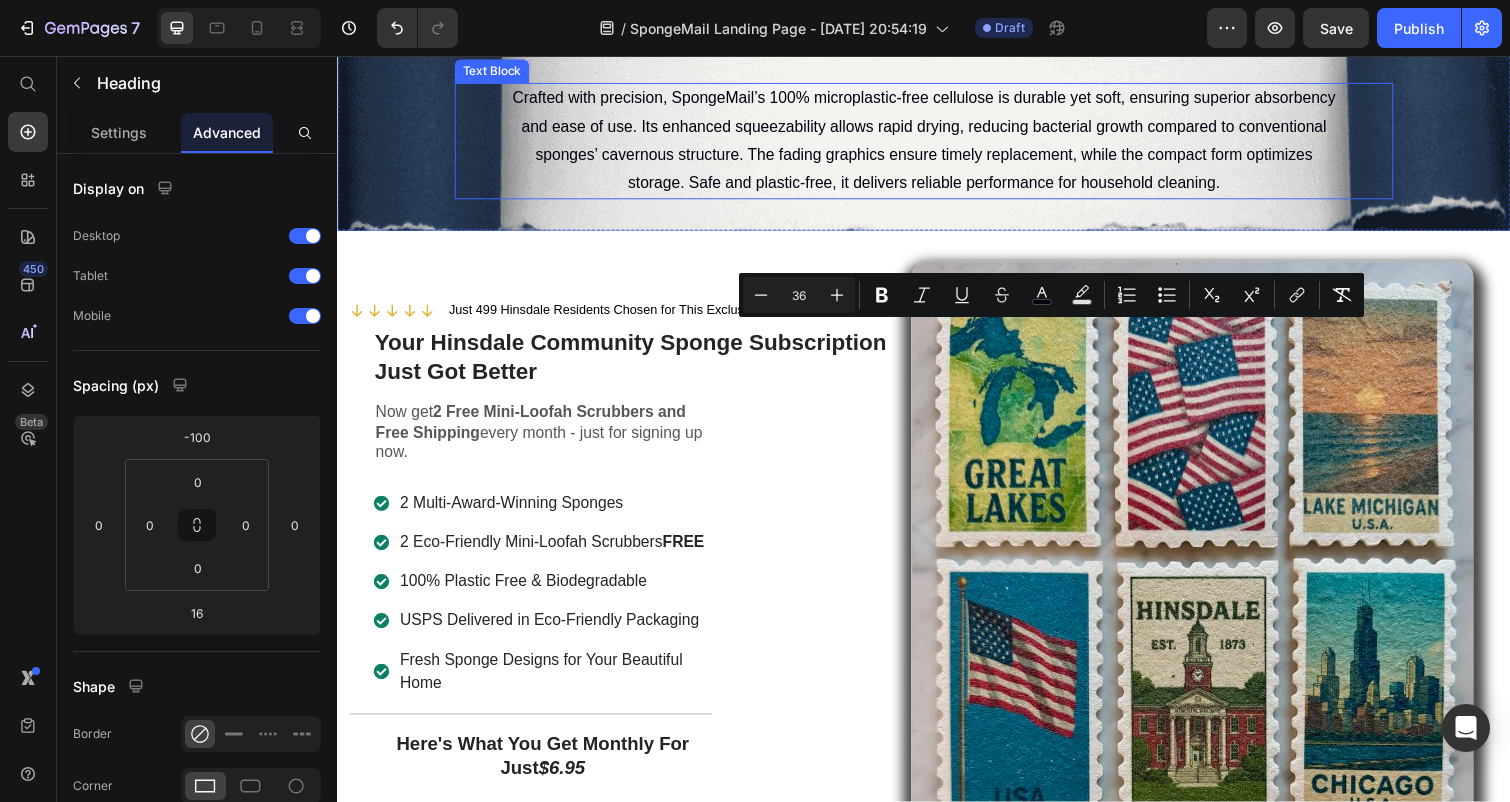 drag, startPoint x: 964, startPoint y: 340, endPoint x: 943, endPoint y: 493, distance: 154.43445 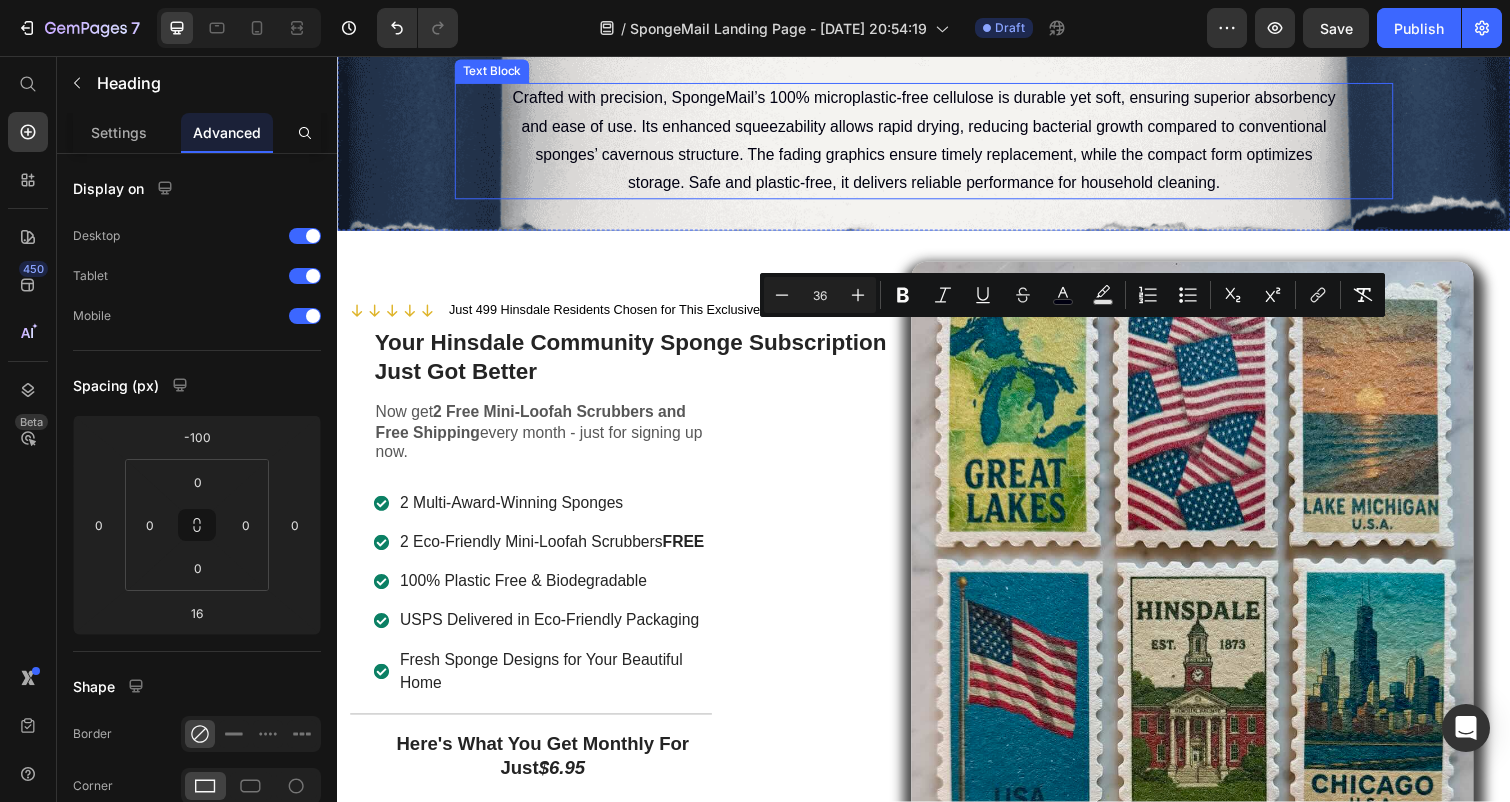 drag, startPoint x: 1014, startPoint y: 354, endPoint x: 998, endPoint y: 569, distance: 215.59453 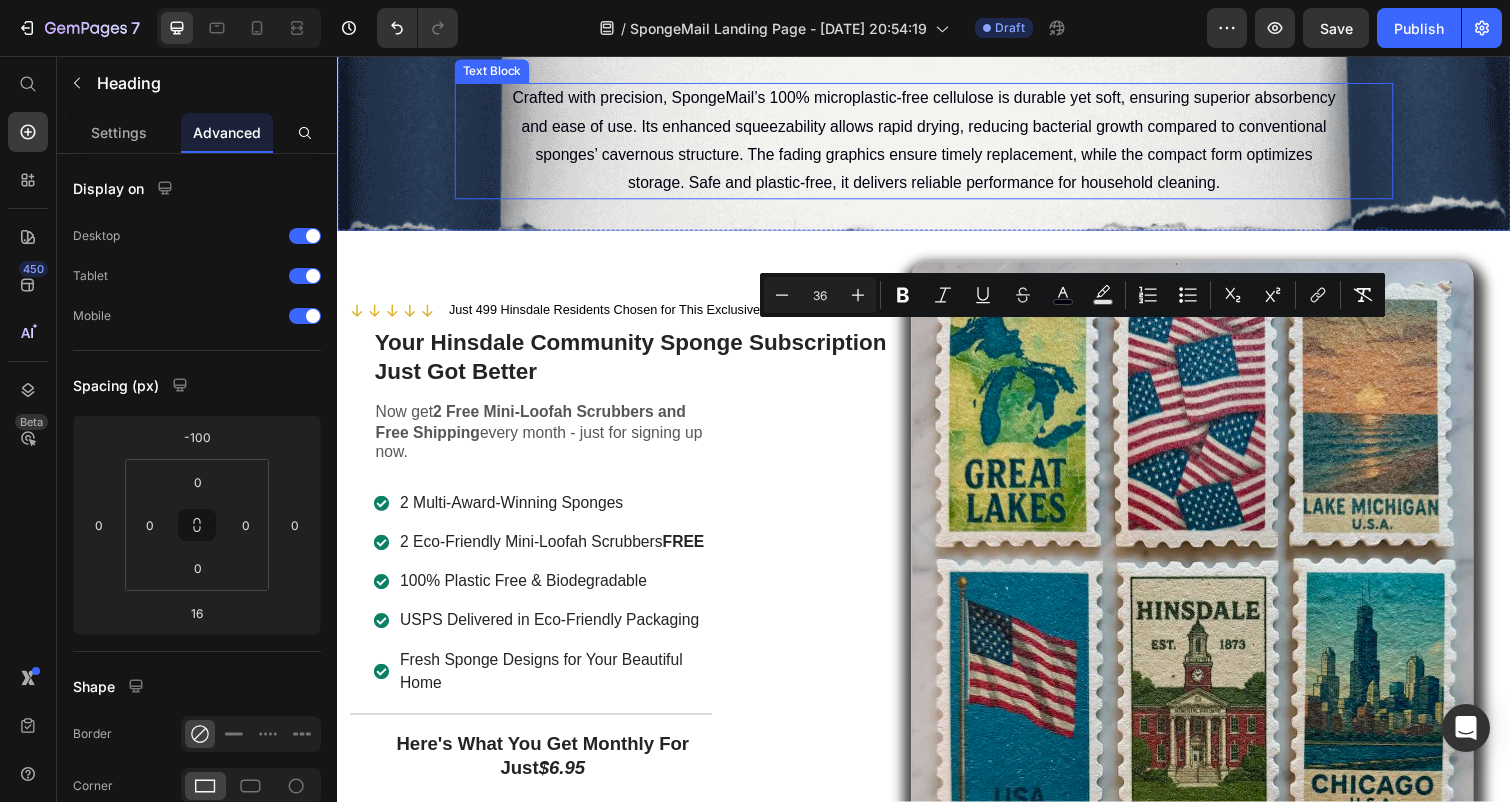 click on "A Sponge's Best Quality Is Also It's Biggest Flaw! Heading Sponges’ pores trap food and breed bacteria—only regular replacement stops the spread. Text Block Image Sponges’ spongy pores make them perfect for cleaning—but also perfect for harboring dangerous bacteria. Food residue lodges deep inside, feeding germs that thrive for up to 16 days. Studies show sponges can host more bacteria than a toilet seat!   Microwaving or dishwashing? They don’t work. Research from the University of Arizona (2022) found that microwaving reduces only 60% of bacteria, leaving deep-seated germs untouched. Dishwashers fare worse, with food residue fueling bacterial regrowth.   Experts agree: Replace sponges every 1-2 weeks to keep your Hinsdale kitchen safe. SpongeMail’s fading designs and convenient subscription deliver fresh, microplastic-free sponges right when you need them—before bacteria take over. Text Block Subscribe For Fresh Sponges Now! Button Section 12
Drop element here Section 13" at bounding box center [937, -1304] 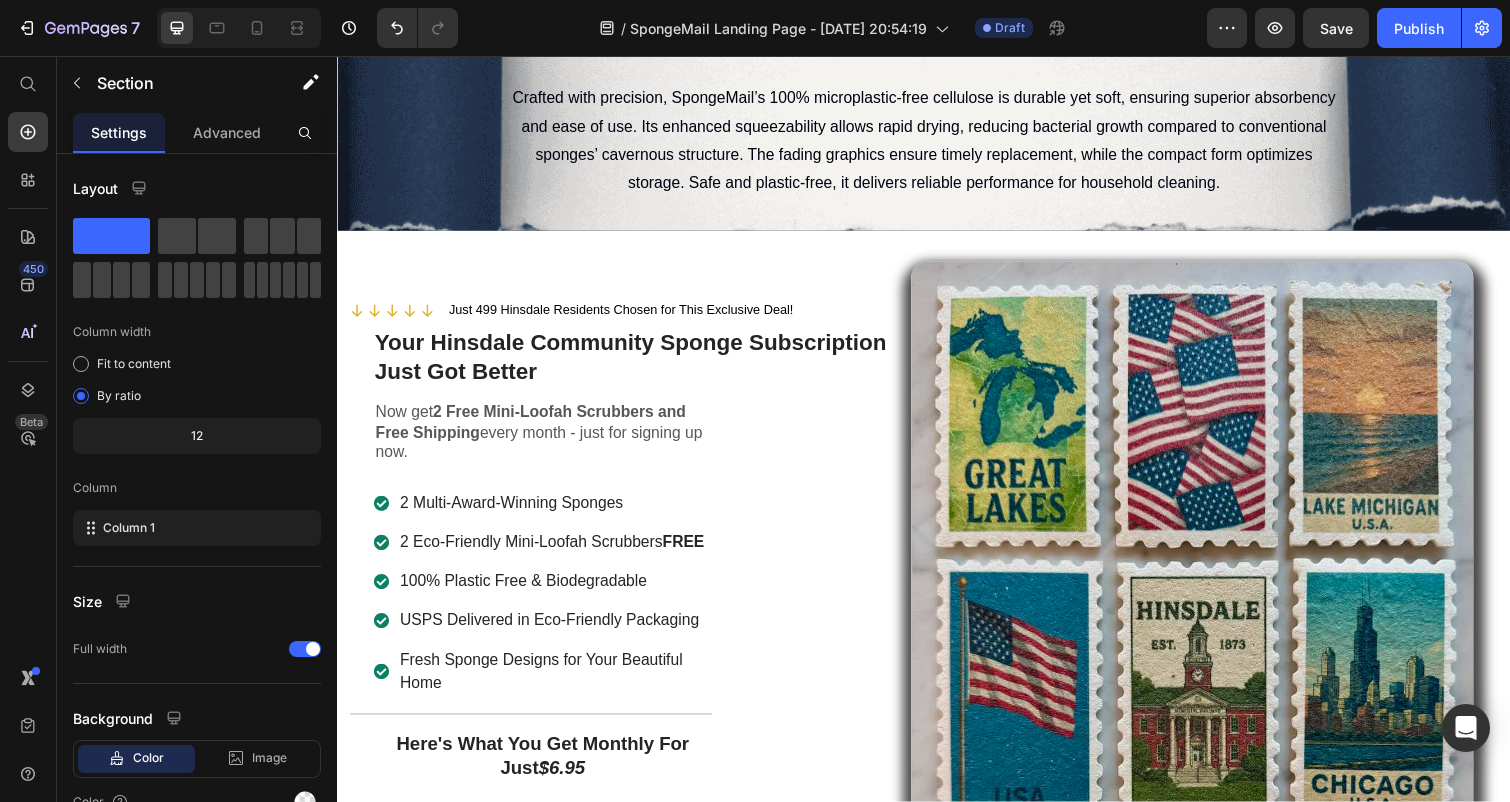 click on "Drop element here Section 13   Create Theme Section AI Content Write with GemAI What would you like to describe here? Tone and Voice Persuasive Product Show more Generate" at bounding box center (937, -74) 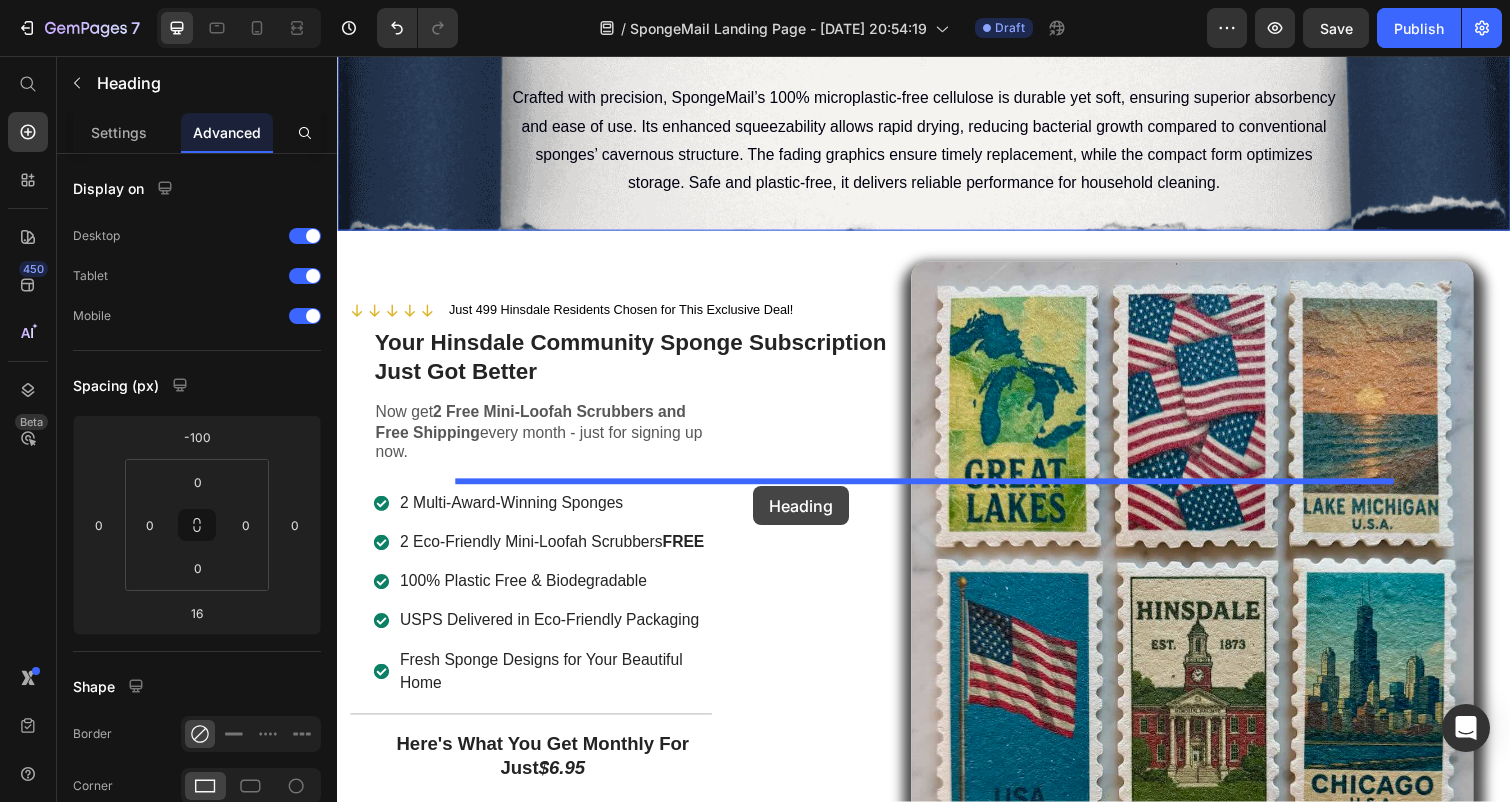drag, startPoint x: 766, startPoint y: 354, endPoint x: 763, endPoint y: 493, distance: 139.03236 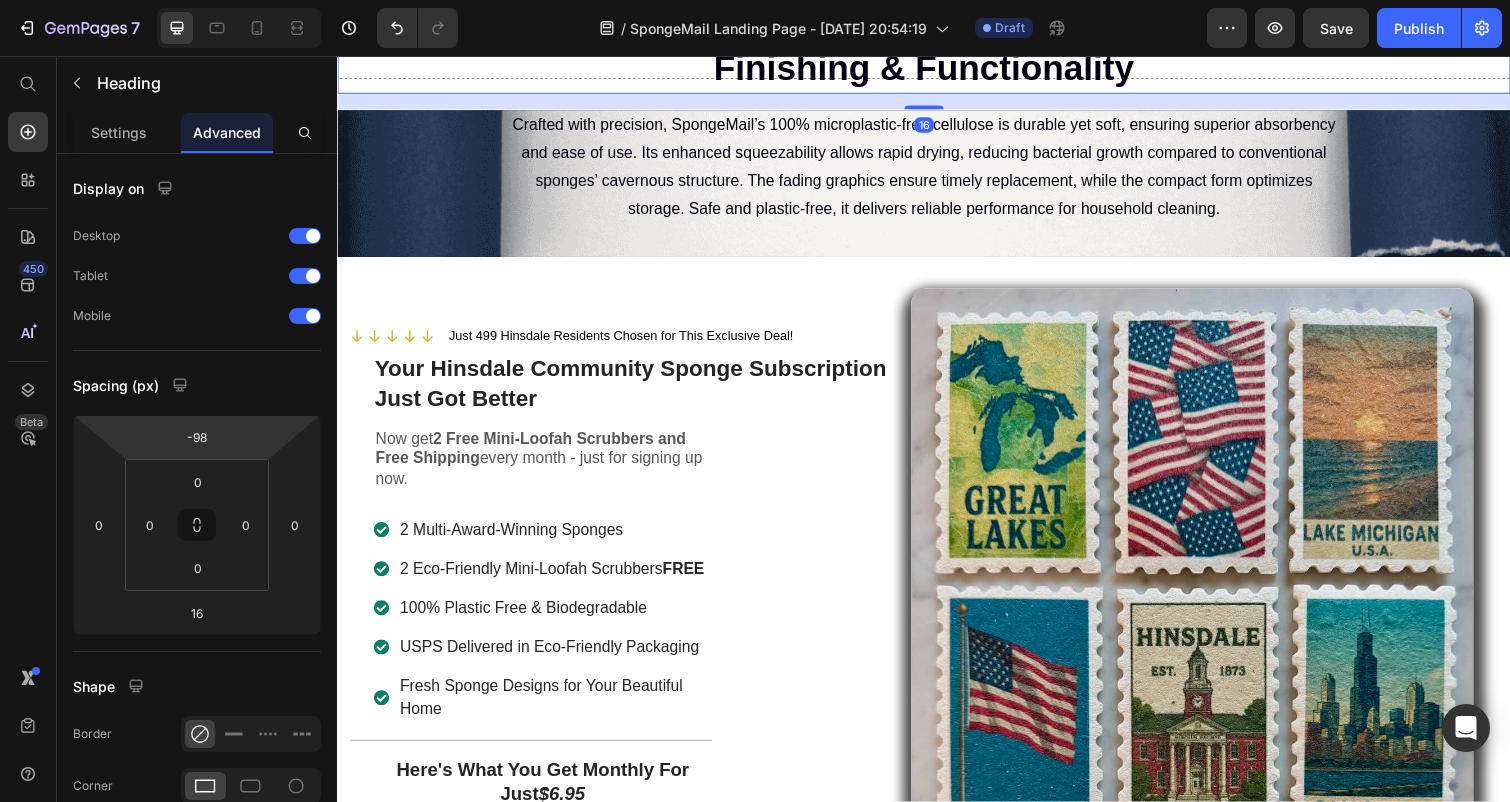 click on "7  Version history  /  SpongeMail Landing Page - [DATE] 20:54:19 Draft Preview  Save   Publish  450 Beta Start with Sections Elements Hero Section Product Detail Brands Trusted Badges Guarantee Product Breakdown How to use Testimonials Compare Bundle FAQs Social Proof Brand Story Product List Collection Blog List Contact Sticky Add to Cart Custom Footer Browse Library 450 Layout
Row
Row
Row
Row Text
Heading
Text Block Button
Button
Button
Sticky Back to top Media" at bounding box center (755, 0) 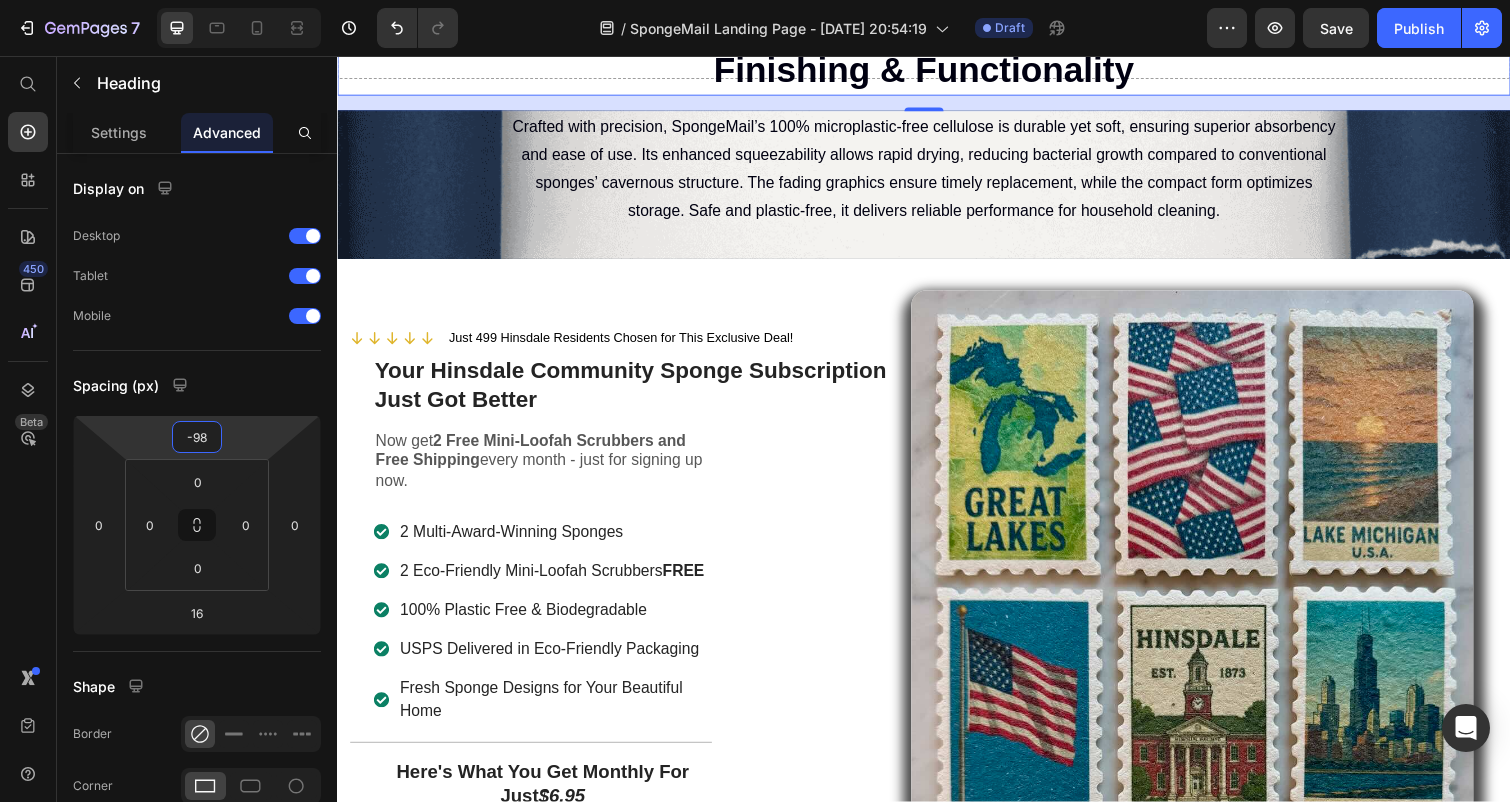 type on "0" 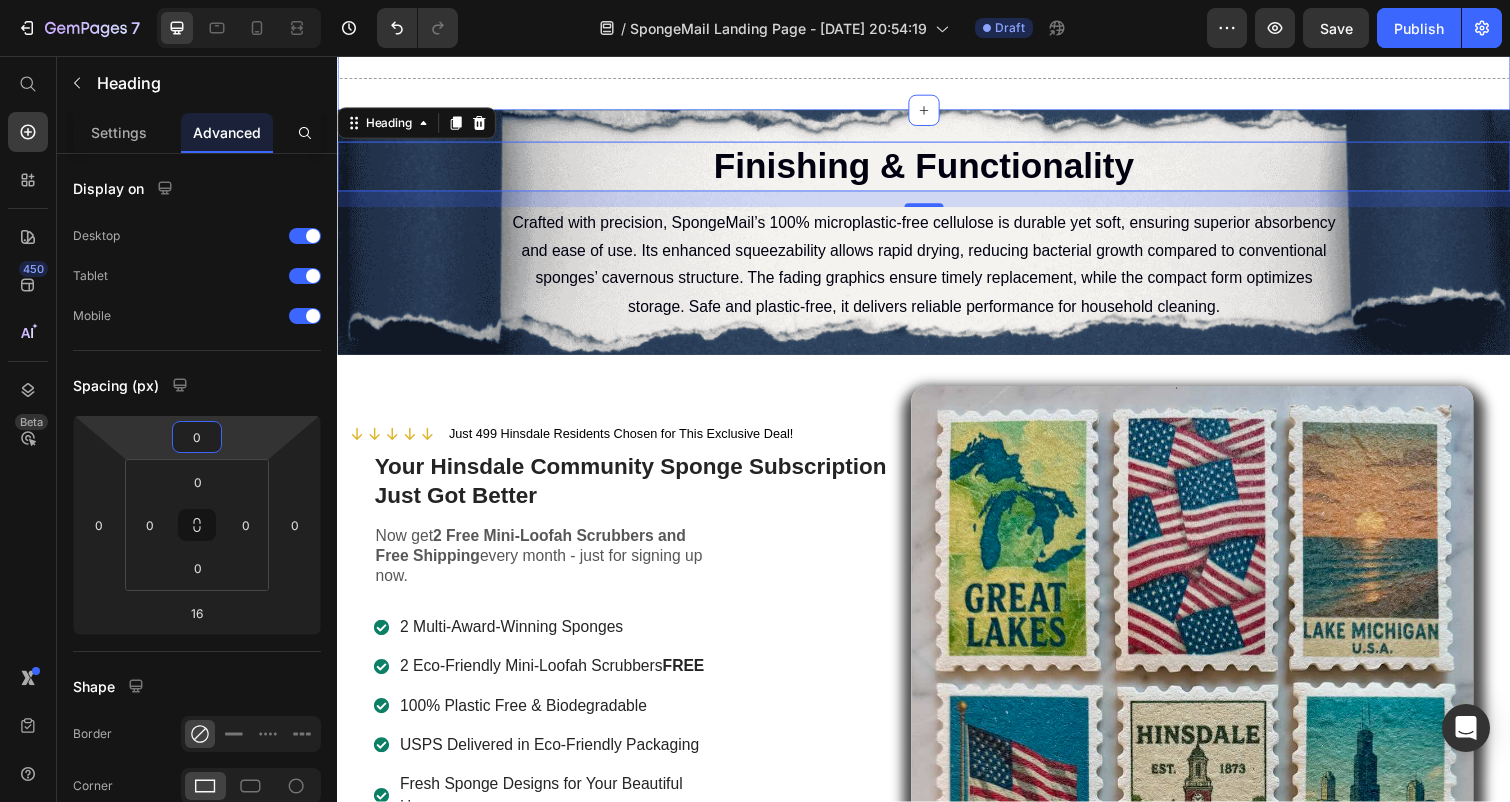 click on "Drop element here Section 14" at bounding box center [937, 50] 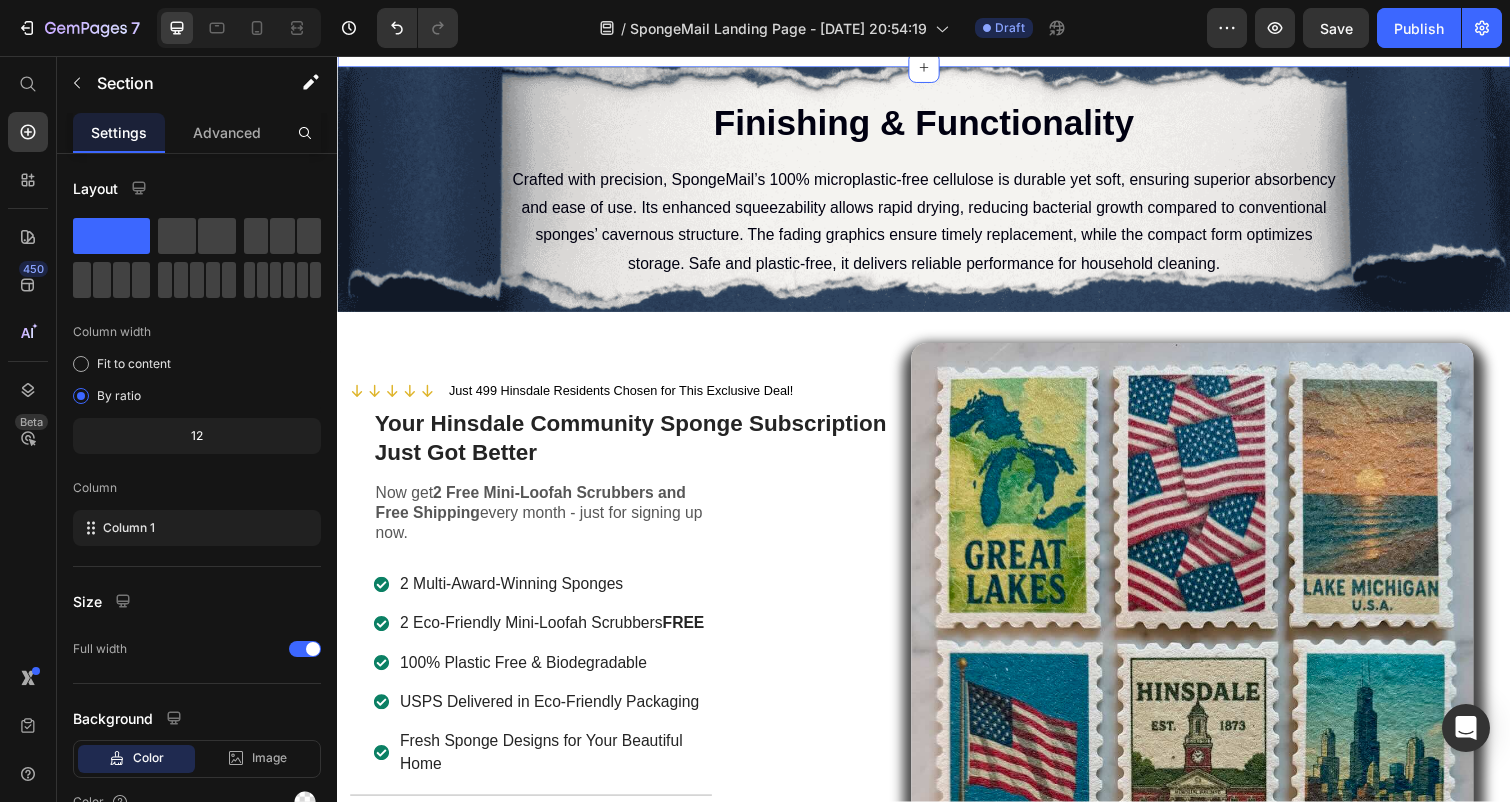 scroll, scrollTop: 5606, scrollLeft: 0, axis: vertical 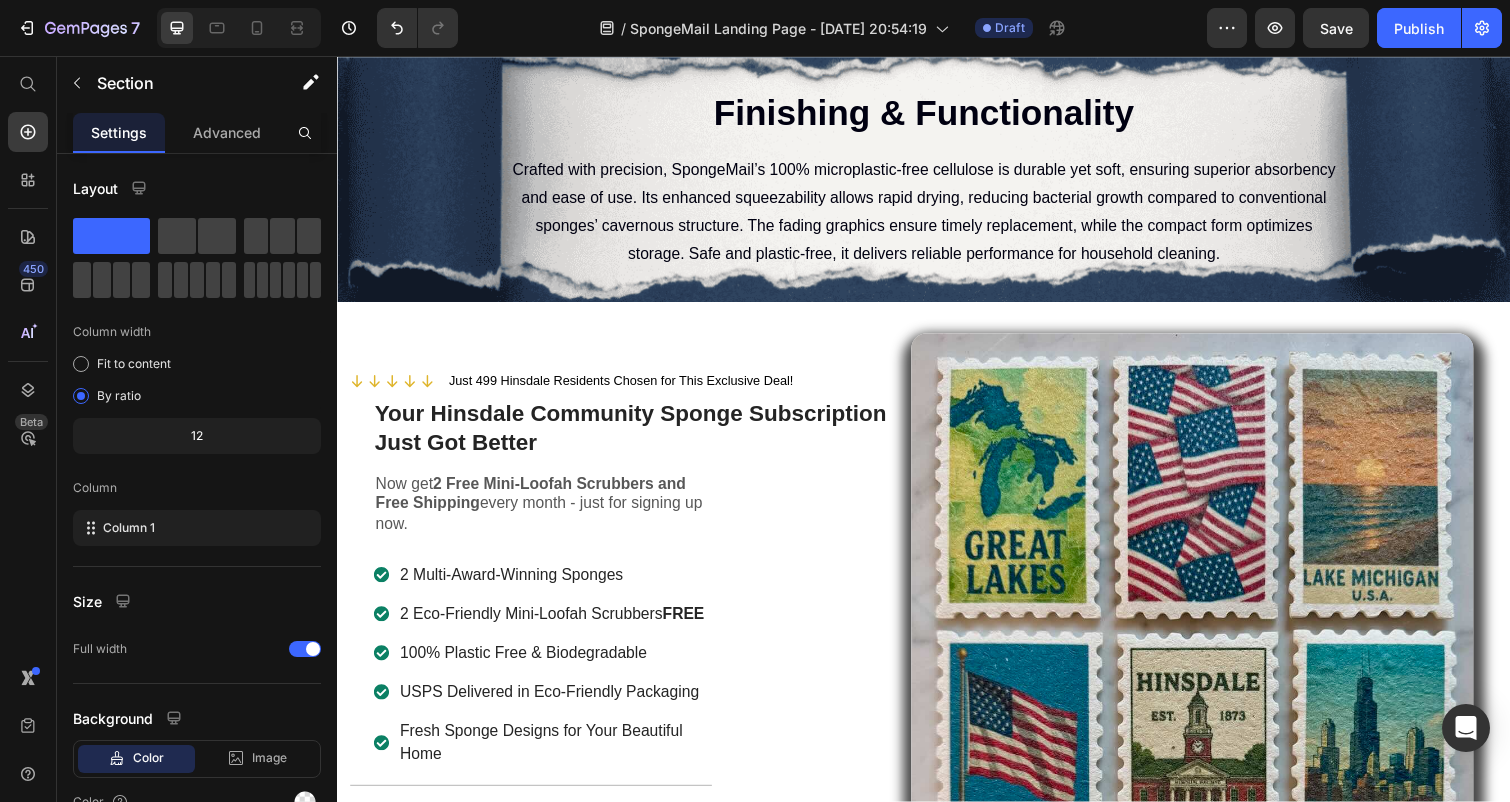 click on "Drop element here Section 13" at bounding box center (937, -128) 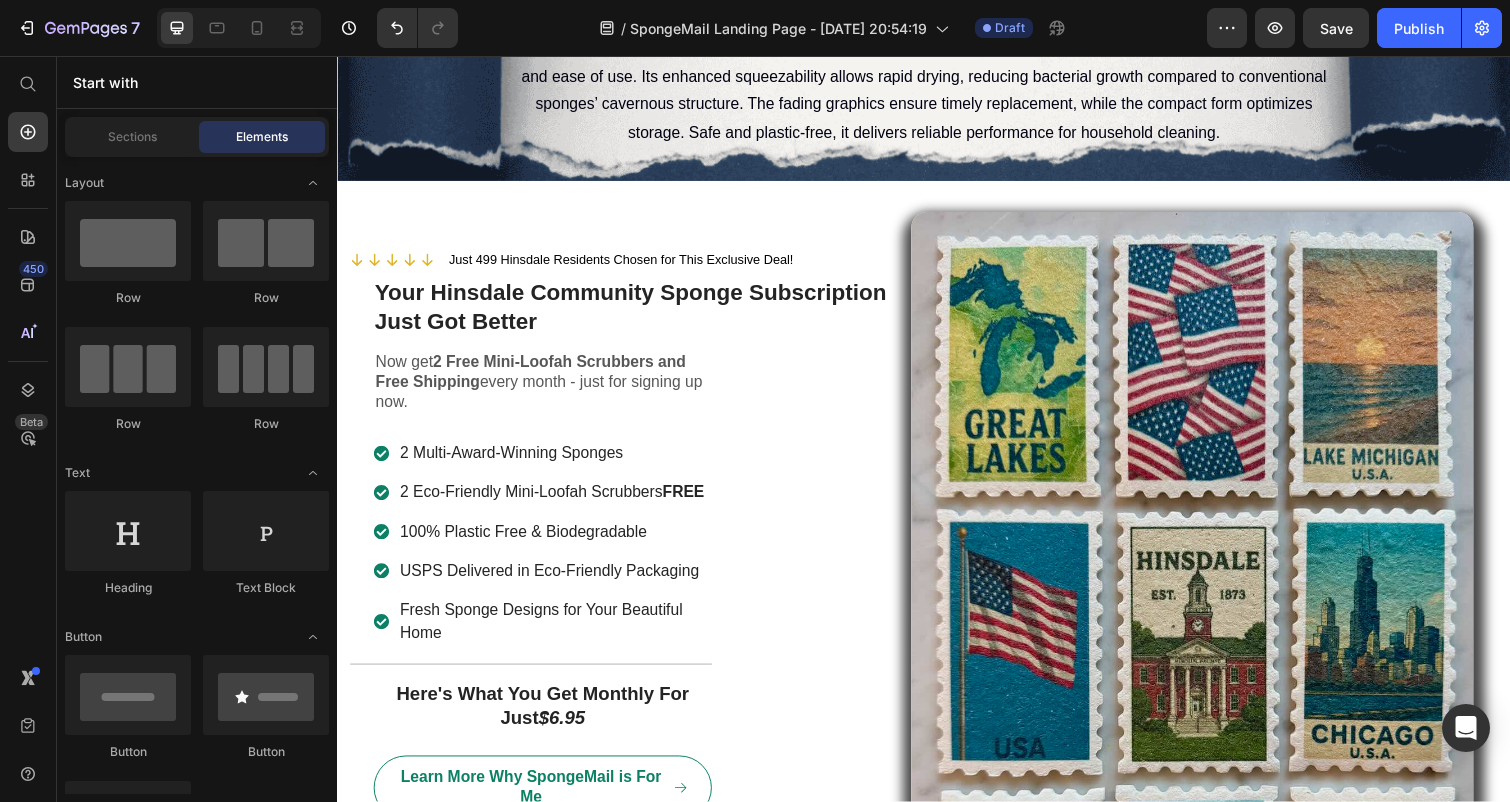 click on "Drop element here" at bounding box center (937, -128) 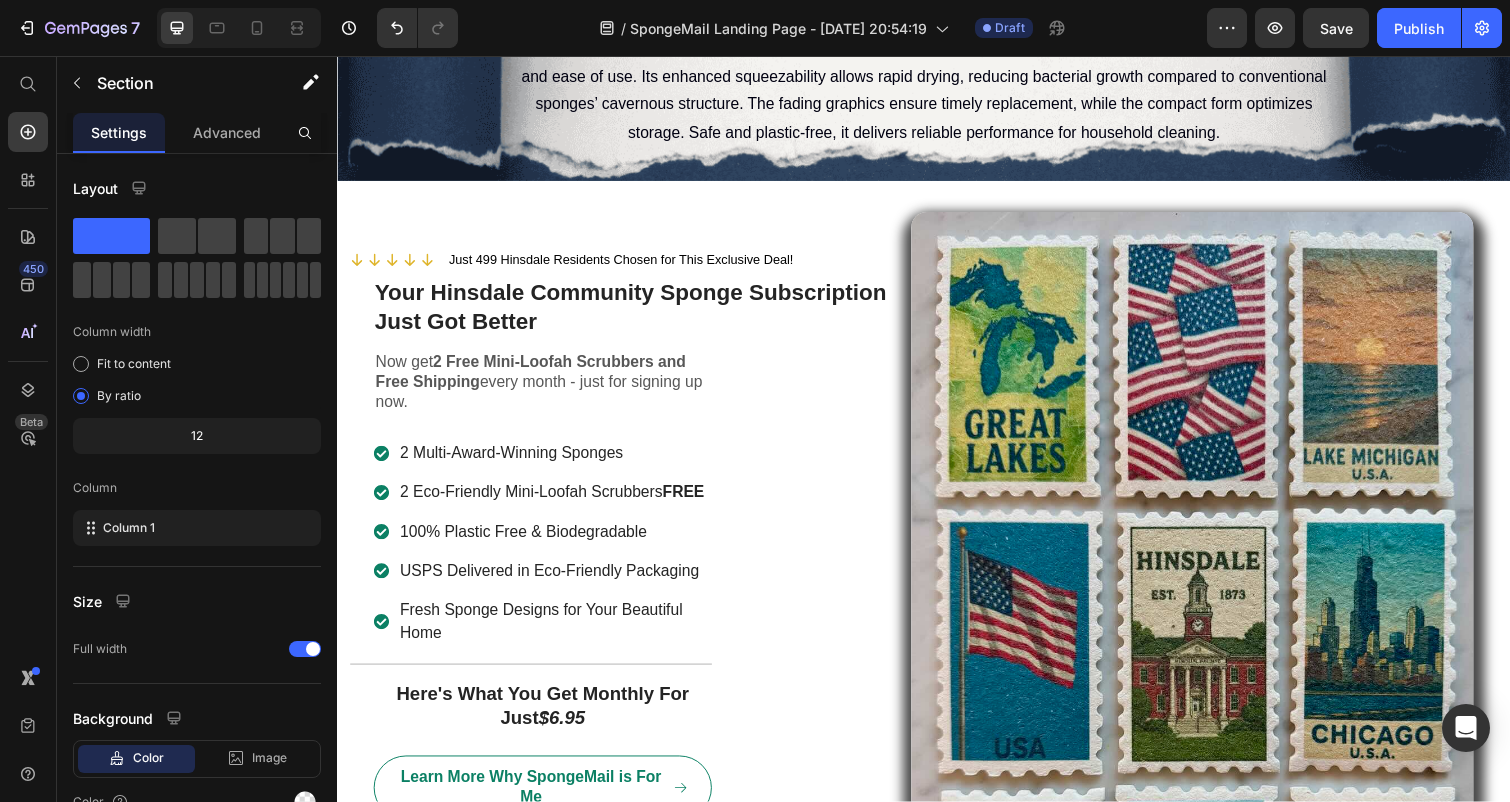 click 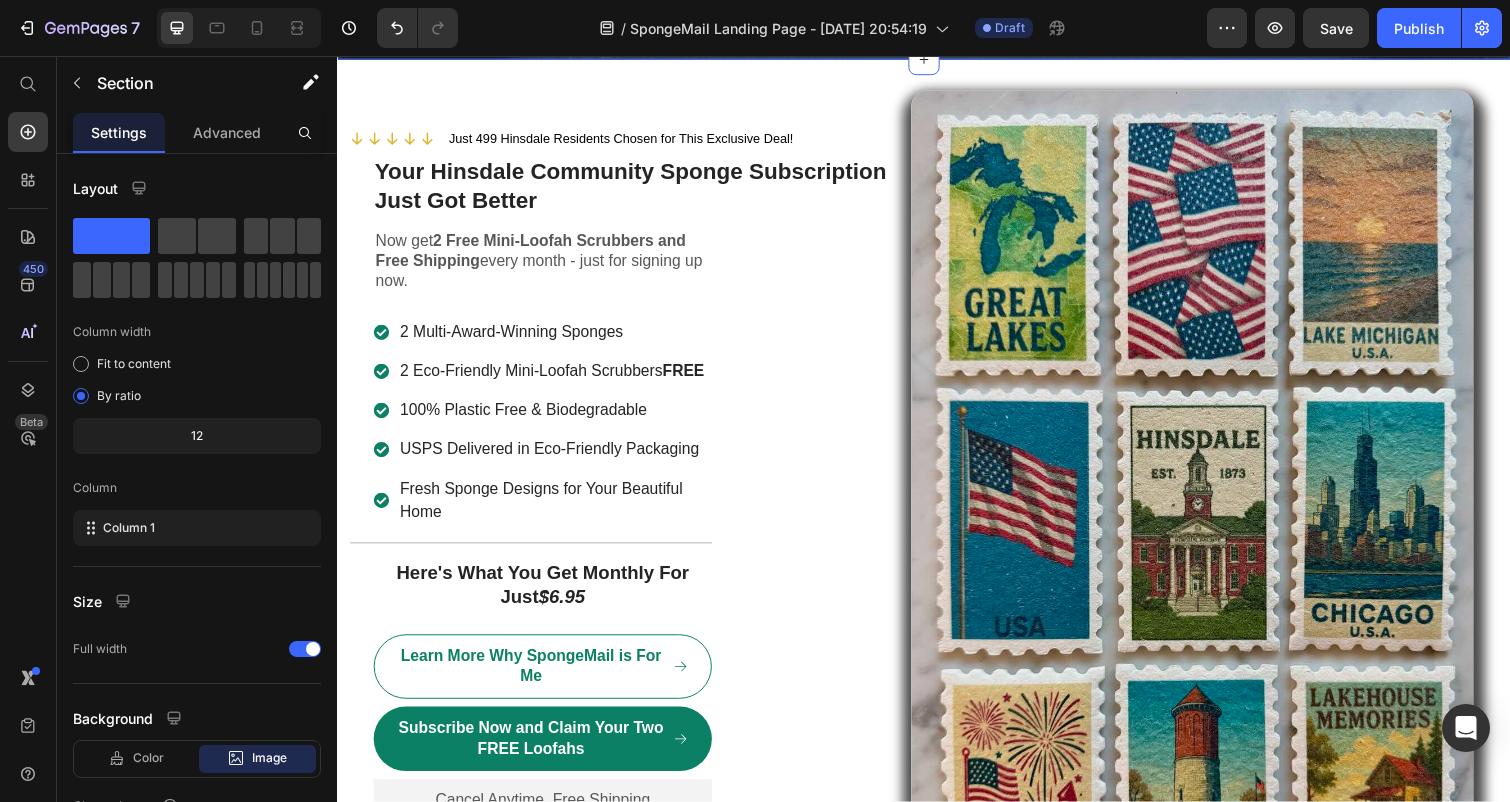 click on "Finishing & Functionality Heading Crafted with precision, SpongeMail’s 100% microplastic-free cellulose is durable yet soft, ensuring superior absorbency and ease of use. Its enhanced squeezability allows rapid drying, reducing bacterial growth compared to conventional sponges’ cavernous structure. The fading graphics ensure timely replacement, while the compact form optimizes storage. Safe and plastic-free, it delivers reliable performance for household cleaning. Text Block" at bounding box center (937, -65) 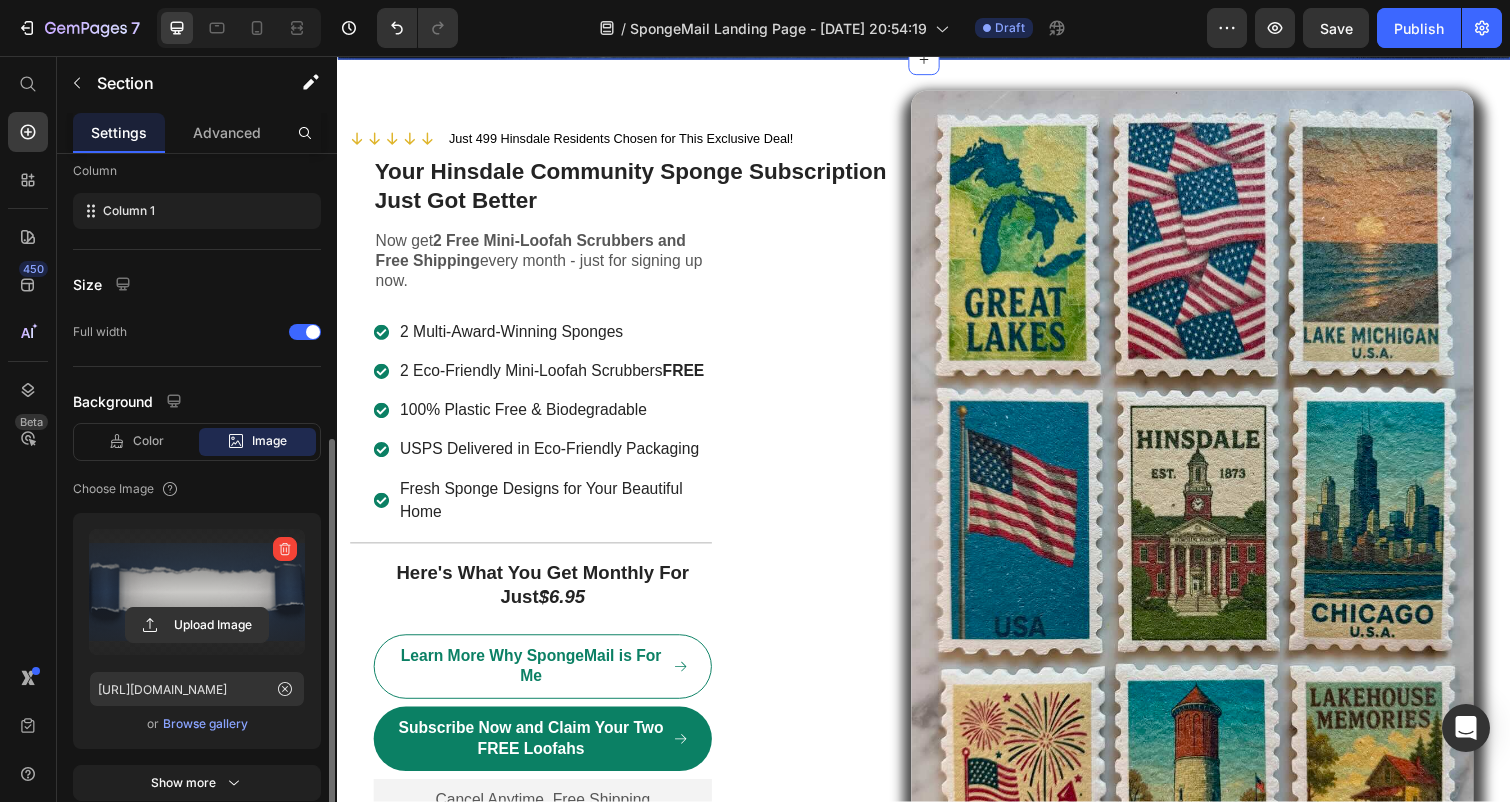 scroll, scrollTop: 375, scrollLeft: 0, axis: vertical 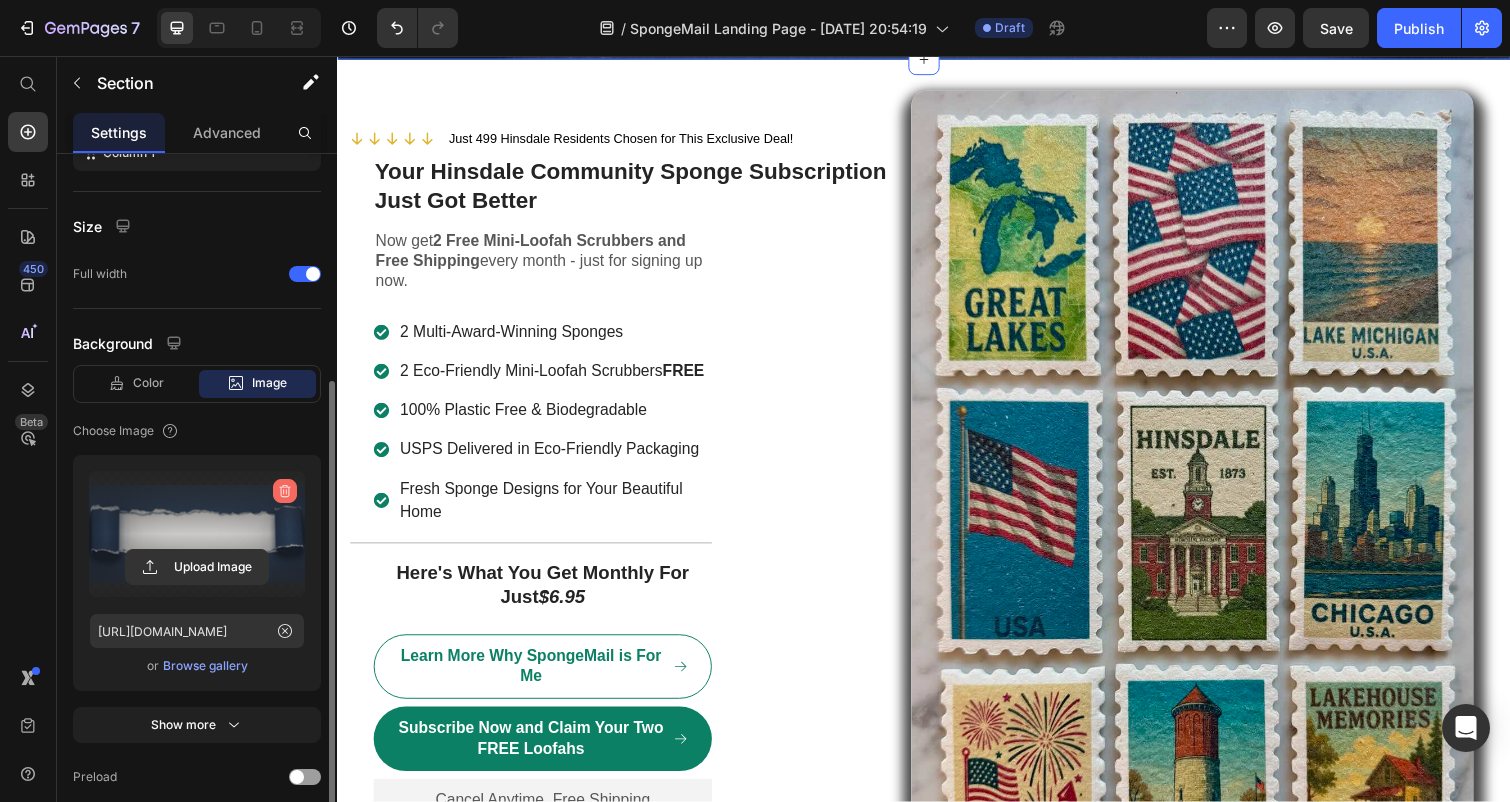 click 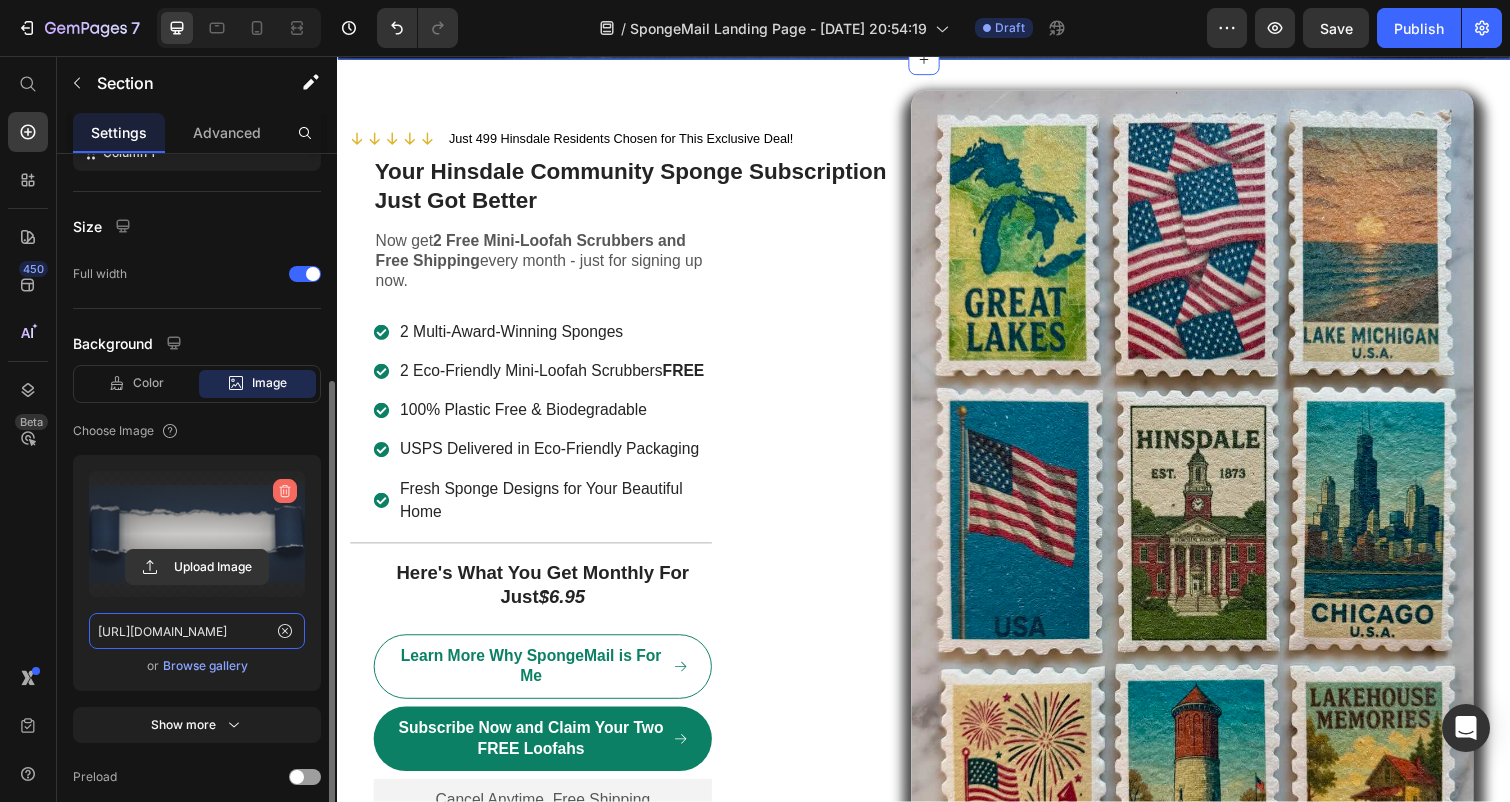 type 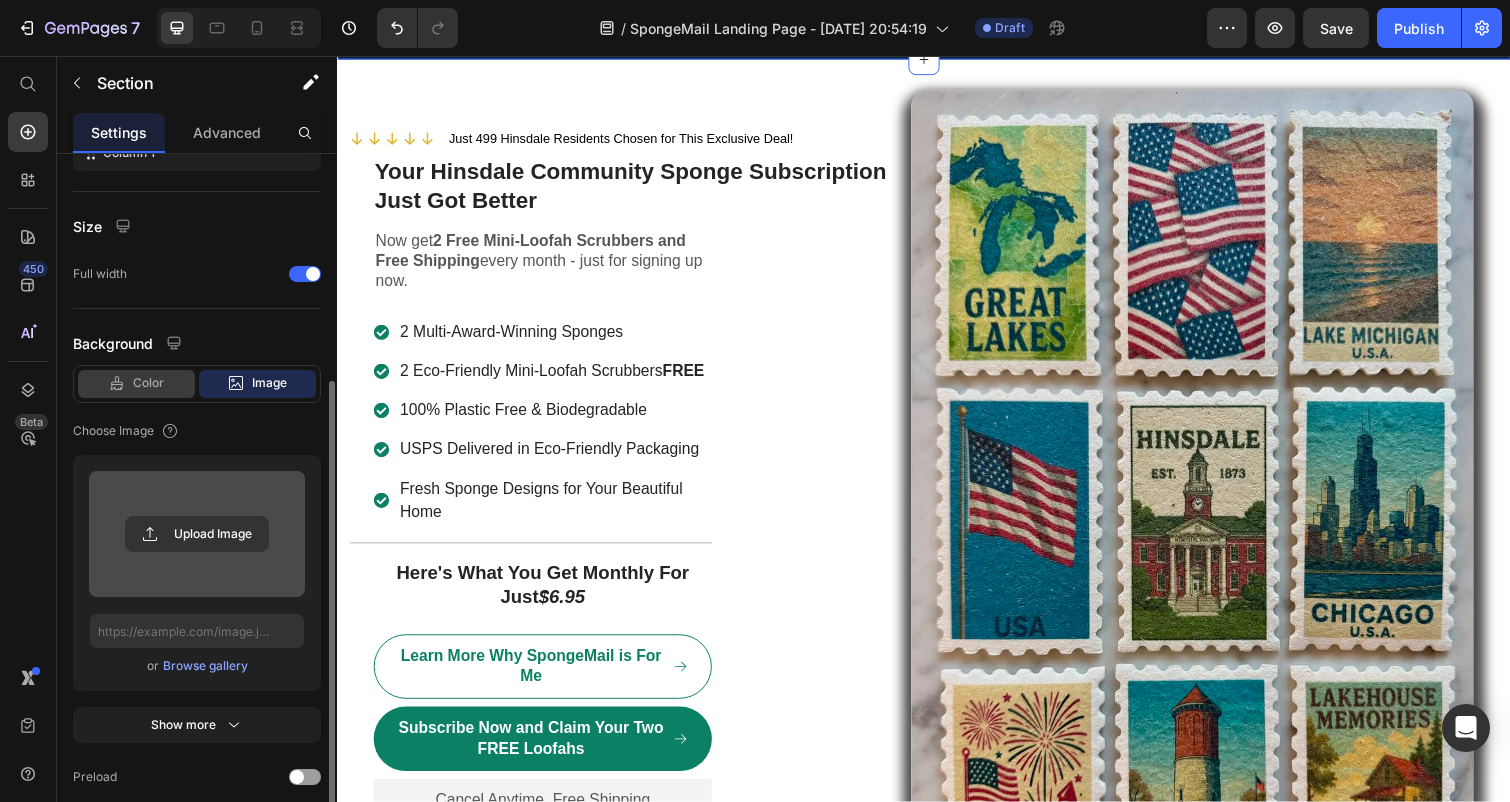 click on "Color" at bounding box center [148, 383] 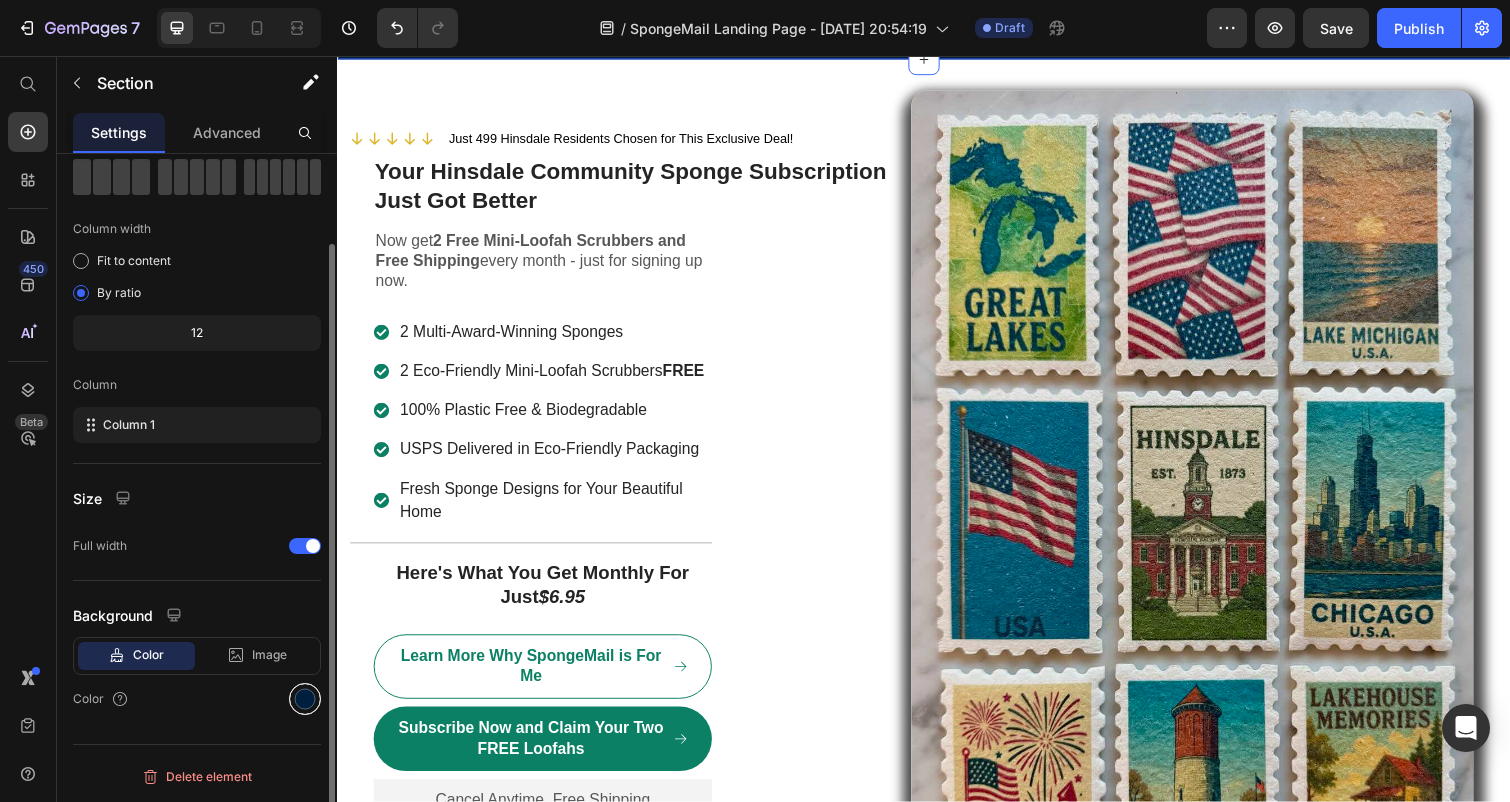 click at bounding box center (305, 699) 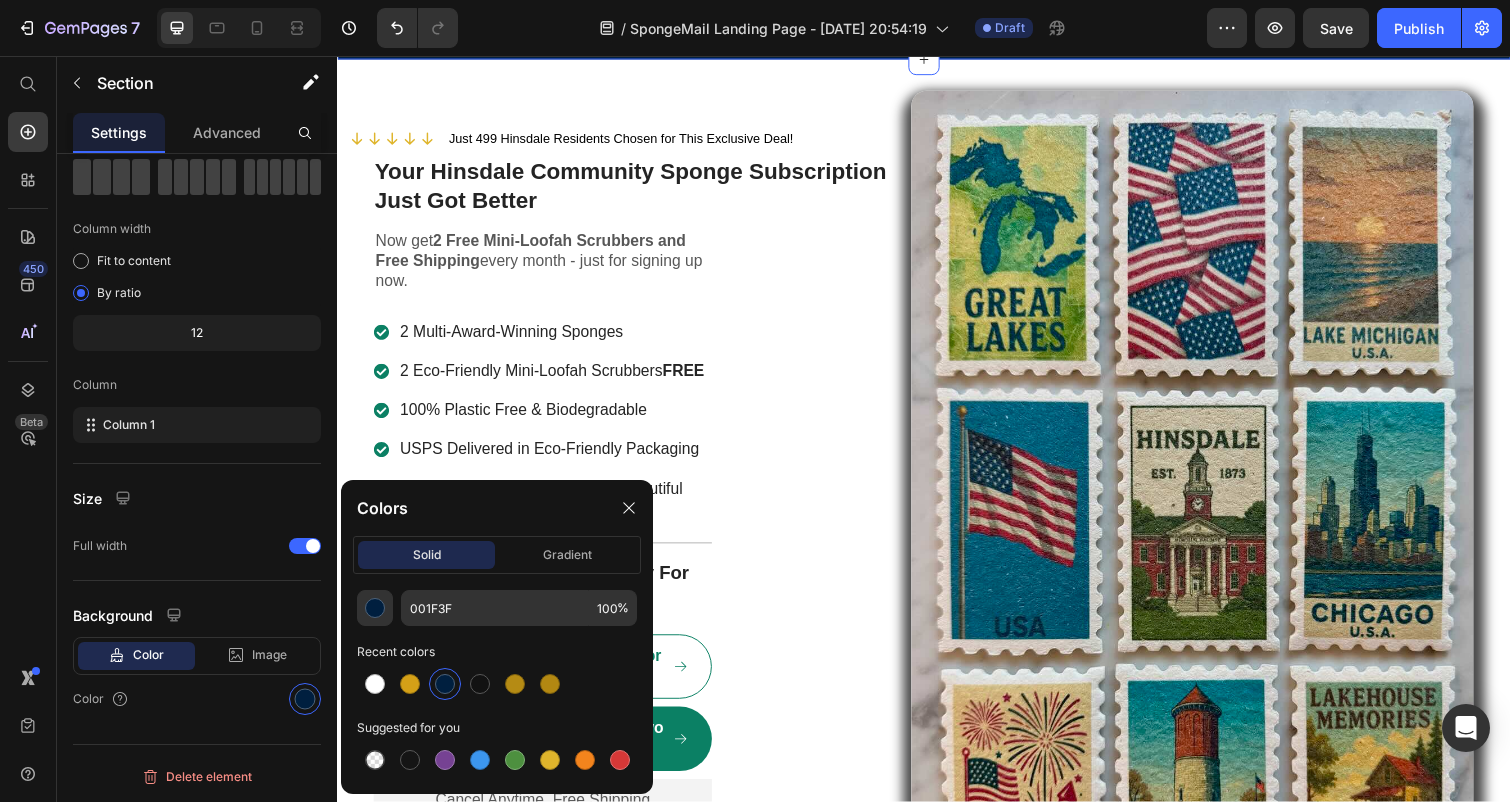 click at bounding box center (445, 684) 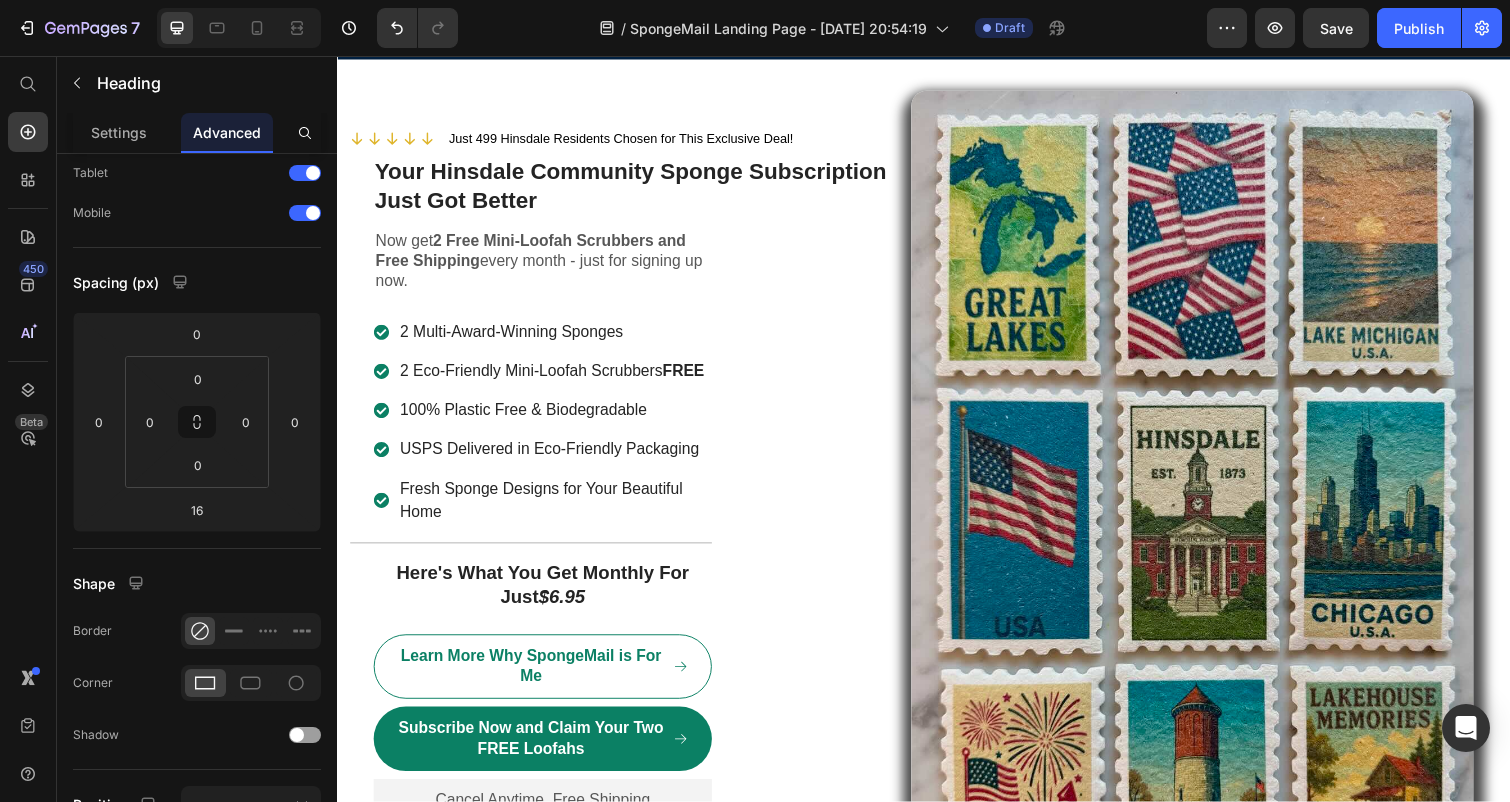 click on "Finishing & Functionality" at bounding box center (937, -134) 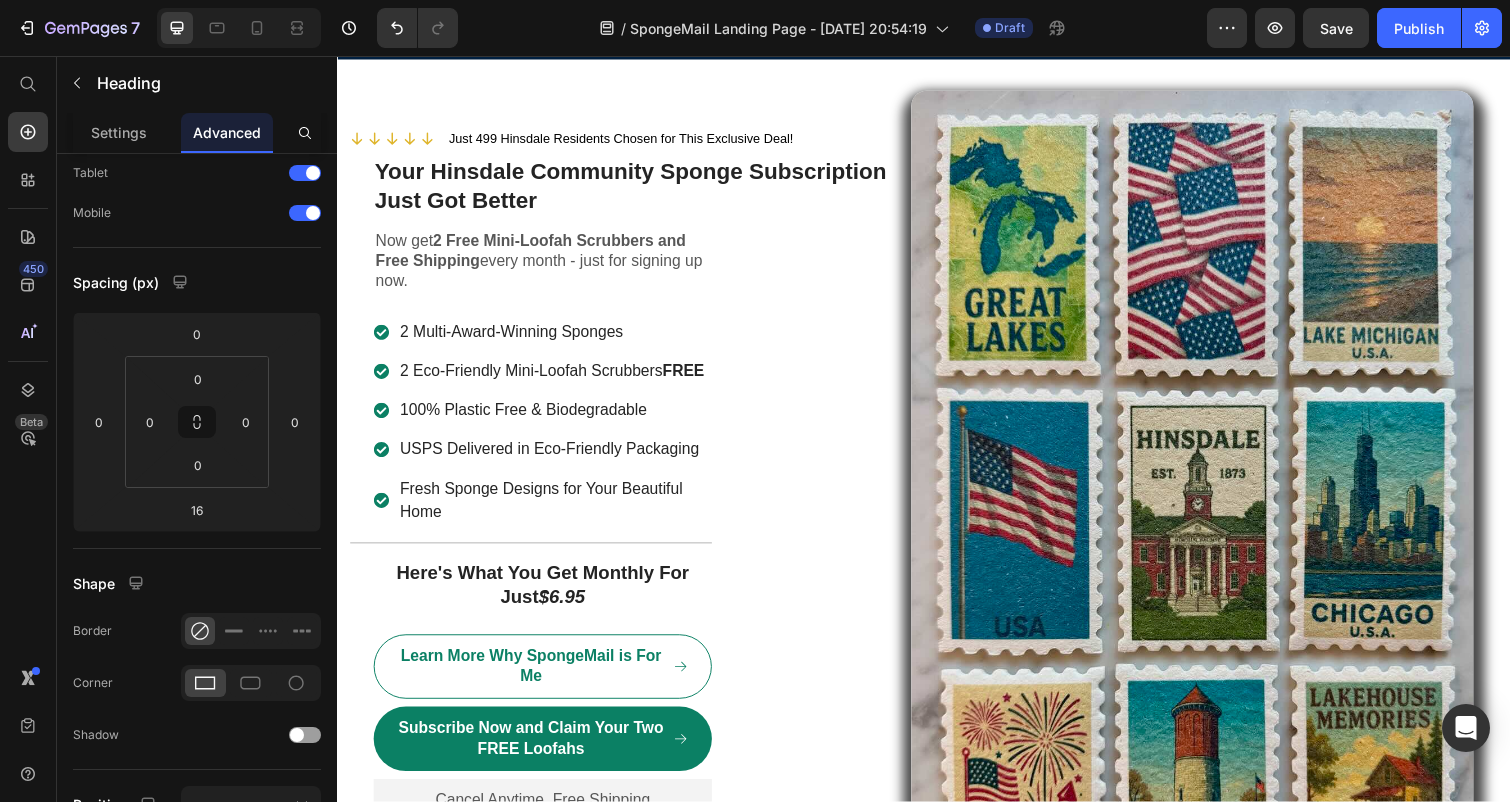 scroll, scrollTop: 0, scrollLeft: 0, axis: both 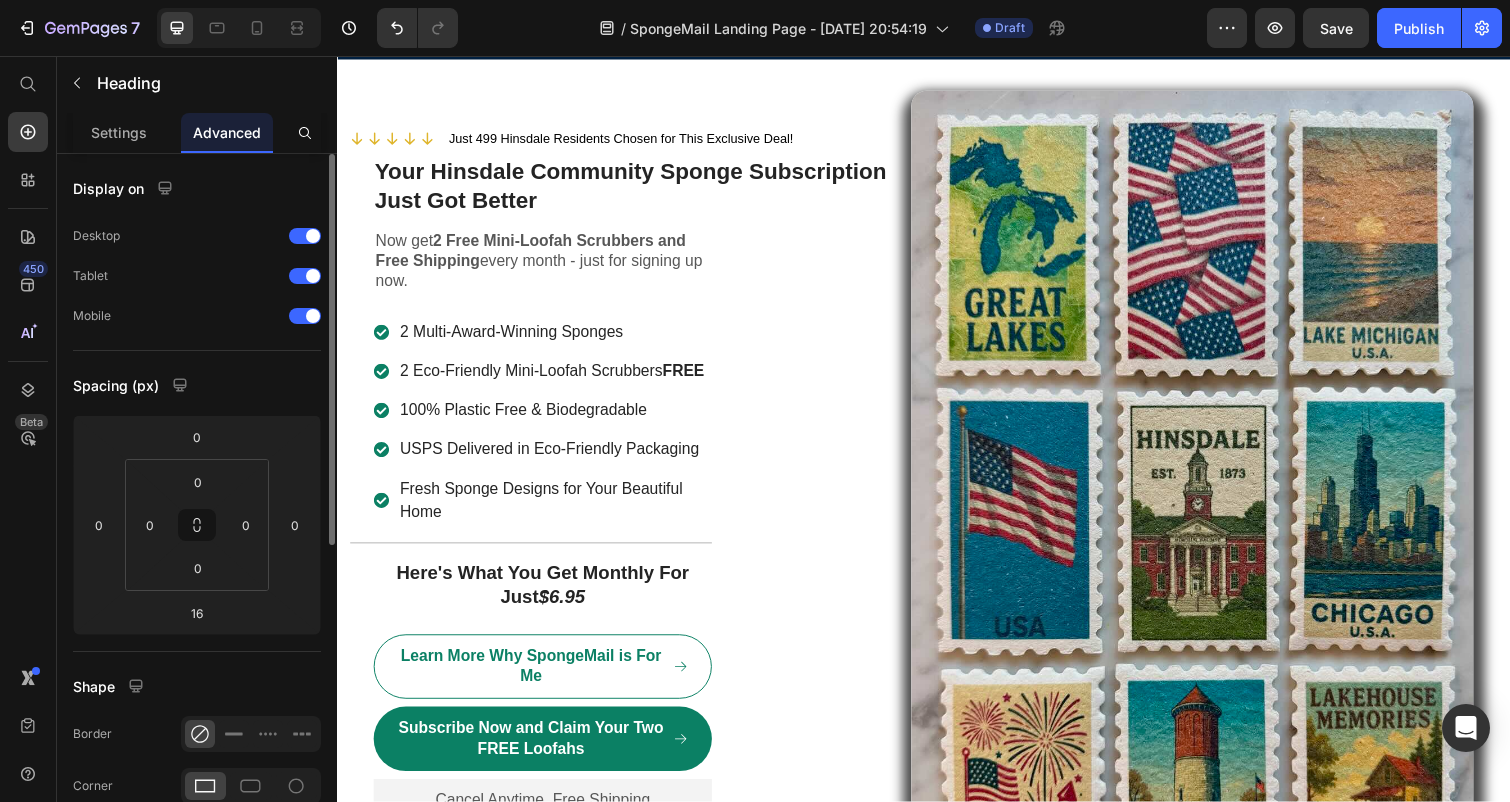 click on "Finishing & Functionality" at bounding box center (937, -134) 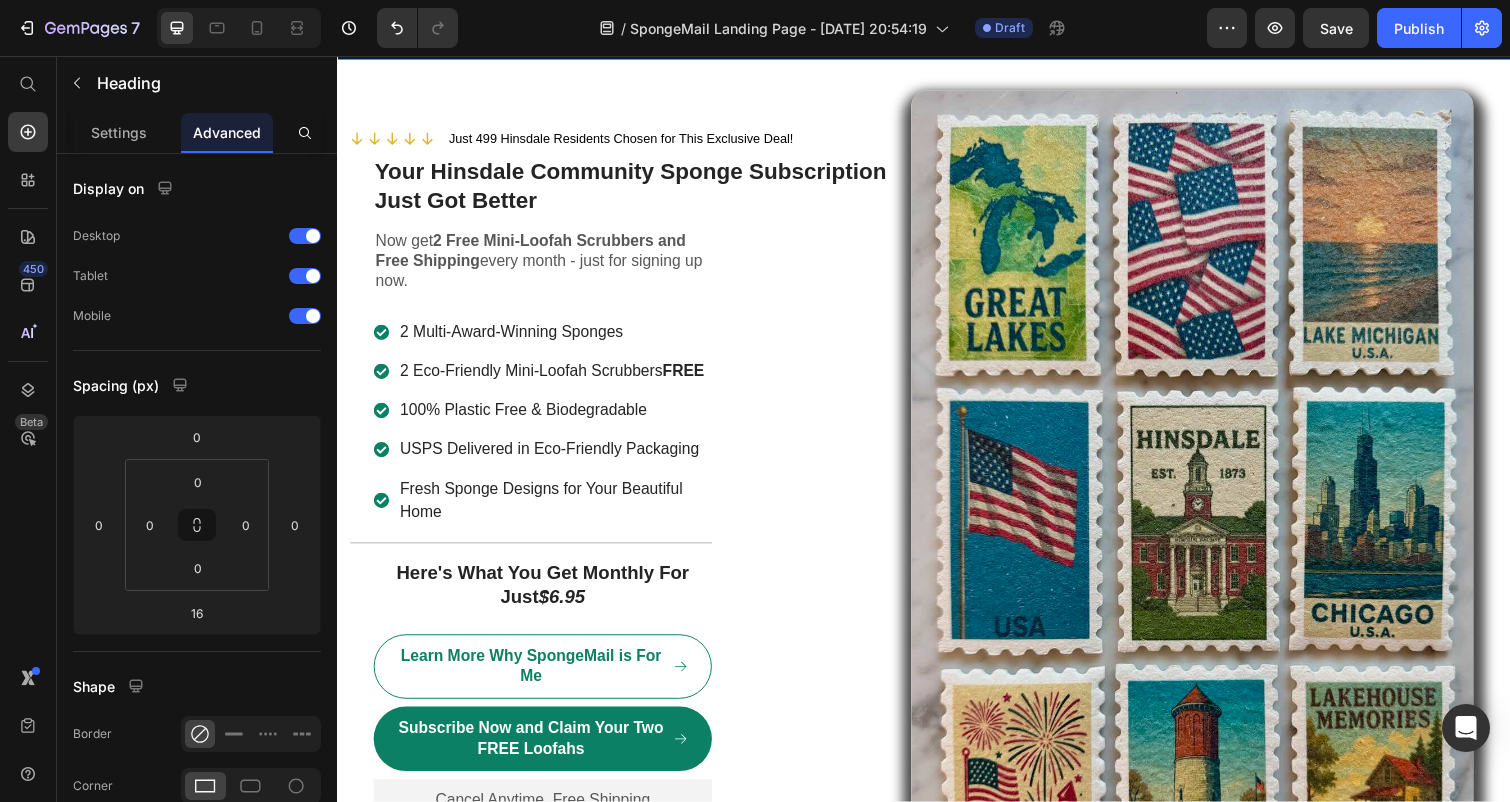 click on "Finishing & Functionality" at bounding box center [937, -134] 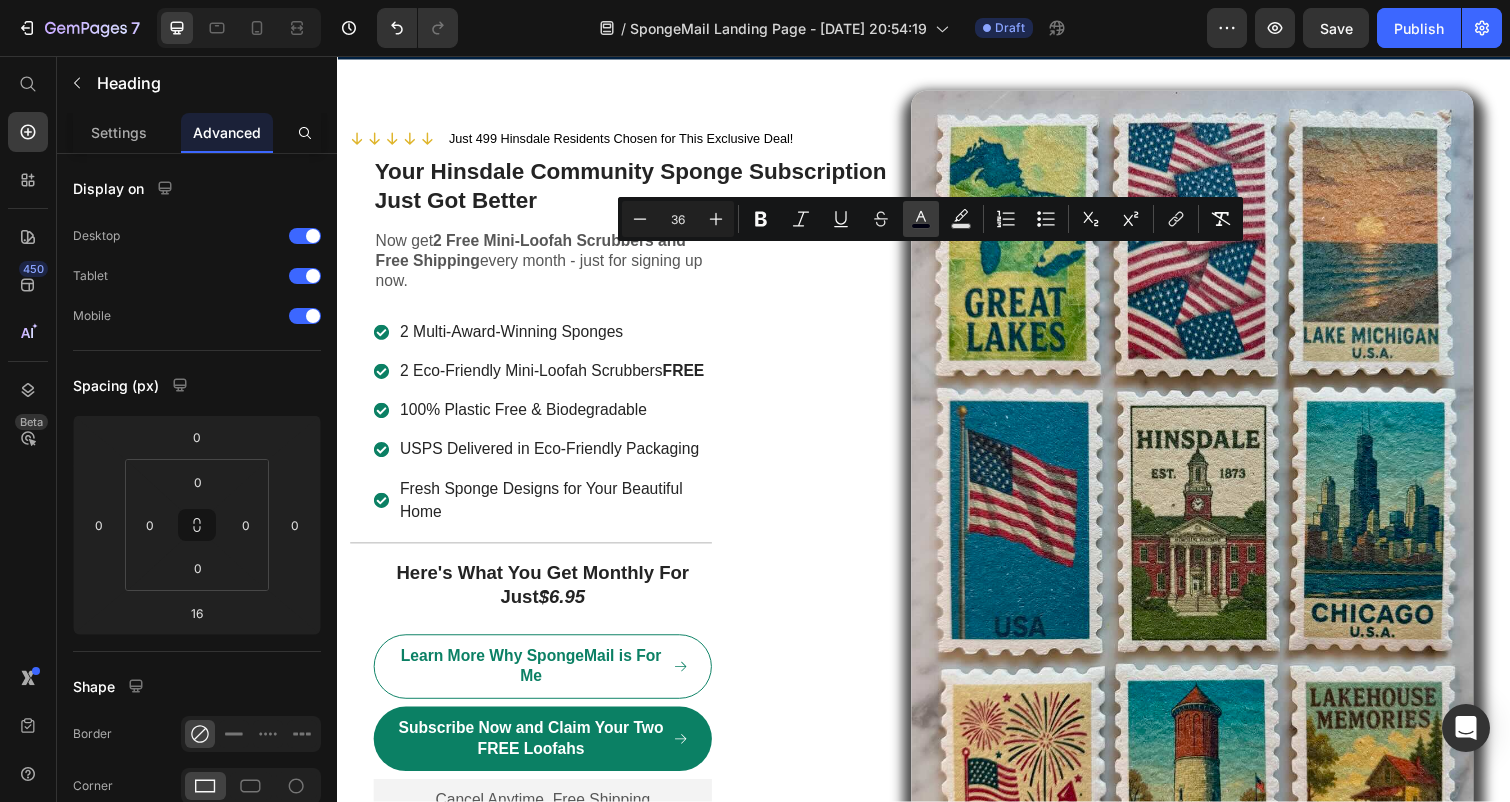 click on "color" at bounding box center (921, 219) 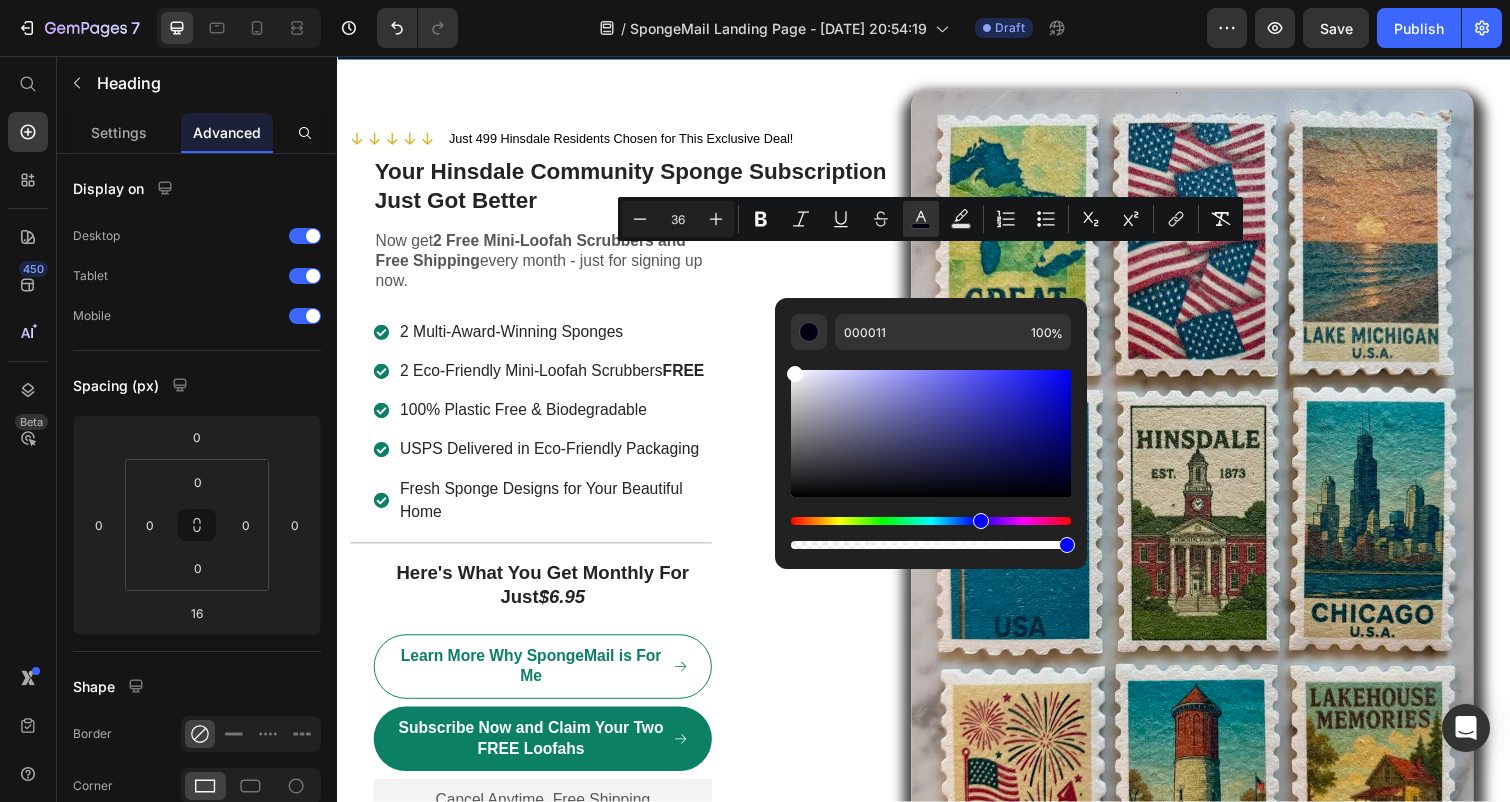 drag, startPoint x: 834, startPoint y: 411, endPoint x: 781, endPoint y: 350, distance: 80.80842 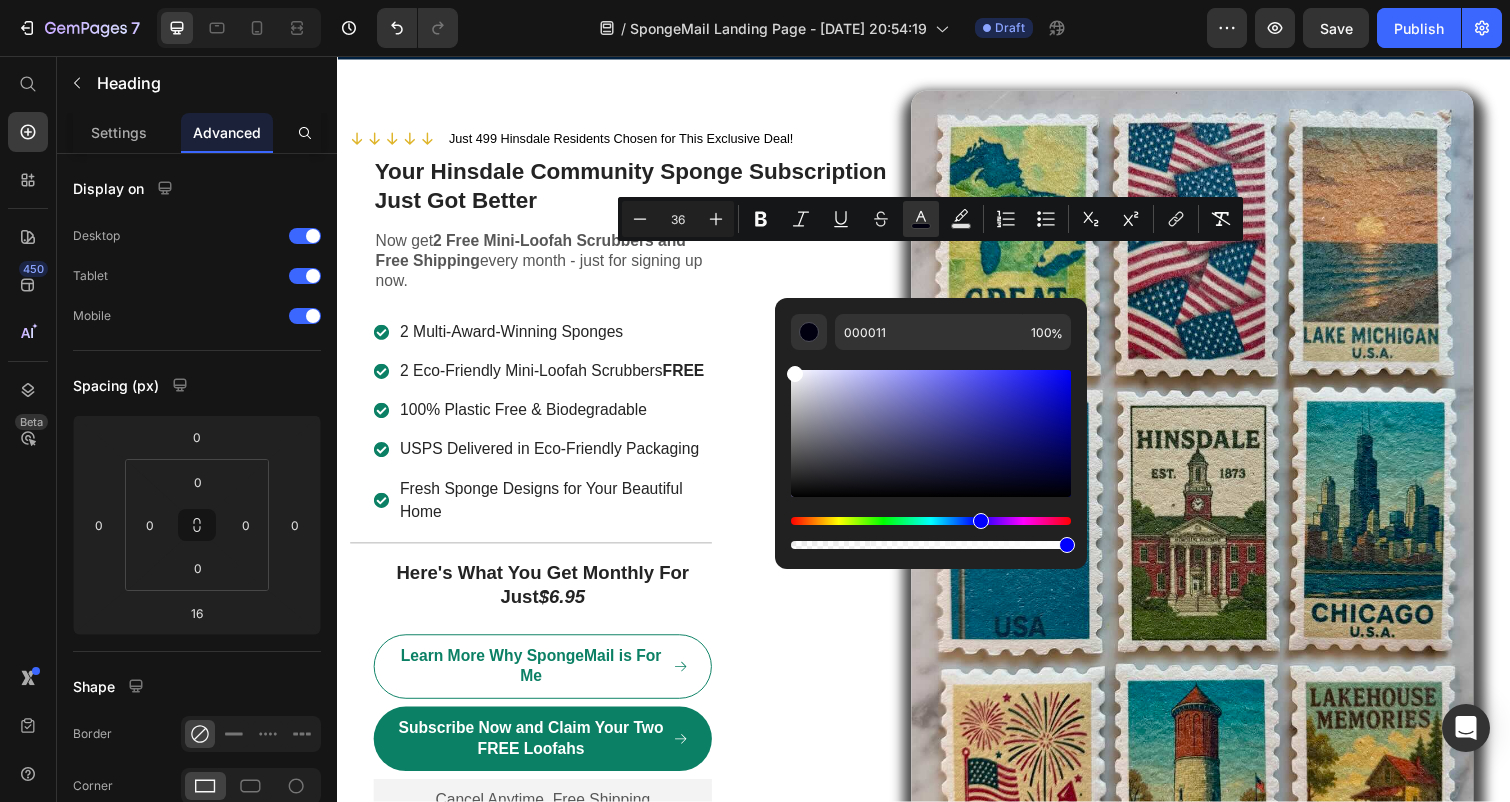 click on "000011 100 %" at bounding box center (931, 425) 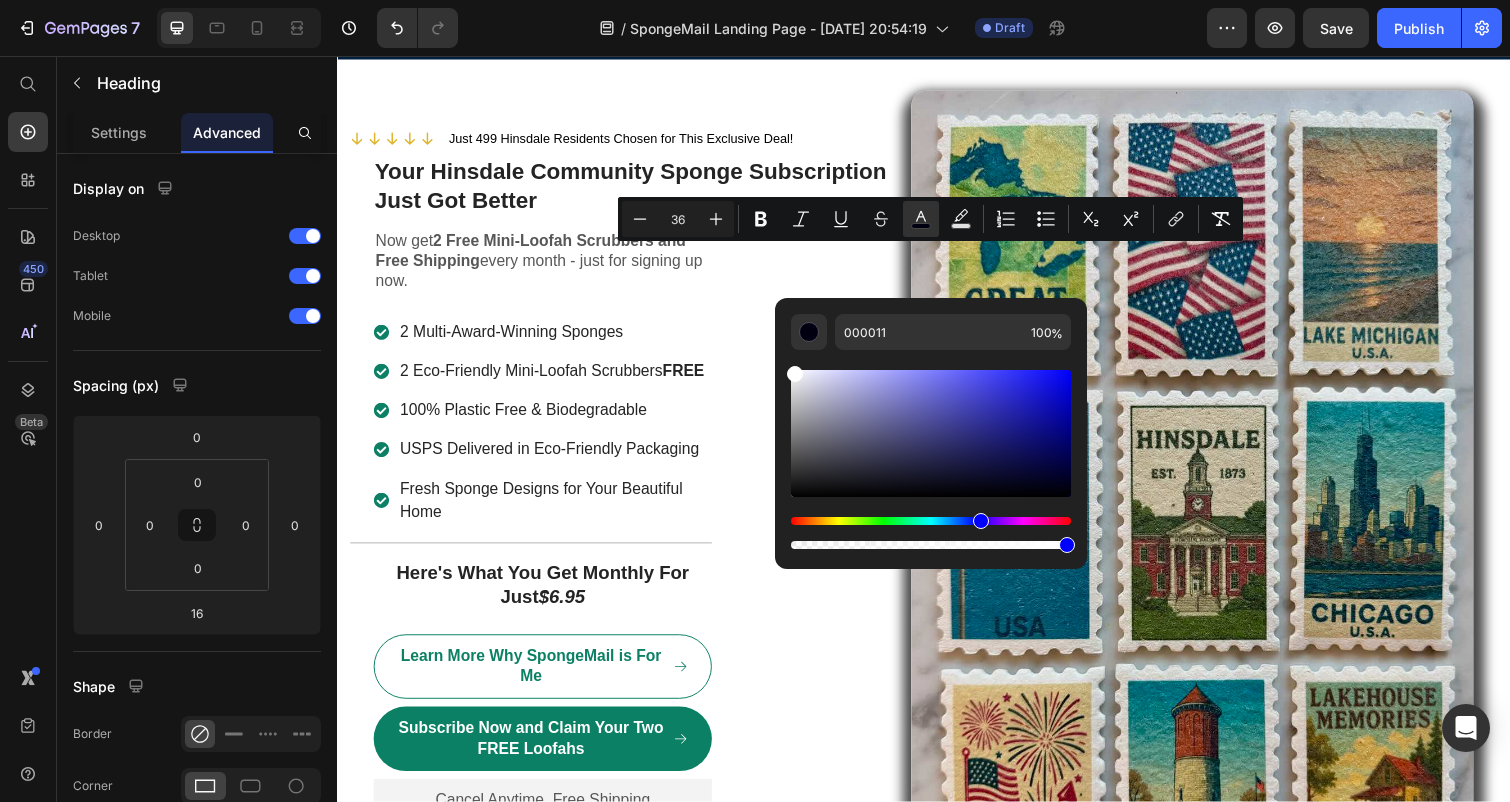 type on "FFFFFF" 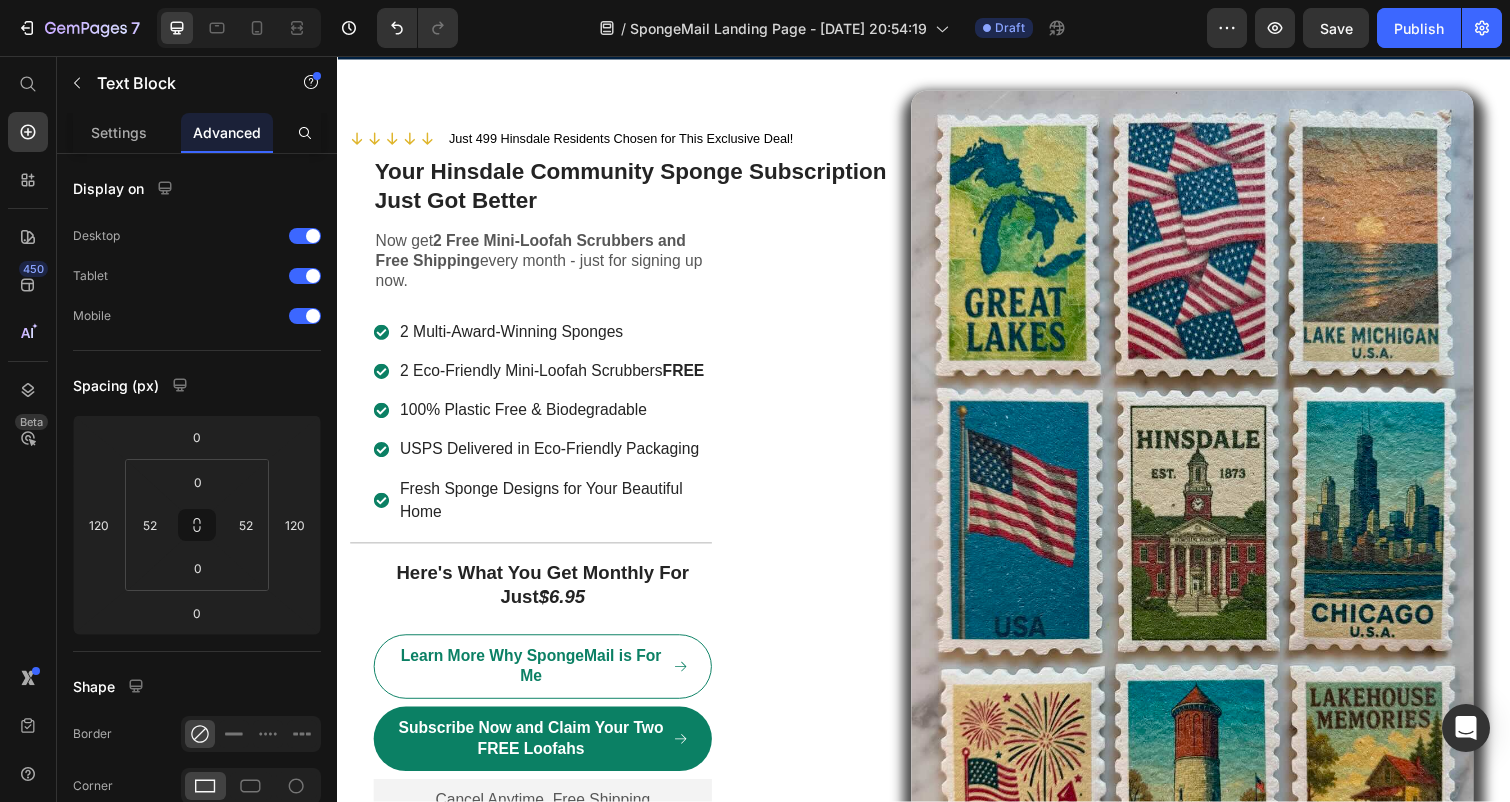 click on "Crafted with precision, SpongeMail’s 100% microplastic-free cellulose is durable yet soft, ensuring superior absorbency and ease of use. Its enhanced squeezability allows rapid drying, reducing bacterial growth compared to conventional sponges’ cavernous structure. The fading graphics ensure timely replacement, while the compact form optimizes storage. Safe and plastic-free, it delivers reliable performance for household cleaning." at bounding box center [937, -32] 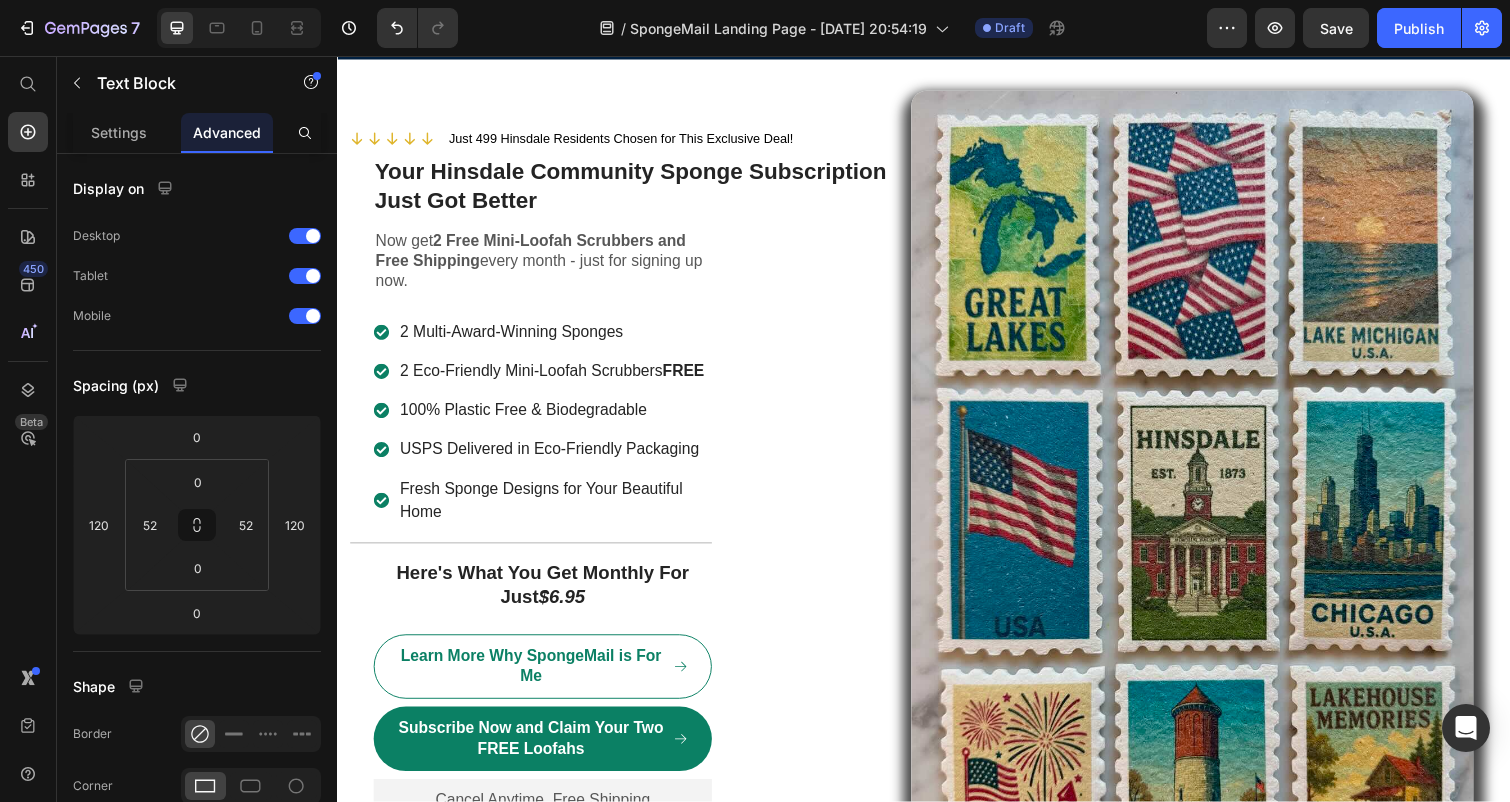 click on "Crafted with precision, SpongeMail’s 100% microplastic-free cellulose is durable yet soft, ensuring superior absorbency and ease of use. Its enhanced squeezability allows rapid drying, reducing bacterial growth compared to conventional sponges’ cavernous structure. The fading graphics ensure timely replacement, while the compact form optimizes storage. Safe and plastic-free, it delivers reliable performance for household cleaning." at bounding box center (937, -33) 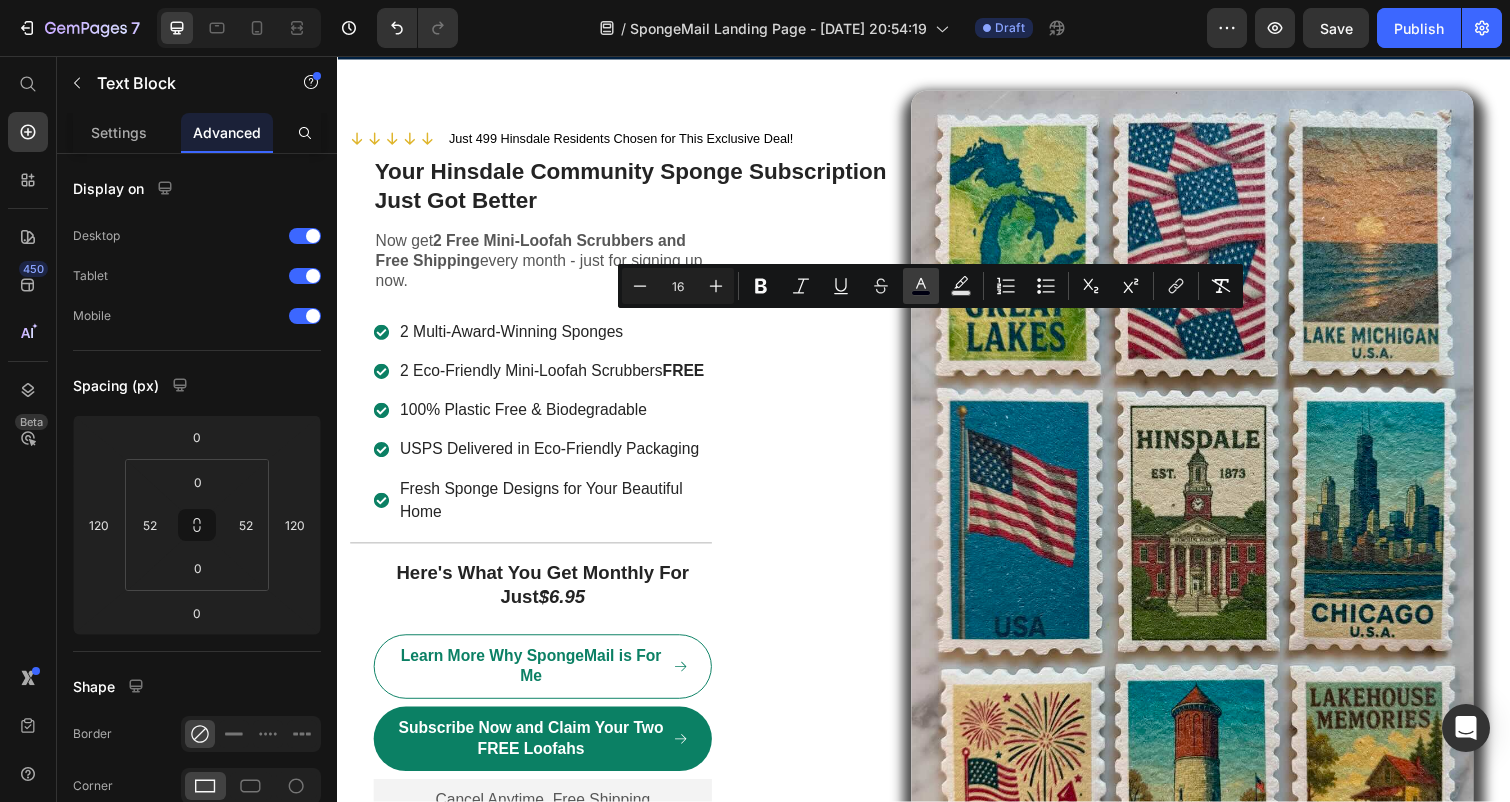 click 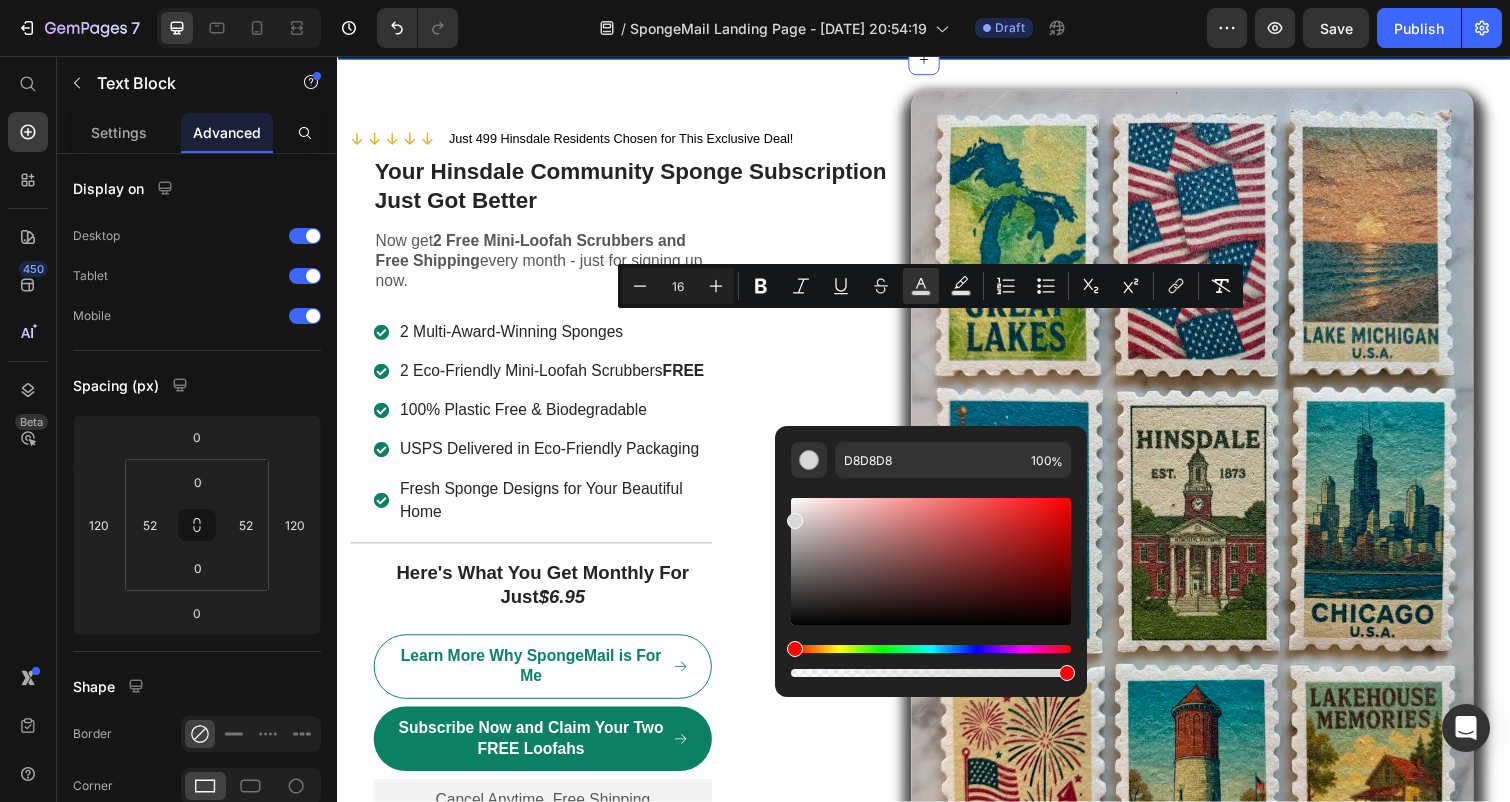 drag, startPoint x: 912, startPoint y: 558, endPoint x: 781, endPoint y: 462, distance: 162.40997 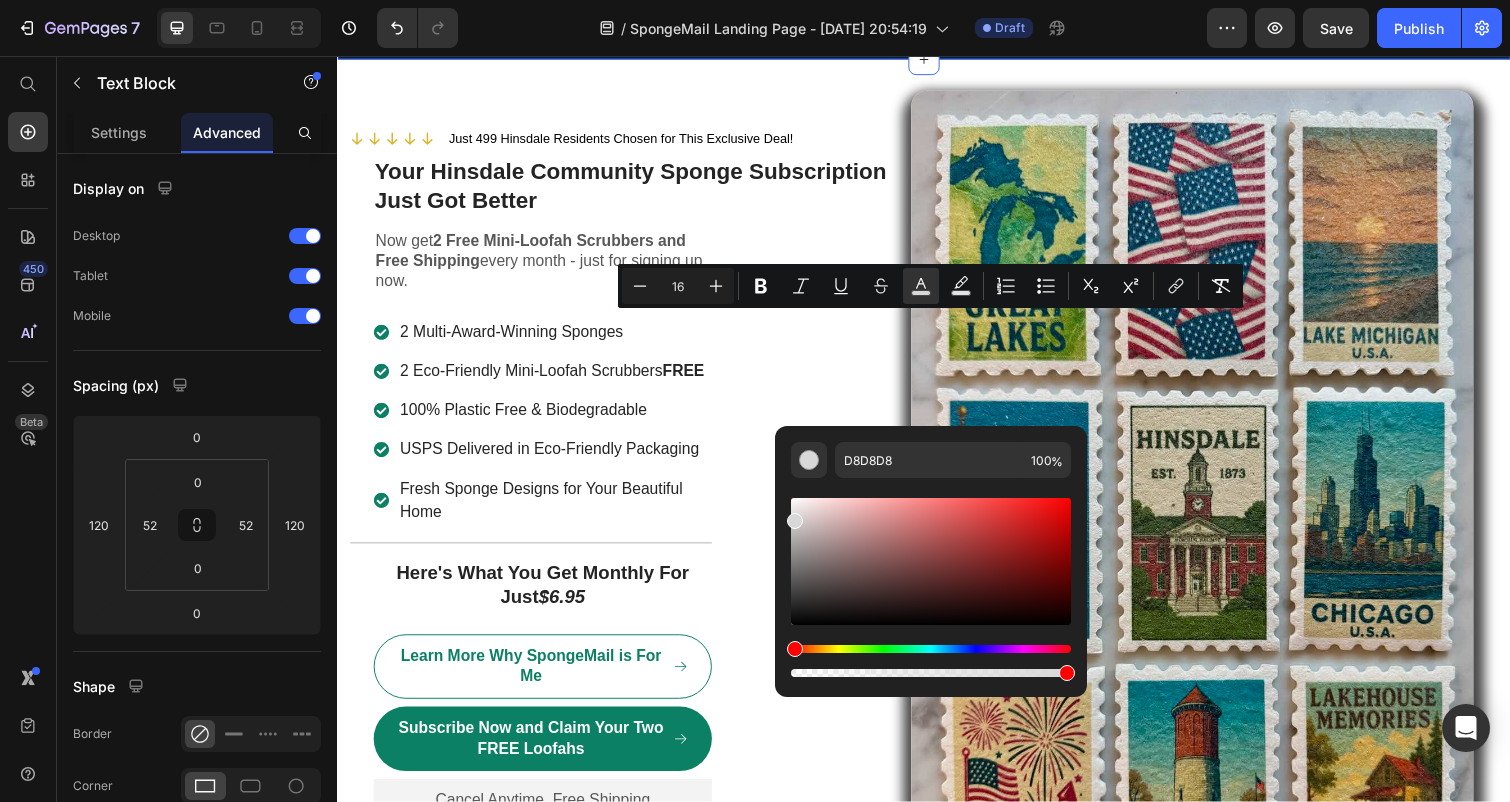 click on "D8D8D8 100 %" at bounding box center (931, 553) 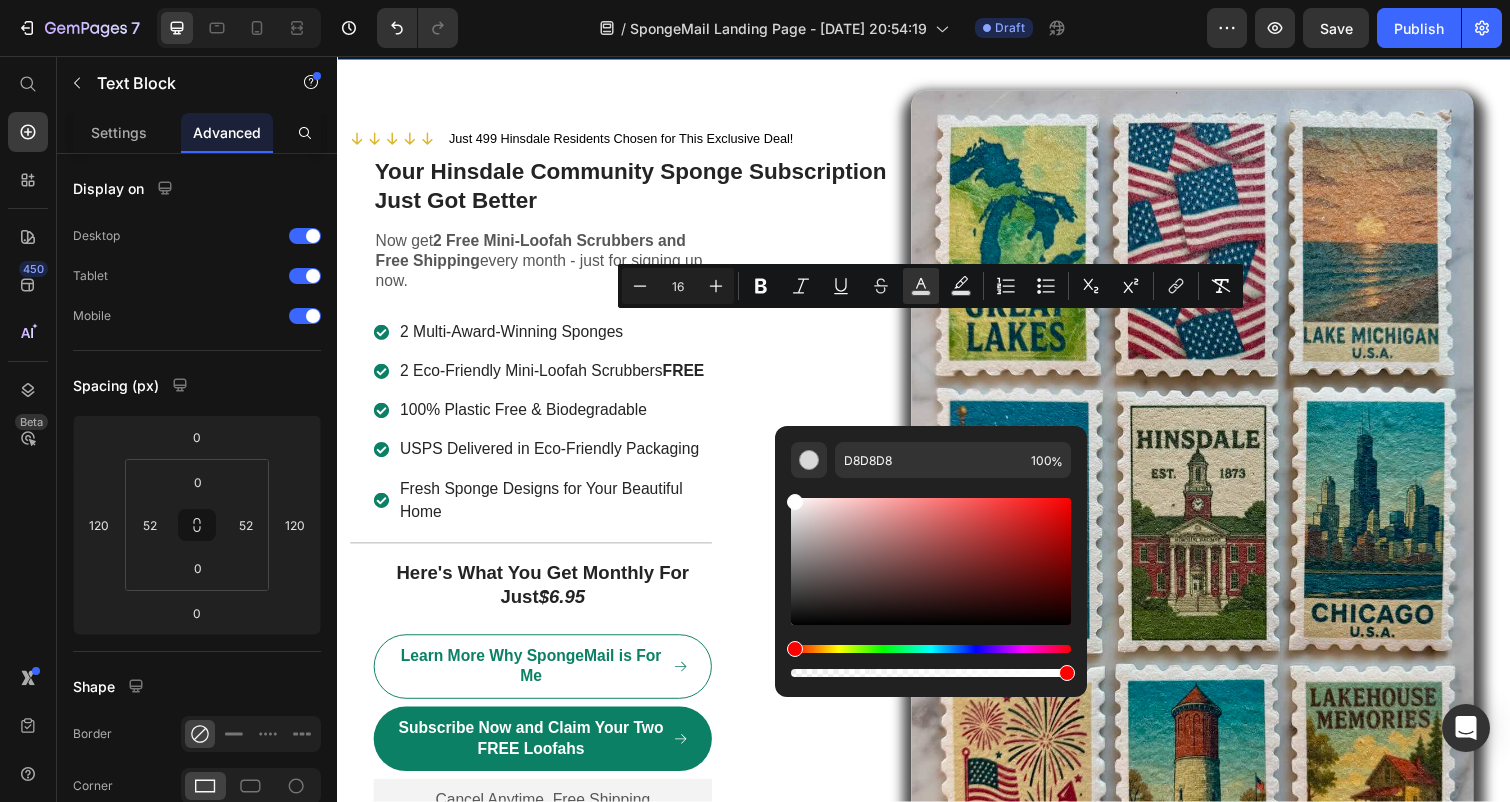 type on "FFFFFF" 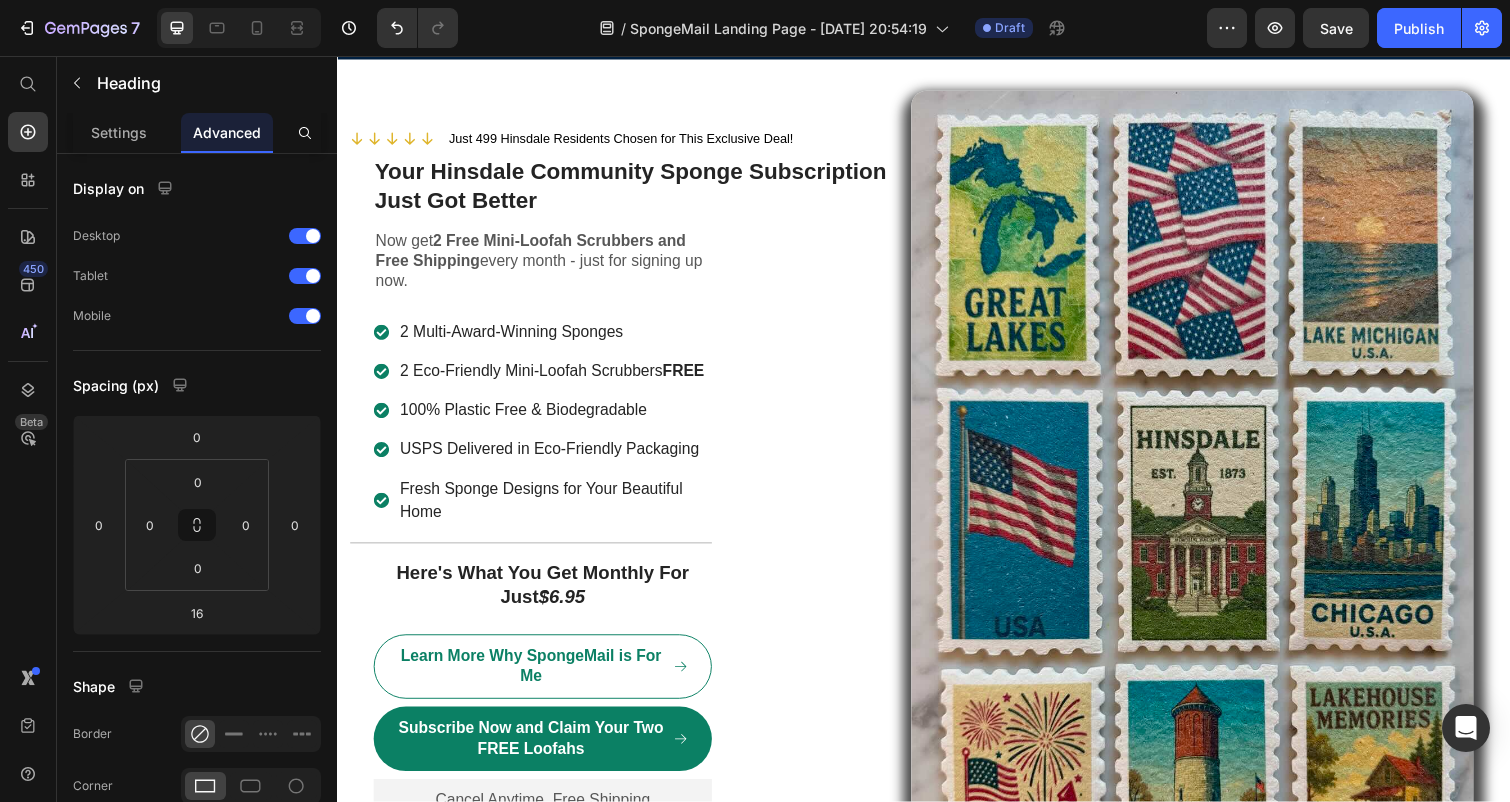 click on "⁠⁠⁠⁠⁠⁠⁠ Finishing & Functionality" at bounding box center (937, -133) 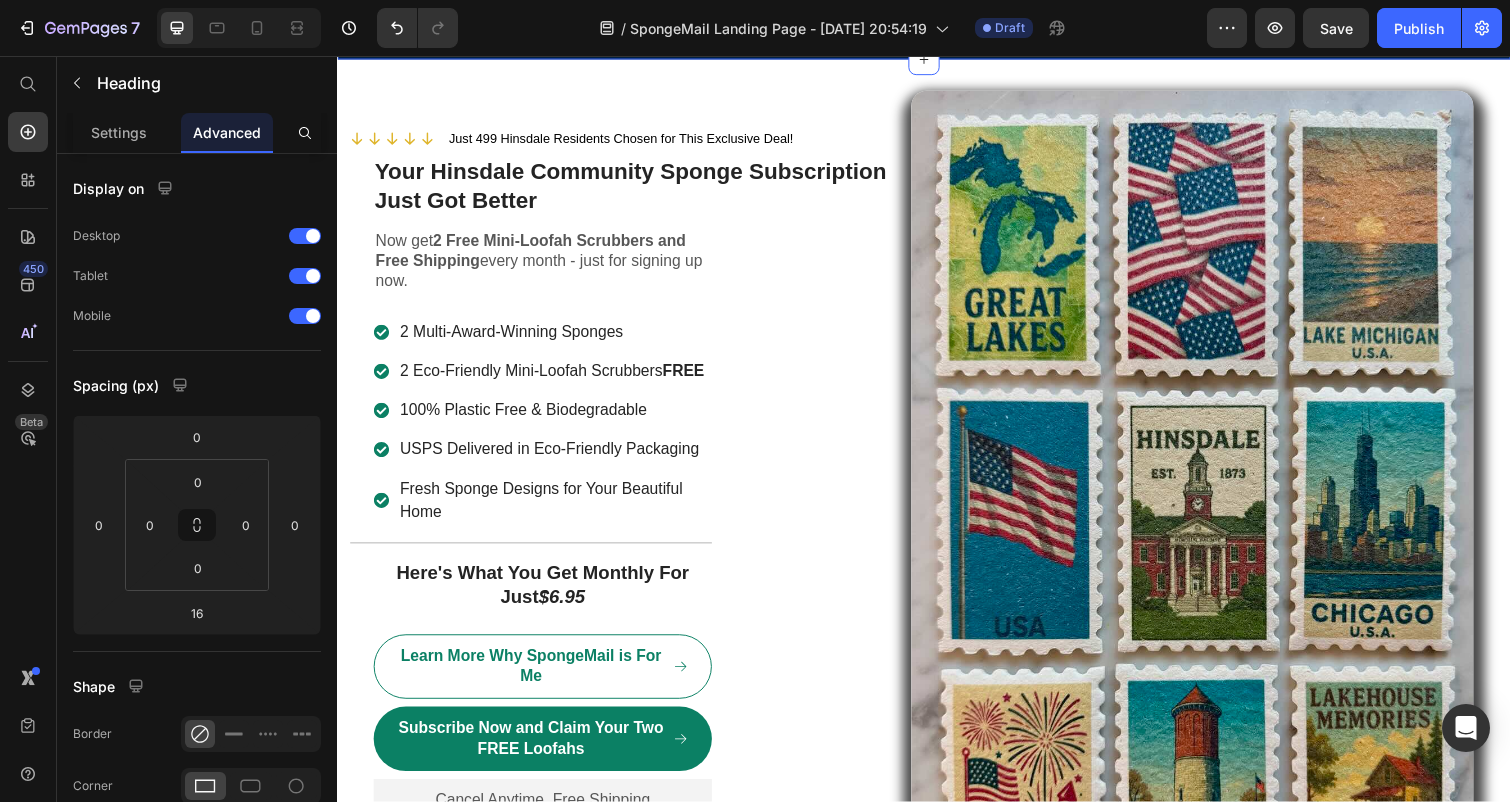 click on "⁠⁠⁠⁠⁠⁠⁠ Finishing & Functionality Heading   16 Crafted with precision, SpongeMail’s 100% microplastic-free cellulose is durable yet soft, ensuring superior absorbency and ease of use. Its enhanced squeezability allows rapid drying, reducing bacterial growth compared to conventional sponges’ cavernous structure. The fading graphics ensure timely replacement, while the compact form optimizes storage. Safe and plastic-free, it delivers reliable performance for household cleaning. Text Block" at bounding box center [937, -65] 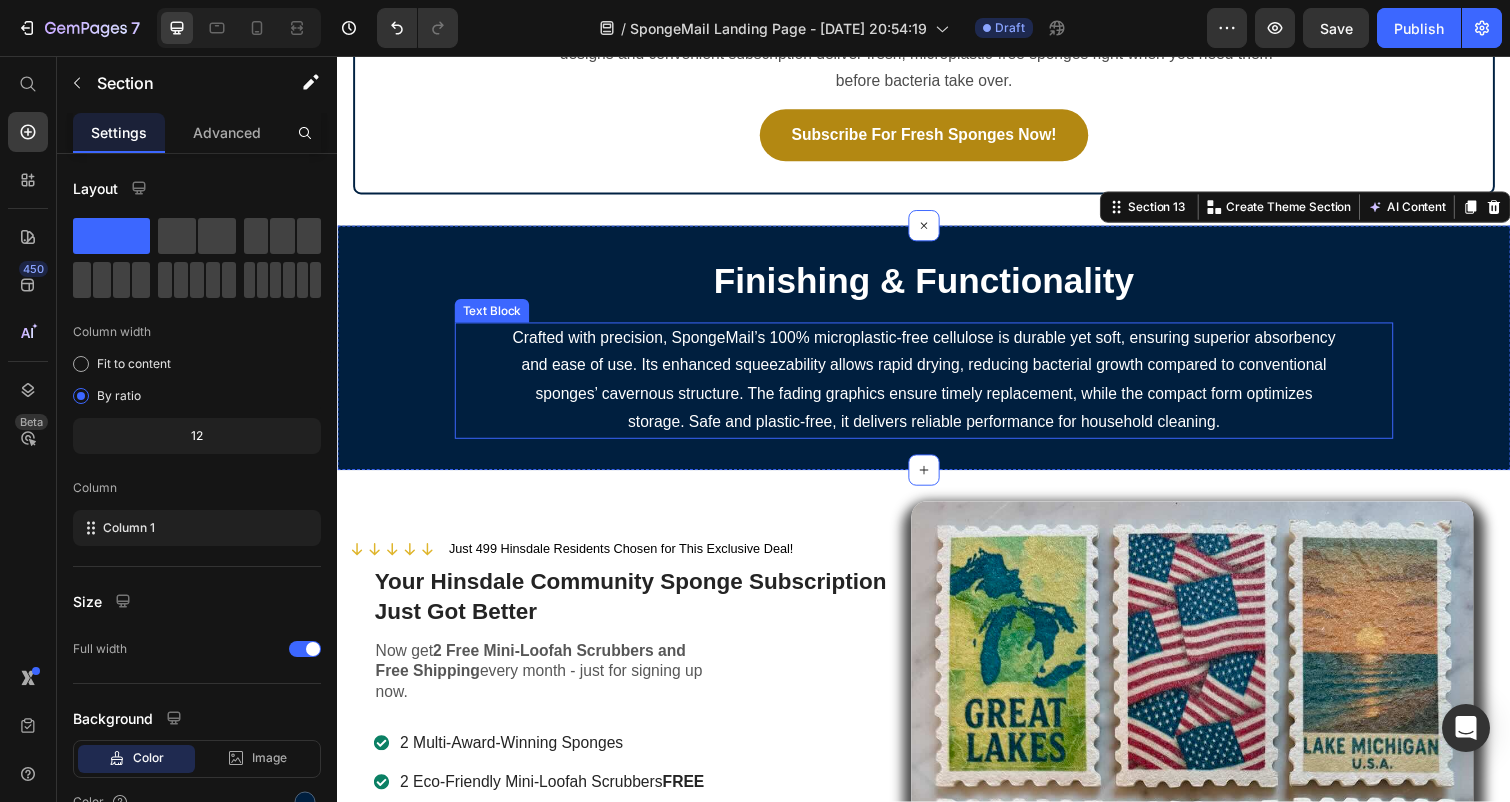 scroll, scrollTop: 5081, scrollLeft: 0, axis: vertical 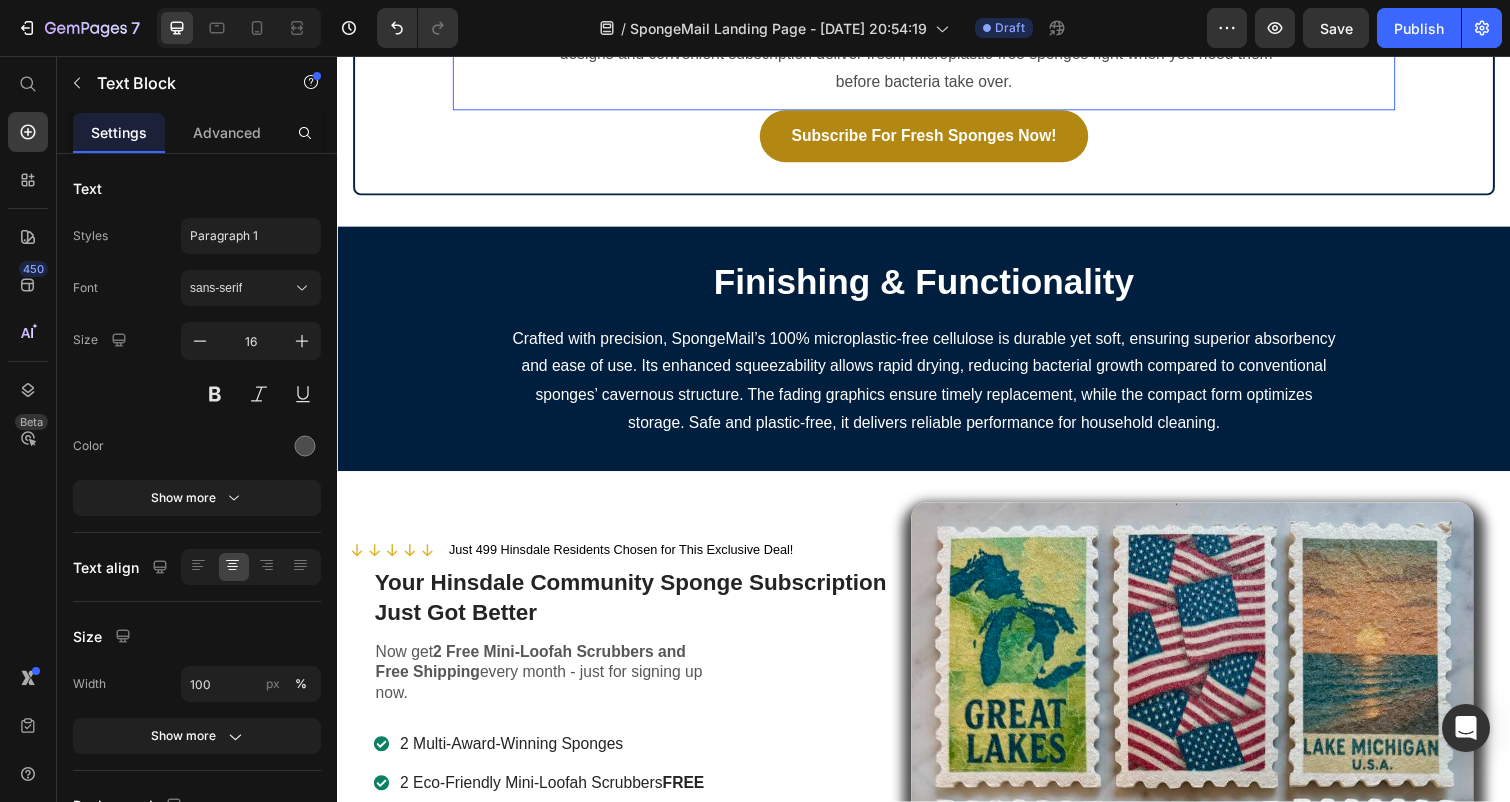 click on "Microwaving or dishwashing? They don’t work. Research from the [GEOGRAPHIC_DATA][US_STATE] (2022) found that microwaving reduces only 60% of bacteria, leaving deep-seated germs untouched. Dishwashers fare worse, with food residue fueling bacterial regrowth." at bounding box center (937, -60) 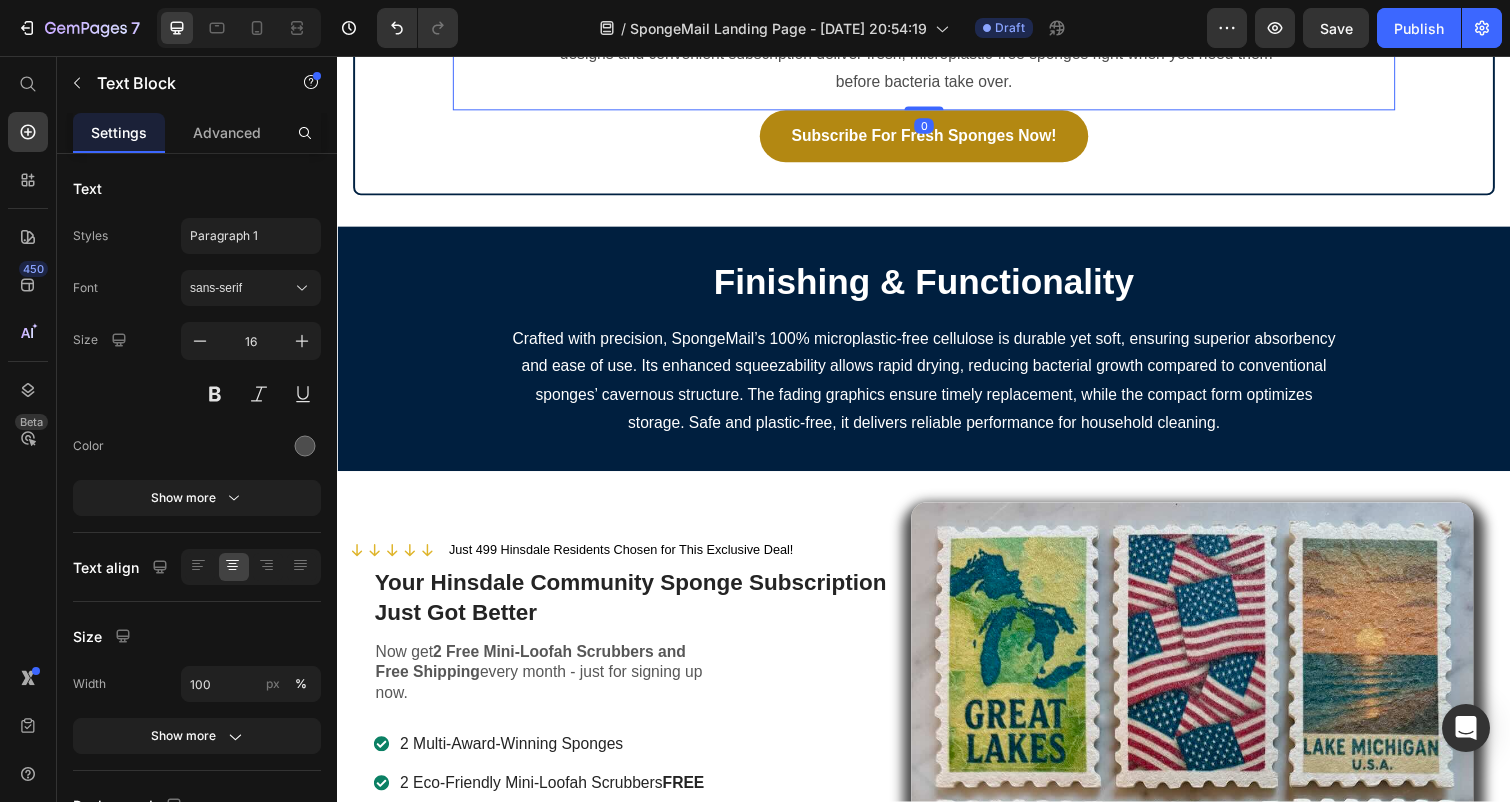 click on "Microwaving or dishwashing? They don’t work. Research from the [GEOGRAPHIC_DATA][US_STATE] (2022) found that microwaving reduces only 60% of bacteria, leaving deep-seated germs untouched. Dishwashers fare worse, with food residue fueling bacterial regrowth." at bounding box center (937, -60) 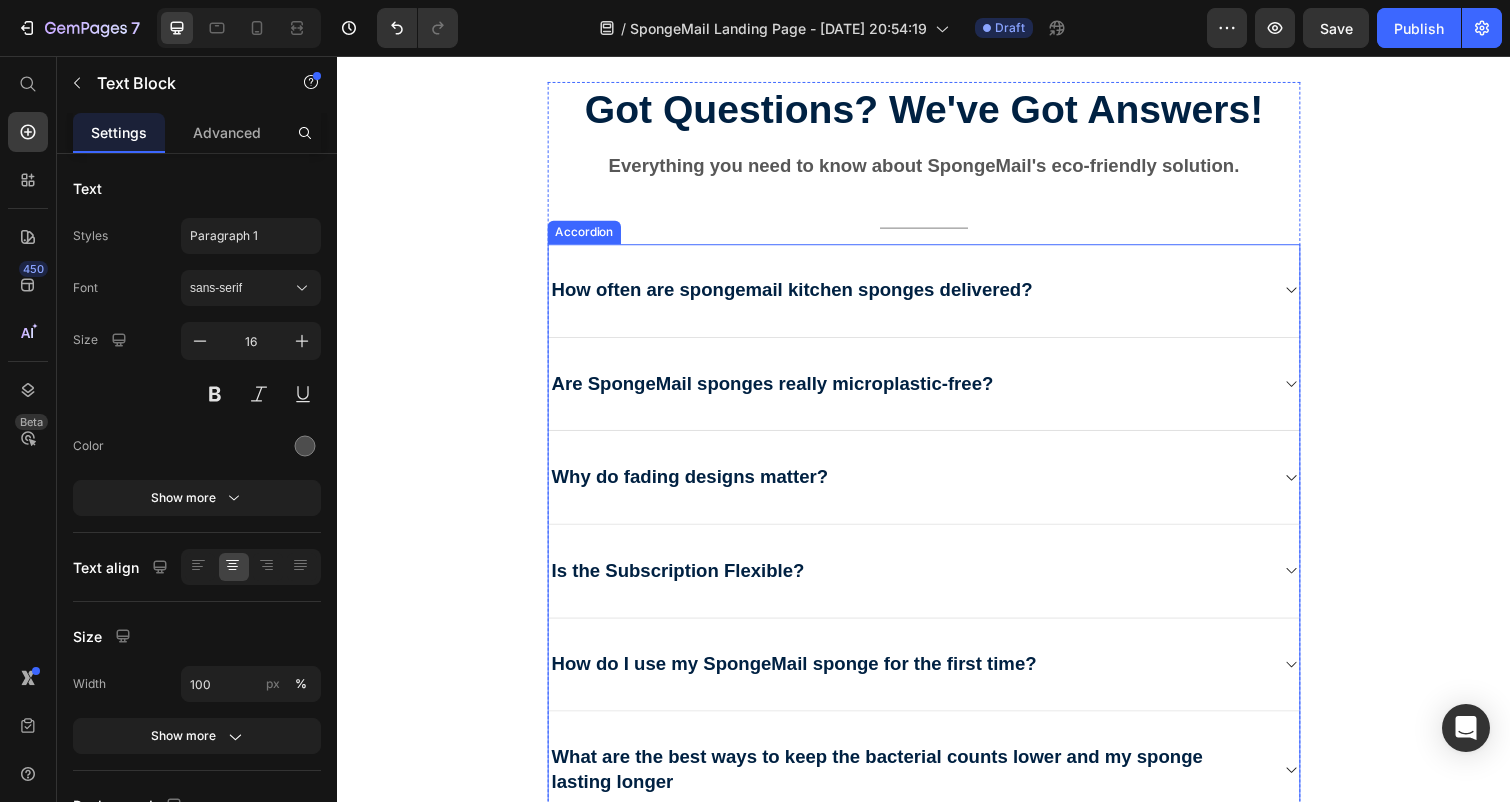 scroll, scrollTop: 7041, scrollLeft: 0, axis: vertical 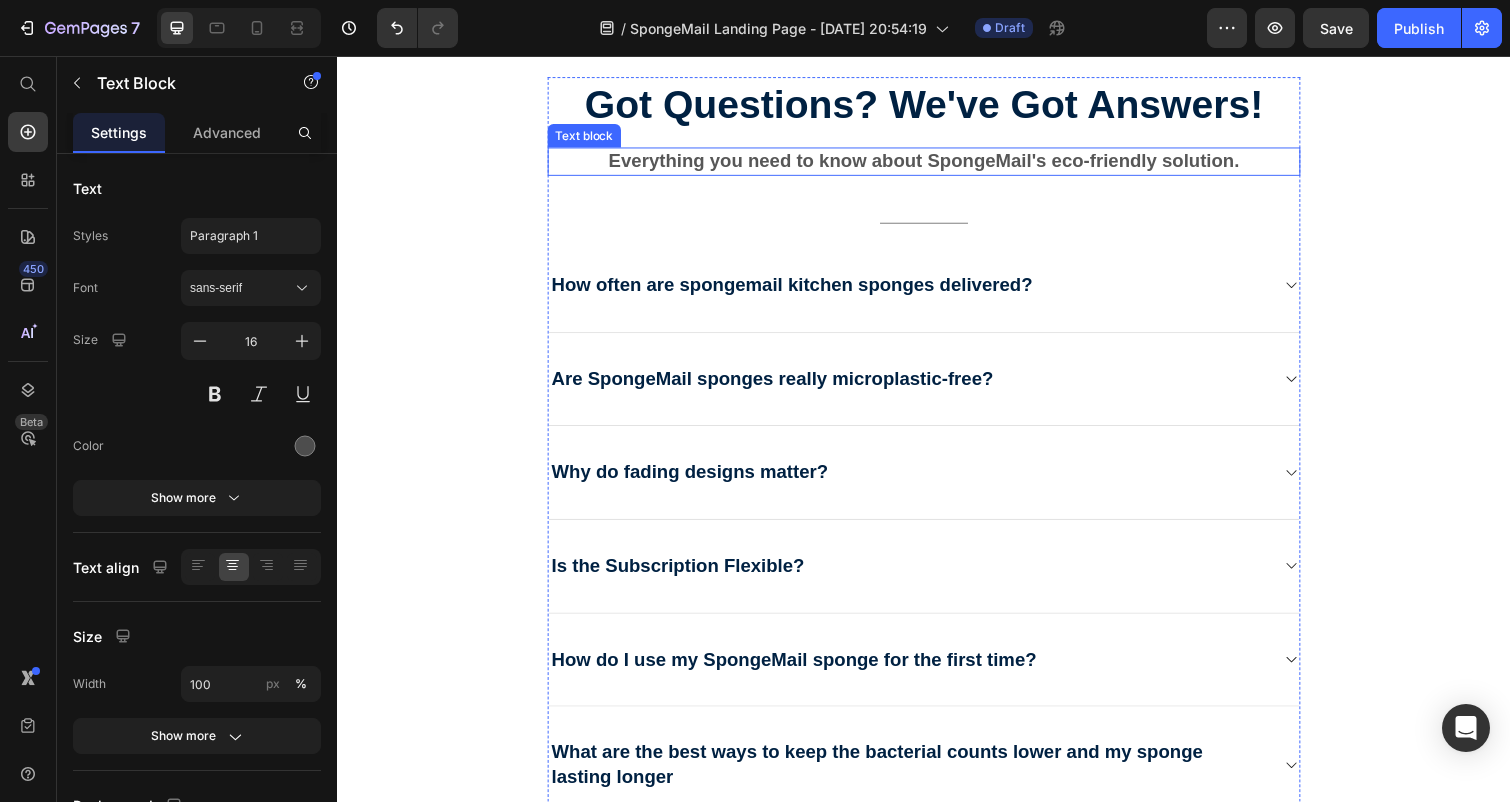click on "Everything you need to know about SpongeMail's eco-friendly solution." at bounding box center (937, 164) 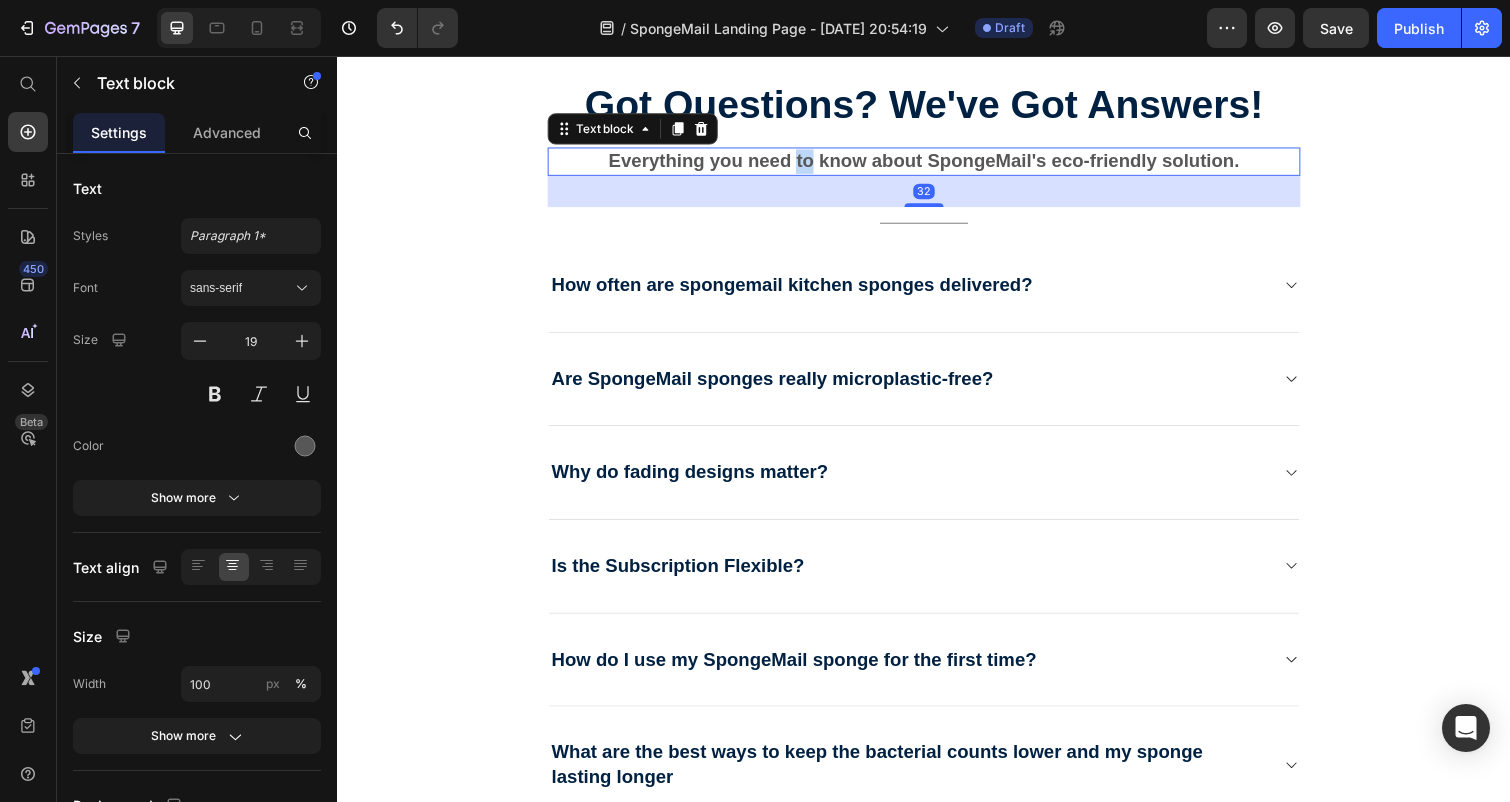 click on "Everything you need to know about SpongeMail's eco-friendly solution." at bounding box center [937, 164] 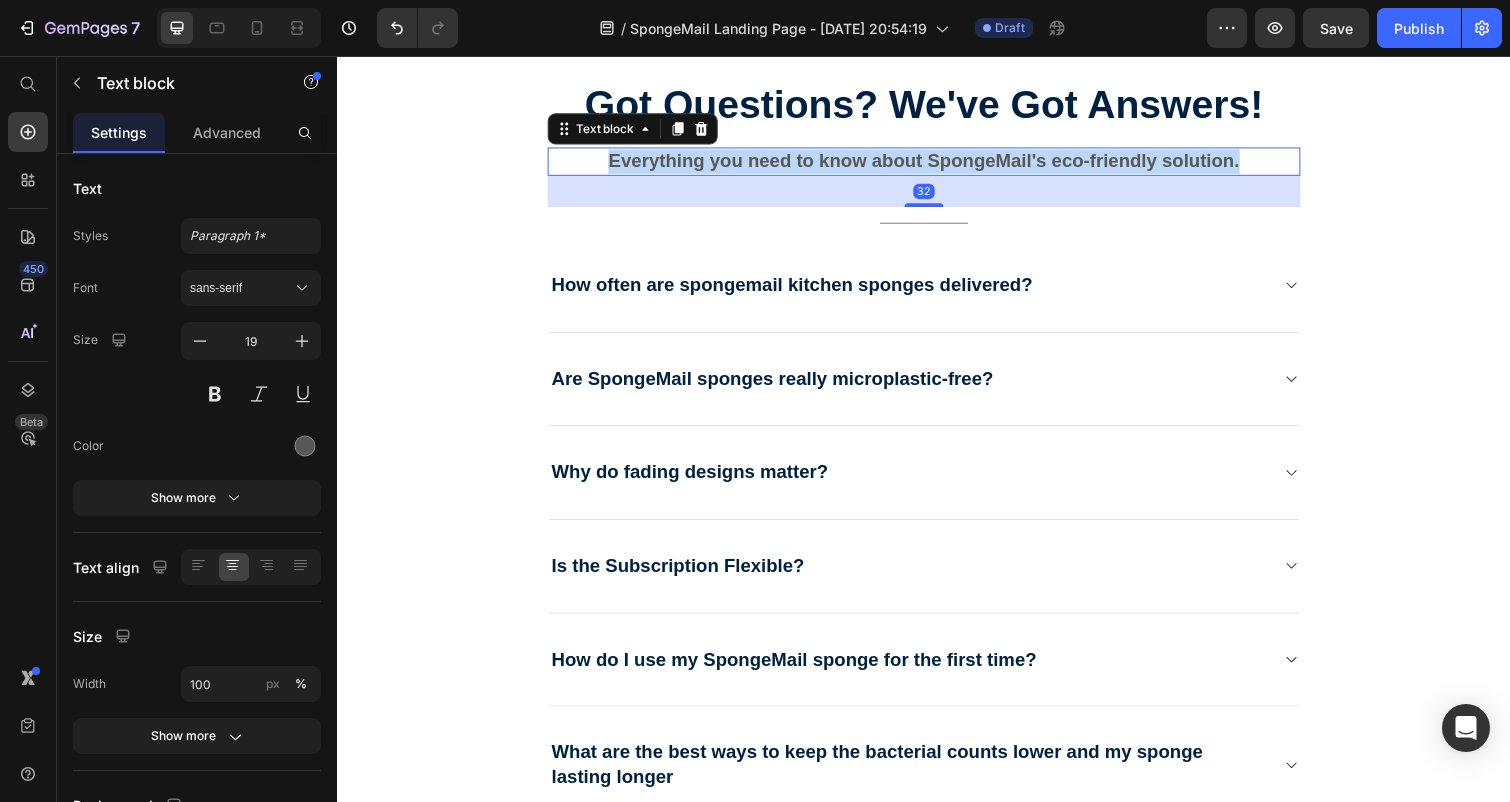 click on "Everything you need to know about SpongeMail's eco-friendly solution." at bounding box center [937, 164] 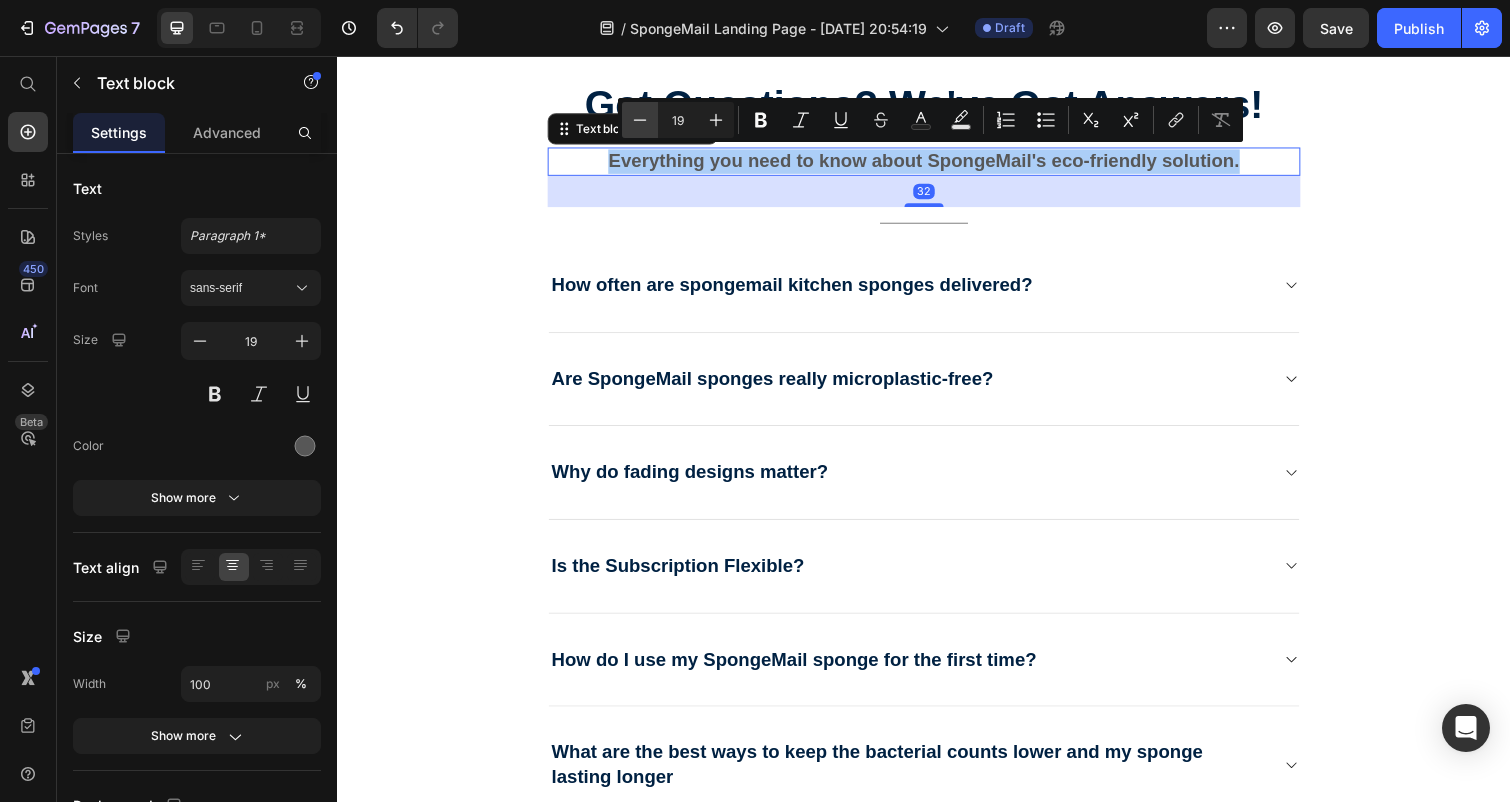 click on "Minus" at bounding box center [640, 120] 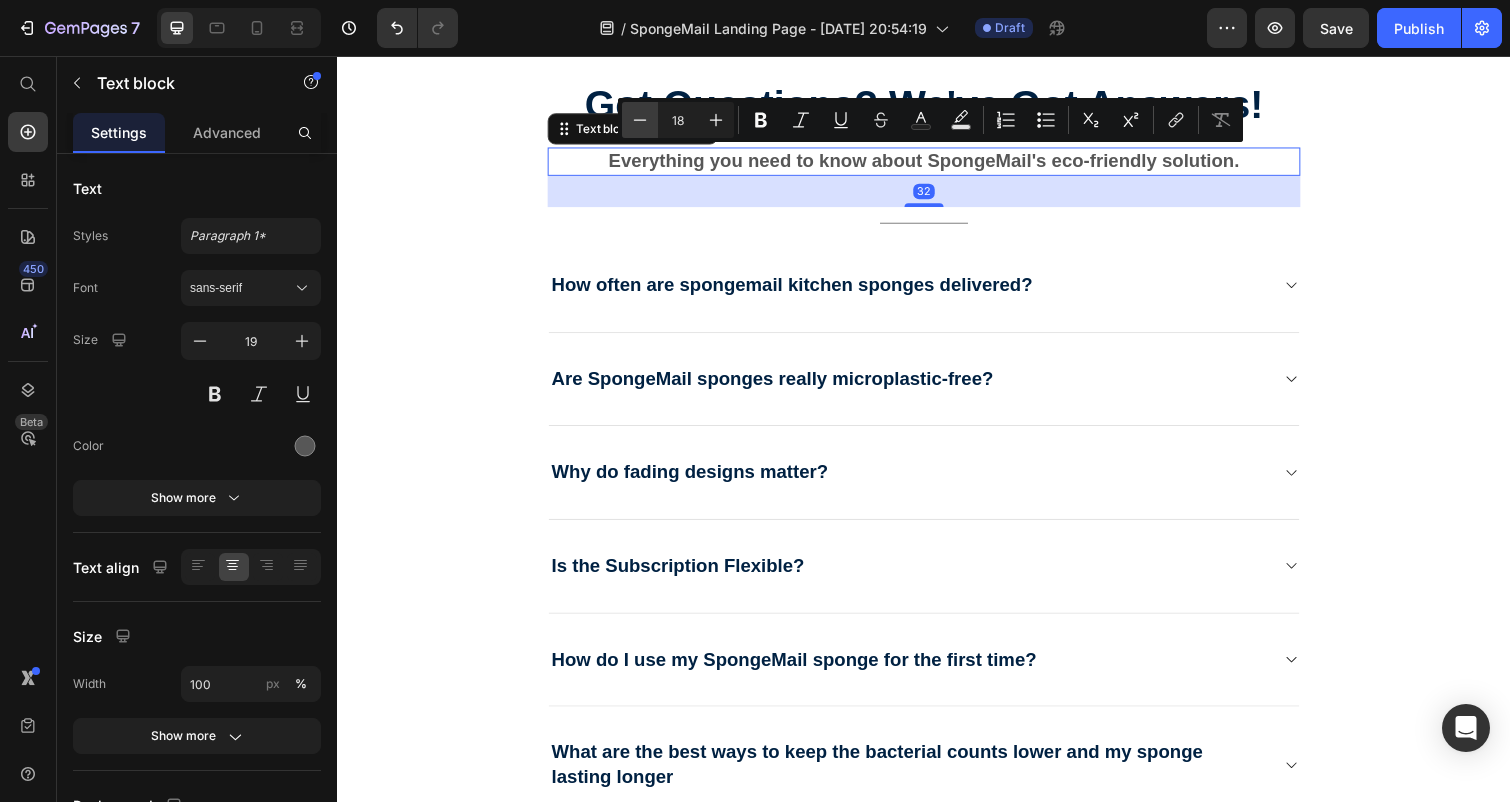 click on "Minus" at bounding box center (640, 120) 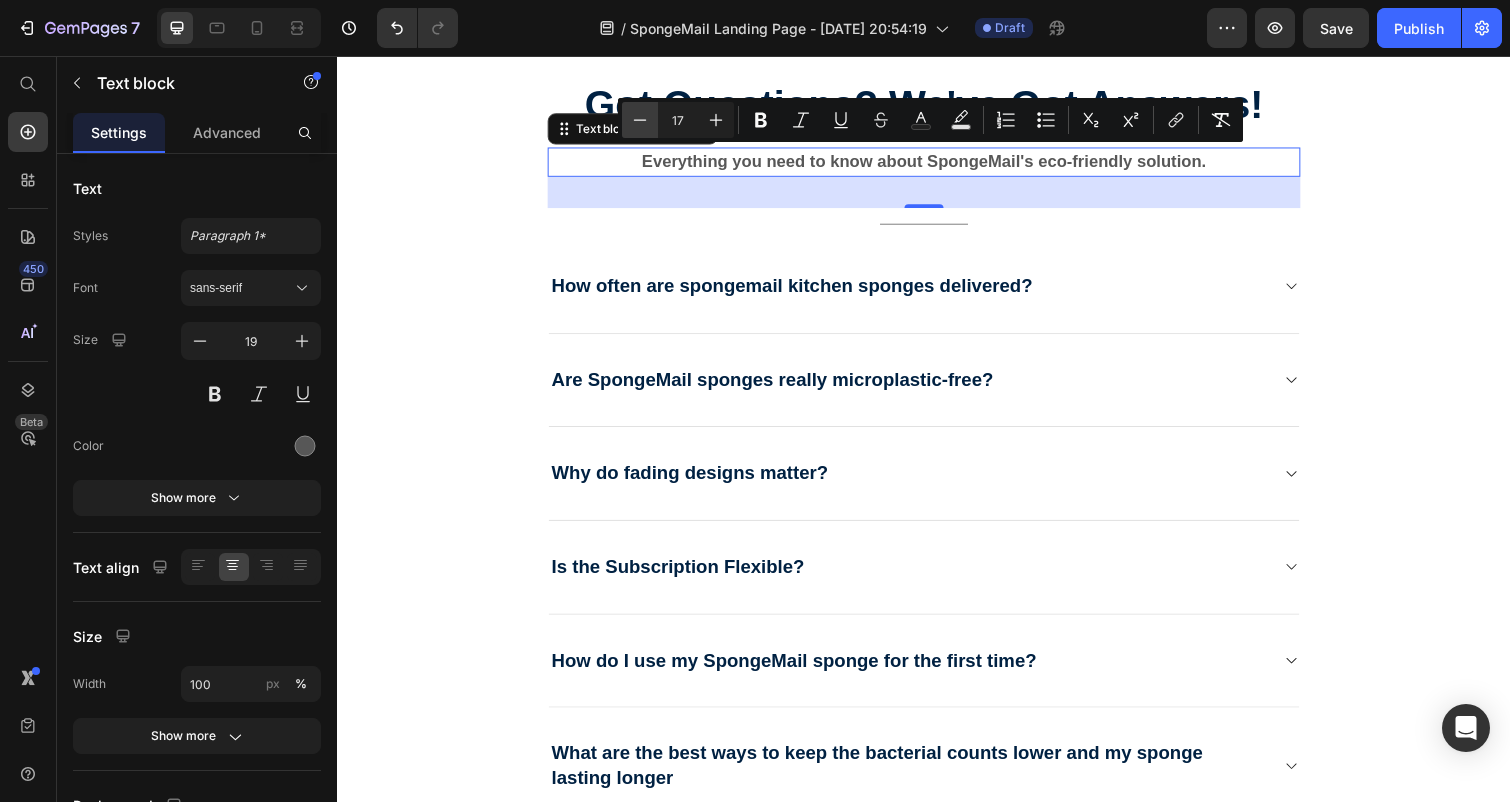 click on "Minus" at bounding box center [640, 120] 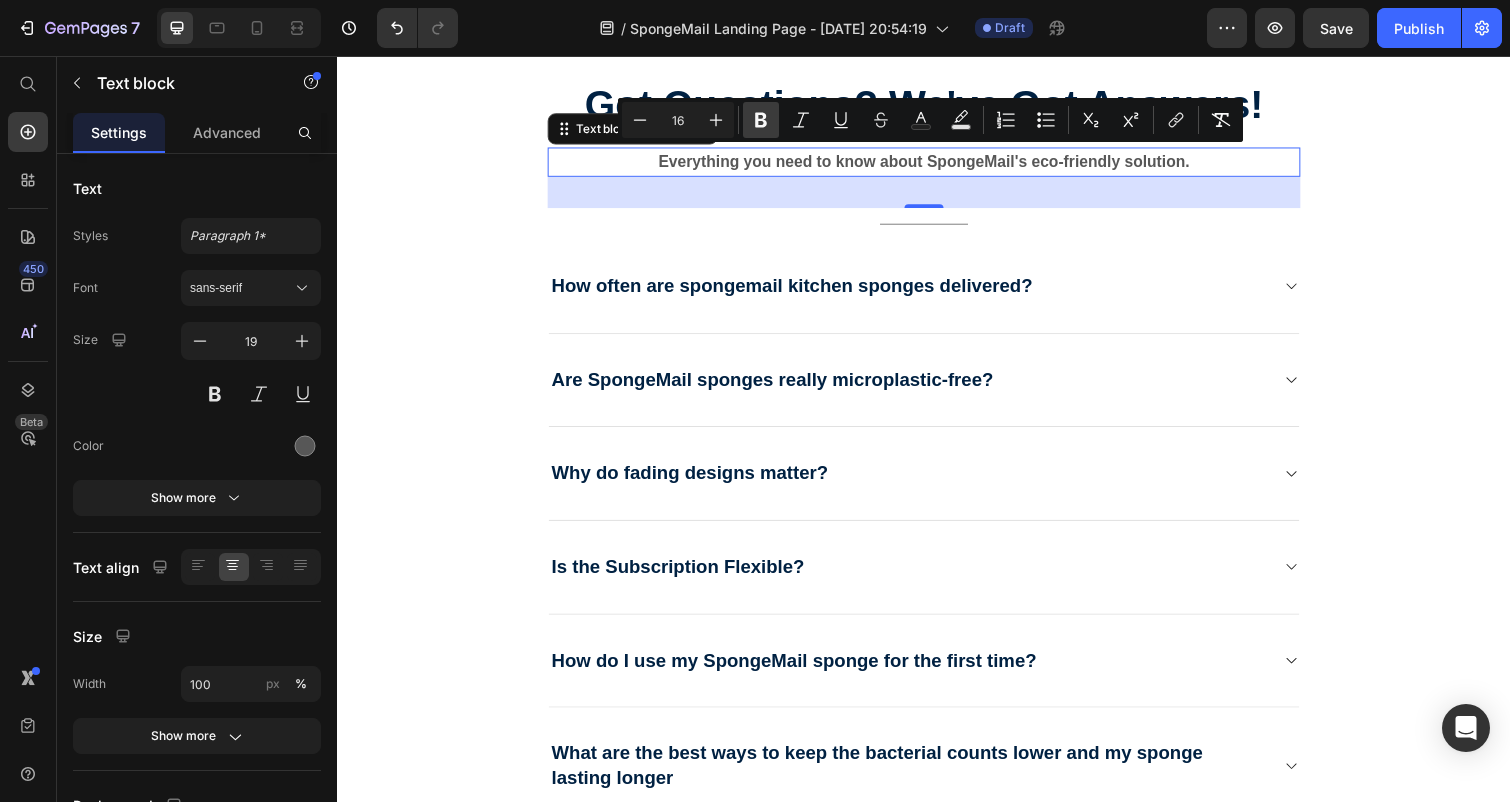 click 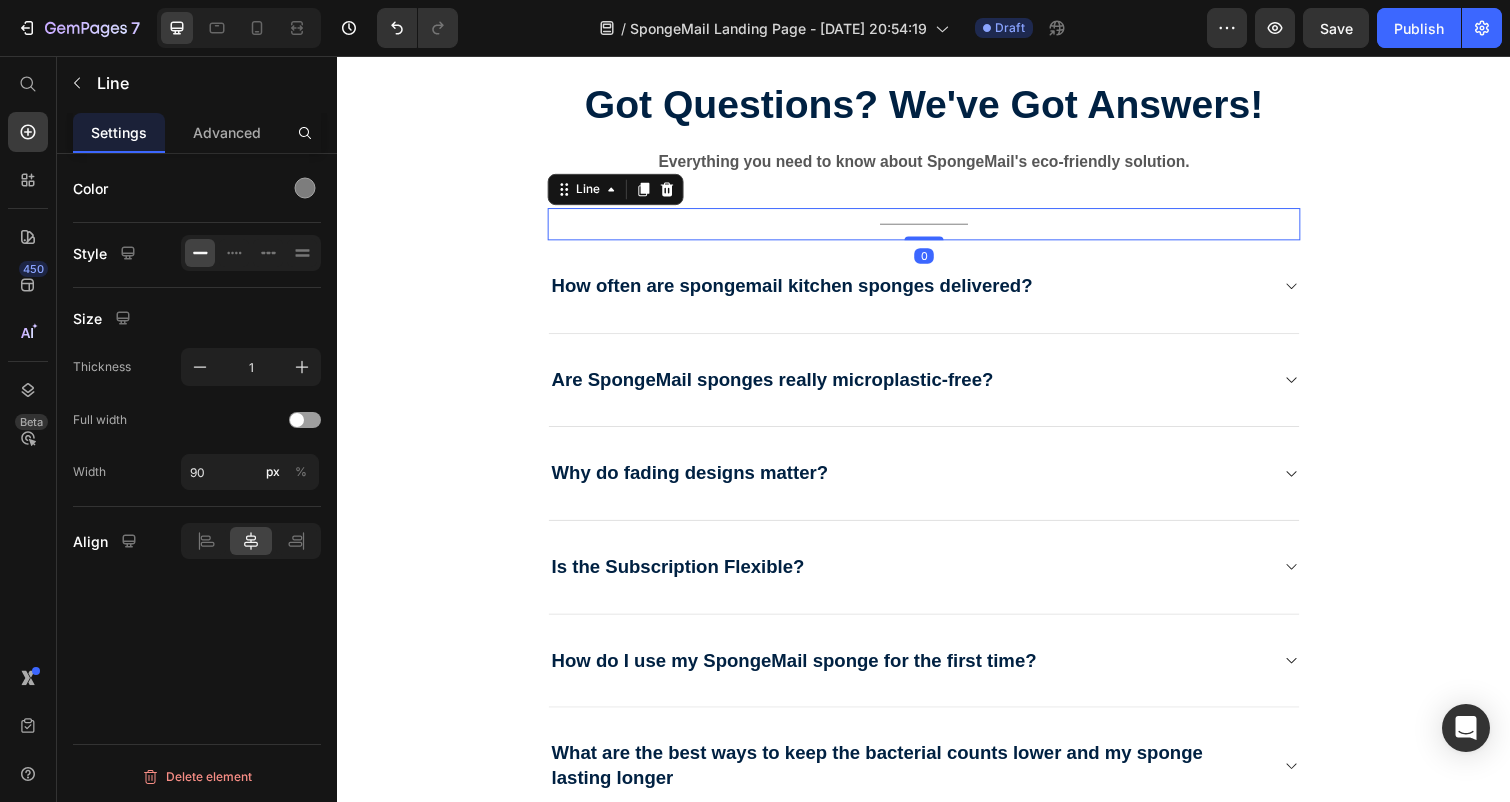 click on "Title Line   0" at bounding box center (937, 228) 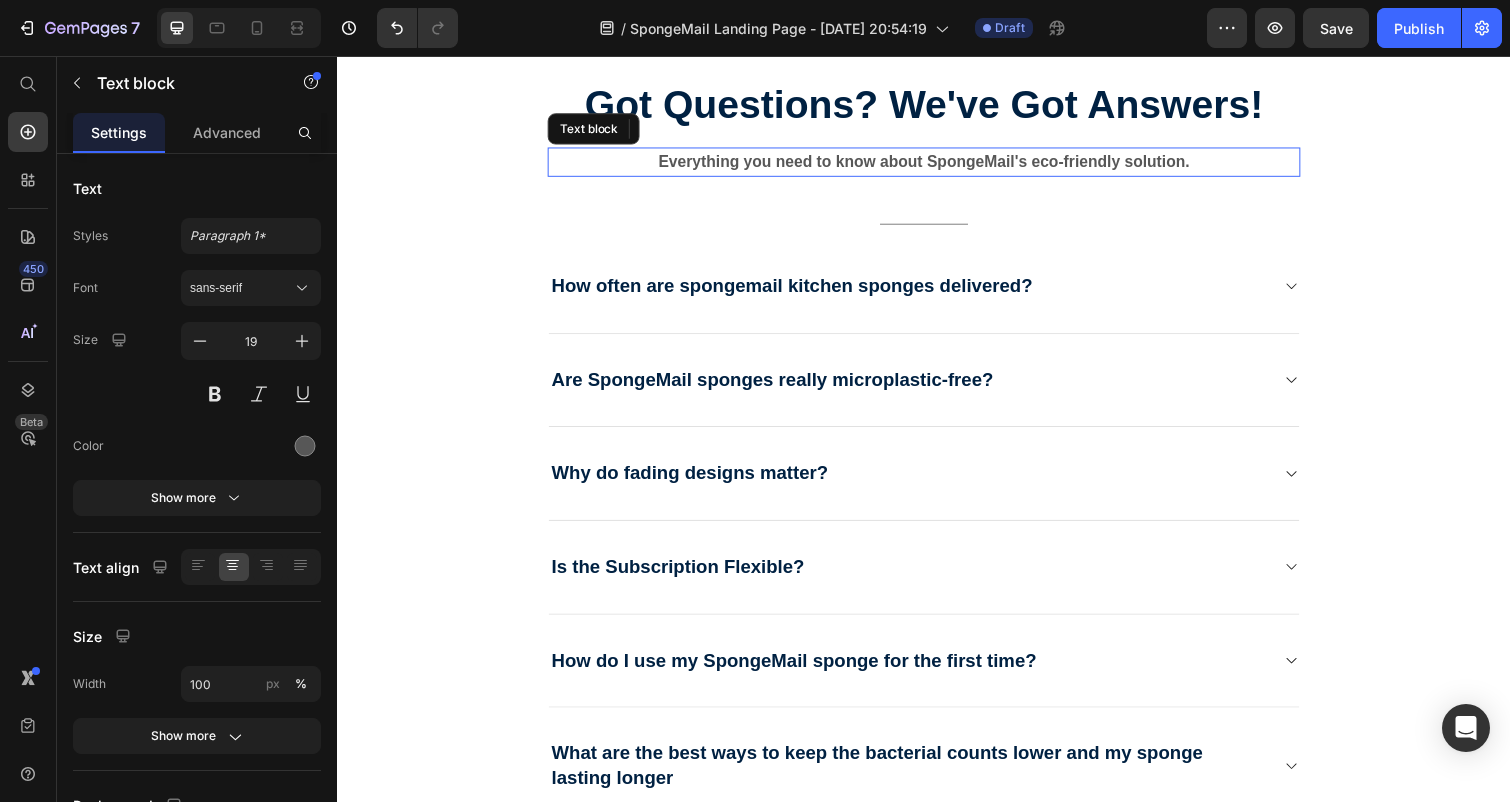 click on "Everything you need to know about SpongeMail's eco-friendly solution." at bounding box center [936, 164] 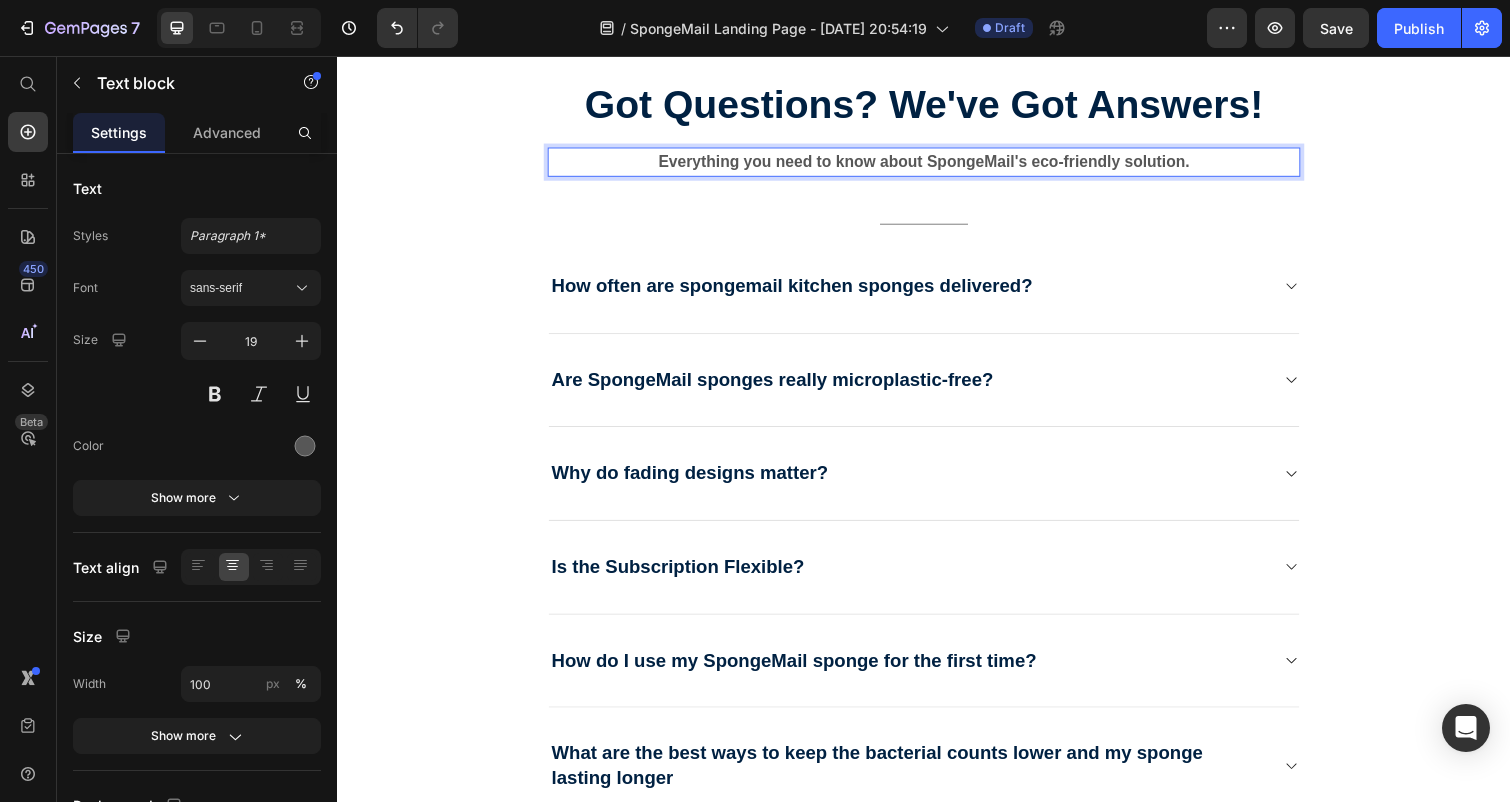 click on "Everything you need to know about SpongeMail's eco-friendly solution." at bounding box center (937, 165) 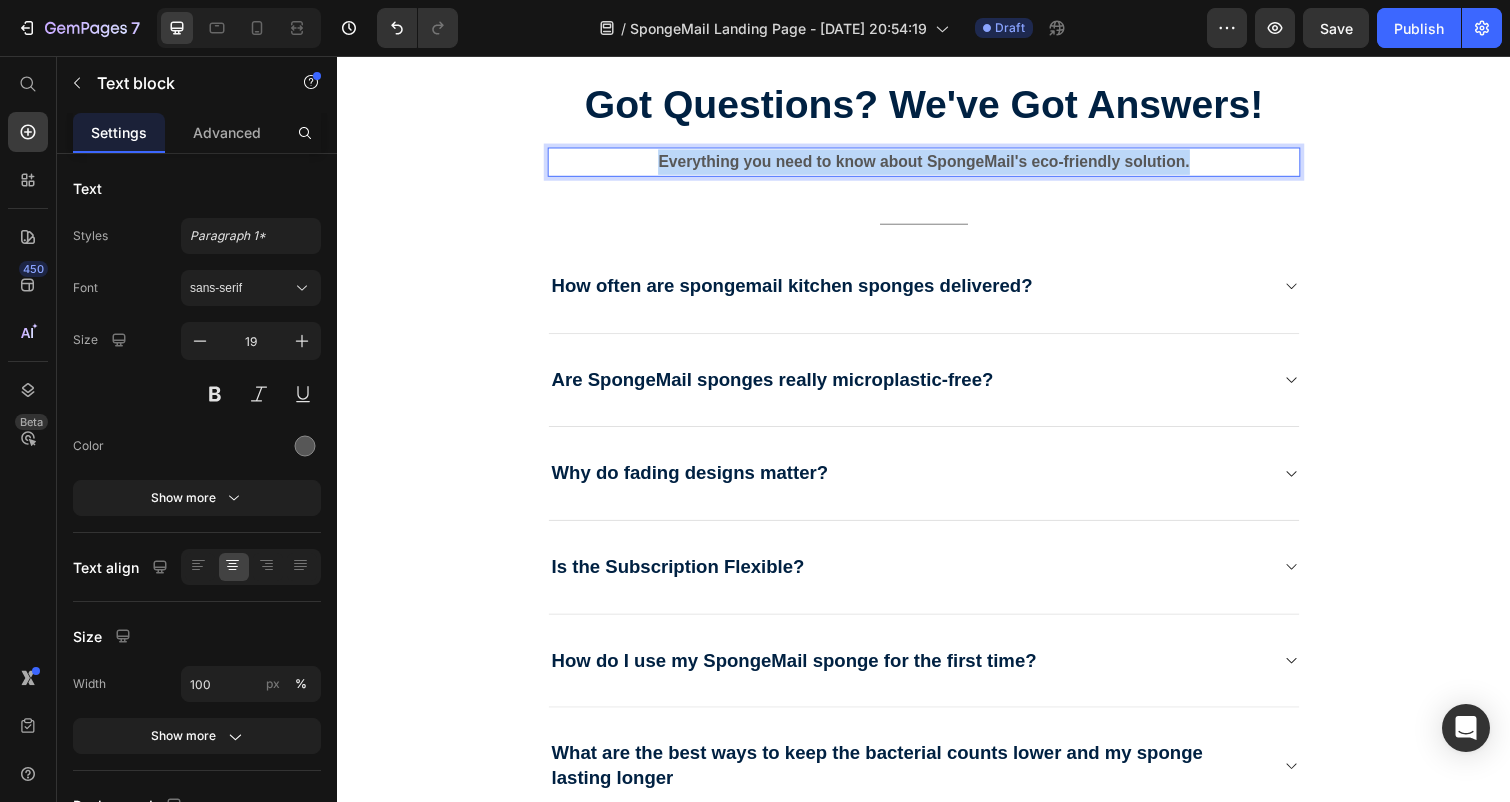 click on "Everything you need to know about SpongeMail's eco-friendly solution." at bounding box center [937, 165] 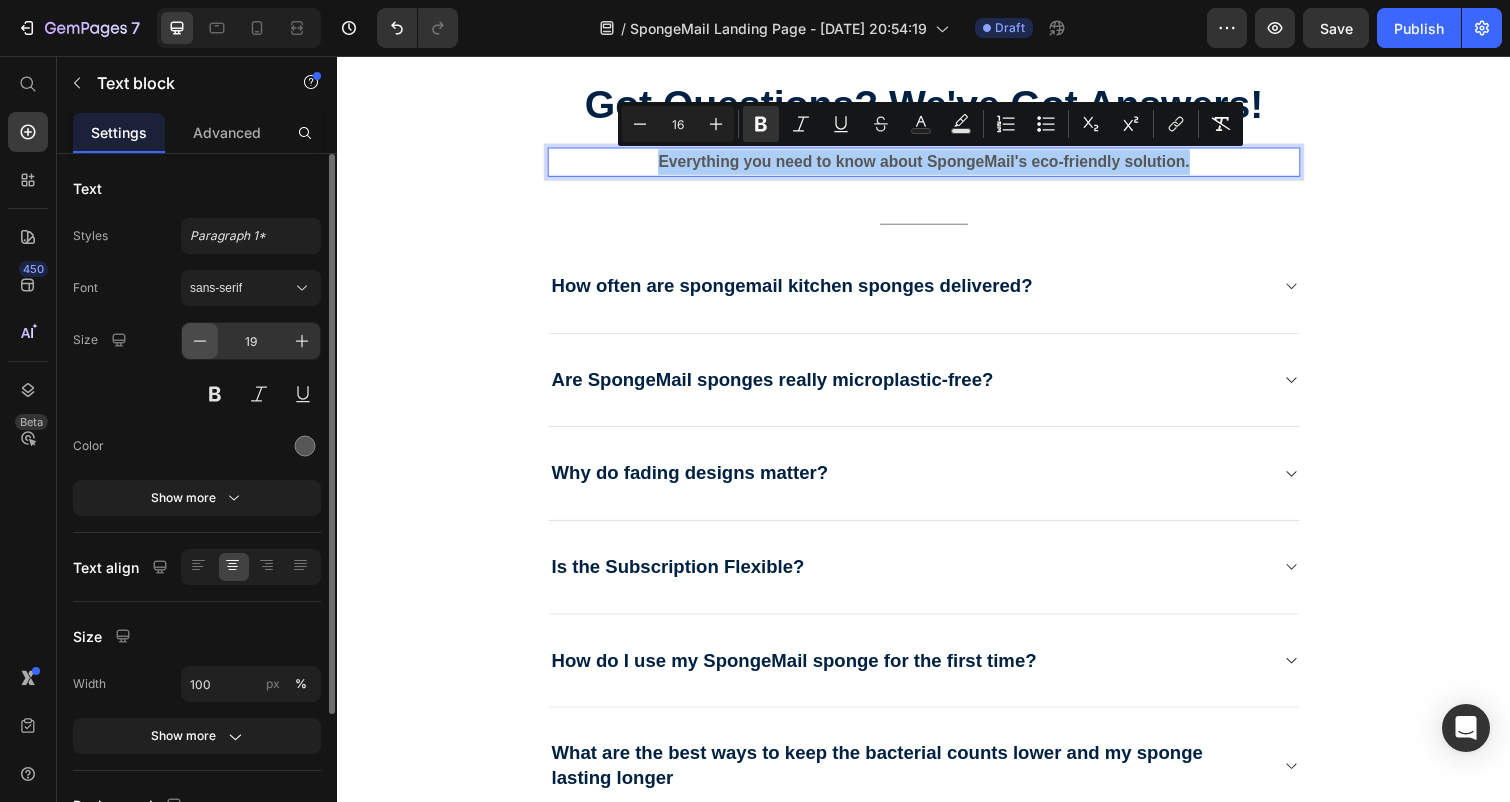 click 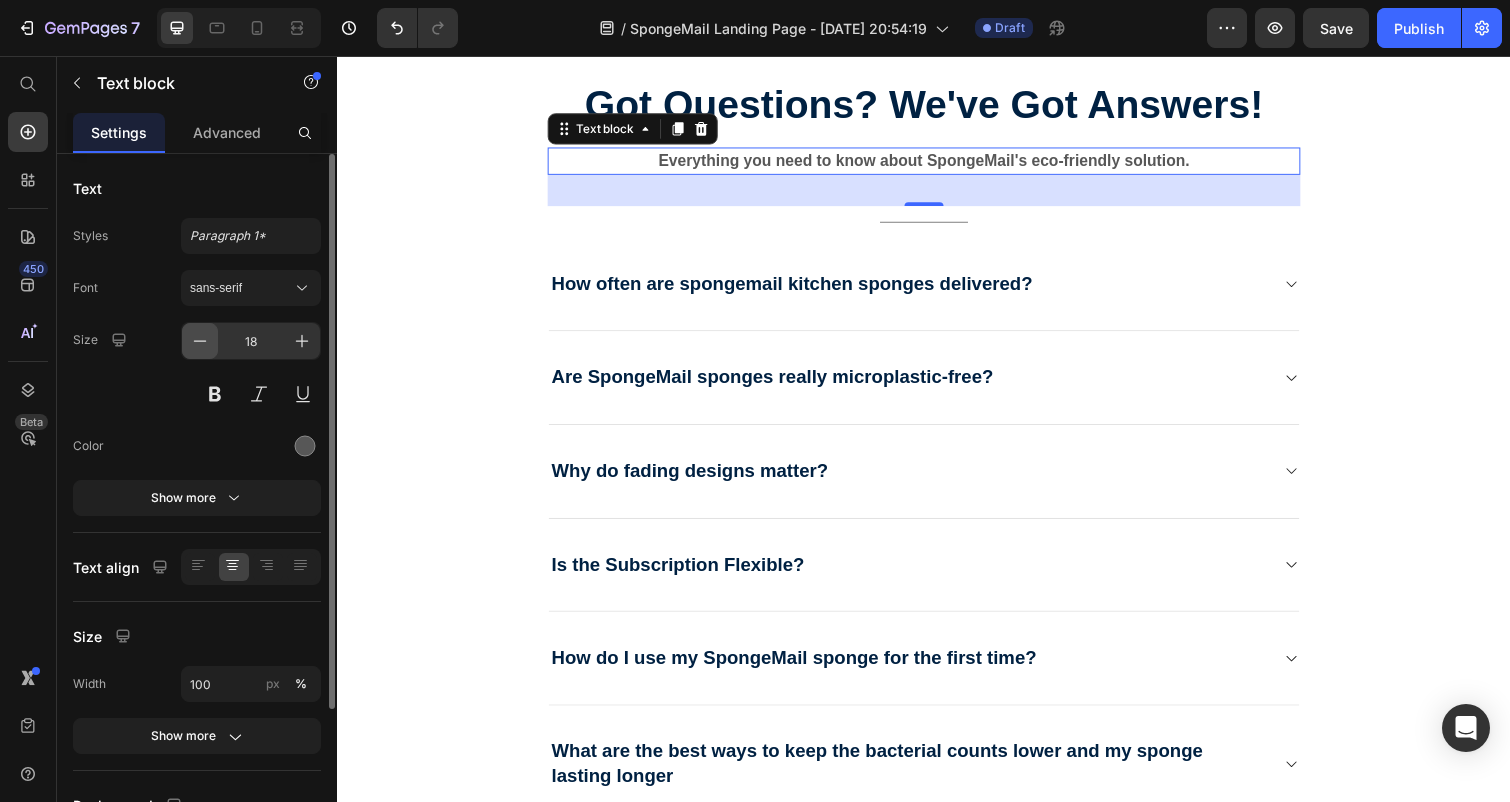 click 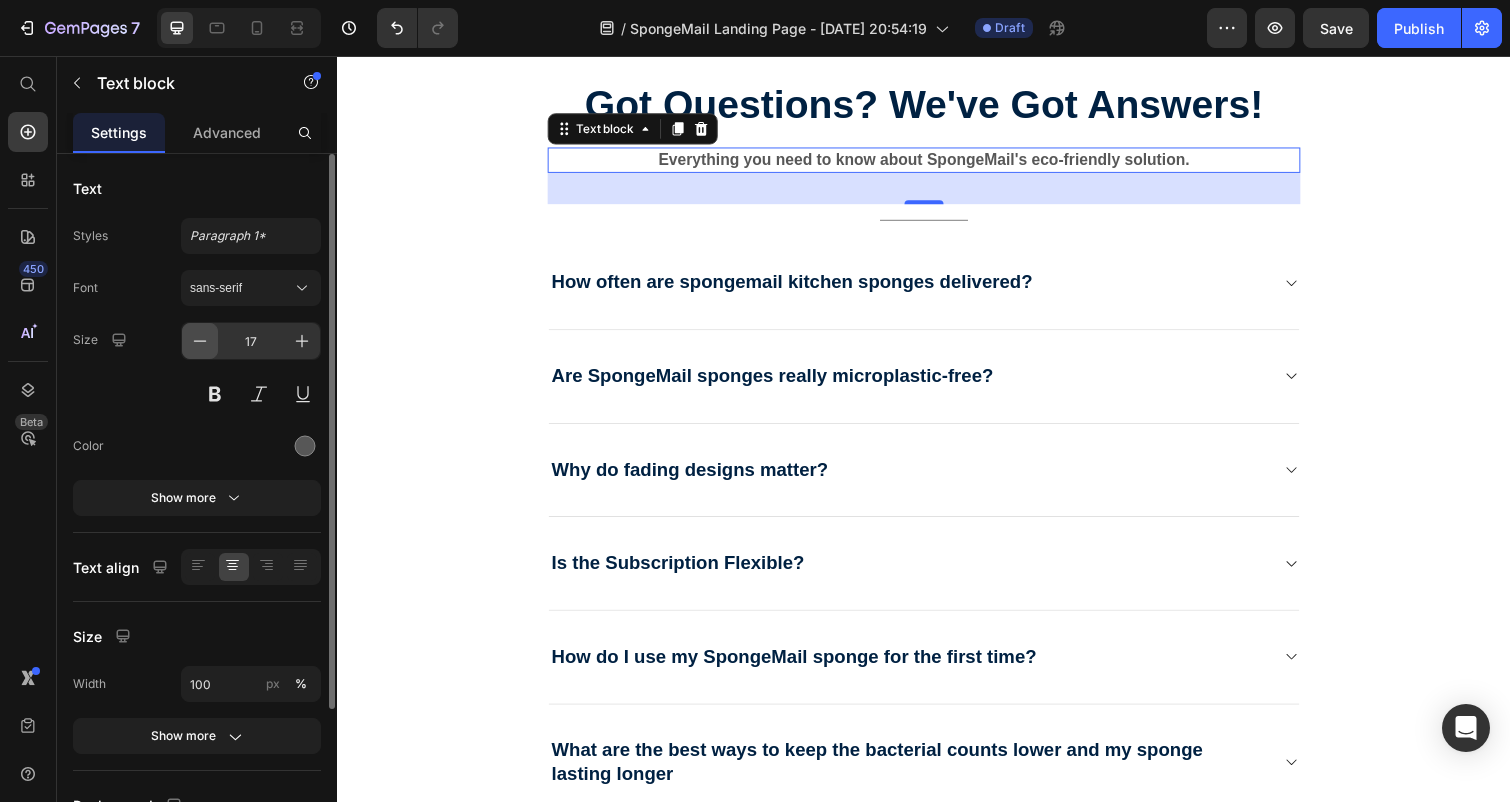 click 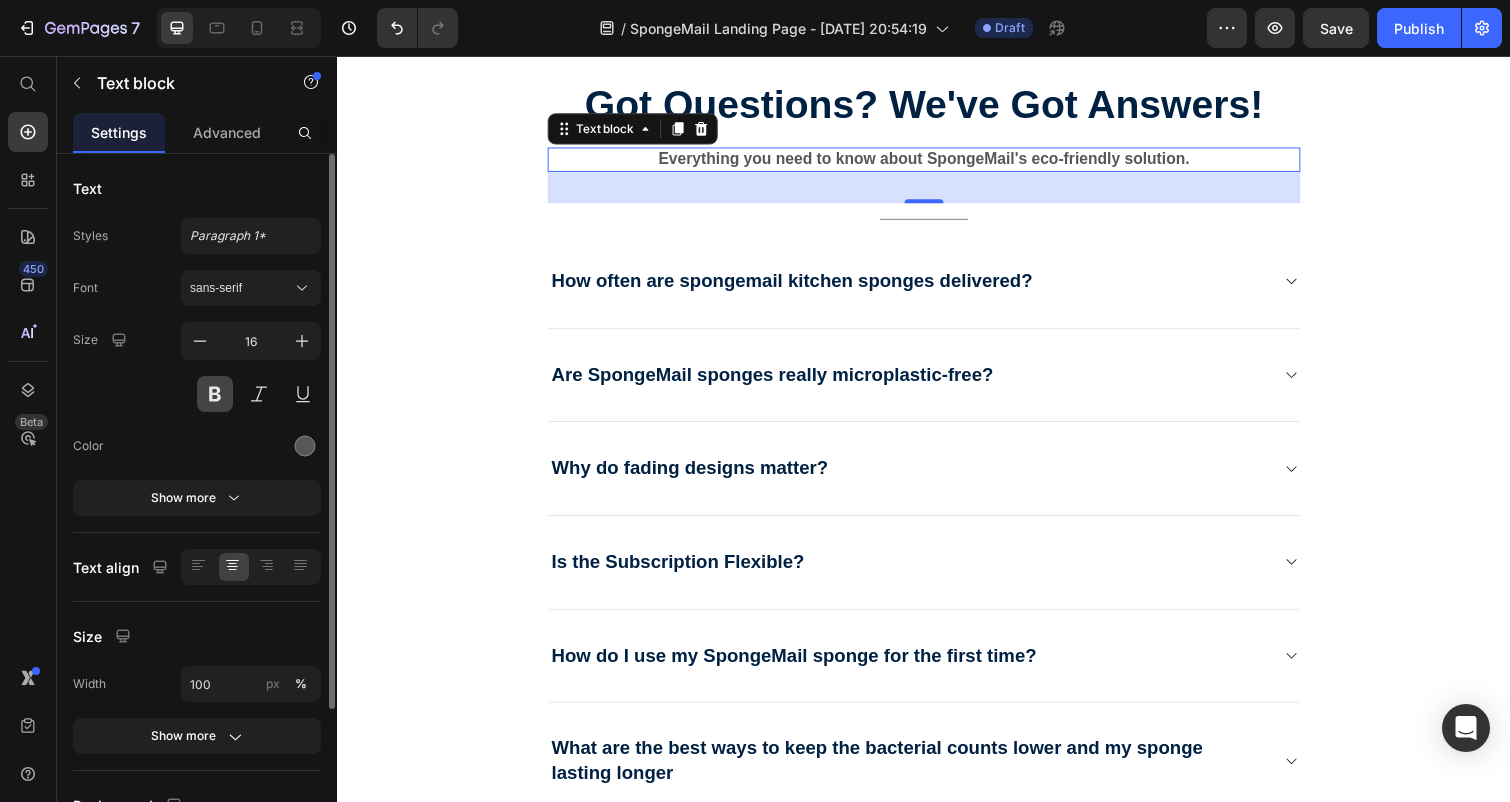 click at bounding box center [215, 394] 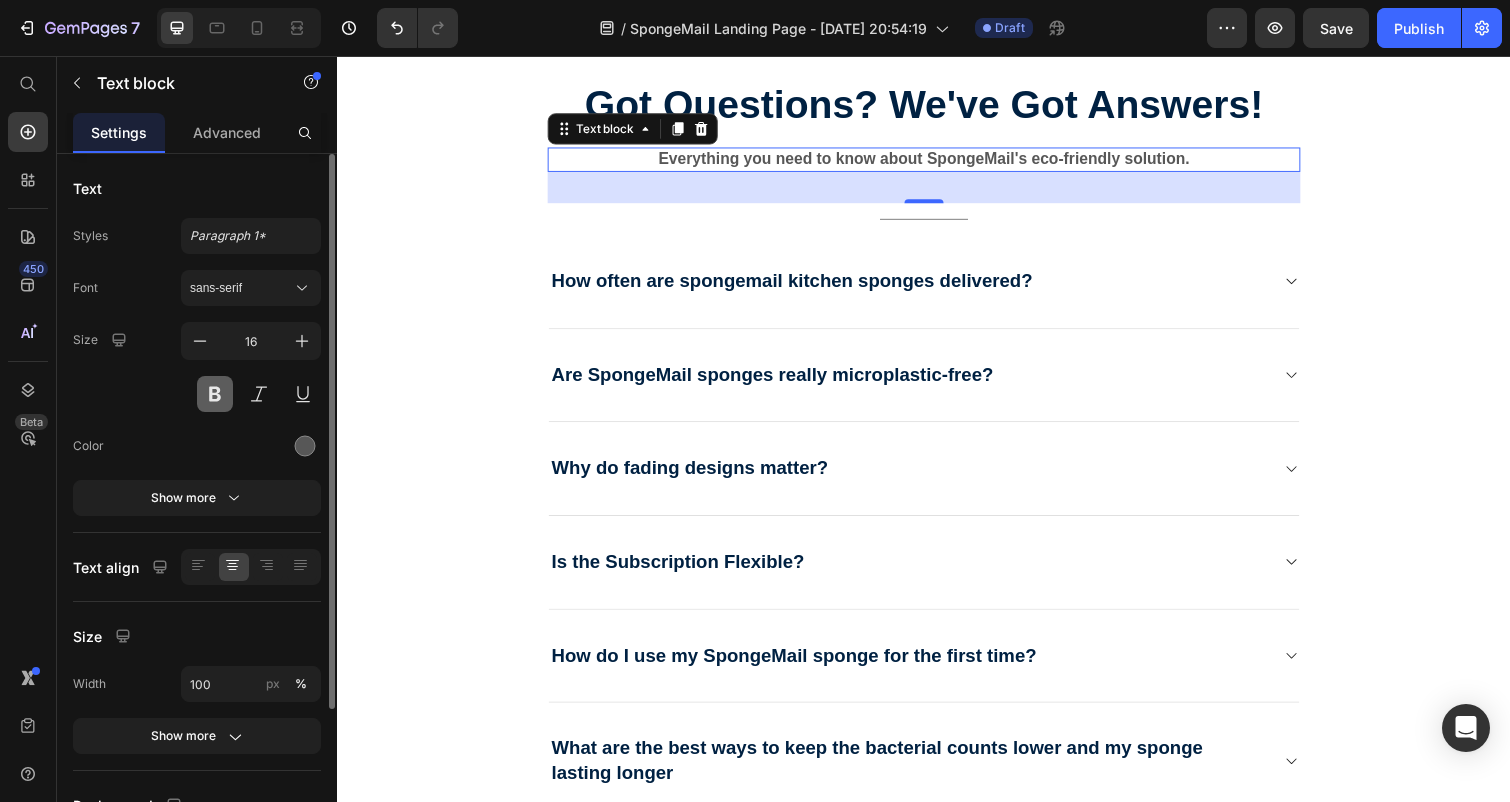 click at bounding box center (215, 394) 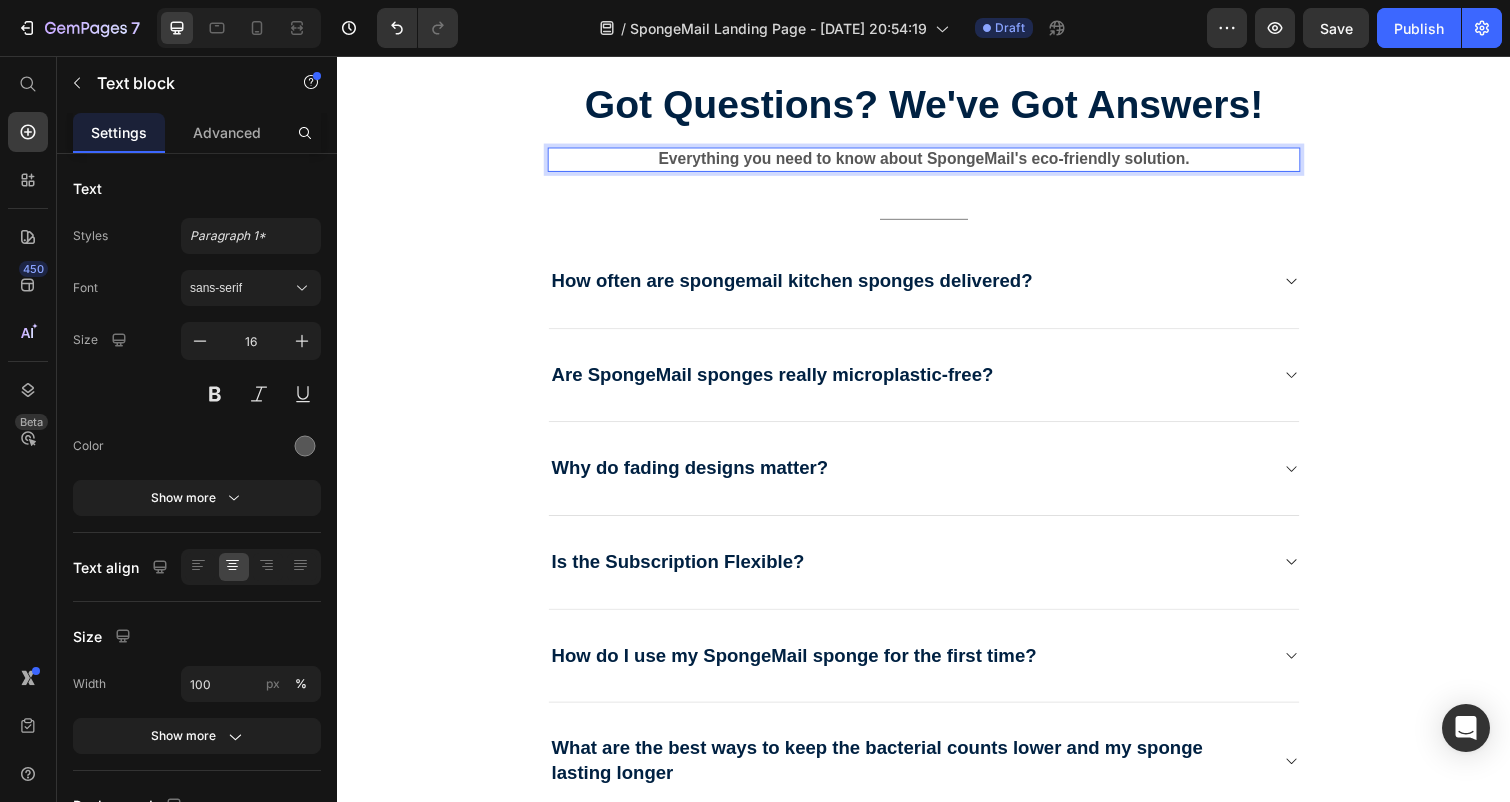 click on "Everything you need to know about SpongeMail's eco-friendly solution." at bounding box center [936, 161] 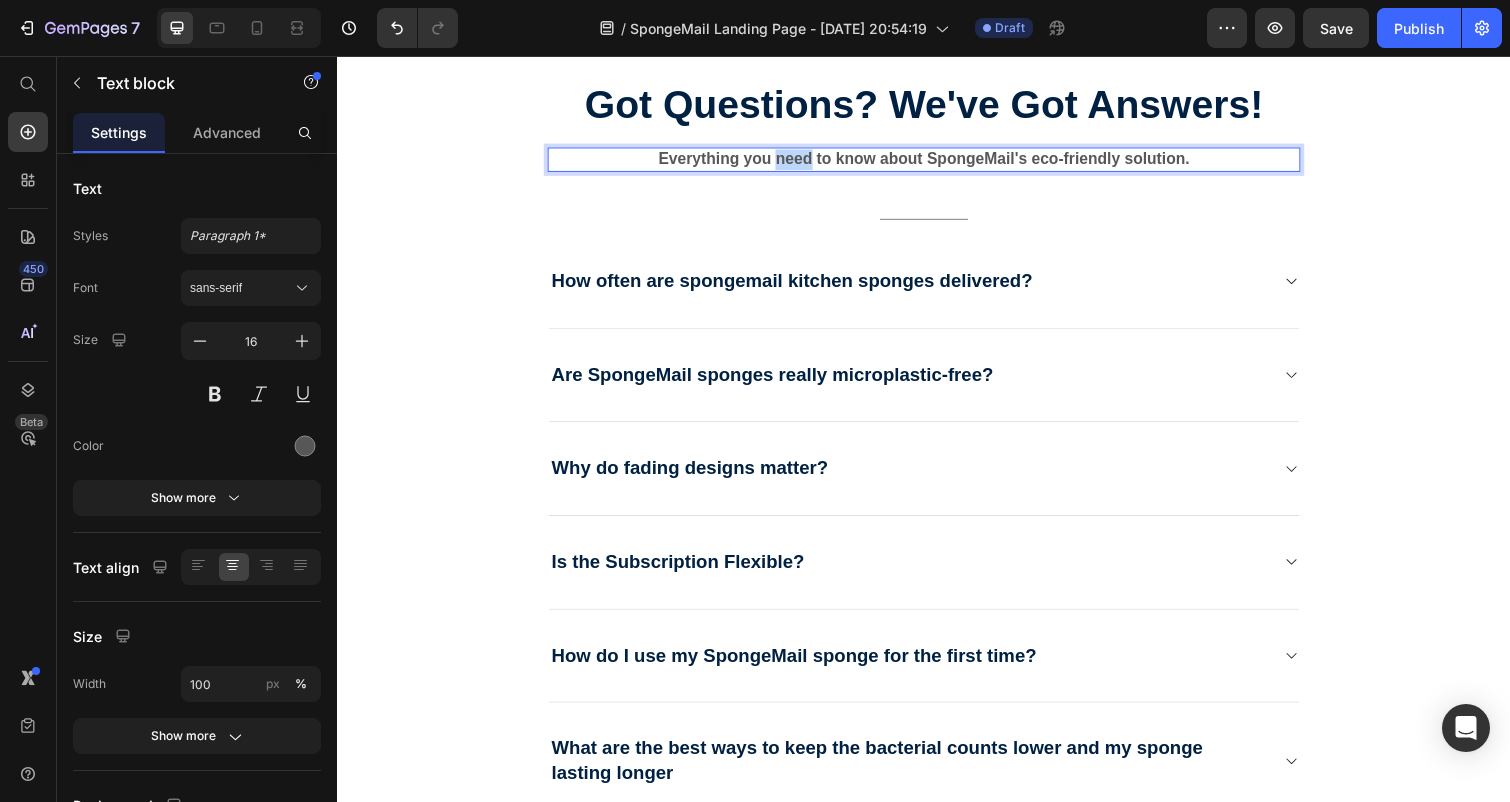 click on "Everything you need to know about SpongeMail's eco-friendly solution." at bounding box center [936, 161] 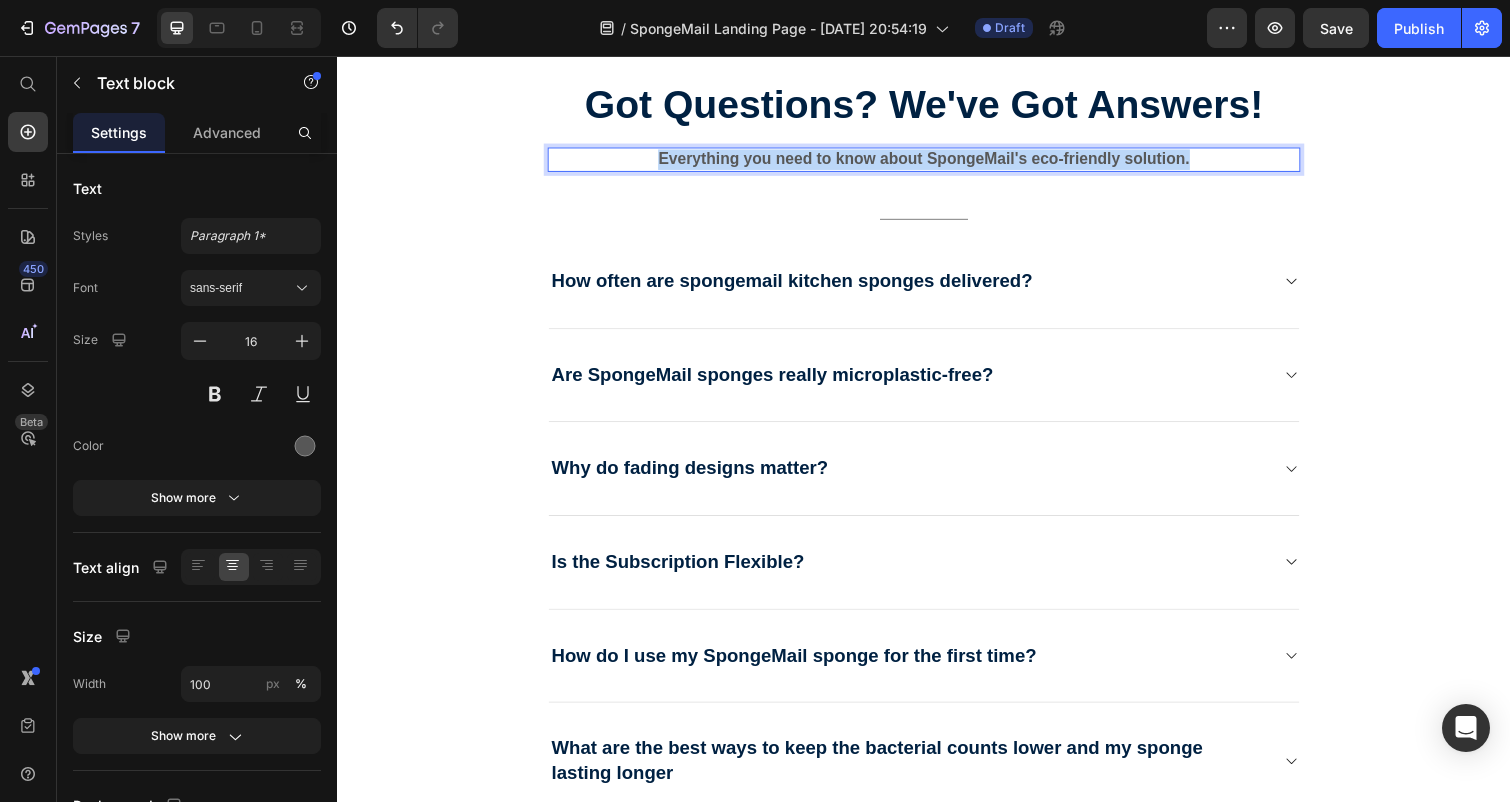 click on "Everything you need to know about SpongeMail's eco-friendly solution." at bounding box center [936, 161] 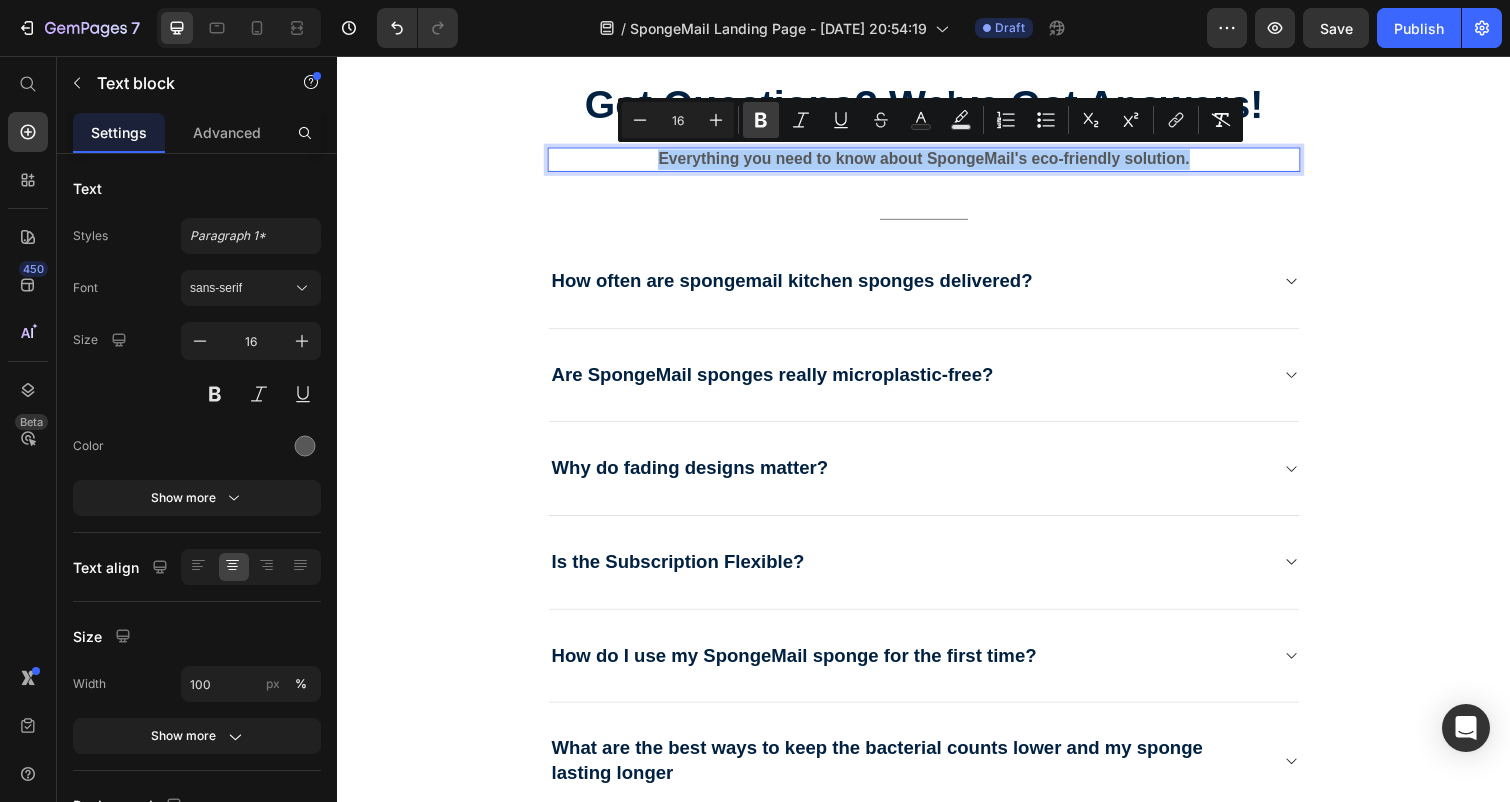 click on "Bold" at bounding box center [761, 120] 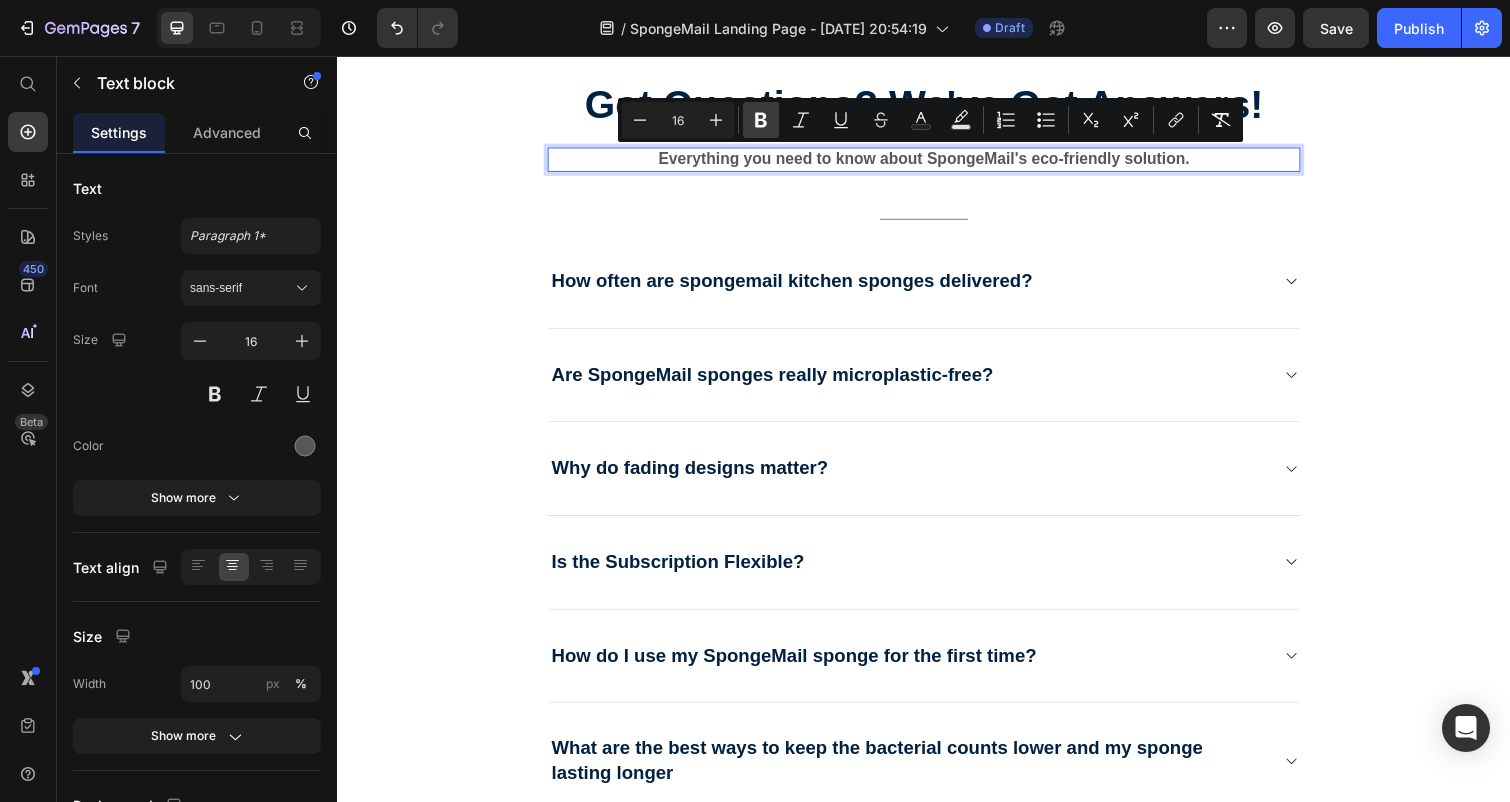 click on "Bold" at bounding box center (761, 120) 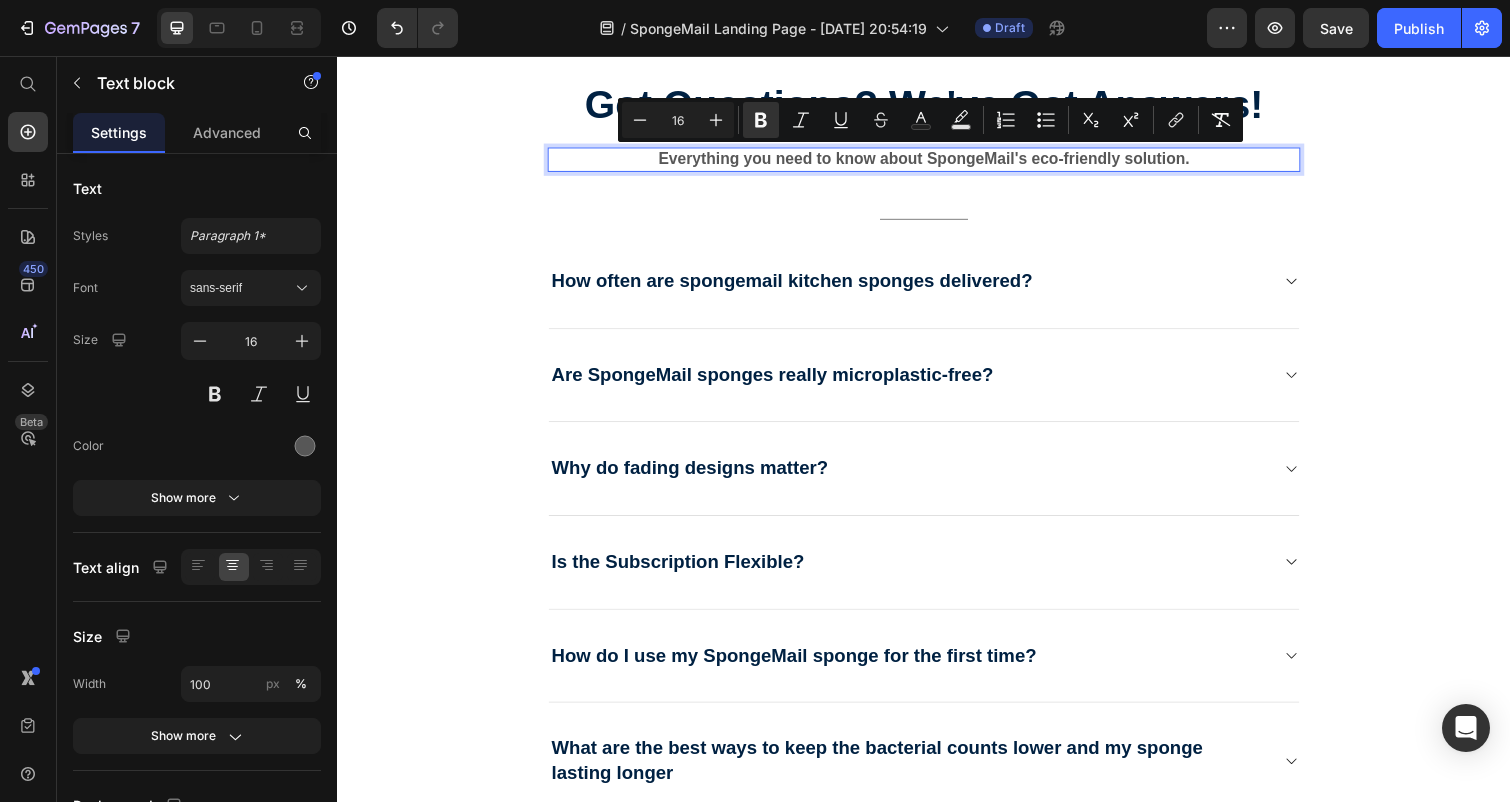click on "Everything you need to know about SpongeMail's eco-friendly solution." at bounding box center (937, 162) 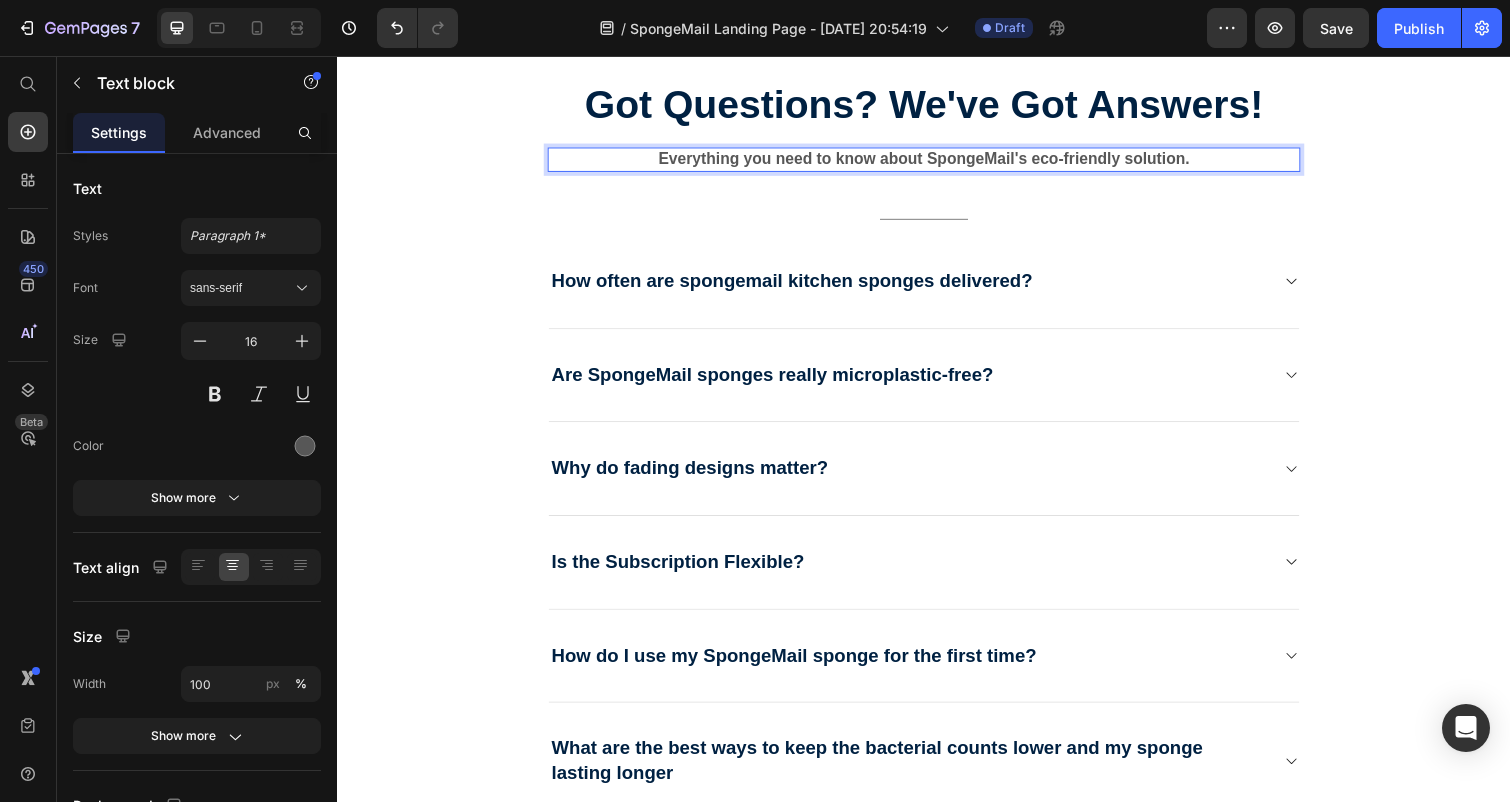 click on "Everything you need to know about SpongeMail's eco-friendly solution." at bounding box center [936, 161] 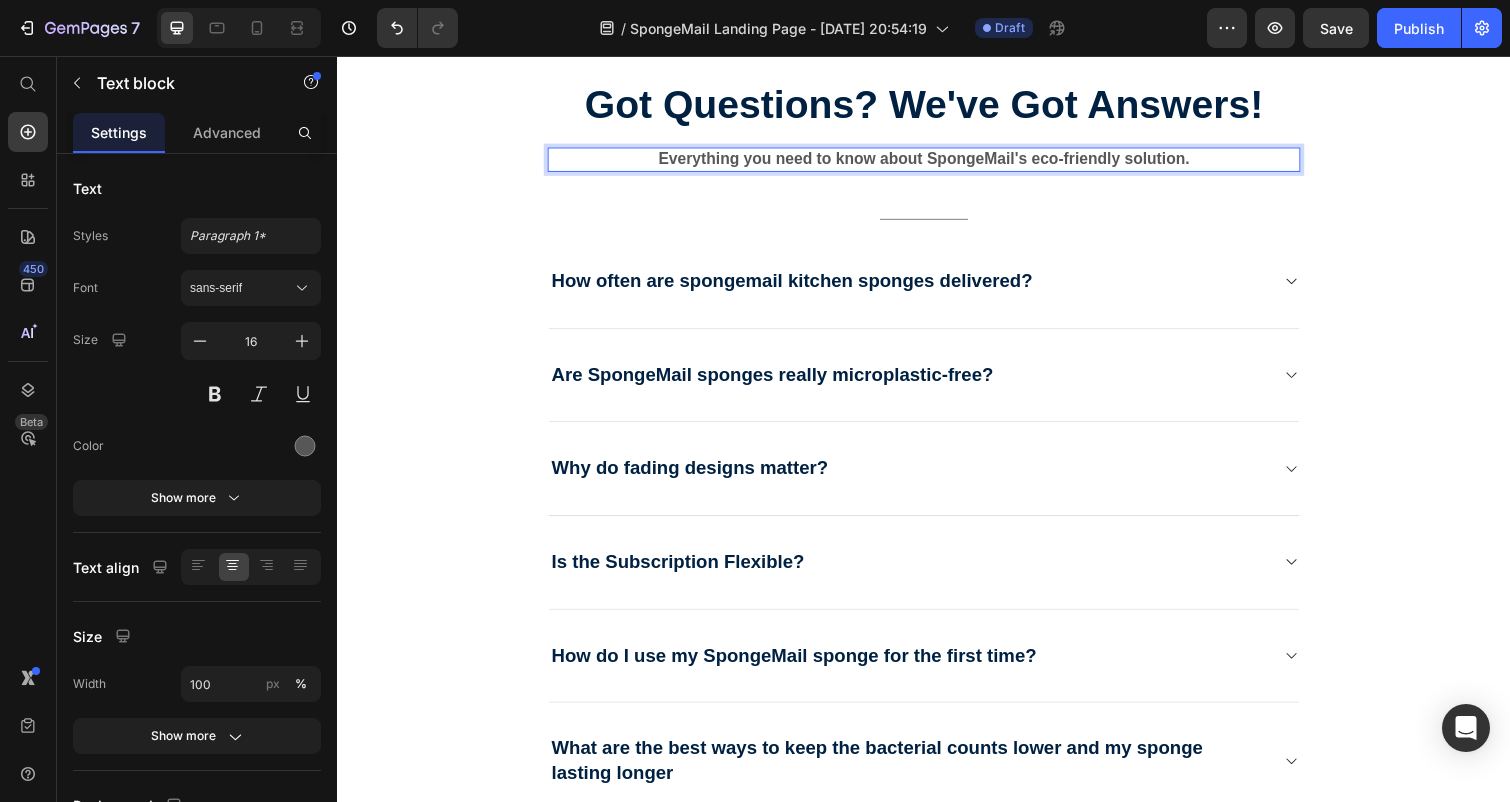 click on "Everything you need to know about SpongeMail's eco-friendly solution." at bounding box center [936, 161] 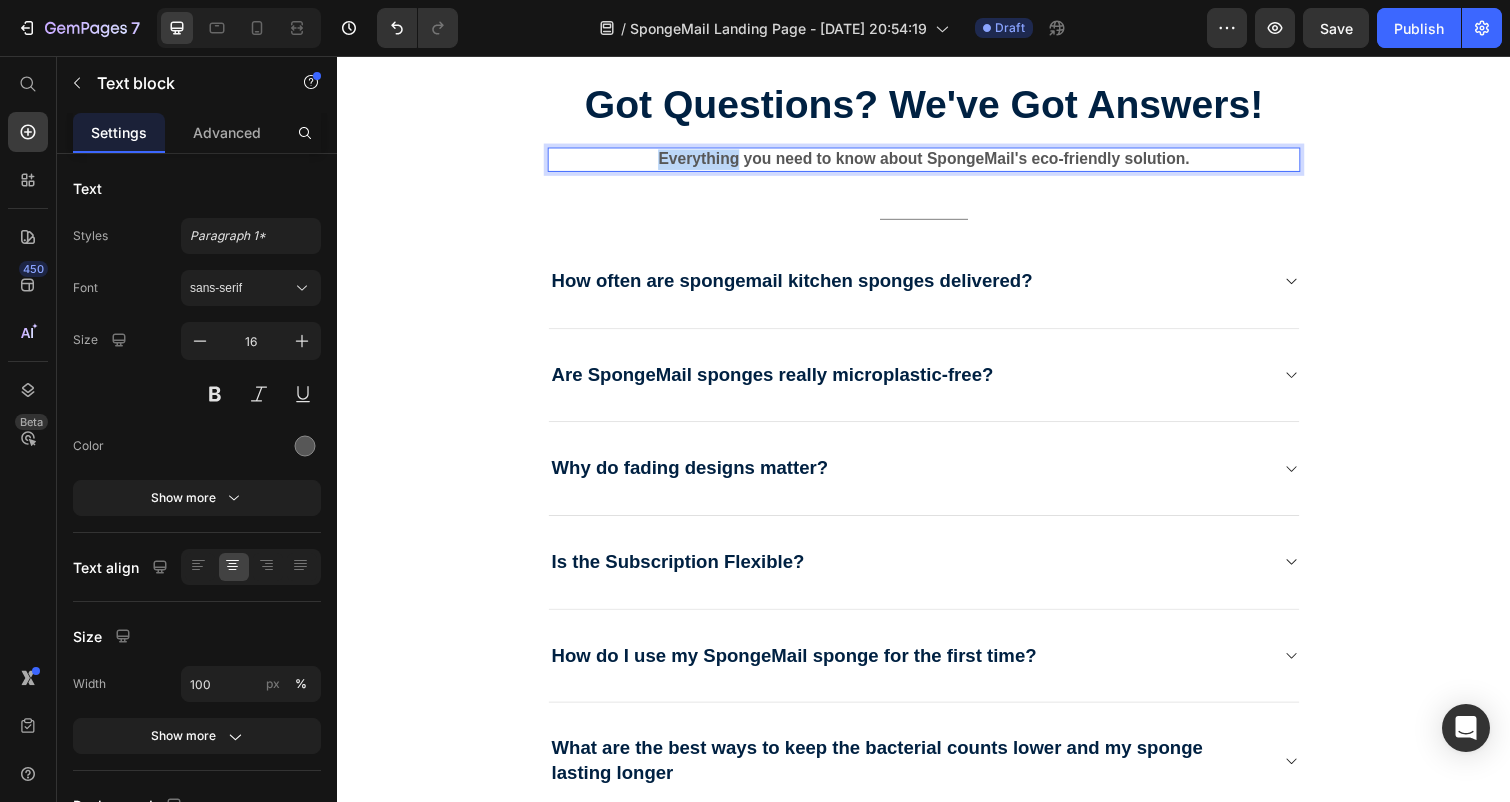click on "Everything you need to know about SpongeMail's eco-friendly solution." at bounding box center [936, 161] 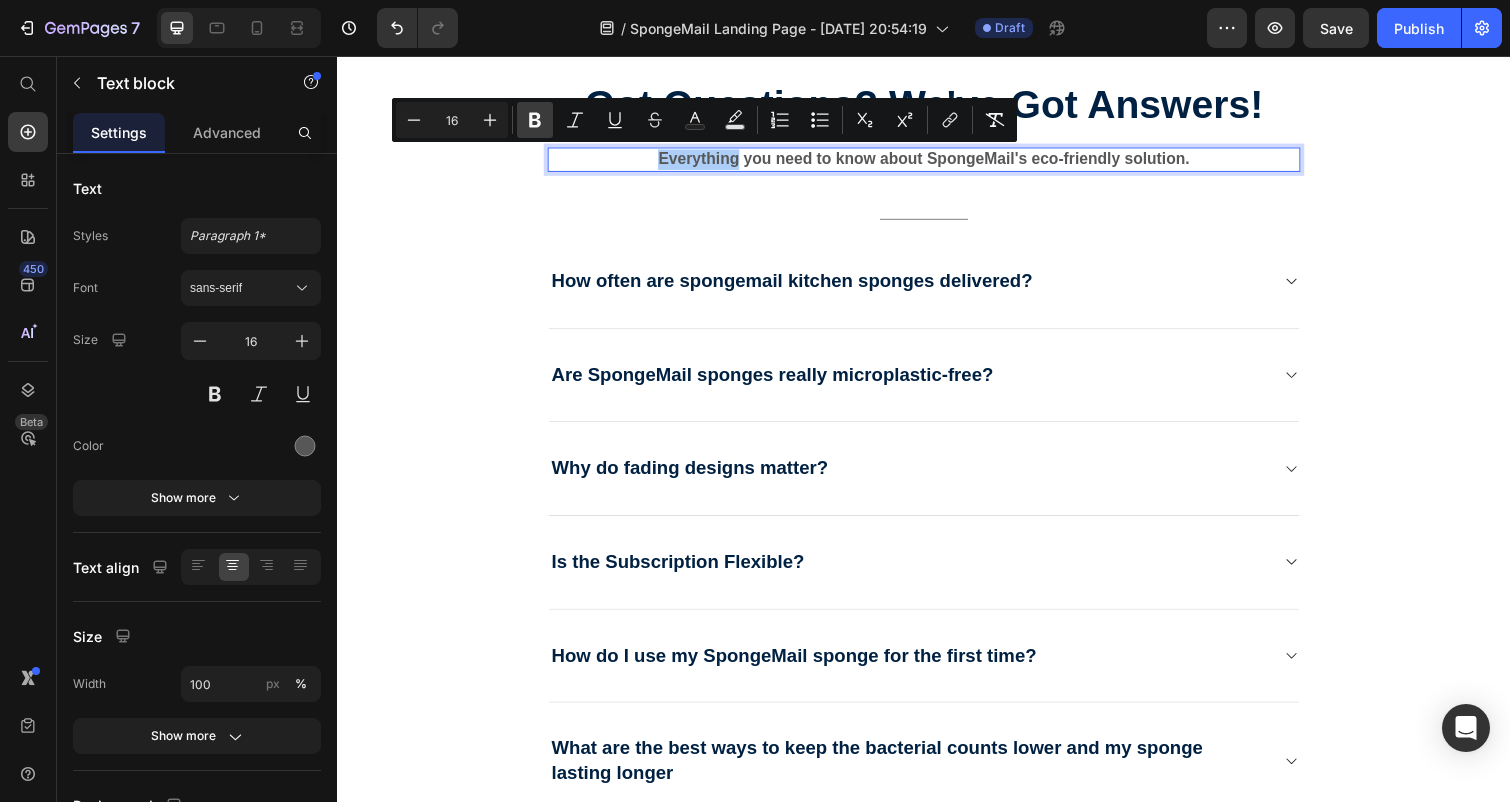 click 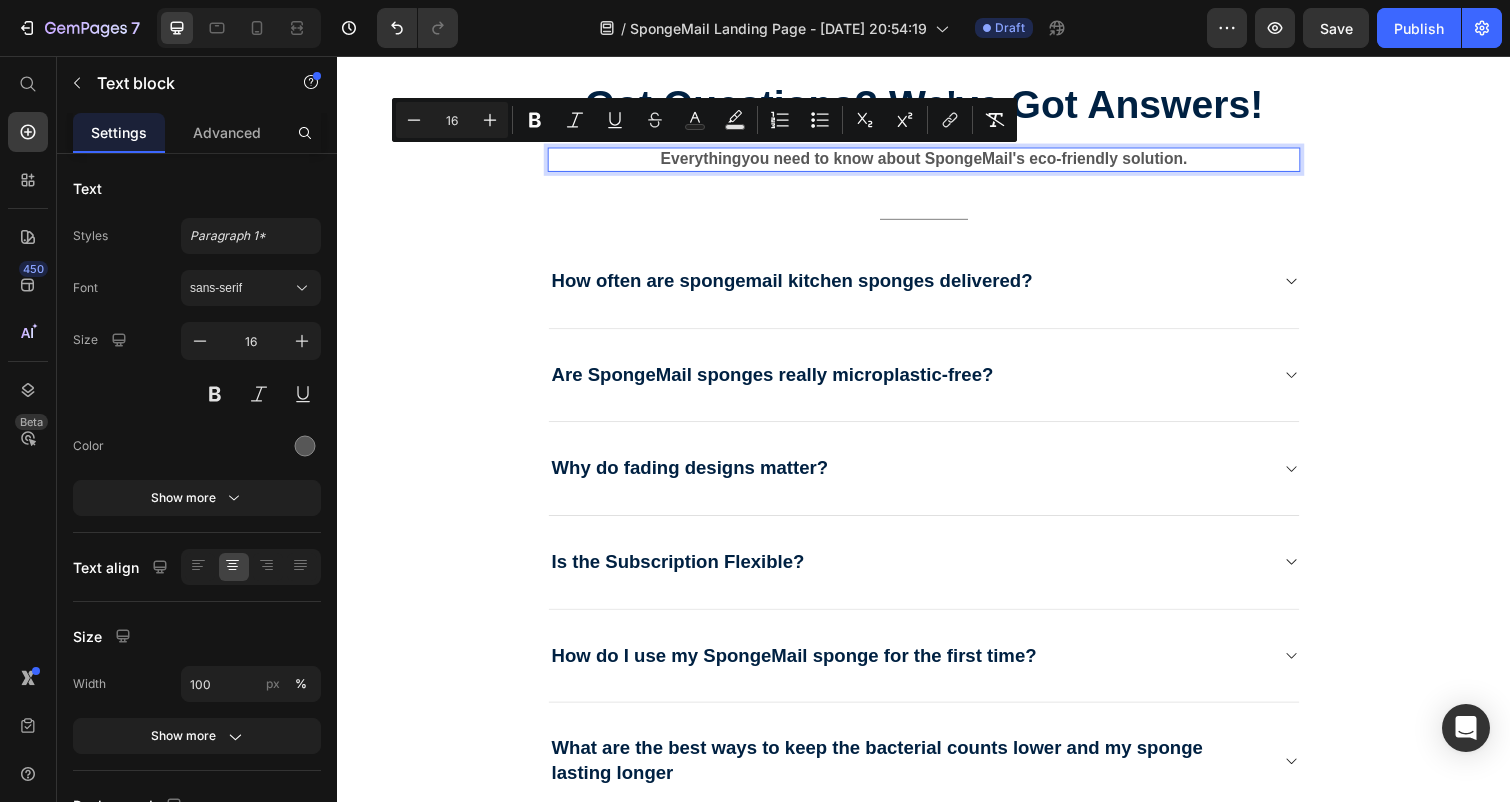 click on "Everything  you need to know about SpongeMail's eco-friendly solution." at bounding box center (937, 162) 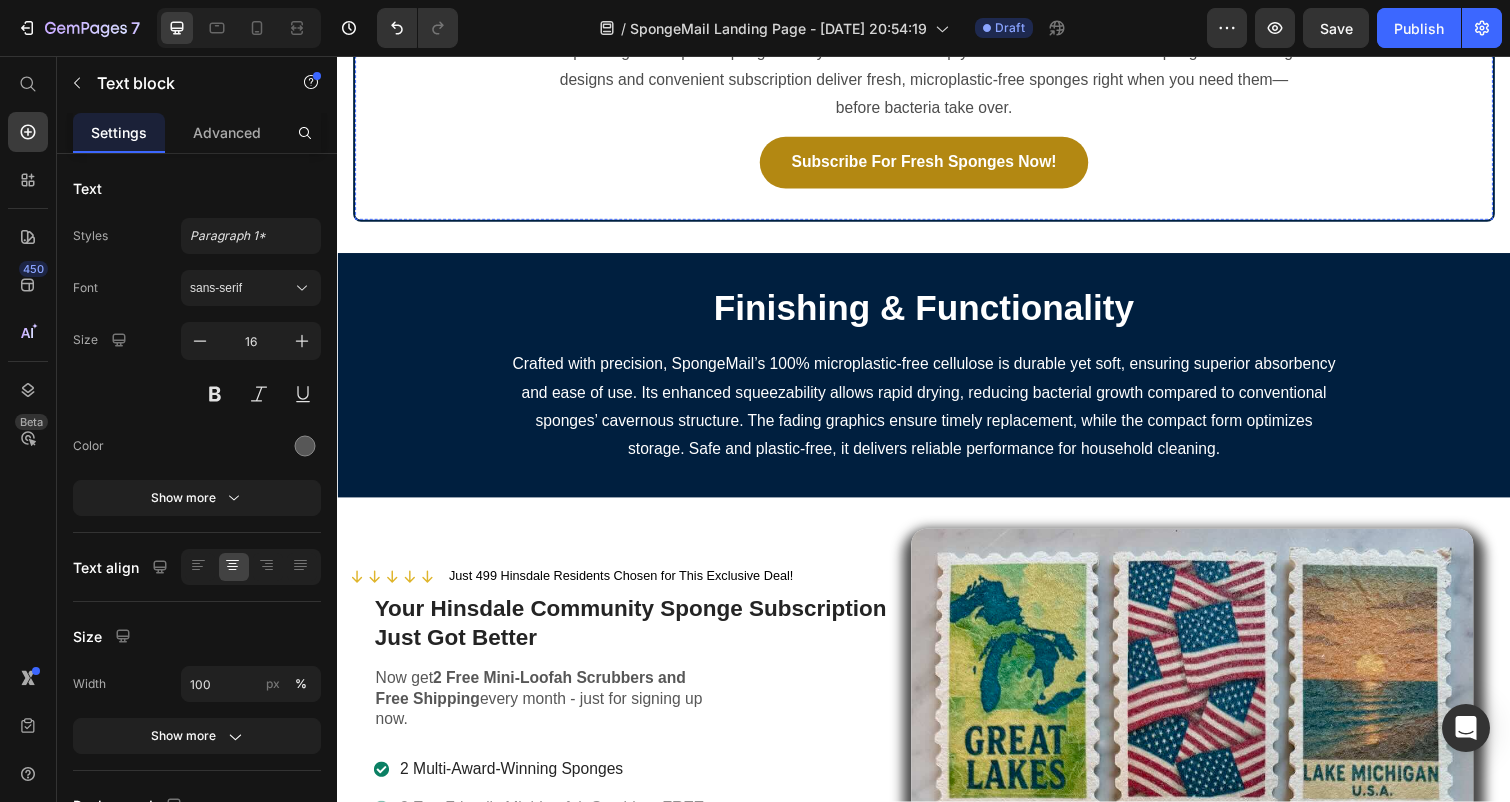 scroll, scrollTop: 5336, scrollLeft: 0, axis: vertical 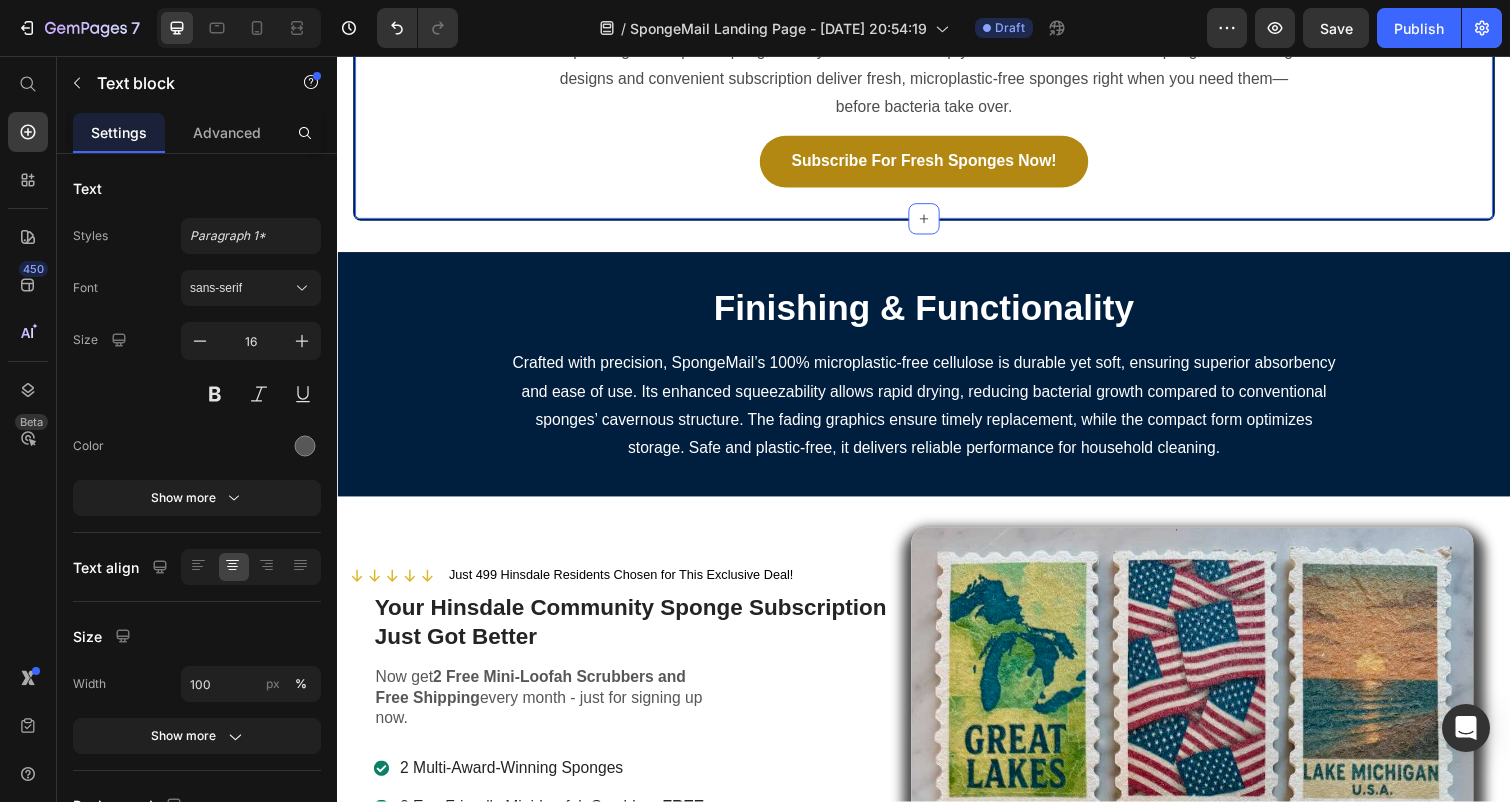 click on "A Sponge's Best Quality Is Also It's Biggest Flaw! Heading Sponges’ pores trap food and breed bacteria—only regular replacement stops the spread. Text Block Image Sponges’ spongy pores make them perfect for cleaning—but also perfect for harboring dangerous bacteria. Food residue lodges deep inside, feeding germs that thrive for up to 16 days. Studies show sponges can host more bacteria than a toilet seat!   Microwaving or dishwashing? They don’t work. Research from the University of Arizona (2022) found that microwaving reduces only 60% of bacteria, leaving deep-seated germs untouched. Dishwashers fare worse, with food residue fueling bacterial regrowth.  ( NSF International, 2024 ).   Experts agree: Replace sponges every 1-2 weeks to keep your Hinsdale kitchen safe. SpongeMail’s fading designs and convenient subscription deliver fresh, microplastic-free sponges right when you need them—before bacteria take over. Text Block Subscribe For Fresh Sponges Now! Button" at bounding box center (937, -51) 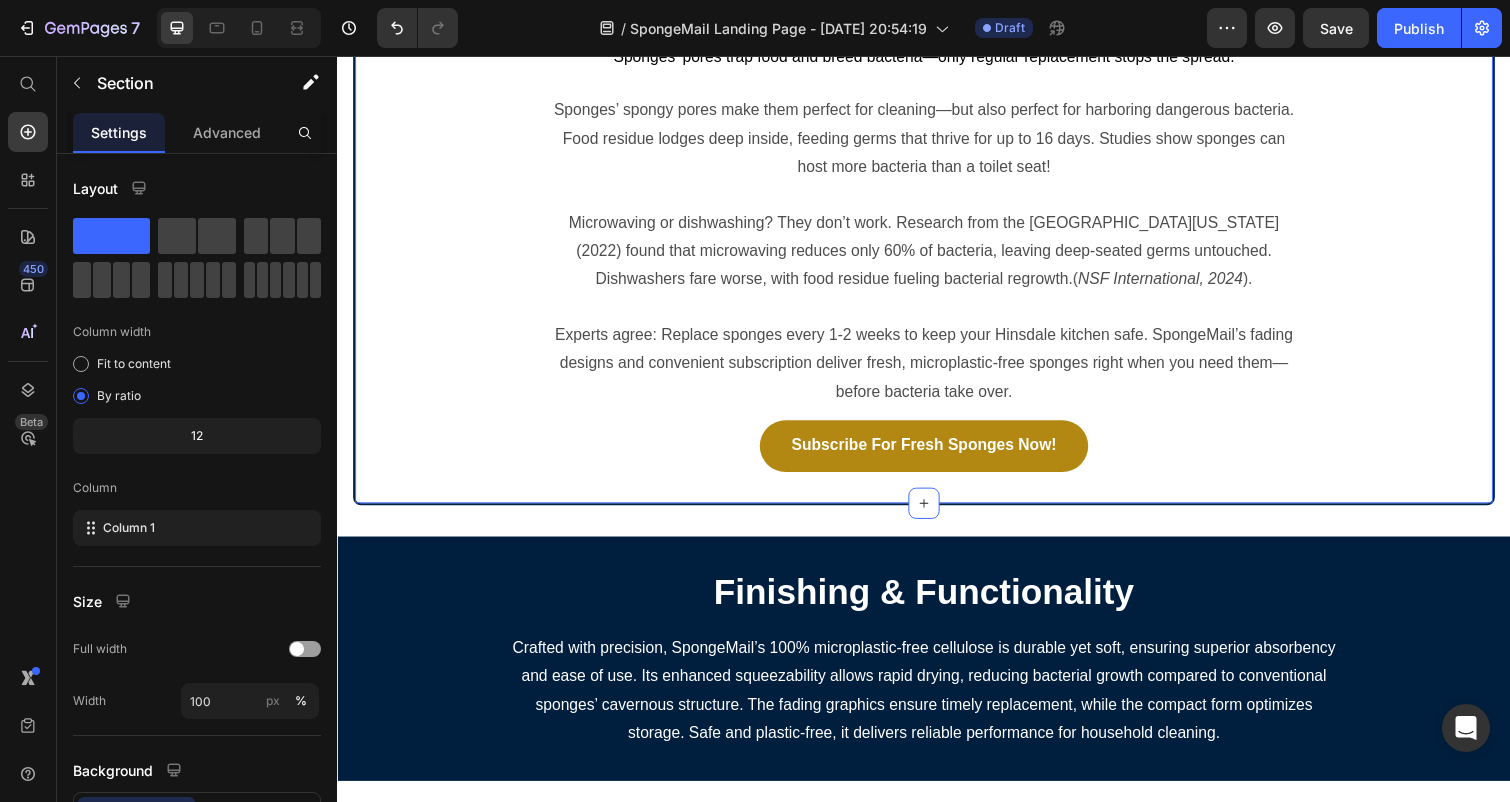 scroll, scrollTop: 4951, scrollLeft: 0, axis: vertical 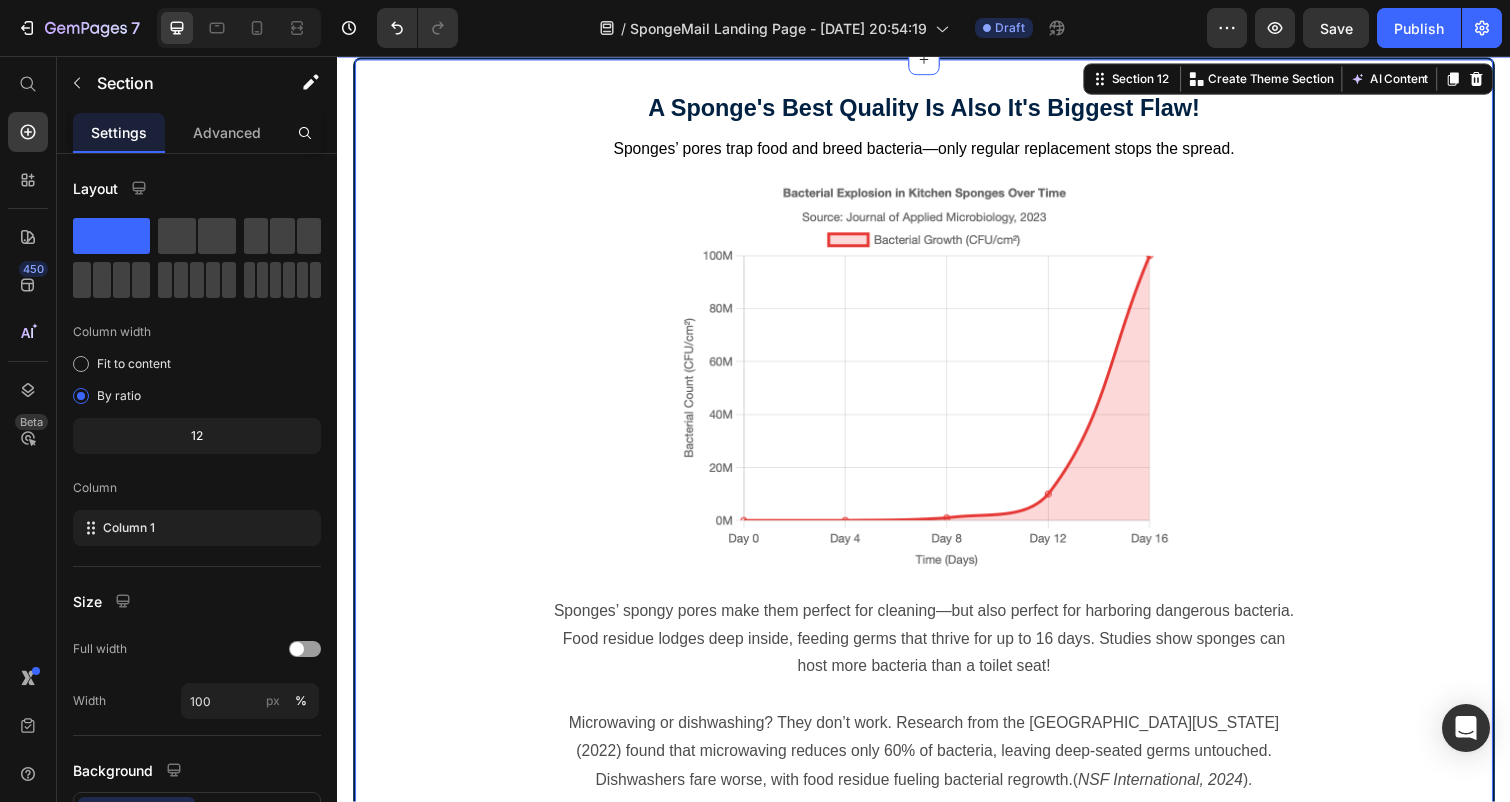 click on "Why Choose Sponge Mail ™? Heading Limited Edition Nostalgic Designs - Subscribe Today Before They're Gone! Text Block Image Feature Text Block 100% Microplastic-free Convenient Delivery Award Winning Designs Fast Drying Small, Local Business Item List Image SpongeMail ™ Text Block Plastic free, eco-friendly Item List Convenient delivery, cancel anytime Item List Multi-Award winning, nostalgic designs Item List Fast drying and squeezable Item List Support Local Midwest Business Item List Row Image Generic Store-Bought Sponges Text Block
Contains Plastics and often wrapped in plastic Item List
No delivery Item List
Some unique shapes but no nostalgia Item List
Slow drying and quick to smell terrible Item List
Large corporations Item List Row Row Row Start Your SpongeMail Subscription Now Button "I get so excited every time my limited-edition SpongeMail arrives!" Jen, Chicago, IL Text Block Row" at bounding box center [937, -306] 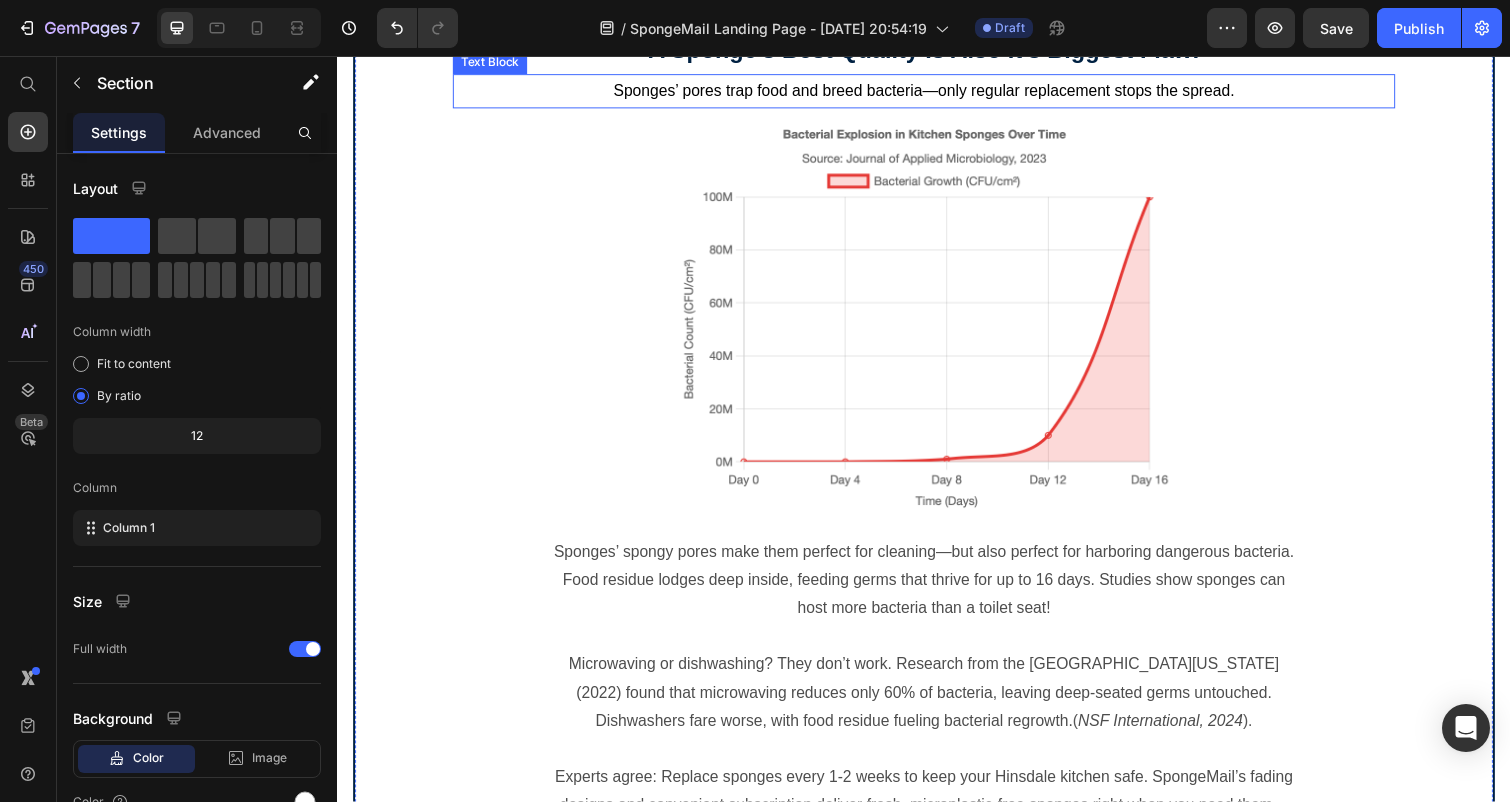 scroll, scrollTop: 5117, scrollLeft: 0, axis: vertical 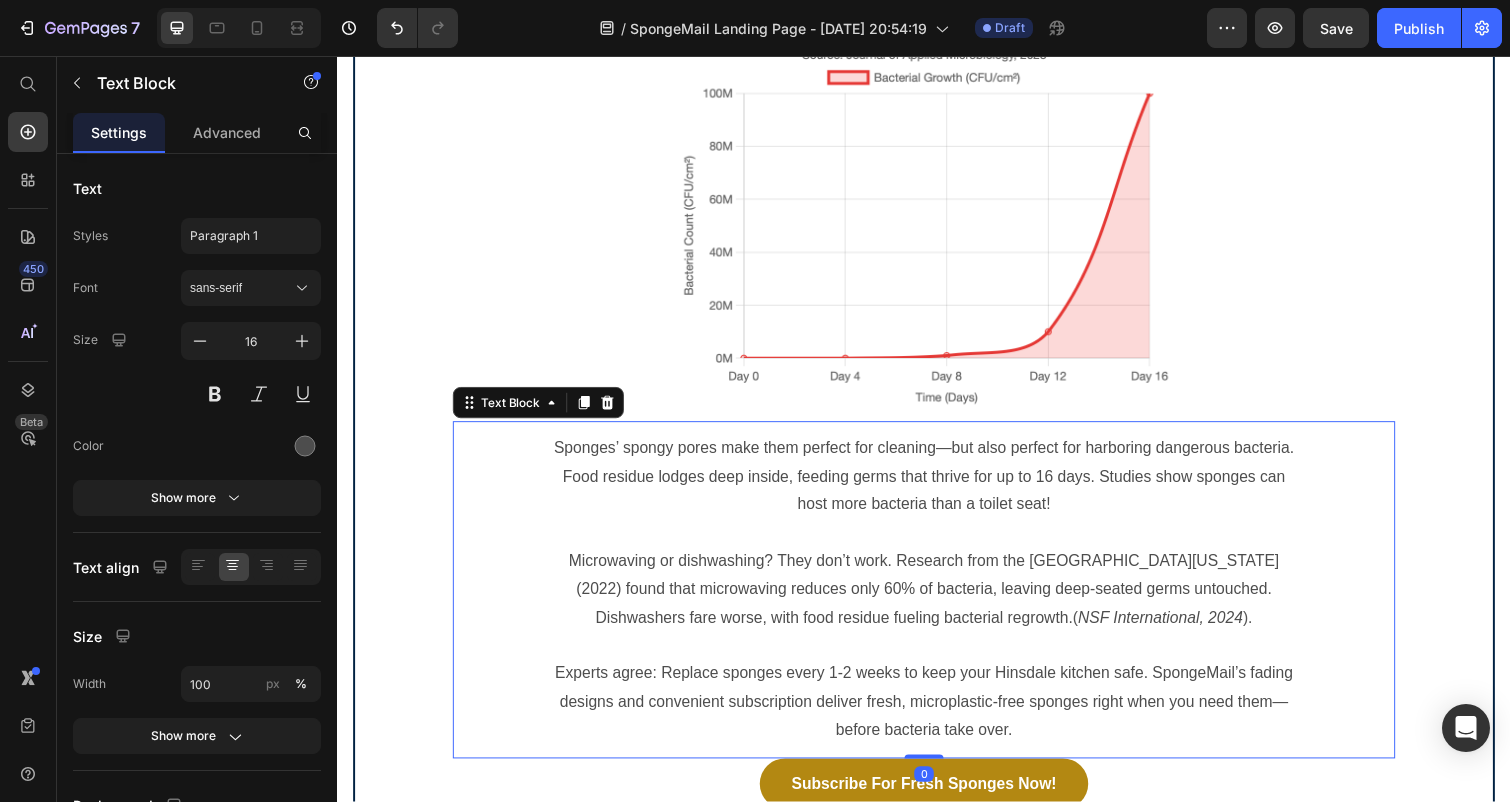 click on "Sponges’ spongy pores make them perfect for cleaning—but also perfect for harboring dangerous bacteria. Food residue lodges deep inside, feeding germs that thrive for up to 16 days. Studies show sponges can host more bacteria than a toilet seat!" at bounding box center (937, 487) 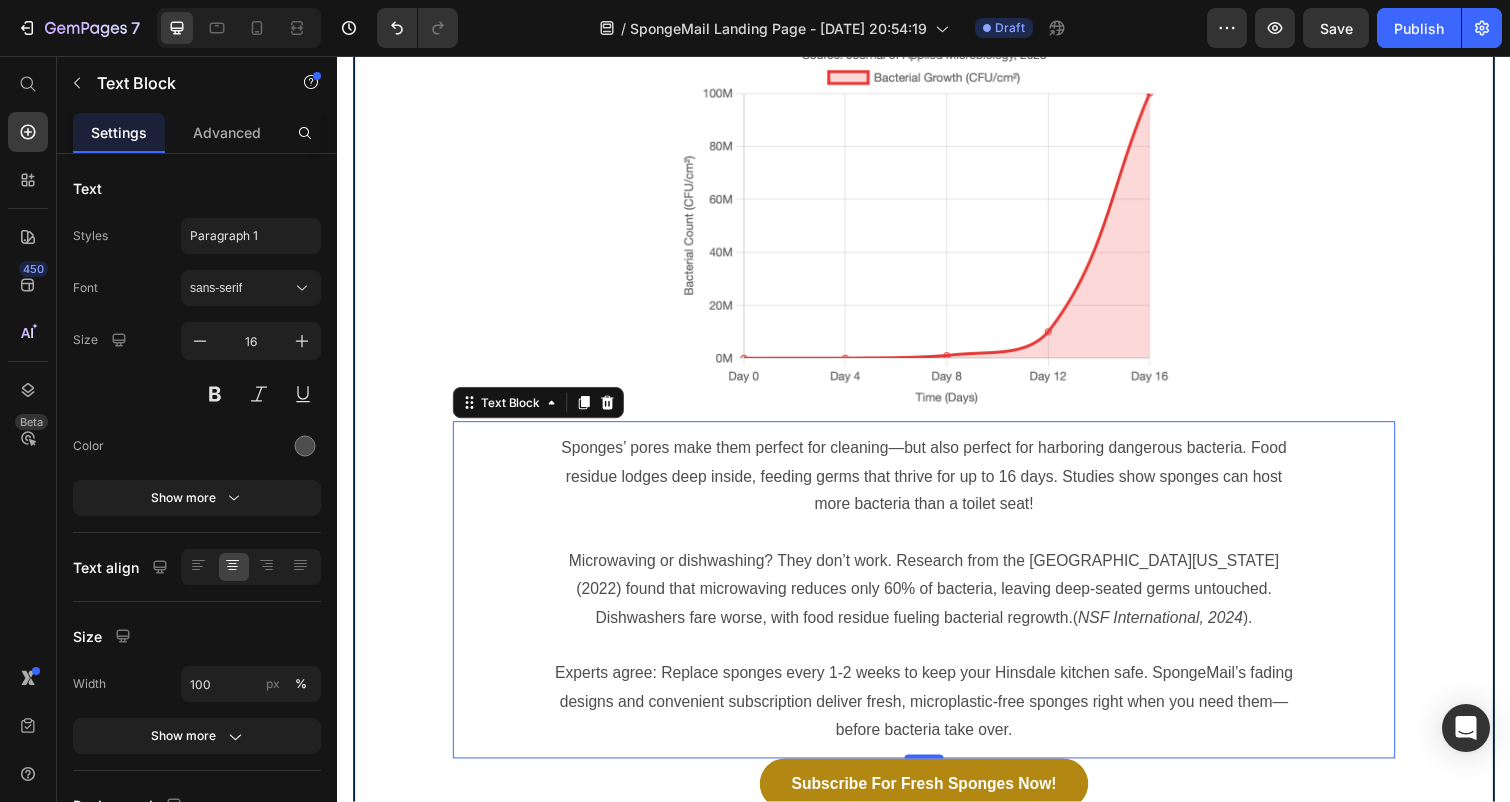 click on "Sponges’ pores make them perfect for cleaning—but also perfect for harboring dangerous bacteria. Food residue lodges deep inside, feeding germs that thrive for up to 16 days. Studies show sponges can host more bacteria than a toilet seat!" at bounding box center (937, 487) 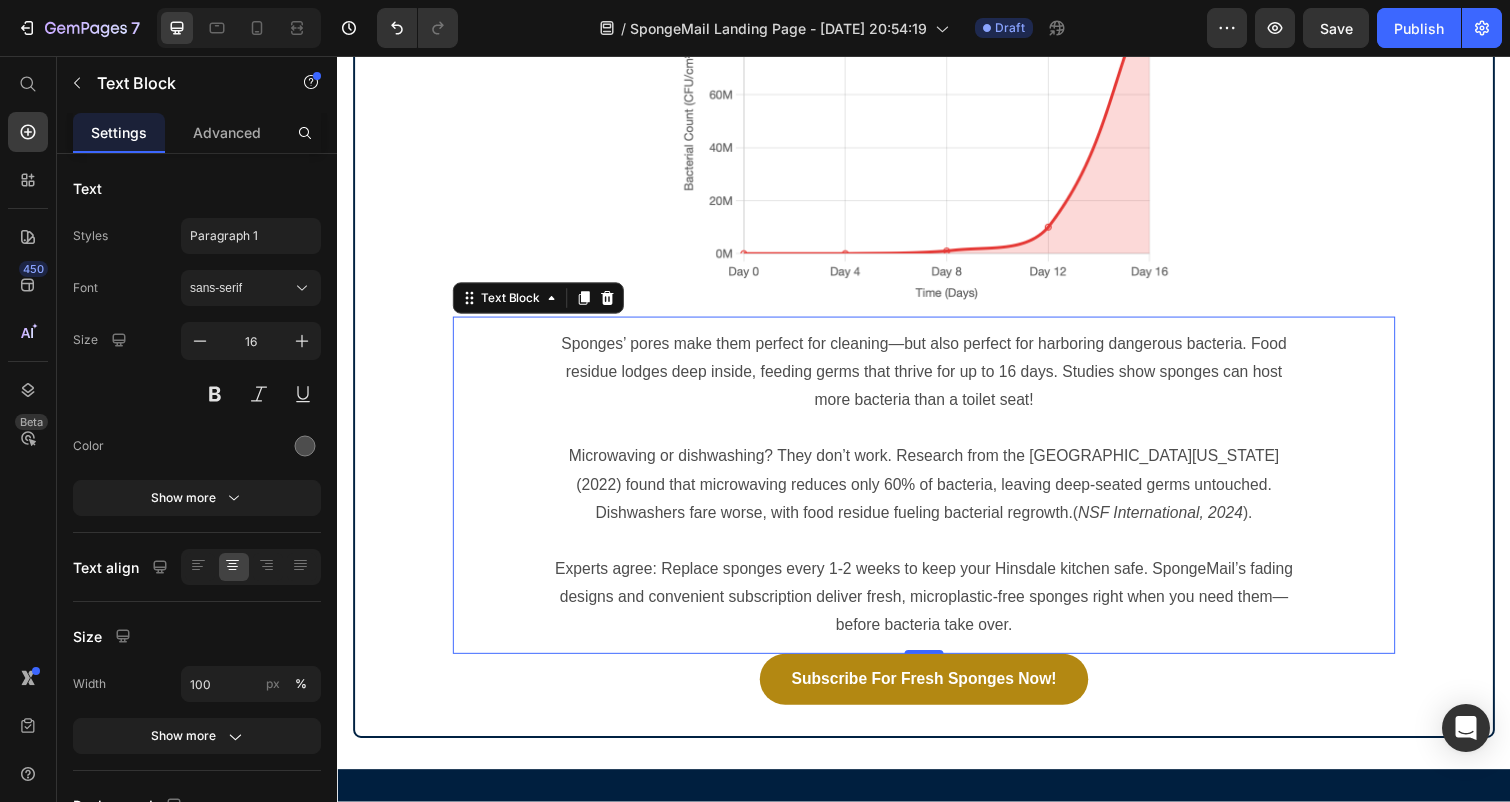 scroll, scrollTop: 5264, scrollLeft: 0, axis: vertical 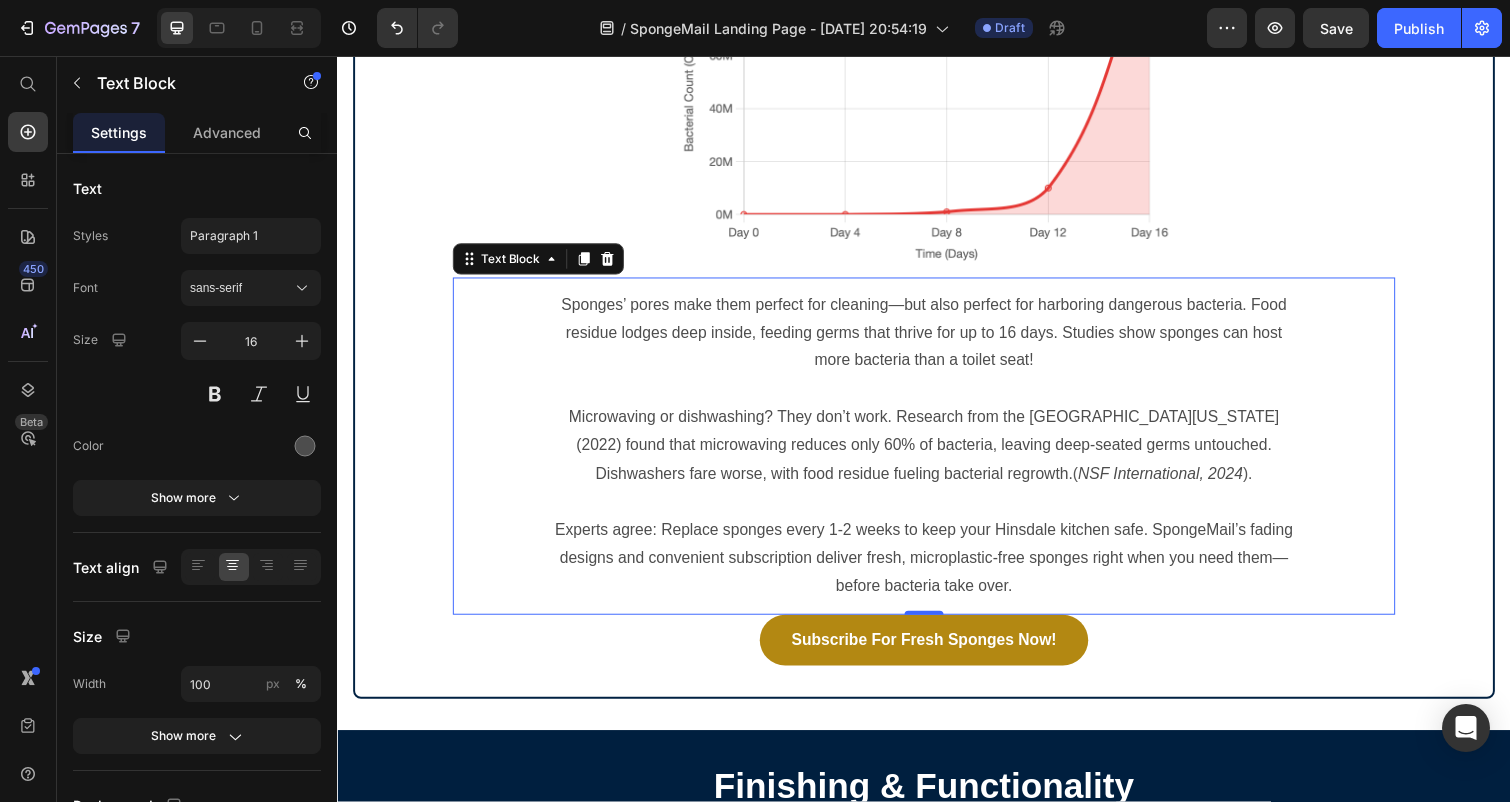 click on "Sponges’ pores make them perfect for cleaning—but also perfect for harboring dangerous bacteria. Food residue lodges deep inside, feeding germs that thrive for up to 16 days. Studies show sponges can host more bacteria than a toilet seat!" at bounding box center [937, 340] 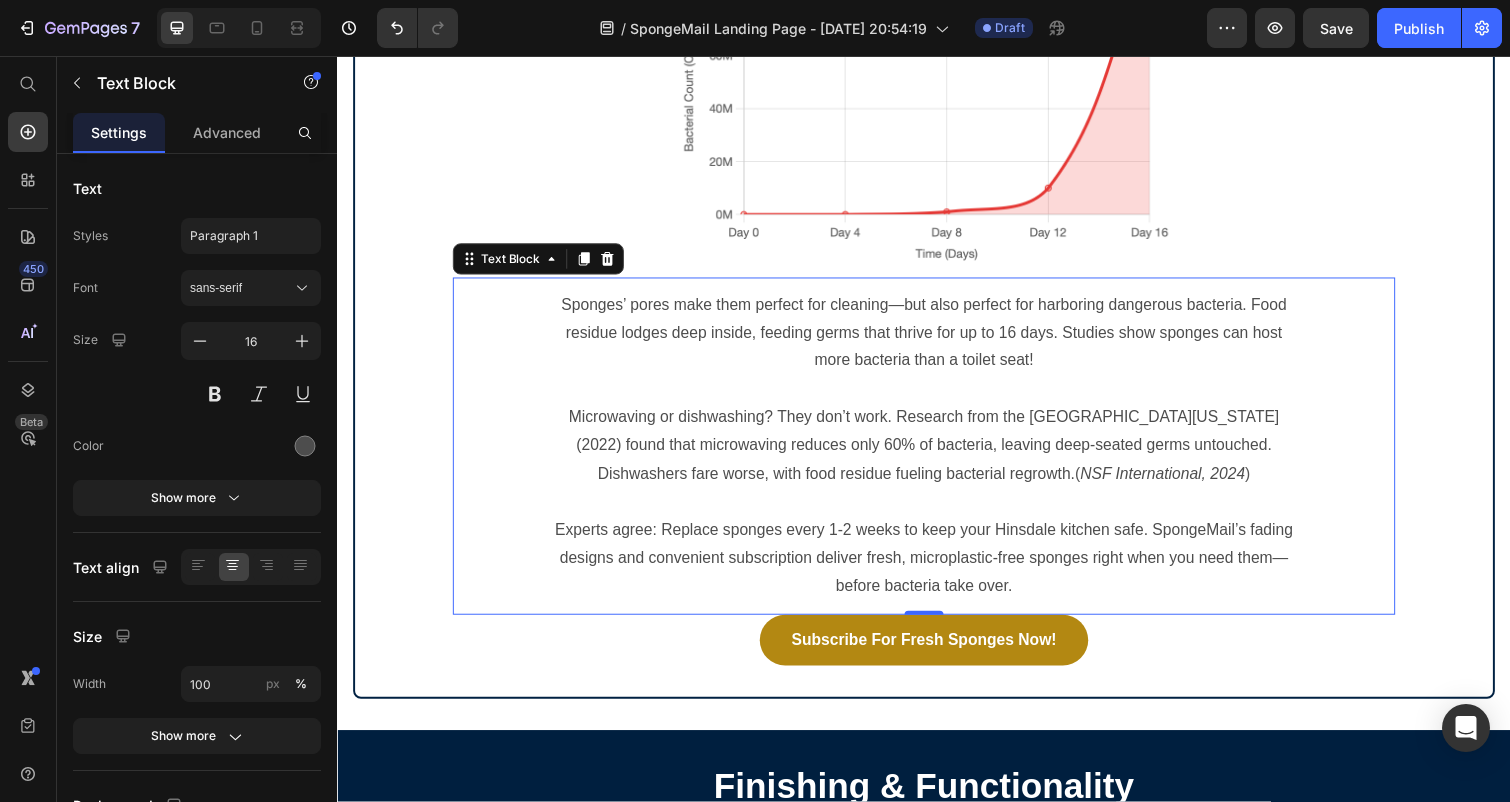 click at bounding box center [937, 512] 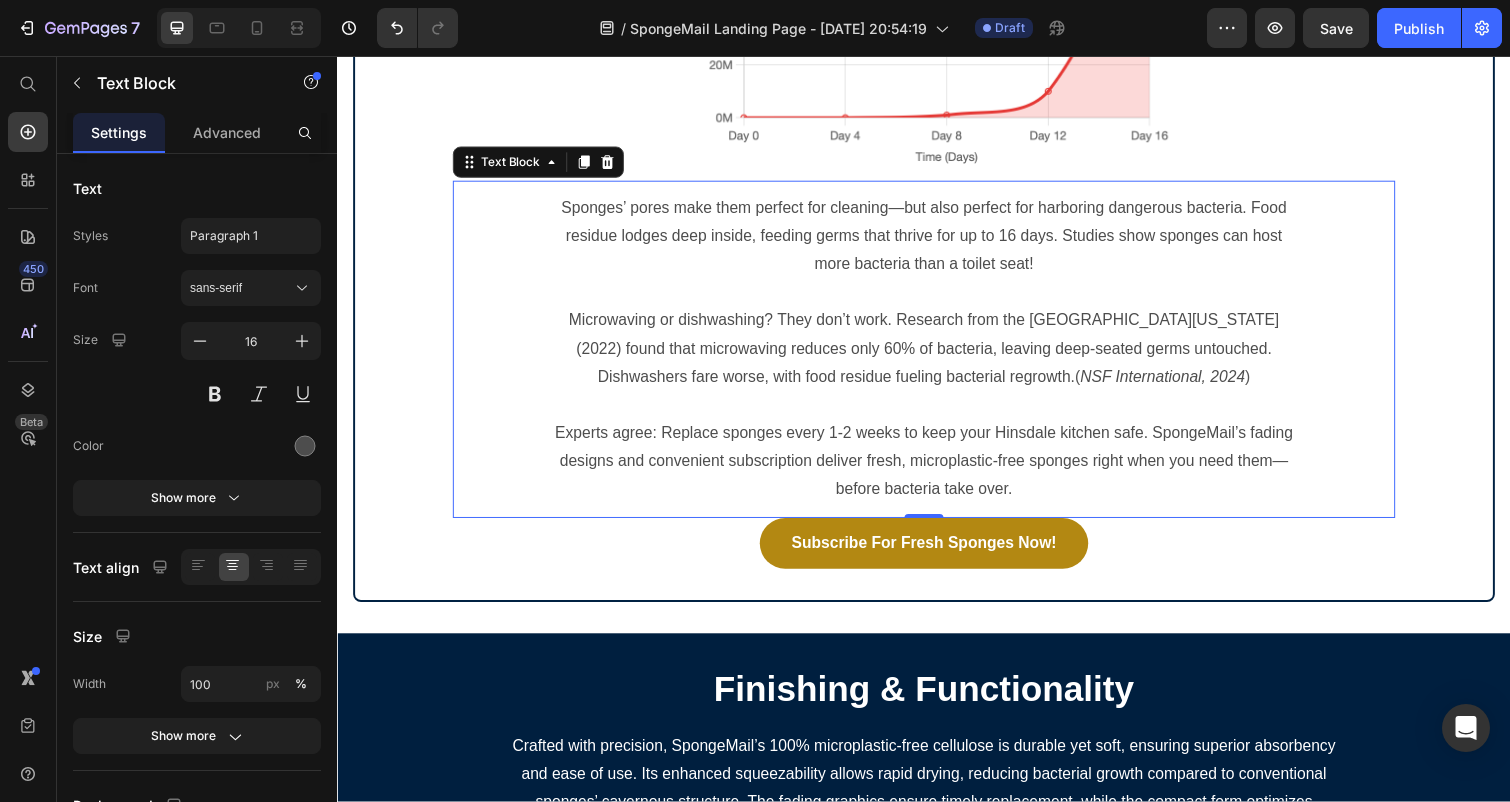scroll, scrollTop: 5365, scrollLeft: 0, axis: vertical 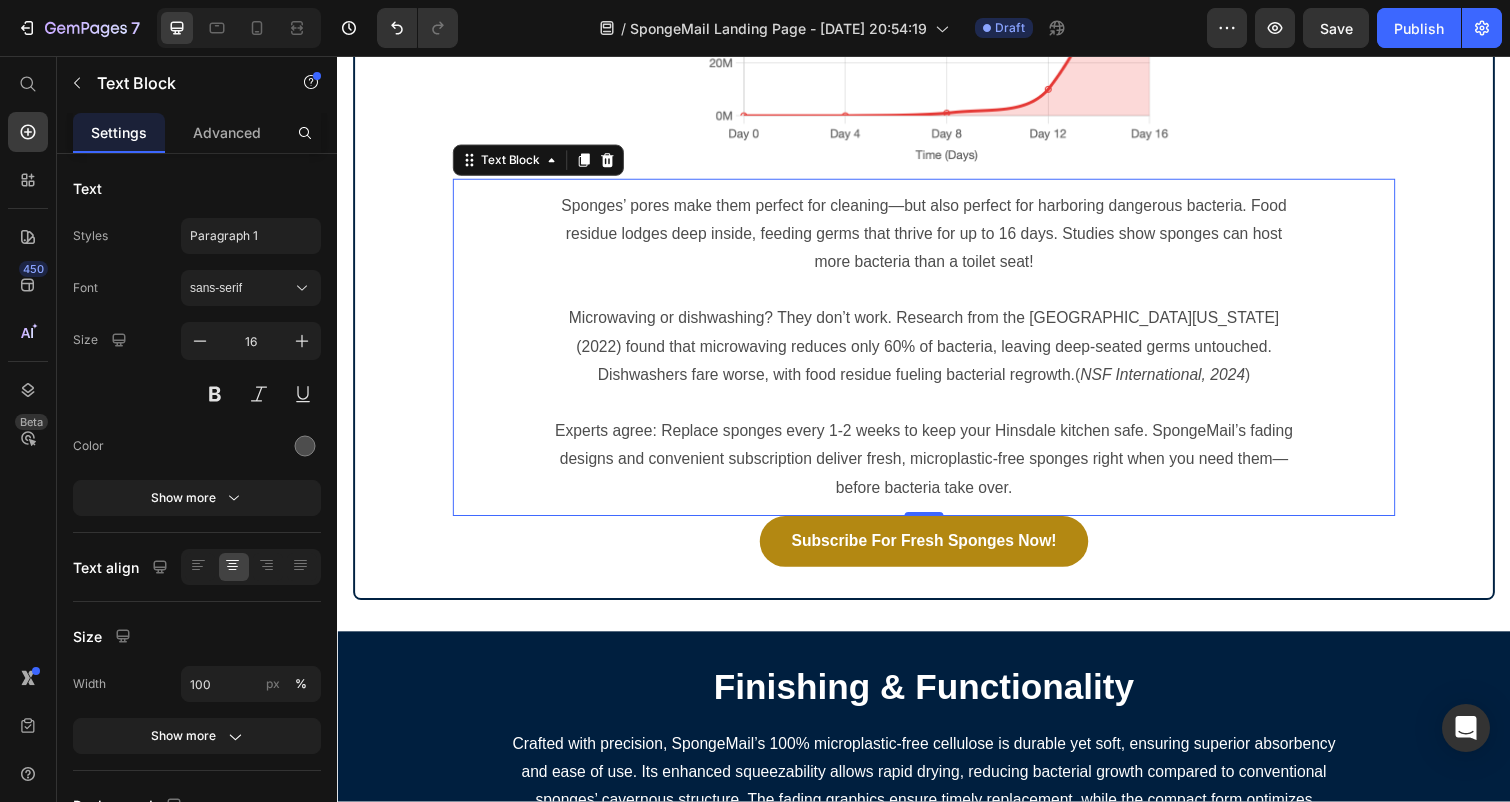 click on "Experts agree: Replace sponges every 1-2 weeks to keep your Hinsdale kitchen safe. SpongeMail’s fading designs and convenient subscription deliver fresh, microplastic-free sponges right when you need them—before bacteria take over." at bounding box center (937, 469) 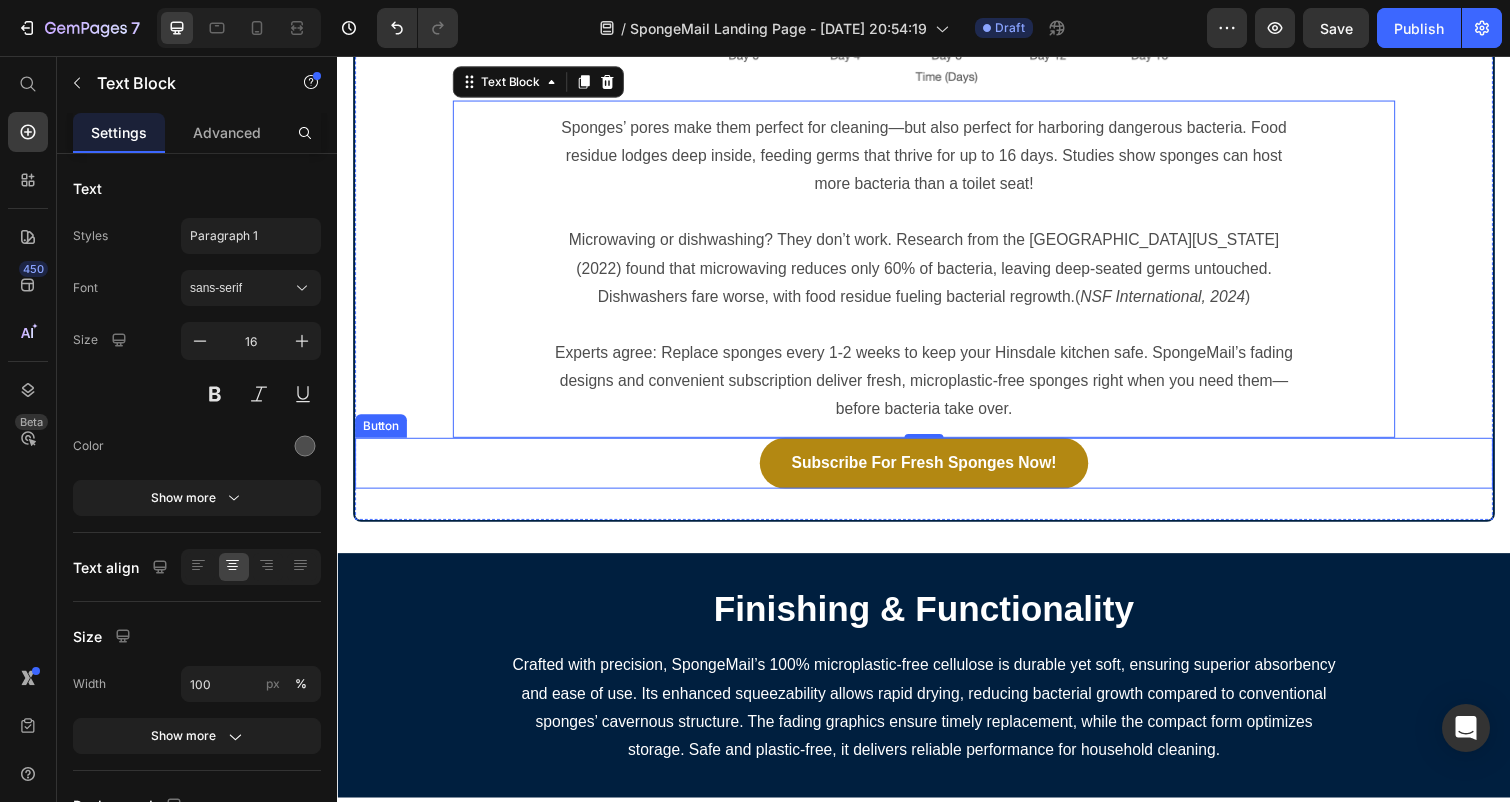 scroll, scrollTop: 5454, scrollLeft: 0, axis: vertical 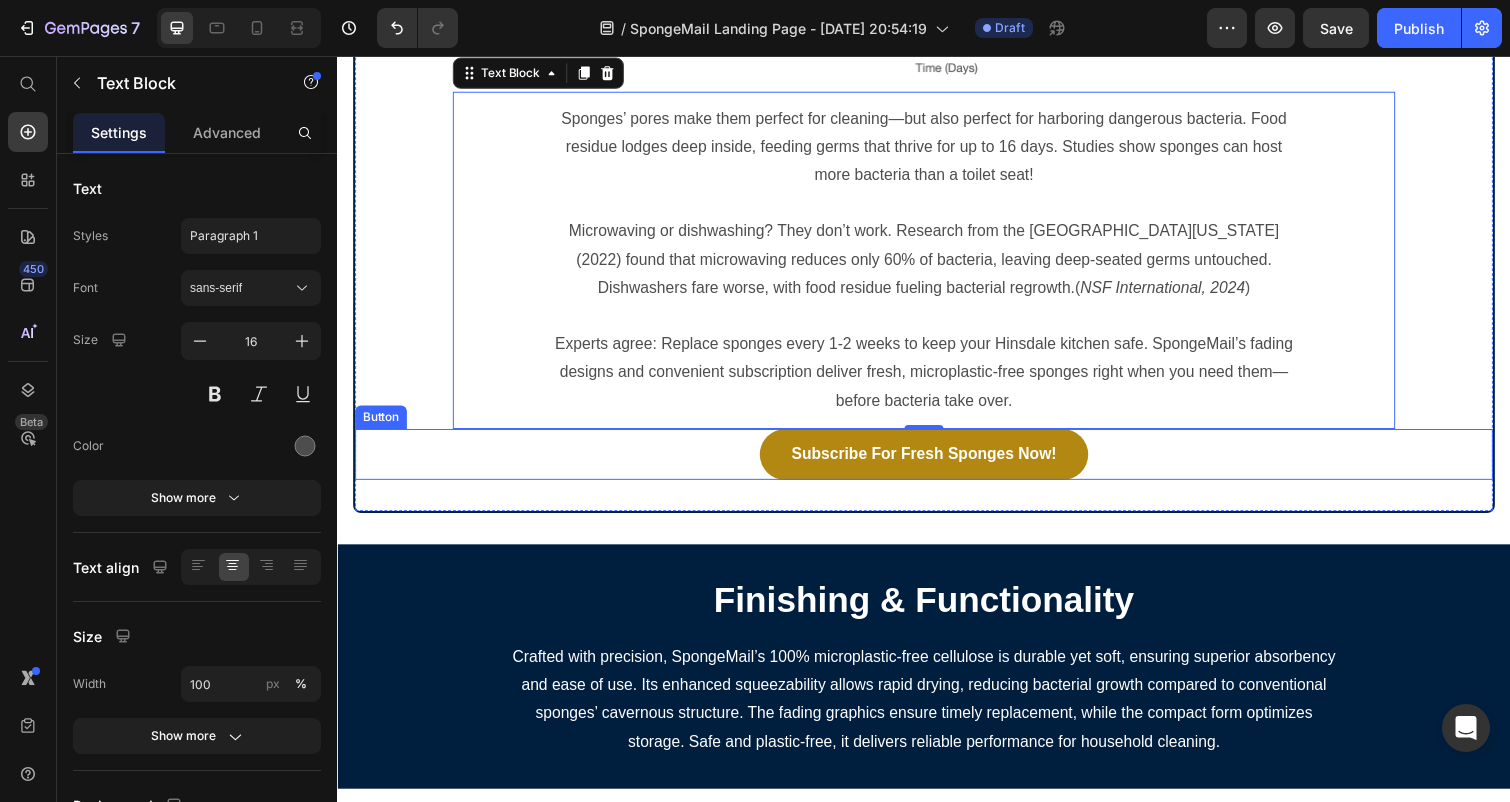 click on "Subscribe For Fresh Sponges Now! Button" at bounding box center (937, 464) 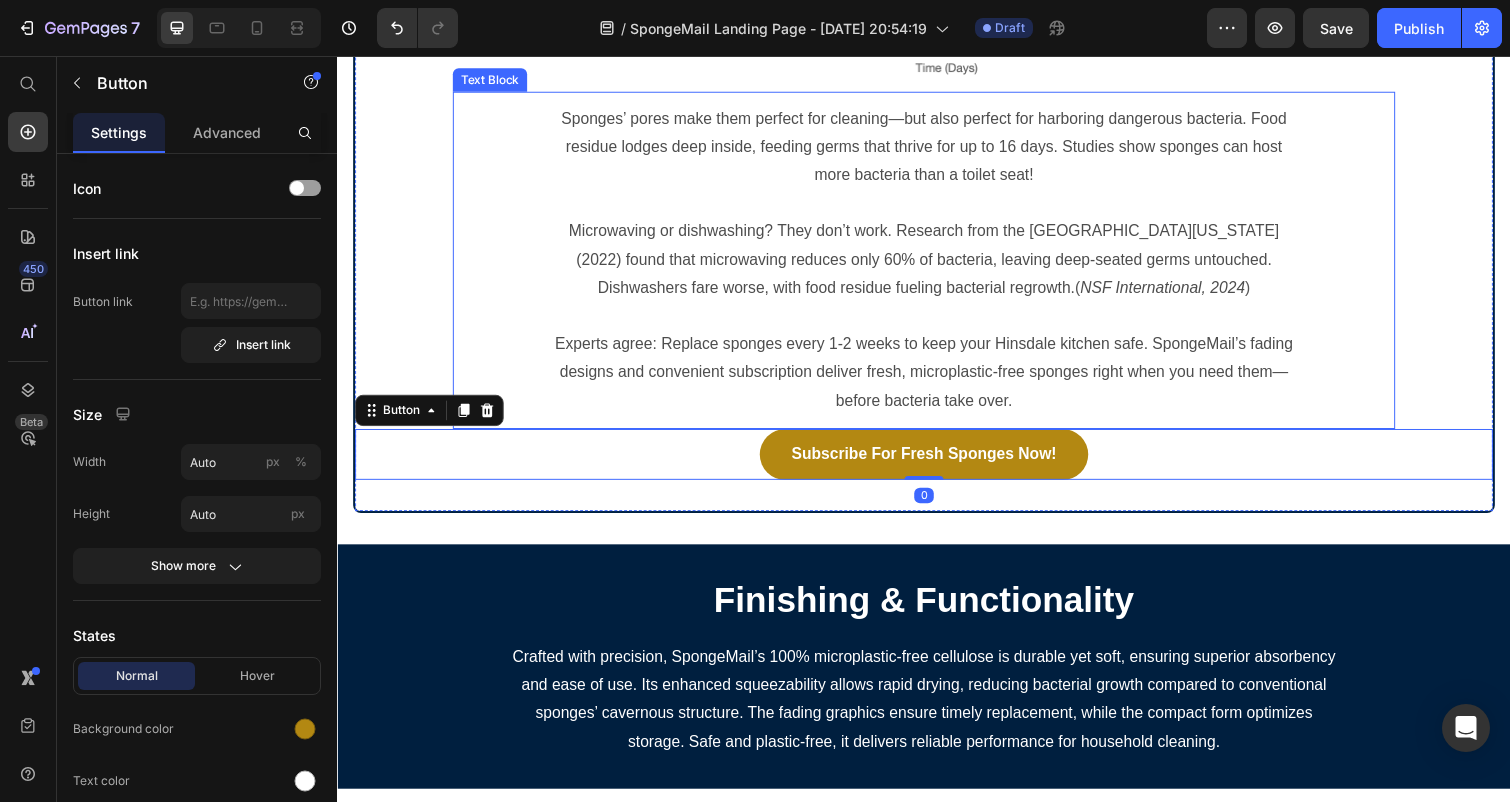 click on "Experts agree: Replace sponges every 1-2 weeks to keep your Hinsdale kitchen safe. SpongeMail’s fading designs and convenient subscription deliver fresh, microplastic-free sponges right when you need them—before bacteria take over." at bounding box center [937, 380] 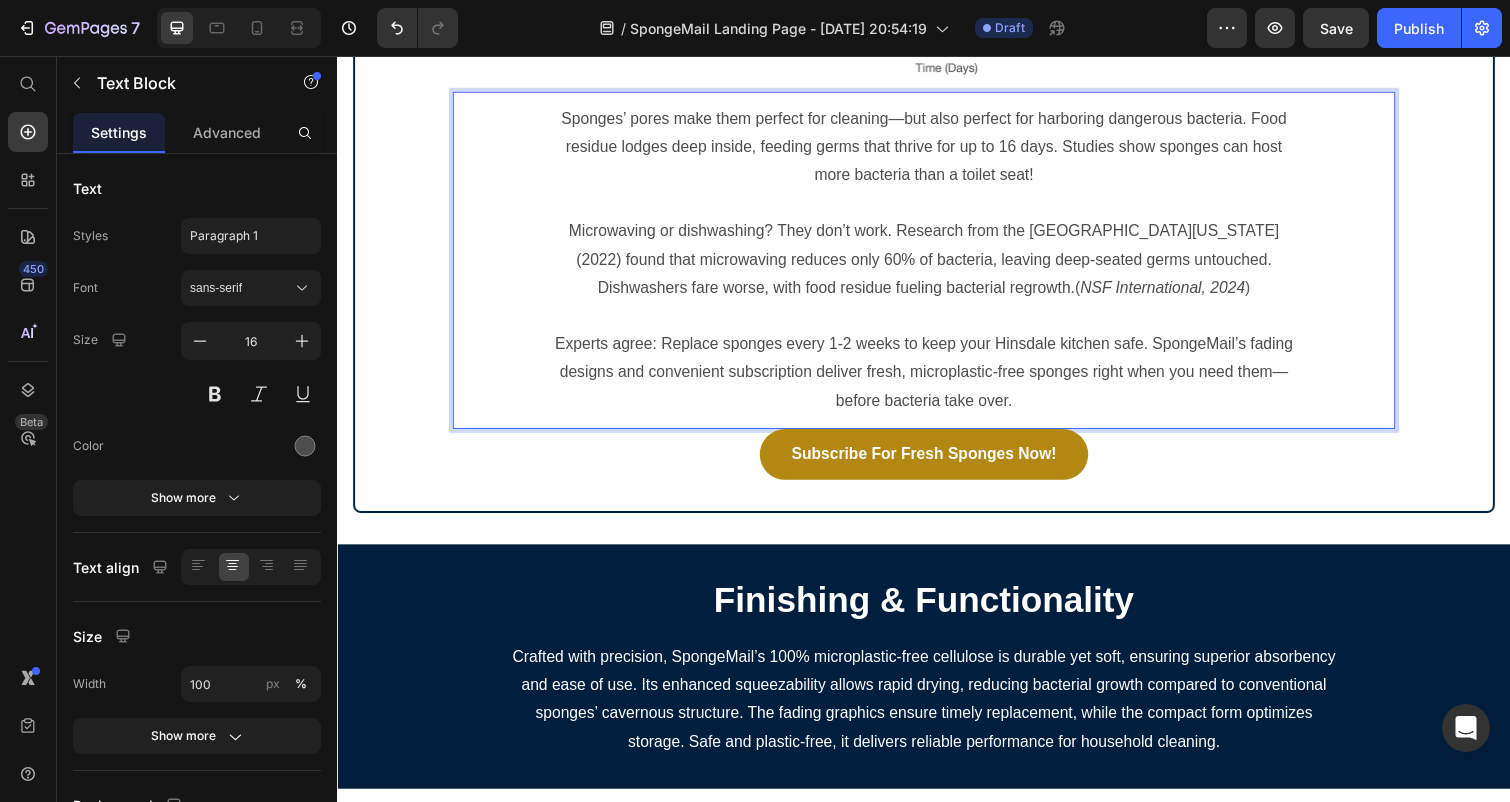 click on "Experts agree: Replace sponges every 1-2 weeks to keep your Hinsdale kitchen safe. SpongeMail’s fading designs and convenient subscription deliver fresh, microplastic-free sponges right when you need them—before bacteria take over." at bounding box center (937, 380) 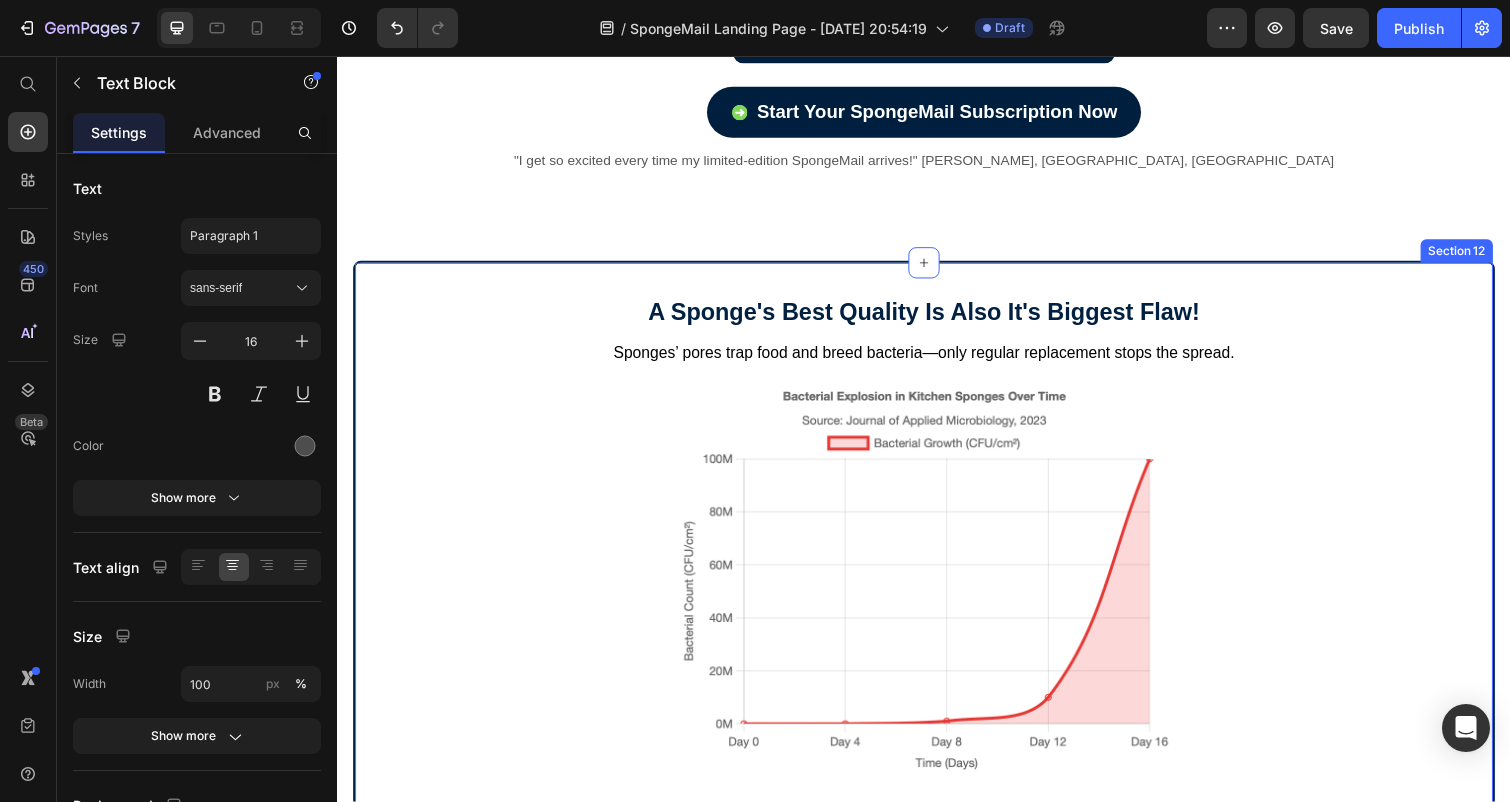 scroll, scrollTop: 4763, scrollLeft: 0, axis: vertical 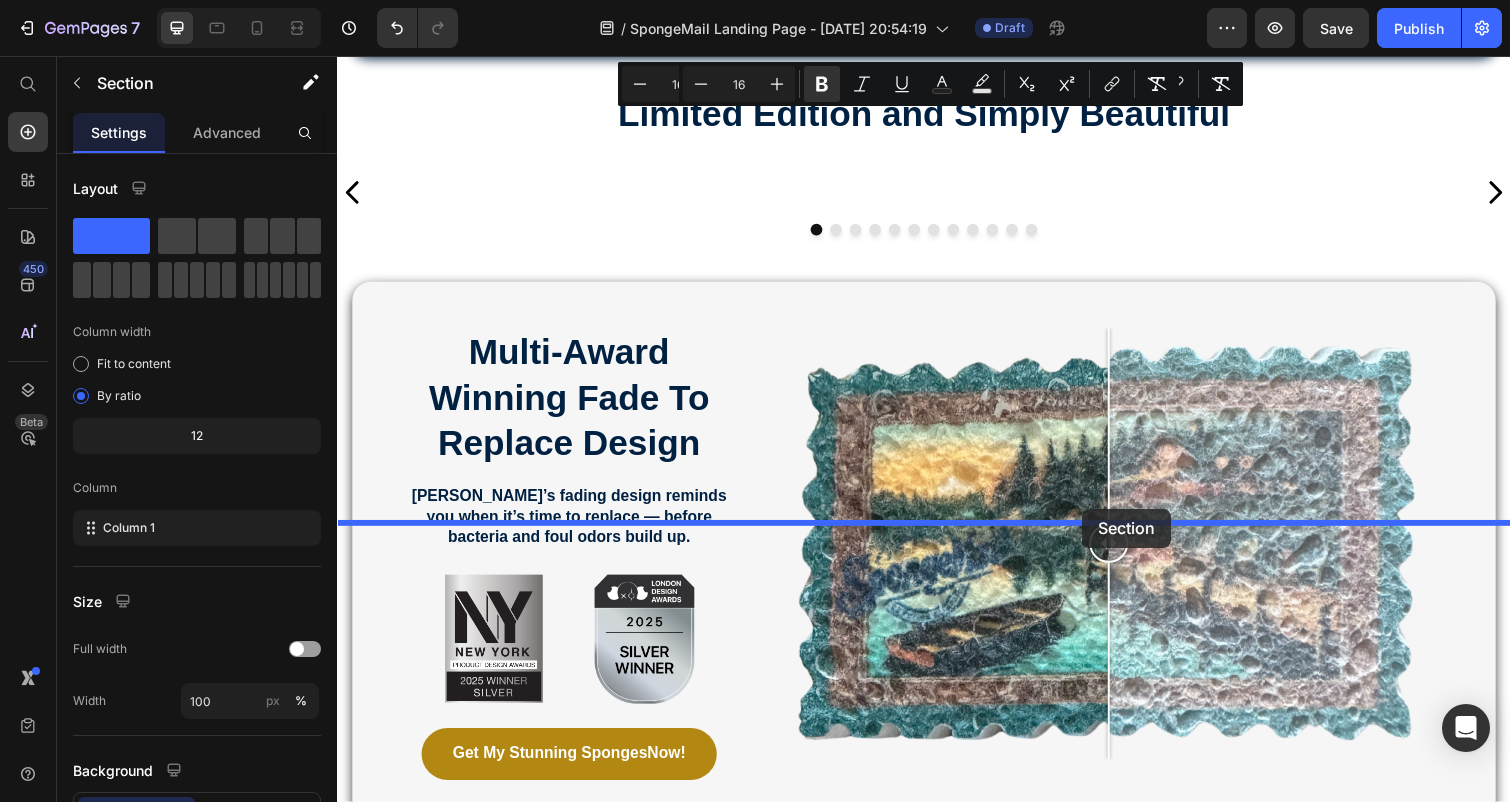drag, startPoint x: 1233, startPoint y: 378, endPoint x: 1099, endPoint y: 519, distance: 194.51735 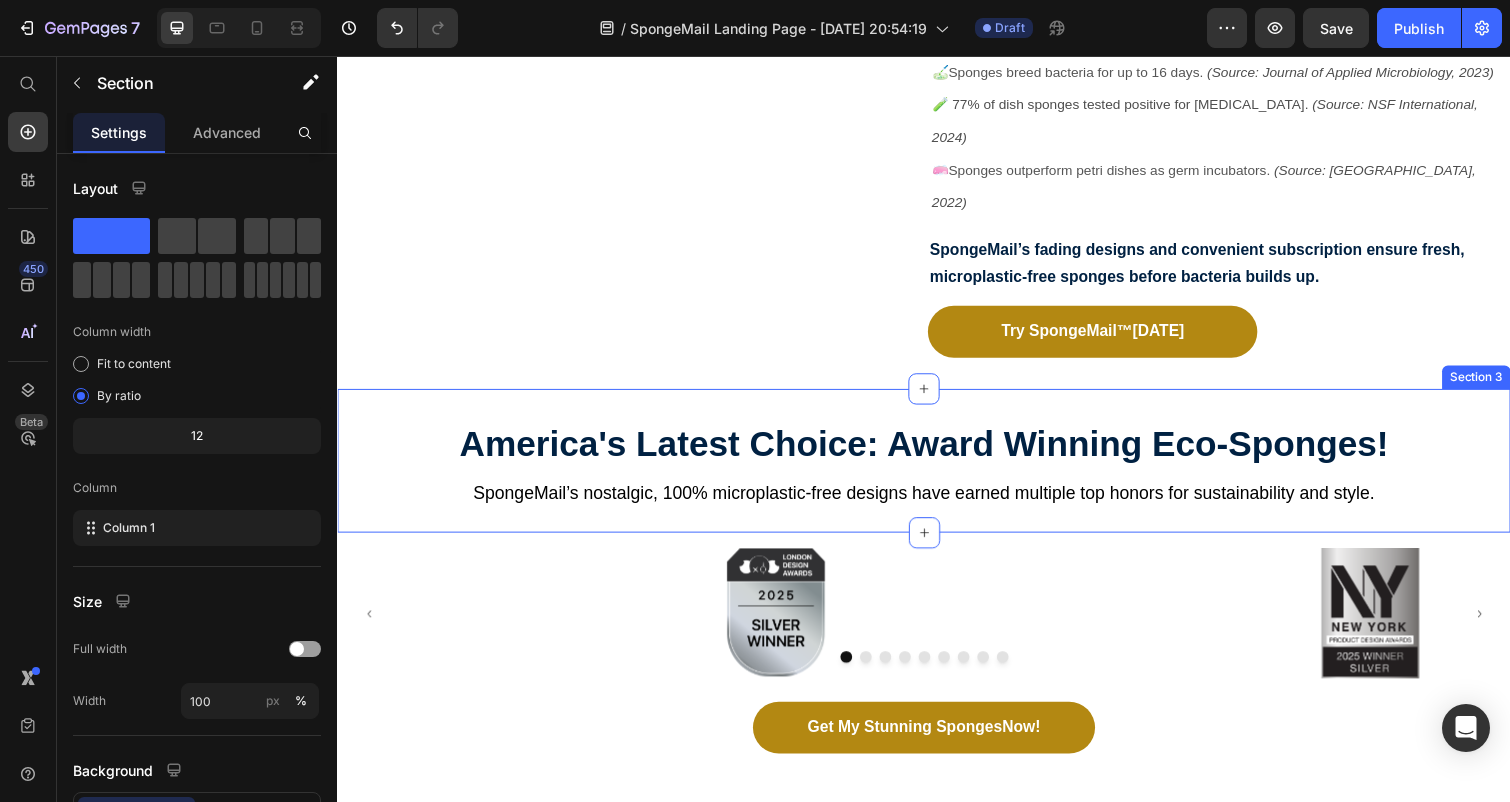 scroll, scrollTop: 568, scrollLeft: 0, axis: vertical 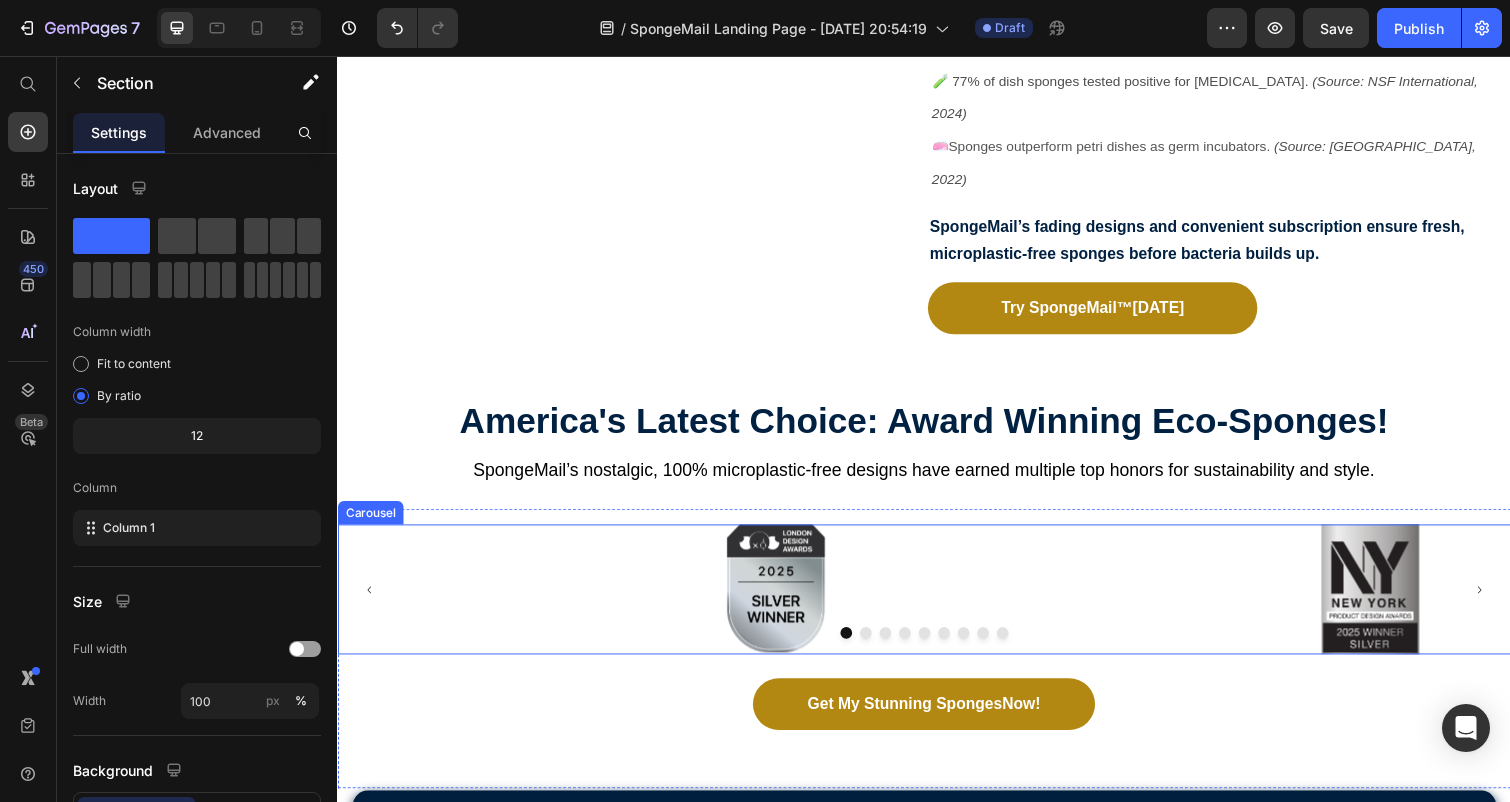 click at bounding box center (877, 647) 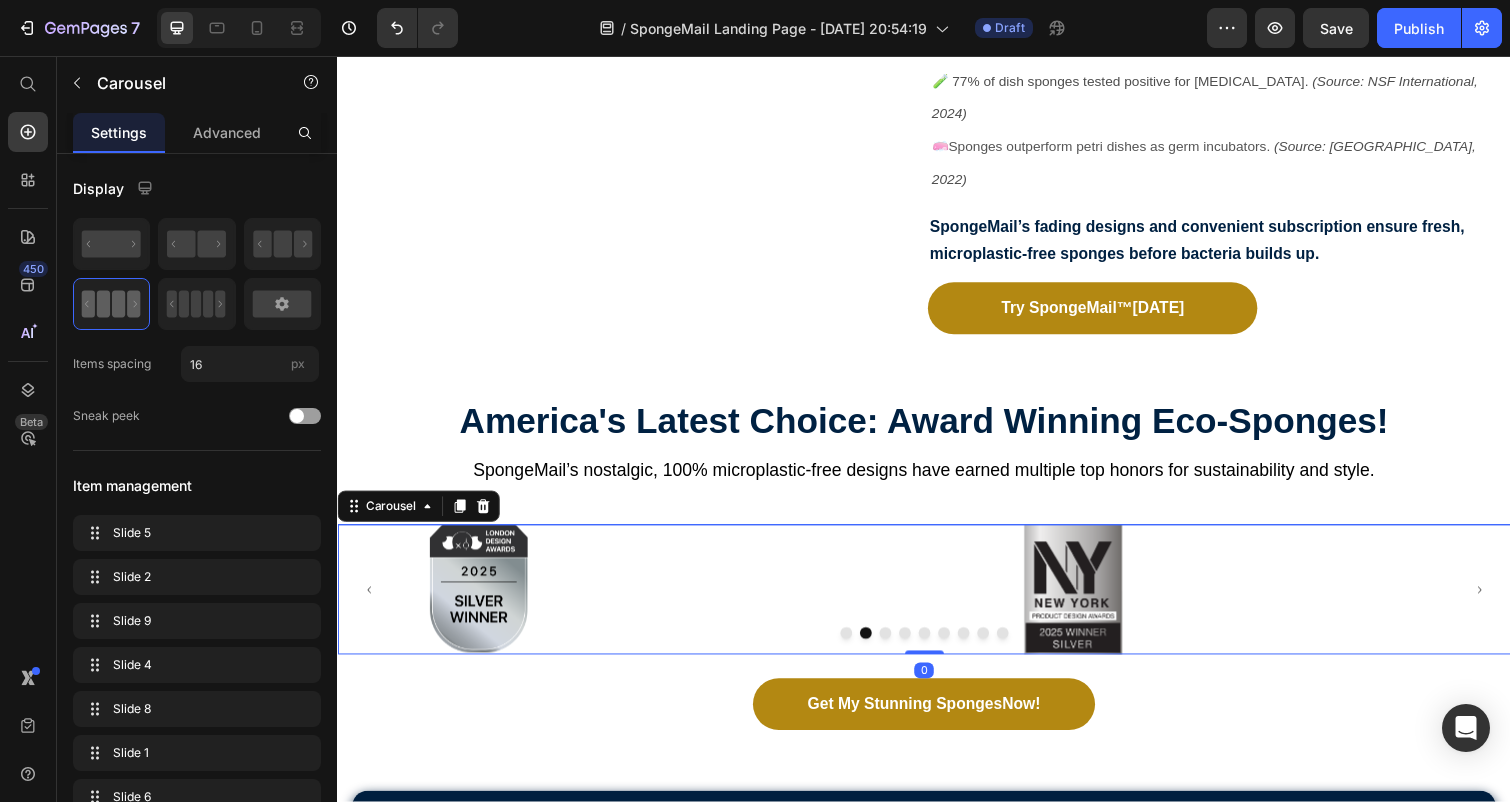 click at bounding box center [897, 647] 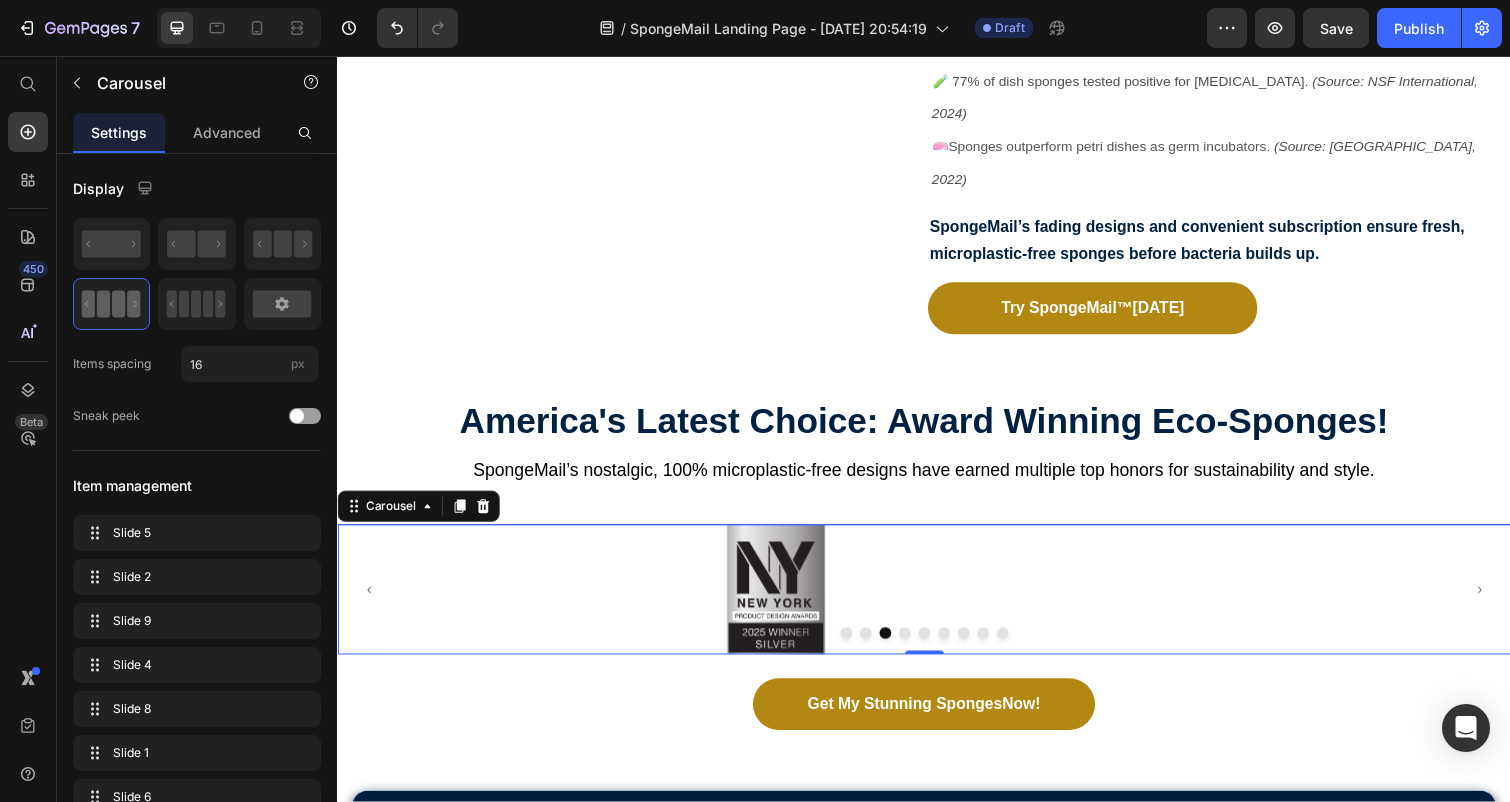 click at bounding box center (917, 647) 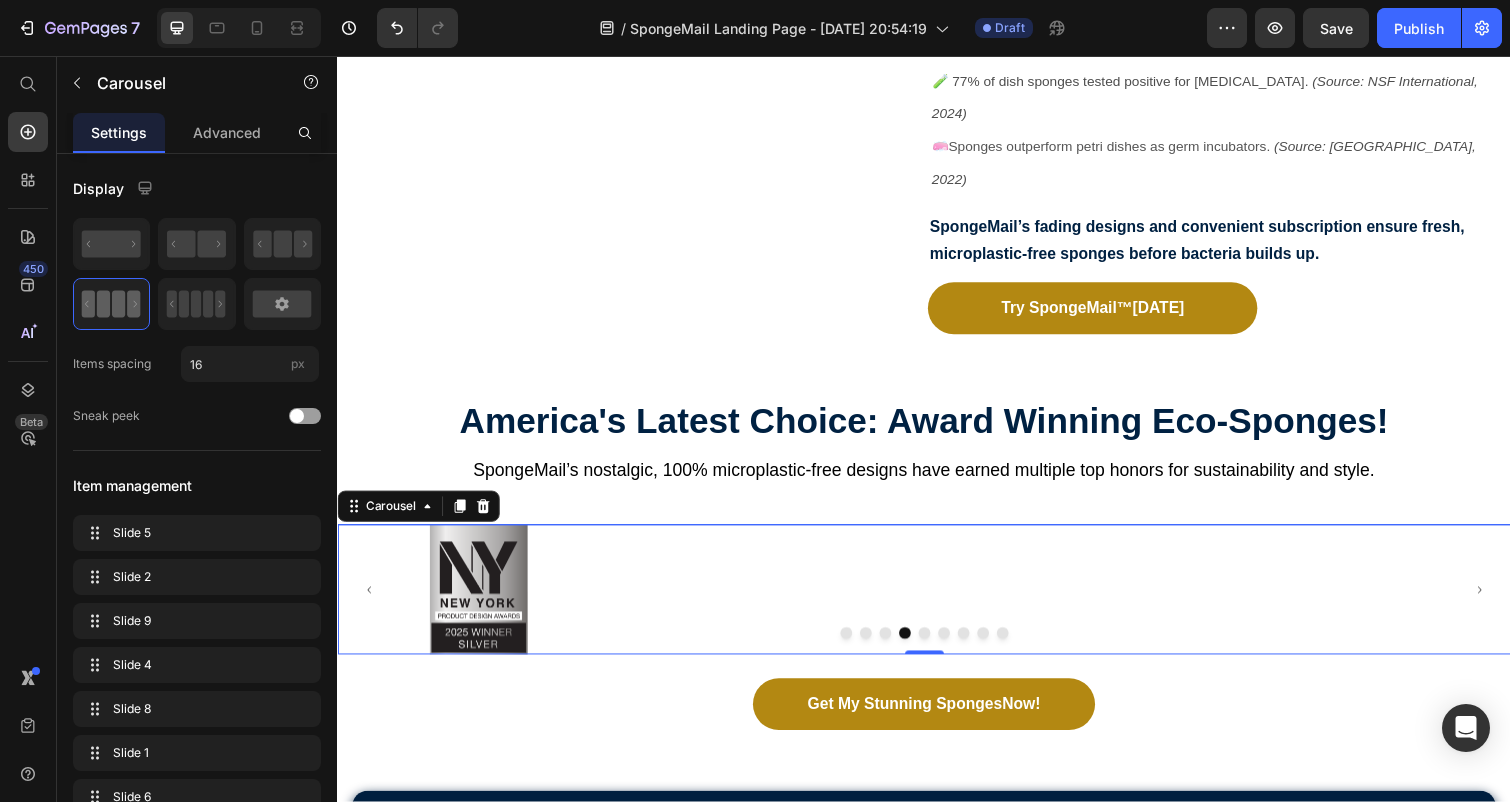 click at bounding box center [937, 647] 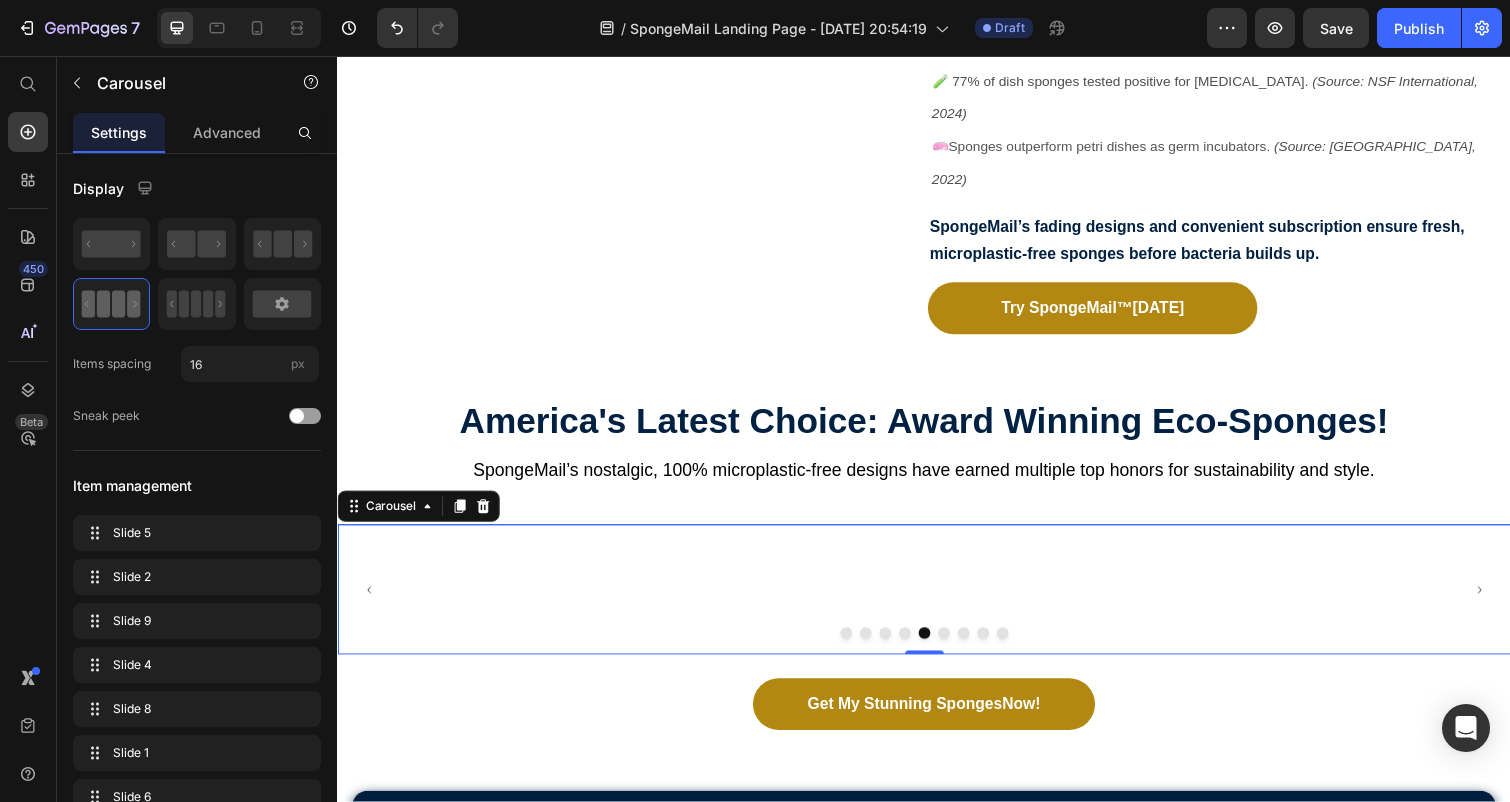 click at bounding box center (957, 647) 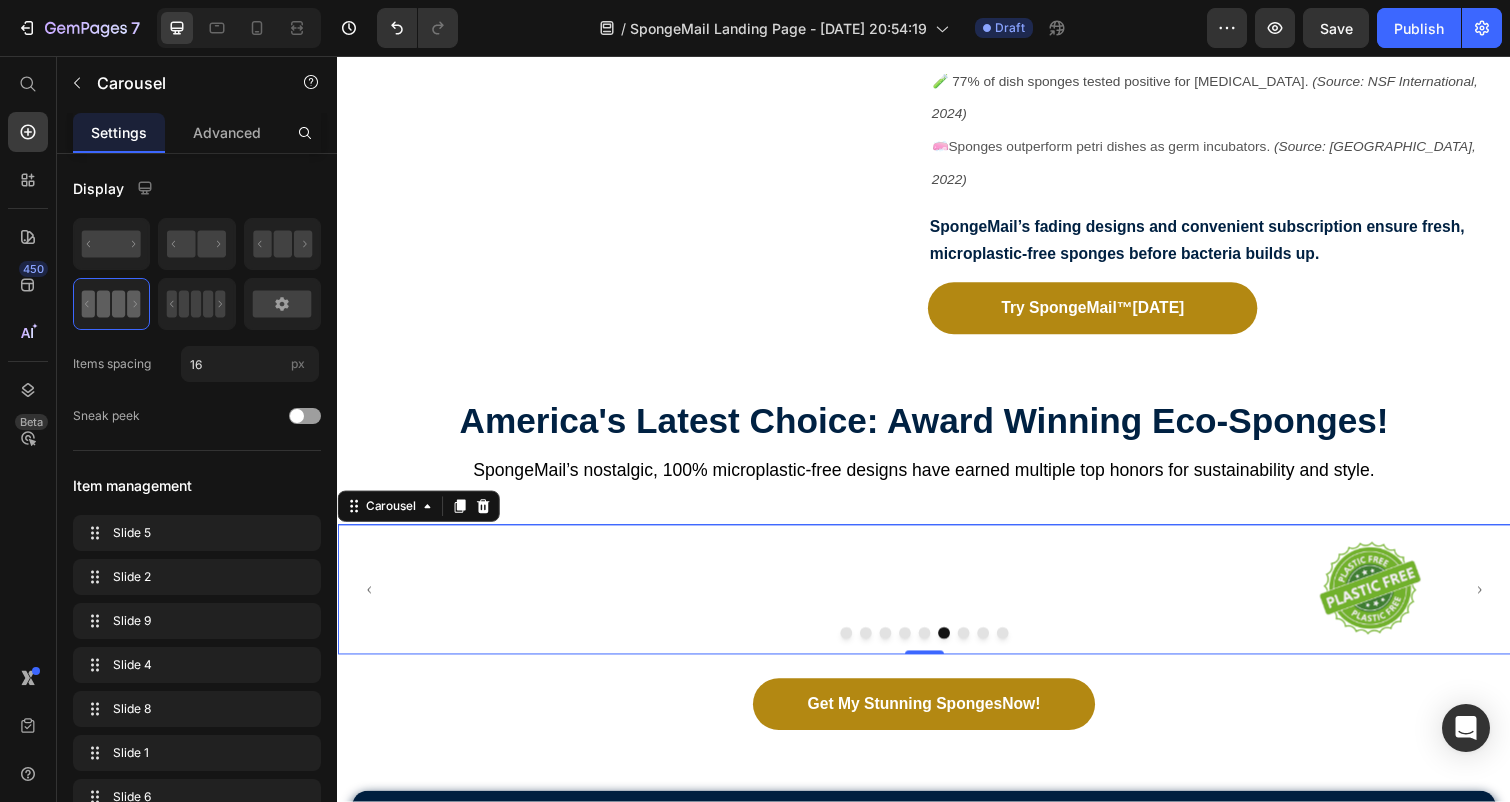 click at bounding box center [977, 647] 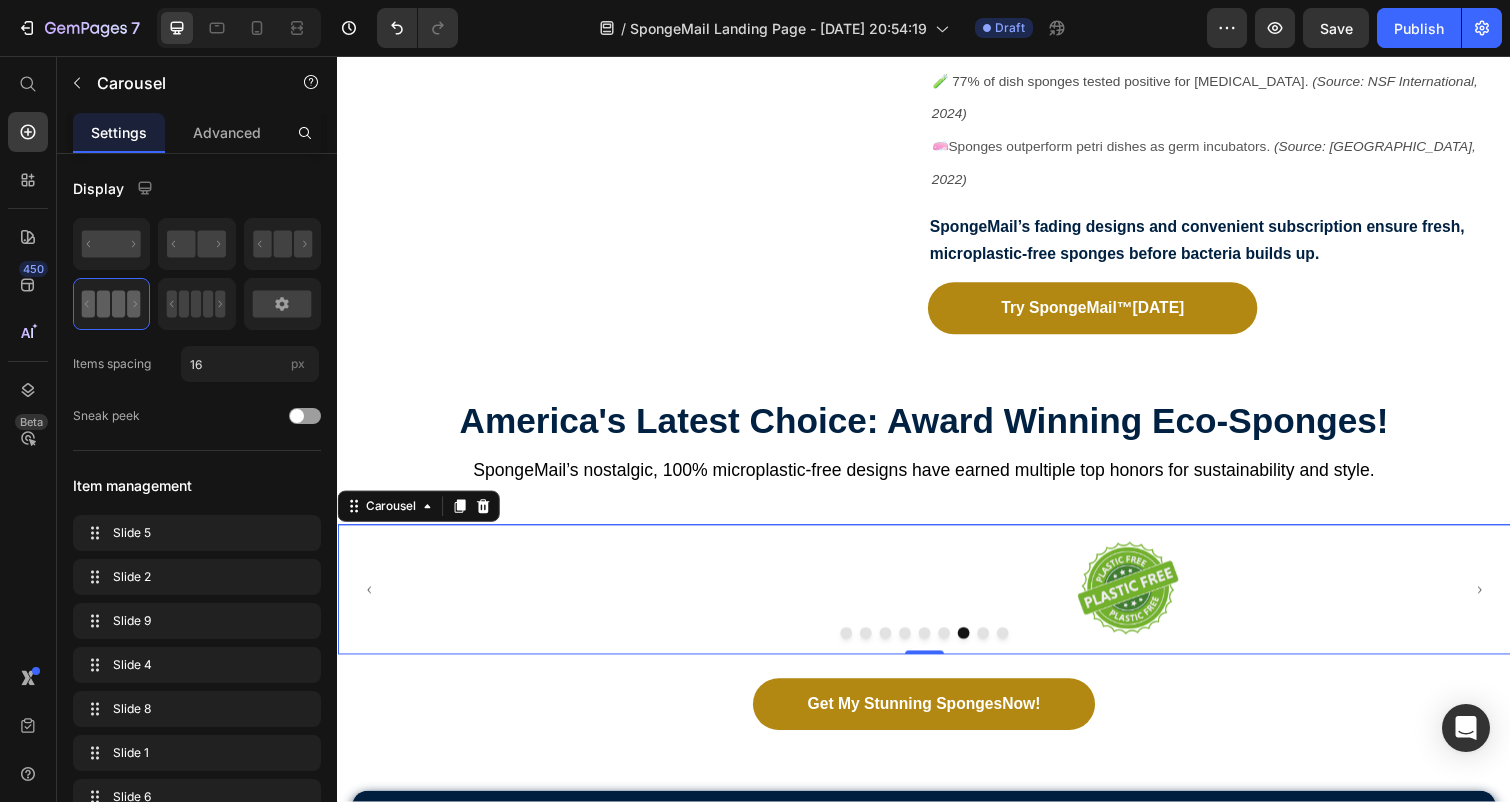click at bounding box center [997, 647] 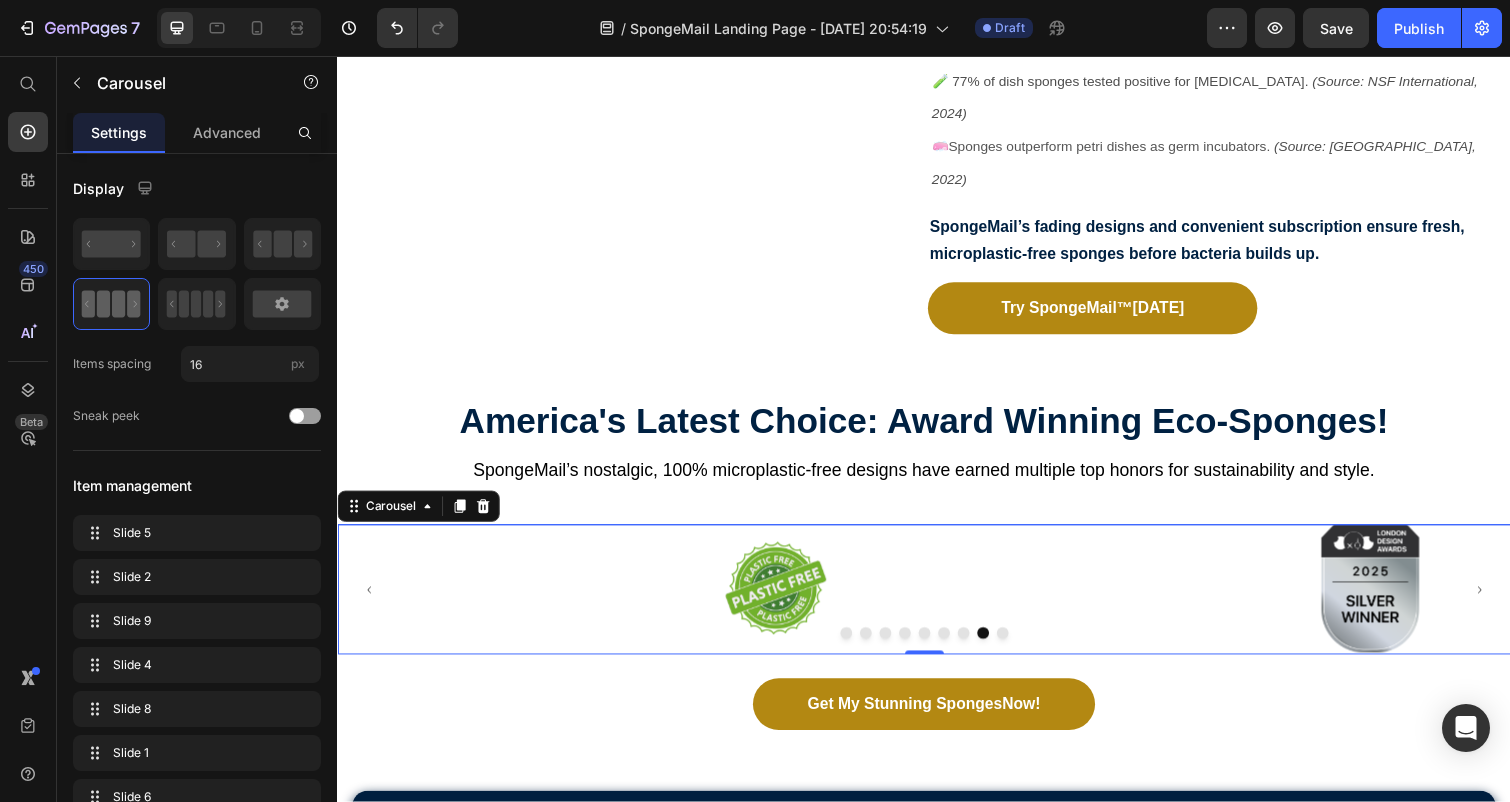 click at bounding box center [1017, 647] 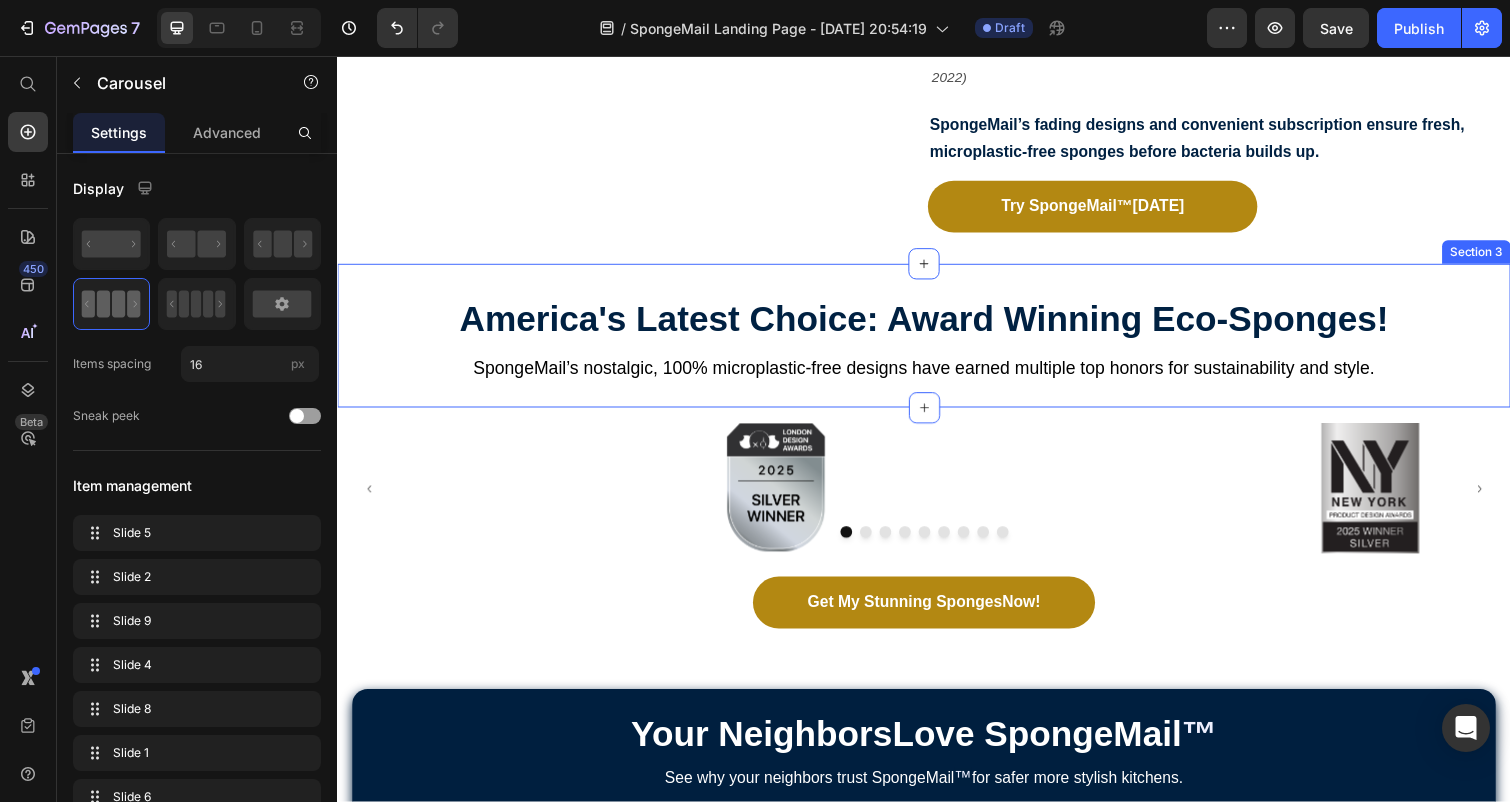 scroll, scrollTop: 680, scrollLeft: 0, axis: vertical 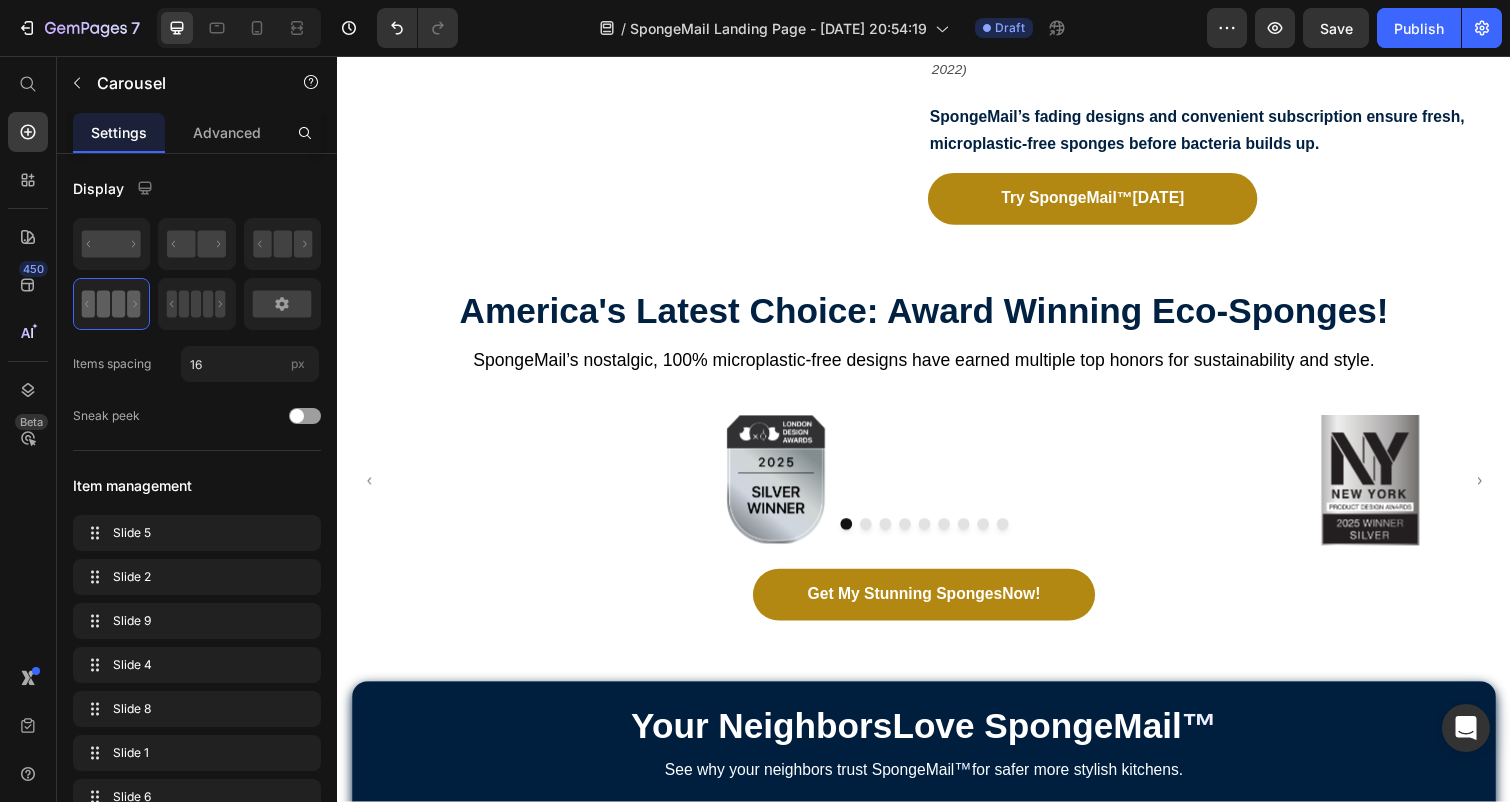 click at bounding box center [877, 535] 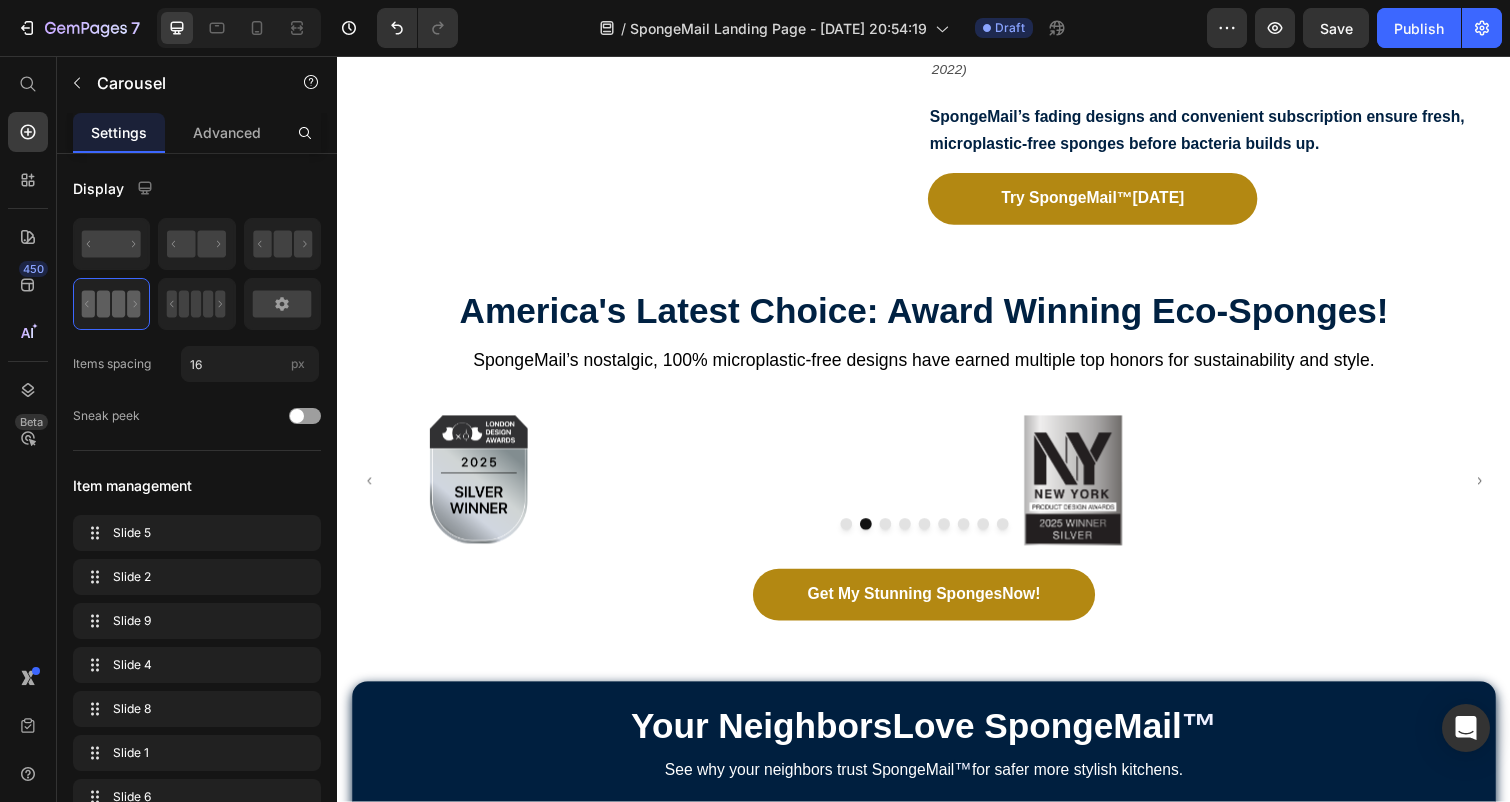 click at bounding box center (877, 535) 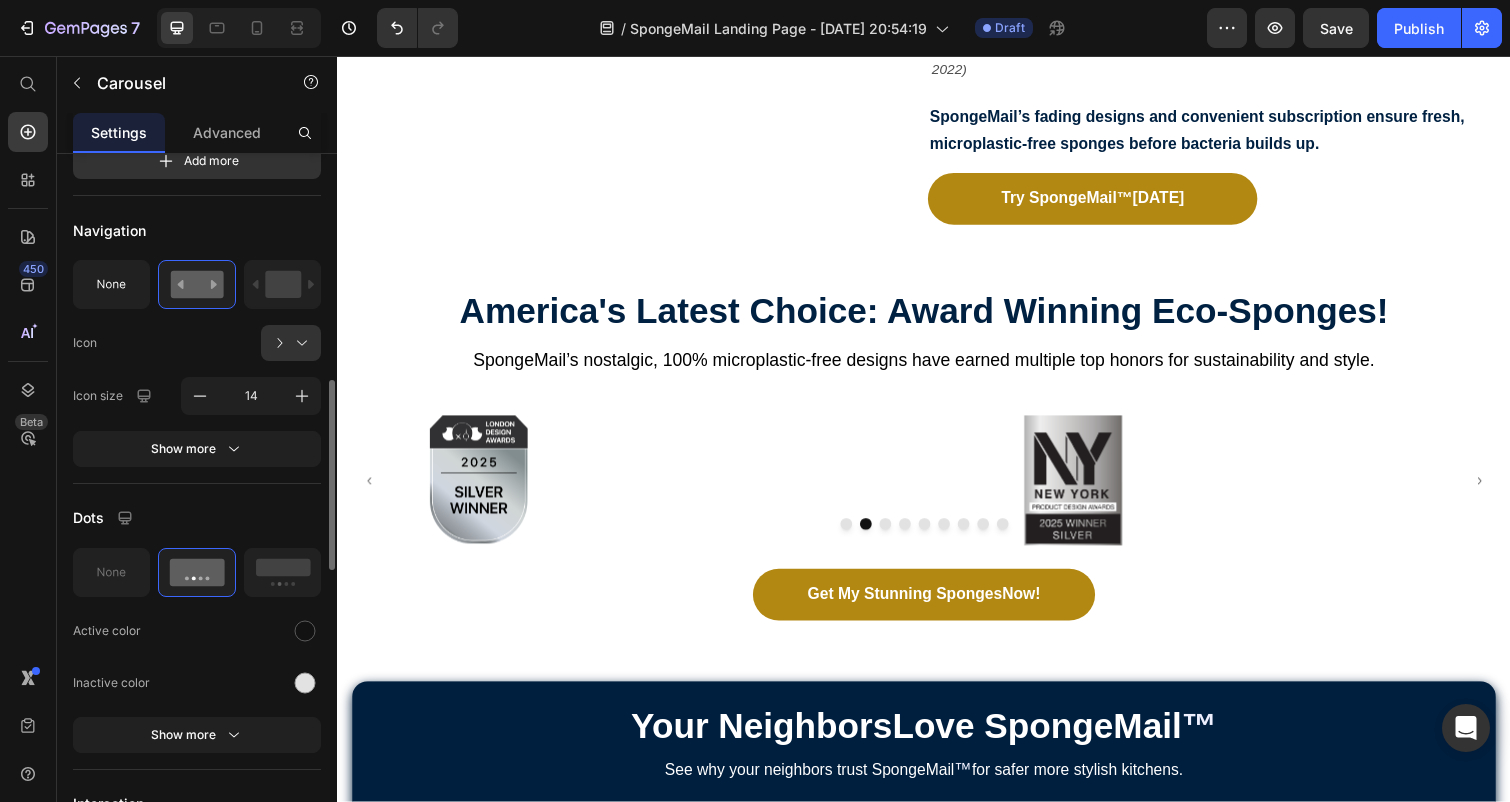 scroll, scrollTop: 801, scrollLeft: 0, axis: vertical 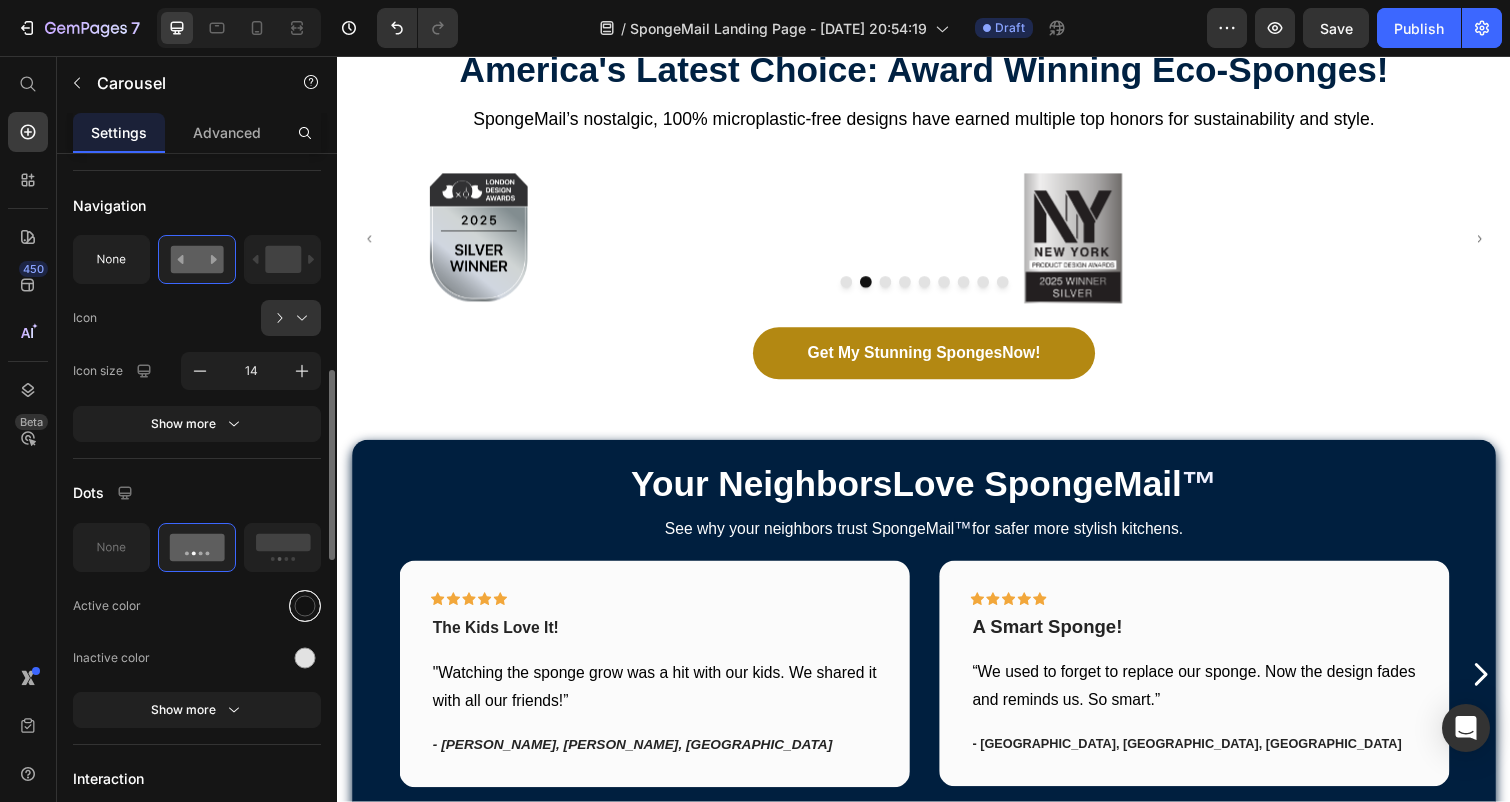 click at bounding box center (305, 605) 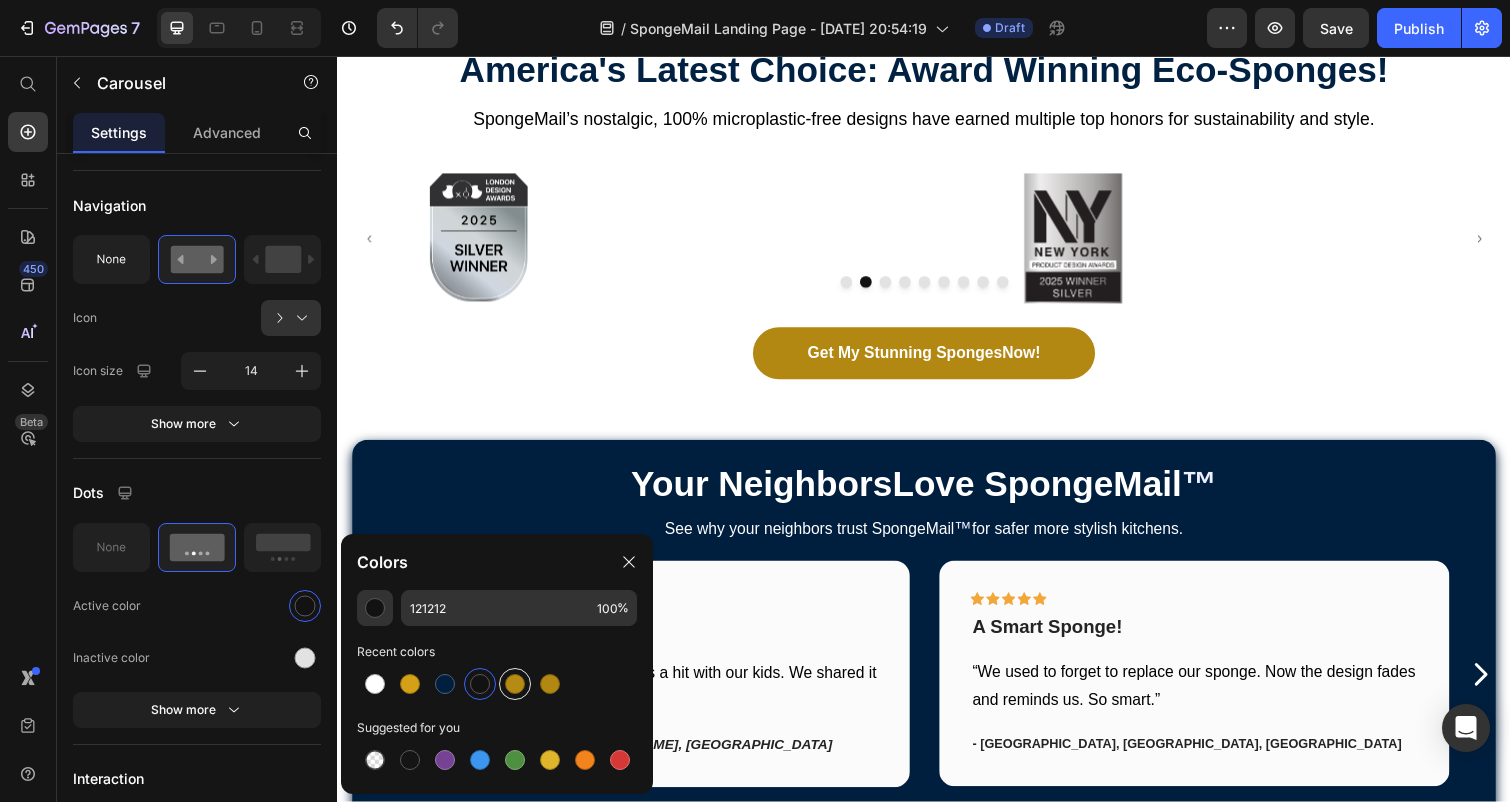 click at bounding box center (515, 684) 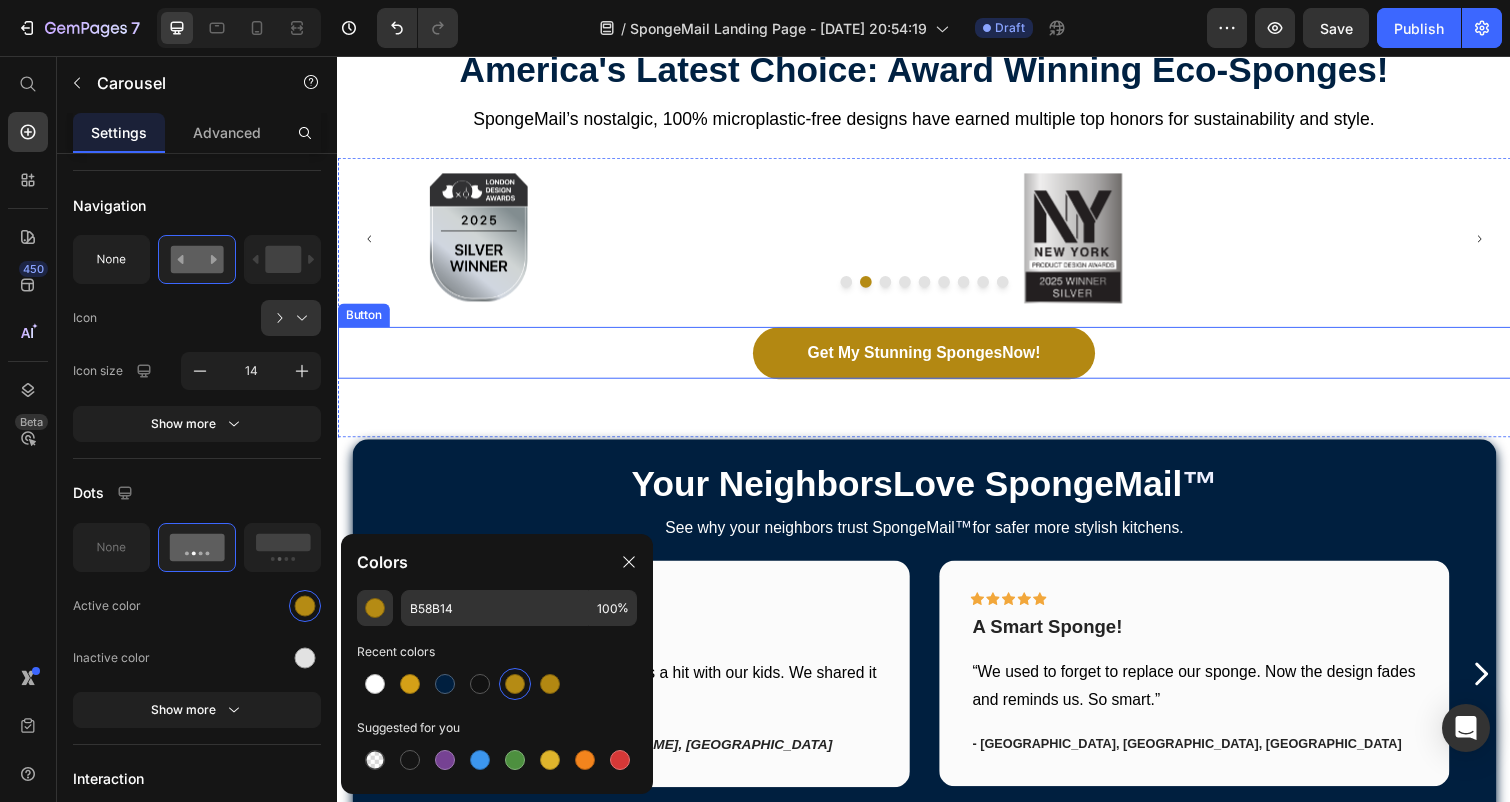 scroll, scrollTop: 1003, scrollLeft: 0, axis: vertical 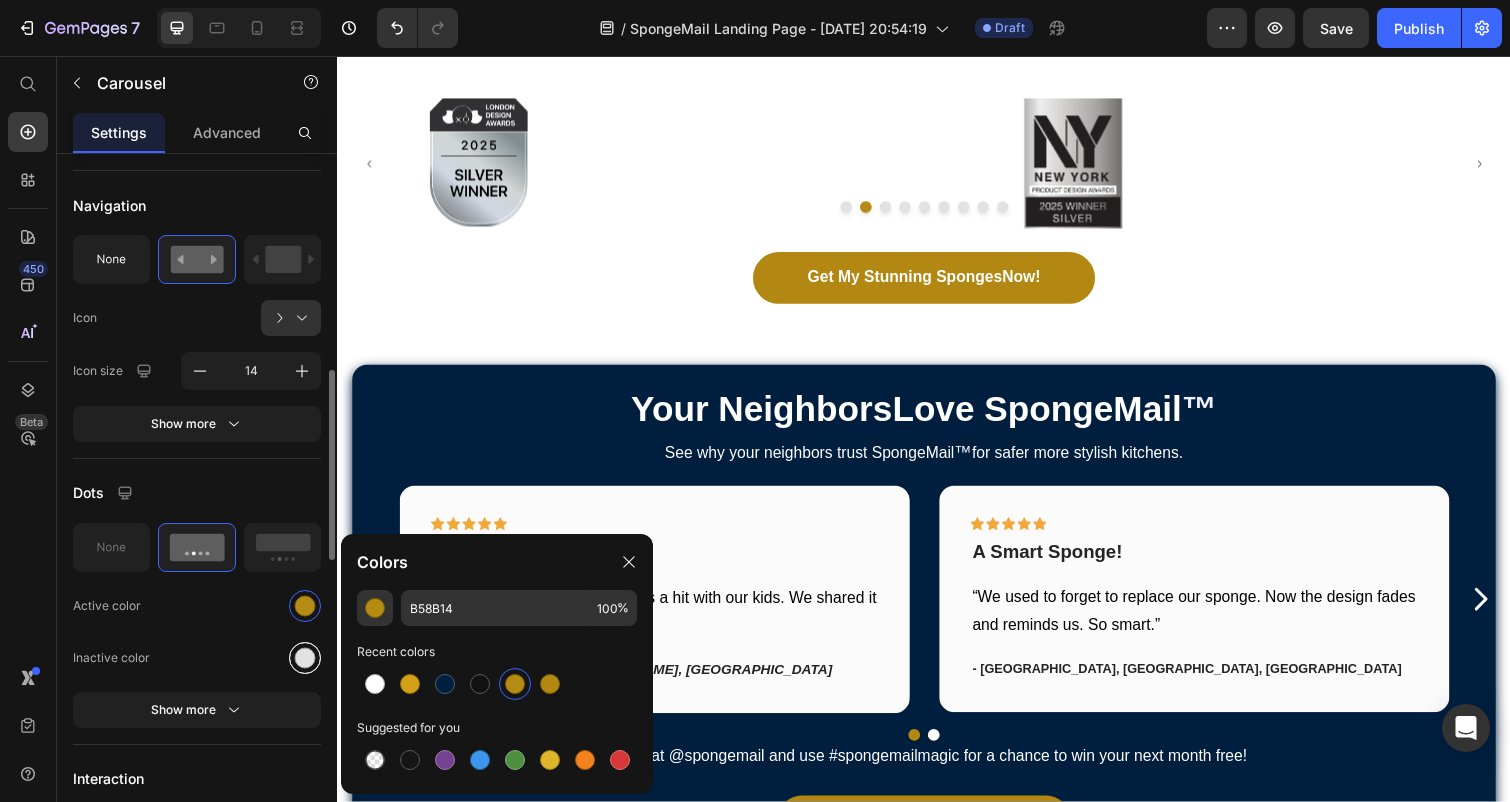 click at bounding box center [305, 657] 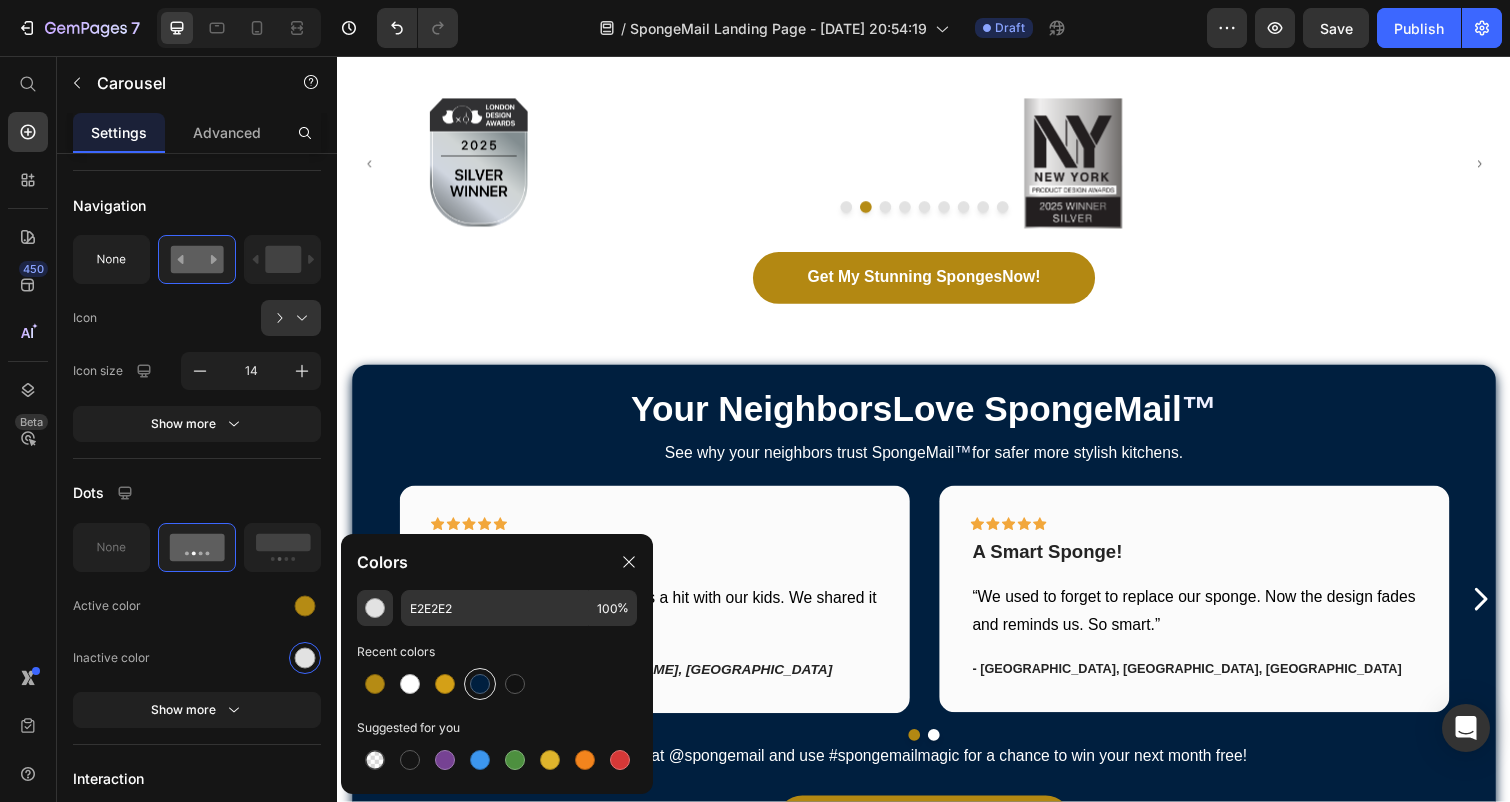 click at bounding box center [480, 684] 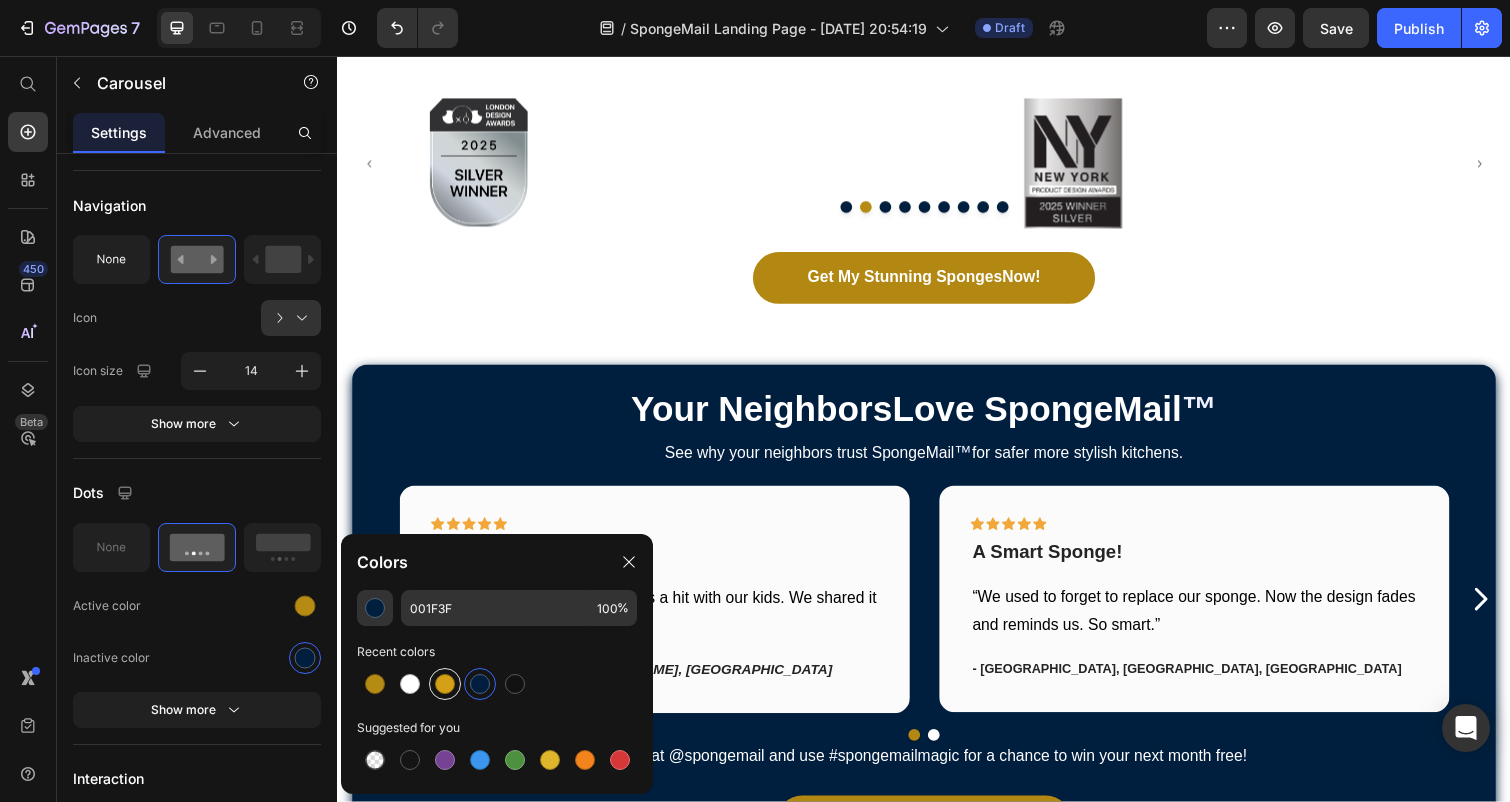 click at bounding box center [445, 684] 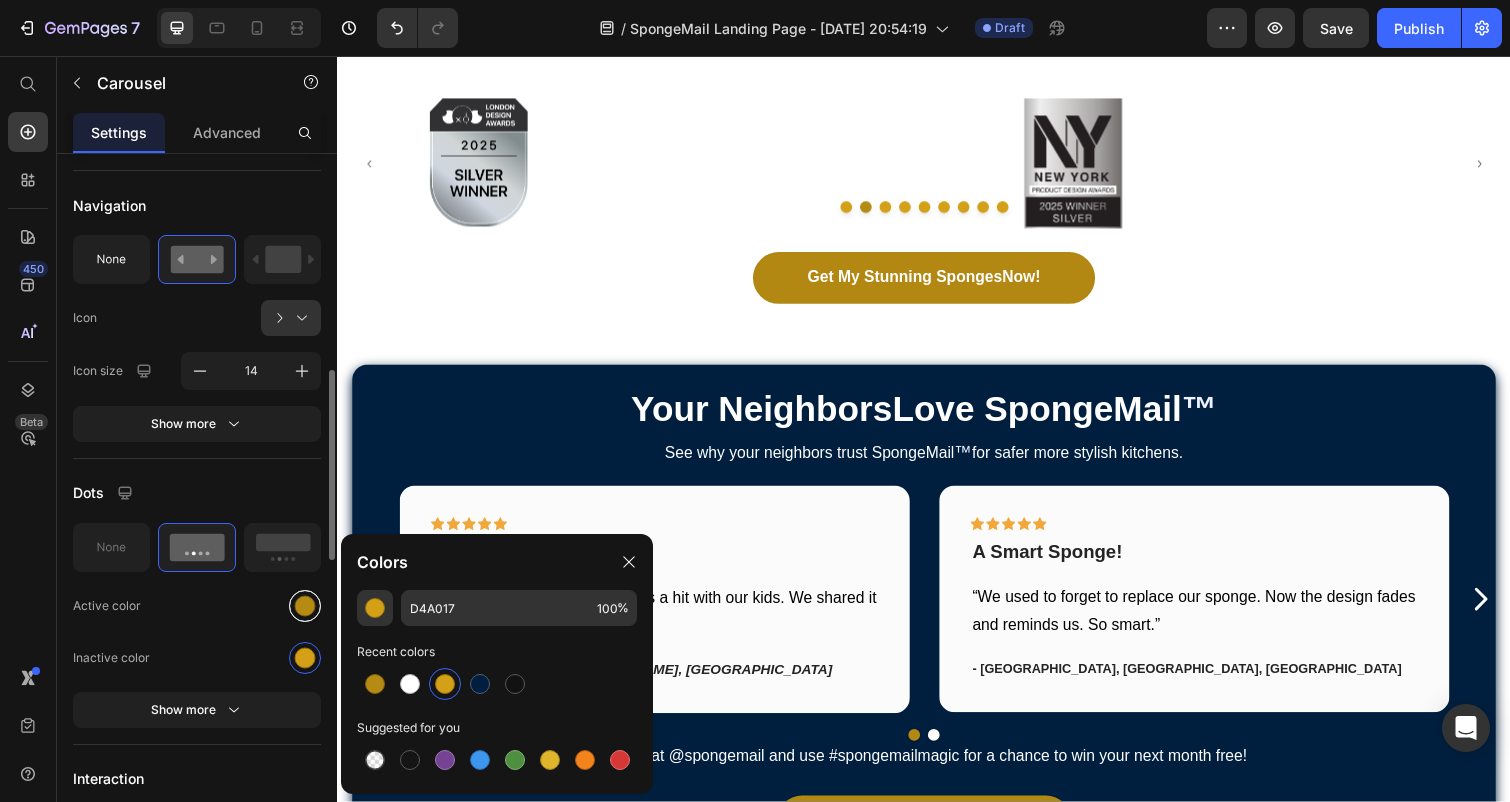 click at bounding box center (305, 605) 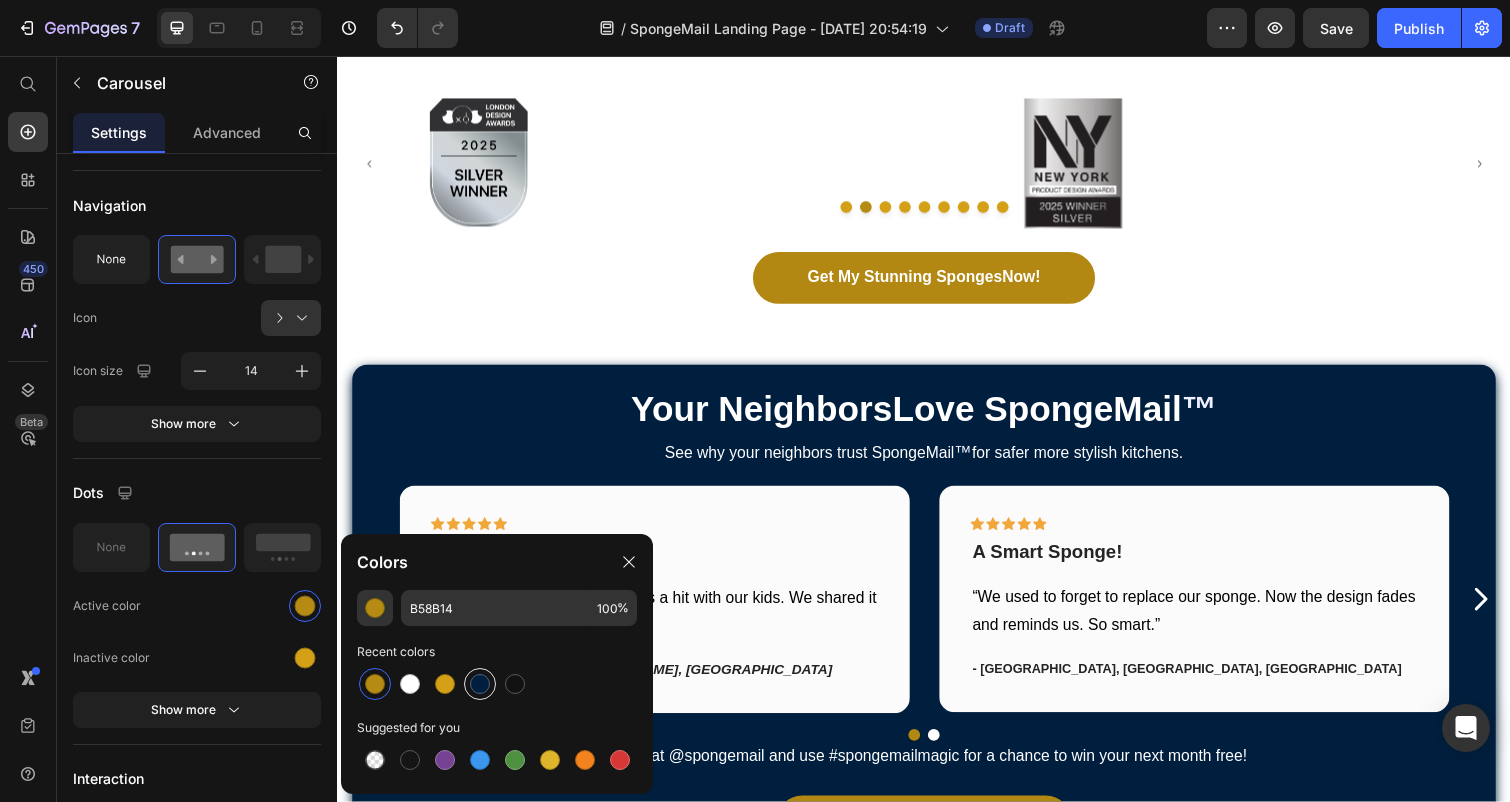 click at bounding box center [480, 684] 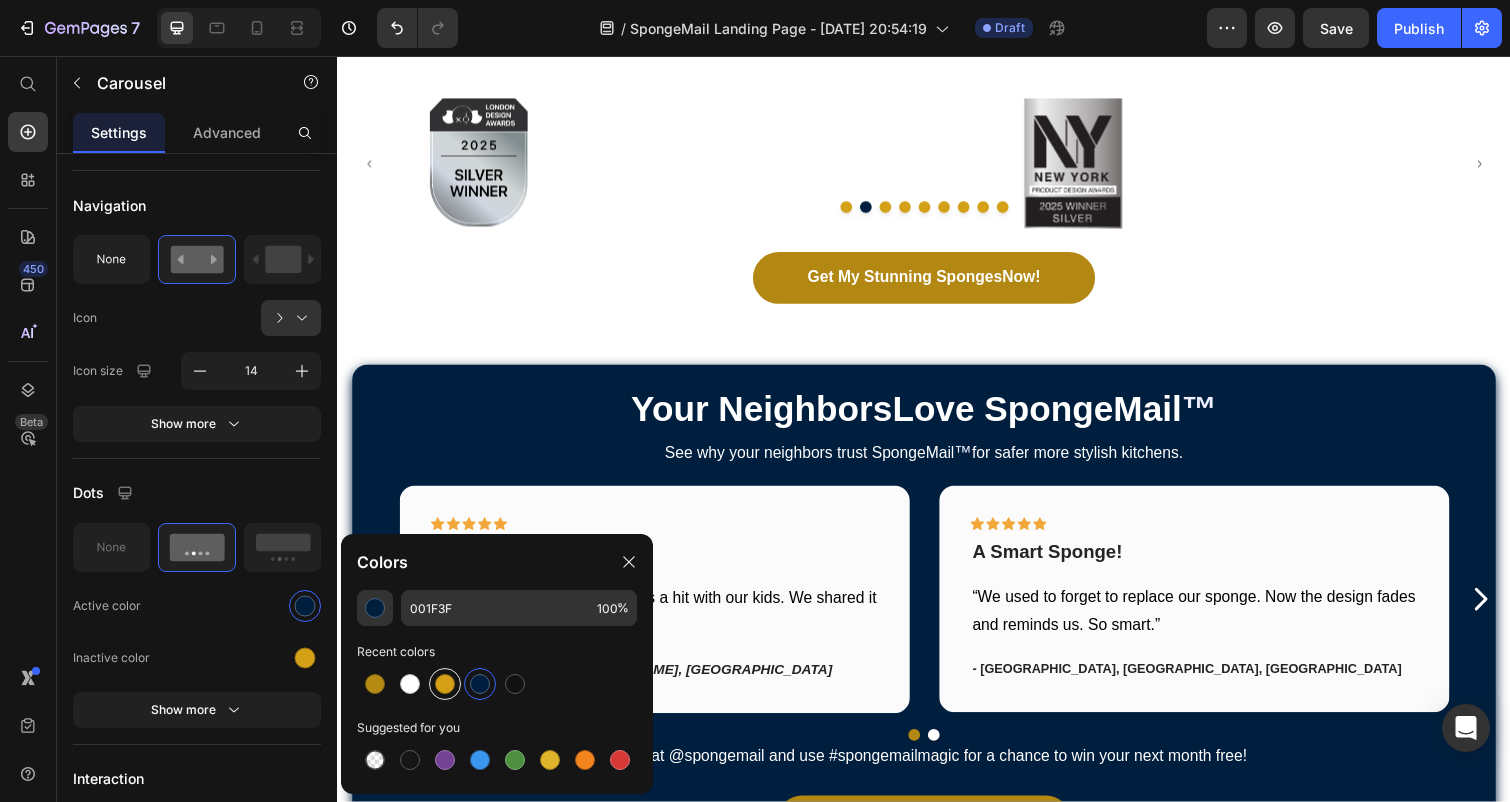 click at bounding box center [445, 684] 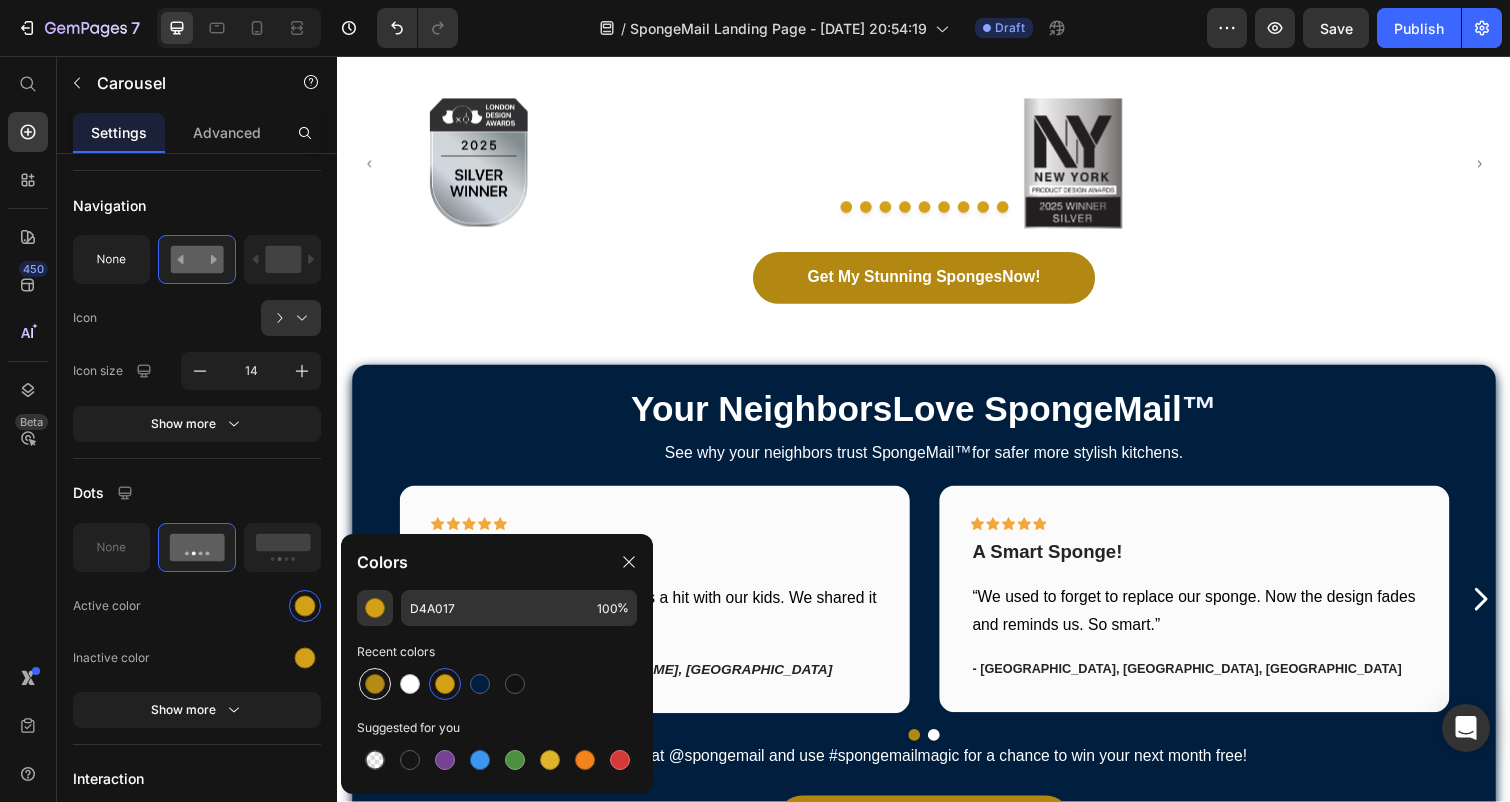 click at bounding box center [375, 684] 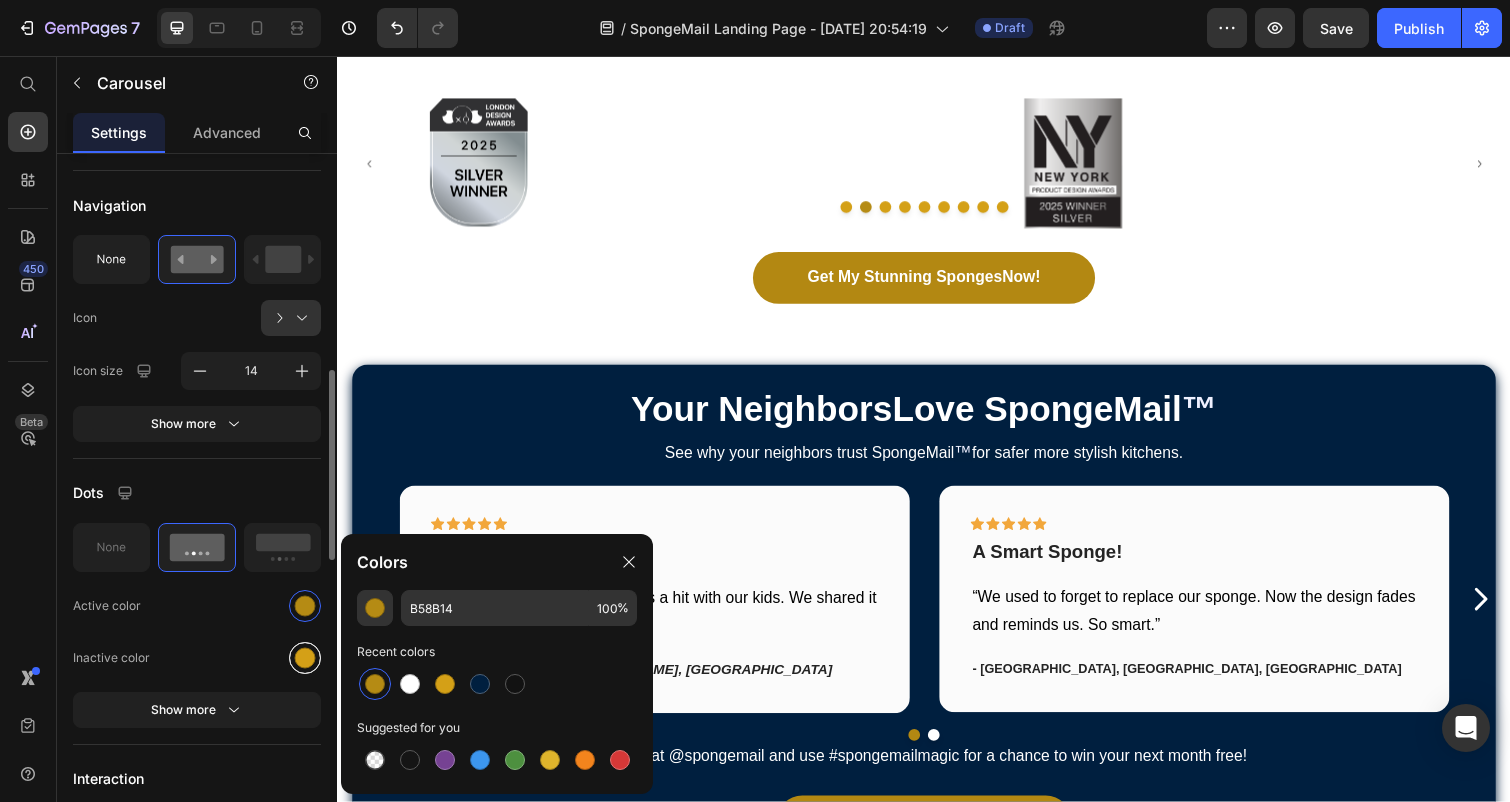 click at bounding box center (305, 657) 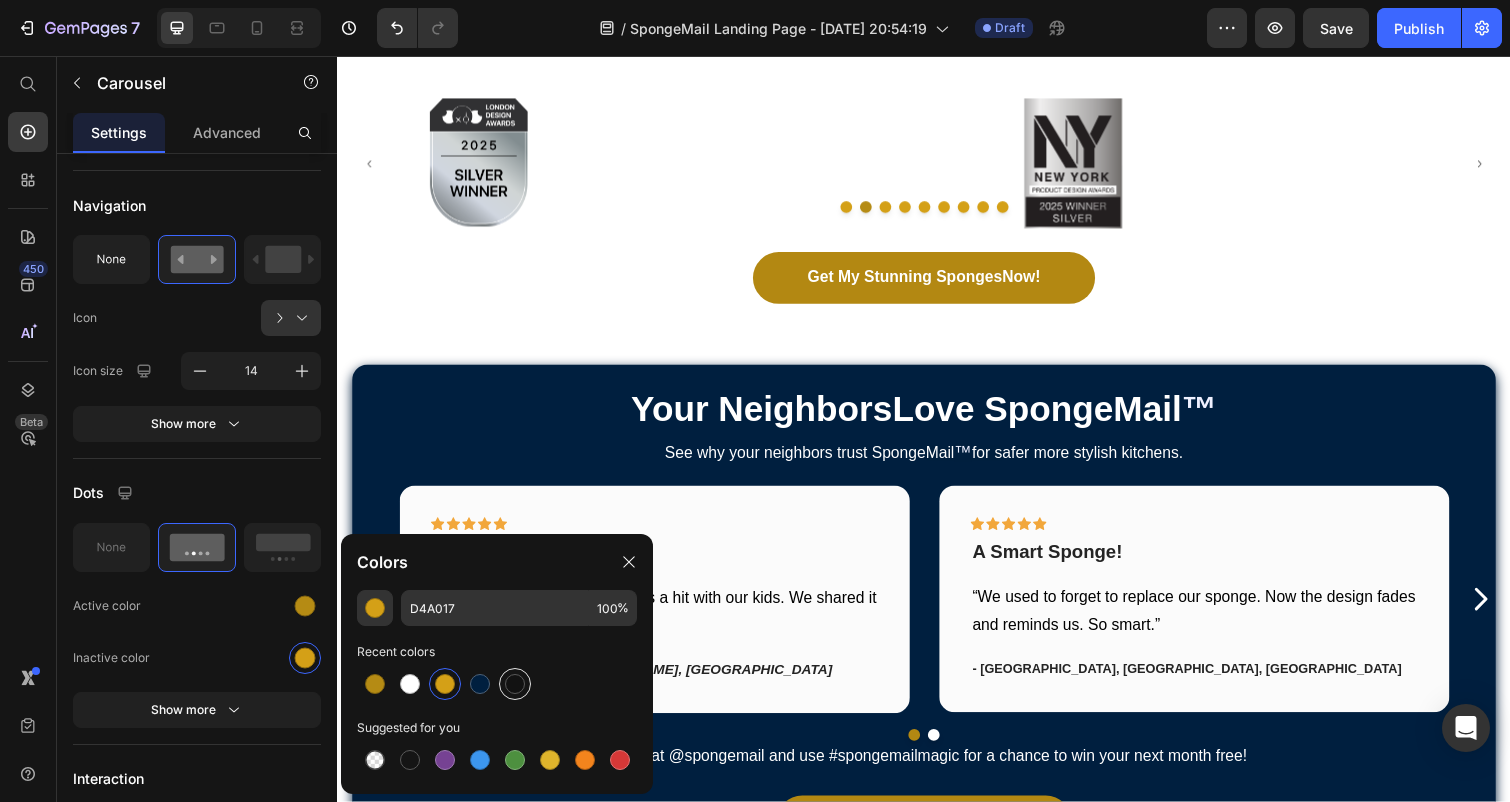 click at bounding box center [515, 684] 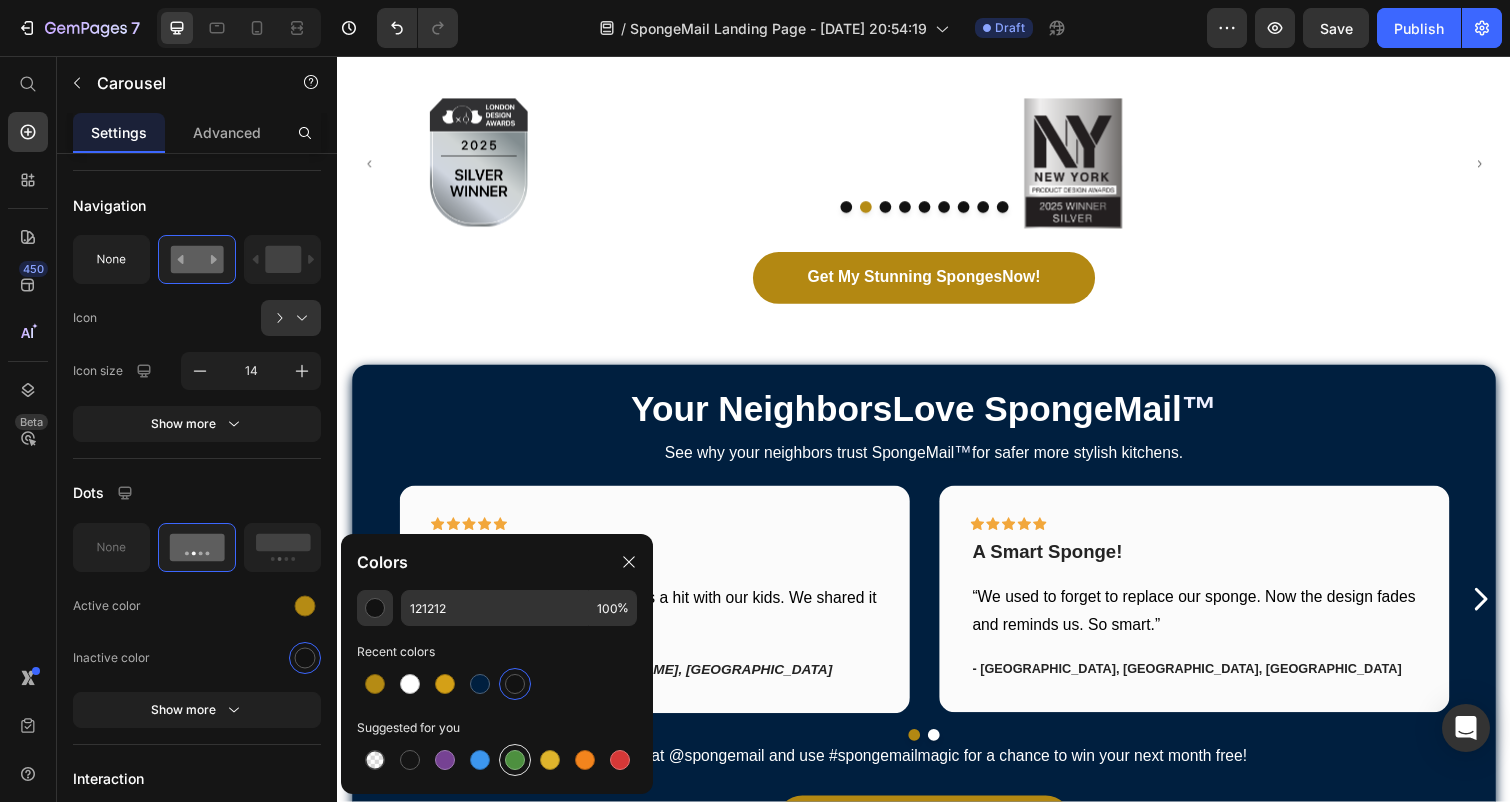 click at bounding box center (515, 760) 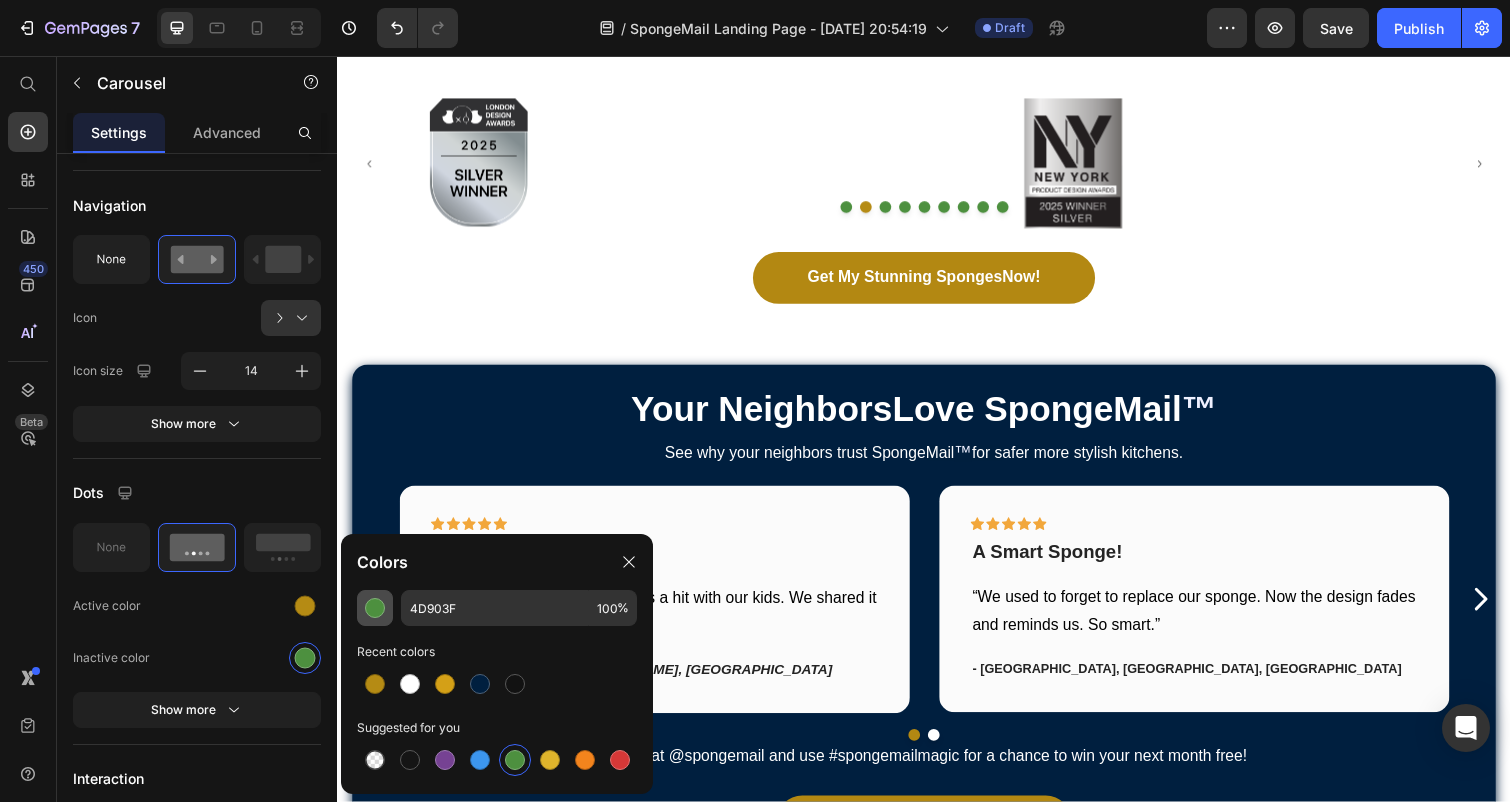 click at bounding box center [375, 608] 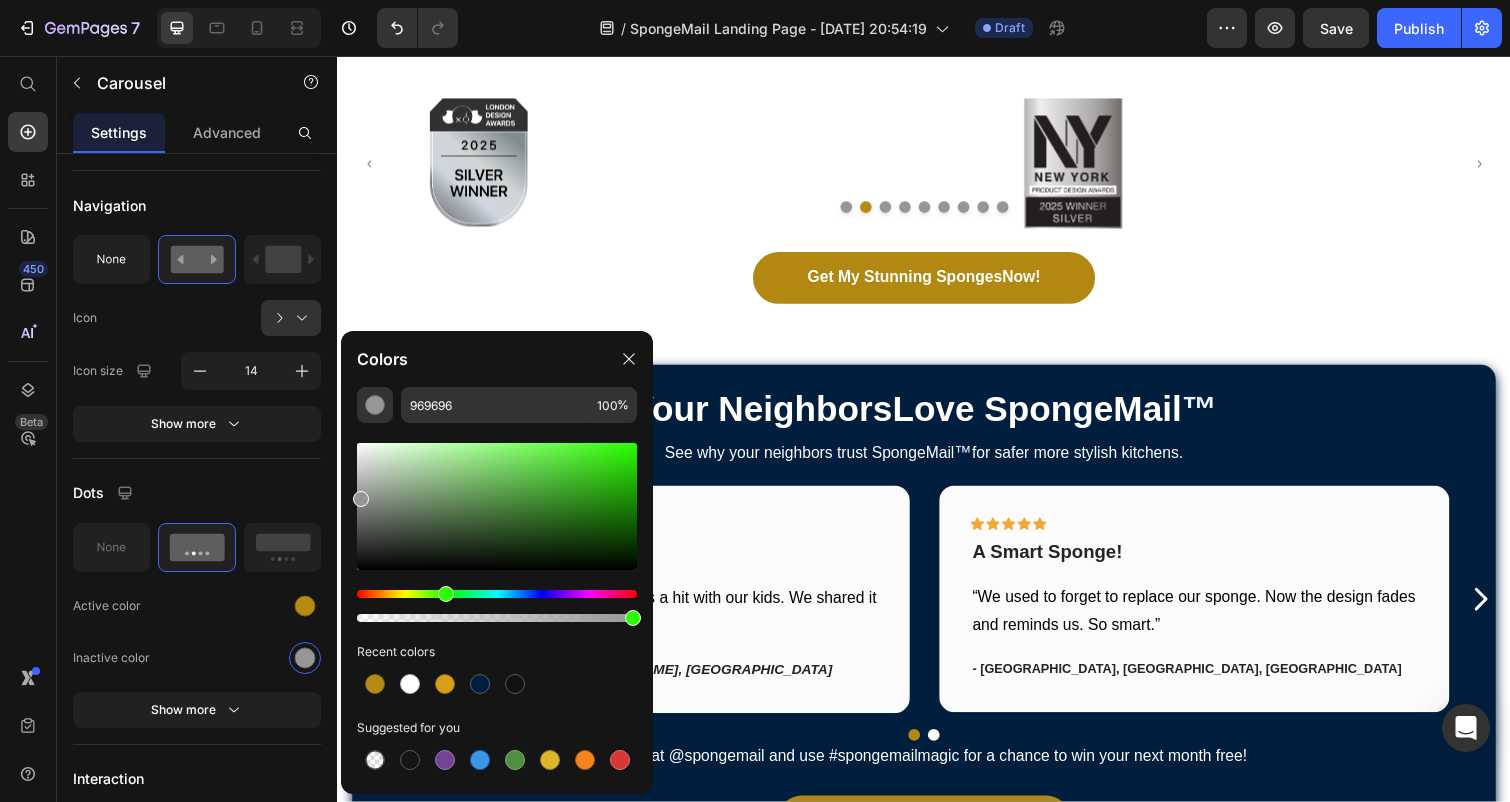 drag, startPoint x: 367, startPoint y: 509, endPoint x: 344, endPoint y: 494, distance: 27.45906 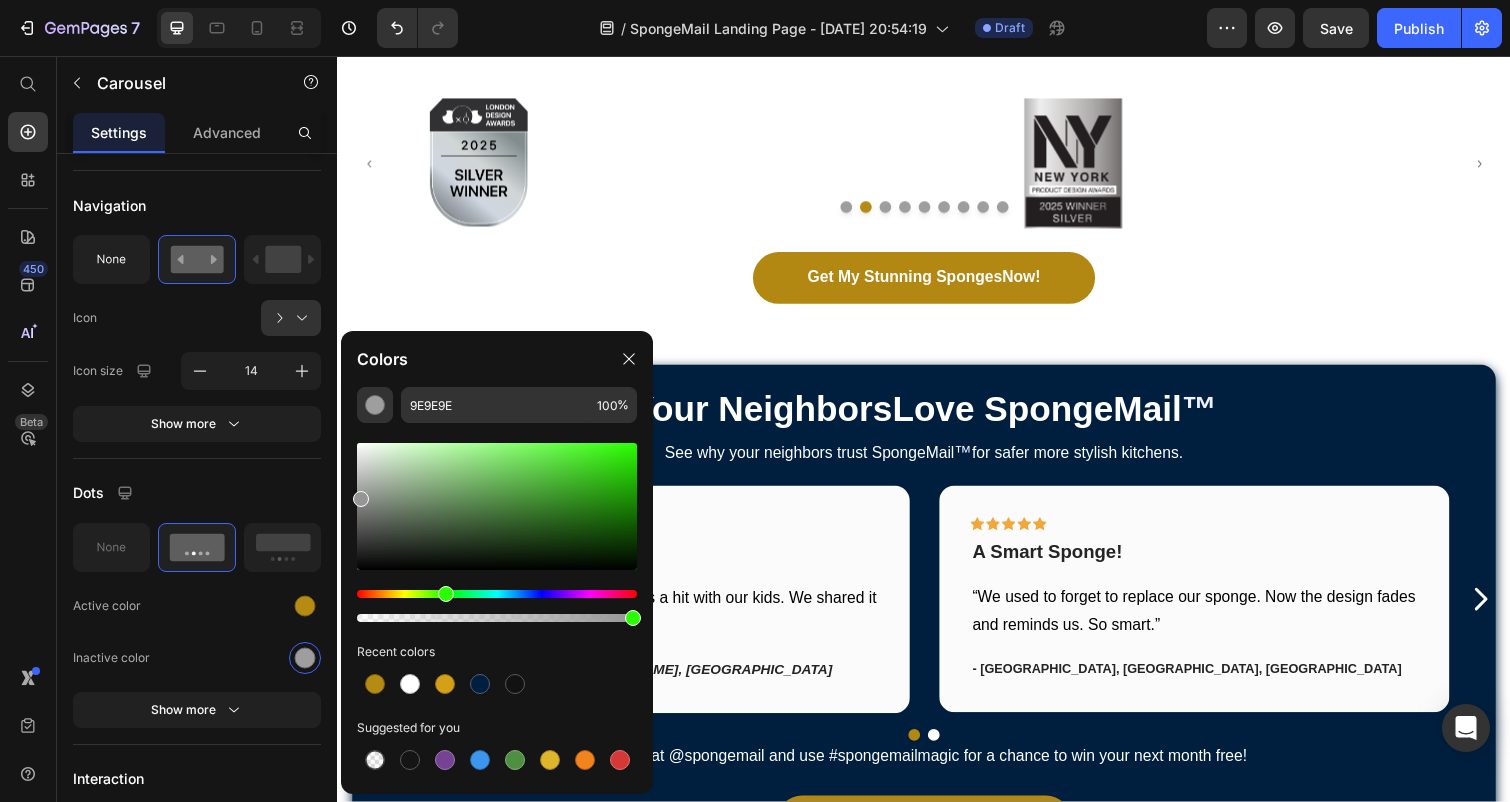 type on "969696" 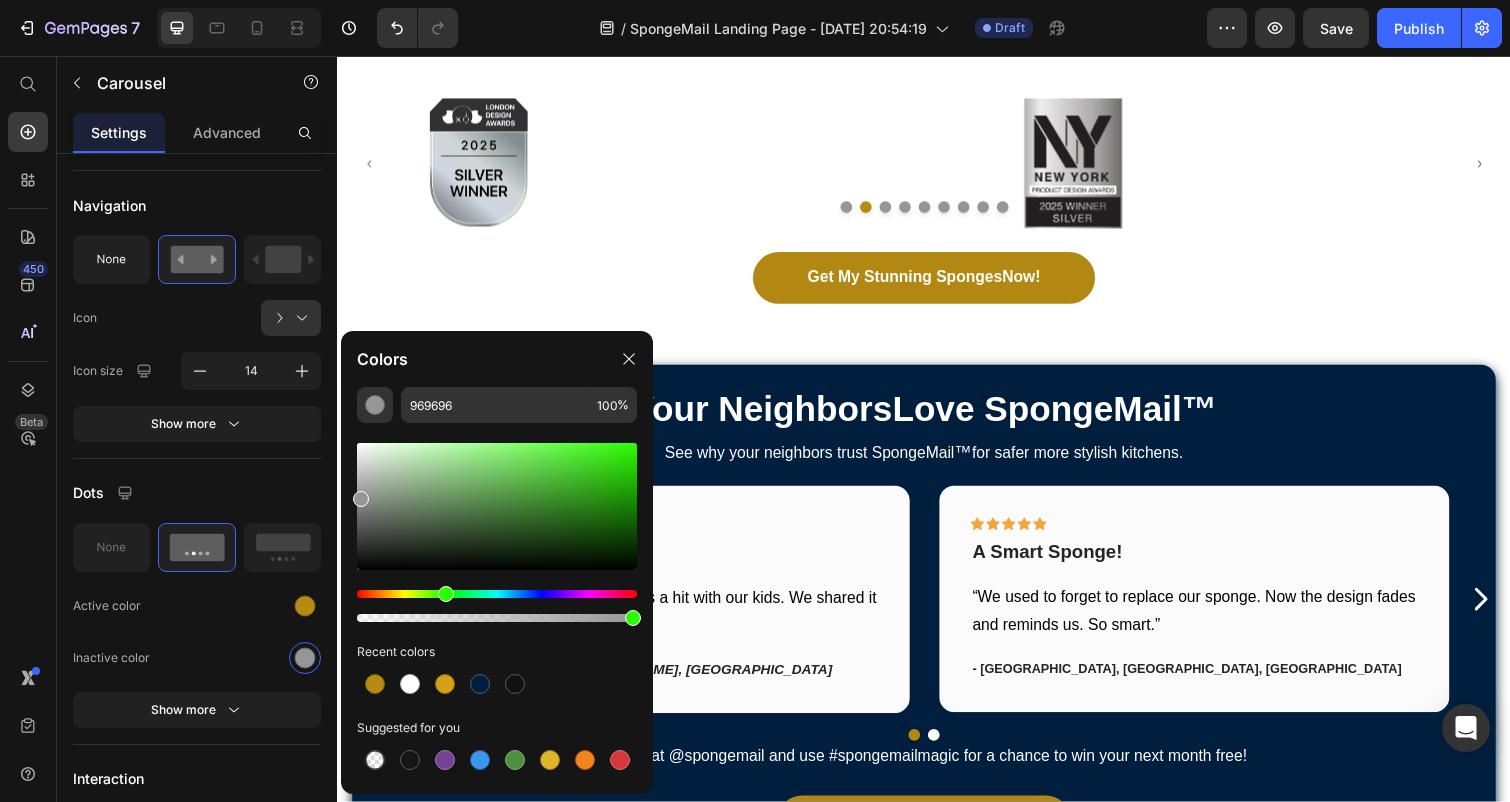 drag, startPoint x: 367, startPoint y: 504, endPoint x: 352, endPoint y: 494, distance: 18.027756 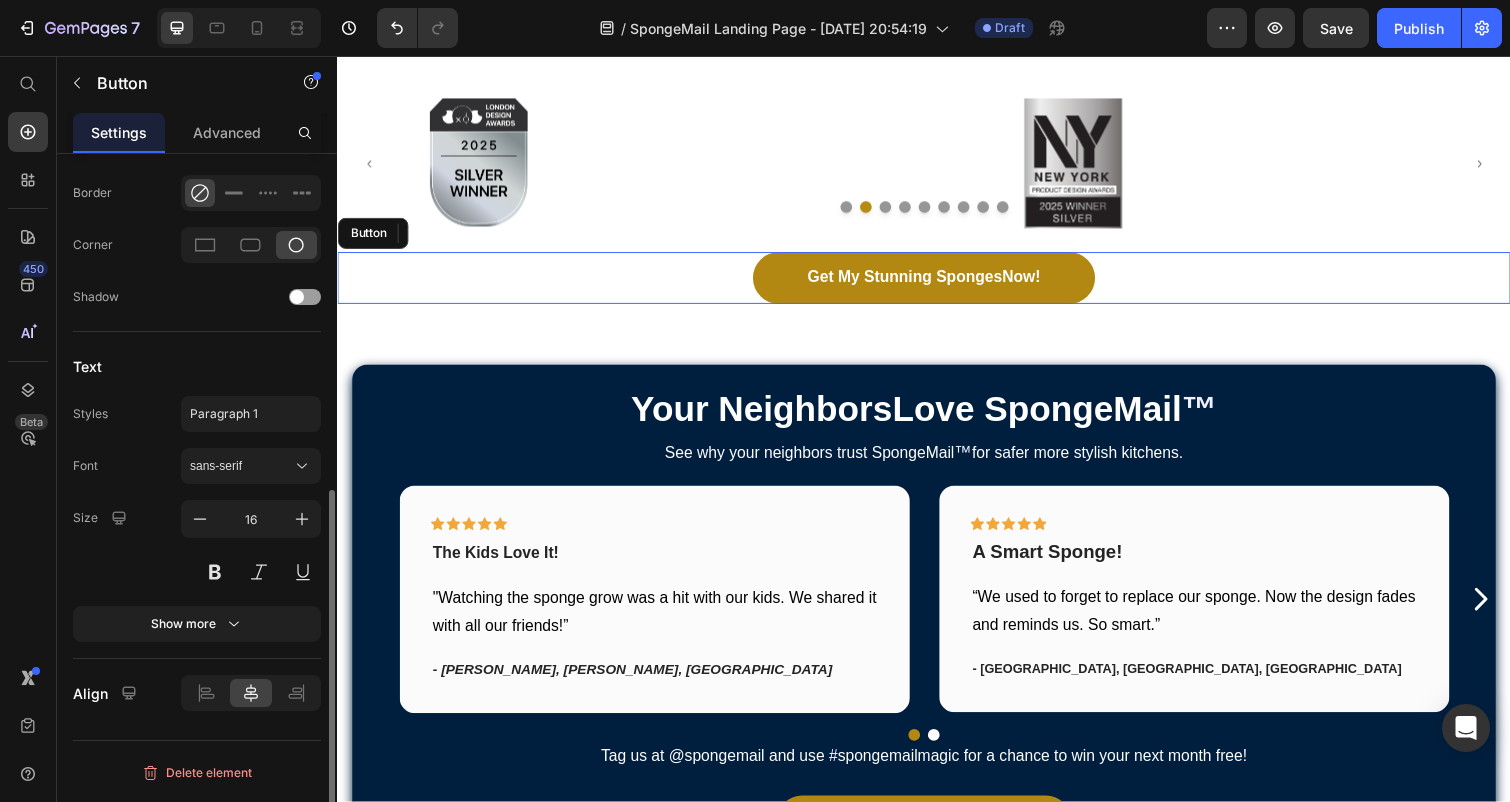 click on "Get My Stunning Sponges  Now! Button" at bounding box center [937, 283] 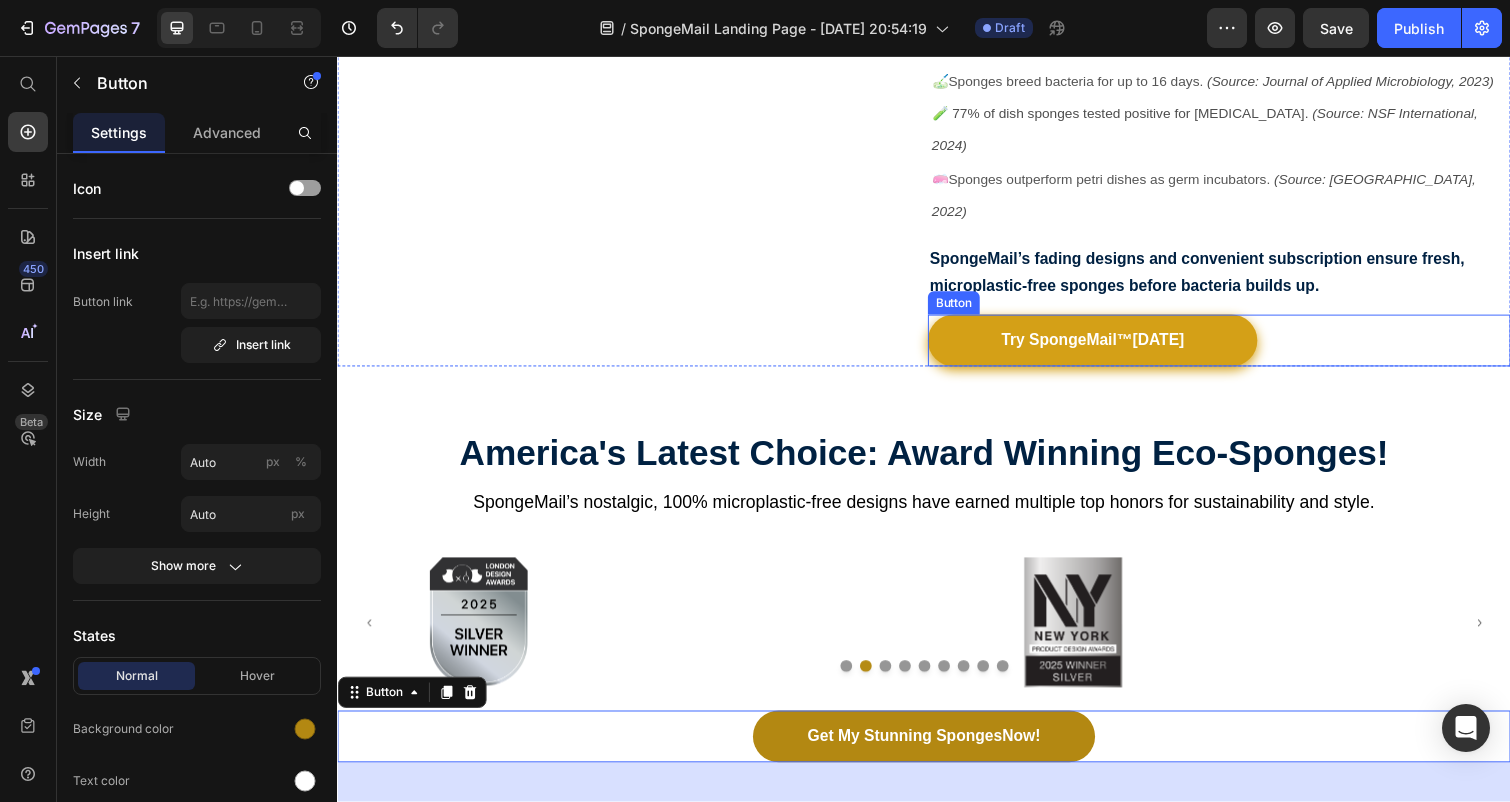 scroll, scrollTop: 539, scrollLeft: 0, axis: vertical 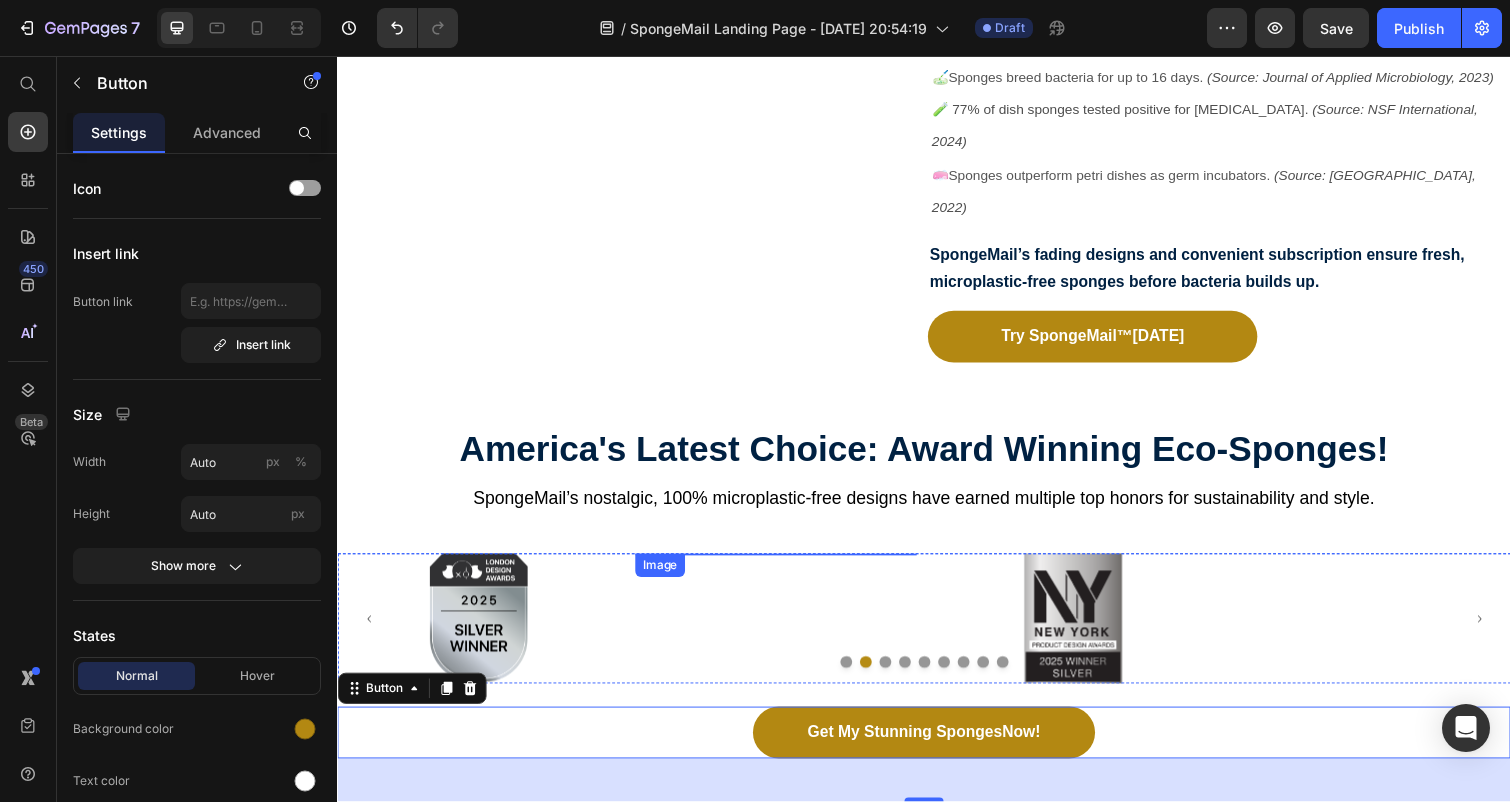 click at bounding box center (785, 565) 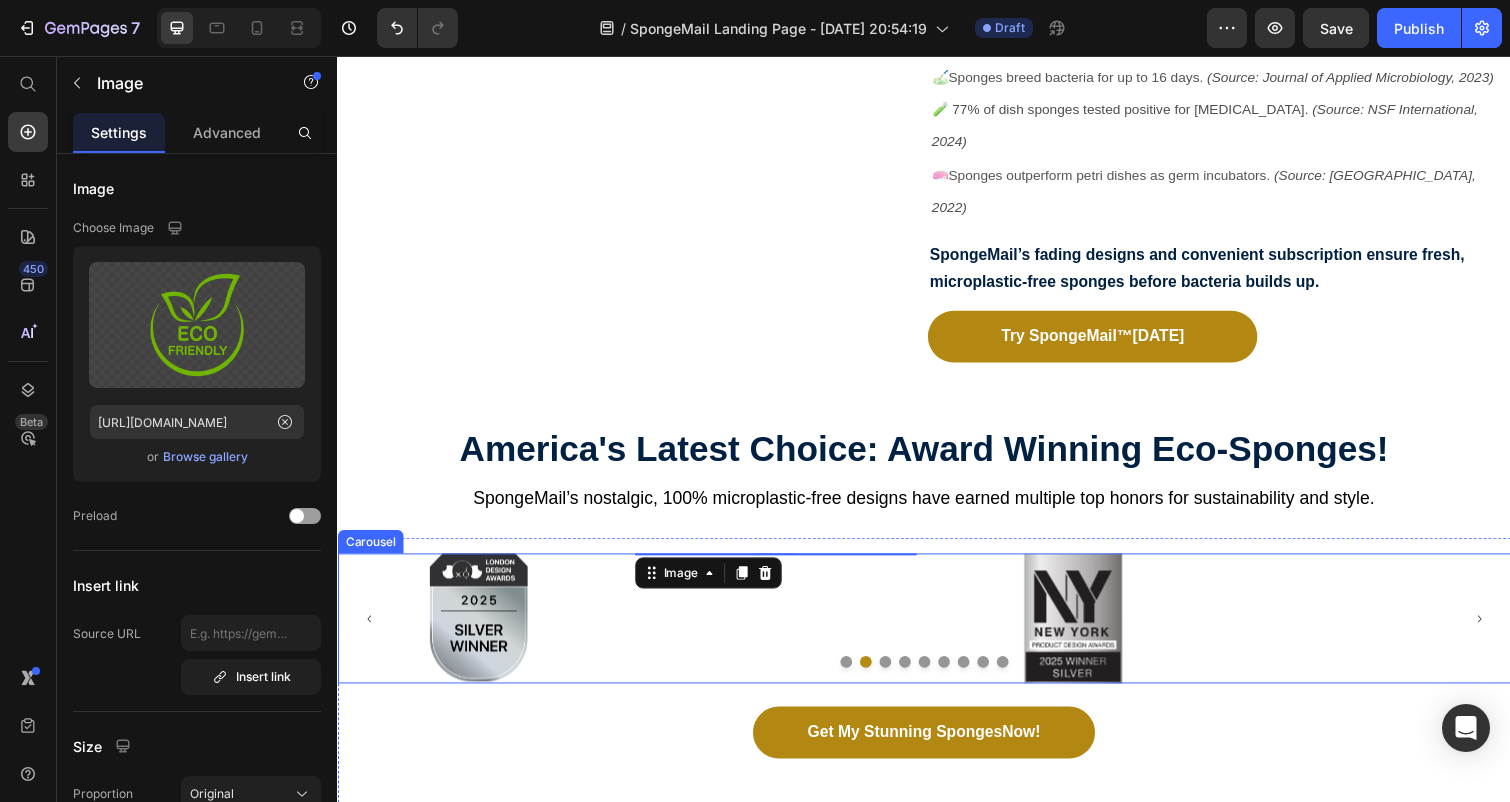 click on "Image Image Image   0 Image Image Image Image Image Image" at bounding box center [937, 631] 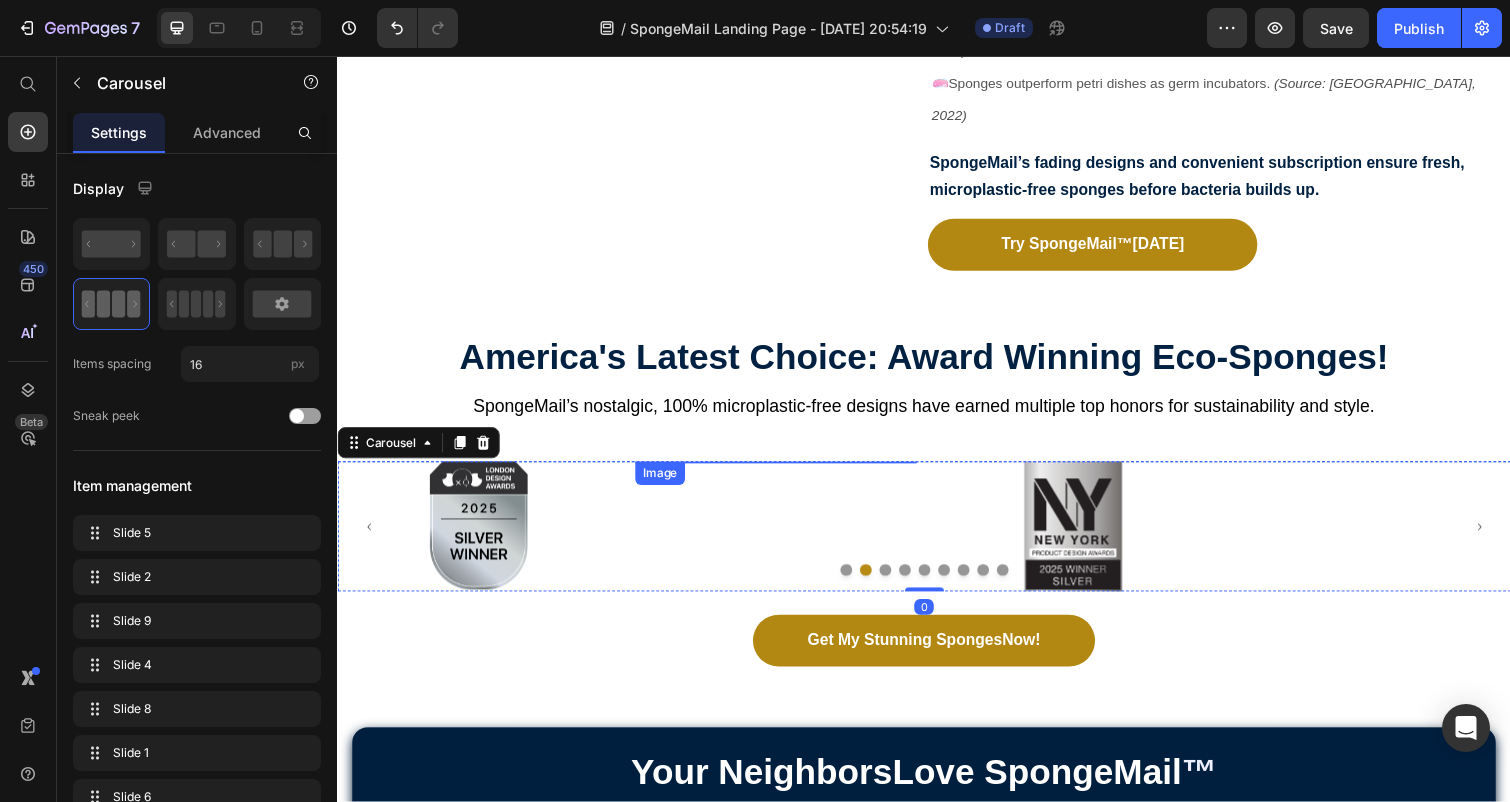 scroll, scrollTop: 848, scrollLeft: 0, axis: vertical 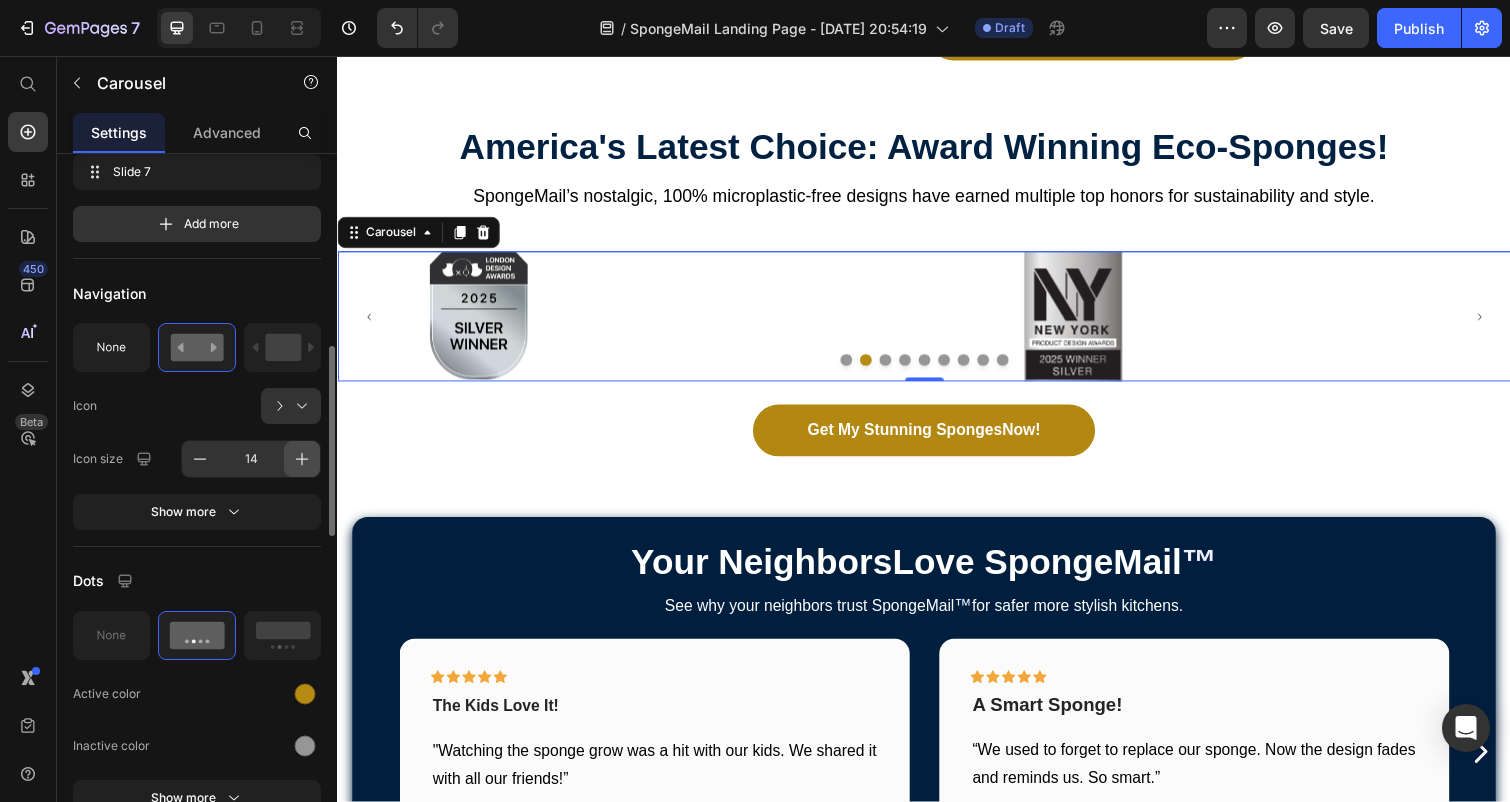 click 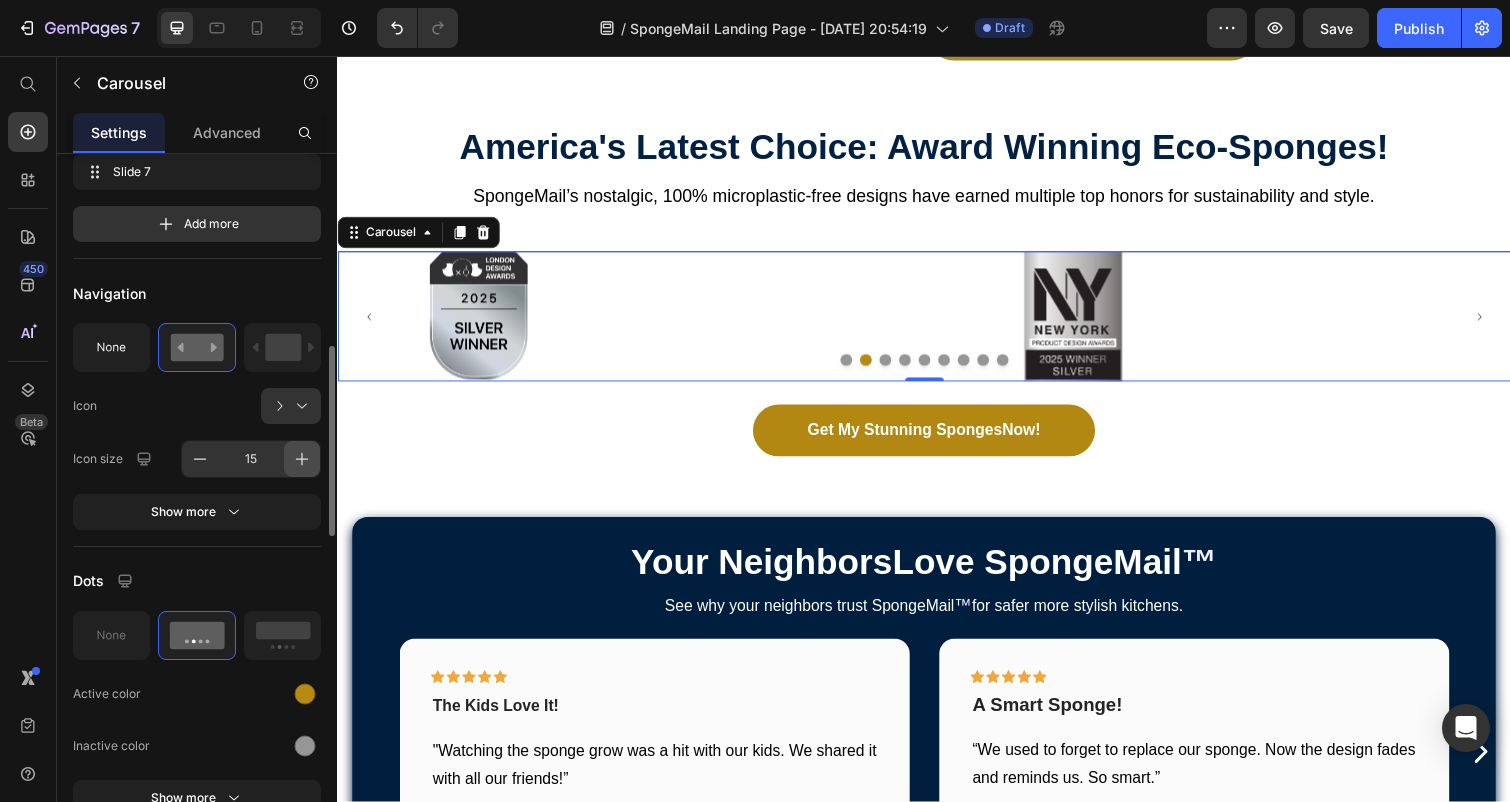 click 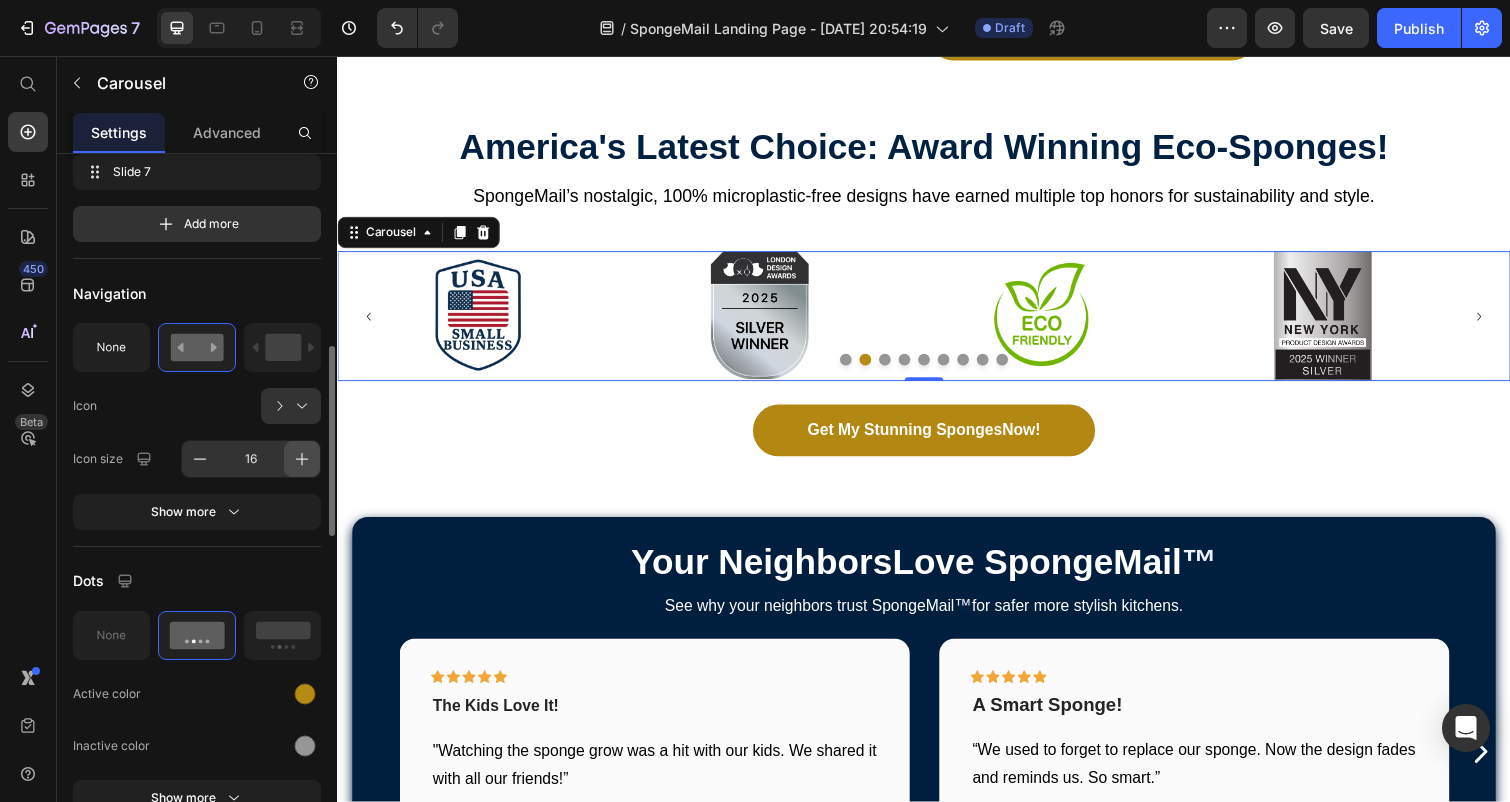 click 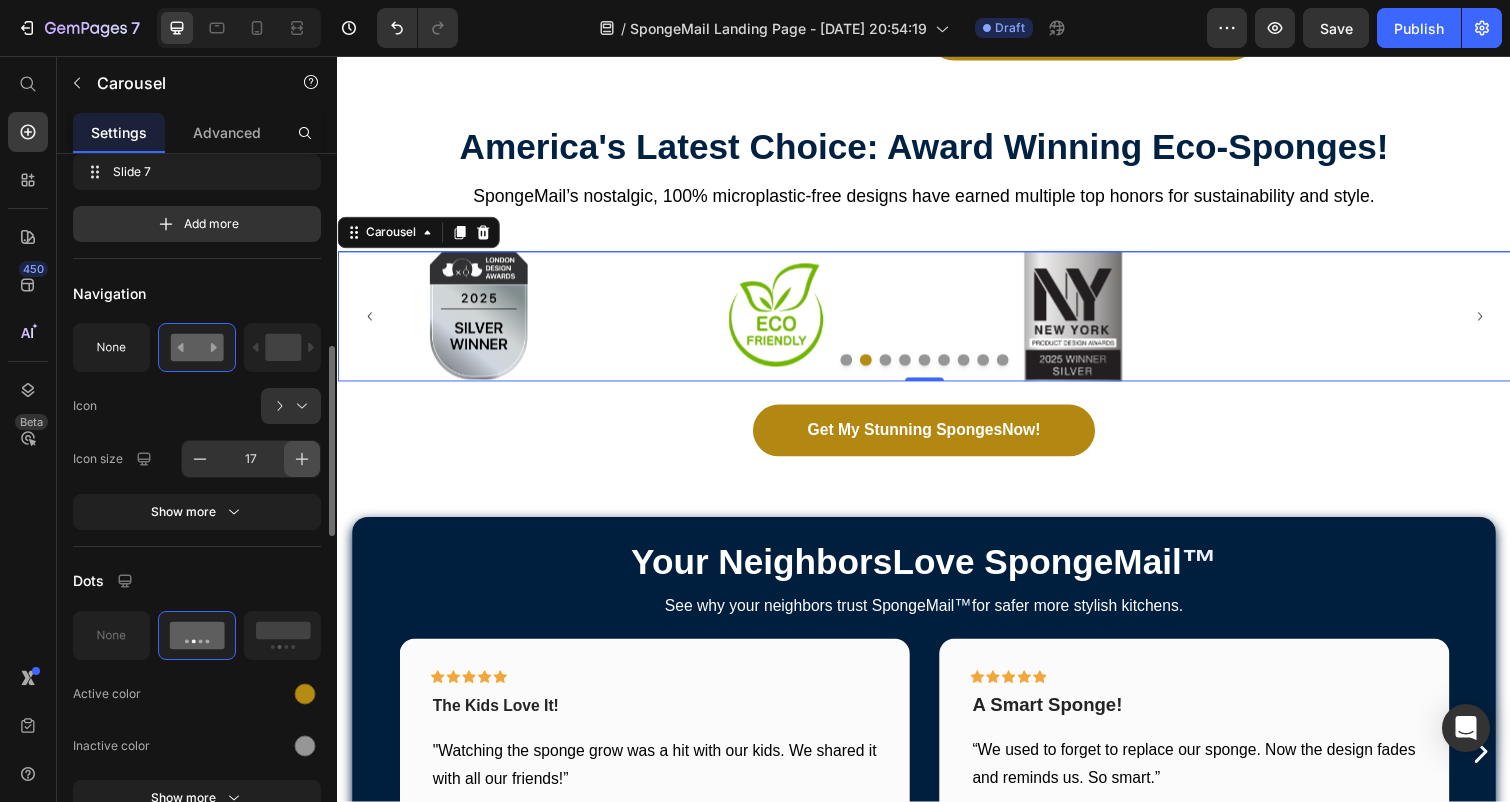 click 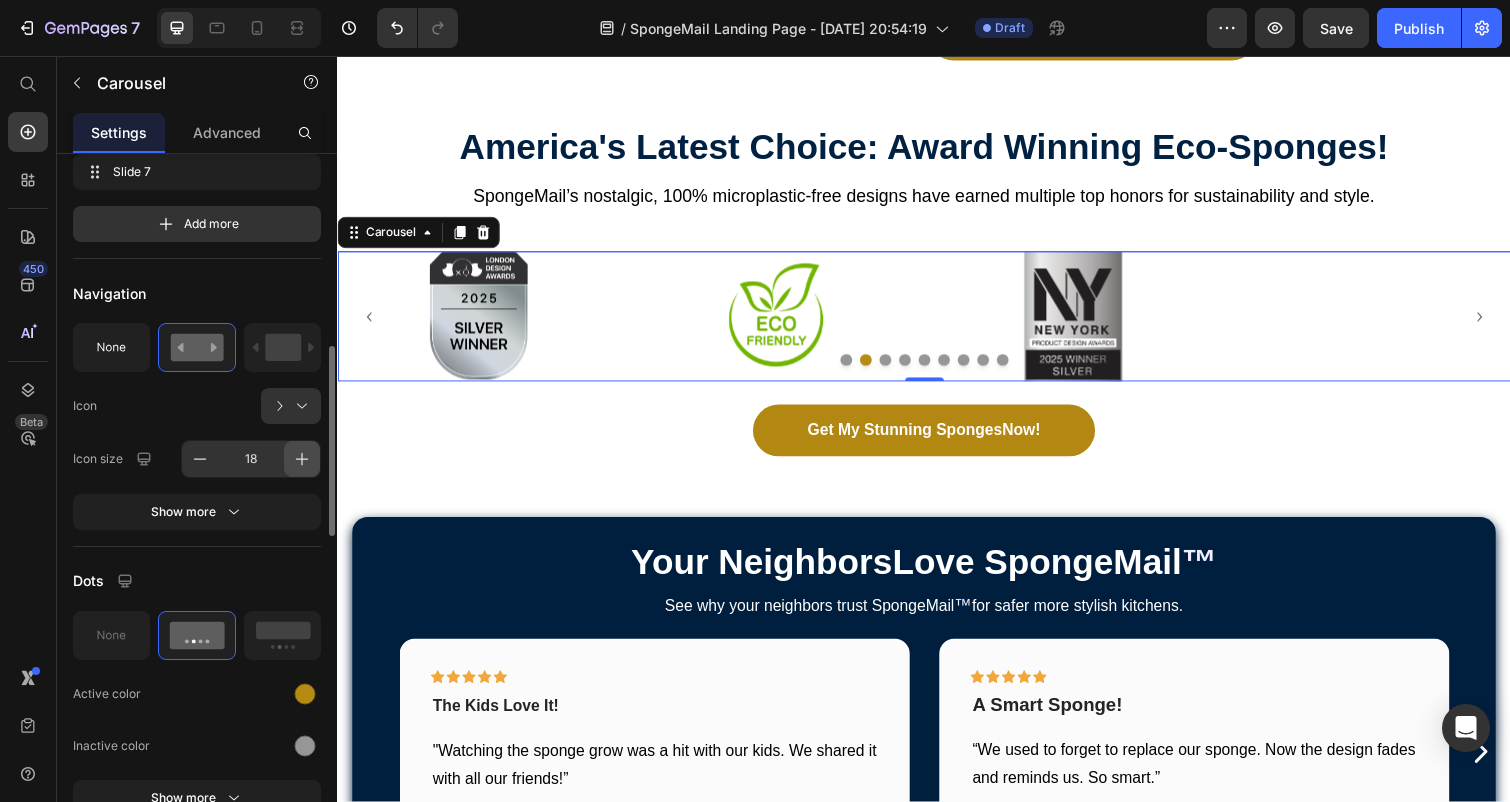 click 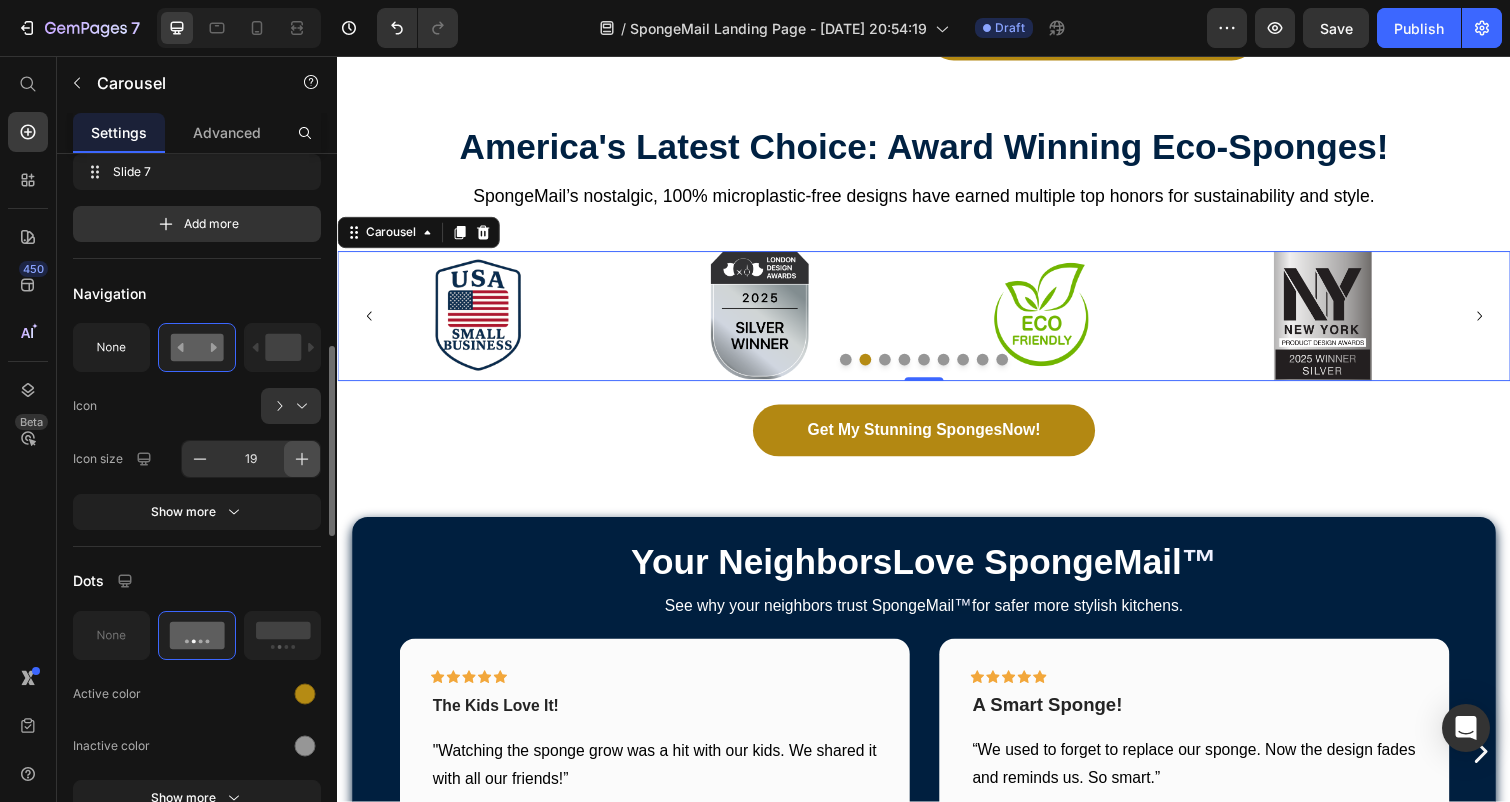 click 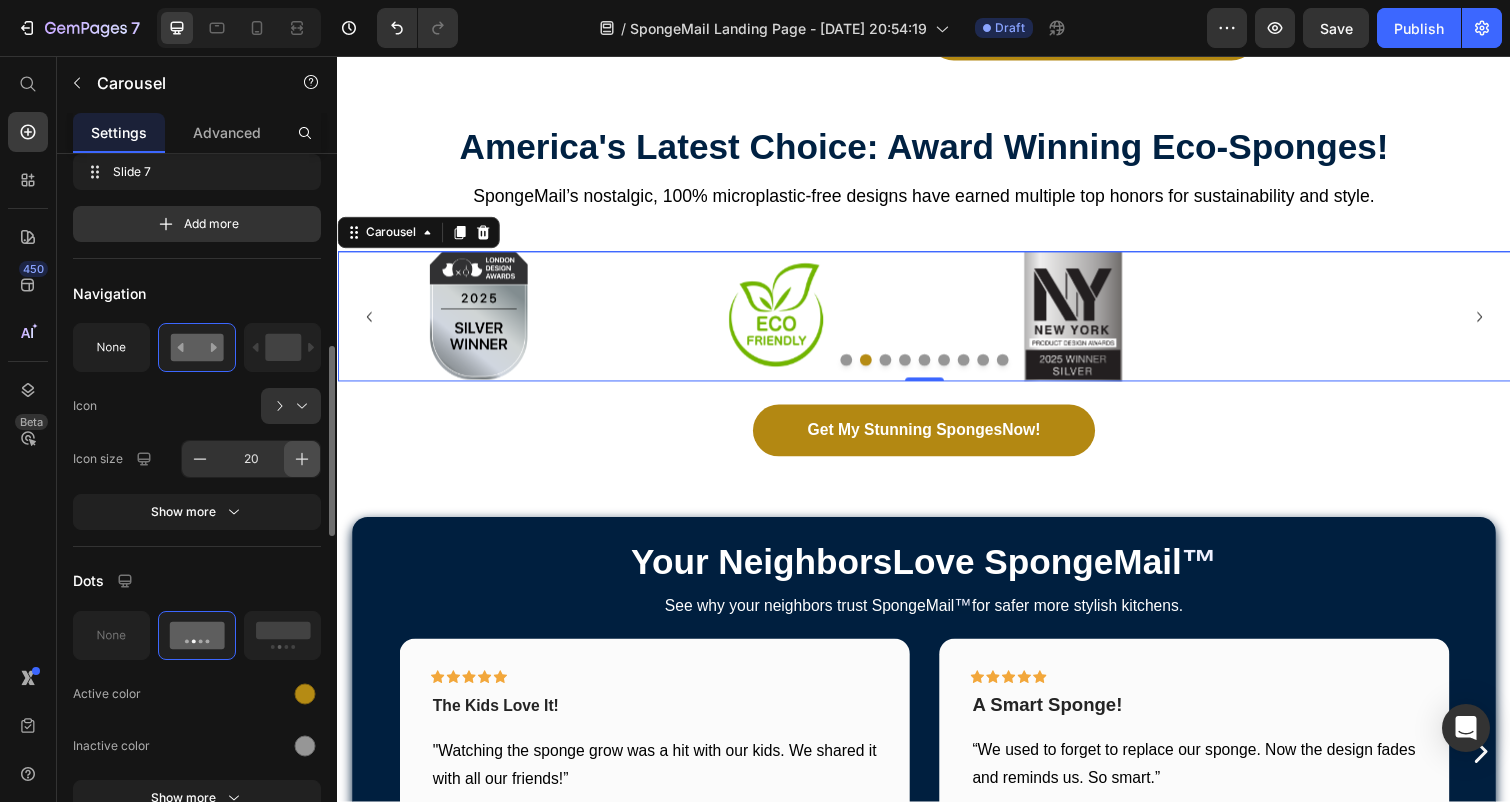 click 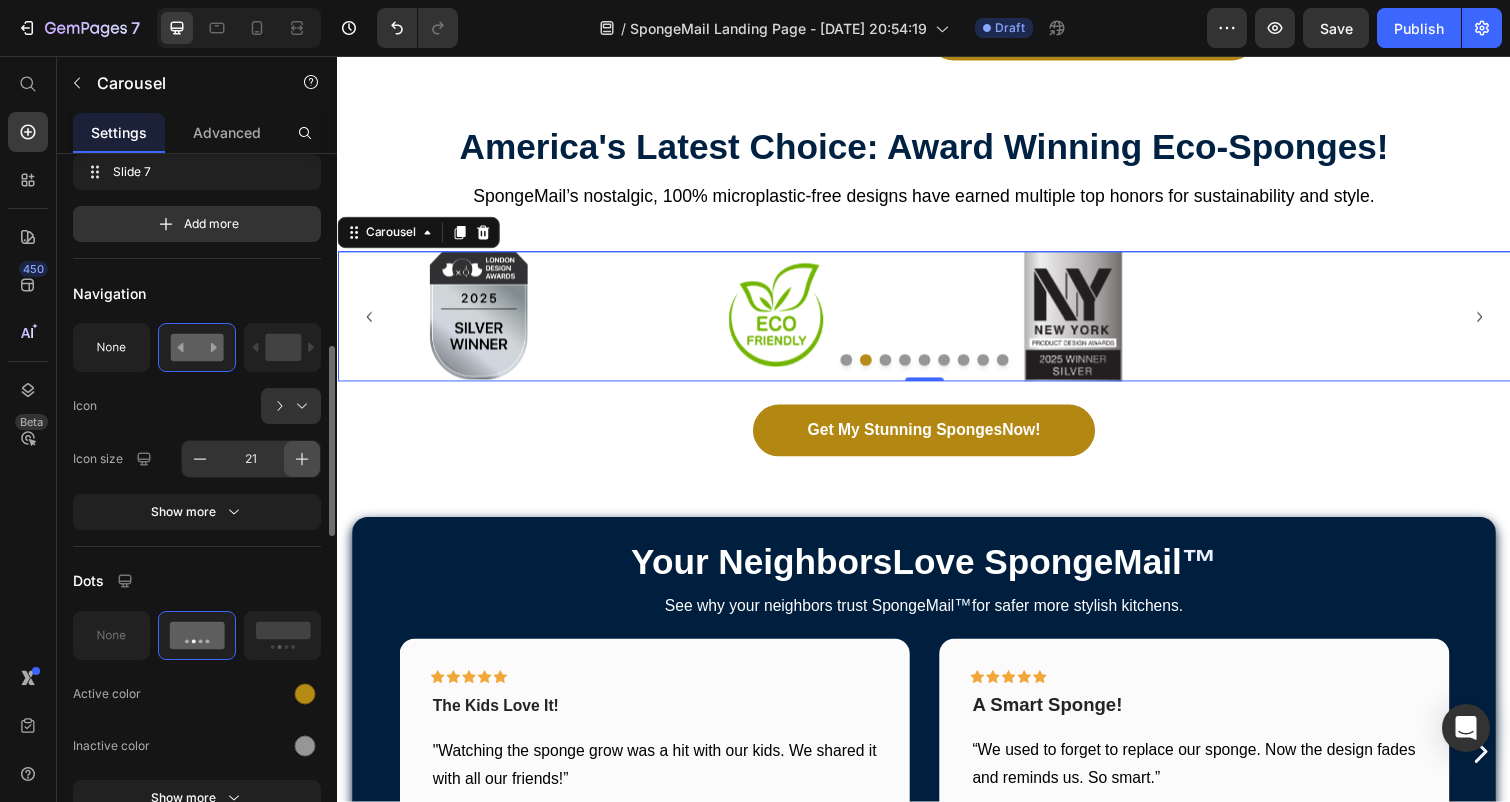 click 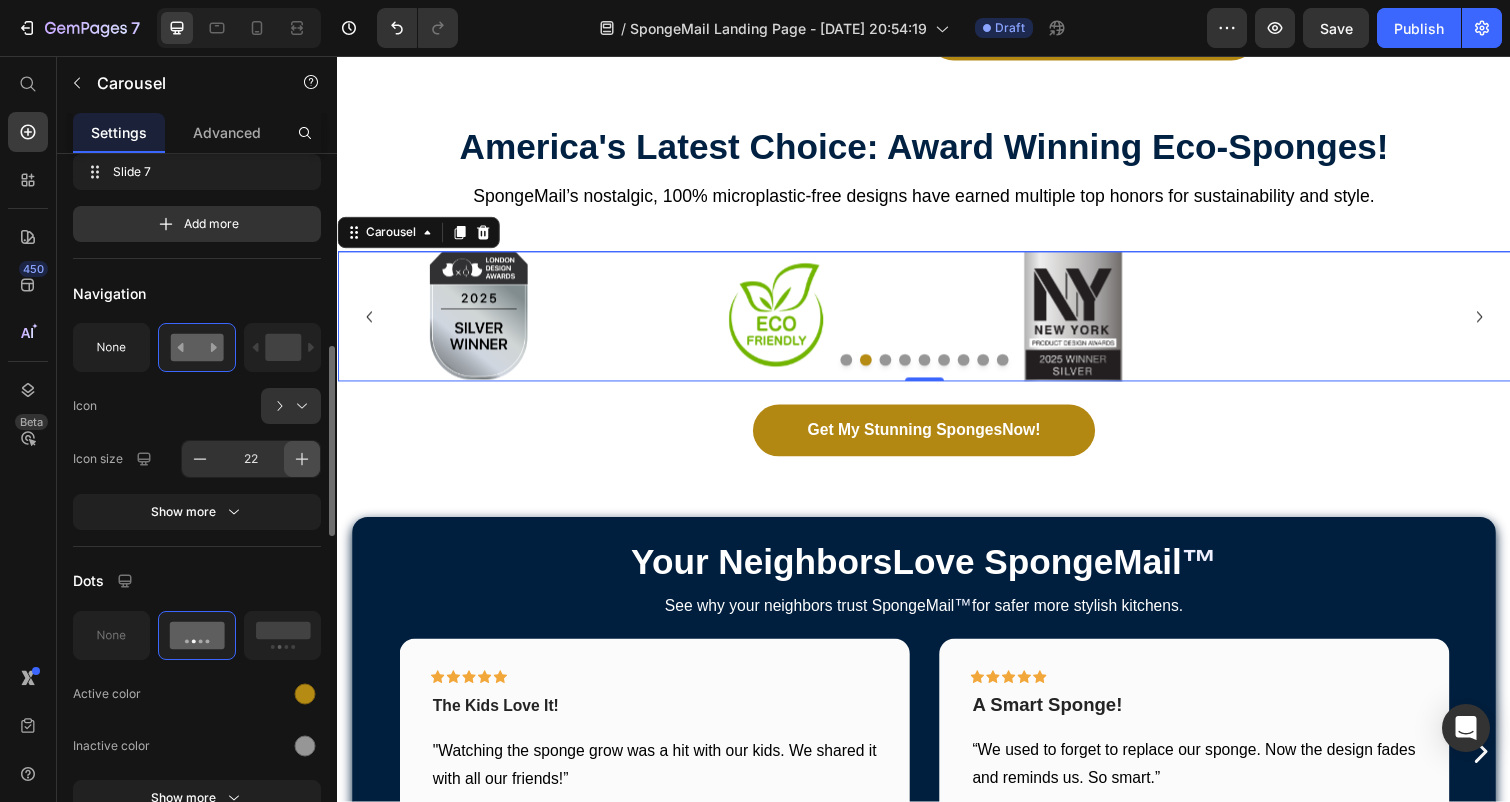 click 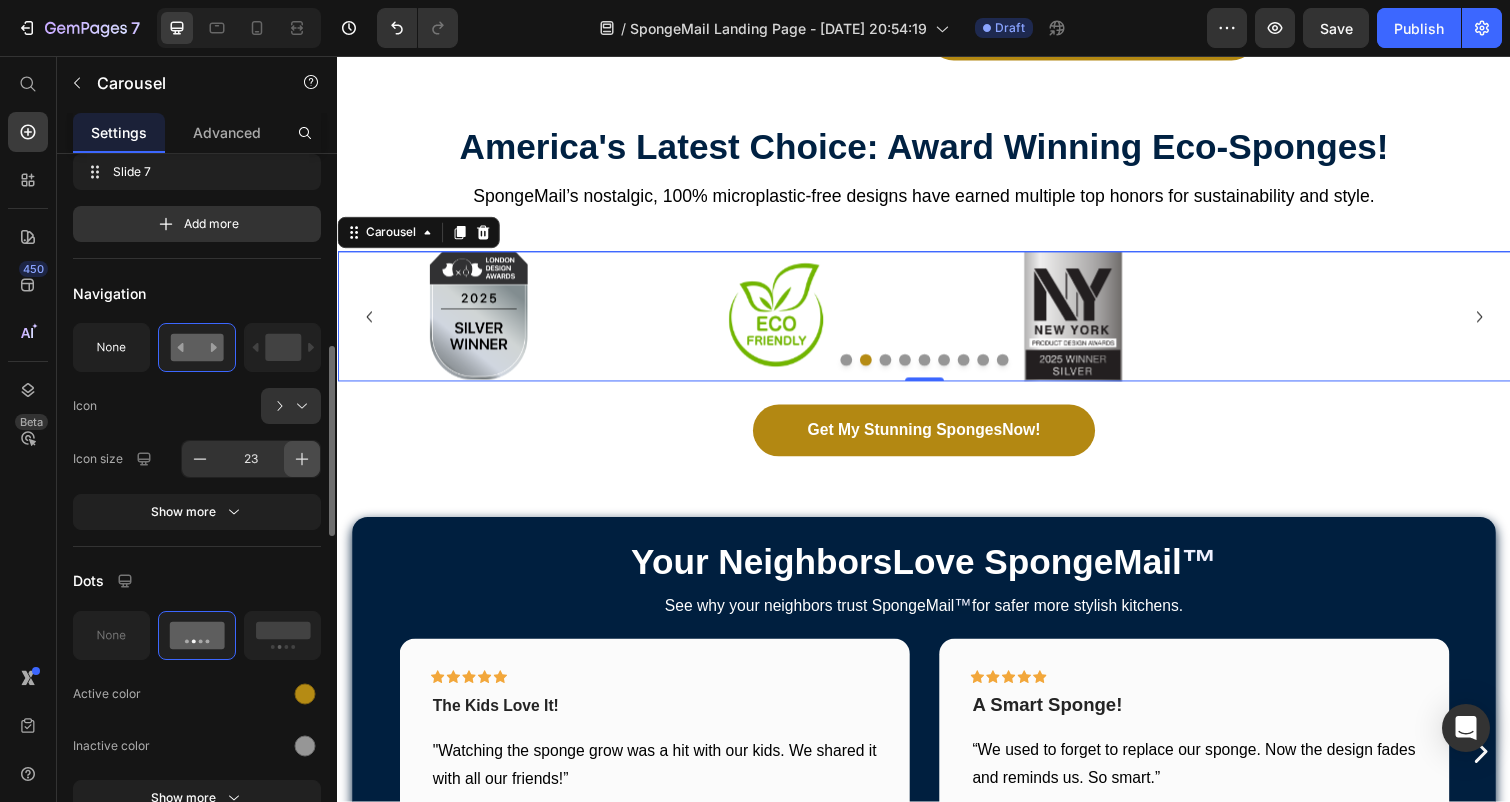 click 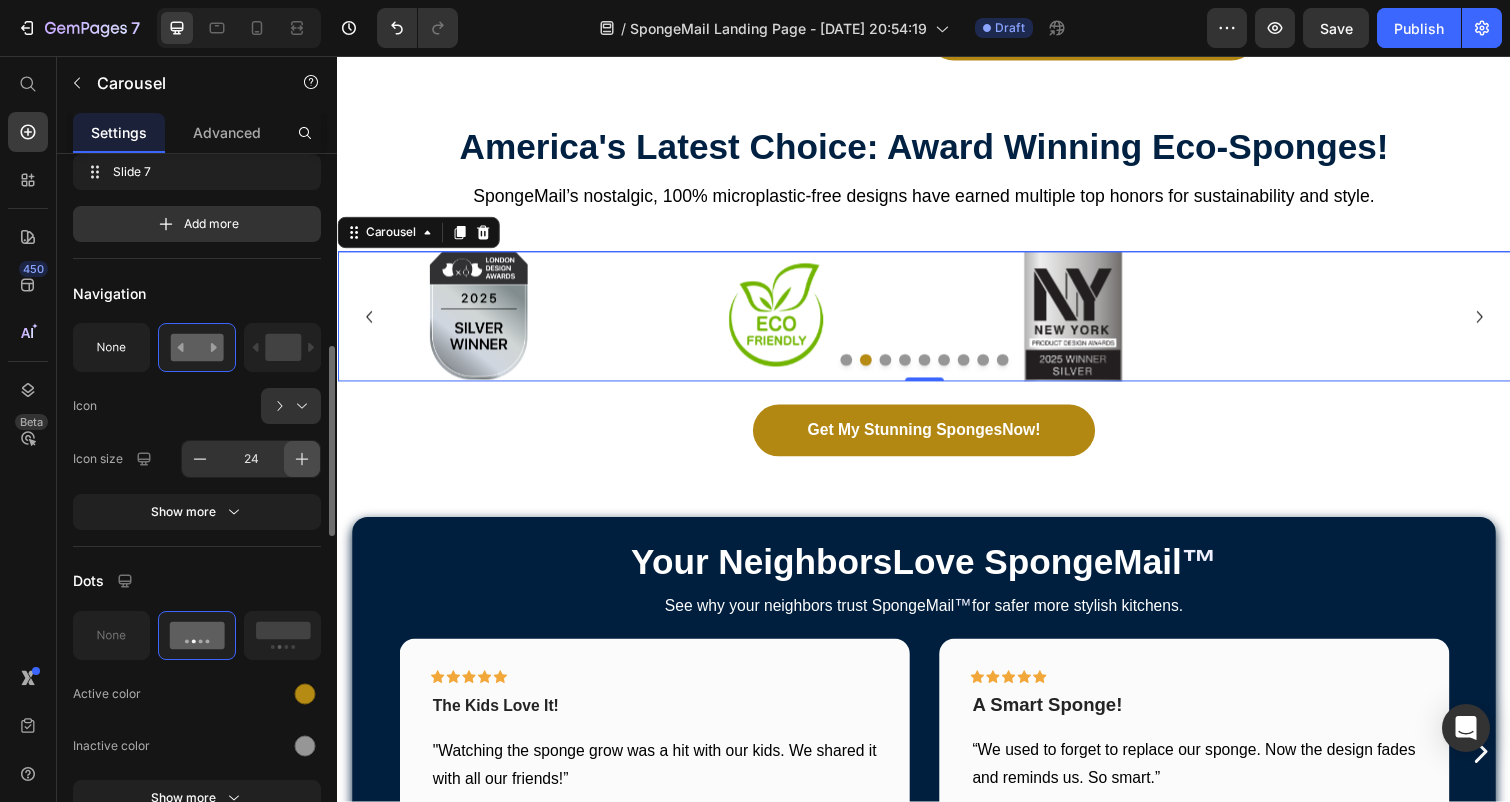 click 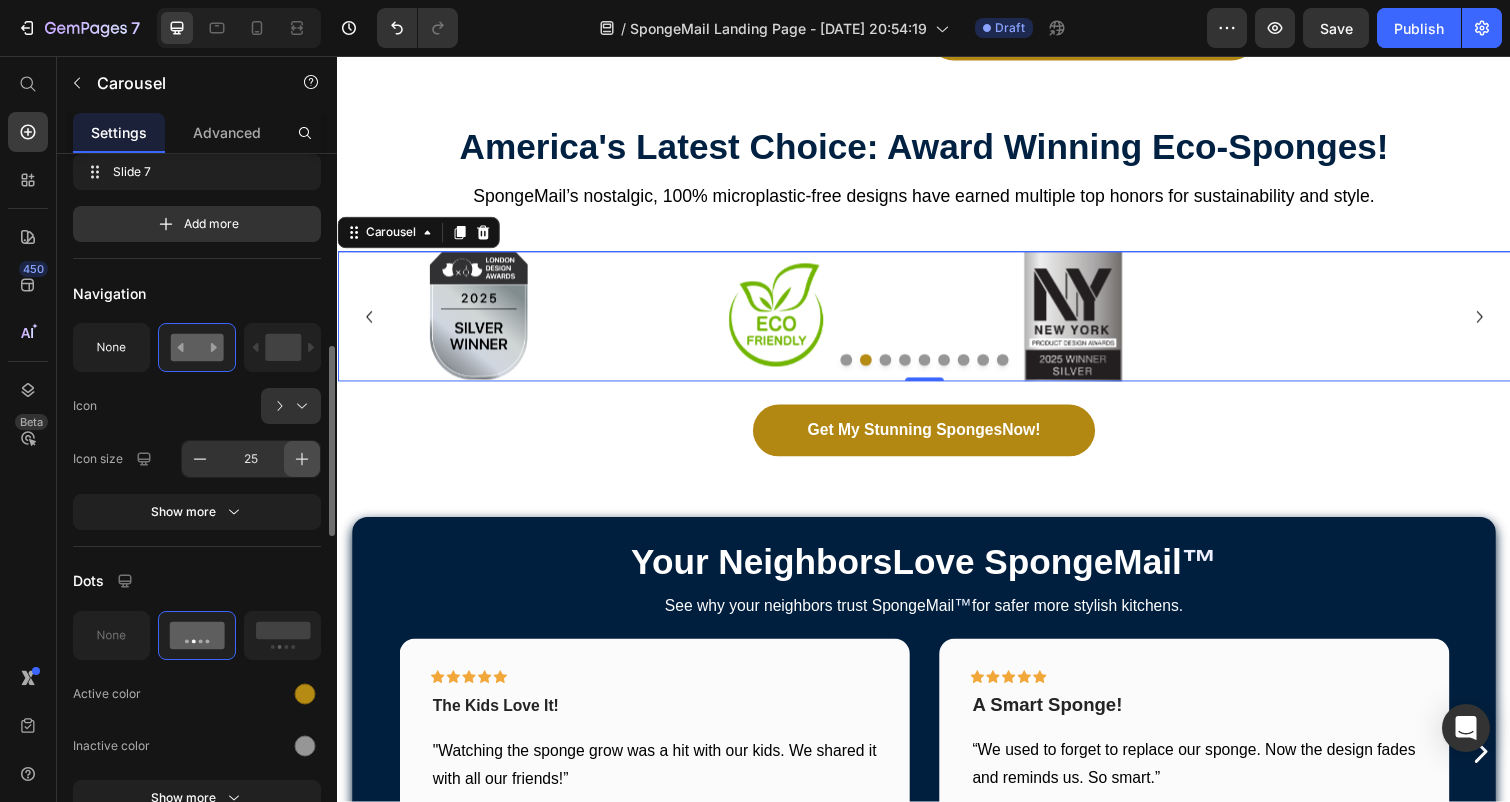 click 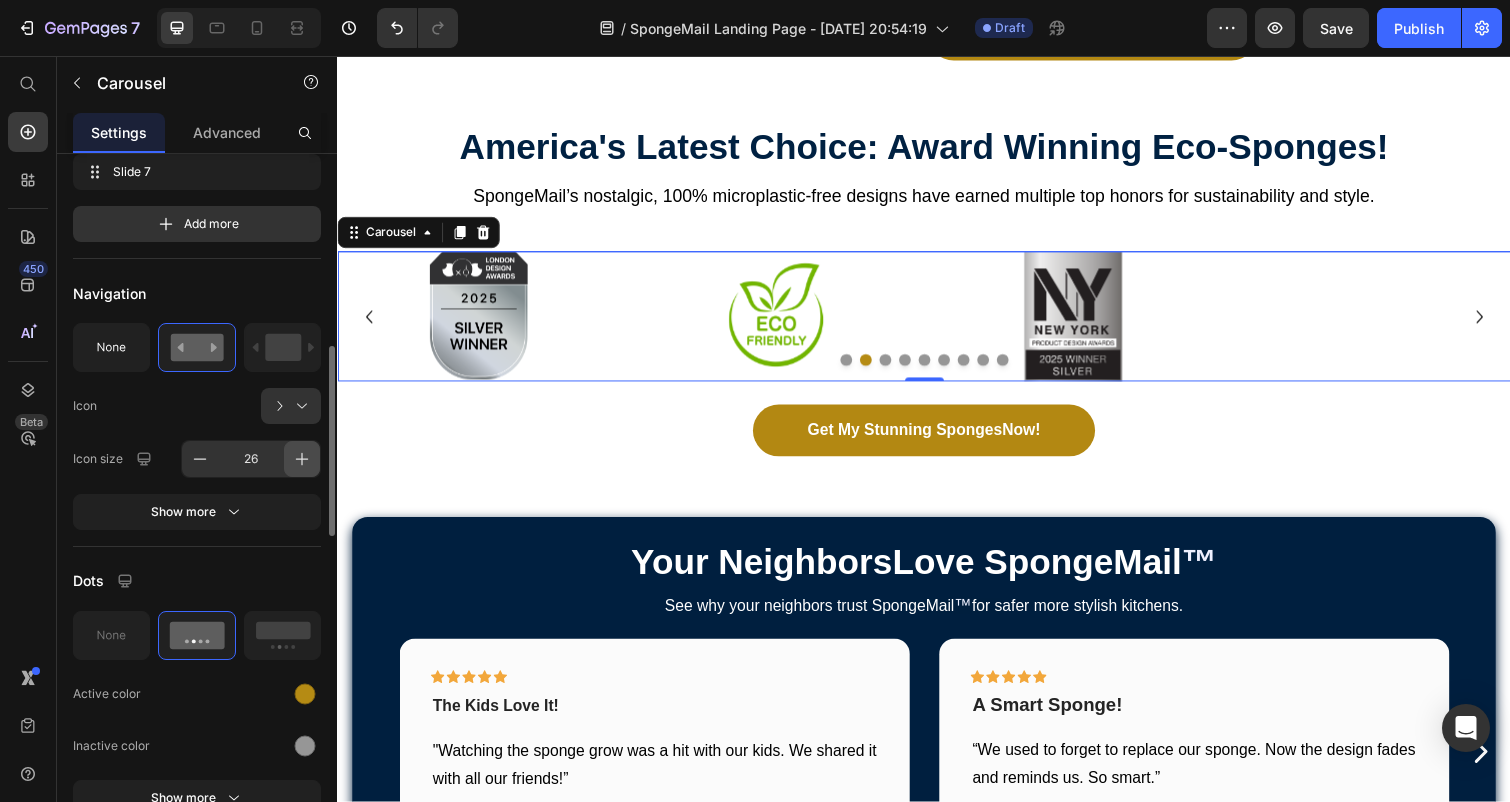 click 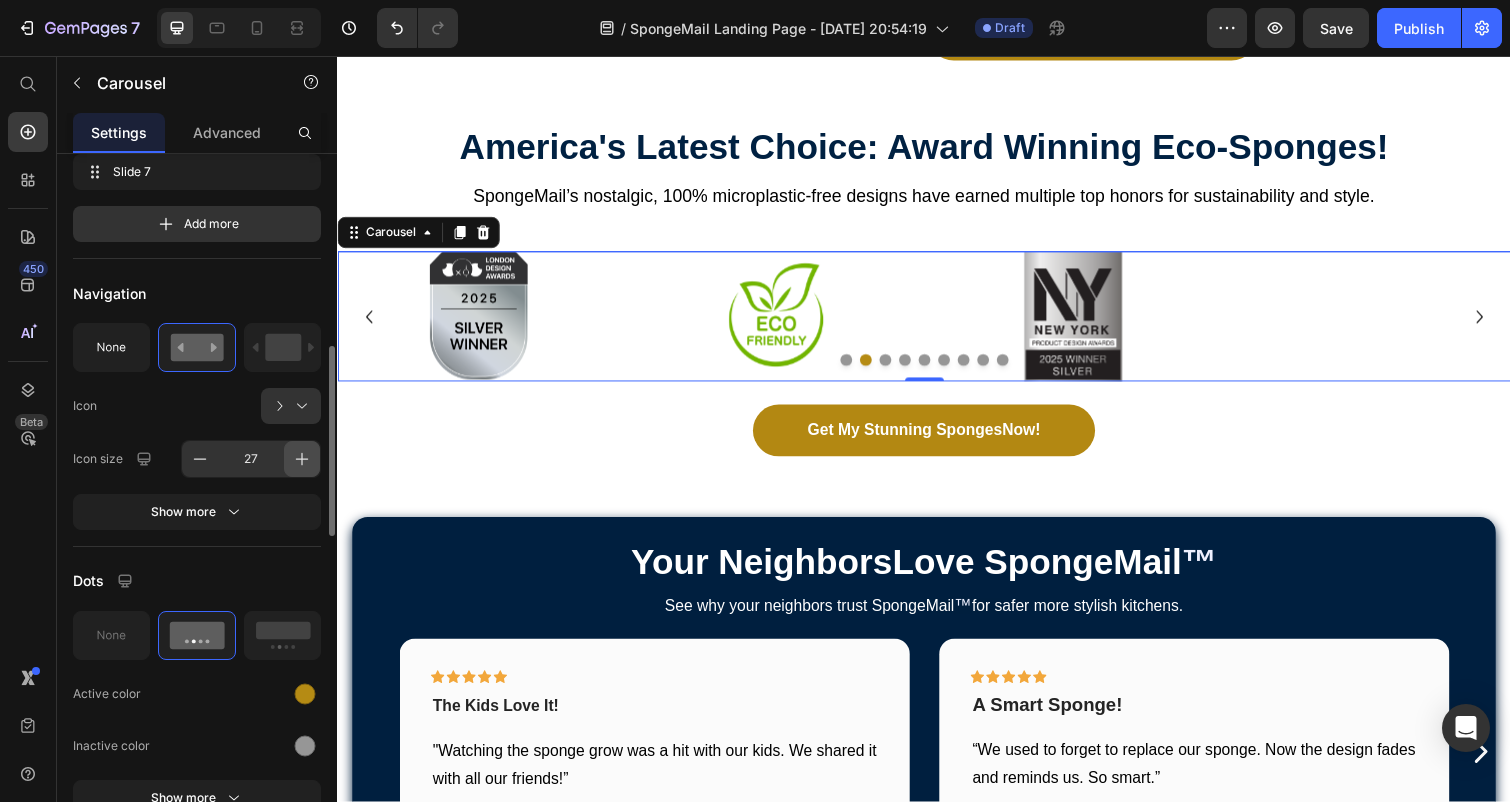 click 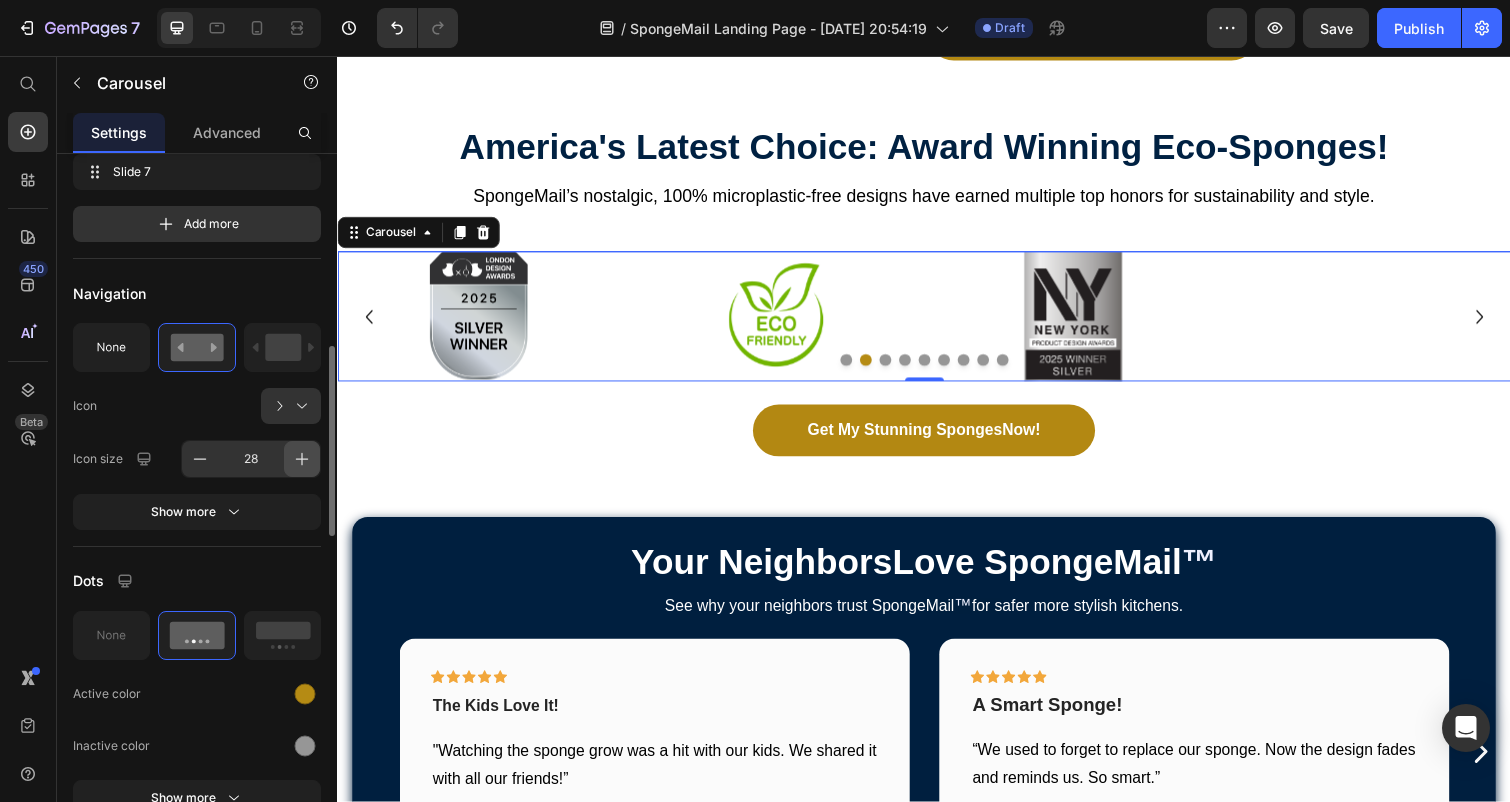 click 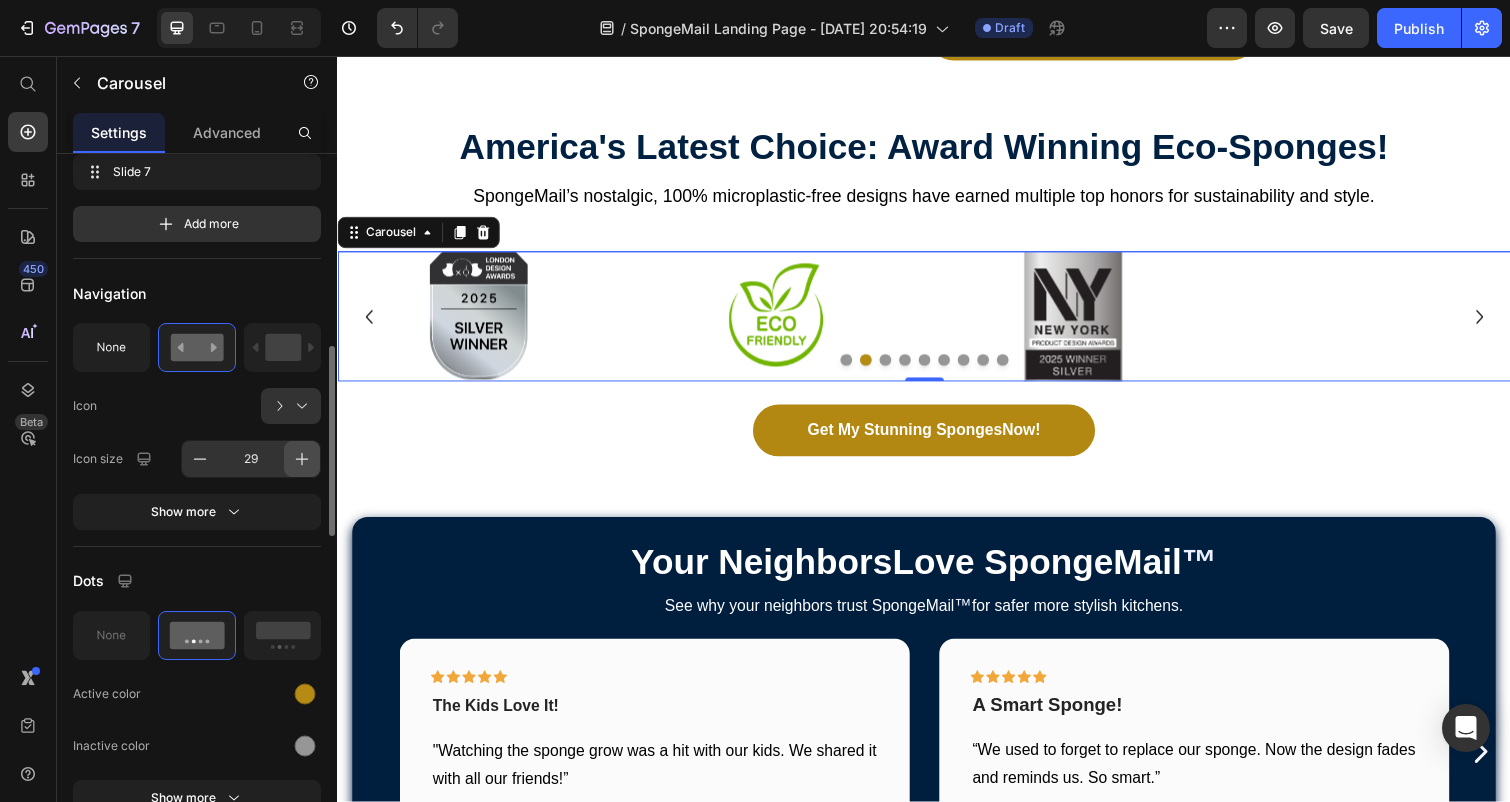 click 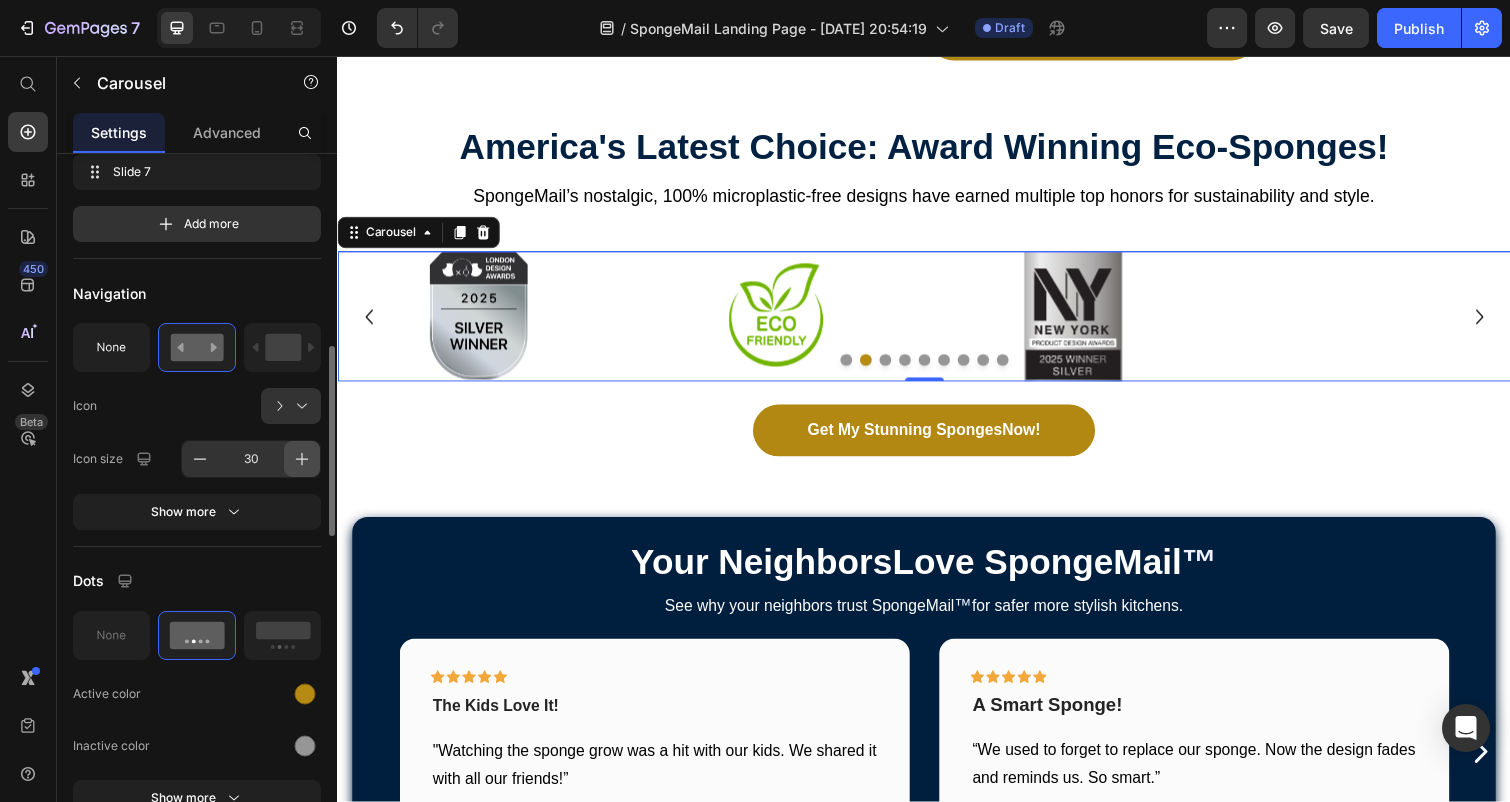 click 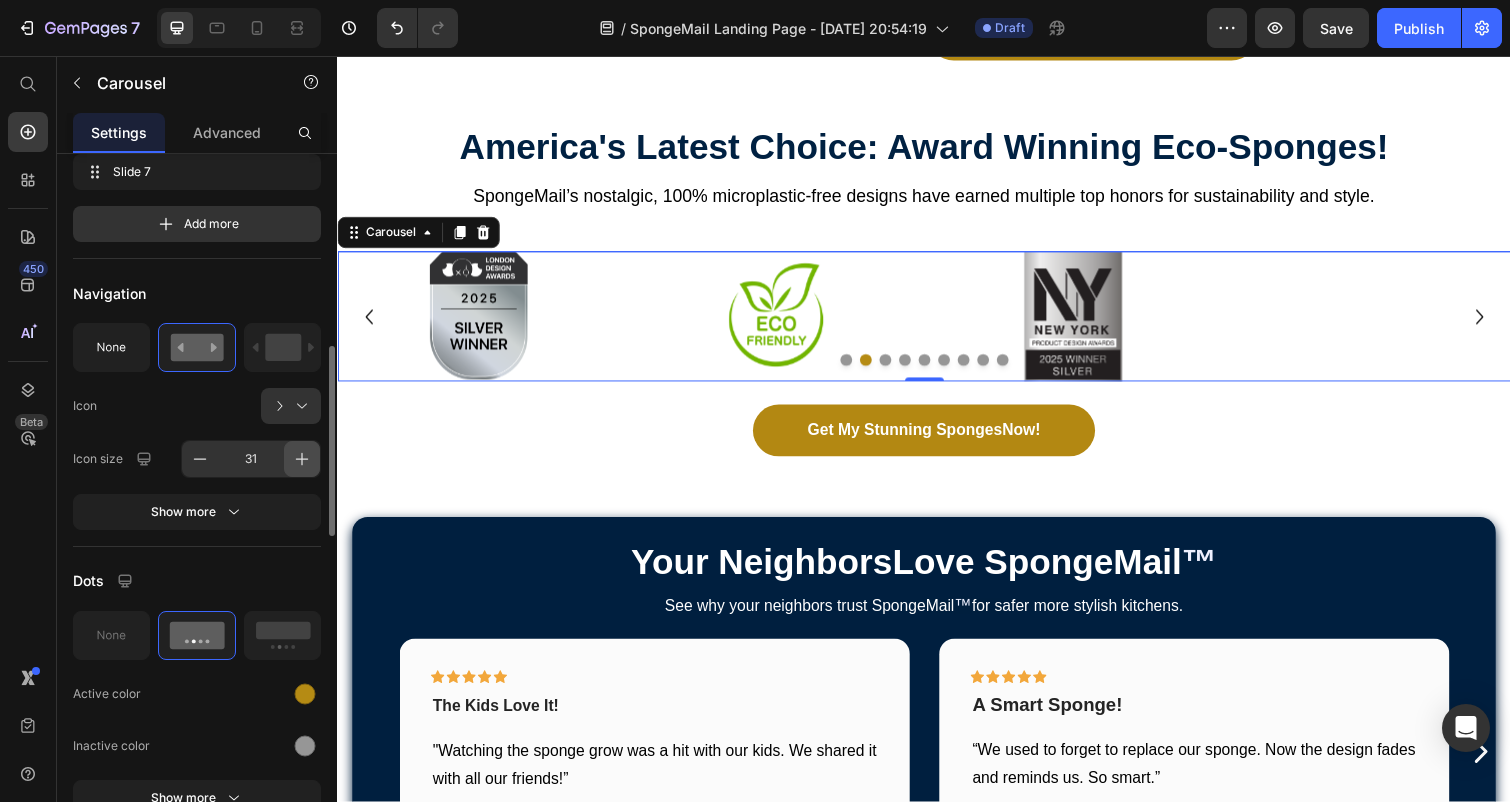 click 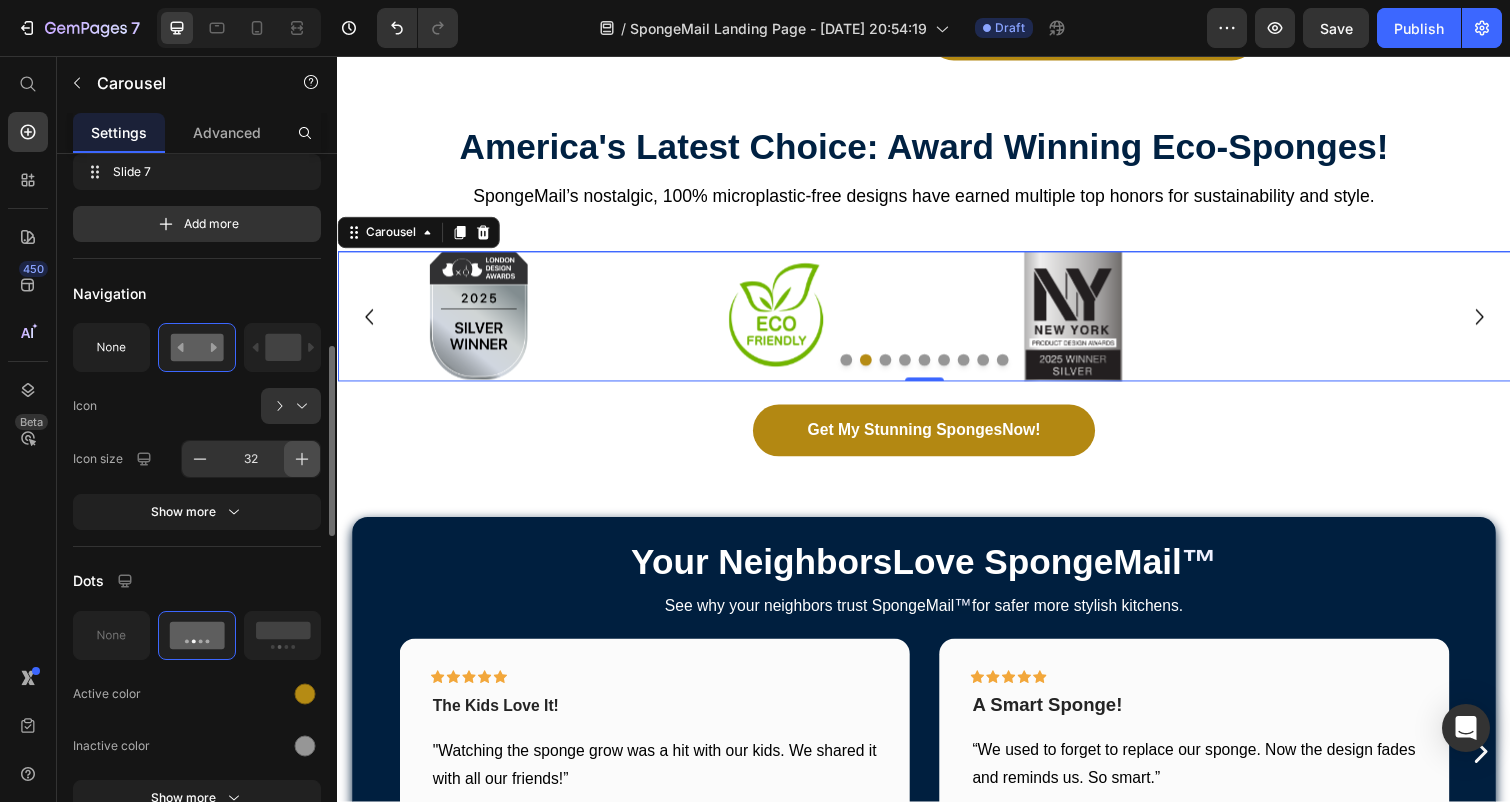 click 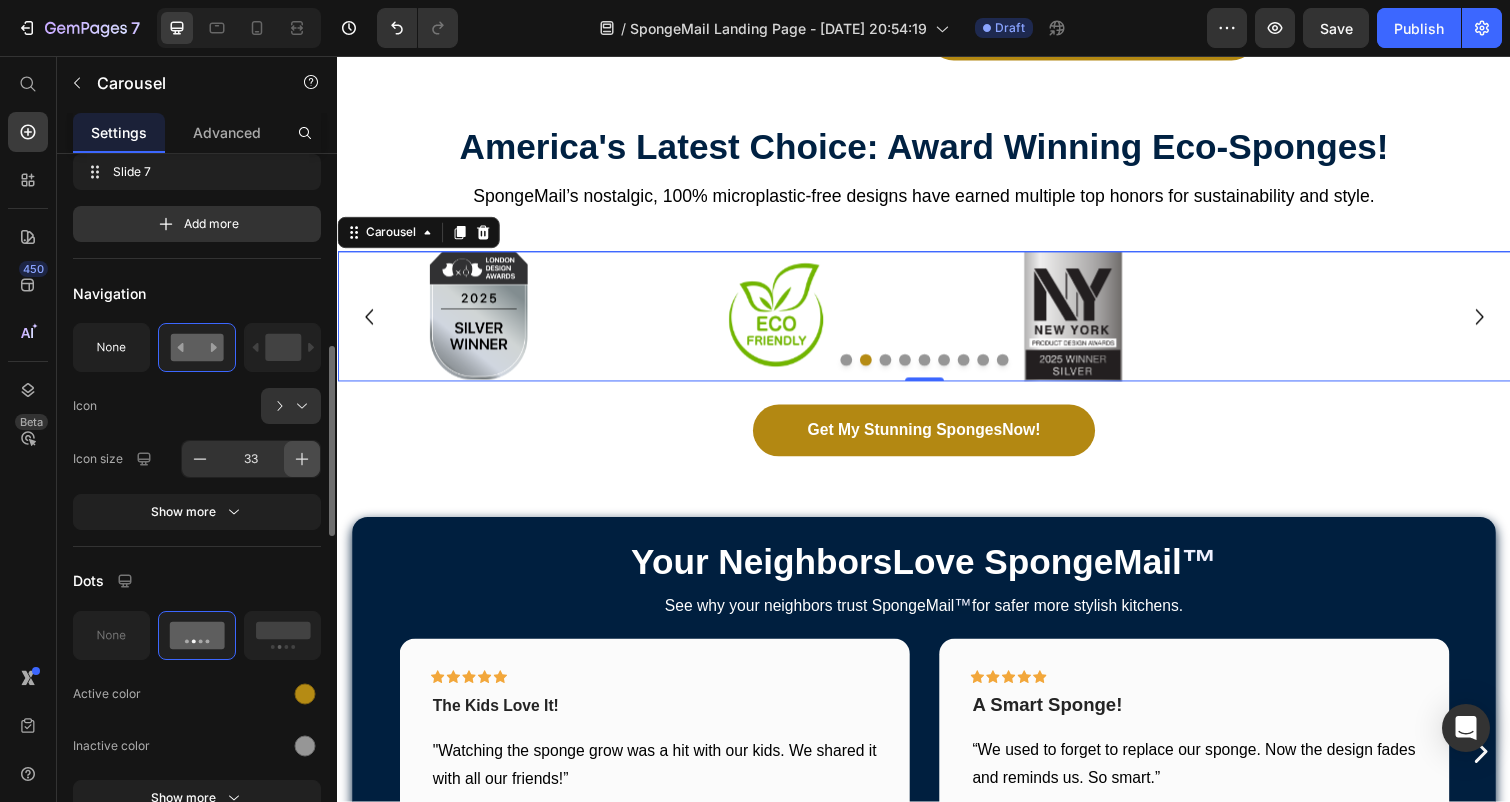 click 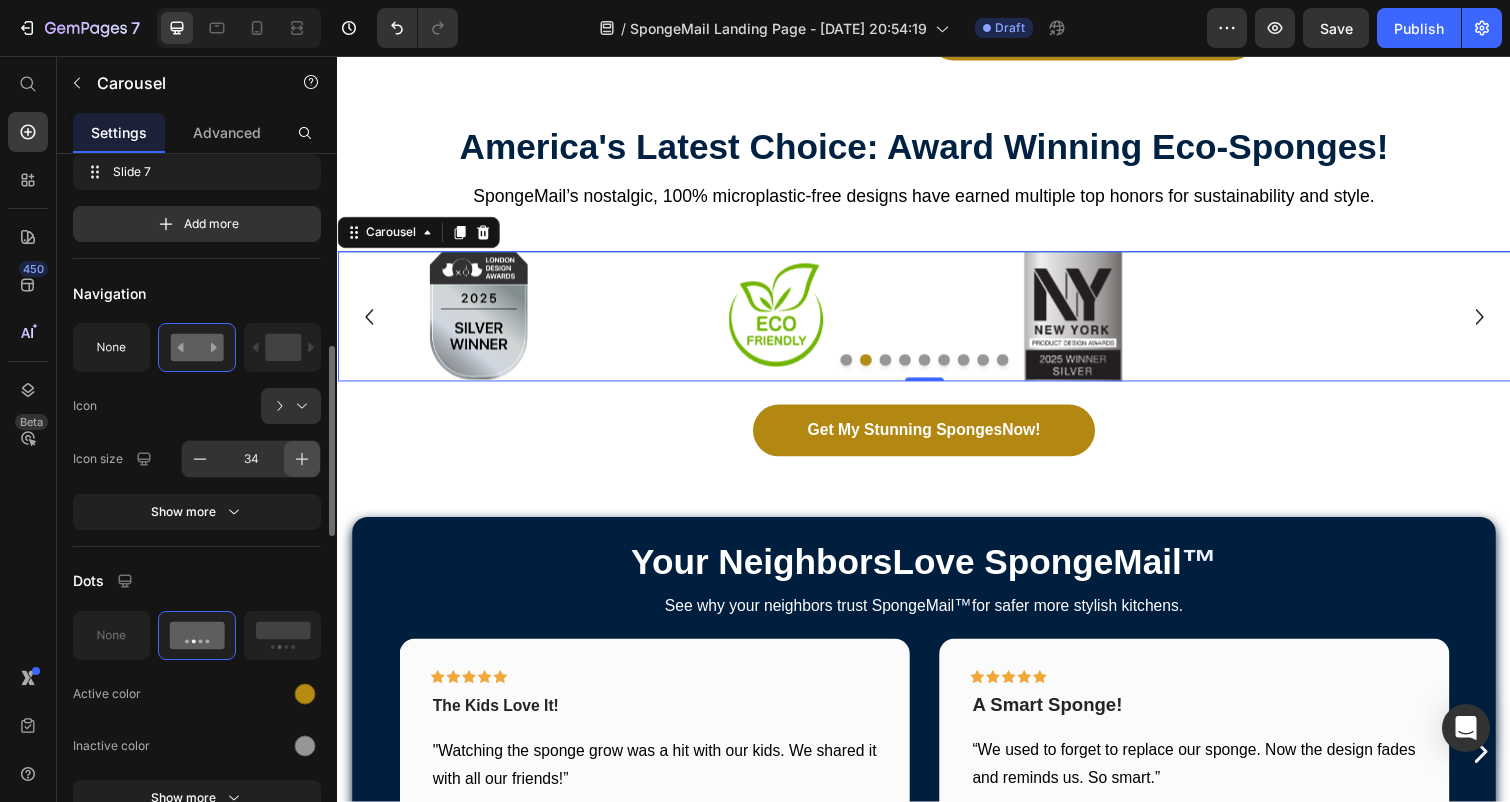 click 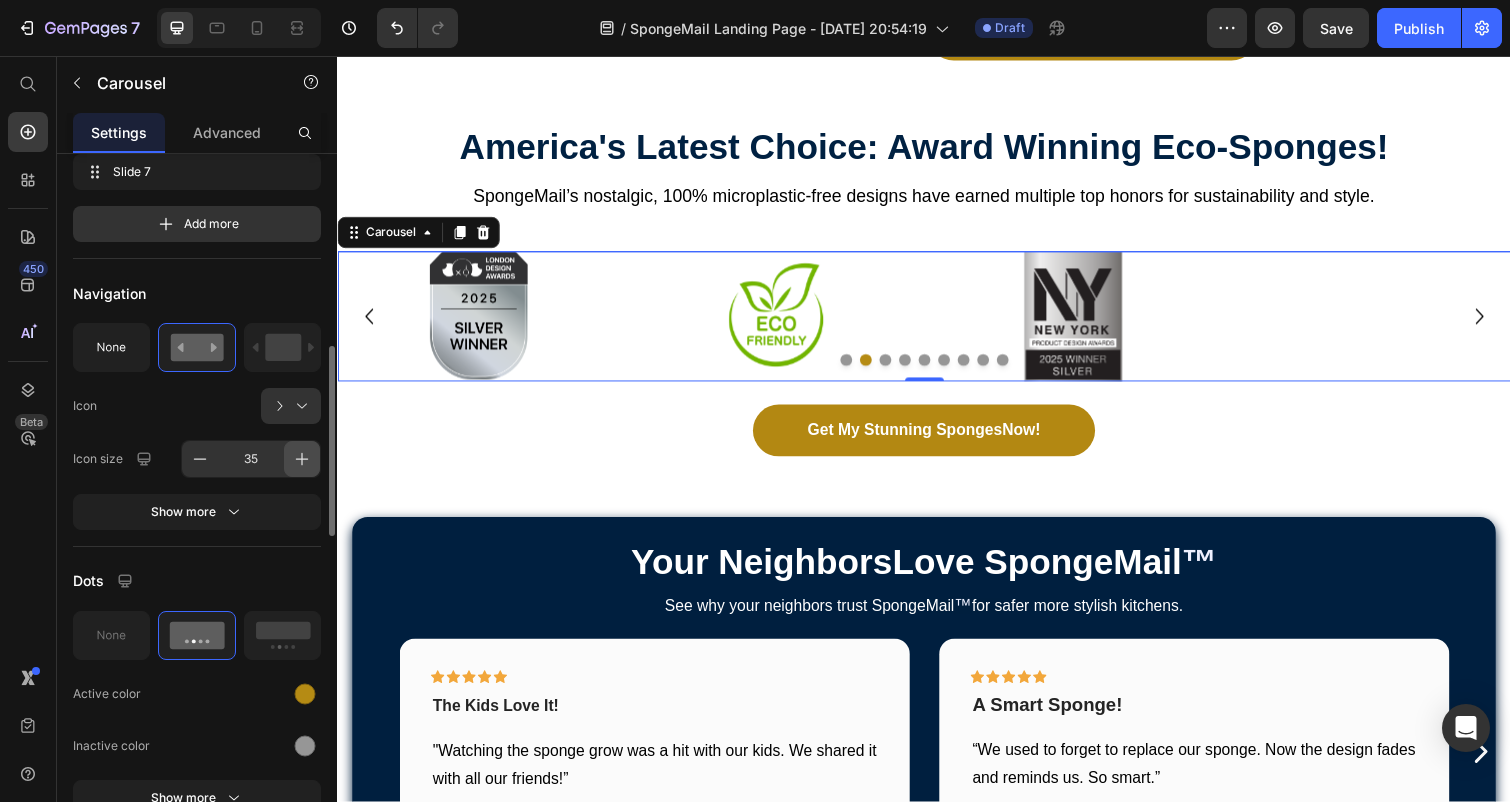 click 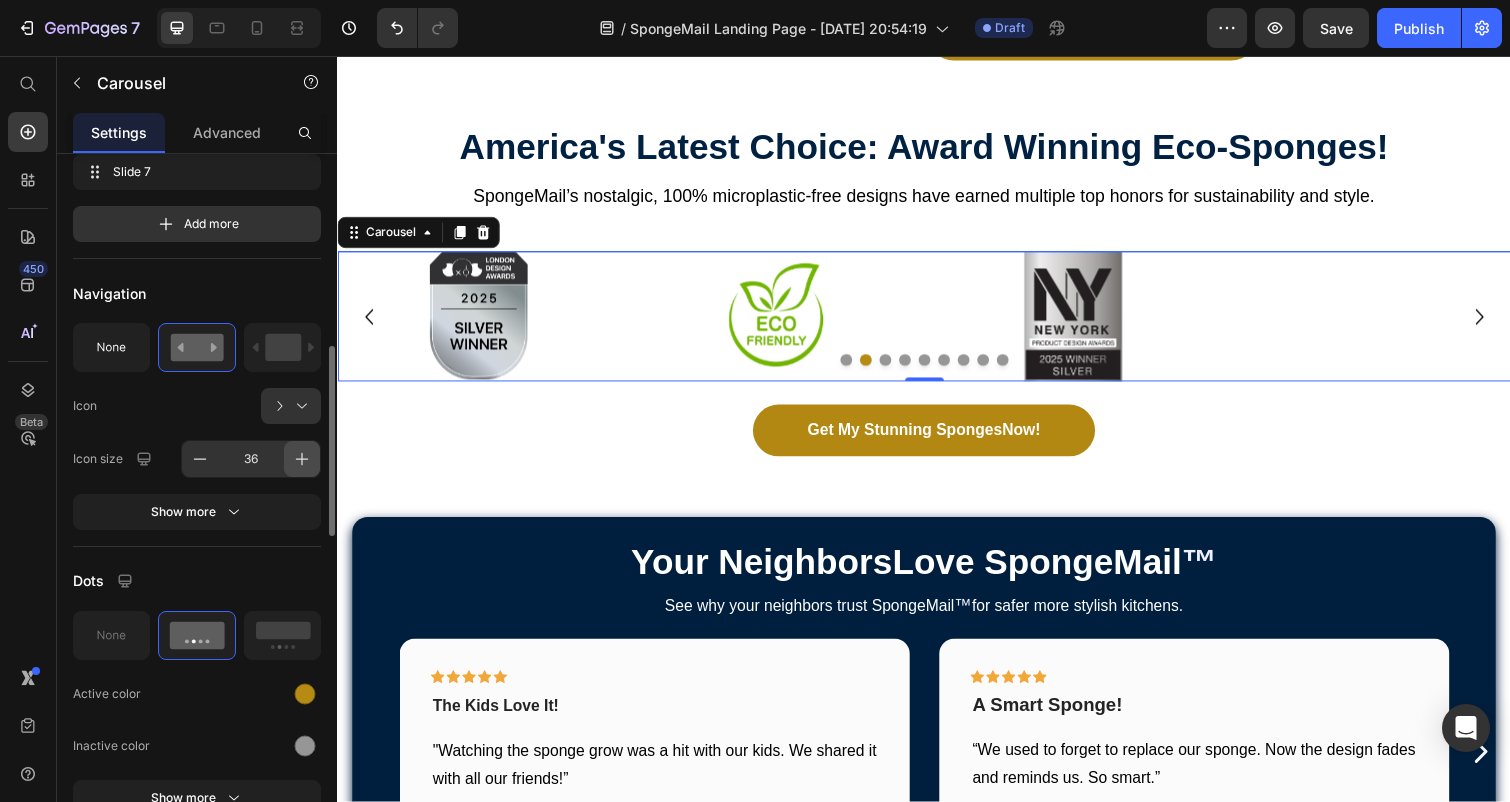 click 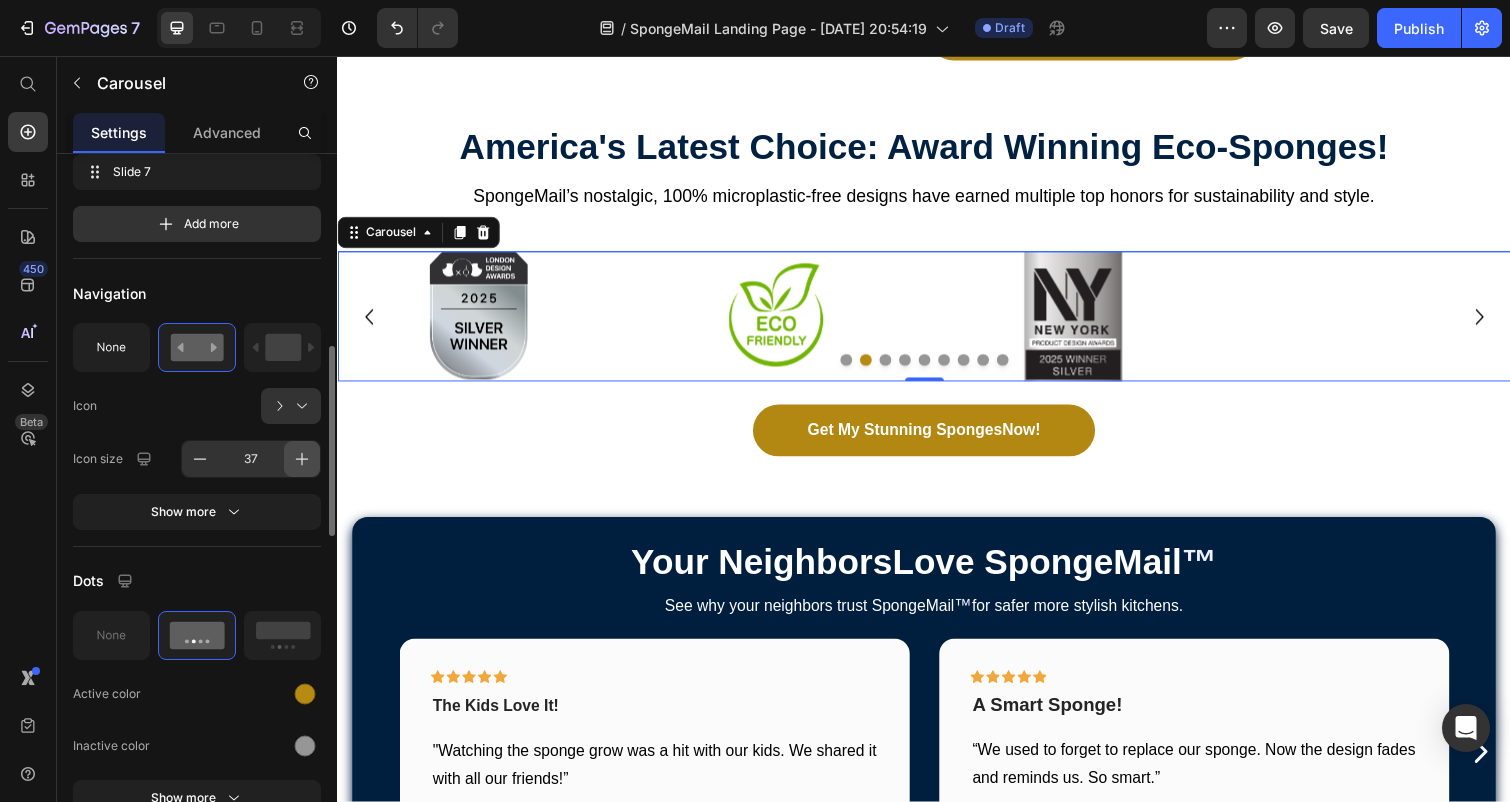 click 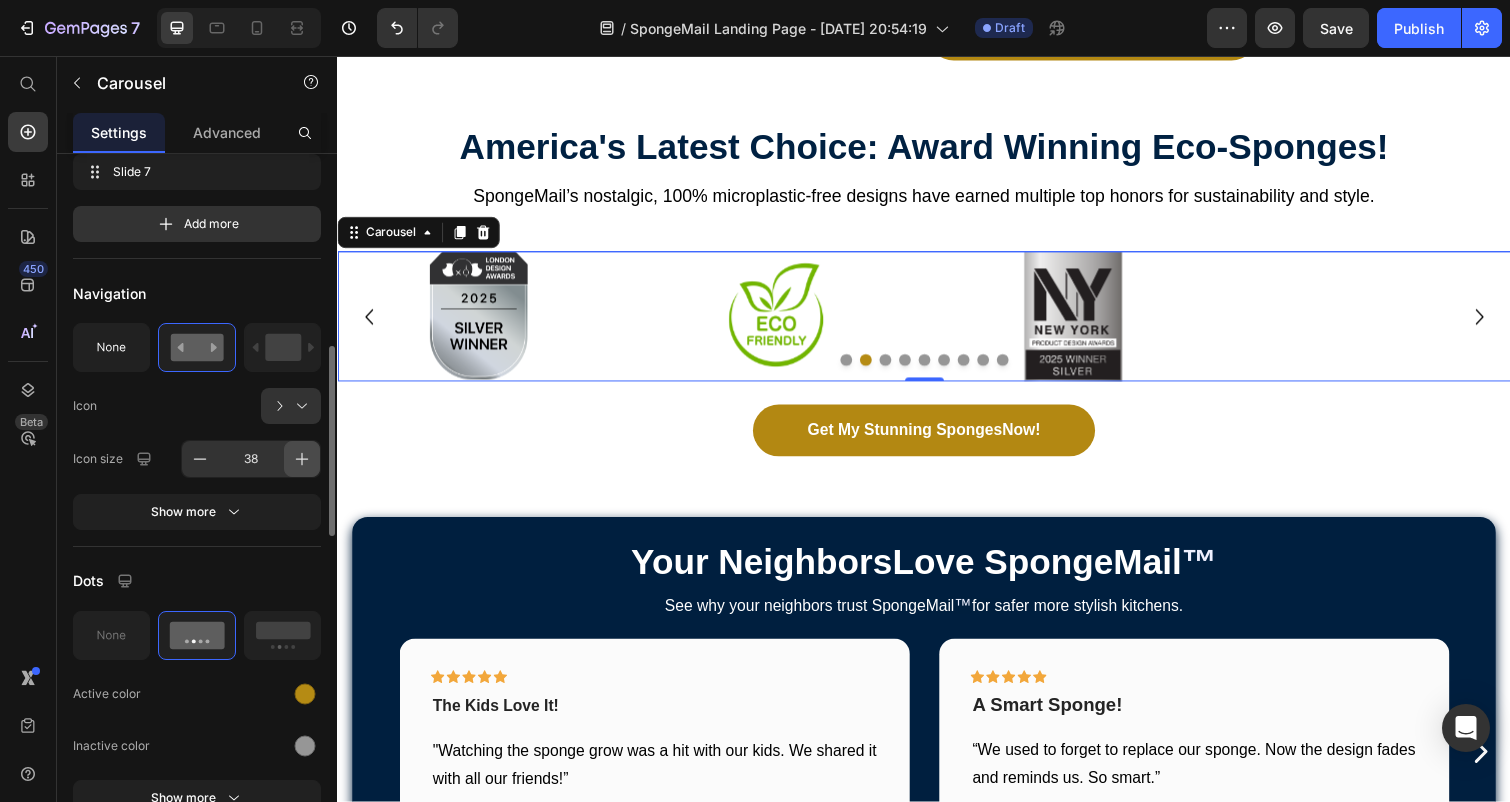 click 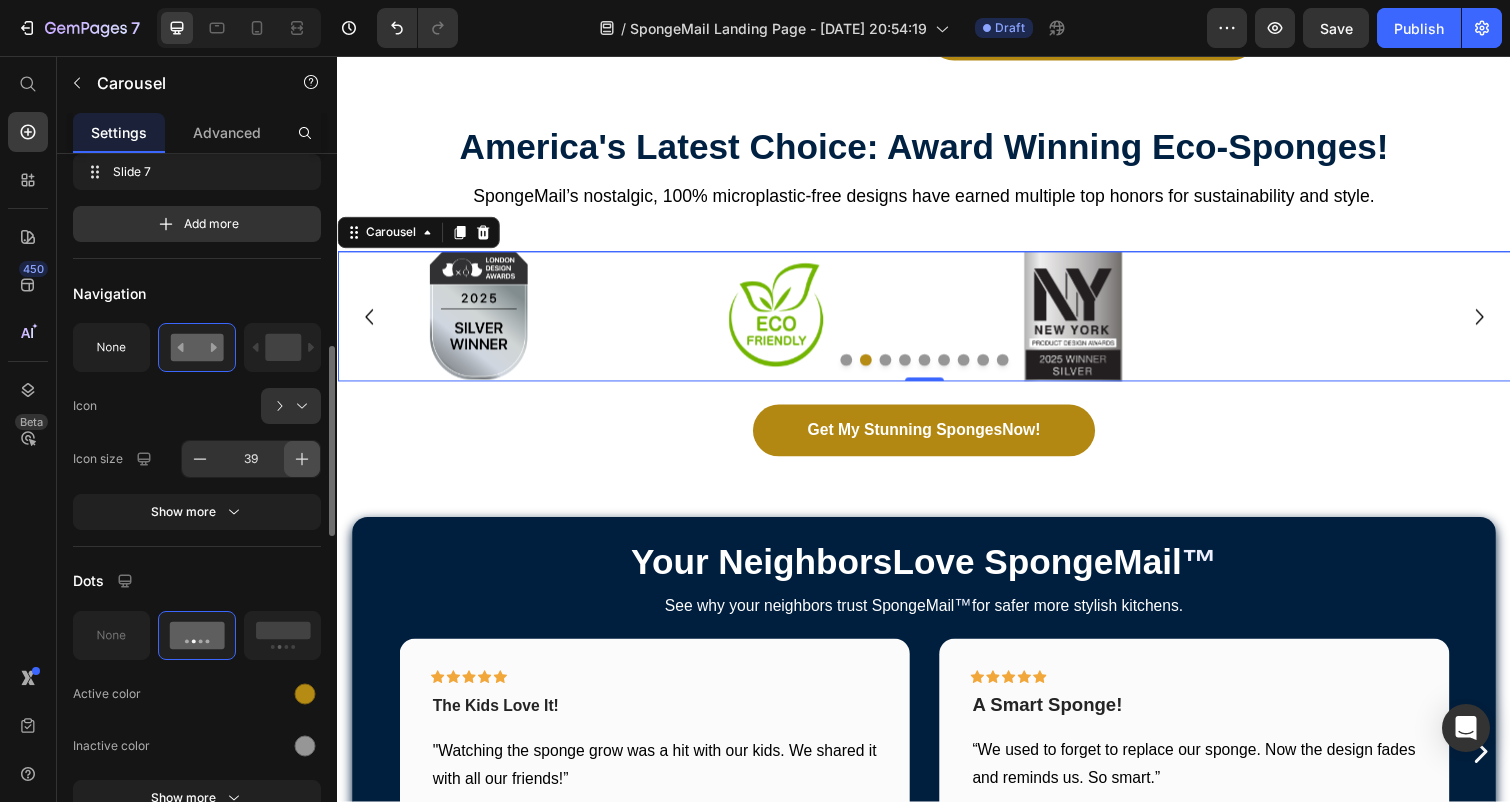 click 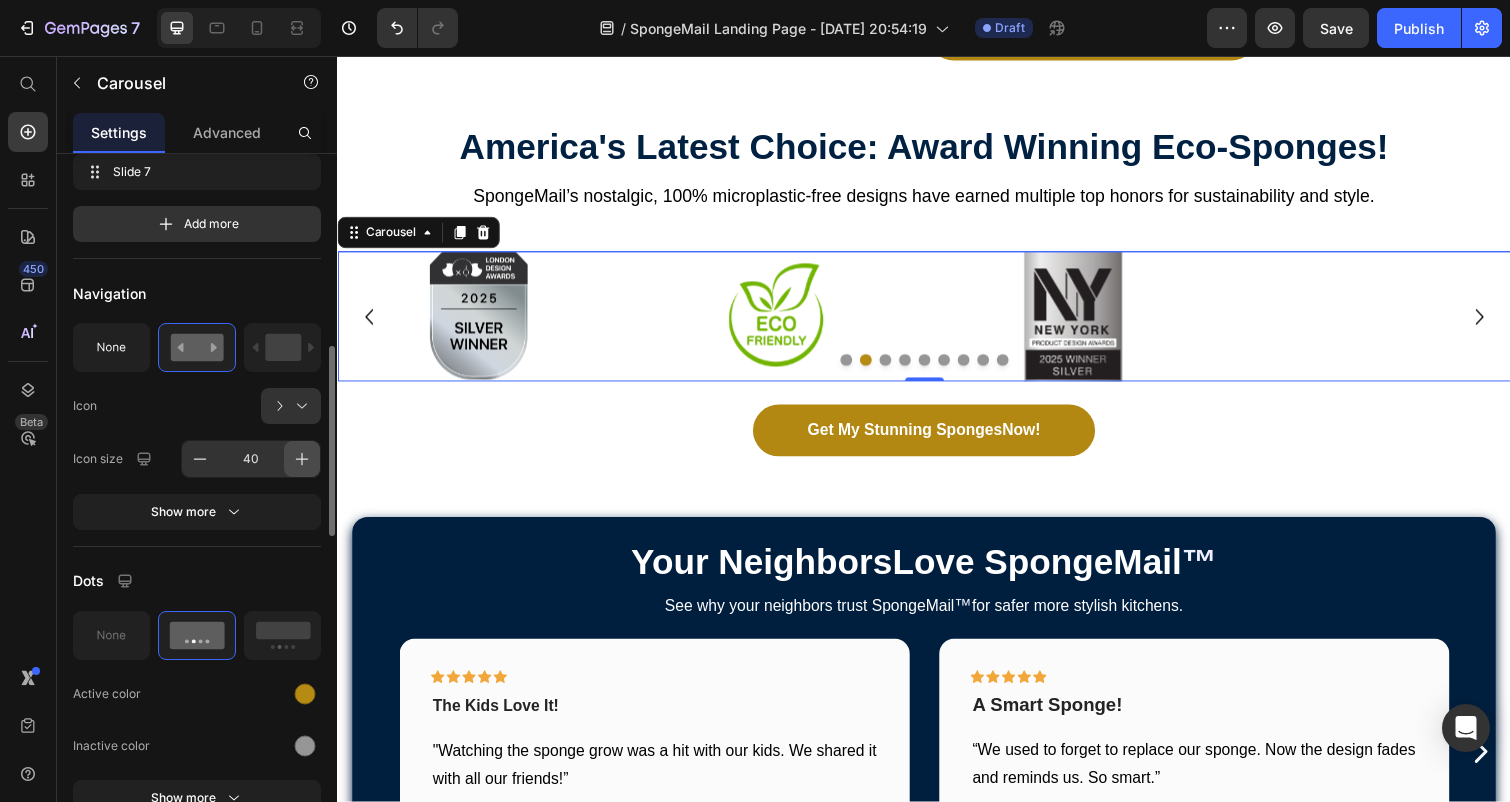 click 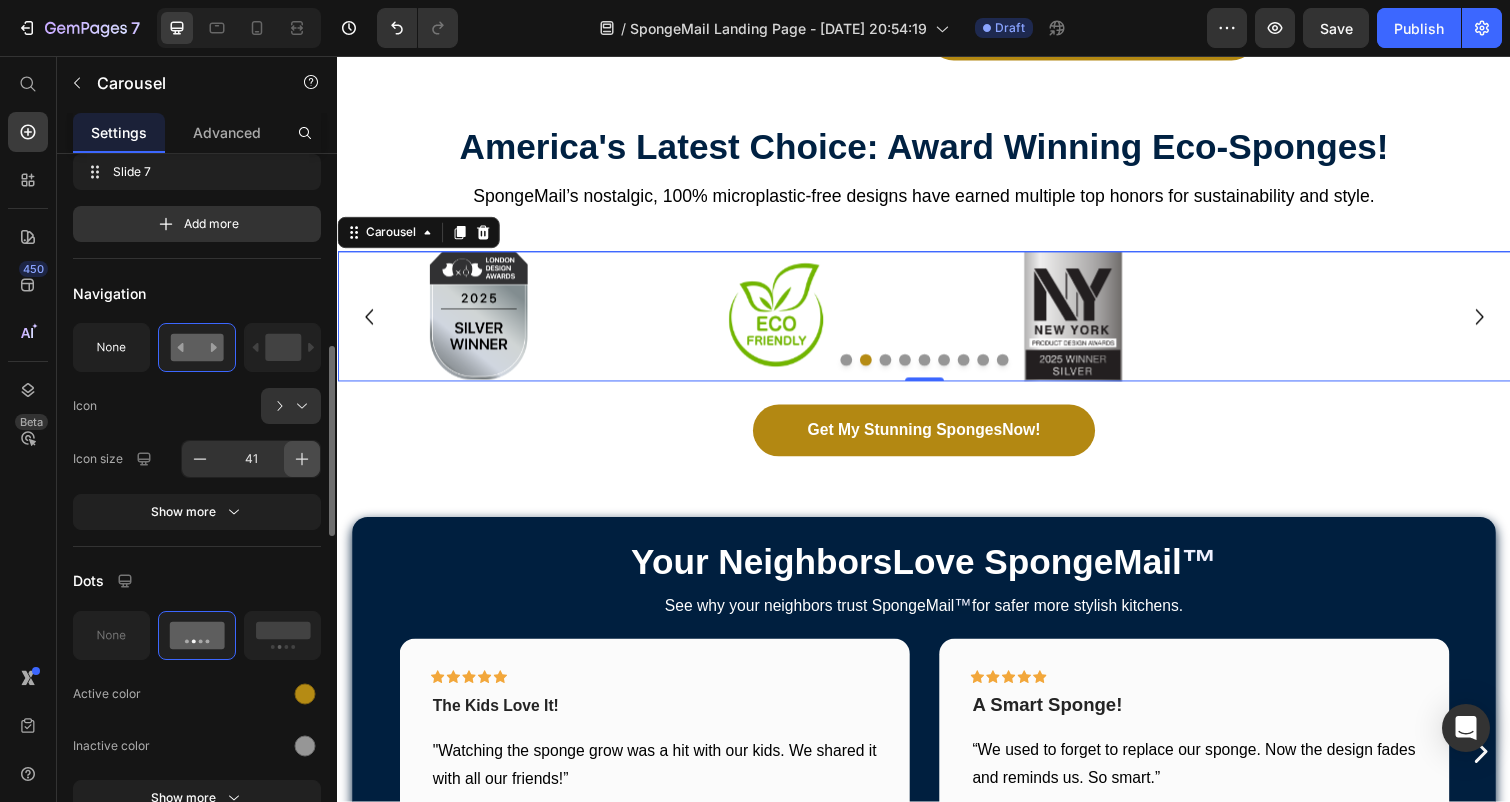click 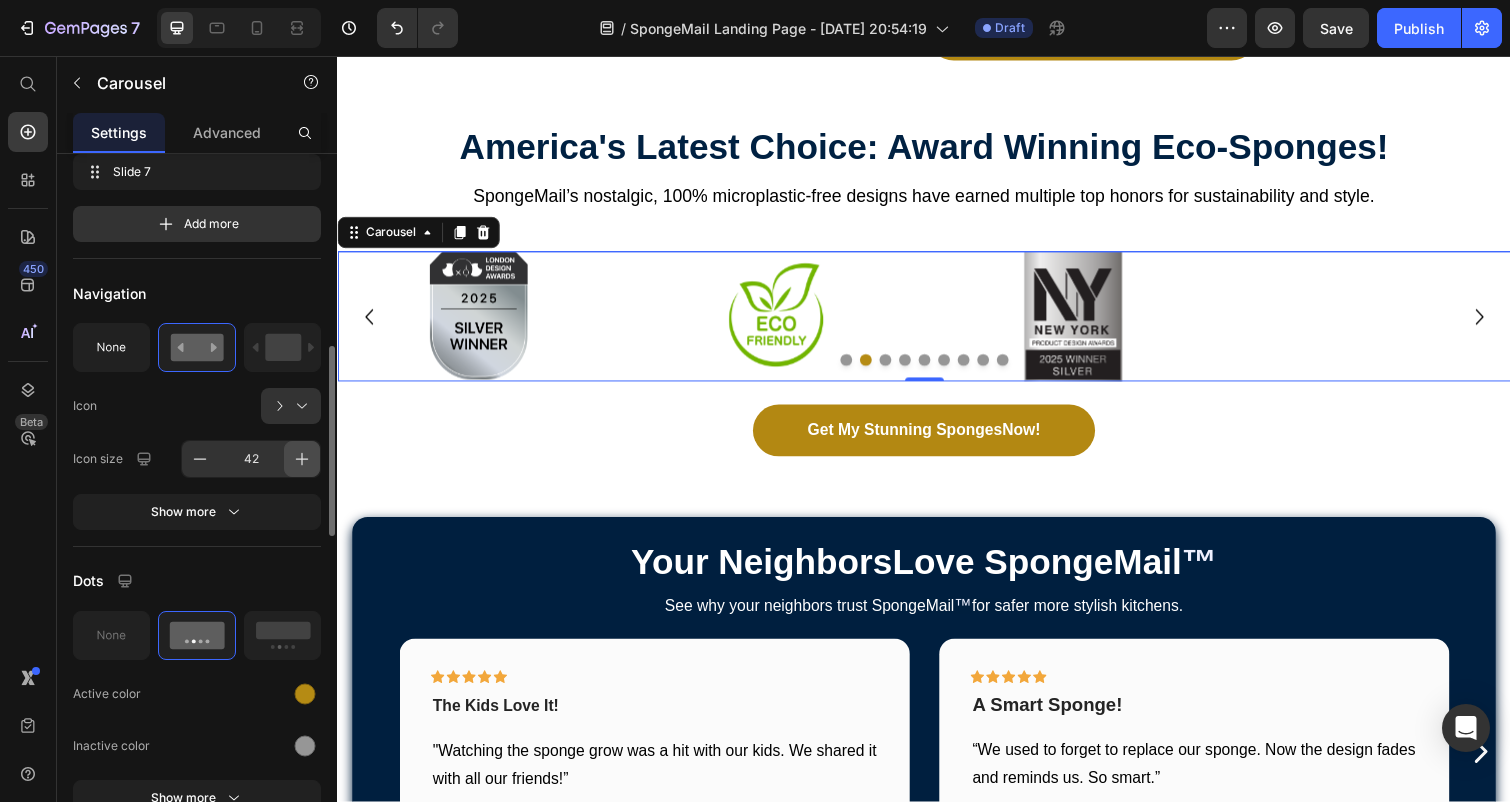 click 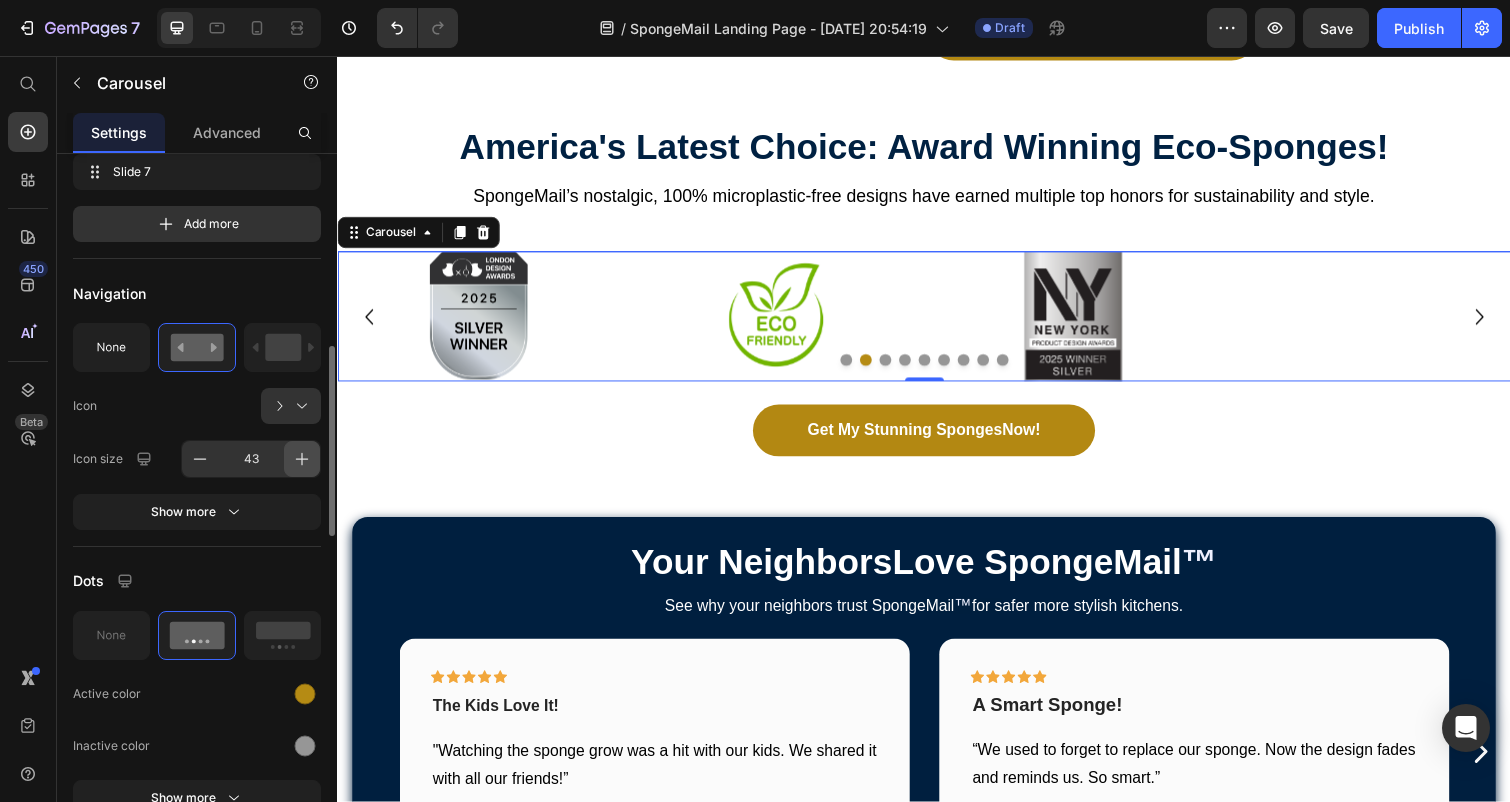click 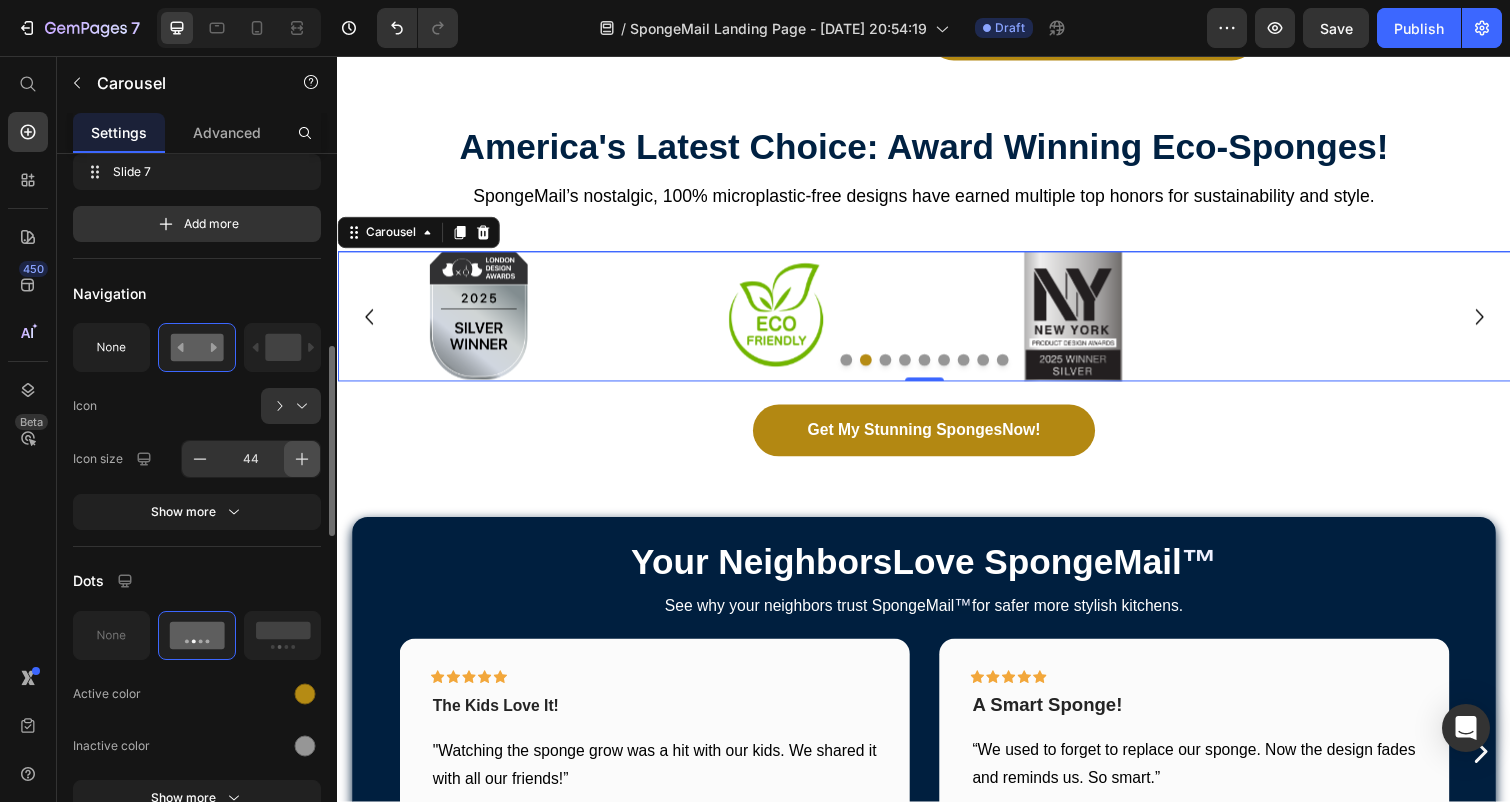 click 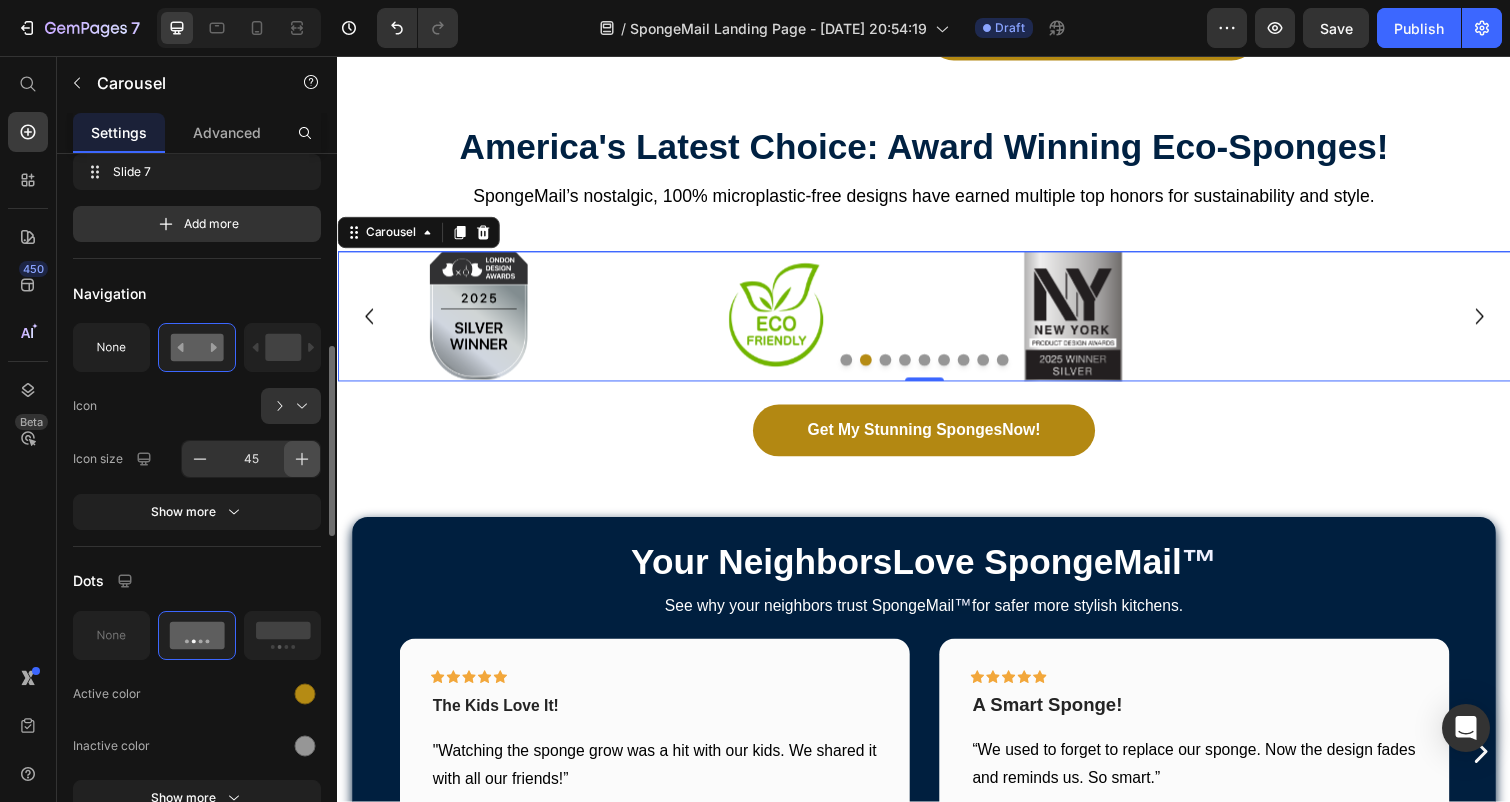 click 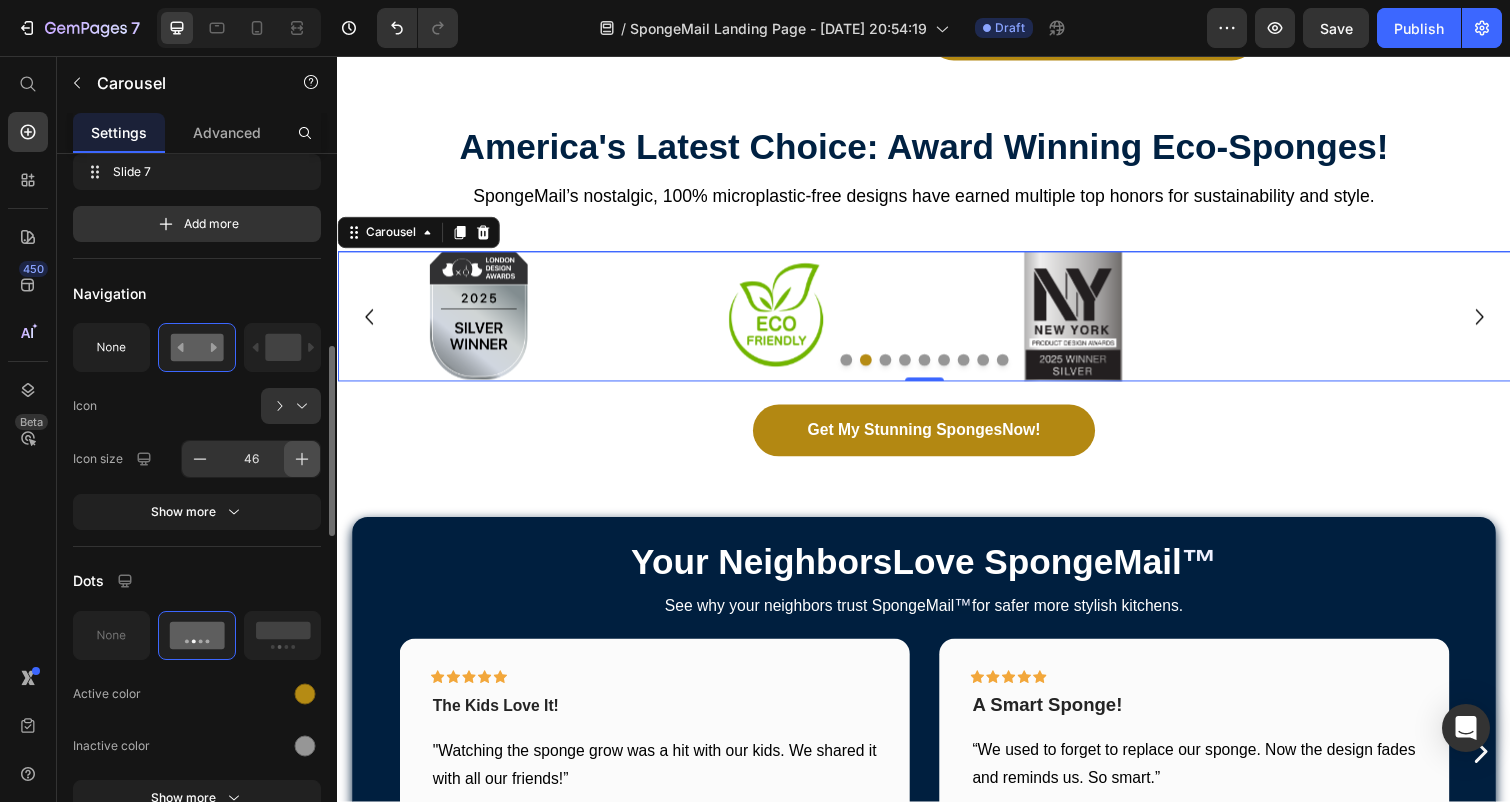 click 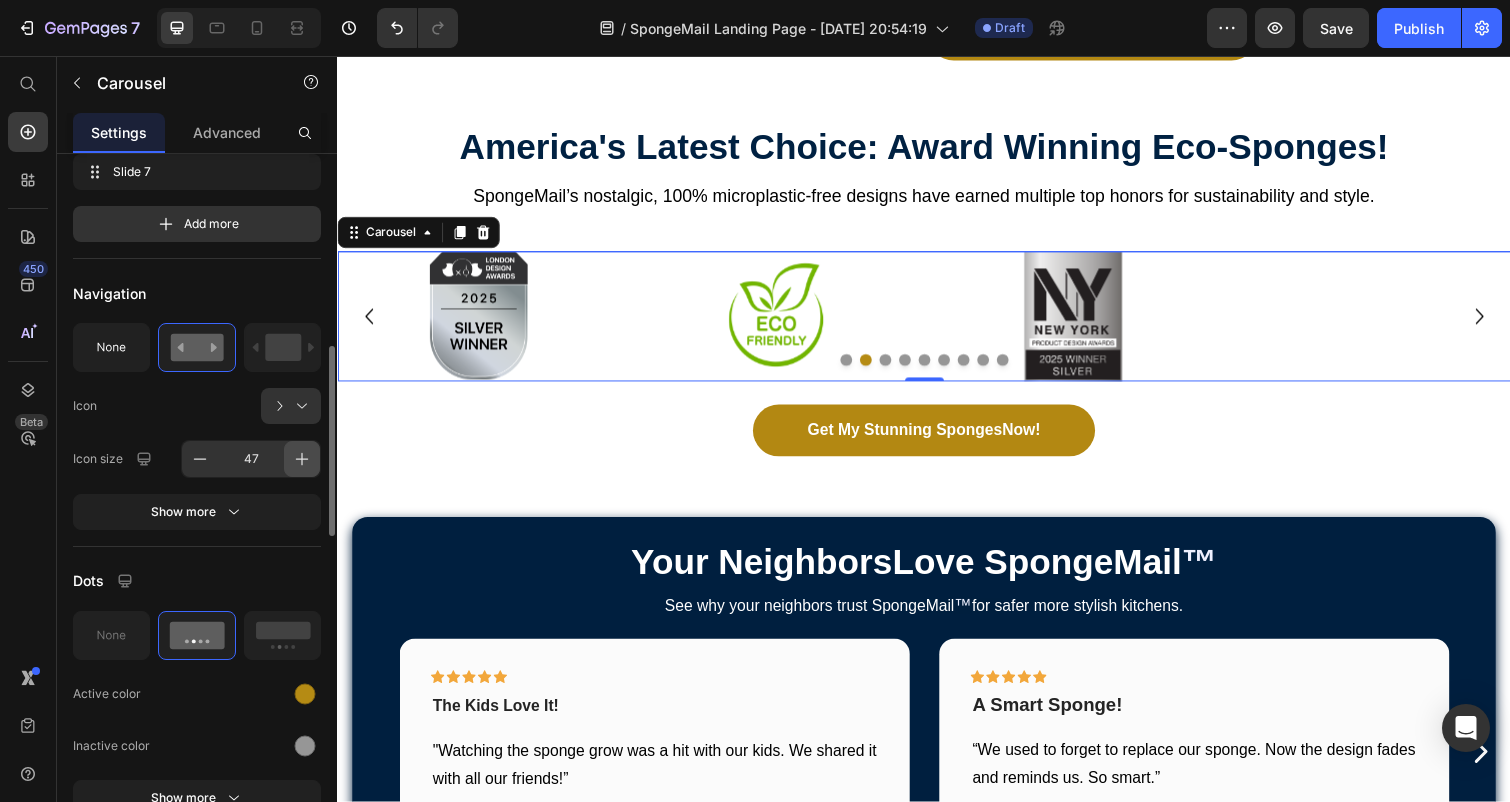 click 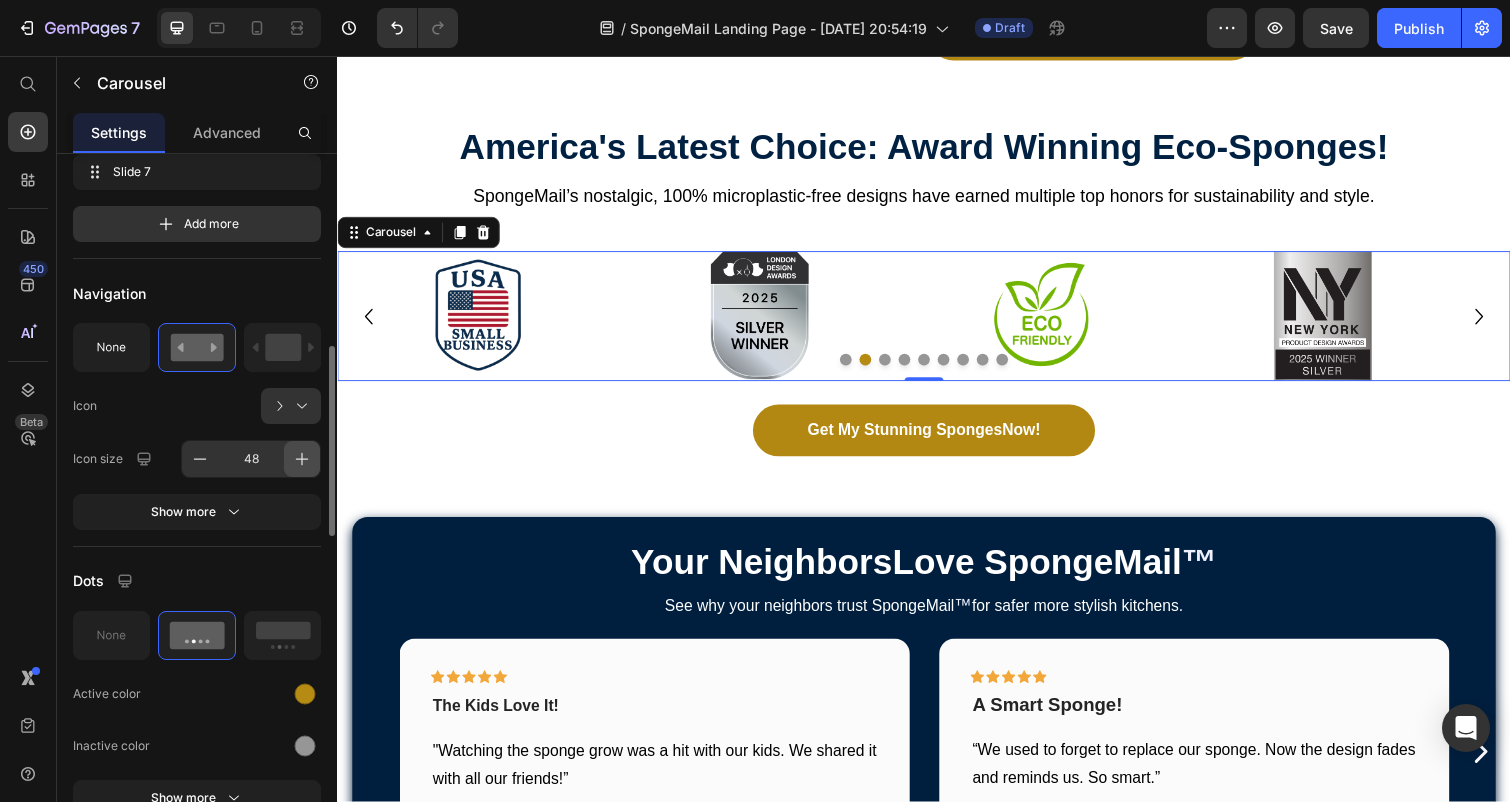 click 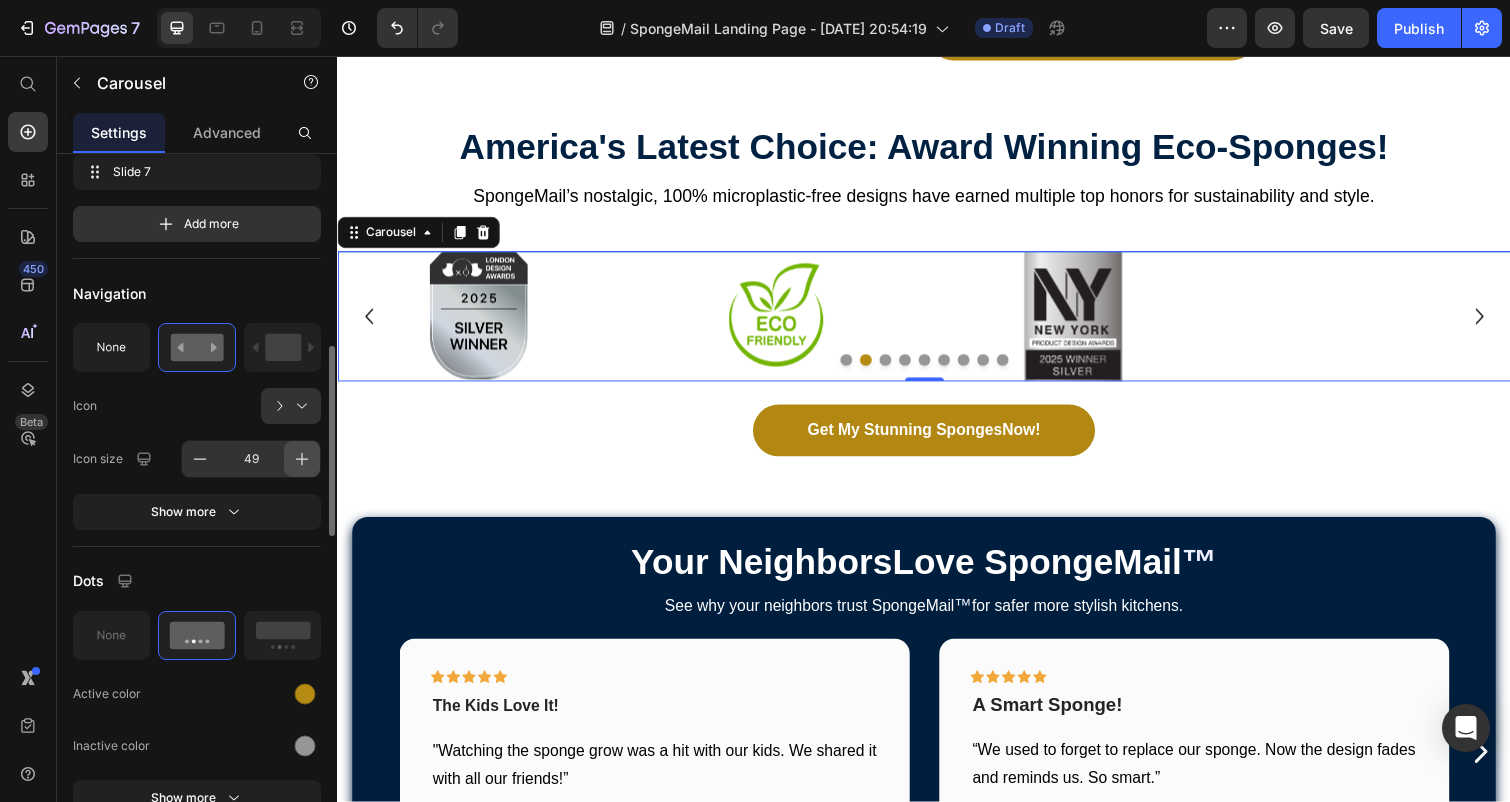 click 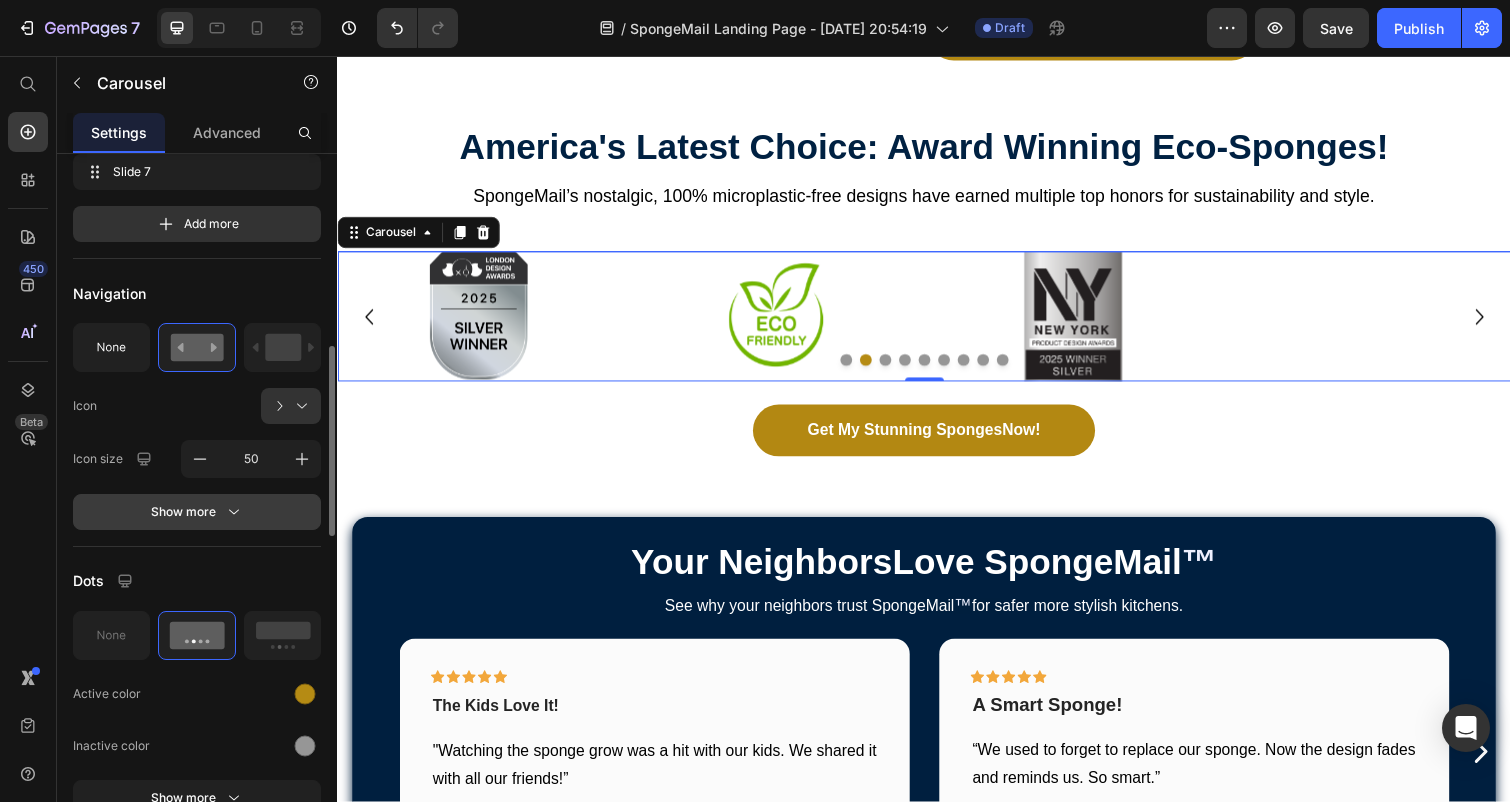 click 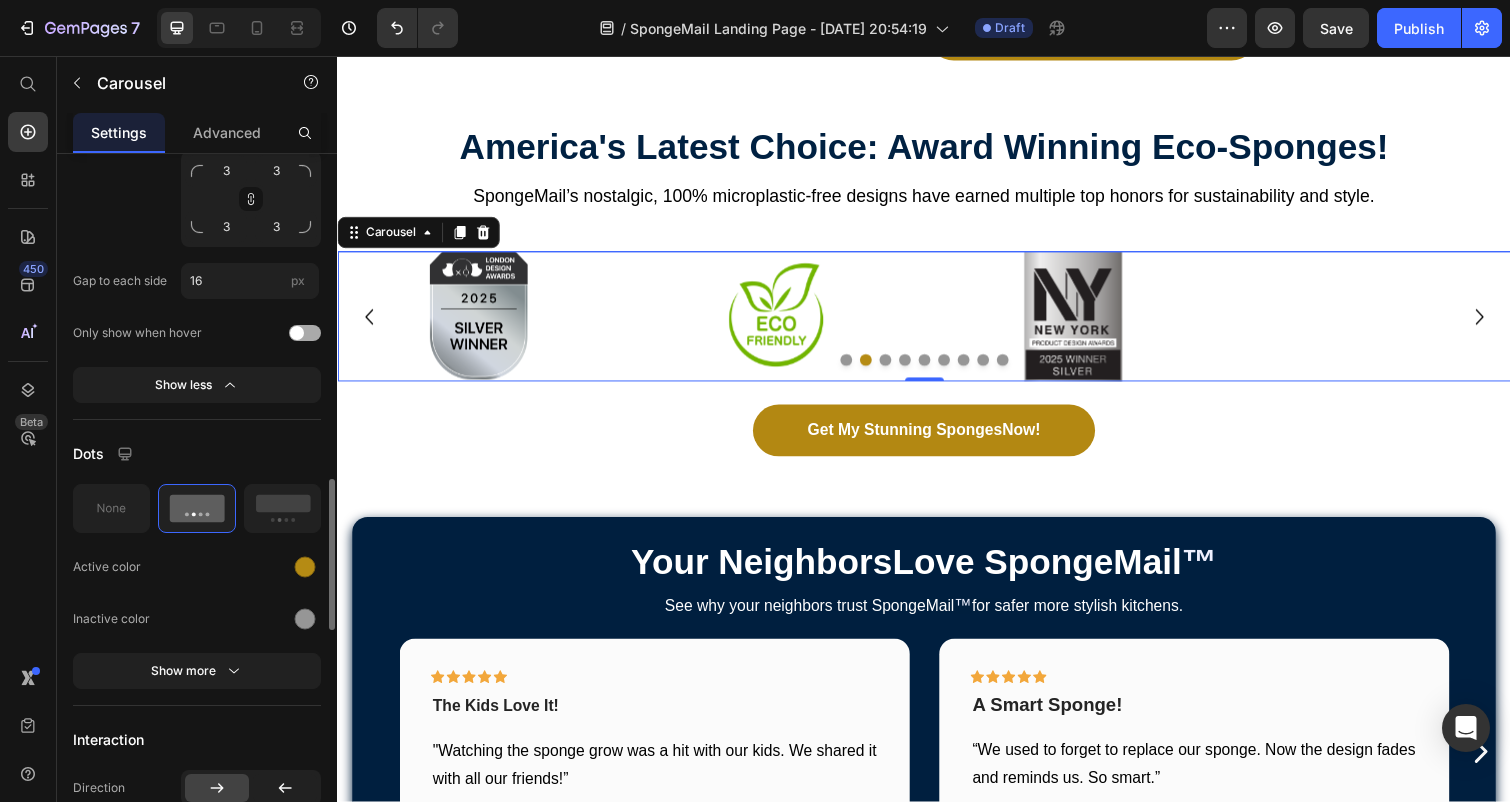 scroll, scrollTop: 1522, scrollLeft: 0, axis: vertical 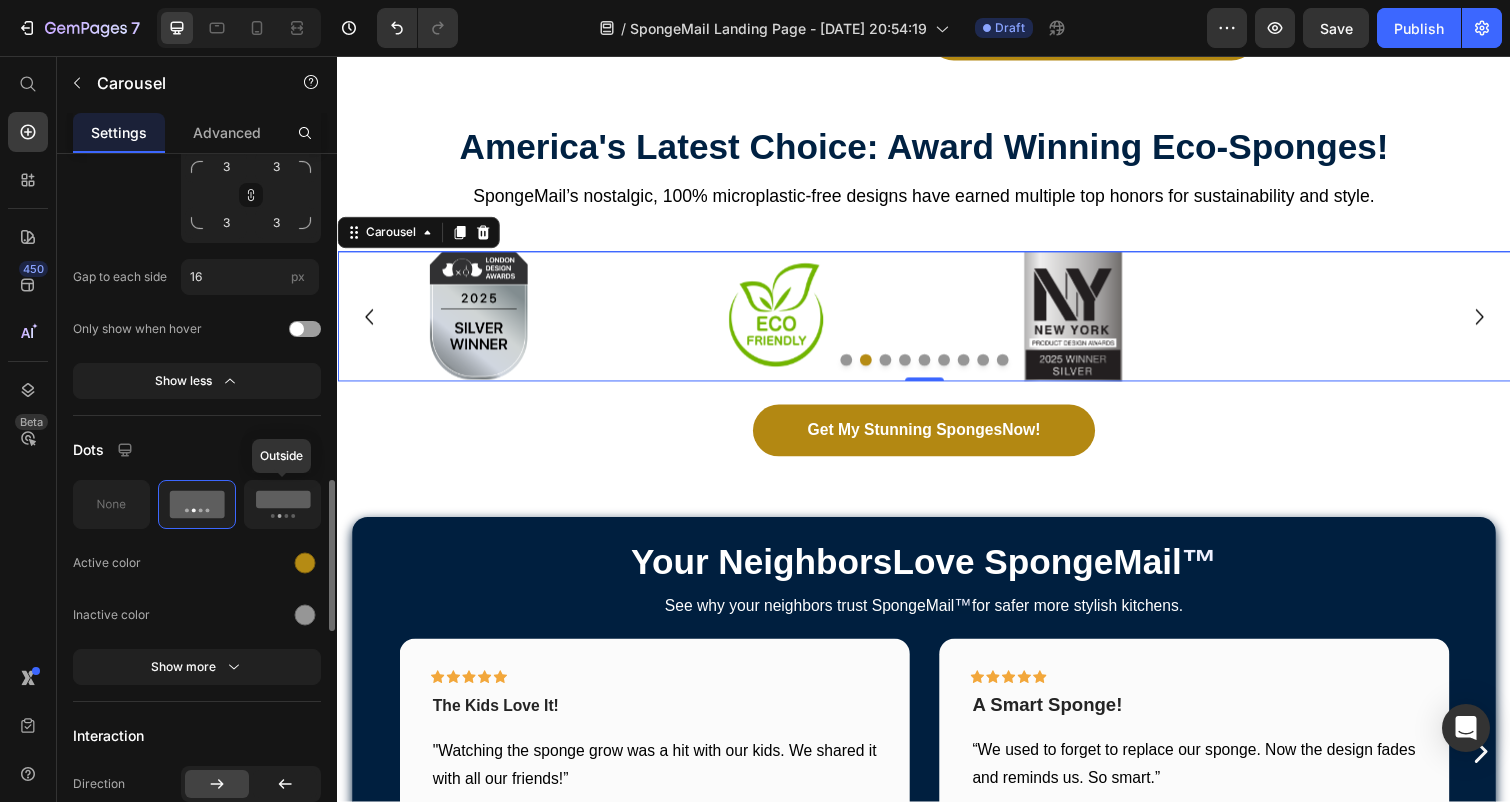 click 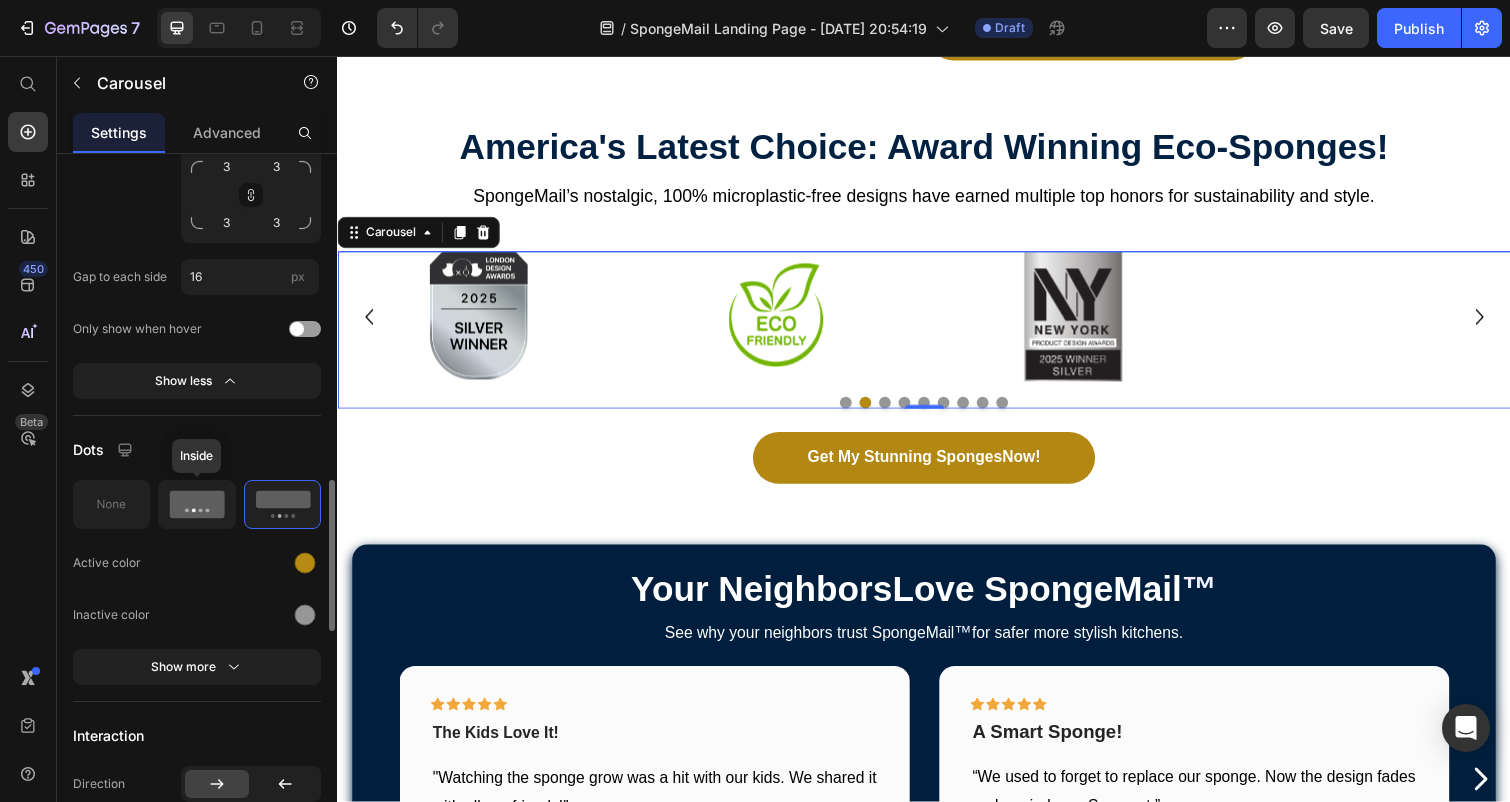 click 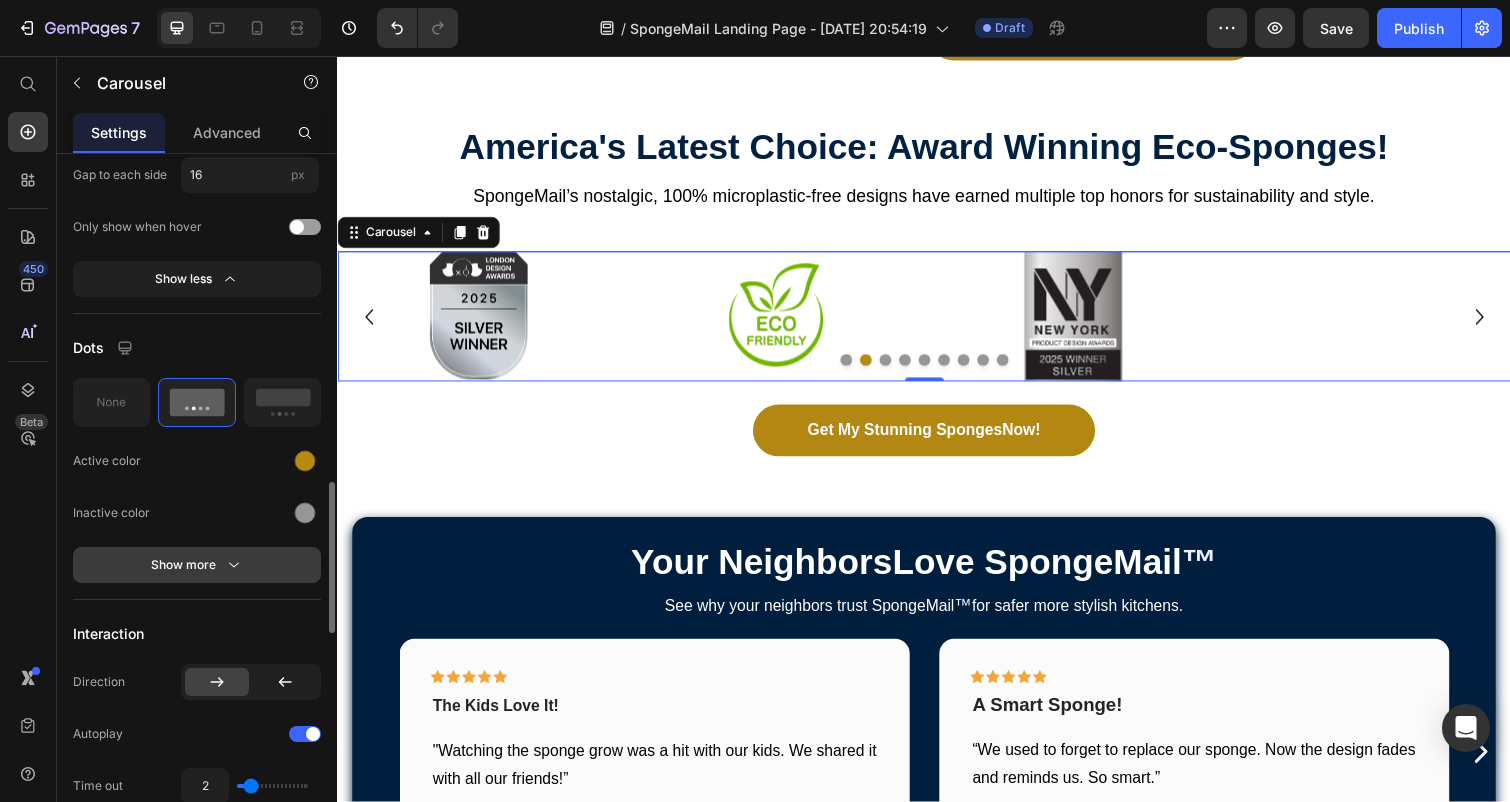 scroll, scrollTop: 1639, scrollLeft: 0, axis: vertical 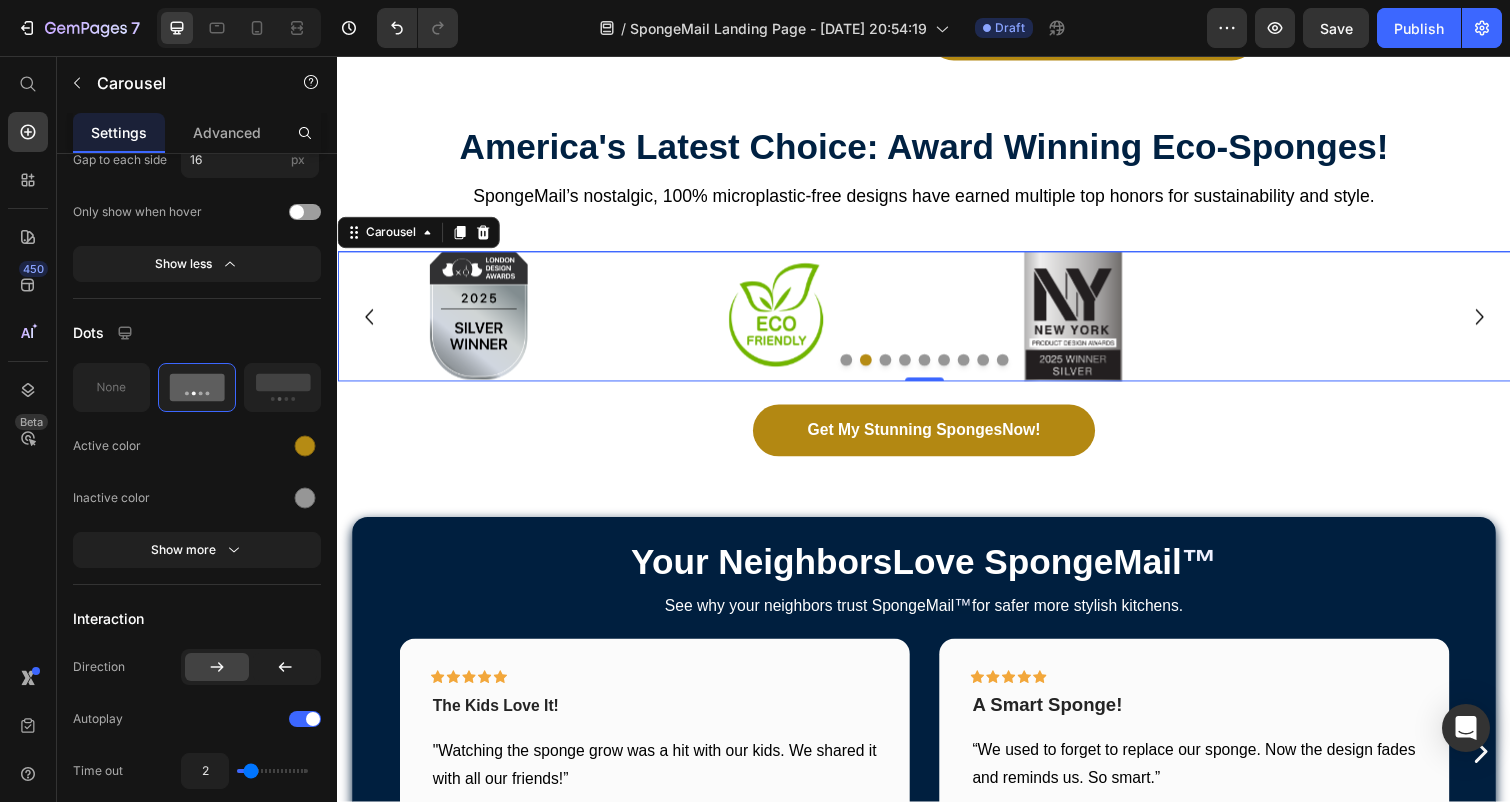 click at bounding box center (857, 367) 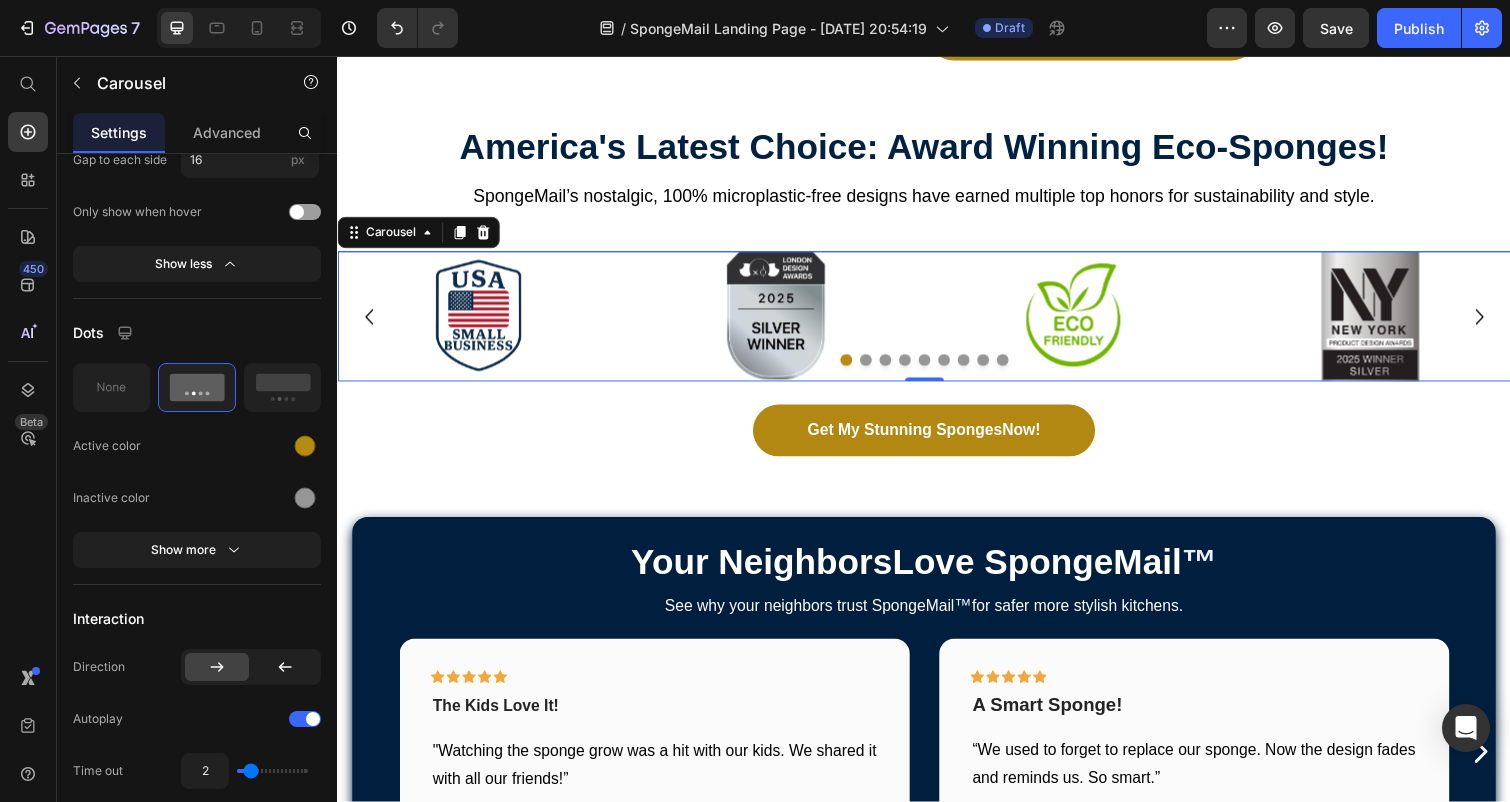 click at bounding box center [917, 367] 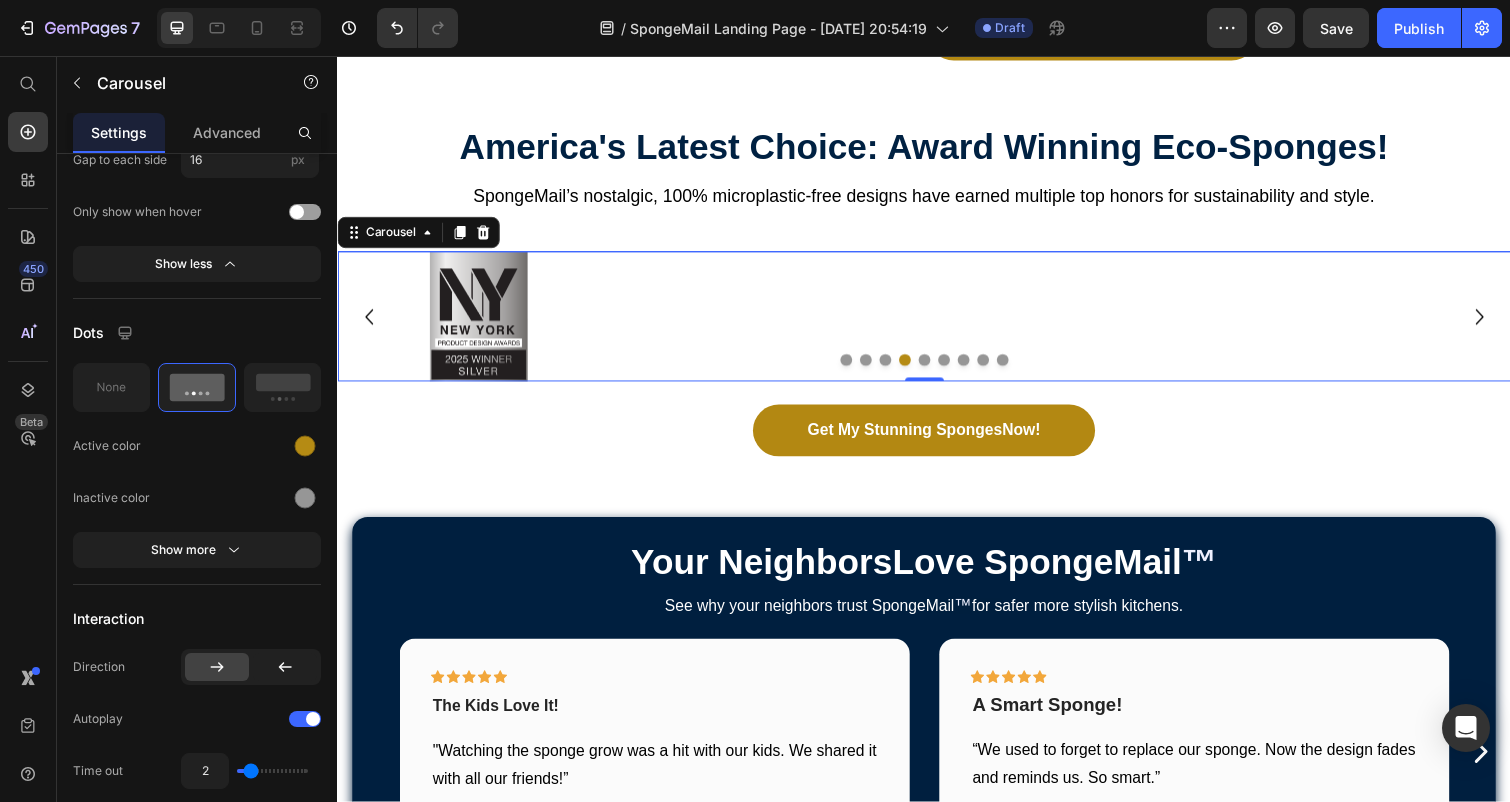 click at bounding box center (957, 367) 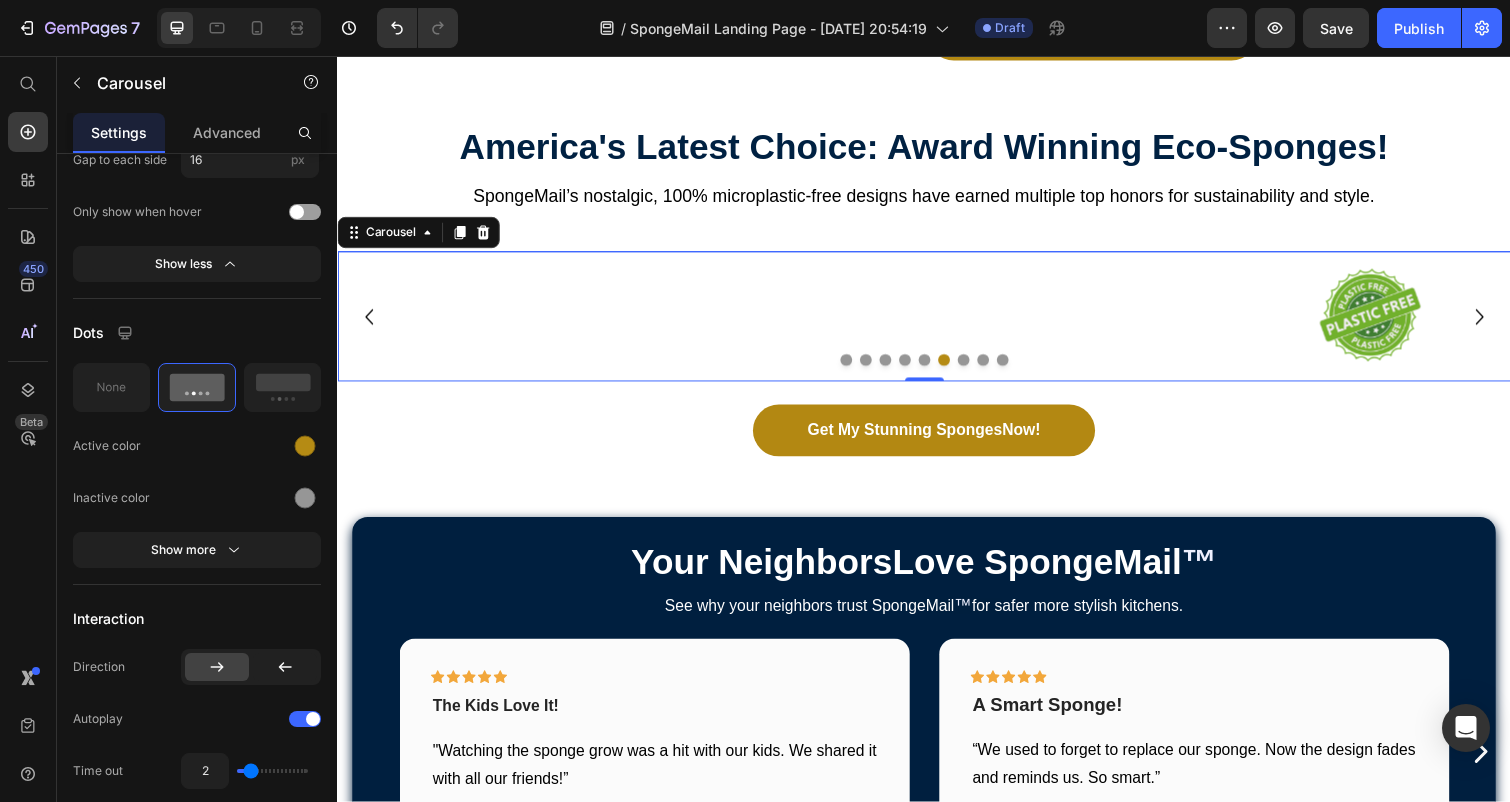click at bounding box center (997, 367) 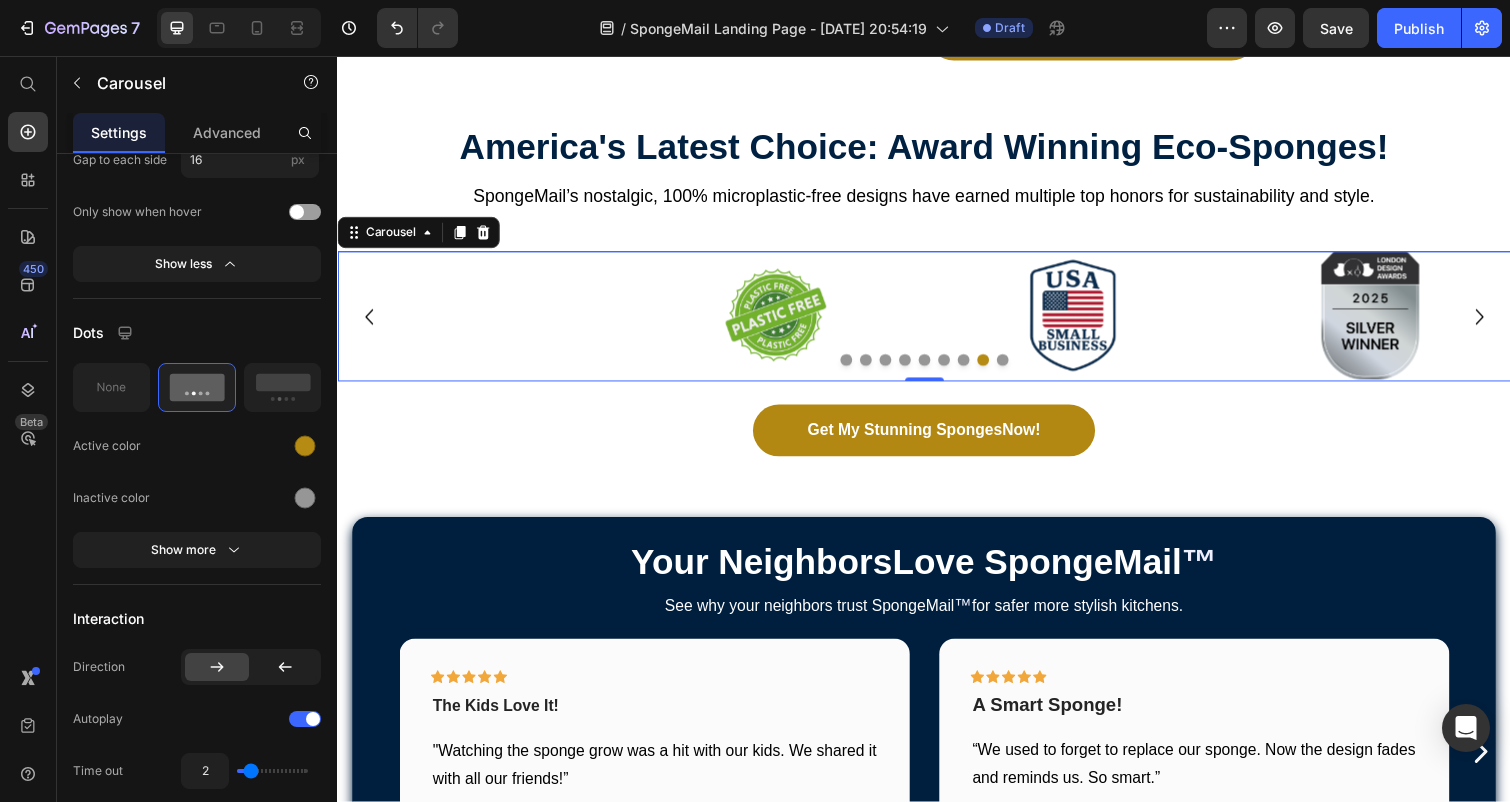 click at bounding box center (1017, 367) 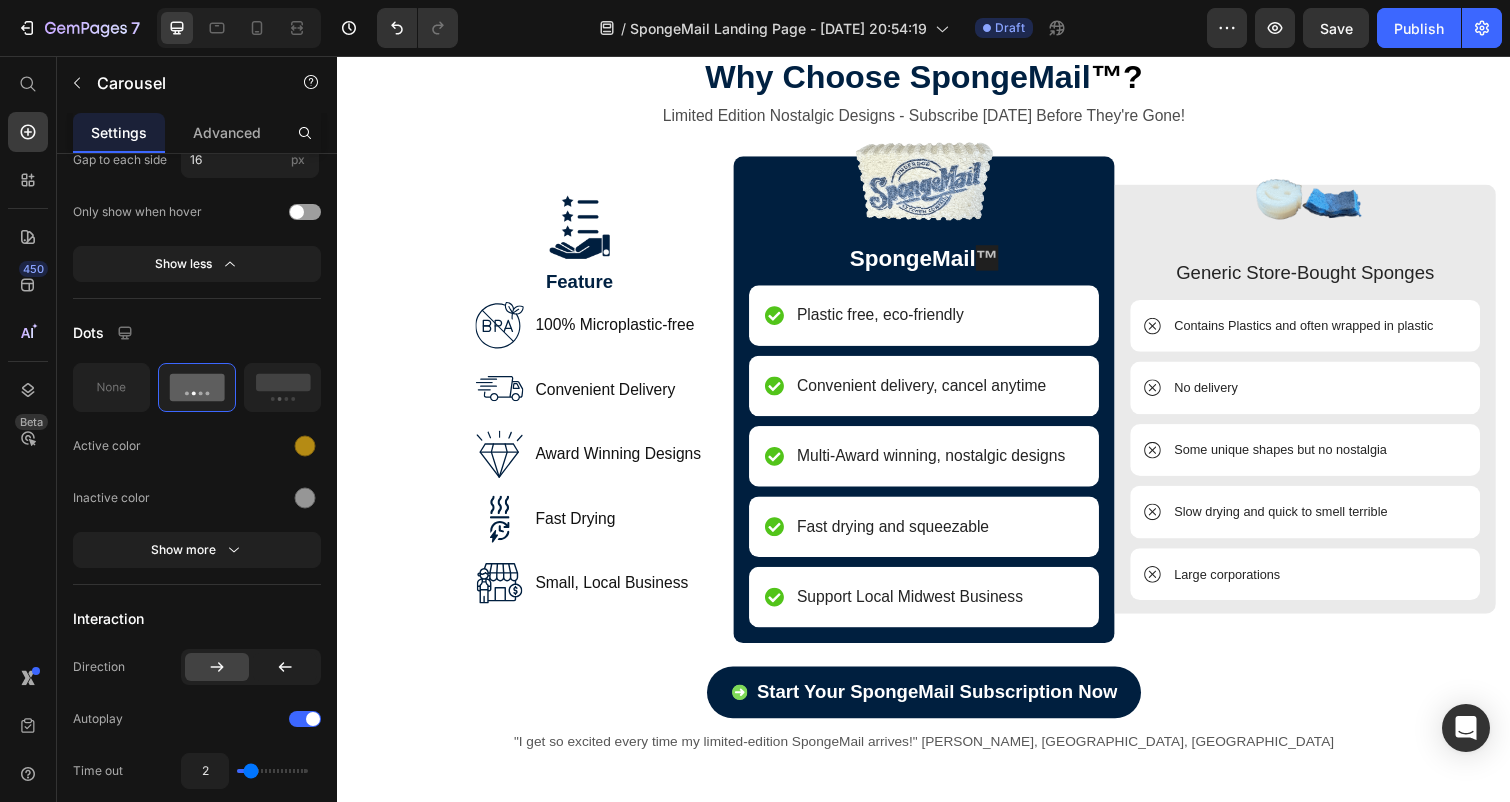 scroll, scrollTop: 5255, scrollLeft: 0, axis: vertical 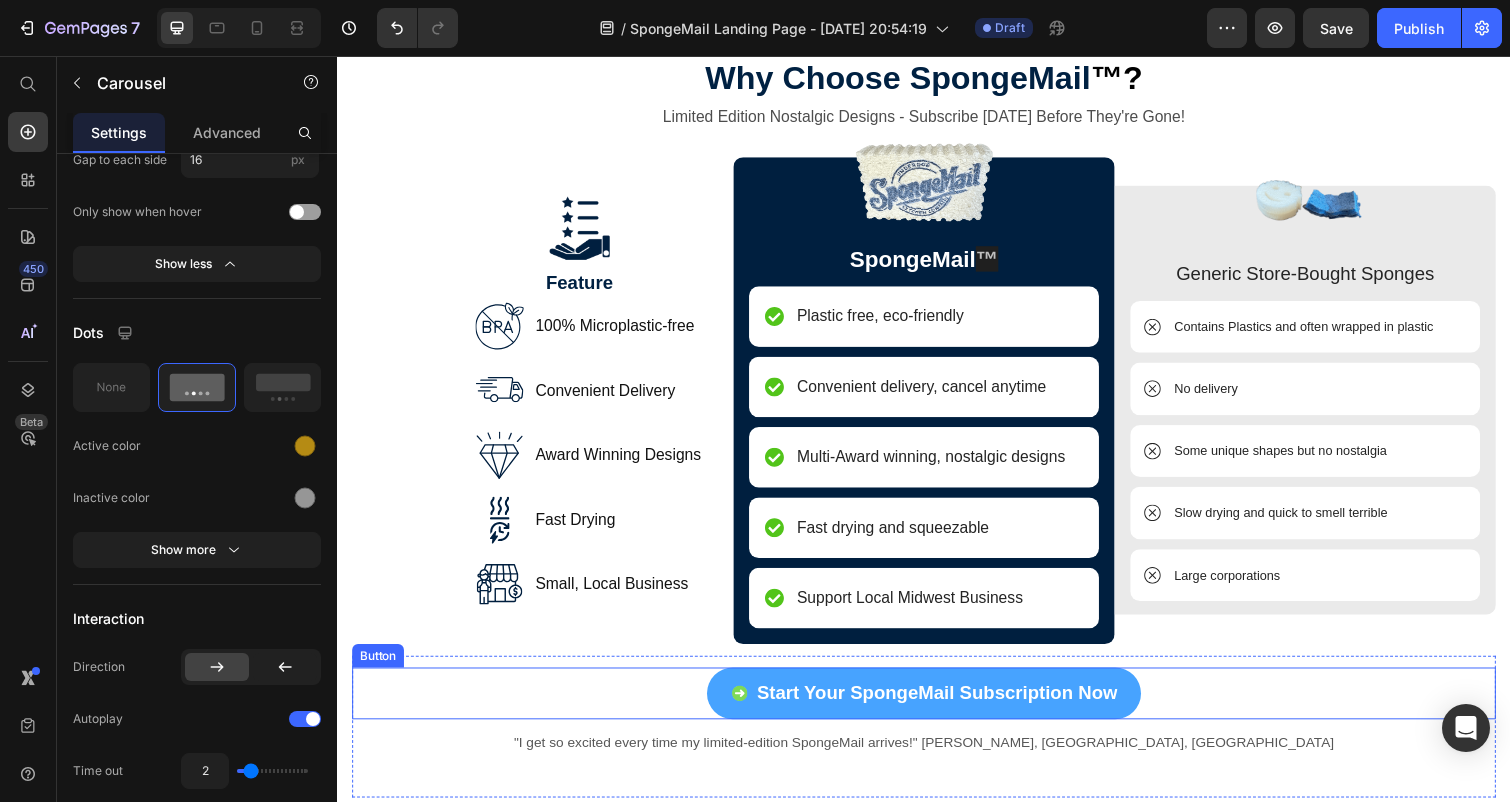 click on "Start Your SpongeMail Subscription Now" at bounding box center (937, 708) 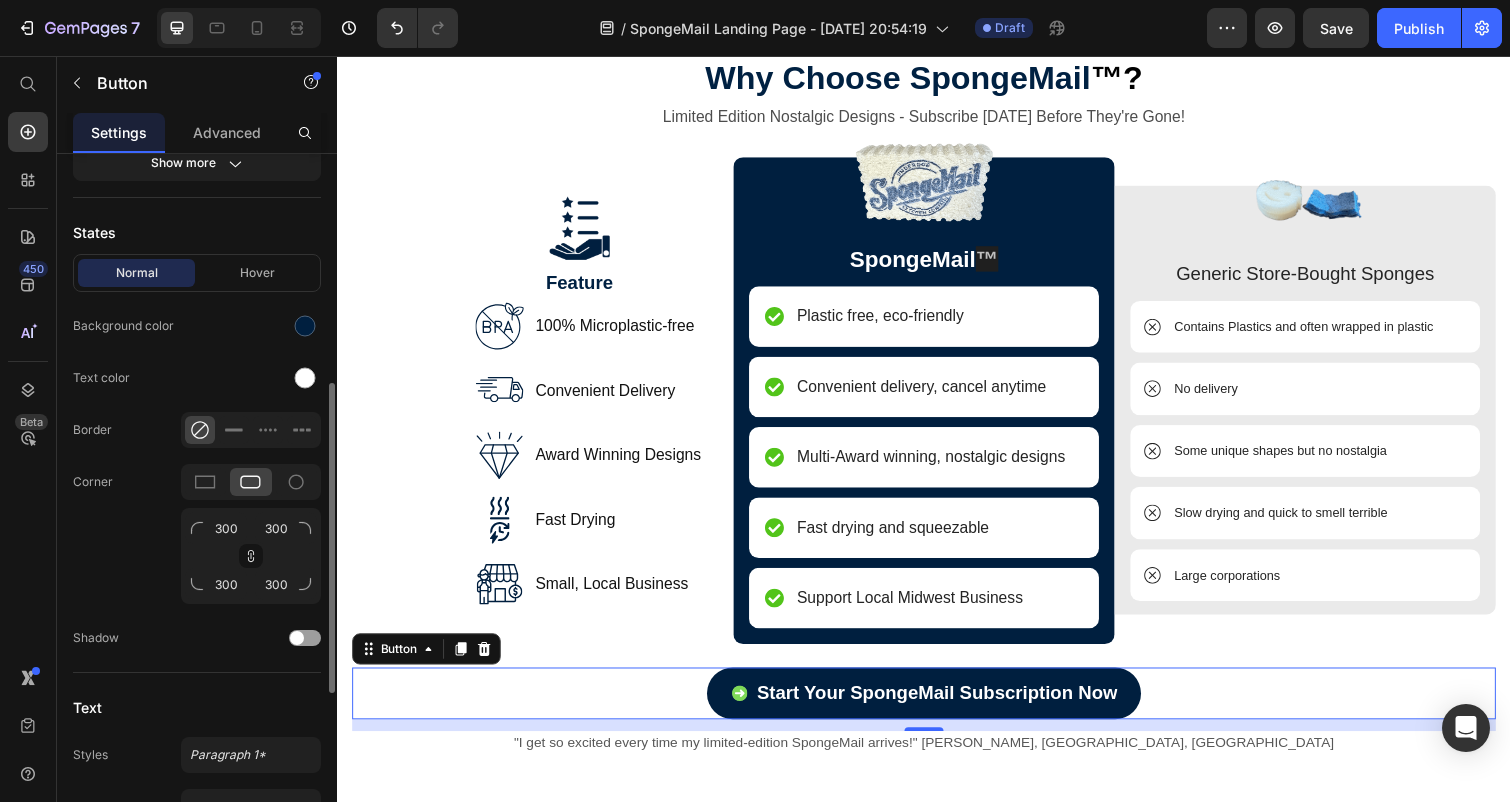 scroll, scrollTop: 545, scrollLeft: 0, axis: vertical 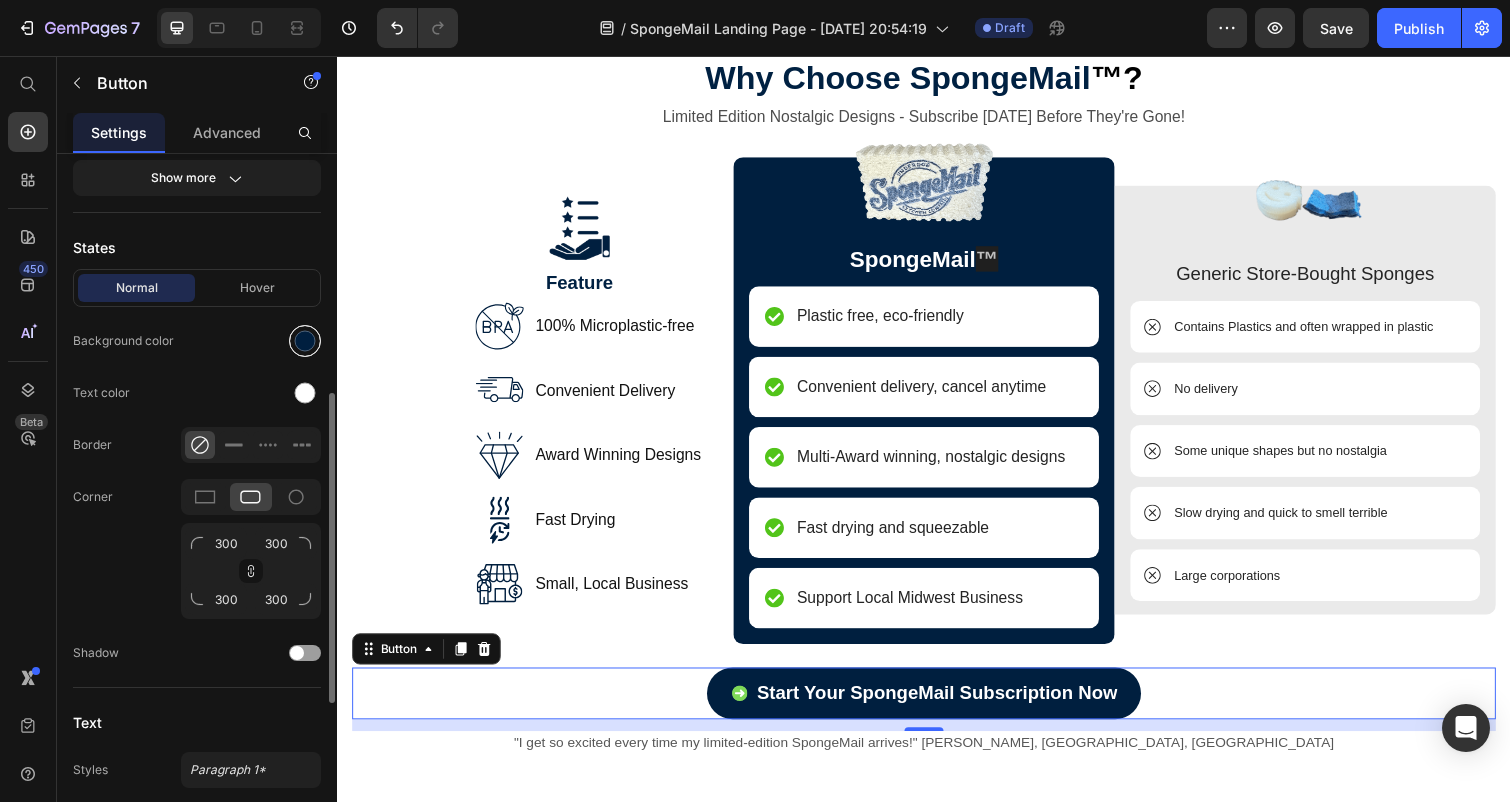 click at bounding box center (305, 341) 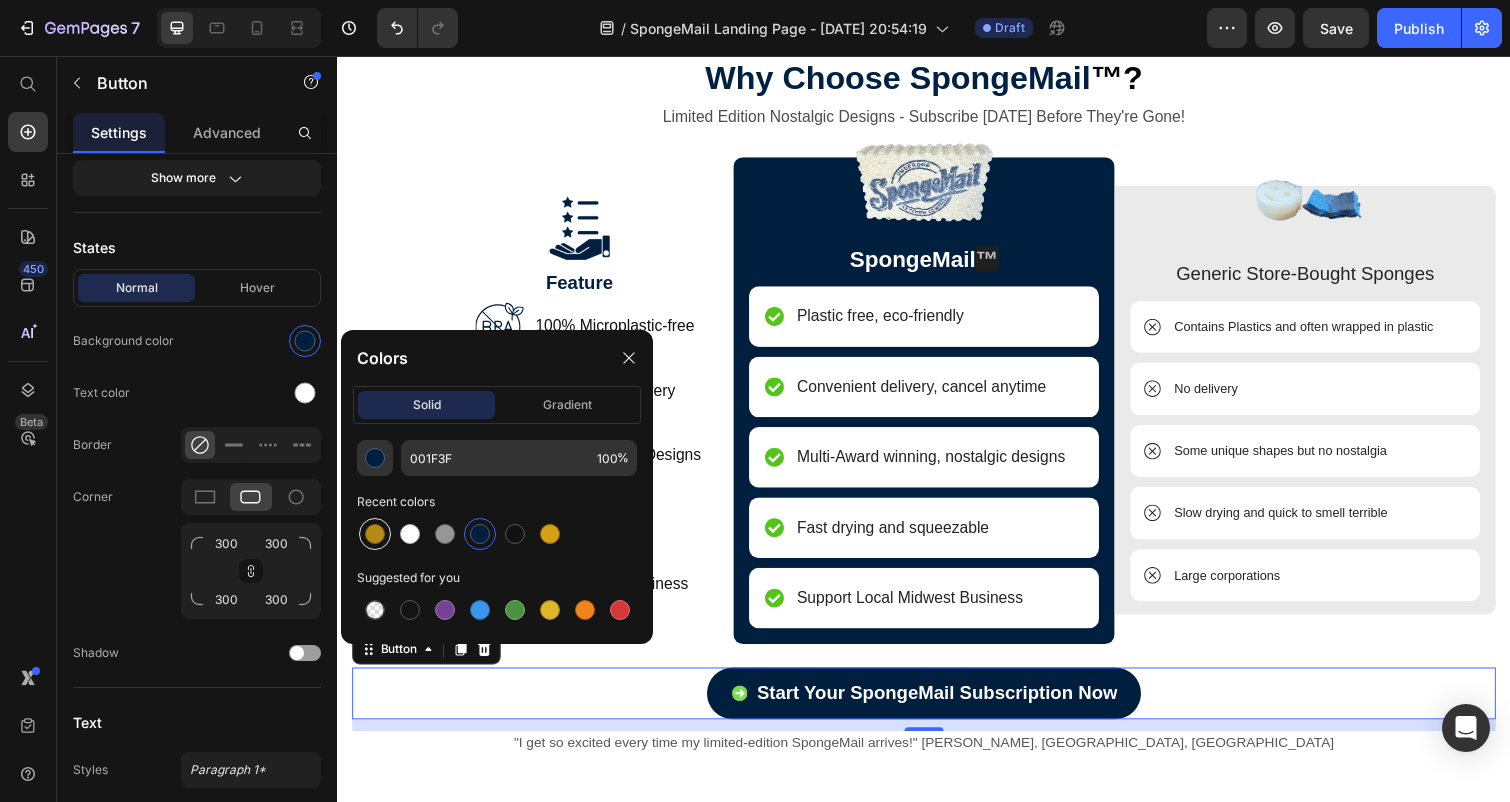 click at bounding box center (375, 534) 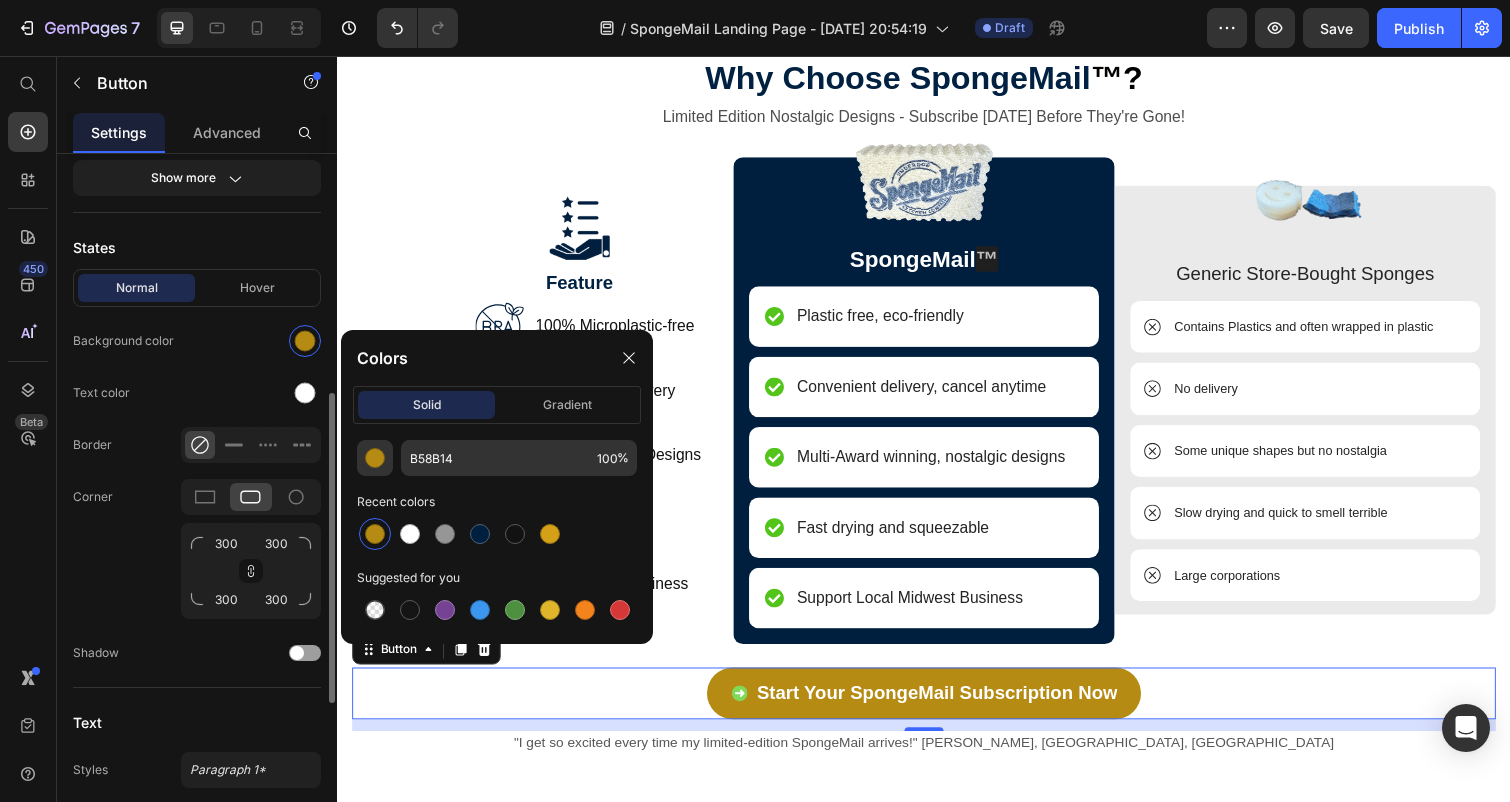 click on "Text color" 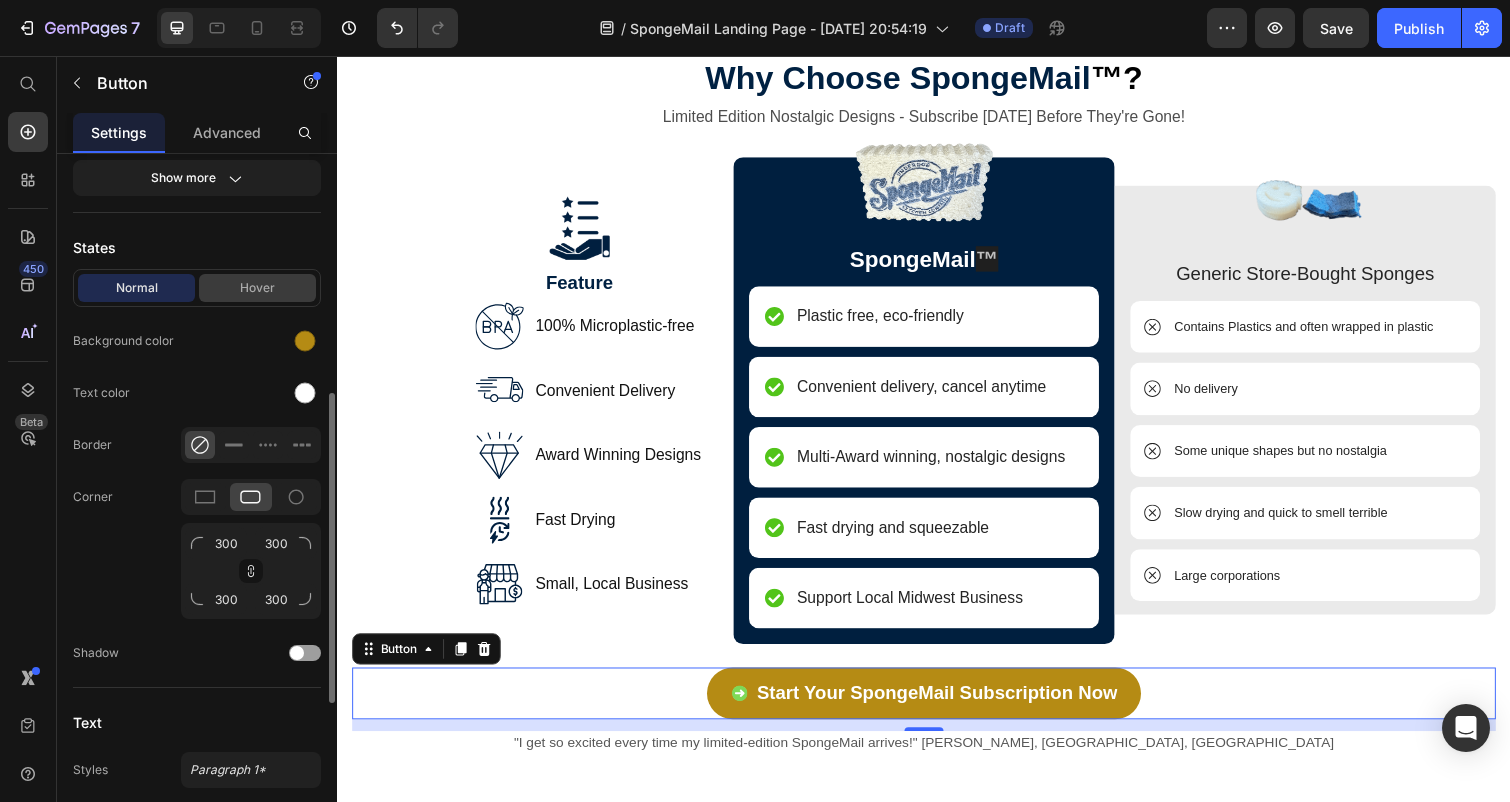 click on "Hover" at bounding box center (257, 288) 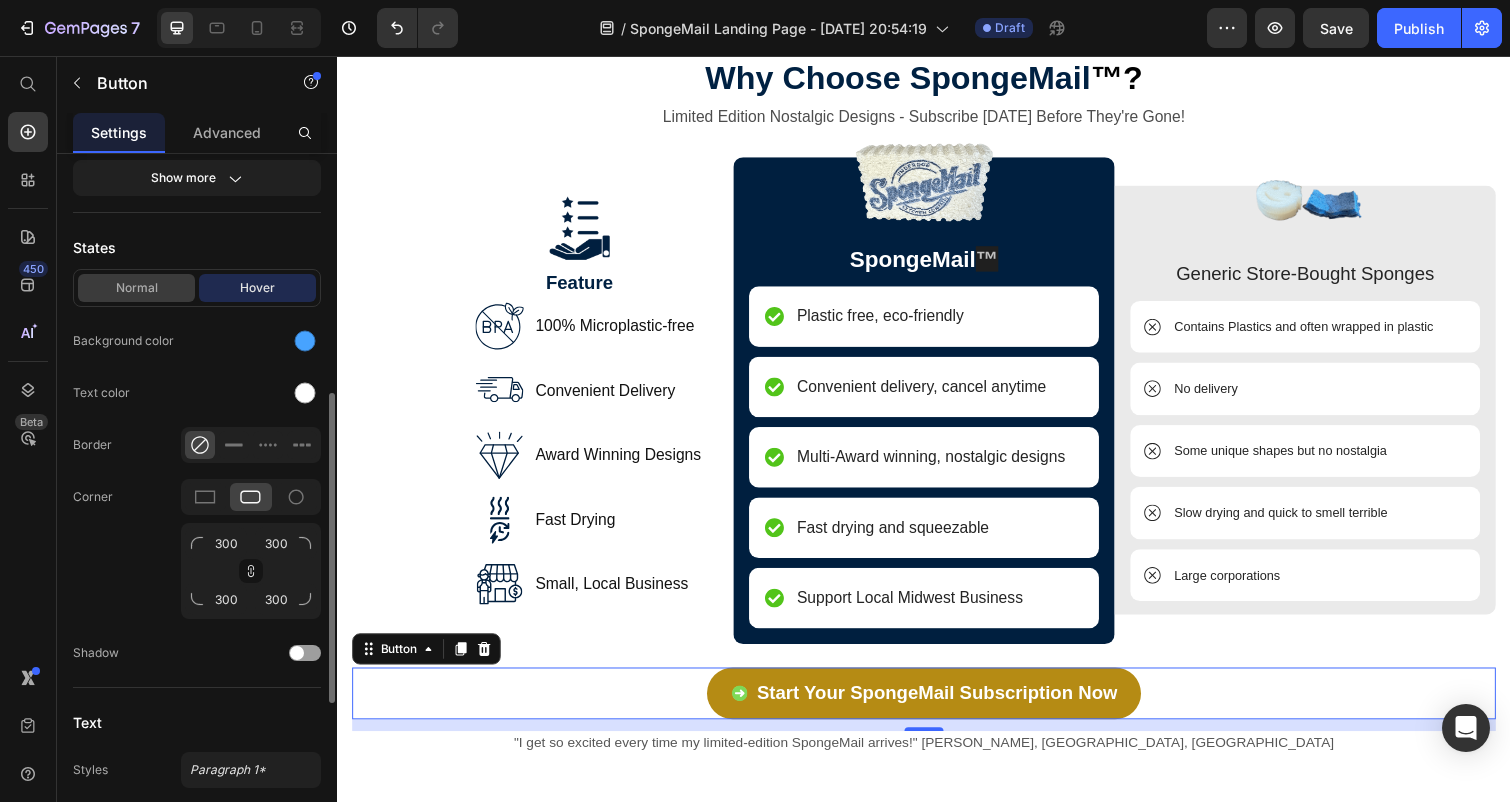 click on "Normal" at bounding box center (136, 288) 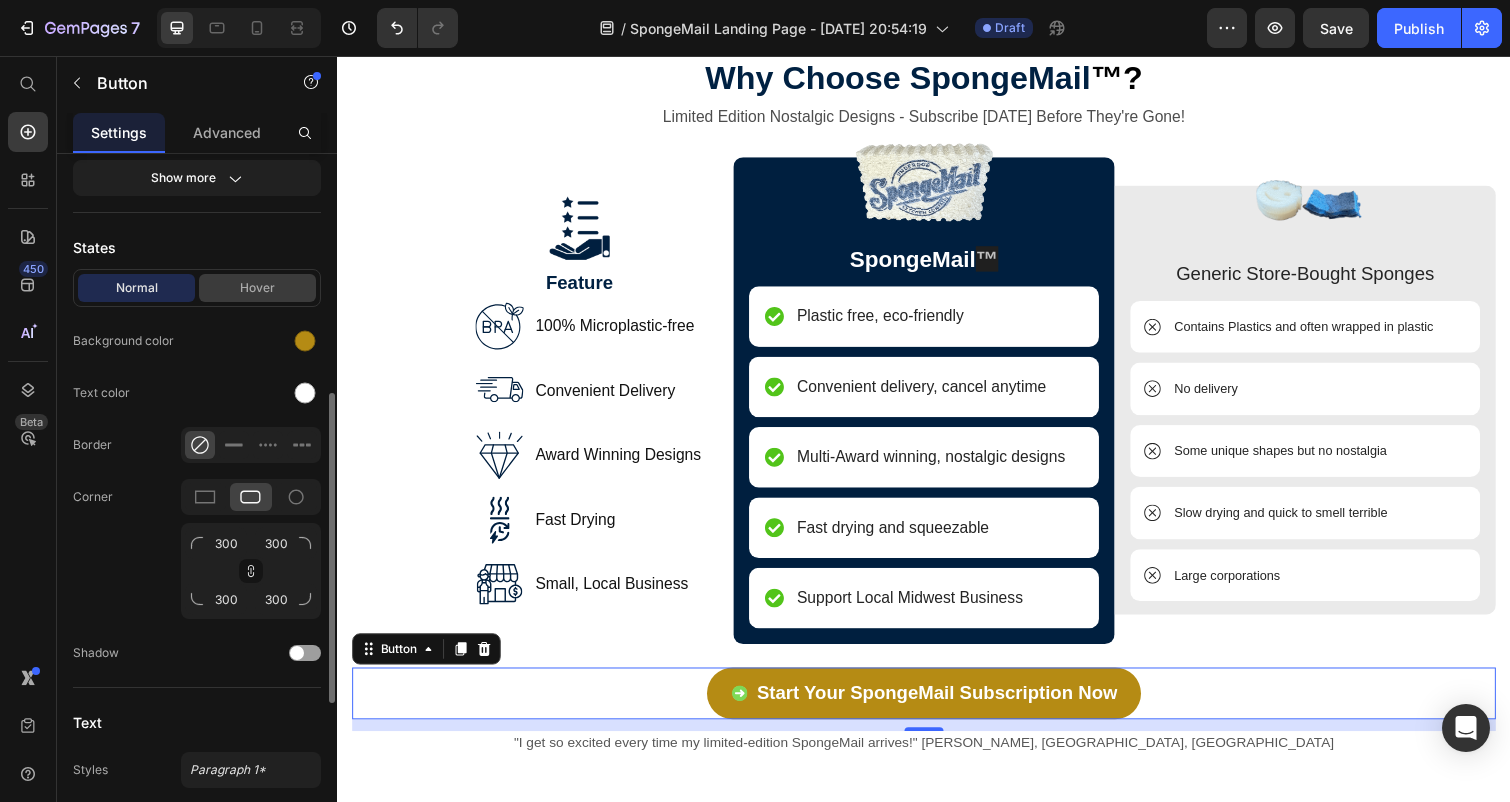 click on "Hover" at bounding box center (257, 288) 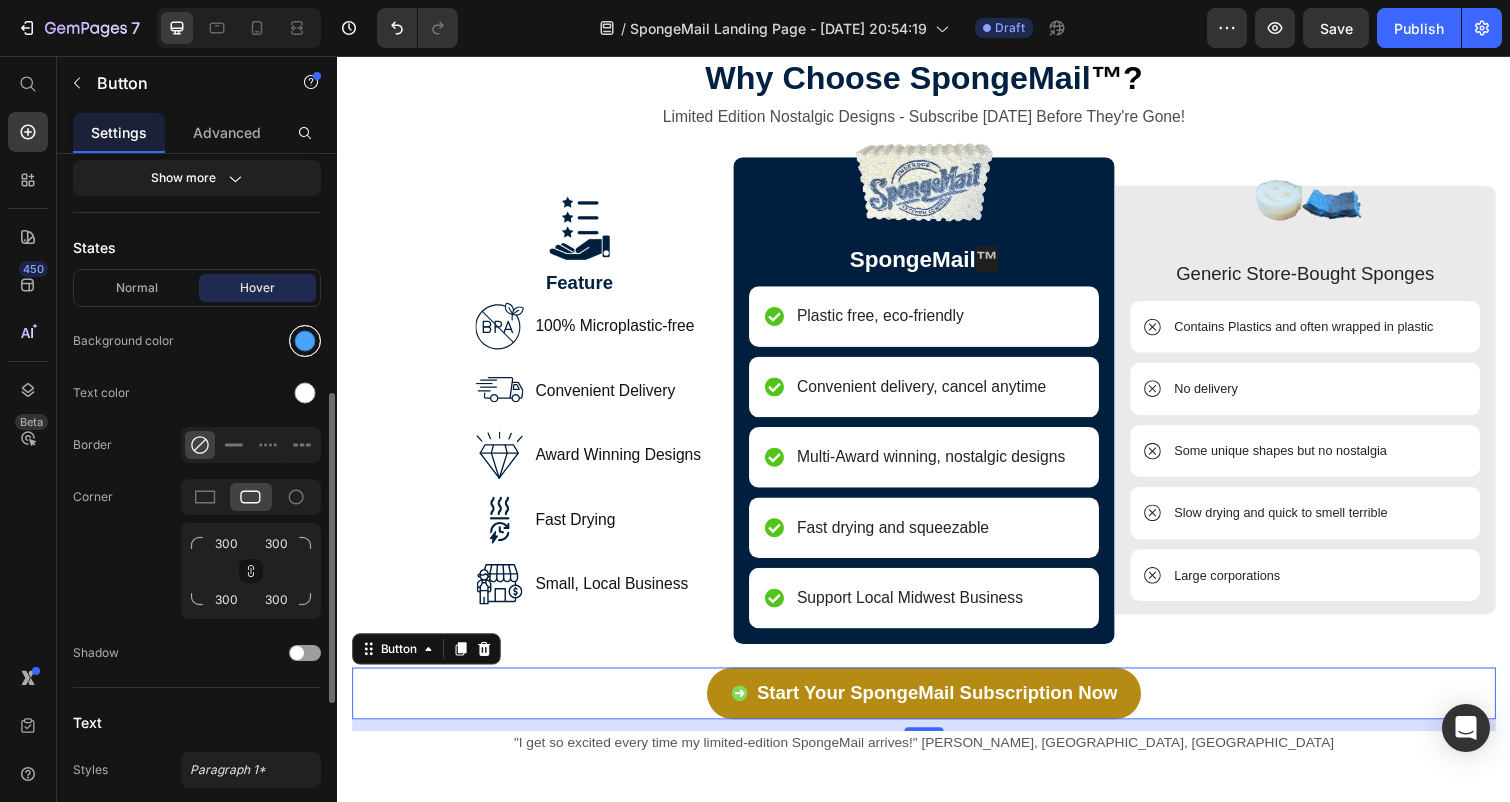click at bounding box center (305, 341) 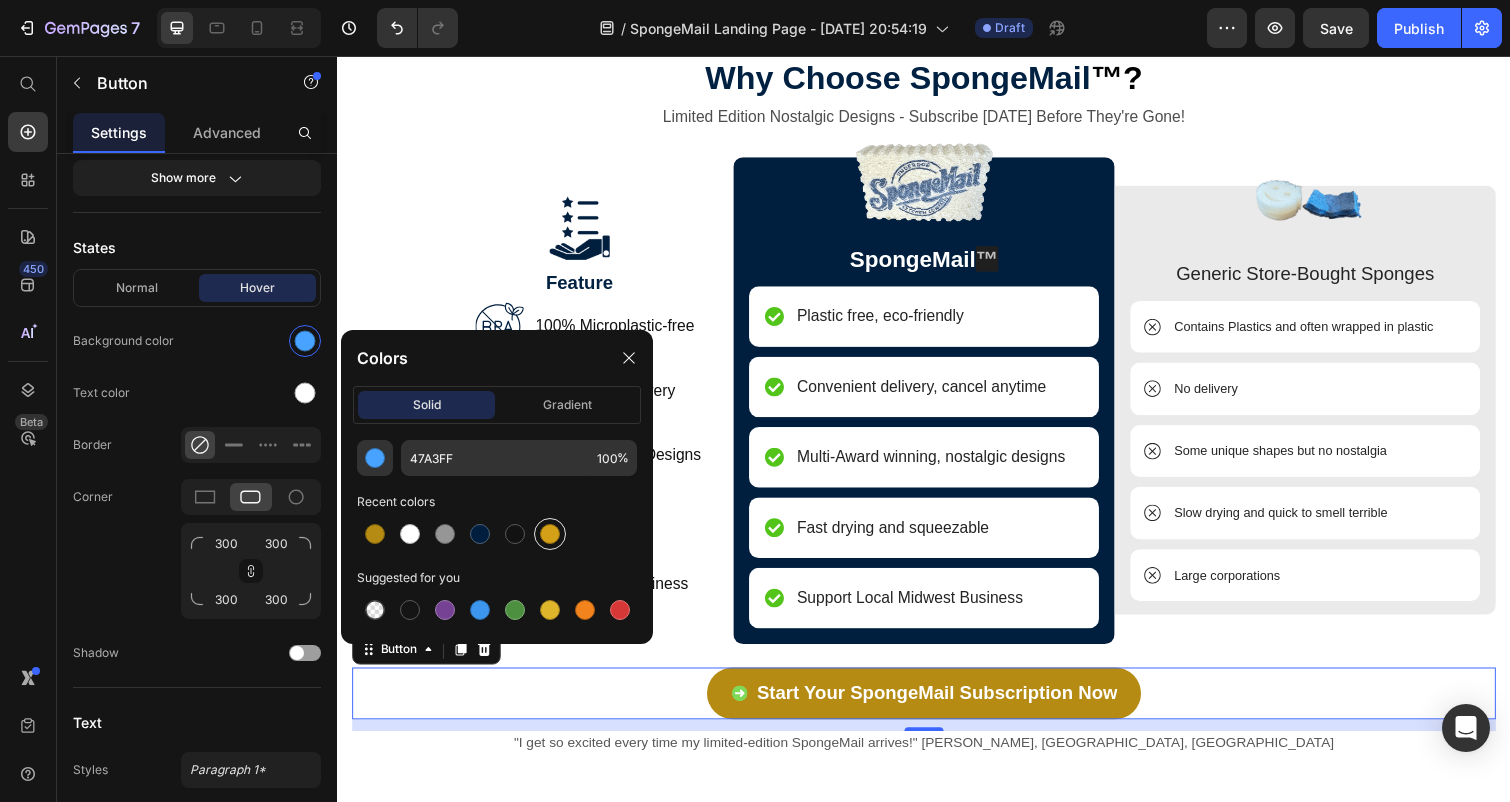 click at bounding box center [550, 534] 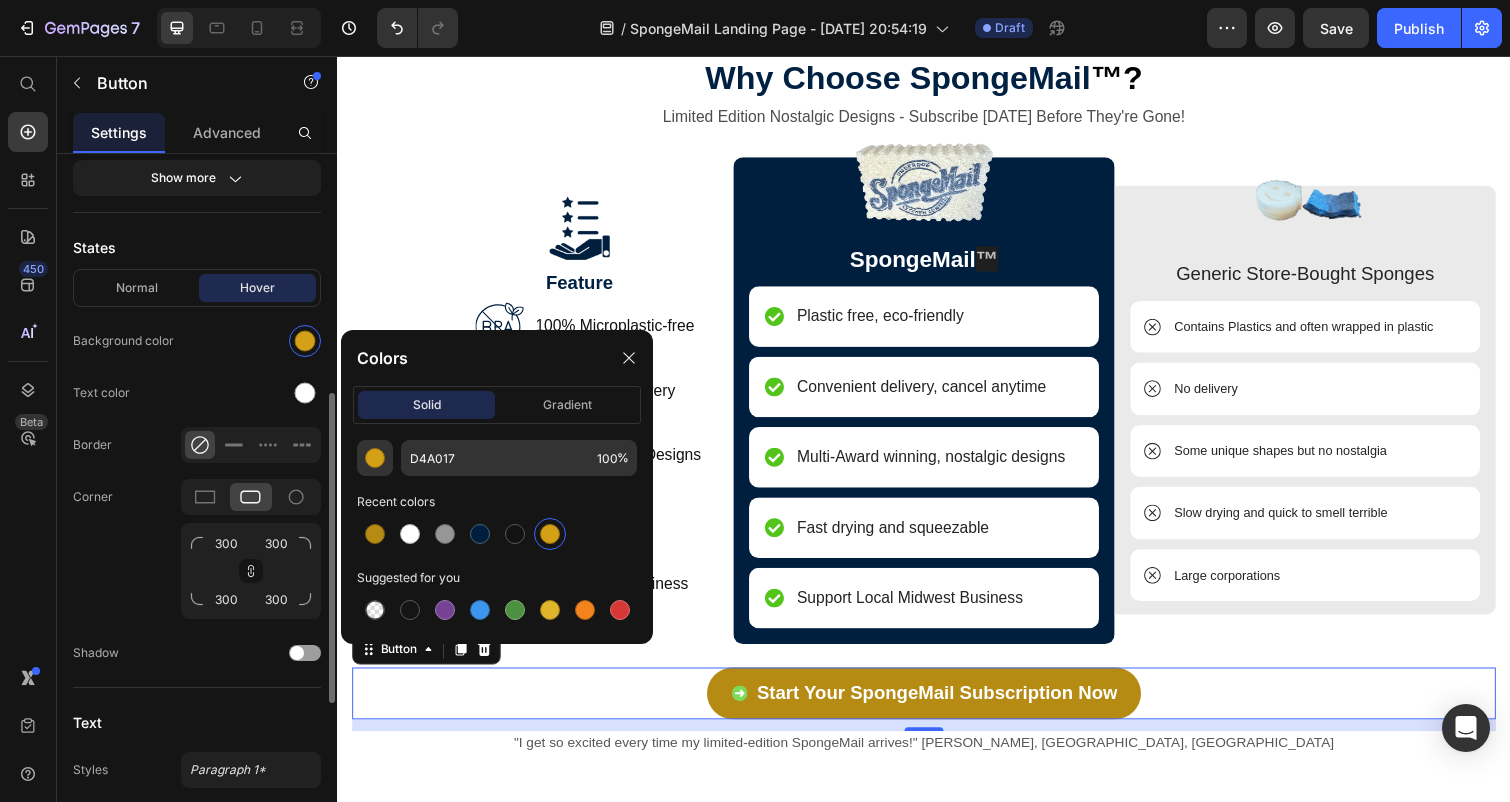 click on "Text color" 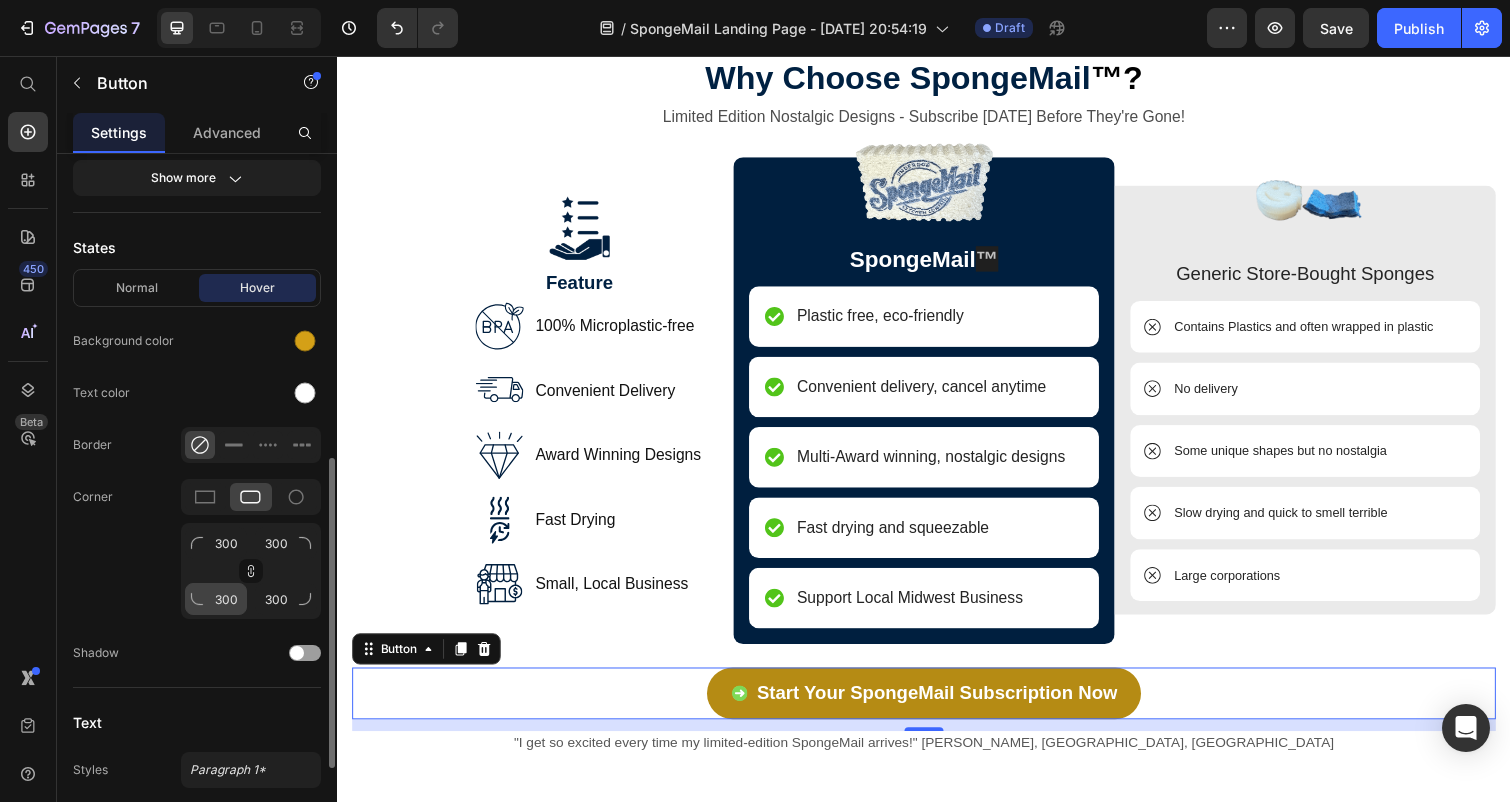 scroll, scrollTop: 605, scrollLeft: 0, axis: vertical 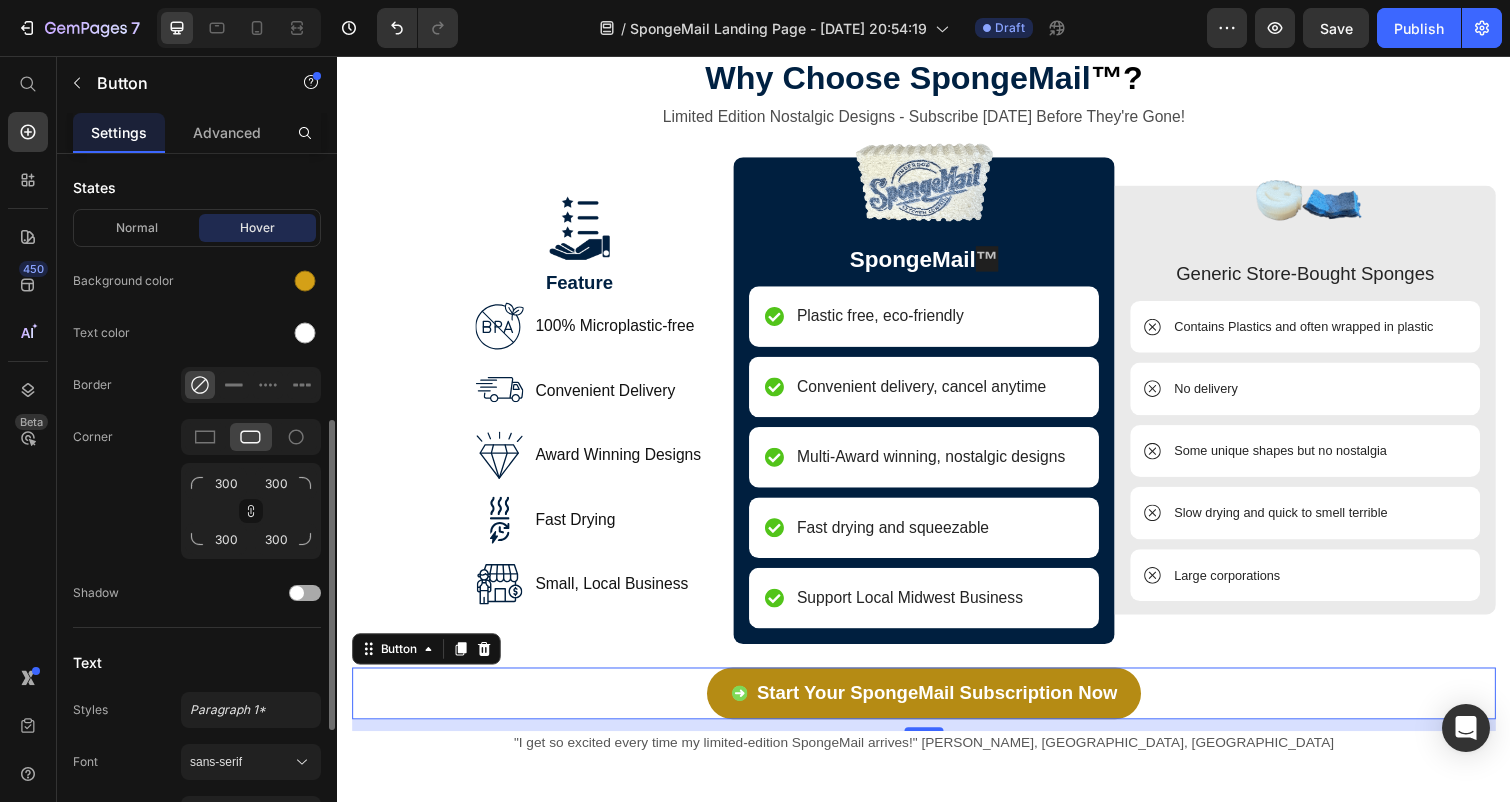 click at bounding box center [305, 593] 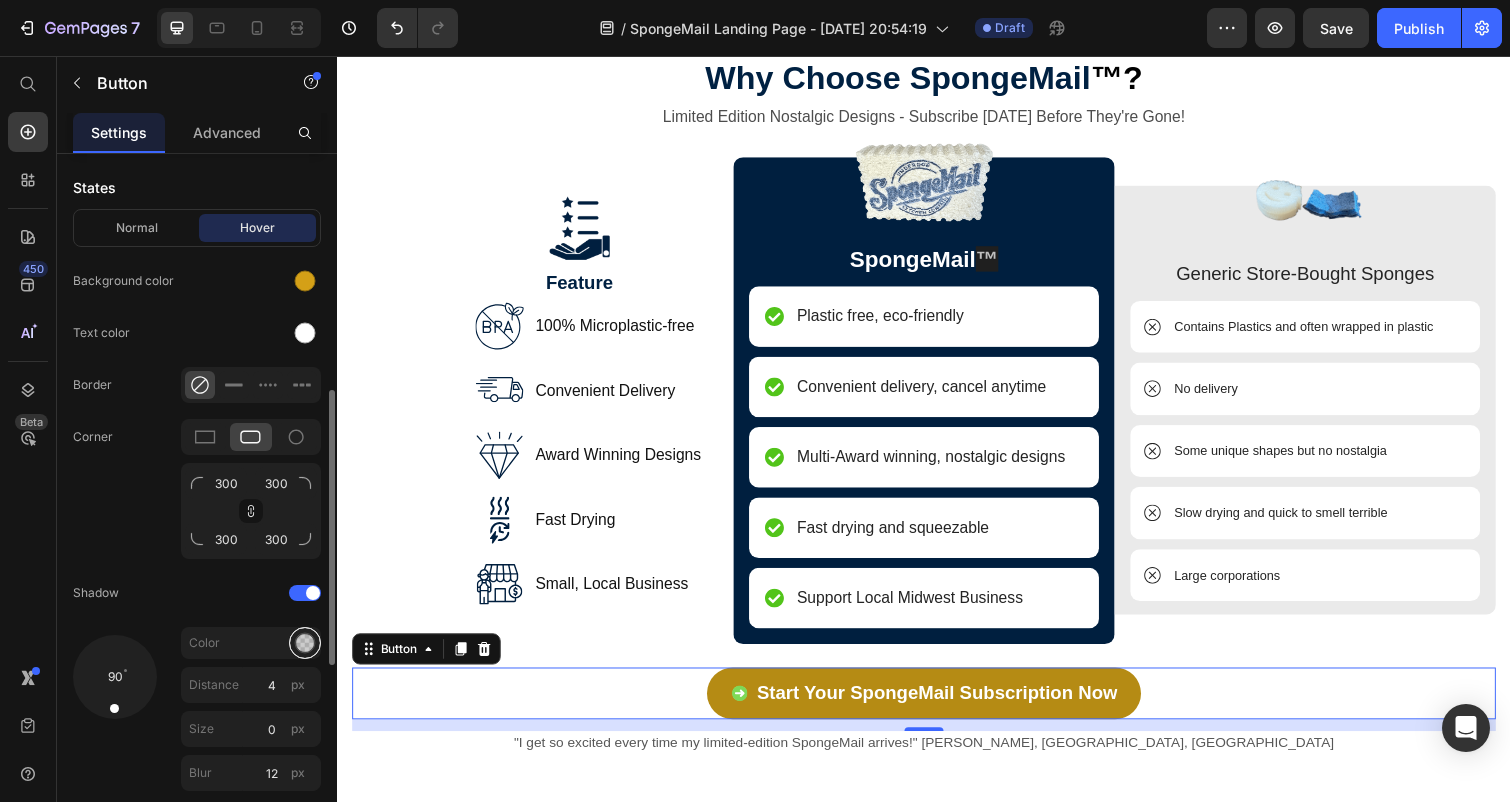 click at bounding box center [305, 643] 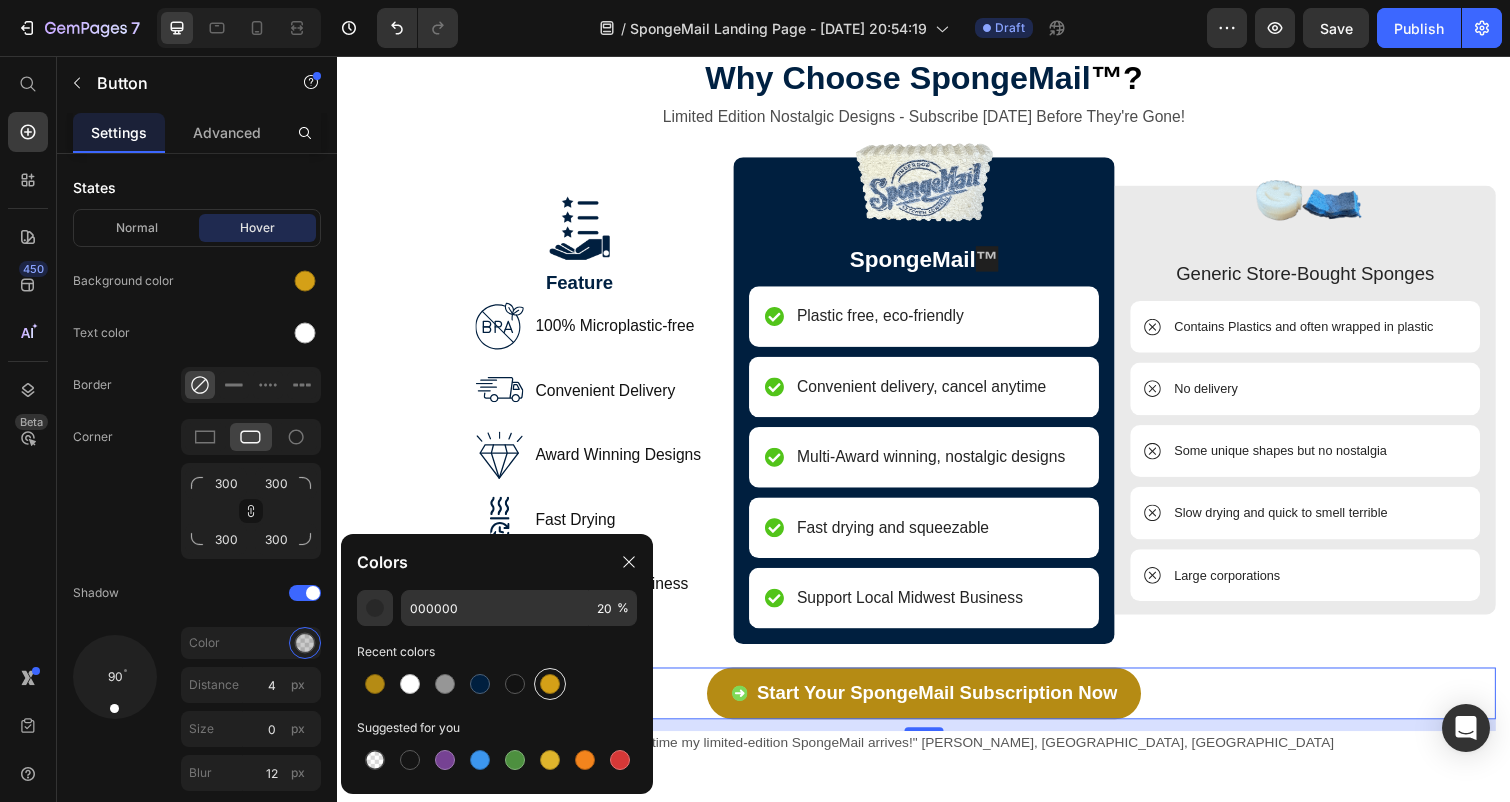 click at bounding box center (550, 684) 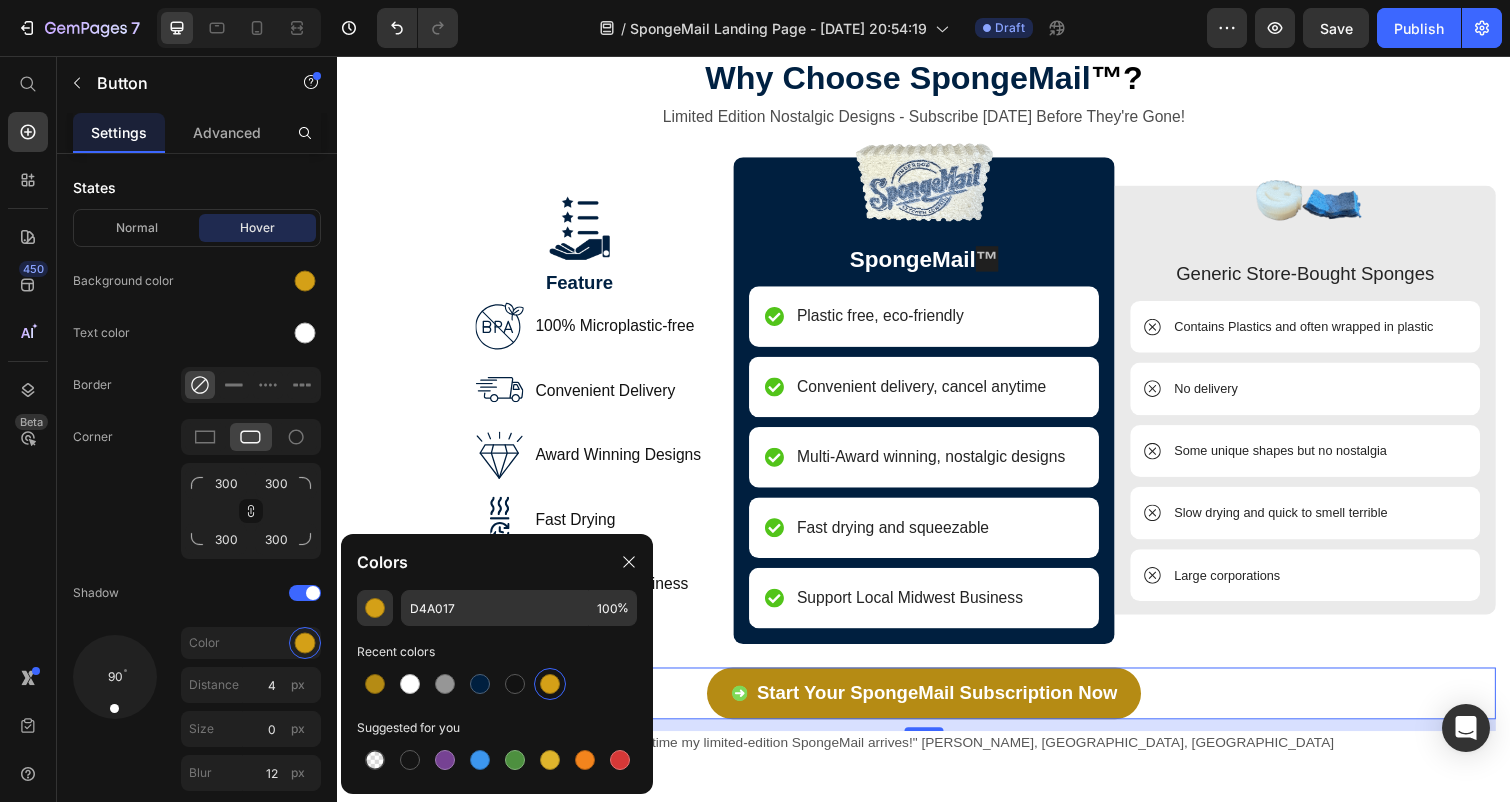 click on "Start Your SpongeMail Subscription Now Button   12" at bounding box center [937, 708] 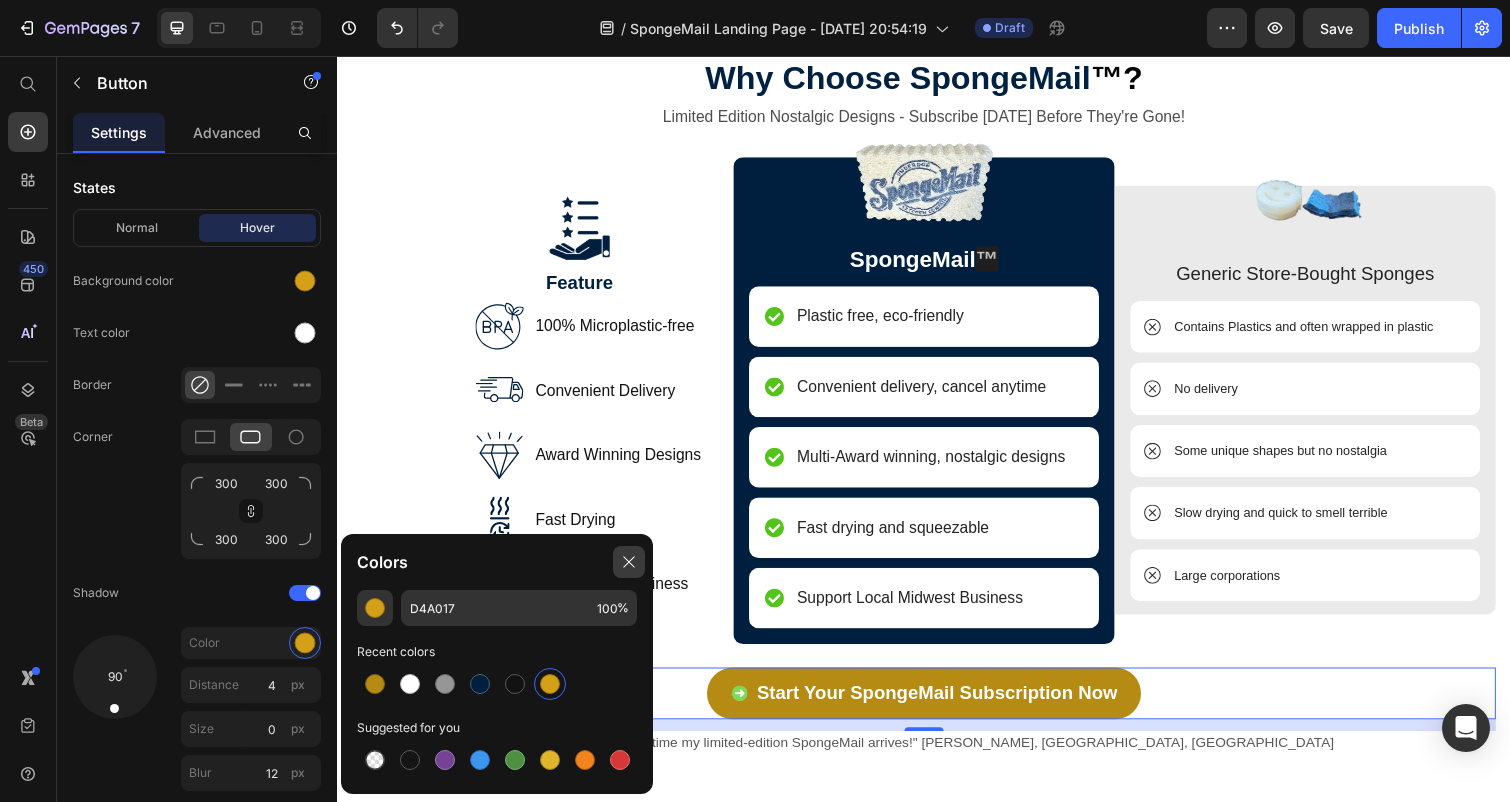 click 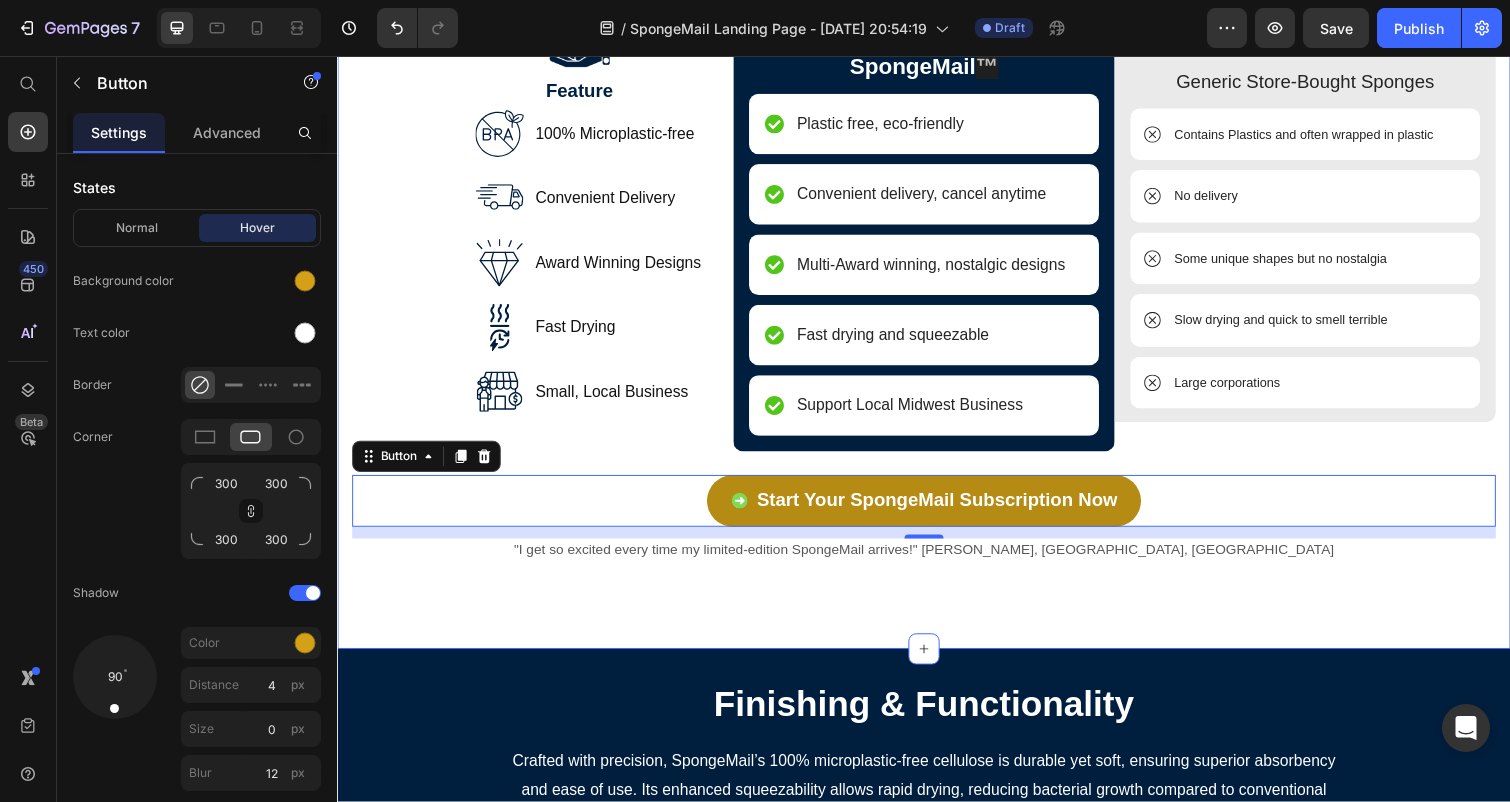 scroll, scrollTop: 5465, scrollLeft: 0, axis: vertical 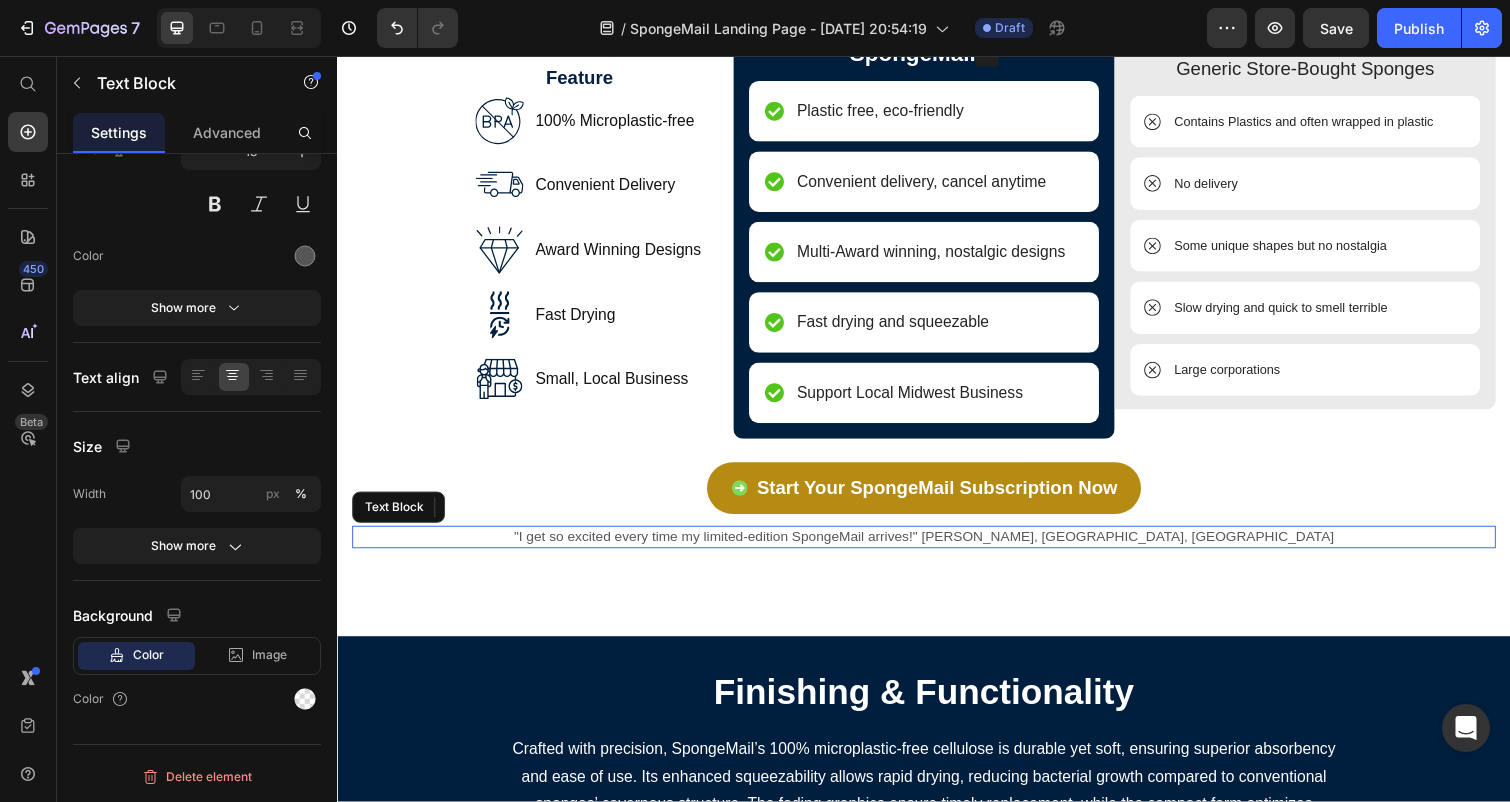 click on ""I get so excited every time my limited-edition SpongeMail arrives!" [PERSON_NAME], [GEOGRAPHIC_DATA], [GEOGRAPHIC_DATA]" at bounding box center [936, 548] 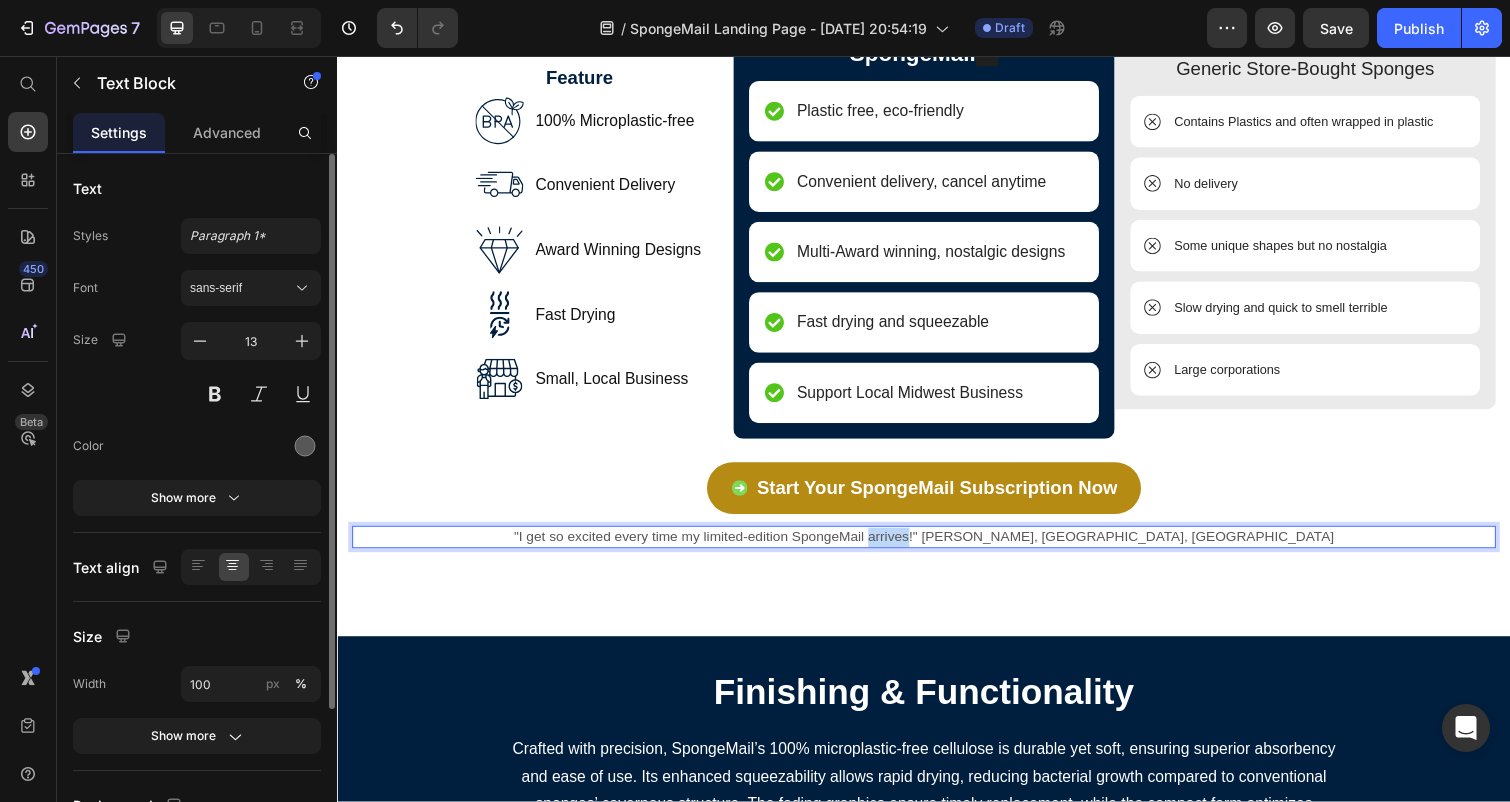 click on ""I get so excited every time my limited-edition SpongeMail arrives!" [PERSON_NAME], [GEOGRAPHIC_DATA], [GEOGRAPHIC_DATA]" at bounding box center (936, 548) 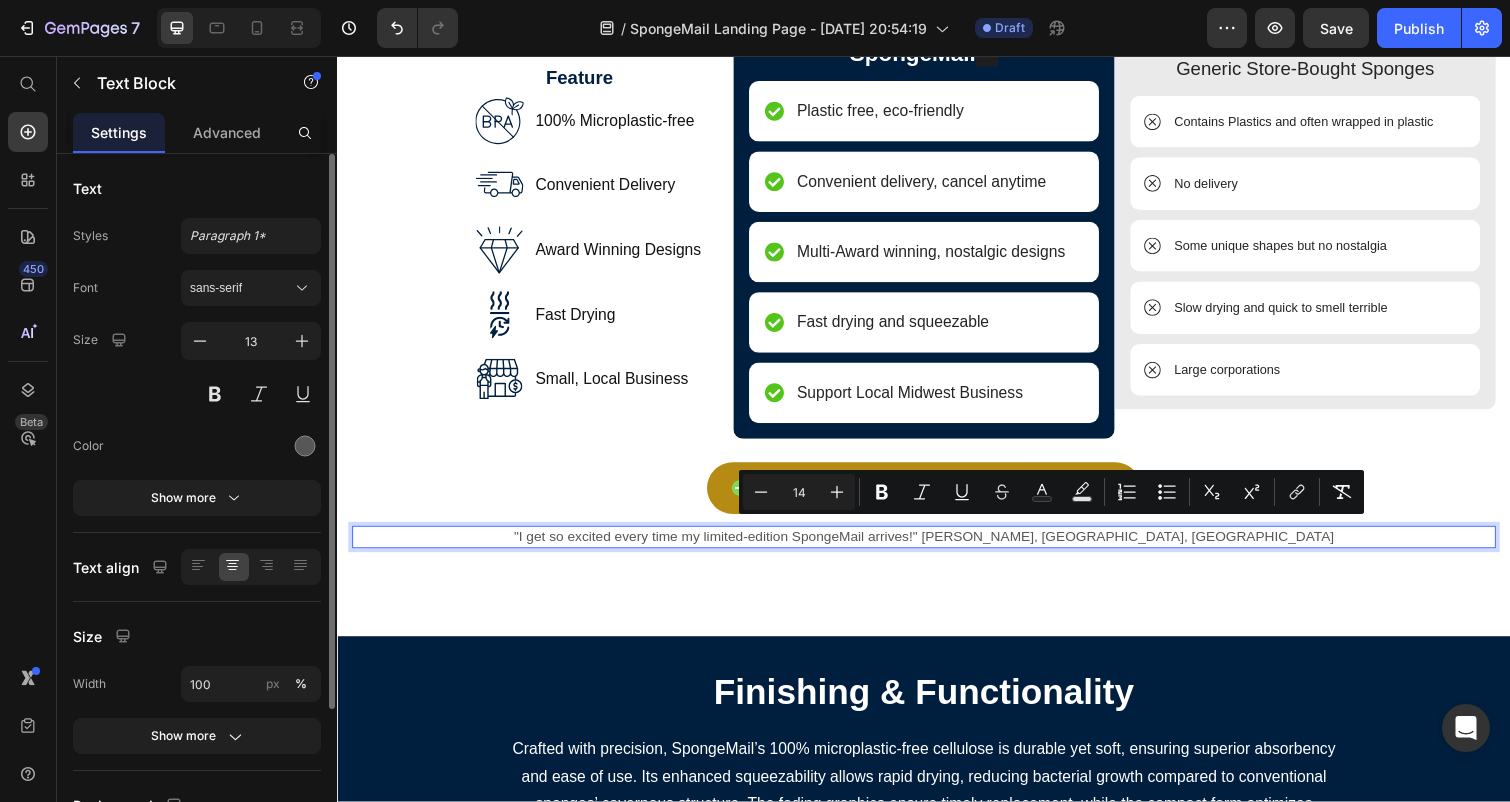 click on ""I get so excited every time my limited-edition SpongeMail arrives!" [PERSON_NAME], [GEOGRAPHIC_DATA], [GEOGRAPHIC_DATA]" at bounding box center [936, 548] 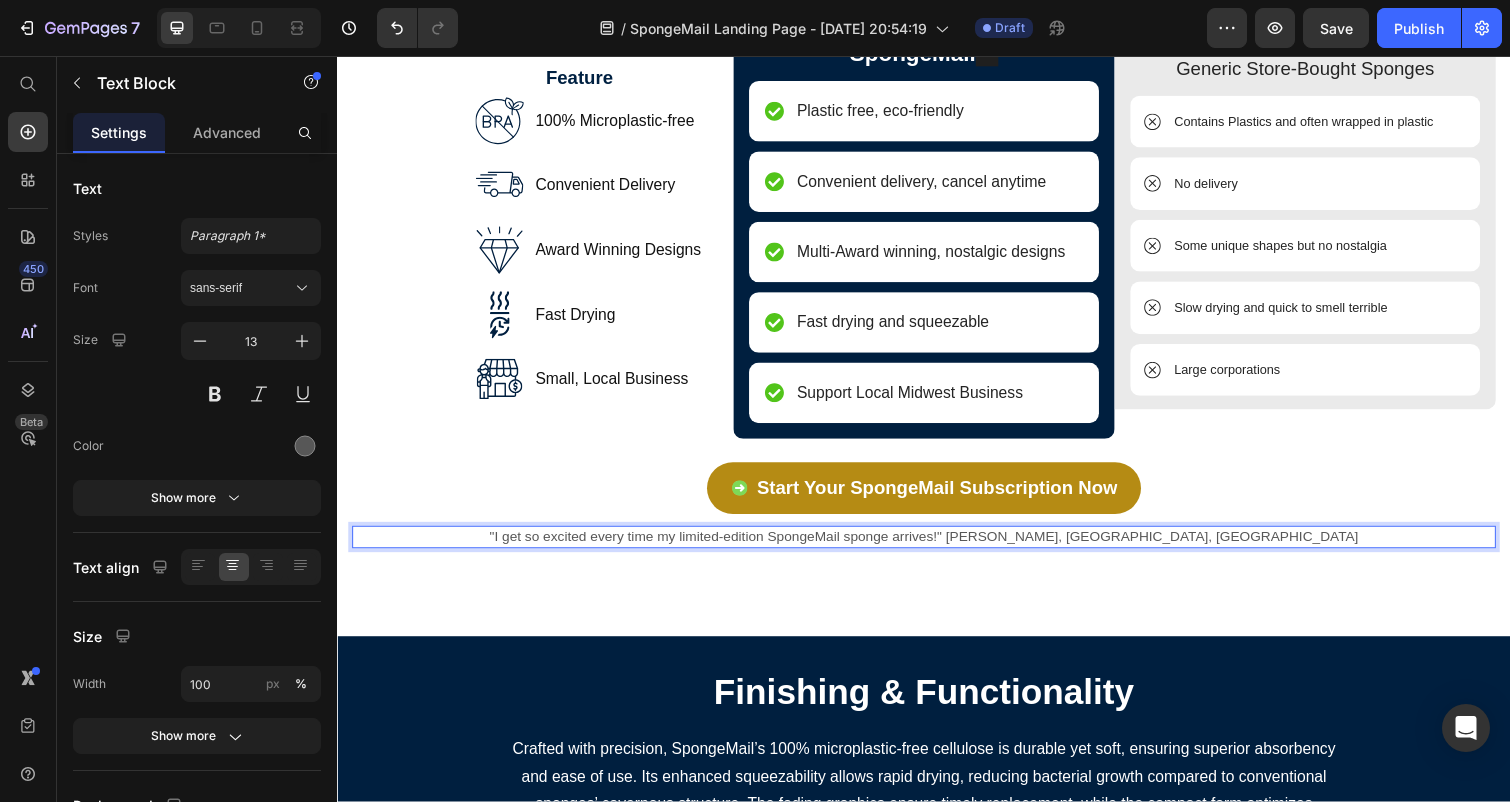 click on ""I get so excited every time my limited-edition SpongeMail sponge arrives!" Jen, Chicago, IL" at bounding box center (937, 548) 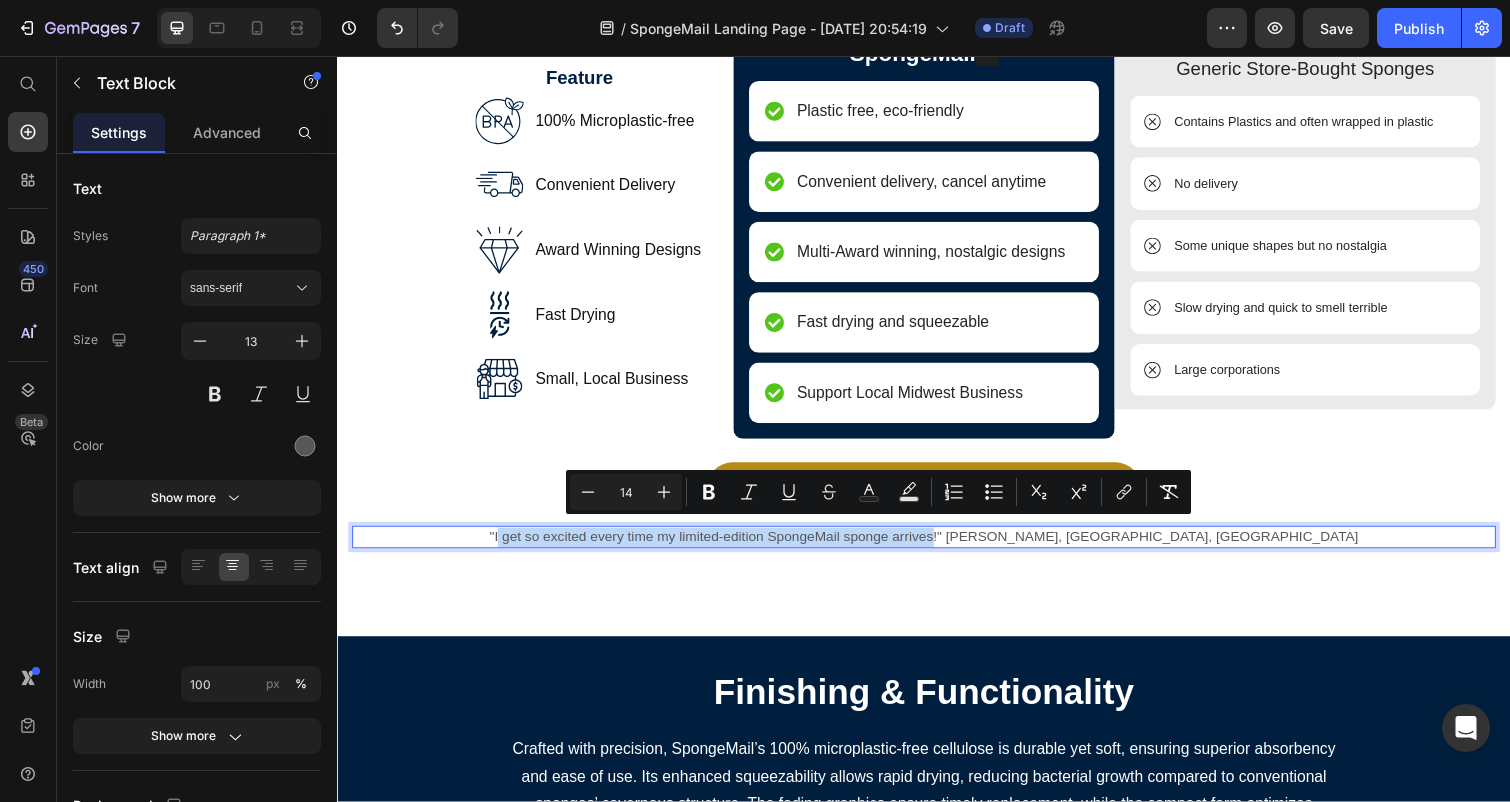 drag, startPoint x: 1105, startPoint y: 542, endPoint x: 661, endPoint y: 541, distance: 444.00113 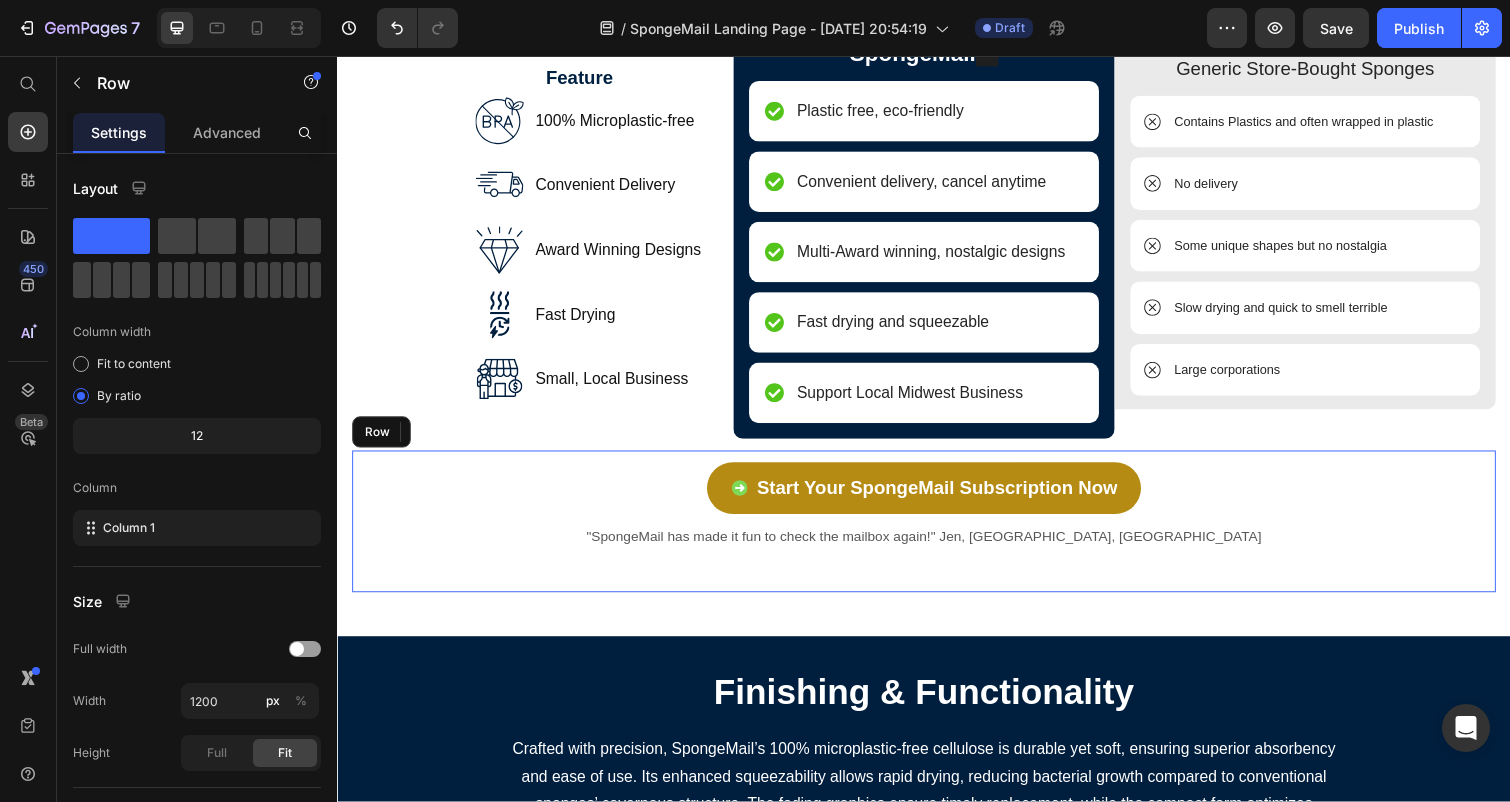 click on "Start Your SpongeMail Subscription Now Button "SpongeMail has made it fun to check the mailbox again!" Jen, Chicago, IL Text Block   45" at bounding box center [937, 532] 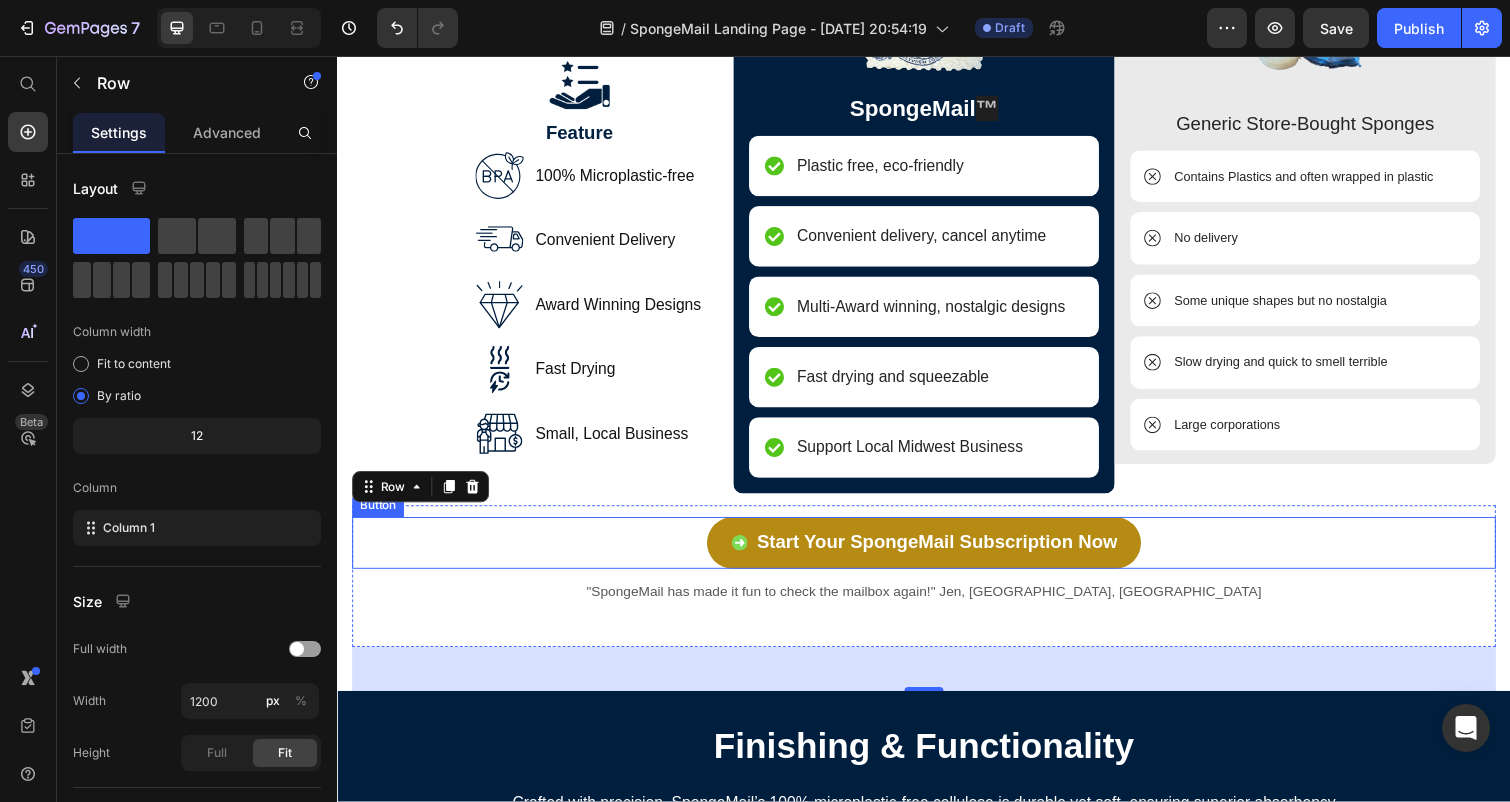 scroll, scrollTop: 5400, scrollLeft: 0, axis: vertical 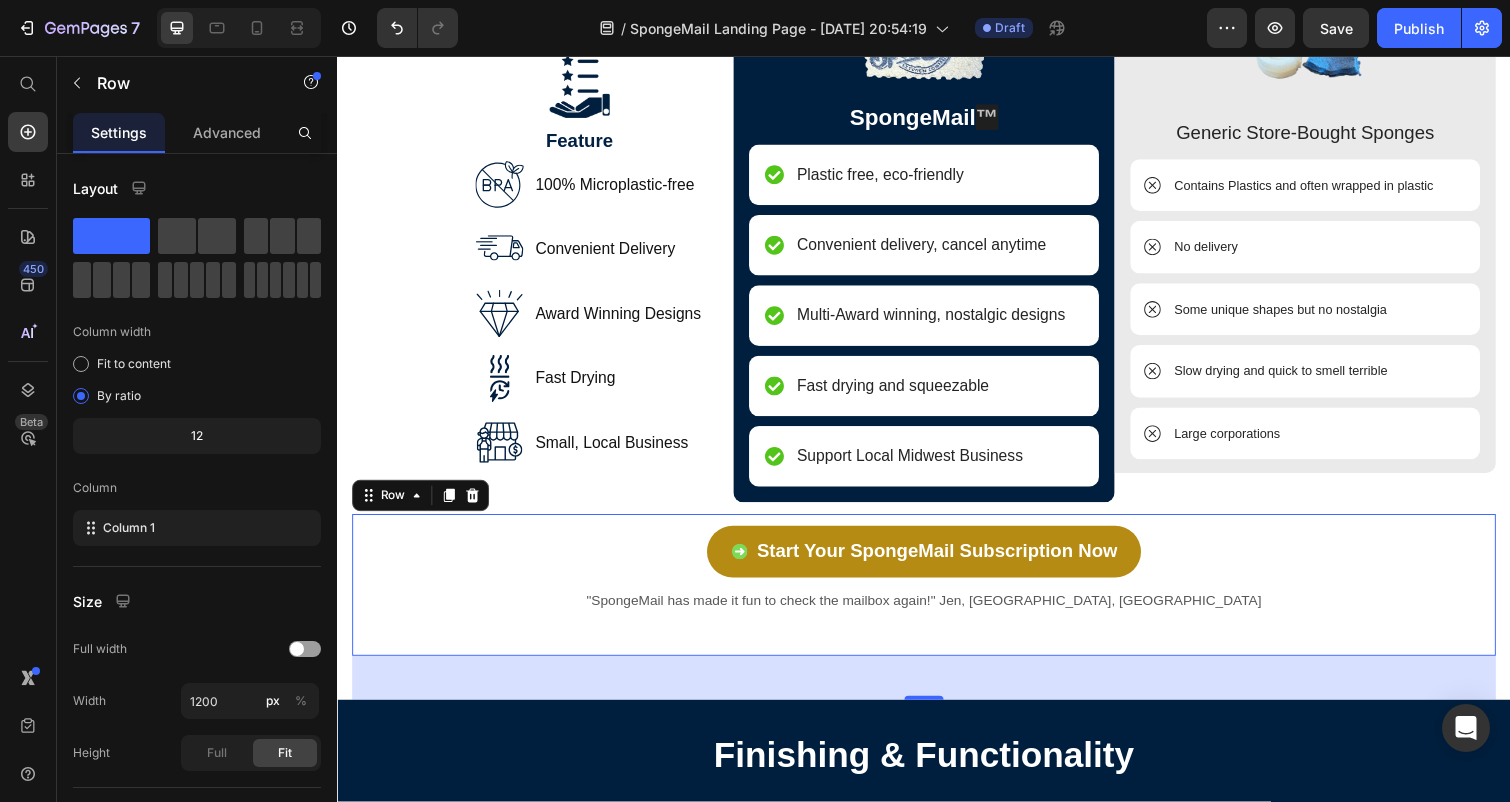 click on "Start Your SpongeMail Subscription Now Button "SpongeMail has made it fun to check the mailbox again!" Jen, Chicago, IL Text Block" at bounding box center (937, 597) 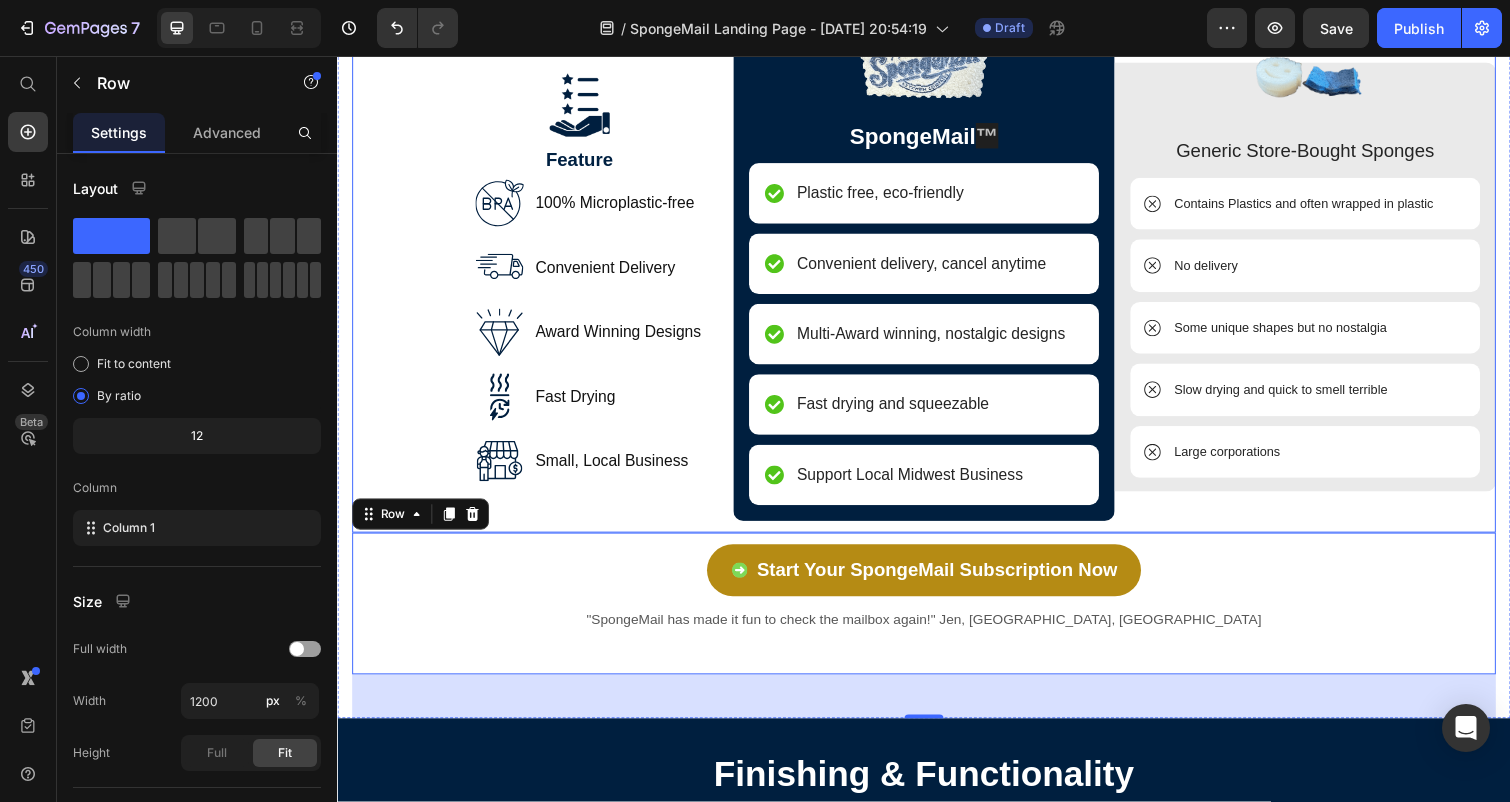 scroll, scrollTop: 5390, scrollLeft: 0, axis: vertical 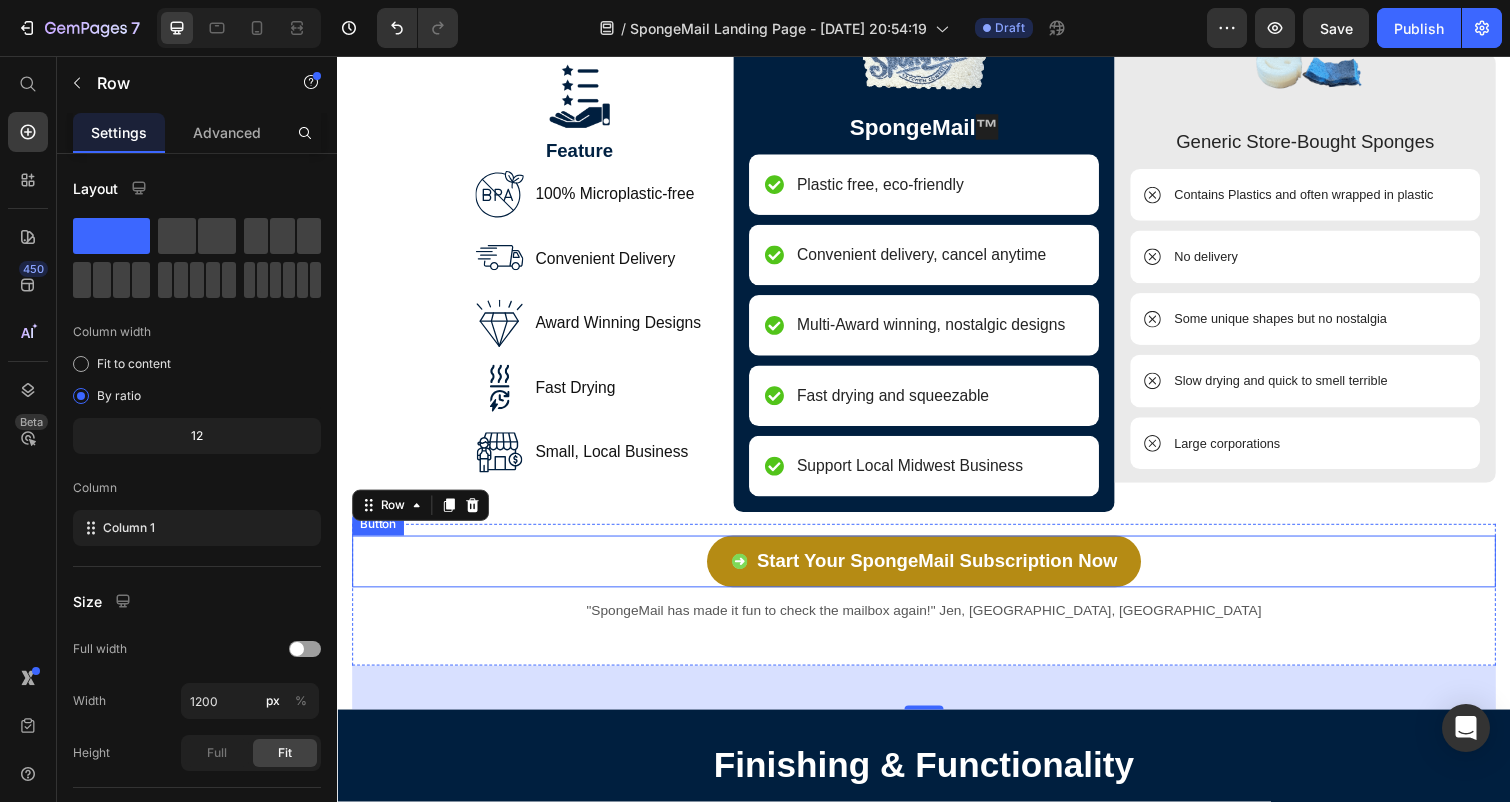 click on "Start Your SpongeMail Subscription Now Button" at bounding box center [937, 573] 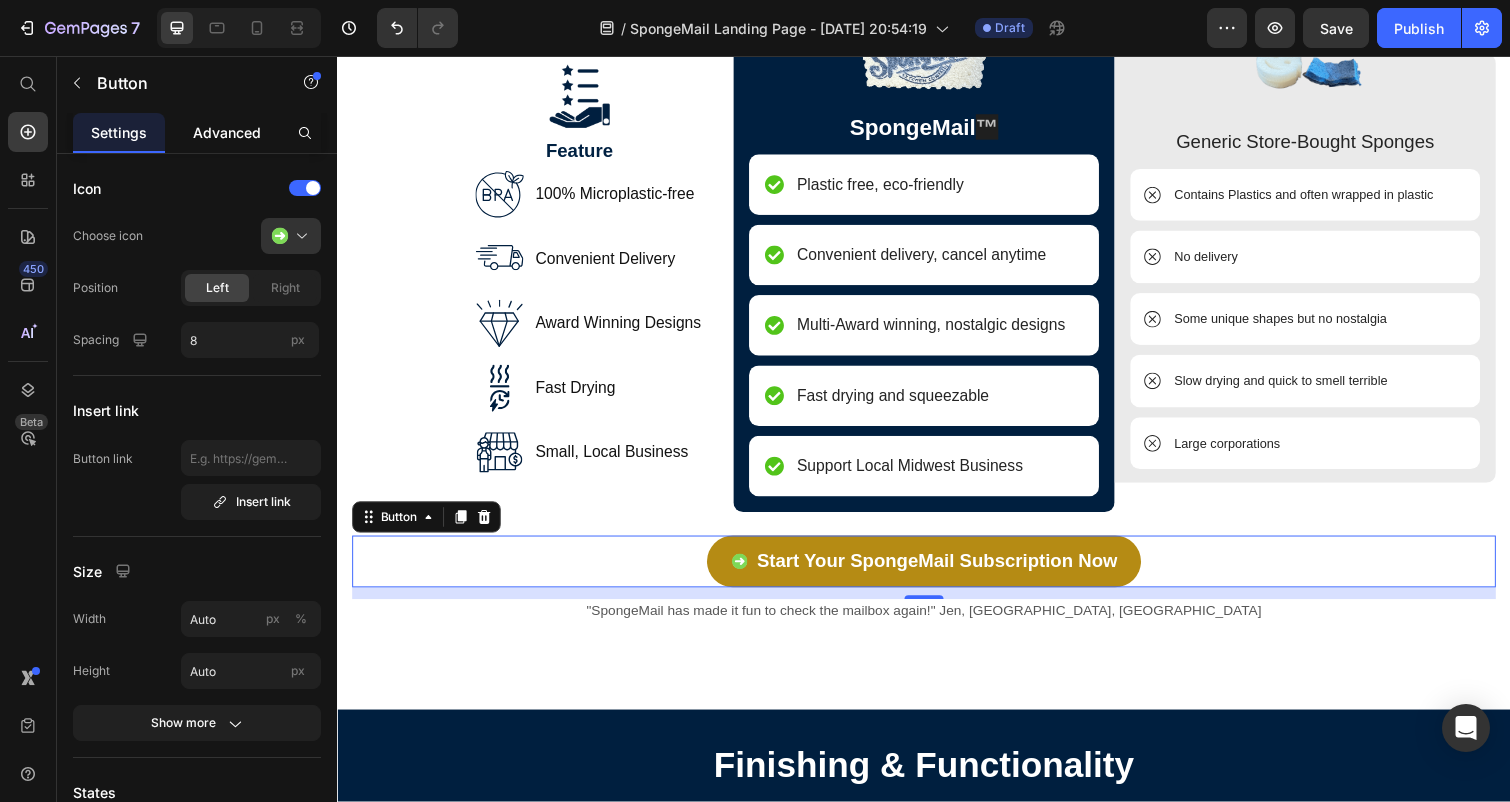 click on "Advanced" at bounding box center [227, 132] 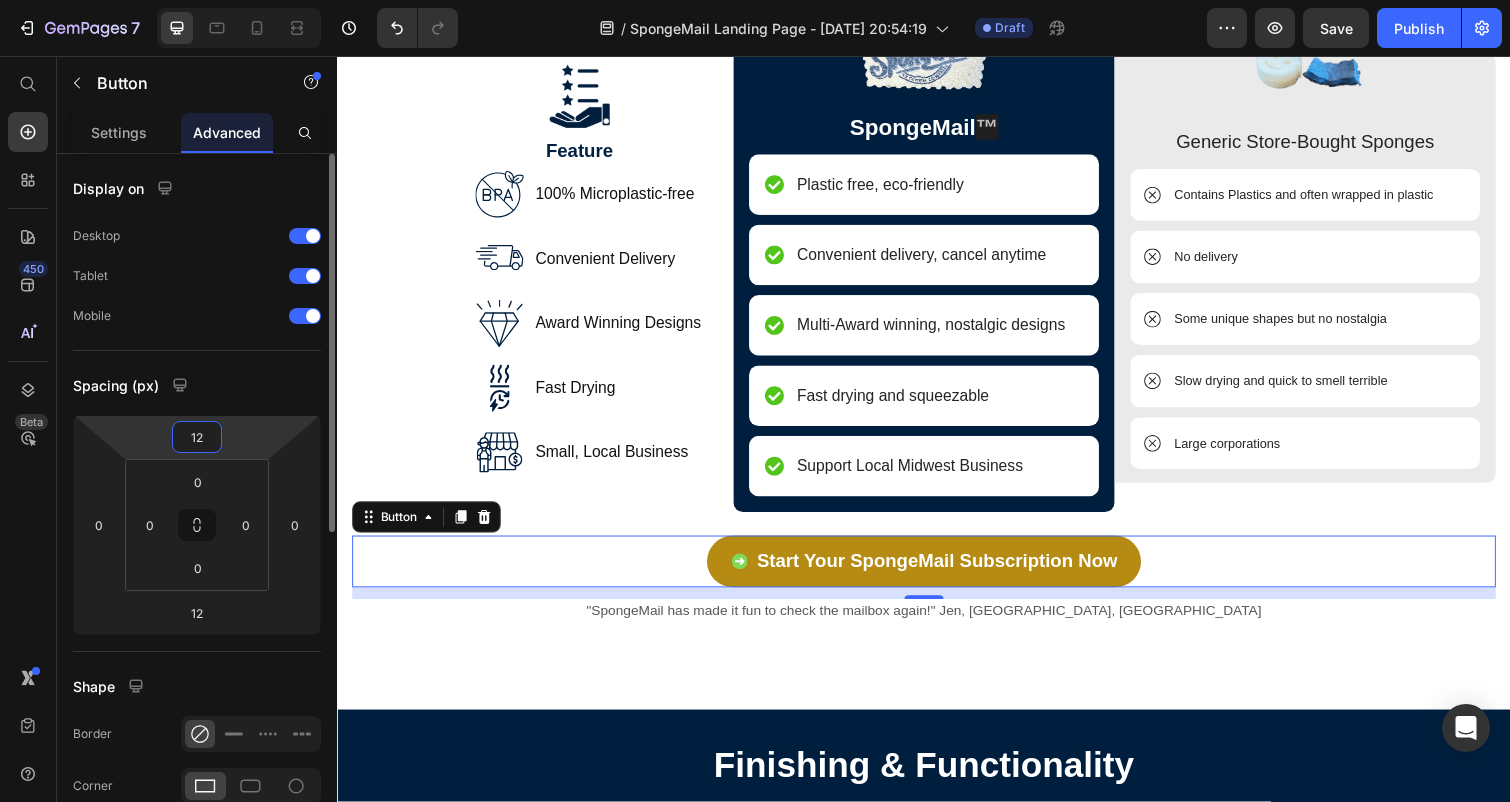 click on "12" at bounding box center [197, 437] 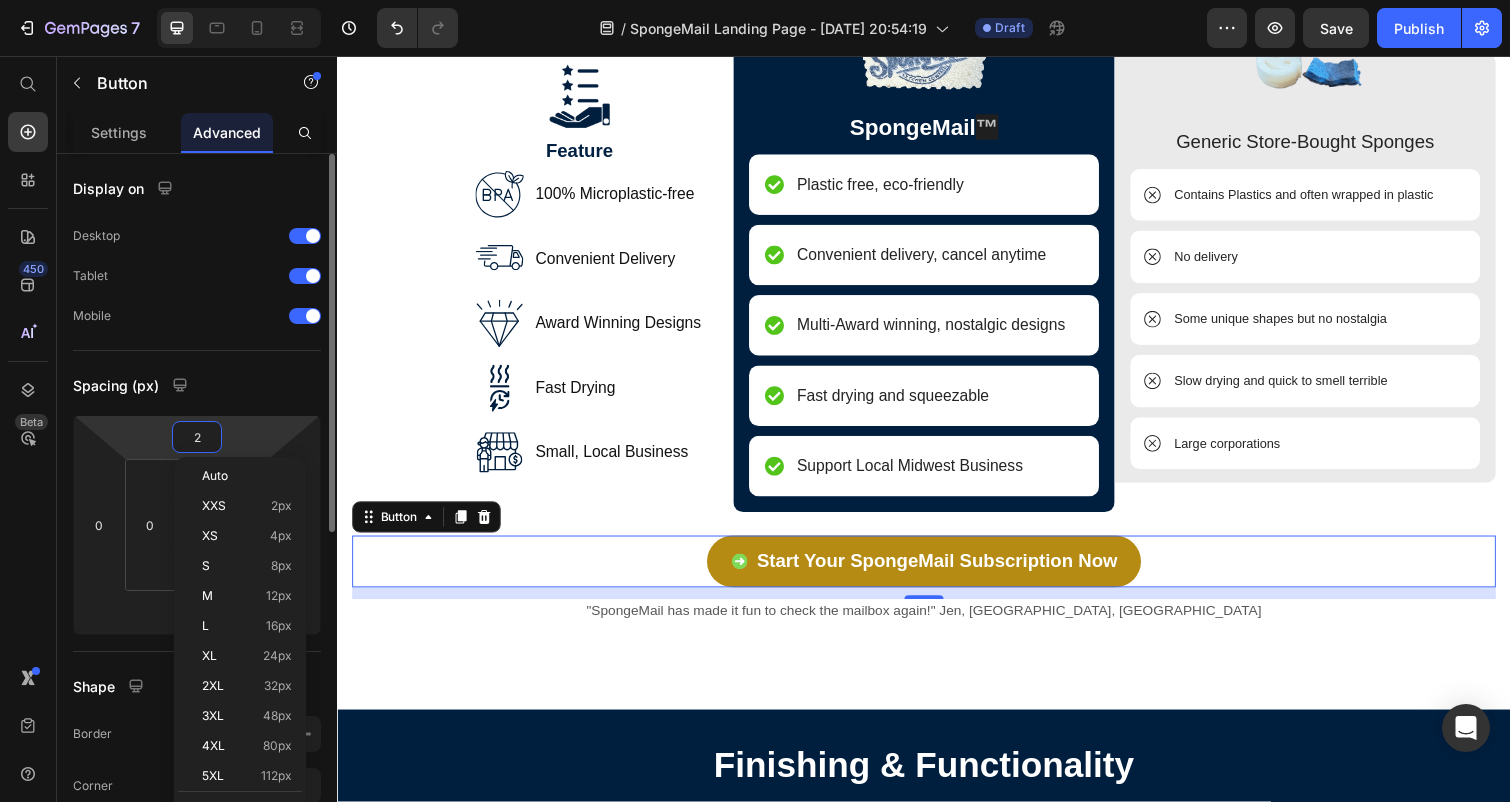 type on "24" 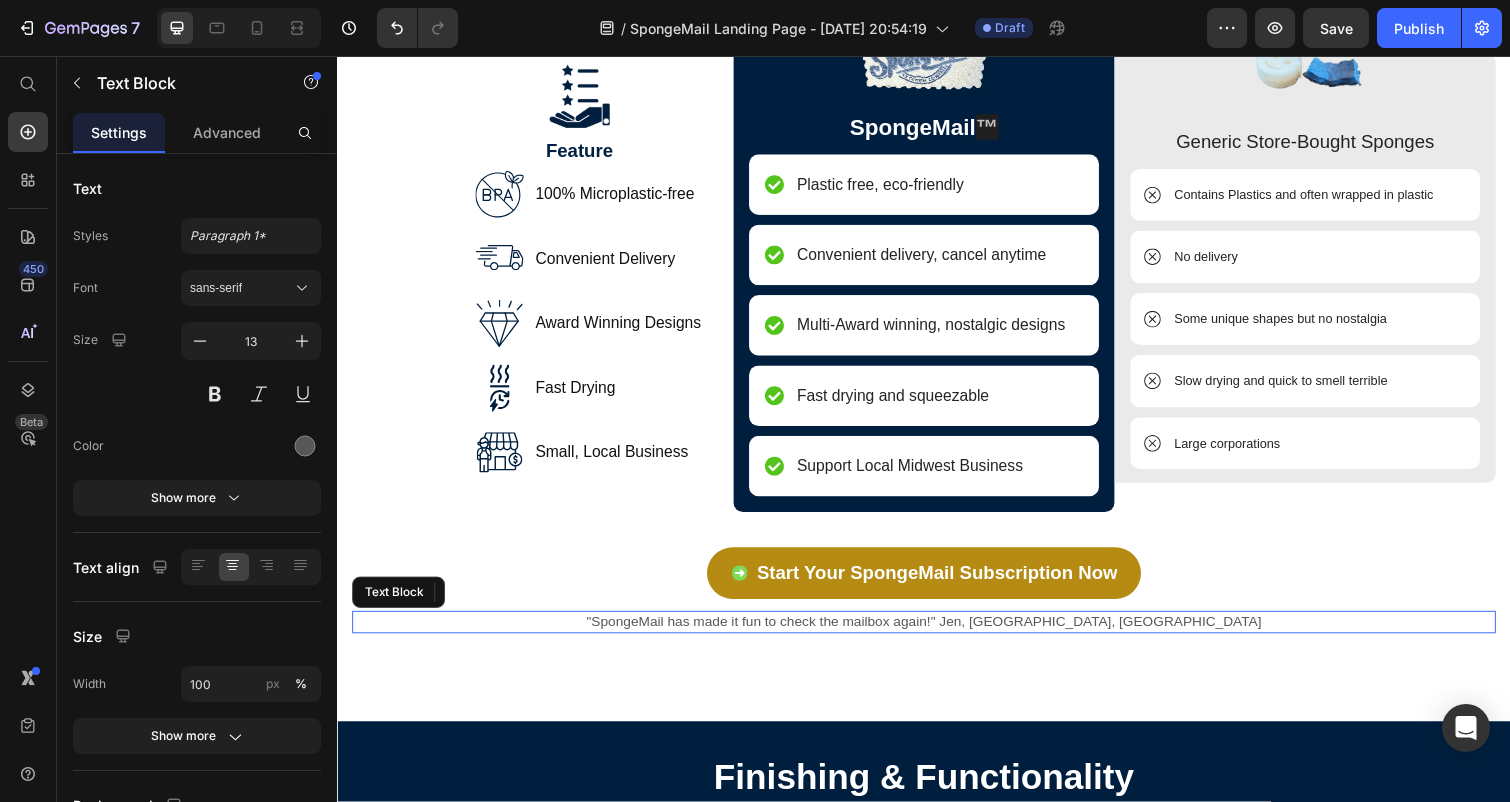 click on ""SpongeMail has made it fun to check the mailbox again!" Jen, Chicago, IL" at bounding box center [937, 636] 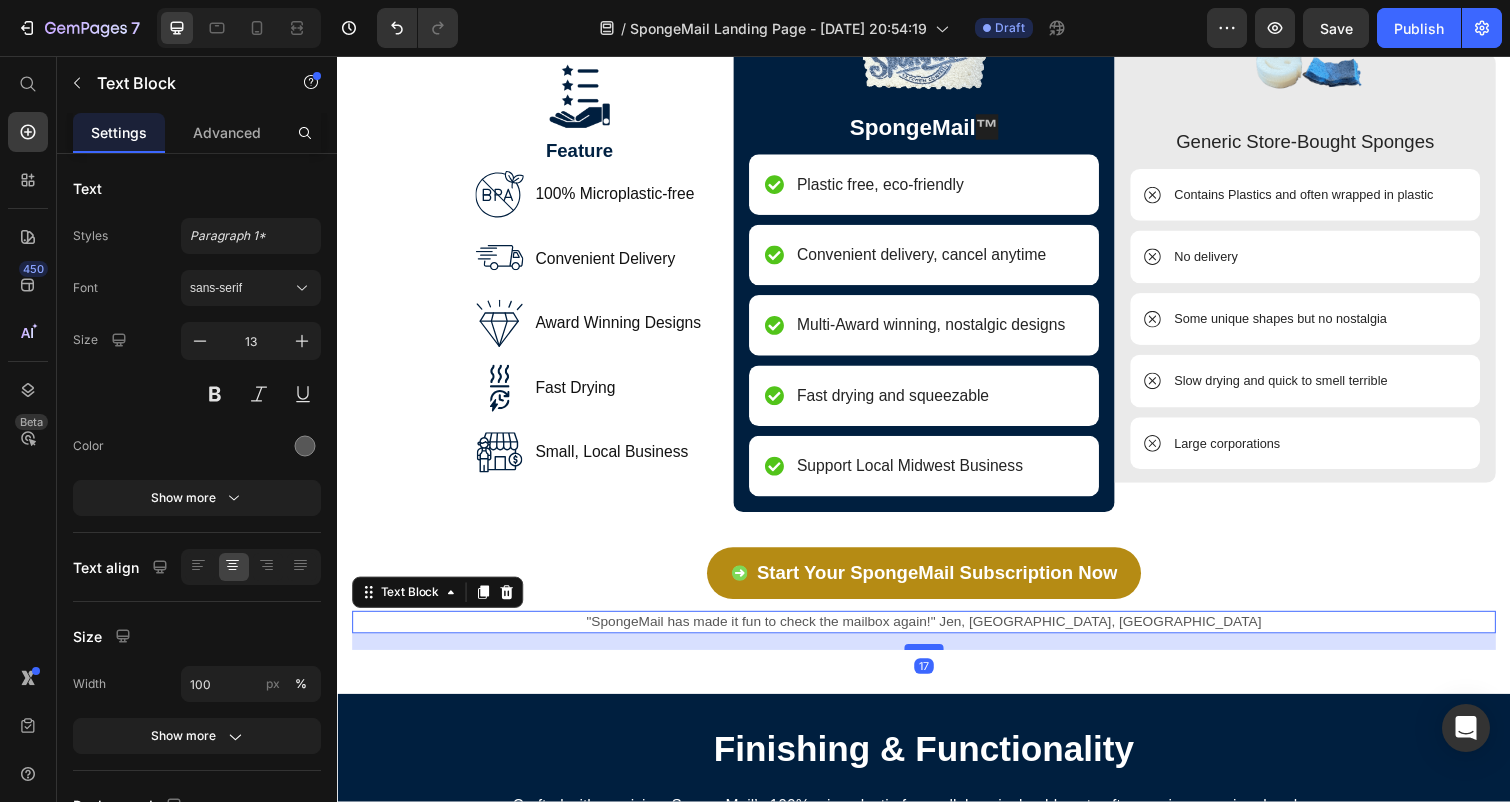 drag, startPoint x: 943, startPoint y: 682, endPoint x: 932, endPoint y: 654, distance: 30.083218 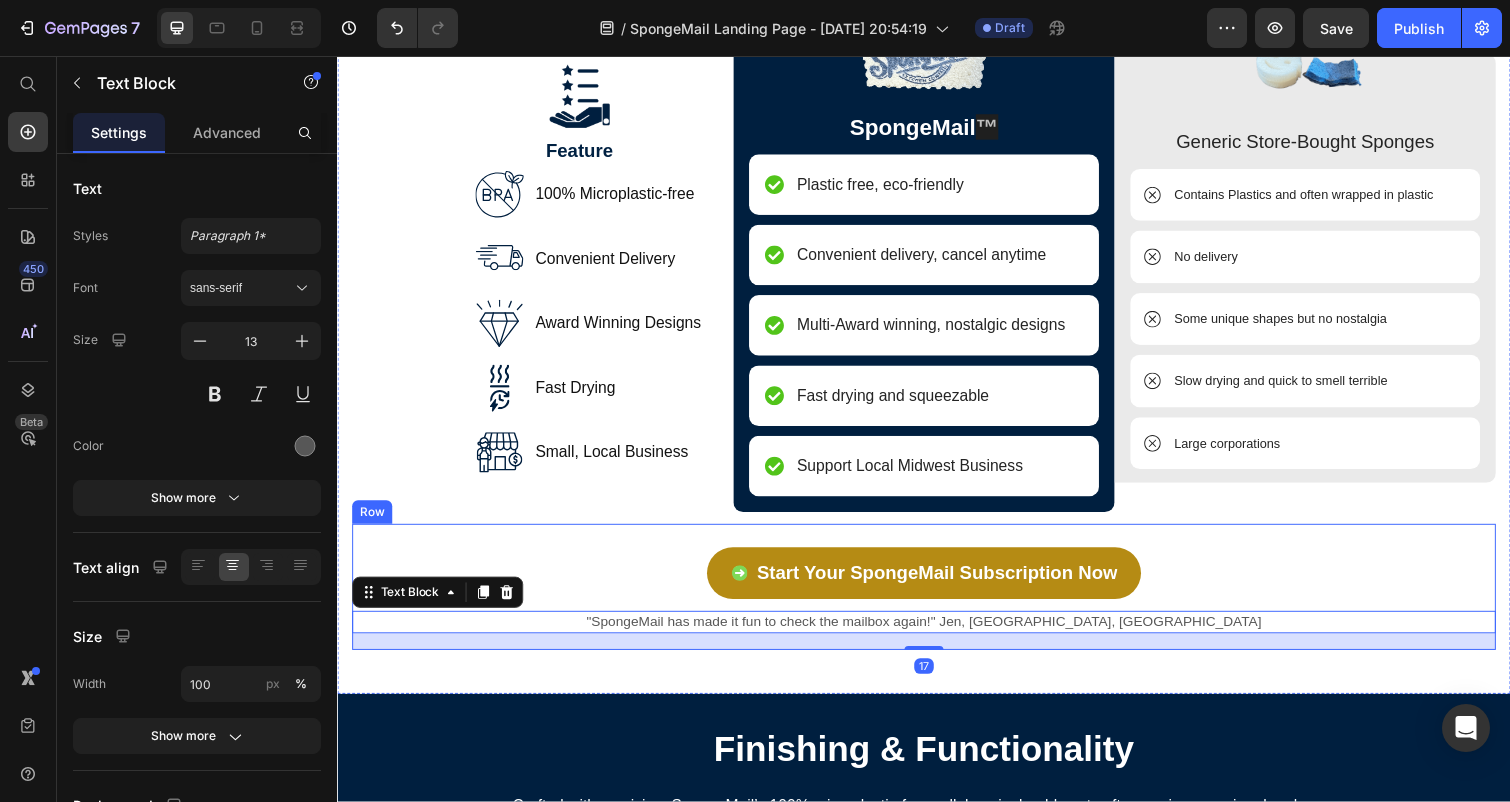 click on "Start Your SpongeMail Subscription Now Button "SpongeMail has made it fun to check the mailbox again!" Jen, Chicago, IL Text Block   17" at bounding box center [937, 599] 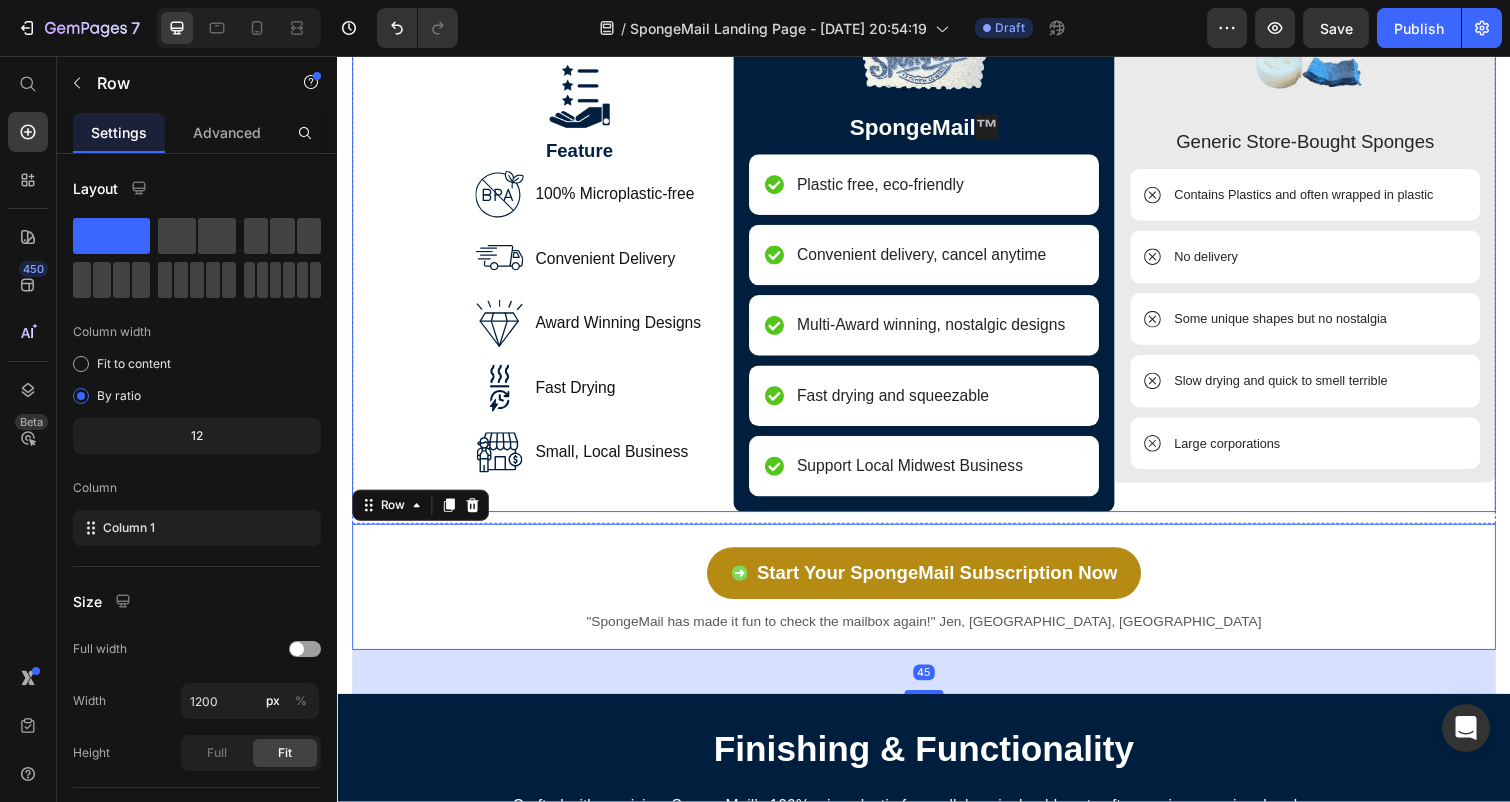 click on "Image Generic Store-Bought Sponges Text Block
Contains Plastics and often wrapped in plastic Item List
No delivery Item List
Some unique shapes but no nostalgia Item List
Slow drying and quick to smell terrible Item List
Large corporations Item List Row" at bounding box center (1327, 274) 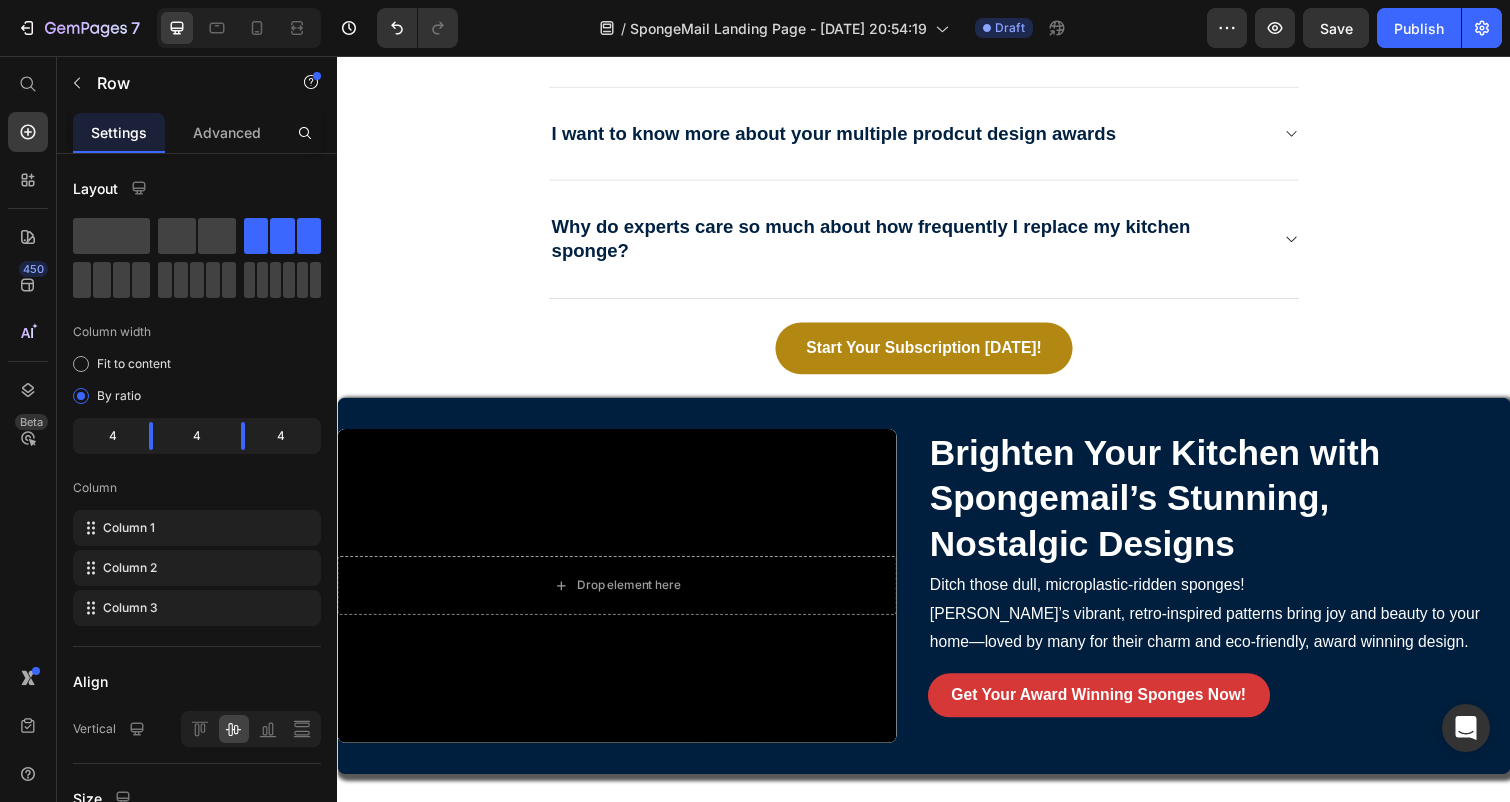 scroll, scrollTop: 8184, scrollLeft: 0, axis: vertical 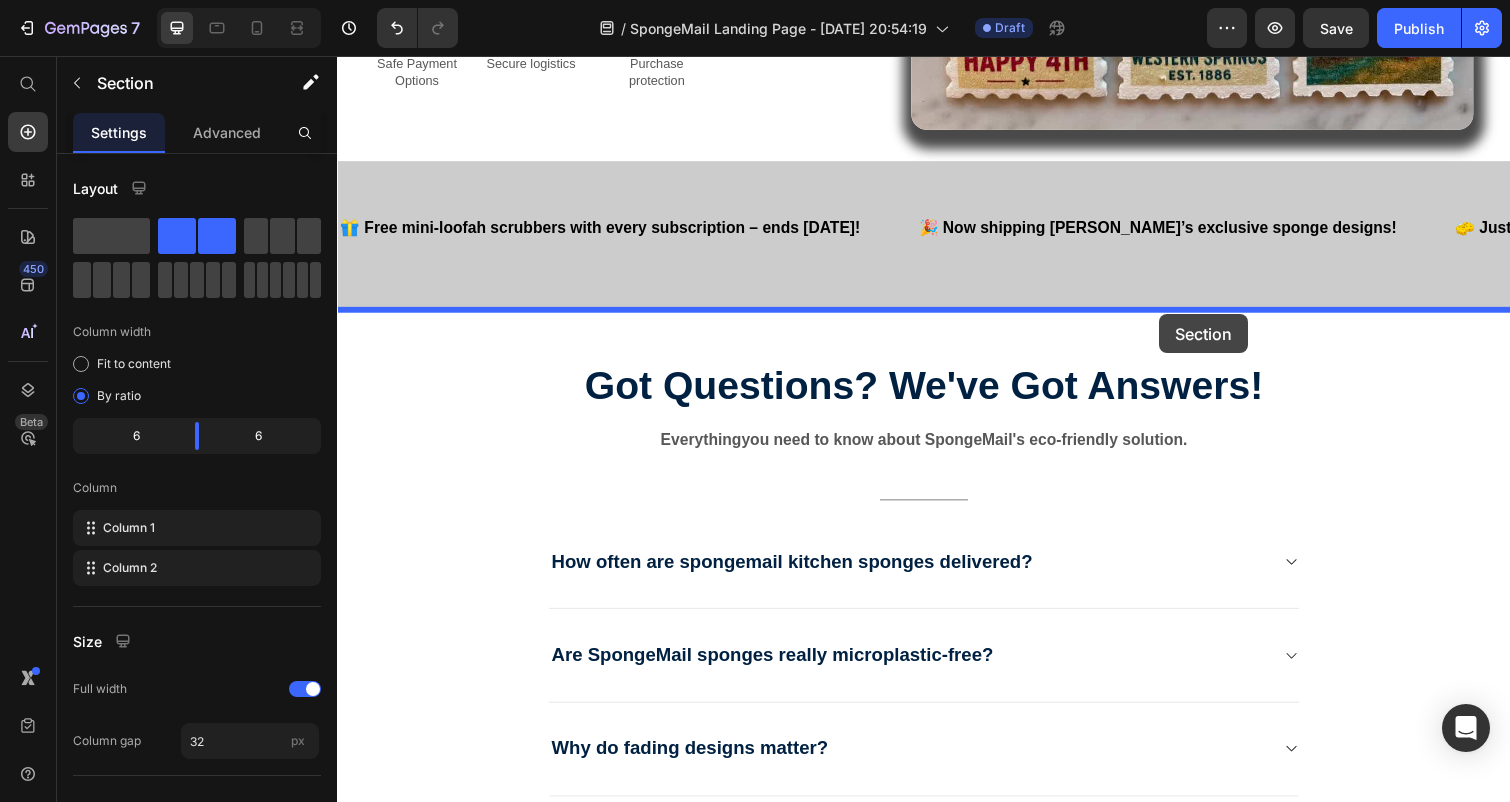 drag, startPoint x: 1362, startPoint y: 393, endPoint x: 1178, endPoint y: 320, distance: 197.95201 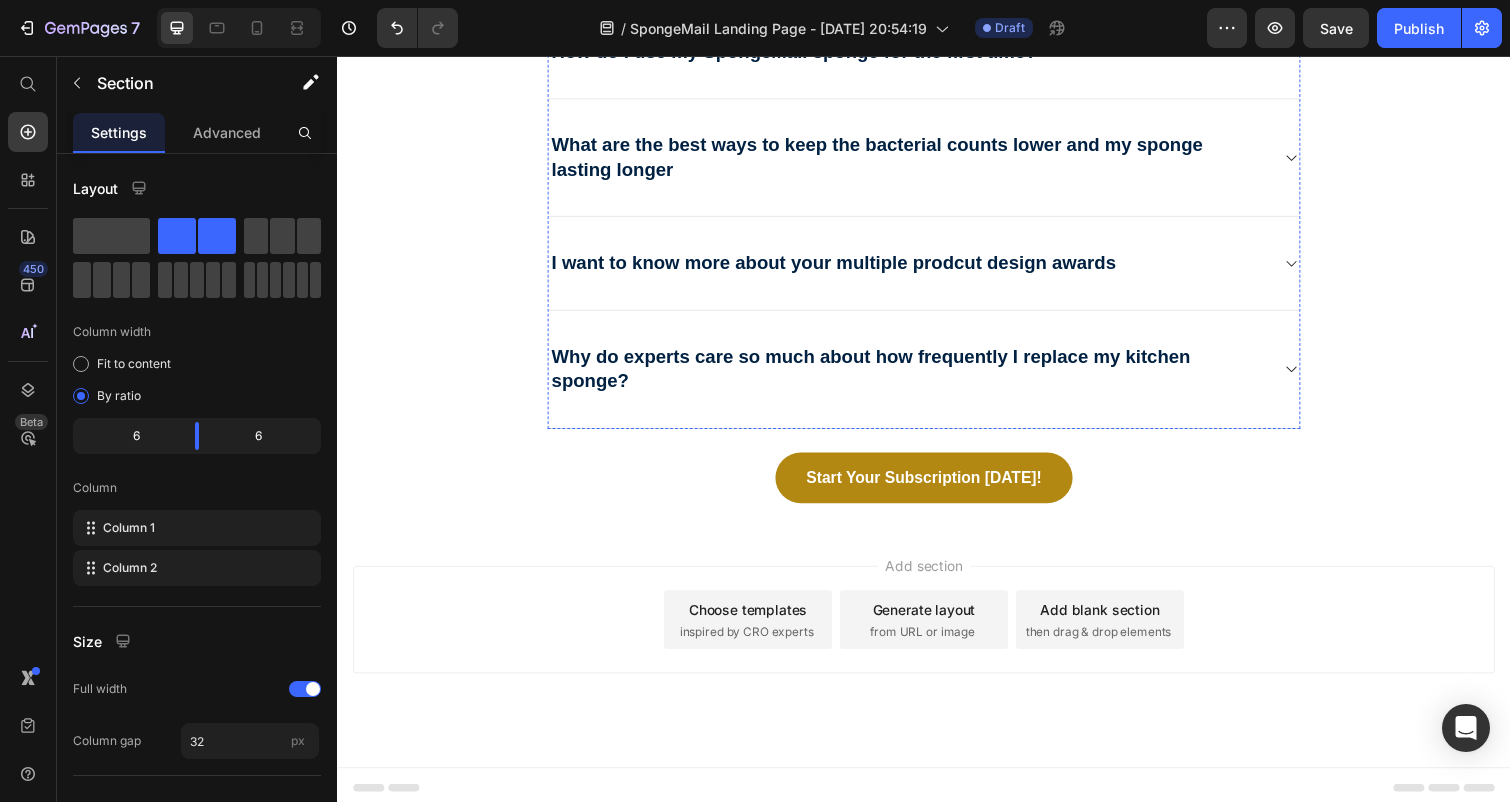 scroll, scrollTop: 8415, scrollLeft: 0, axis: vertical 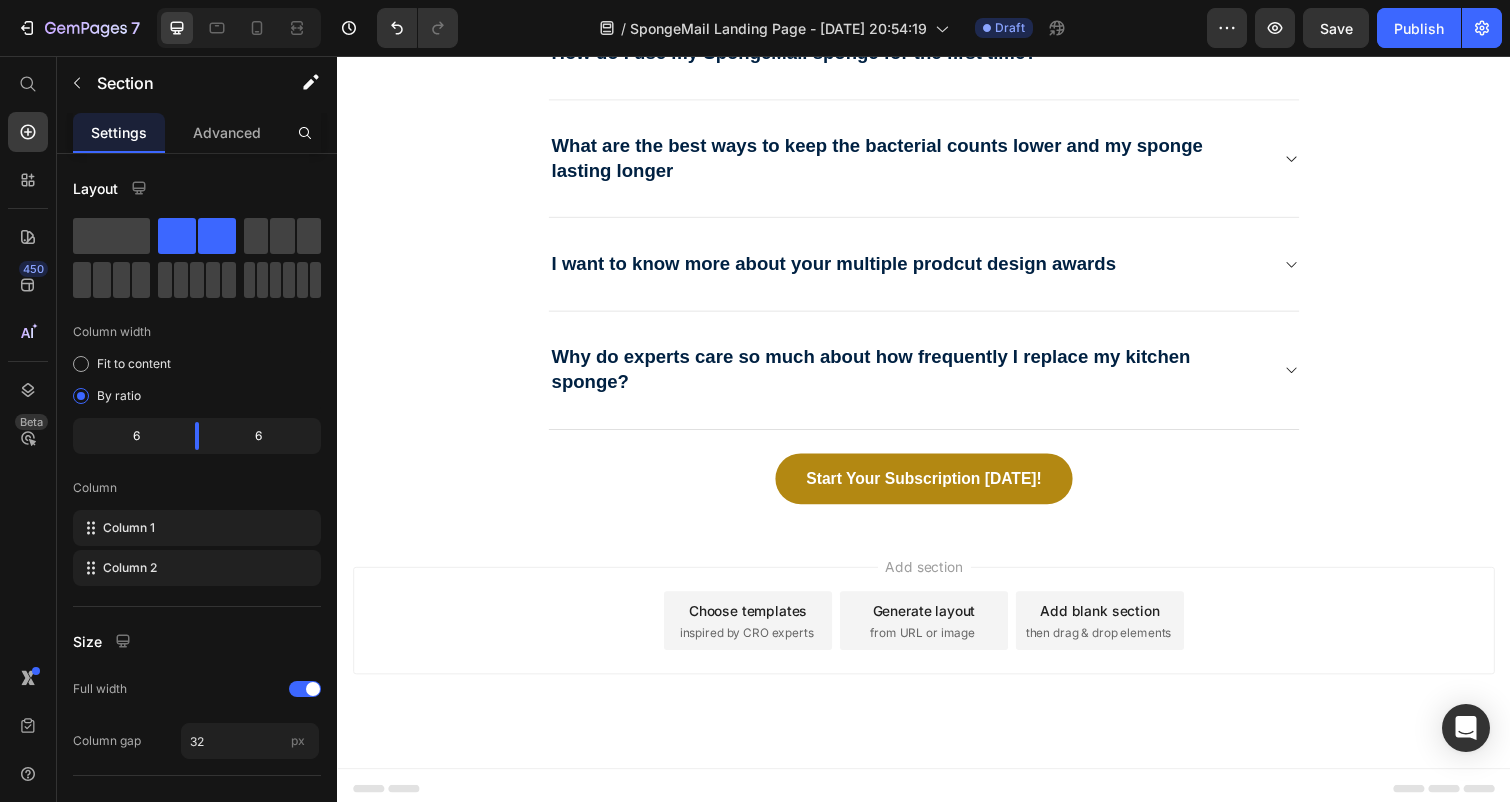 click on "Add blank section" at bounding box center [1117, 623] 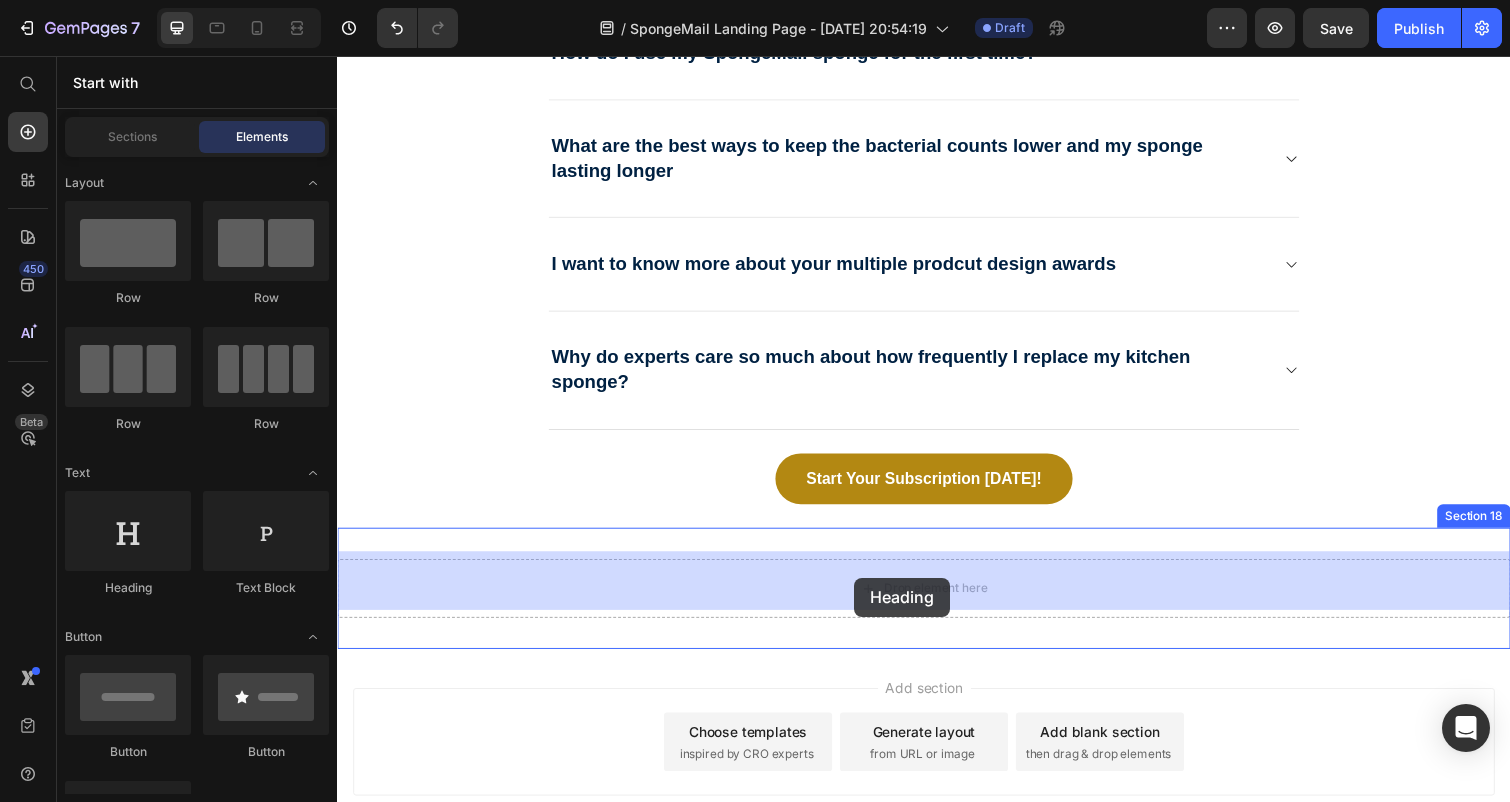 drag, startPoint x: 486, startPoint y: 602, endPoint x: 866, endPoint y: 590, distance: 380.18942 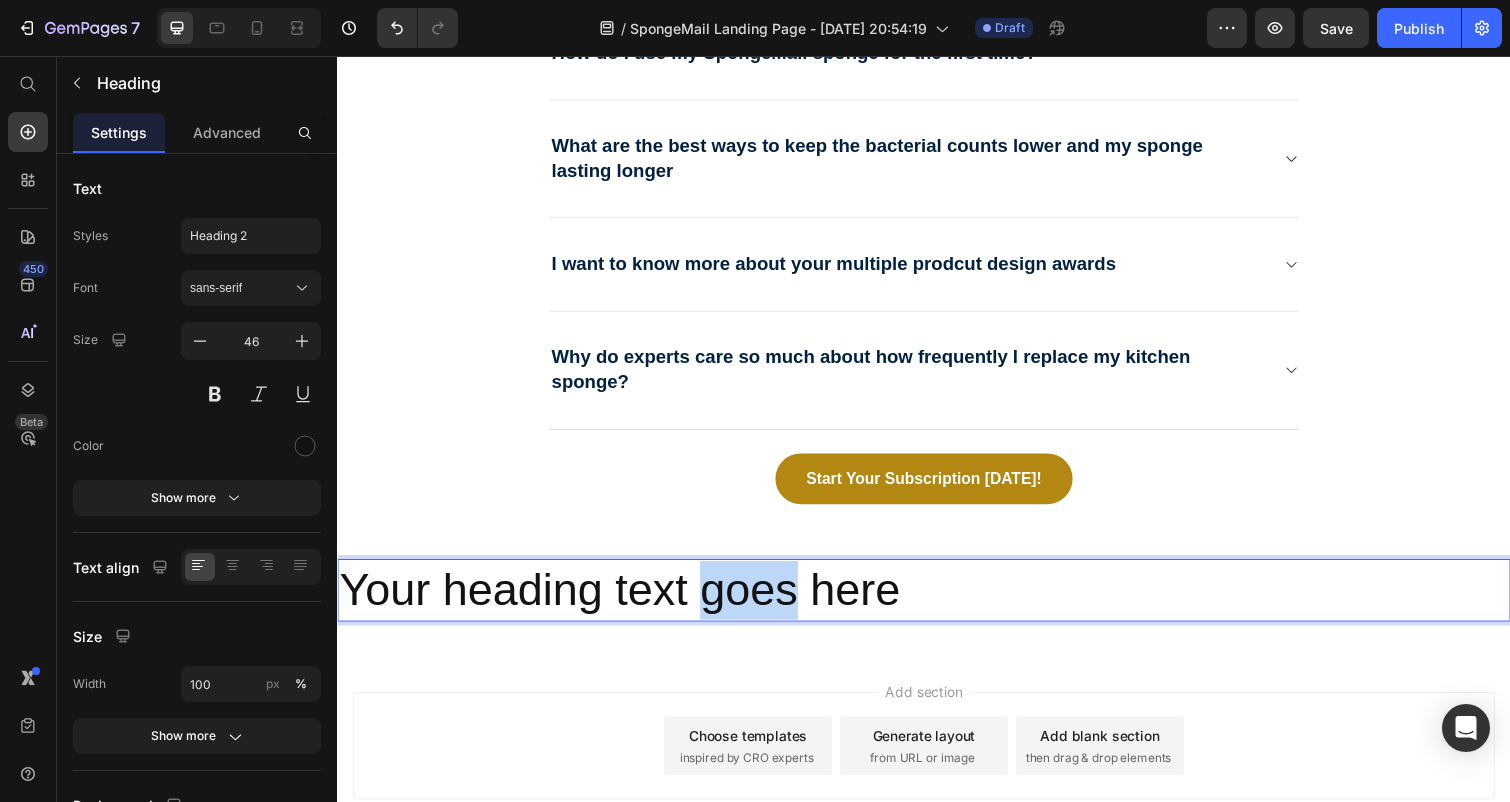 click on "Your heading text goes here" at bounding box center [937, 603] 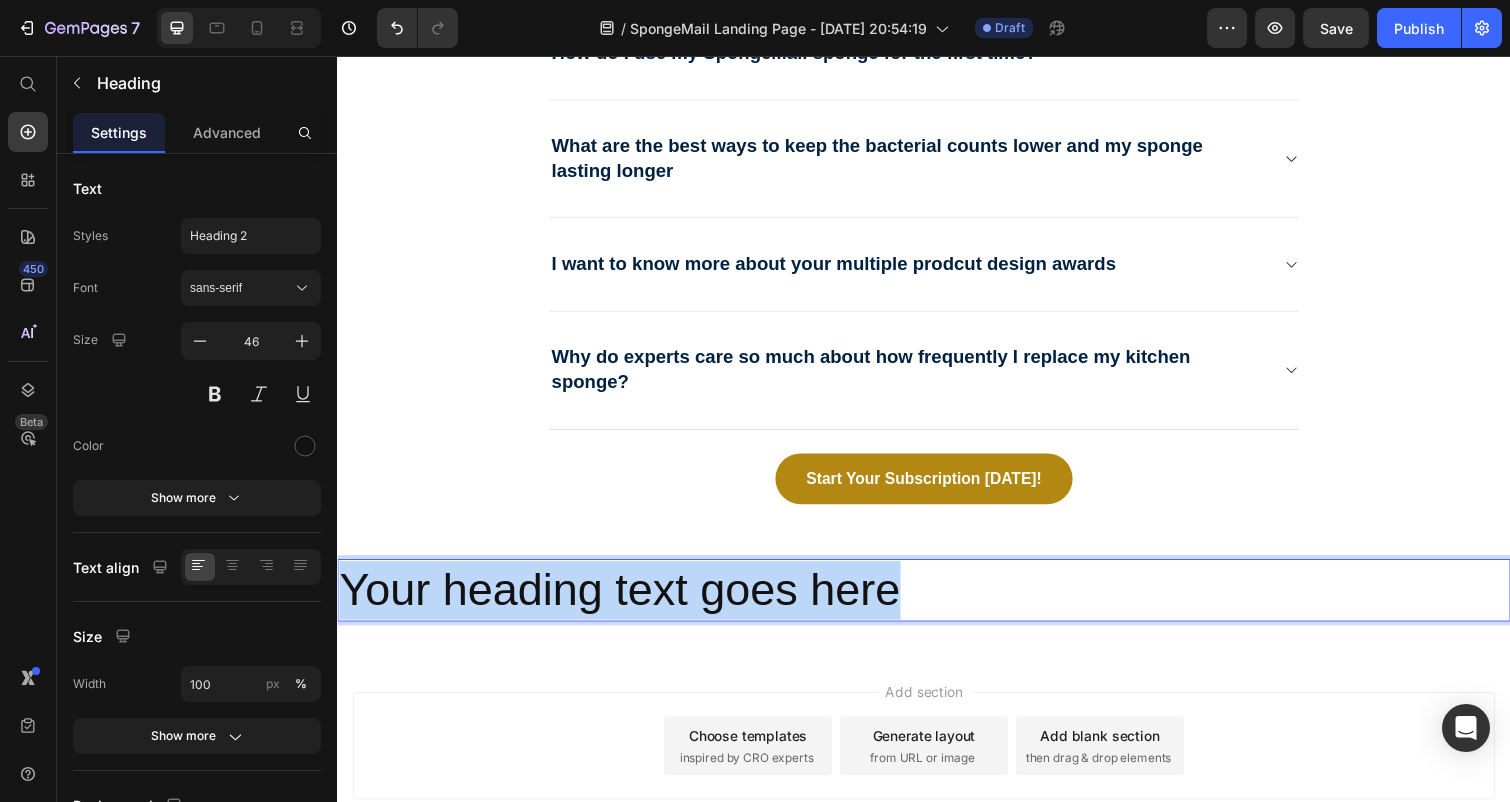 click on "Your heading text goes here" at bounding box center [937, 603] 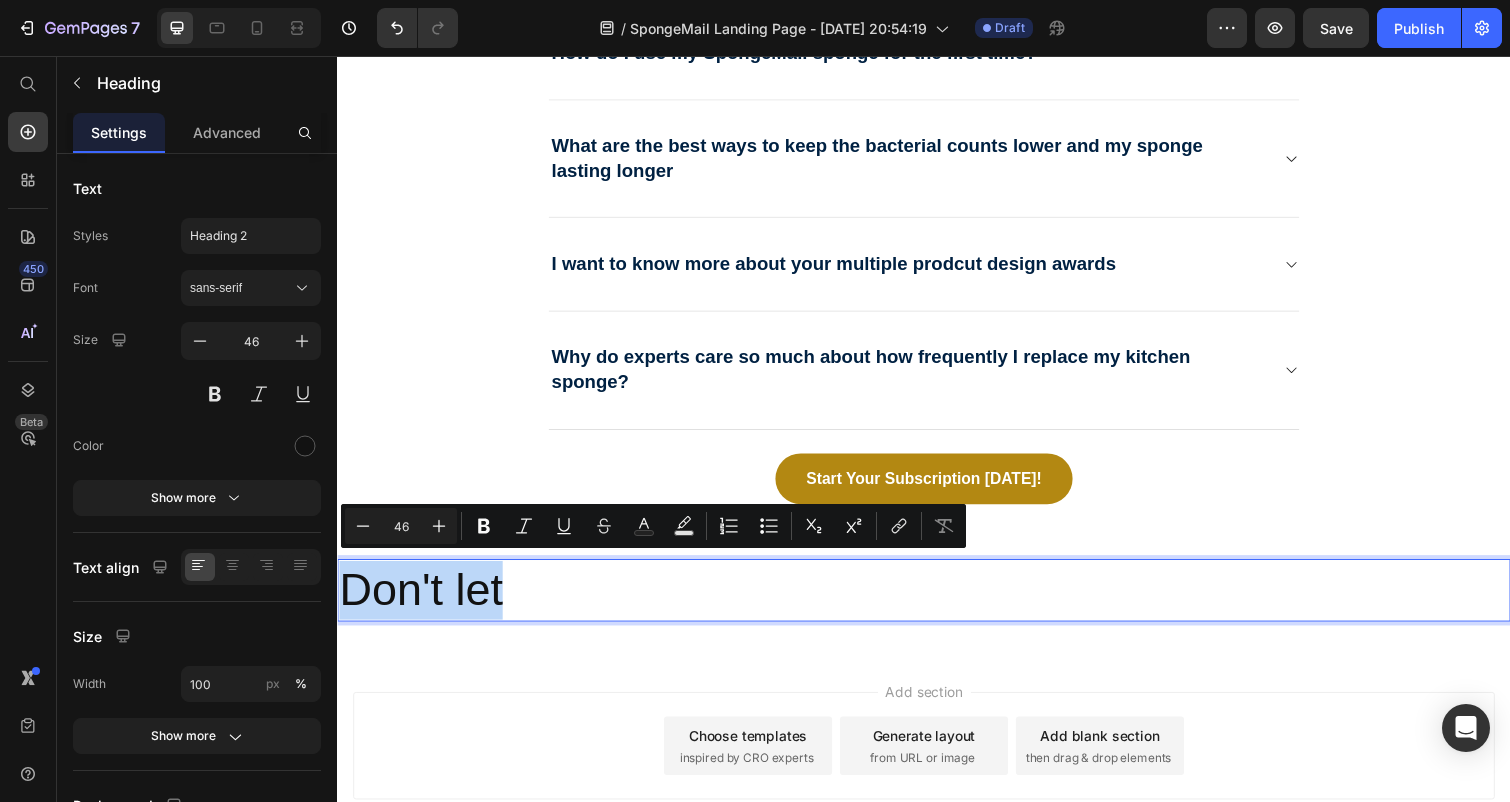 drag, startPoint x: 559, startPoint y: 588, endPoint x: 325, endPoint y: 583, distance: 234.0534 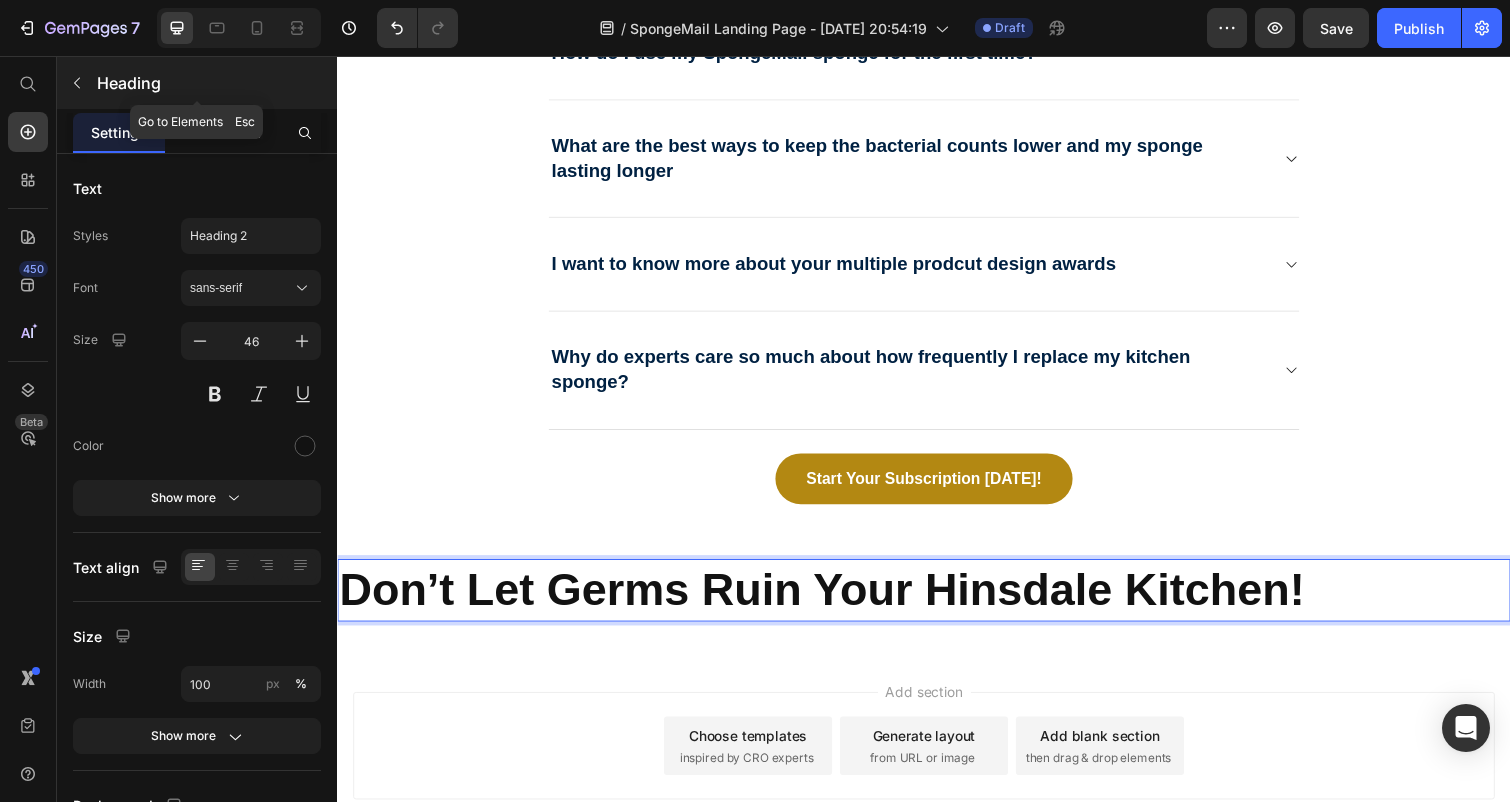 click 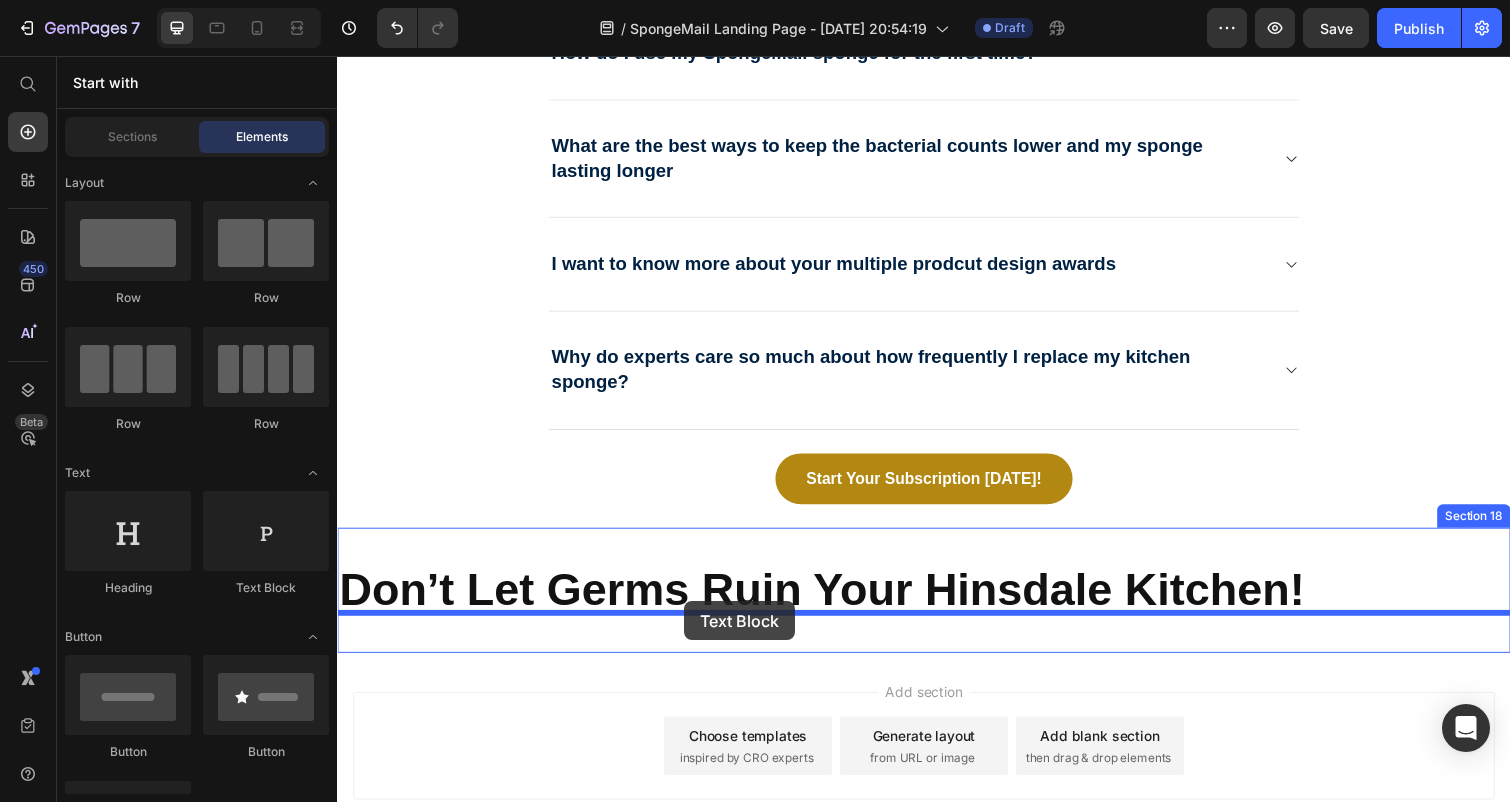 drag, startPoint x: 613, startPoint y: 584, endPoint x: 692, endPoint y: 614, distance: 84.50444 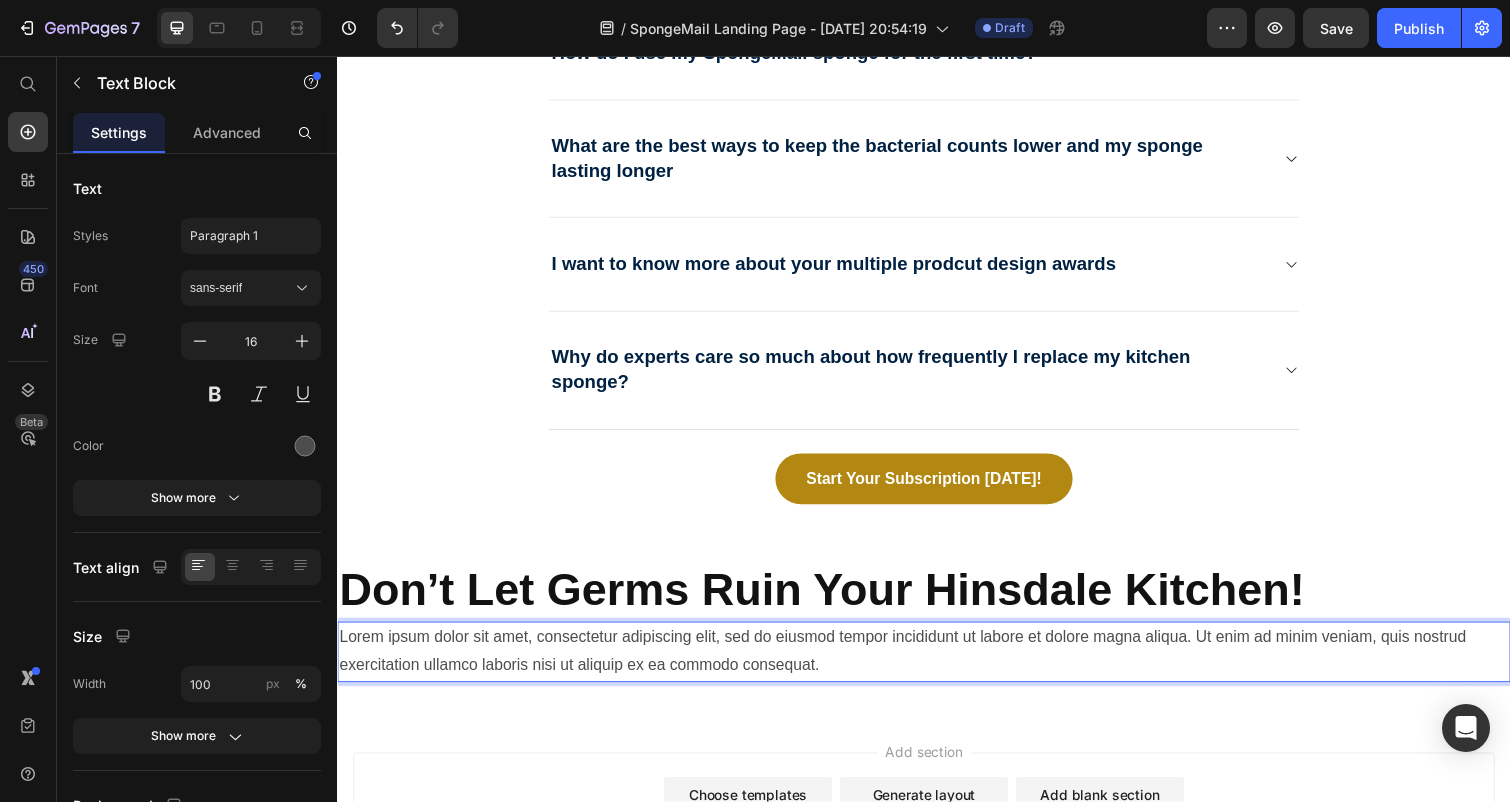 click on "Lorem ipsum dolor sit amet, consectetur adipiscing elit, sed do eiusmod tempor incididunt ut labore et dolore magna aliqua. Ut enim ad minim veniam, quis nostrud exercitation ullamco laboris nisi ut aliquip ex ea commodo consequat." at bounding box center (937, 666) 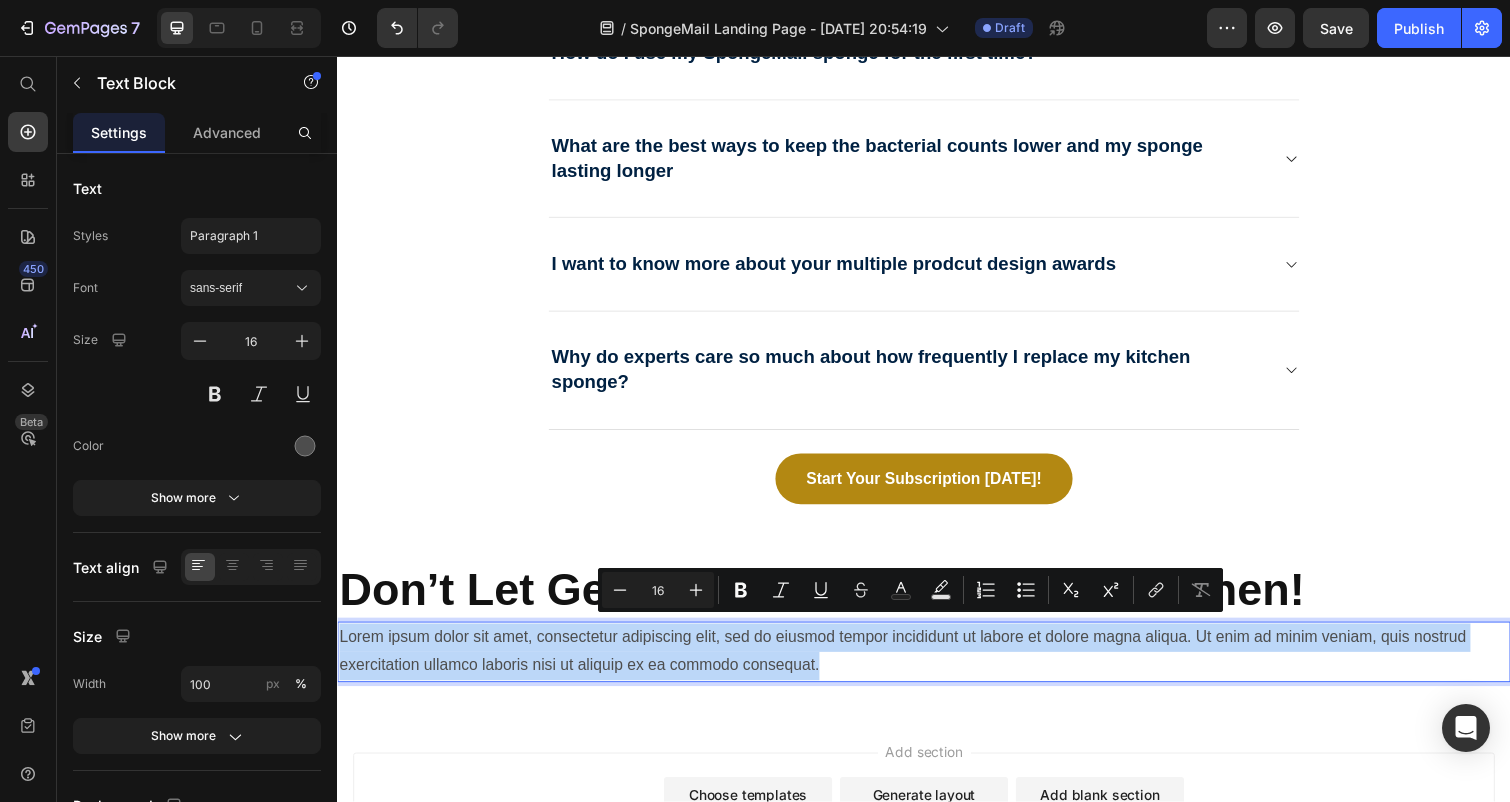drag, startPoint x: 842, startPoint y: 675, endPoint x: 339, endPoint y: 642, distance: 504.08133 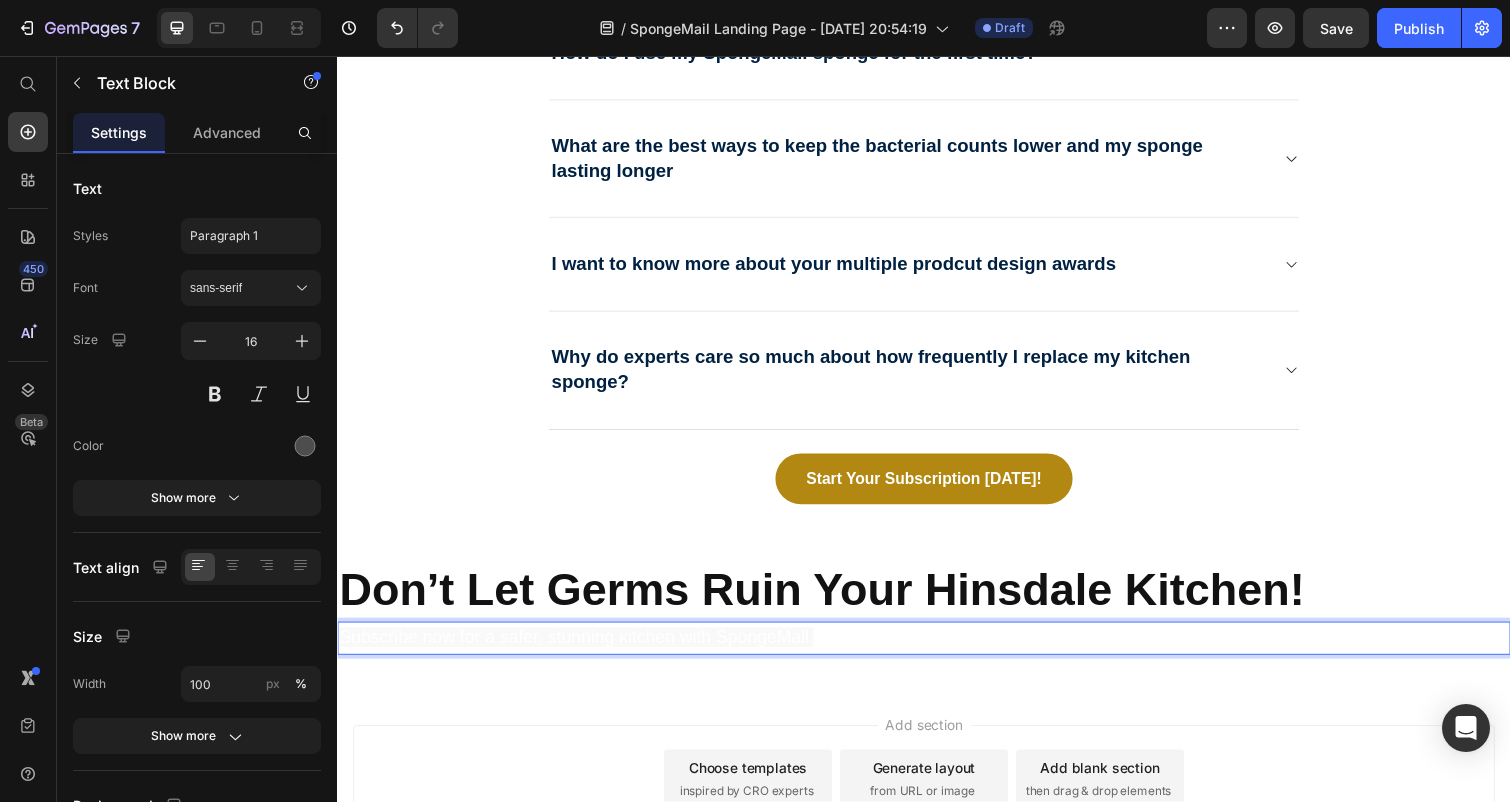 click on "Subscribe now for a safer, stunning kitchen with SpongeMail." at bounding box center [937, 652] 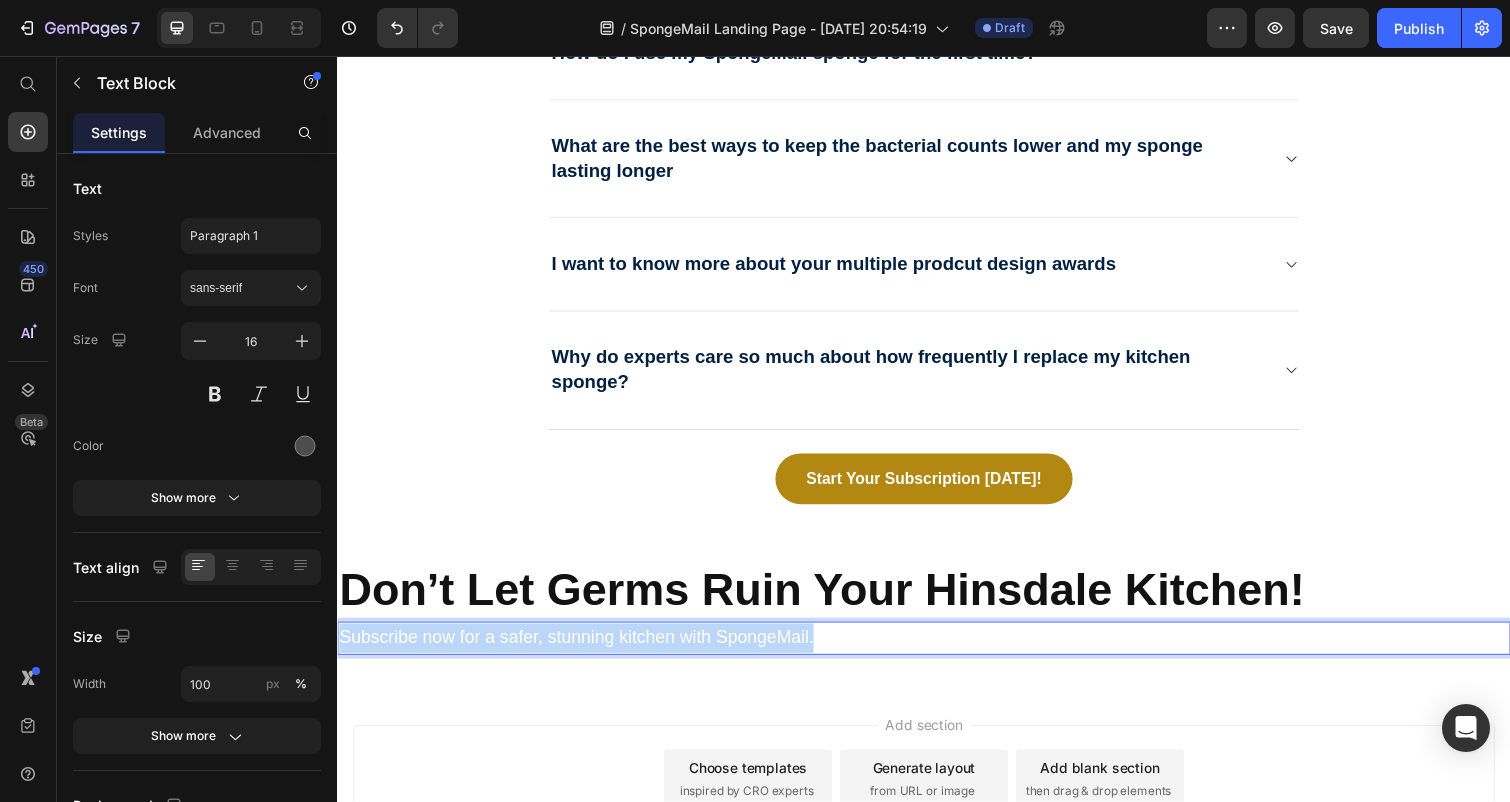 click on "Subscribe now for a safer, stunning kitchen with SpongeMail." at bounding box center (937, 652) 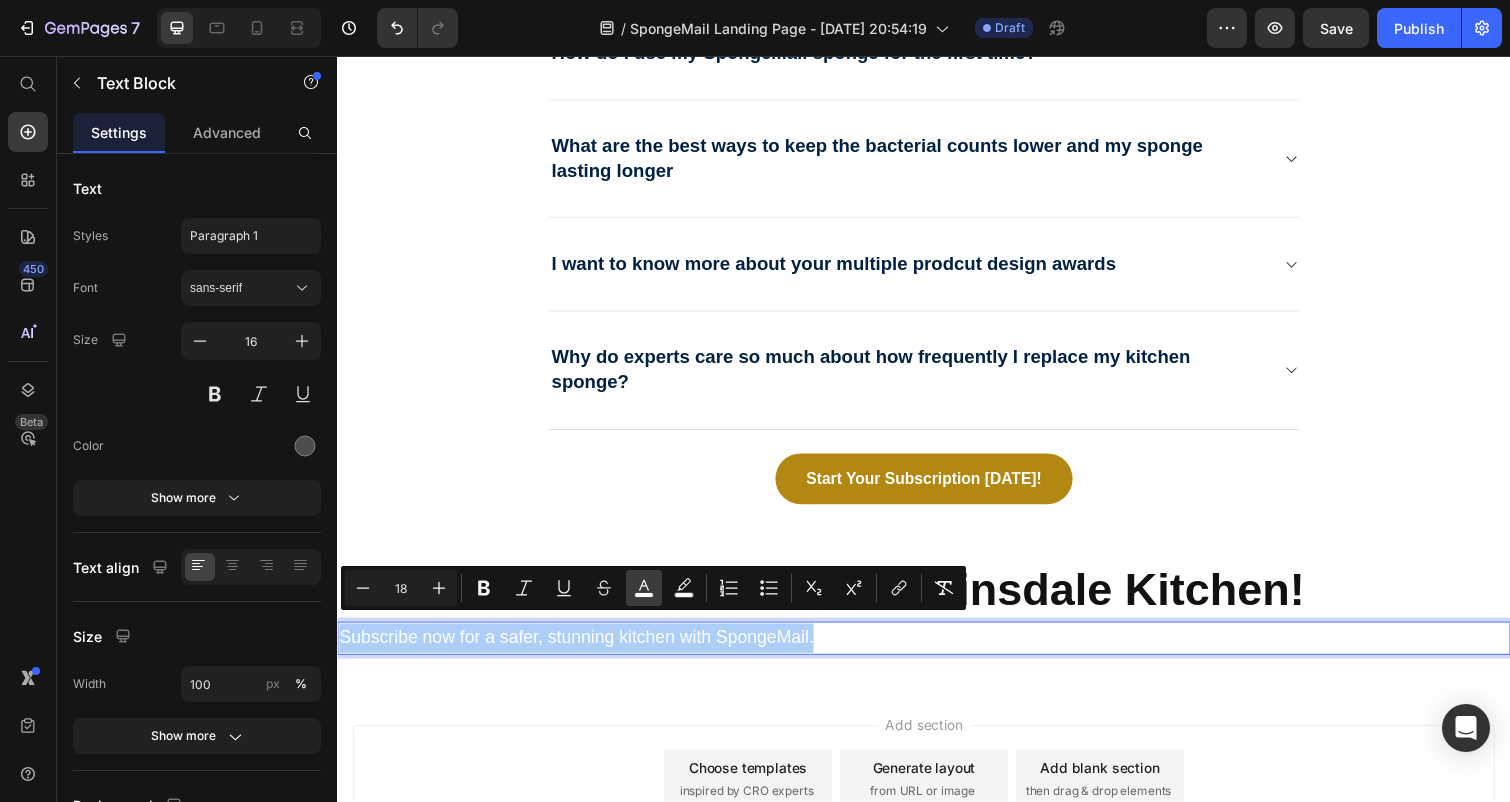 click 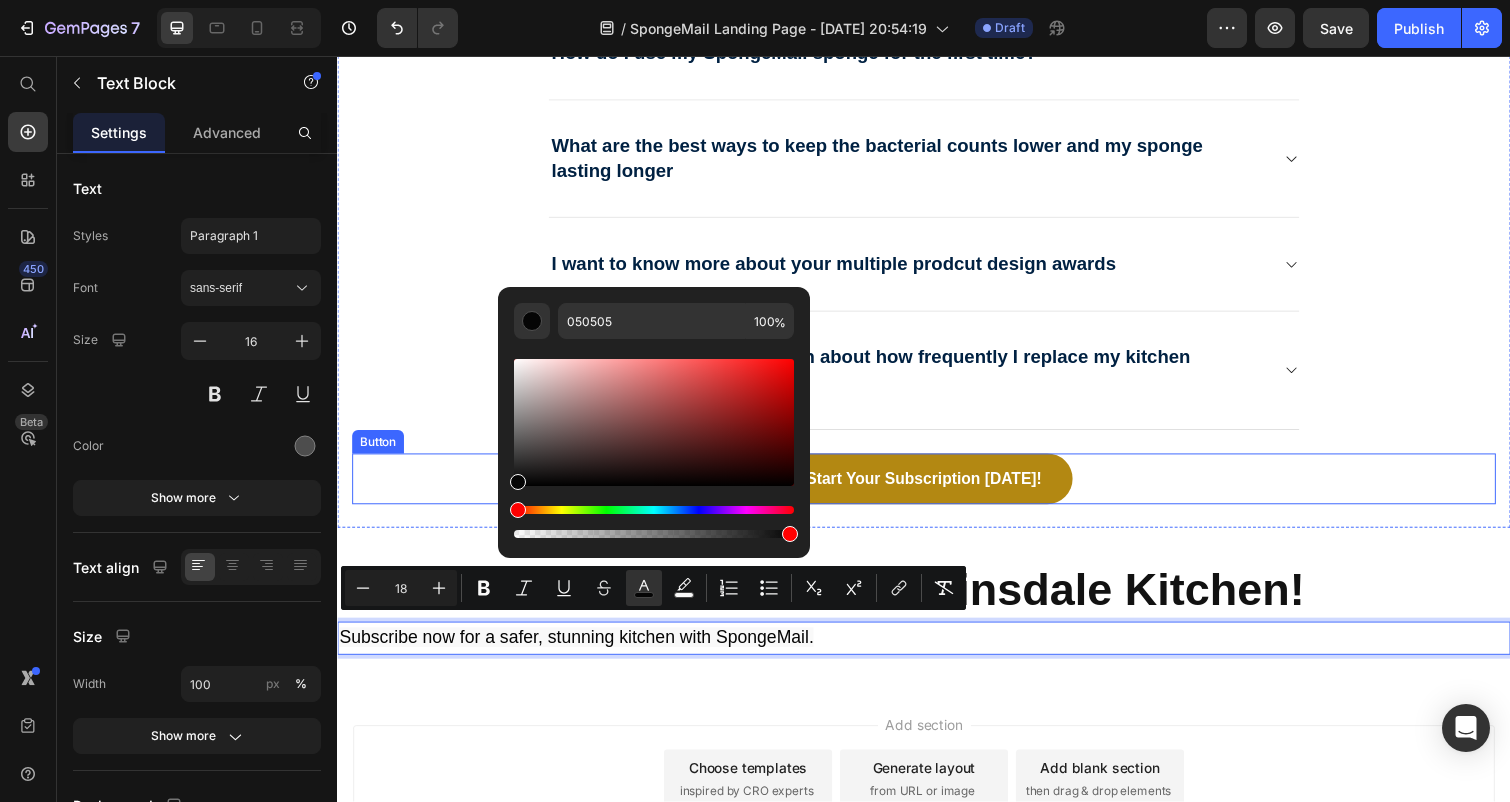 drag, startPoint x: 867, startPoint y: 526, endPoint x: 495, endPoint y: 498, distance: 373.05228 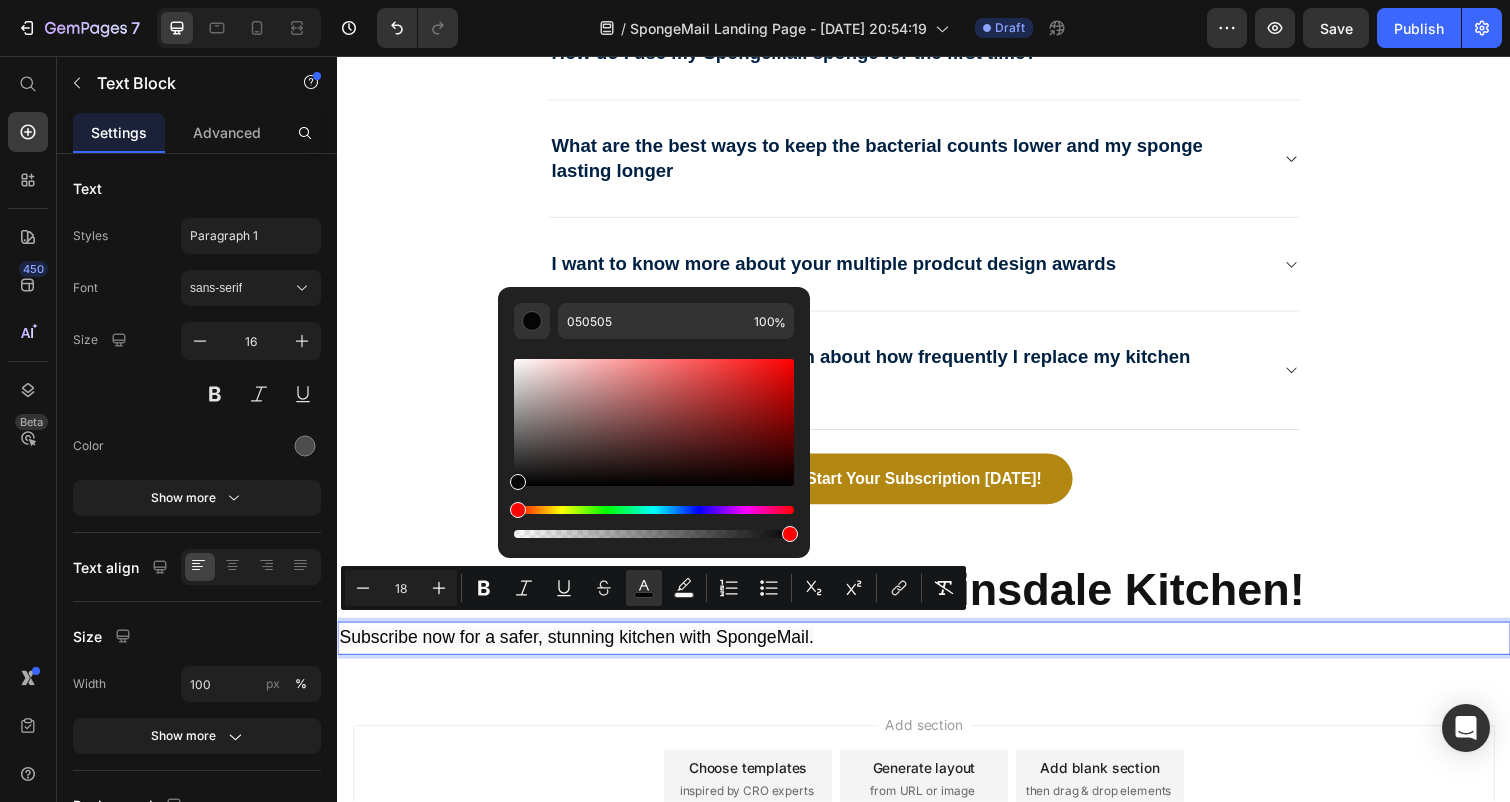 drag, startPoint x: 515, startPoint y: 483, endPoint x: 515, endPoint y: 495, distance: 12 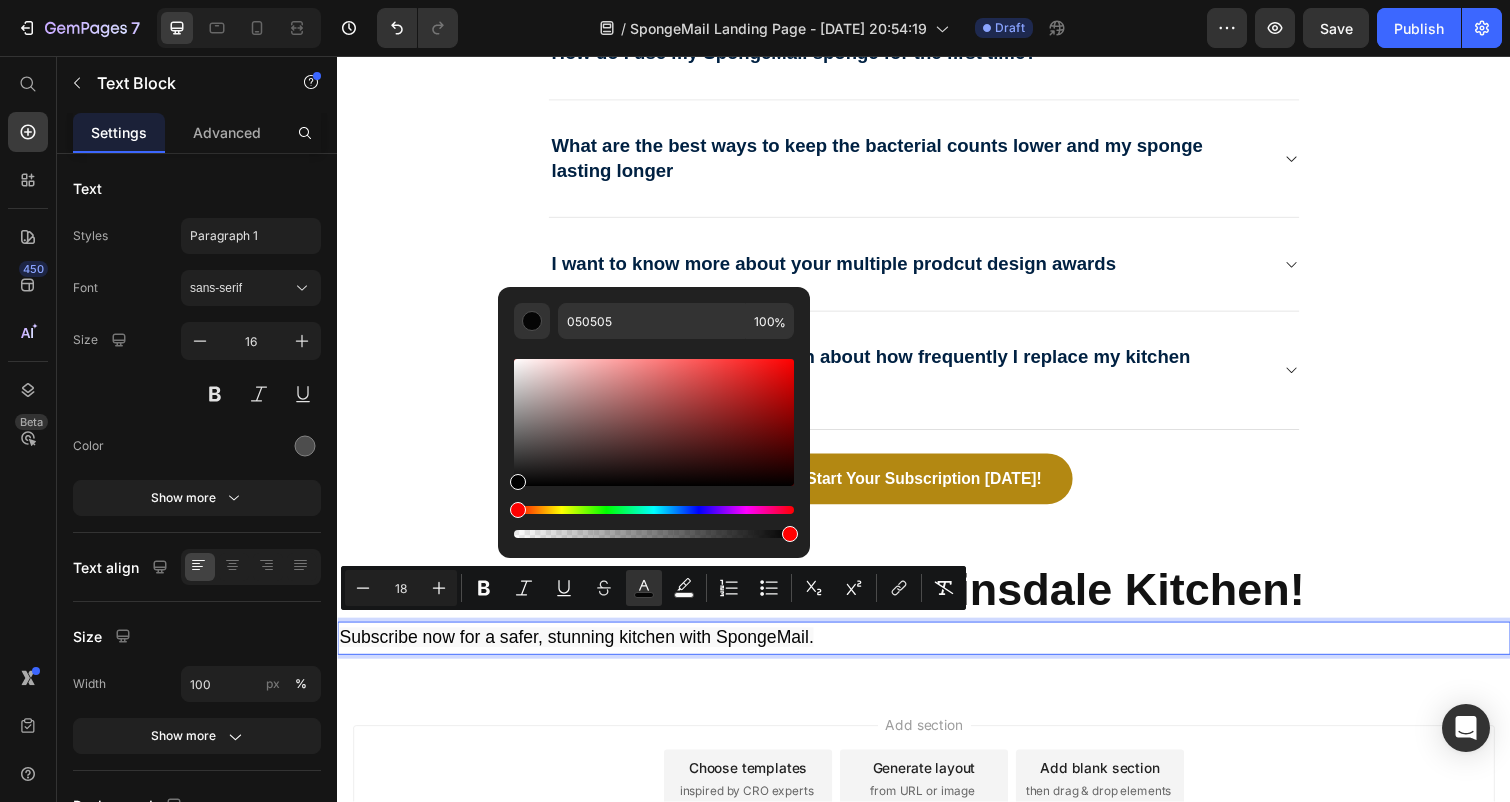 type on "000000" 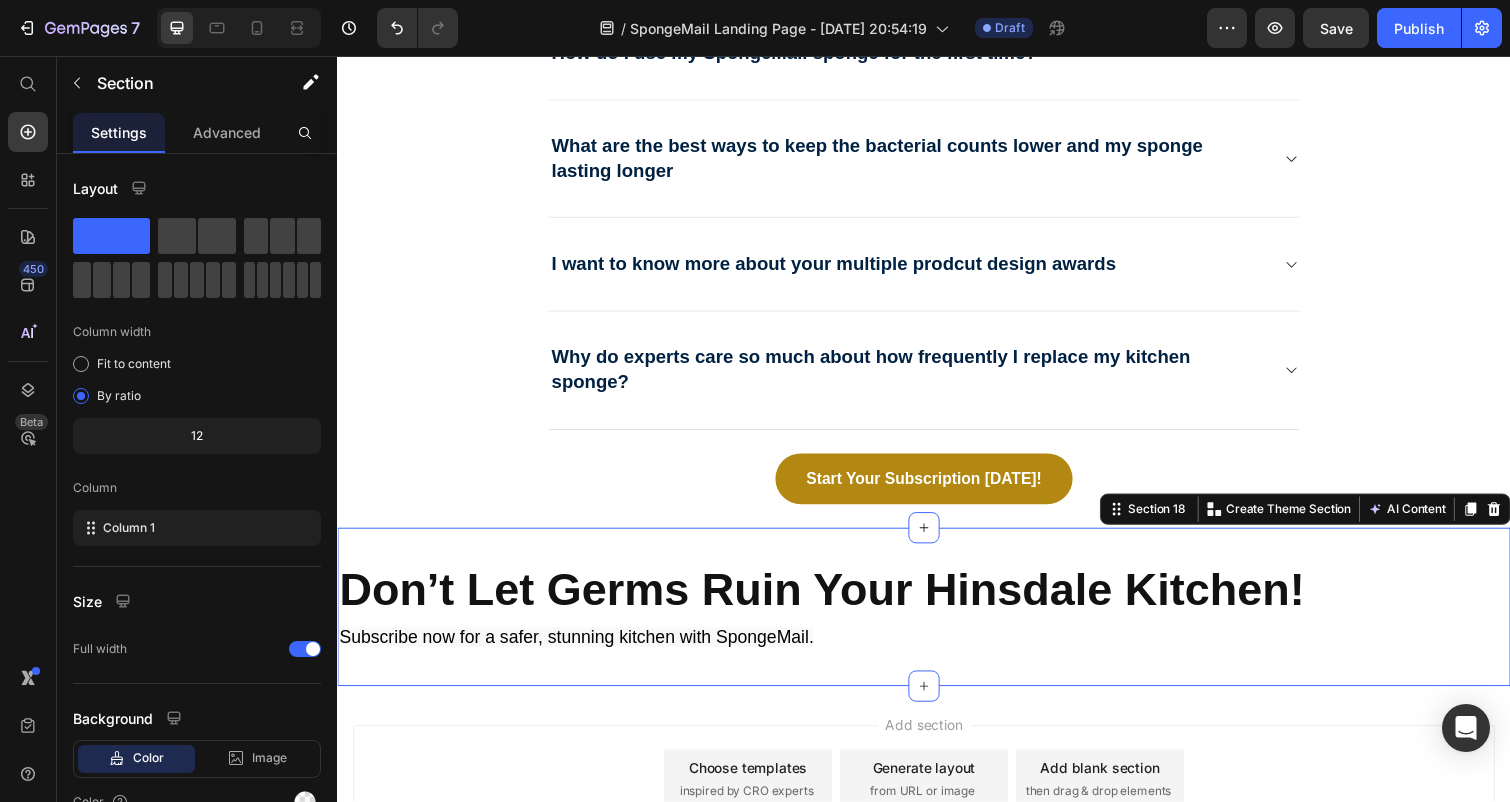 click on "⁠⁠⁠⁠⁠⁠⁠ Don’t Let Germs Ruin Your Hinsdale Kitchen! Heading Subscribe now for a safer, stunning kitchen with SpongeMail. Text Block Section 18   Create Theme Section AI Content Write with GemAI What would you like to describe here? Tone and Voice Persuasive Product Show more Generate" at bounding box center [937, 620] 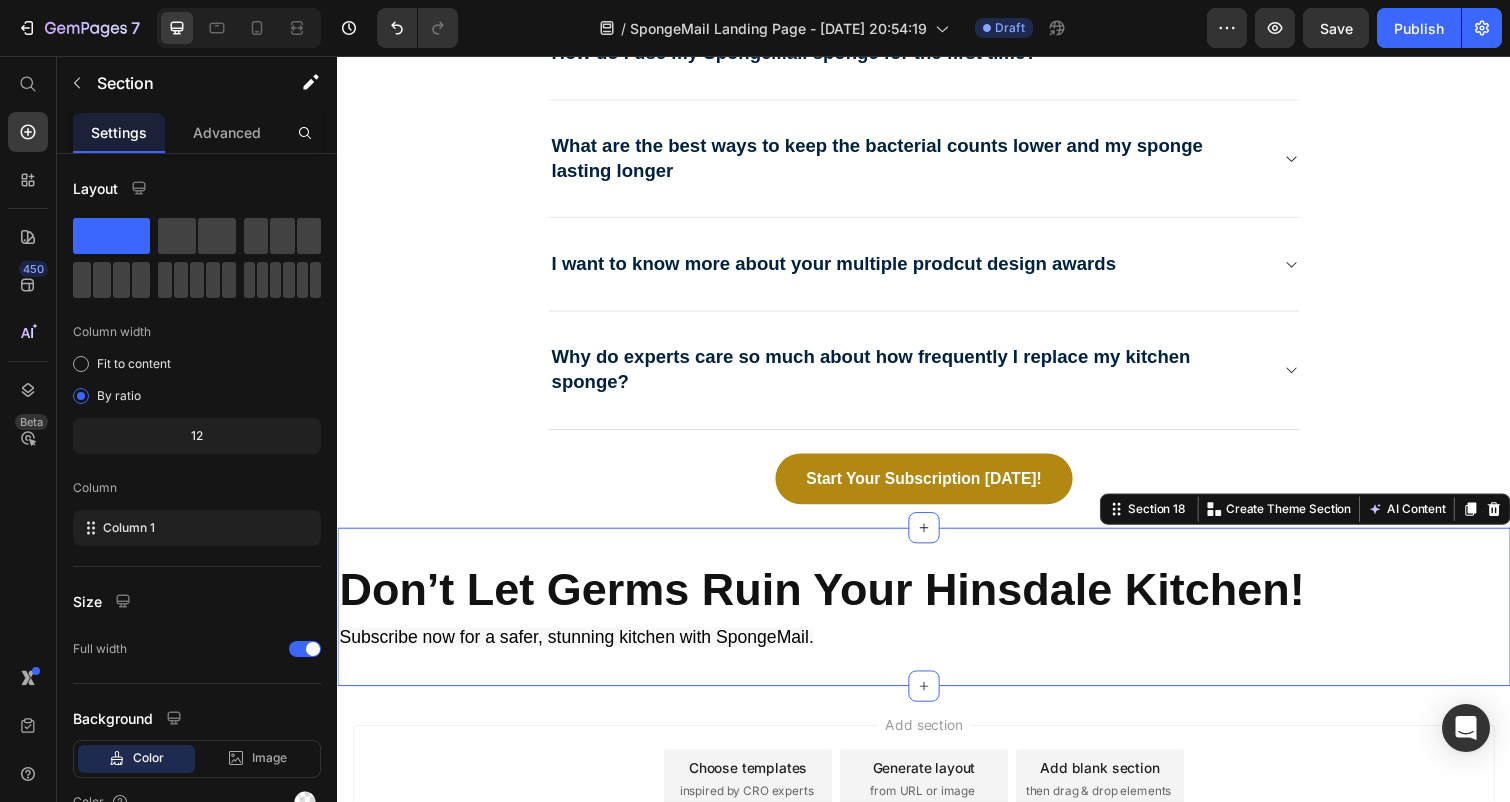 click on "⁠⁠⁠⁠⁠⁠⁠ Don’t Let Germs Ruin Your Hinsdale Kitchen! Heading Subscribe now for a safer, stunning kitchen with SpongeMail. Text Block Section 18   Create Theme Section AI Content Write with GemAI What would you like to describe here? Tone and Voice Persuasive Product Show more Generate" at bounding box center (937, 620) 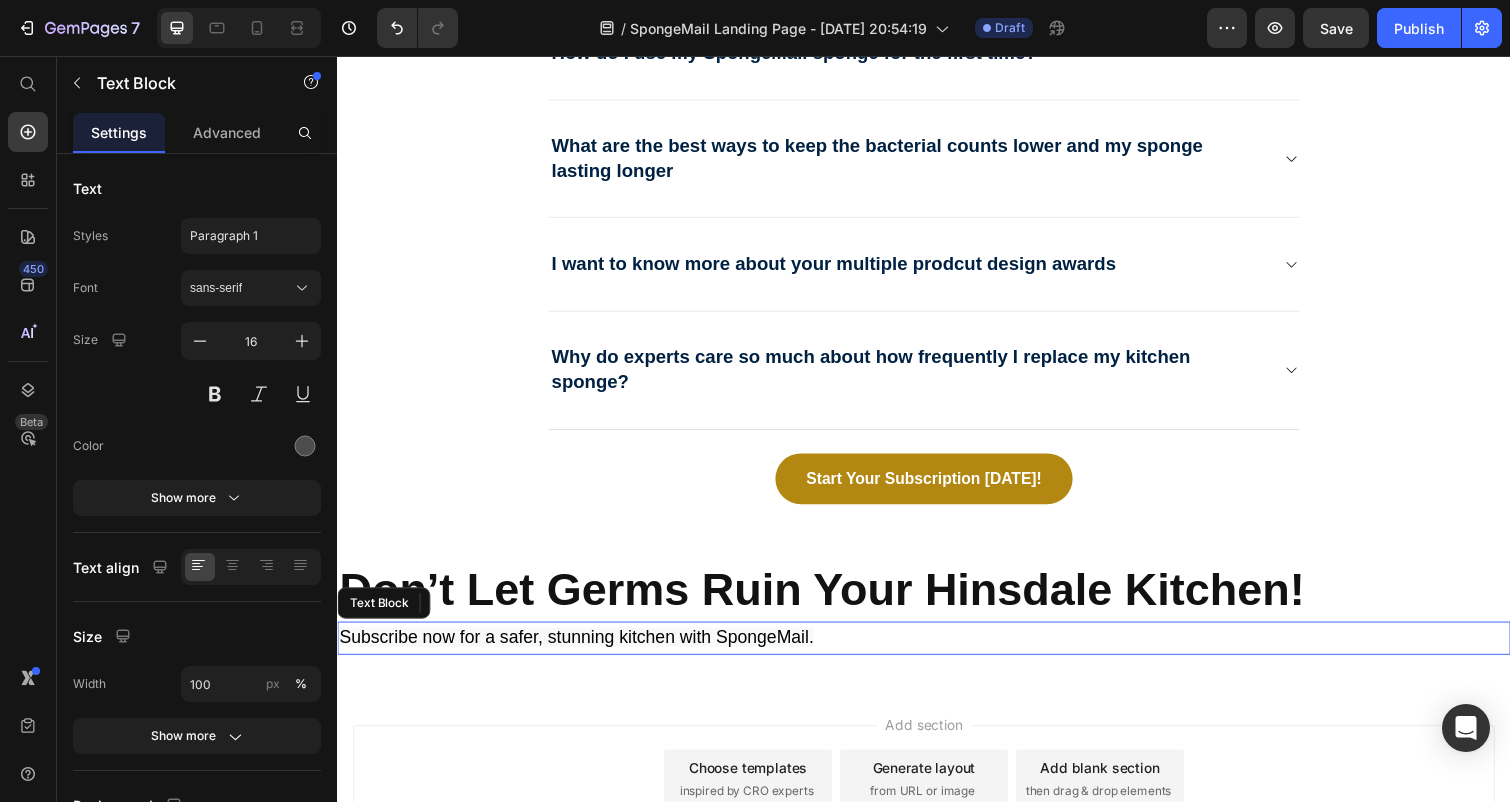 click on "Subscribe now for a safer, stunning kitchen with SpongeMail." at bounding box center (581, 651) 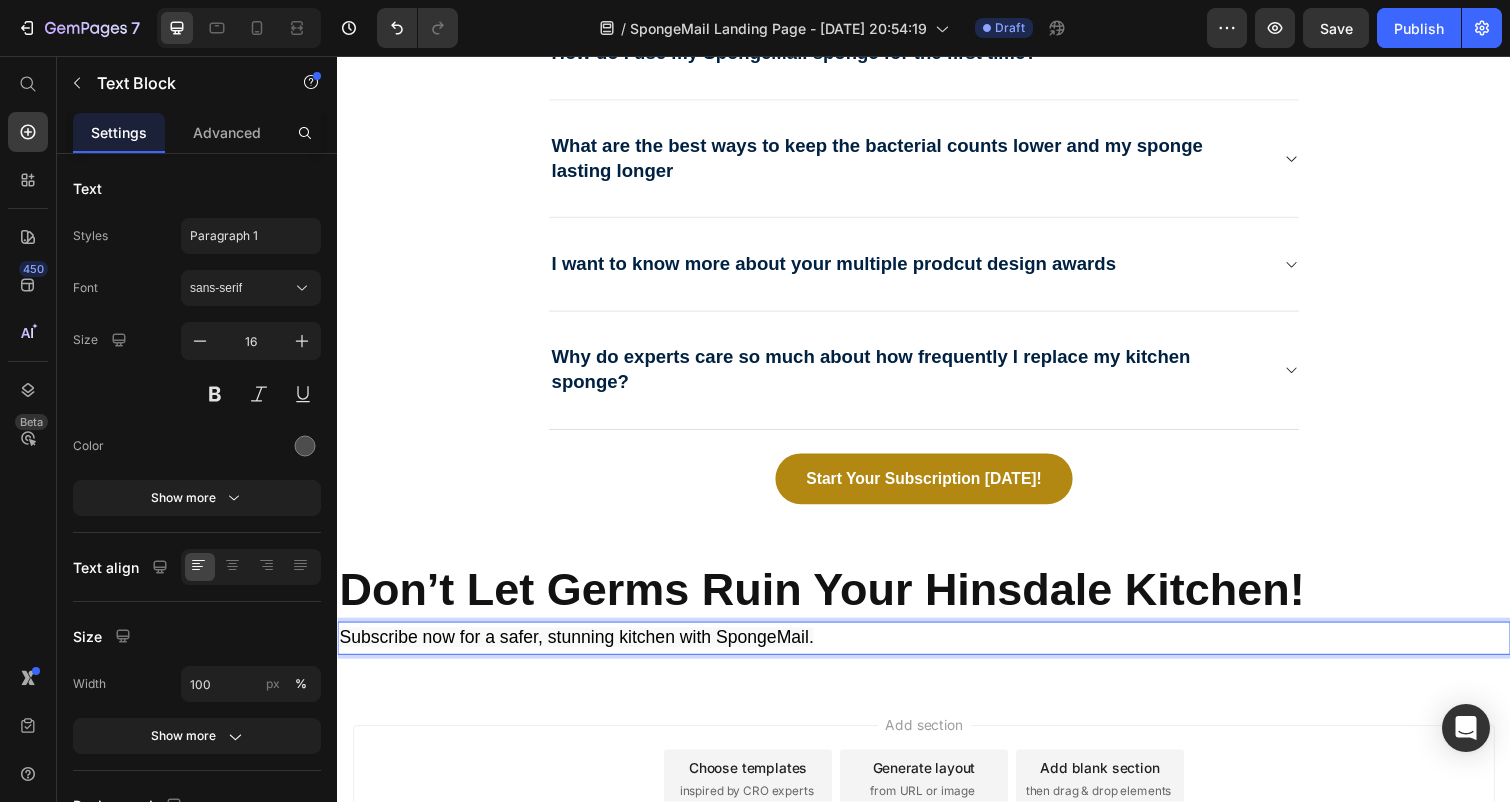 click on "Subscribe now for a safer, stunning kitchen with SpongeMail." at bounding box center [937, 652] 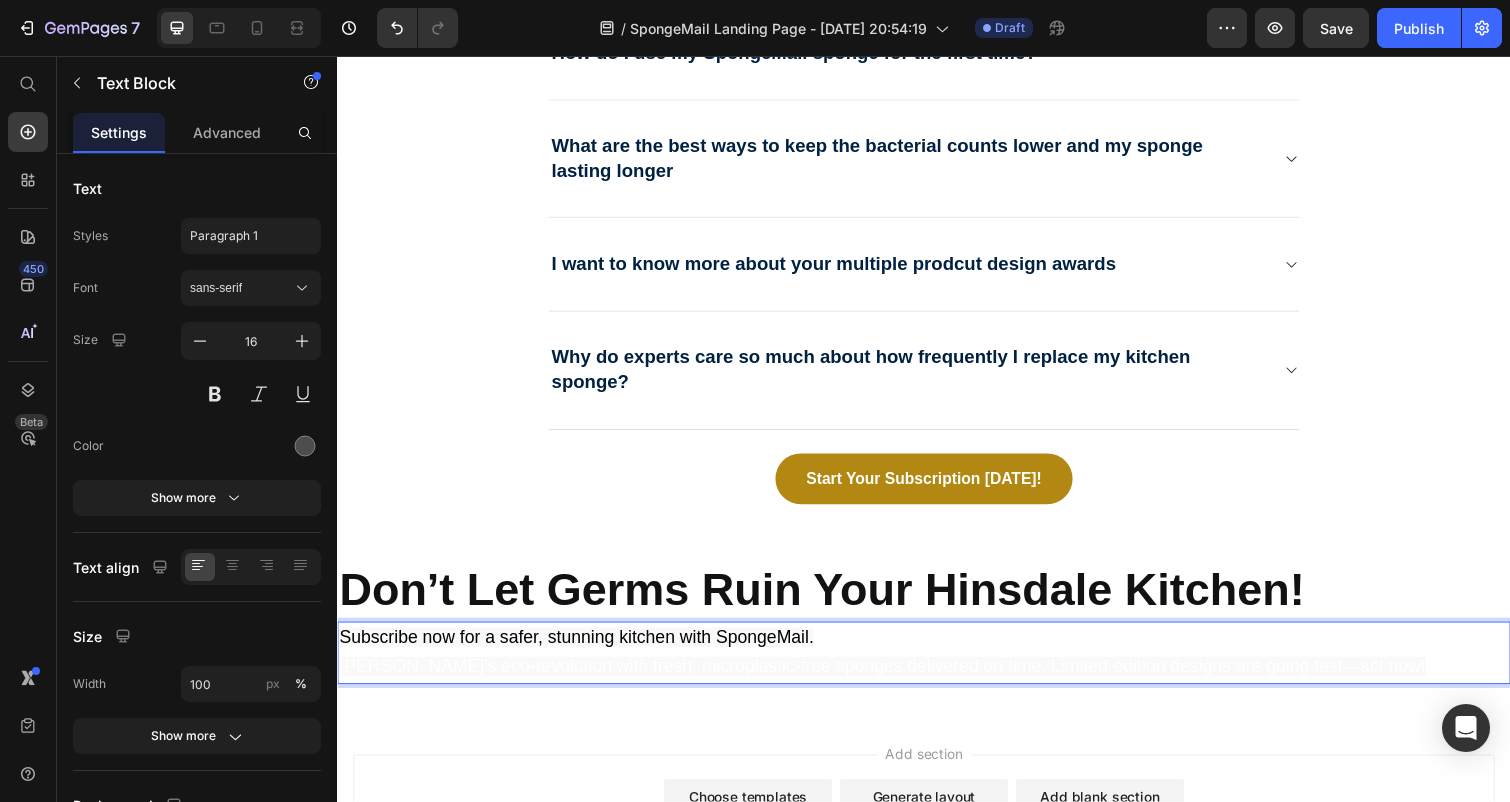 click on "Subscribe now for a safer, stunning kitchen with SpongeMail." at bounding box center (937, 652) 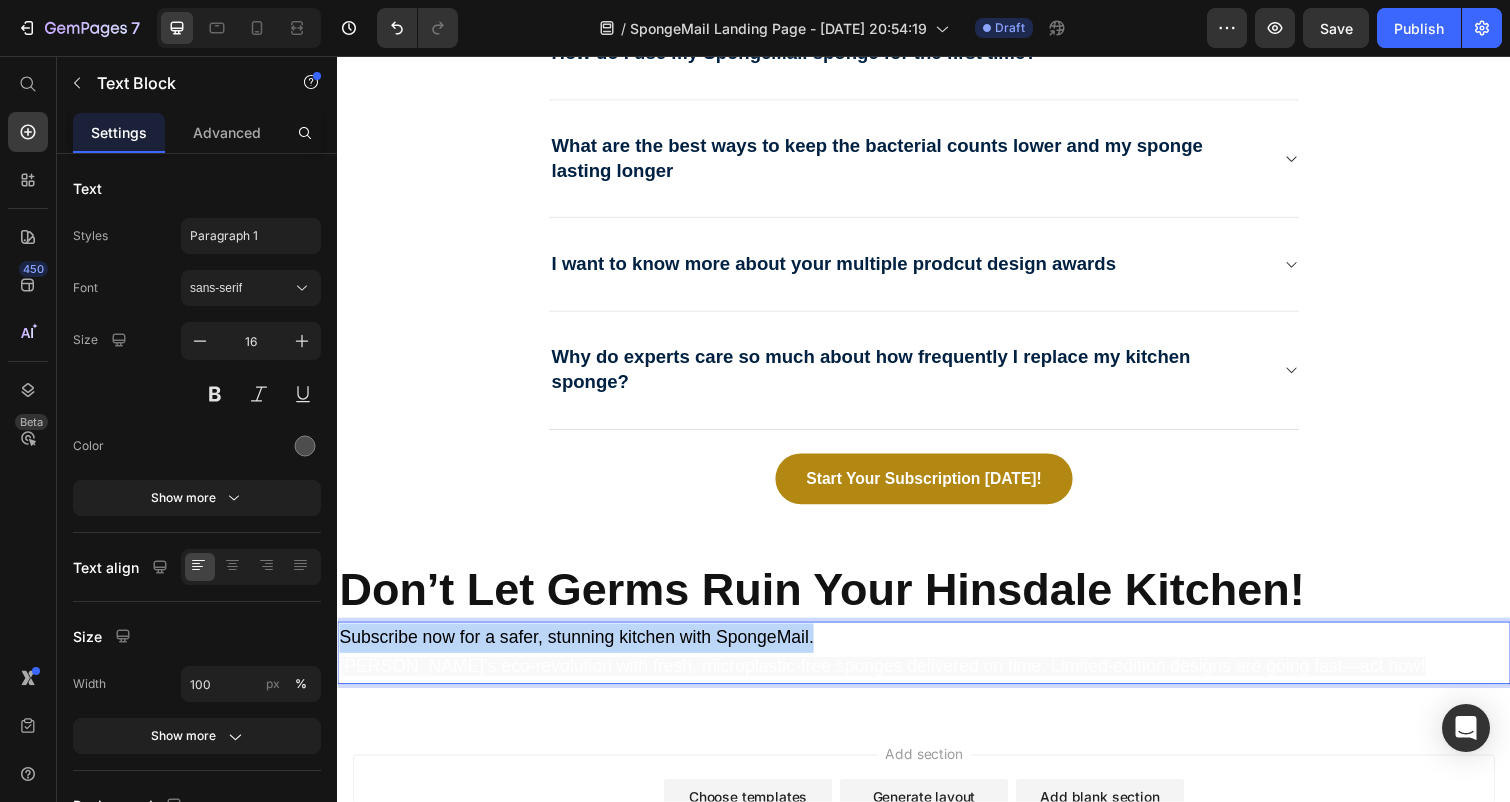 click on "Subscribe now for a safer, stunning kitchen with SpongeMail." at bounding box center [937, 652] 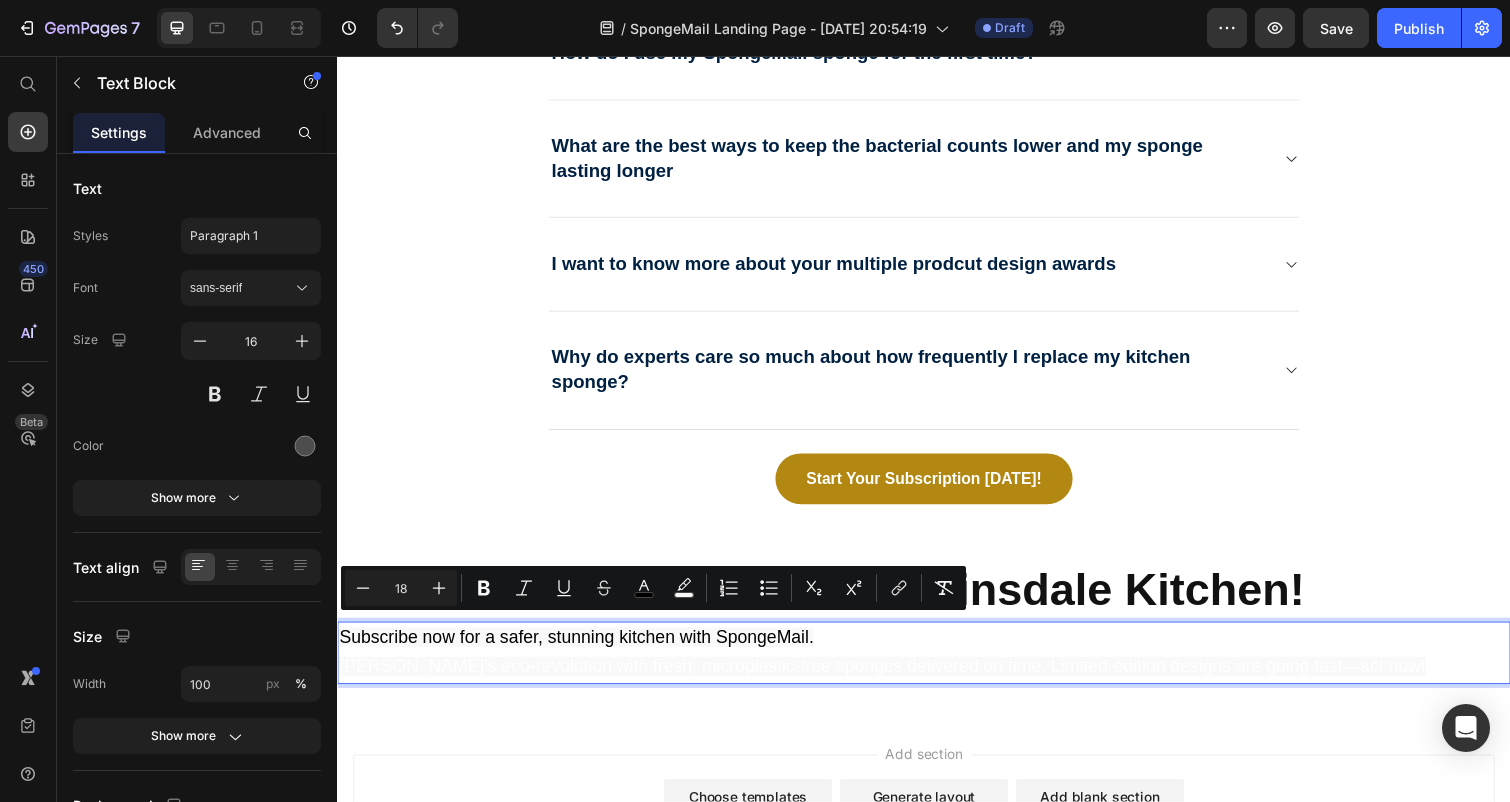 click on "Join Hinsdale’s eco-revolution with fresh, microplastic-free sponges delivered on time. Limited-edition designs are going fast—act now!" at bounding box center (894, 681) 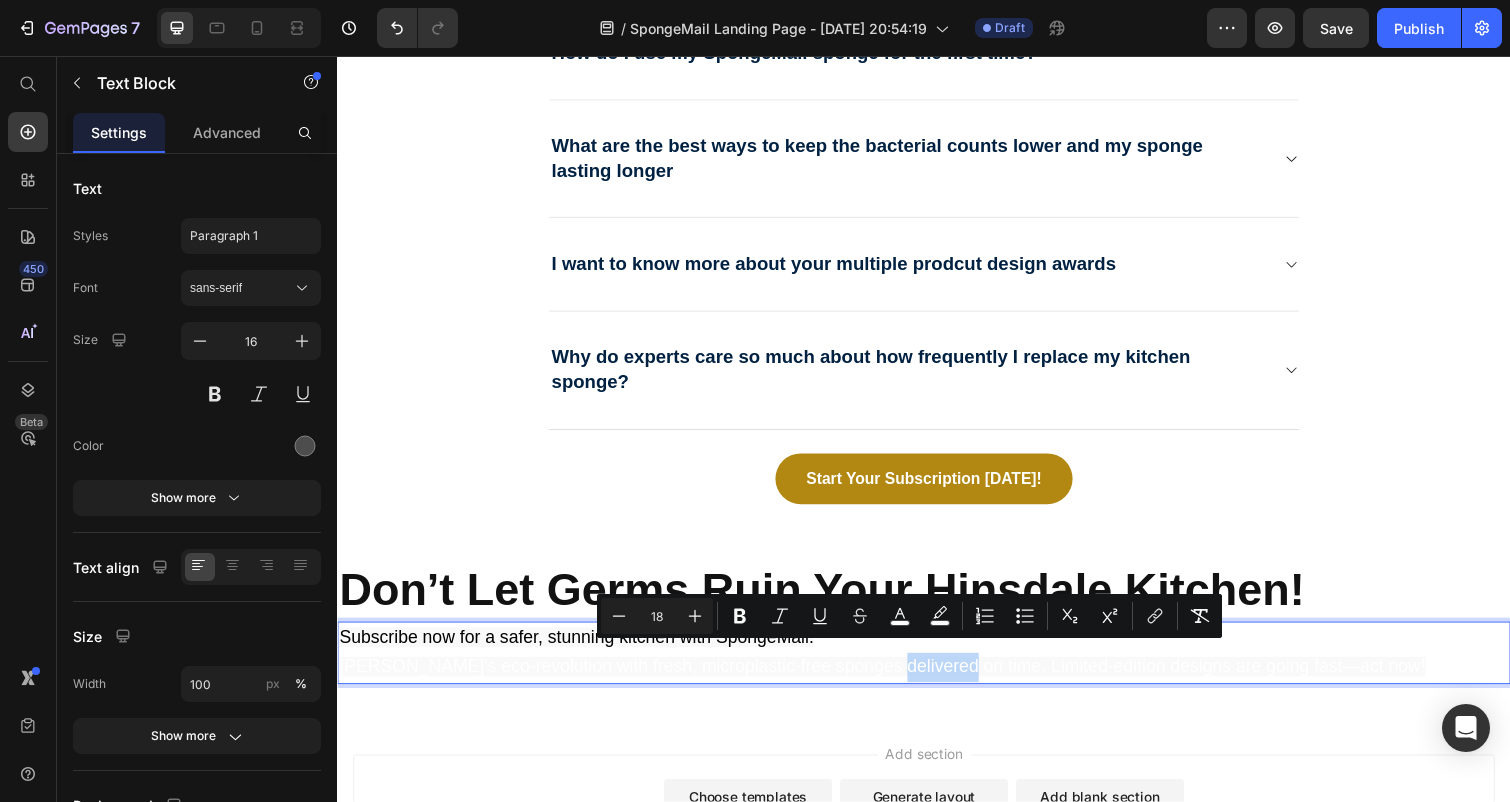 click on "Join Hinsdale’s eco-revolution with fresh, microplastic-free sponges delivered on time. Limited-edition designs are going fast—act now!" at bounding box center (894, 681) 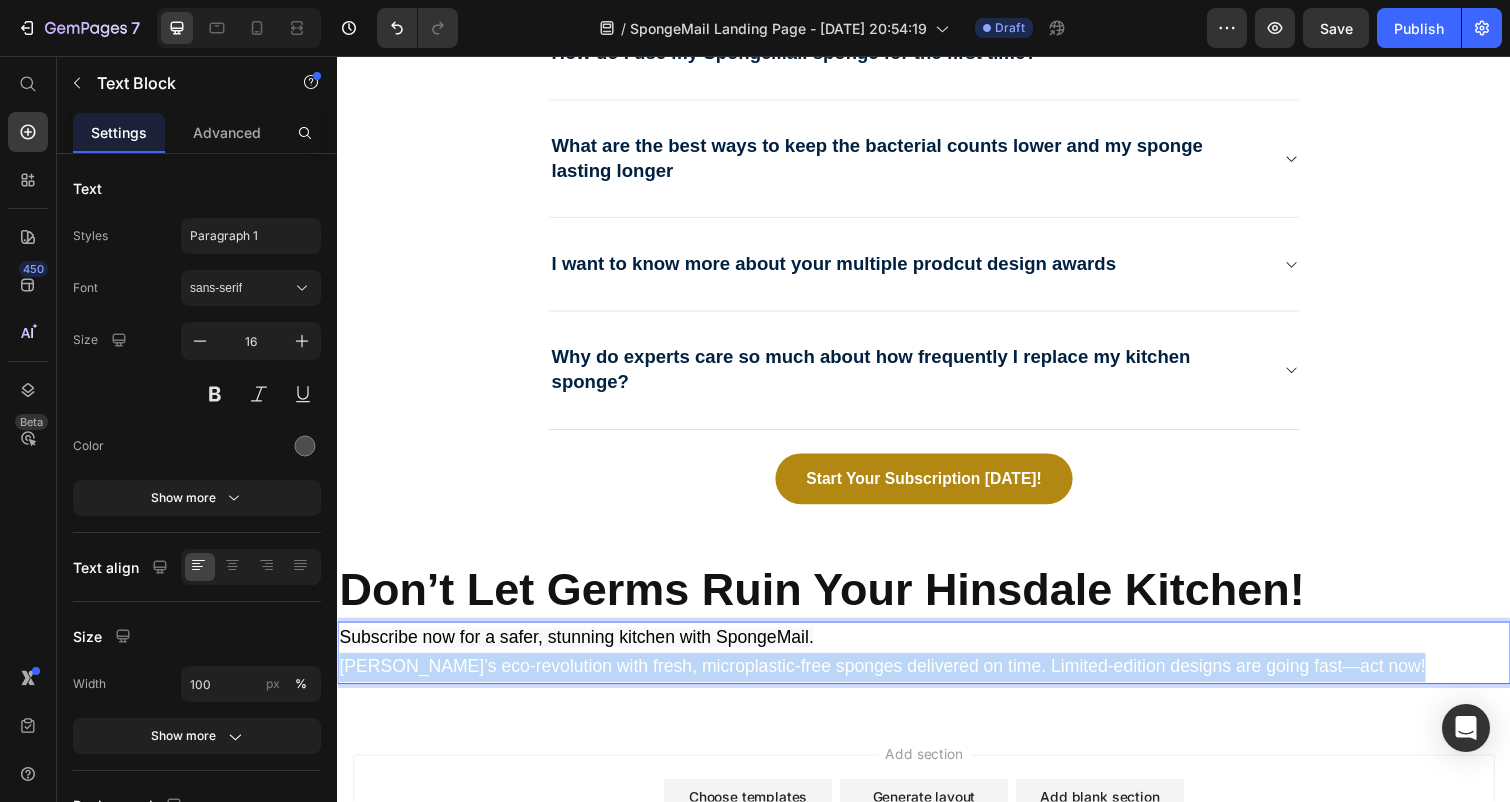 click on "Join Hinsdale’s eco-revolution with fresh, microplastic-free sponges delivered on time. Limited-edition designs are going fast—act now!" at bounding box center (894, 681) 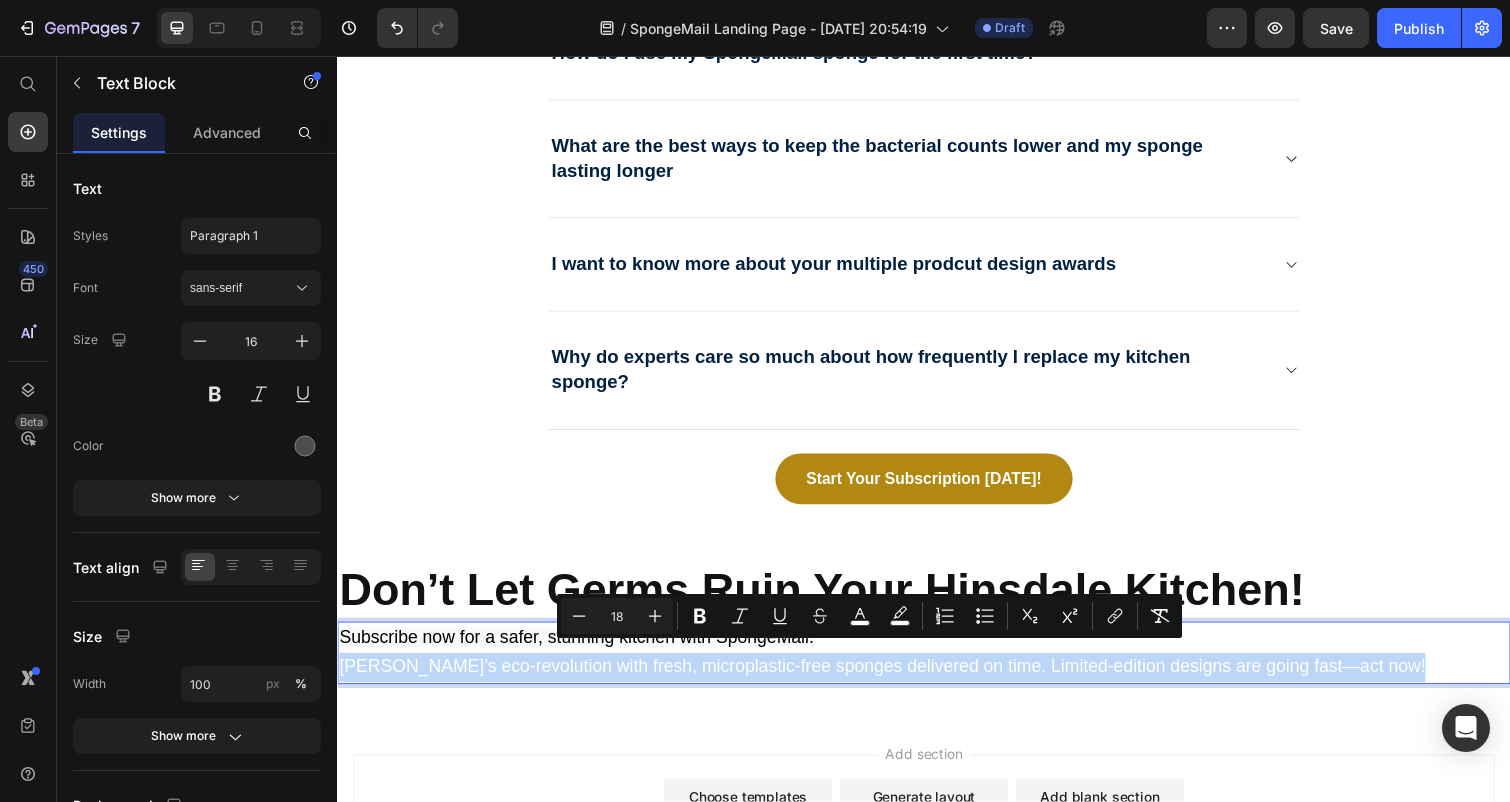 click on "Join Hinsdale’s eco-revolution with fresh, microplastic-free sponges delivered on time. Limited-edition designs are going fast—act now!" at bounding box center (894, 681) 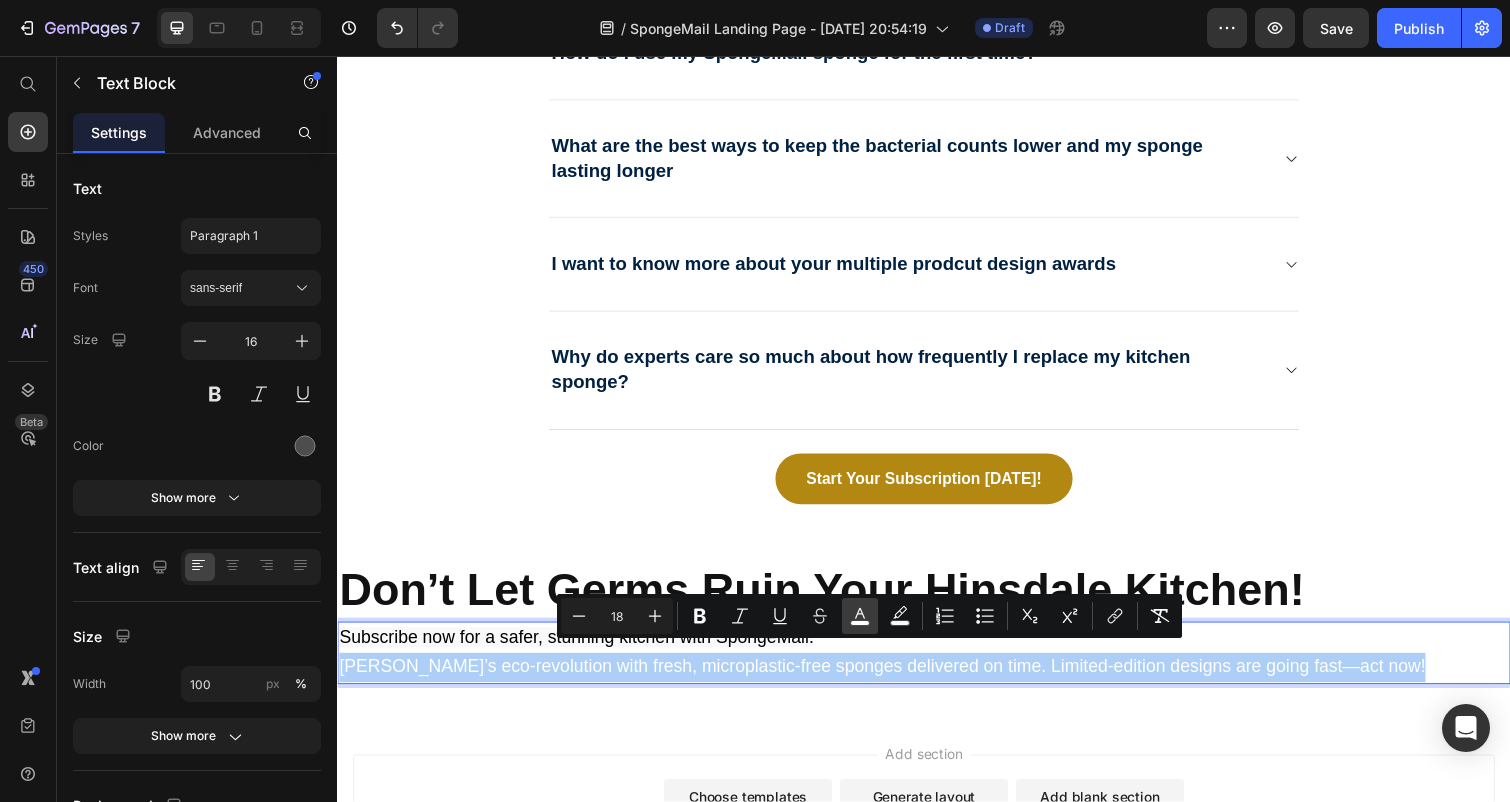 click 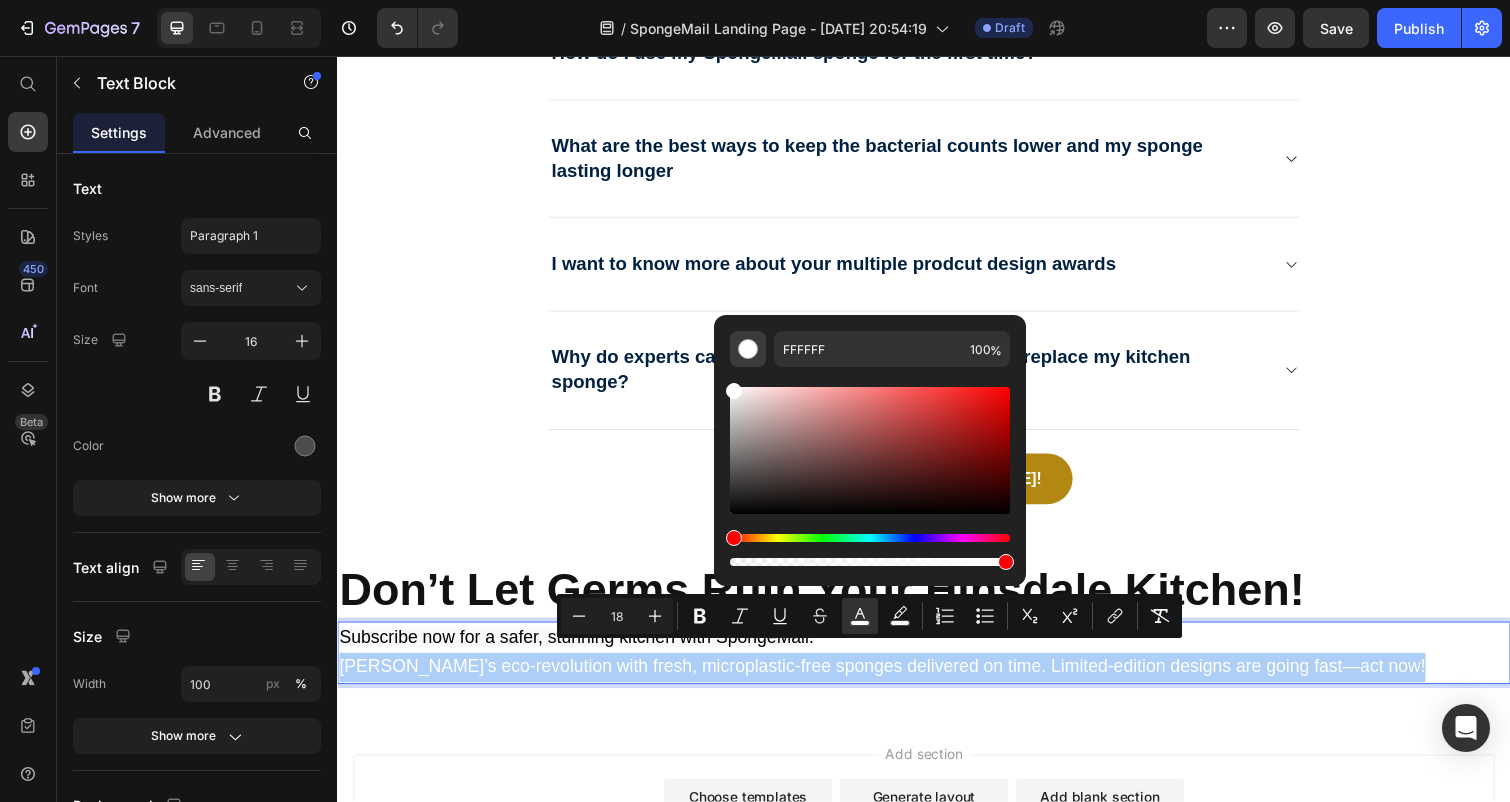 click at bounding box center [748, 349] 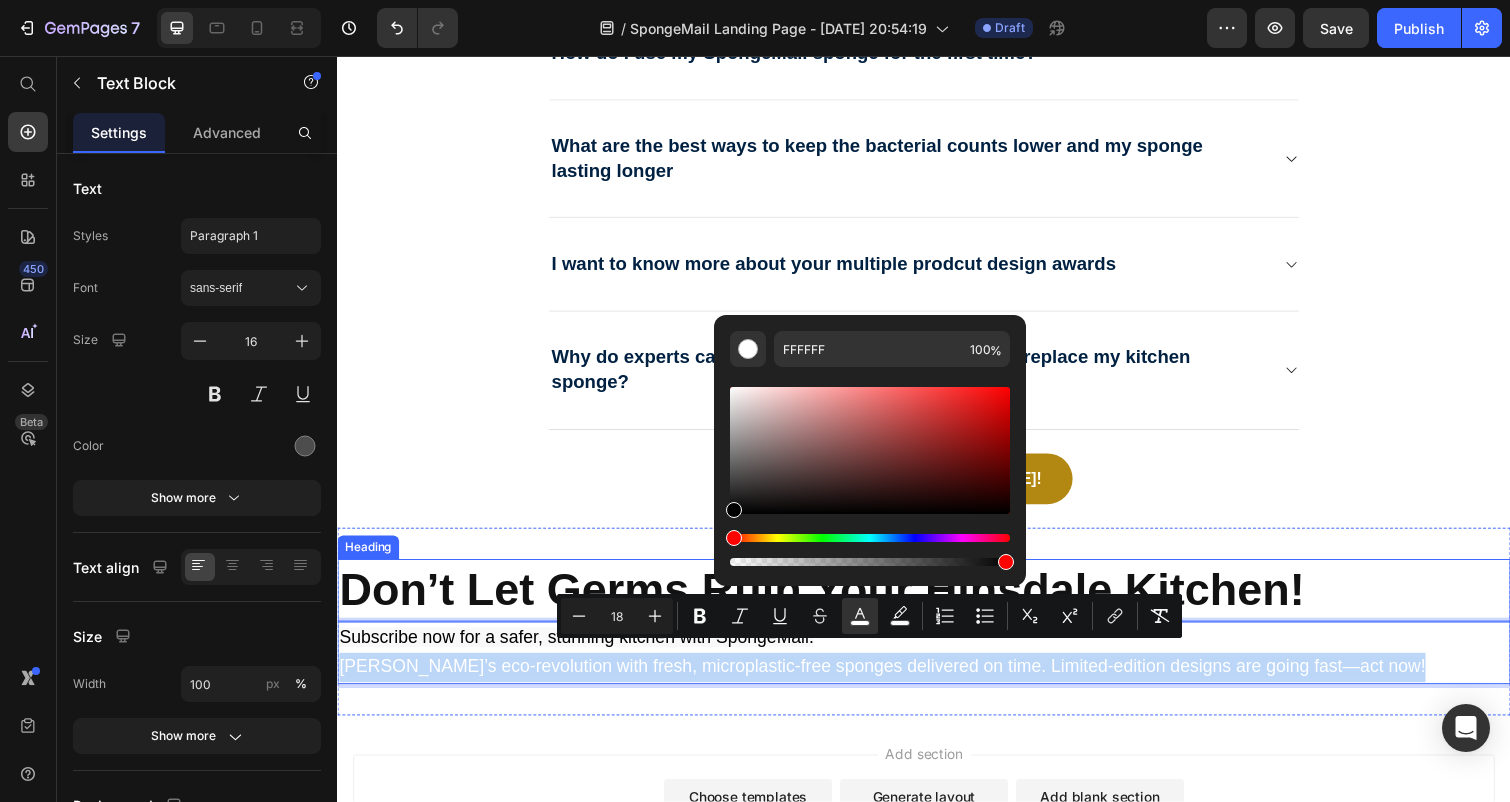 drag, startPoint x: 1073, startPoint y: 447, endPoint x: 723, endPoint y: 604, distance: 383.60007 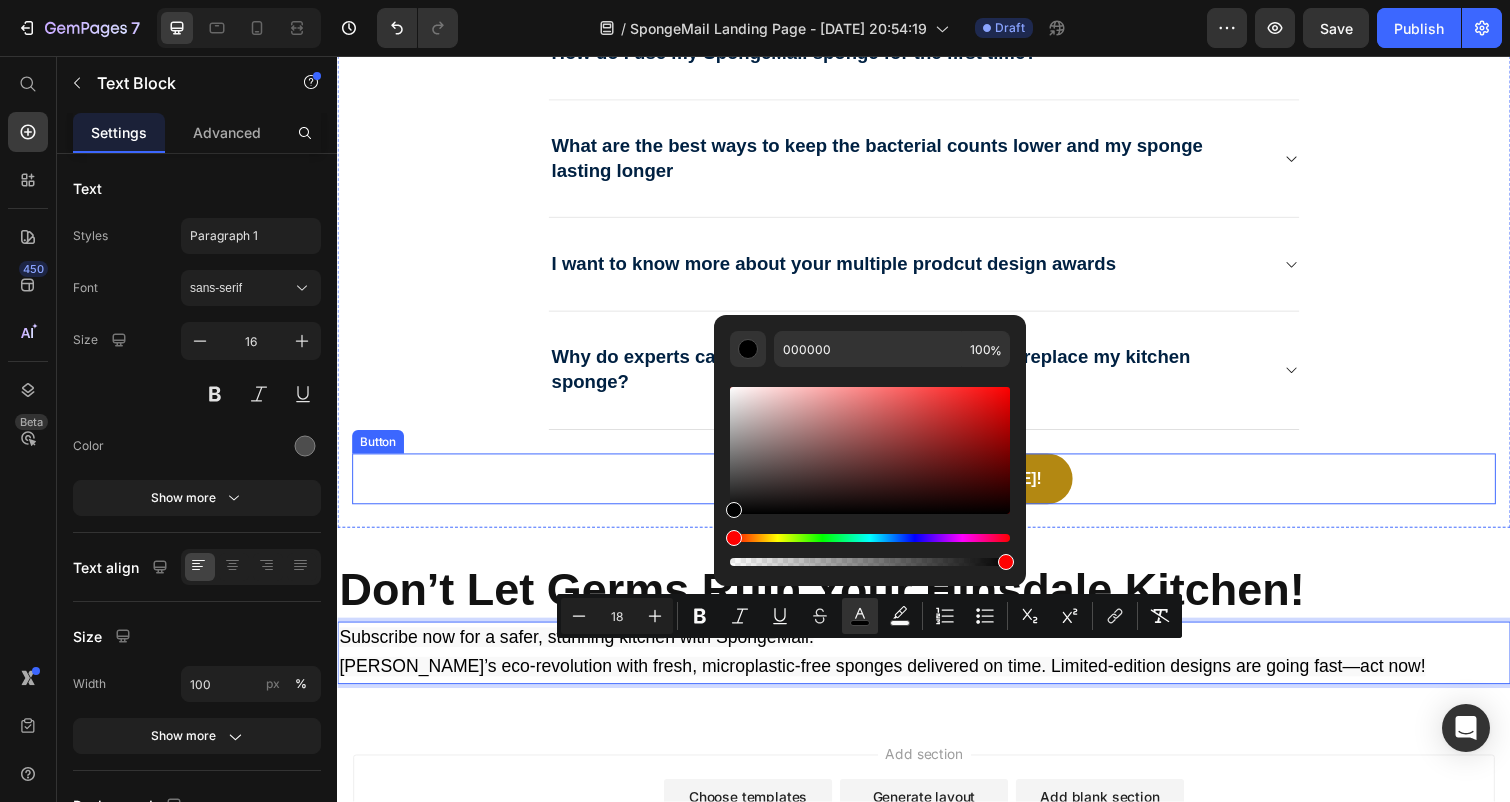 click on "Start Your Subscription Today! Button" at bounding box center (937, 489) 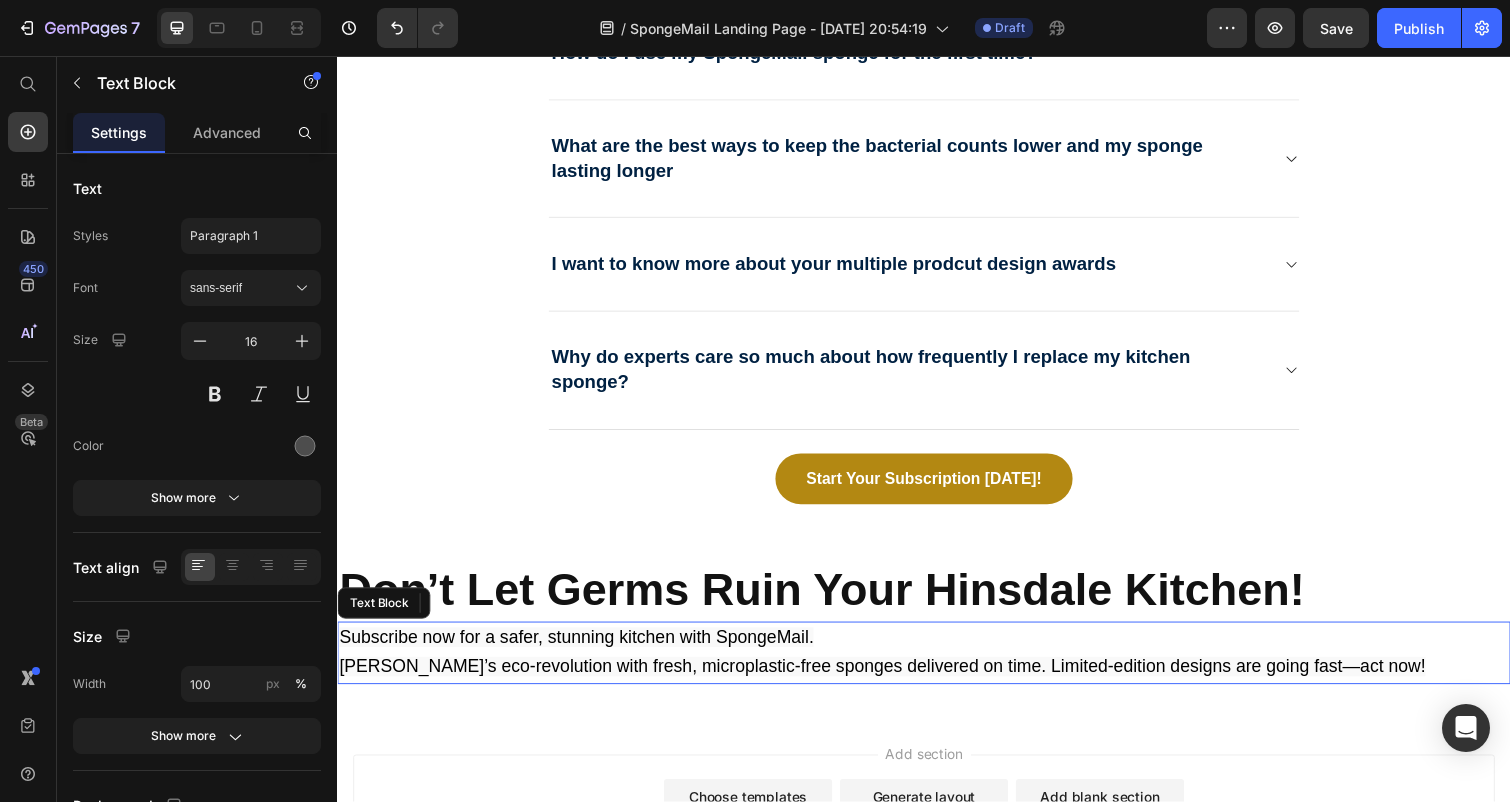 click on "Subscribe now for a safer, stunning kitchen with SpongeMail." at bounding box center (937, 652) 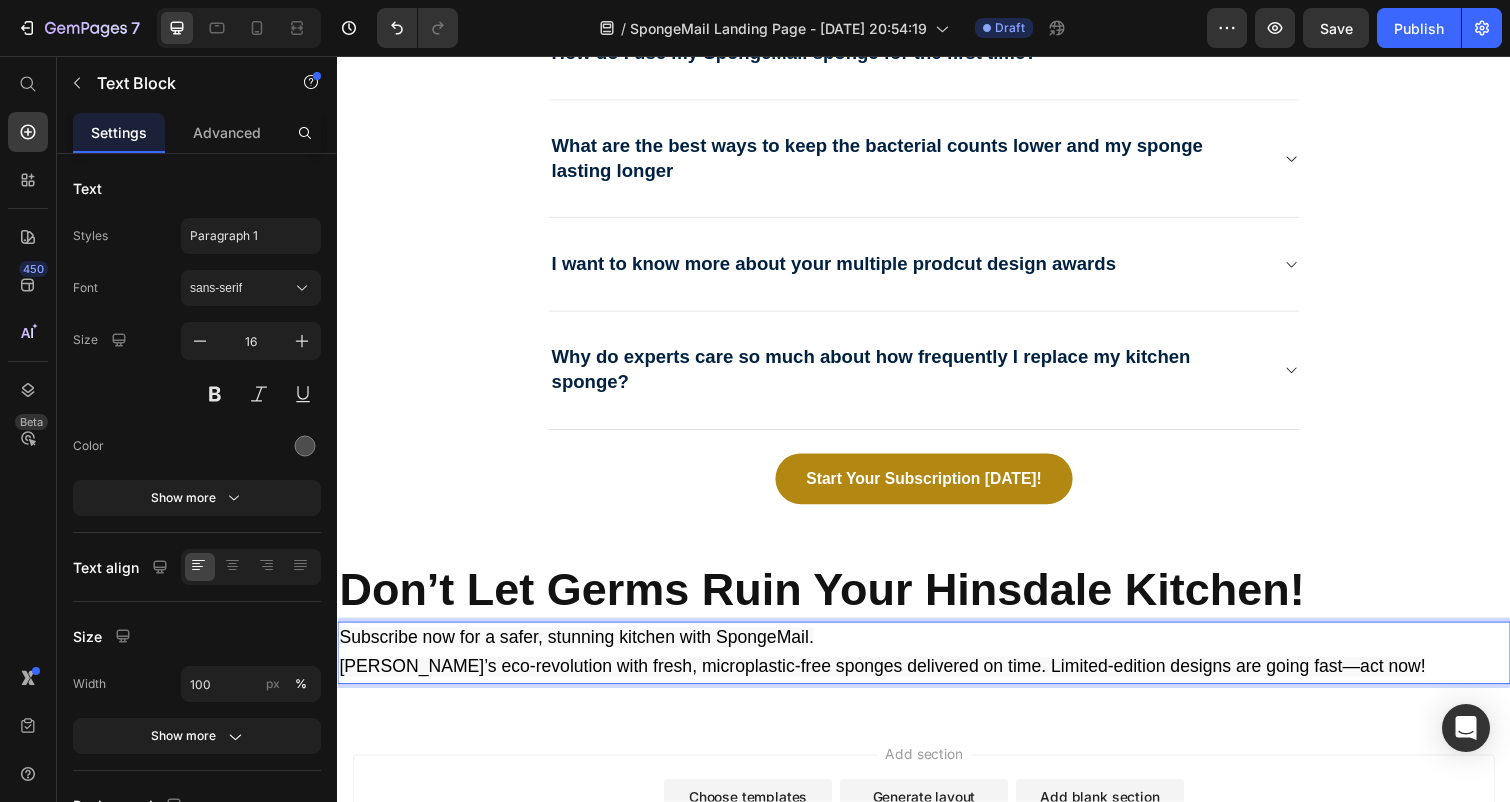 click on "Subscribe now for a safer, stunning kitchen with SpongeMail." at bounding box center (937, 652) 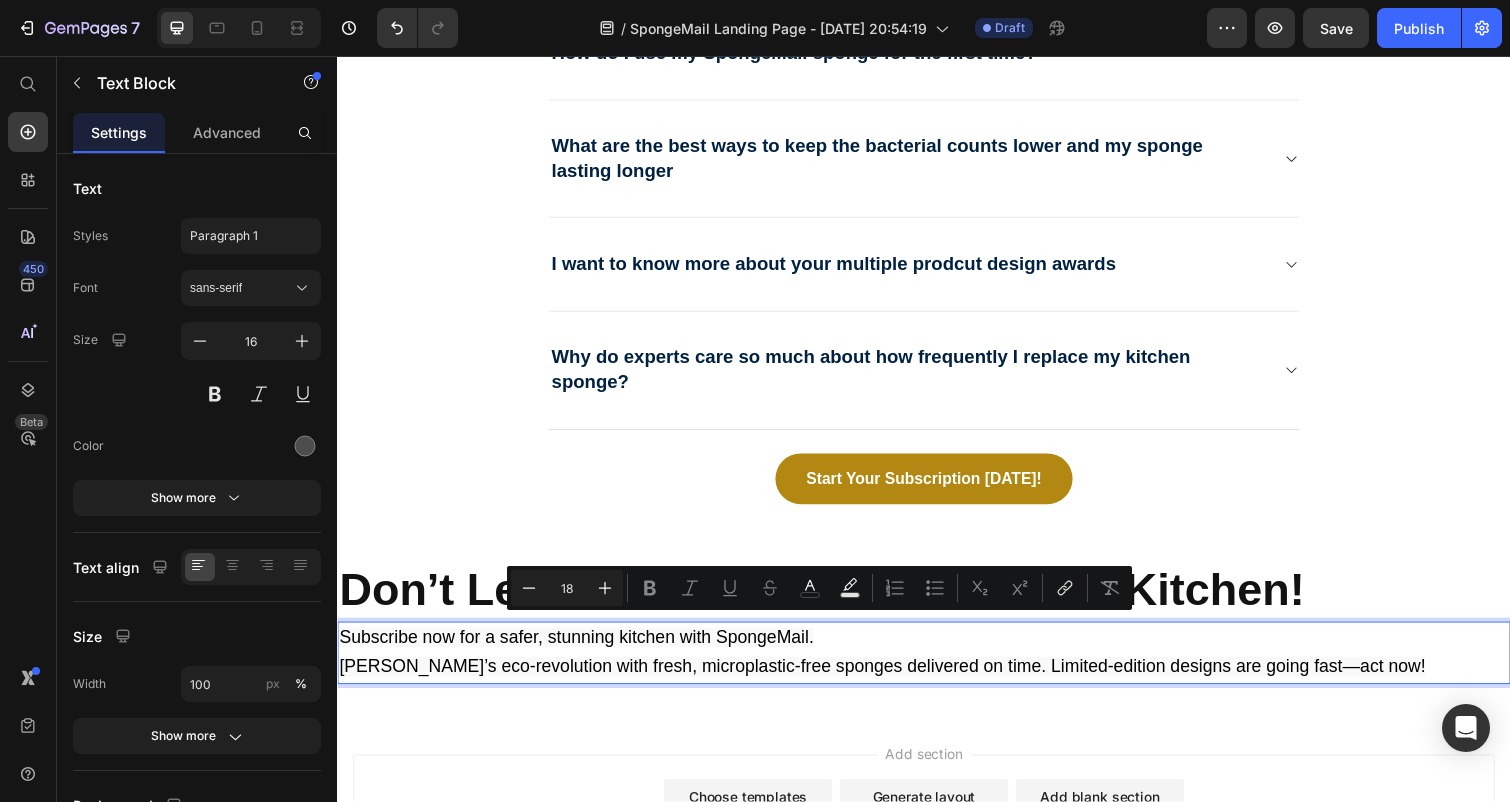 click on "Subscribe now for a safer, stunning kitchen with SpongeMail." at bounding box center [937, 652] 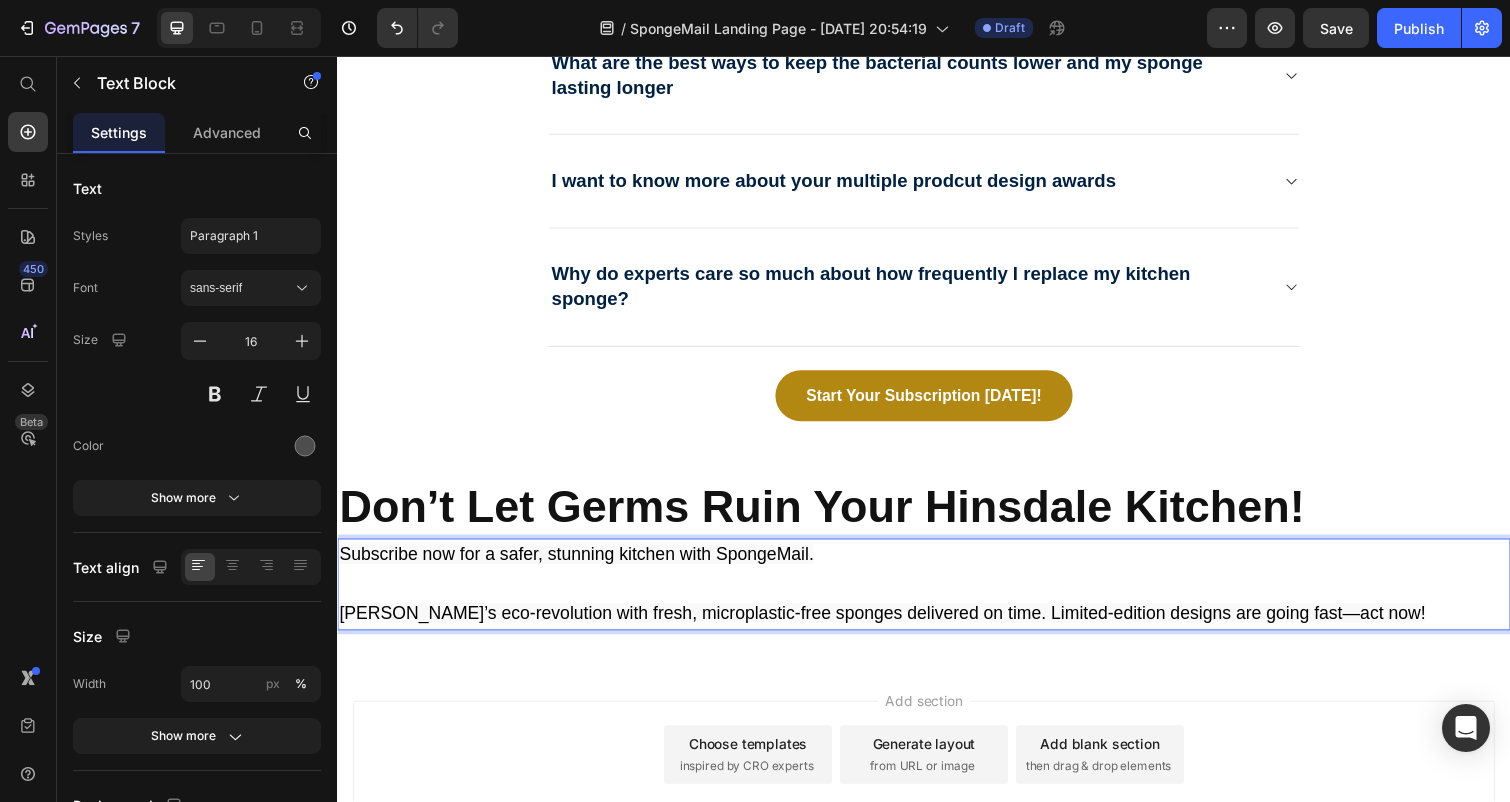 scroll, scrollTop: 8505, scrollLeft: 0, axis: vertical 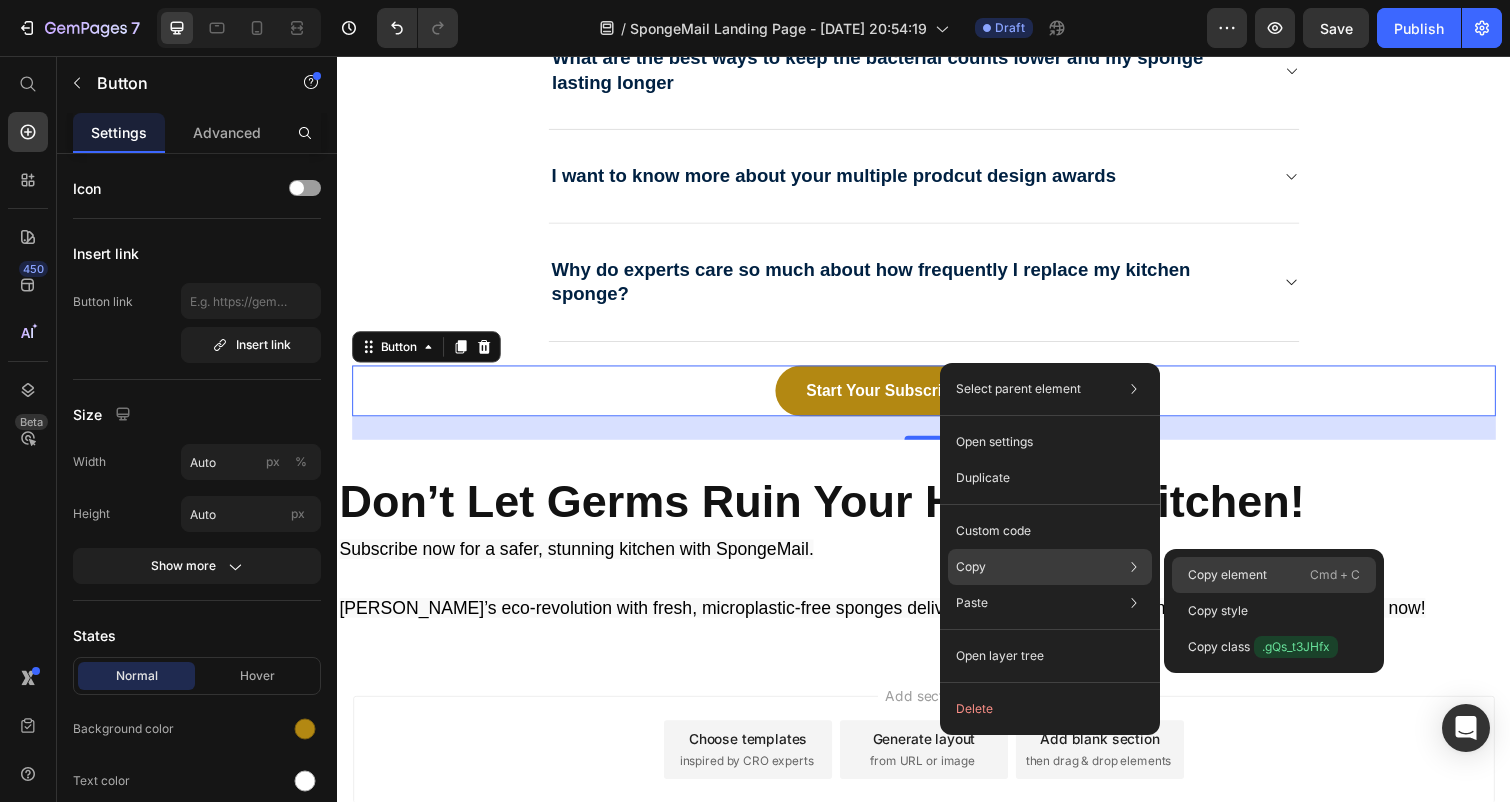click on "Copy element" at bounding box center [1227, 575] 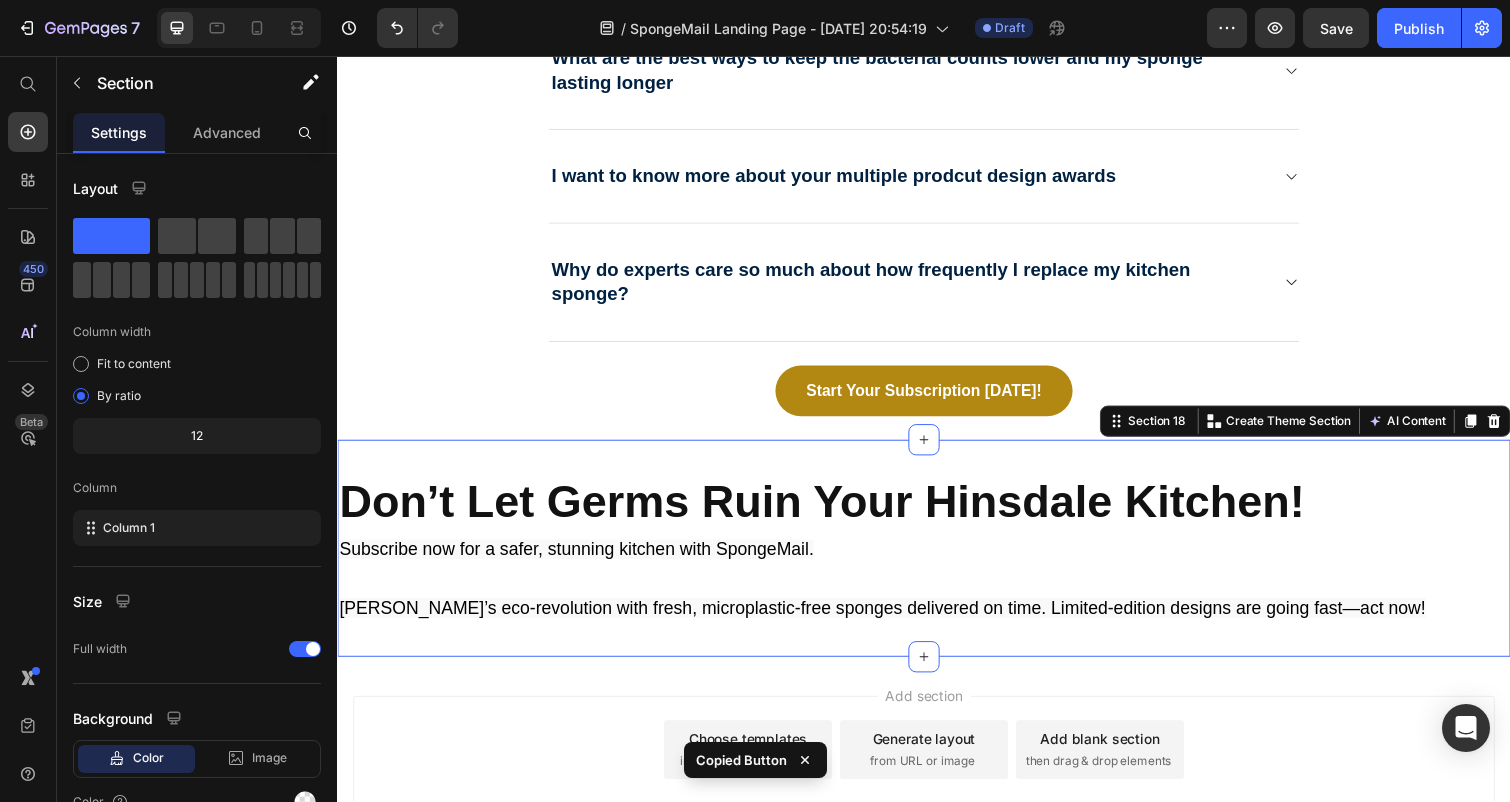 click on "⁠⁠⁠⁠⁠⁠⁠ Don’t Let Germs Ruin Your Hinsdale Kitchen! Heading Subscribe now for a safer, stunning kitchen with SpongeMail. Join Hinsdale’s eco-revolution with fresh, microplastic-free sponges delivered on time. Limited-edition designs are going fast—act now! Text Block Section 18   Create Theme Section AI Content Write with GemAI What would you like to describe here? Tone and Voice Persuasive Product Show more Generate" at bounding box center (937, 559) 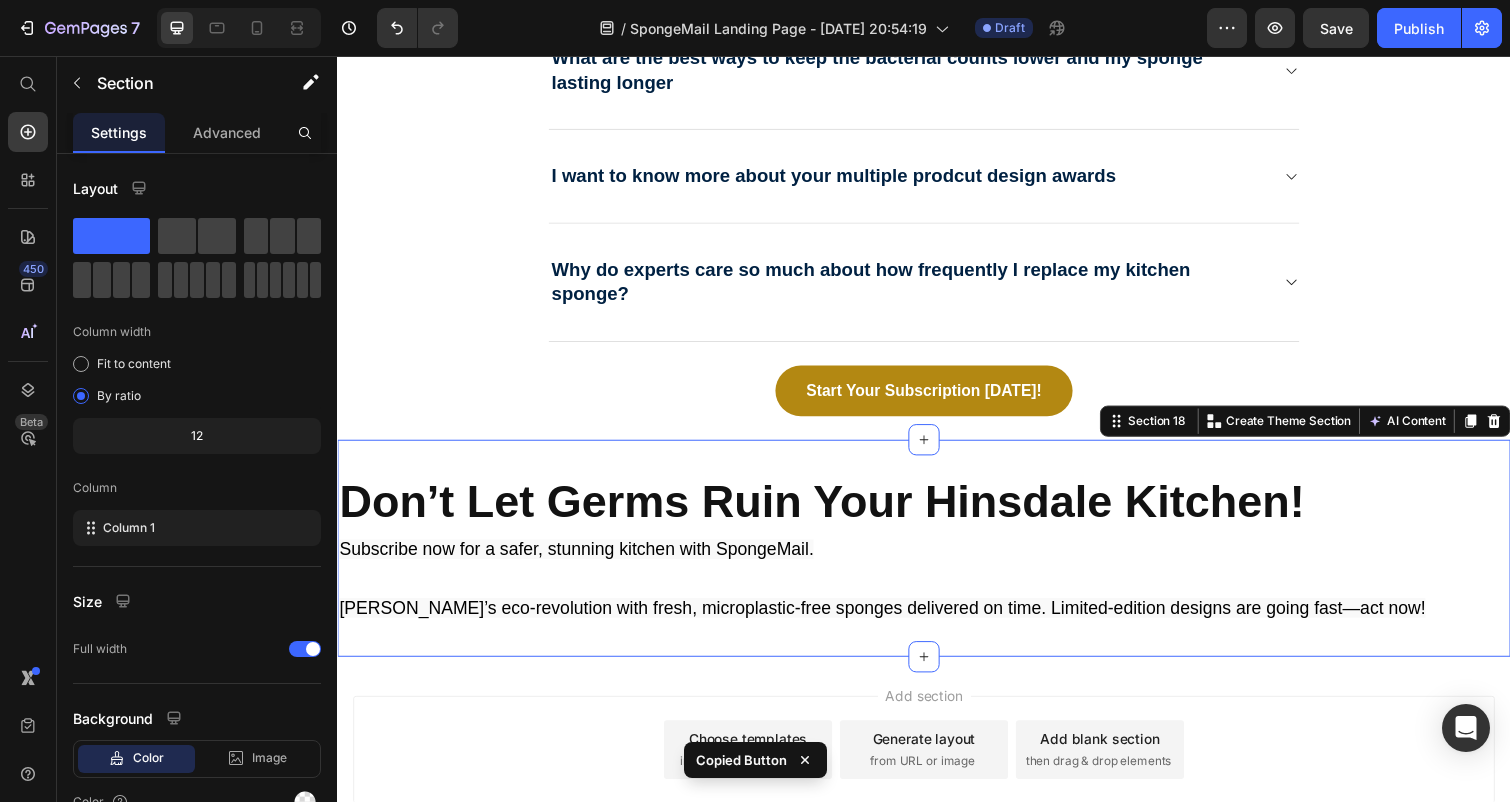 click on "Add section Choose templates inspired by CRO experts Generate layout from URL or image Add blank section then drag & drop elements" at bounding box center (937, 794) 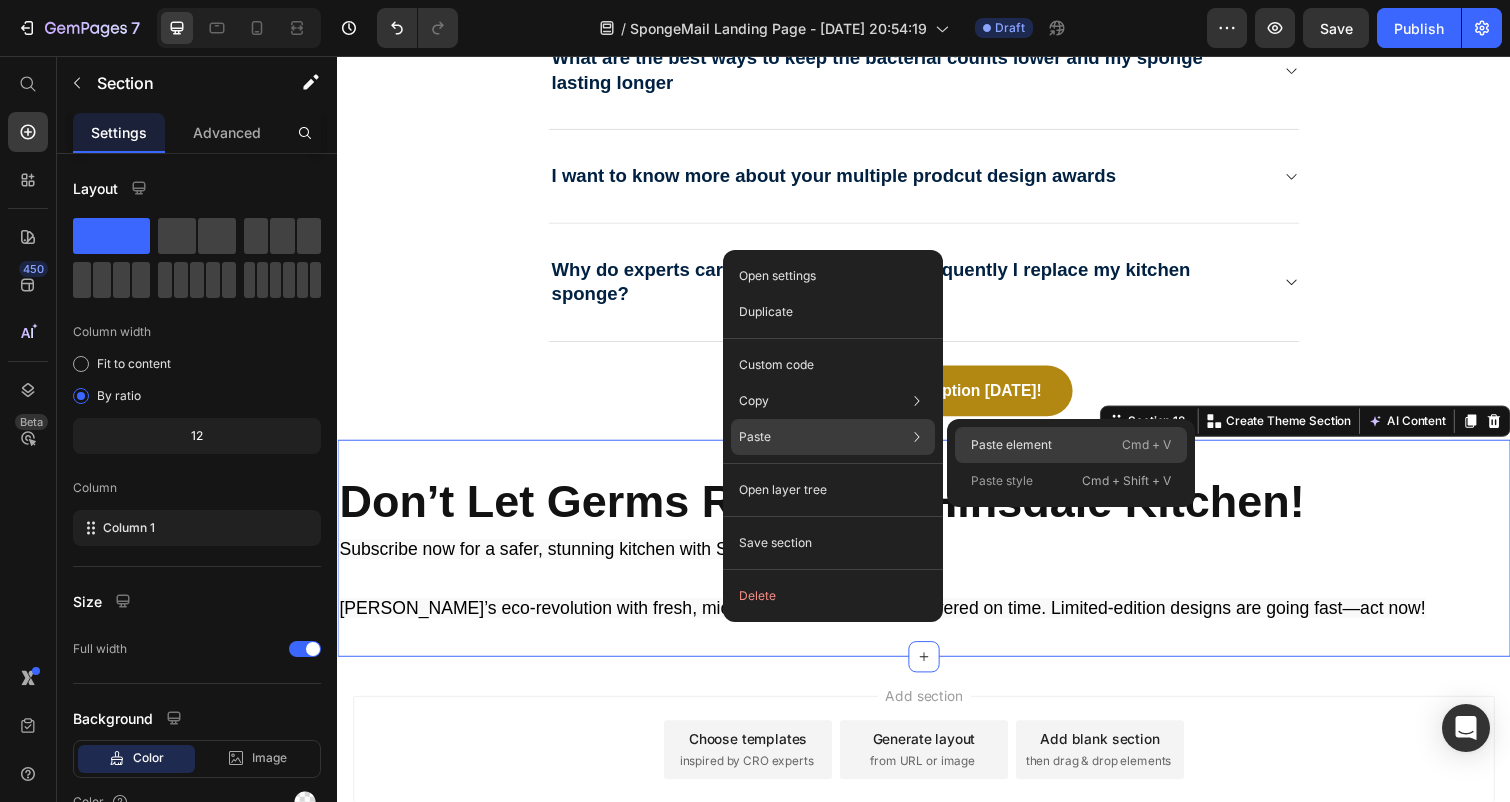 click on "Paste element" at bounding box center (1011, 445) 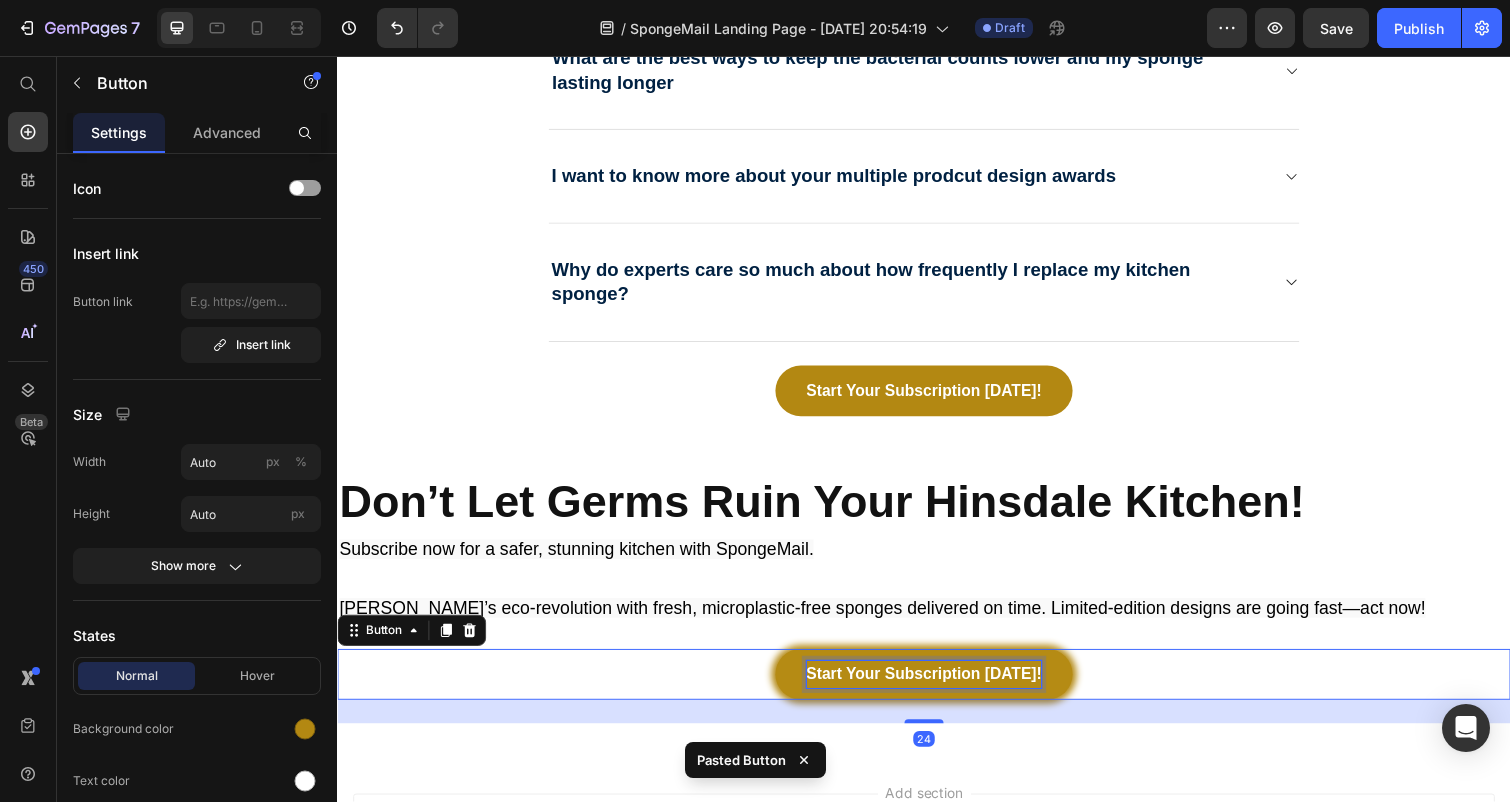 click on "Start Your Subscription [DATE]!" at bounding box center [937, 688] 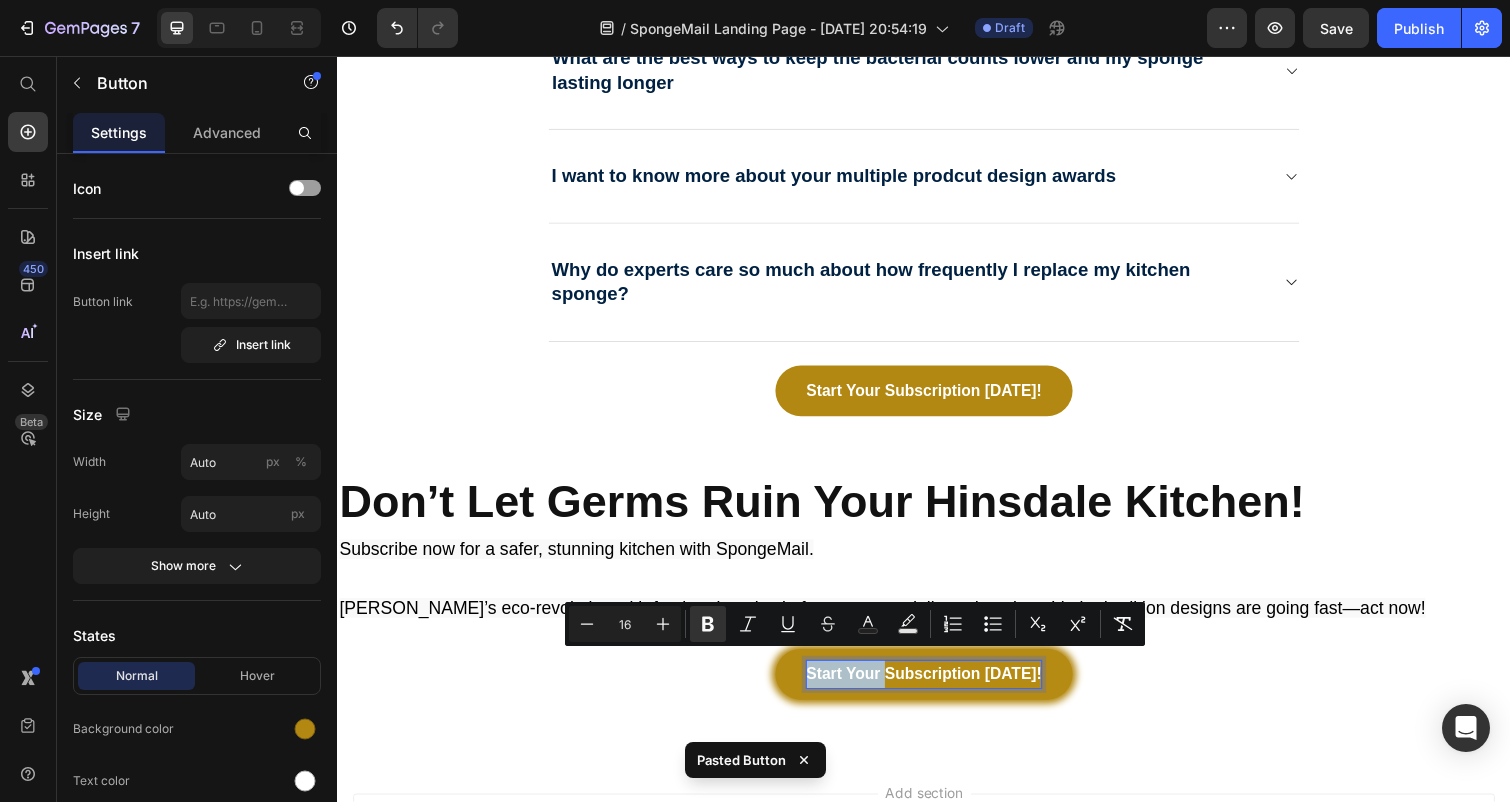 drag, startPoint x: 901, startPoint y: 670, endPoint x: 818, endPoint y: 671, distance: 83.00603 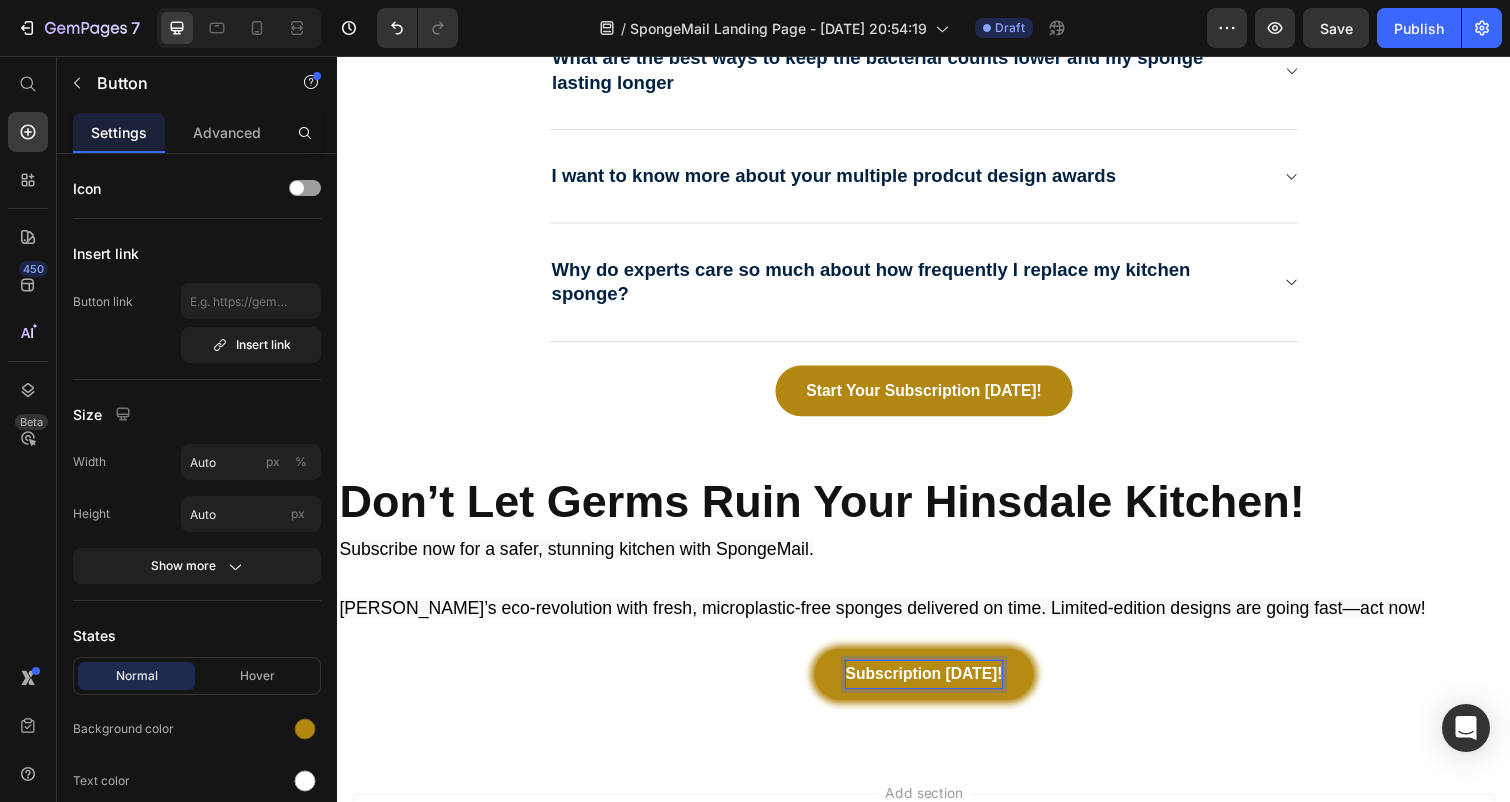 click on "Subscription Today!" at bounding box center [937, 688] 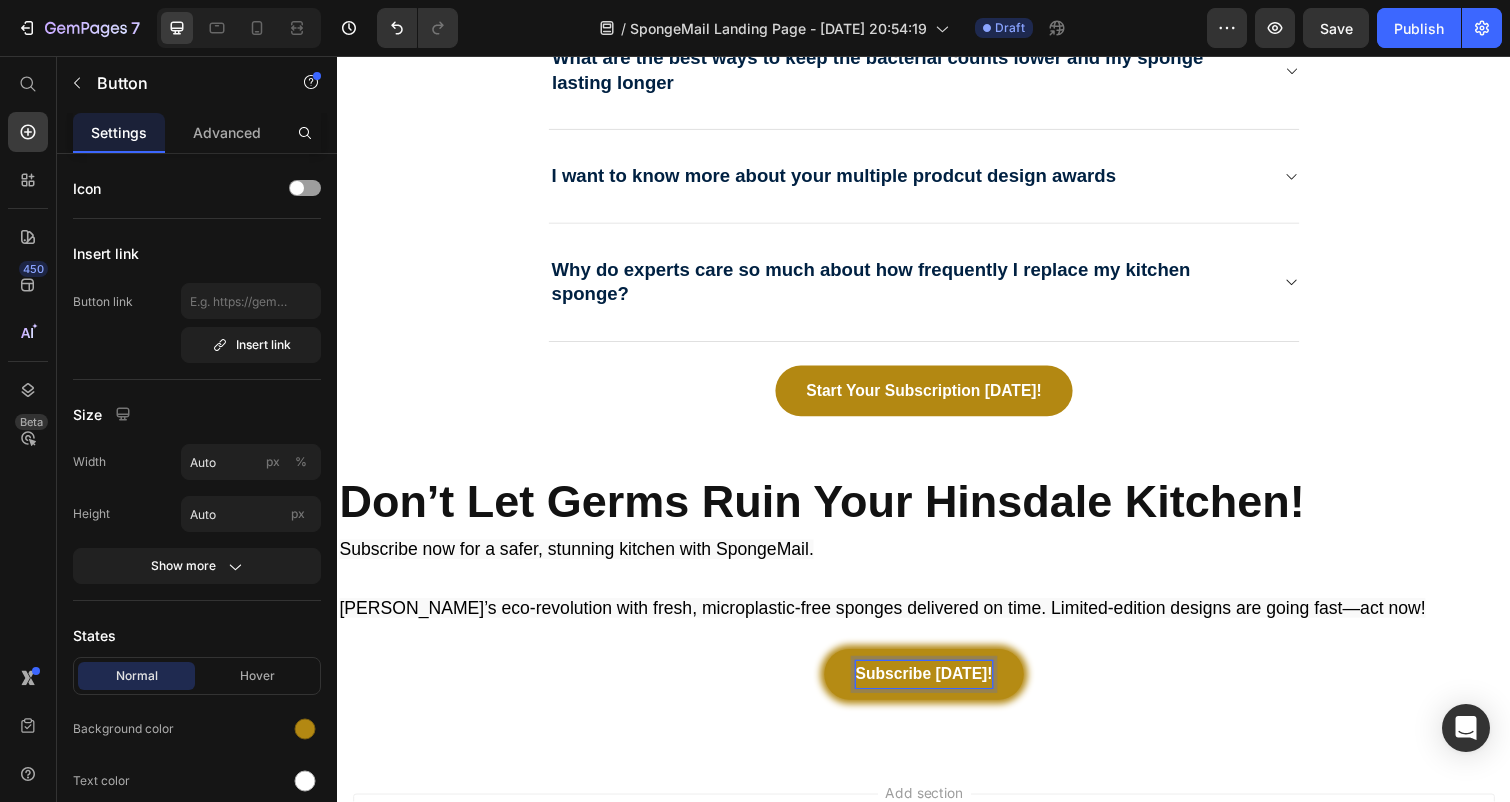 click on "Subscribe Today!" at bounding box center (937, 689) 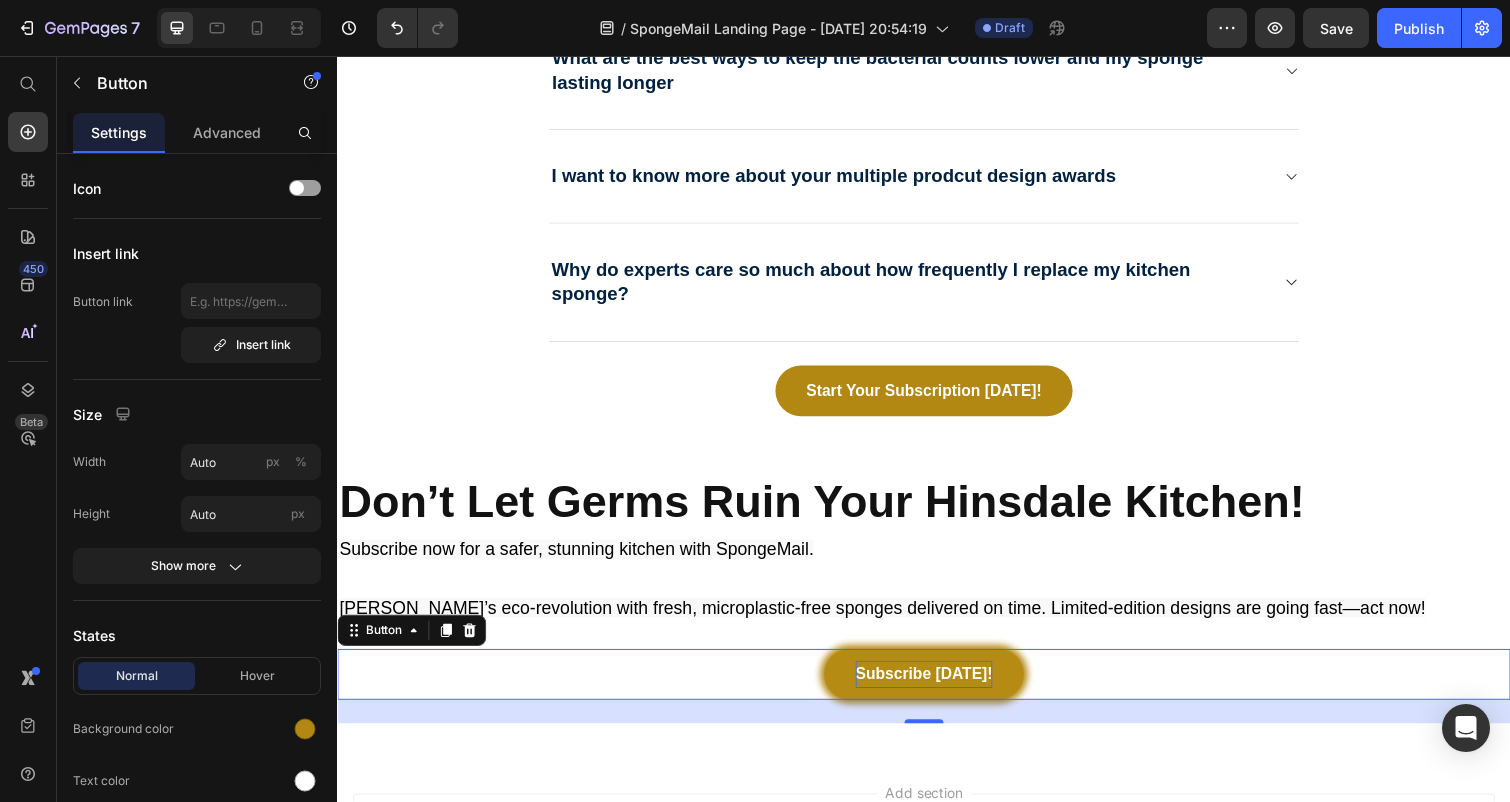 click on "Subscribe Today!" at bounding box center [937, 688] 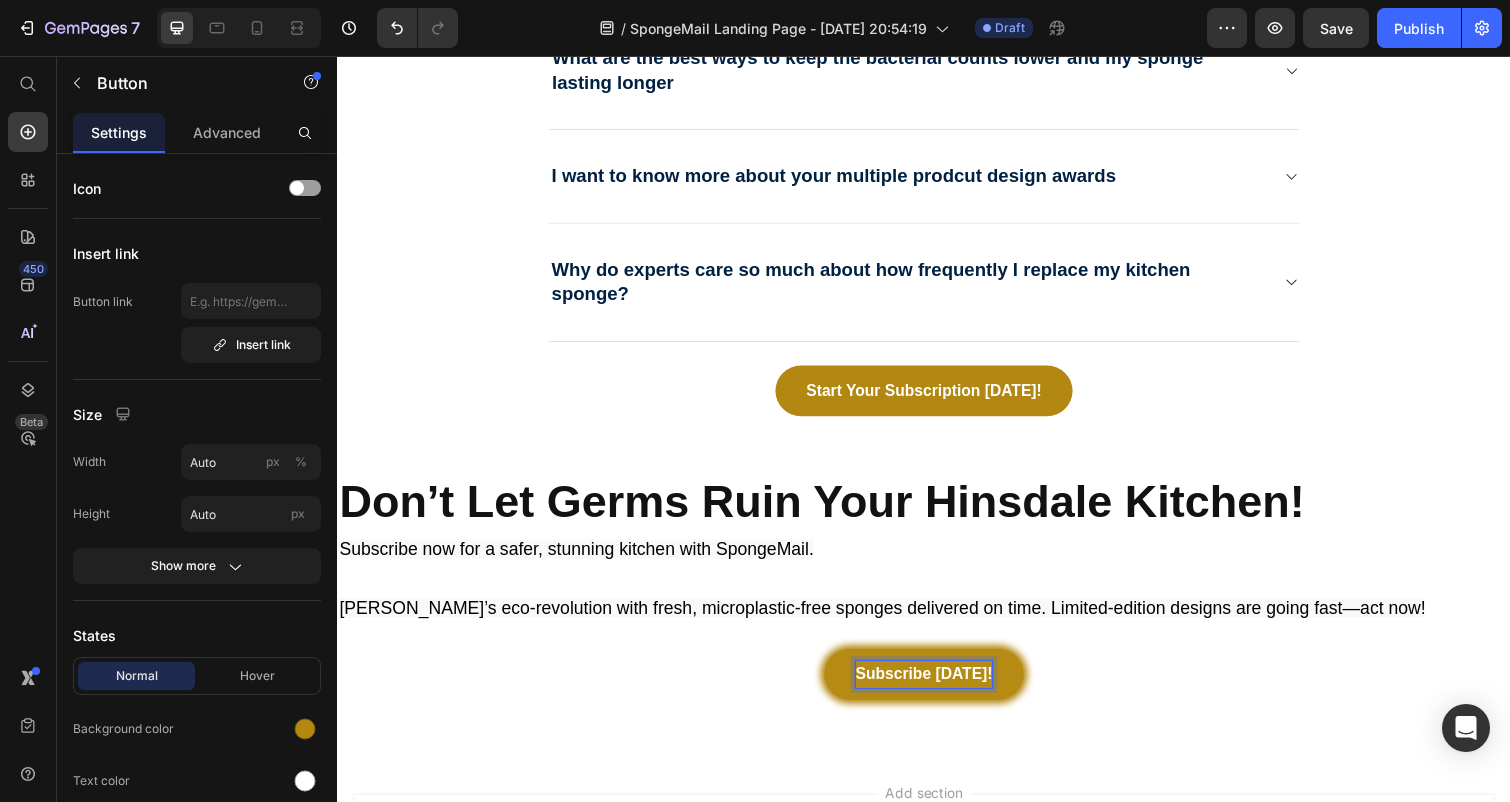 click on "Subscribe Today!" at bounding box center [937, 688] 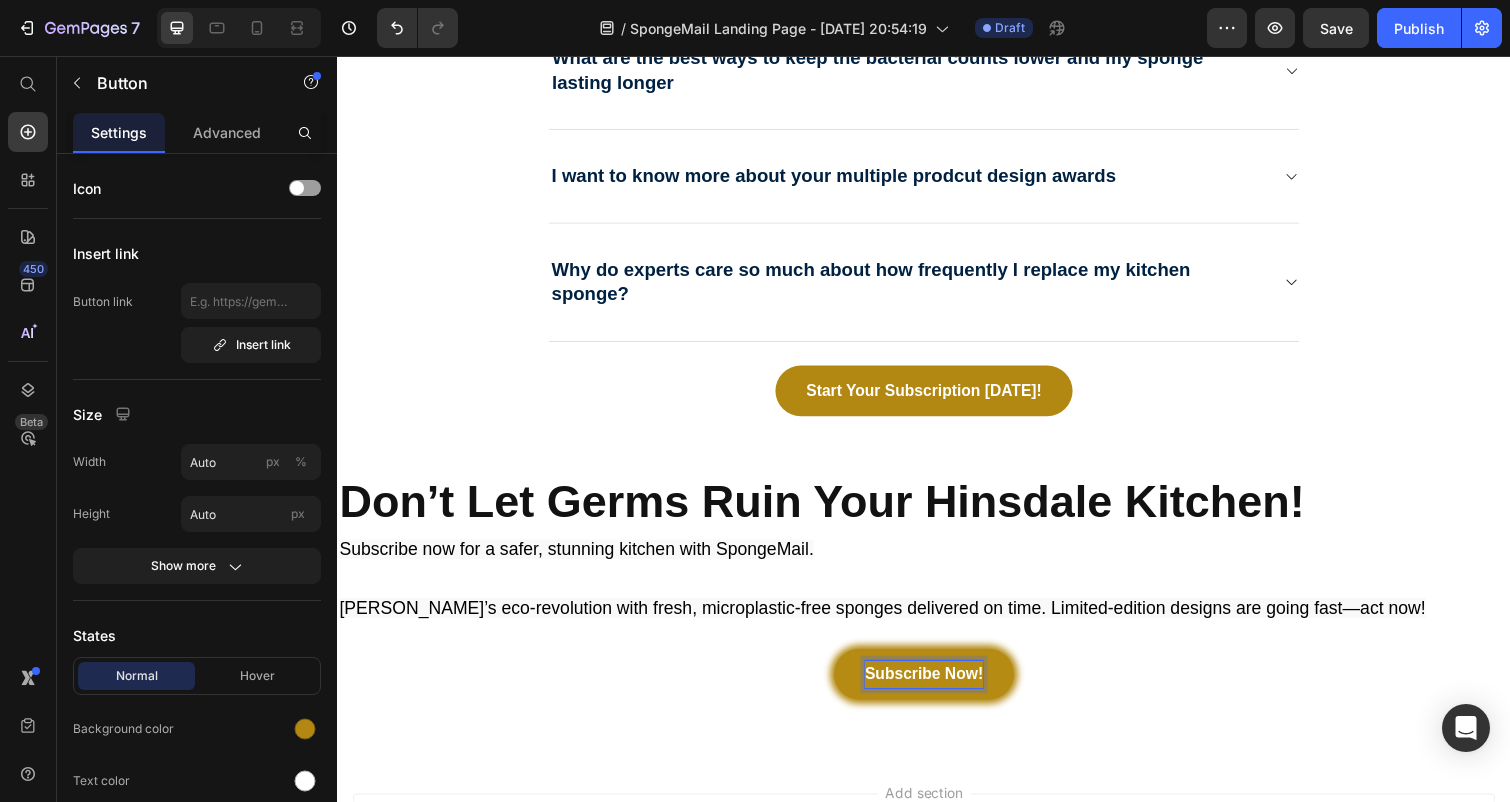 click on "Subscribe Now! Button   24" at bounding box center [937, 689] 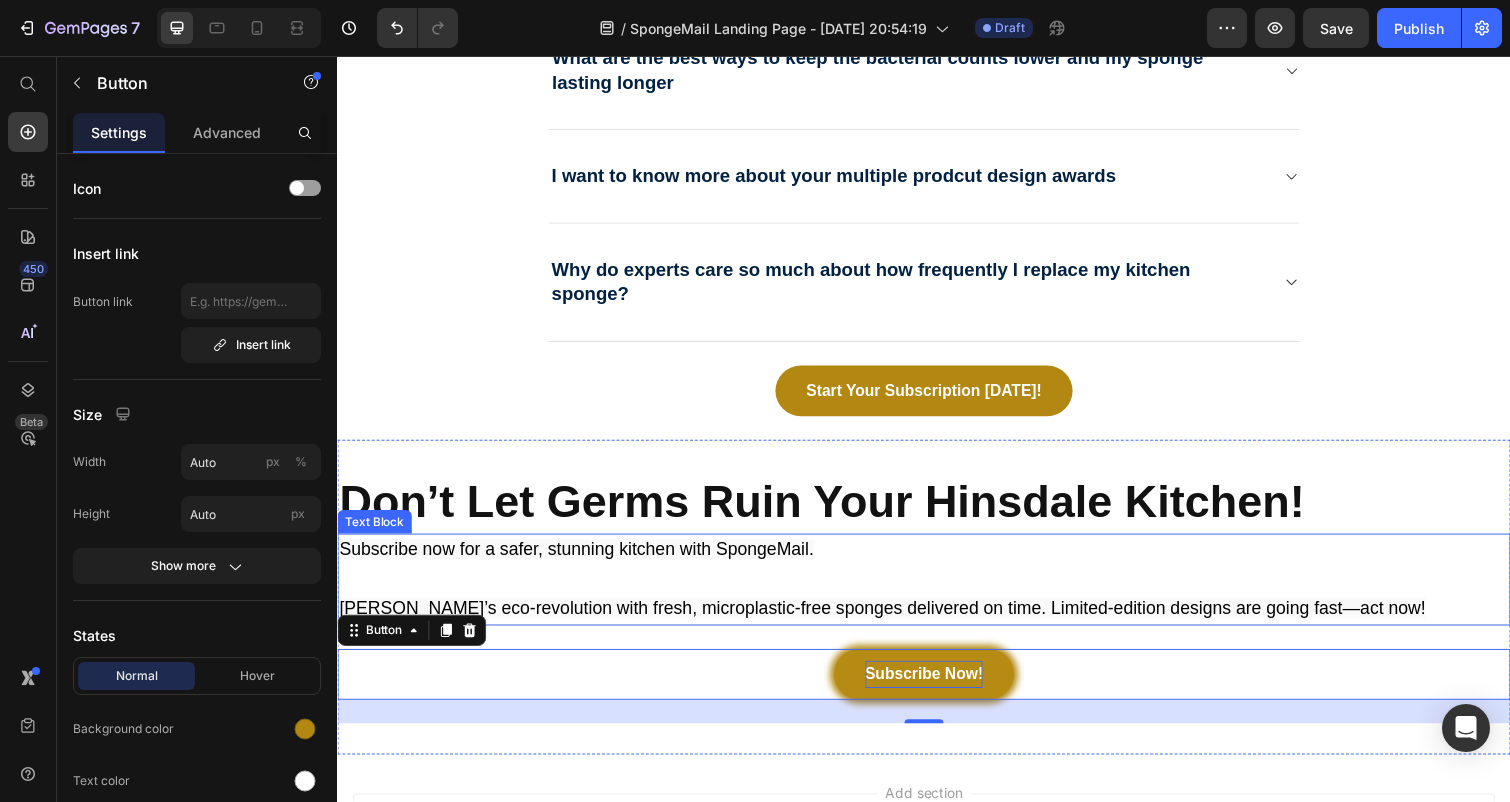 click at bounding box center [937, 592] 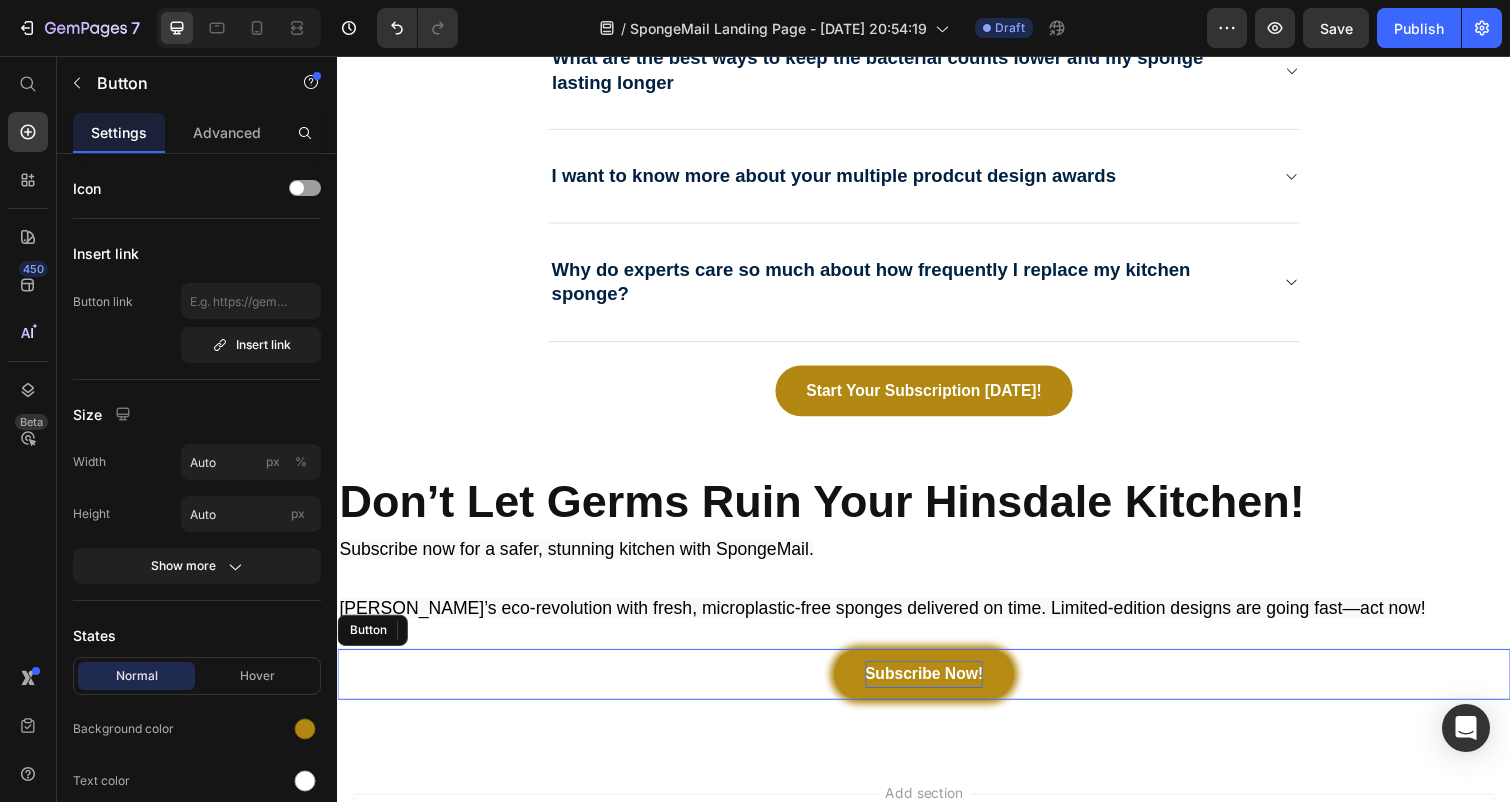 click on "Subscribe Now!" at bounding box center (937, 689) 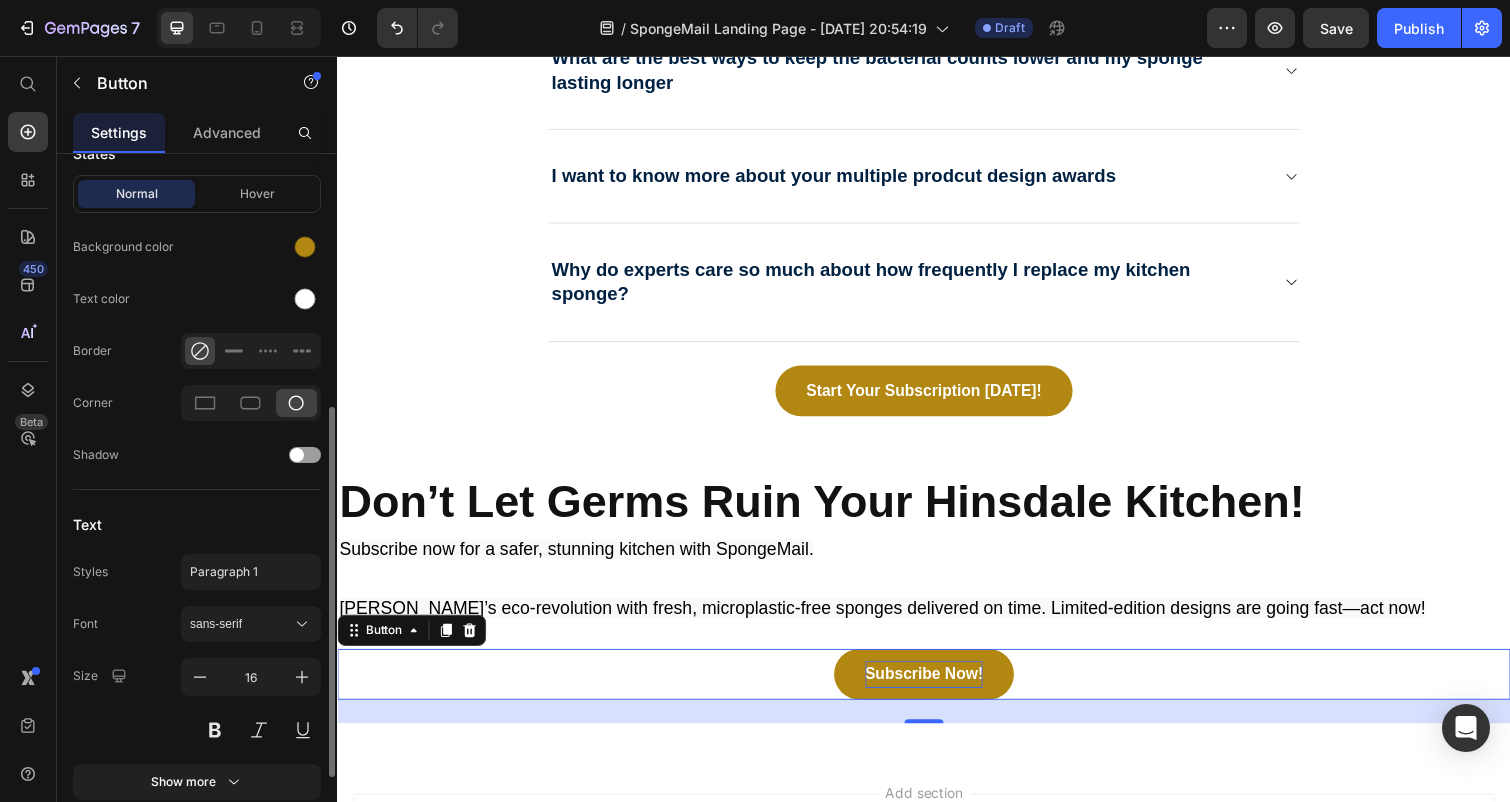scroll, scrollTop: 636, scrollLeft: 0, axis: vertical 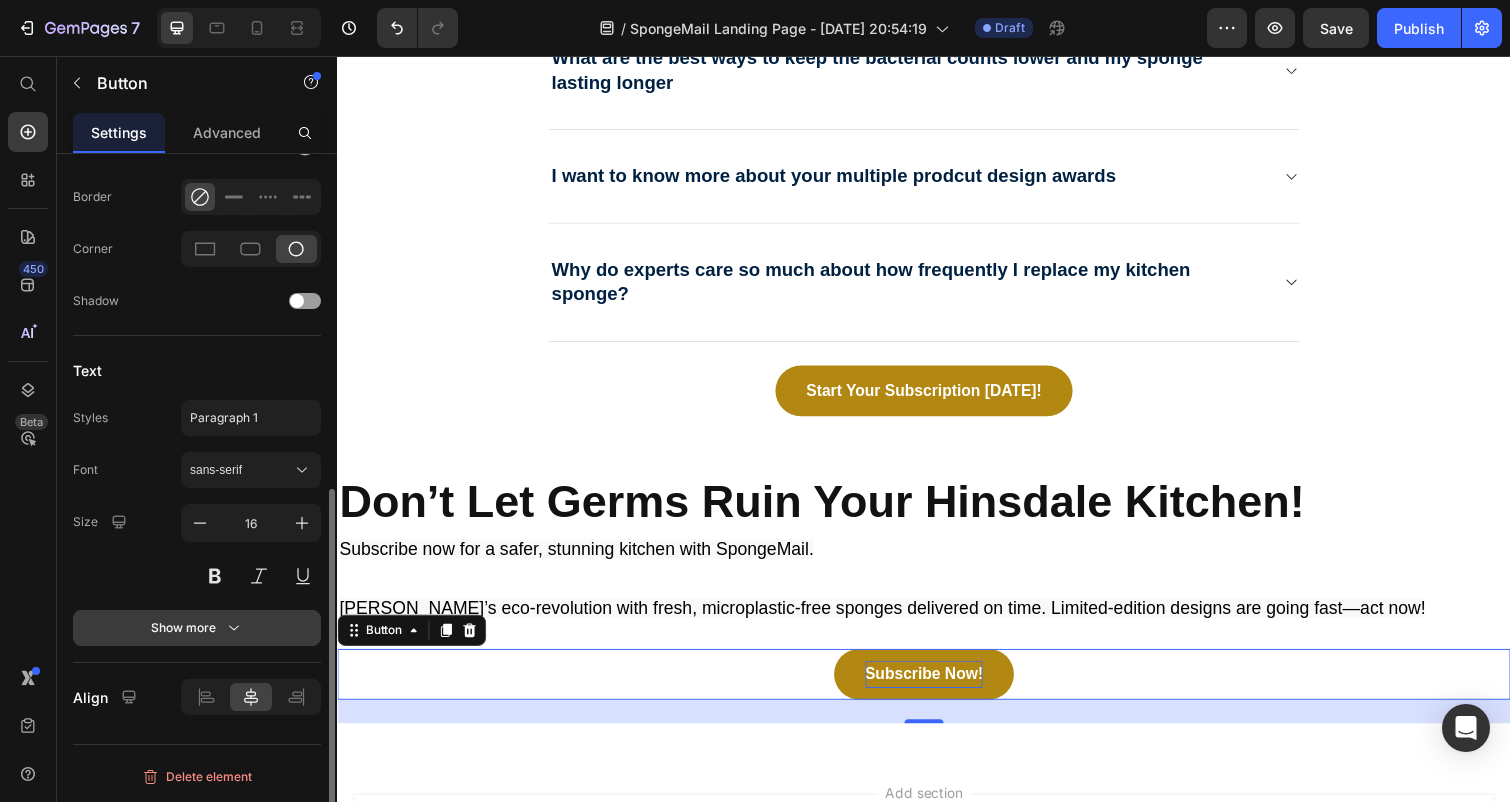 click on "Show more" at bounding box center (197, 628) 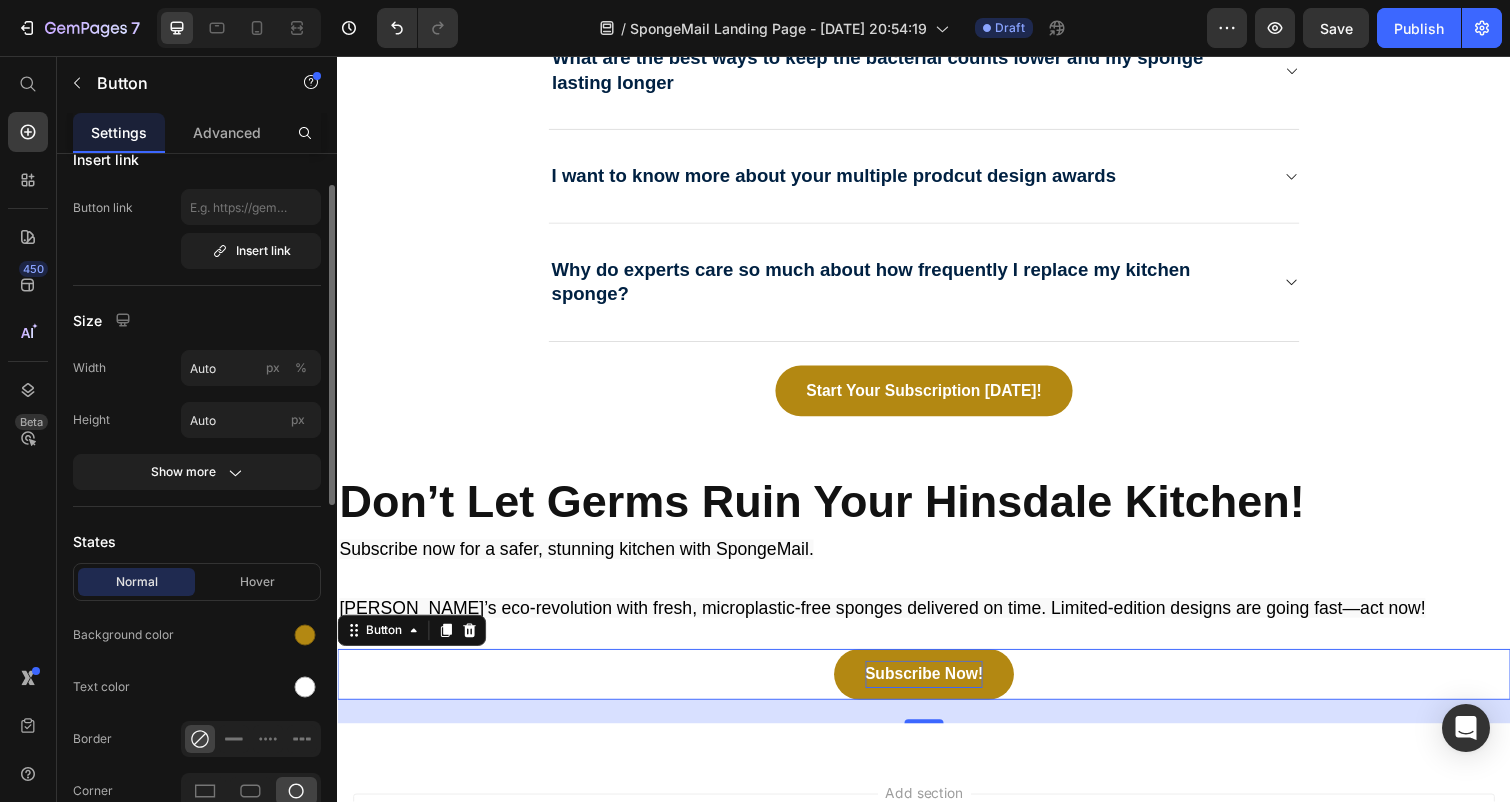 scroll, scrollTop: 78, scrollLeft: 0, axis: vertical 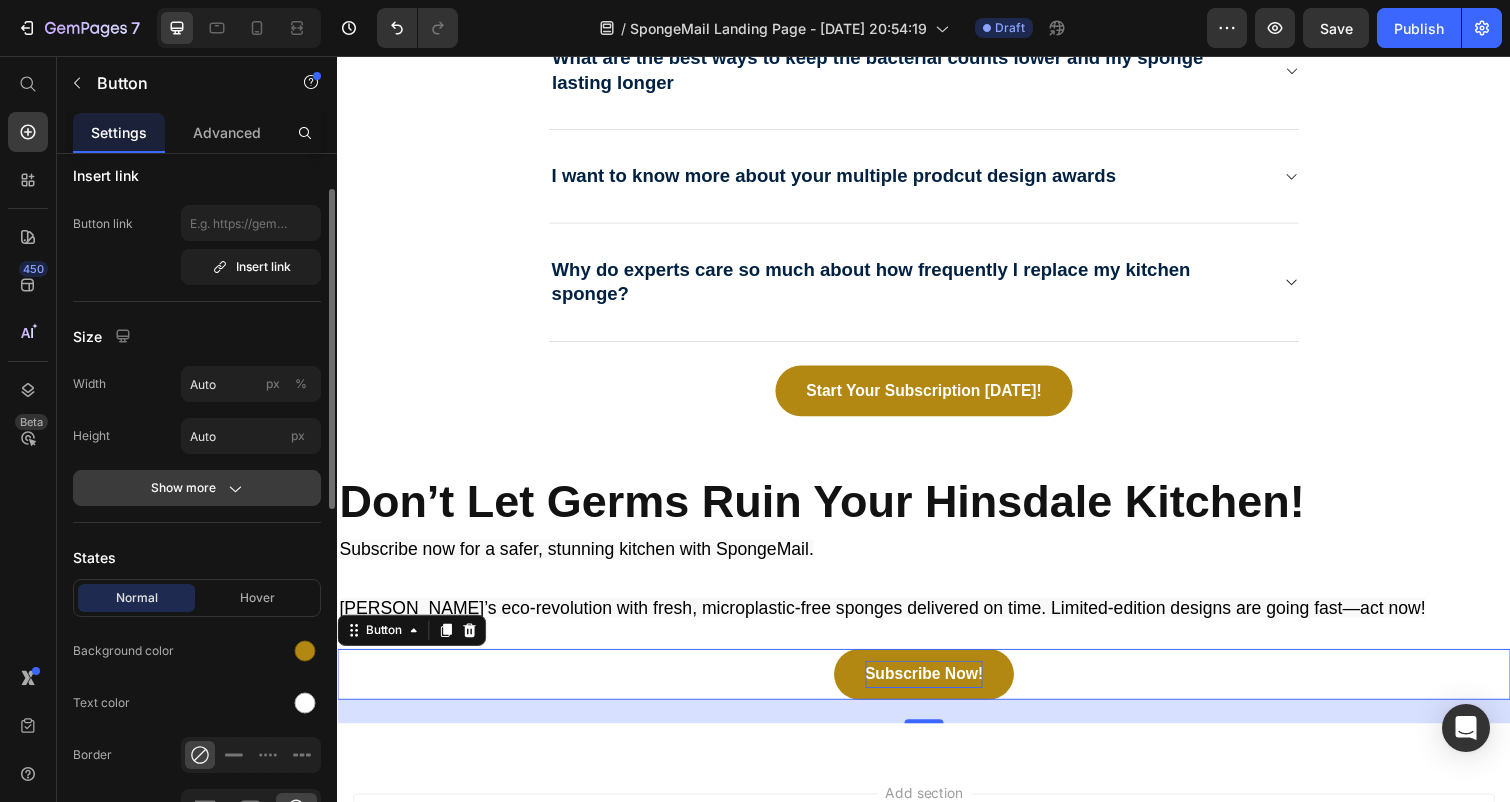 click on "Show more" 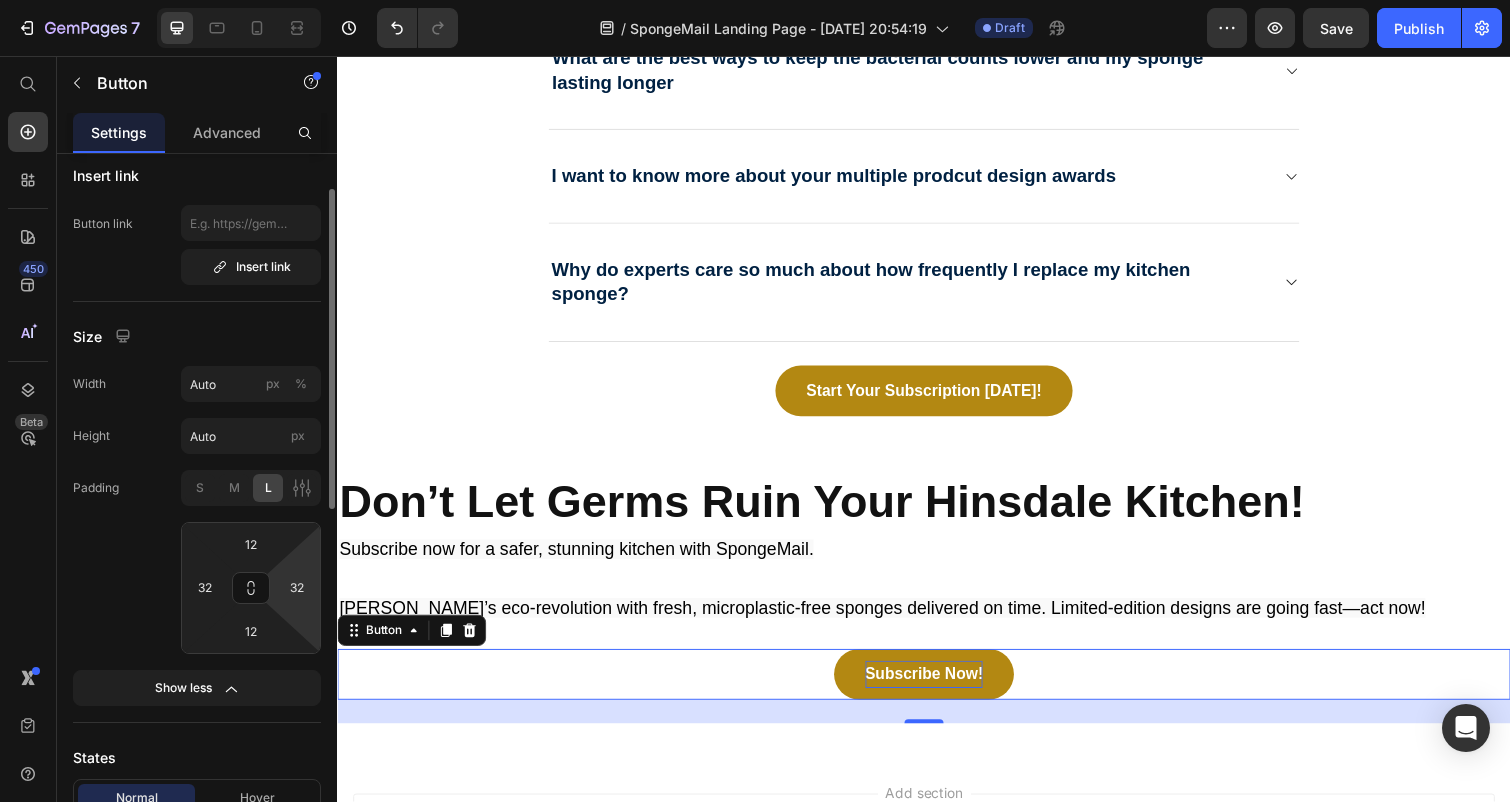 click on "7  Version history  /  SpongeMail Landing Page - [DATE] 20:54:19 Draft Preview  Save   Publish  450 Beta Start with Sections Elements Hero Section Product Detail Brands Trusted Badges Guarantee Product Breakdown How to use Testimonials Compare Bundle FAQs Social Proof Brand Story Product List Collection Blog List Contact Sticky Add to Cart Custom Footer Browse Library 450 Layout
Row
Row
Row
Row Text
Heading
Text Block Button
Button
Button
Sticky Back to top Media" at bounding box center [755, 0] 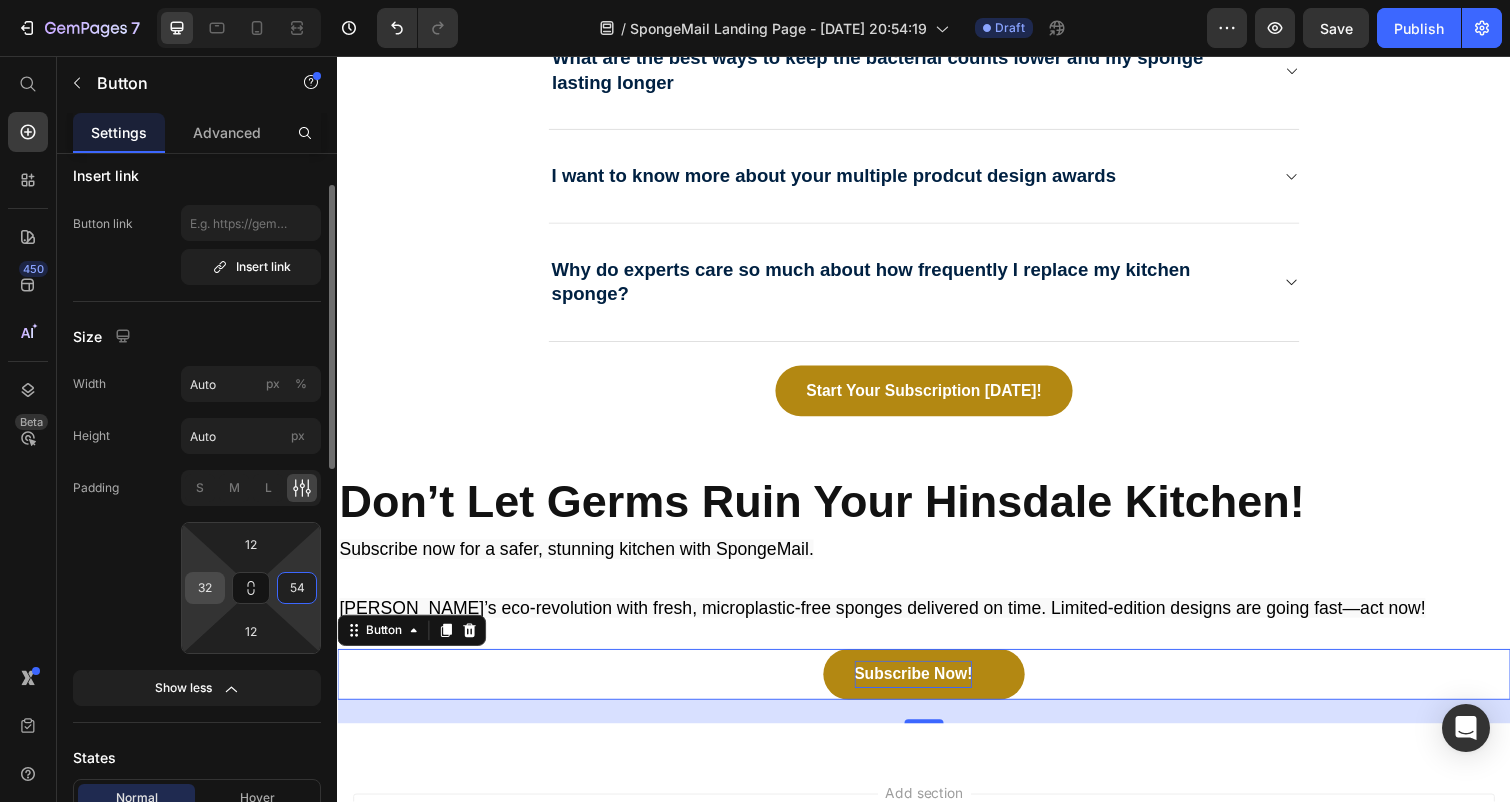 type on "54" 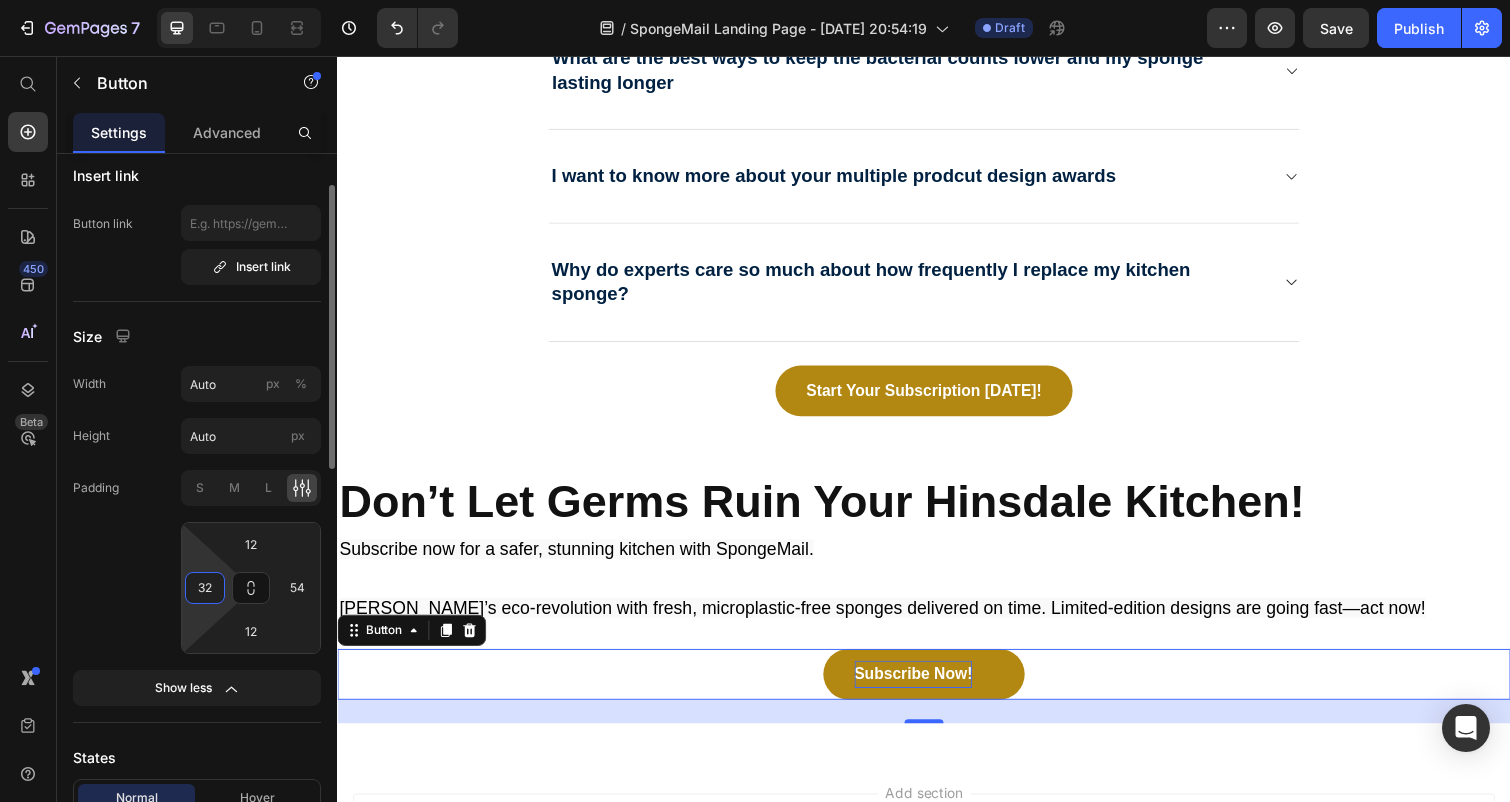 click on "32" at bounding box center (205, 588) 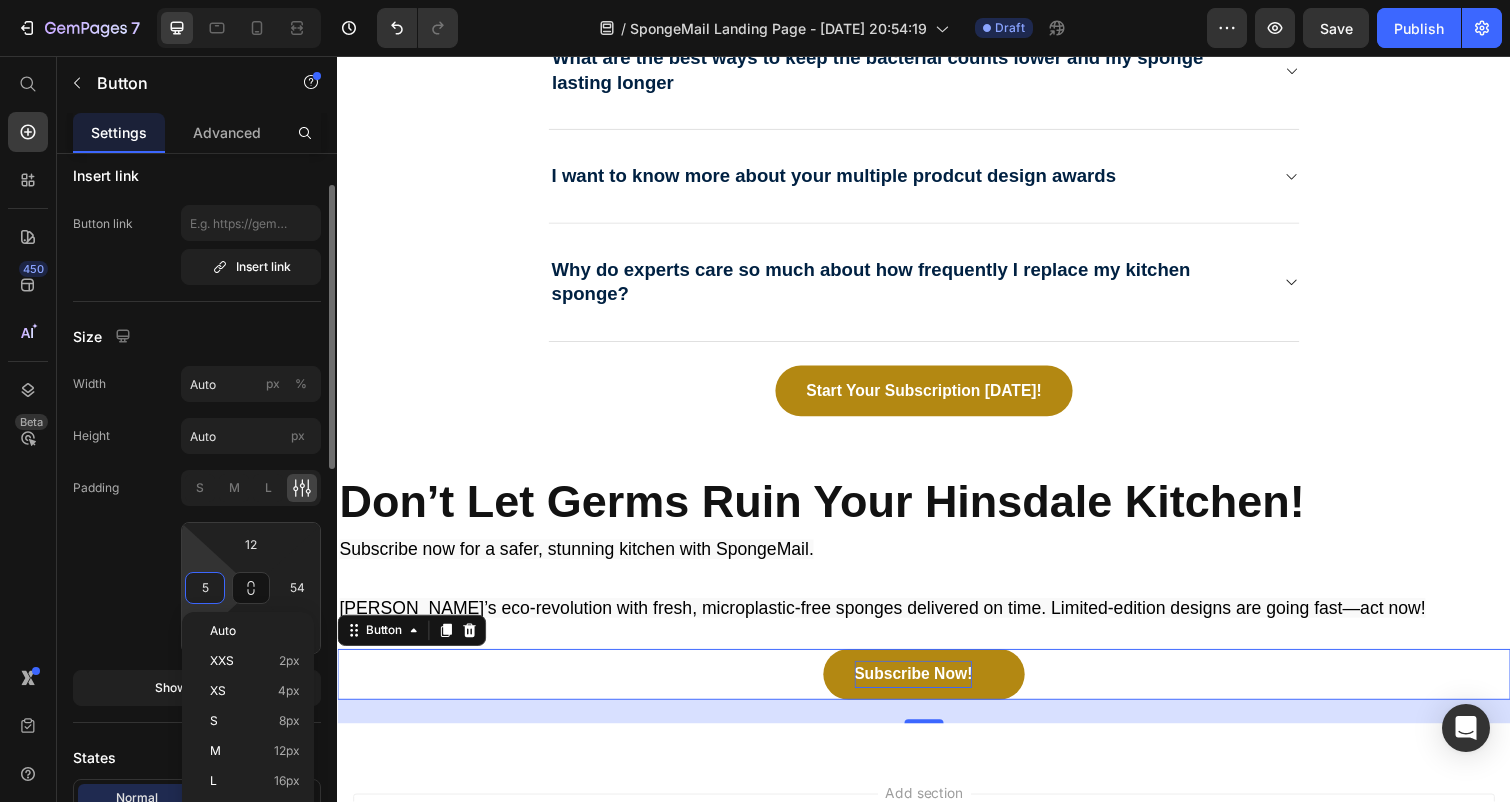 type on "54" 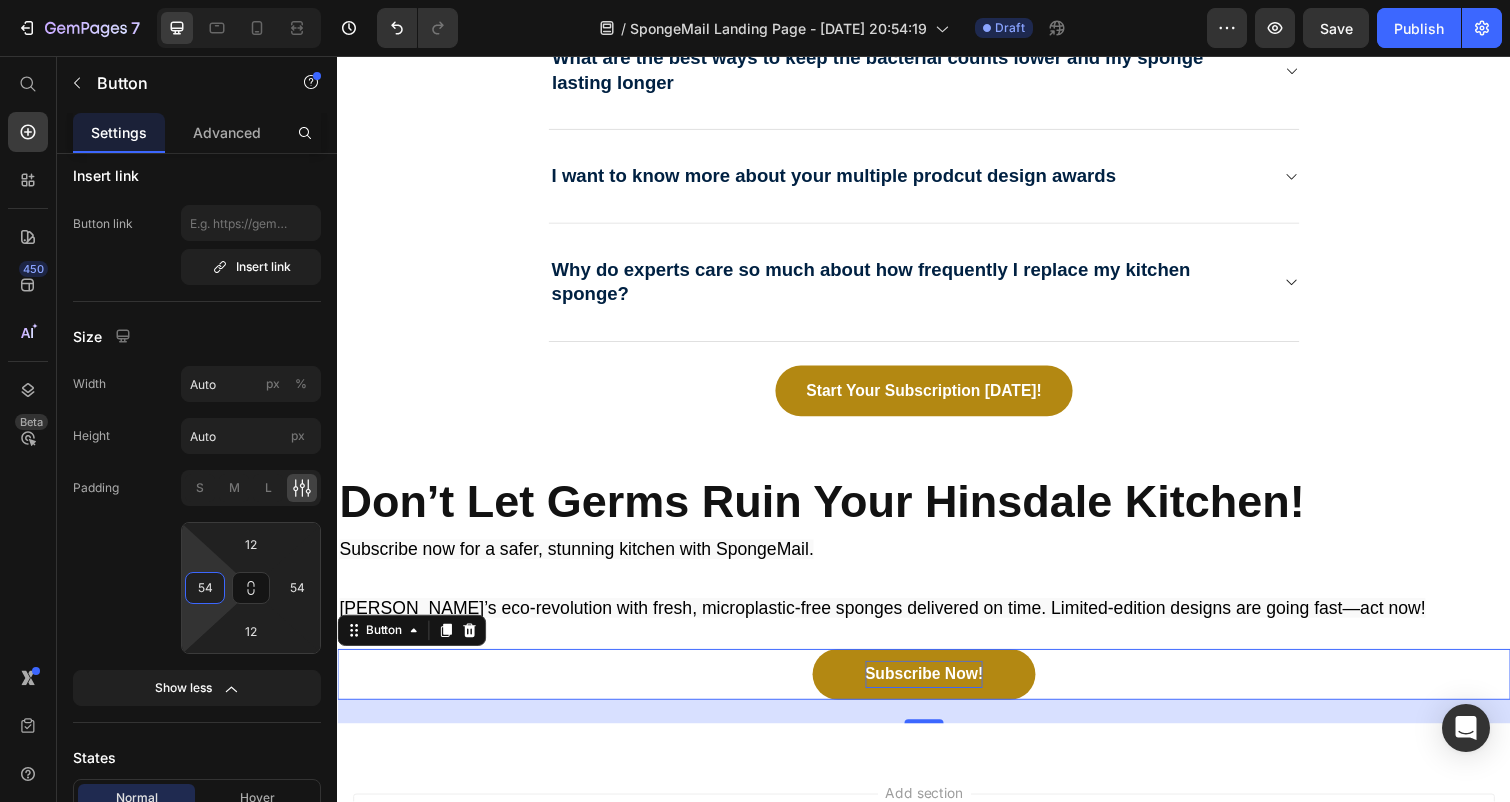 click on "⁠⁠⁠⁠⁠⁠⁠ Don’t Let Germs Ruin Your Hinsdale Kitchen! Heading Subscribe now for a safer, stunning kitchen with SpongeMail. Join Hinsdale’s eco-revolution with fresh, microplastic-free sponges delivered on time. Limited-edition designs are going fast—act now! Text Block Subscribe Now! Button   24 Section 18" at bounding box center (937, 610) 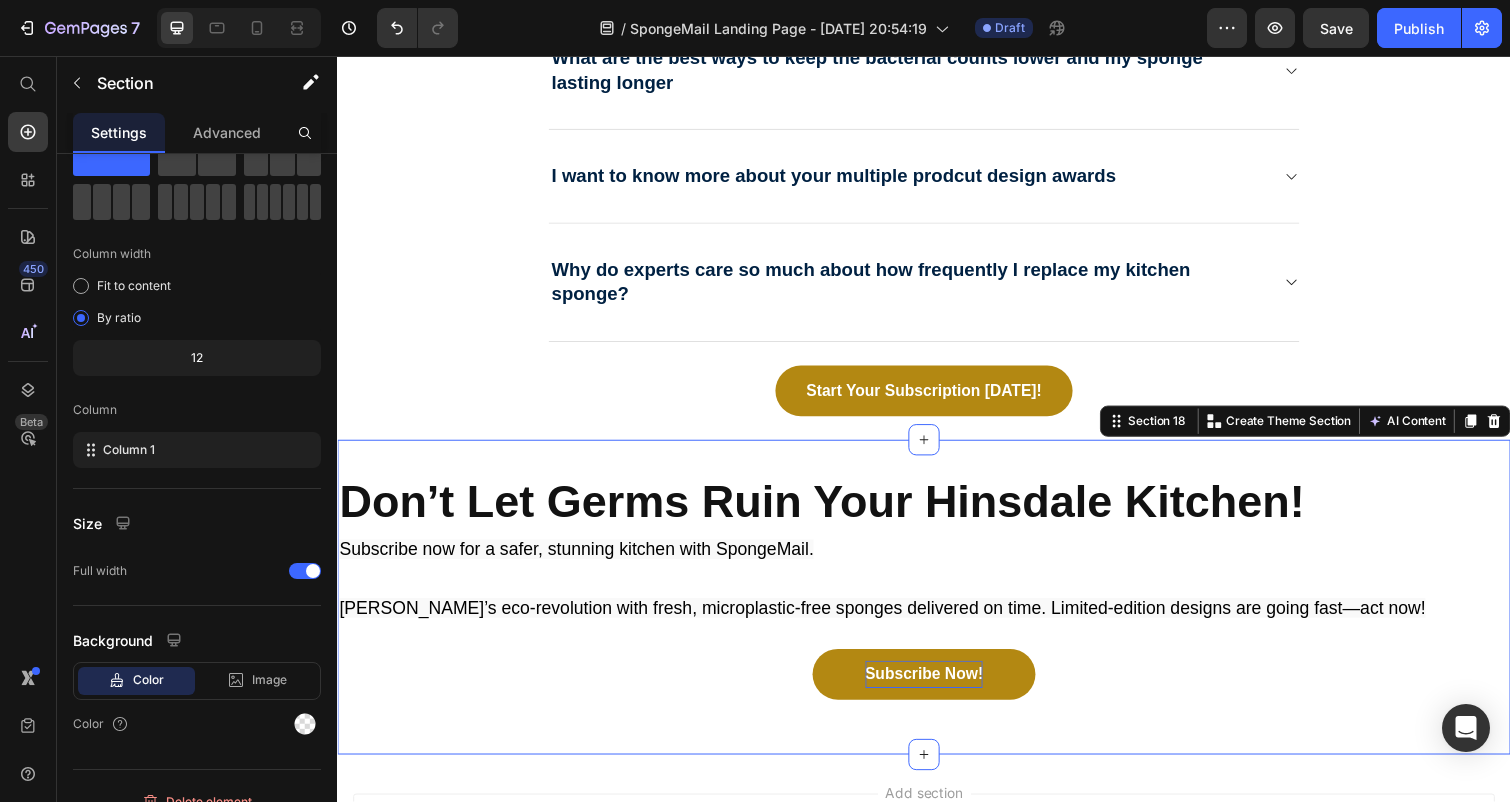 scroll, scrollTop: 0, scrollLeft: 0, axis: both 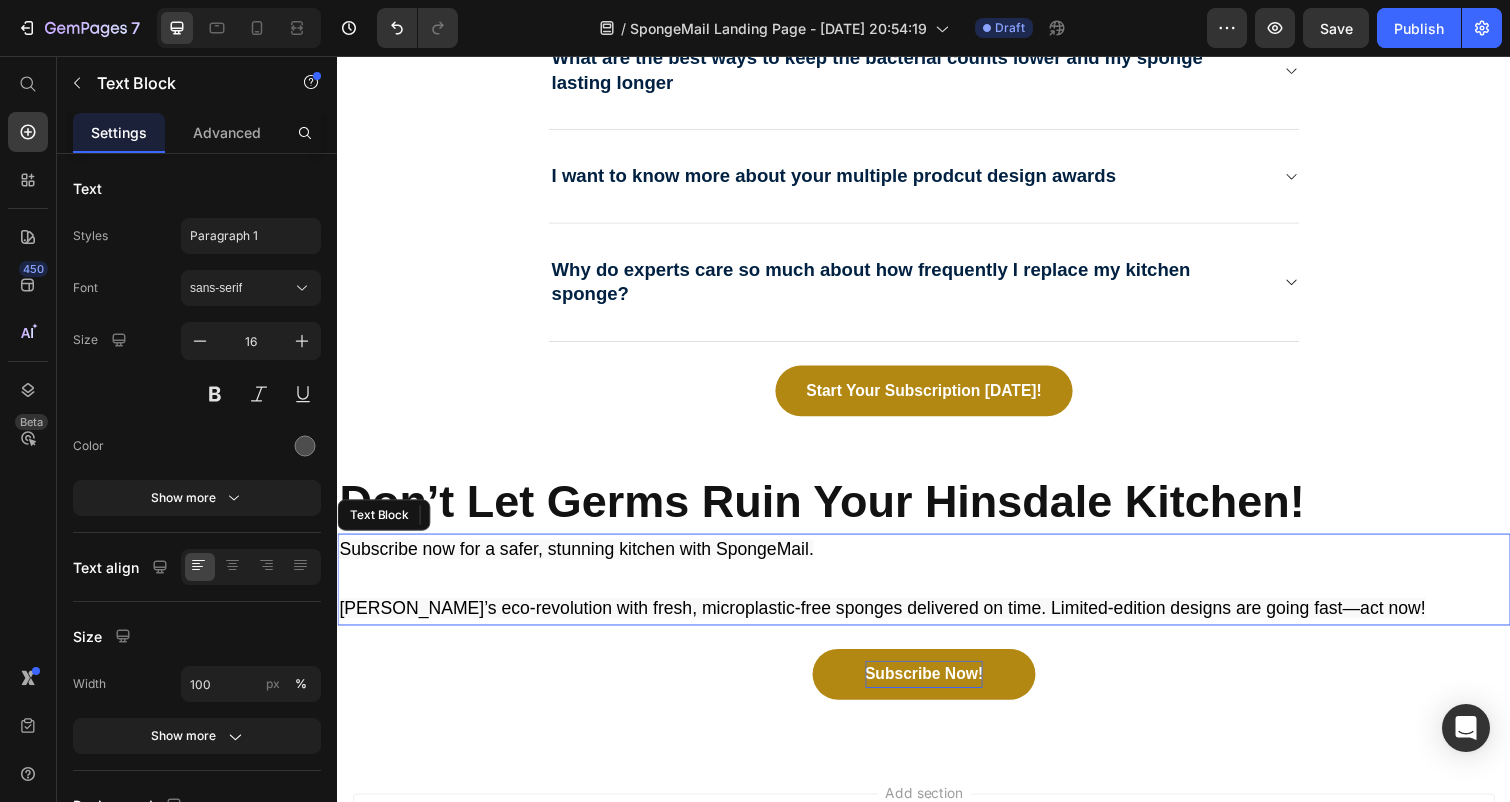 click on "Subscribe now for a safer, stunning kitchen with SpongeMail." at bounding box center [581, 561] 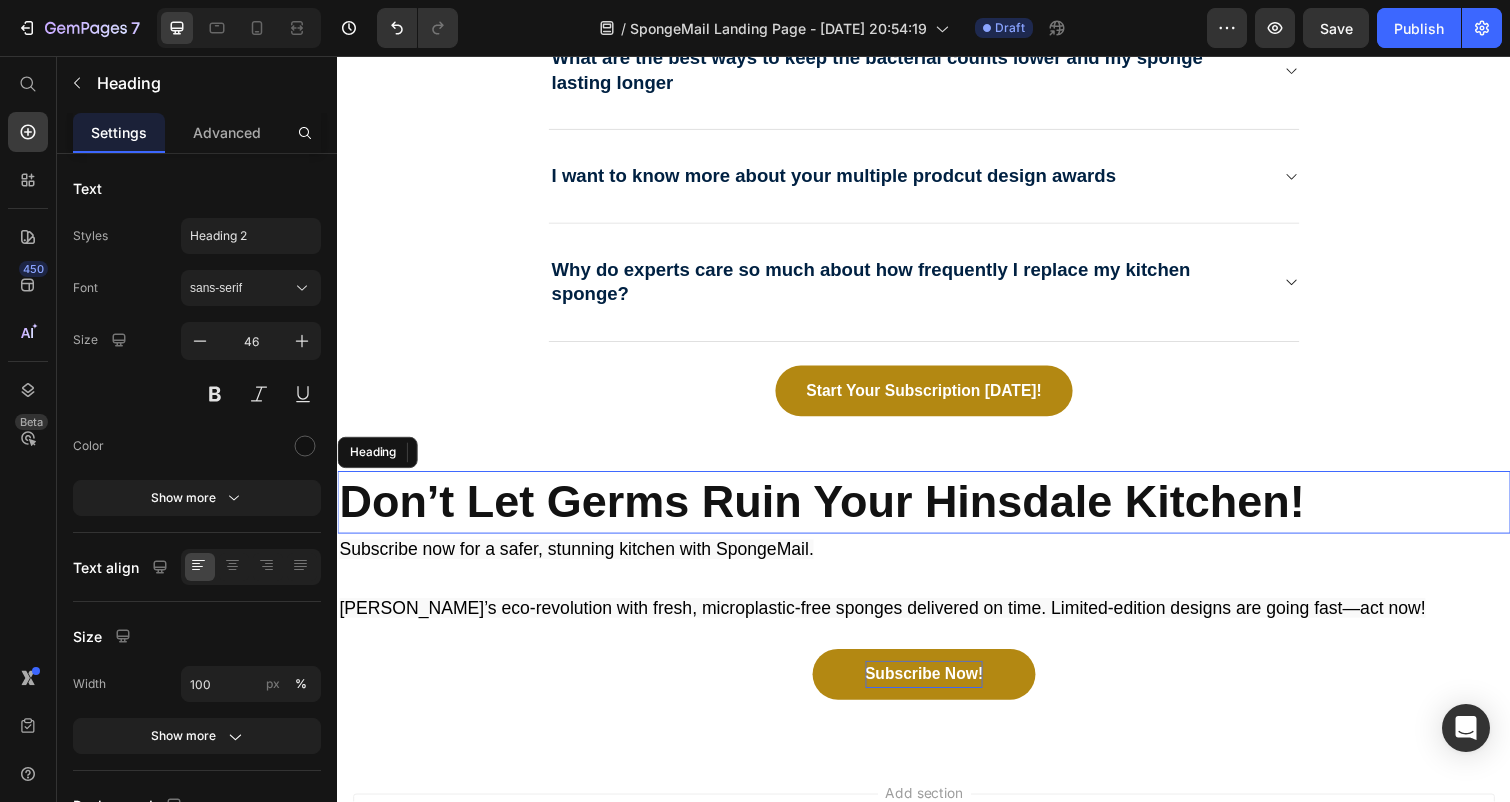 click on "Don’t Let Germs Ruin Your Hinsdale Kitchen!" at bounding box center (832, 512) 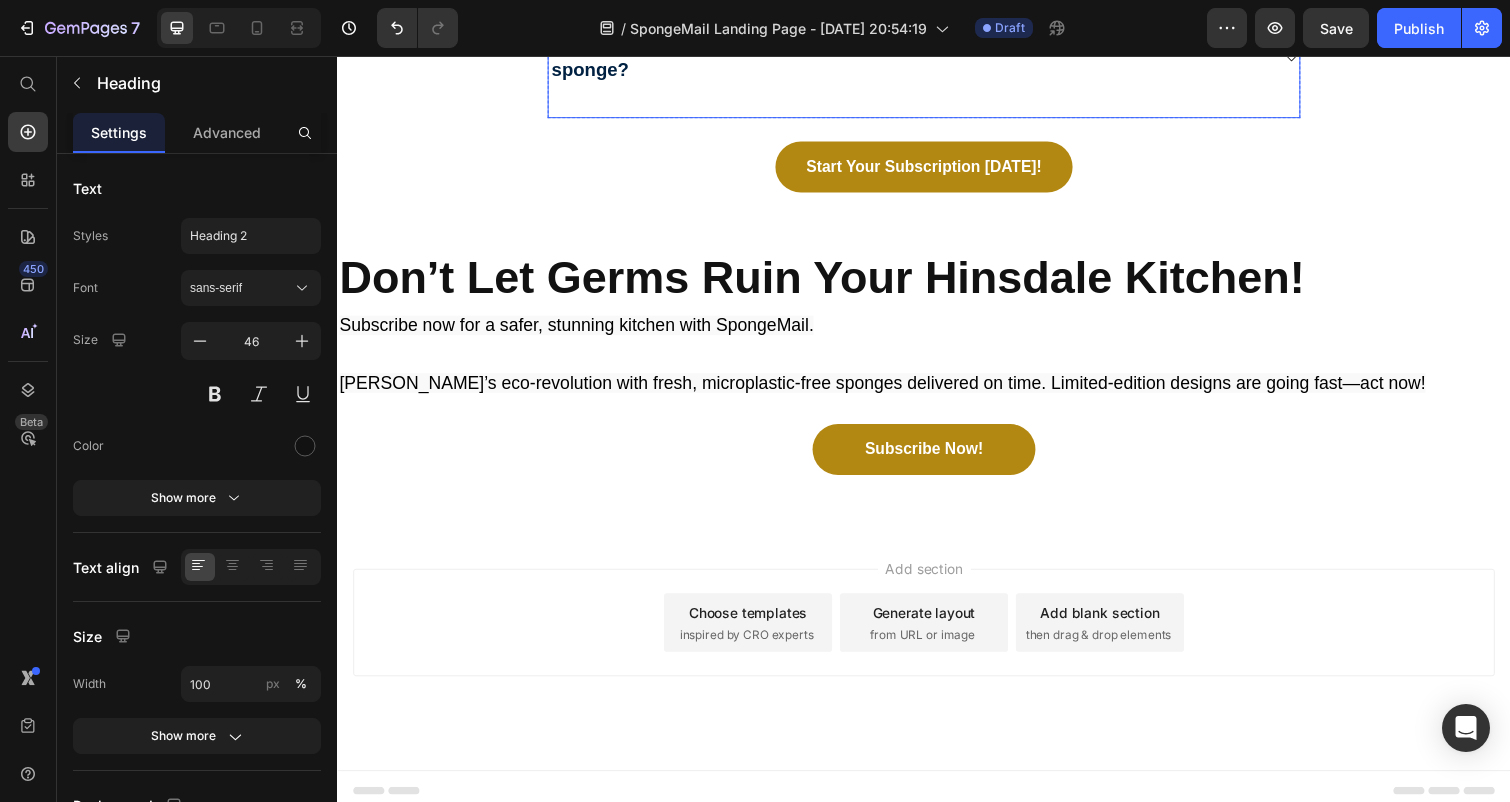 scroll, scrollTop: 8732, scrollLeft: 0, axis: vertical 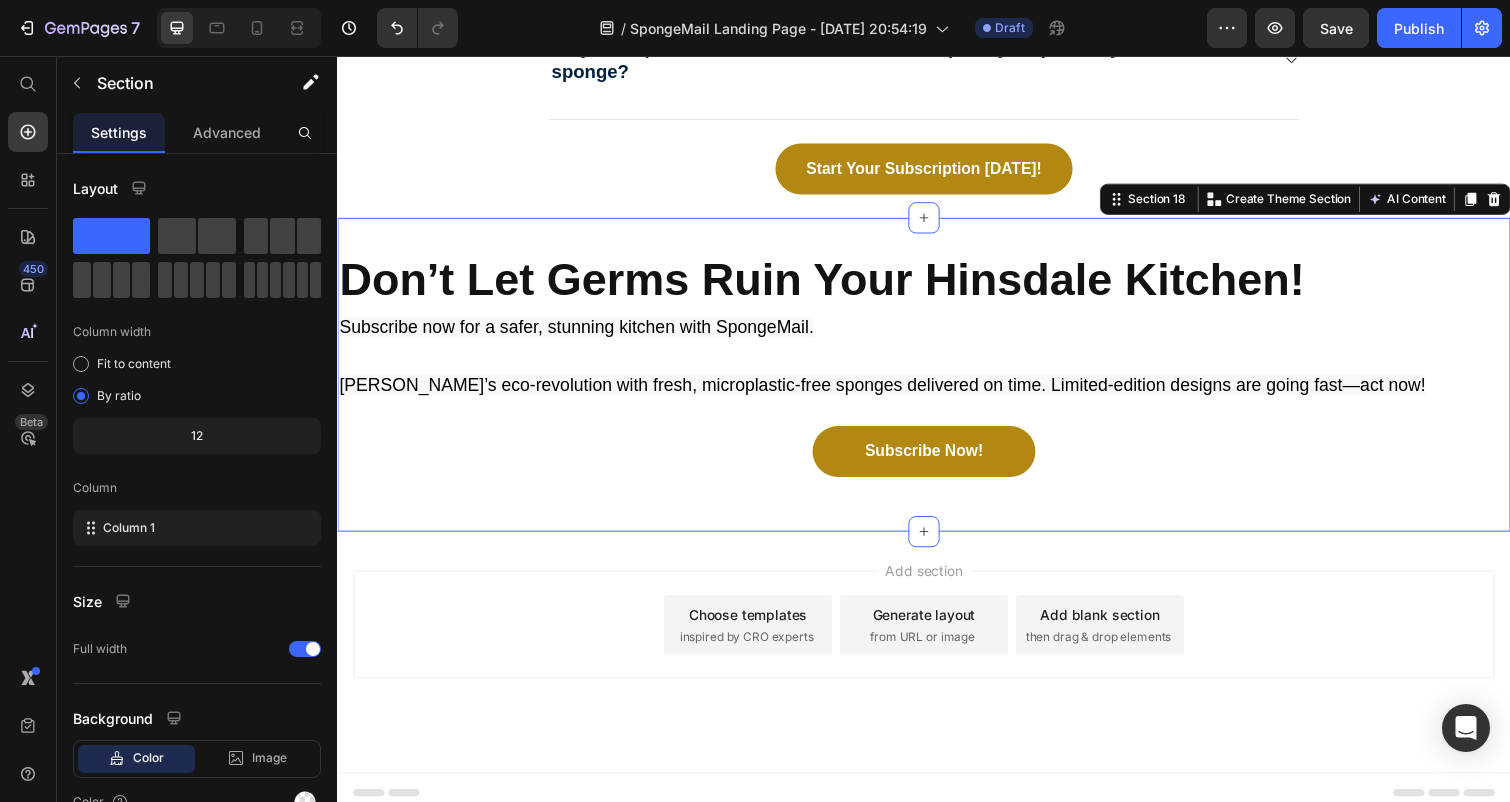 click on "Don’t Let Germs Ruin Your Hinsdale Kitchen! Heading Subscribe now for a safer, stunning kitchen with SpongeMail.   Join Hinsdale’s eco-revolution with fresh, microplastic-free sponges delivered on time. Limited-edition designs are going fast—act now! Text Block Subscribe Now! Button" at bounding box center [937, 382] 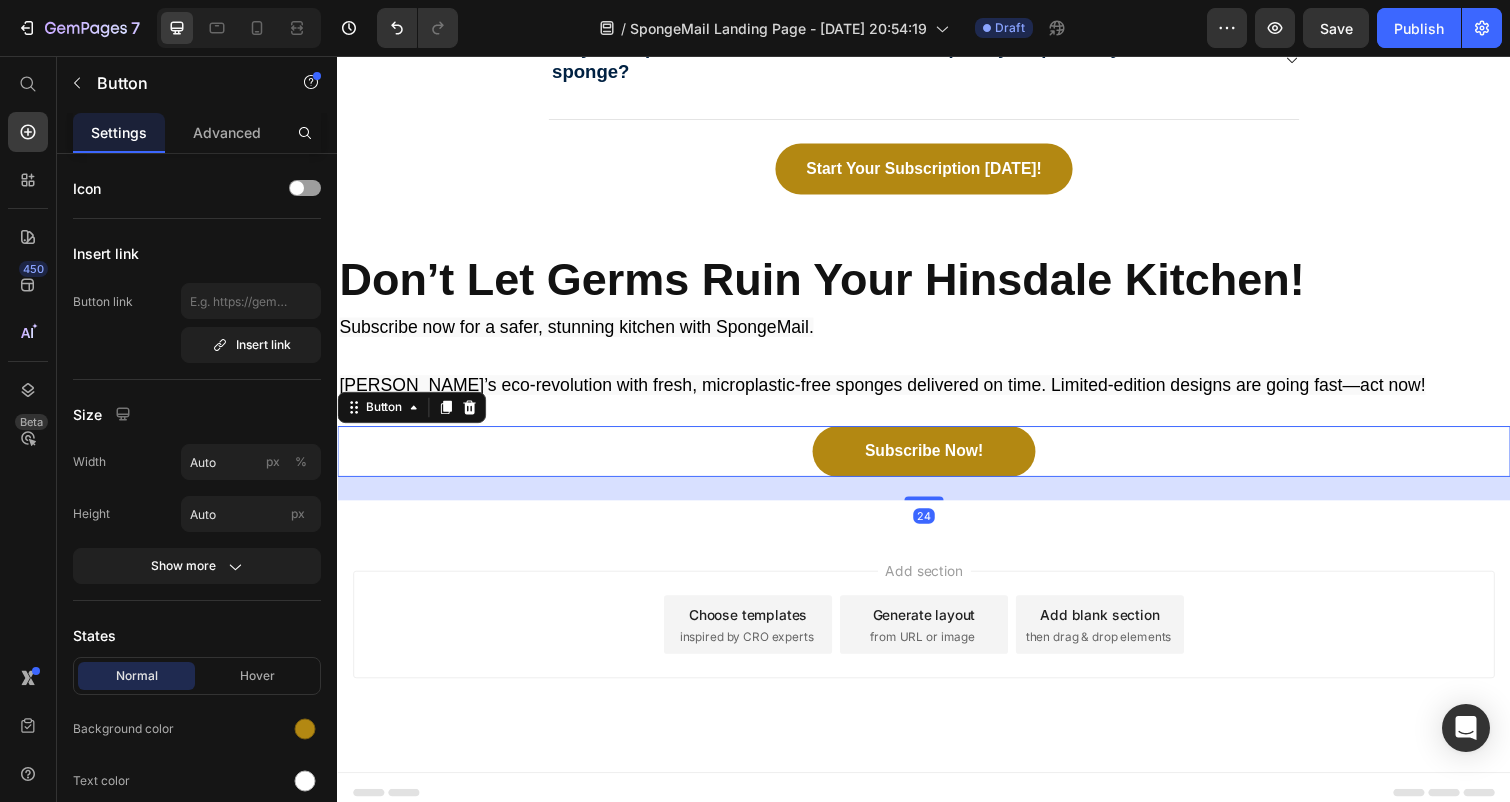 click on "Subscribe Now! Button   24" at bounding box center [937, 461] 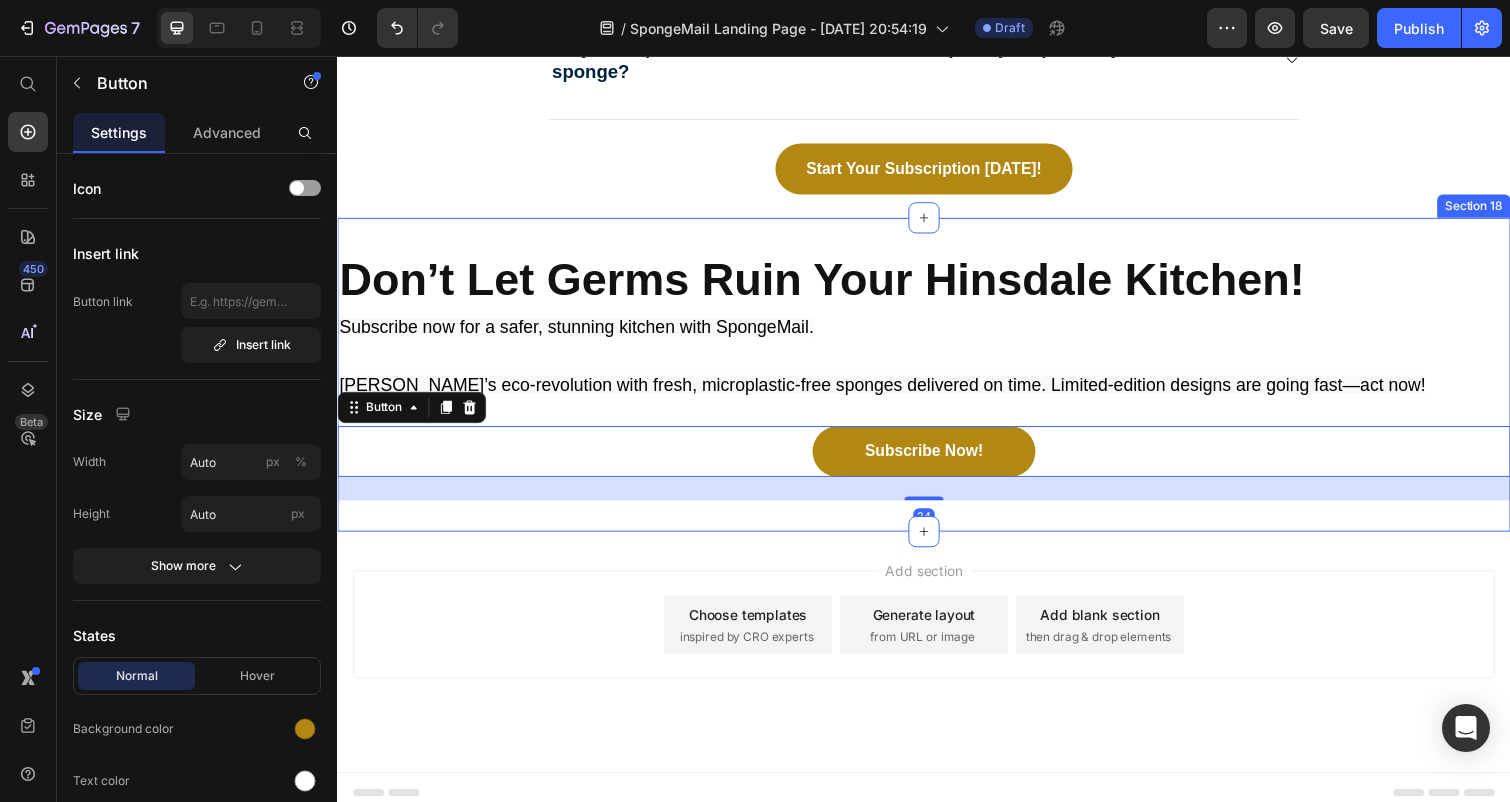 click on "Don’t Let Germs Ruin Your Hinsdale Kitchen! Heading Subscribe now for a safer, stunning kitchen with SpongeMail.   Join Hinsdale’s eco-revolution with fresh, microplastic-free sponges delivered on time. Limited-edition designs are going fast—act now! Text Block Subscribe Now! Button   24 Section 18" at bounding box center [937, 382] 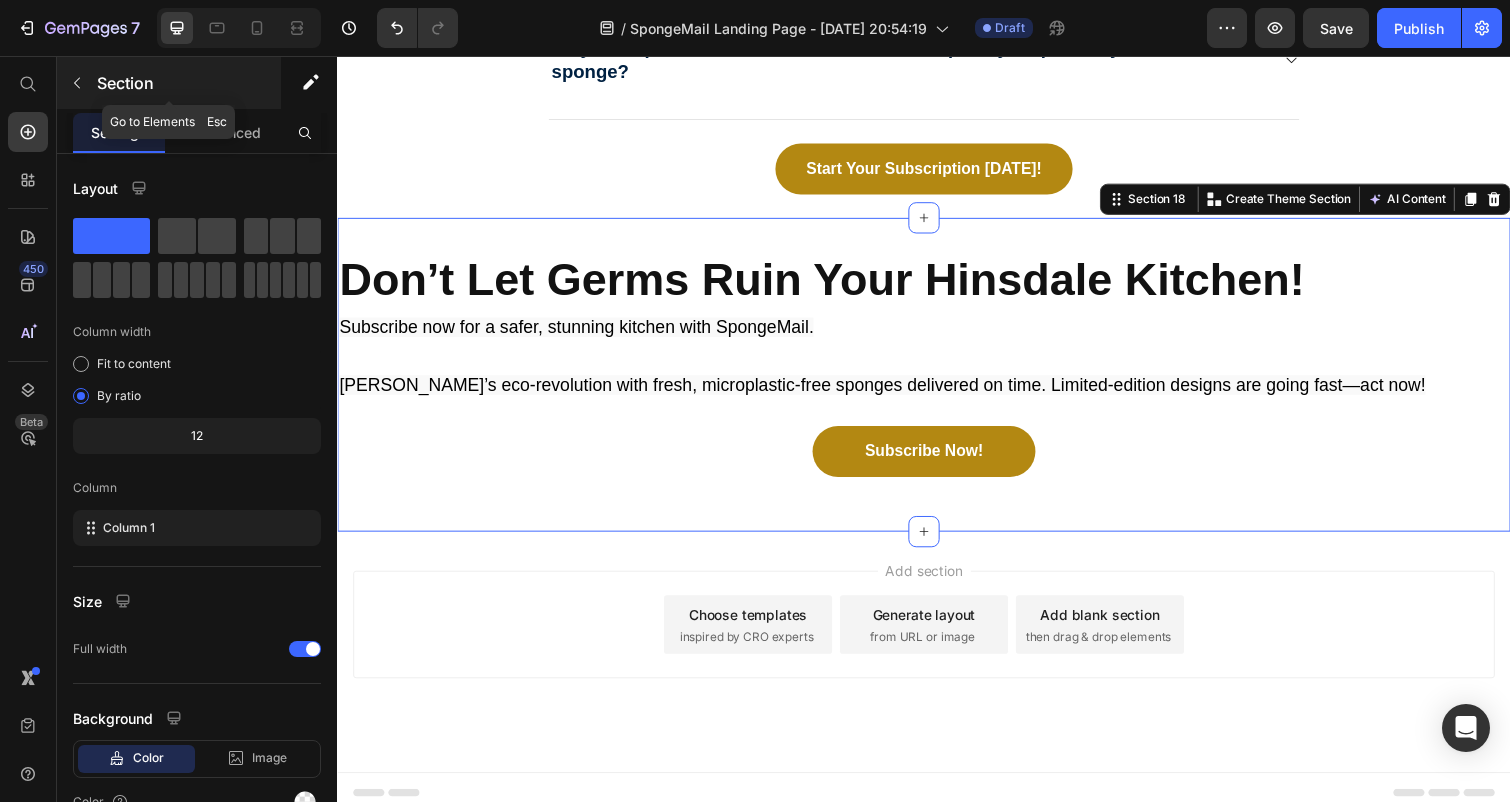 click 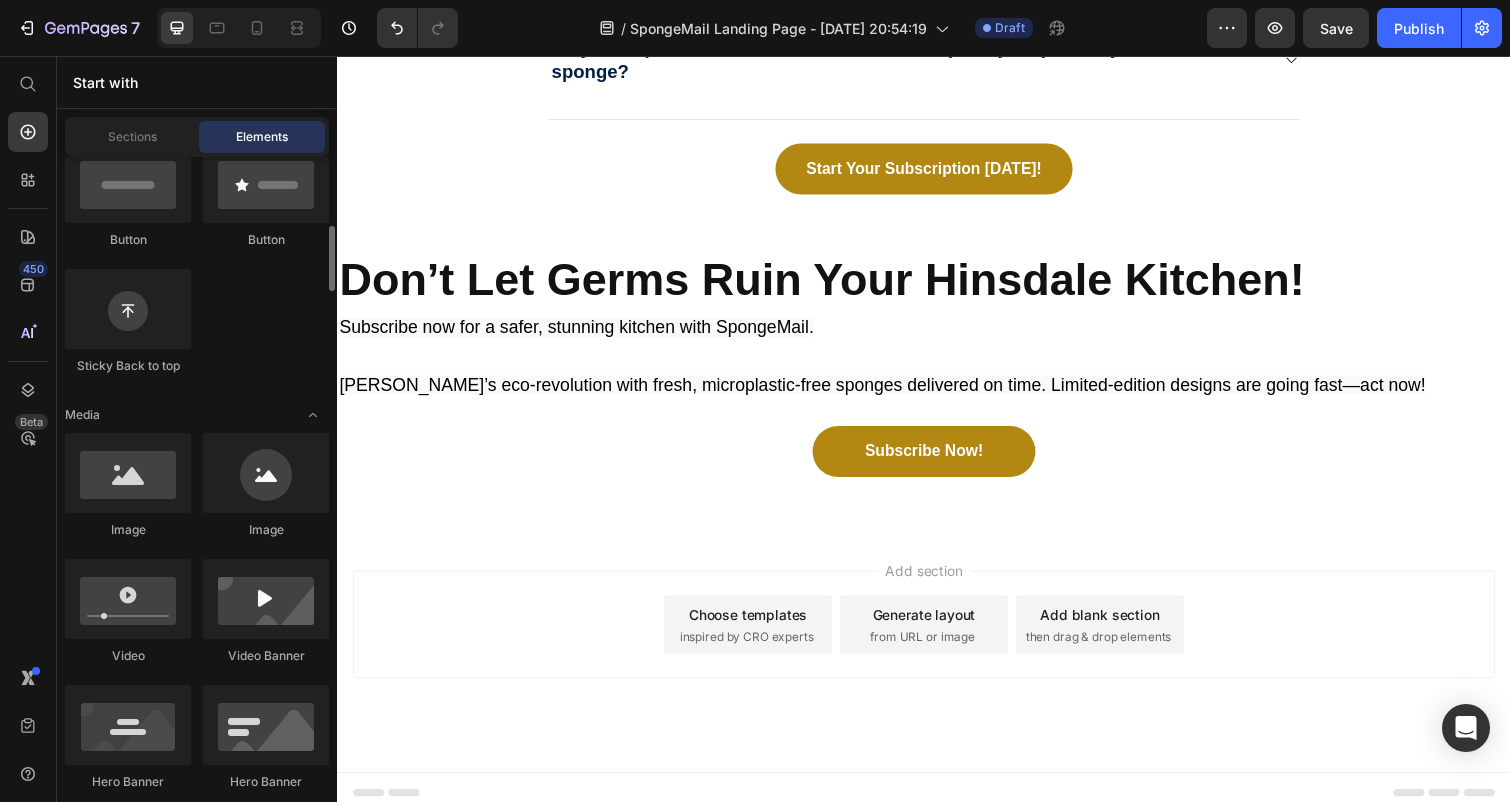 scroll, scrollTop: 512, scrollLeft: 0, axis: vertical 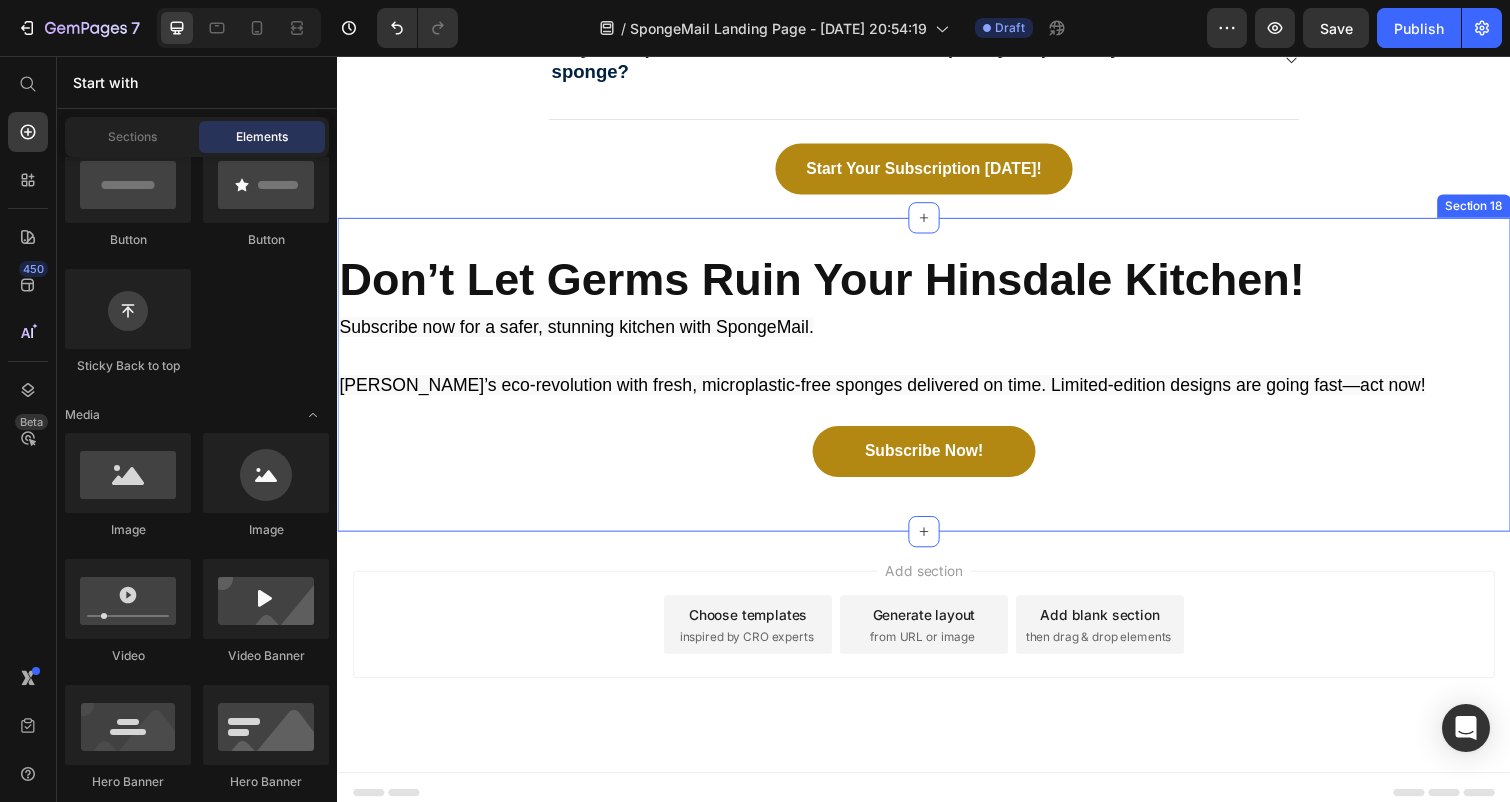 click on "Don’t Let Germs Ruin Your Hinsdale Kitchen! Heading Subscribe now for a safer, stunning kitchen with SpongeMail.   Join Hinsdale’s eco-revolution with fresh, microplastic-free sponges delivered on time. Limited-edition designs are going fast—act now! Text Block Subscribe Now! Button Section 18" at bounding box center [937, 382] 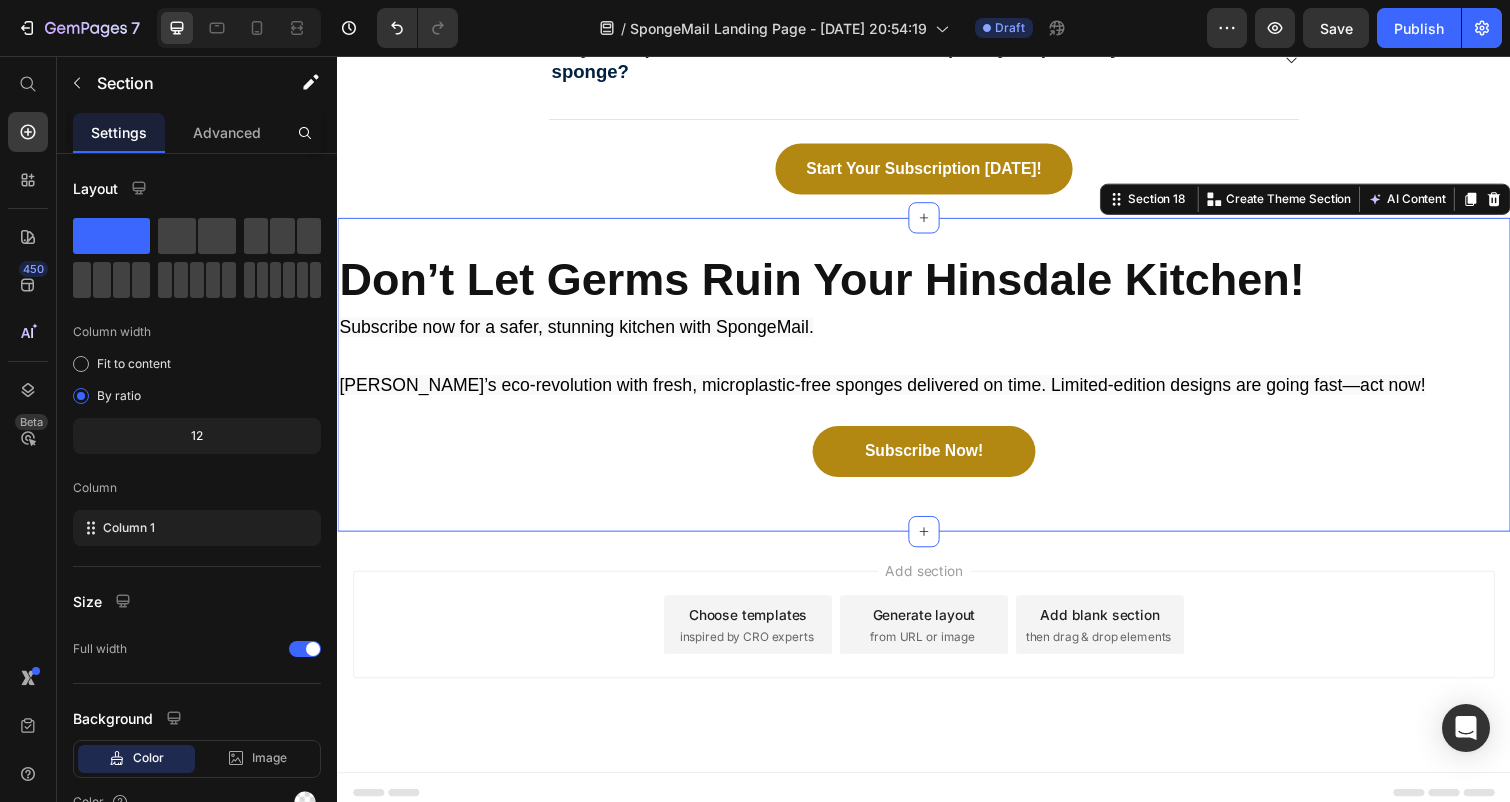 click on "Don’t Let Germs Ruin Your Hinsdale Kitchen! Heading Subscribe now for a safer, stunning kitchen with SpongeMail.   Join Hinsdale’s eco-revolution with fresh, microplastic-free sponges delivered on time. Limited-edition designs are going fast—act now! Text Block Subscribe Now! Button Section 18   Create Theme Section AI Content Write with GemAI What would you like to describe here? Tone and Voice Persuasive Product Show more Generate" at bounding box center [937, 382] 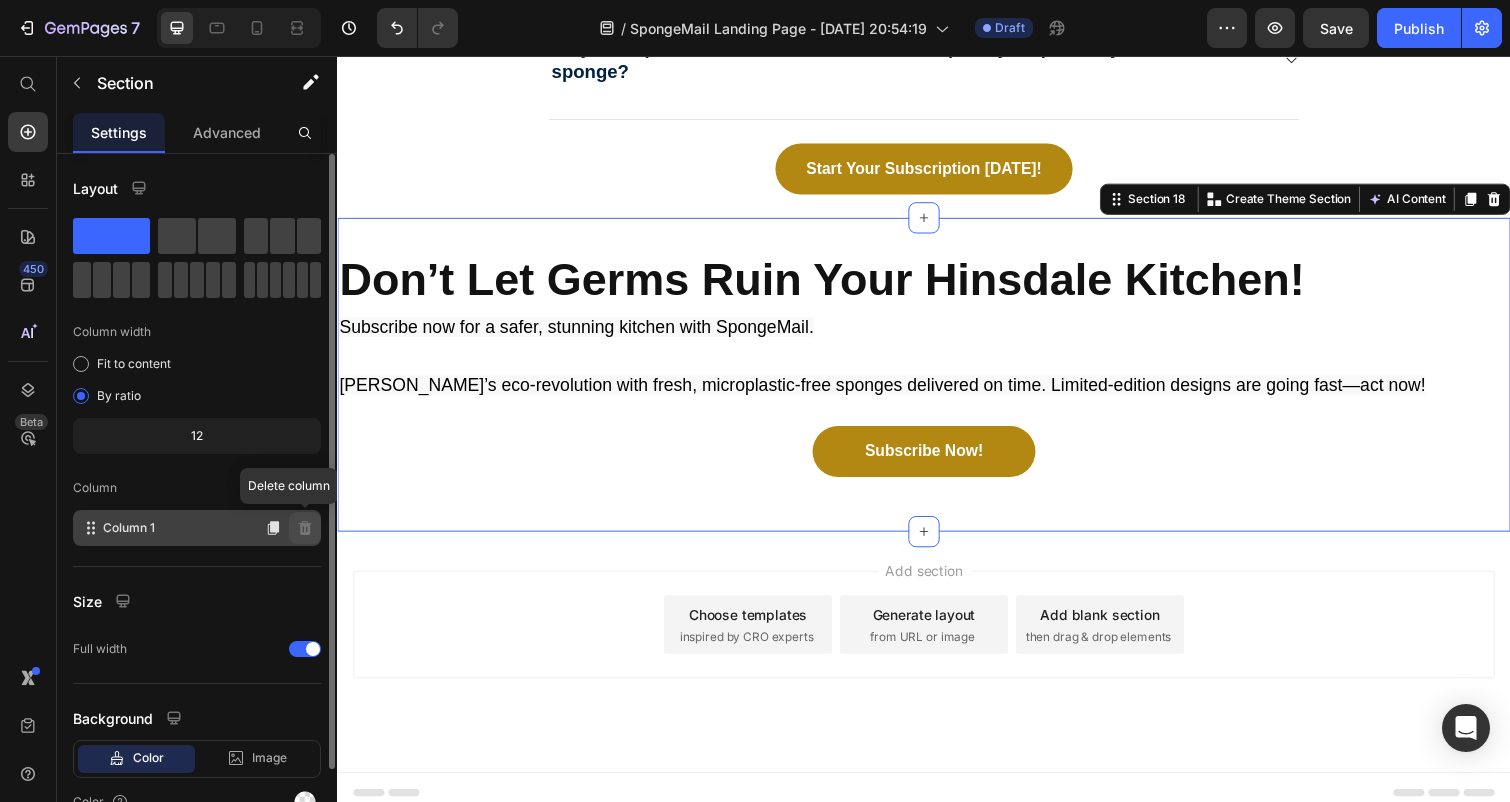 scroll, scrollTop: 103, scrollLeft: 0, axis: vertical 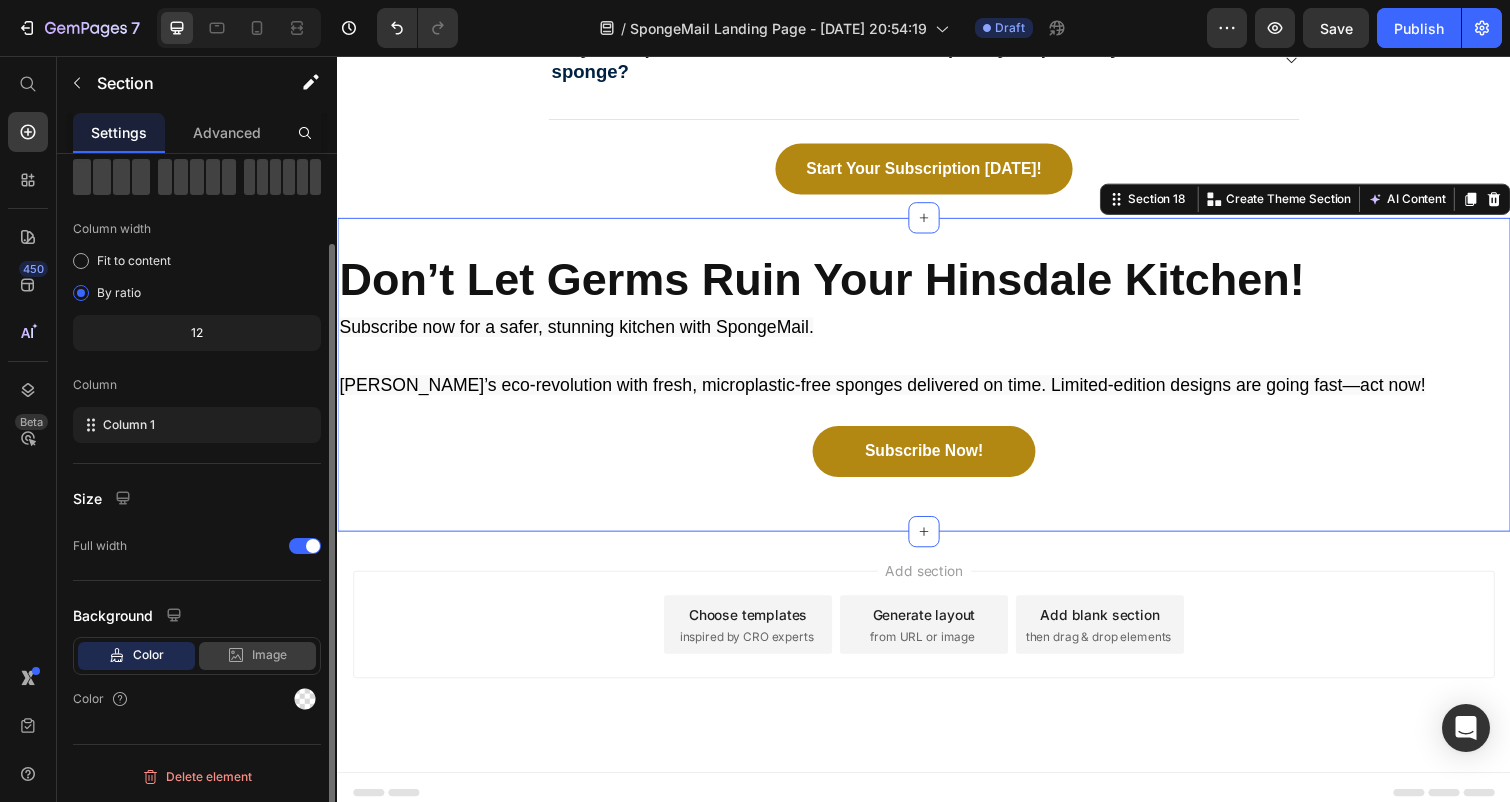 click on "Image" at bounding box center (269, 655) 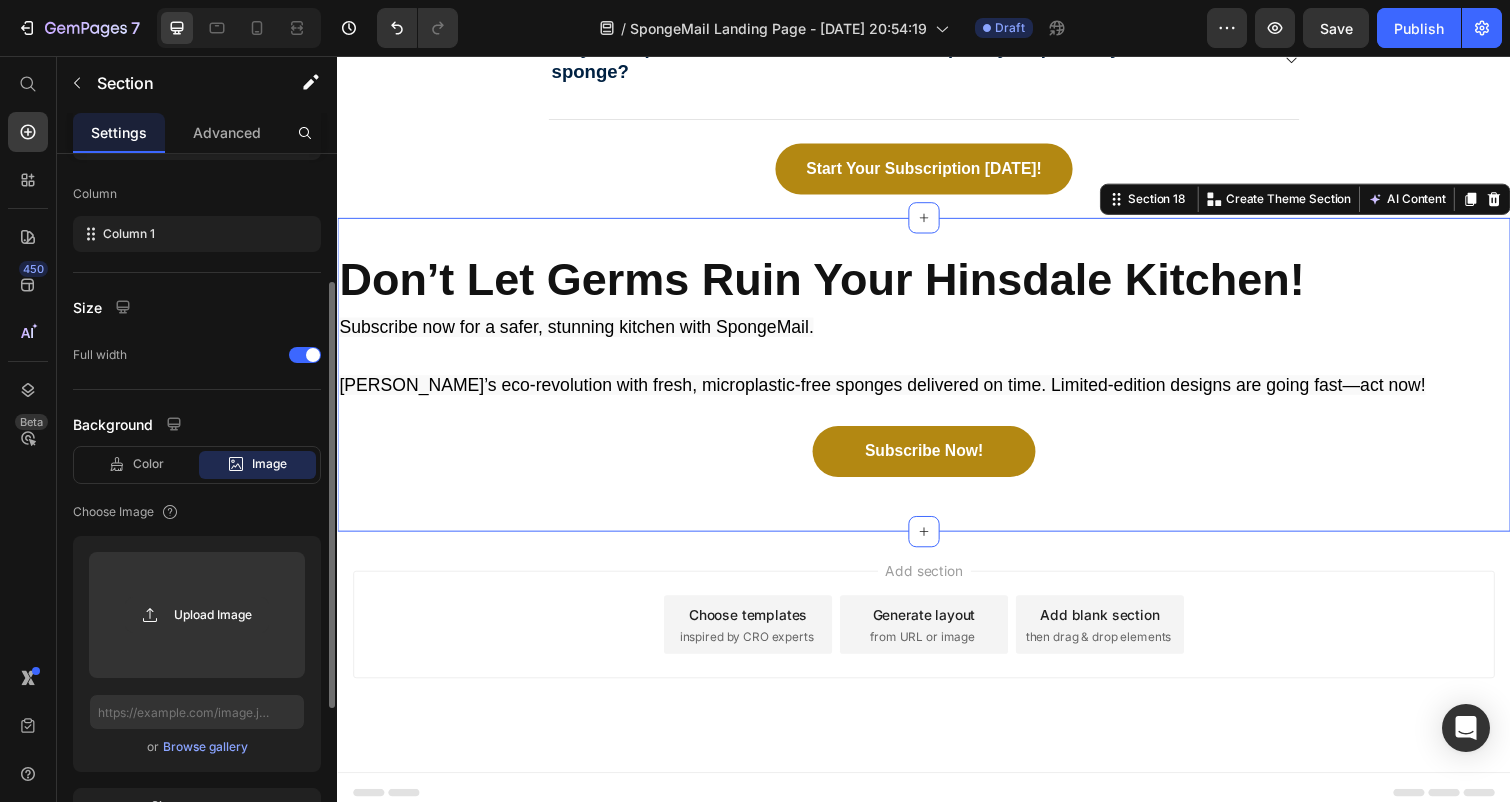 scroll, scrollTop: 400, scrollLeft: 0, axis: vertical 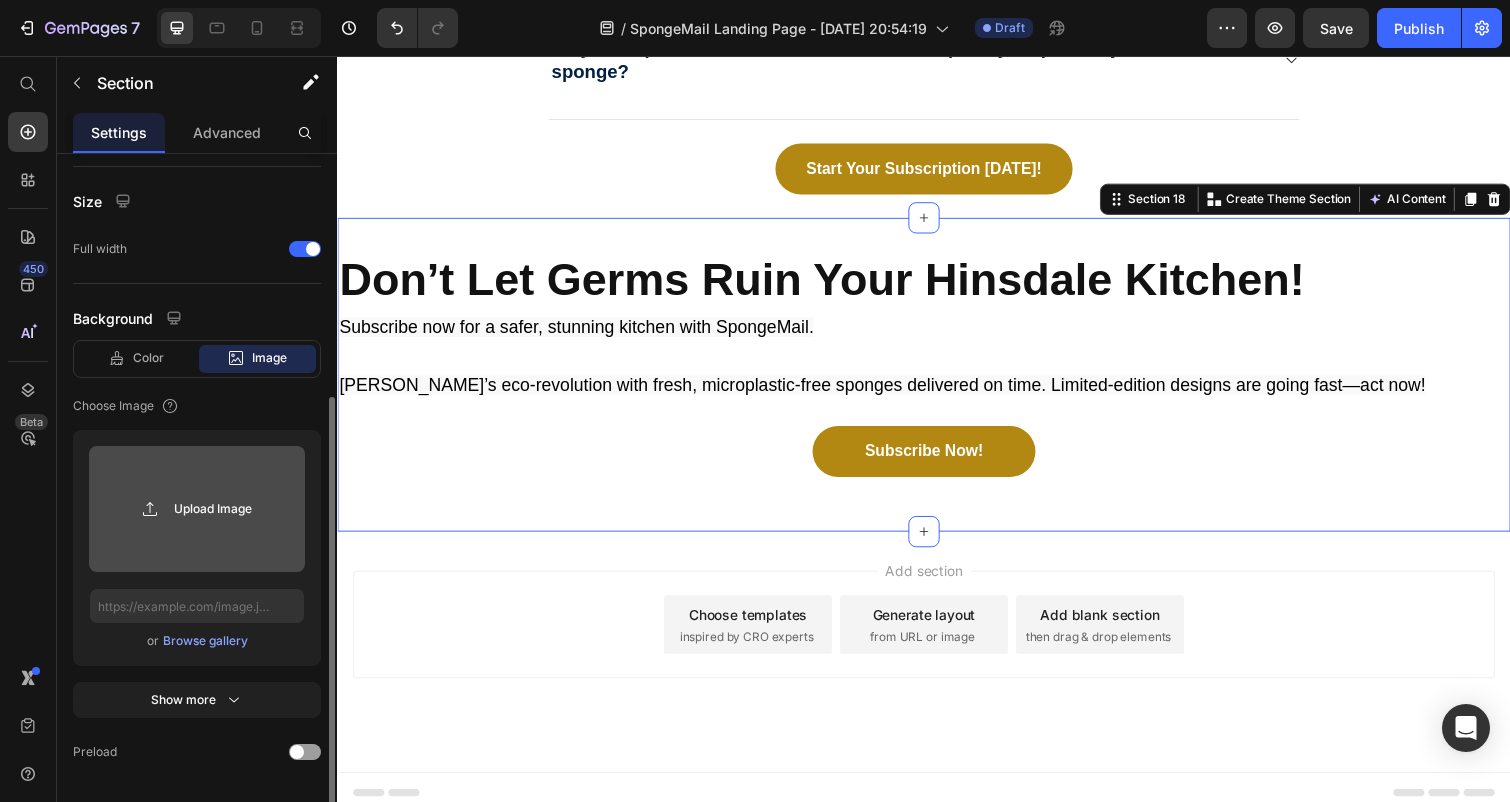 click 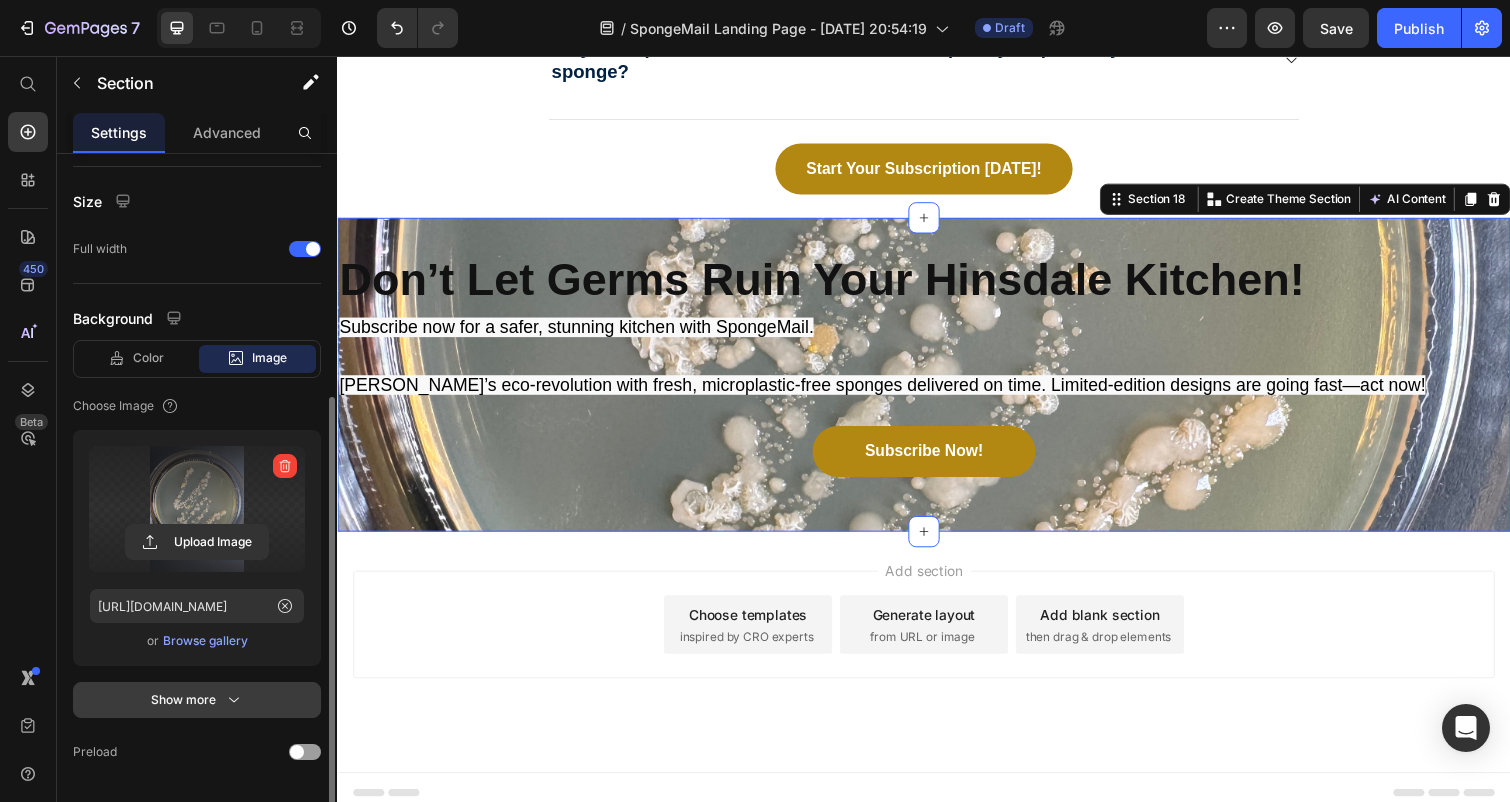 click on "Show more" at bounding box center (197, 700) 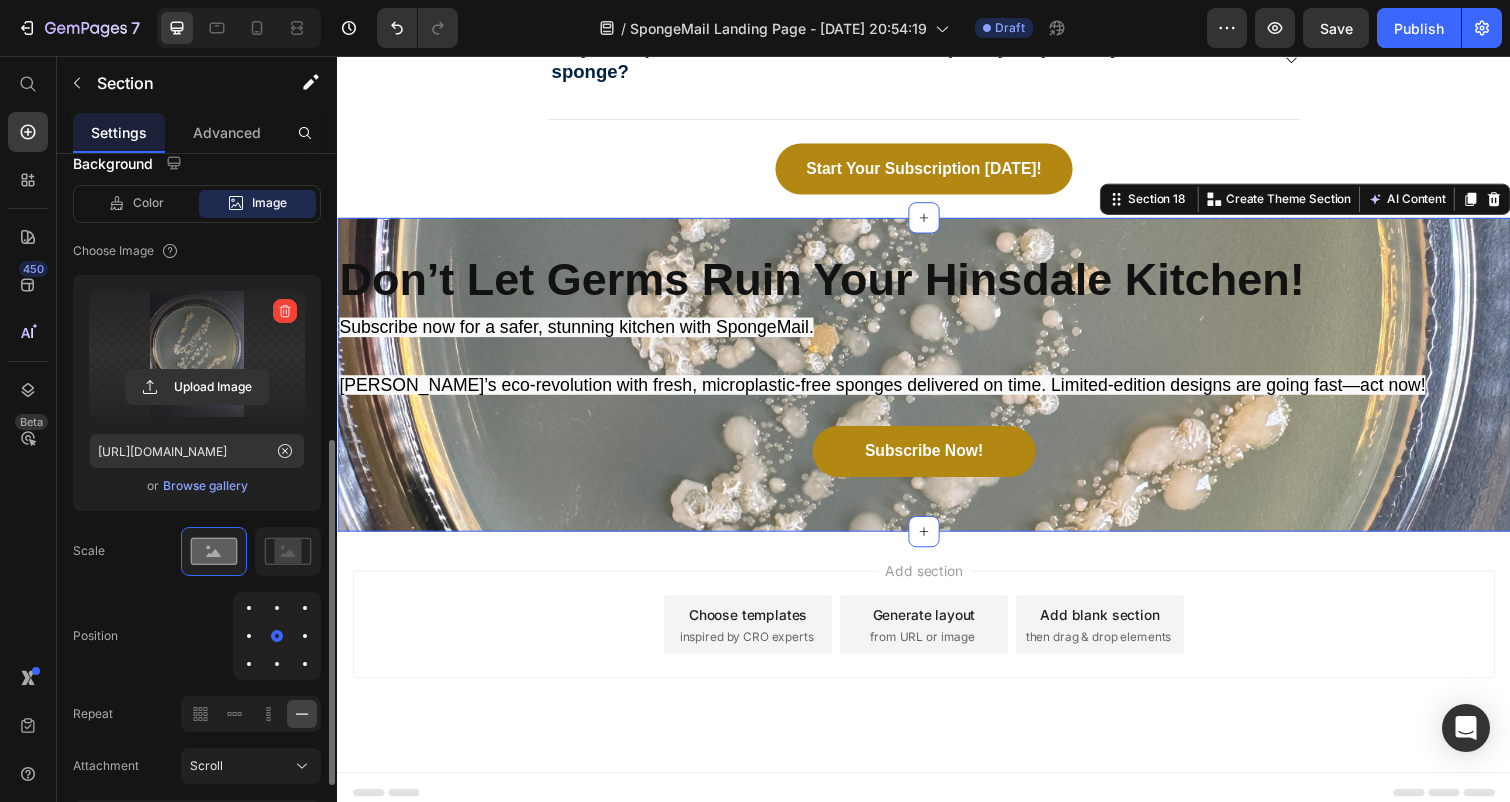 scroll, scrollTop: 564, scrollLeft: 0, axis: vertical 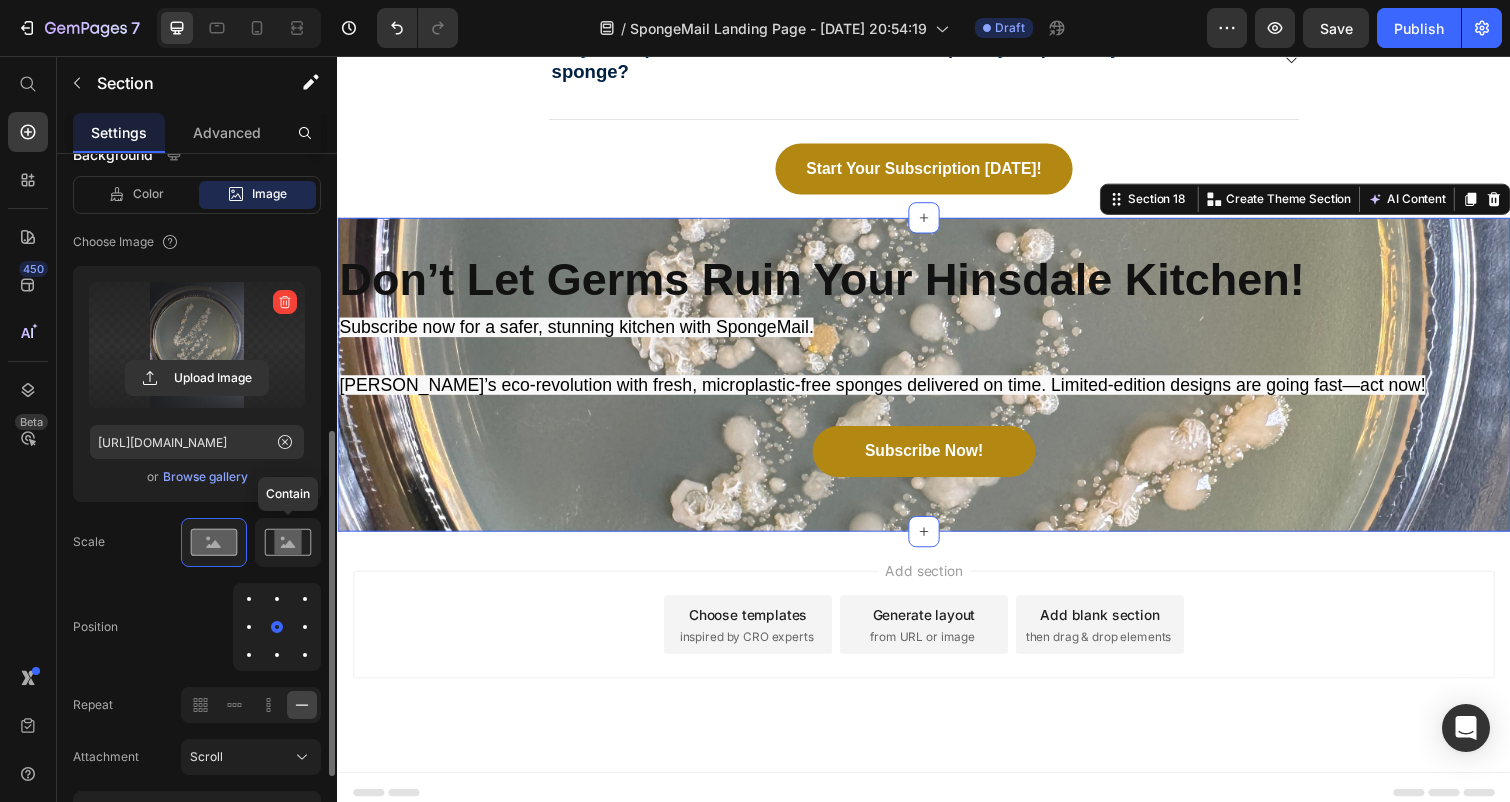 click 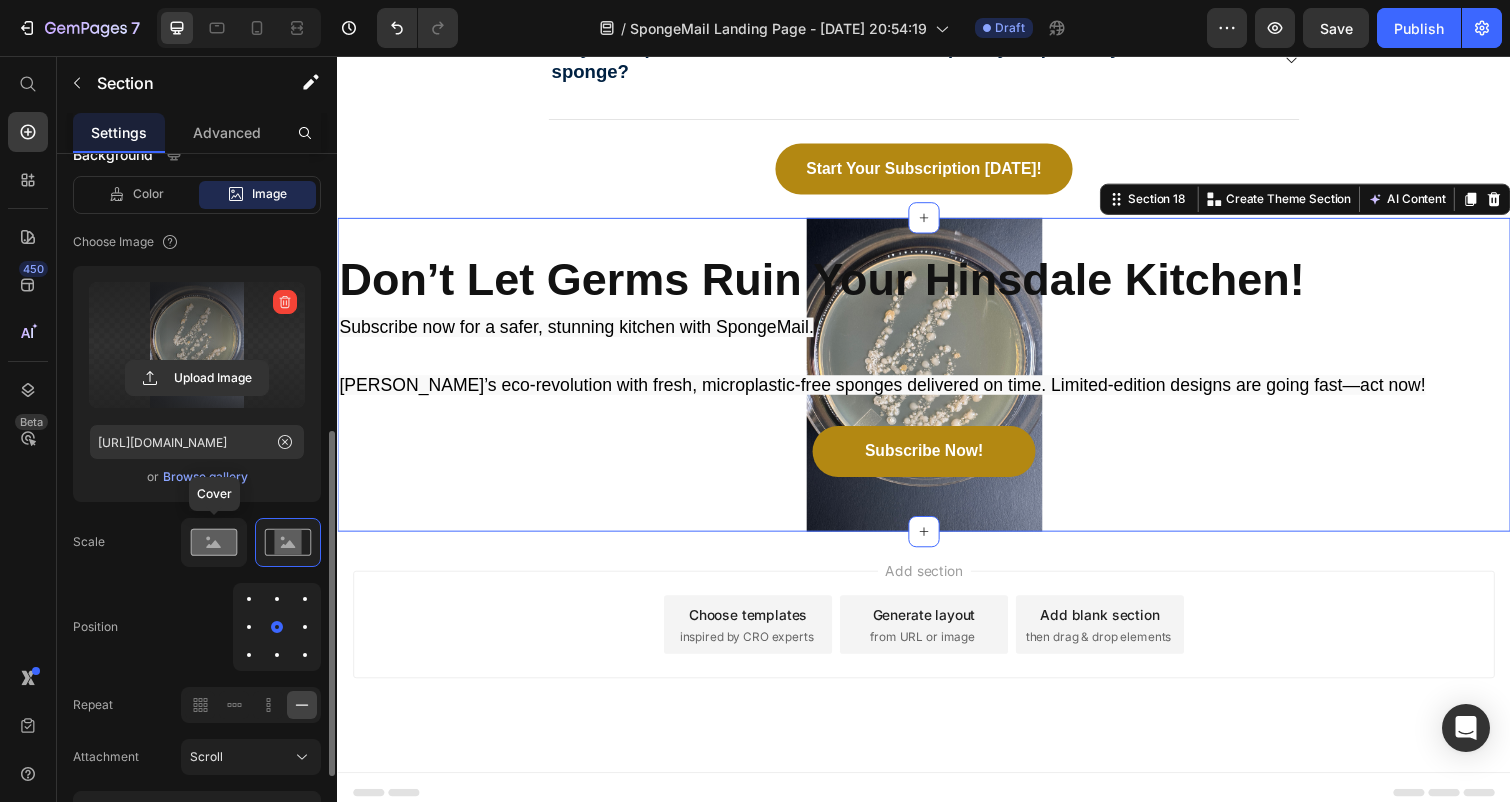 click 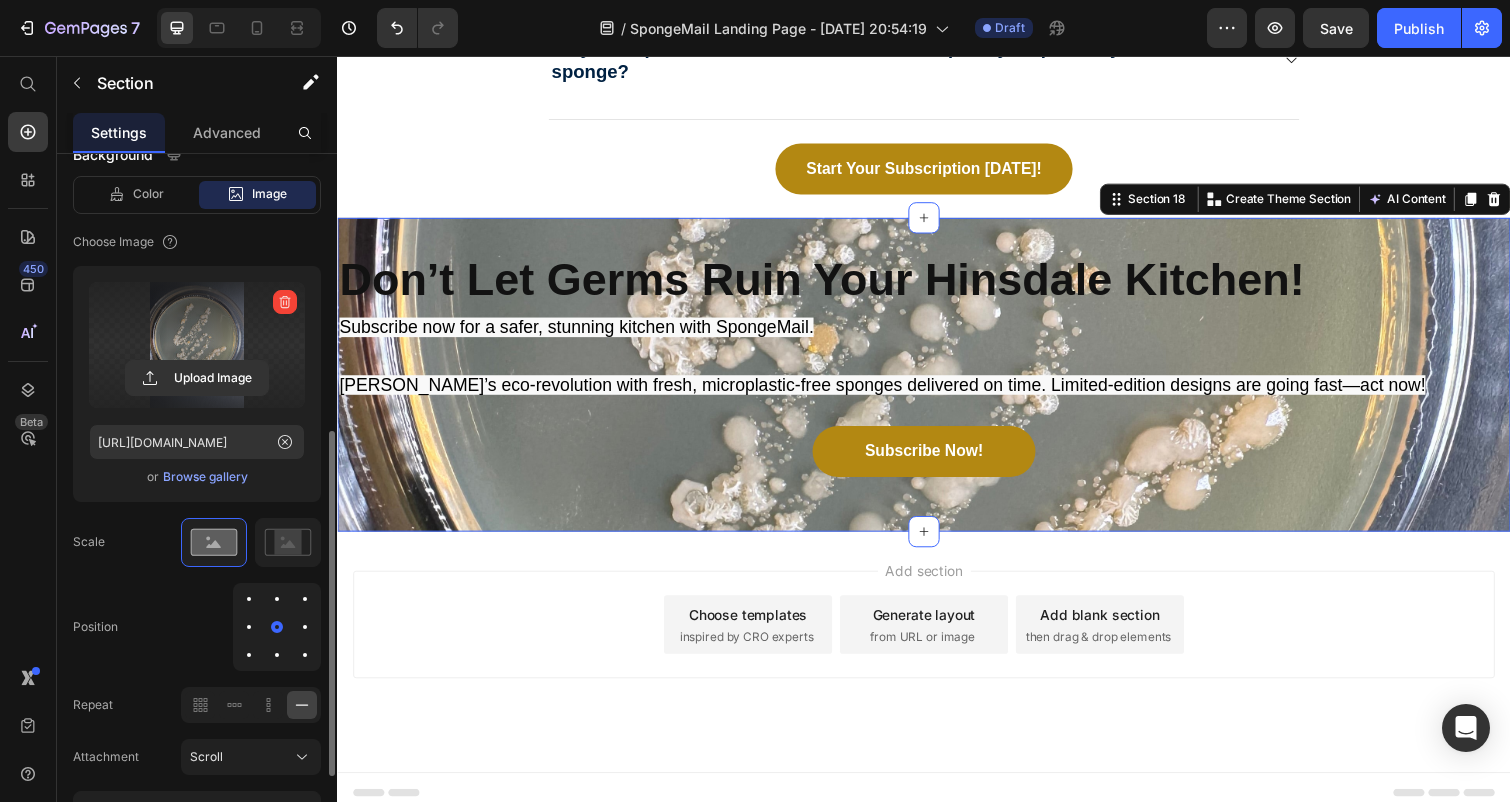click at bounding box center [249, 627] 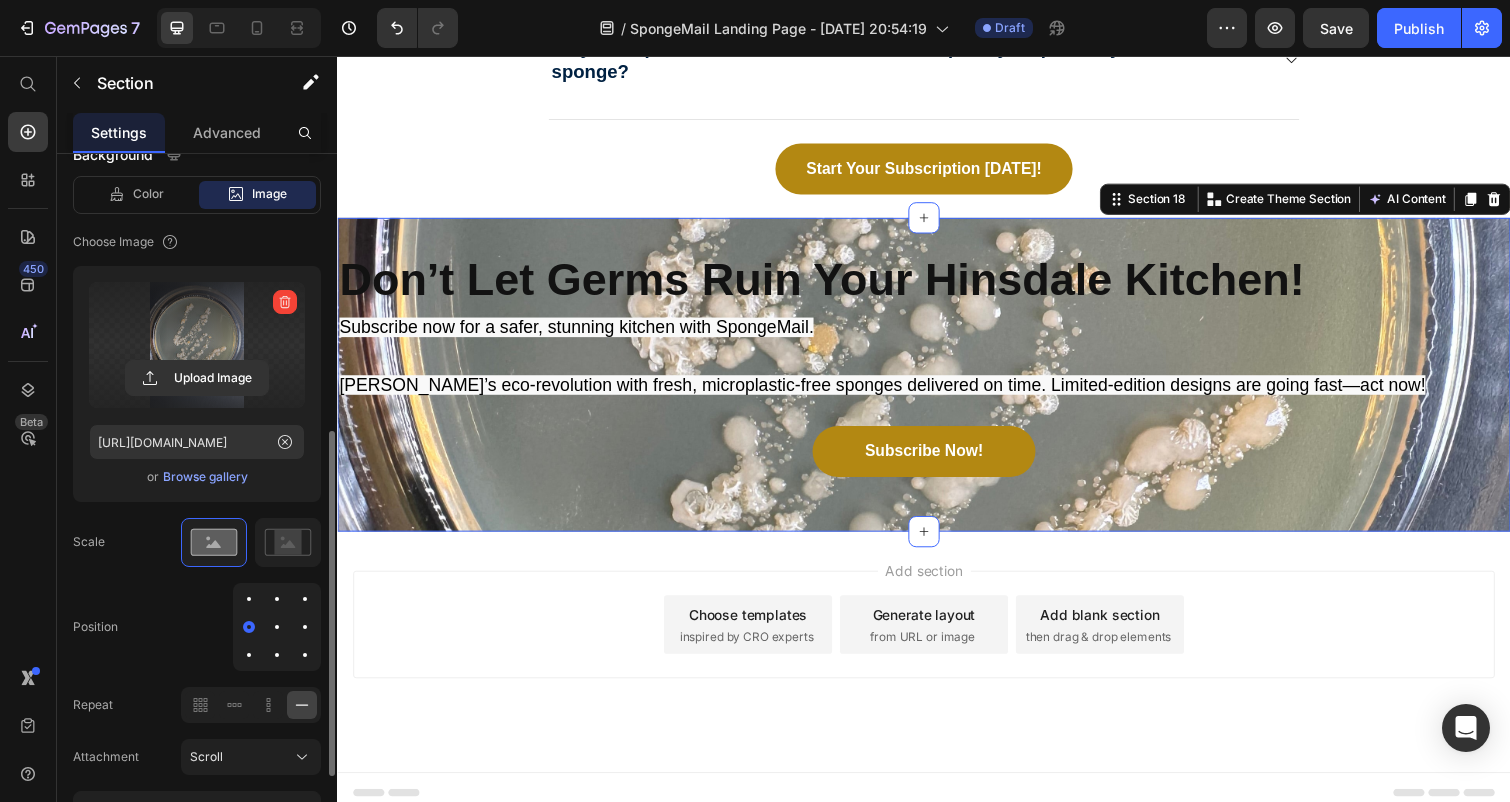 click at bounding box center (249, 599) 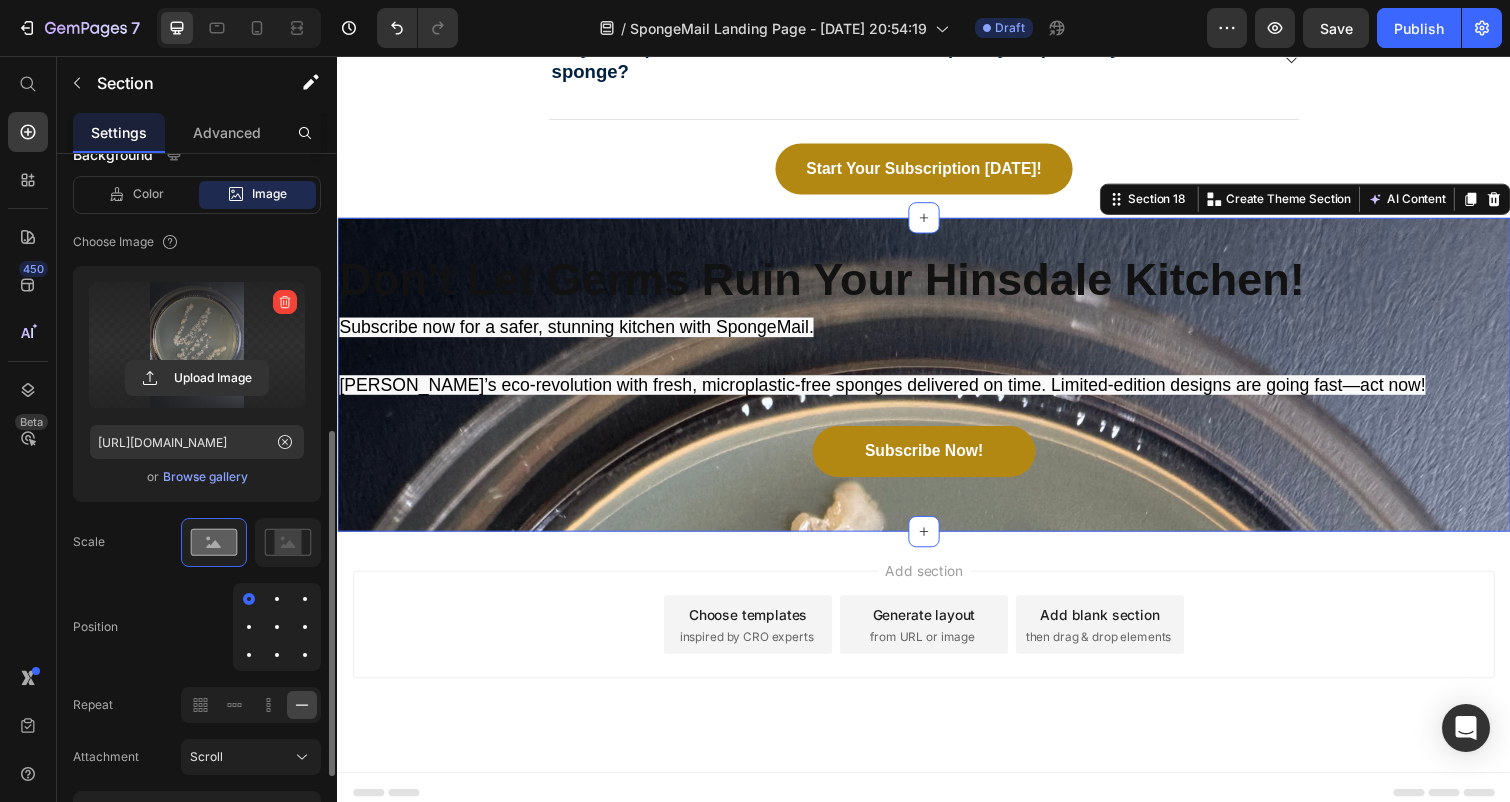 click at bounding box center (305, 599) 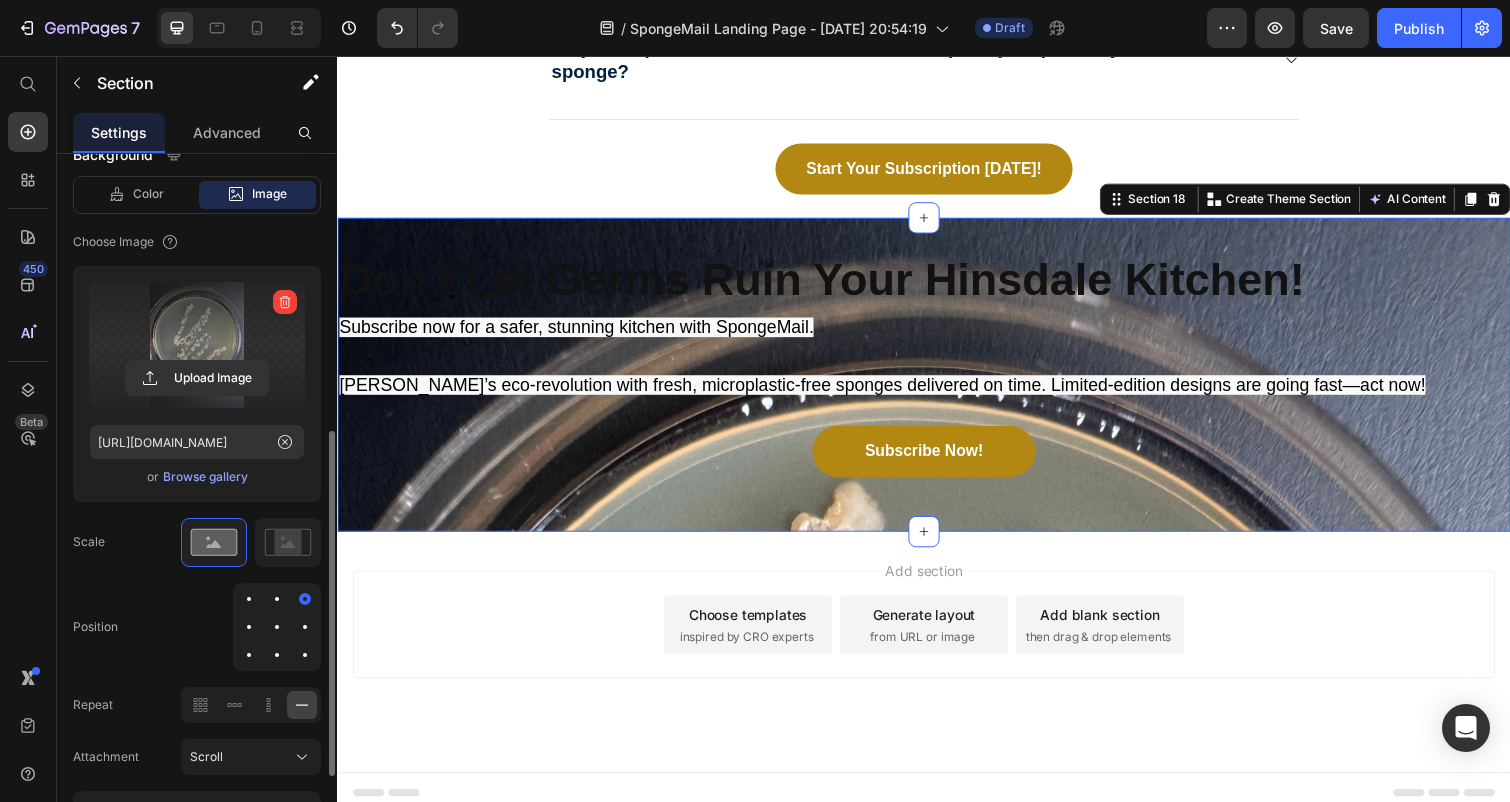 click at bounding box center [305, 627] 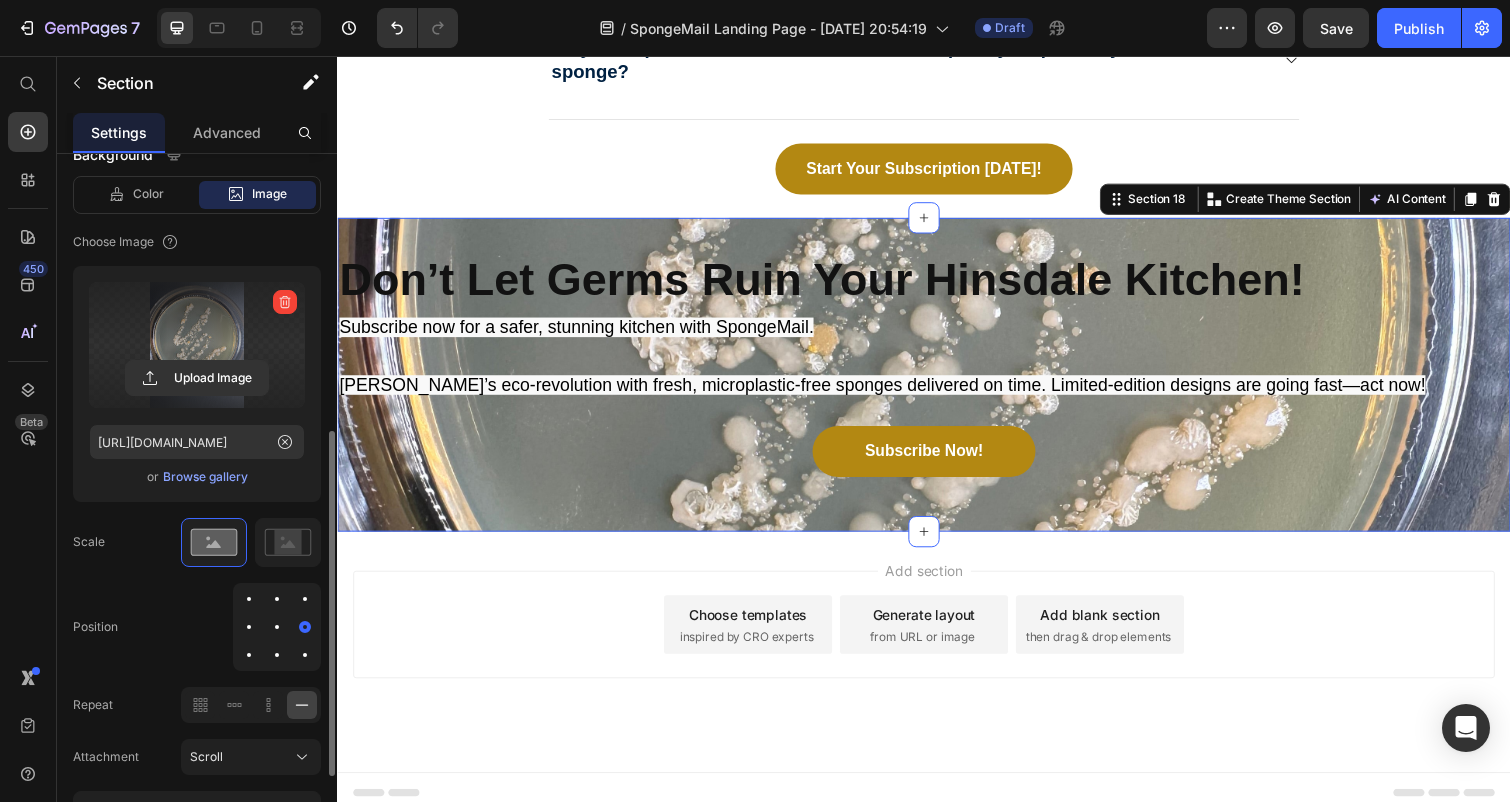 click at bounding box center (277, 627) 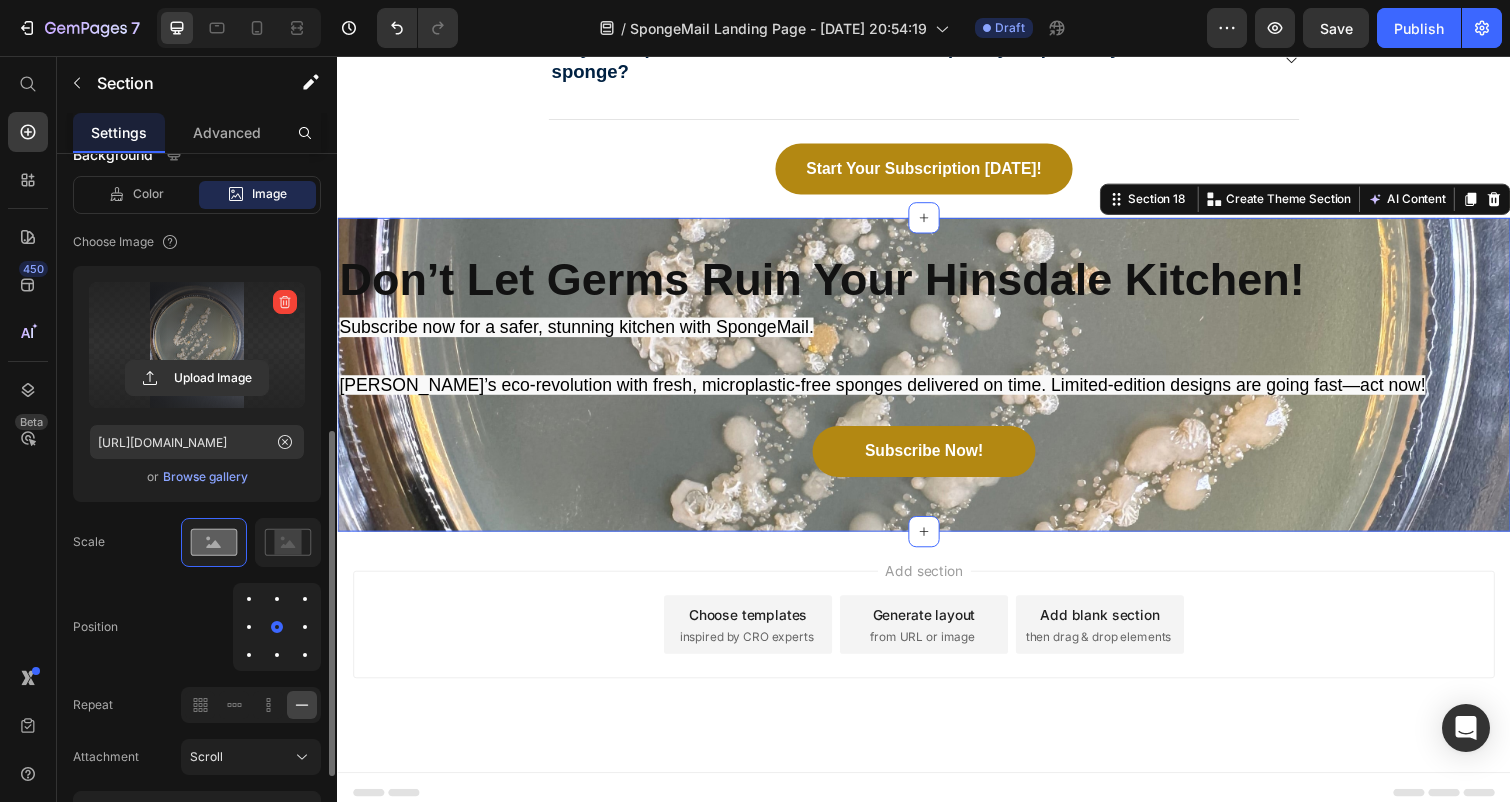 click at bounding box center (249, 627) 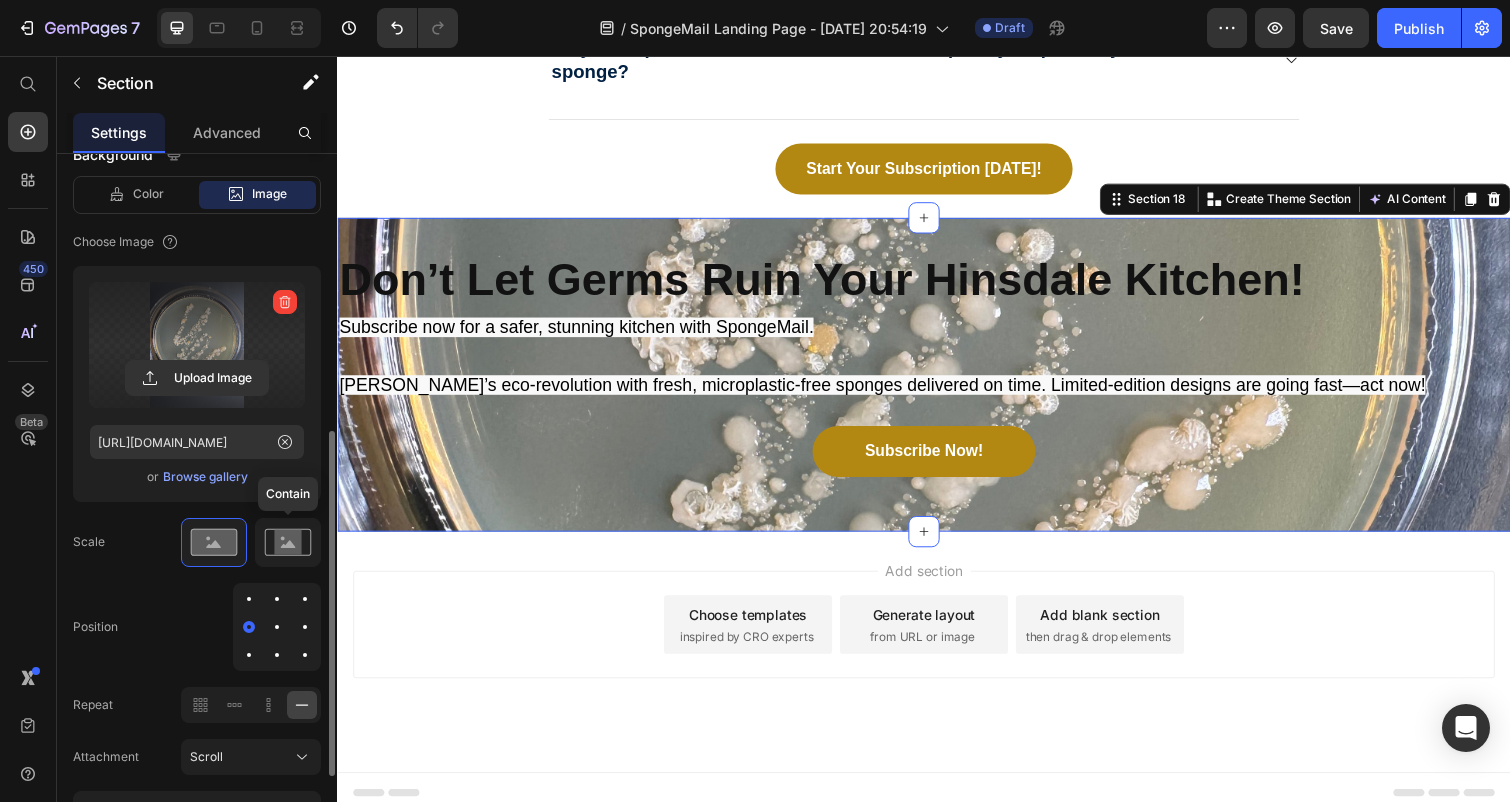 click 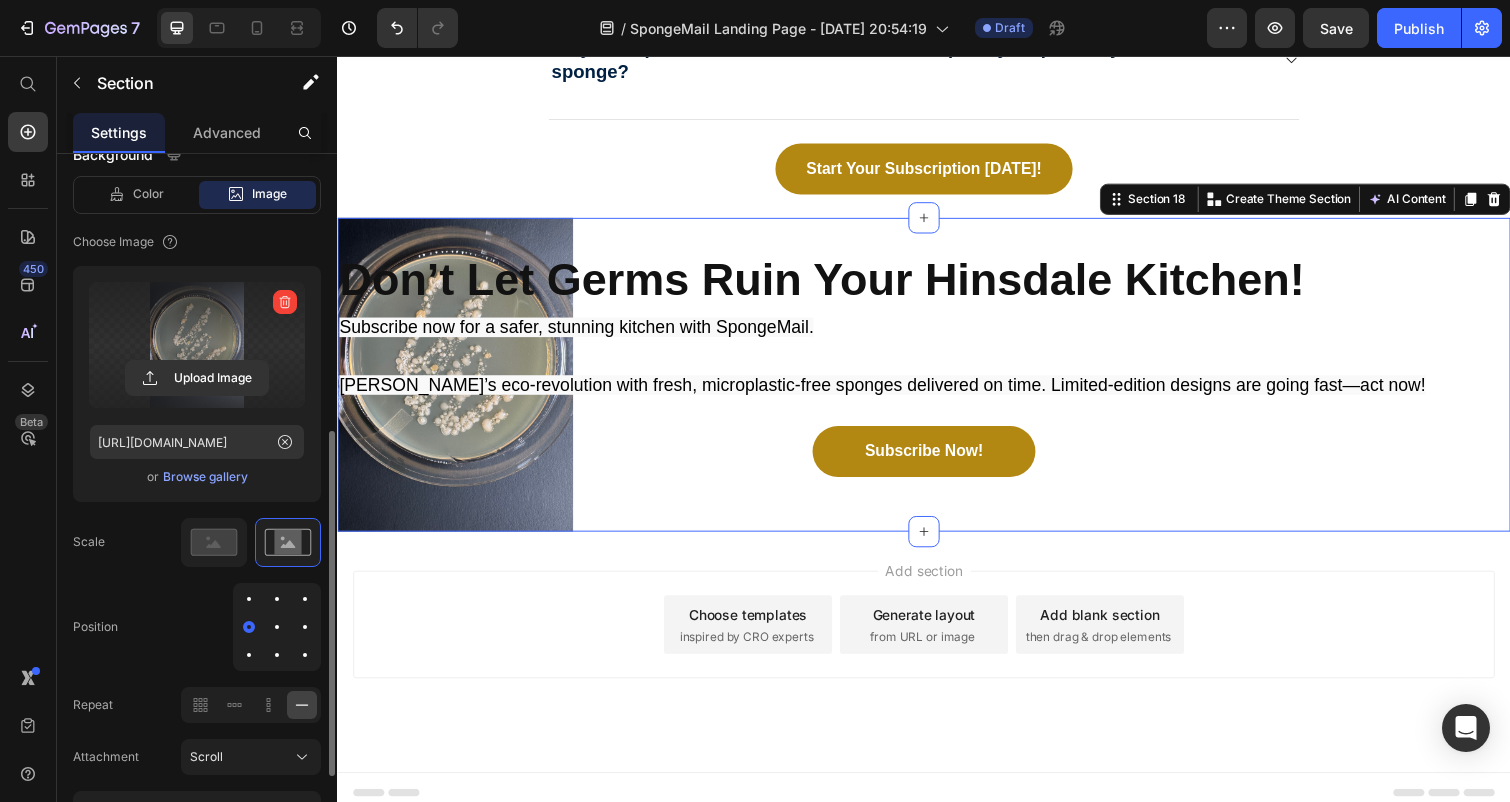 click at bounding box center (277, 627) 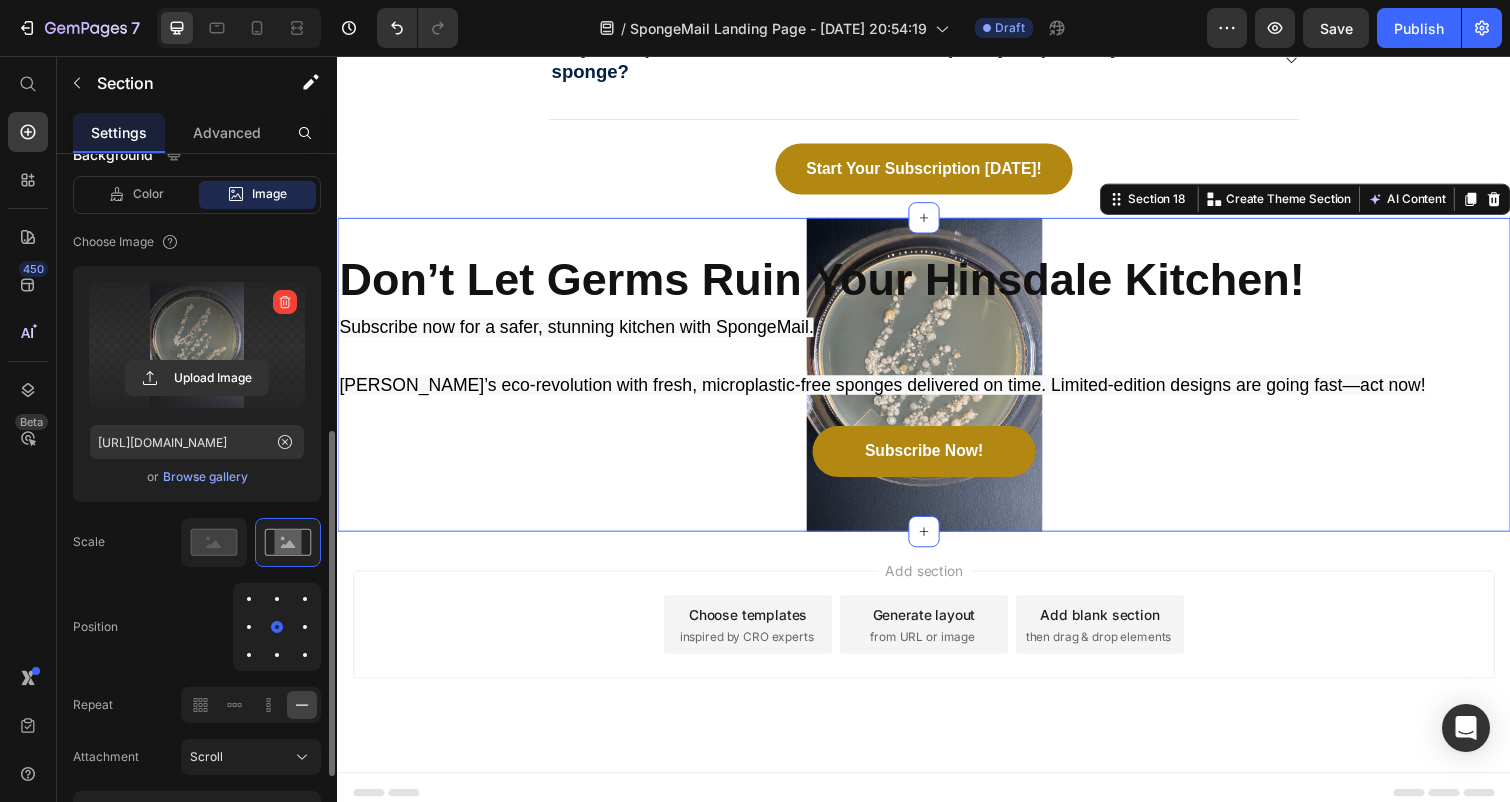 click at bounding box center (305, 627) 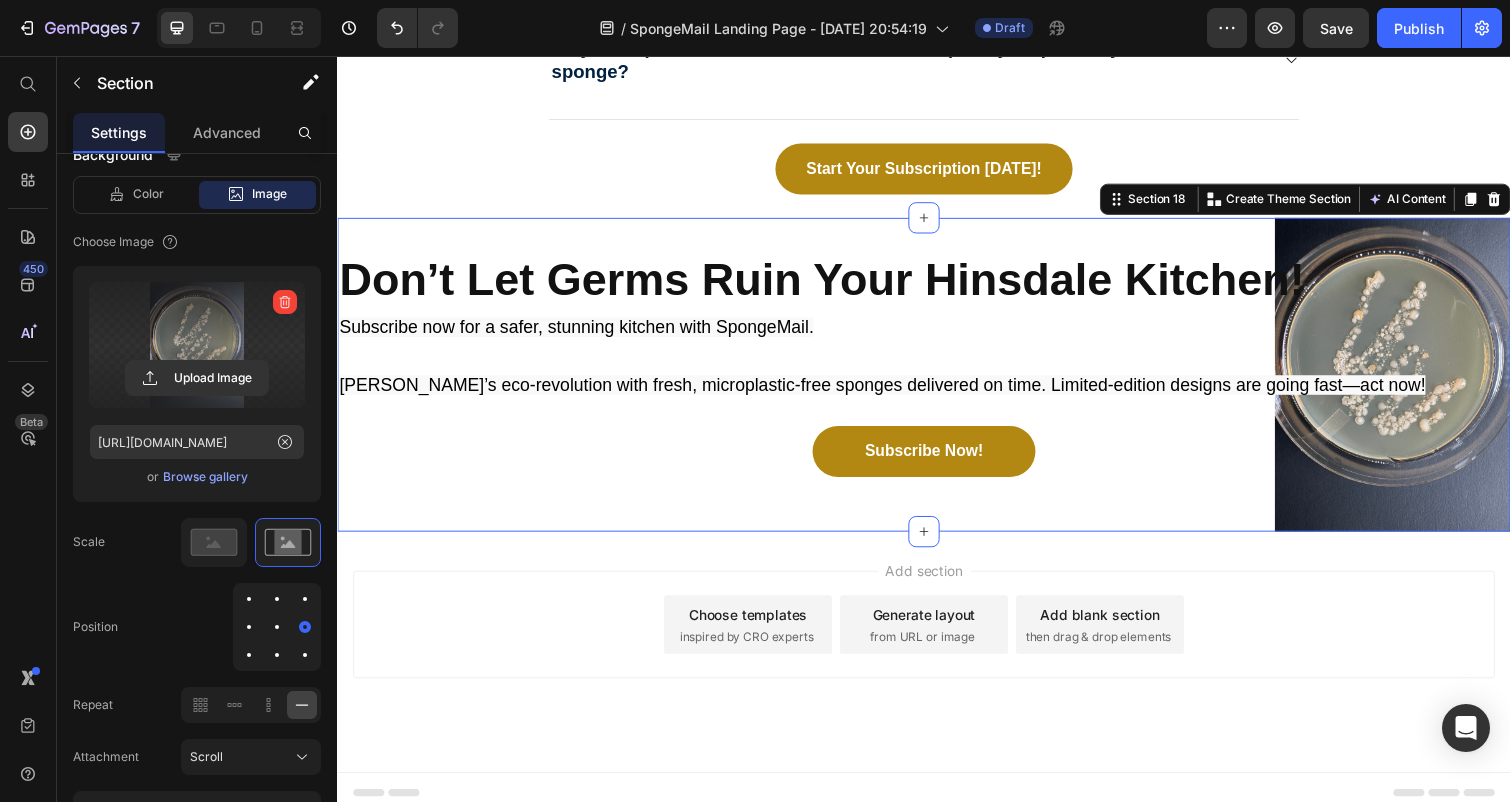 click on "Don’t Let Germs Ruin Your Hinsdale Kitchen! Heading Subscribe now for a safer, stunning kitchen with SpongeMail.   Join Hinsdale’s eco-revolution with fresh, microplastic-free sponges delivered on time. Limited-edition designs are going fast—act now! Text Block Subscribe Now! Button" at bounding box center [937, 382] 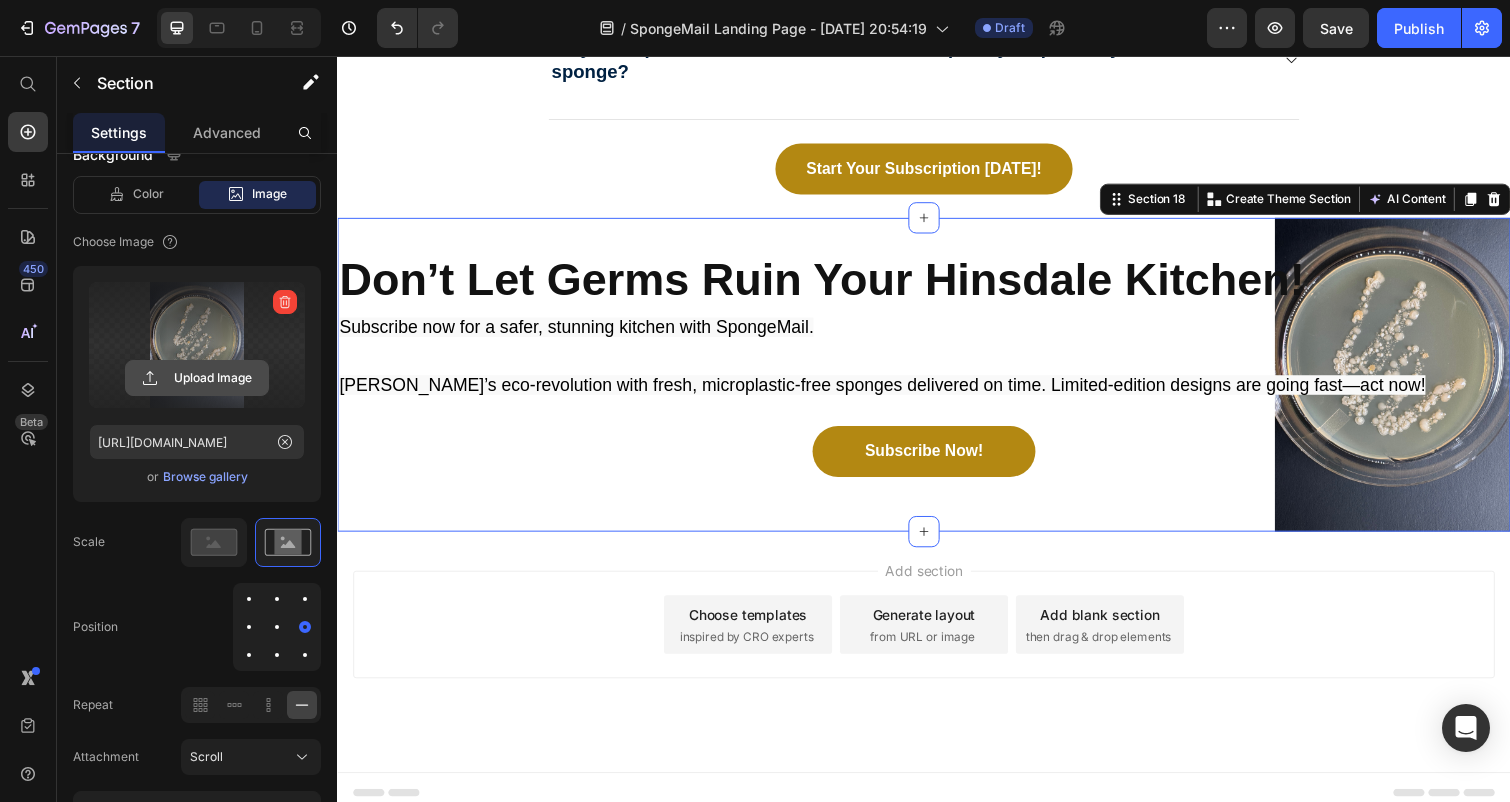 click 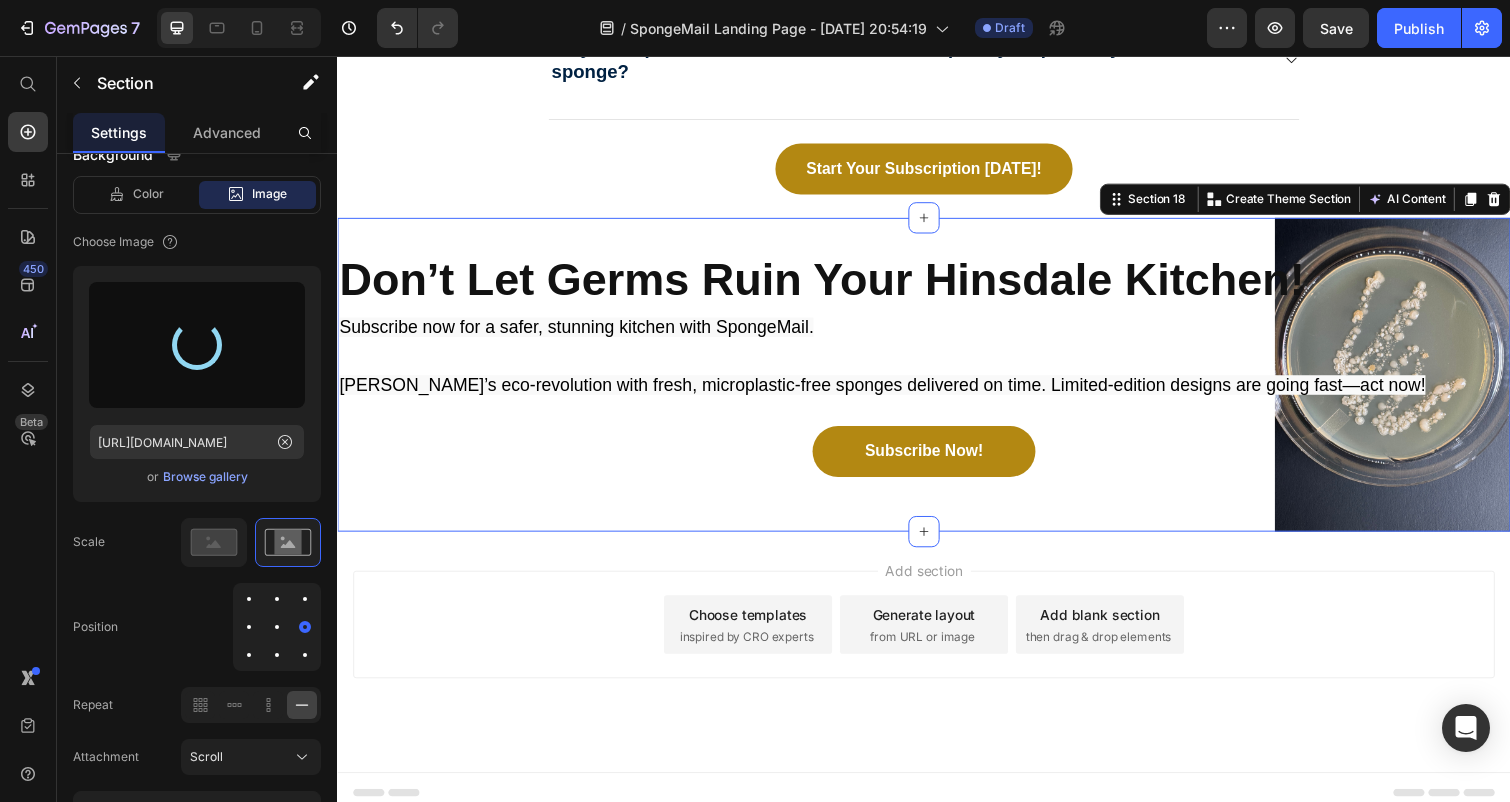 type on "https://cdn.shopify.com/s/files/1/0772/5685/1742/files/gempages_557753616052519861-8b181d9a-f65f-40df-afca-ea10becdccdb.png" 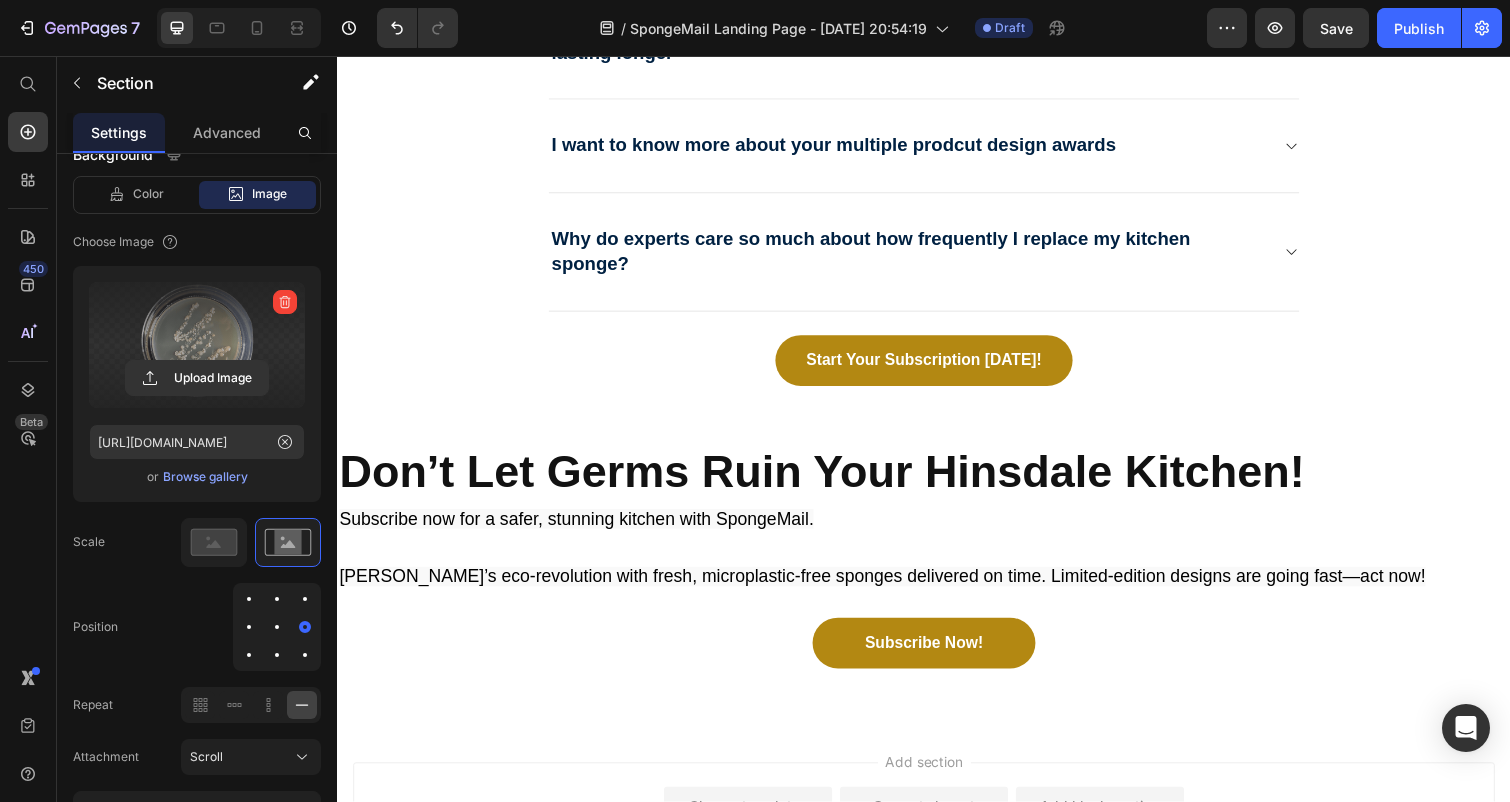 scroll, scrollTop: 8594, scrollLeft: 0, axis: vertical 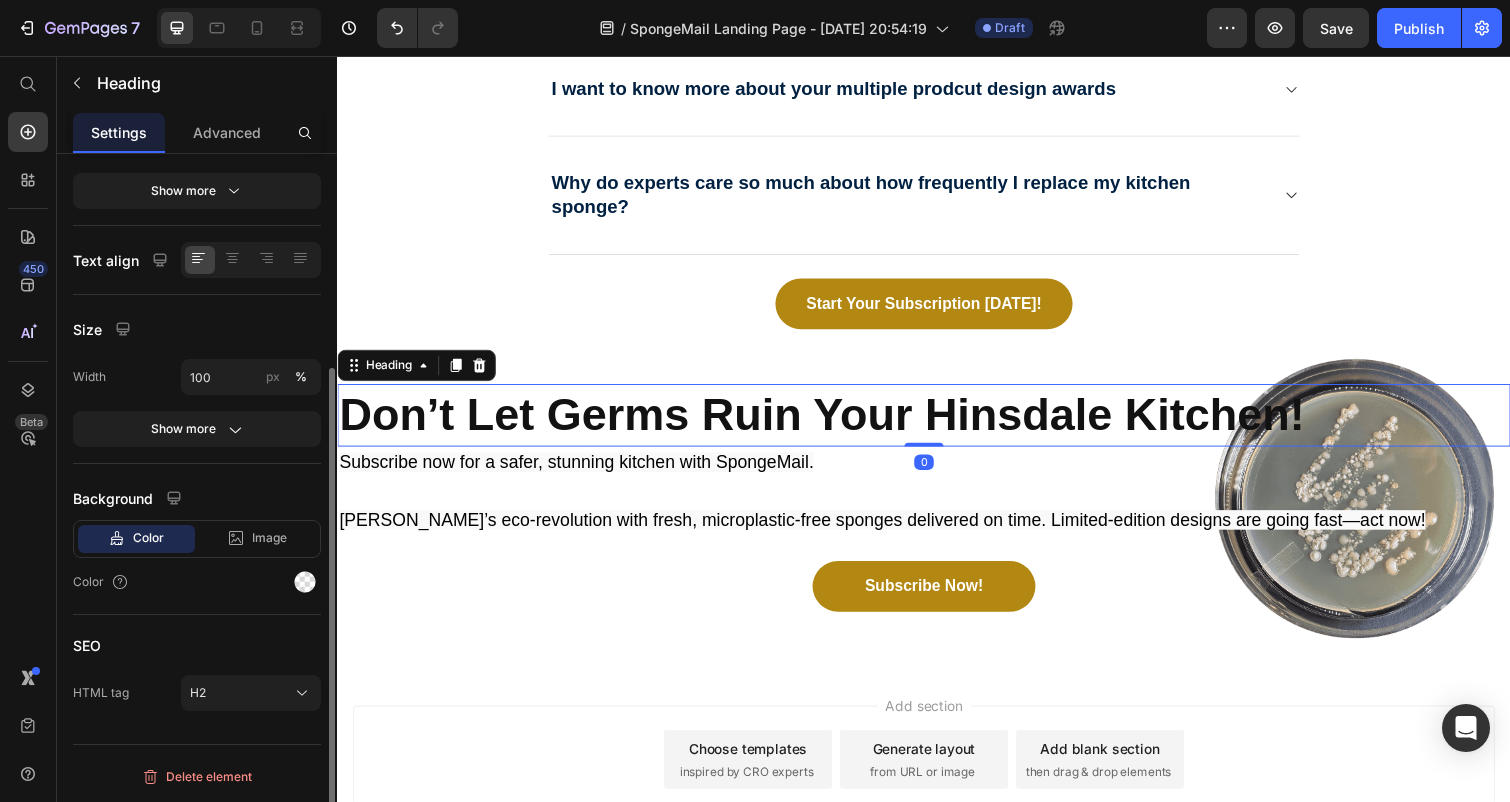 click on "Don’t Let Germs Ruin Your Hinsdale Kitchen!" at bounding box center [832, 423] 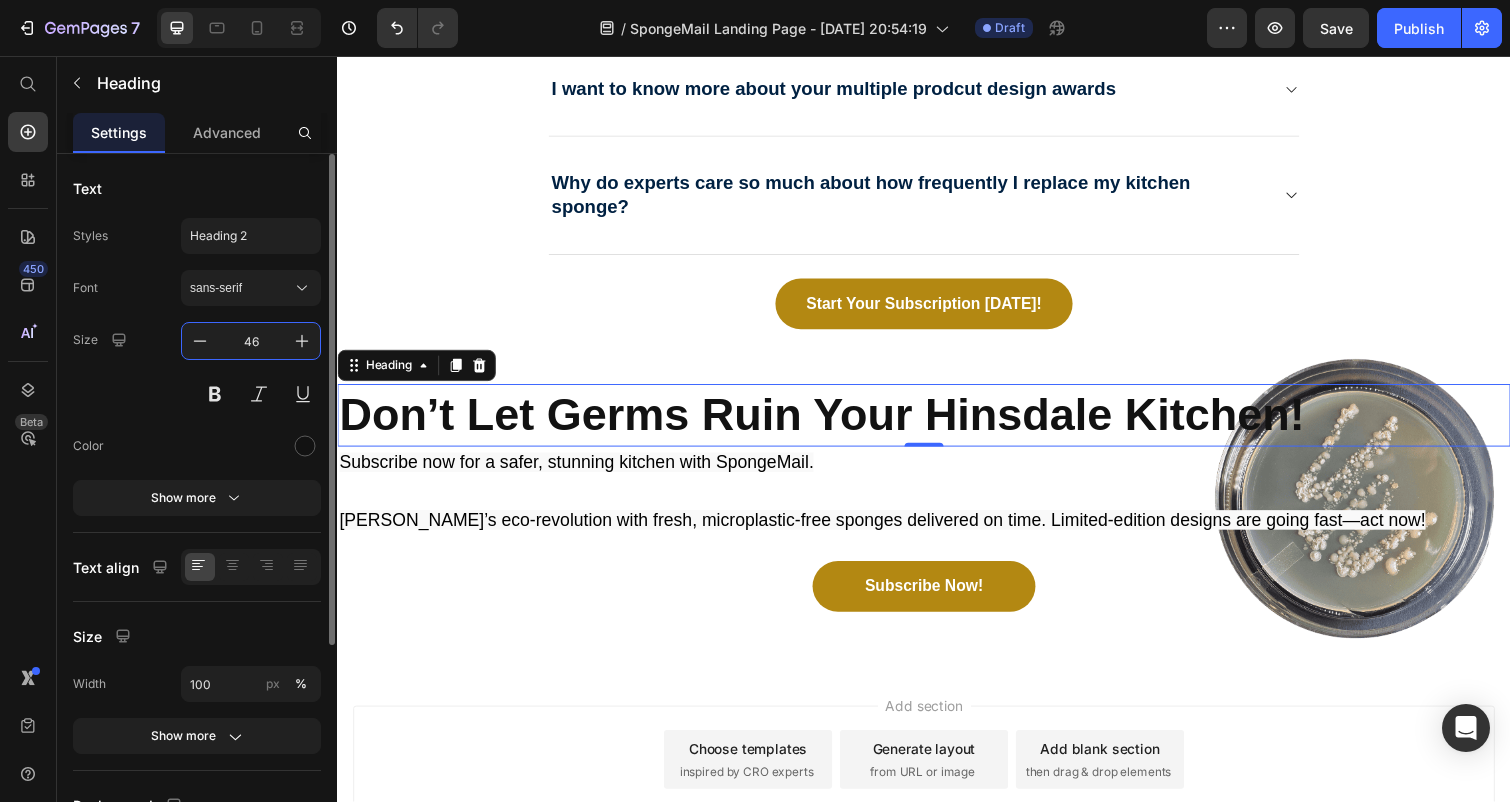 drag, startPoint x: 265, startPoint y: 348, endPoint x: 240, endPoint y: 348, distance: 25 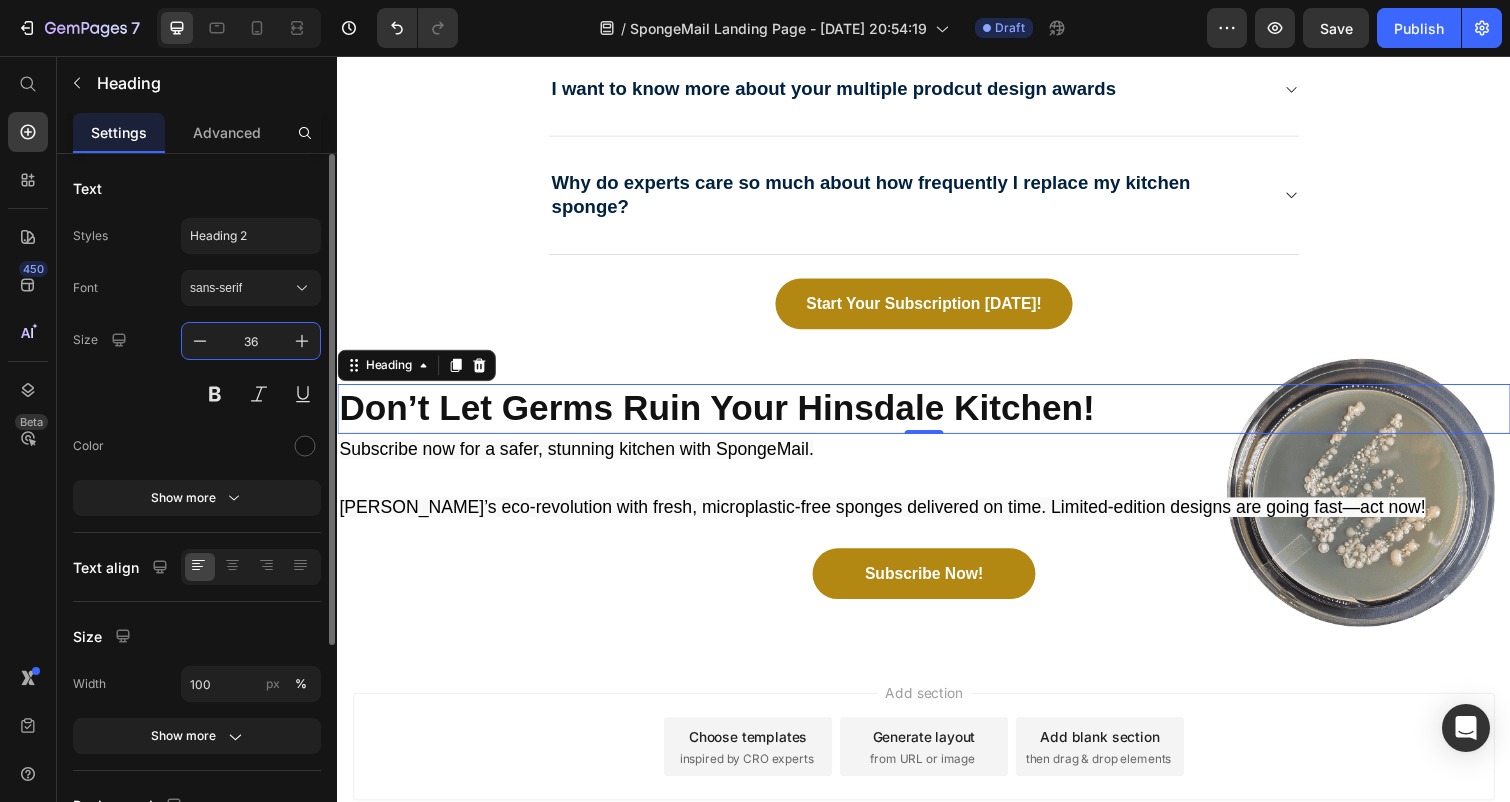 type on "36" 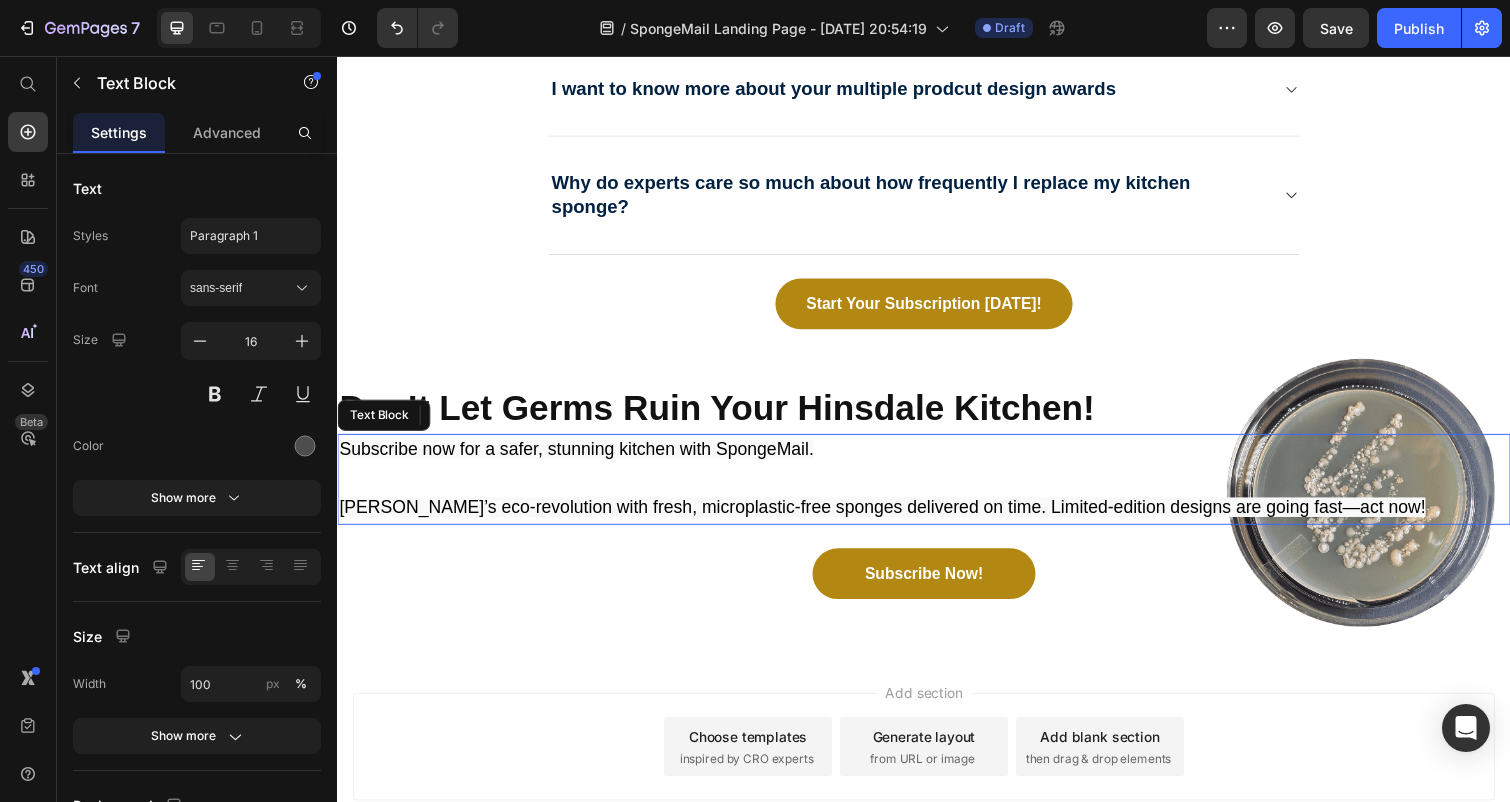 click on "Join Hinsdale’s eco-revolution with fresh, microplastic-free sponges delivered on time. Limited-edition designs are going fast—act now!" at bounding box center [894, 518] 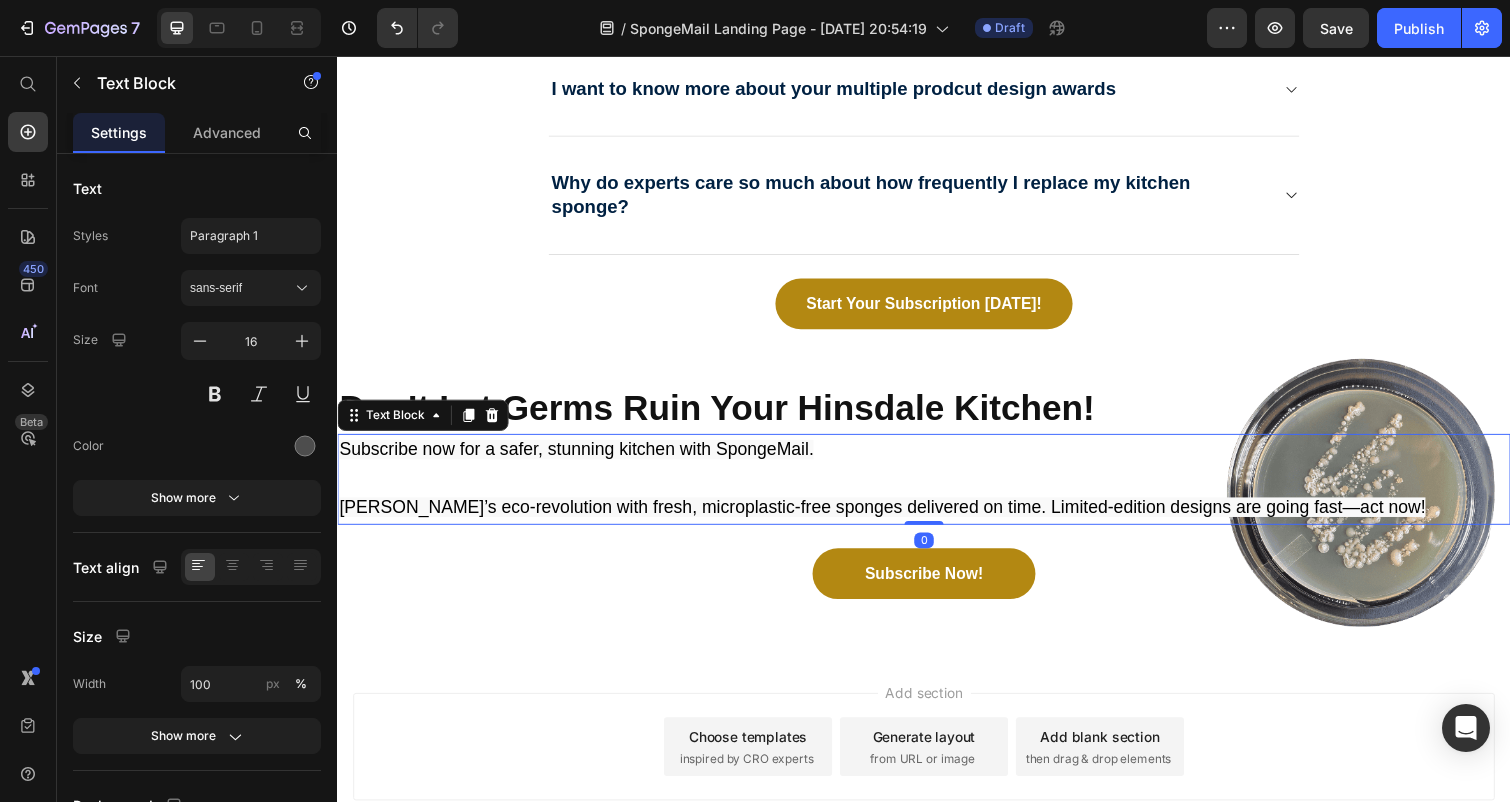 click on "Join Hinsdale’s eco-revolution with fresh, microplastic-free sponges delivered on time. Limited-edition designs are going fast—act now!" at bounding box center [894, 518] 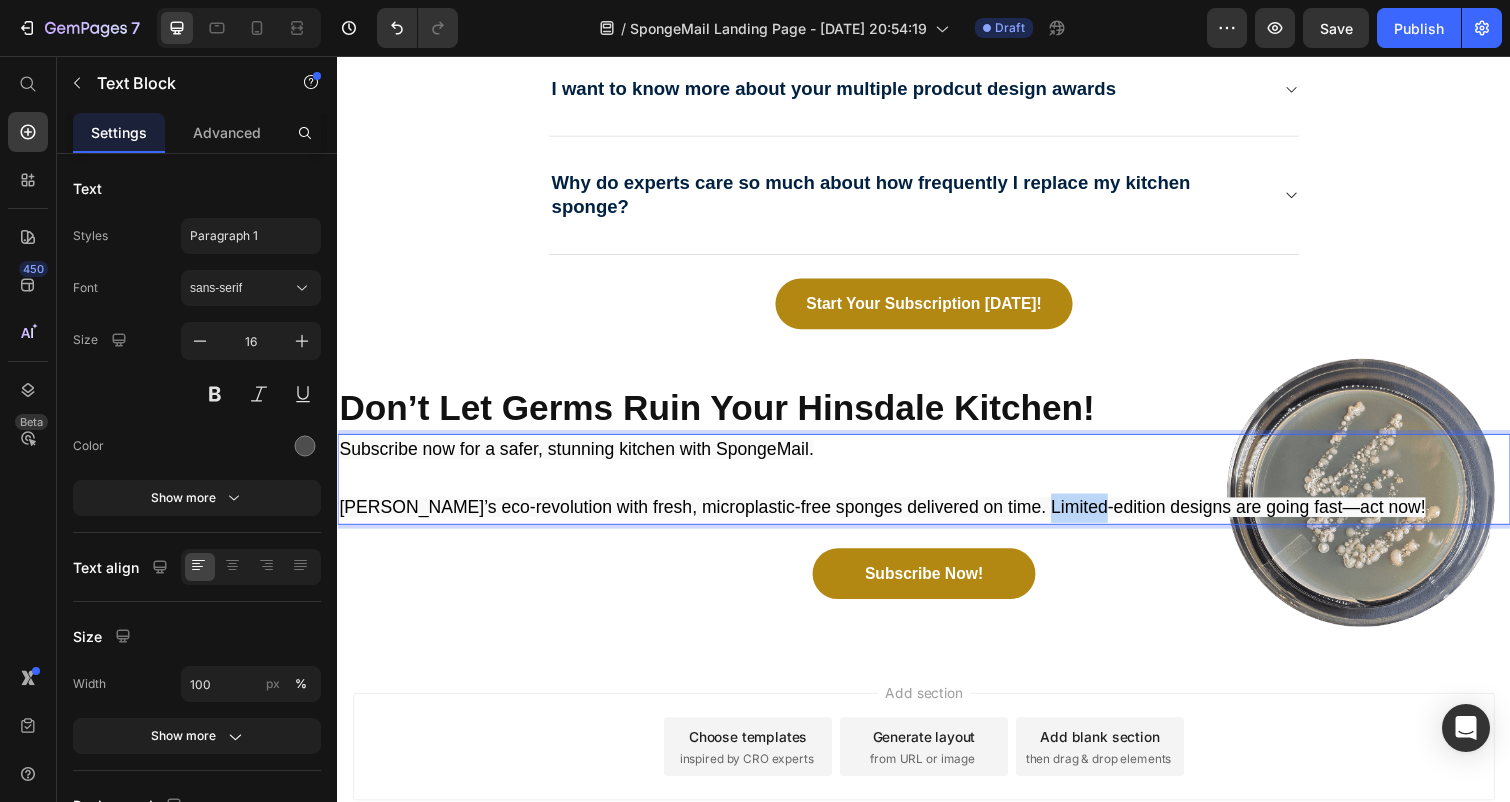 click on "Join Hinsdale’s eco-revolution with fresh, microplastic-free sponges delivered on time. Limited-edition designs are going fast—act now!" at bounding box center (894, 518) 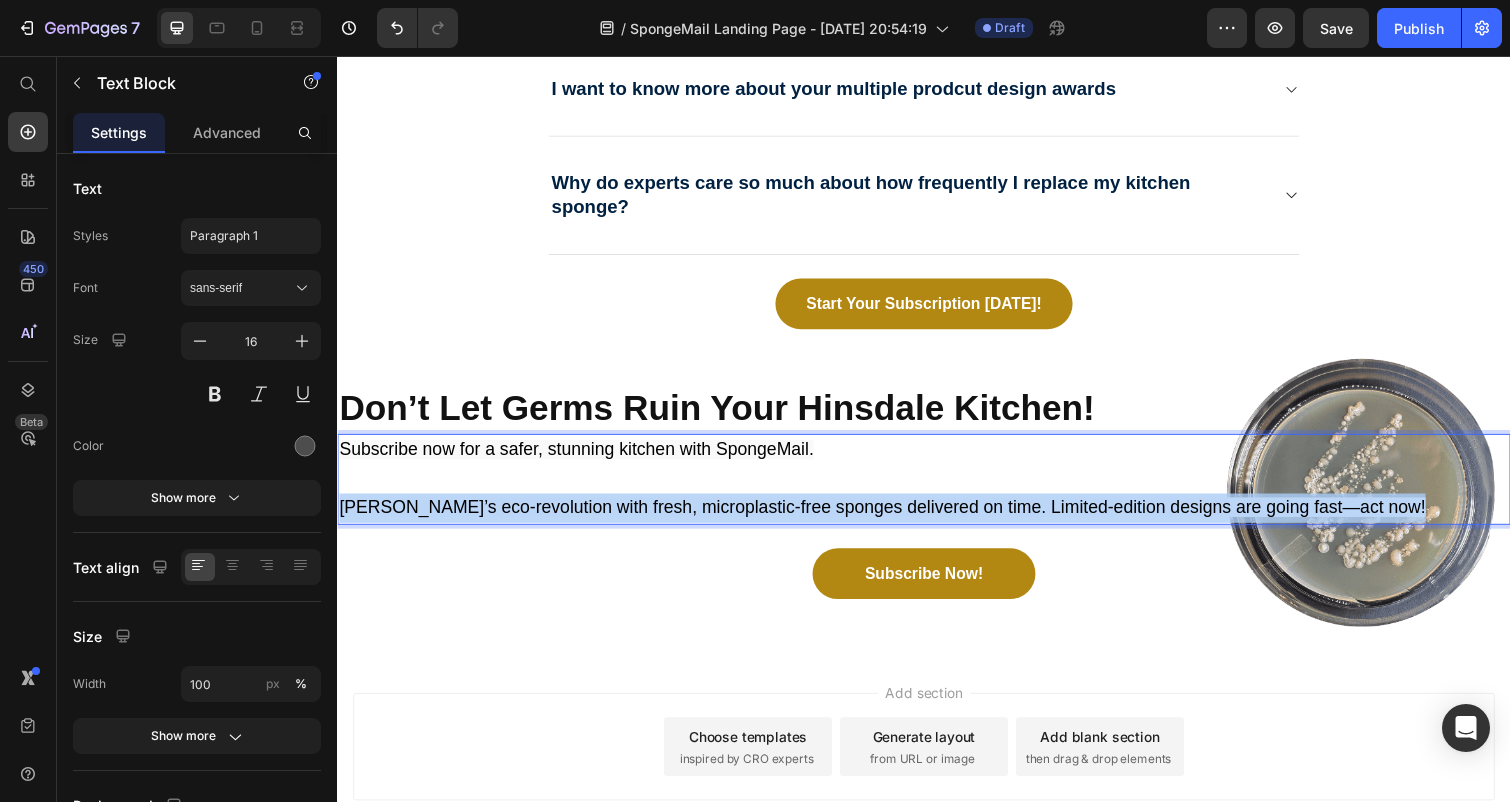 click on "Join Hinsdale’s eco-revolution with fresh, microplastic-free sponges delivered on time. Limited-edition designs are going fast—act now!" at bounding box center (894, 518) 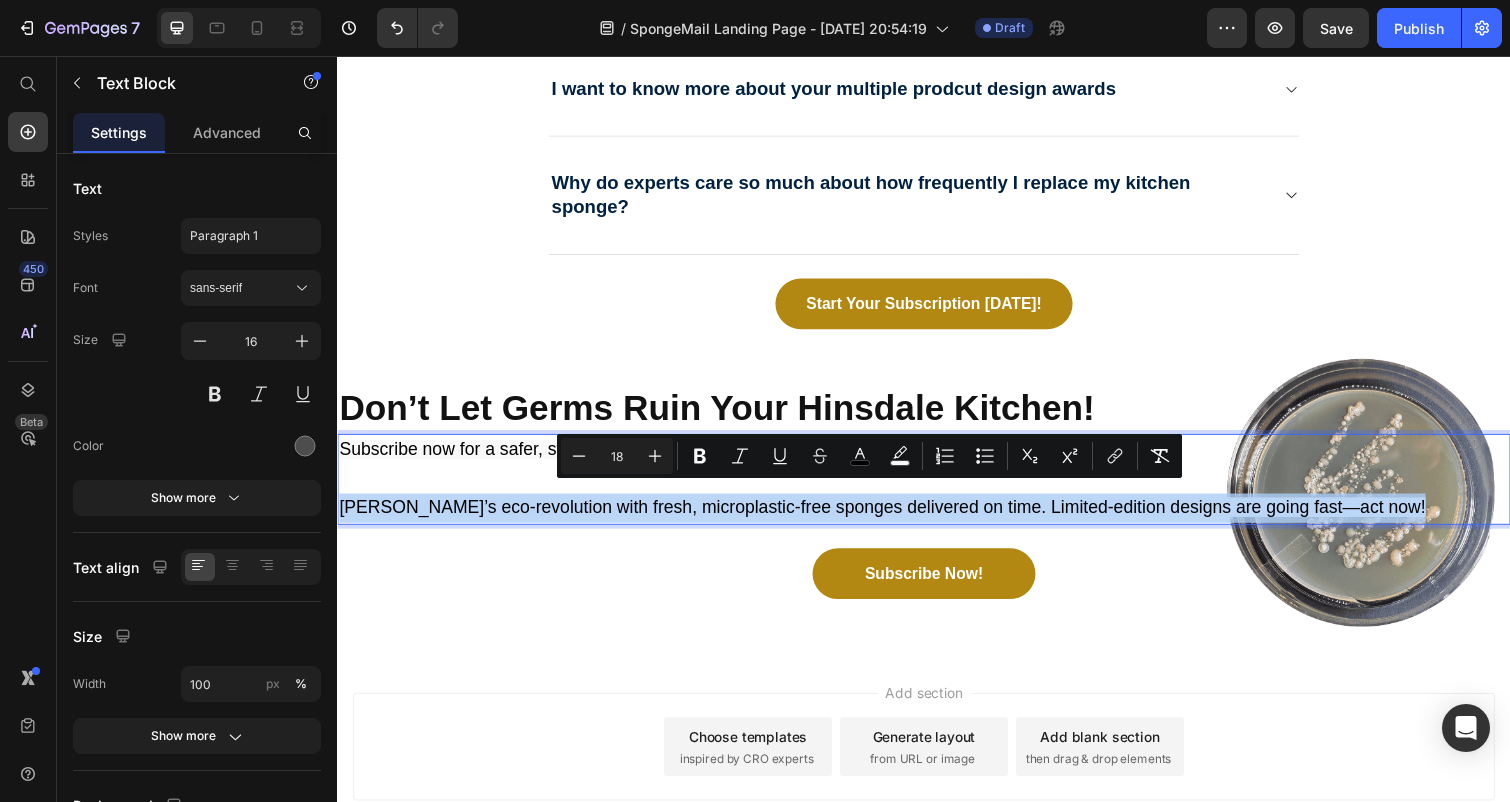 click on "Join Hinsdale’s eco-revolution with fresh, microplastic-free sponges delivered on time. Limited-edition designs are going fast—act now!" at bounding box center [894, 518] 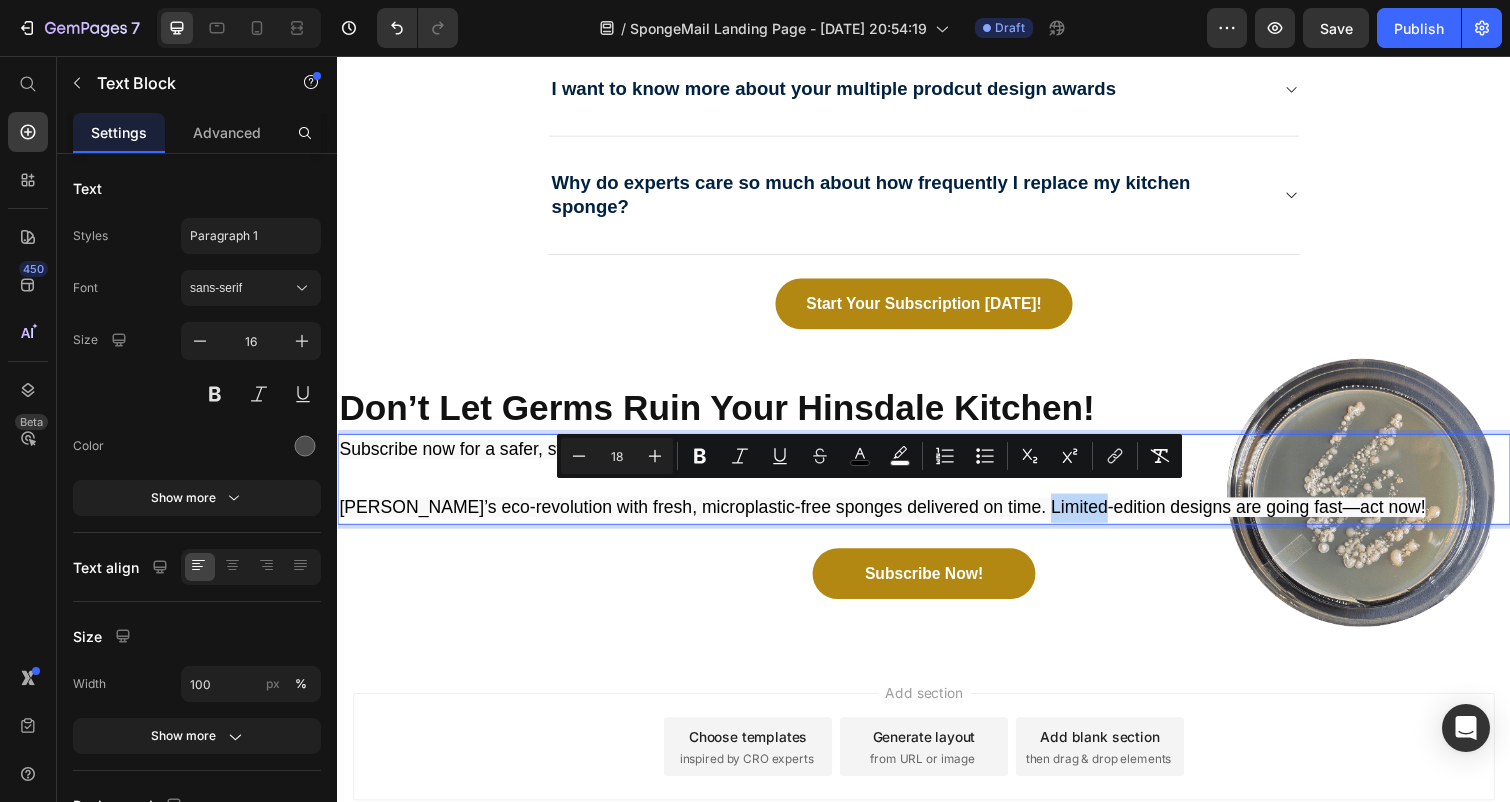 click on "Join Hinsdale’s eco-revolution with fresh, microplastic-free sponges delivered on time. Limited-edition designs are going fast—act now!" at bounding box center (894, 518) 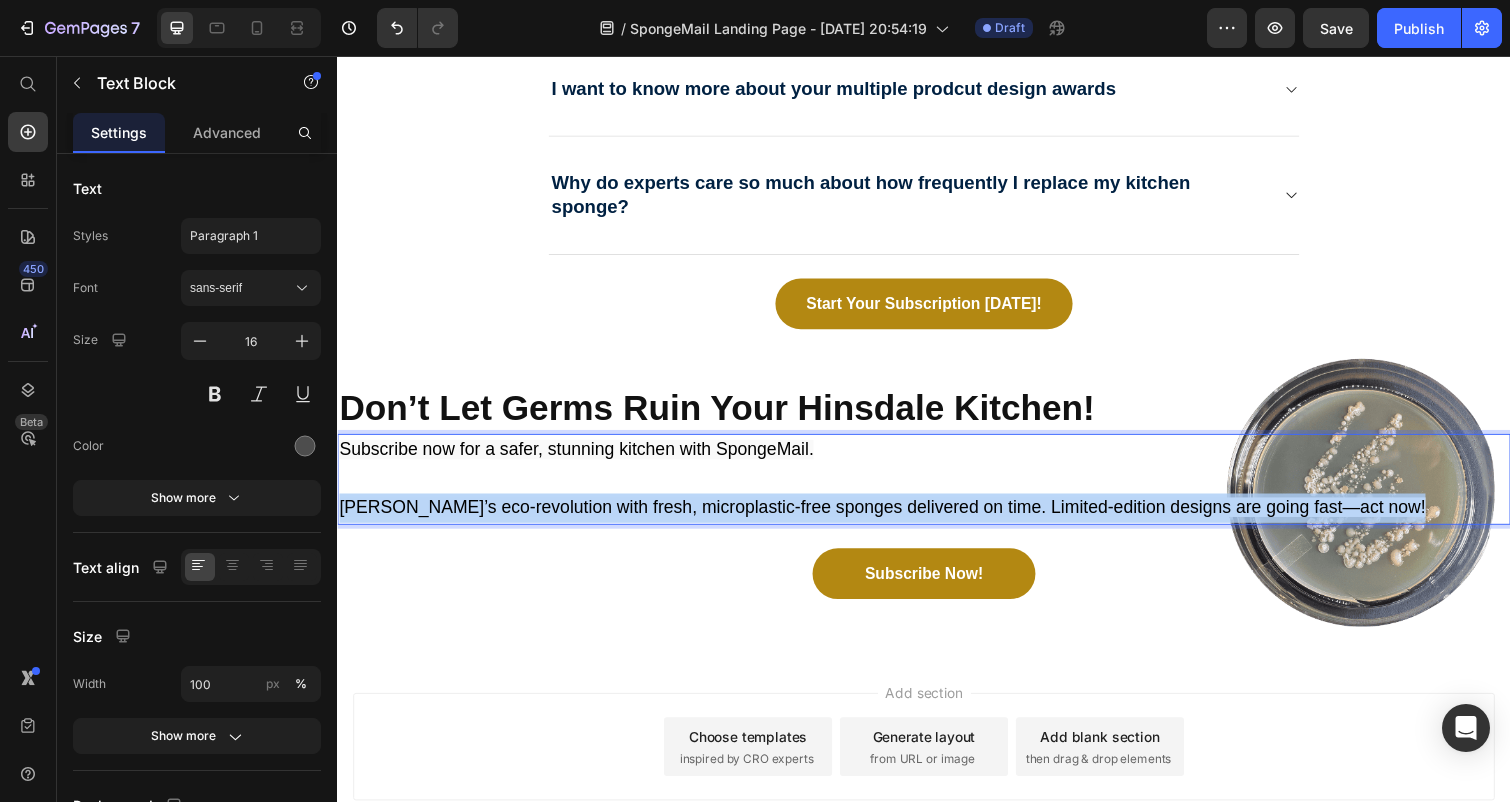 click on "Join Hinsdale’s eco-revolution with fresh, microplastic-free sponges delivered on time. Limited-edition designs are going fast—act now!" at bounding box center [894, 518] 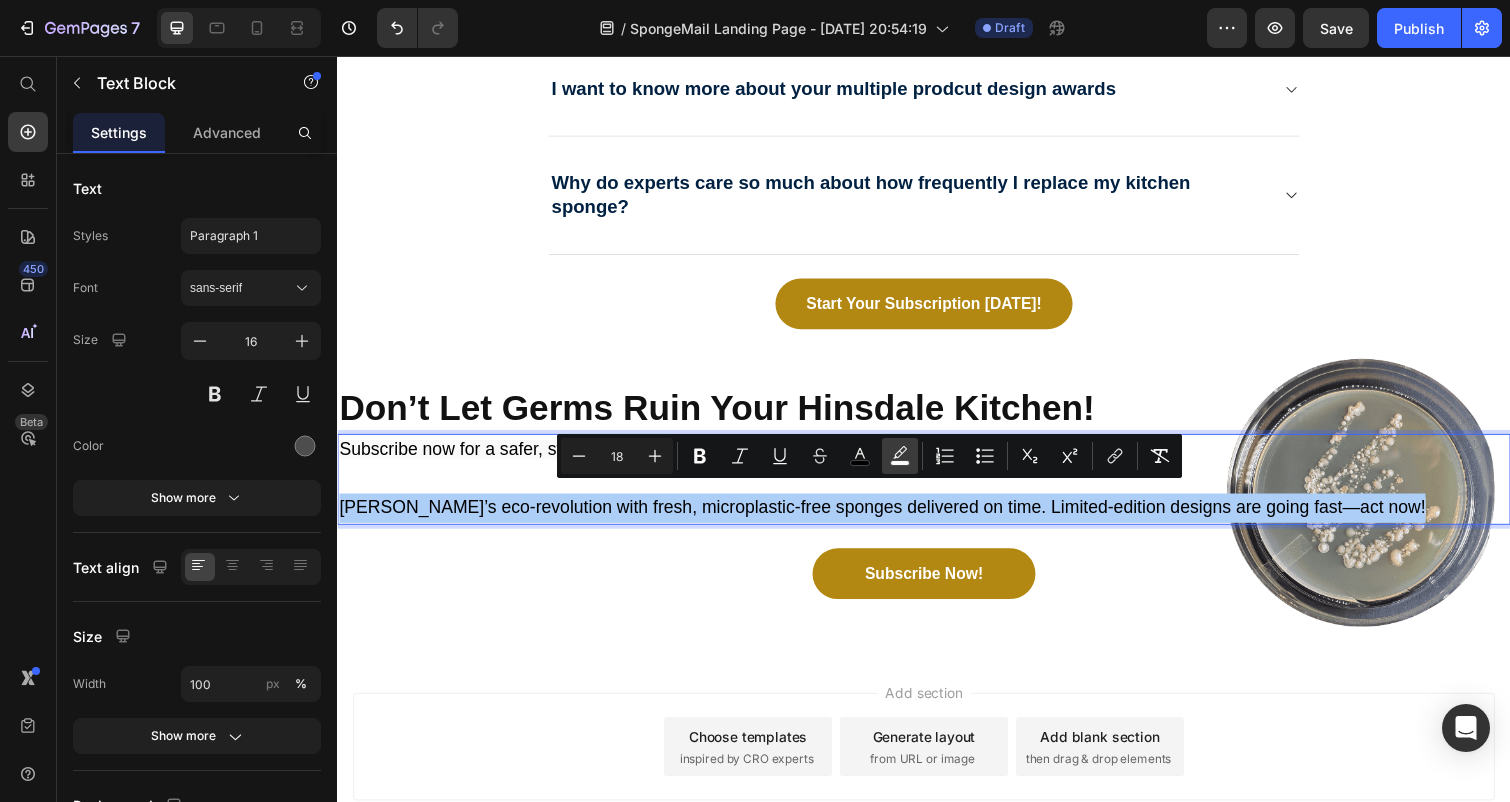 click 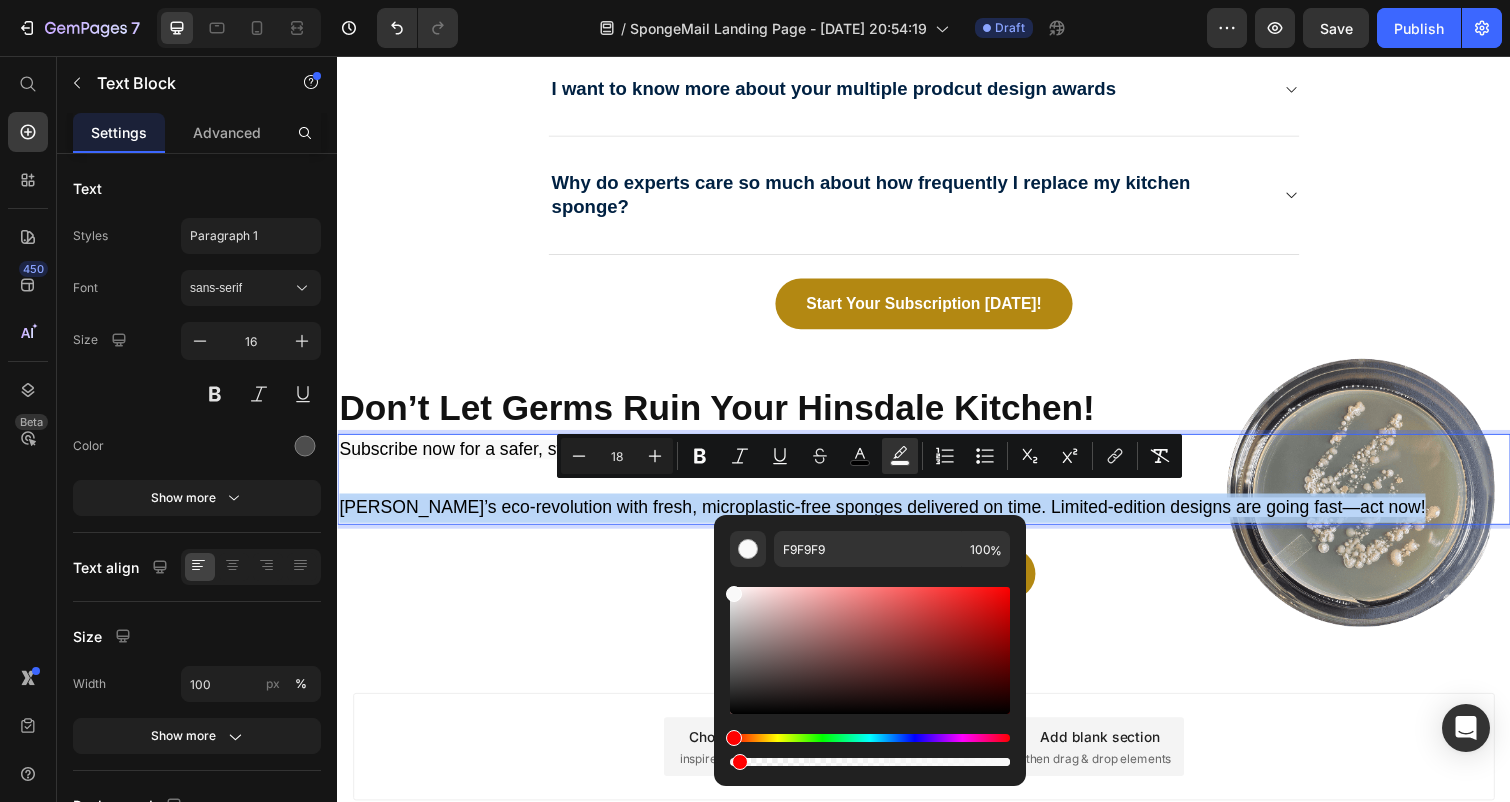 type on "2" 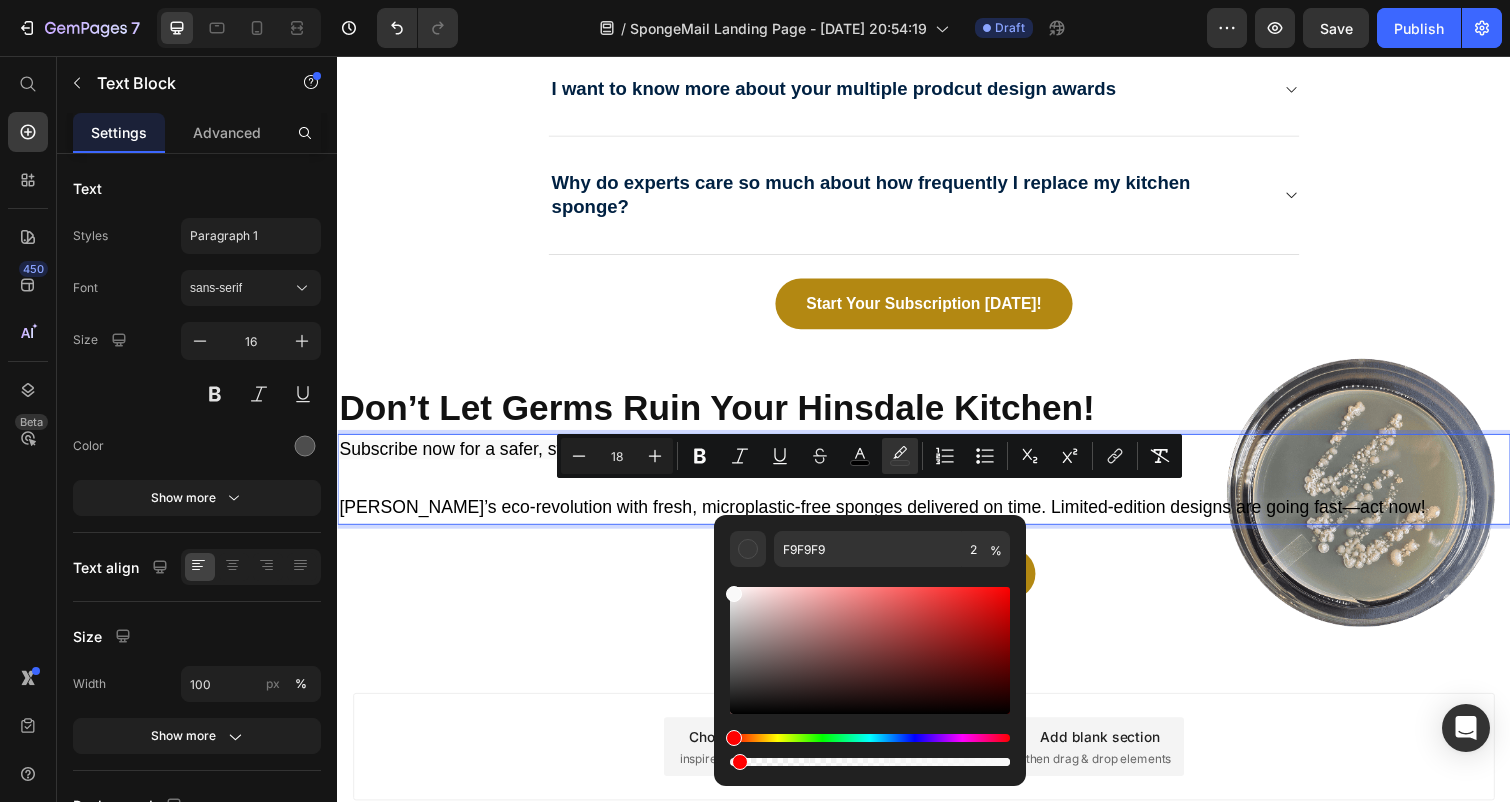 drag, startPoint x: 1346, startPoint y: 821, endPoint x: 607, endPoint y: 786, distance: 739.82837 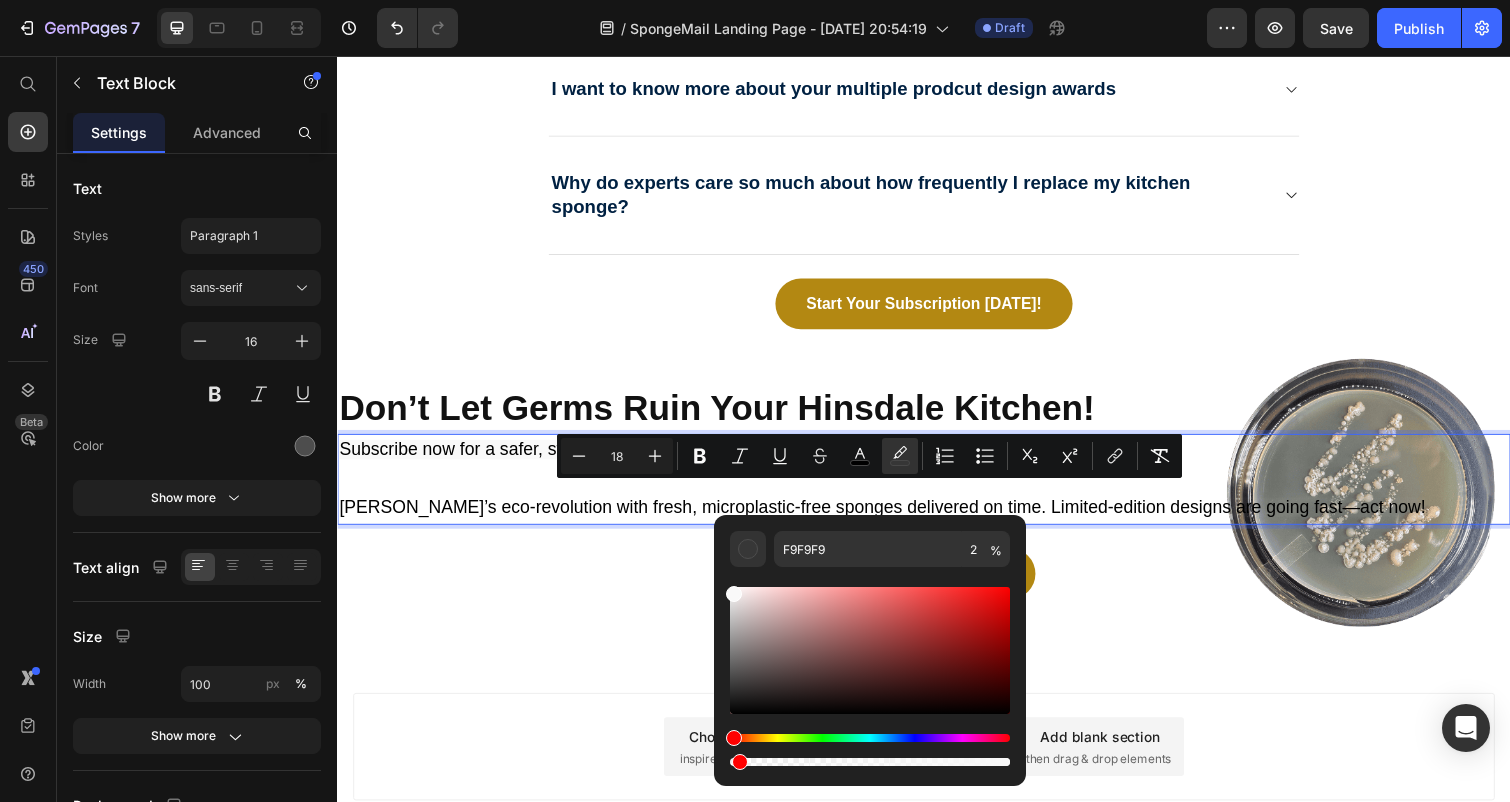 type on "16" 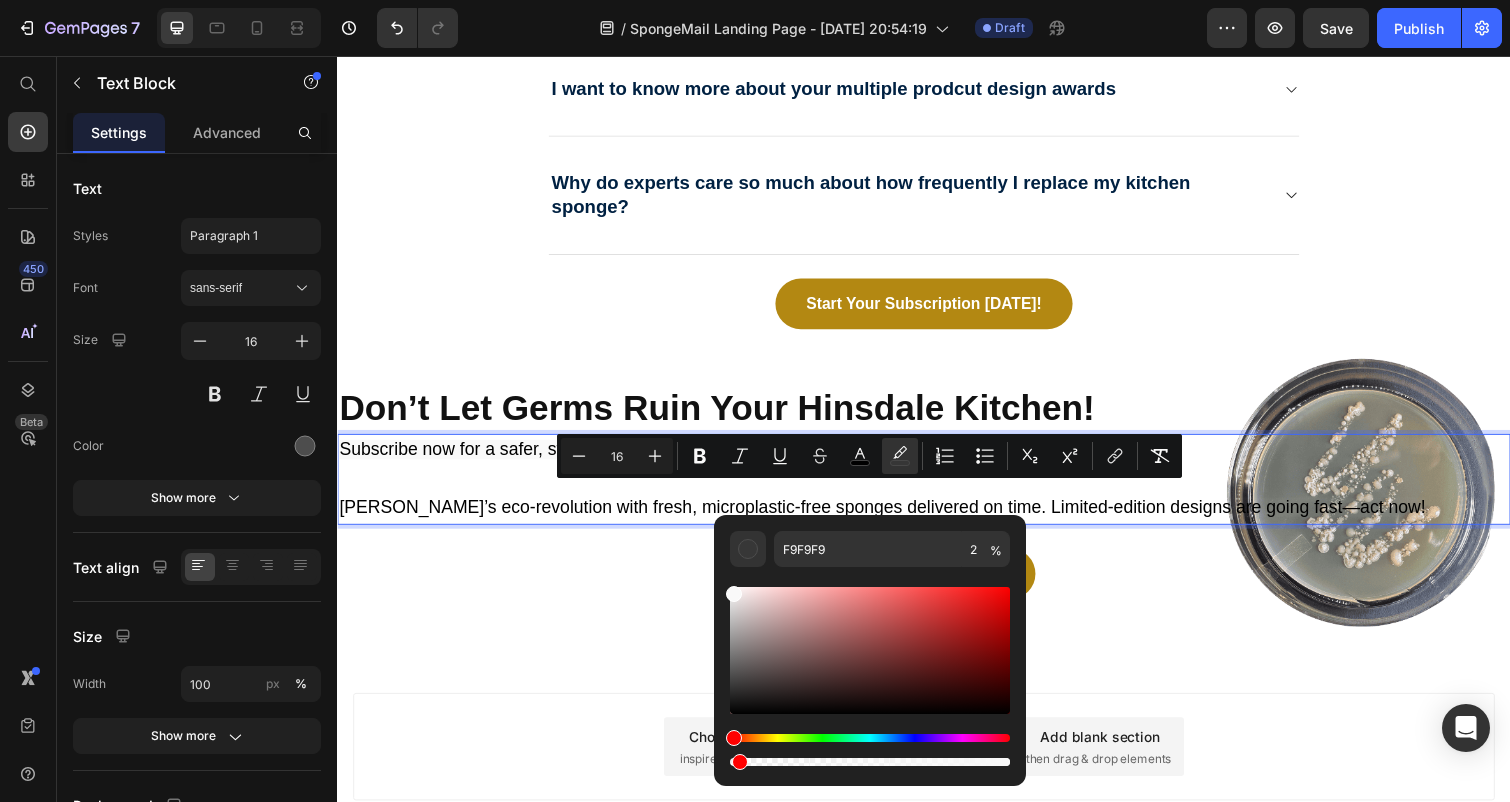 click at bounding box center (937, 489) 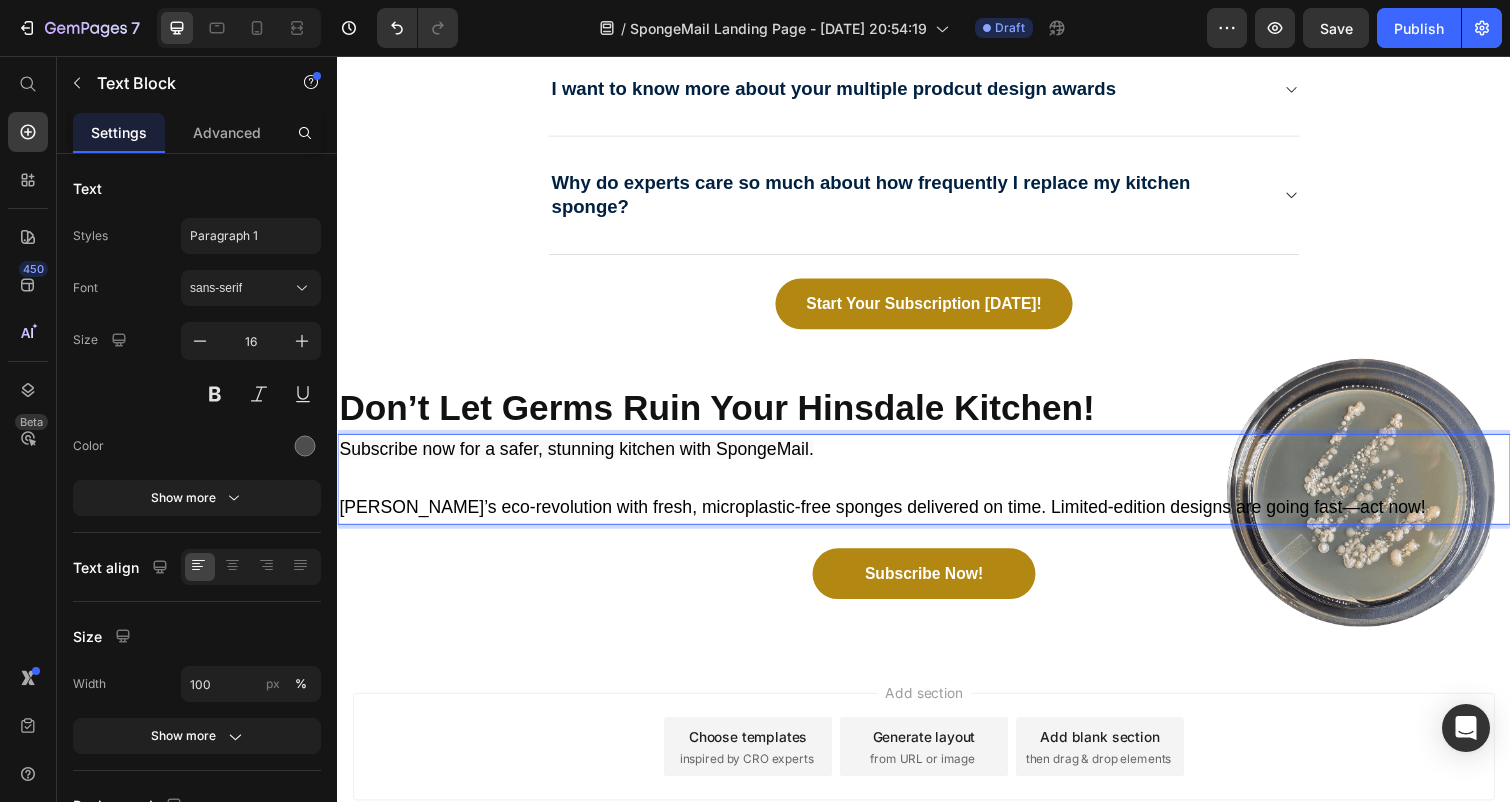 click at bounding box center [937, 489] 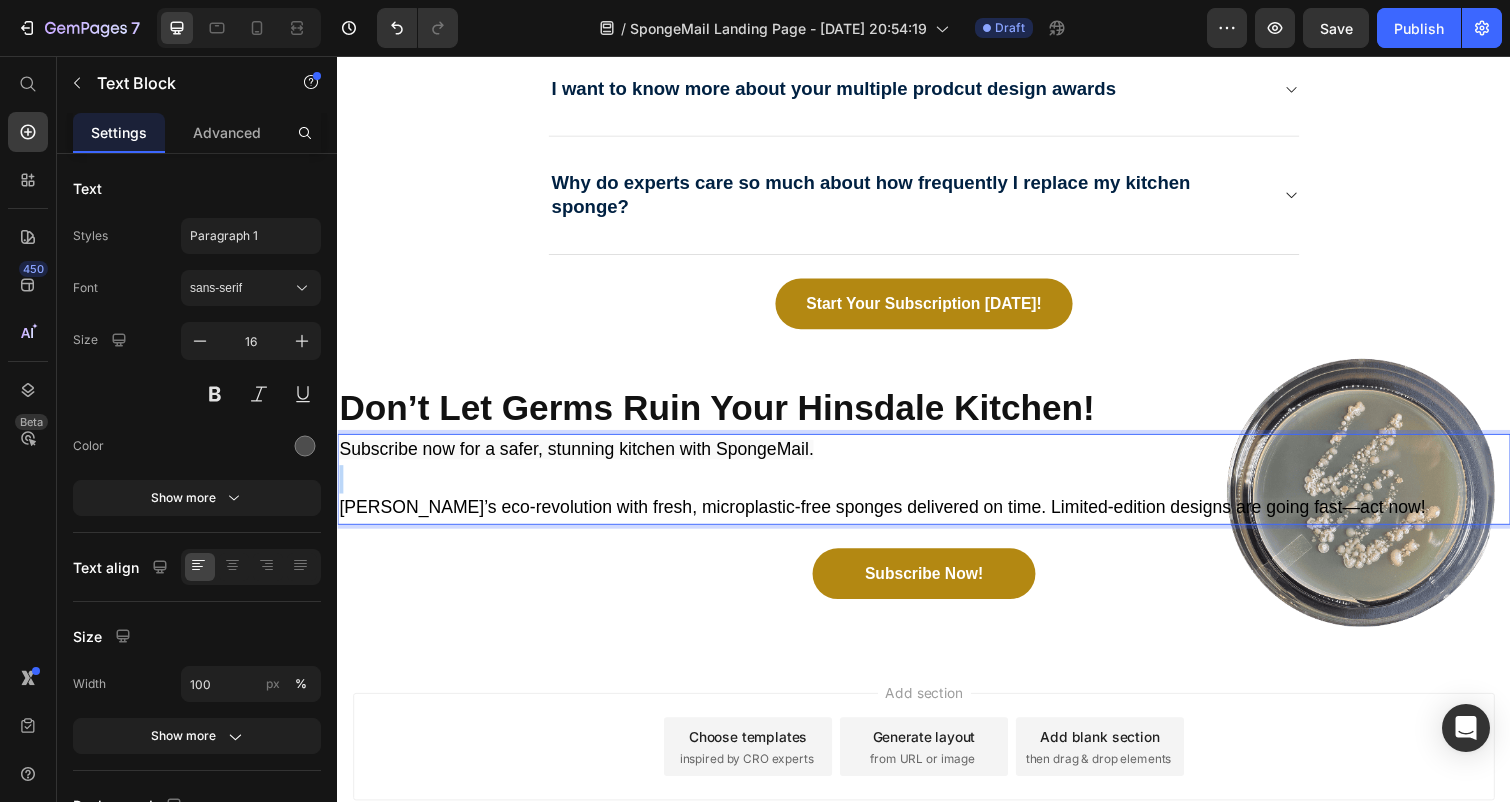 click at bounding box center [937, 489] 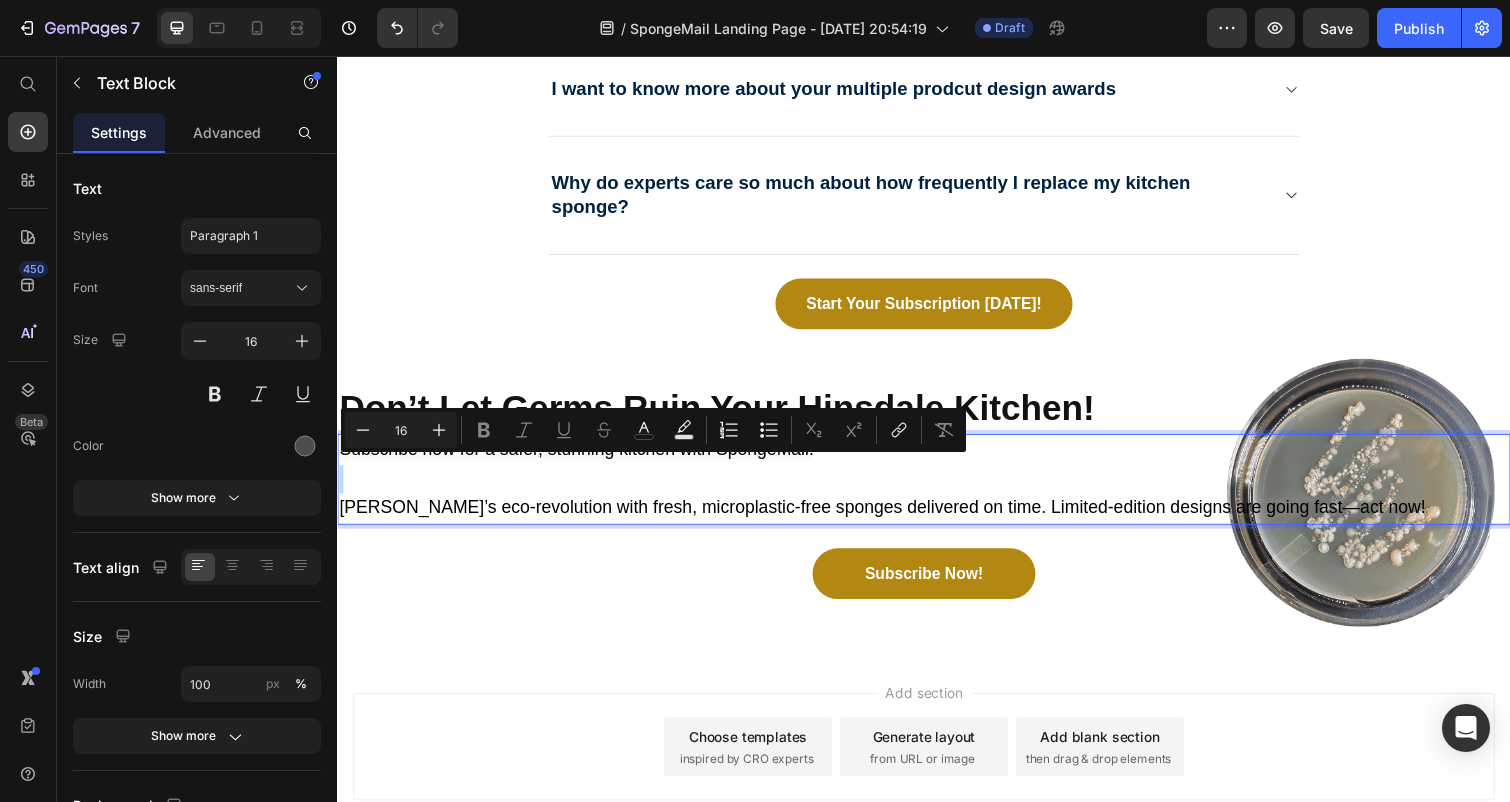click at bounding box center [937, 489] 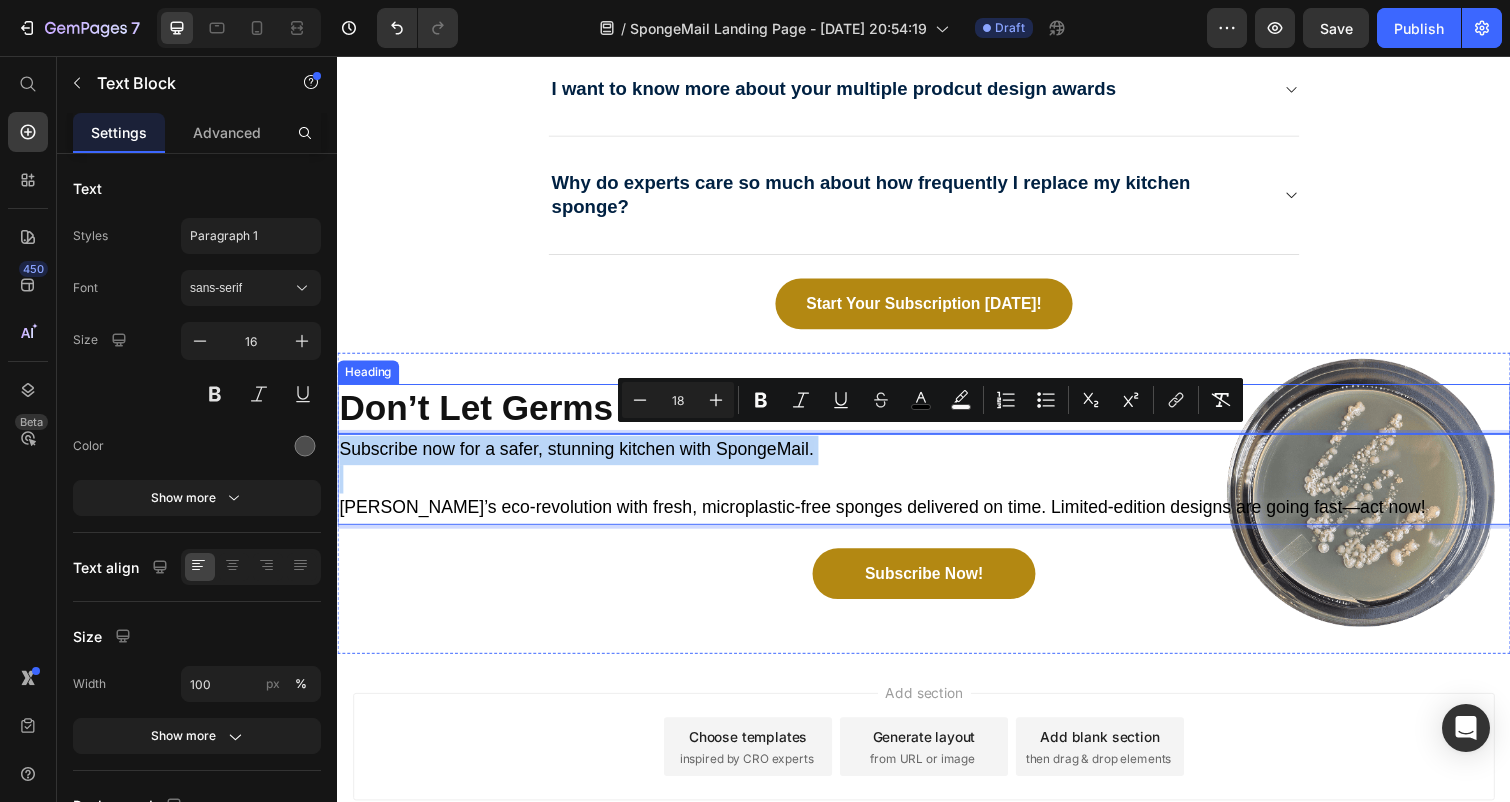 drag, startPoint x: 509, startPoint y: 484, endPoint x: 461, endPoint y: 420, distance: 80 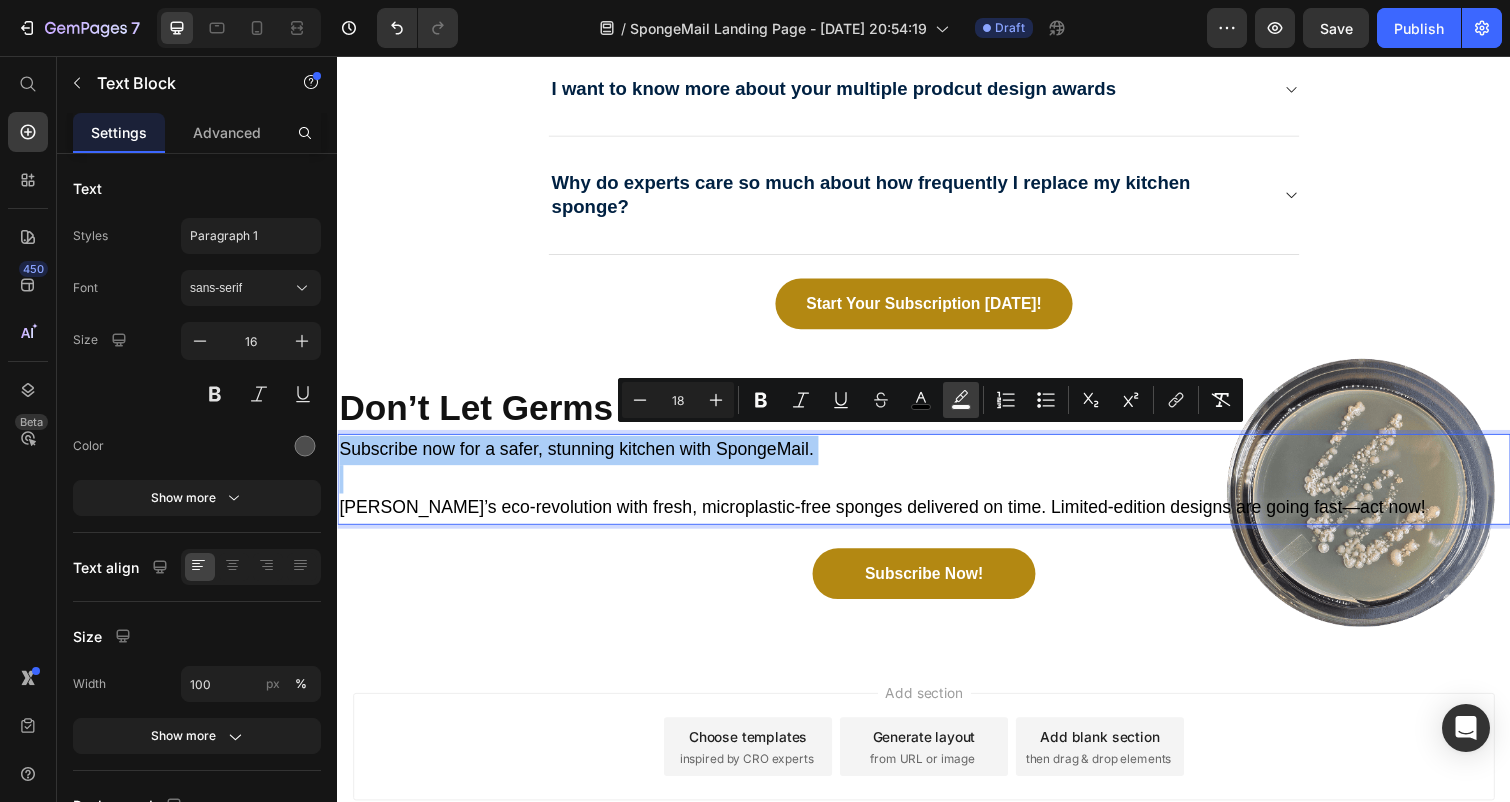 click 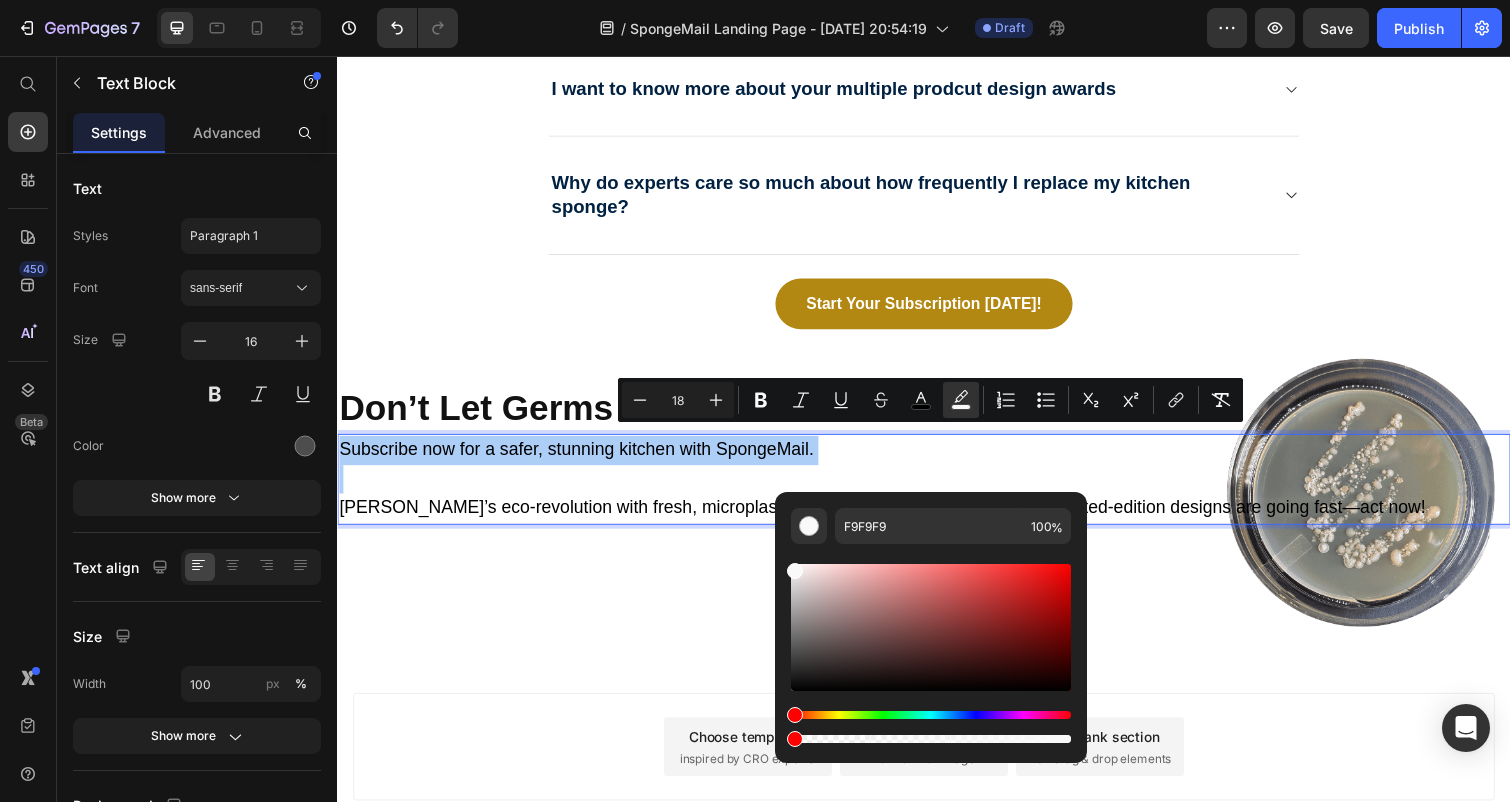 drag, startPoint x: 1407, startPoint y: 797, endPoint x: 784, endPoint y: 756, distance: 624.34766 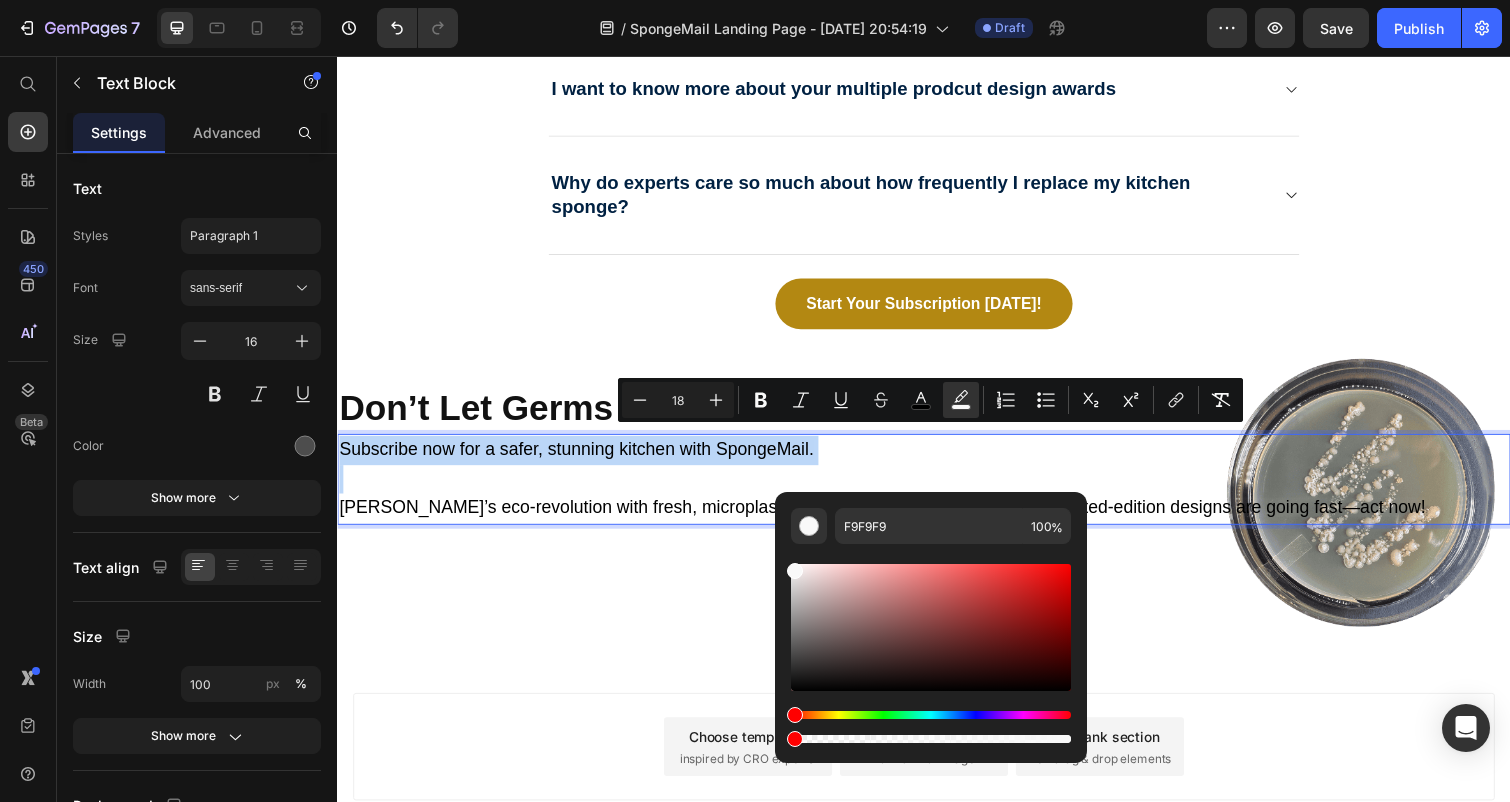 type on "0" 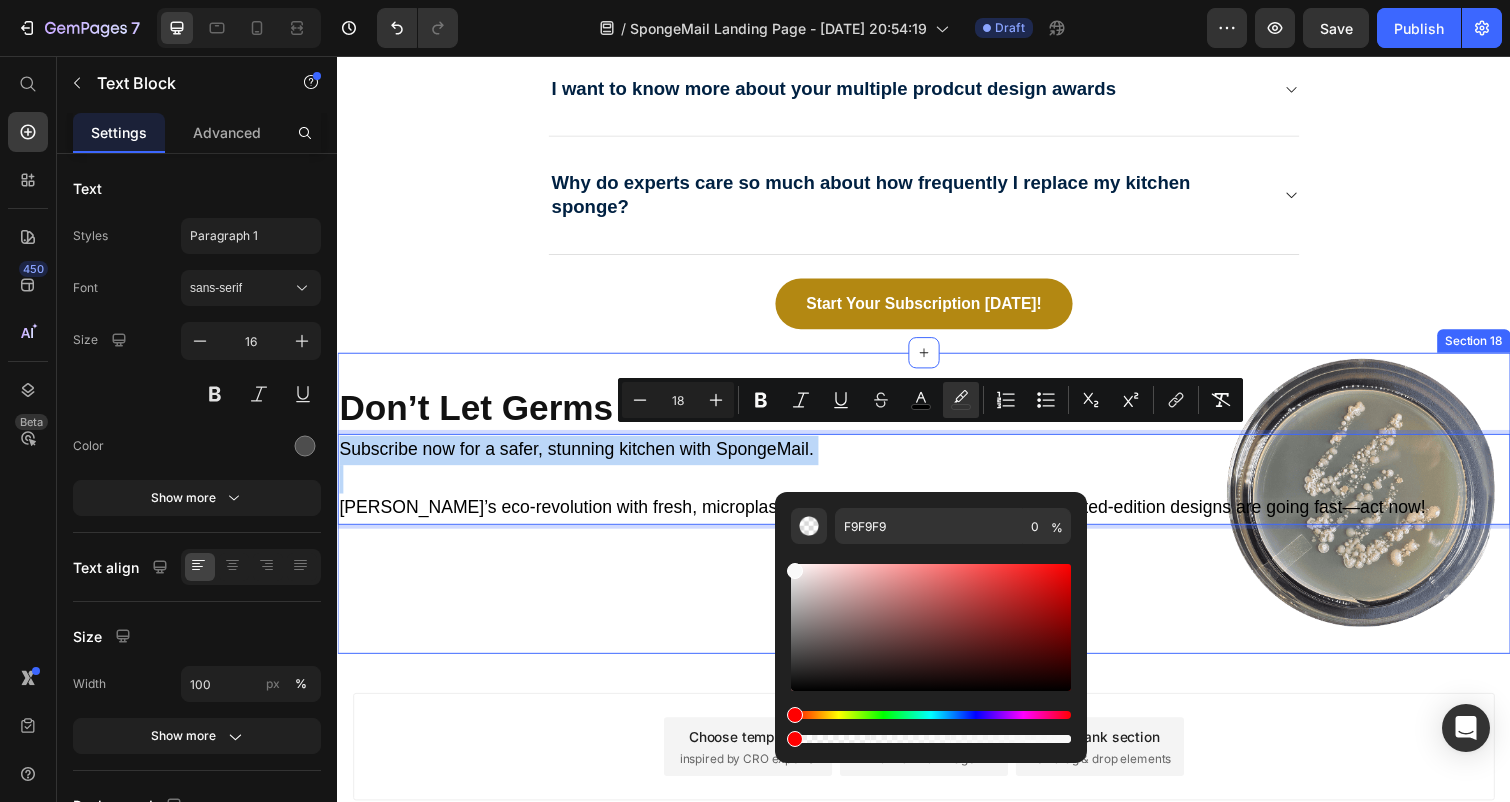 click on "Don’t Let Germs Ruin Your Hinsdale Kitchen! Heading Subscribe now for a safer, stunning kitchen with SpongeMail. Join Hinsdale’s eco-revolution with fresh, microplastic-free sponges delivered on time. Limited-edition designs are going fast—act now! Text Block   0 Subscribe Now! Button Section 18" at bounding box center (937, 514) 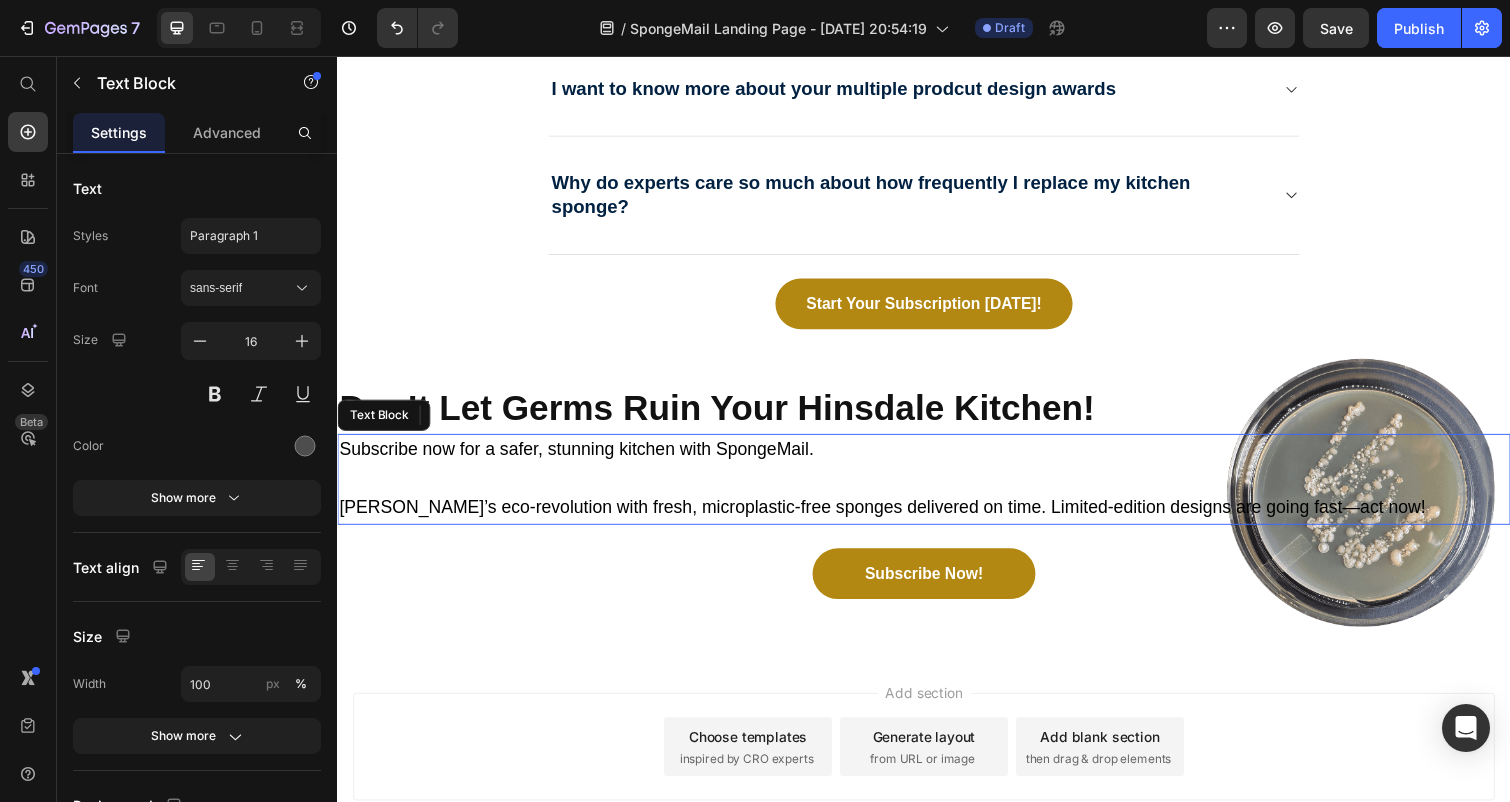click on "Subscribe now for a safer, stunning kitchen with SpongeMail." at bounding box center (937, 460) 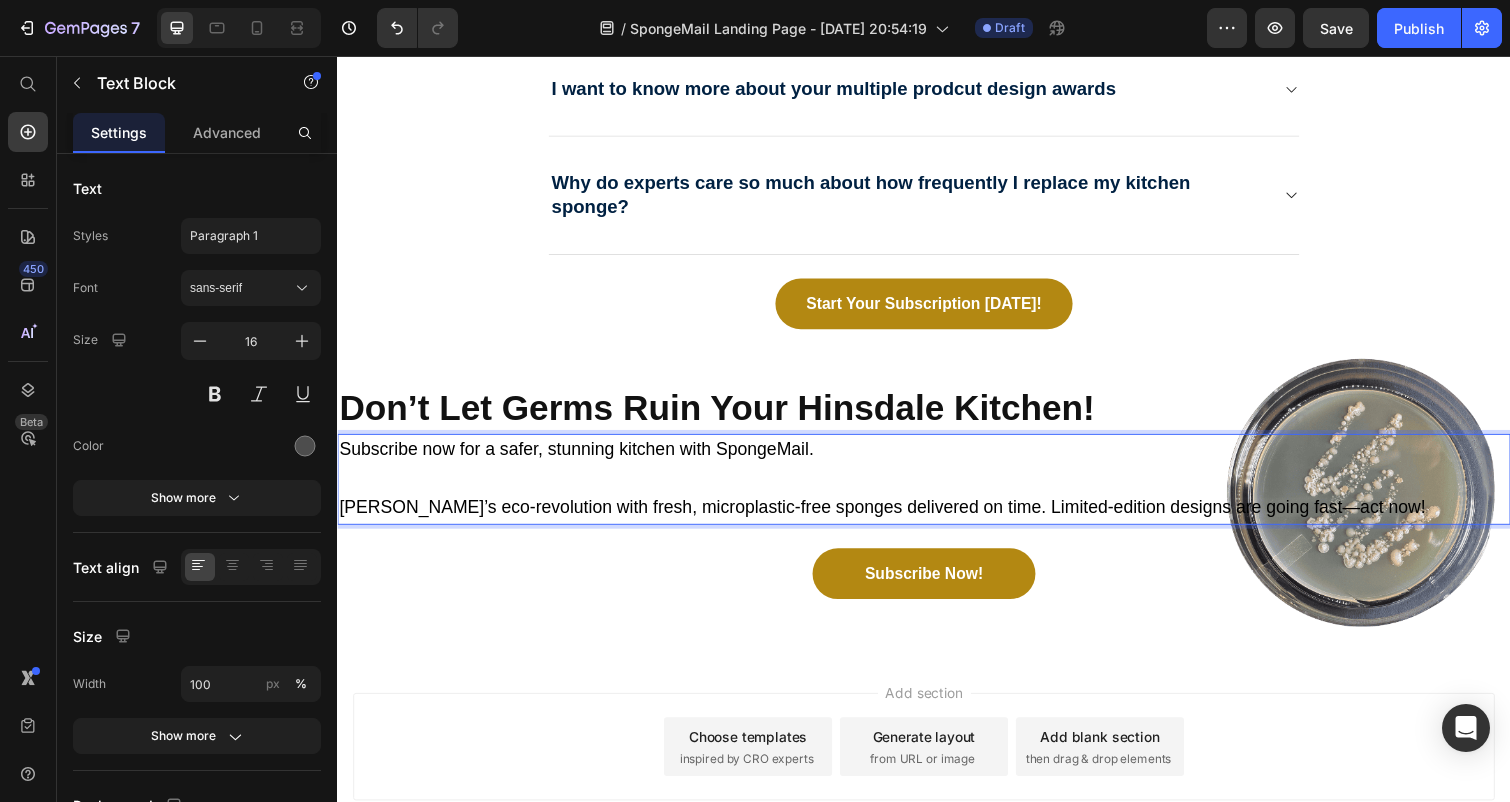 click on "Join Hinsdale’s eco-revolution with fresh, microplastic-free sponges delivered on time. Limited-edition designs are going fast—act now!" at bounding box center (894, 518) 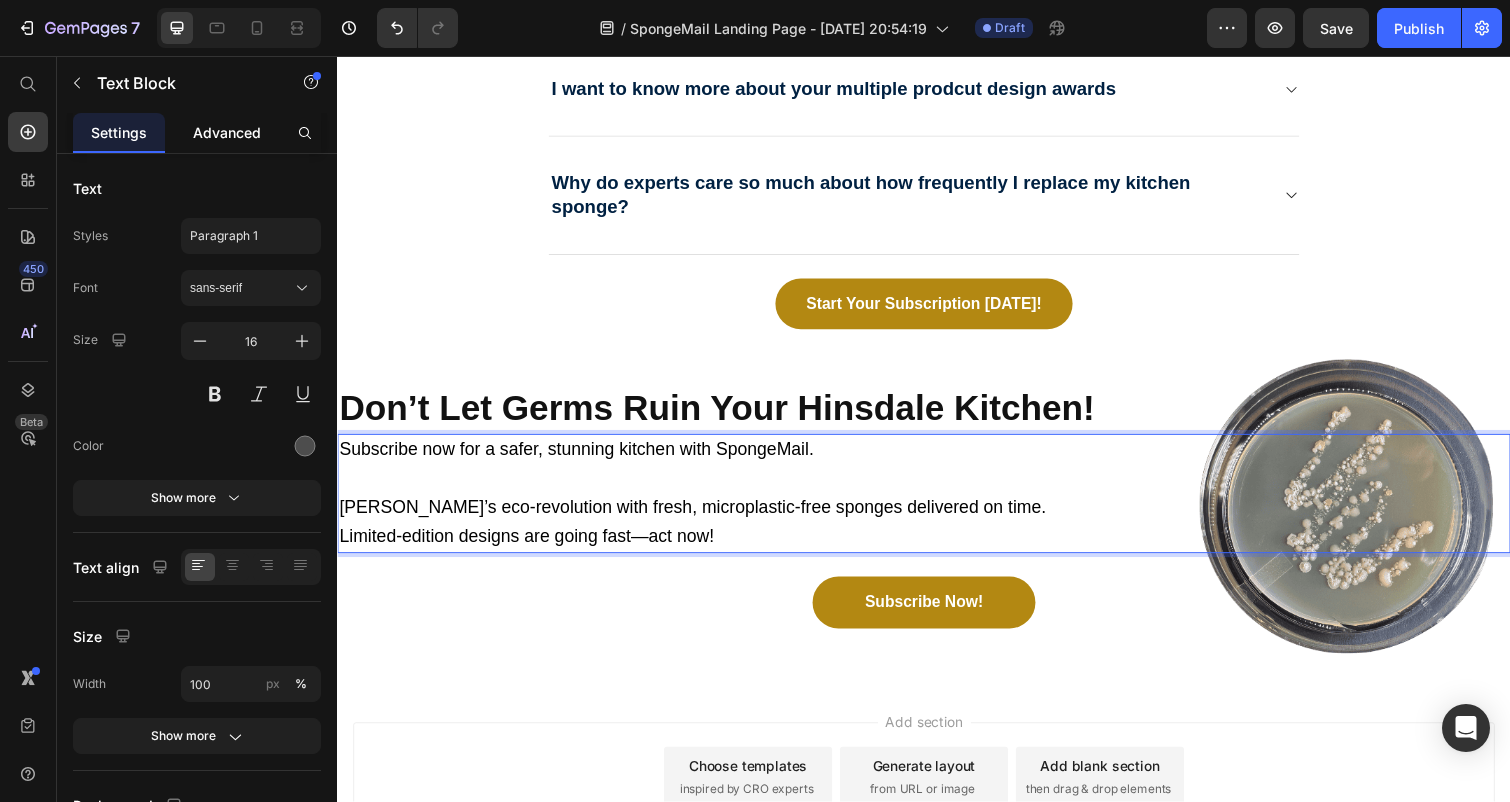 click on "Advanced" at bounding box center [227, 132] 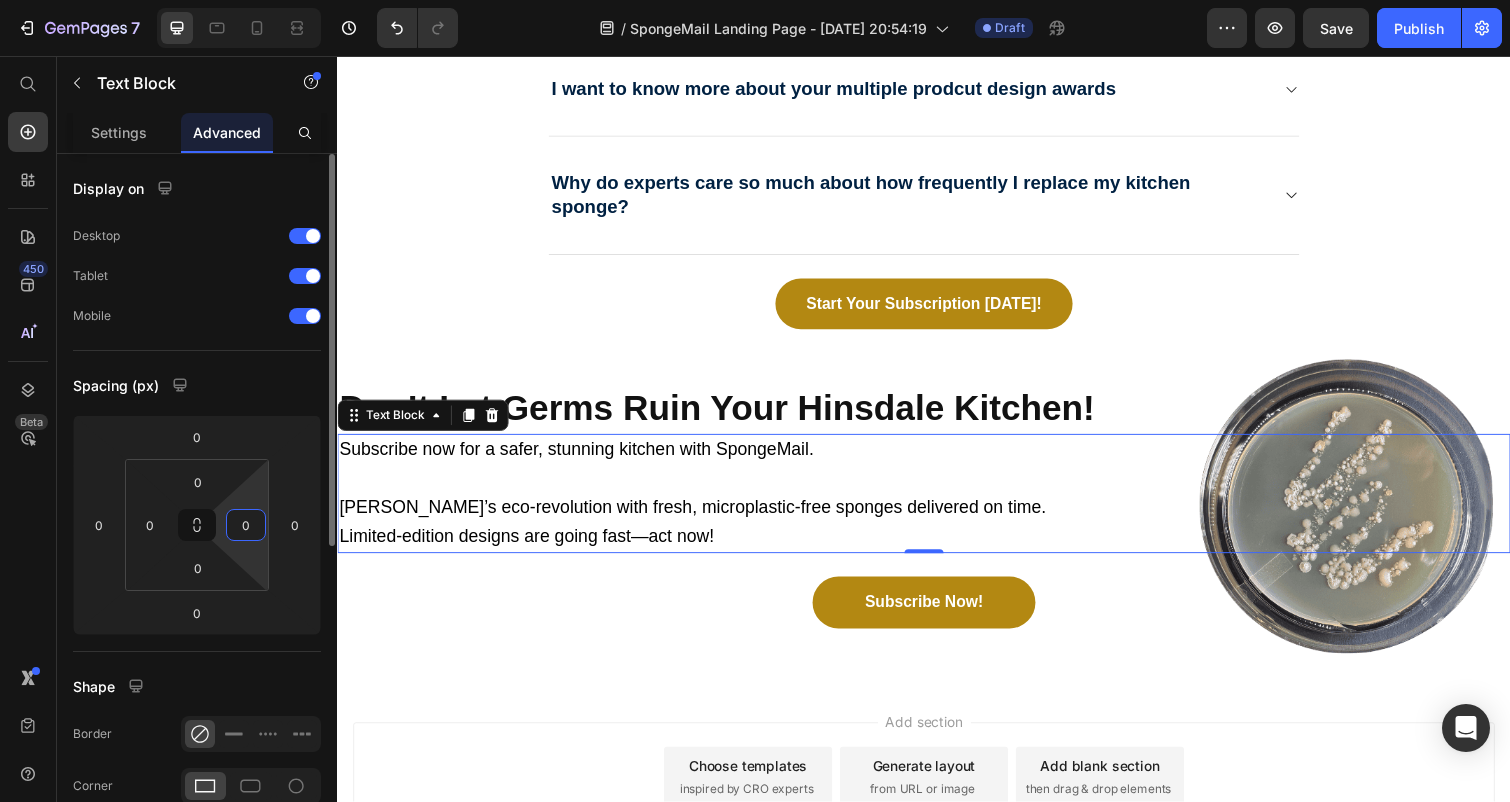 click on "0" at bounding box center [246, 525] 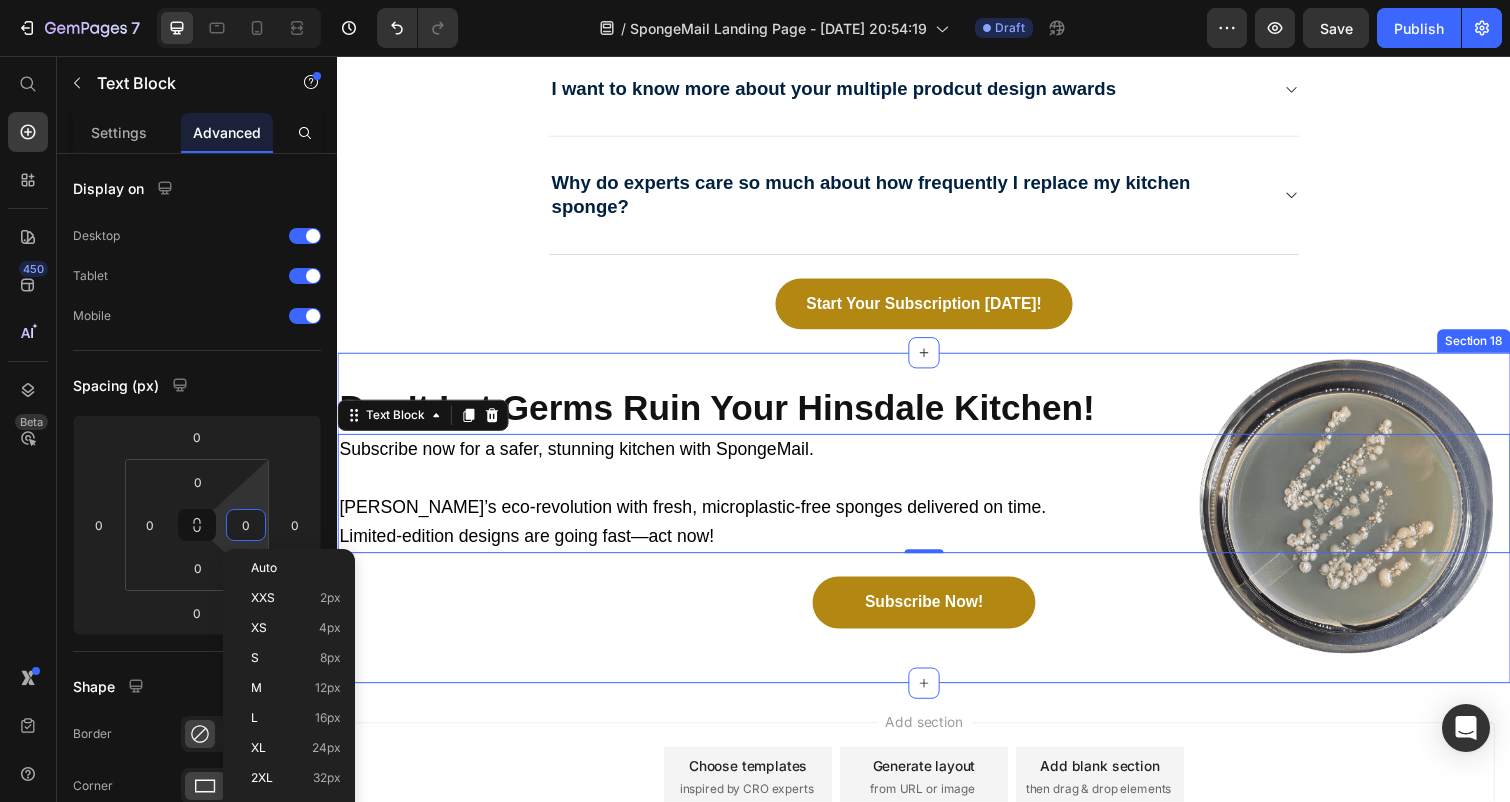 click on "Don’t Let Germs Ruin Your Hinsdale Kitchen! Heading Subscribe now for a safer, stunning kitchen with SpongeMail. Join Hinsdale’s eco-revolution with fresh, microplastic-free sponges delivered on time.  Limited-edition designs are going fast—act now! Text Block   0 Subscribe Now! Button" at bounding box center [937, 529] 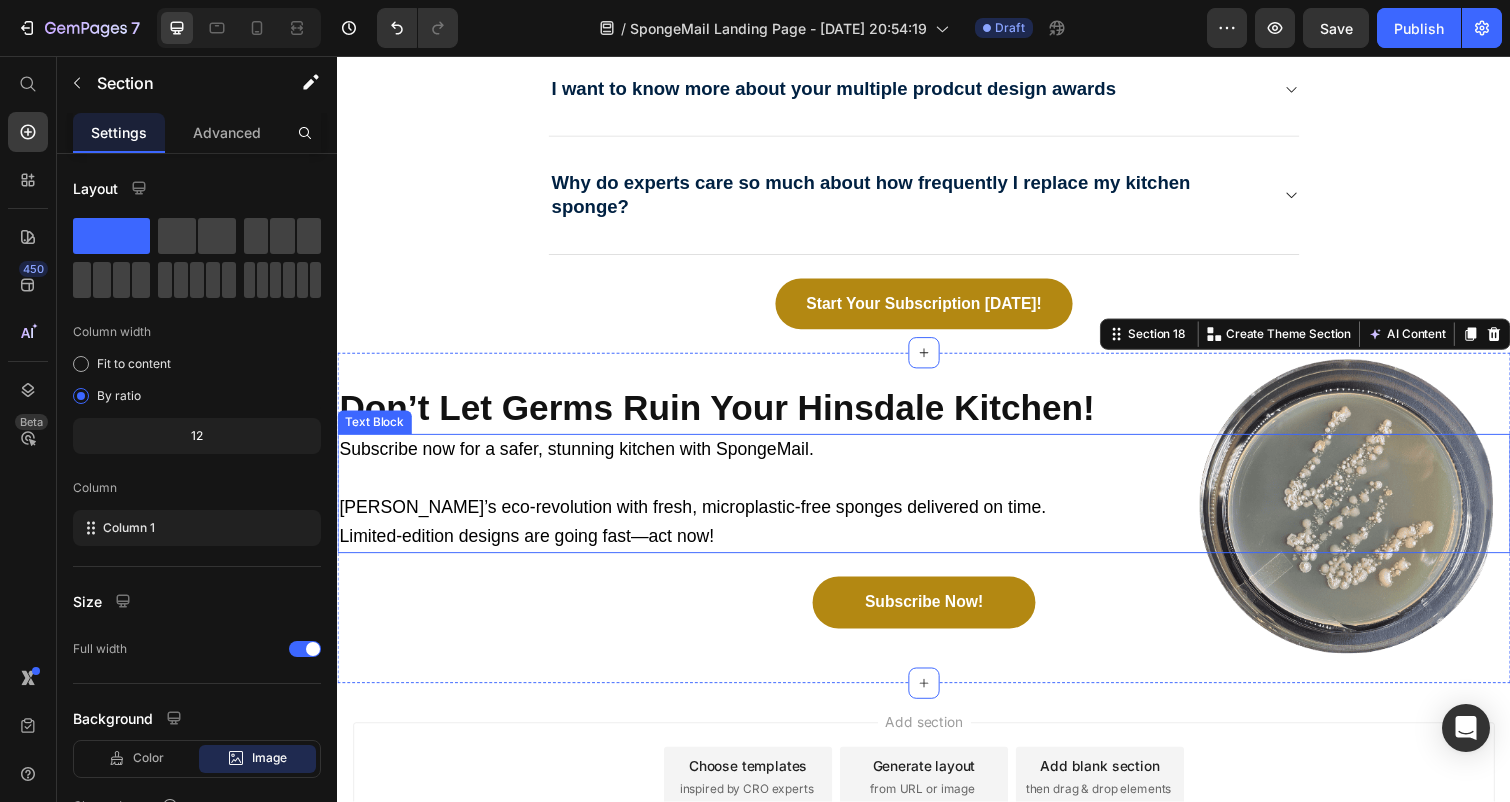 click at bounding box center (937, 489) 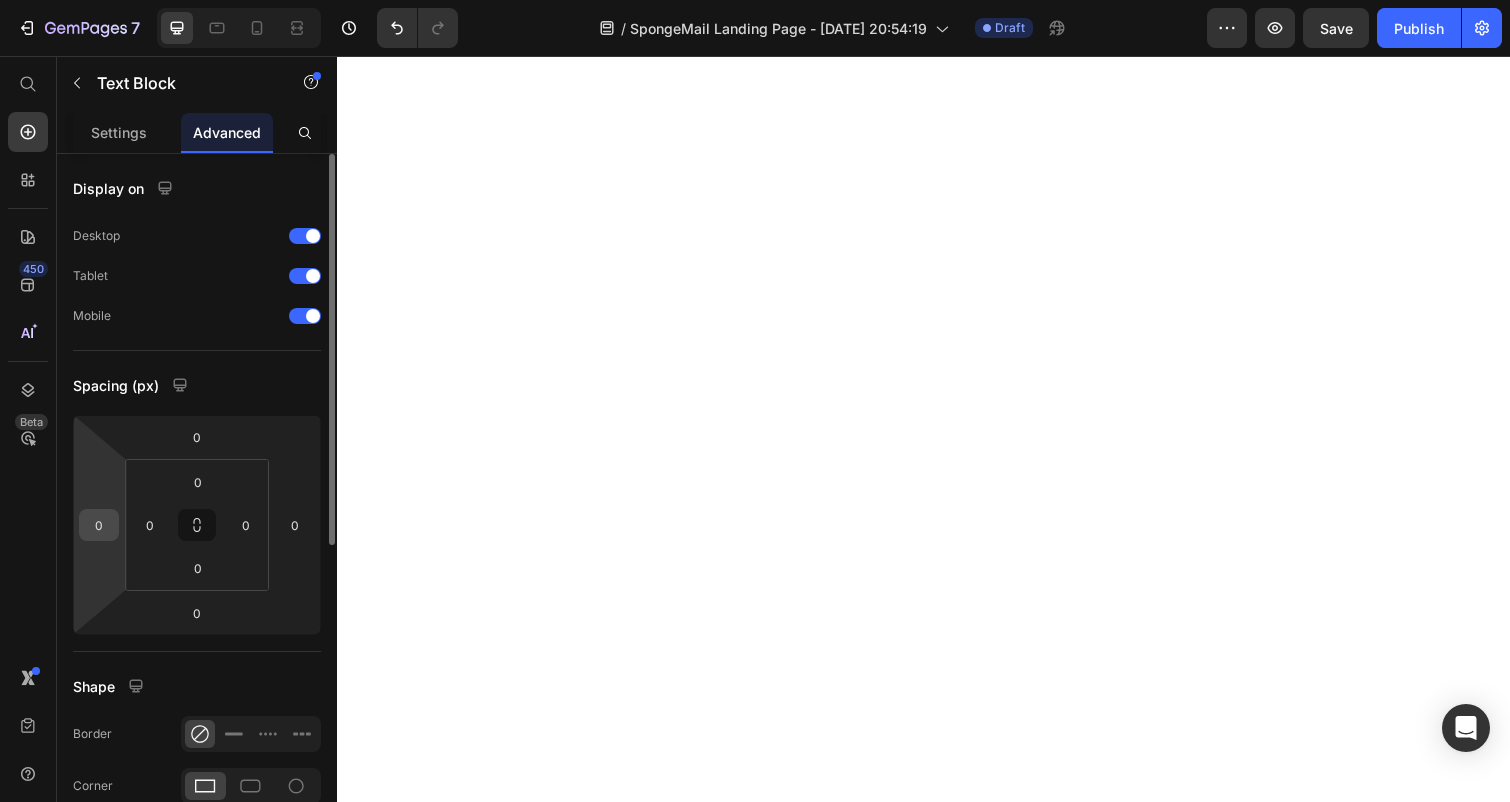 scroll, scrollTop: 0, scrollLeft: 0, axis: both 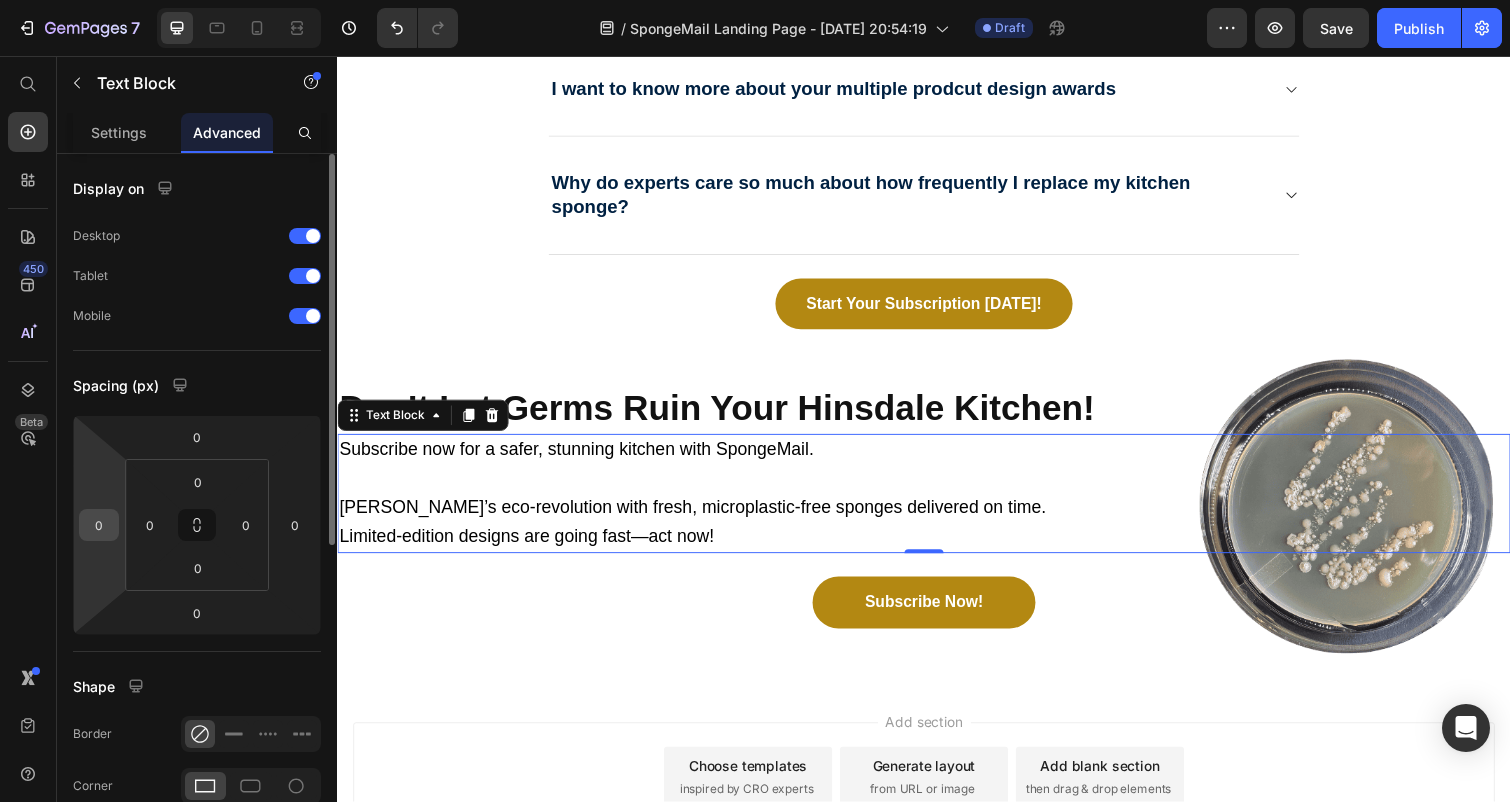 click on "0" at bounding box center [99, 525] 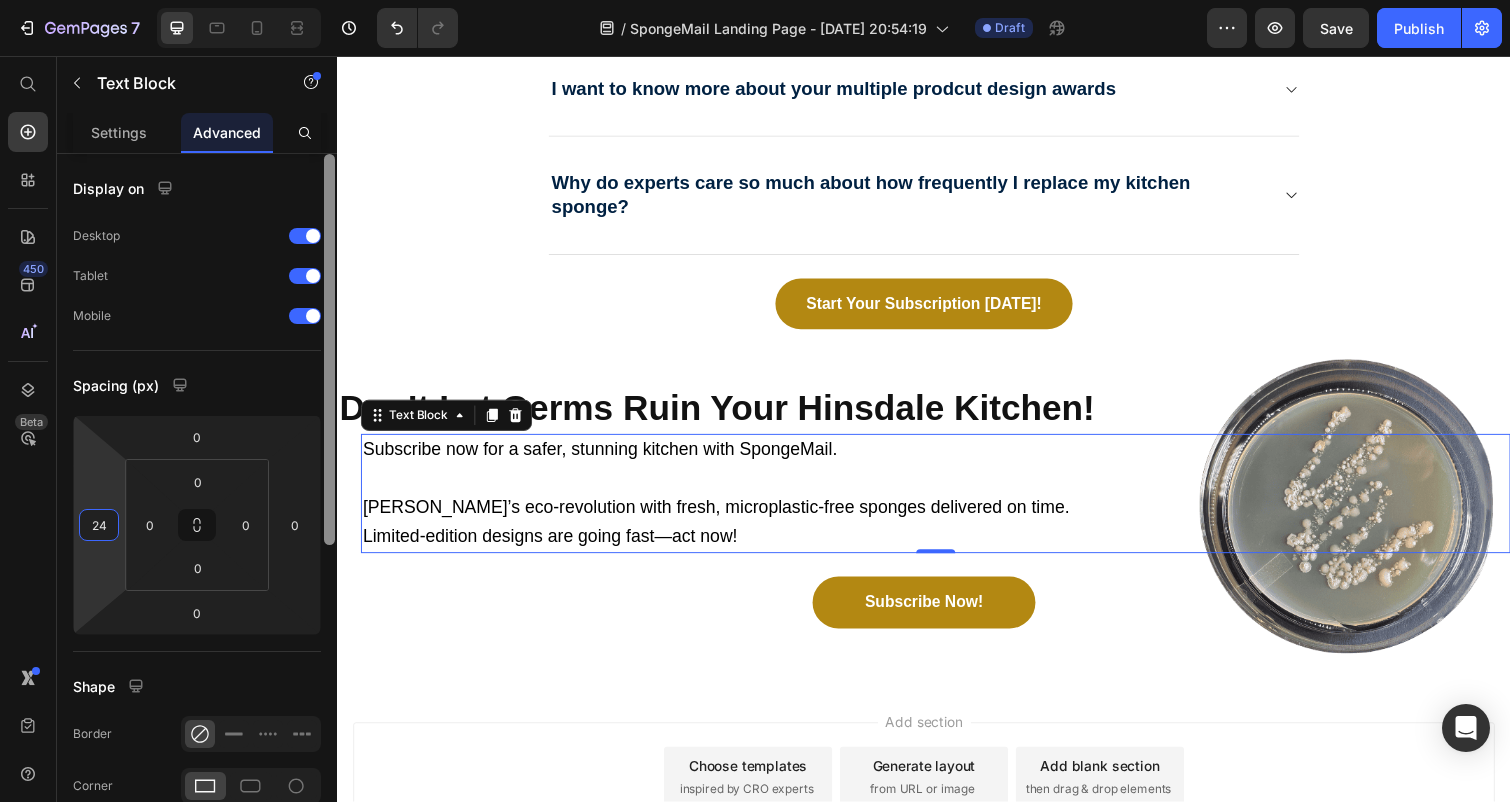 type on "24" 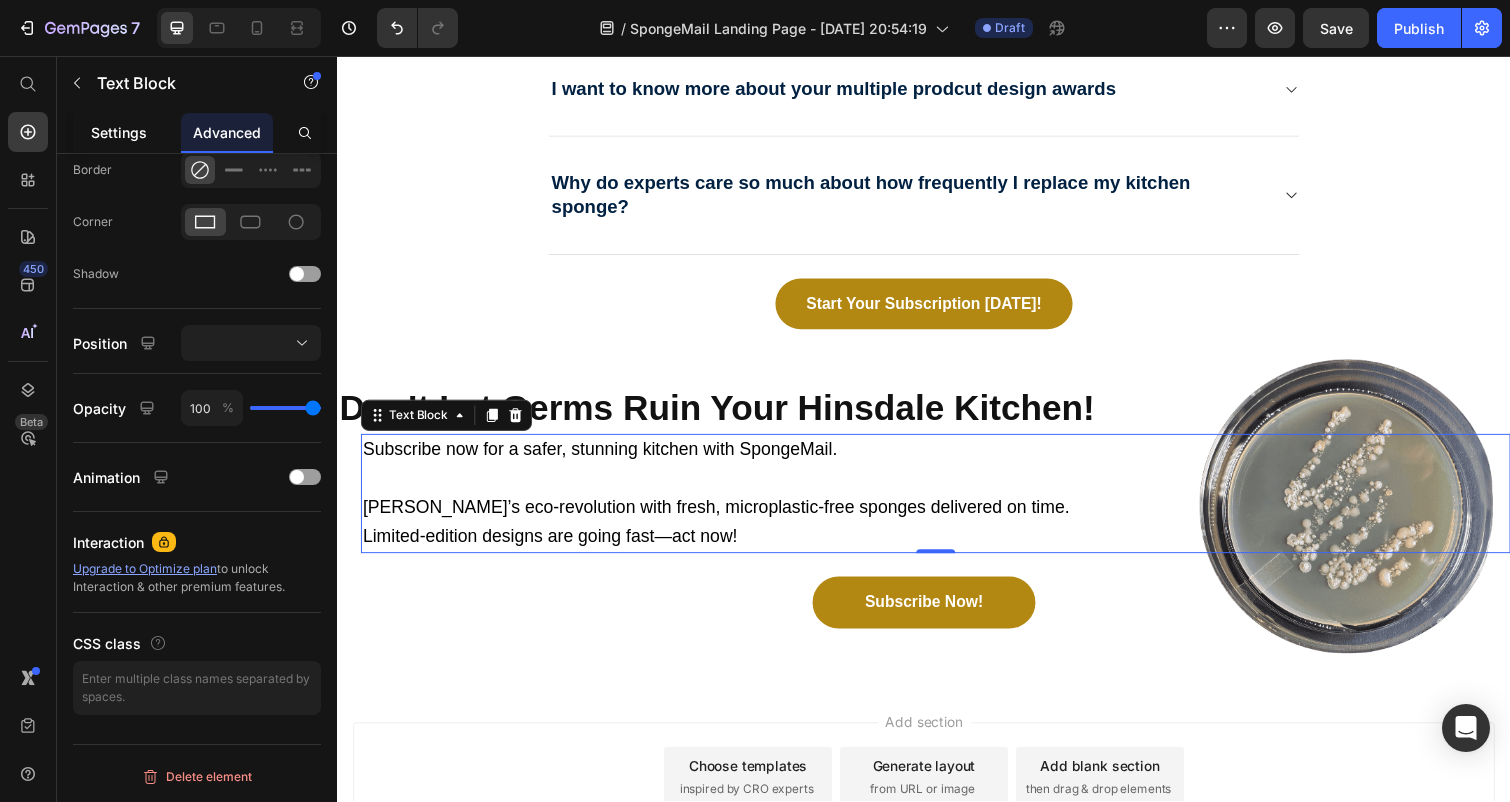 click on "Settings" at bounding box center [119, 132] 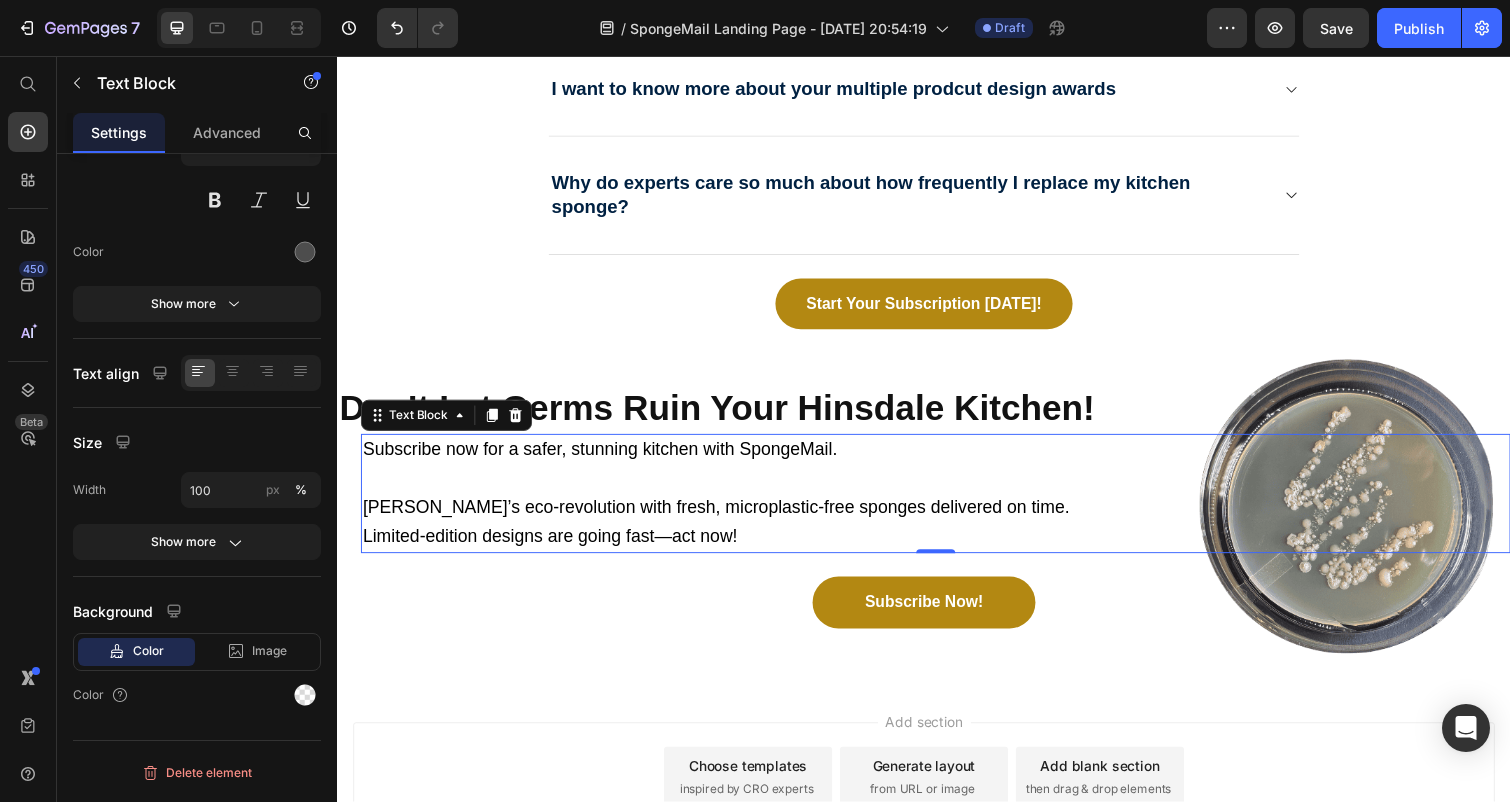 scroll, scrollTop: 0, scrollLeft: 0, axis: both 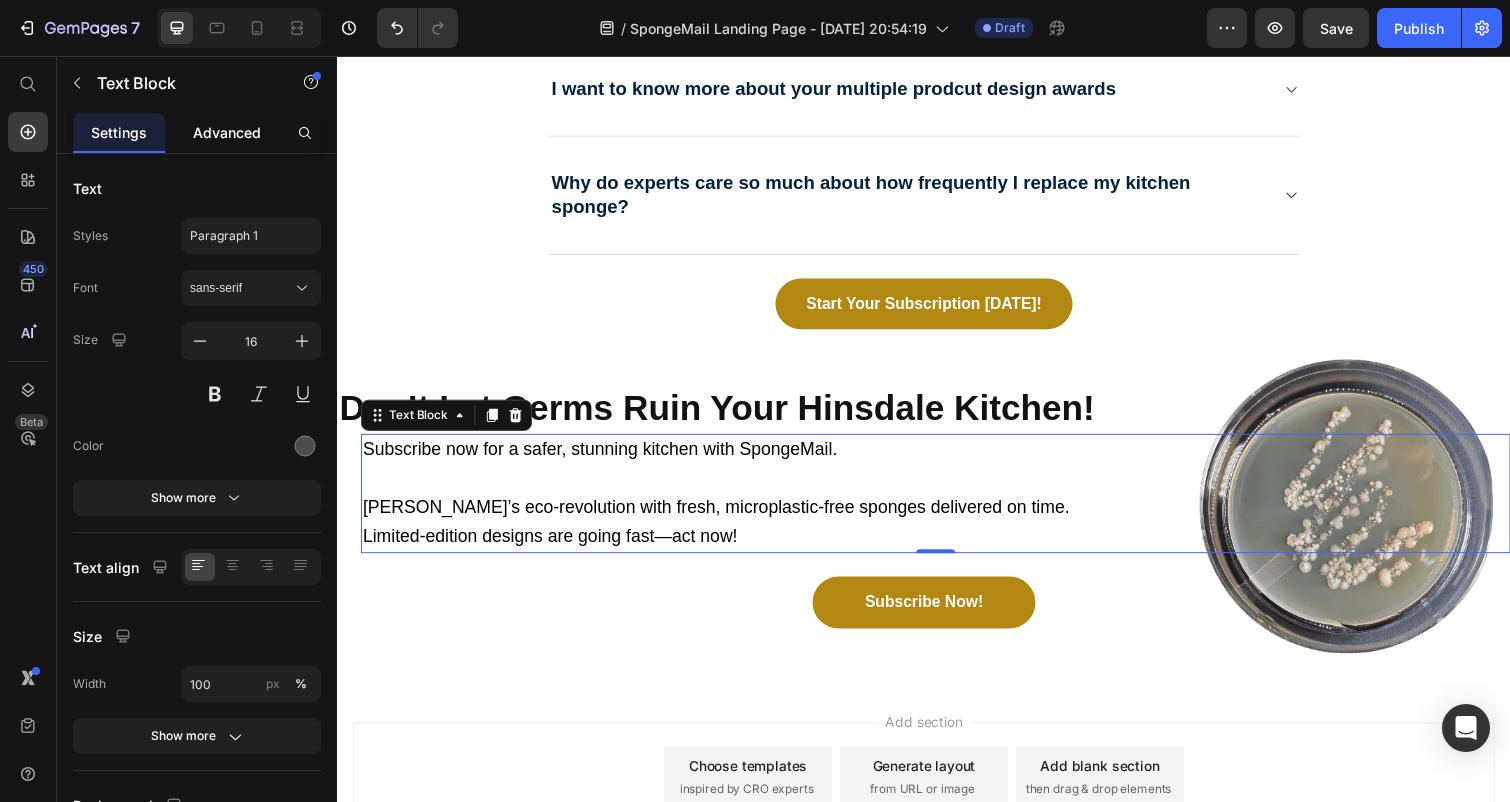 click on "Advanced" at bounding box center [227, 132] 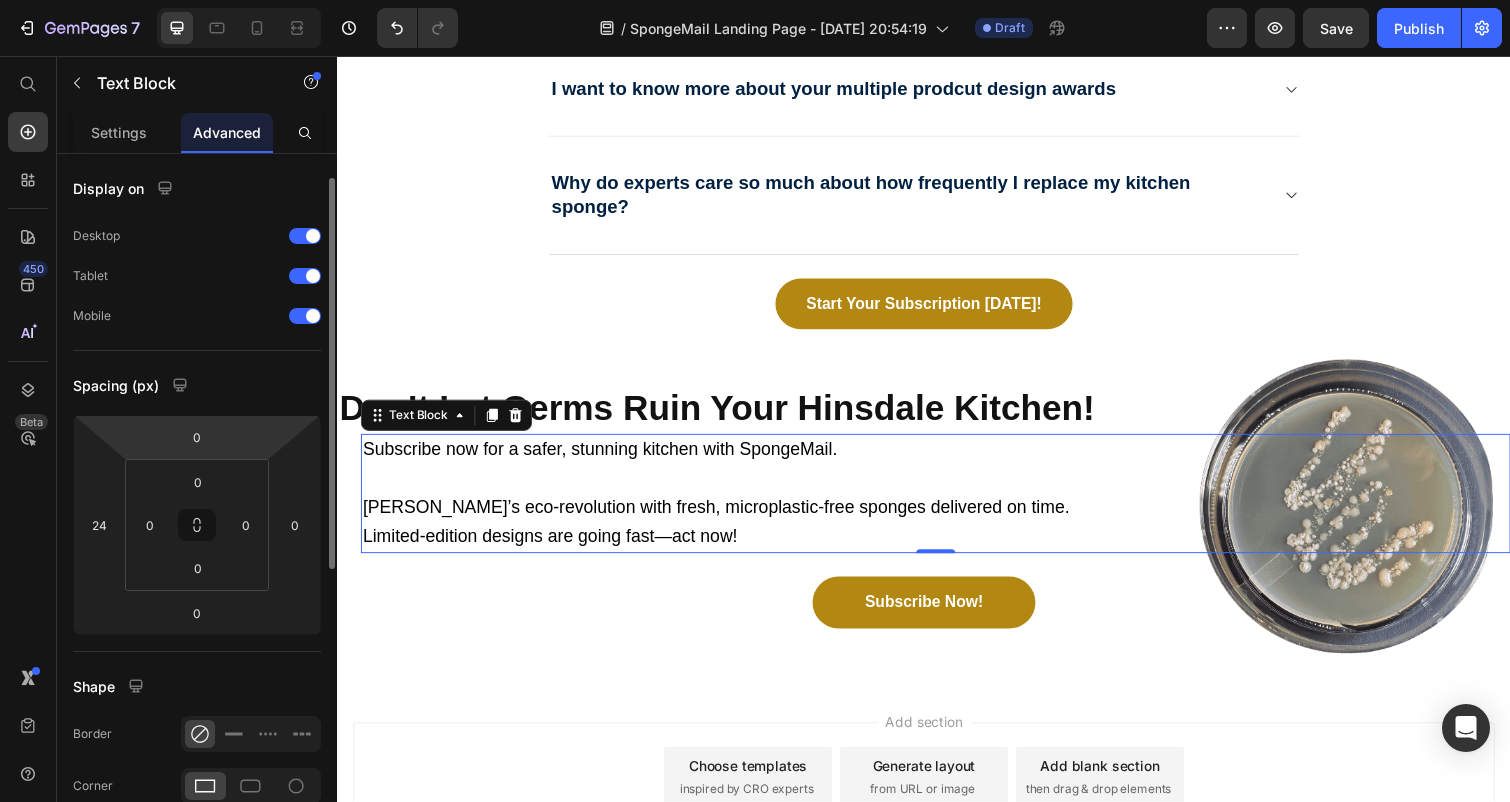 scroll, scrollTop: 31, scrollLeft: 0, axis: vertical 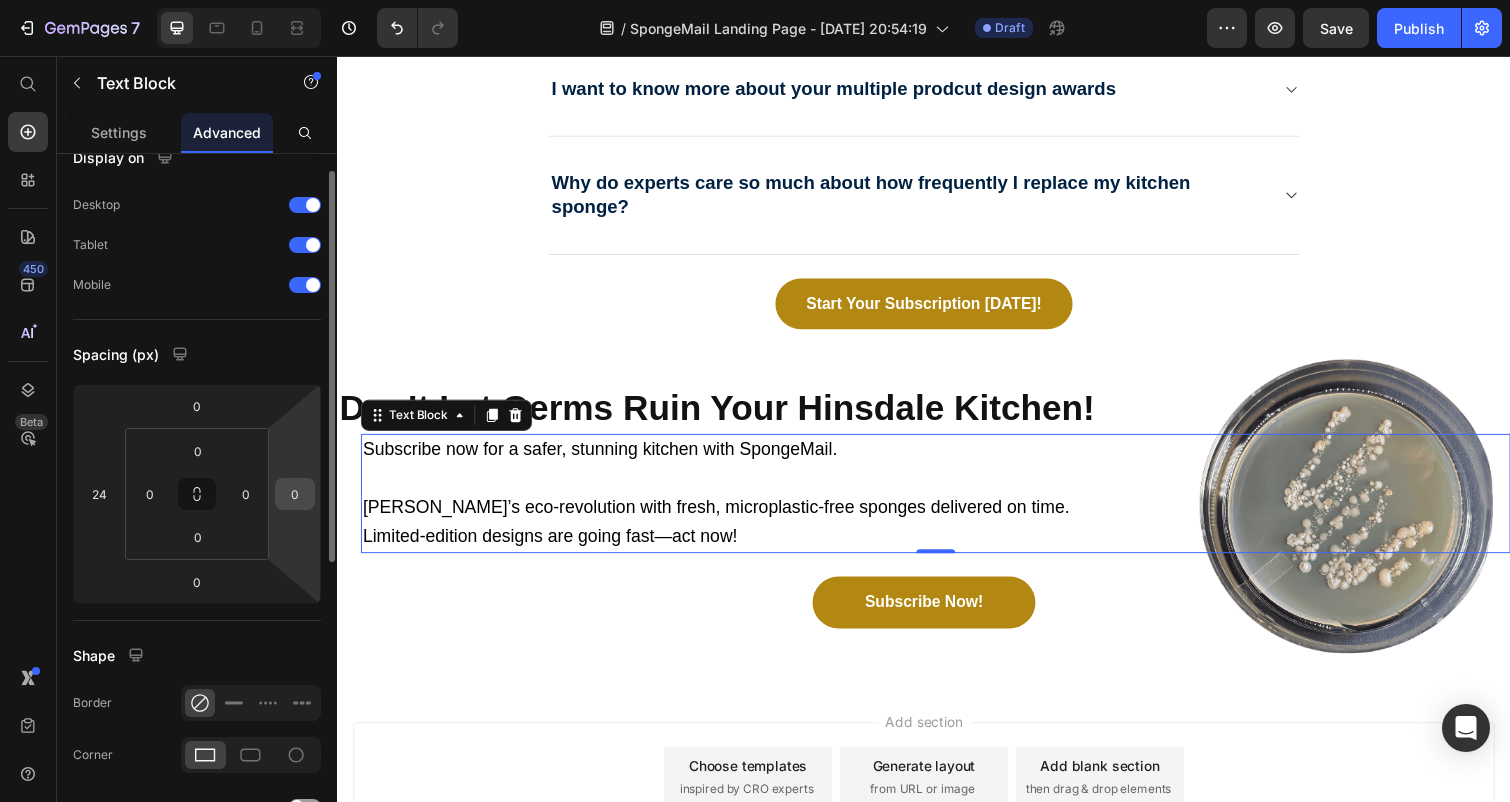 click on "0" at bounding box center (295, 494) 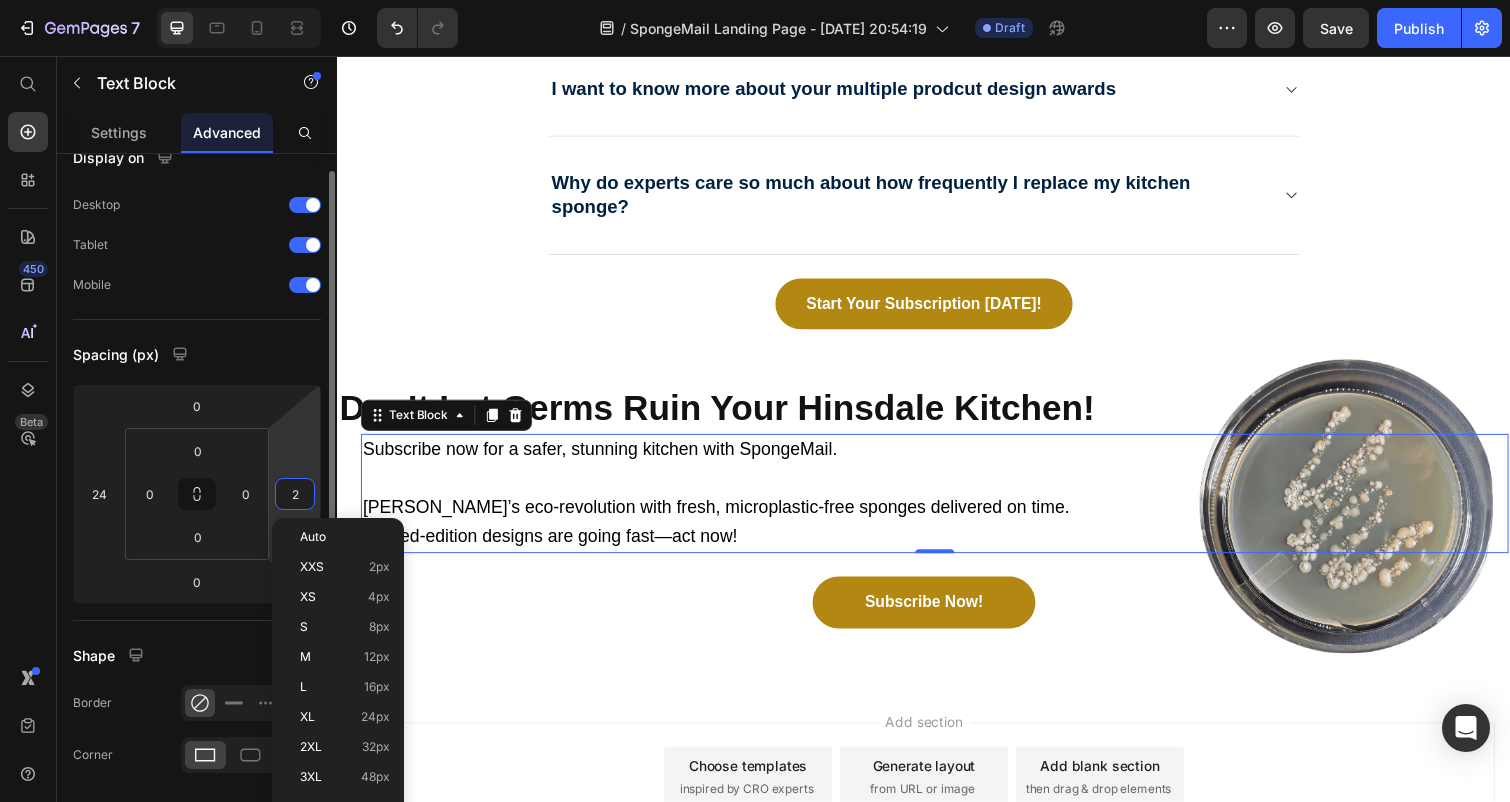 type on "24" 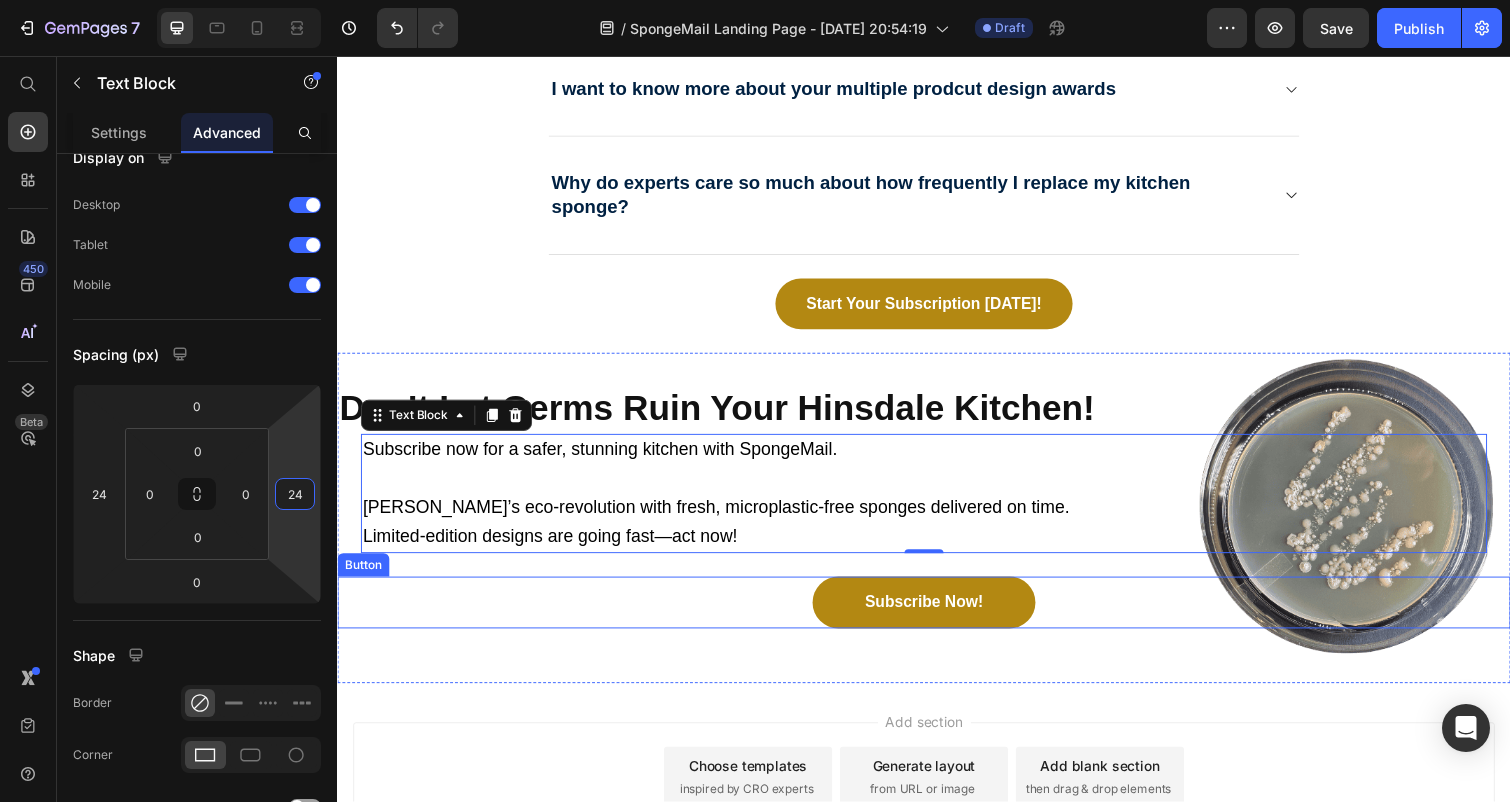 click on "Subscribe Now! Button" at bounding box center [937, 615] 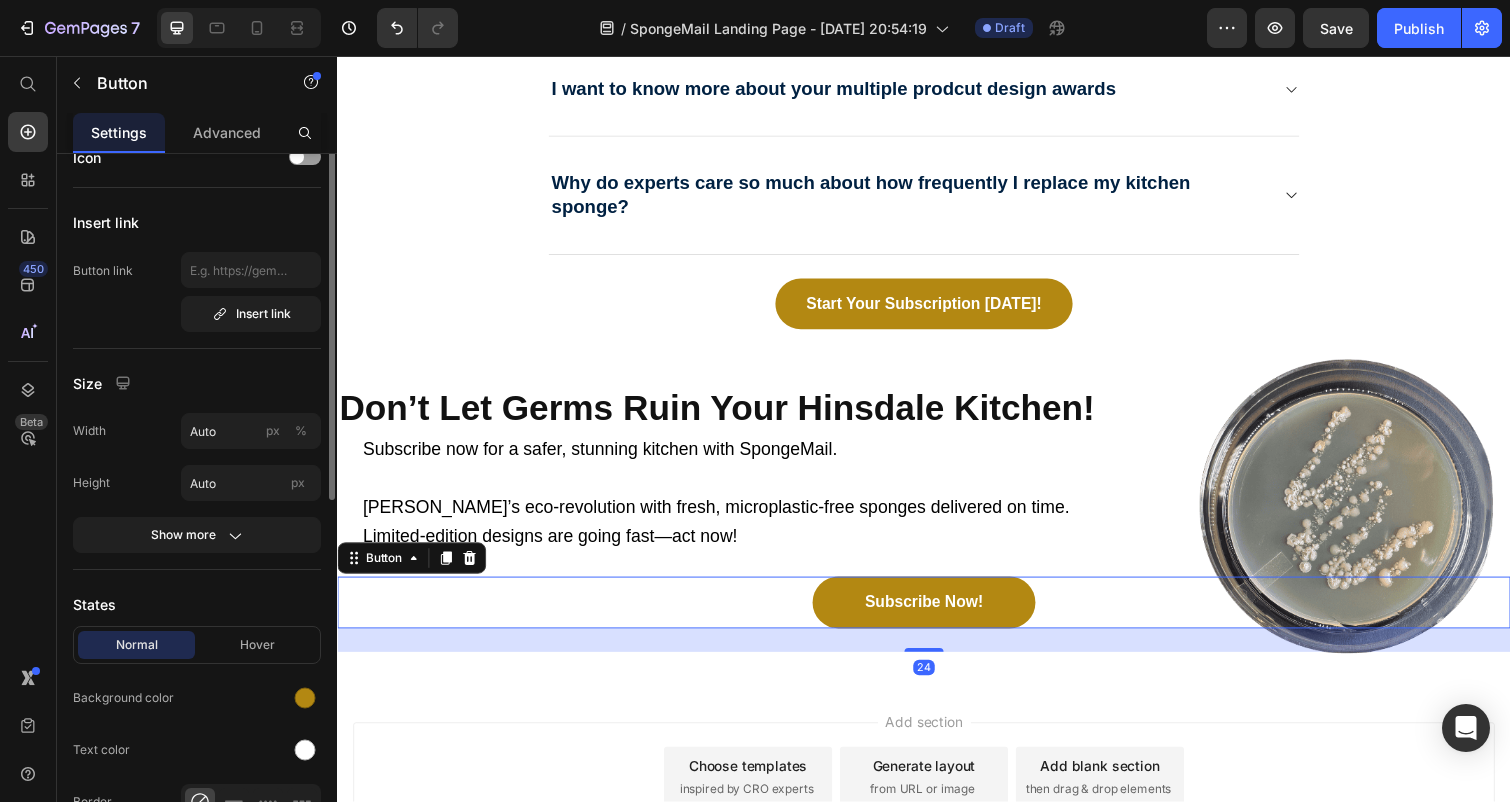 scroll, scrollTop: 0, scrollLeft: 0, axis: both 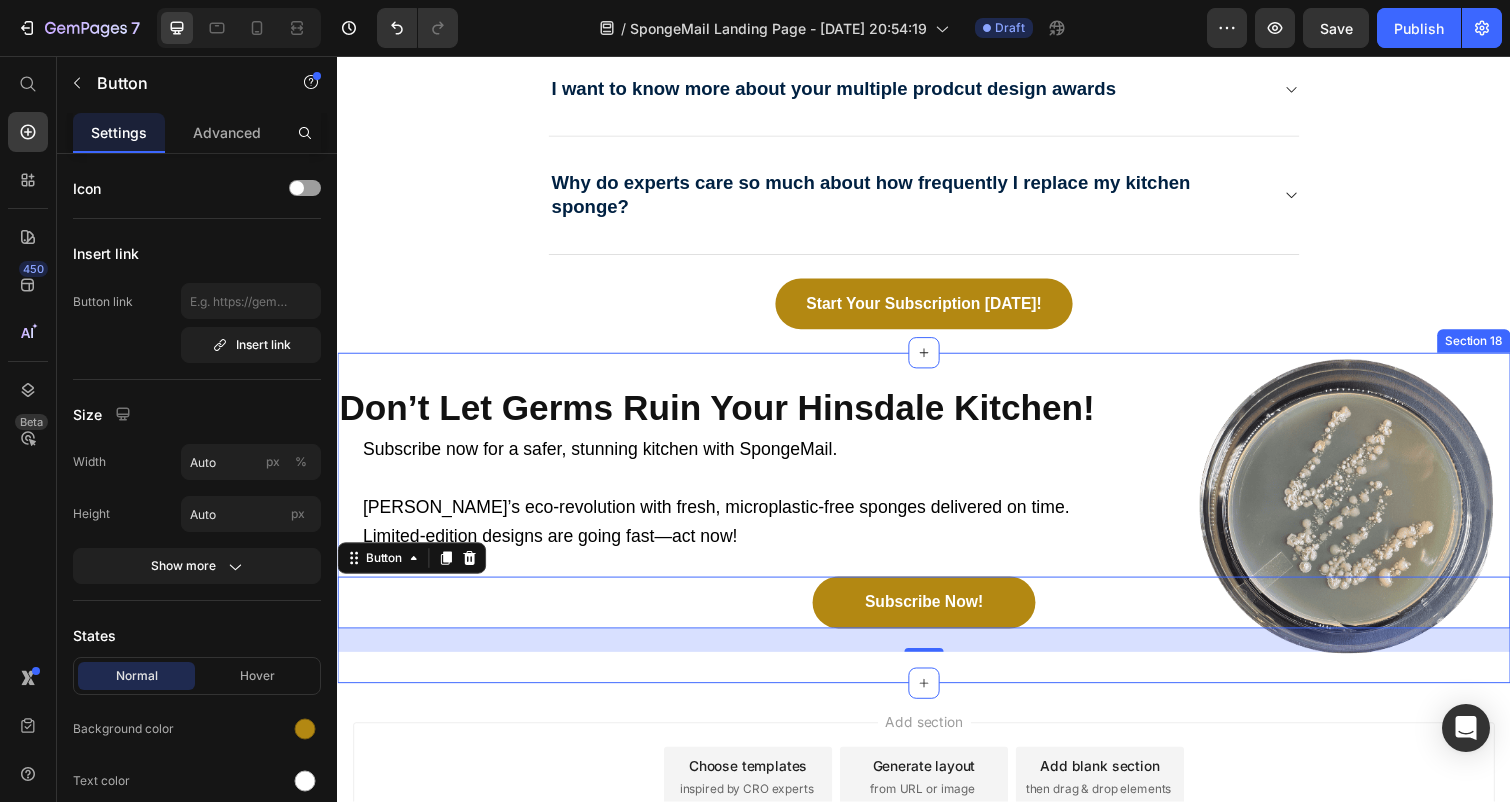 click on "Don’t Let Germs Ruin Your Hinsdale Kitchen! Heading Subscribe now for a safer, stunning kitchen with SpongeMail. Join Hinsdale’s eco-revolution with fresh, microplastic-free sponges delivered on time.  Limited-edition designs are going fast—act now! Text Block Subscribe Now! Button   24 Section 18" at bounding box center (937, 529) 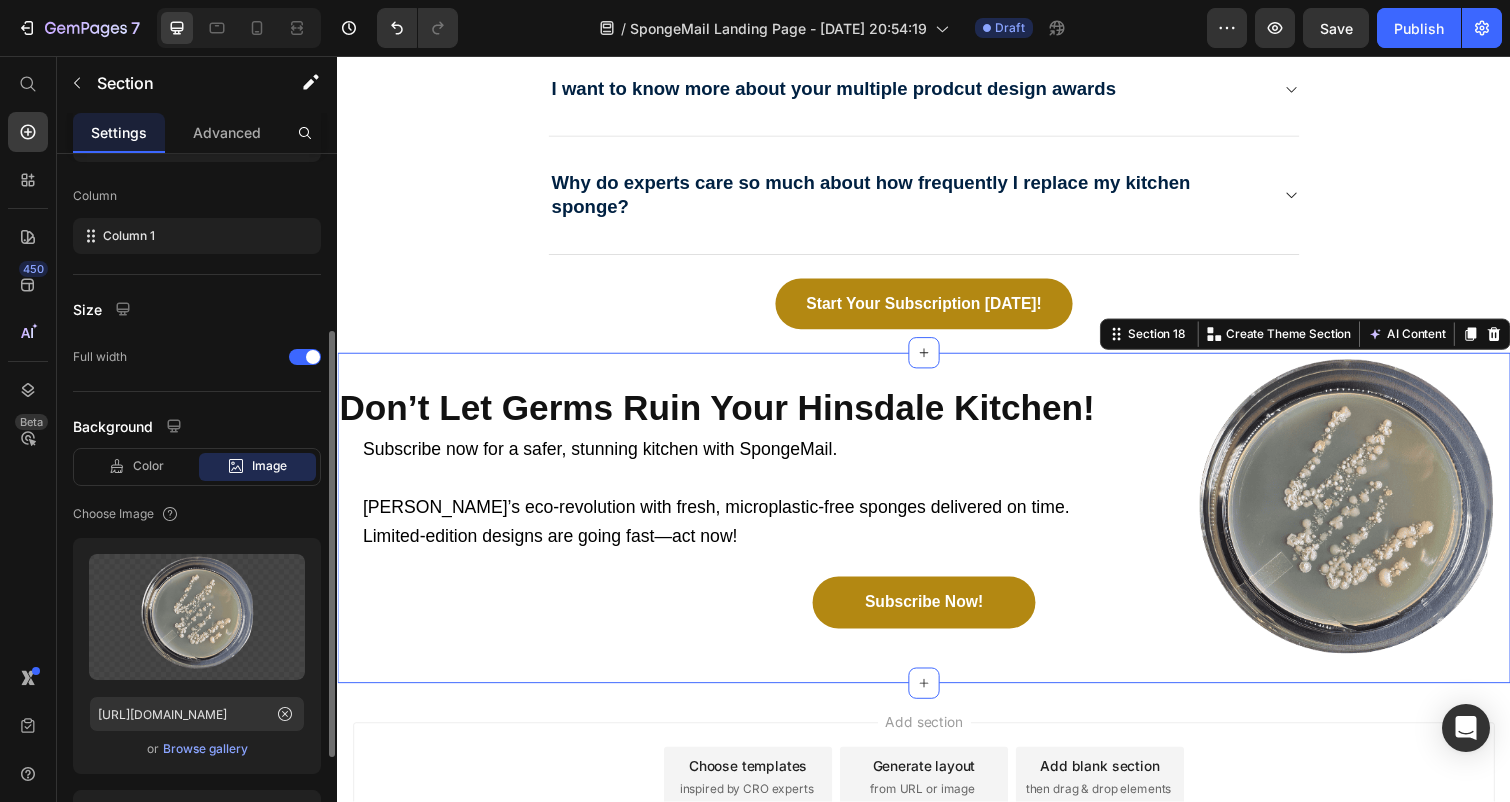 scroll, scrollTop: 0, scrollLeft: 0, axis: both 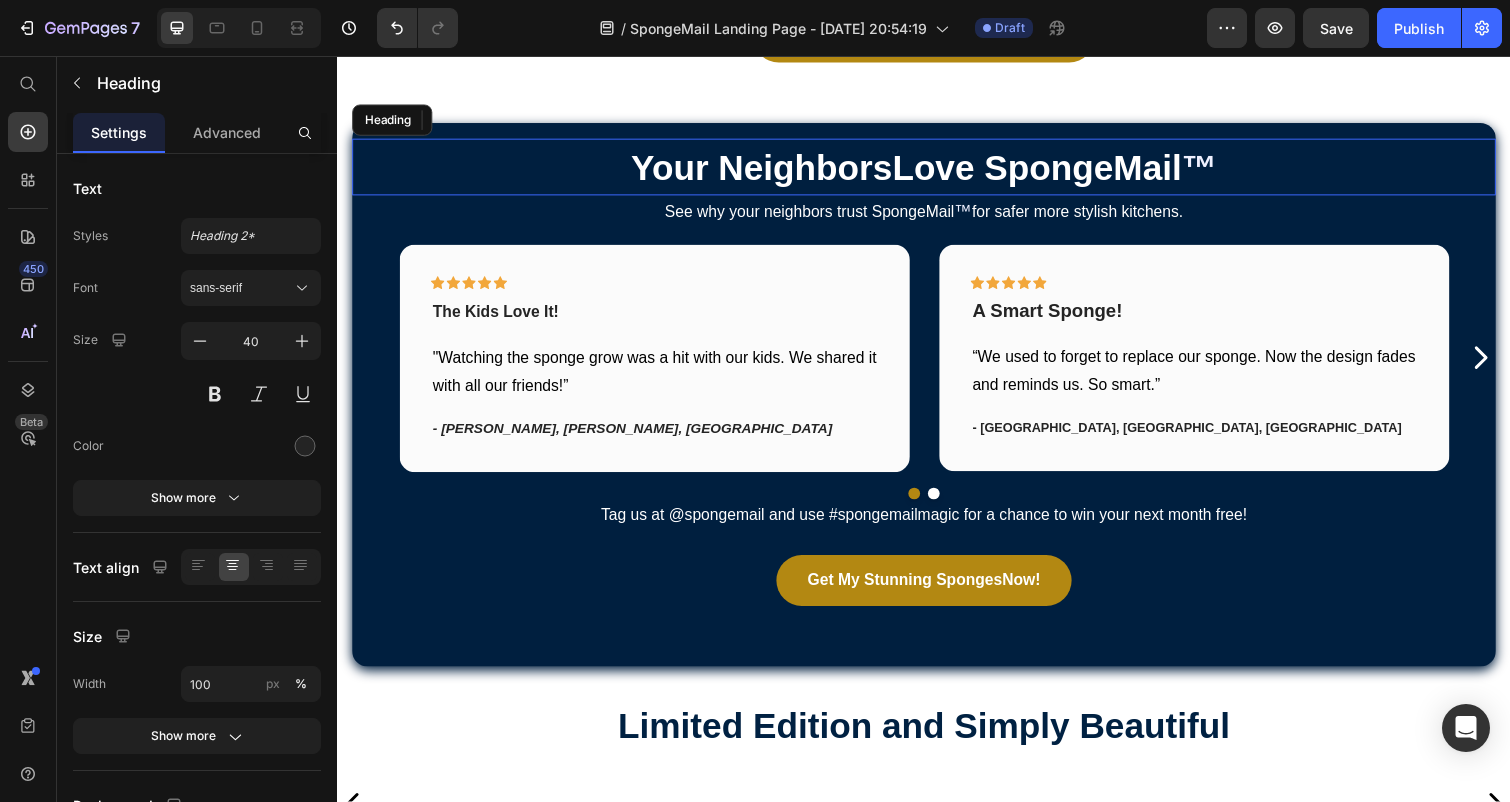 click on "Your Neighbors  Love SpongeMail ™" at bounding box center (937, 170) 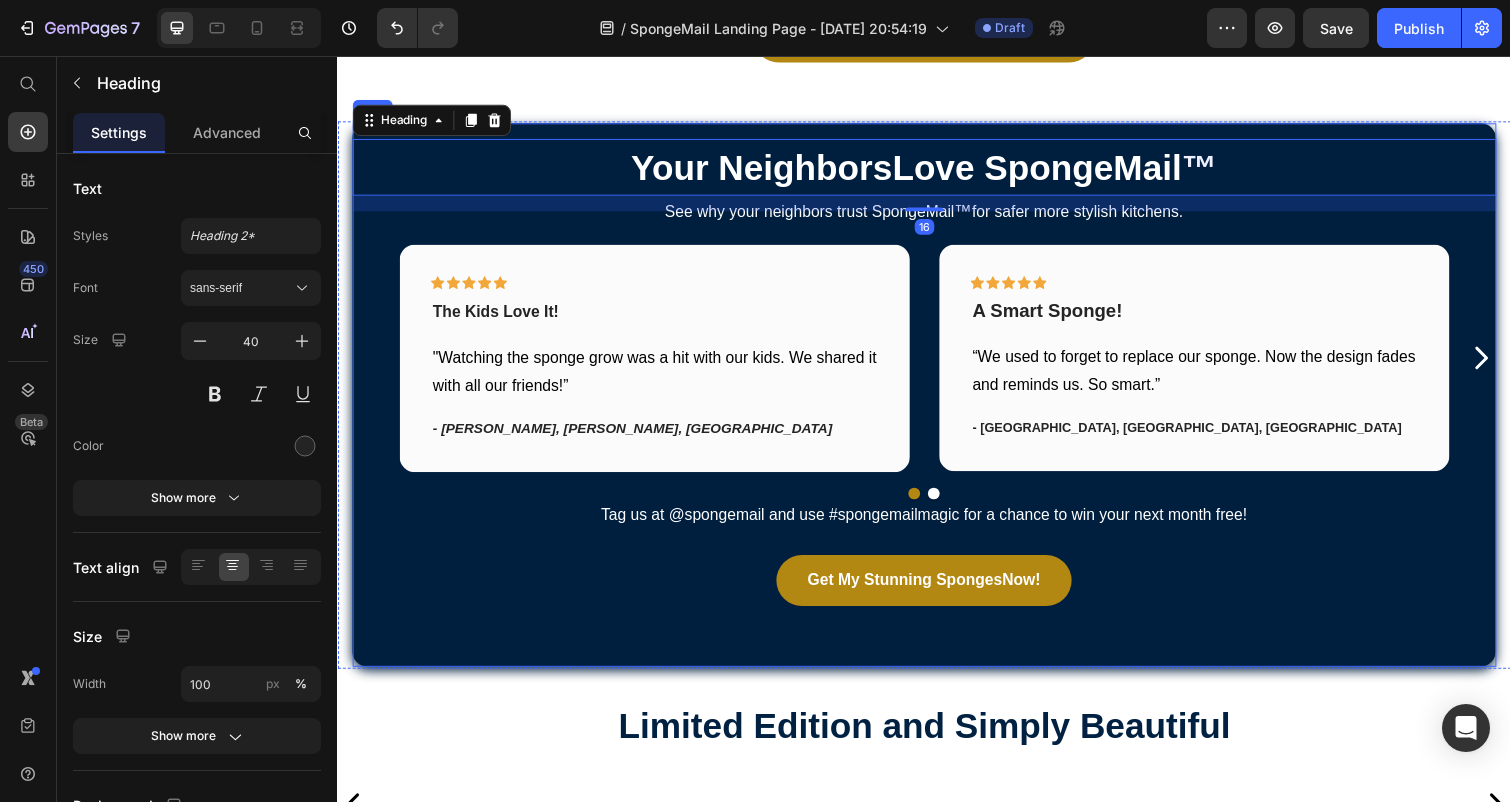 click on "Your Neighbors  Love SpongeMail ™ Heading   16 See why your neighbors trust Sponge Mail ™  for s afer more stylish kitchens. Text Block
Icon
Icon
Icon
Icon
Icon Row The Kids Love It! Text block "Watching the sponge grow was a hit with our kids. We shared it with all our friends!” Text block - Carmen, Parrish, FL Text block Row
Icon
Icon
Icon
Icon
Icon Row A Smart Sponge! Text block “We used to forget to replace our sponge. Now the design fades and reminds us. So smart.” Text block - Chelsea, Western Springs, IL Text block Row
Icon
Icon
Icon
Icon
Icon Row Beautiful Designs! Text block “Beautiful designs, biodegradable, and it arrives when we need it? We’re hooked.” Text block - Sarah, Hinsdale, IL Text block Row
Icon Icon Icon" at bounding box center (937, 403) 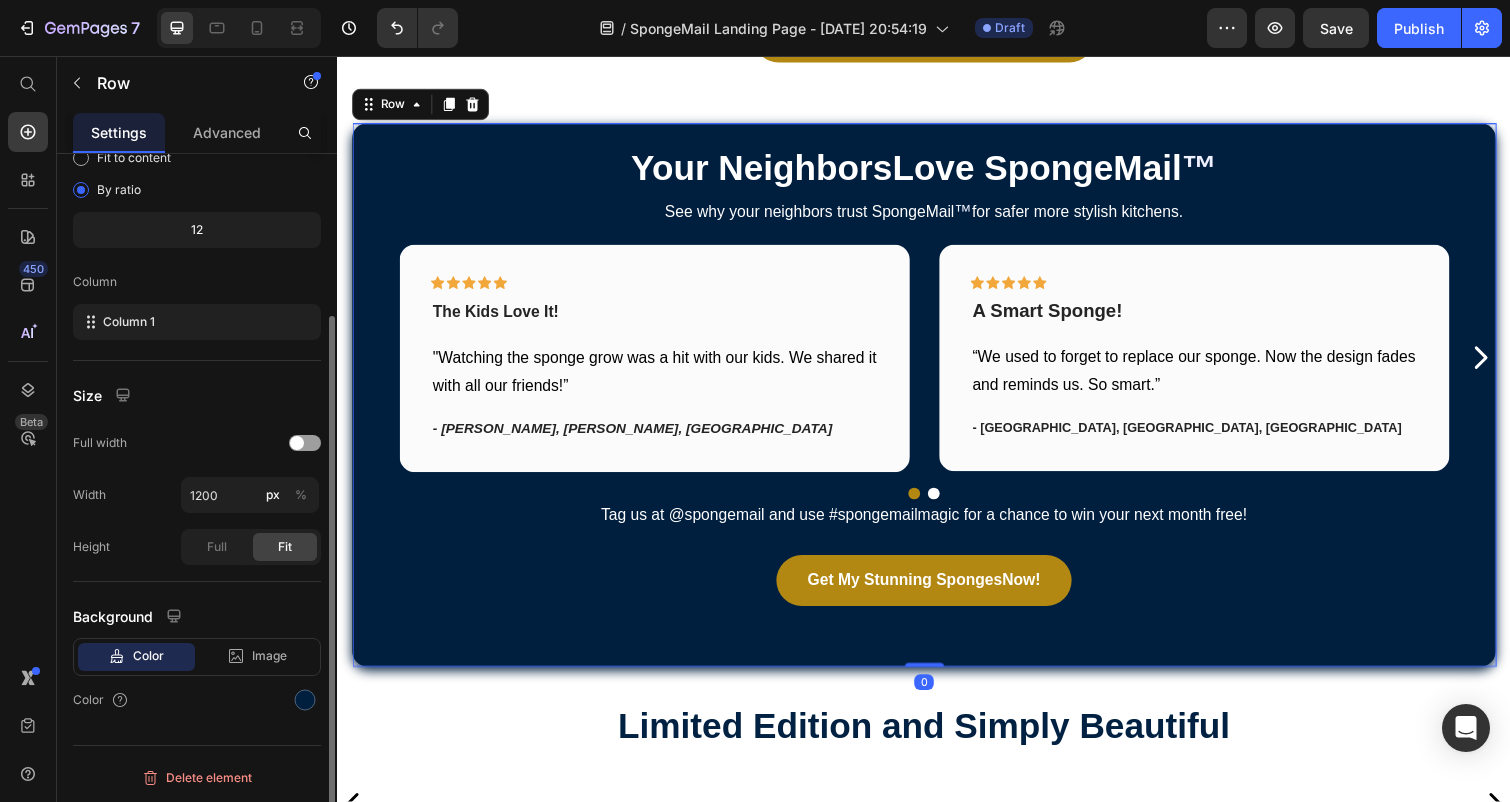 scroll, scrollTop: 207, scrollLeft: 0, axis: vertical 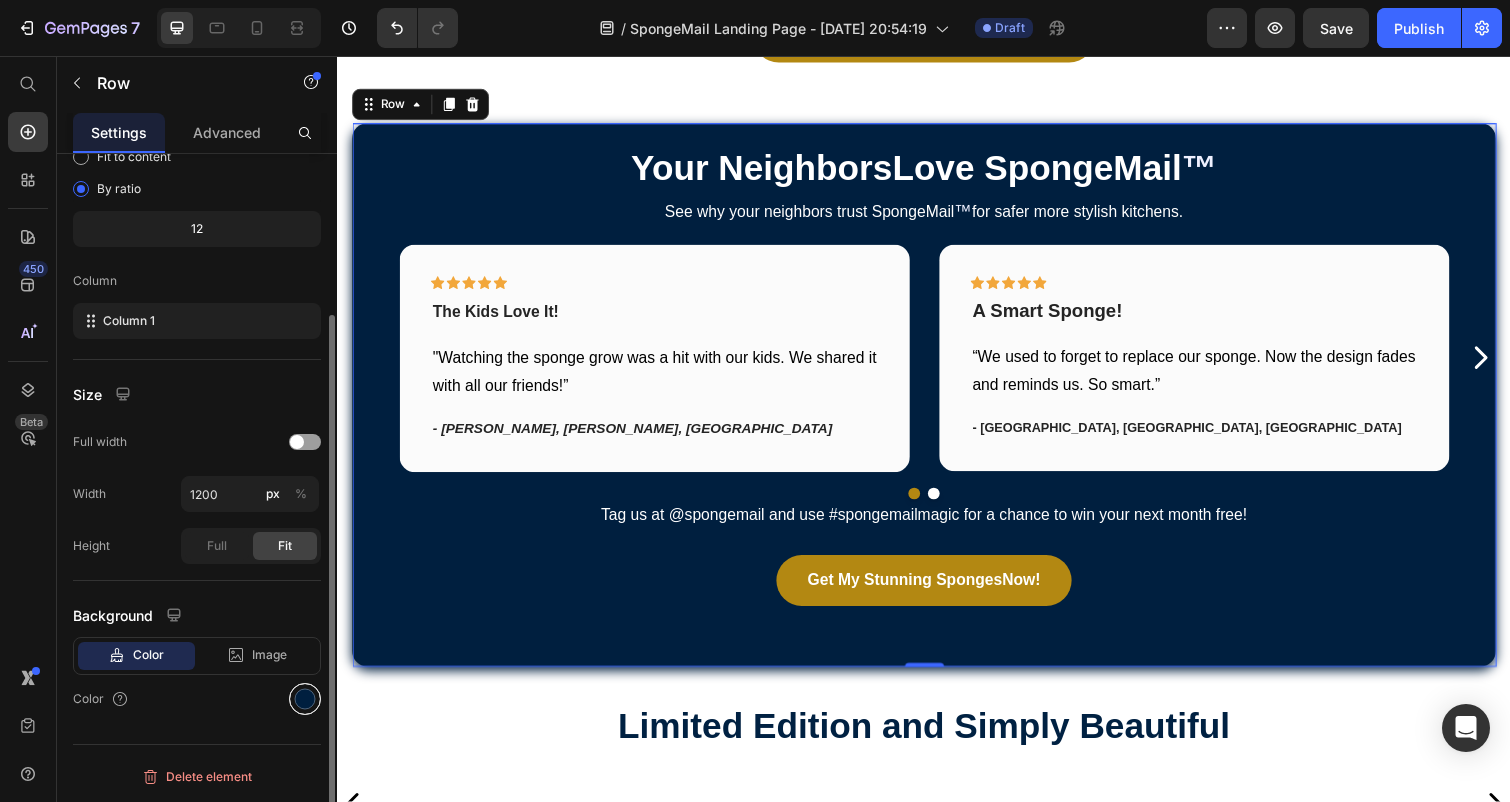 click at bounding box center (305, 699) 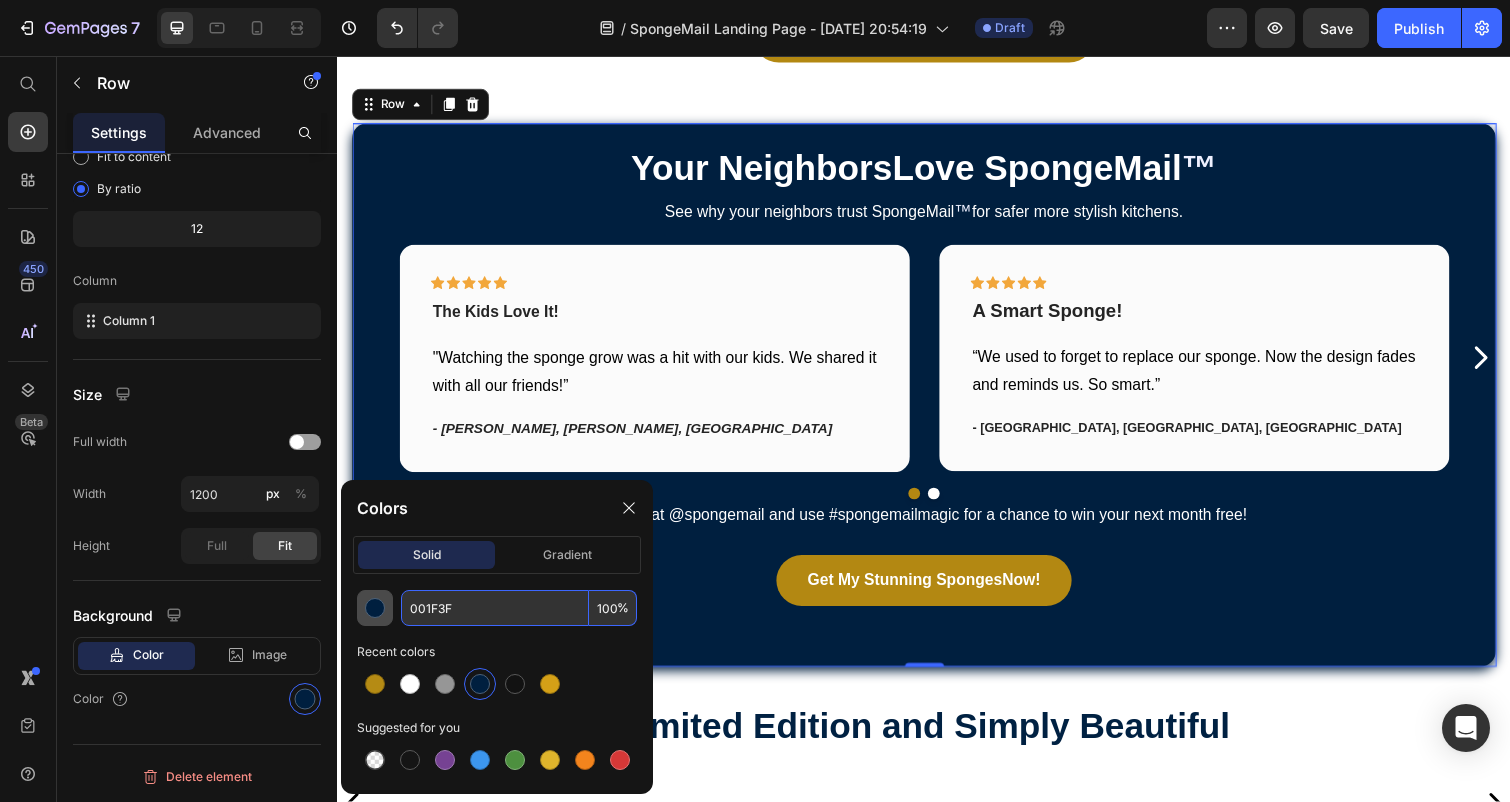 drag, startPoint x: 484, startPoint y: 604, endPoint x: 389, endPoint y: 603, distance: 95.005264 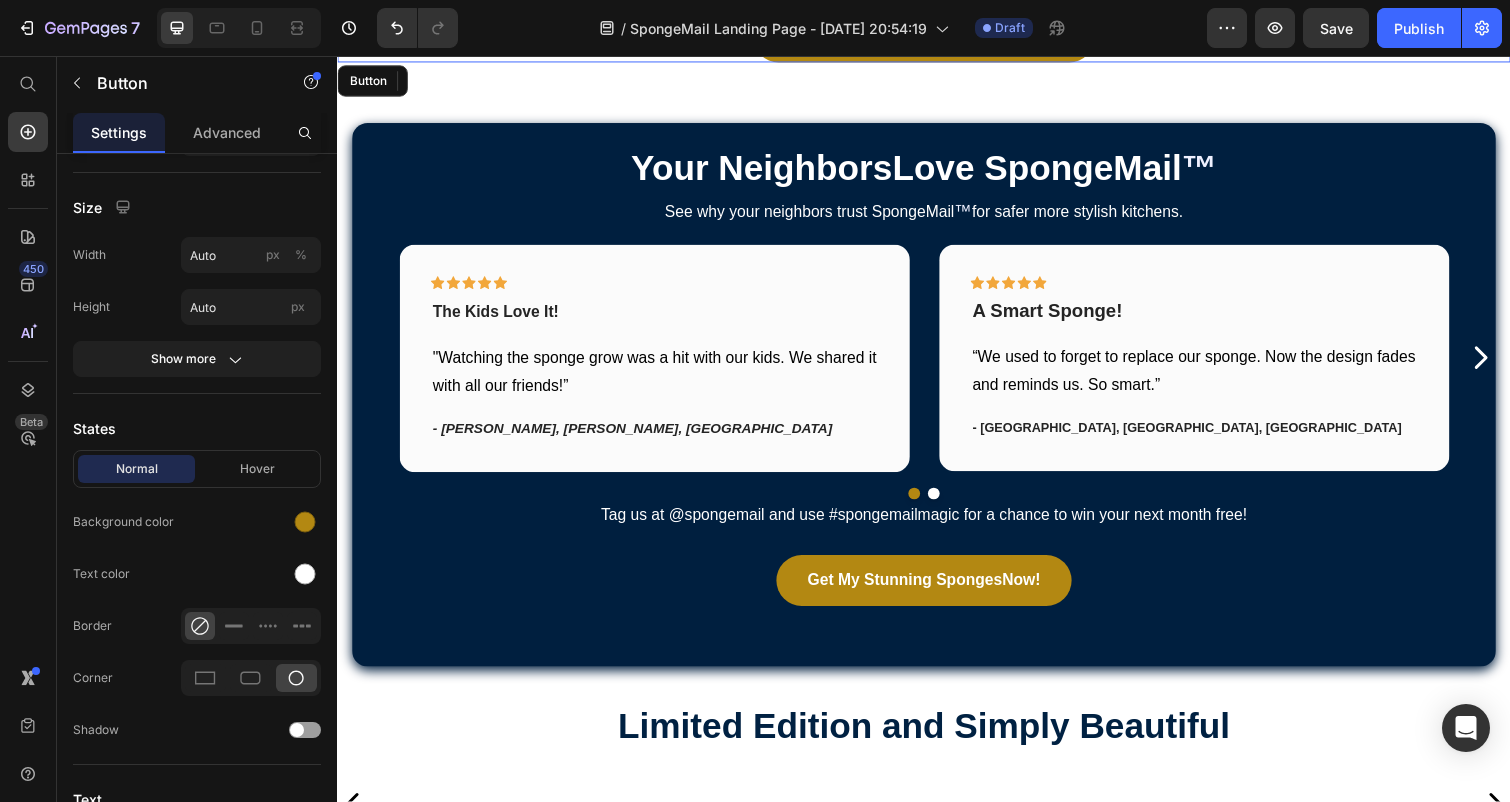 click on "Get My Stunning Sponges  Now! Button" at bounding box center (937, 36) 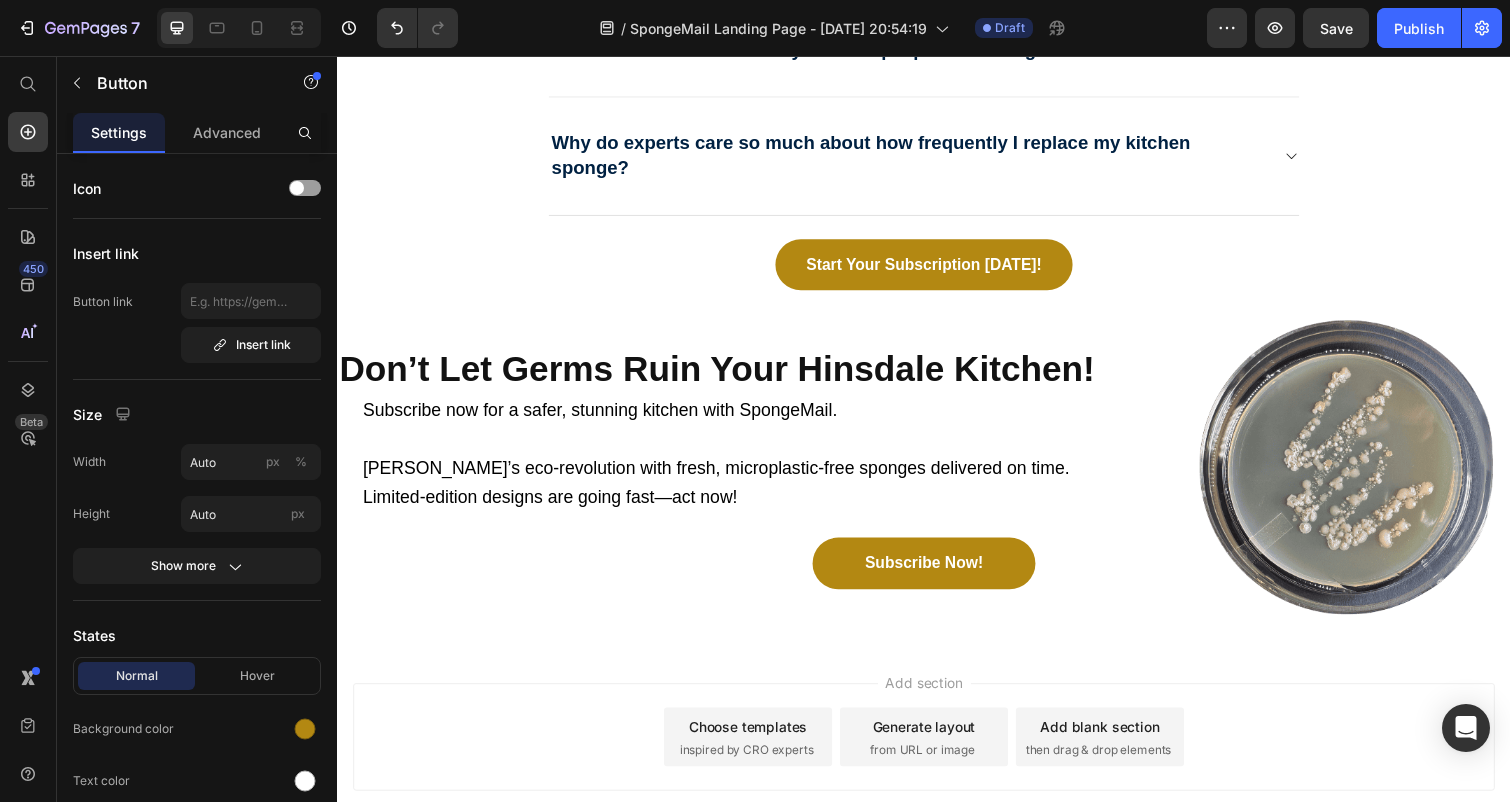 scroll, scrollTop: 8653, scrollLeft: 0, axis: vertical 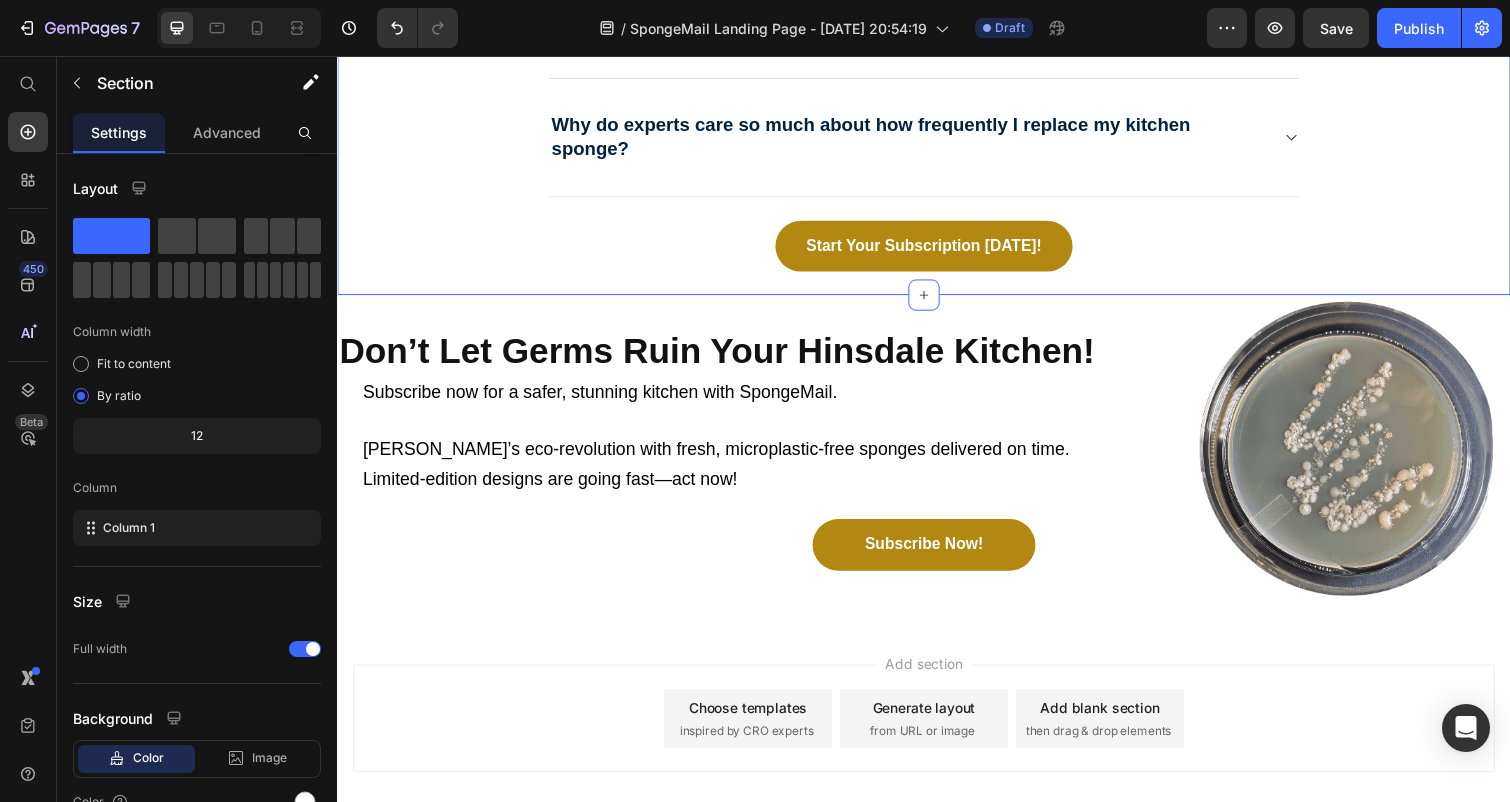 click on "Got Questions? We've Got Answers! Heading Everything  you need to know about SpongeMail's eco-friendly solution. Text block                Title Line
How often are spongemail kitchen sponges delivered?
Are SpongeMail sponges really microplastic-free?
Why do fading designs matter?
Is the Subscription Flexible?
How do I use my SpongeMail sponge for the first time?
What are the best ways to keep the bacterial counts lower and my sponge lasting longer
I want to know more about your multiple prodcut design awards
Why do experts care so much about how frequently I replace my kitchen sponge? Accordion Row Start Your Subscription Today! Button" at bounding box center (937, -237) 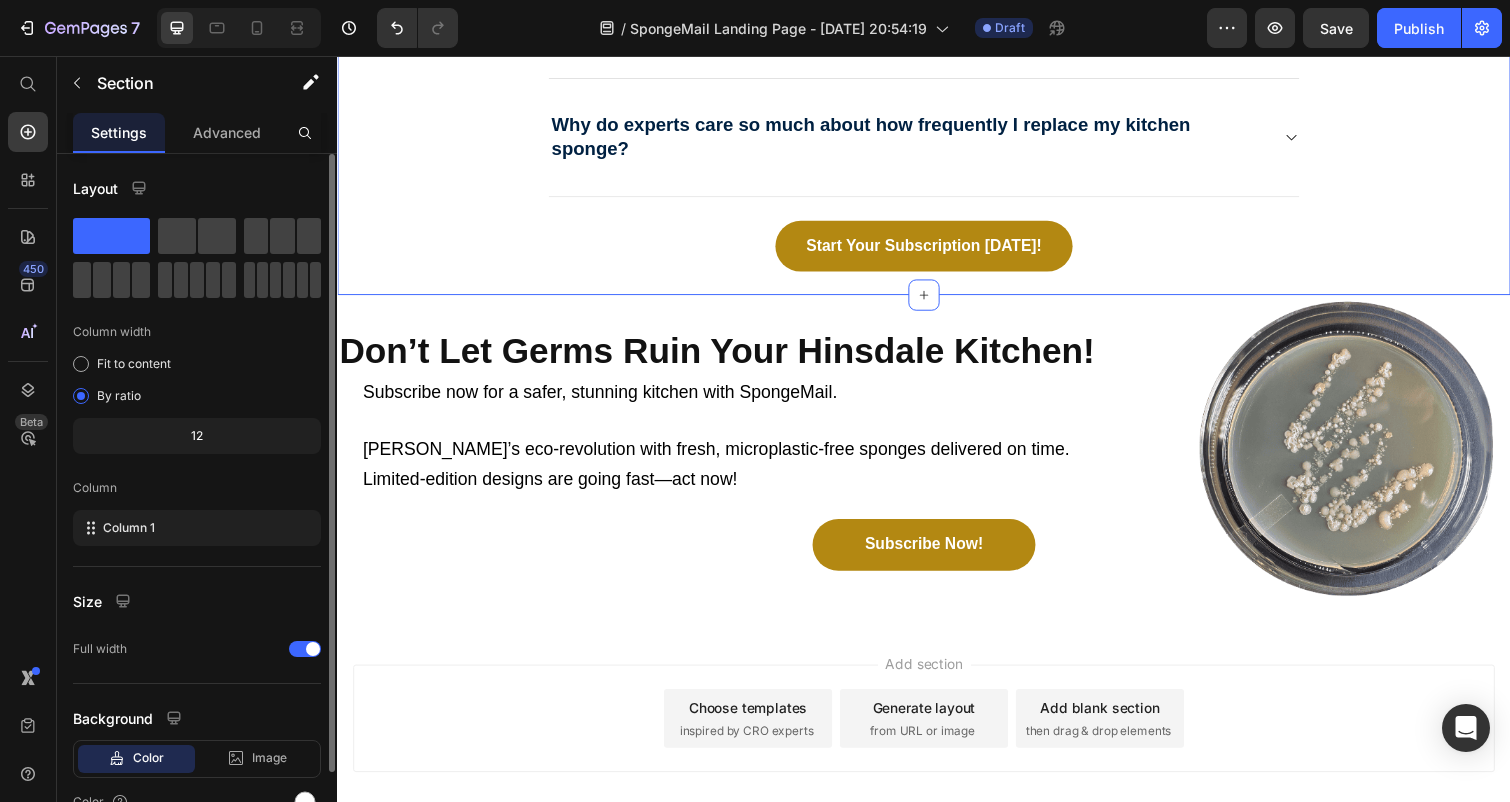 scroll, scrollTop: 103, scrollLeft: 0, axis: vertical 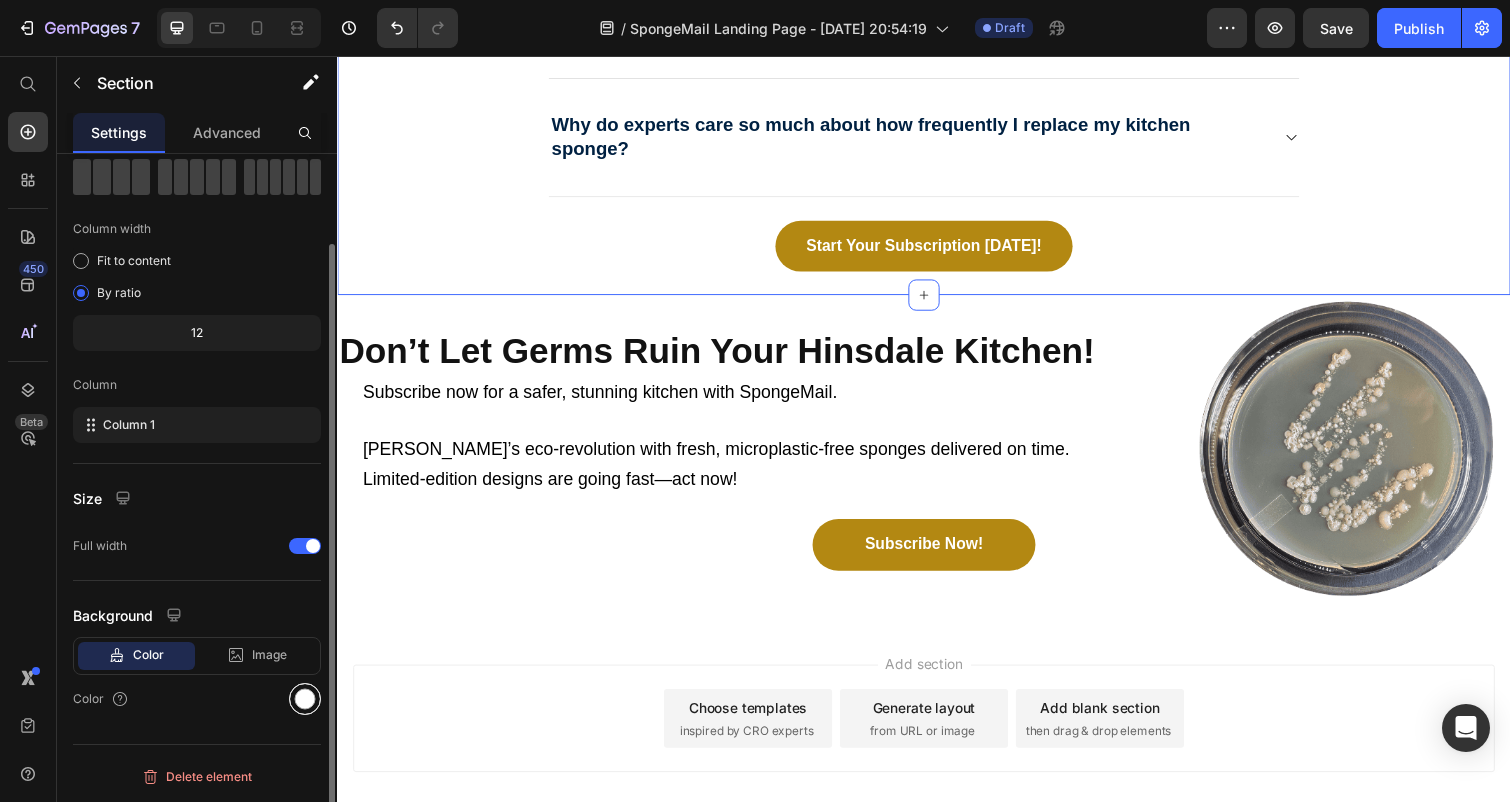 click at bounding box center (305, 699) 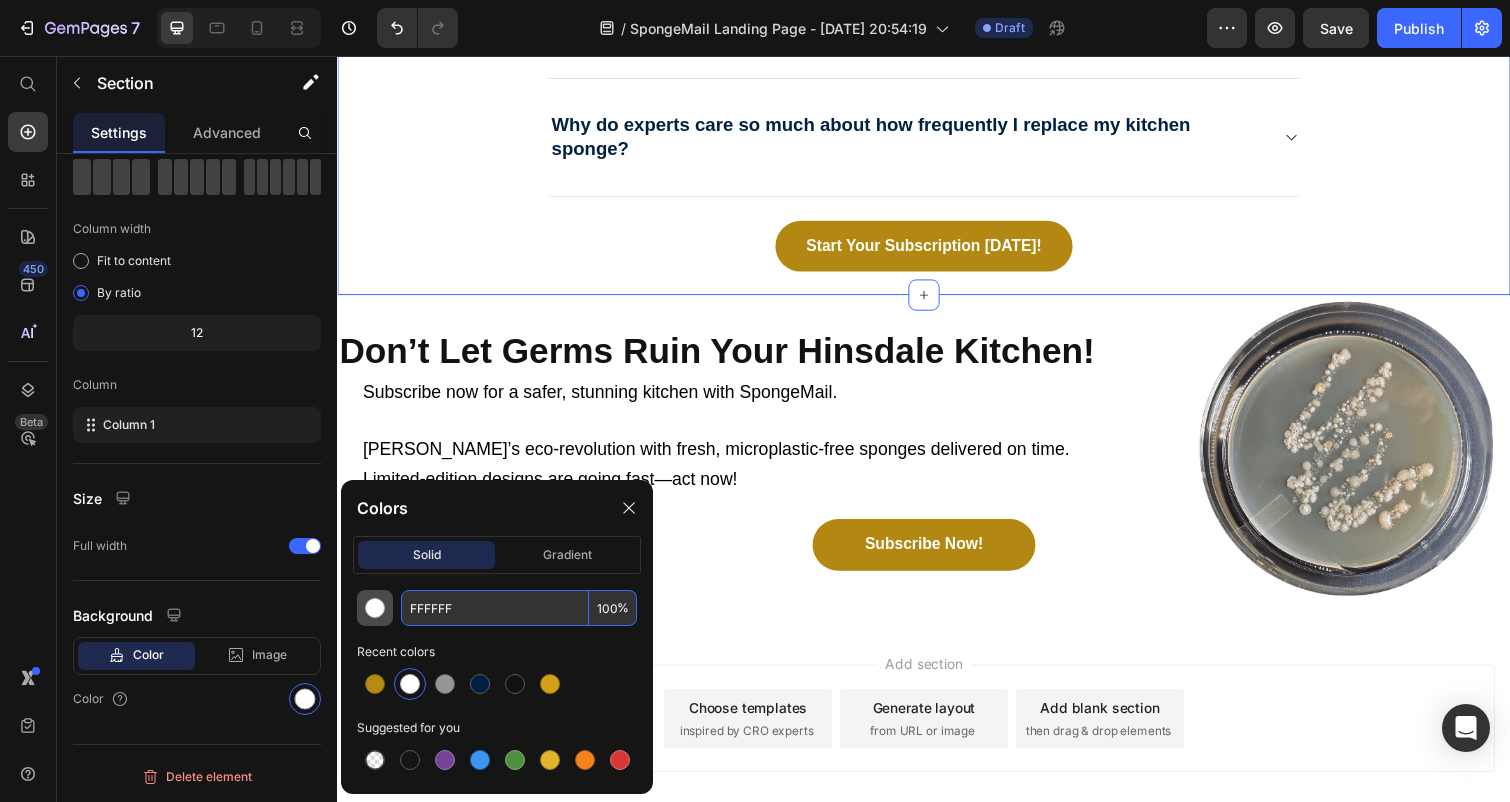 drag, startPoint x: 509, startPoint y: 601, endPoint x: 377, endPoint y: 596, distance: 132.09467 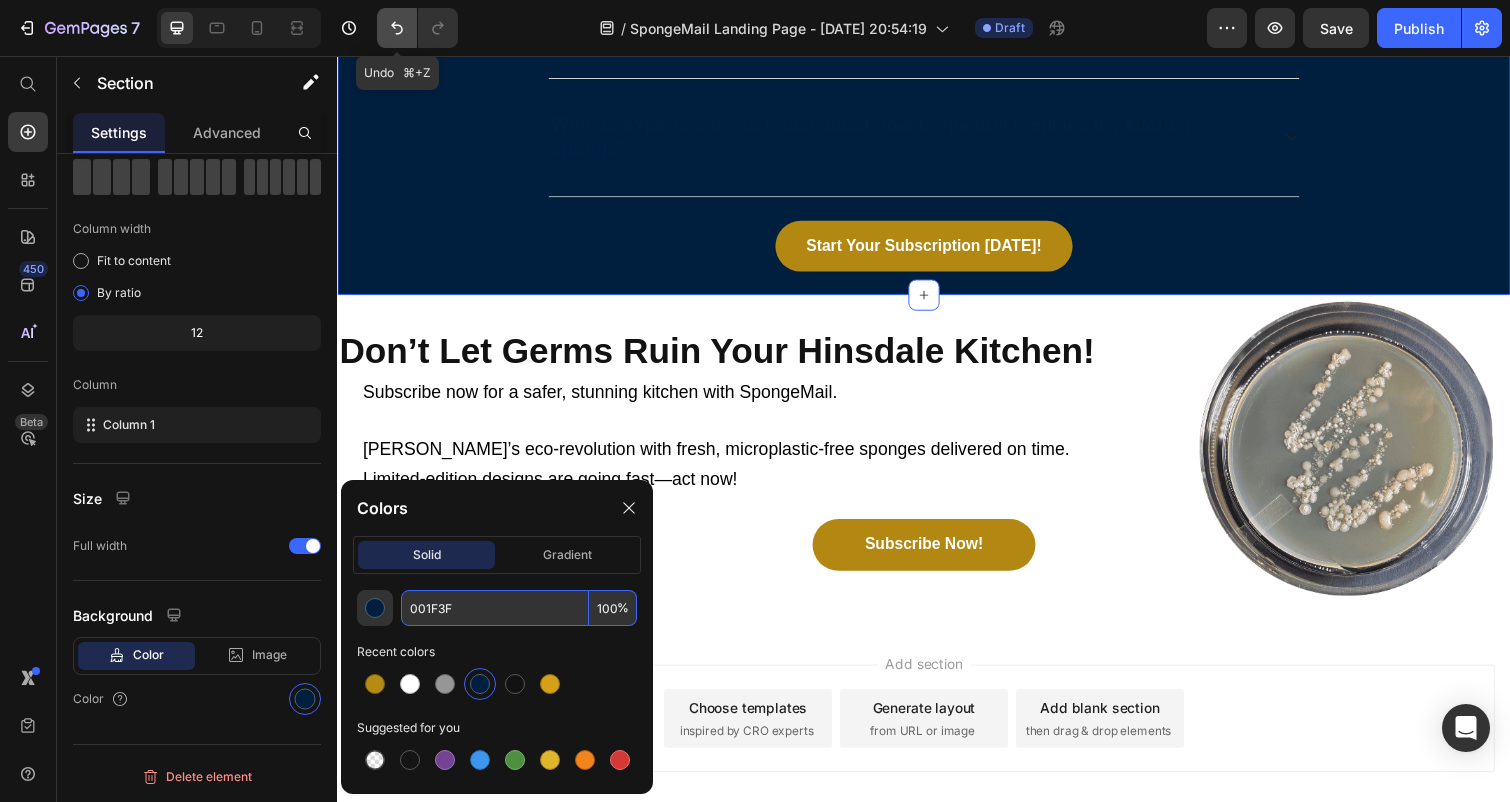 type on "001F3F" 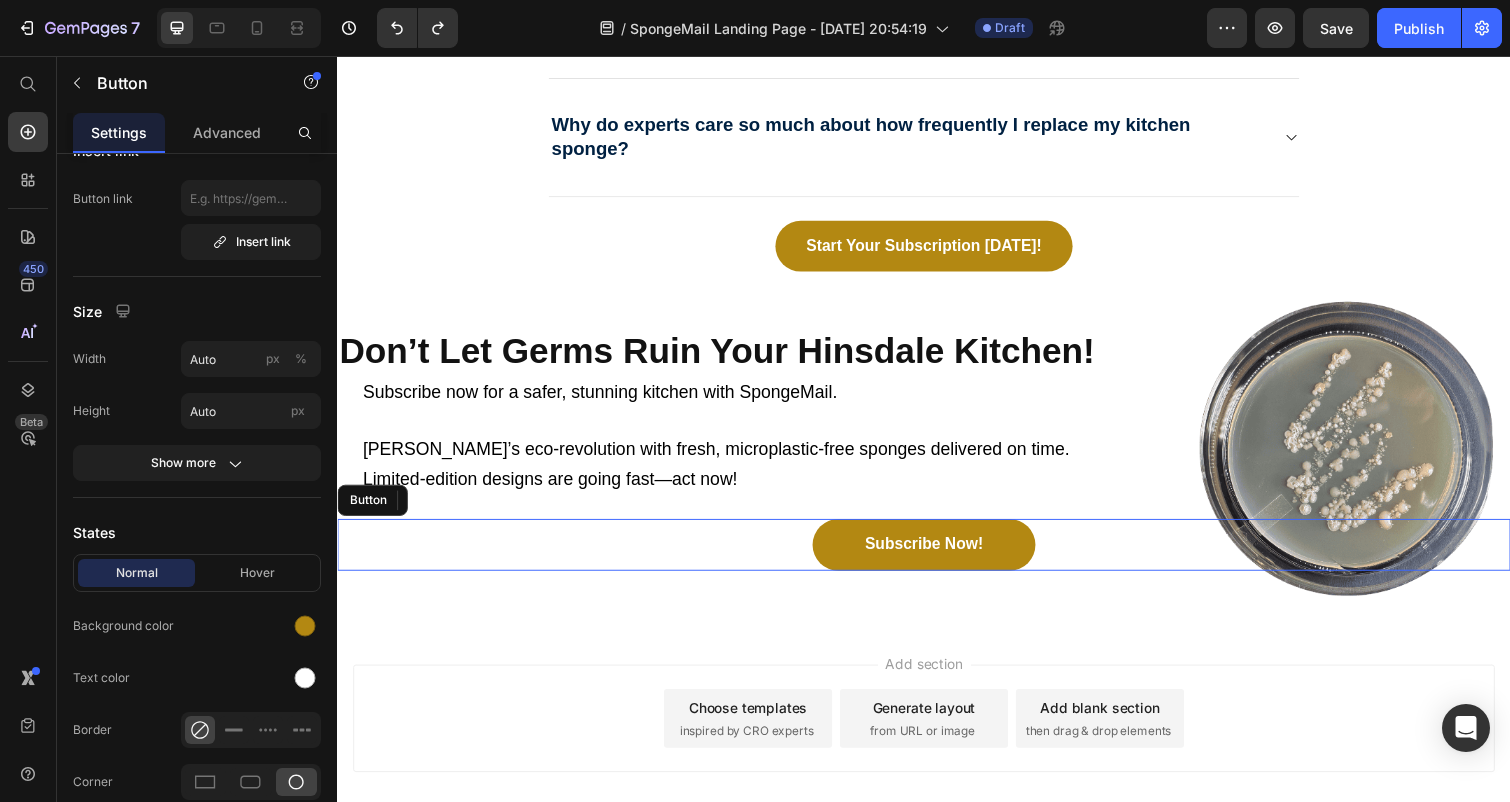 click on "Subscribe Now! Button" at bounding box center [937, 556] 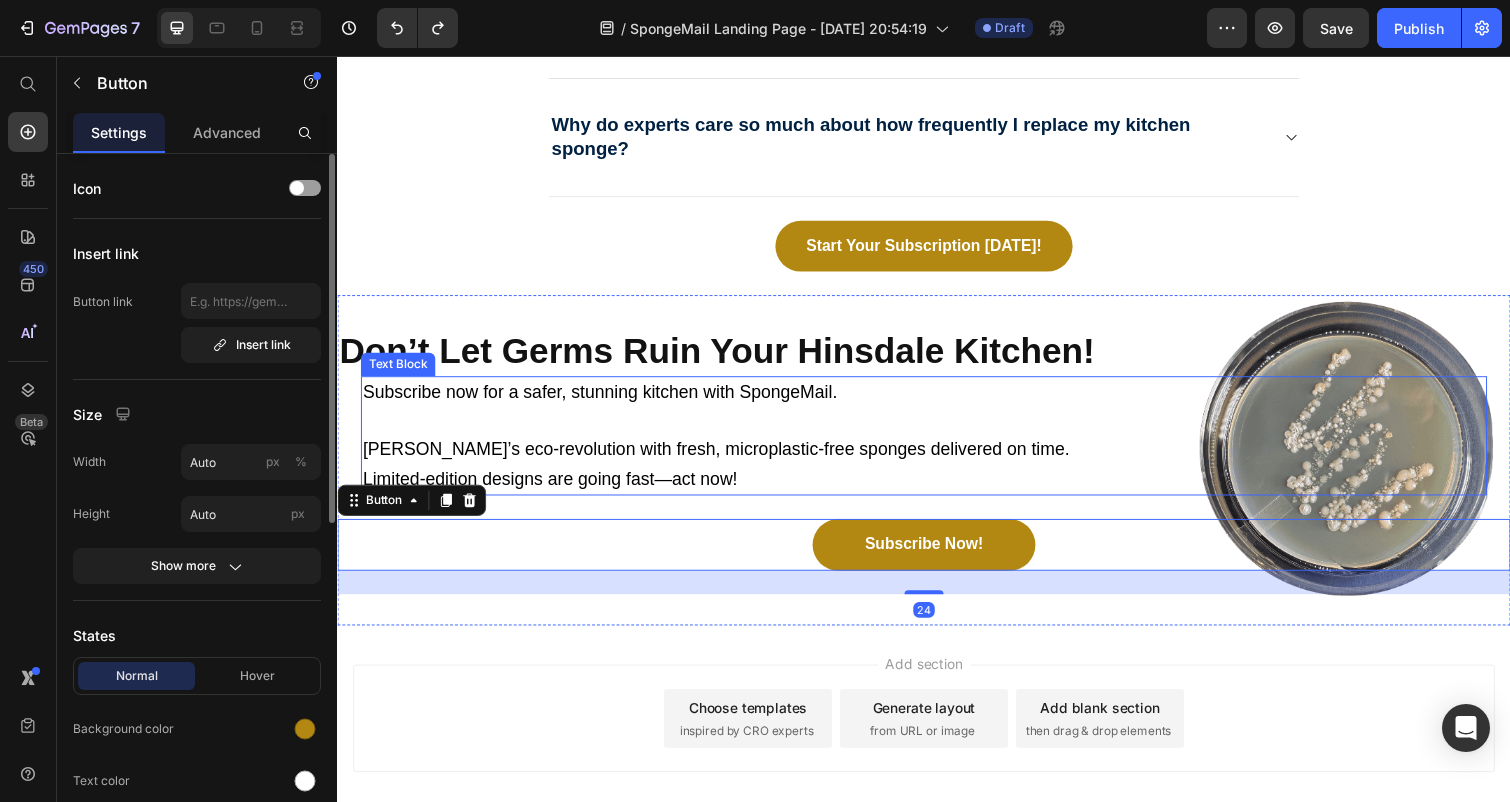 click on "Limited-edition designs are going fast—act now!" at bounding box center (937, 490) 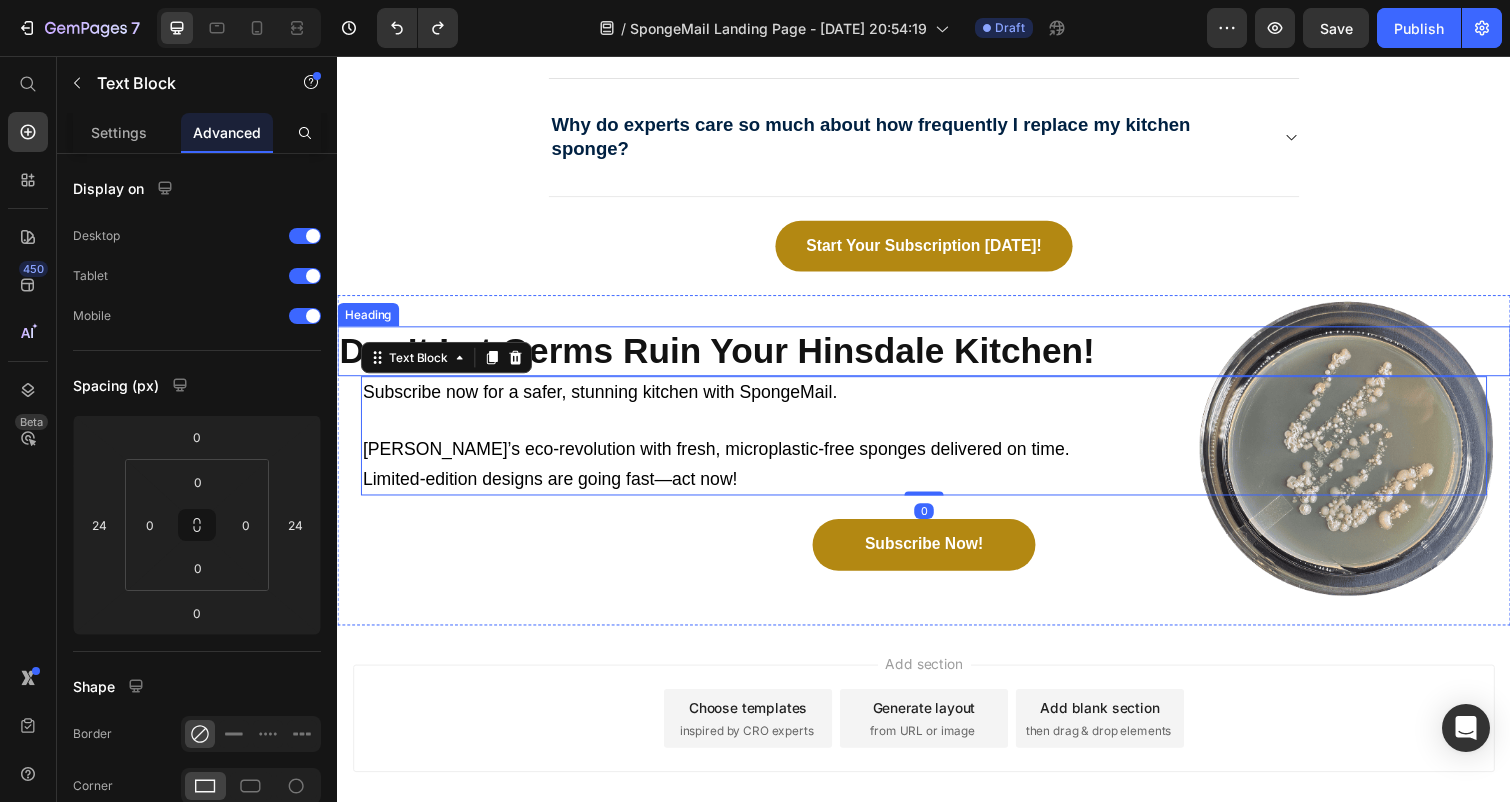 click on "Don’t Let Germs Ruin Your Hinsdale Kitchen!" at bounding box center [725, 357] 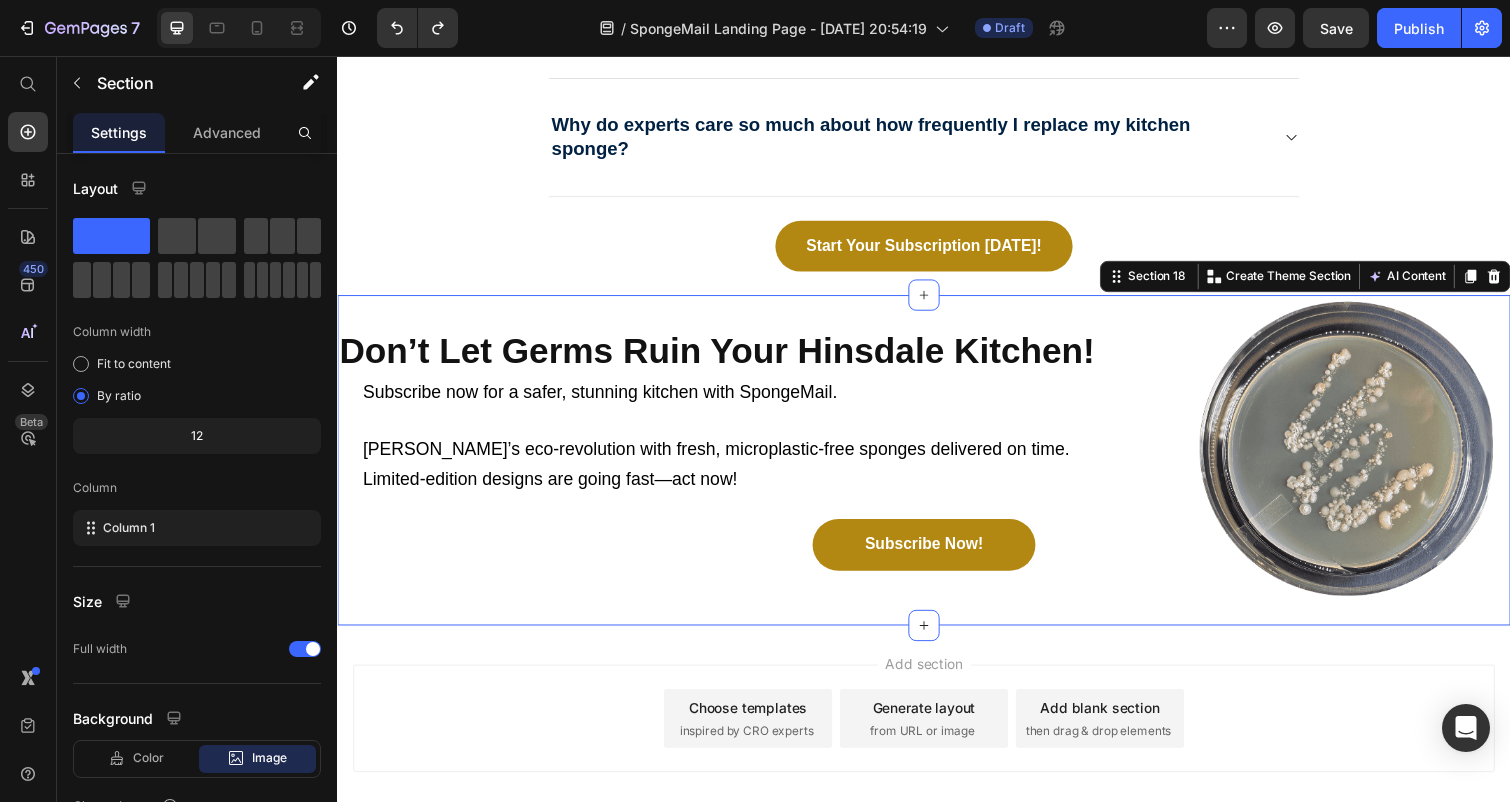 click on "Don’t Let Germs Ruin Your Hinsdale Kitchen! Heading Subscribe now for a safer, stunning kitchen with SpongeMail.   Join Hinsdale’s eco-revolution with fresh, microplastic-free sponges delivered on time.  Limited-edition designs are going fast—act now! Text Block Subscribe Now! Button Section 18   Create Theme Section AI Content Write with GemAI What would you like to describe here? Tone and Voice Persuasive Product Show more Generate" at bounding box center [937, 470] 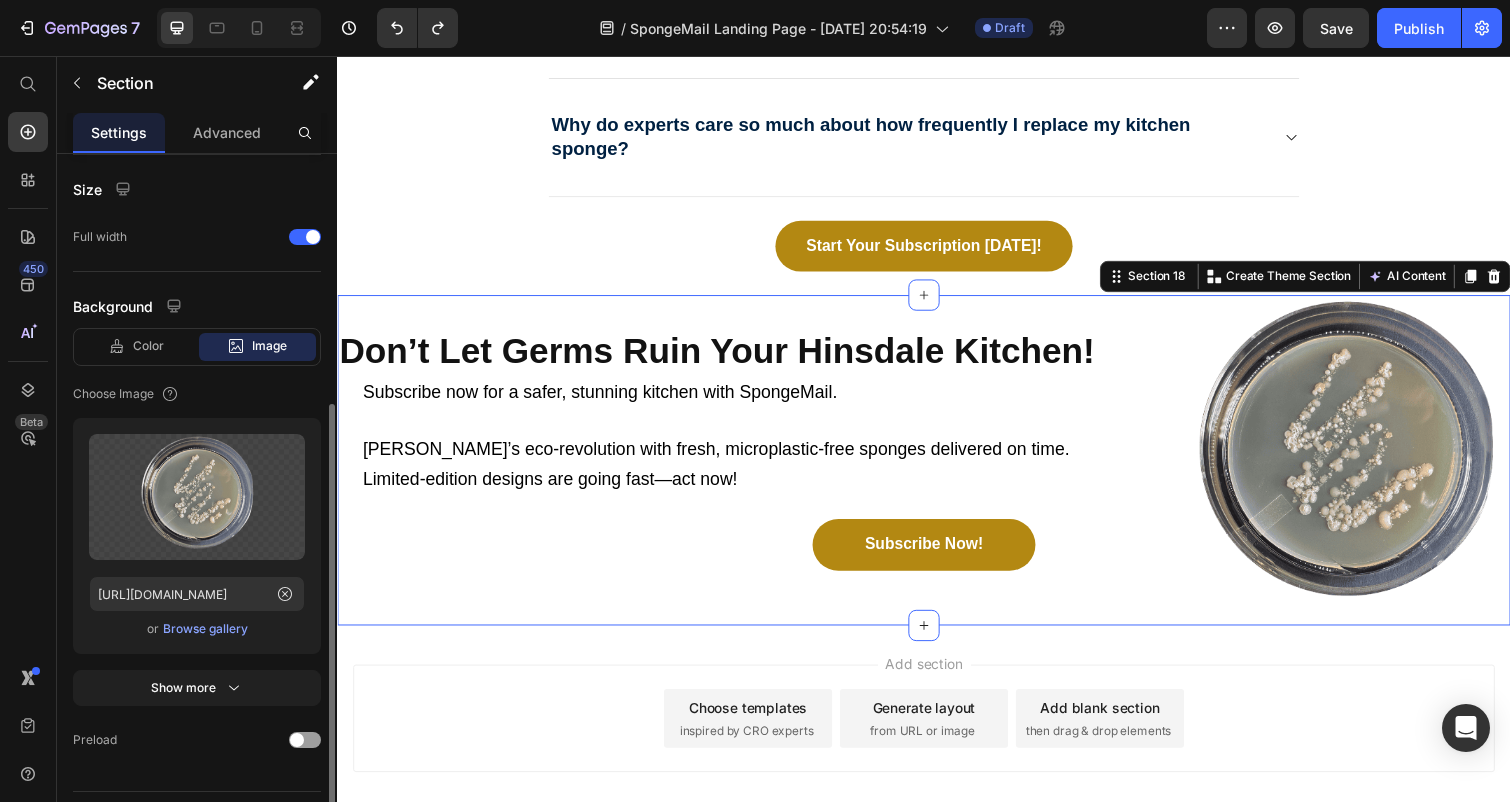 scroll, scrollTop: 459, scrollLeft: 0, axis: vertical 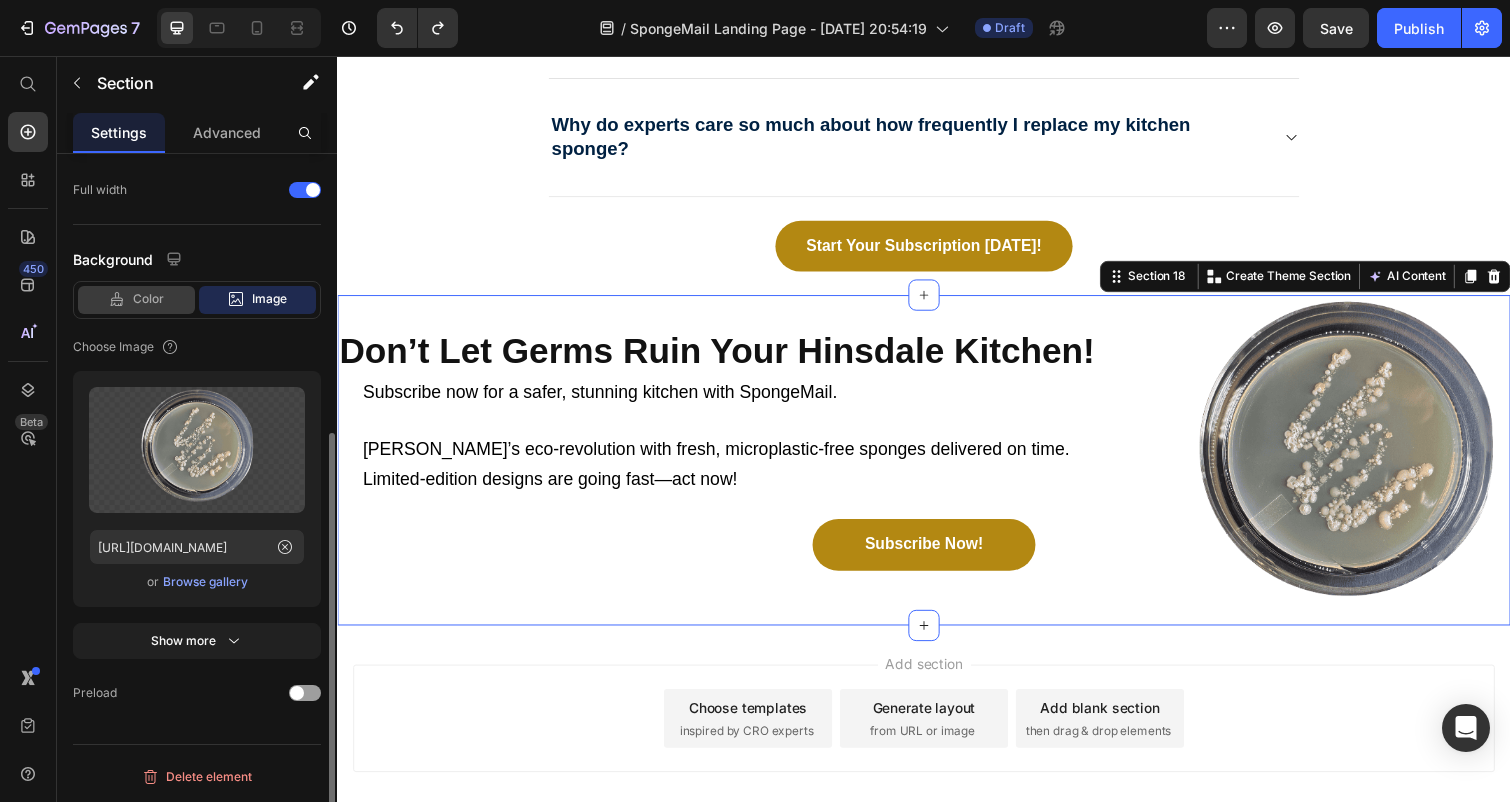 click on "Color" at bounding box center (148, 299) 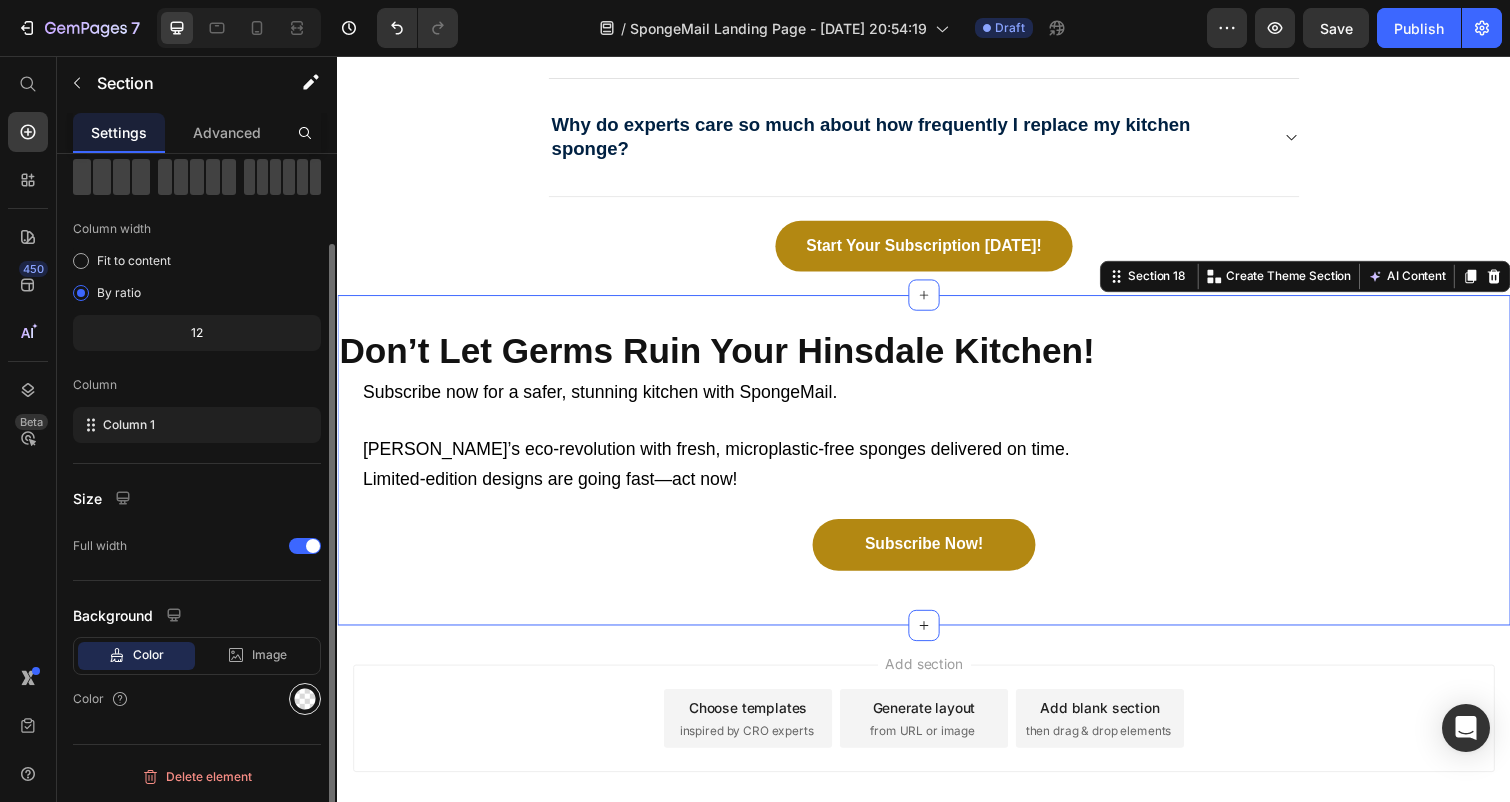 click at bounding box center (305, 699) 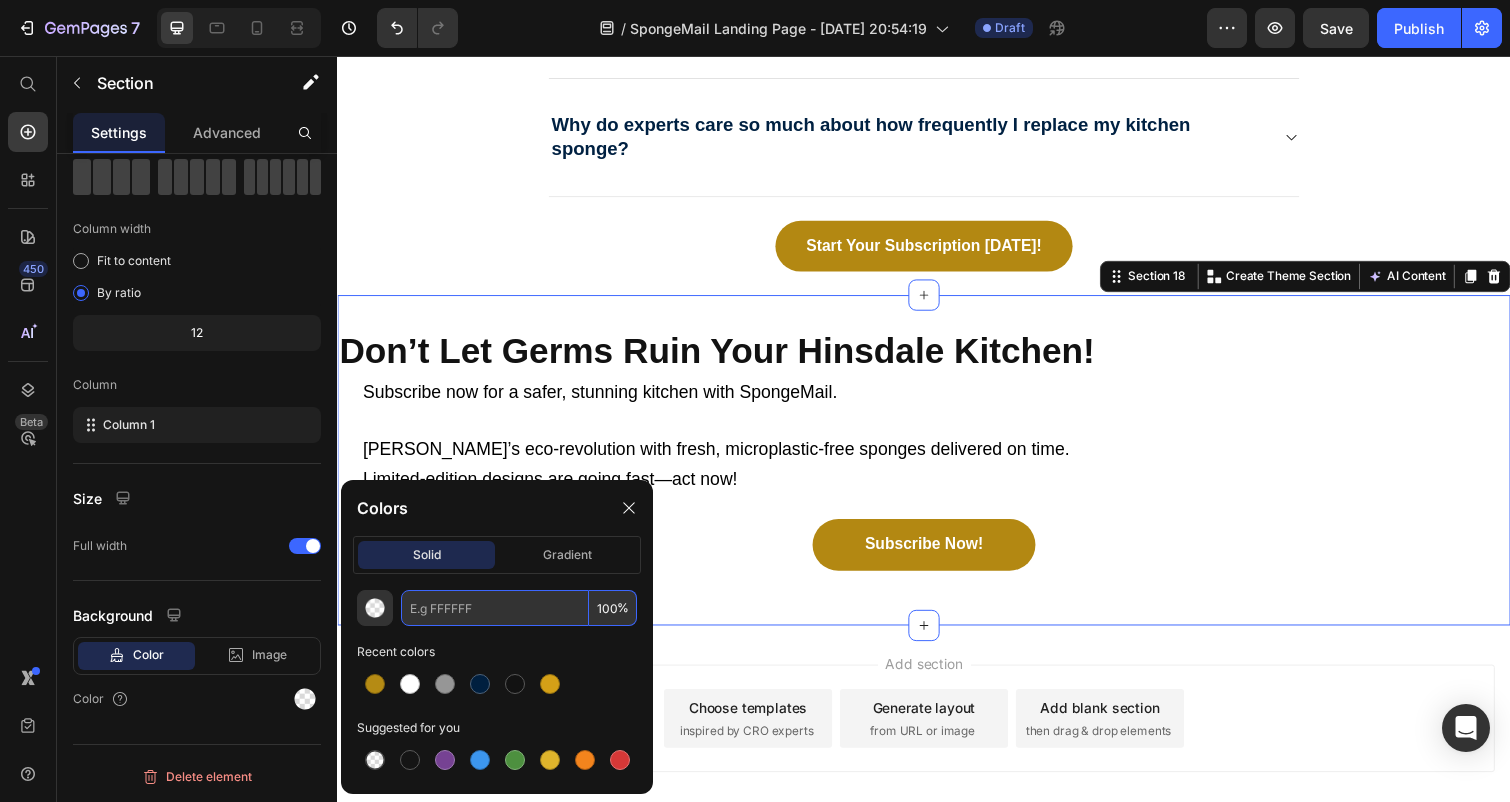 click at bounding box center [495, 608] 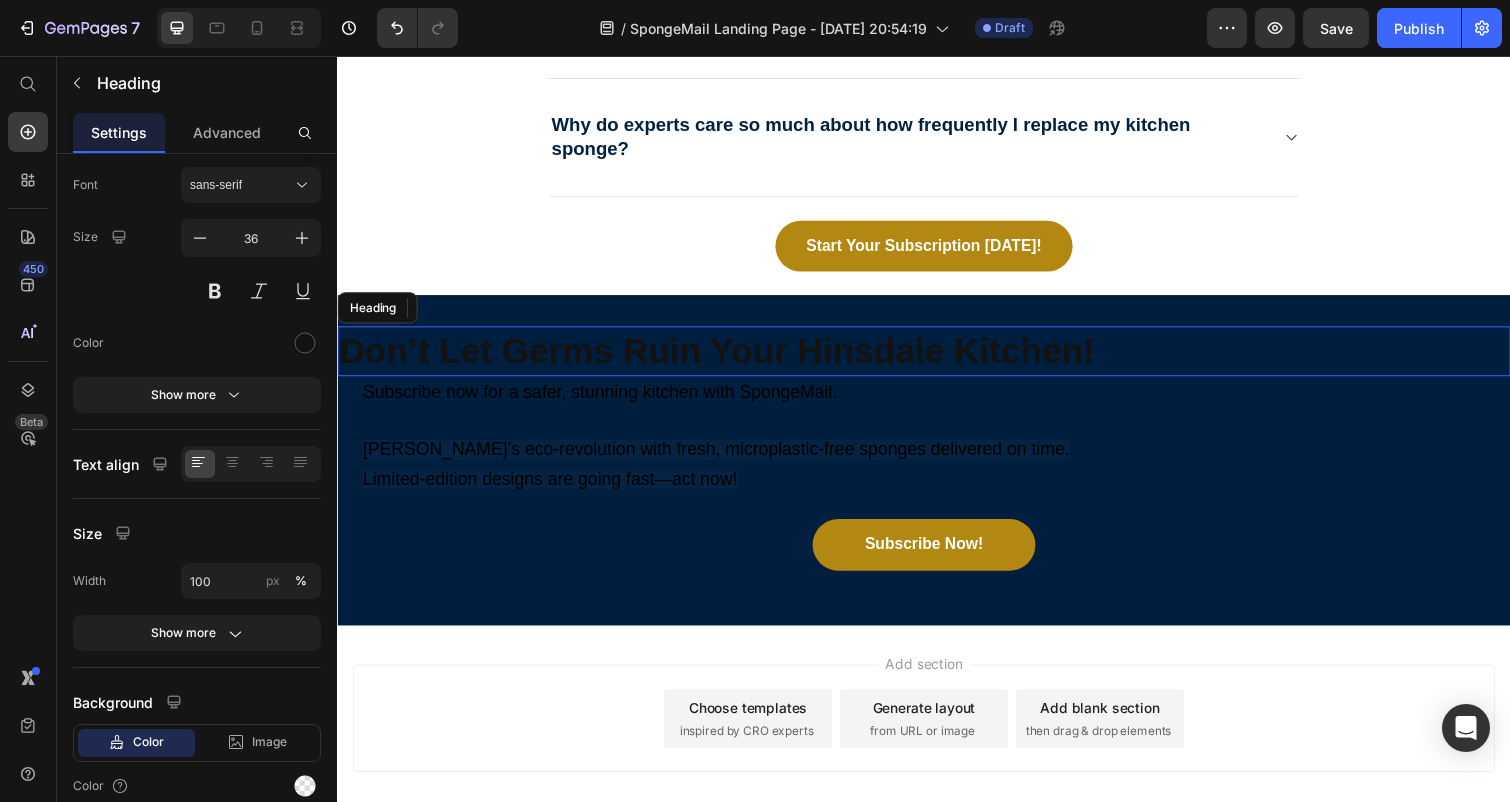 click on "Don’t Let Germs Ruin Your Hinsdale Kitchen!" at bounding box center (725, 357) 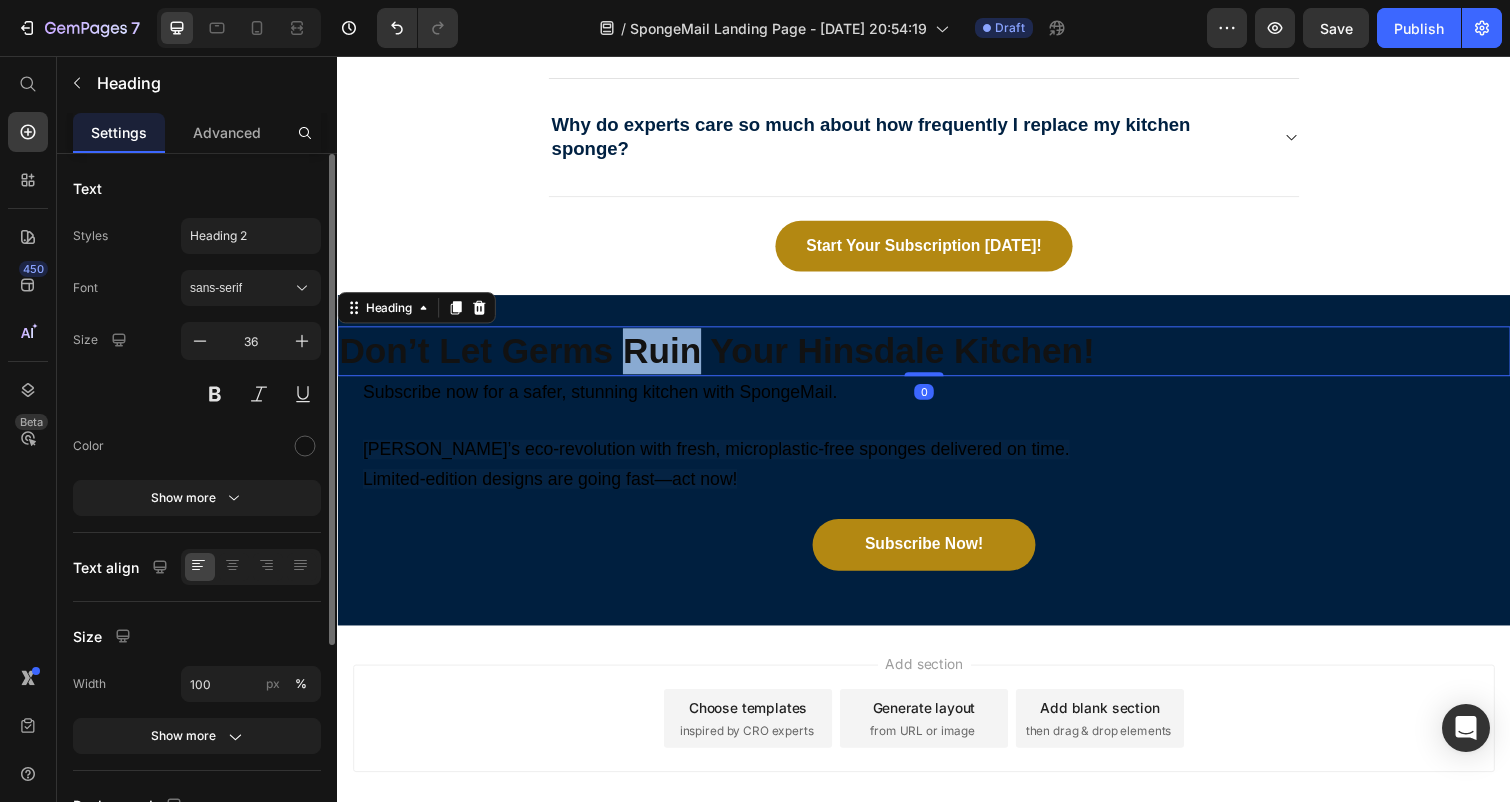 click on "Don’t Let Germs Ruin Your Hinsdale Kitchen!" at bounding box center [725, 357] 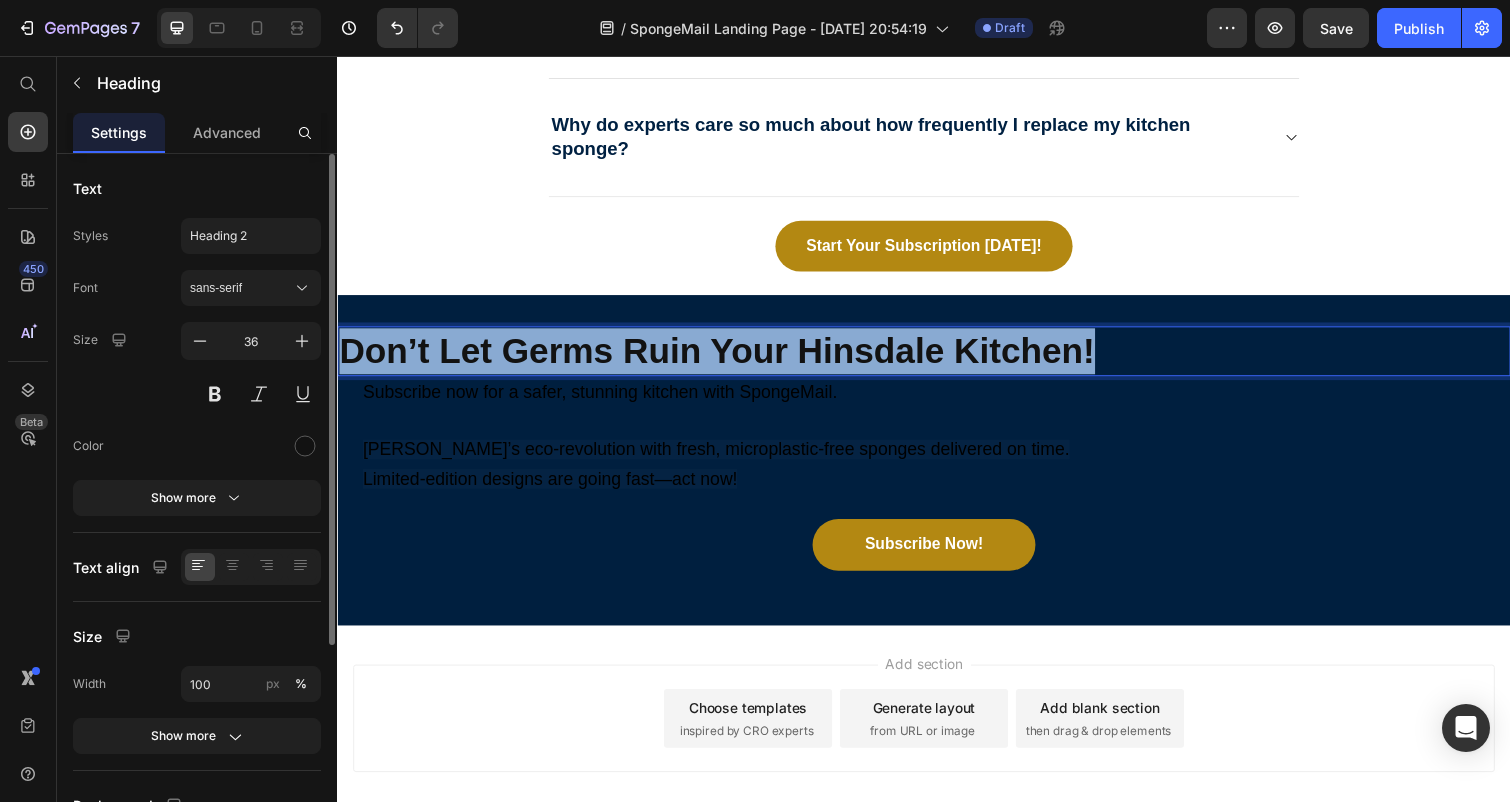 click on "Don’t Let Germs Ruin Your Hinsdale Kitchen!" at bounding box center [725, 357] 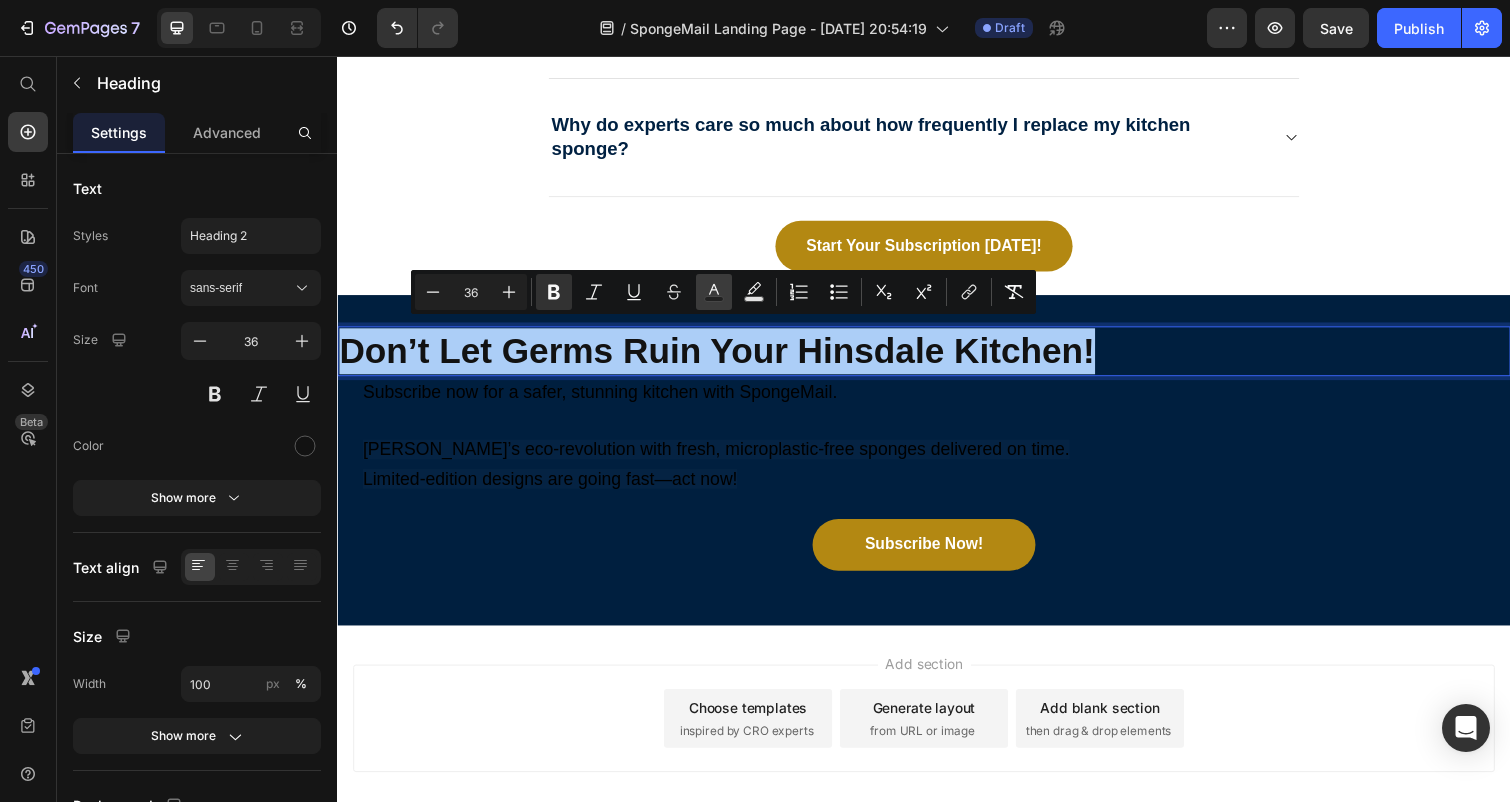 click 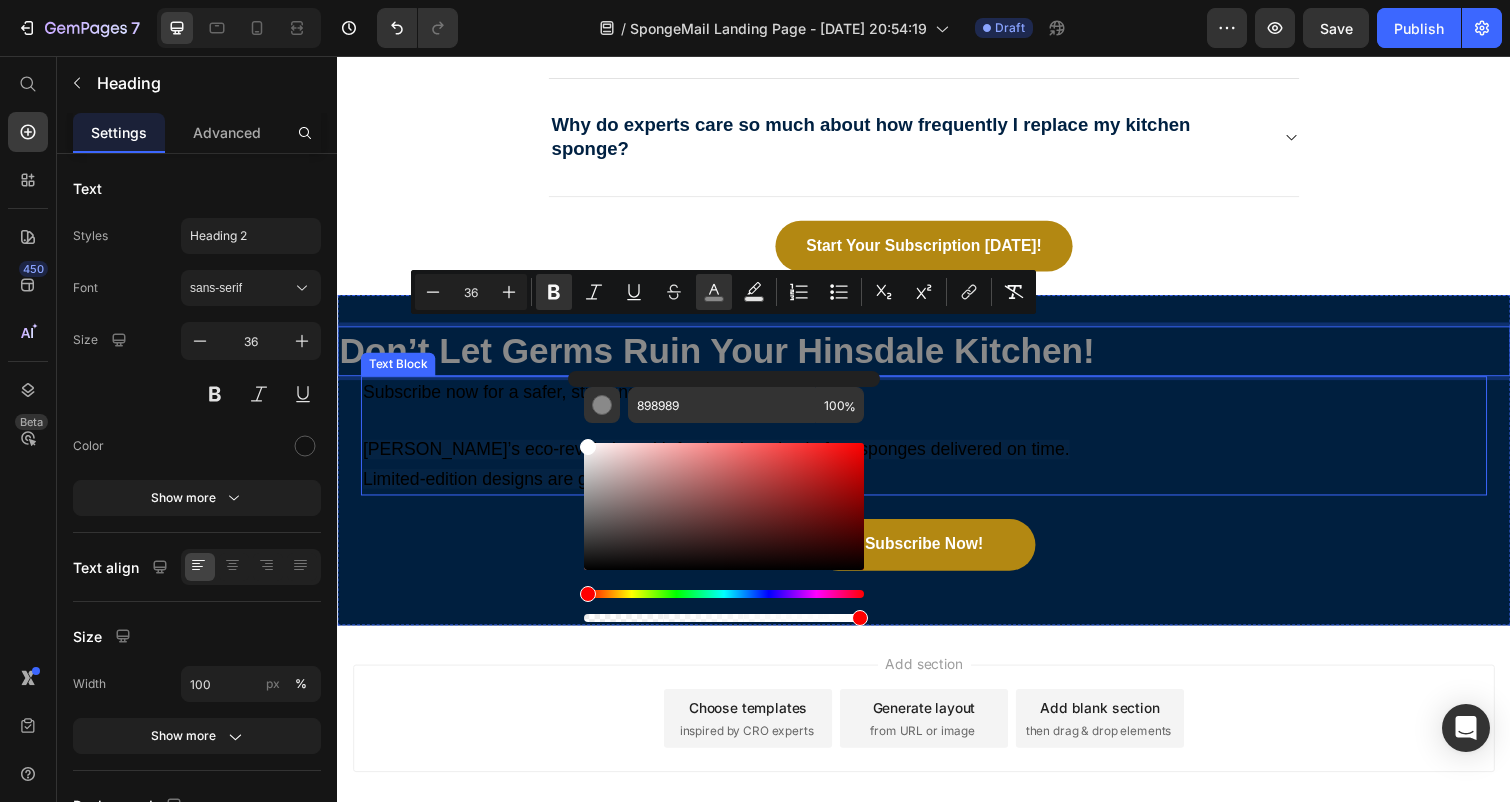 type on "FFFFFF" 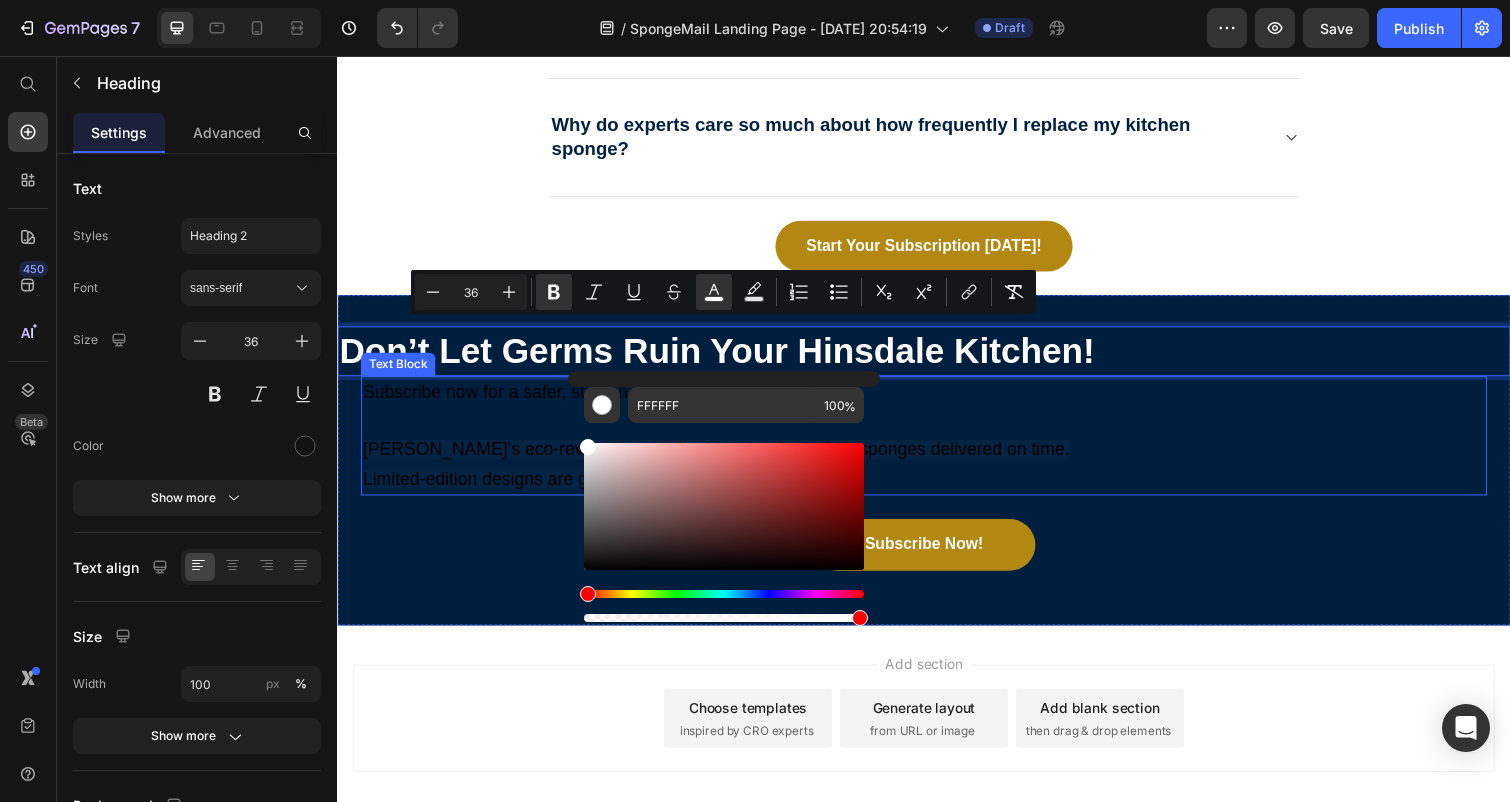 drag, startPoint x: 926, startPoint y: 621, endPoint x: 551, endPoint y: 423, distance: 424.0625 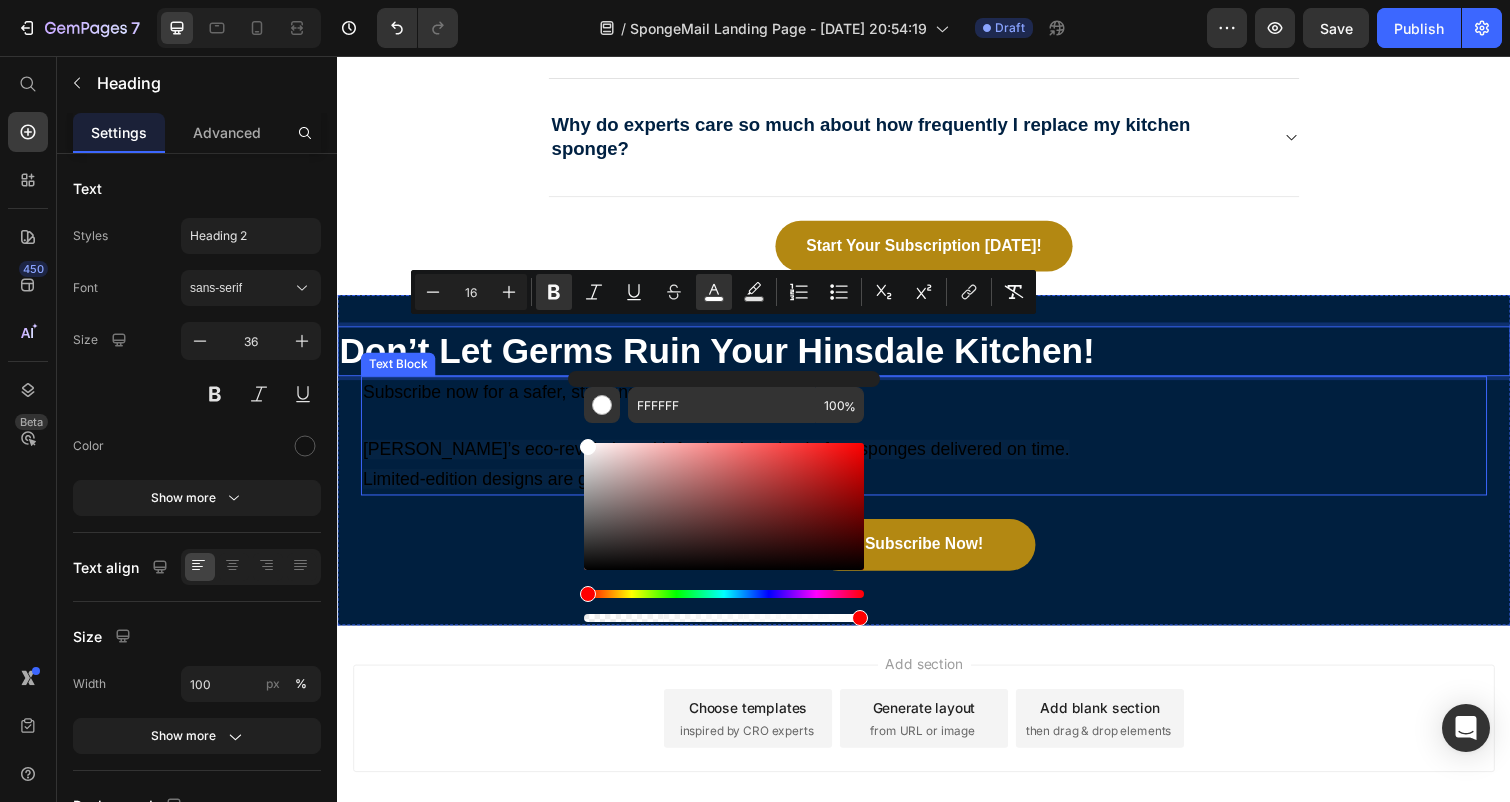 click on "Join Hinsdale’s eco-revolution with fresh, microplastic-free sponges delivered on time." at bounding box center [724, 459] 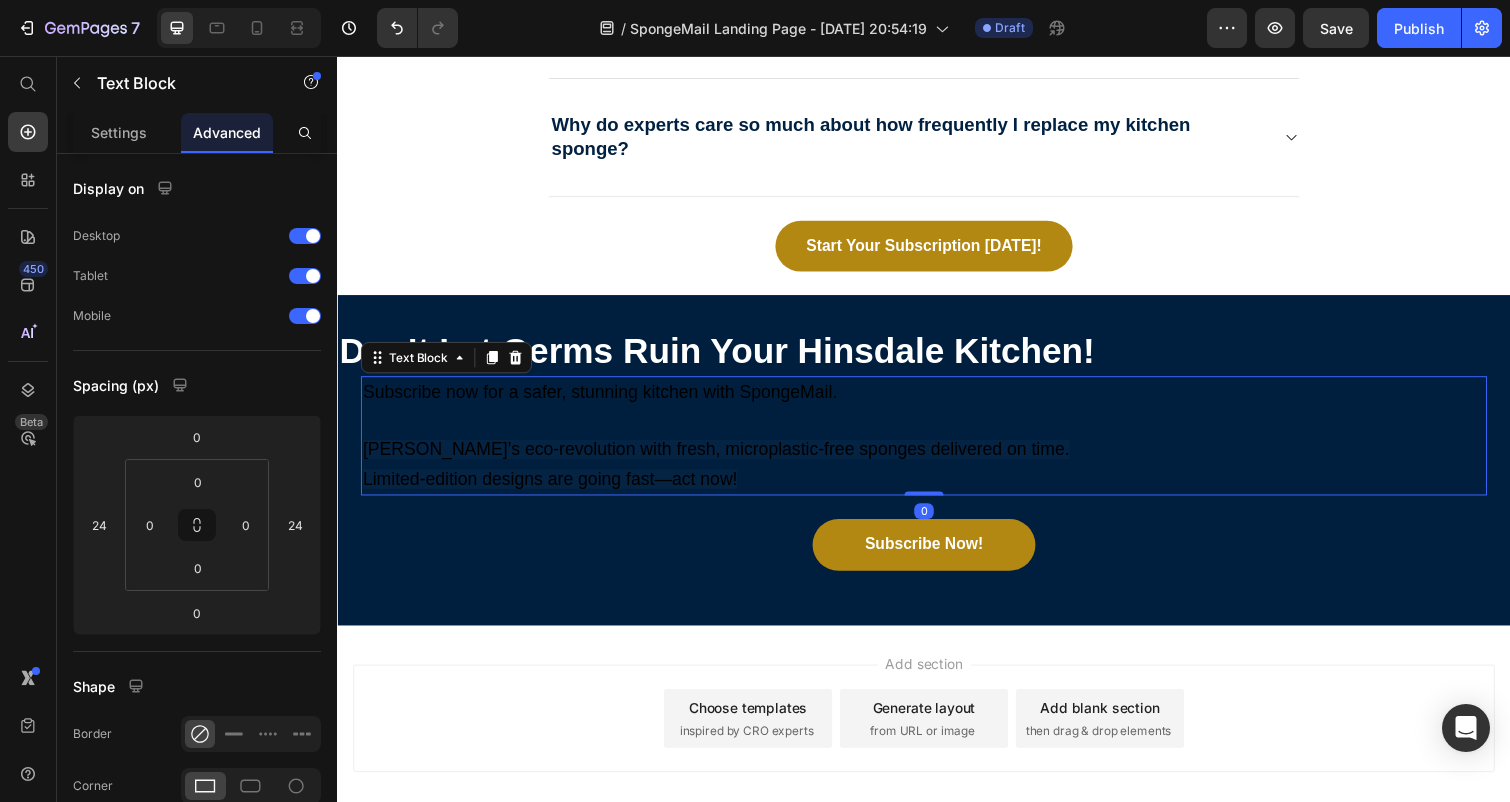 click on "Join Hinsdale’s eco-revolution with fresh, microplastic-free sponges delivered on time." at bounding box center [937, 460] 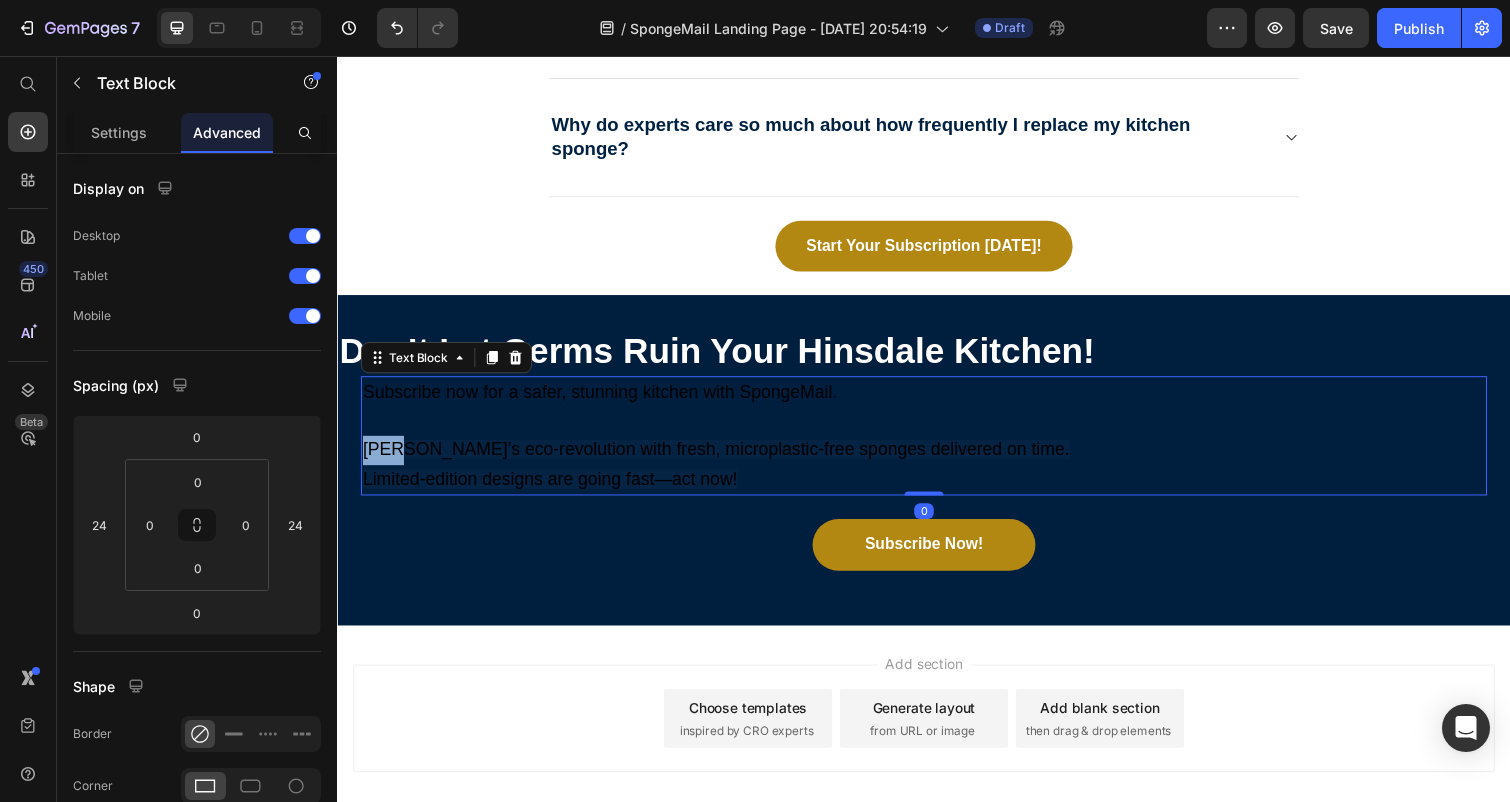 click on "Join Hinsdale’s eco-revolution with fresh, microplastic-free sponges delivered on time." at bounding box center [937, 460] 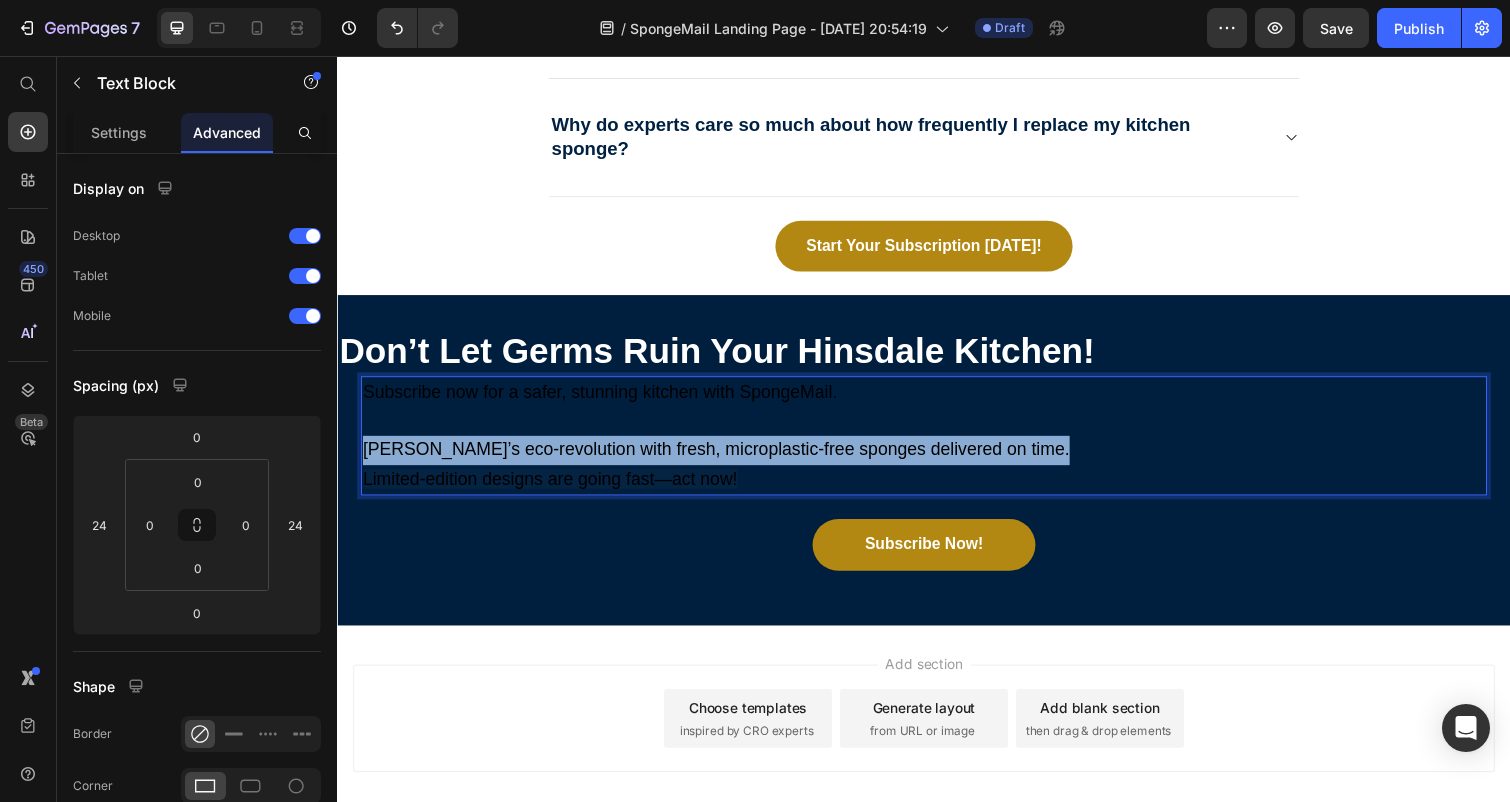 click on "Join Hinsdale’s eco-revolution with fresh, microplastic-free sponges delivered on time." at bounding box center [937, 460] 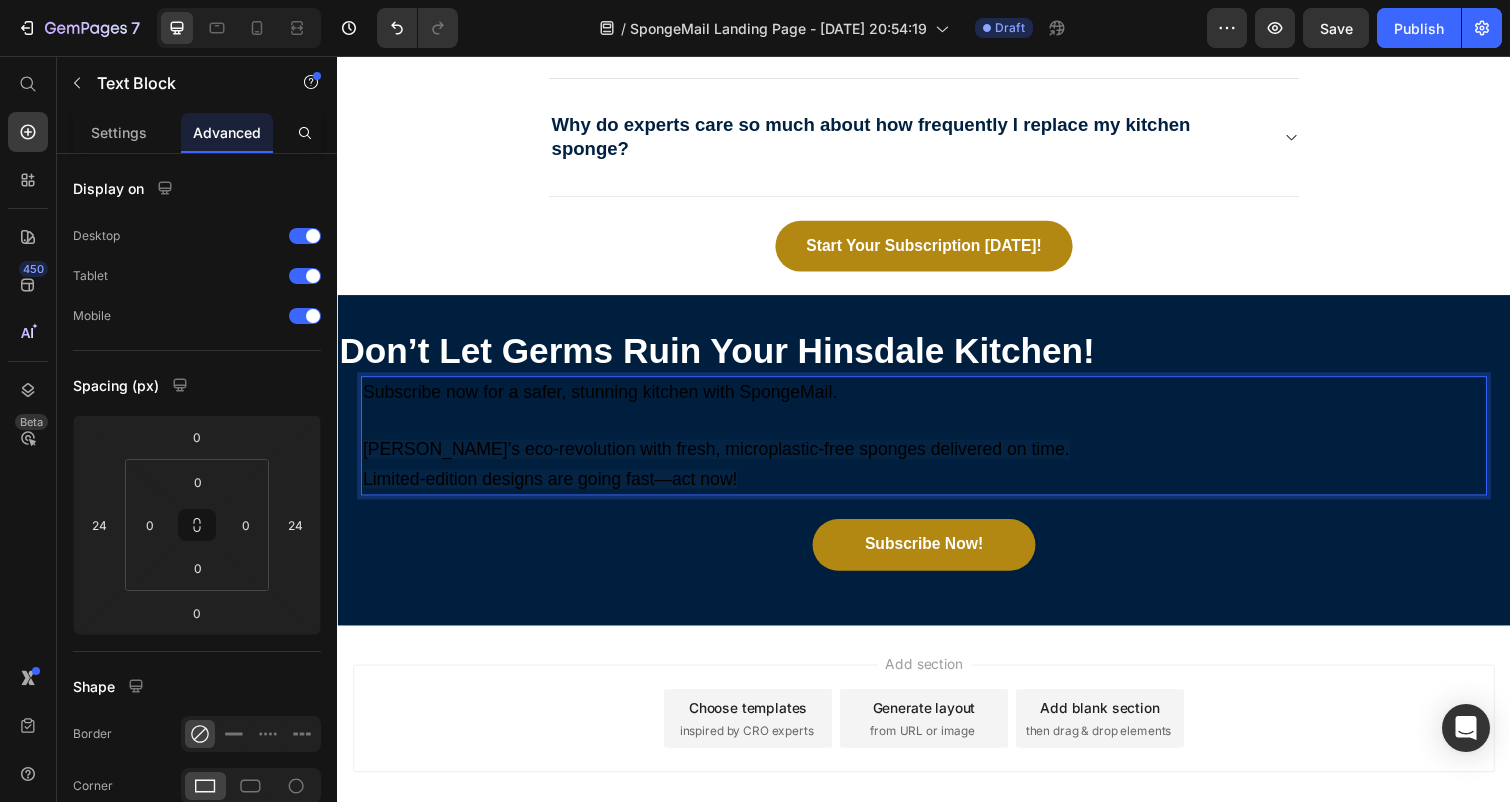 click on "Limited-edition designs are going fast—act now!" at bounding box center (937, 490) 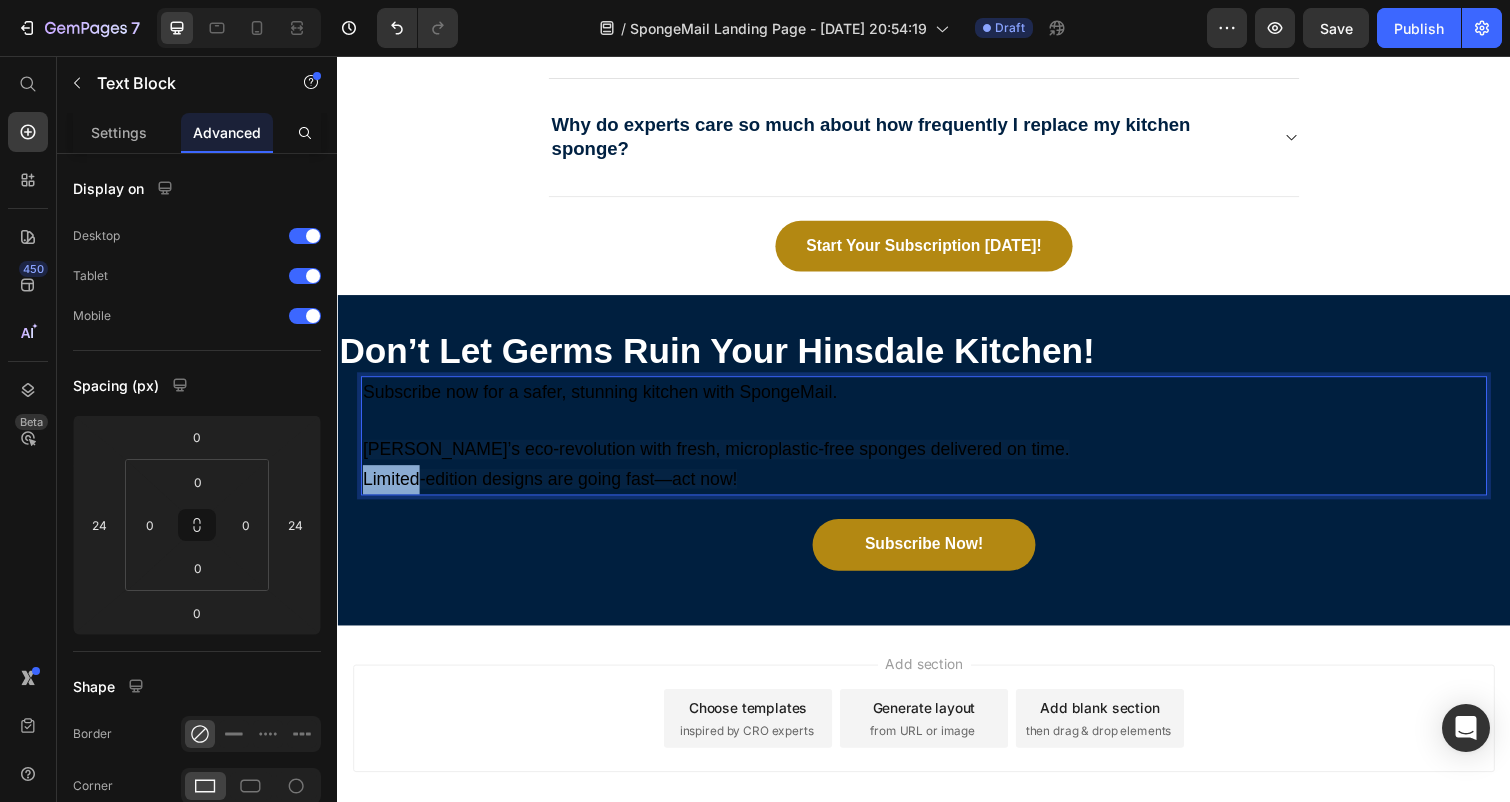 click on "Limited-edition designs are going fast—act now!" at bounding box center [937, 490] 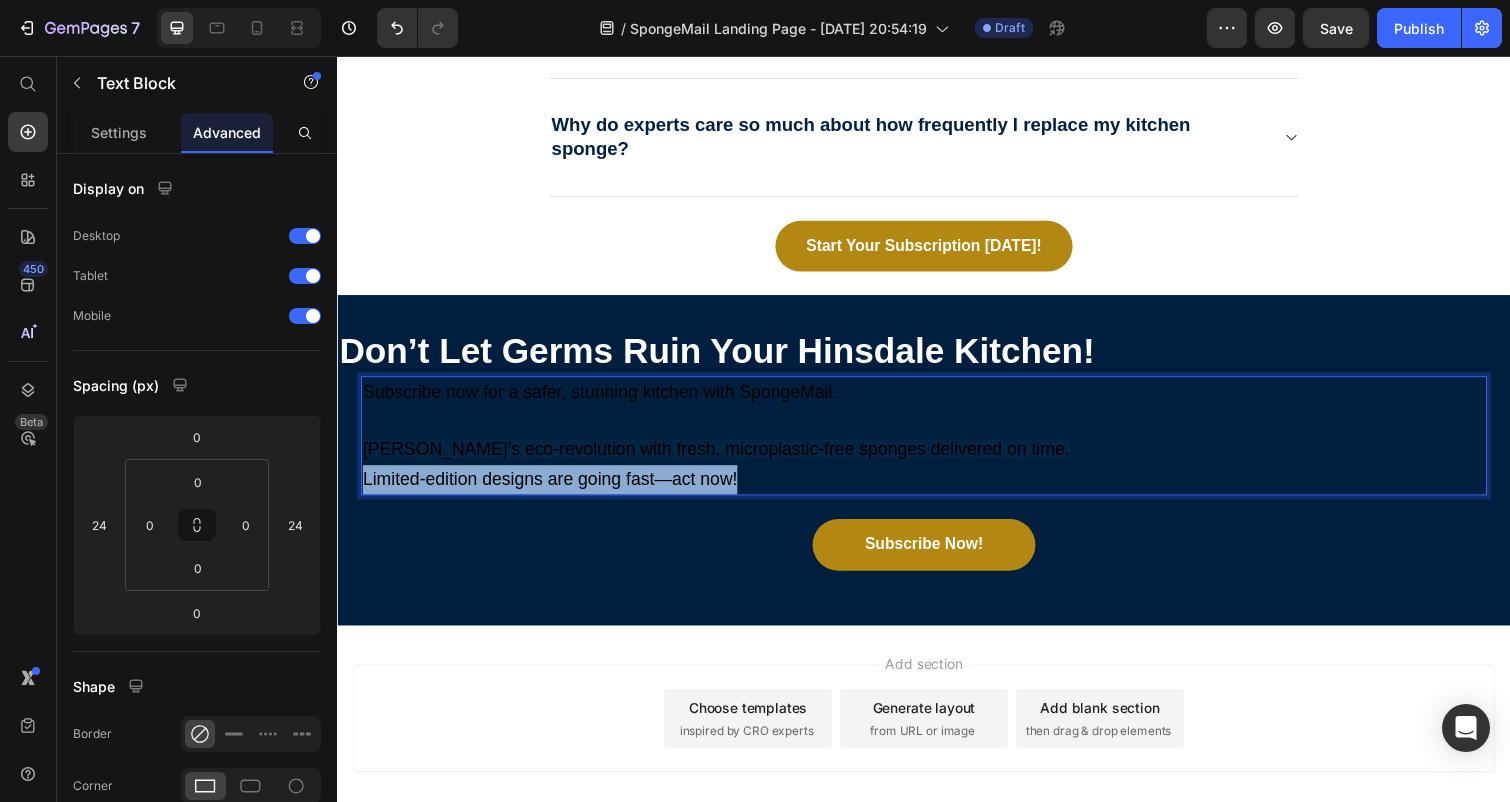 click on "Limited-edition designs are going fast—act now!" at bounding box center [937, 490] 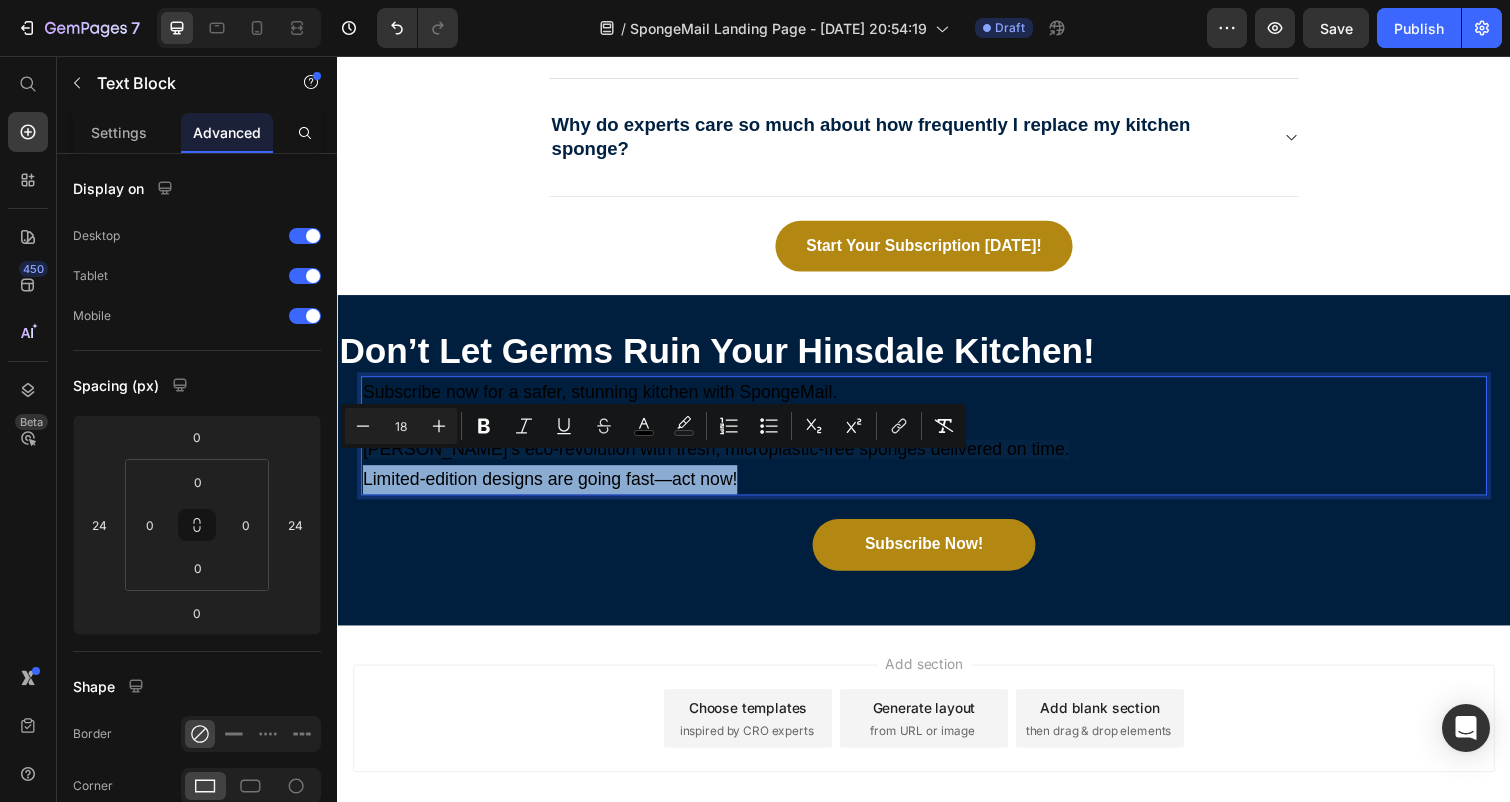 click on "Limited-edition designs are going fast—act now!" at bounding box center [937, 490] 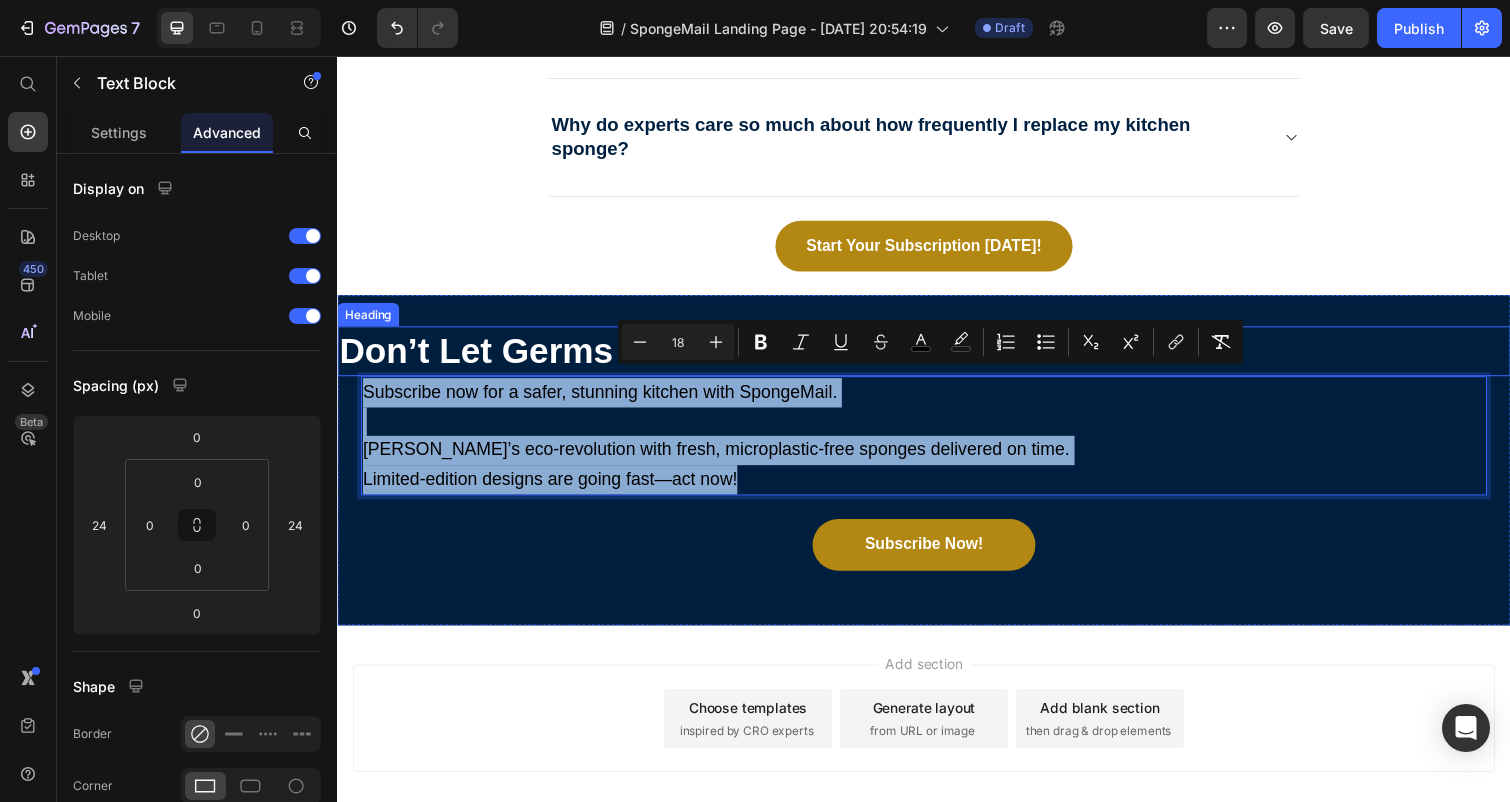 drag, startPoint x: 774, startPoint y: 477, endPoint x: 355, endPoint y: 368, distance: 432.9457 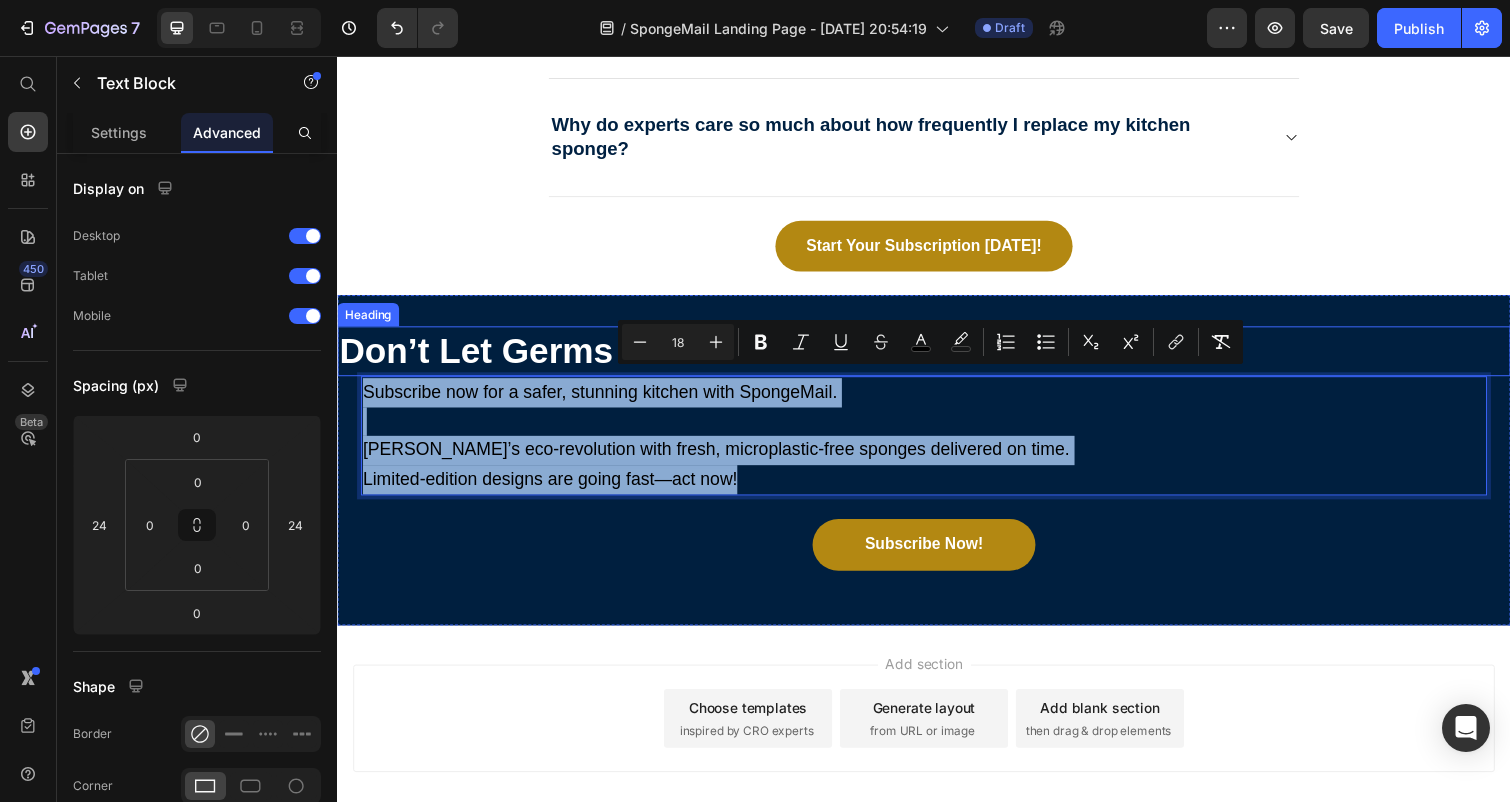 click on "⁠⁠⁠⁠⁠⁠⁠ Don’t Let Germs Ruin Your Hinsdale Kitchen! Heading Subscribe now for a safer, stunning kitchen with SpongeMail. Join Hinsdale’s eco-revolution with fresh, microplastic-free sponges delivered on time.  Limited-edition designs are going fast—act now! Text Block   0 Subscribe Now! Button" at bounding box center [937, 470] 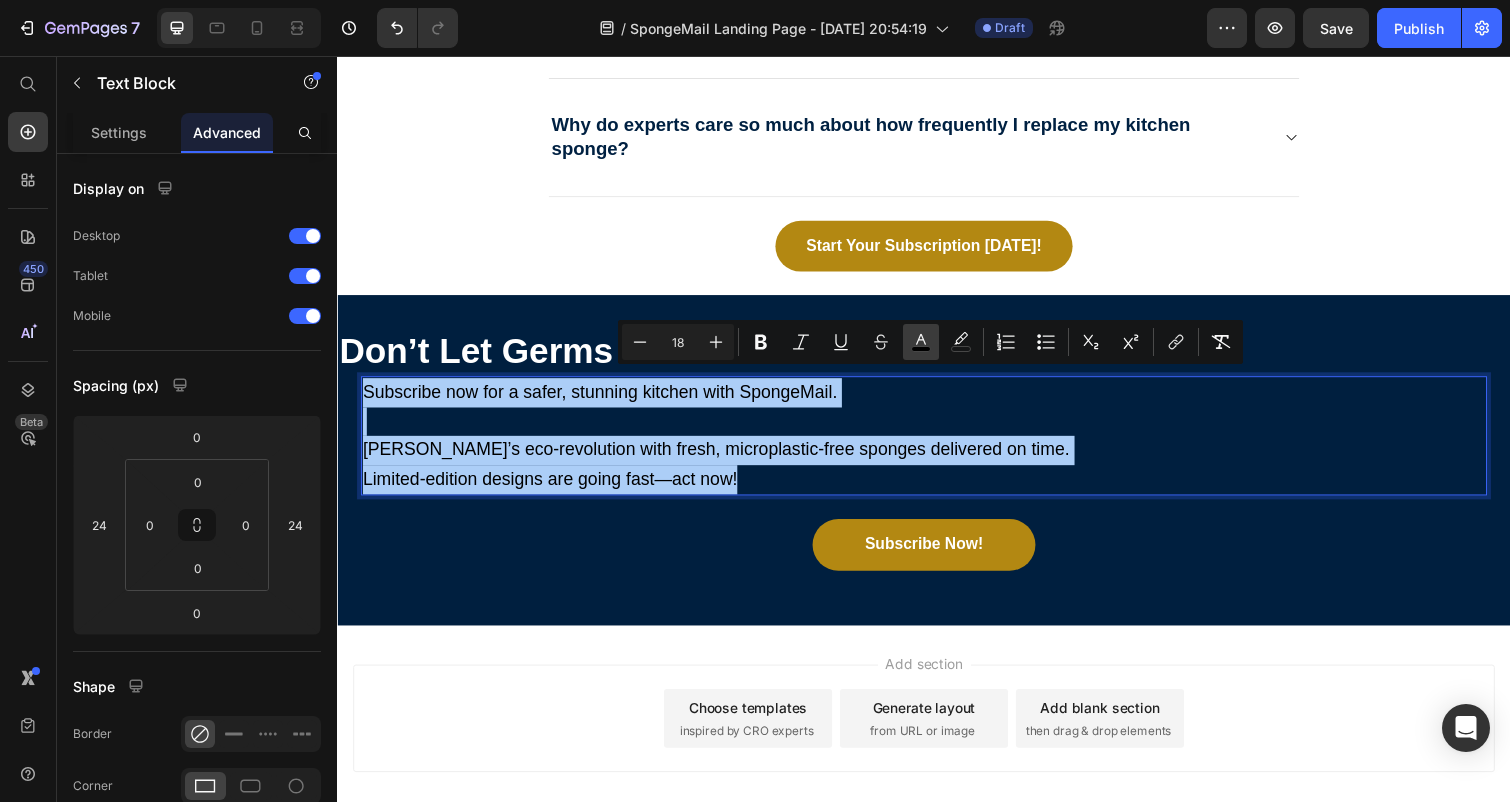 click 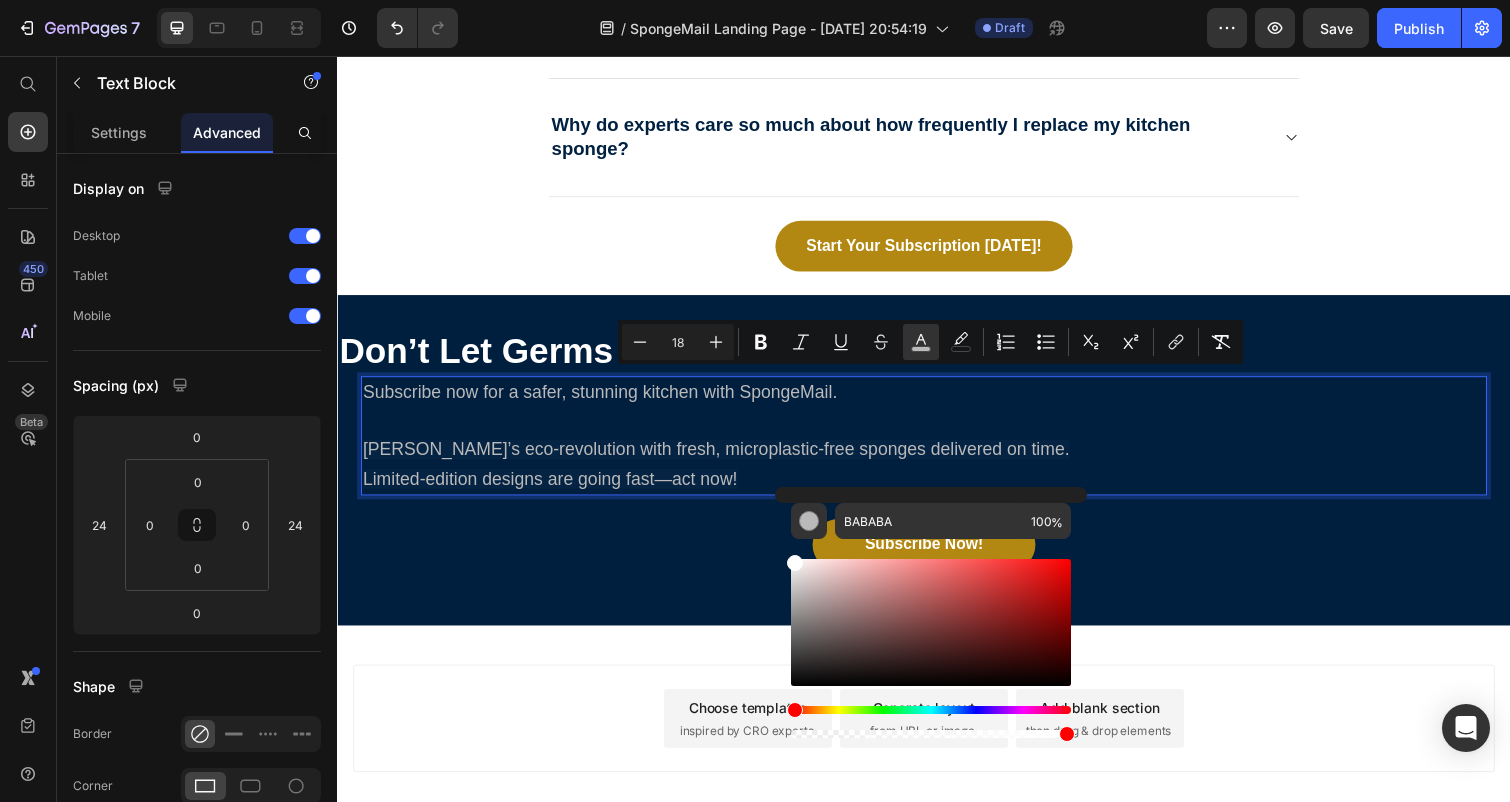 type on "FFFFFF" 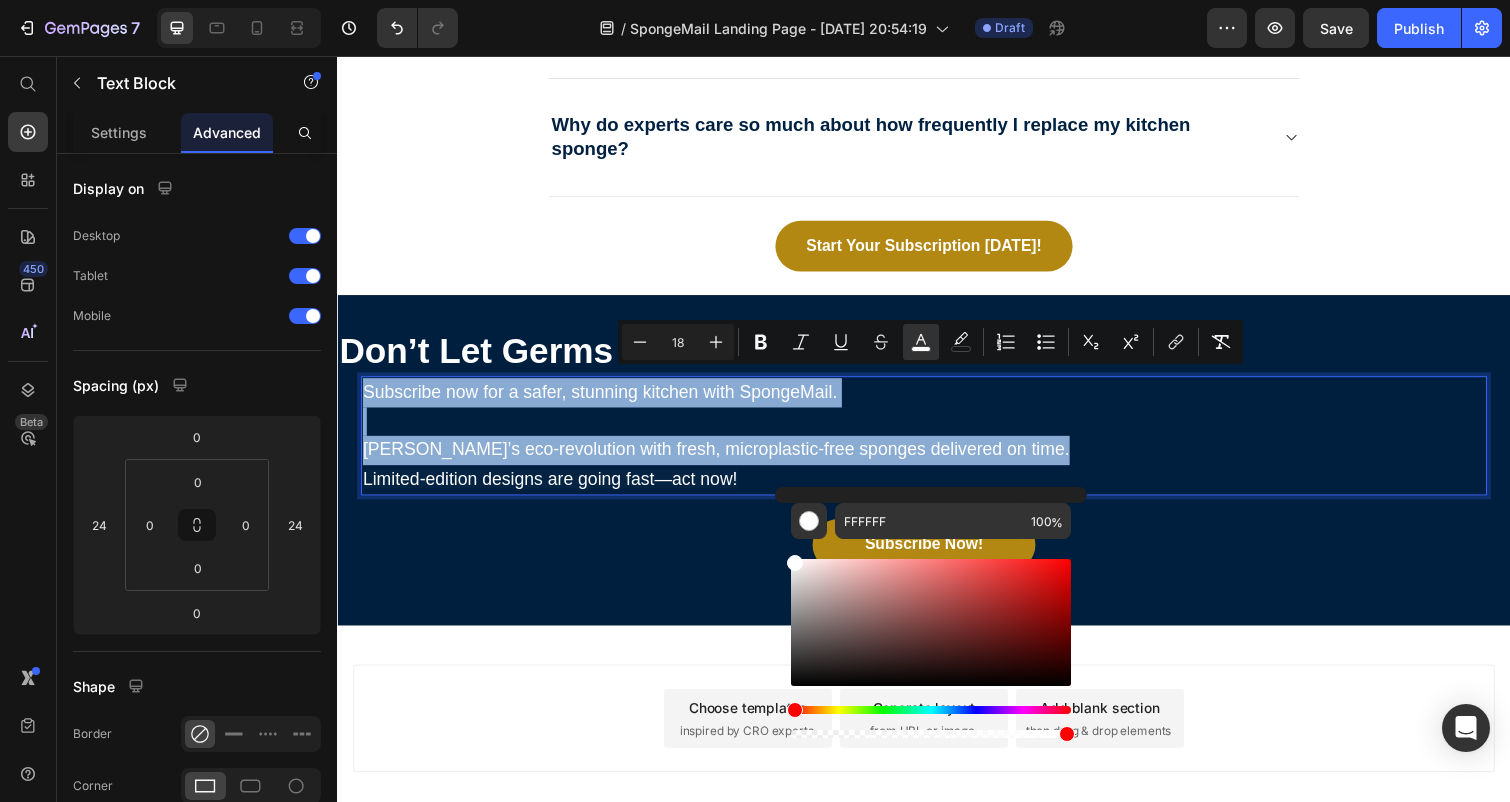 drag, startPoint x: 794, startPoint y: 680, endPoint x: 778, endPoint y: 551, distance: 129.98846 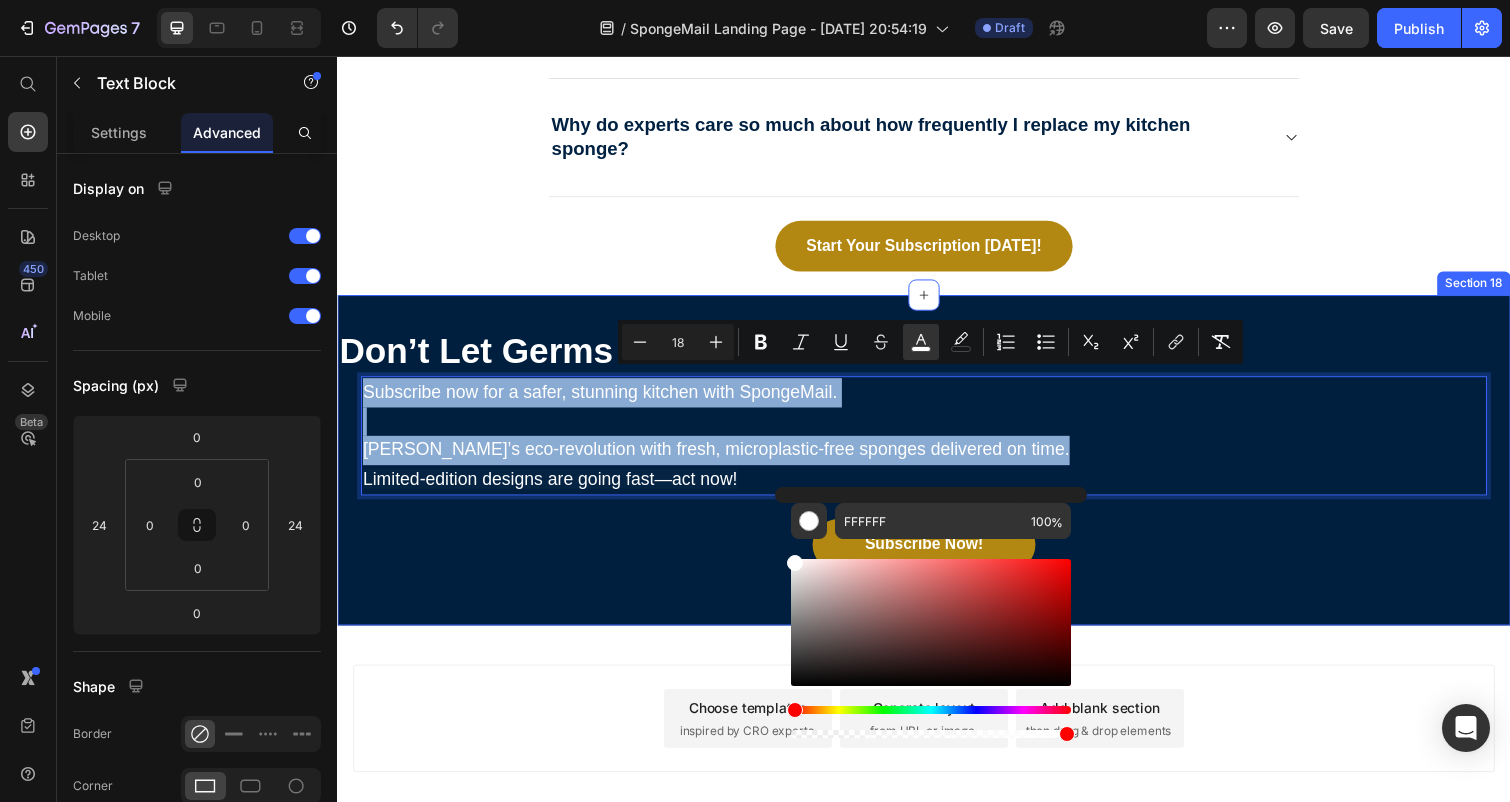 click on "⁠⁠⁠⁠⁠⁠⁠ Don’t Let Germs Ruin Your Hinsdale Kitchen! Heading Subscribe now for a safer, stunning kitchen with SpongeMail. Join Hinsdale’s eco-revolution with fresh, microplastic-free sponges delivered on time.  Limited-edition designs are going fast—act now! Text Block   0 Subscribe Now! Button" at bounding box center (937, 470) 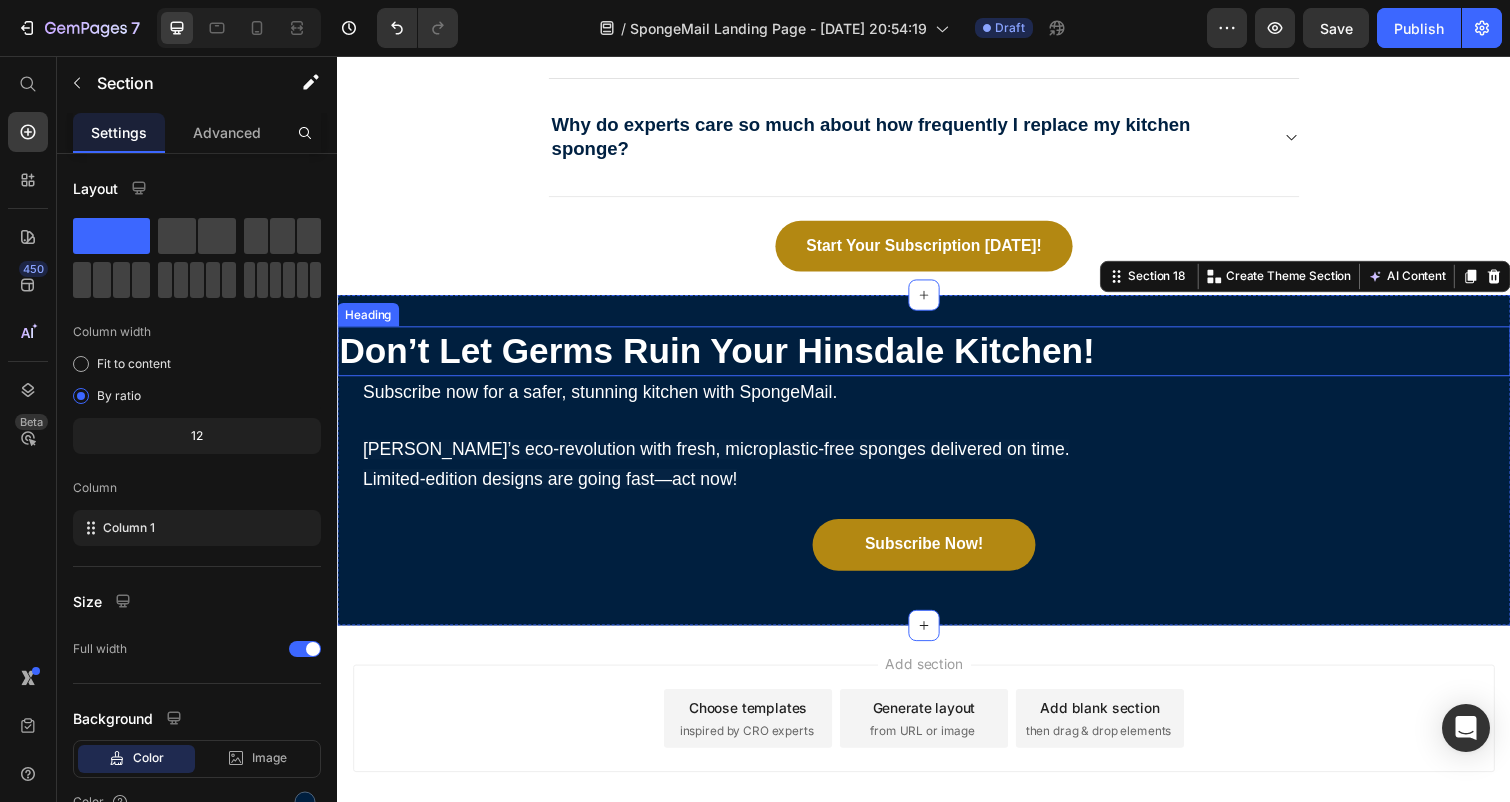 click on "Don’t Let Germs Ruin Your Hinsdale Kitchen!" at bounding box center [725, 357] 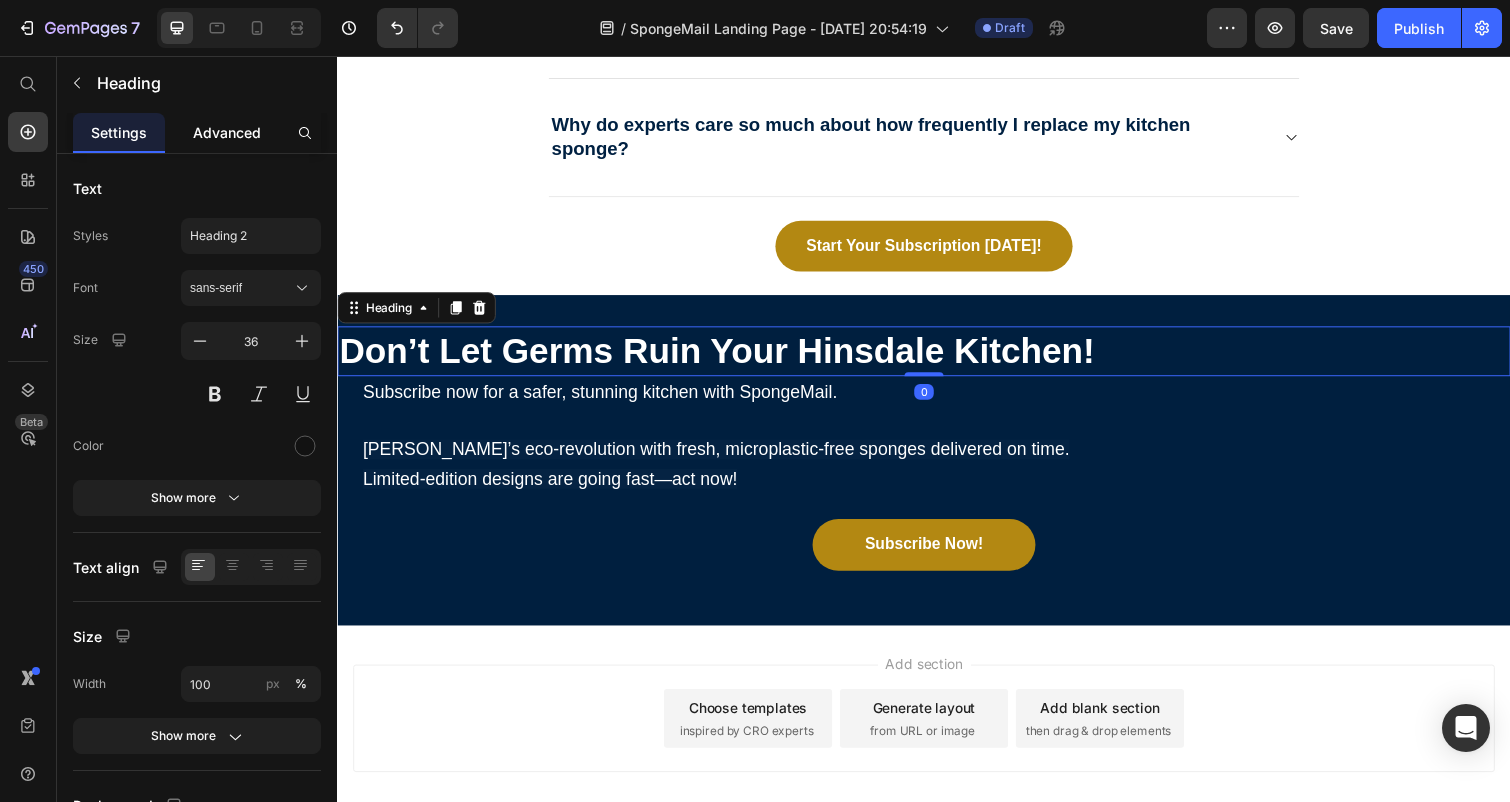 click on "Advanced" at bounding box center [227, 132] 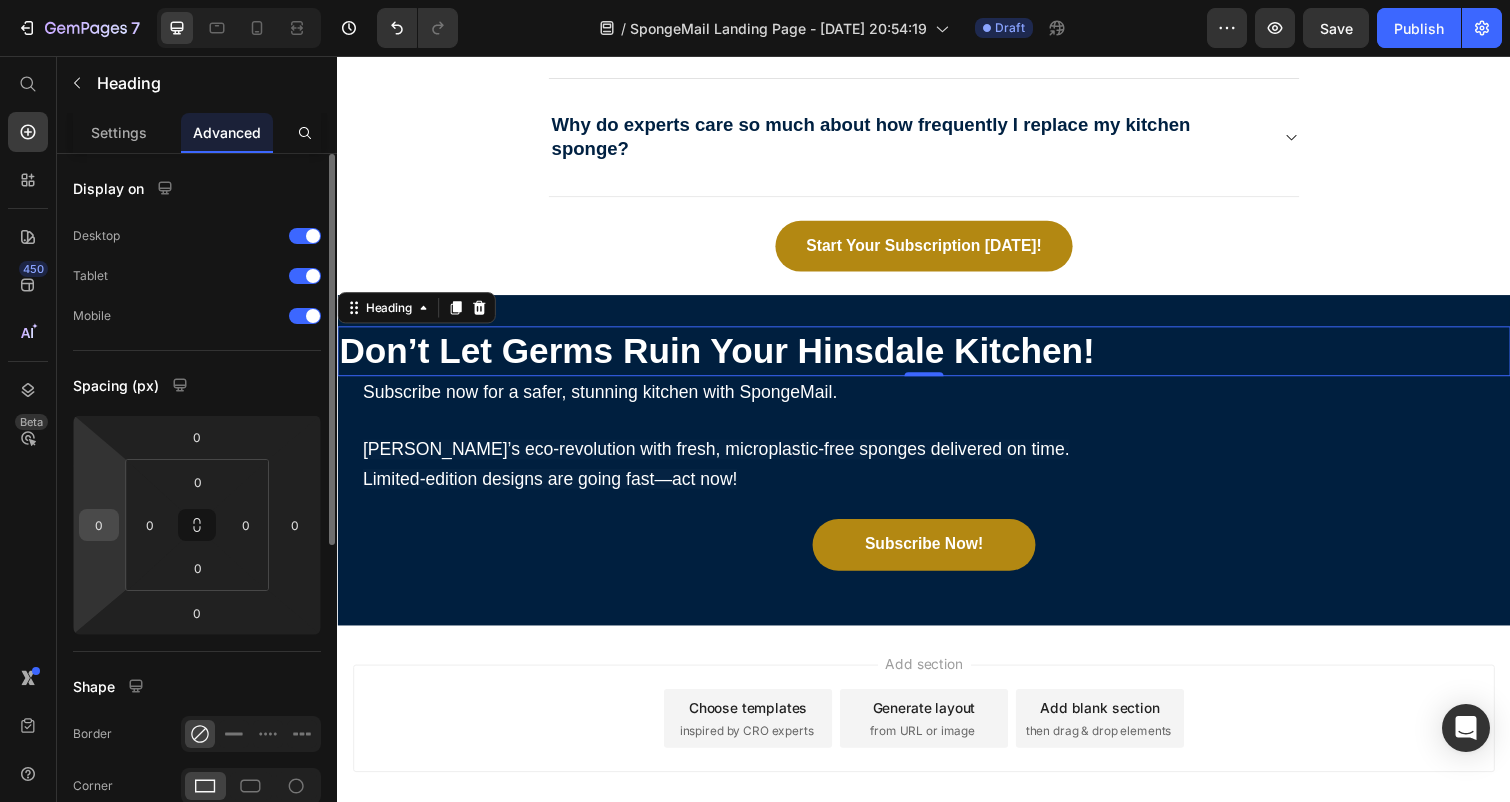 click on "0" at bounding box center [99, 525] 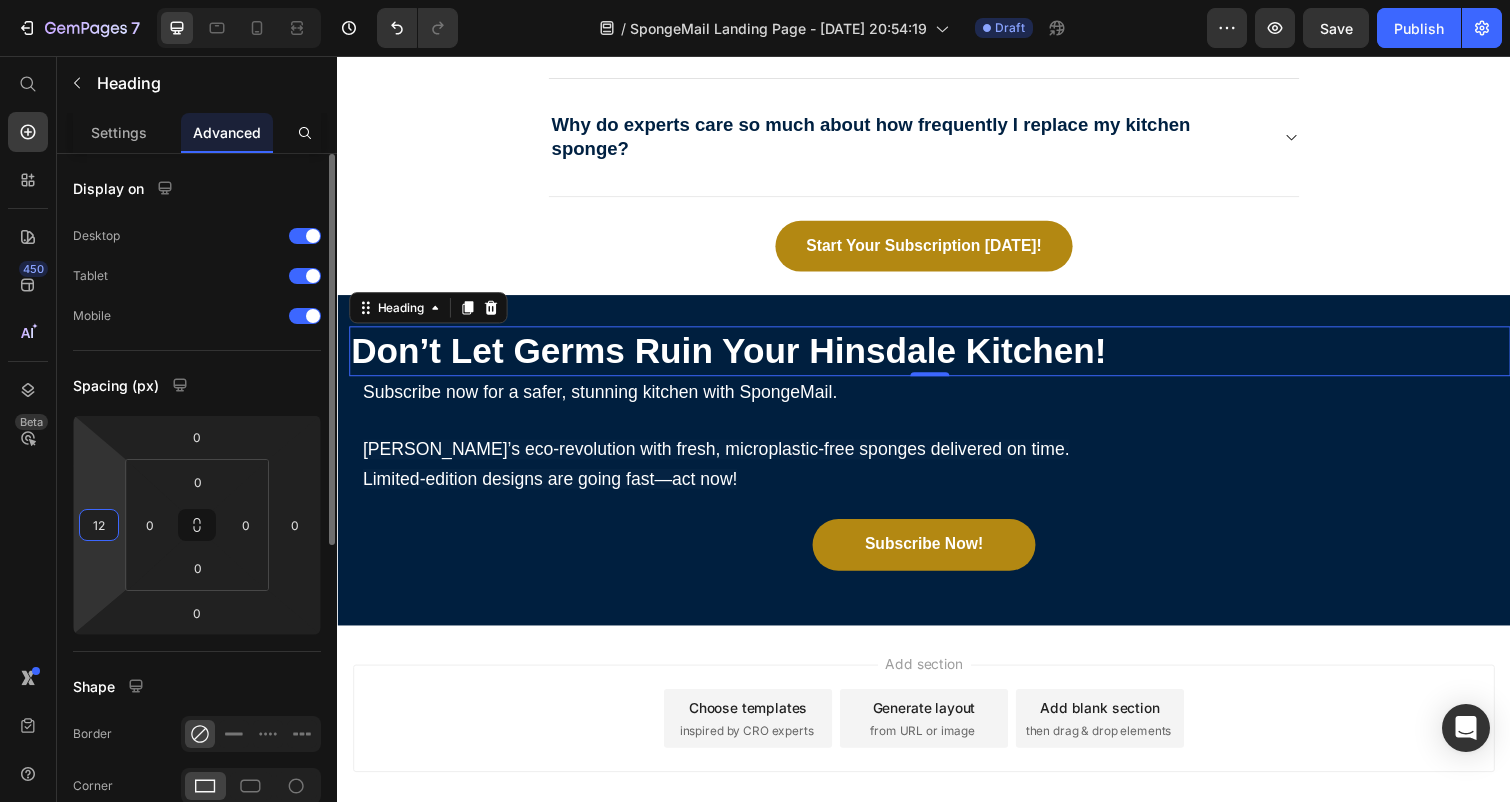 drag, startPoint x: 100, startPoint y: 527, endPoint x: 74, endPoint y: 530, distance: 26.172504 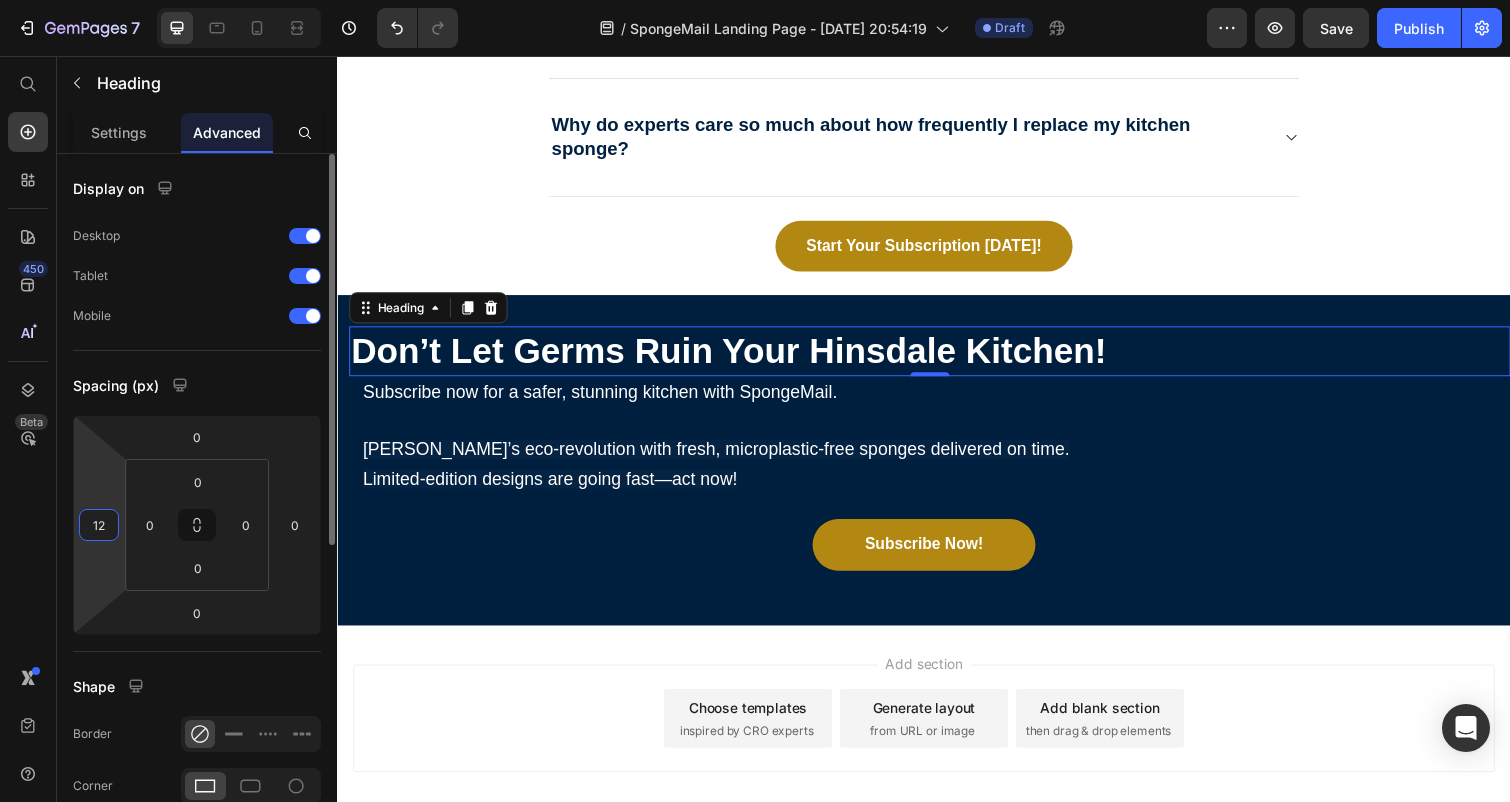 click on "0 12 0 0" at bounding box center [197, 525] 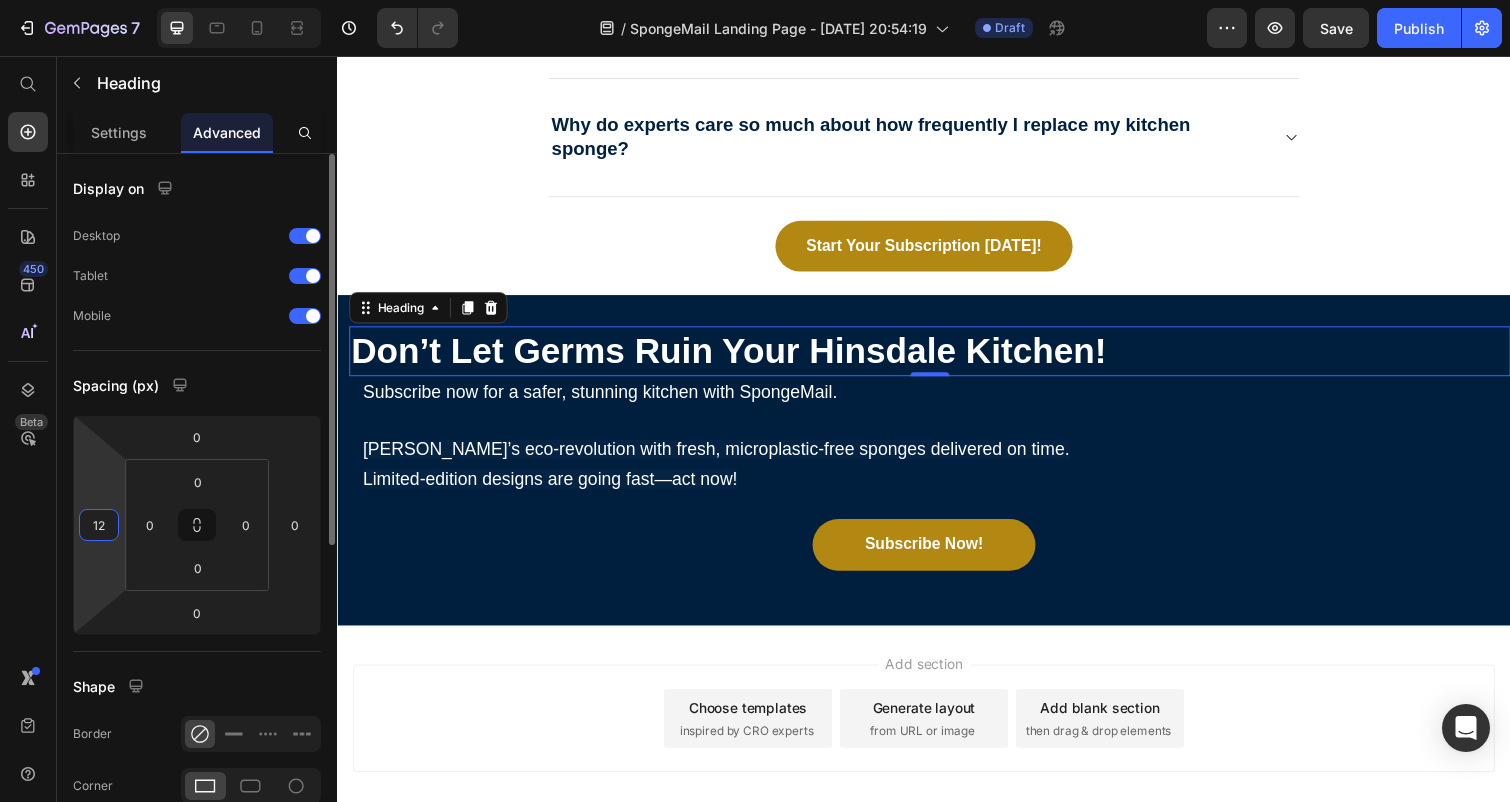 type on "1" 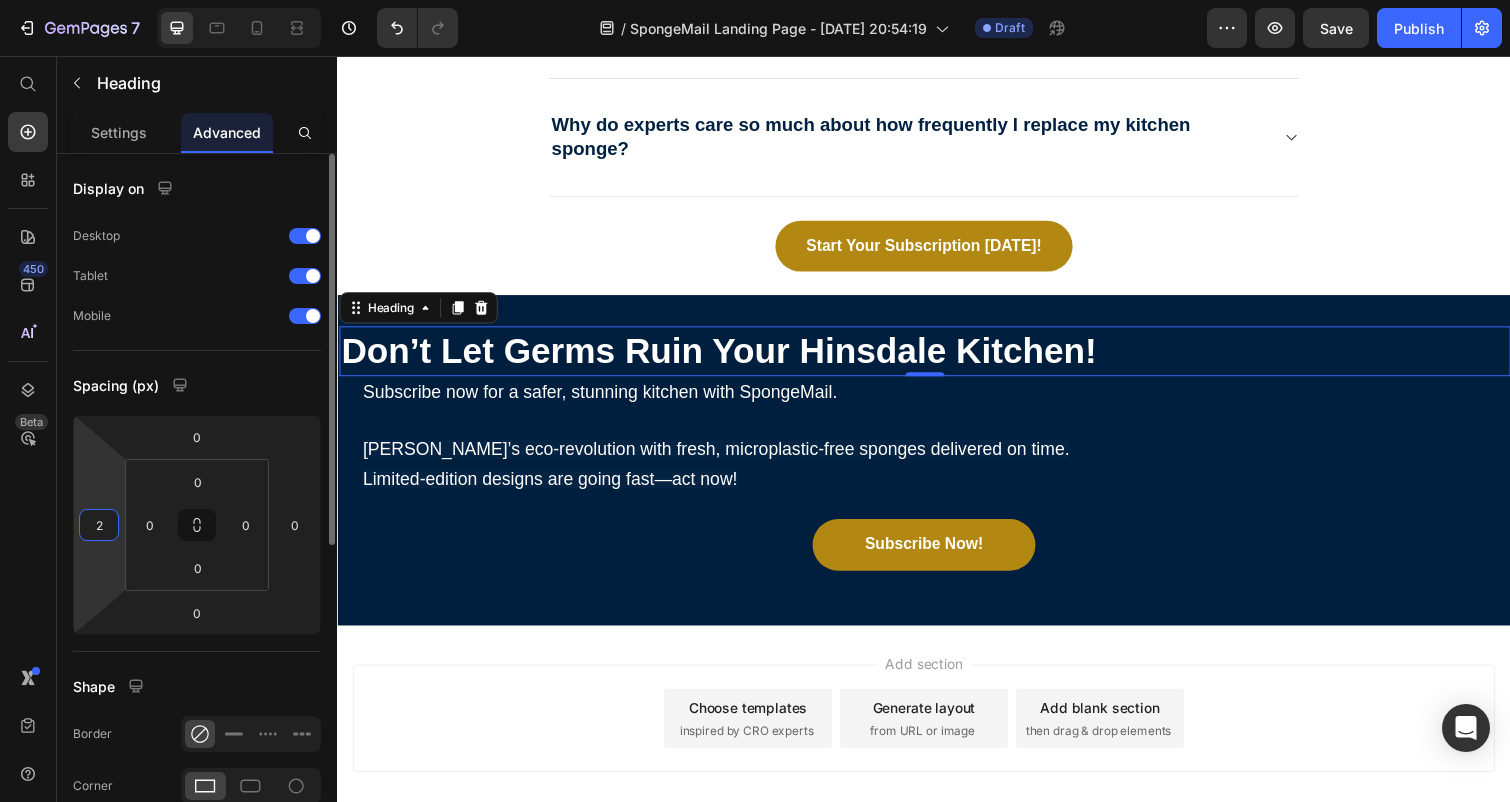 type on "24" 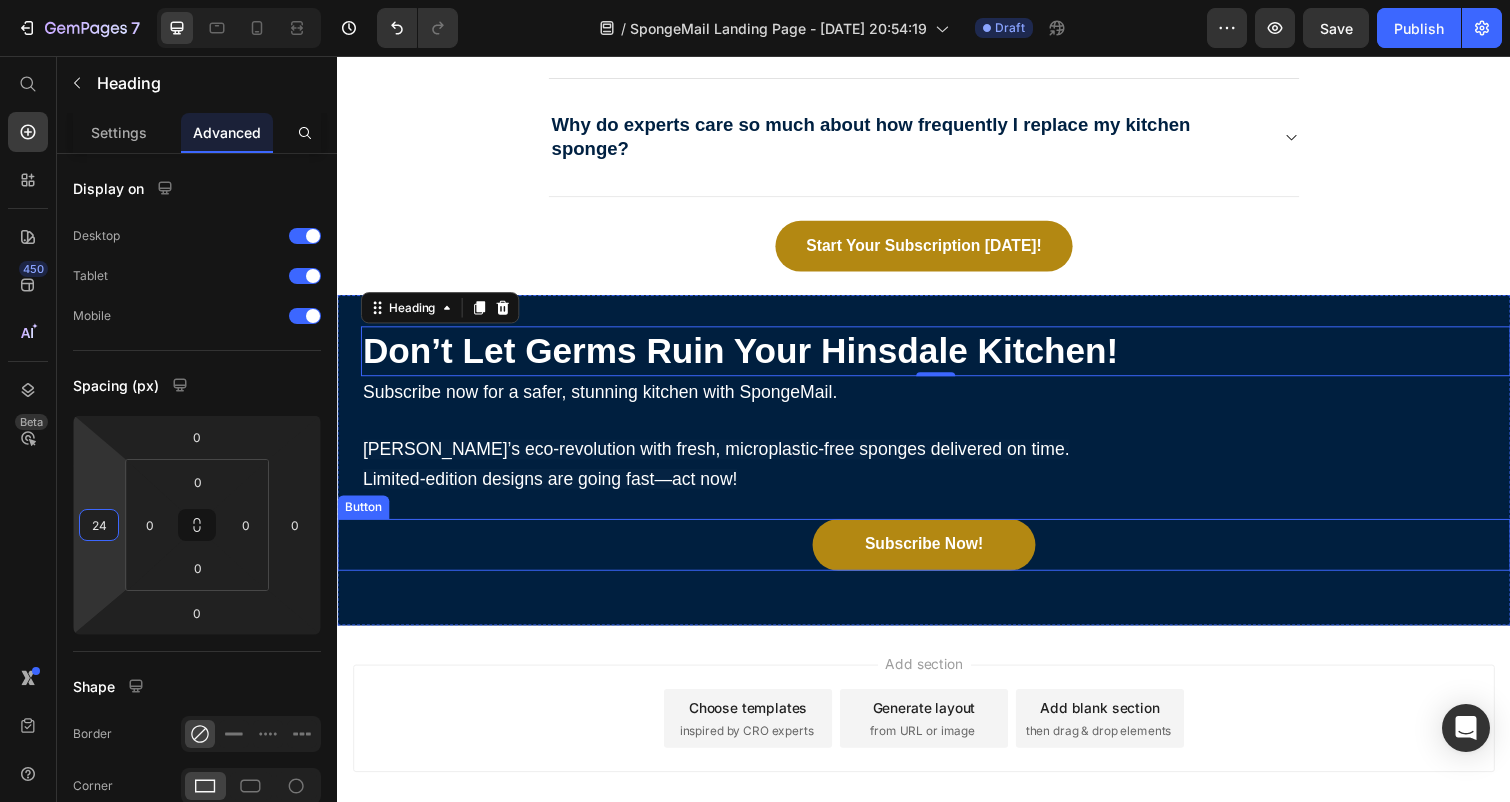 click on "Subscribe Now! Button" at bounding box center [937, 556] 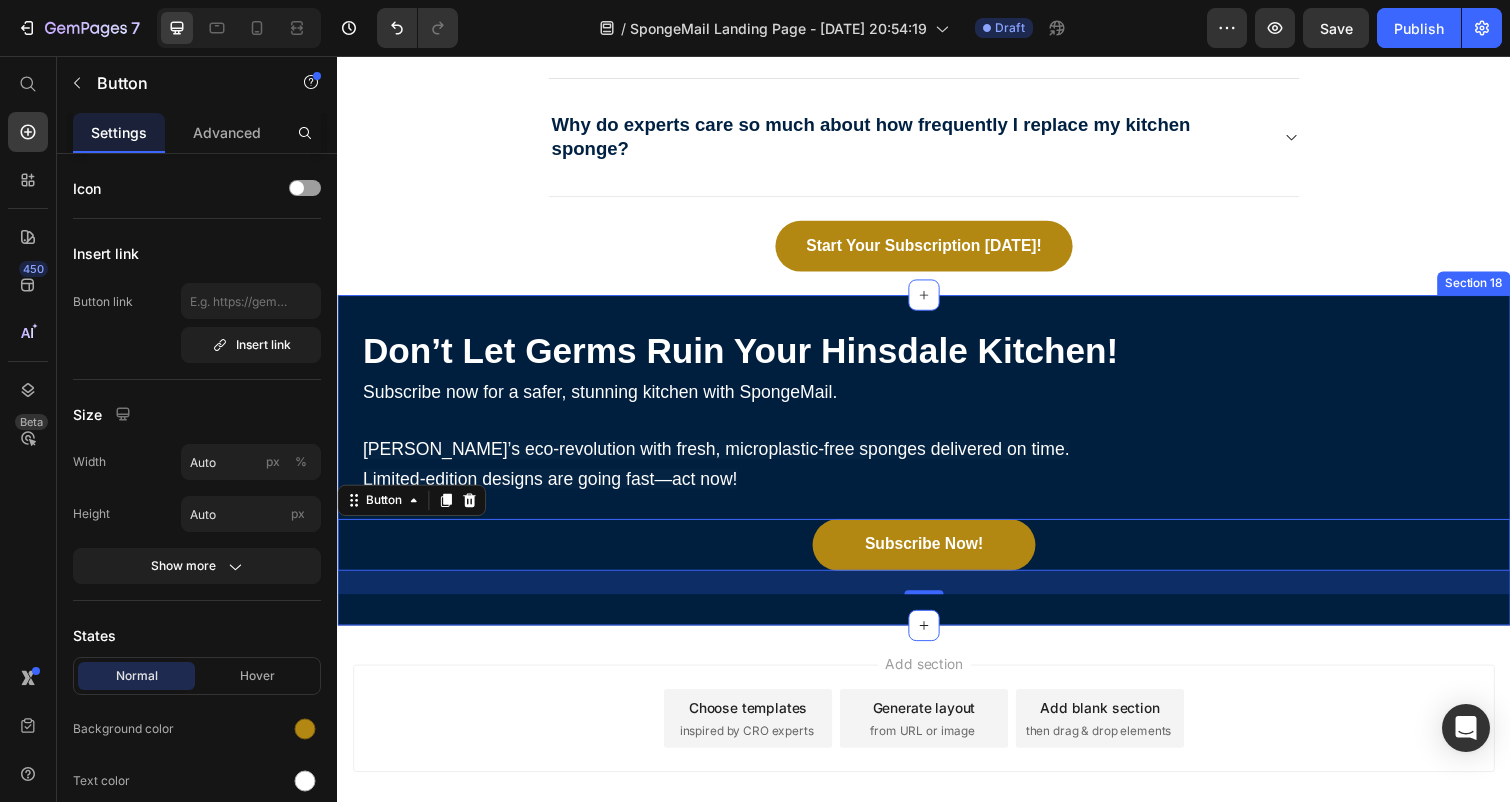 click on "⁠⁠⁠⁠⁠⁠⁠ Don’t Let Germs Ruin Your Hinsdale Kitchen! Heading Subscribe now for a safer, stunning kitchen with SpongeMail. Join Hinsdale’s eco-revolution with fresh, microplastic-free sponges delivered on time.  Limited-edition designs are going fast—act now! Text Block Subscribe Now! Button   24 Section 18" at bounding box center (937, 470) 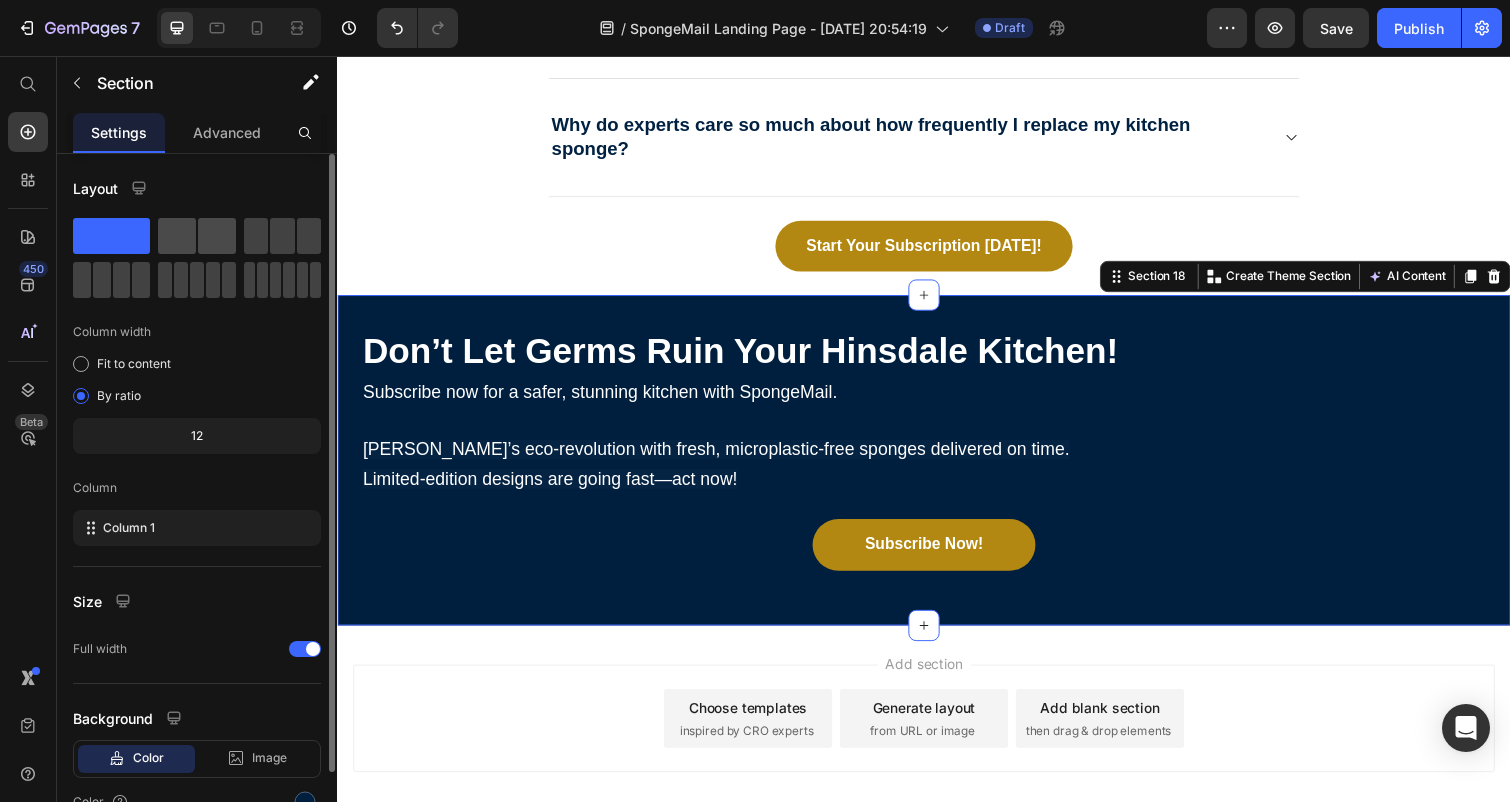 click 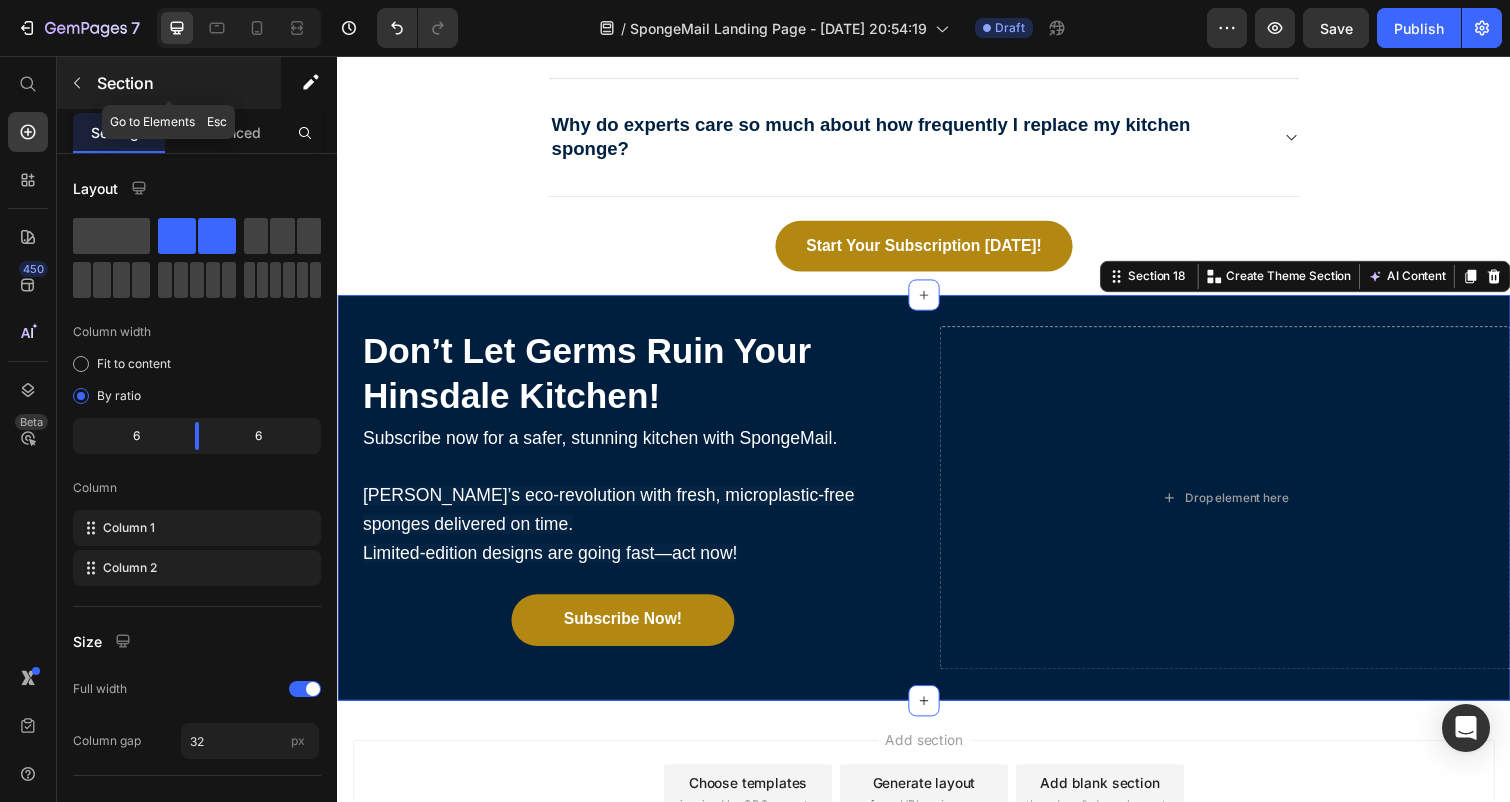 click at bounding box center (77, 83) 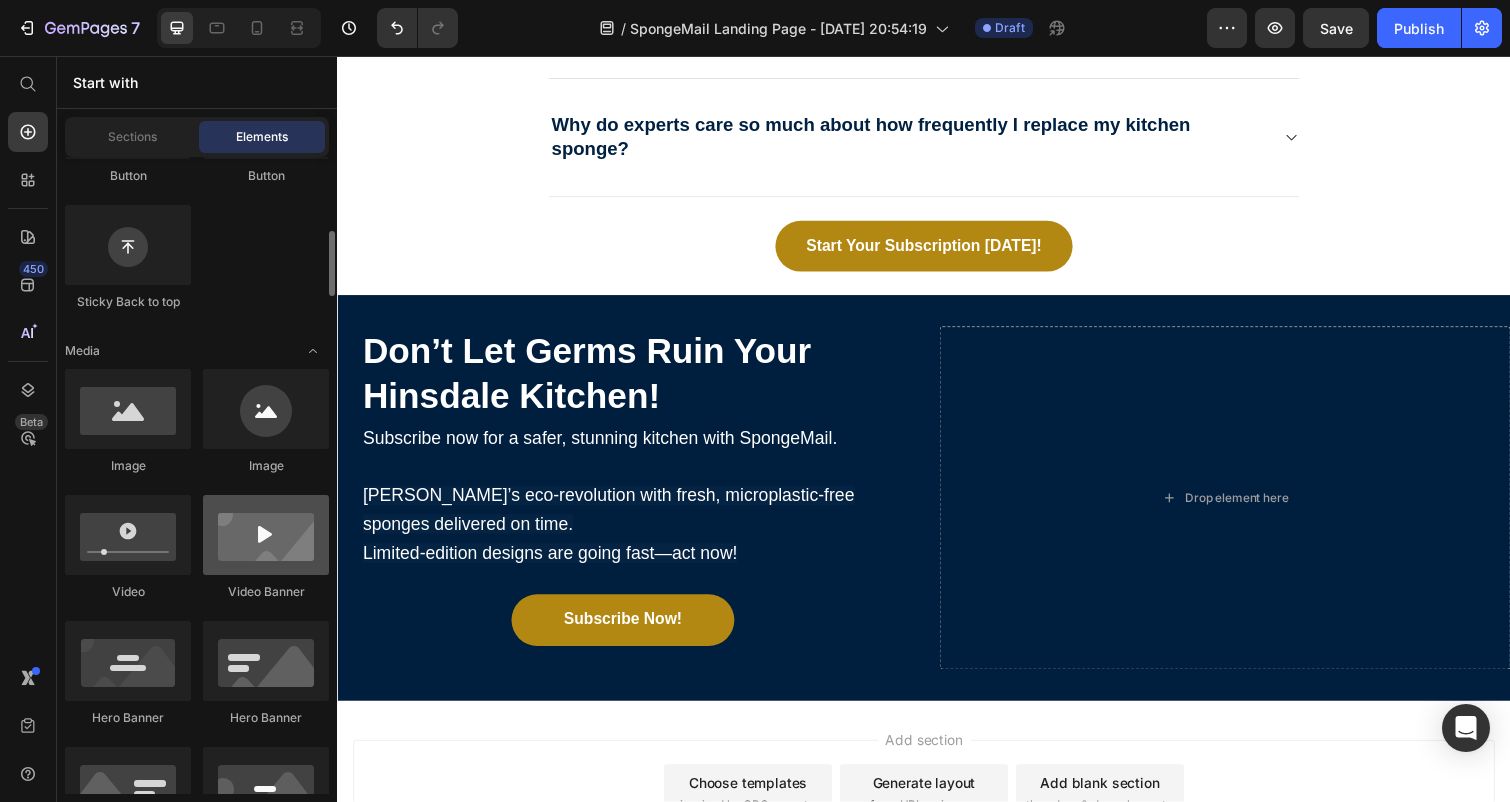 scroll, scrollTop: 590, scrollLeft: 0, axis: vertical 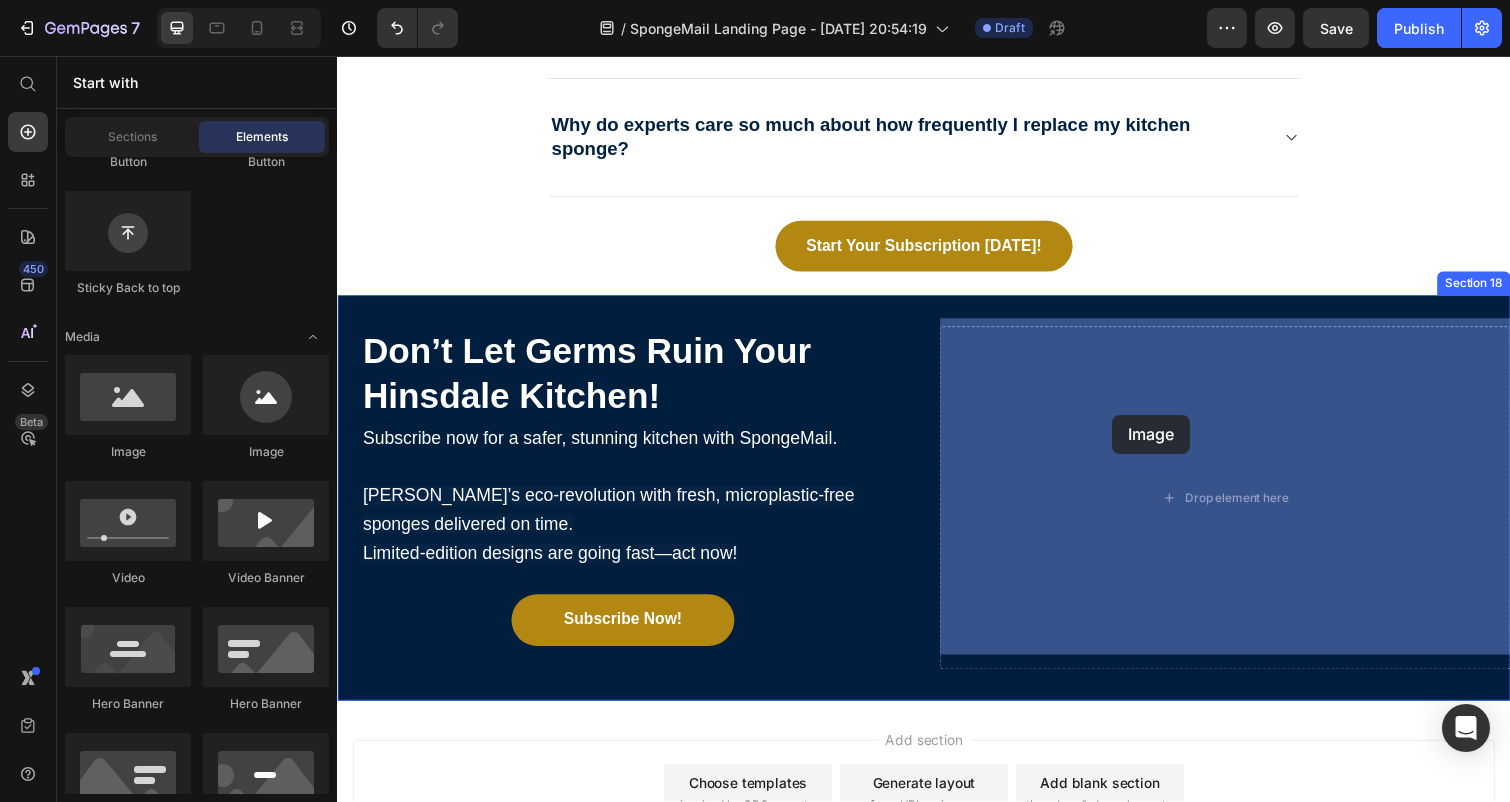 drag, startPoint x: 480, startPoint y: 458, endPoint x: 1126, endPoint y: 418, distance: 647.2372 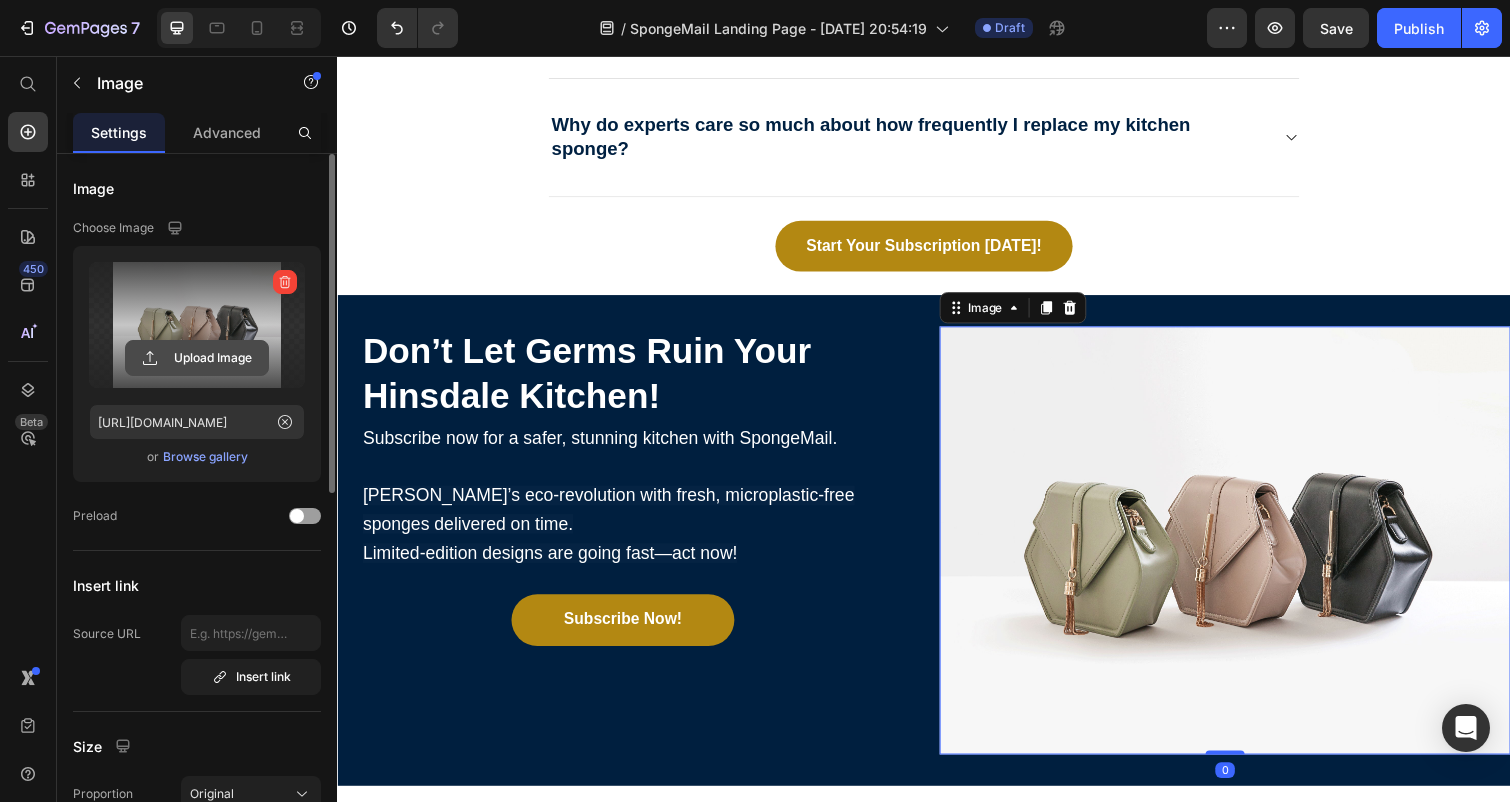click 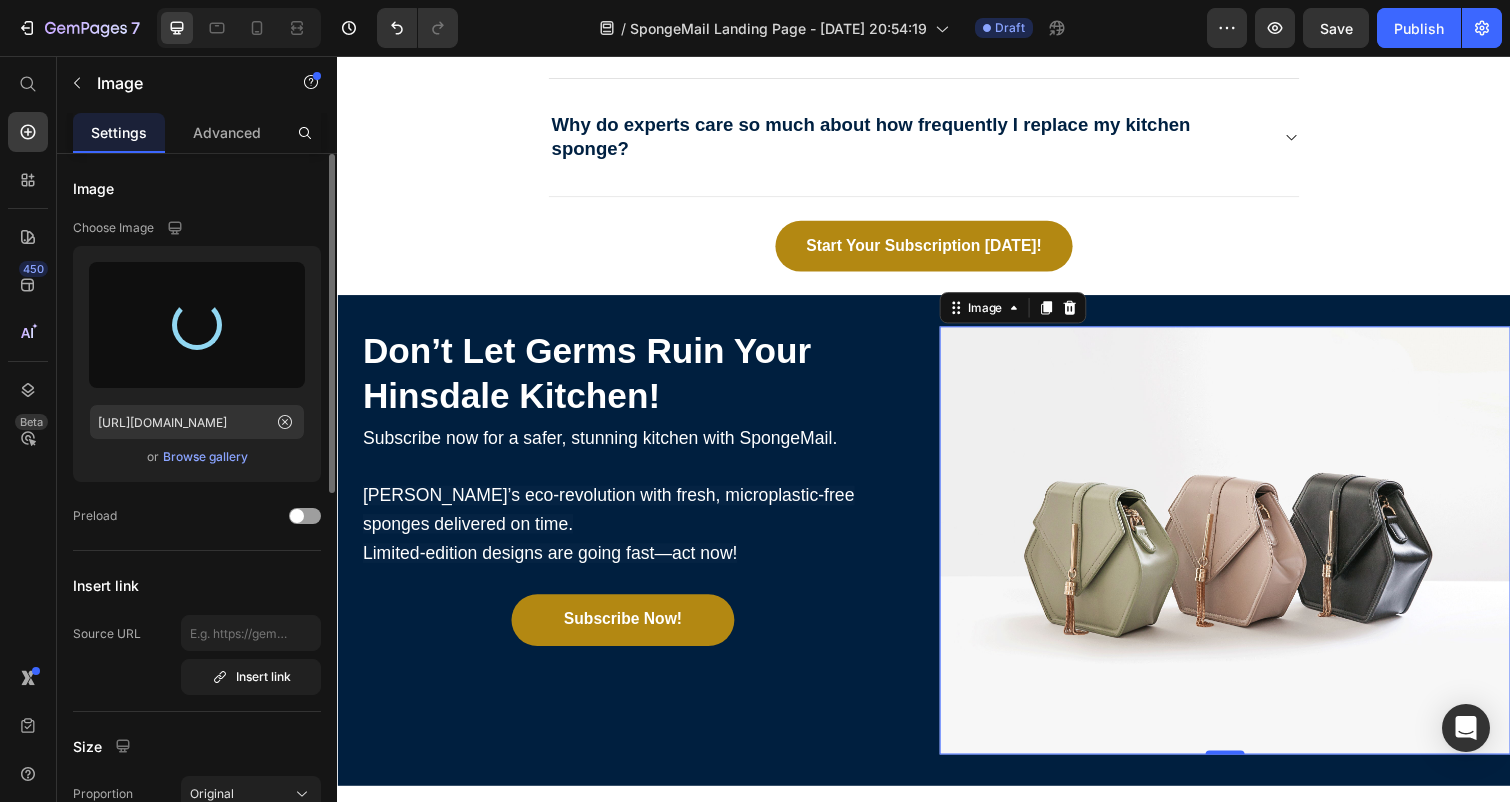 type on "https://cdn.shopify.com/s/files/1/0772/5685/1742/files/gempages_557753616052519861-8b181d9a-f65f-40df-afca-ea10becdccdb.png" 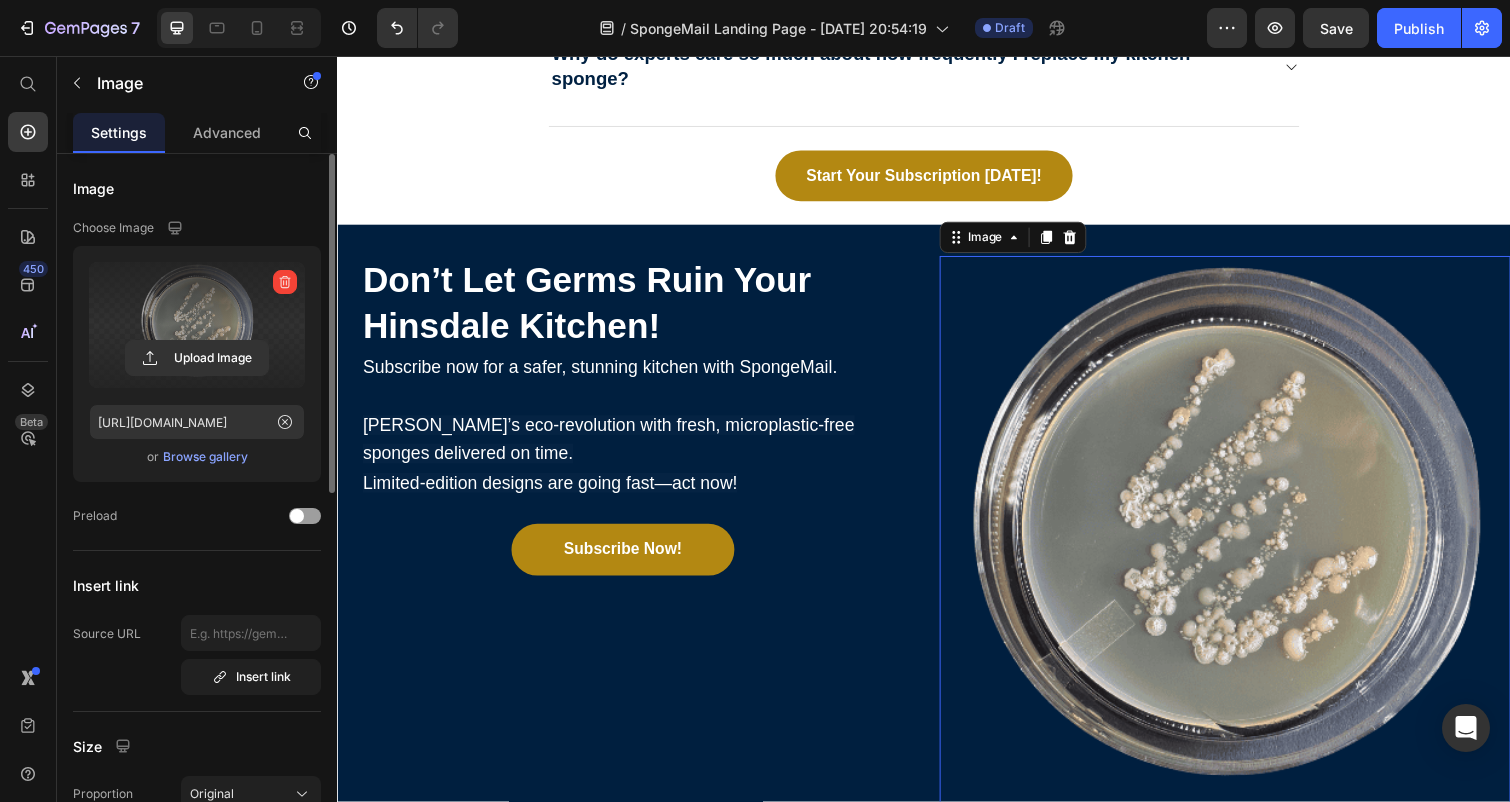 scroll, scrollTop: 8749, scrollLeft: 0, axis: vertical 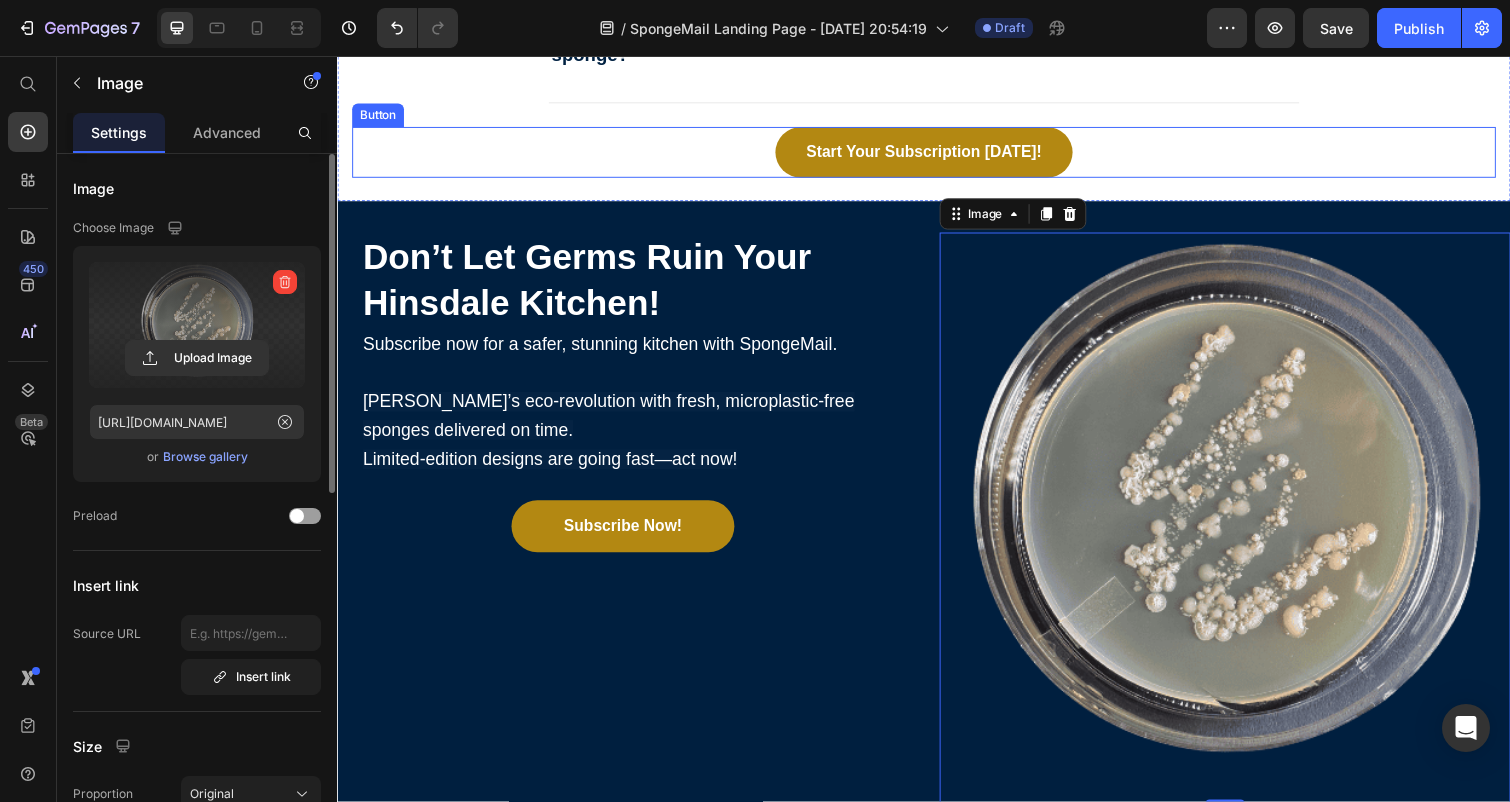 click on "Start Your Subscription Today! Button" at bounding box center (937, 155) 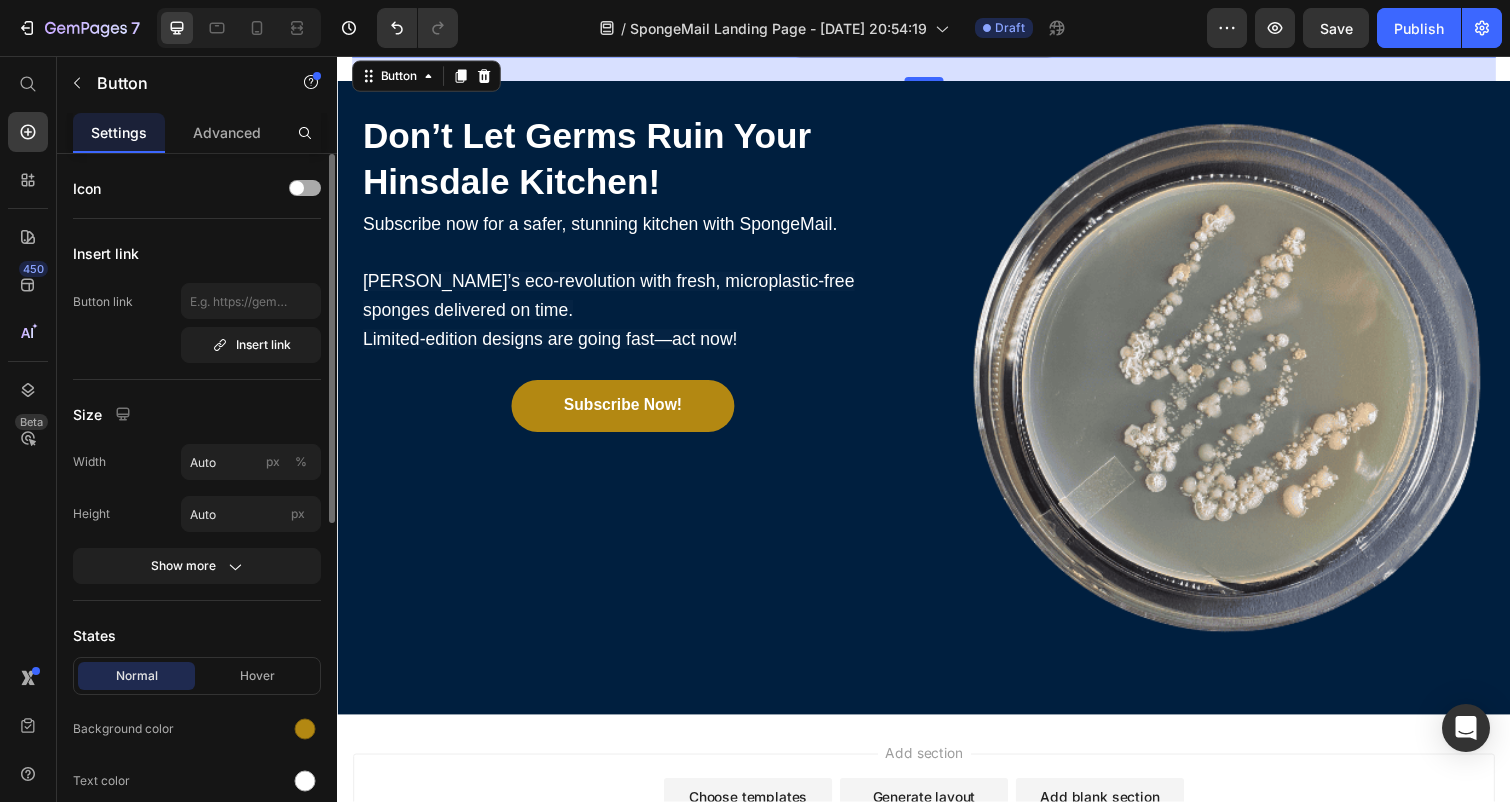 scroll, scrollTop: 8781, scrollLeft: 0, axis: vertical 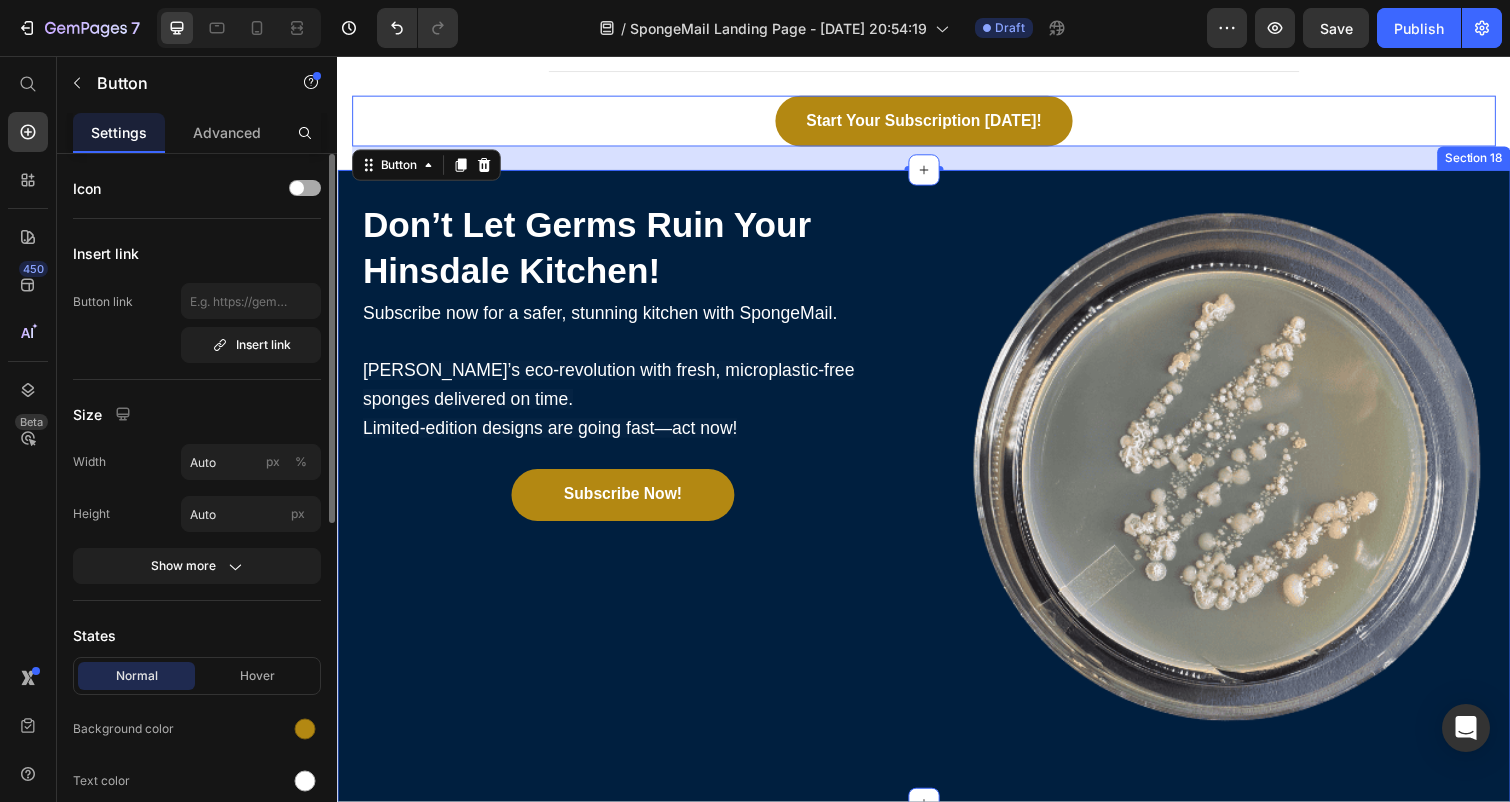 click on "⁠⁠⁠⁠⁠⁠⁠ Don’t Let Germs Ruin Your Hinsdale Kitchen! Heading Subscribe now for a safer, stunning kitchen with SpongeMail. Join Hinsdale’s eco-revolution with fresh, microplastic-free sponges delivered on time.  Limited-edition designs are going fast—act now! Text Block Subscribe Now! Button" at bounding box center [629, 497] 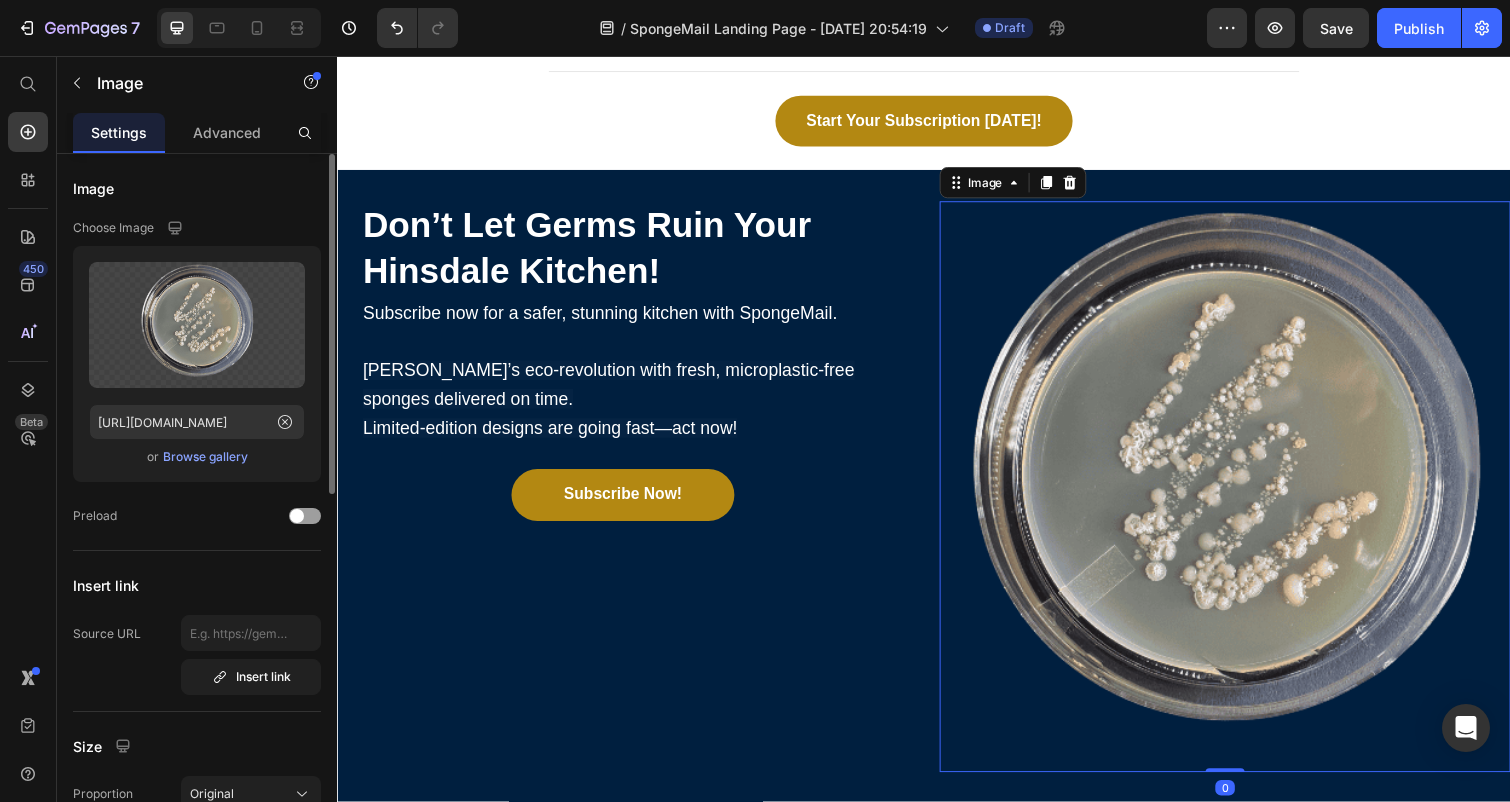 click at bounding box center [1245, 497] 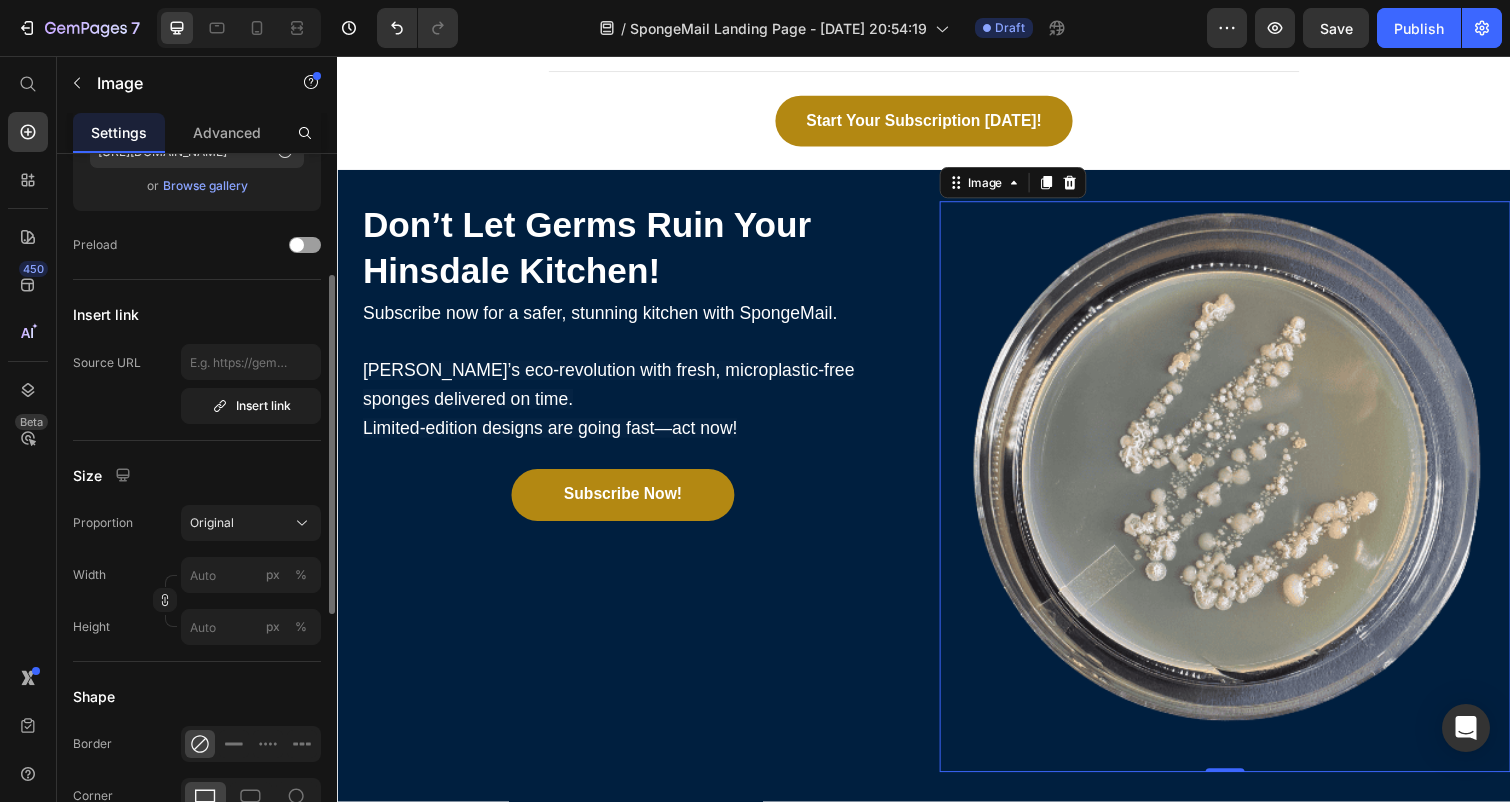 scroll, scrollTop: 272, scrollLeft: 0, axis: vertical 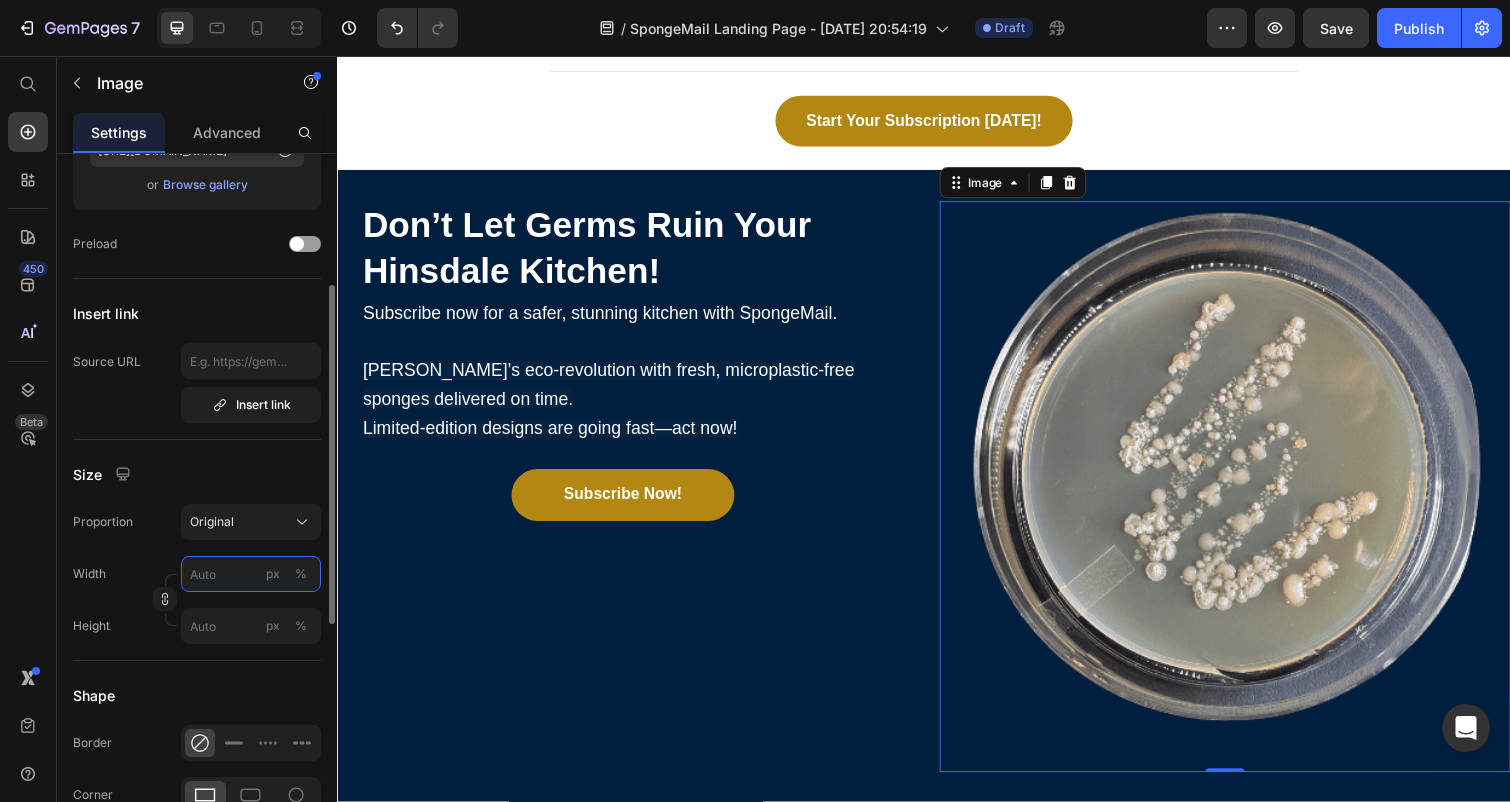 click on "px %" at bounding box center (251, 574) 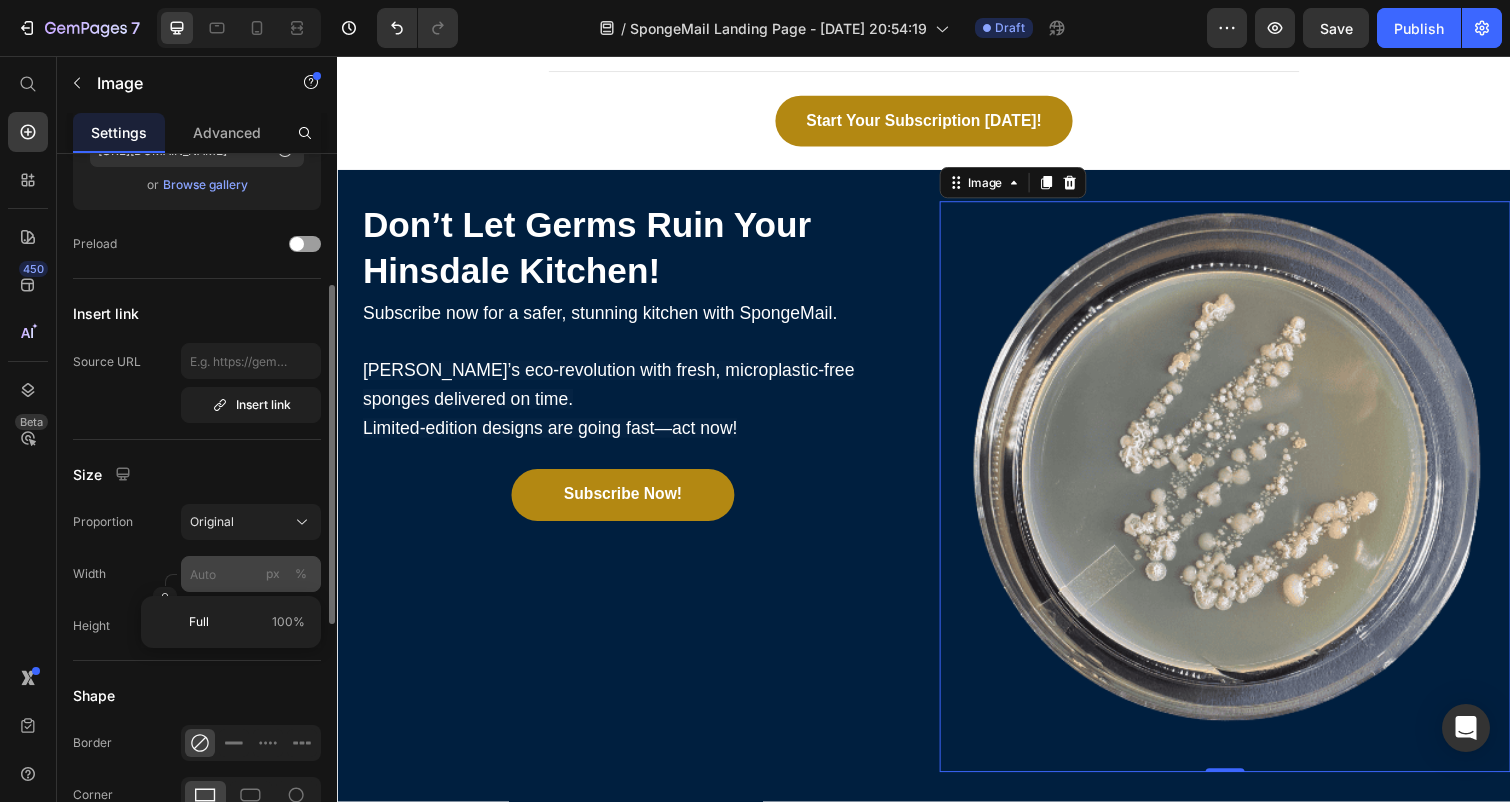 click on "%" at bounding box center (301, 574) 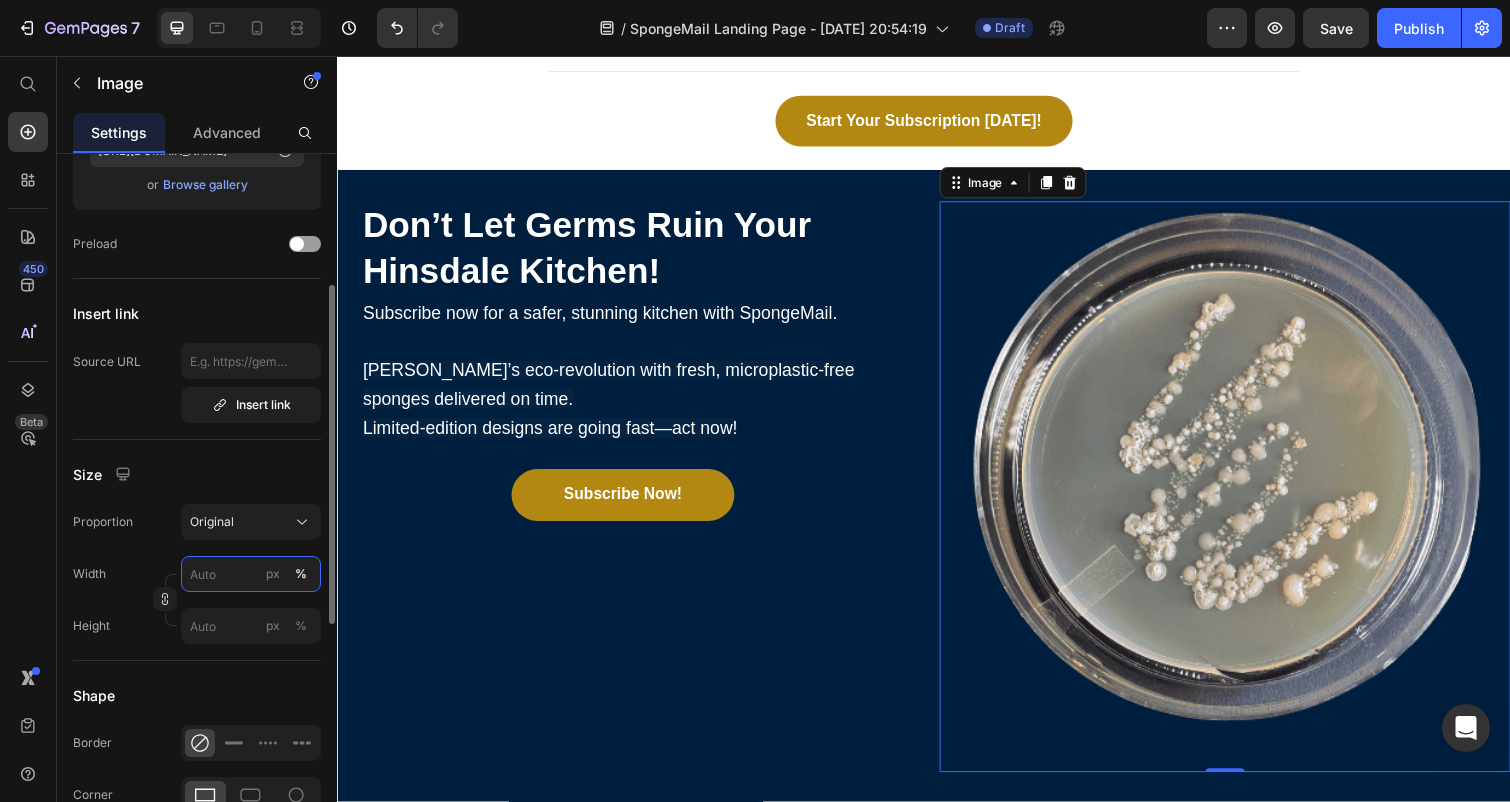 click on "px %" at bounding box center [251, 574] 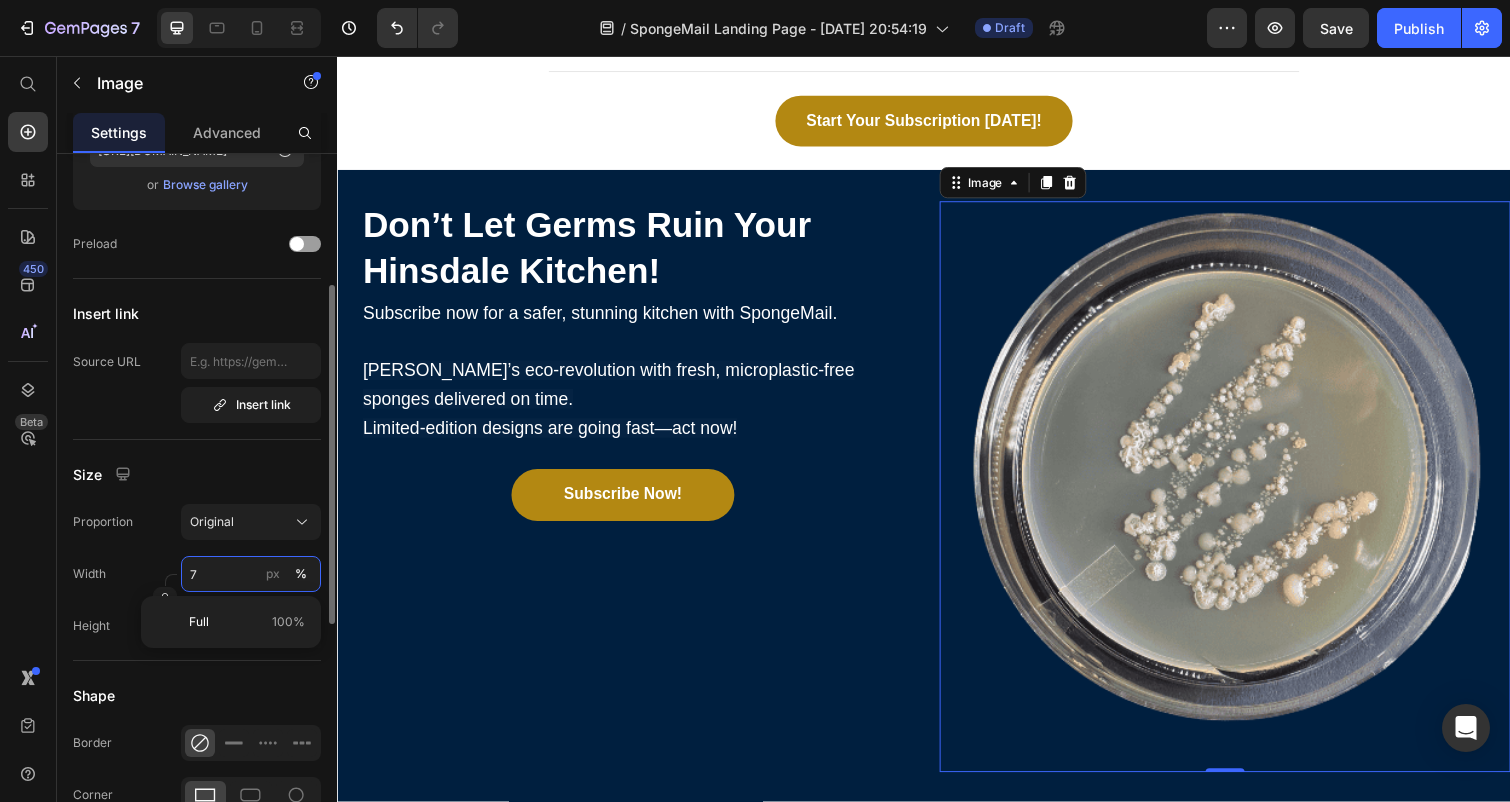 type on "75" 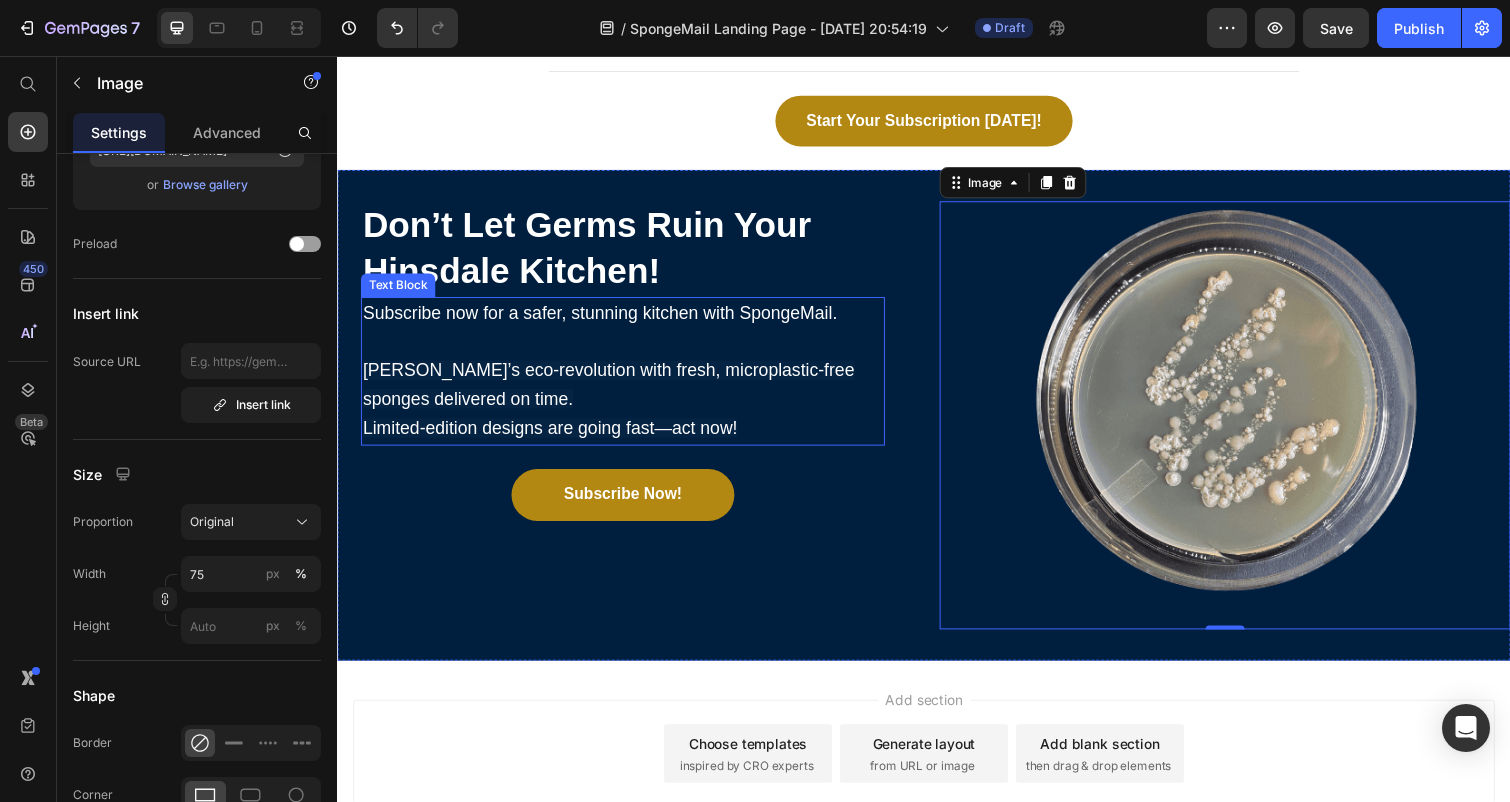 click at bounding box center [629, 349] 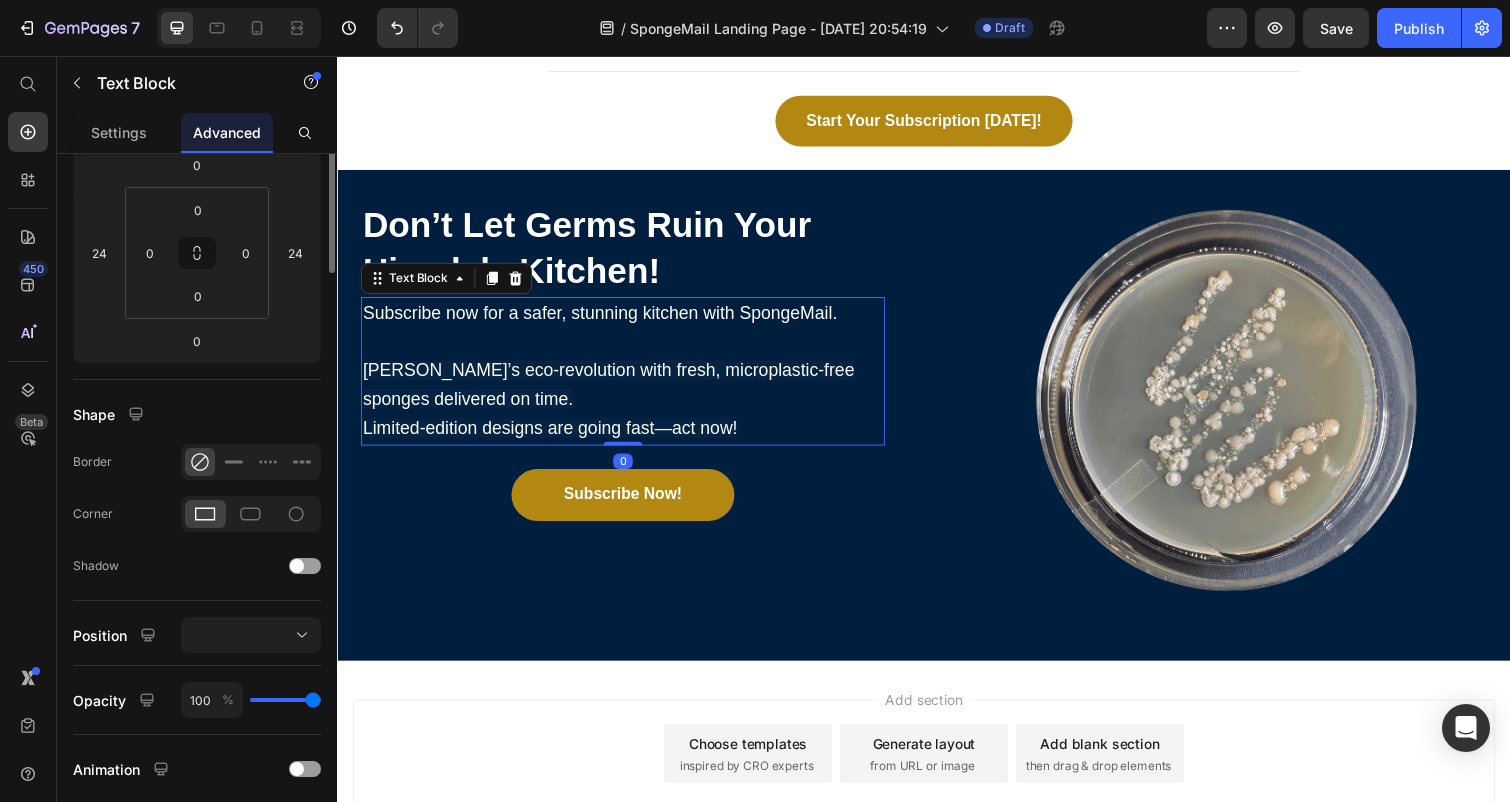 scroll, scrollTop: 0, scrollLeft: 0, axis: both 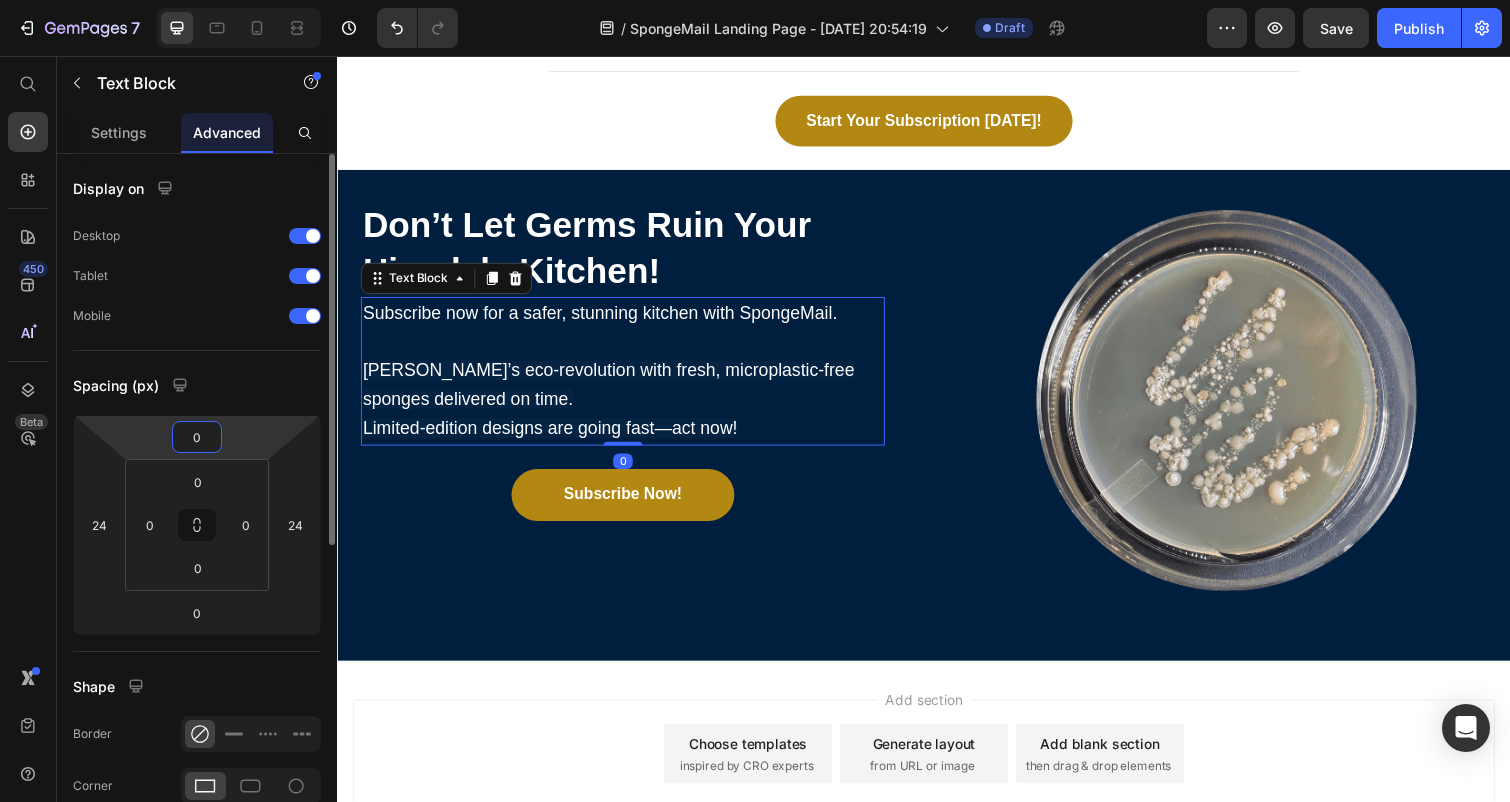 click on "0" at bounding box center (197, 437) 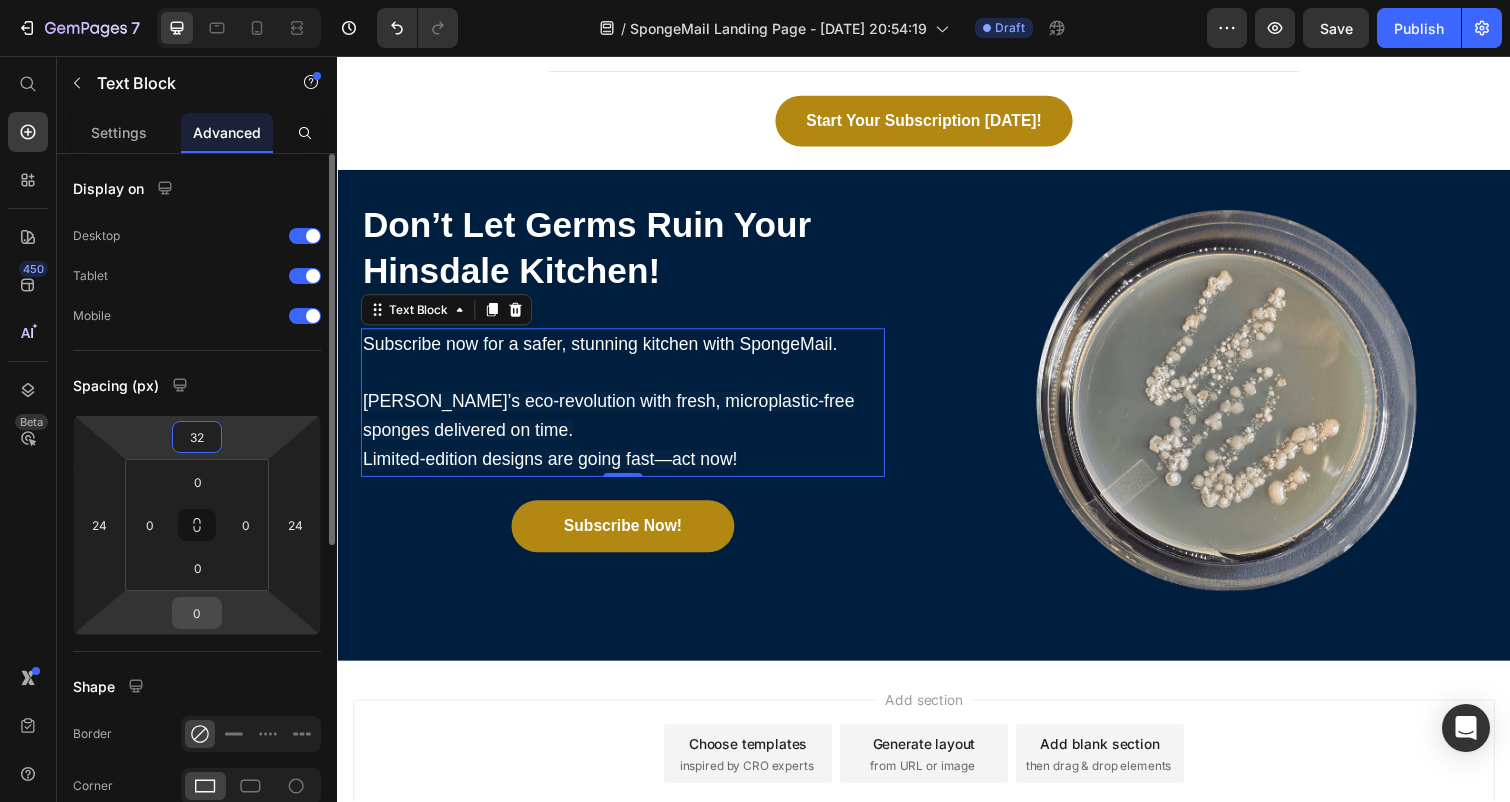 type on "32" 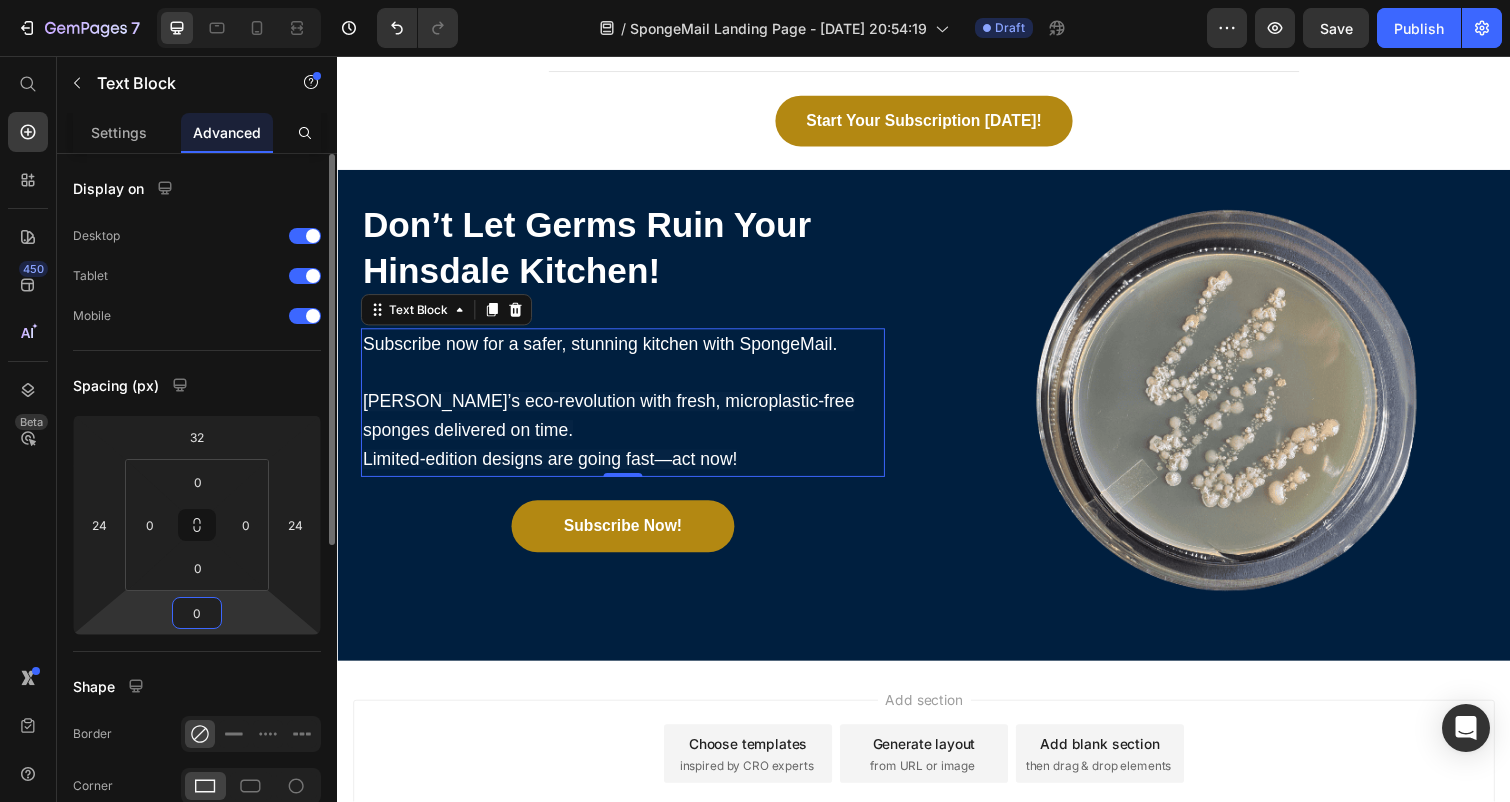 click on "0" at bounding box center [197, 613] 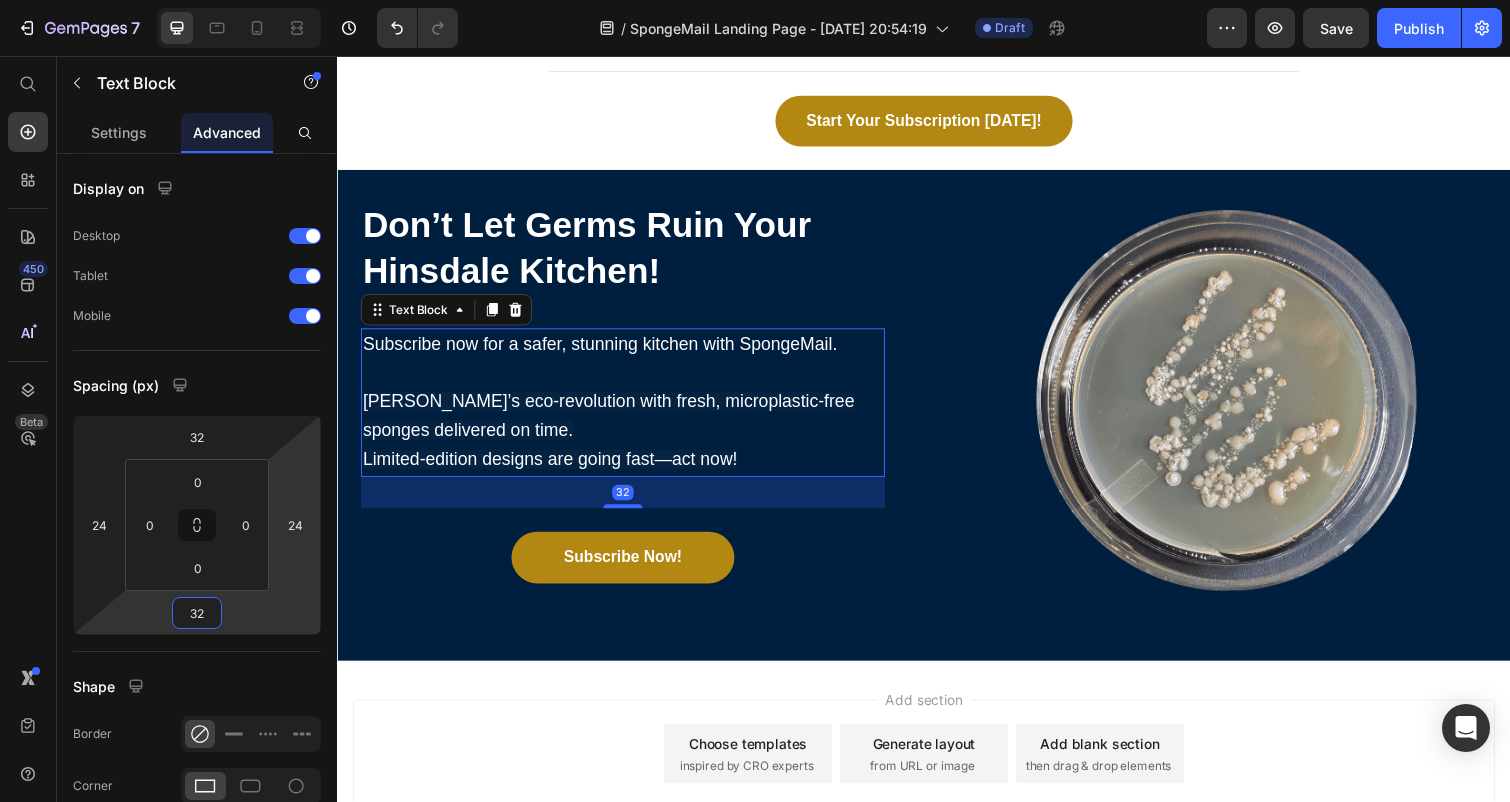 type on "32" 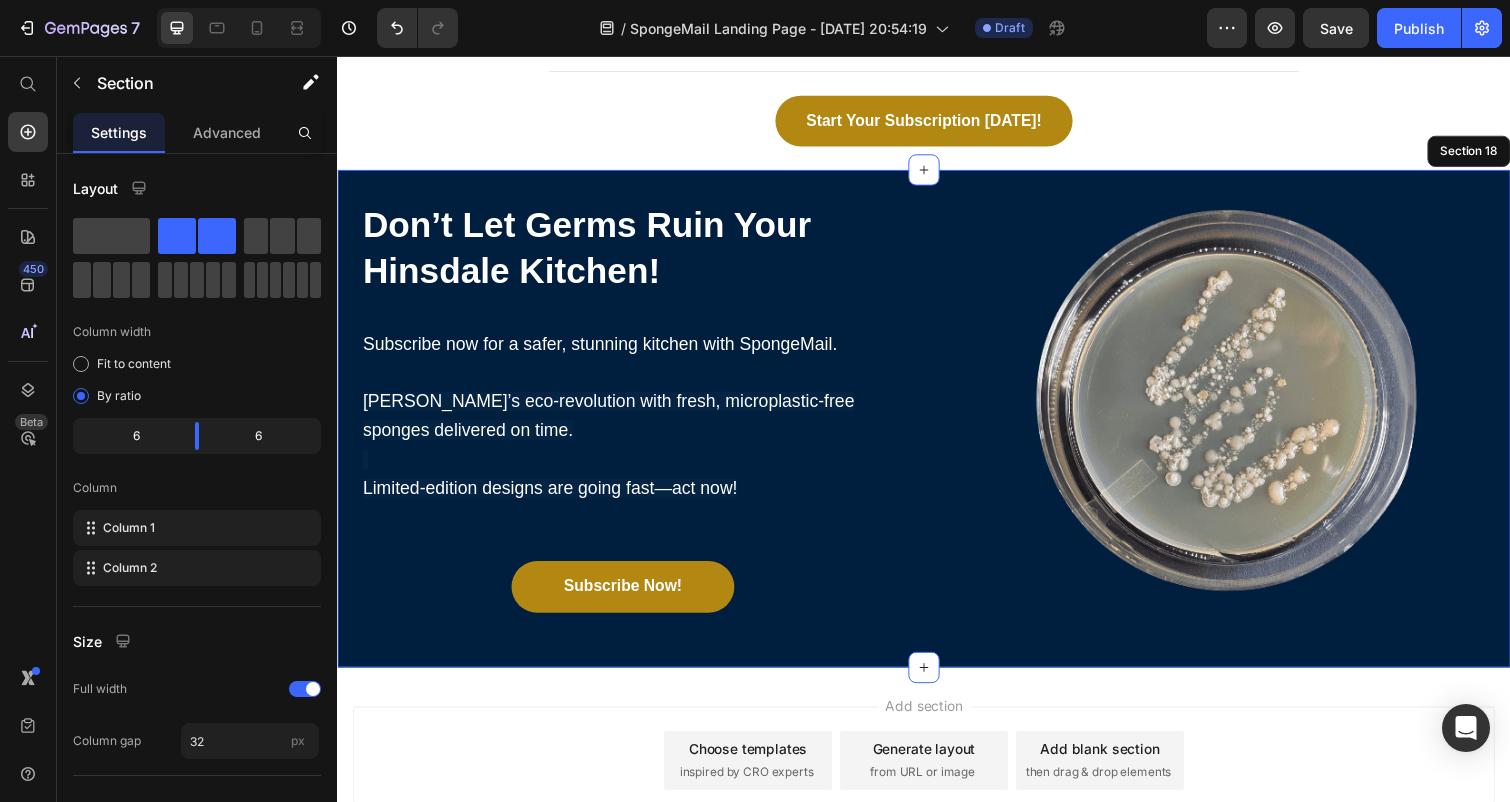 click on "⁠⁠⁠⁠⁠⁠⁠ Don’t Let Germs Ruin Your Hinsdale Kitchen! Heading Subscribe now for a safer, stunning kitchen with SpongeMail. Join Hinsdale’s eco-revolution with fresh, microplastic-free sponges delivered on time.   Limited-edition designs are going fast—act now! Text Block   32 Subscribe Now! Button" at bounding box center (629, 427) 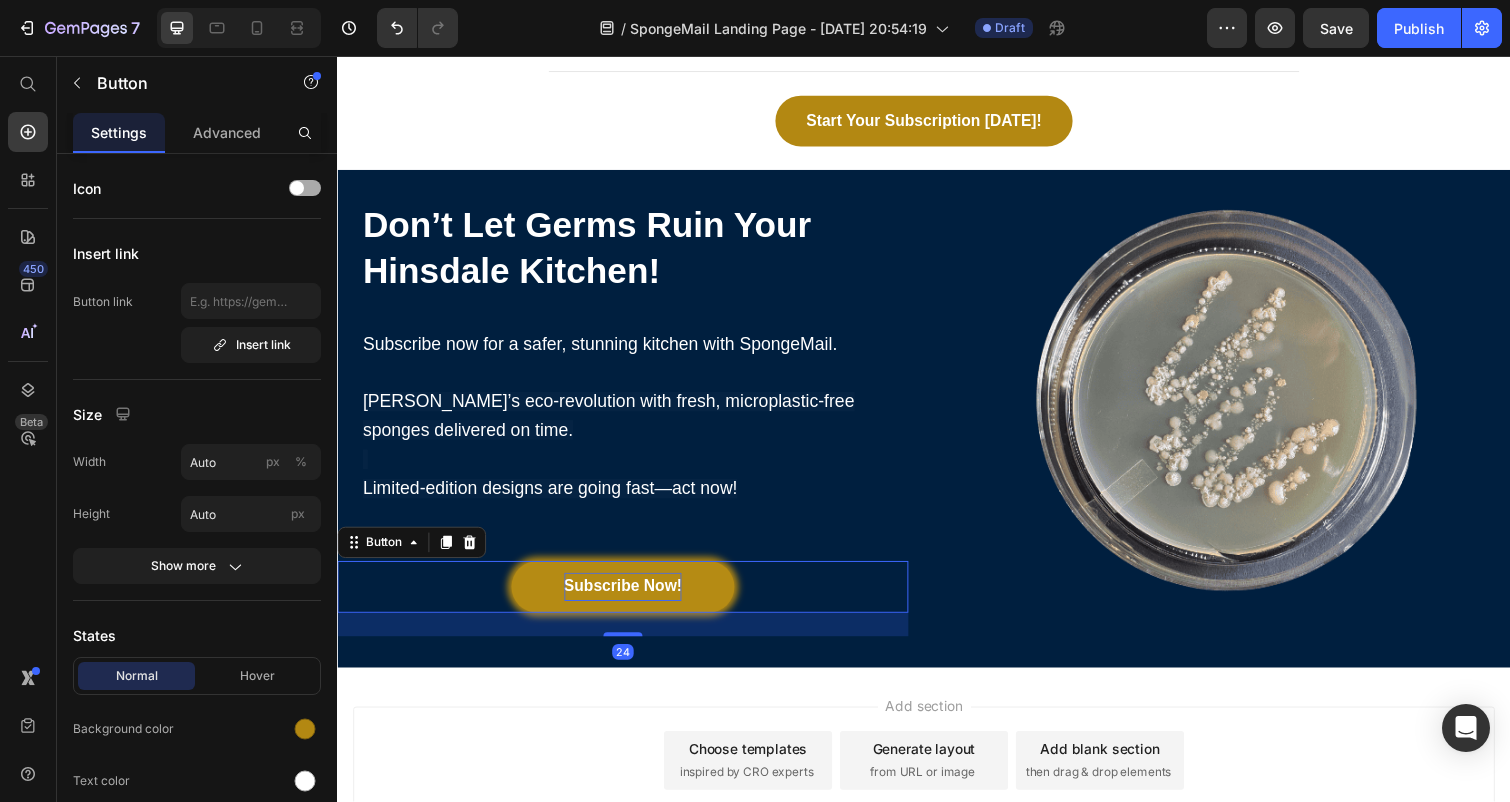 click on "Subscribe Now!" at bounding box center (629, 598) 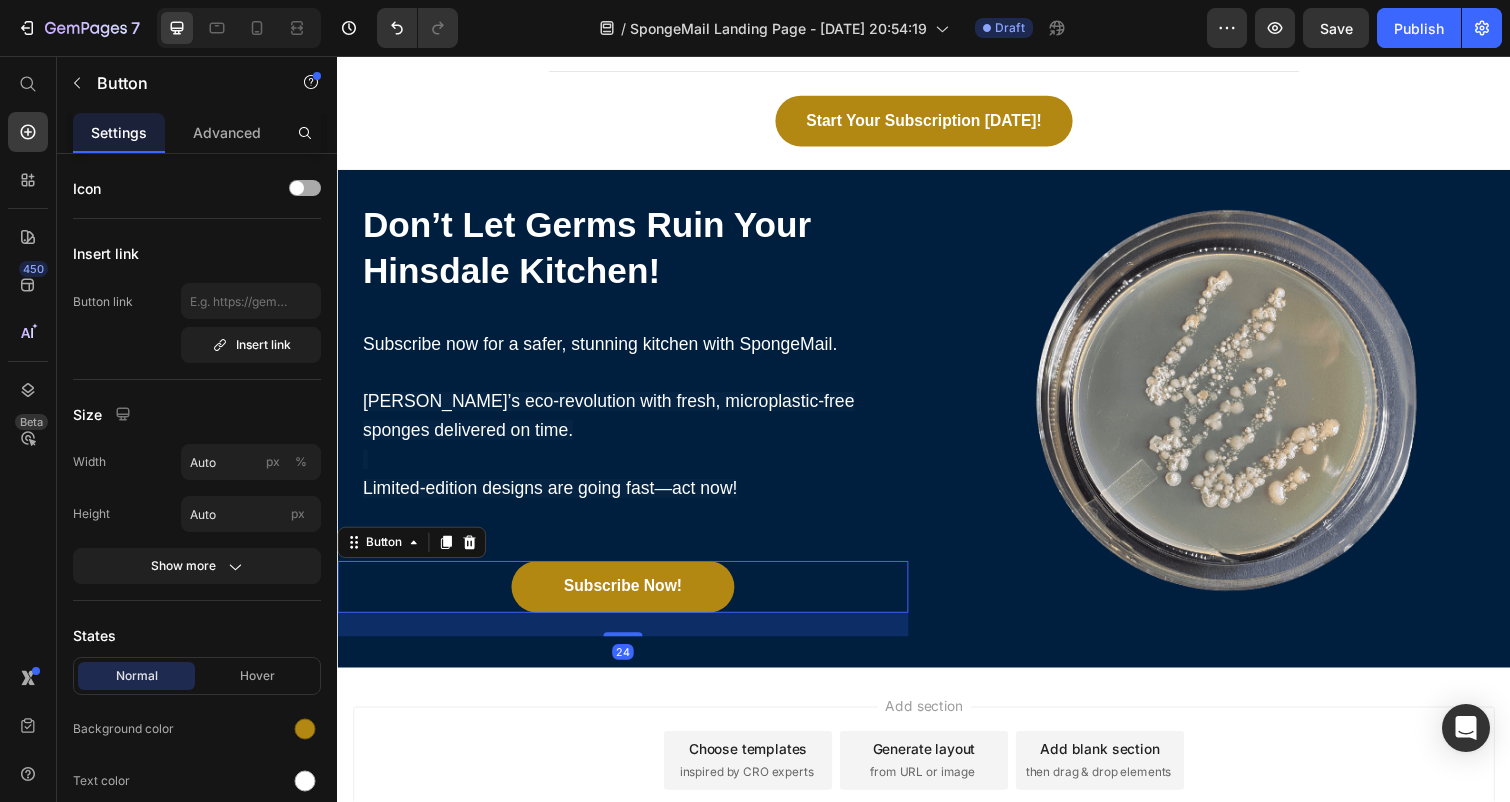 click on "Add section Choose templates inspired by CRO experts Generate layout from URL or image Add blank section then drag & drop elements" at bounding box center (937, 805) 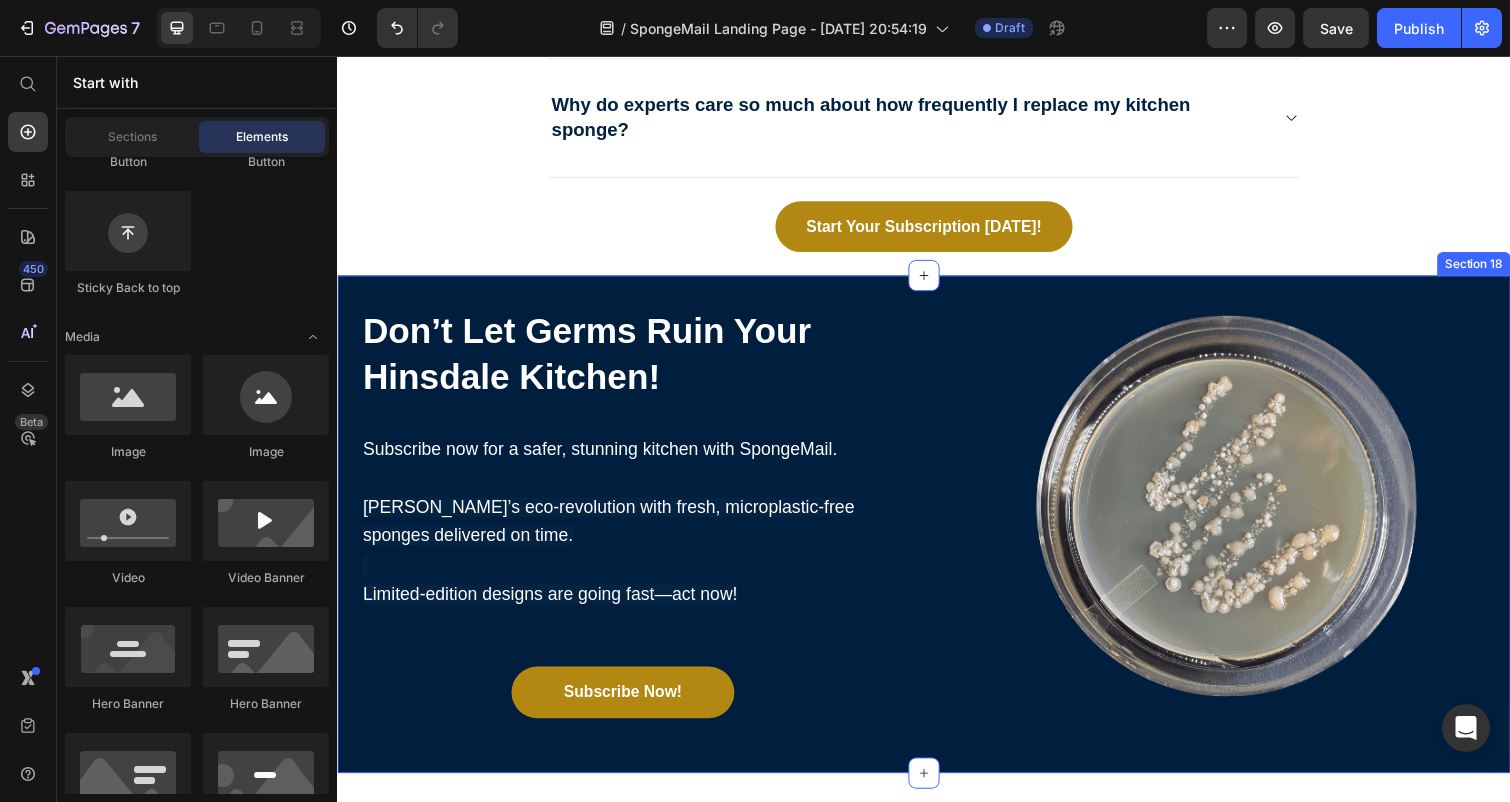 scroll, scrollTop: 8665, scrollLeft: 0, axis: vertical 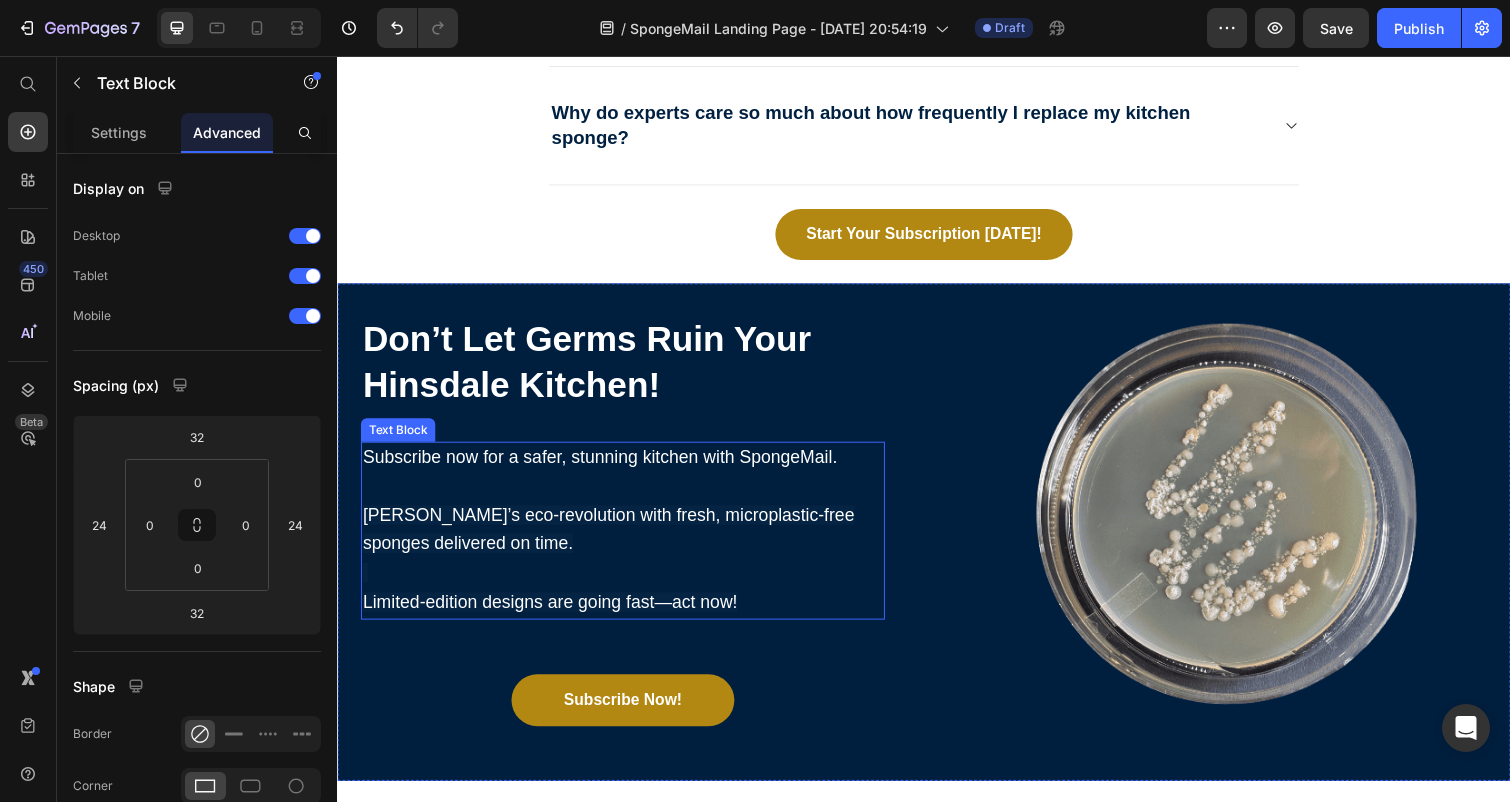 click at bounding box center (629, 586) 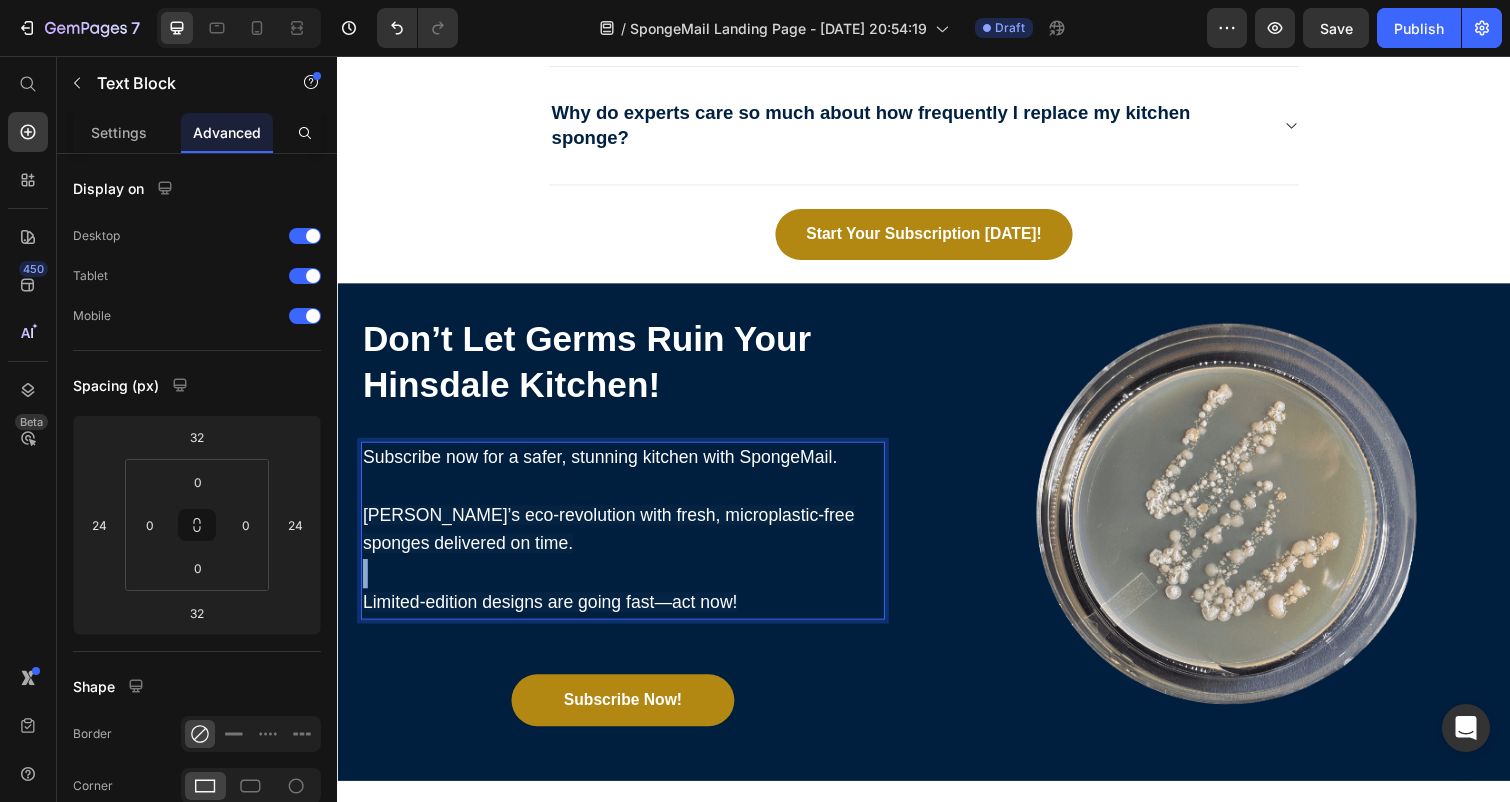 click at bounding box center (629, 586) 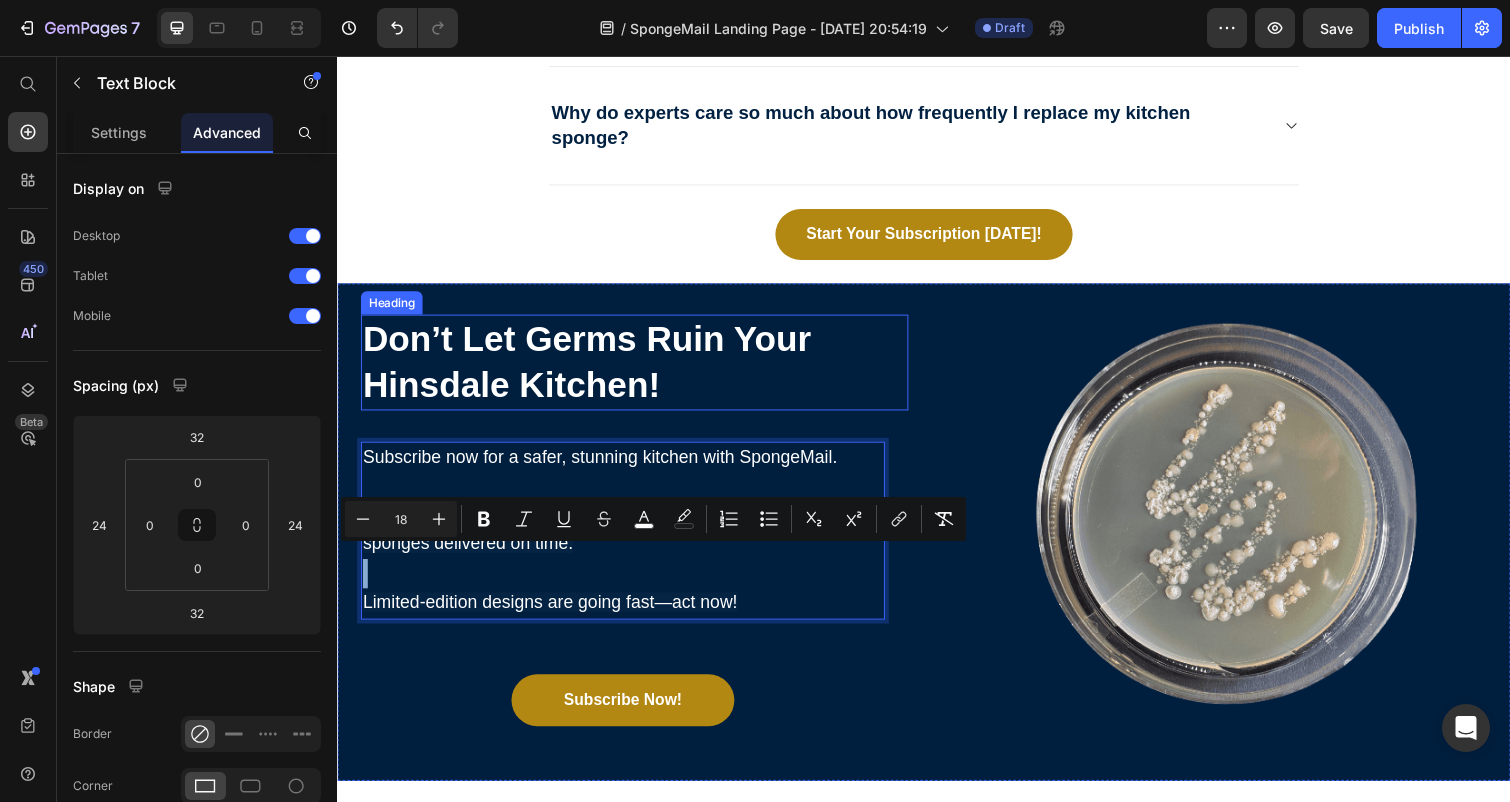 click on "Don’t Let Germs Ruin Your Hinsdale Kitchen!" at bounding box center (592, 369) 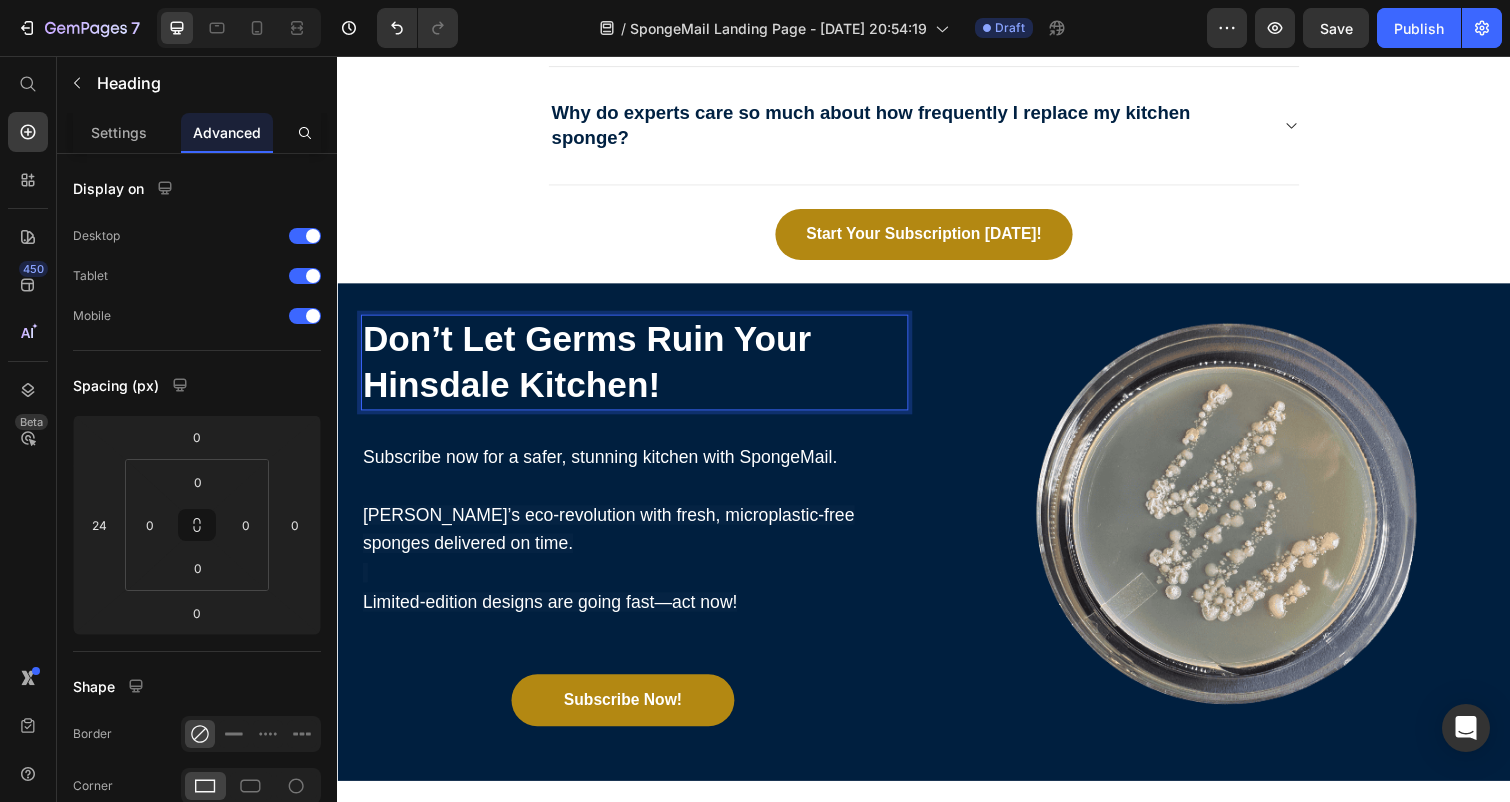 click on "Don’t Let Germs Ruin Your Hinsdale Kitchen!" at bounding box center (592, 369) 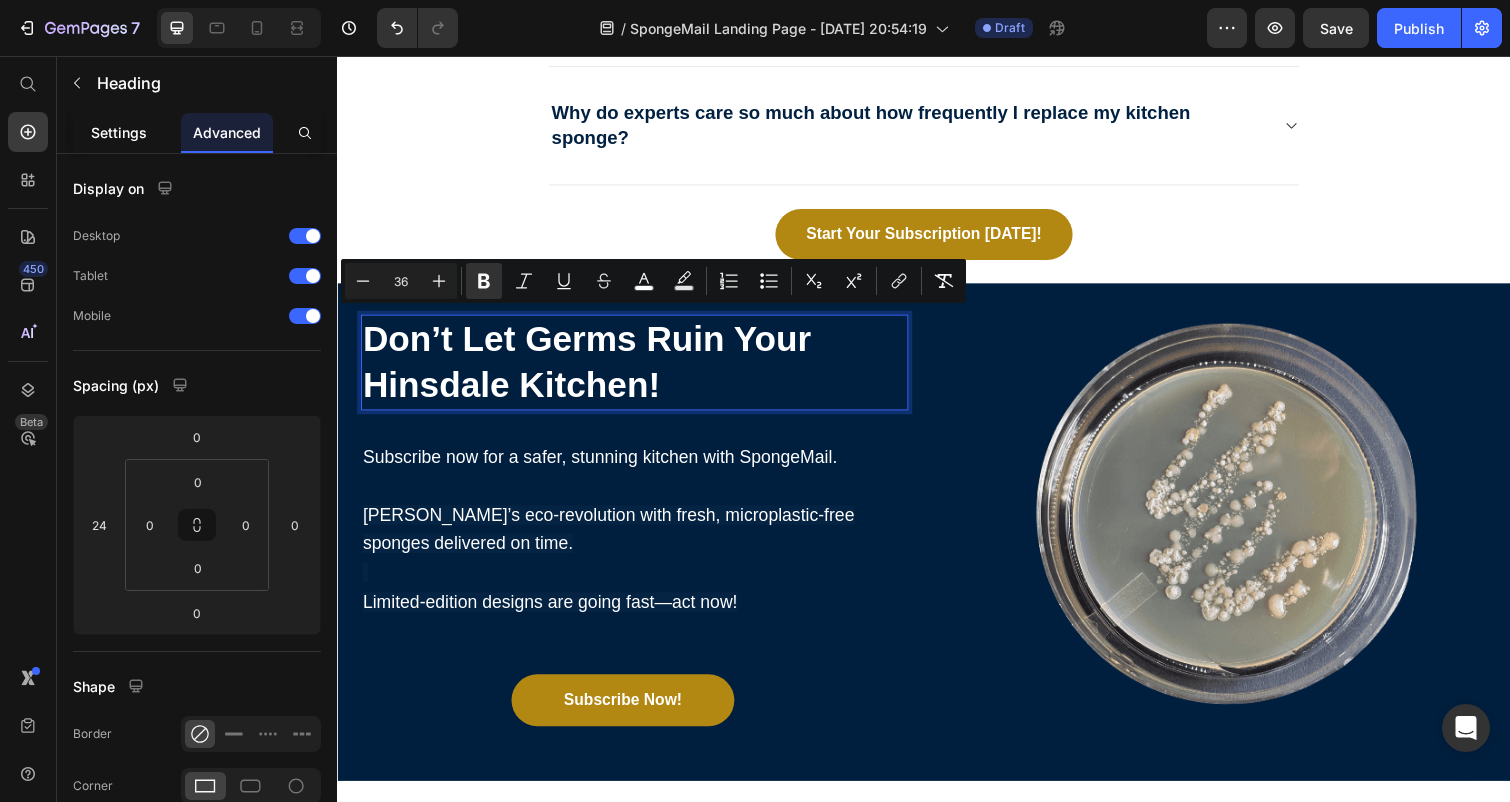 click on "Settings" at bounding box center (119, 132) 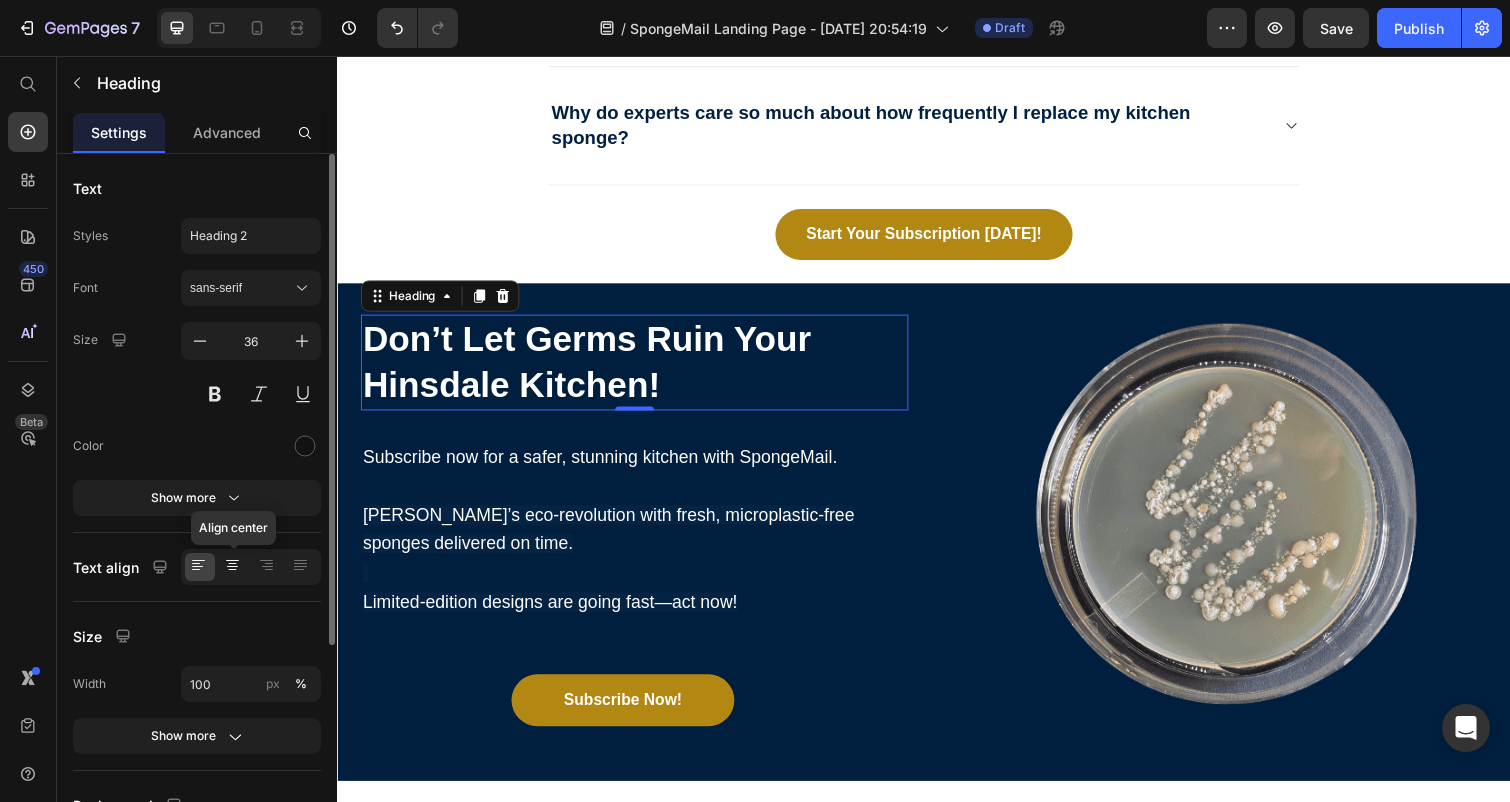click 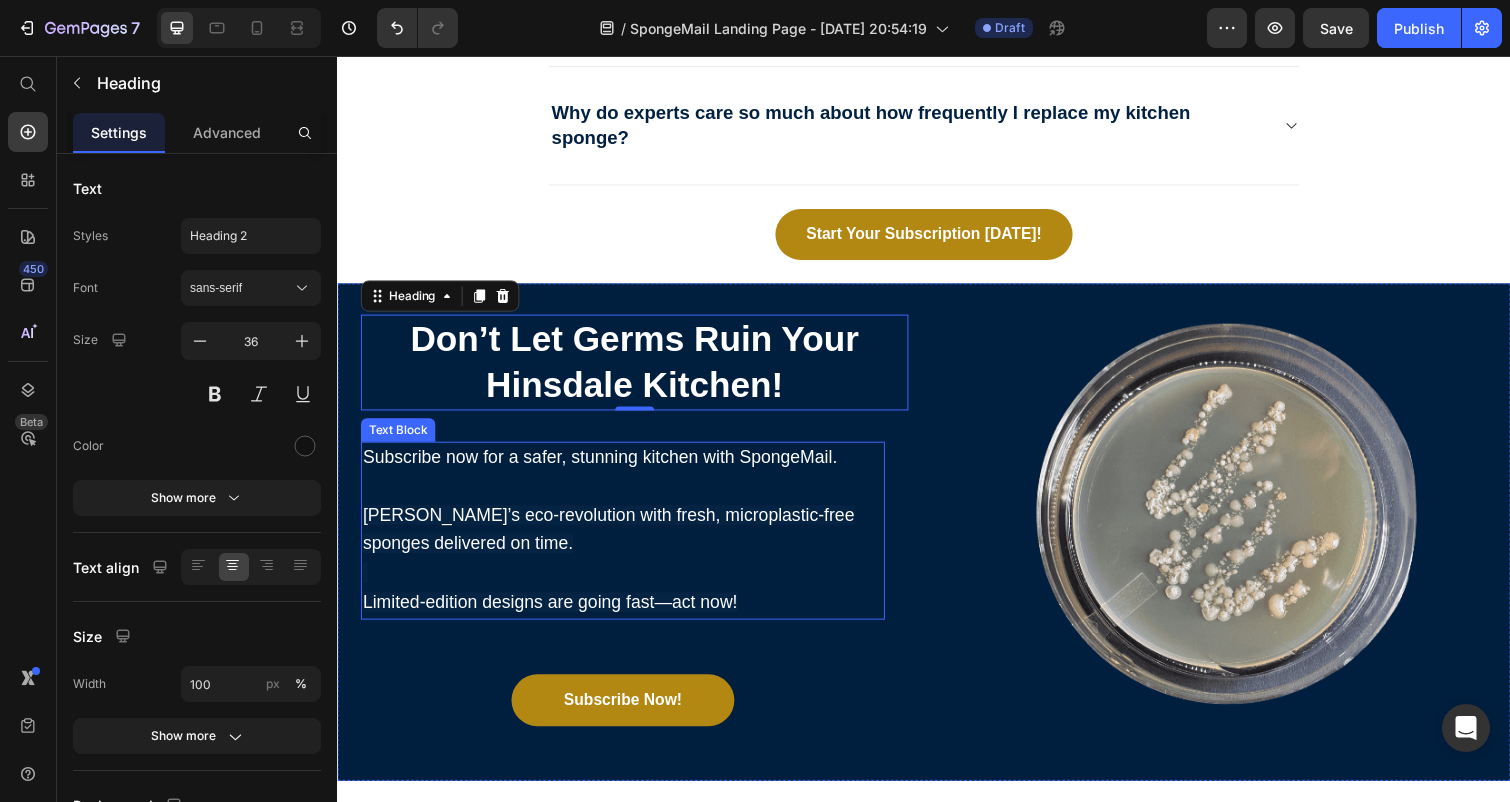 click on "Join Hinsdale’s eco-revolution with fresh, microplastic-free sponges delivered on time." at bounding box center (629, 542) 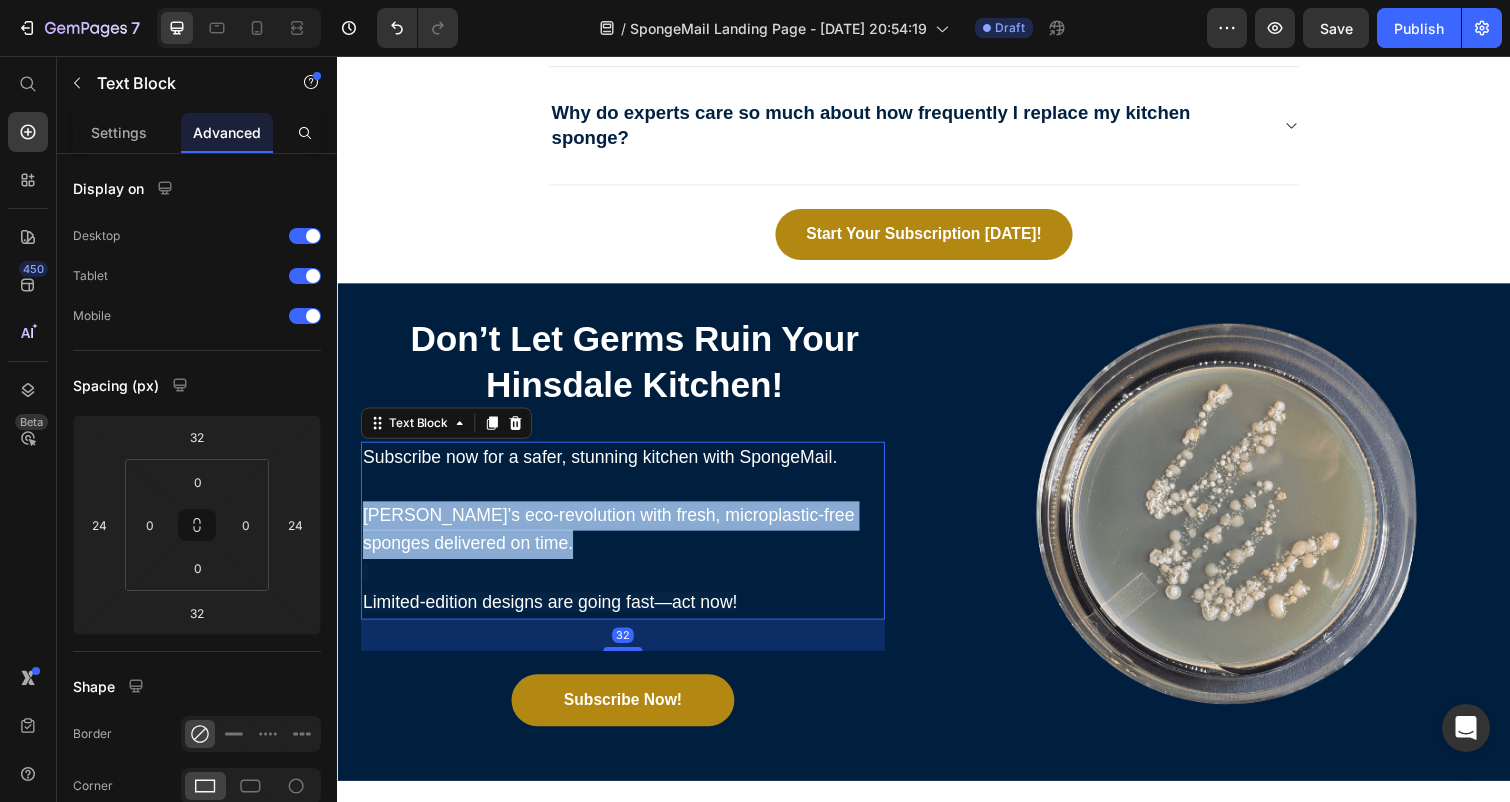 click on "Join Hinsdale’s eco-revolution with fresh, microplastic-free sponges delivered on time." at bounding box center [629, 542] 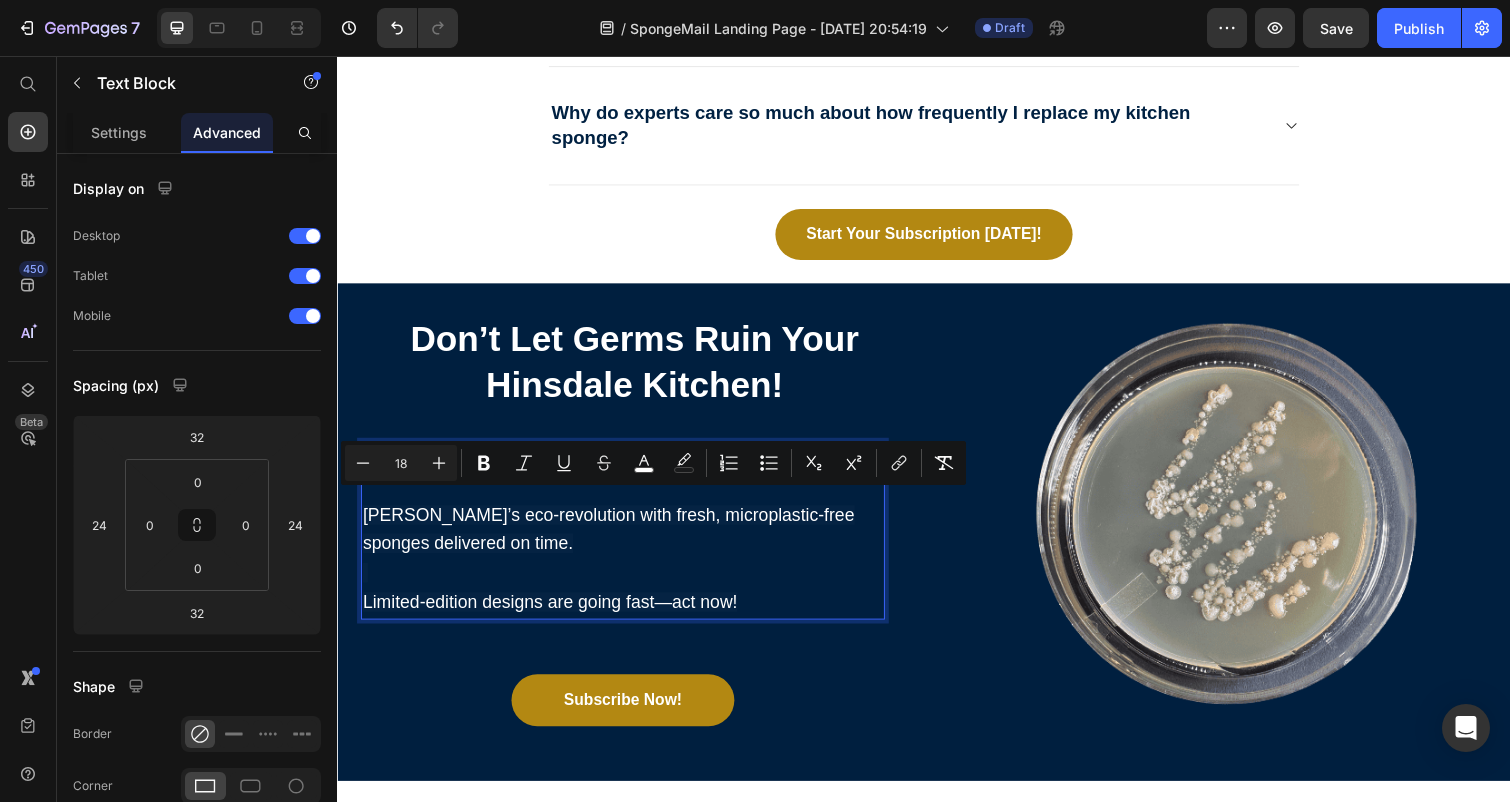 click on "Limited-edition designs are going fast—act now!" at bounding box center [554, 615] 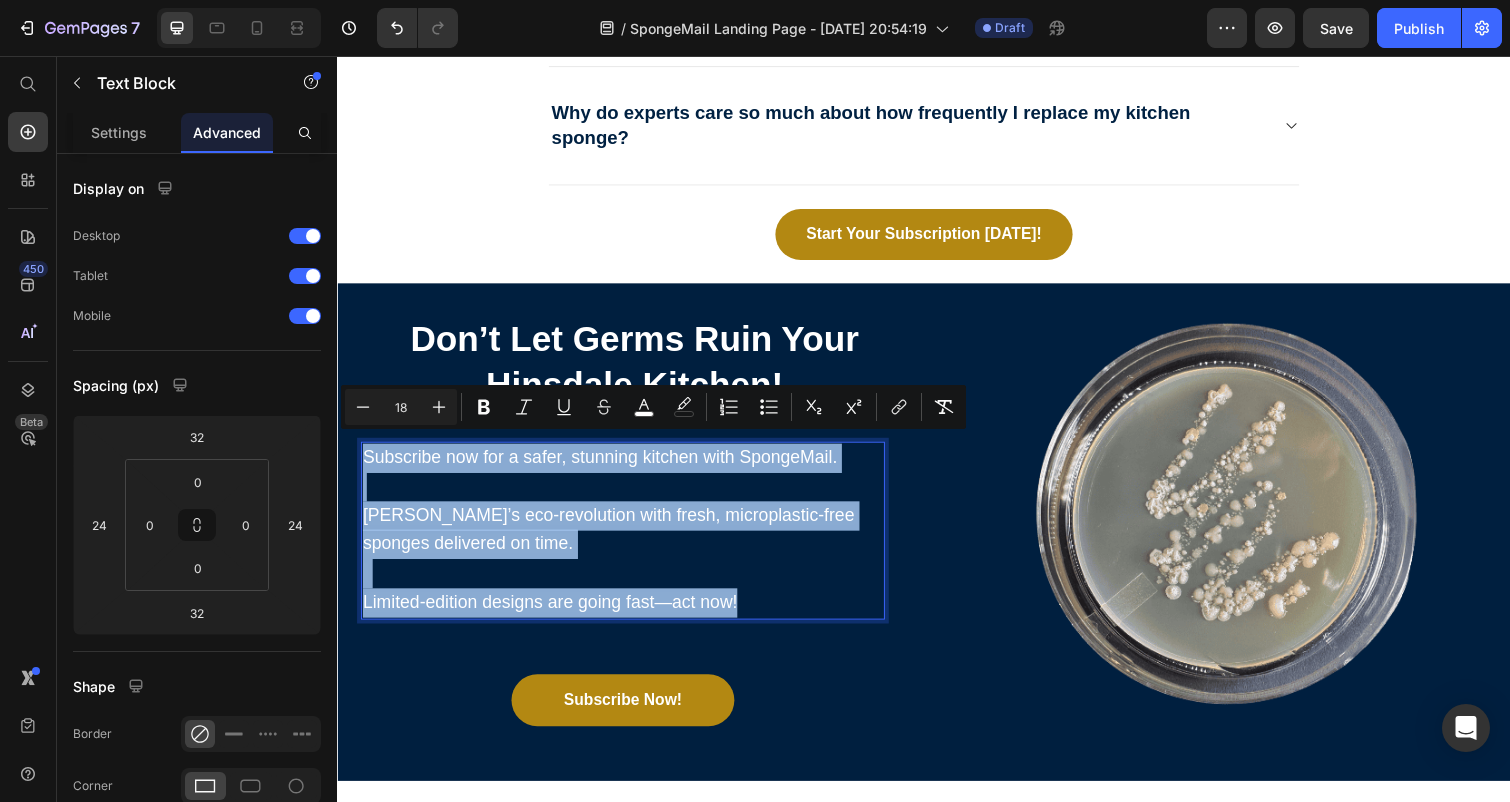drag, startPoint x: 772, startPoint y: 595, endPoint x: 319, endPoint y: 461, distance: 472.40344 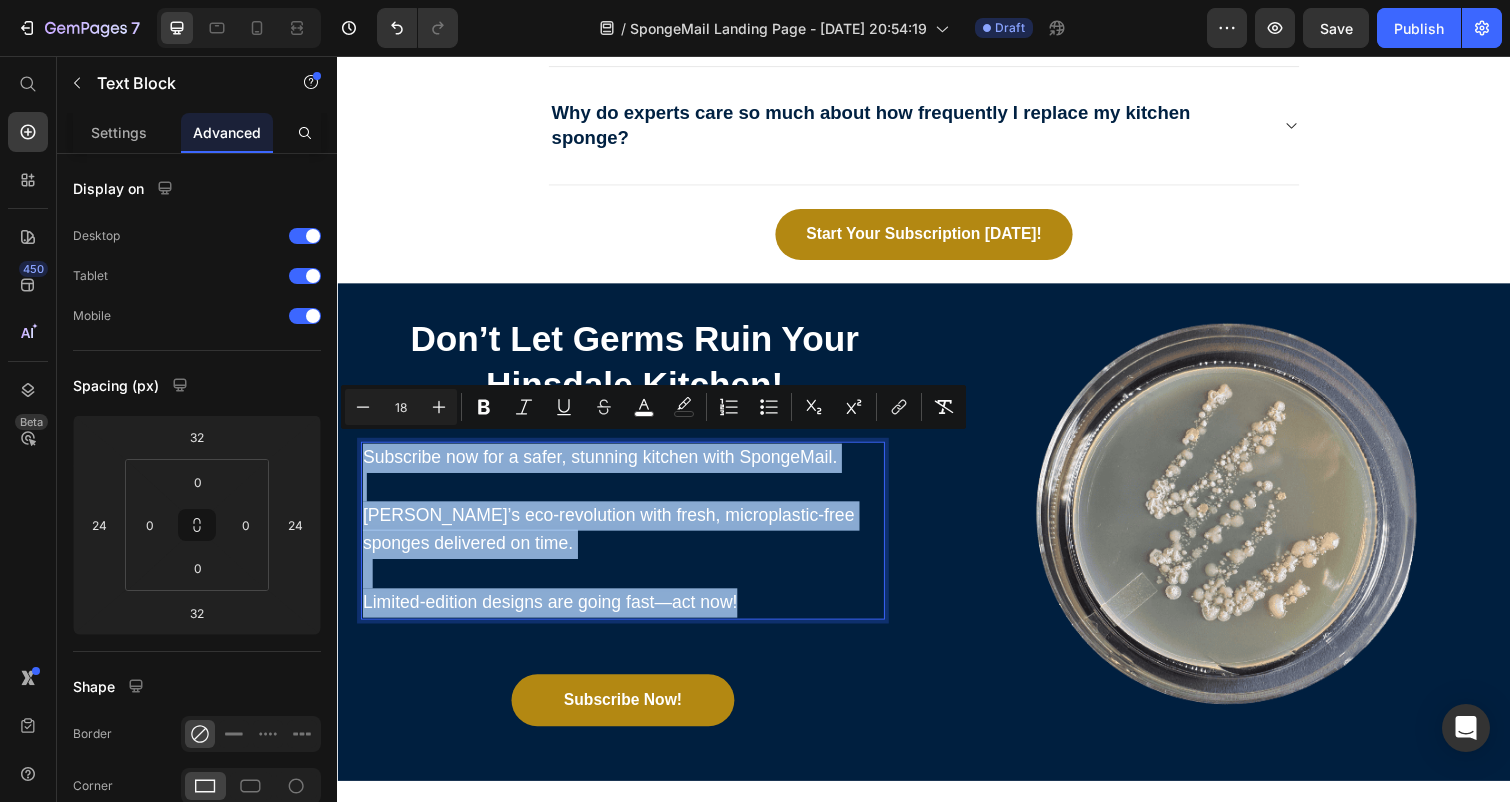 click on "Header Got Questions? We've Got Answers! Heading Everything  you need to know about SpongeMail's eco-friendly solution. Text block                Title Line
How often are spongemail kitchen sponges delivered?
Are SpongeMail sponges really microplastic-free?
Why do fading designs matter?
Is the Subscription Flexible?
How do I use my SpongeMail sponge for the first time?
What are the best ways to keep the bacterial counts lower and my sponge lasting longer
I want to know more about your multiple prodcut design awards
Why do experts care so much about how frequently I replace my kitchen sponge? Accordion Row Start Your Subscription Today! Button Section 17 ⁠⁠⁠⁠⁠⁠⁠ Heading     32 Root" at bounding box center [937, -3762] 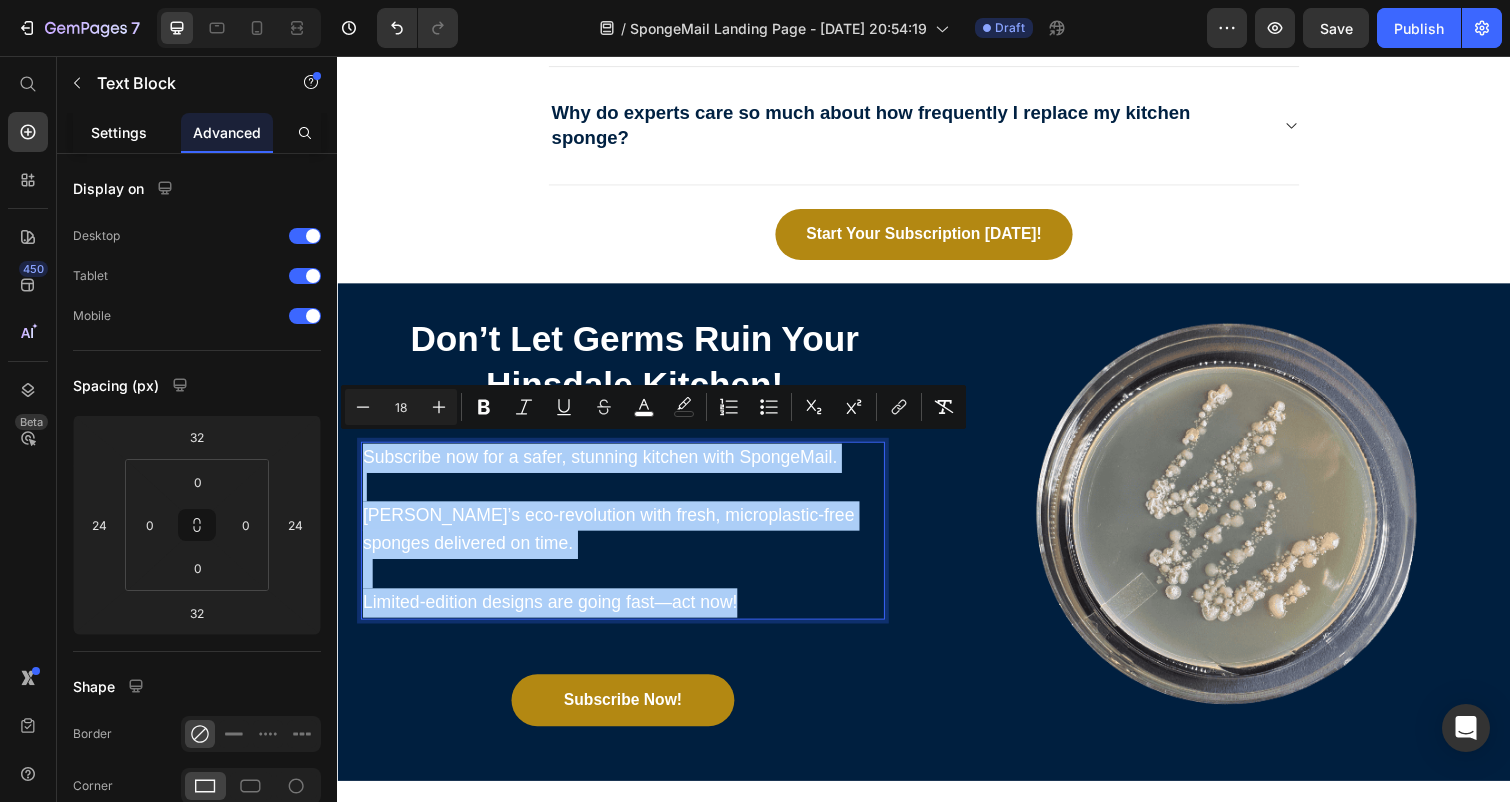 click on "Settings" at bounding box center [119, 132] 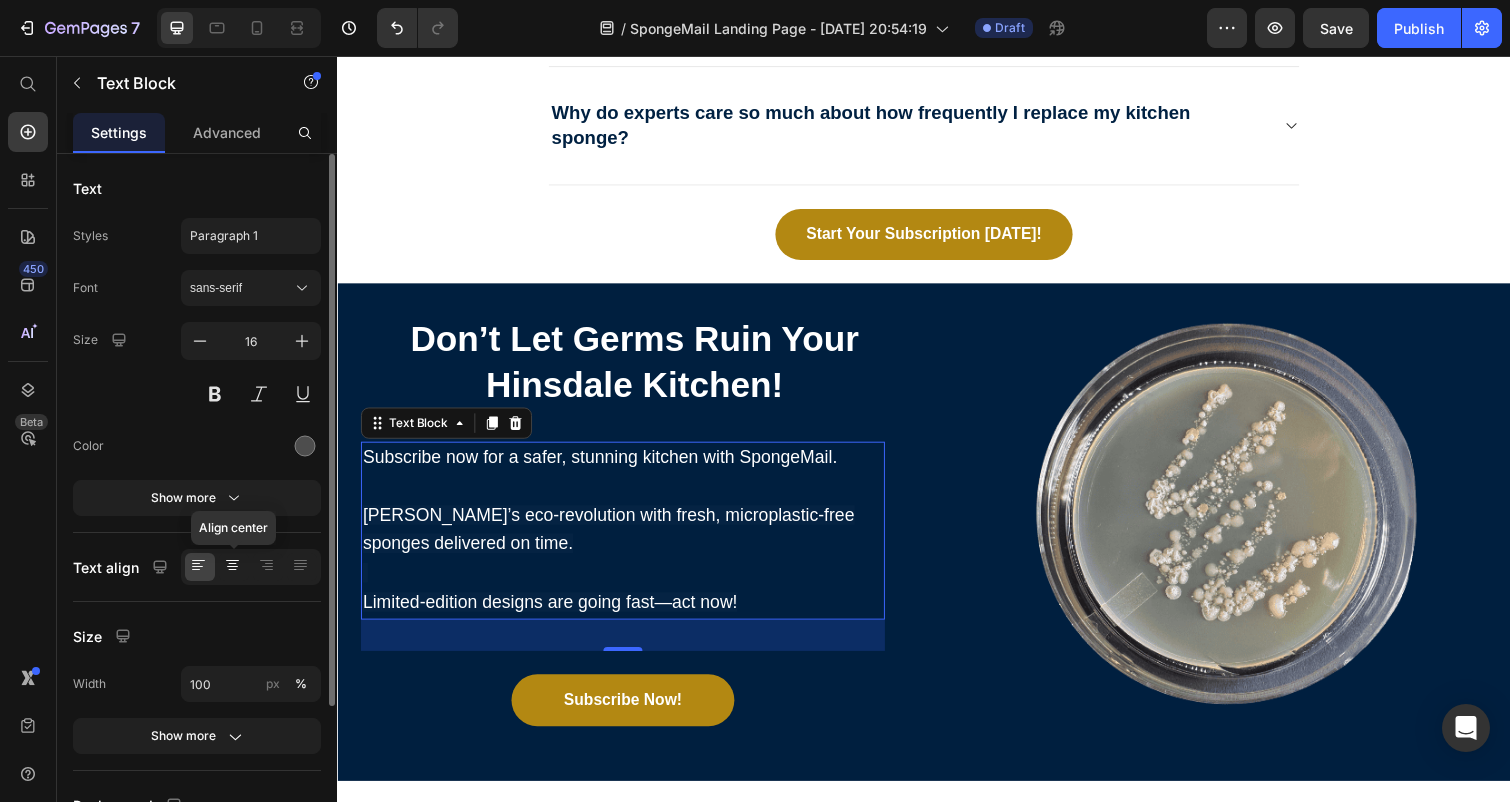 click 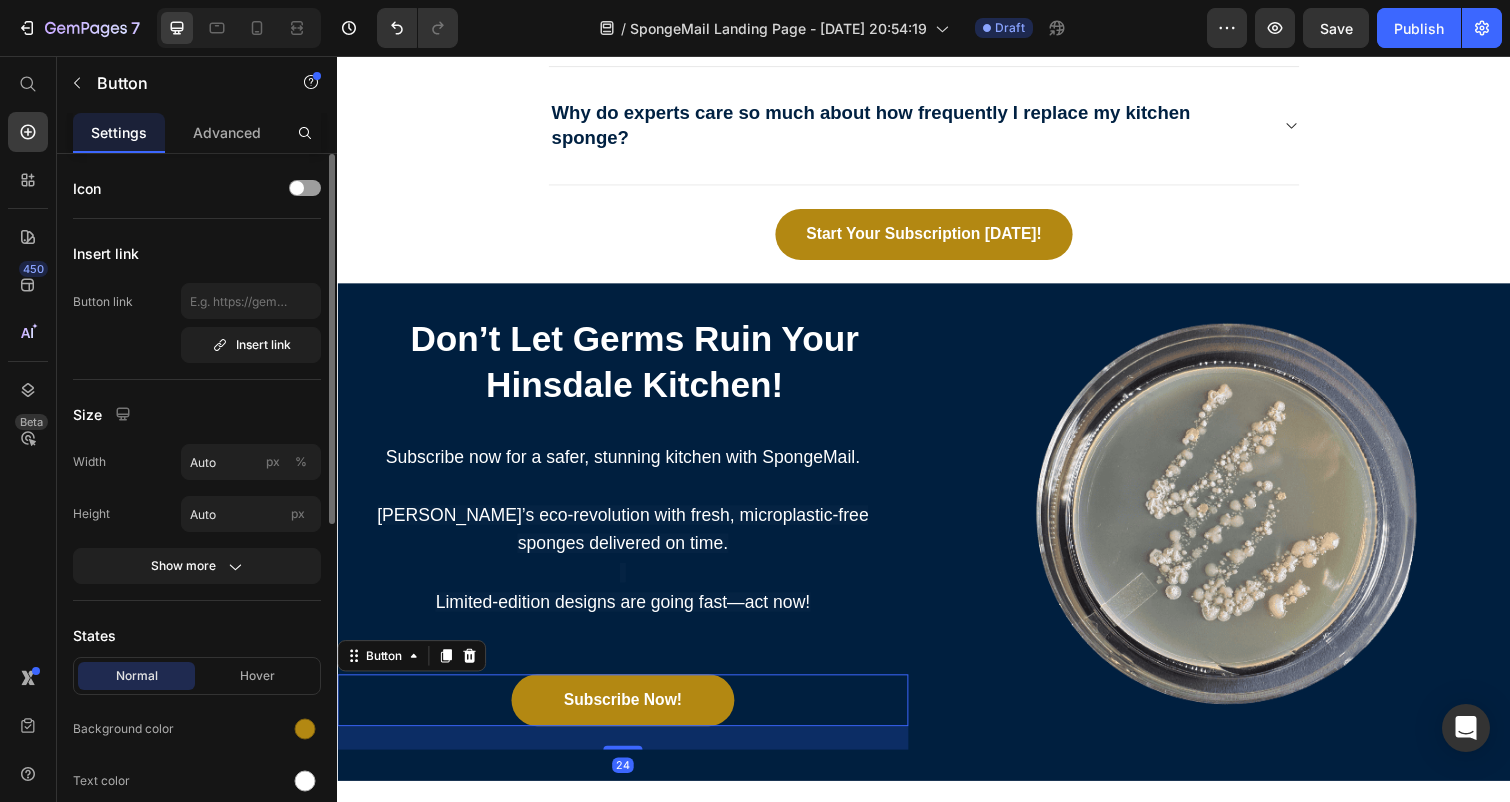 click on "Subscribe Now! Button   24" at bounding box center [629, 715] 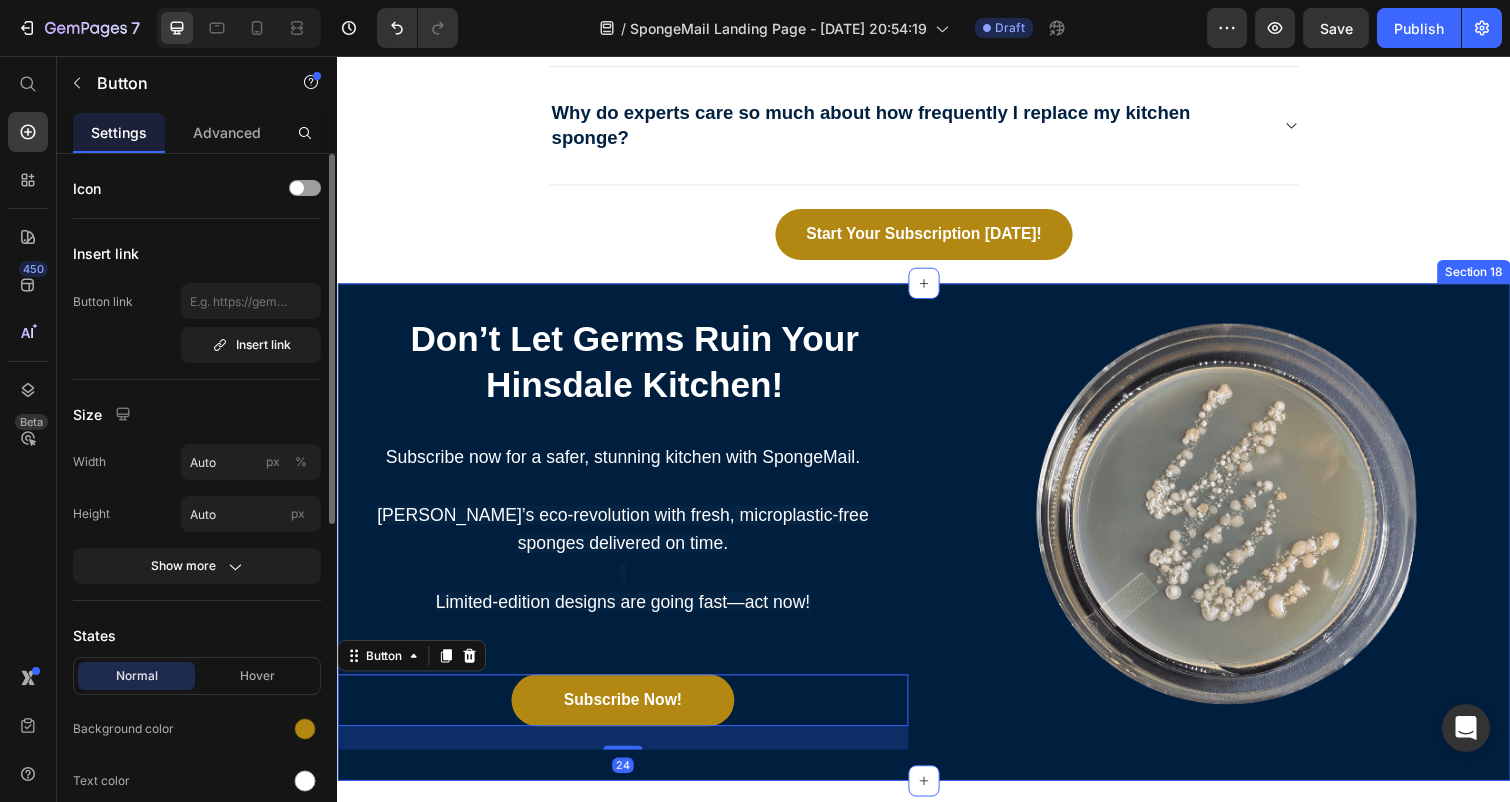click on "⁠⁠⁠⁠⁠⁠⁠ Don’t Let Germs Ruin Your Hinsdale Kitchen! Heading Subscribe now for a safer, stunning kitchen with SpongeMail. Join Hinsdale’s eco-revolution with fresh, microplastic-free sponges delivered on time.   Limited-edition designs are going fast—act now! Text Block Subscribe Now! Button   24" at bounding box center (629, 543) 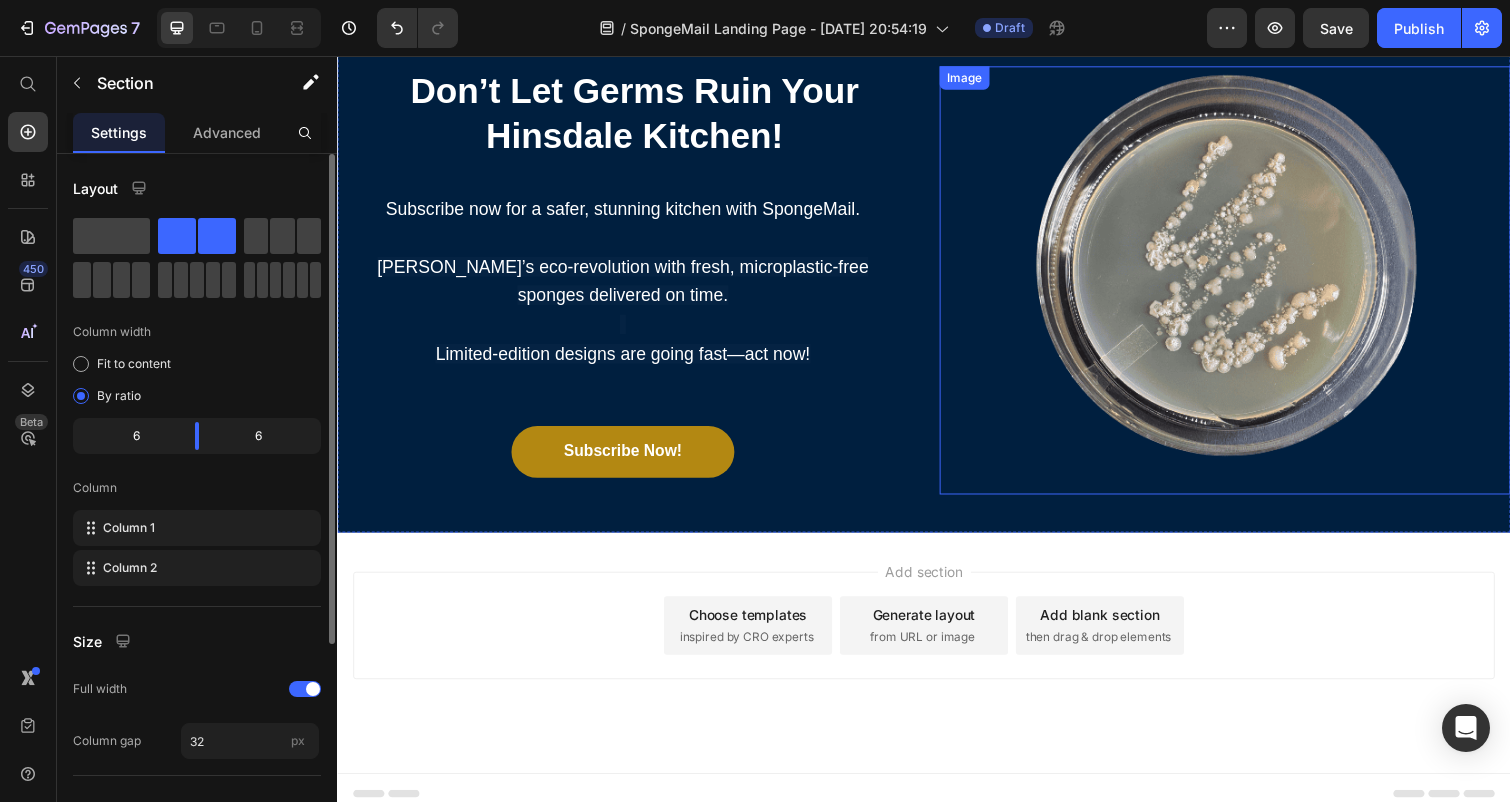 scroll, scrollTop: 8917, scrollLeft: 0, axis: vertical 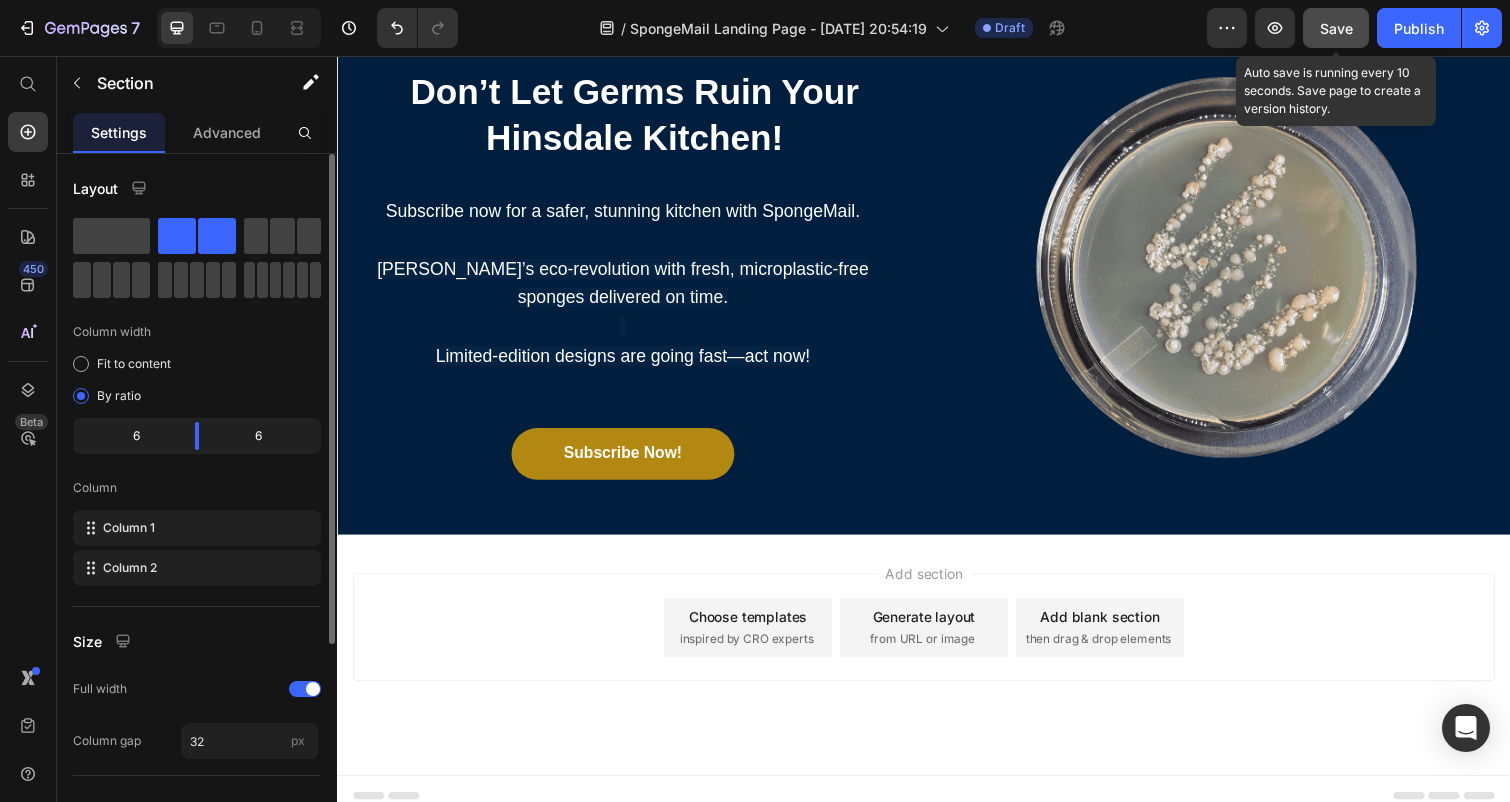 click on "Save" at bounding box center [1336, 28] 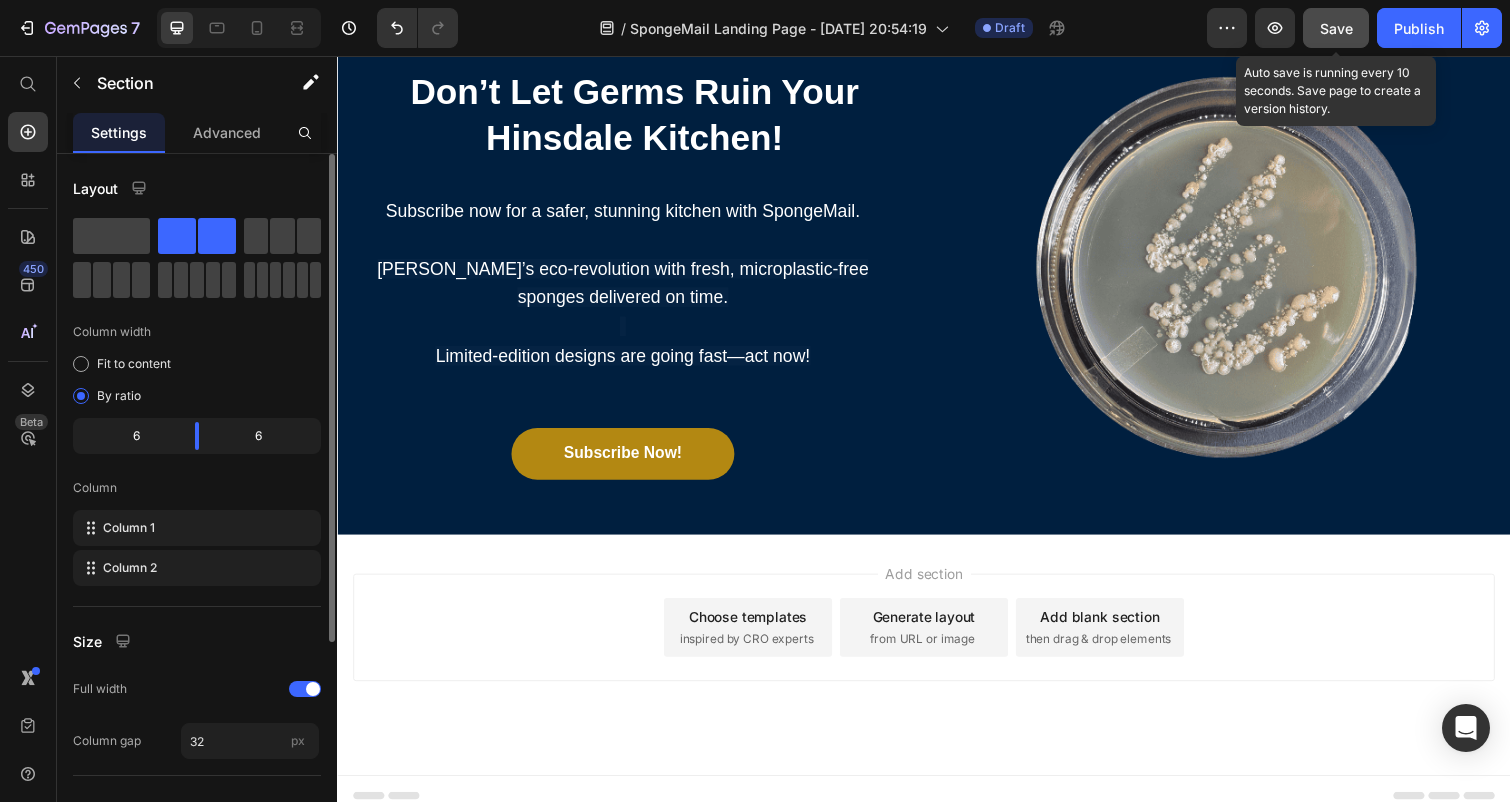 click on "Save" at bounding box center [1336, 28] 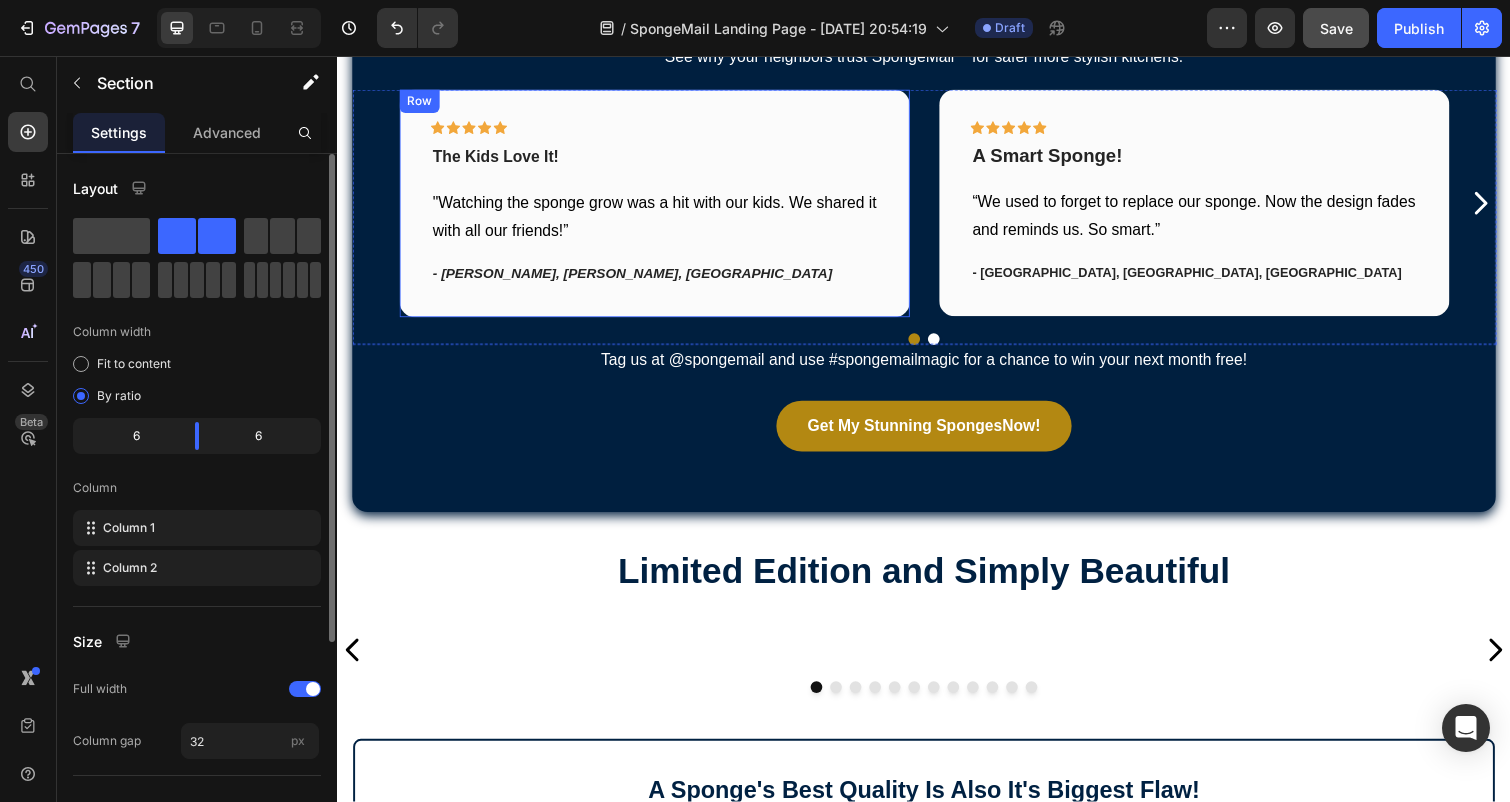 scroll, scrollTop: 1281, scrollLeft: 0, axis: vertical 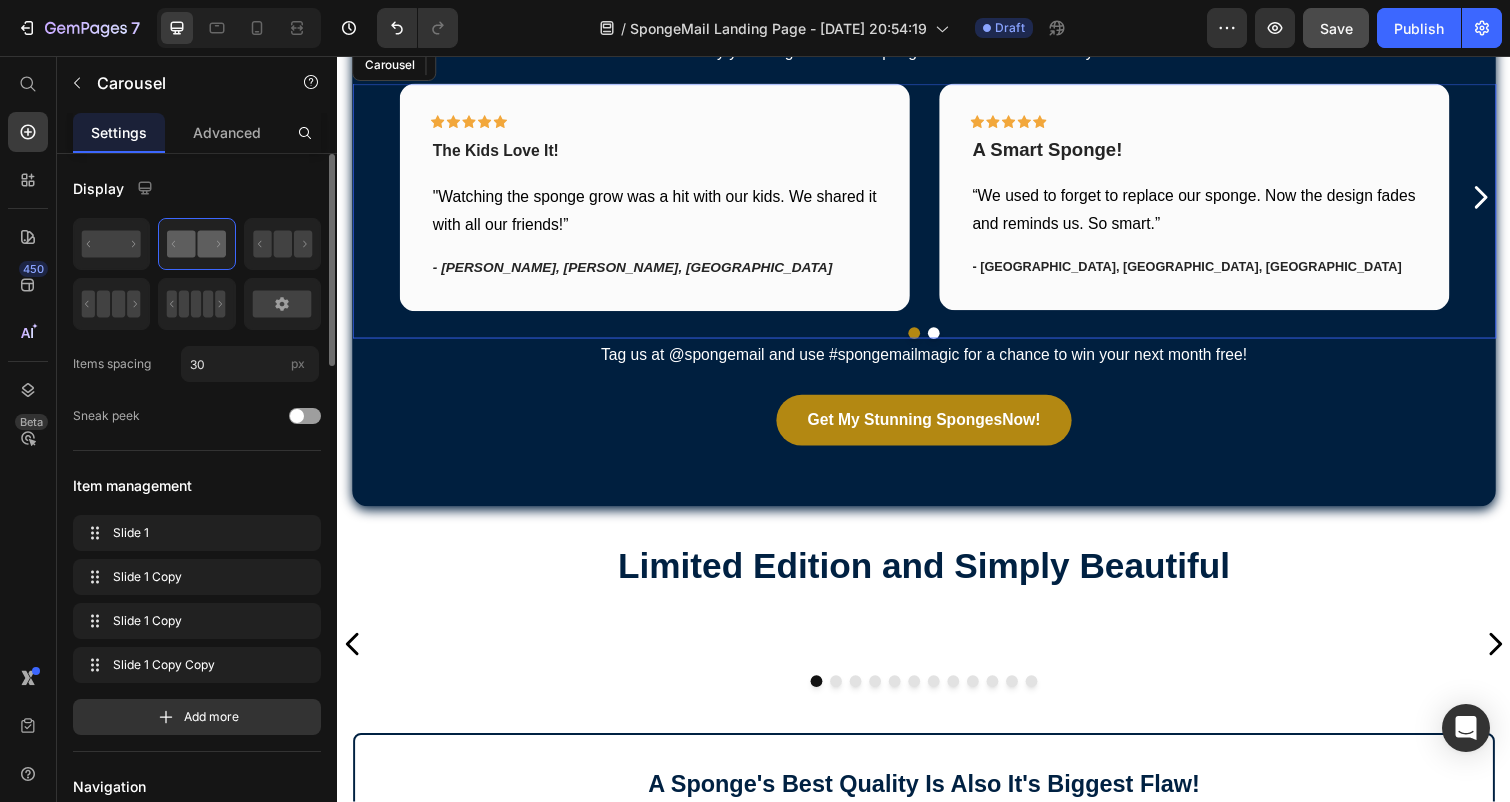 click 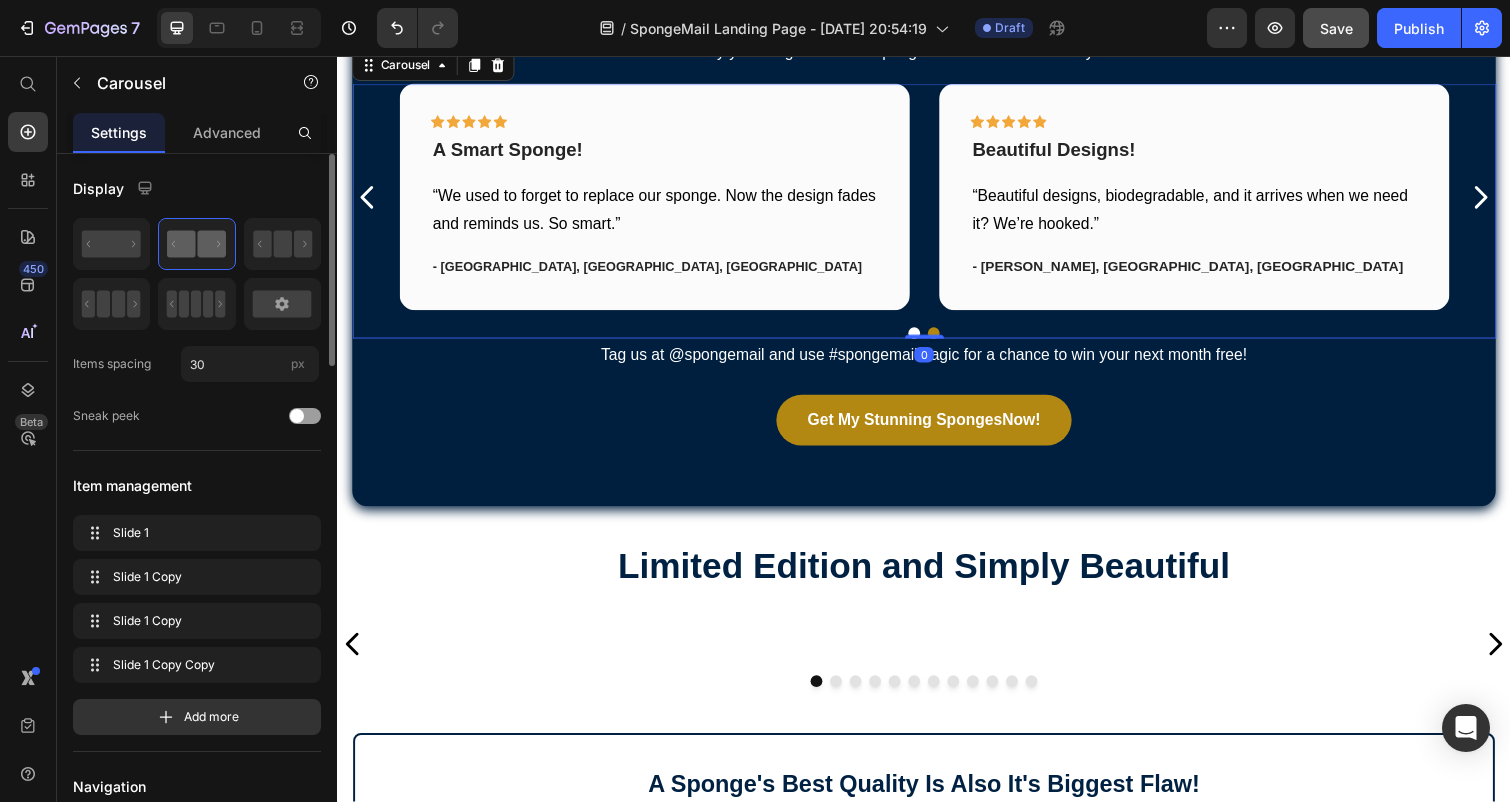 click 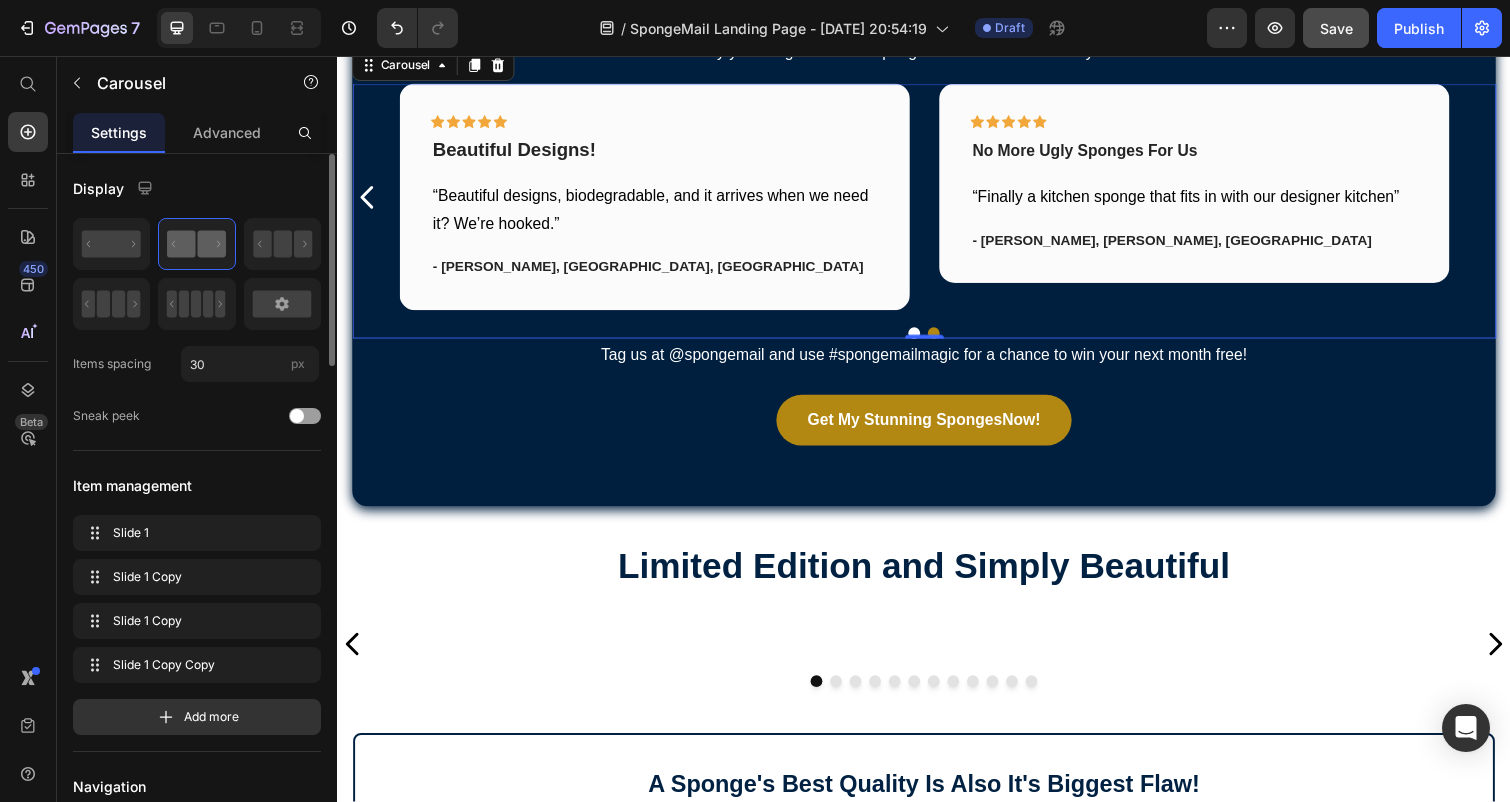 click on "Icon
Icon
Icon
Icon
Icon Row The Kids Love It! Text block "Watching the sponge grow was a hit with our kids. We shared it with all our friends!” Text block - Carmen, Parrish, FL Text block Row
Icon
Icon
Icon
Icon
Icon Row A Smart Sponge! Text block “We used to forget to replace our sponge. Now the design fades and reminds us. So smart.” Text block - Chelsea, Western Springs, IL Text block Row
Icon
Icon
Icon
Icon
Icon Row Beautiful Designs! Text block “Beautiful designs, biodegradable, and it arrives when we need it? We’re hooked.” Text block - Sarah, Hinsdale, IL Text block Row
Icon
Icon
Icon
Icon
Icon Row No More Ugly Sponges For Us Text block Text block Text block" at bounding box center [937, 201] 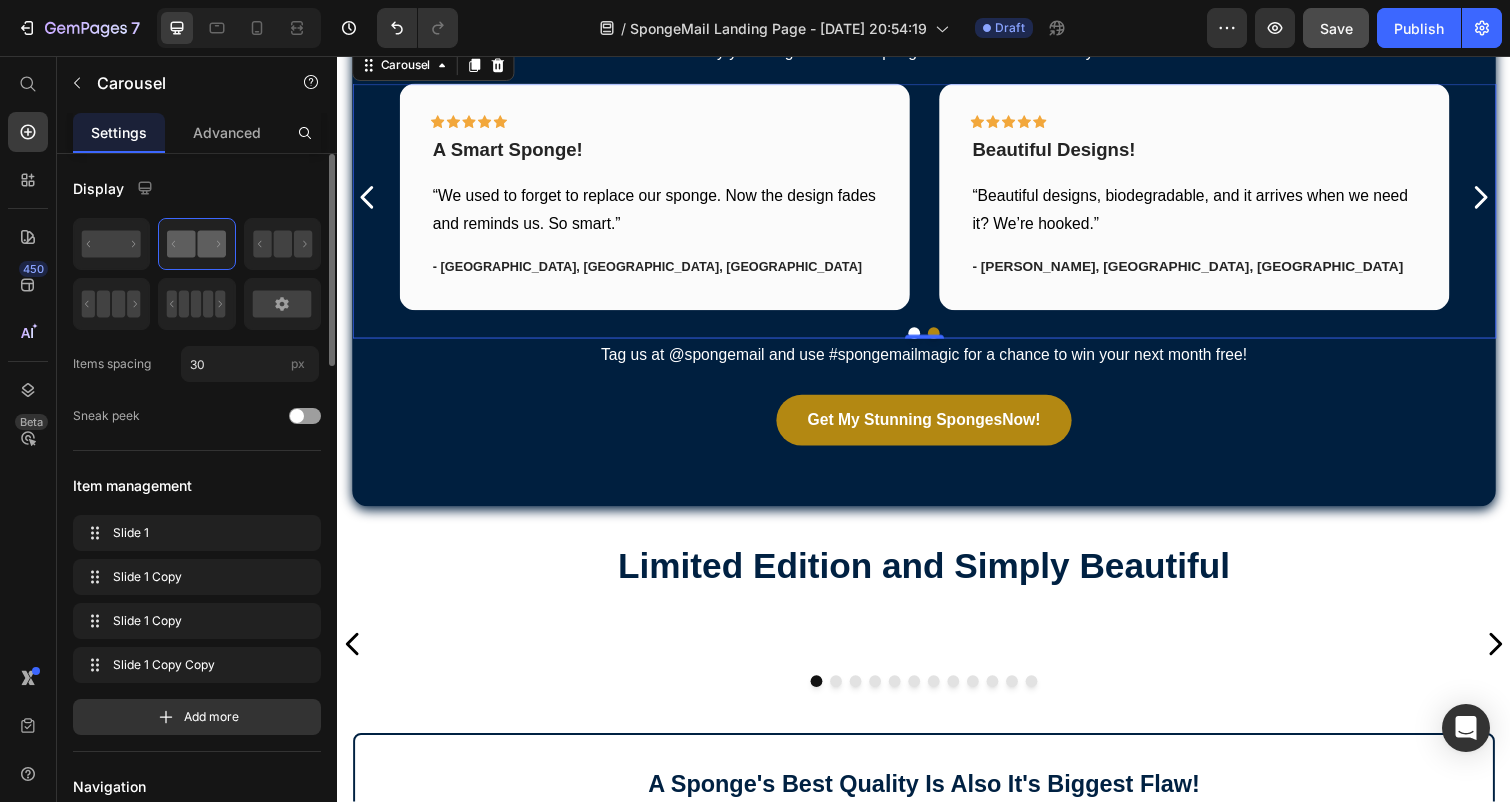 click 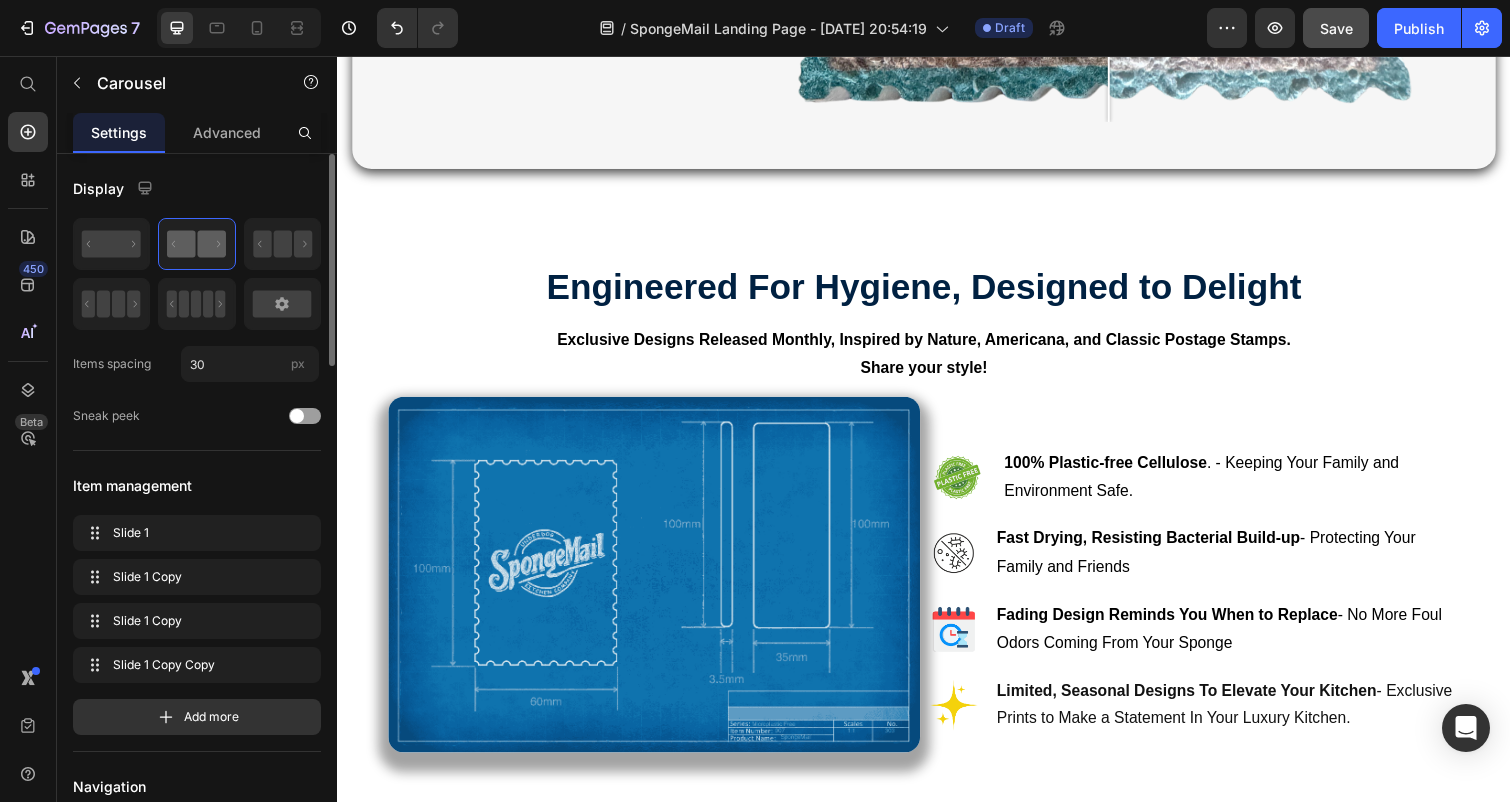 scroll, scrollTop: 3300, scrollLeft: 0, axis: vertical 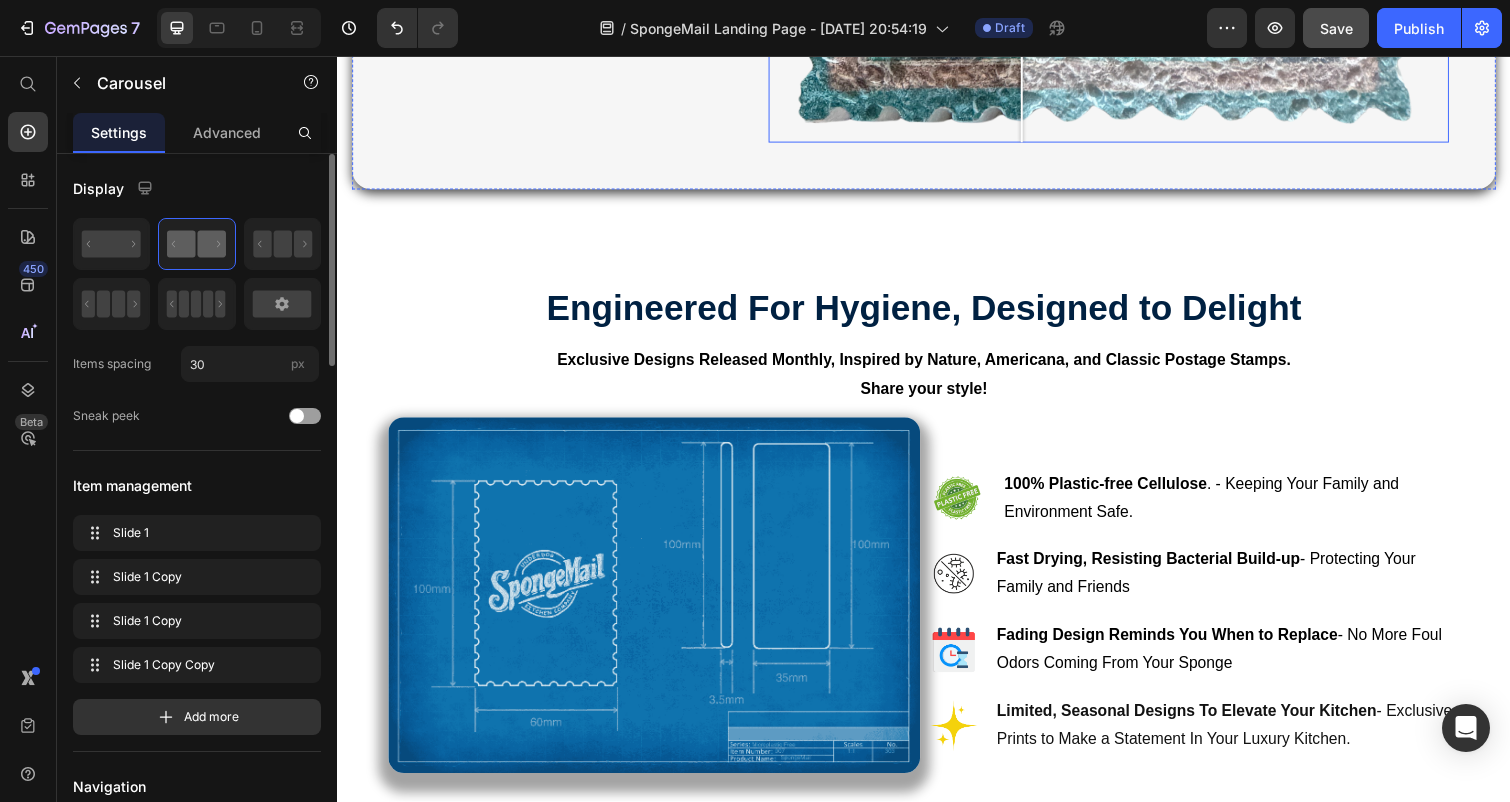 drag, startPoint x: 1127, startPoint y: 333, endPoint x: 1037, endPoint y: 331, distance: 90.02222 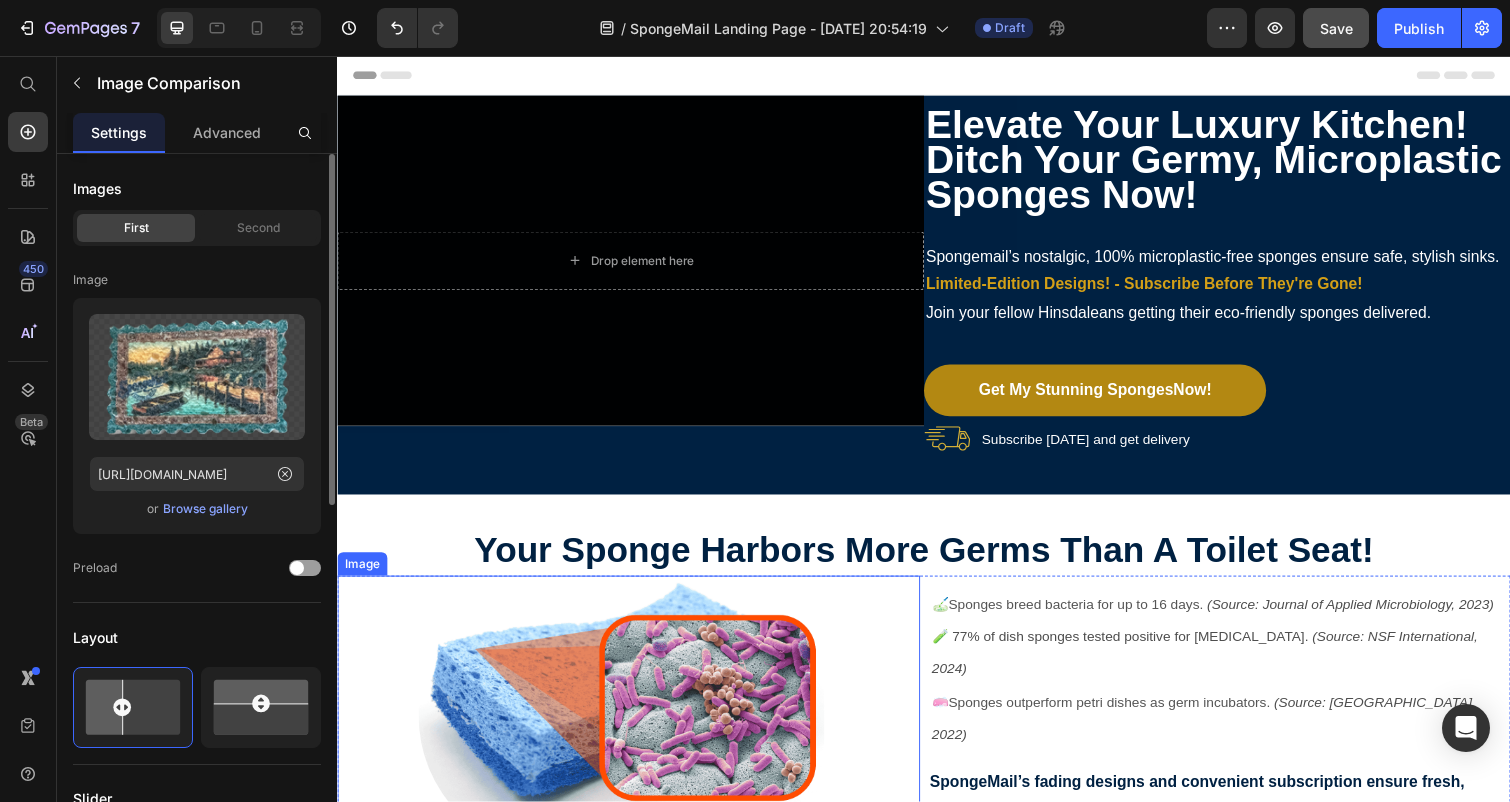 scroll, scrollTop: 0, scrollLeft: 0, axis: both 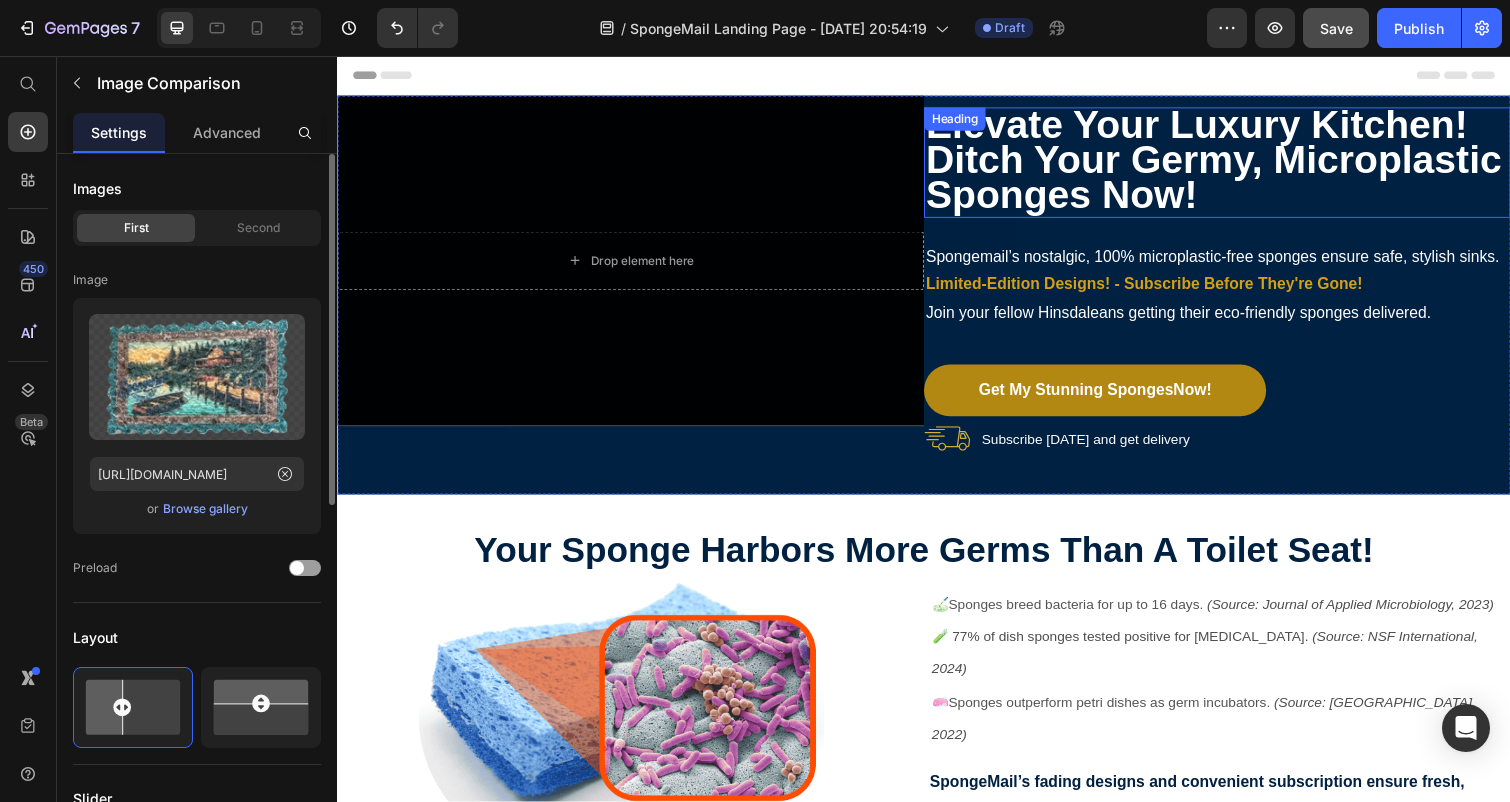 click on "Elevate Your Luxury Kitchen! Ditch Your Germy, Microplastic Sponges Now!" at bounding box center [1233, 162] 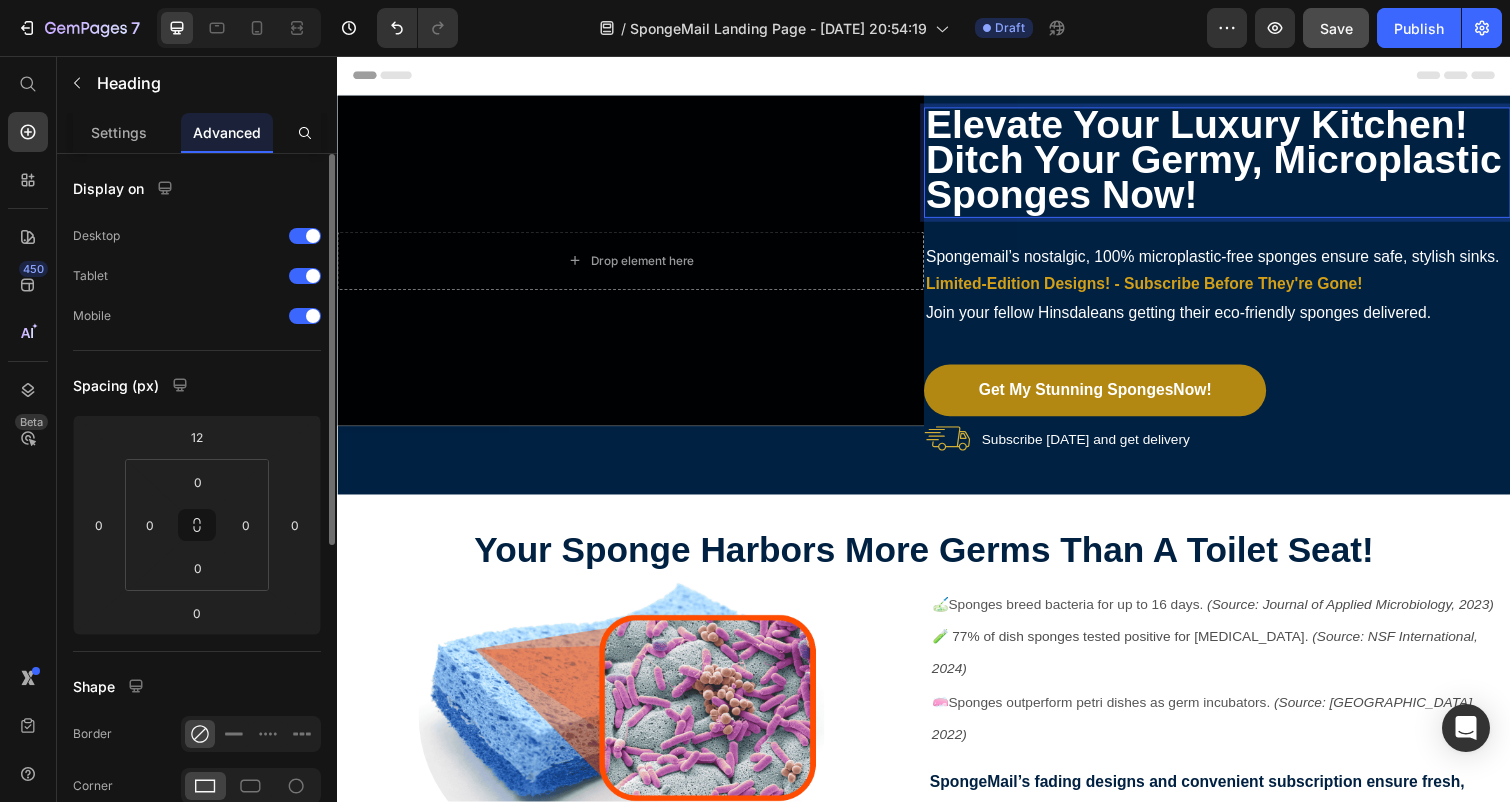 click on "Elevate Your Luxury Kitchen! Ditch Your Germy, Microplastic Sponges Now!" at bounding box center (1233, 162) 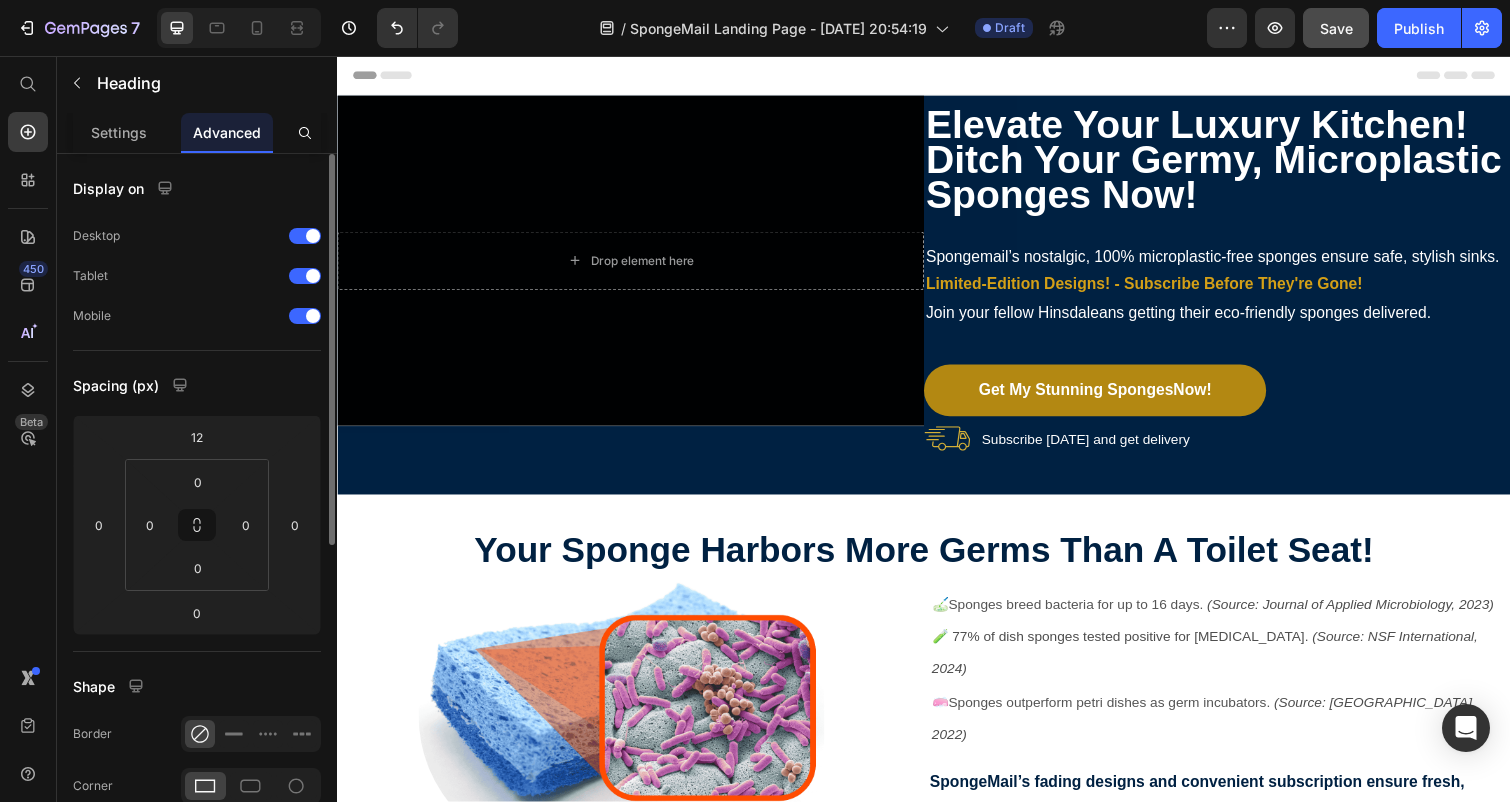 scroll, scrollTop: 0, scrollLeft: 0, axis: both 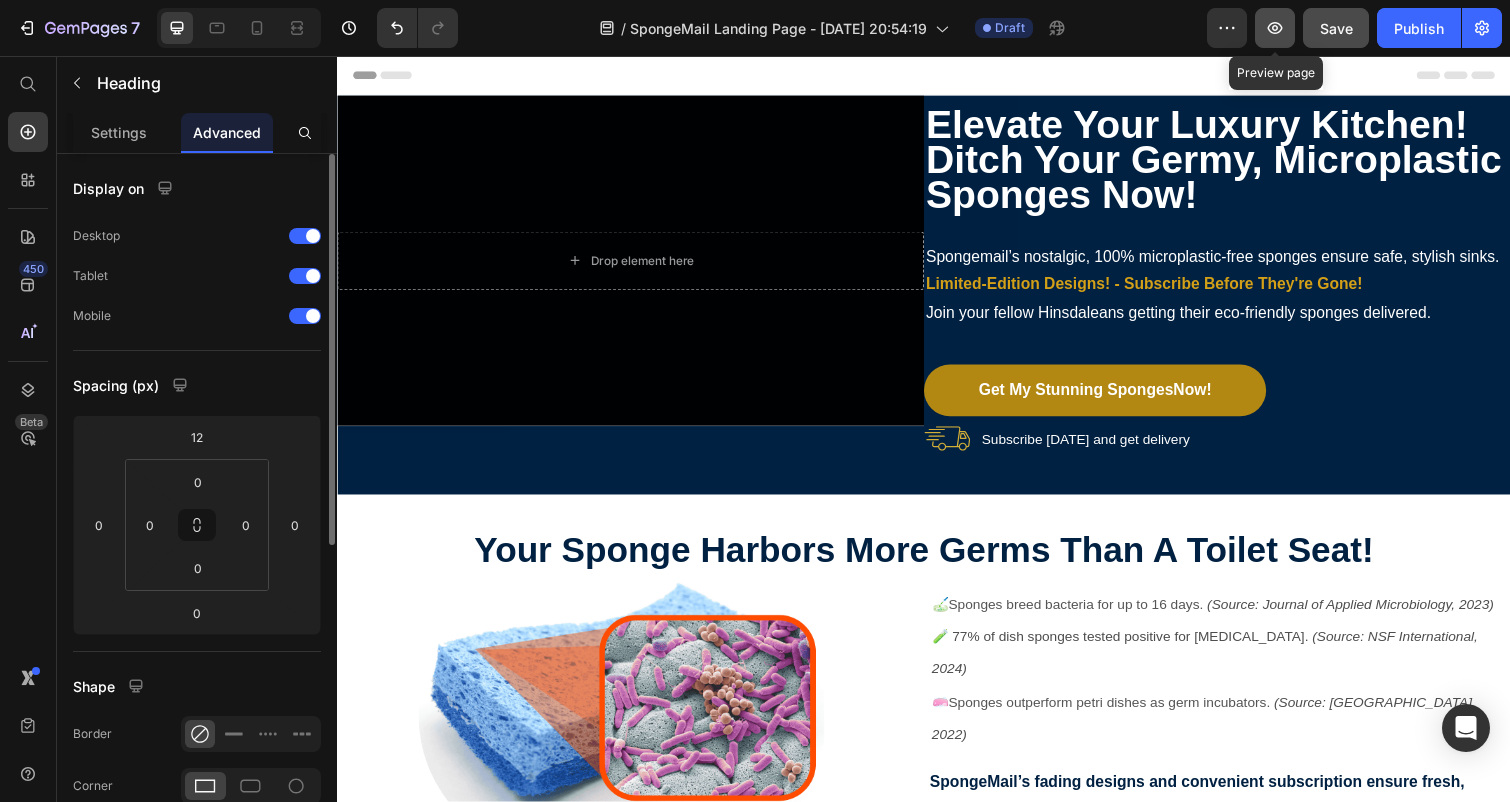 click 